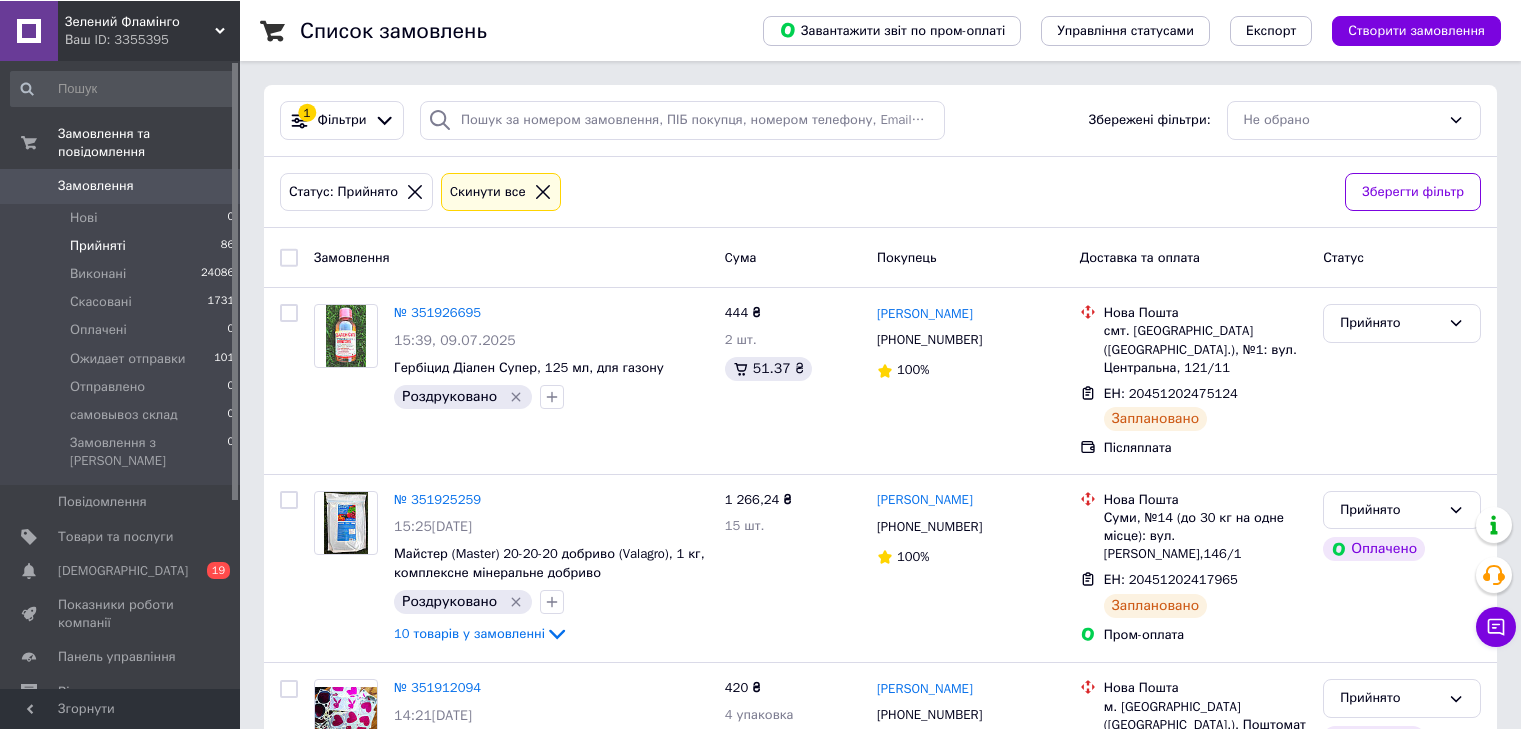 scroll, scrollTop: 0, scrollLeft: 0, axis: both 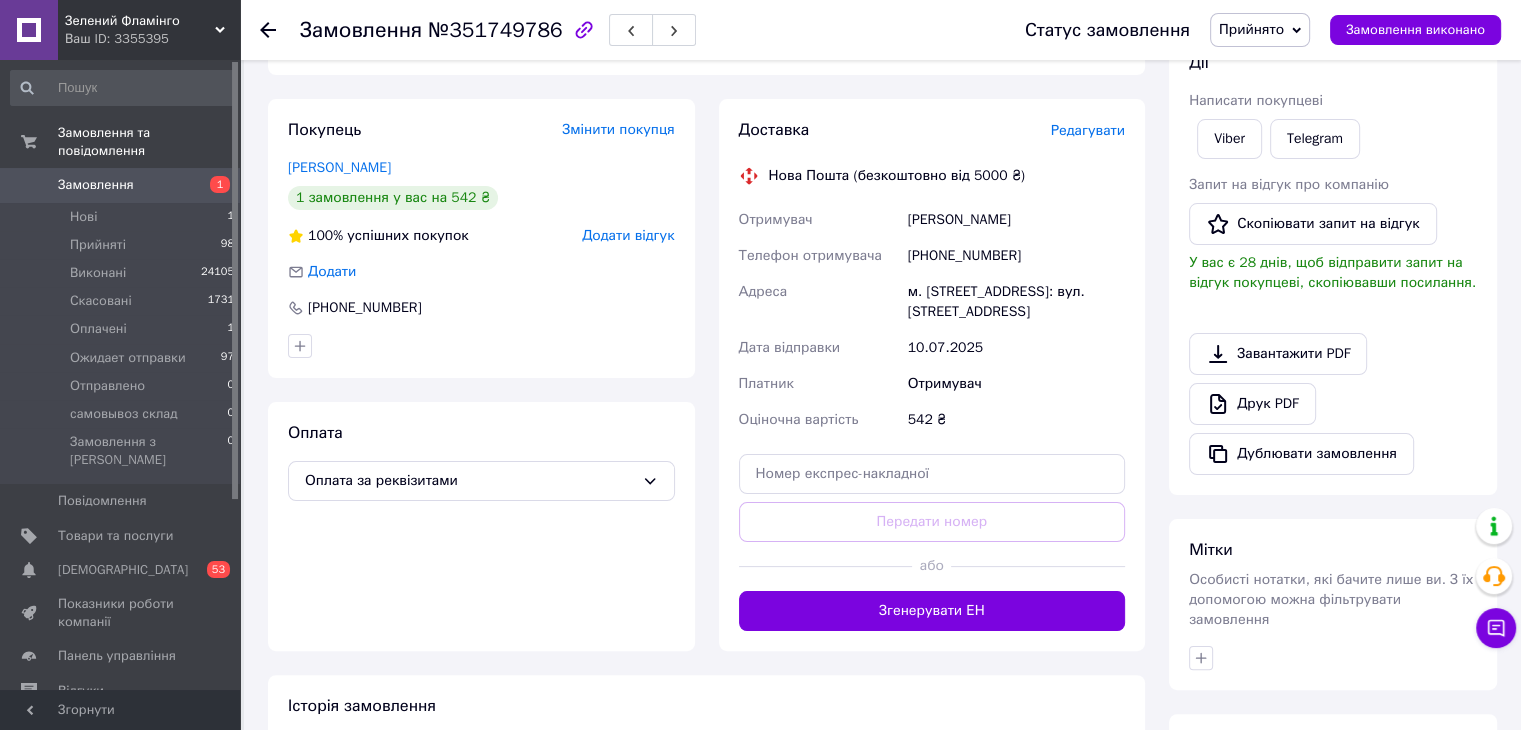 drag, startPoint x: 737, startPoint y: 222, endPoint x: 981, endPoint y: 289, distance: 253.03162 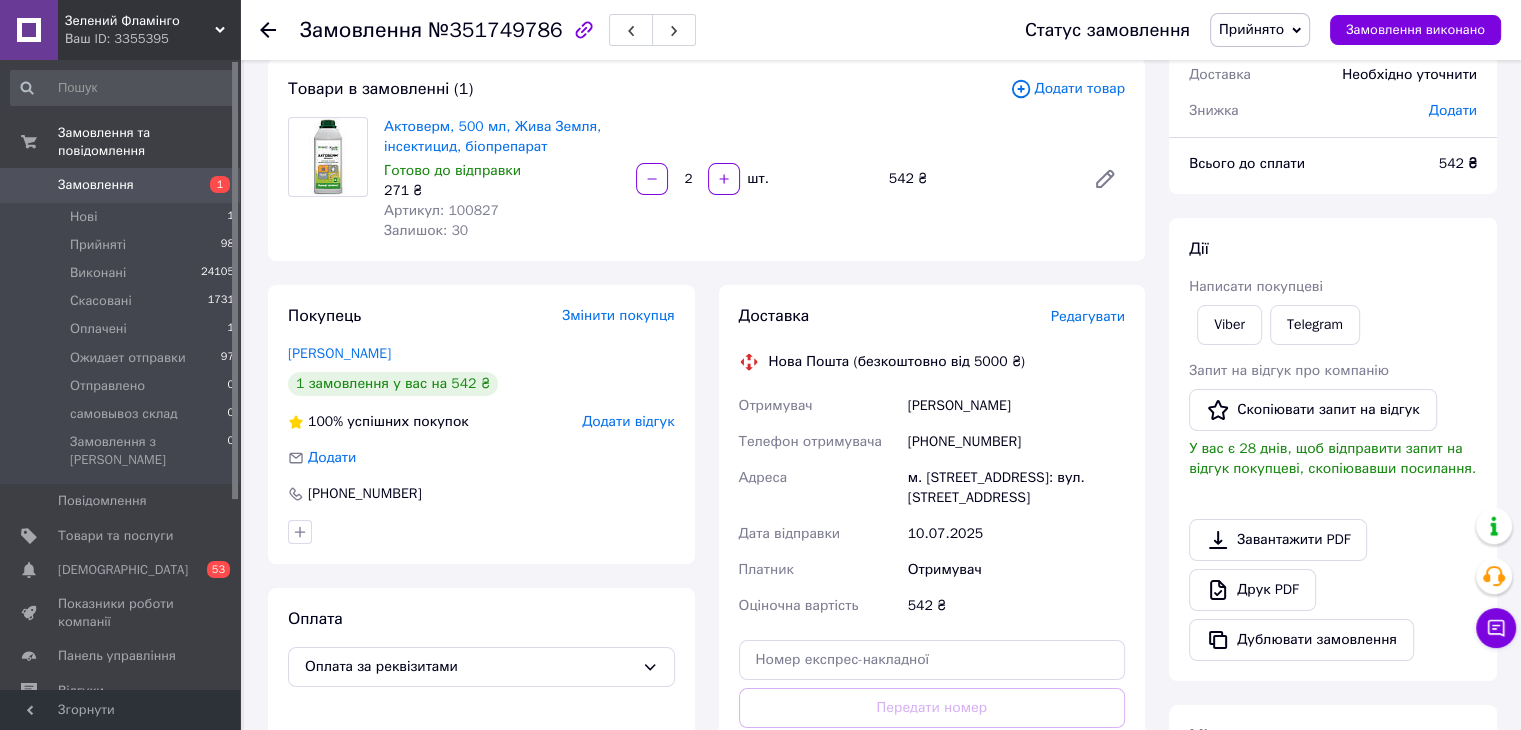scroll, scrollTop: 100, scrollLeft: 0, axis: vertical 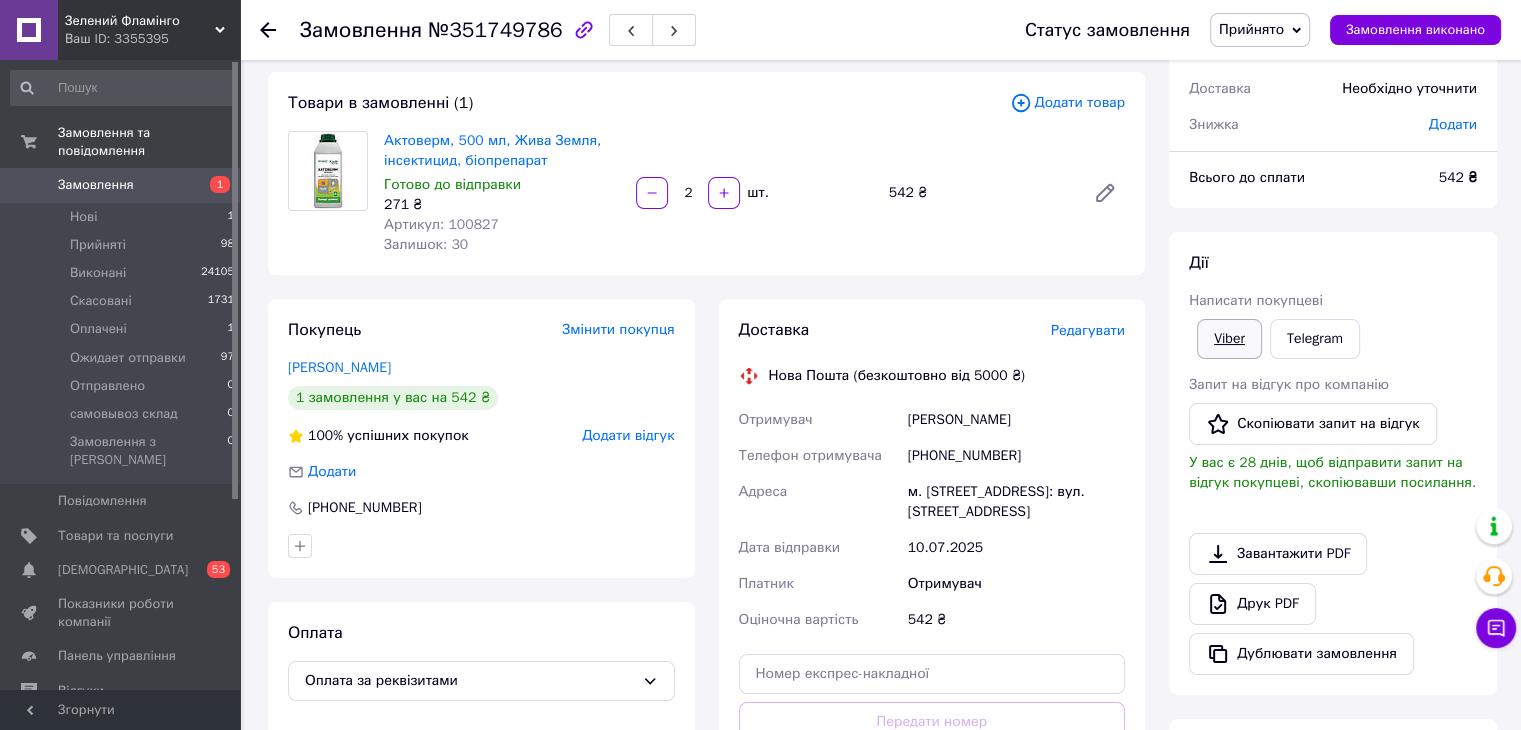 click on "Viber" at bounding box center [1229, 339] 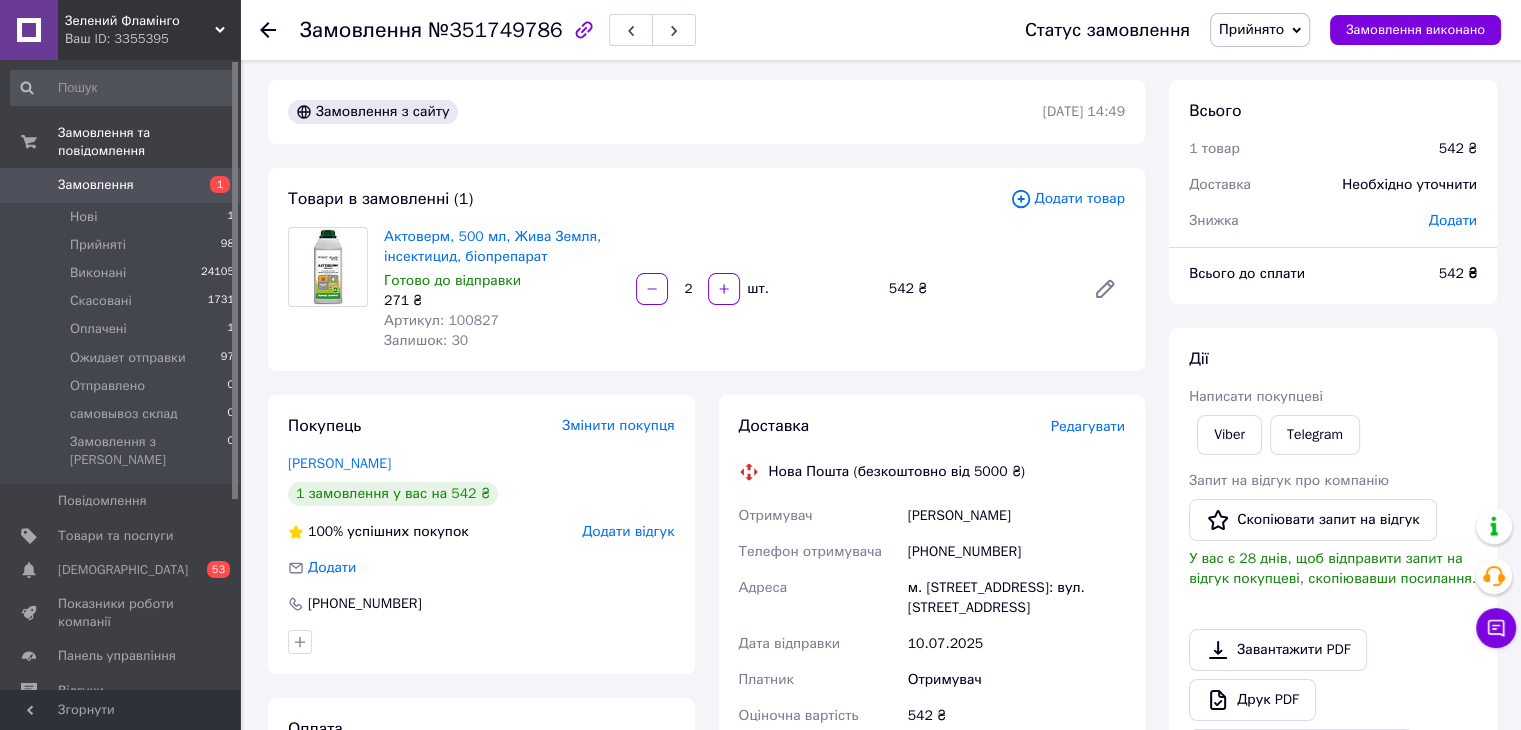 scroll, scrollTop: 0, scrollLeft: 0, axis: both 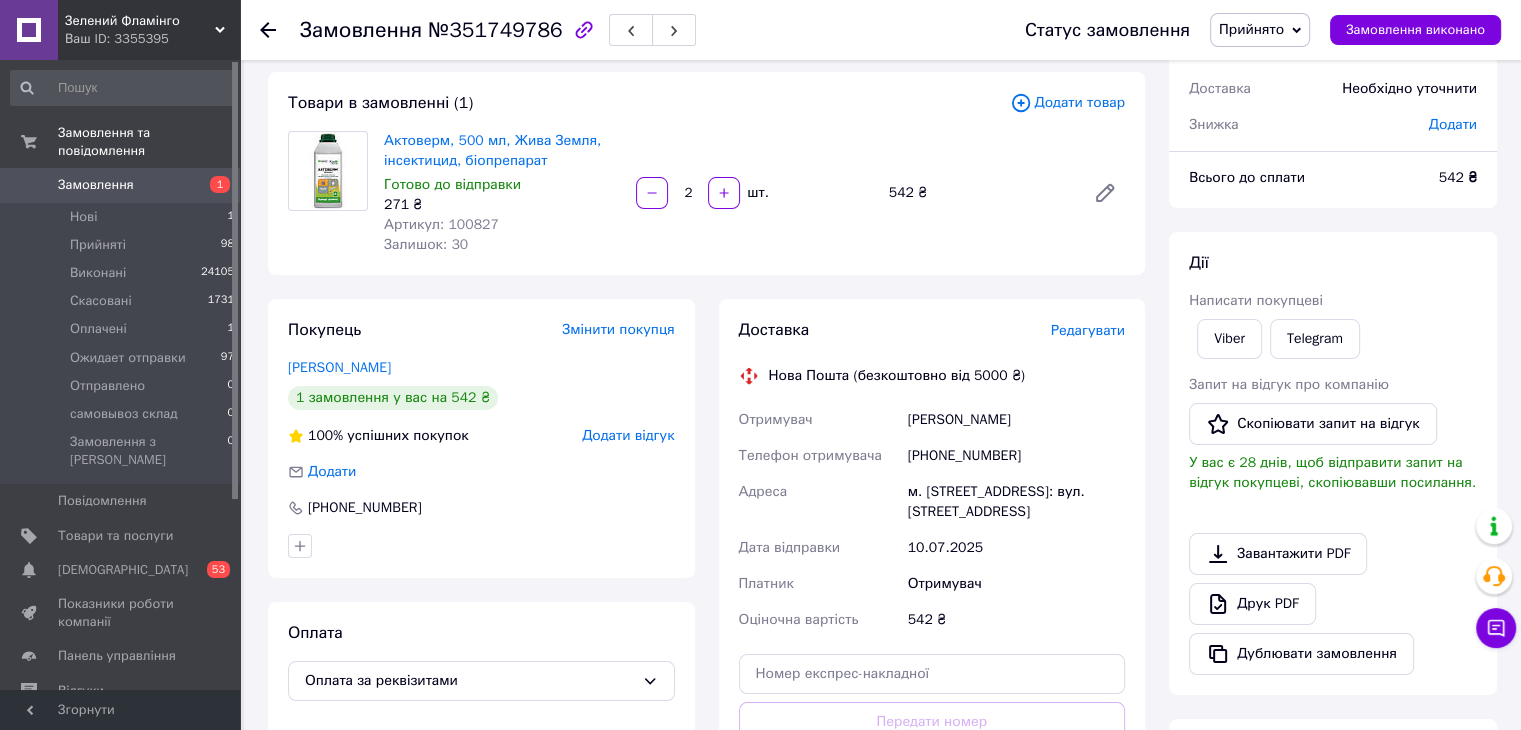 click on "Редагувати" at bounding box center [1088, 330] 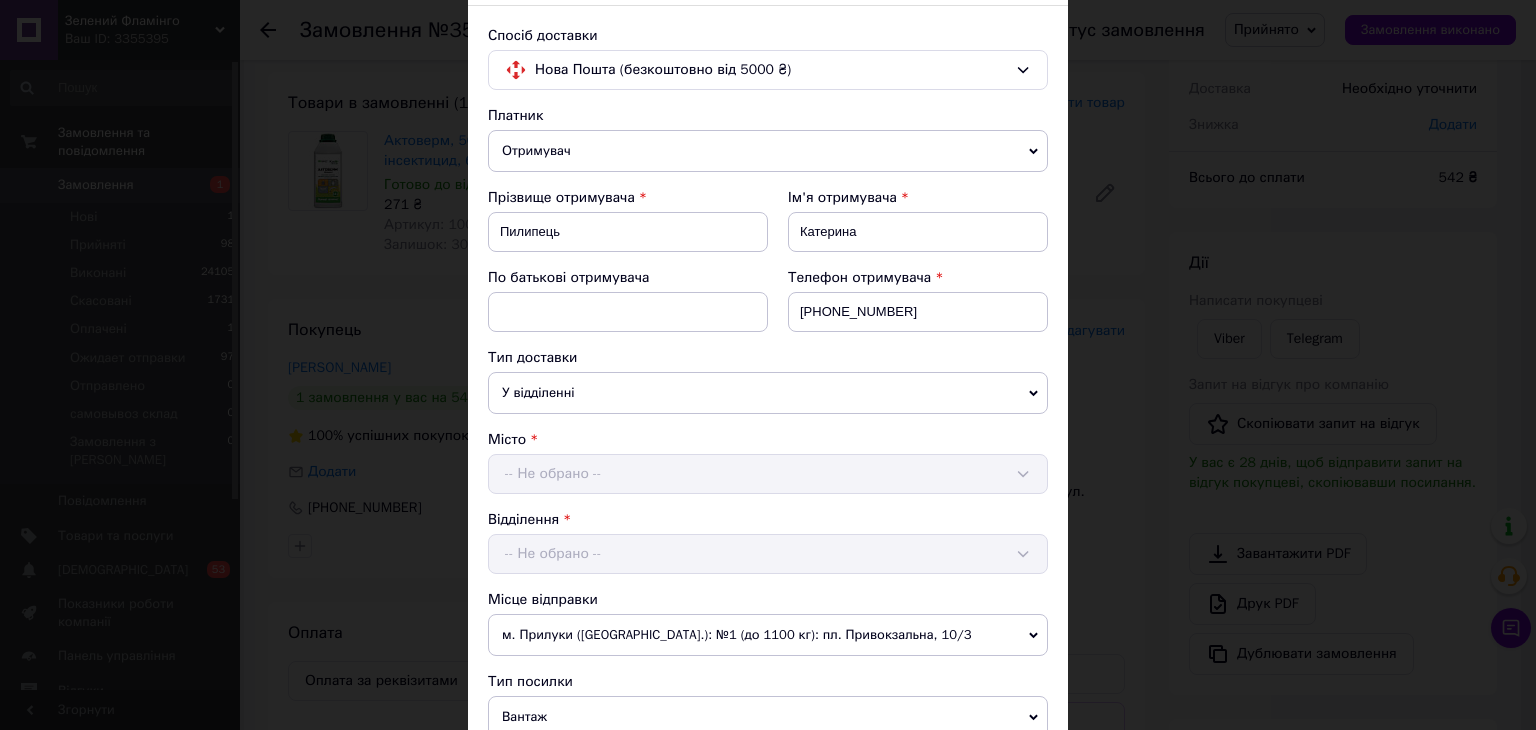 scroll, scrollTop: 500, scrollLeft: 0, axis: vertical 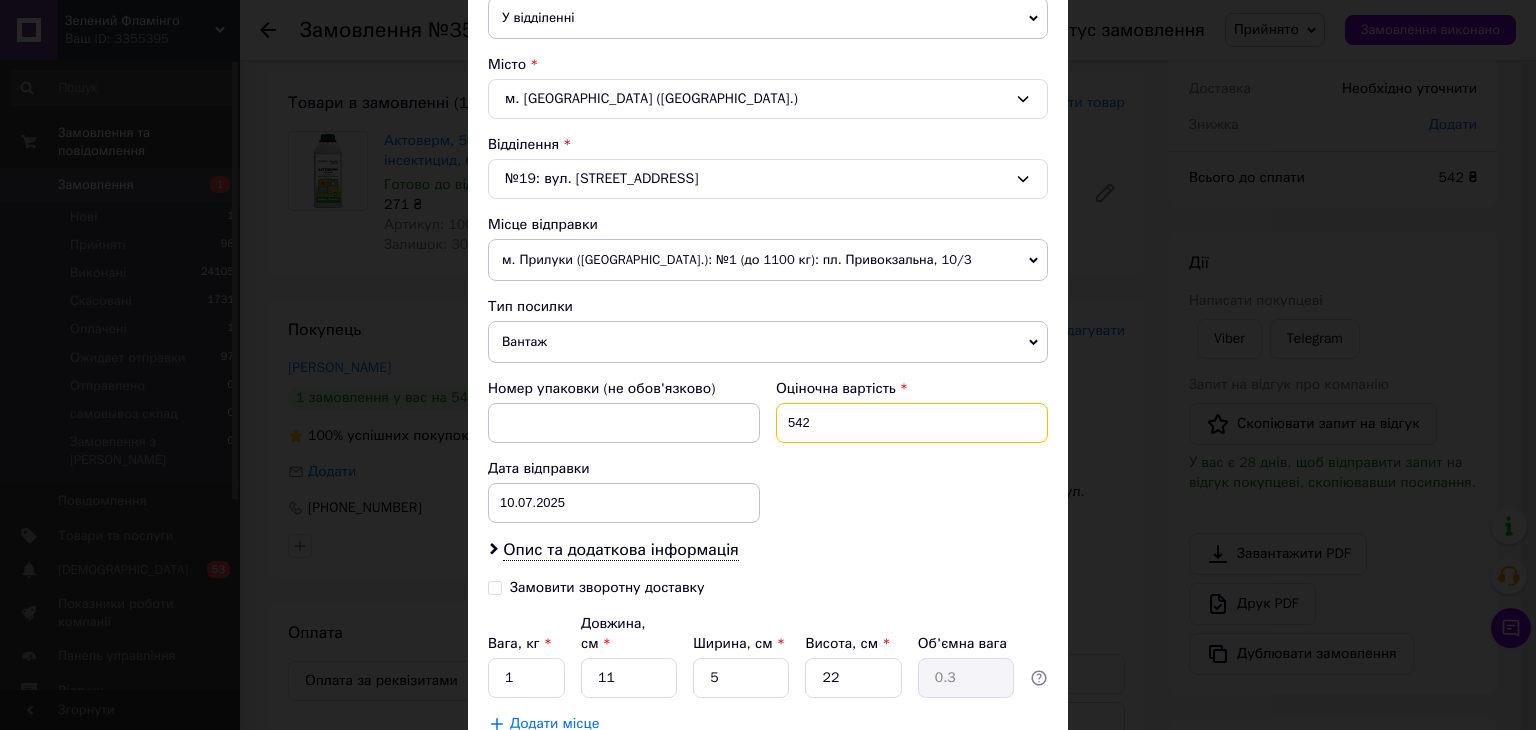 drag, startPoint x: 821, startPoint y: 409, endPoint x: 794, endPoint y: 413, distance: 27.294687 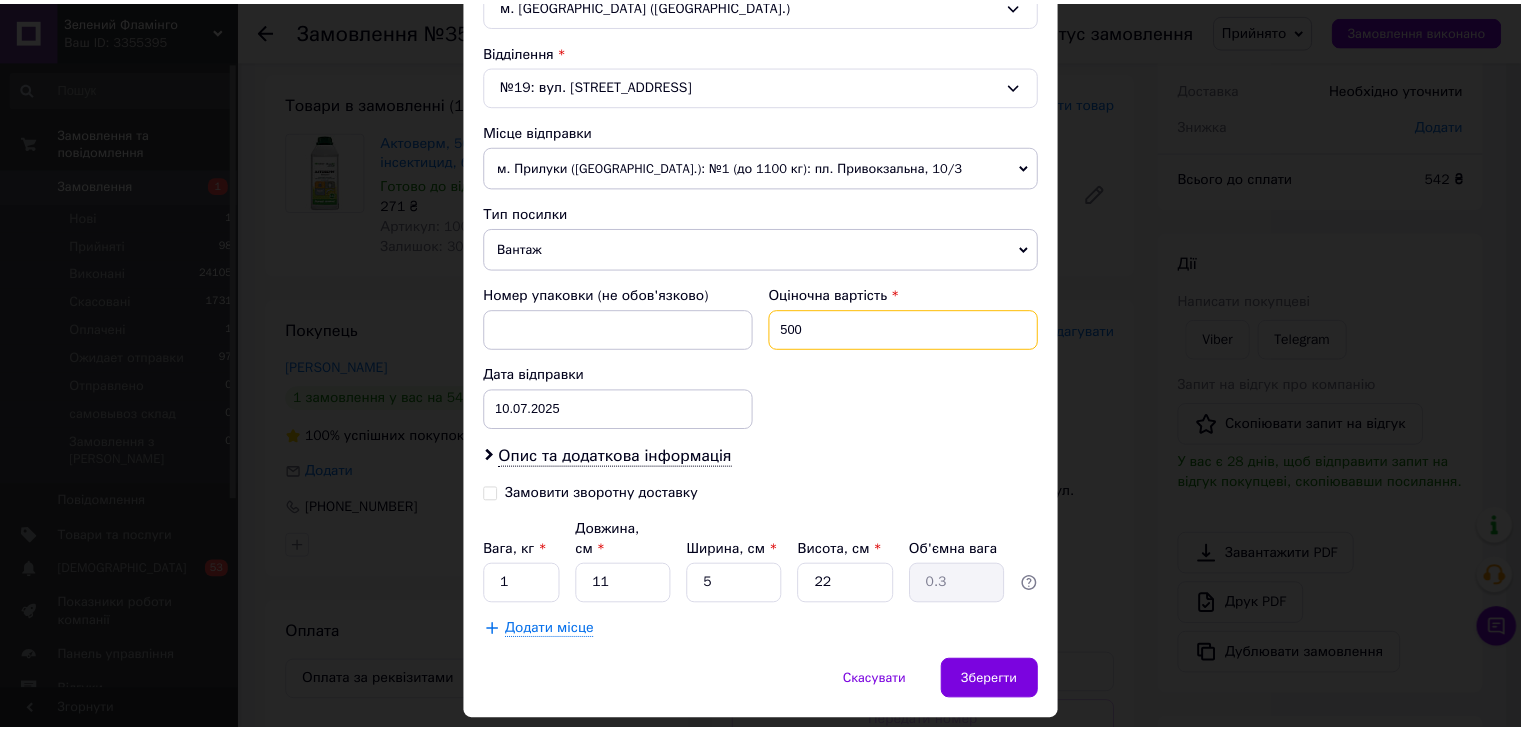 scroll, scrollTop: 600, scrollLeft: 0, axis: vertical 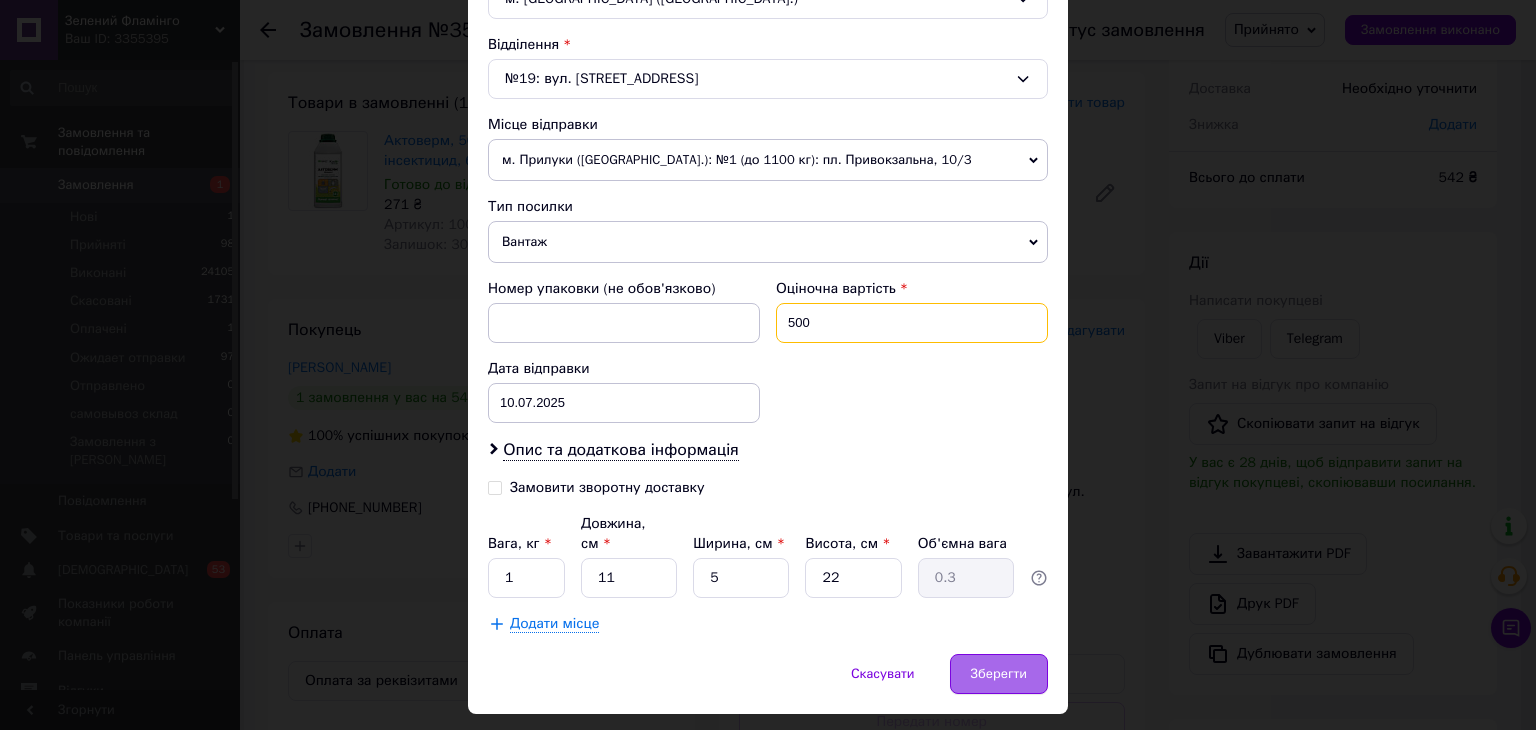 type on "500" 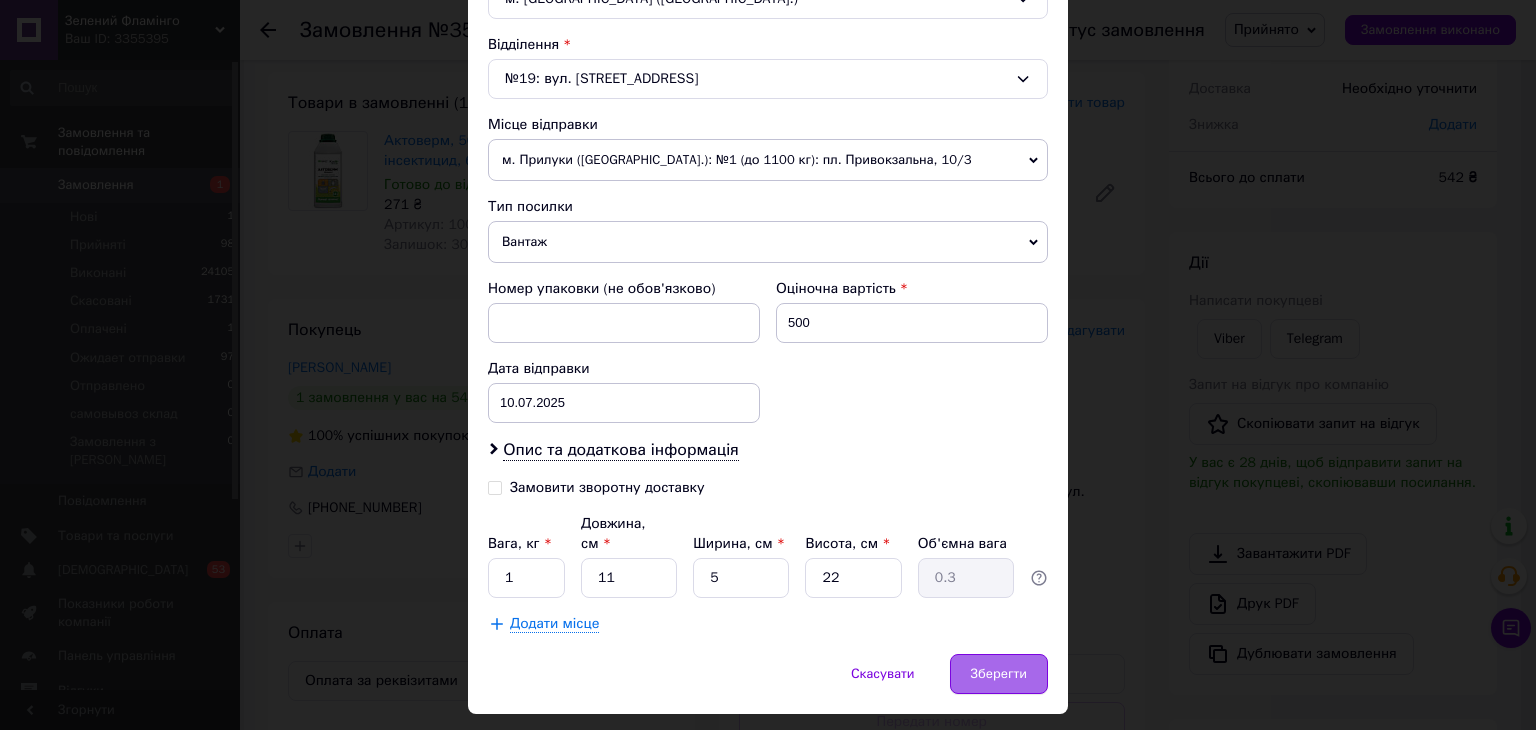 click on "Зберегти" at bounding box center (999, 674) 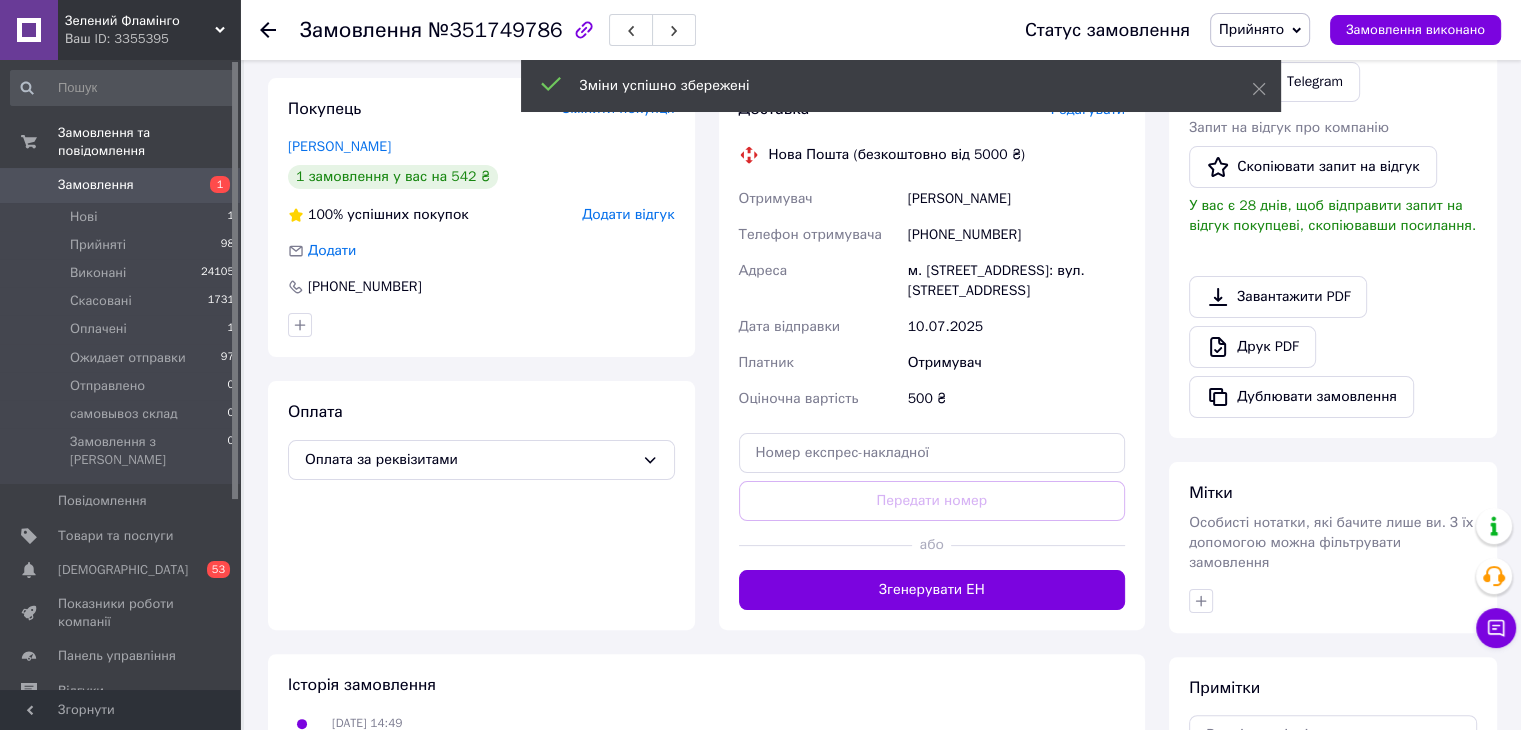 scroll, scrollTop: 500, scrollLeft: 0, axis: vertical 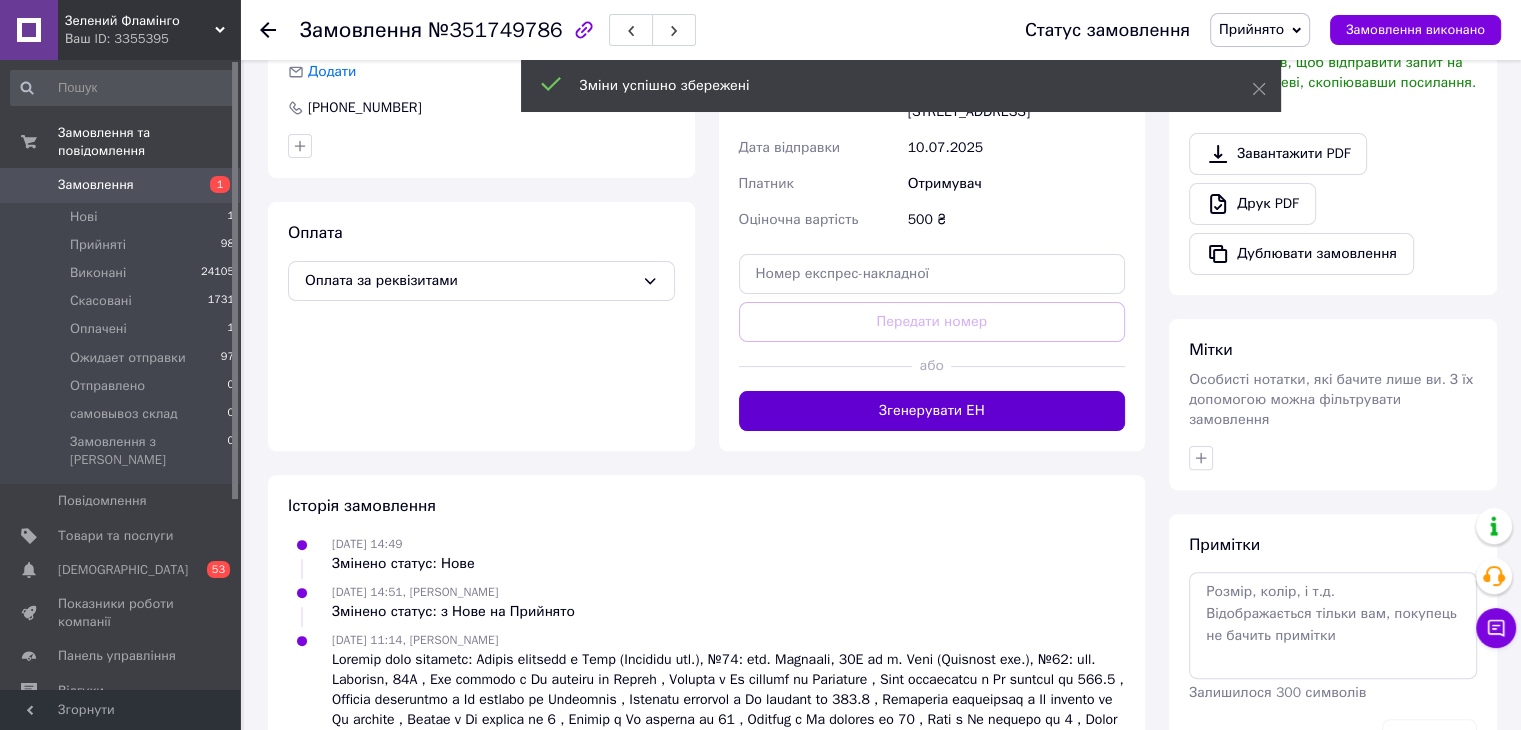 click on "Згенерувати ЕН" at bounding box center [932, 411] 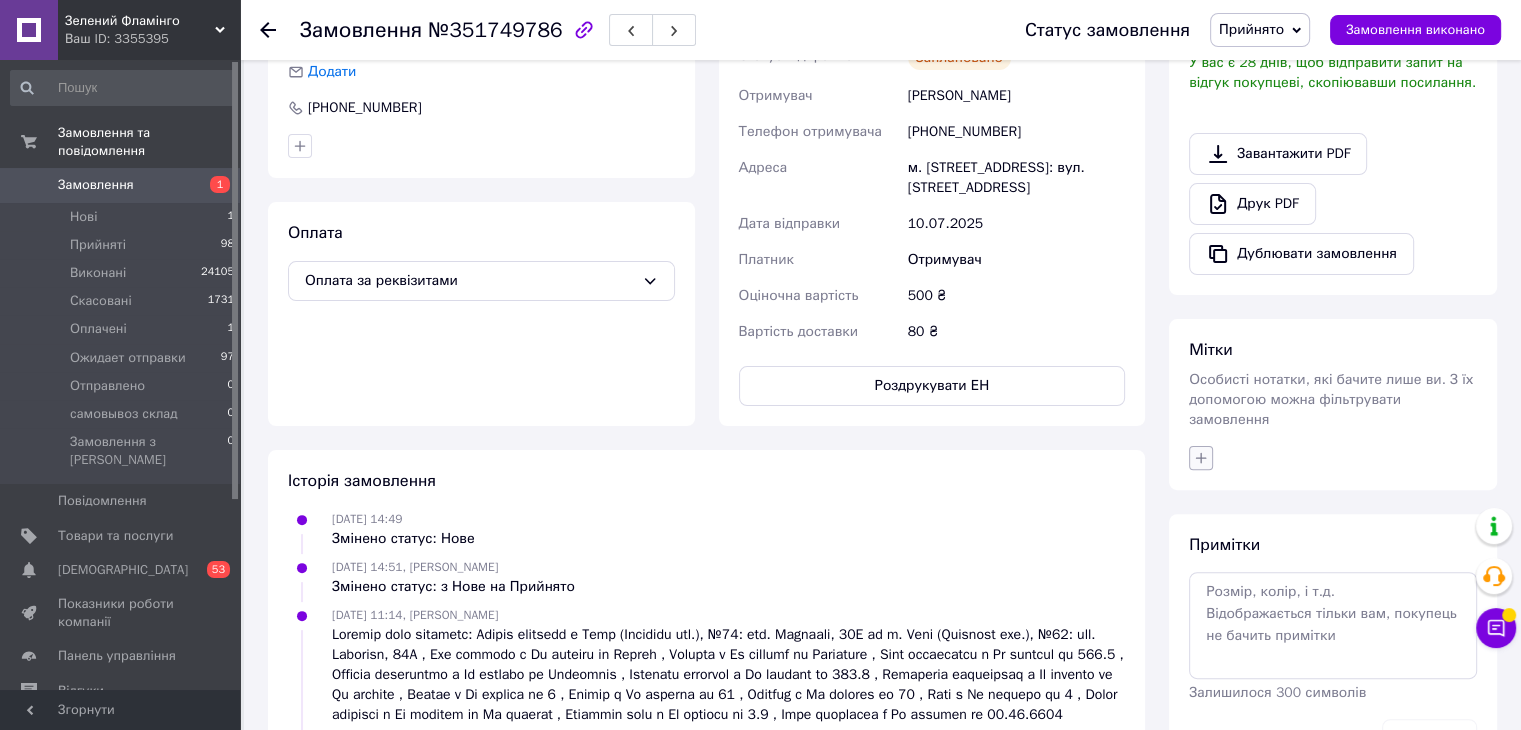 click 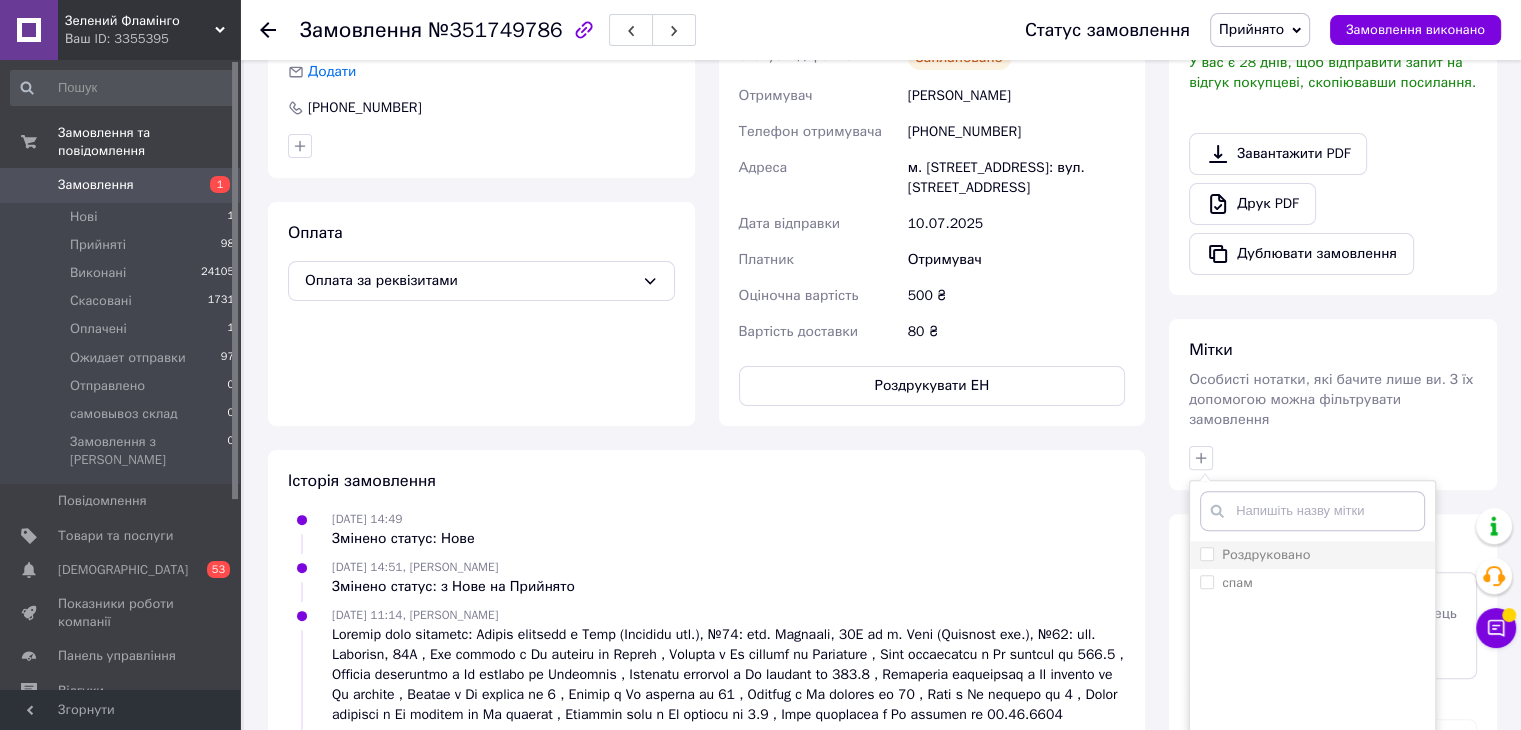 click on "Роздруковано" at bounding box center (1255, 555) 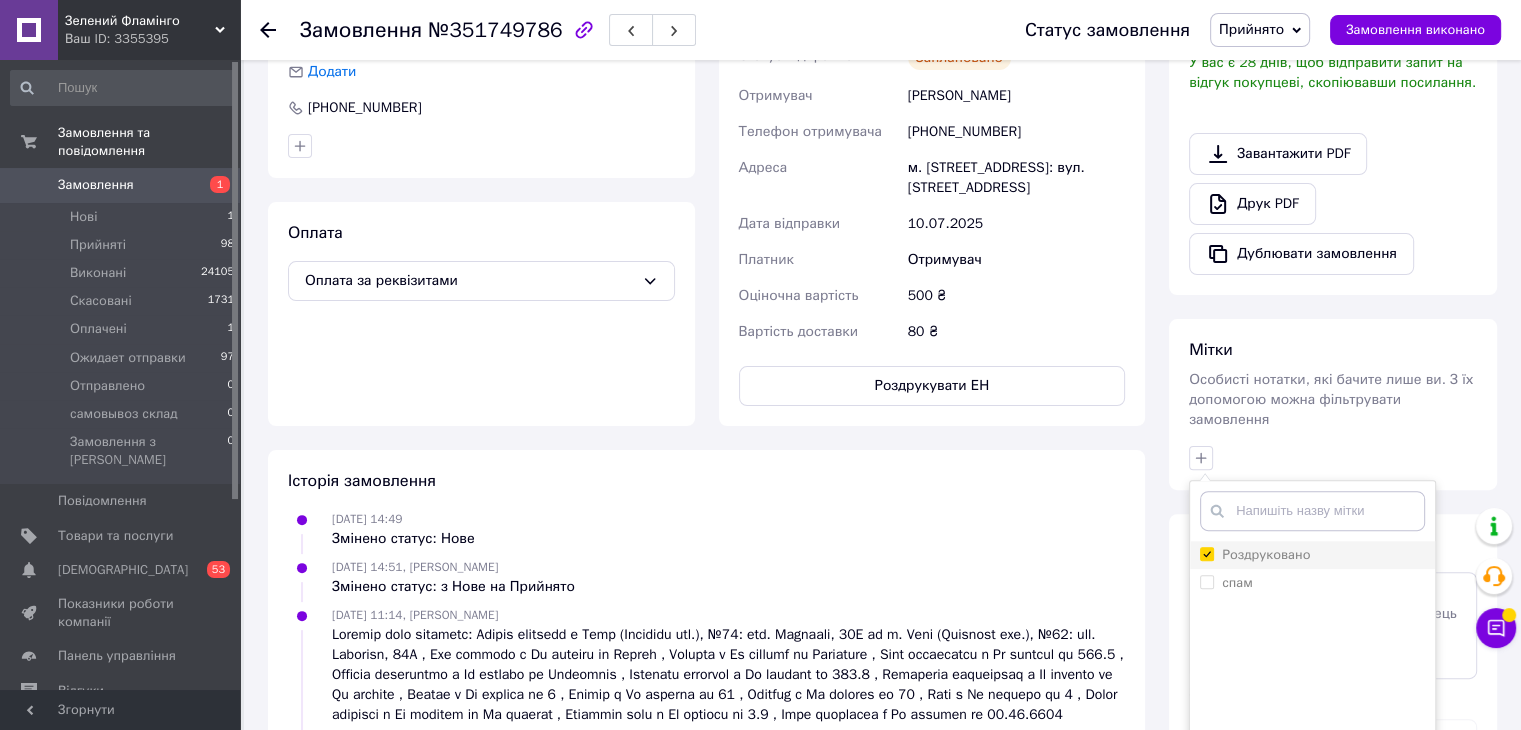 click on "Роздруковано" at bounding box center (1206, 553) 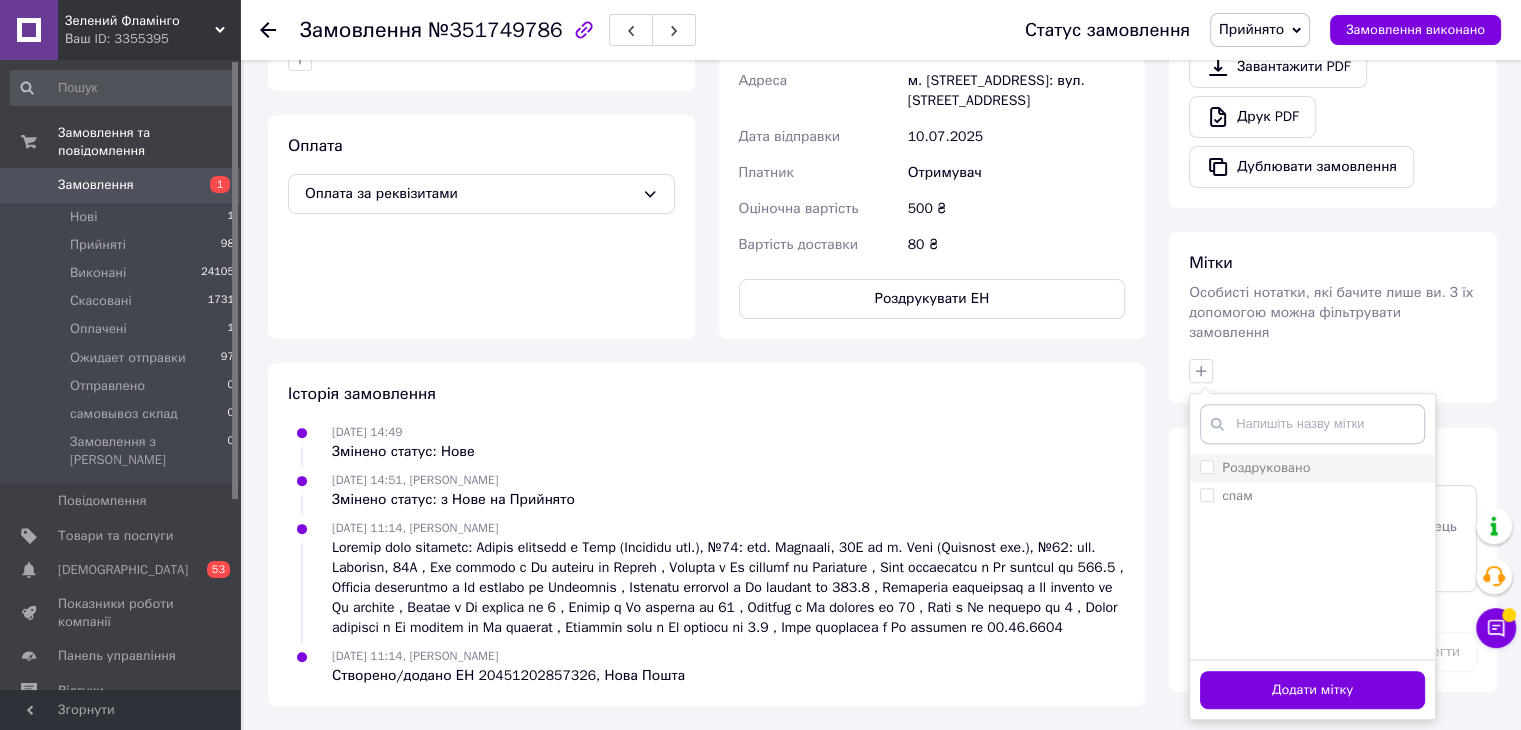 scroll, scrollTop: 600, scrollLeft: 0, axis: vertical 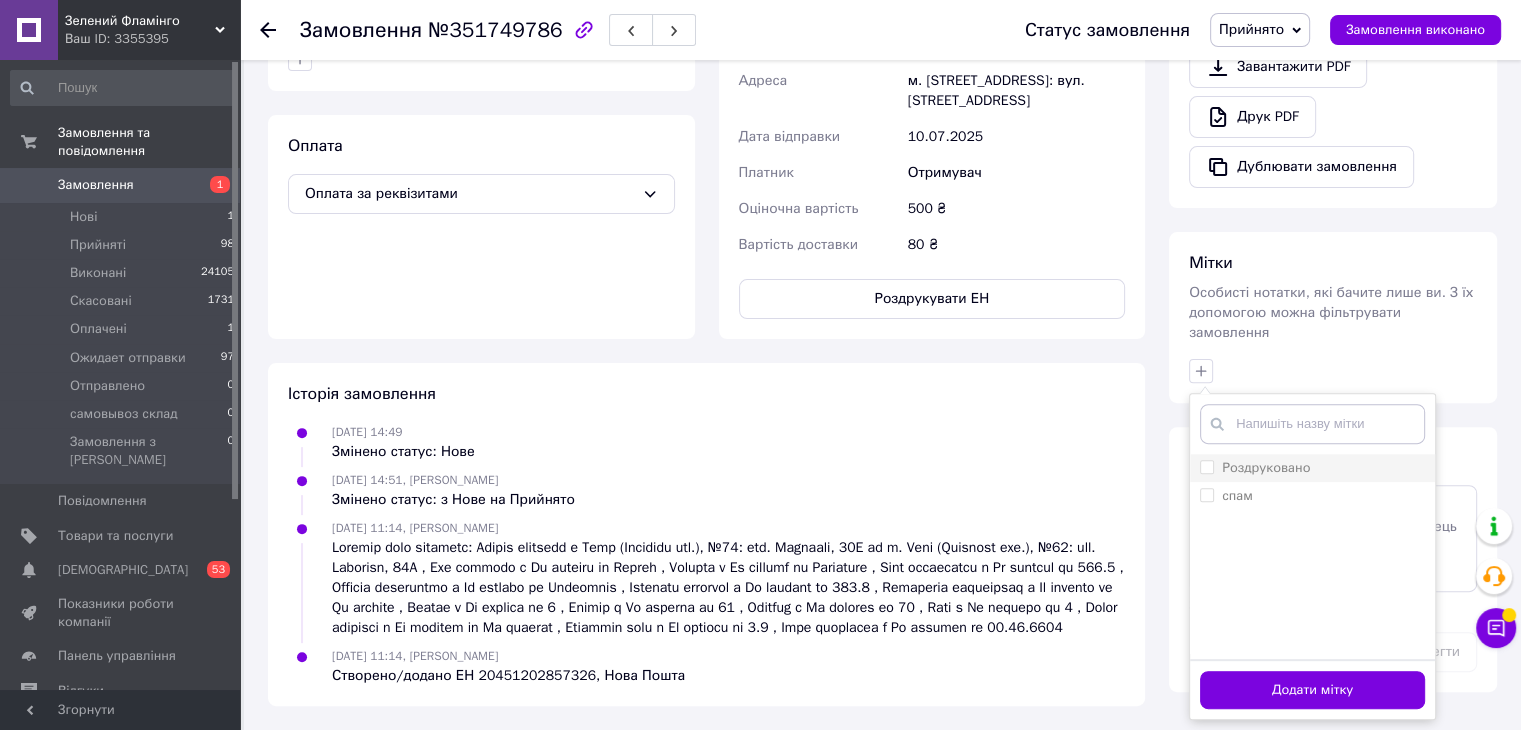 click on "Роздруковано" at bounding box center (1266, 467) 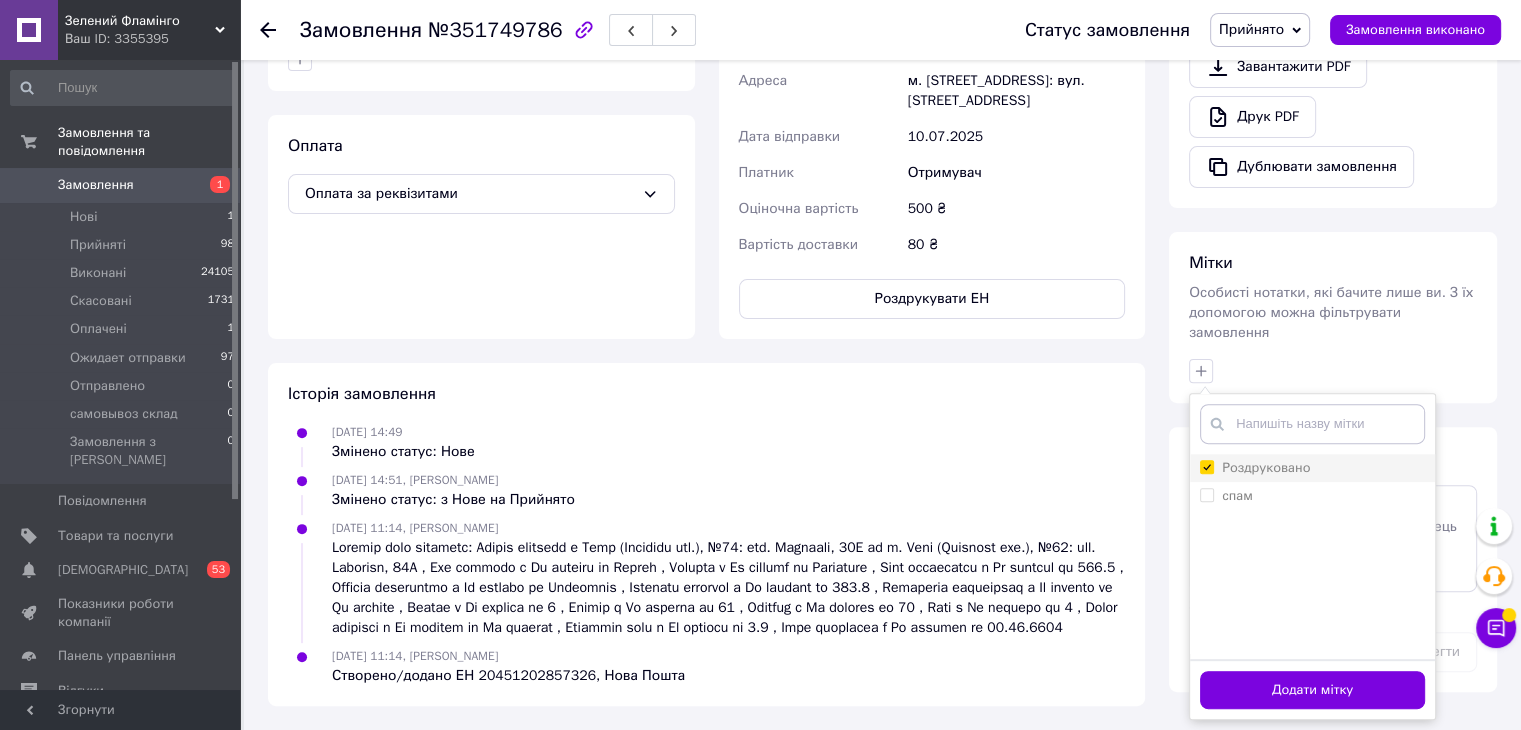 checkbox on "true" 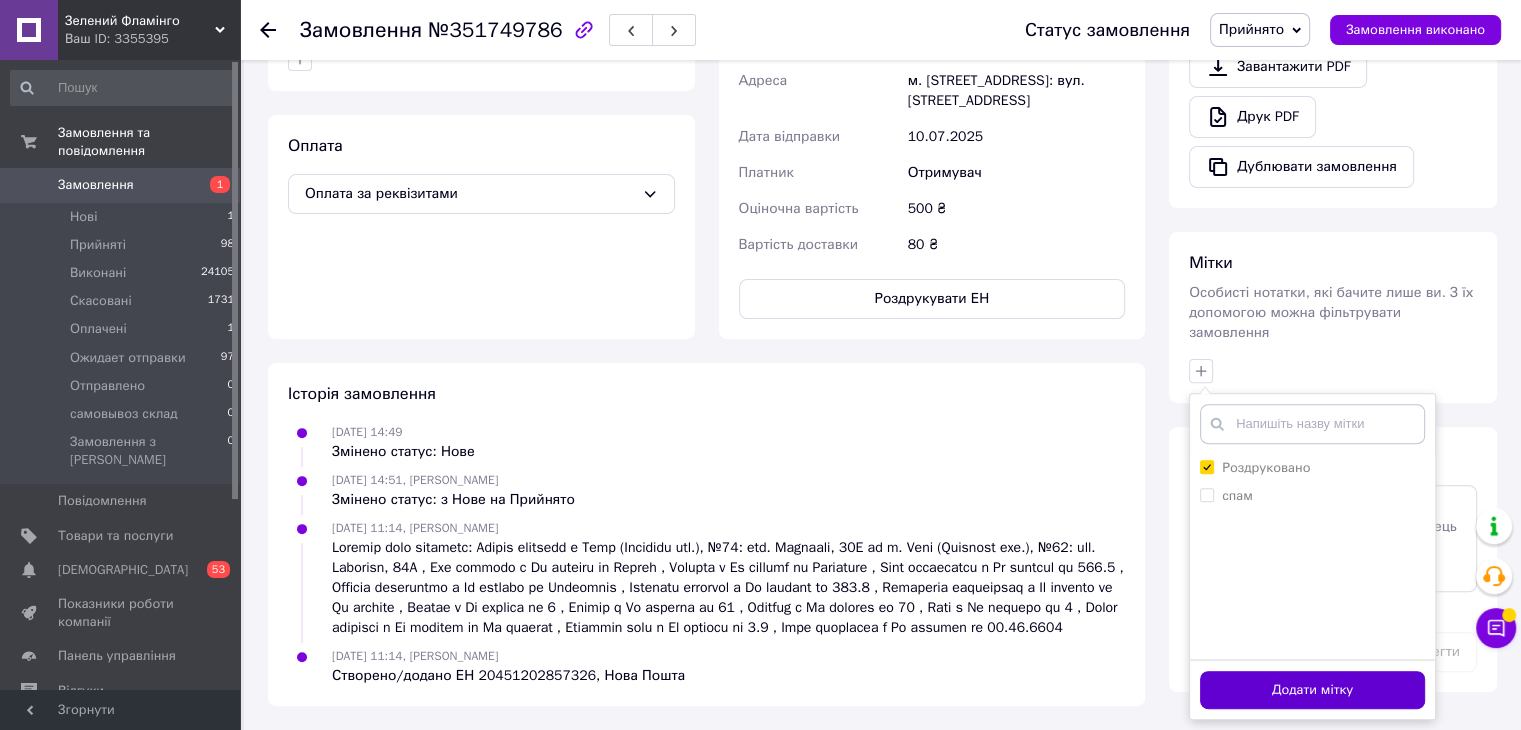 click on "Додати мітку" at bounding box center (1312, 690) 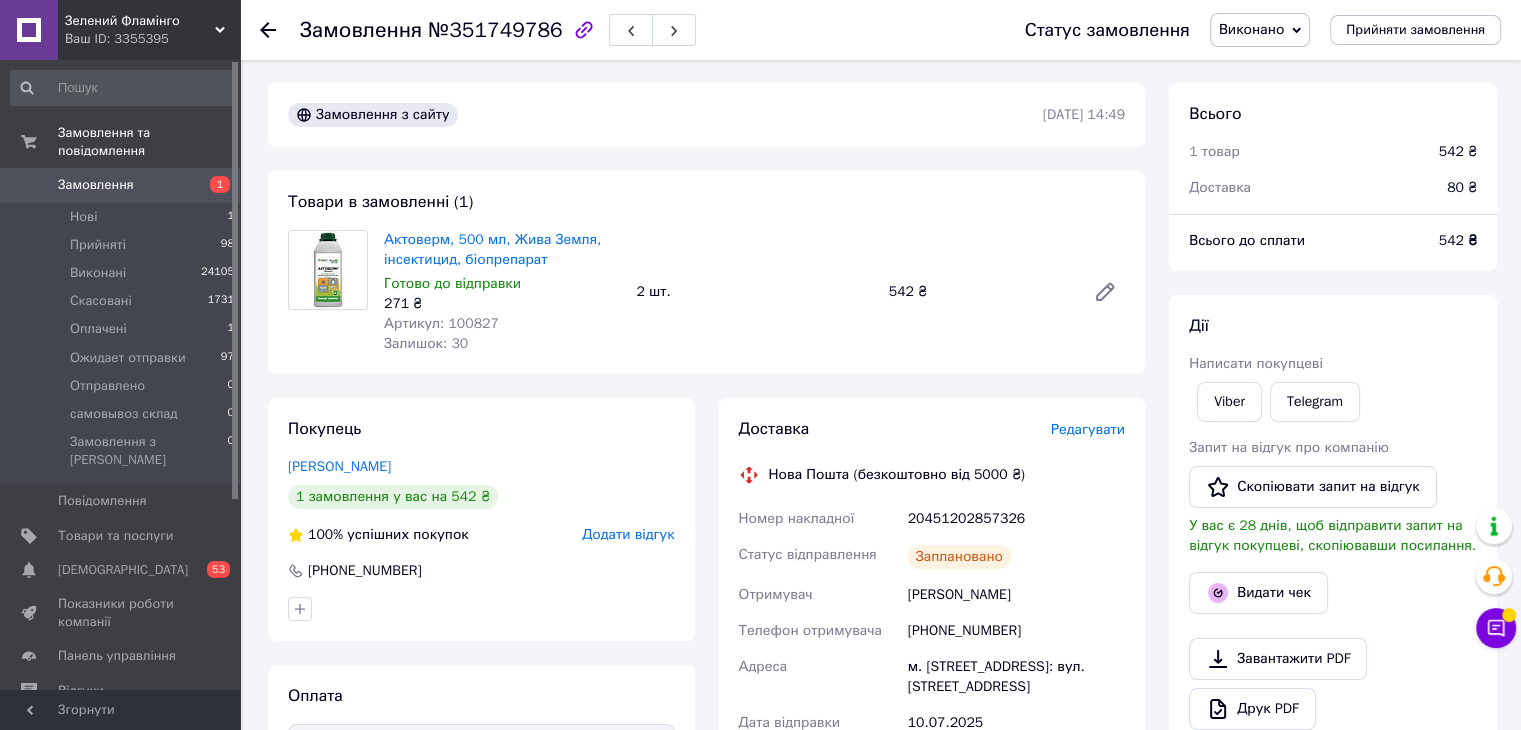 scroll, scrollTop: 0, scrollLeft: 0, axis: both 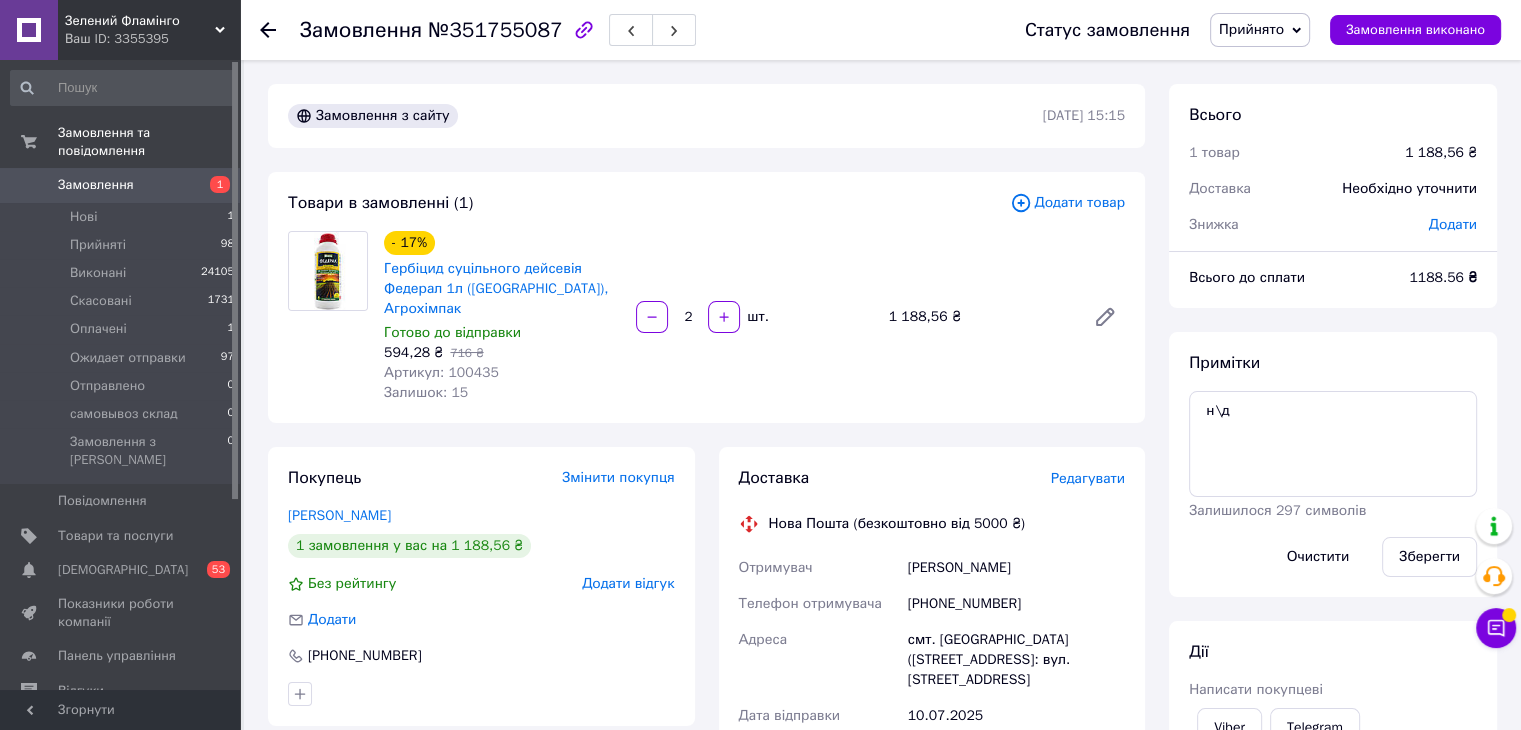 click 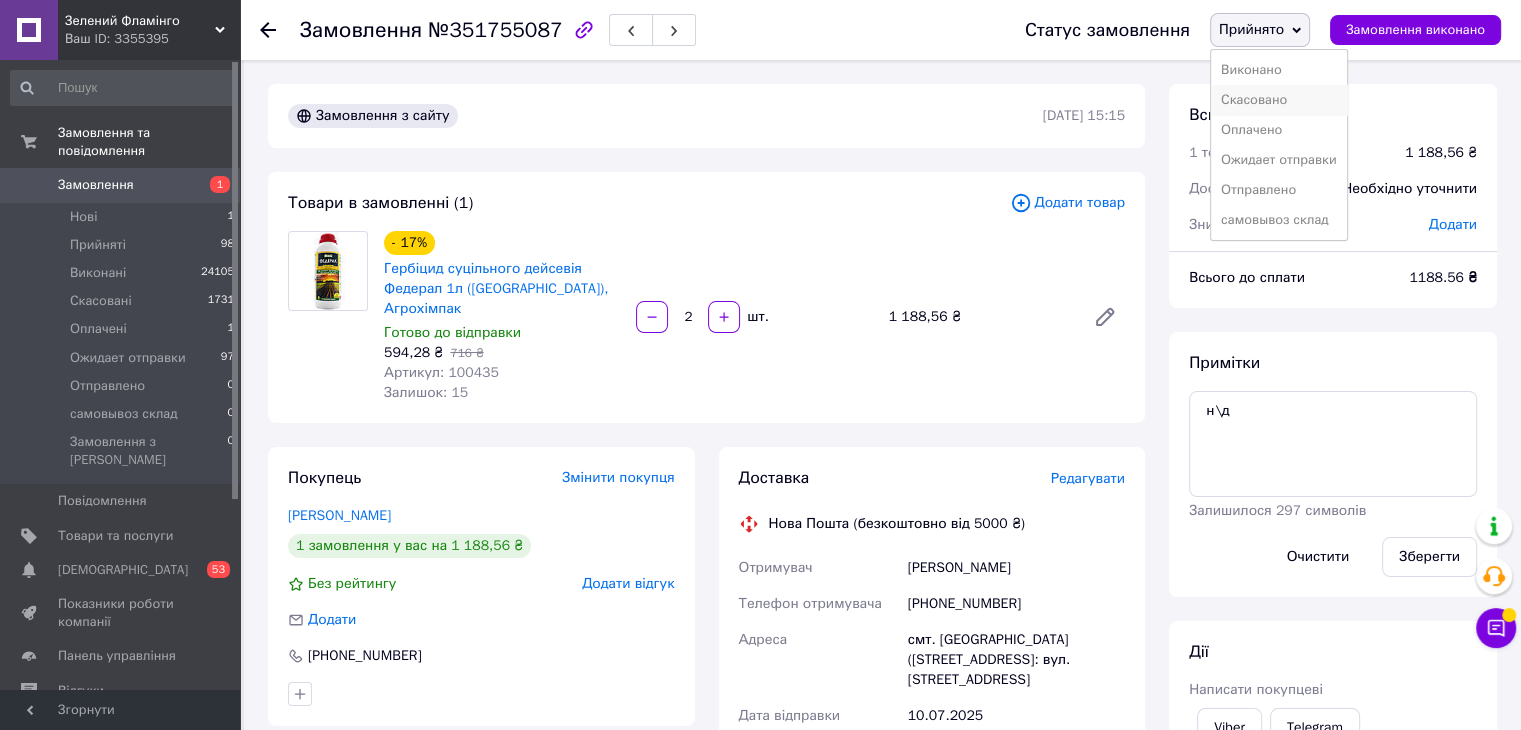 click on "Скасовано" at bounding box center [1279, 100] 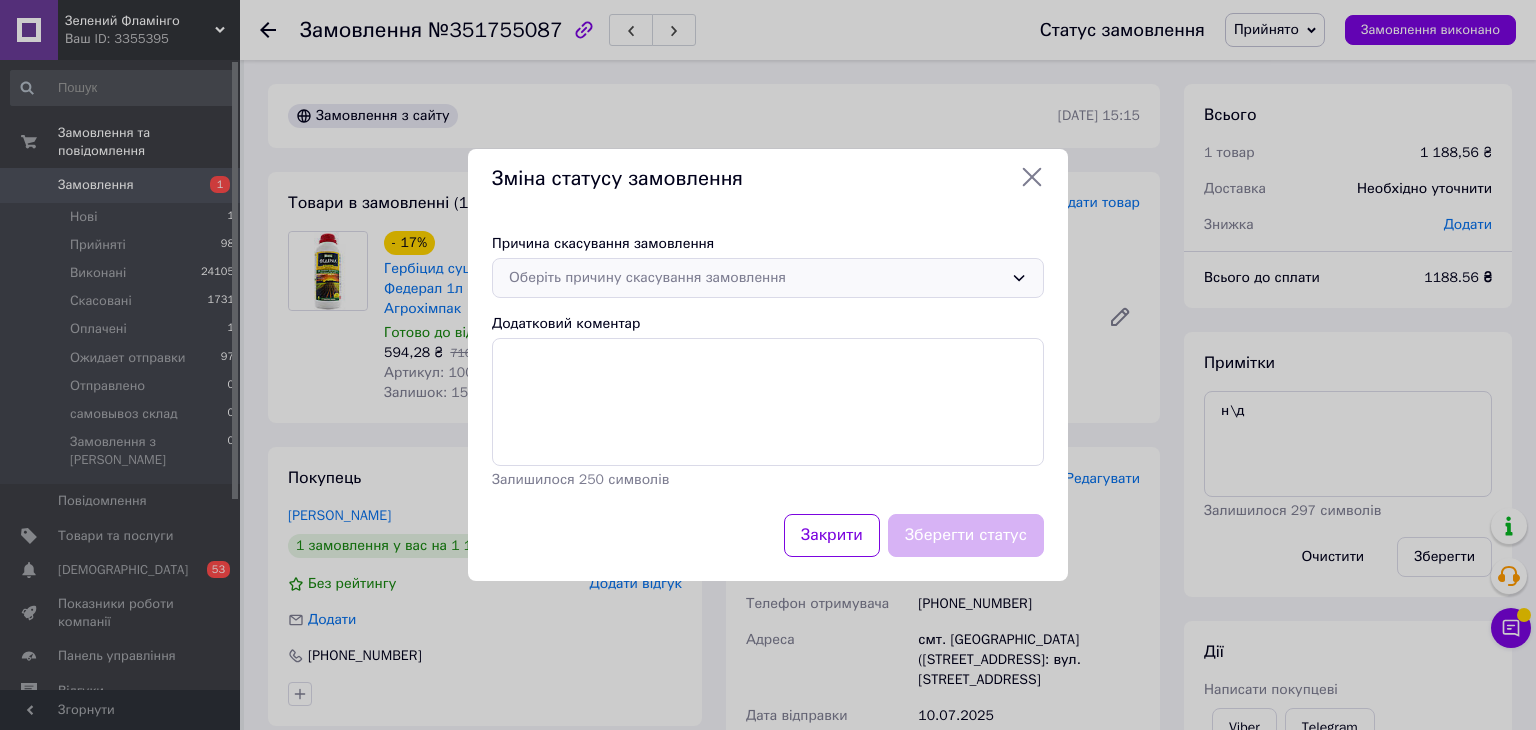 click on "Оберіть причину скасування замовлення" at bounding box center [756, 278] 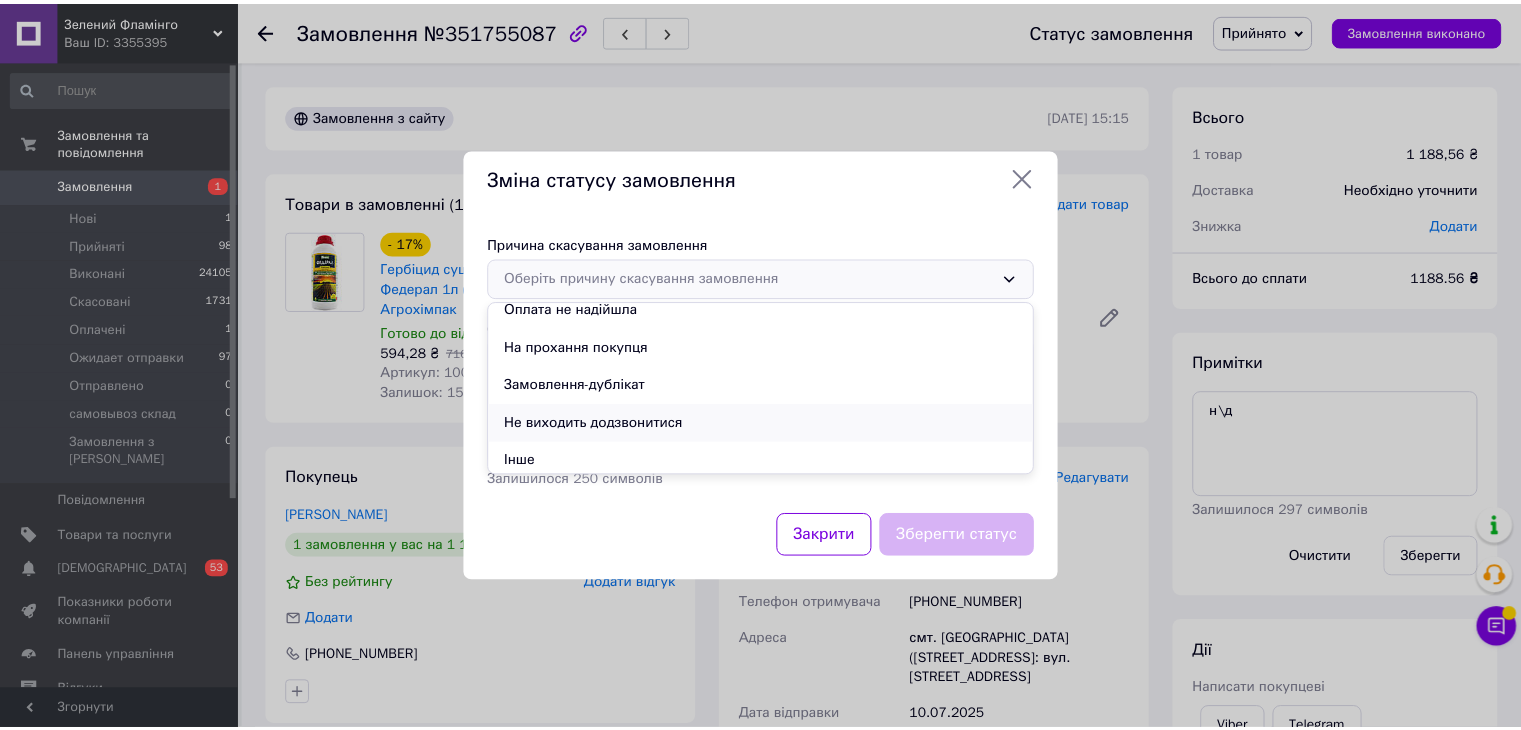 scroll, scrollTop: 93, scrollLeft: 0, axis: vertical 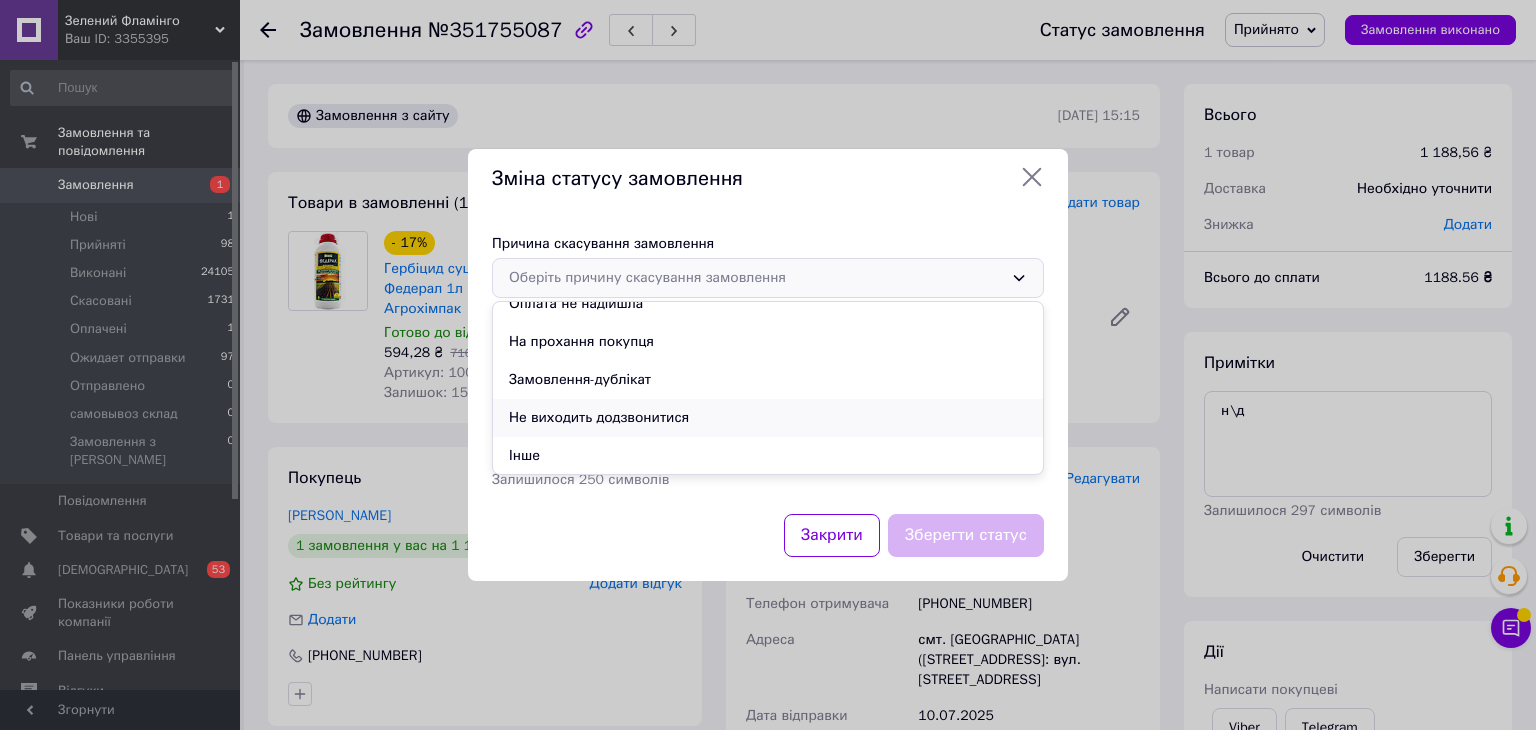 click on "Не виходить додзвонитися" at bounding box center (768, 418) 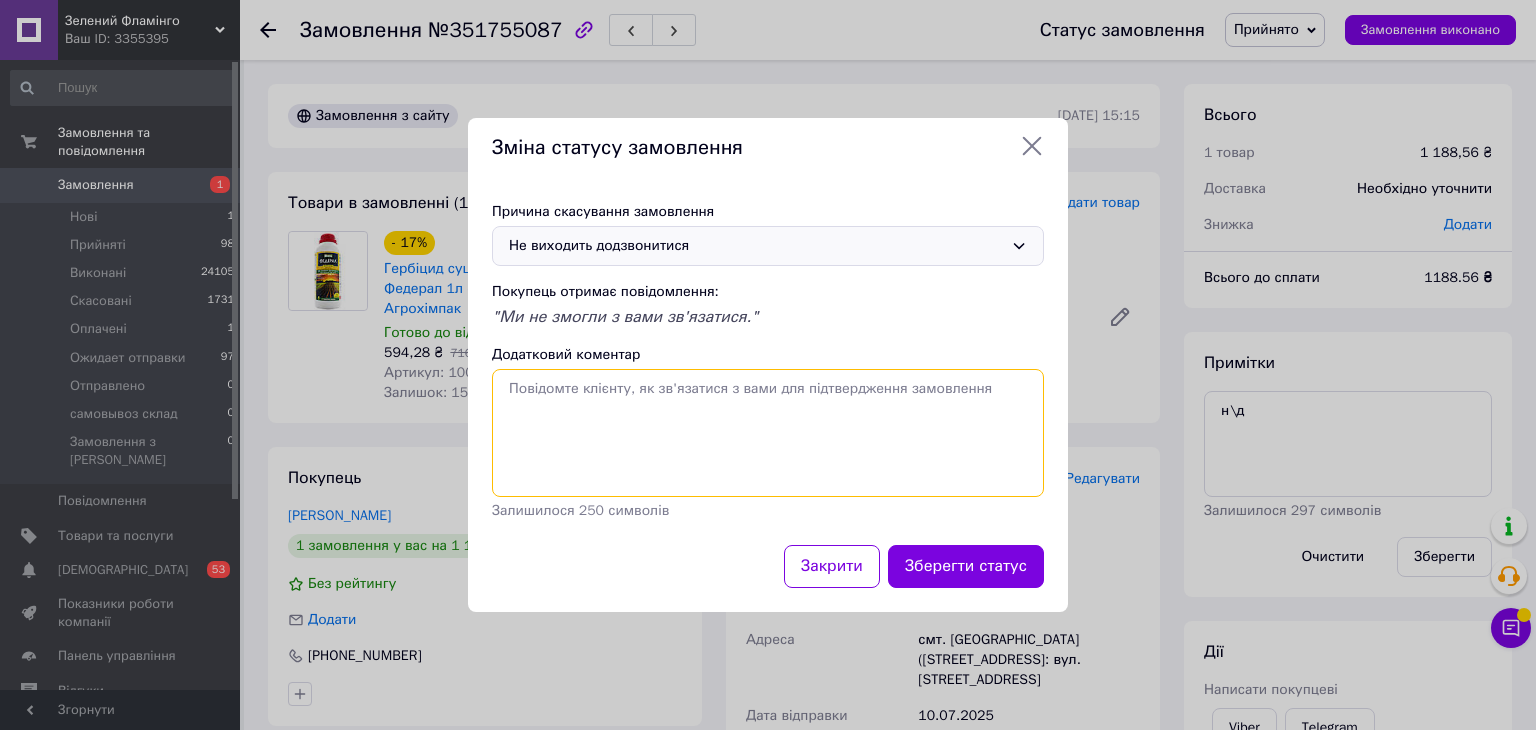 click on "Додатковий коментар" at bounding box center [768, 433] 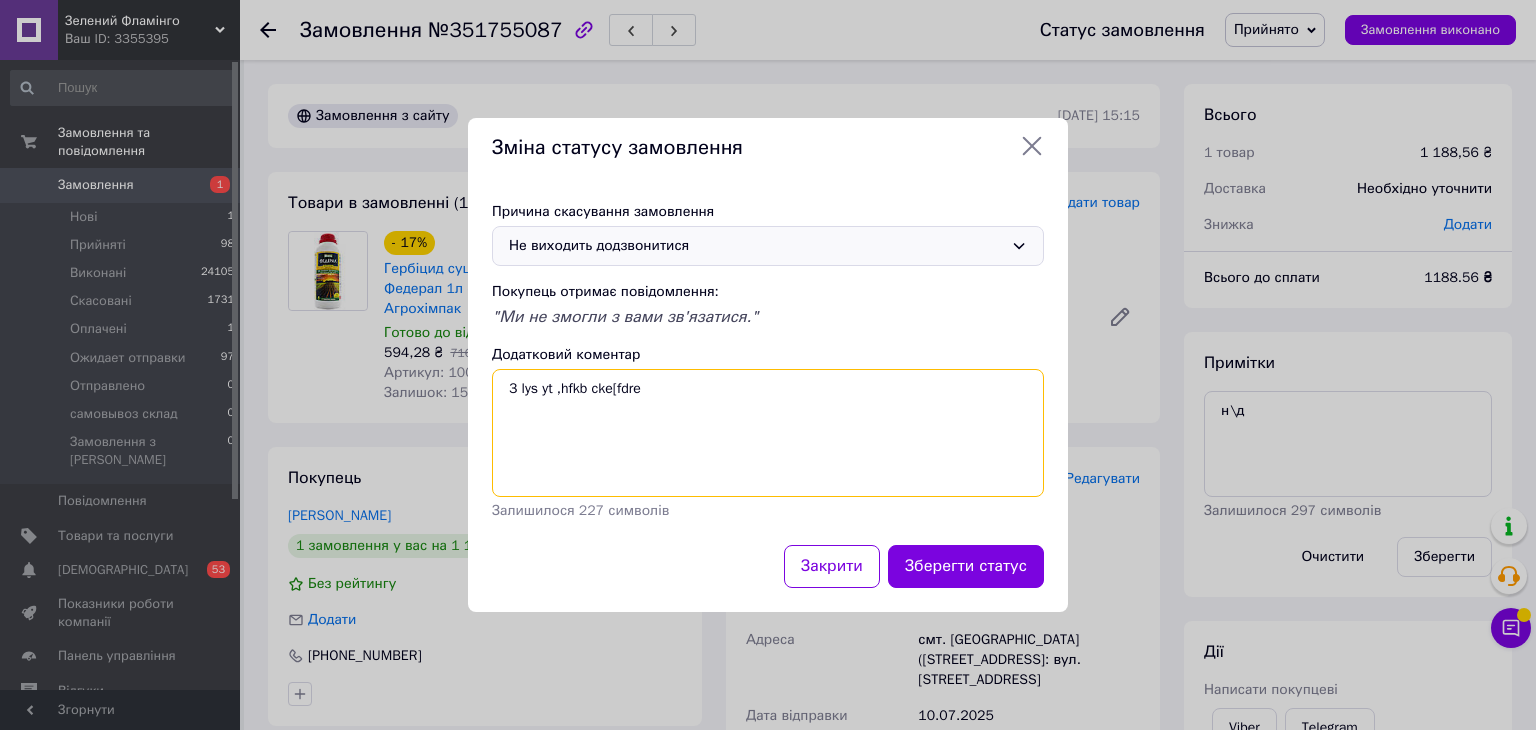 drag, startPoint x: 592, startPoint y: 381, endPoint x: 520, endPoint y: 385, distance: 72.11102 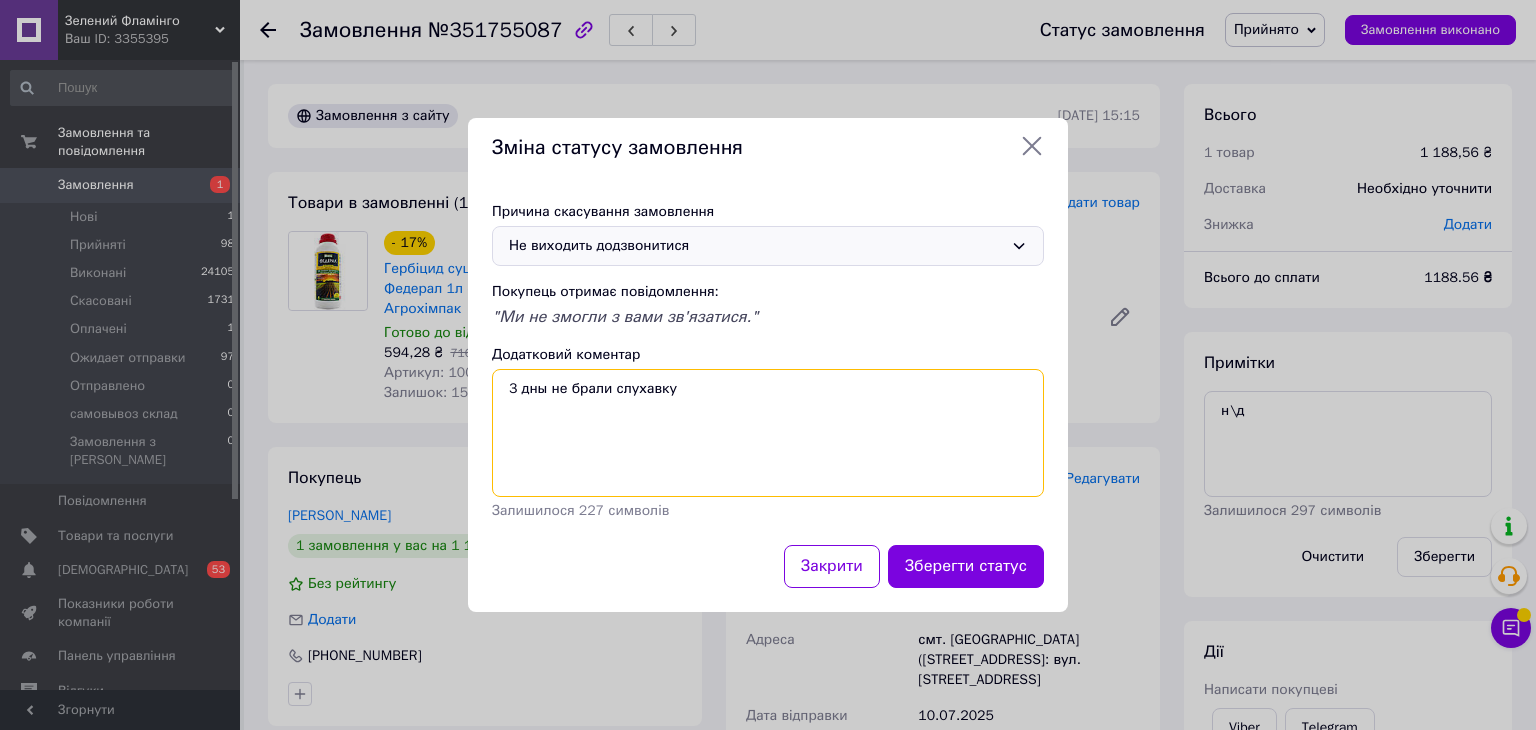 click on "3 дны не брали слухавку" at bounding box center [768, 433] 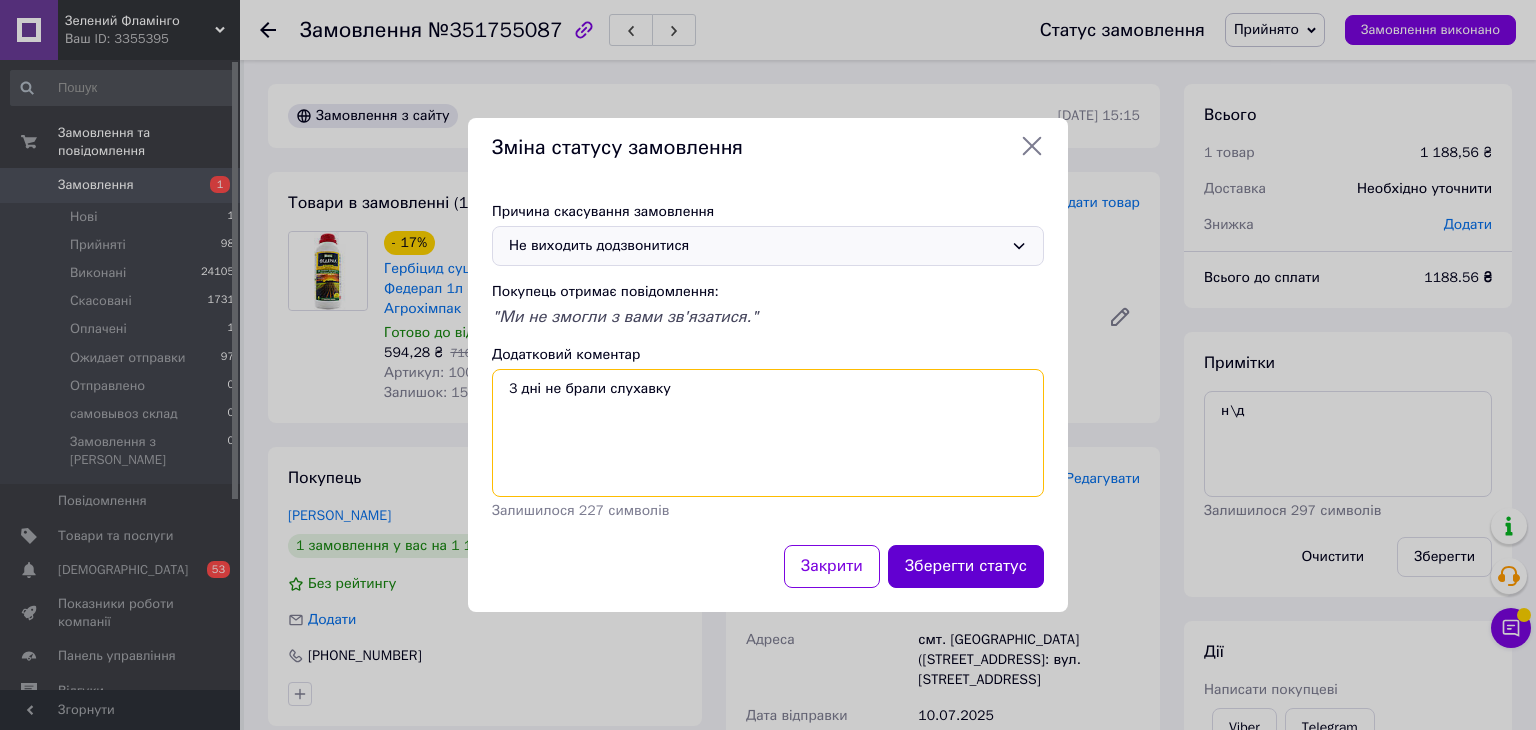 type on "3 дні не брали слухавку" 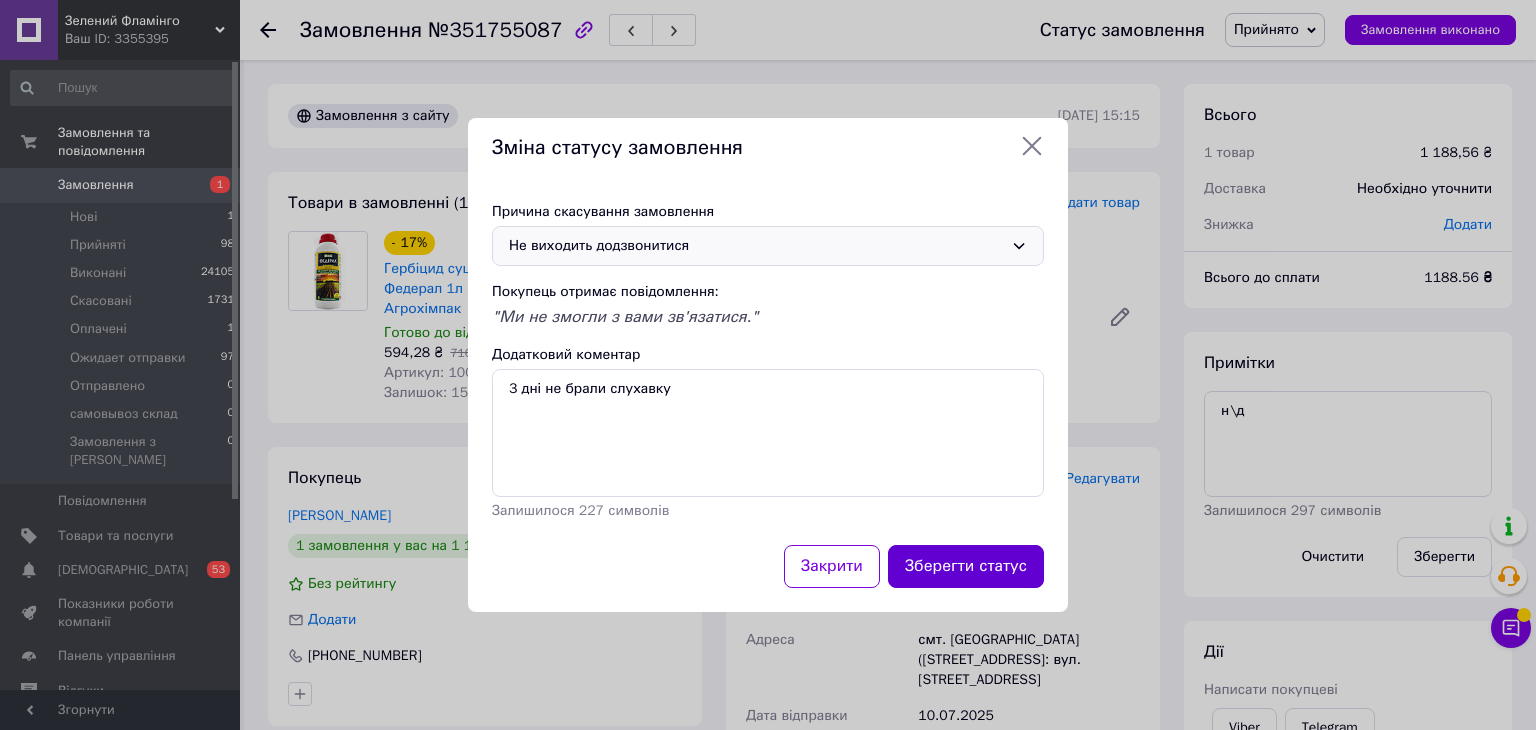 click on "Зберегти статус" at bounding box center (966, 566) 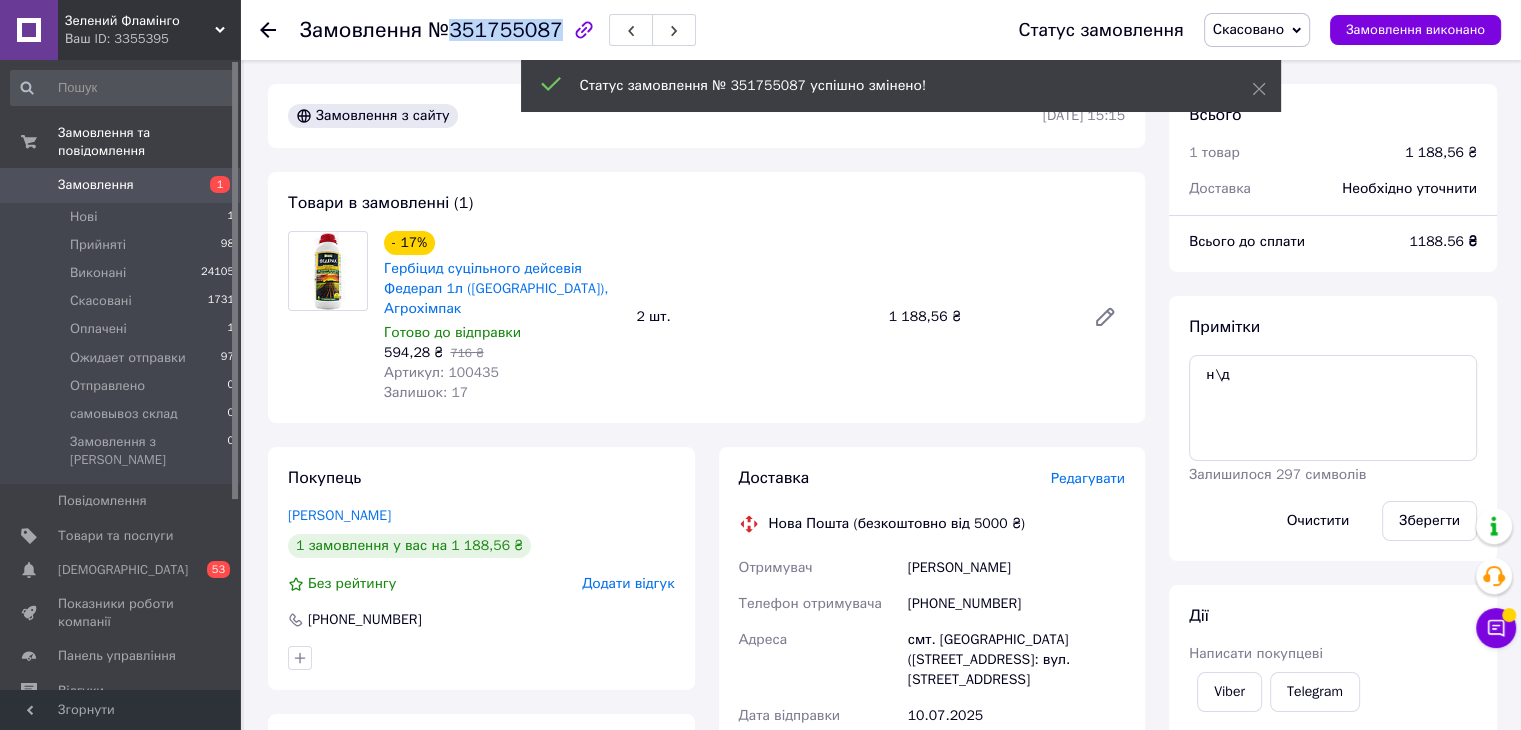 drag, startPoint x: 526, startPoint y: 37, endPoint x: 448, endPoint y: 36, distance: 78.00641 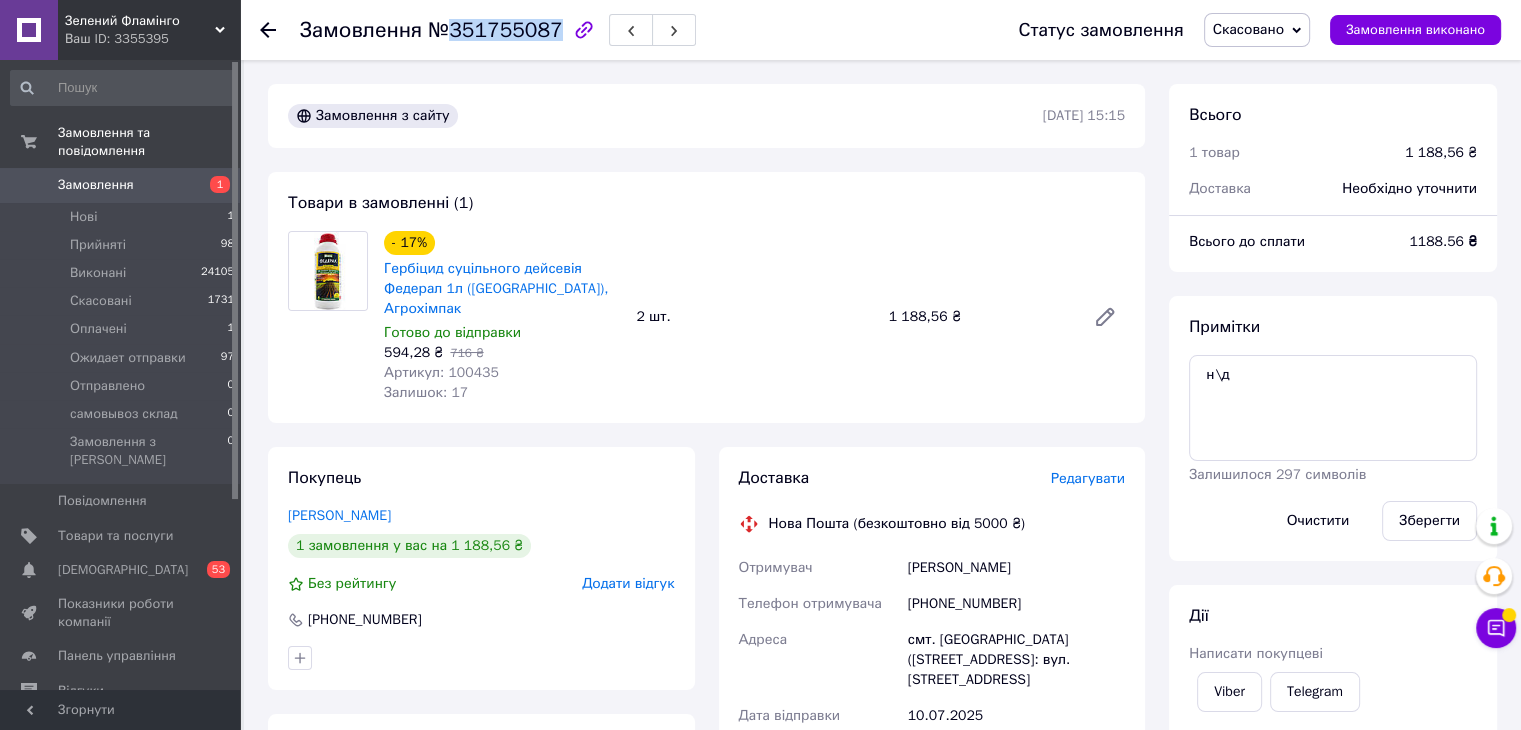 copy on "351755087" 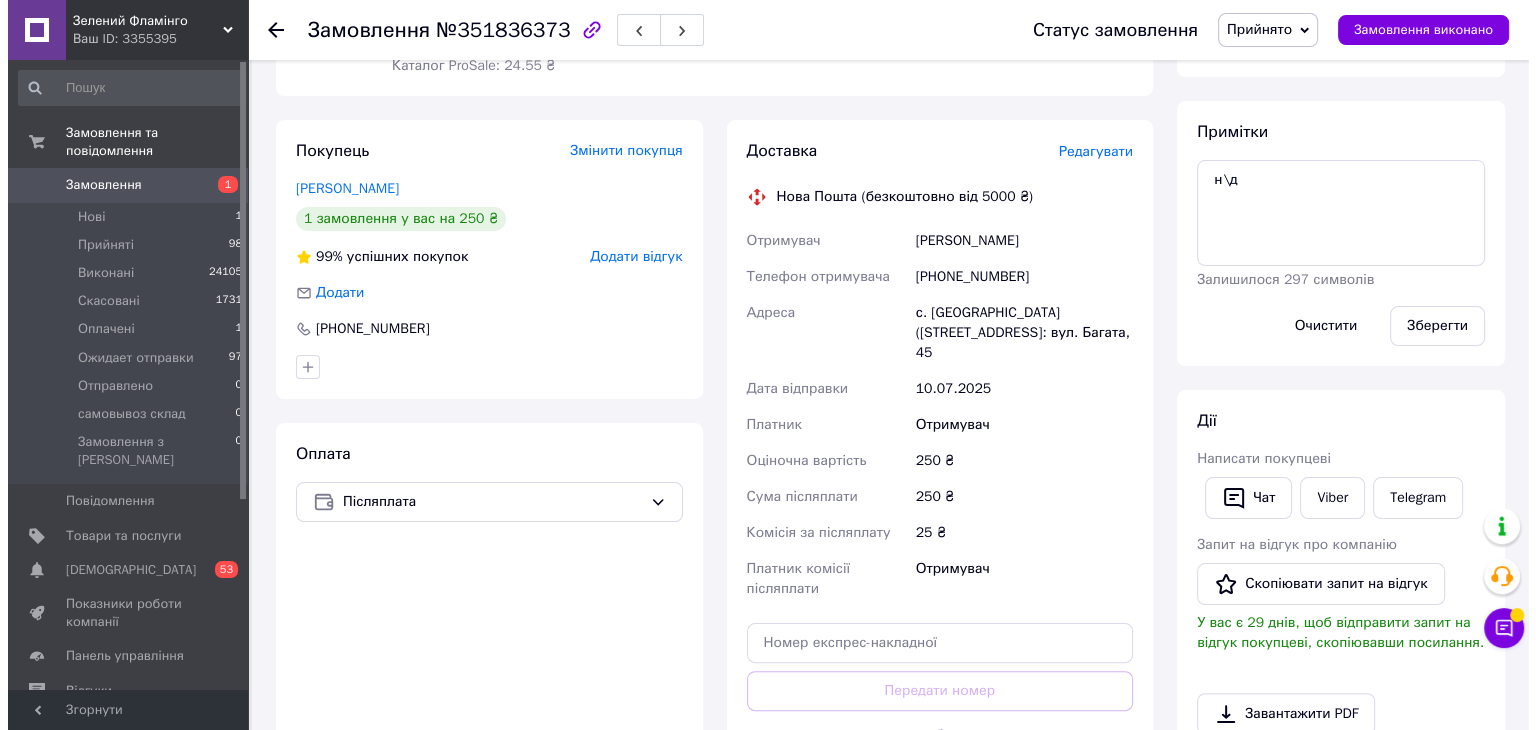 scroll, scrollTop: 300, scrollLeft: 0, axis: vertical 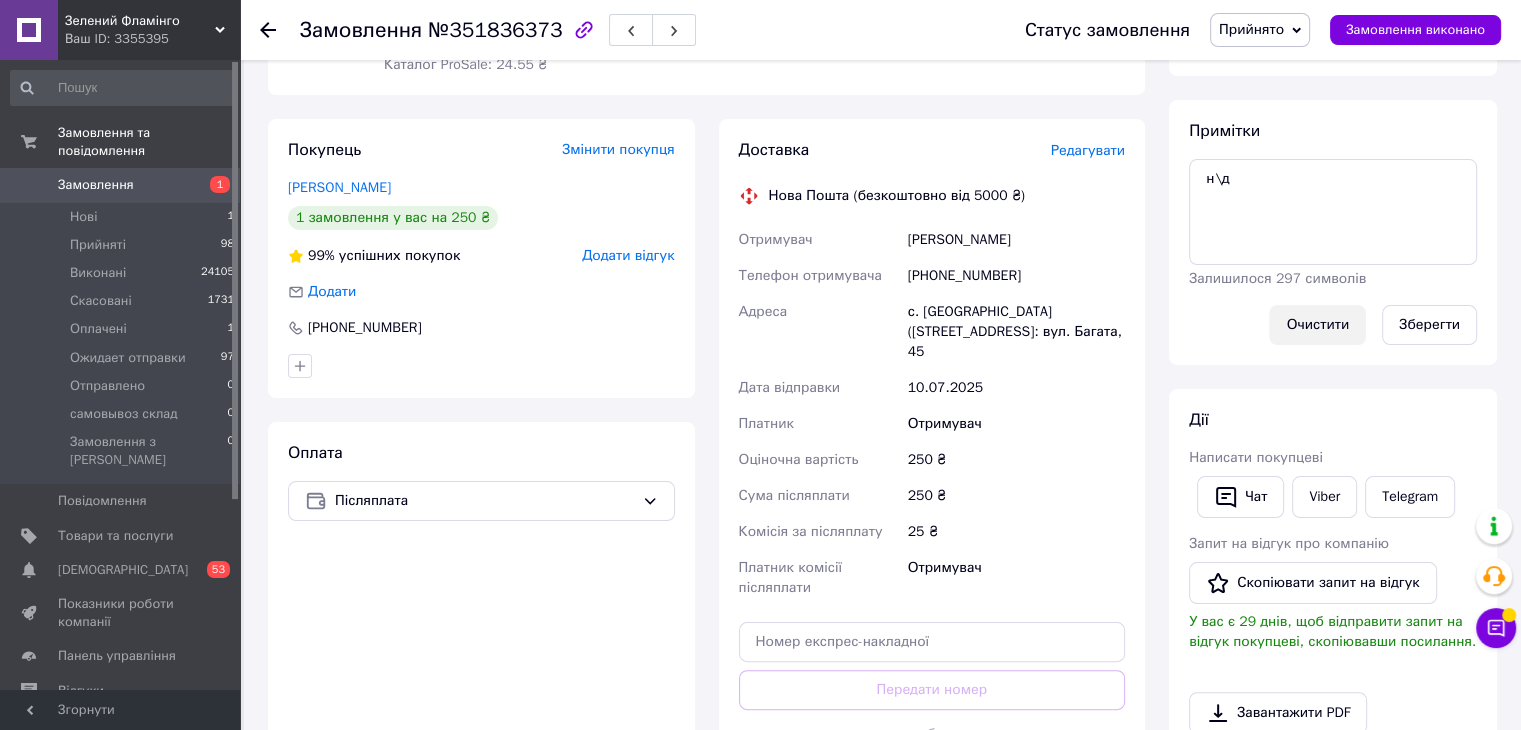 click on "Очистити" at bounding box center [1317, 325] 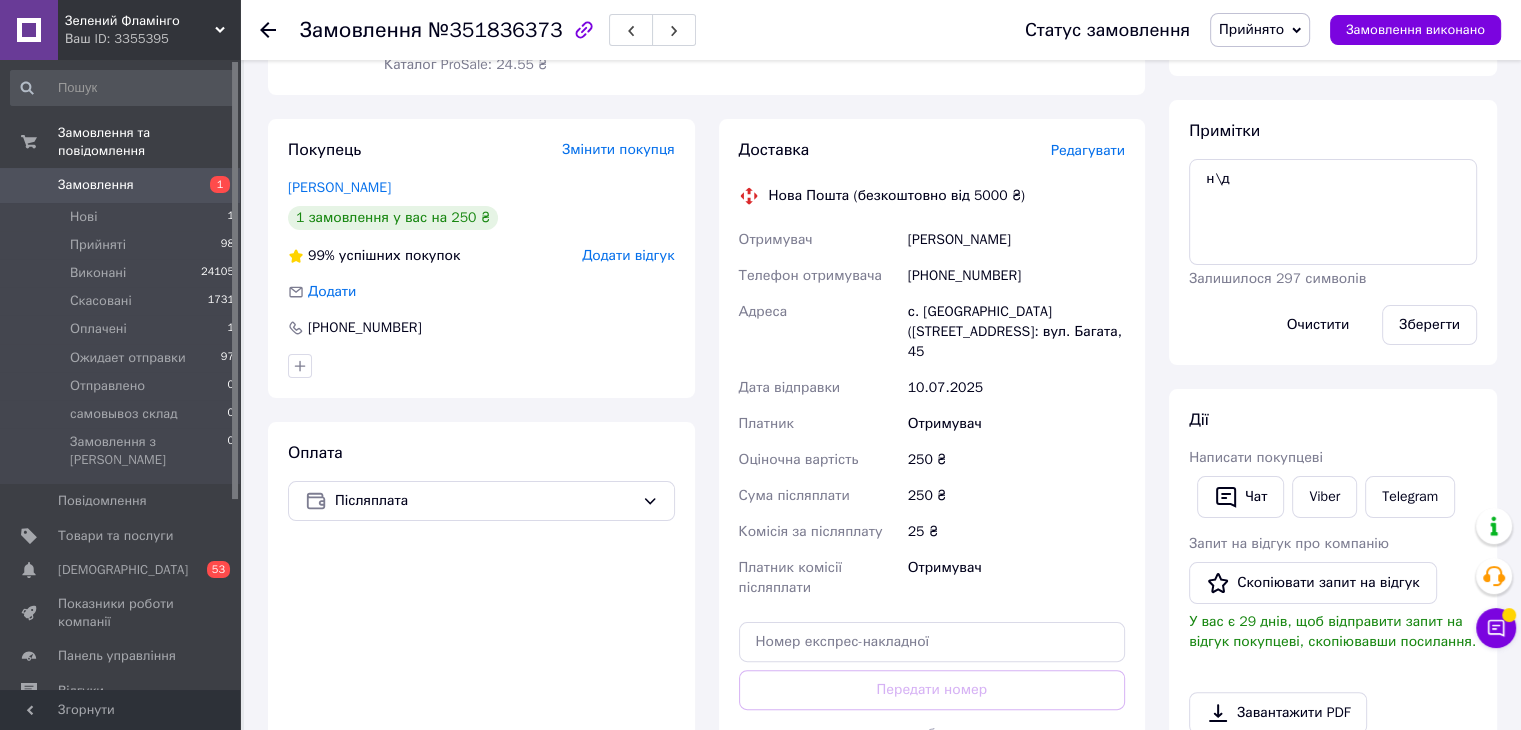 type 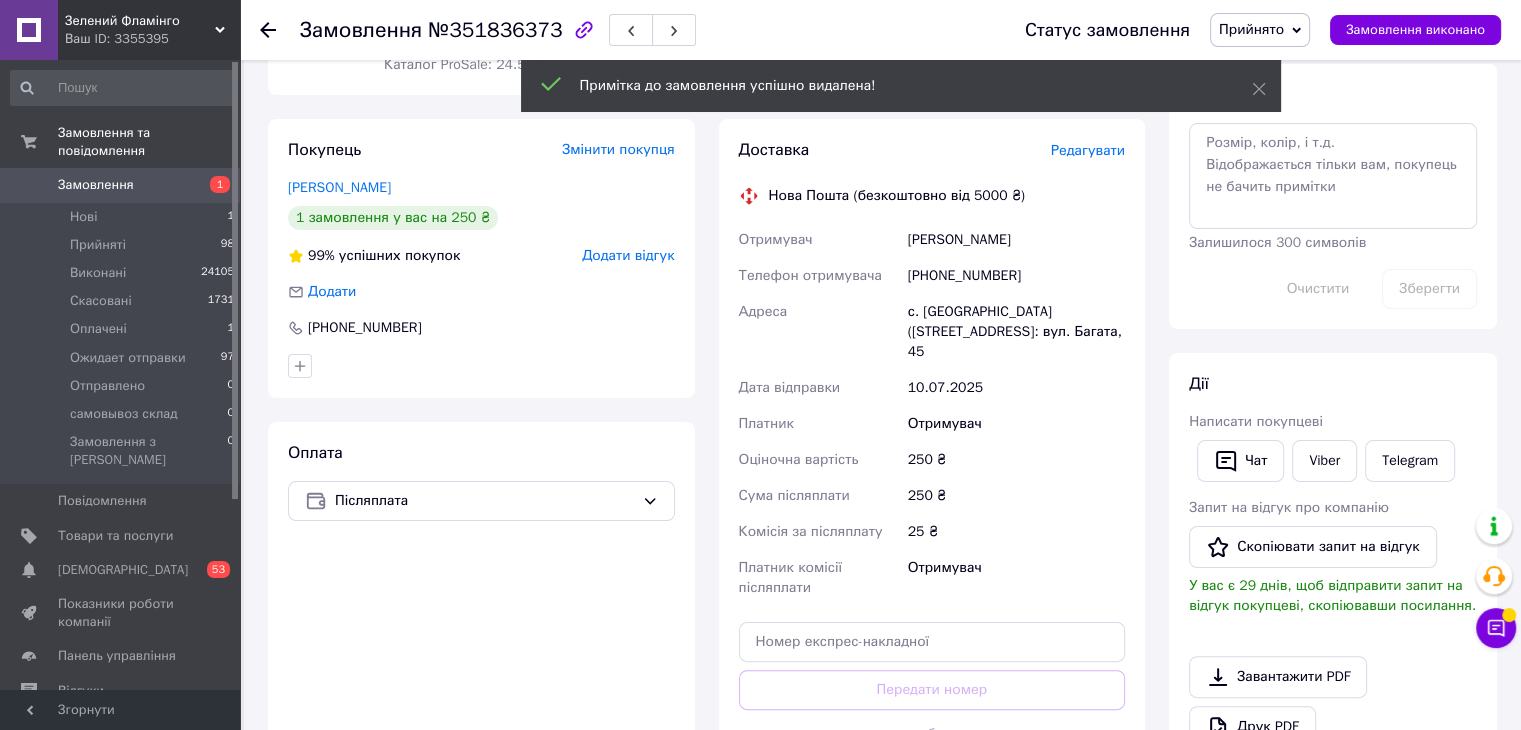 click on "Редагувати" at bounding box center (1088, 150) 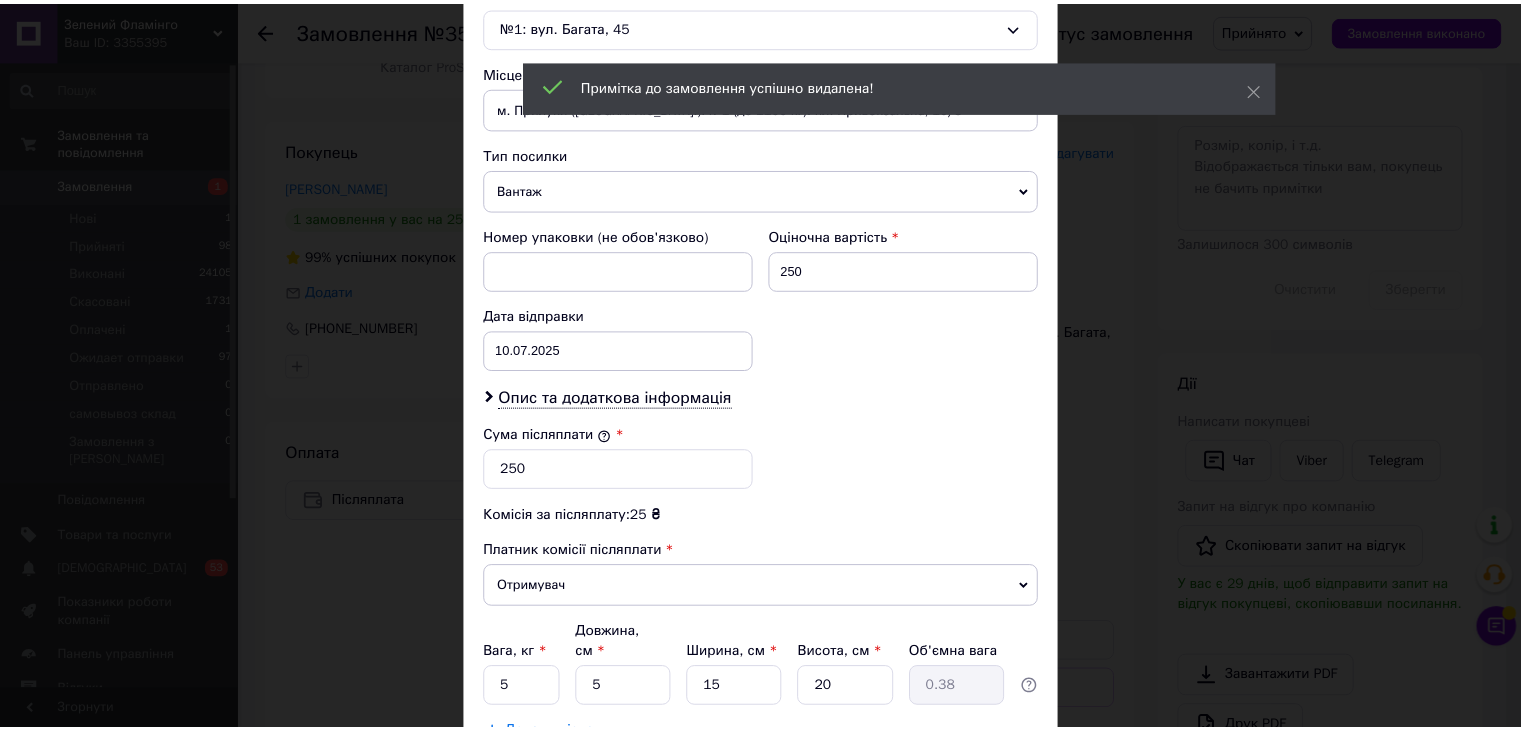 scroll, scrollTop: 790, scrollLeft: 0, axis: vertical 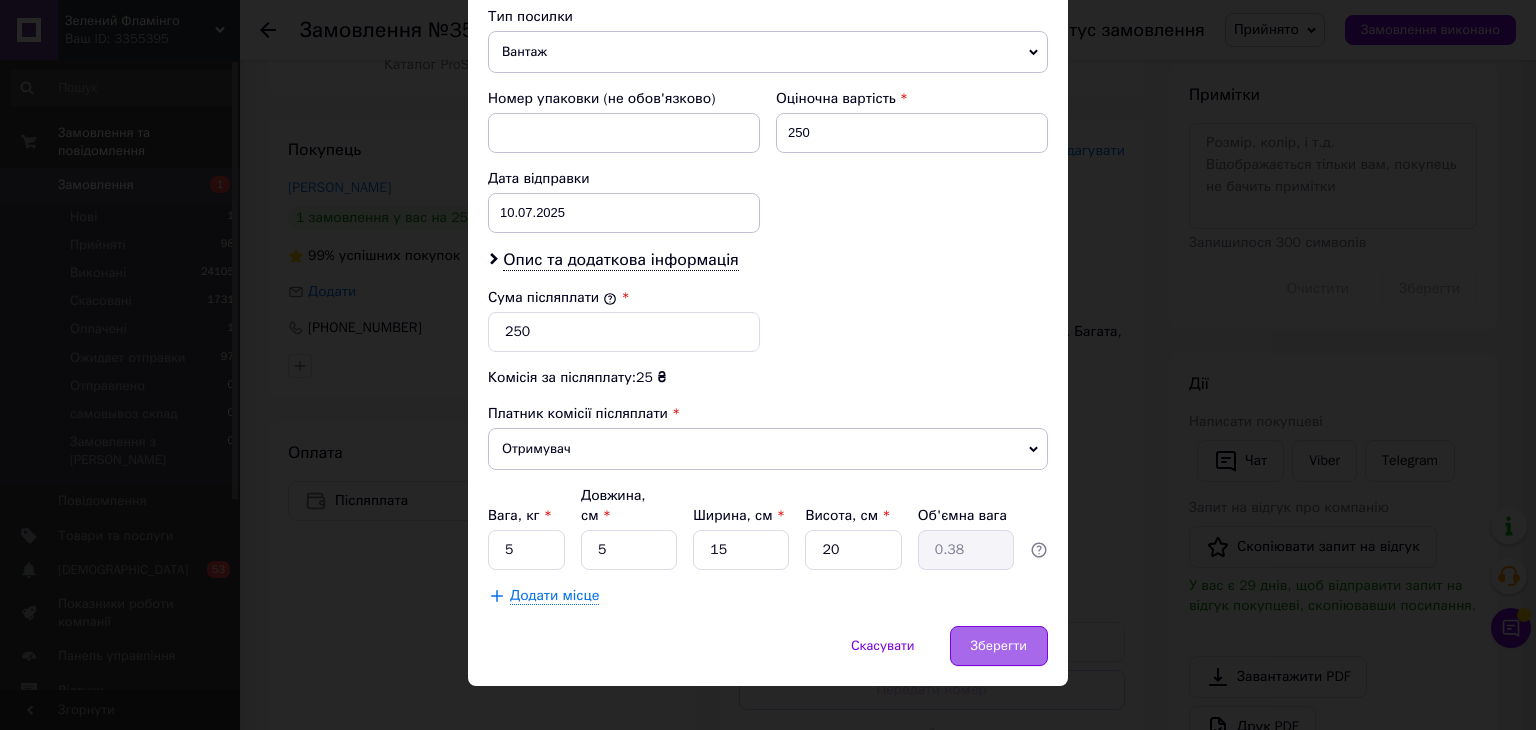 click on "Зберегти" at bounding box center (999, 646) 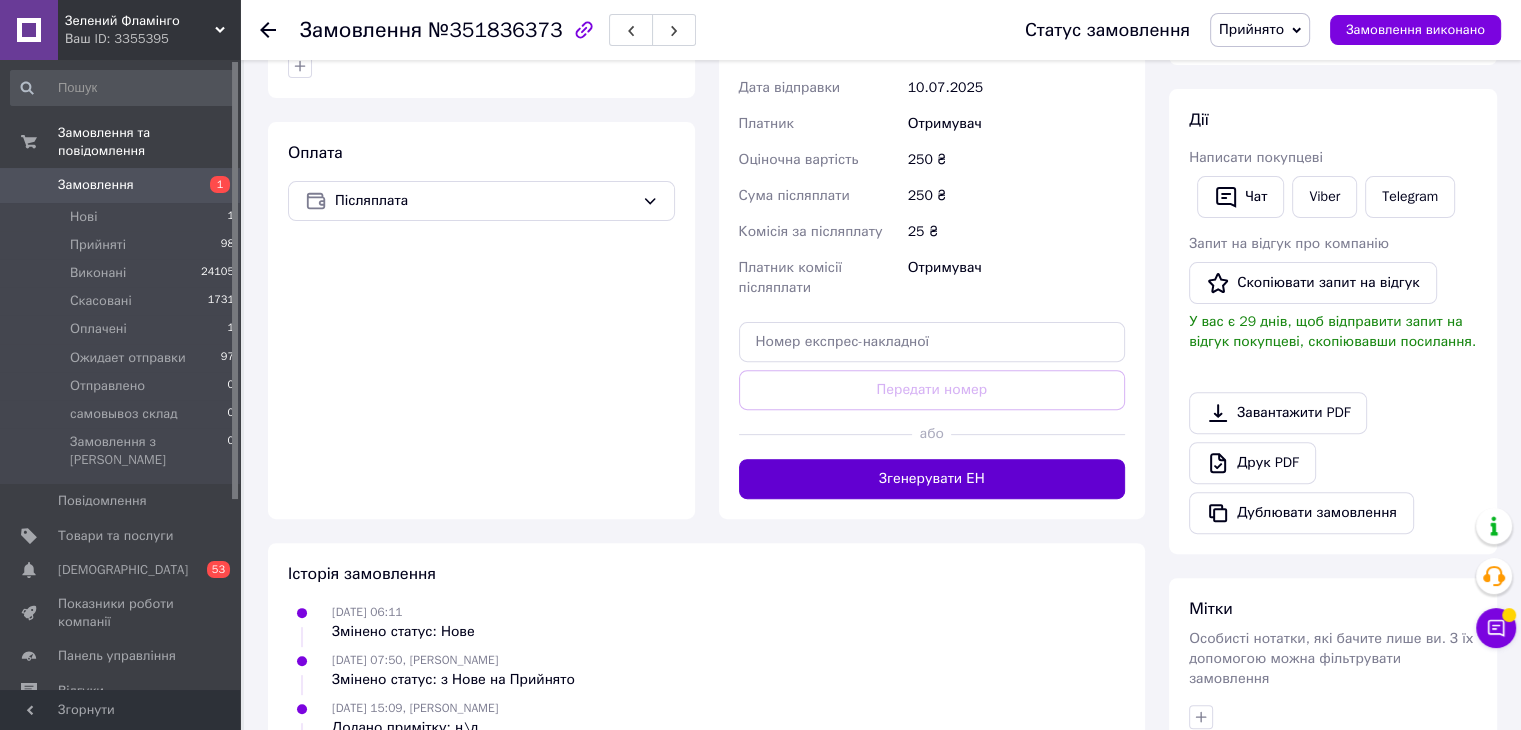 click on "Згенерувати ЕН" at bounding box center (932, 479) 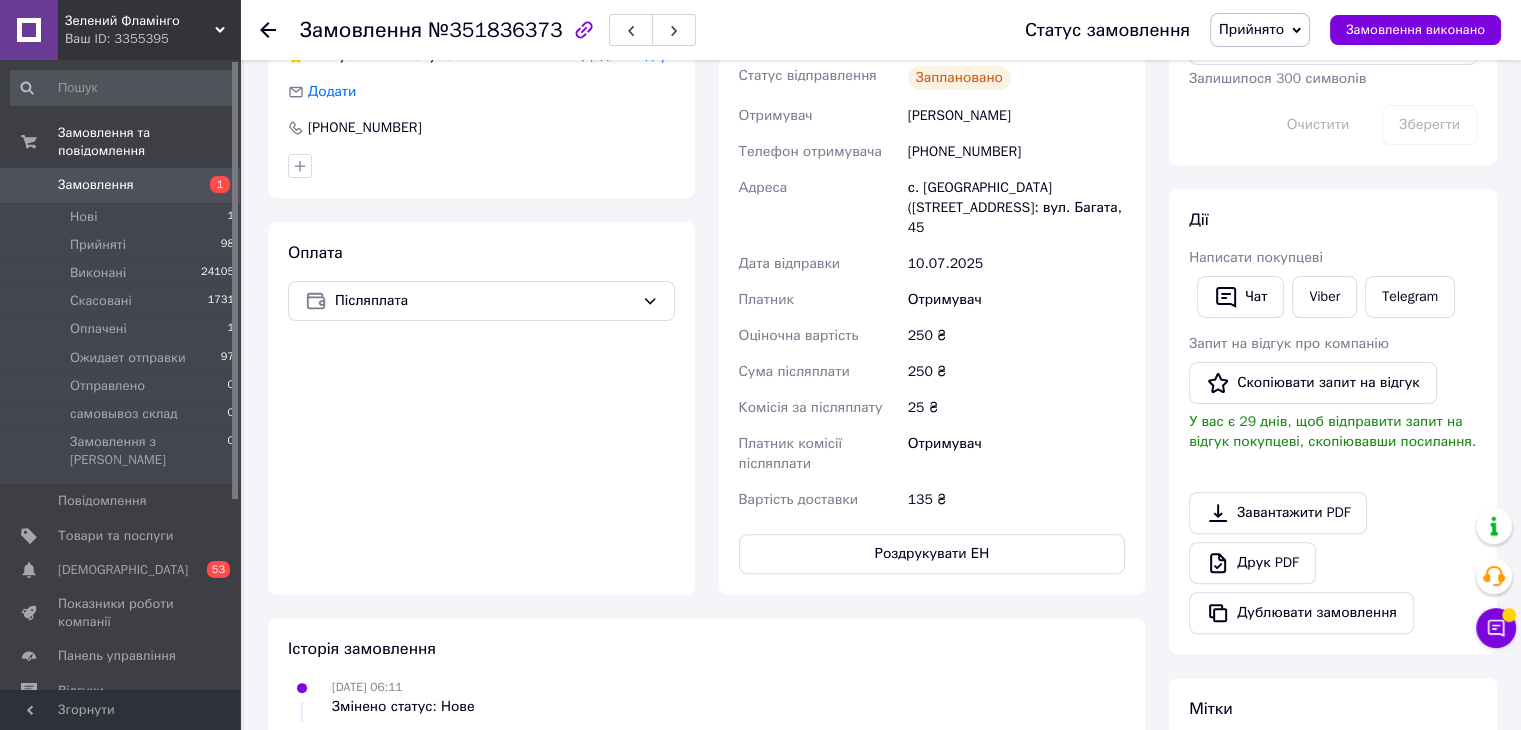 scroll, scrollTop: 900, scrollLeft: 0, axis: vertical 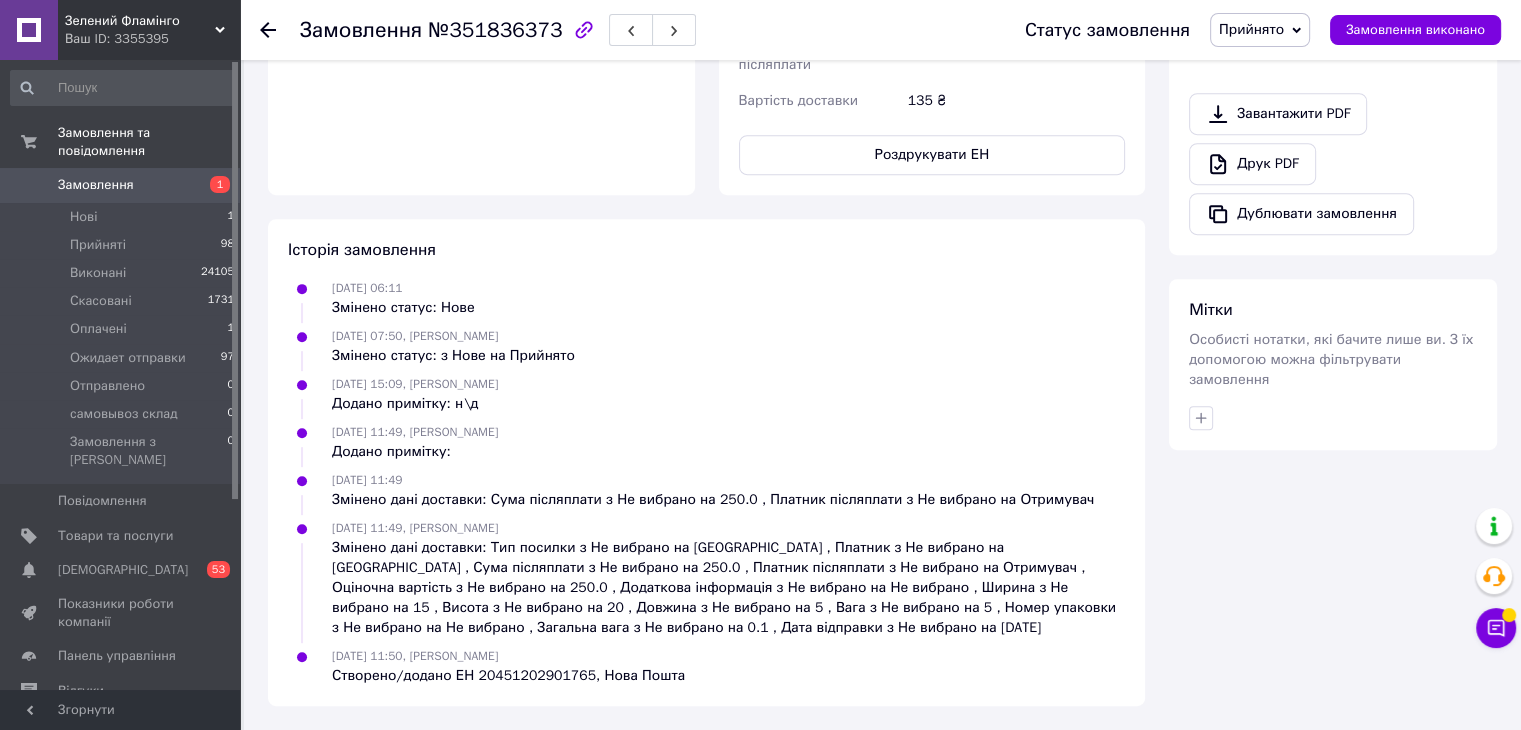 click at bounding box center (1333, 418) 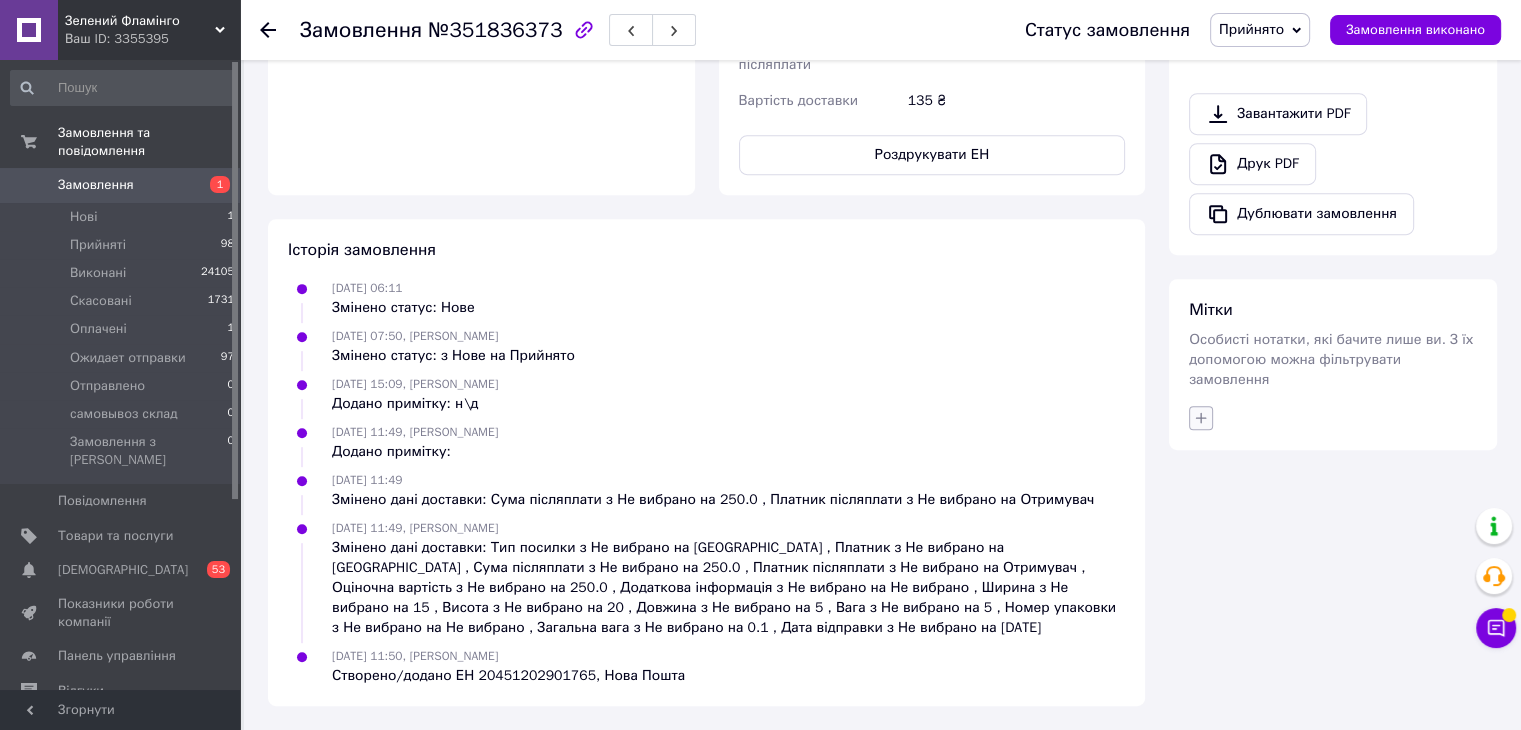 click 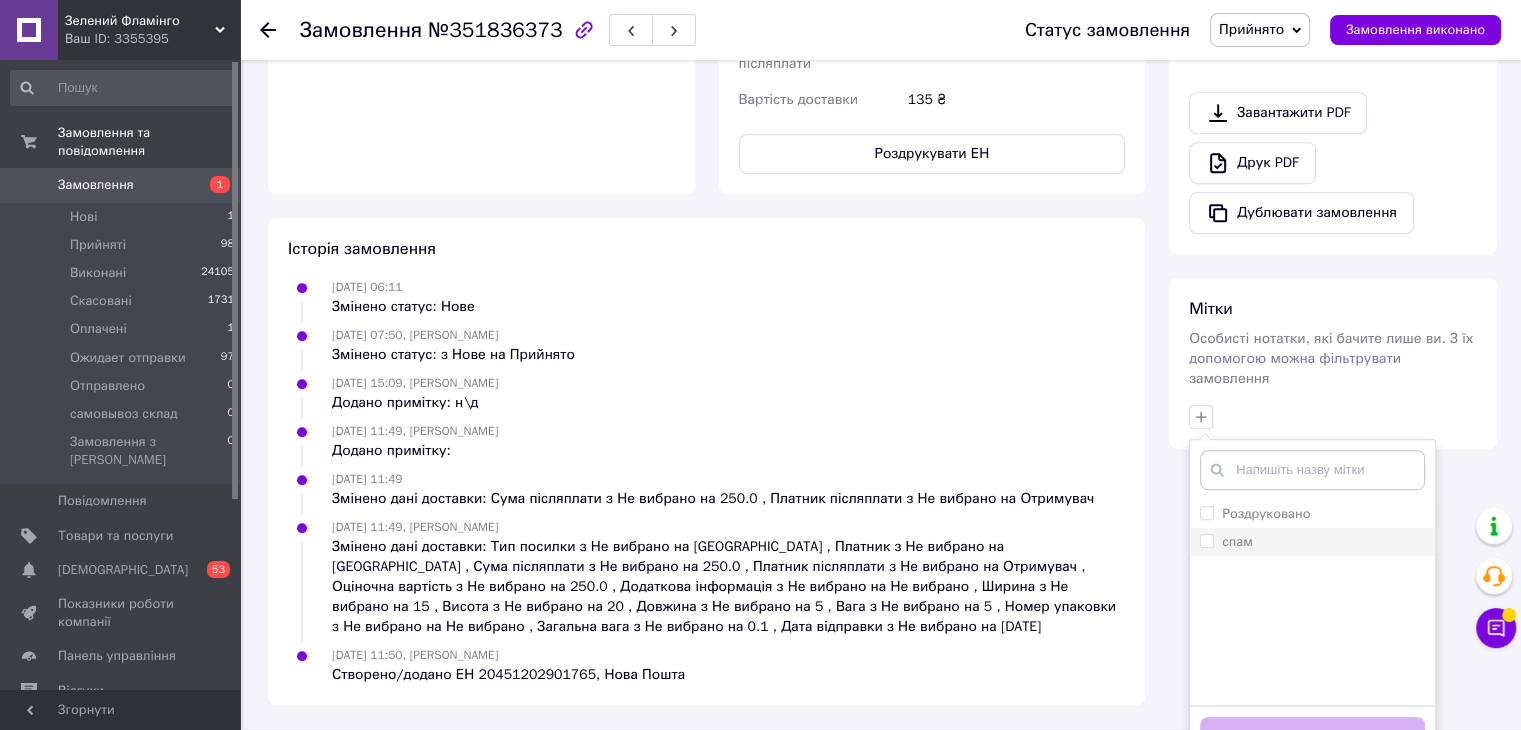 click on "Роздруковано" at bounding box center [1266, 513] 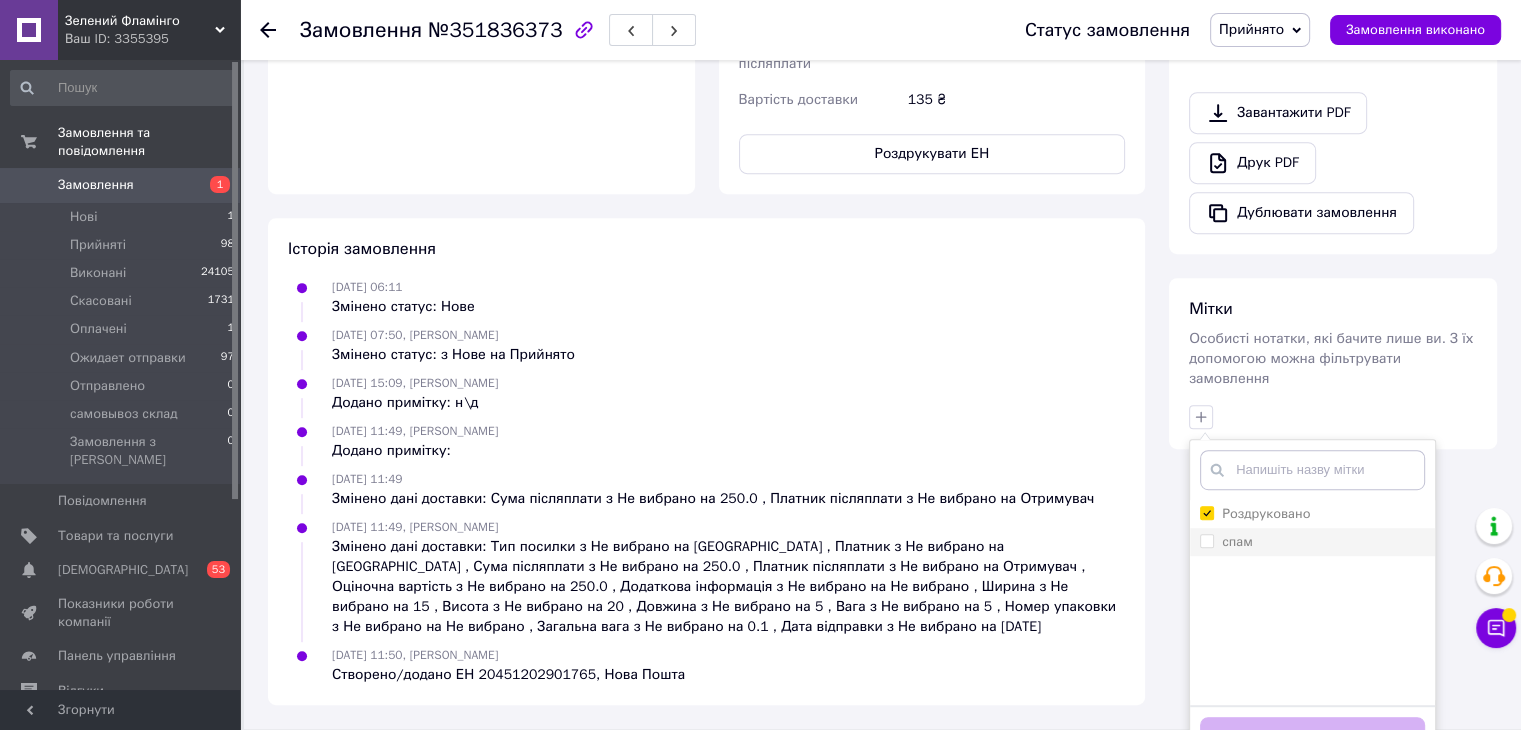 checkbox on "true" 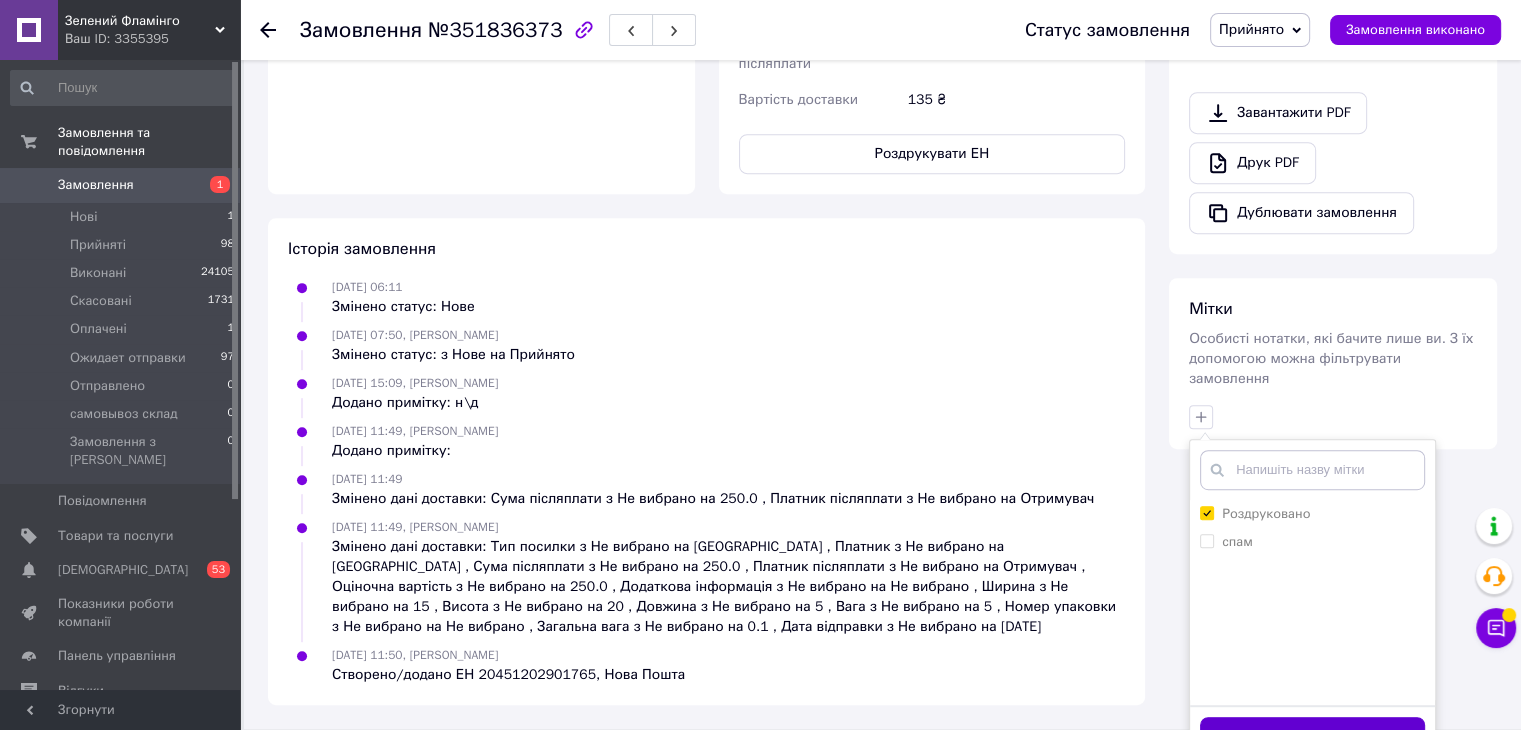 click on "Додати мітку" at bounding box center [1312, 736] 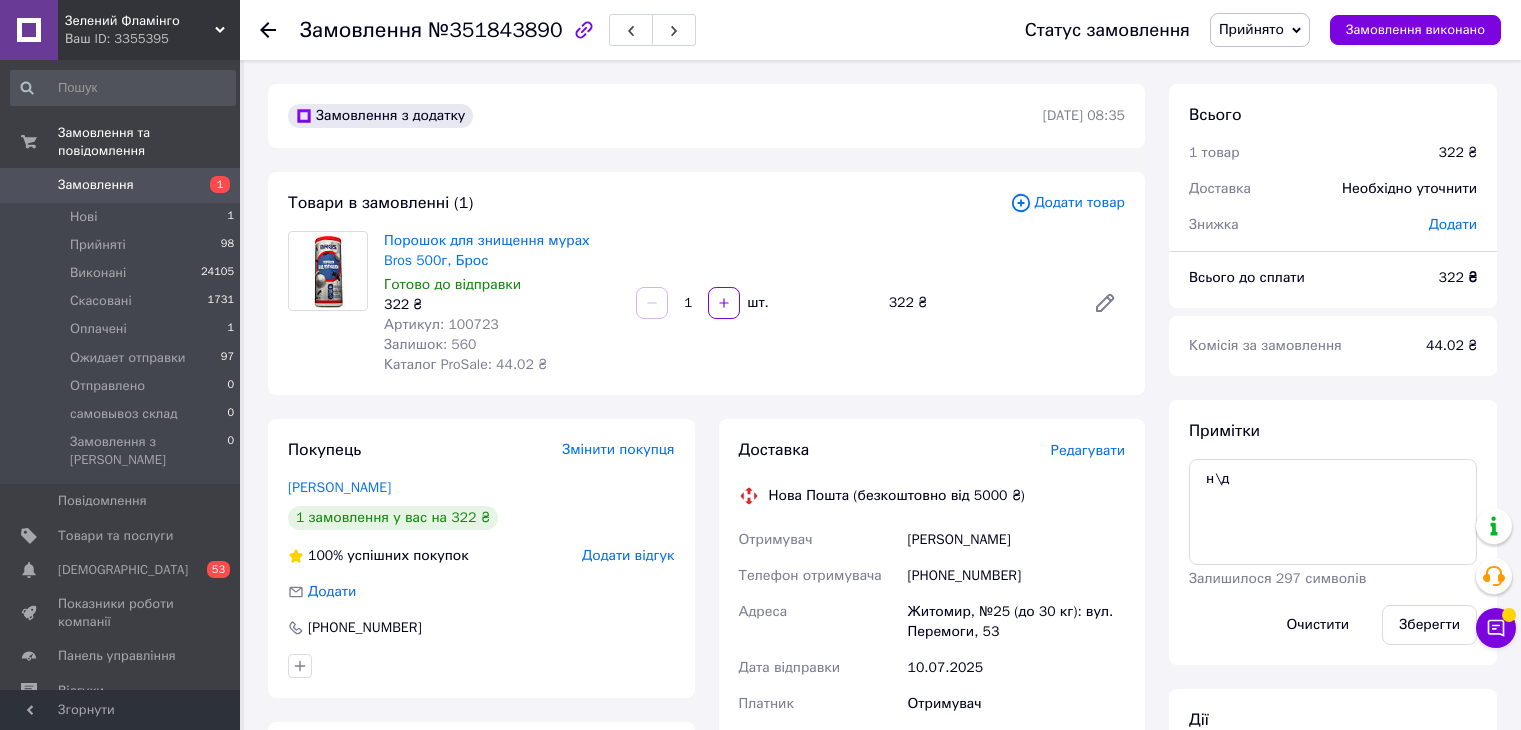 scroll, scrollTop: 0, scrollLeft: 0, axis: both 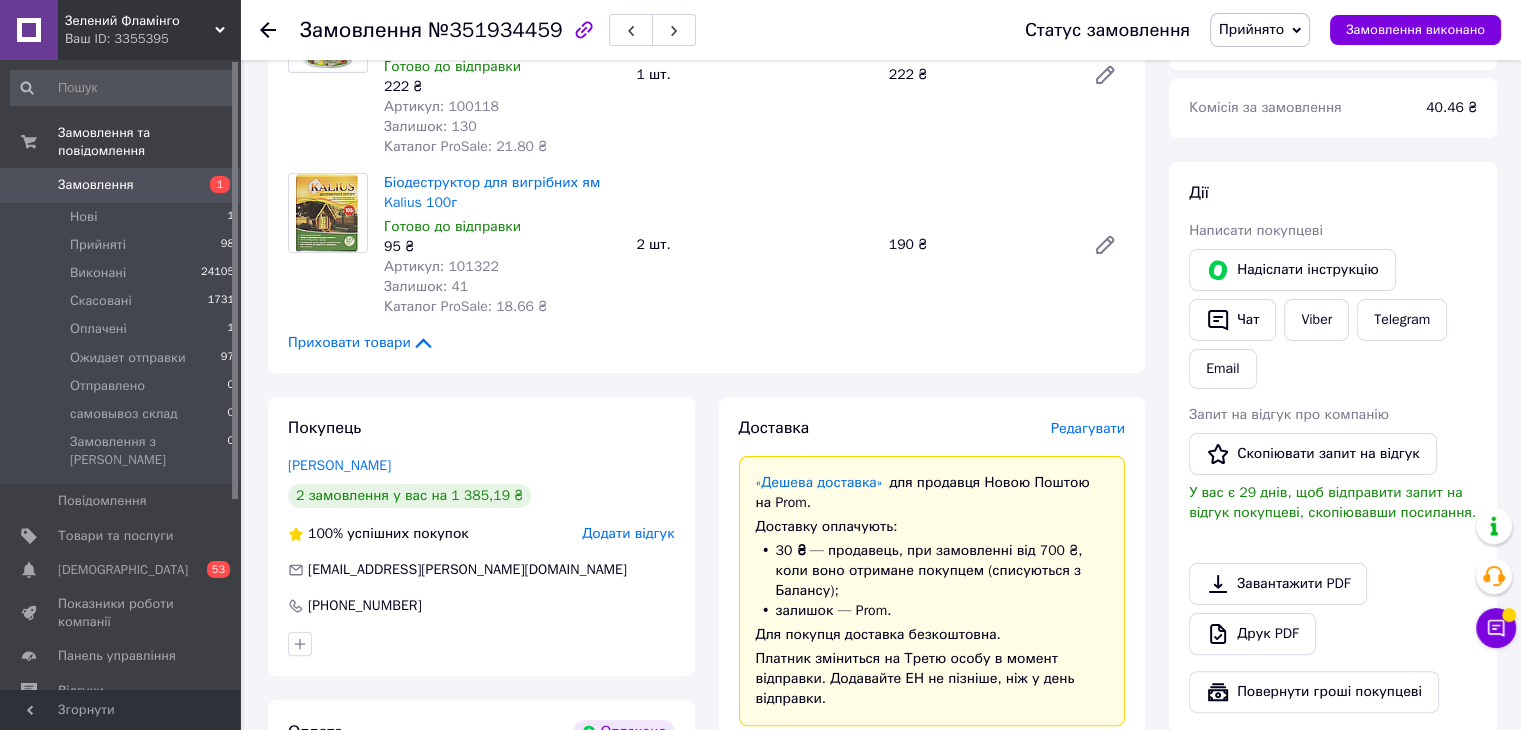 click on "Редагувати" at bounding box center [1088, 428] 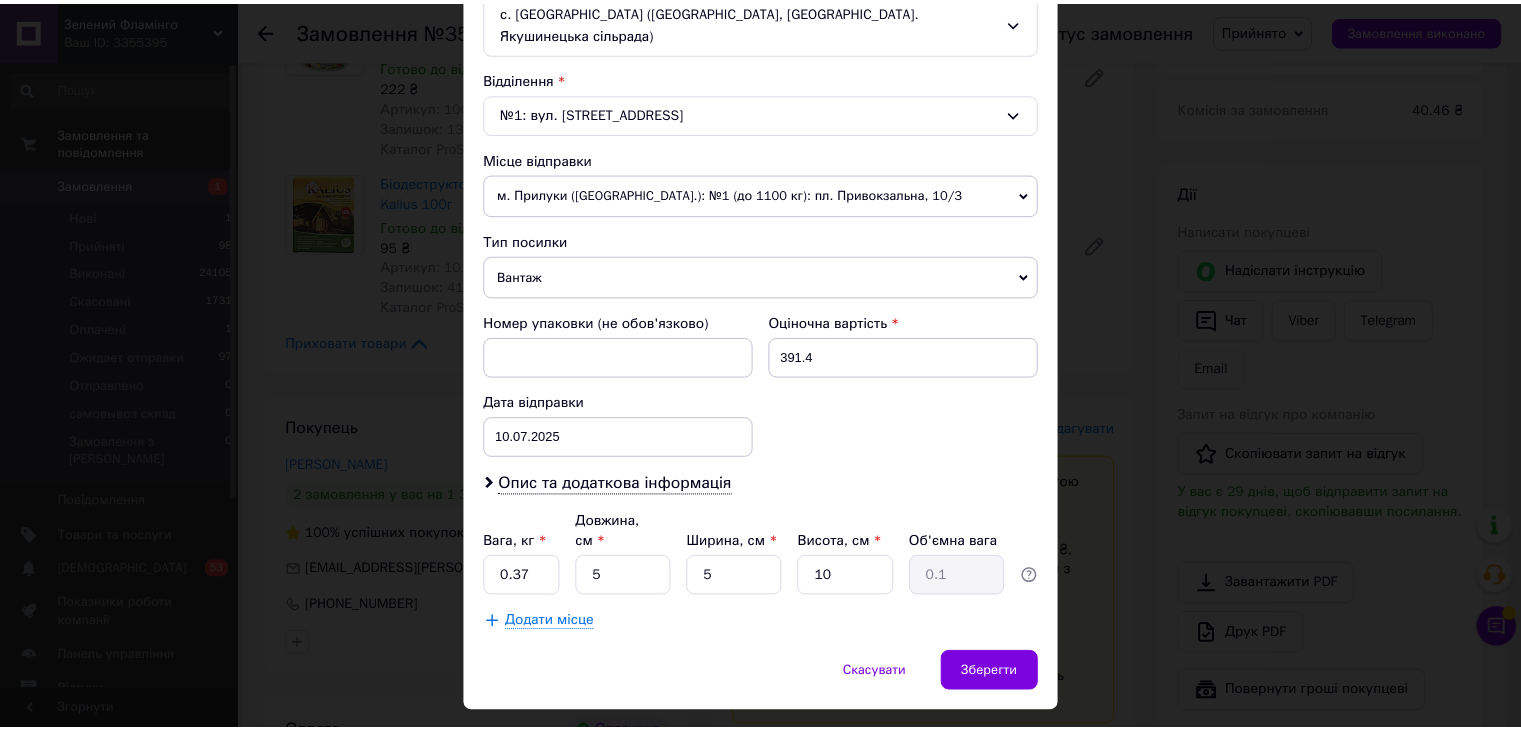 scroll, scrollTop: 592, scrollLeft: 0, axis: vertical 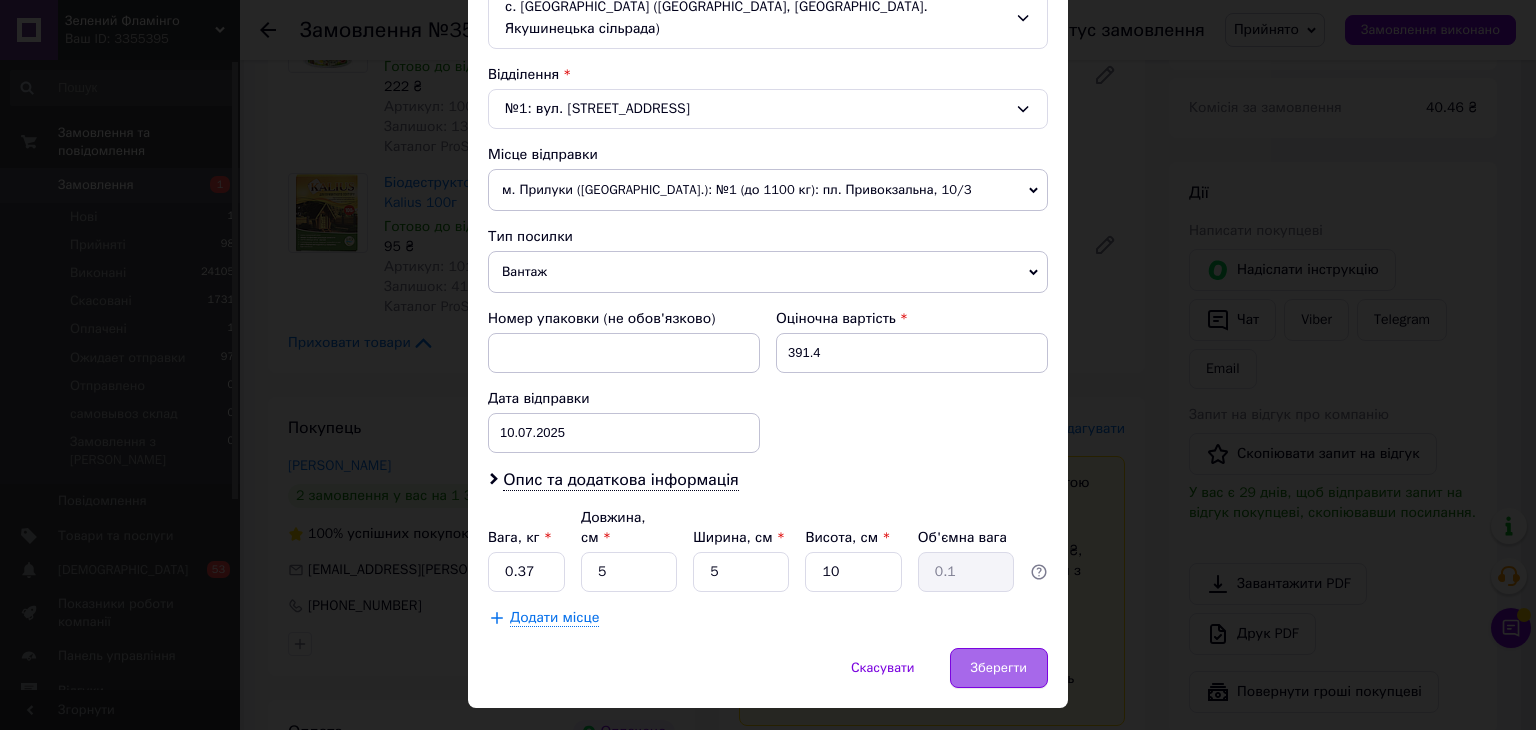 click on "Зберегти" at bounding box center (999, 668) 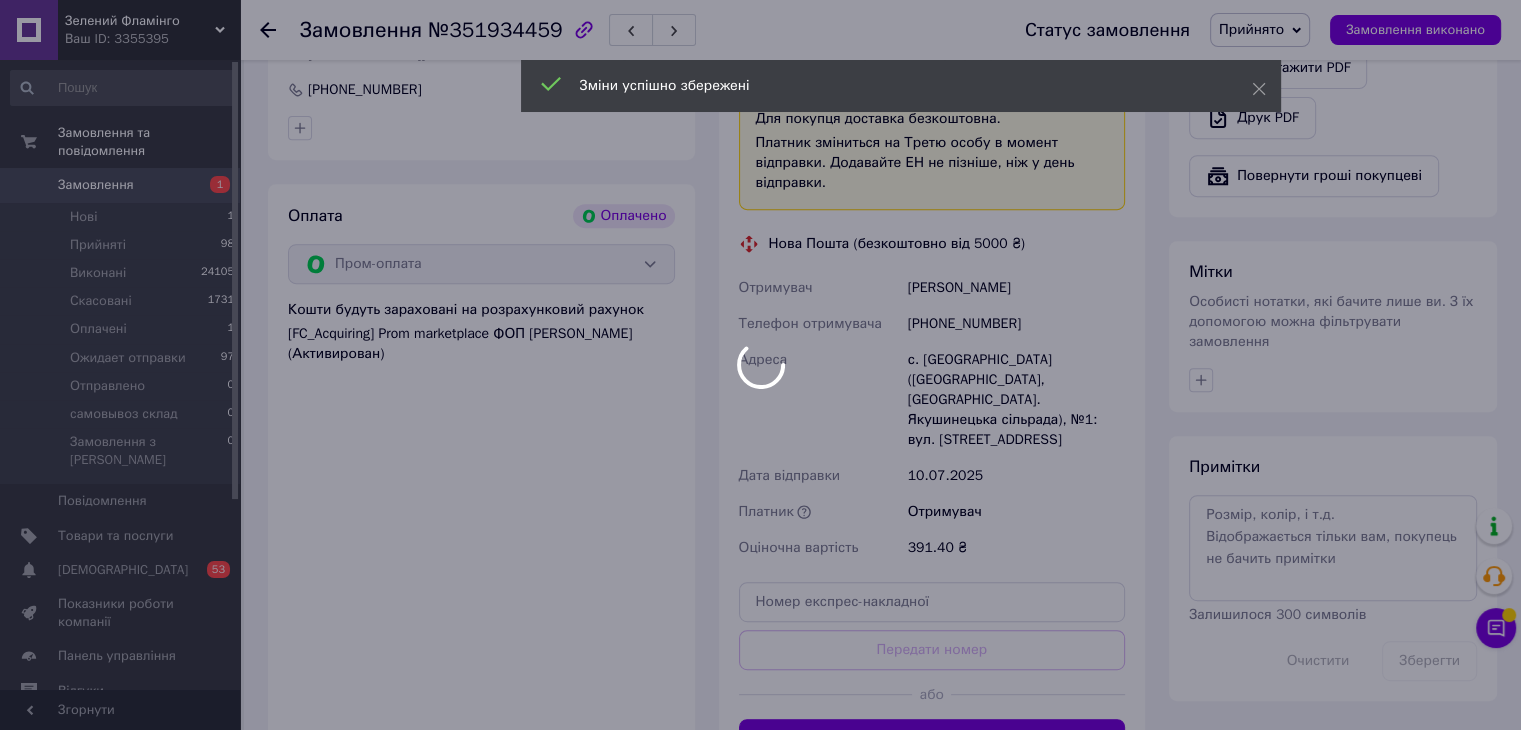 scroll, scrollTop: 1000, scrollLeft: 0, axis: vertical 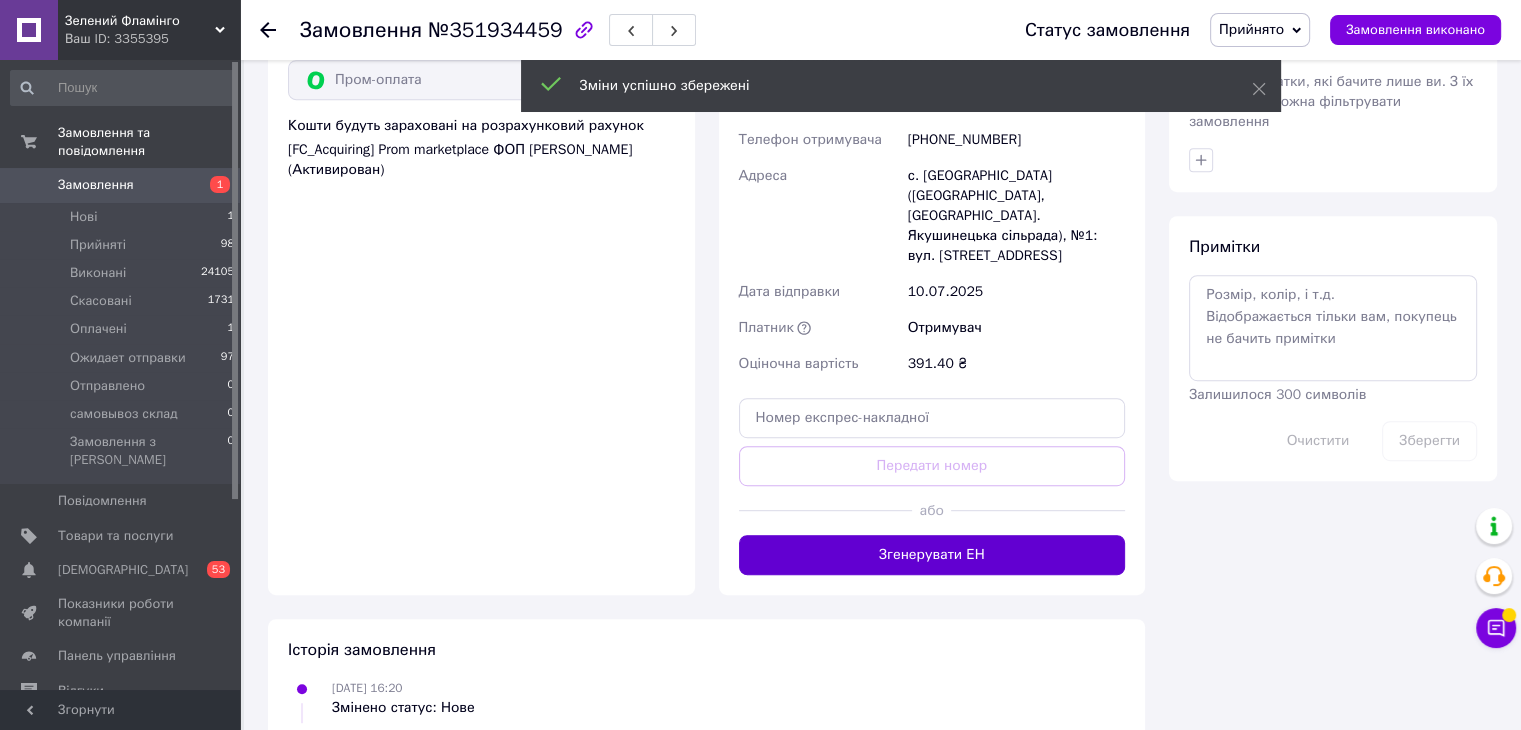 click on "Згенерувати ЕН" at bounding box center [932, 555] 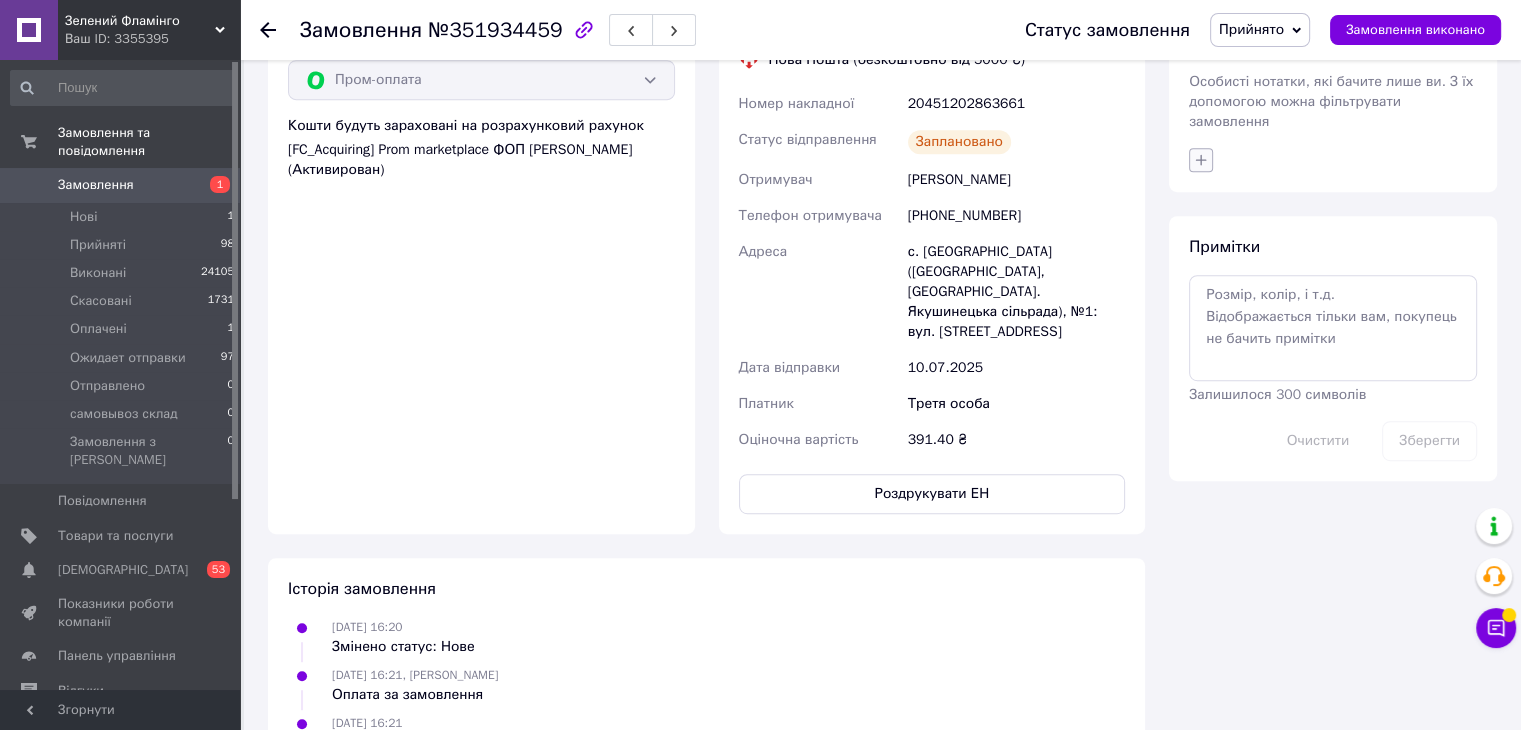 click 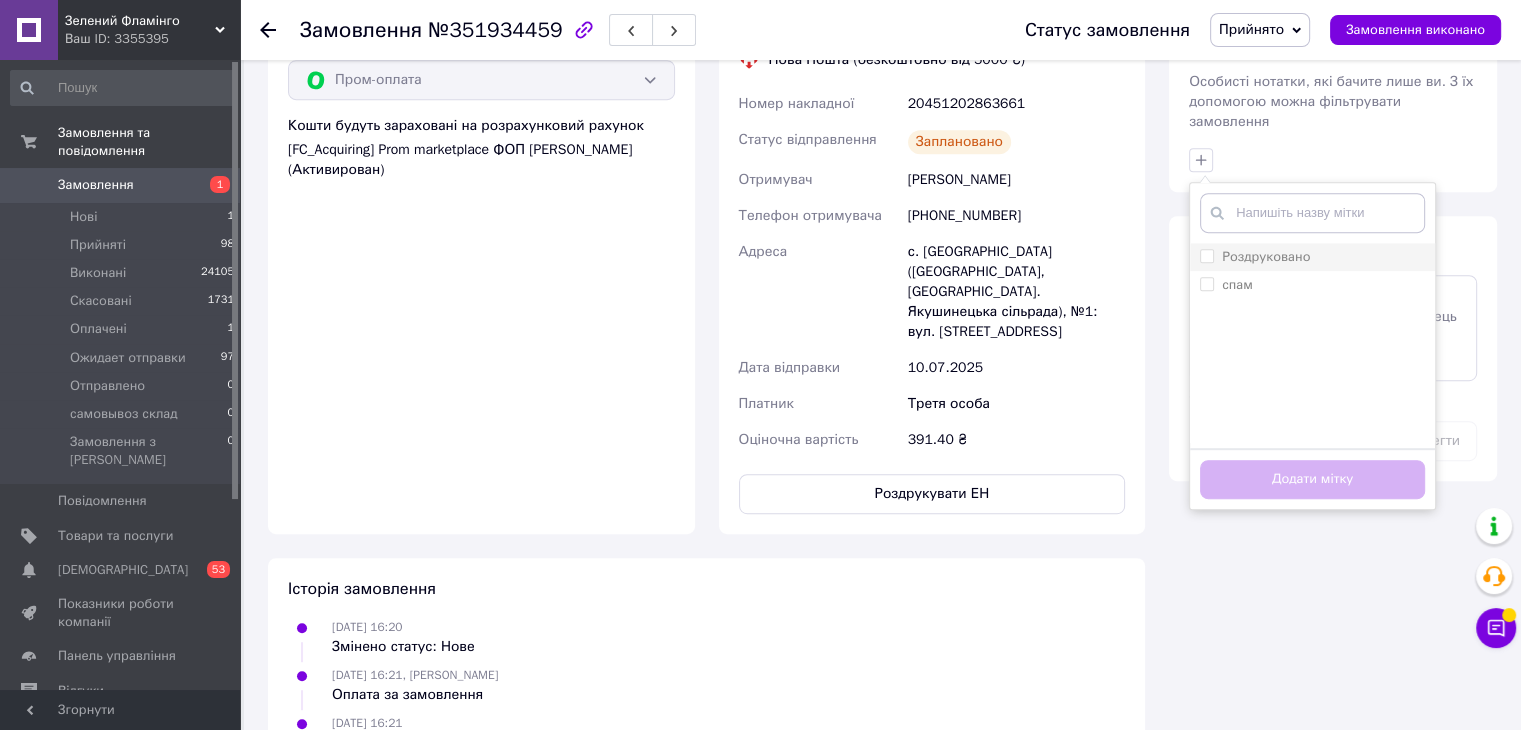 click on "Роздруковано" at bounding box center [1266, 256] 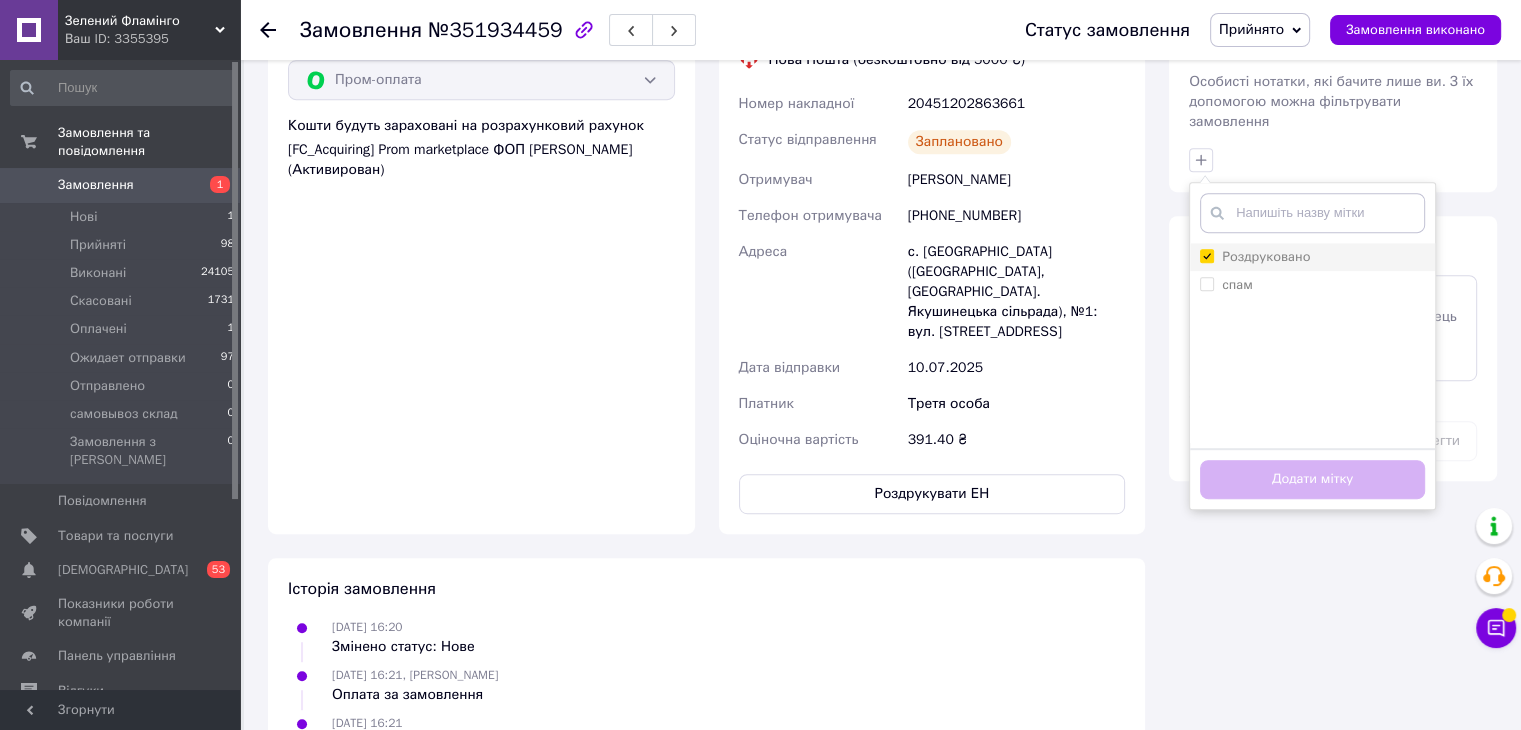 checkbox on "true" 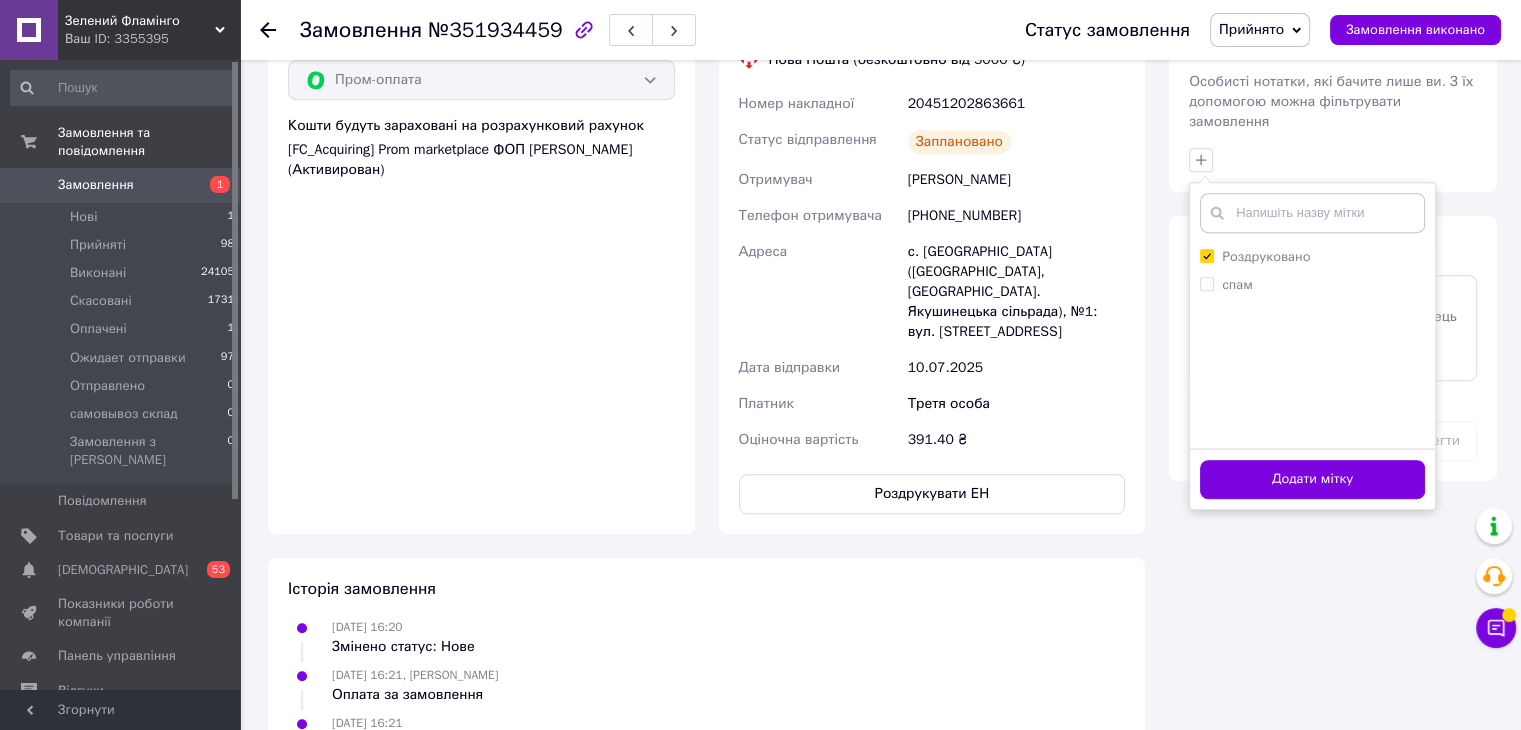 click on "Додати мітку" at bounding box center [1312, 479] 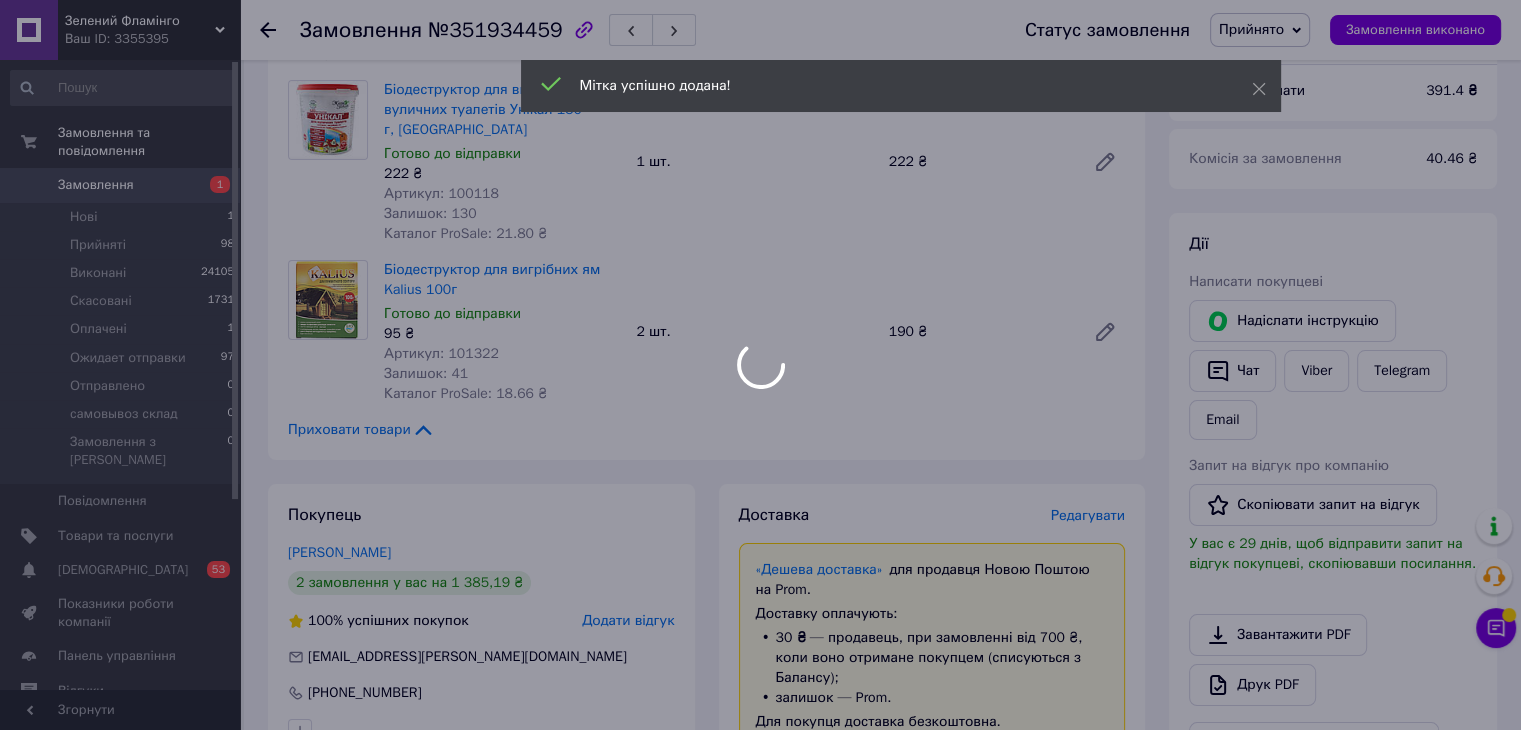 scroll, scrollTop: 0, scrollLeft: 0, axis: both 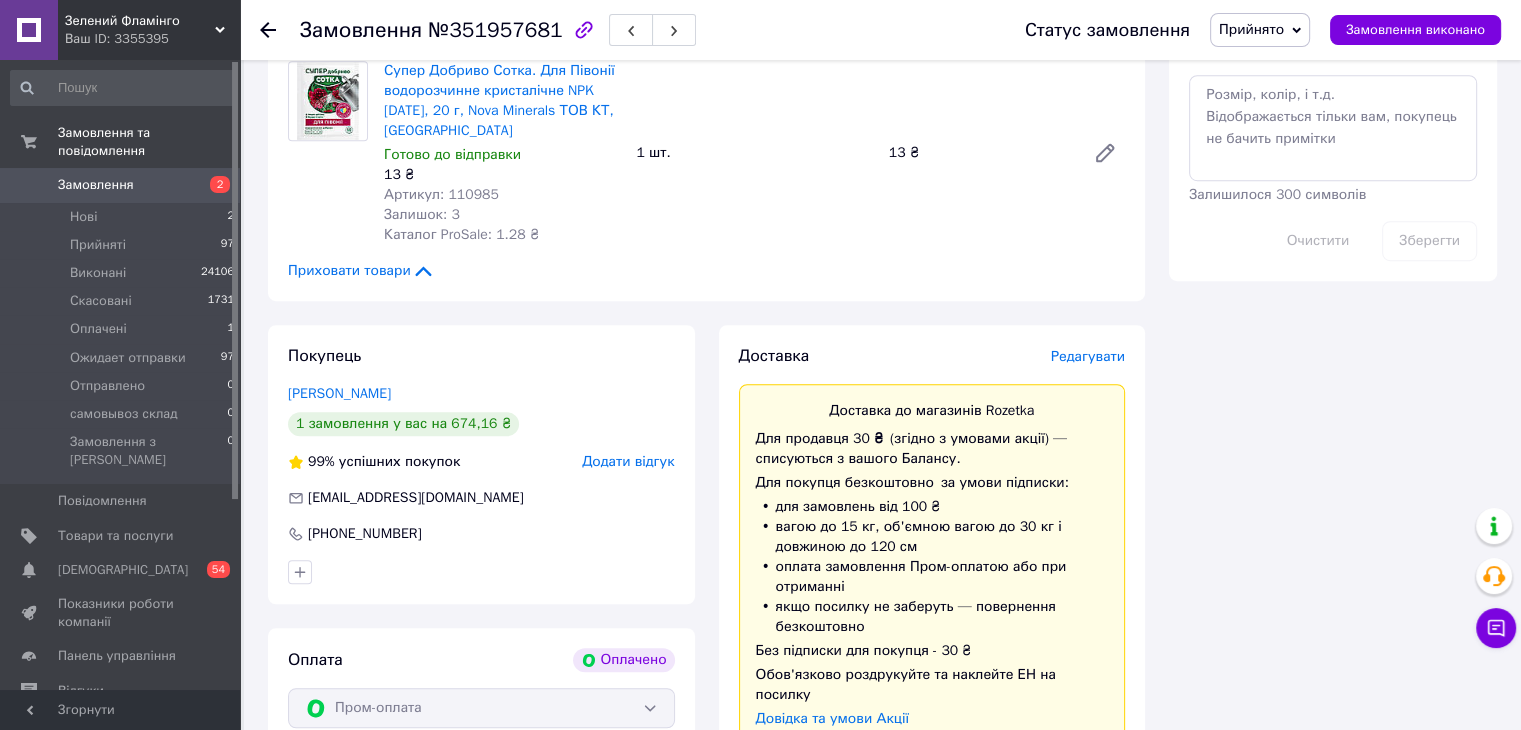 click on "Редагувати" at bounding box center (1088, 356) 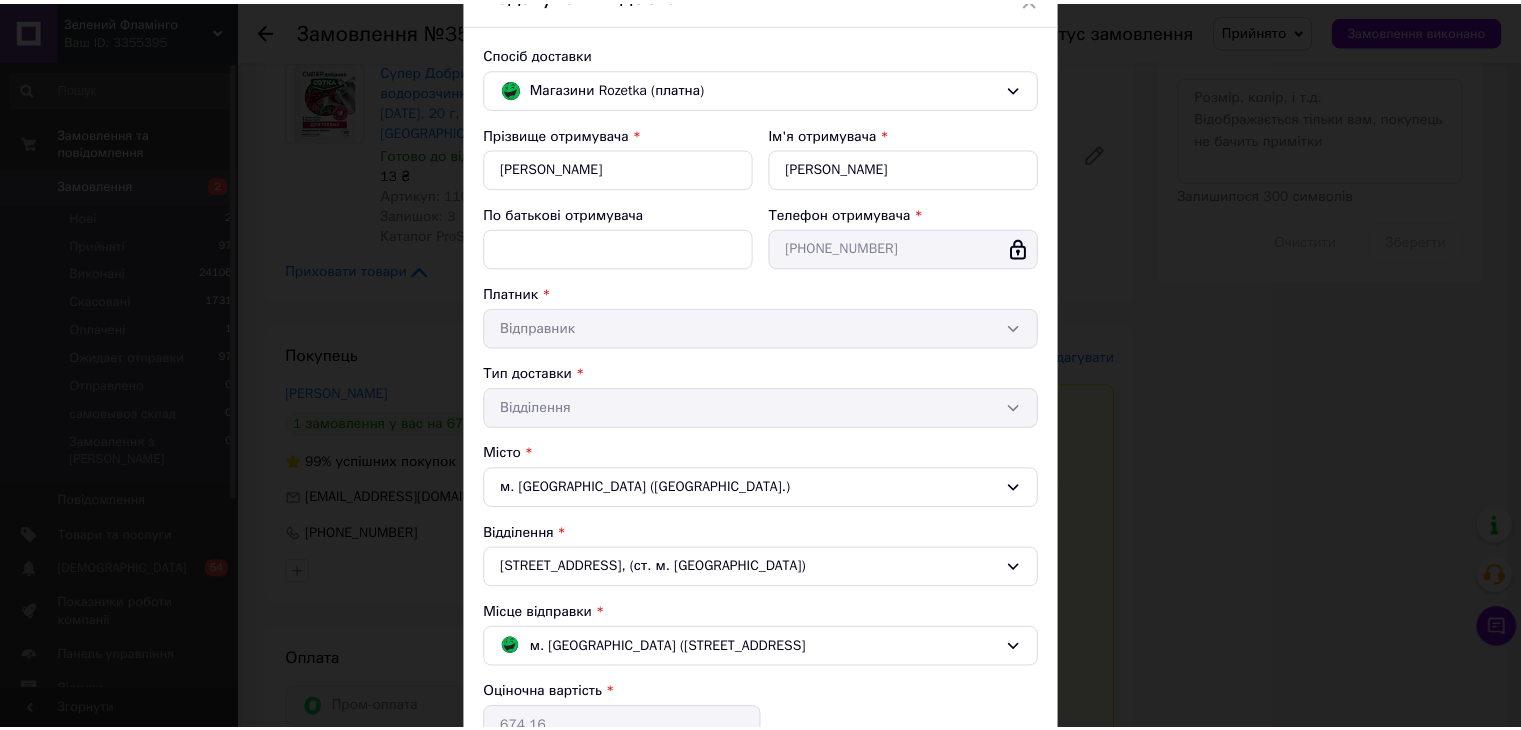 scroll, scrollTop: 389, scrollLeft: 0, axis: vertical 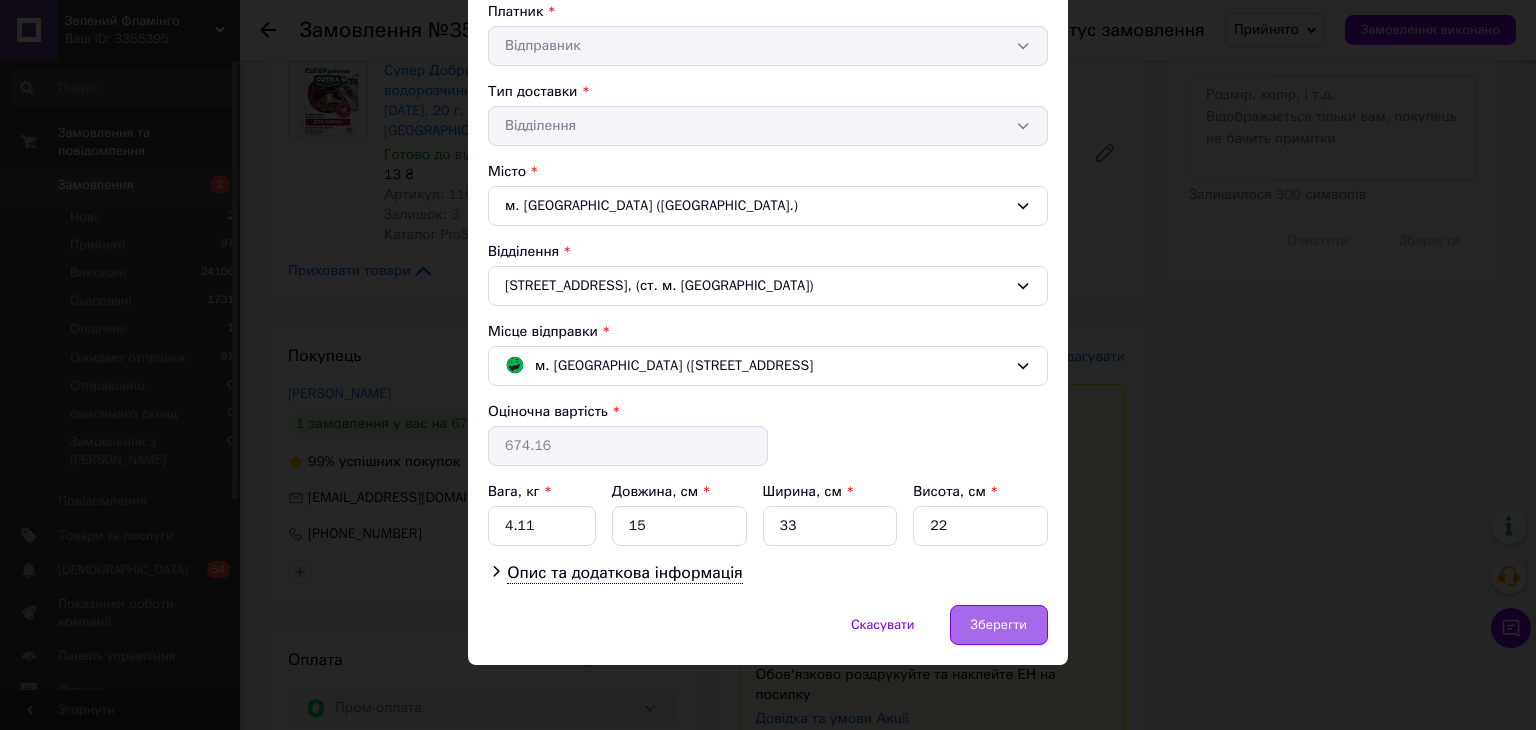 click on "Зберегти" at bounding box center (999, 625) 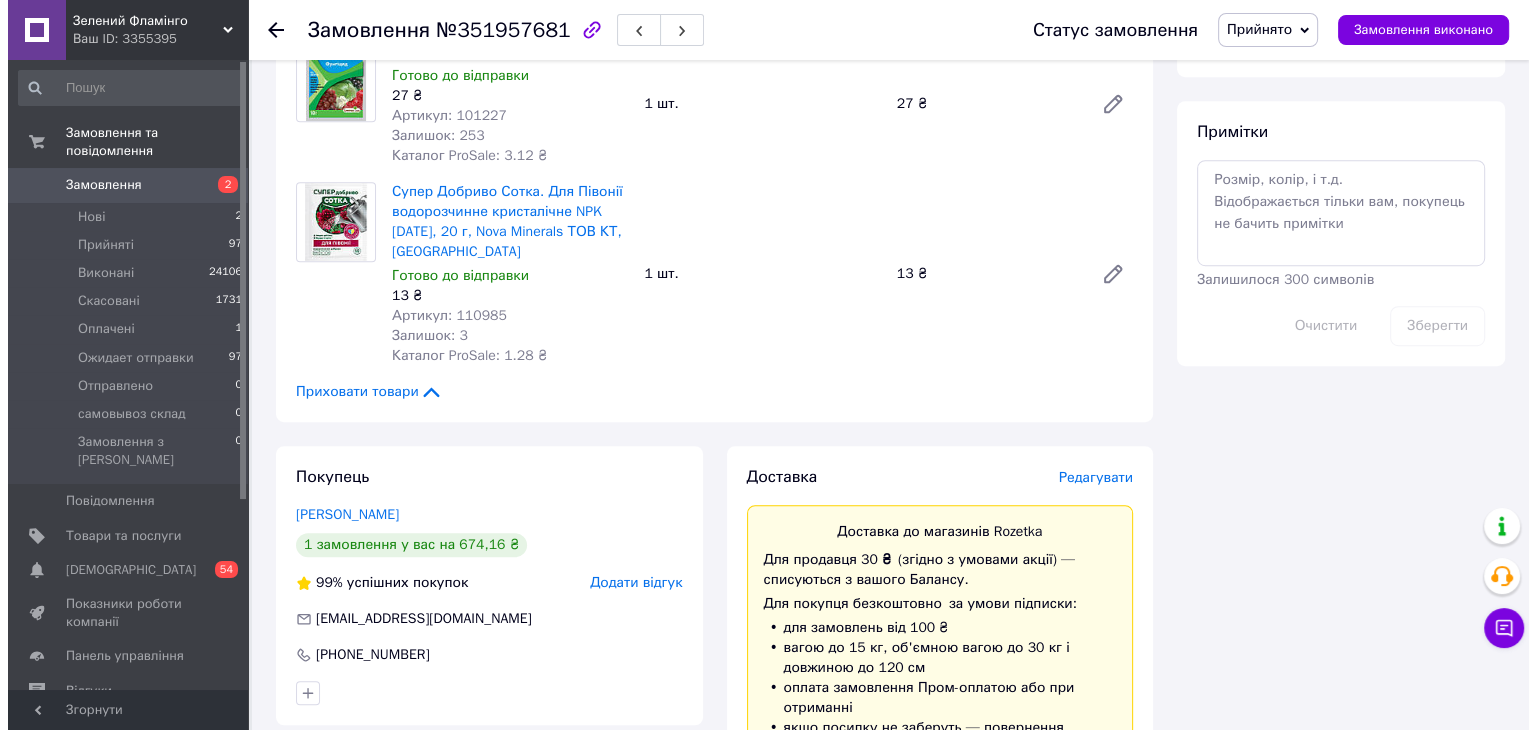 scroll, scrollTop: 1100, scrollLeft: 0, axis: vertical 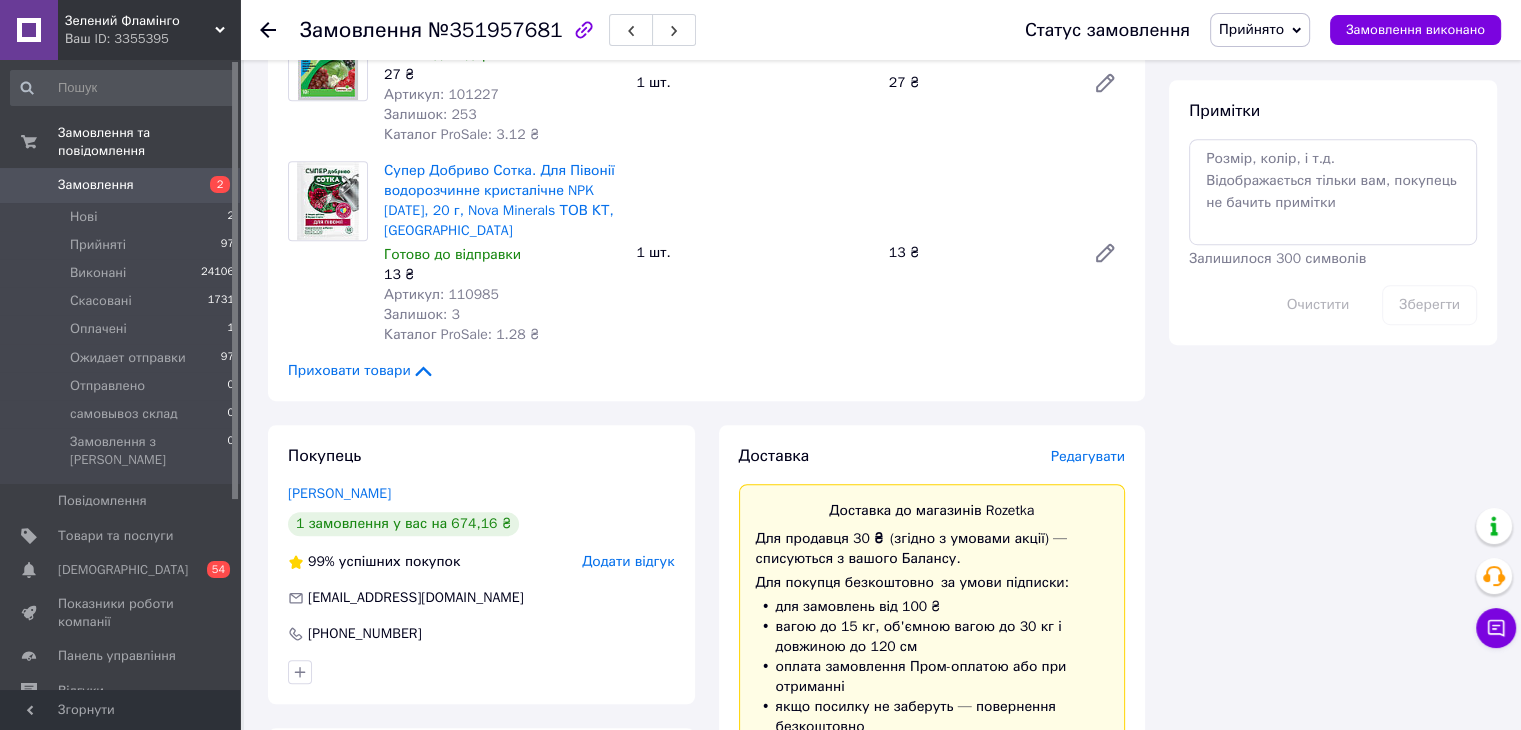 click on "Доставка Редагувати Доставка до магазинів Rozetka Для продавця 30 ₴   (згідно з умовами акції) — списуються з вашого Балансу. Для покупця безкоштовно   за умови підписки: для замовлень від 100 ₴ вагою до 15 кг,
об'ємною вагою до 30 кг
і довжиною до 120 см оплата замовлення Пром-оплатою або при отриманні якщо посилку не заберуть — повернення безкоштовно Без підписки для покупця - 30 ₴ Обов'язково роздрукуйте та наклейте ЕН на посилку Довідка та умови Акції Магазини Rozetka (платна) Отримувач Устименко Ольга  Телефон отримувача +380955039516 Платник Відправник 674.16 ₴ Адреса" at bounding box center (932, 890) 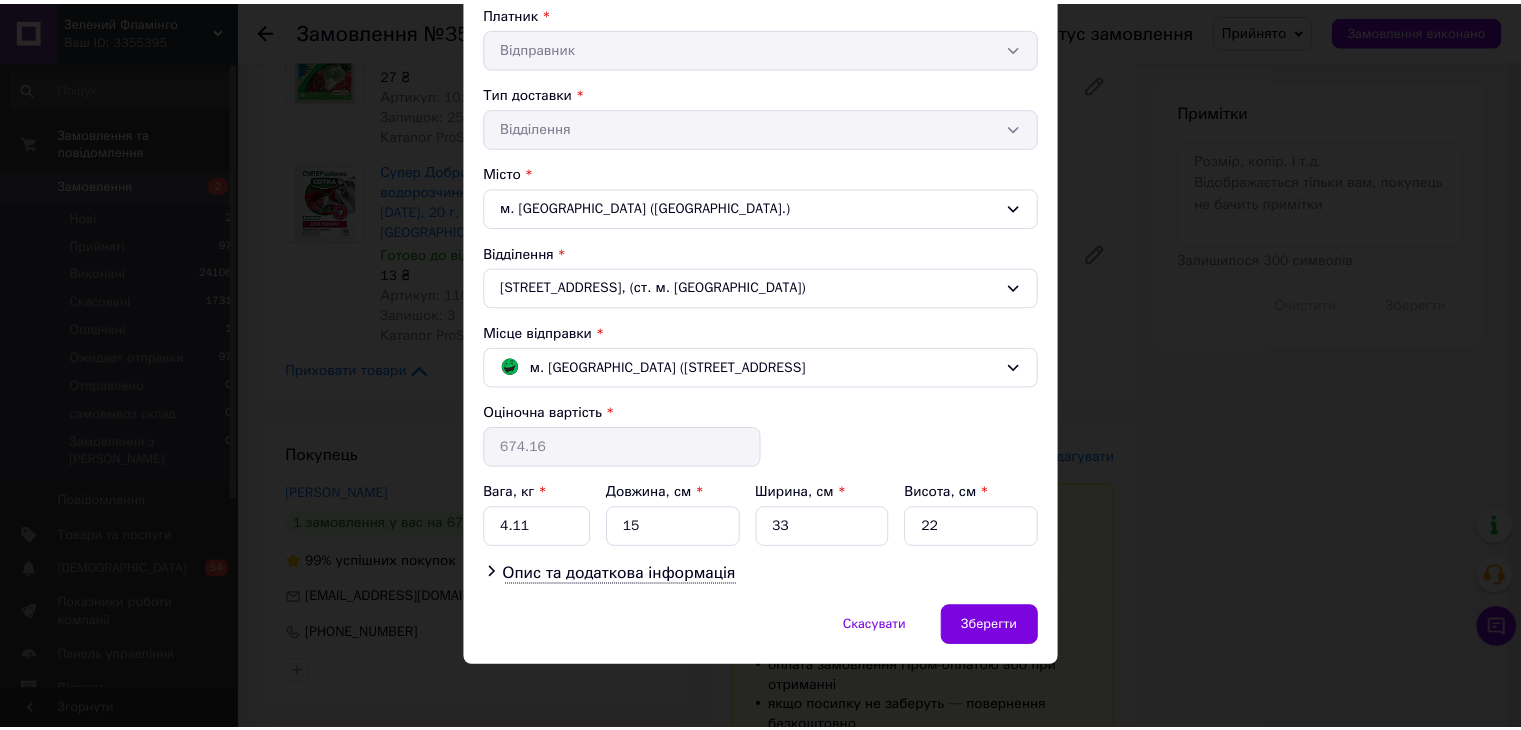scroll, scrollTop: 389, scrollLeft: 0, axis: vertical 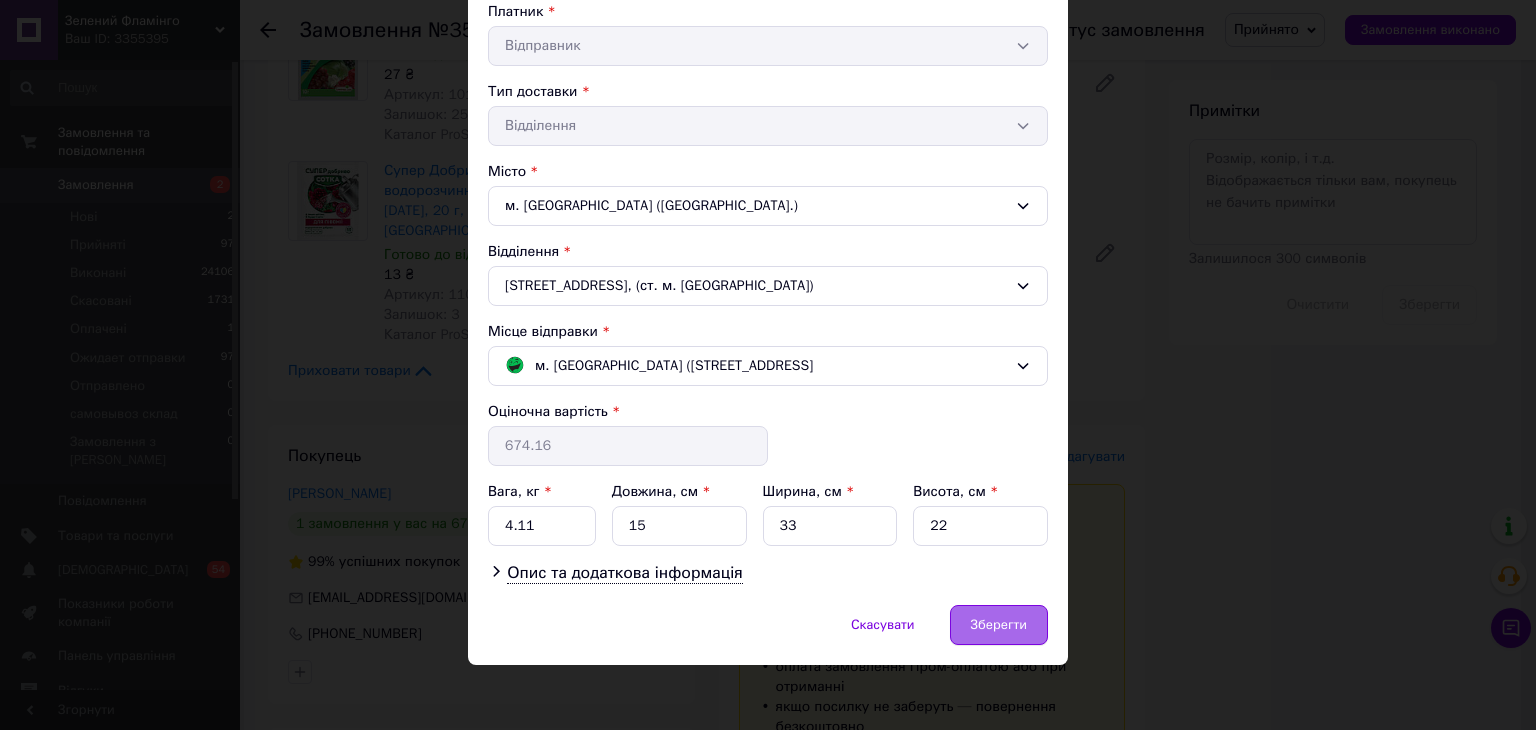 click on "Зберегти" at bounding box center [999, 625] 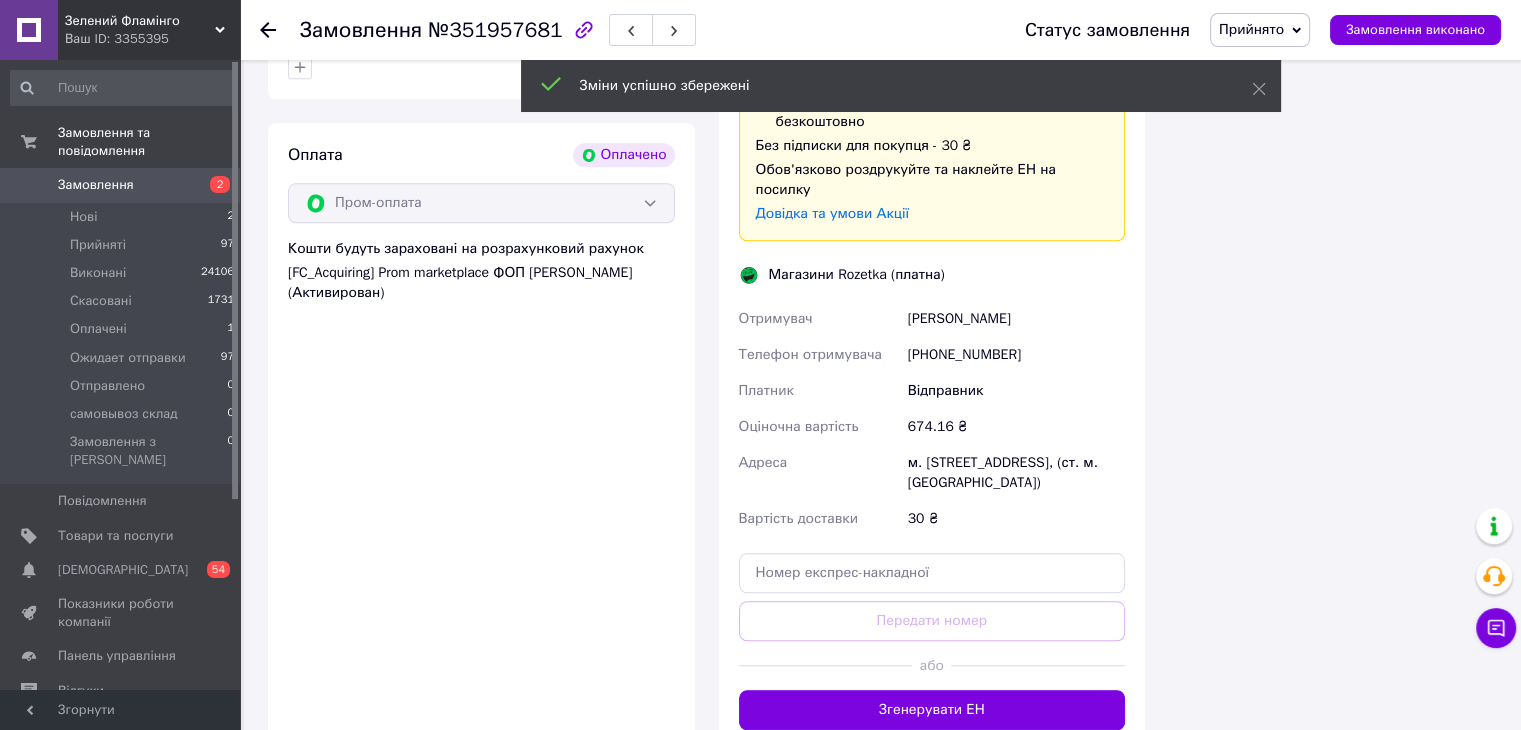 scroll, scrollTop: 1800, scrollLeft: 0, axis: vertical 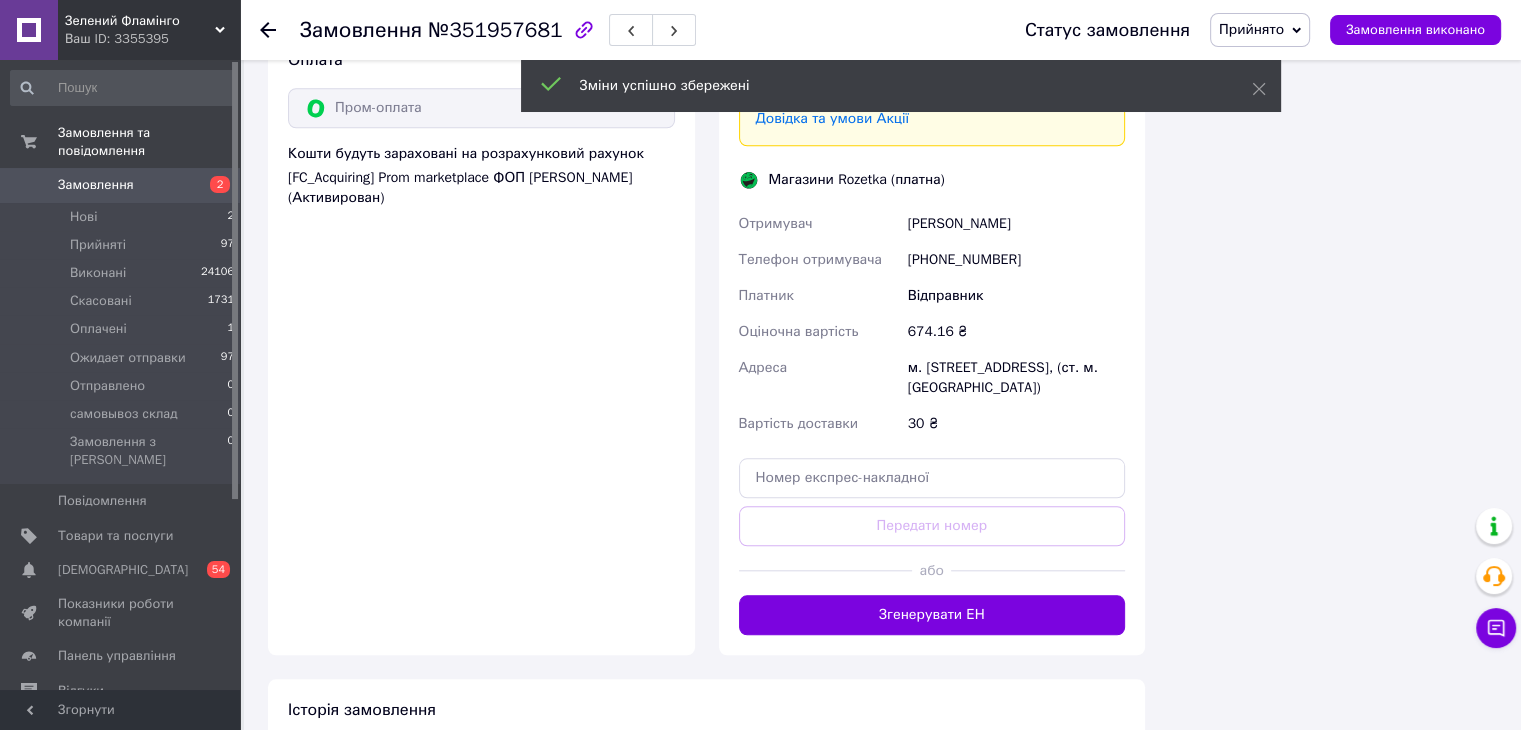 click on "Згенерувати ЕН" at bounding box center [932, 615] 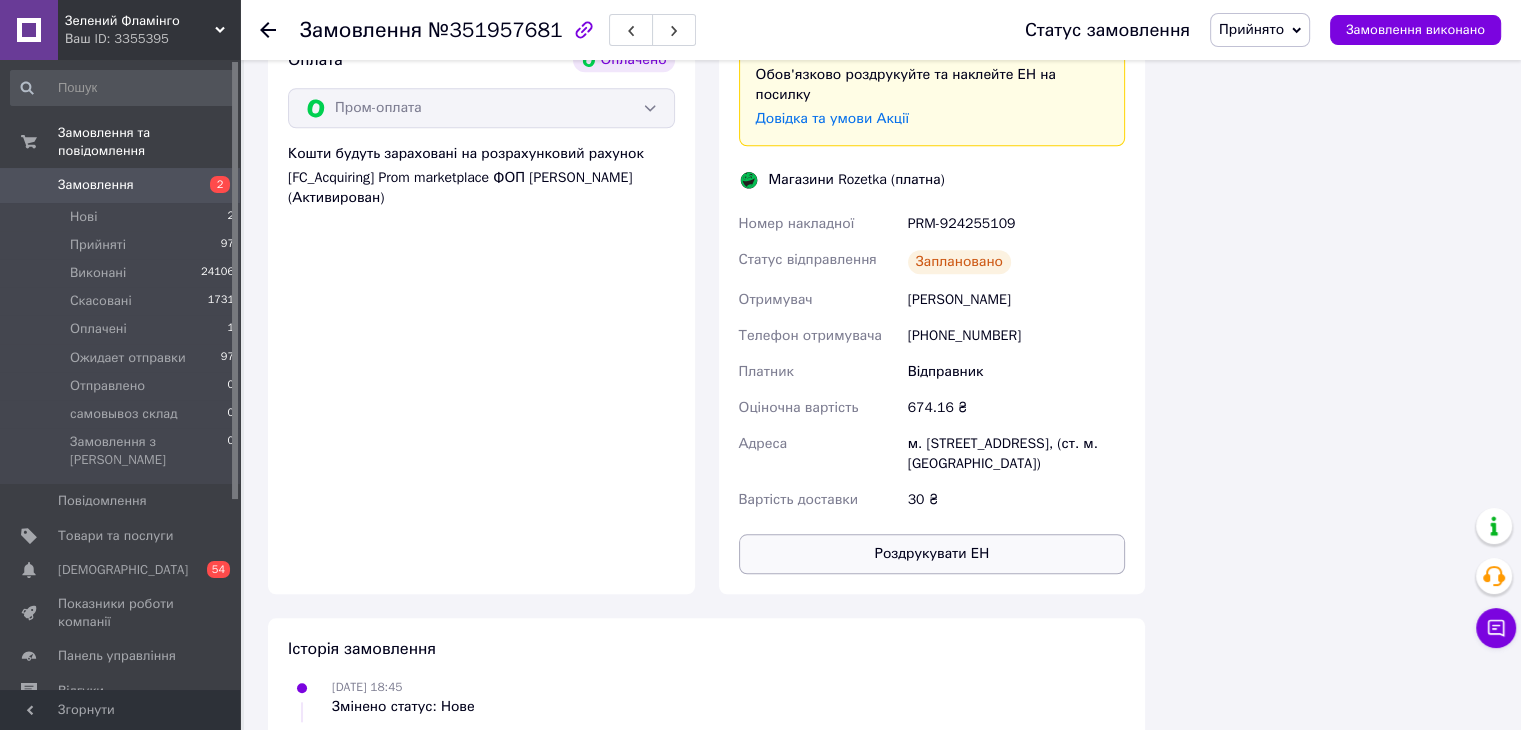 click on "Роздрукувати ЕН" at bounding box center [932, 554] 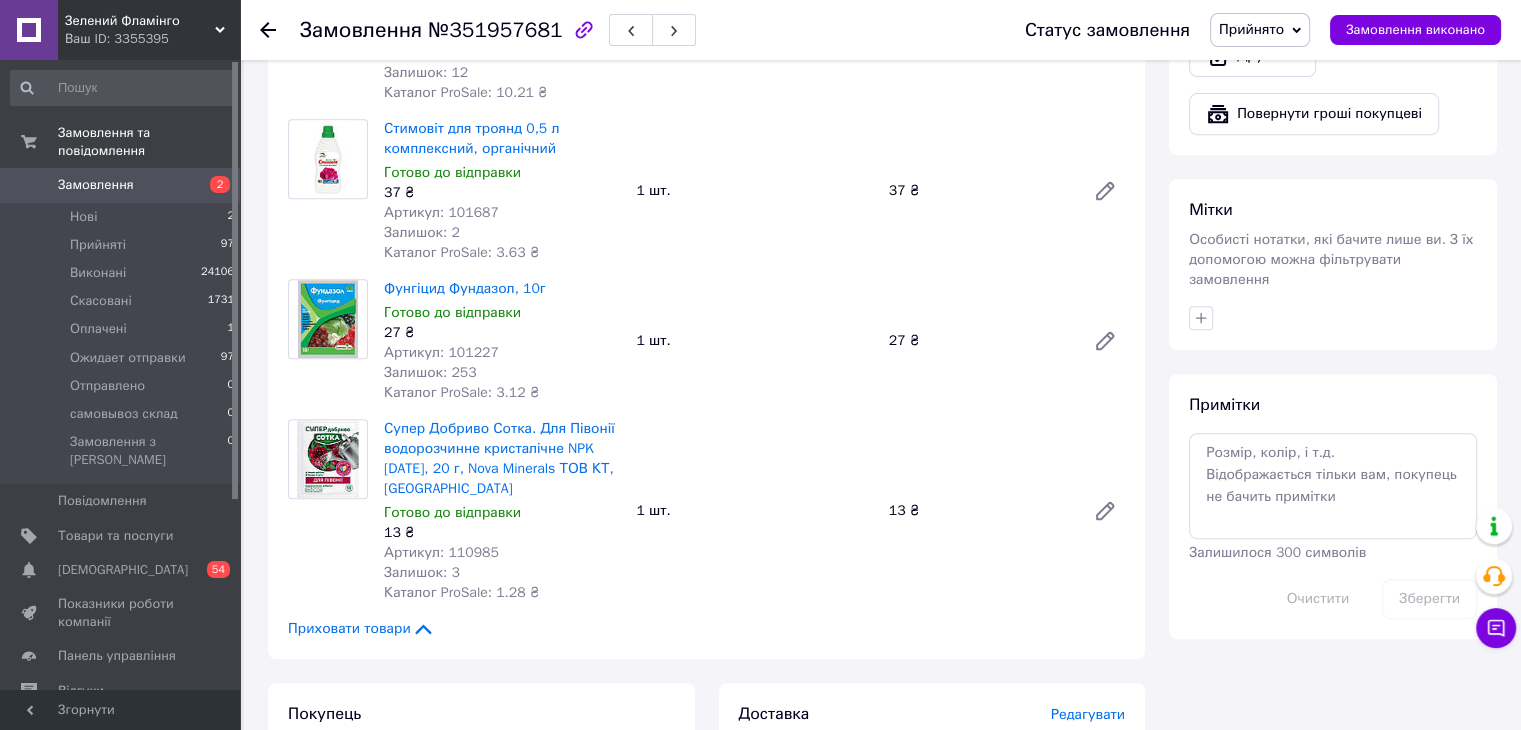 scroll, scrollTop: 800, scrollLeft: 0, axis: vertical 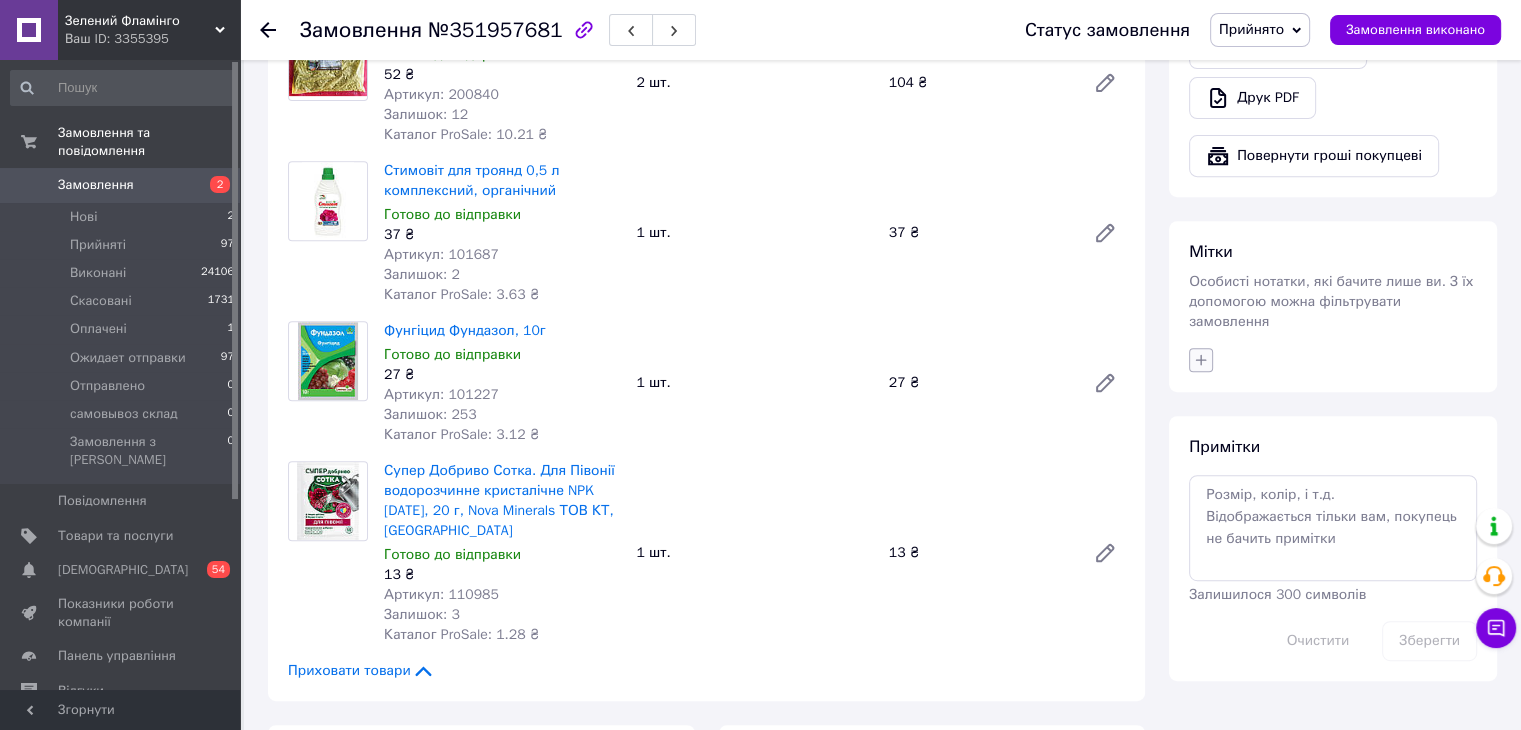 click 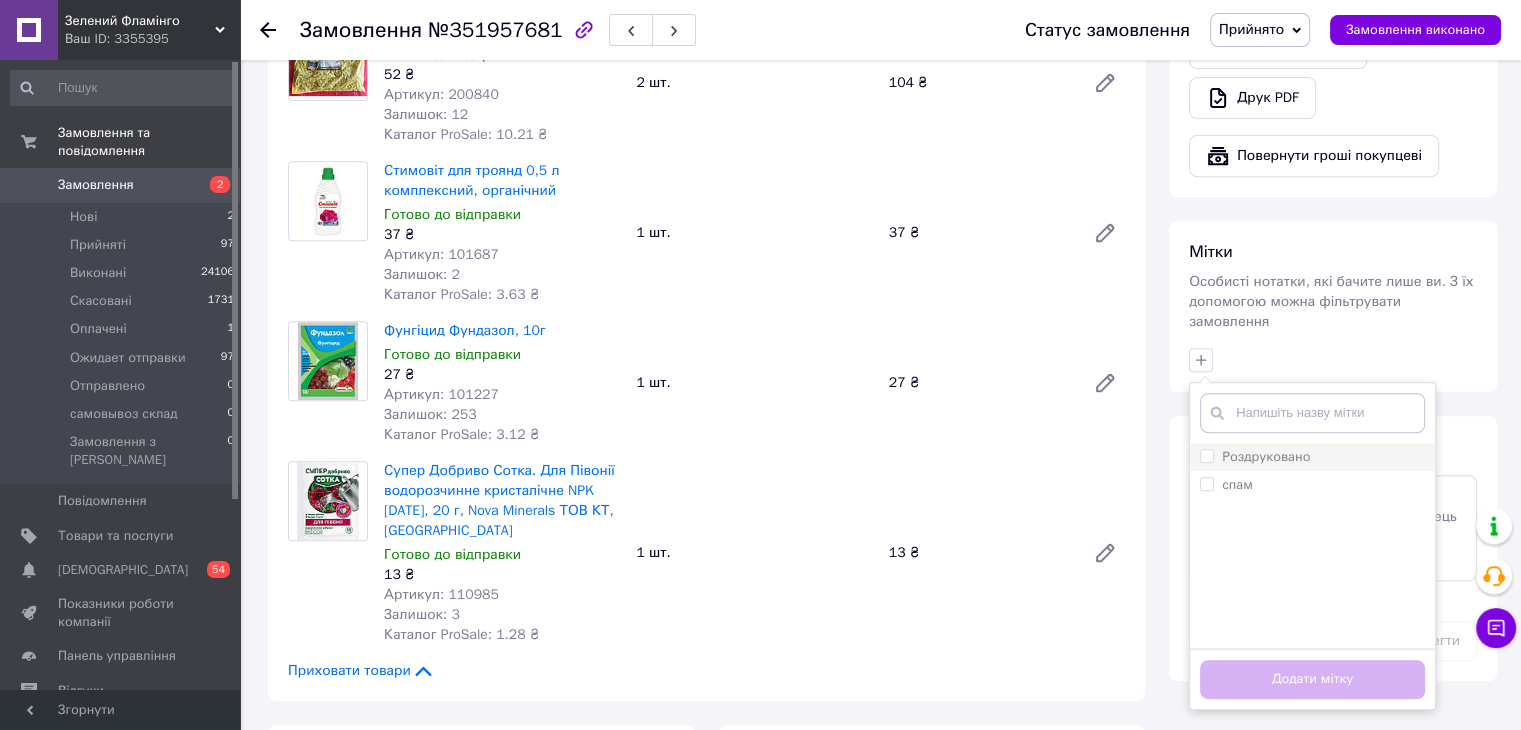 click on "Роздруковано" at bounding box center (1266, 456) 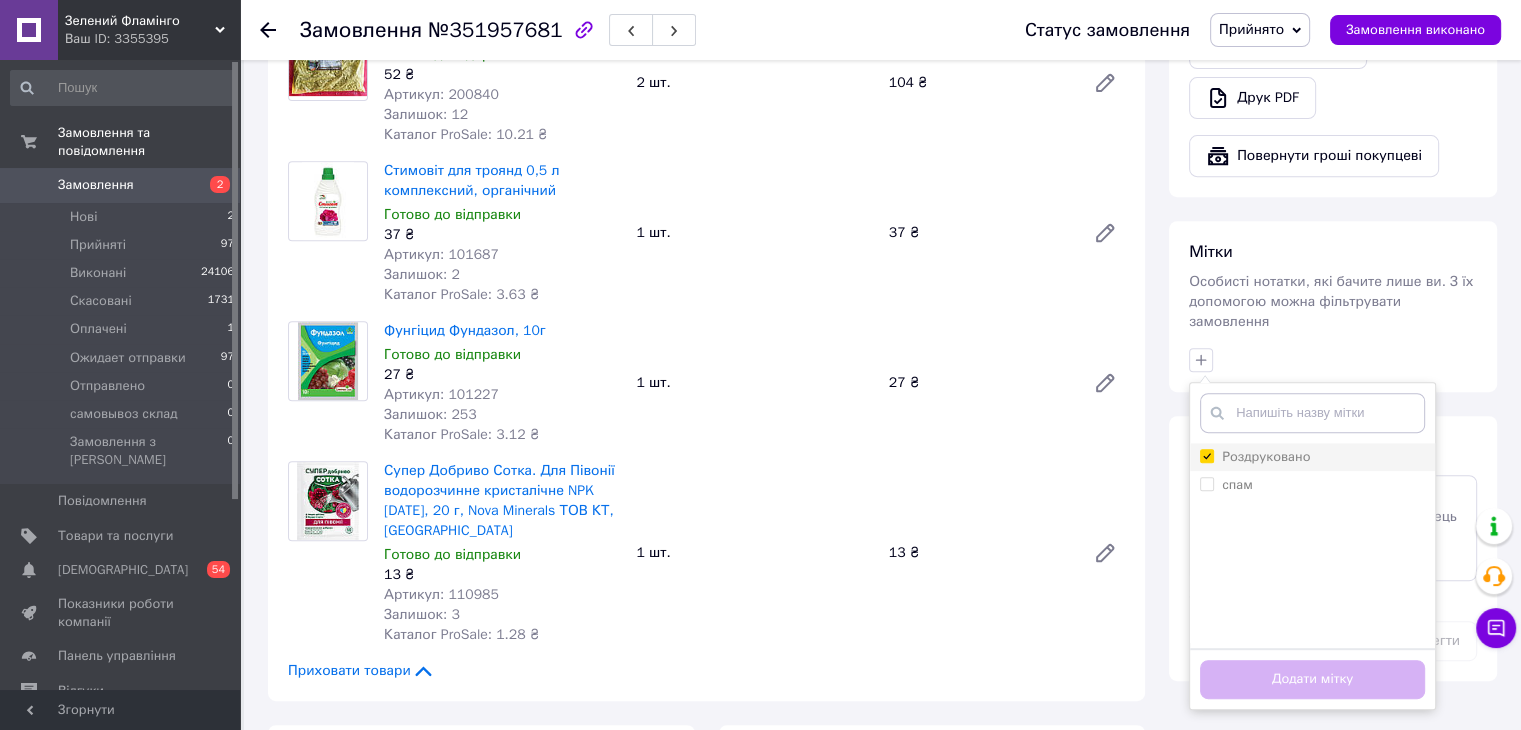 checkbox on "true" 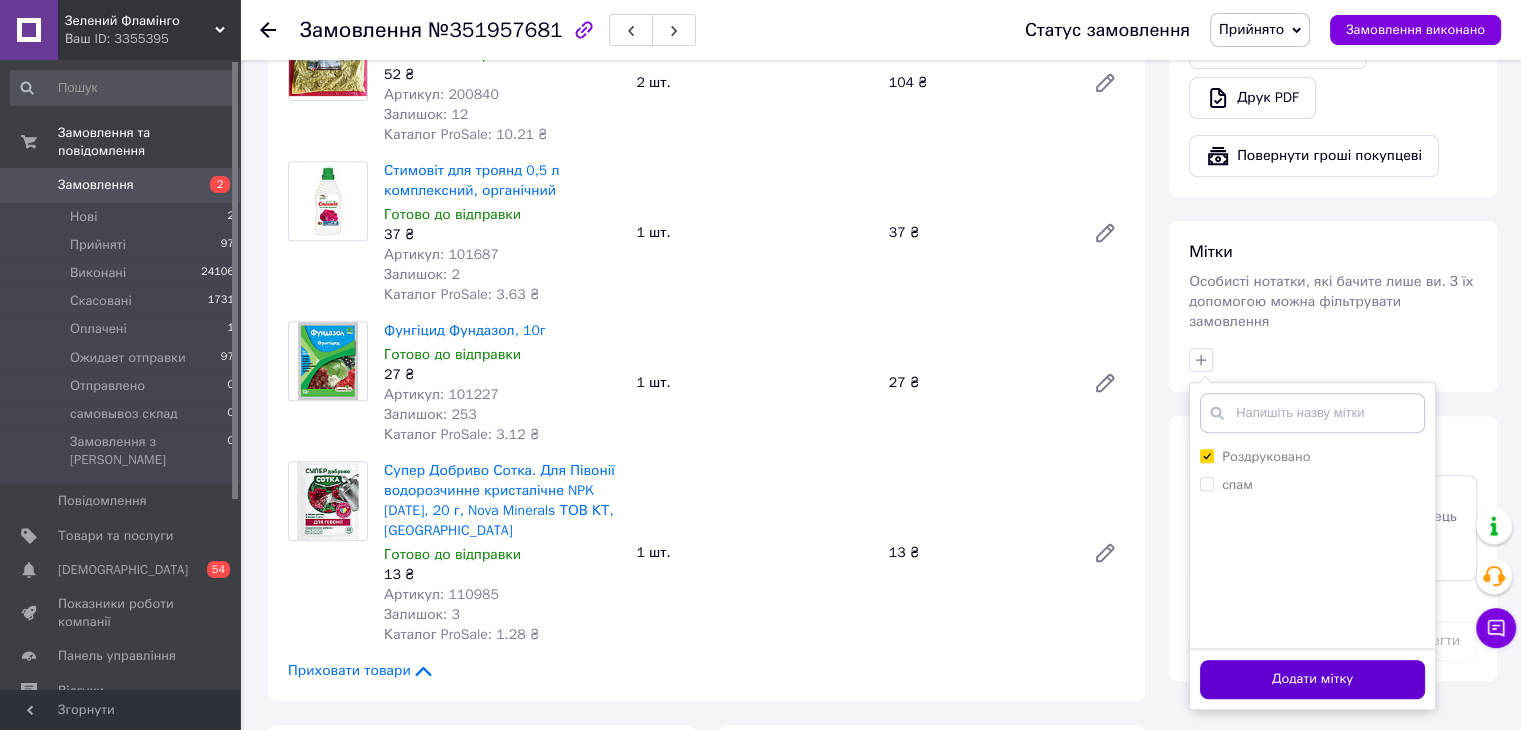 click on "Додати мітку" at bounding box center [1312, 679] 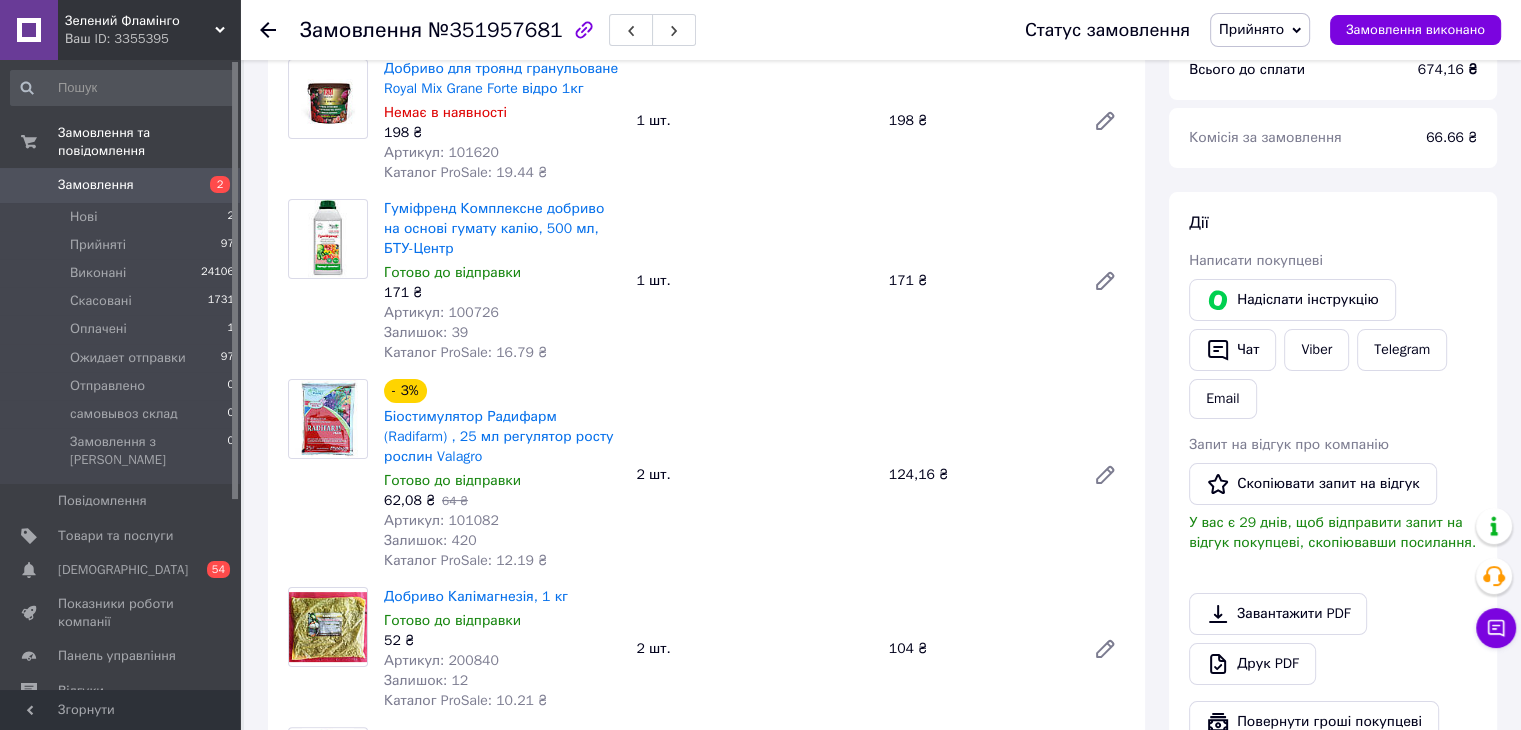 scroll, scrollTop: 200, scrollLeft: 0, axis: vertical 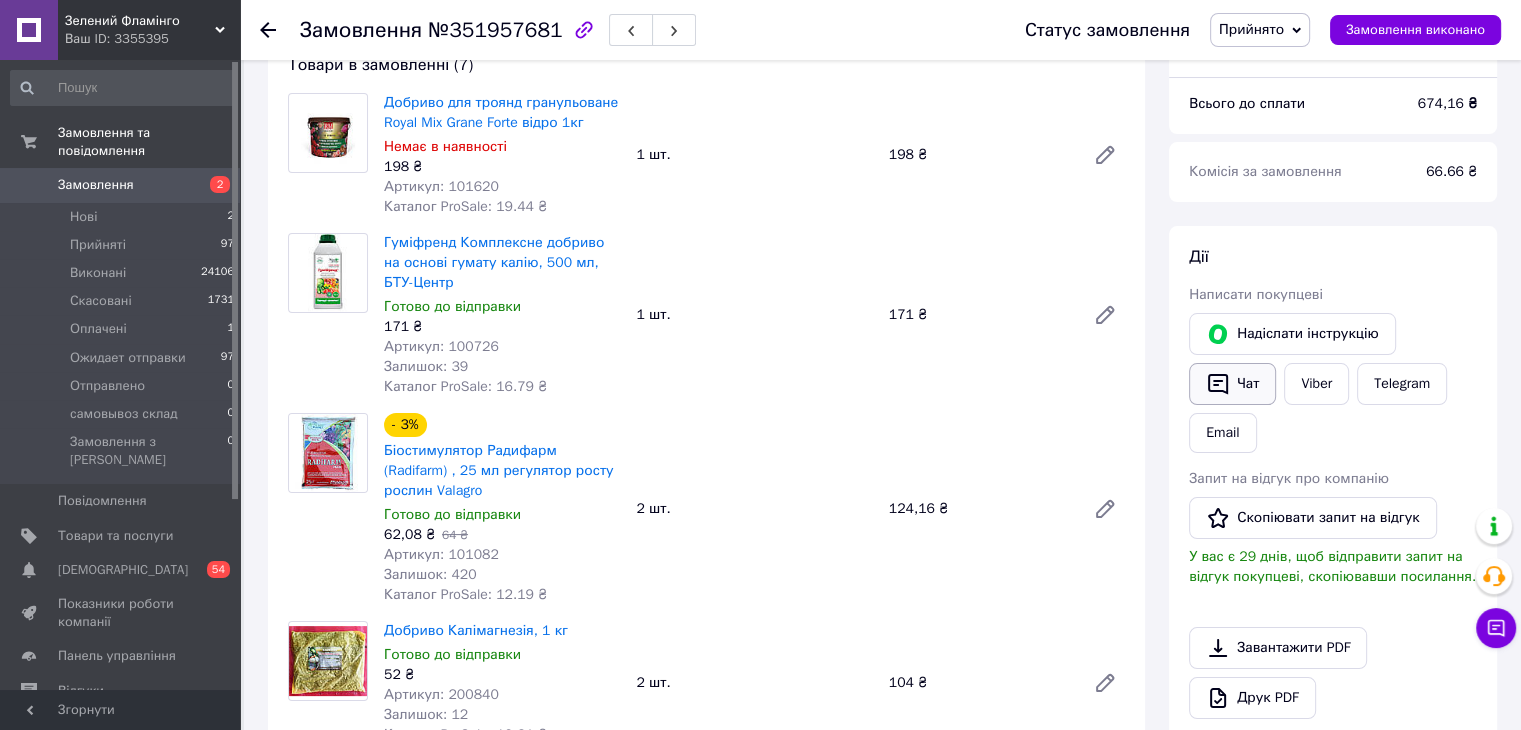 click on "Чат" at bounding box center [1232, 384] 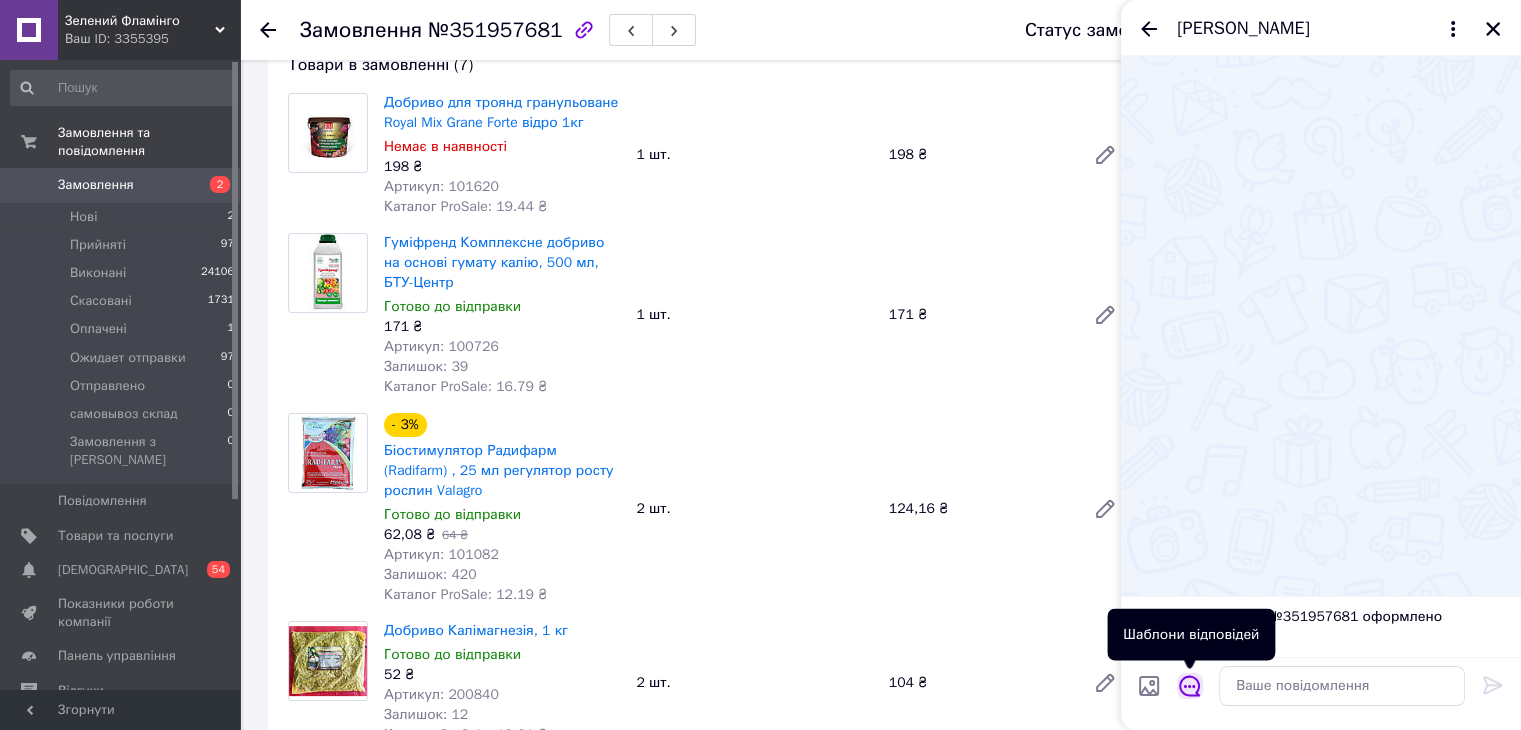 click 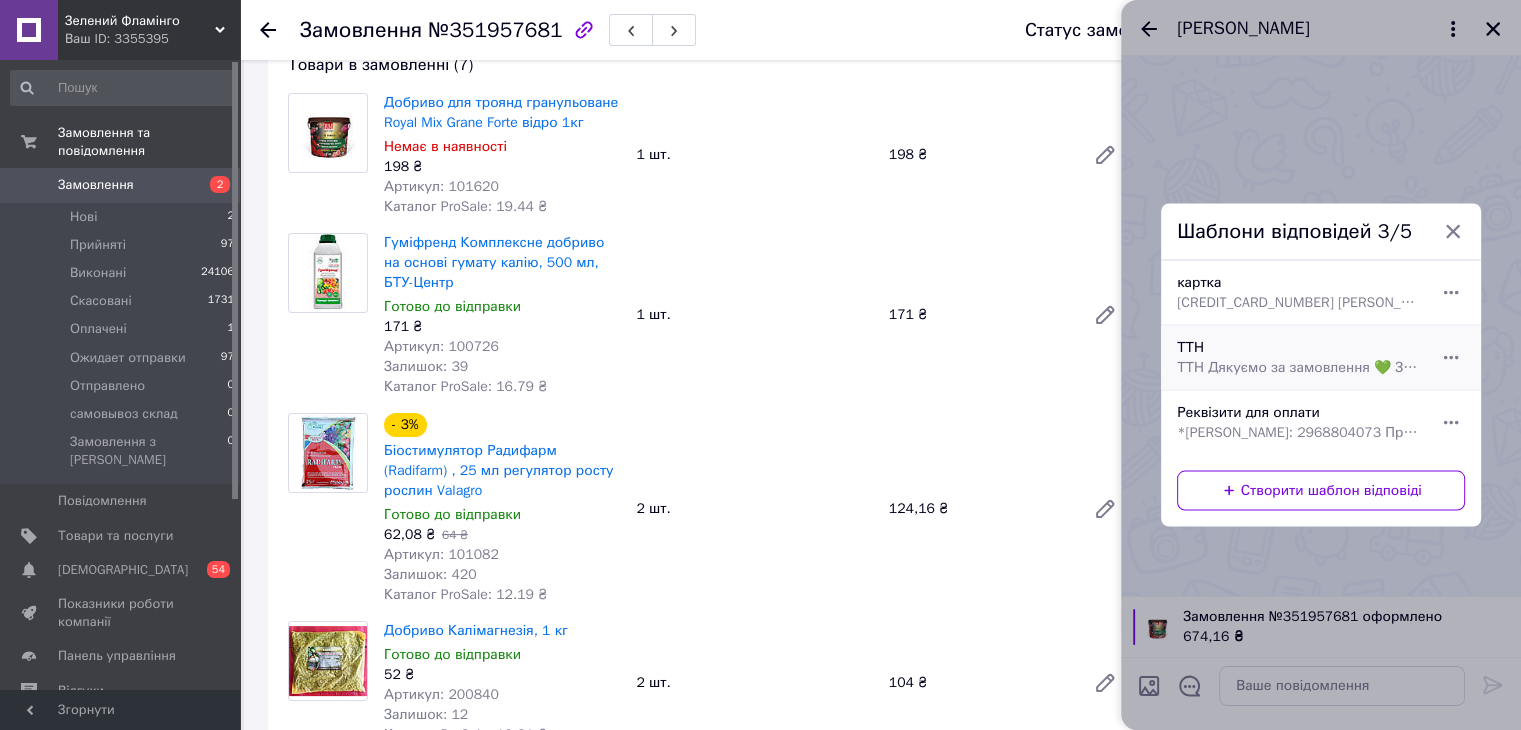 click on "ТТН
Дякуємо за замовлення 💚
З повагою "Зелений Фламінго"                                                                               greenflamingo.com.ua" at bounding box center [1299, 368] 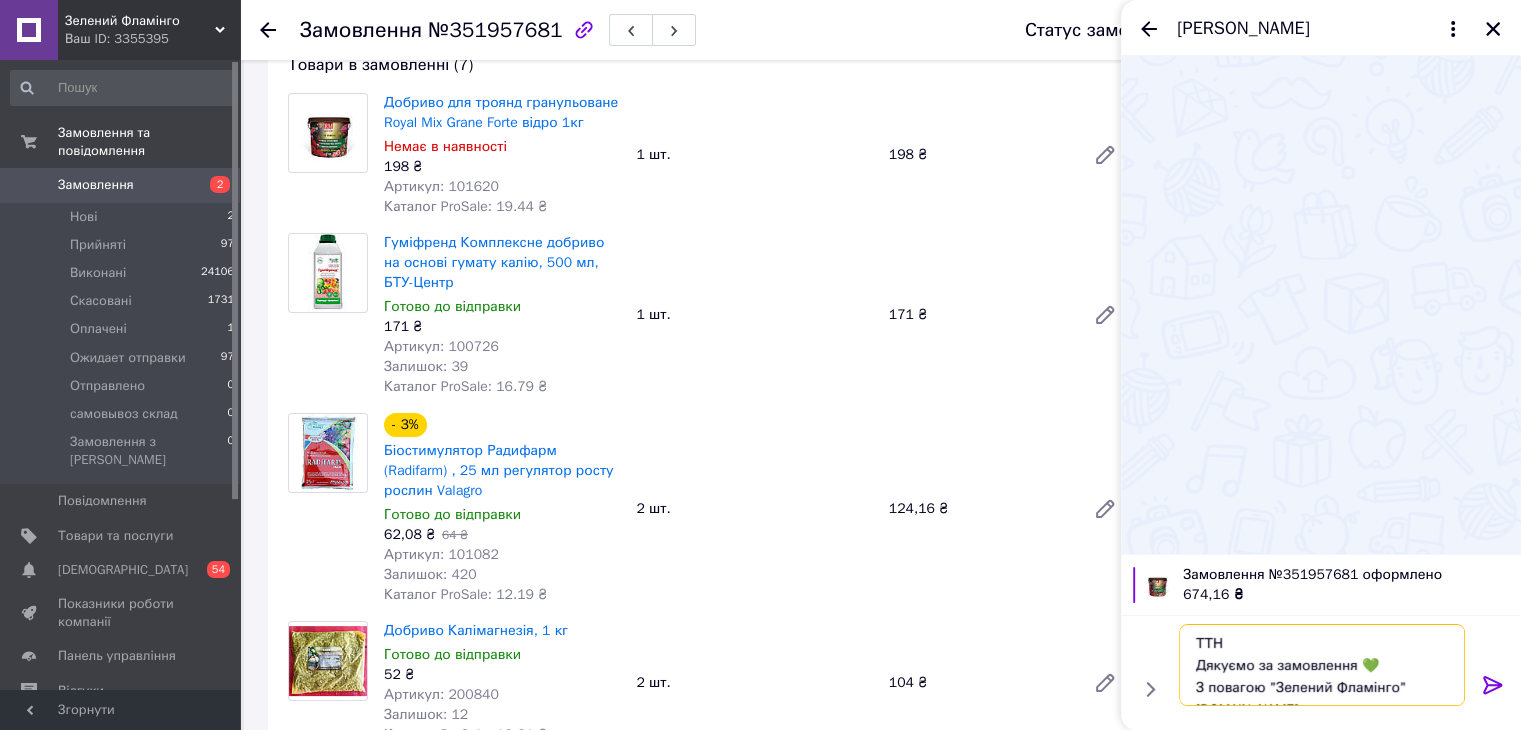 click on "ТТН
Дякуємо за замовлення 💚
З повагою "Зелений Фламінго"                                                                               greenflamingo.com.ua" at bounding box center (1322, 665) 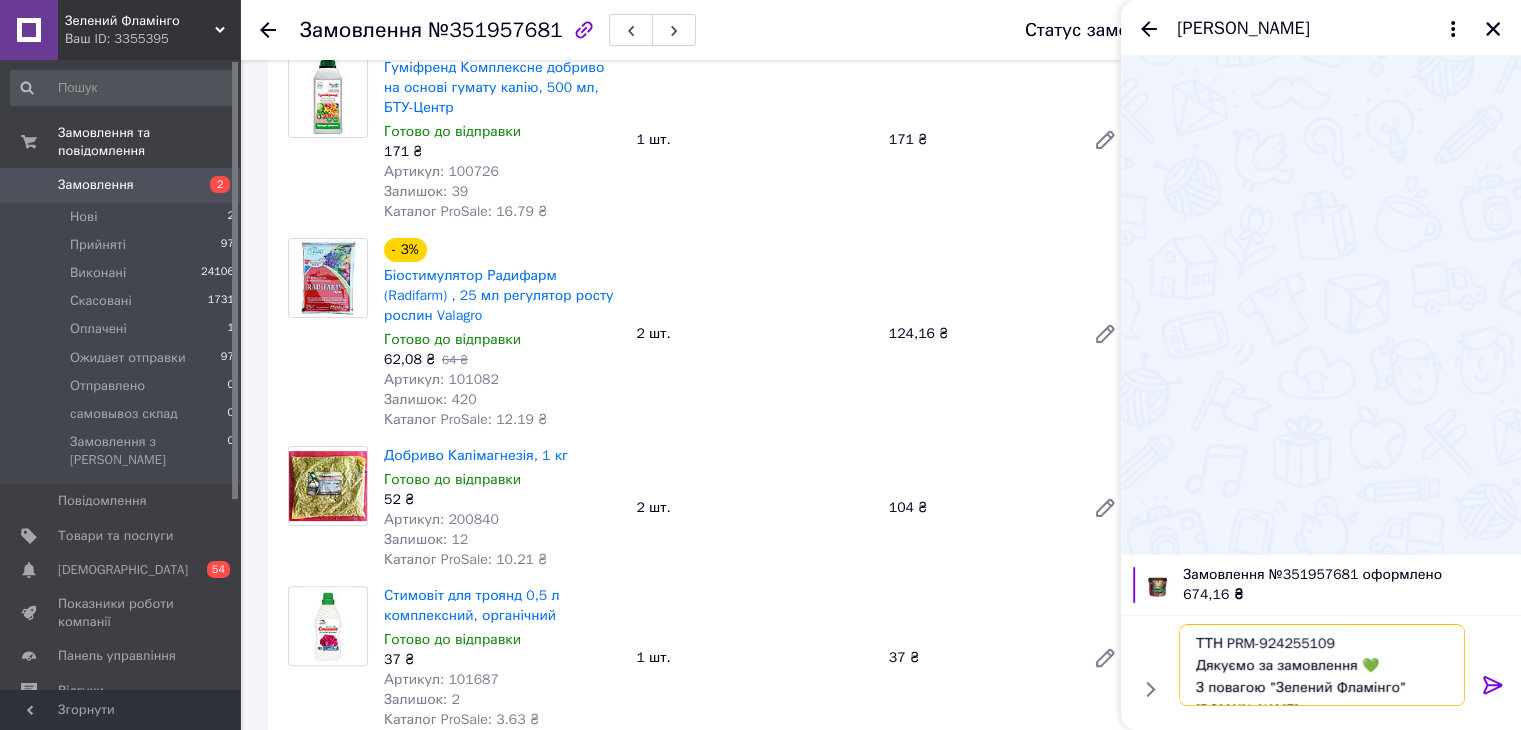 scroll, scrollTop: 400, scrollLeft: 0, axis: vertical 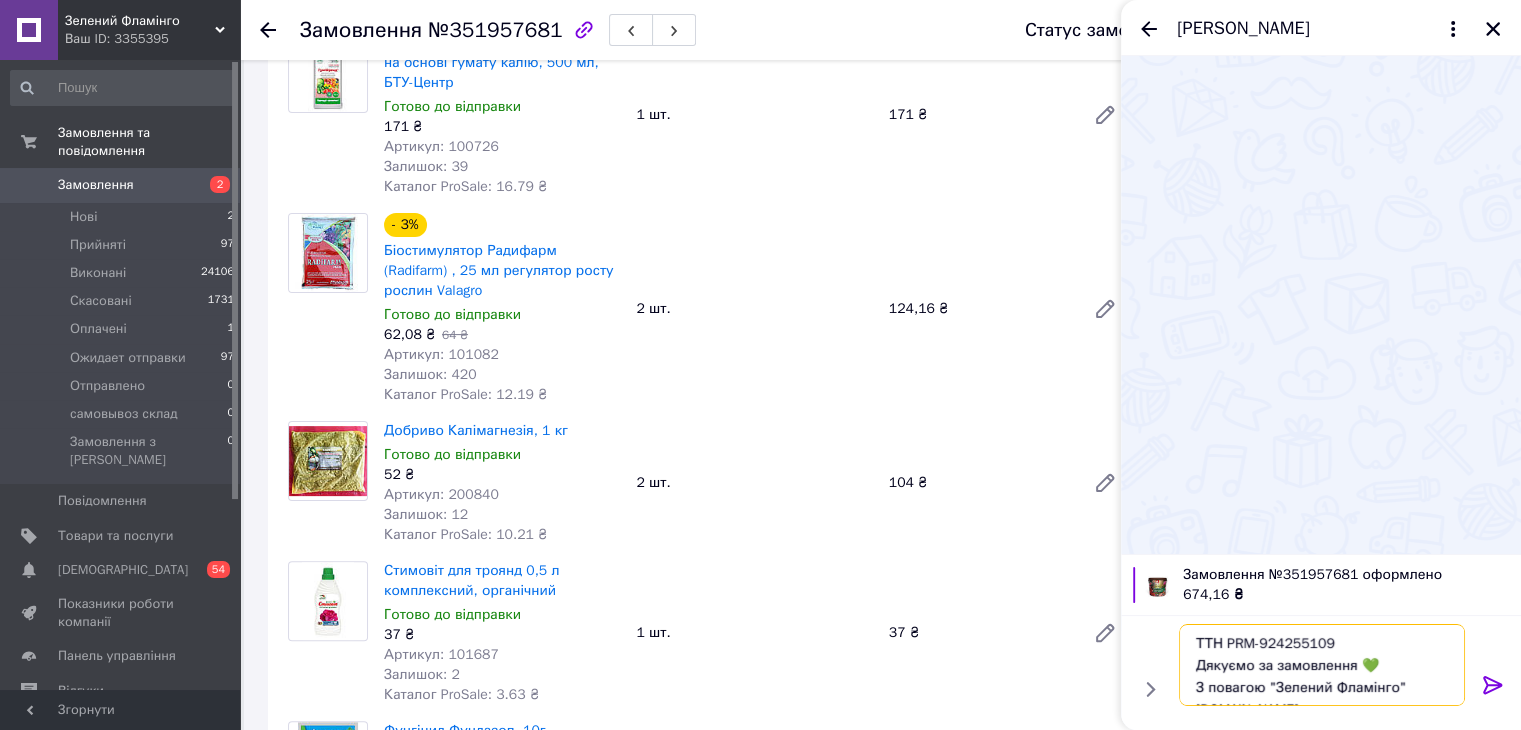 type on "ТТН PRM-924255109
Дякуємо за замовлення 💚
З повагою "Зелений Фламінго"                                                                               greenflamingo.com.ua" 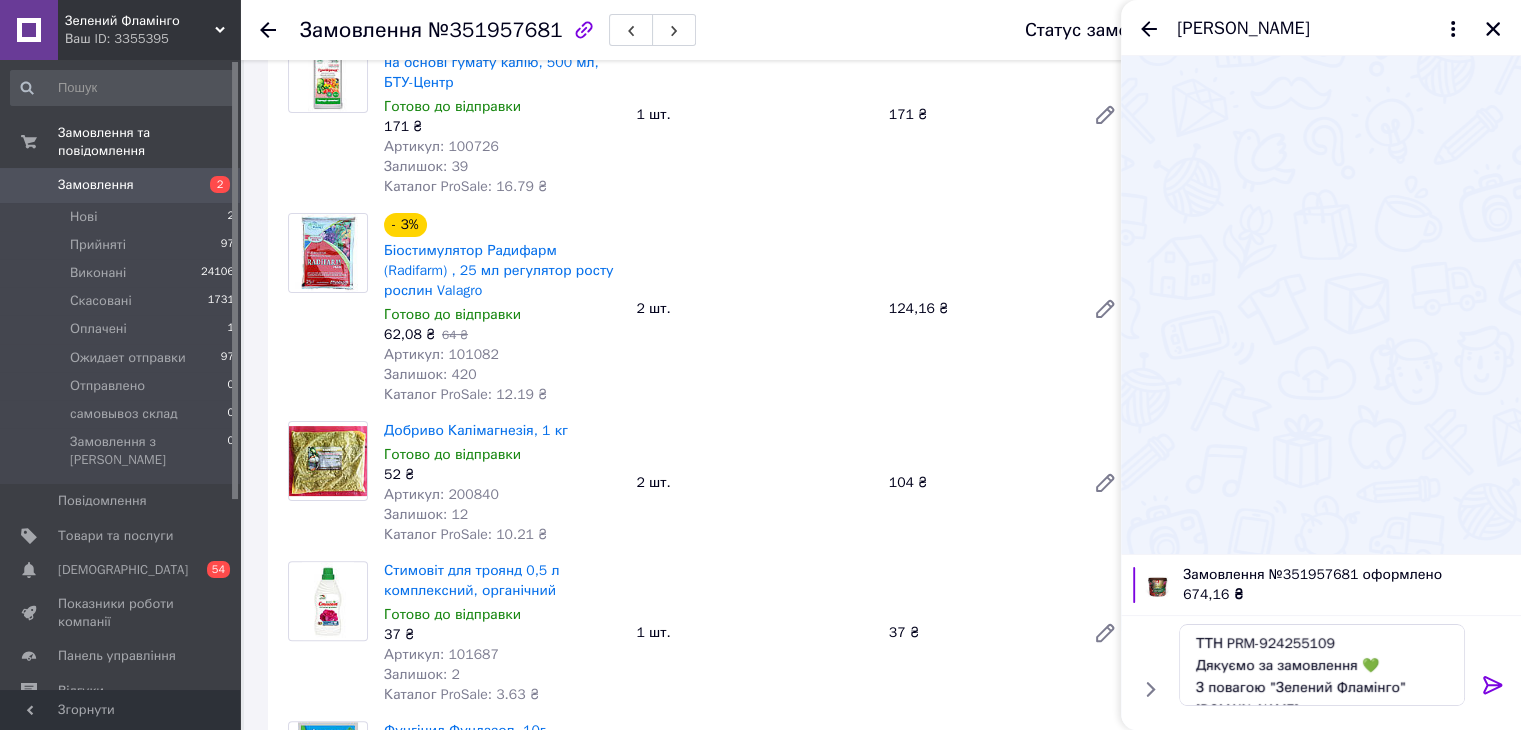 click 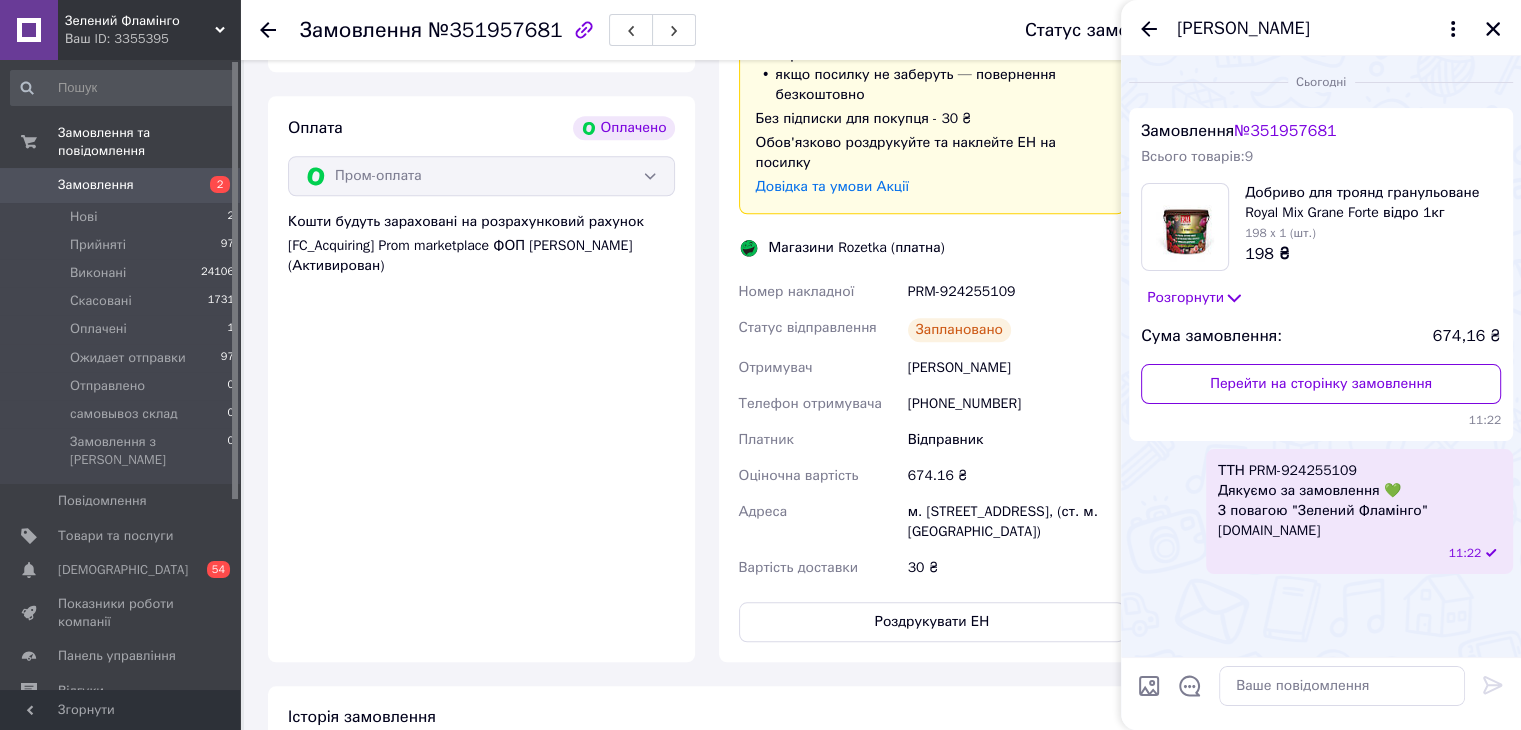 scroll, scrollTop: 1800, scrollLeft: 0, axis: vertical 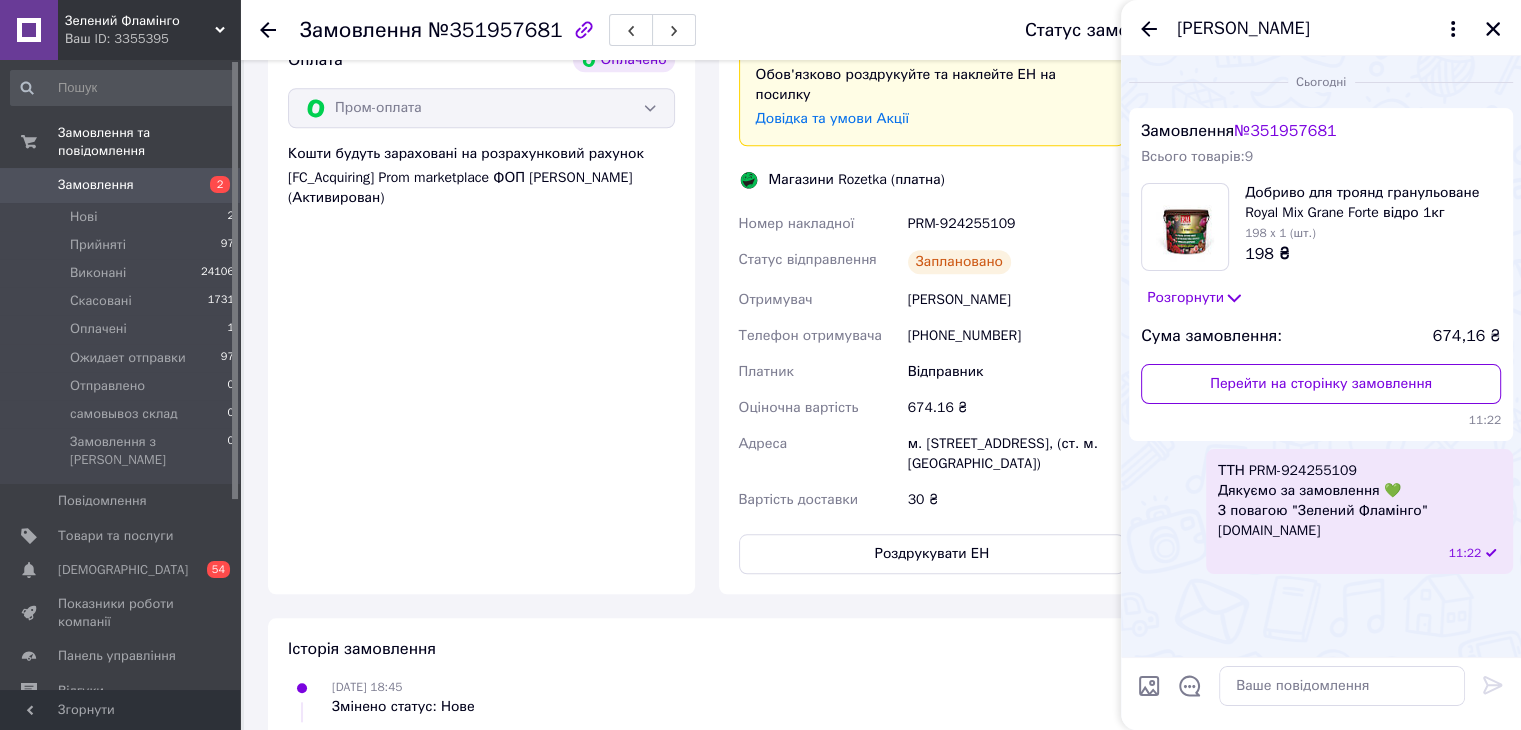 drag, startPoint x: 761, startPoint y: 285, endPoint x: 1056, endPoint y: 476, distance: 351.4342 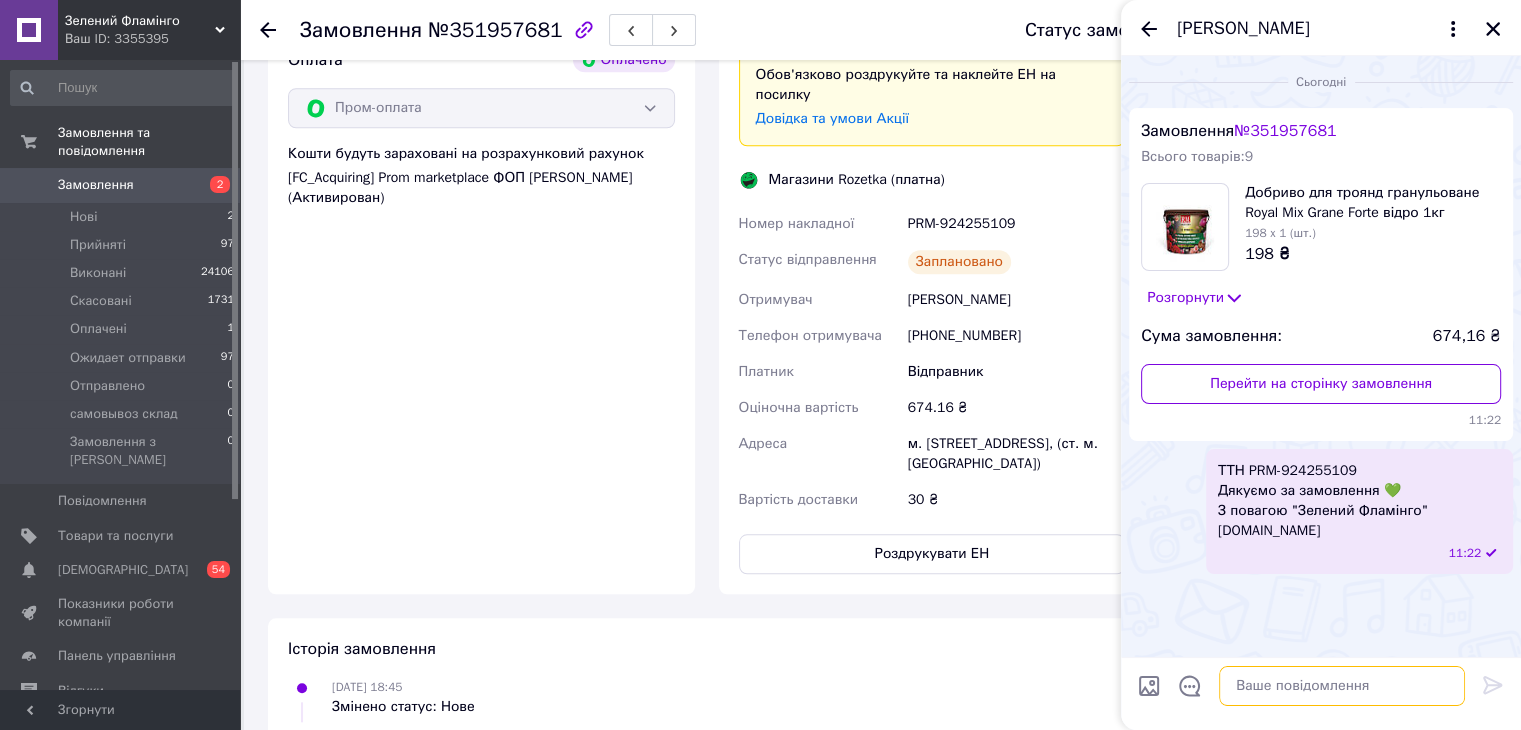 click at bounding box center (1342, 686) 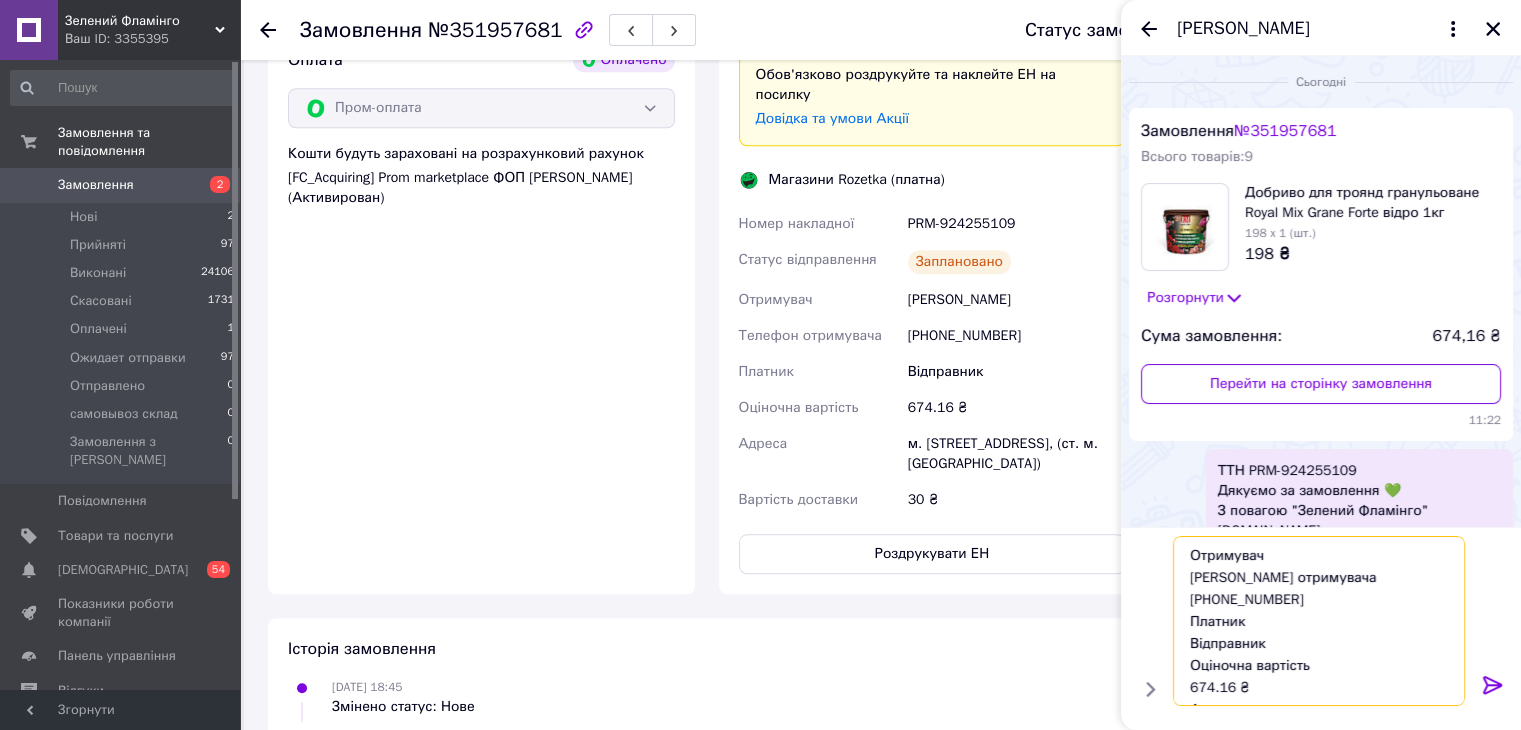 scroll, scrollTop: 89, scrollLeft: 0, axis: vertical 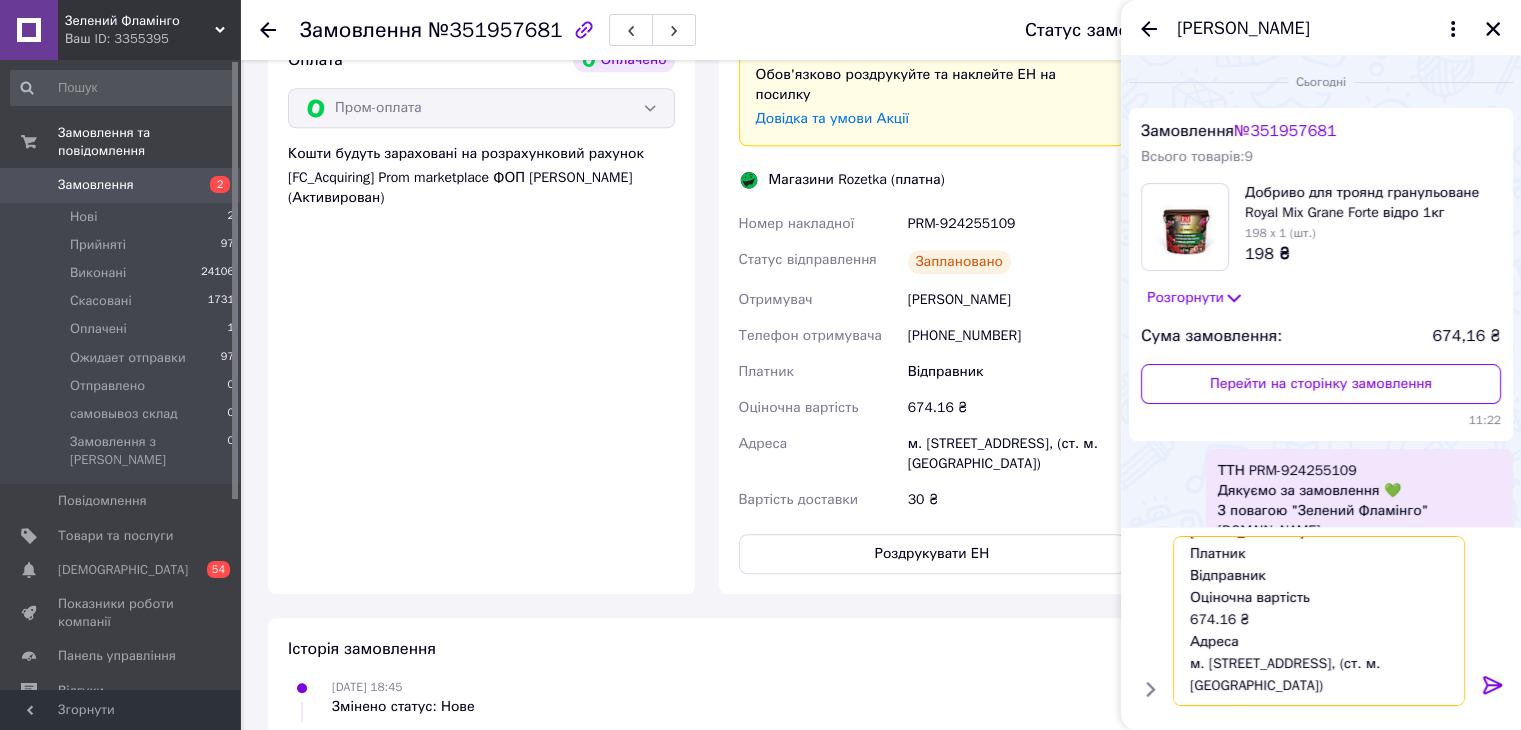 click on "Отримувач
Устименко Ольга
Телефон отримувача
+380955039516
Платник
Відправник
Оціночна вартість
674.16 ₴
Адреса
м. Київ (Київська обл.), Васильківська вул., 34, (ст. м. Васильківська)" at bounding box center (1319, 621) 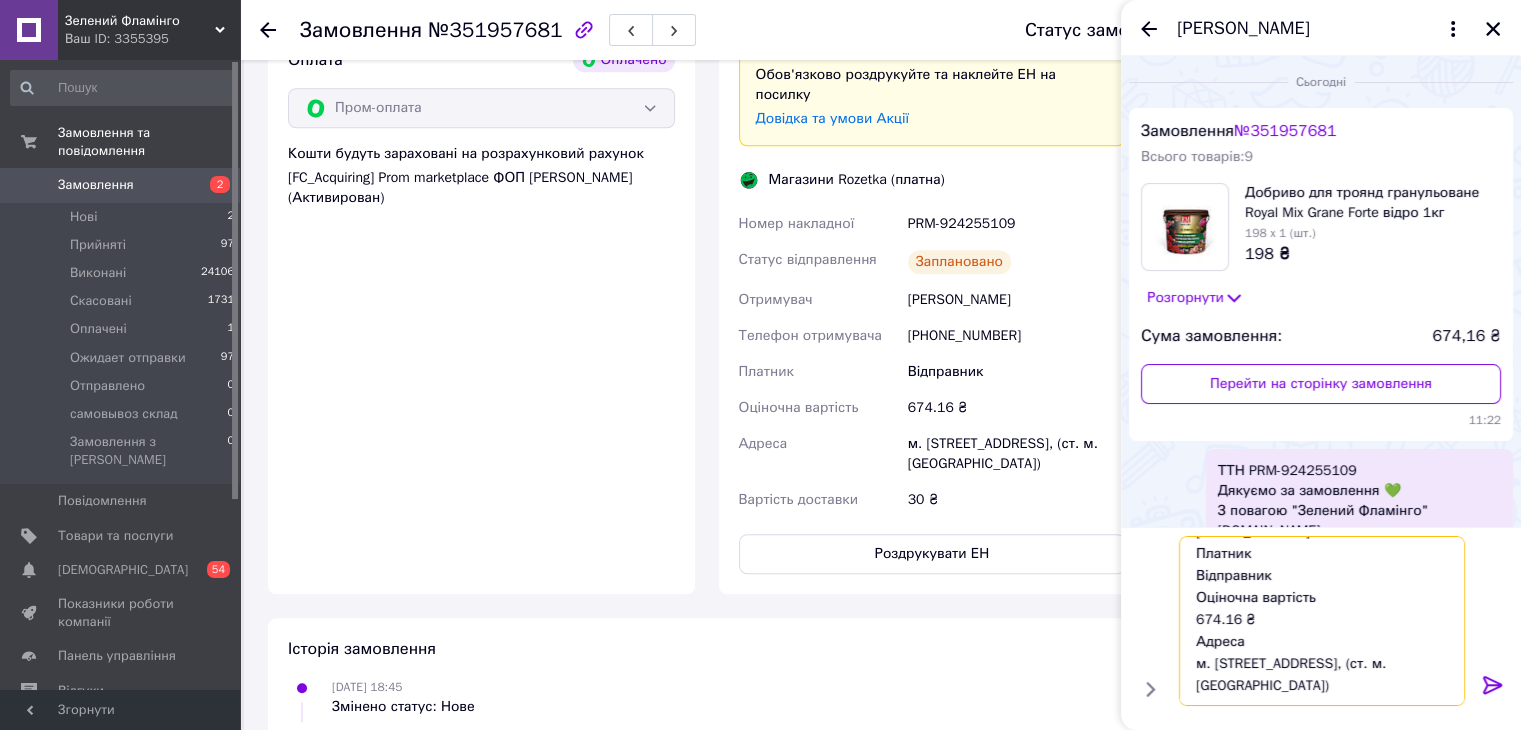 drag, startPoint x: 1269, startPoint y: 643, endPoint x: 1174, endPoint y: 564, distance: 123.55566 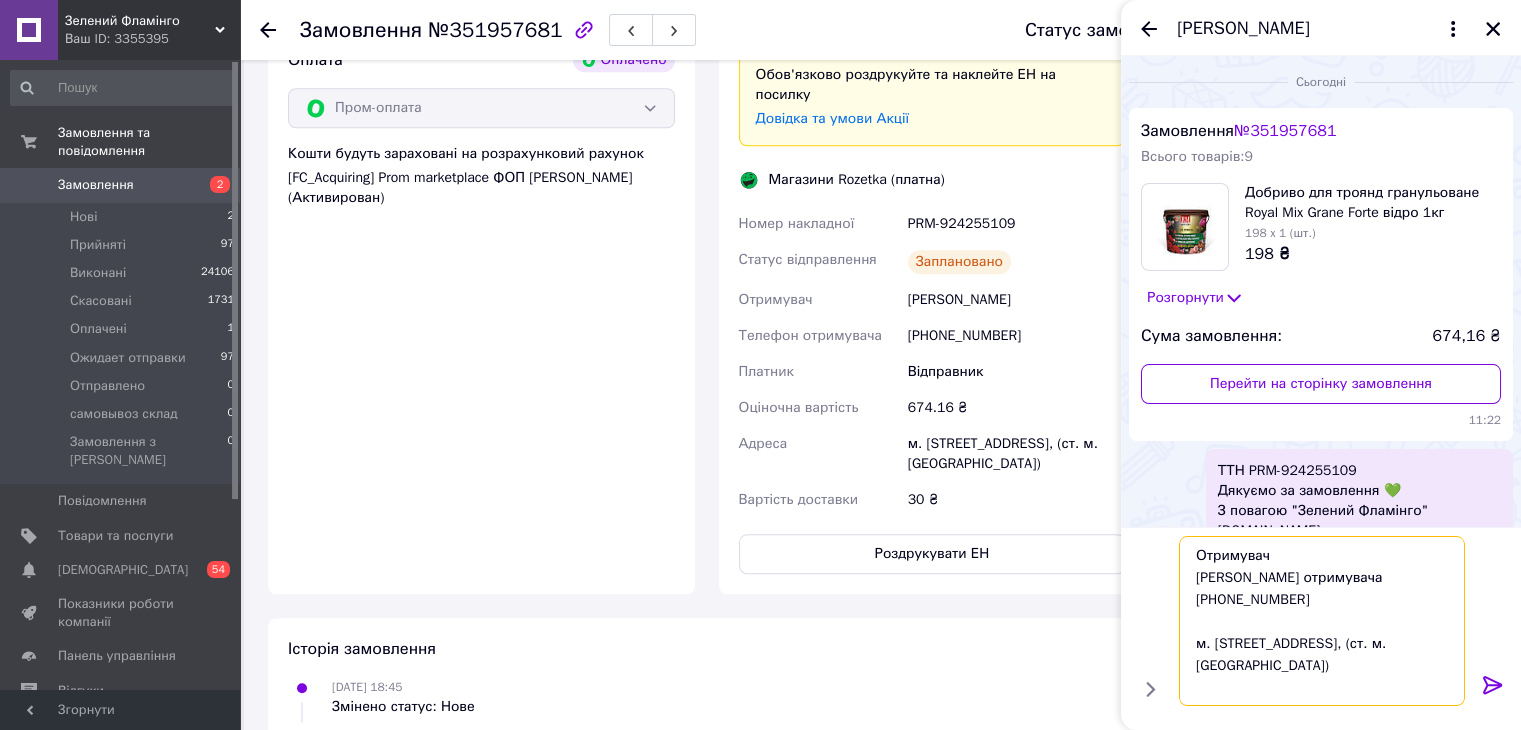 scroll, scrollTop: 13, scrollLeft: 0, axis: vertical 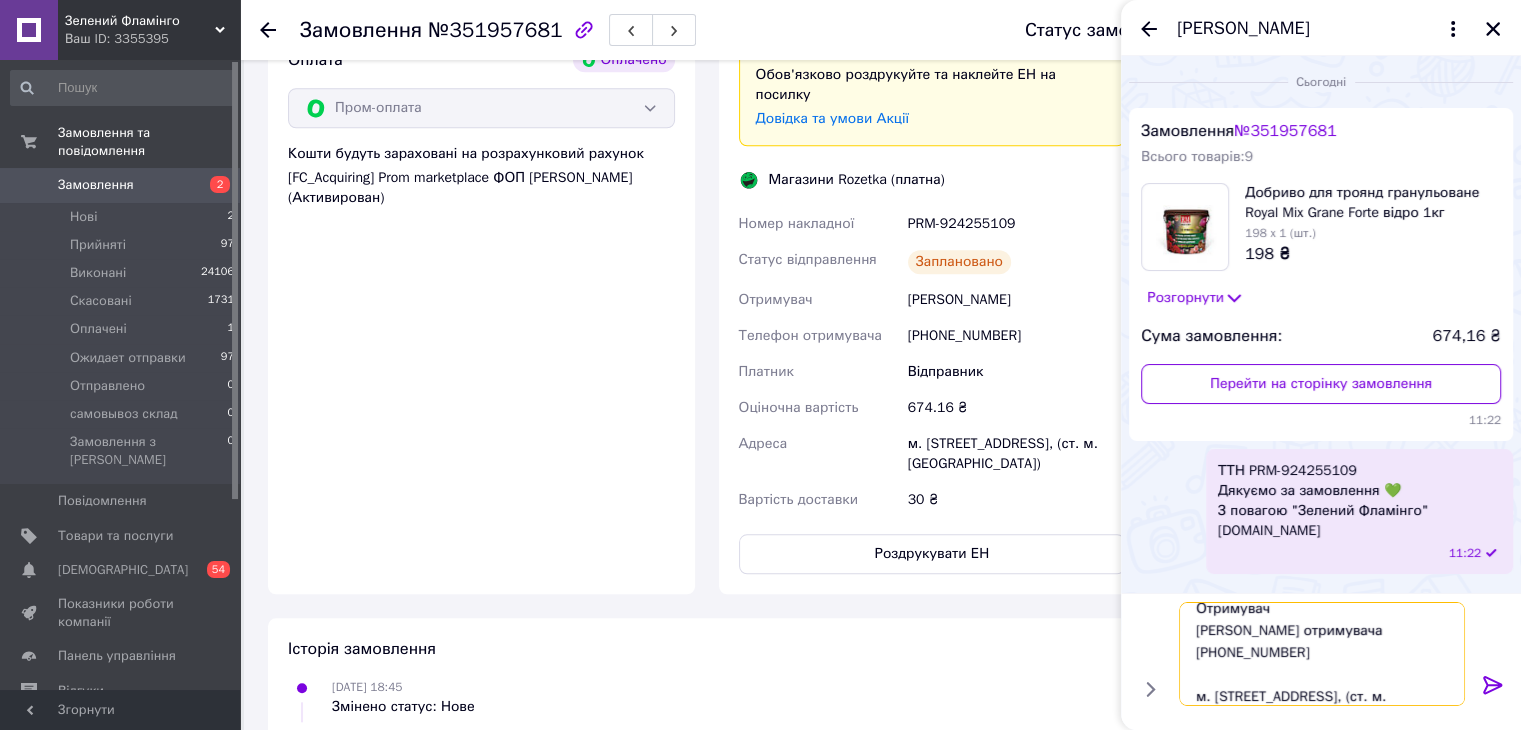 type on "Отримувач
Устименко Ольга
Телефон отримувача
+380955039516
м. Київ (Київська обл.), Васильківська вул., 34, (ст. м. Васильківська)" 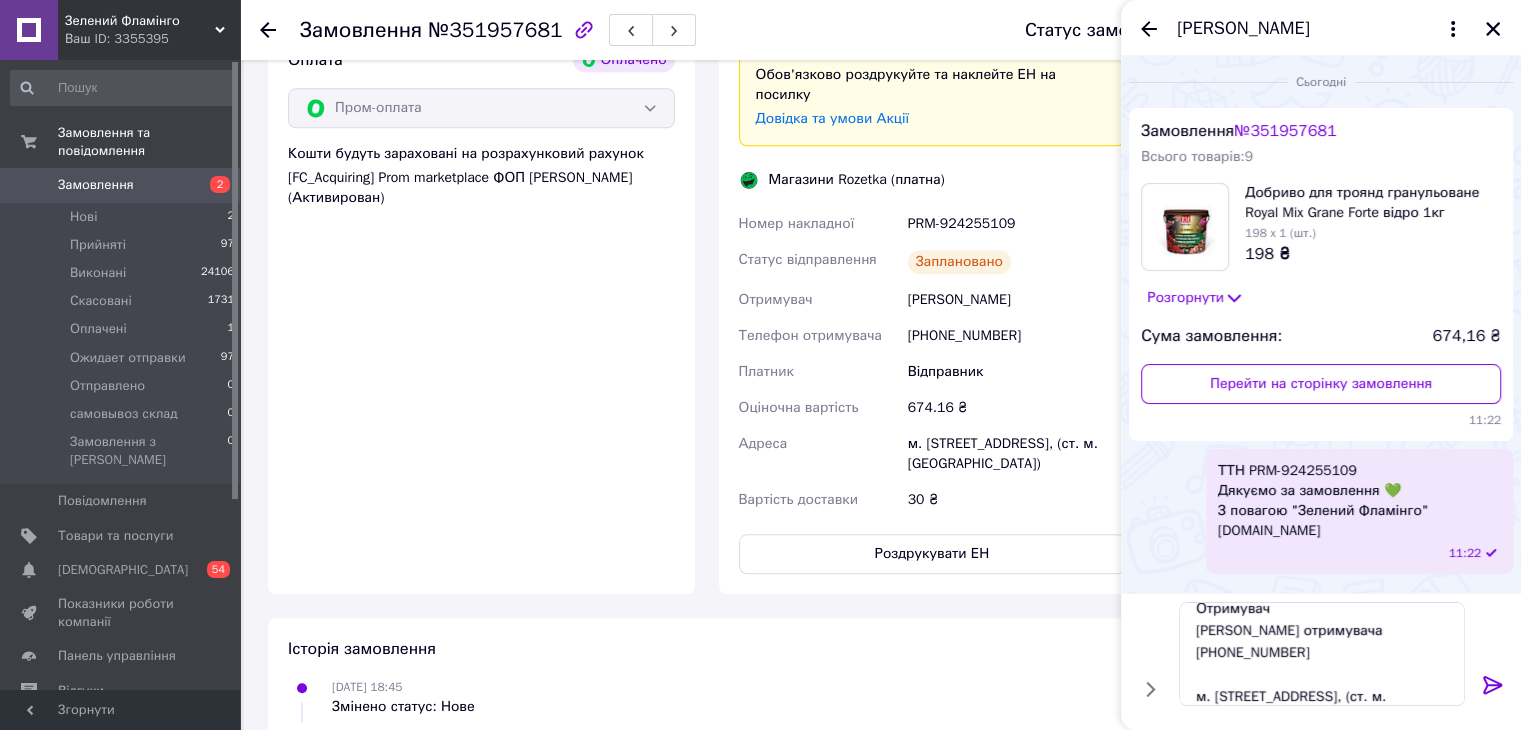 click 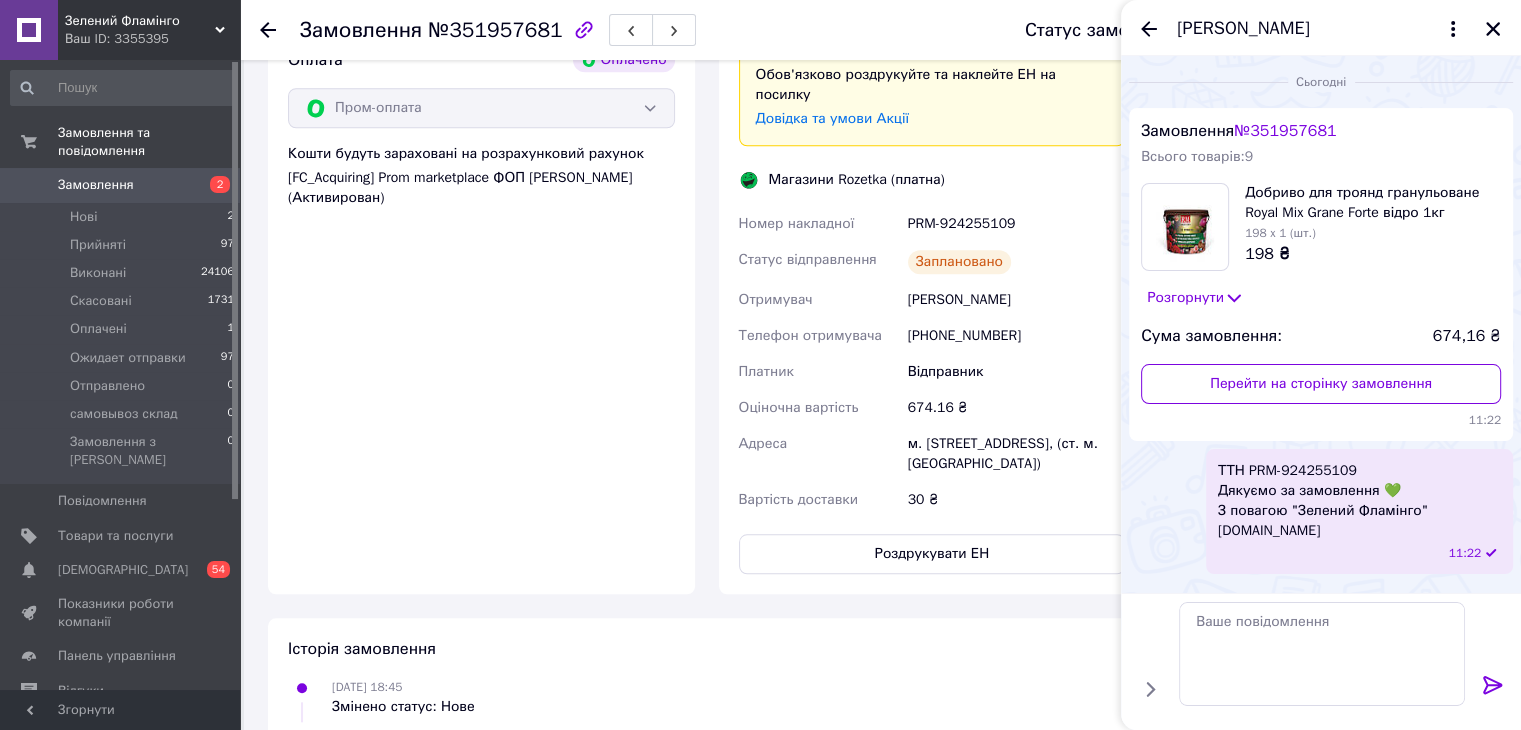 scroll, scrollTop: 0, scrollLeft: 0, axis: both 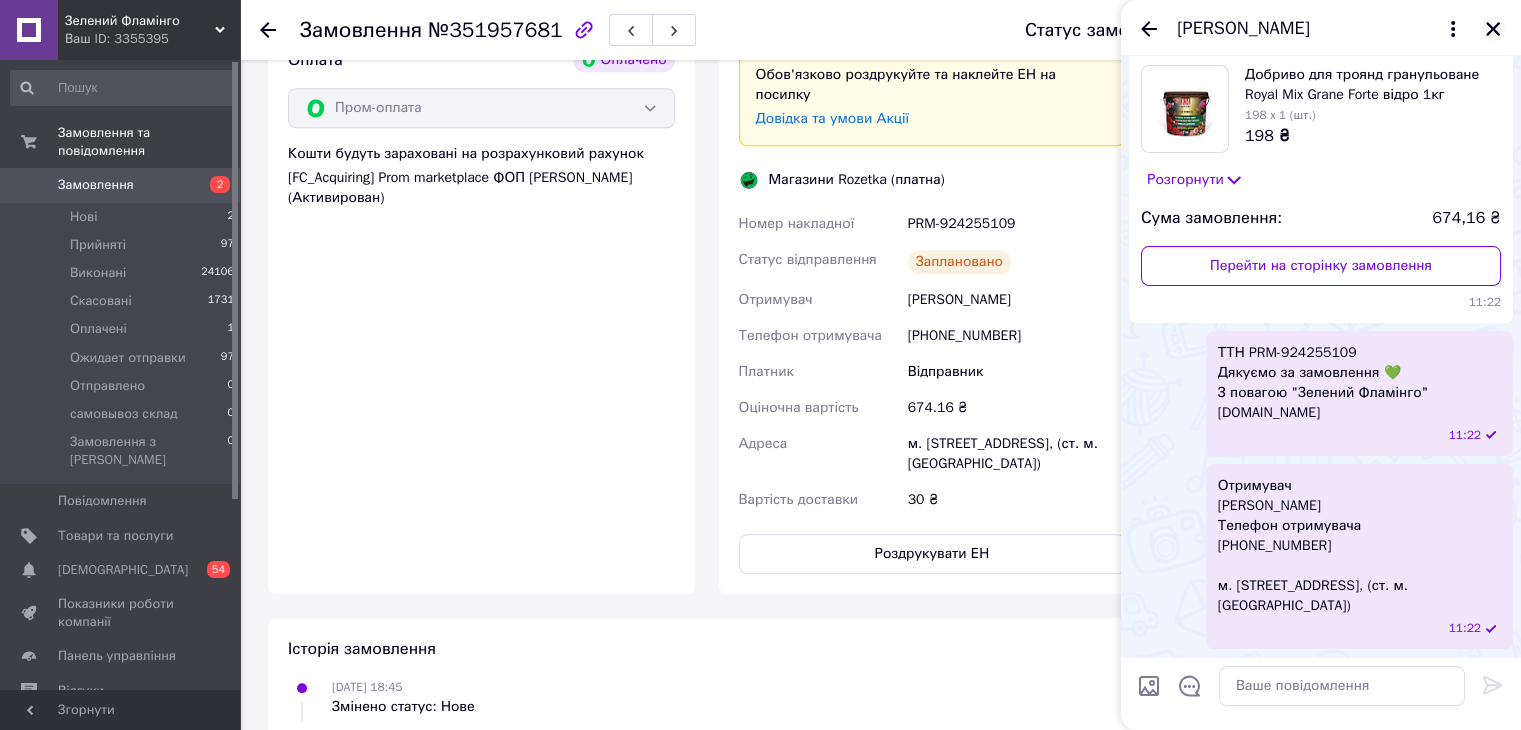 click 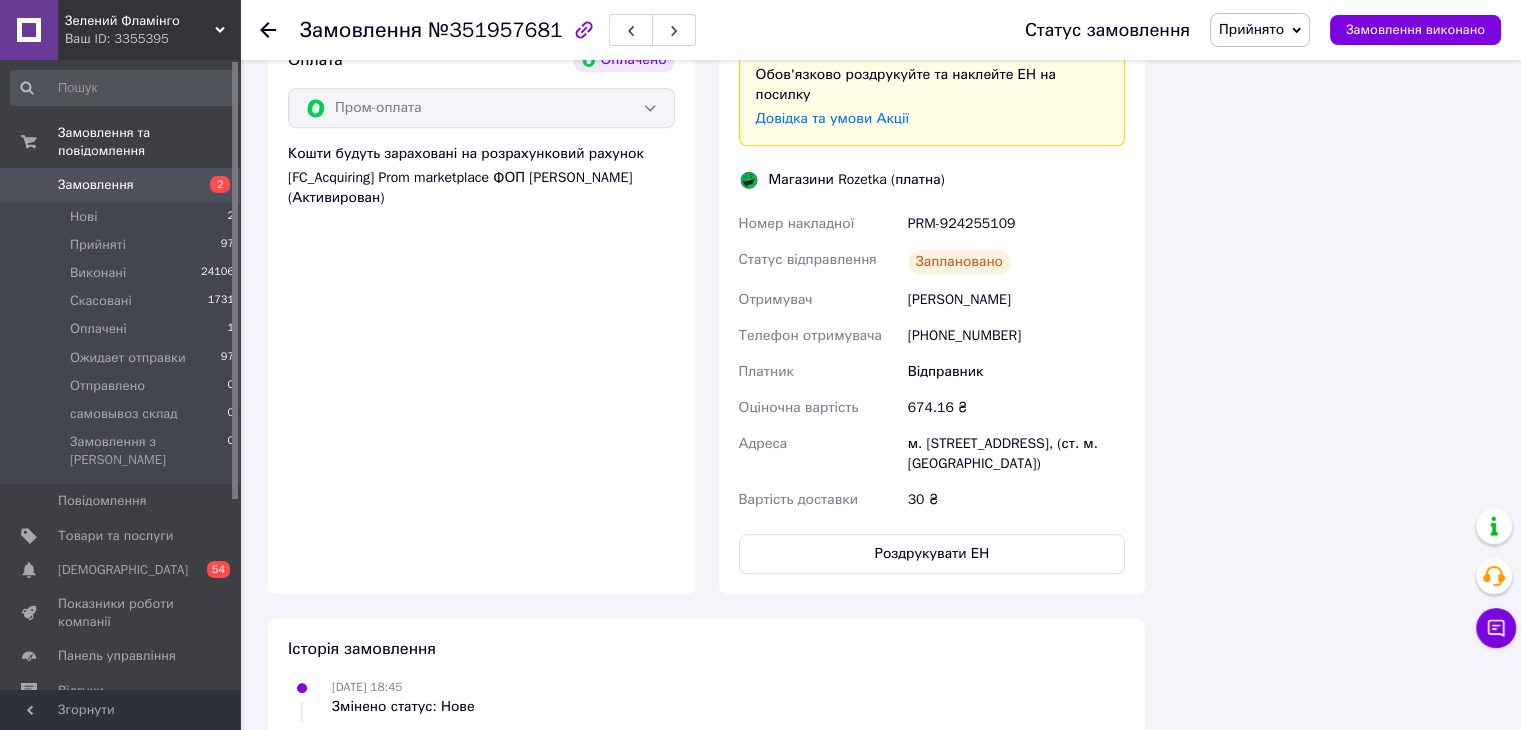 click on "Прийнято" at bounding box center (1260, 30) 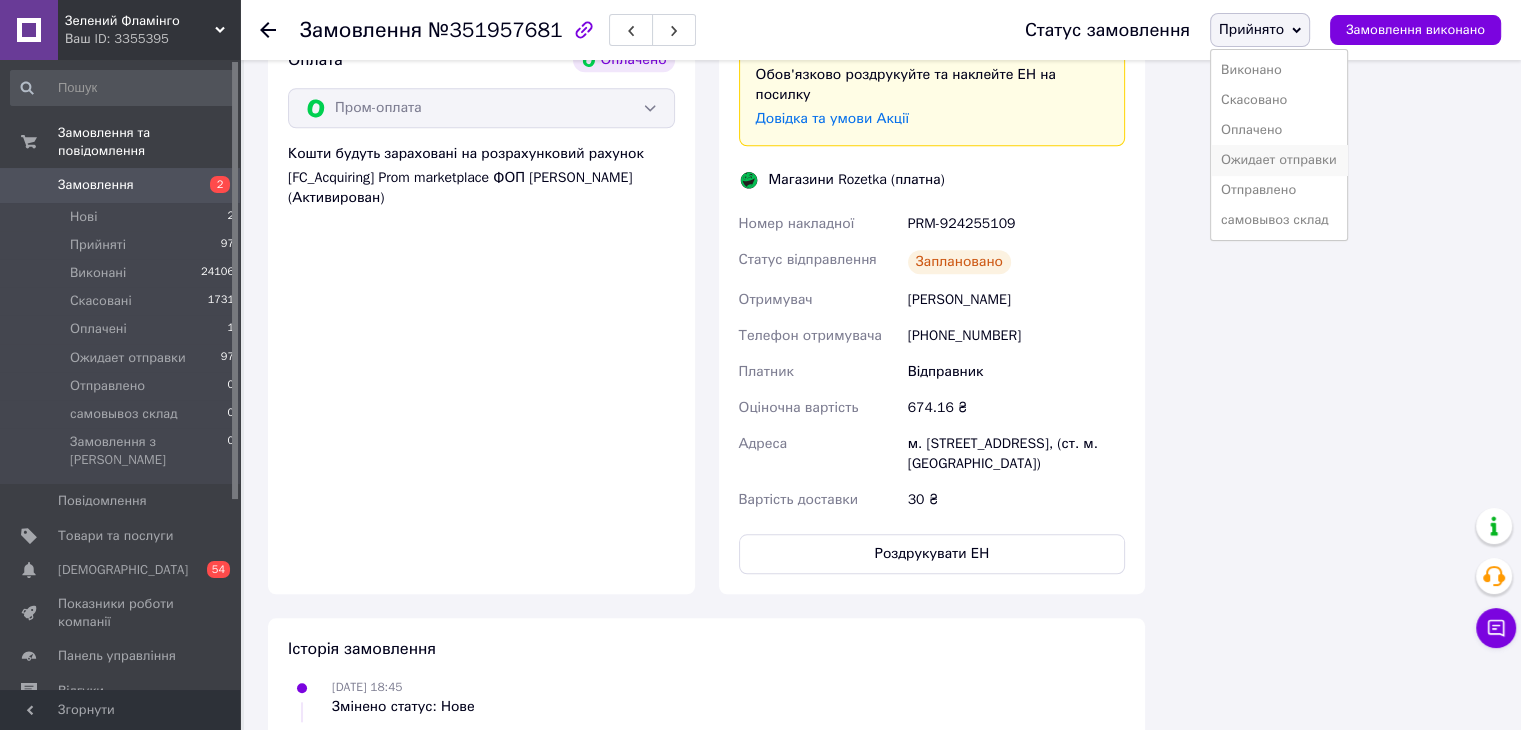 click on "Ожидает отправки" at bounding box center (1279, 160) 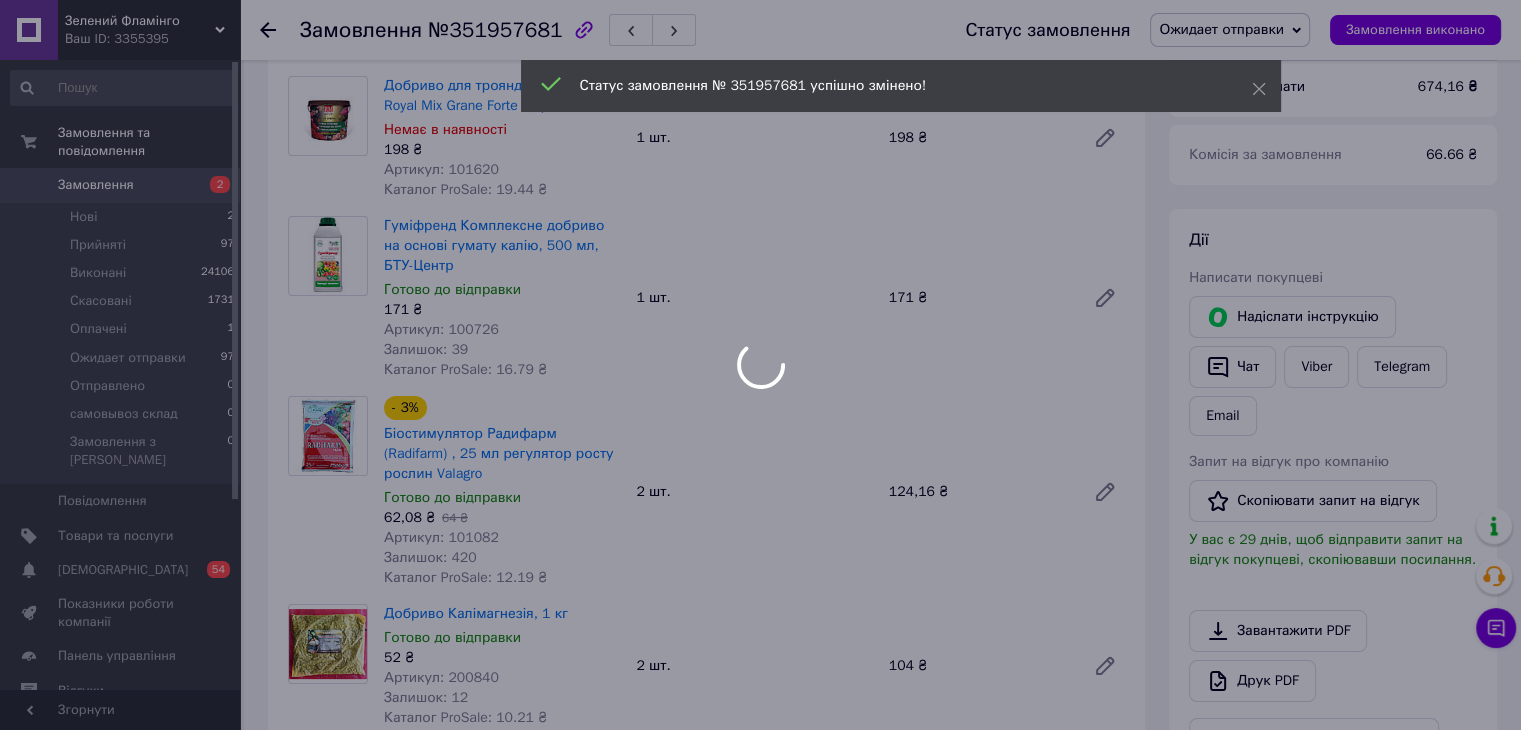 scroll, scrollTop: 200, scrollLeft: 0, axis: vertical 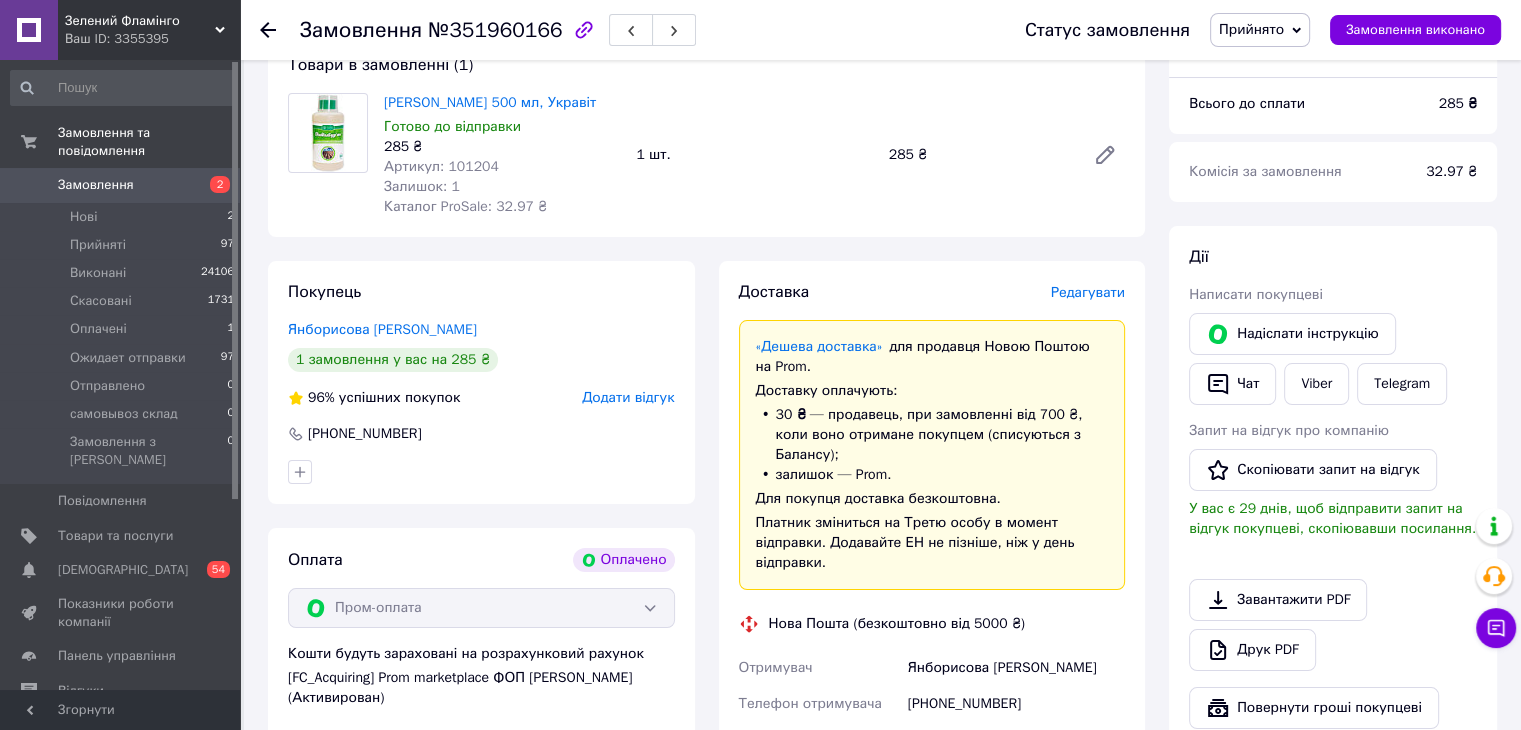 click on "Редагувати" at bounding box center [1088, 292] 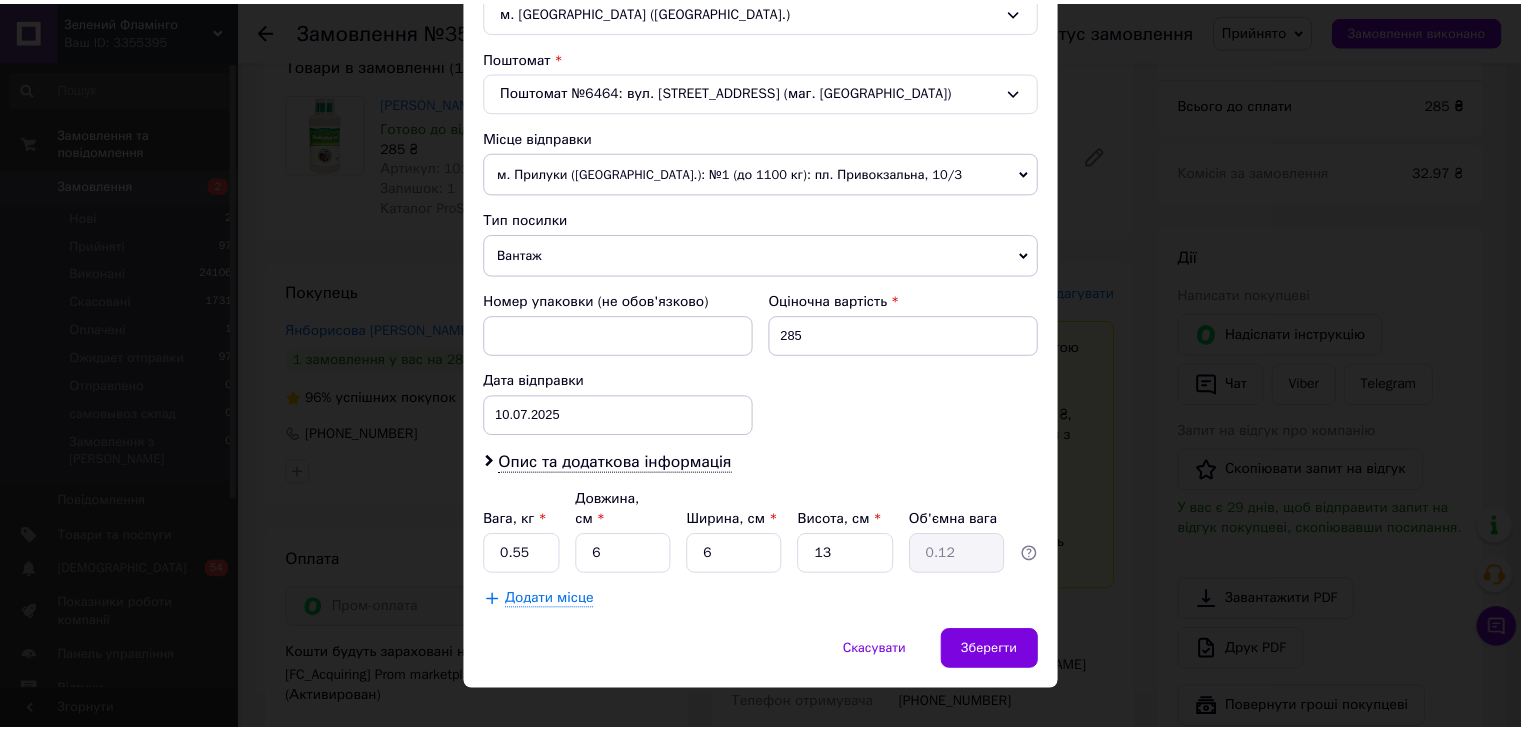 scroll, scrollTop: 592, scrollLeft: 0, axis: vertical 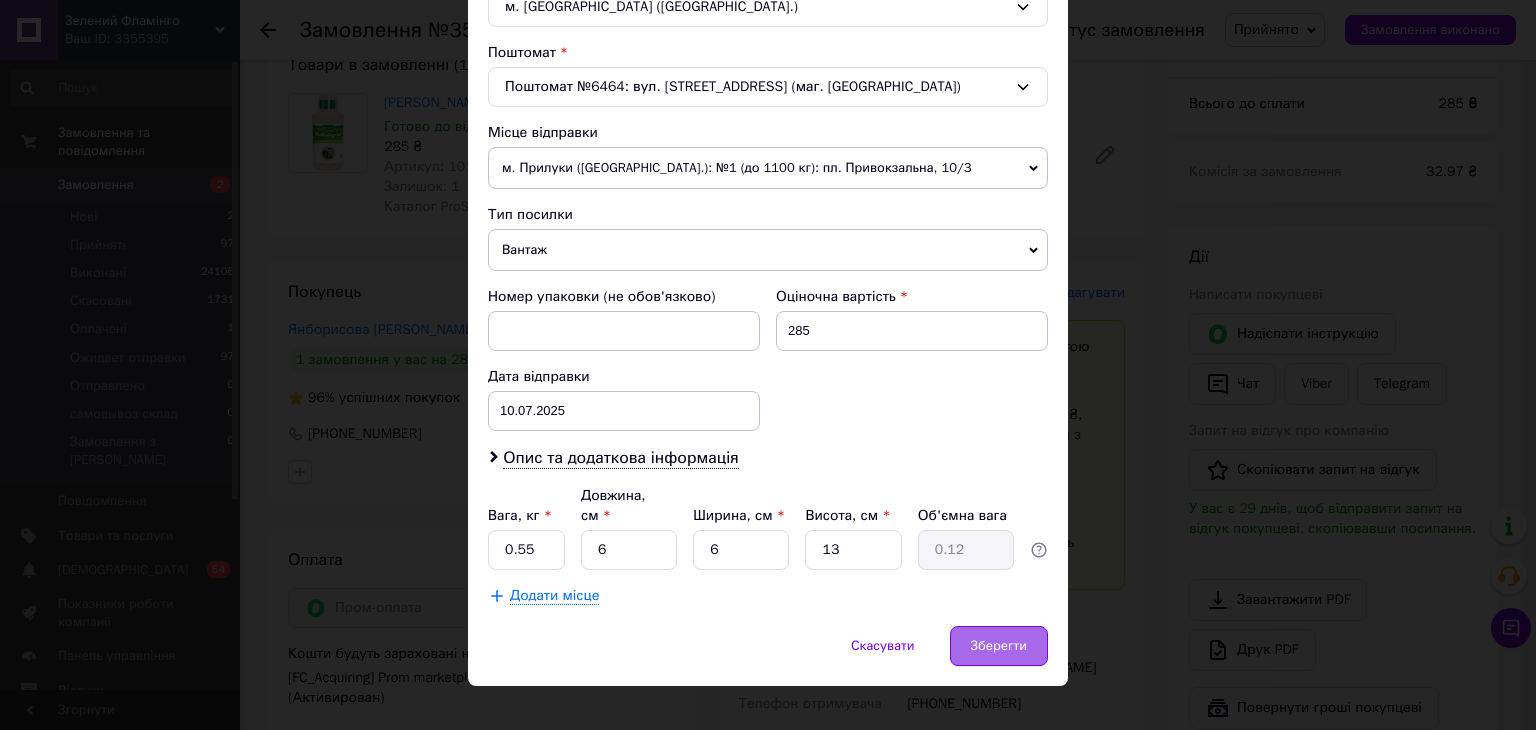 click on "Зберегти" at bounding box center (999, 646) 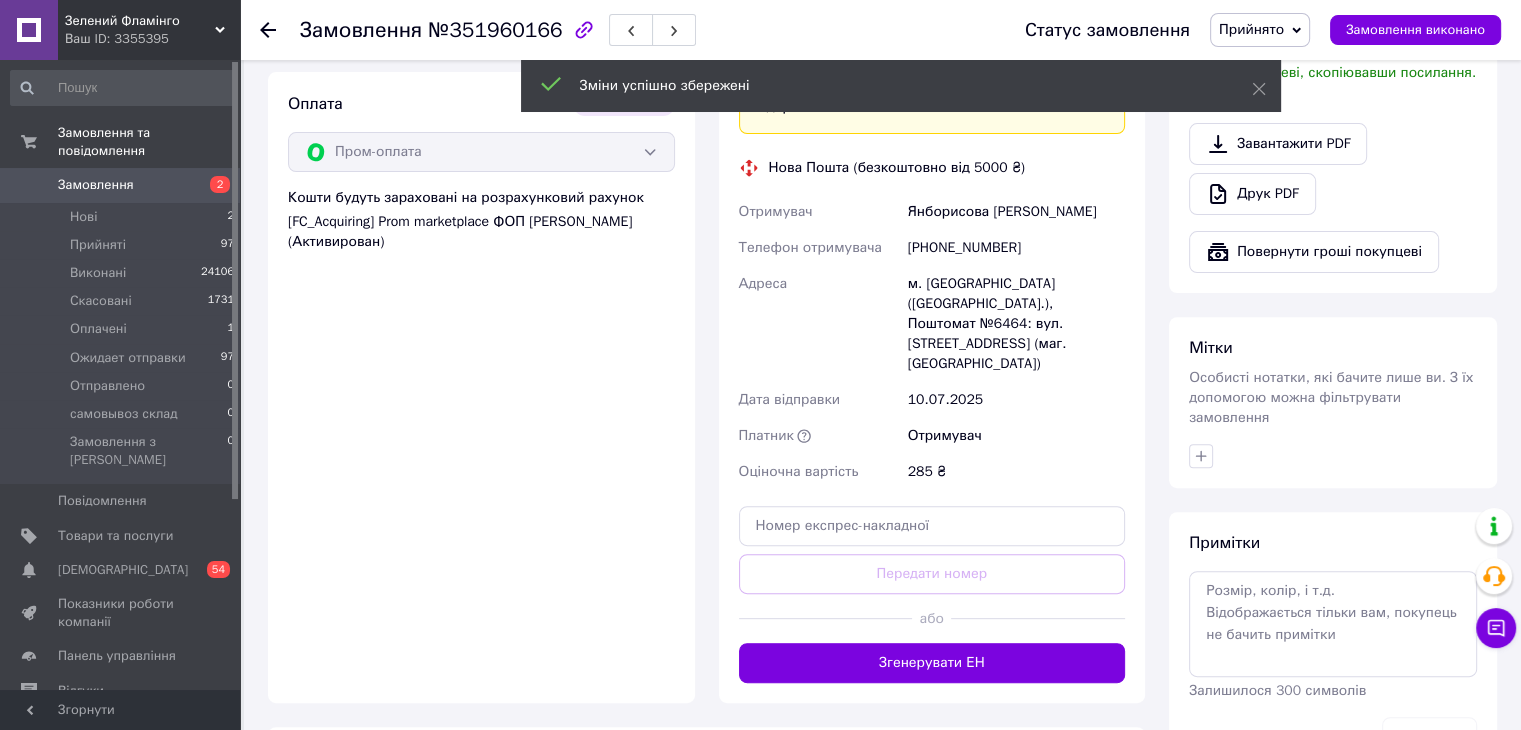 scroll, scrollTop: 700, scrollLeft: 0, axis: vertical 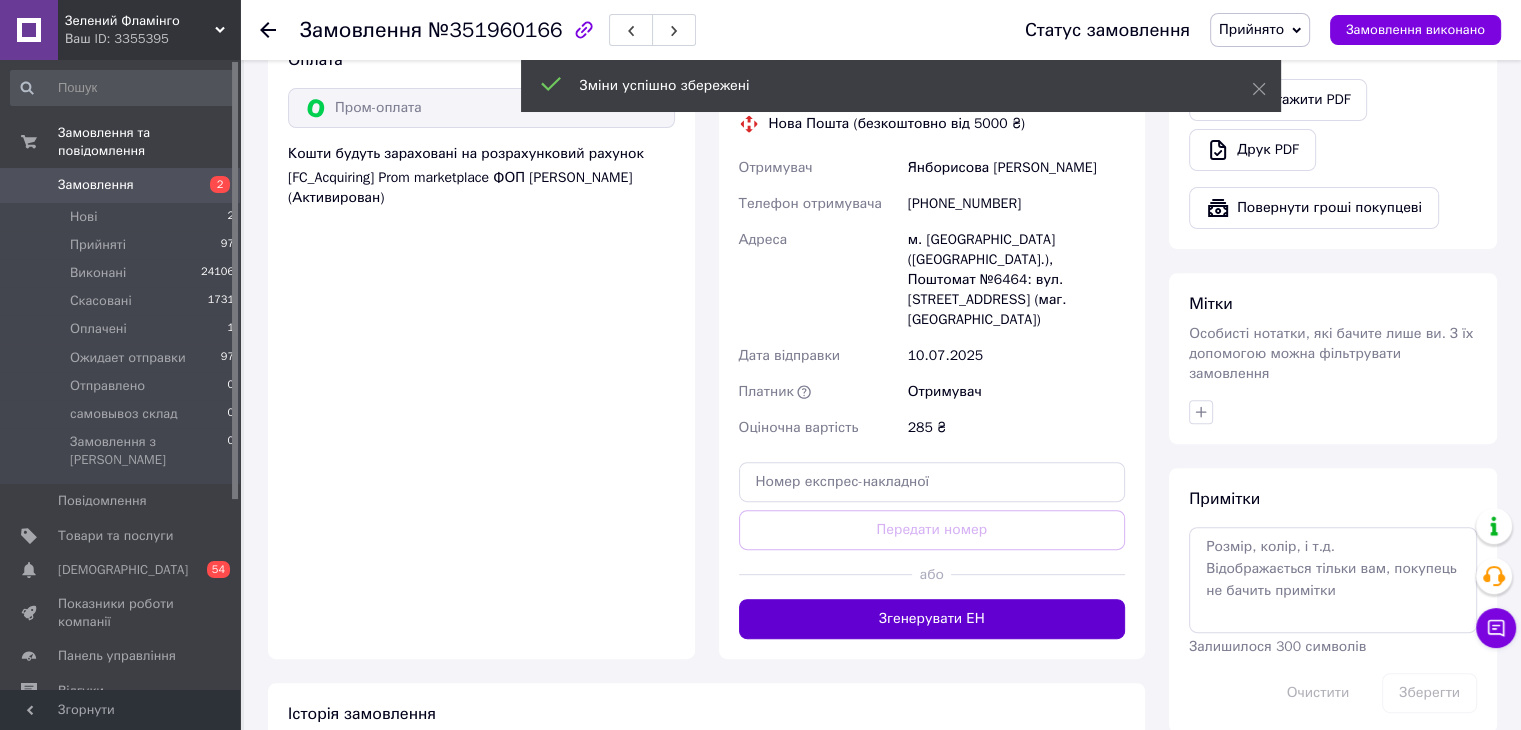 click on "Згенерувати ЕН" at bounding box center (932, 619) 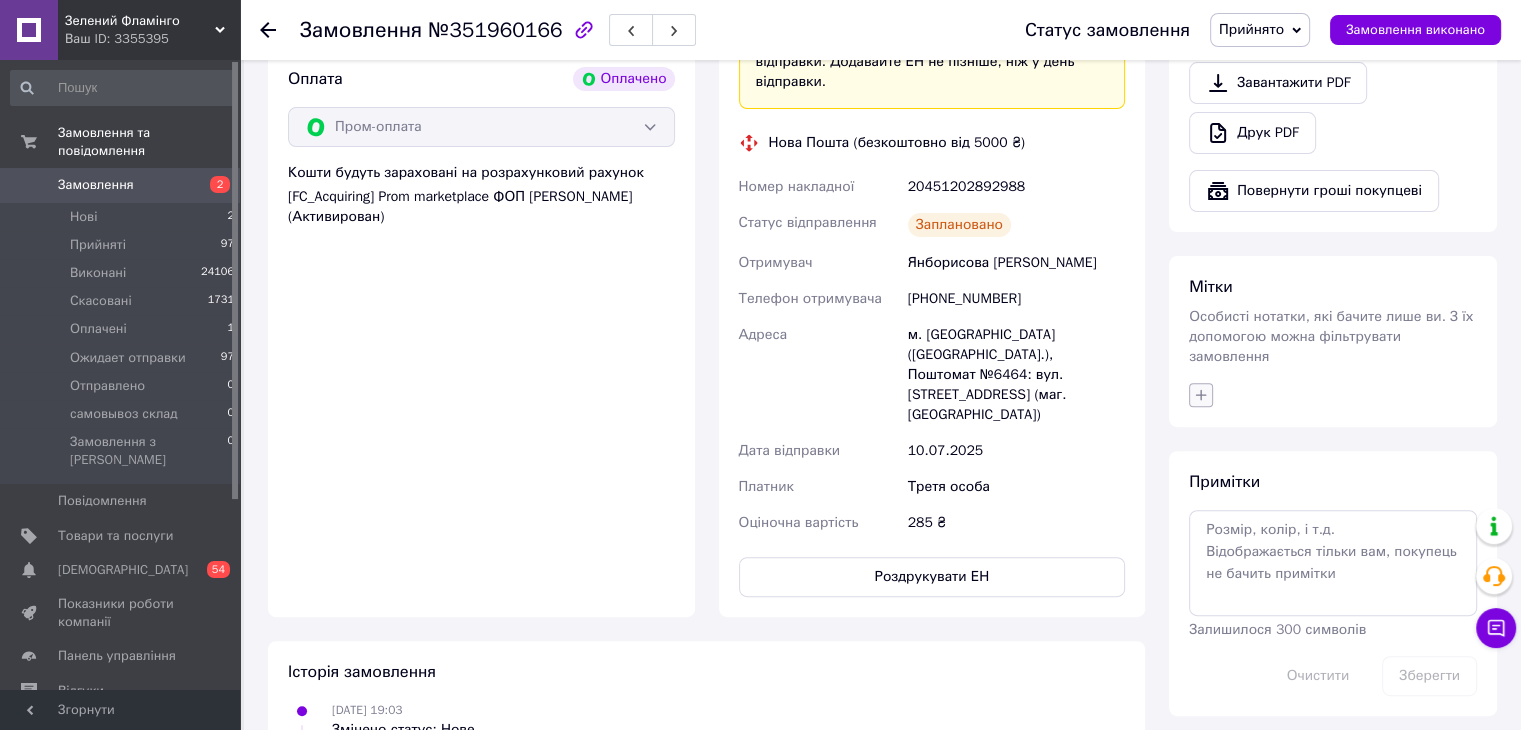 scroll, scrollTop: 700, scrollLeft: 0, axis: vertical 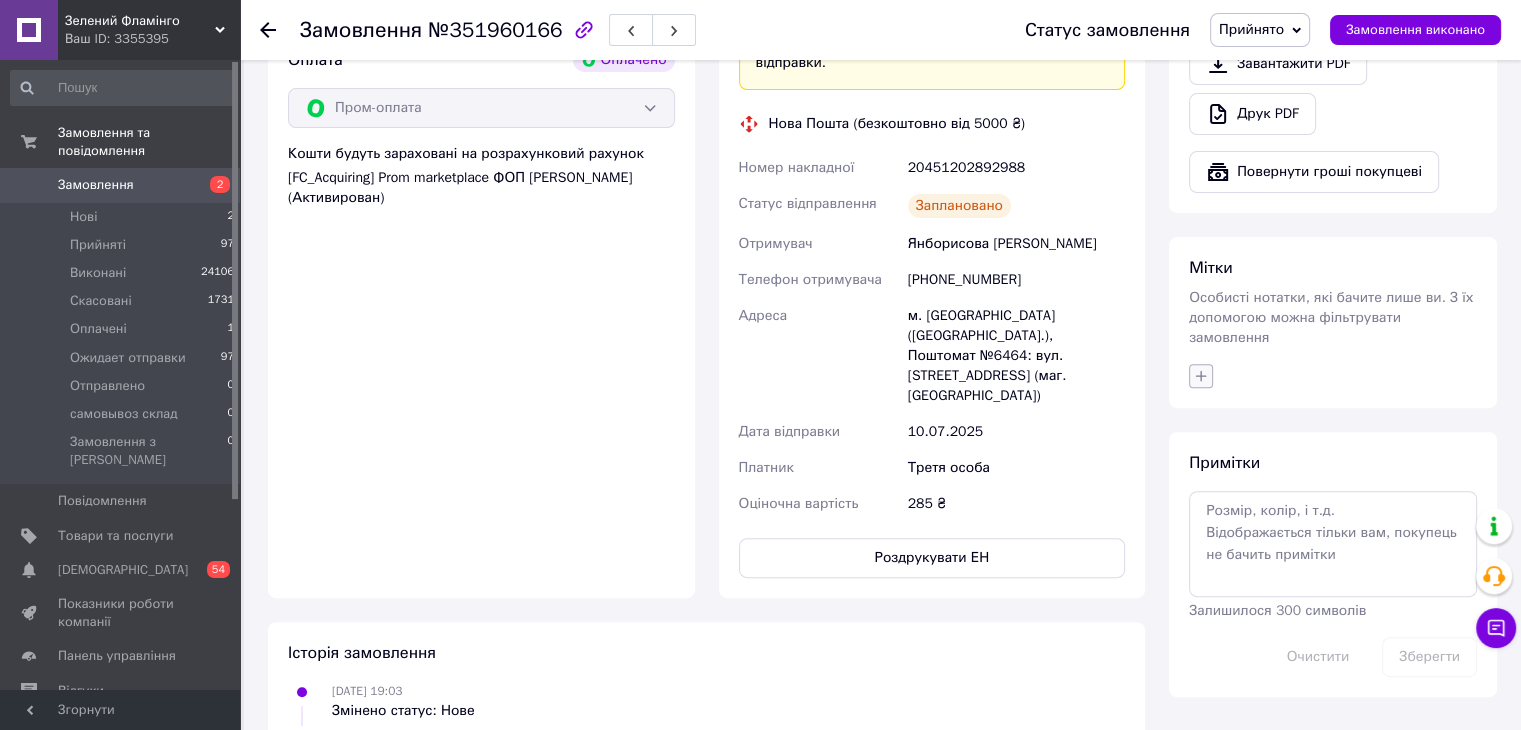 click 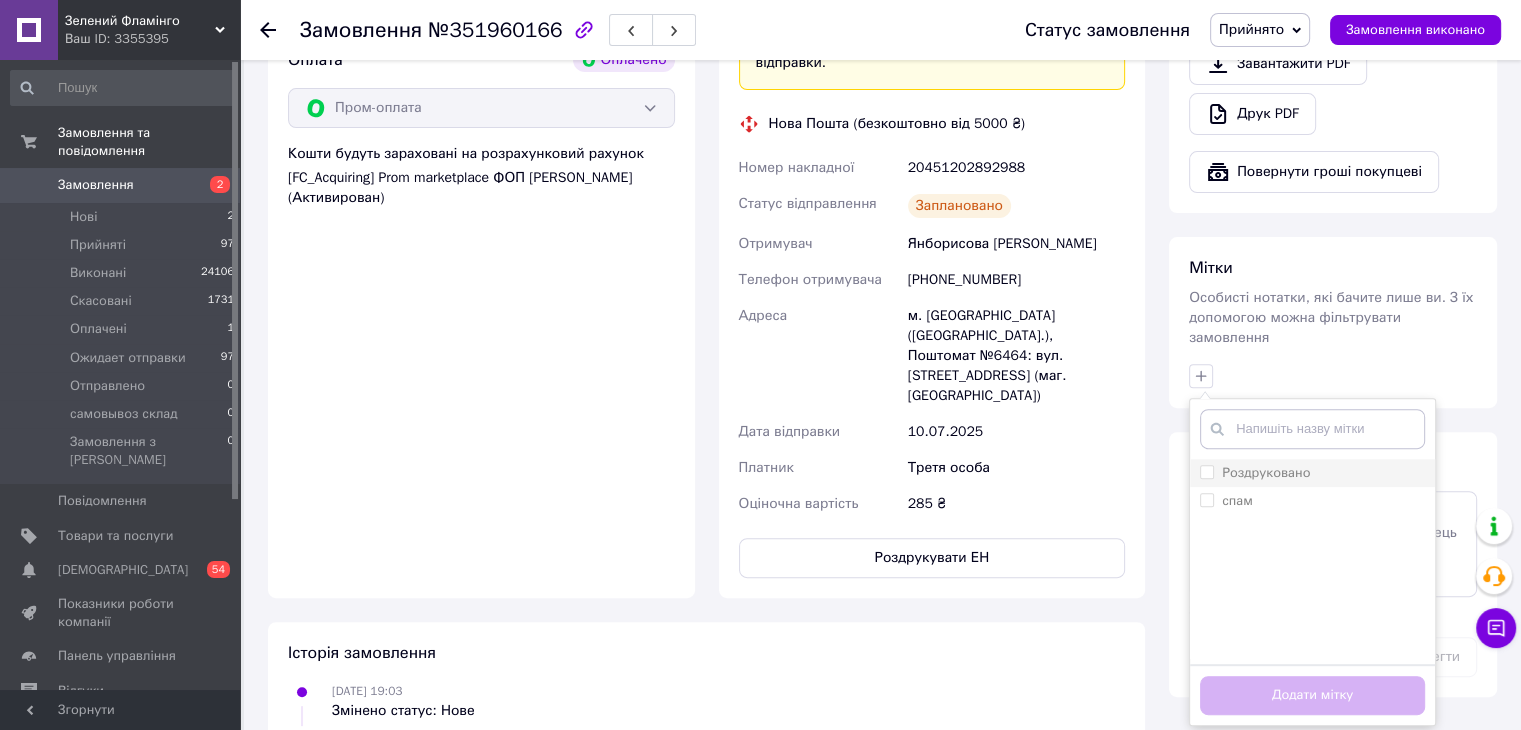 click on "Роздруковано" at bounding box center [1266, 472] 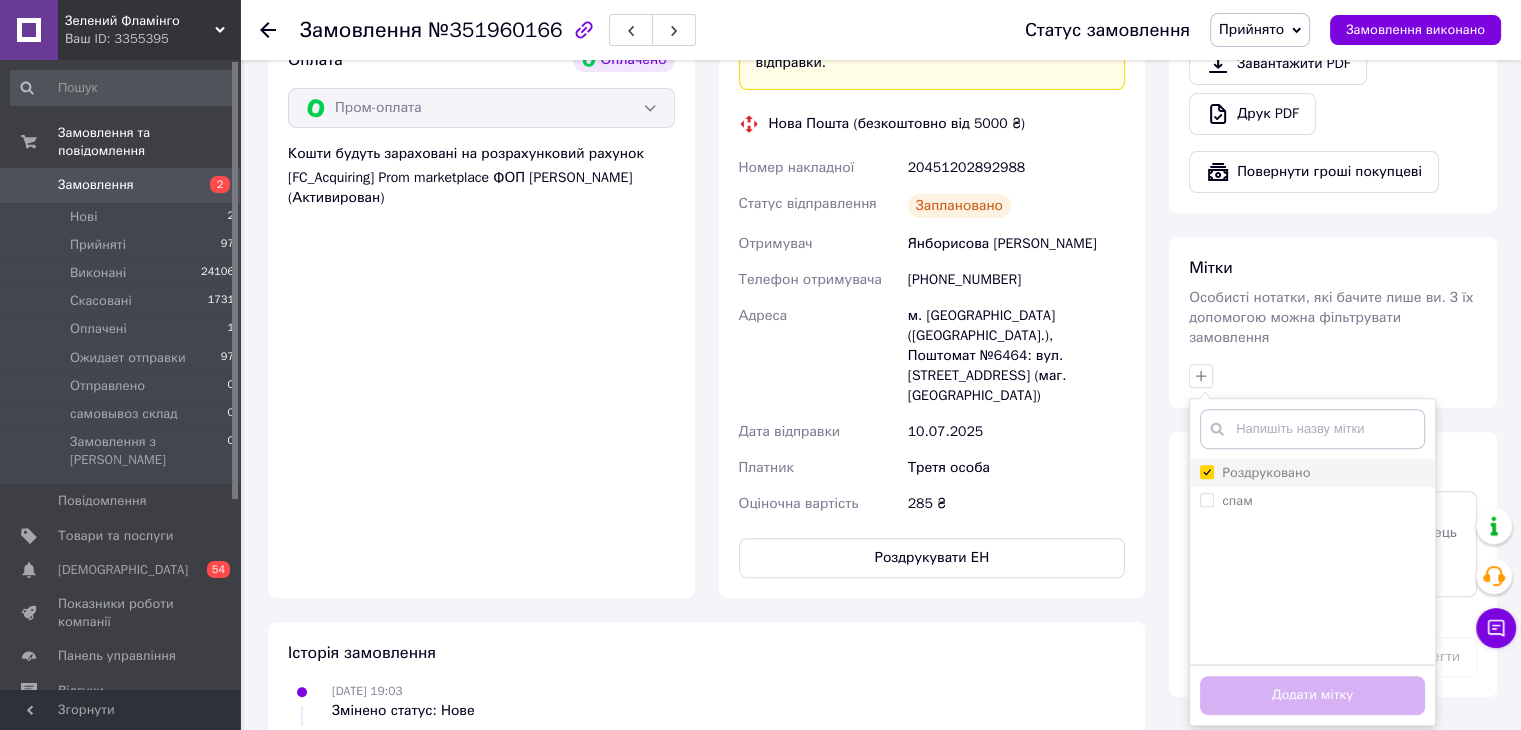 checkbox on "true" 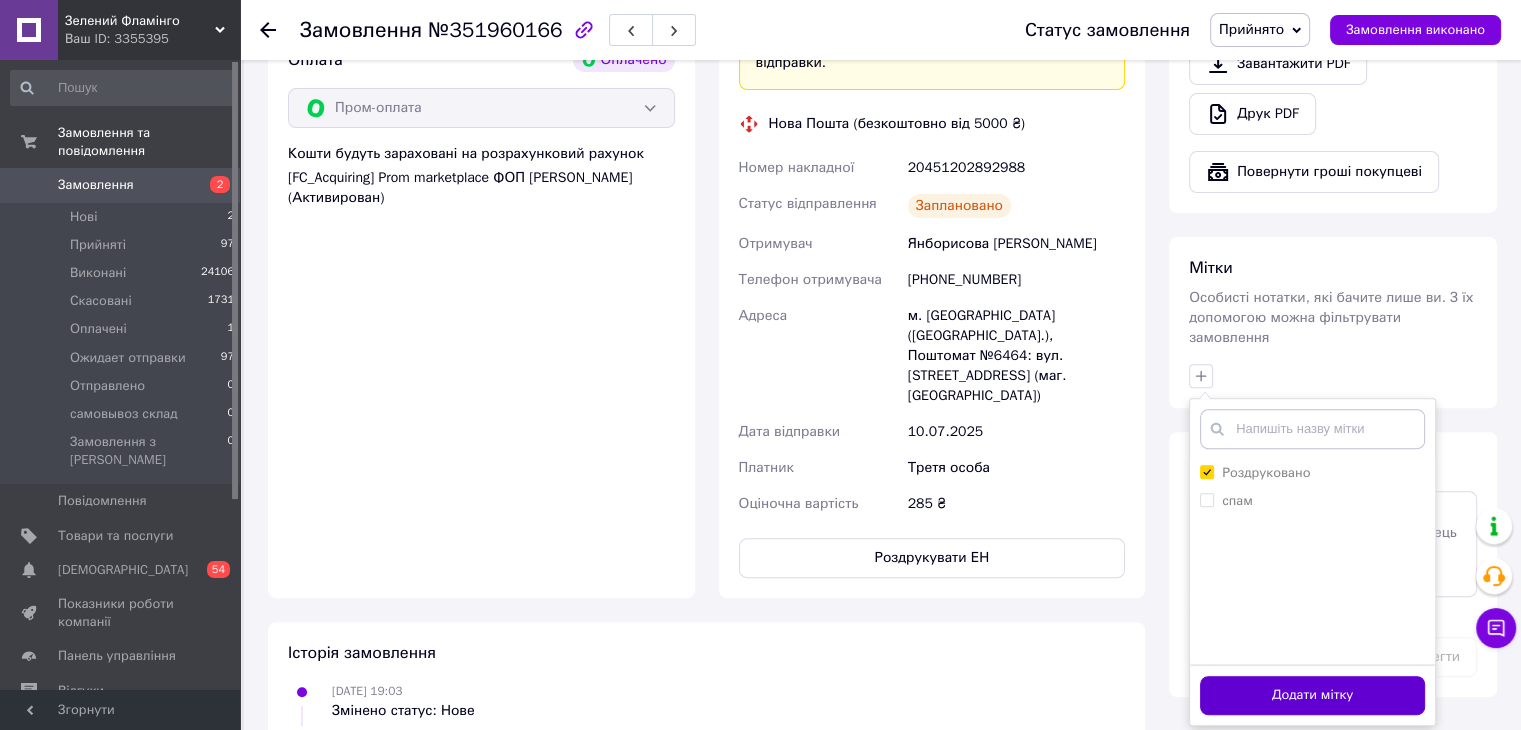 click on "Додати мітку" at bounding box center (1312, 695) 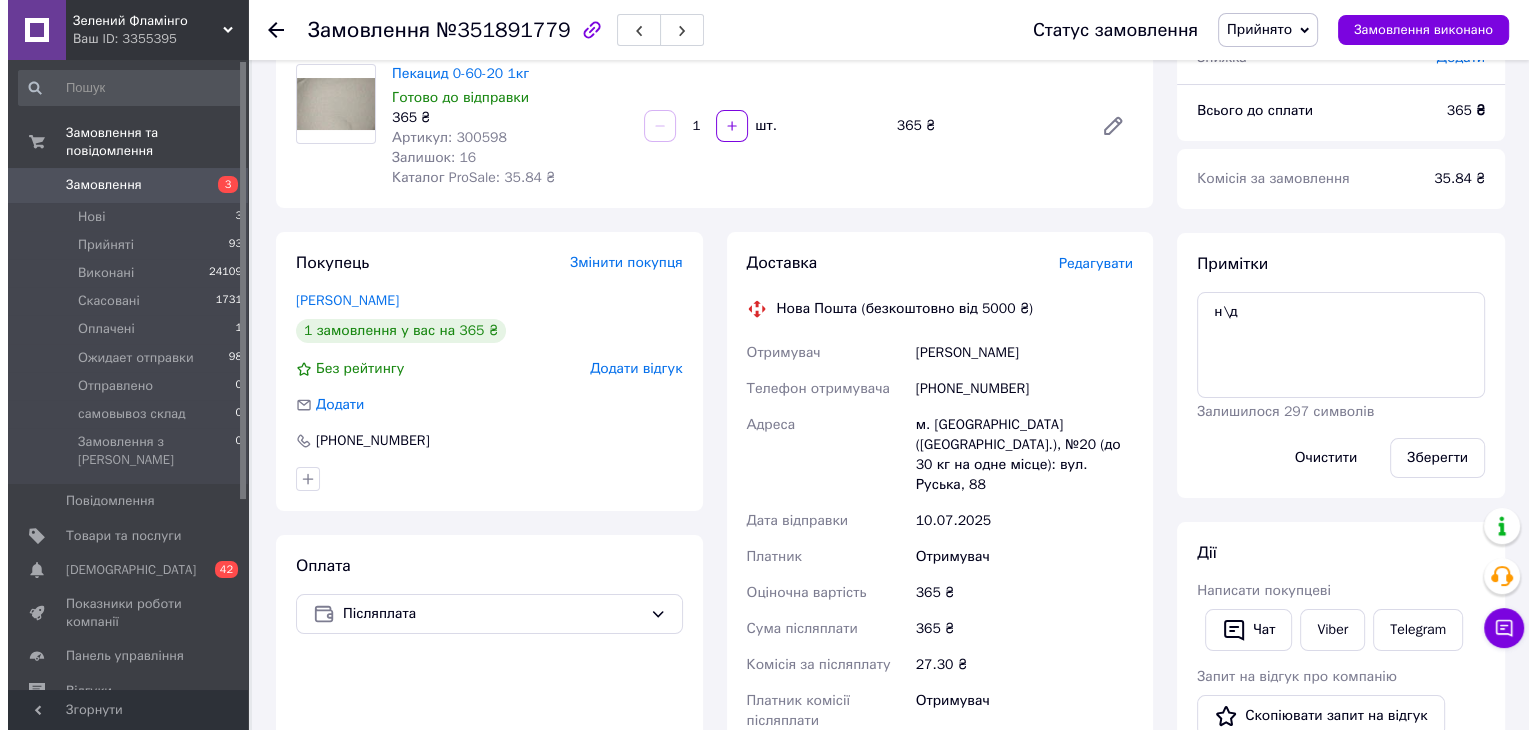 scroll, scrollTop: 200, scrollLeft: 0, axis: vertical 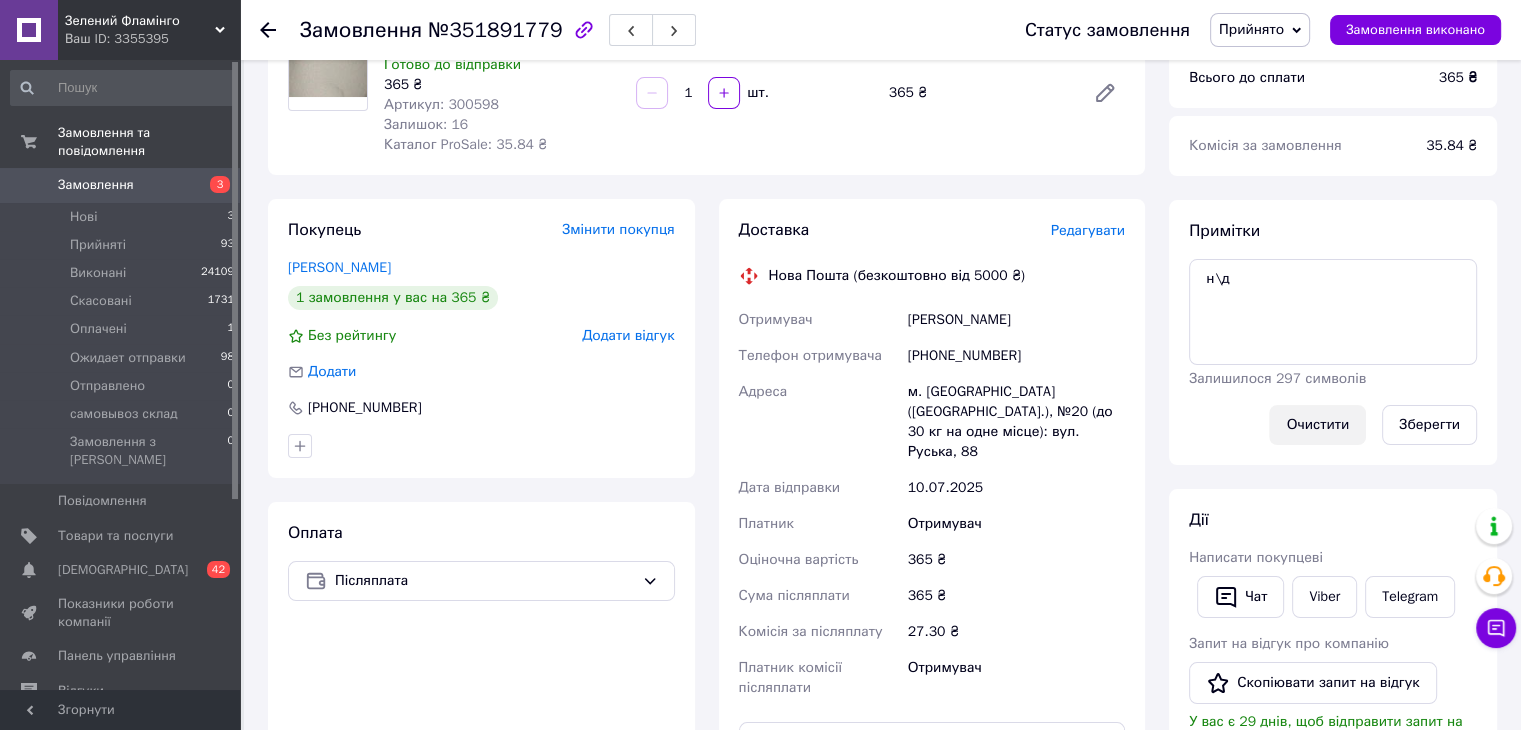 click on "Очистити" at bounding box center (1317, 425) 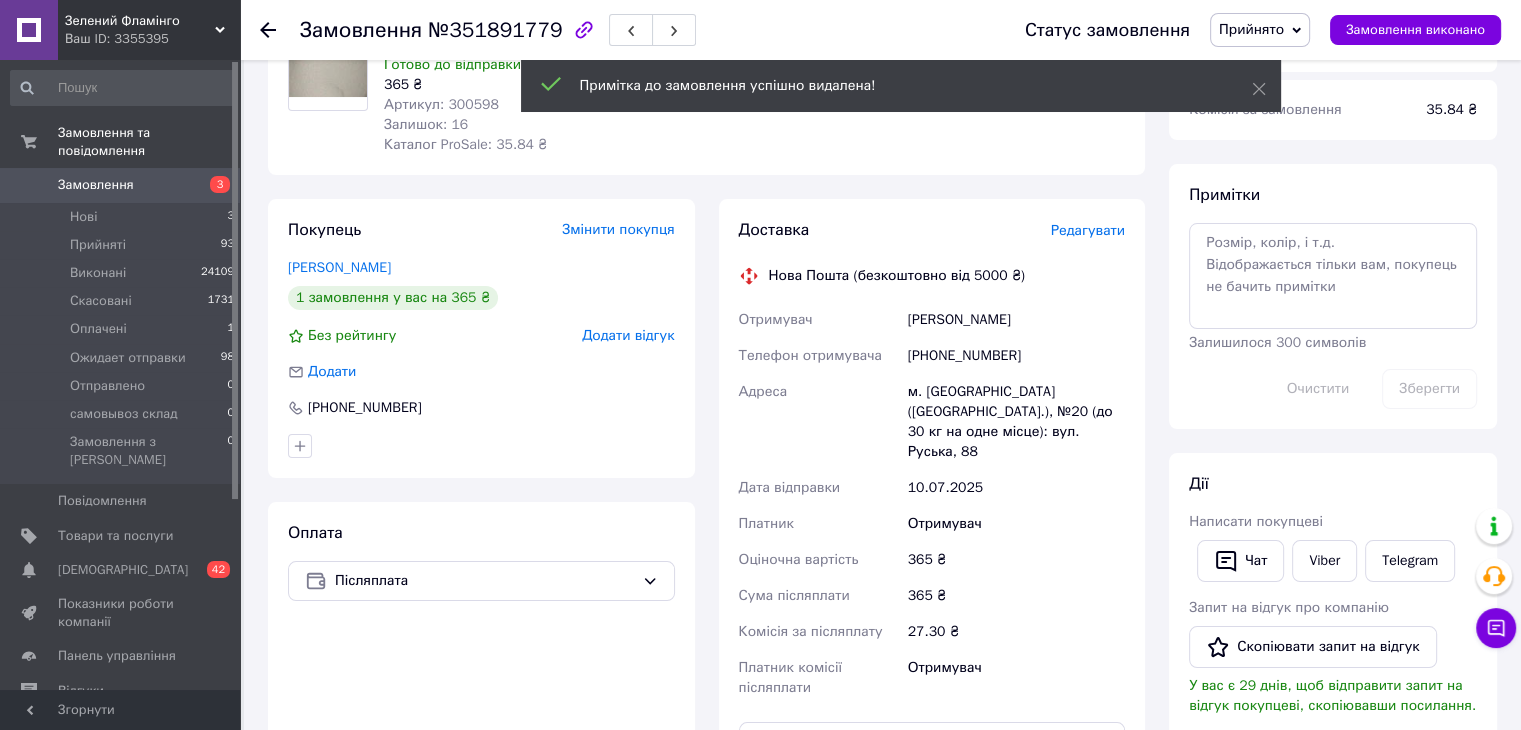 click on "Редагувати" at bounding box center [1088, 230] 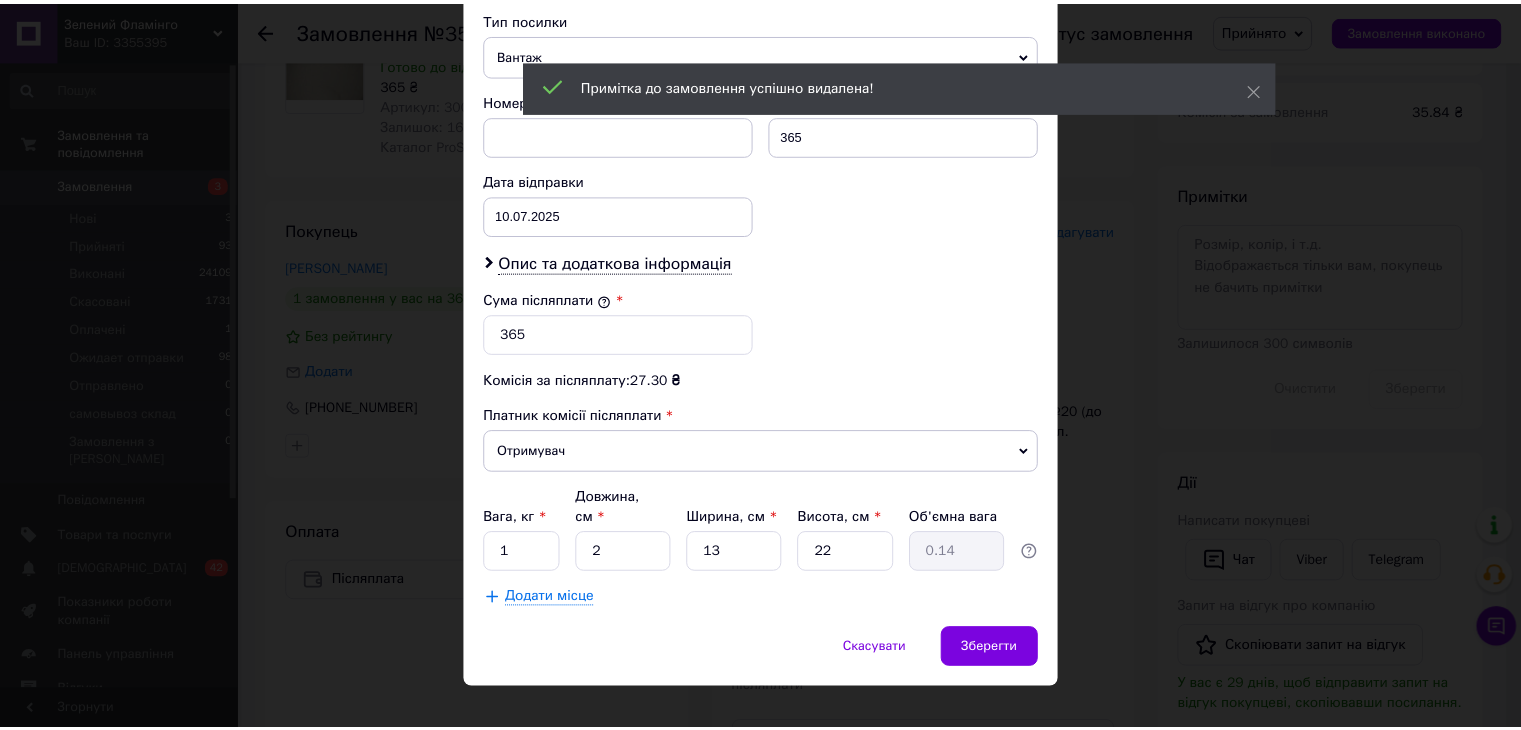 scroll, scrollTop: 790, scrollLeft: 0, axis: vertical 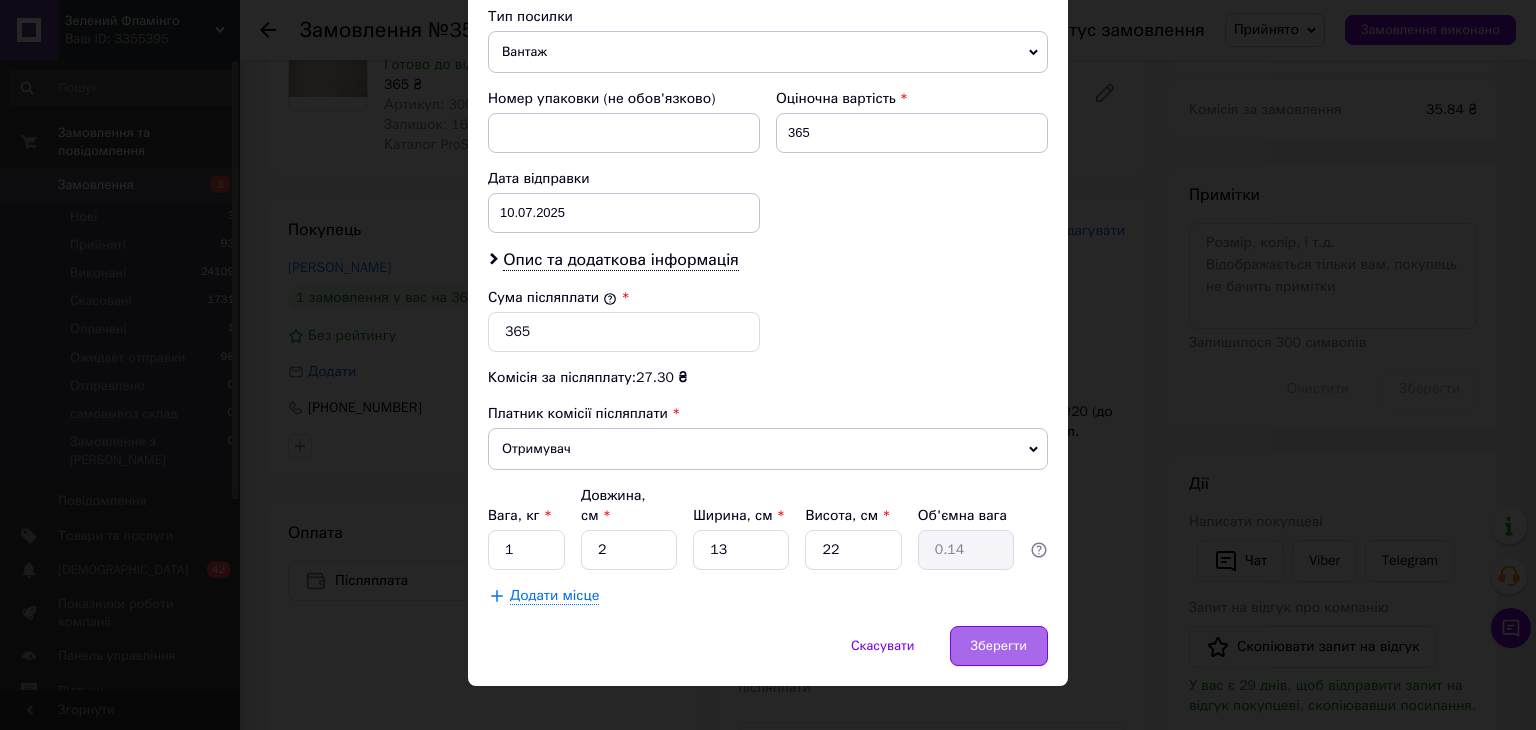 click on "Зберегти" at bounding box center [999, 646] 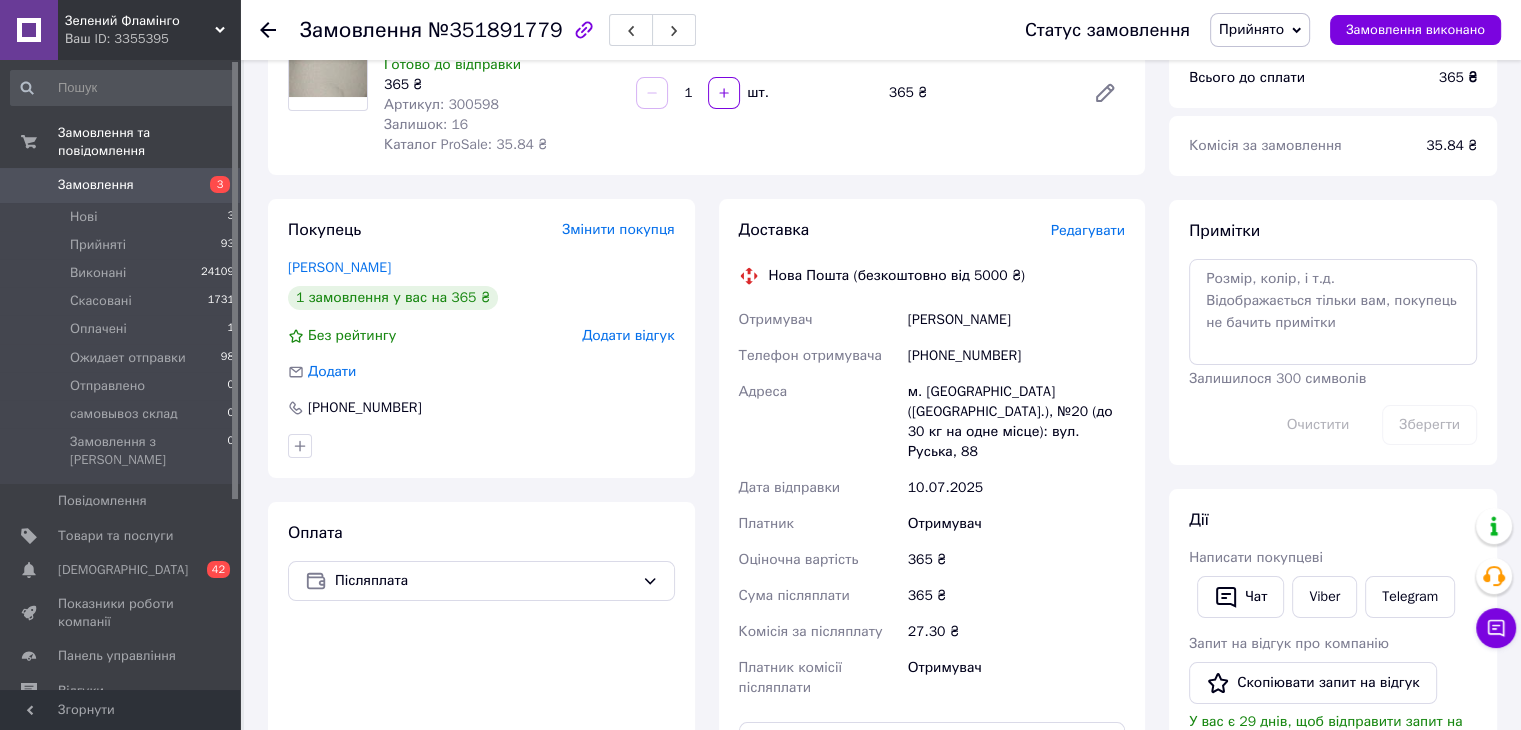 scroll, scrollTop: 500, scrollLeft: 0, axis: vertical 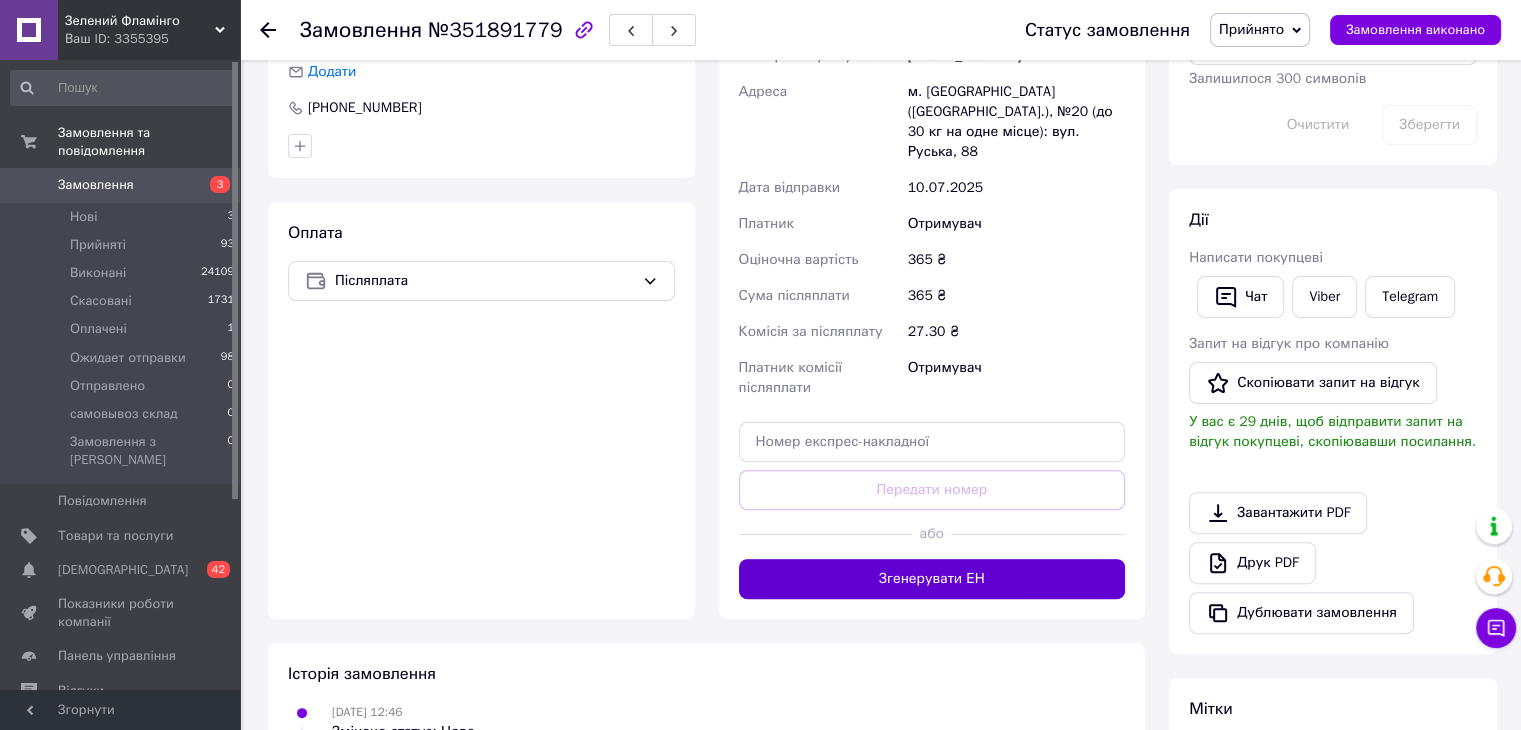 click on "Згенерувати ЕН" at bounding box center [932, 579] 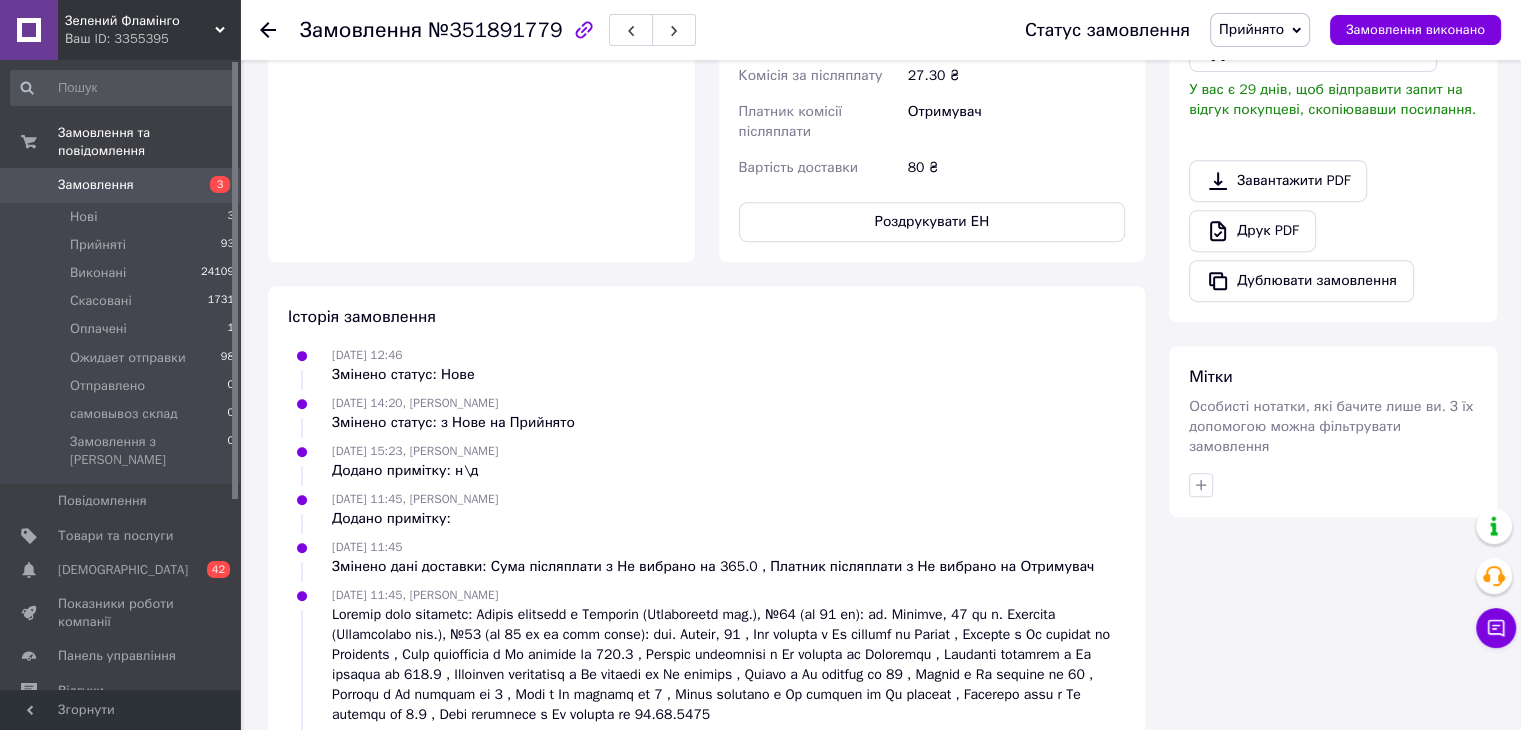 scroll, scrollTop: 902, scrollLeft: 0, axis: vertical 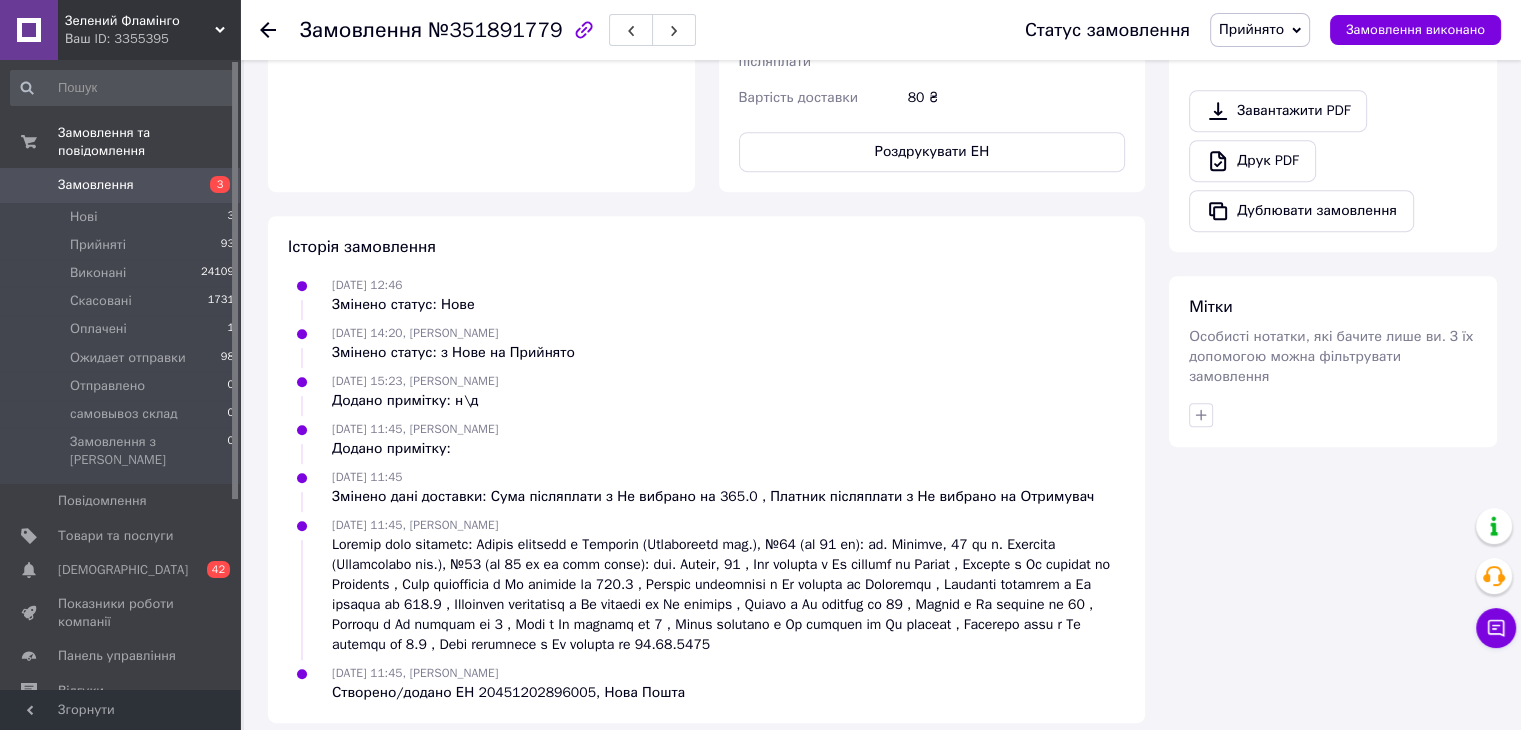 click at bounding box center [1333, 415] 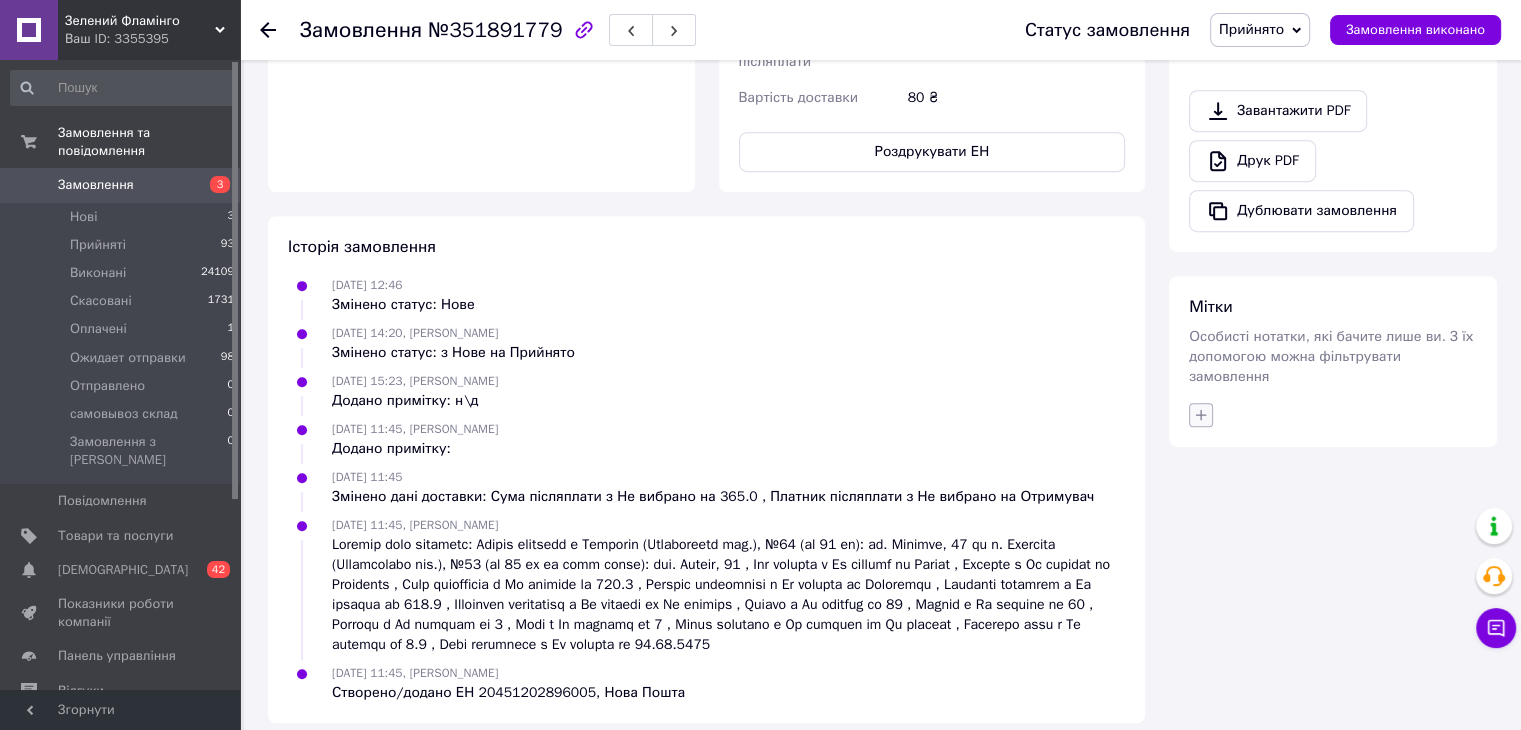 click 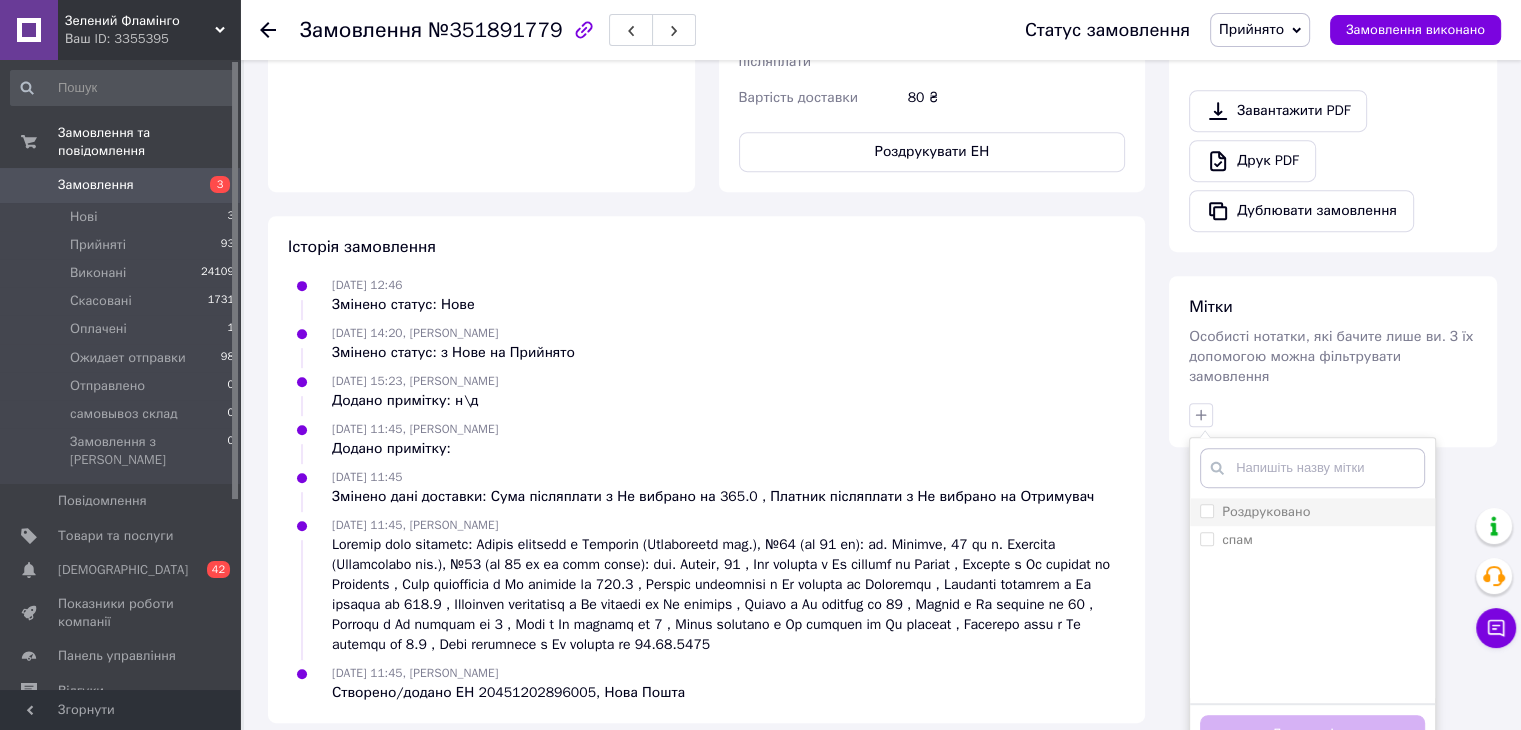 click on "Роздруковано" at bounding box center (1266, 511) 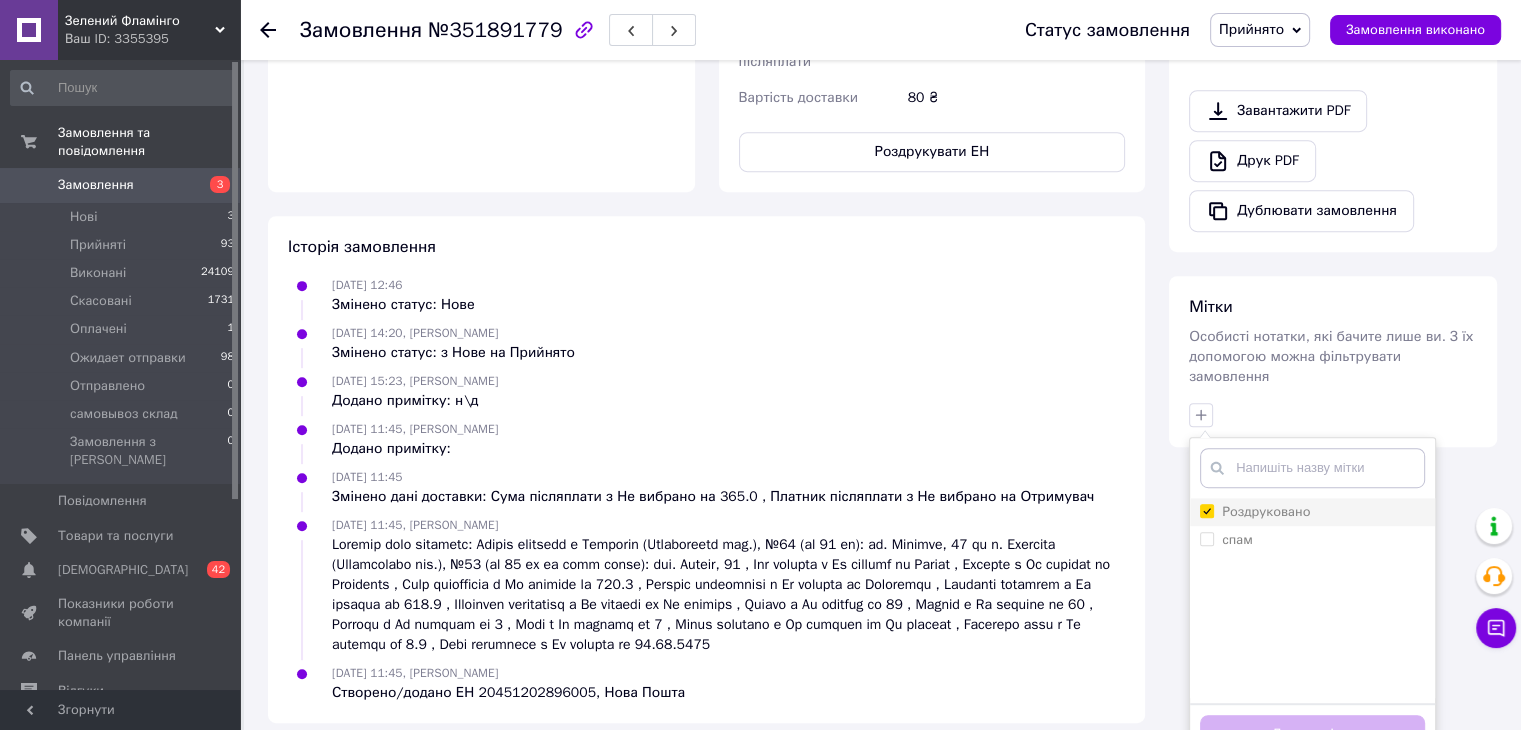 checkbox on "true" 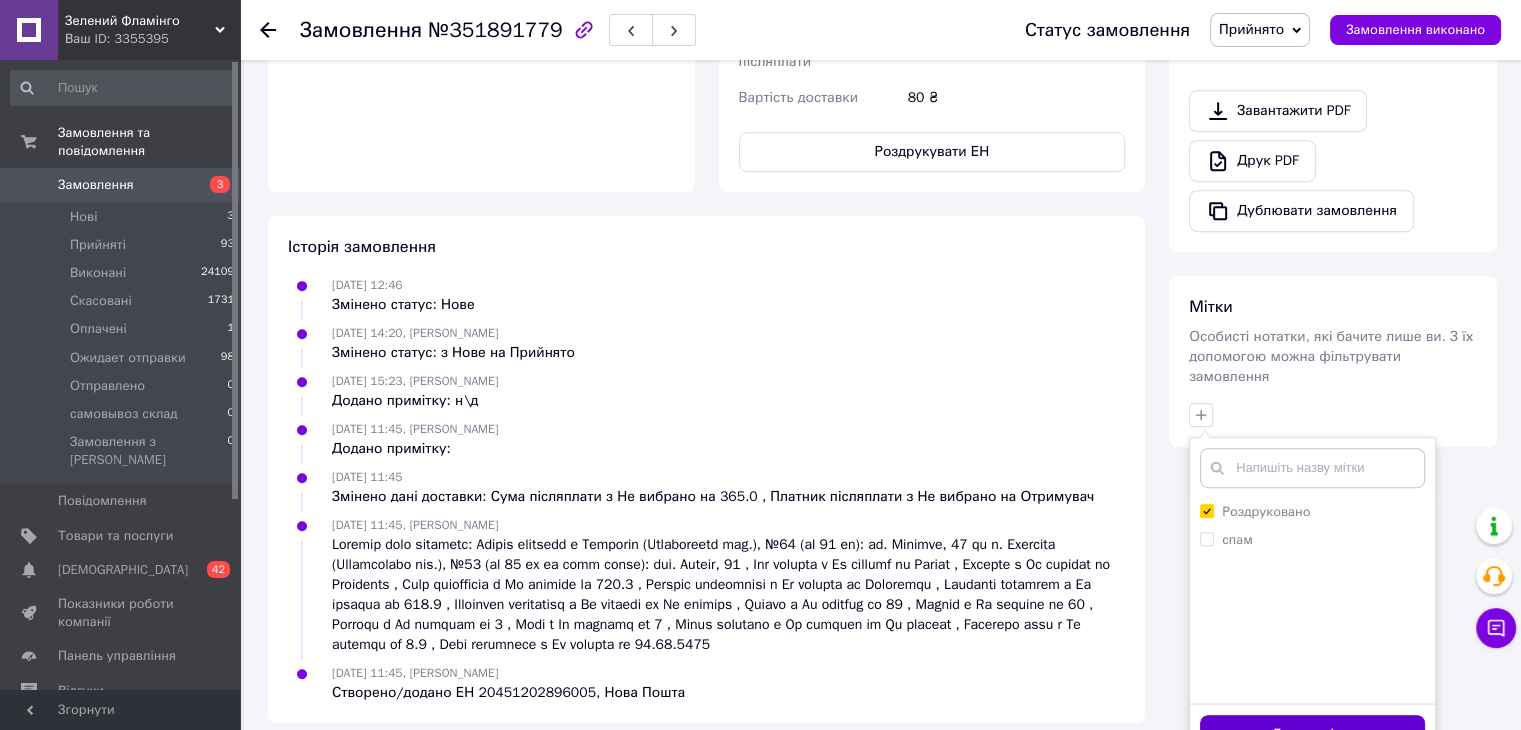 click on "Додати мітку" at bounding box center [1312, 734] 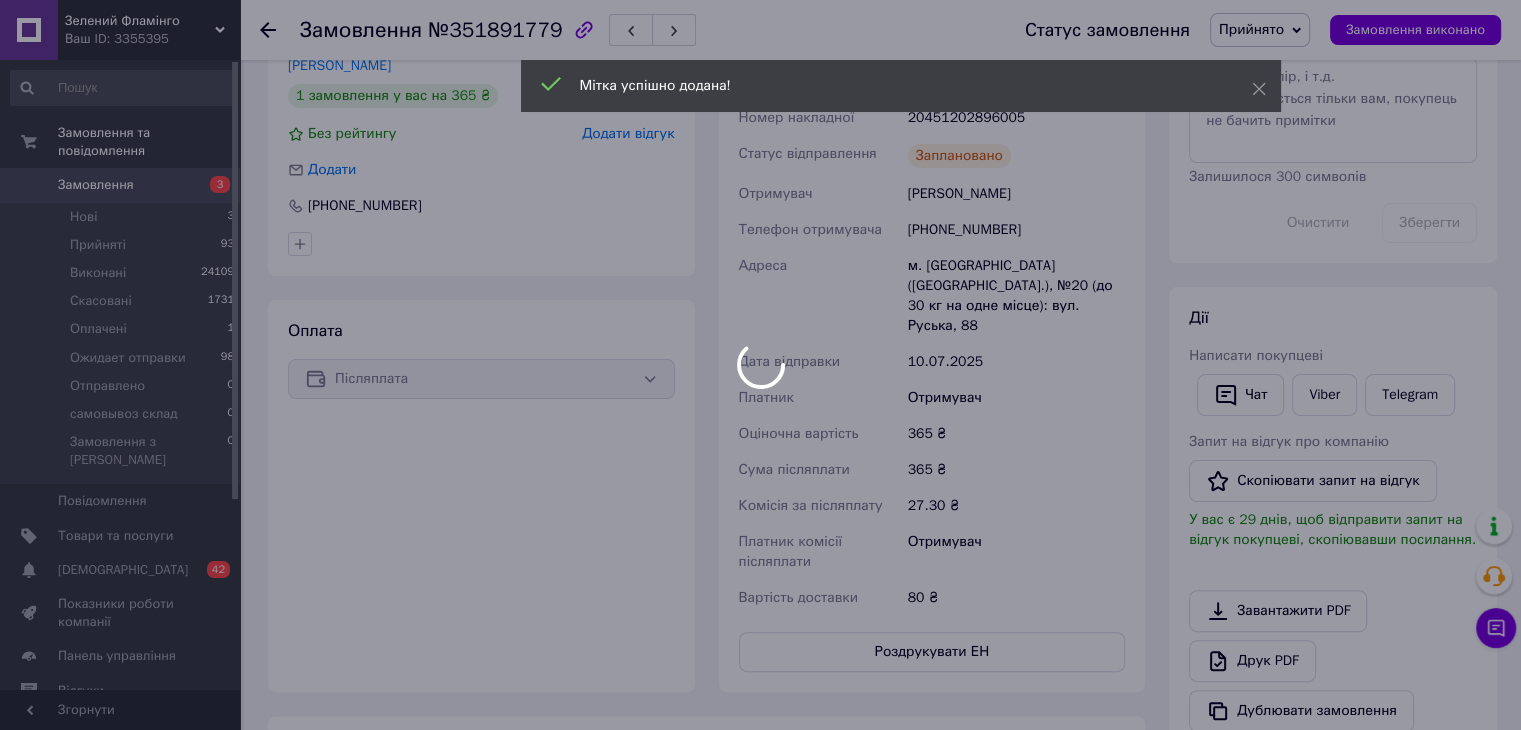 scroll, scrollTop: 2, scrollLeft: 0, axis: vertical 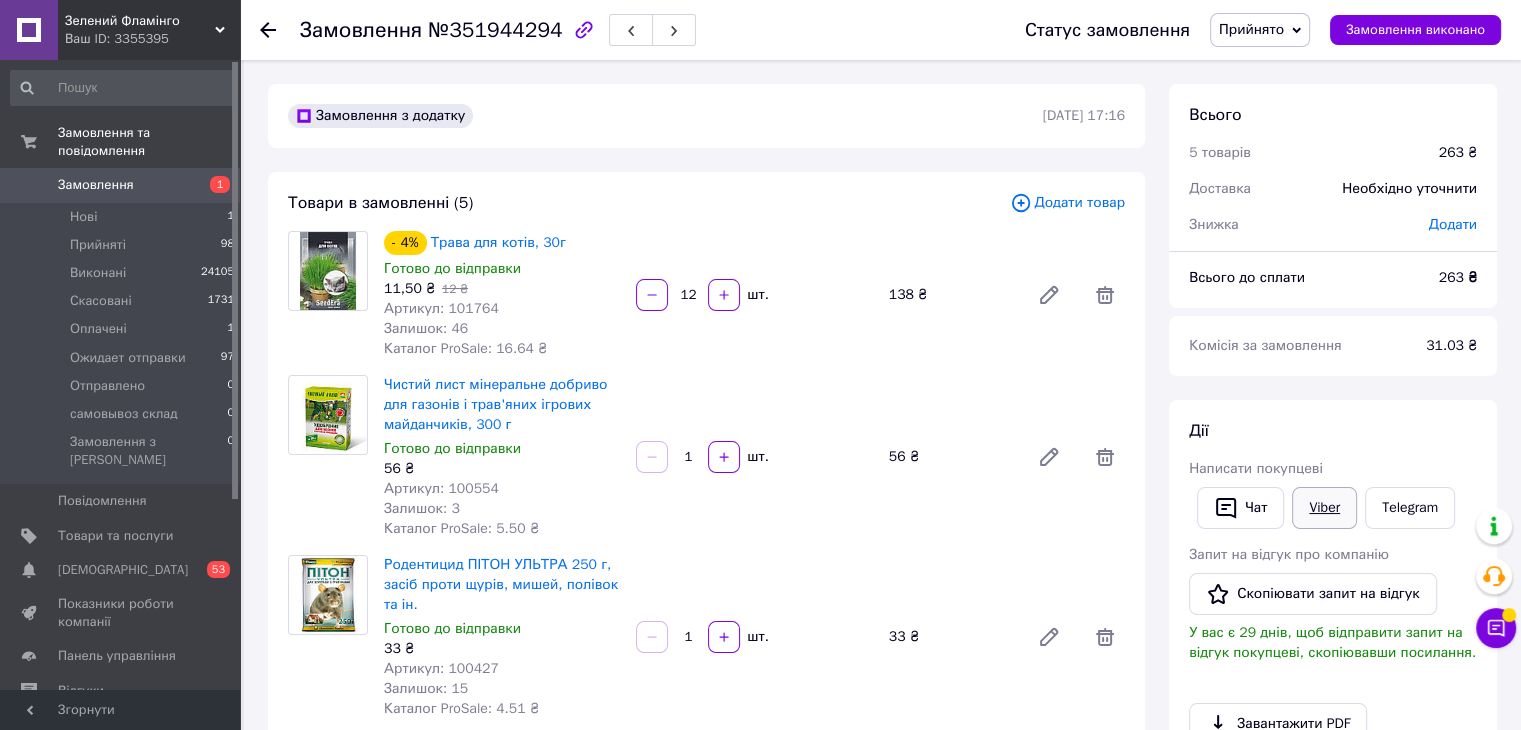 click on "Viber" at bounding box center (1324, 508) 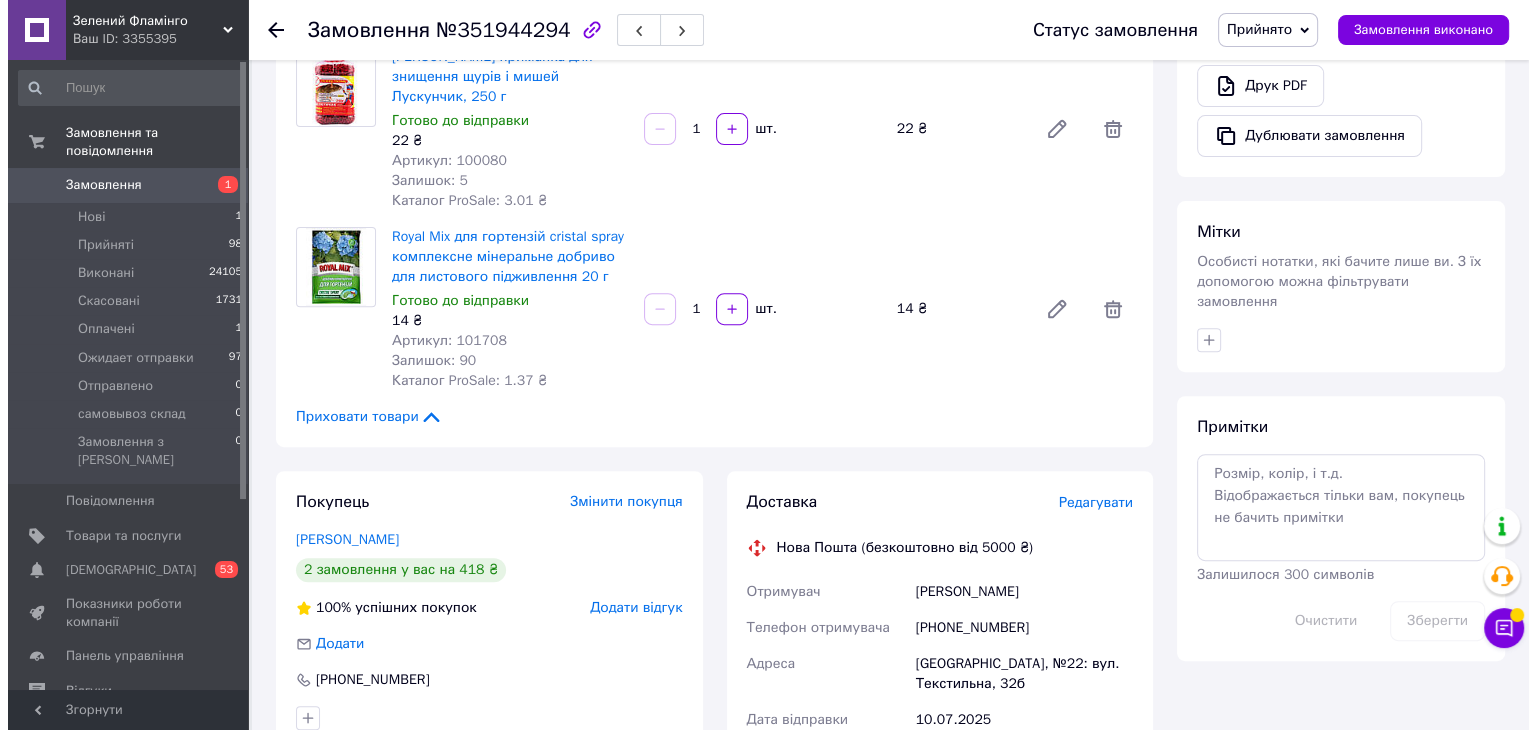 scroll, scrollTop: 700, scrollLeft: 0, axis: vertical 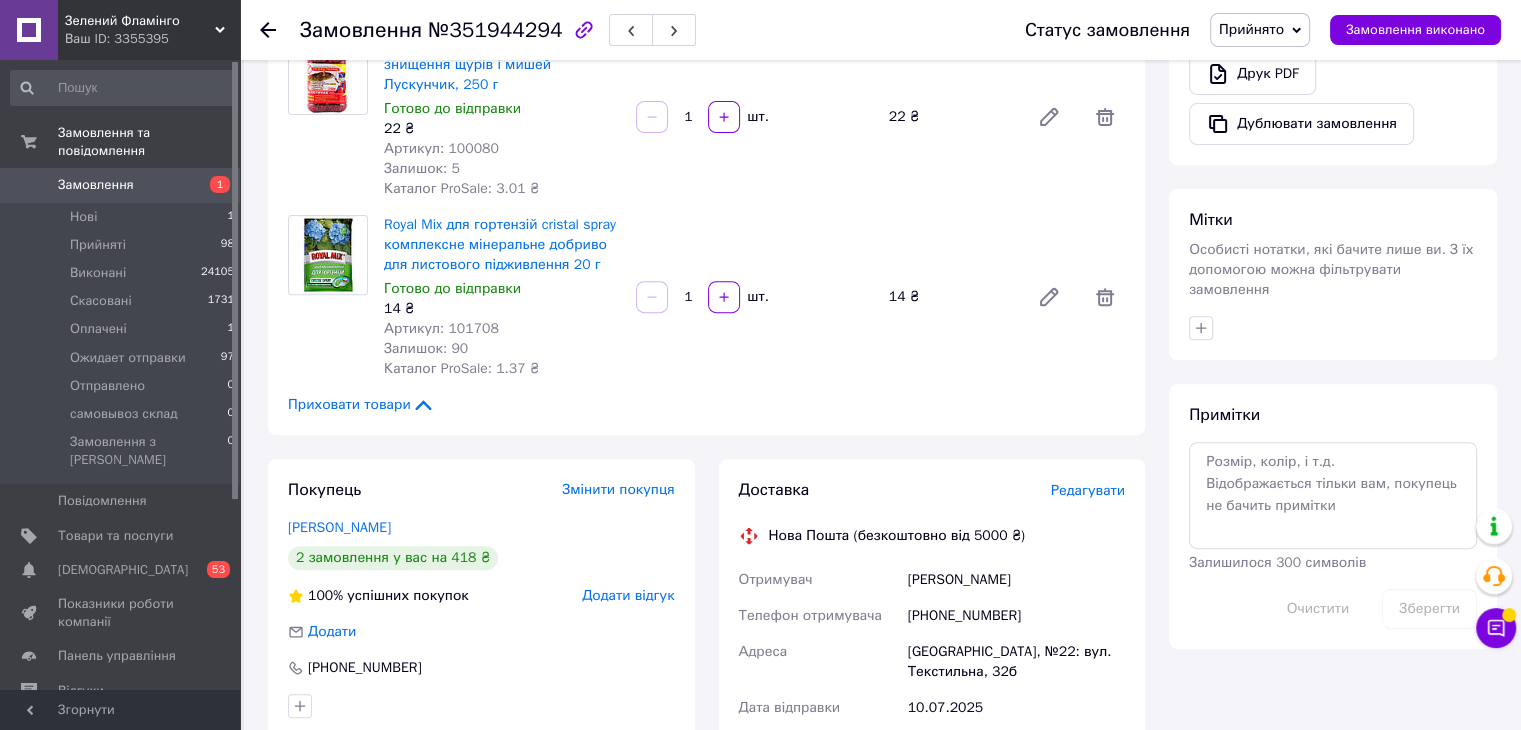click on "Редагувати" at bounding box center (1088, 490) 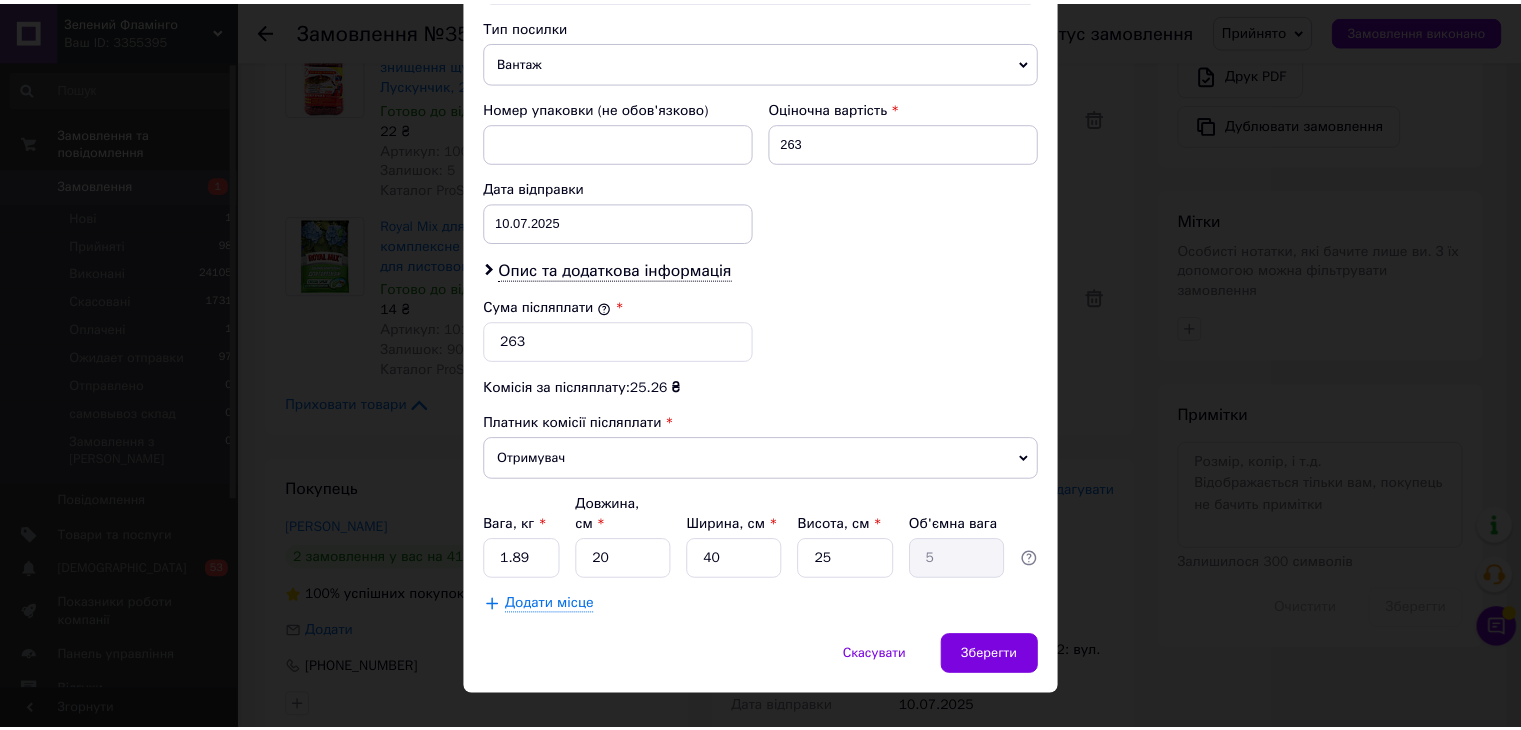 scroll, scrollTop: 790, scrollLeft: 0, axis: vertical 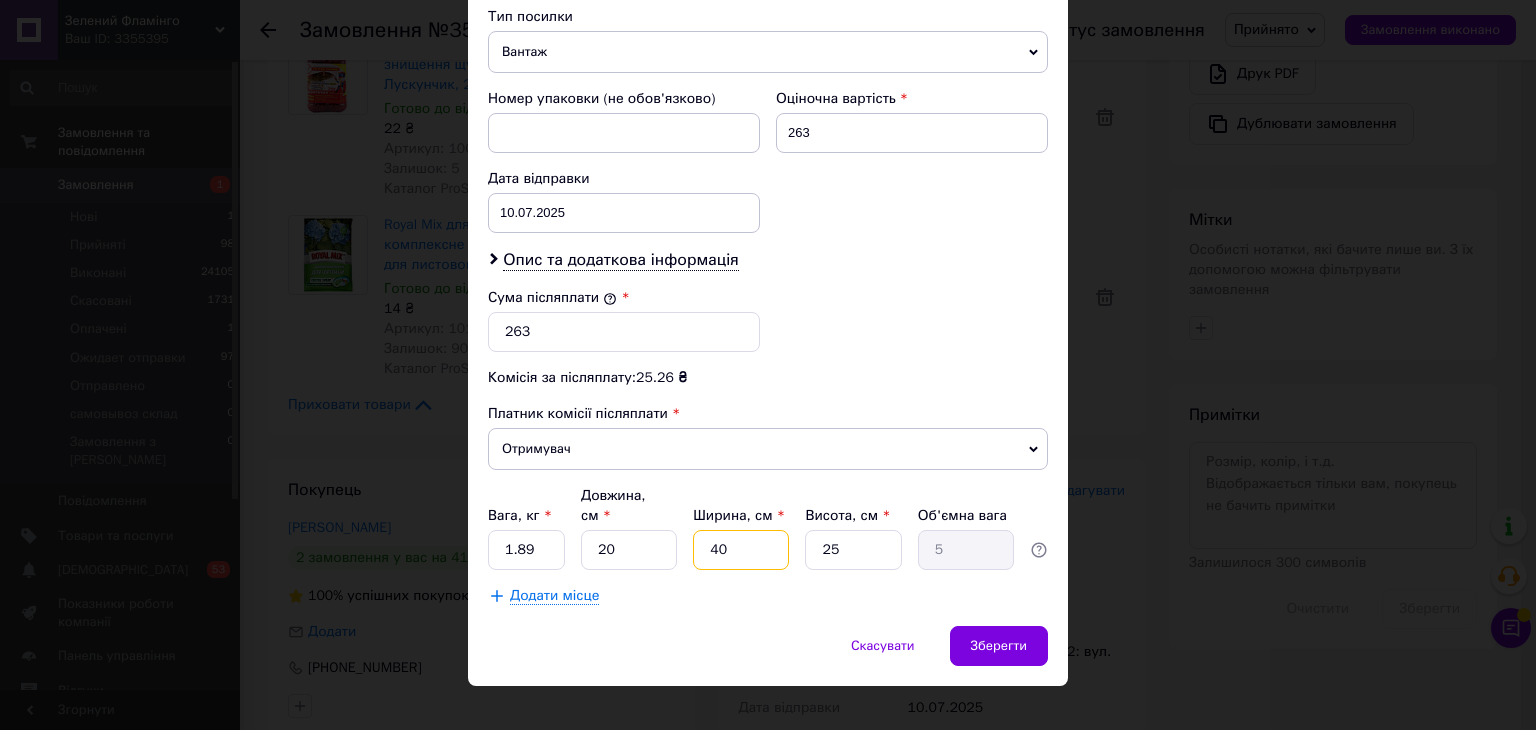 drag, startPoint x: 714, startPoint y: 533, endPoint x: 715, endPoint y: 514, distance: 19.026299 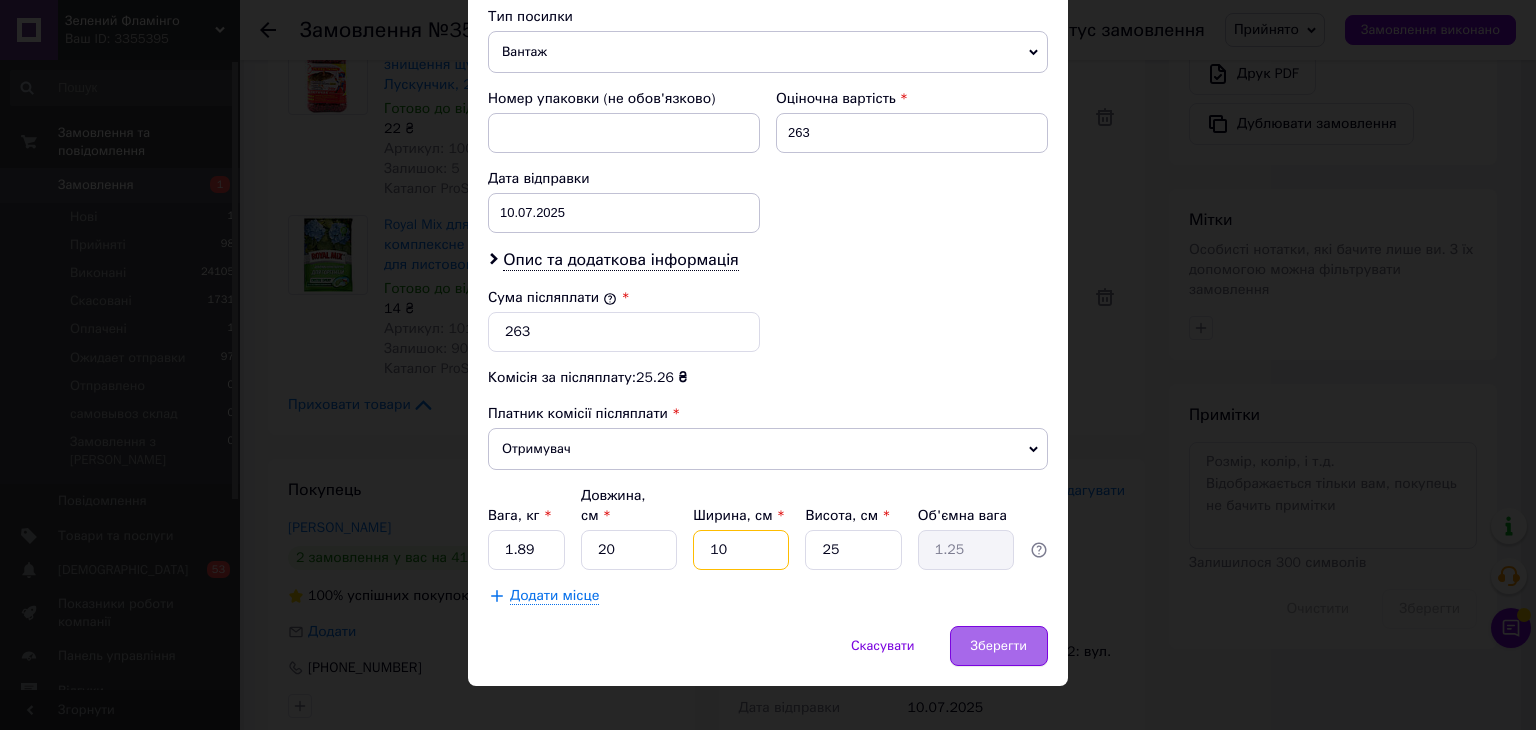 type on "10" 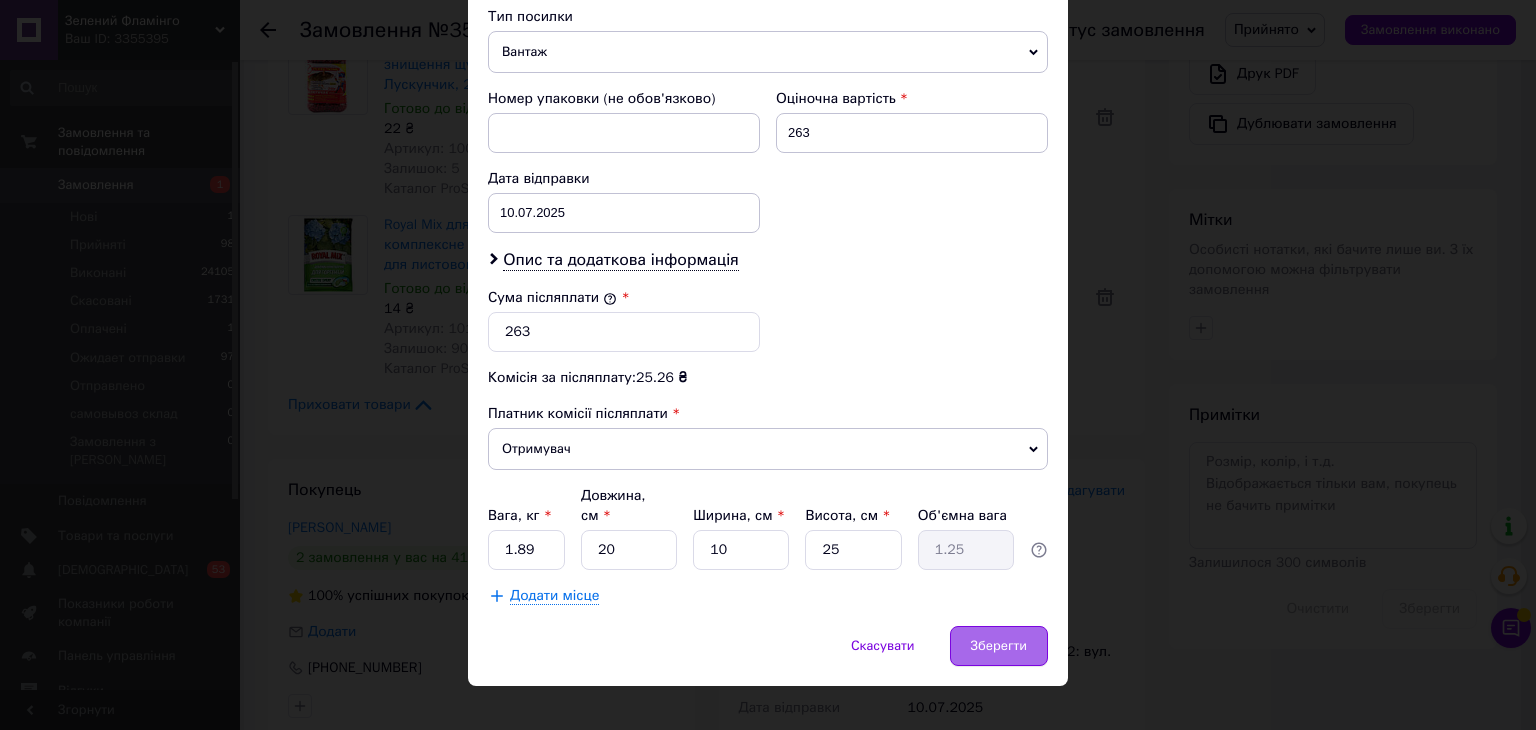 click on "Зберегти" at bounding box center [999, 646] 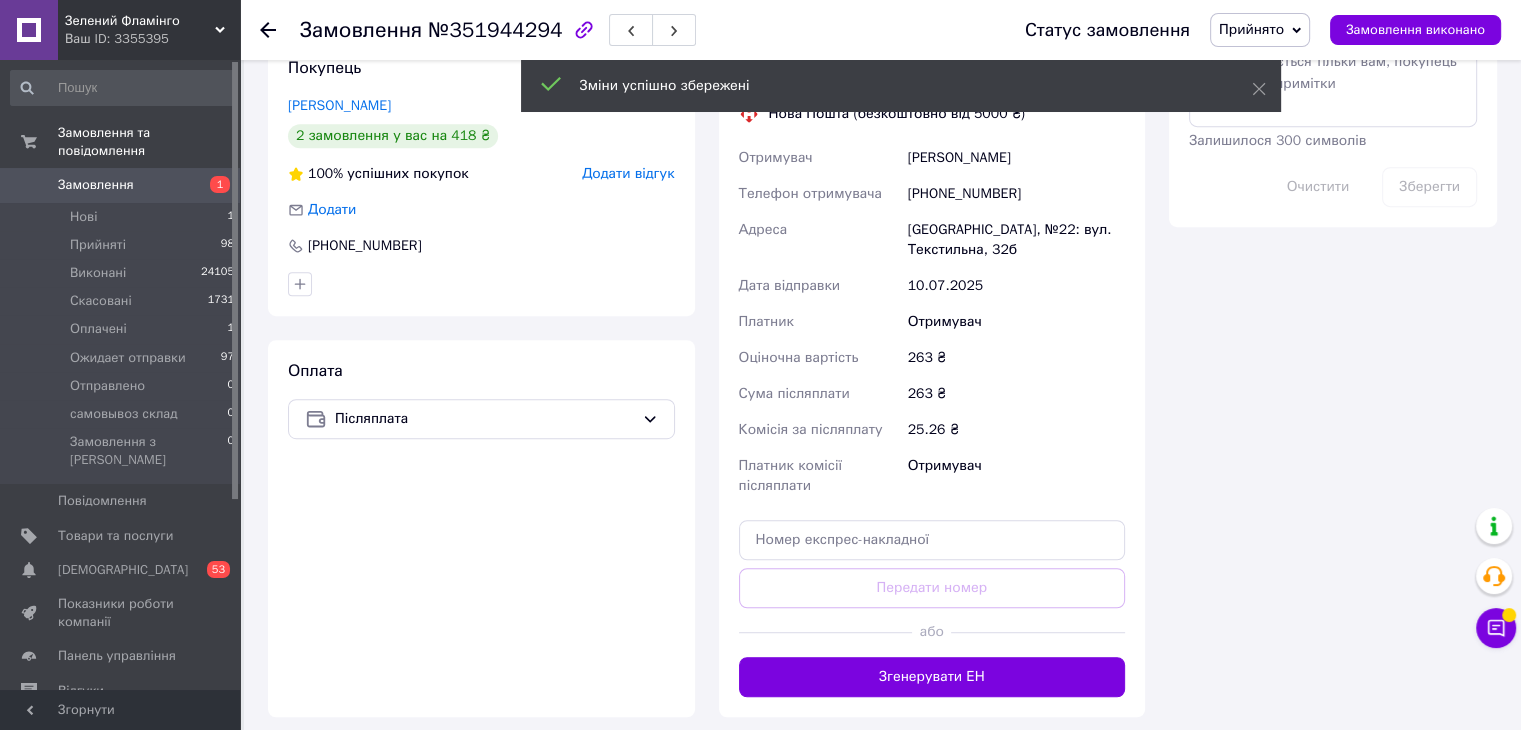 scroll, scrollTop: 1200, scrollLeft: 0, axis: vertical 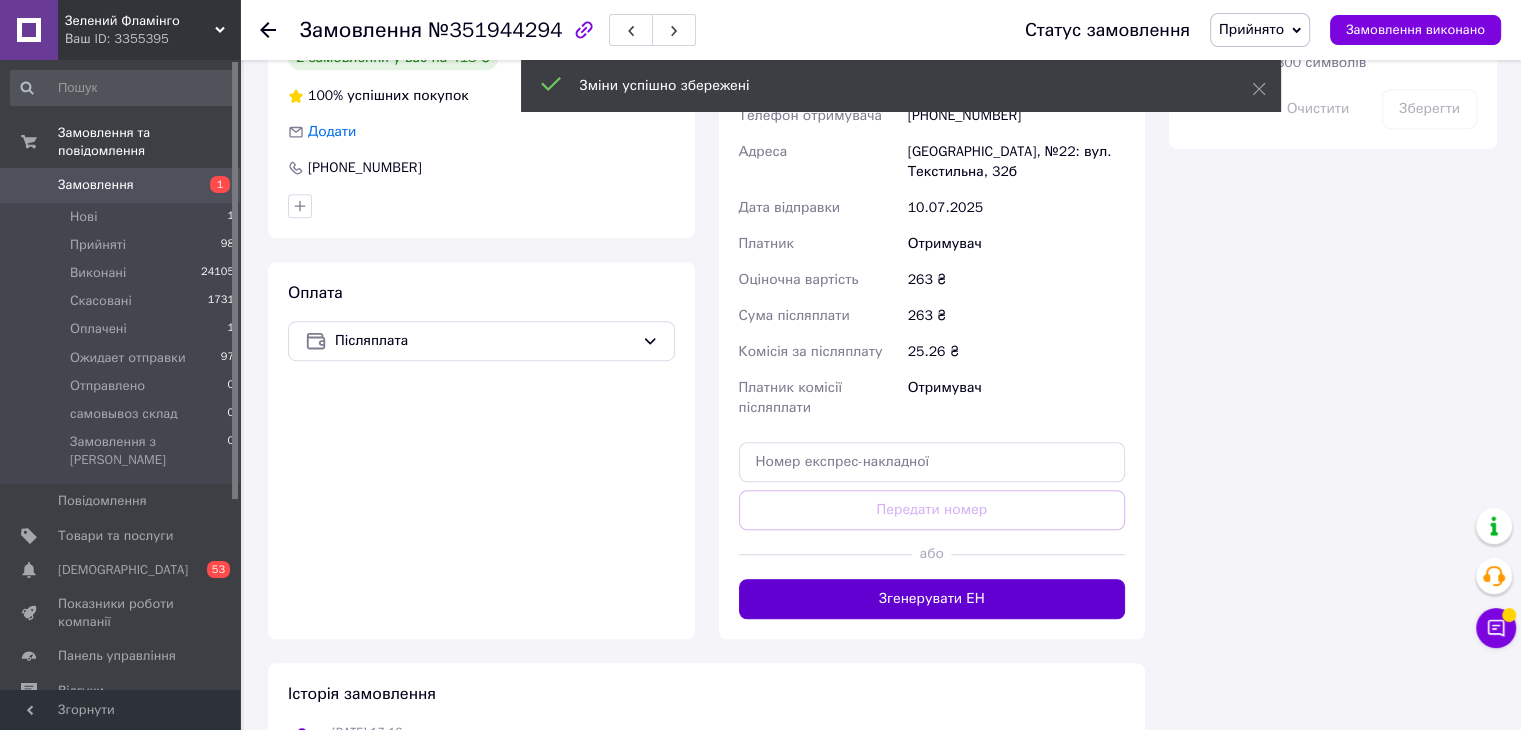 click on "Згенерувати ЕН" at bounding box center (932, 599) 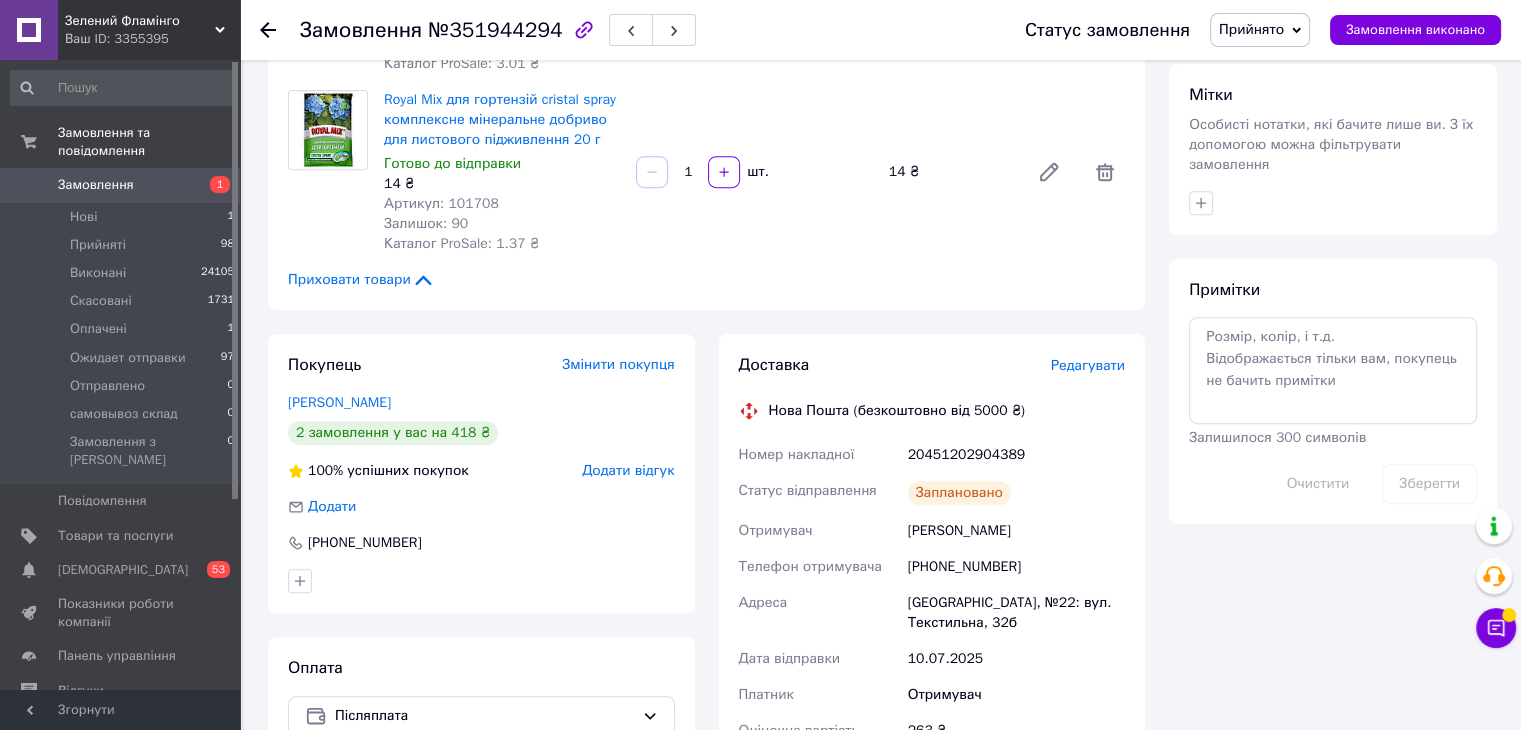 scroll, scrollTop: 800, scrollLeft: 0, axis: vertical 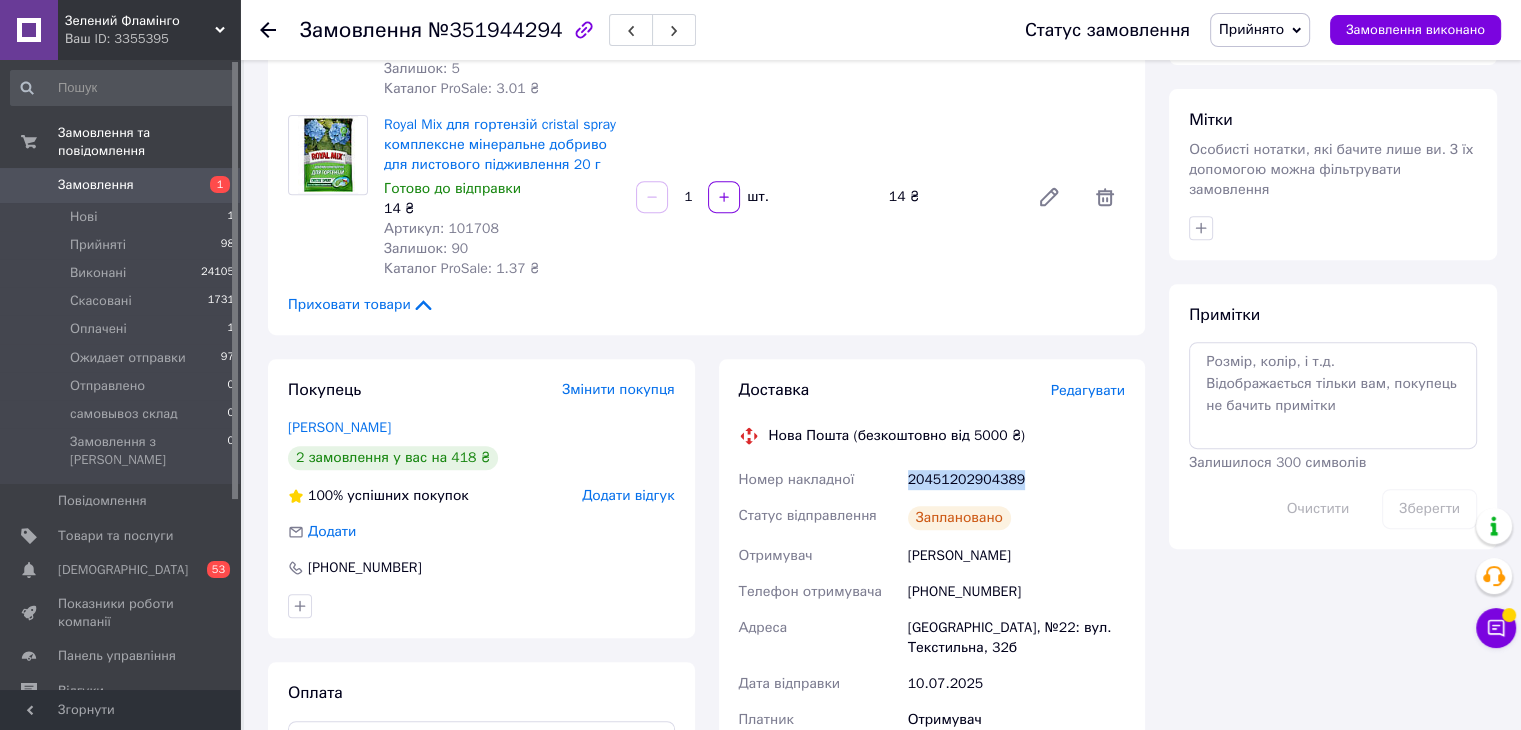 drag, startPoint x: 1028, startPoint y: 457, endPoint x: 898, endPoint y: 445, distance: 130.55267 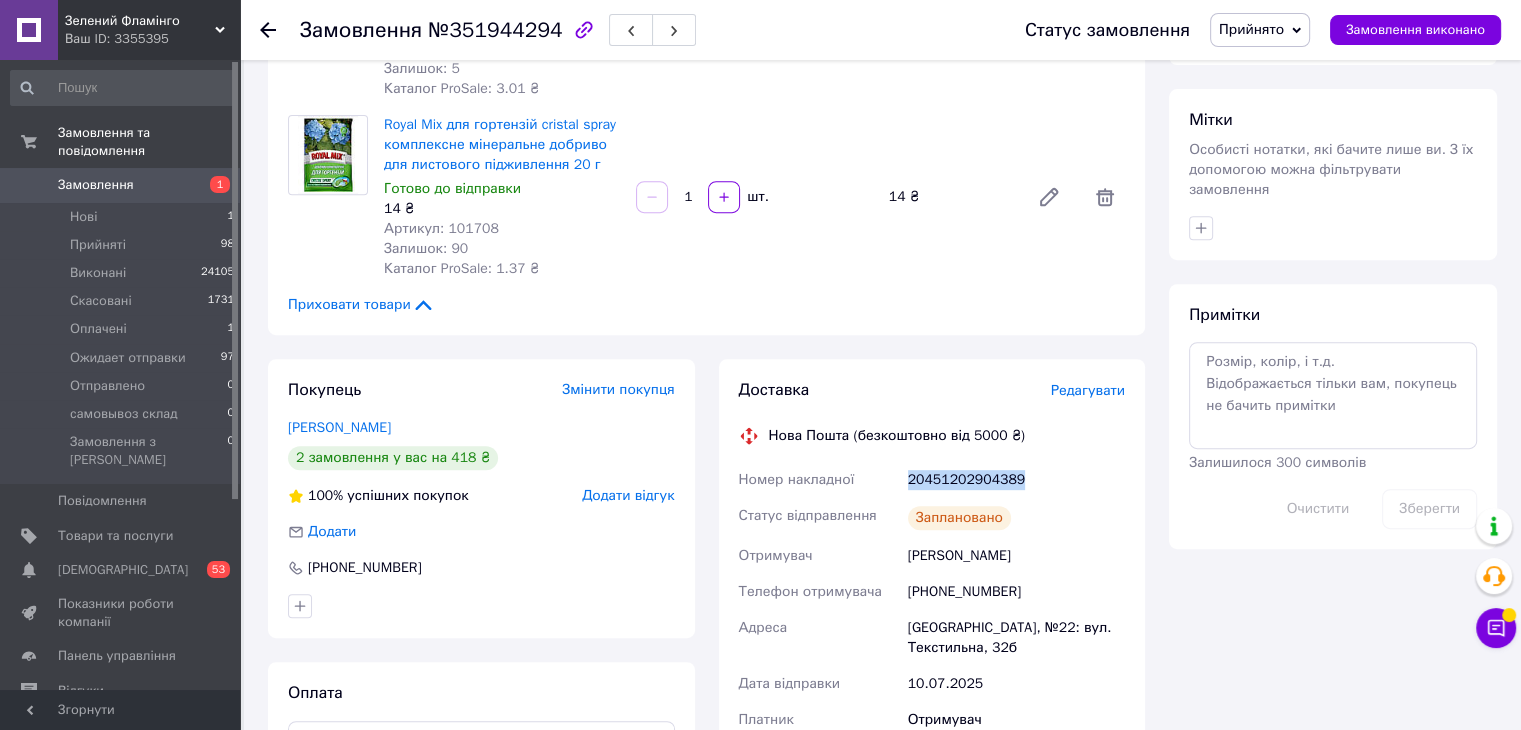 copy on "Номер накладної 20451202904389" 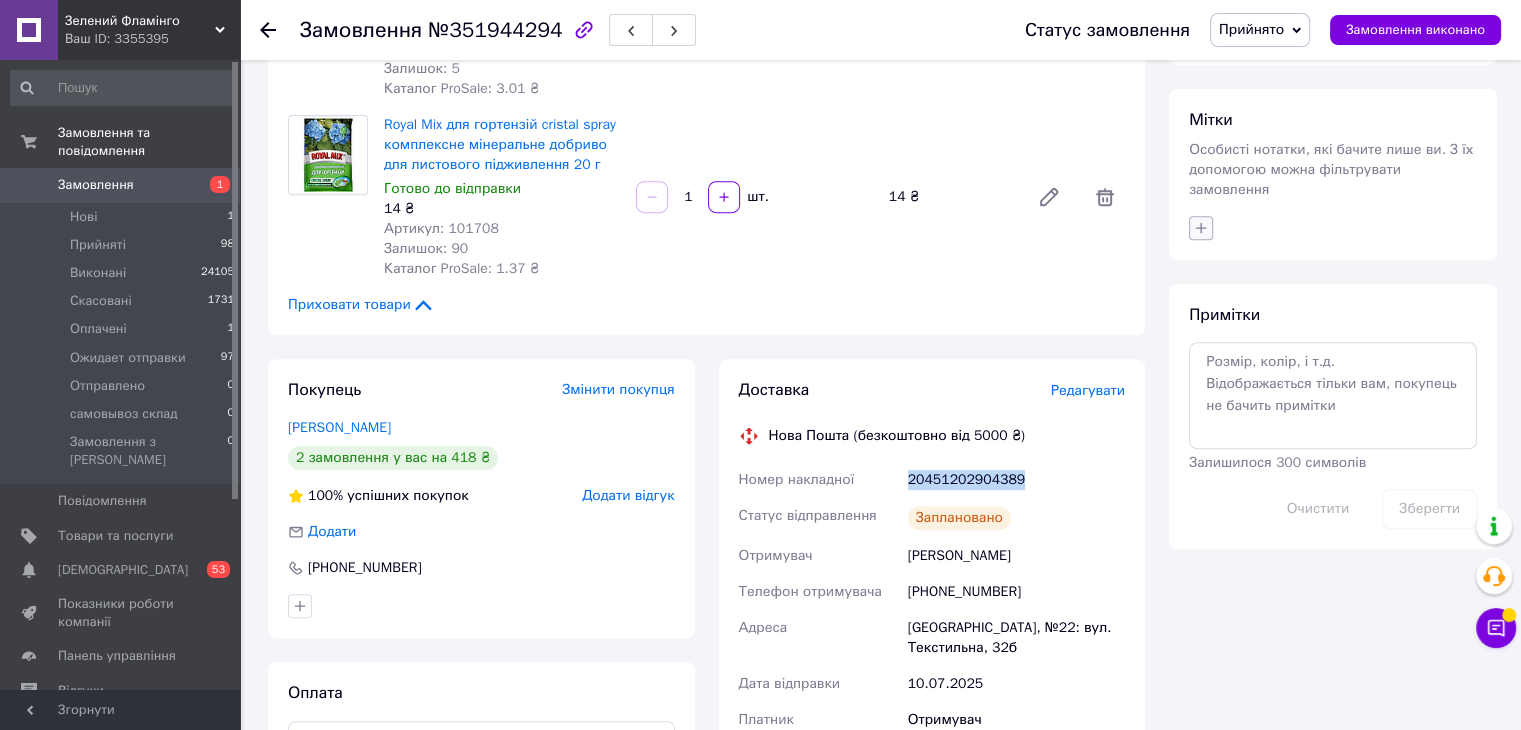 click 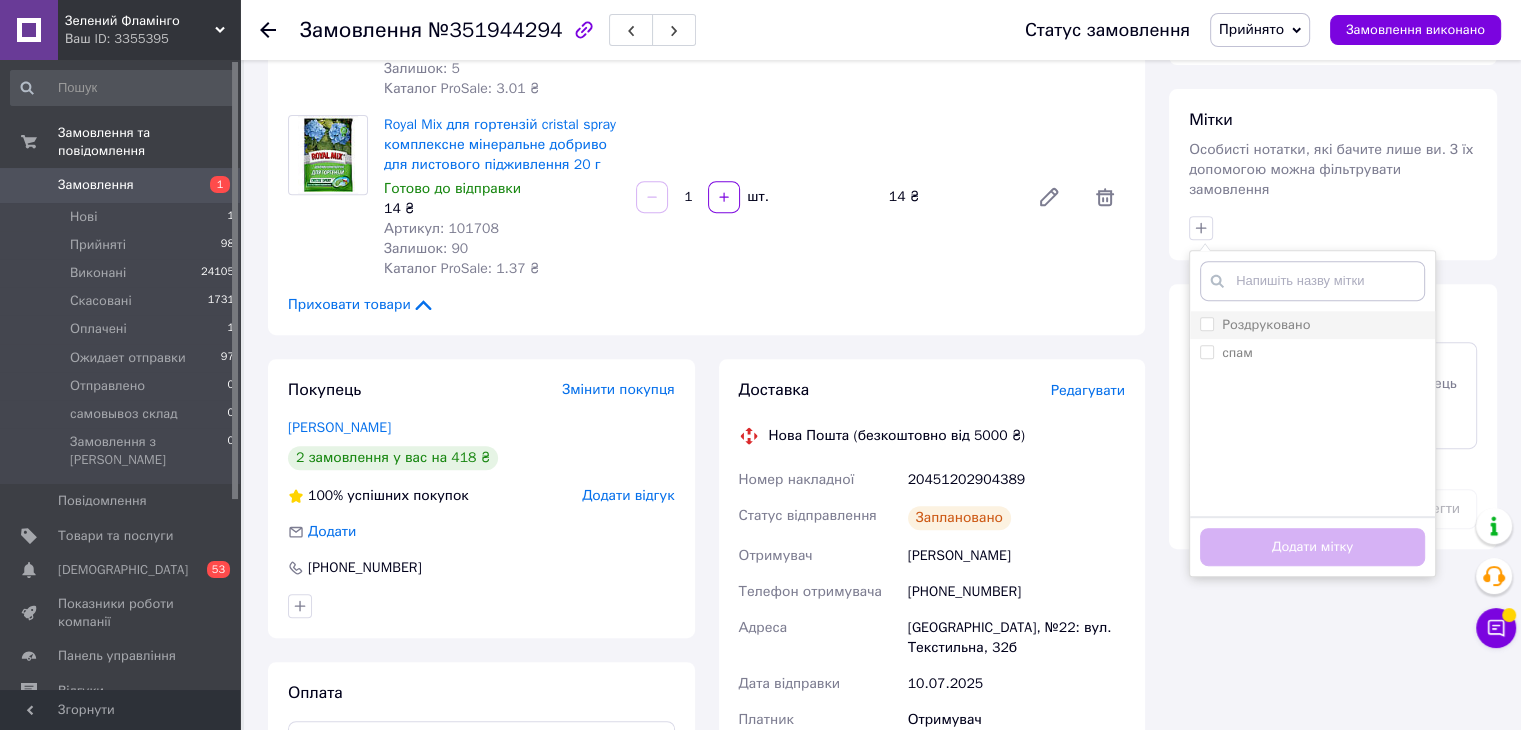 click on "Роздруковано" at bounding box center [1266, 324] 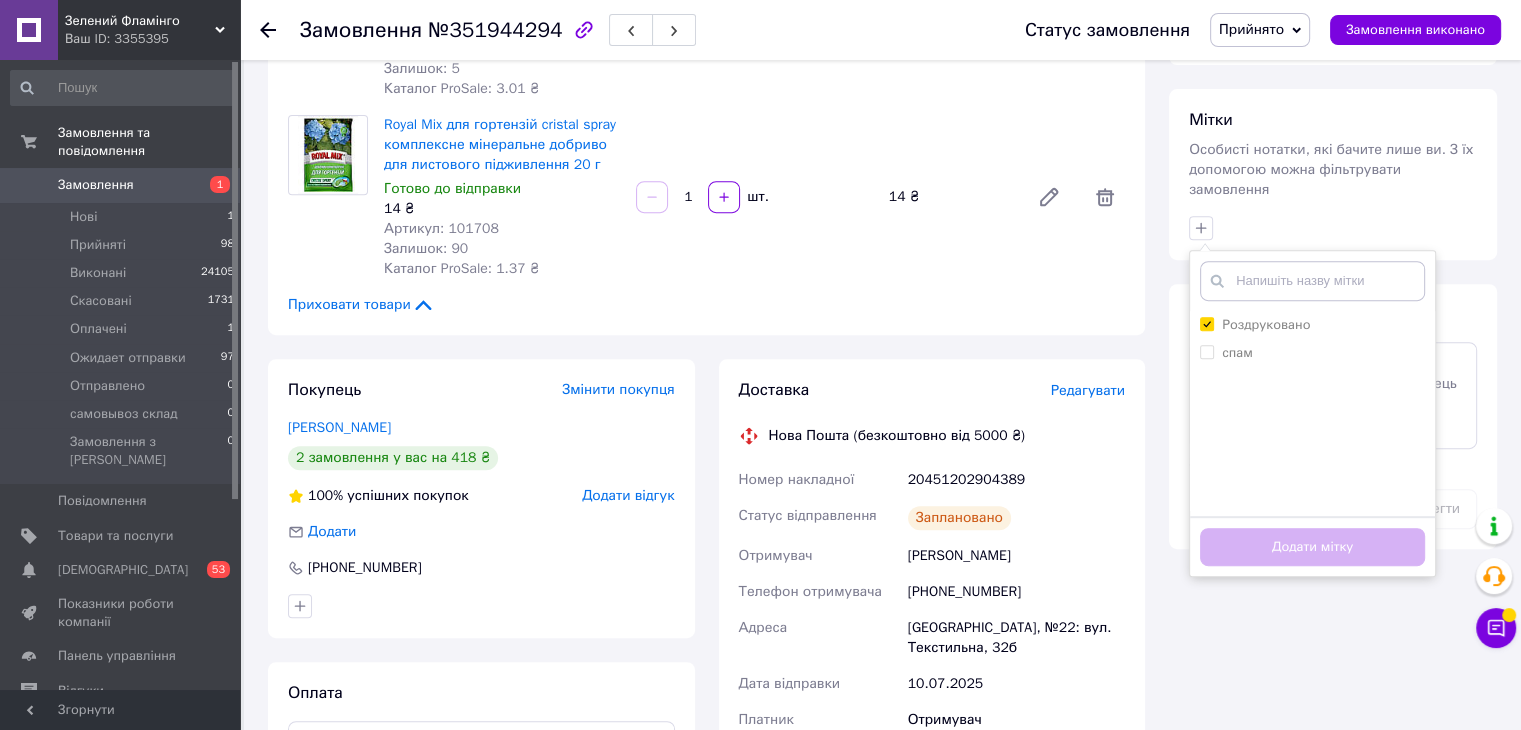 checkbox on "true" 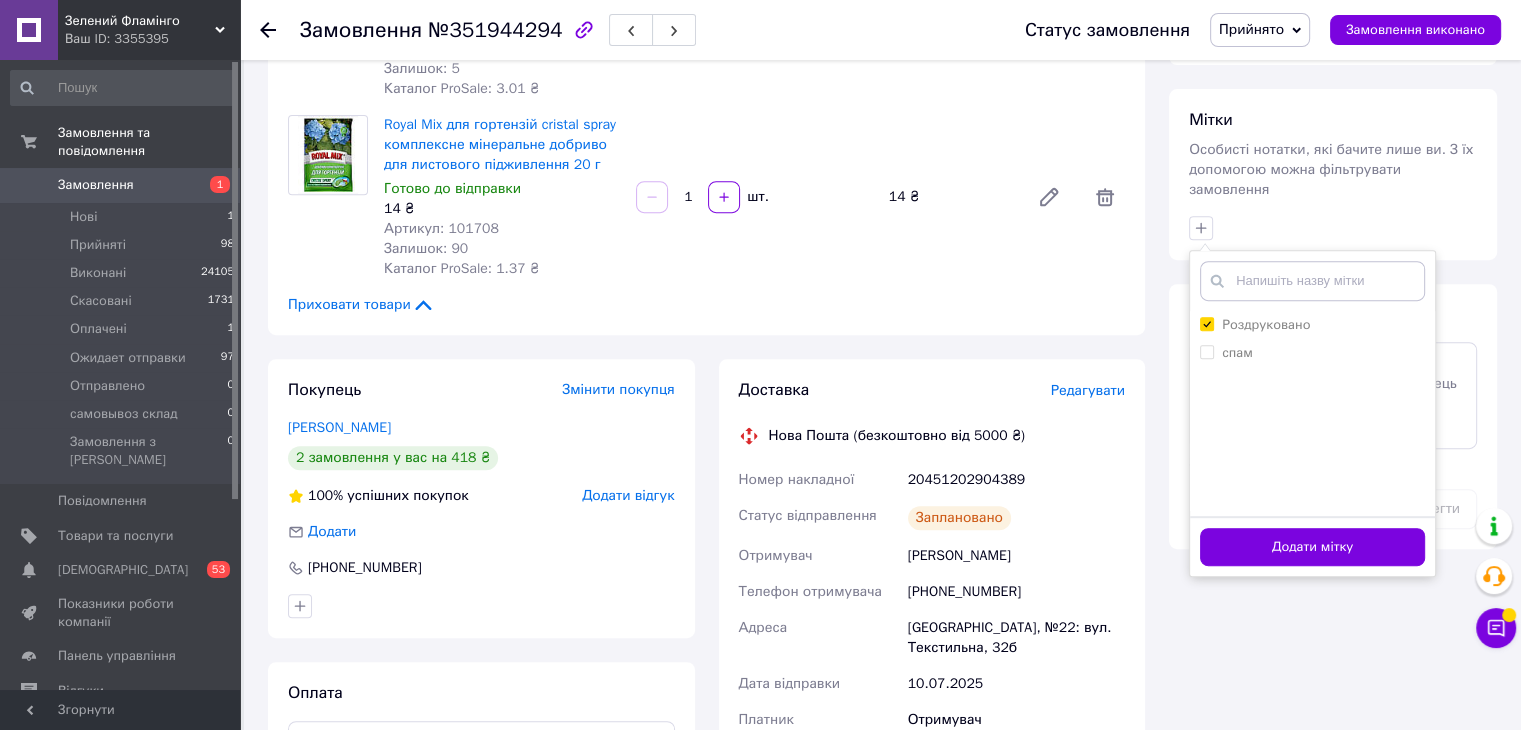 click on "Додати мітку" at bounding box center (1312, 546) 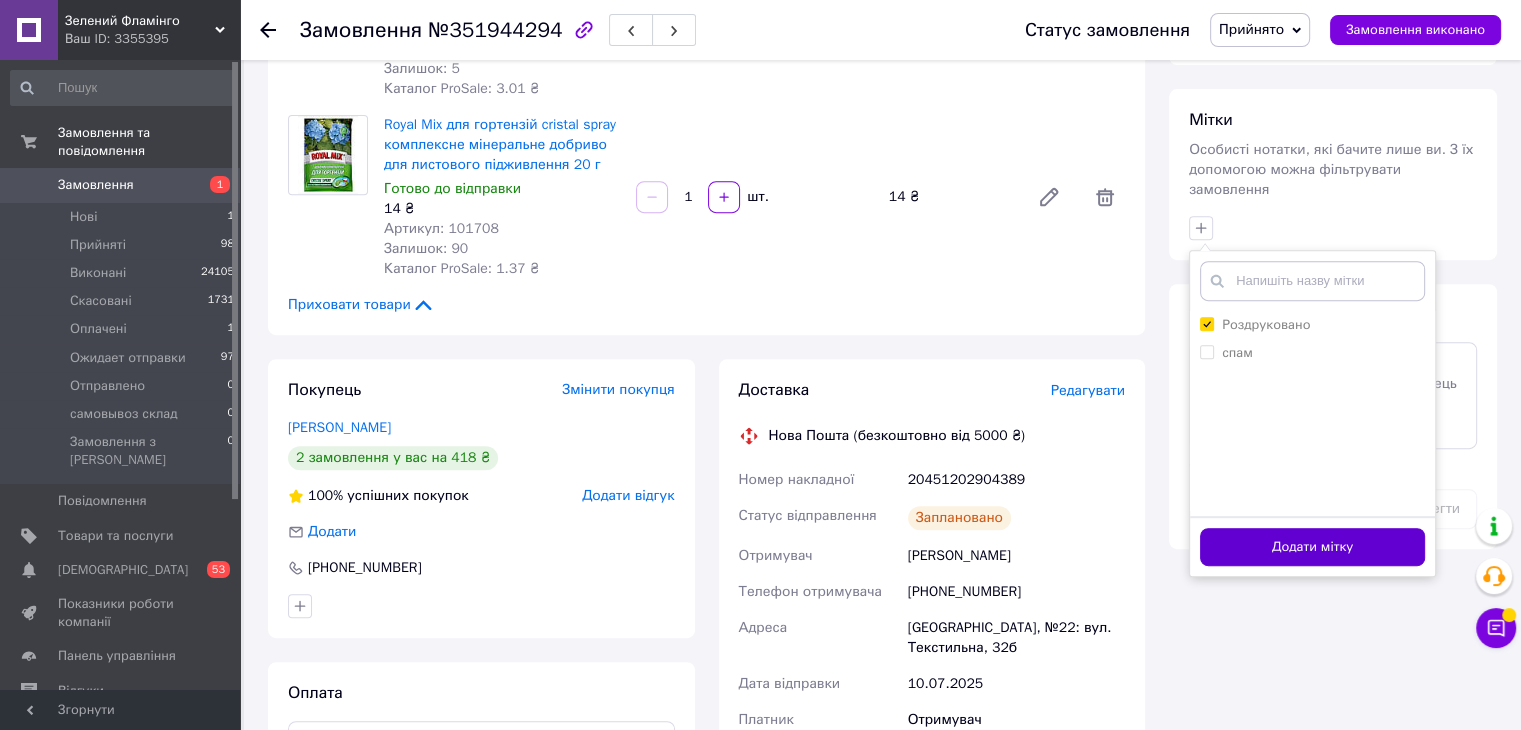 click on "Додати мітку" at bounding box center [1312, 547] 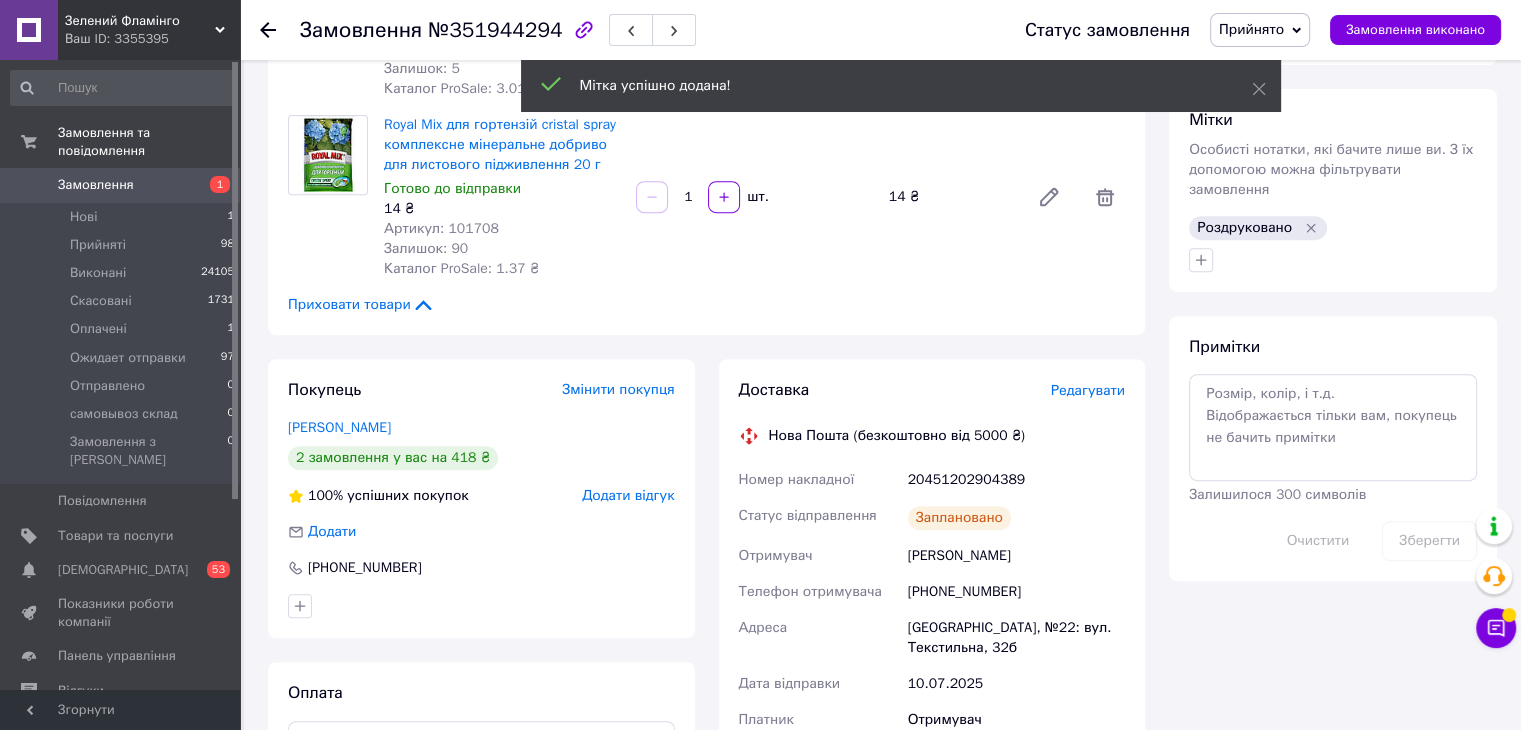 click on "Прийнято" at bounding box center (1251, 29) 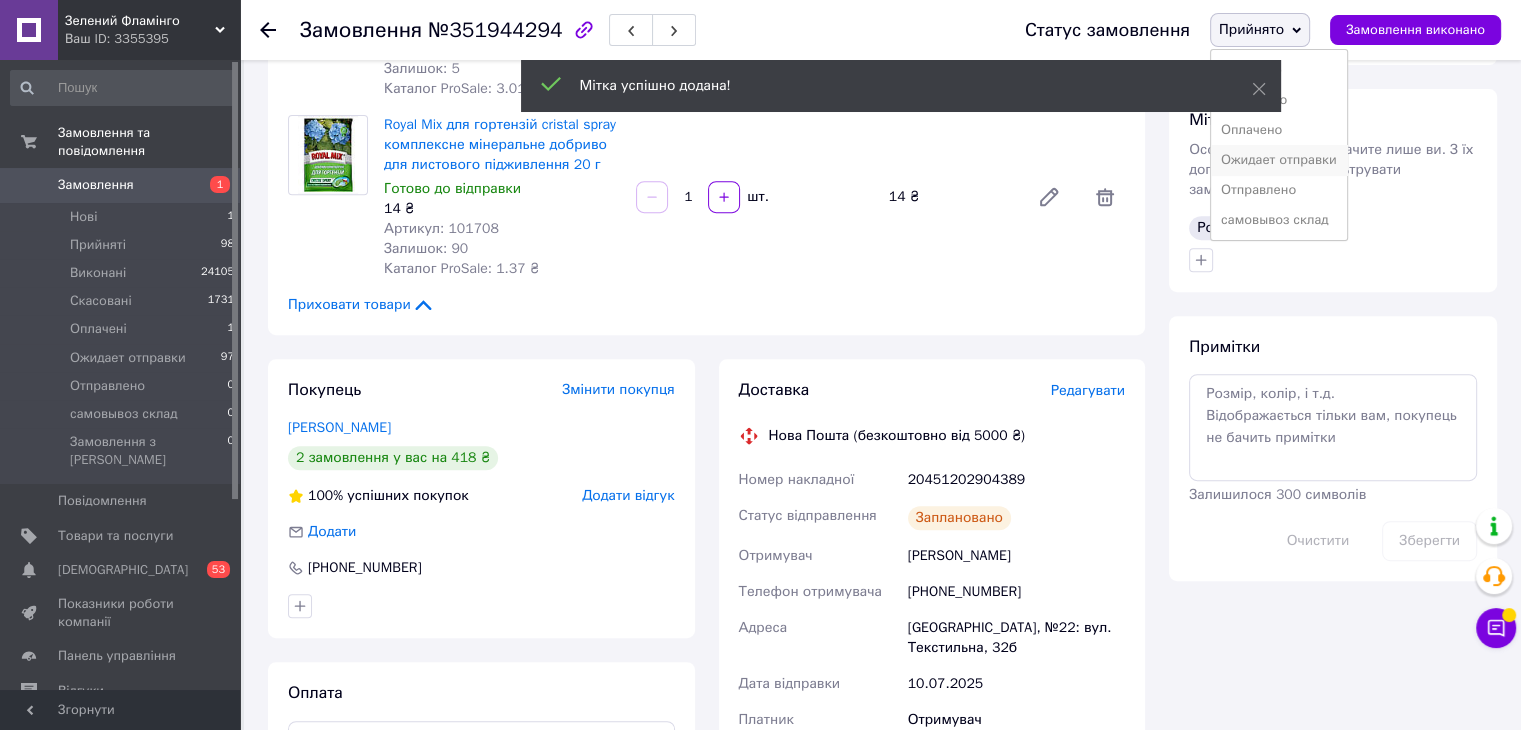click on "Ожидает отправки" at bounding box center [1279, 160] 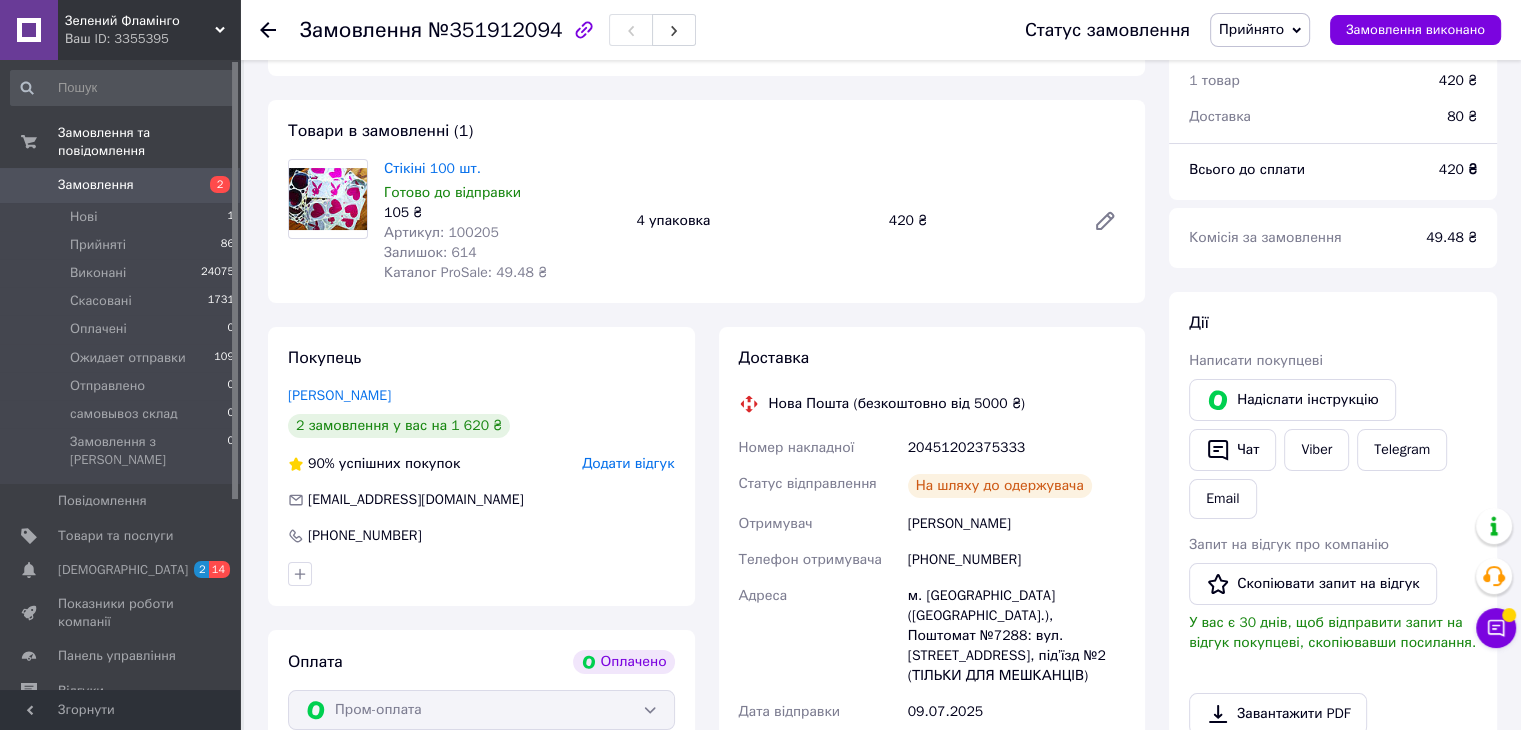scroll, scrollTop: 400, scrollLeft: 0, axis: vertical 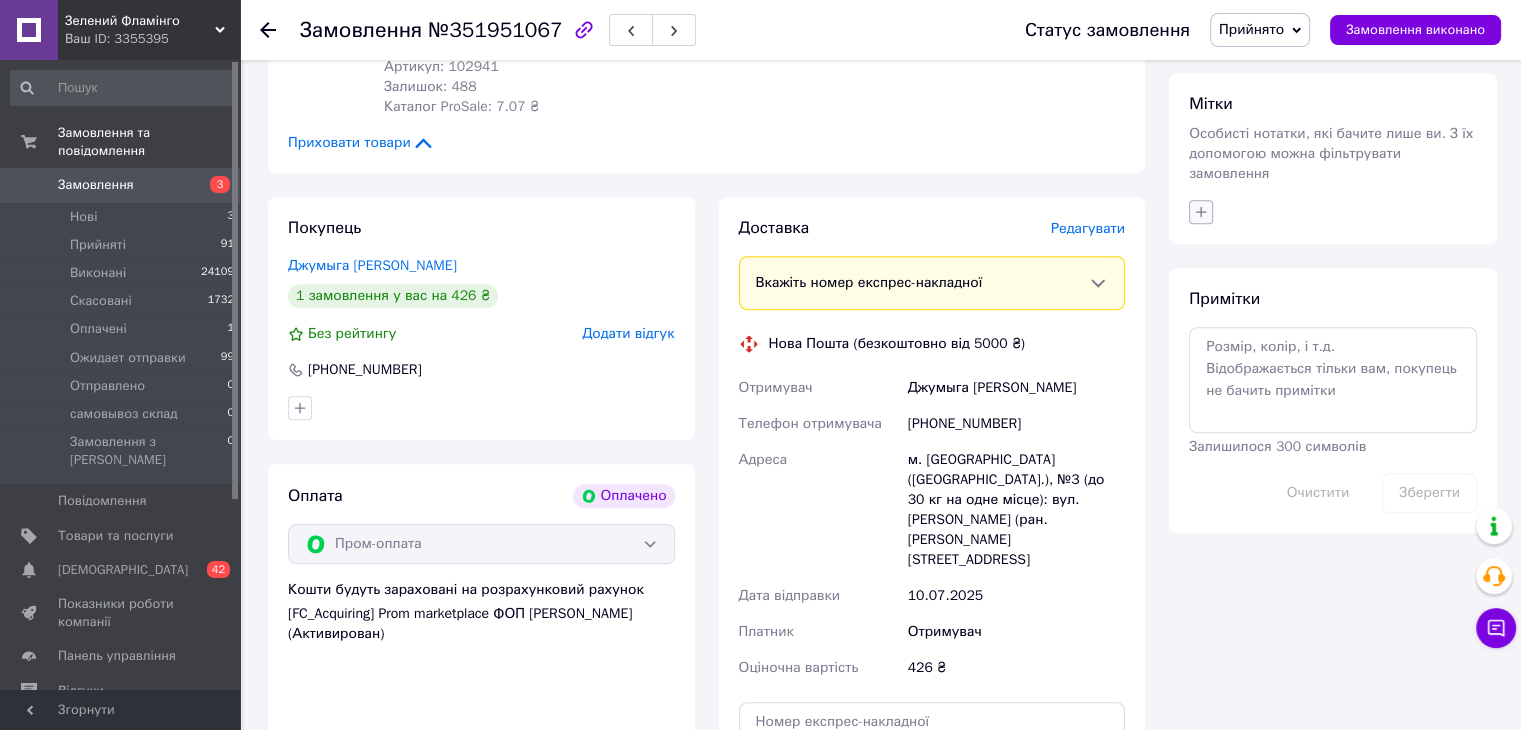 click 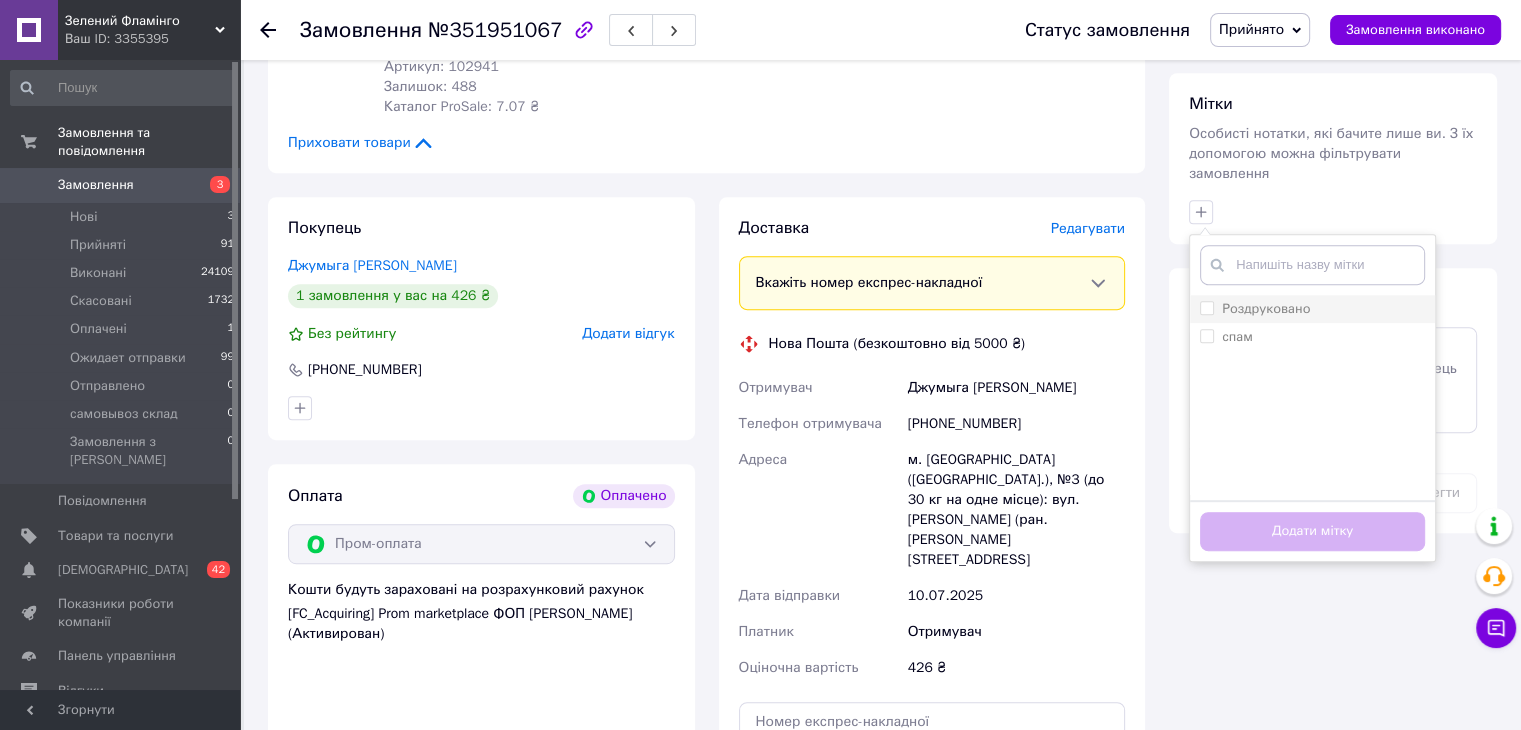 click on "Роздруковано" at bounding box center [1312, 309] 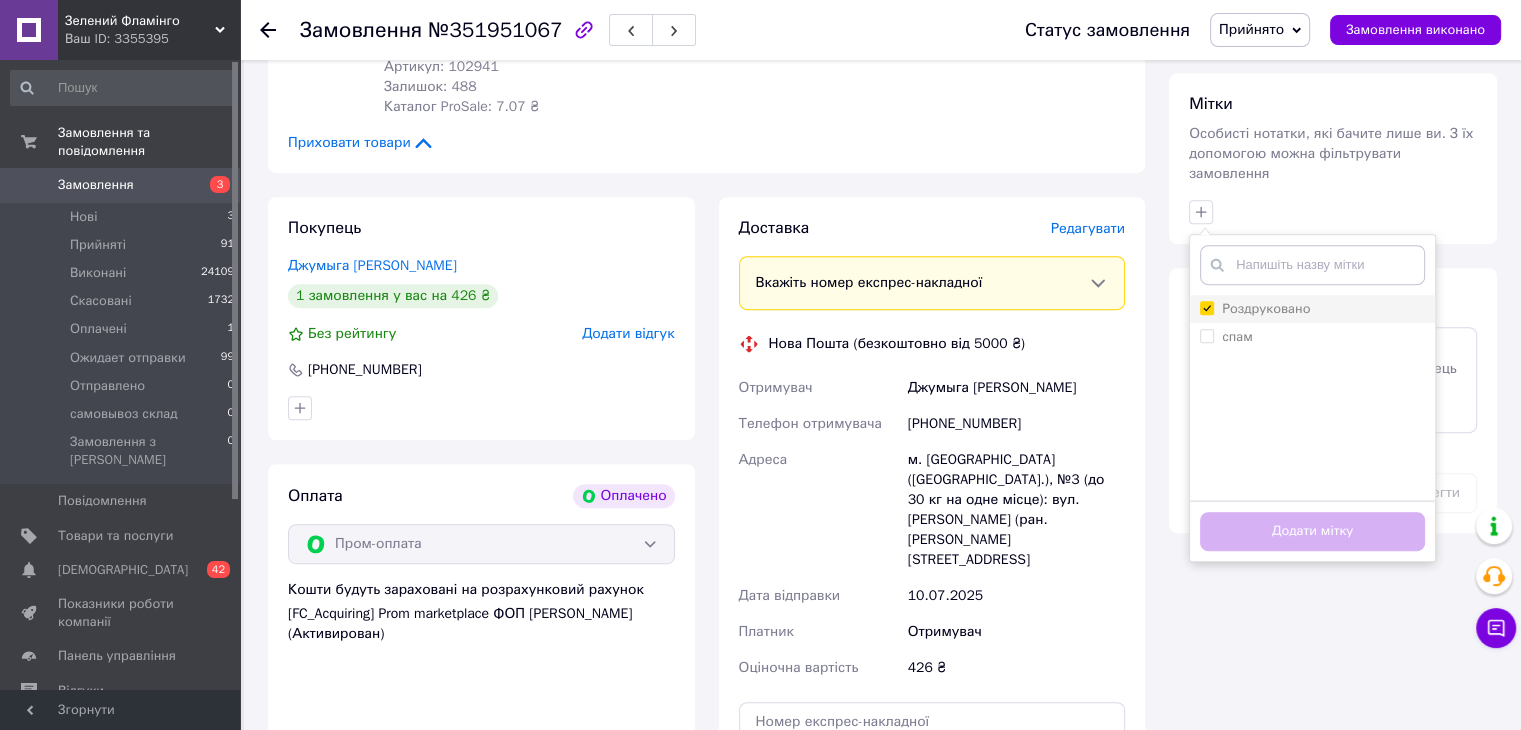 checkbox on "true" 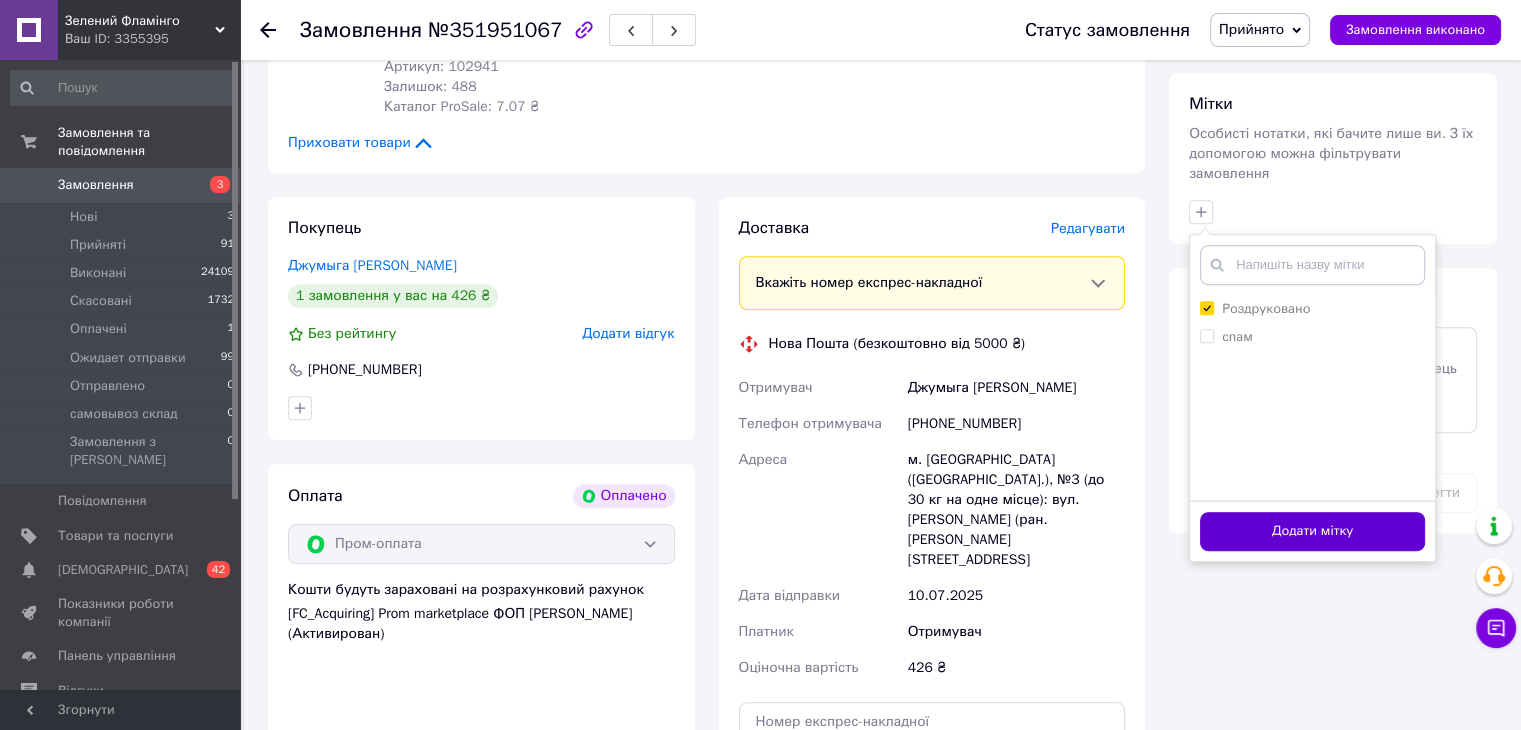 click on "Додати мітку" at bounding box center [1312, 531] 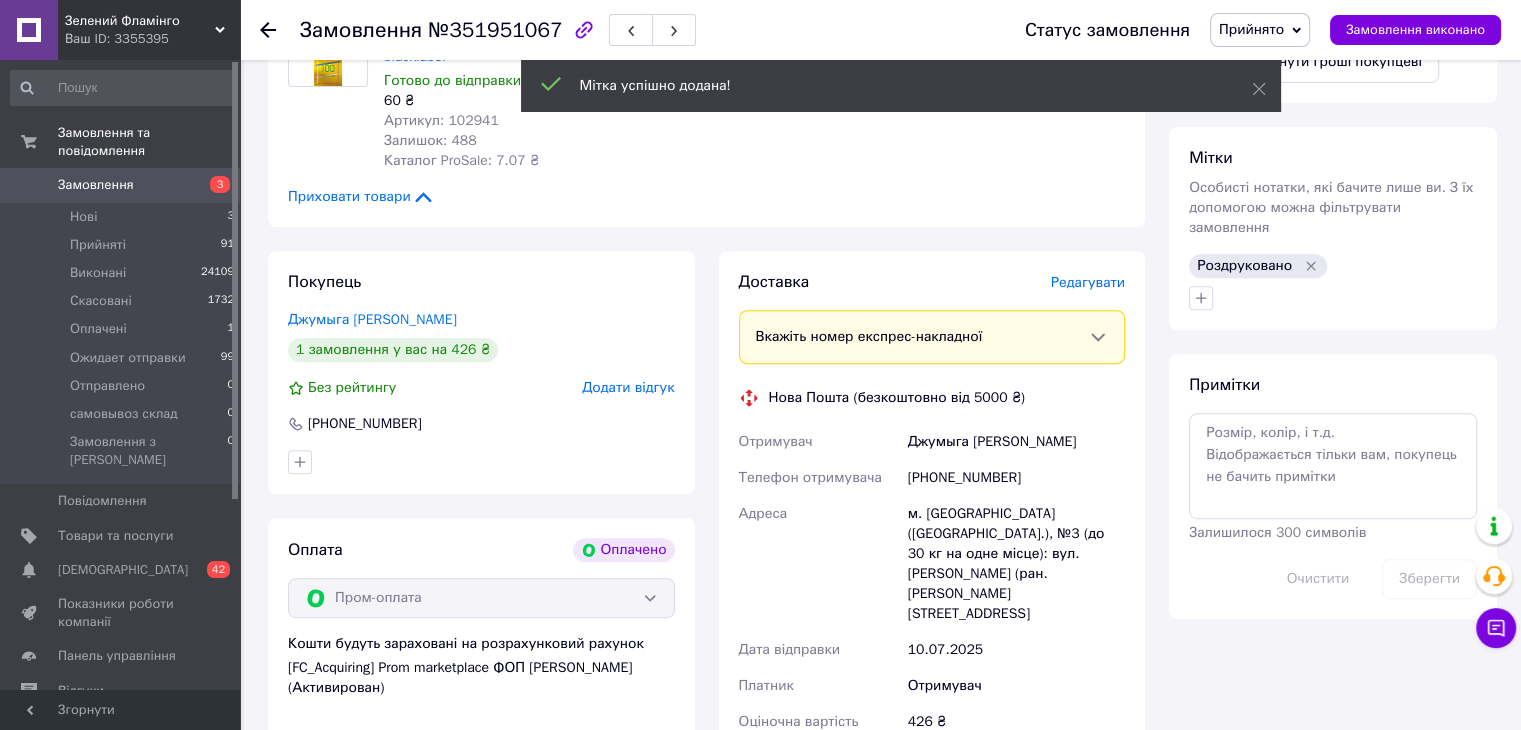 scroll, scrollTop: 1100, scrollLeft: 0, axis: vertical 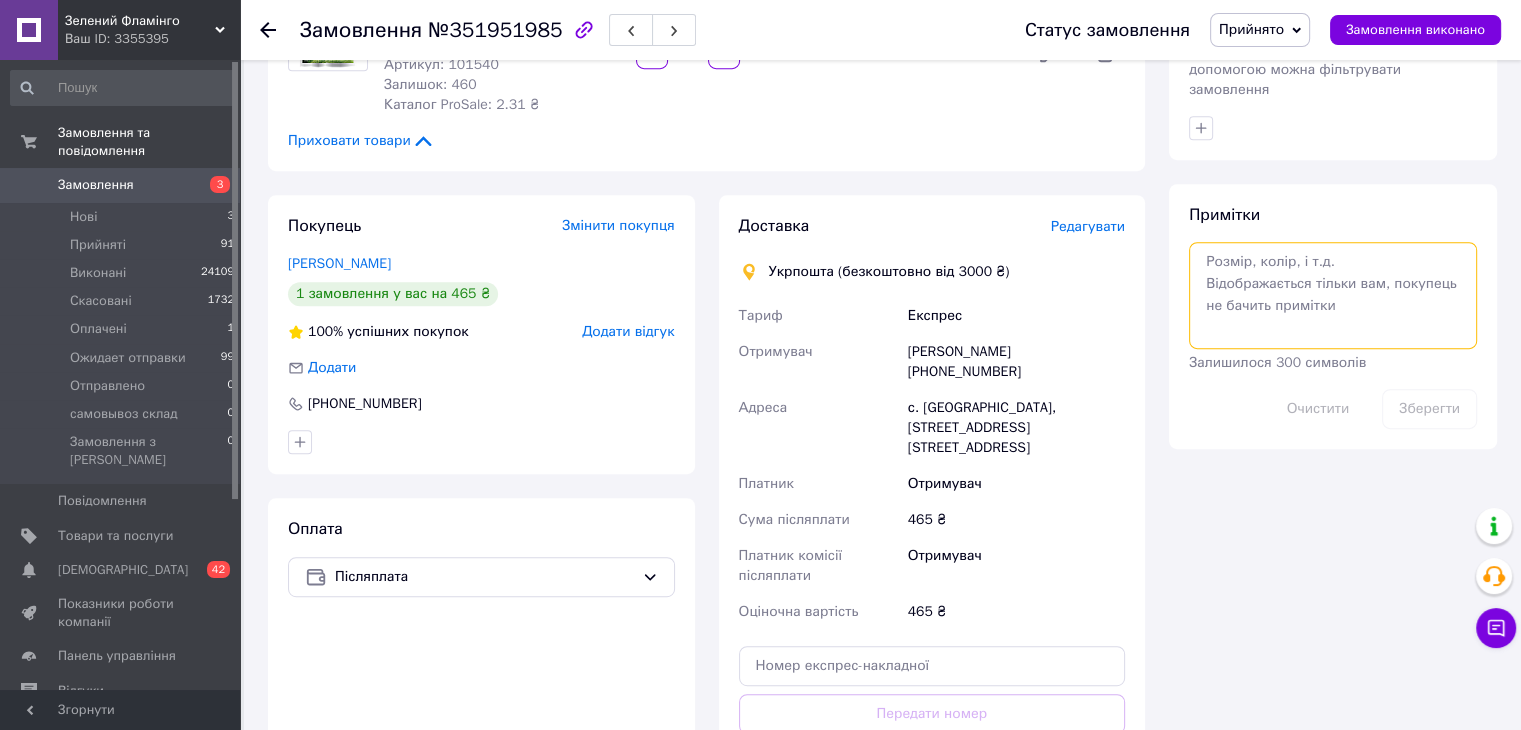 click at bounding box center [1333, 295] 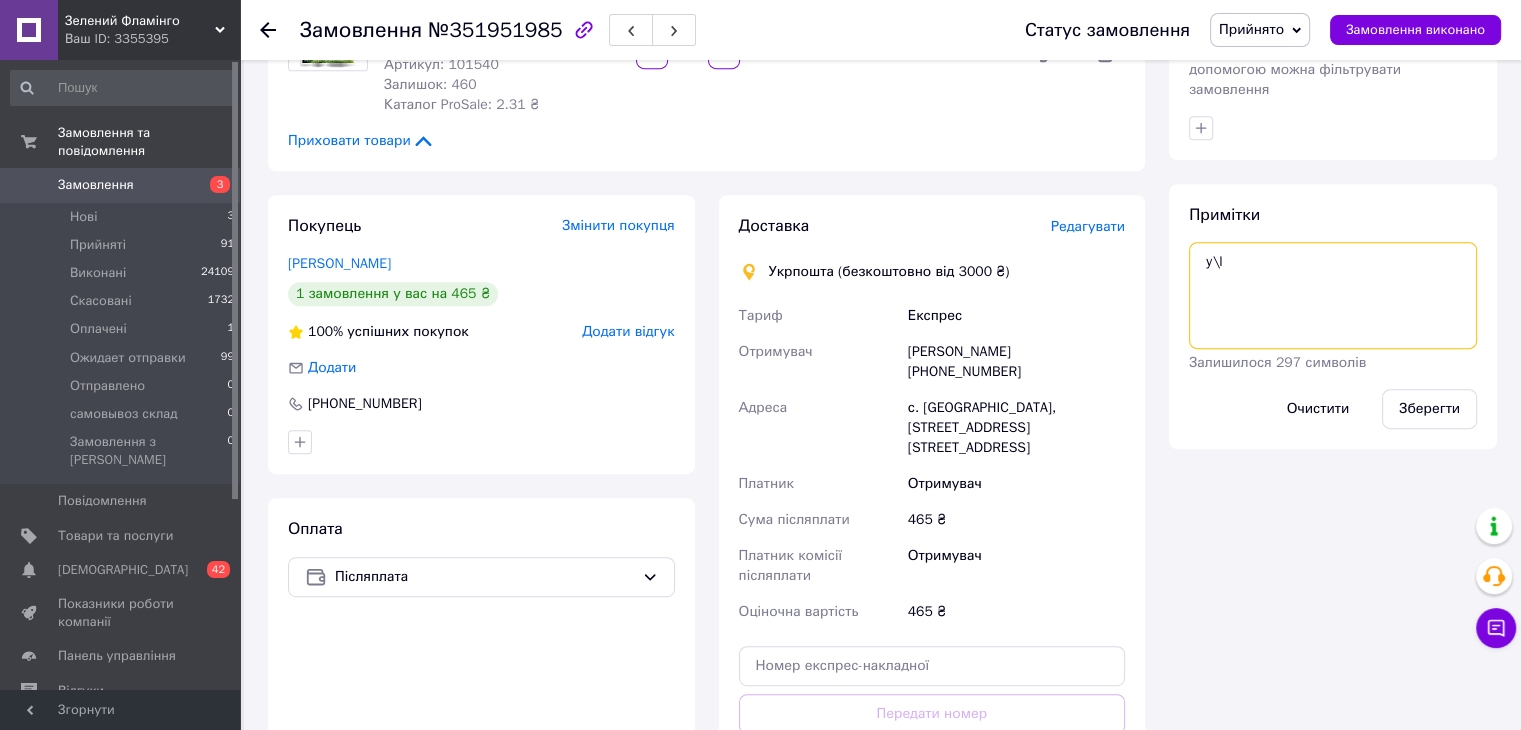 drag, startPoint x: 1227, startPoint y: 241, endPoint x: 1141, endPoint y: 229, distance: 86.833176 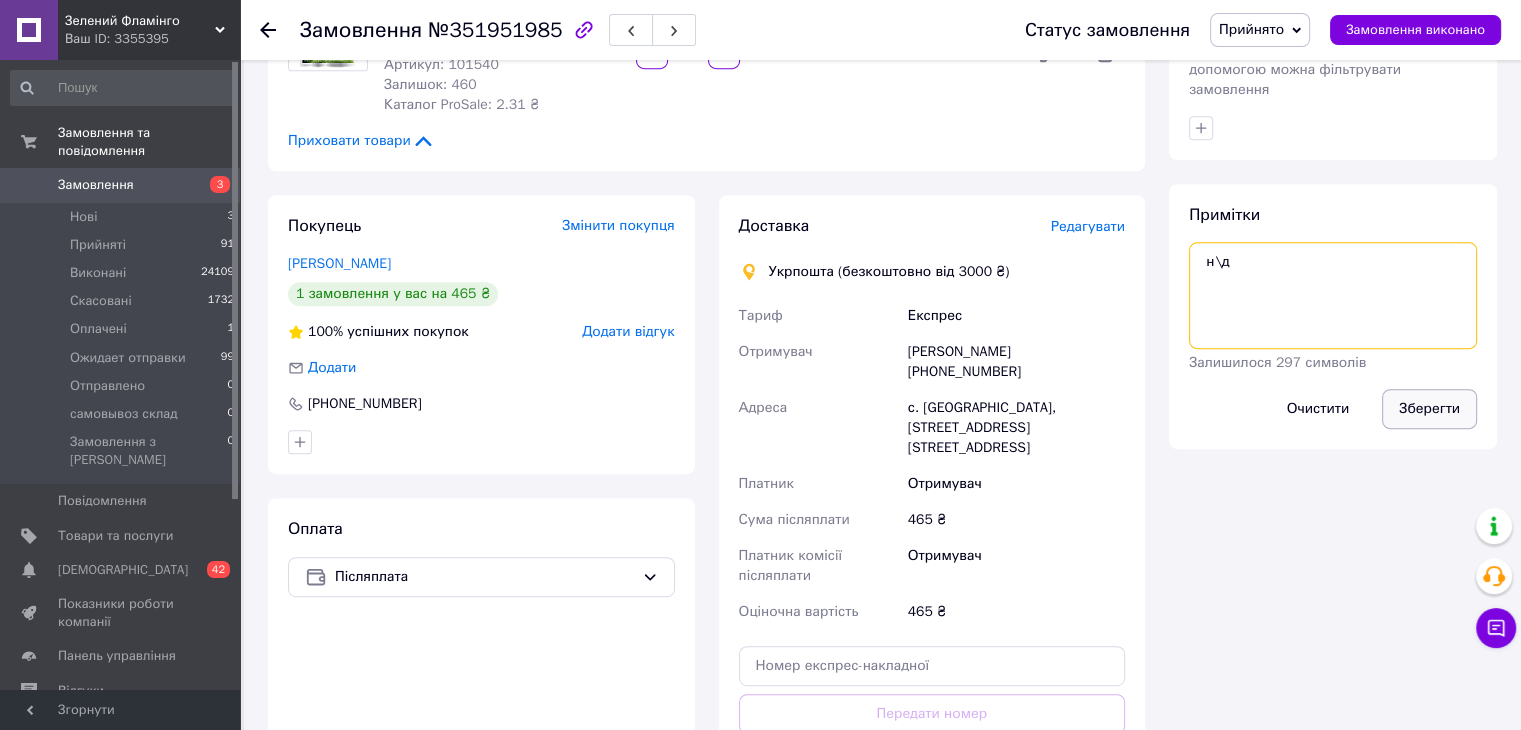 type on "н\д" 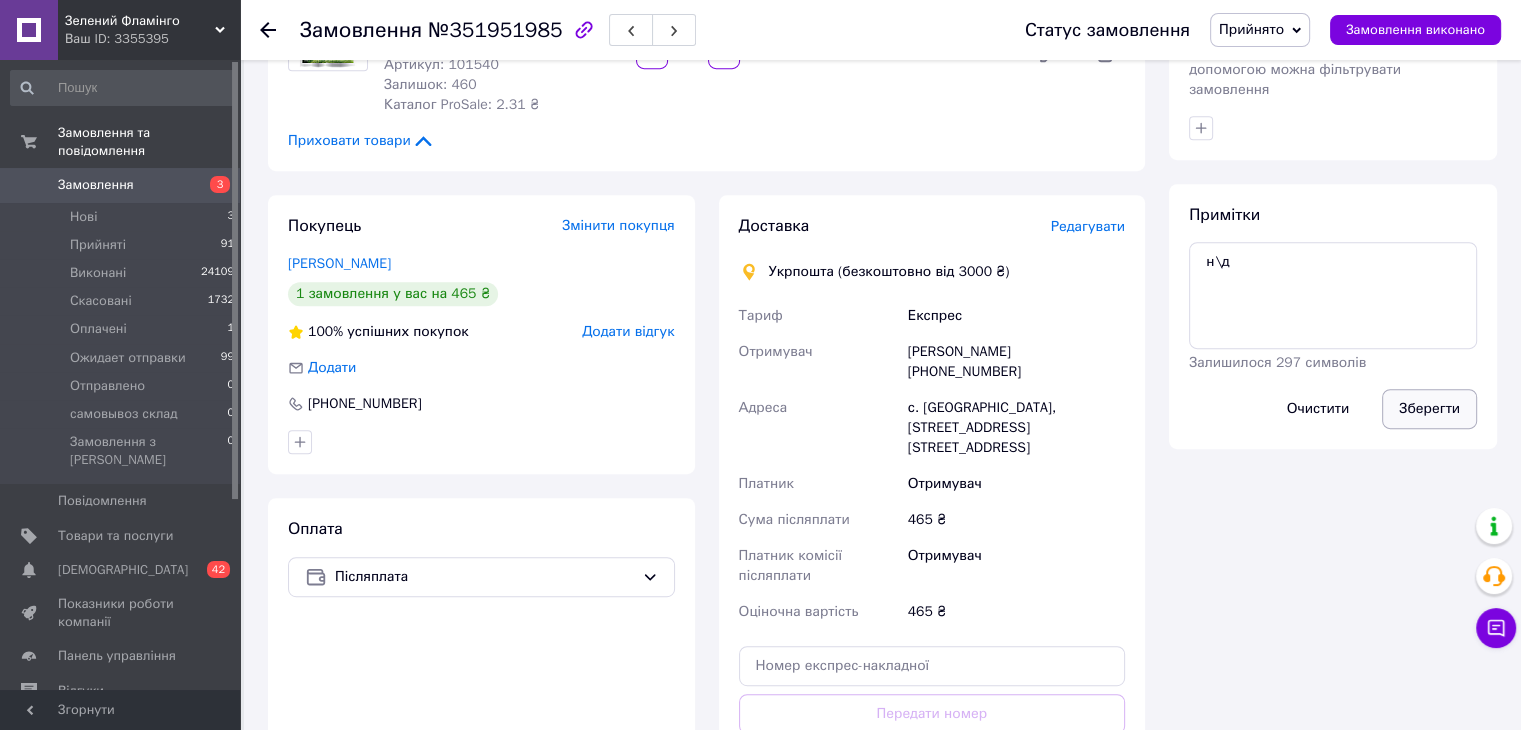 click on "Зберегти" at bounding box center [1429, 409] 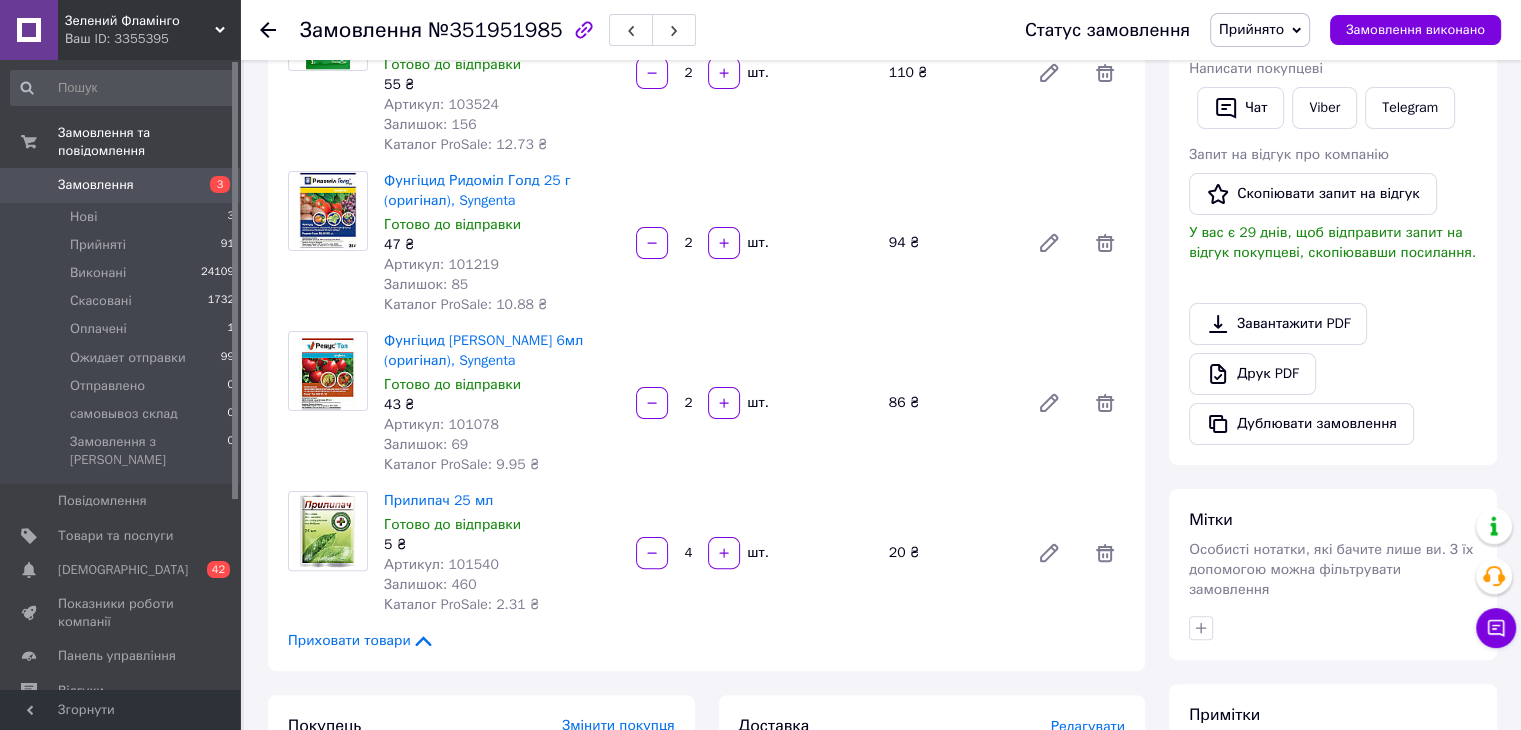 scroll, scrollTop: 0, scrollLeft: 0, axis: both 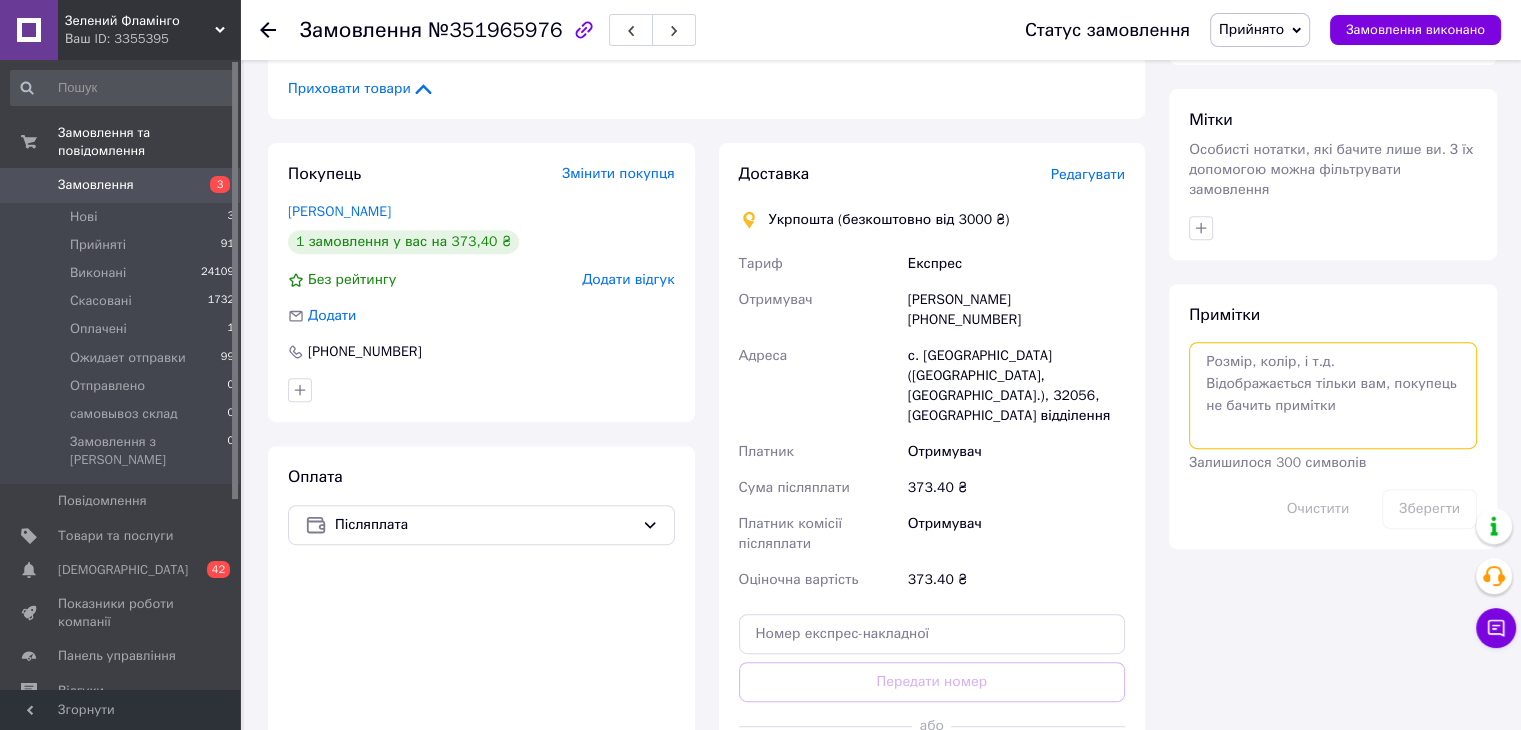 click at bounding box center [1333, 395] 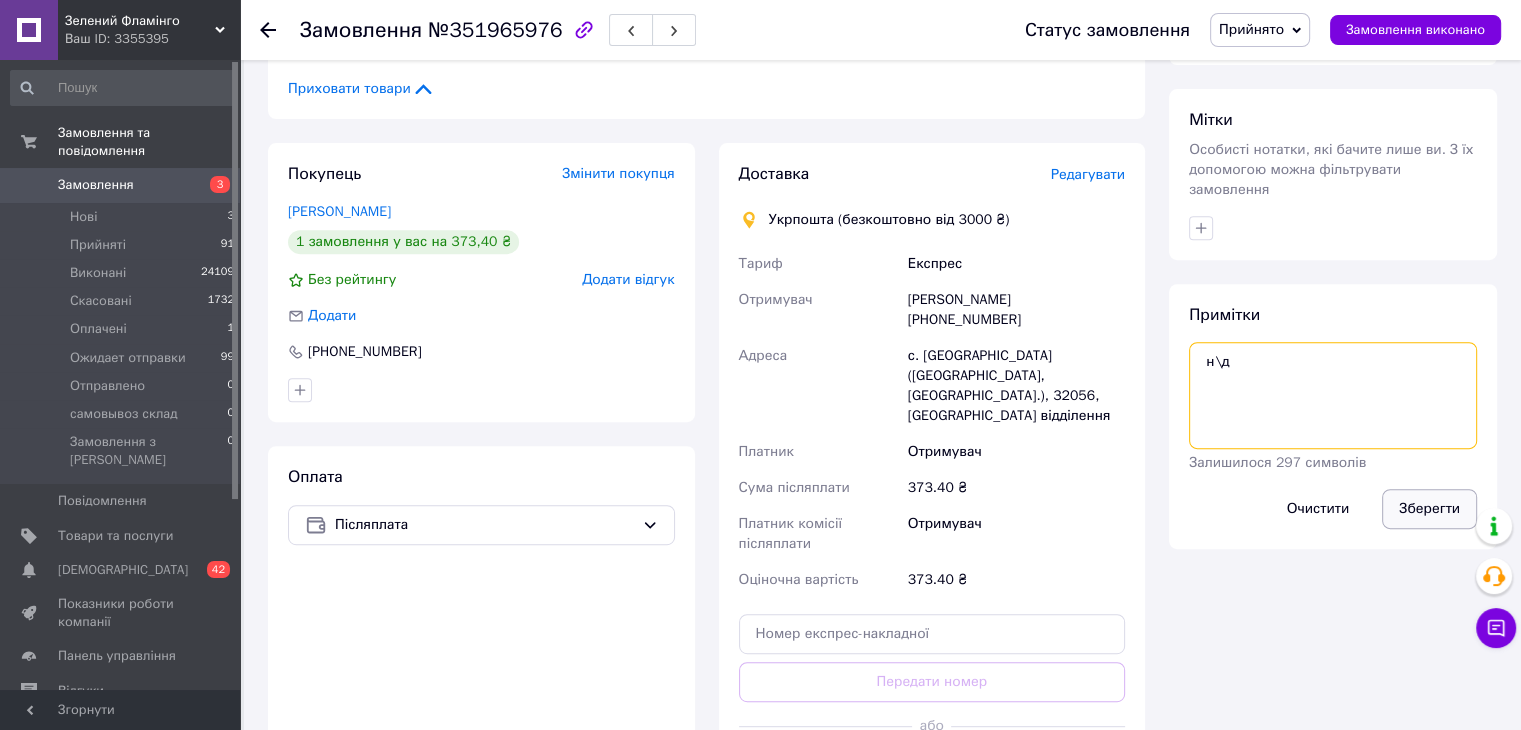 type on "н\д" 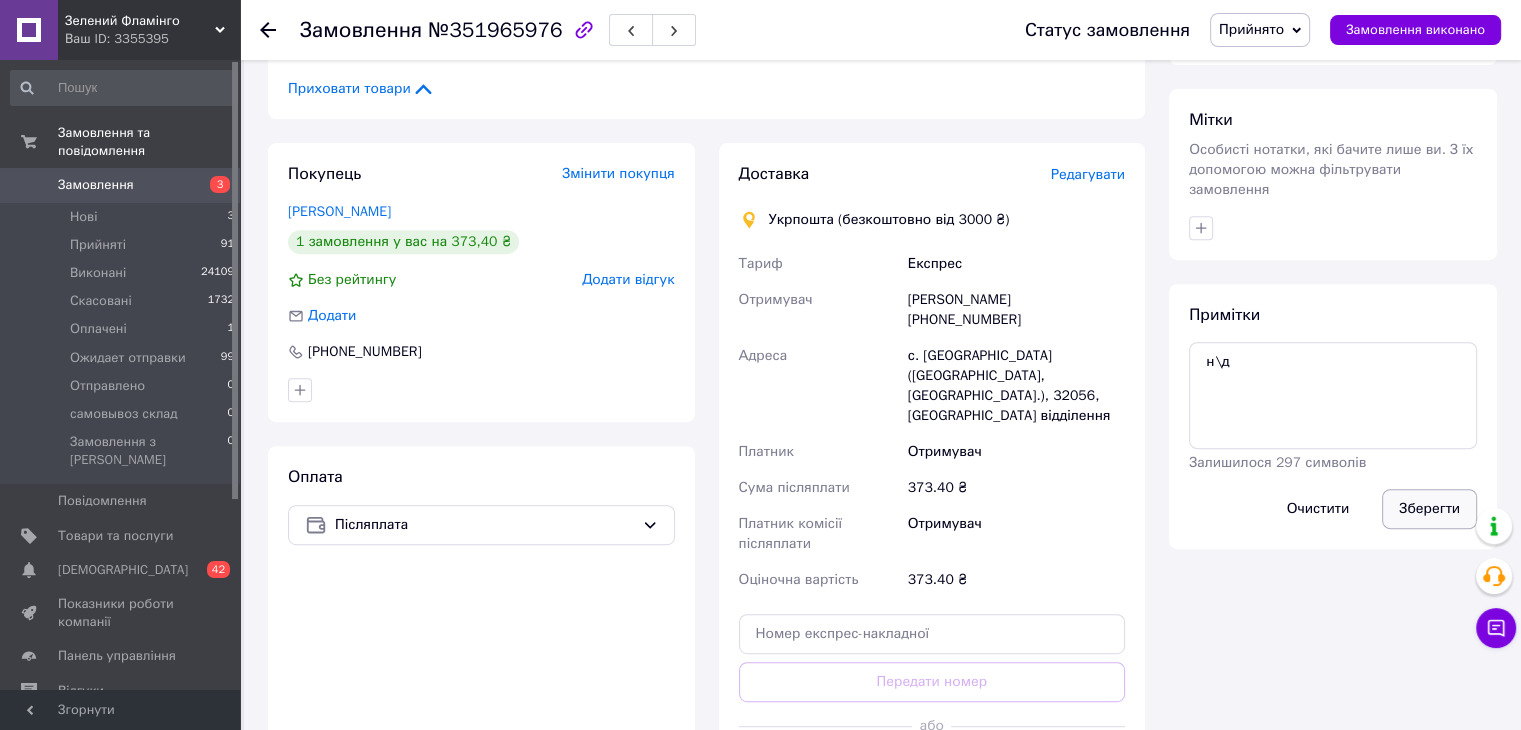 click on "Зберегти" at bounding box center (1429, 509) 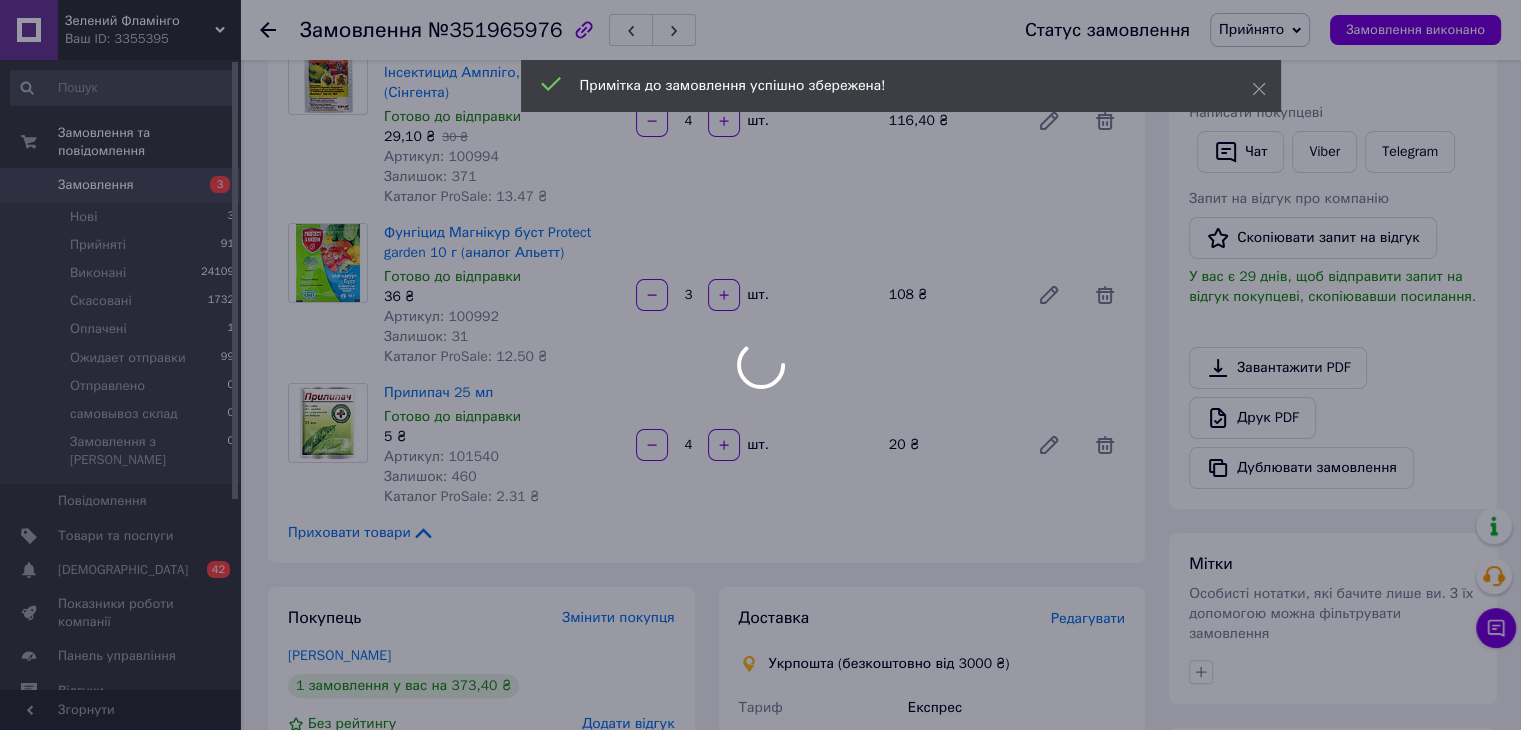 scroll, scrollTop: 300, scrollLeft: 0, axis: vertical 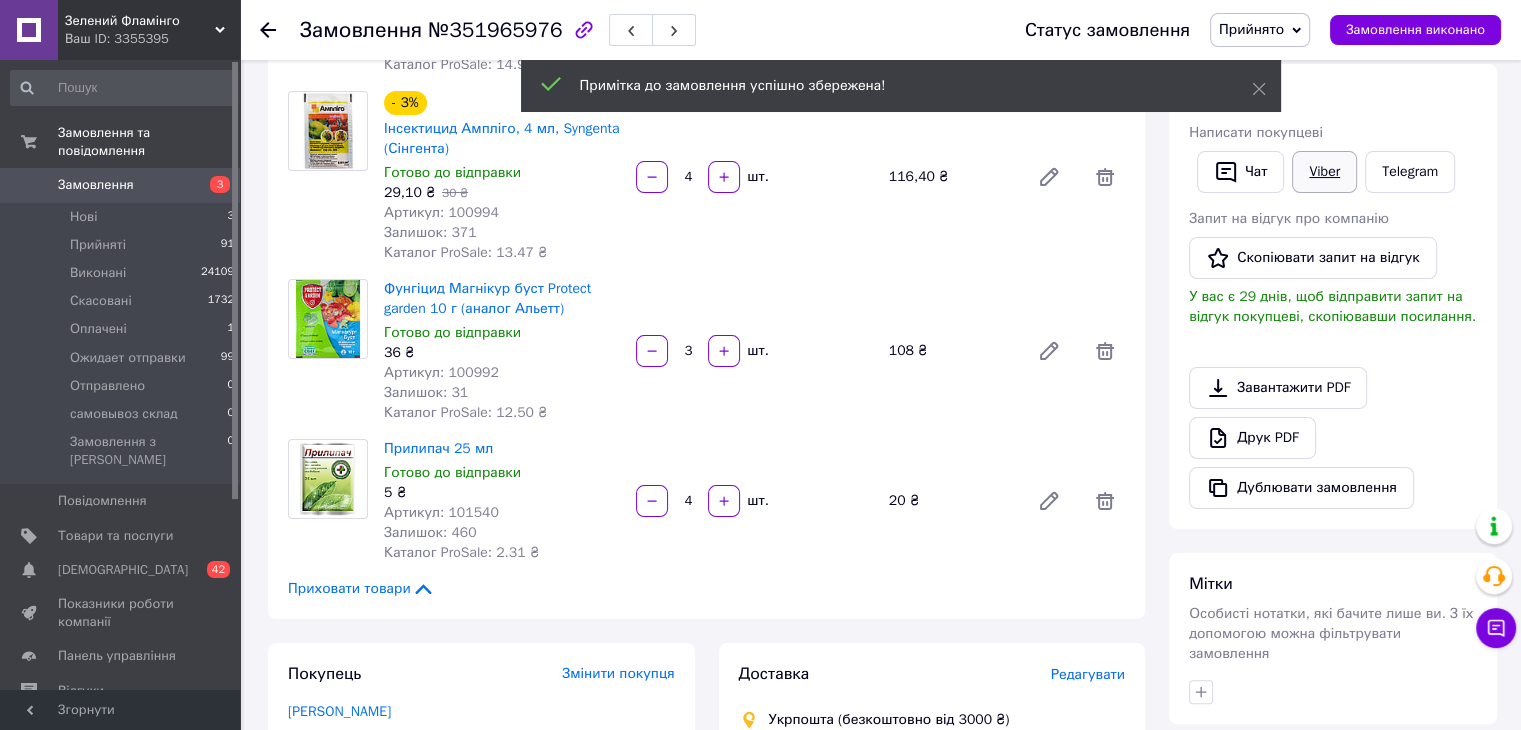 click on "Viber" at bounding box center [1324, 172] 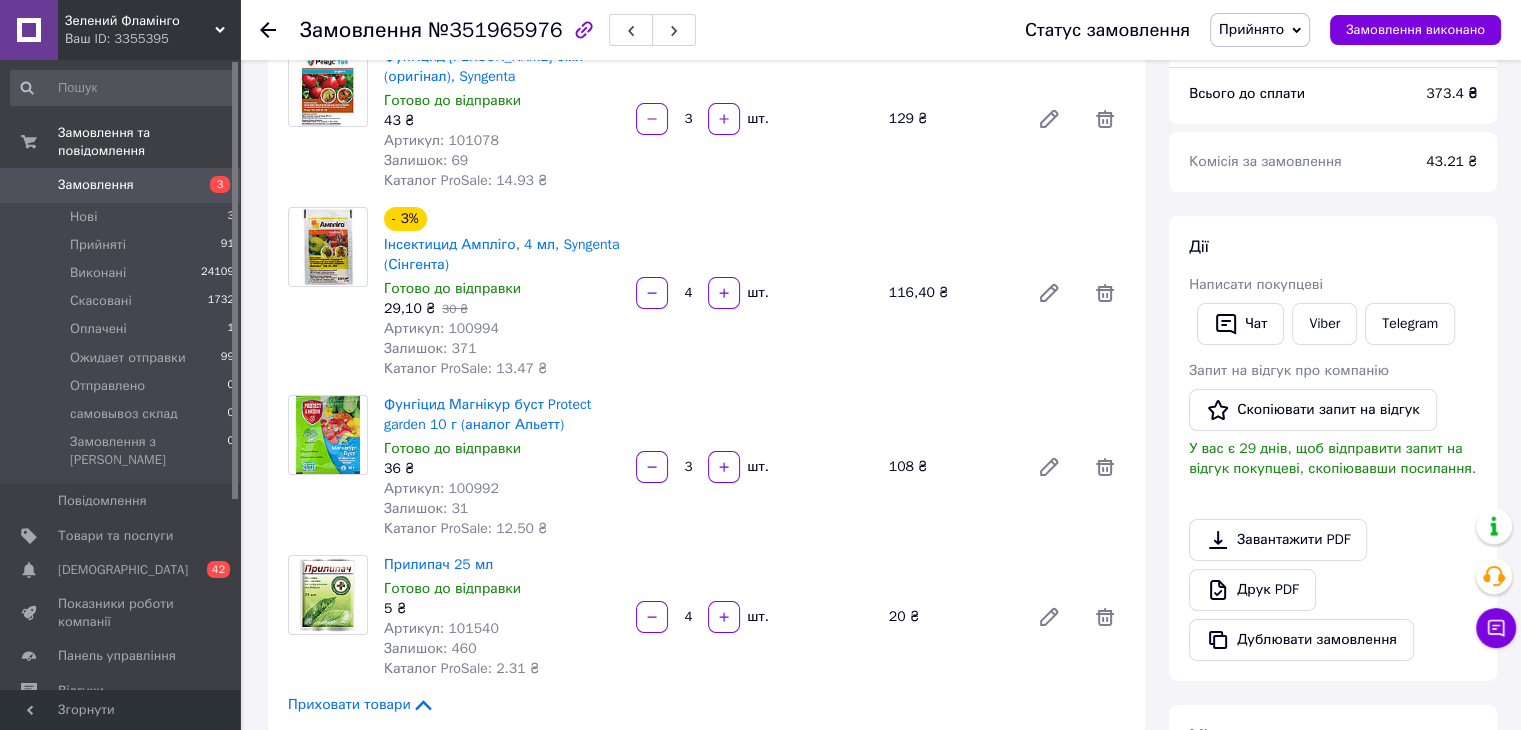 scroll, scrollTop: 0, scrollLeft: 0, axis: both 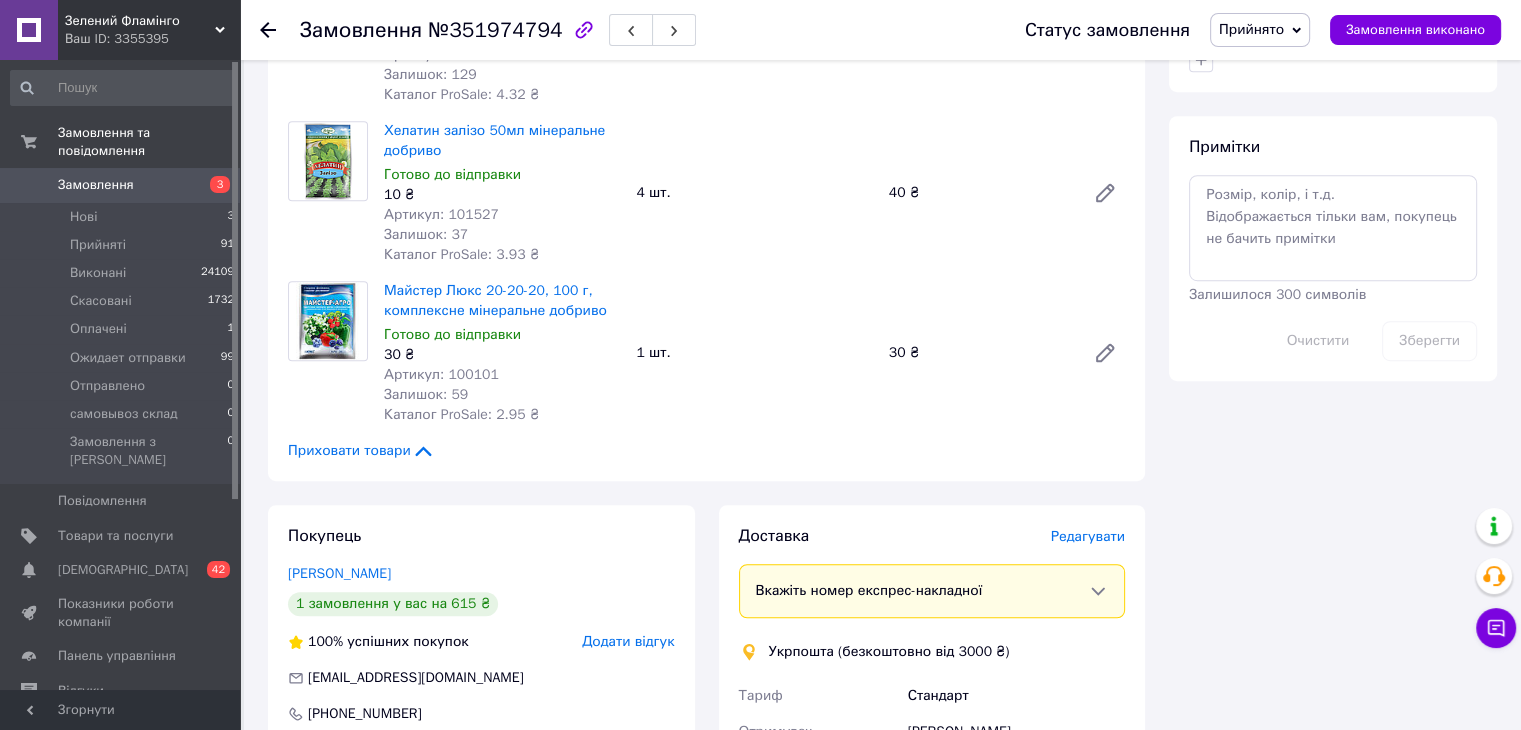 click on "Редагувати" at bounding box center [1088, 536] 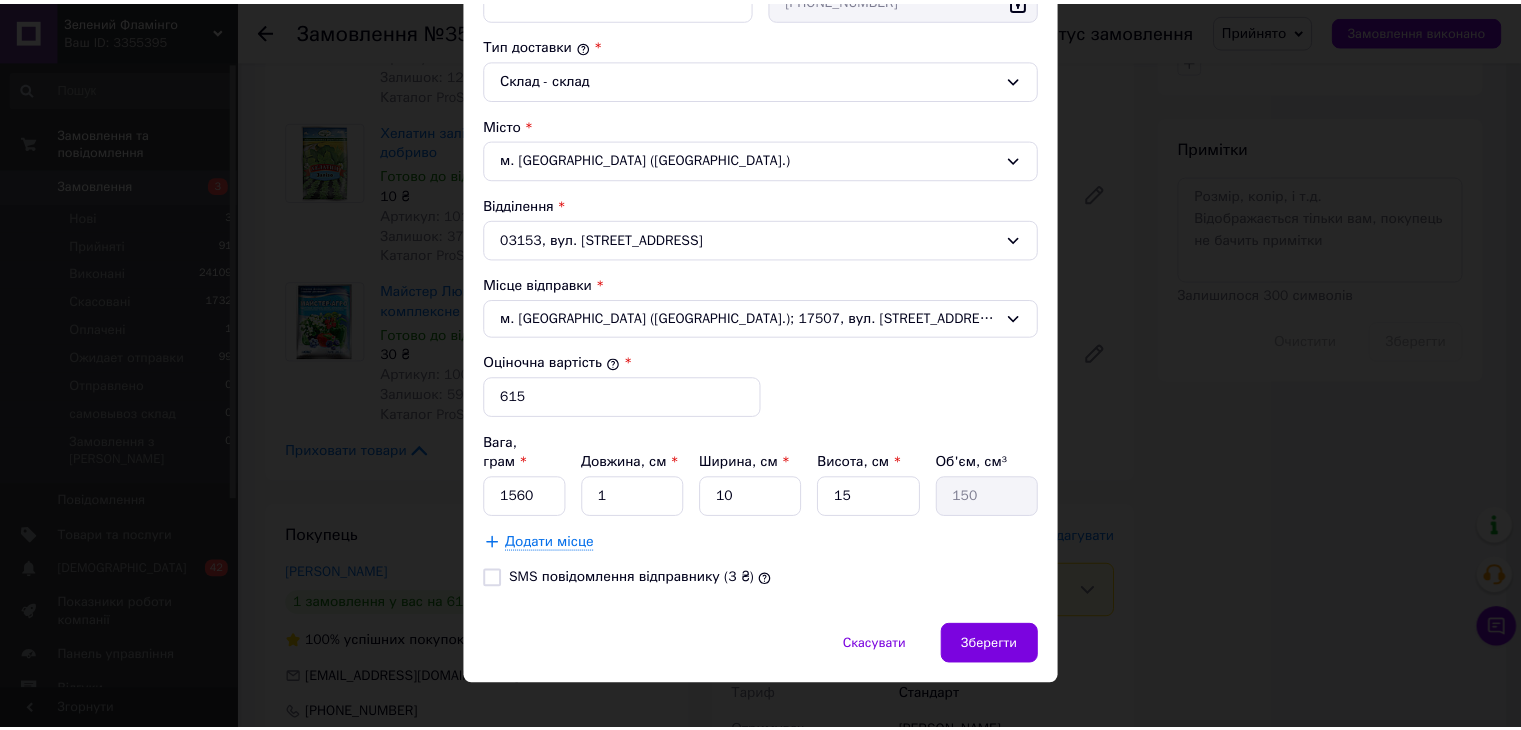 scroll, scrollTop: 516, scrollLeft: 0, axis: vertical 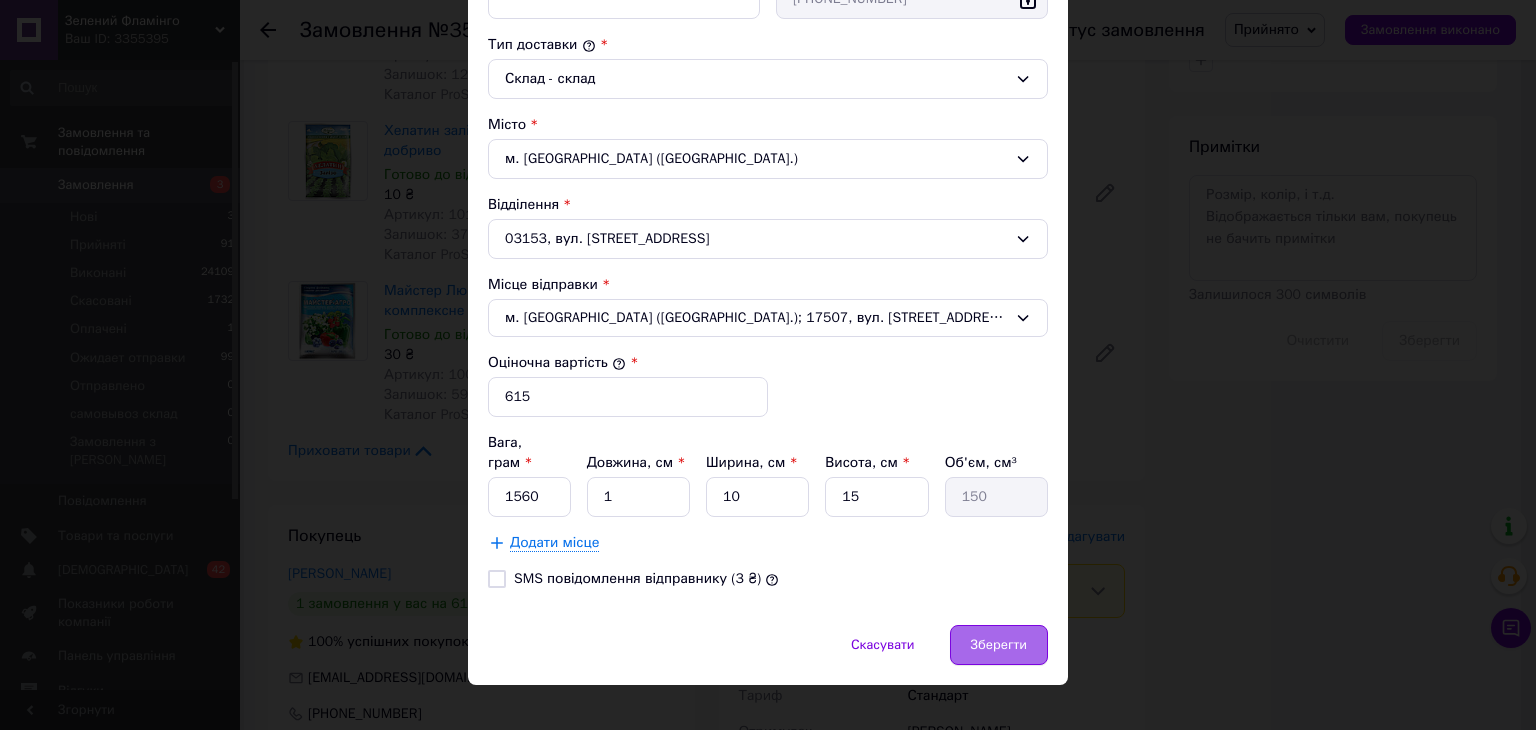click on "Зберегти" at bounding box center (999, 645) 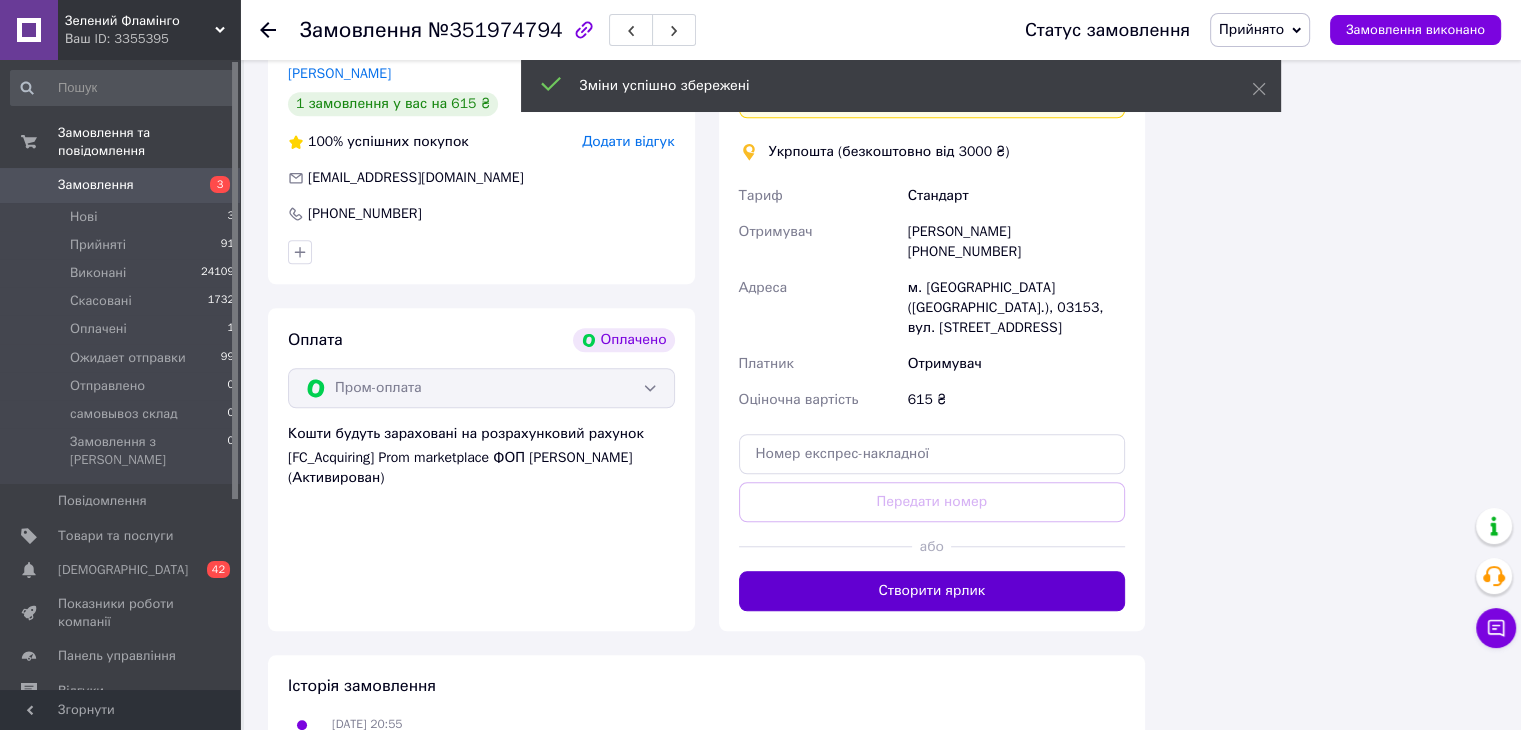 click on "Створити ярлик" at bounding box center [932, 591] 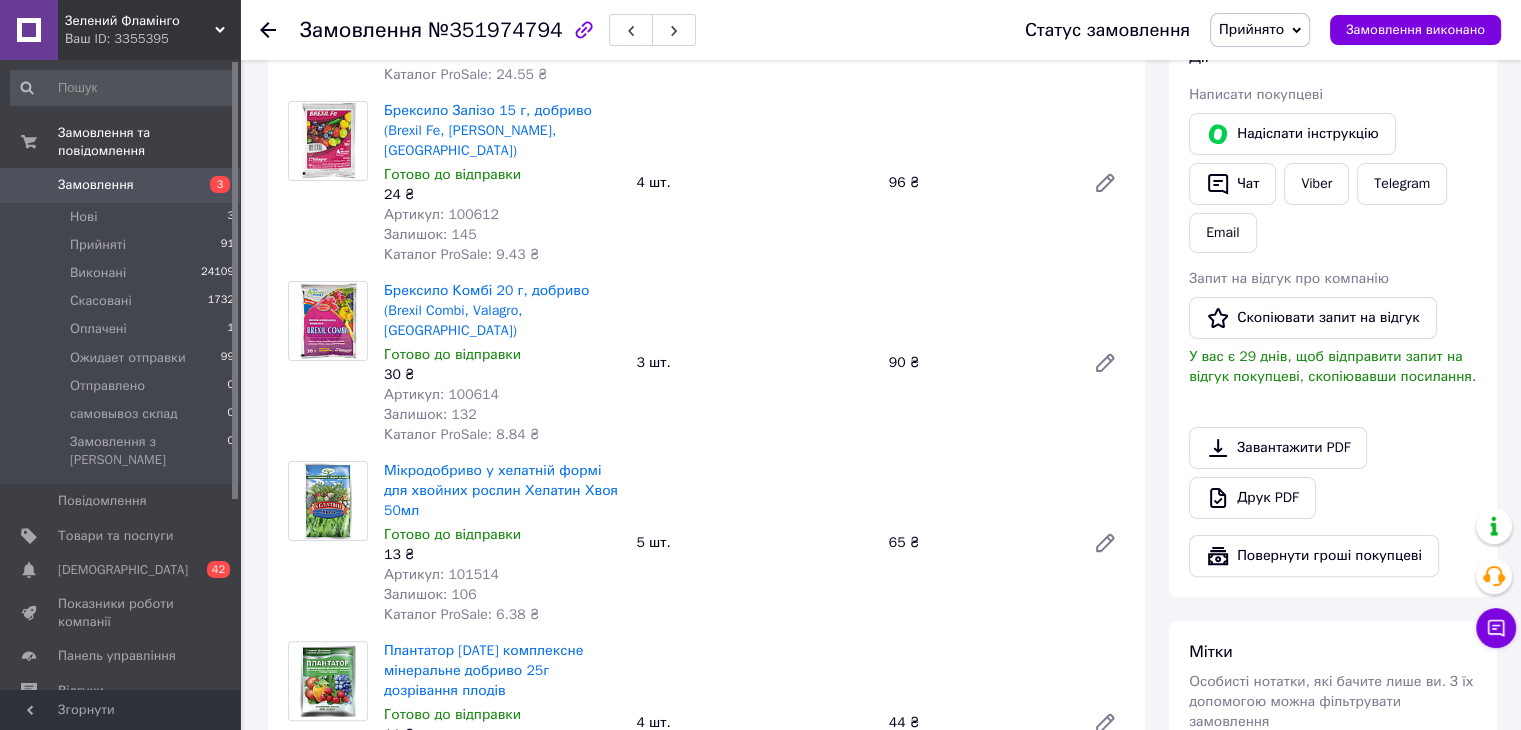 scroll, scrollTop: 900, scrollLeft: 0, axis: vertical 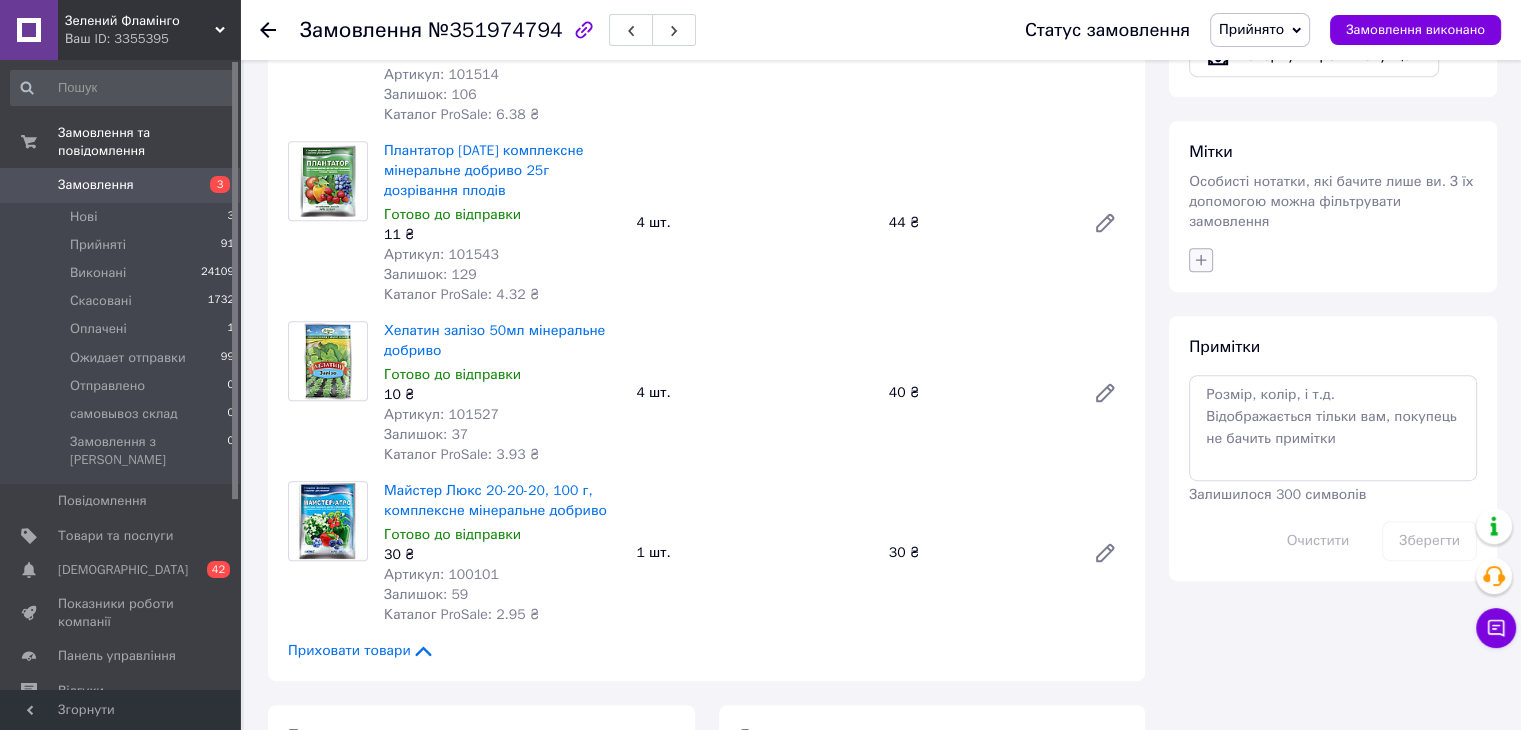 click 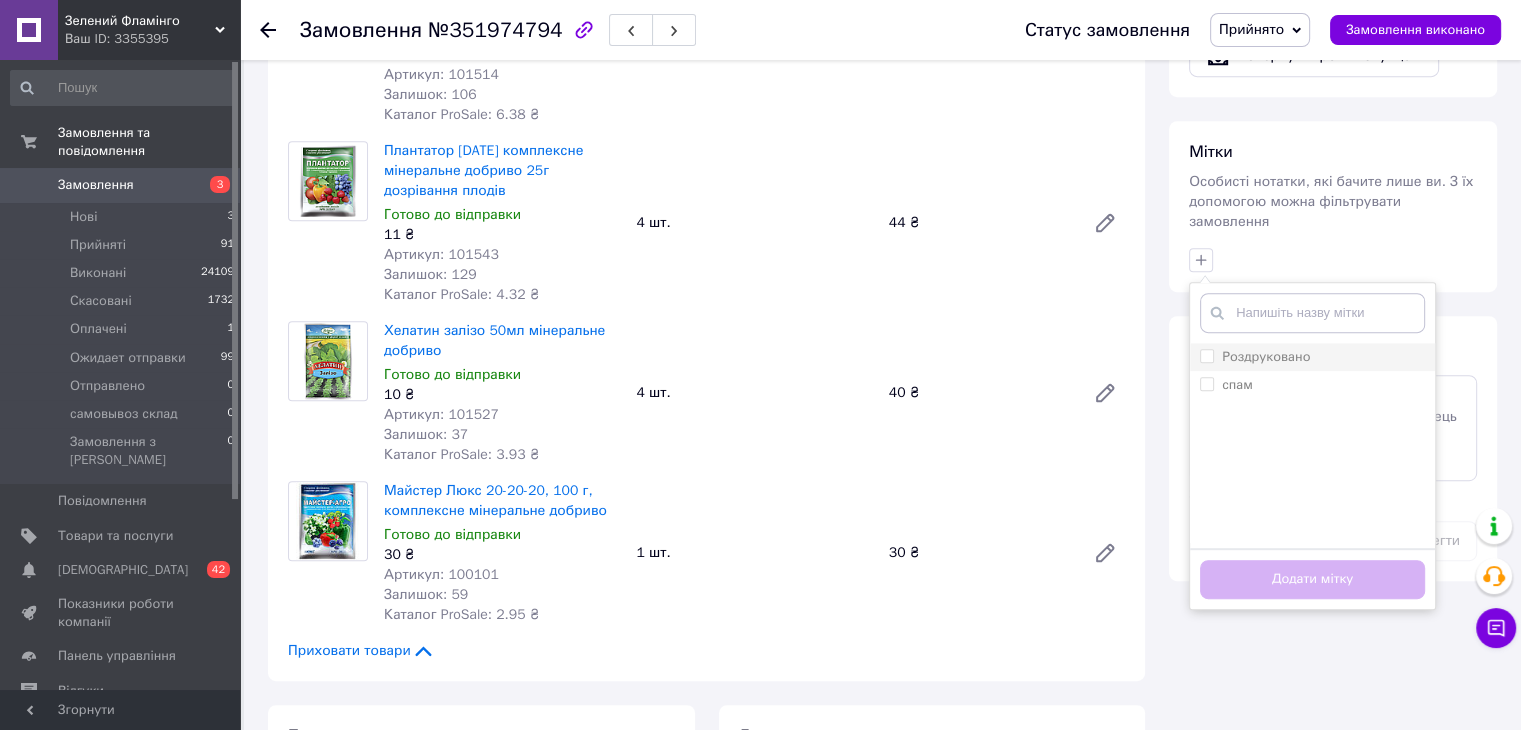 click on "Роздруковано" at bounding box center [1266, 356] 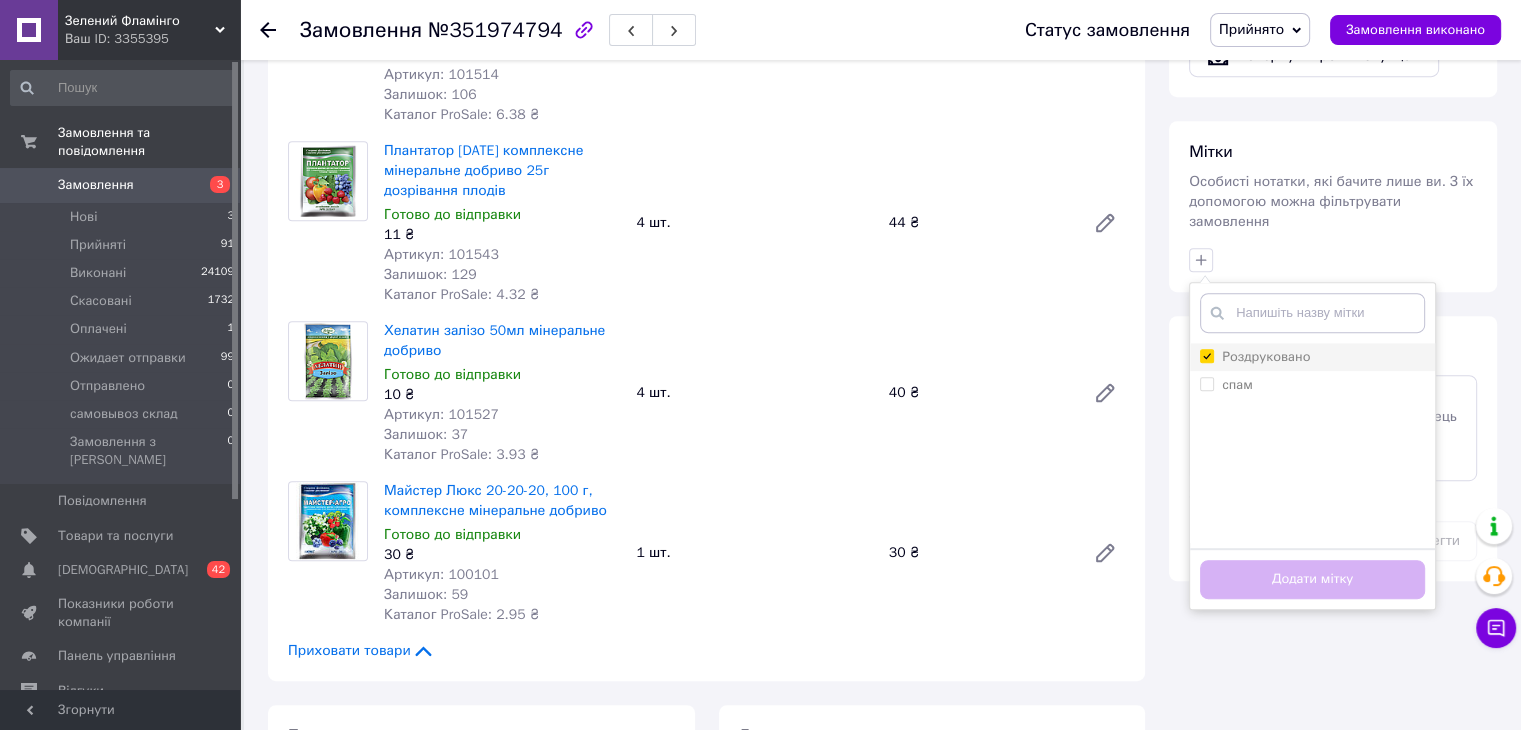 checkbox on "true" 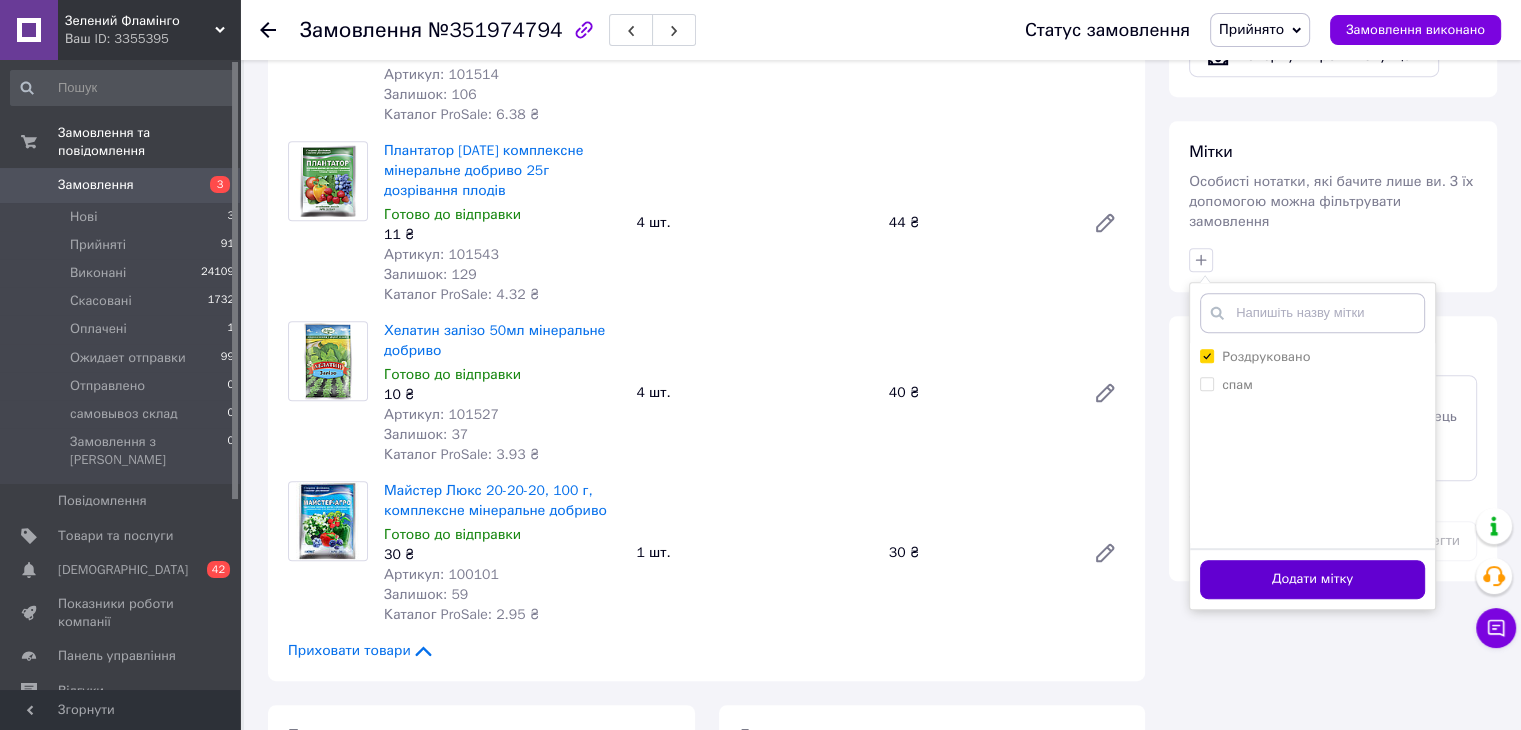 click on "Додати мітку" at bounding box center [1312, 579] 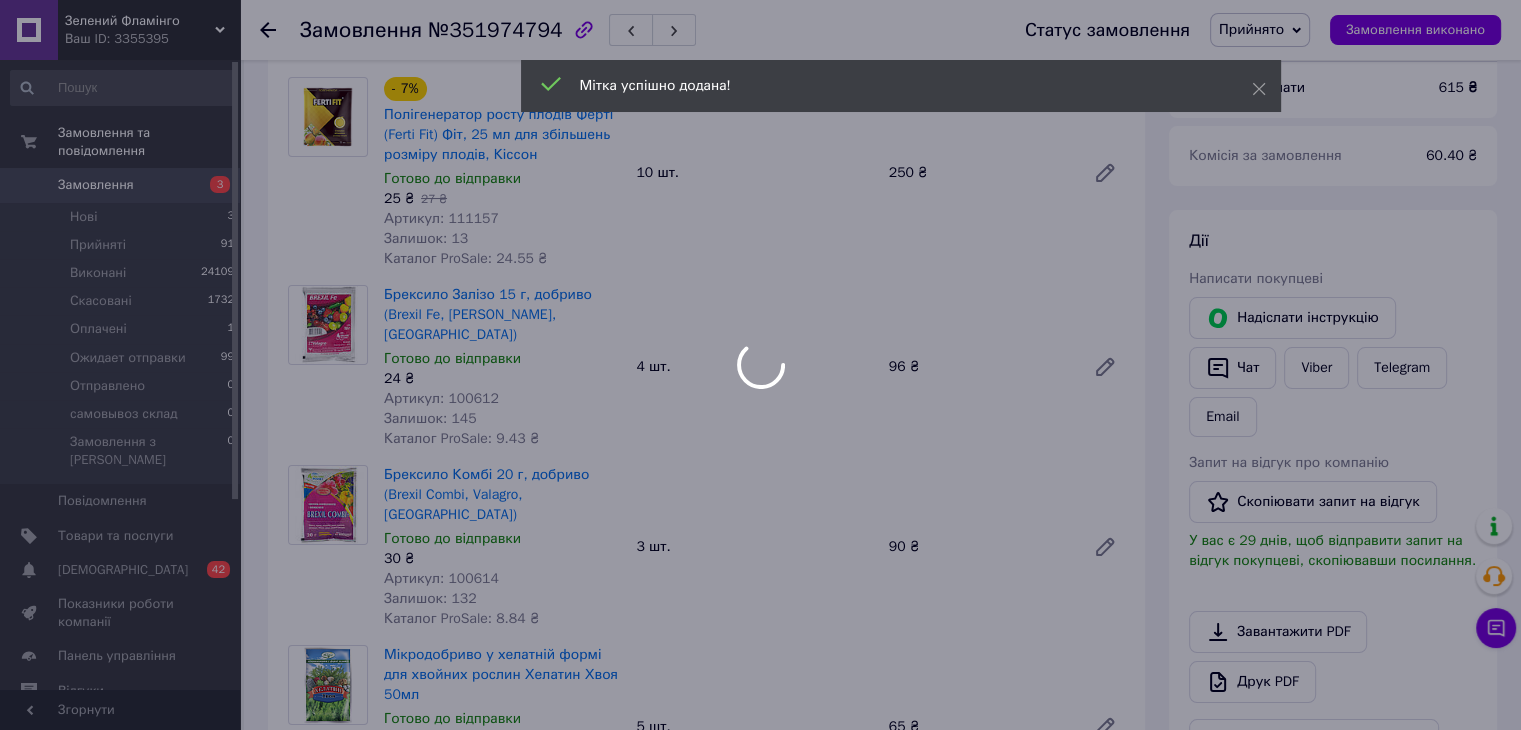 scroll, scrollTop: 200, scrollLeft: 0, axis: vertical 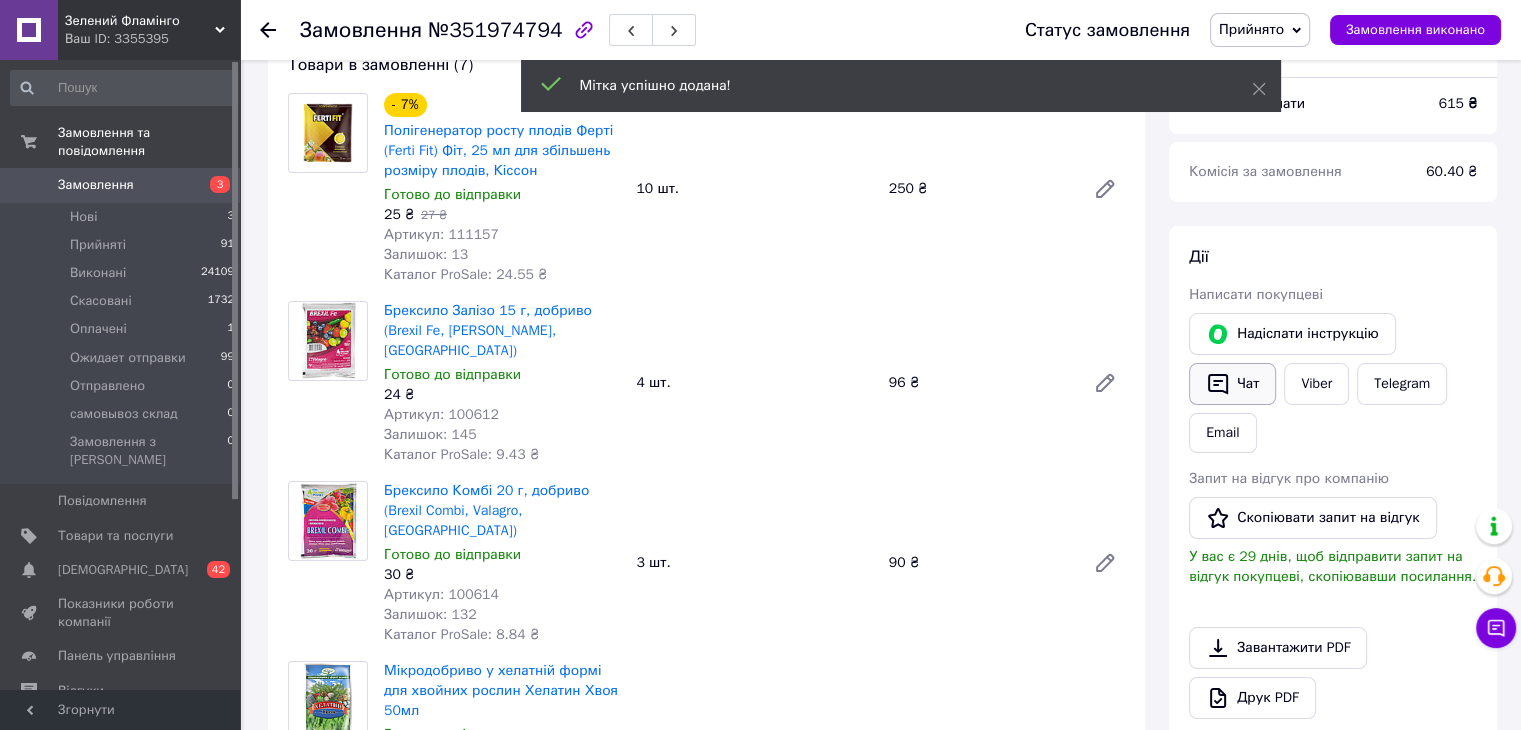 click on "Чат" at bounding box center (1232, 384) 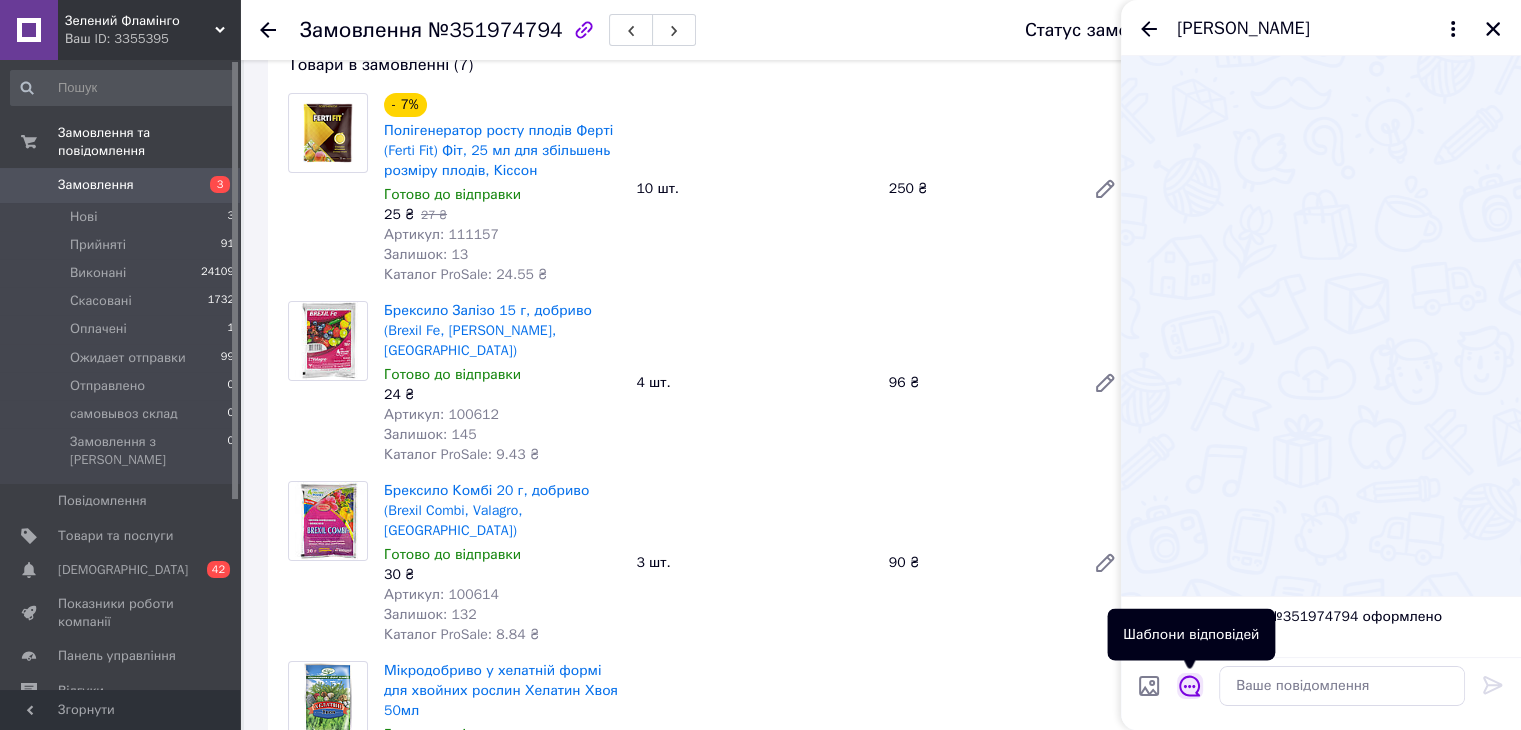 click 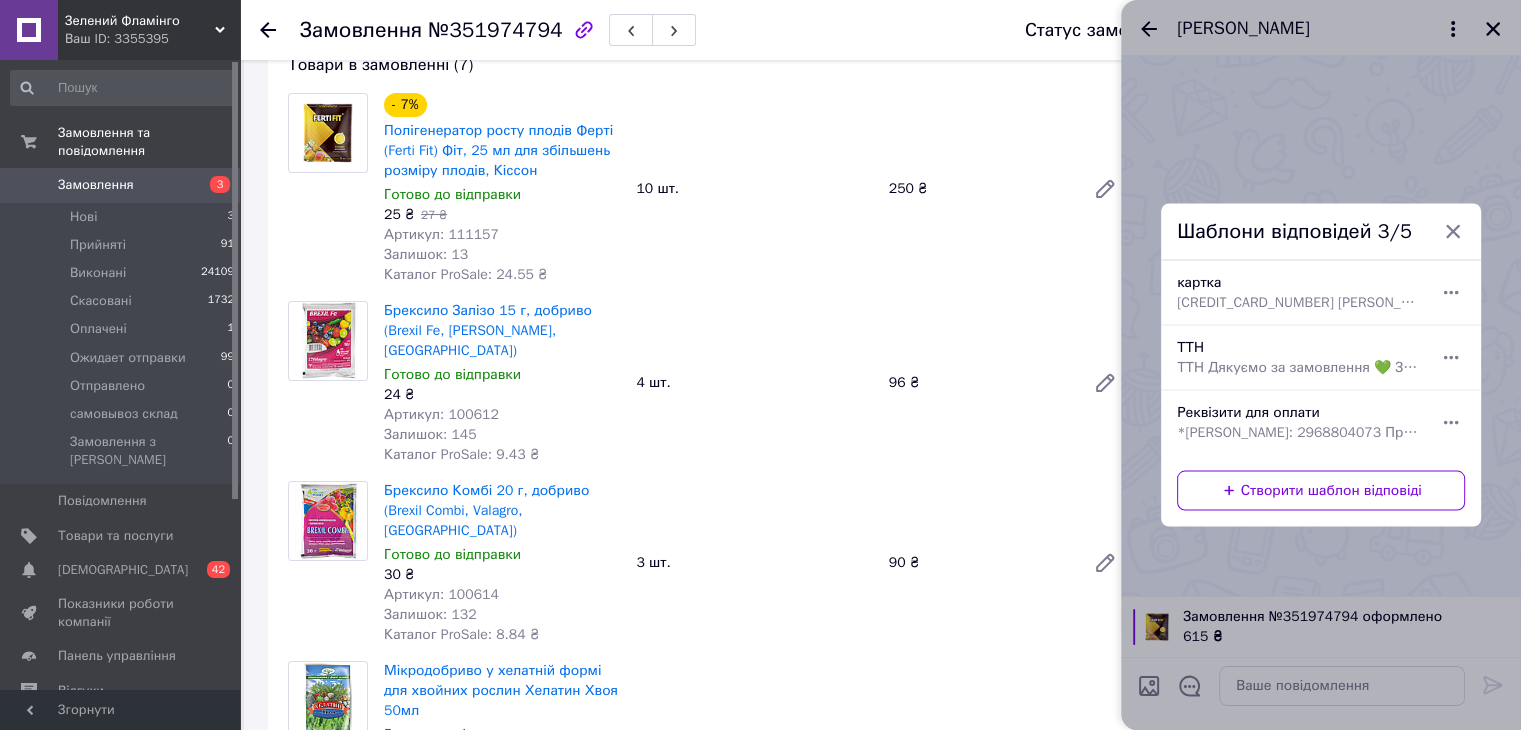 drag, startPoint x: 1256, startPoint y: 368, endPoint x: 1259, endPoint y: 486, distance: 118.03813 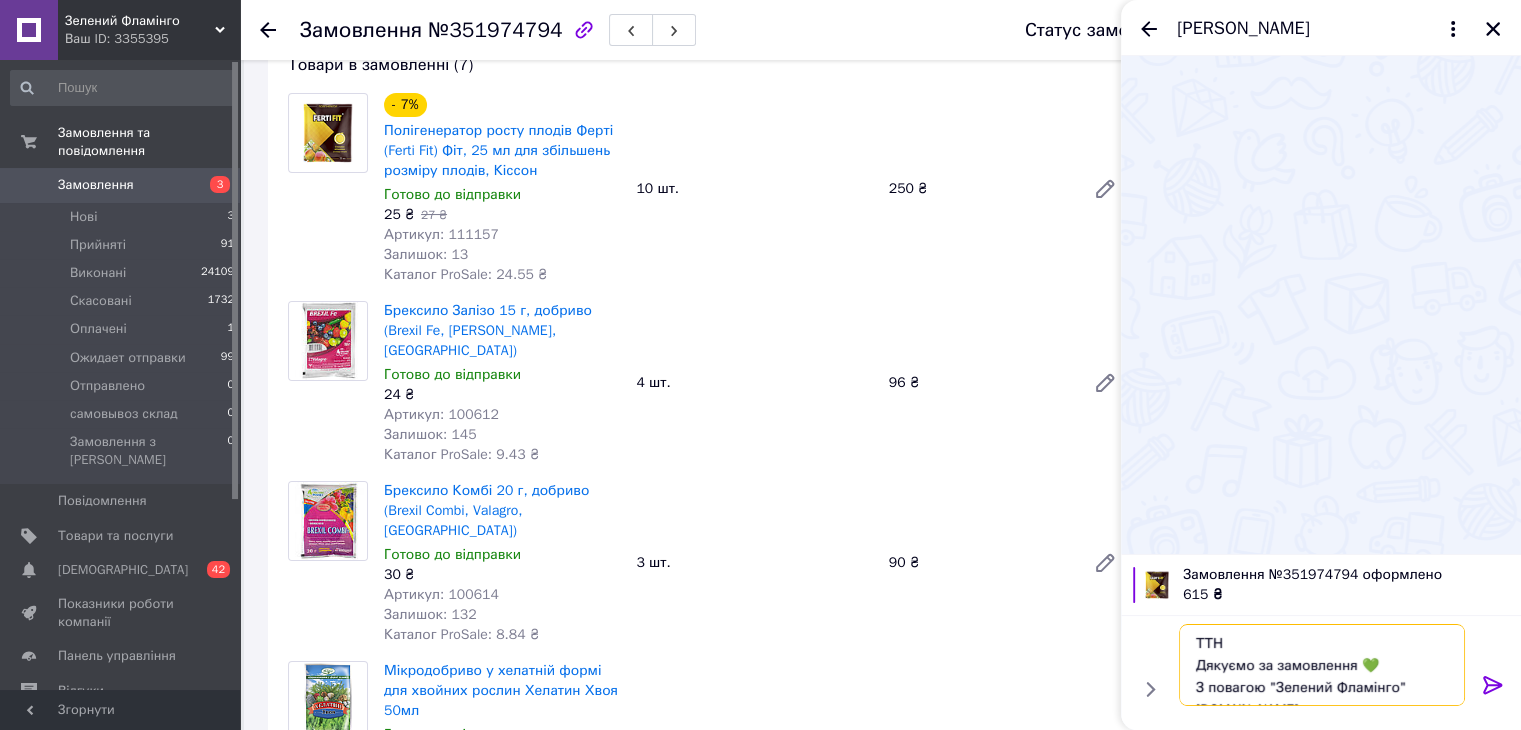 paste on "0504839688871" 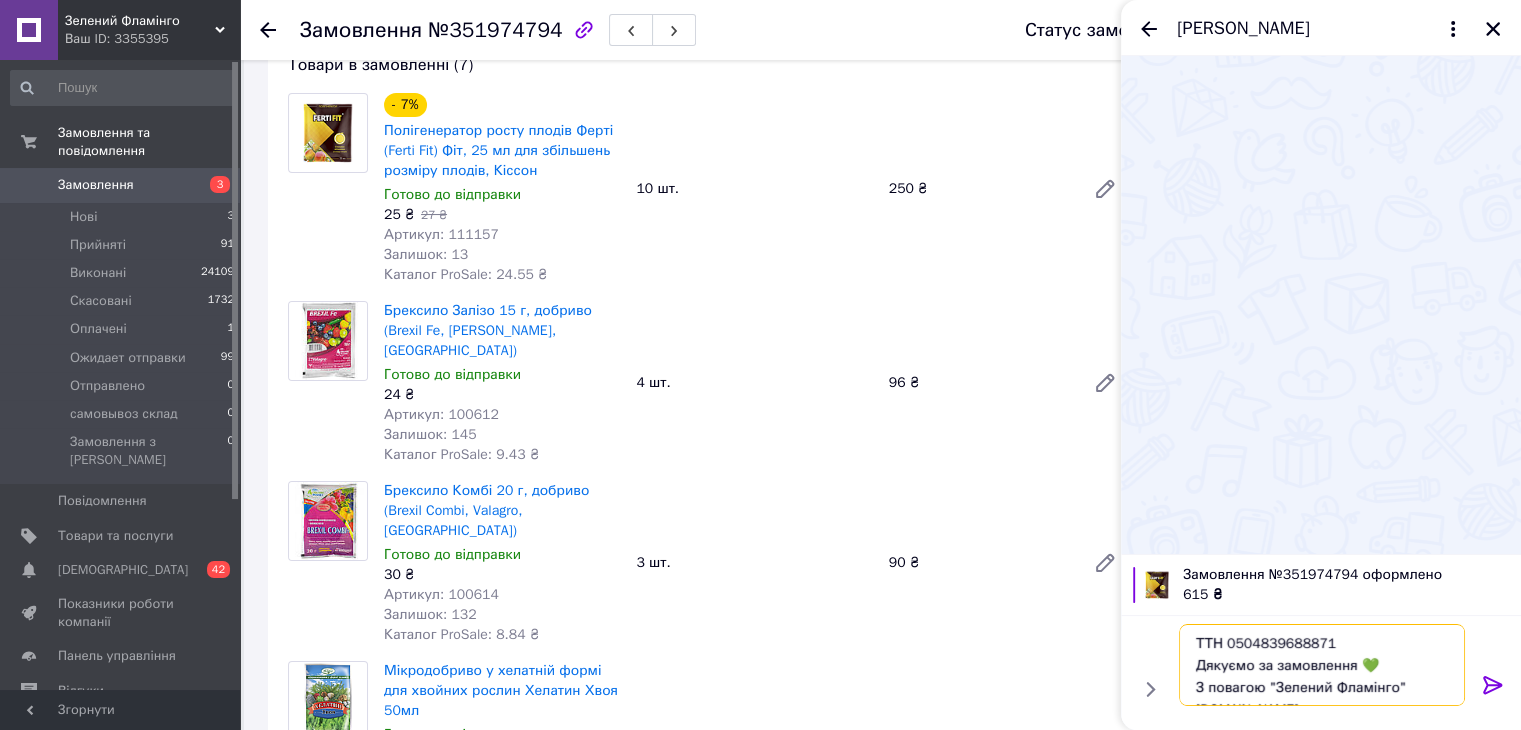 type on "ТТН 0504839688871
Дякуємо за замовлення 💚
З повагою "Зелений Фламінго"                                                                               greenflamingo.com.ua" 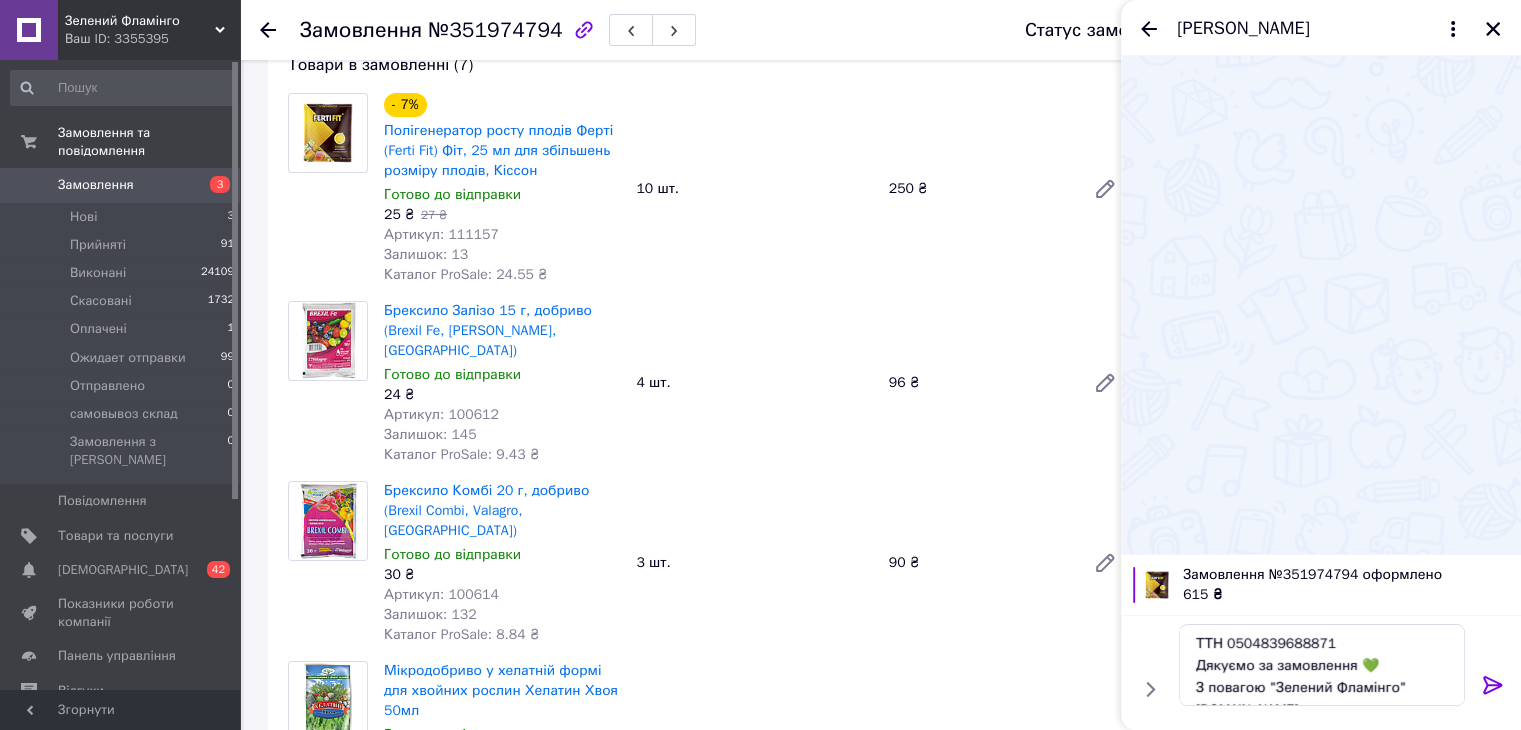 click 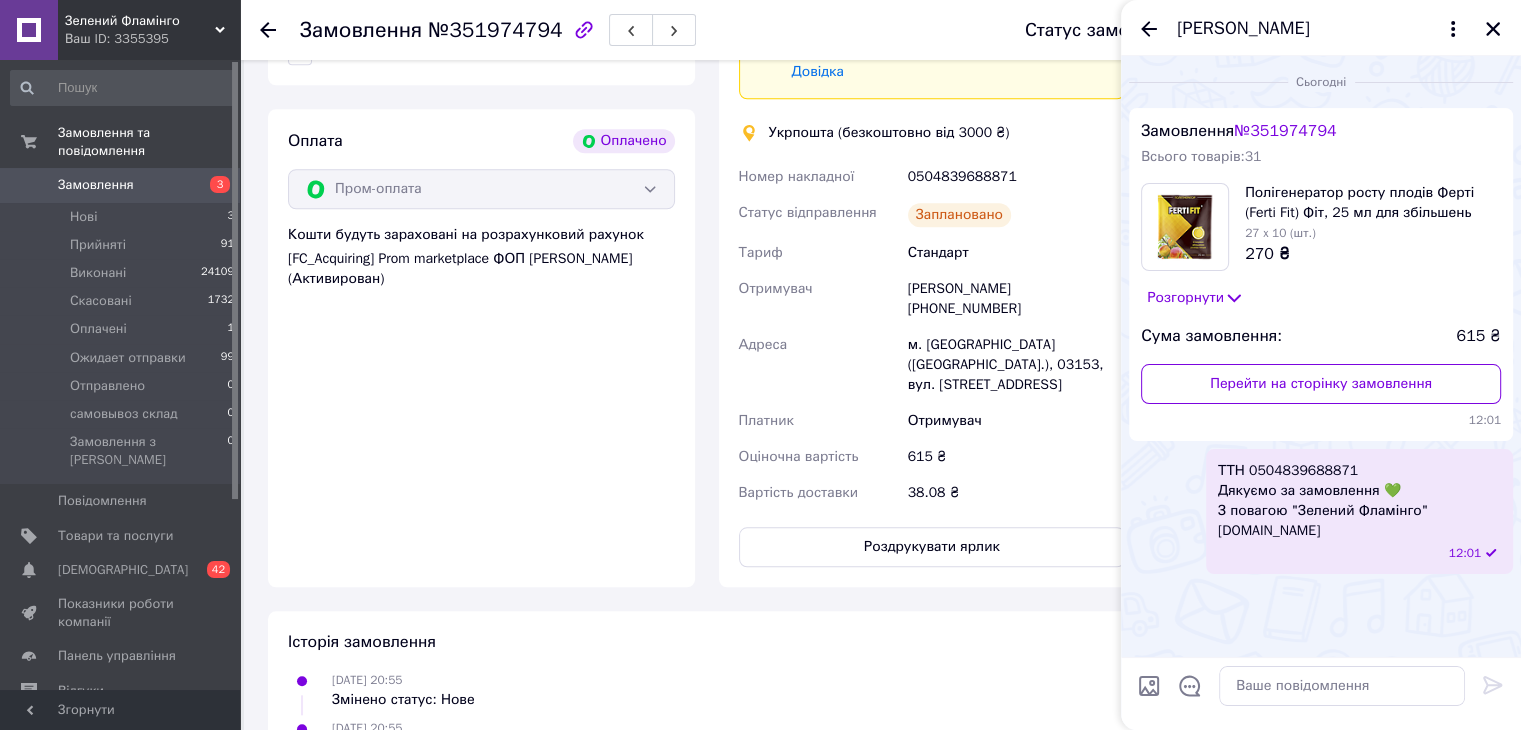 scroll, scrollTop: 1800, scrollLeft: 0, axis: vertical 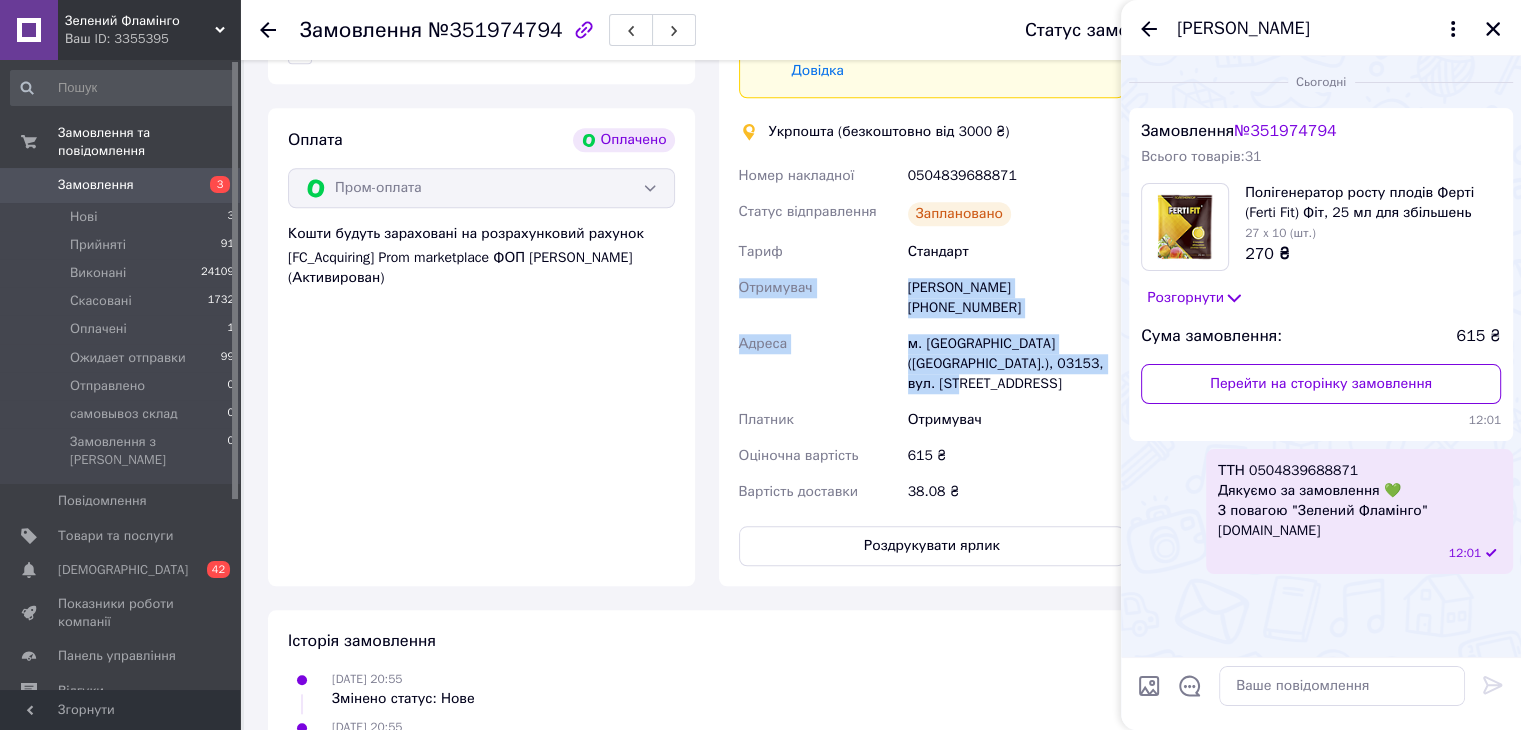 drag, startPoint x: 899, startPoint y: 260, endPoint x: 1064, endPoint y: 277, distance: 165.87344 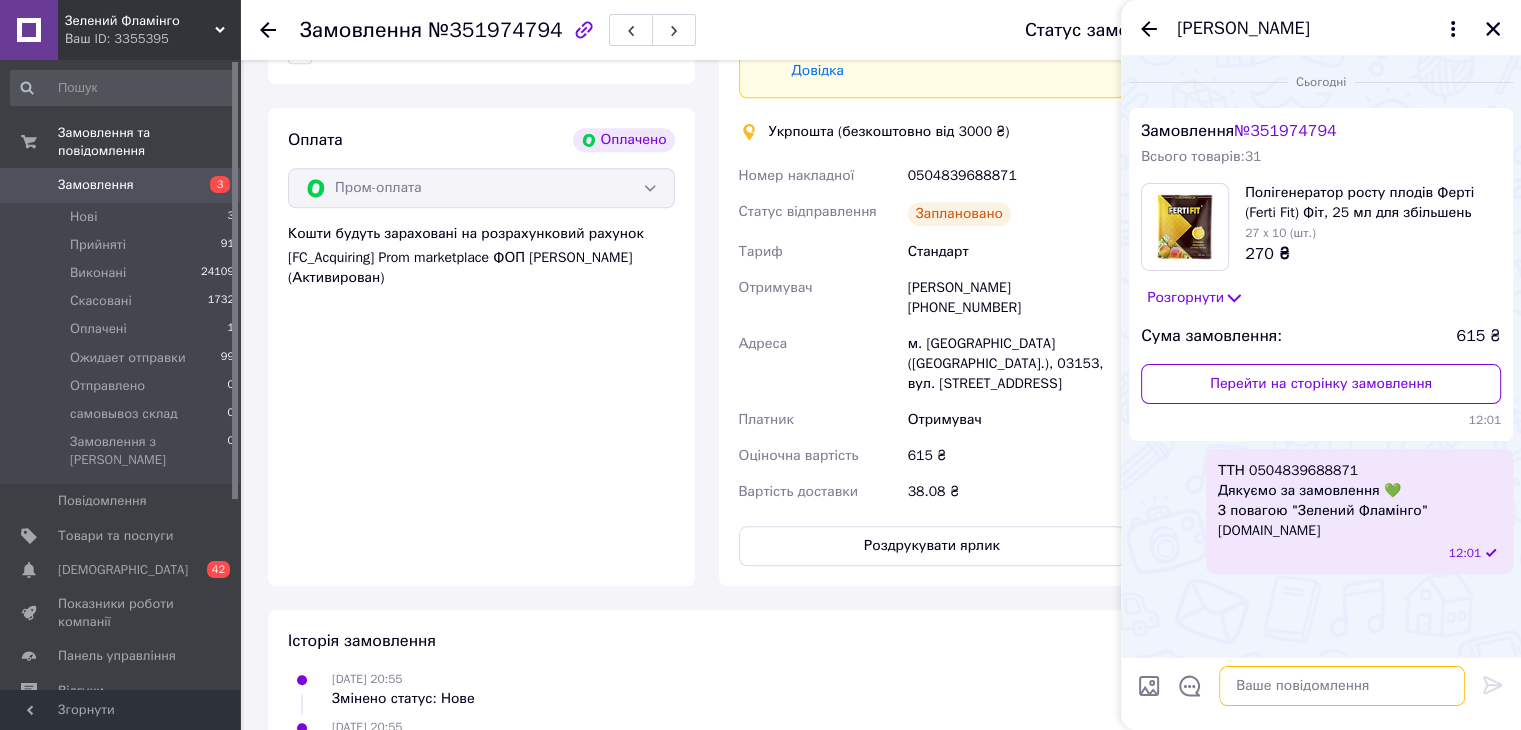 paste on "Отримувач
Юлия Корбут +380674667569
Адреса
м. Київ (Київська обл.), 03153, вул. Новгород-Сіверська, 5" 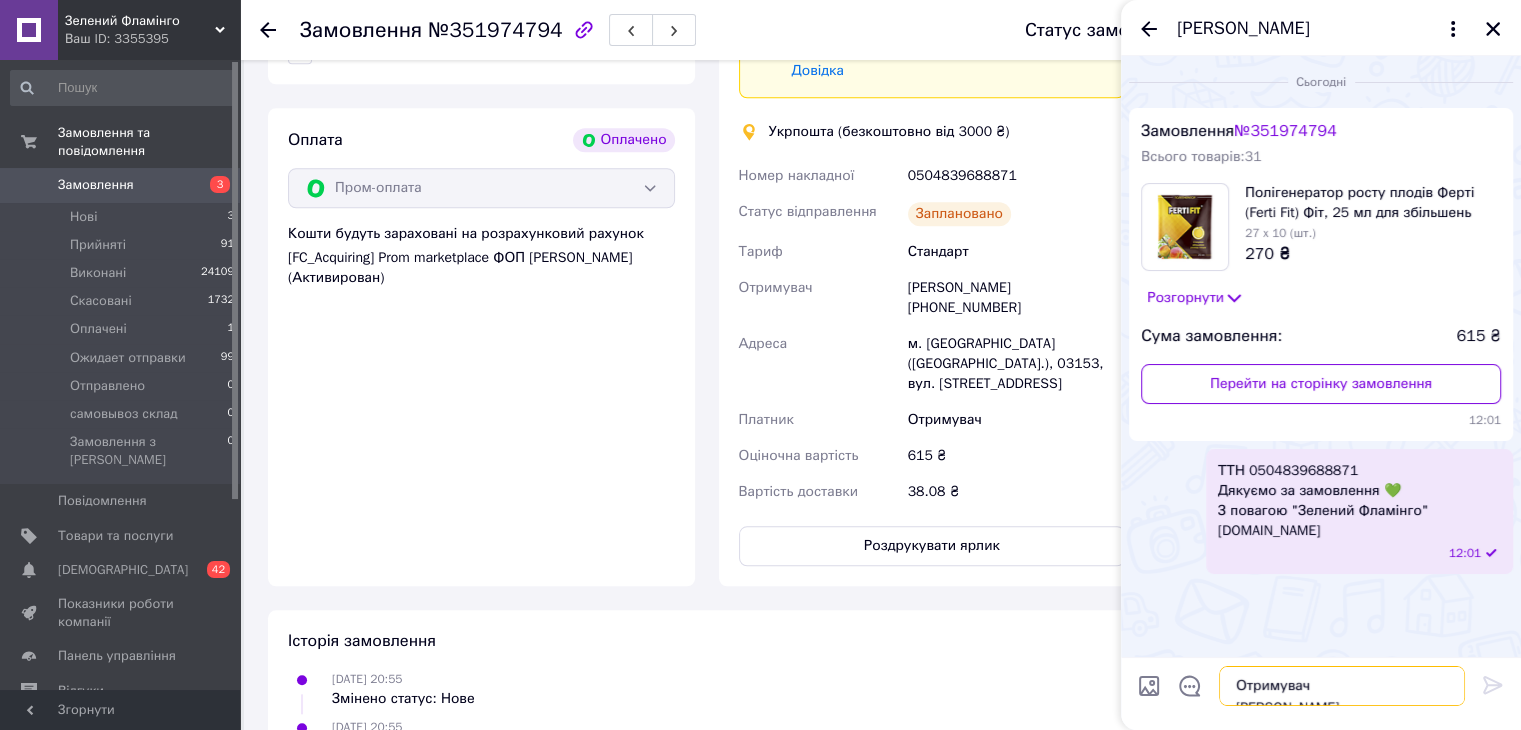 scroll, scrollTop: 13, scrollLeft: 0, axis: vertical 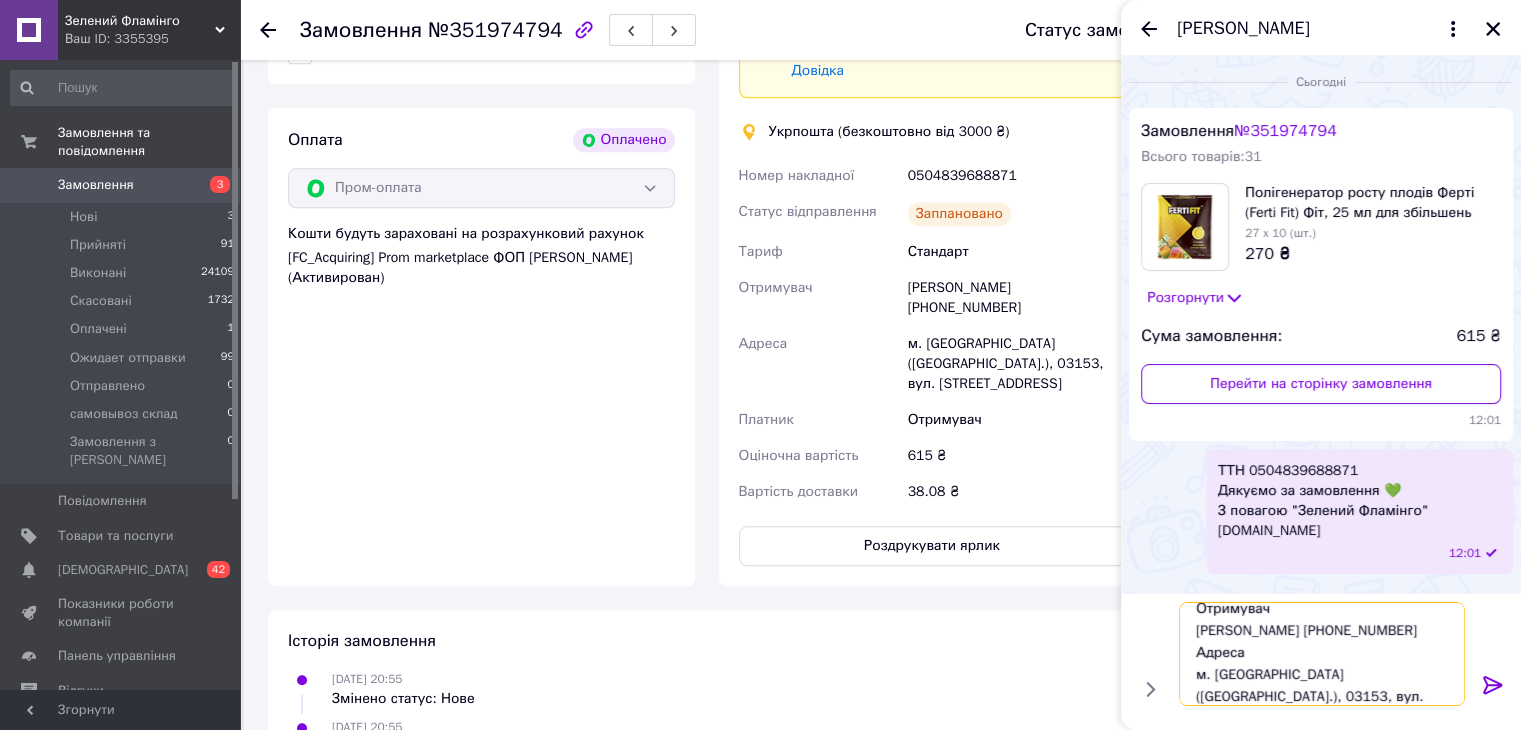 type on "Отримувач
Юлия Корбут +380674667569
Адреса
м. Київ (Київська обл.), 03153, вул. Новгород-Сіверська, 5" 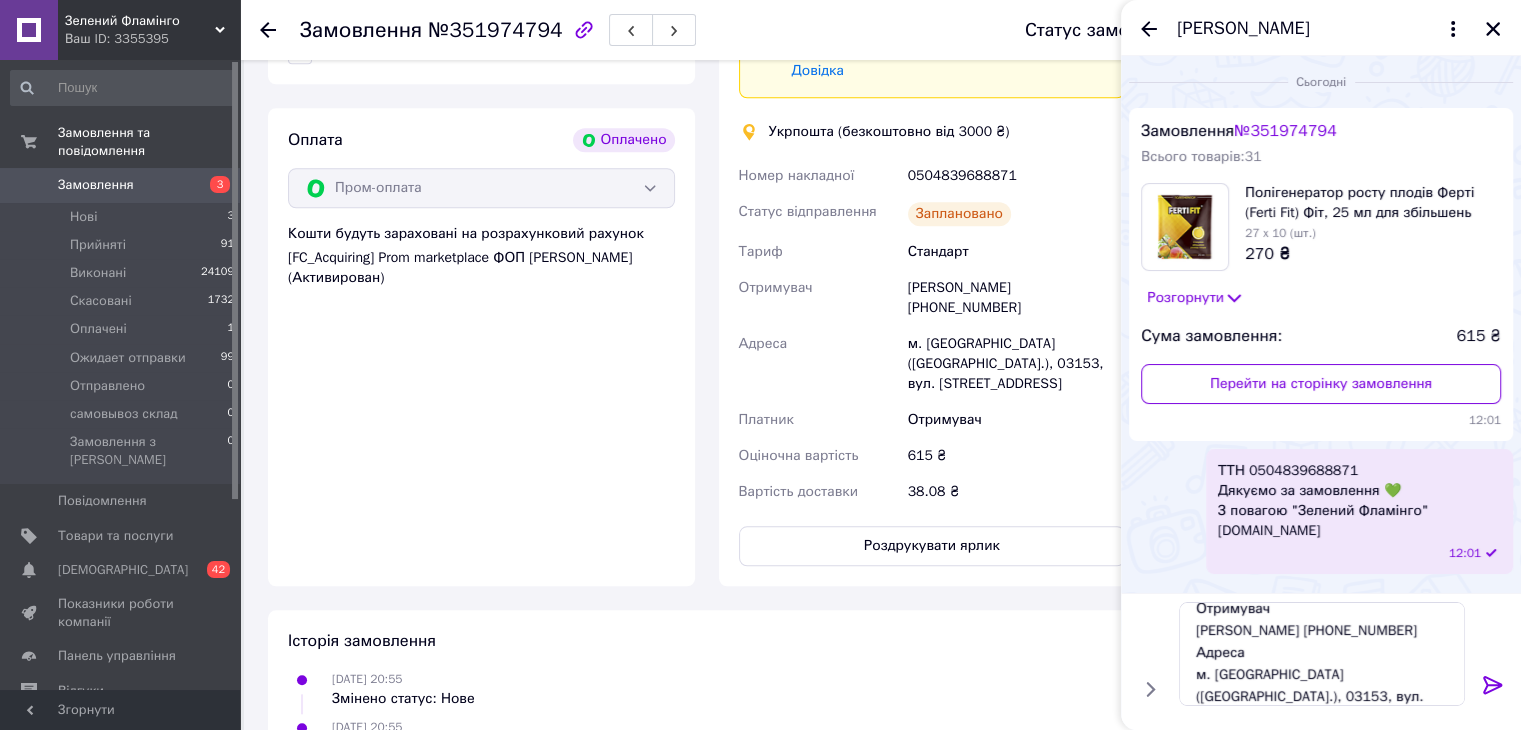 click 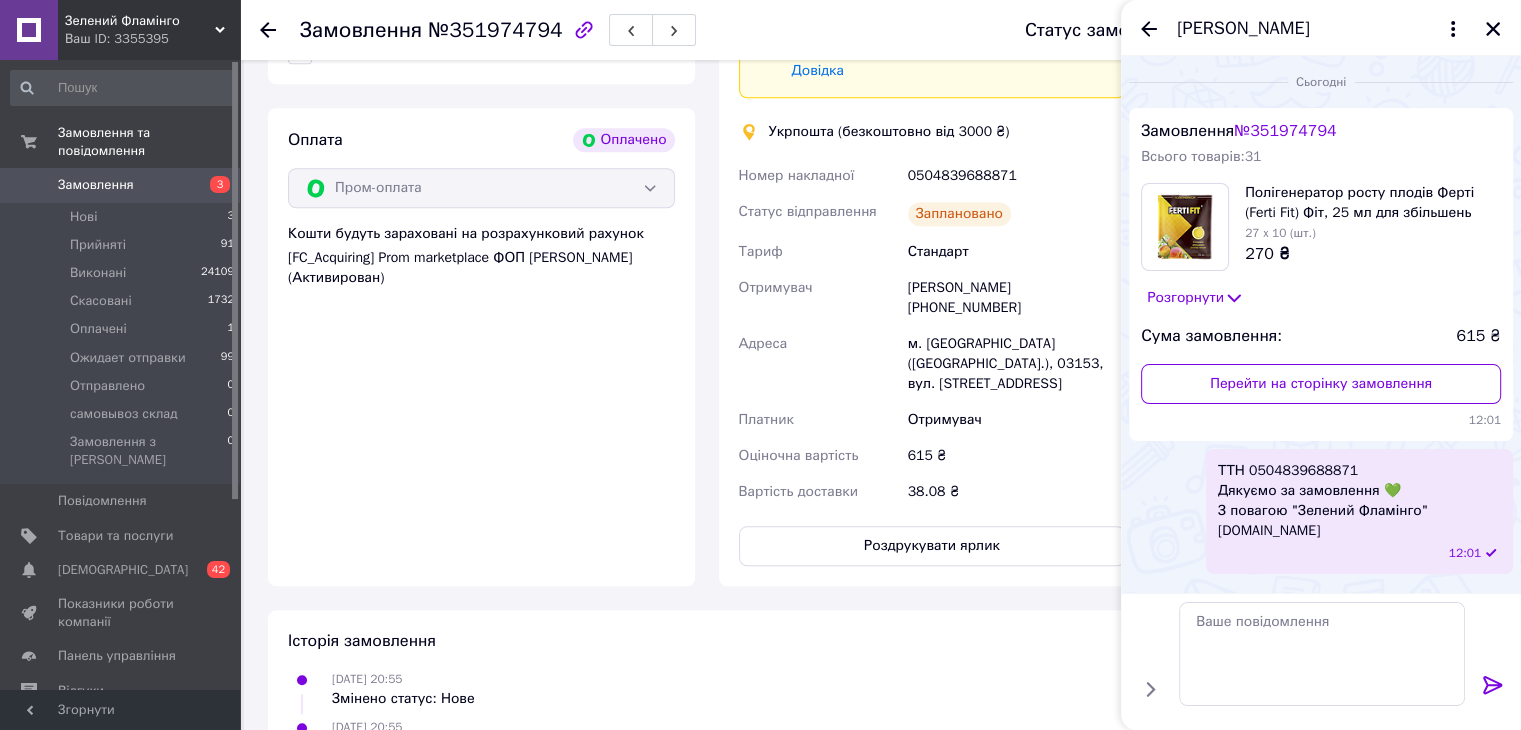 scroll, scrollTop: 0, scrollLeft: 0, axis: both 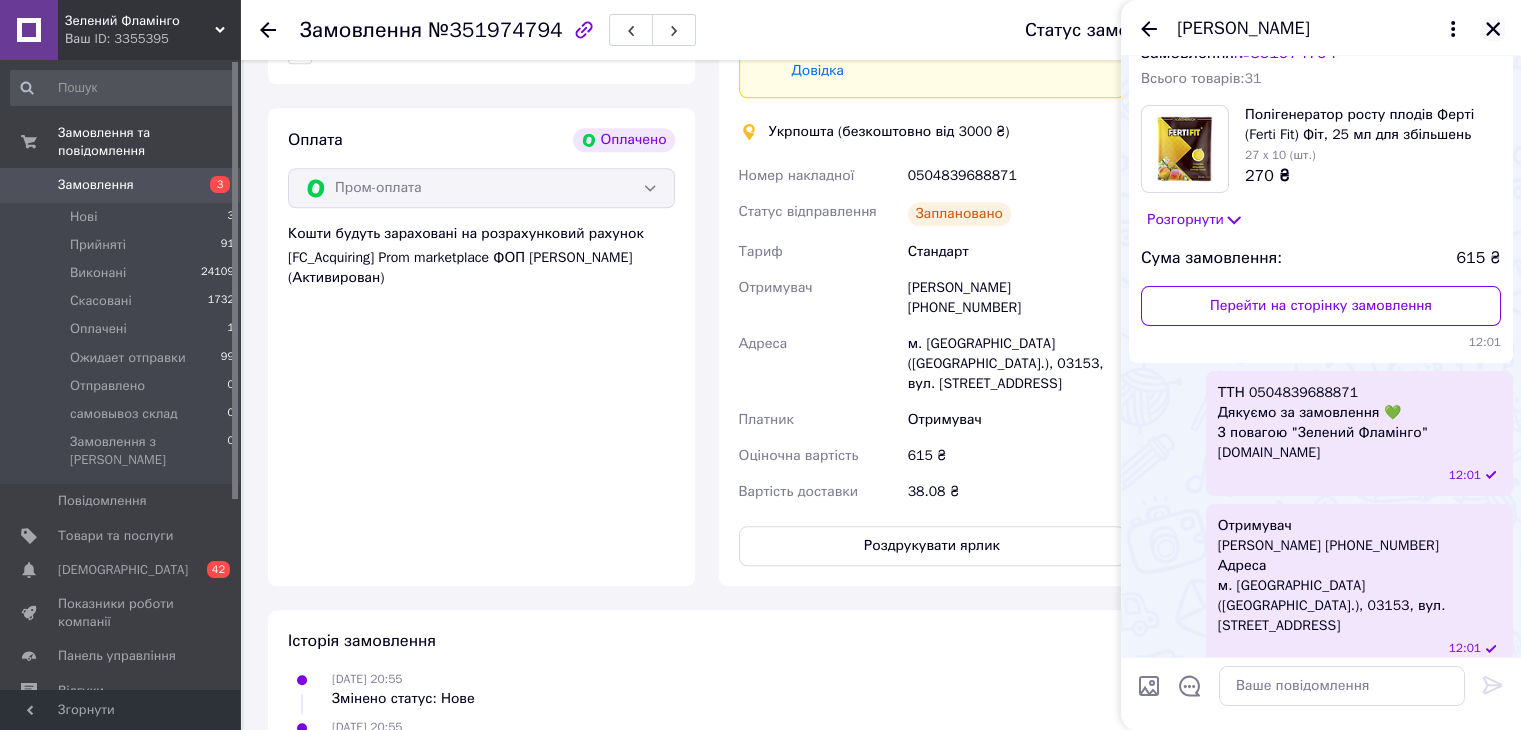 click 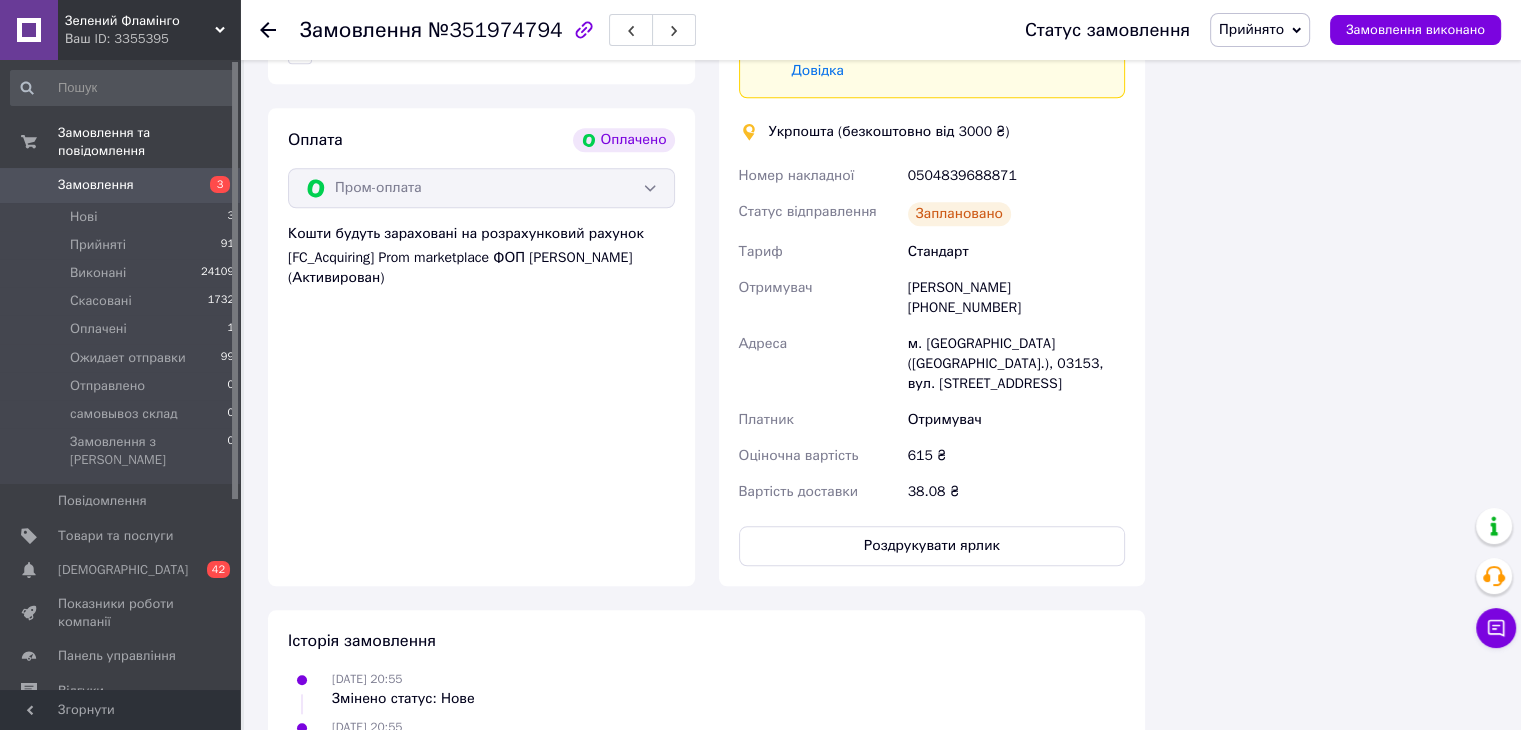 click on "Прийнято" at bounding box center (1251, 29) 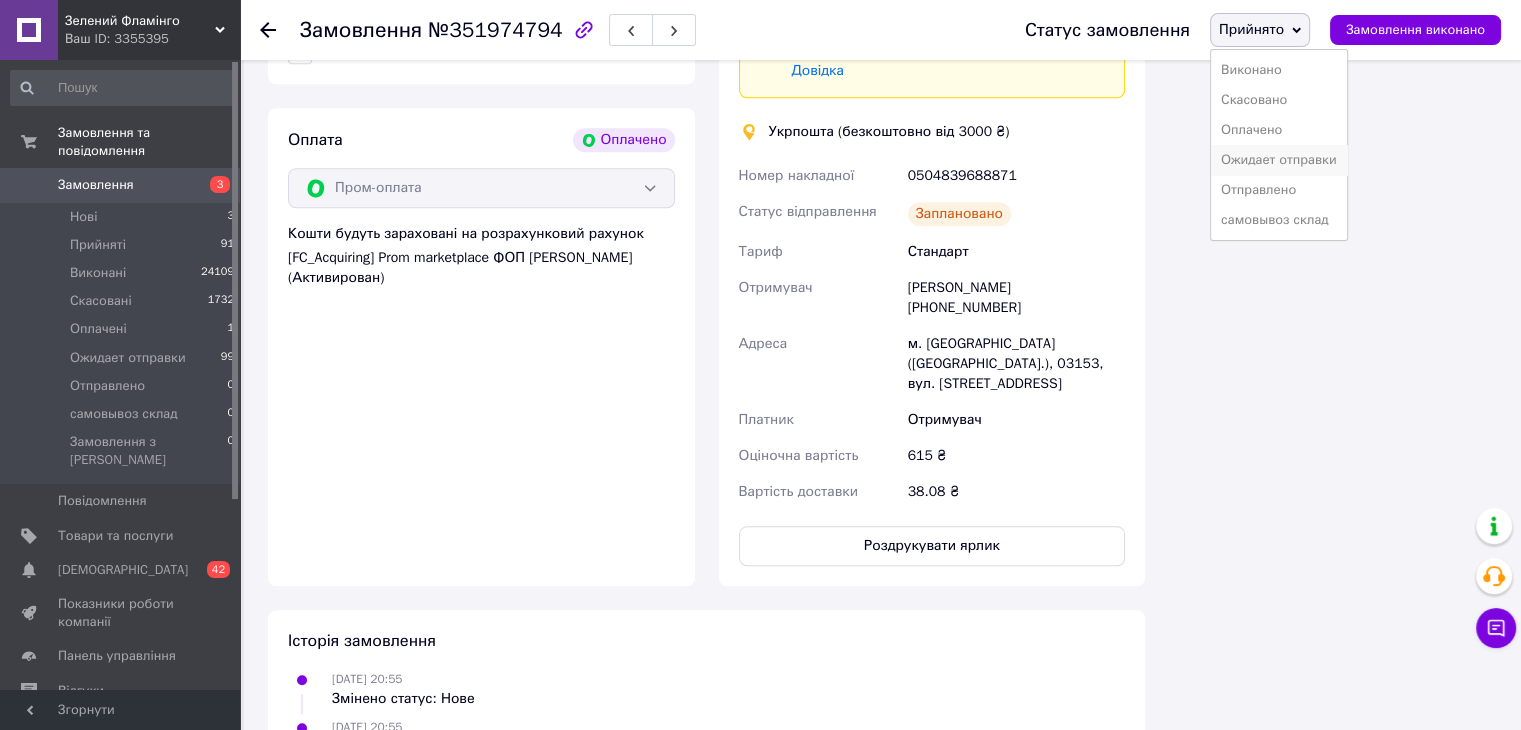 click on "Ожидает отправки" at bounding box center (1279, 160) 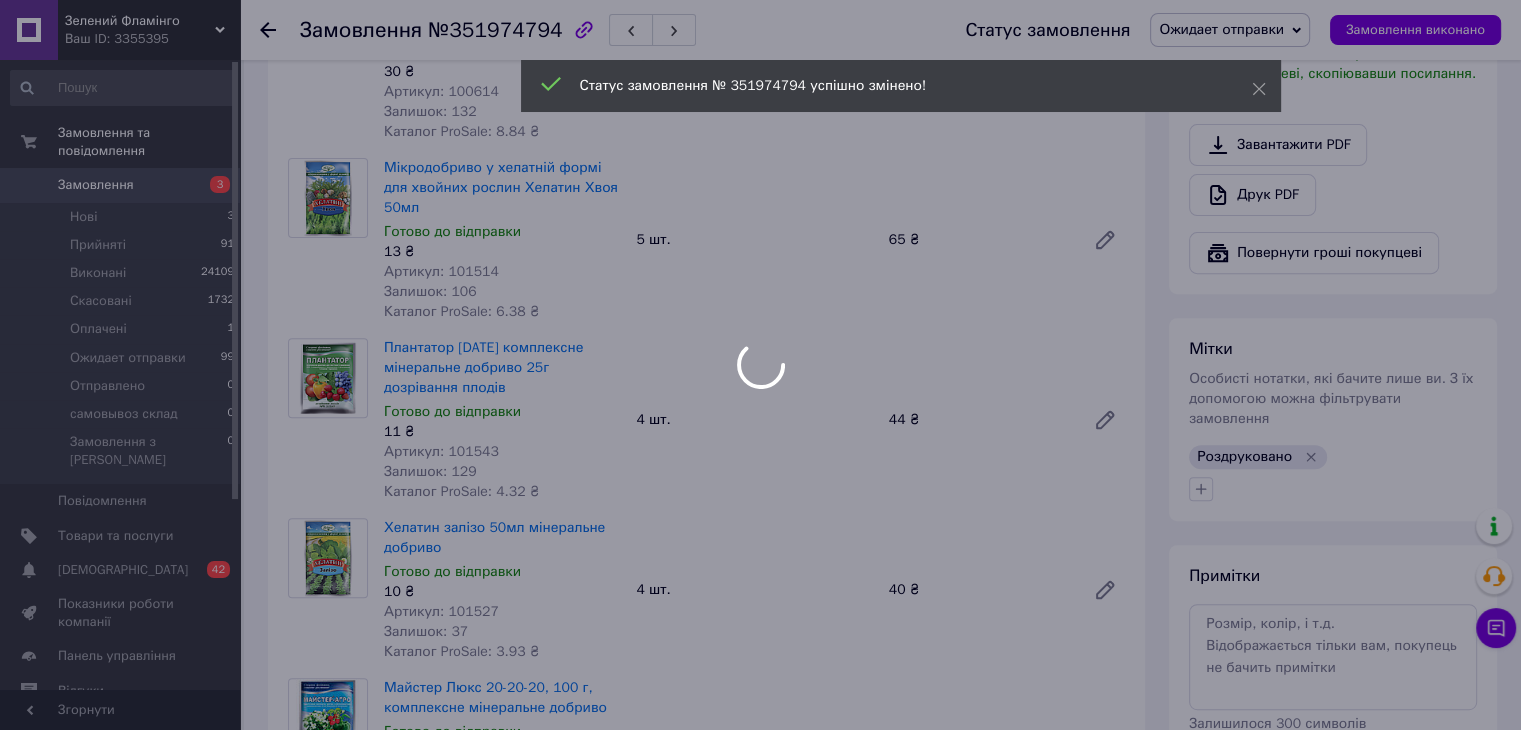 scroll, scrollTop: 700, scrollLeft: 0, axis: vertical 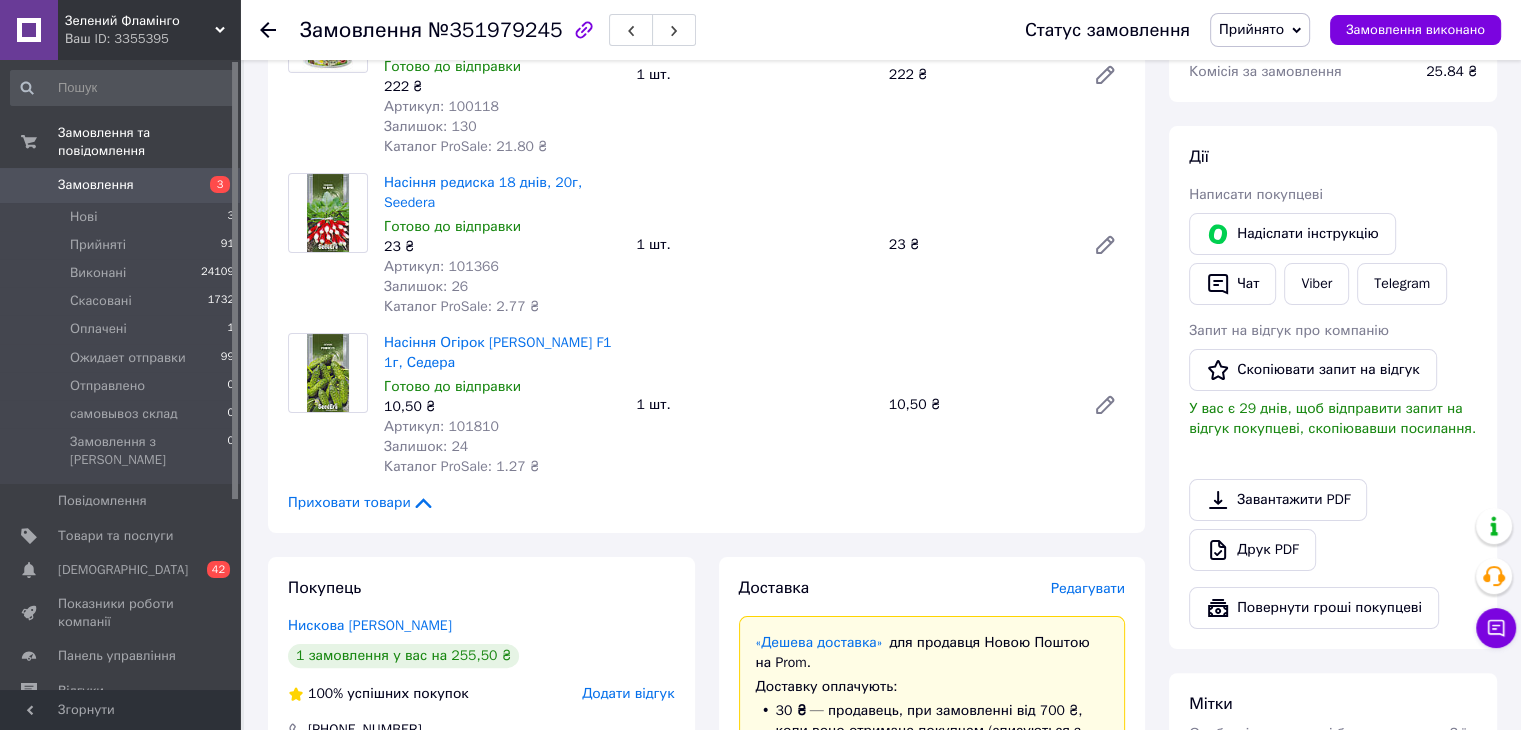 click on "Редагувати" at bounding box center (1088, 588) 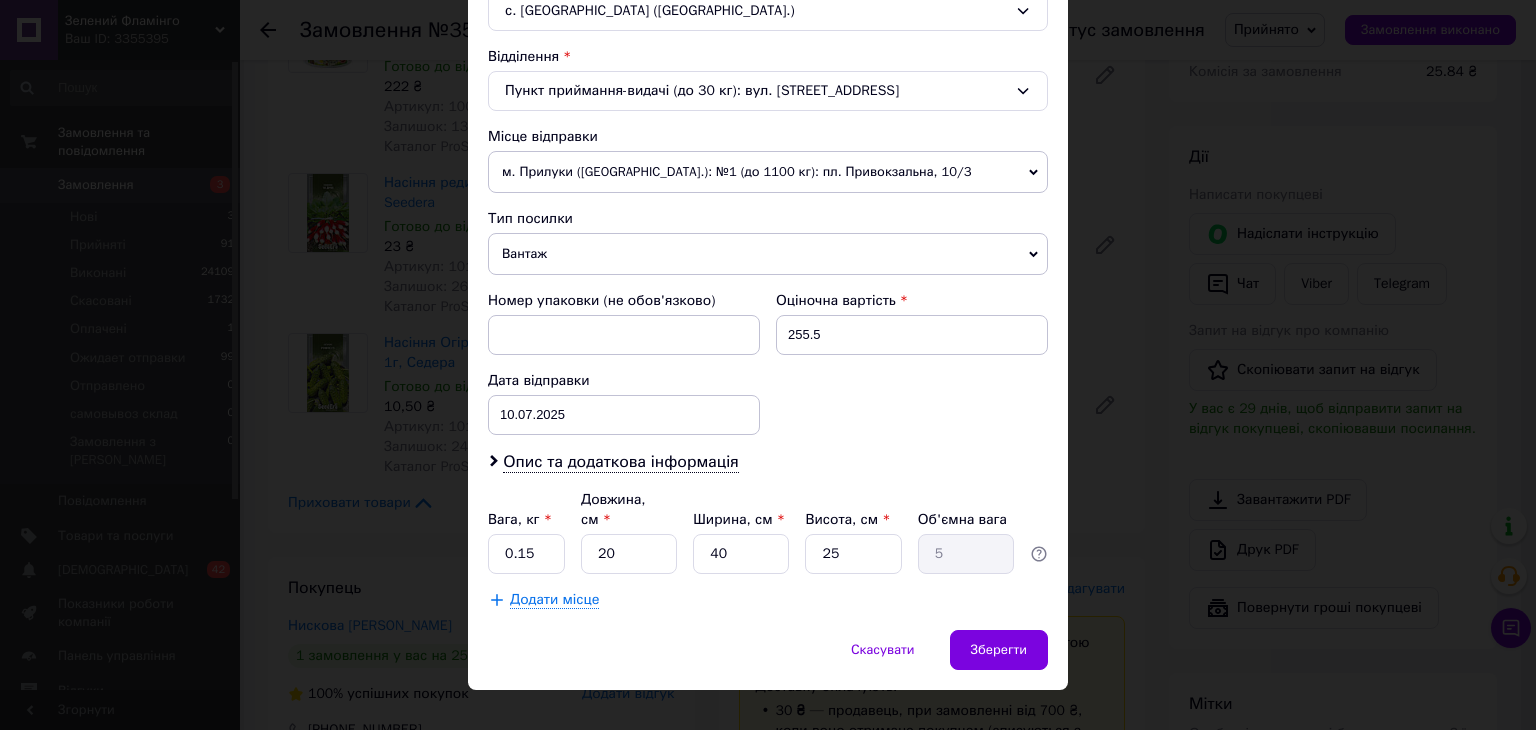 scroll, scrollTop: 592, scrollLeft: 0, axis: vertical 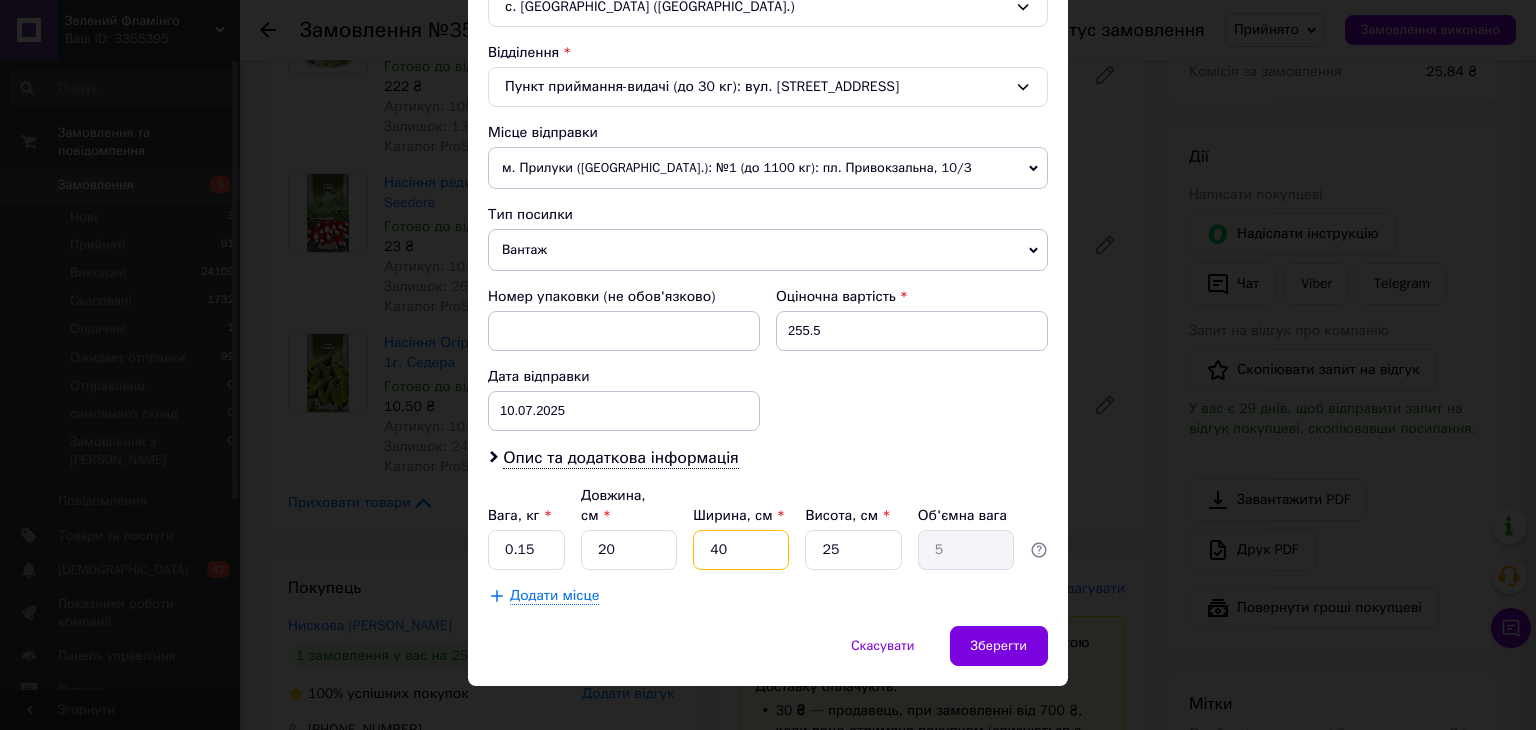 drag, startPoint x: 744, startPoint y: 522, endPoint x: 700, endPoint y: 532, distance: 45.122055 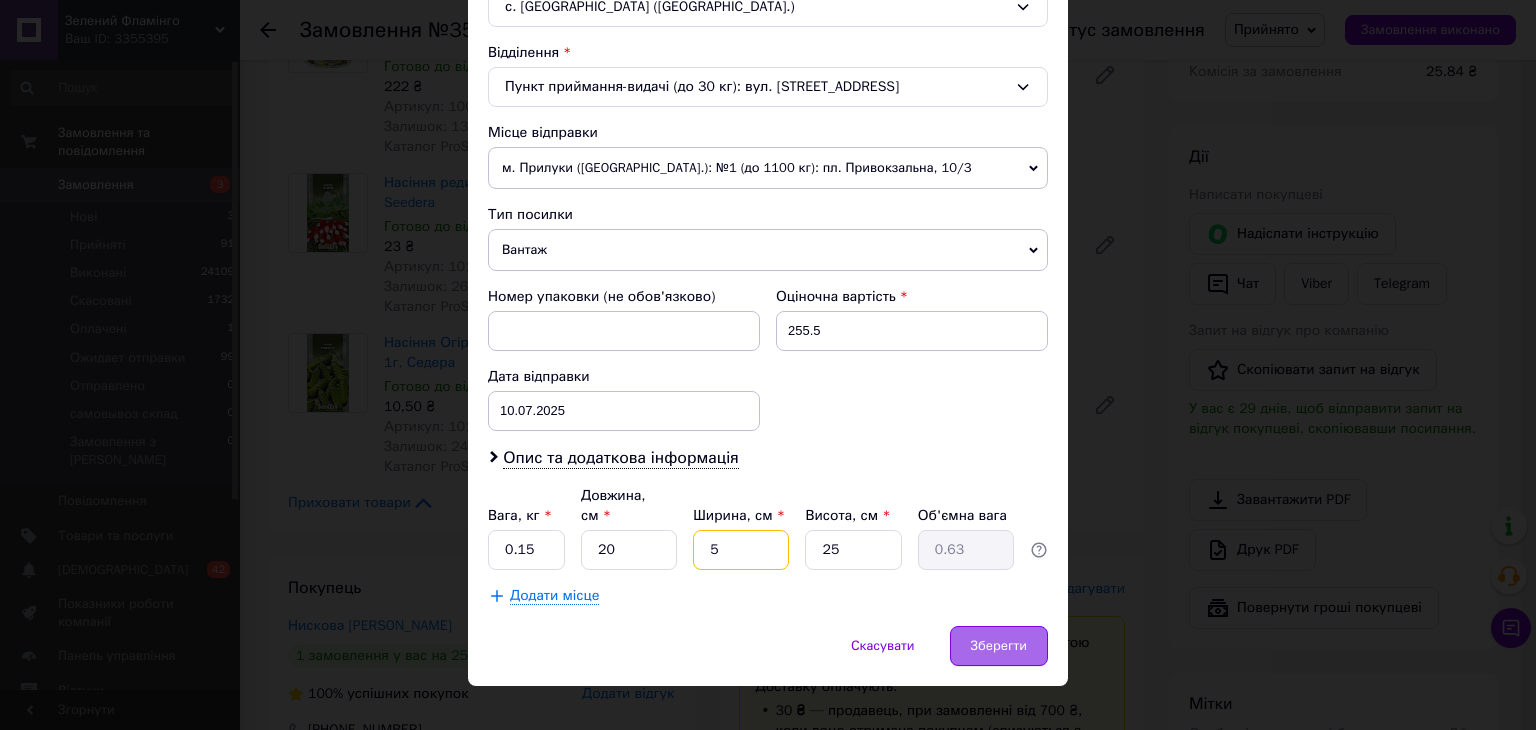 type on "5" 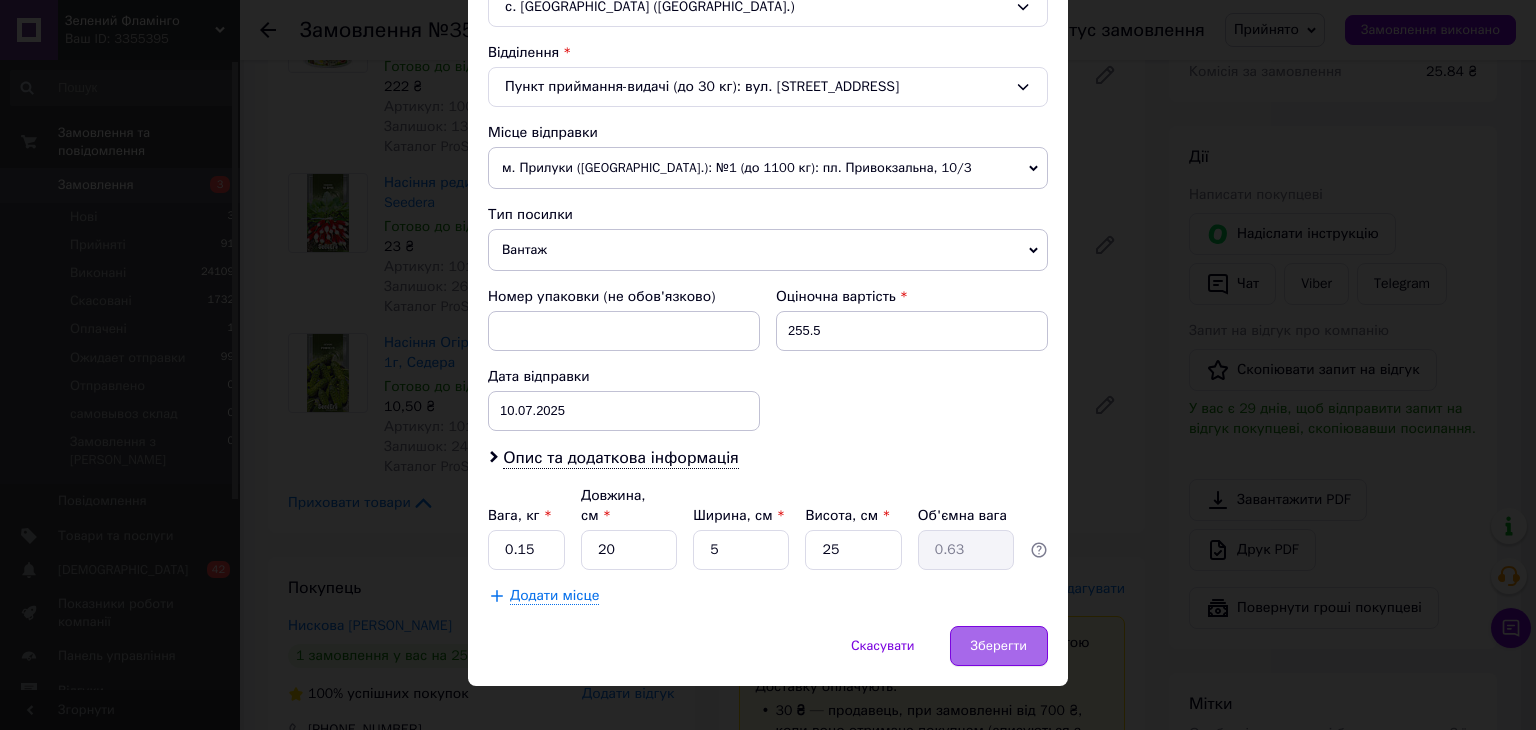 click on "Зберегти" at bounding box center (999, 646) 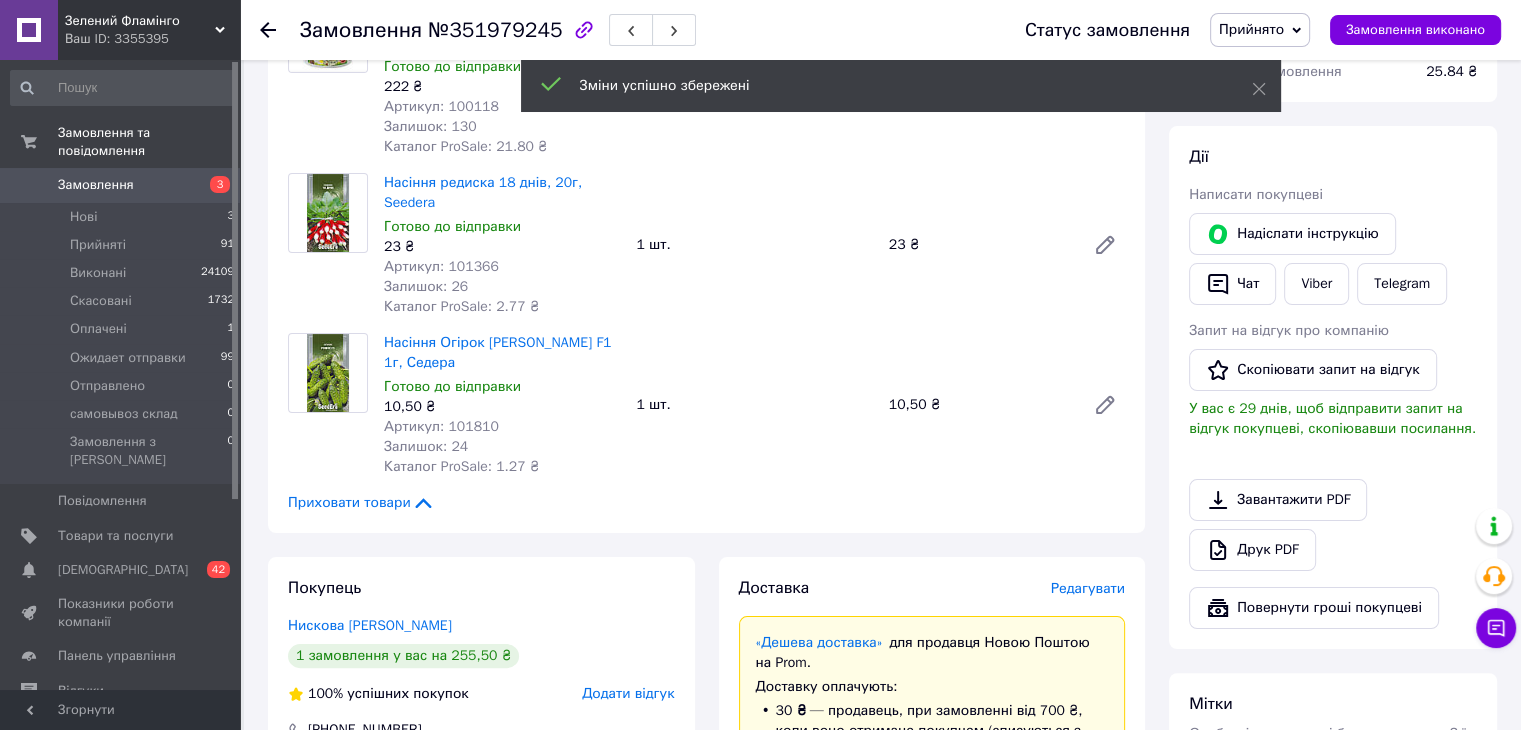 click on "Редагувати" at bounding box center (1088, 588) 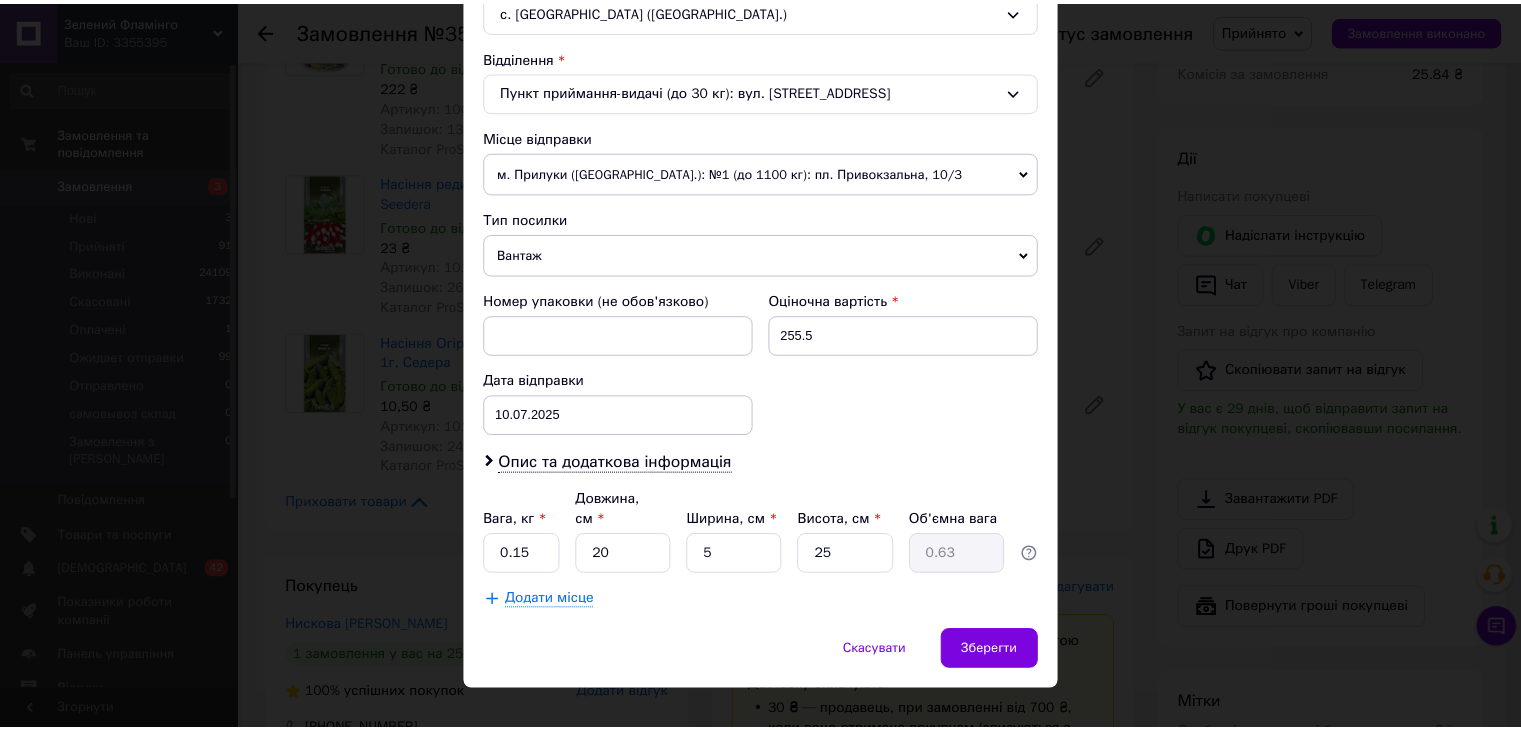 scroll, scrollTop: 592, scrollLeft: 0, axis: vertical 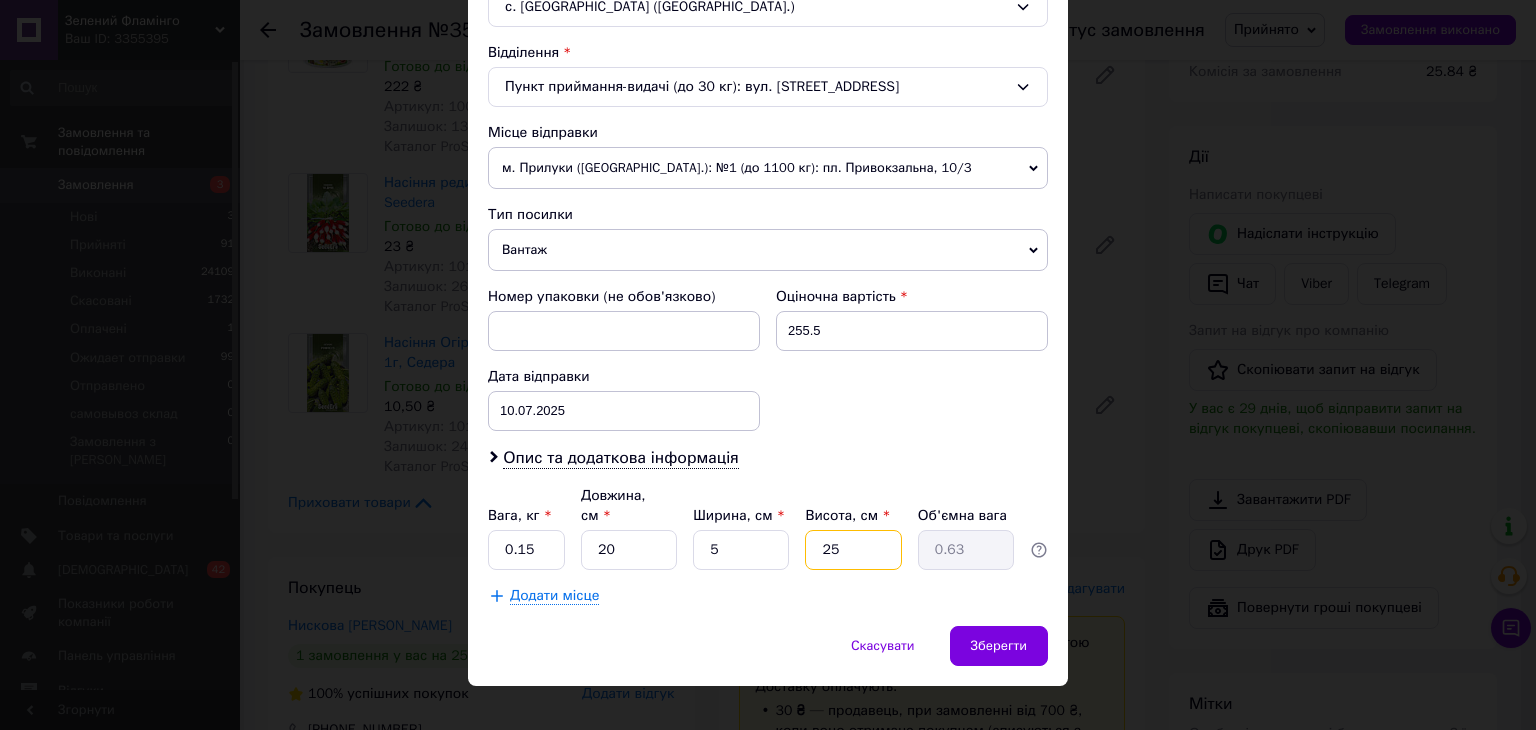 click on "25" at bounding box center [853, 550] 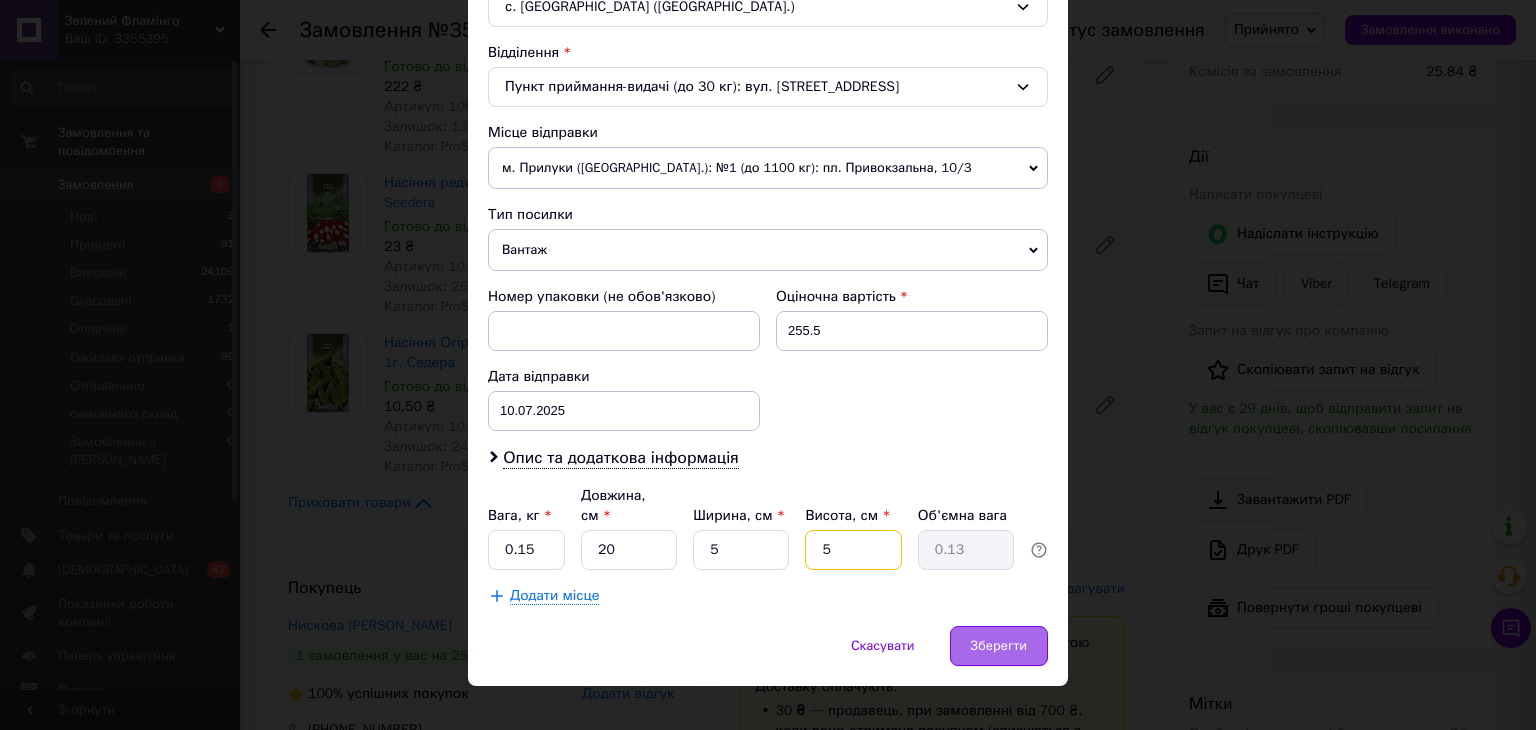 type on "5" 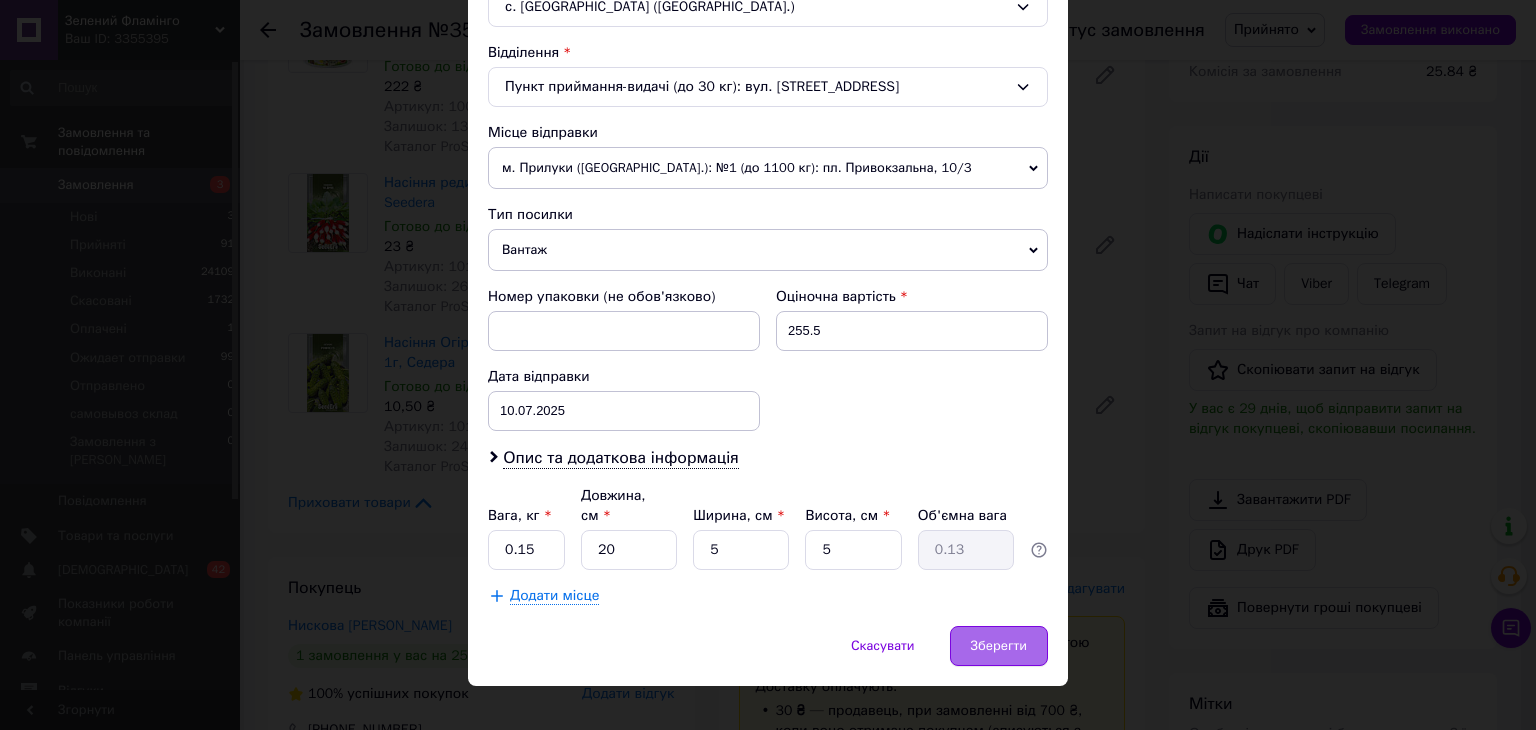 click on "Зберегти" at bounding box center (999, 646) 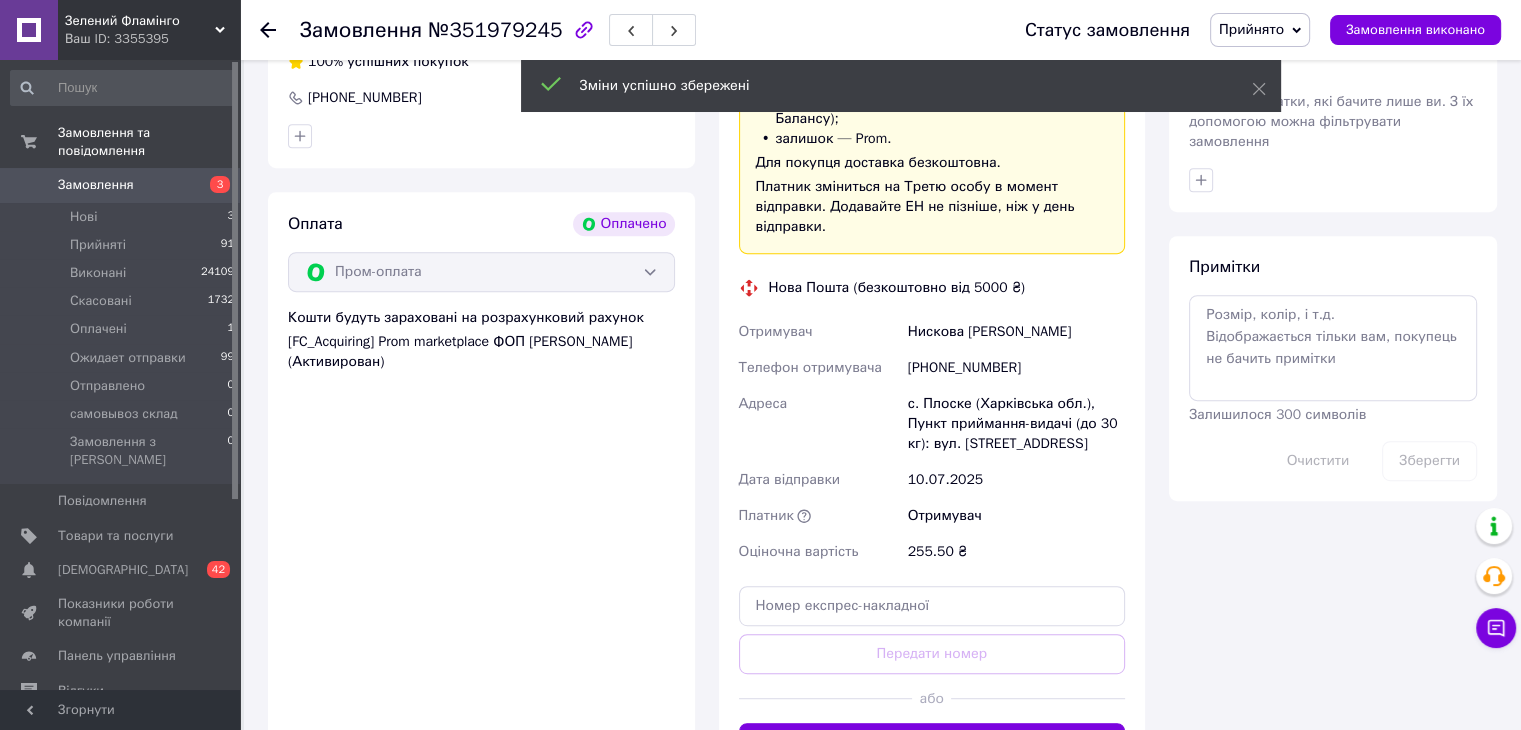 scroll, scrollTop: 1000, scrollLeft: 0, axis: vertical 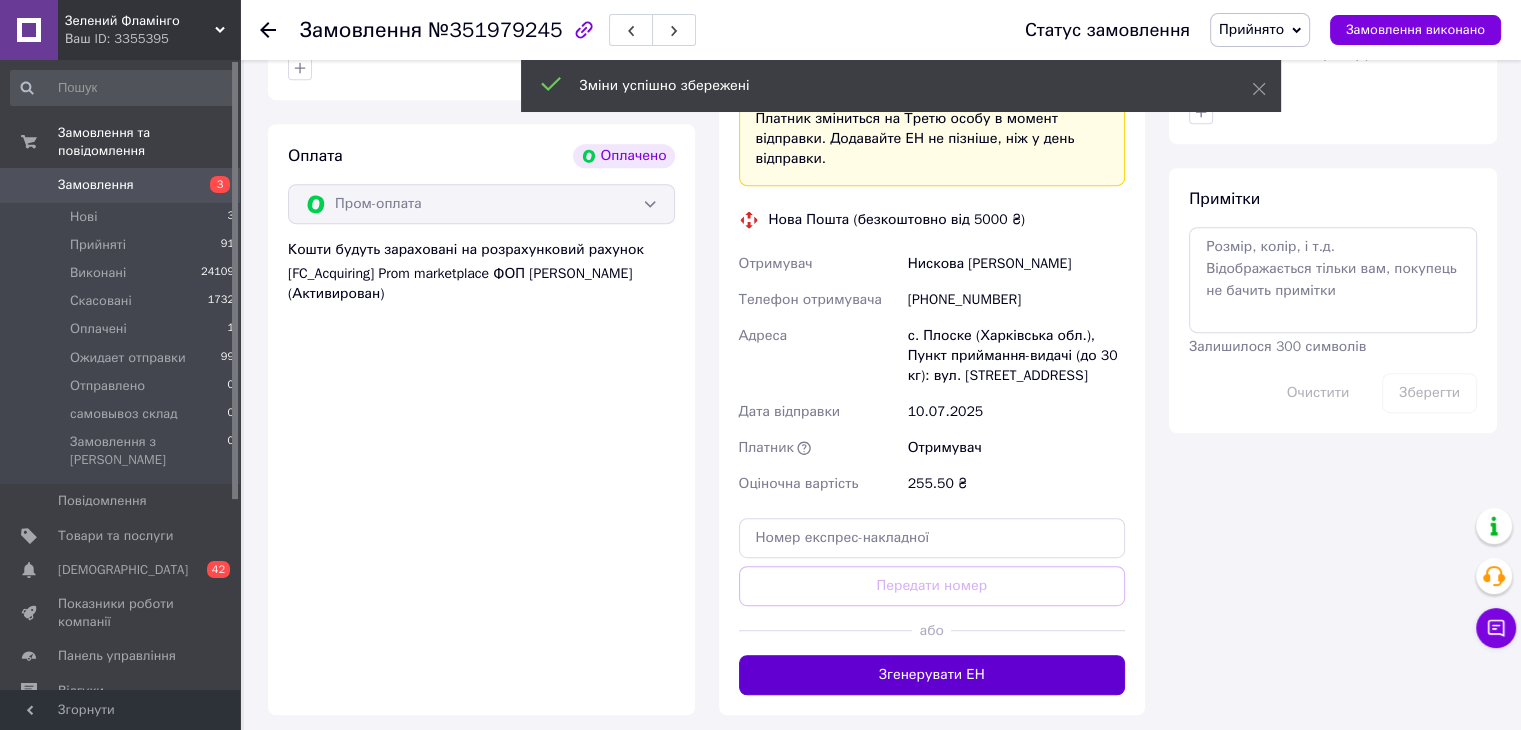 click on "Згенерувати ЕН" at bounding box center (932, 675) 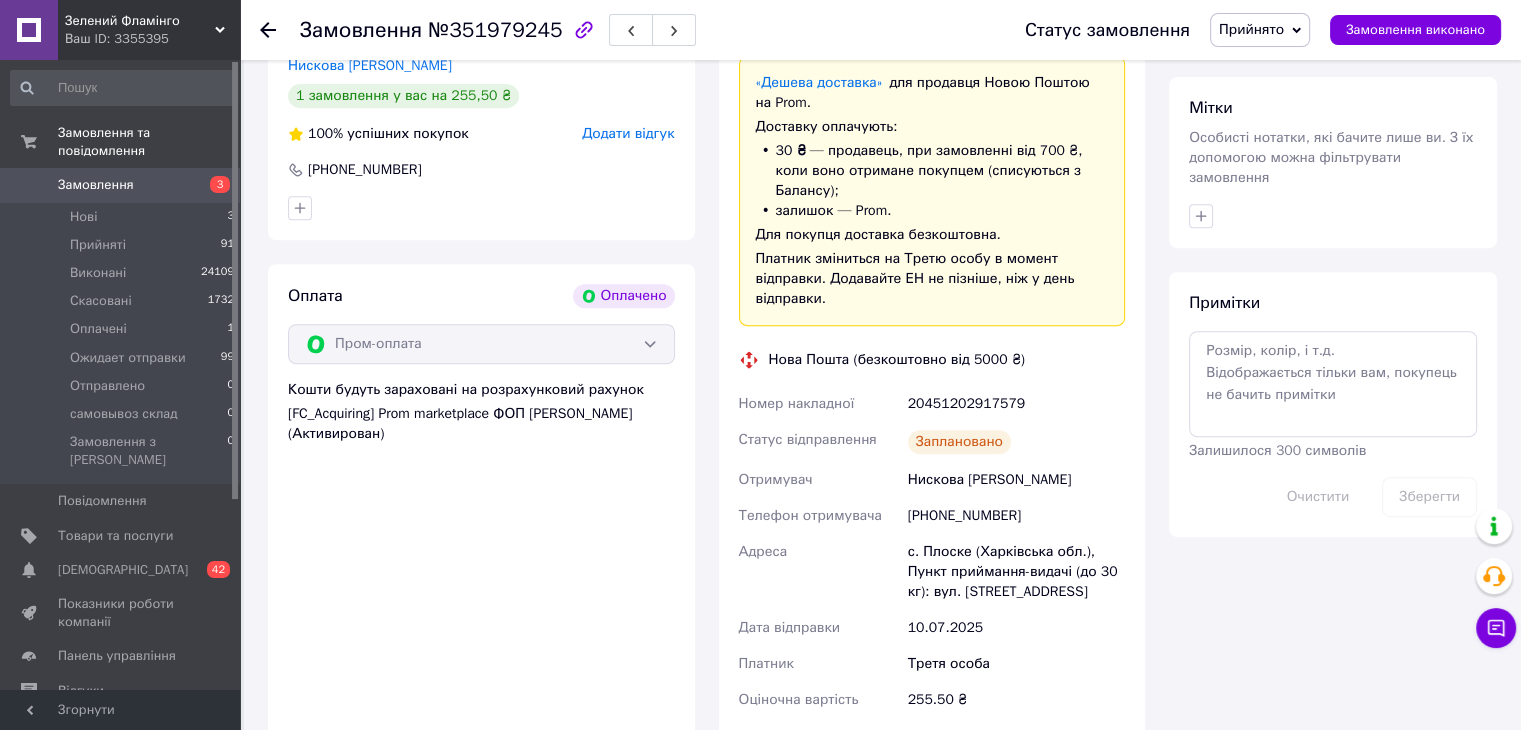 scroll, scrollTop: 800, scrollLeft: 0, axis: vertical 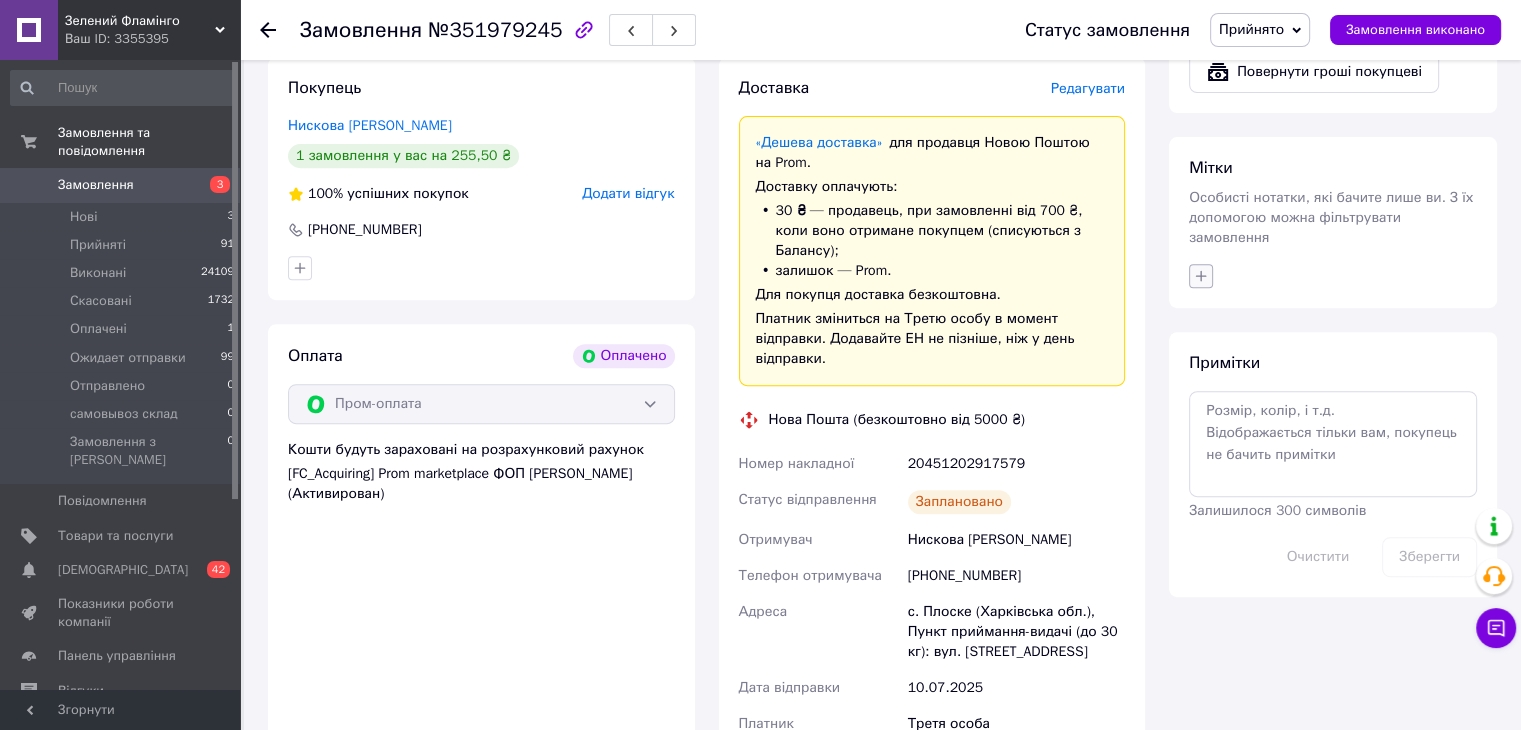 click 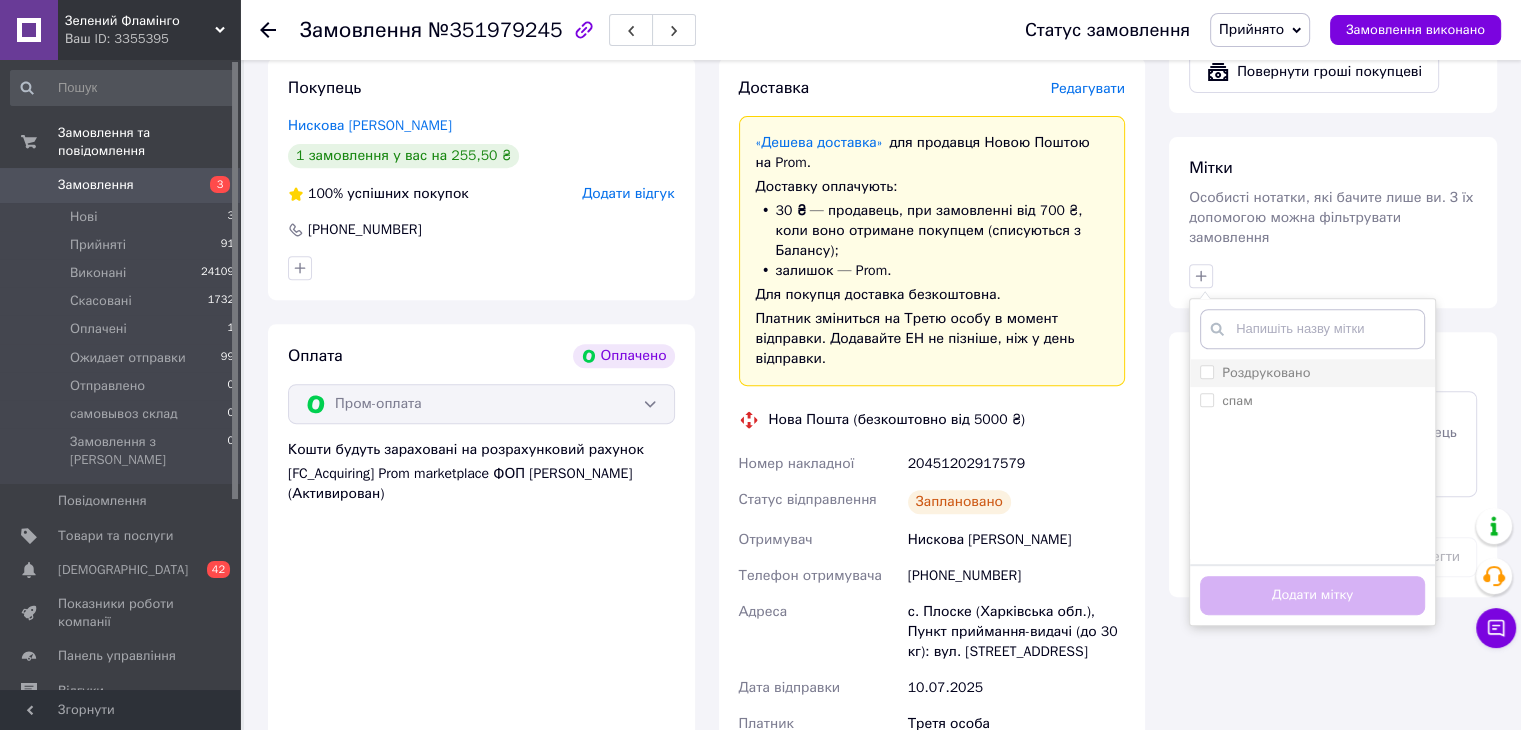 click on "Роздруковано" at bounding box center [1266, 372] 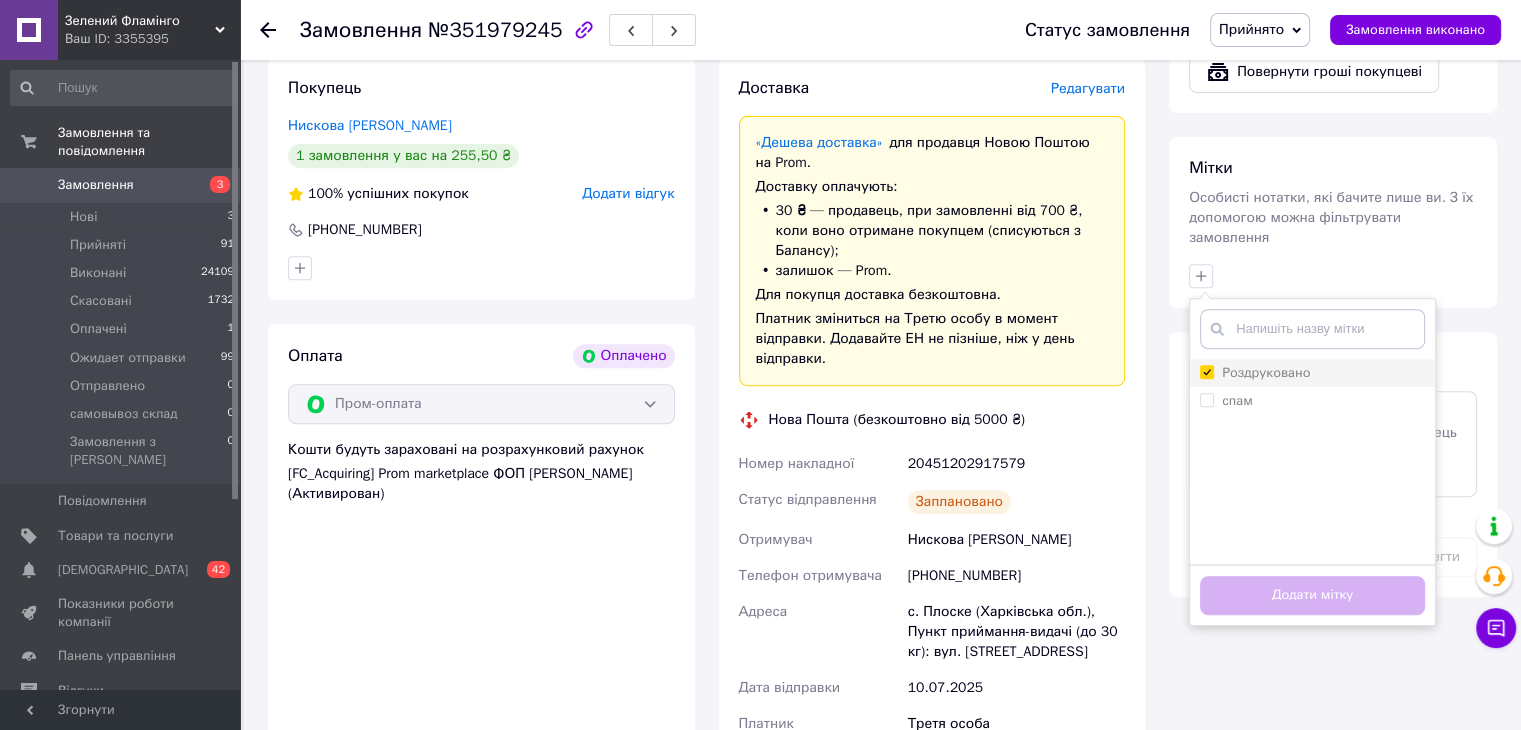 checkbox on "true" 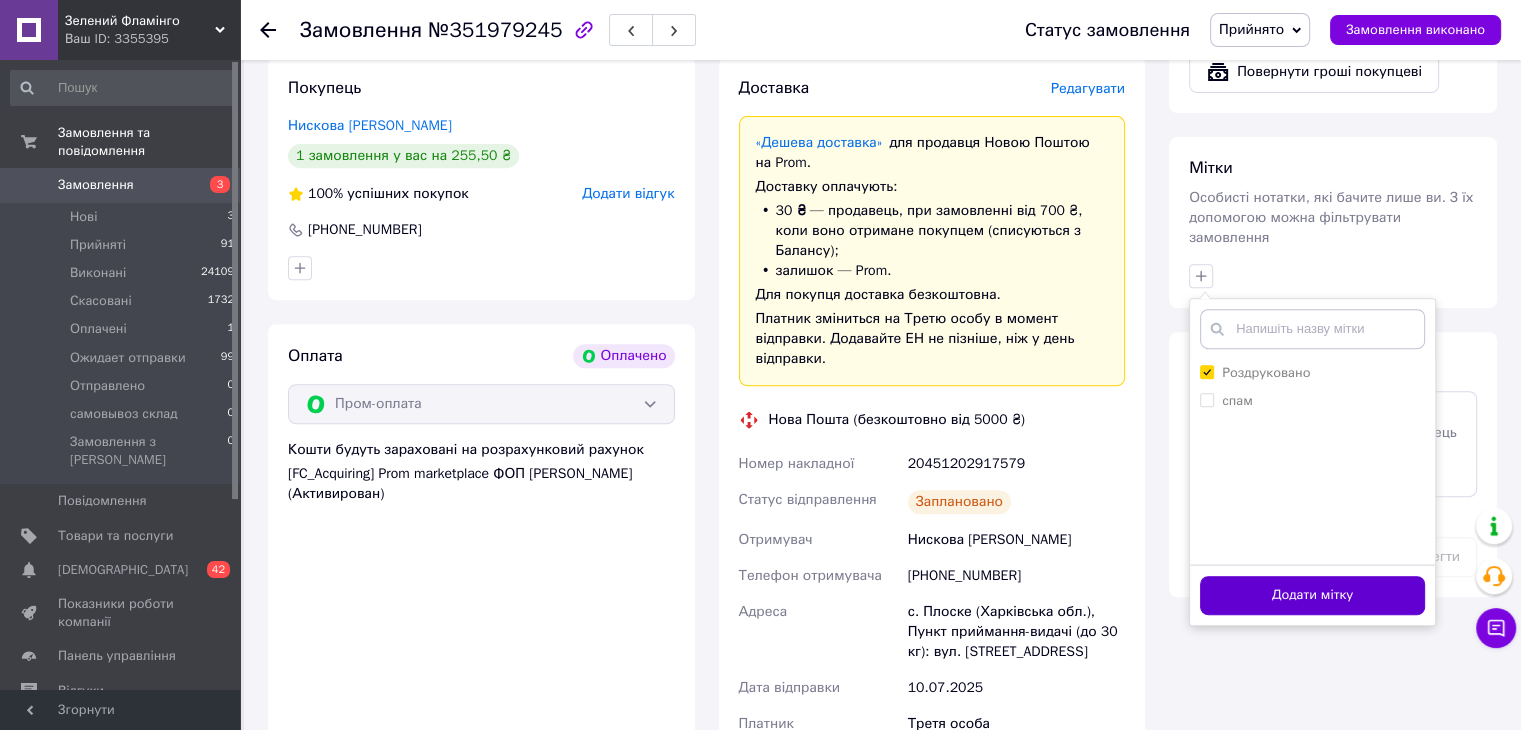 click on "Додати мітку" at bounding box center [1312, 595] 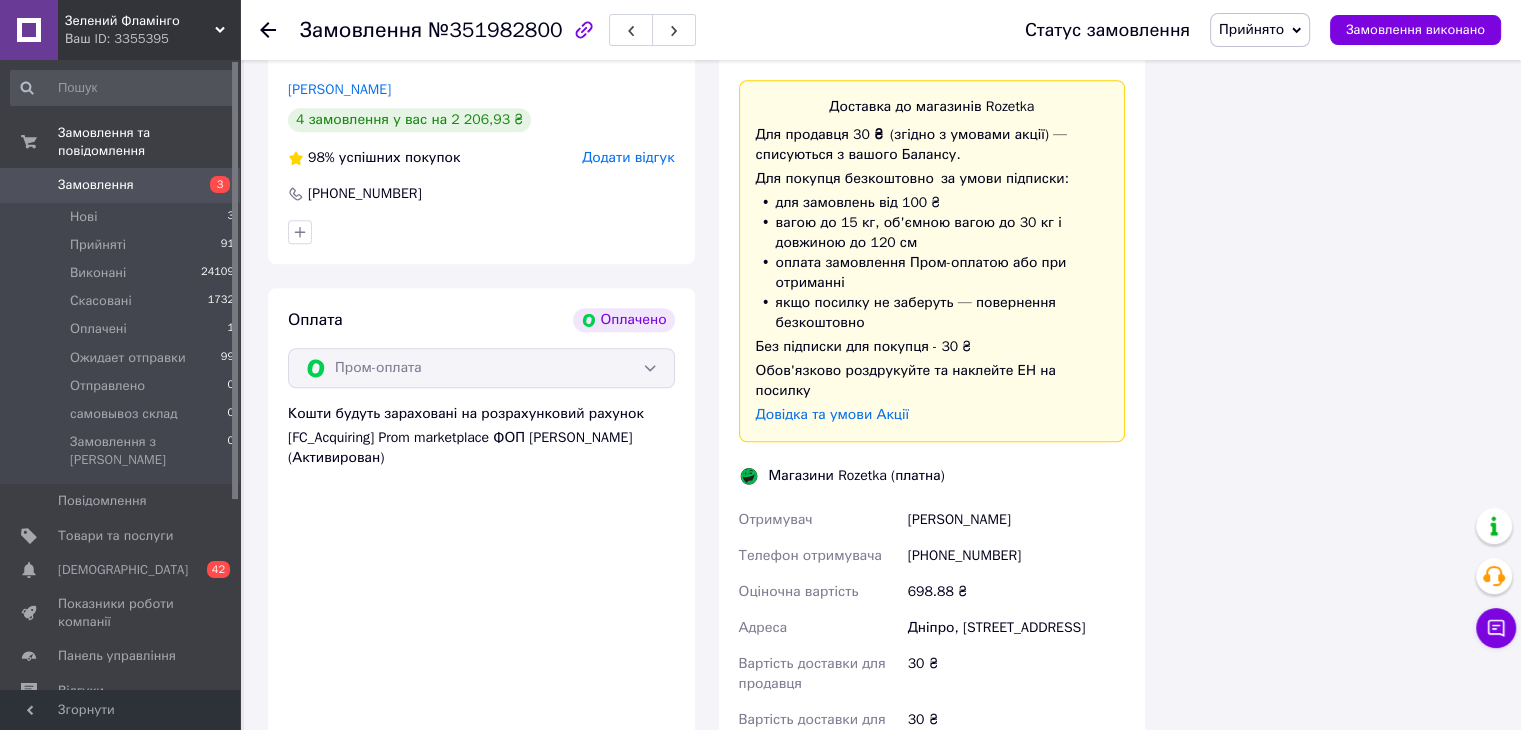 scroll, scrollTop: 2000, scrollLeft: 0, axis: vertical 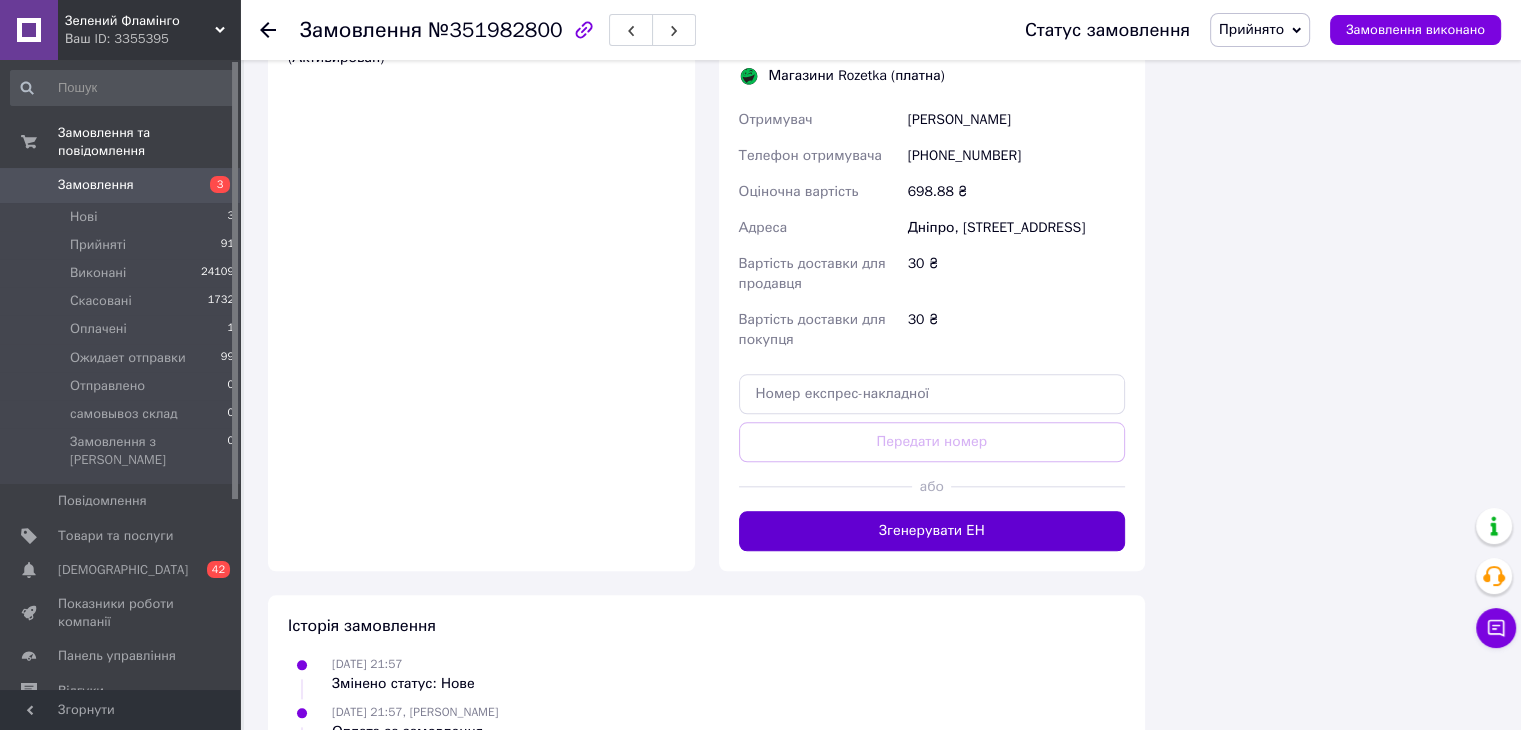click on "Згенерувати ЕН" at bounding box center [932, 531] 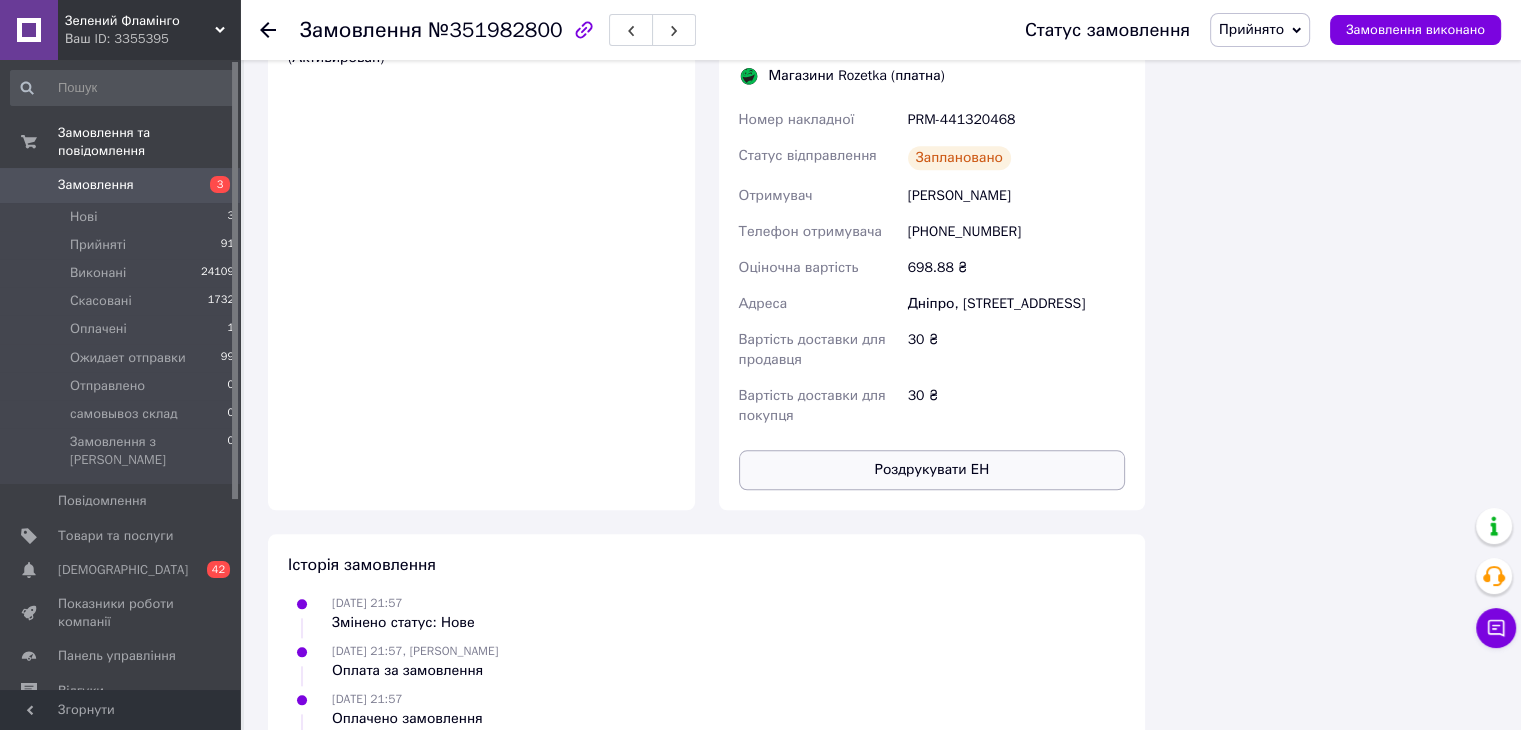 click on "Роздрукувати ЕН" at bounding box center [932, 470] 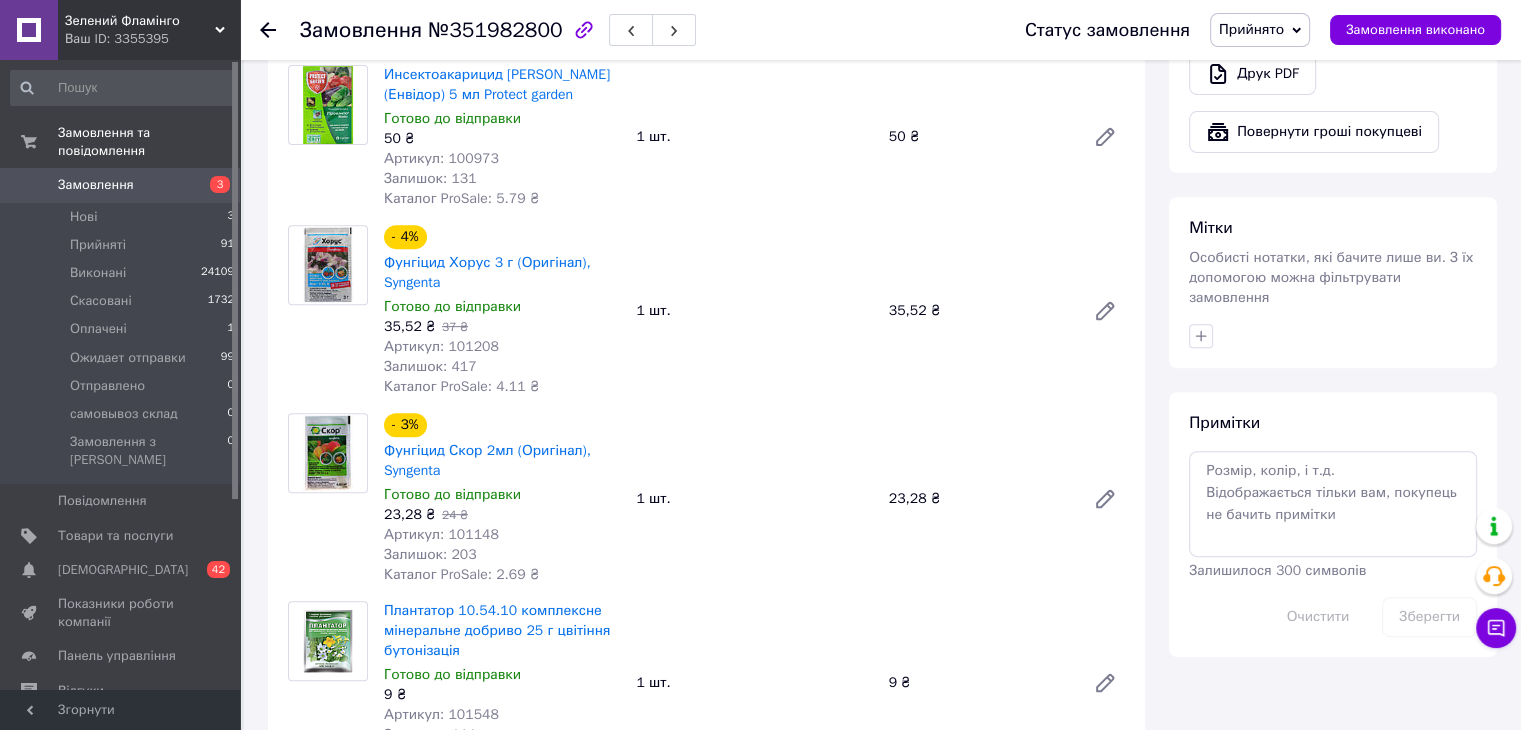 scroll, scrollTop: 700, scrollLeft: 0, axis: vertical 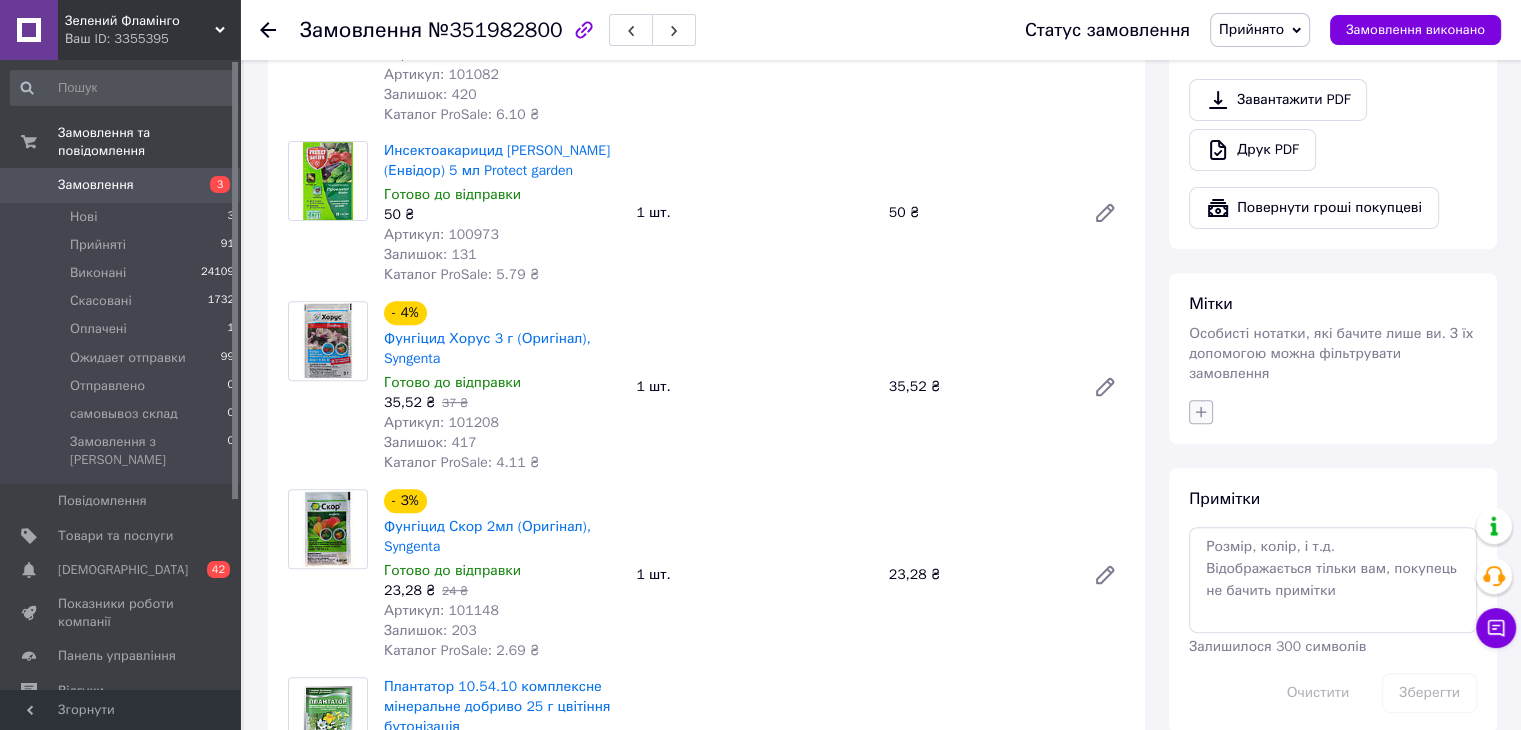 click 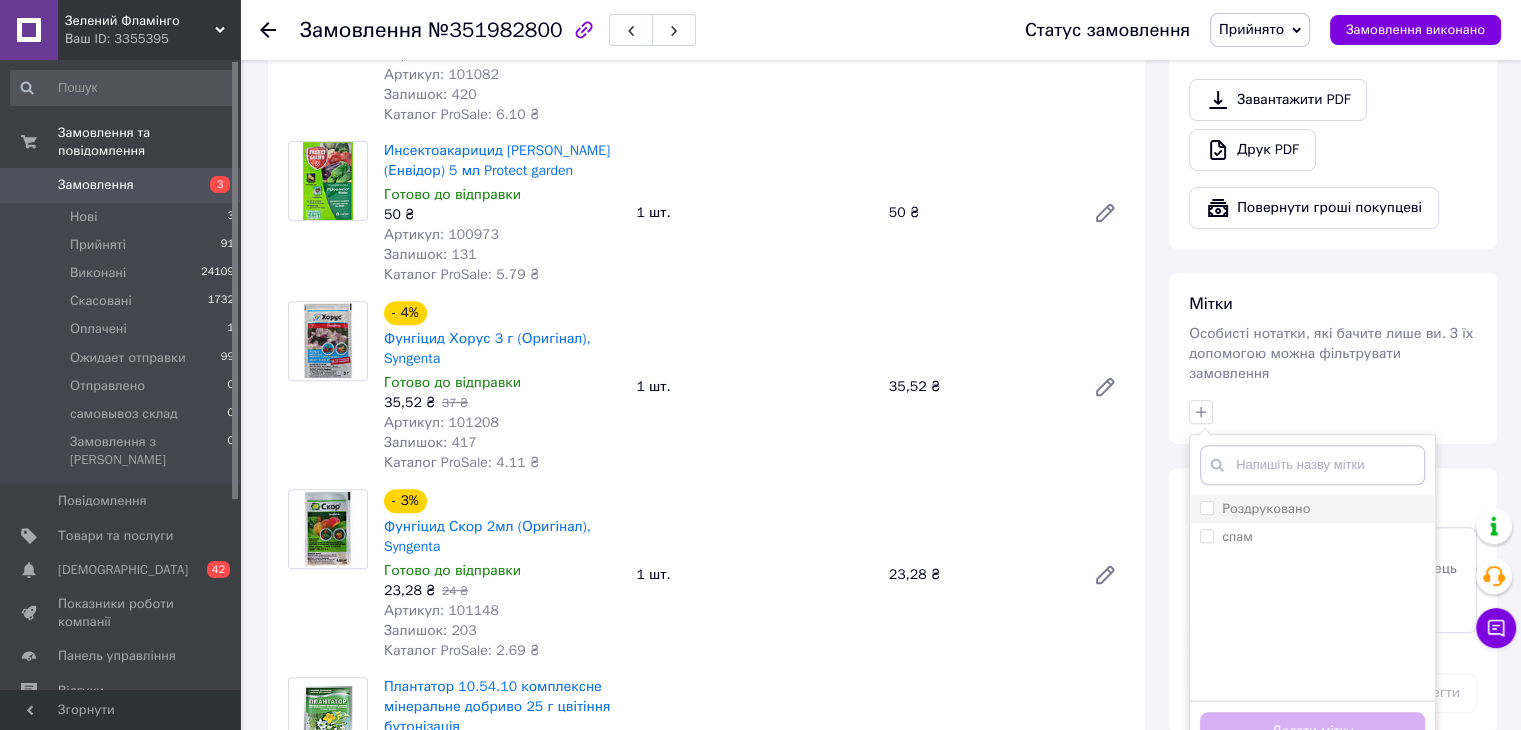 click on "Роздруковано" at bounding box center (1266, 508) 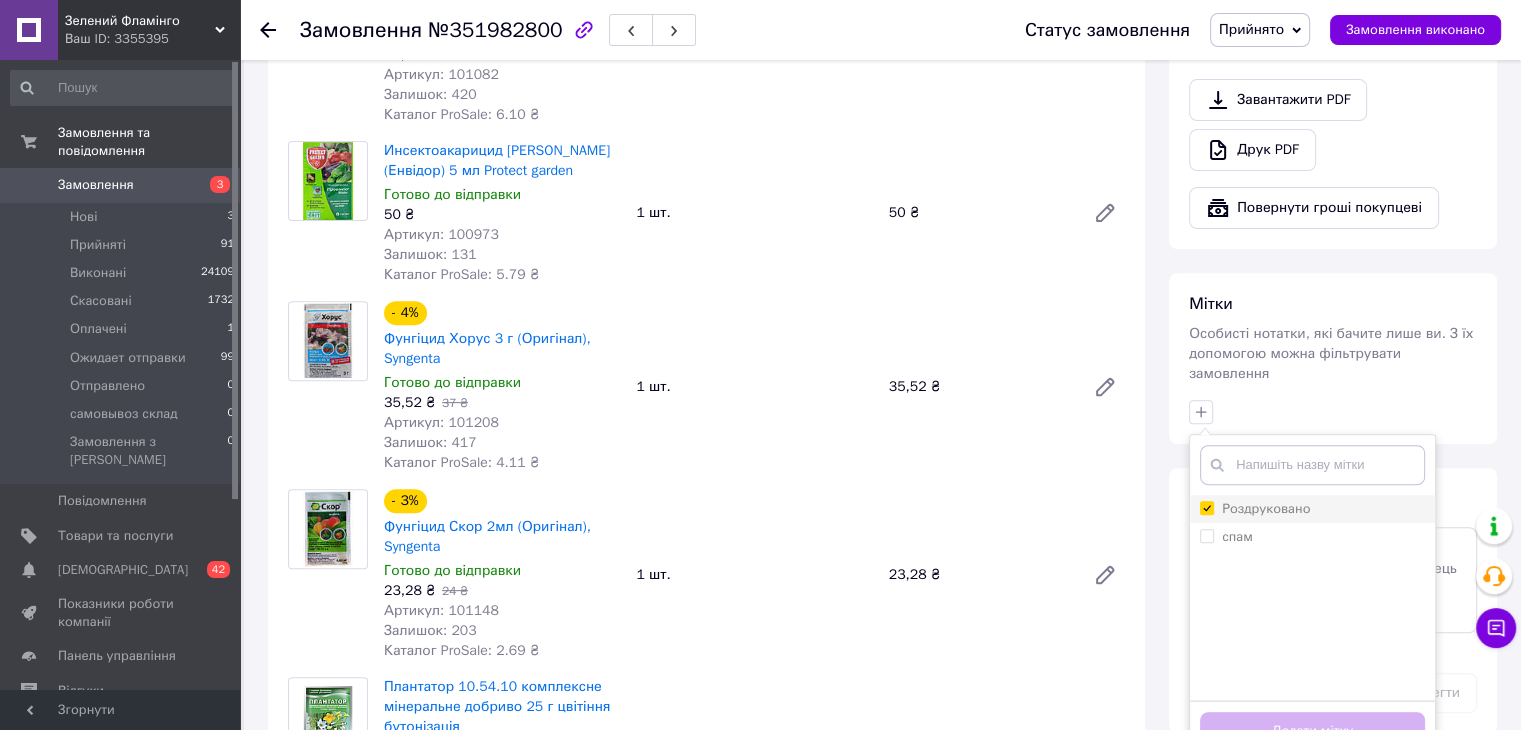 checkbox on "true" 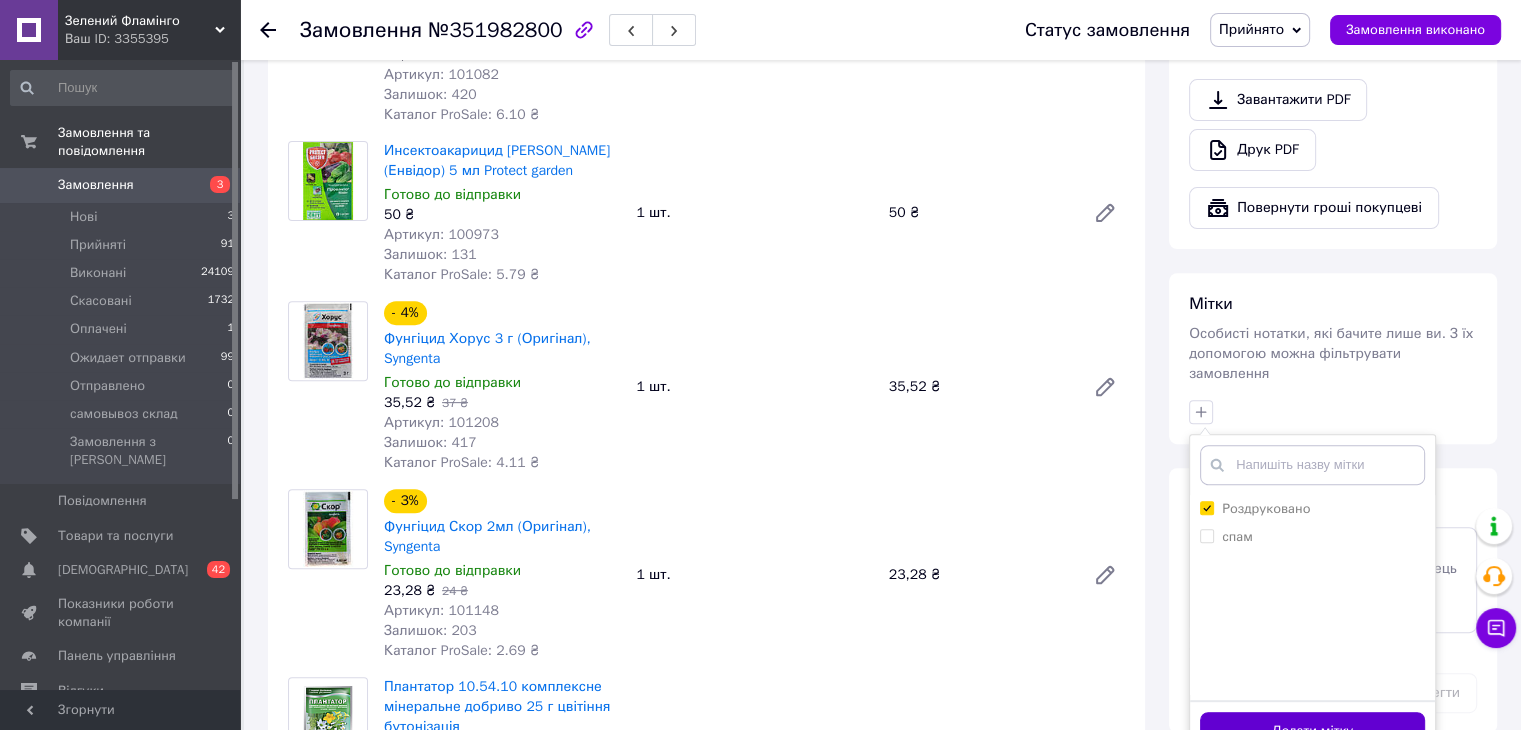click on "Додати мітку" at bounding box center (1312, 731) 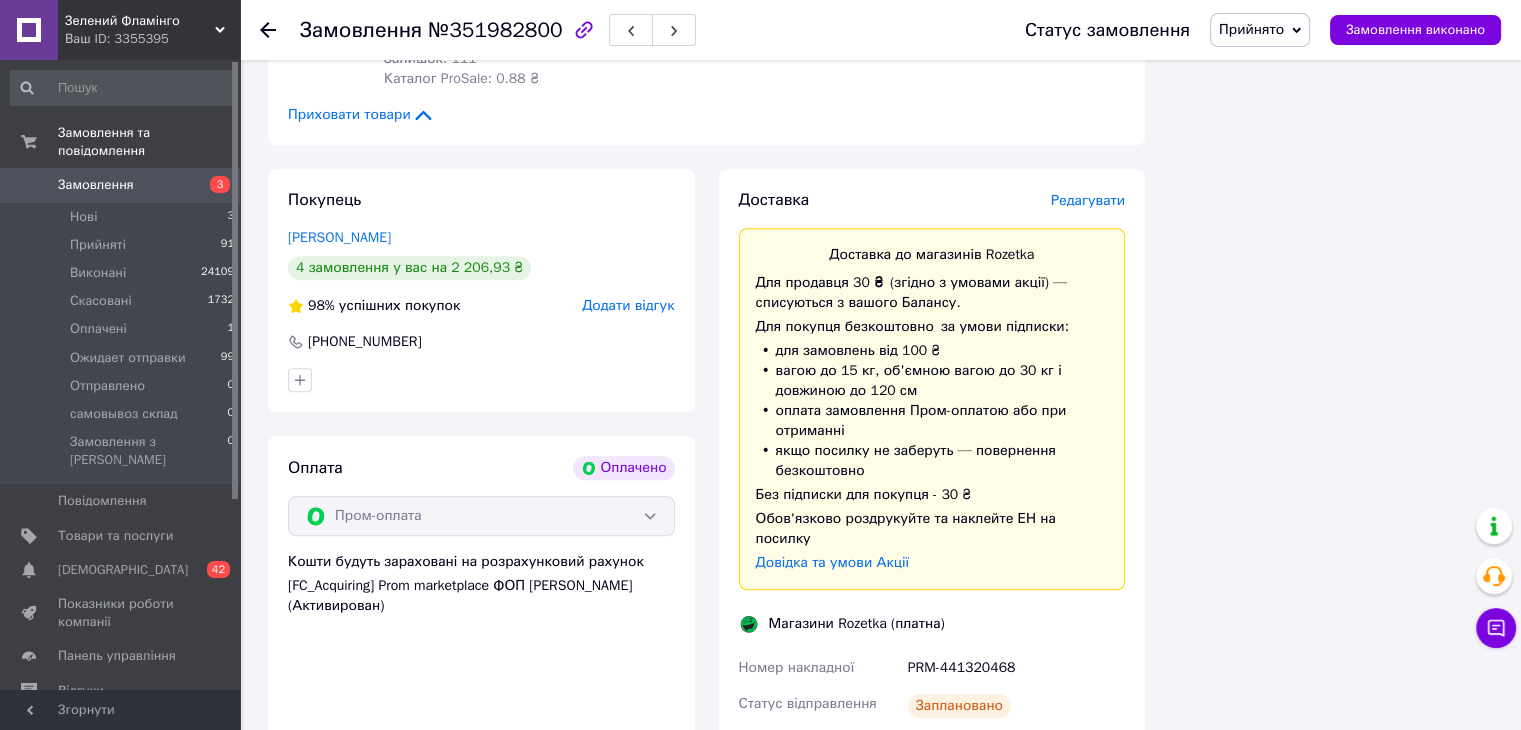 scroll, scrollTop: 1300, scrollLeft: 0, axis: vertical 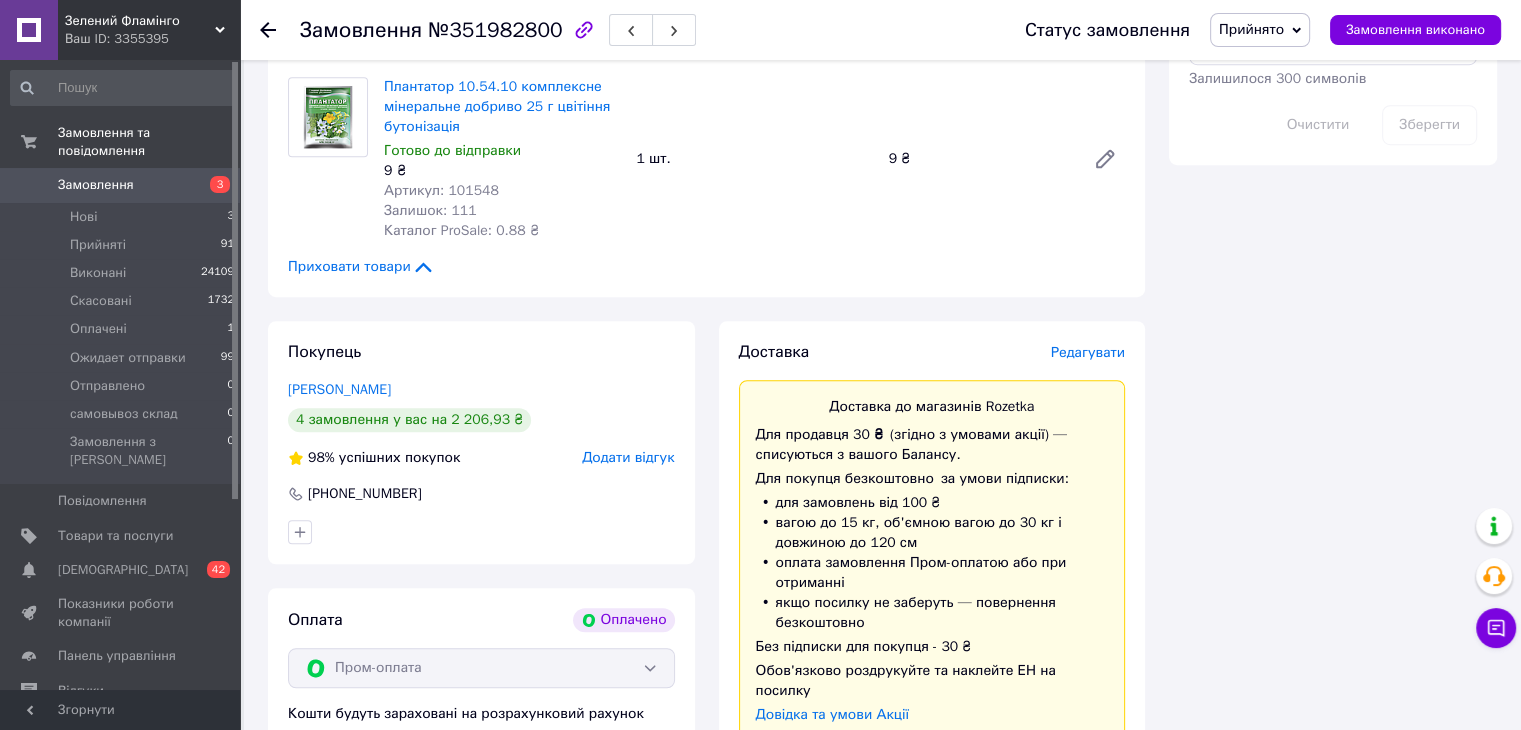 click 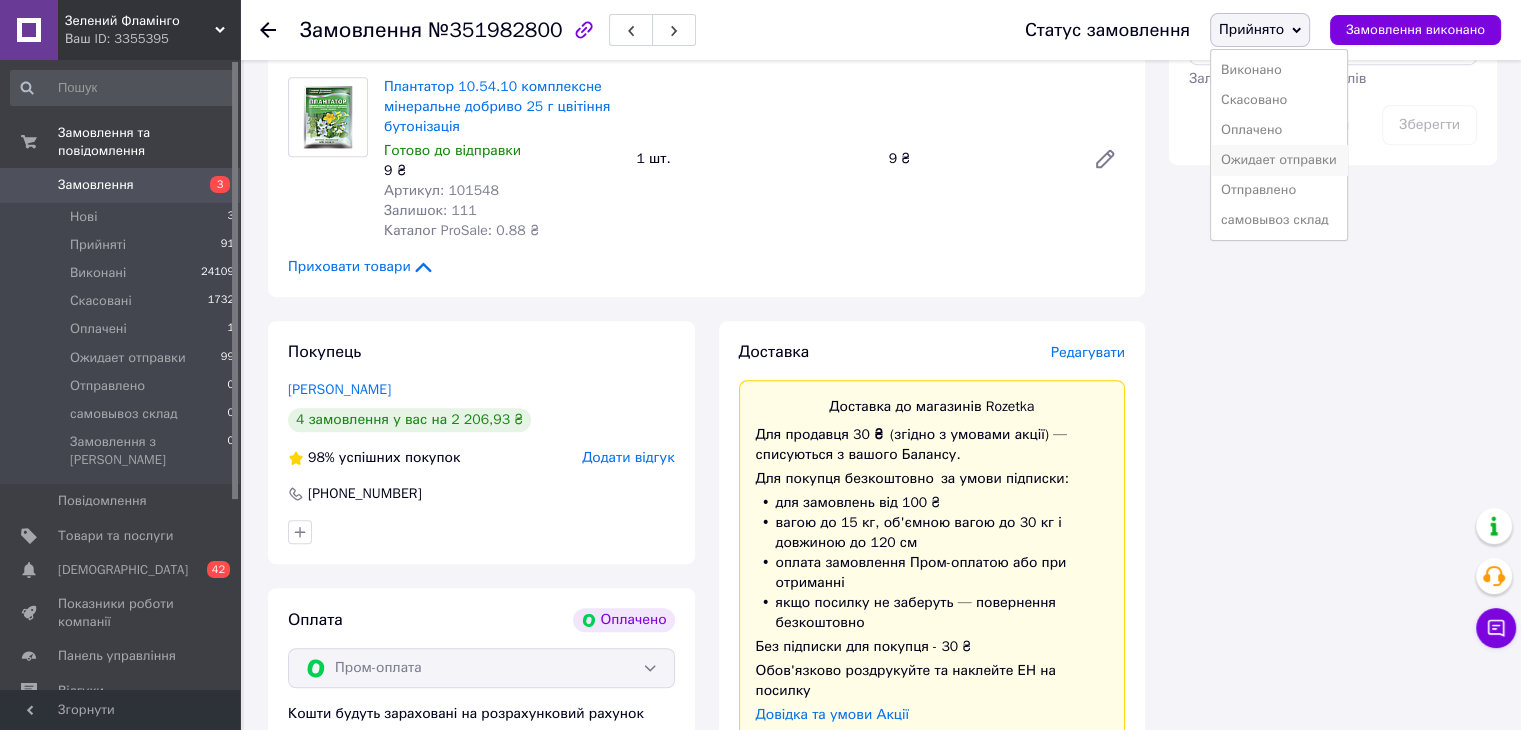 click on "Ожидает отправки" at bounding box center [1279, 160] 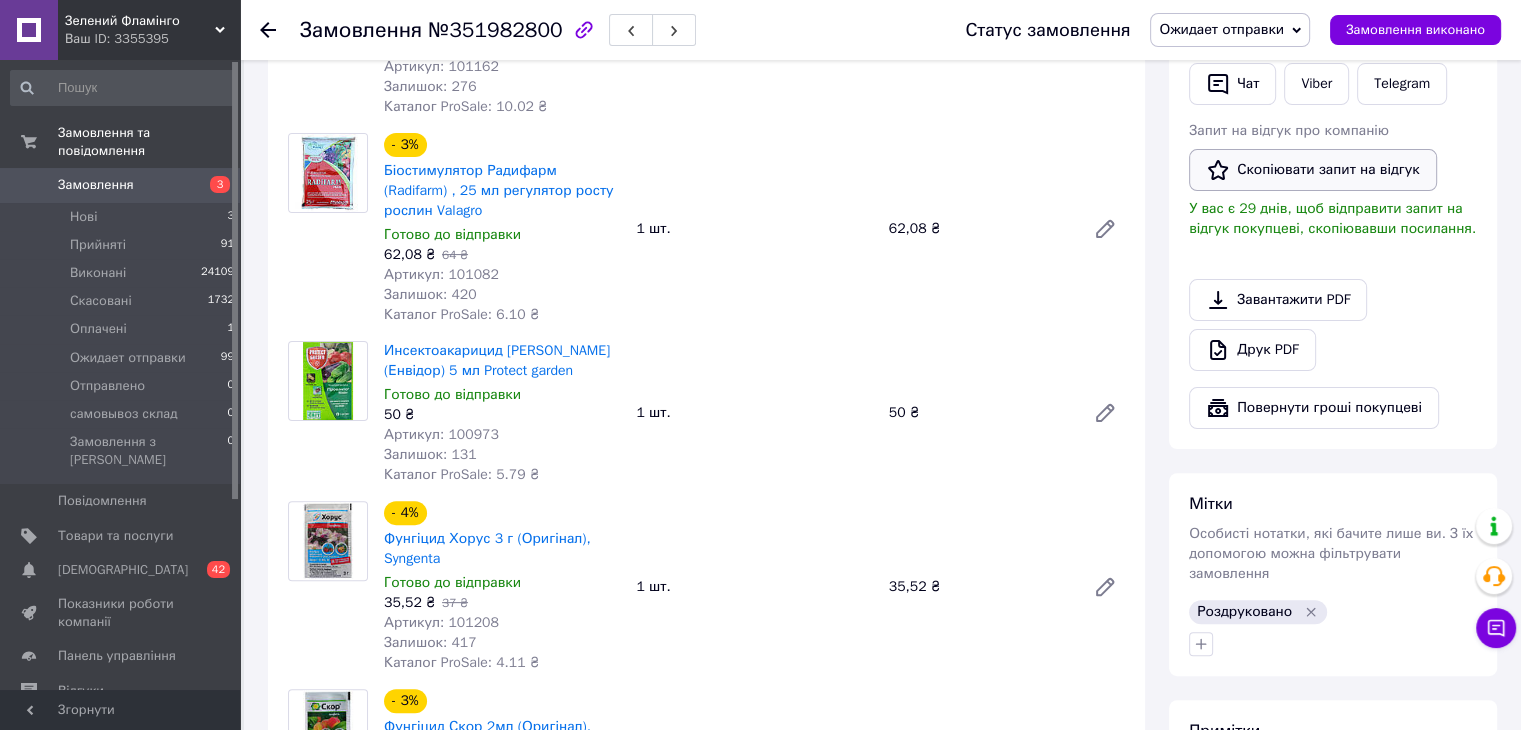 scroll, scrollTop: 0, scrollLeft: 0, axis: both 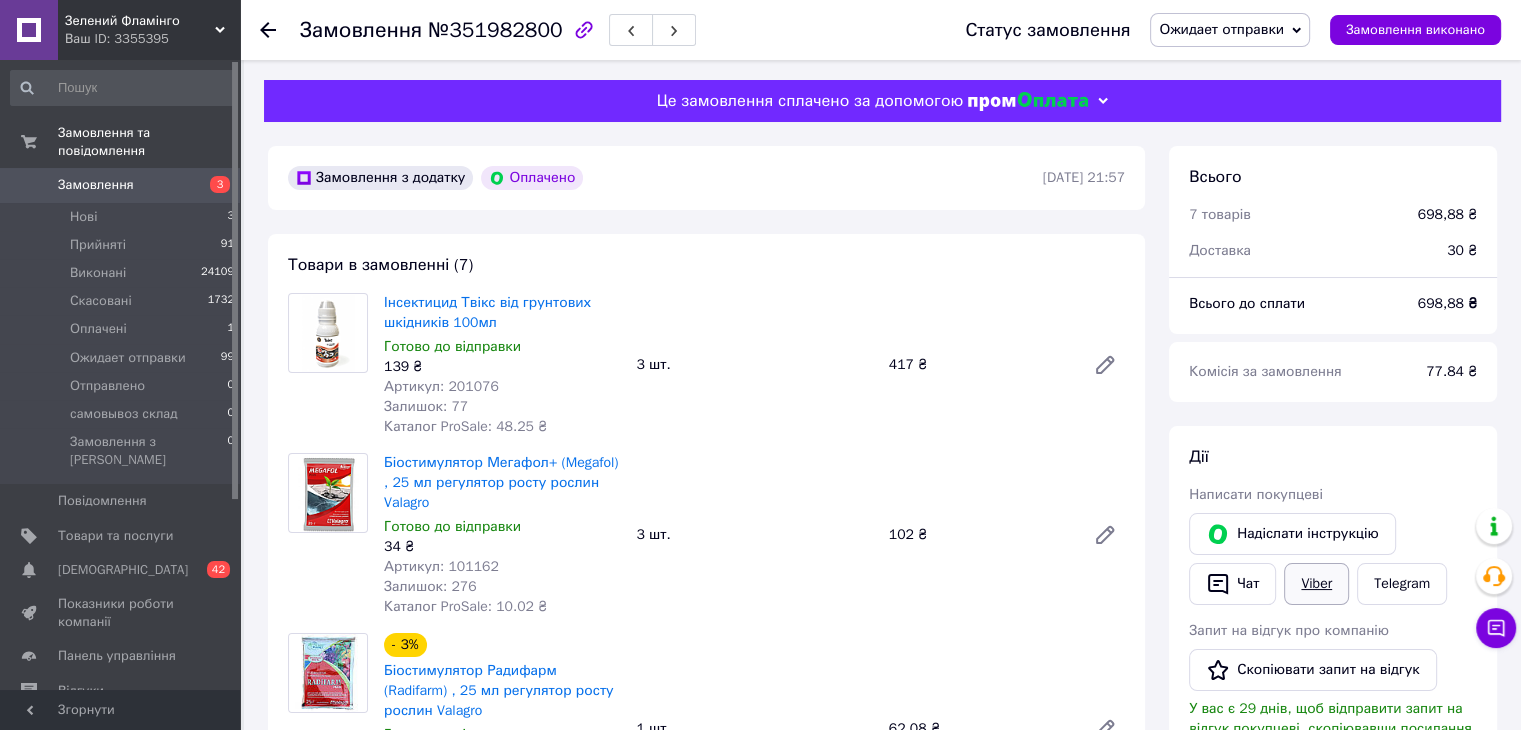 click on "Viber" at bounding box center (1316, 584) 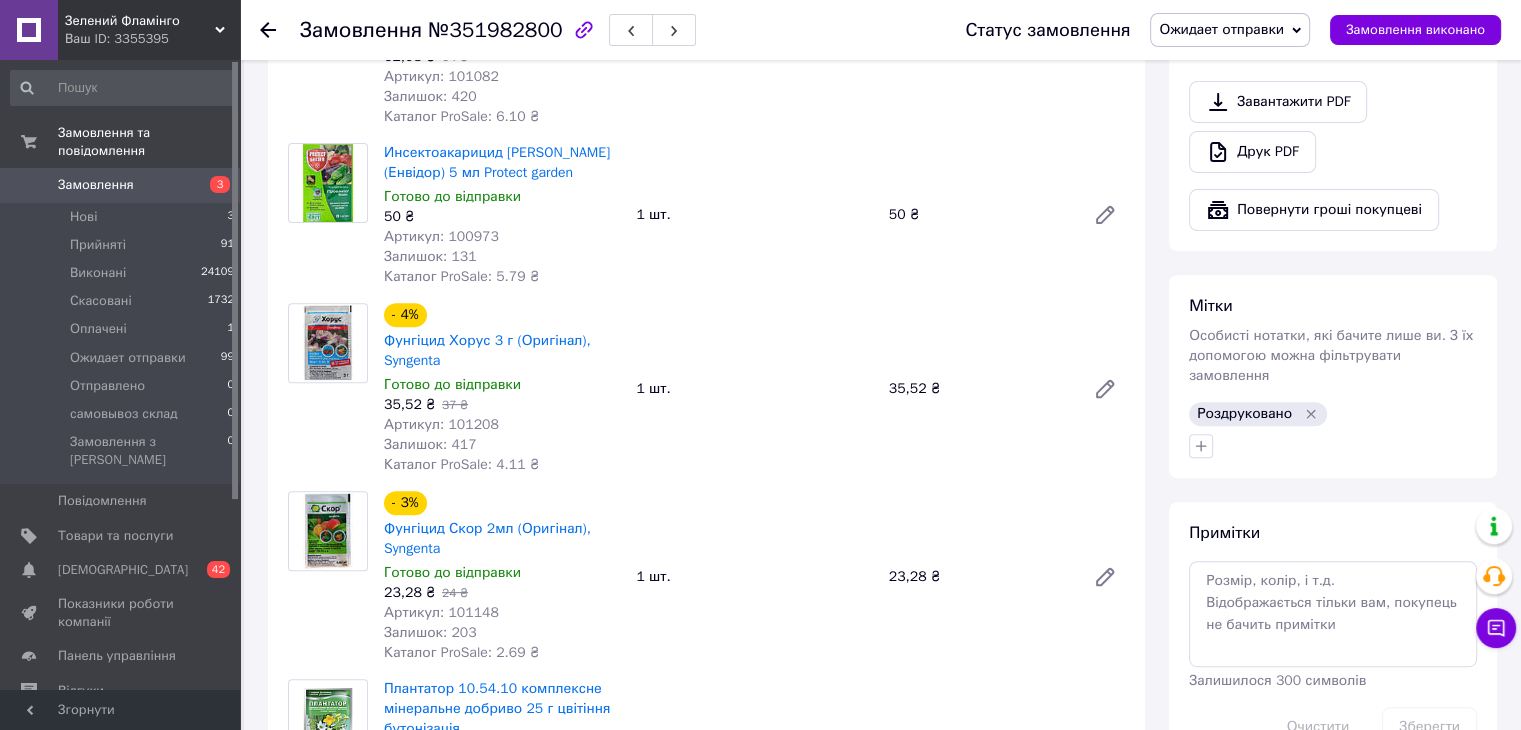 scroll, scrollTop: 700, scrollLeft: 0, axis: vertical 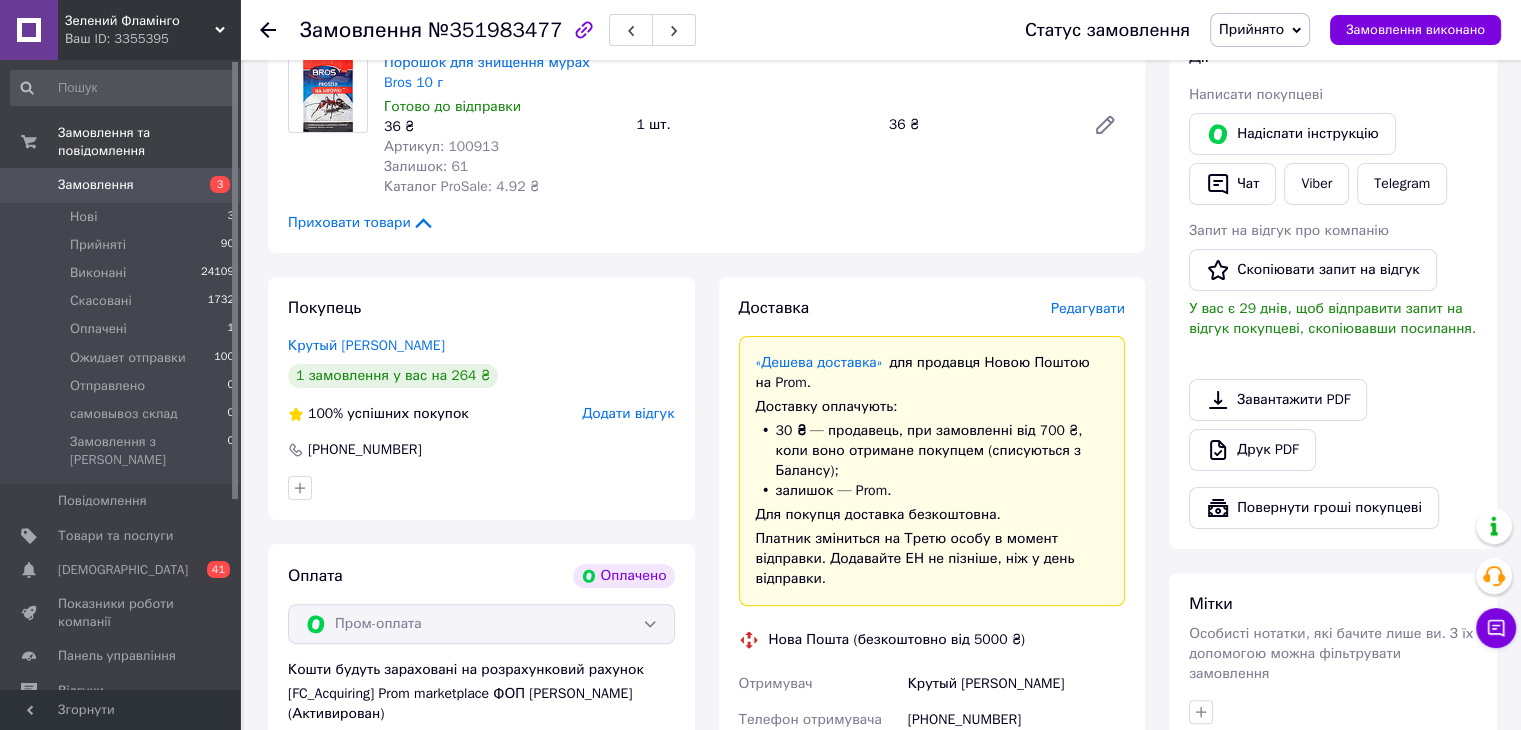 click on "Редагувати" at bounding box center [1088, 308] 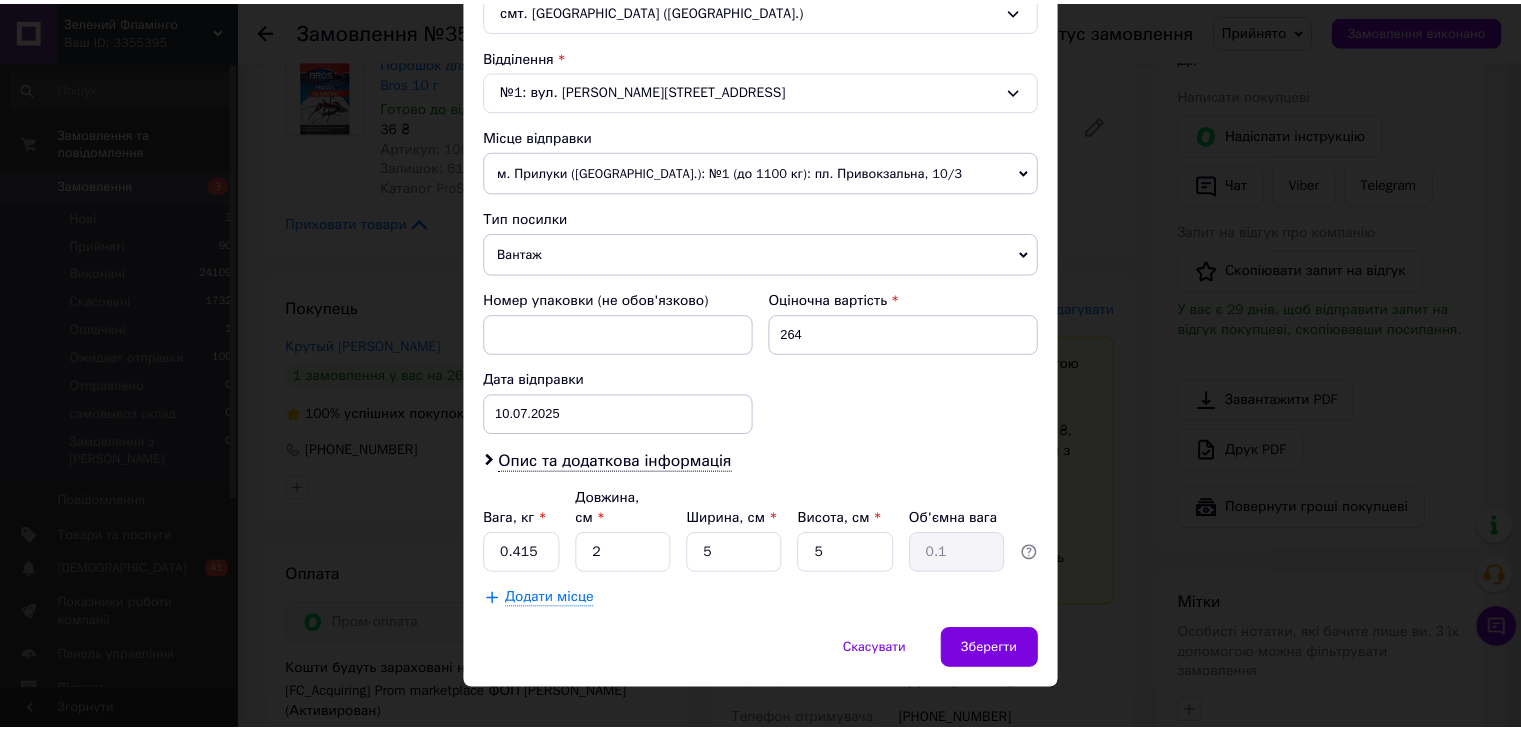scroll, scrollTop: 592, scrollLeft: 0, axis: vertical 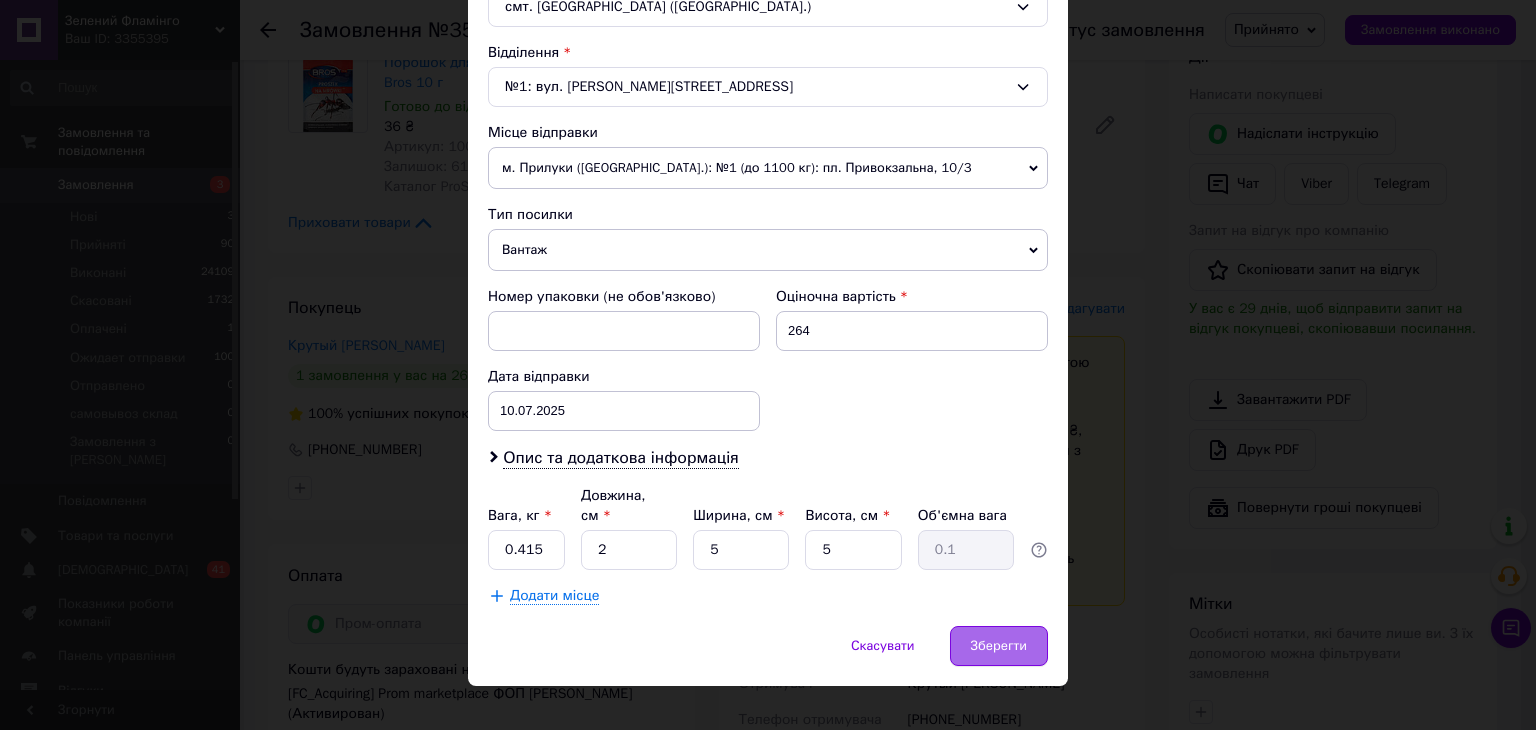click on "Зберегти" at bounding box center (999, 646) 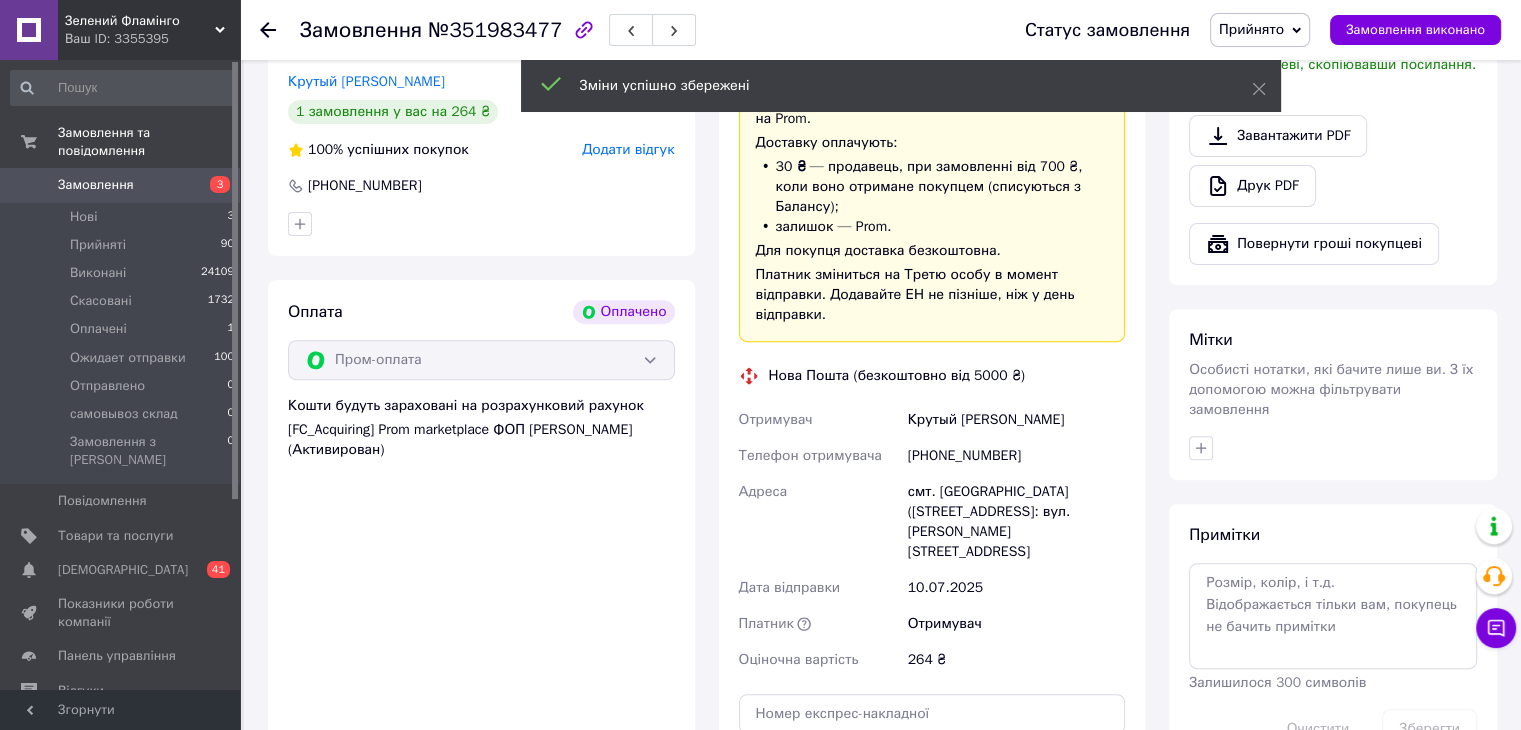 scroll, scrollTop: 800, scrollLeft: 0, axis: vertical 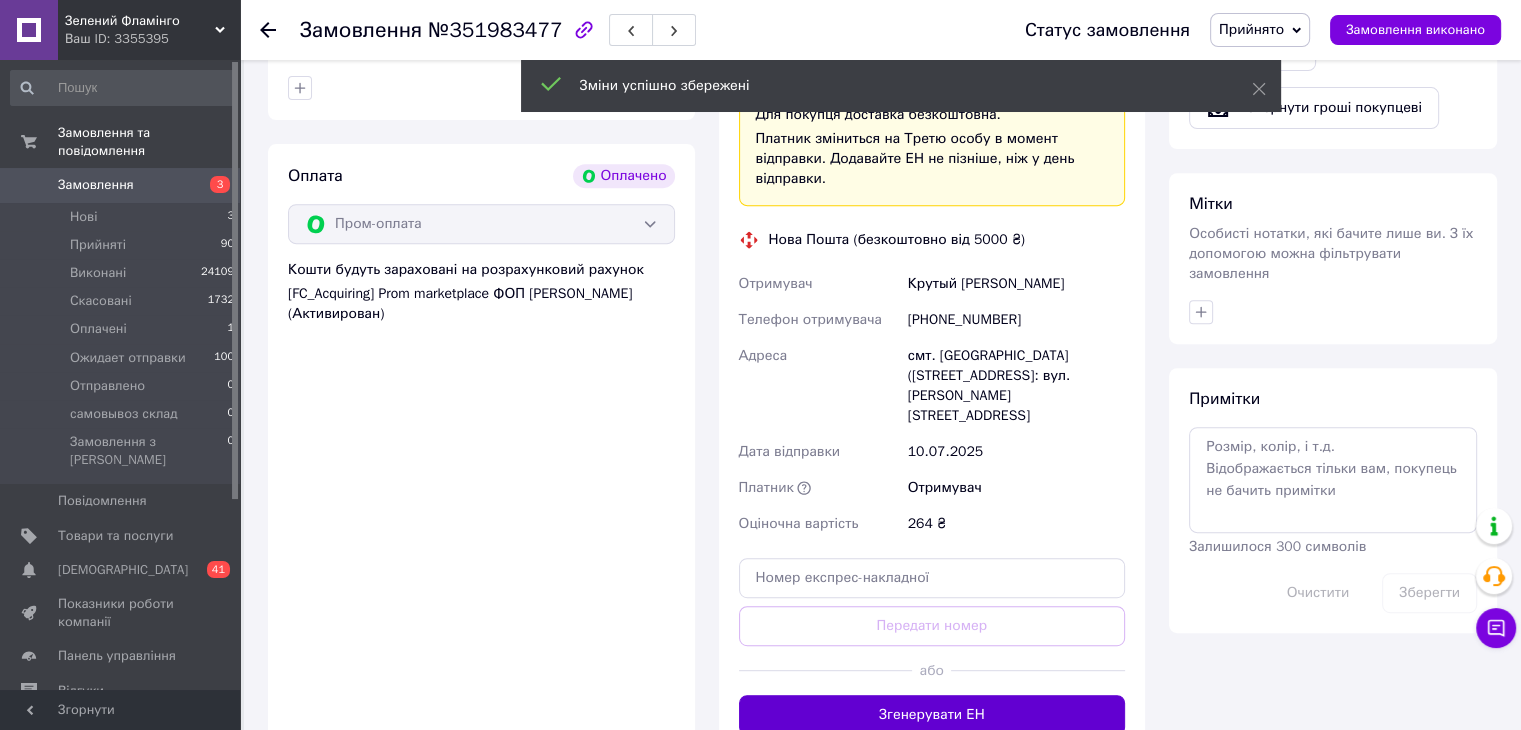 click on "Згенерувати ЕН" at bounding box center (932, 715) 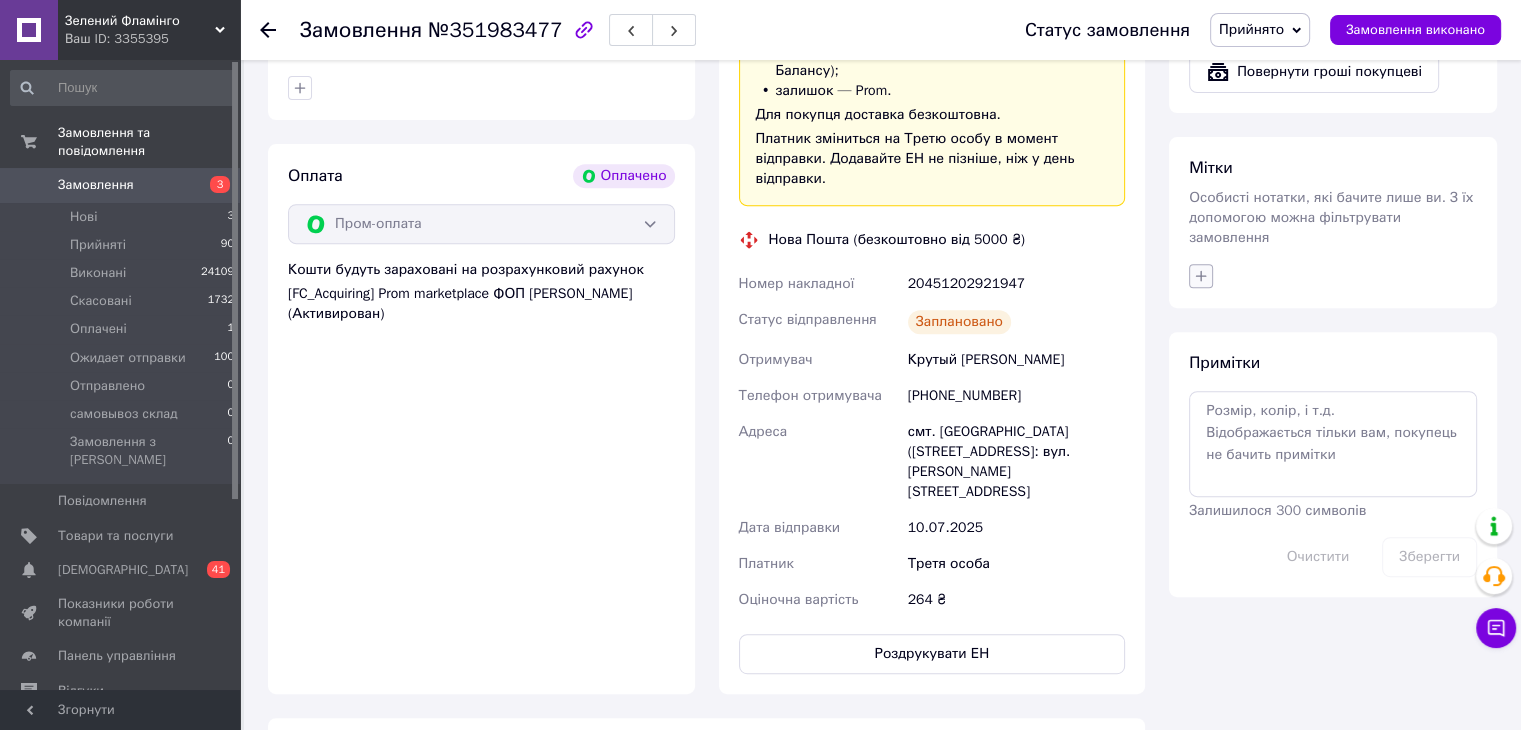 click 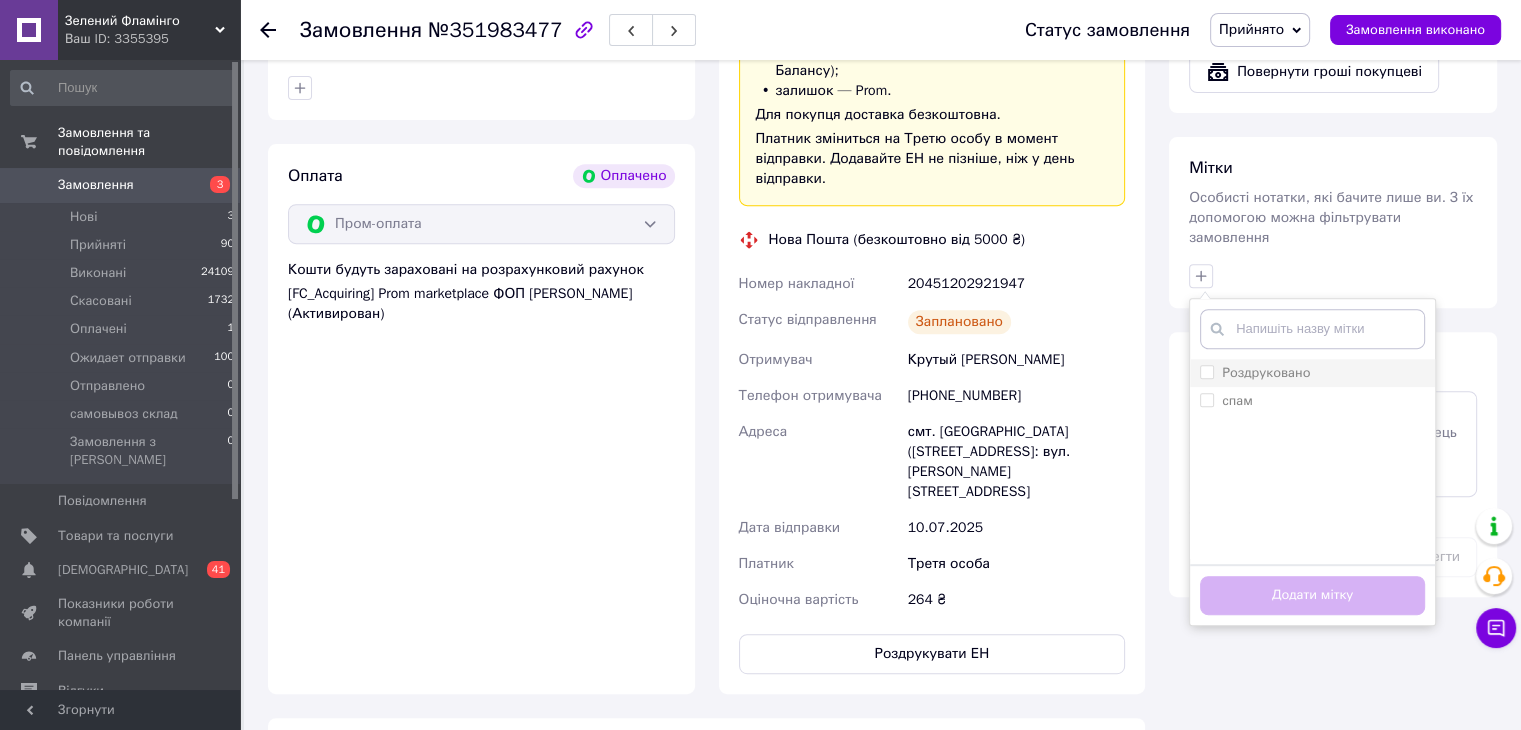 click on "Роздруковано" at bounding box center (1312, 373) 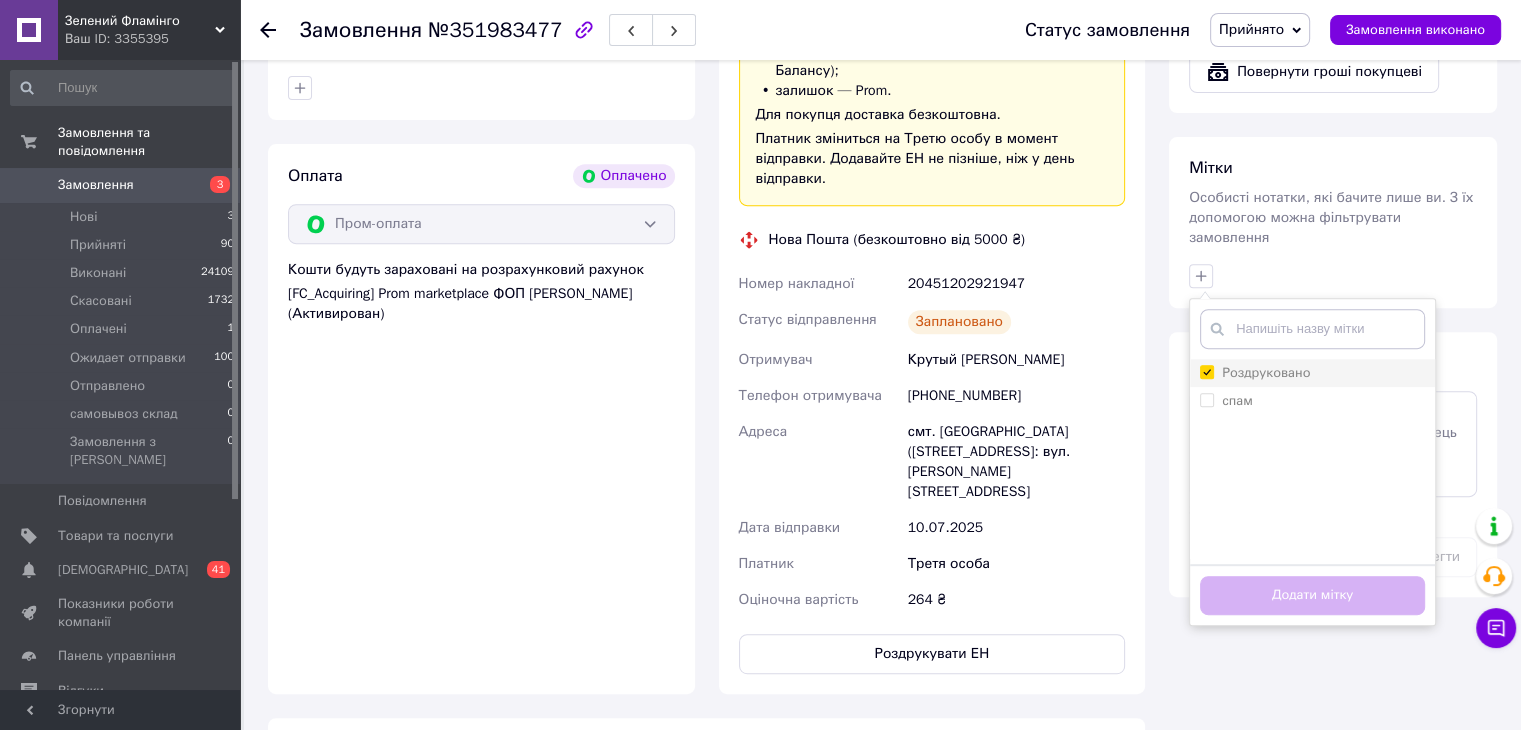 checkbox on "true" 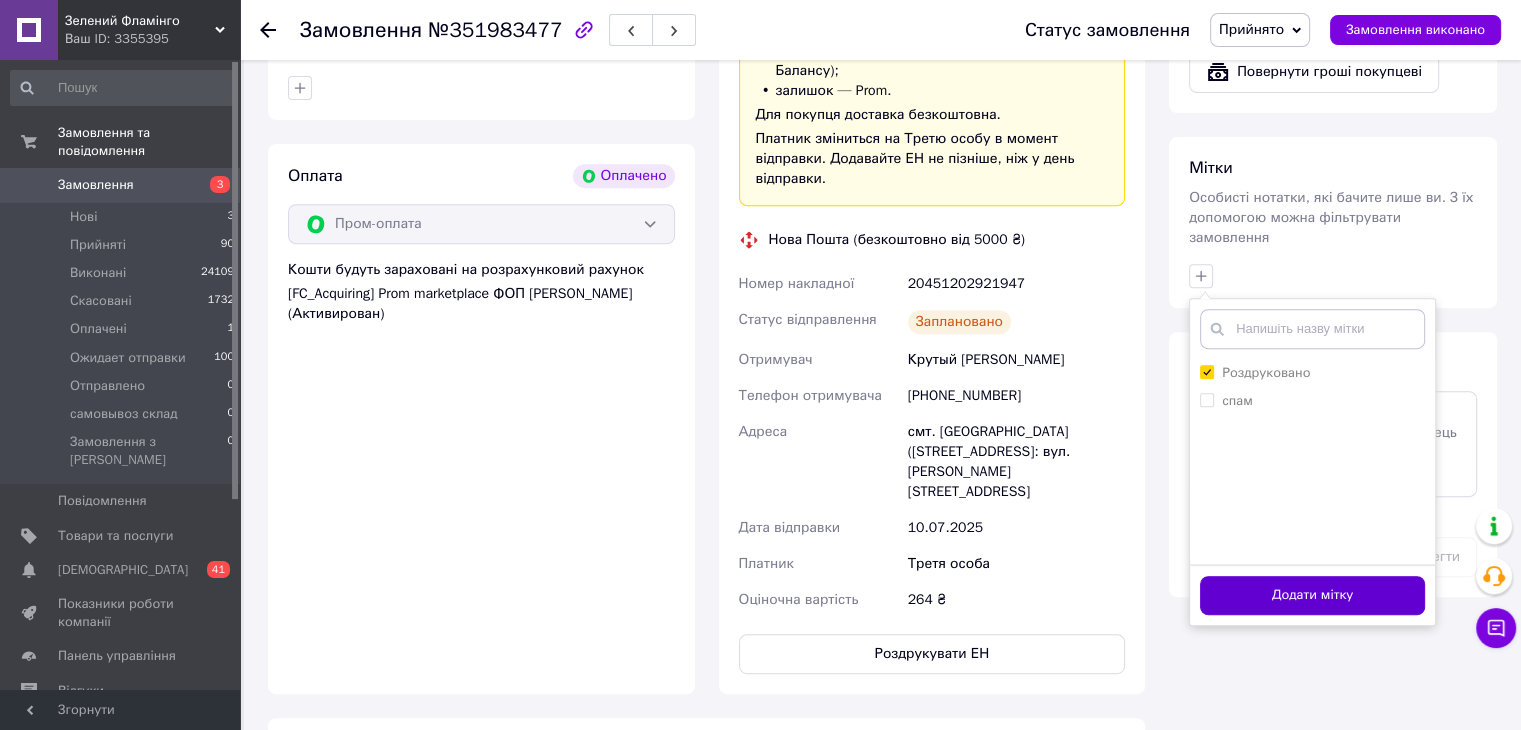 click on "Додати мітку" at bounding box center [1312, 595] 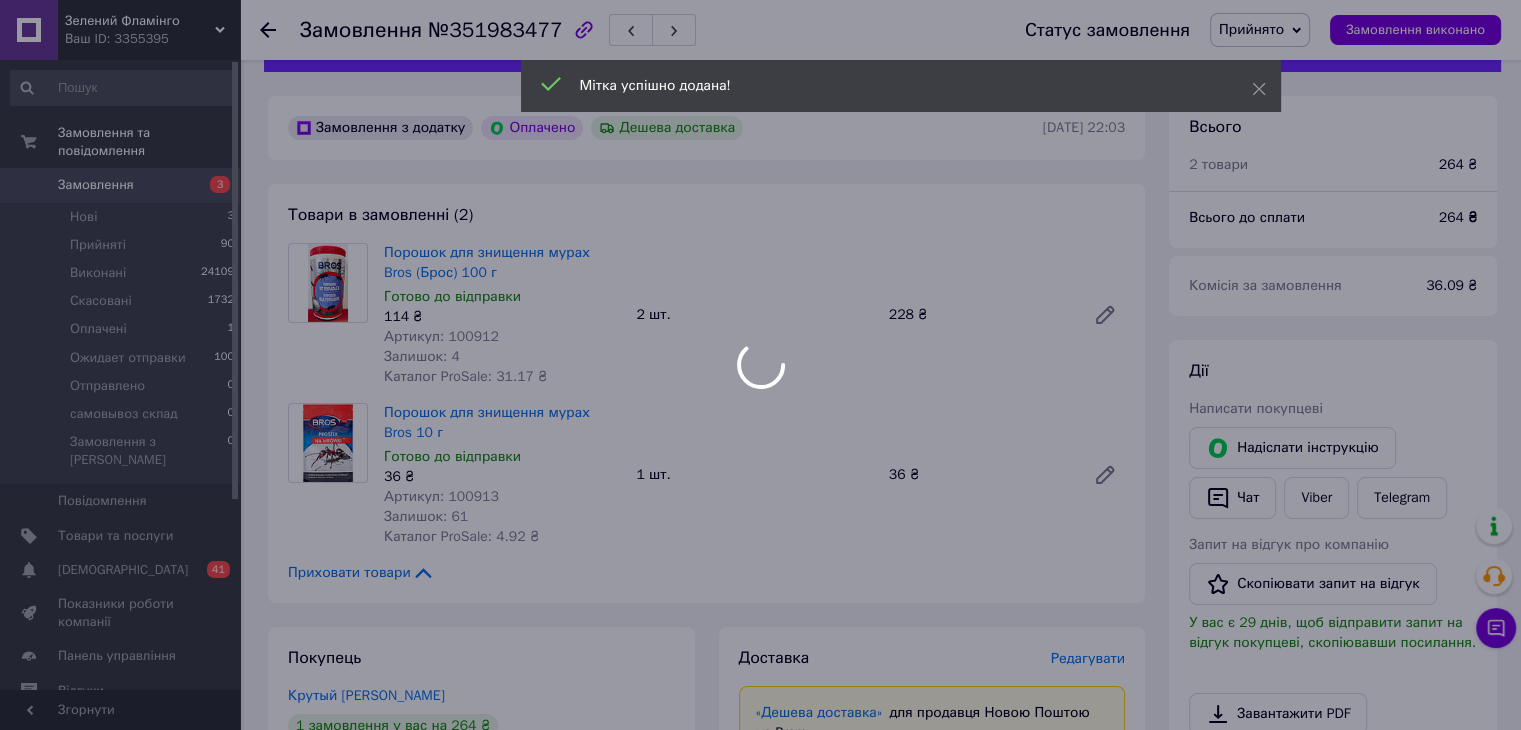 scroll, scrollTop: 0, scrollLeft: 0, axis: both 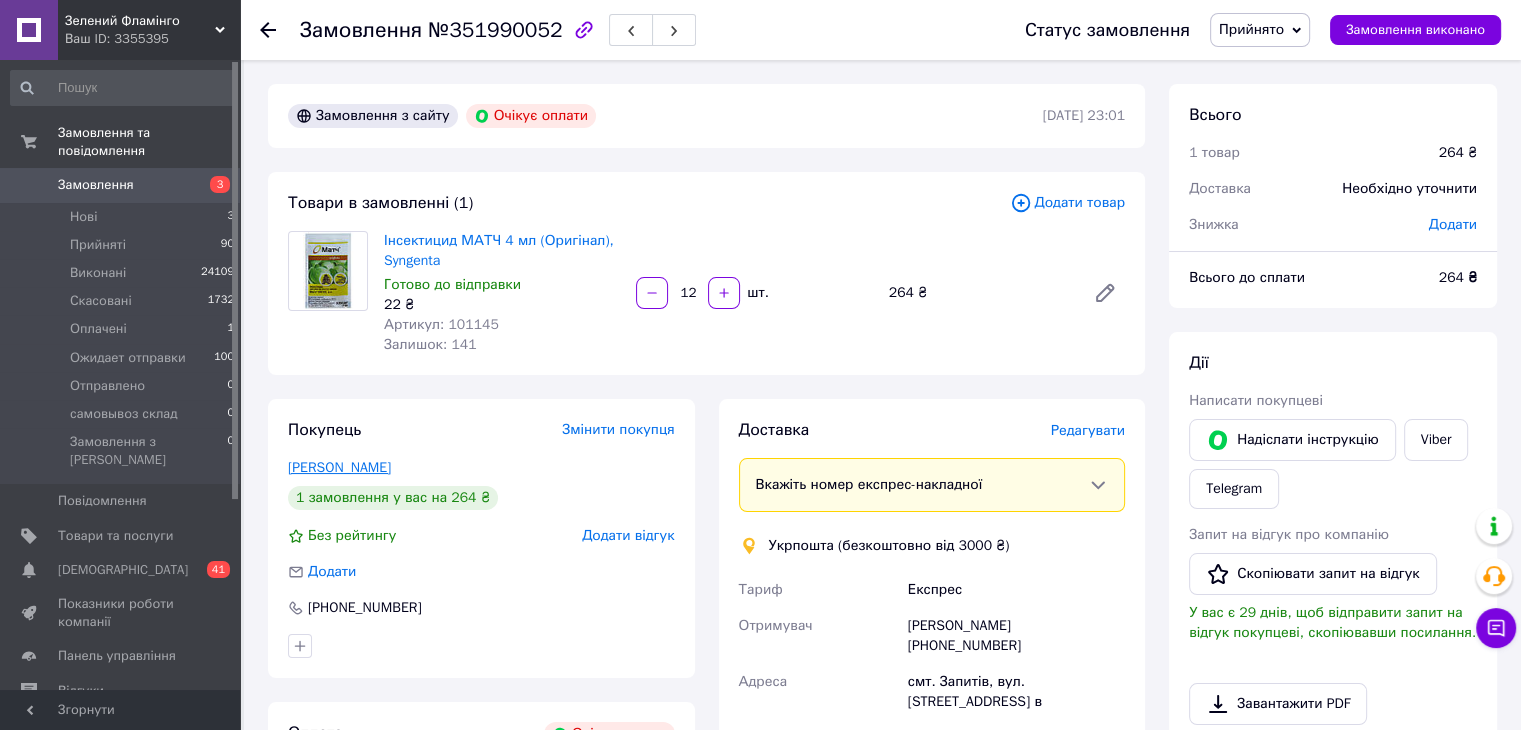 click on "[PERSON_NAME]" at bounding box center [339, 467] 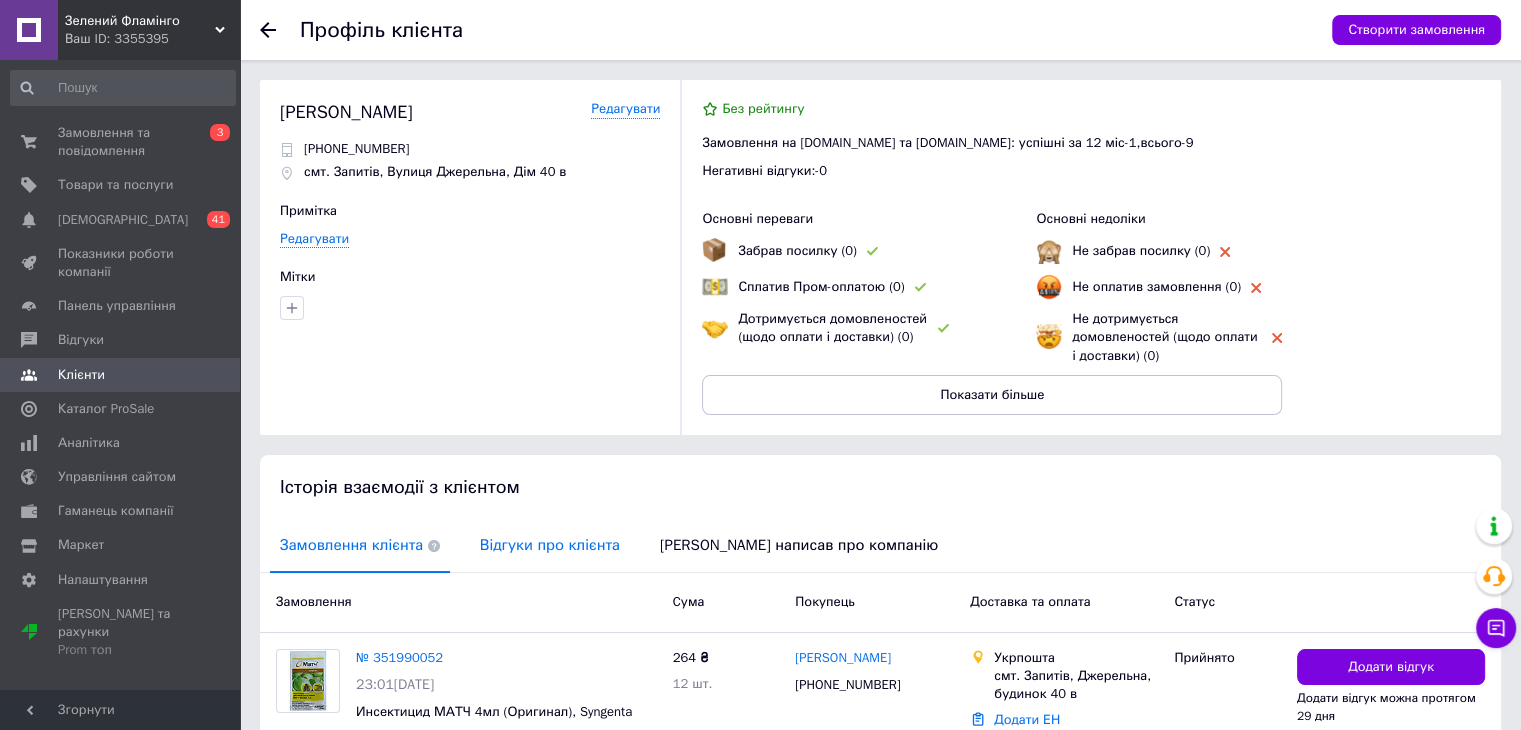 click on "Відгуки про клієнта" at bounding box center (550, 545) 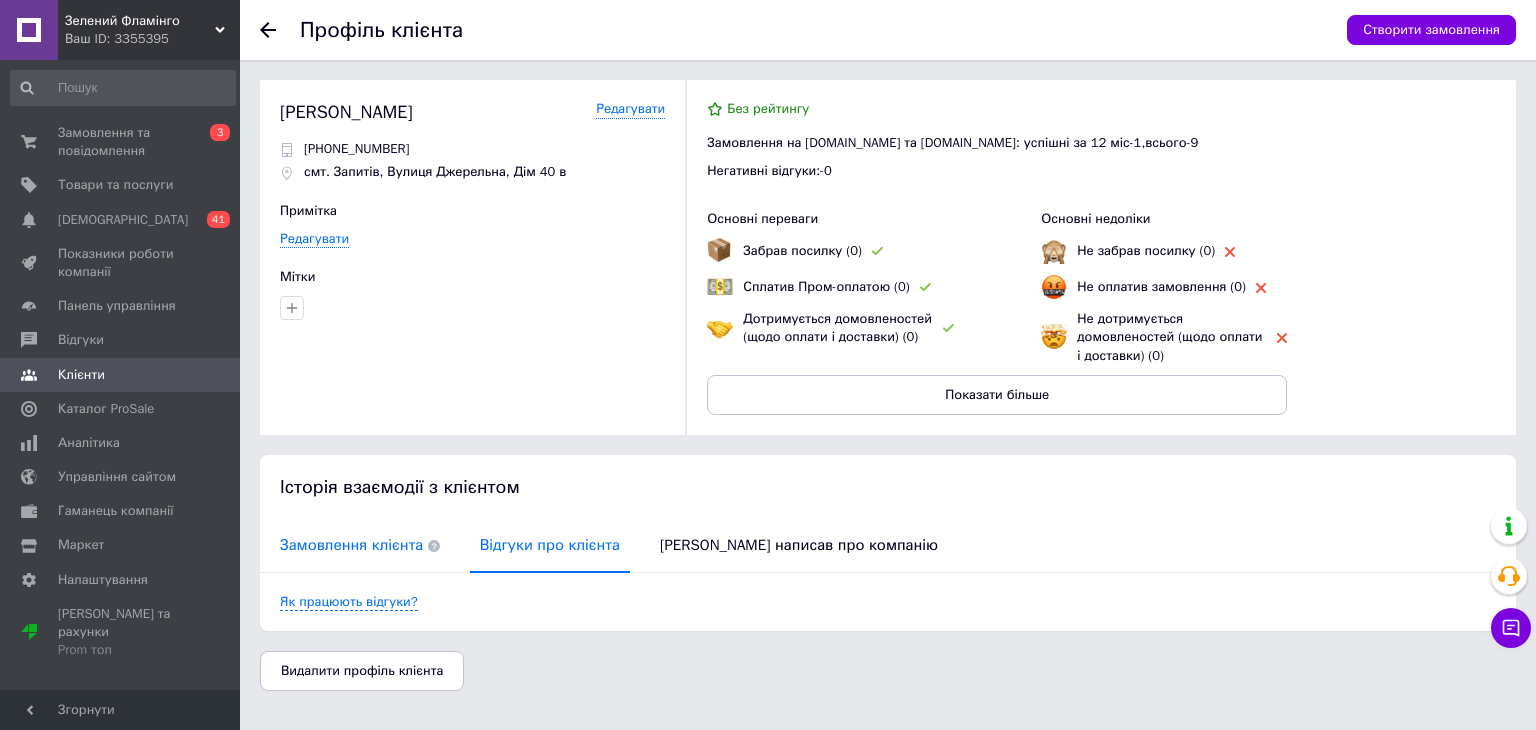 click on "Замовлення клієнта" at bounding box center [360, 545] 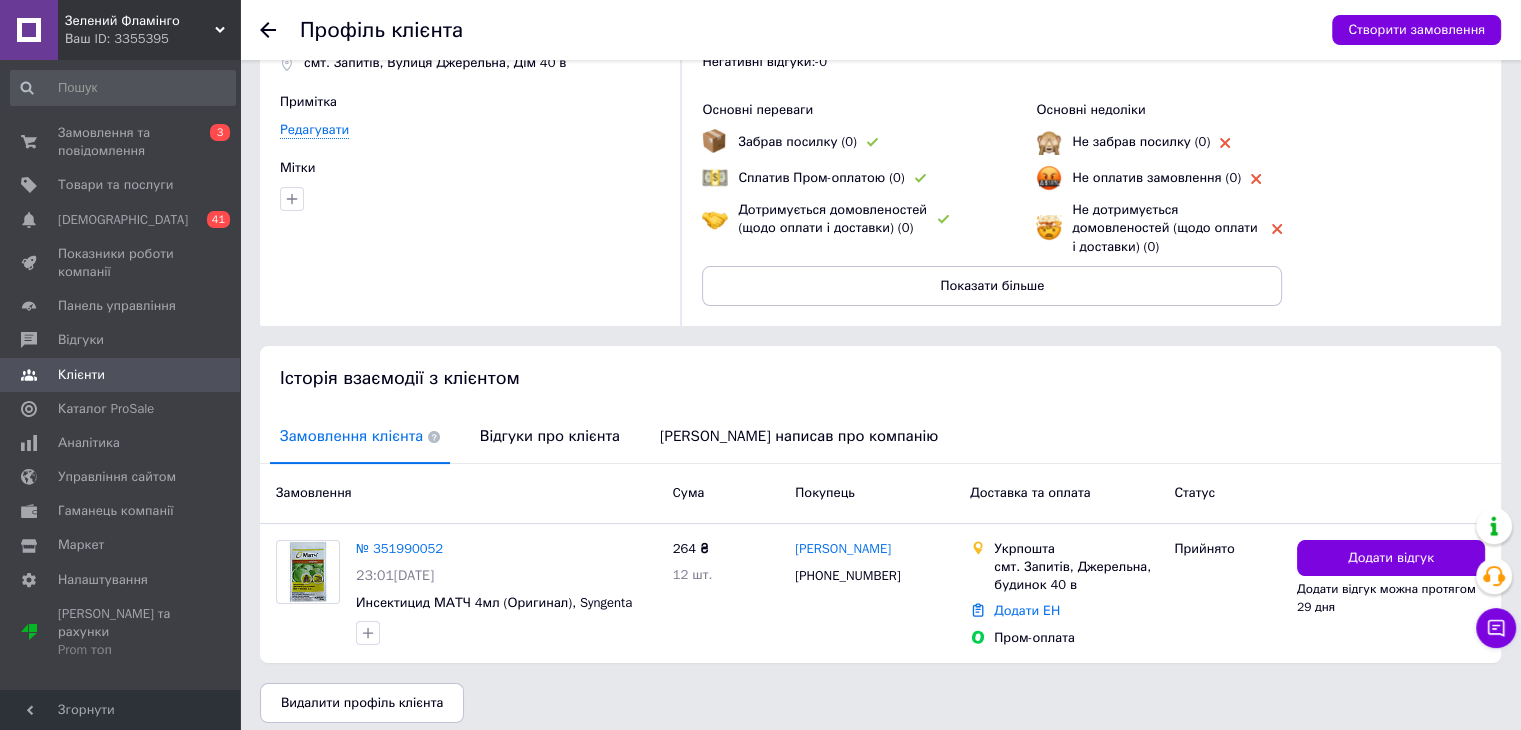 scroll, scrollTop: 121, scrollLeft: 0, axis: vertical 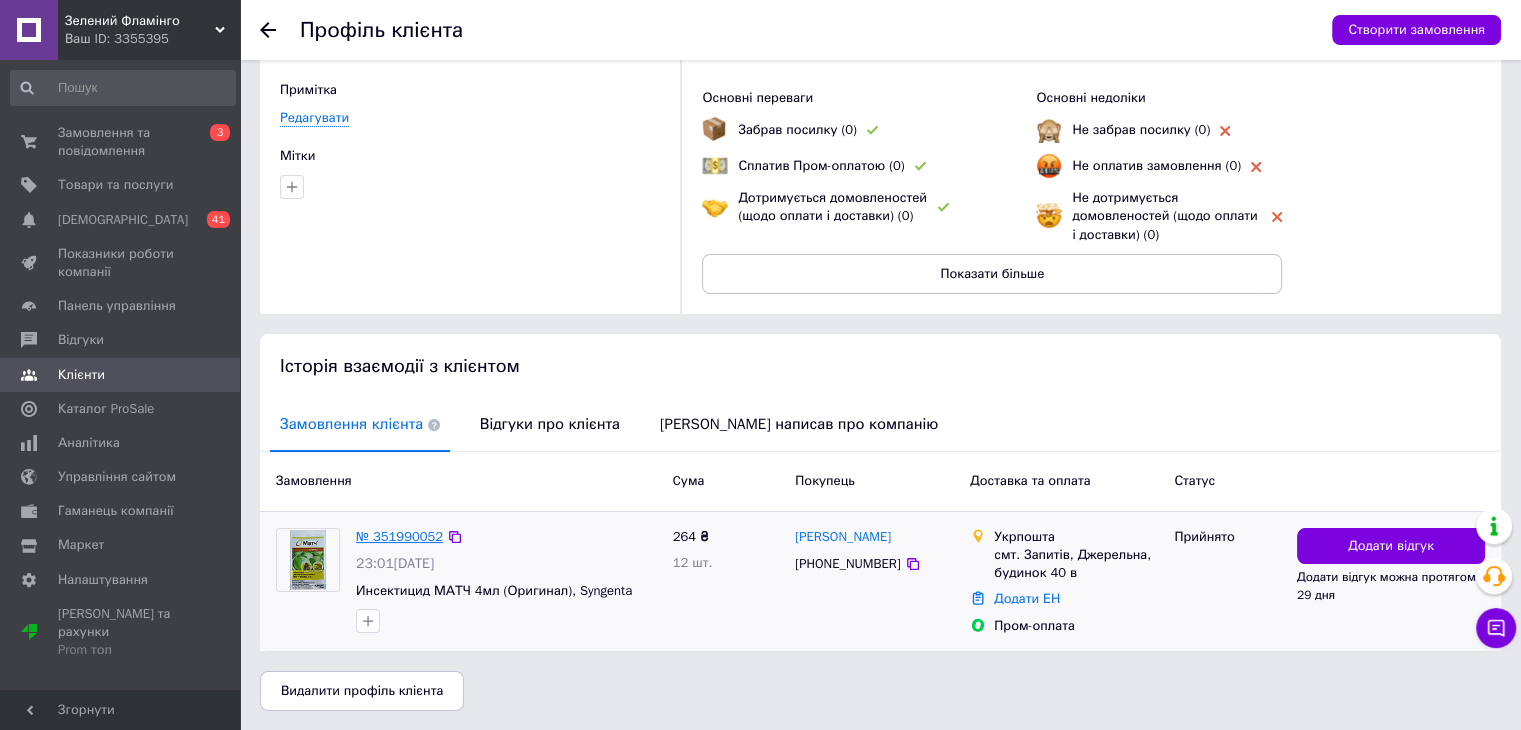 click on "№ 351990052" at bounding box center (399, 536) 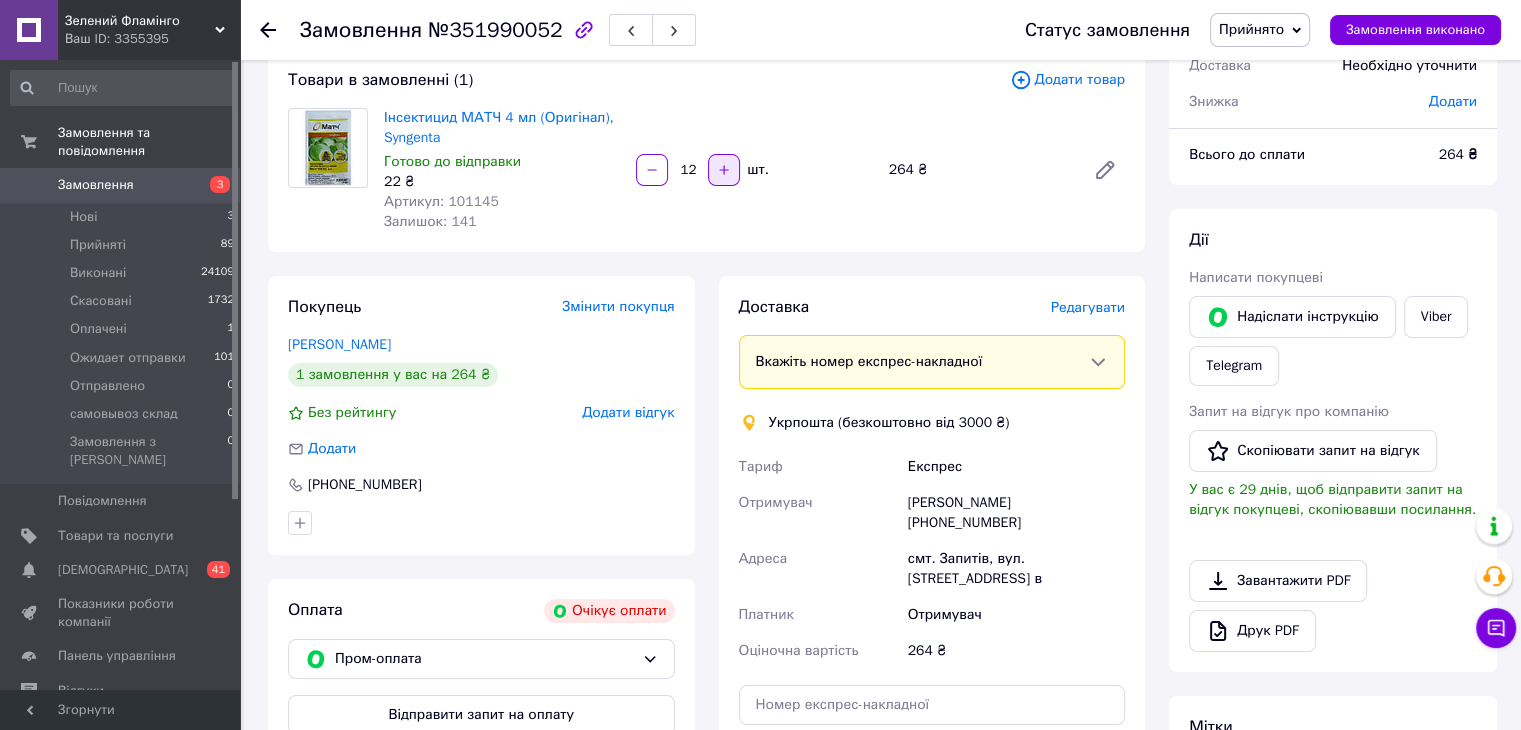 scroll, scrollTop: 400, scrollLeft: 0, axis: vertical 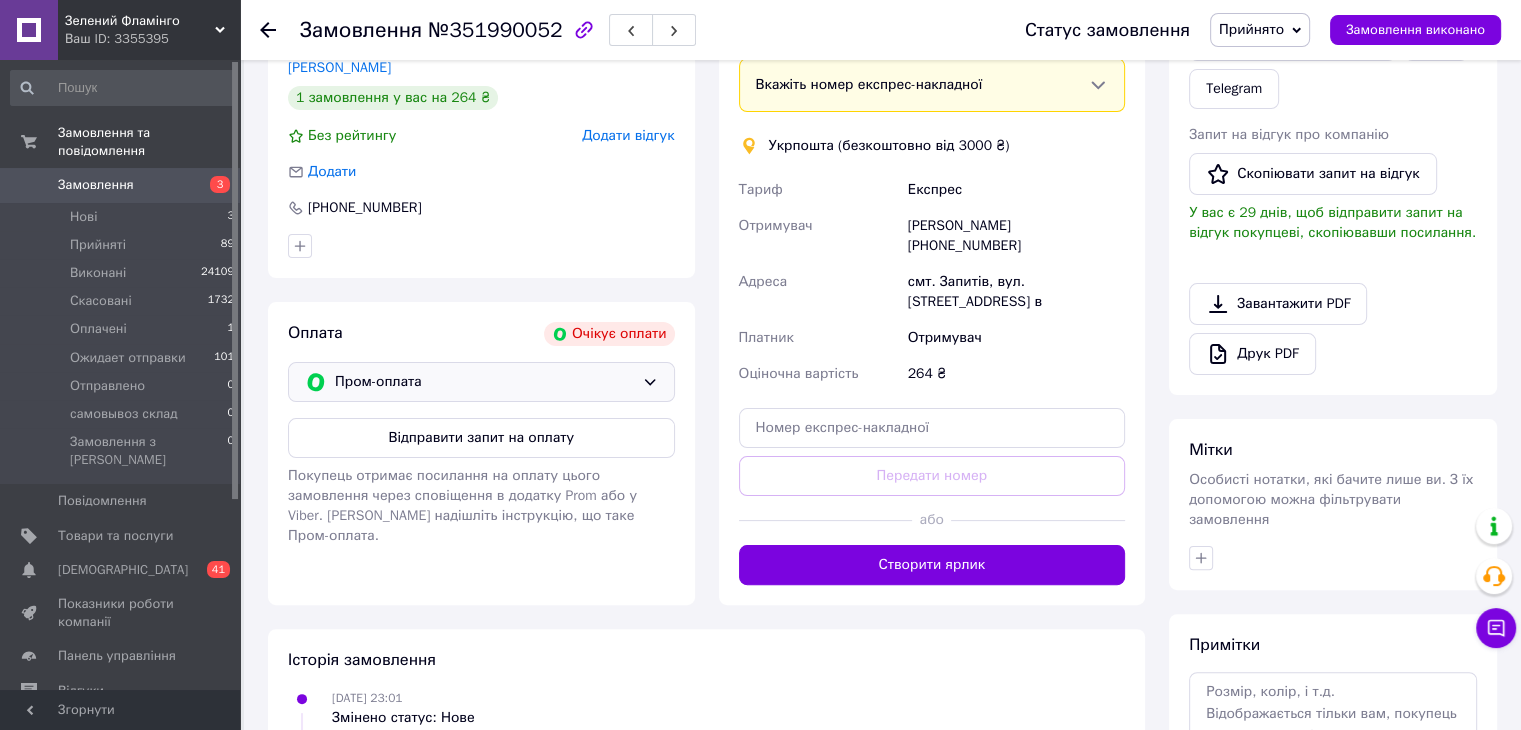 click on "Пром-оплата" at bounding box center [484, 382] 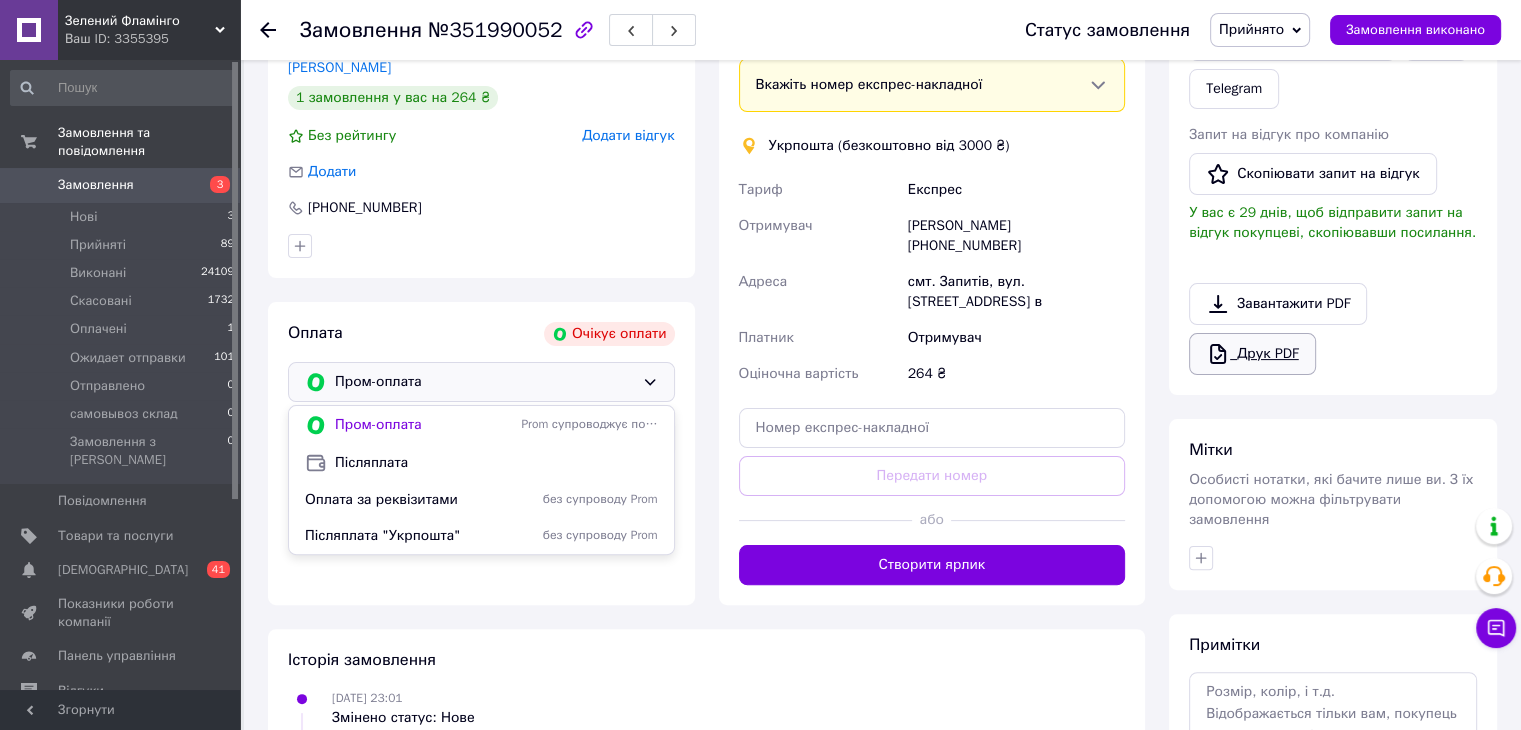drag, startPoint x: 363, startPoint y: 470, endPoint x: 1232, endPoint y: 372, distance: 874.5084 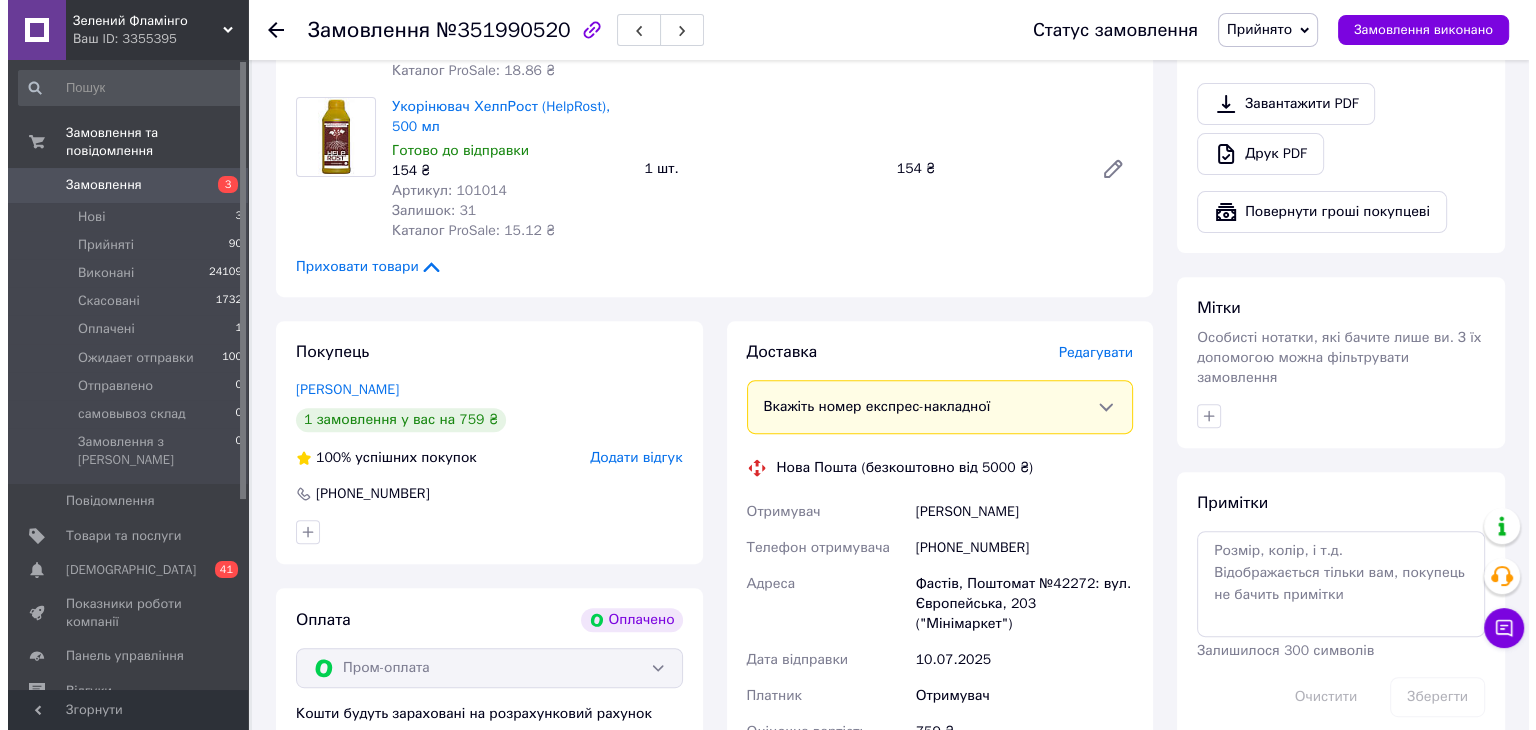 scroll, scrollTop: 700, scrollLeft: 0, axis: vertical 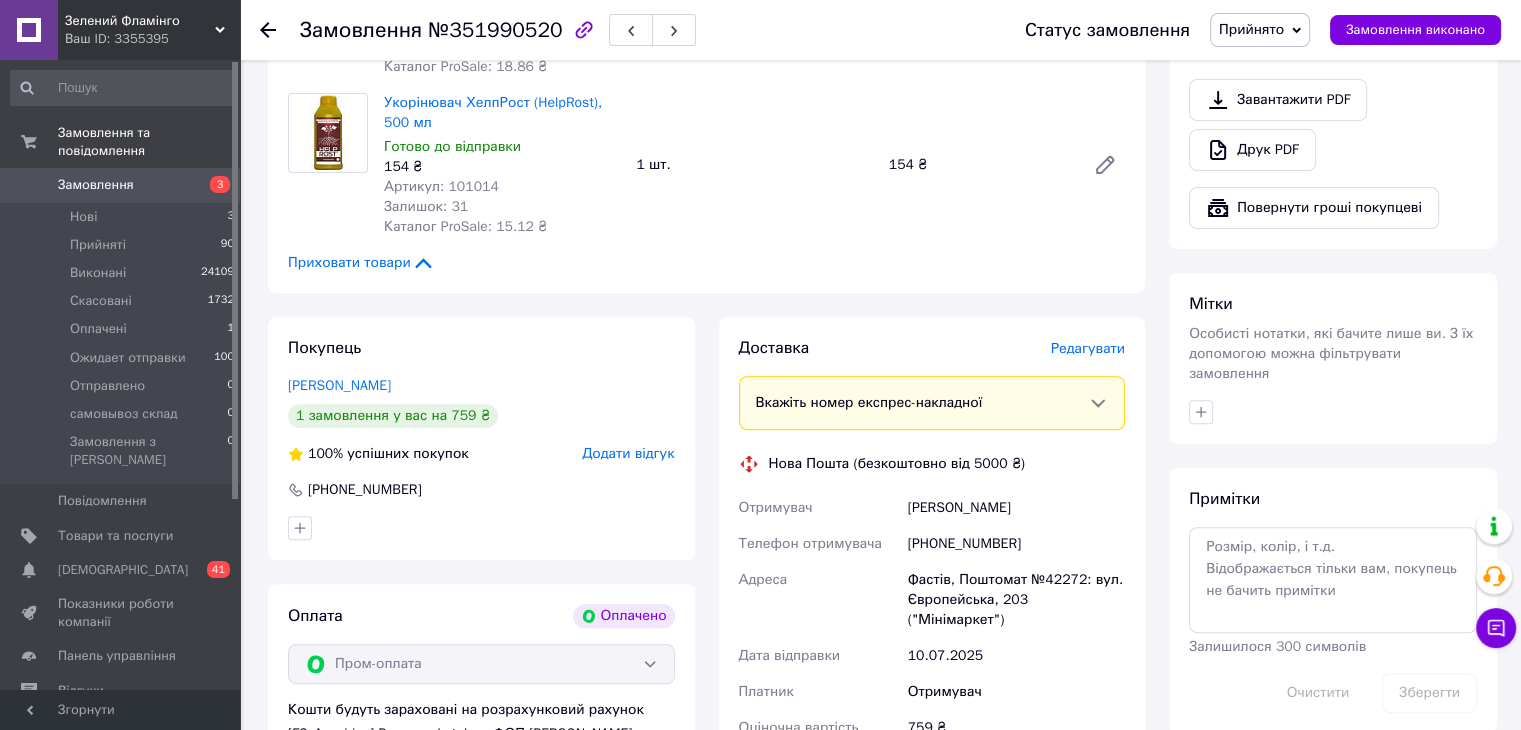 click on "Редагувати" at bounding box center [1088, 348] 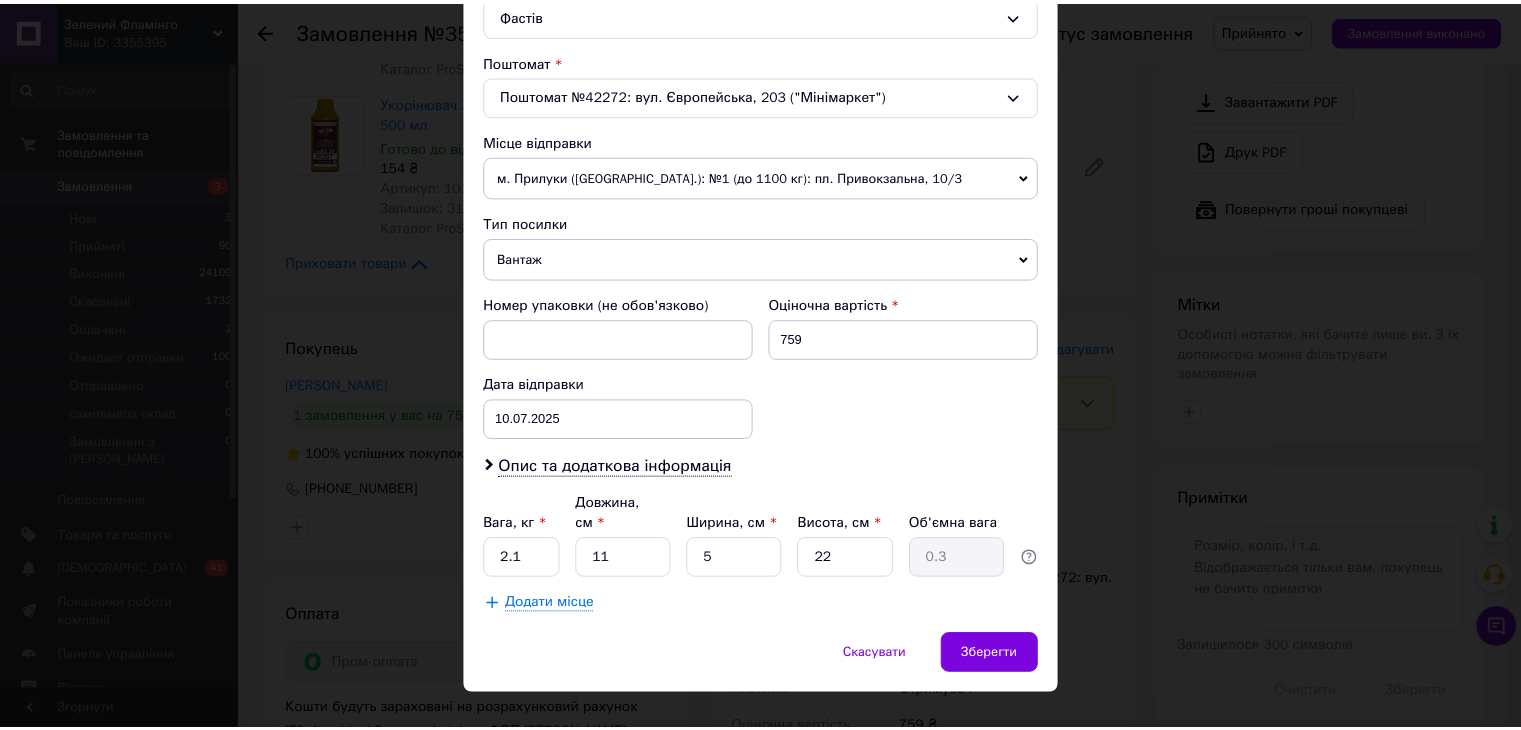 scroll, scrollTop: 592, scrollLeft: 0, axis: vertical 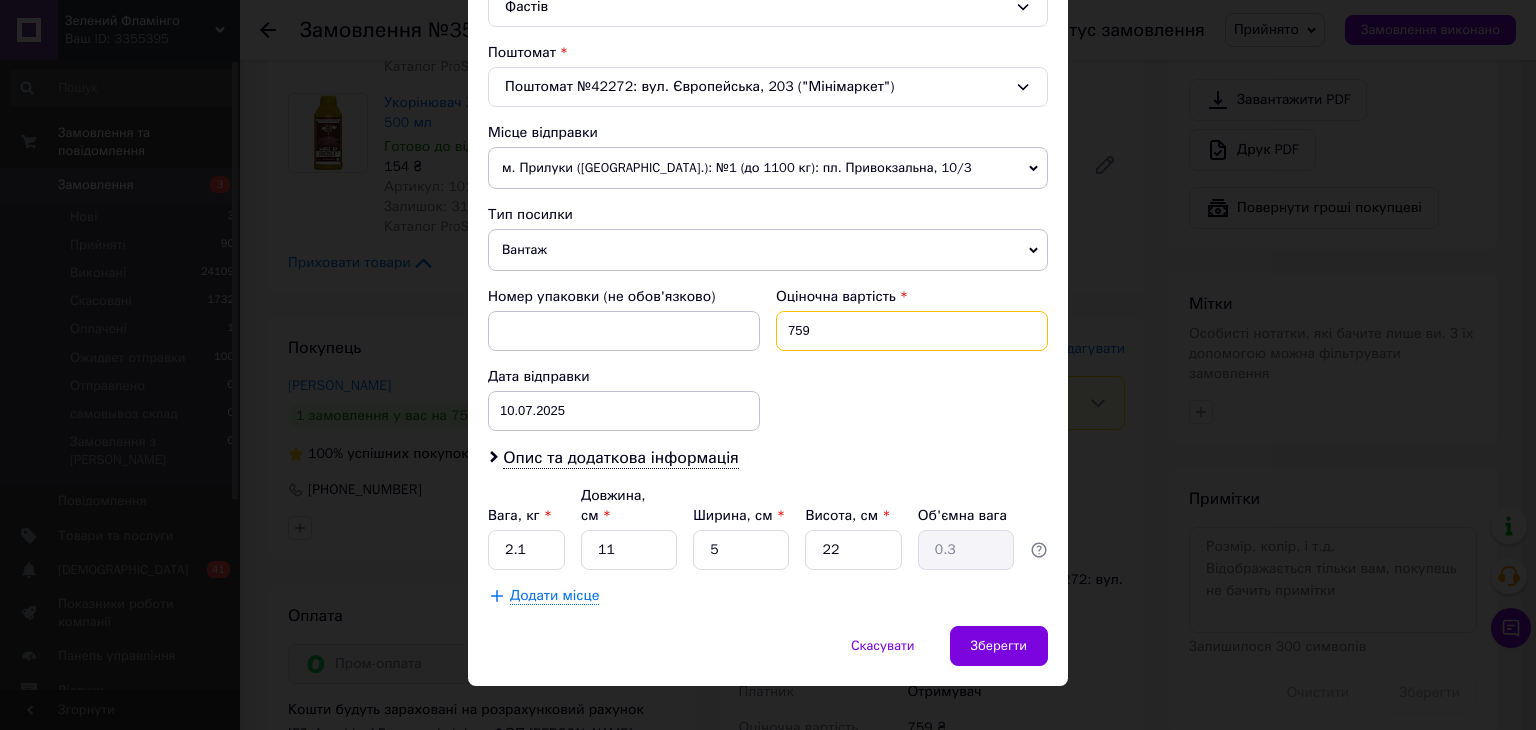 drag, startPoint x: 797, startPoint y: 327, endPoint x: 782, endPoint y: 321, distance: 16.155495 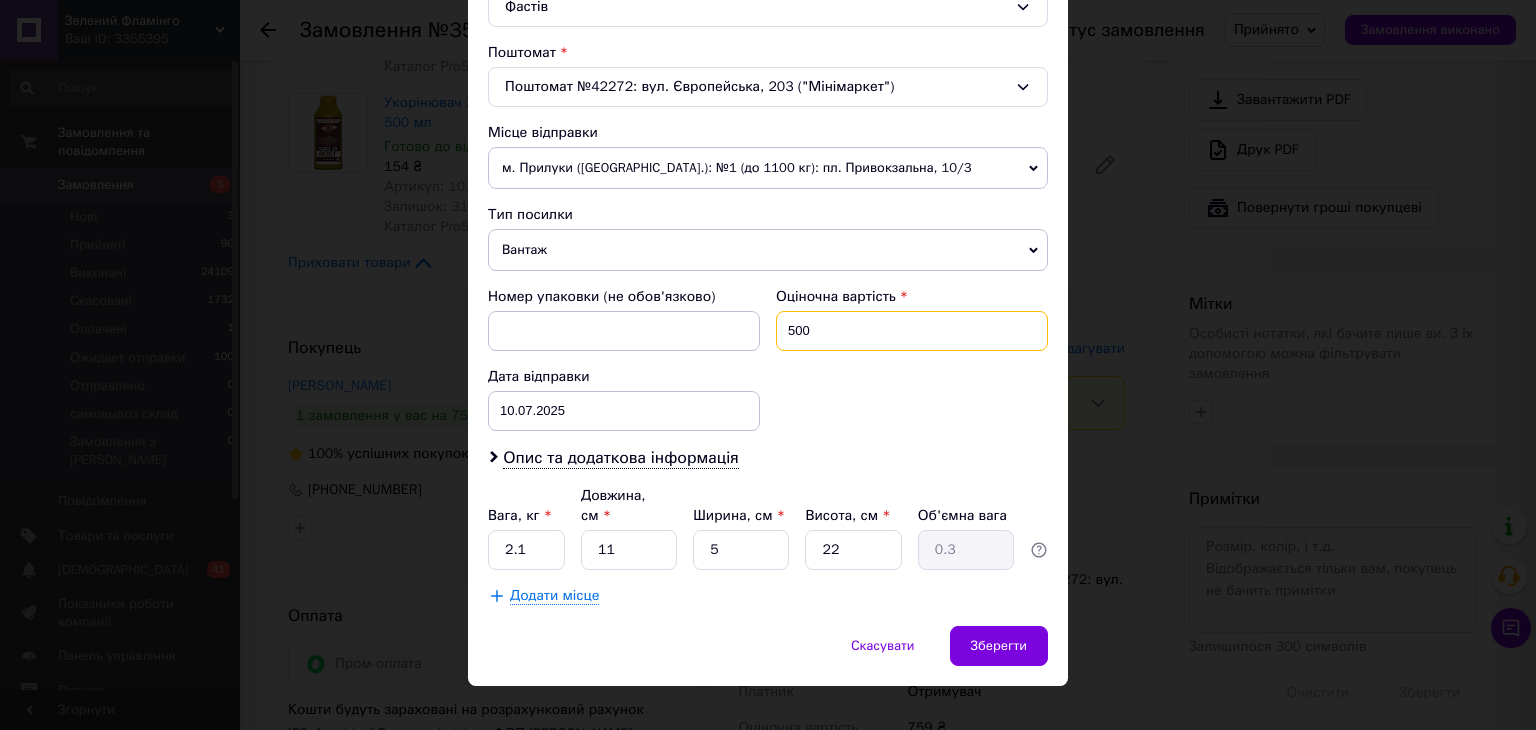 type on "500" 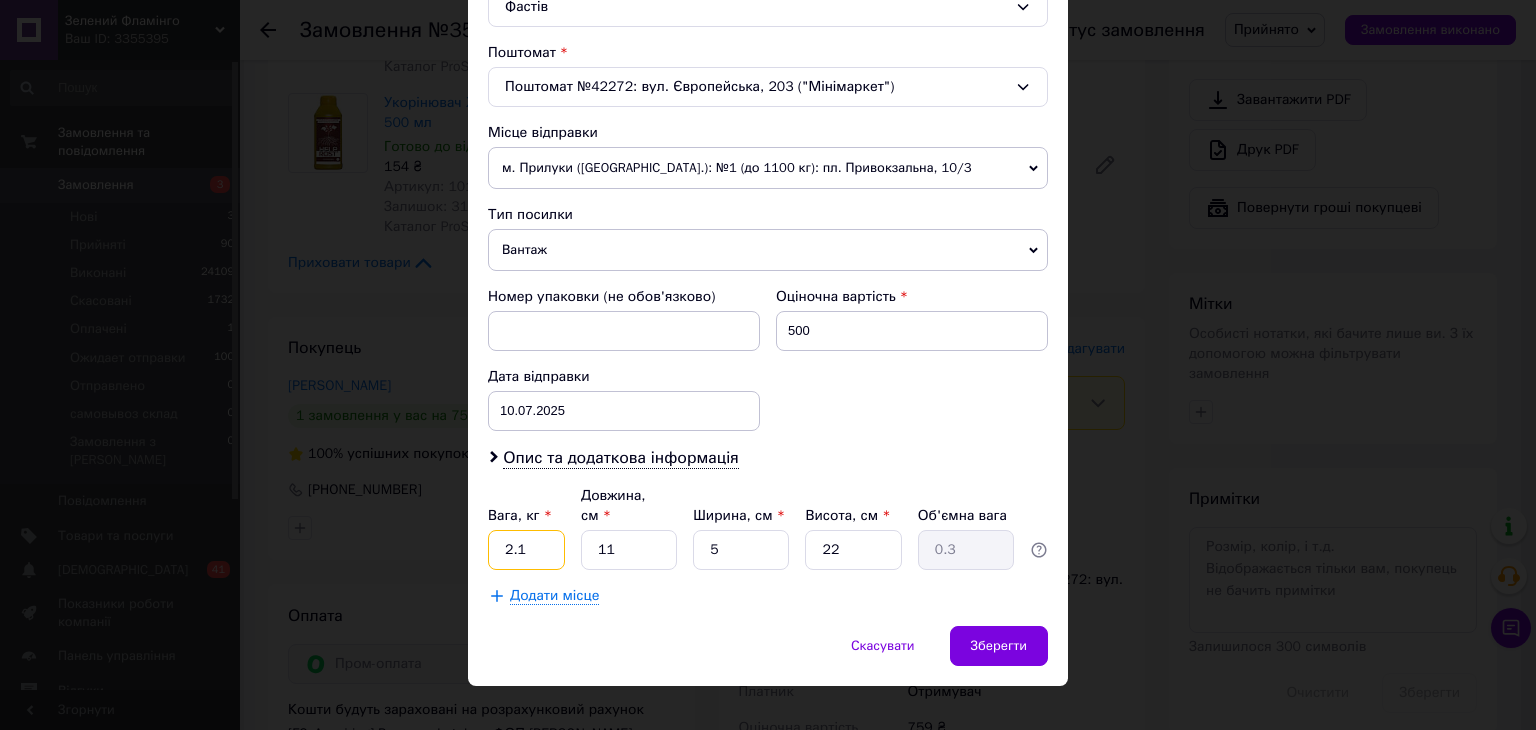 click on "2.1" at bounding box center [526, 550] 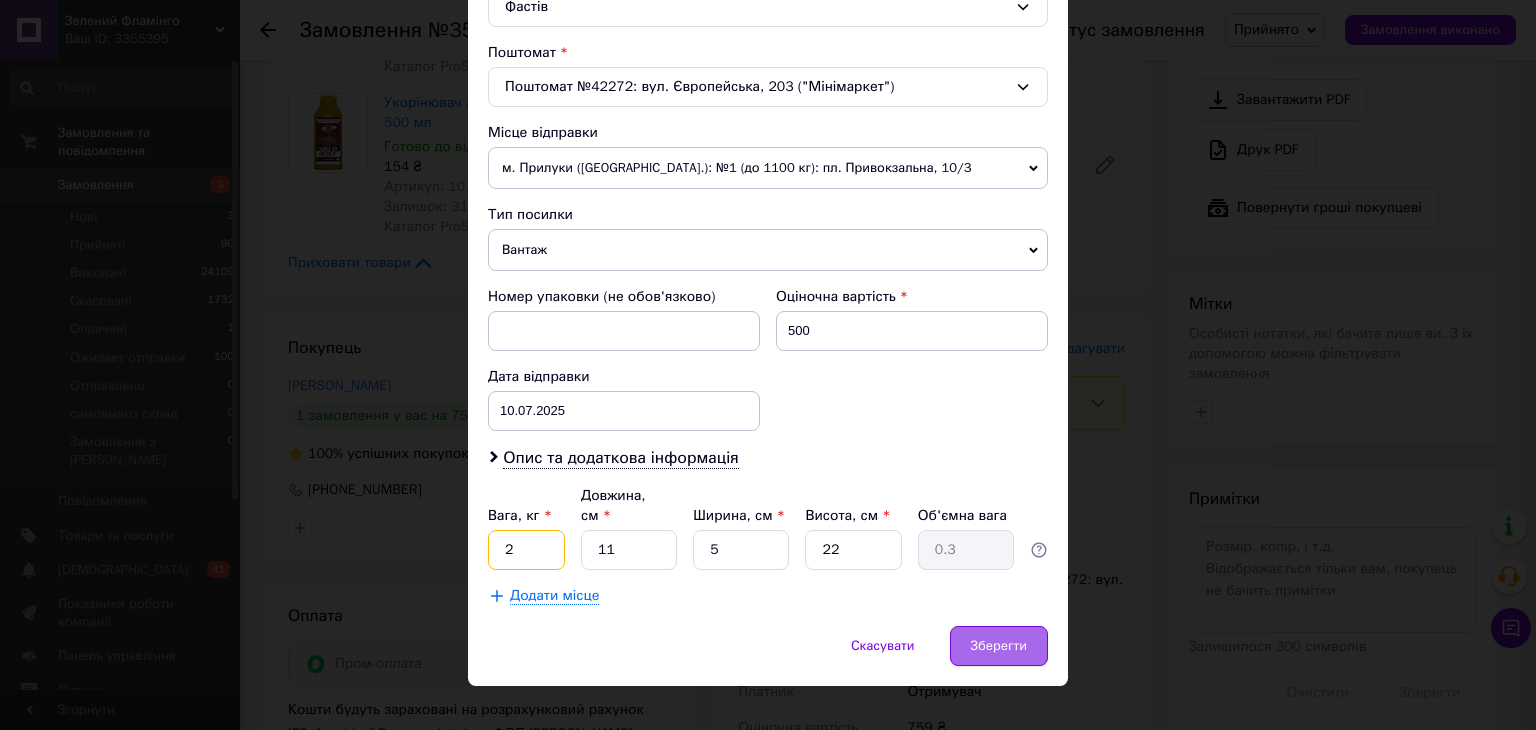 type on "2" 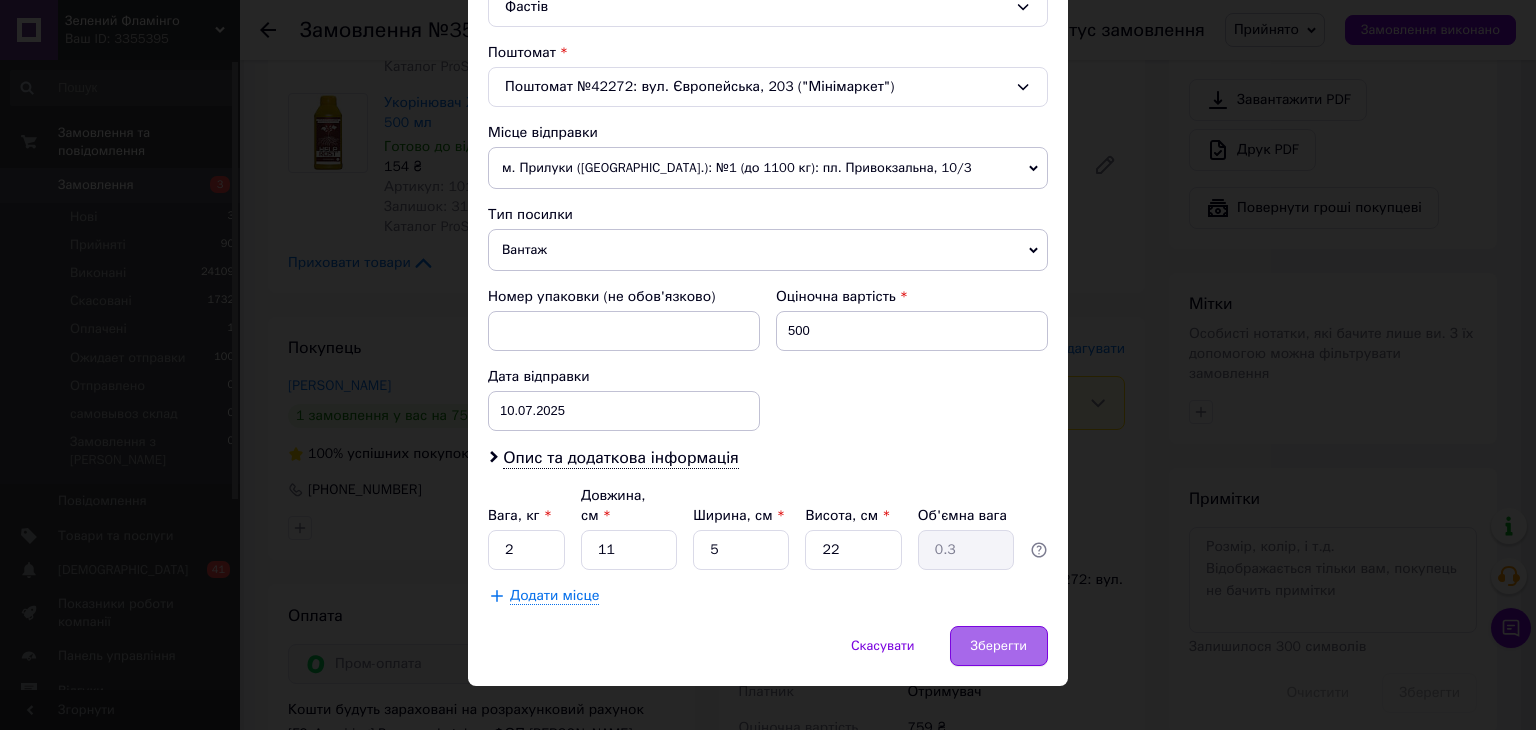 click on "Зберегти" at bounding box center (999, 646) 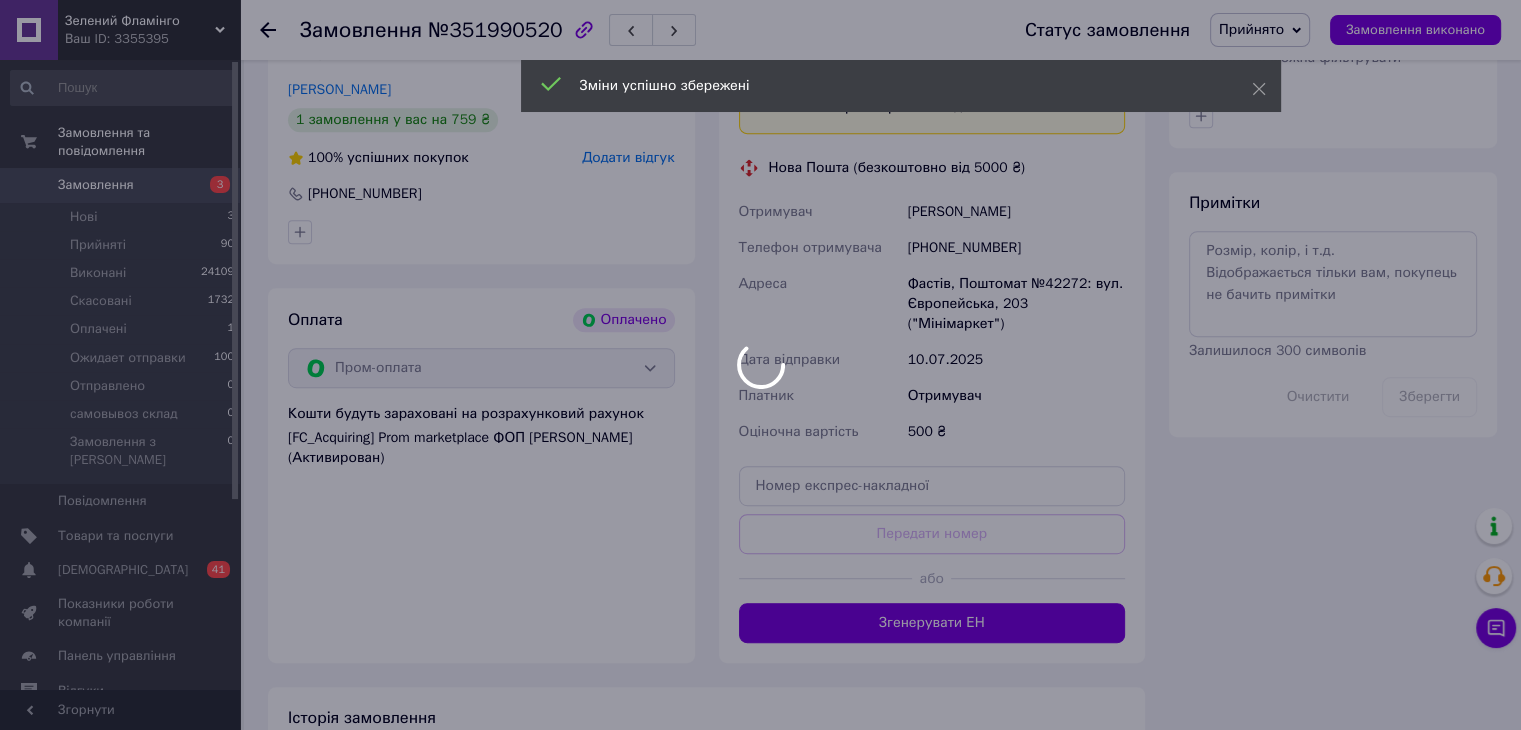 scroll, scrollTop: 1000, scrollLeft: 0, axis: vertical 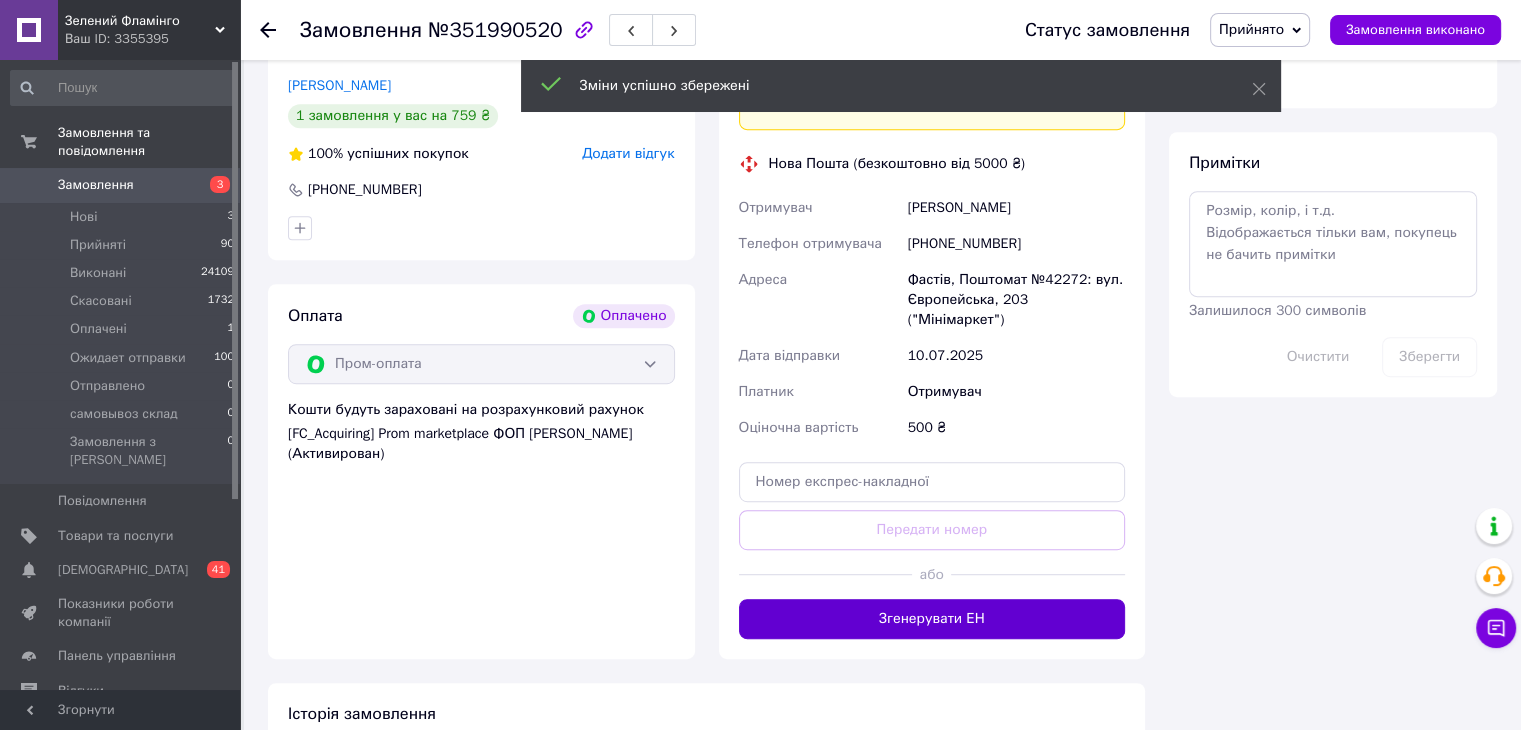 click on "Згенерувати ЕН" at bounding box center (932, 619) 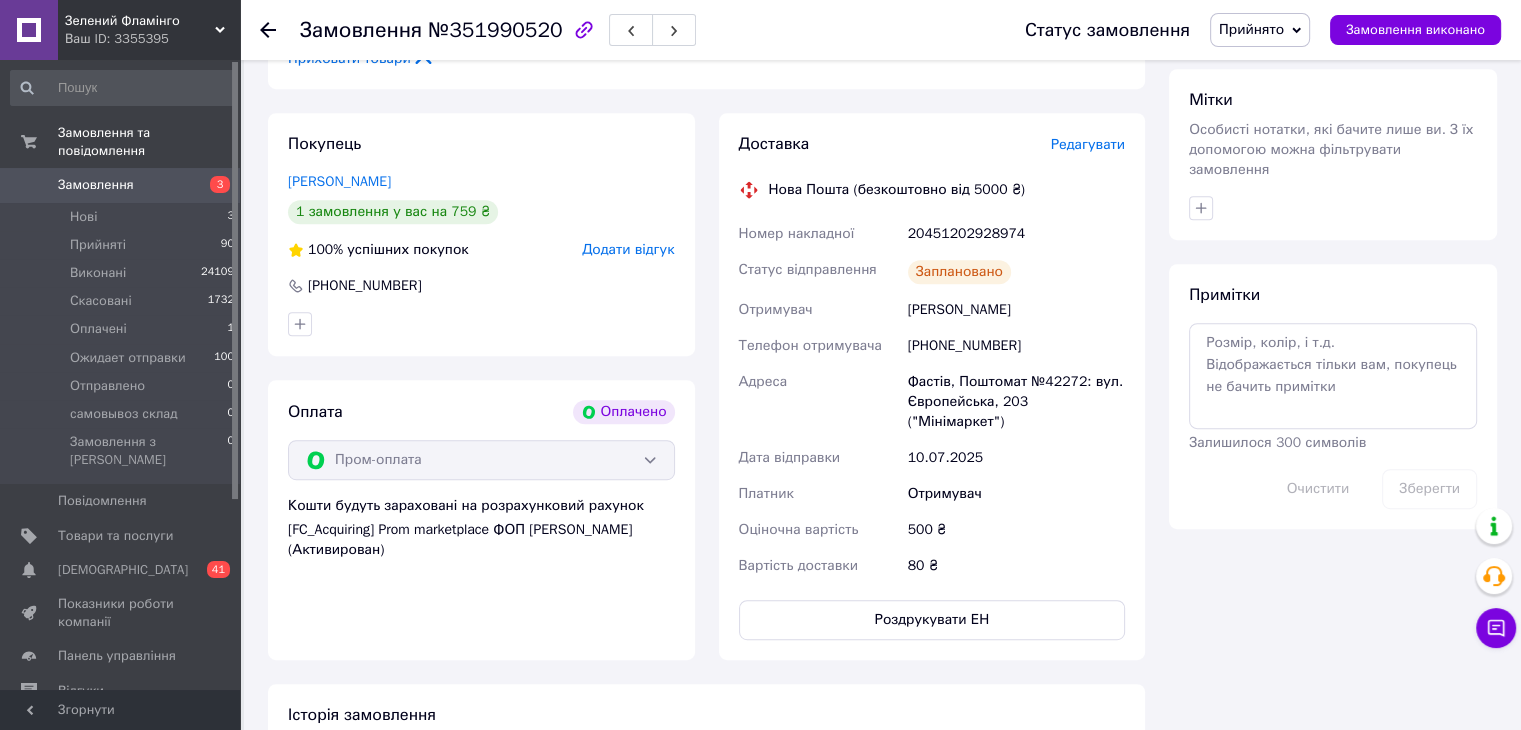 scroll, scrollTop: 900, scrollLeft: 0, axis: vertical 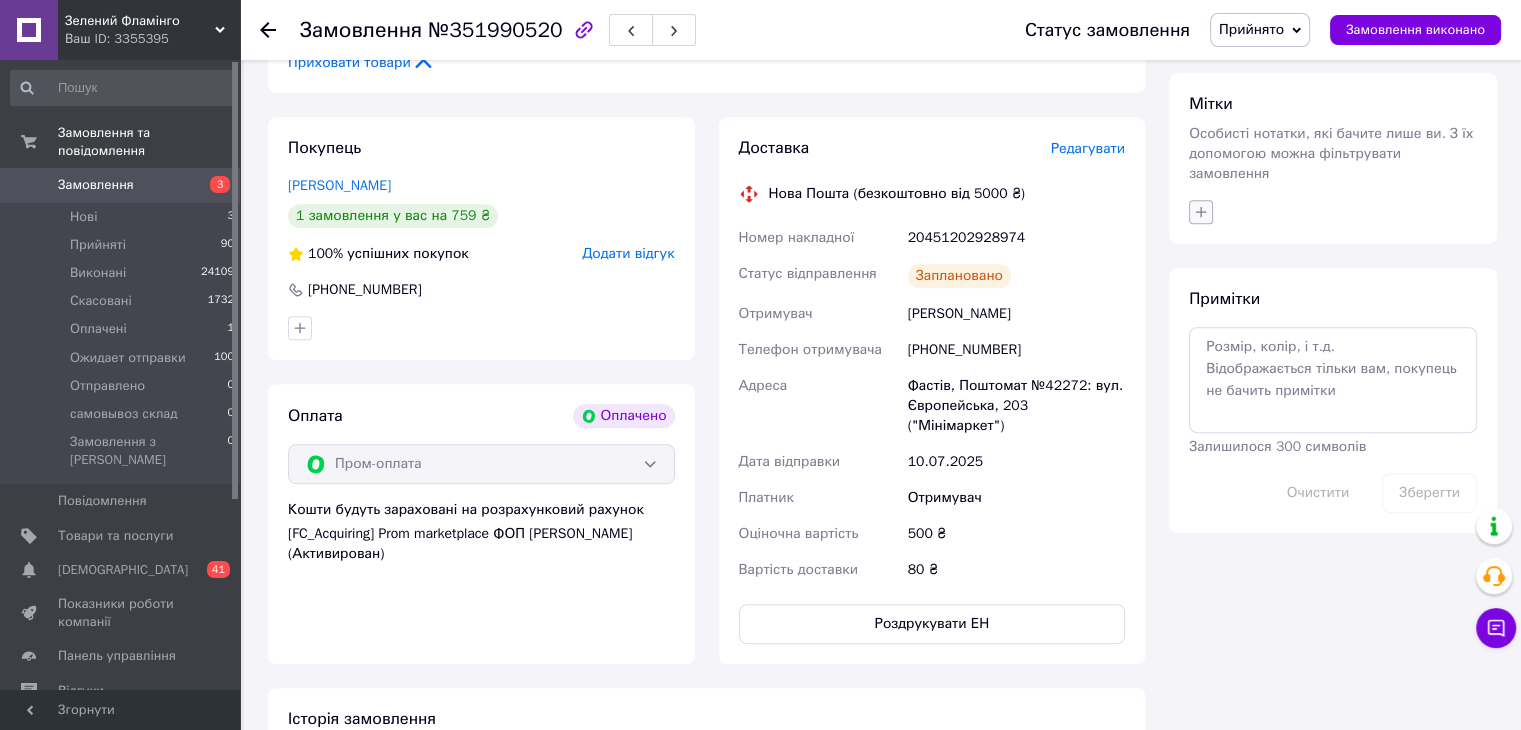 click 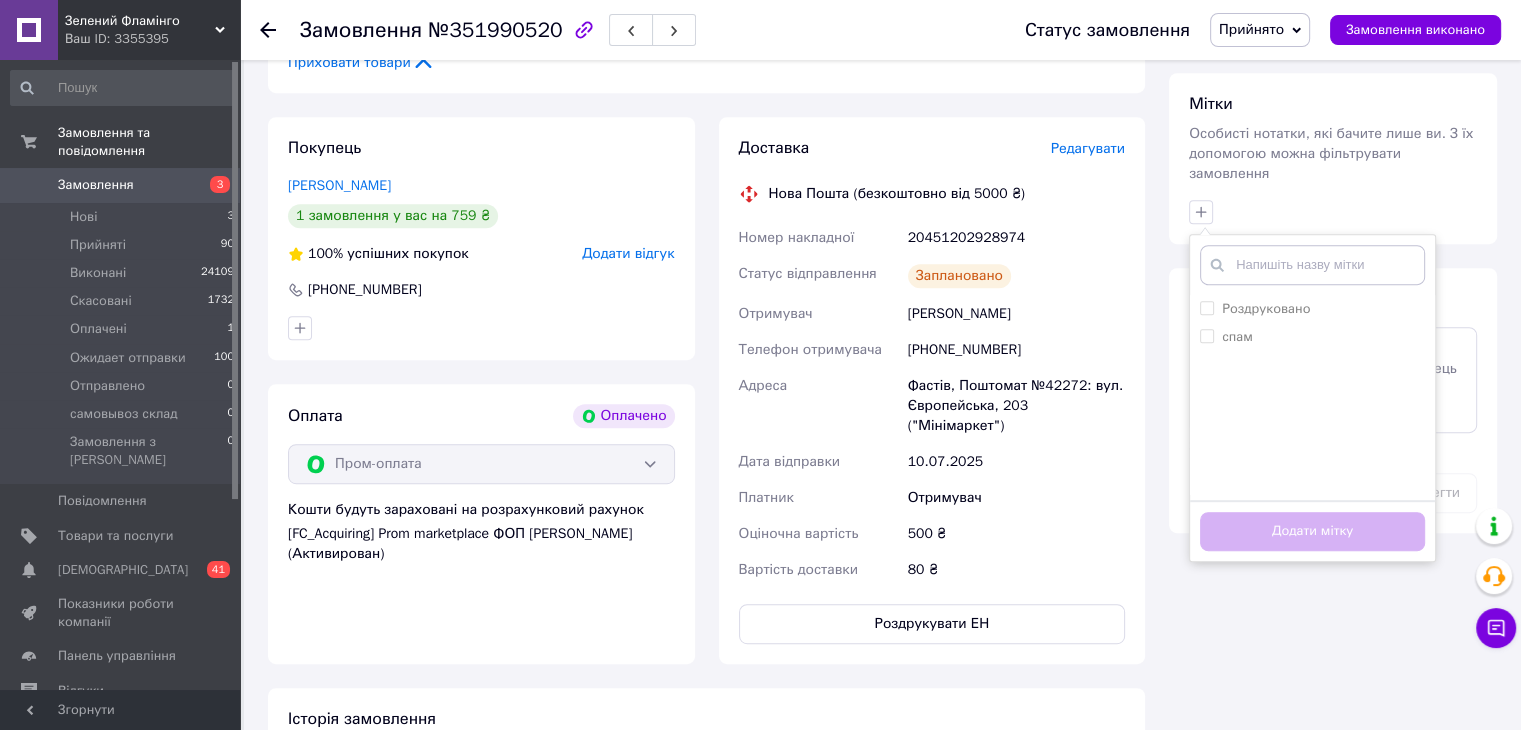 click on "Роздруковано" at bounding box center [1266, 308] 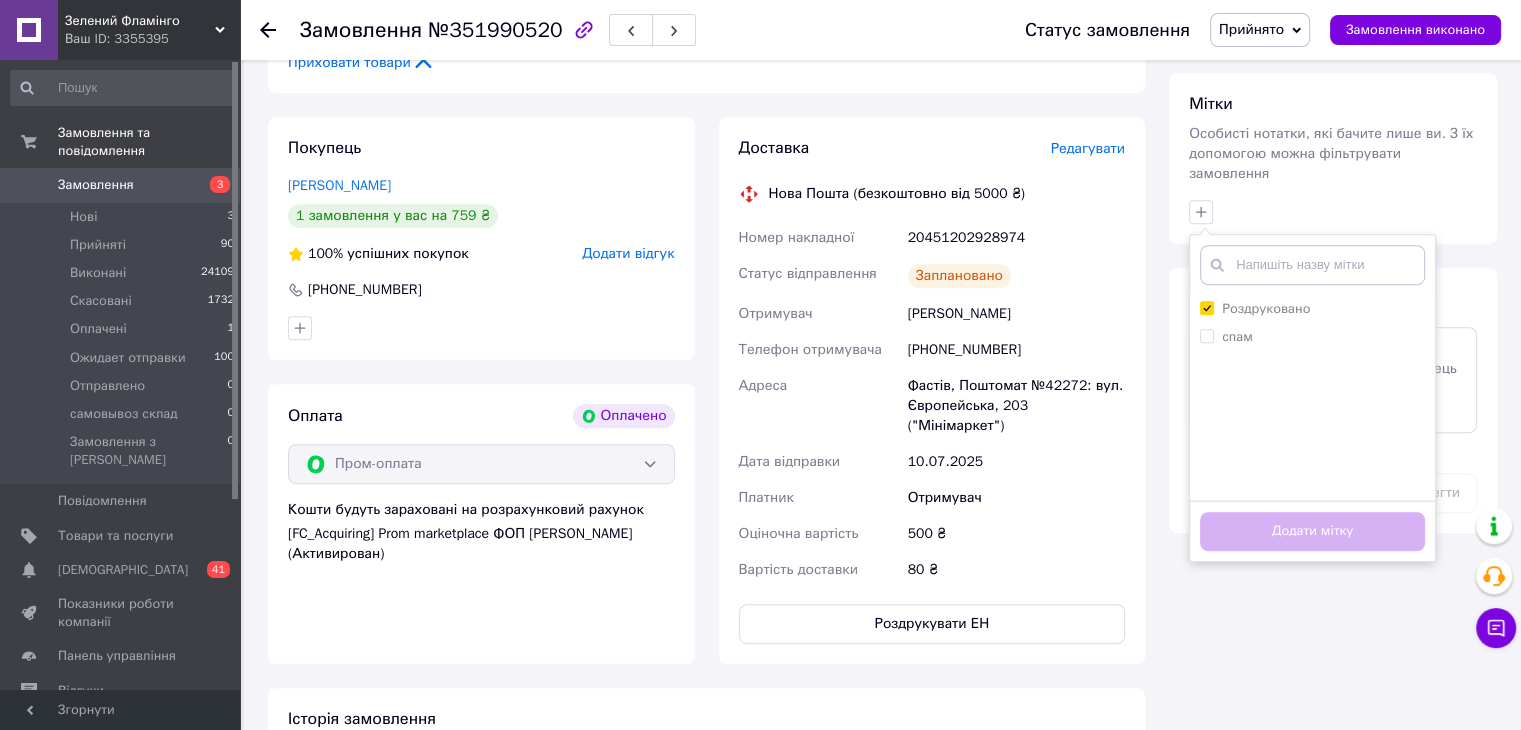 checkbox on "true" 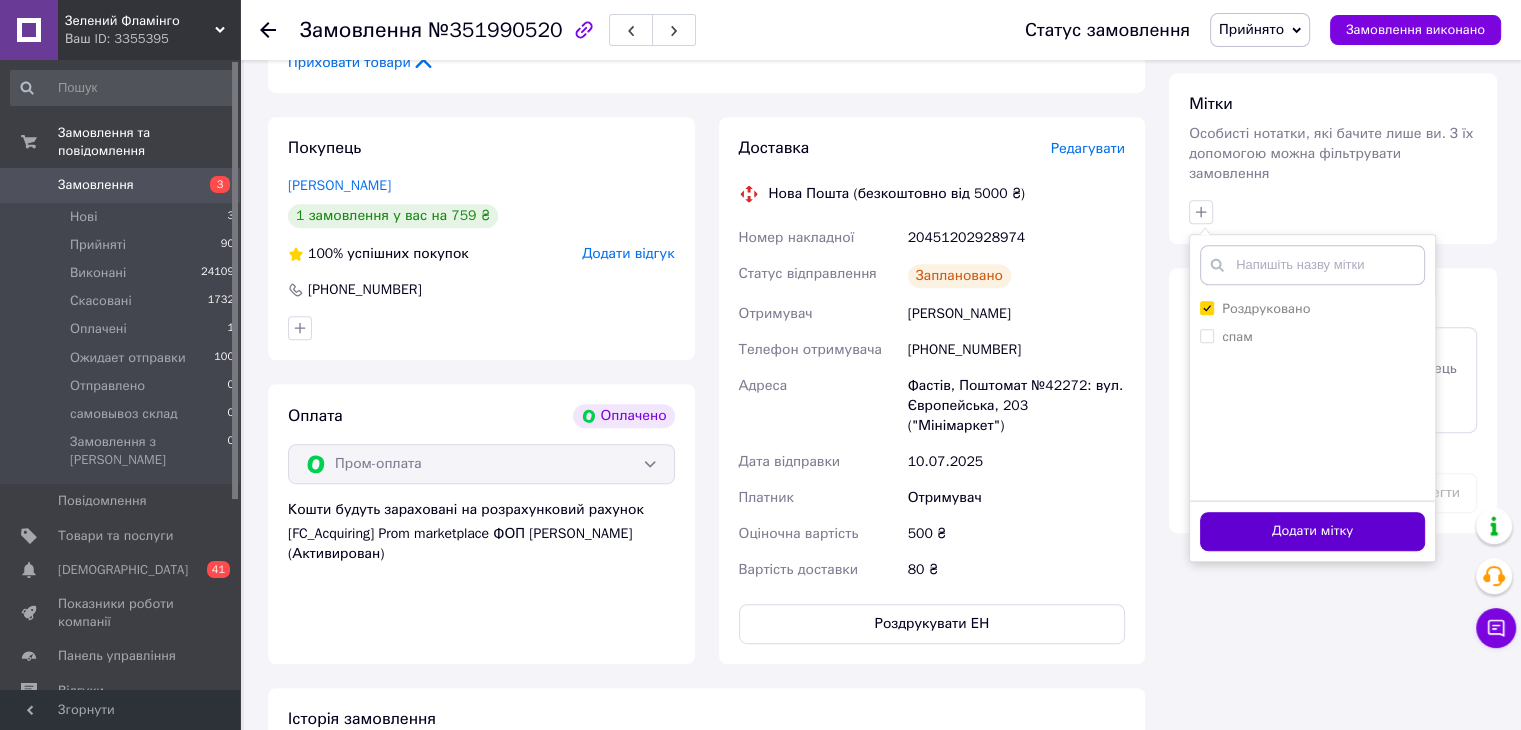 click on "Додати мітку" at bounding box center [1312, 531] 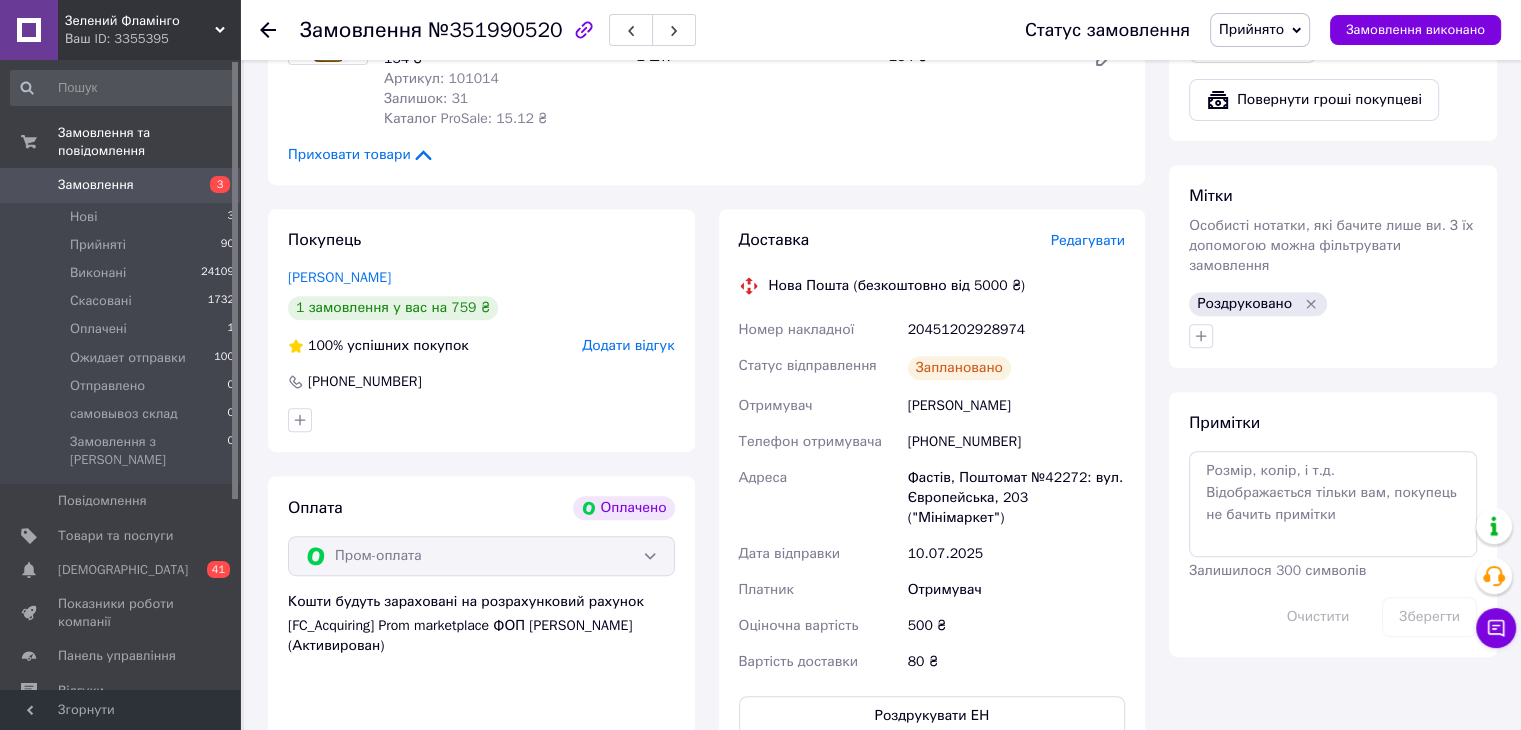 scroll, scrollTop: 800, scrollLeft: 0, axis: vertical 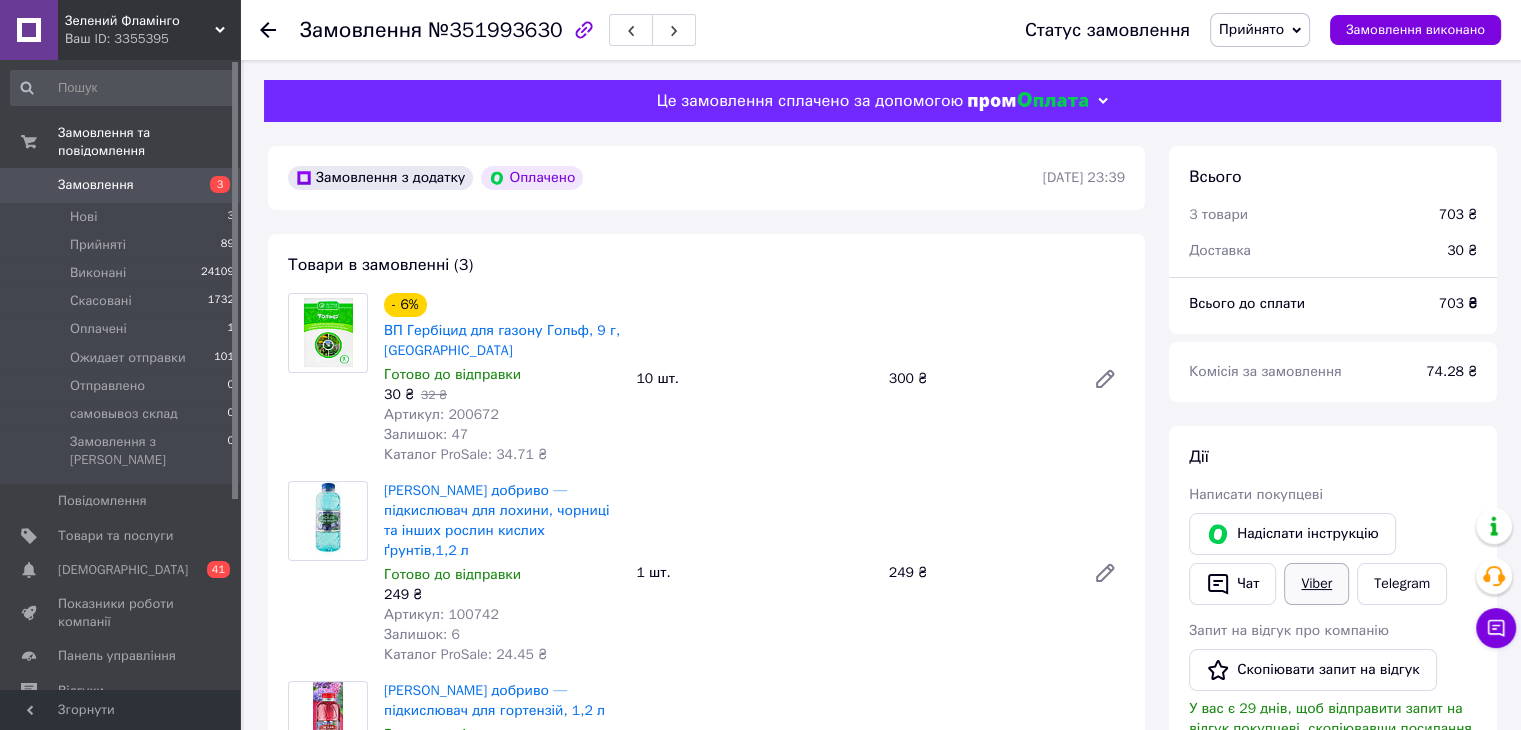 click on "Viber" at bounding box center [1316, 584] 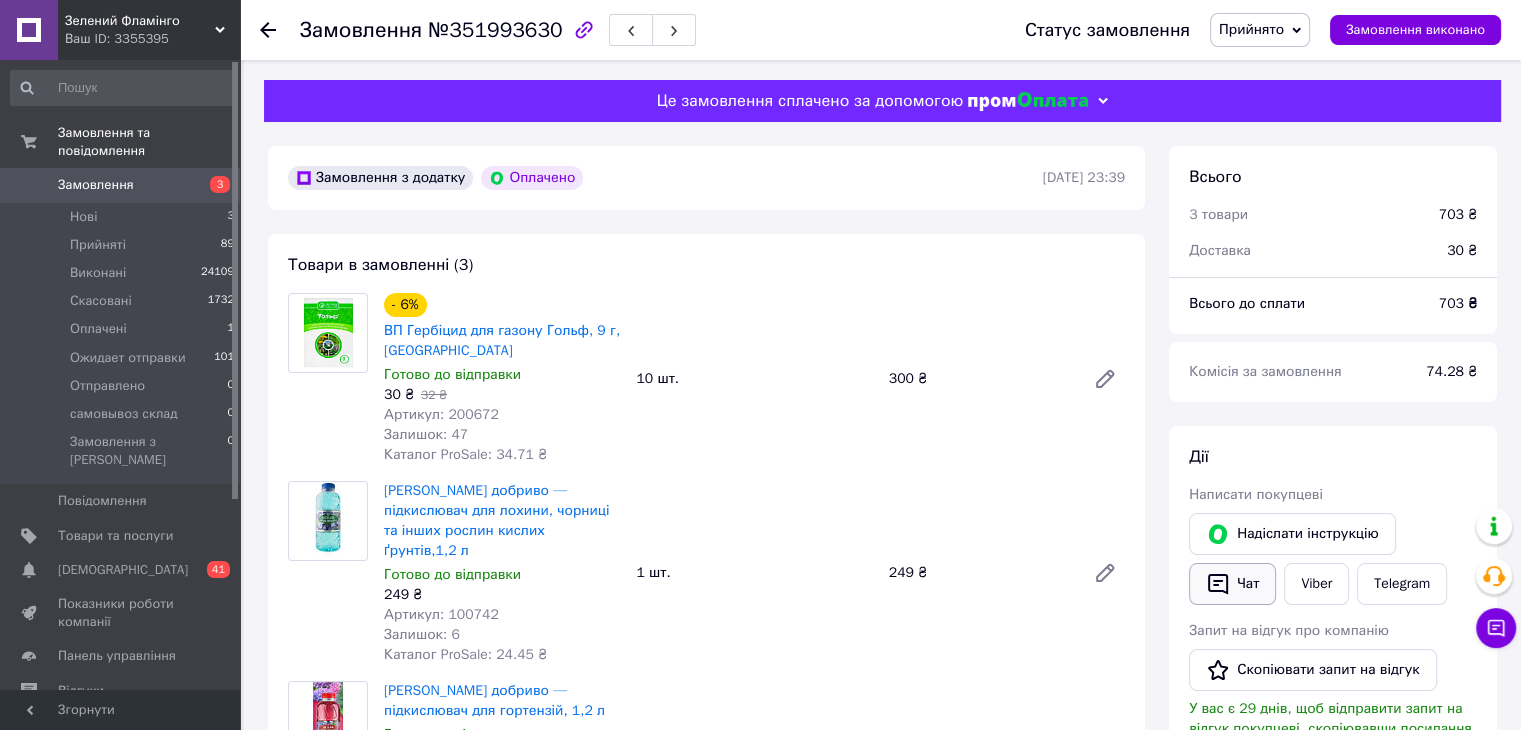 click on "Чат" at bounding box center (1232, 584) 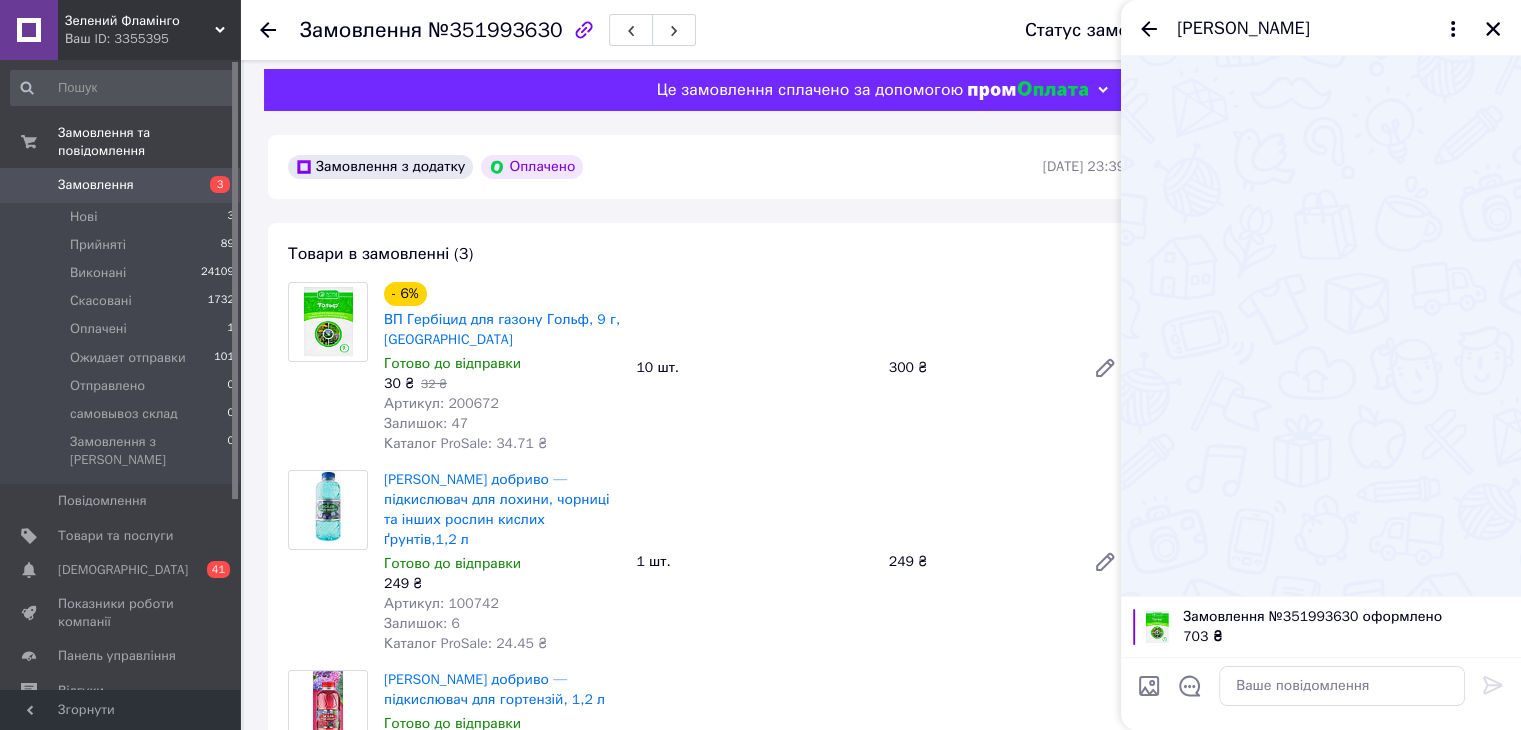 scroll, scrollTop: 0, scrollLeft: 0, axis: both 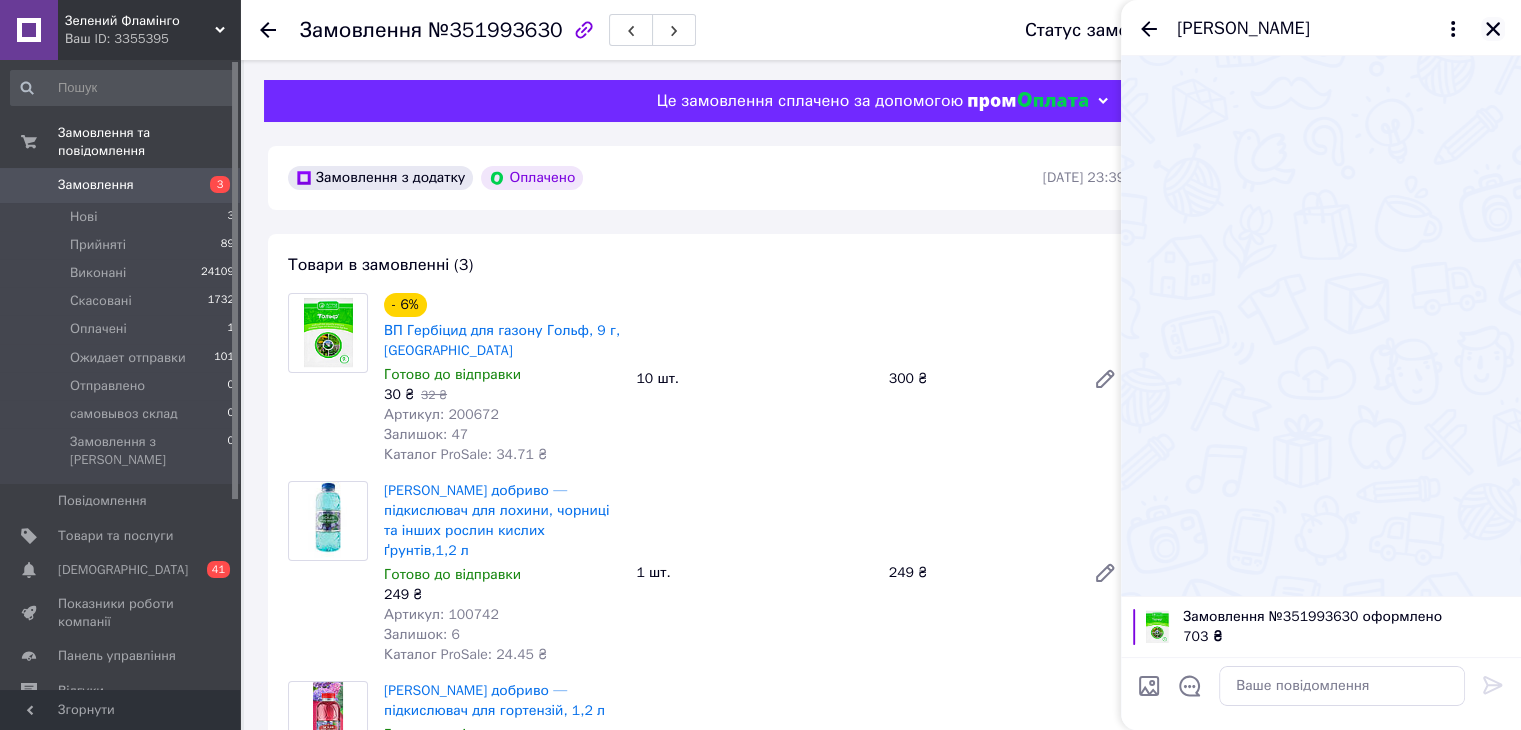 click 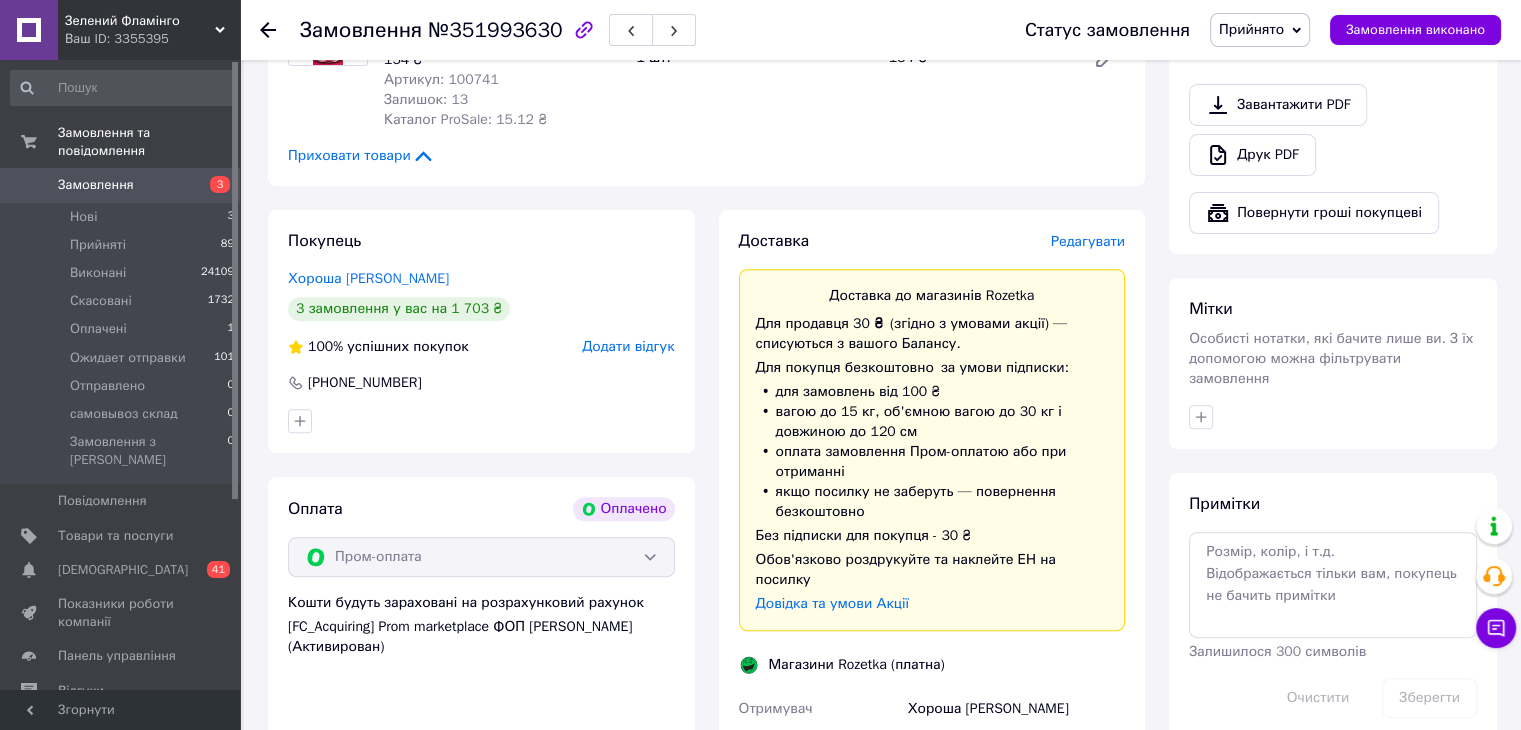 scroll, scrollTop: 700, scrollLeft: 0, axis: vertical 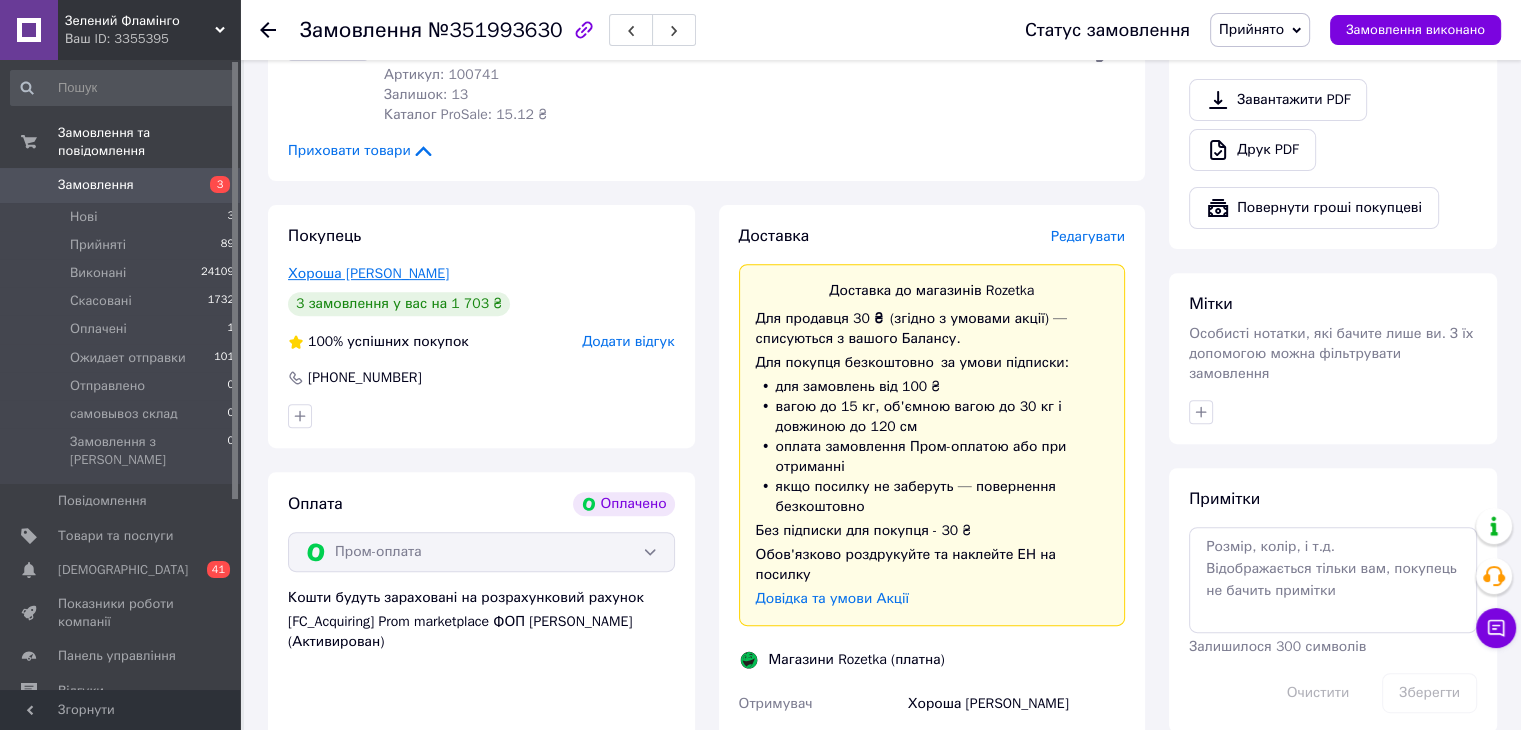 click on "Хороша Ірина" at bounding box center [368, 273] 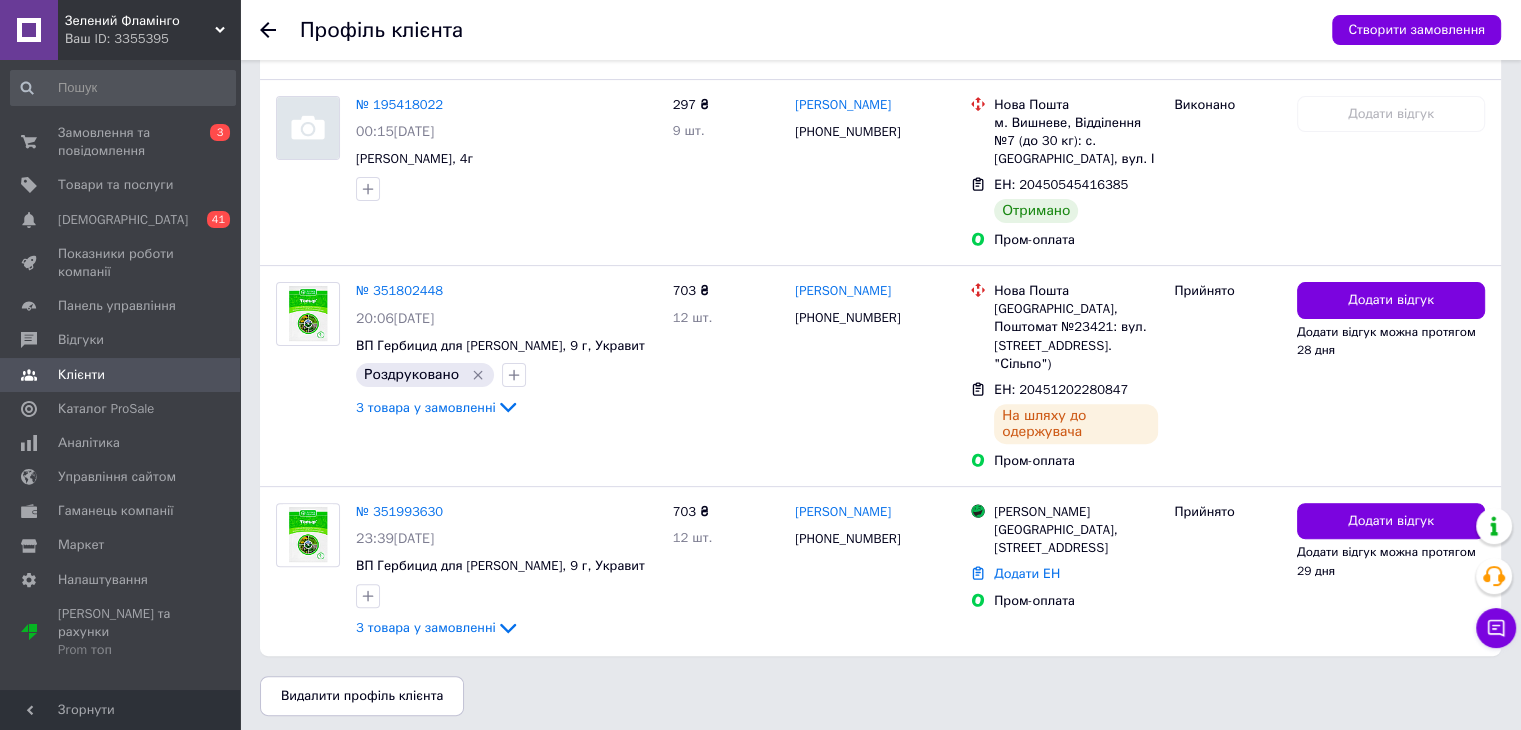 scroll, scrollTop: 558, scrollLeft: 0, axis: vertical 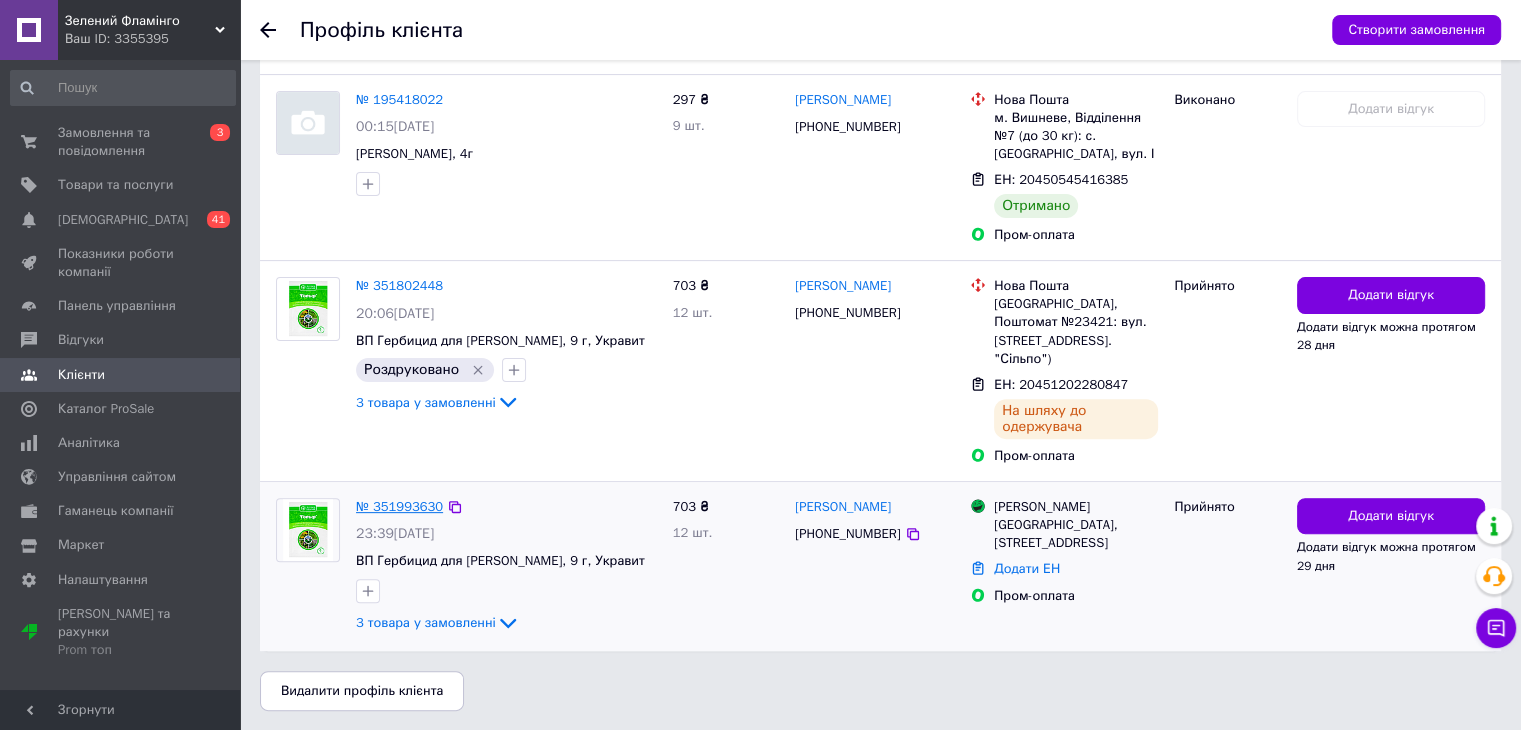 click on "№ 351993630" at bounding box center (399, 506) 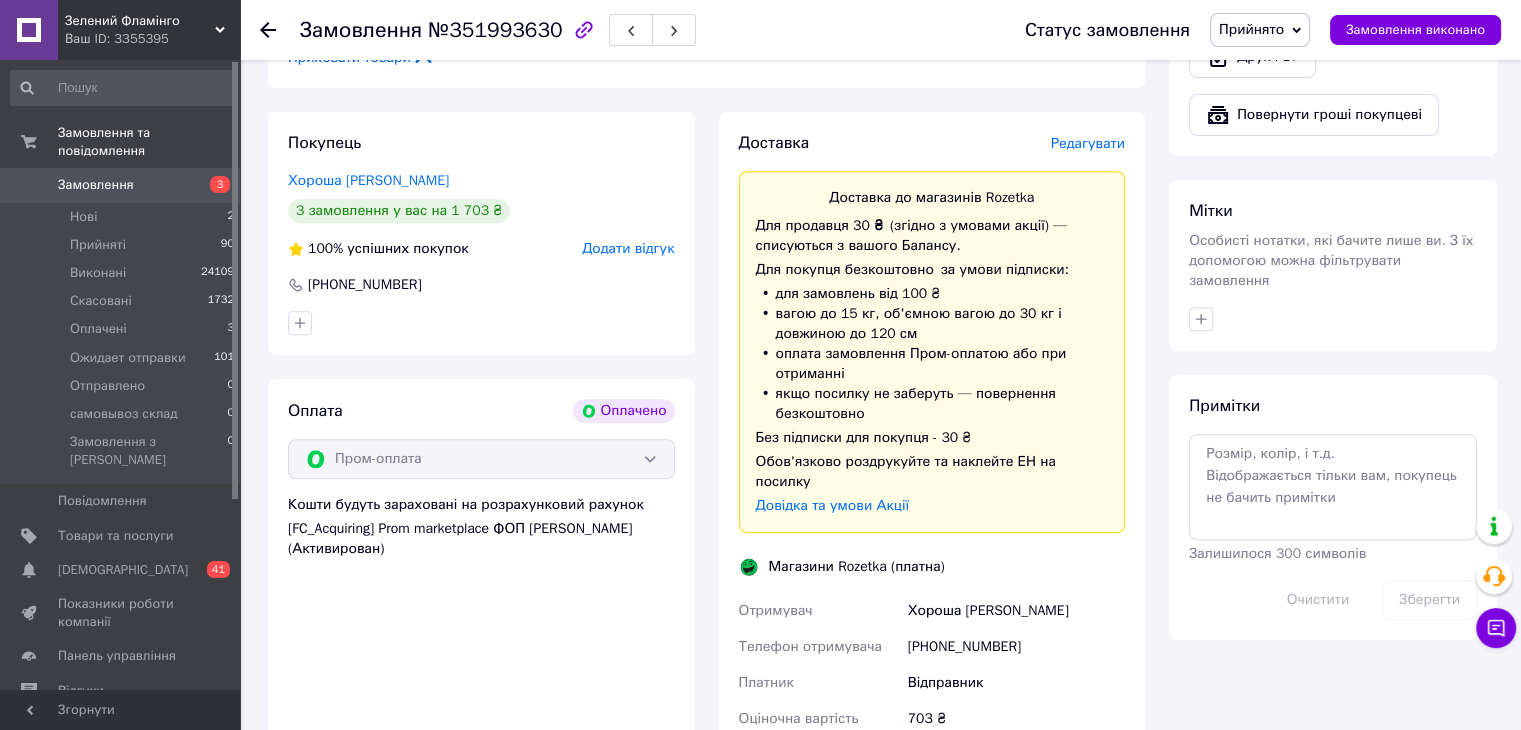 scroll, scrollTop: 800, scrollLeft: 0, axis: vertical 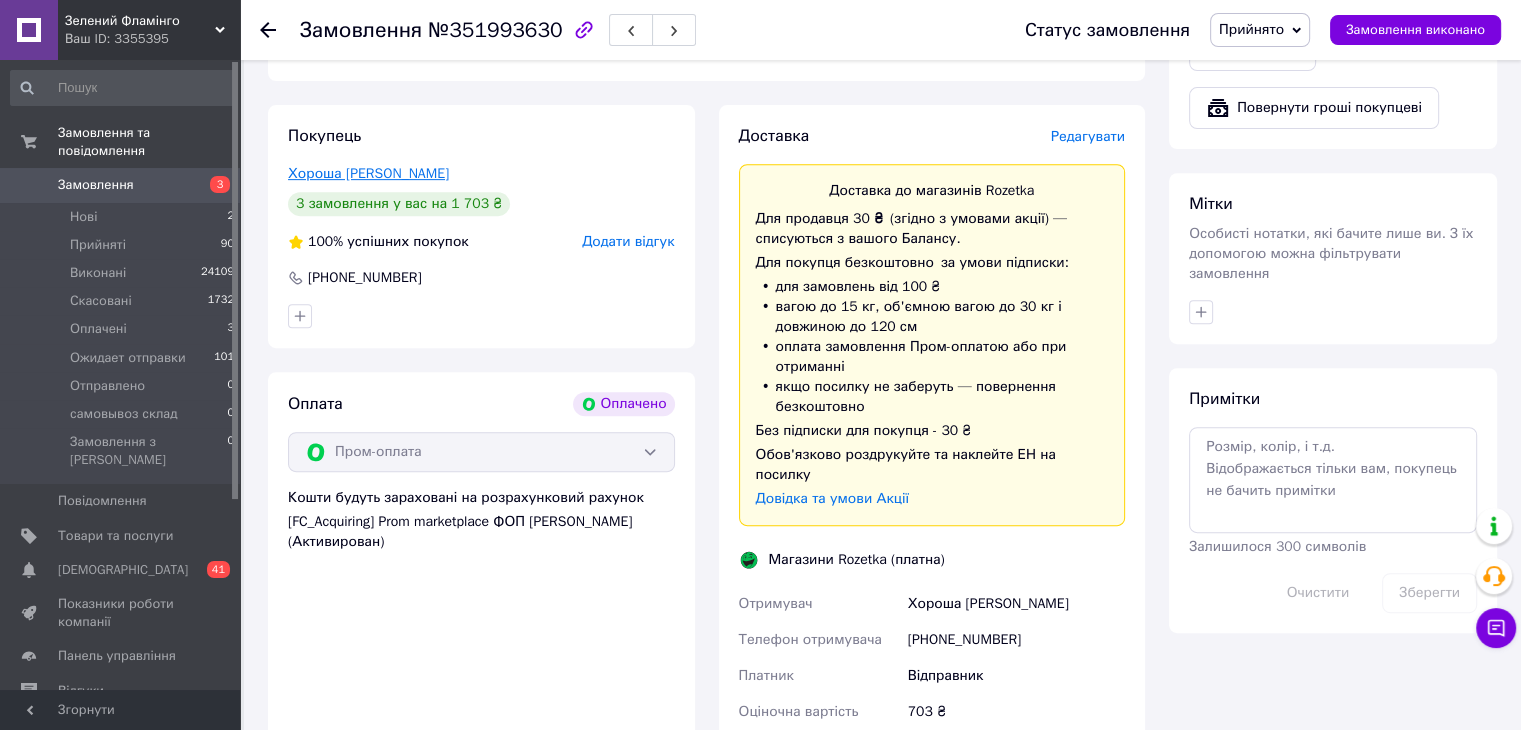 click on "Хороша Ірина" at bounding box center [368, 173] 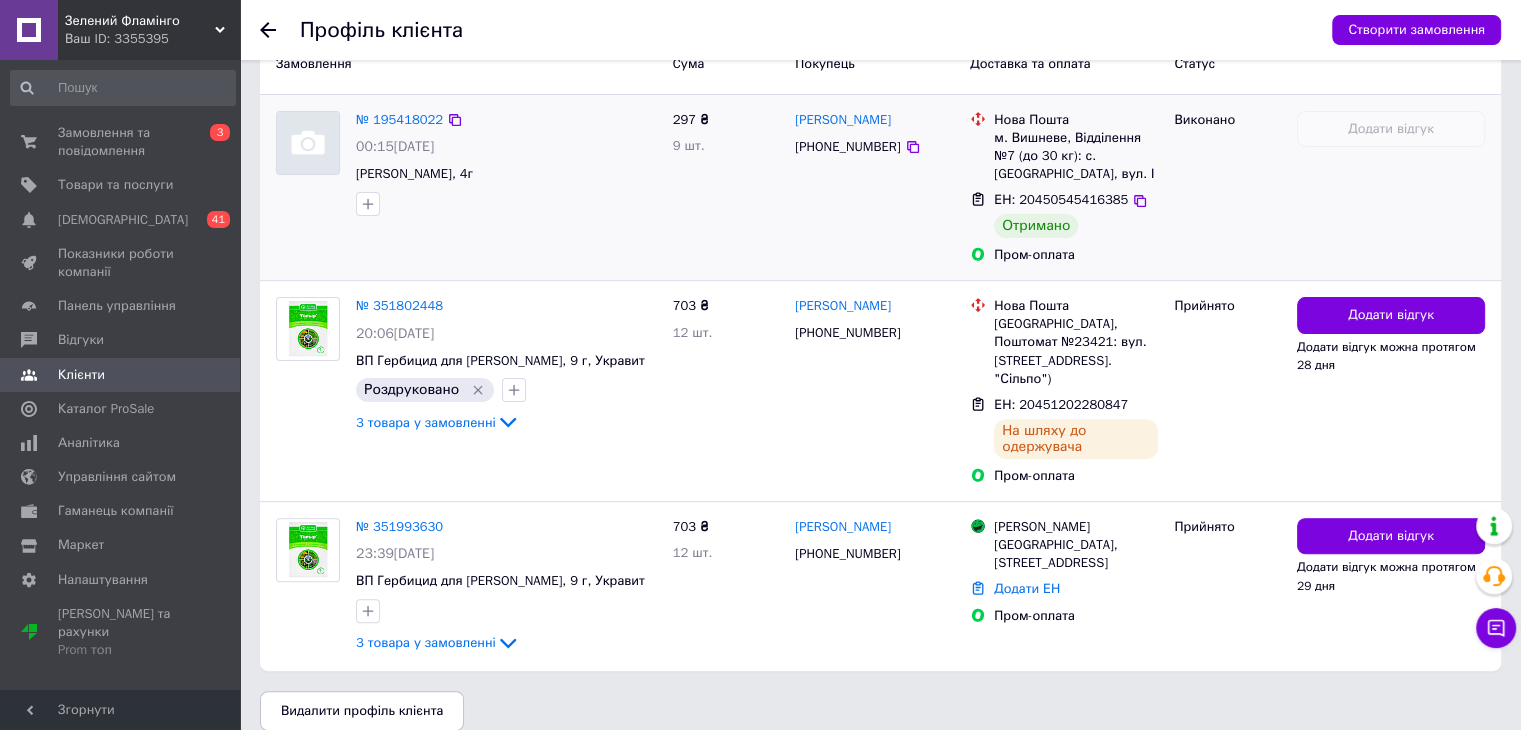scroll, scrollTop: 558, scrollLeft: 0, axis: vertical 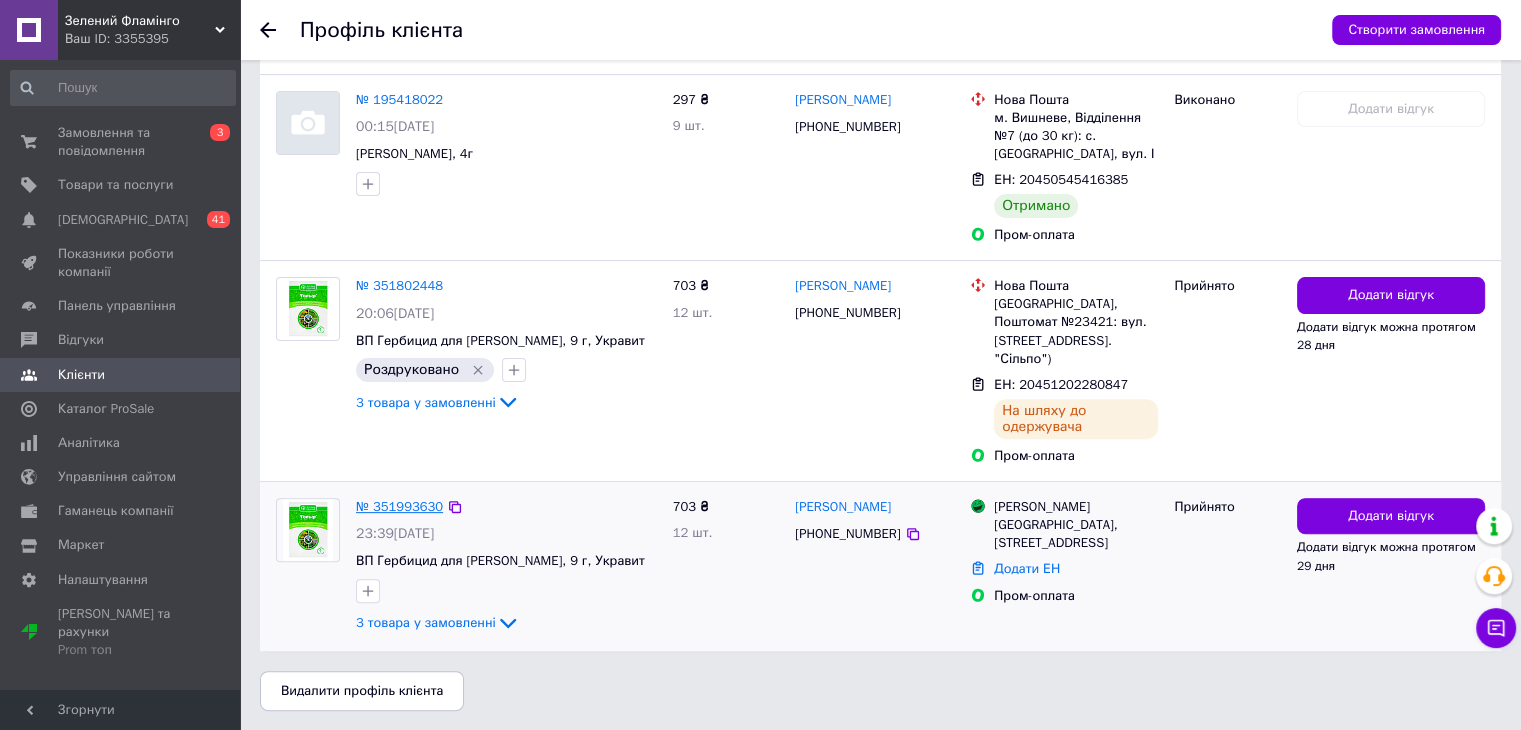 click on "№ 351993630" at bounding box center [399, 506] 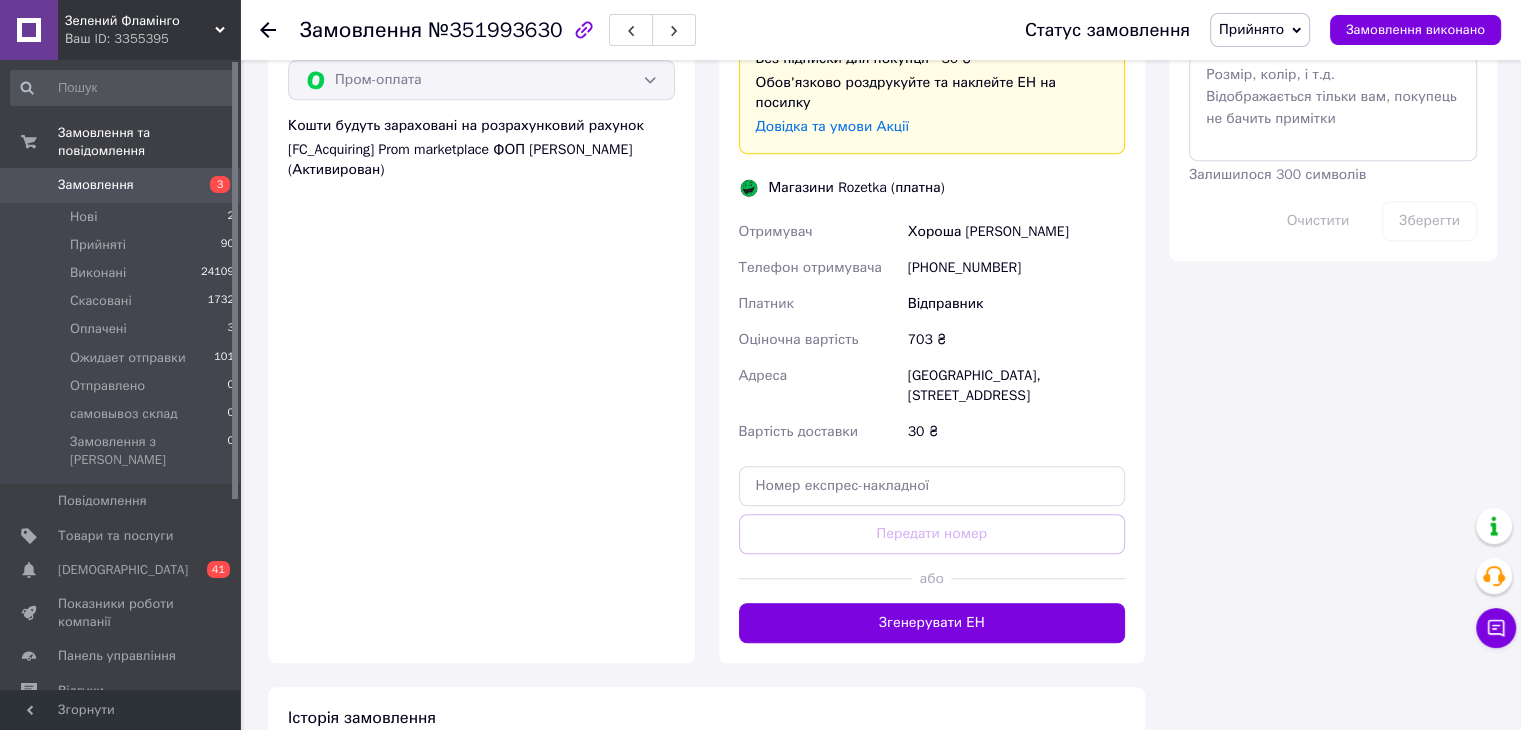 scroll, scrollTop: 1200, scrollLeft: 0, axis: vertical 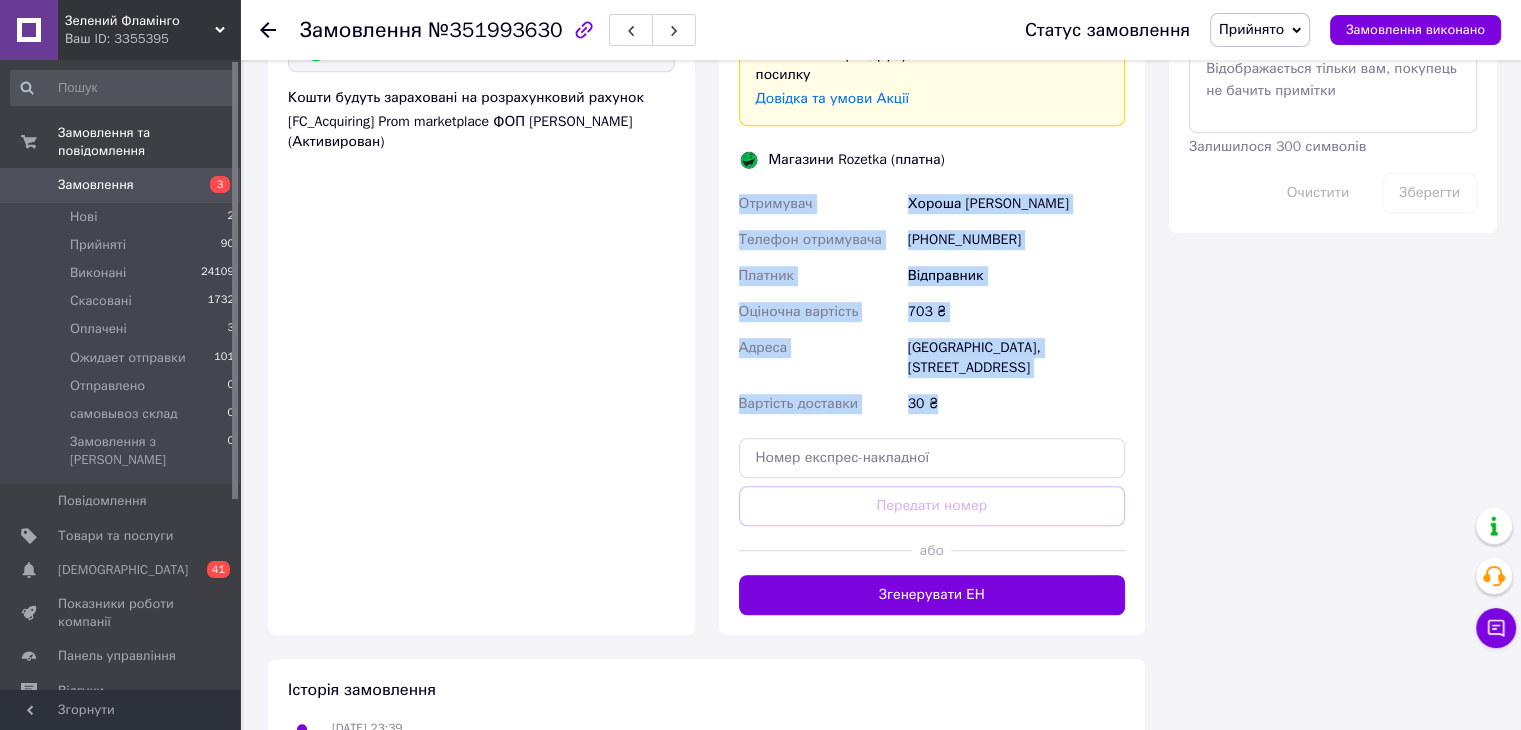 drag, startPoint x: 972, startPoint y: 370, endPoint x: 728, endPoint y: 154, distance: 325.87115 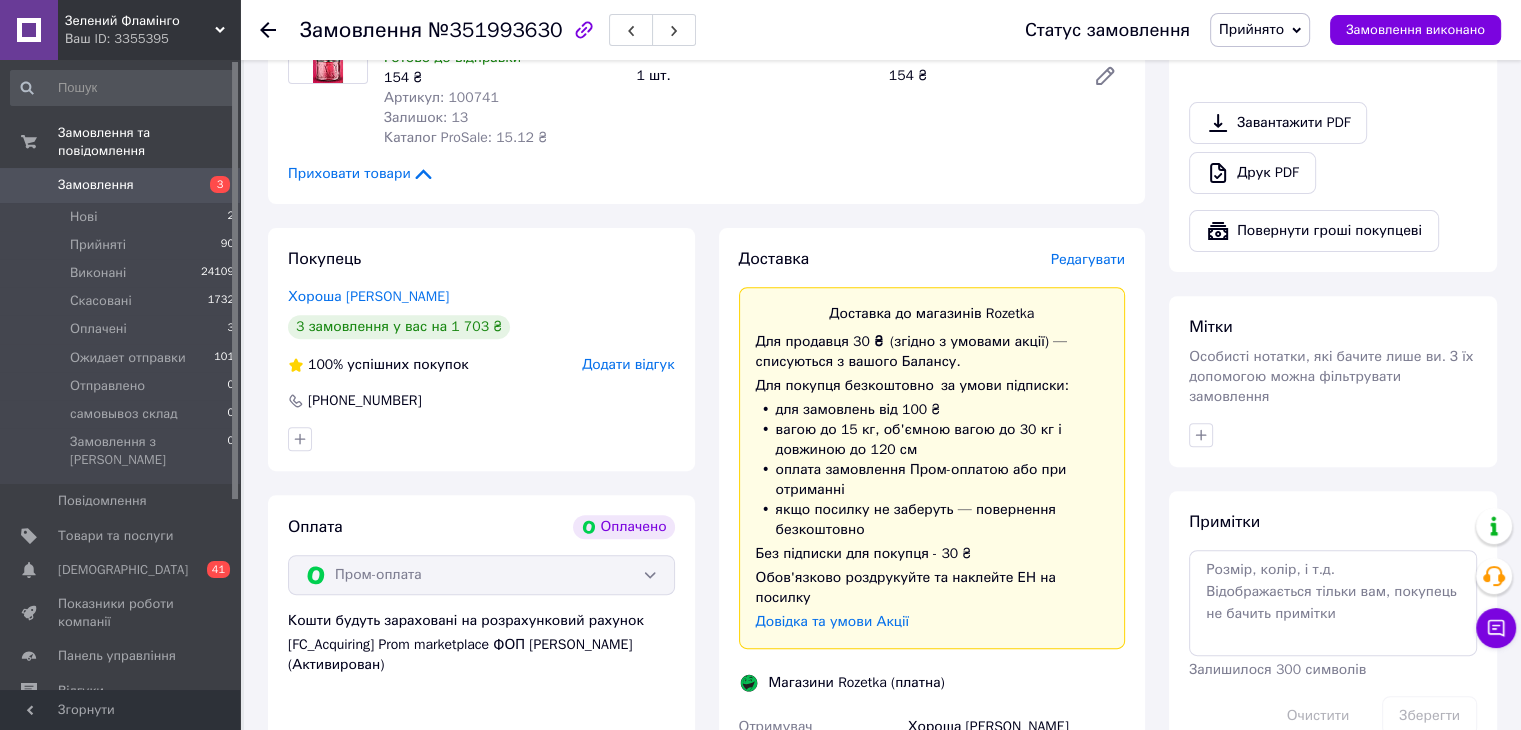 scroll, scrollTop: 700, scrollLeft: 0, axis: vertical 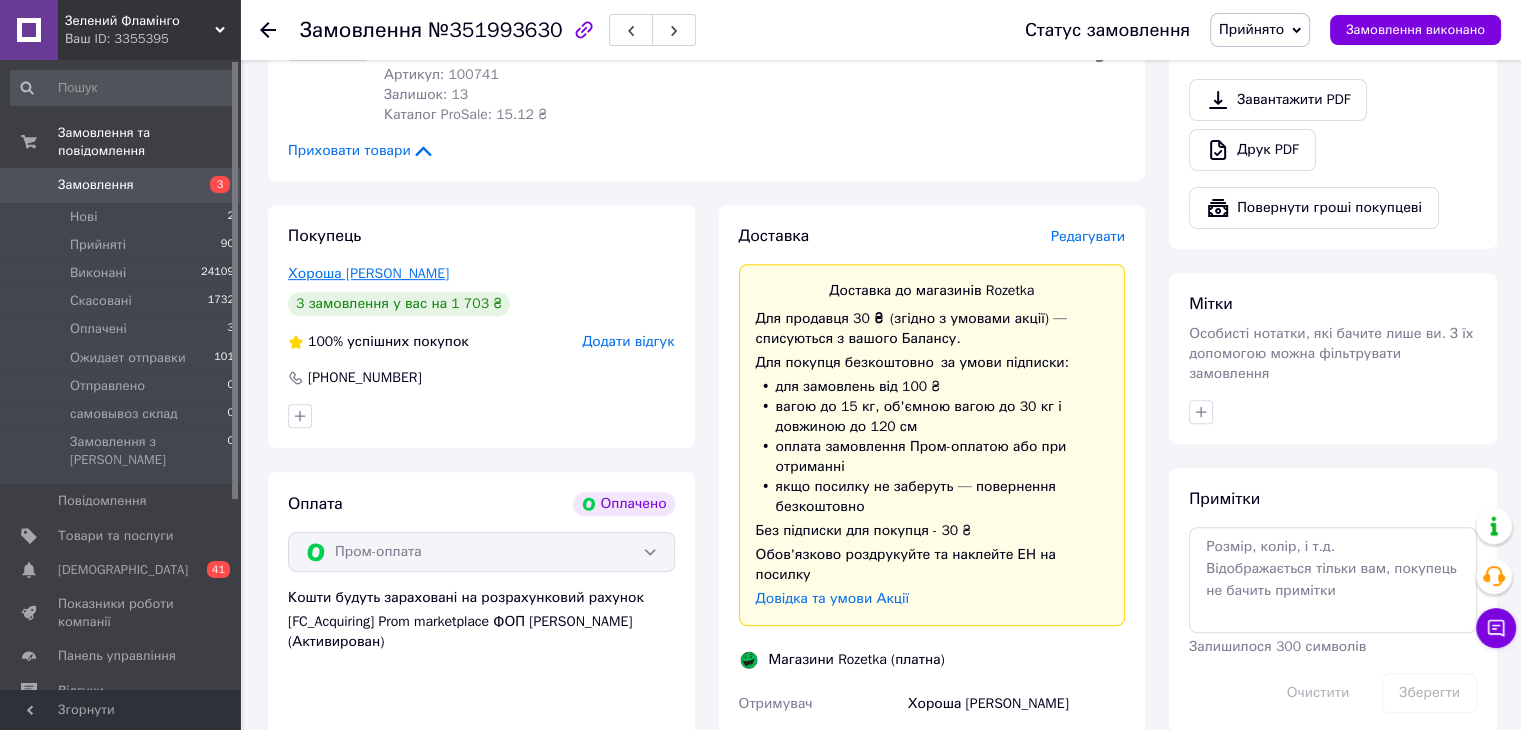 click on "Хороша [PERSON_NAME]" at bounding box center (368, 273) 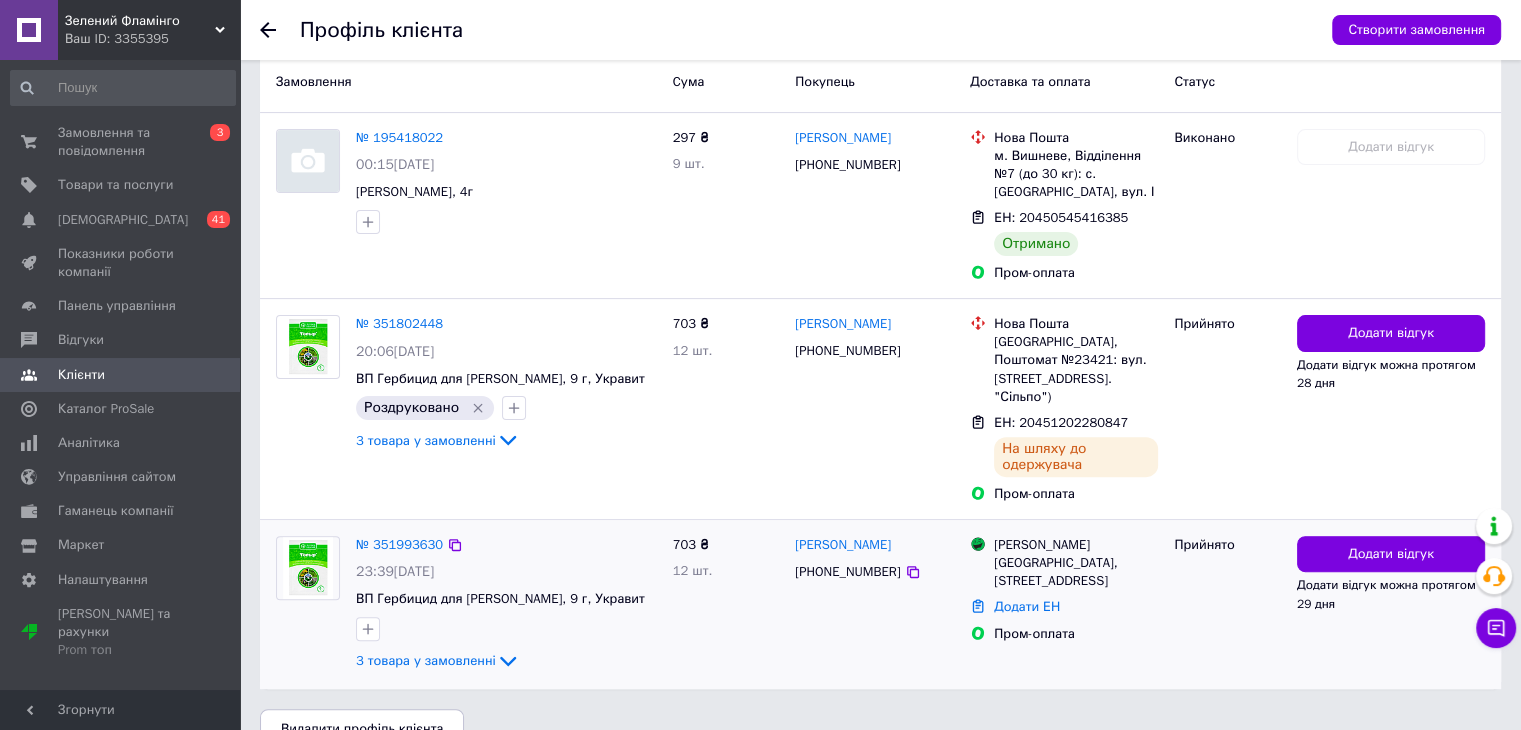 scroll, scrollTop: 558, scrollLeft: 0, axis: vertical 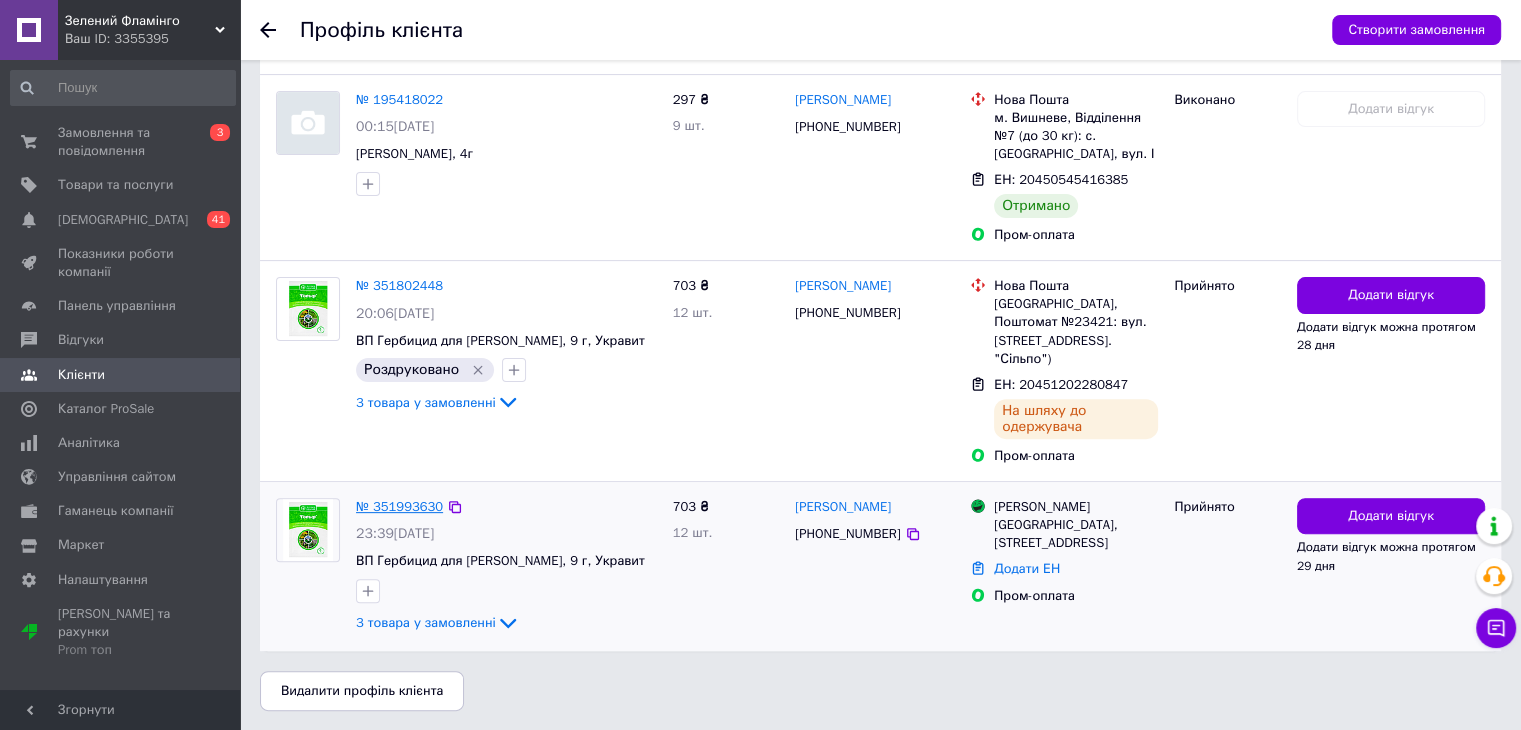 click on "№ 351993630" at bounding box center (399, 506) 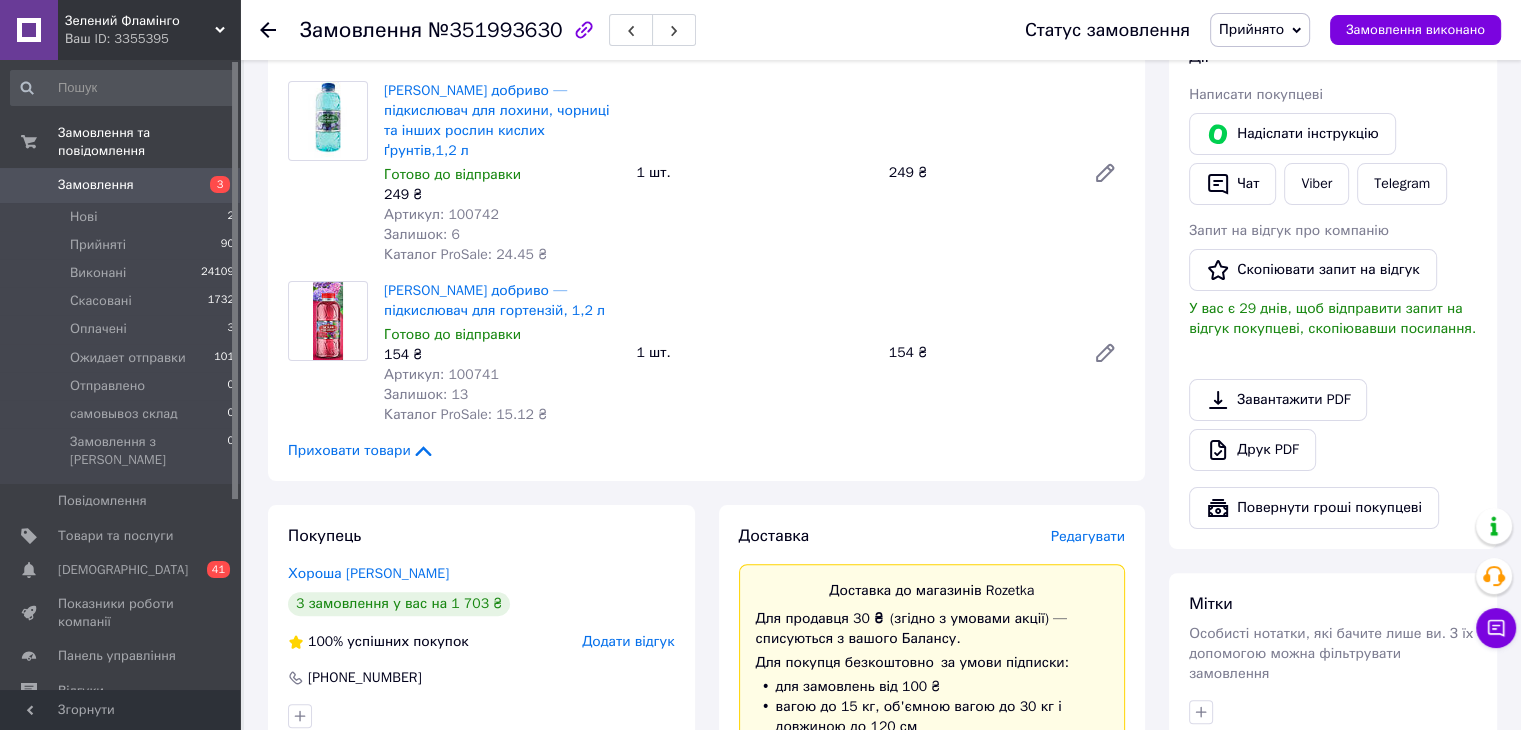 scroll, scrollTop: 0, scrollLeft: 0, axis: both 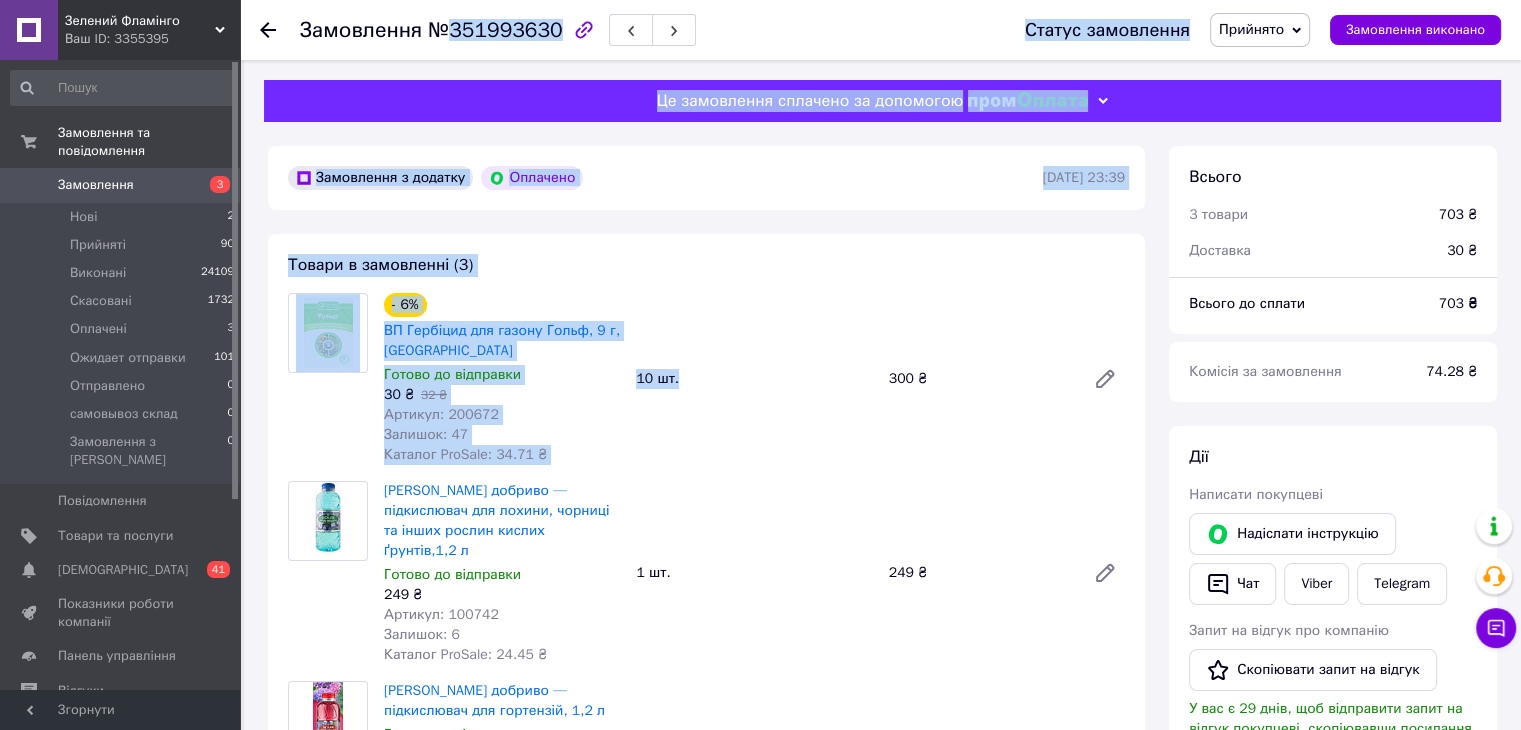 drag, startPoint x: 512, startPoint y: 45, endPoint x: 697, endPoint y: 316, distance: 328.12497 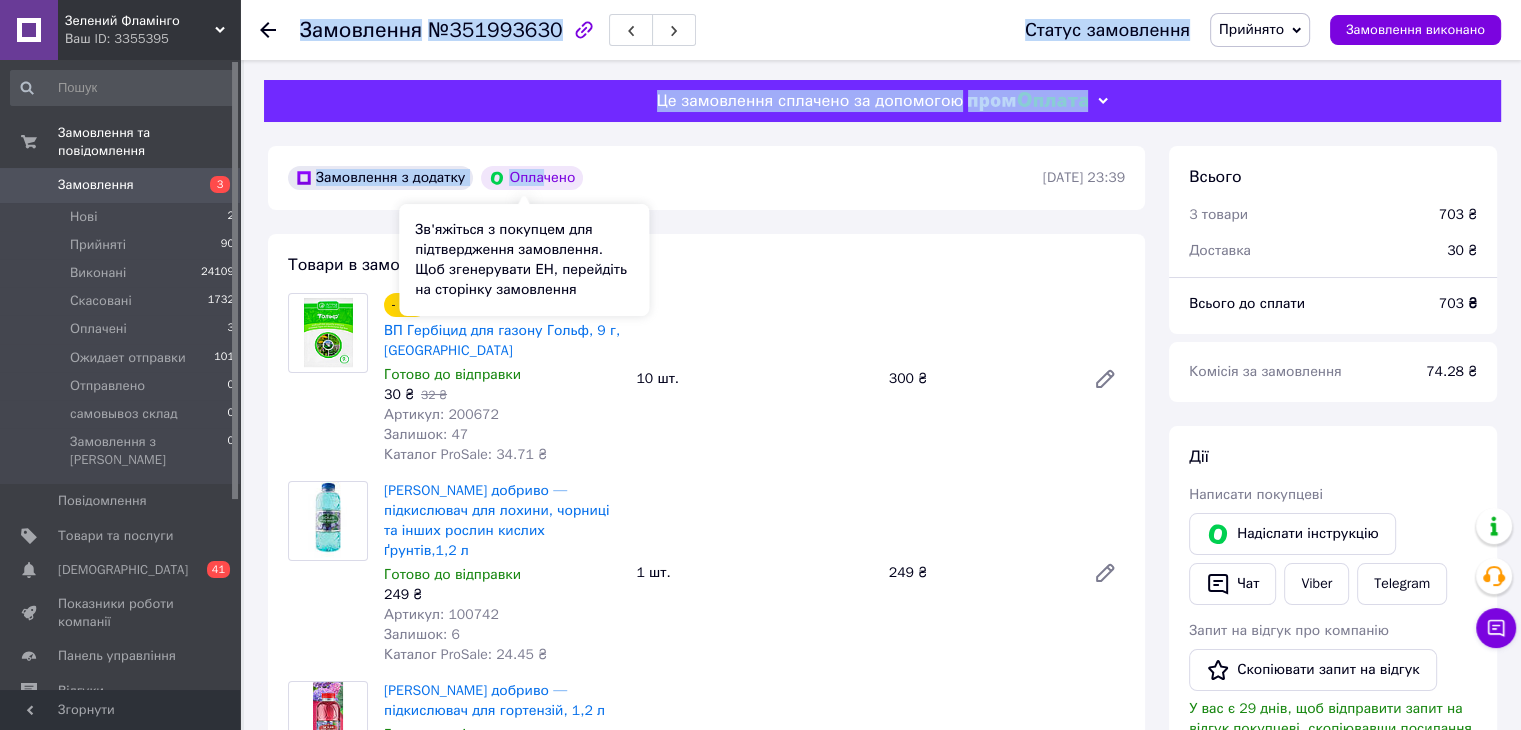 drag, startPoint x: 299, startPoint y: 30, endPoint x: 655, endPoint y: 189, distance: 389.8936 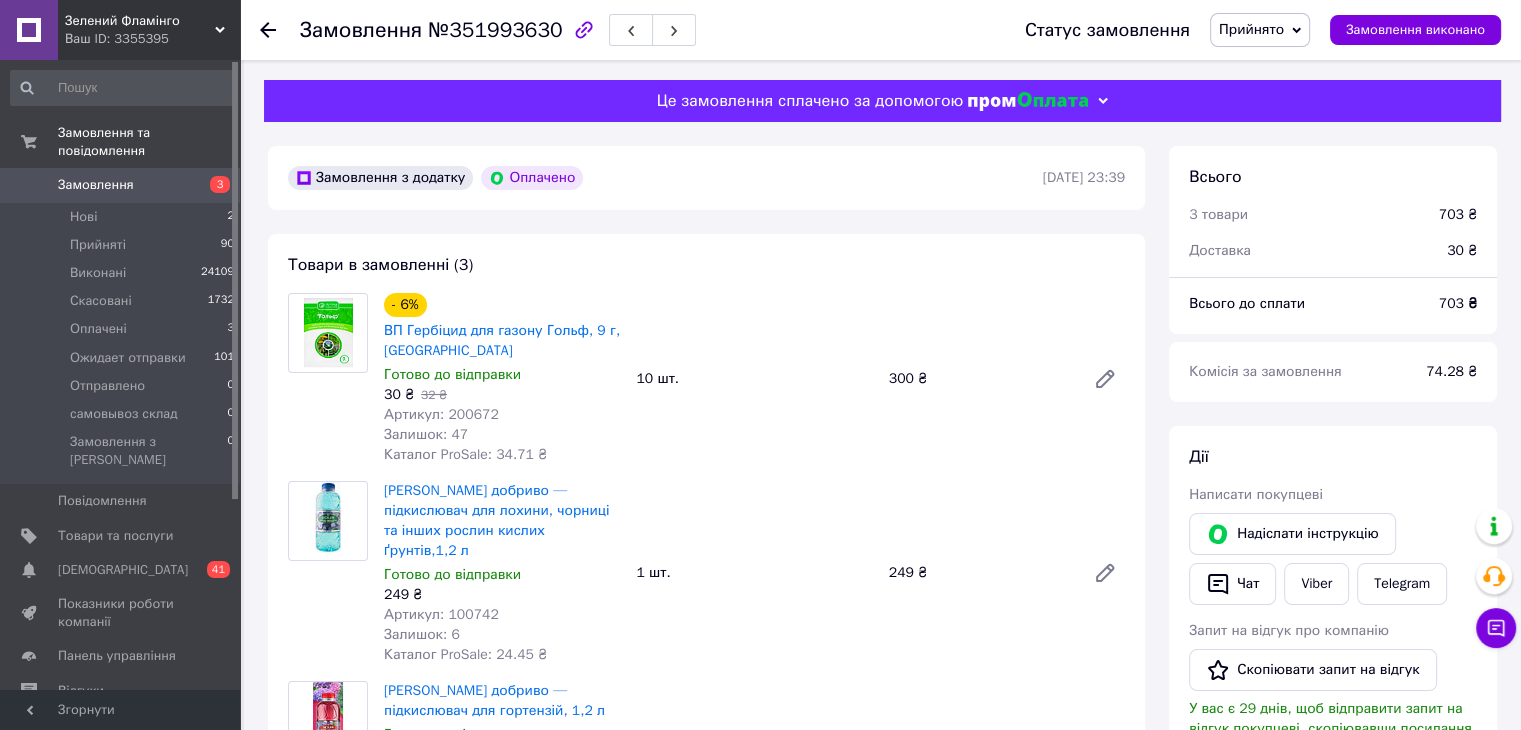 click on "Замовлення з додатку Оплачено" at bounding box center (663, 178) 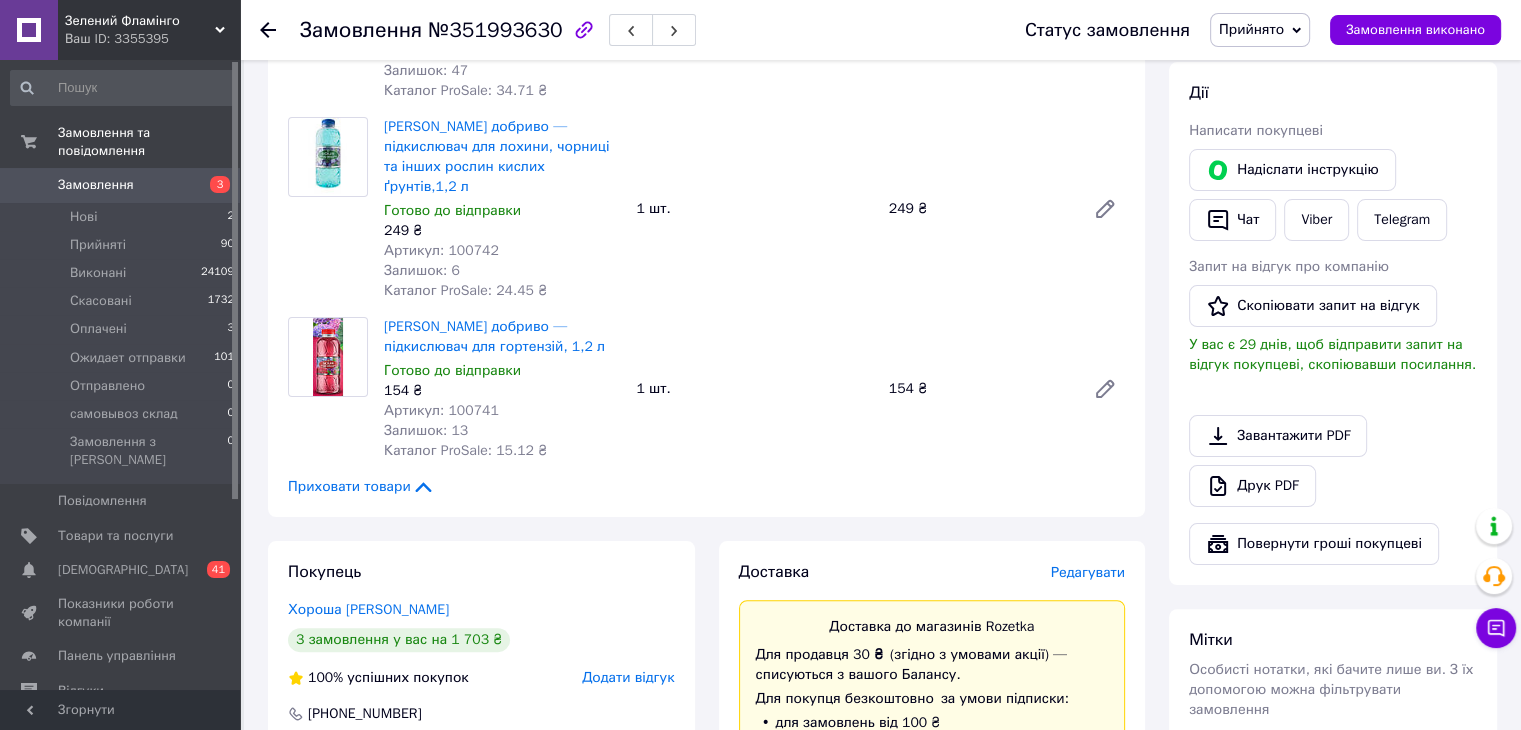 scroll, scrollTop: 400, scrollLeft: 0, axis: vertical 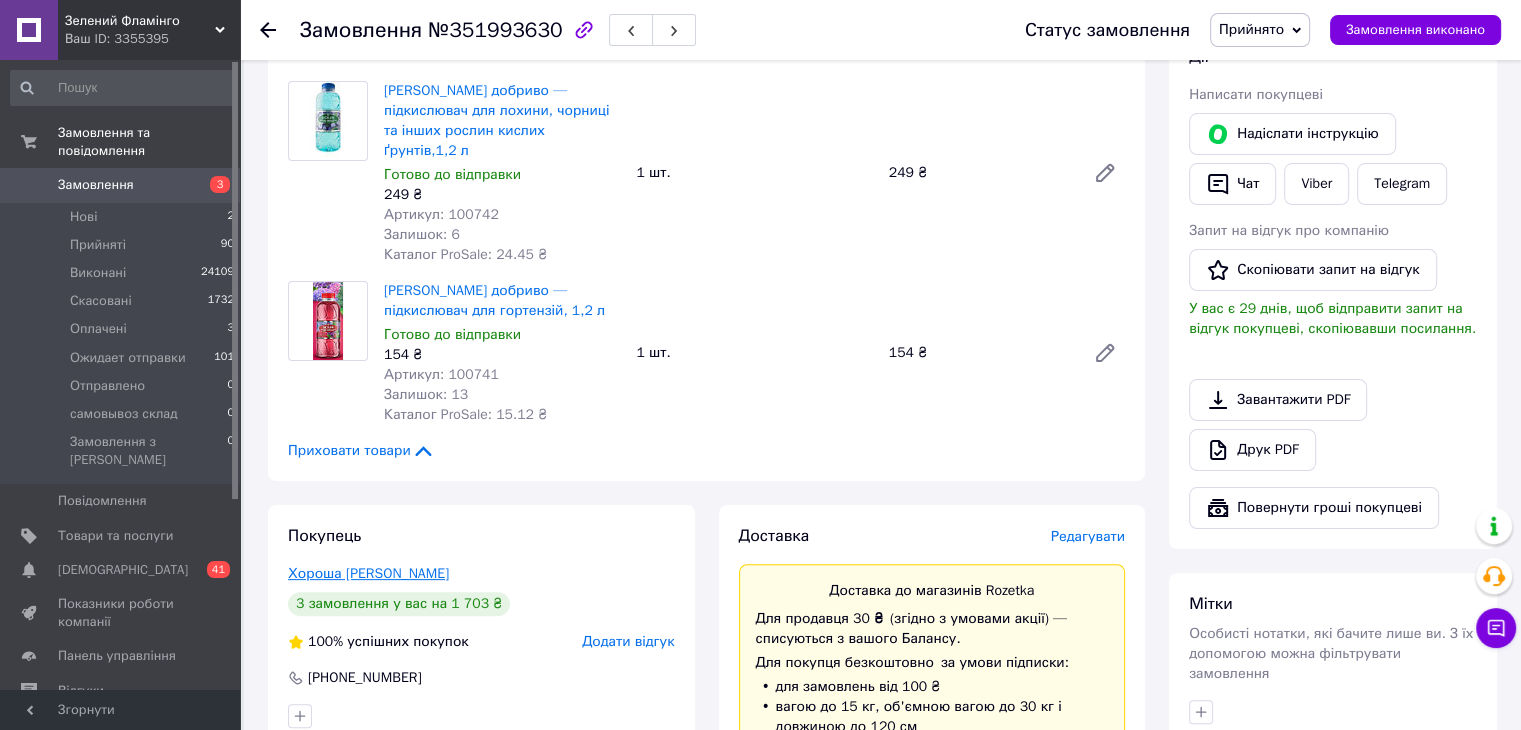 click on "Хороша [PERSON_NAME]" at bounding box center (368, 573) 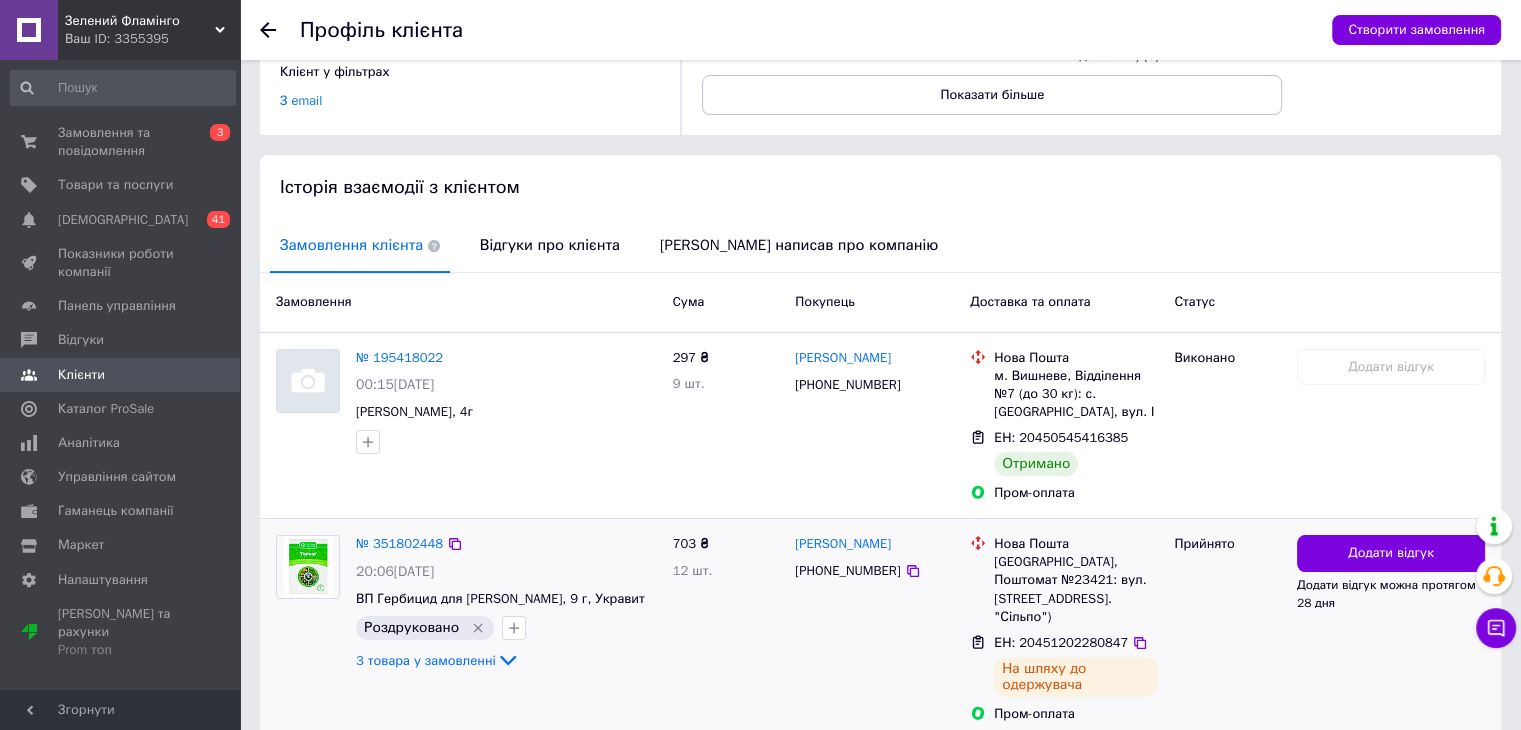 scroll, scrollTop: 400, scrollLeft: 0, axis: vertical 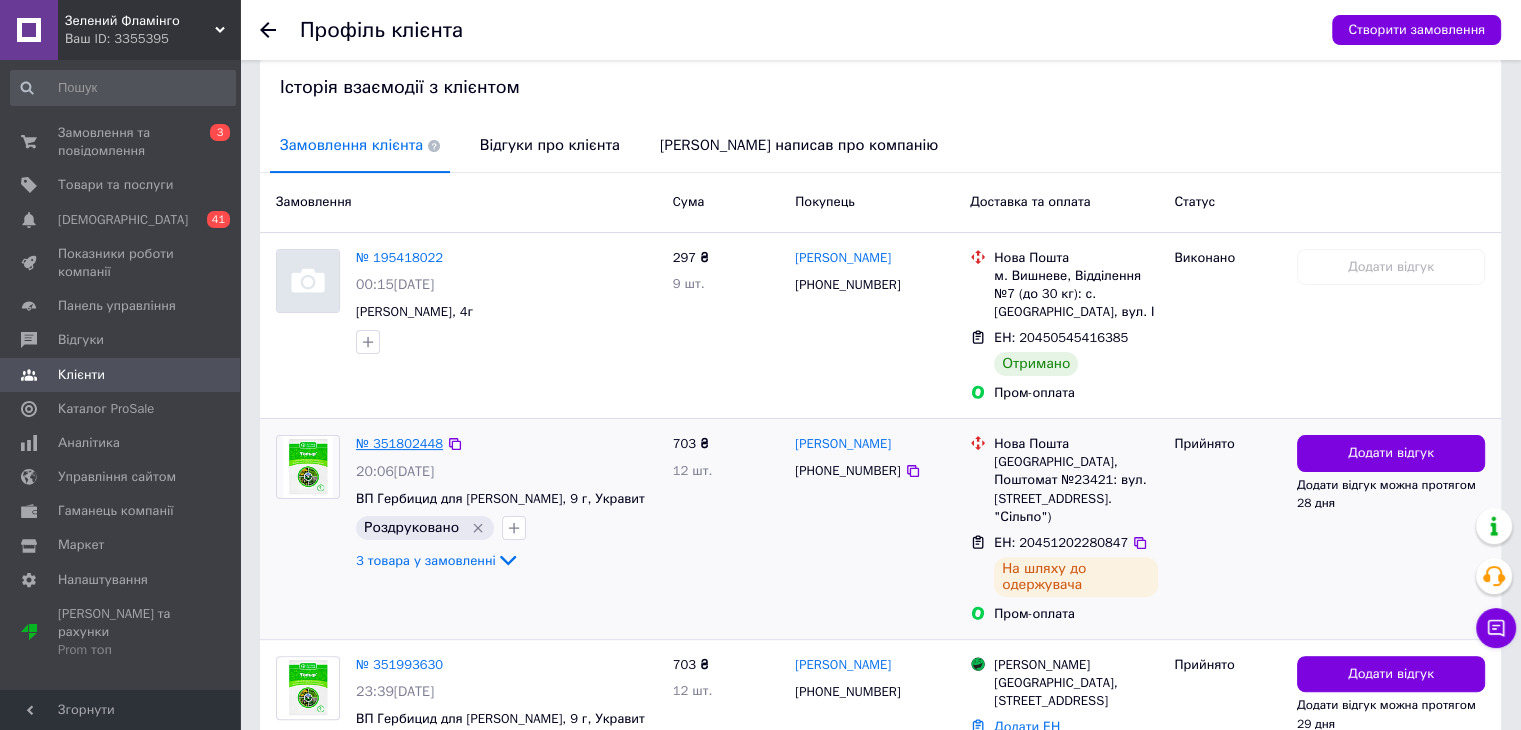 click on "№ 351802448" at bounding box center [399, 443] 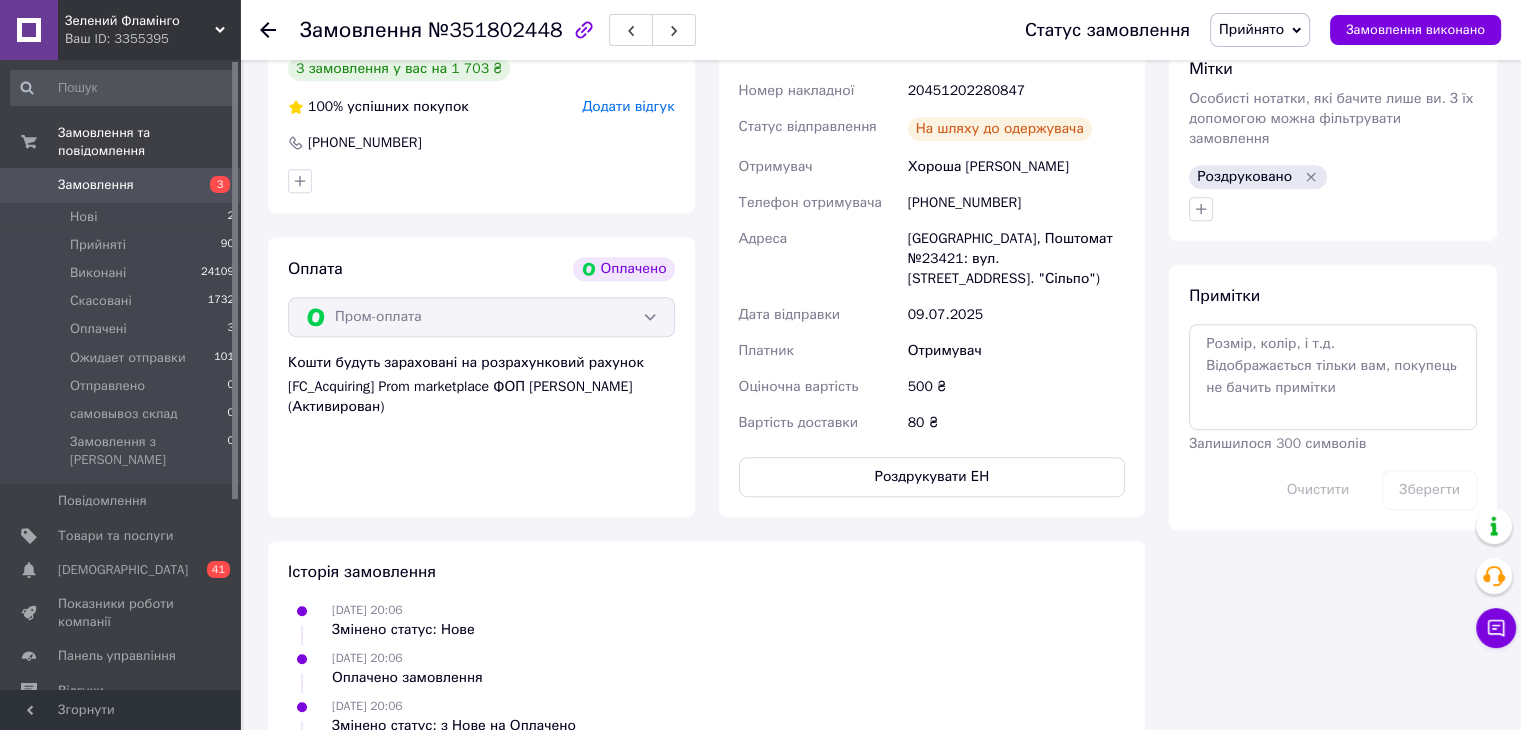 scroll, scrollTop: 1000, scrollLeft: 0, axis: vertical 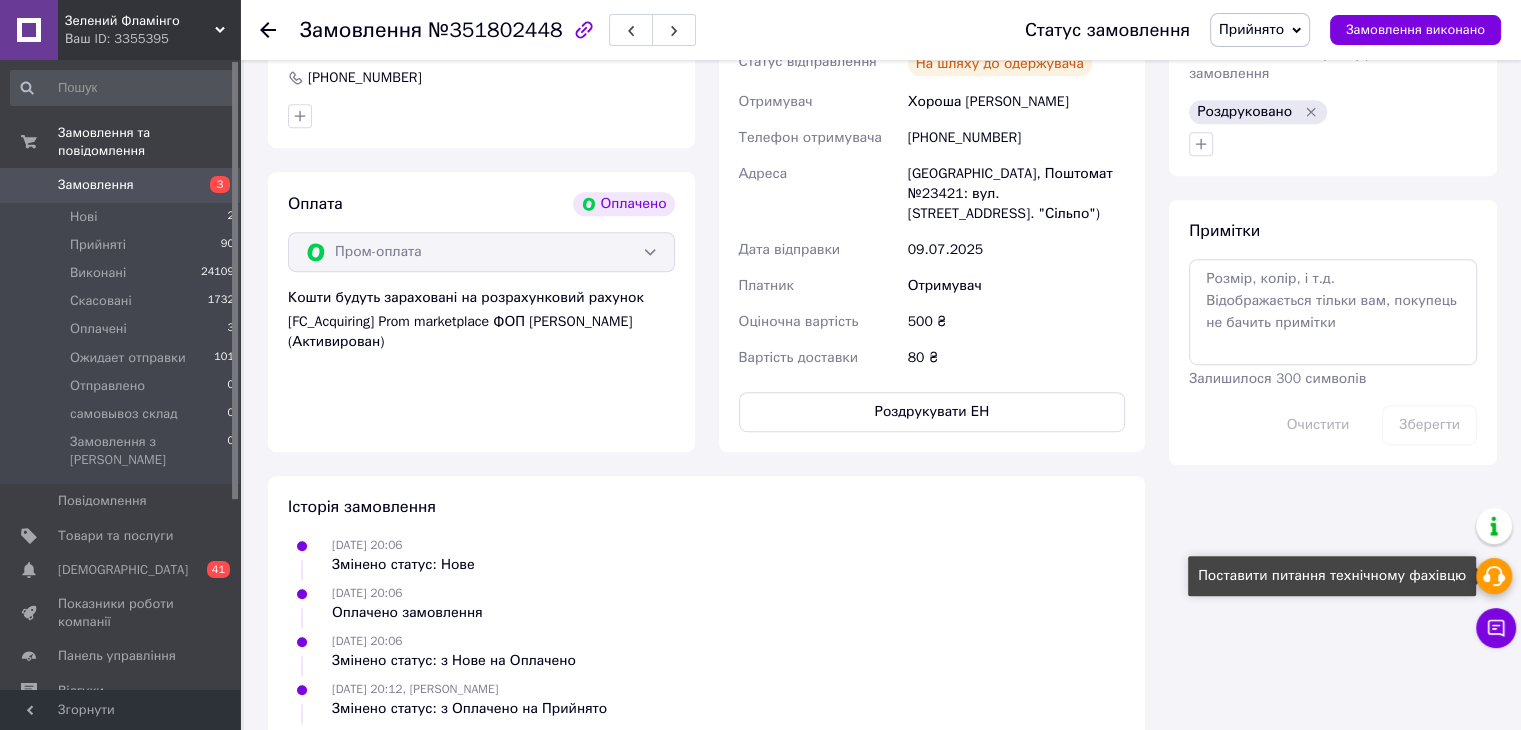 click at bounding box center (1494, 576) 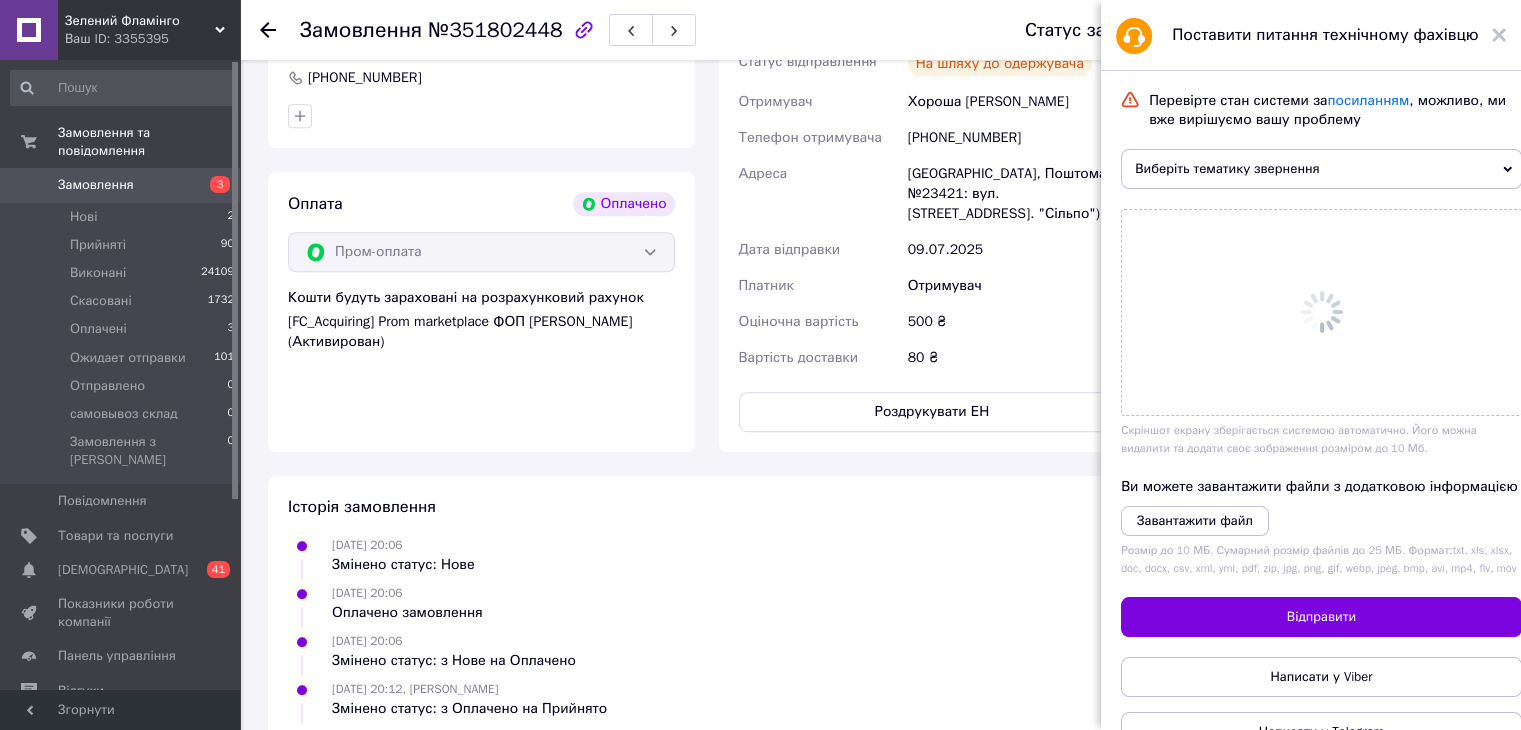 click on "Зелений Фламінго Ваш ID: 3355395 Сайт Зелений Фламінго Кабінет покупця Перевірити стан системи Сторінка на порталі Довідка Вийти Замовлення та повідомлення Замовлення 3 Нові 2 Прийняті 90 Виконані 24109 Скасовані 1732 Оплачені 3 Ожидает отправки 101 Отправлено 0 самовывоз склад 0 Замовлення з Розетки 0 Повідомлення 0 Товари та послуги Сповіщення 0 41 Показники роботи компанії Панель управління Відгуки Клієнти Каталог ProSale Аналітика Управління сайтом Гаманець компанії Маркет Налаштування Тарифи та рахунки Prom топ - 6%   <" at bounding box center [760, 65] 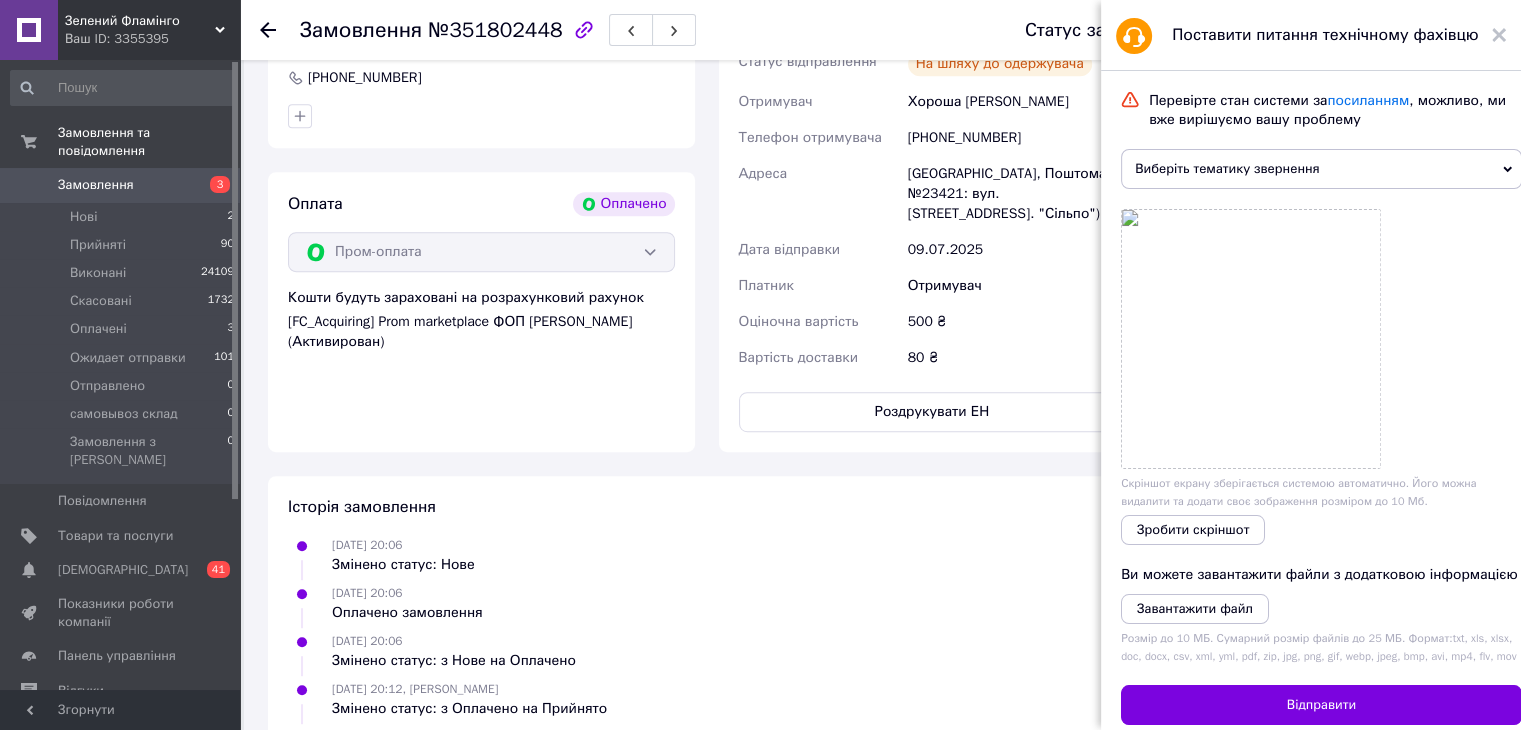 click on "Виберіть тематику звернення" at bounding box center [1321, 169] 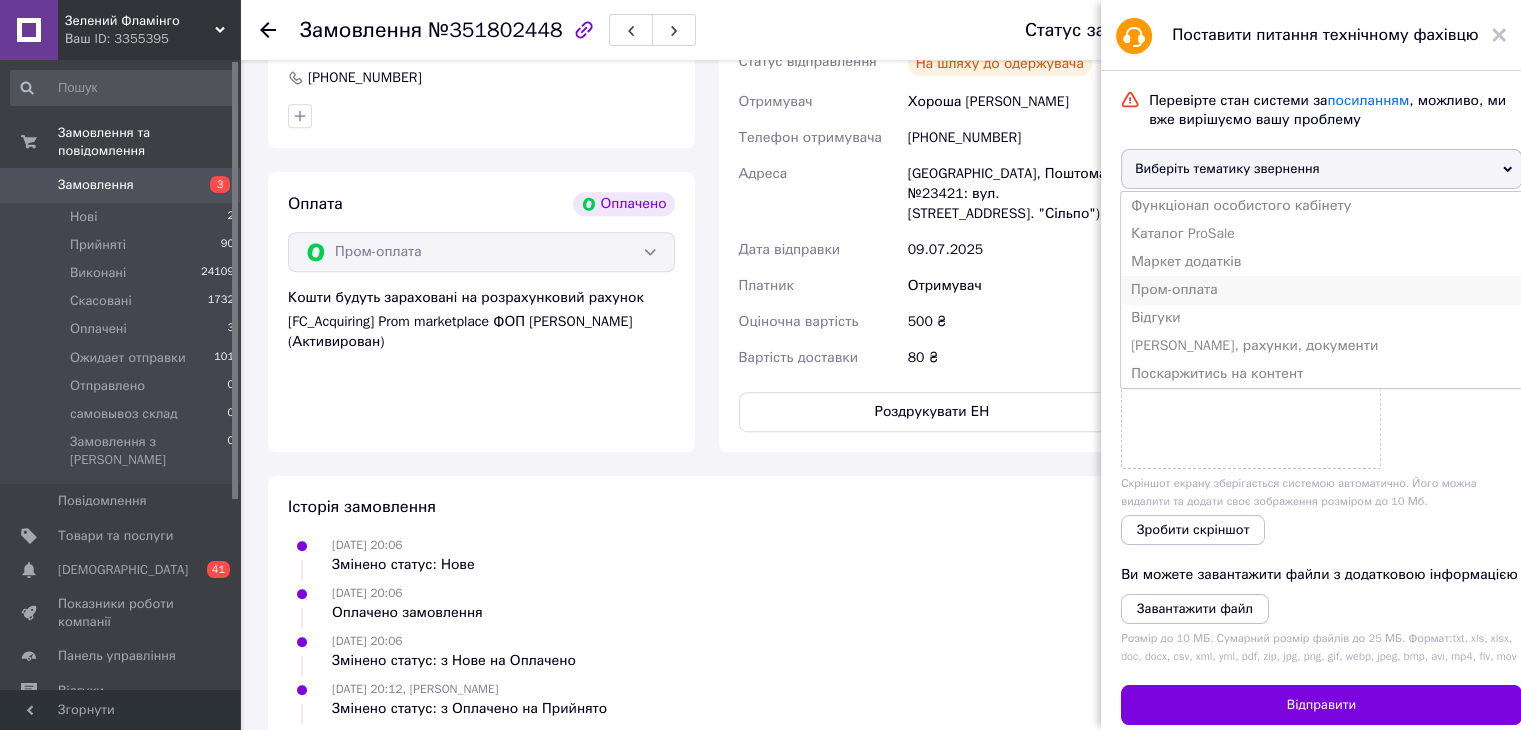 click on "Пром-оплата" at bounding box center (1321, 290) 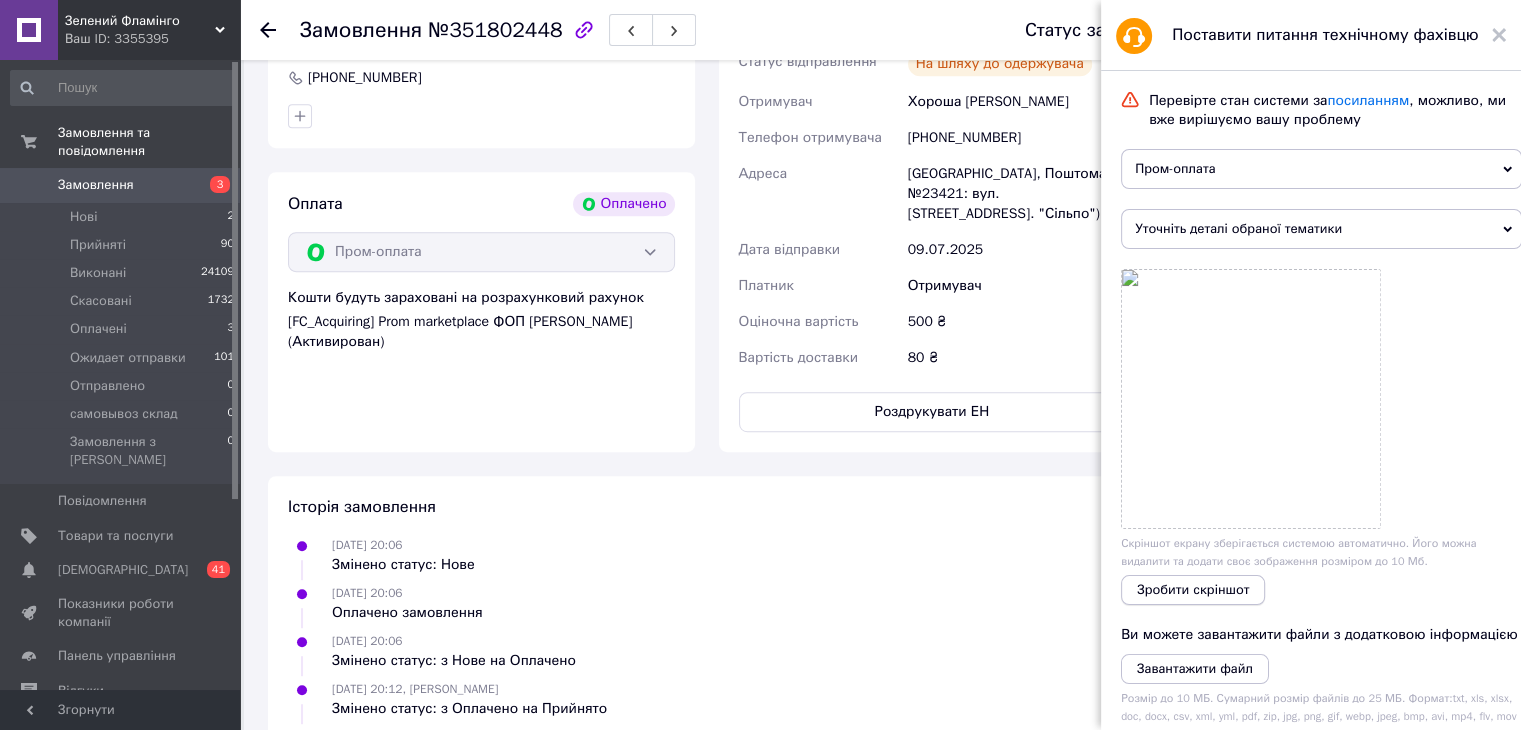 click on "Зробити скріншот" at bounding box center (1193, 590) 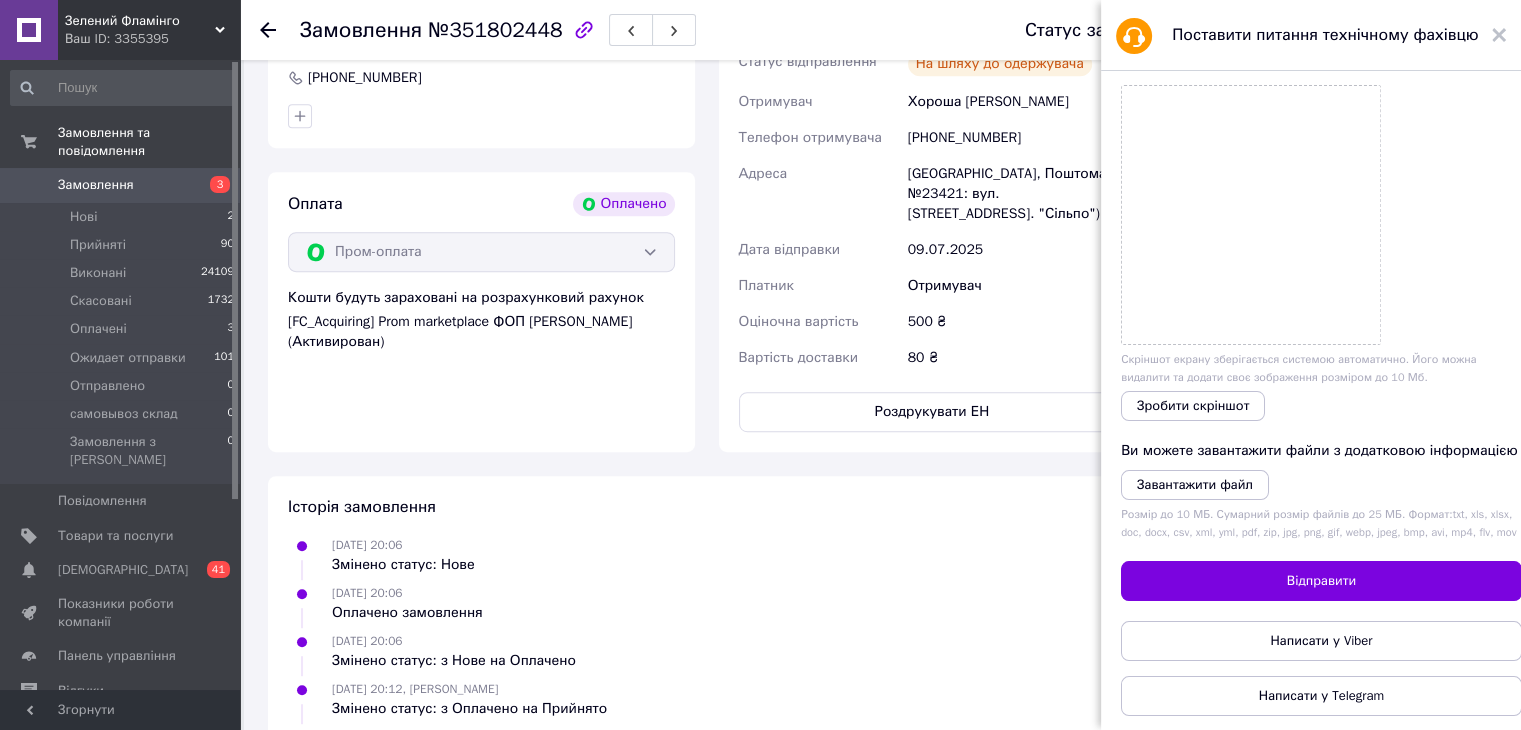 scroll, scrollTop: 210, scrollLeft: 0, axis: vertical 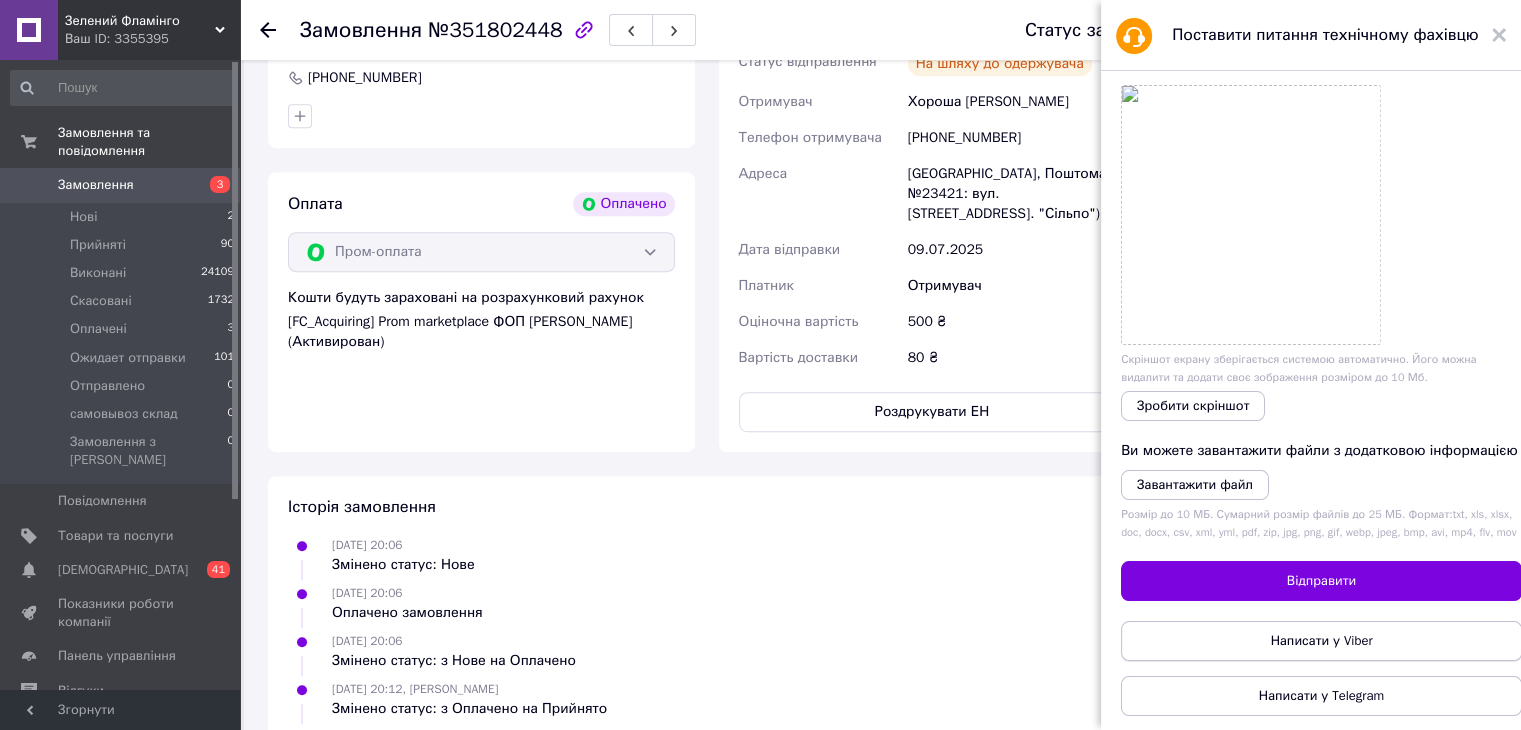 click on "Написати у Viber" at bounding box center (1322, 641) 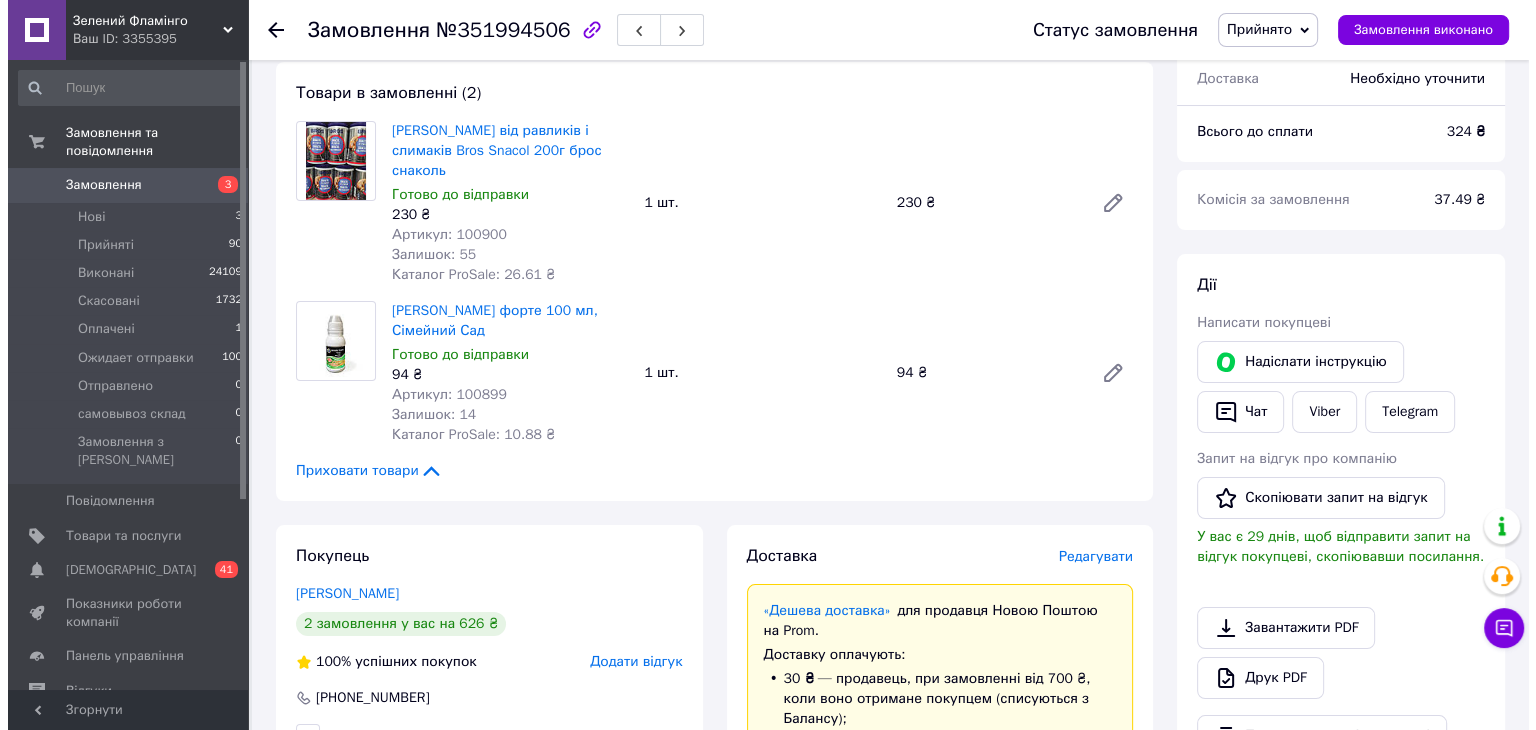 scroll, scrollTop: 300, scrollLeft: 0, axis: vertical 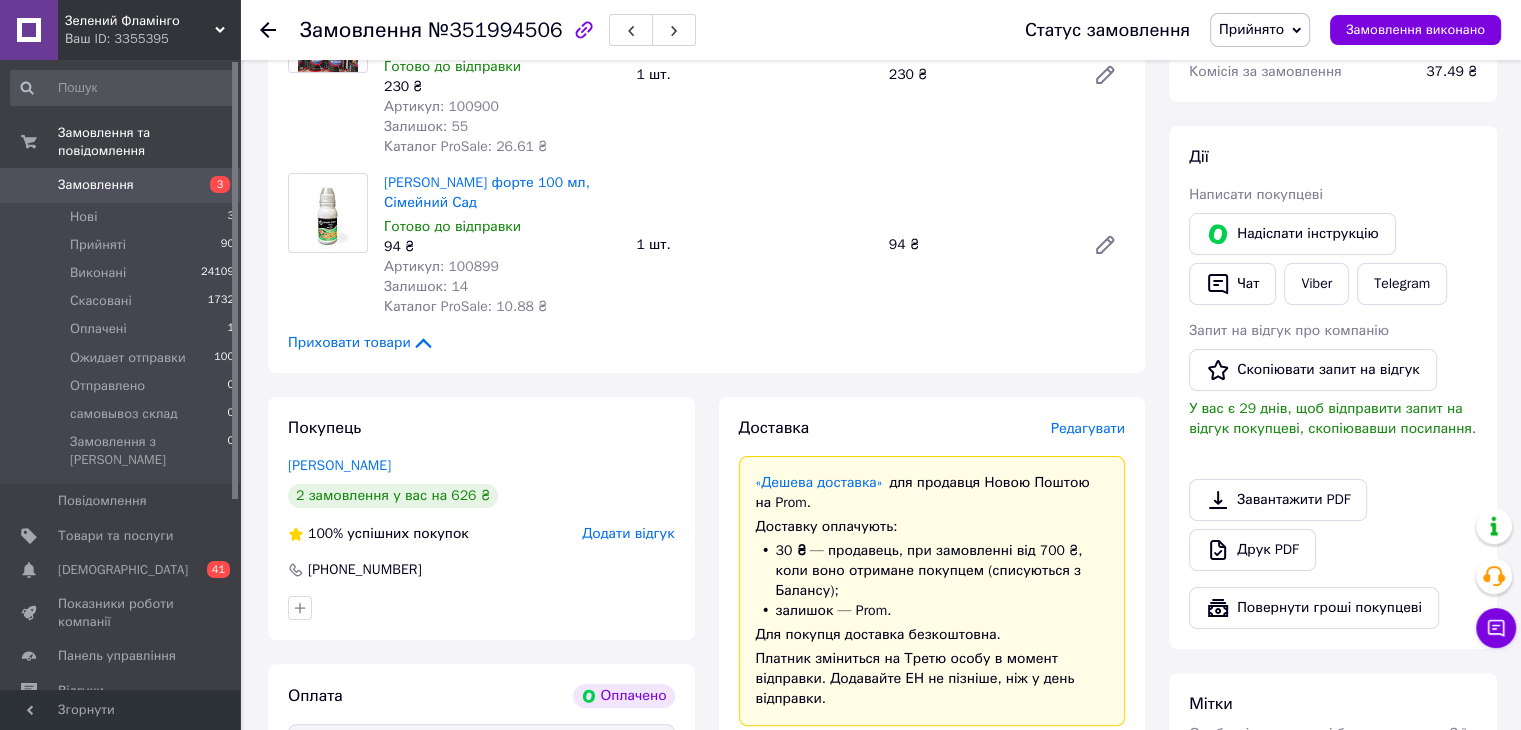 click on "Редагувати" at bounding box center (1088, 428) 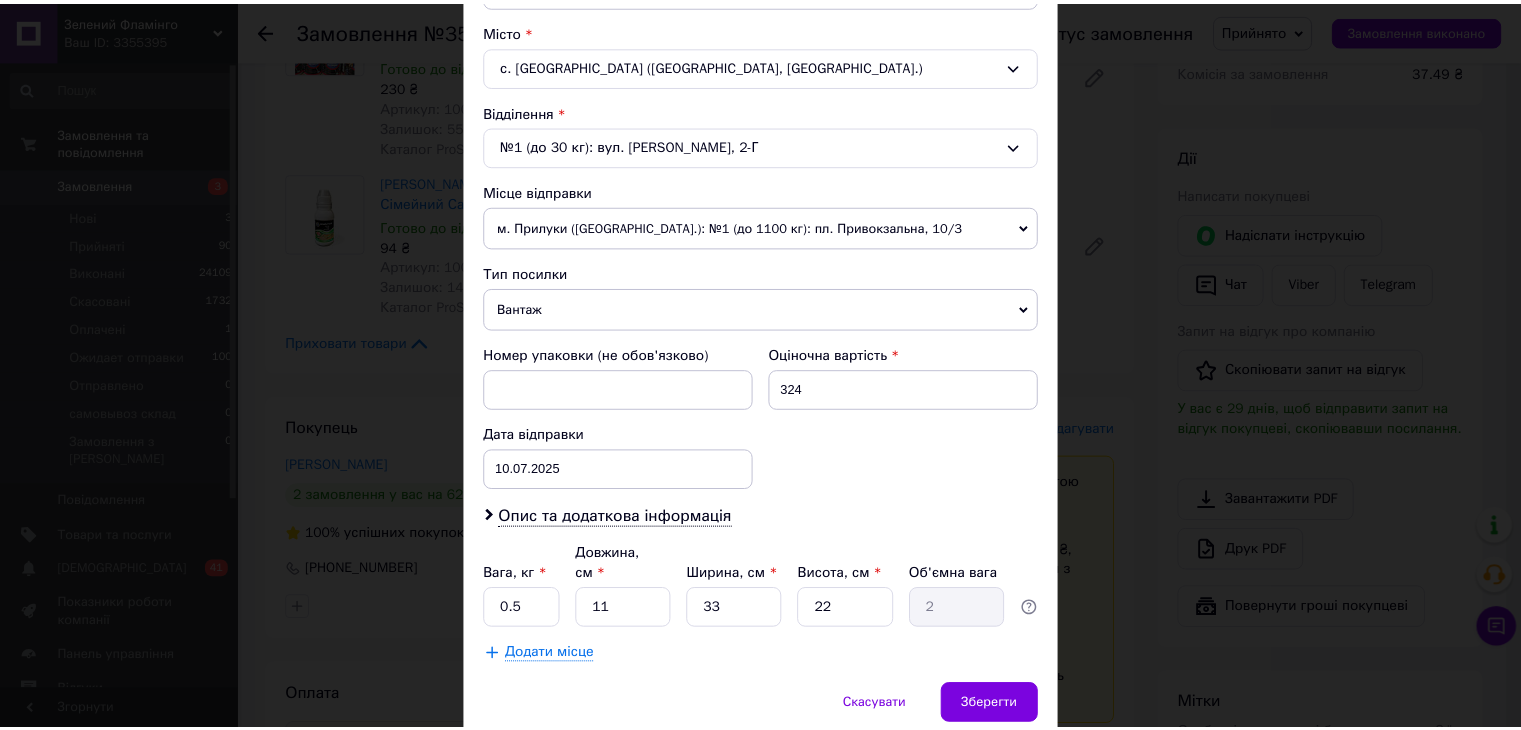 scroll, scrollTop: 592, scrollLeft: 0, axis: vertical 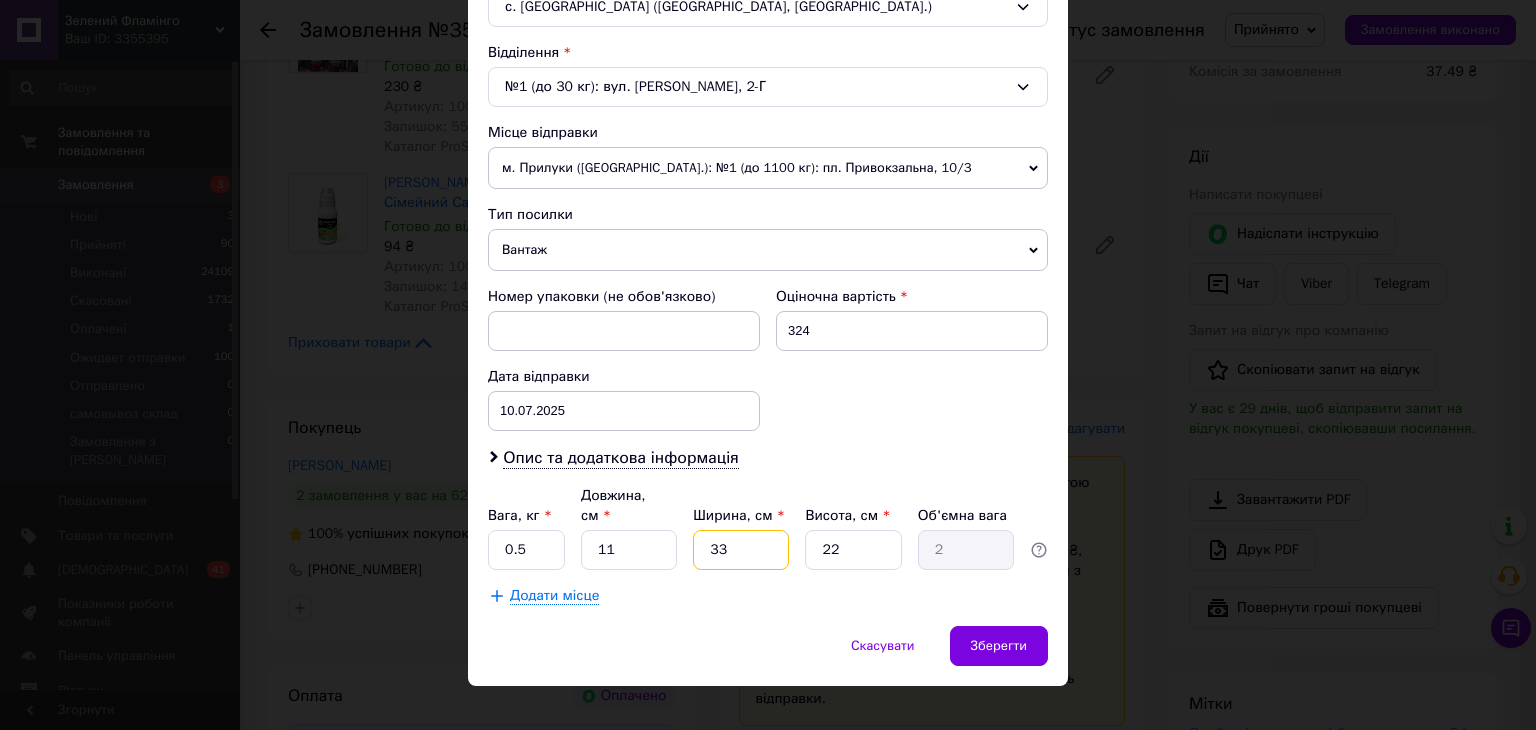 drag, startPoint x: 730, startPoint y: 529, endPoint x: 703, endPoint y: 527, distance: 27.073973 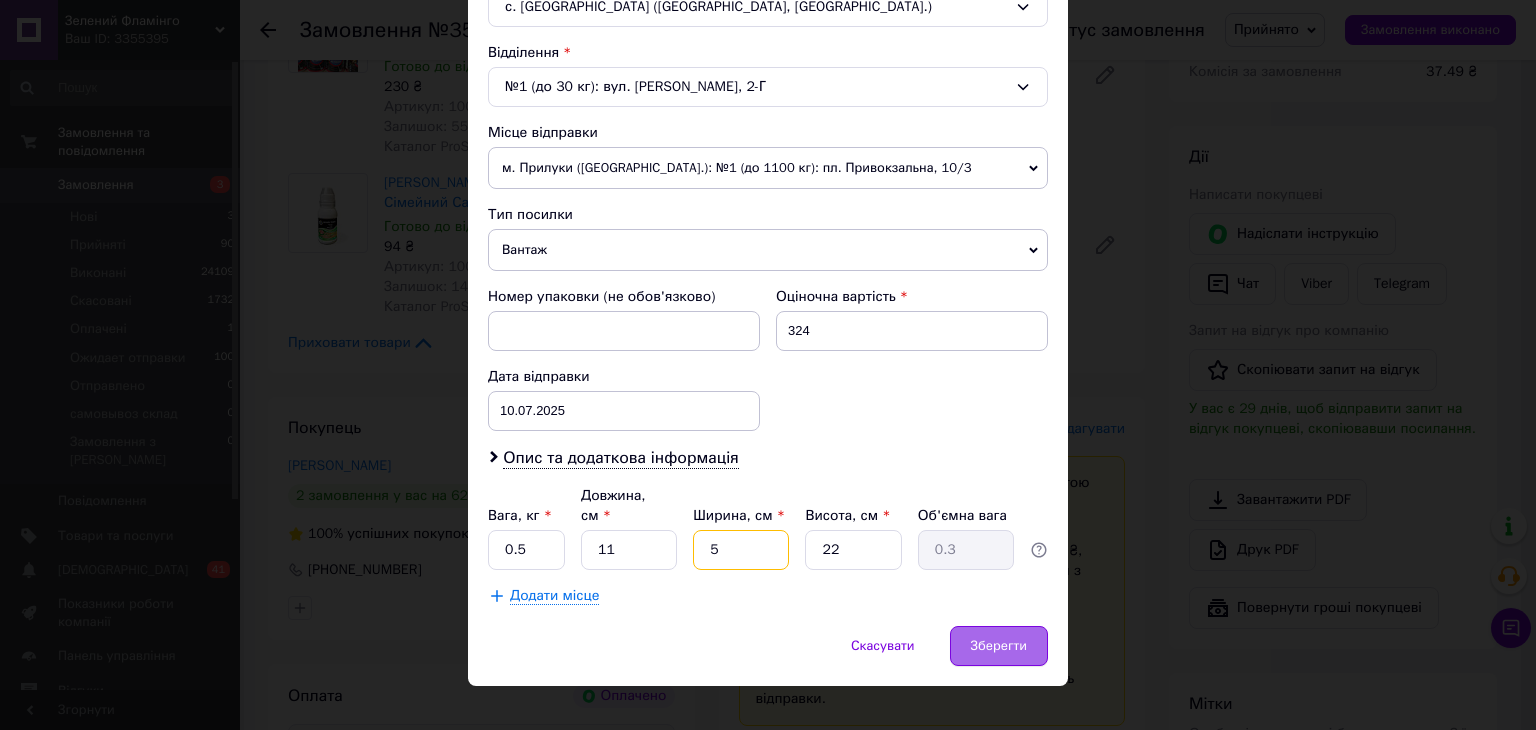 type on "5" 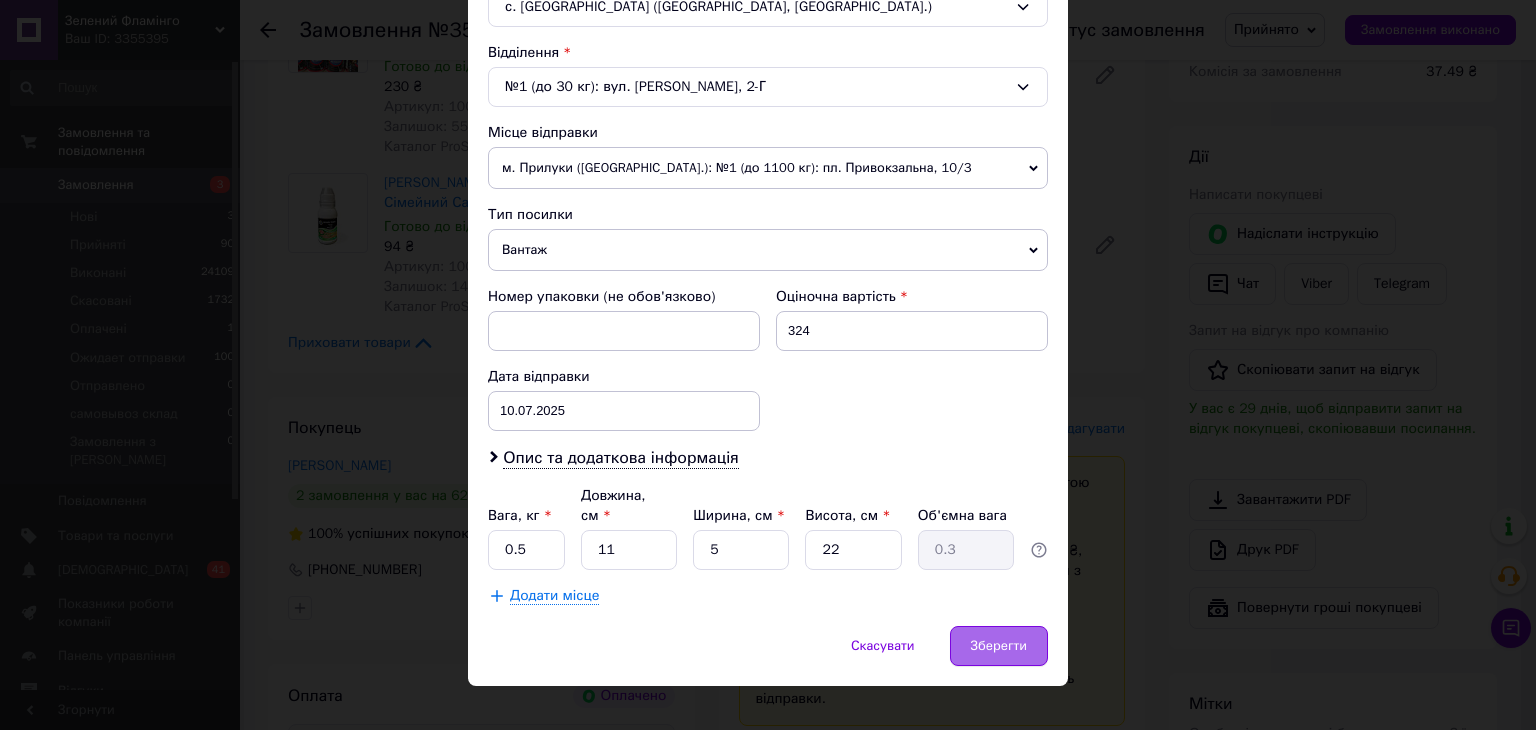 click on "Зберегти" at bounding box center [999, 646] 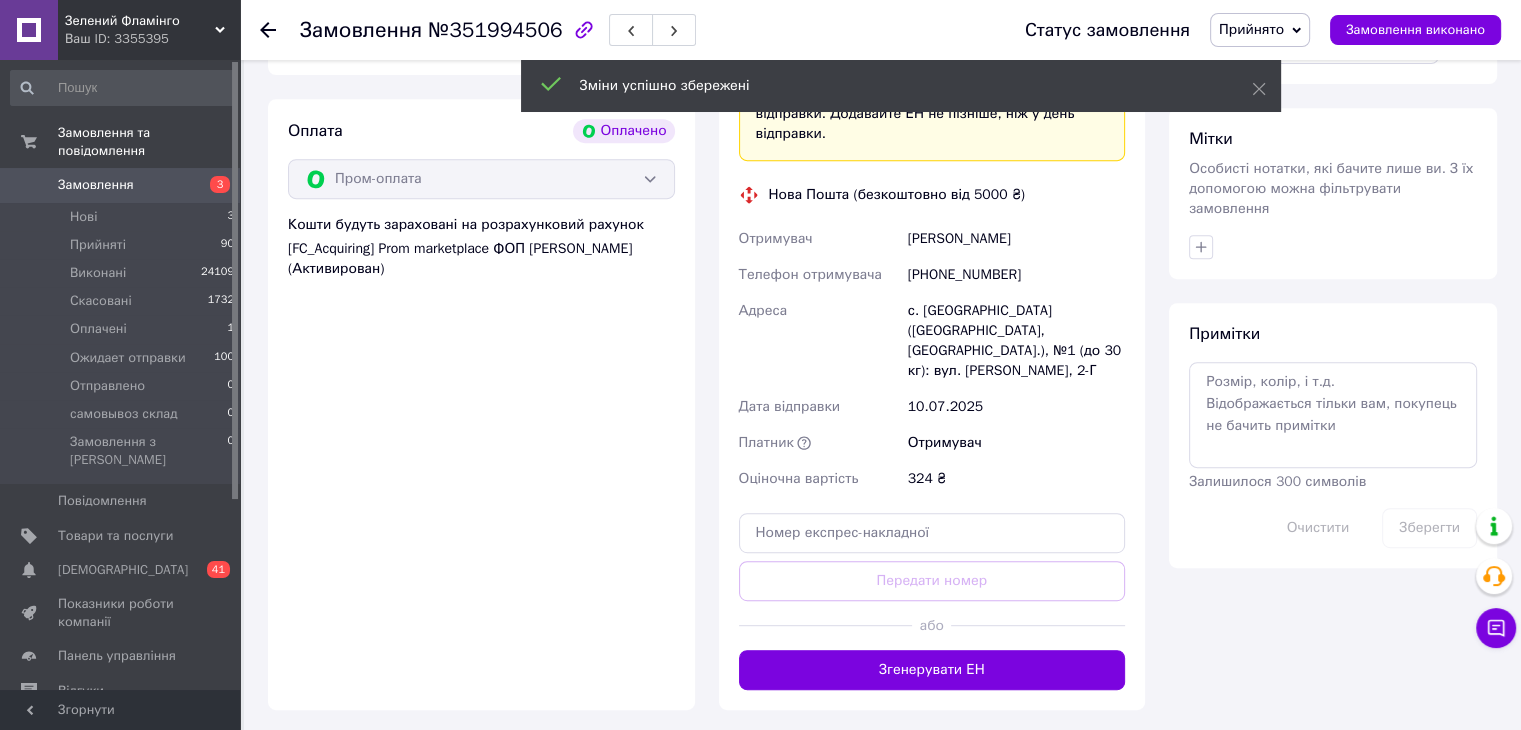 scroll, scrollTop: 900, scrollLeft: 0, axis: vertical 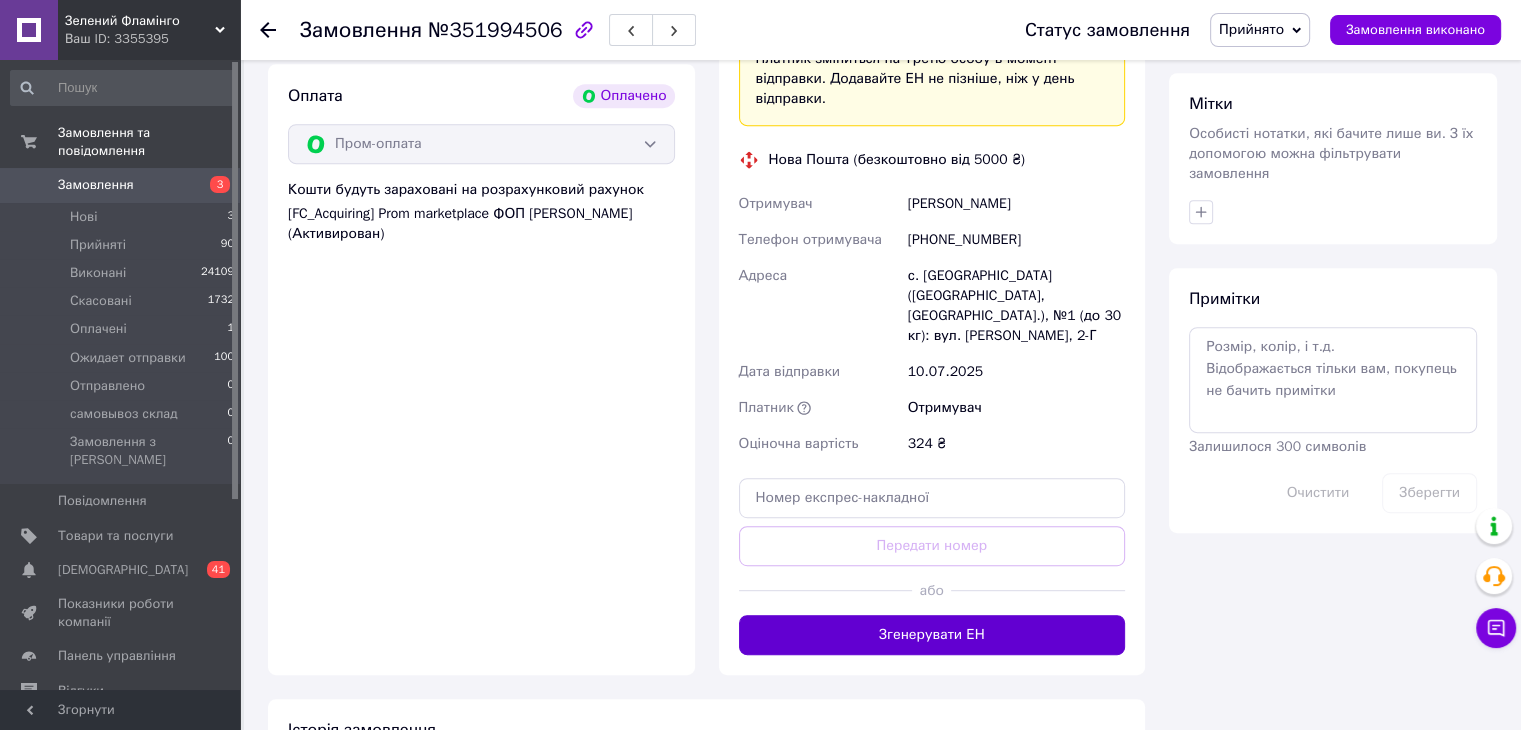 click on "Згенерувати ЕН" at bounding box center (932, 635) 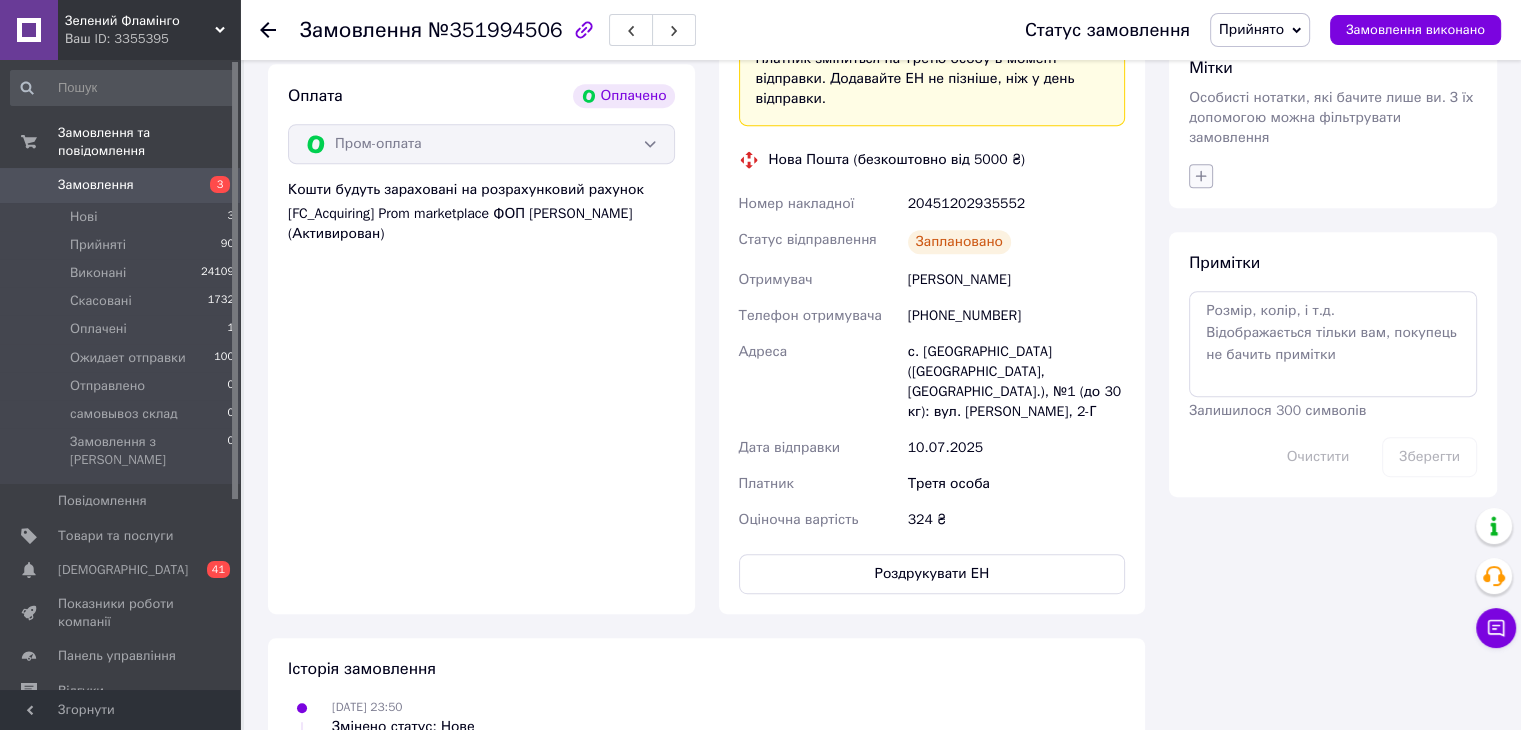 click 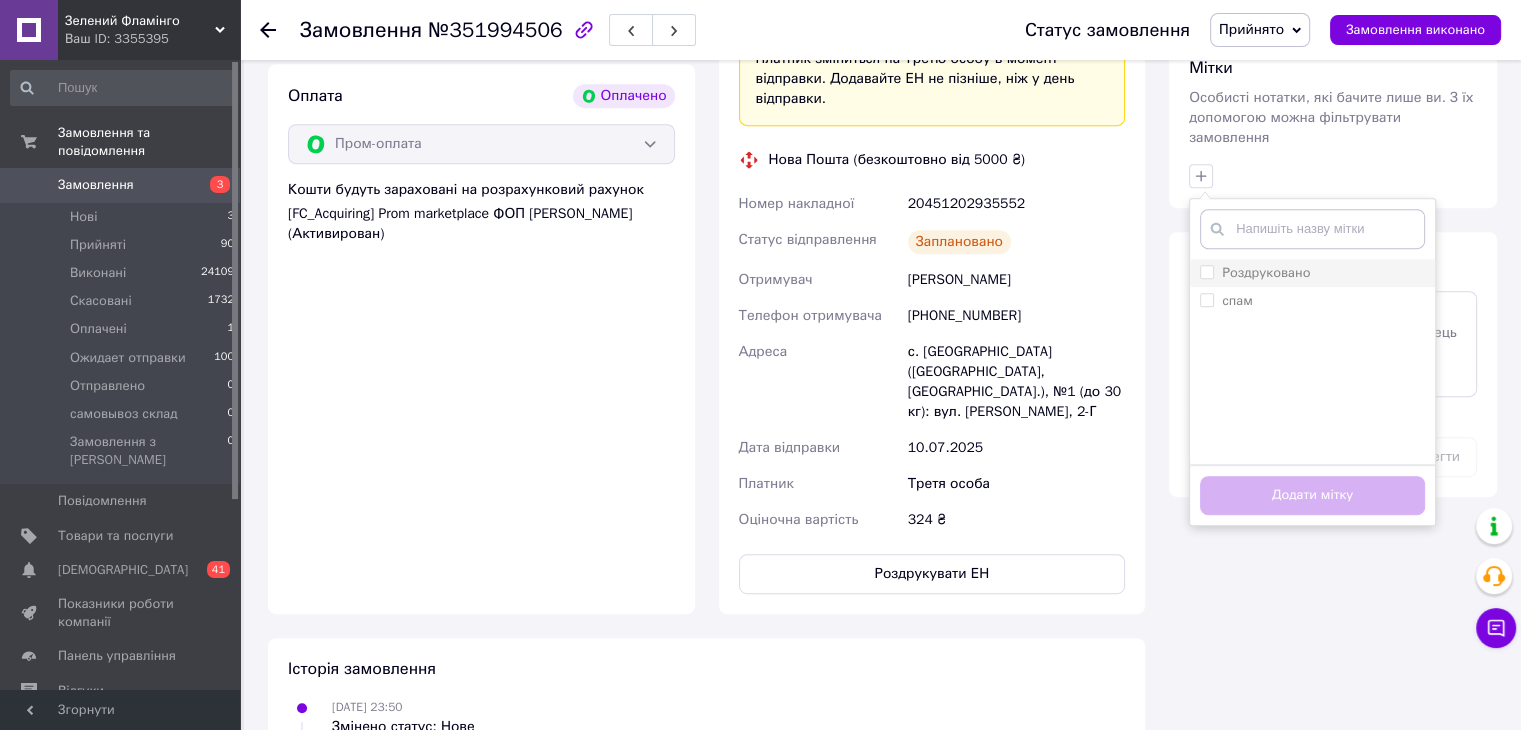 click on "Роздруковано" at bounding box center [1266, 272] 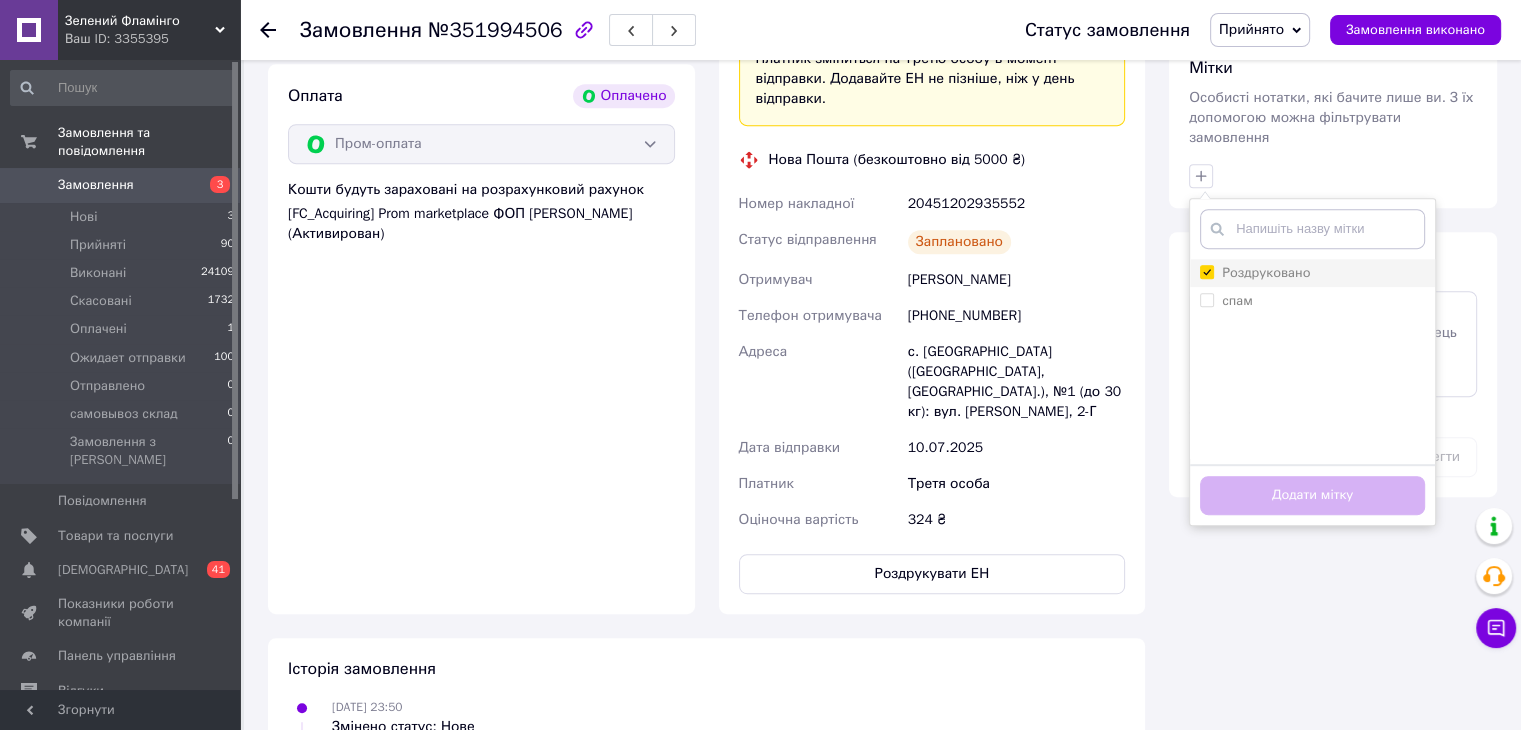 checkbox on "true" 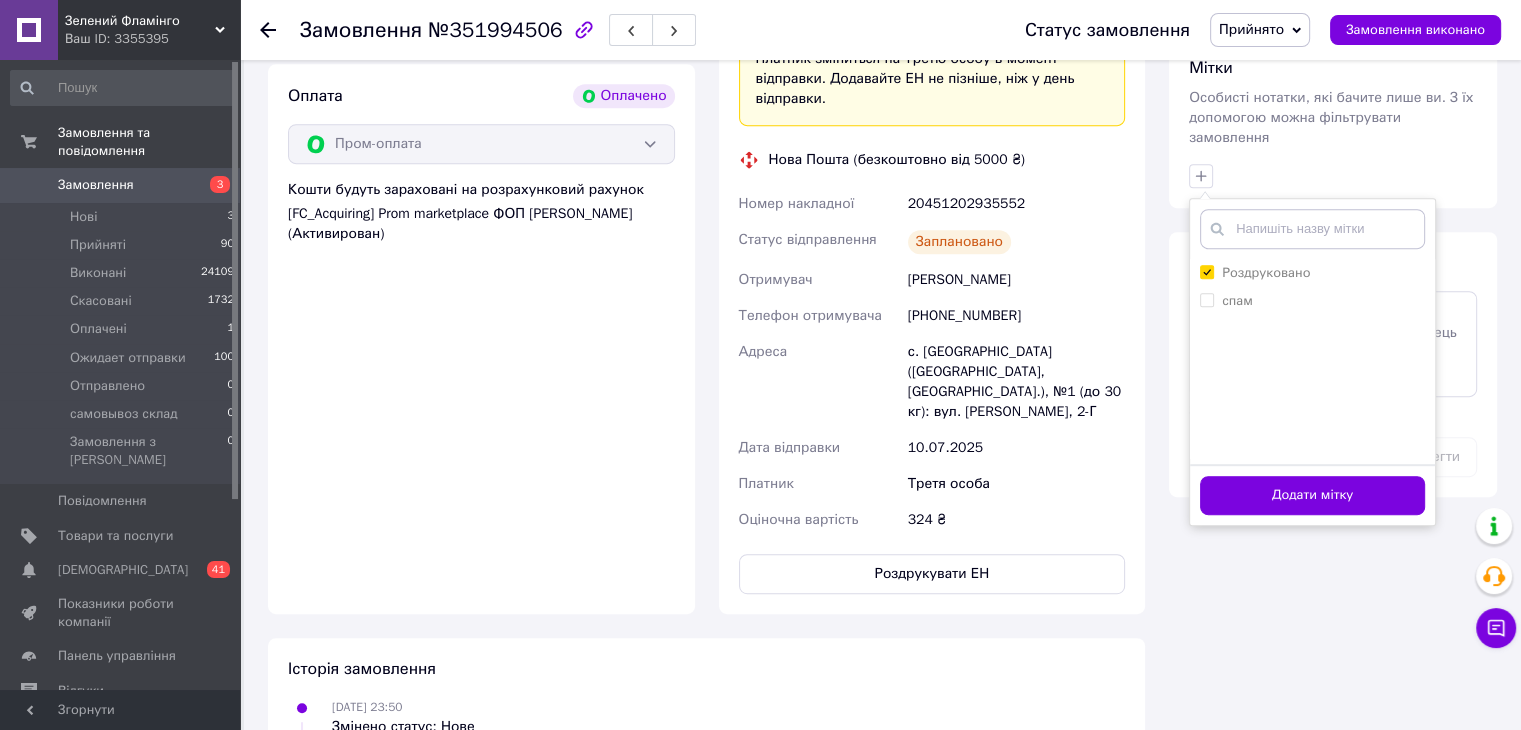 click on "Додати мітку" at bounding box center (1312, 494) 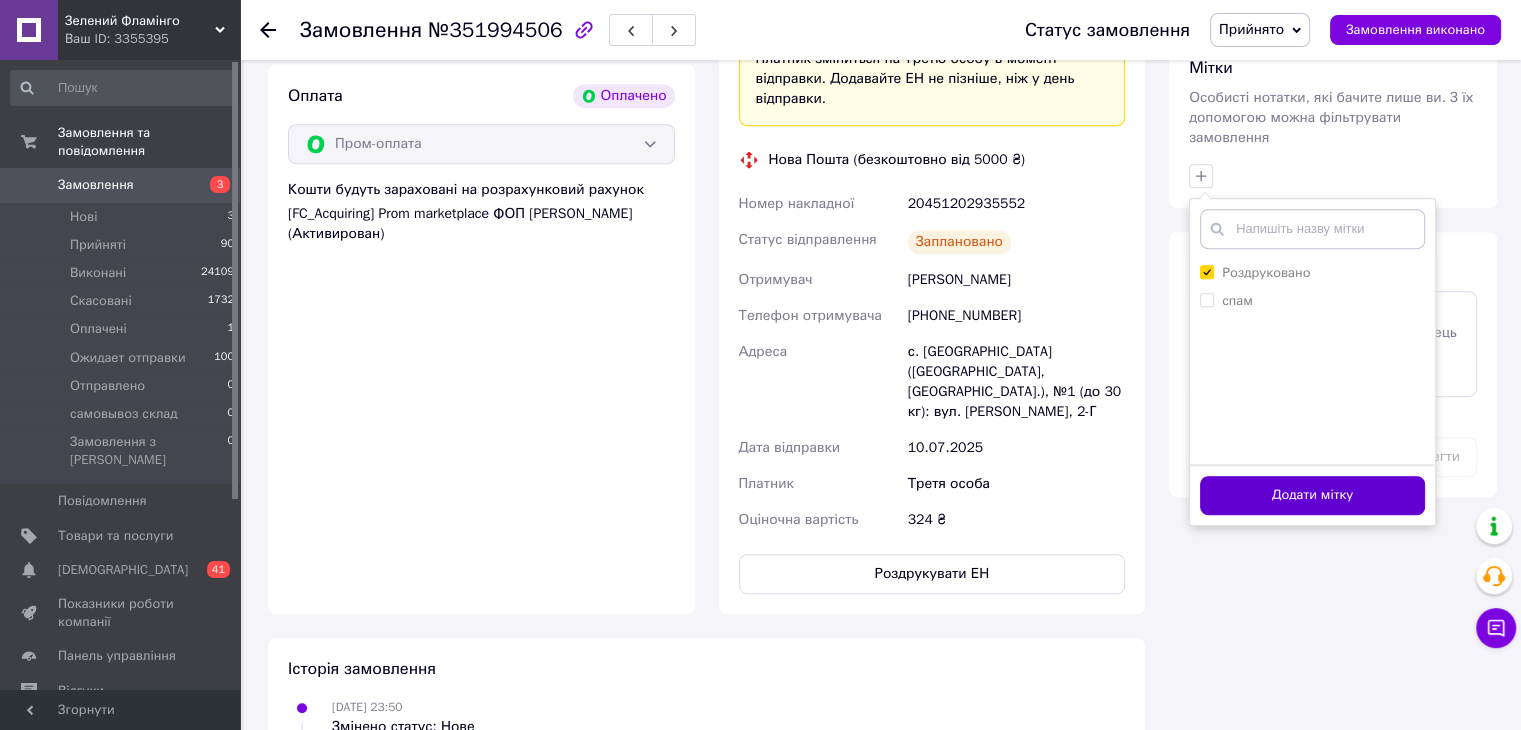click on "Додати мітку" at bounding box center [1312, 495] 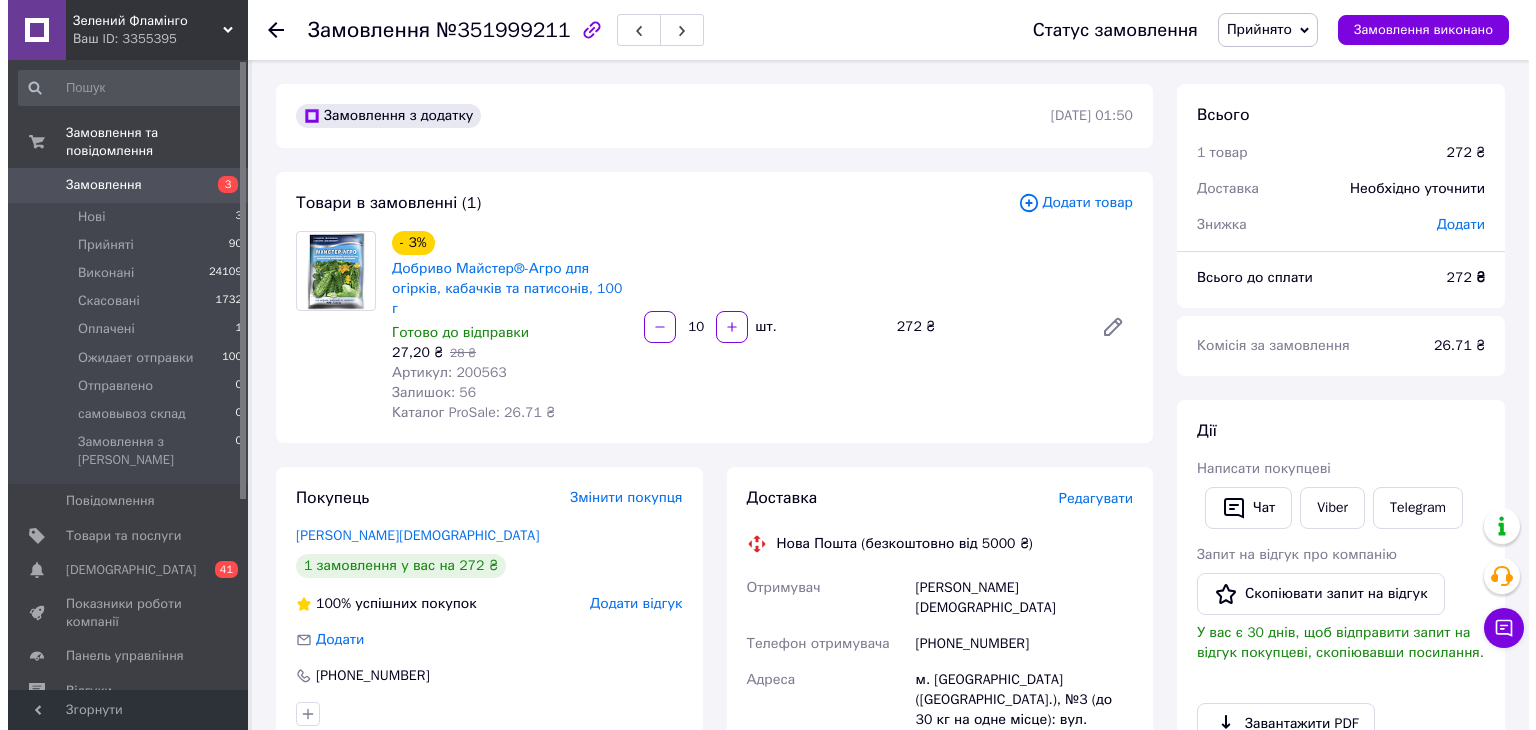 scroll, scrollTop: 0, scrollLeft: 0, axis: both 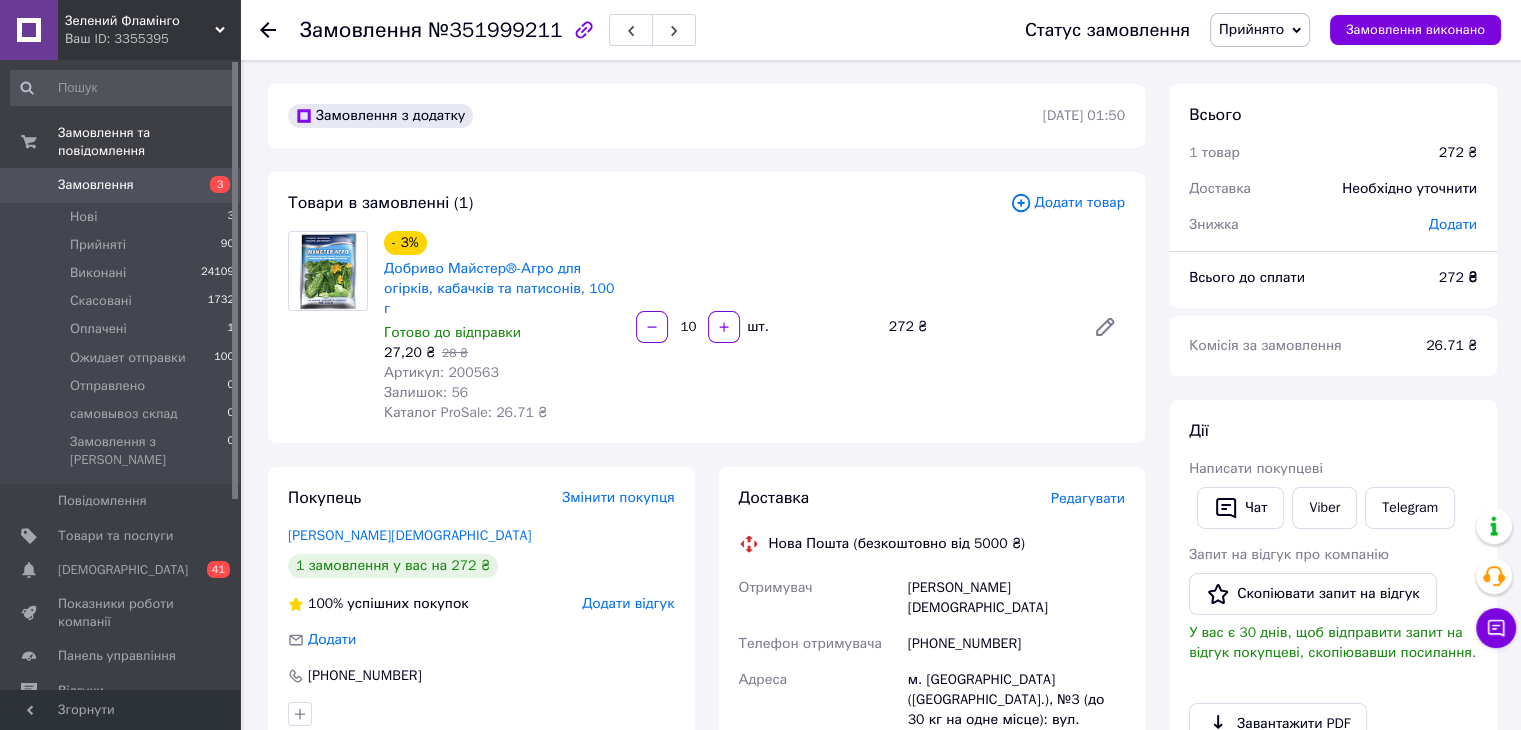 click on "Редагувати" at bounding box center [1088, 498] 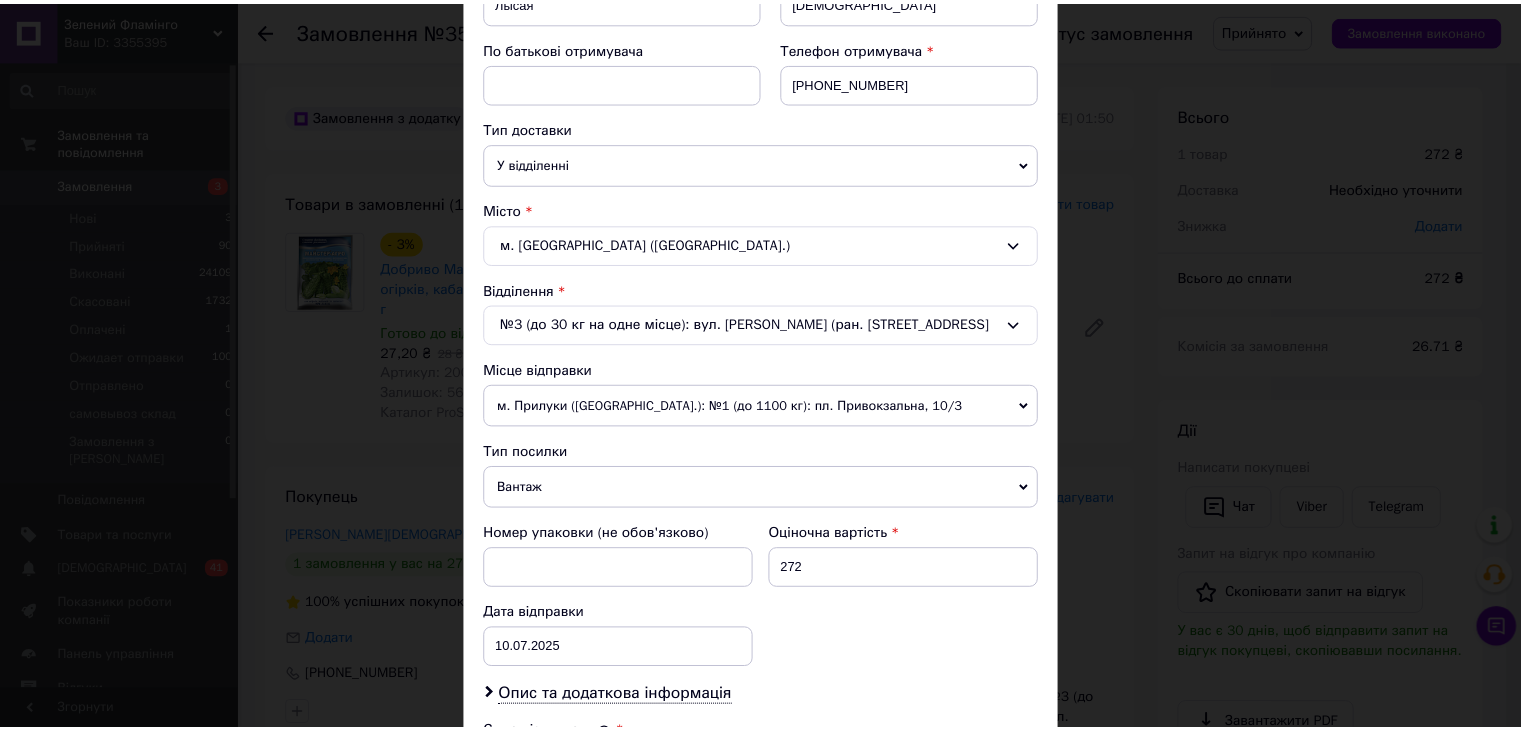 scroll, scrollTop: 700, scrollLeft: 0, axis: vertical 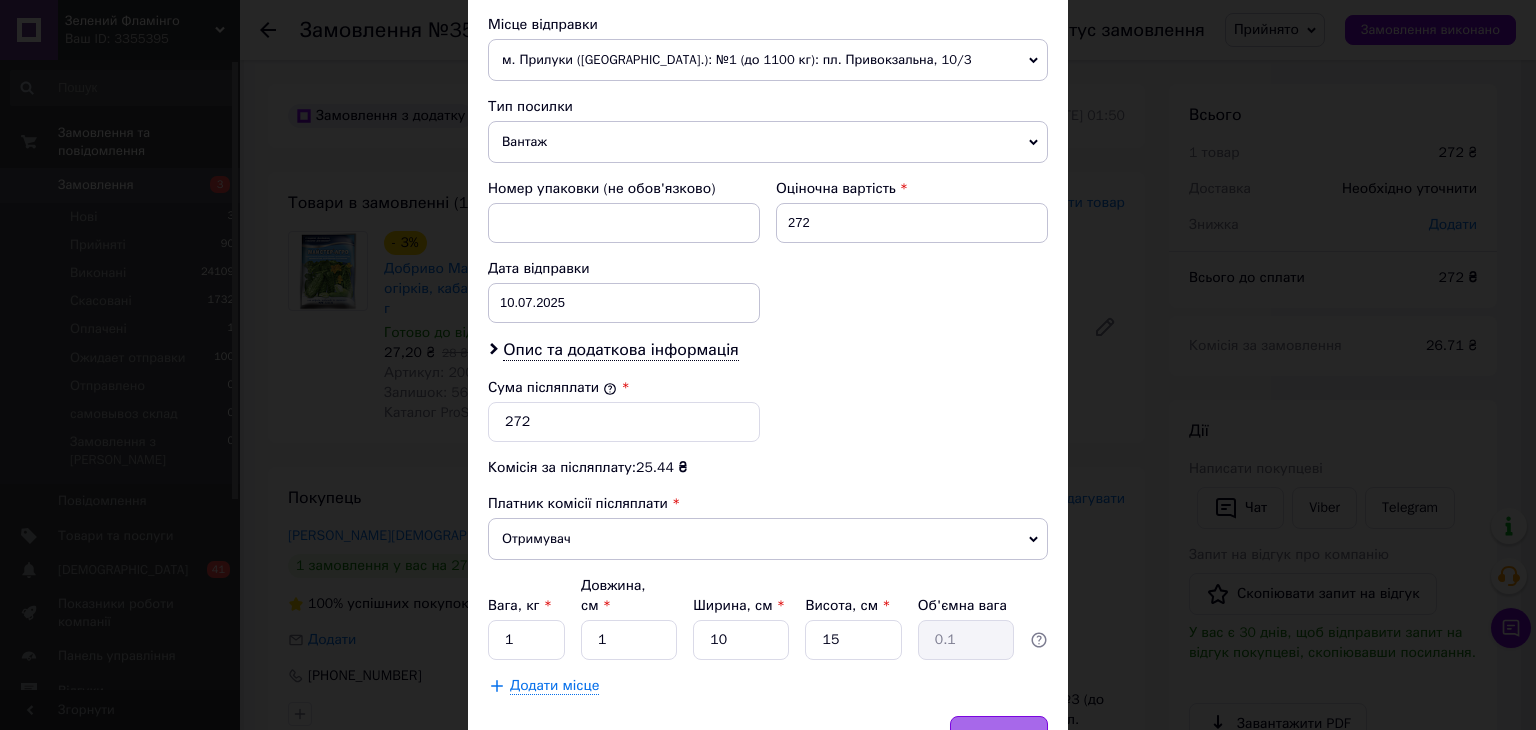 click on "Зберегти" at bounding box center [999, 736] 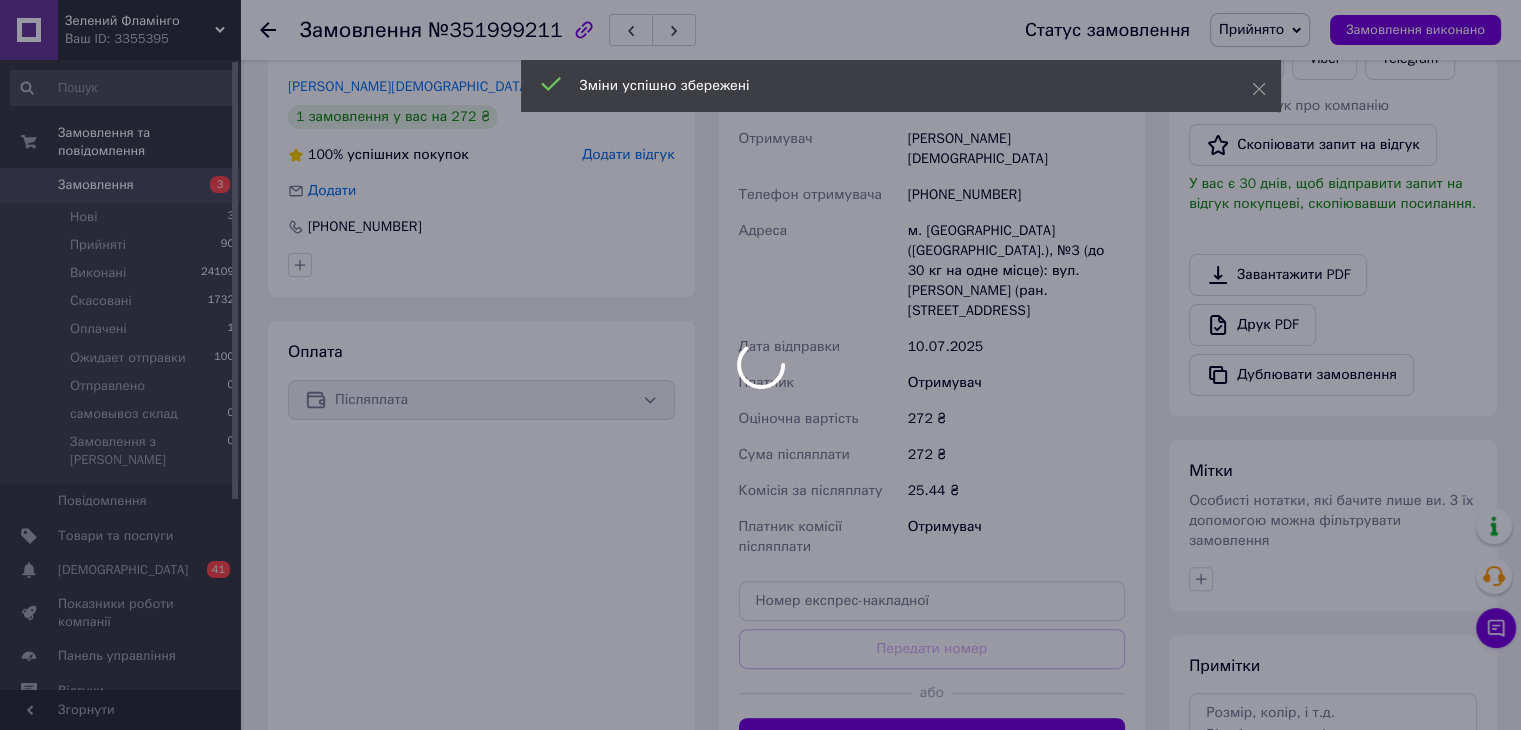 scroll, scrollTop: 600, scrollLeft: 0, axis: vertical 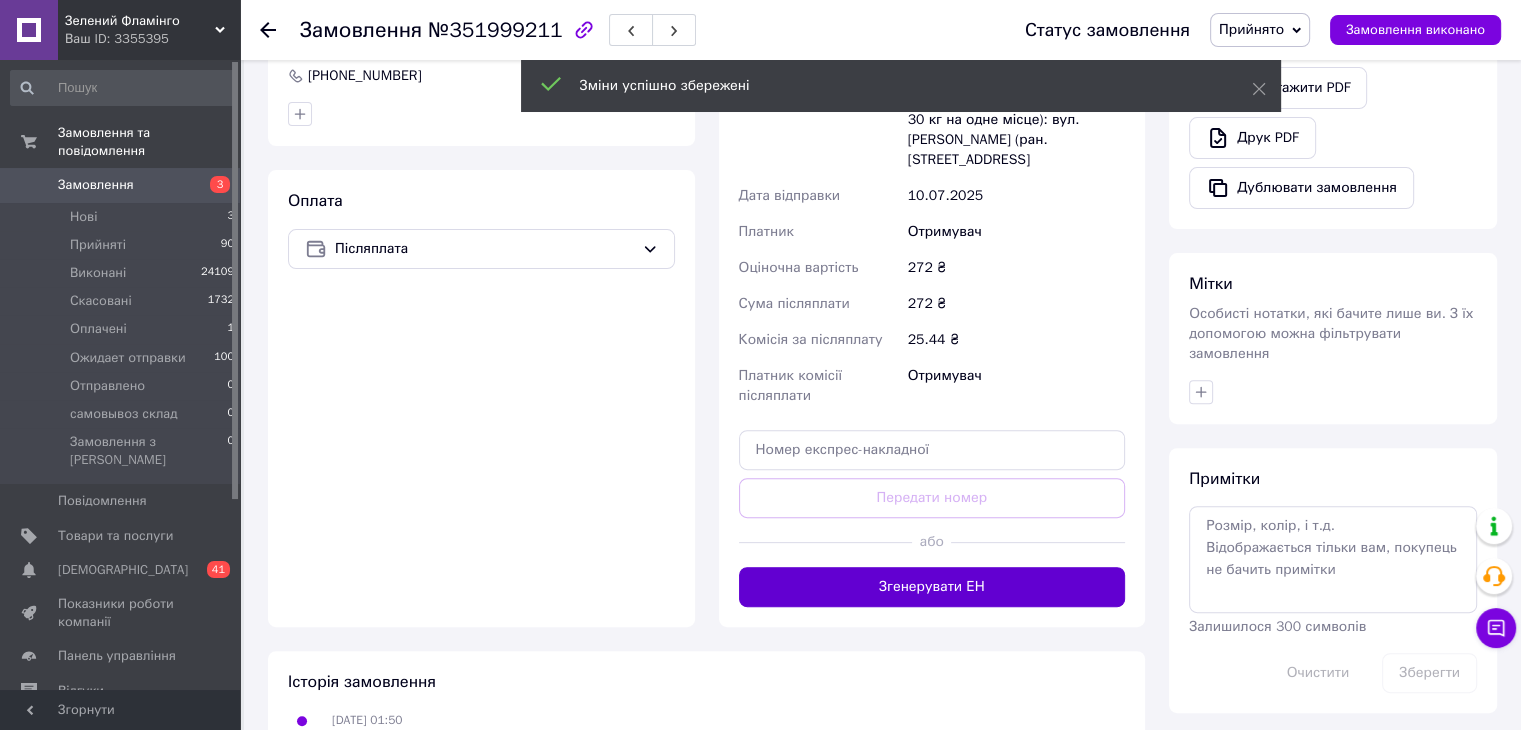 click on "Згенерувати ЕН" at bounding box center [932, 587] 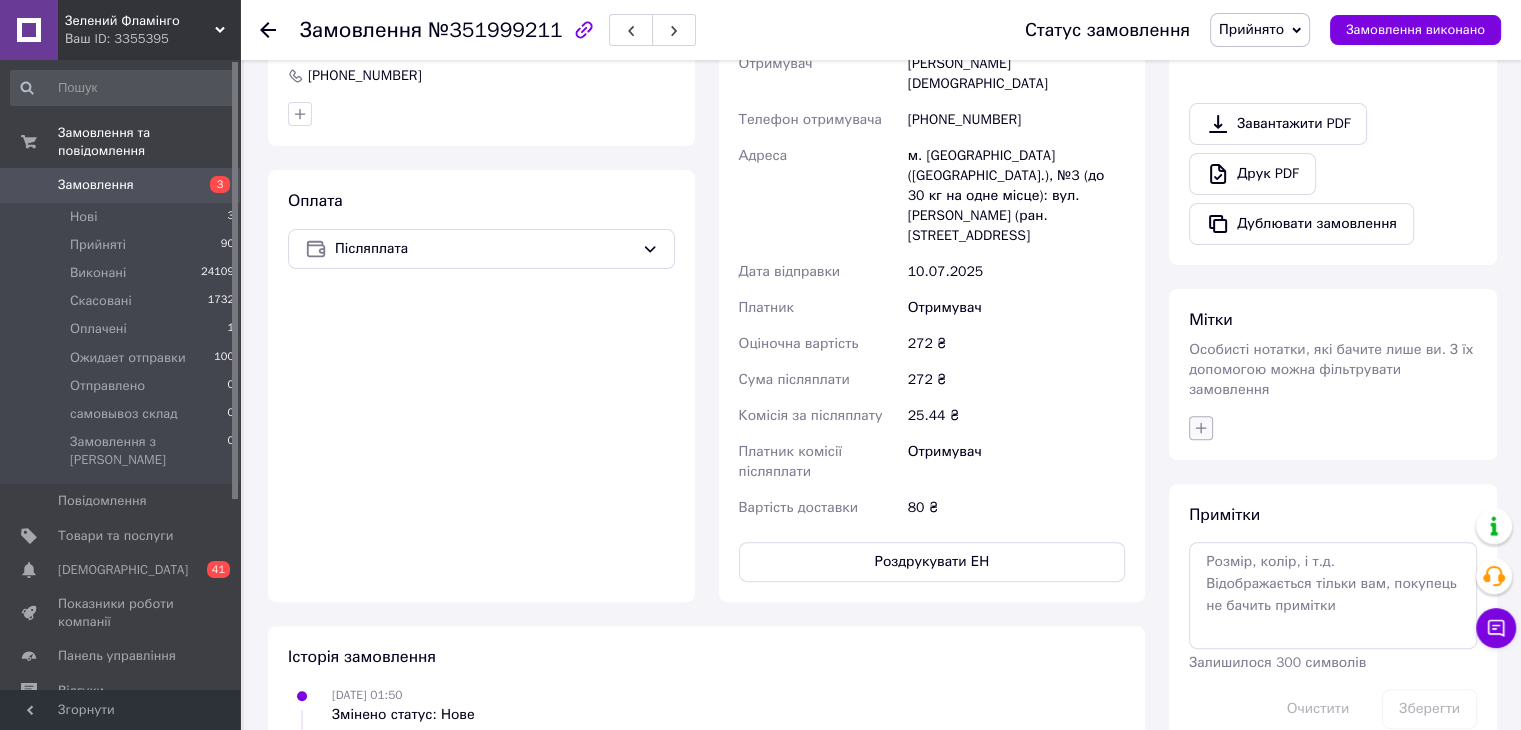 click 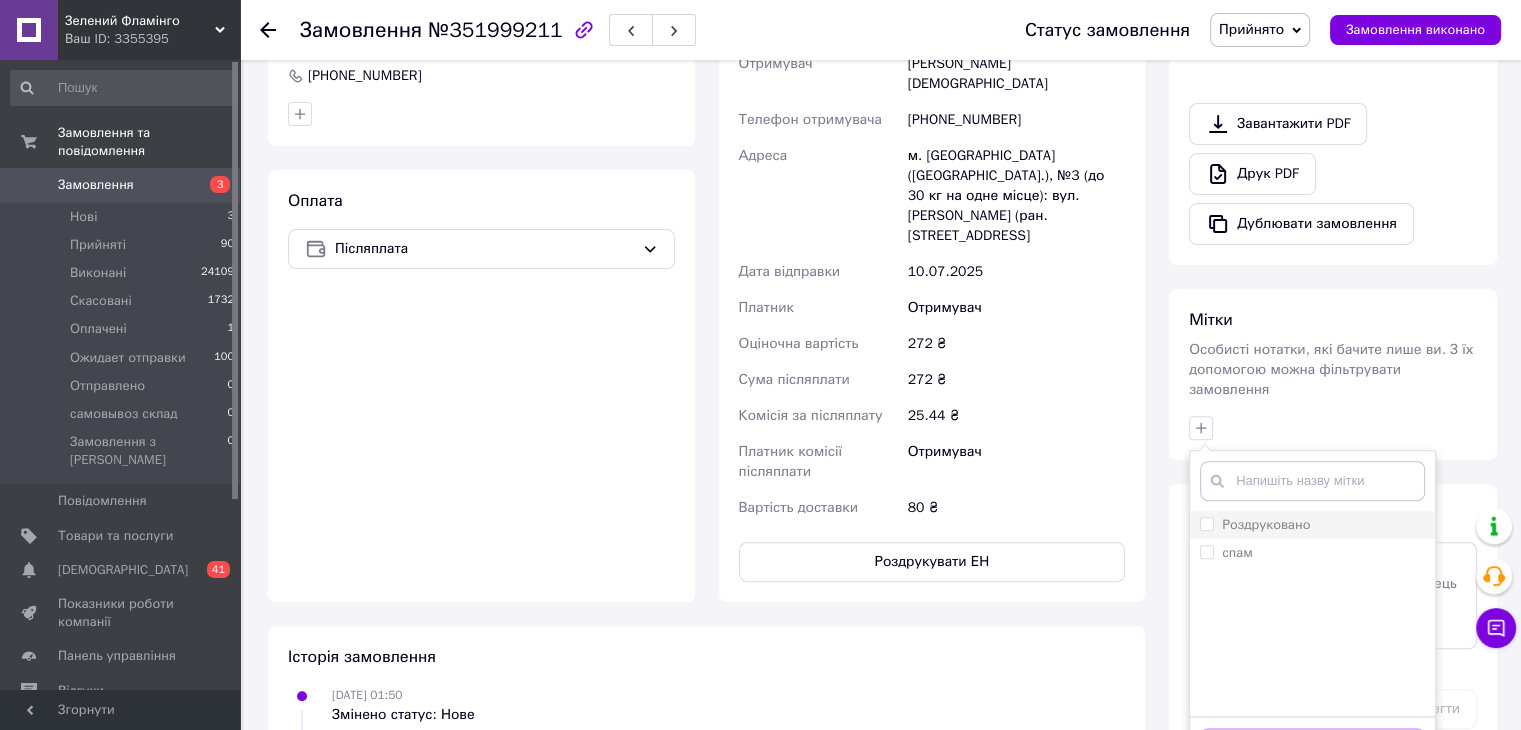 click on "Роздруковано" at bounding box center [1312, 525] 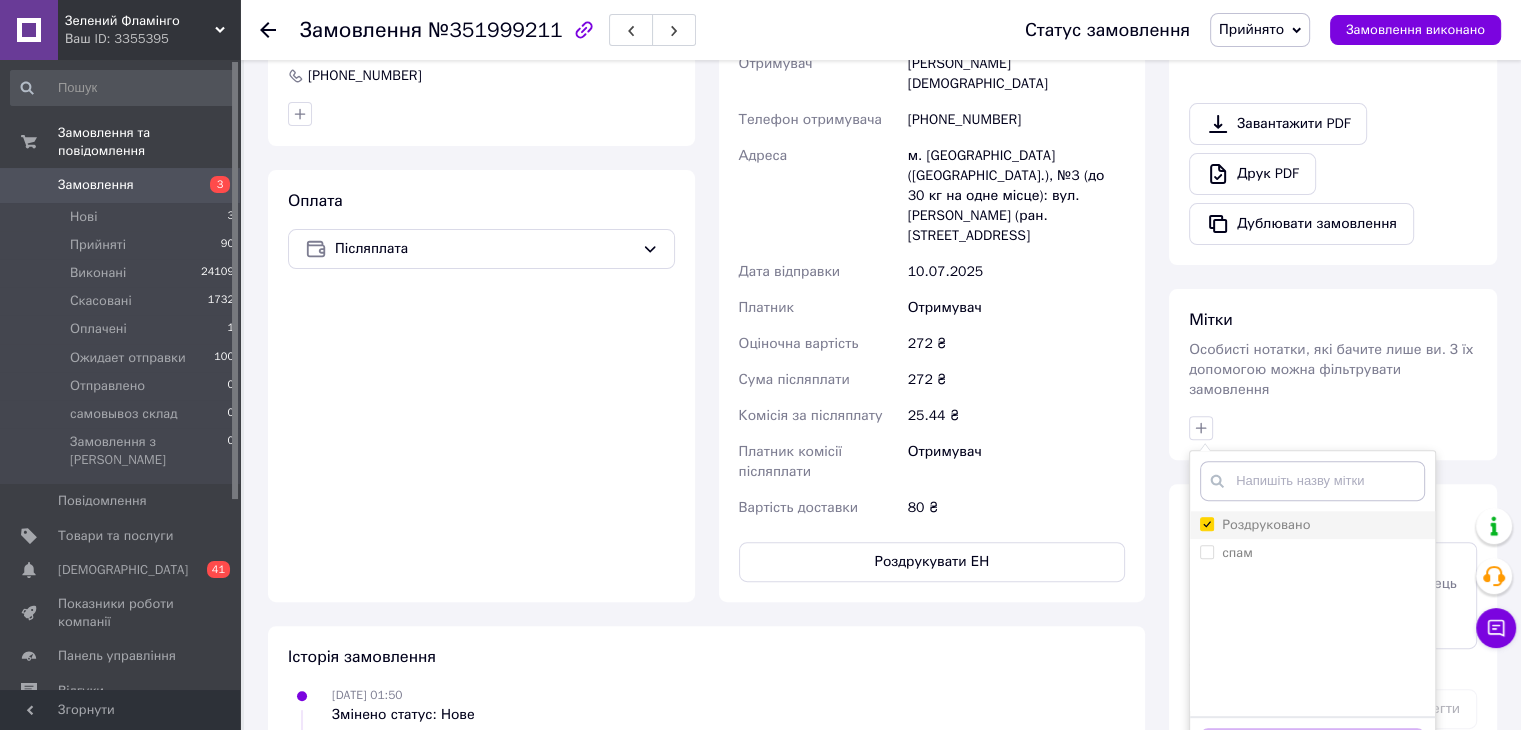 checkbox on "true" 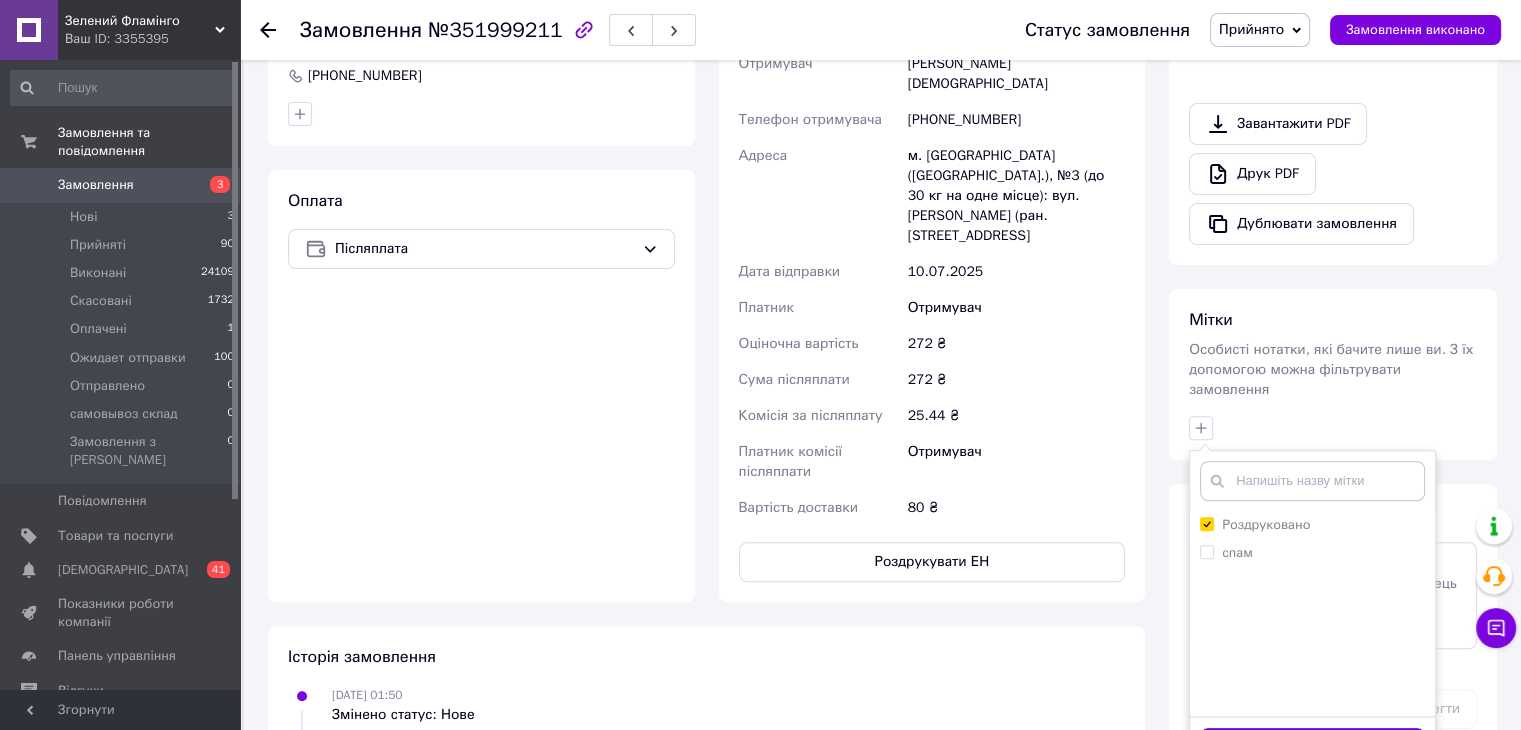 click on "Додати мітку" at bounding box center (1312, 747) 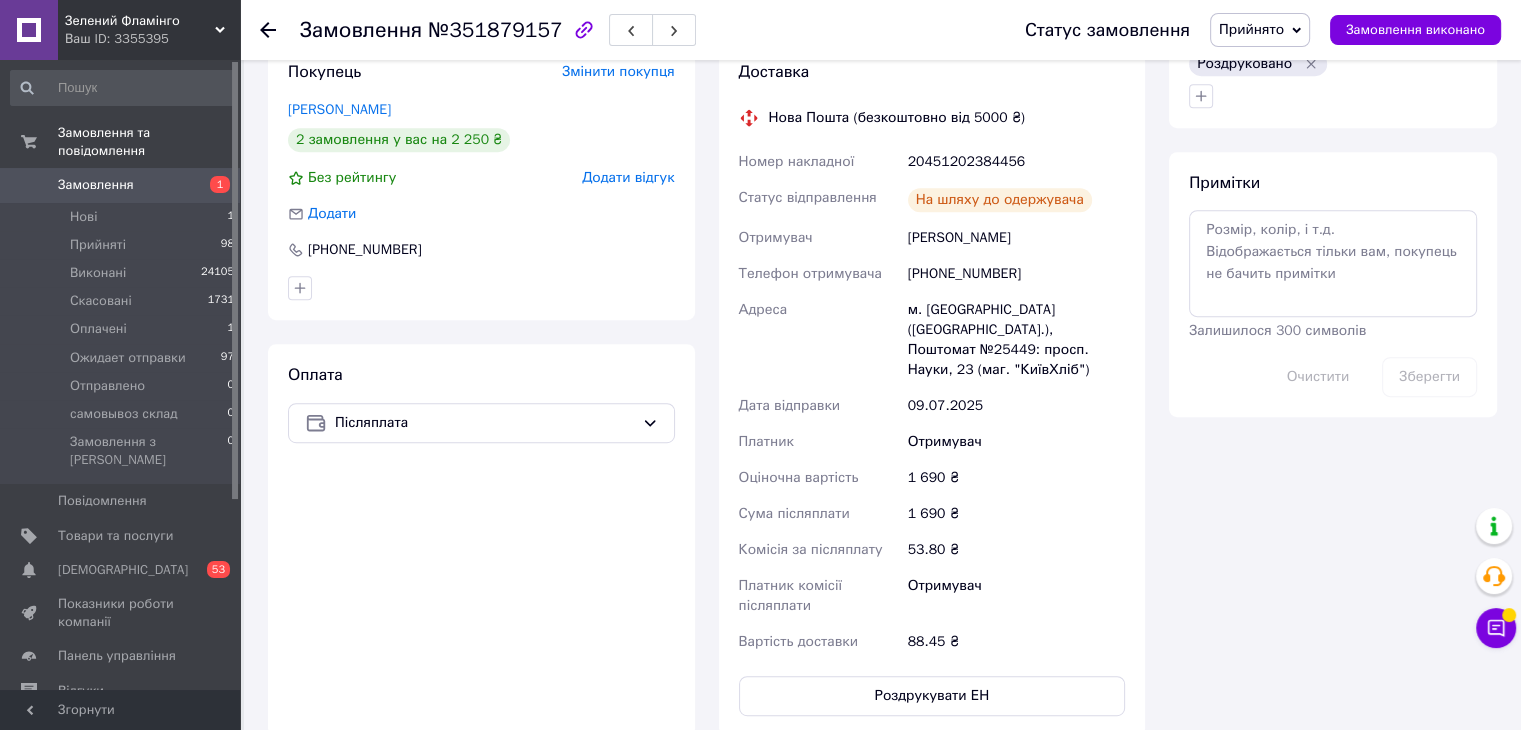 scroll, scrollTop: 900, scrollLeft: 0, axis: vertical 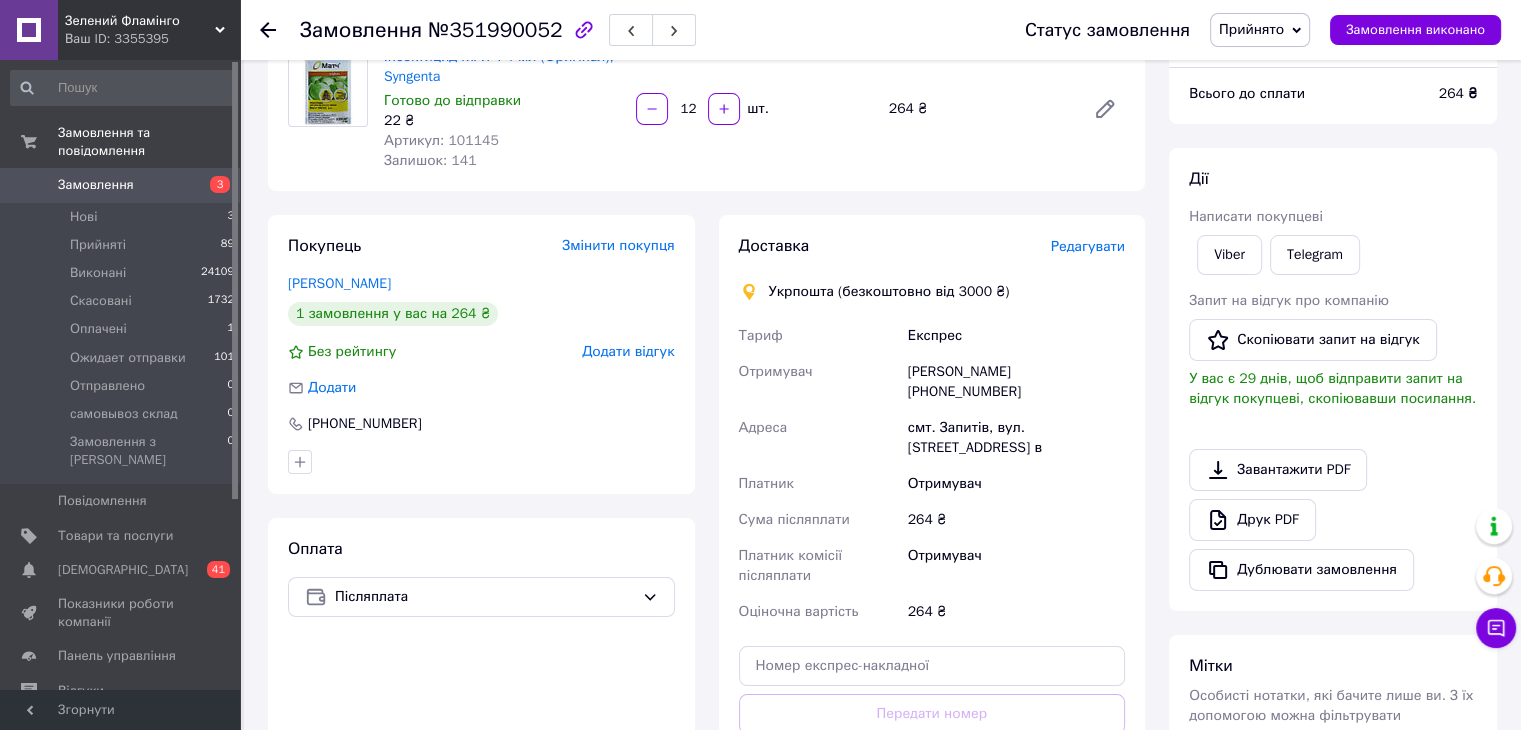 click on "Редагувати" at bounding box center (1088, 246) 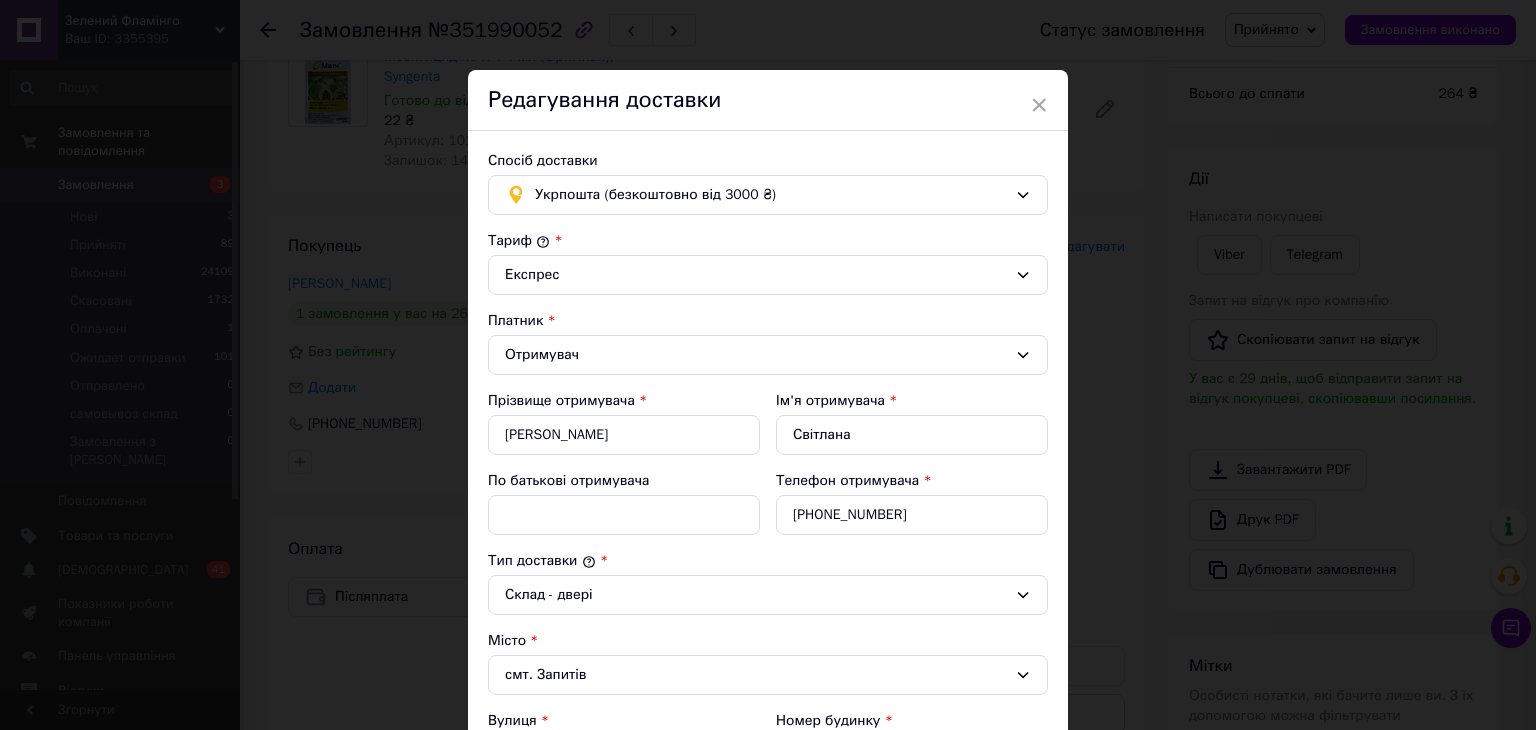 scroll, scrollTop: 300, scrollLeft: 0, axis: vertical 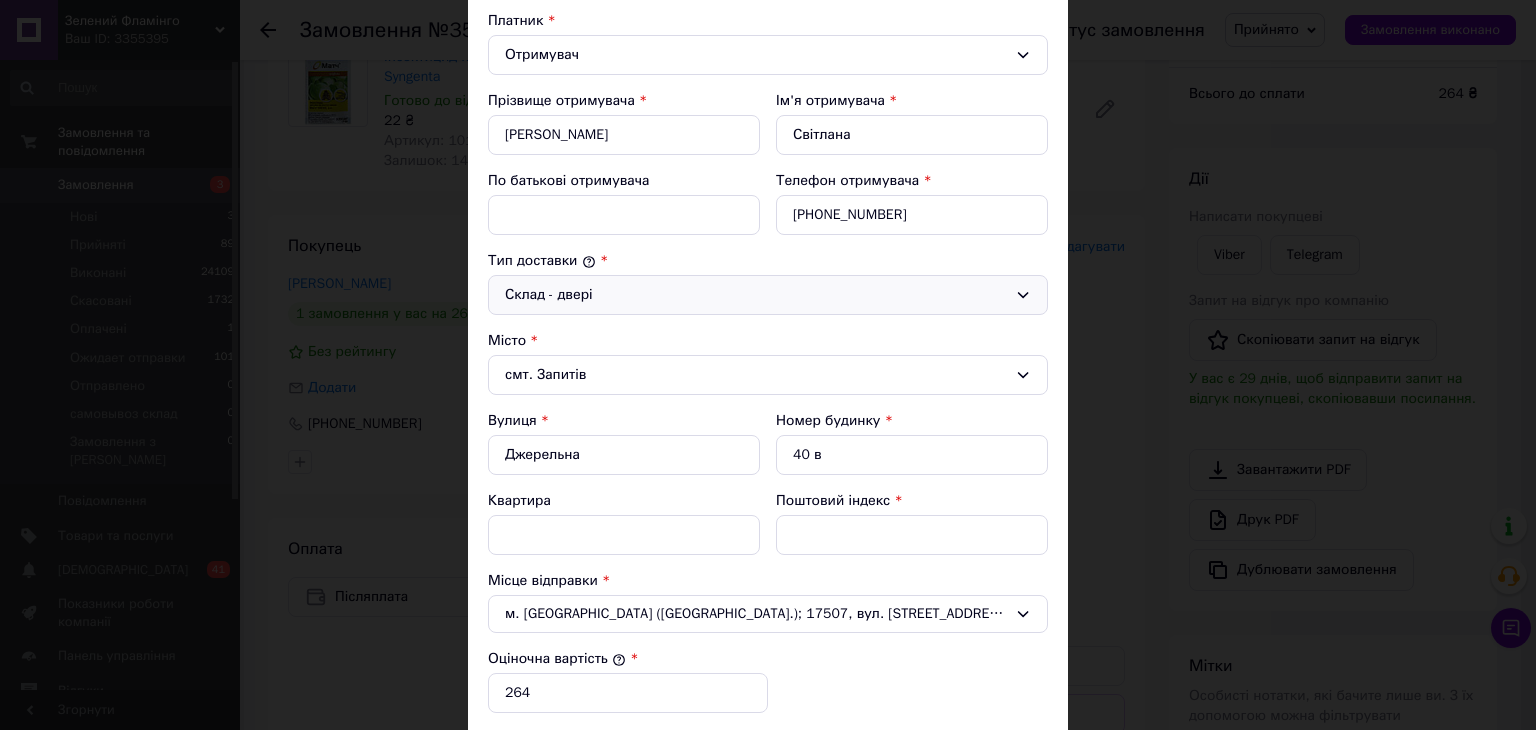 click on "Склад - двері" at bounding box center [756, 295] 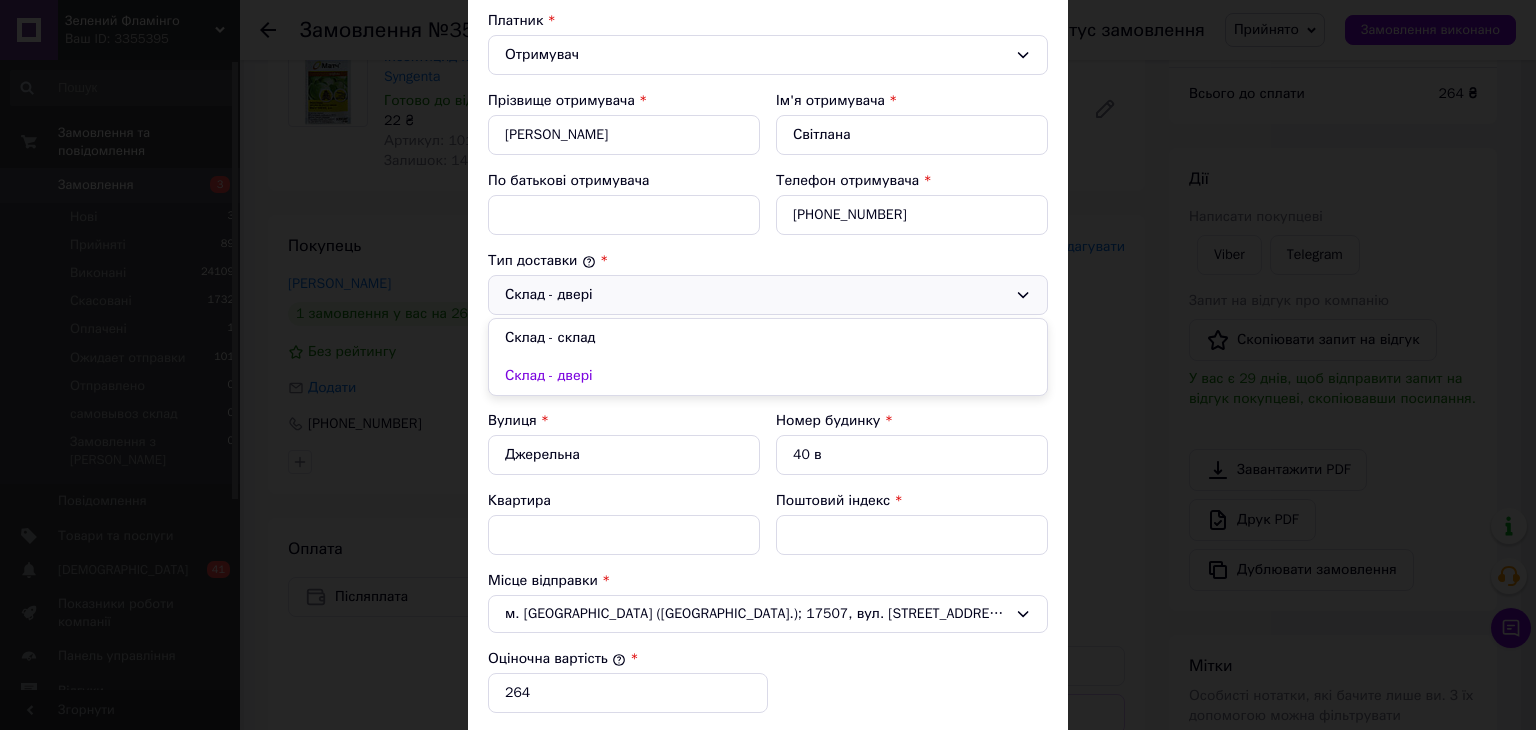 click on "Склад - двері" at bounding box center (756, 295) 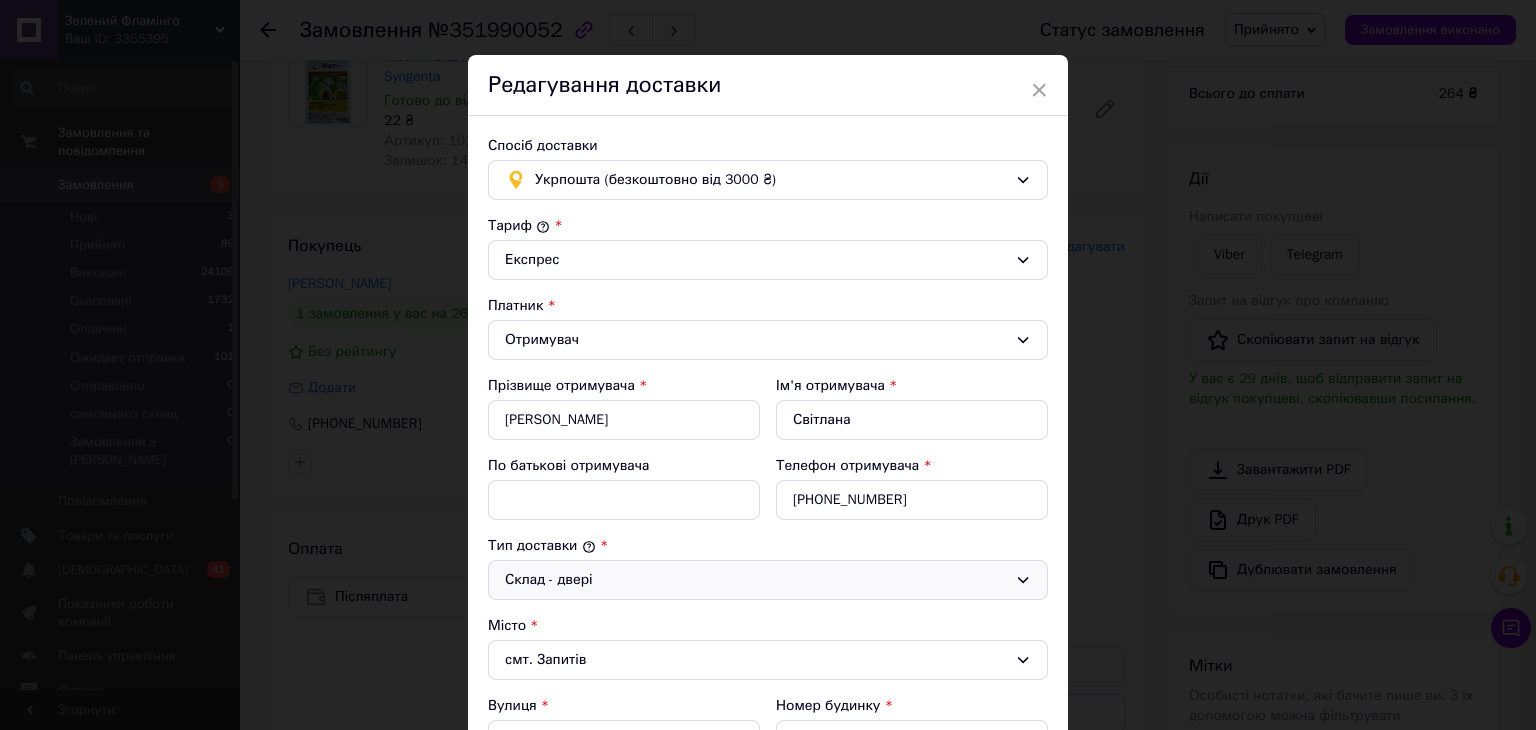 scroll, scrollTop: 0, scrollLeft: 0, axis: both 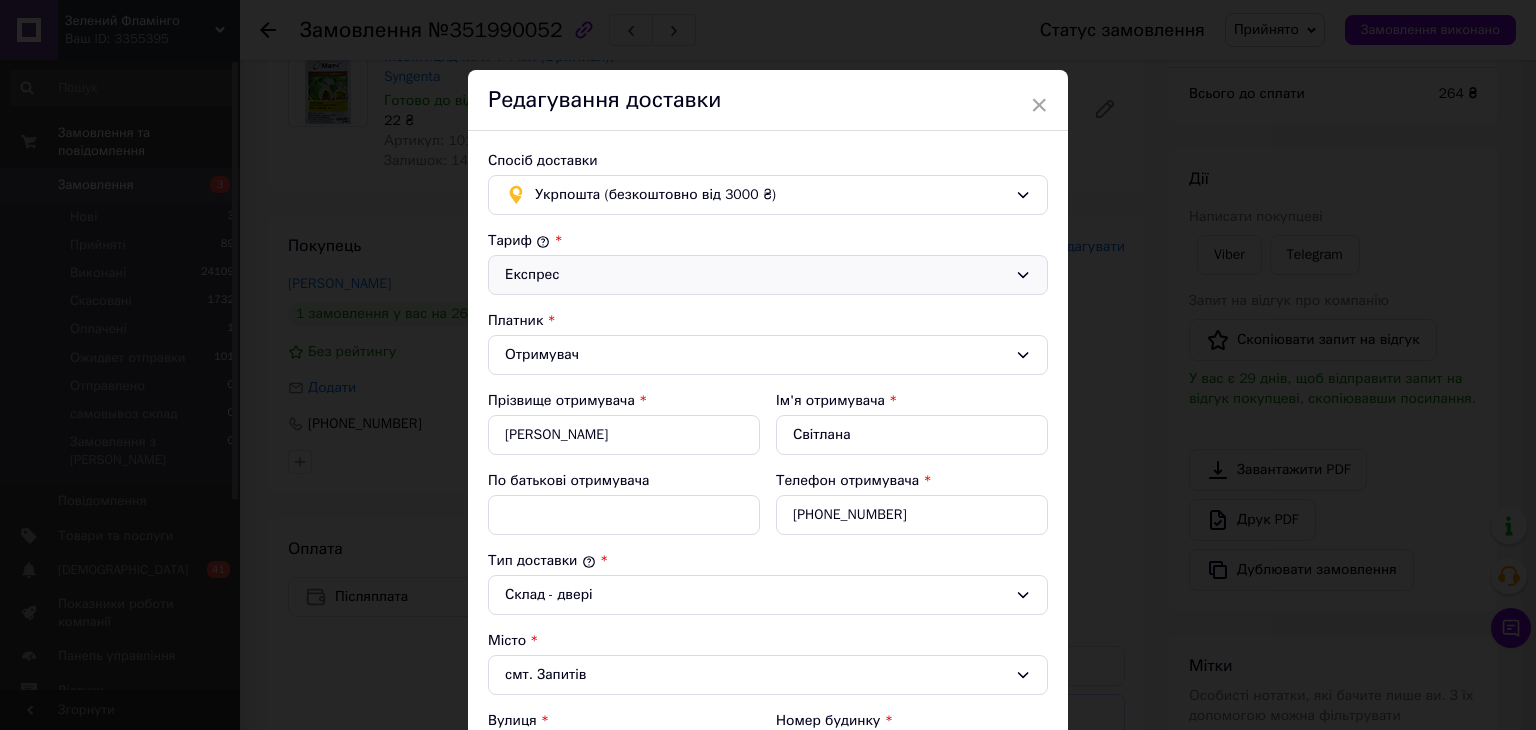 click on "Експрес" at bounding box center [768, 275] 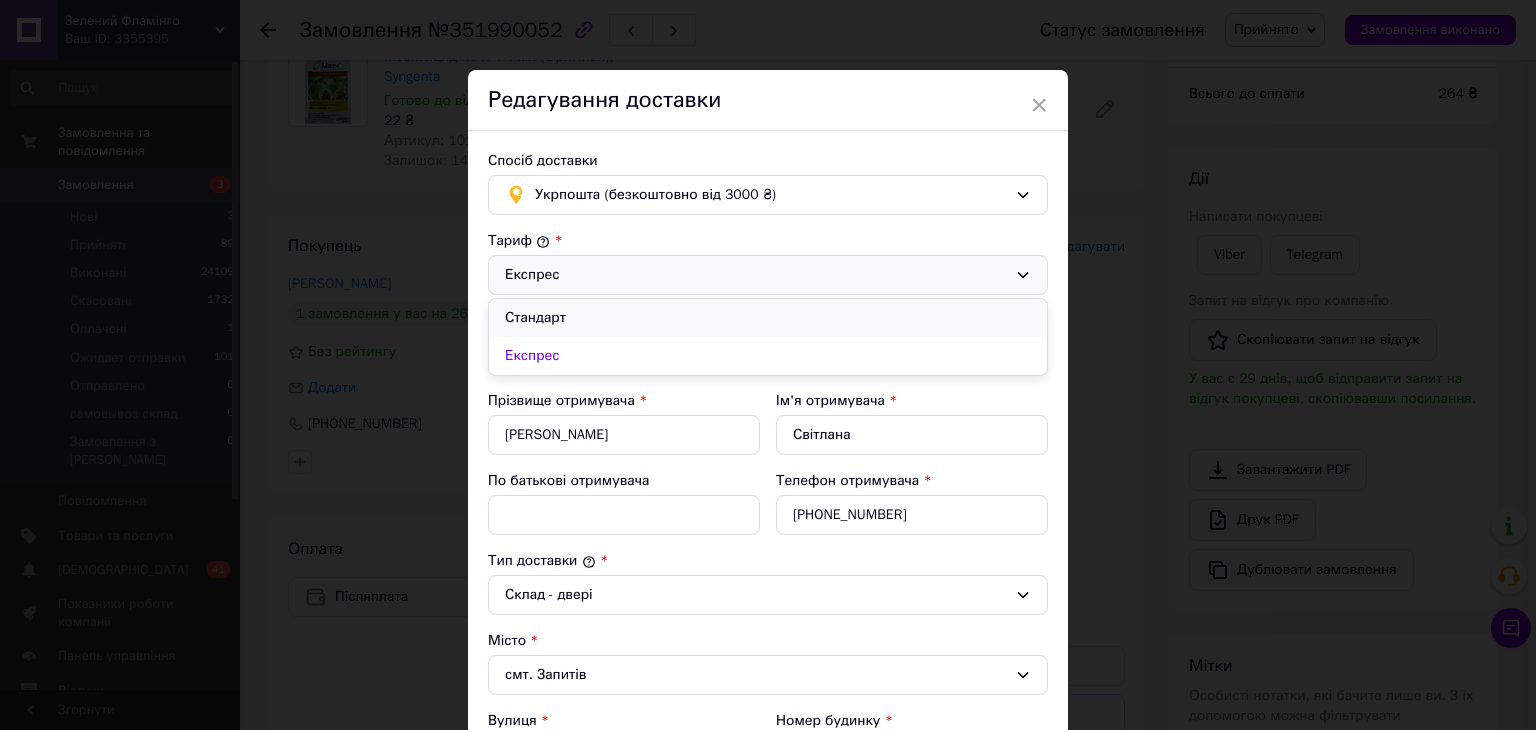 click on "Стандарт" at bounding box center (768, 318) 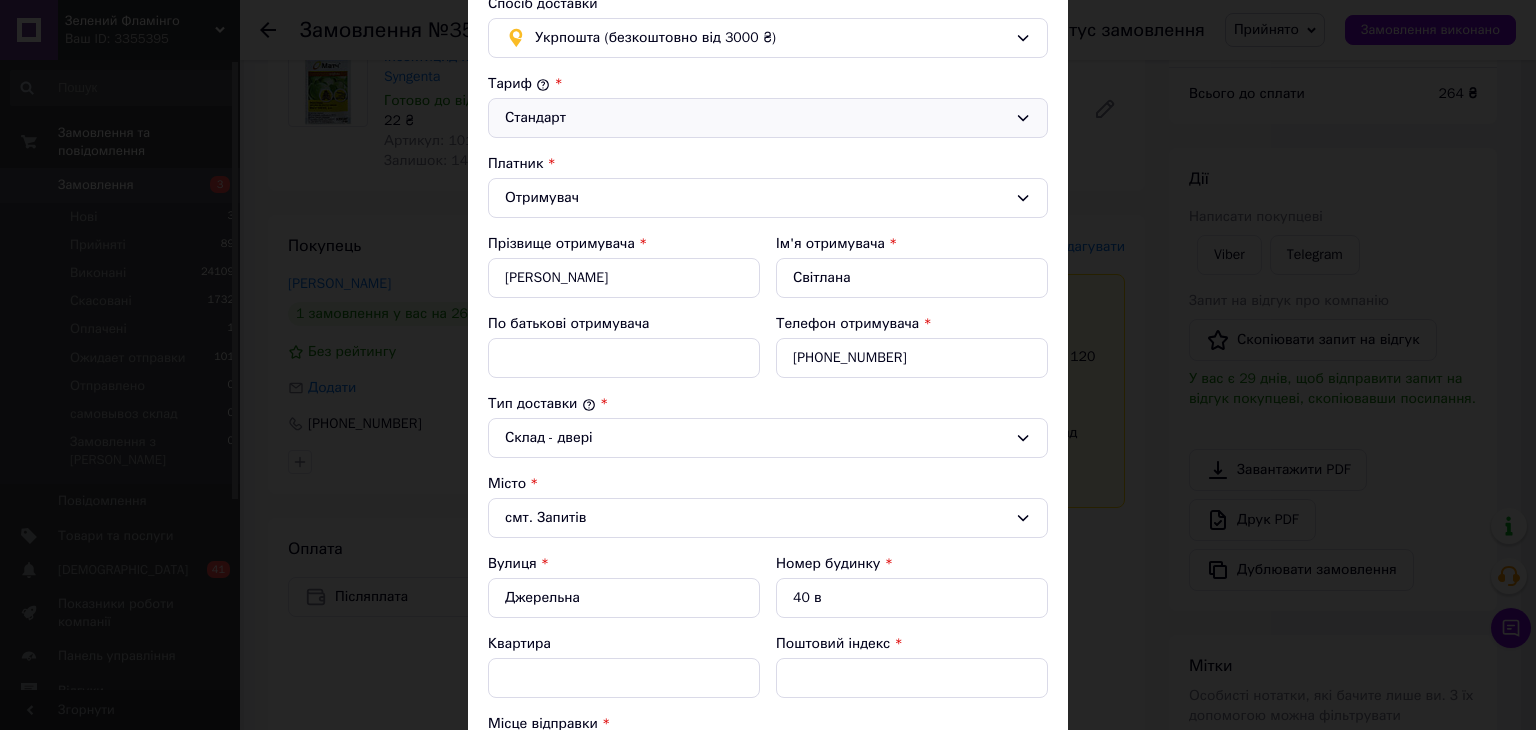 scroll, scrollTop: 200, scrollLeft: 0, axis: vertical 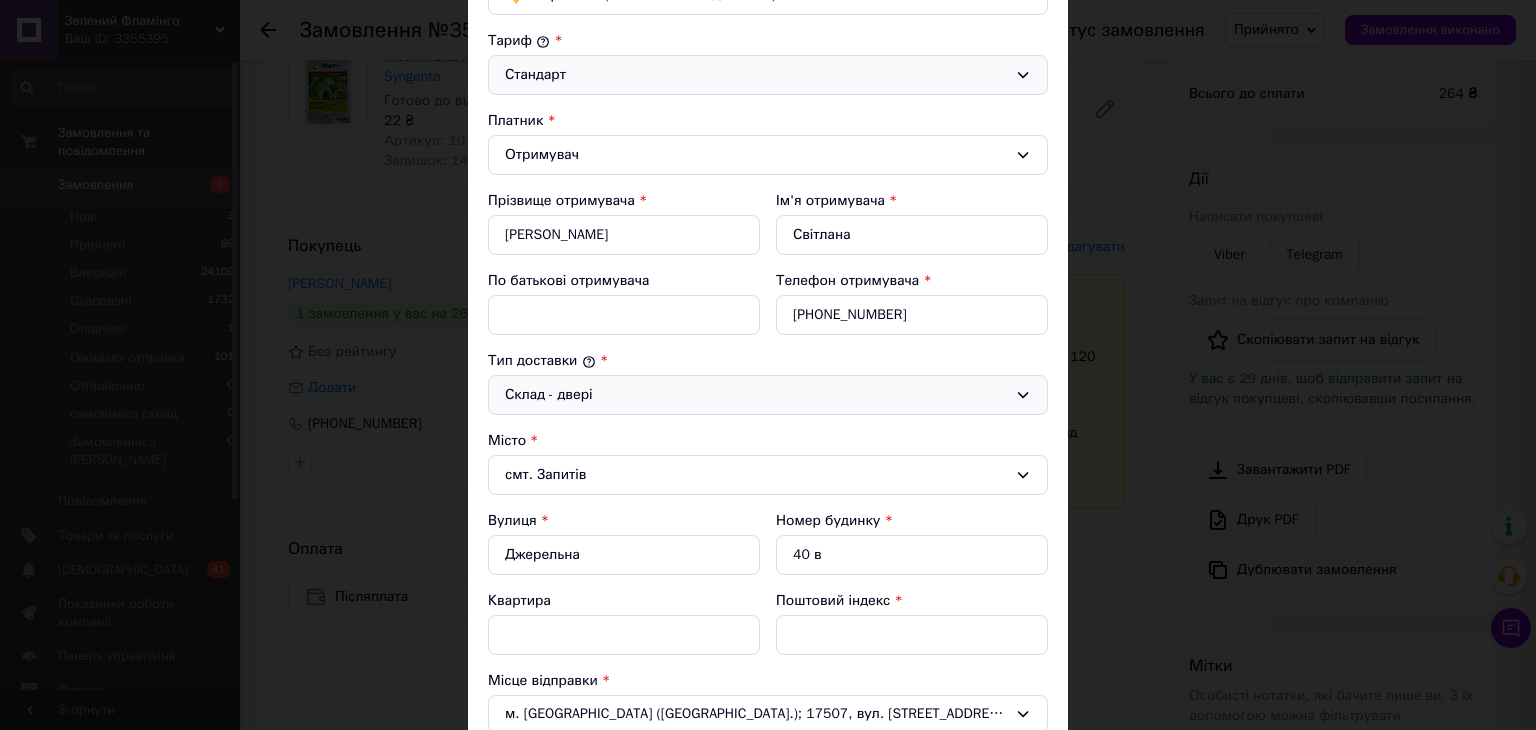 click on "Склад - двері" at bounding box center (756, 395) 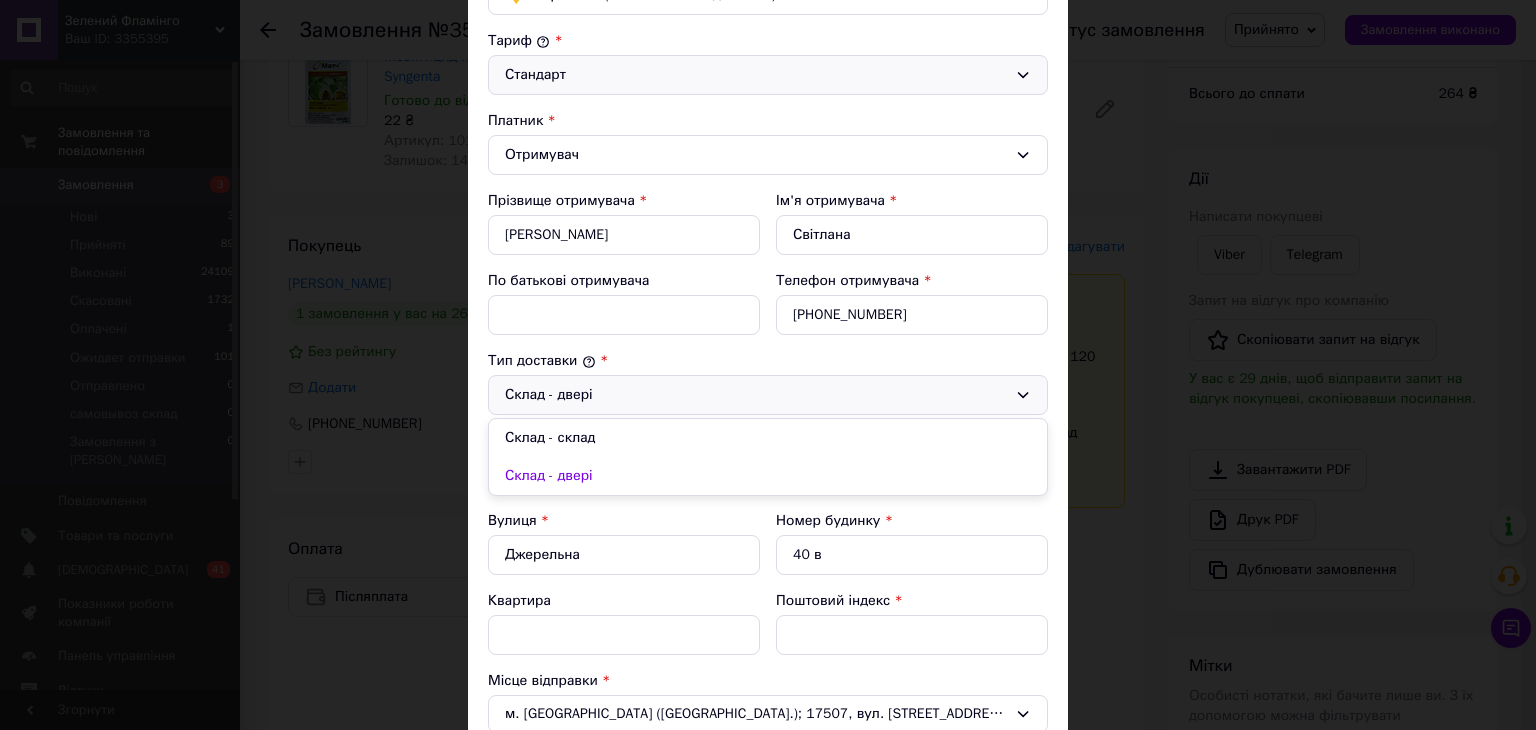 click on "Тип доставки     *" at bounding box center [768, 361] 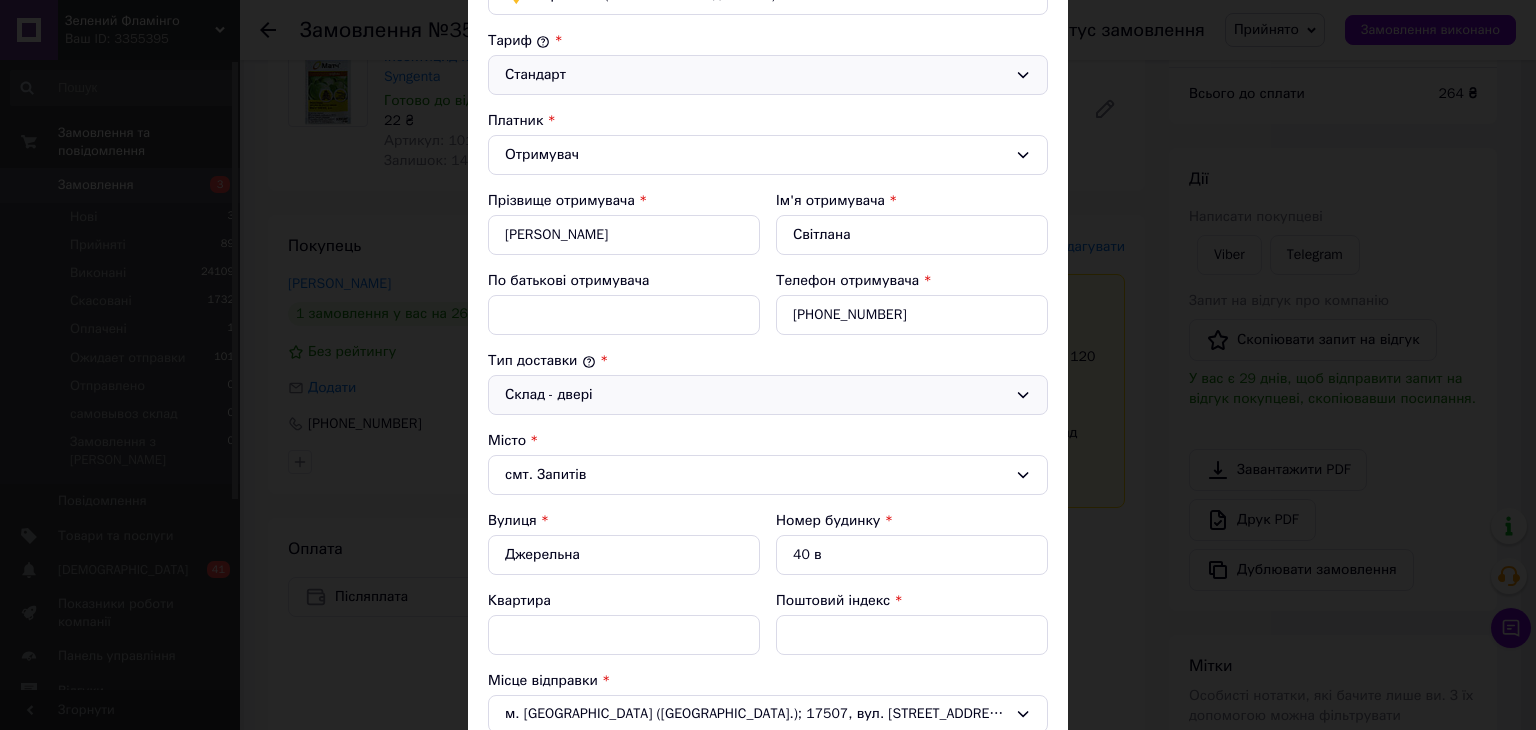 click on "Склад - двері" at bounding box center (756, 395) 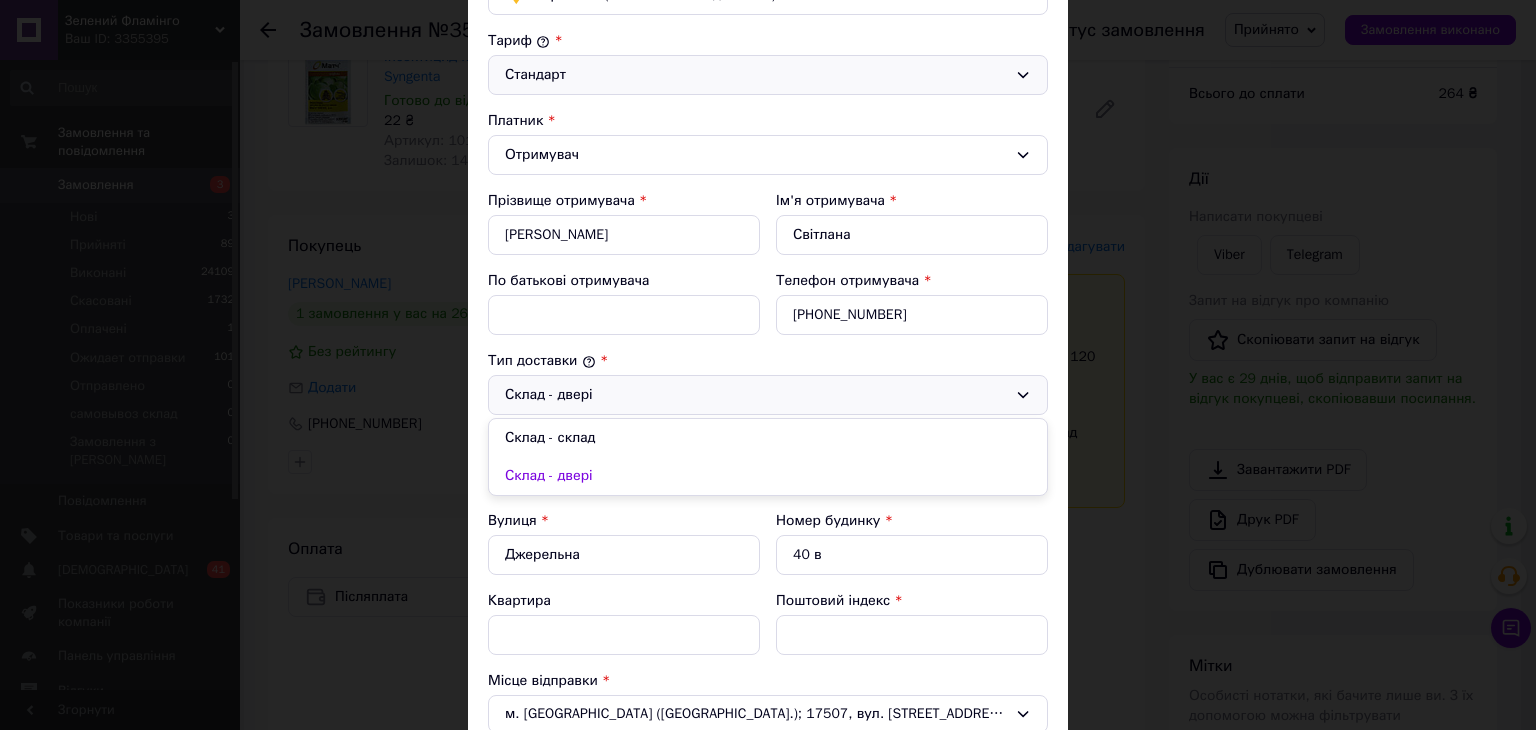 click on "Тип доставки     *" at bounding box center (768, 361) 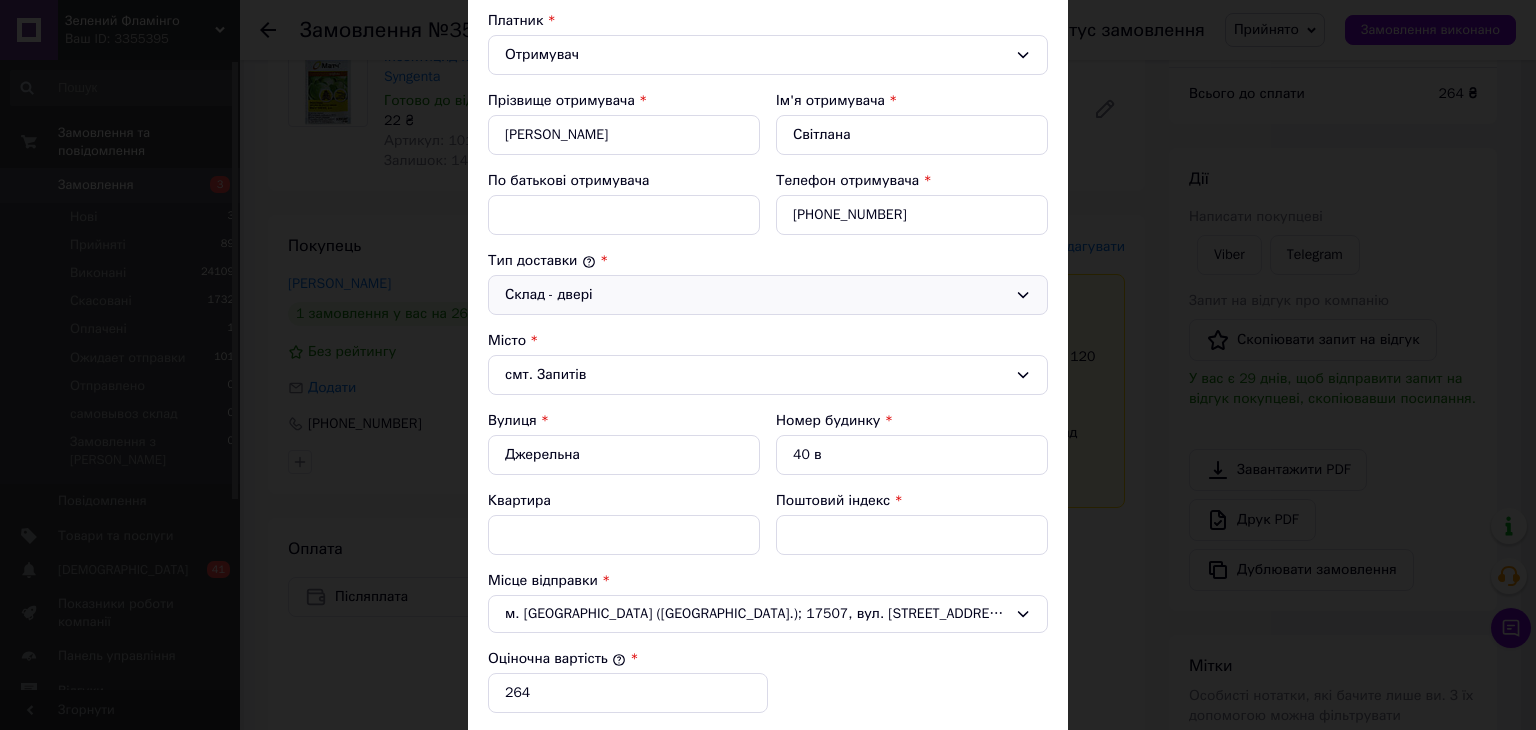 scroll, scrollTop: 0, scrollLeft: 0, axis: both 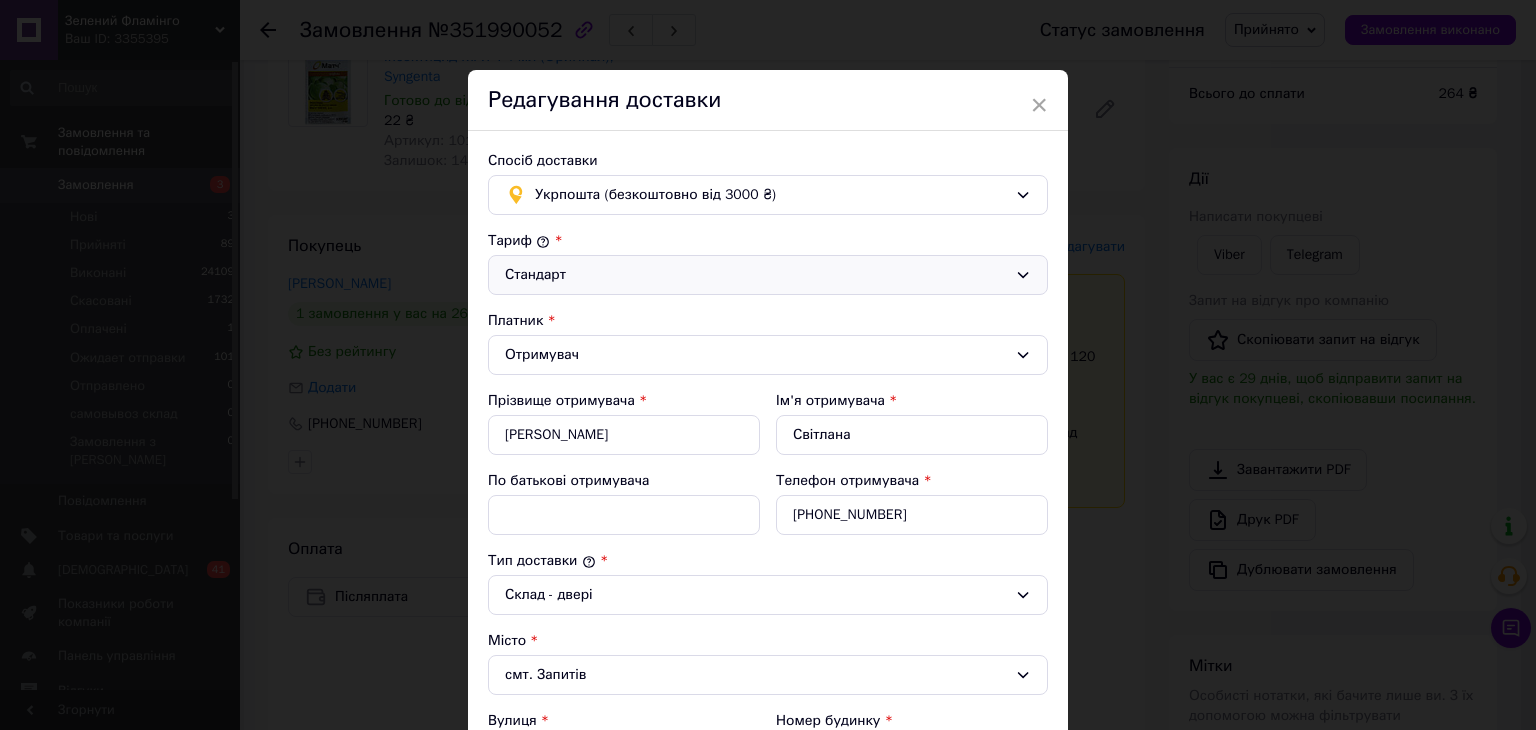 click on "Стандарт" at bounding box center (756, 275) 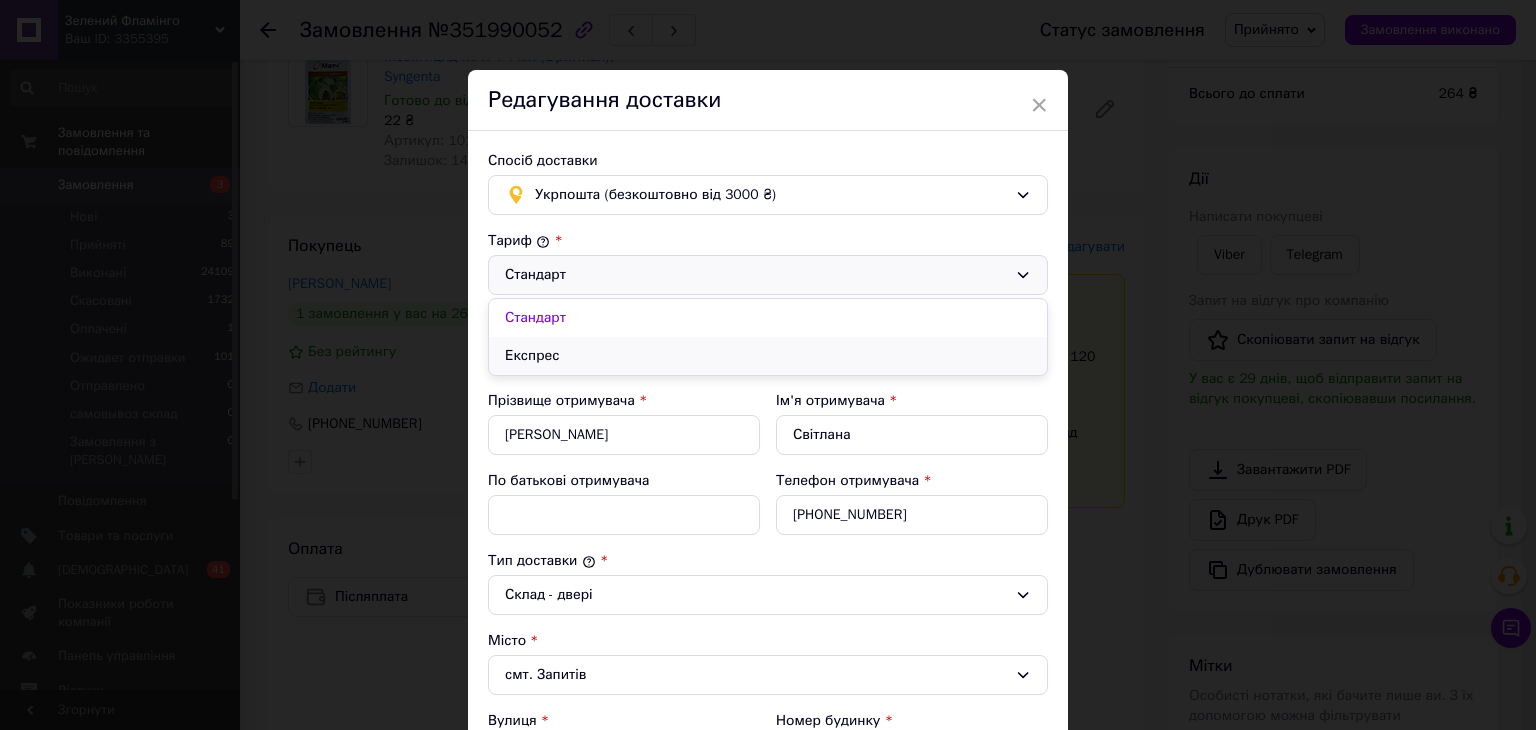 click on "Експрес" at bounding box center (768, 356) 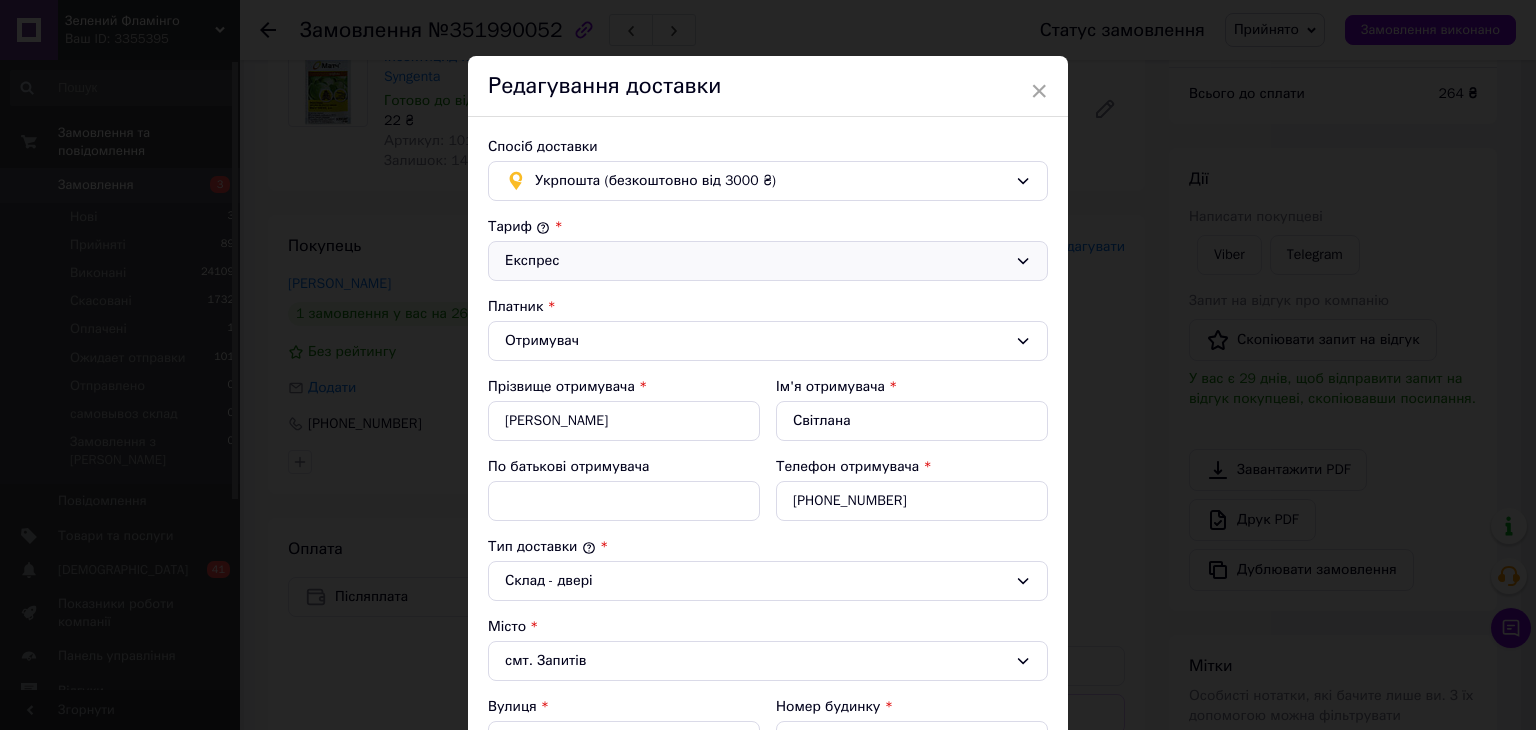 scroll, scrollTop: 0, scrollLeft: 0, axis: both 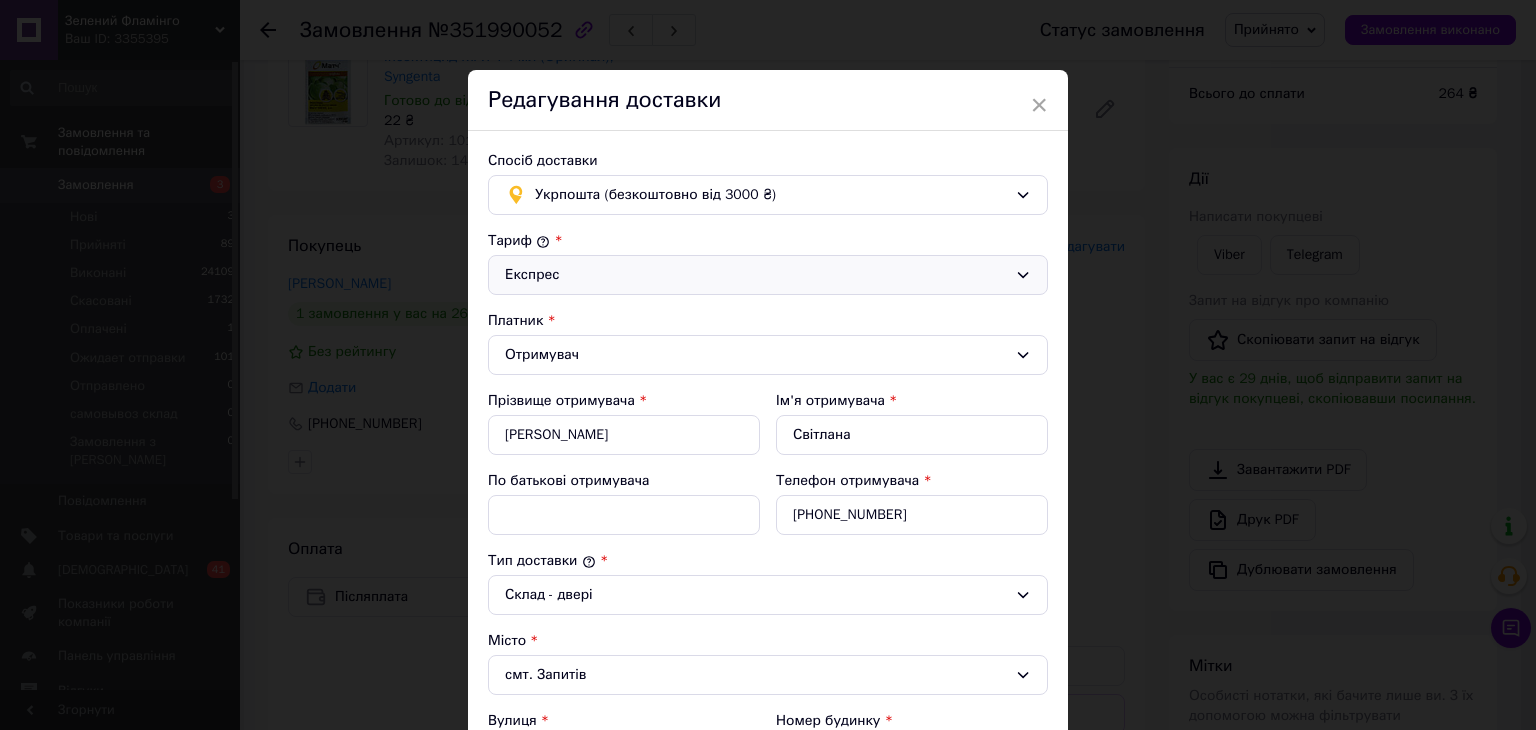 click on "Експрес" at bounding box center [756, 275] 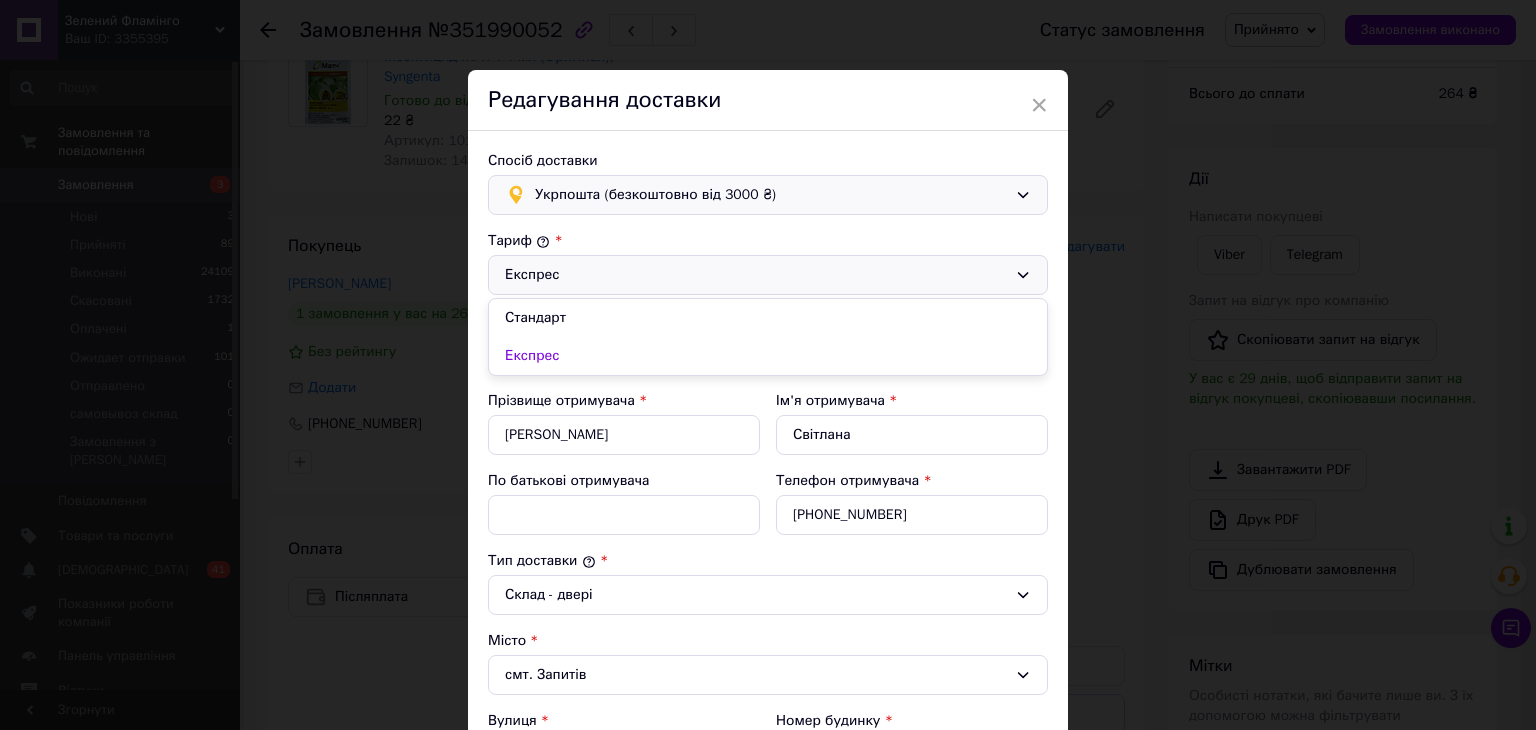 click on "Укрпошта (безкоштовно від 3000 ₴)" at bounding box center [771, 195] 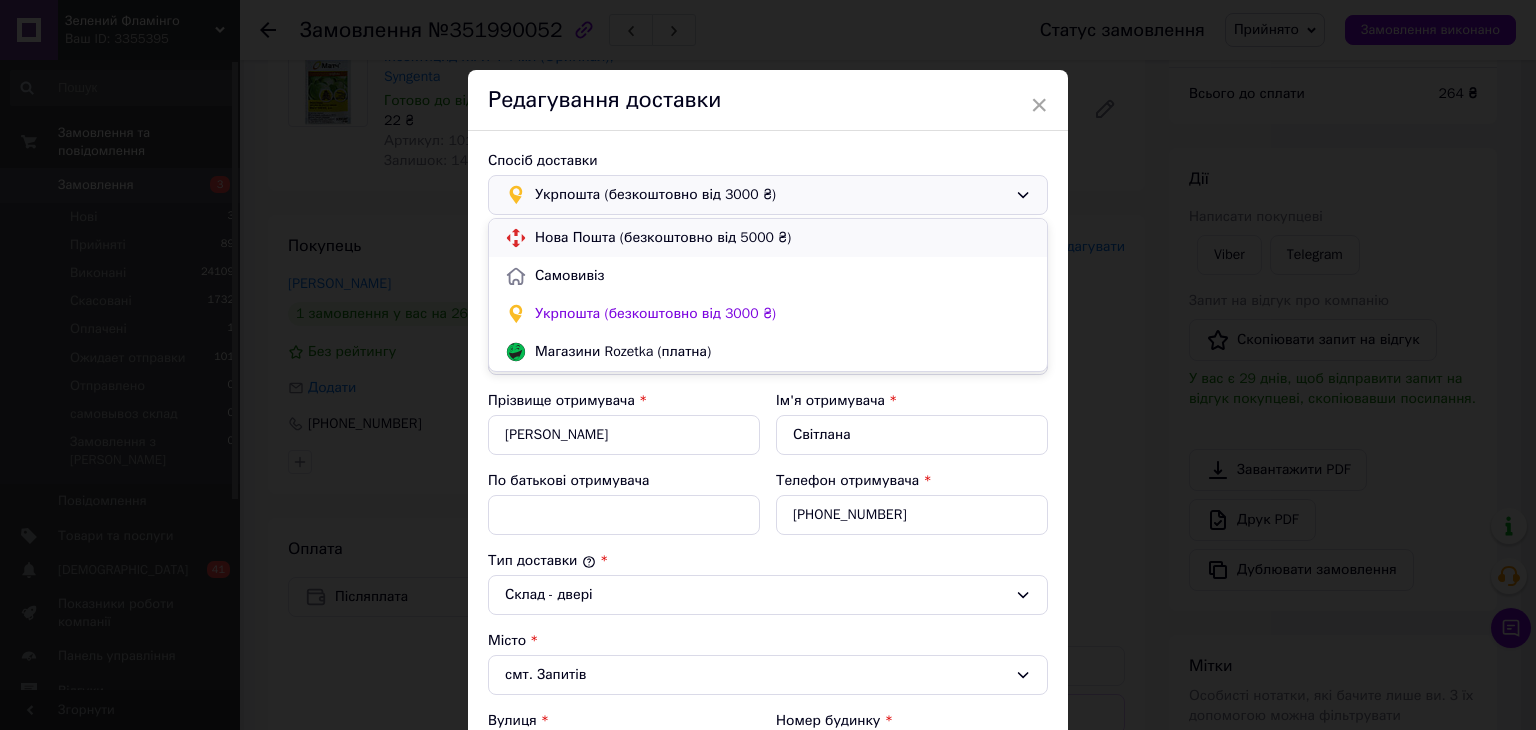 click on "Нова Пошта (безкоштовно від 5000 ₴)" at bounding box center [783, 238] 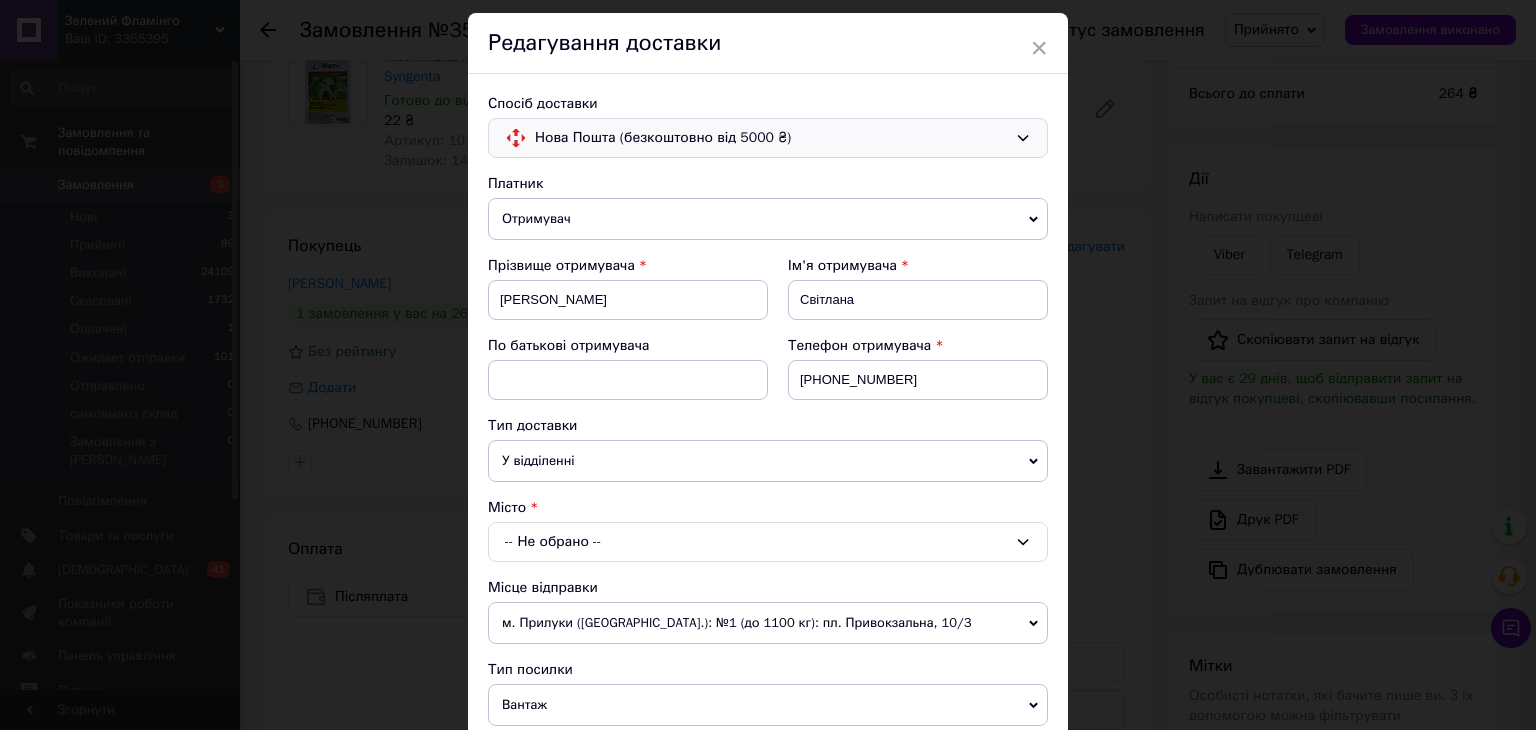 scroll, scrollTop: 300, scrollLeft: 0, axis: vertical 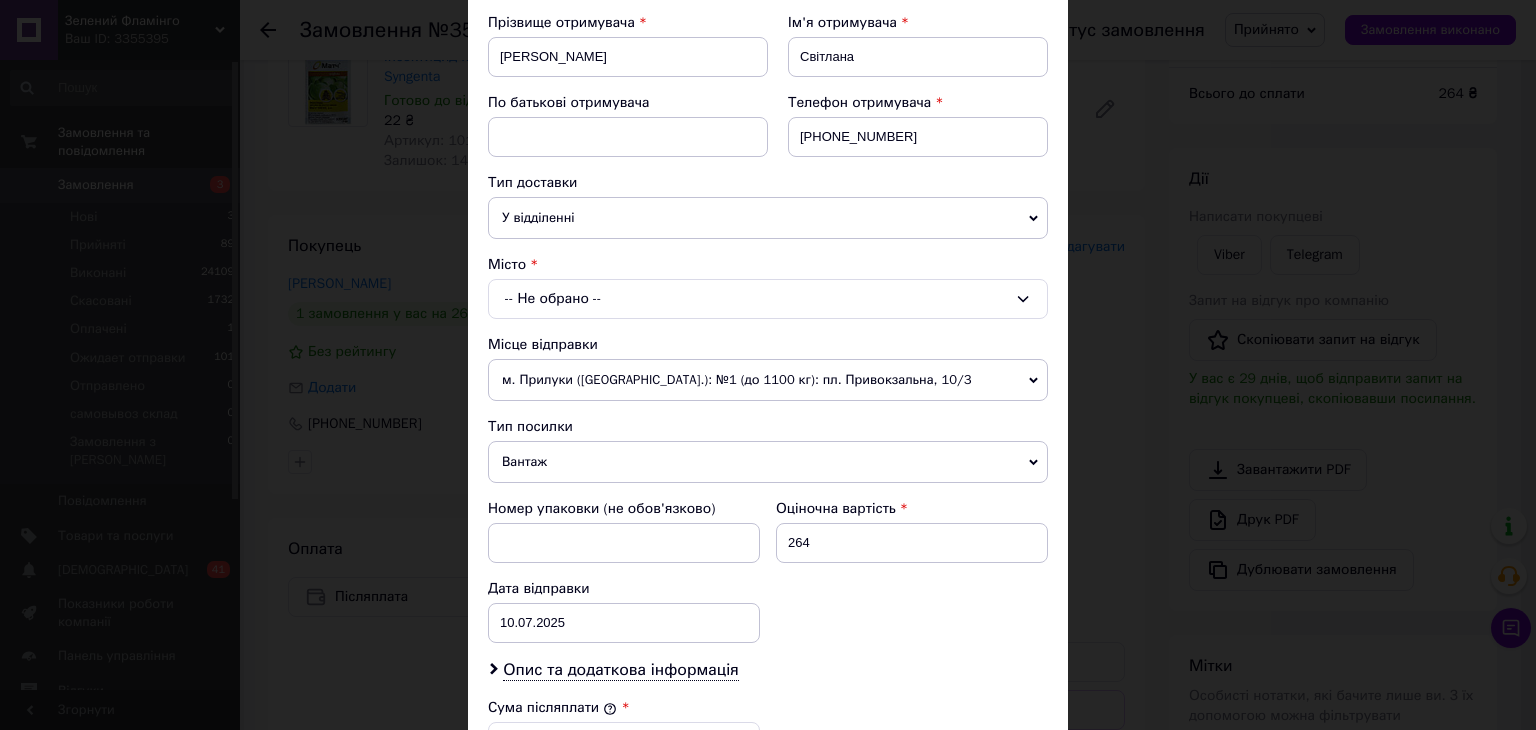 click on "-- Не обрано --" at bounding box center (768, 299) 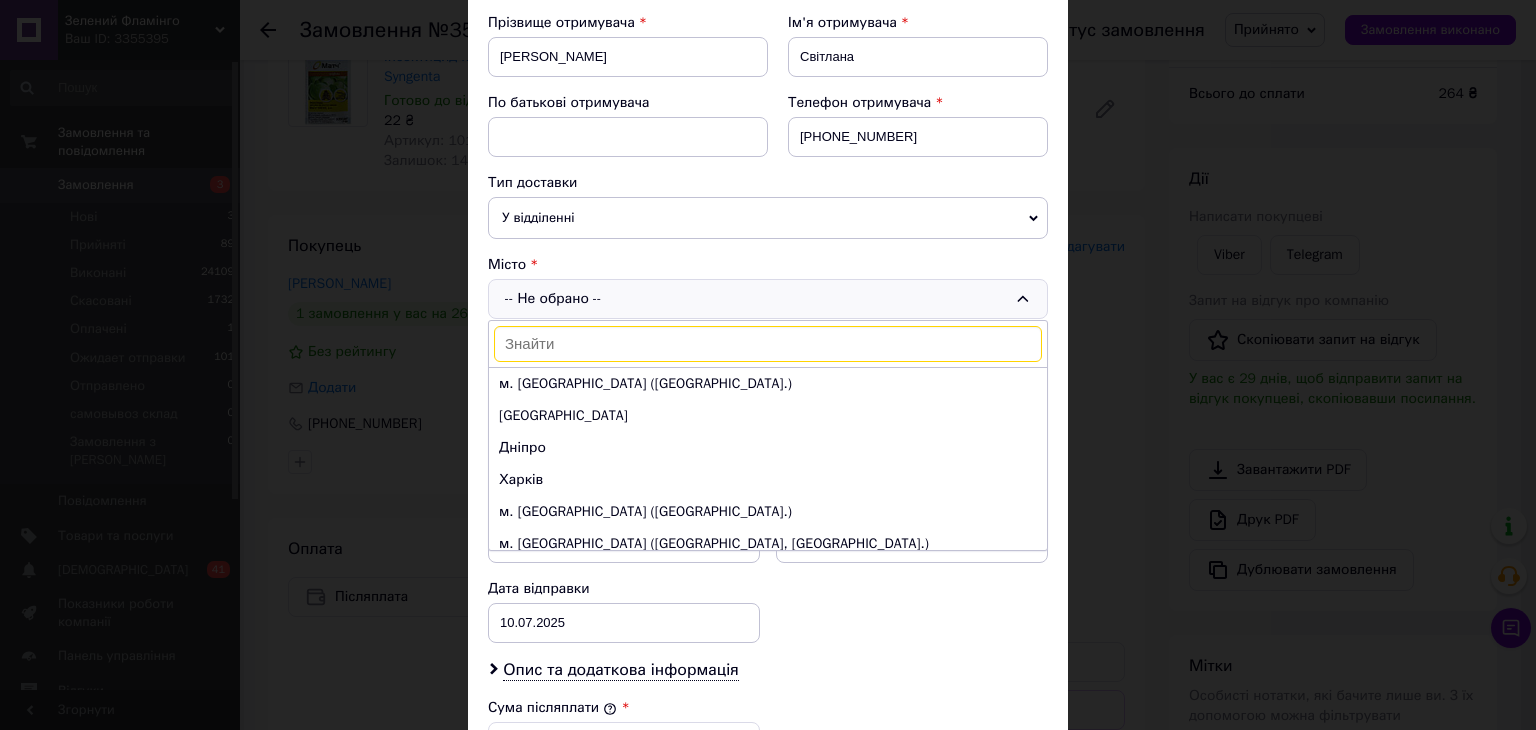click at bounding box center [768, 344] 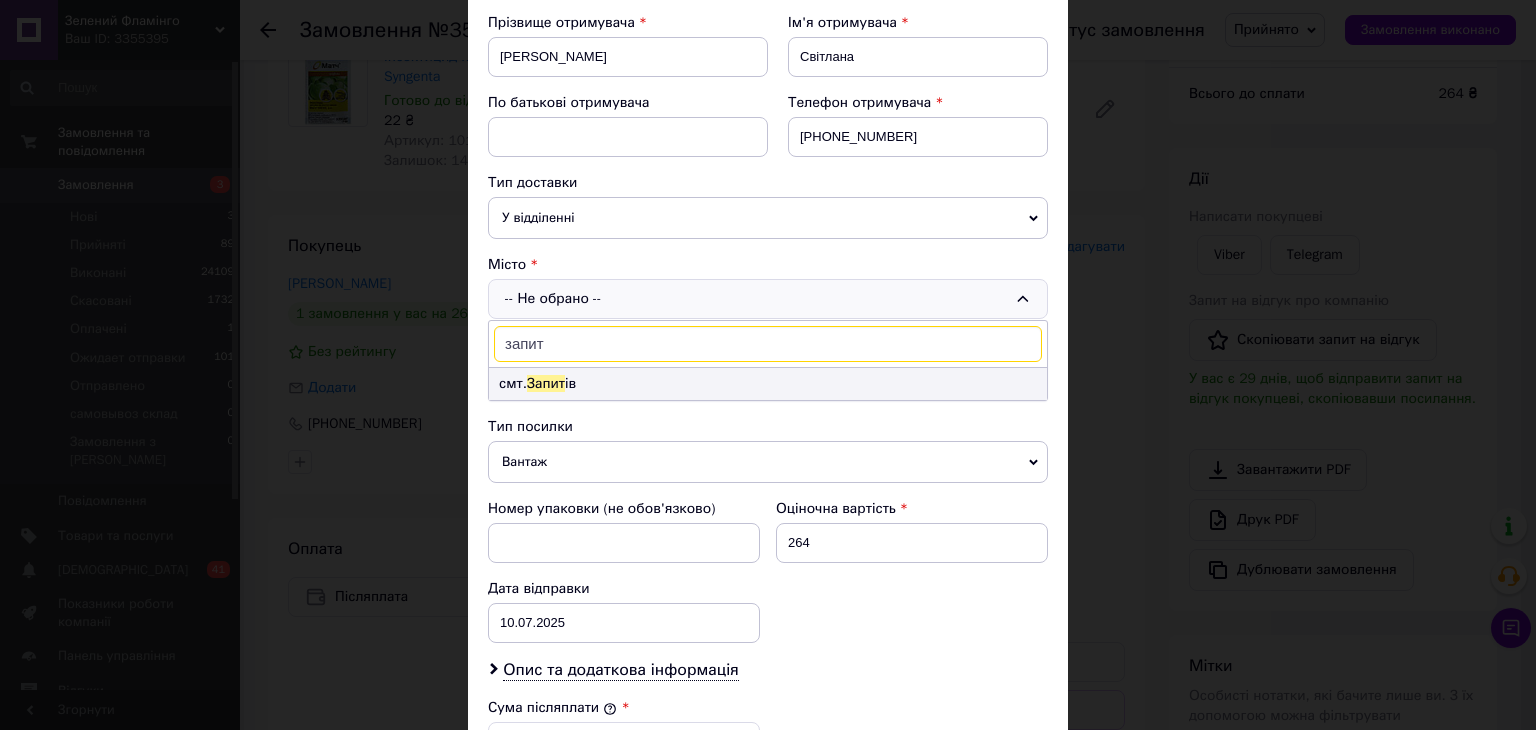 type on "запит" 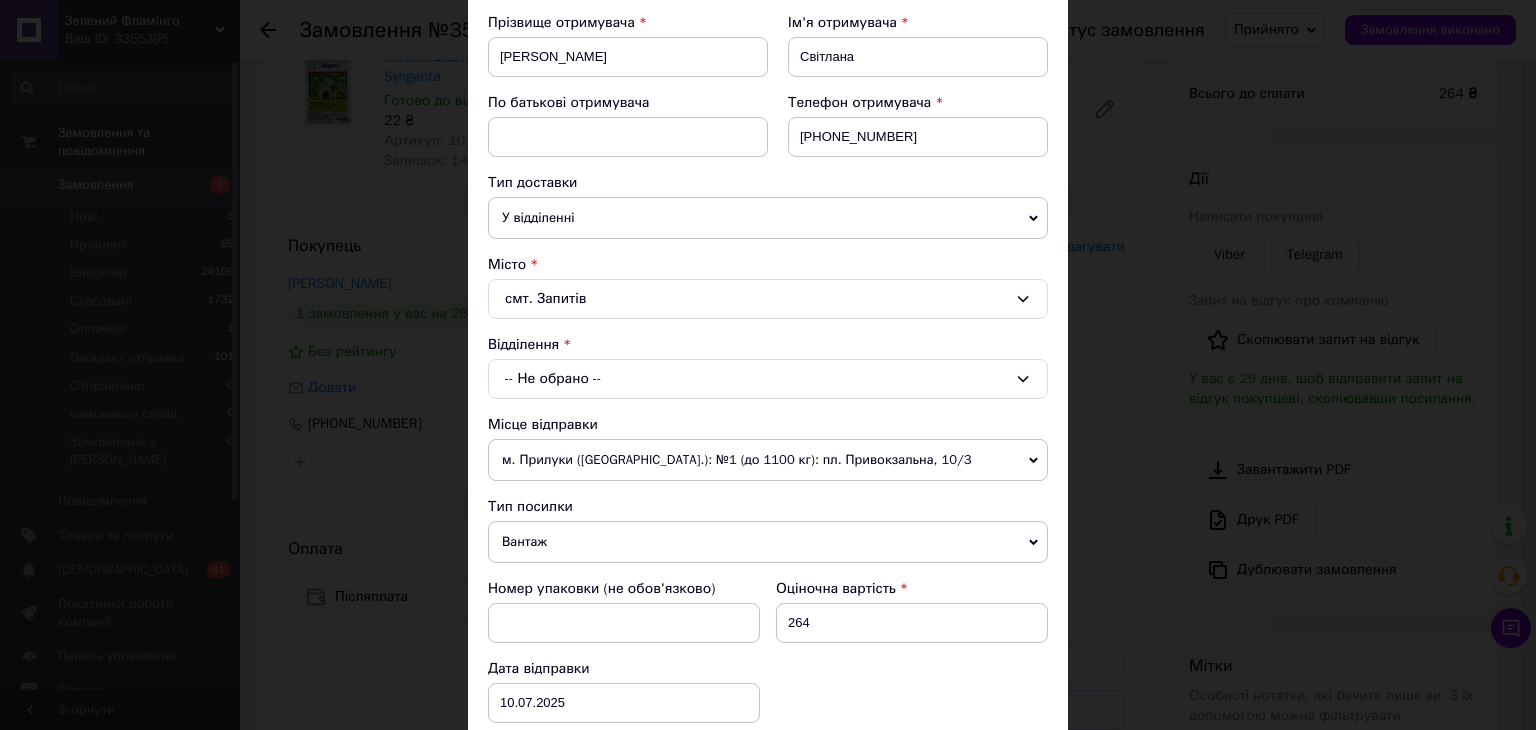 click on "-- Не обрано --" at bounding box center [768, 379] 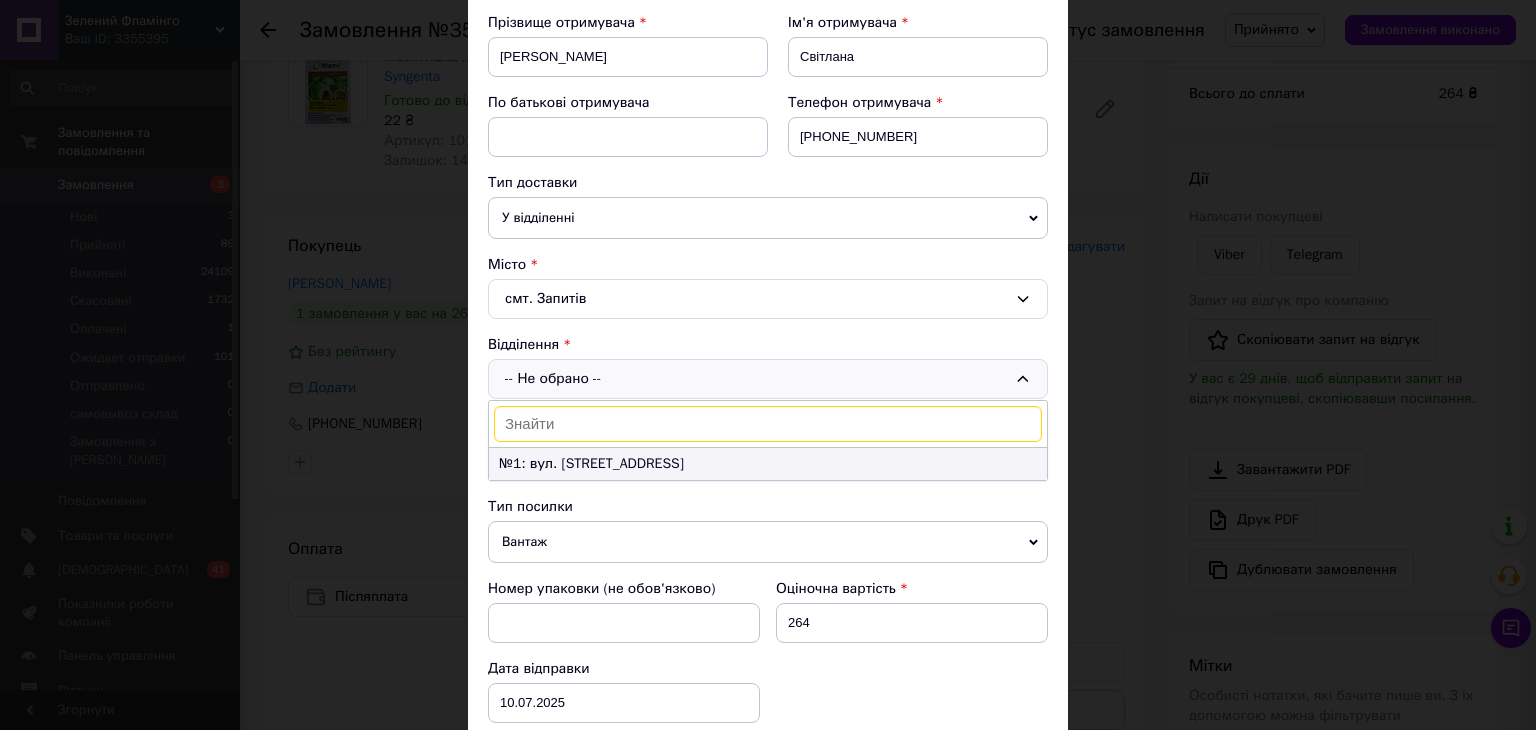 click on "№1: вул. Київська, 234" at bounding box center (768, 464) 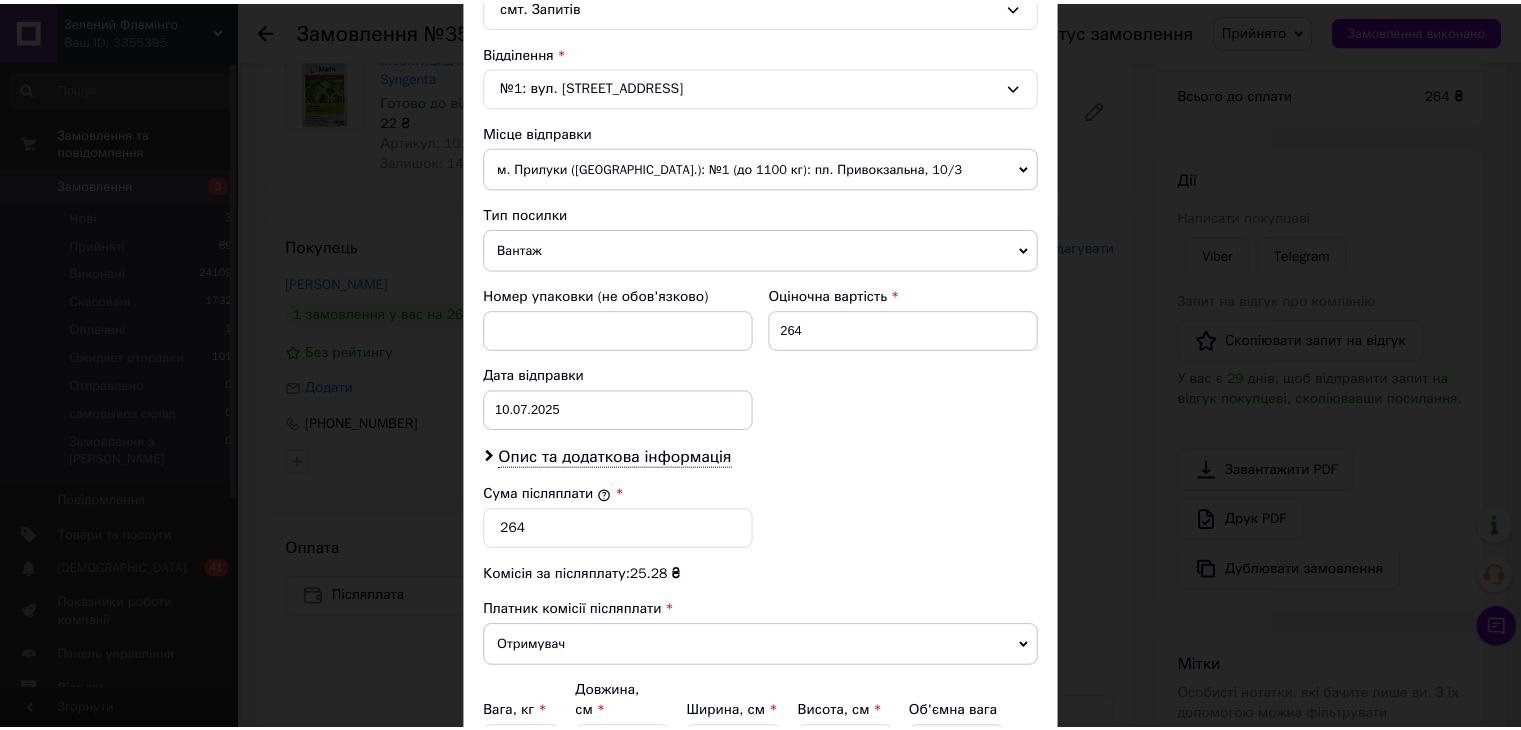 scroll, scrollTop: 790, scrollLeft: 0, axis: vertical 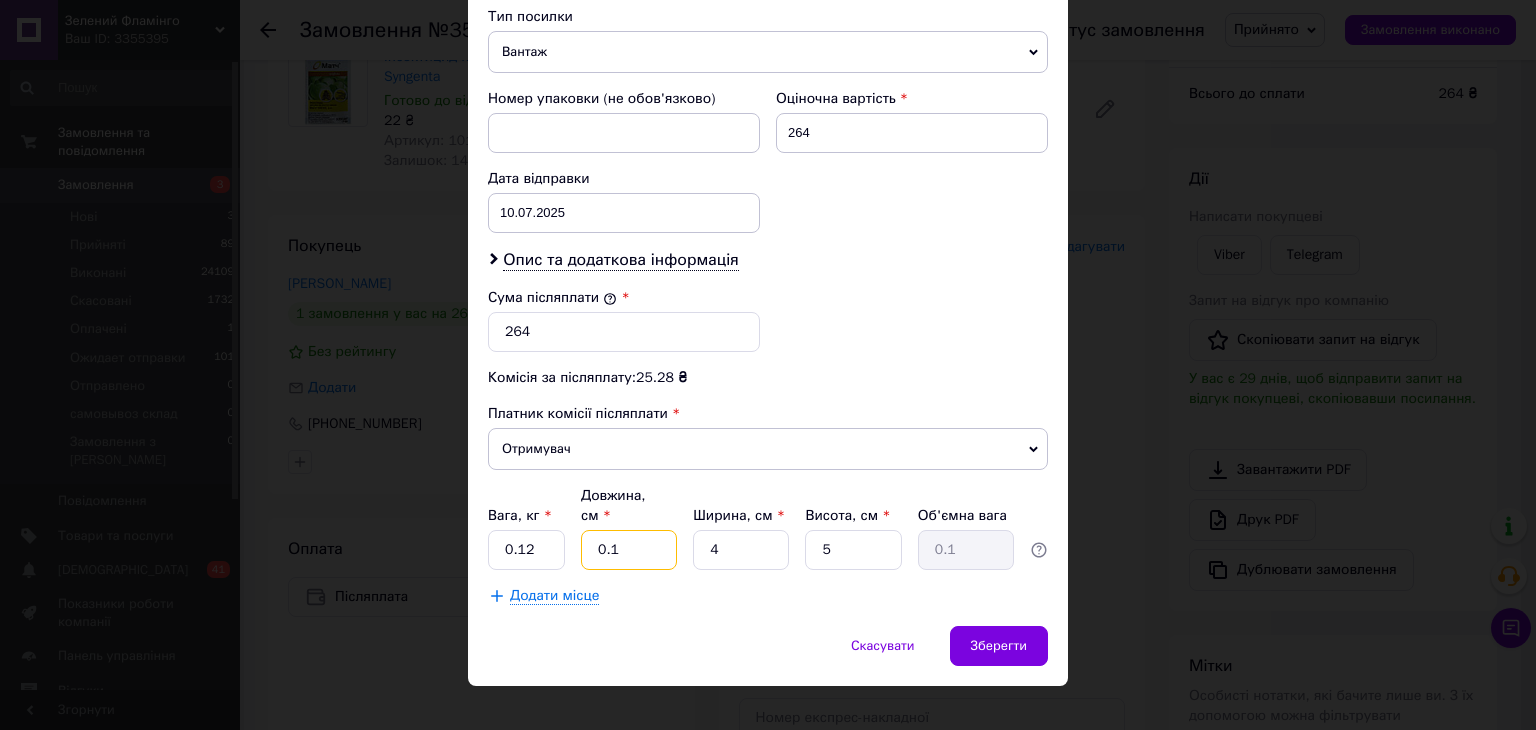 drag, startPoint x: 621, startPoint y: 532, endPoint x: 586, endPoint y: 535, distance: 35.128338 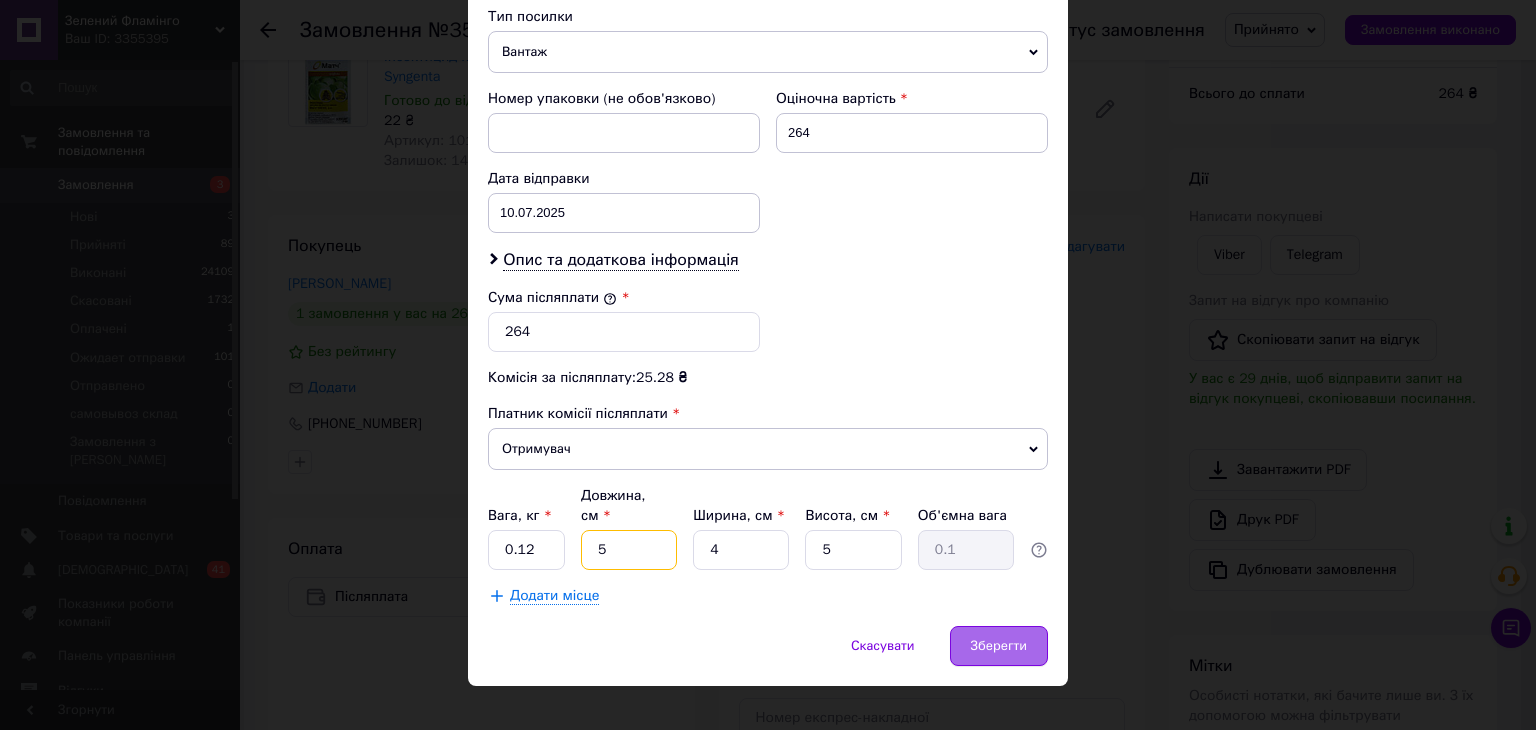 type on "5" 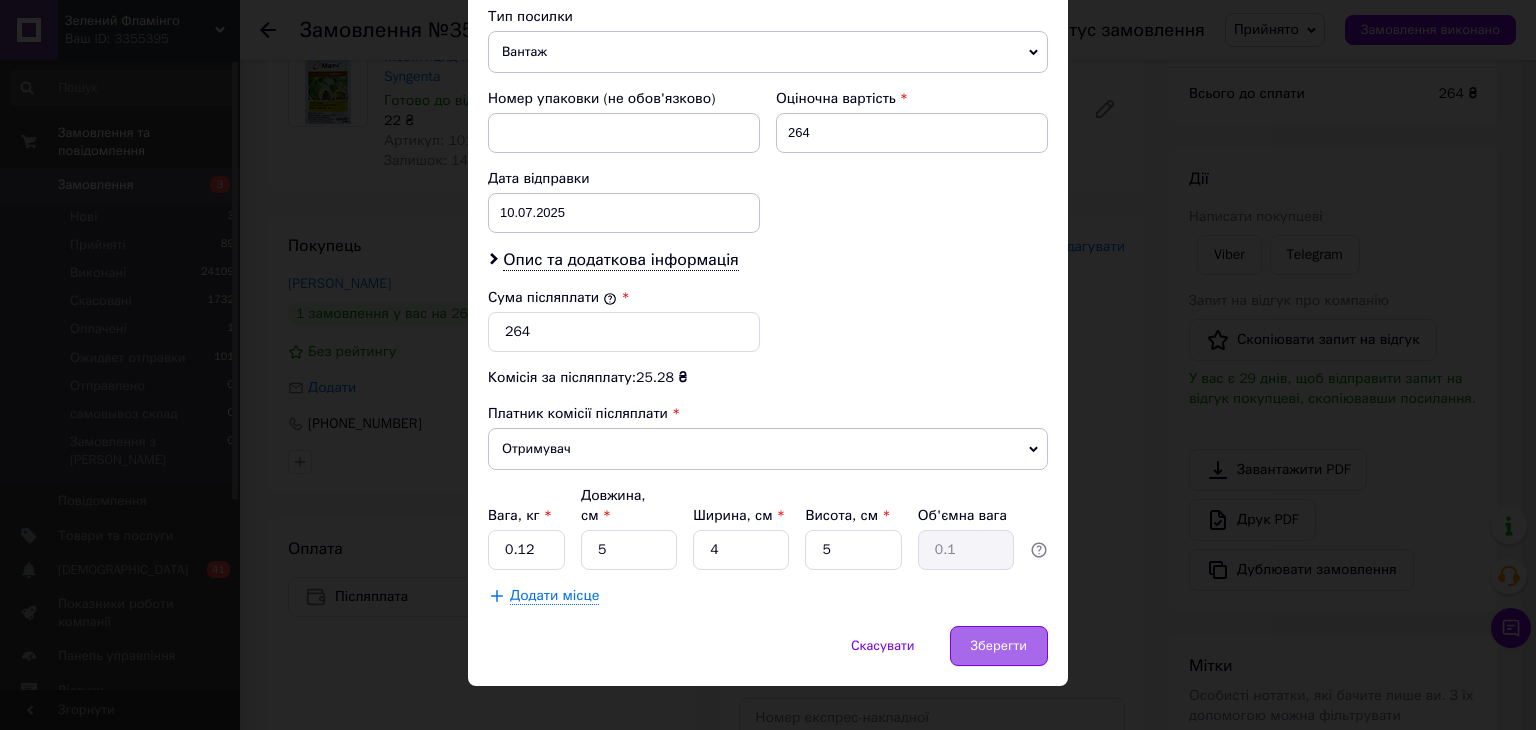 click on "Зберегти" at bounding box center [999, 646] 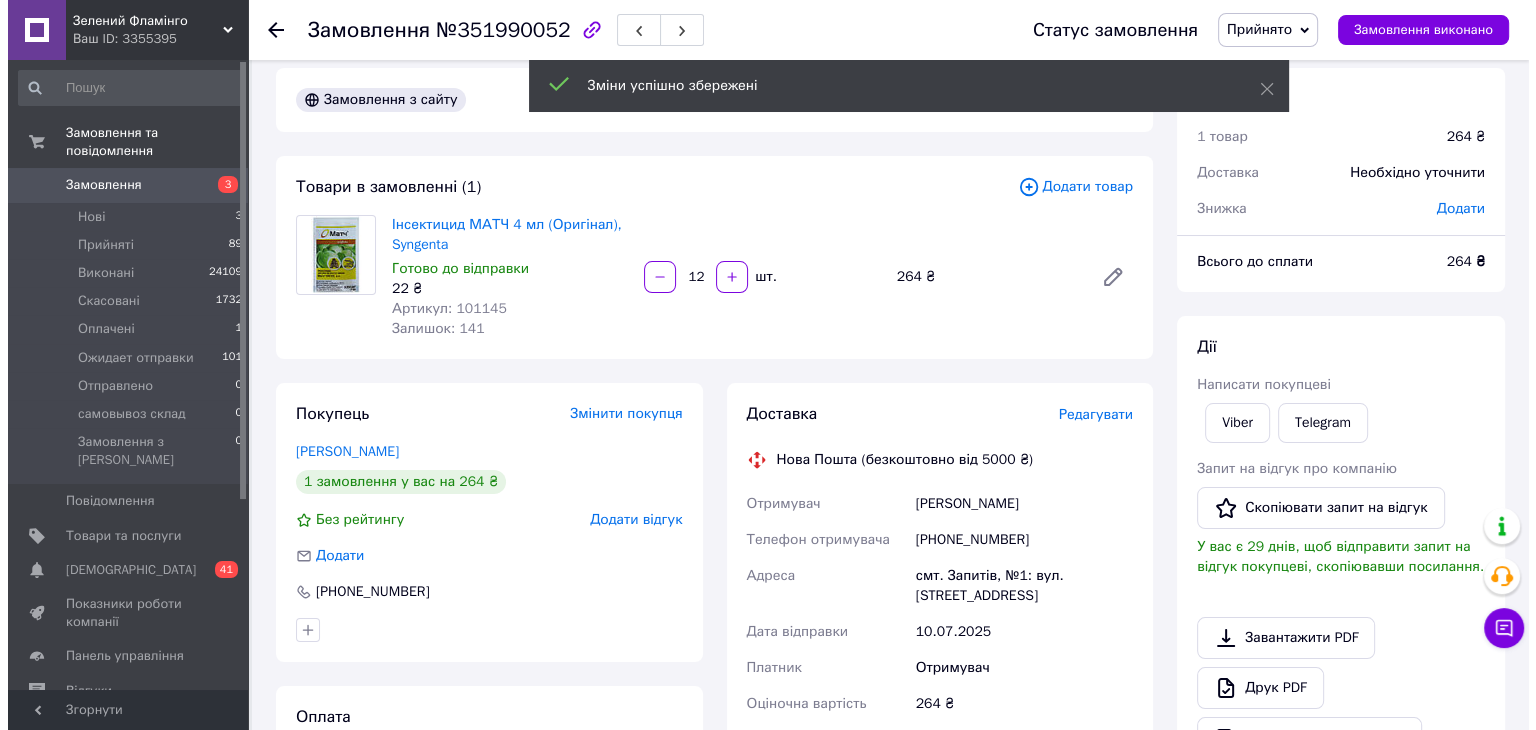 scroll, scrollTop: 0, scrollLeft: 0, axis: both 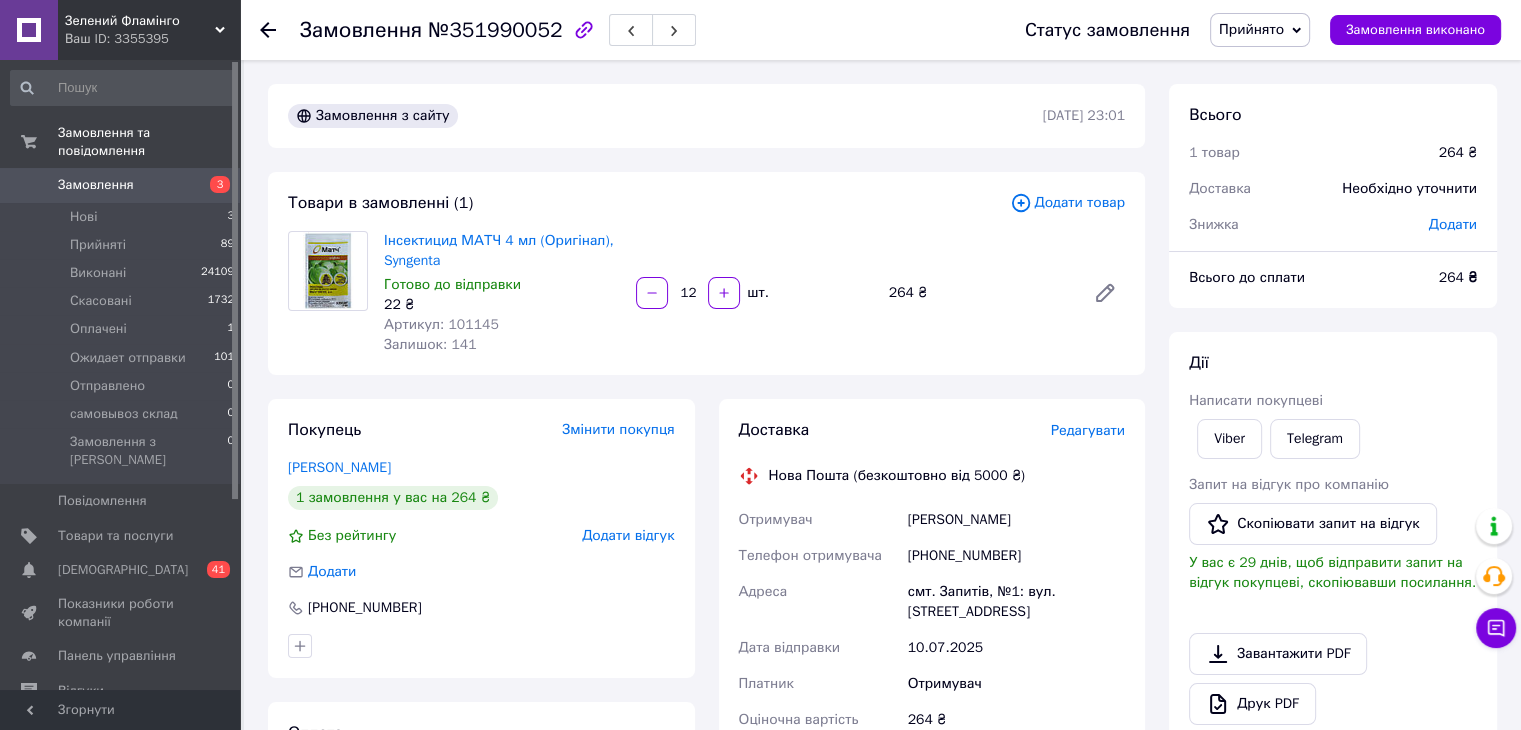drag, startPoint x: 700, startPoint y: 293, endPoint x: 676, endPoint y: 290, distance: 24.186773 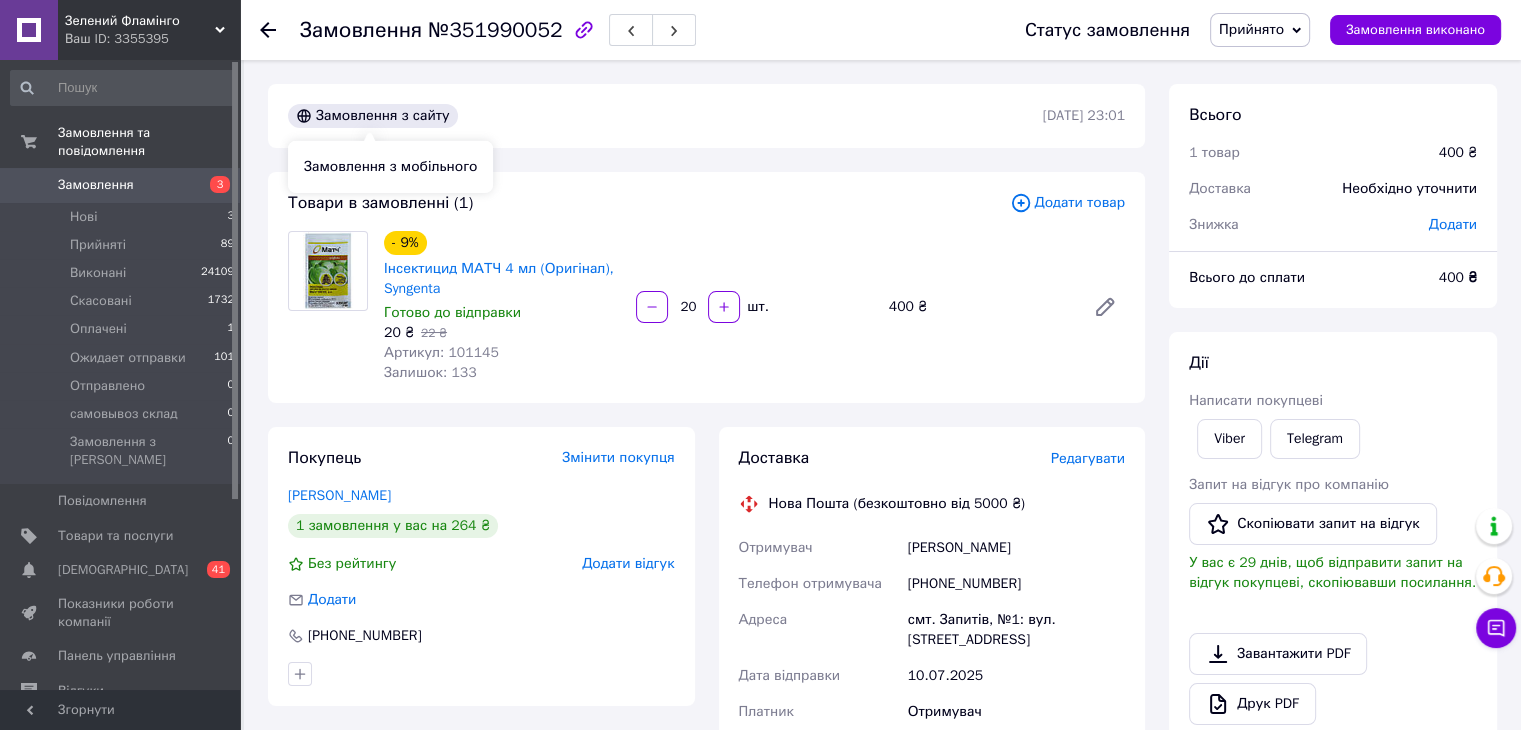 type on "20" 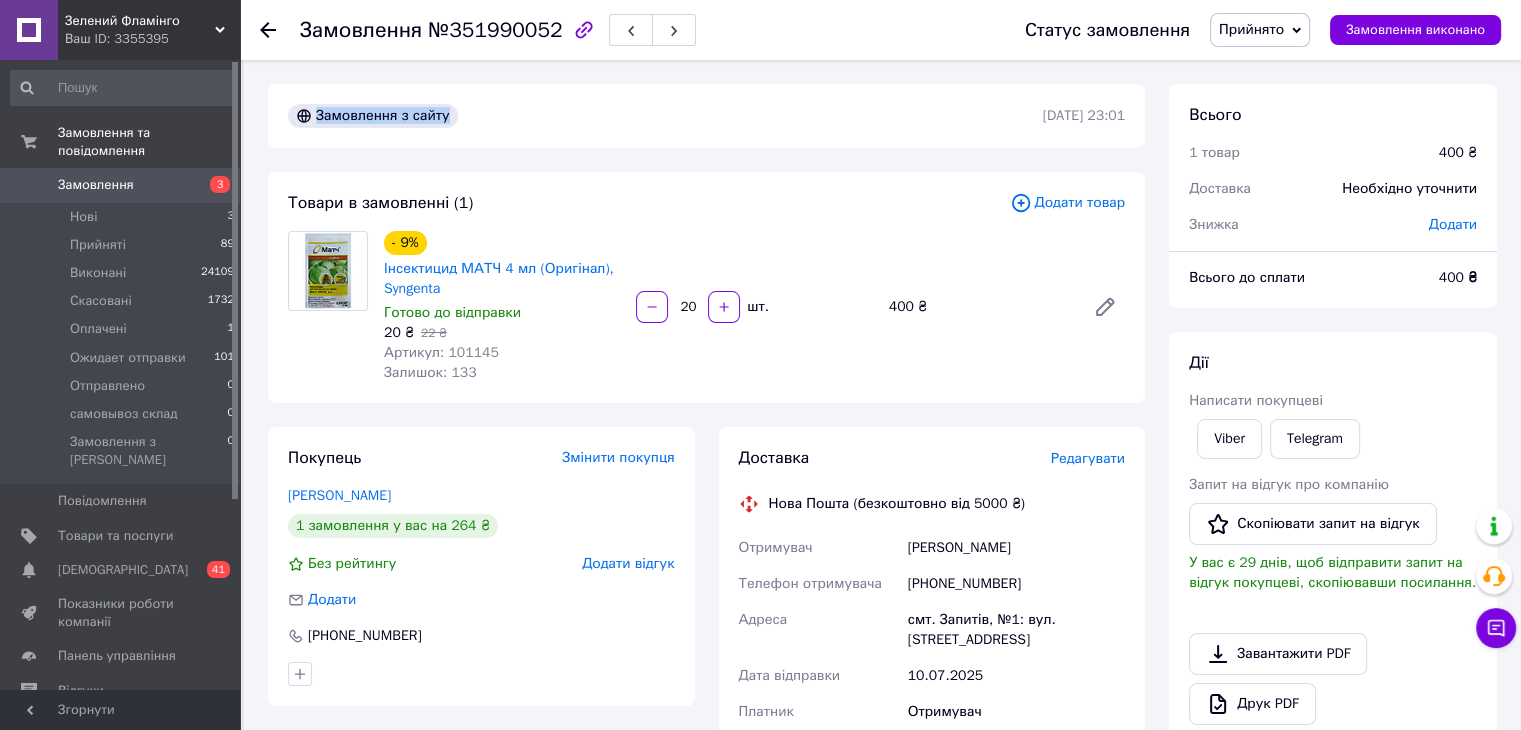 drag, startPoint x: 312, startPoint y: 115, endPoint x: 479, endPoint y: 124, distance: 167.24234 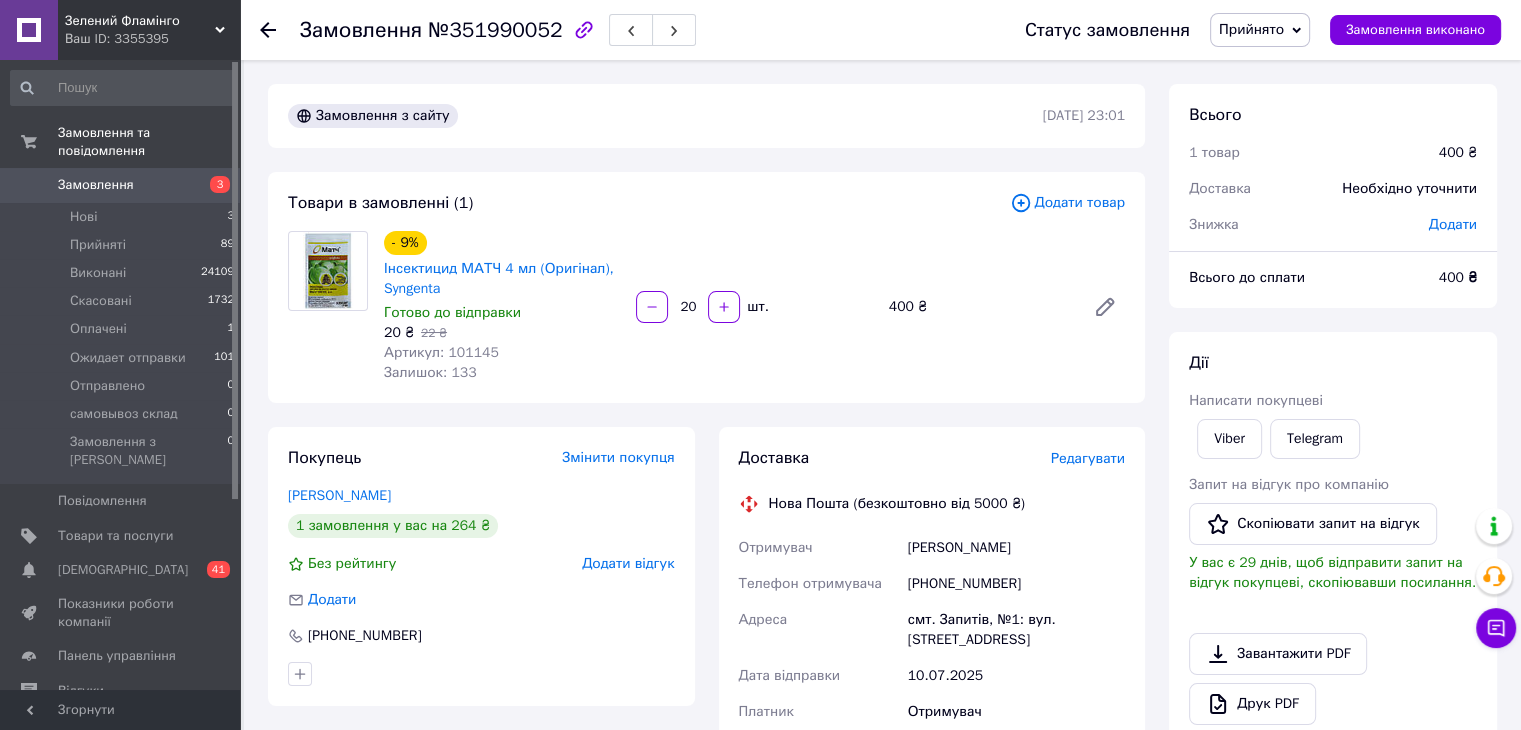click on "Товари в замовленні (1) Додати товар - 9% Інсектицид МАТЧ 4 мл (Оригінал), Syngenta Готово до відправки 20 ₴   22 ₴ Артикул: 101145 Залишок: 133 20   шт. 400 ₴" at bounding box center (706, 287) 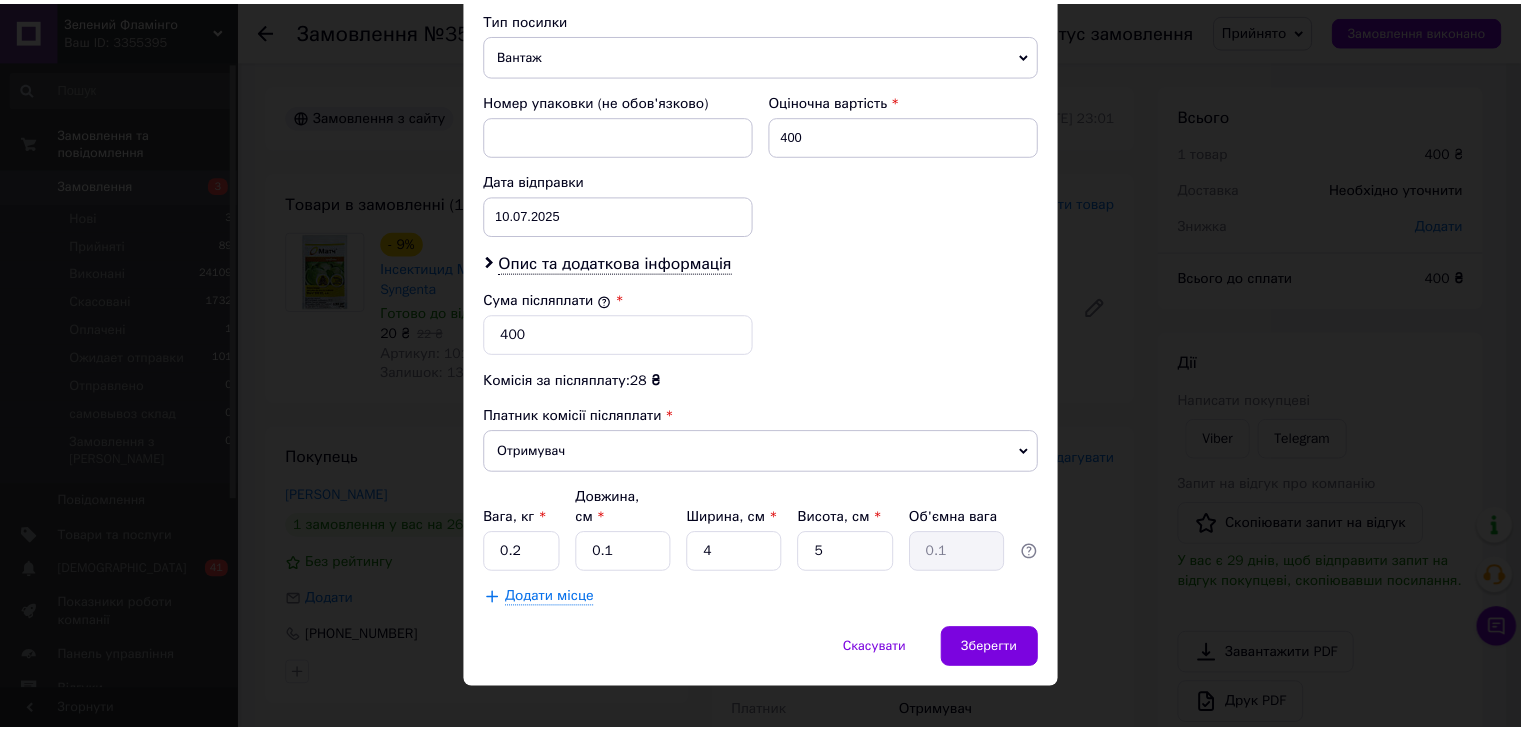scroll, scrollTop: 790, scrollLeft: 0, axis: vertical 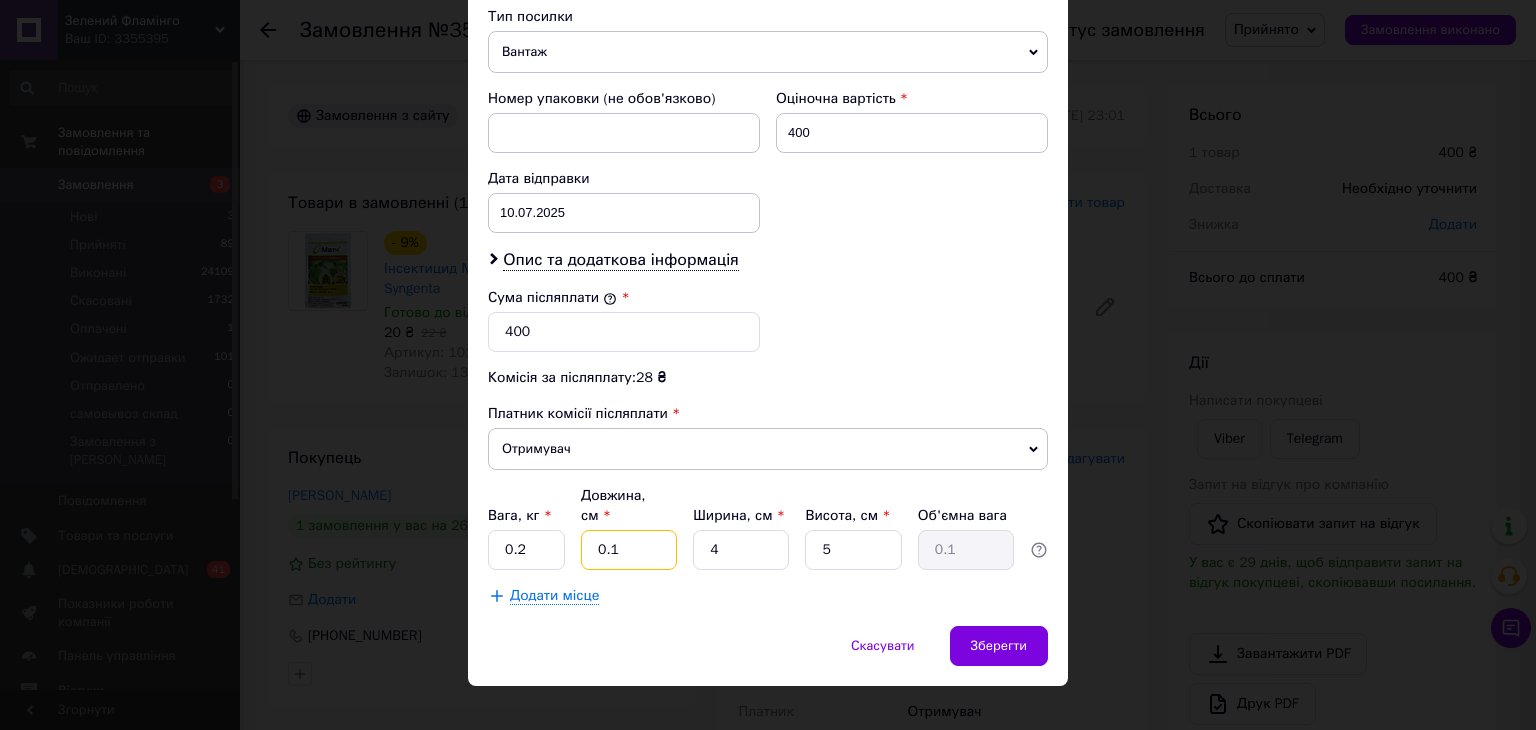 drag, startPoint x: 628, startPoint y: 527, endPoint x: 597, endPoint y: 522, distance: 31.400637 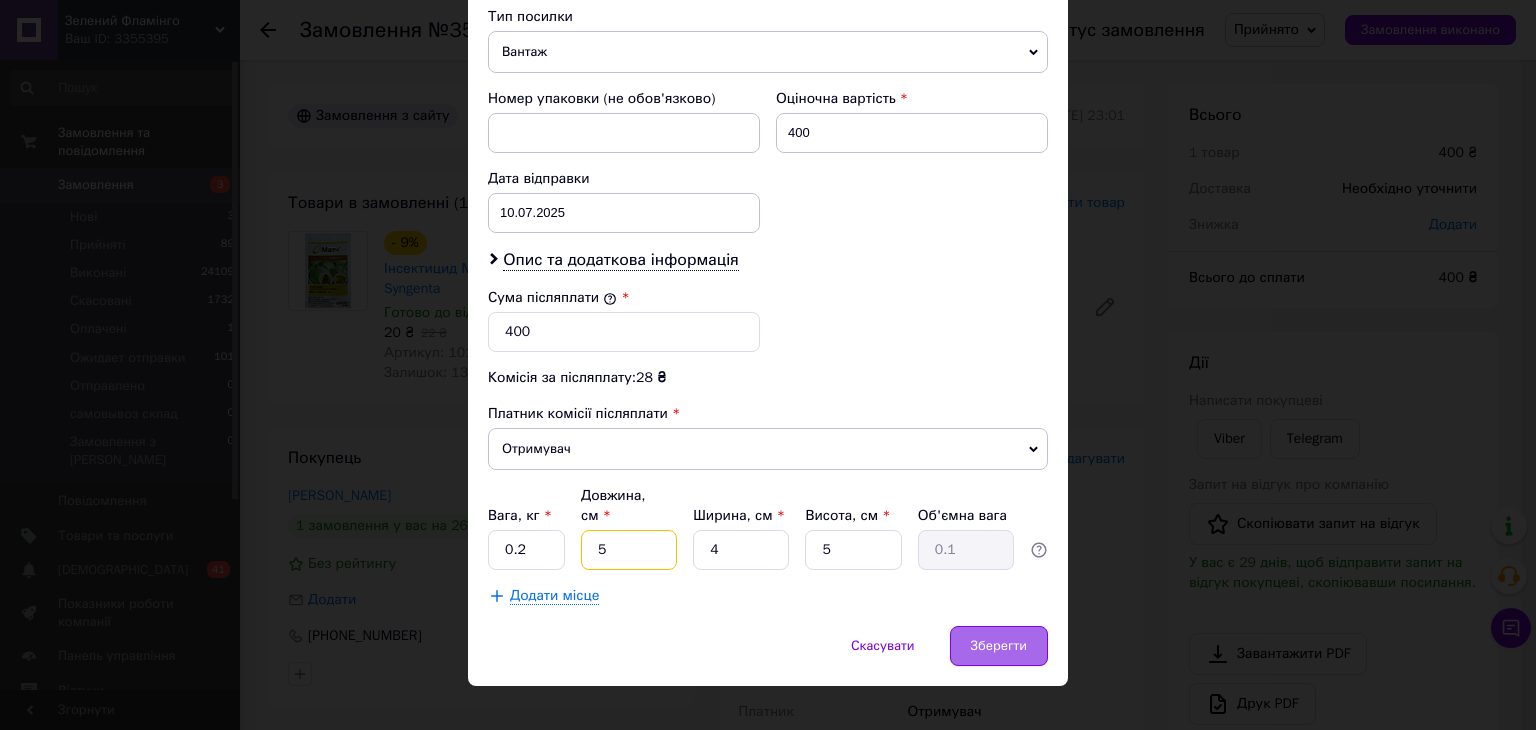 type on "5" 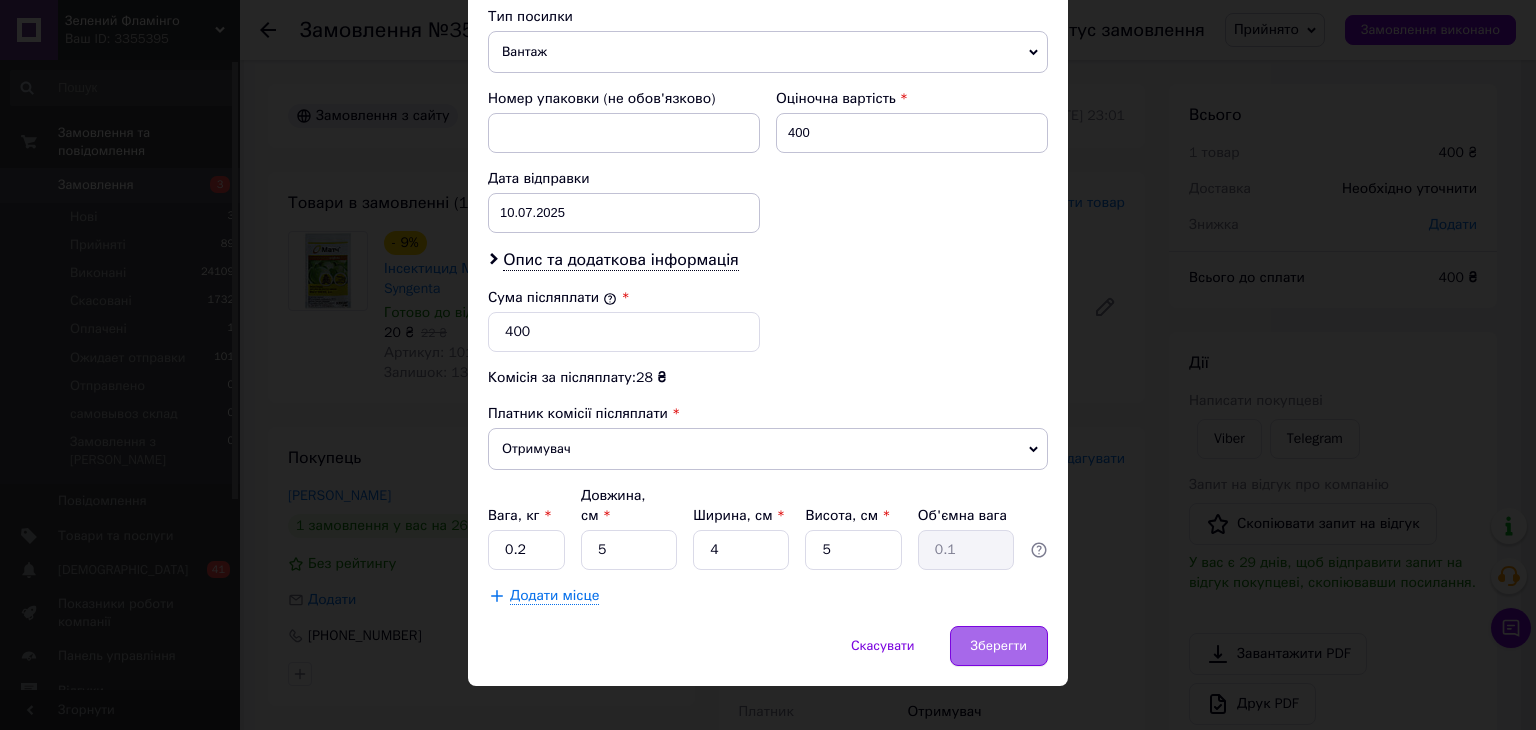 click on "Зберегти" at bounding box center [999, 646] 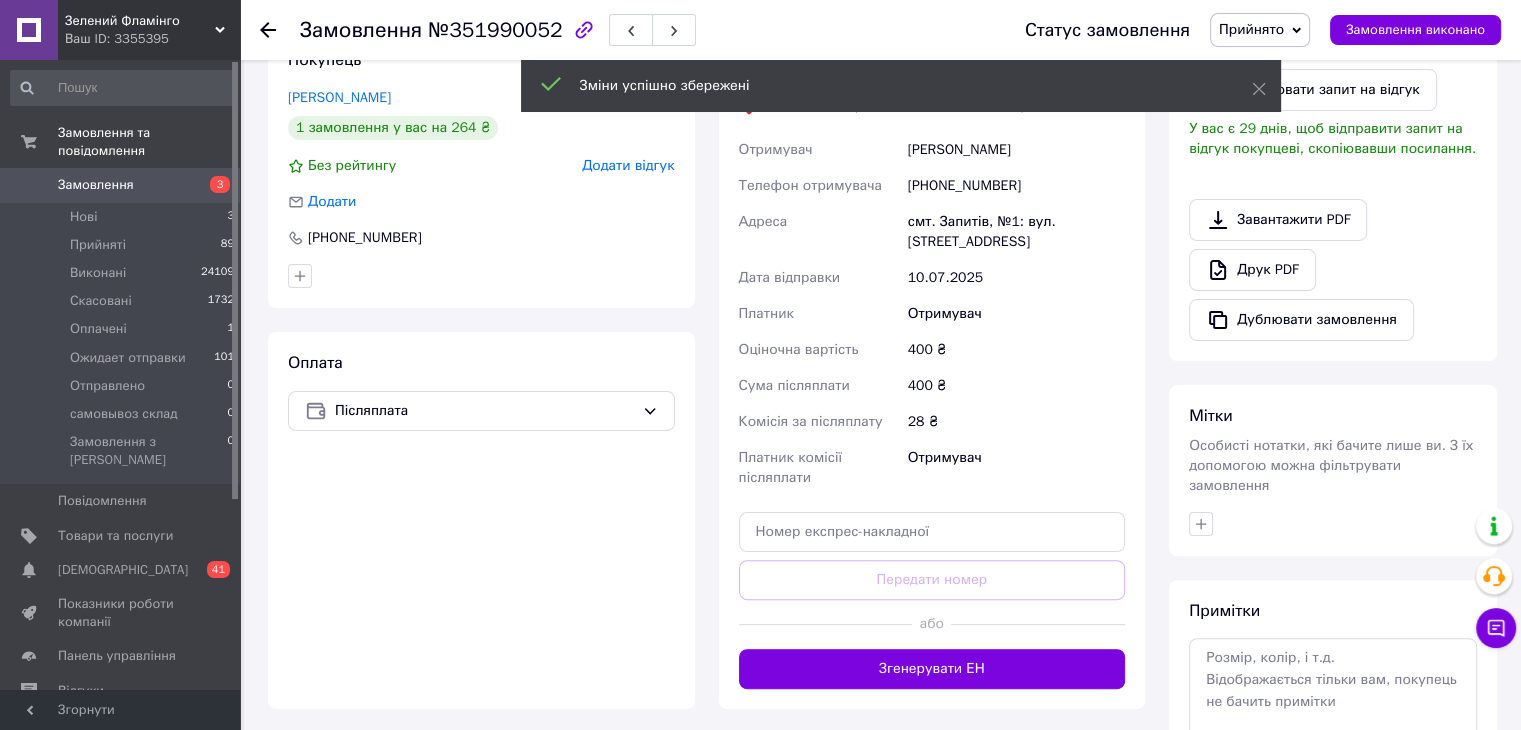 scroll, scrollTop: 400, scrollLeft: 0, axis: vertical 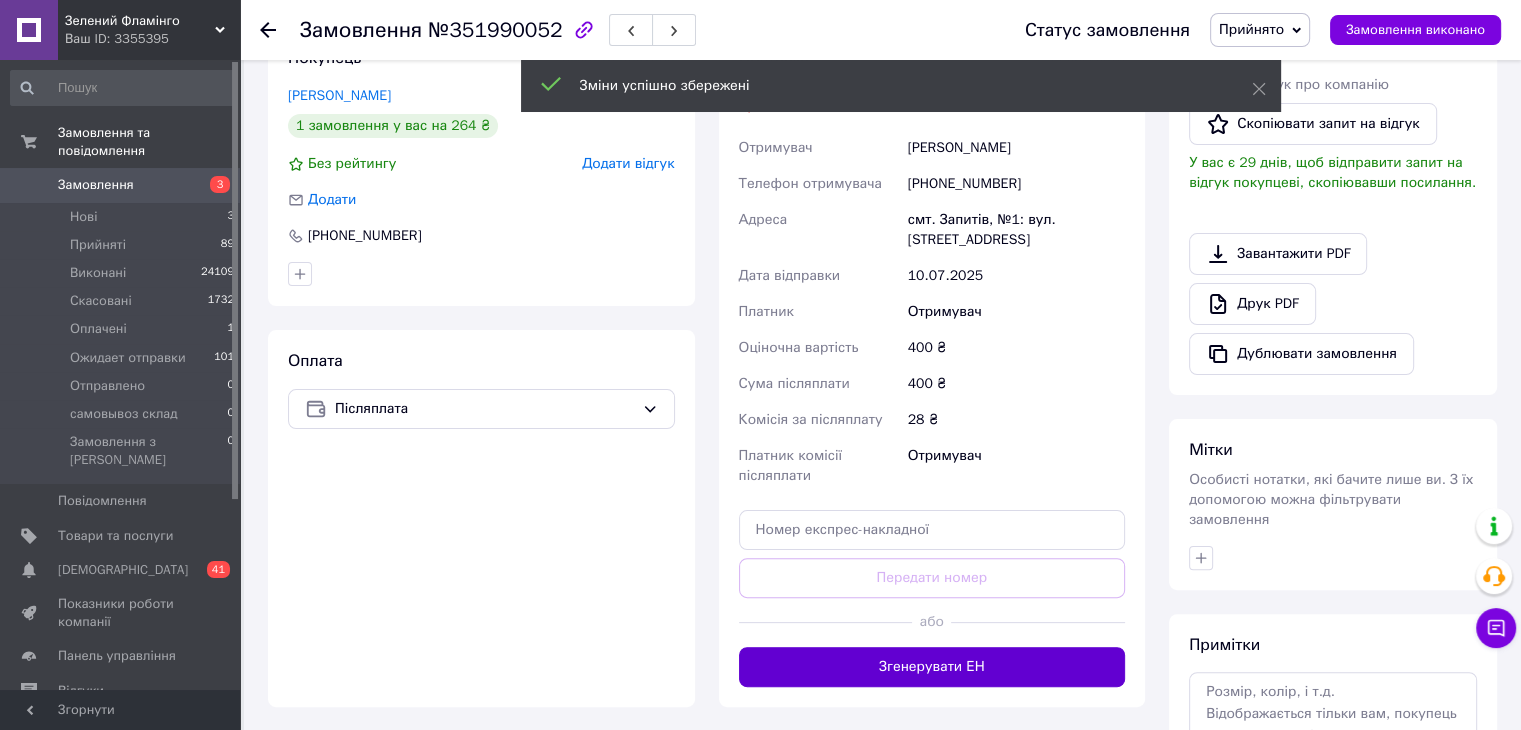 click on "Згенерувати ЕН" at bounding box center [932, 667] 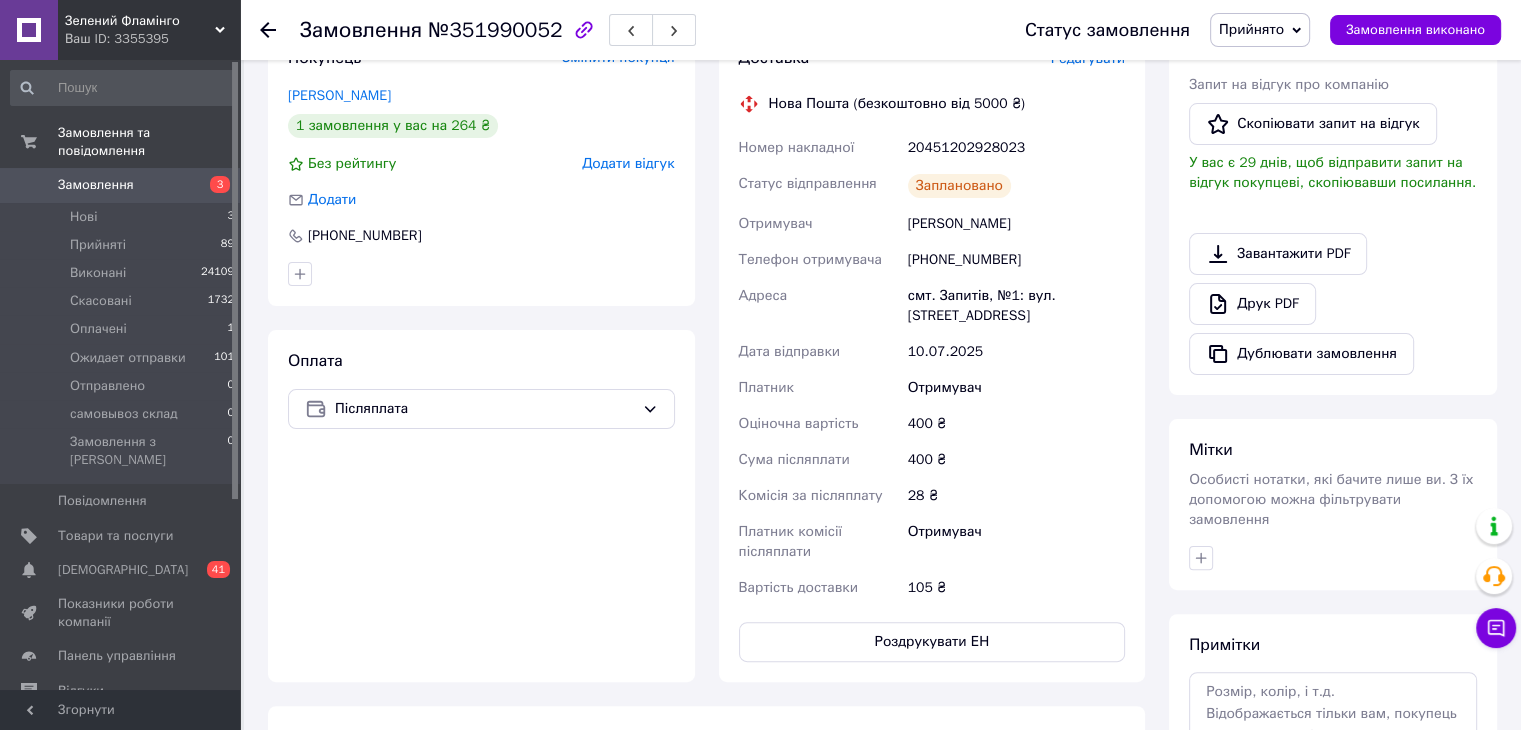 scroll, scrollTop: 15, scrollLeft: 0, axis: vertical 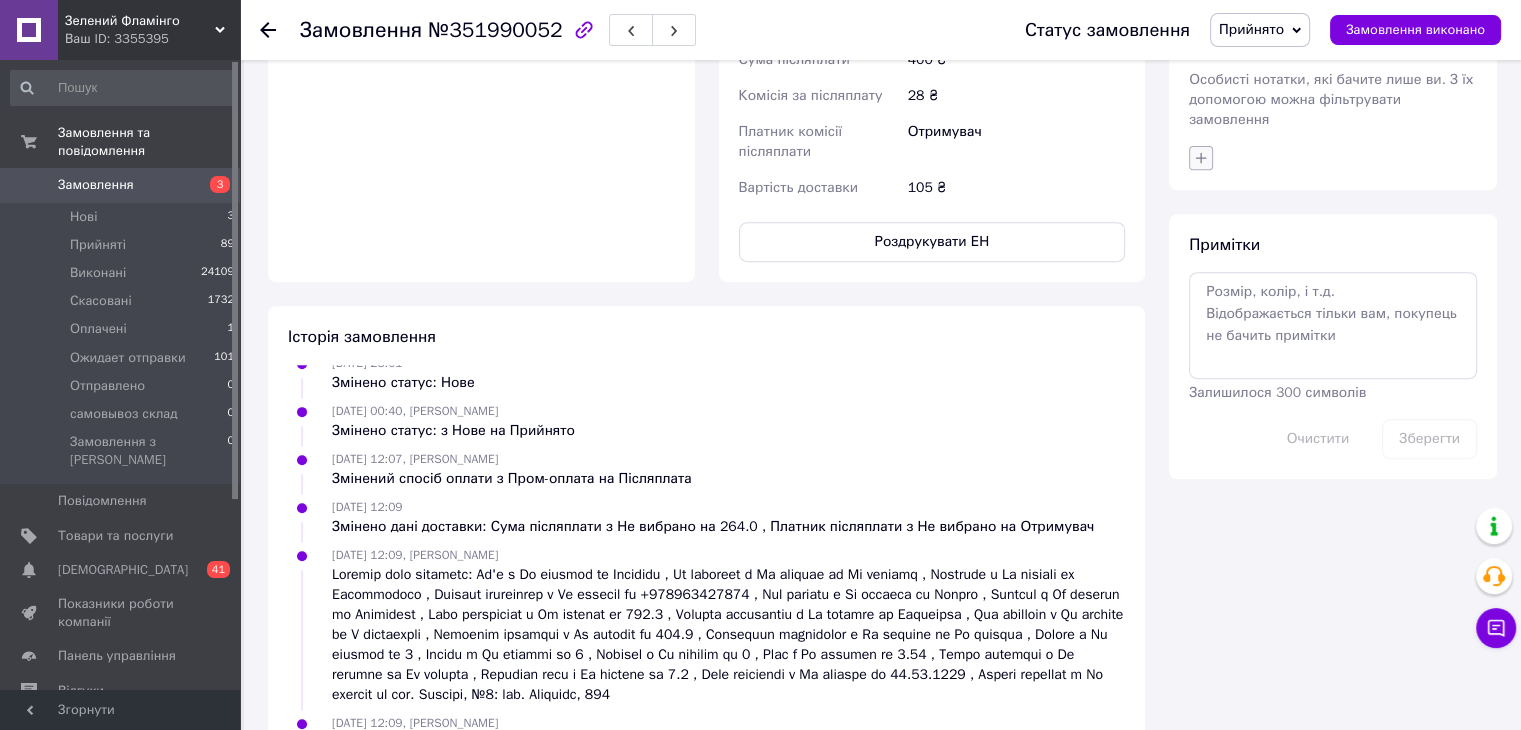 click 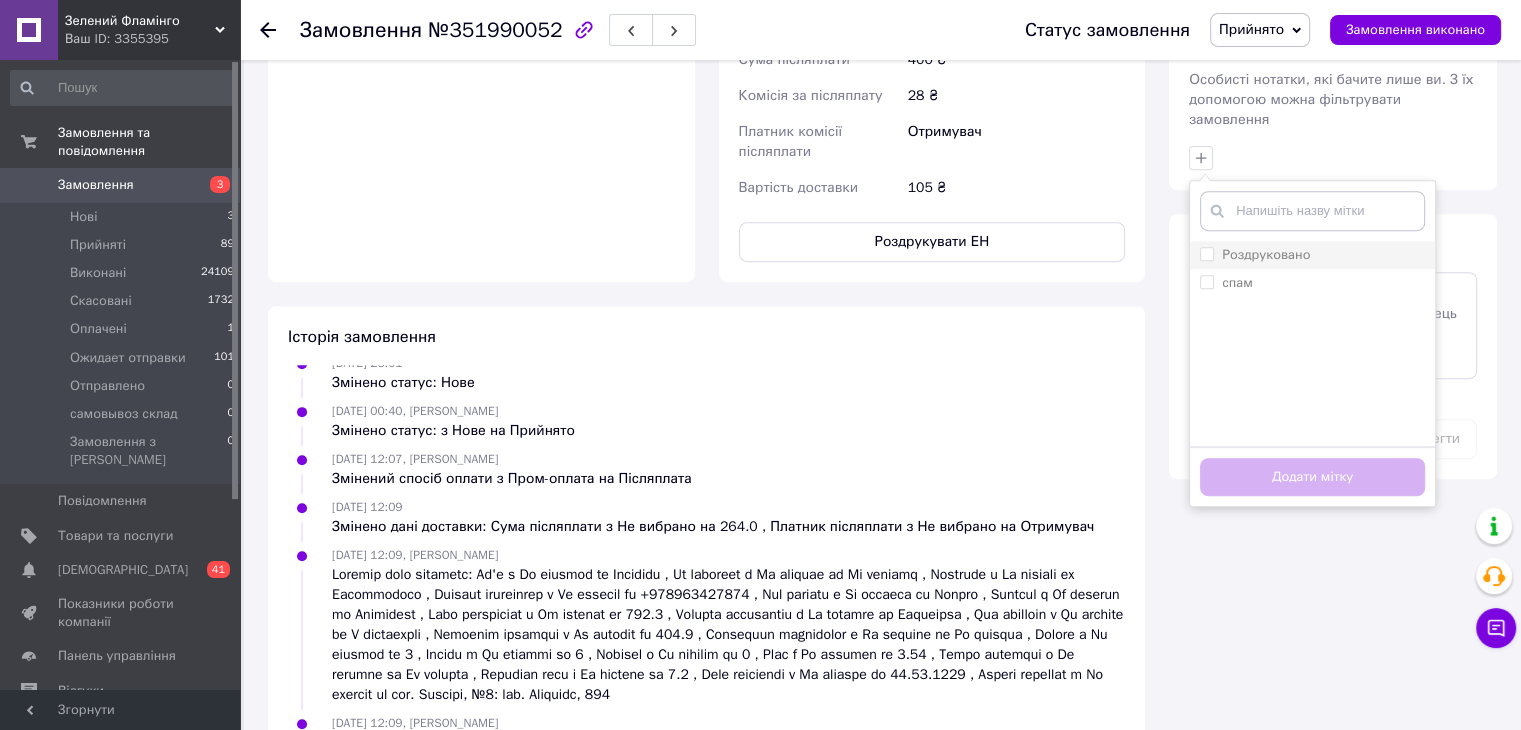 click on "Роздруковано" at bounding box center (1266, 254) 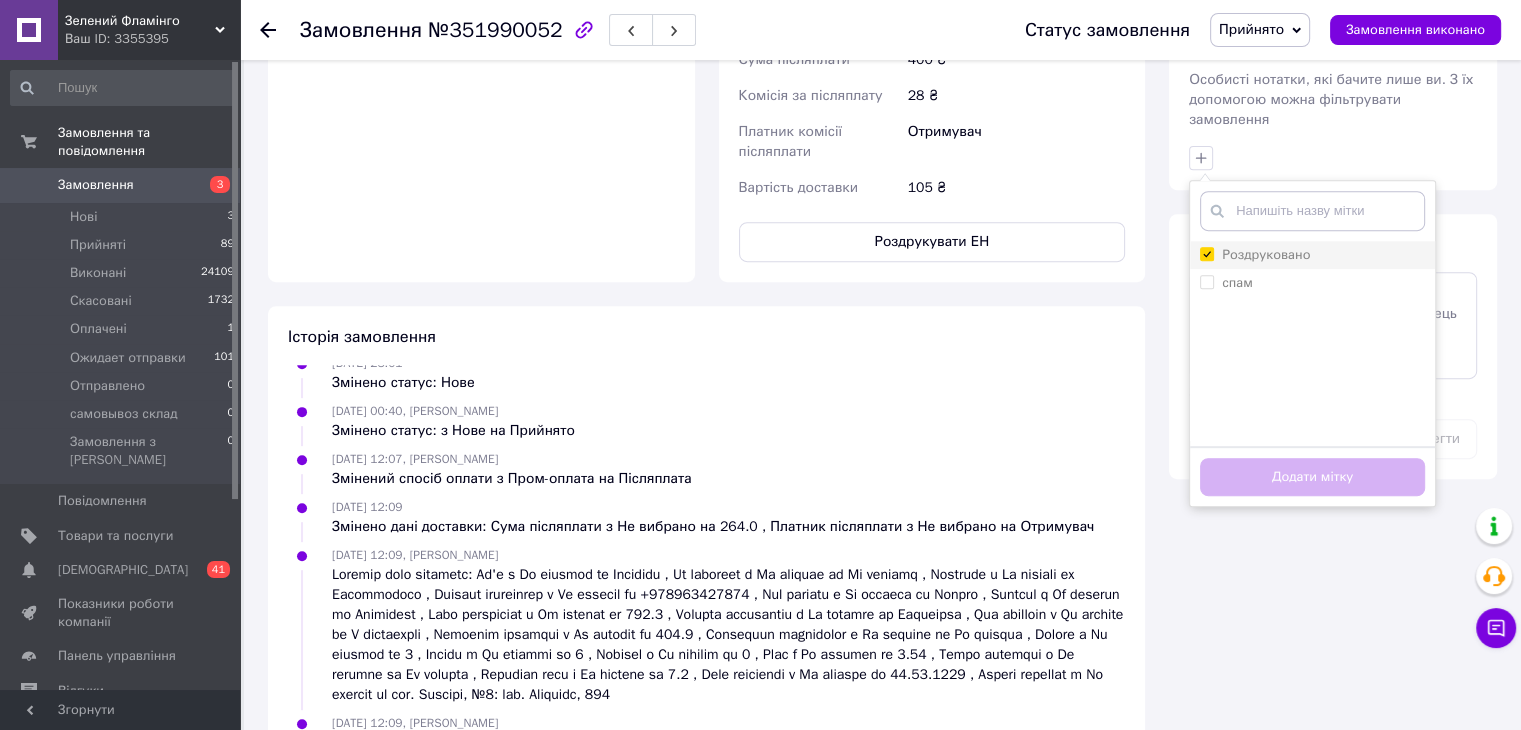 checkbox on "true" 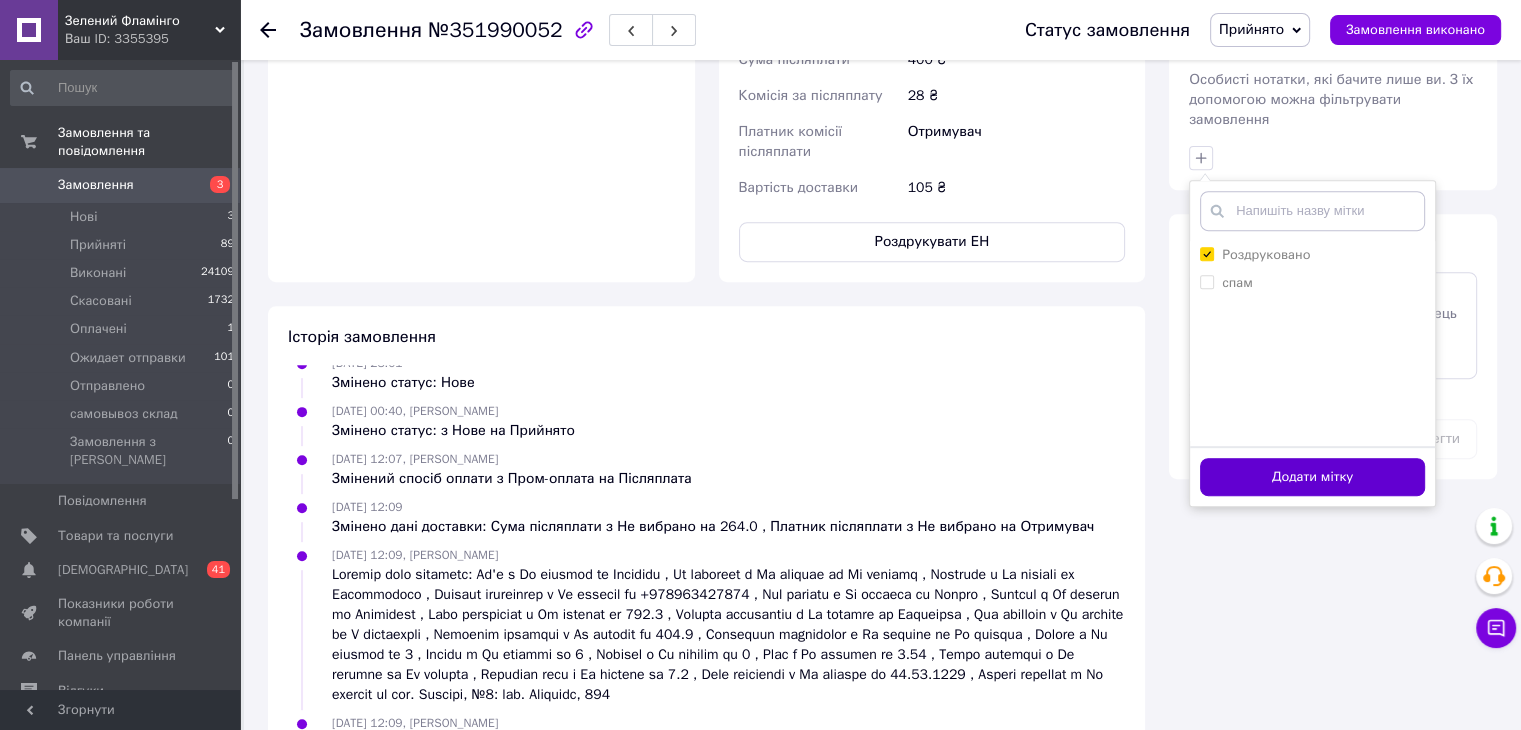 click on "Додати мітку" at bounding box center [1312, 477] 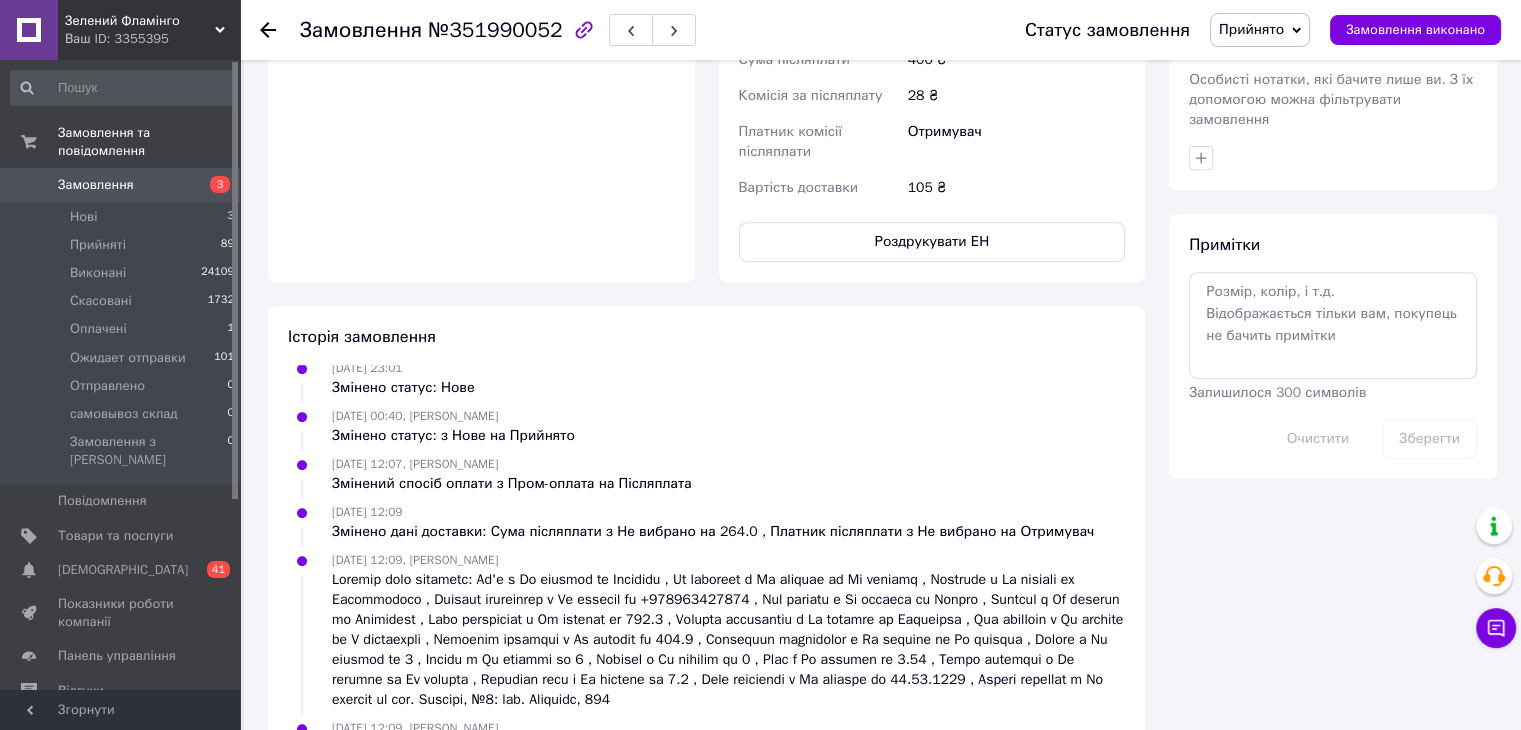 scroll, scrollTop: 0, scrollLeft: 0, axis: both 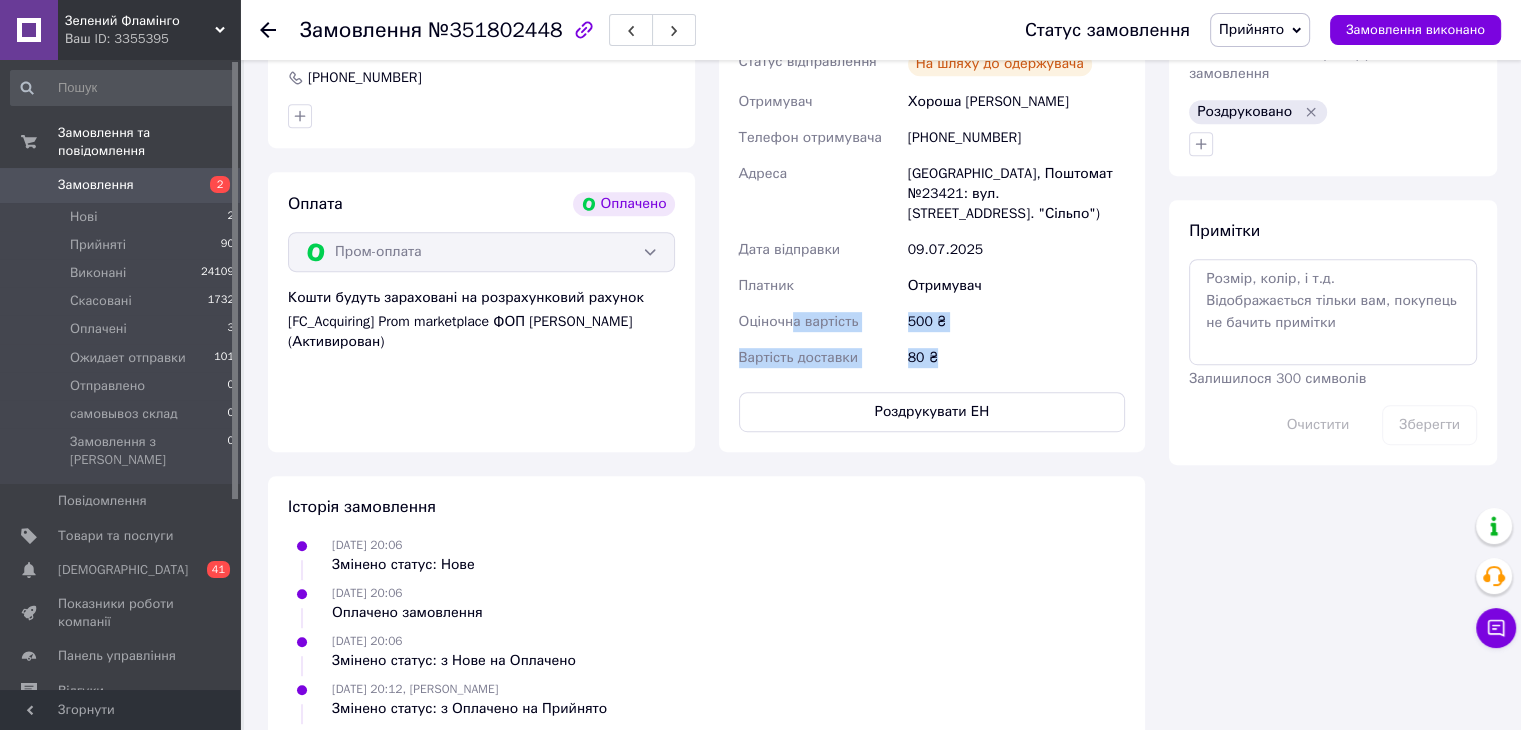 drag, startPoint x: 971, startPoint y: 353, endPoint x: 792, endPoint y: 304, distance: 185.58556 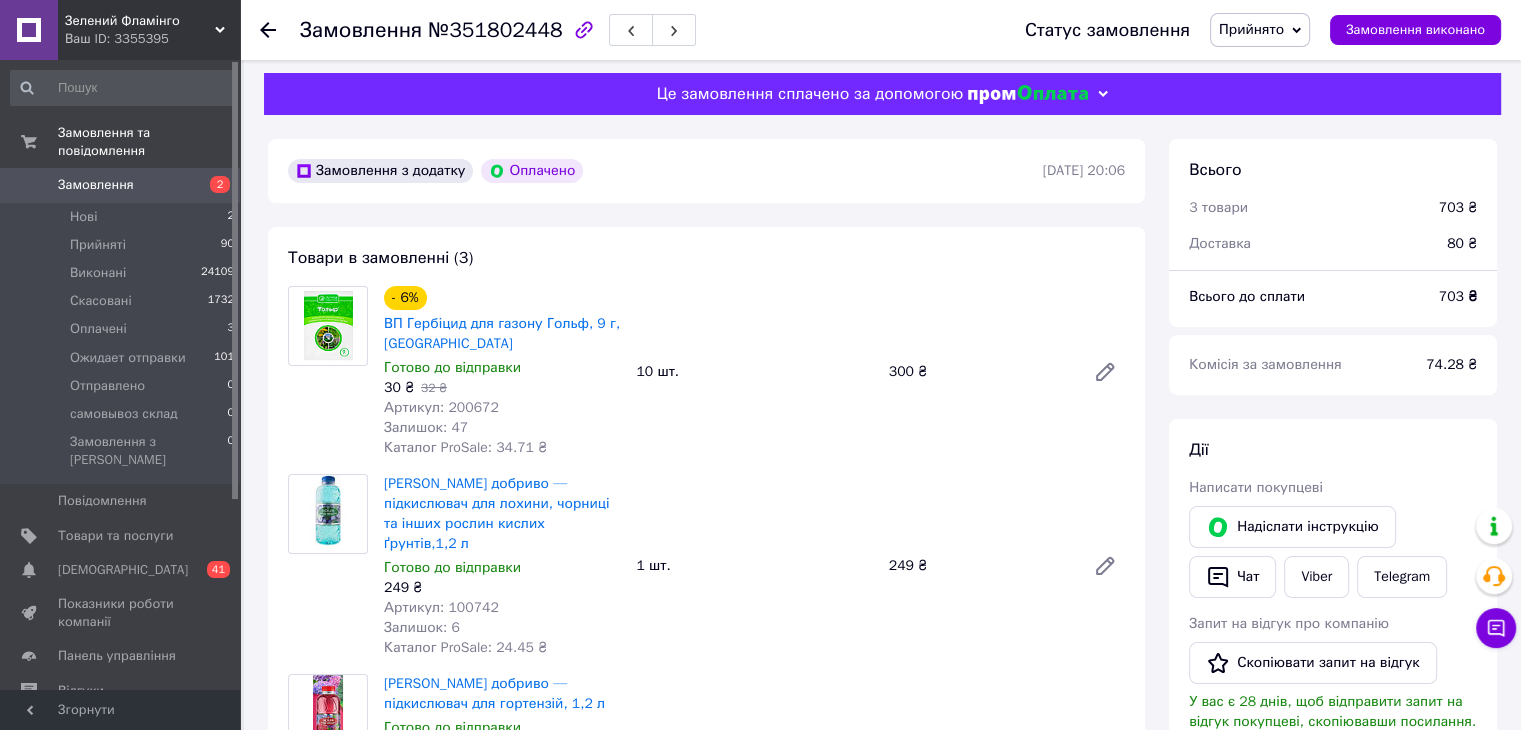 scroll, scrollTop: 0, scrollLeft: 0, axis: both 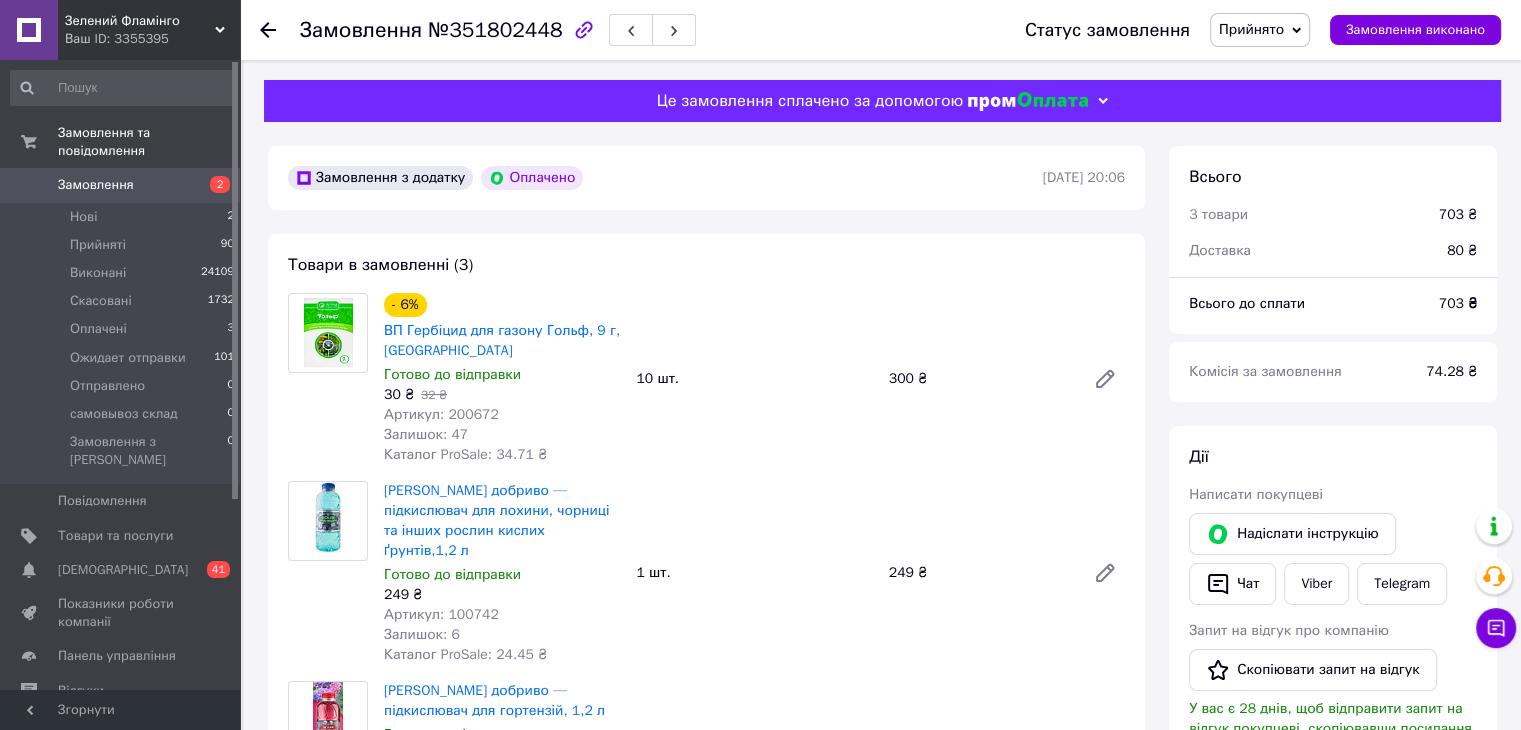 click on "Товари в замовленні (3) - 6% ВП Гербіцид для газону Гольф, 9 г, Ukravit Готово до відправки 30 ₴   32 ₴ Артикул: 200672 Залишок: 47 Каталог ProSale: 34.71 ₴  10 шт. 300 ₴ [PERSON_NAME] добриво — підкислювач для лохини, чорниці та інших рослин кислих ґрунтів,1,2 л Готово до відправки 249 ₴ Артикул: 100742 Залишок: 6 Каталог ProSale: 24.45 ₴  1 шт. 249 ₴ [PERSON_NAME] добриво — підкислювач для гортензій, 1,2 л Готово до відправки 154 ₴ Артикул: 100741 Залишок: 13 Каталог ProSale: 15.12 ₴  1 шт. 154 ₴ Приховати товари" at bounding box center [706, 557] 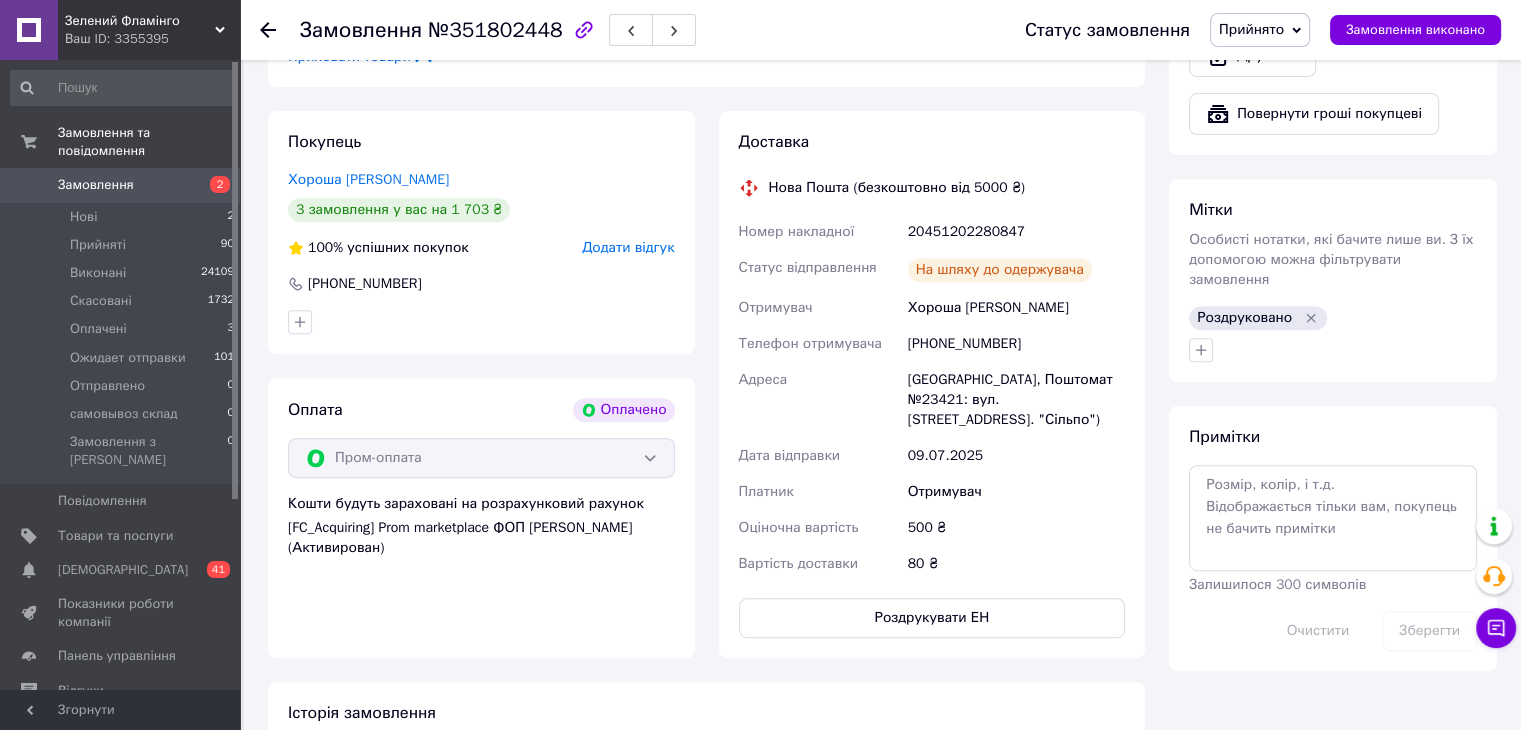 scroll, scrollTop: 800, scrollLeft: 0, axis: vertical 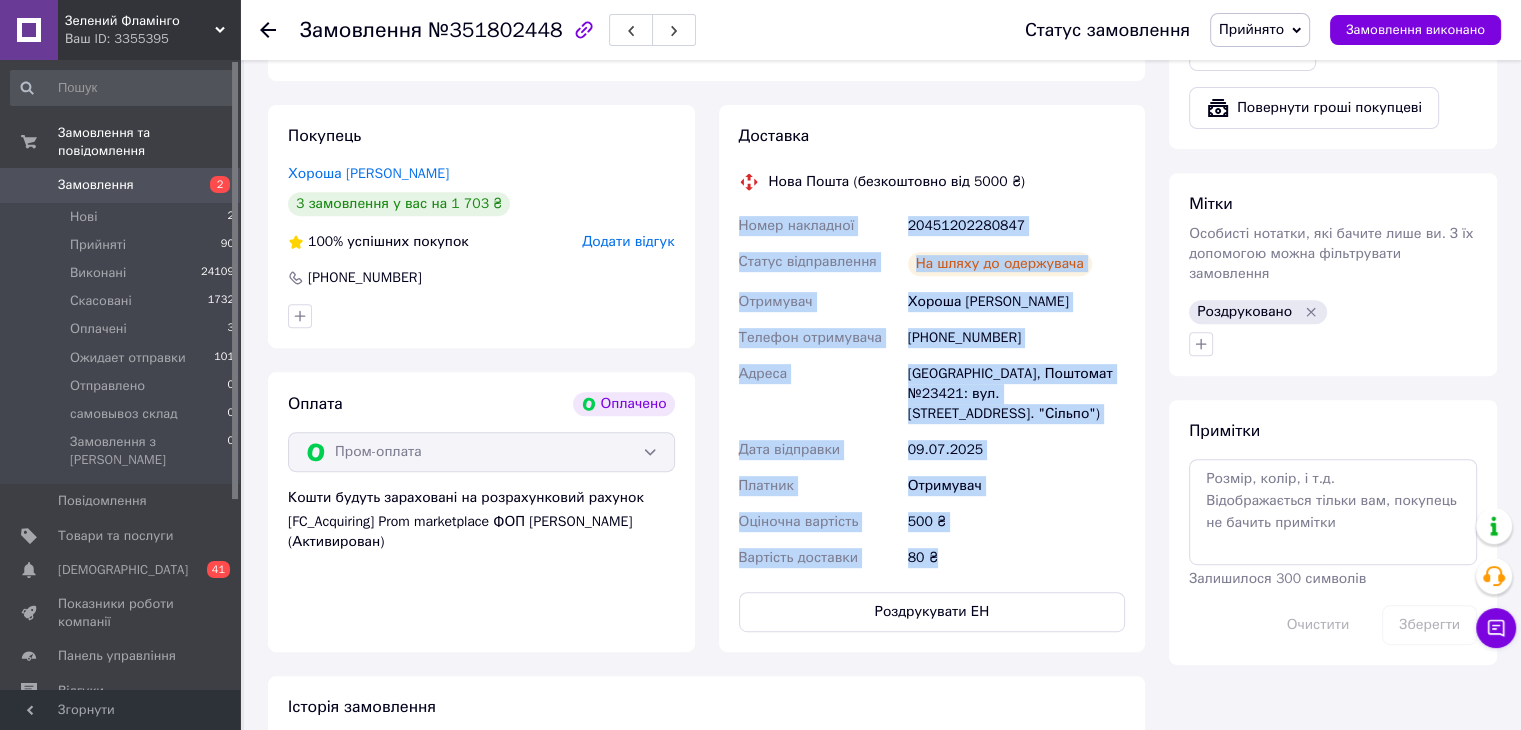 drag, startPoint x: 956, startPoint y: 541, endPoint x: 783, endPoint y: 236, distance: 350.64798 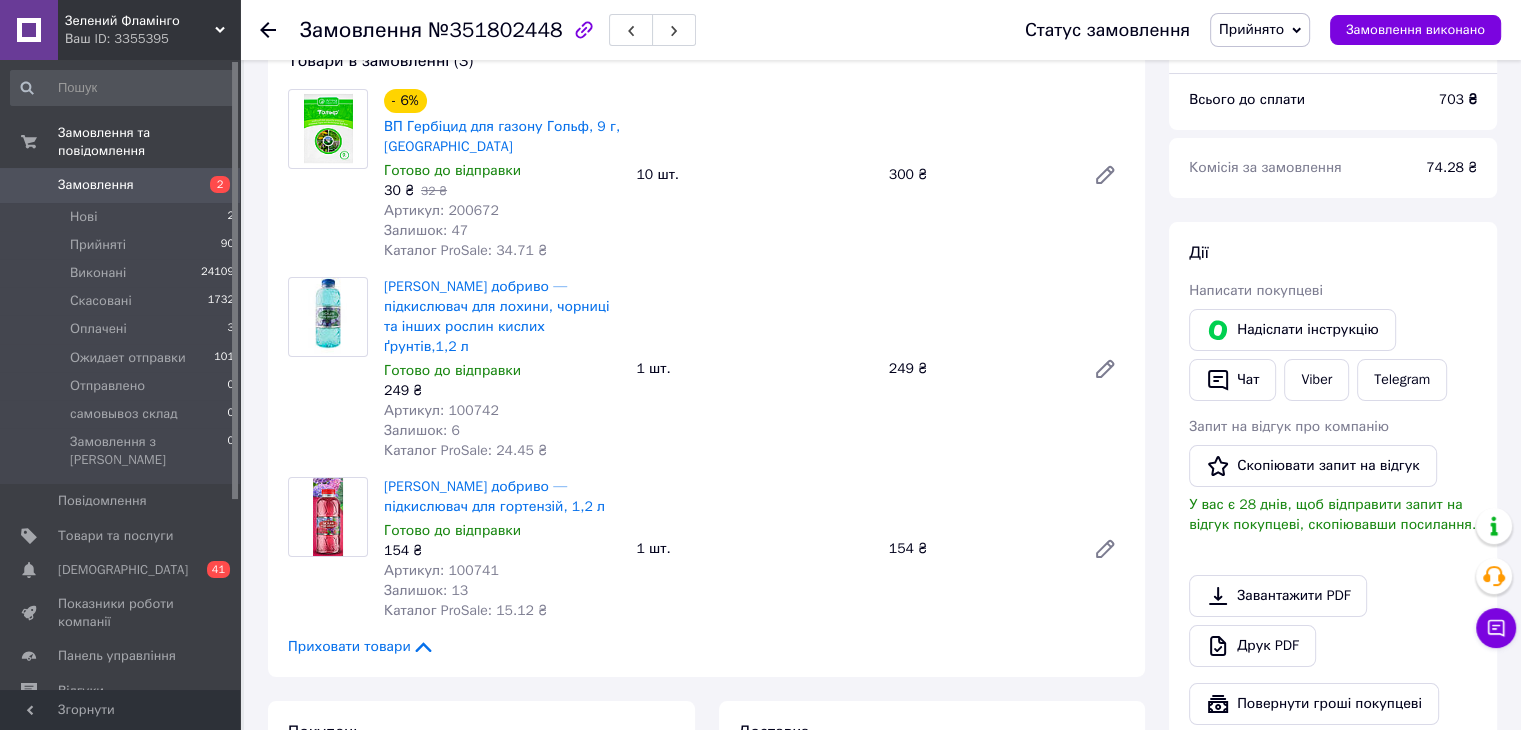 scroll, scrollTop: 0, scrollLeft: 0, axis: both 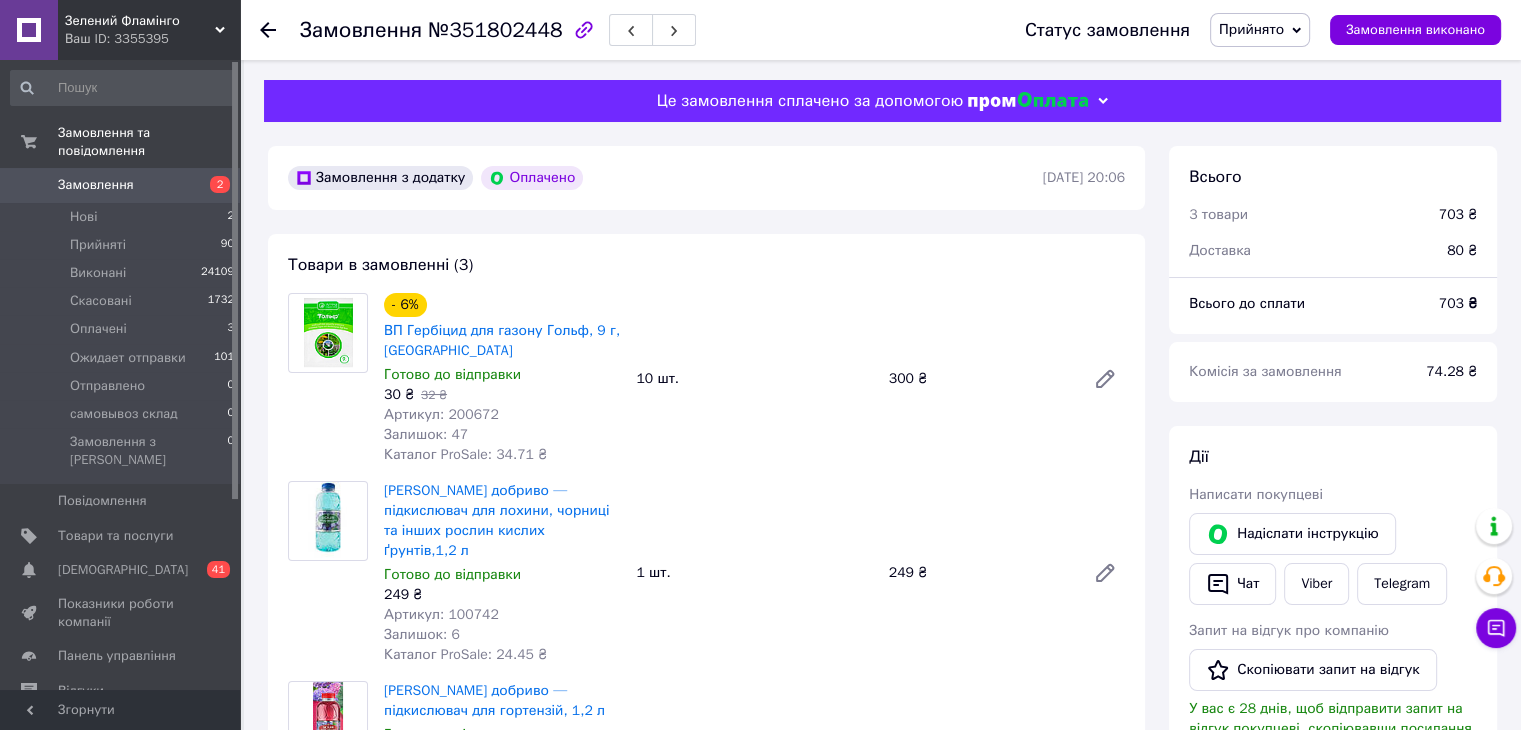 click on "Замовлення з додатку Оплачено [DATE] 20:06" at bounding box center (706, 178) 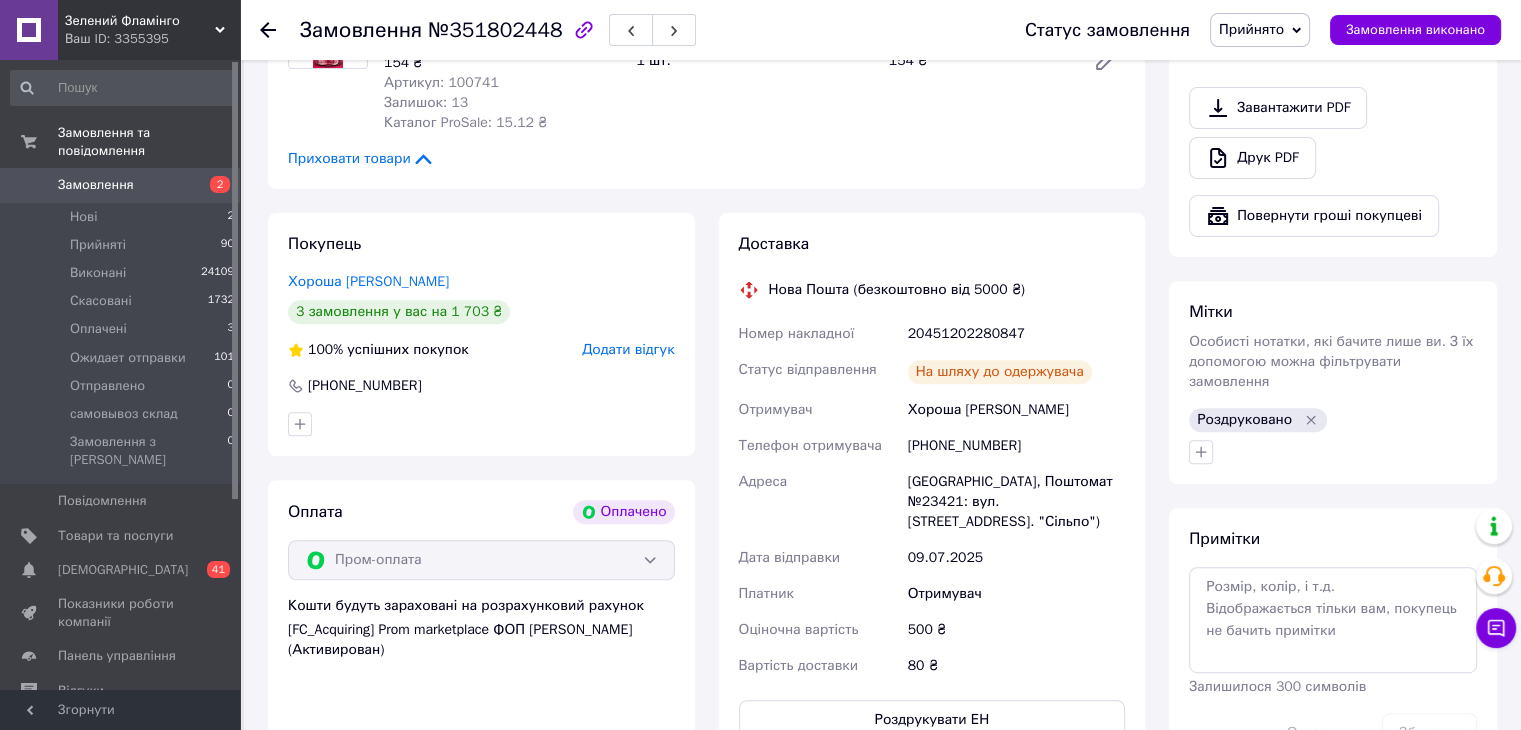 scroll, scrollTop: 700, scrollLeft: 0, axis: vertical 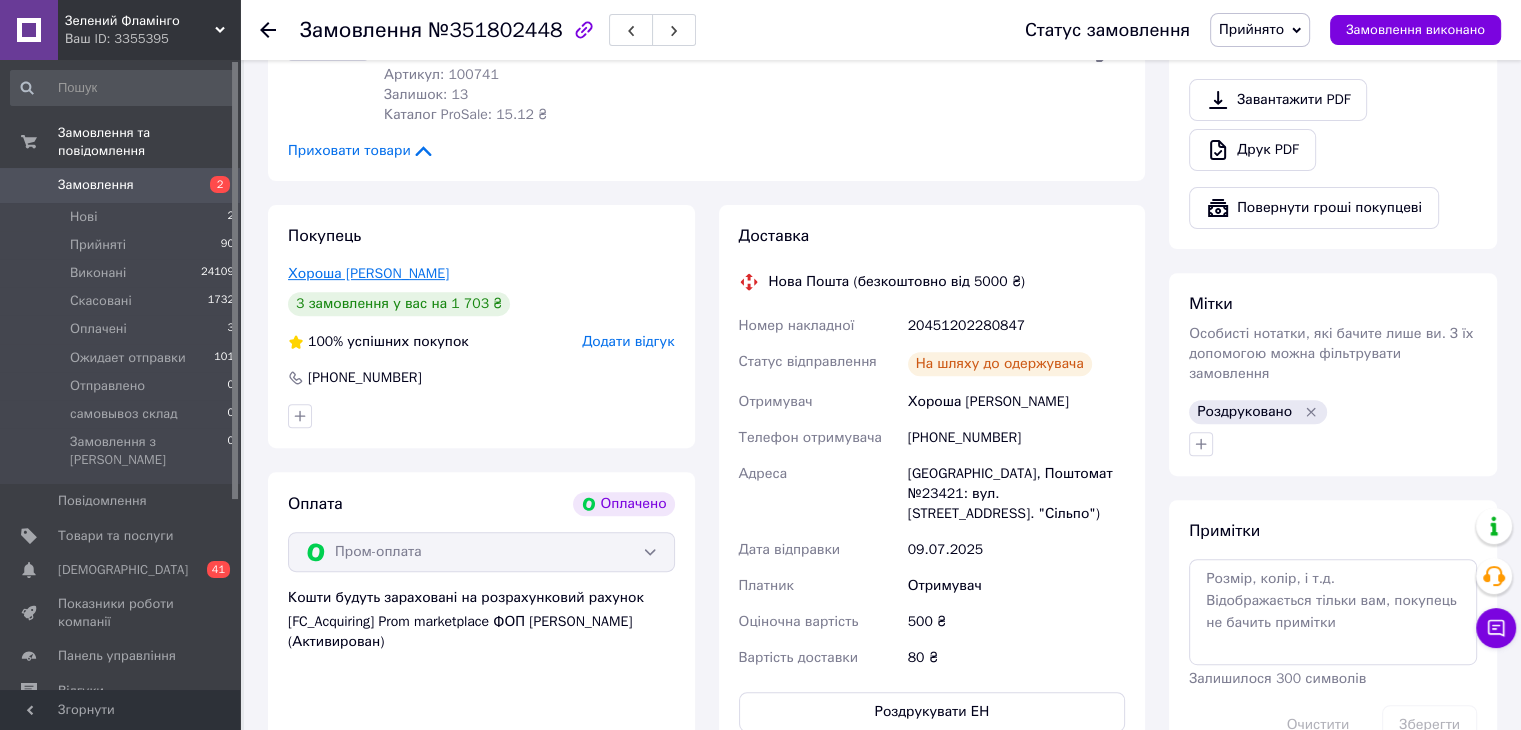 click on "Хороша [PERSON_NAME]" at bounding box center [368, 273] 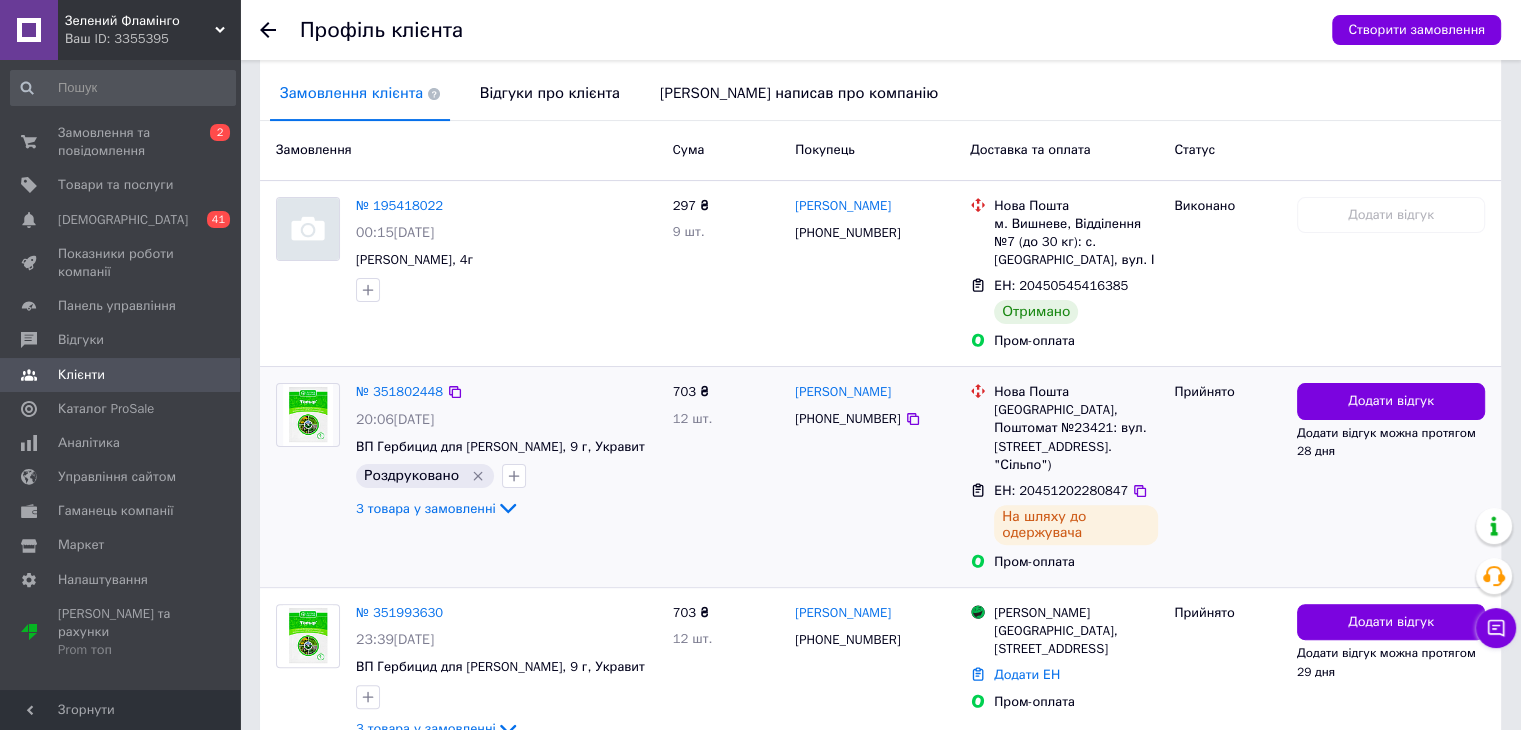 scroll, scrollTop: 558, scrollLeft: 0, axis: vertical 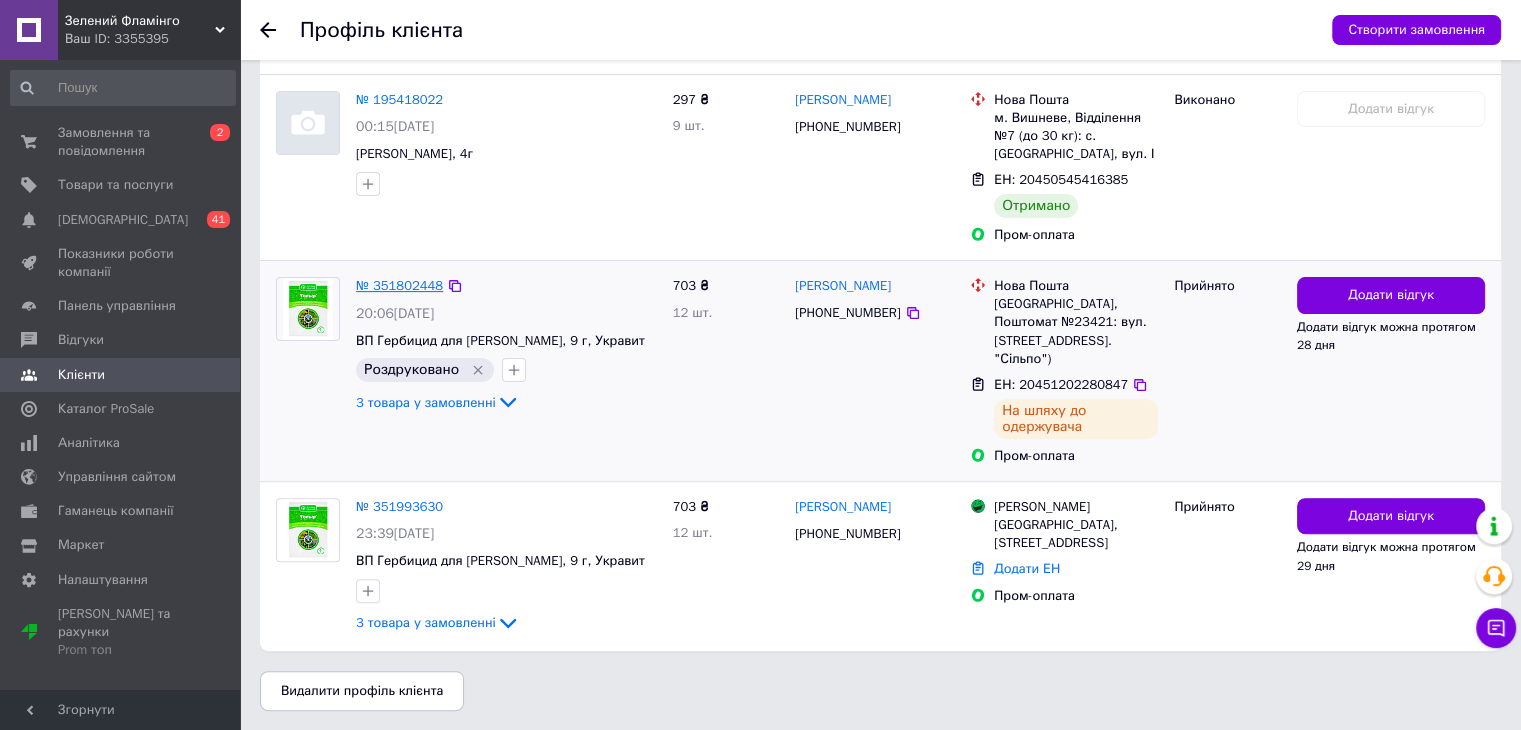 click on "№ 351802448" at bounding box center [399, 285] 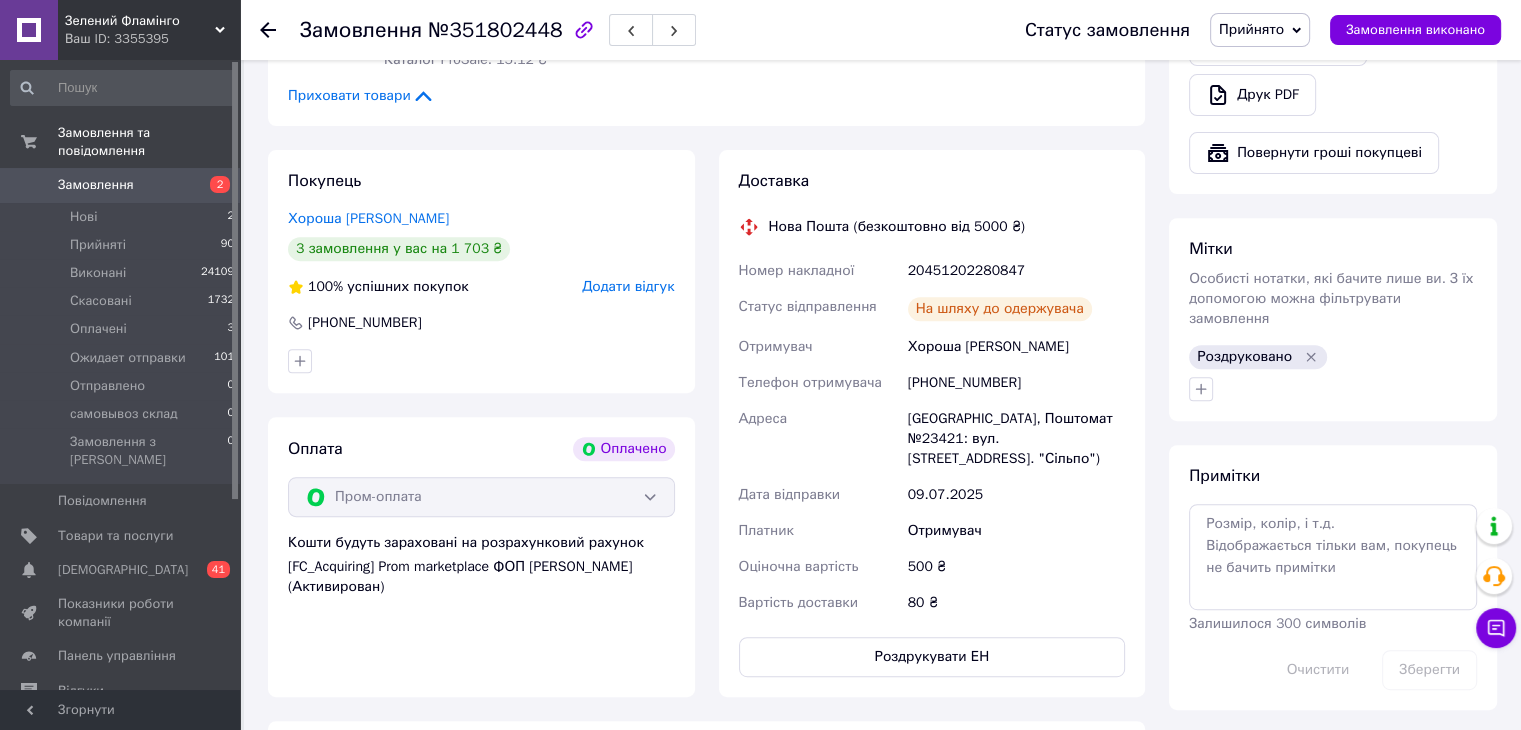 scroll, scrollTop: 800, scrollLeft: 0, axis: vertical 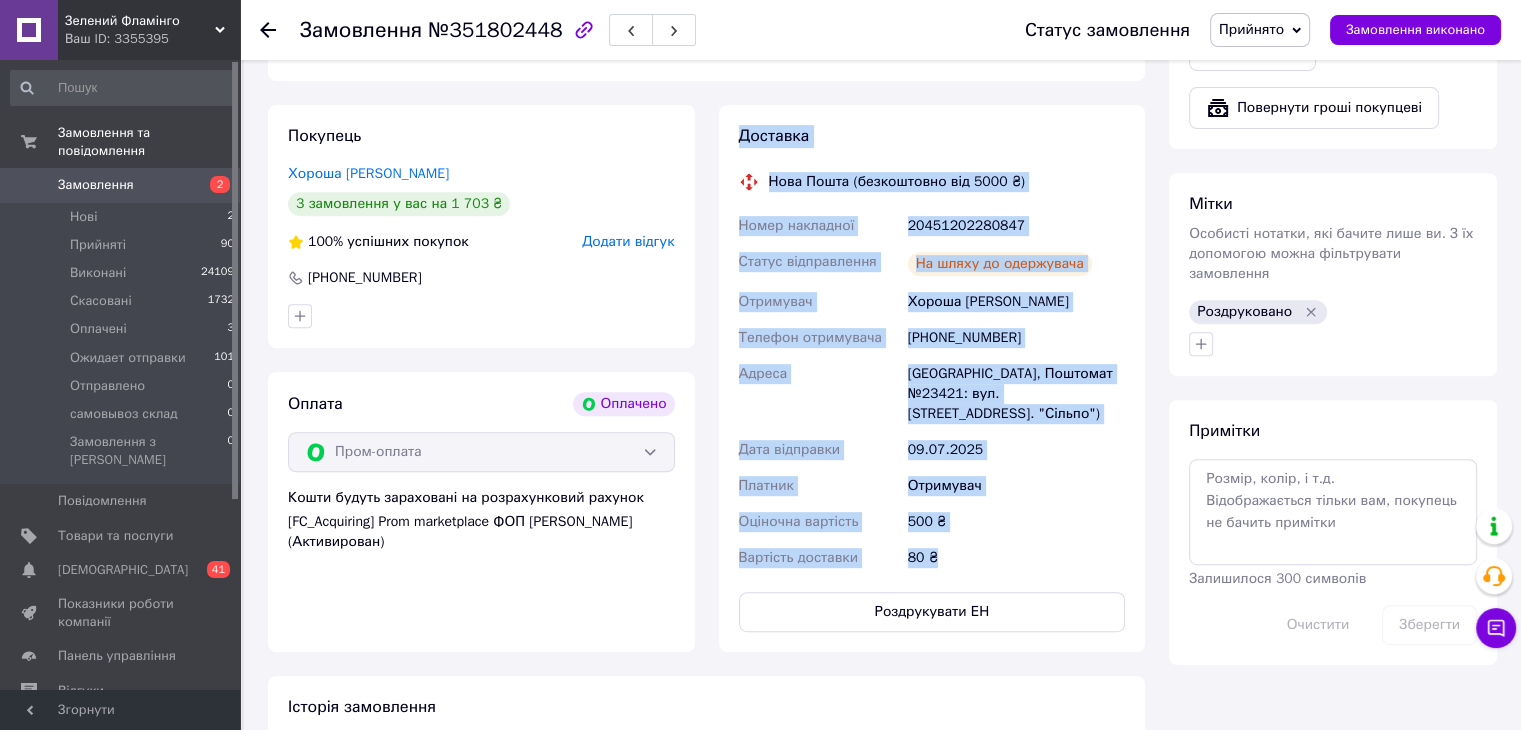 drag, startPoint x: 737, startPoint y: 120, endPoint x: 1034, endPoint y: 493, distance: 476.79974 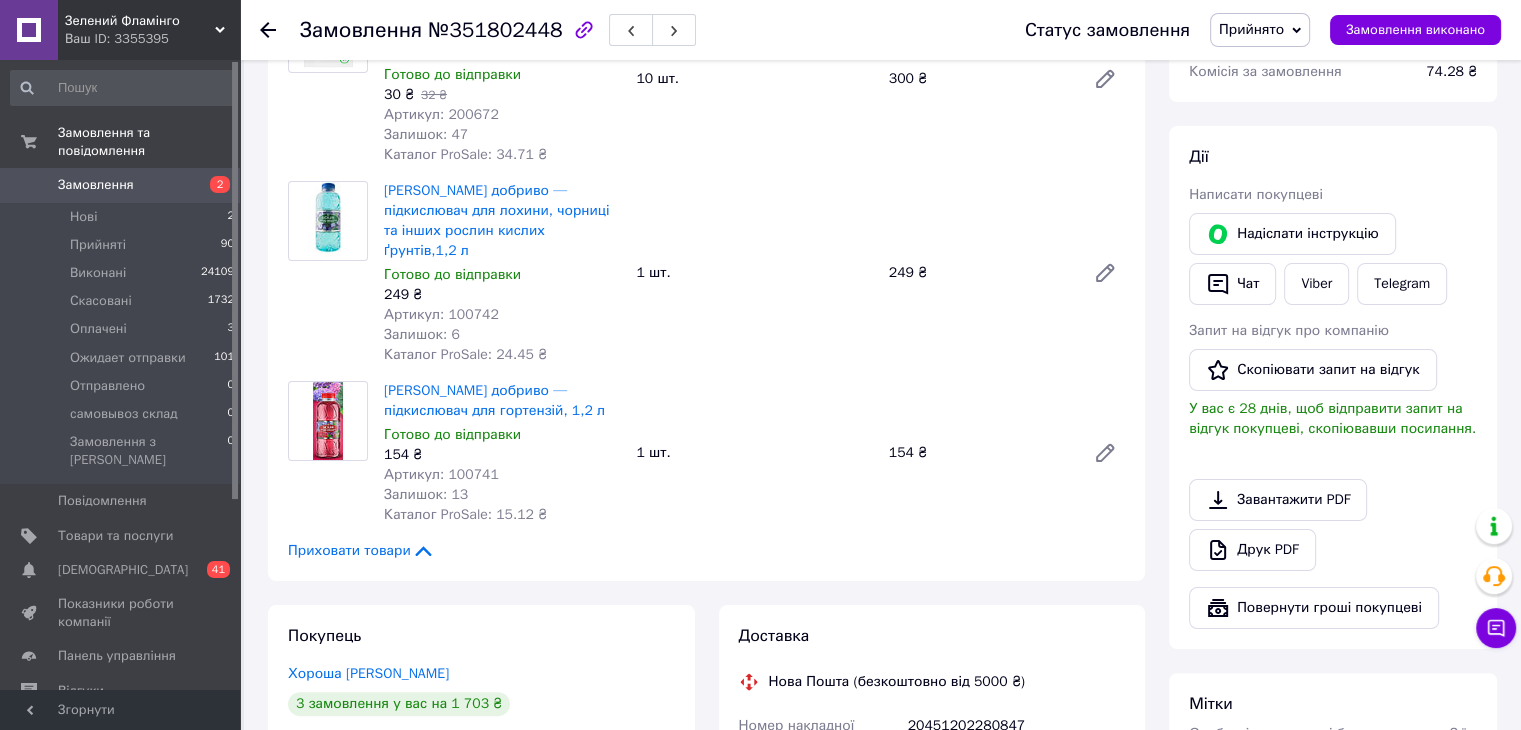 click on "154 ₴" at bounding box center [979, 453] 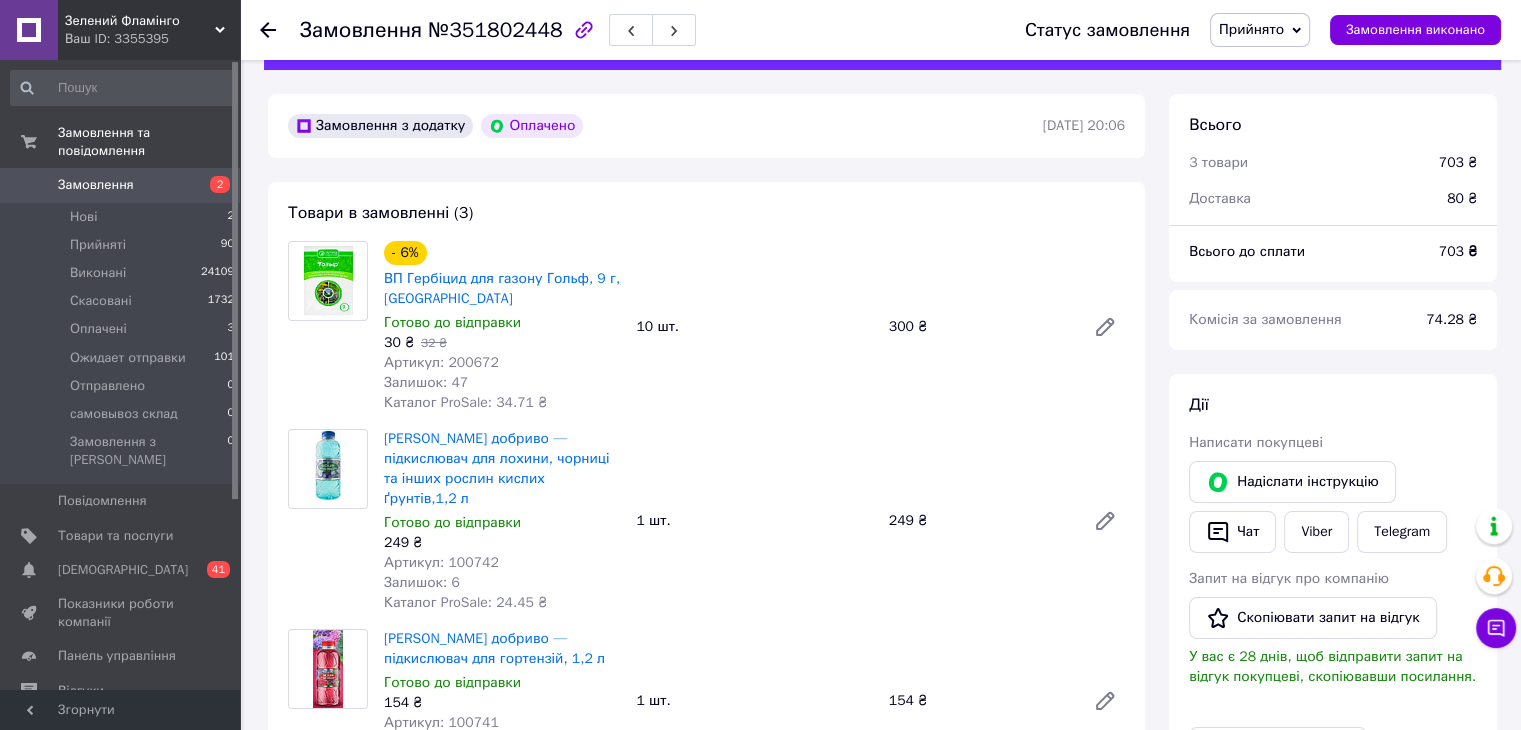 scroll, scrollTop: 0, scrollLeft: 0, axis: both 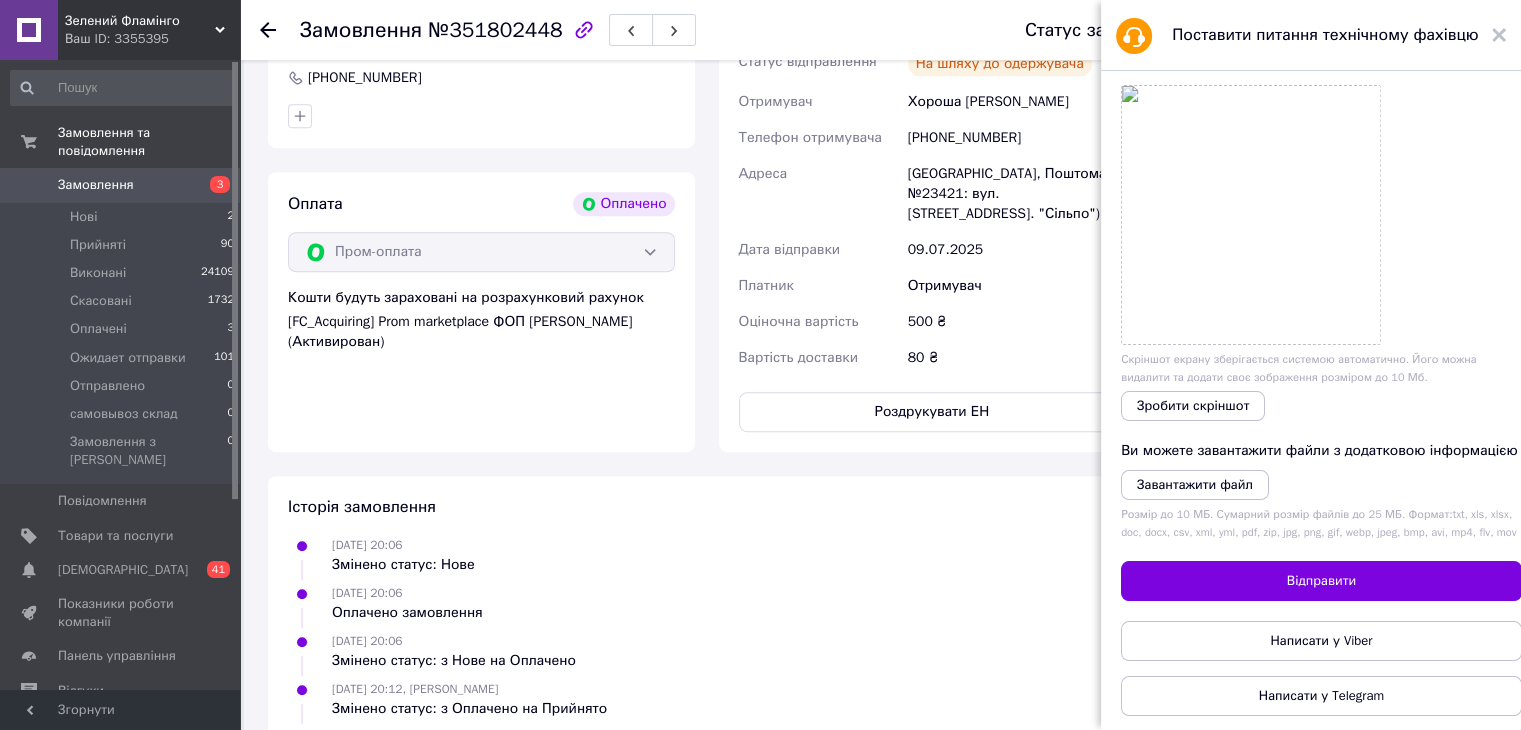 click on "Поставити питання технічному фахівцю" at bounding box center (1311, 35) 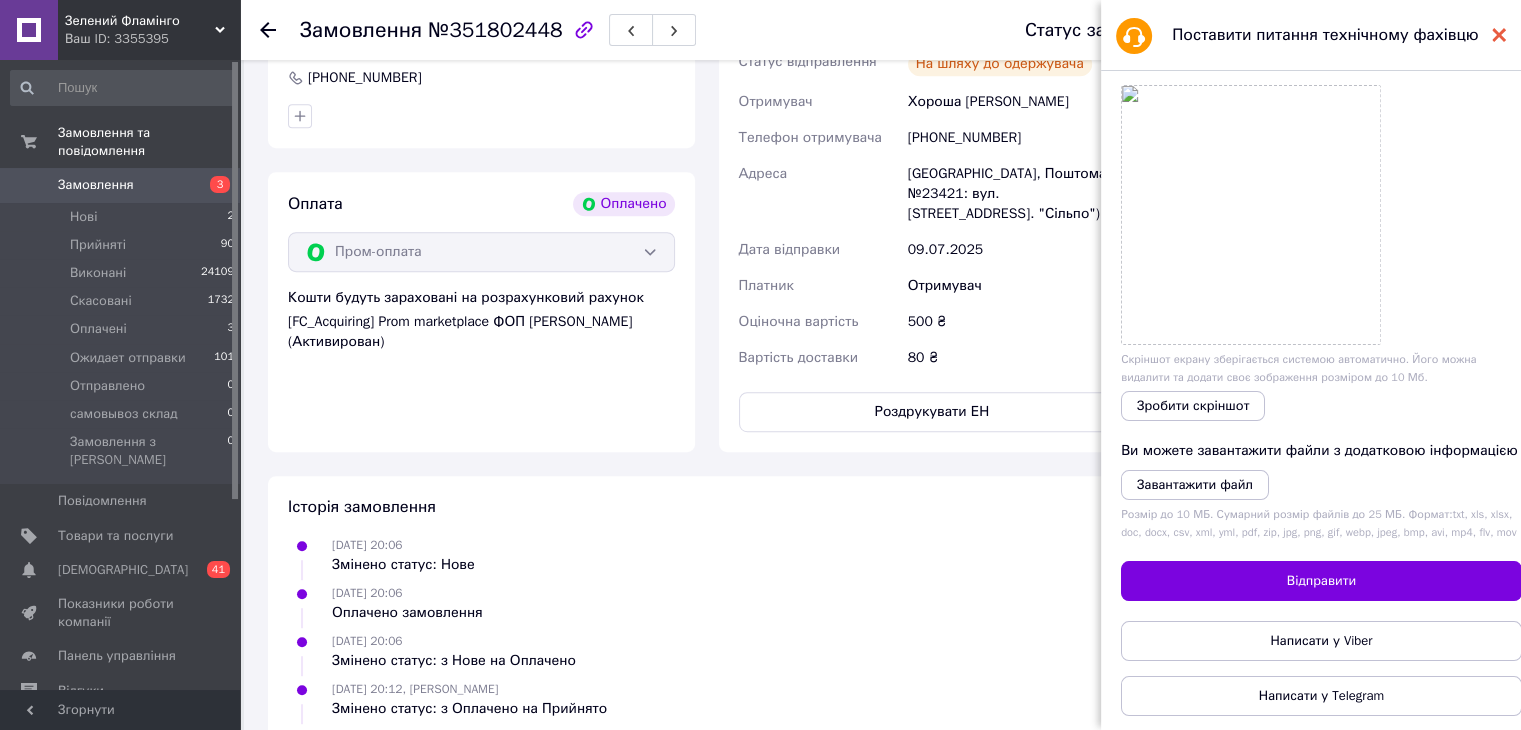 click 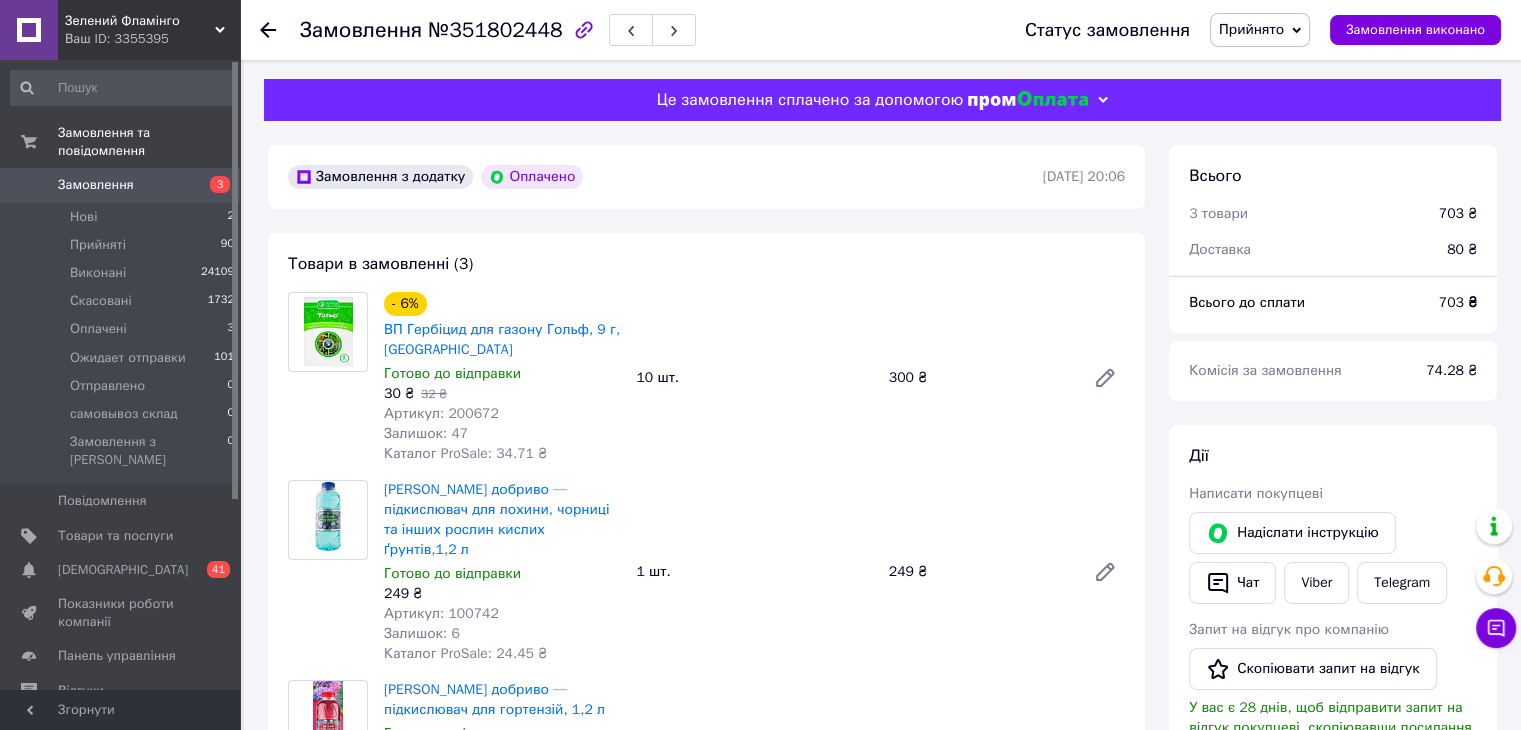 scroll, scrollTop: 0, scrollLeft: 0, axis: both 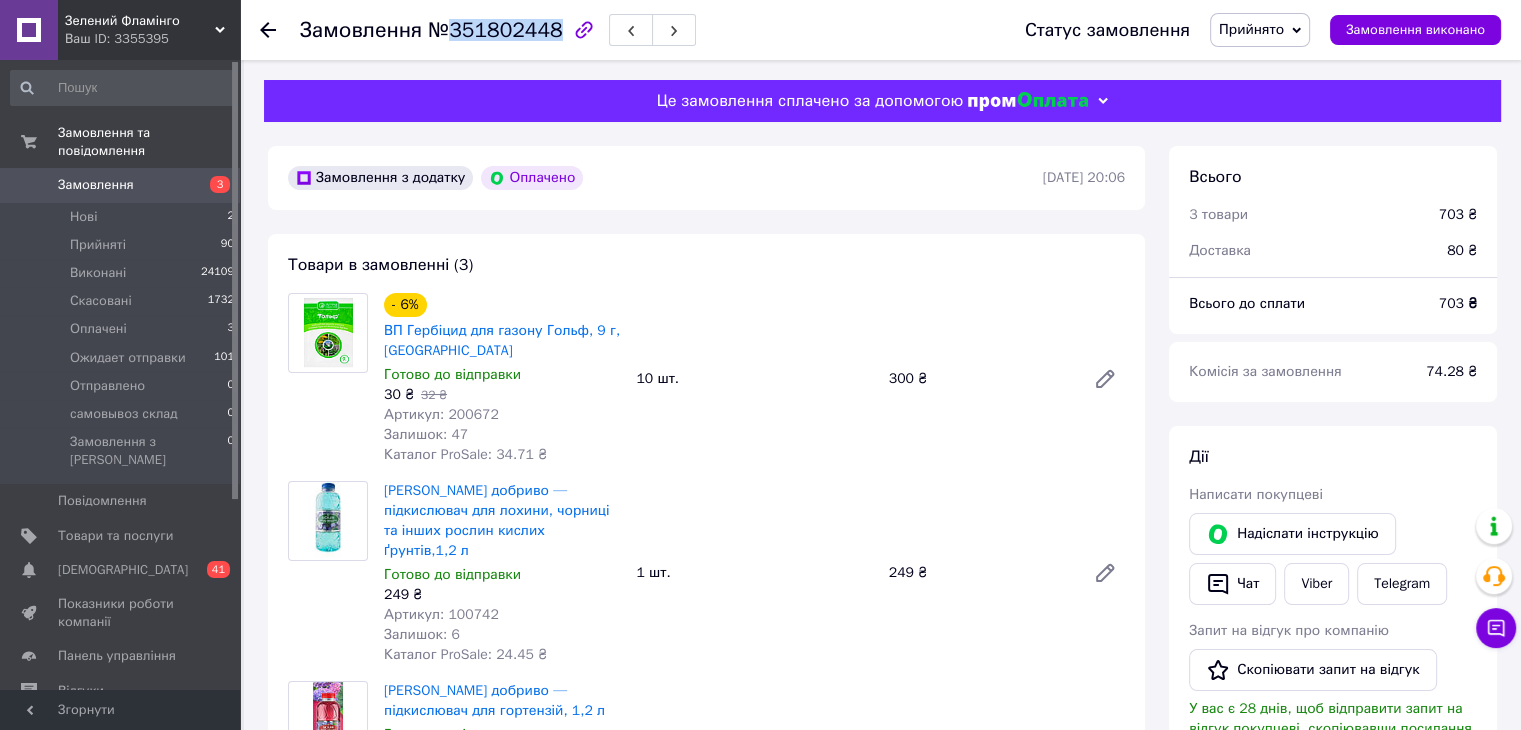 drag, startPoint x: 448, startPoint y: 25, endPoint x: 546, endPoint y: 48, distance: 100.6628 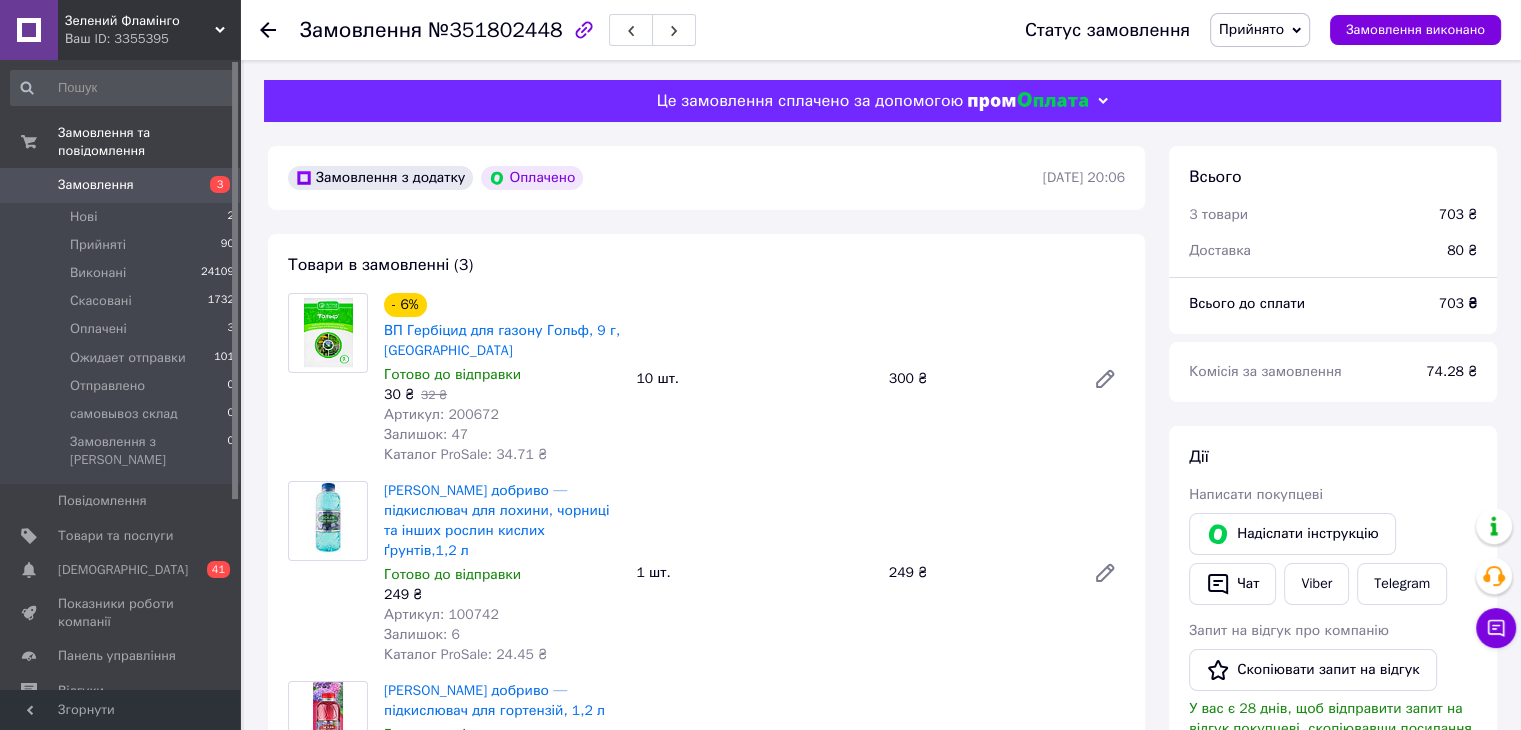click at bounding box center (328, 573) 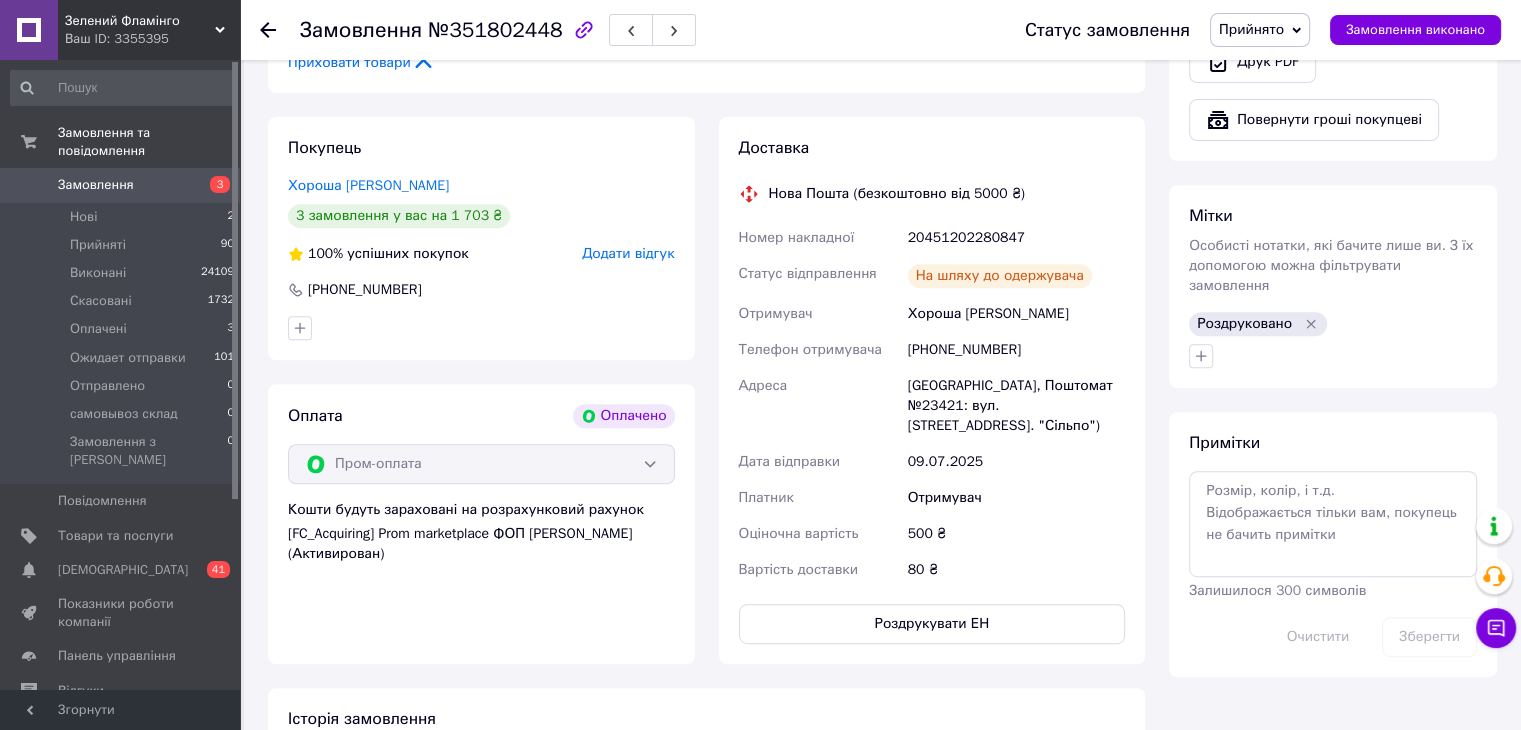 scroll, scrollTop: 600, scrollLeft: 0, axis: vertical 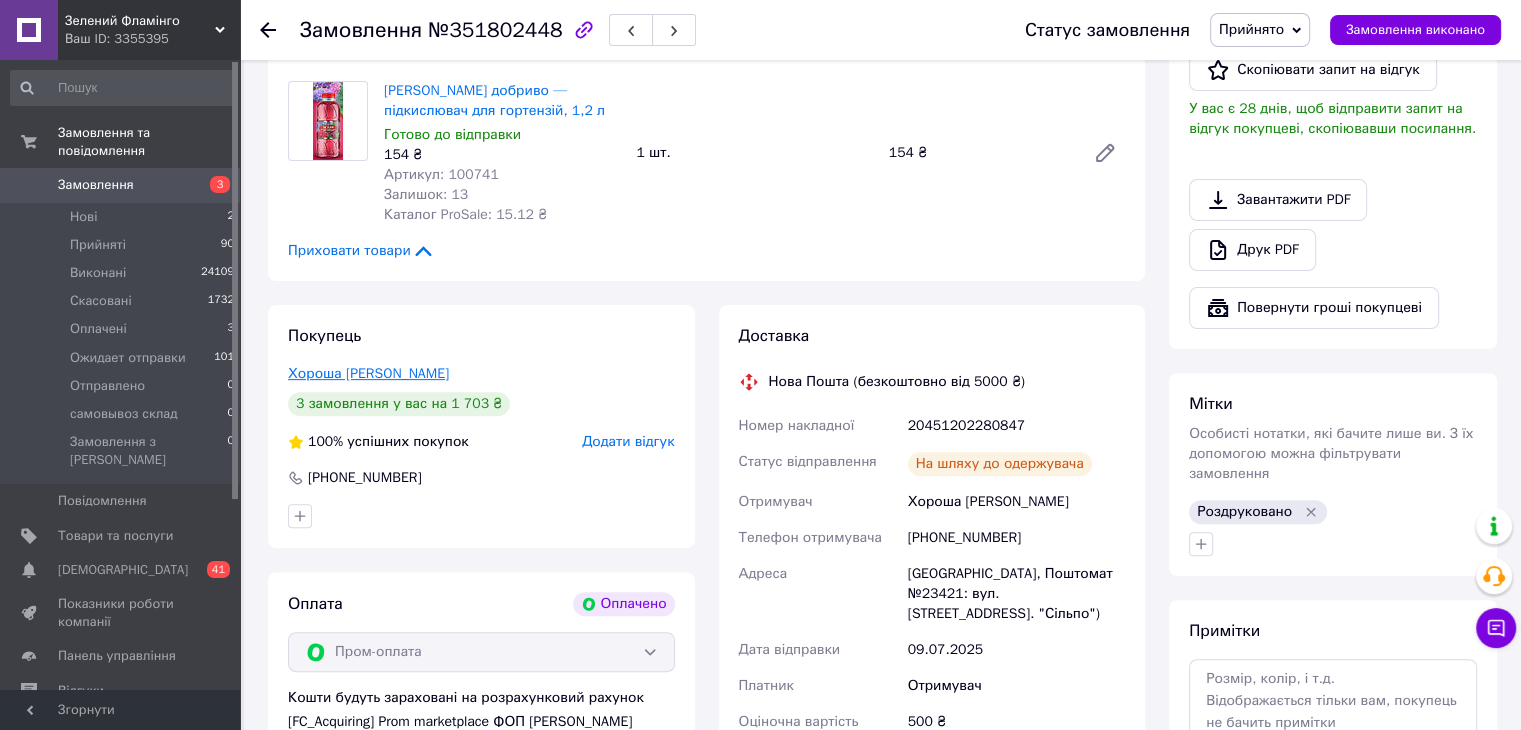 click on "Хороша [PERSON_NAME]" at bounding box center [368, 373] 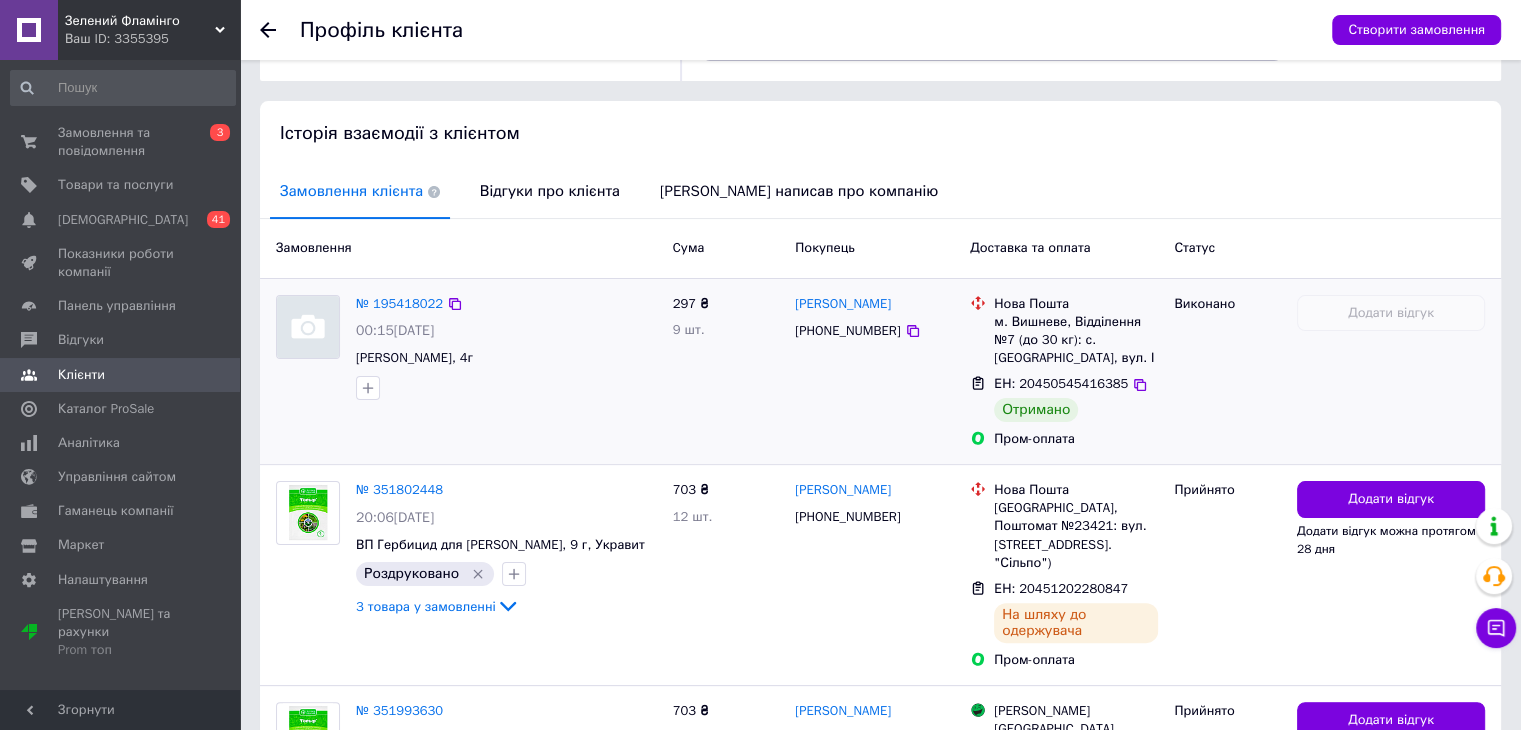 scroll, scrollTop: 558, scrollLeft: 0, axis: vertical 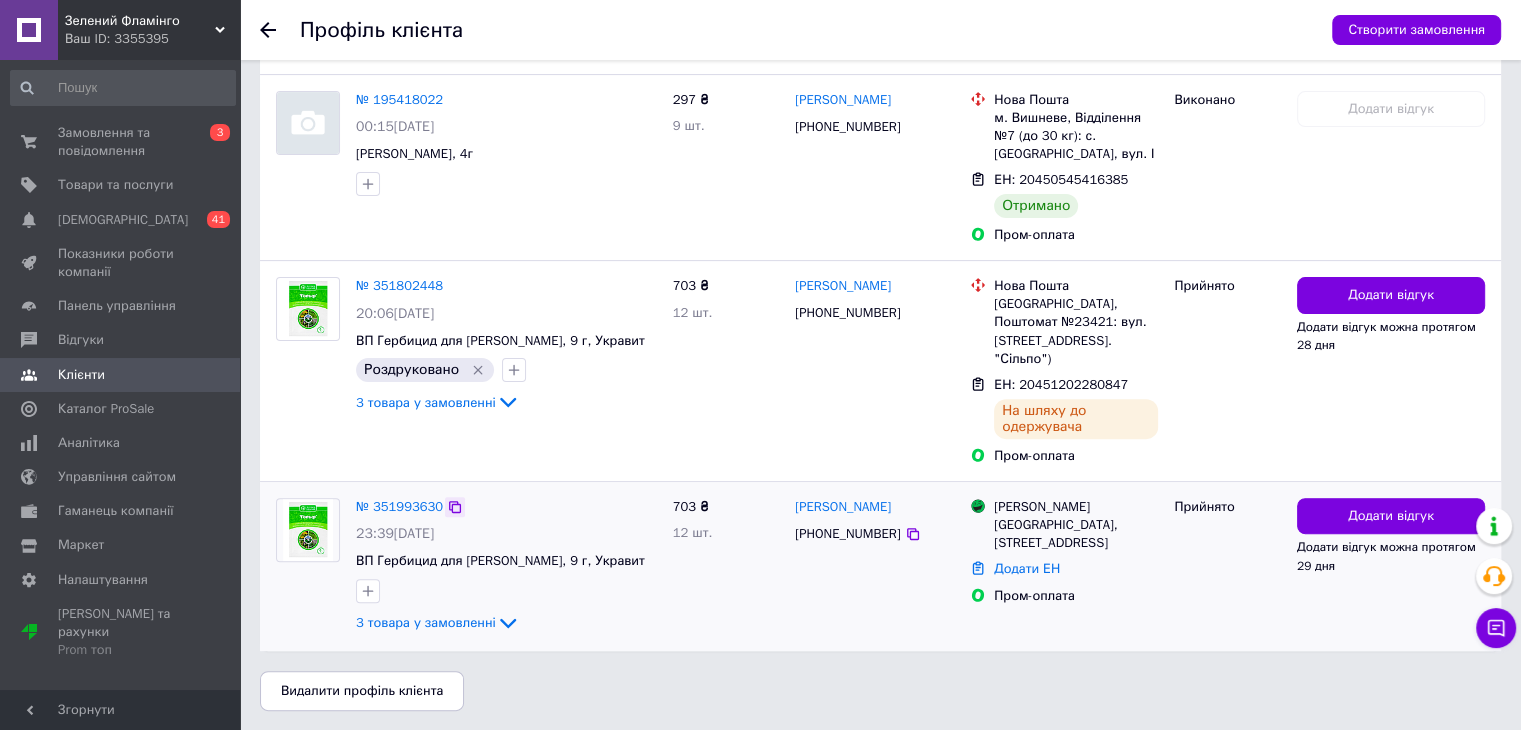click 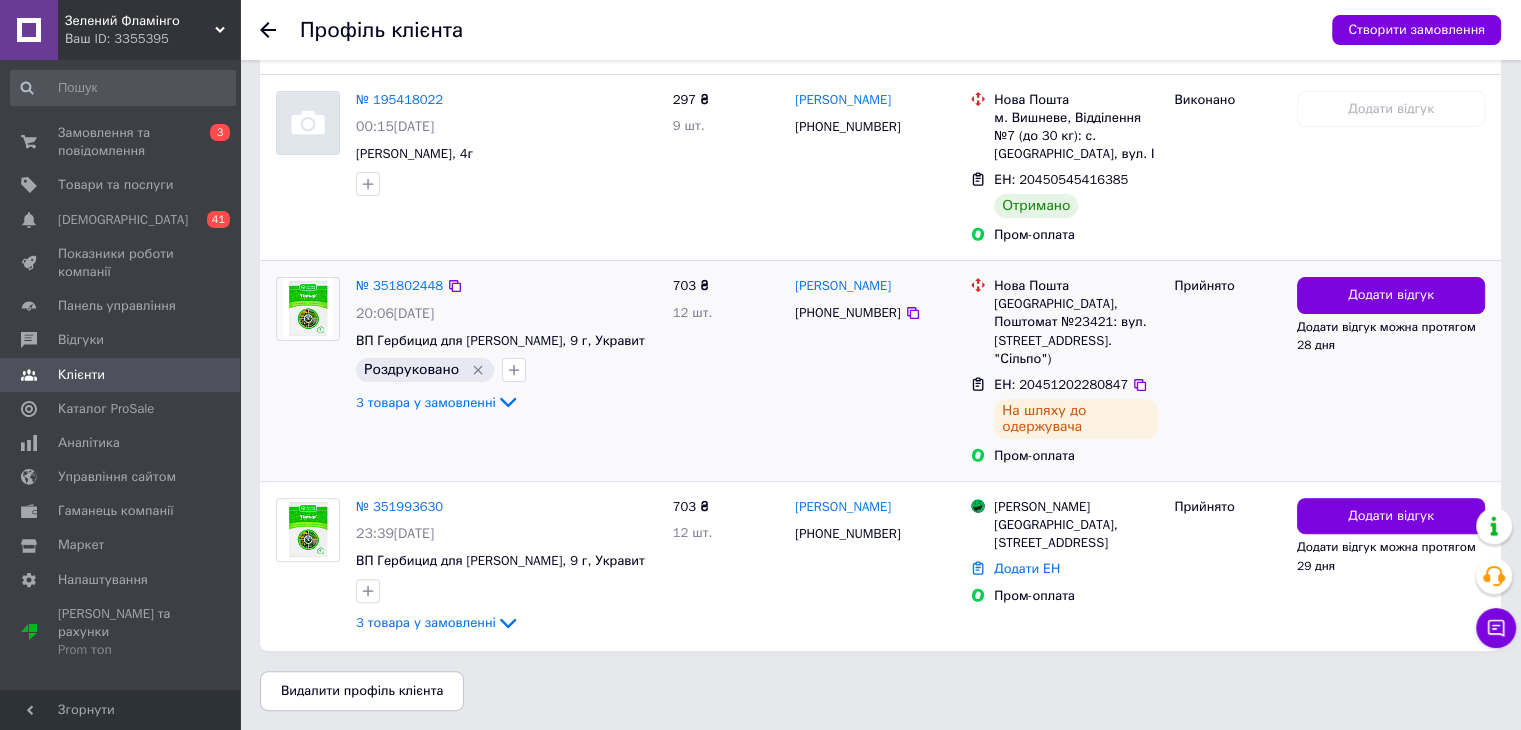 drag, startPoint x: 363, startPoint y: 442, endPoint x: 680, endPoint y: 424, distance: 317.51062 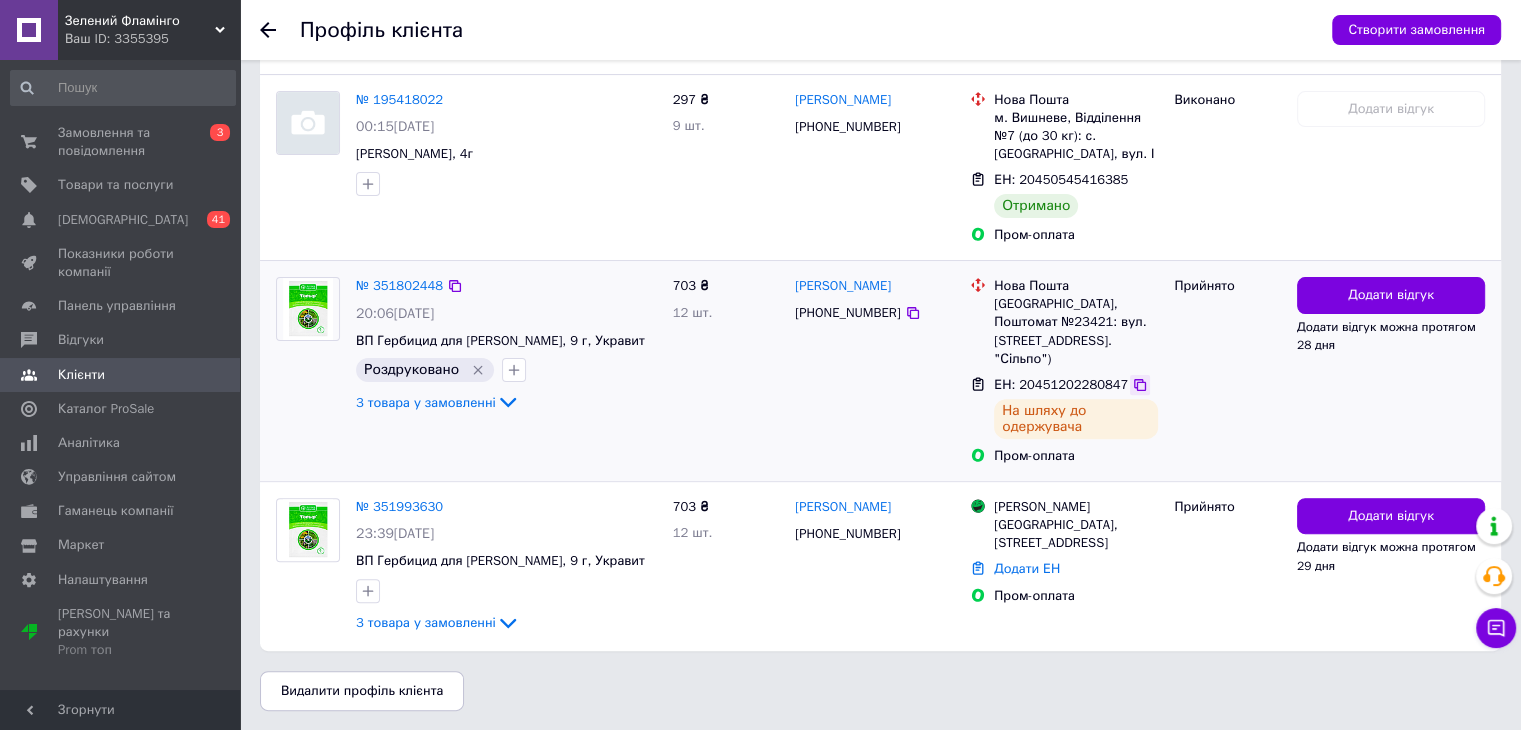 click 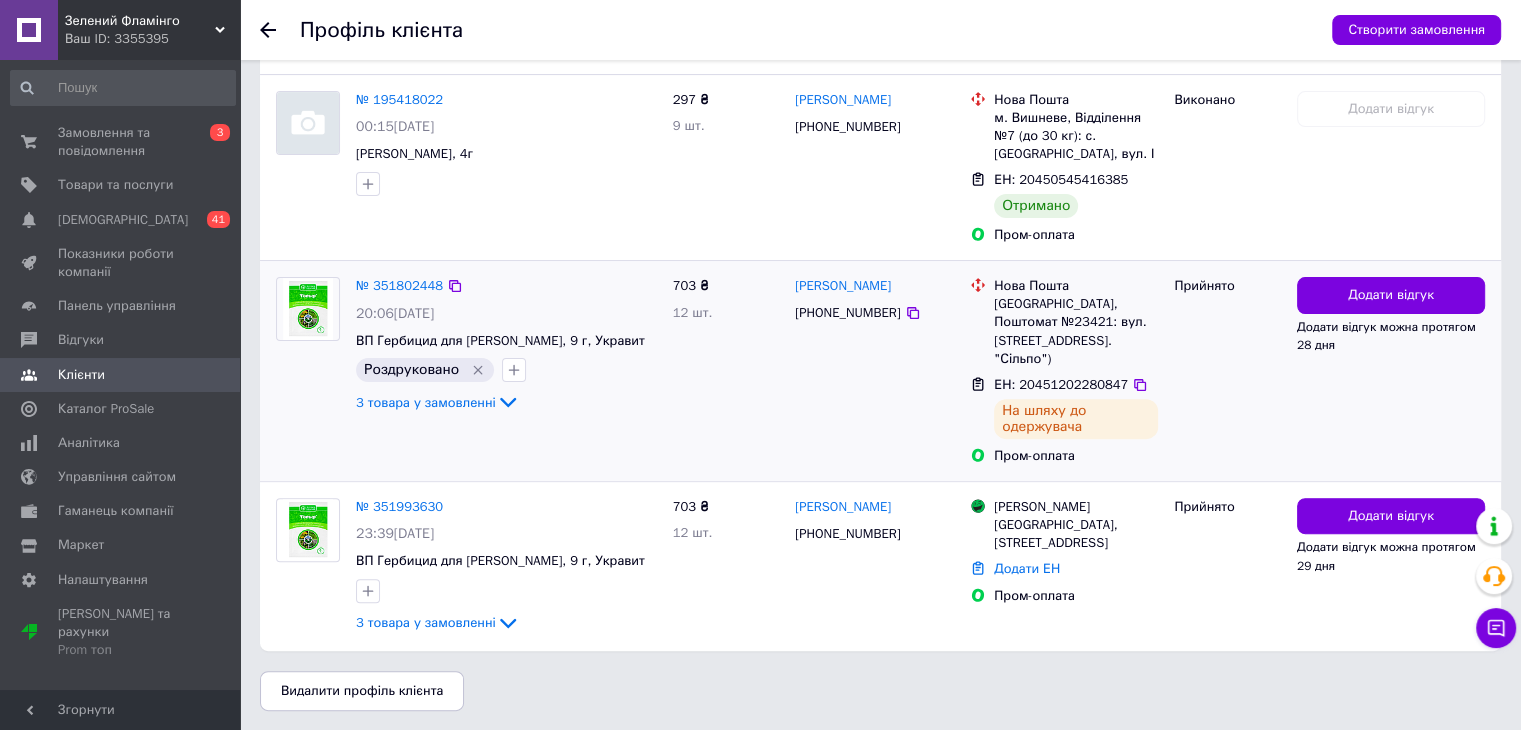 click on "№ 351802448 20:06, 08.07.2025 ВП Гербицид для газона Гольф, 9 г, Укравит Роздруковано   3 товара у замовленні" at bounding box center [466, 371] 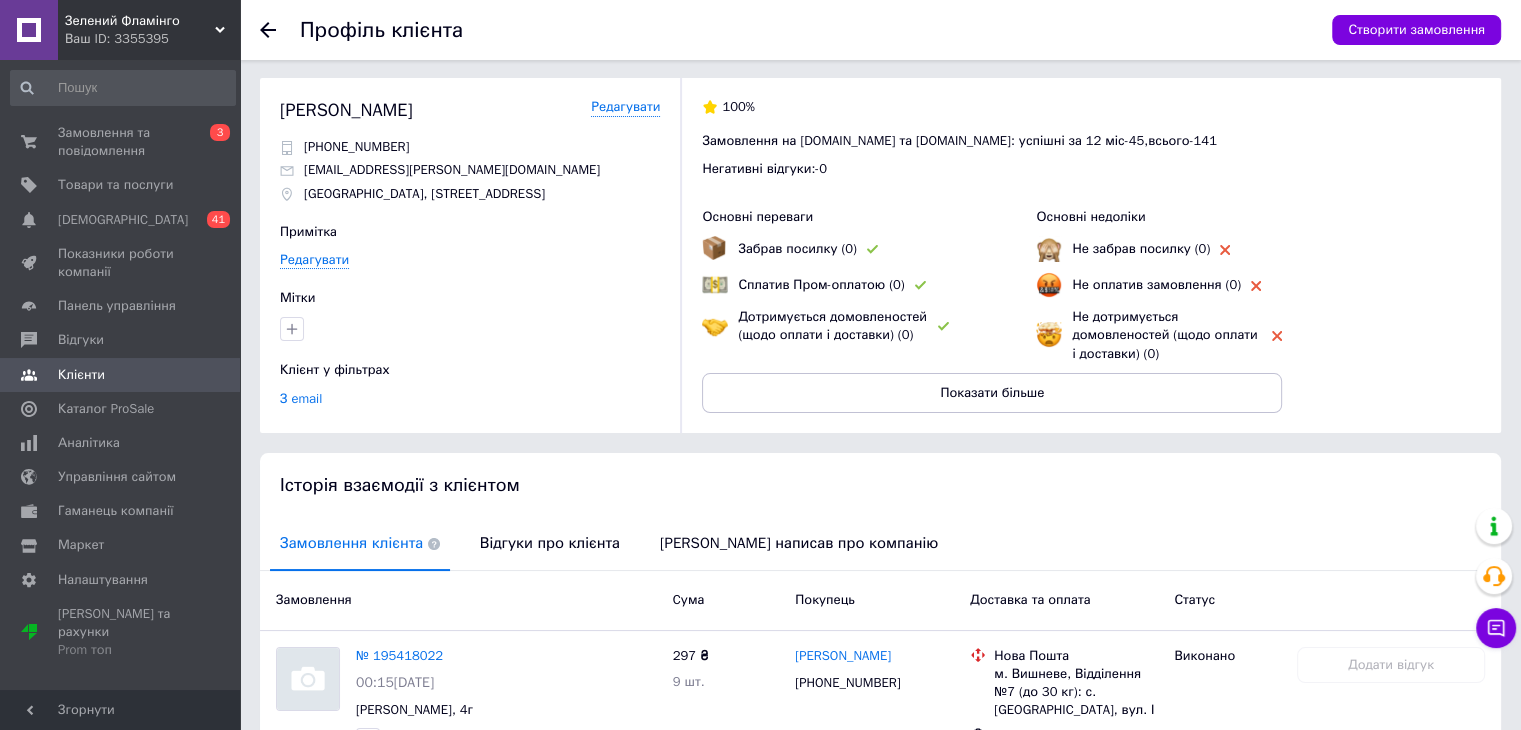 scroll, scrollTop: 0, scrollLeft: 0, axis: both 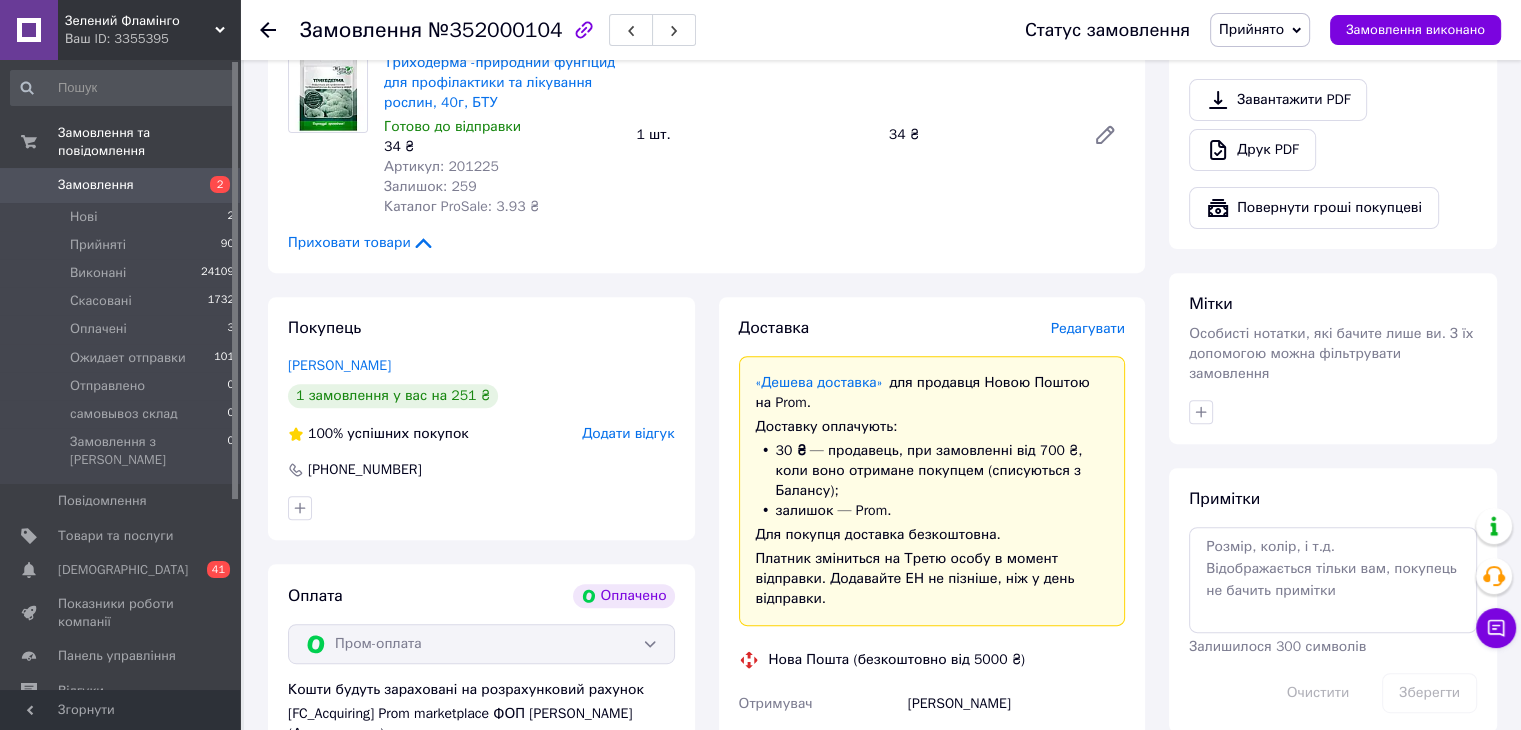 click on "Редагувати" at bounding box center [1088, 328] 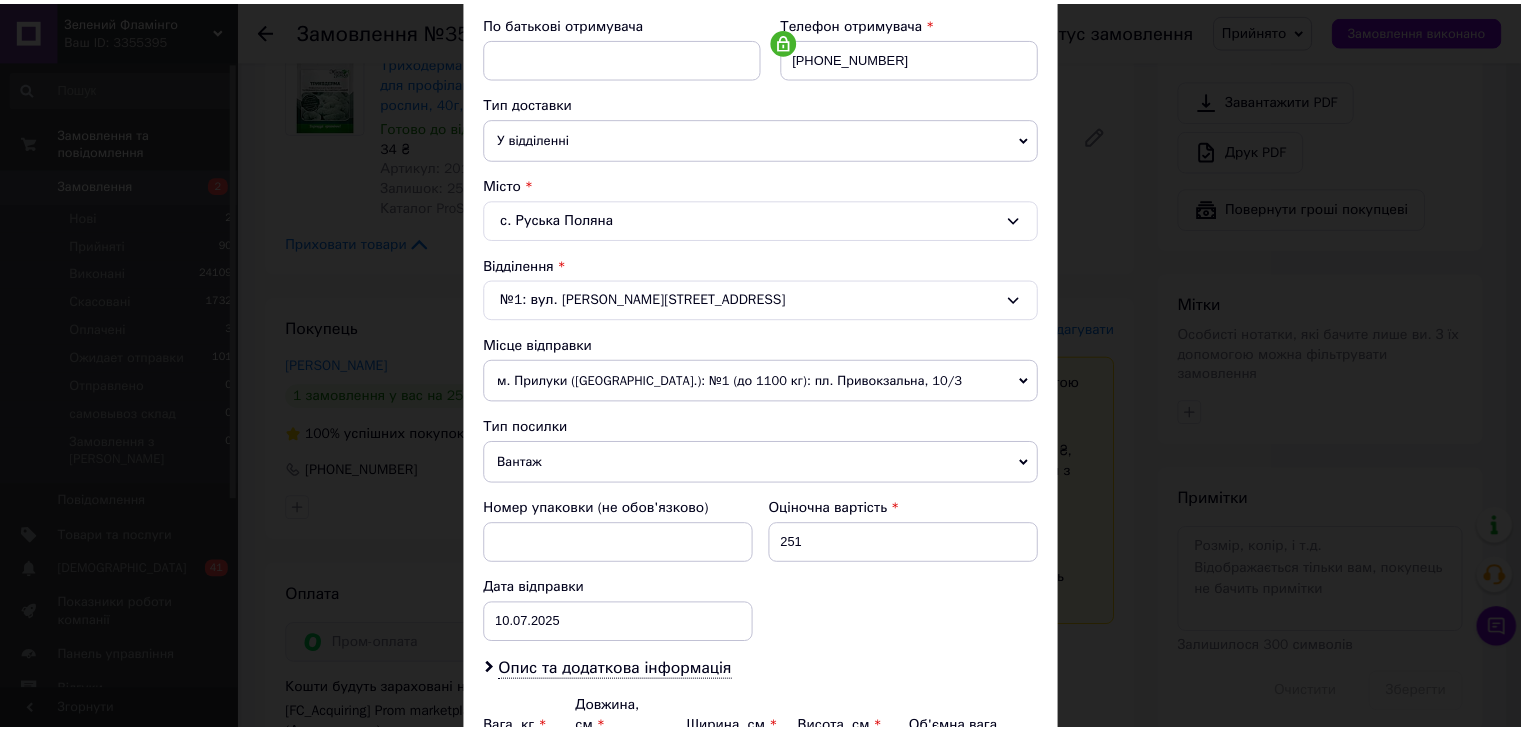 scroll, scrollTop: 592, scrollLeft: 0, axis: vertical 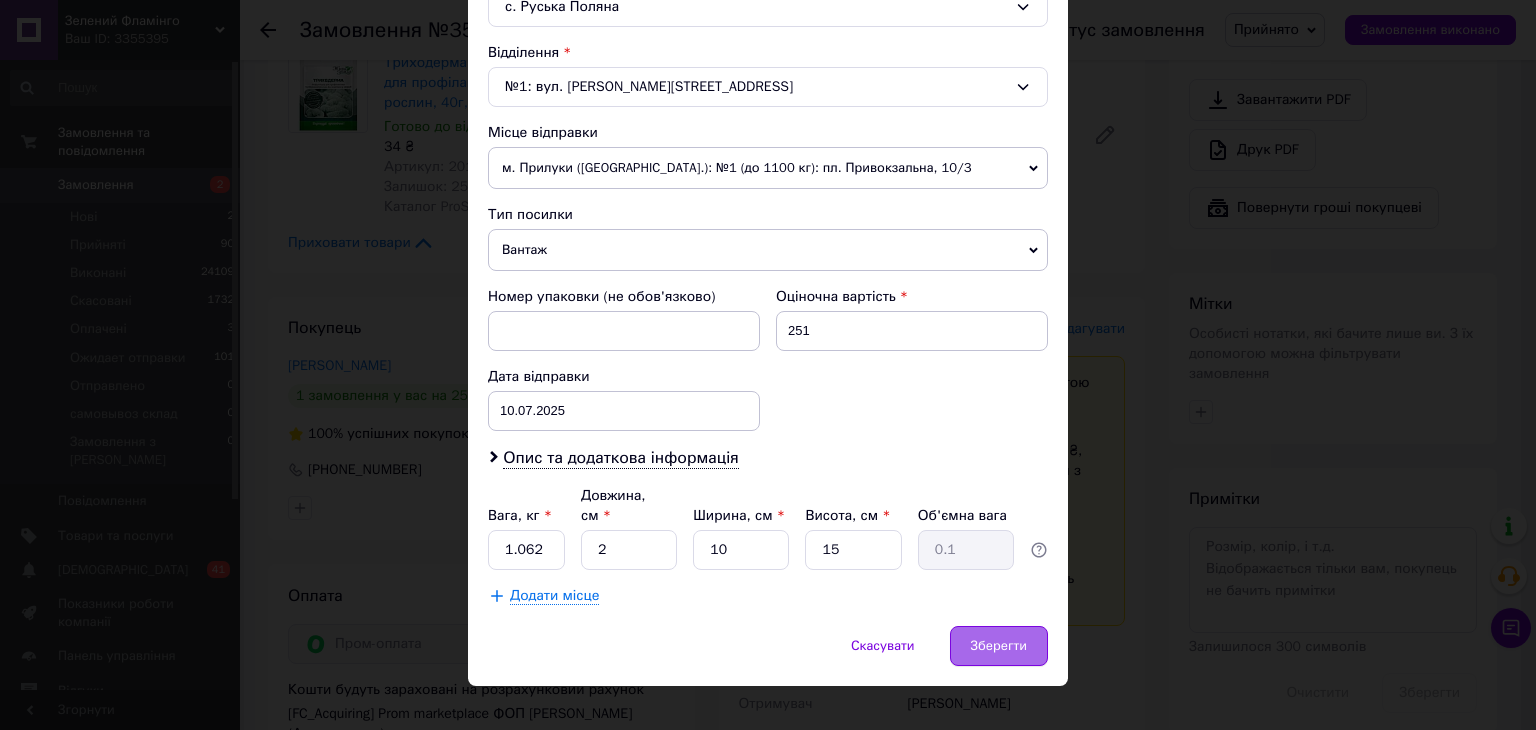 click on "Зберегти" at bounding box center [999, 646] 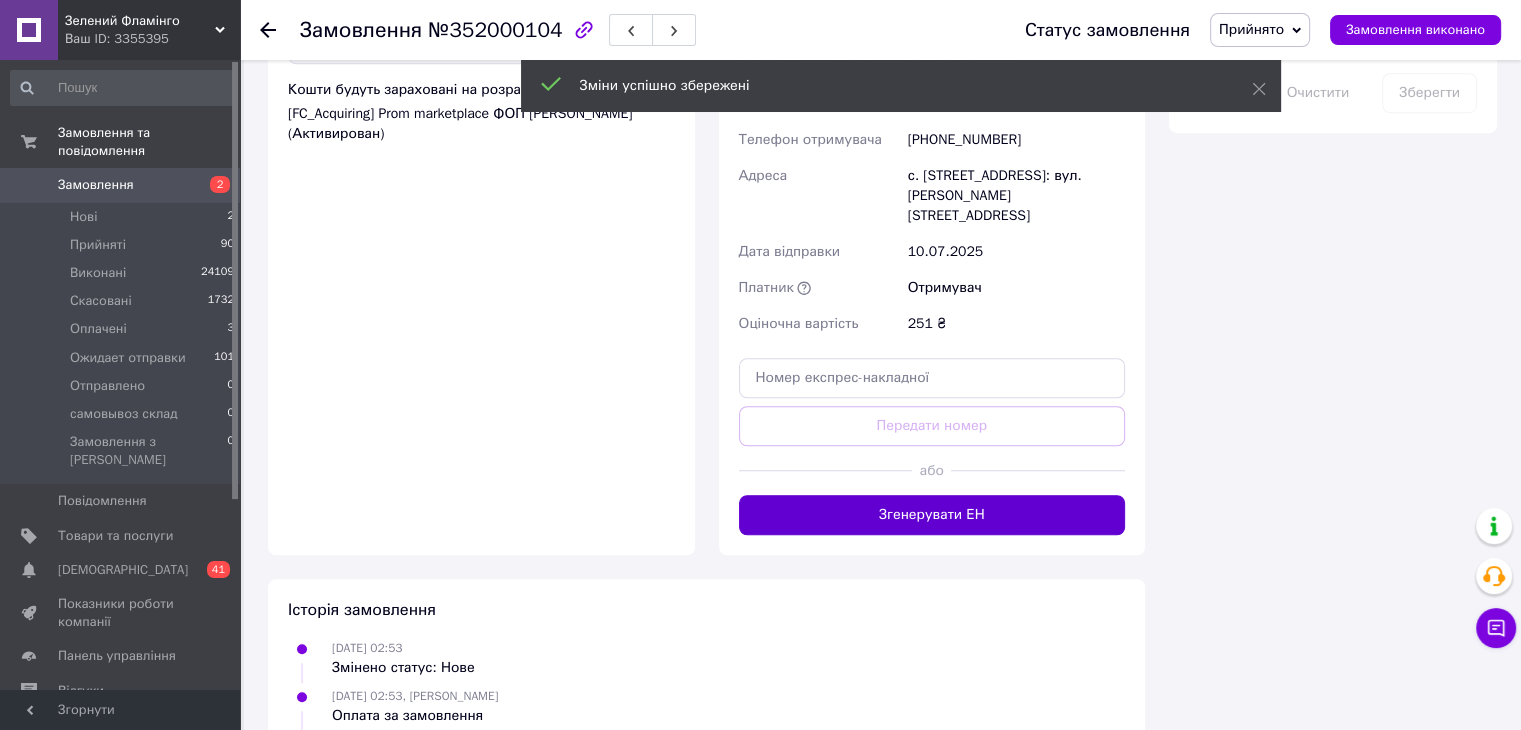 click on "Згенерувати ЕН" at bounding box center [932, 515] 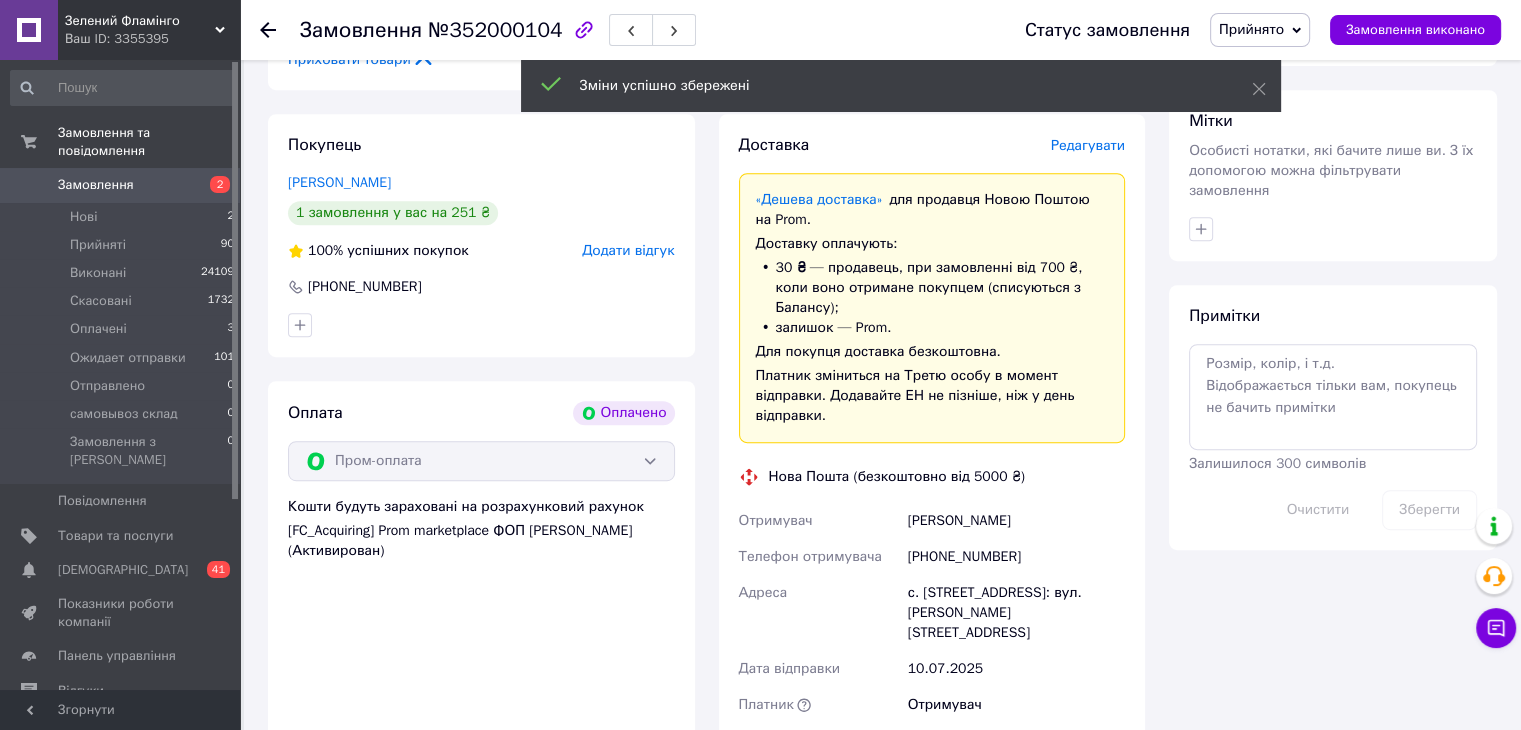 scroll, scrollTop: 800, scrollLeft: 0, axis: vertical 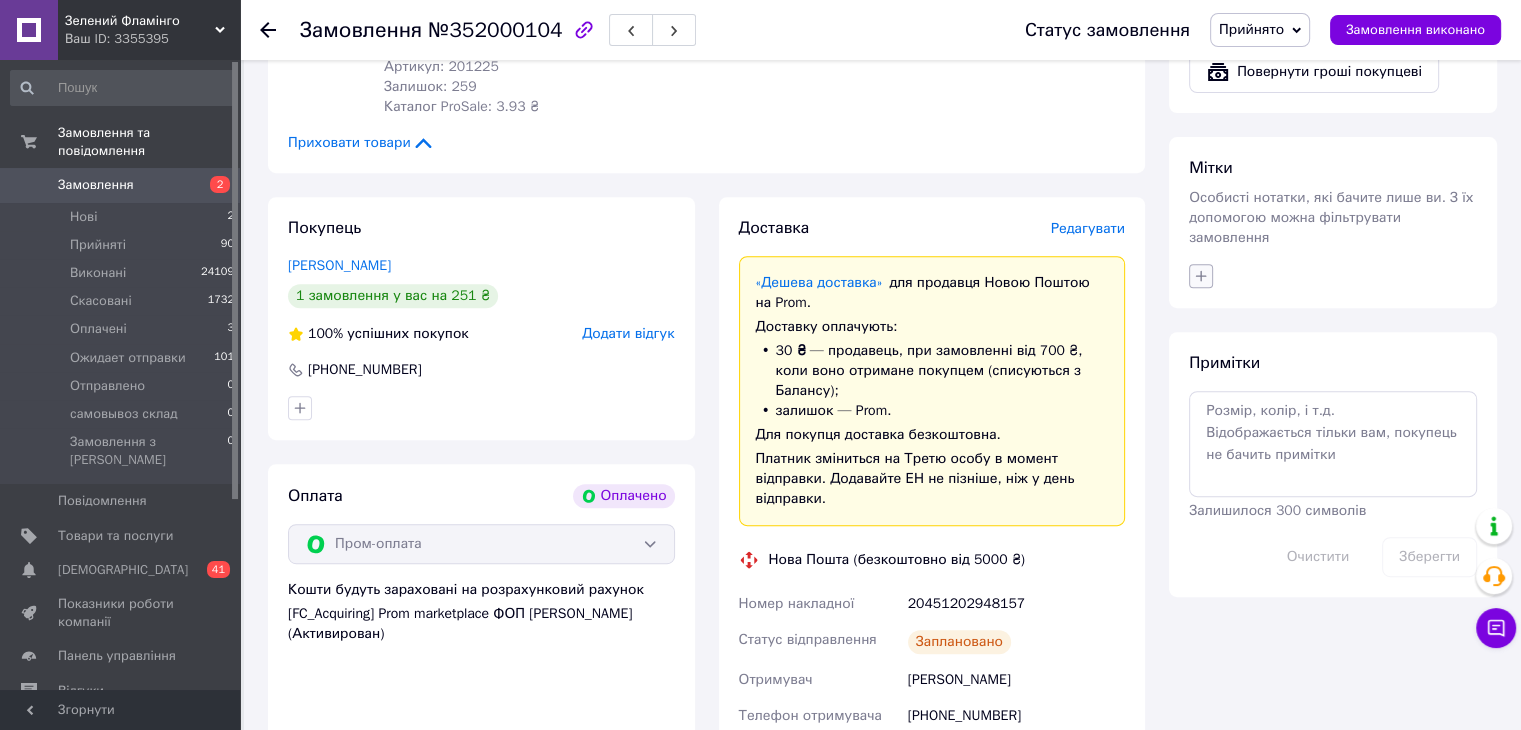 click 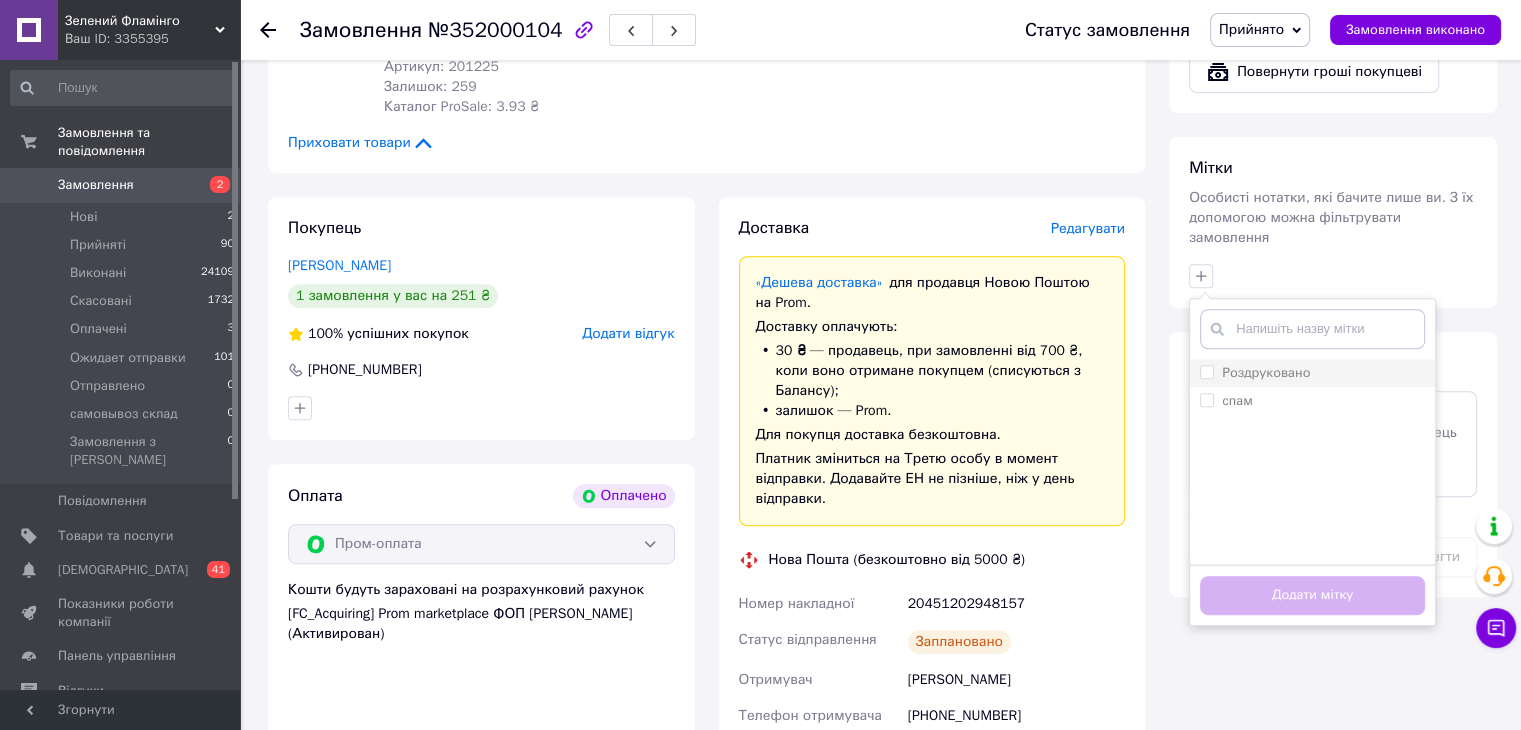 click on "Роздруковано" at bounding box center (1312, 373) 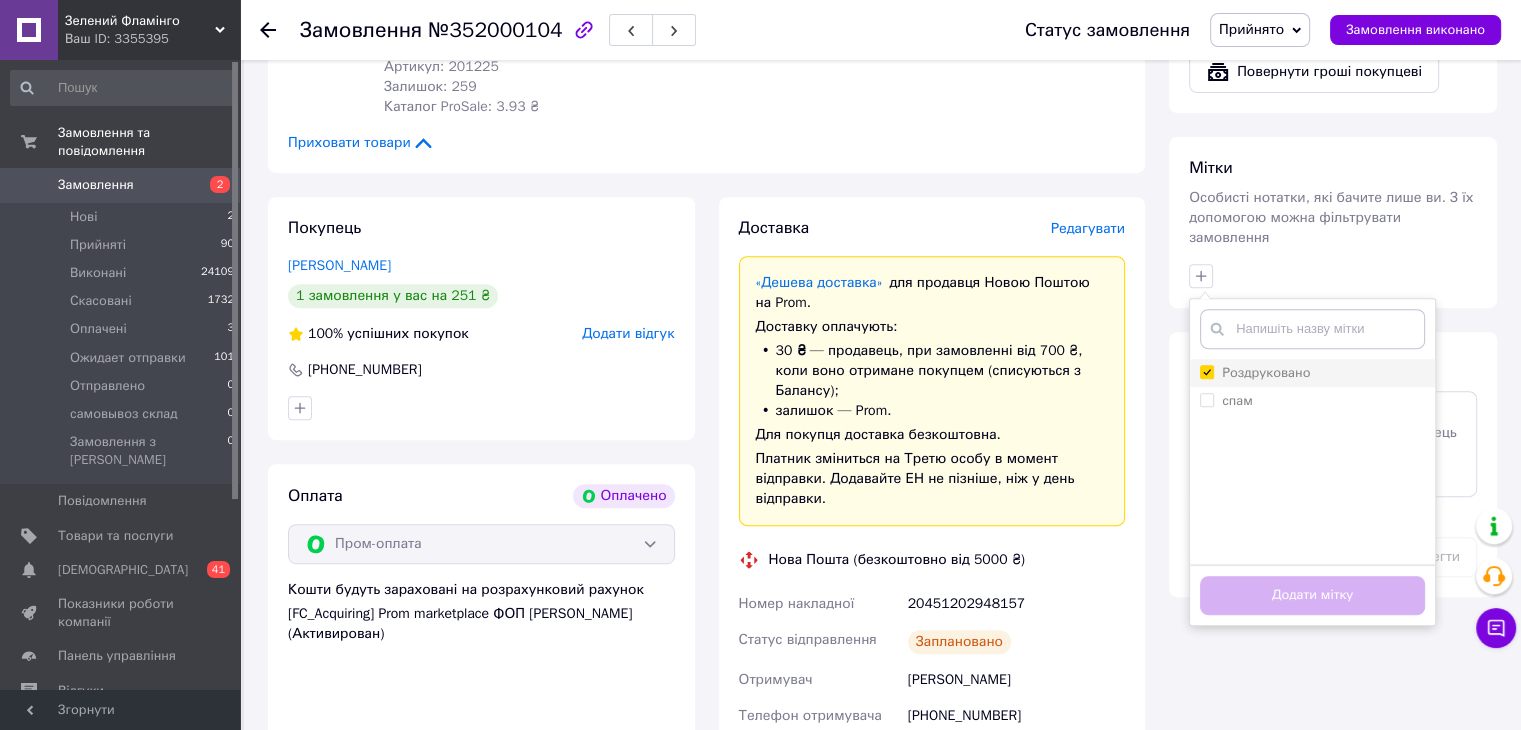 checkbox on "true" 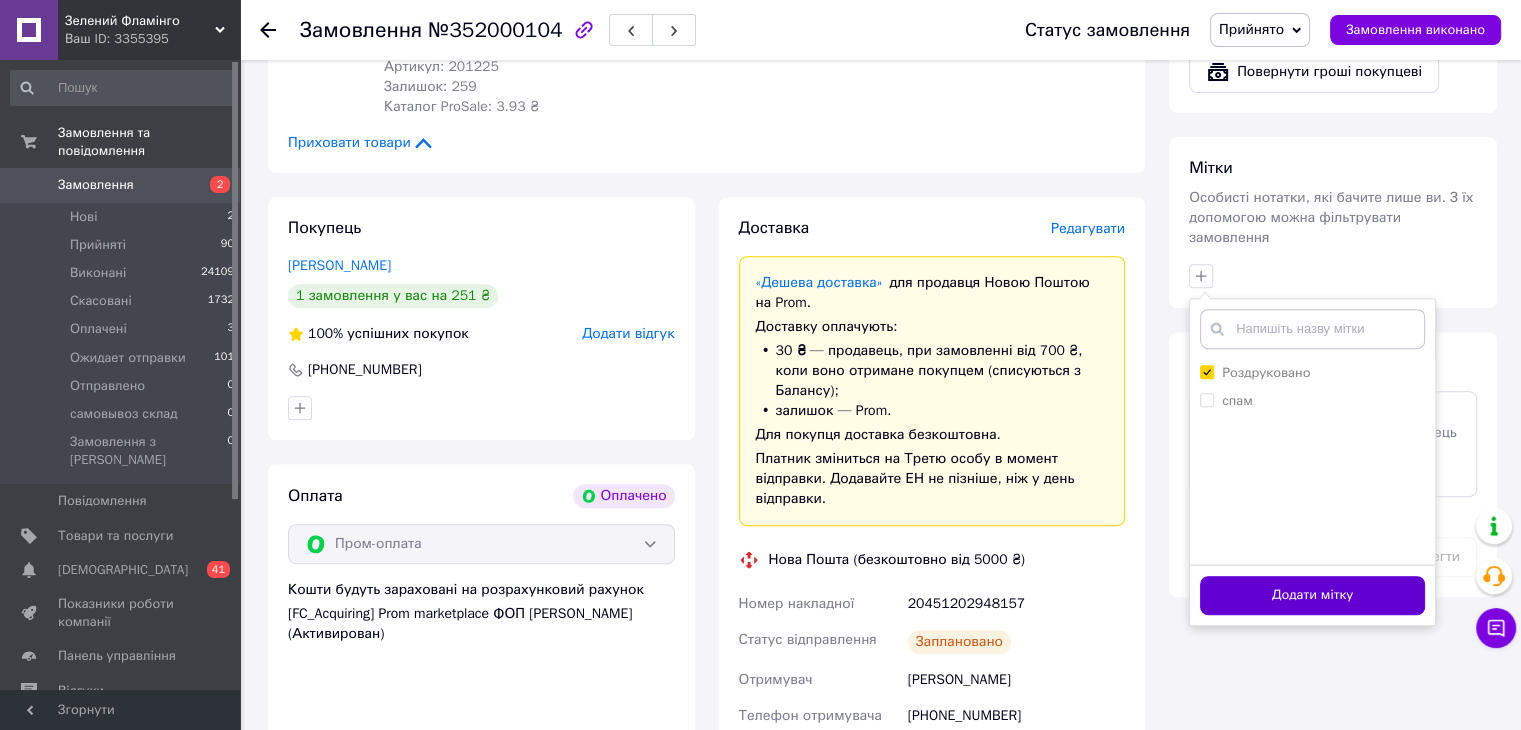 click on "Додати мітку" at bounding box center (1312, 595) 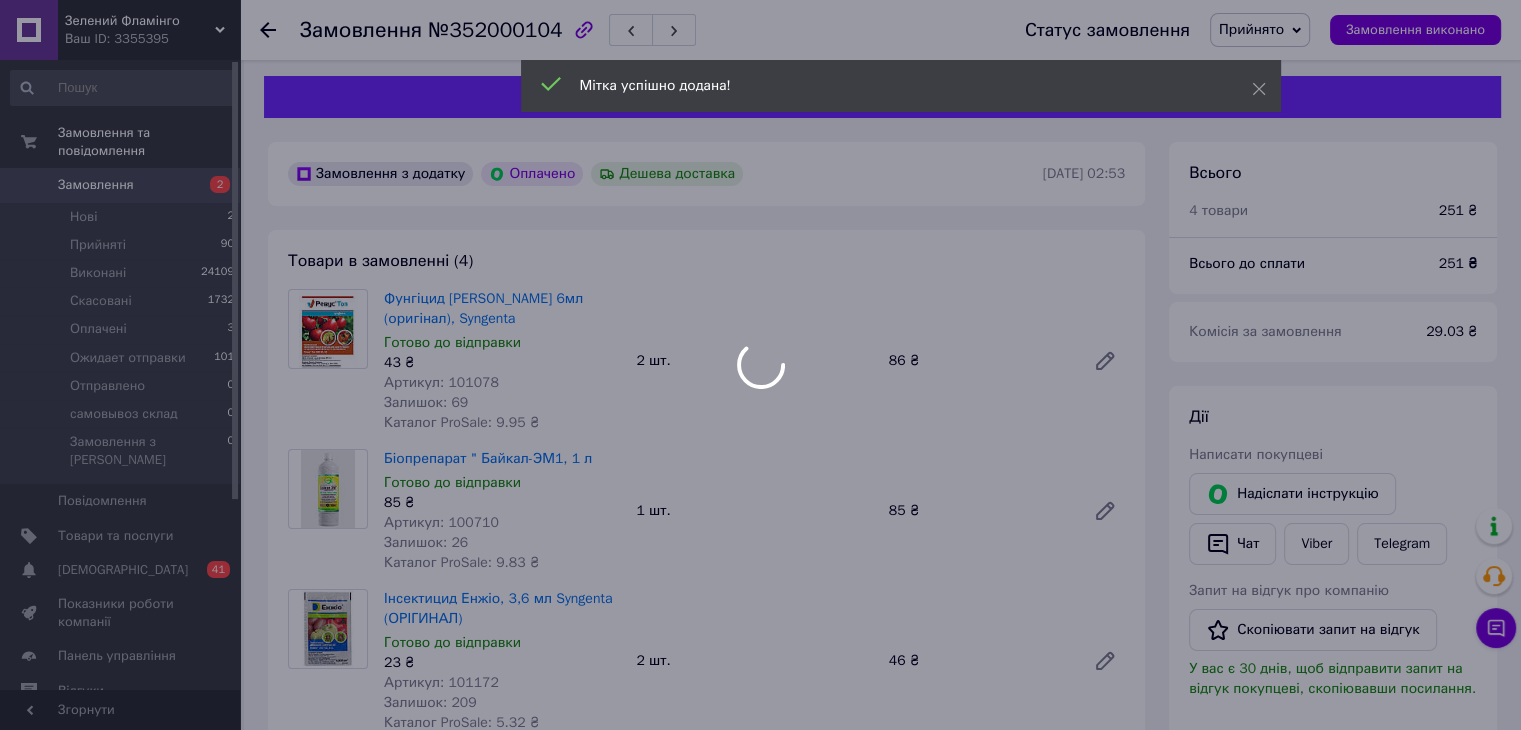 scroll, scrollTop: 0, scrollLeft: 0, axis: both 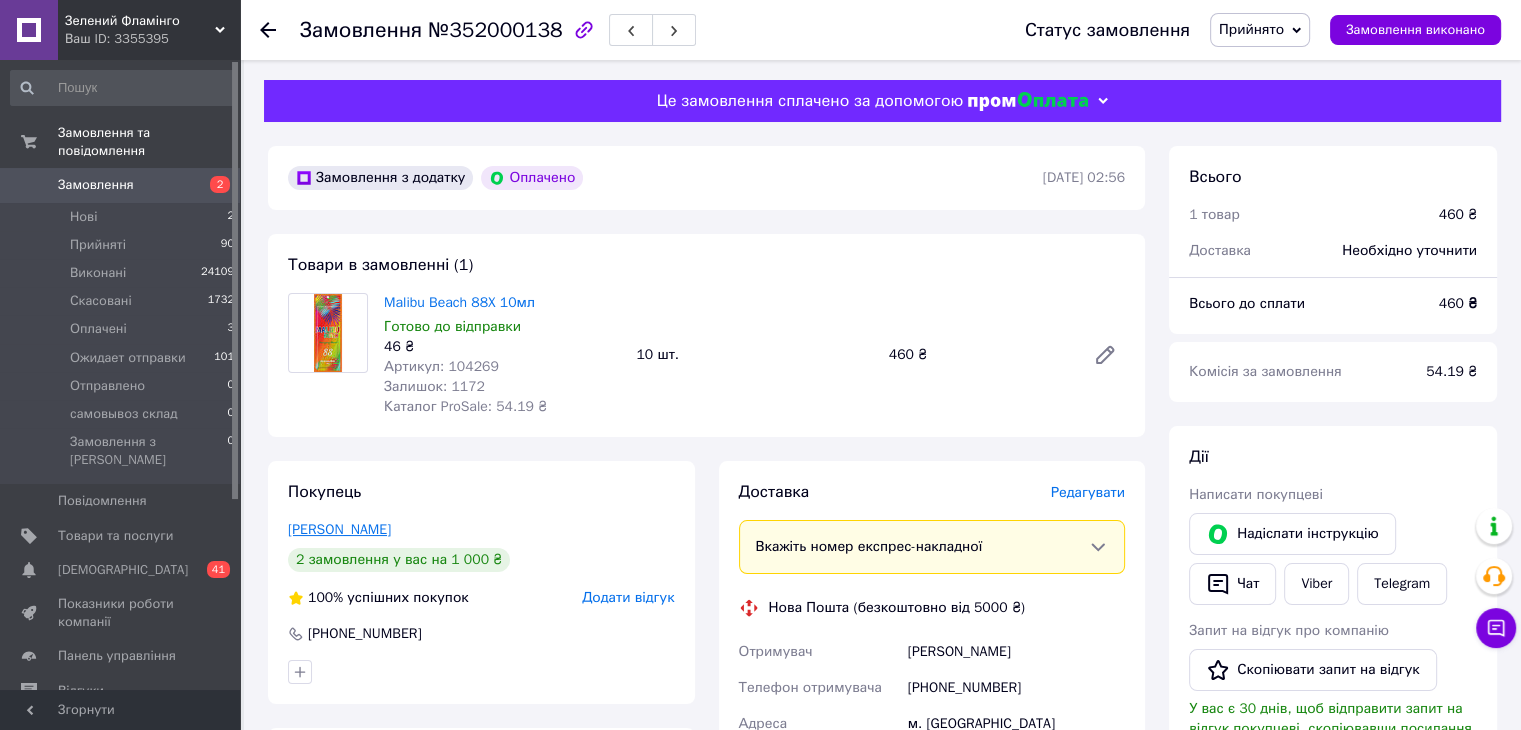 click on "[PERSON_NAME]" at bounding box center [339, 529] 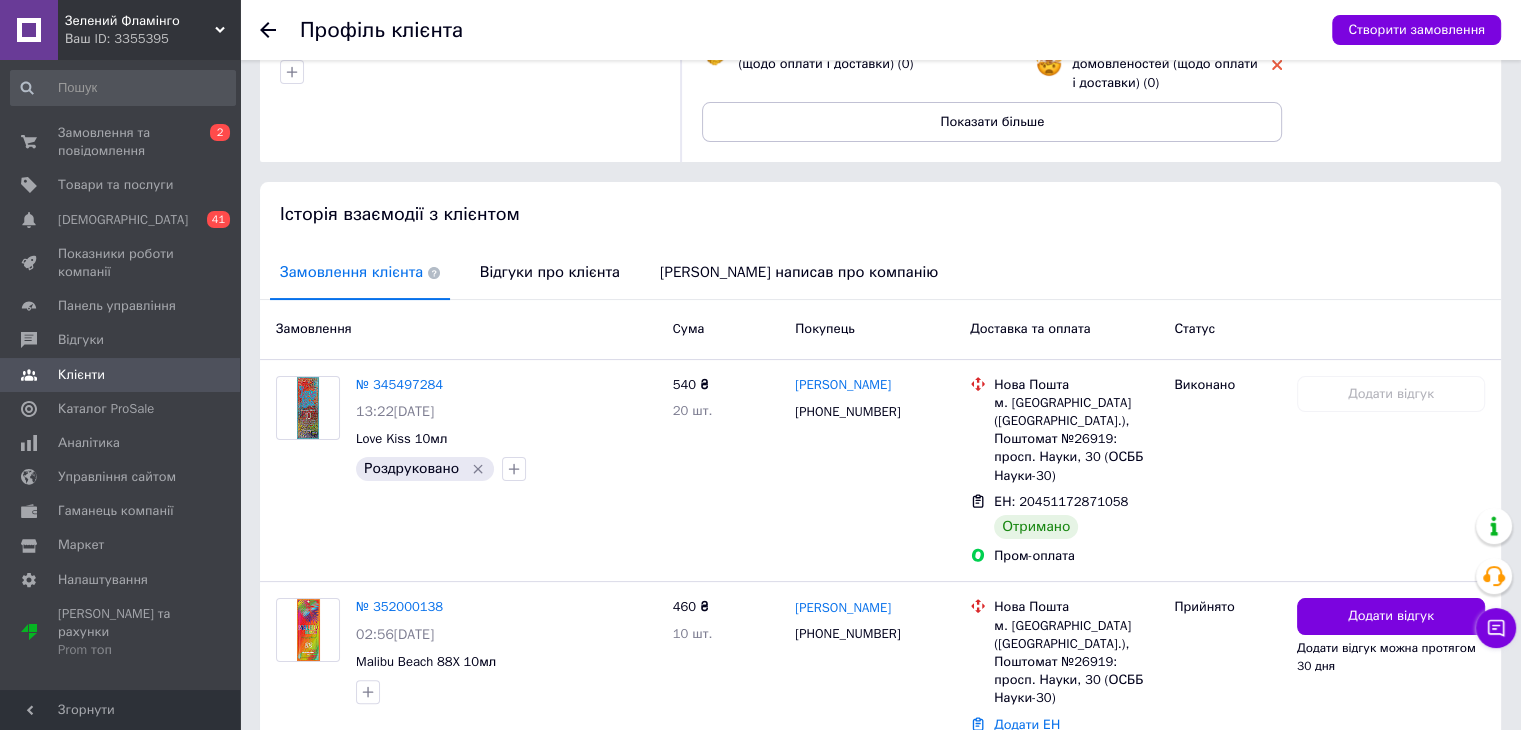 scroll, scrollTop: 300, scrollLeft: 0, axis: vertical 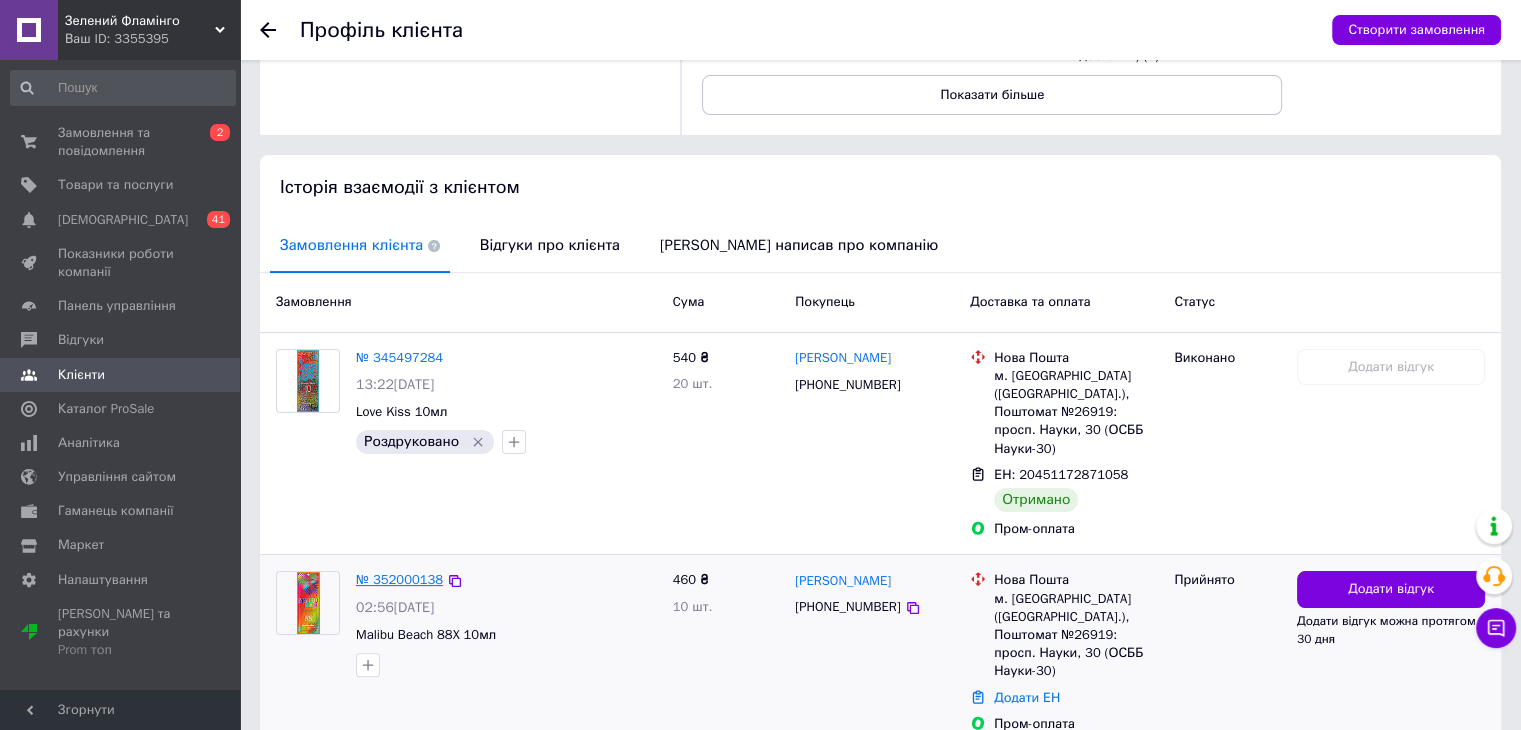 click on "№ 352000138" at bounding box center (399, 579) 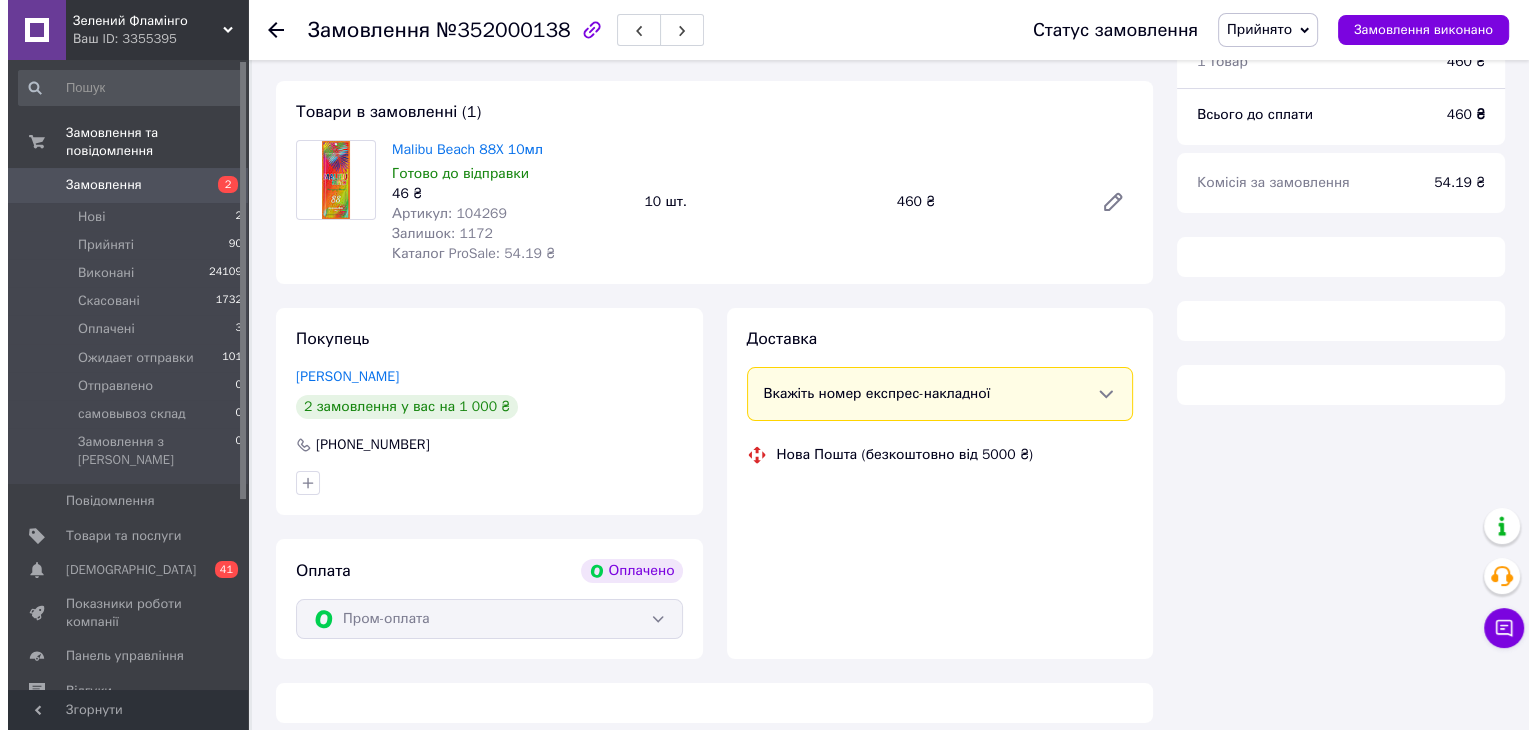 scroll, scrollTop: 173, scrollLeft: 0, axis: vertical 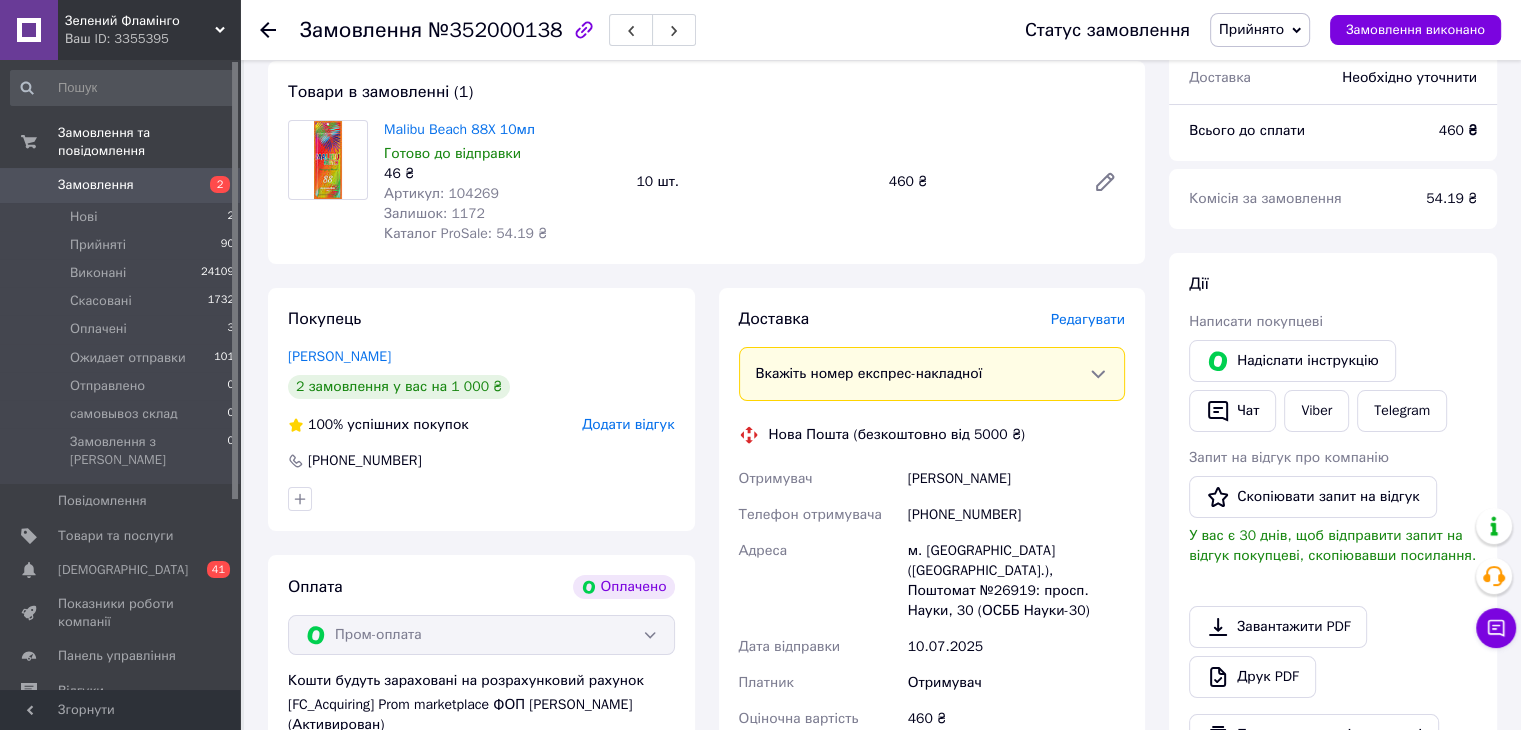 click on "Редагувати" at bounding box center [1088, 319] 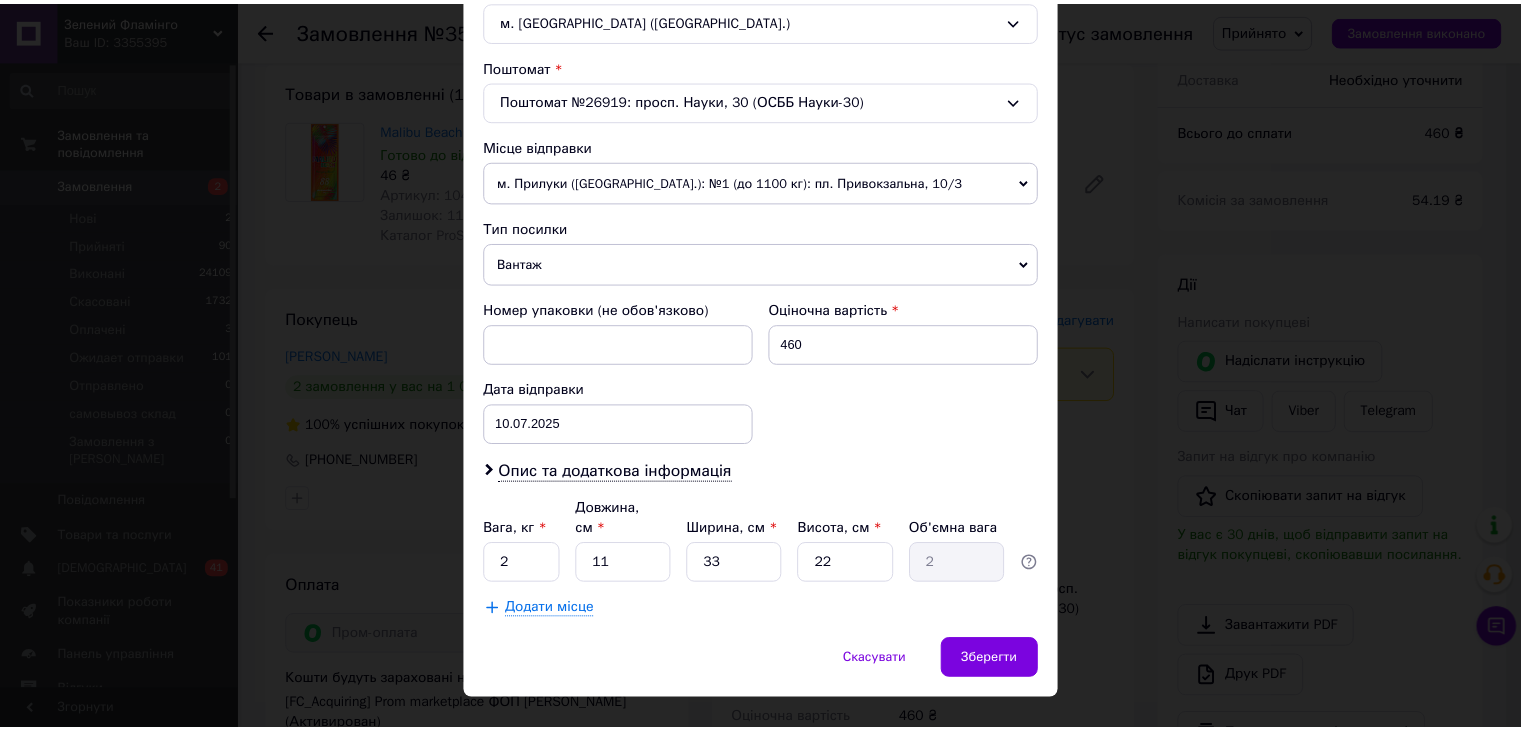 scroll, scrollTop: 592, scrollLeft: 0, axis: vertical 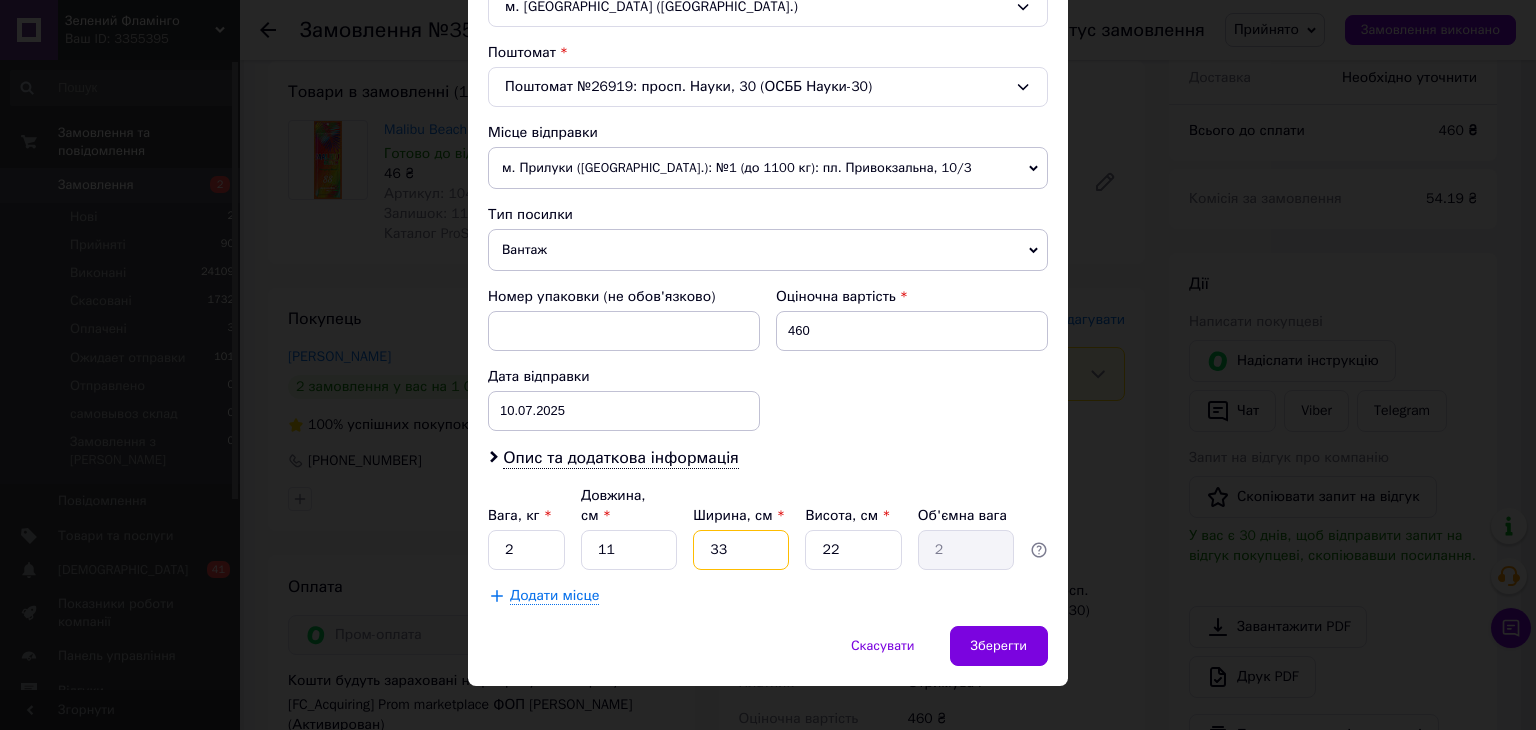 drag, startPoint x: 724, startPoint y: 529, endPoint x: 700, endPoint y: 528, distance: 24.020824 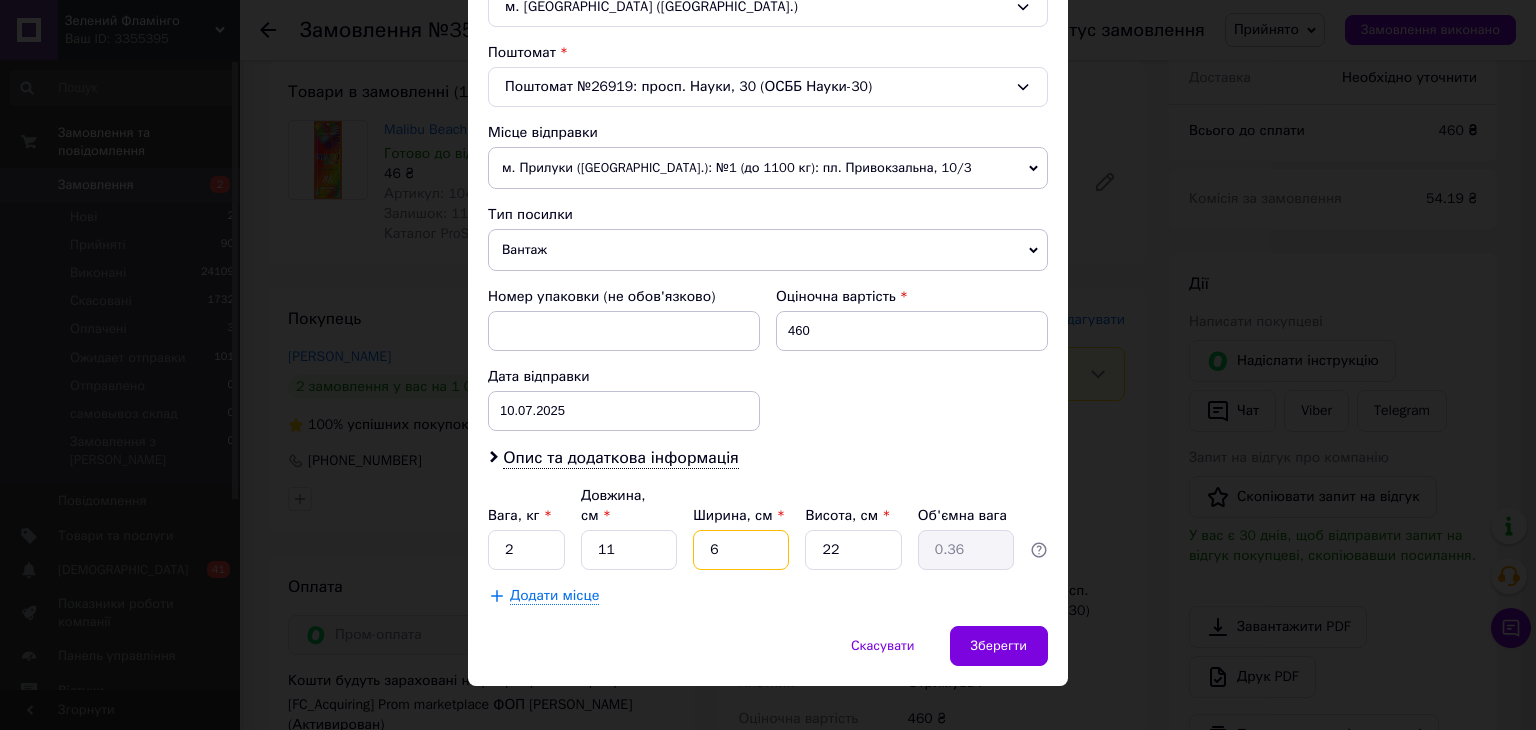 type on "6" 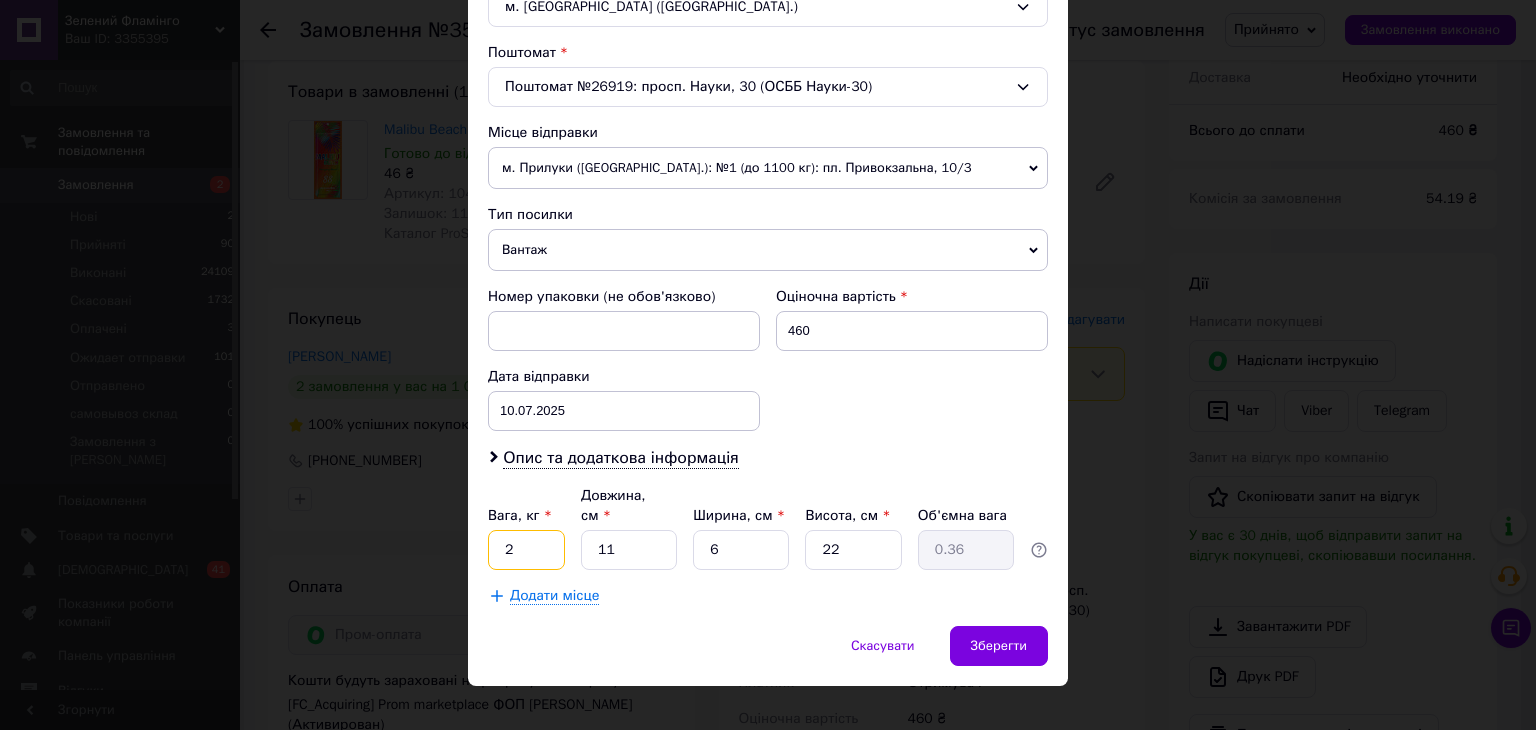 drag, startPoint x: 514, startPoint y: 526, endPoint x: 500, endPoint y: 528, distance: 14.142136 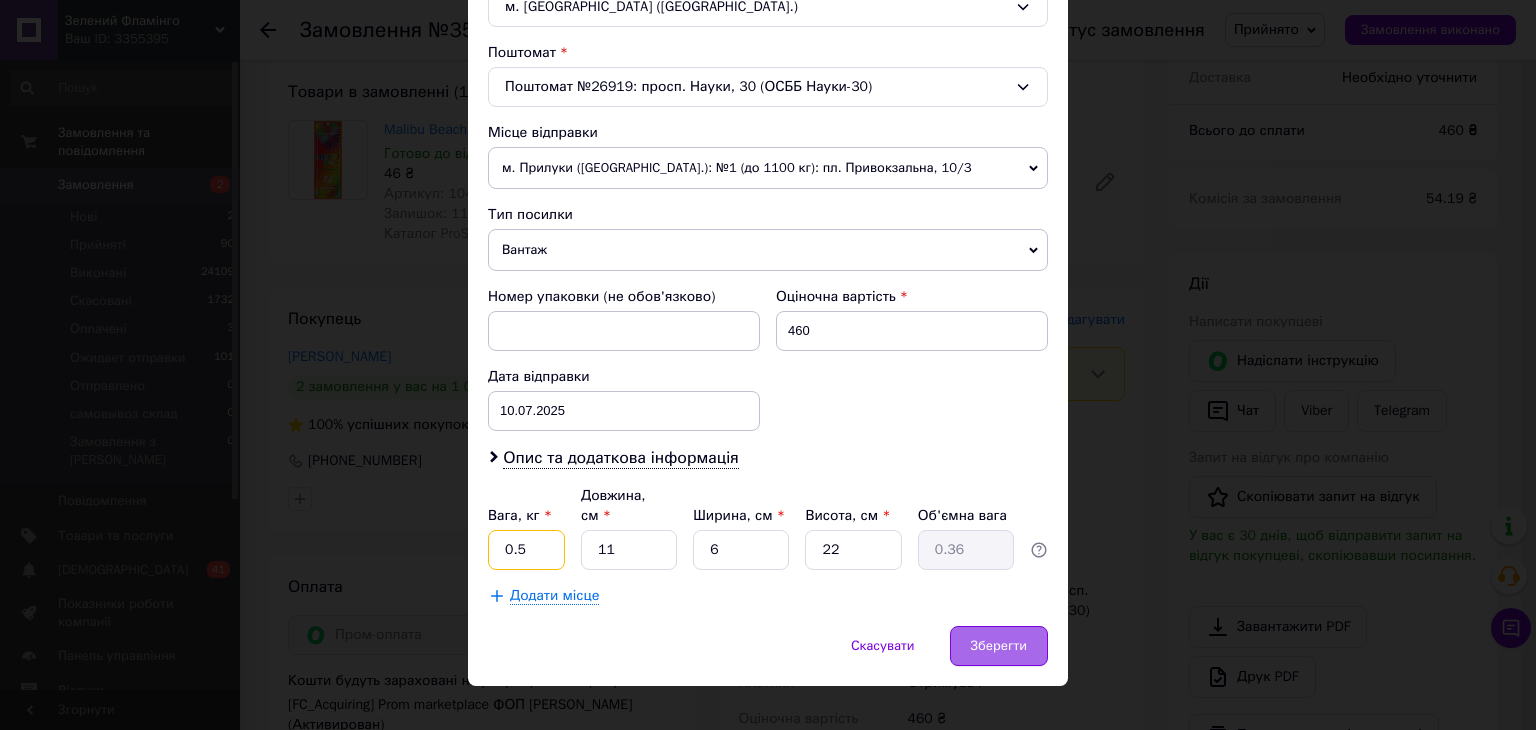 type on "0.5" 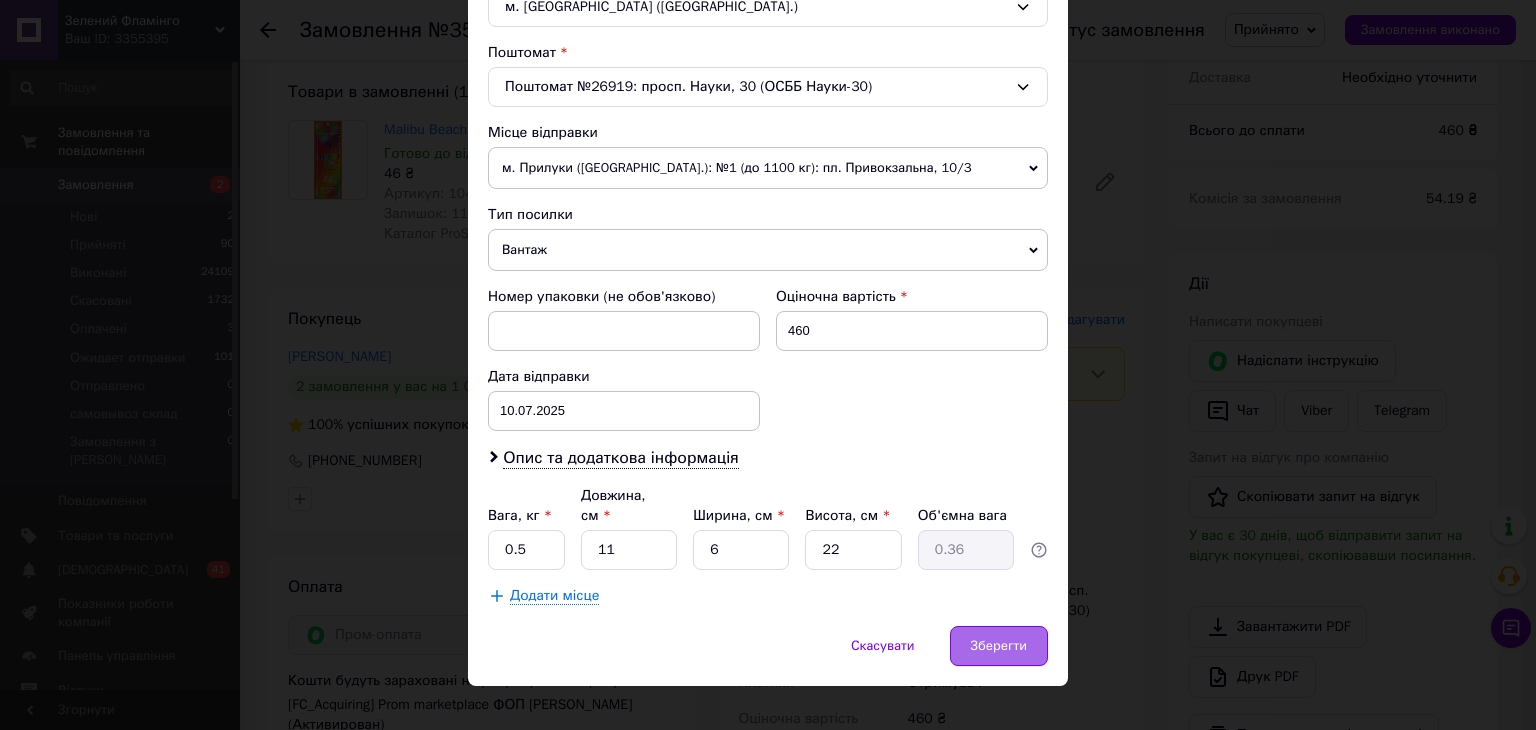 click on "Зберегти" at bounding box center [999, 646] 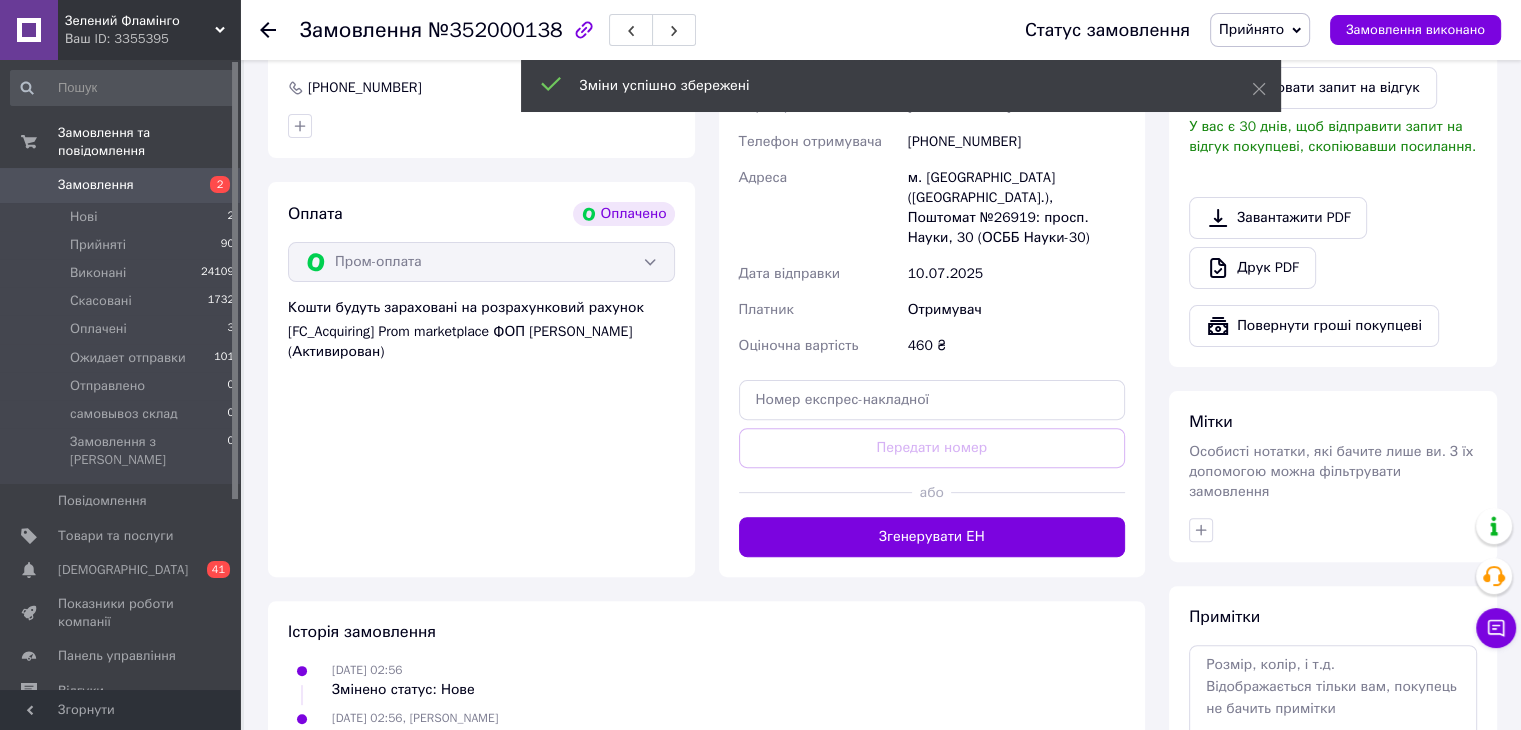 scroll, scrollTop: 573, scrollLeft: 0, axis: vertical 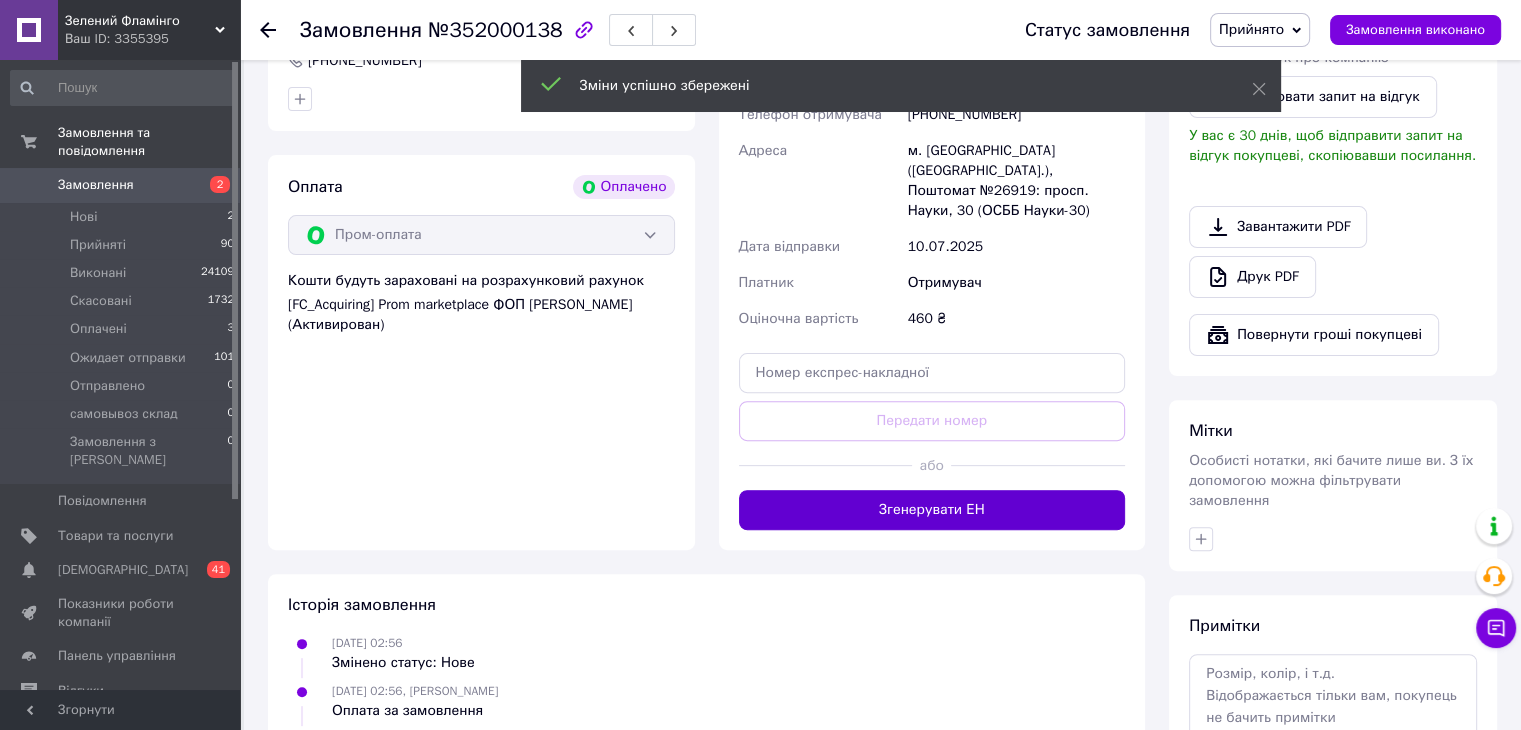 click on "Згенерувати ЕН" at bounding box center (932, 510) 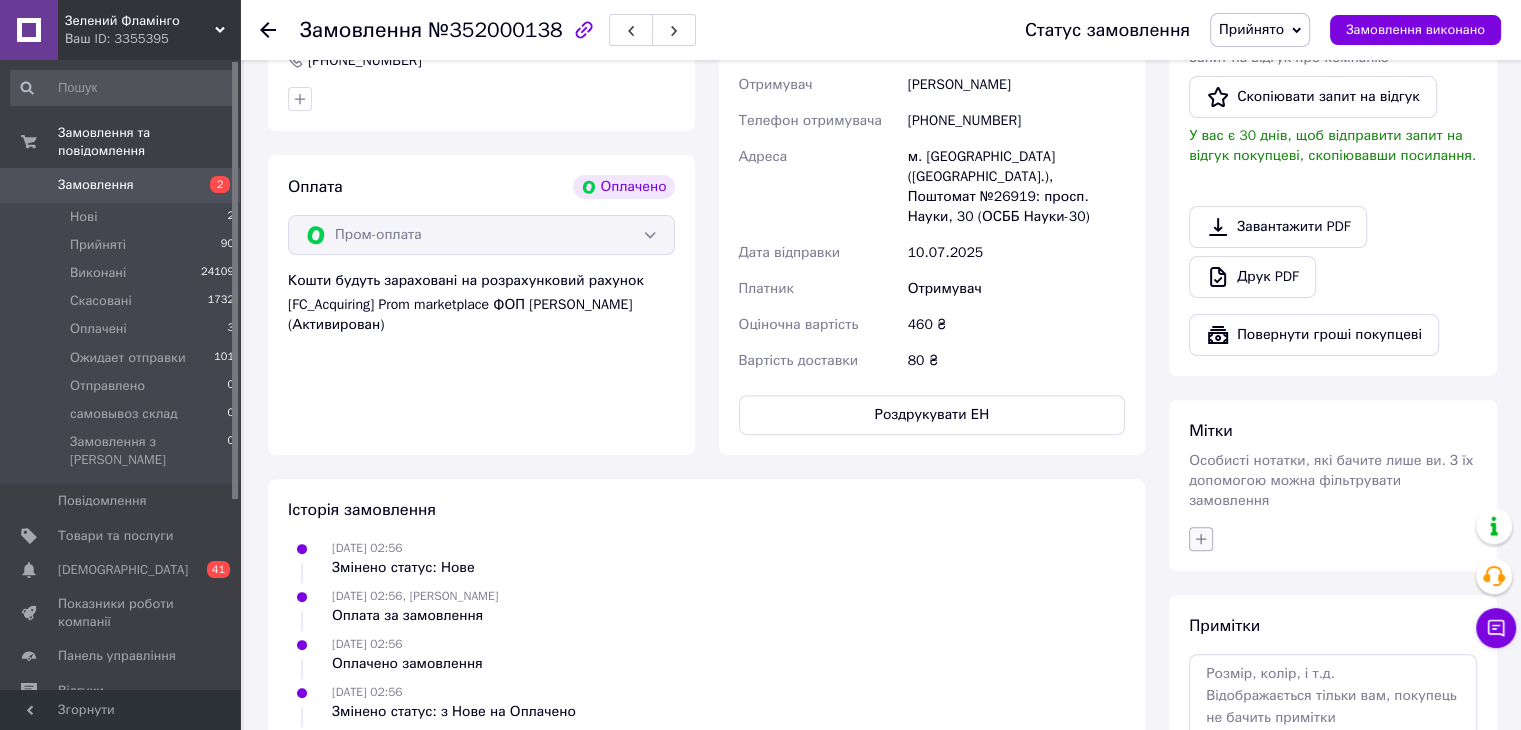 click at bounding box center [1201, 539] 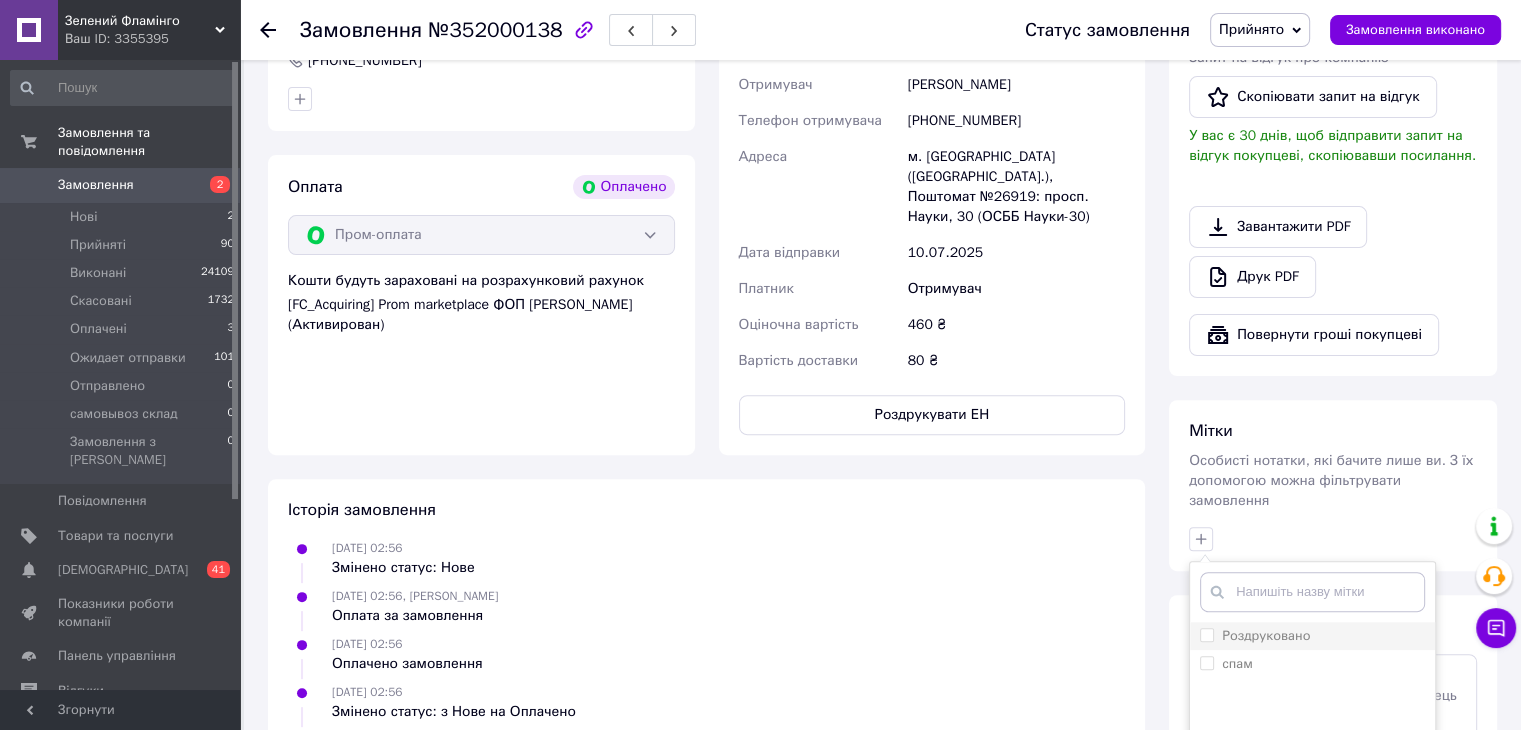 click on "Роздруковано" at bounding box center [1266, 635] 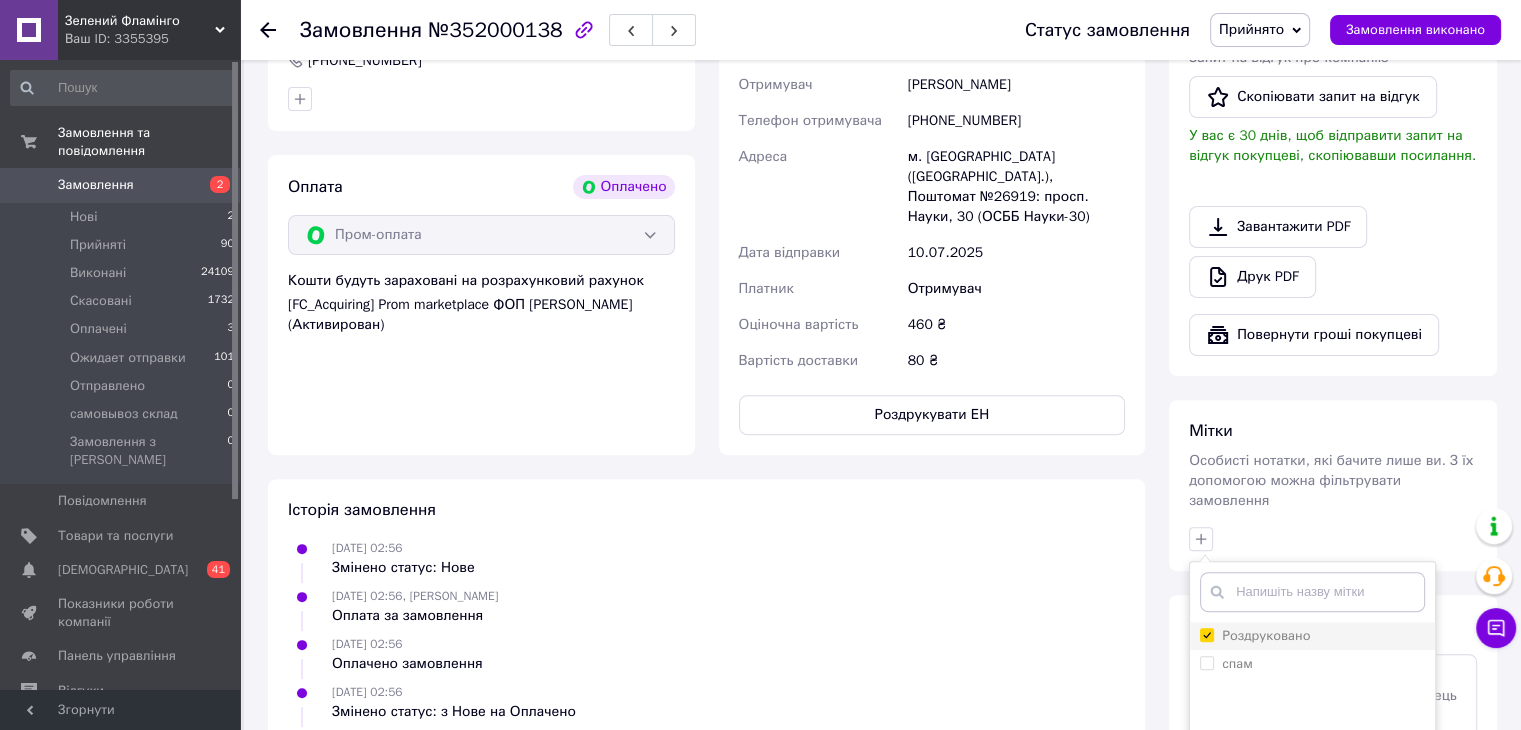 checkbox on "true" 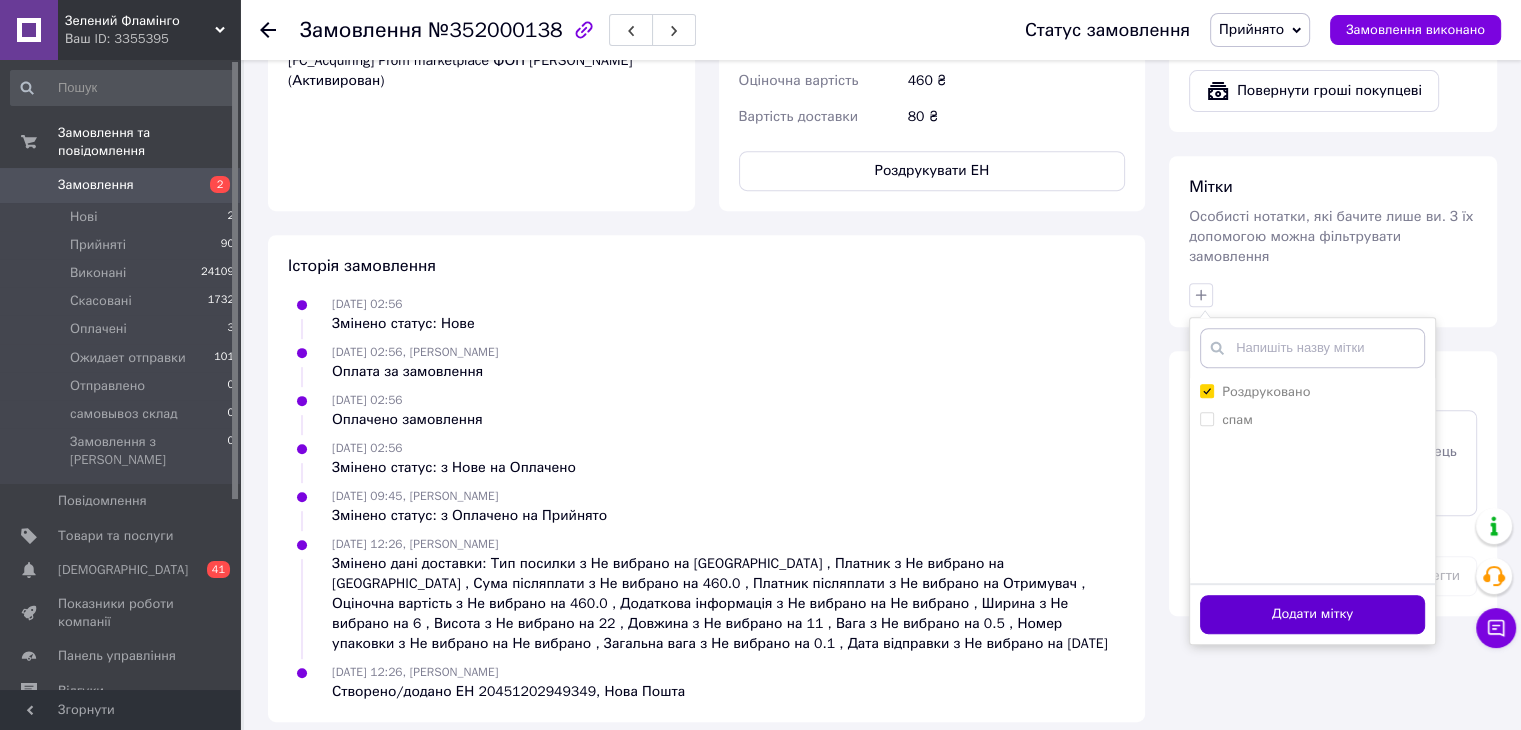click on "Додати мітку" at bounding box center (1312, 614) 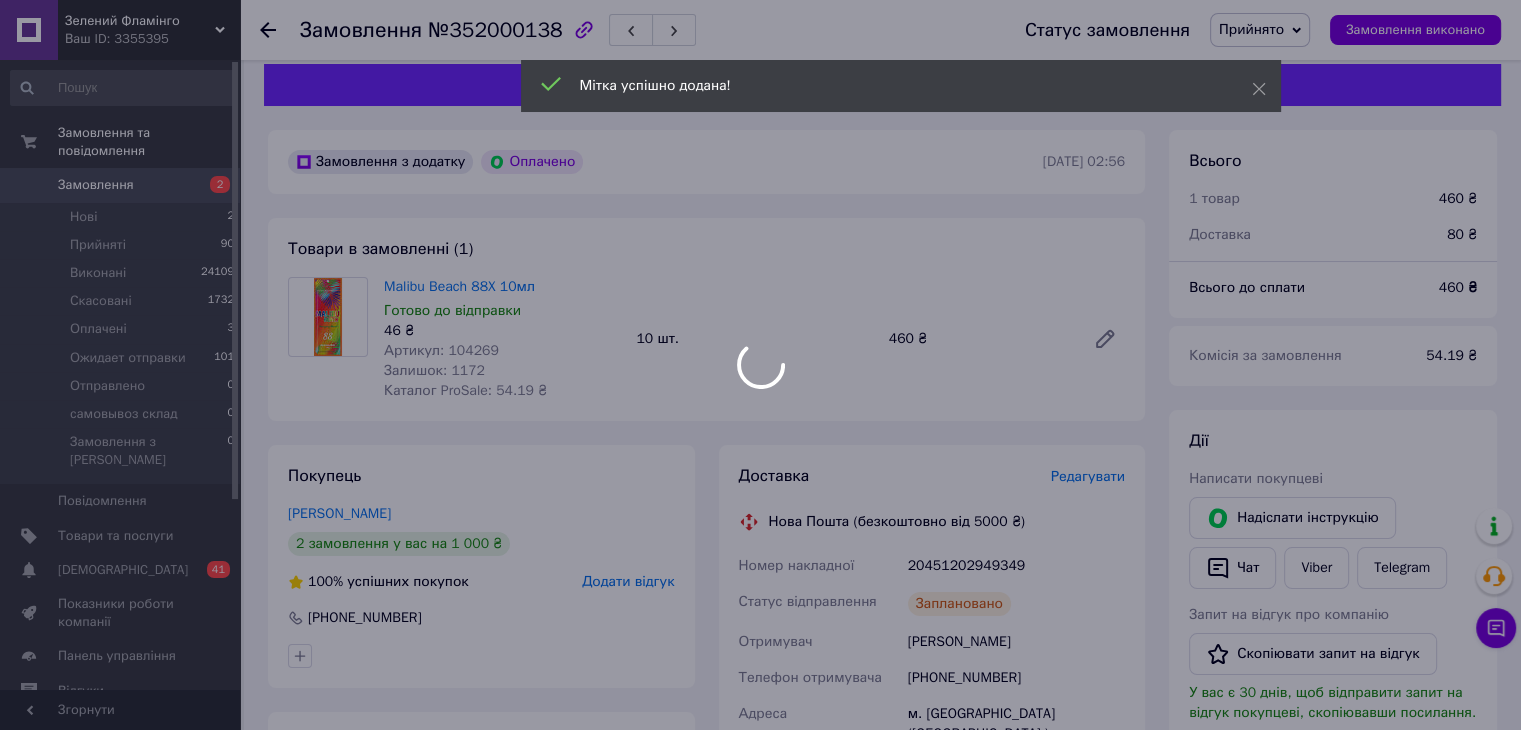 scroll, scrollTop: 0, scrollLeft: 0, axis: both 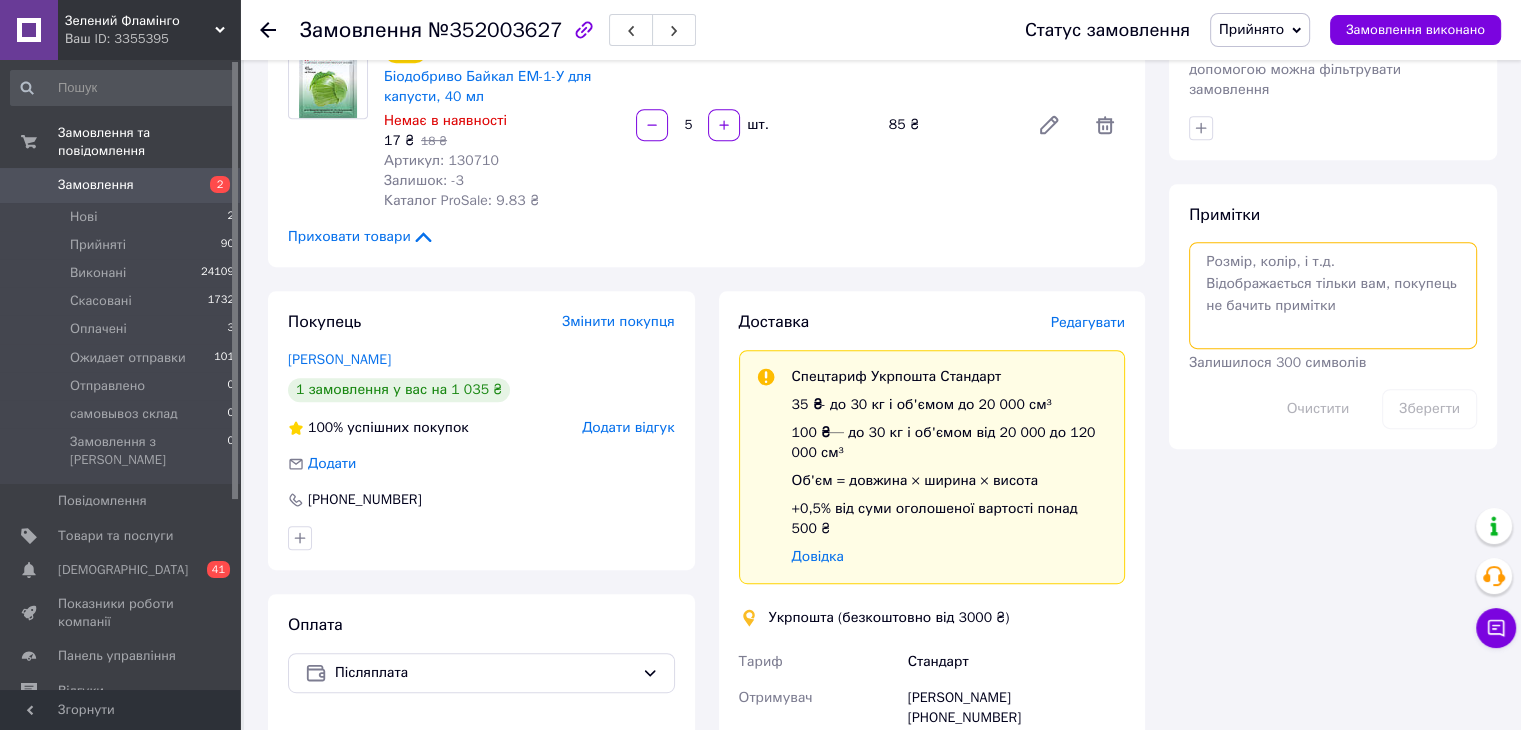 click at bounding box center [1333, 295] 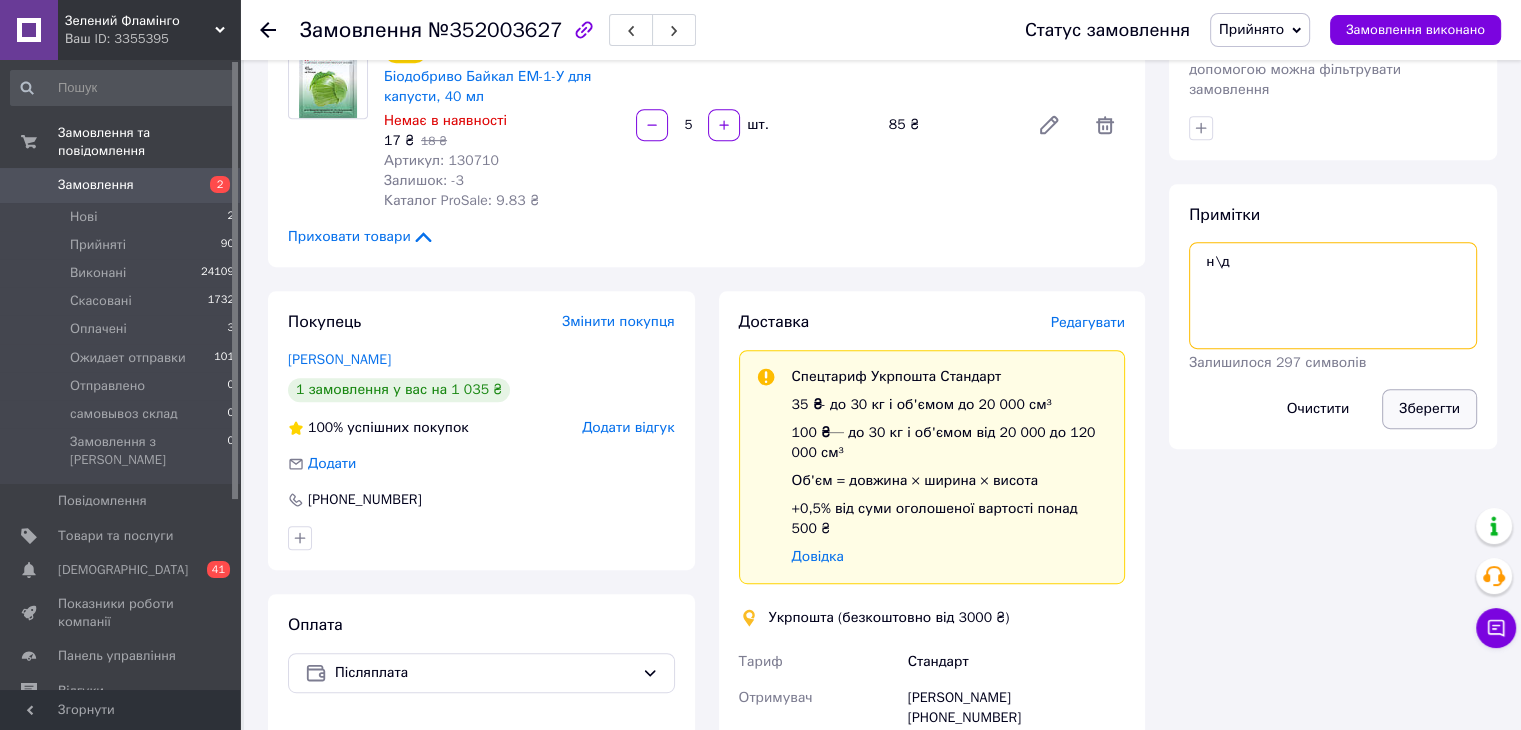 type on "н\д" 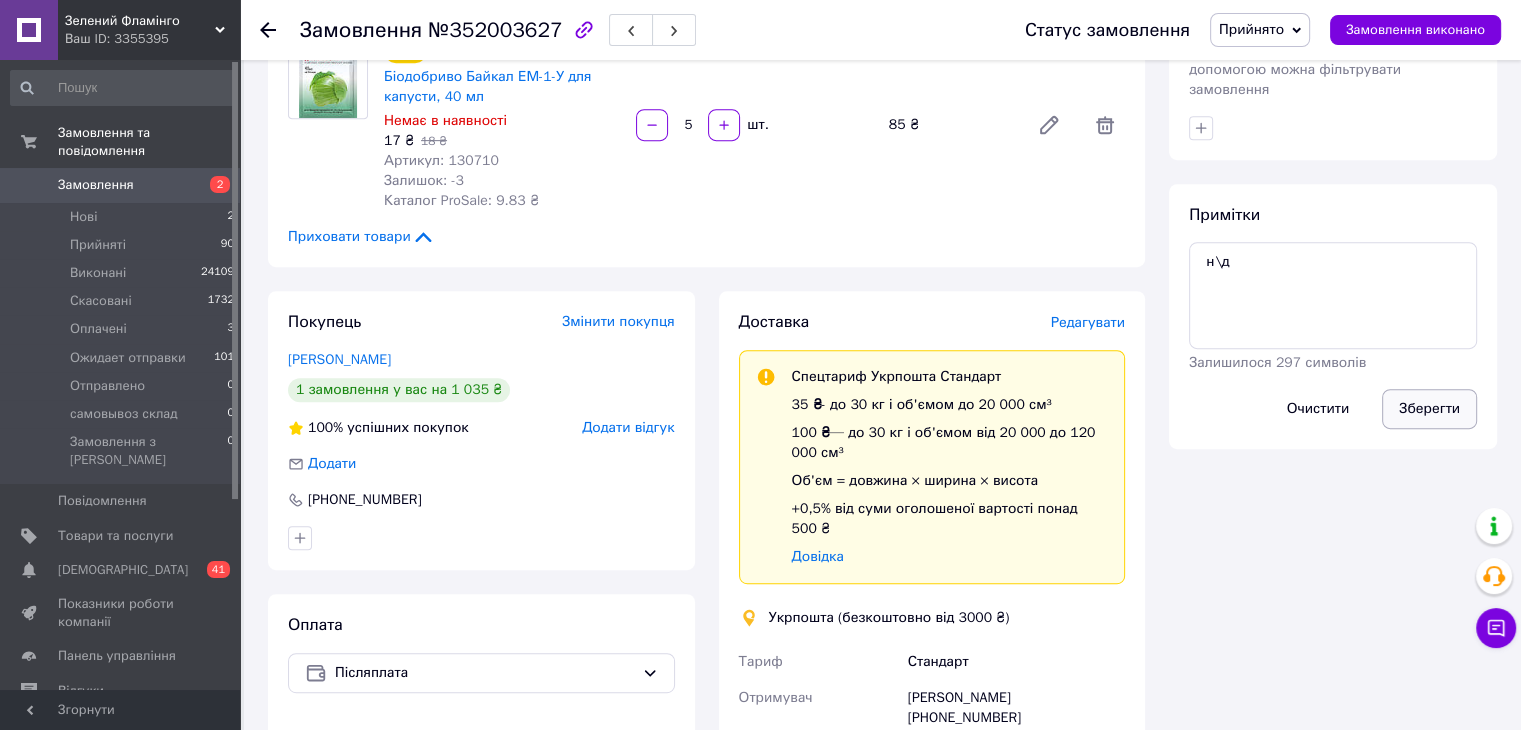 click on "Зберегти" at bounding box center [1429, 409] 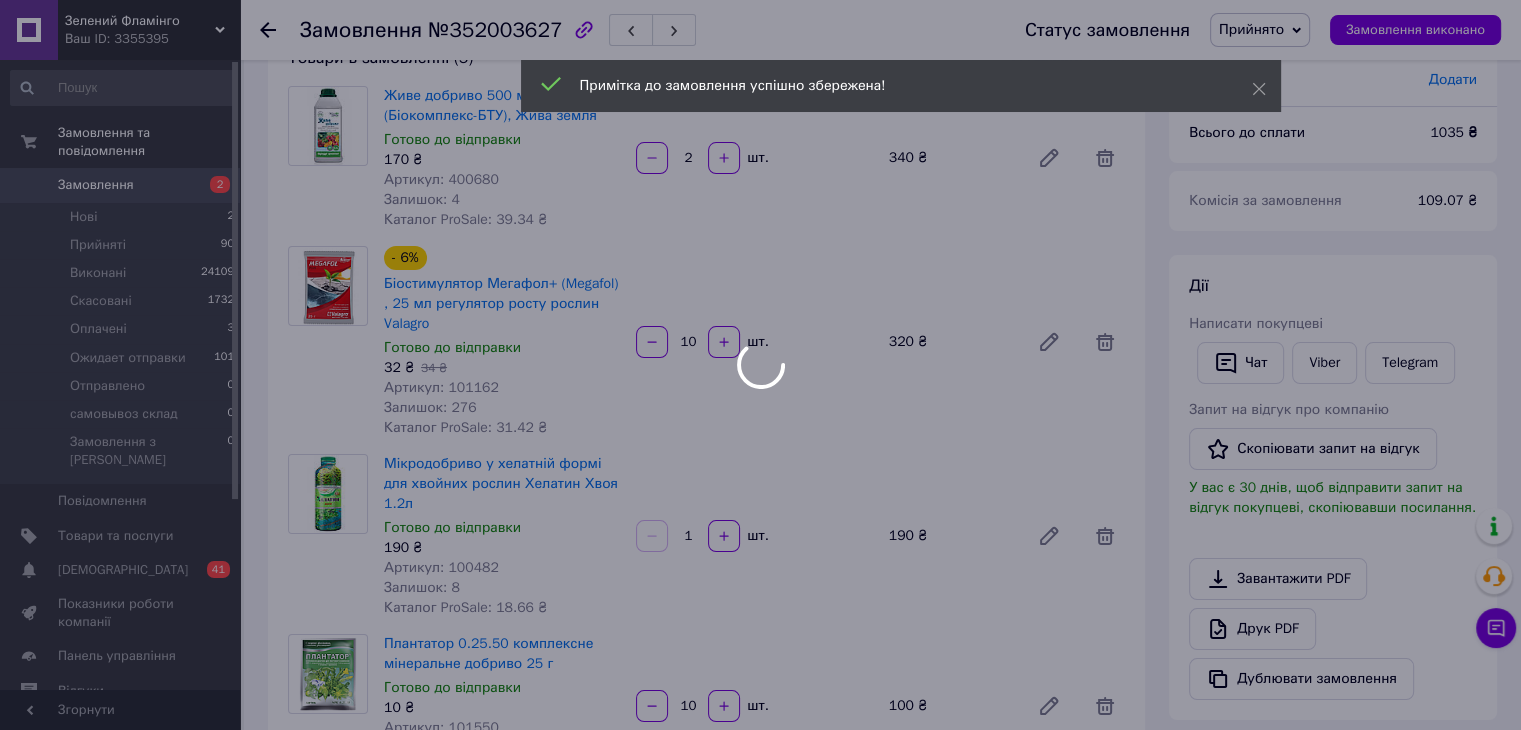 scroll, scrollTop: 0, scrollLeft: 0, axis: both 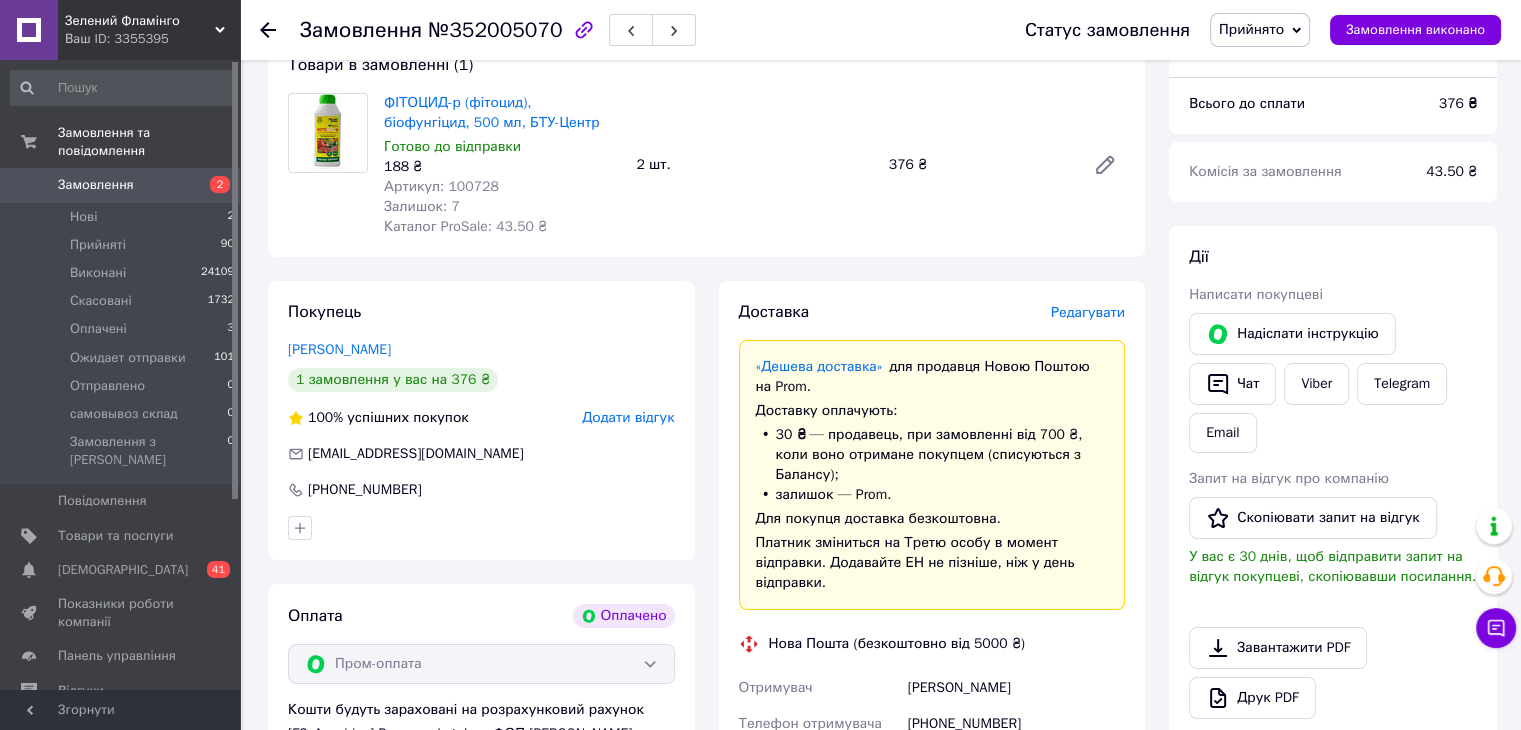 click on "Редагувати" at bounding box center [1088, 312] 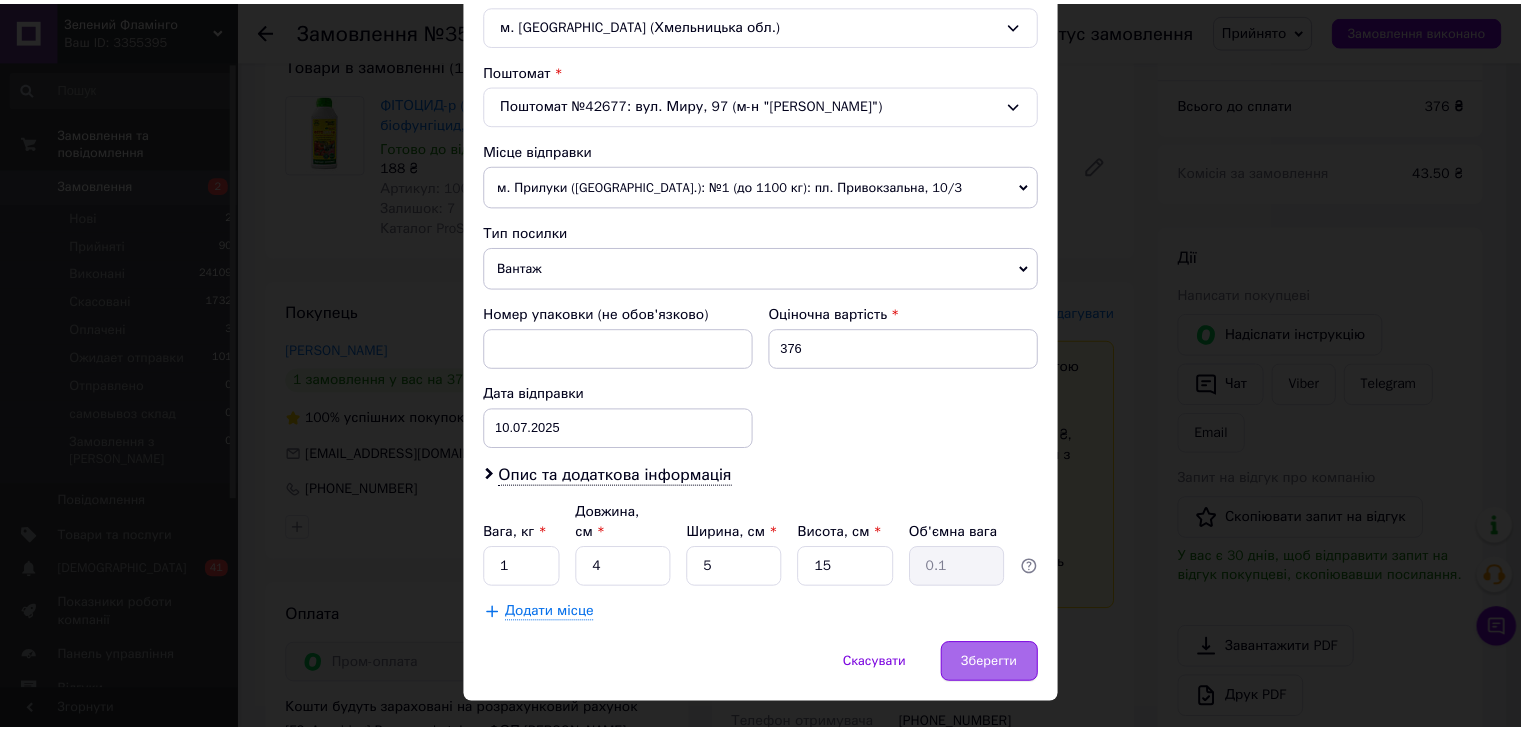 scroll, scrollTop: 592, scrollLeft: 0, axis: vertical 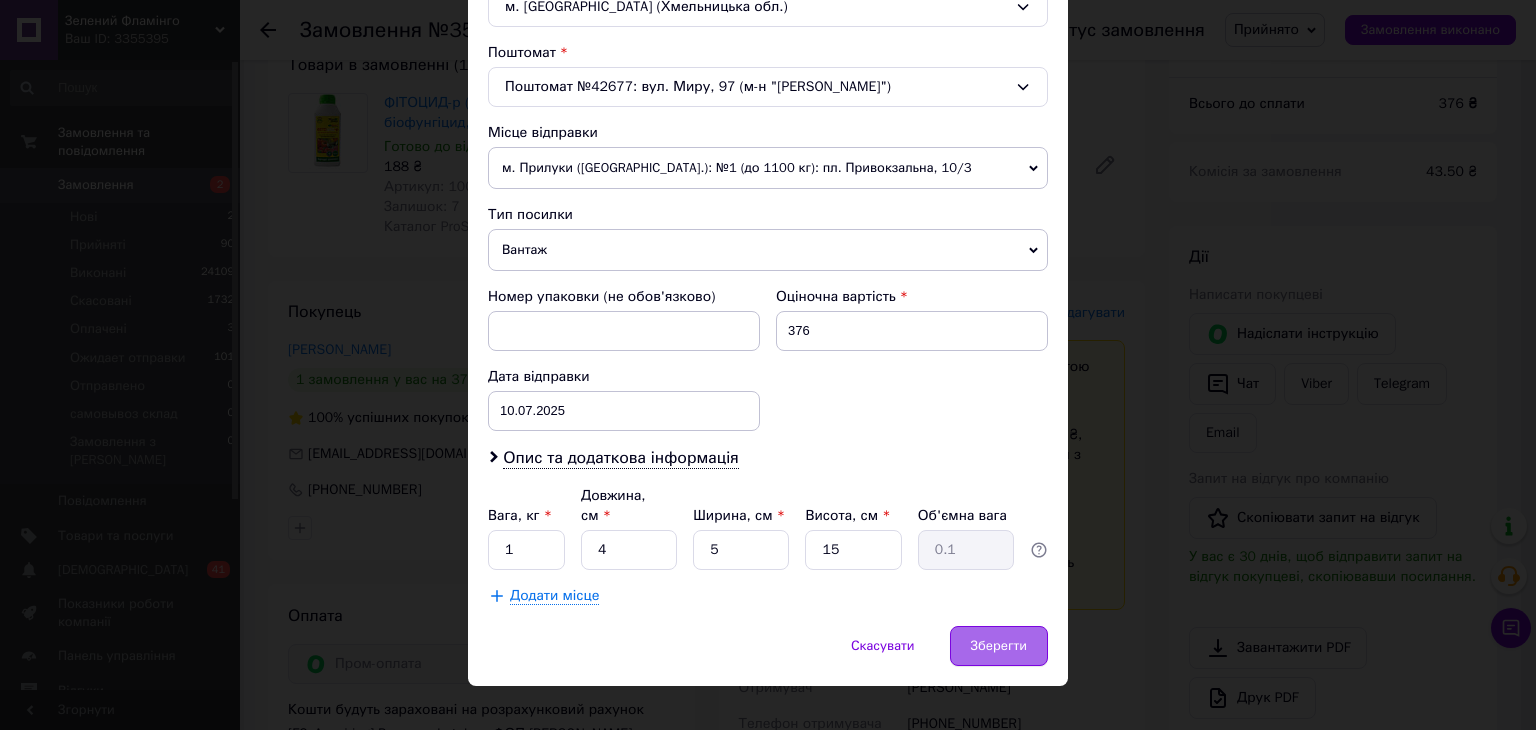 click on "Зберегти" at bounding box center [999, 646] 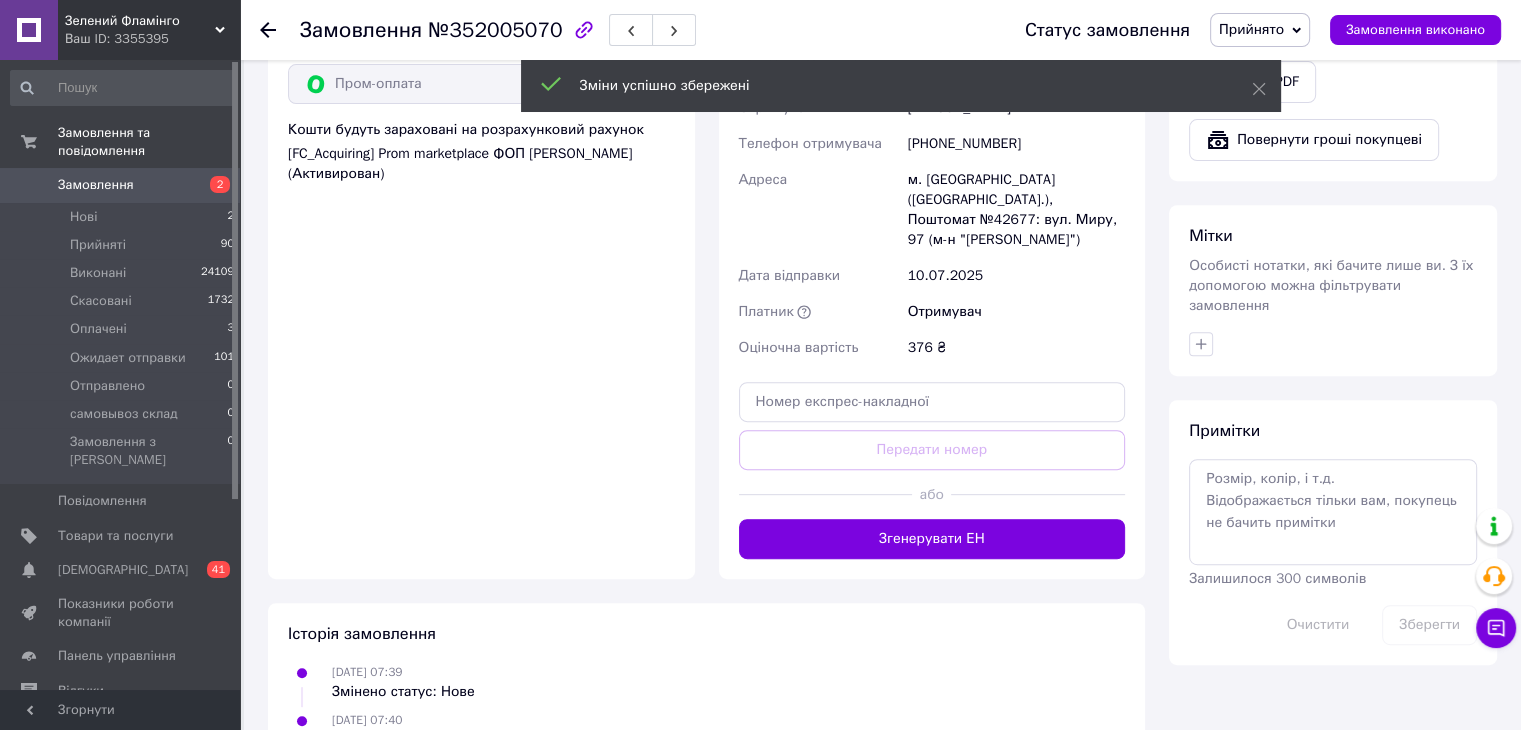scroll, scrollTop: 800, scrollLeft: 0, axis: vertical 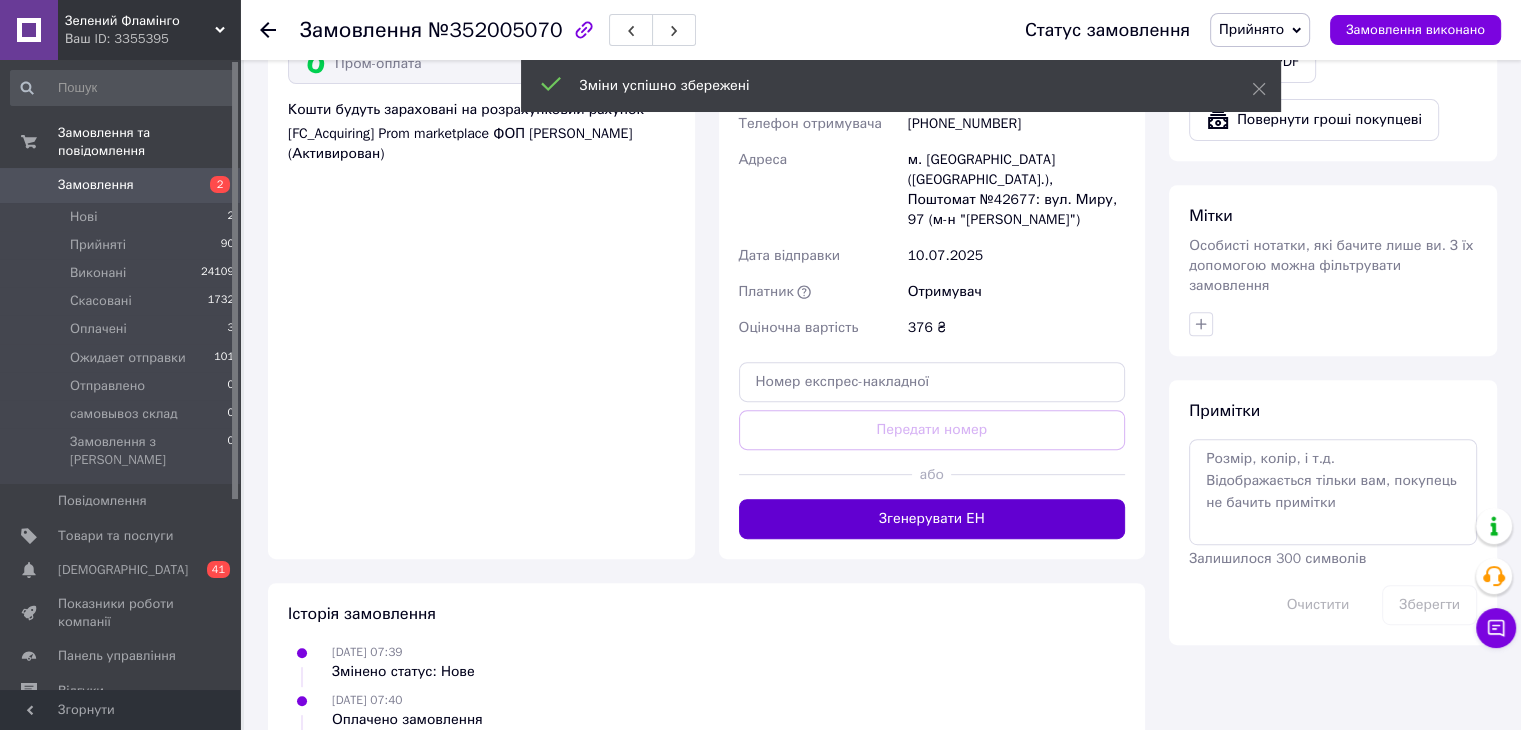 click on "Згенерувати ЕН" at bounding box center [932, 519] 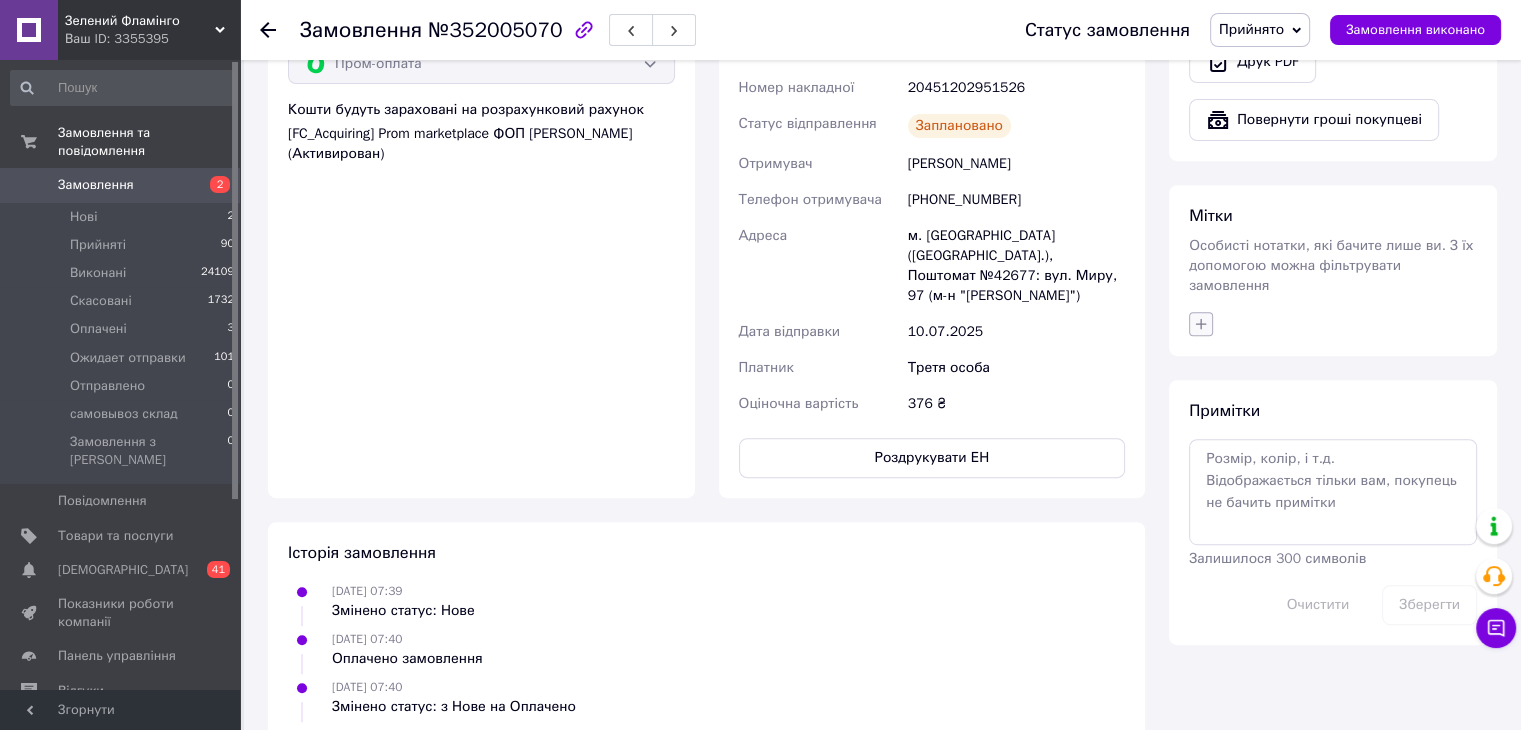 click 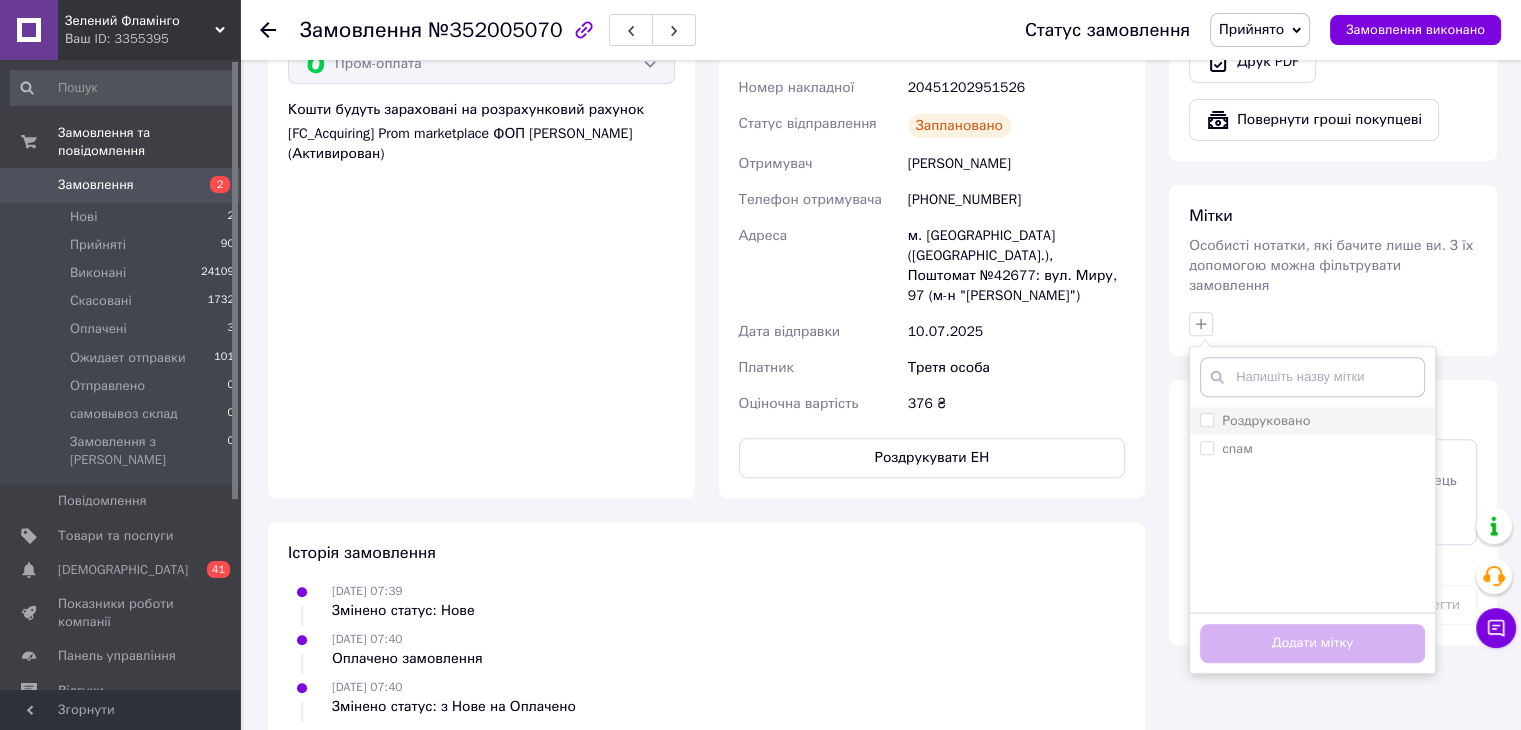 click on "Роздруковано" at bounding box center [1266, 420] 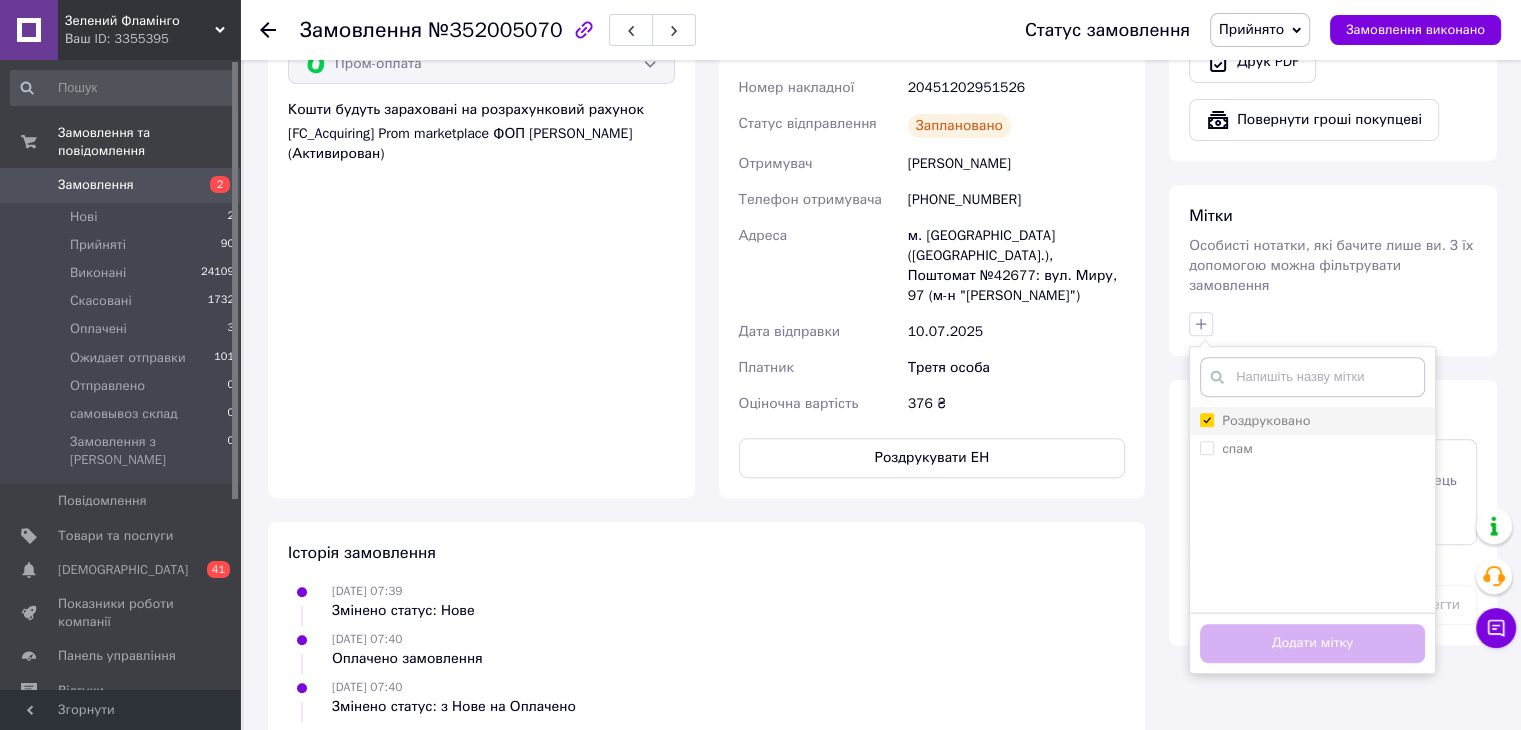 checkbox on "true" 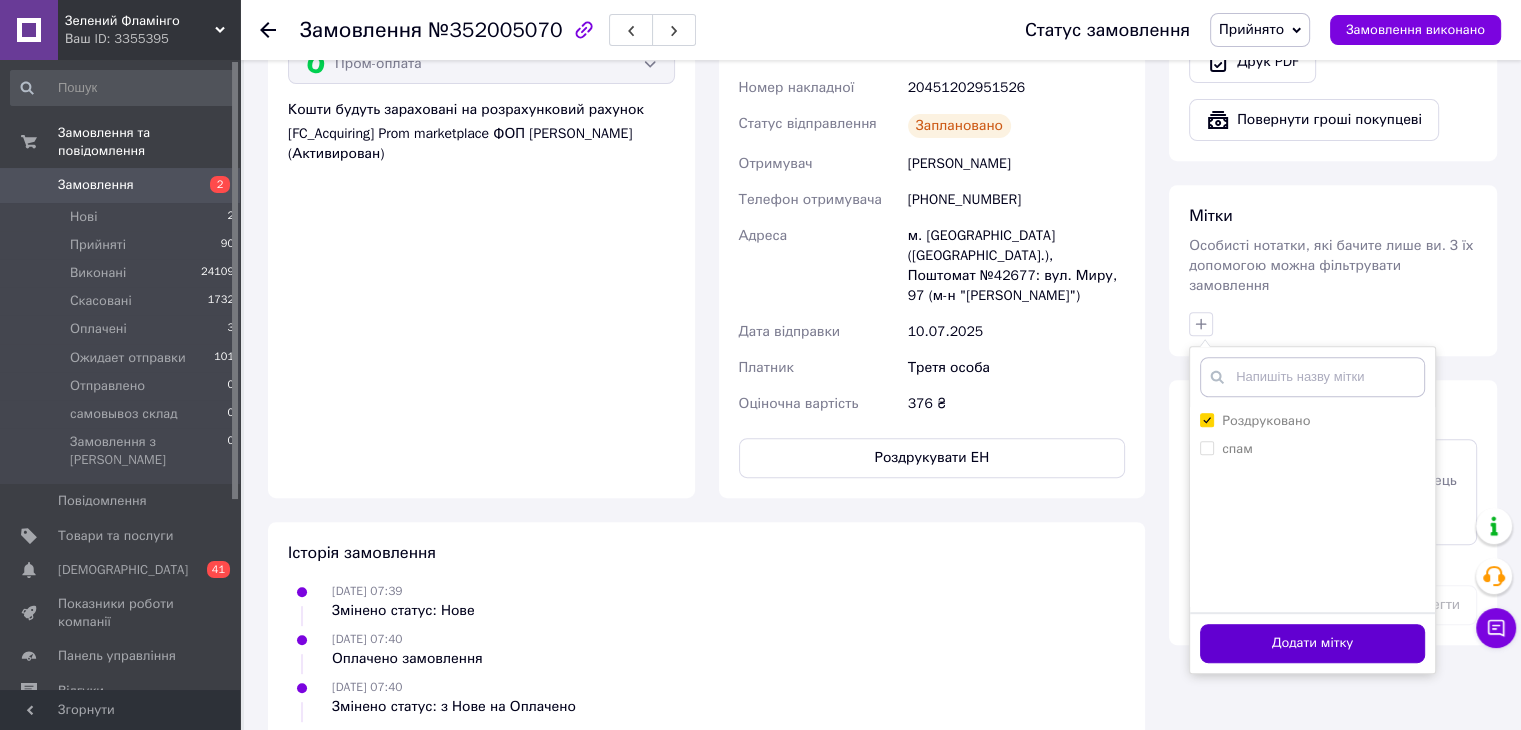 click on "Додати мітку" at bounding box center [1312, 643] 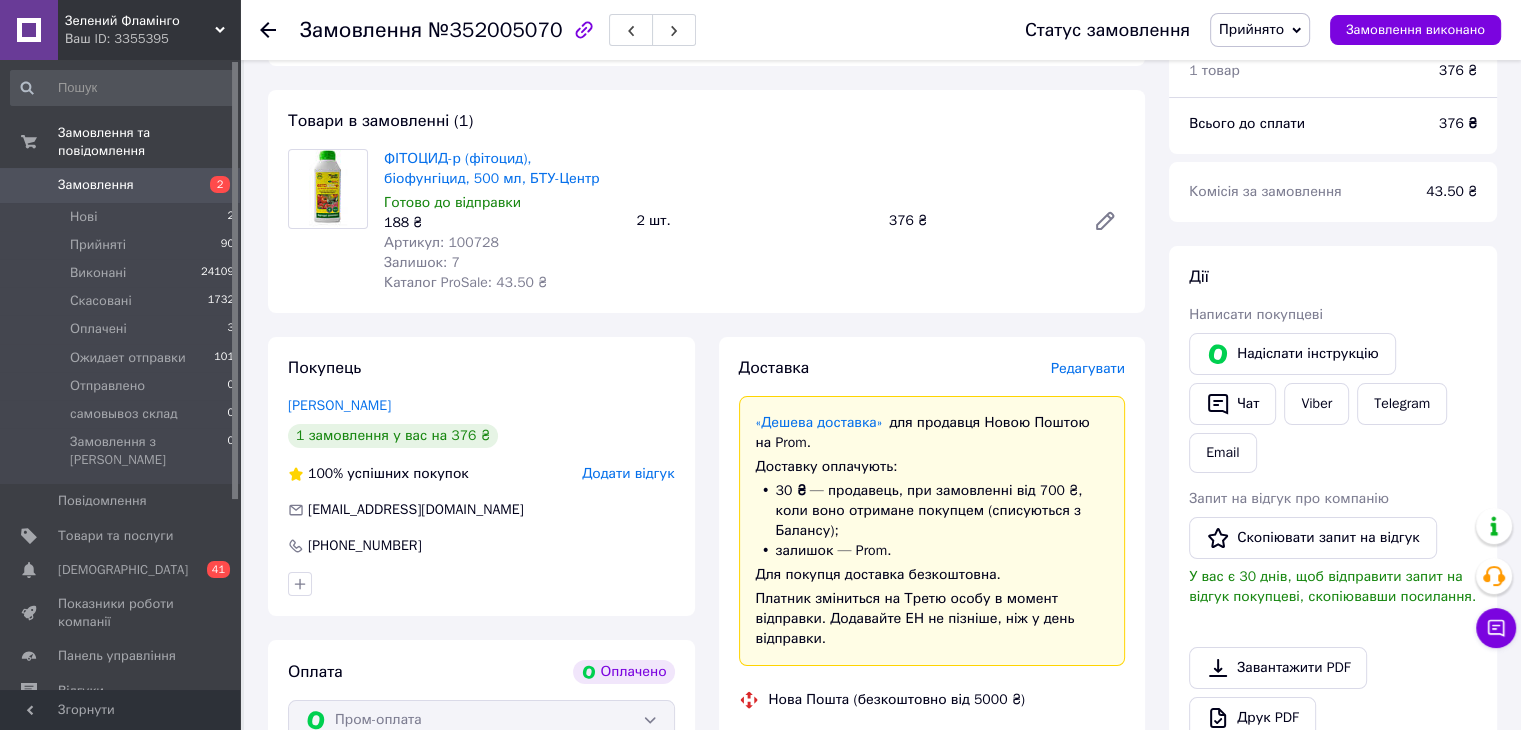 scroll, scrollTop: 0, scrollLeft: 0, axis: both 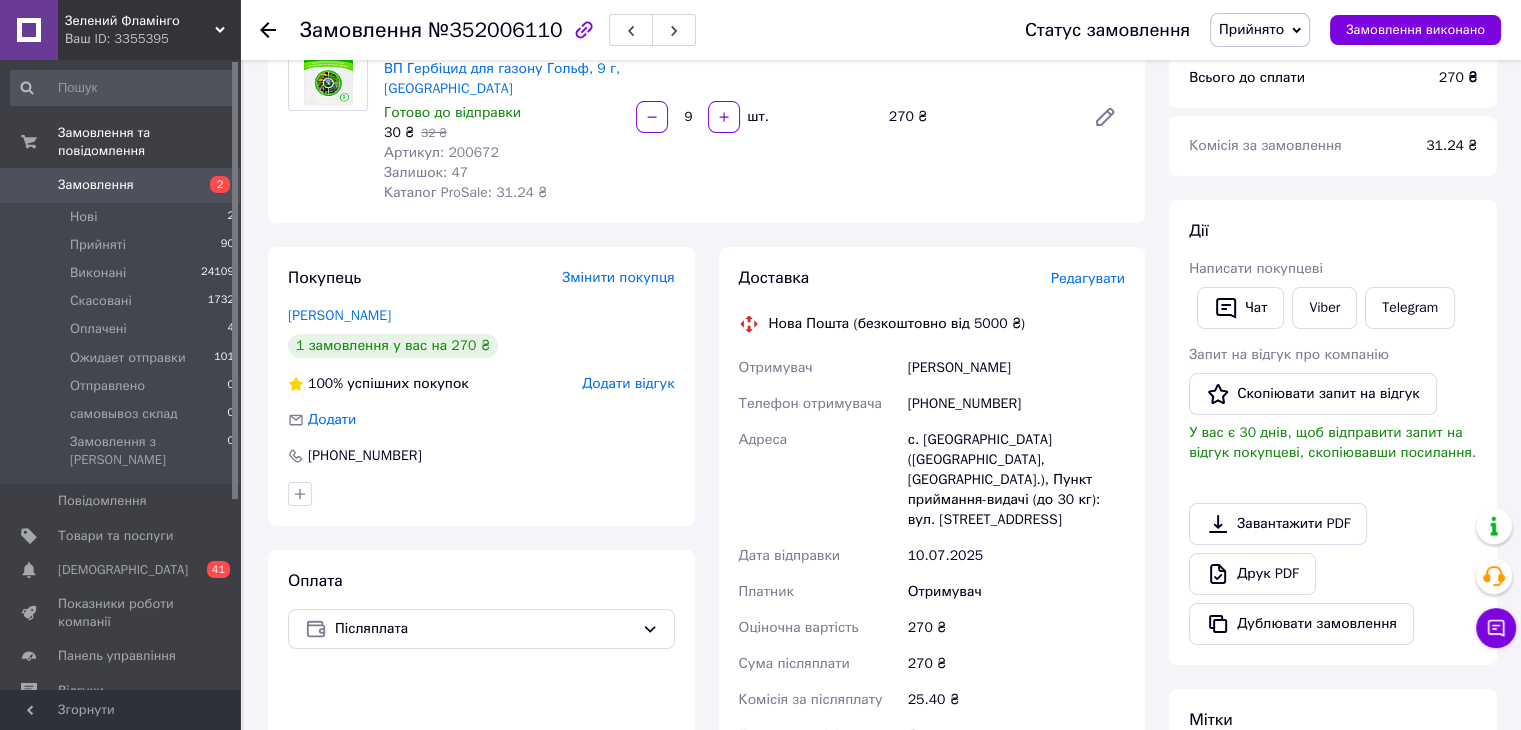click on "Редагувати" at bounding box center [1088, 278] 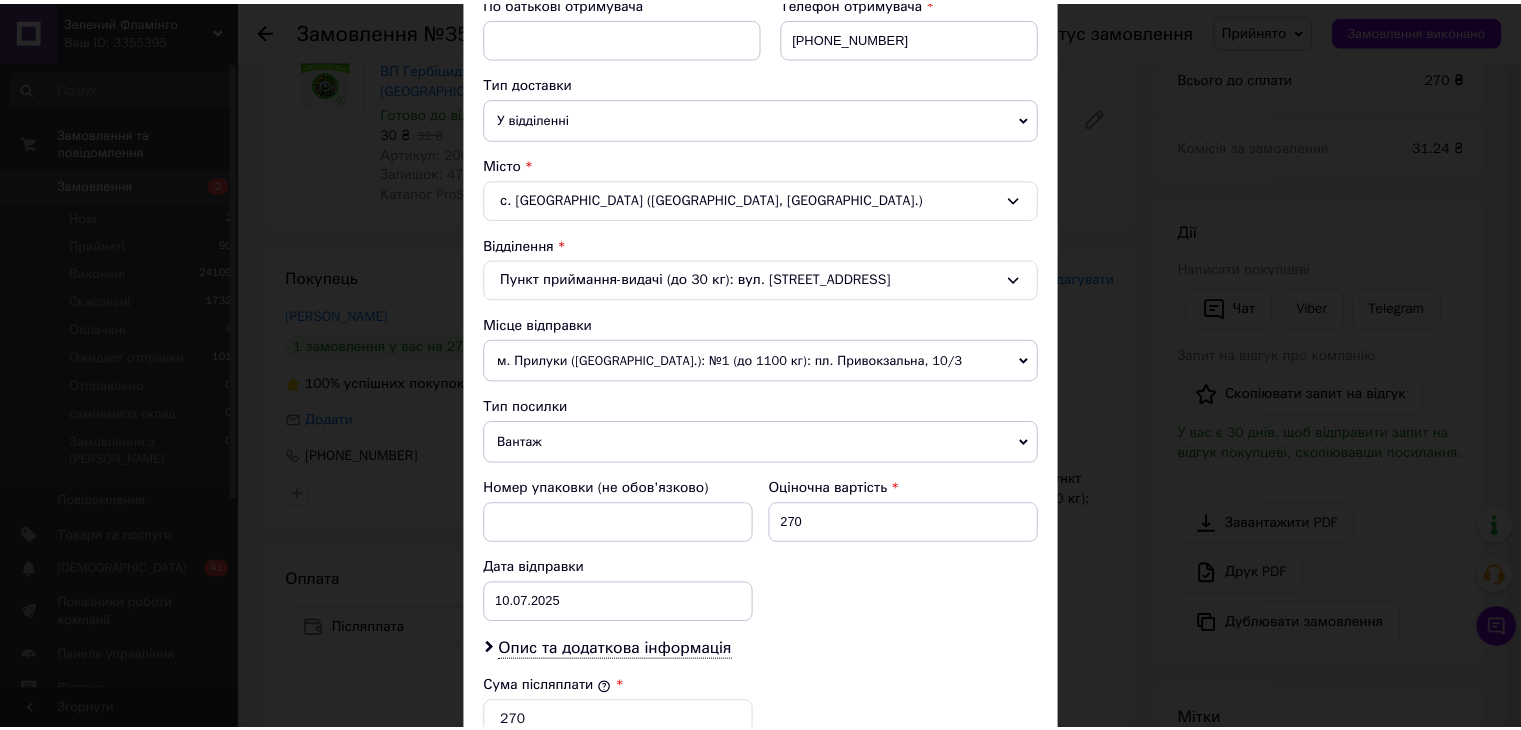 scroll, scrollTop: 790, scrollLeft: 0, axis: vertical 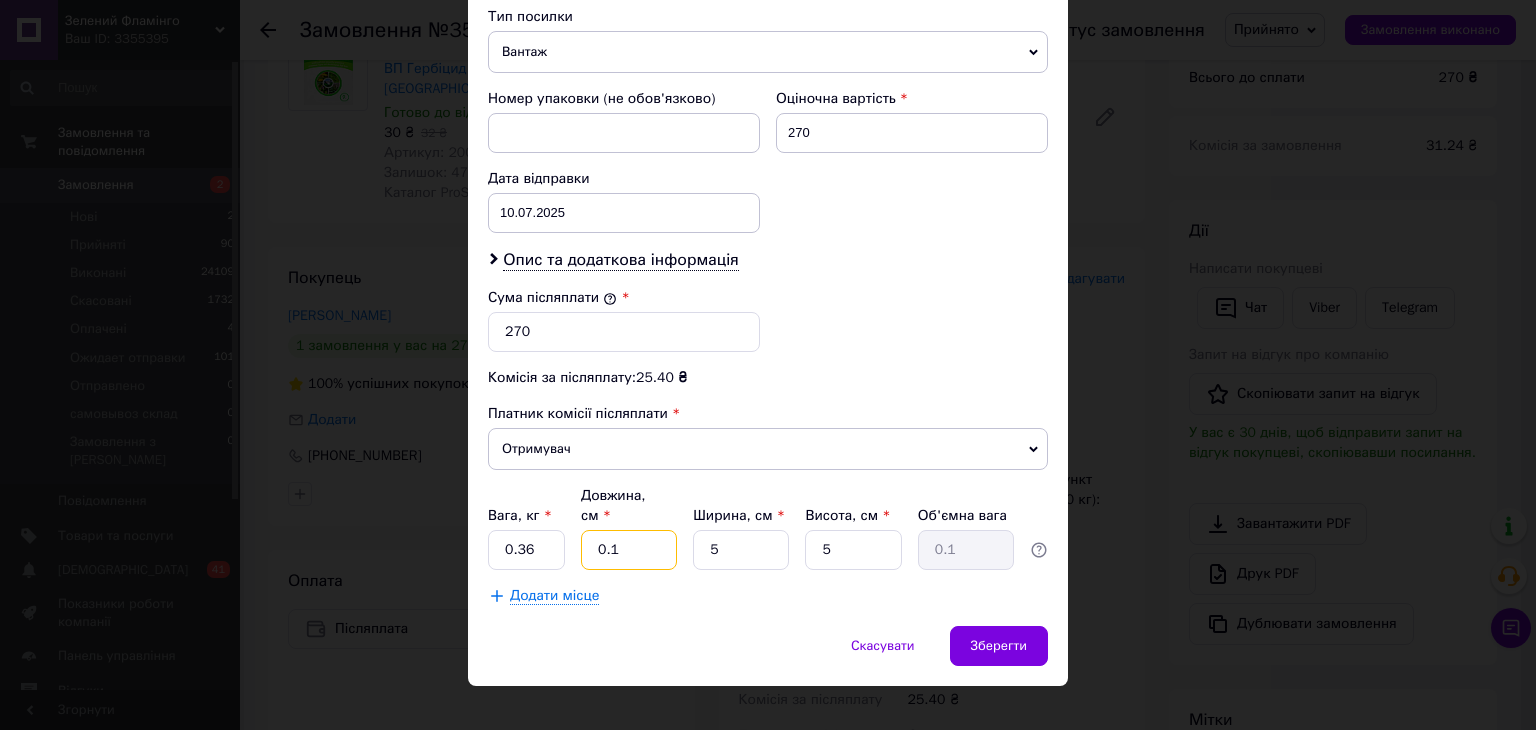drag, startPoint x: 608, startPoint y: 526, endPoint x: 588, endPoint y: 530, distance: 20.396078 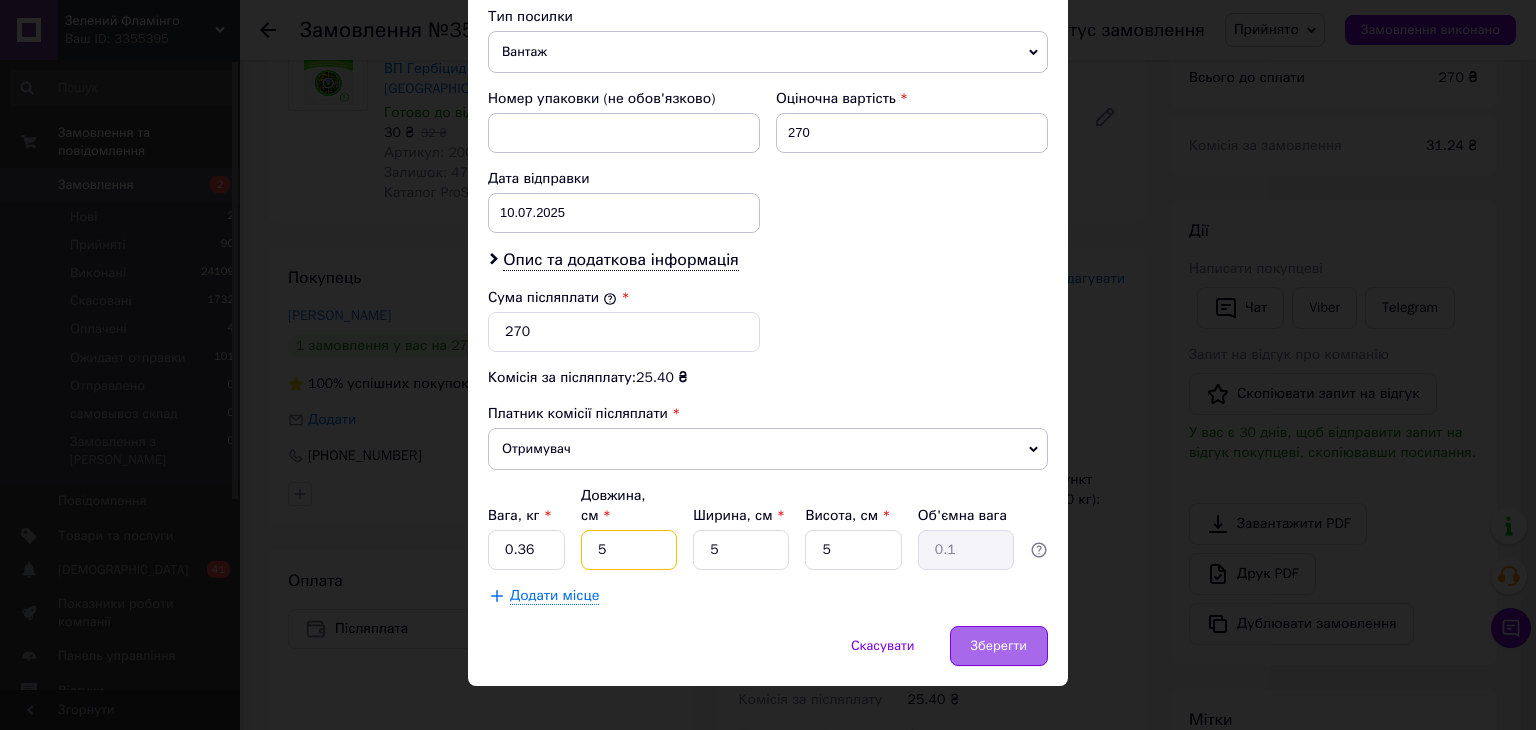 type on "5" 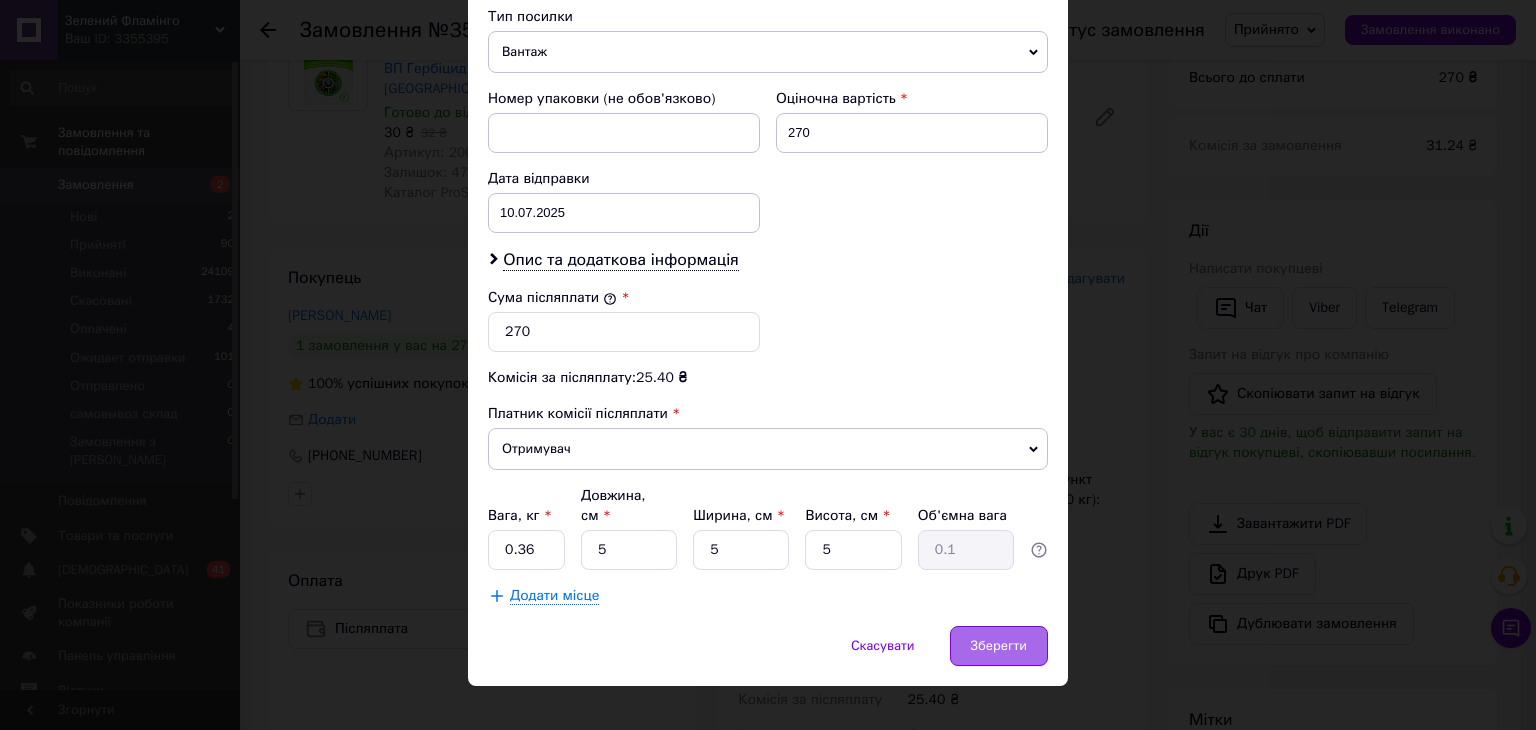 click on "Зберегти" at bounding box center [999, 646] 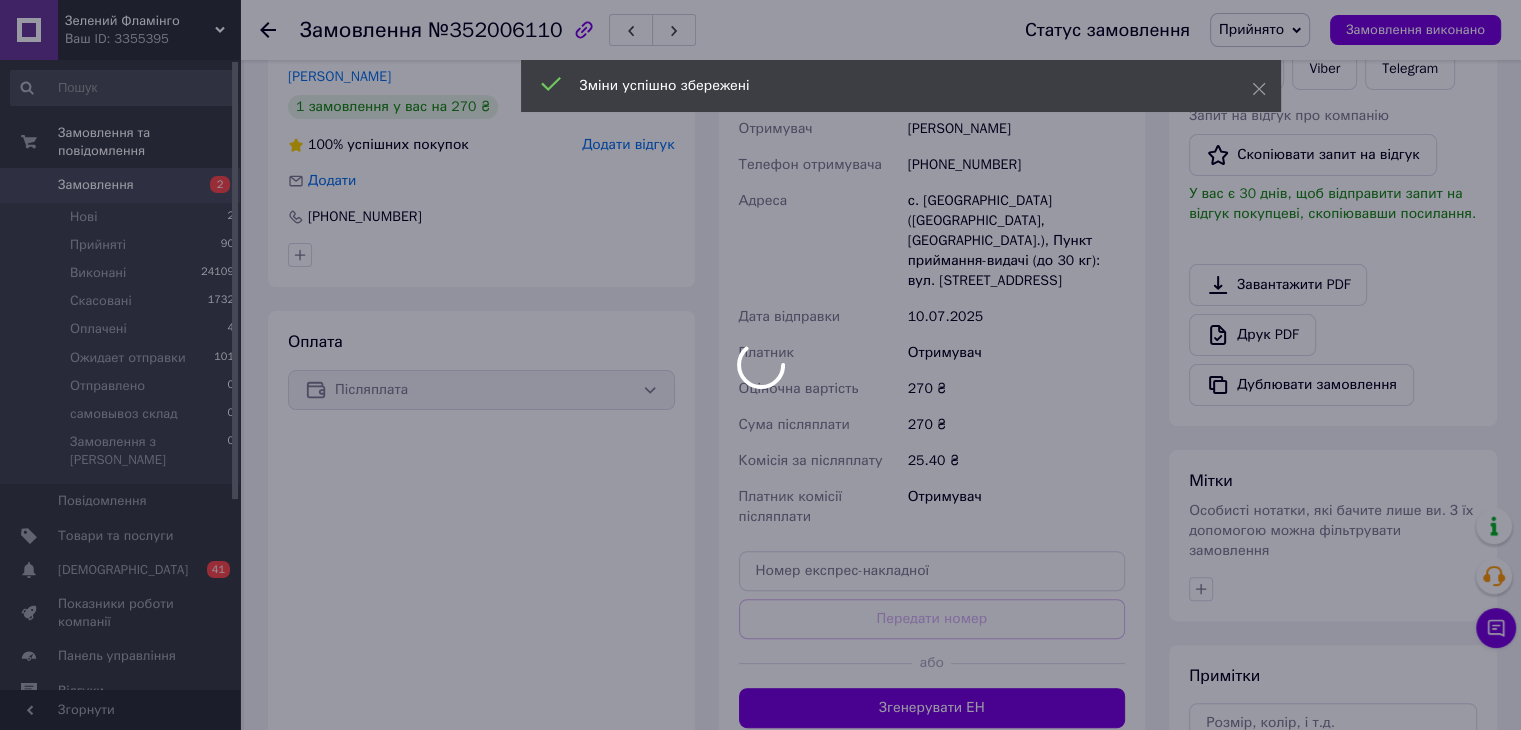 scroll, scrollTop: 500, scrollLeft: 0, axis: vertical 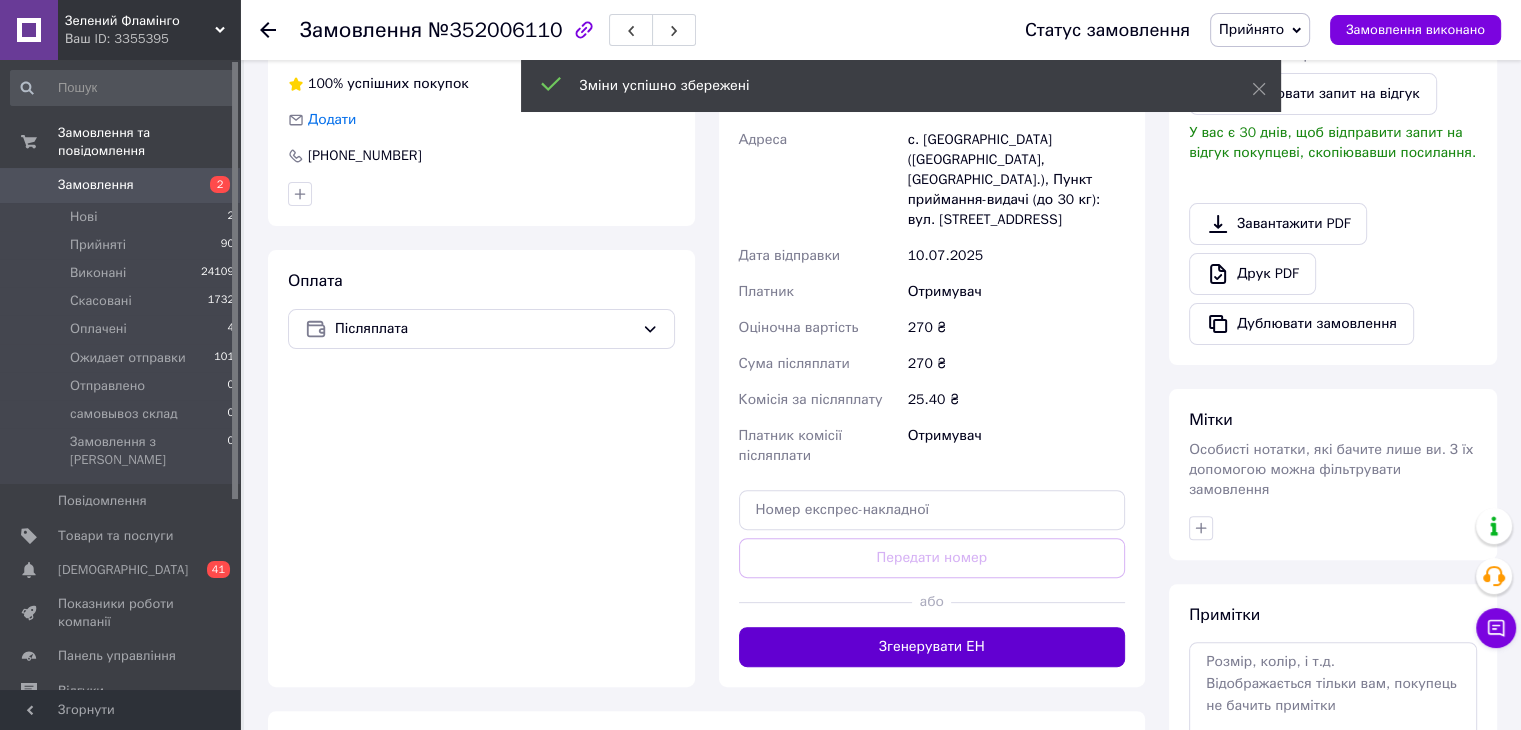 click on "Згенерувати ЕН" at bounding box center [932, 647] 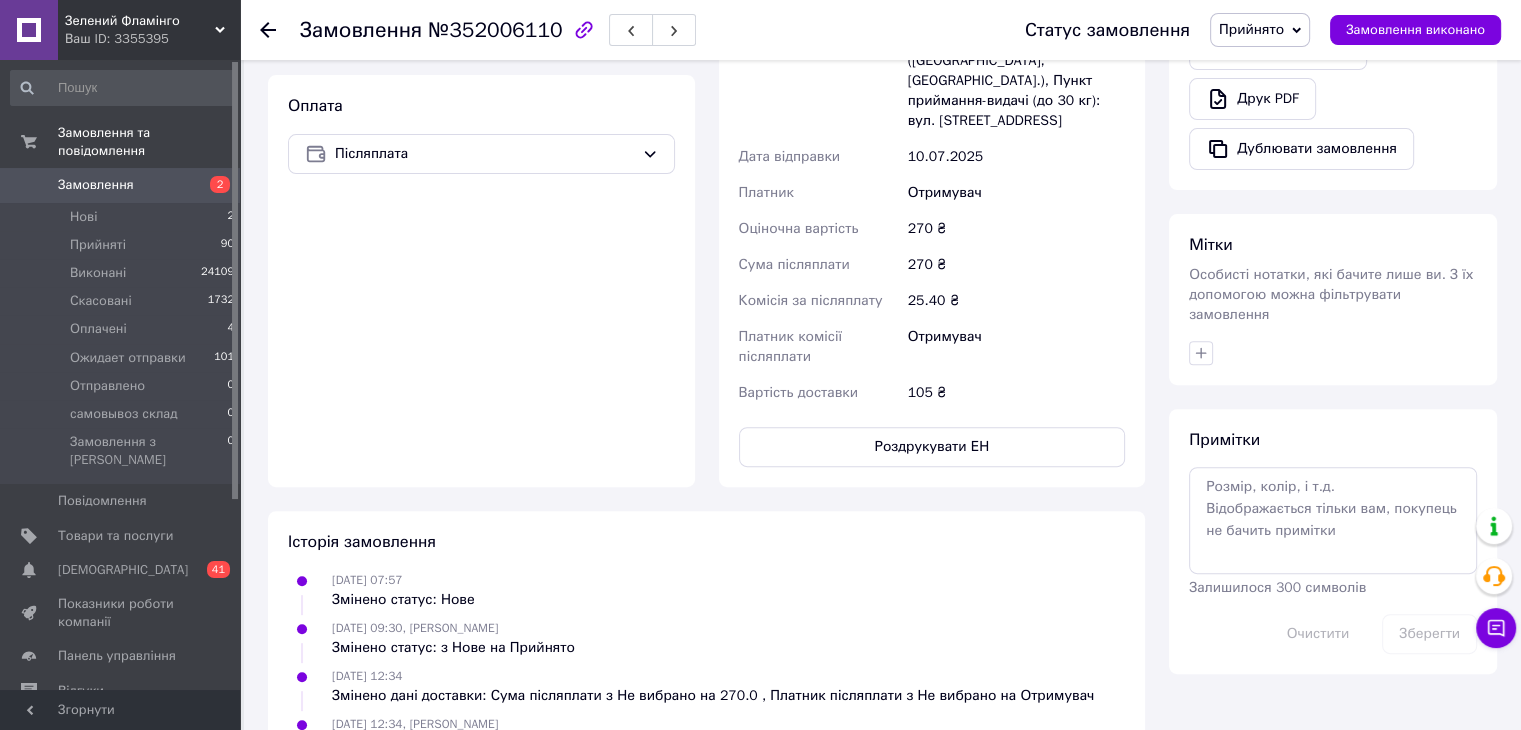 scroll, scrollTop: 894, scrollLeft: 0, axis: vertical 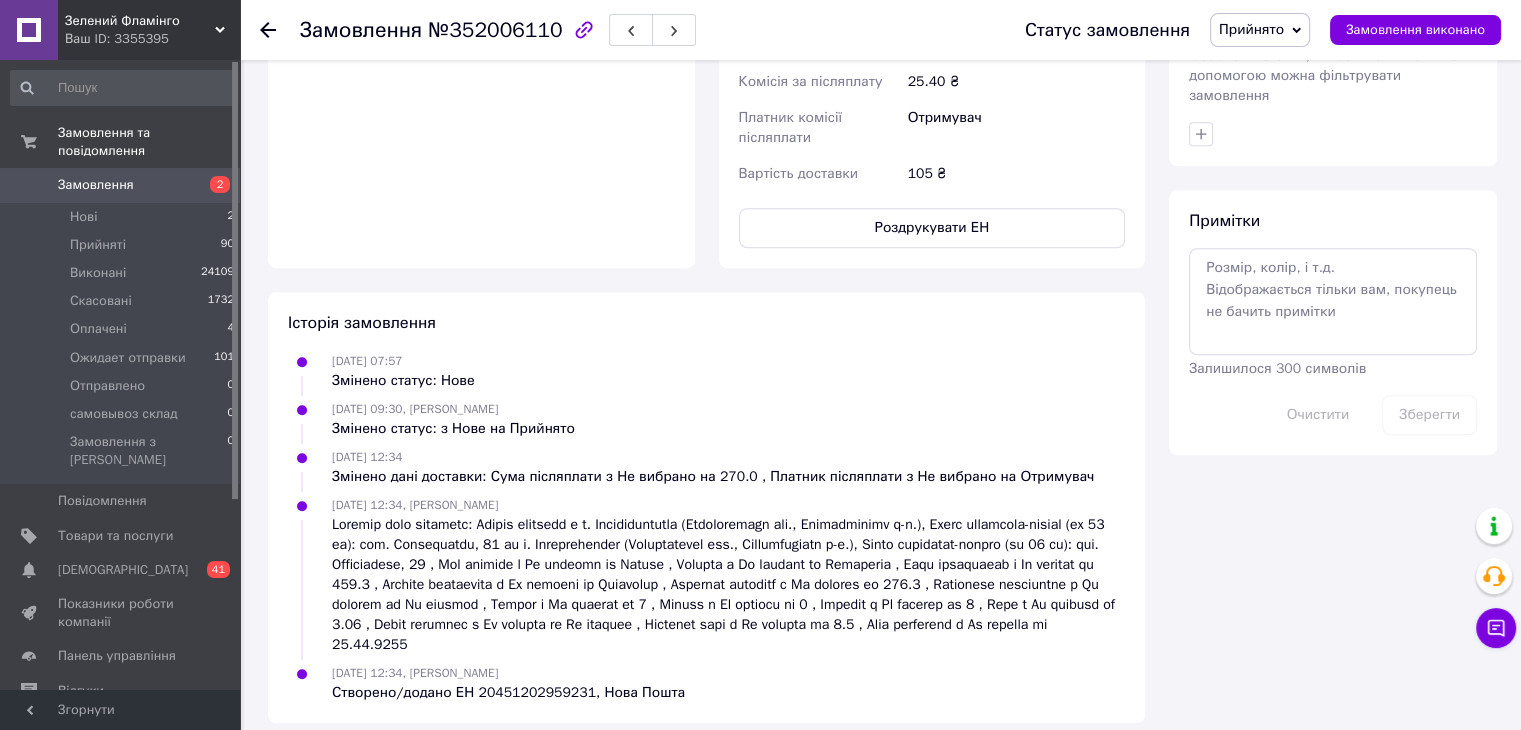 drag, startPoint x: 1210, startPoint y: 117, endPoint x: 1212, endPoint y: 132, distance: 15.132746 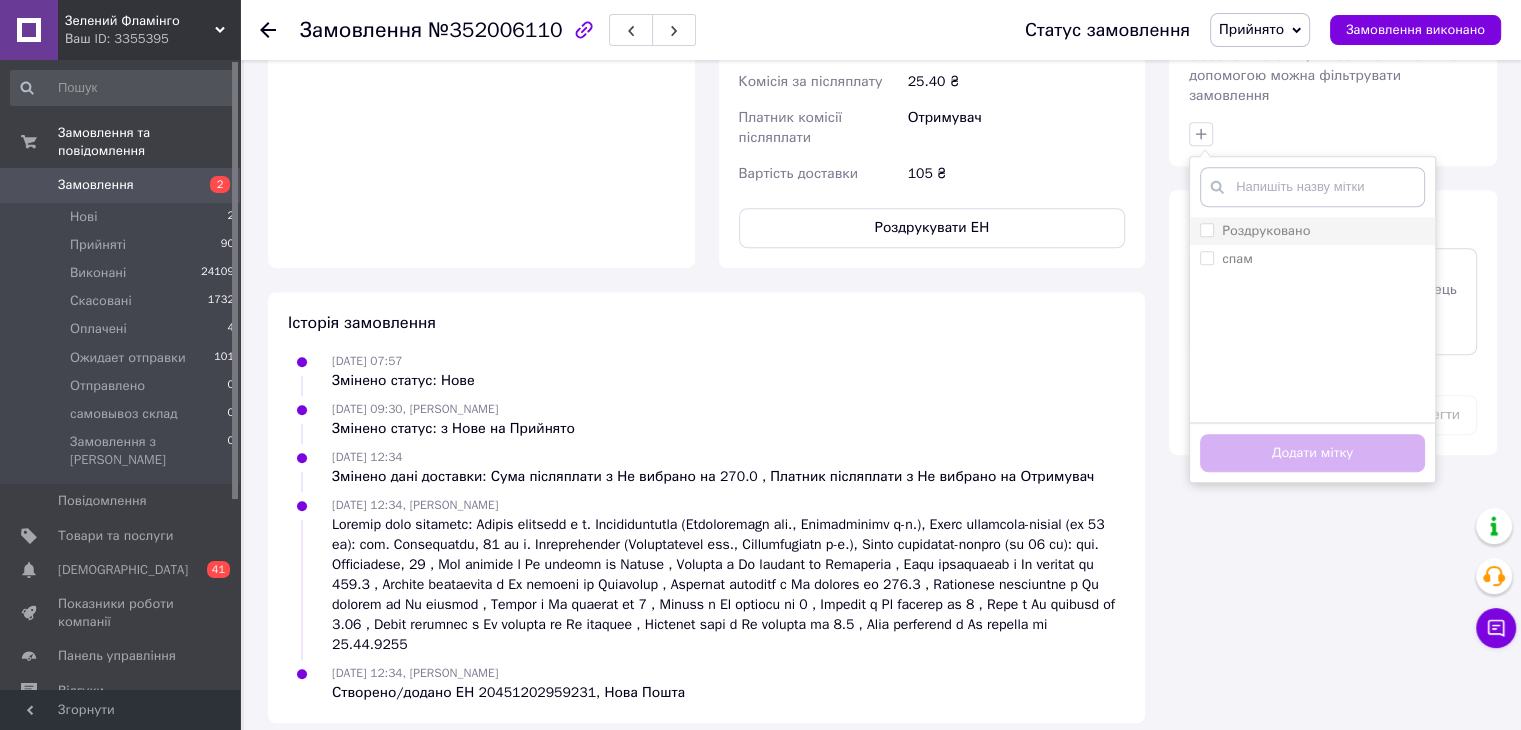 click on "Роздруковано" at bounding box center (1266, 230) 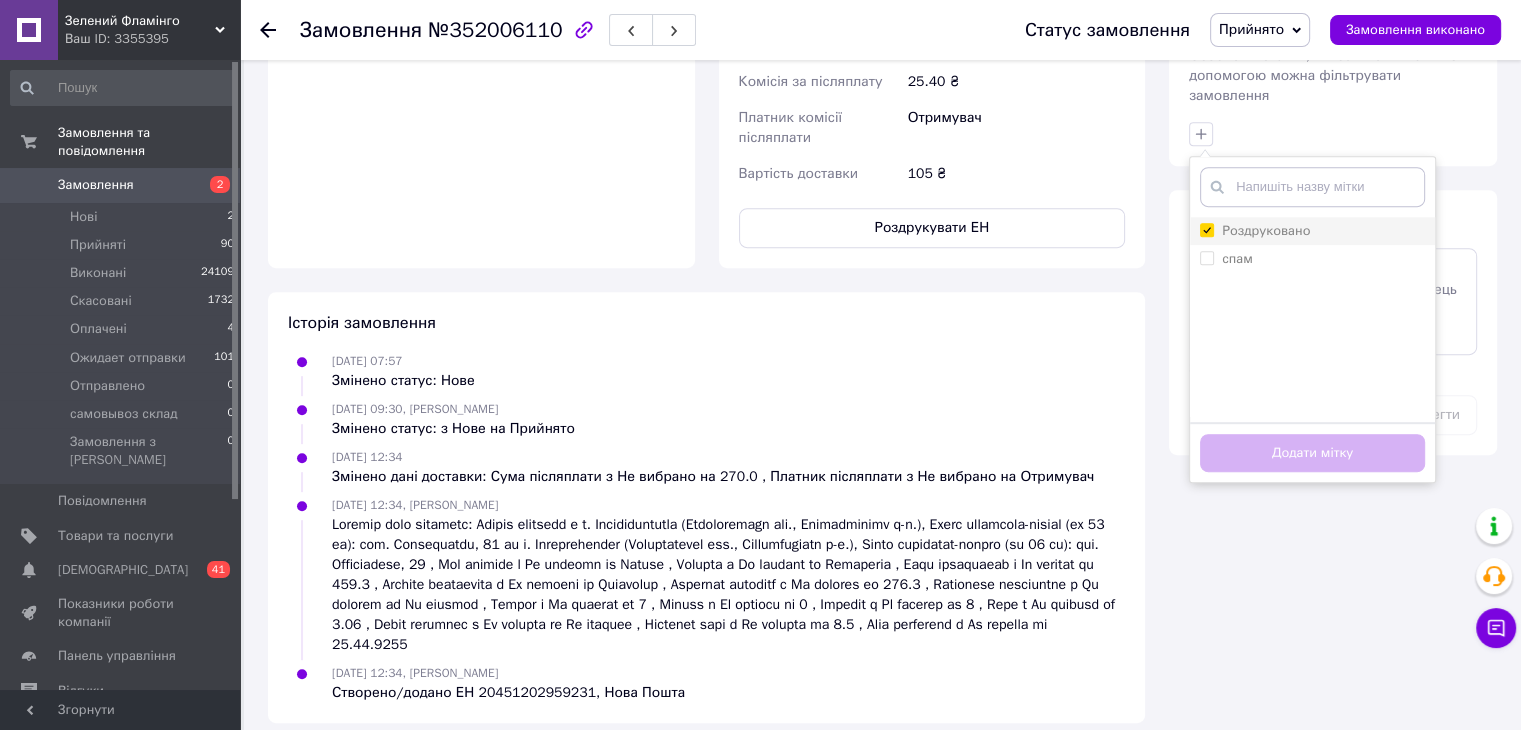 checkbox on "true" 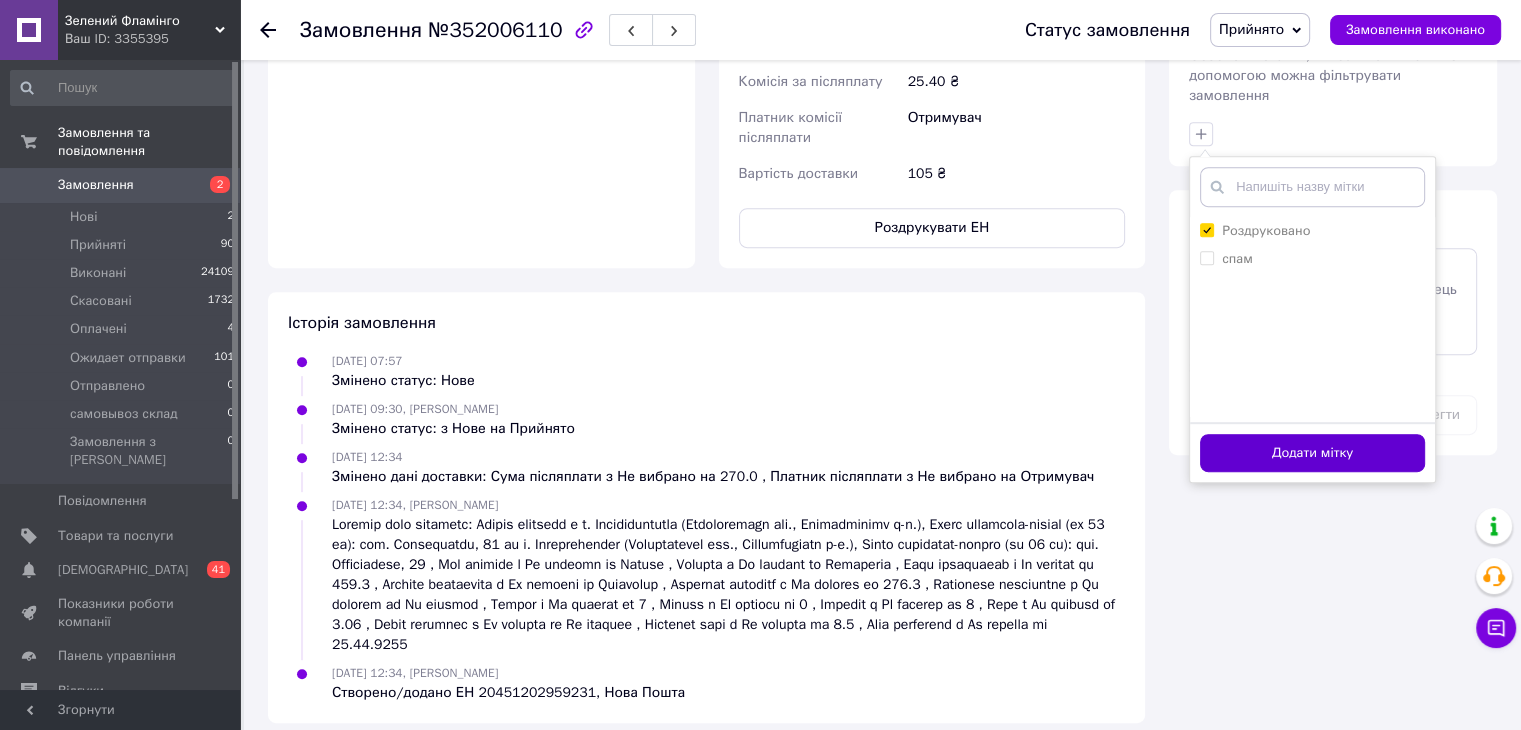 click on "Додати мітку" at bounding box center (1312, 453) 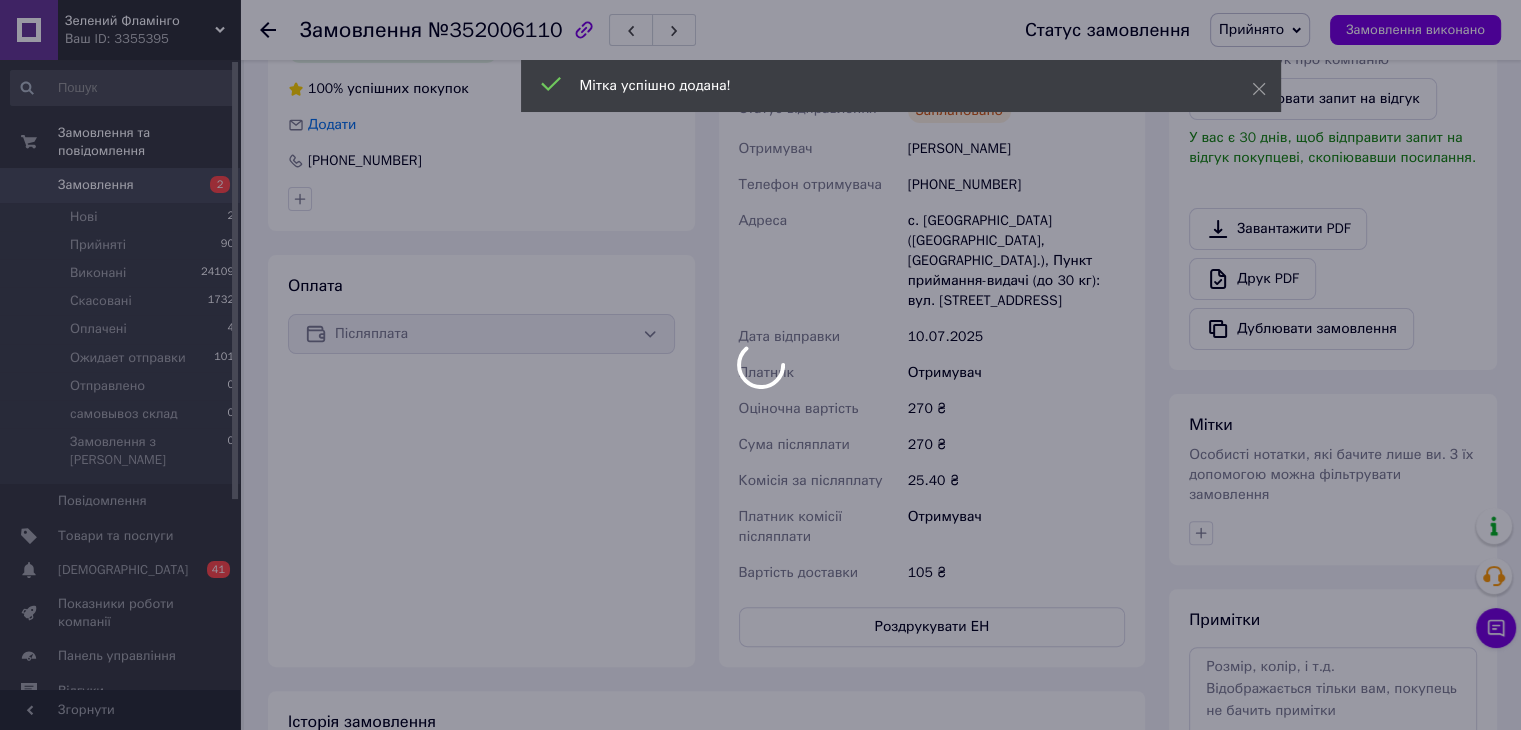 scroll, scrollTop: 494, scrollLeft: 0, axis: vertical 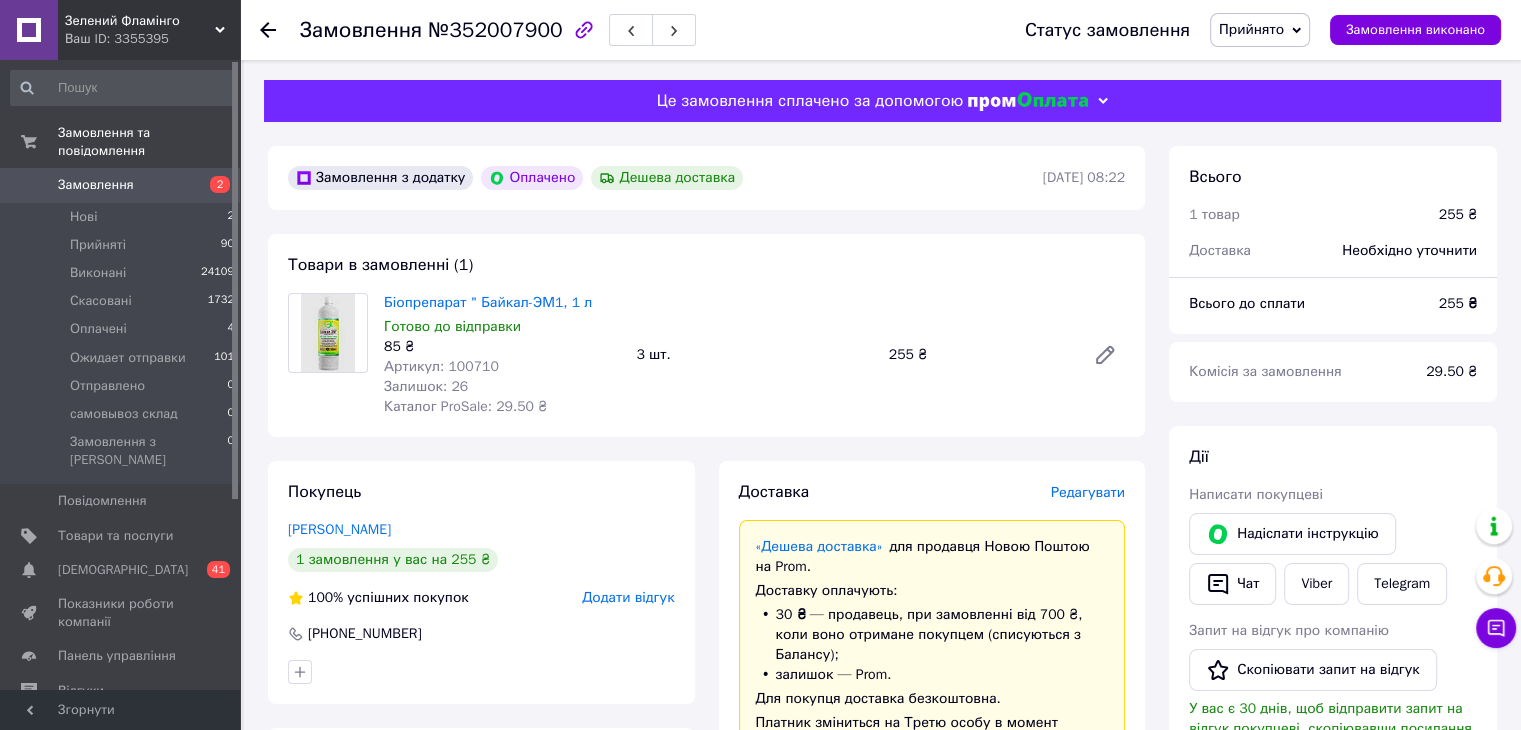 click on "Редагувати" at bounding box center (1088, 492) 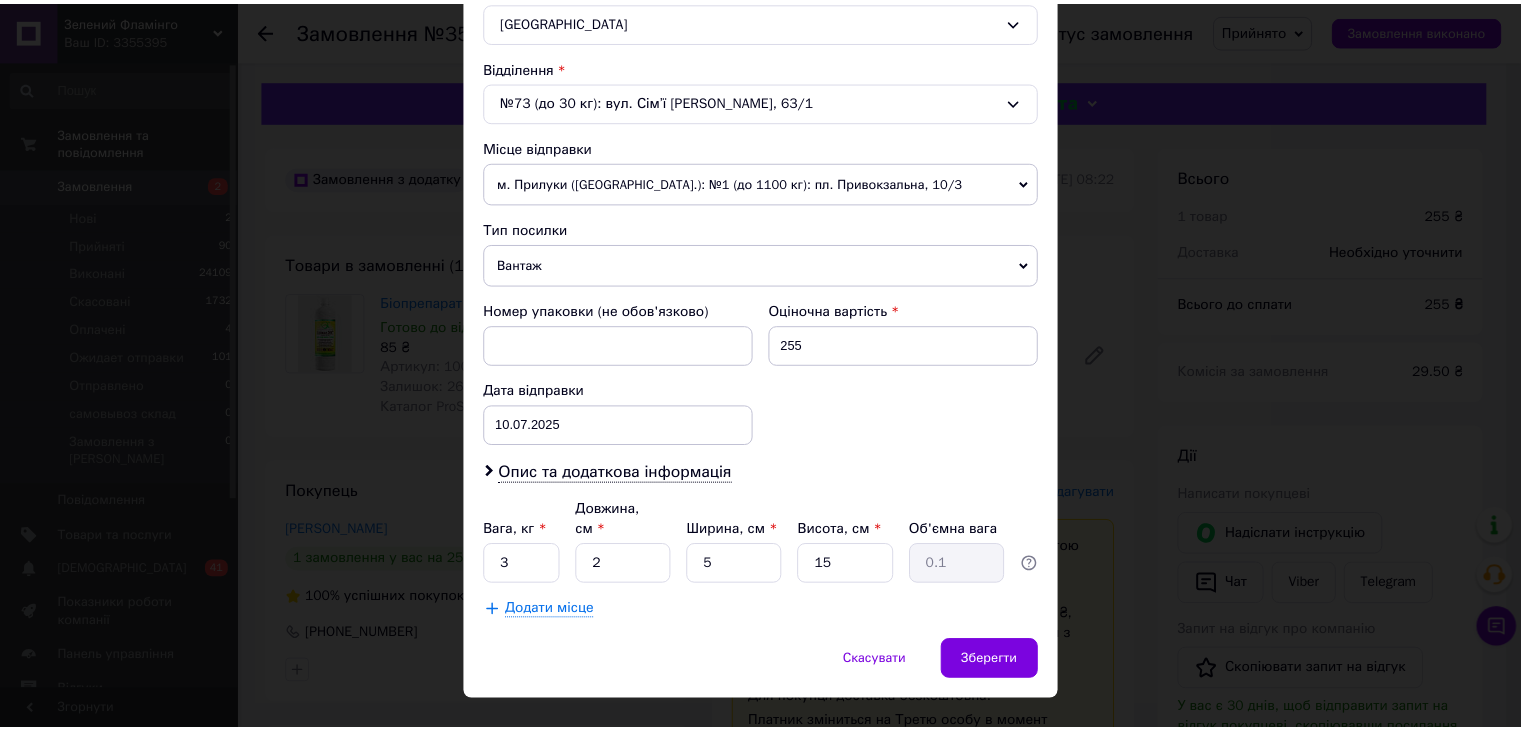scroll, scrollTop: 592, scrollLeft: 0, axis: vertical 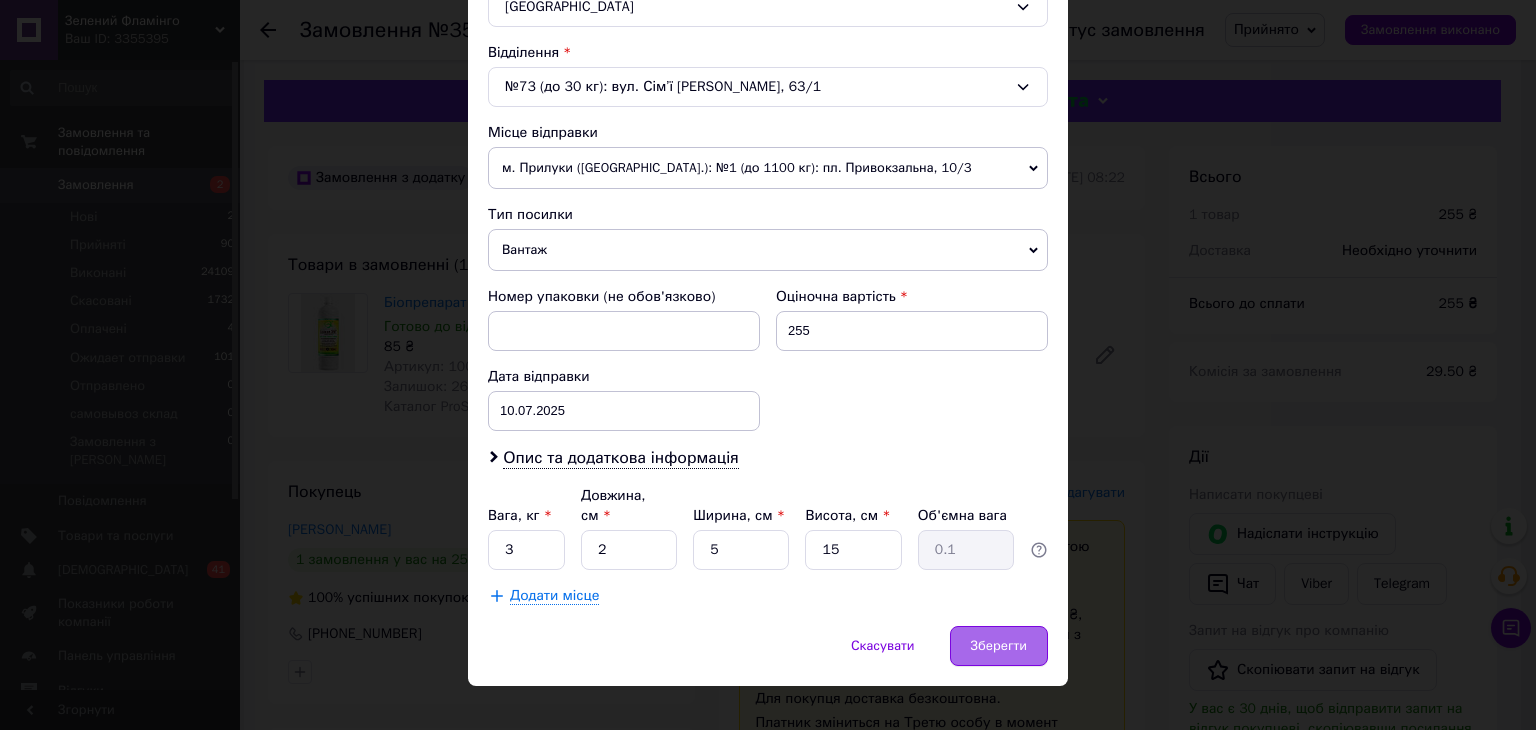 click on "Зберегти" at bounding box center [999, 646] 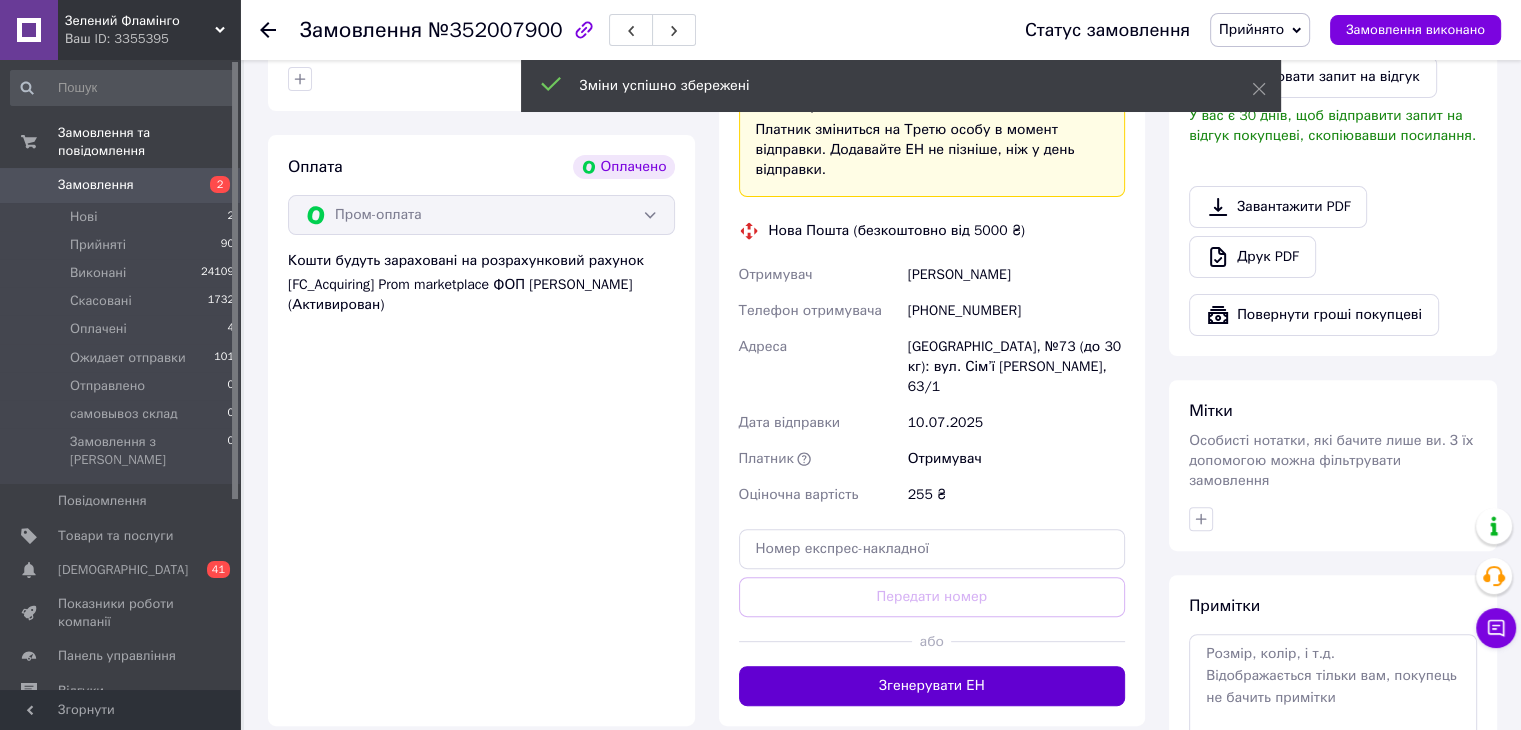 scroll, scrollTop: 600, scrollLeft: 0, axis: vertical 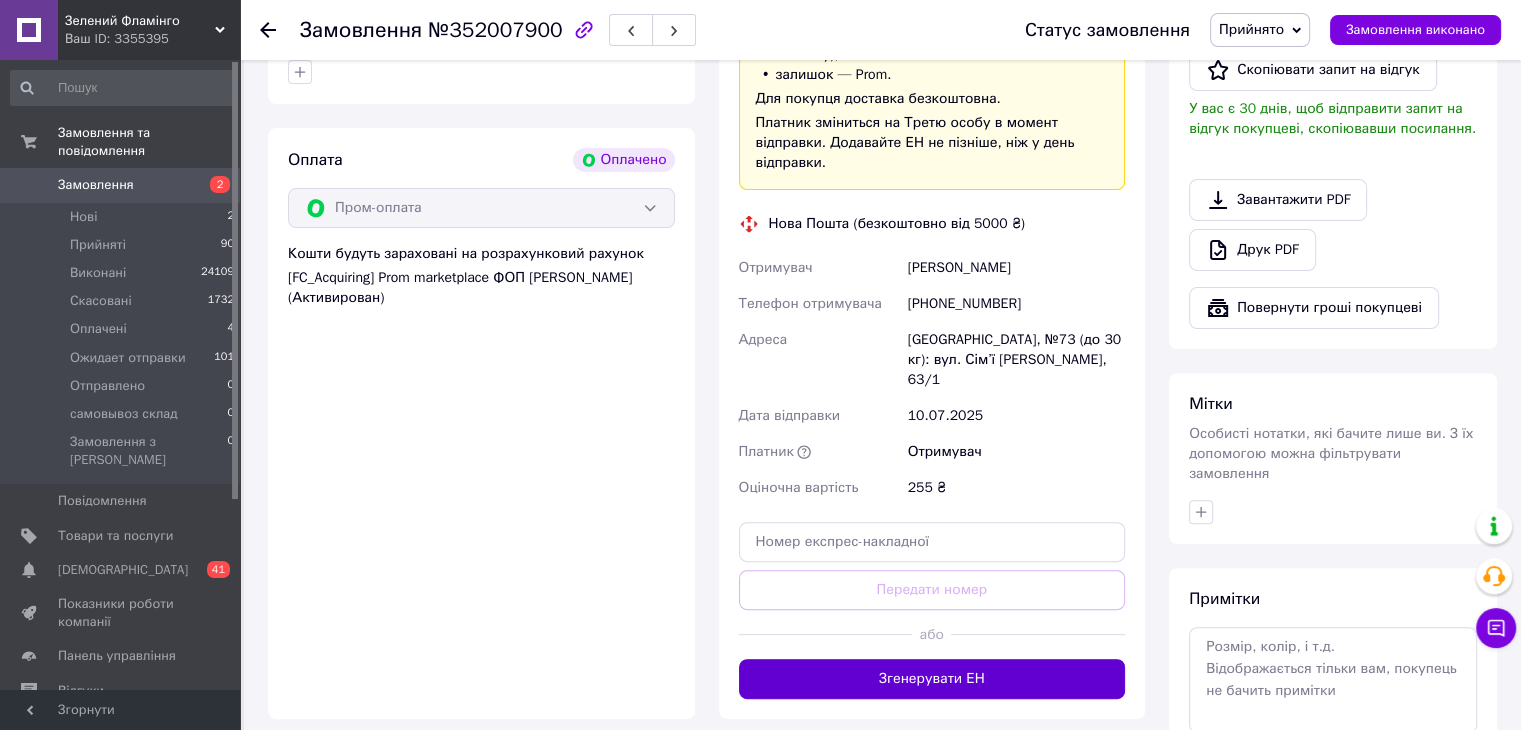click on "Згенерувати ЕН" at bounding box center [932, 679] 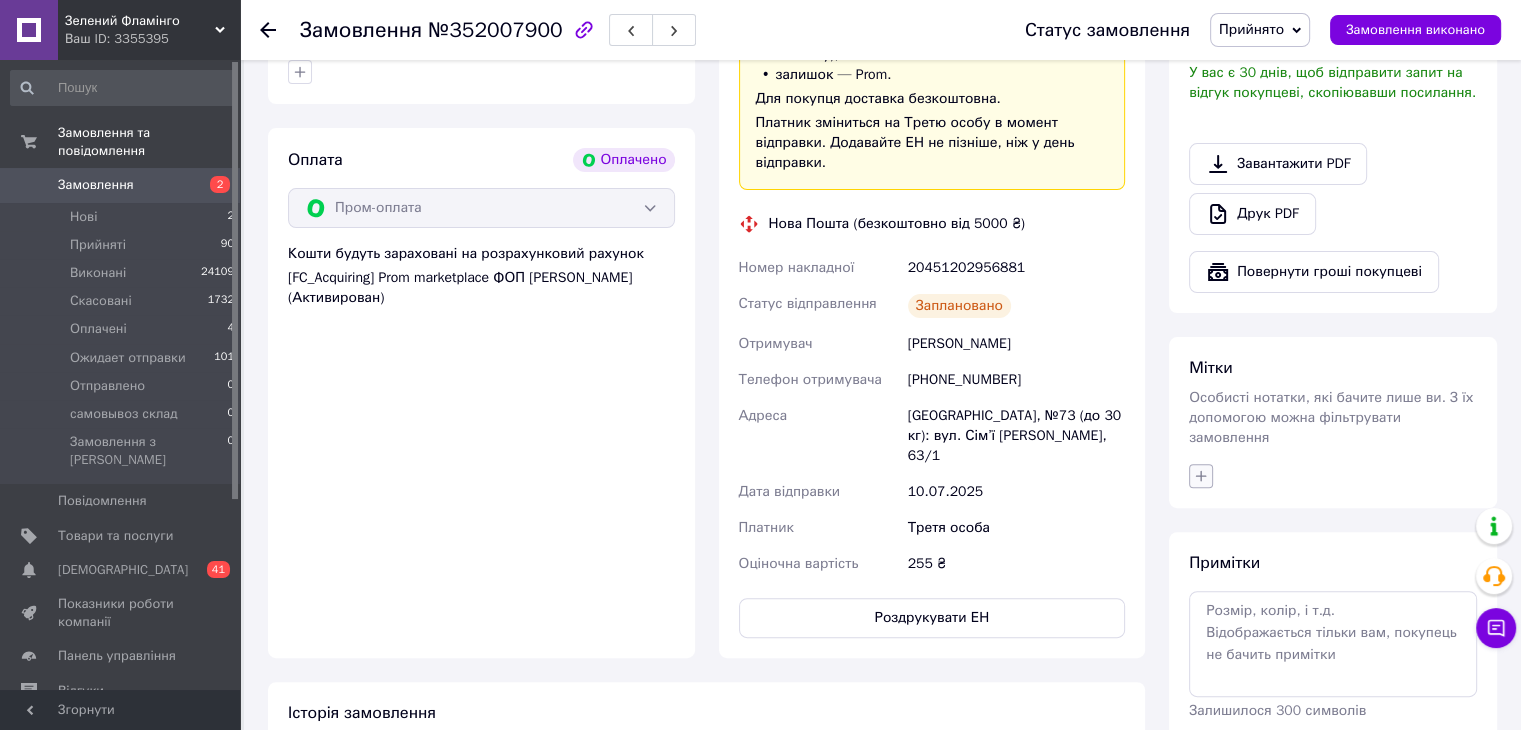 click 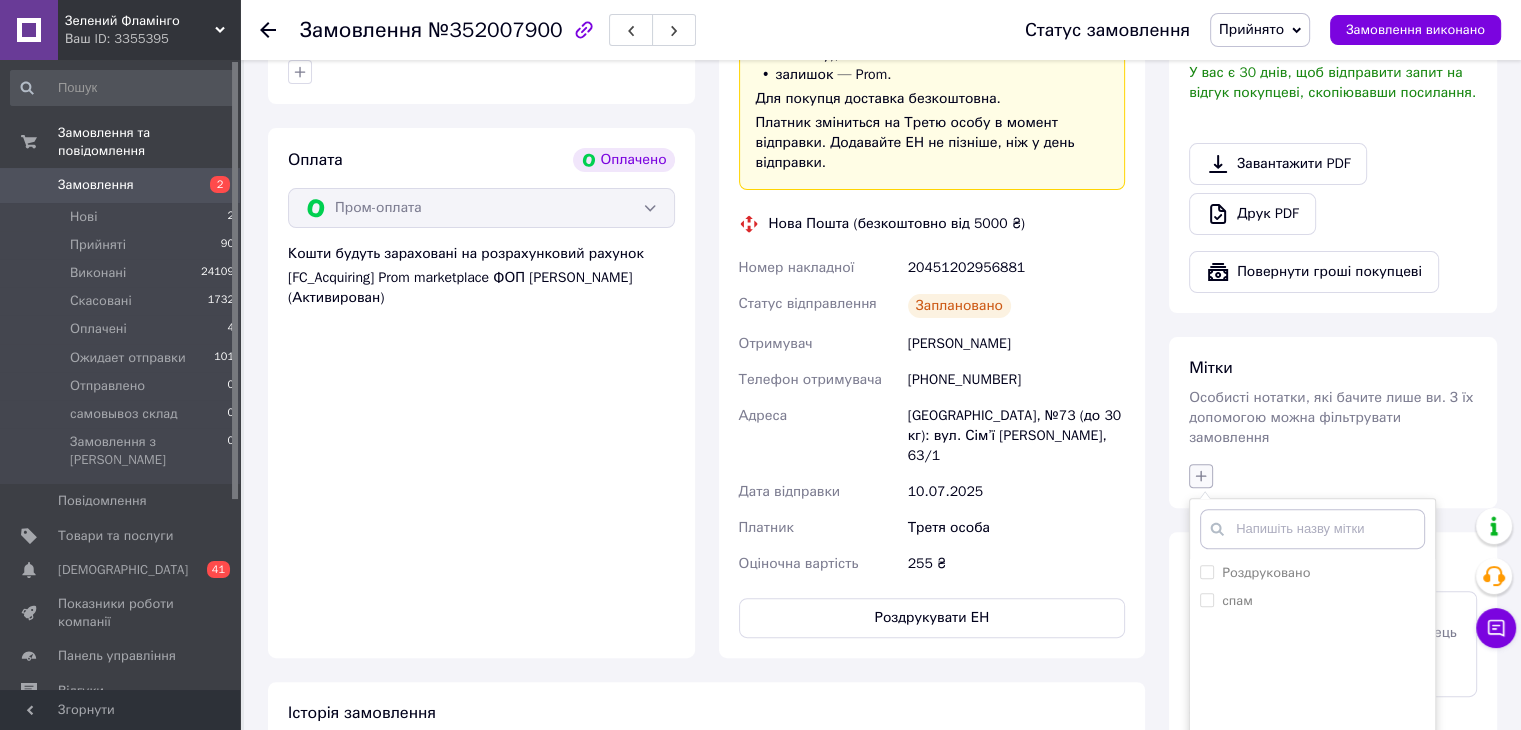 click on "Роздруковано" at bounding box center (1266, 572) 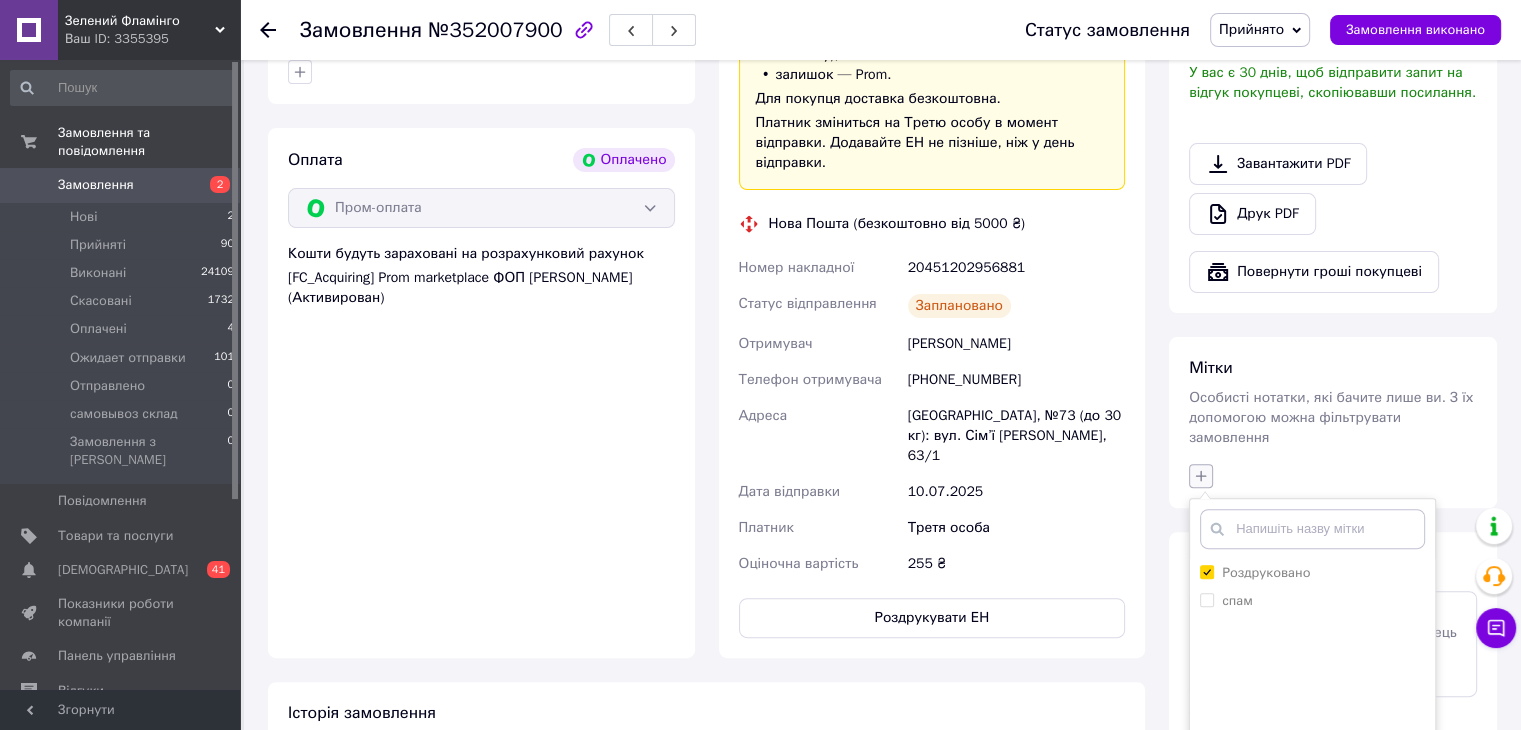 checkbox on "true" 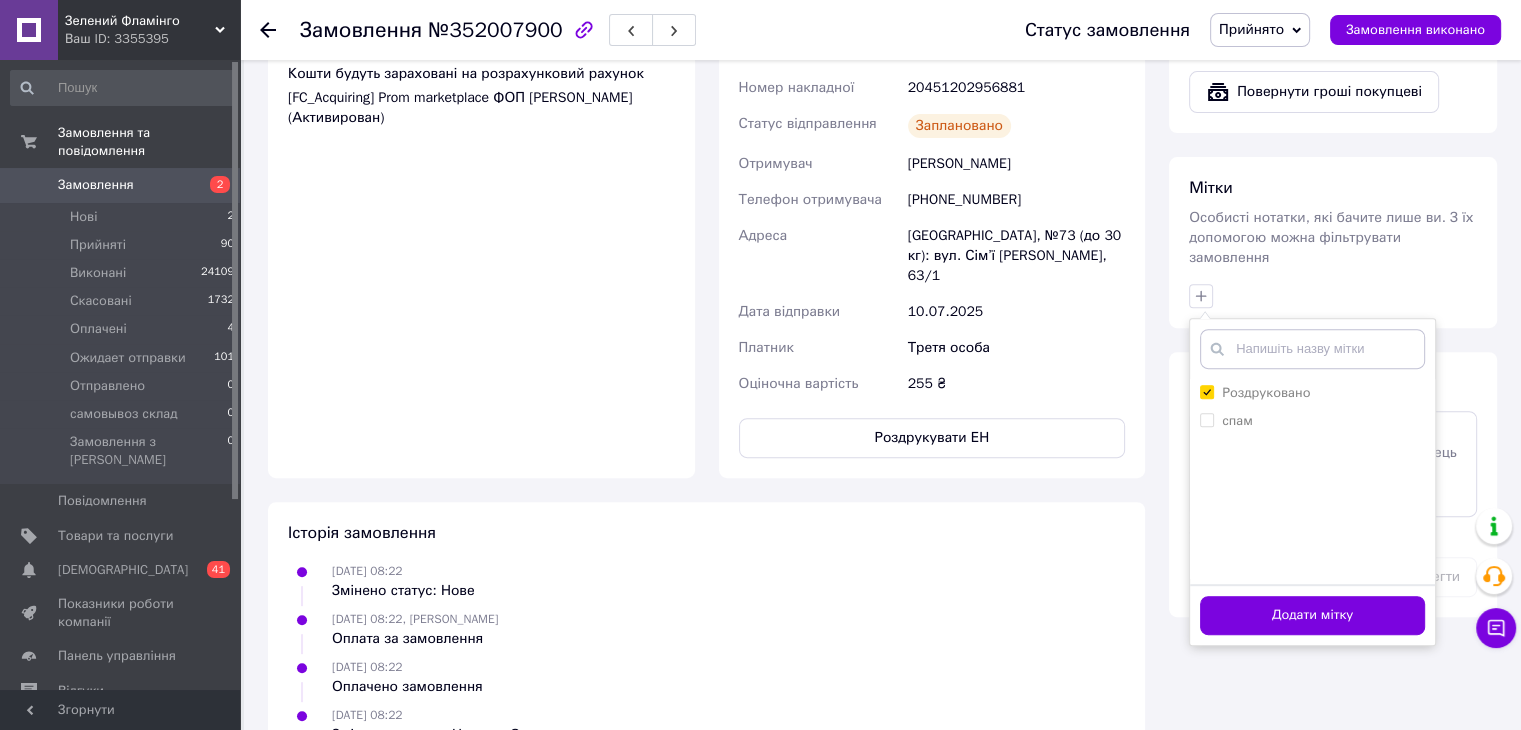 scroll, scrollTop: 800, scrollLeft: 0, axis: vertical 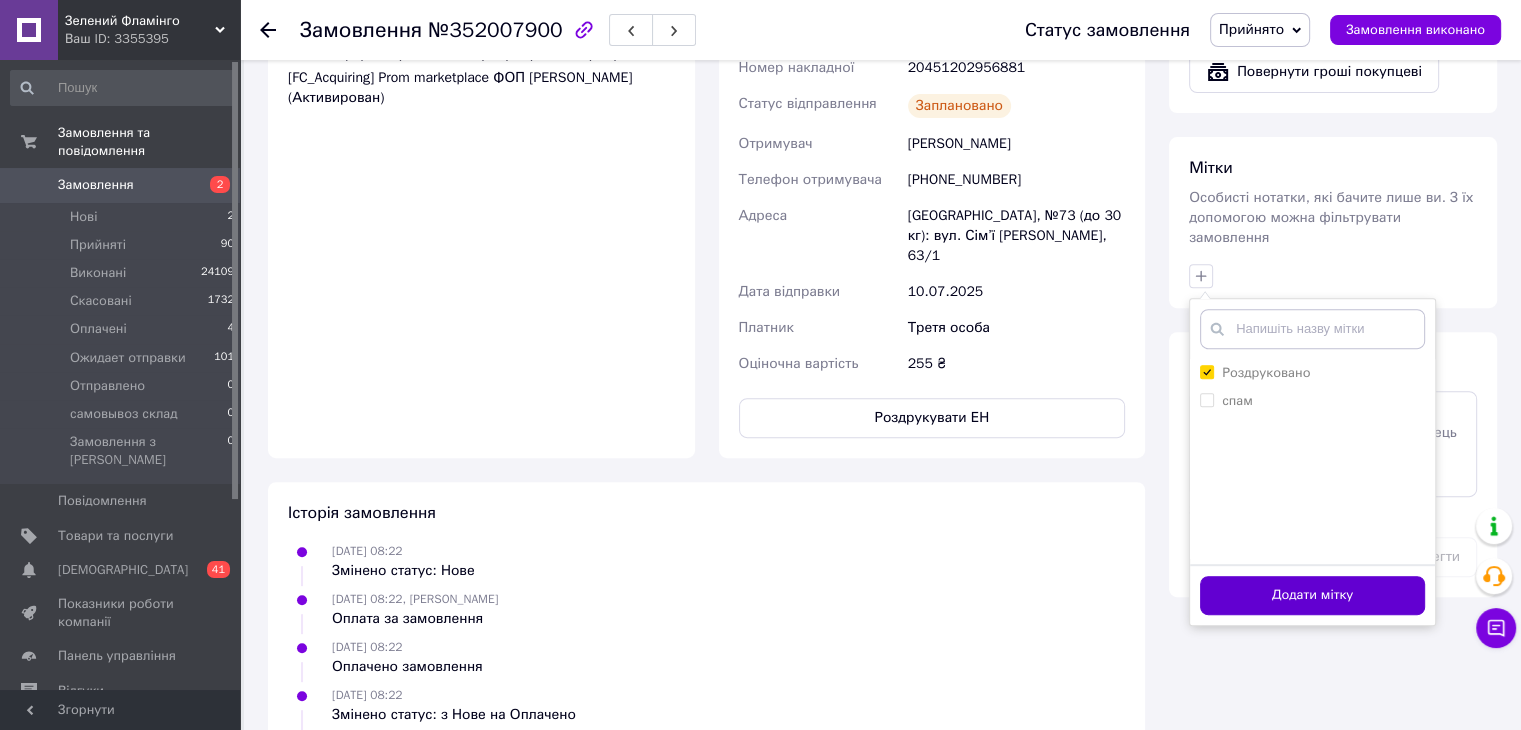 click on "Додати мітку" at bounding box center (1312, 595) 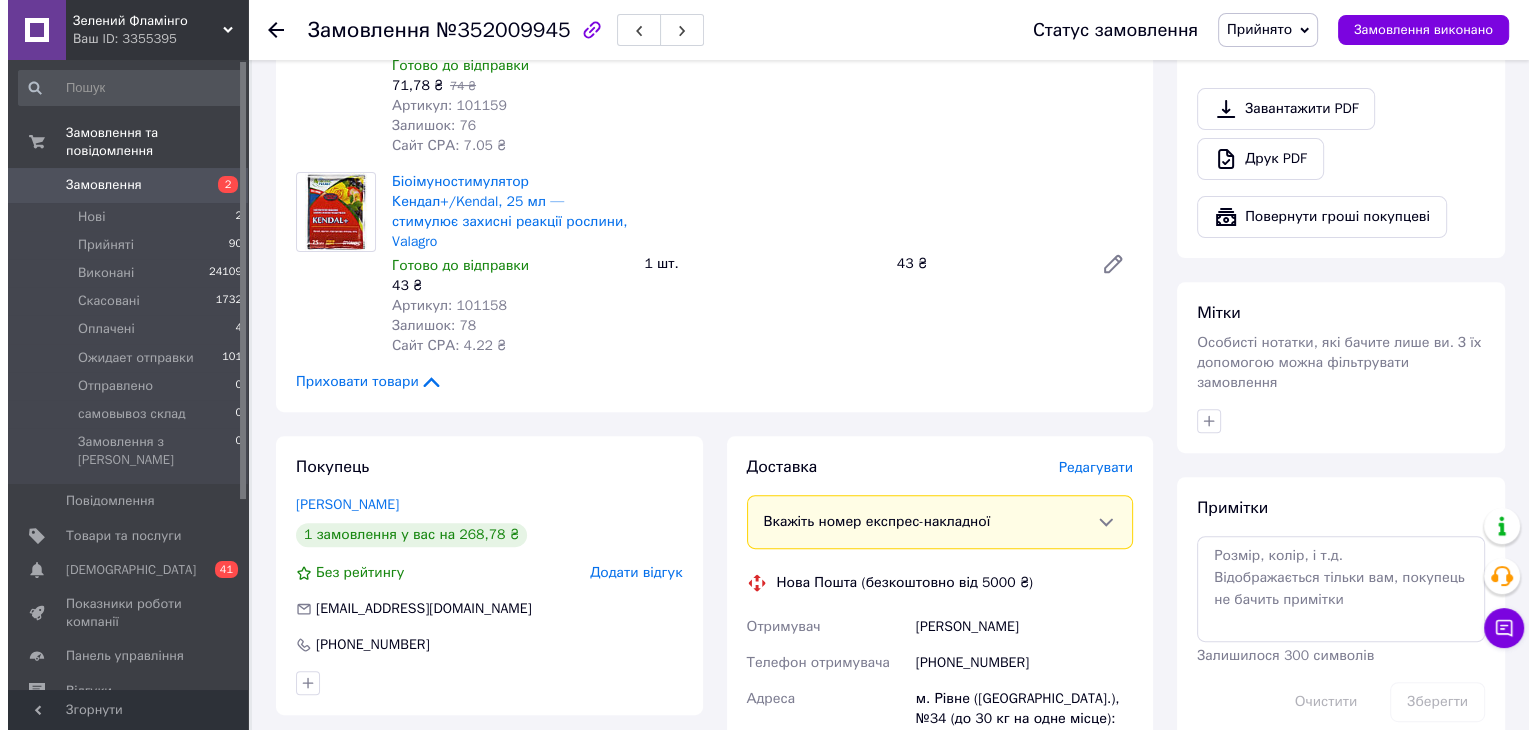 scroll, scrollTop: 700, scrollLeft: 0, axis: vertical 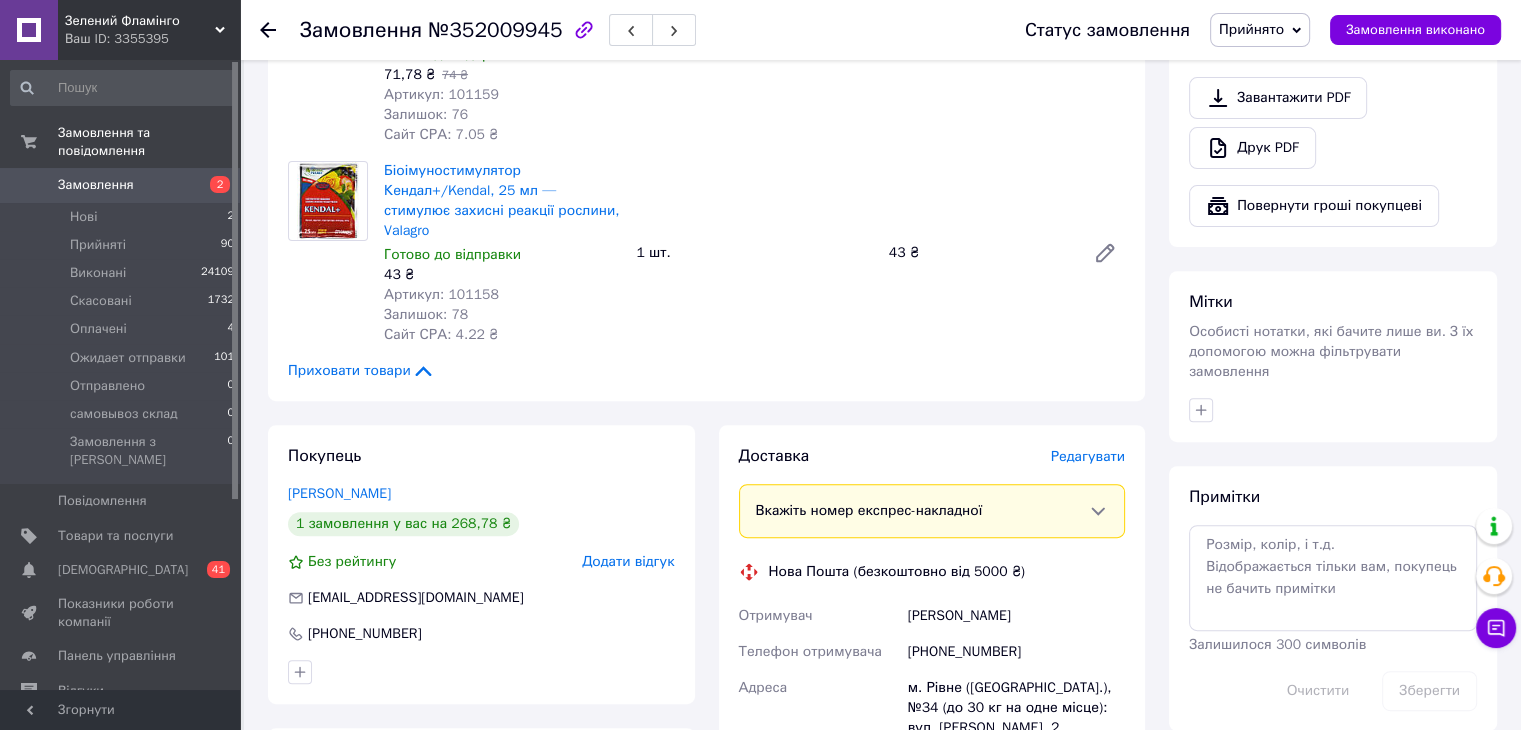 click on "Редагувати" at bounding box center (1088, 456) 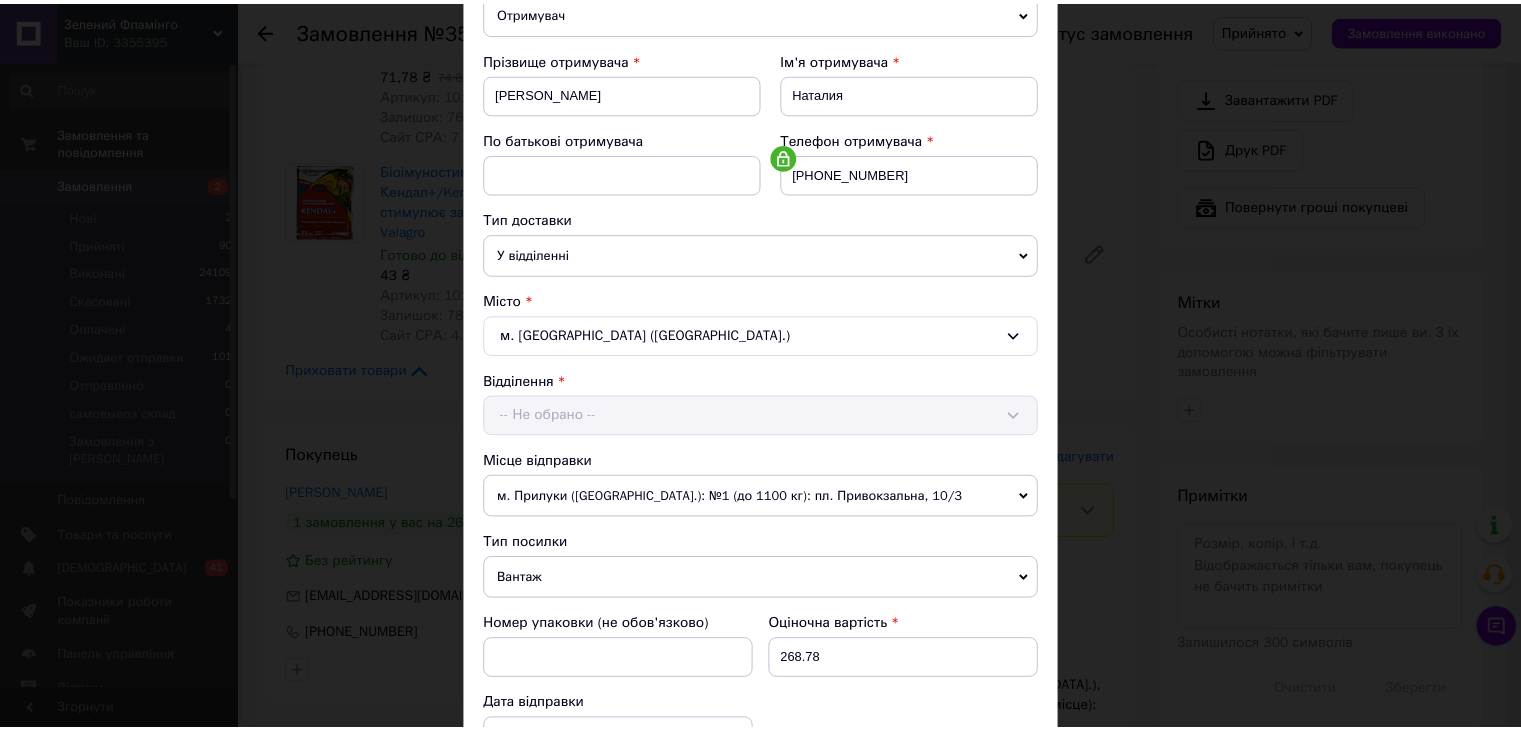 scroll, scrollTop: 592, scrollLeft: 0, axis: vertical 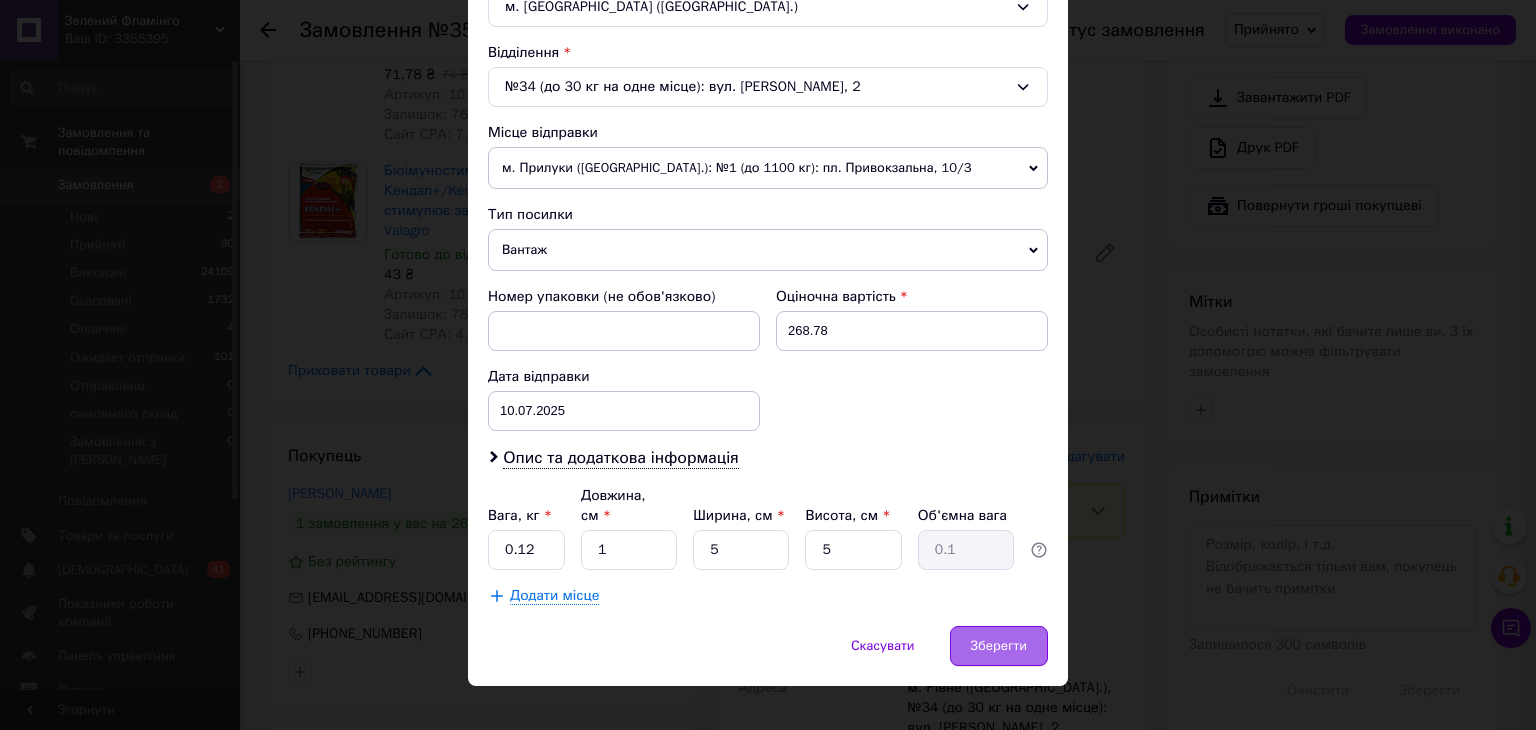 click on "Зберегти" at bounding box center (999, 646) 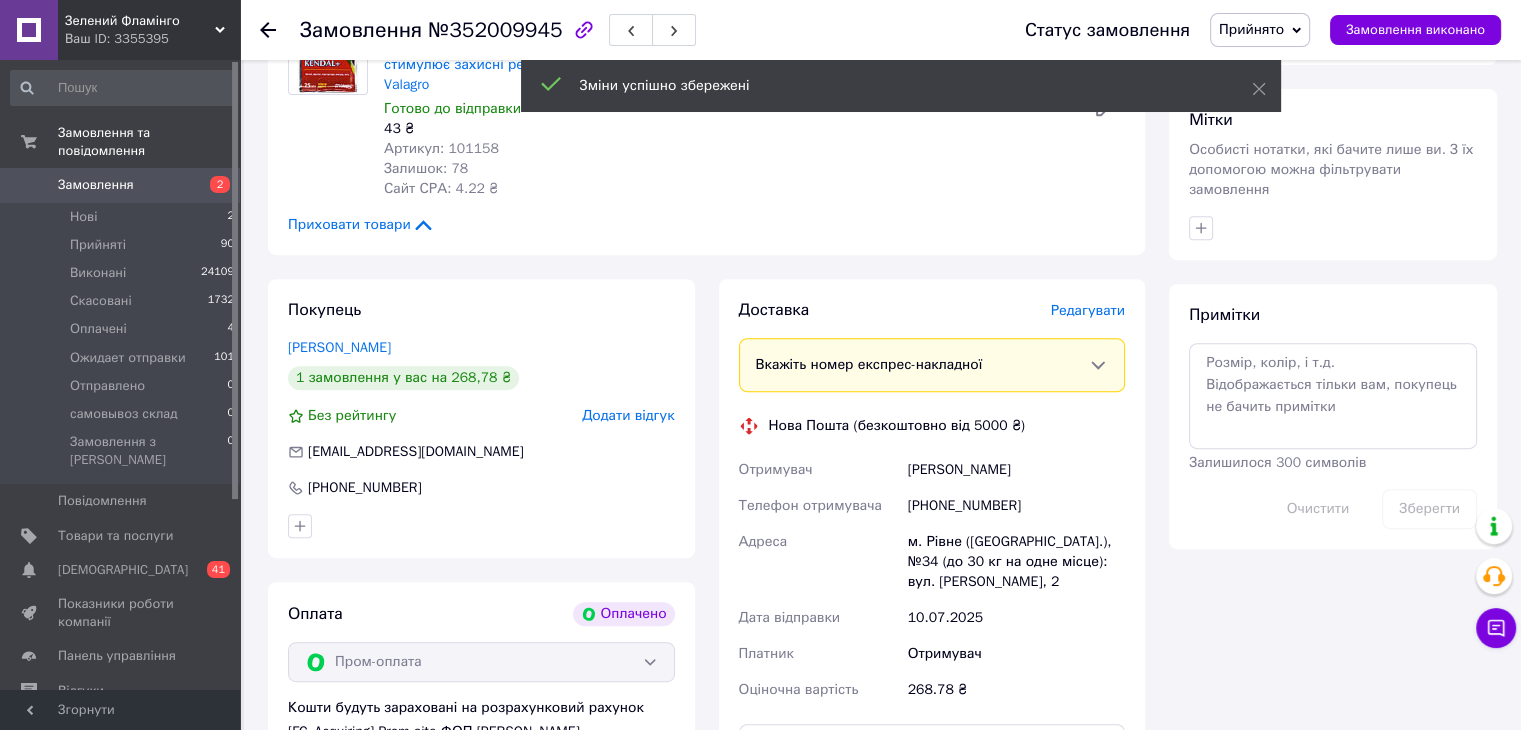 scroll, scrollTop: 1200, scrollLeft: 0, axis: vertical 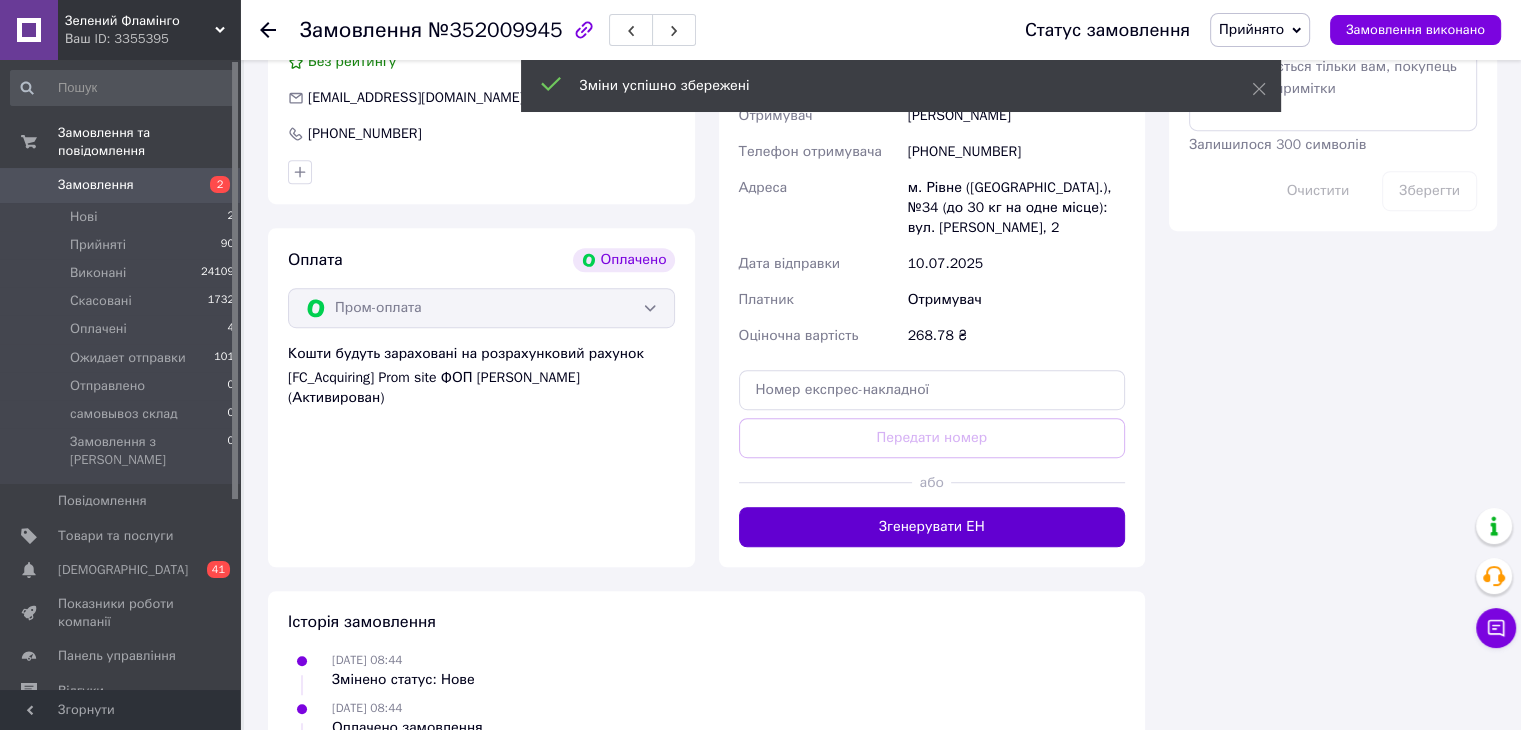 click on "Згенерувати ЕН" at bounding box center [932, 527] 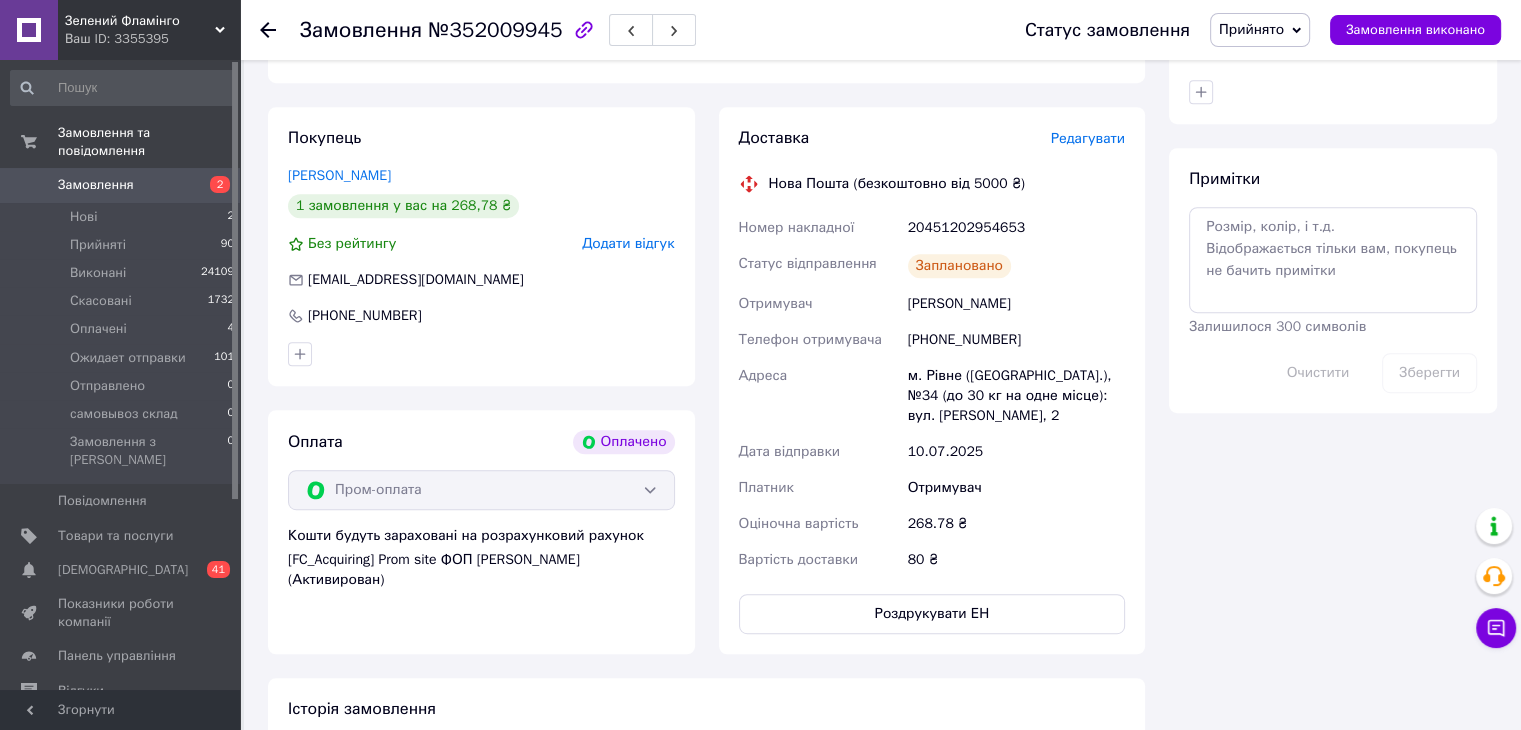 scroll, scrollTop: 1000, scrollLeft: 0, axis: vertical 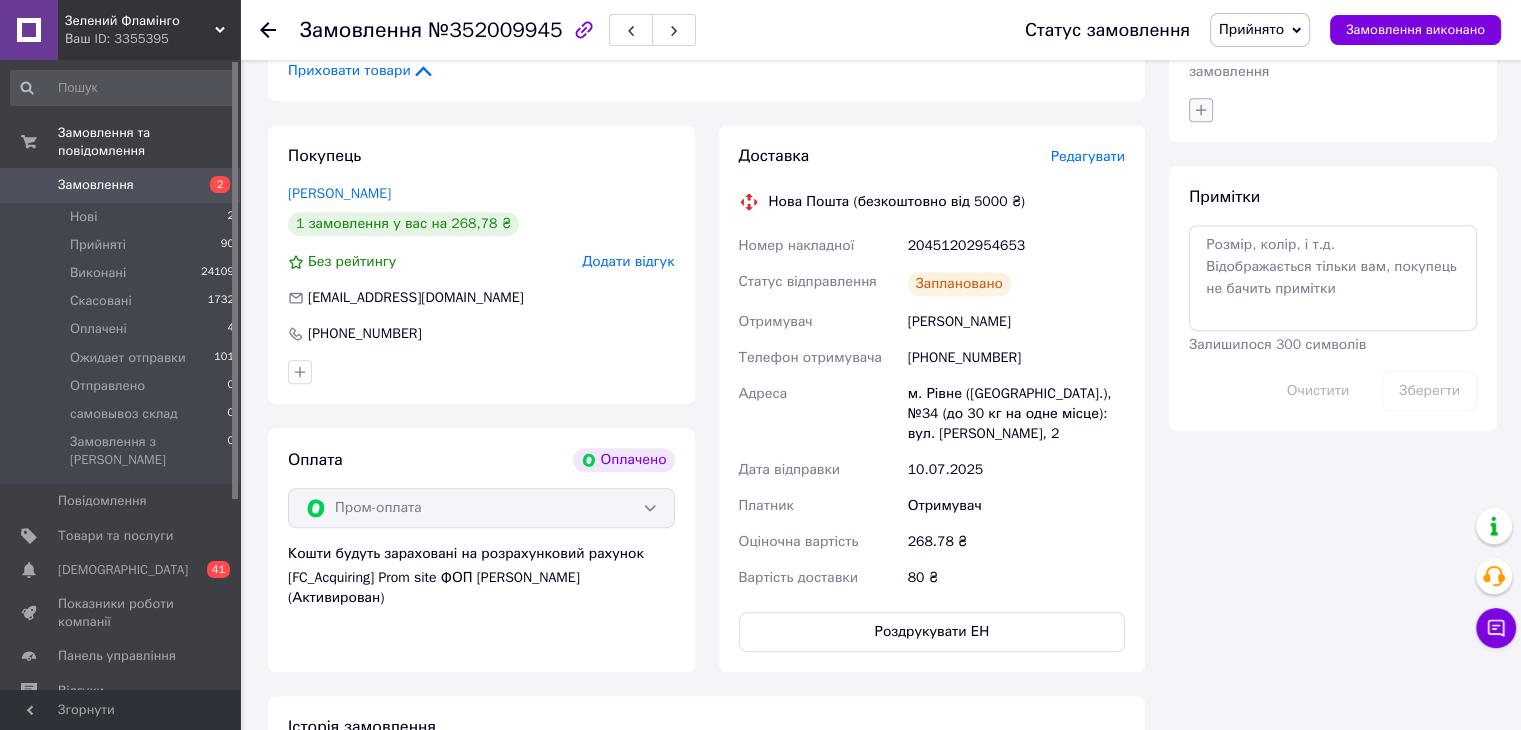 click 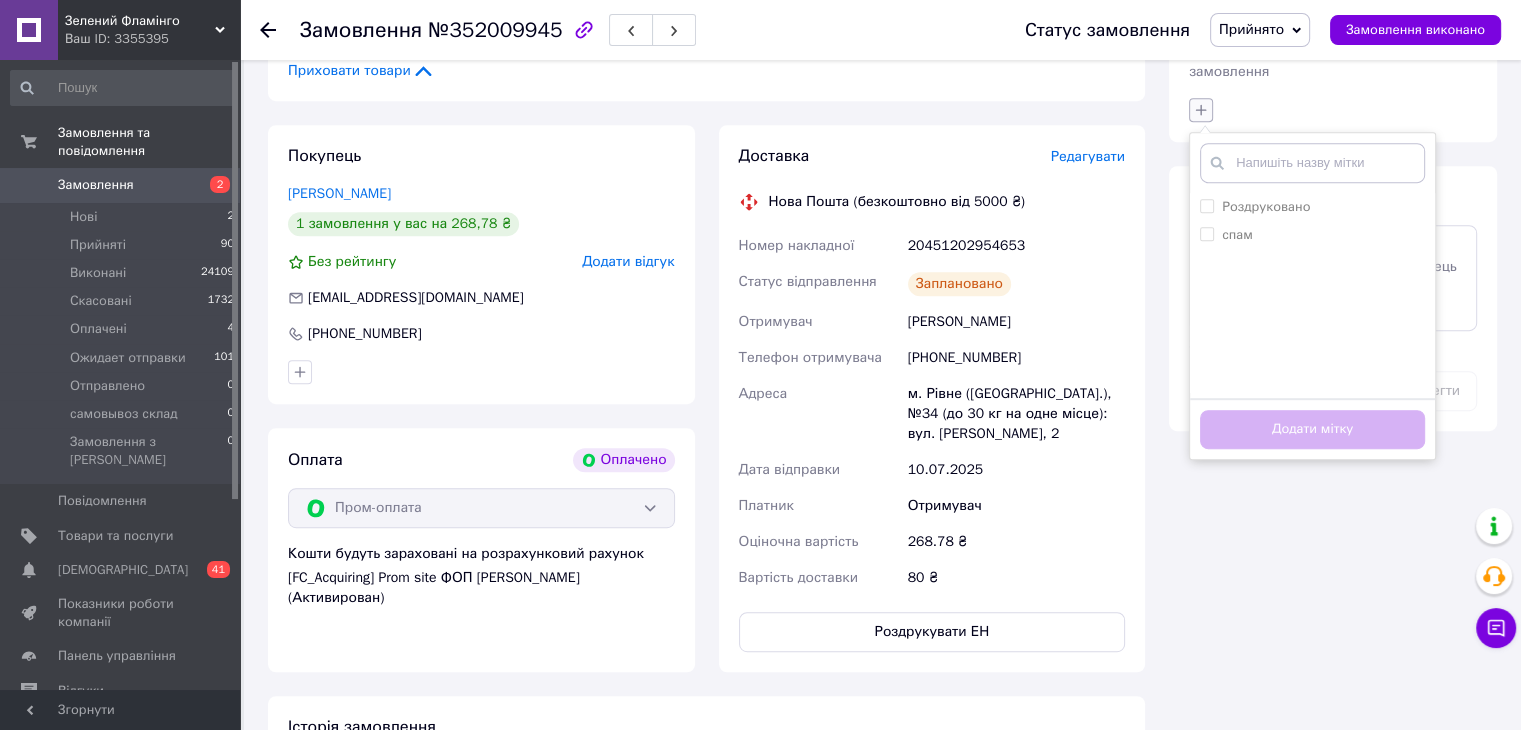 click on "Роздруковано" at bounding box center [1266, 206] 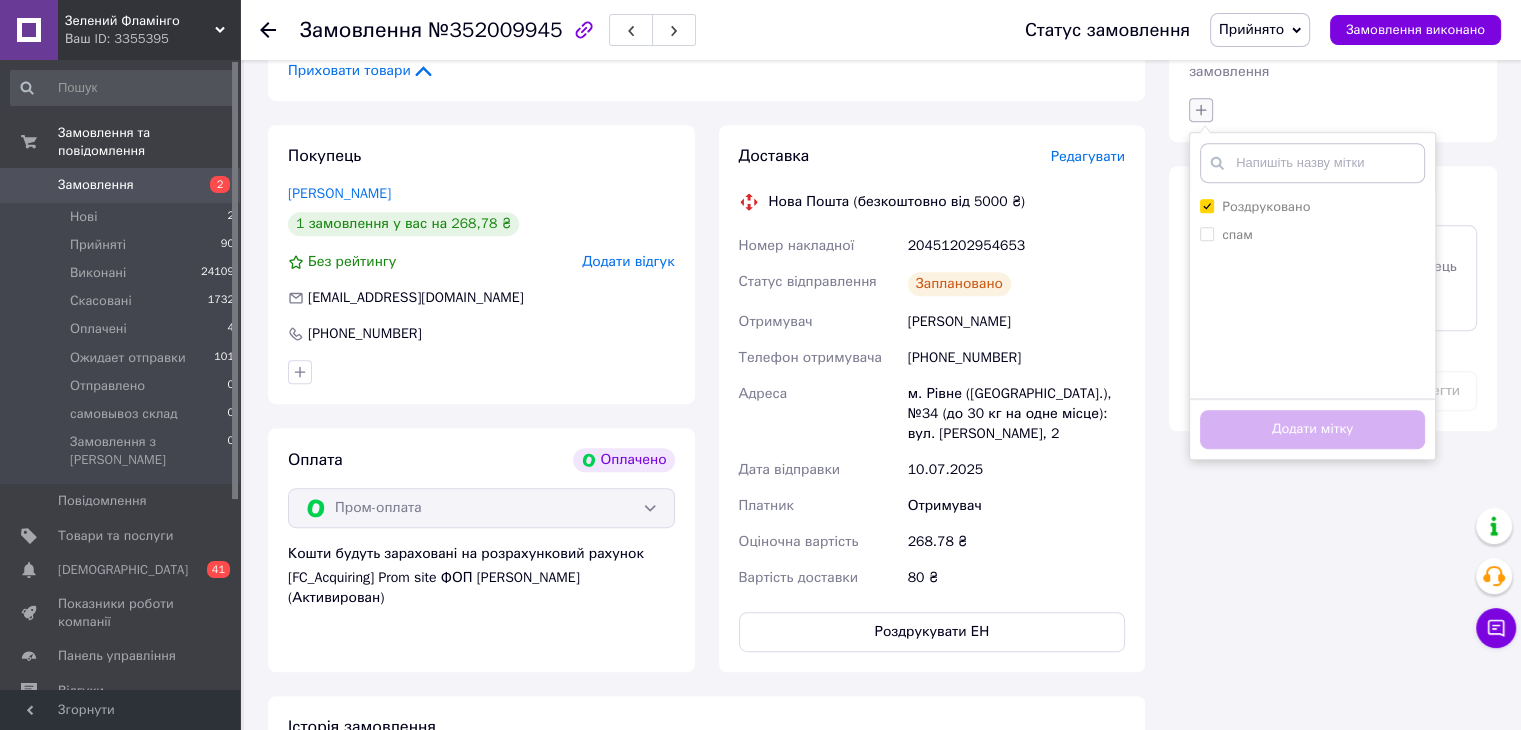 checkbox on "true" 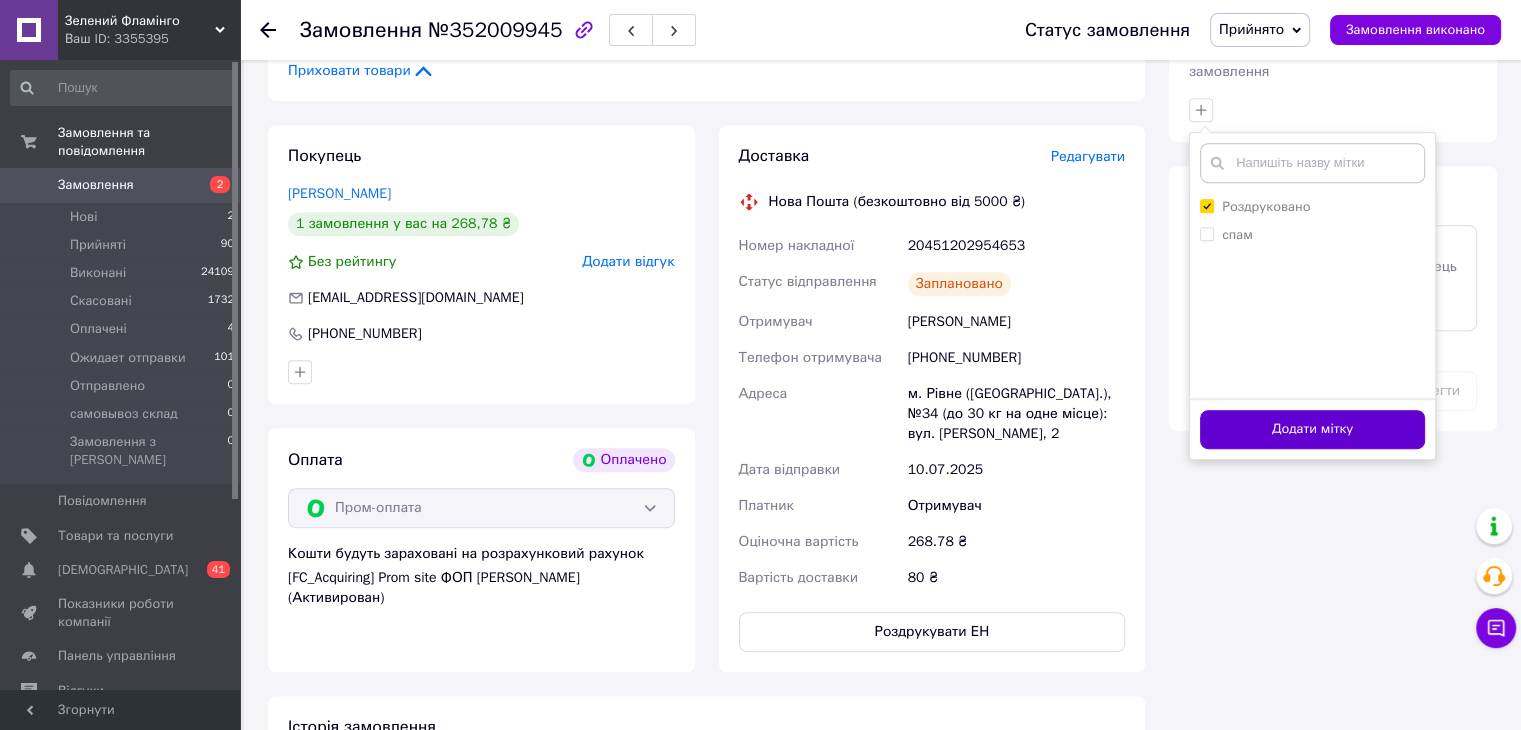 click on "Додати мітку" at bounding box center [1312, 429] 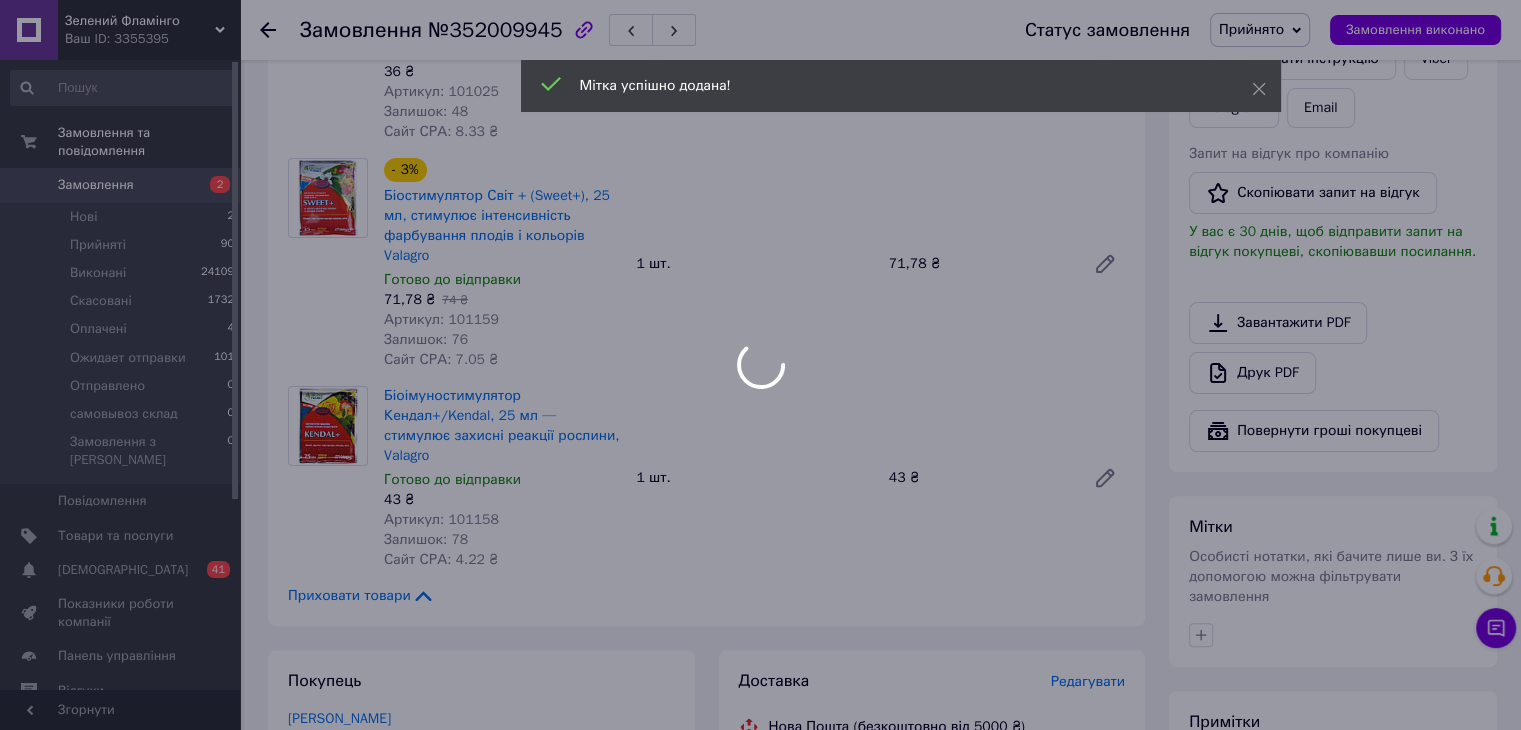 scroll, scrollTop: 0, scrollLeft: 0, axis: both 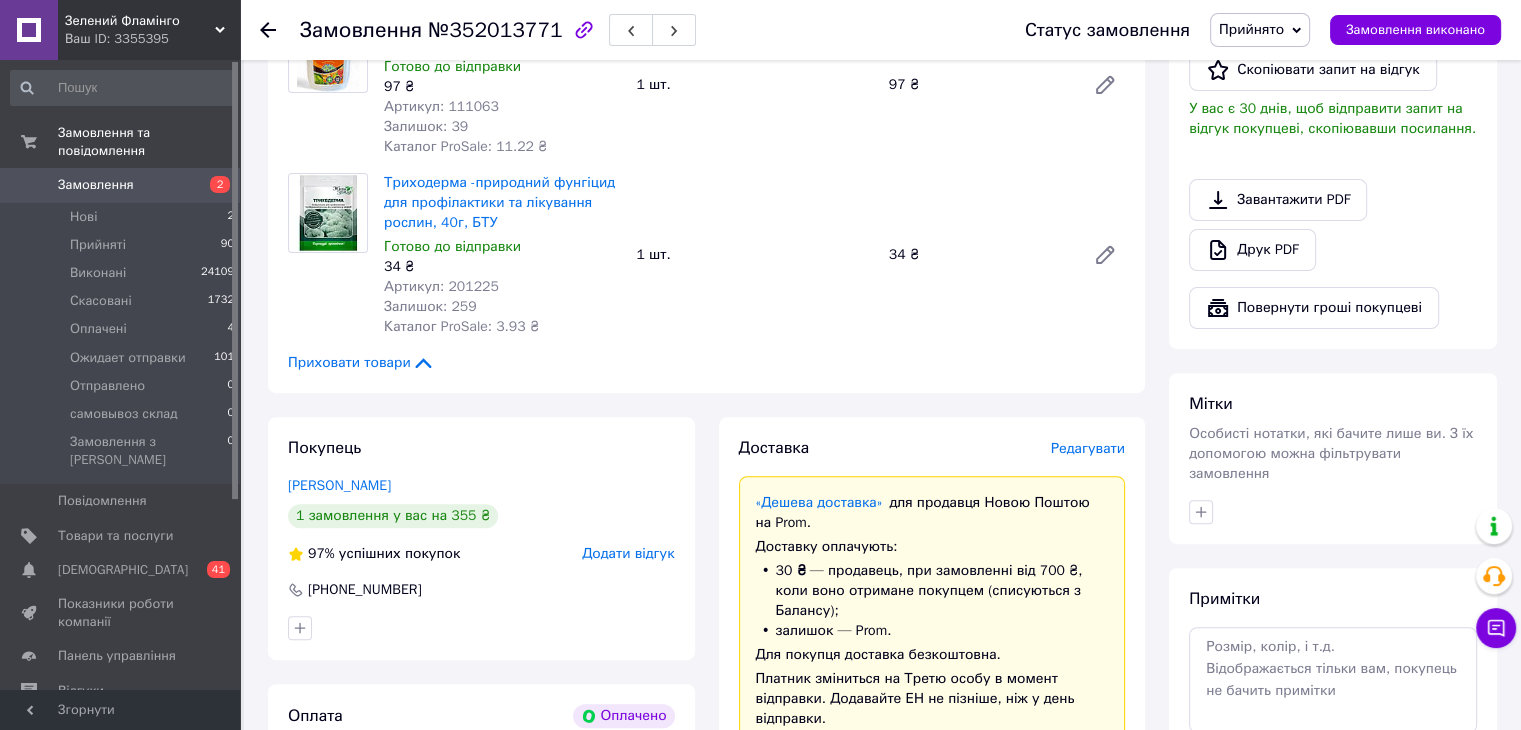 click on "Редагувати" at bounding box center [1088, 448] 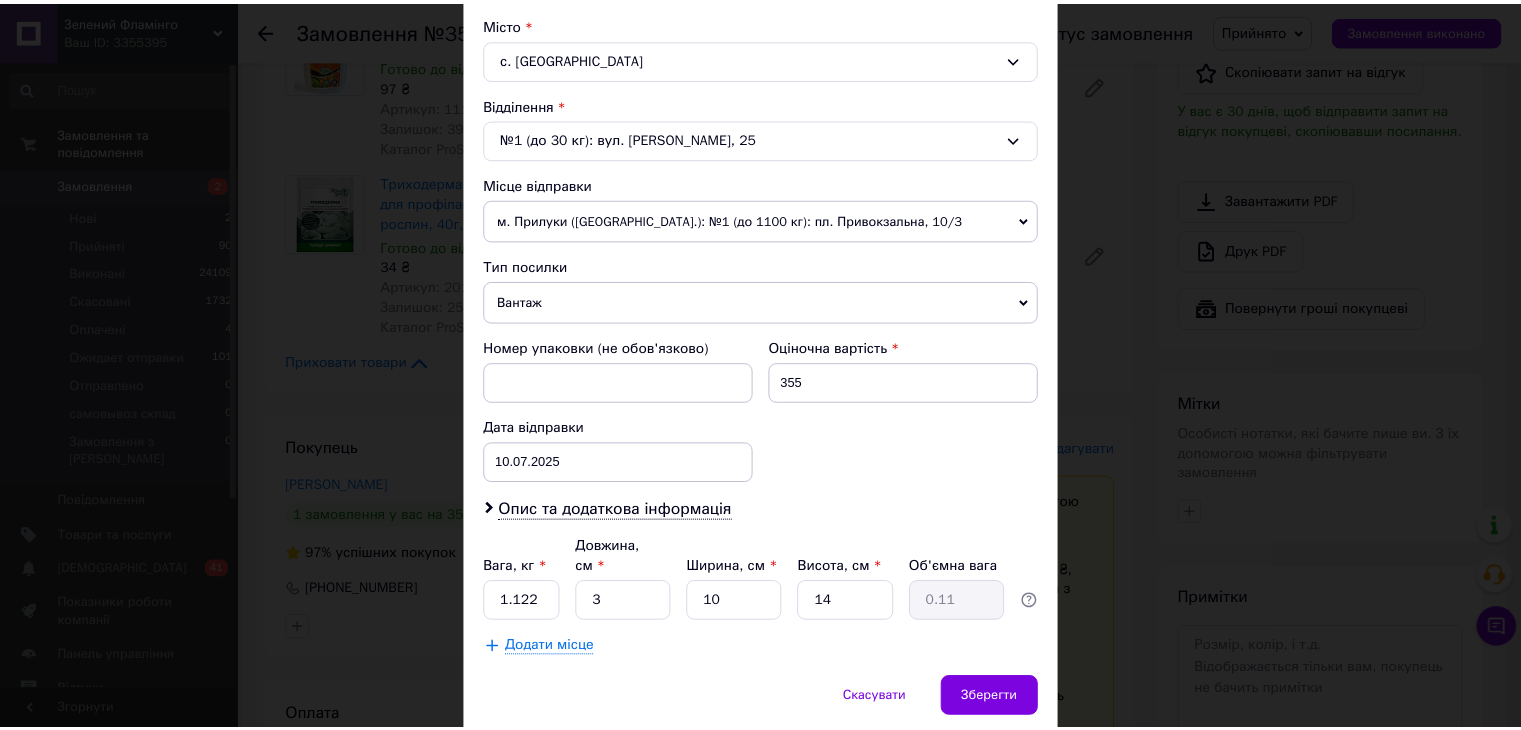 scroll, scrollTop: 592, scrollLeft: 0, axis: vertical 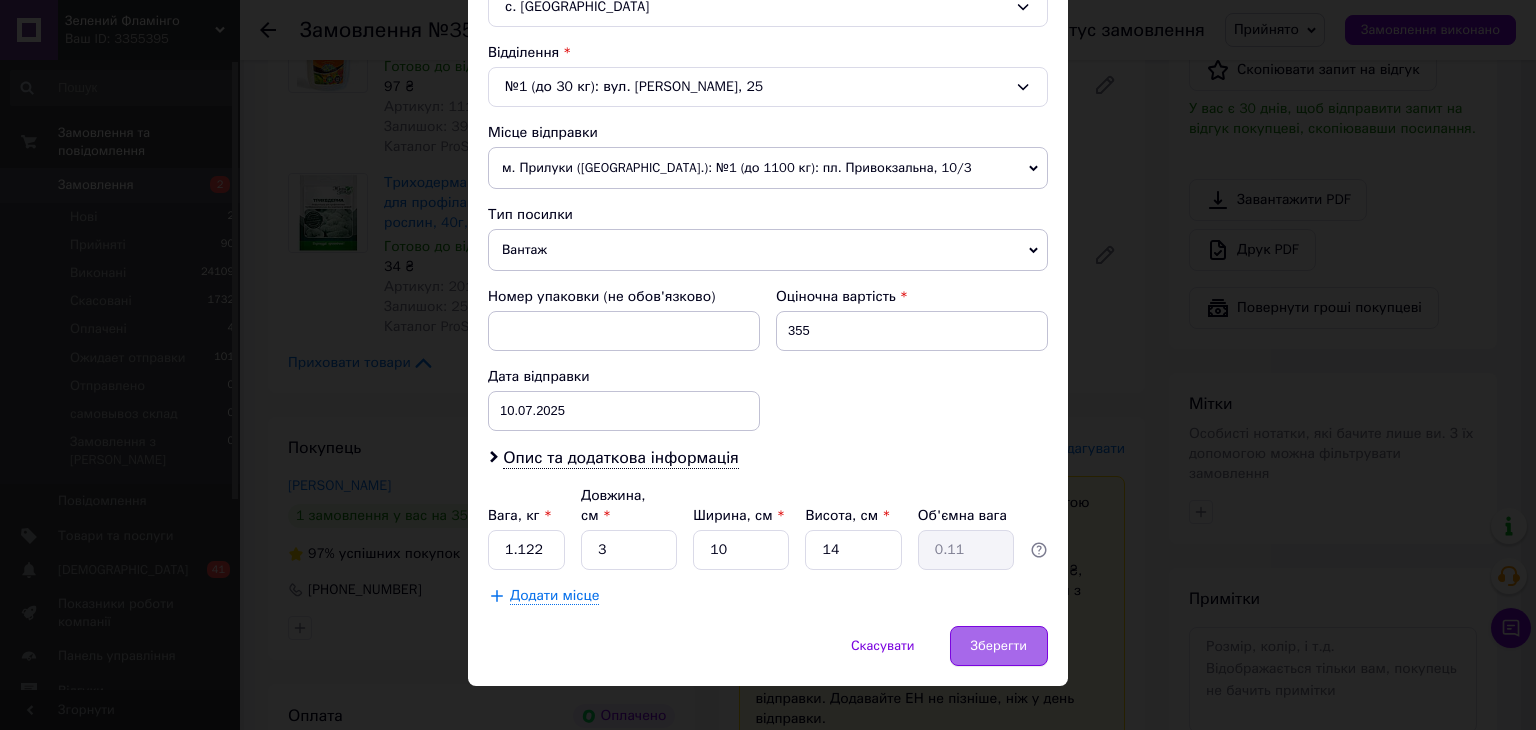 click on "Зберегти" at bounding box center [999, 646] 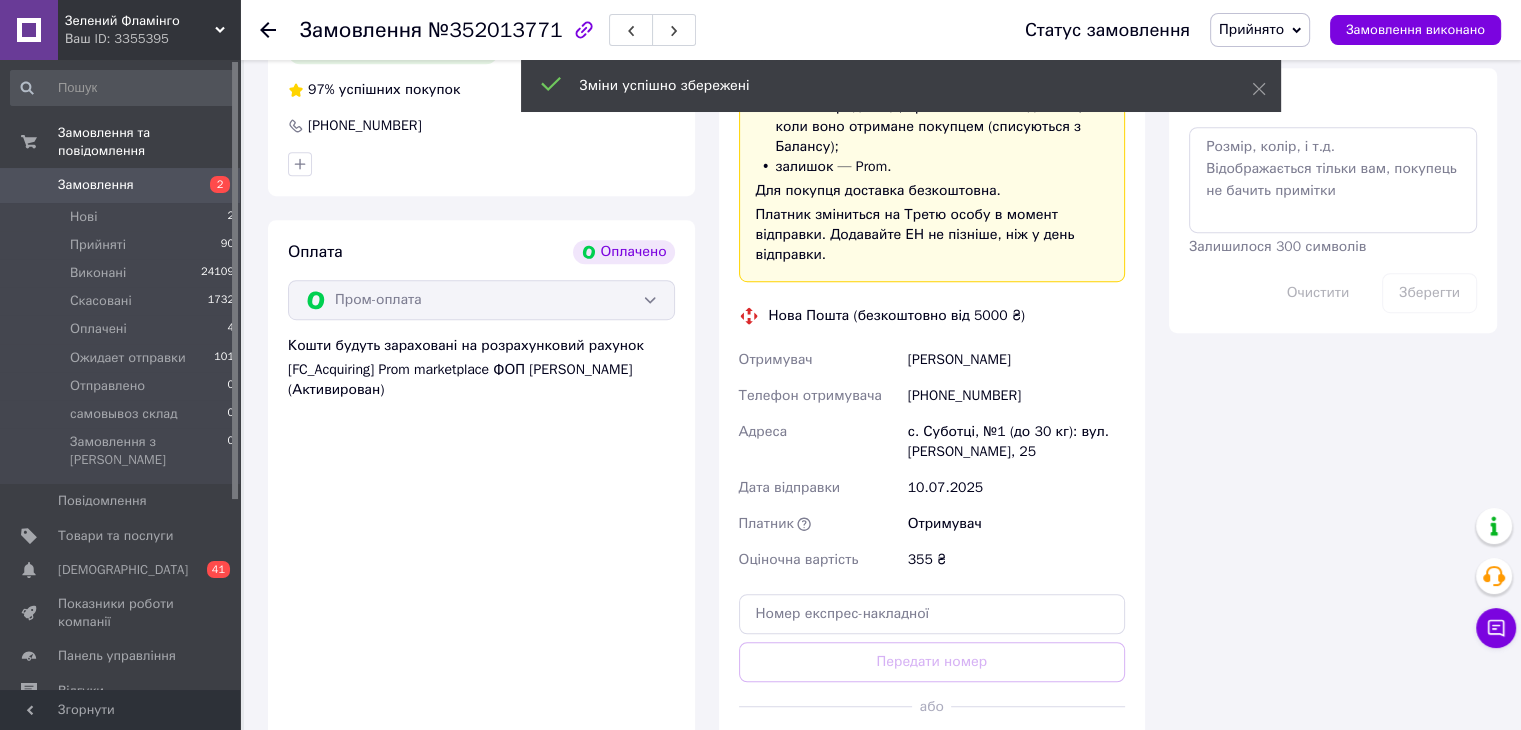 scroll, scrollTop: 1100, scrollLeft: 0, axis: vertical 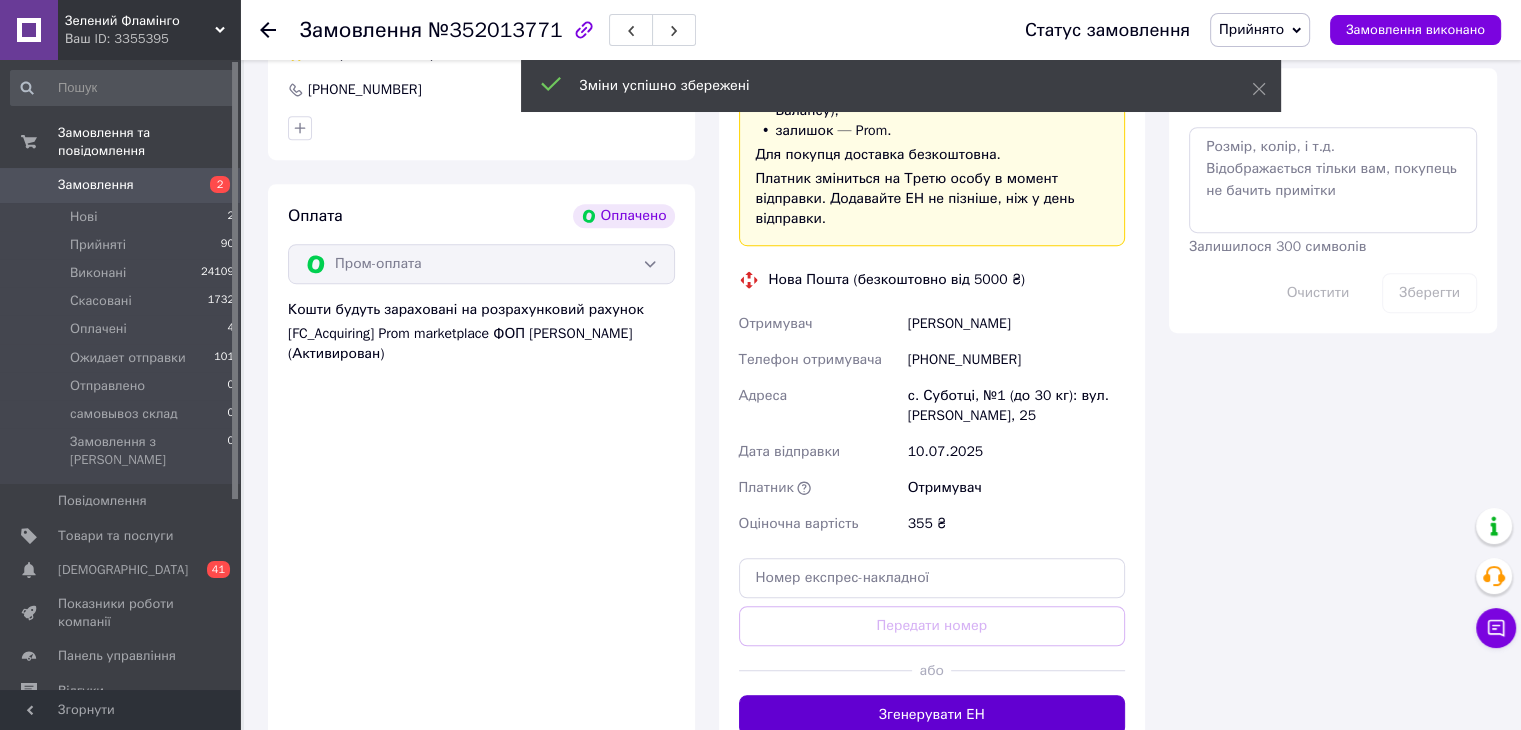 click on "Згенерувати ЕН" at bounding box center (932, 715) 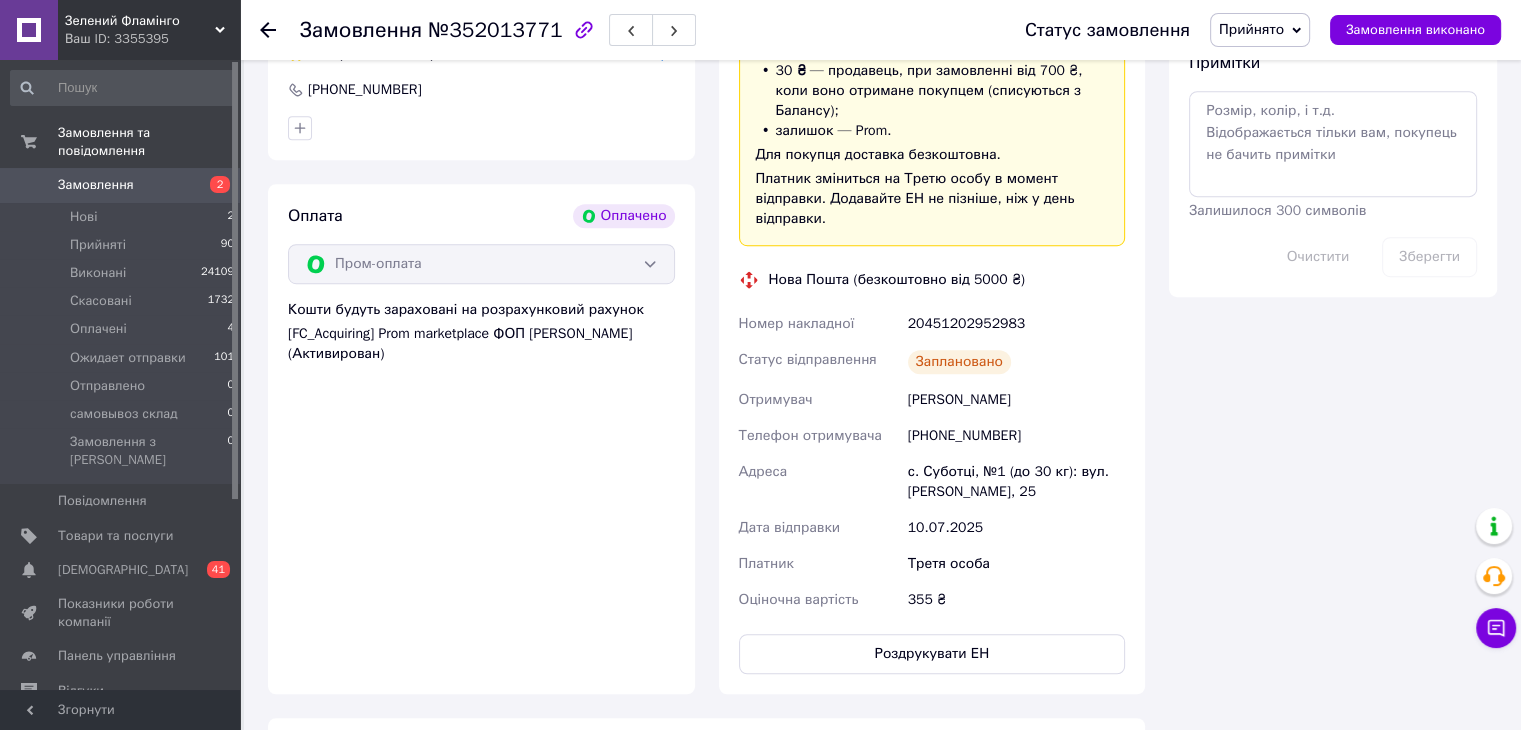 click on "Прийнято" at bounding box center (1251, 29) 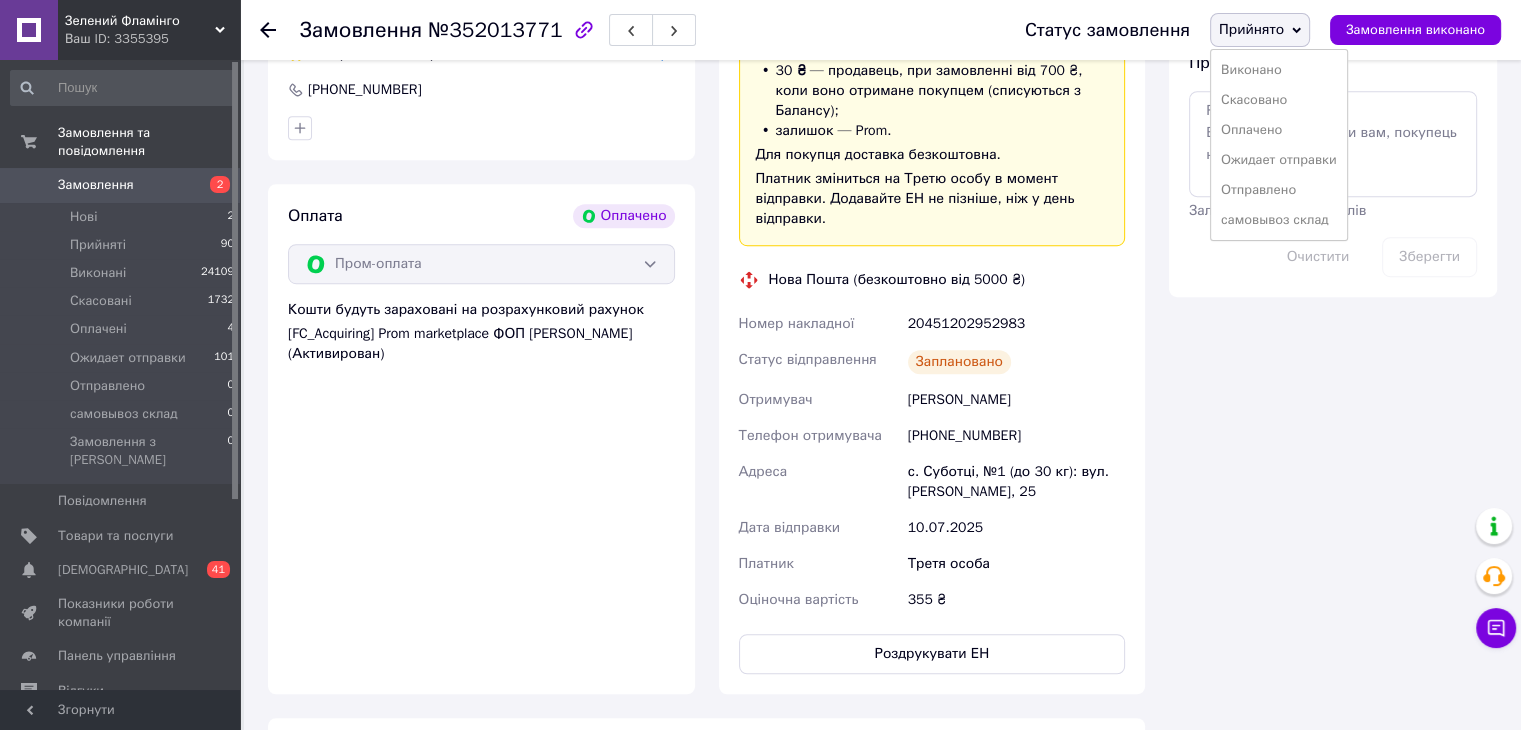 drag, startPoint x: 1290, startPoint y: 497, endPoint x: 1293, endPoint y: 477, distance: 20.22375 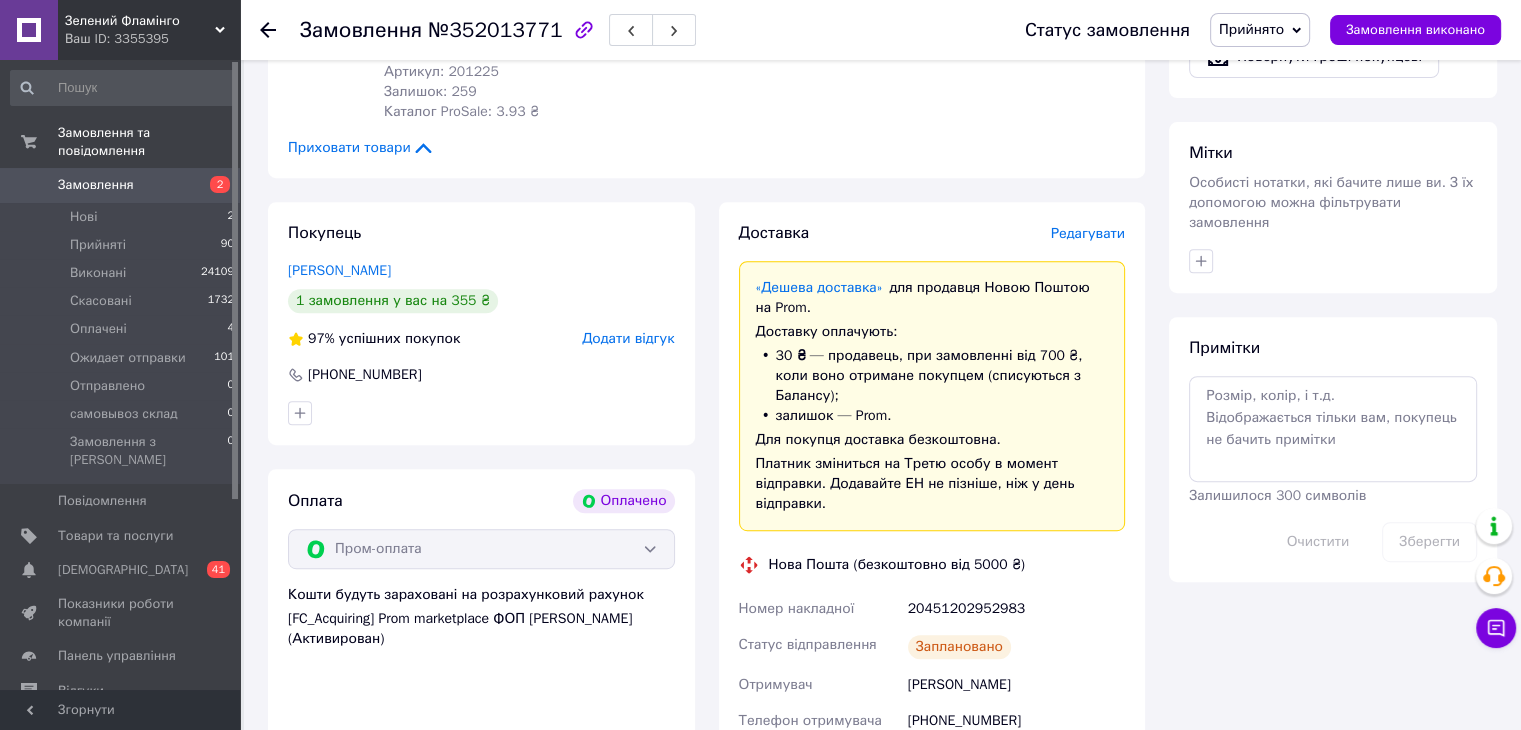 scroll, scrollTop: 800, scrollLeft: 0, axis: vertical 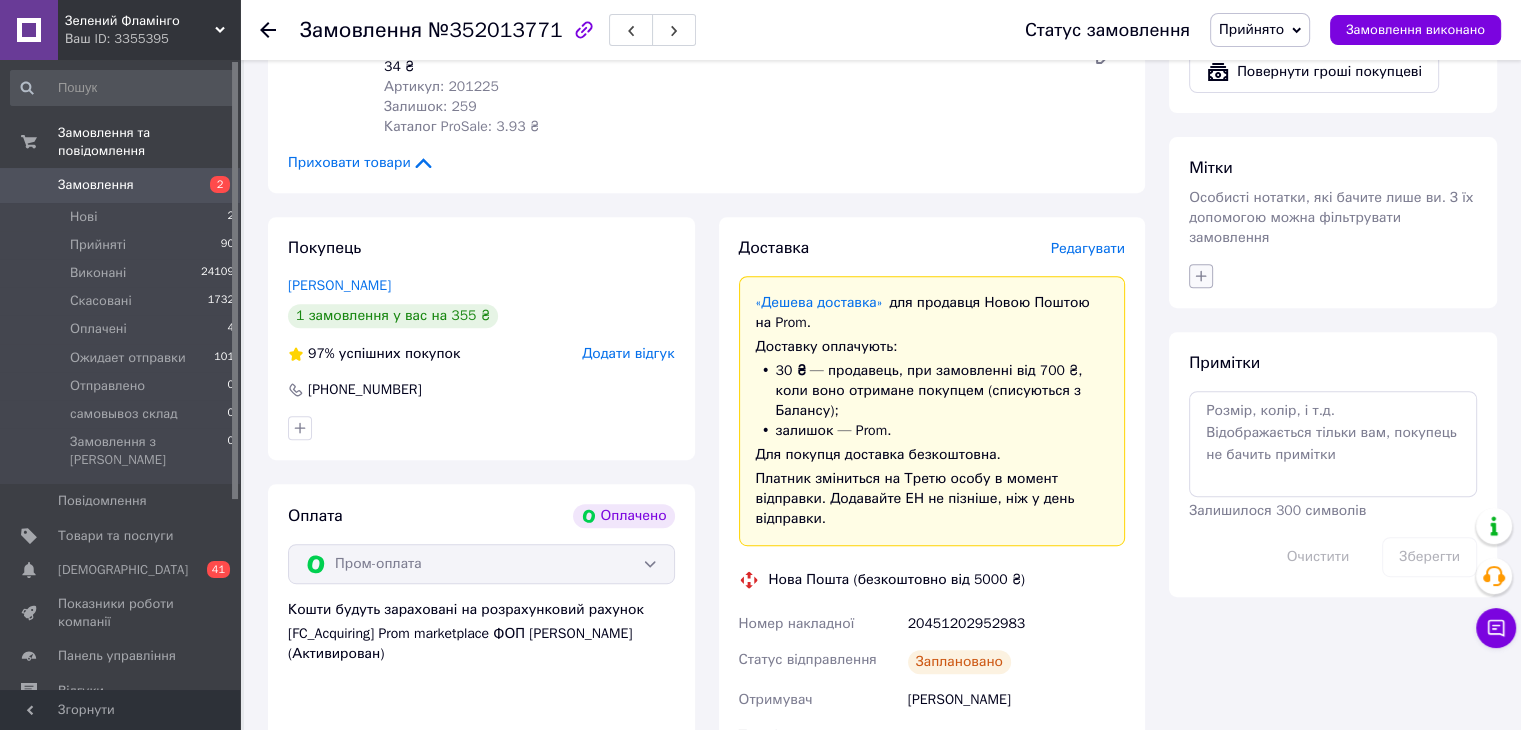 click 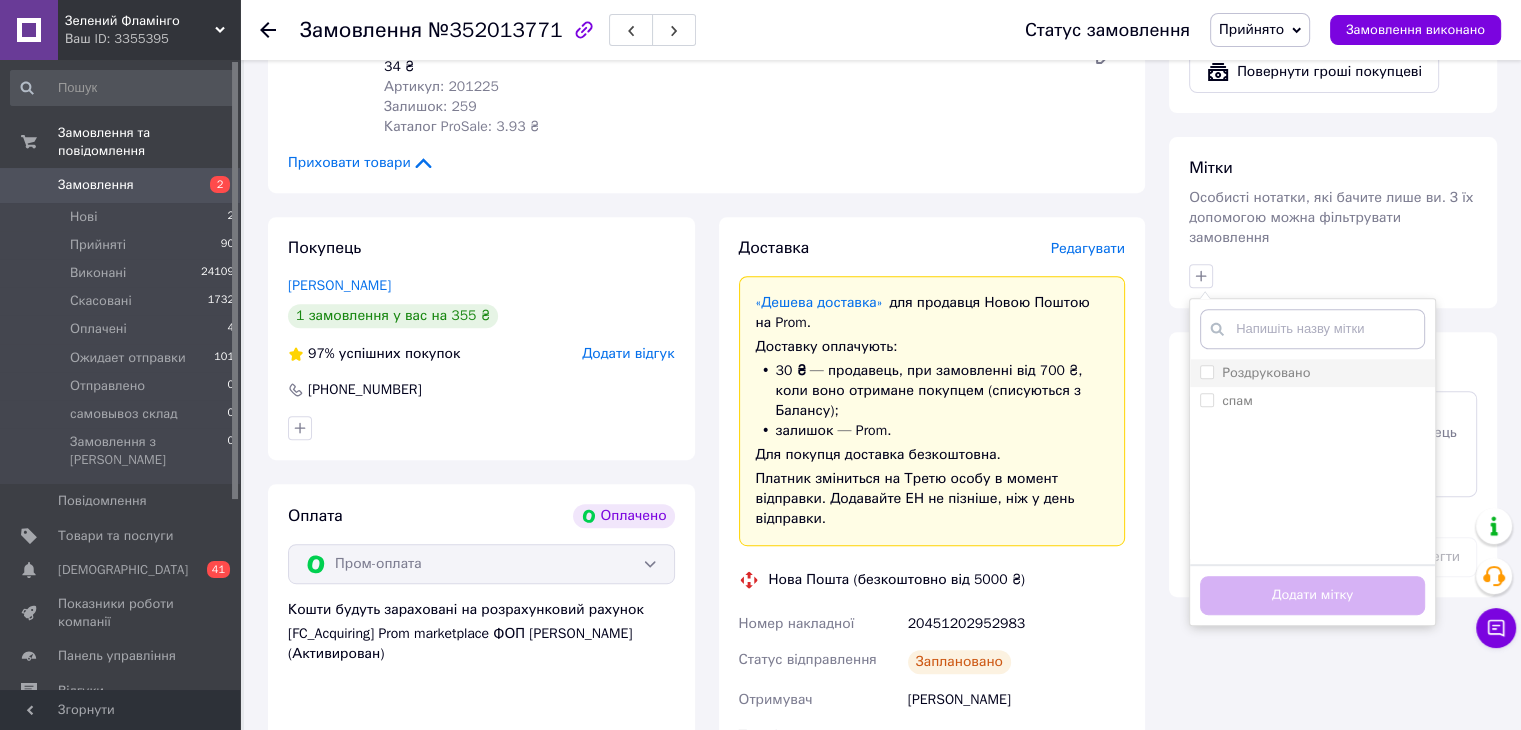 click on "Роздруковано" at bounding box center (1266, 372) 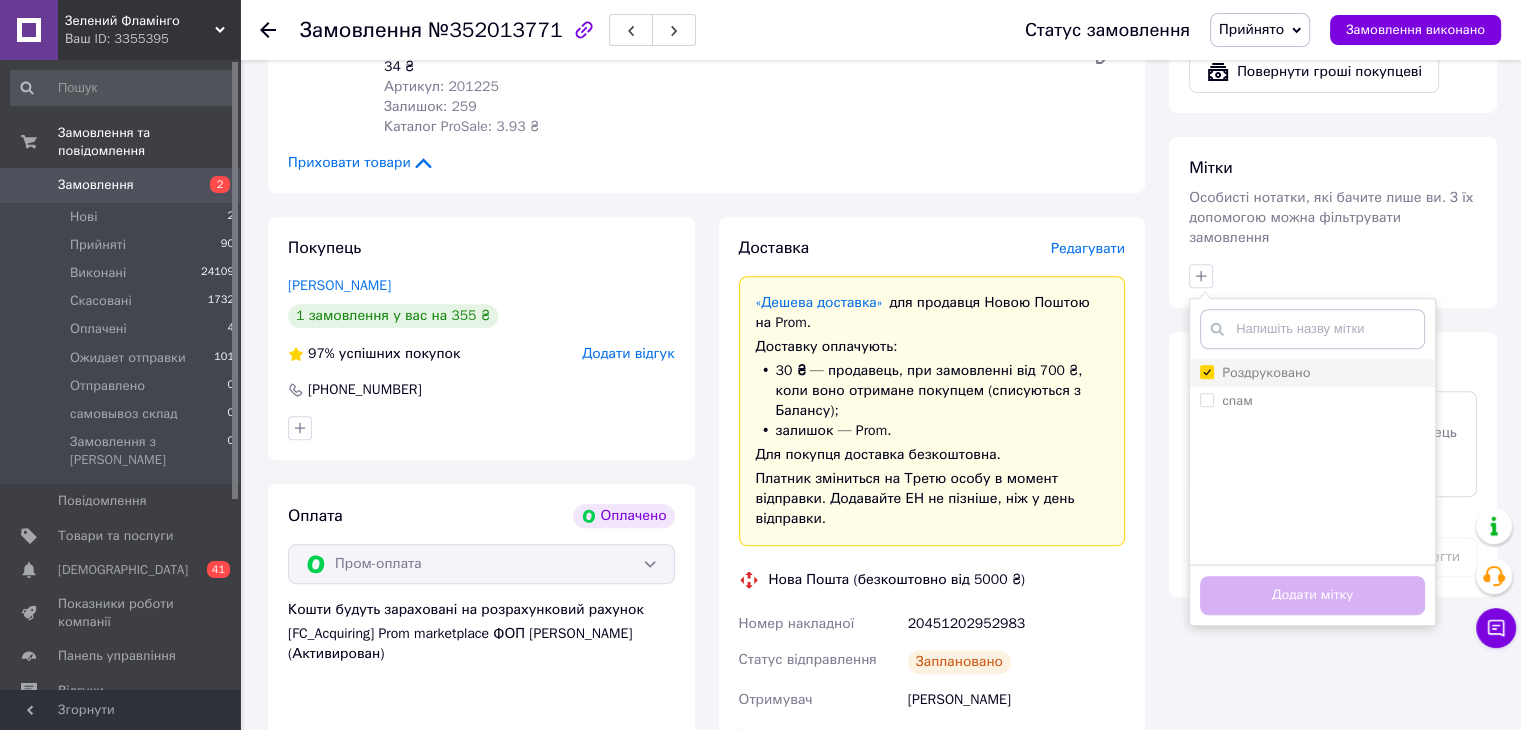 checkbox on "true" 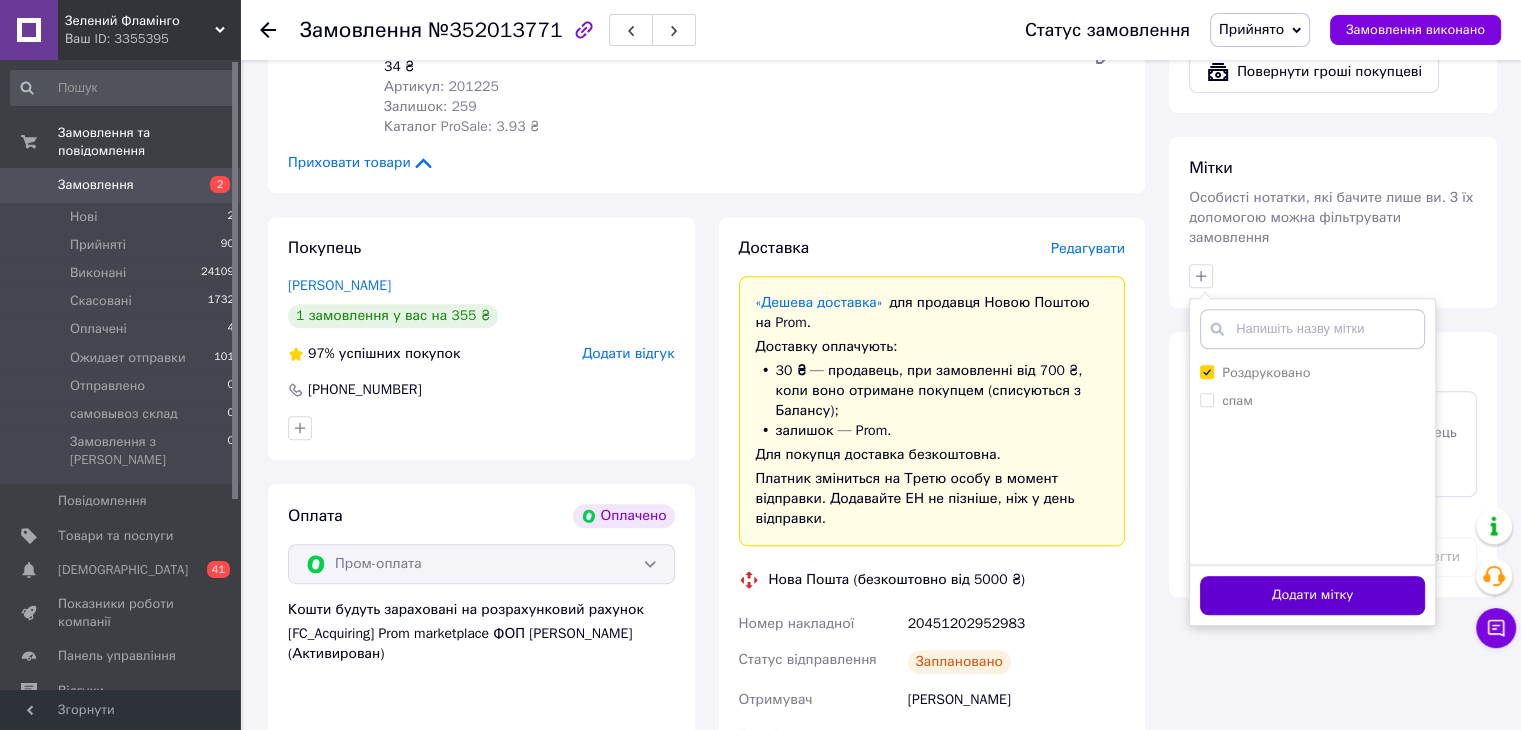 click on "Додати мітку" at bounding box center (1312, 595) 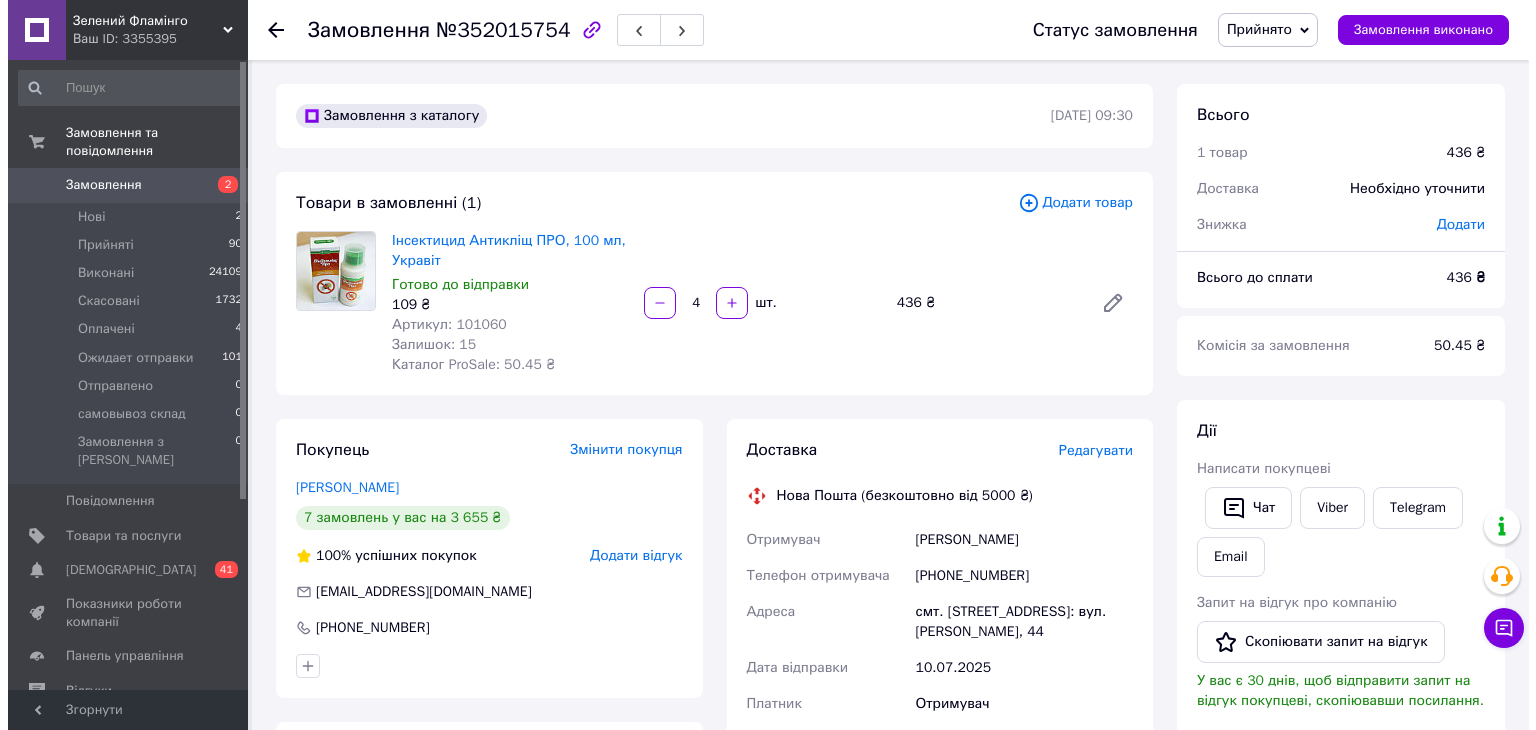 scroll, scrollTop: 0, scrollLeft: 0, axis: both 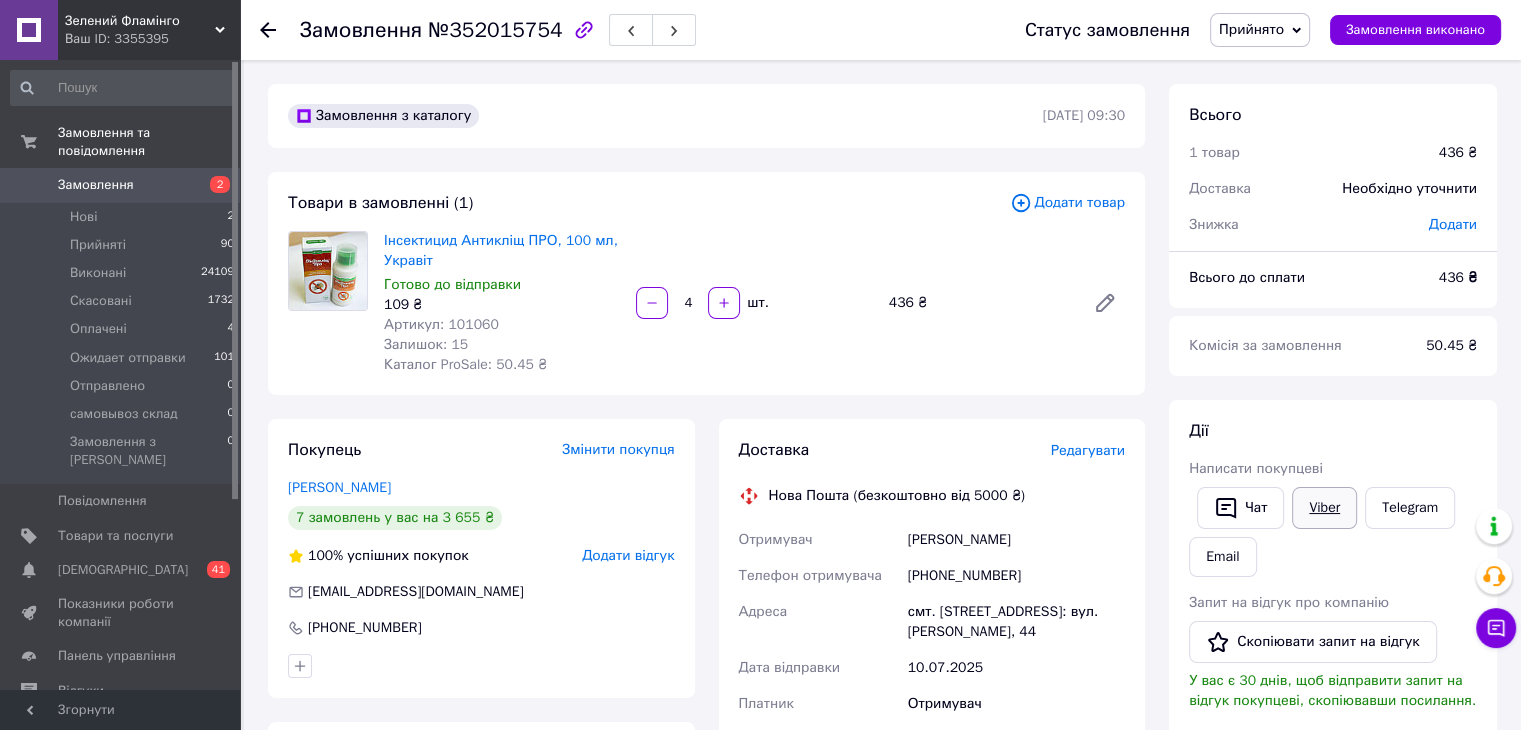 click on "Viber" at bounding box center (1324, 508) 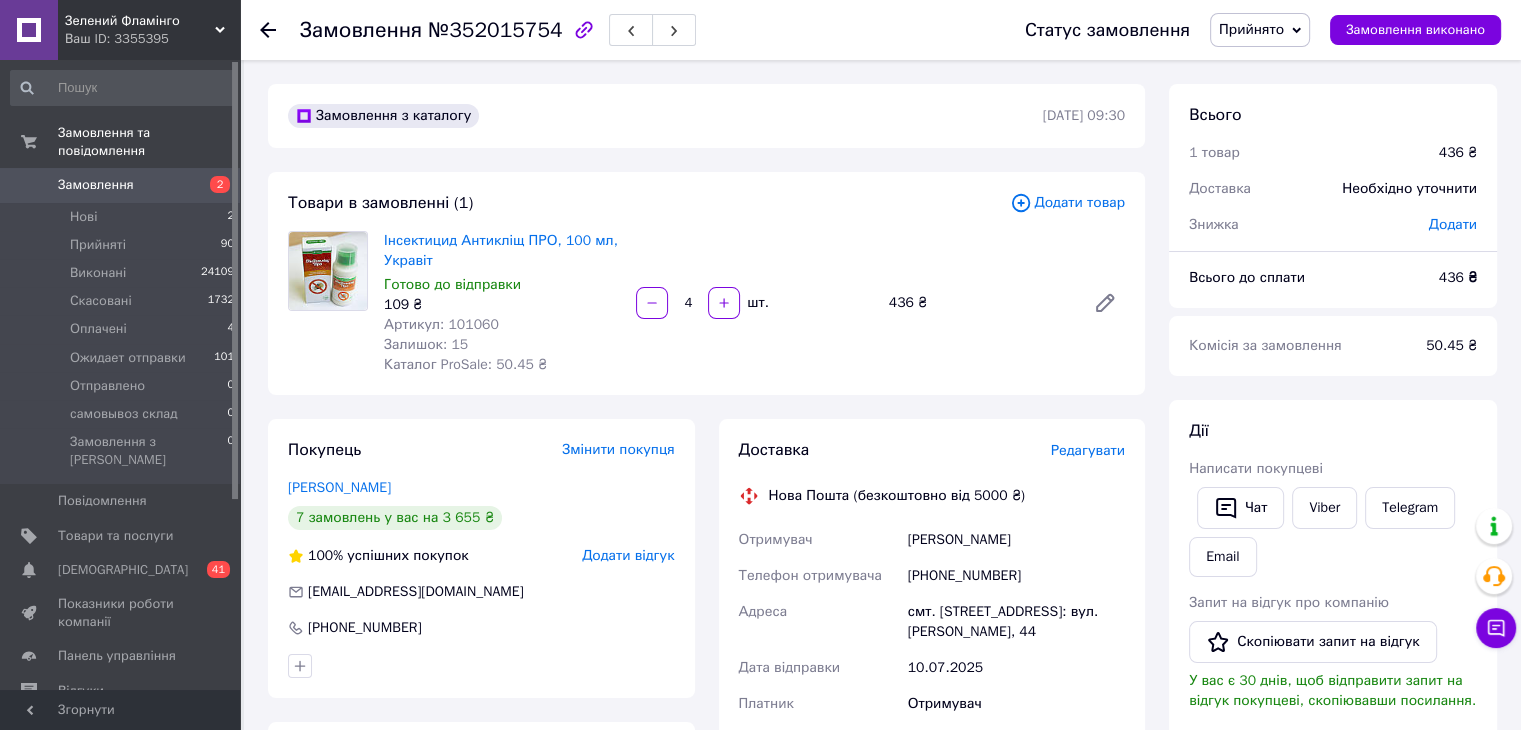 click on "Редагувати" at bounding box center (1088, 450) 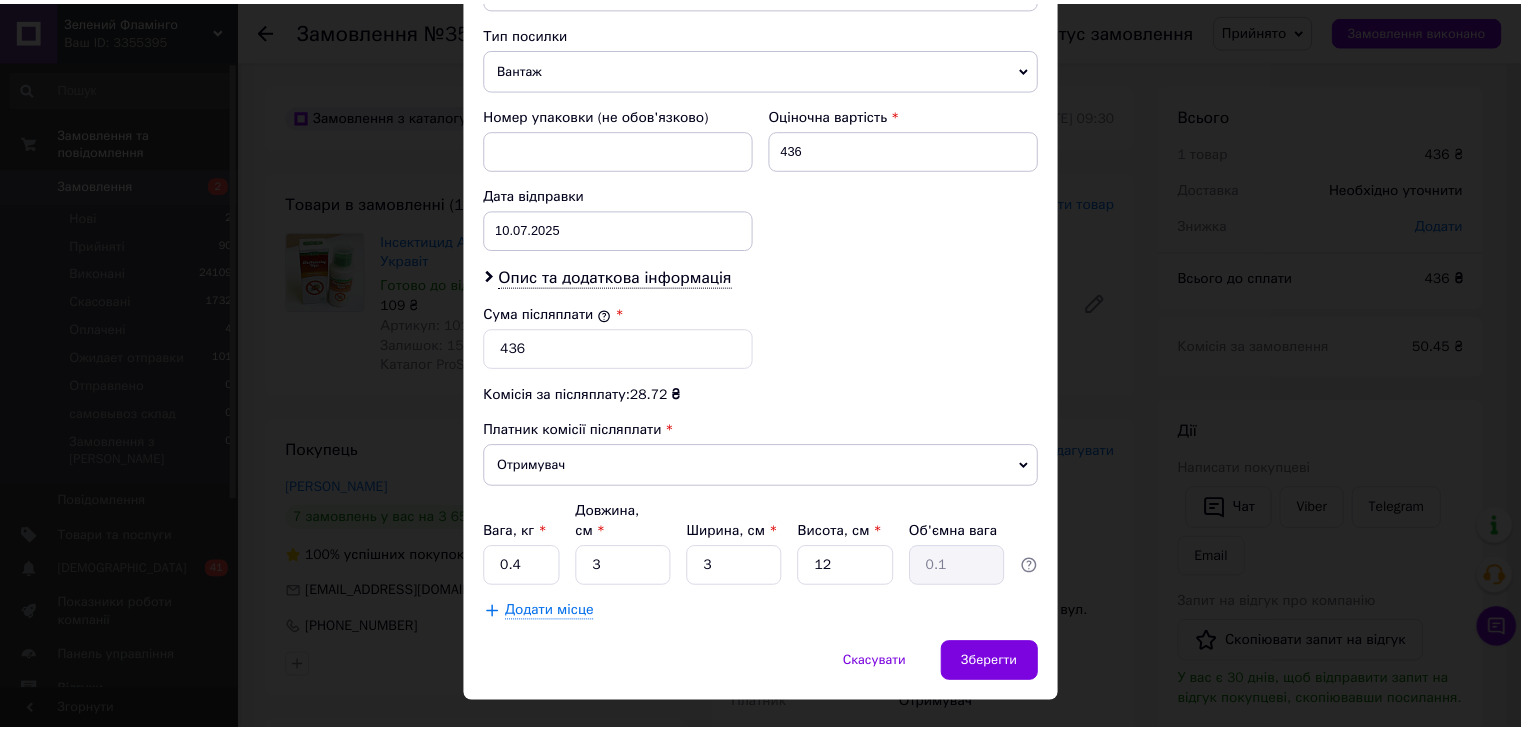 scroll, scrollTop: 790, scrollLeft: 0, axis: vertical 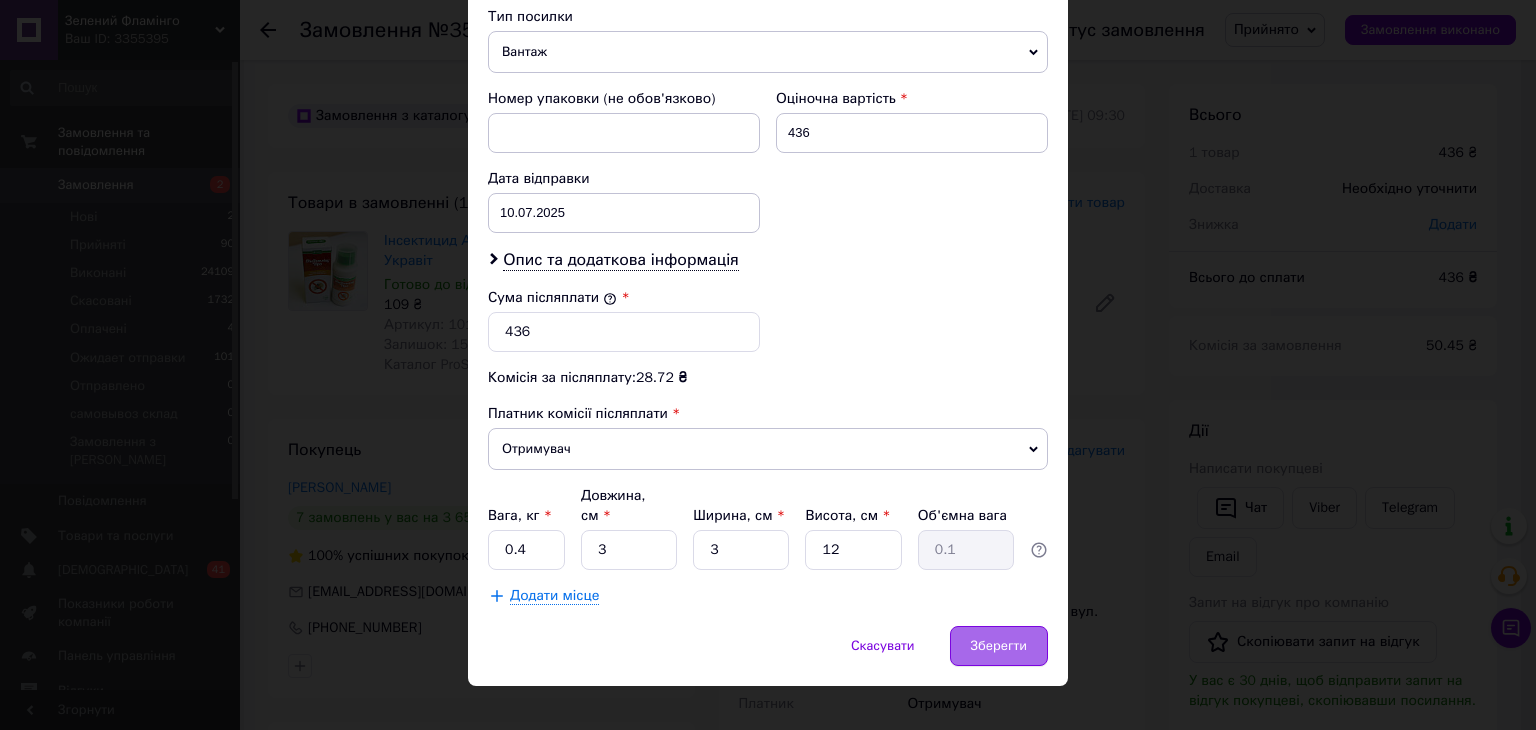 click on "Зберегти" at bounding box center (999, 646) 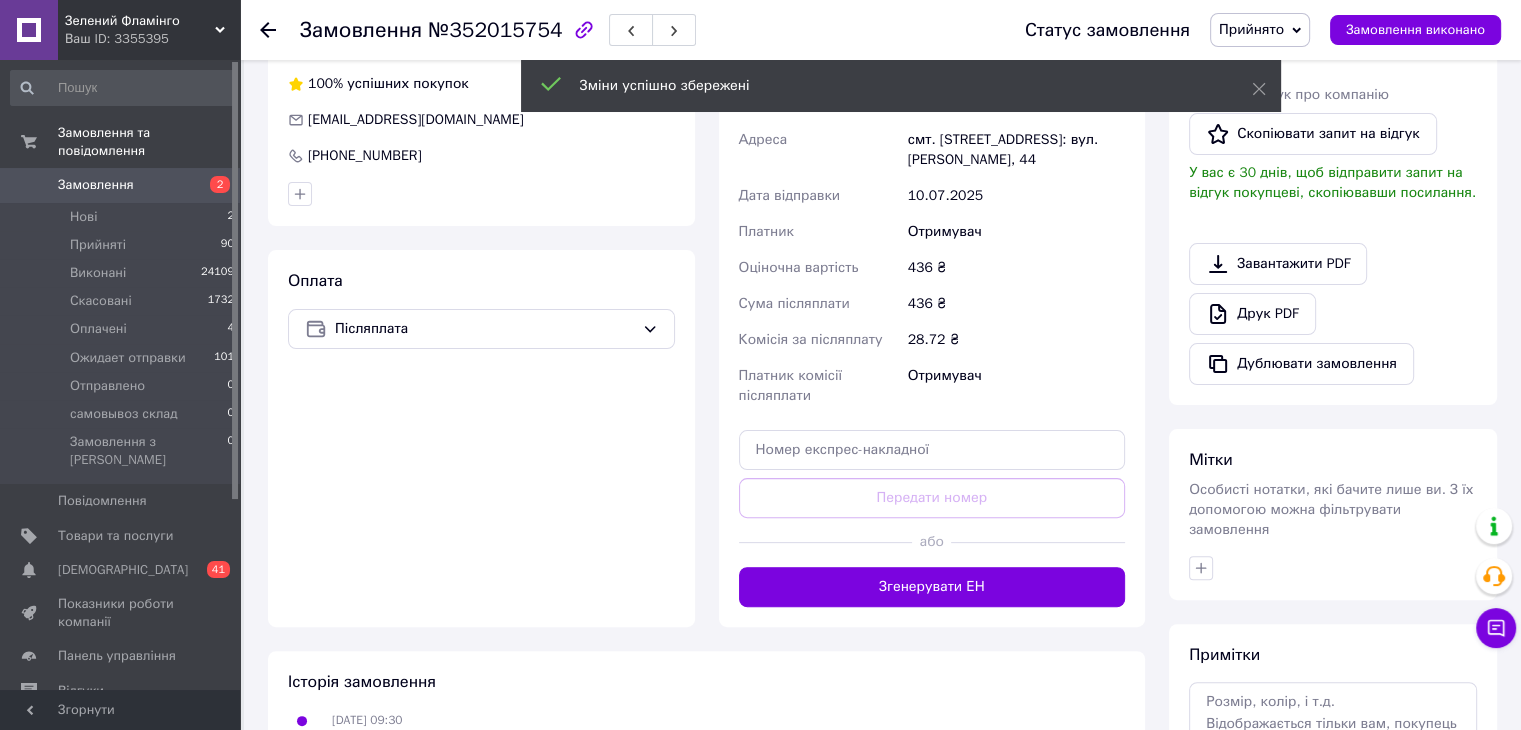 scroll, scrollTop: 500, scrollLeft: 0, axis: vertical 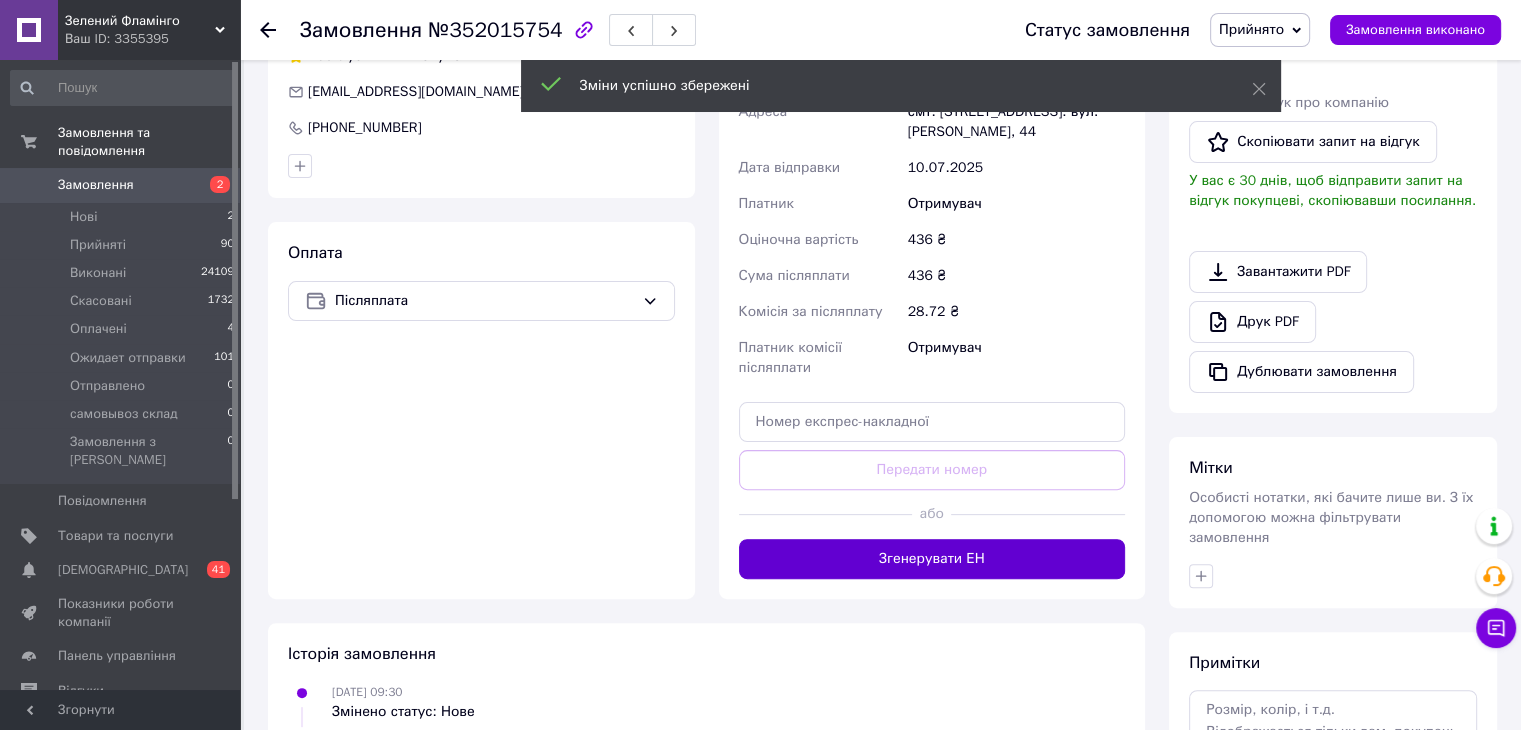 click on "Згенерувати ЕН" at bounding box center [932, 559] 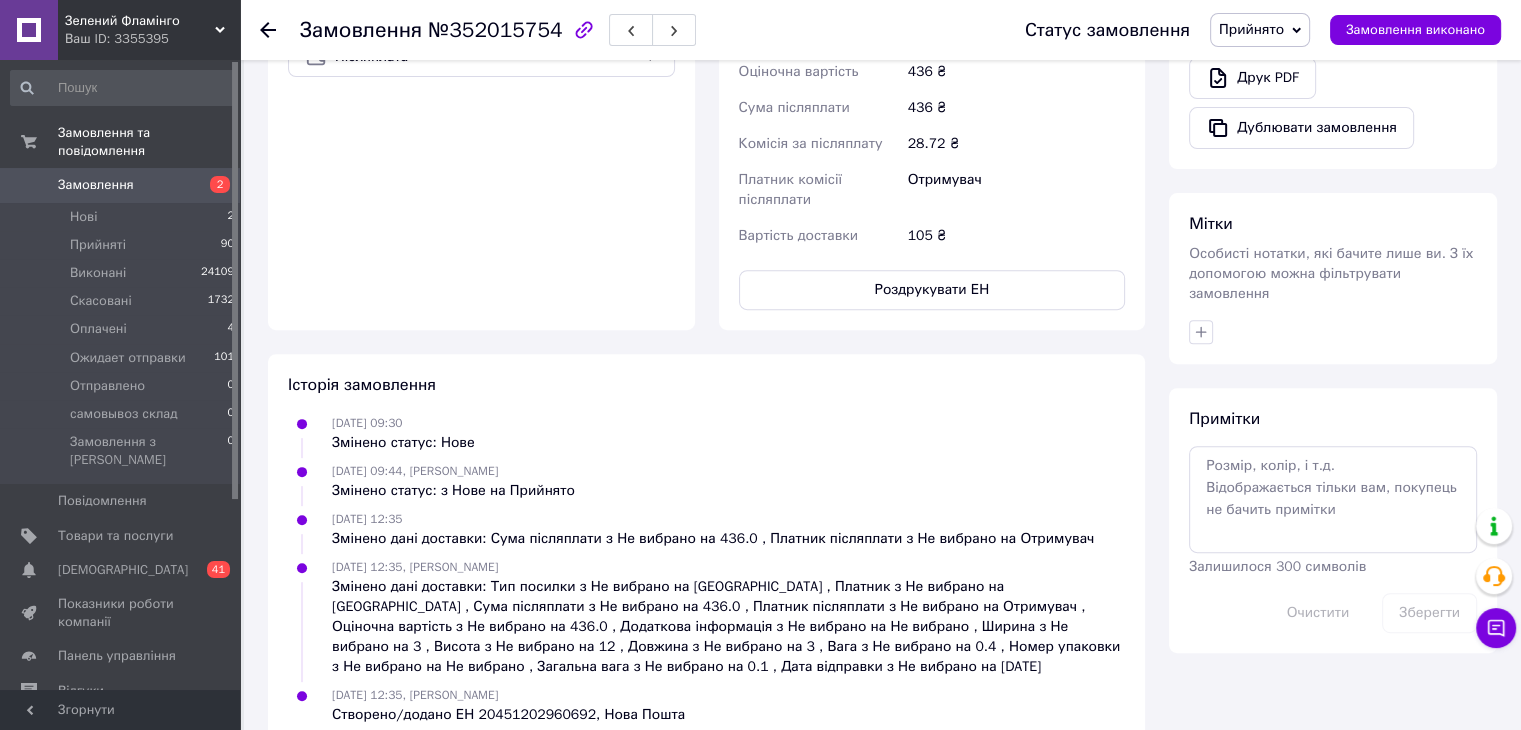 scroll, scrollTop: 765, scrollLeft: 0, axis: vertical 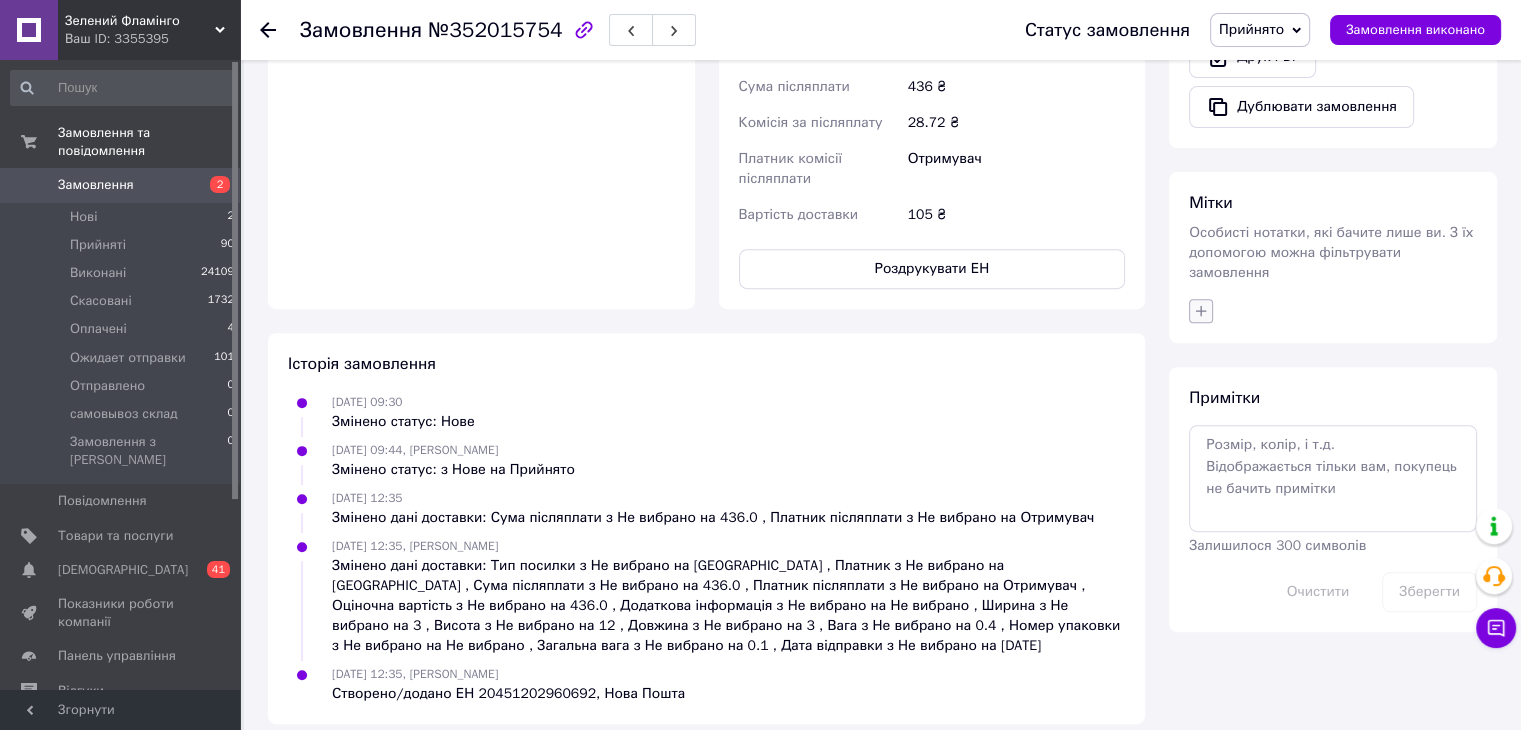 click 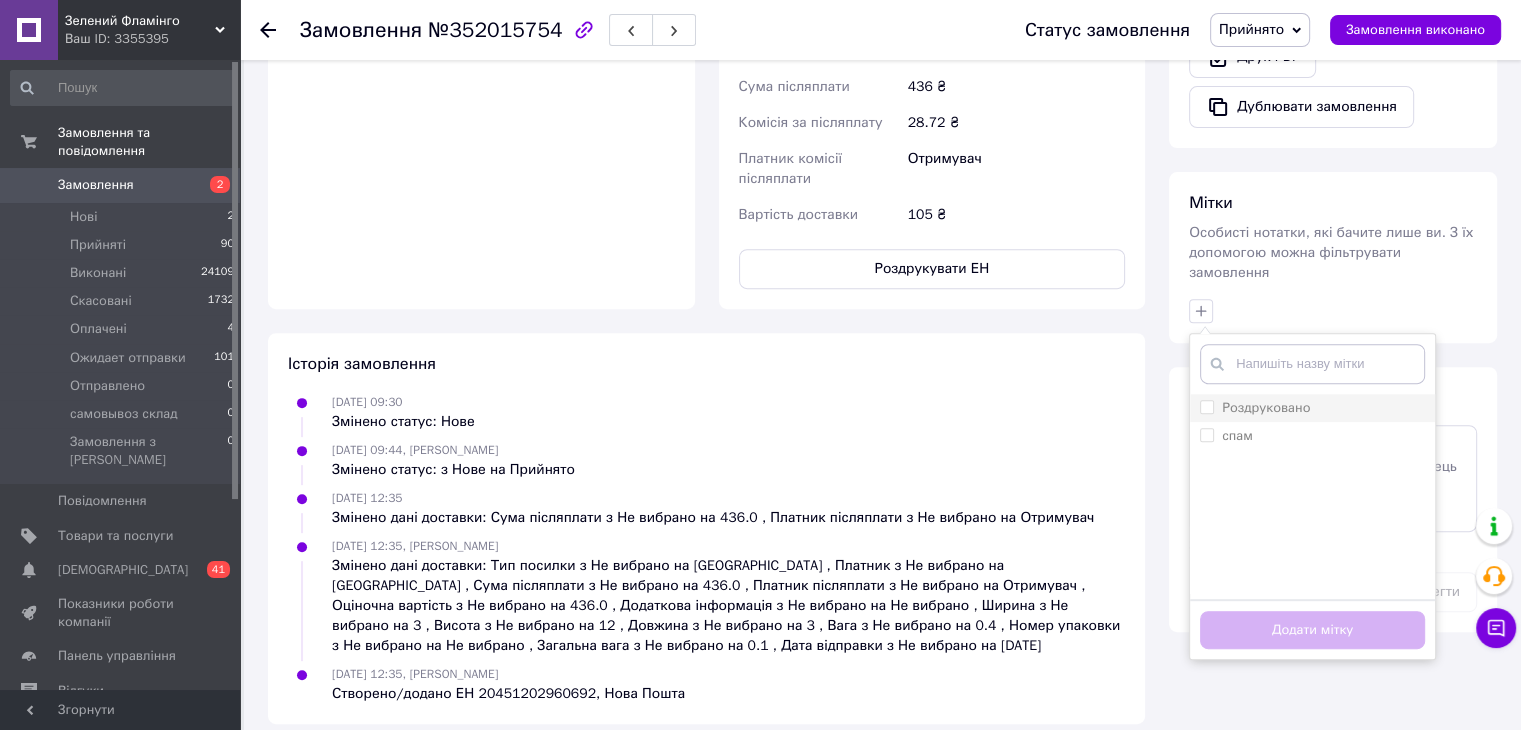 click on "Роздруковано" at bounding box center (1266, 407) 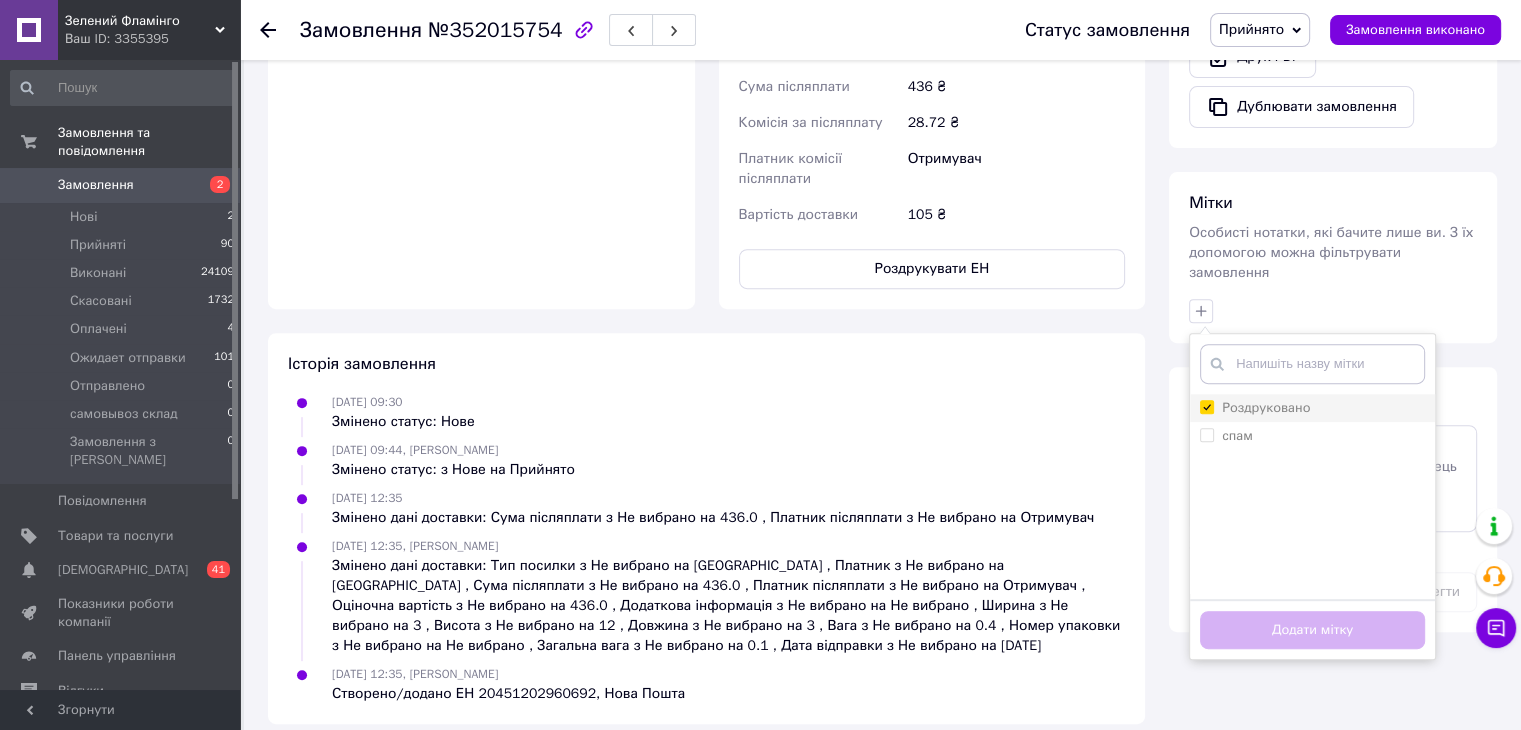 checkbox on "true" 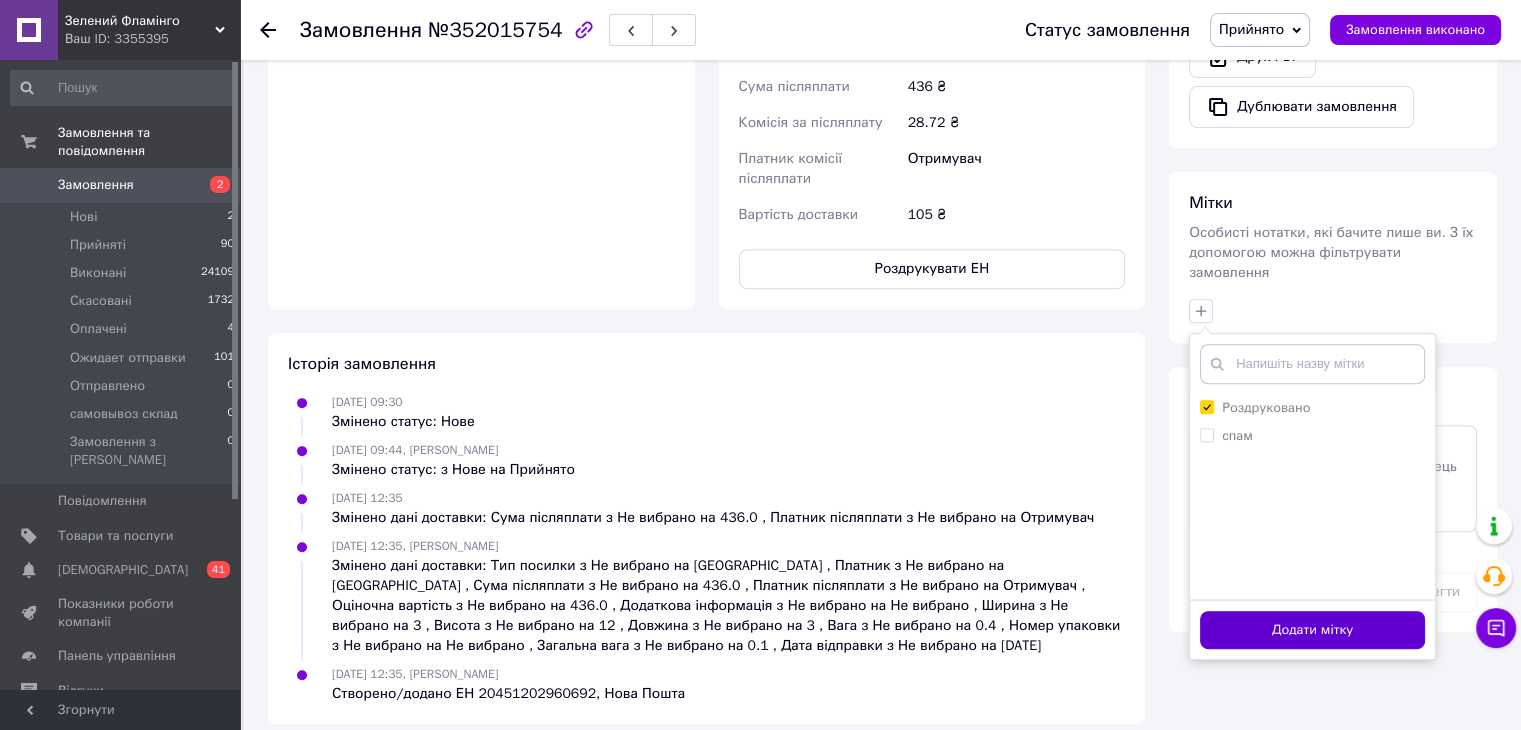 click on "Додати мітку" at bounding box center (1312, 630) 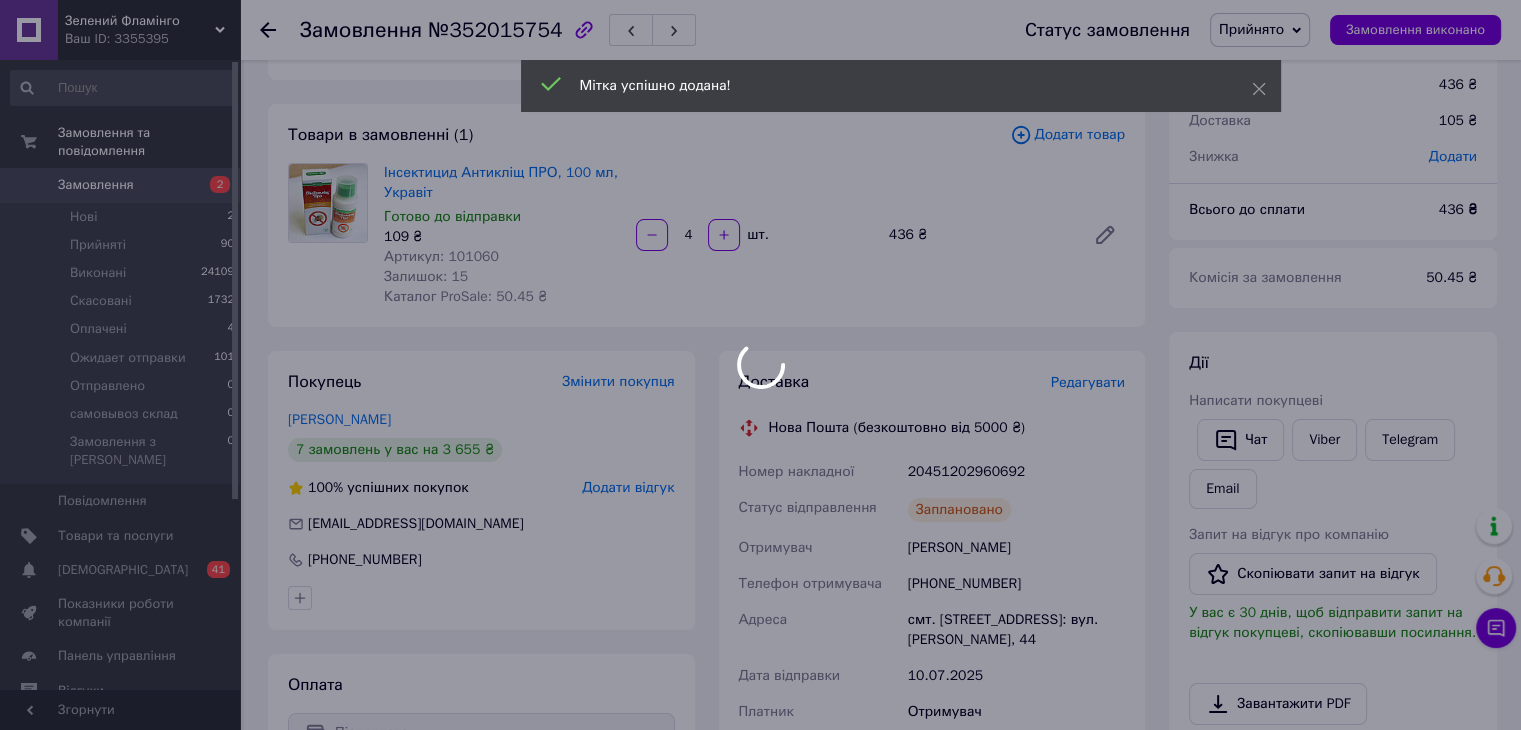 scroll, scrollTop: 65, scrollLeft: 0, axis: vertical 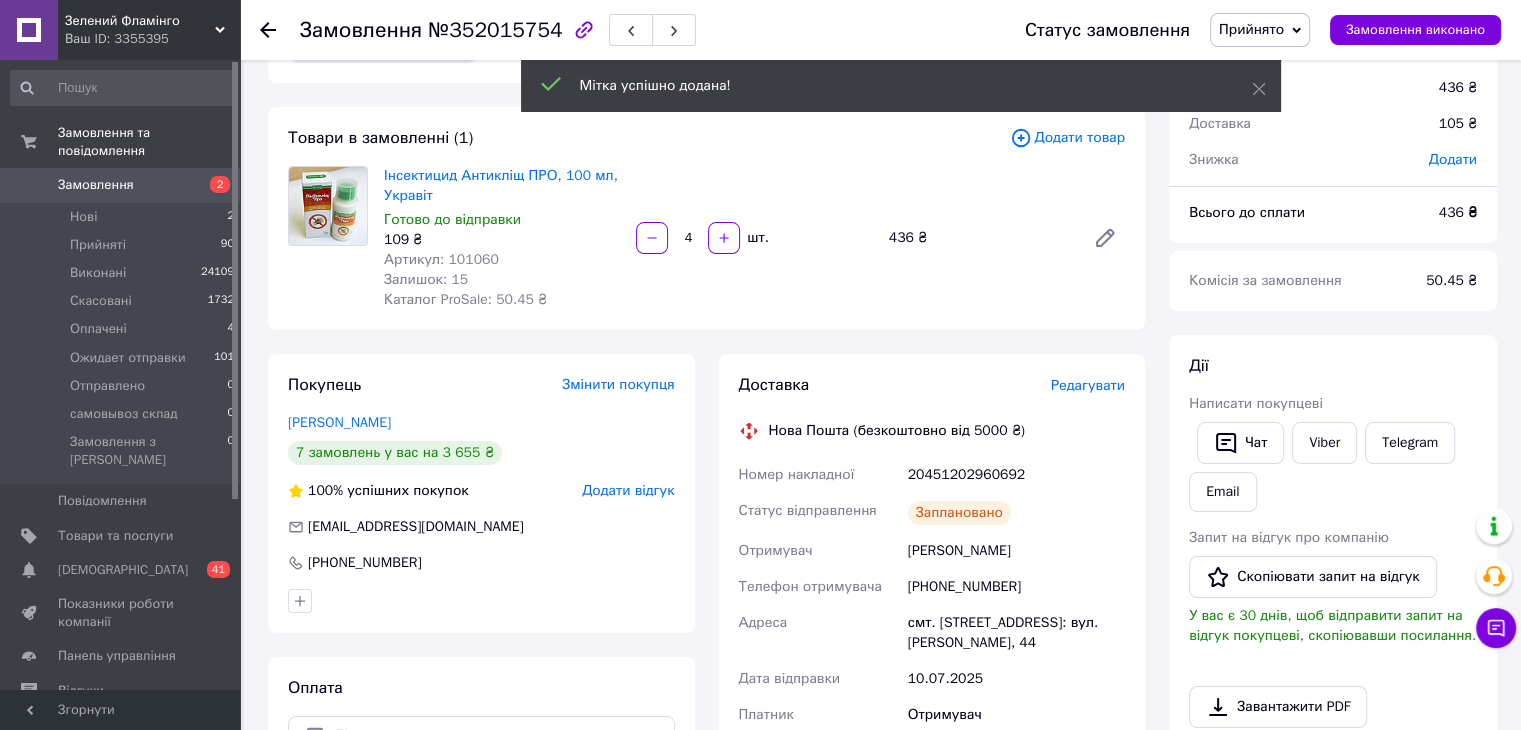 click on "Прийнято" at bounding box center [1260, 30] 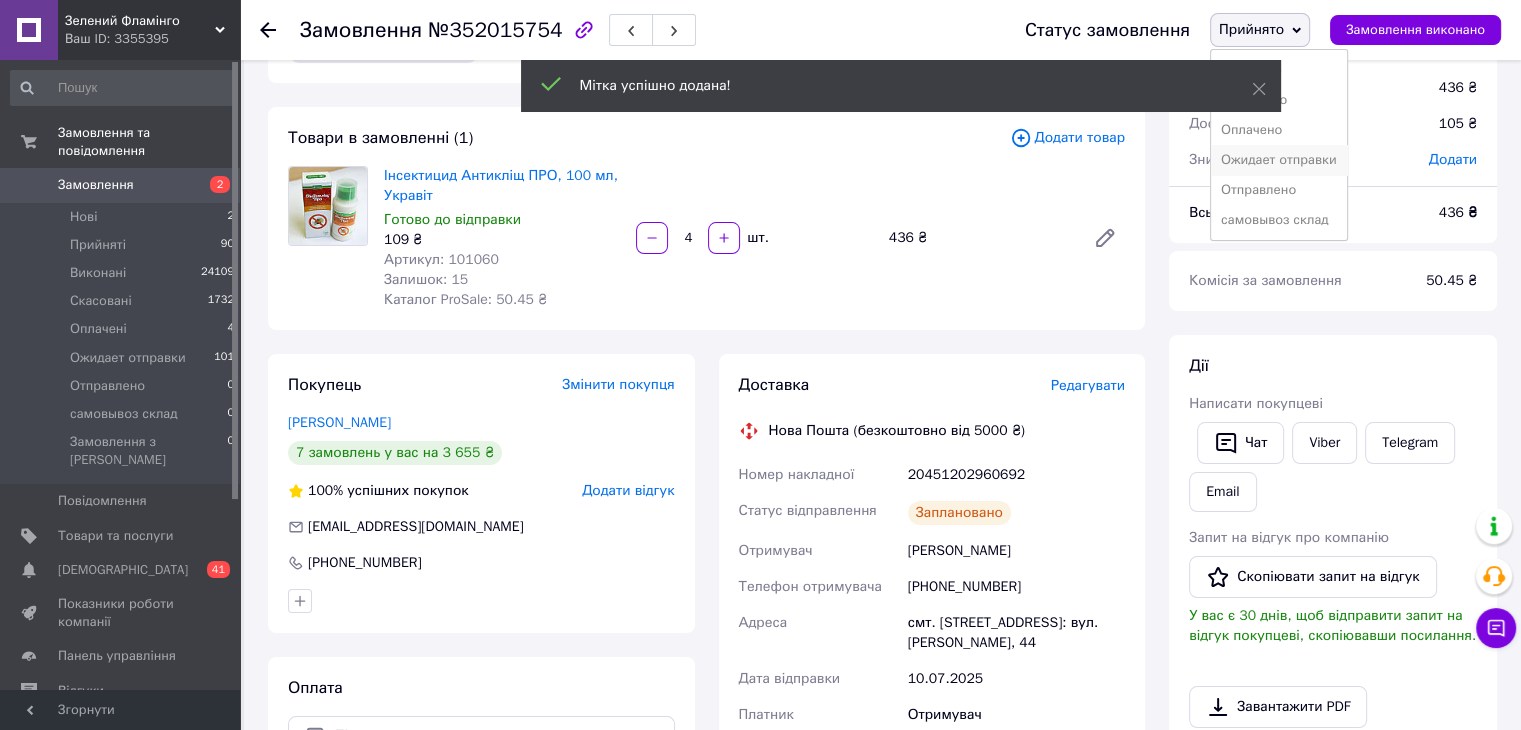click on "Ожидает отправки" at bounding box center [1279, 160] 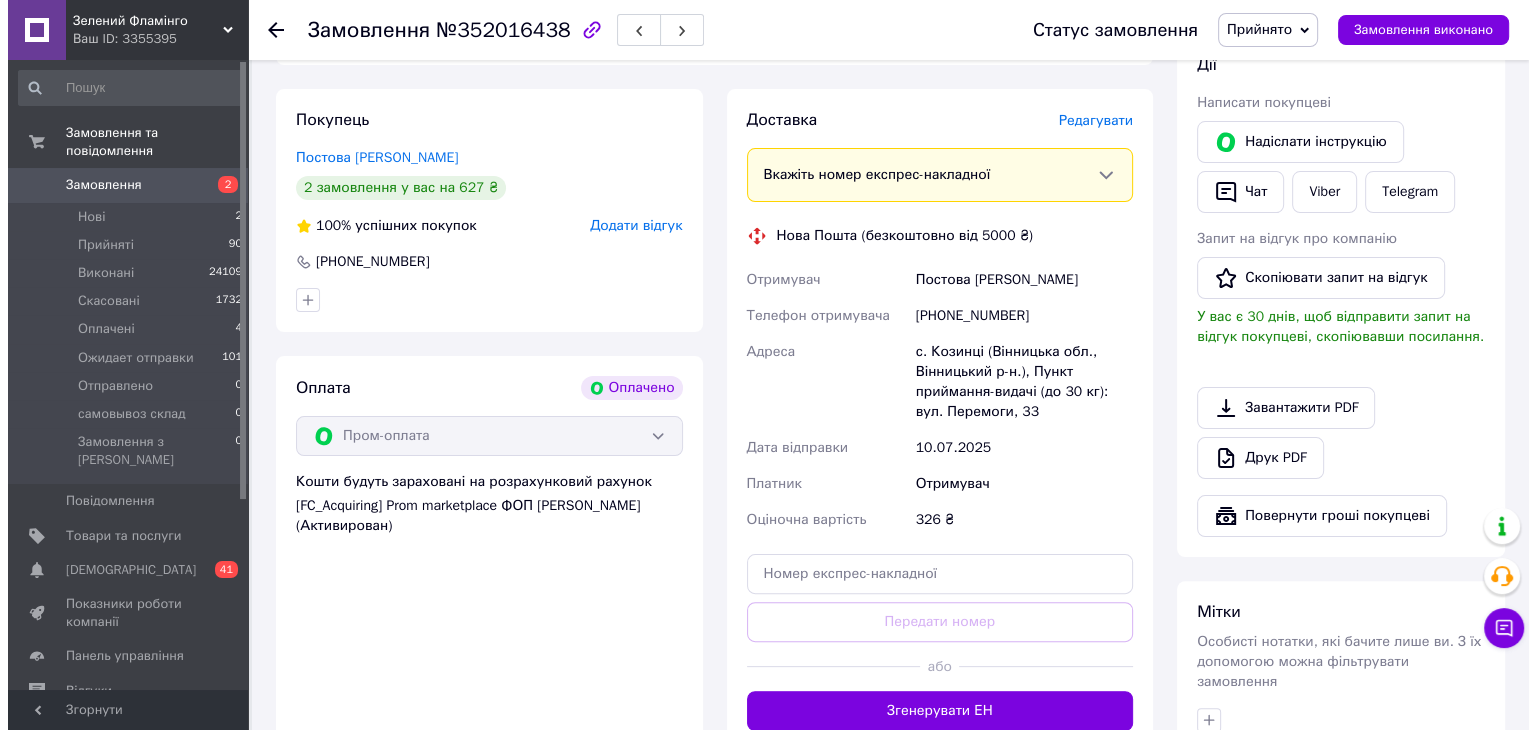 scroll, scrollTop: 400, scrollLeft: 0, axis: vertical 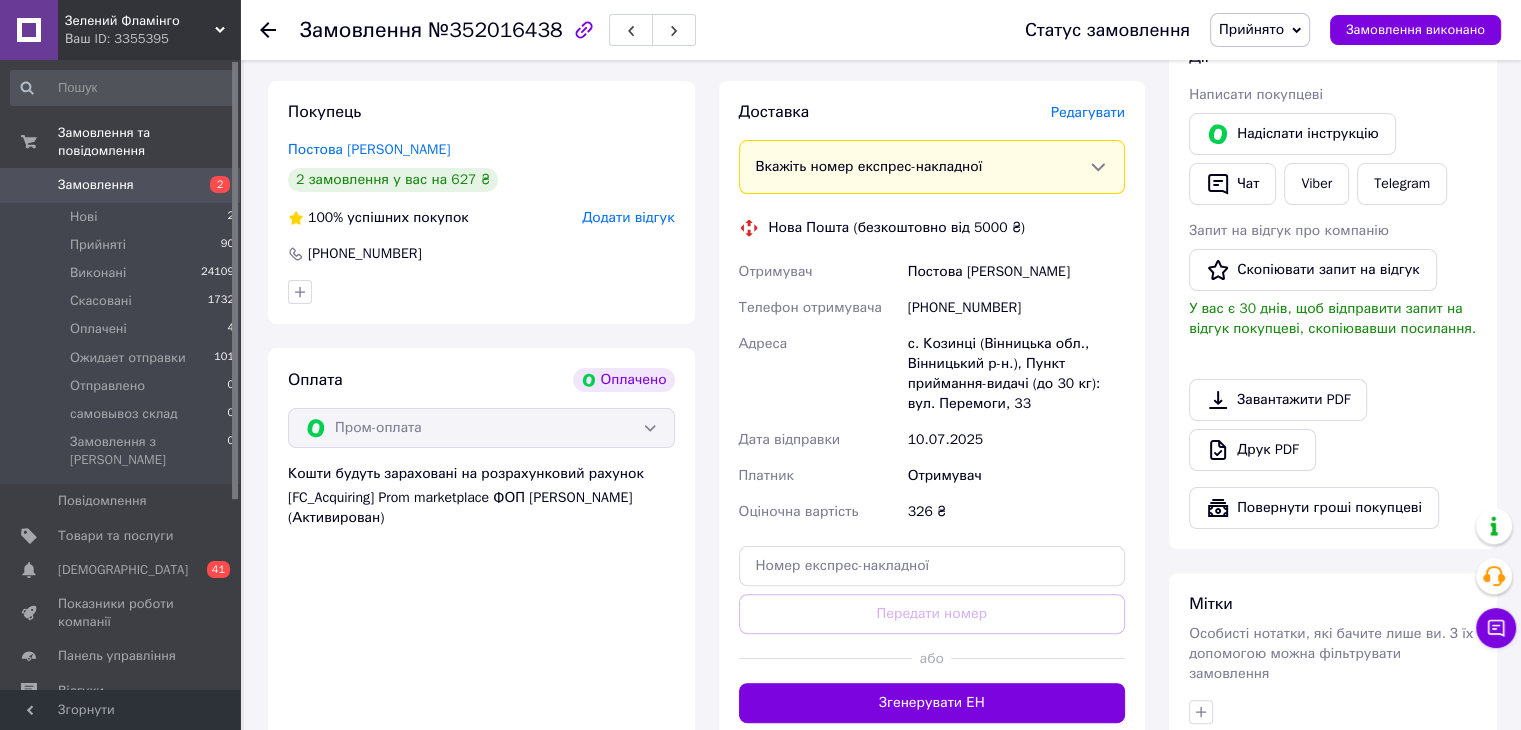 click on "Редагувати" at bounding box center (1088, 112) 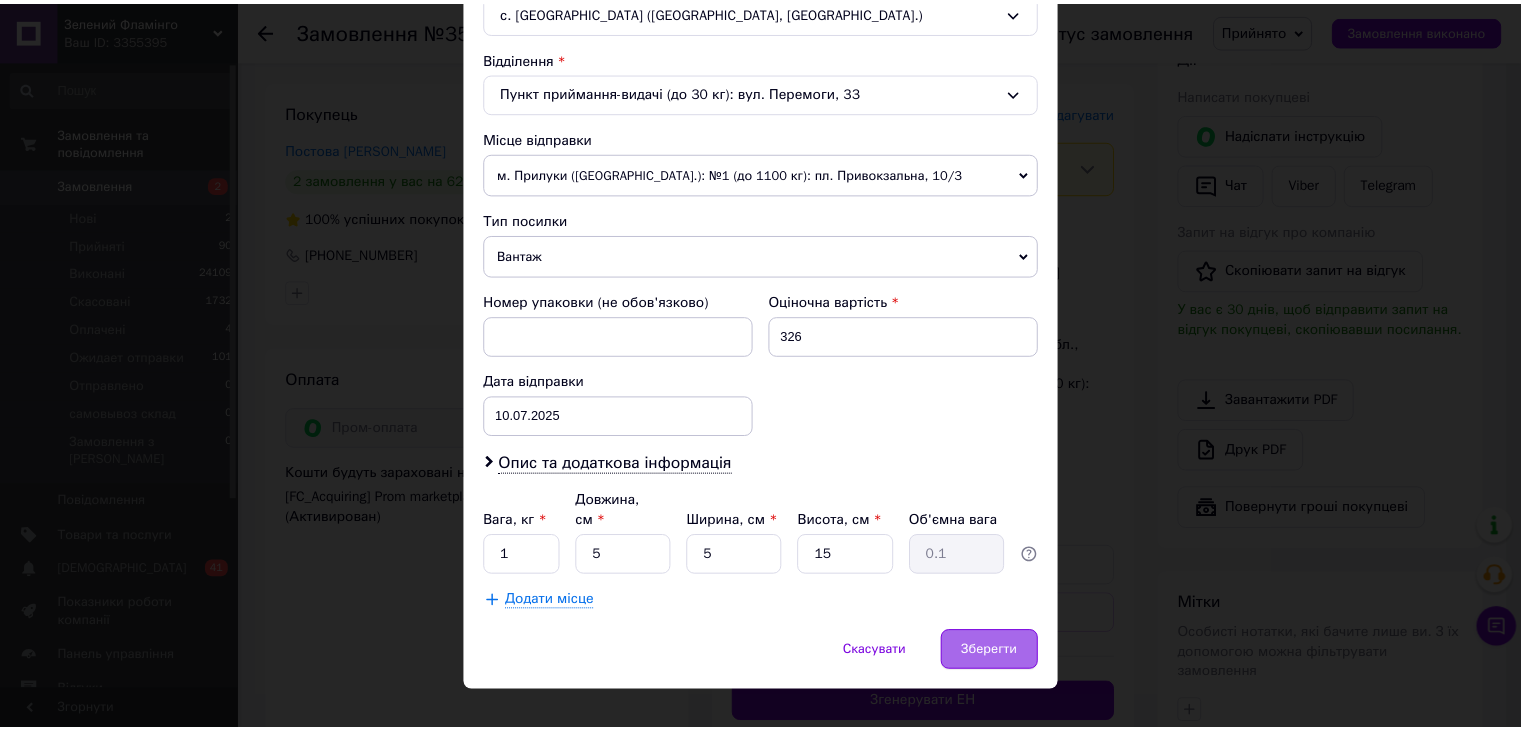 scroll, scrollTop: 592, scrollLeft: 0, axis: vertical 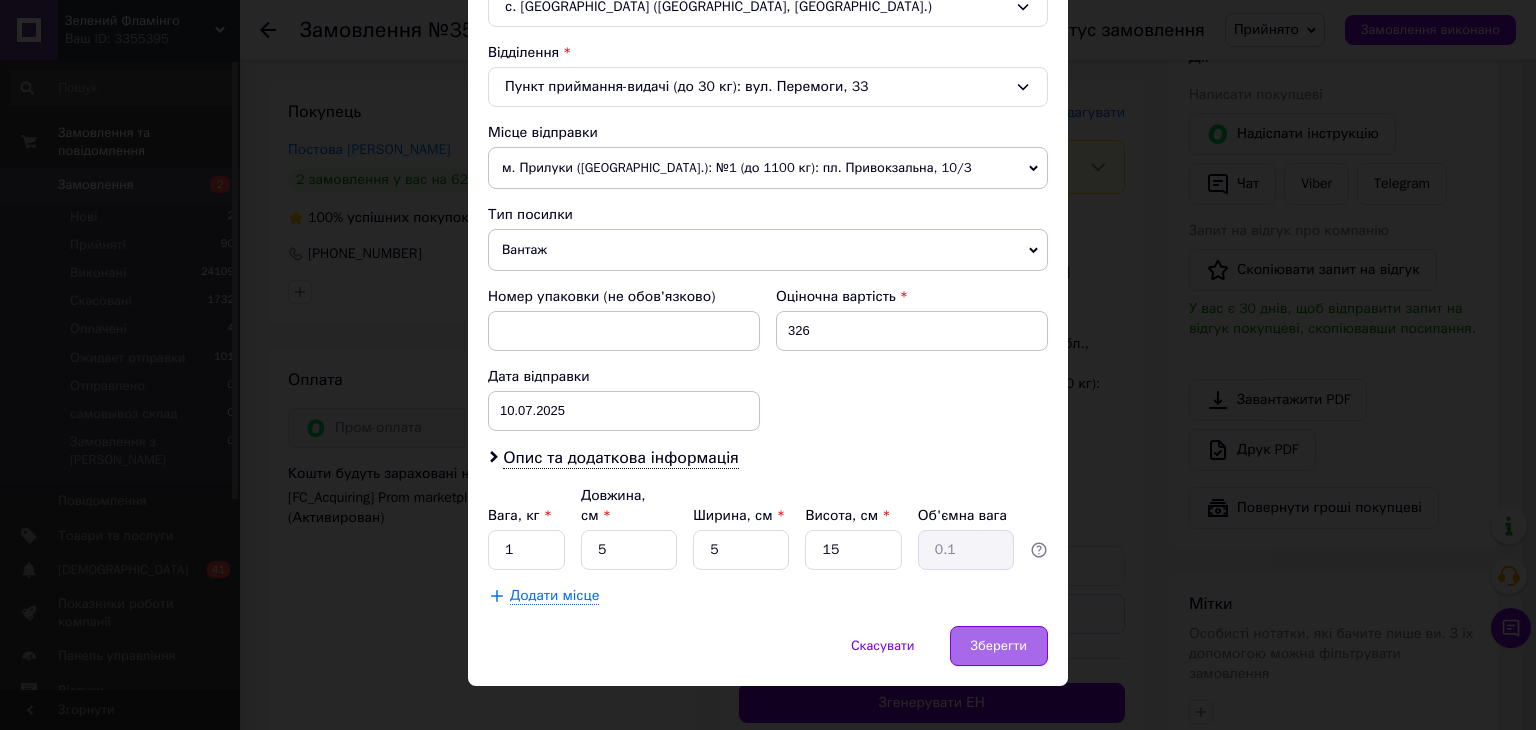click on "Зберегти" at bounding box center (999, 646) 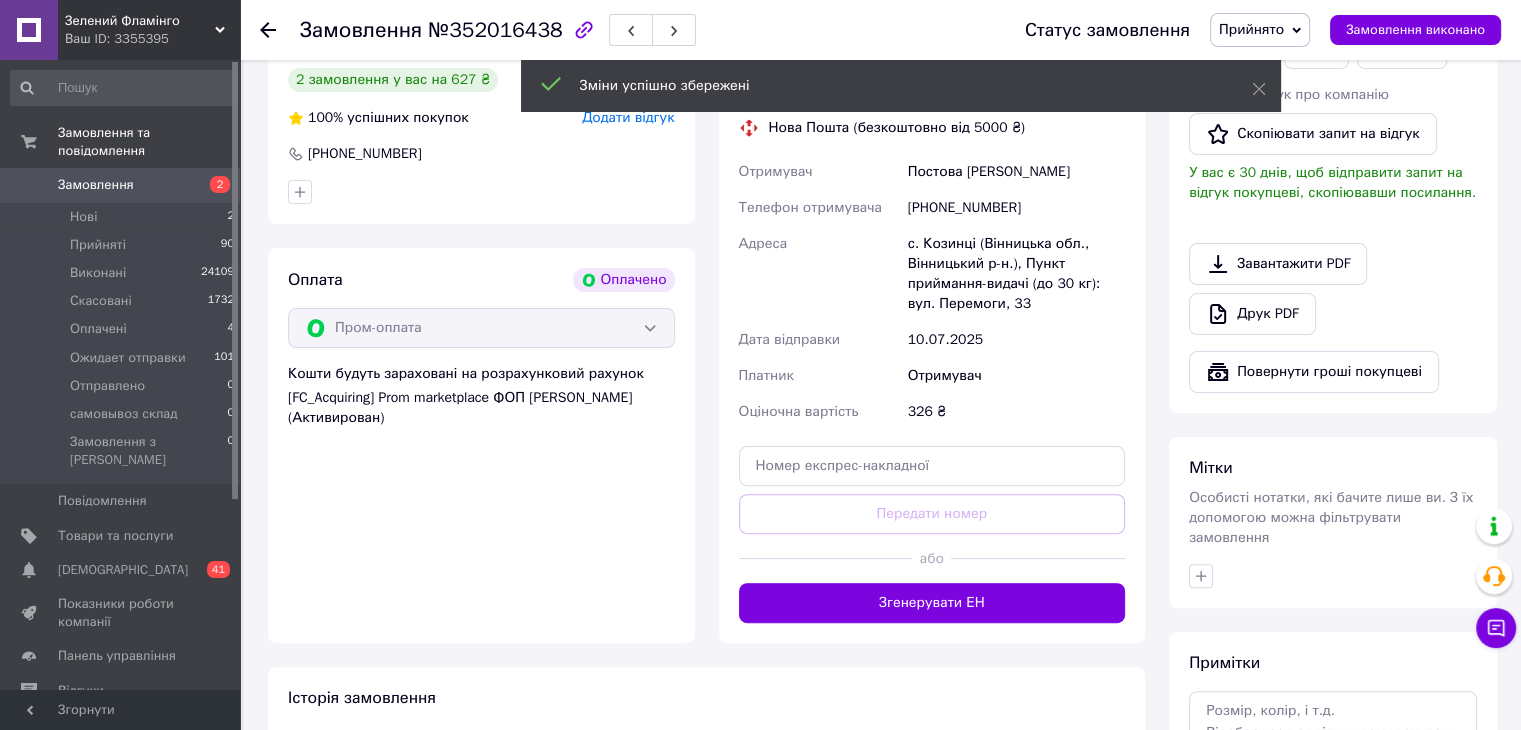 scroll, scrollTop: 800, scrollLeft: 0, axis: vertical 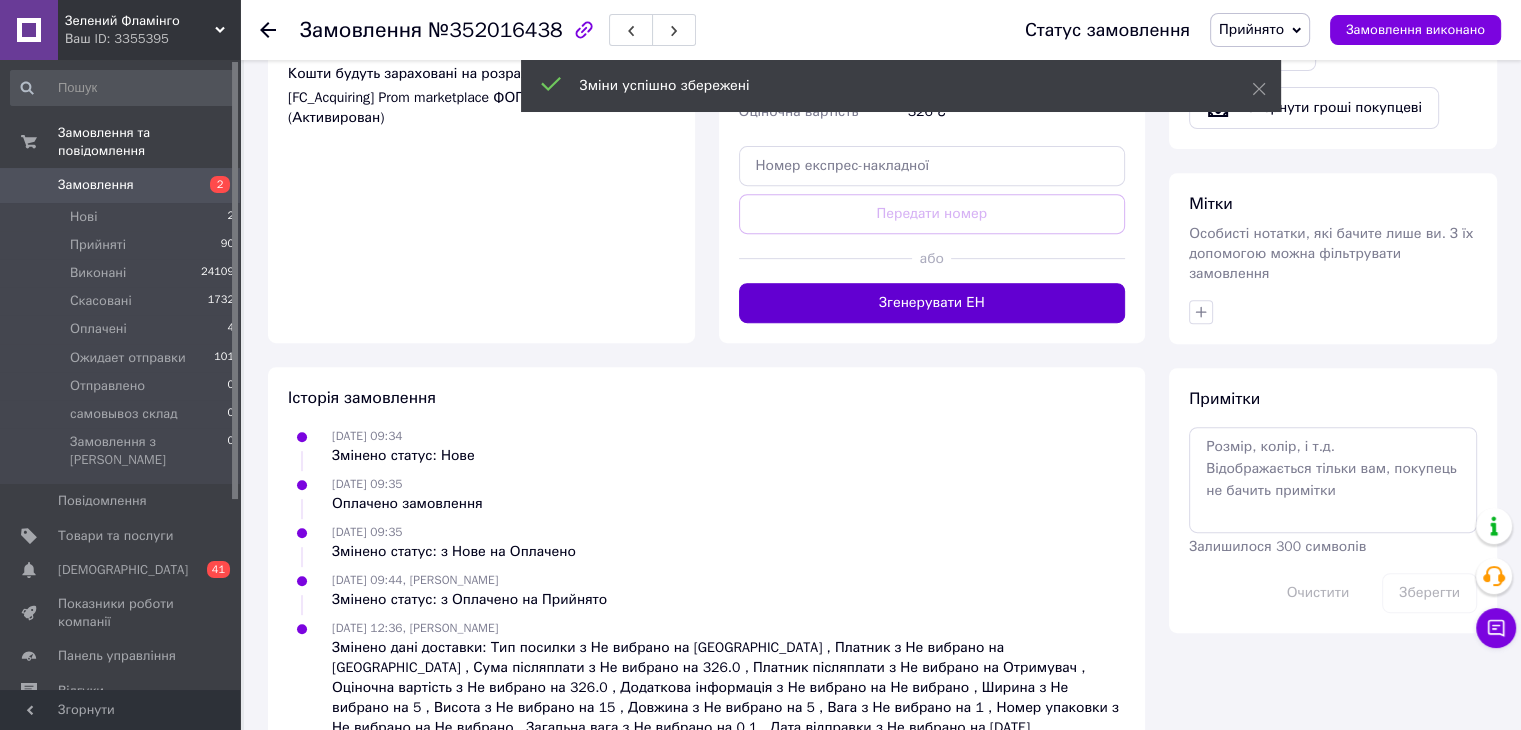 click on "Згенерувати ЕН" at bounding box center (932, 303) 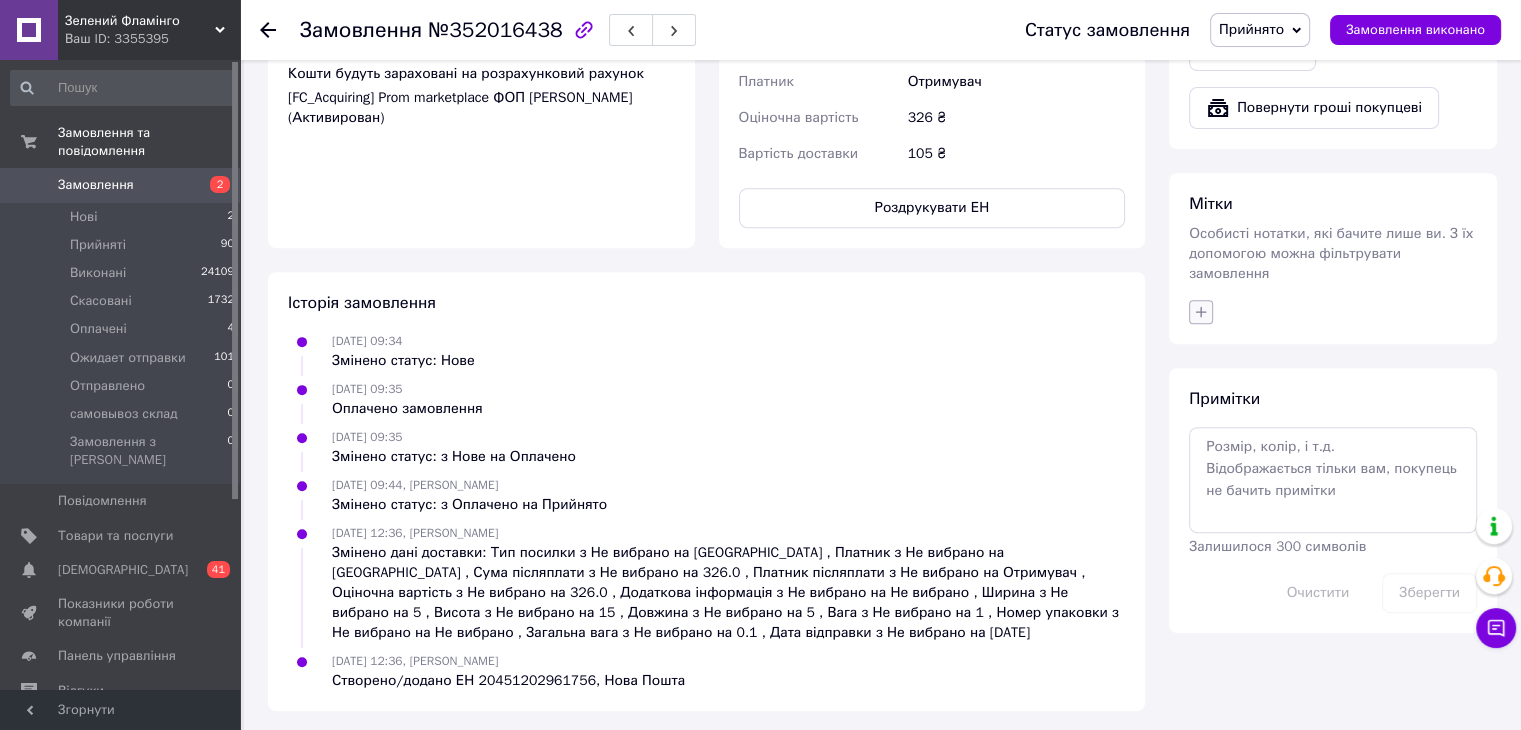 click 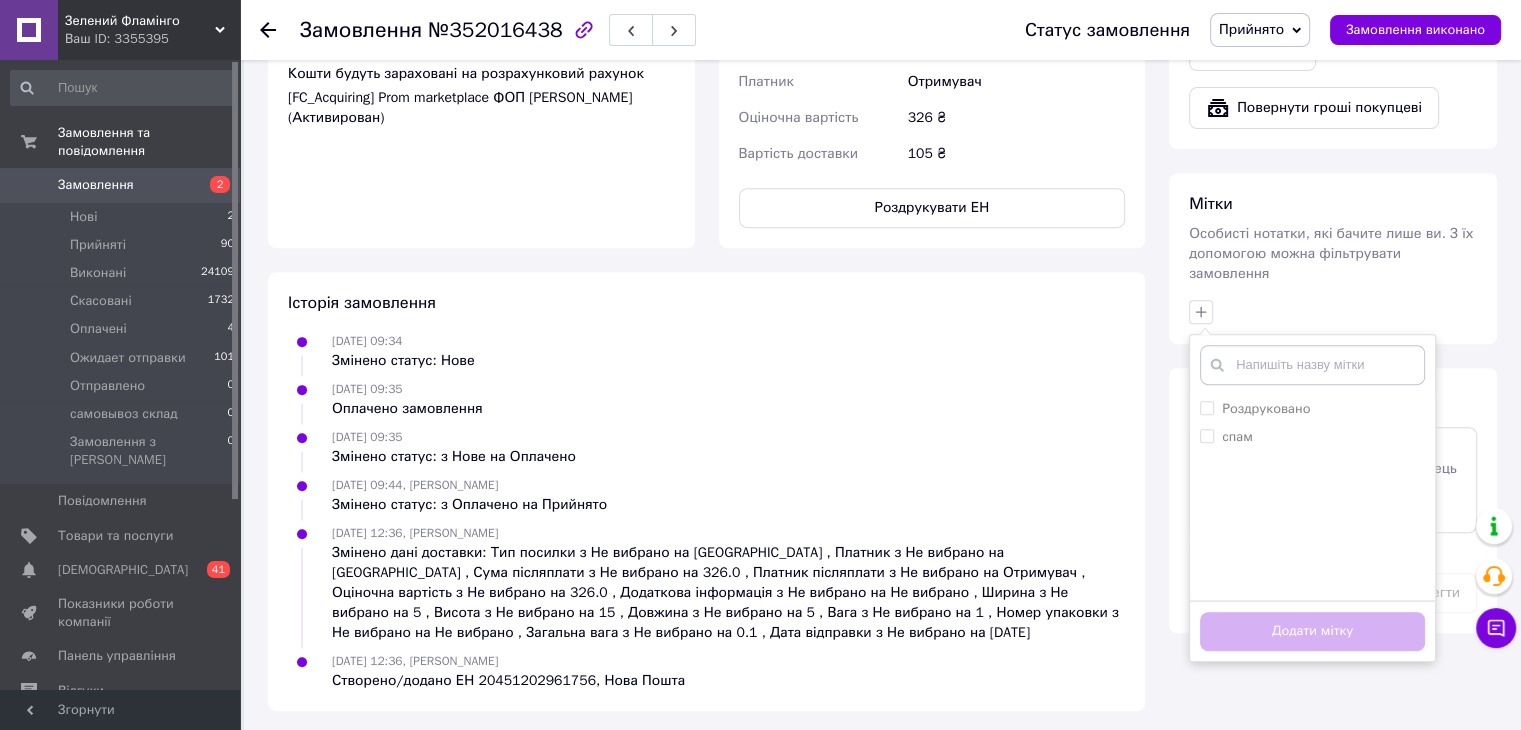 click on "Роздруковано спам Створити мітку   Додати мітку" at bounding box center [1312, 498] 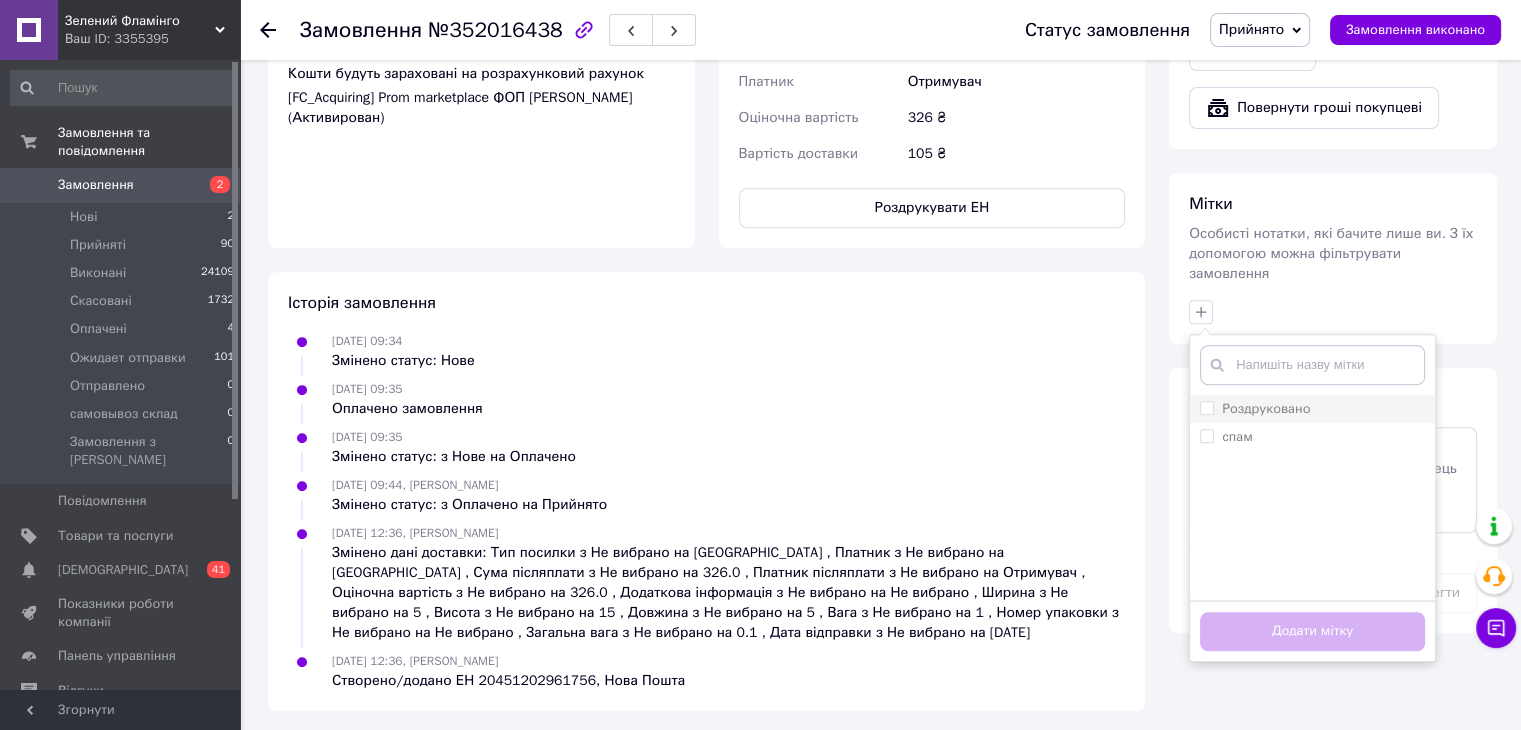 click on "Роздруковано" at bounding box center (1266, 408) 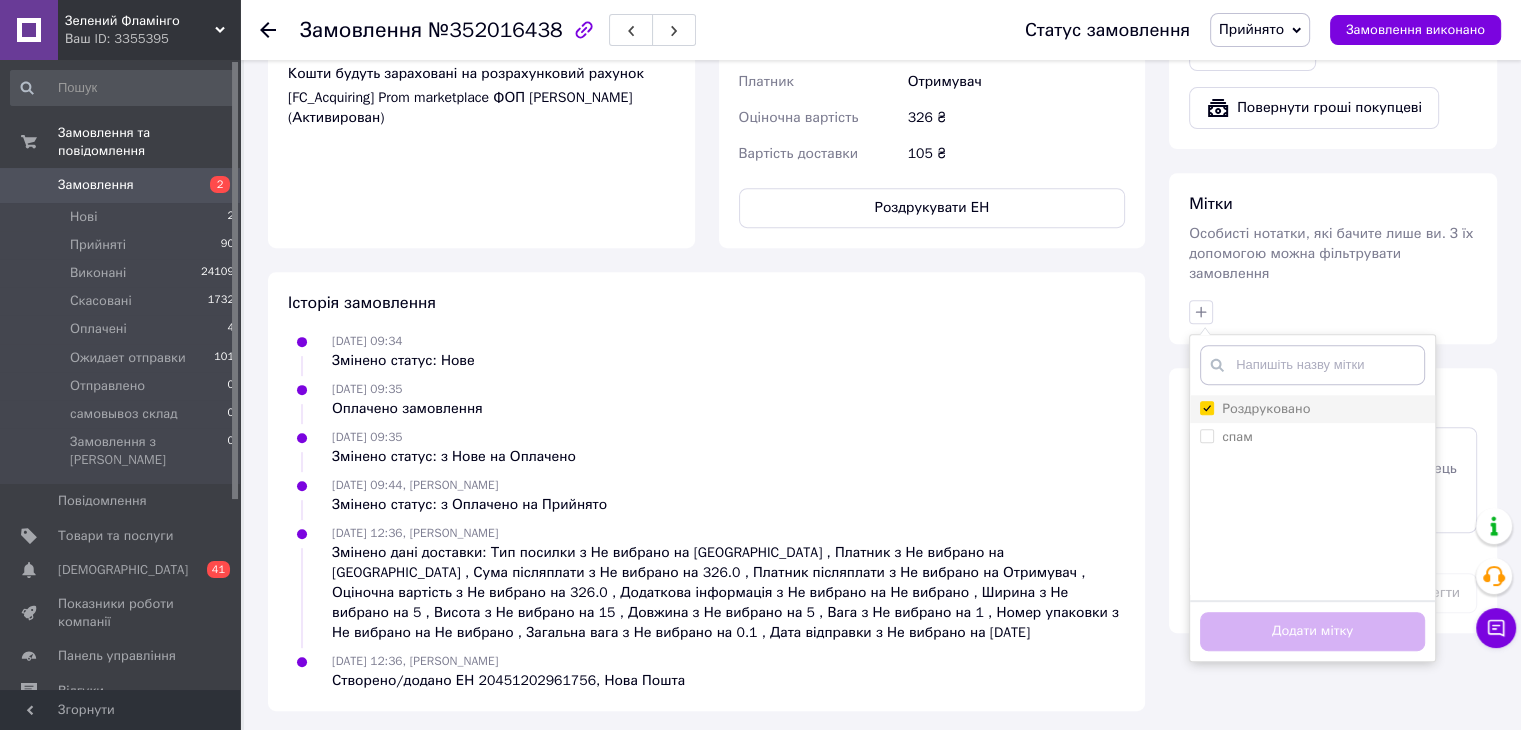 checkbox on "true" 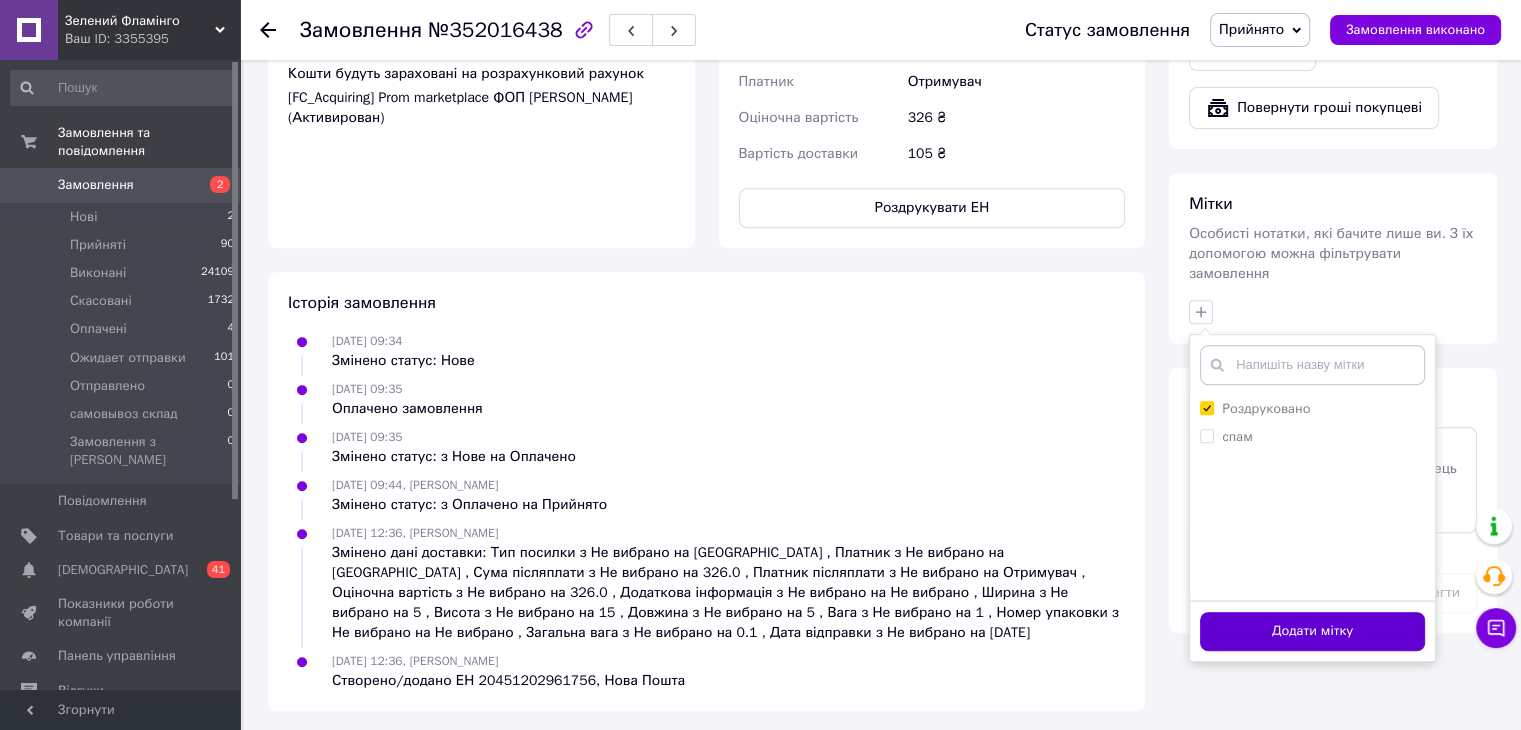 click on "Додати мітку" at bounding box center (1312, 631) 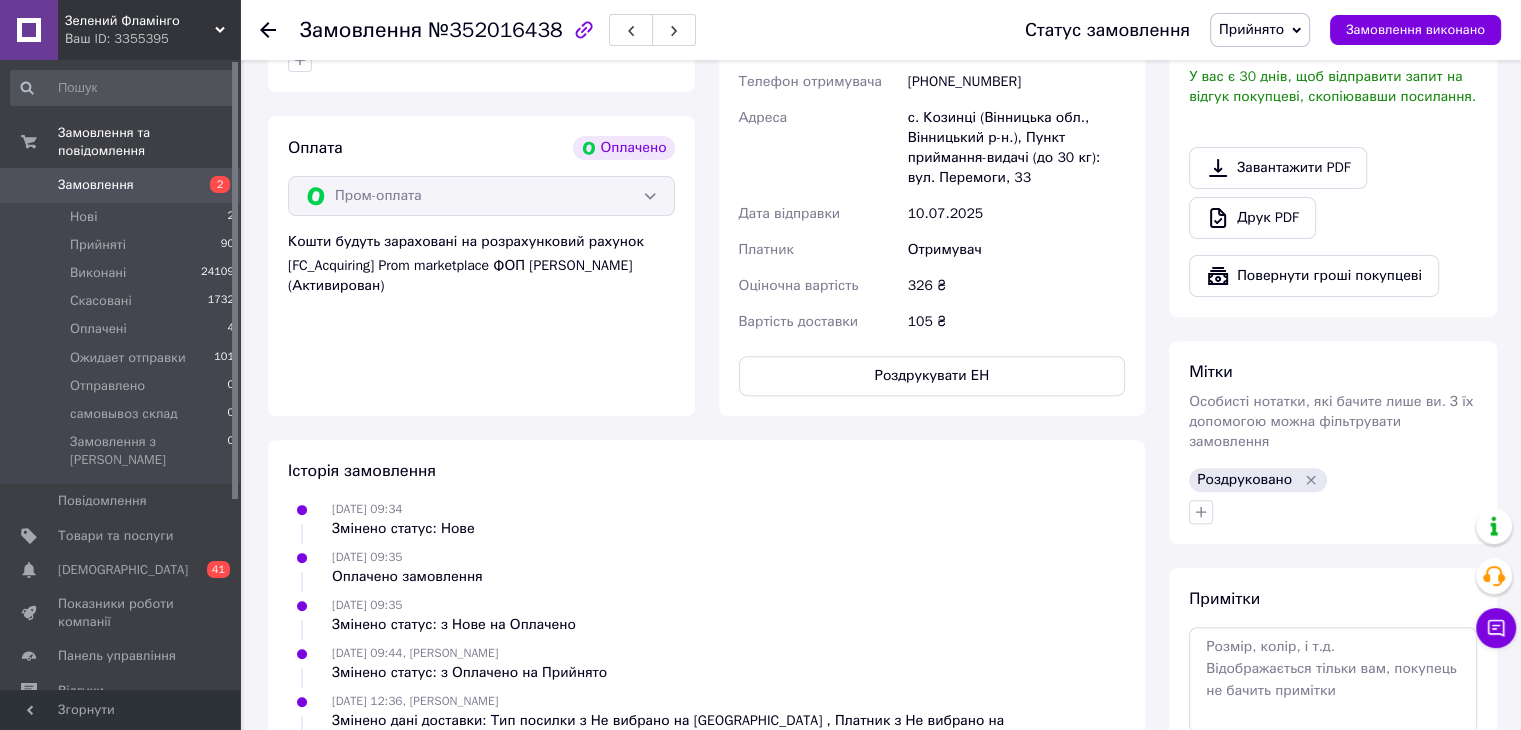 scroll, scrollTop: 800, scrollLeft: 0, axis: vertical 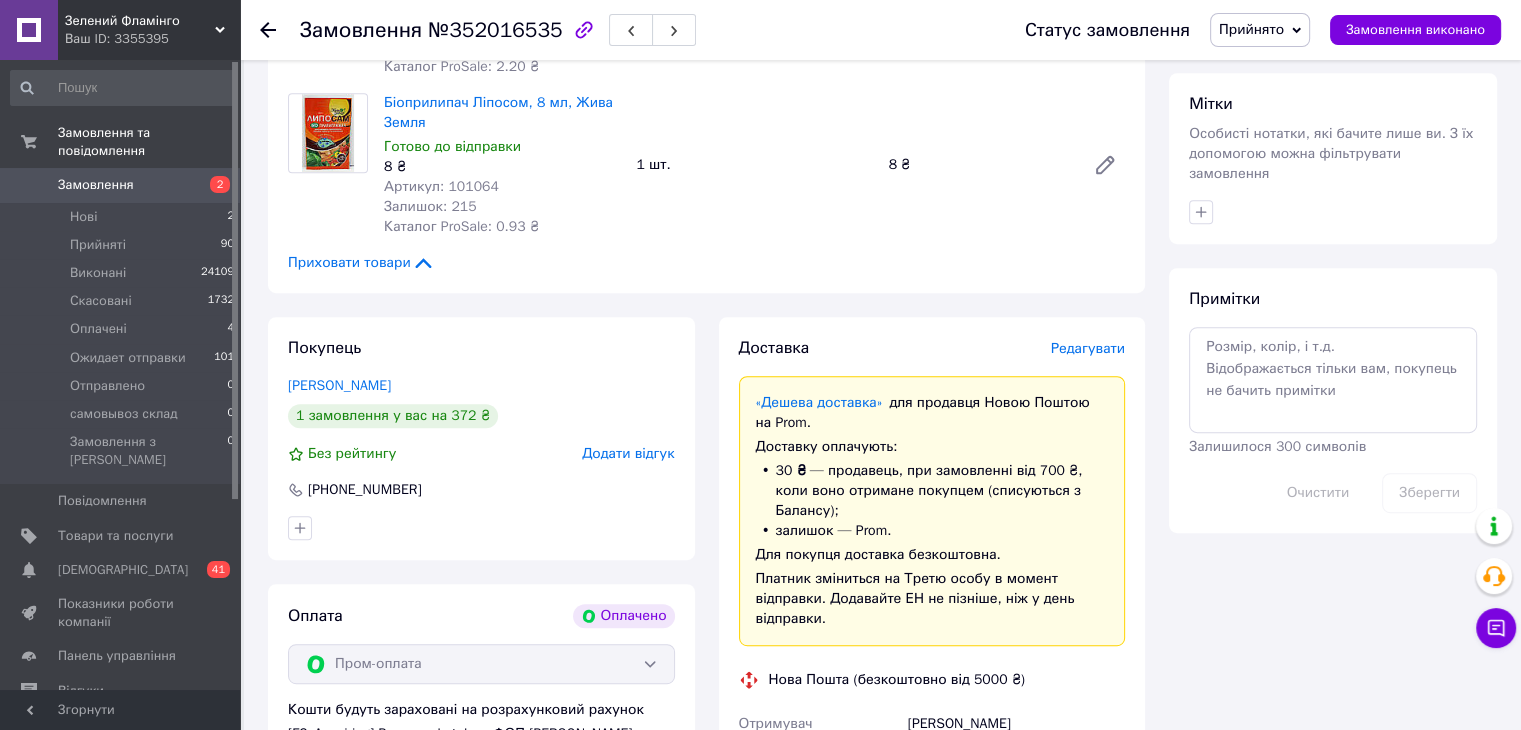 click on "Редагувати" at bounding box center [1088, 348] 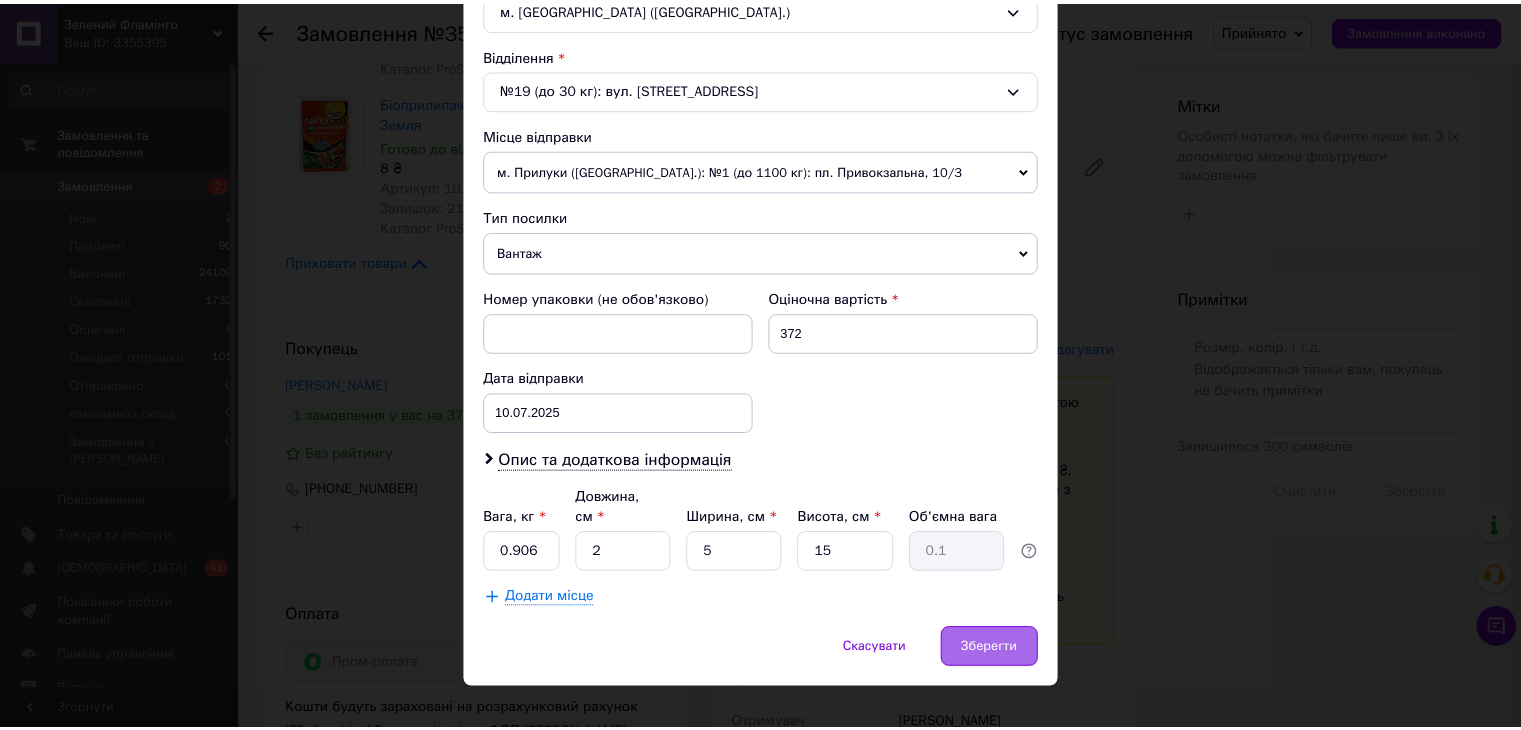 scroll, scrollTop: 592, scrollLeft: 0, axis: vertical 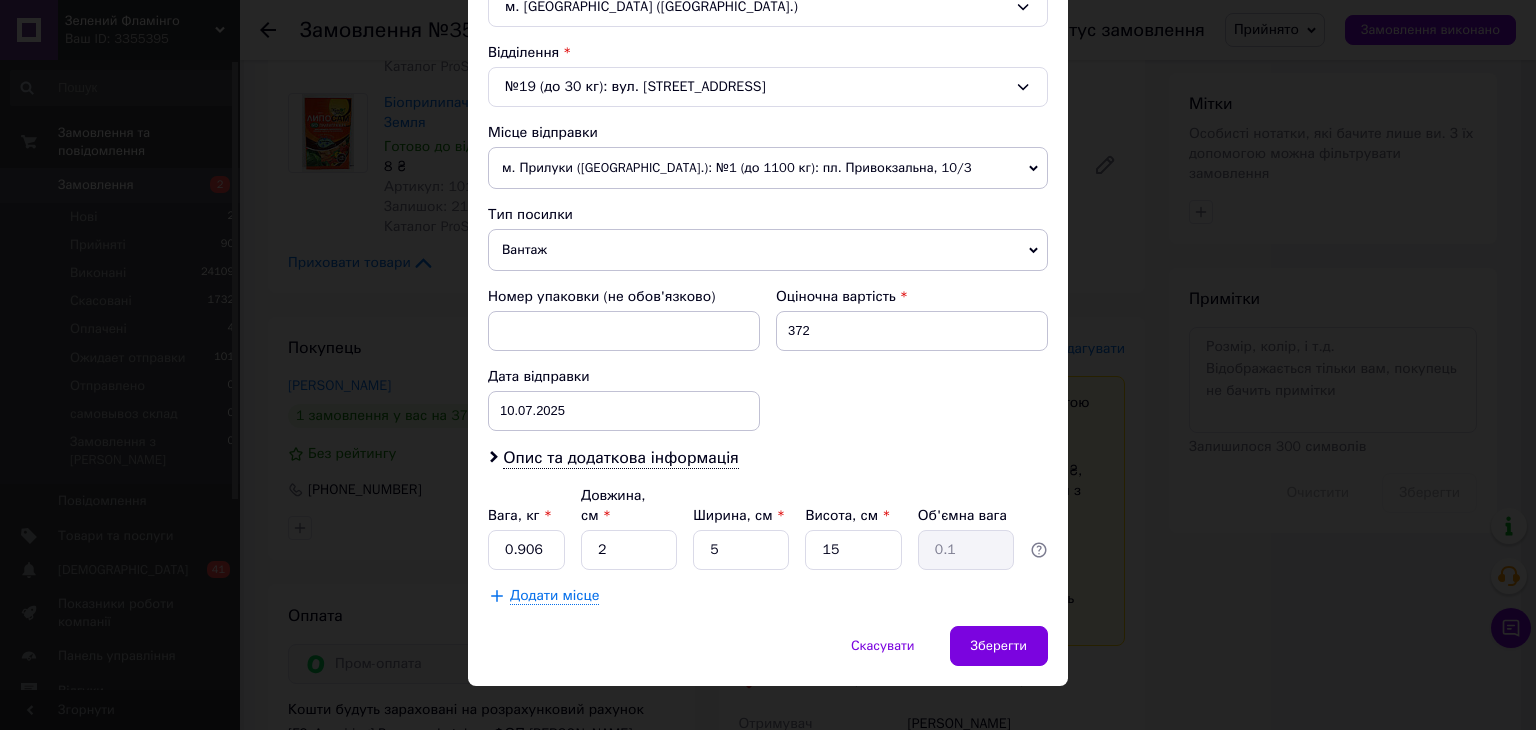 click on "Спосіб доставки Нова Пошта (безкоштовно від 5000 ₴) Платник Отримувач Відправник Прізвище отримувача [PERSON_NAME] Ім'я отримувача [PERSON_NAME] батькові отримувача Телефон отримувача [PHONE_NUMBER] Тип доставки У відділенні Кур'єром В поштоматі Місто м. [GEOGRAPHIC_DATA] ([GEOGRAPHIC_DATA].) Відділення №19 (до 30 кг): вул. [STREET_ADDRESS] Місце відправки м. Прилуки ([GEOGRAPHIC_DATA].): №1 (до 1100 кг): пл. Привокзальна, 10/3 Немає збігів. Спробуйте змінити умови пошуку Додати ще місце відправки Тип посилки Вантаж Документи Номер упаковки (не обов'язково) Оціночна вартість 372 [DATE] <" at bounding box center (768, 82) 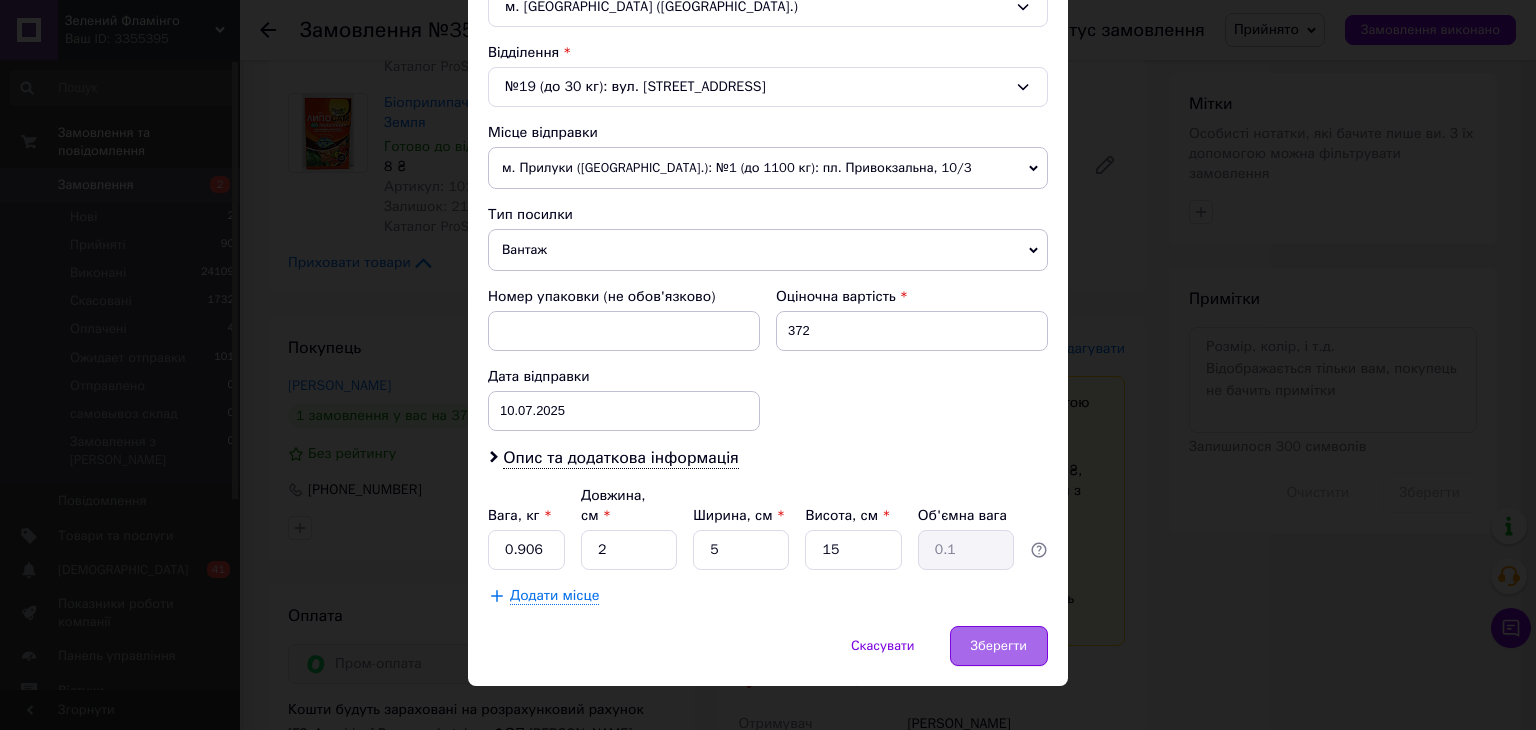 click on "Зберегти" at bounding box center (999, 646) 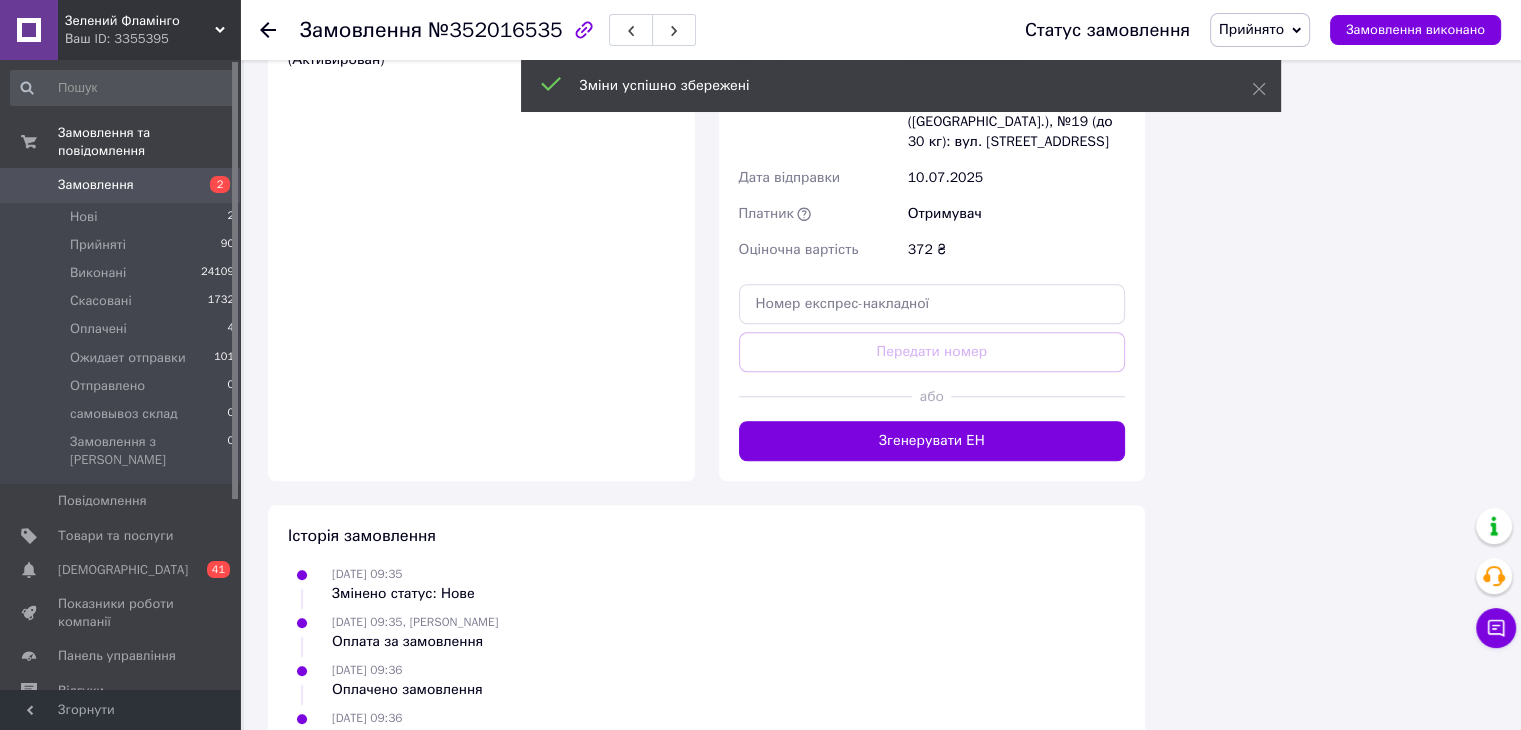 scroll, scrollTop: 1600, scrollLeft: 0, axis: vertical 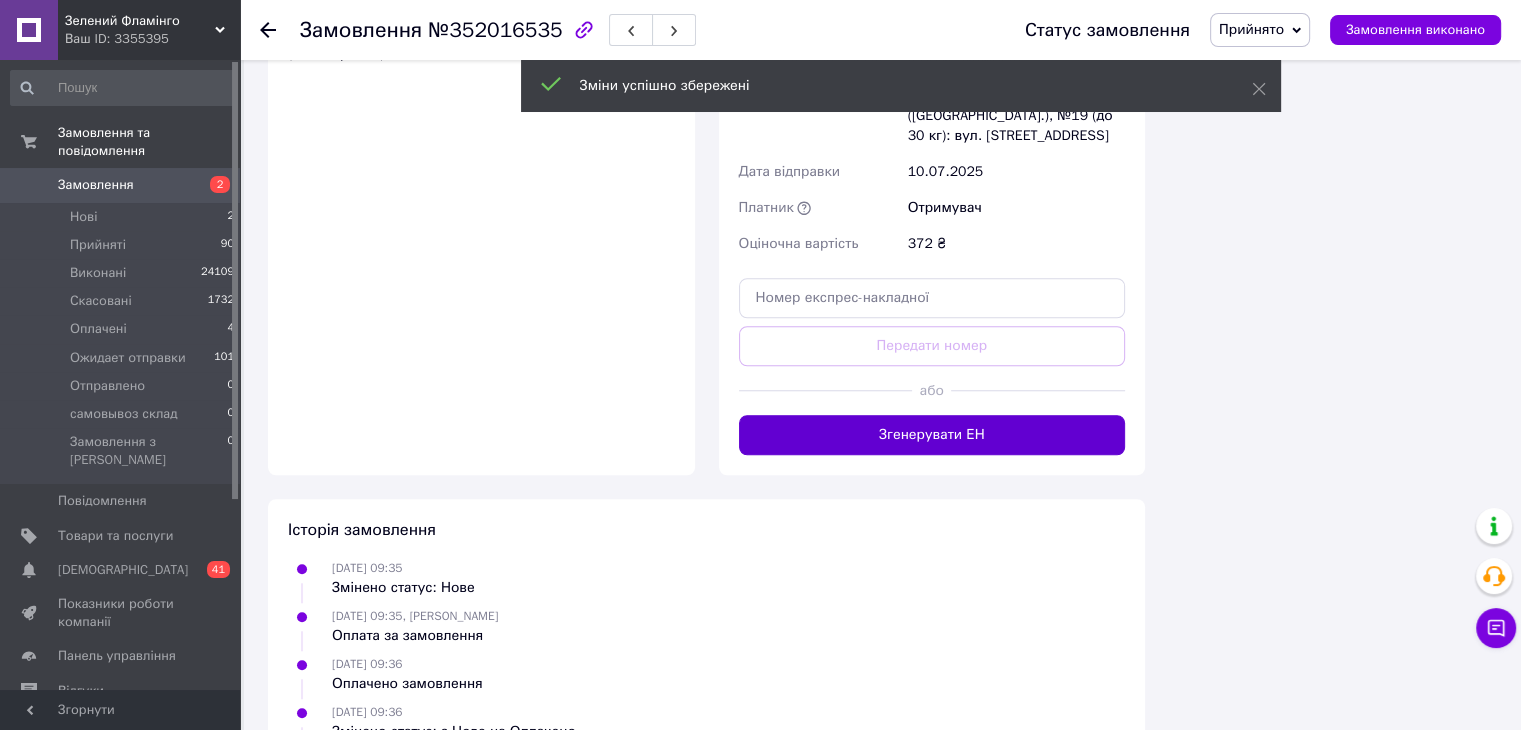 click on "Згенерувати ЕН" at bounding box center [932, 435] 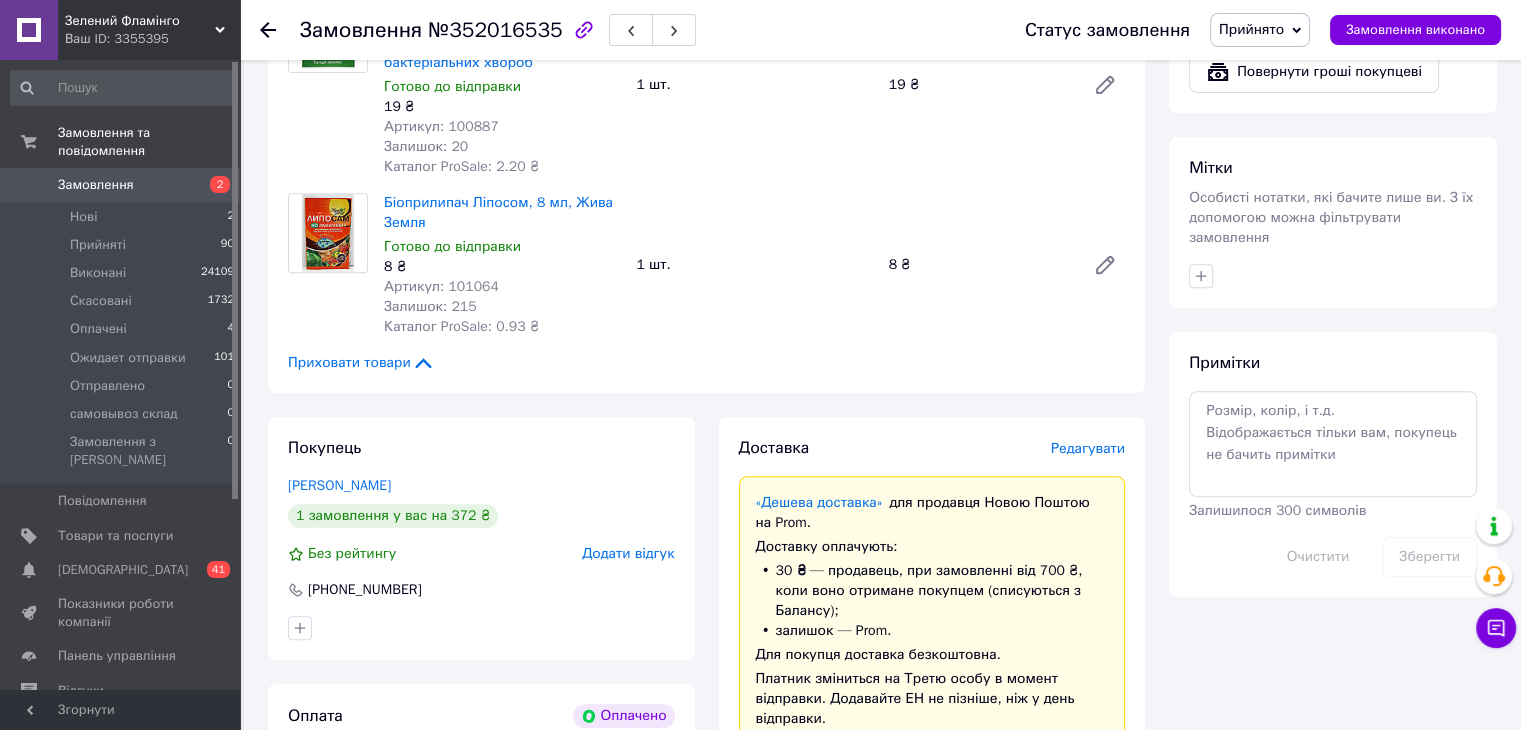scroll, scrollTop: 800, scrollLeft: 0, axis: vertical 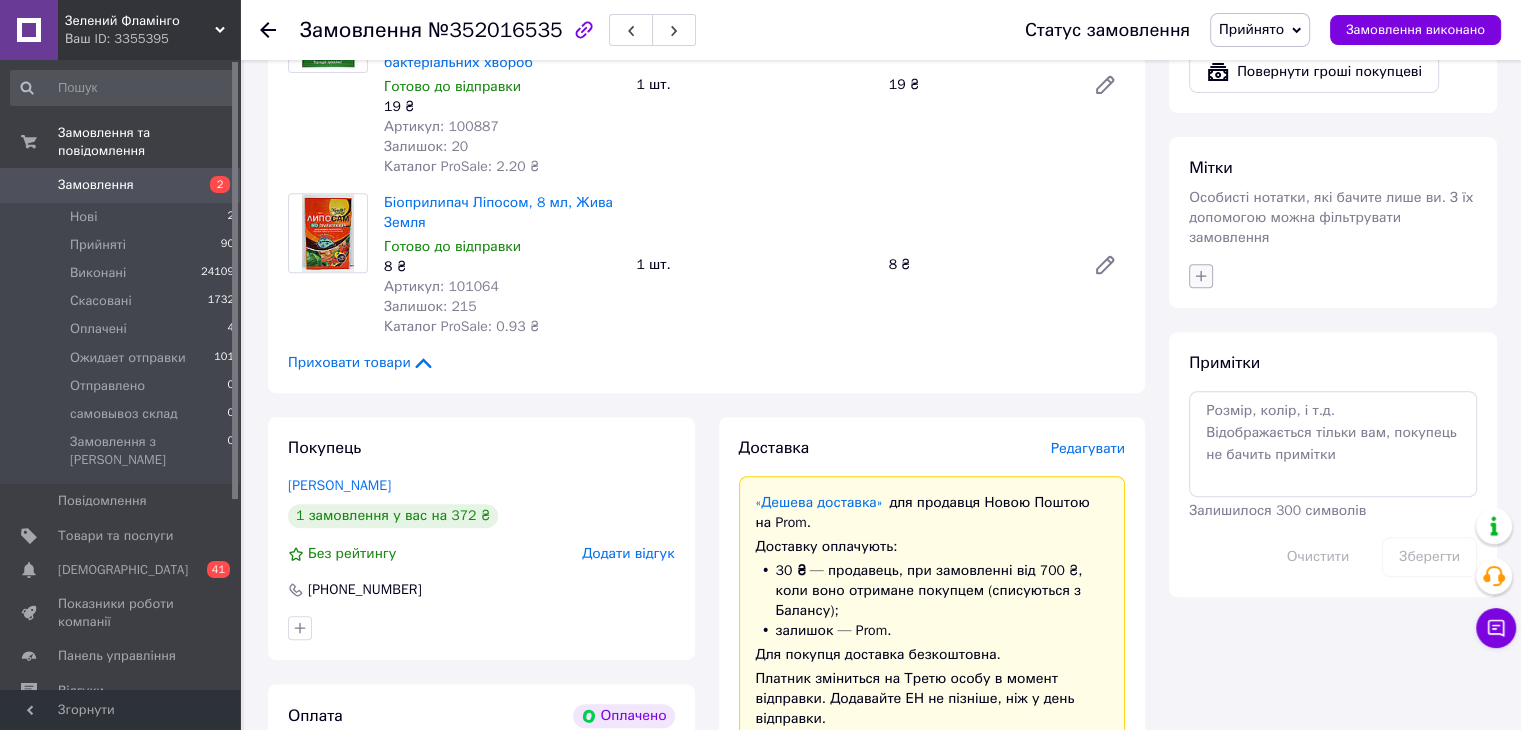 click 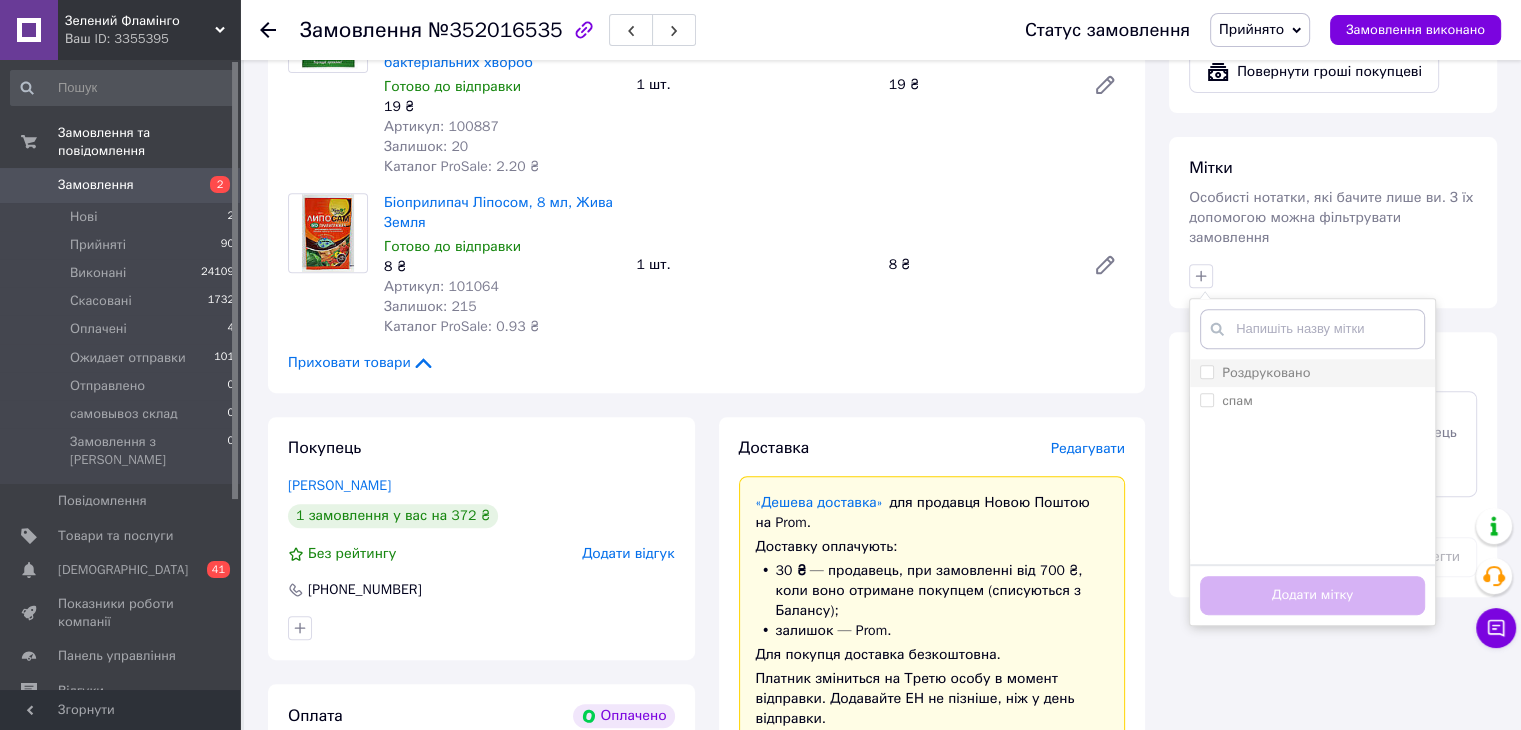 click on "Роздруковано" at bounding box center [1266, 372] 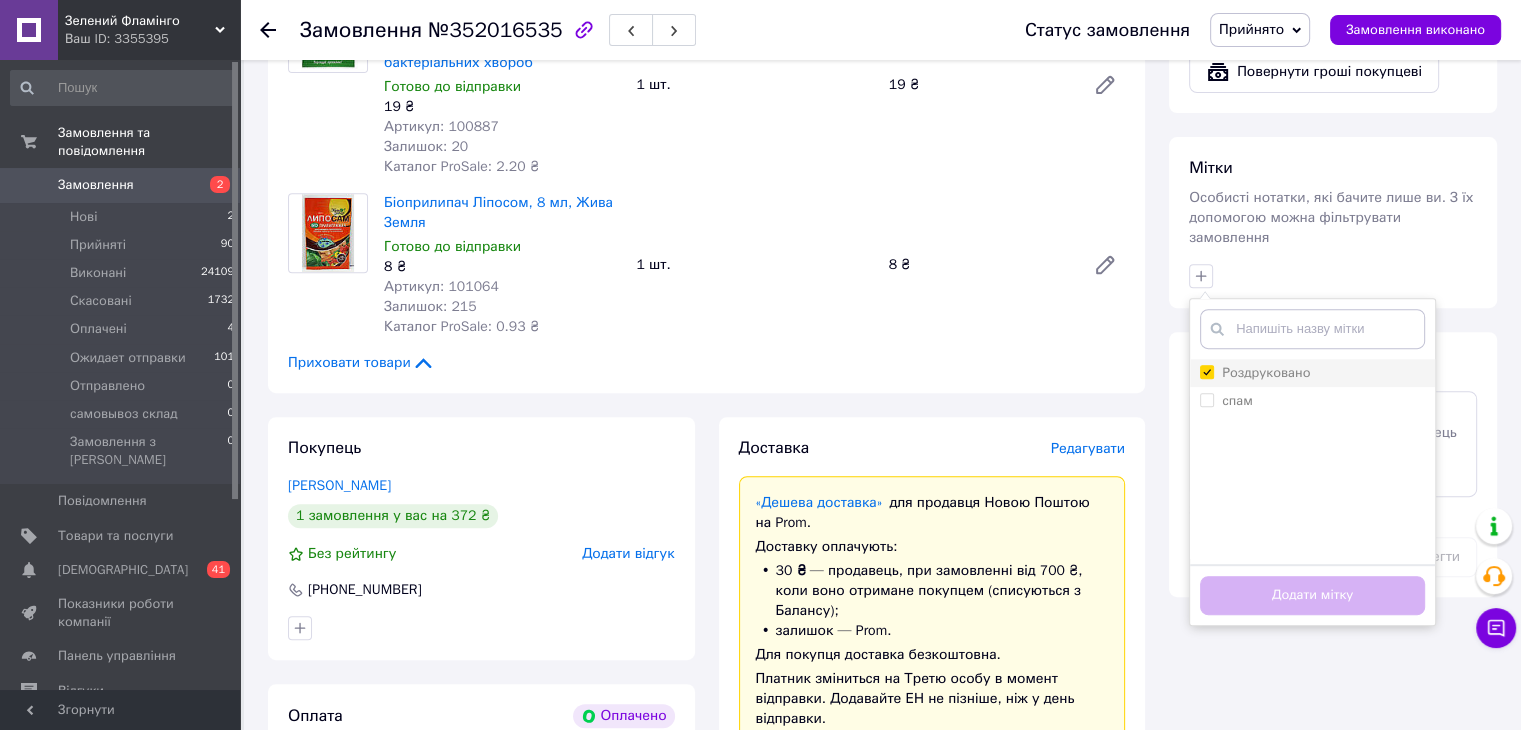 checkbox on "true" 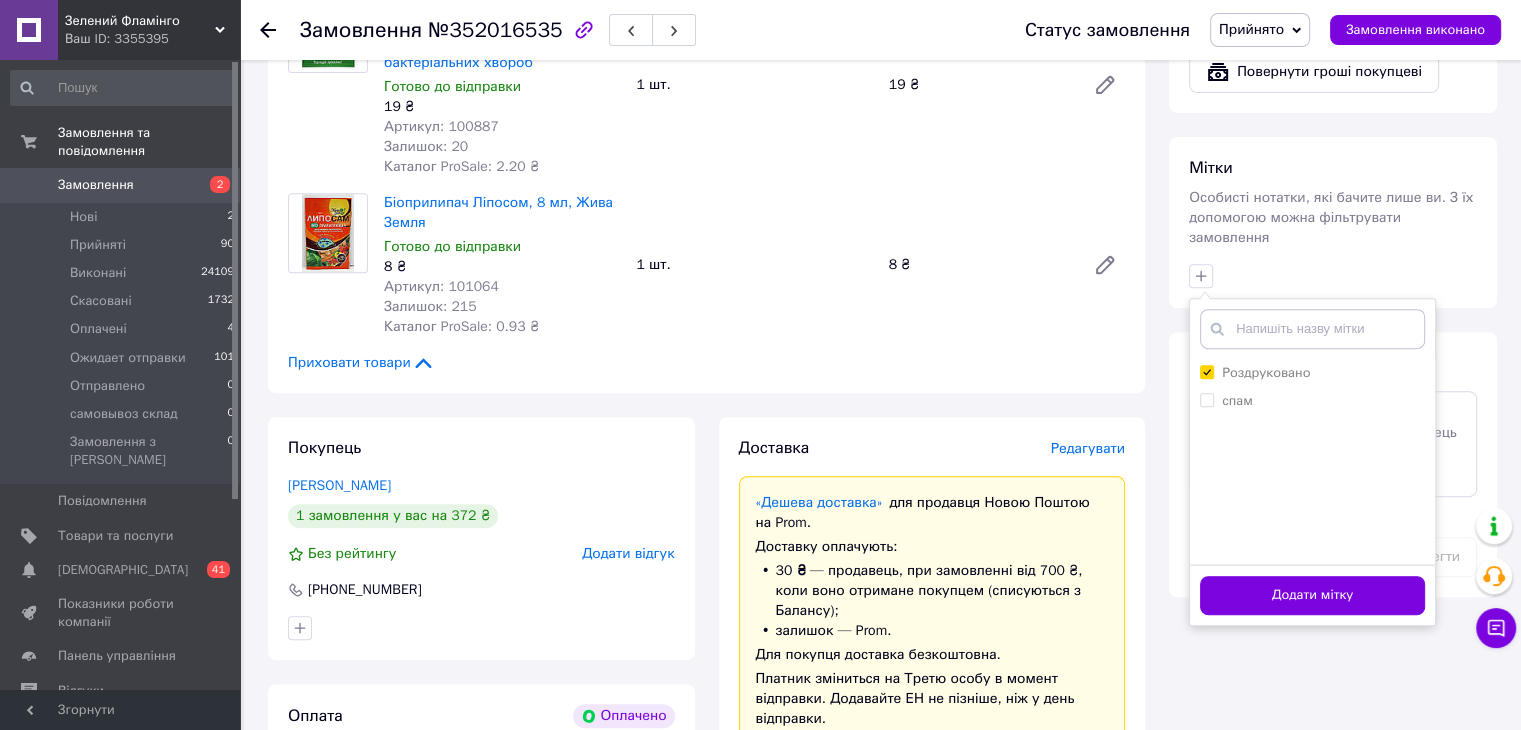 click on "Додати мітку" at bounding box center [1312, 595] 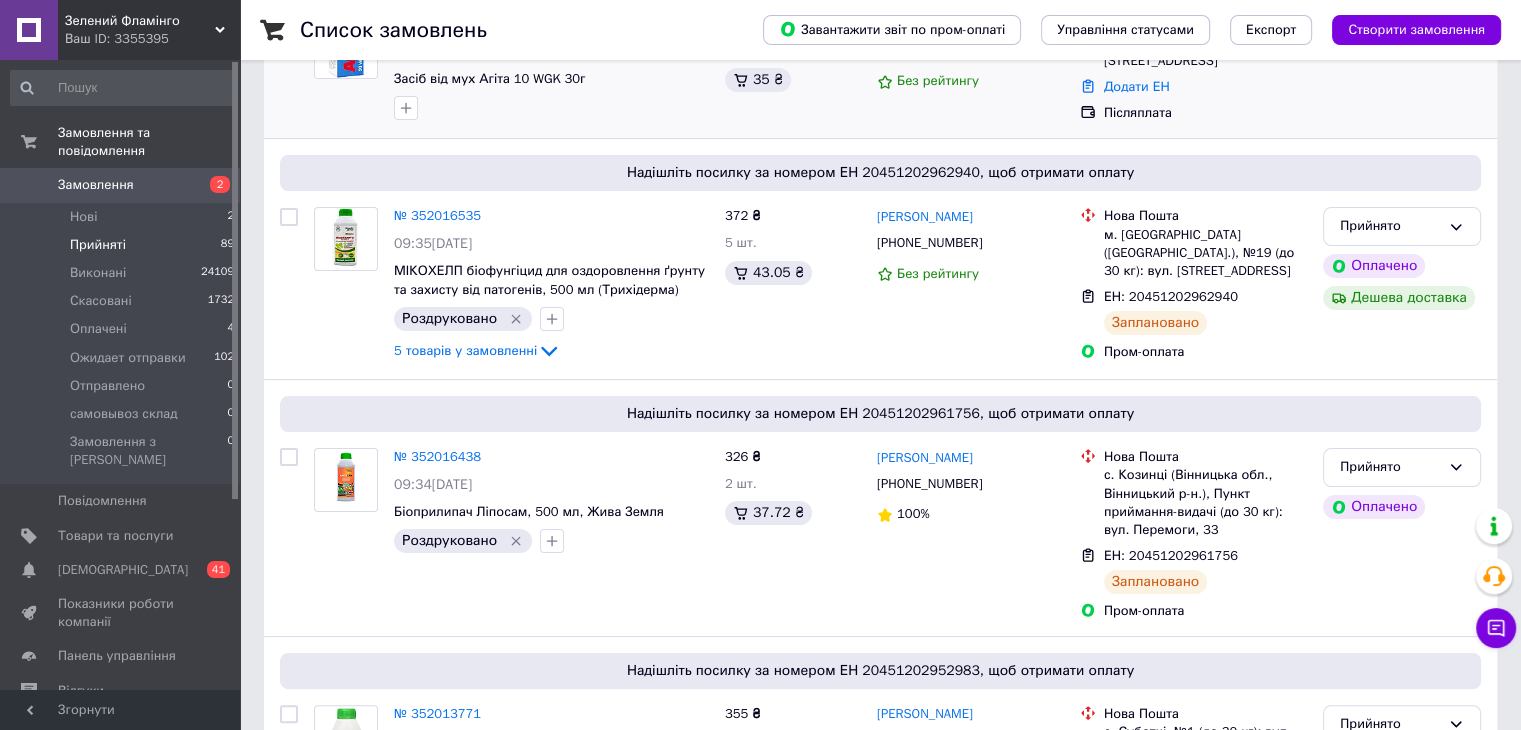 scroll, scrollTop: 0, scrollLeft: 0, axis: both 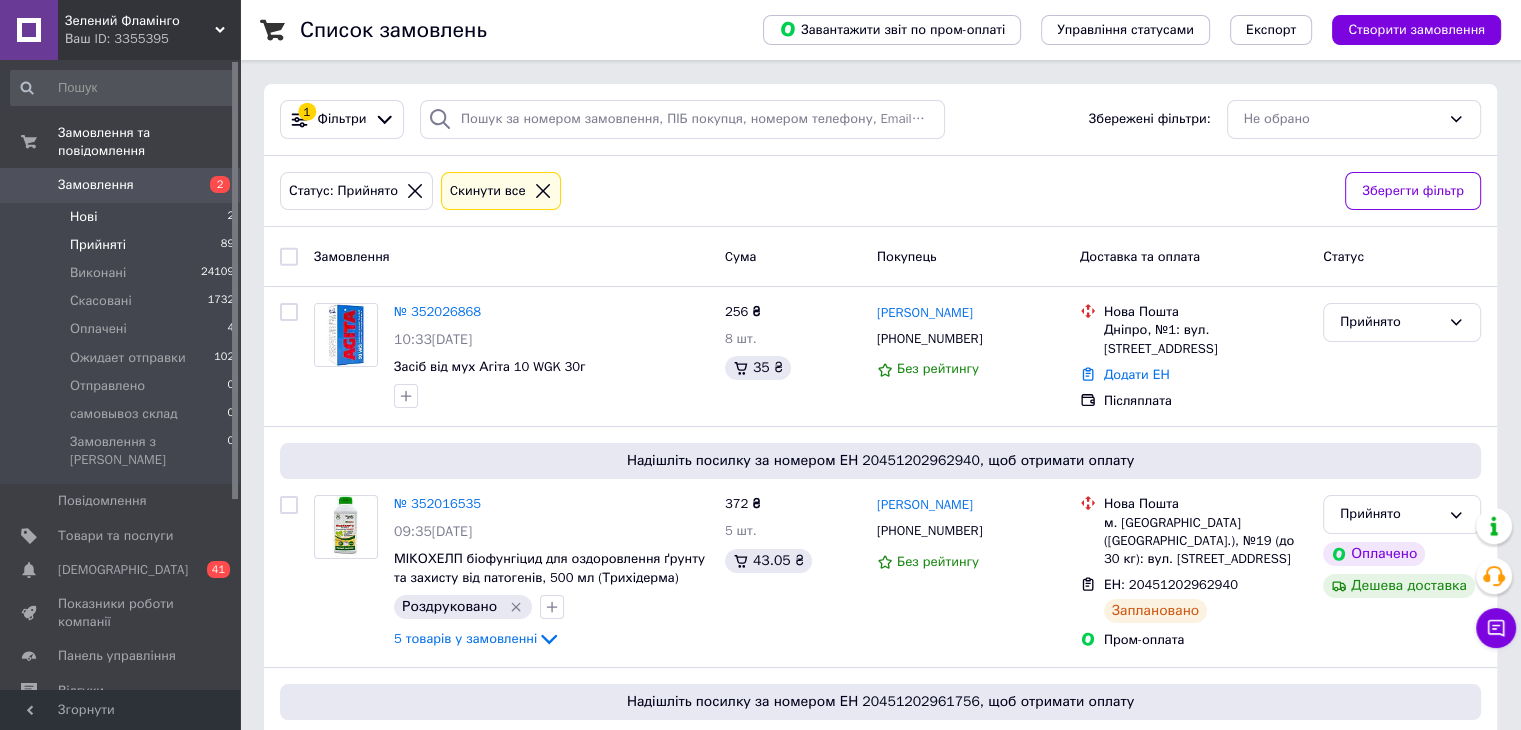 click on "Нові 2" at bounding box center [123, 217] 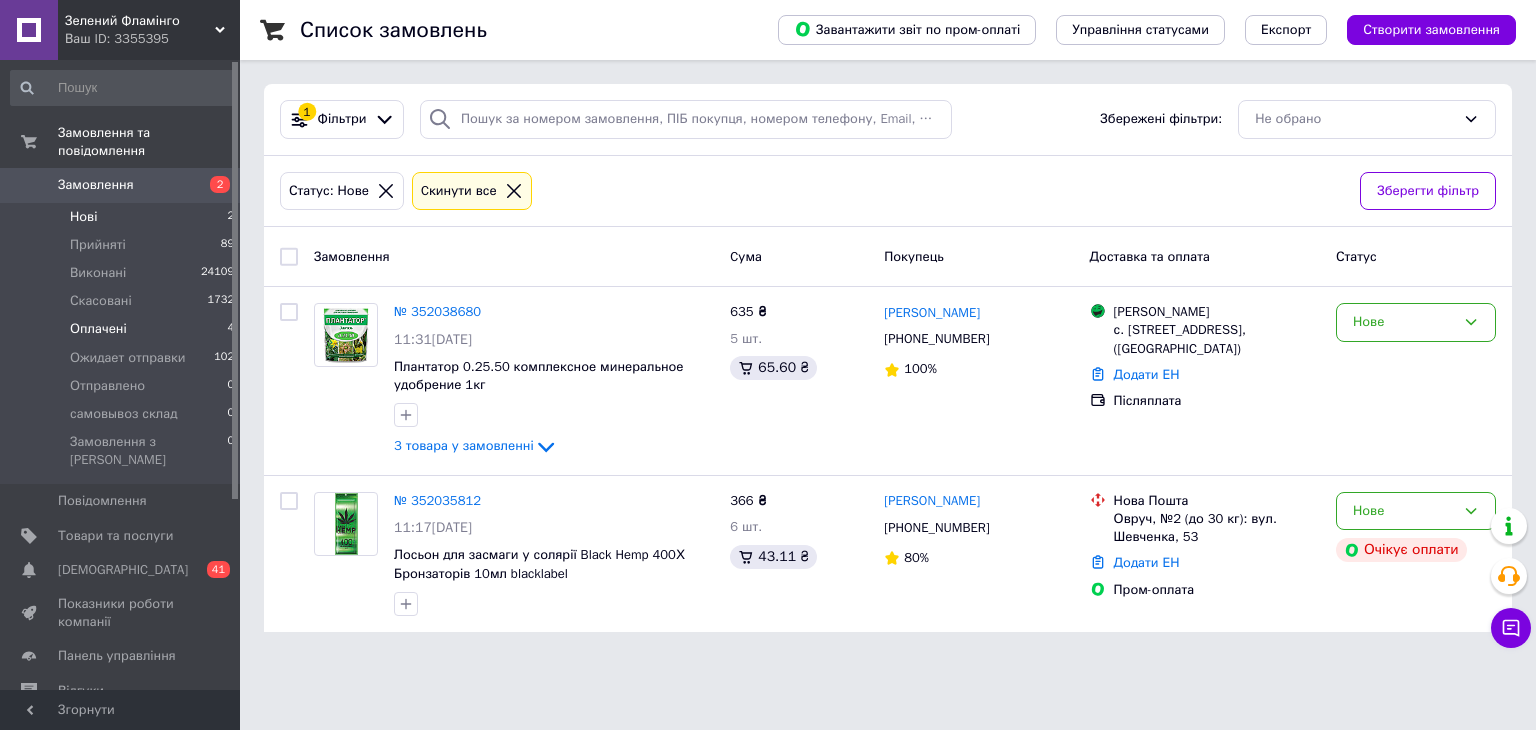 click on "Оплачені 4" at bounding box center [123, 329] 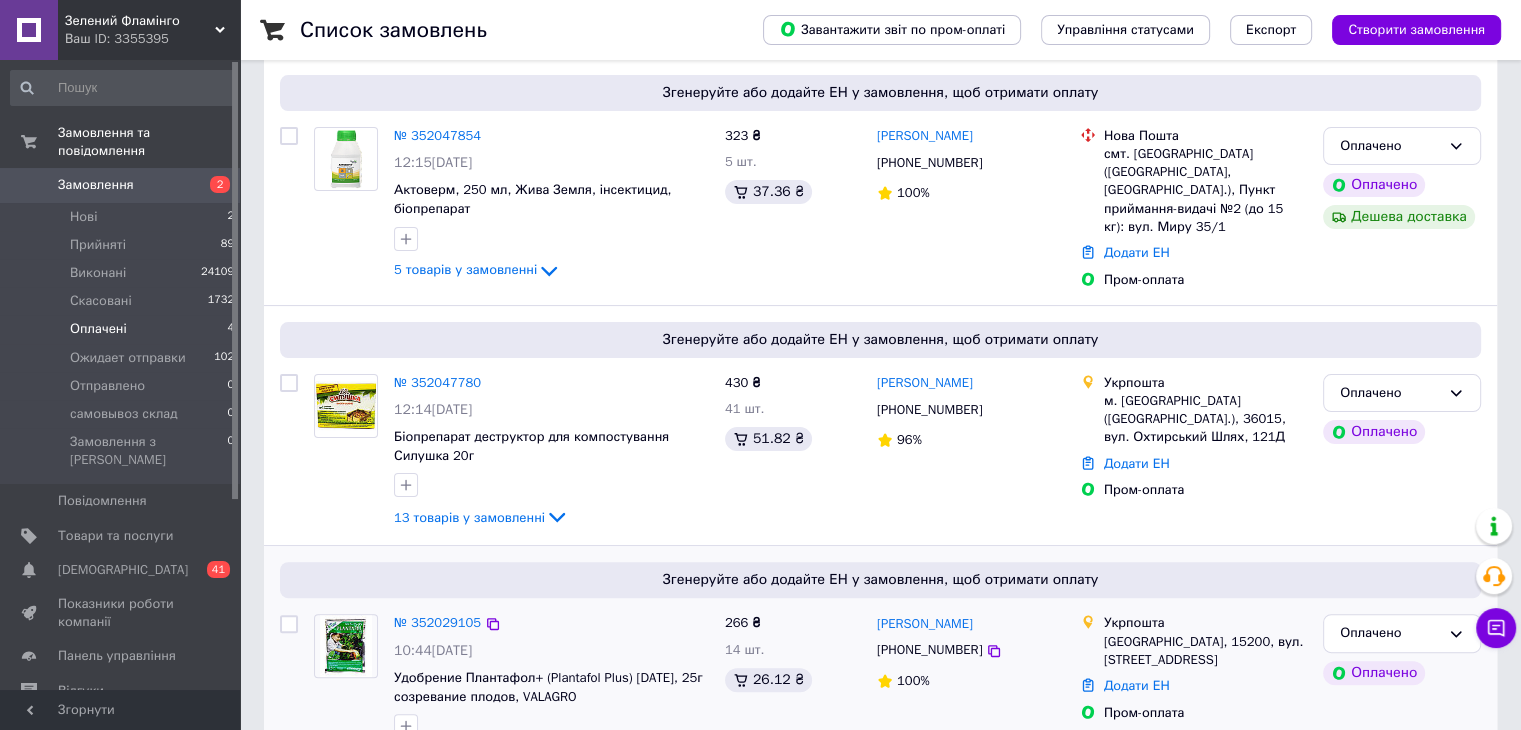 scroll, scrollTop: 509, scrollLeft: 0, axis: vertical 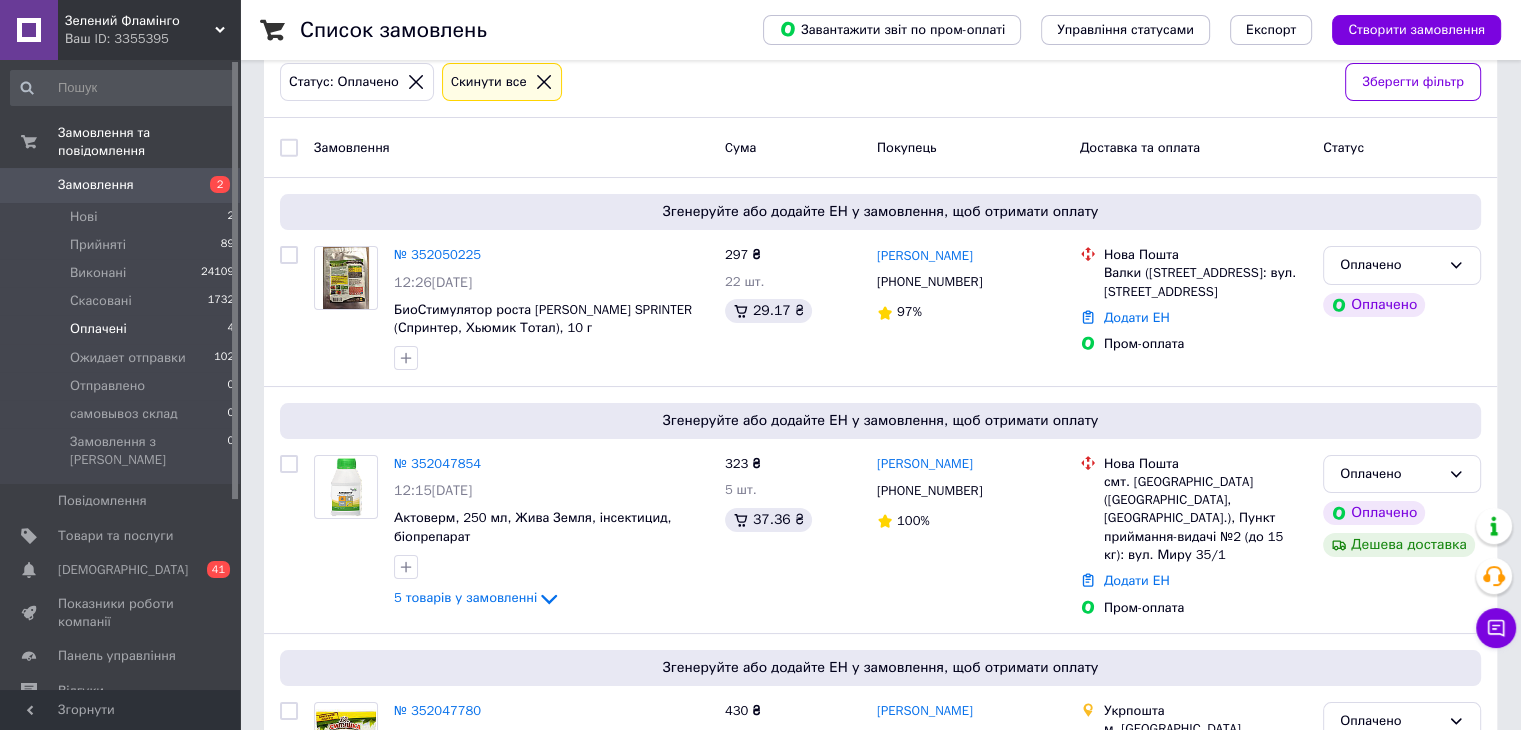 click on "Оплачені 4" at bounding box center [123, 329] 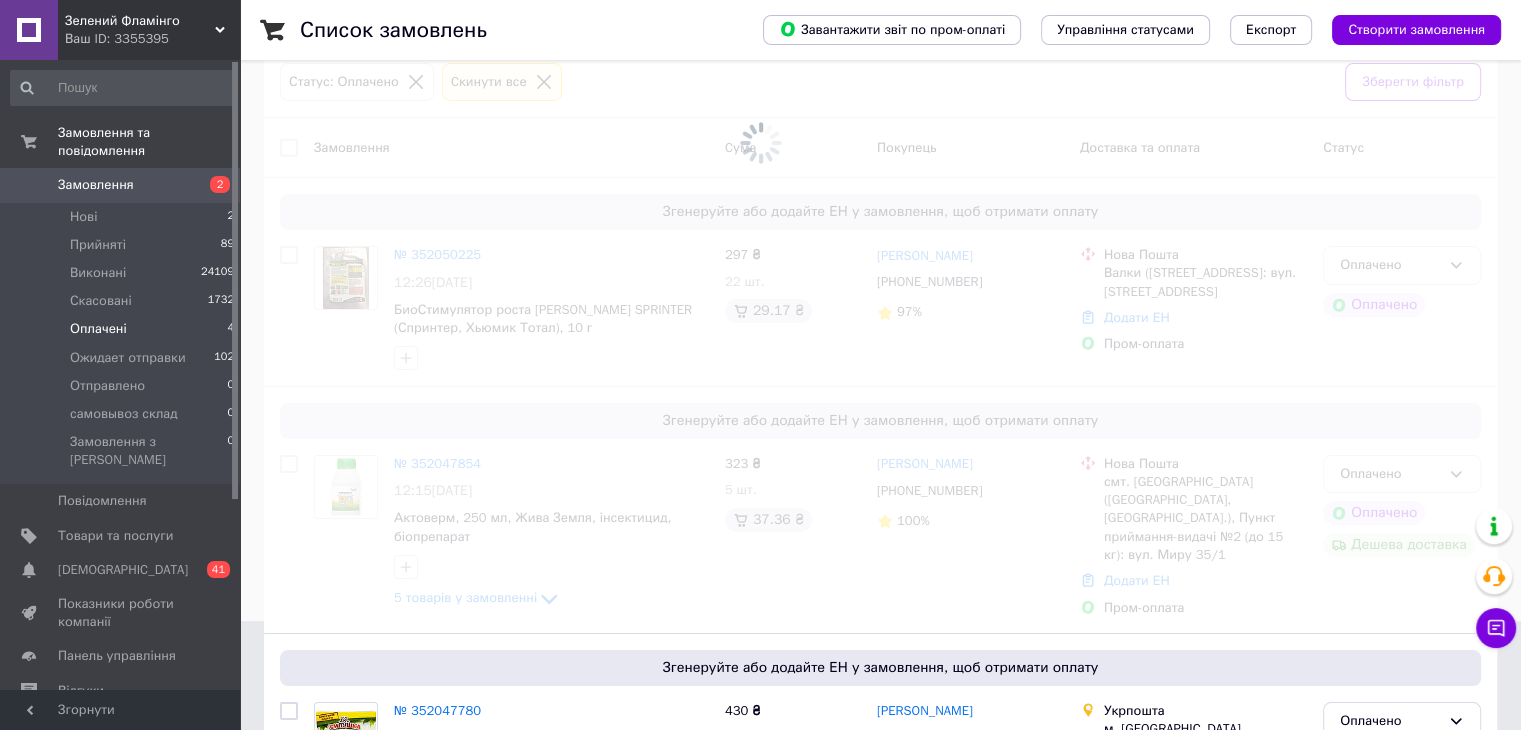 scroll, scrollTop: 0, scrollLeft: 0, axis: both 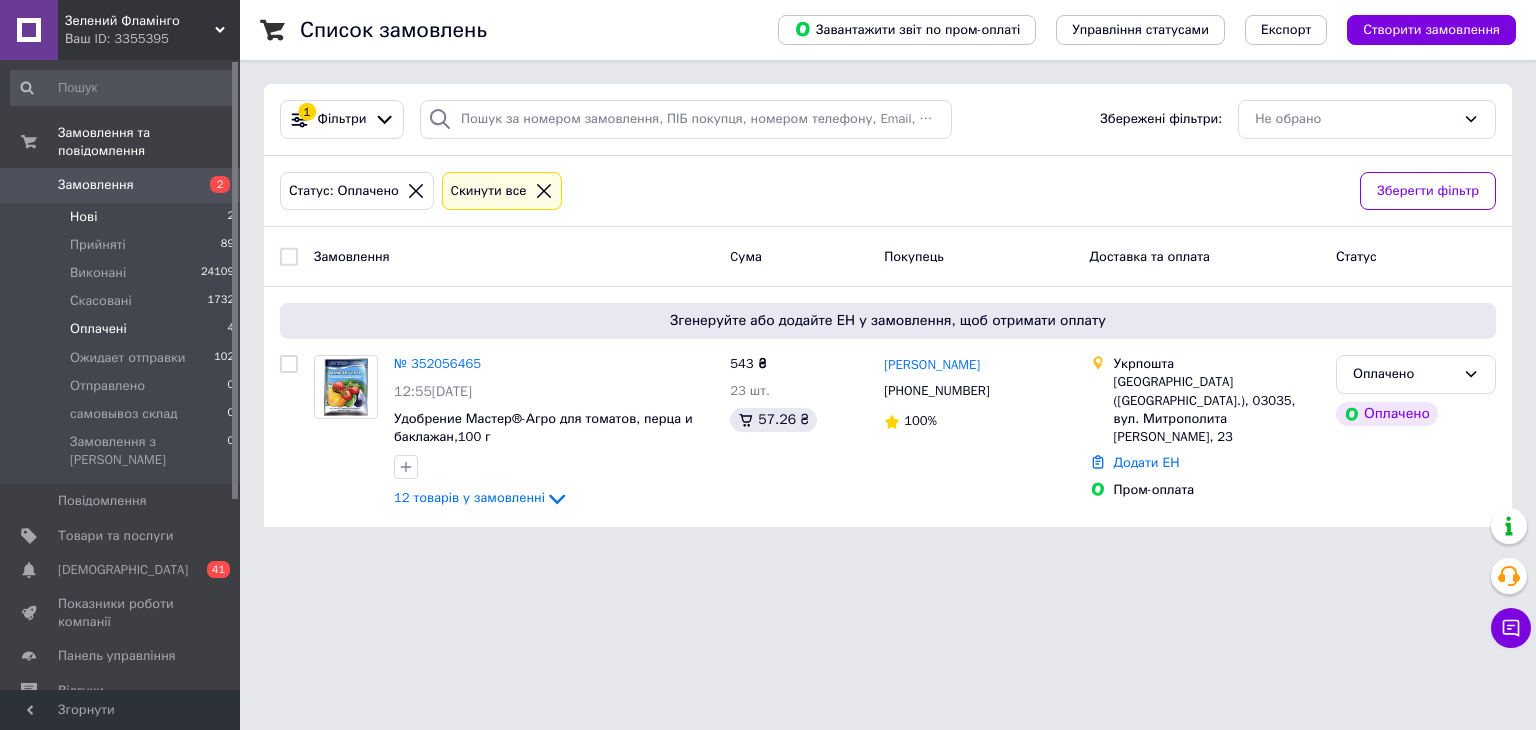 click on "Нові 2" at bounding box center (123, 217) 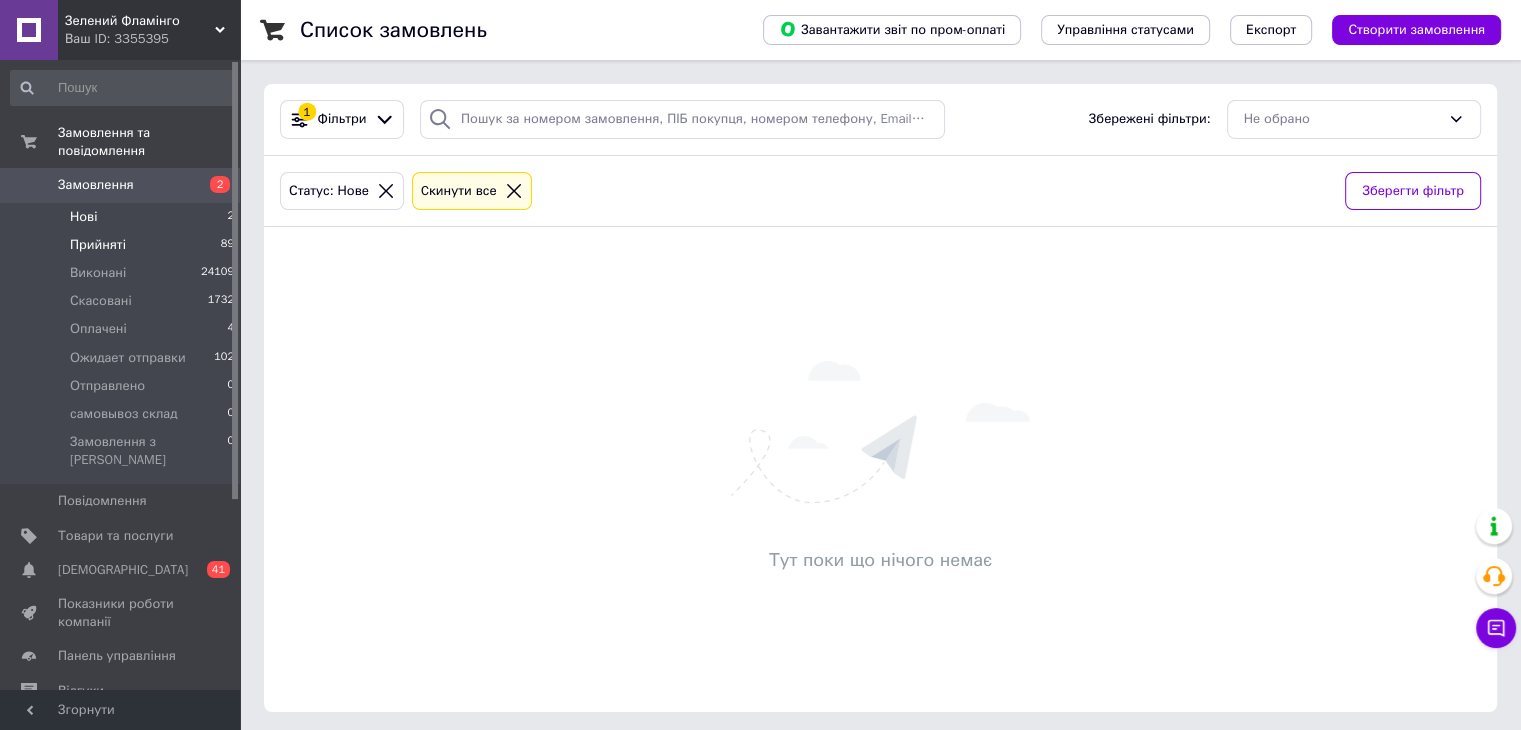 click on "Прийняті" at bounding box center [98, 245] 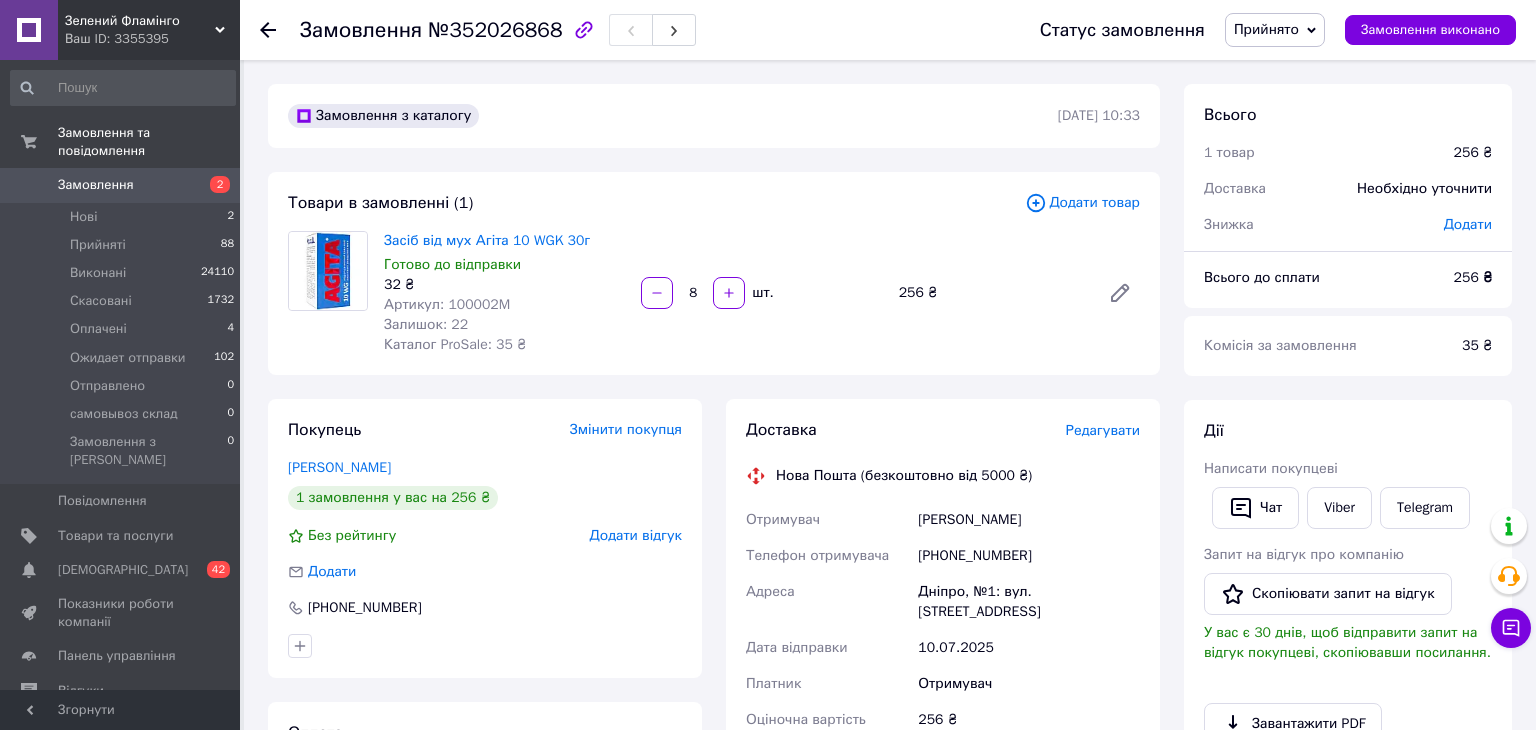 scroll, scrollTop: 0, scrollLeft: 0, axis: both 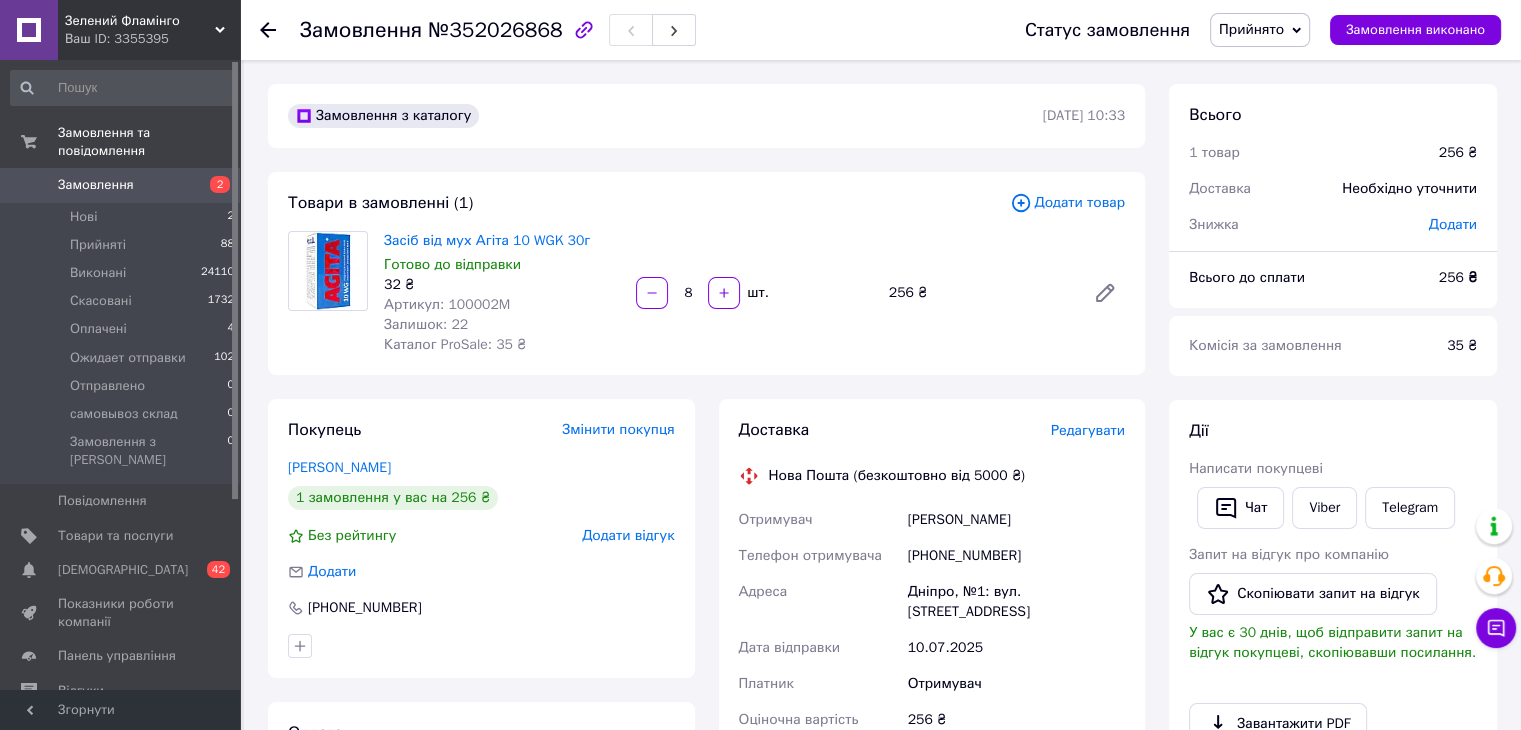click on "Редагувати" at bounding box center [1088, 430] 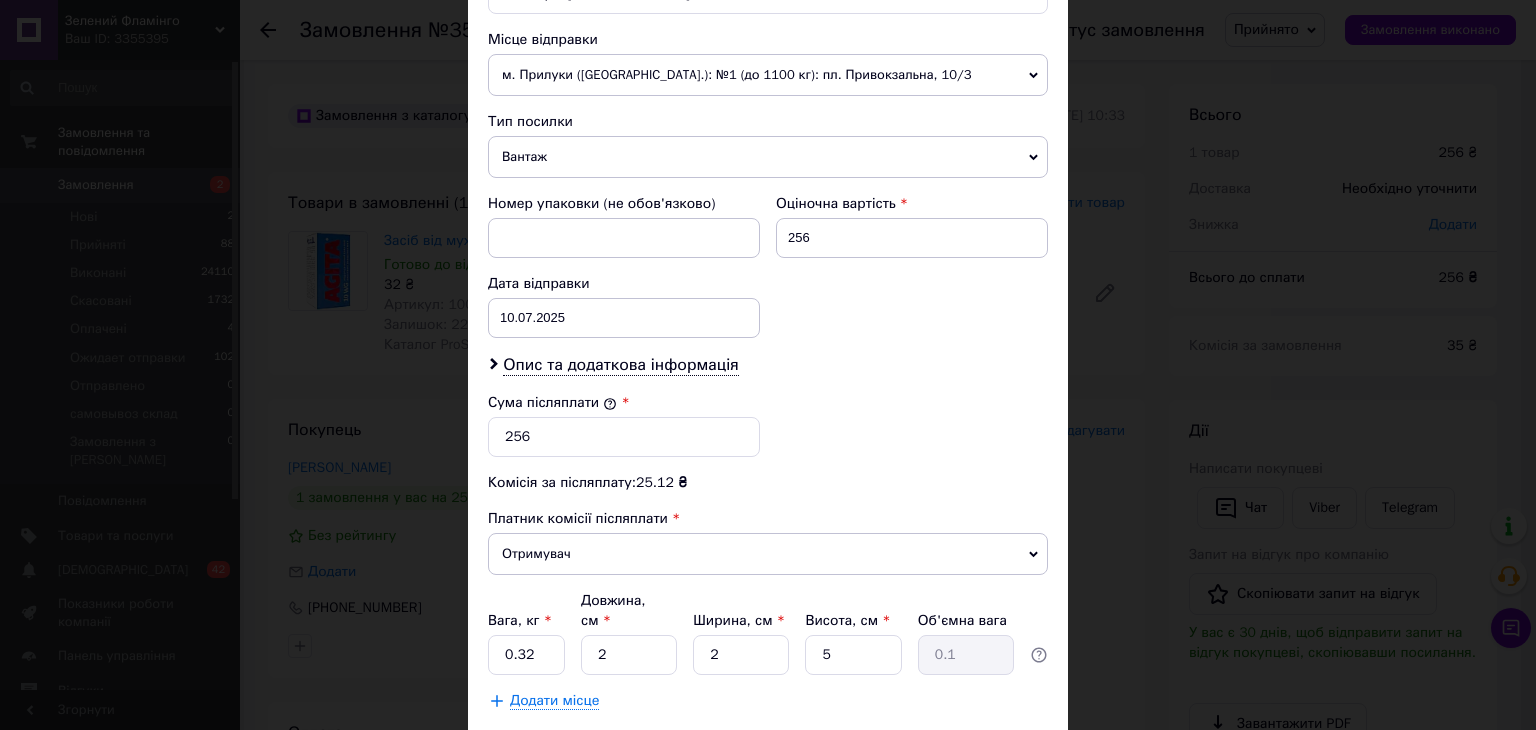 scroll, scrollTop: 790, scrollLeft: 0, axis: vertical 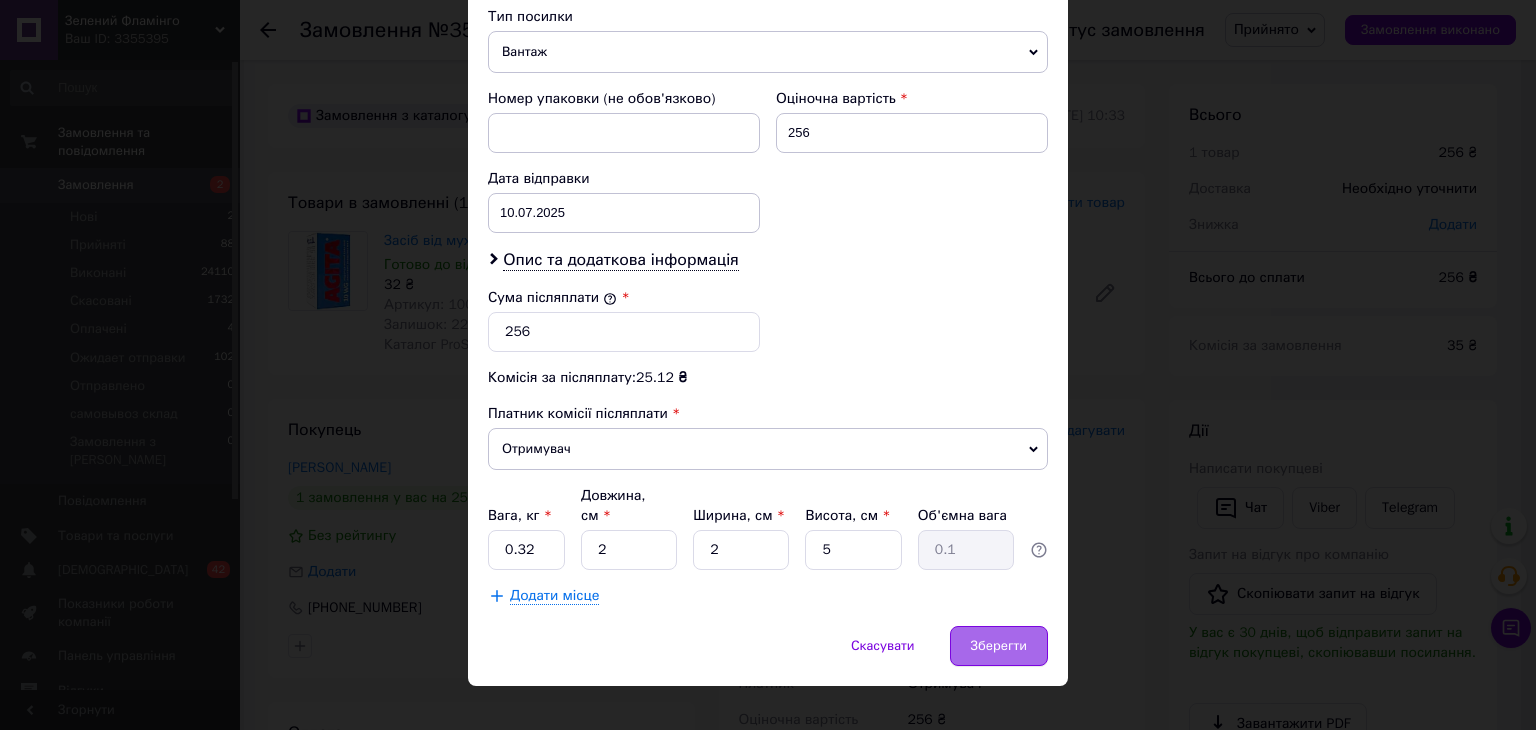 click on "Зберегти" at bounding box center (999, 646) 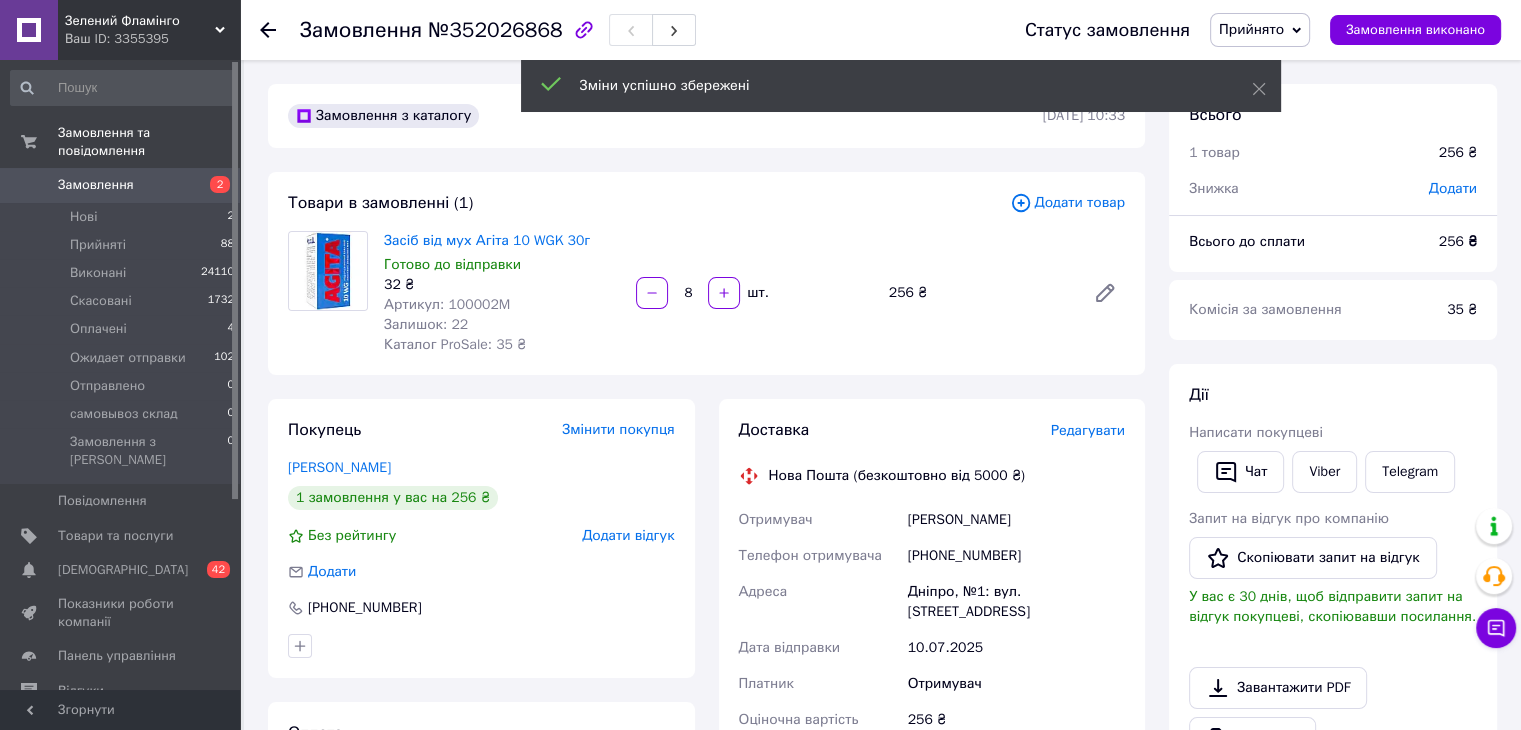 click on "Редагувати" at bounding box center [1088, 430] 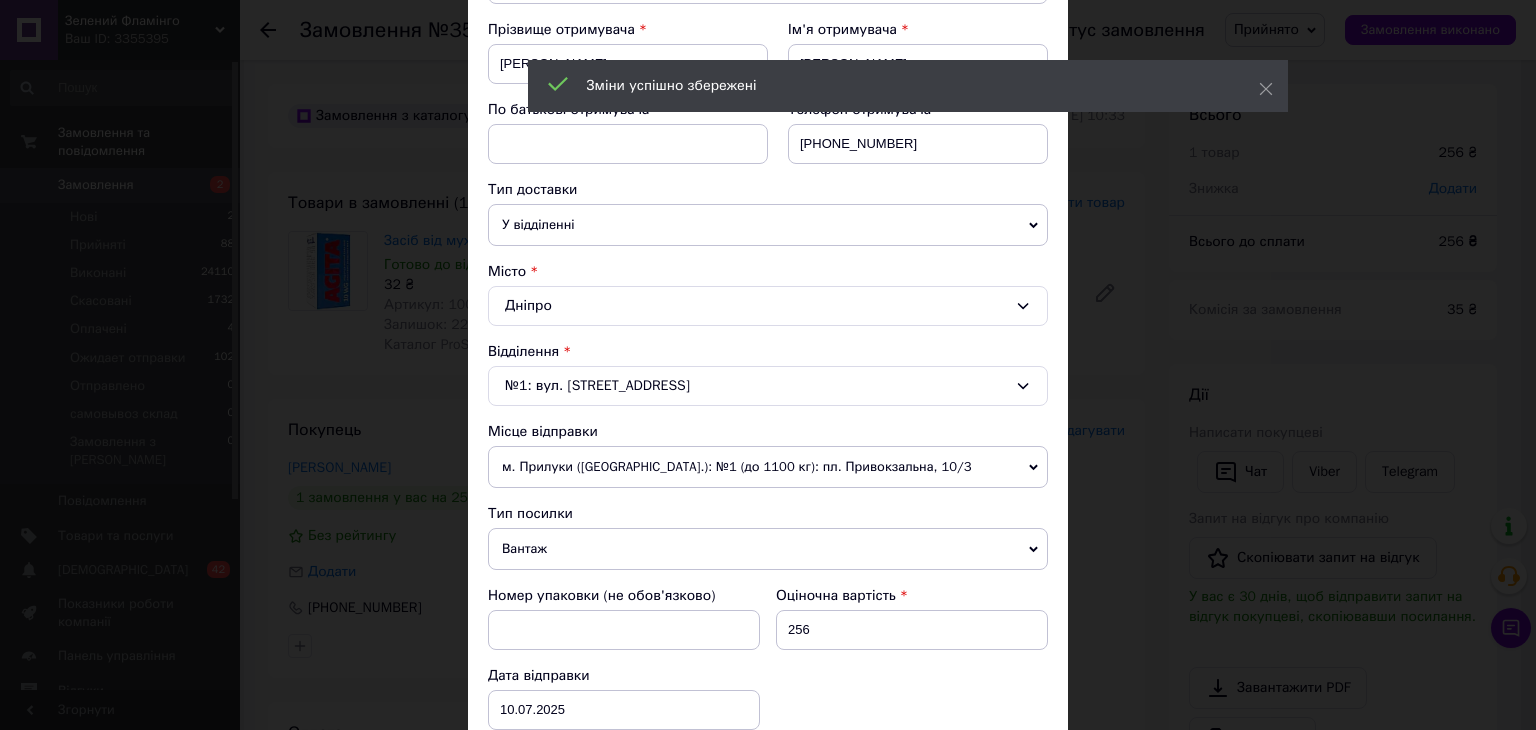 scroll, scrollTop: 300, scrollLeft: 0, axis: vertical 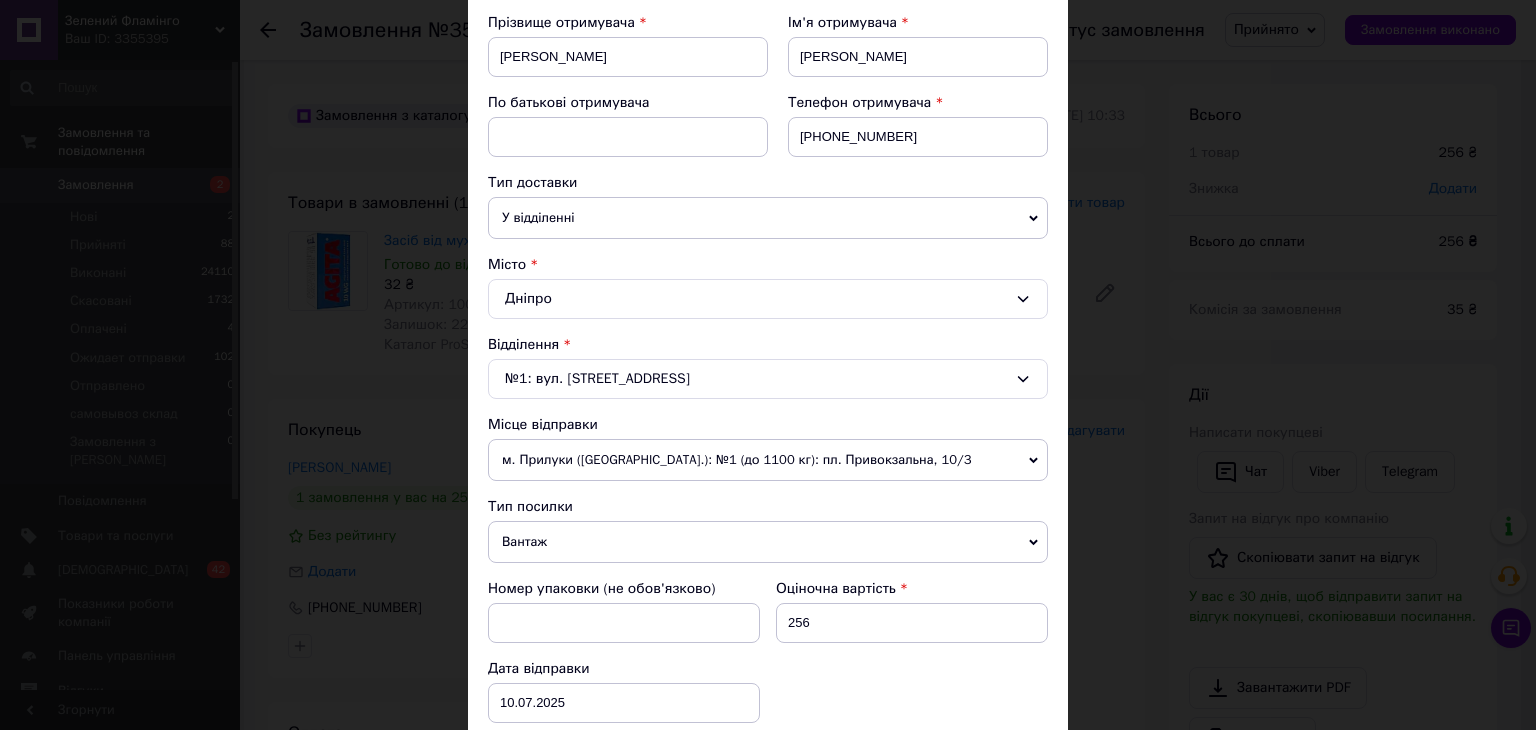 click on "Дніпро" at bounding box center [768, 299] 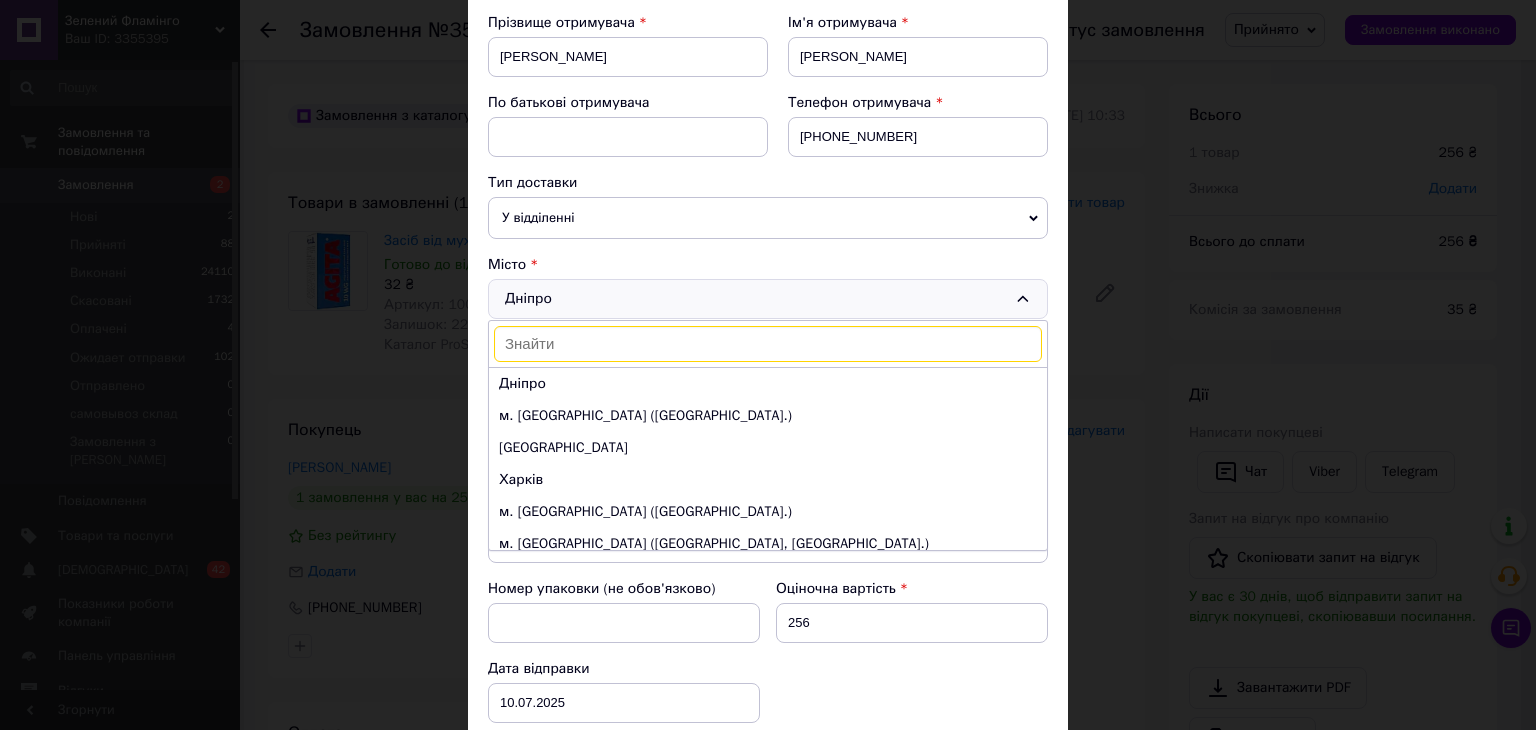click at bounding box center [768, 344] 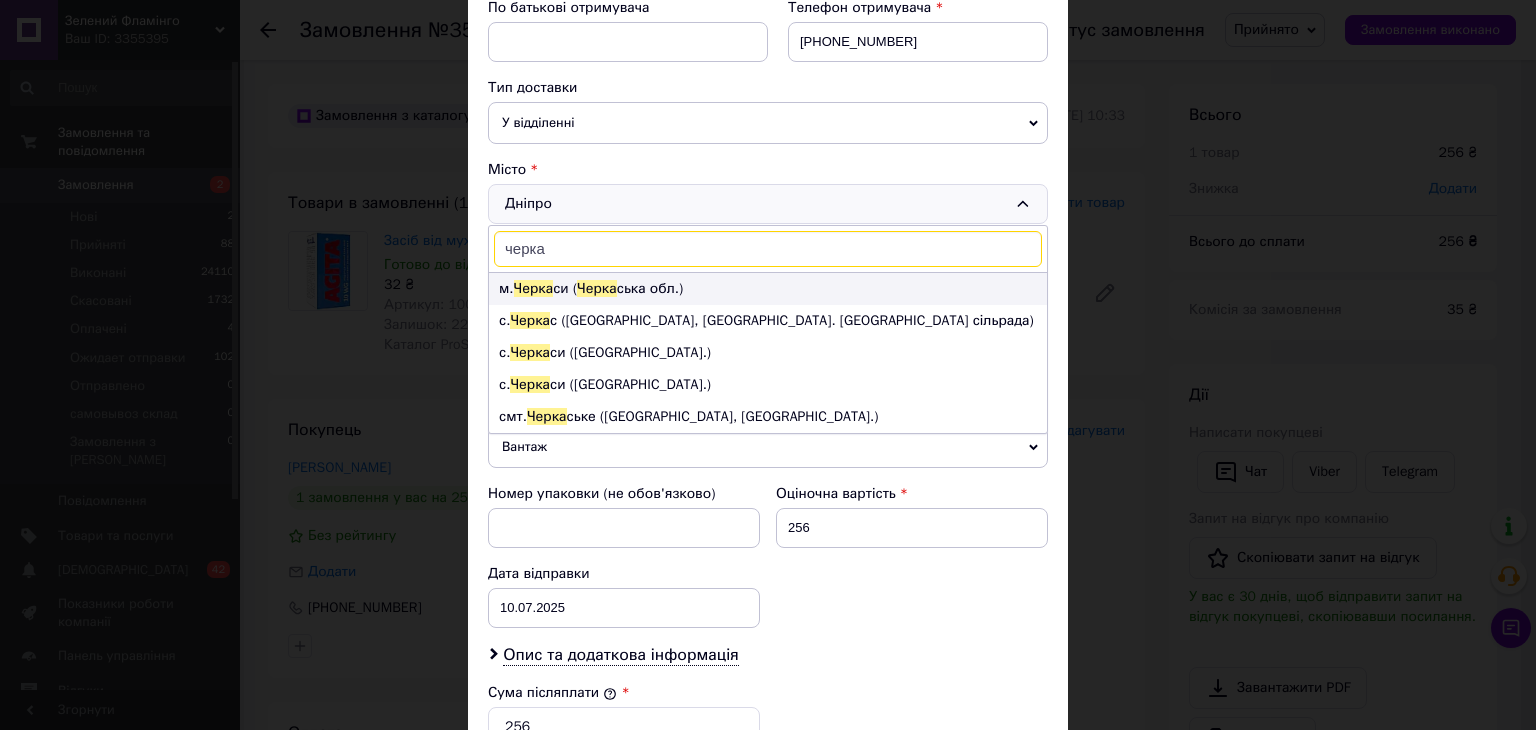 scroll, scrollTop: 400, scrollLeft: 0, axis: vertical 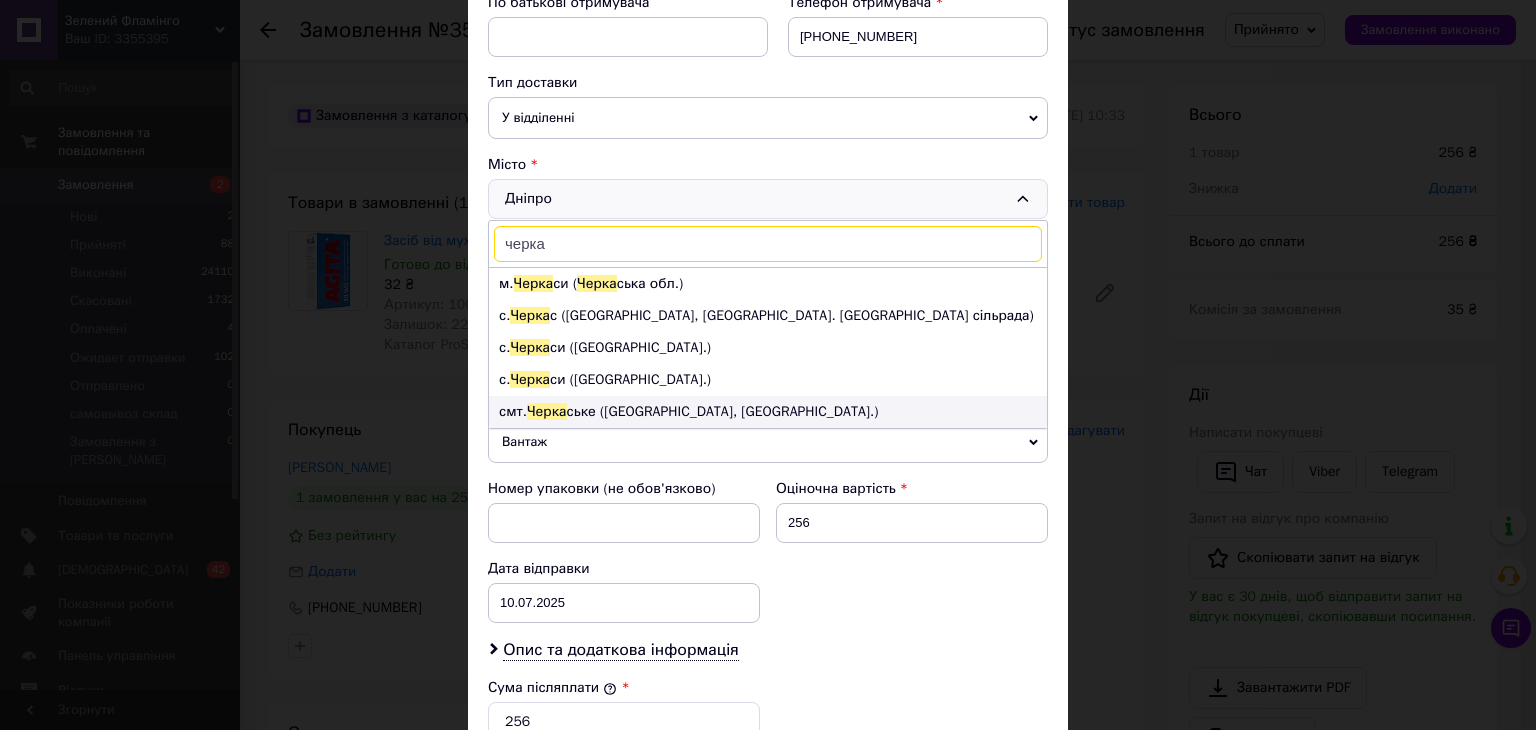 type on "черка" 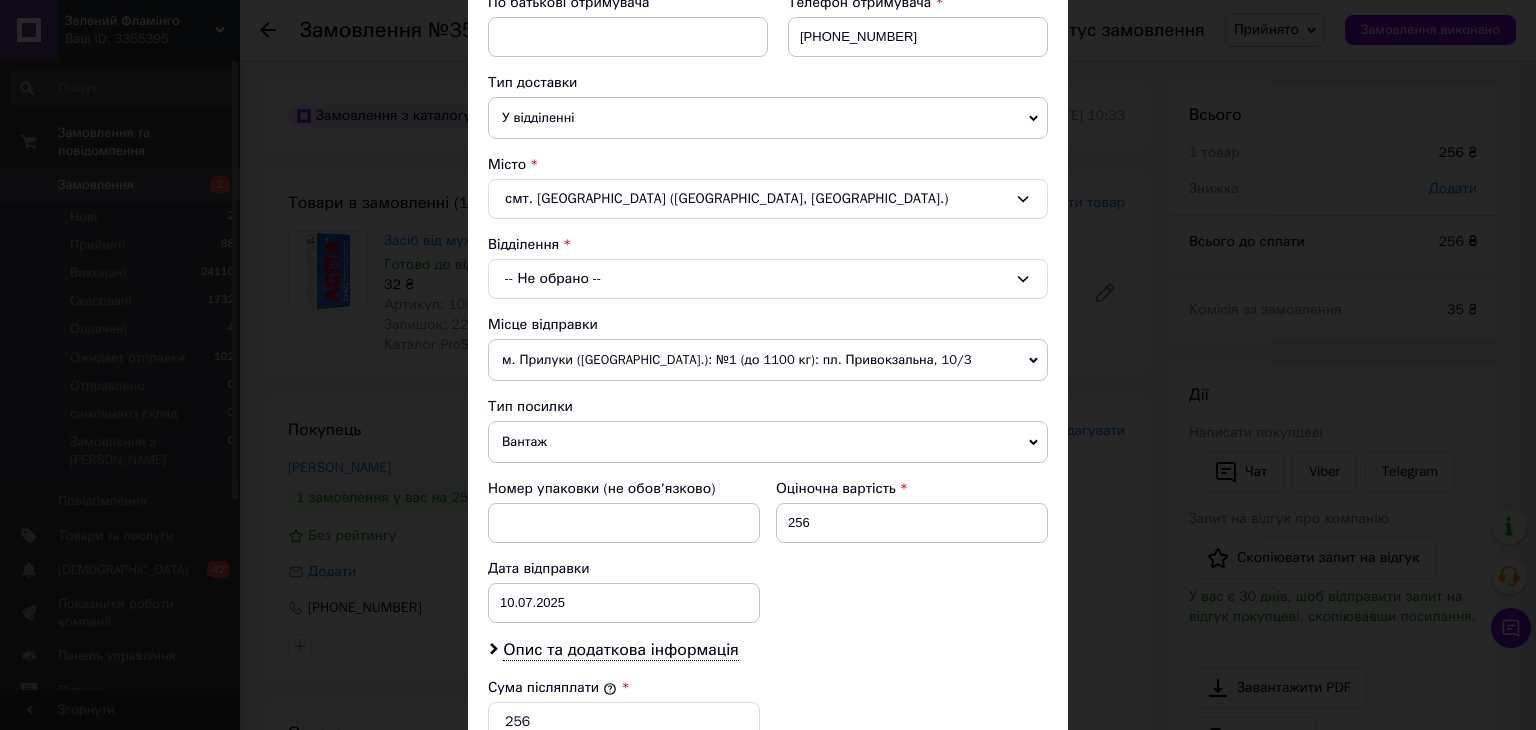click on "Платник Отримувач Відправник Прізвище отримувача Брагіда Ім'я отримувача Костянтин По батькові отримувача Телефон отримувача +380997538890 Тип доставки У відділенні Кур'єром В поштоматі Місто смт. Черкаське (Дніпропетровська обл., Новомосковський р-н.) Відділення -- Не обрано -- Місце відправки м. Прилуки (Чернігівська обл.): №1 (до 1100 кг): пл. Привокзальна, 10/3 Немає збігів. Спробуйте змінити умови пошуку Додати ще місце відправки Тип посилки Вантаж Документи Номер упаковки (не обов'язково) Оціночна вартість 256 Дата відправки 10.07.2025 < 2025 > < Июль > Пн Вт Ср Чт Пт Сб Вс 30" at bounding box center (768, 413) 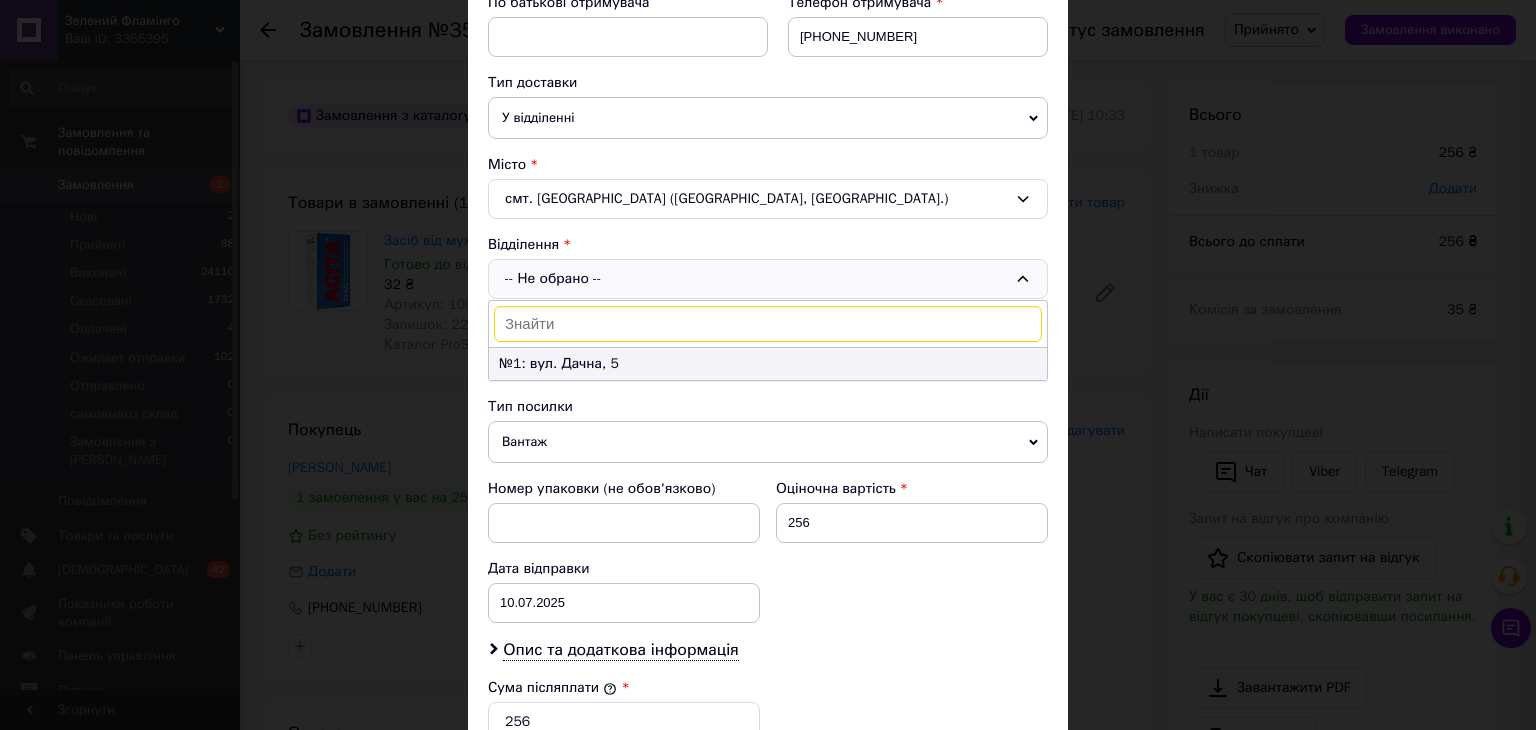 click on "№1: вул. Дачна, 5" at bounding box center [768, 364] 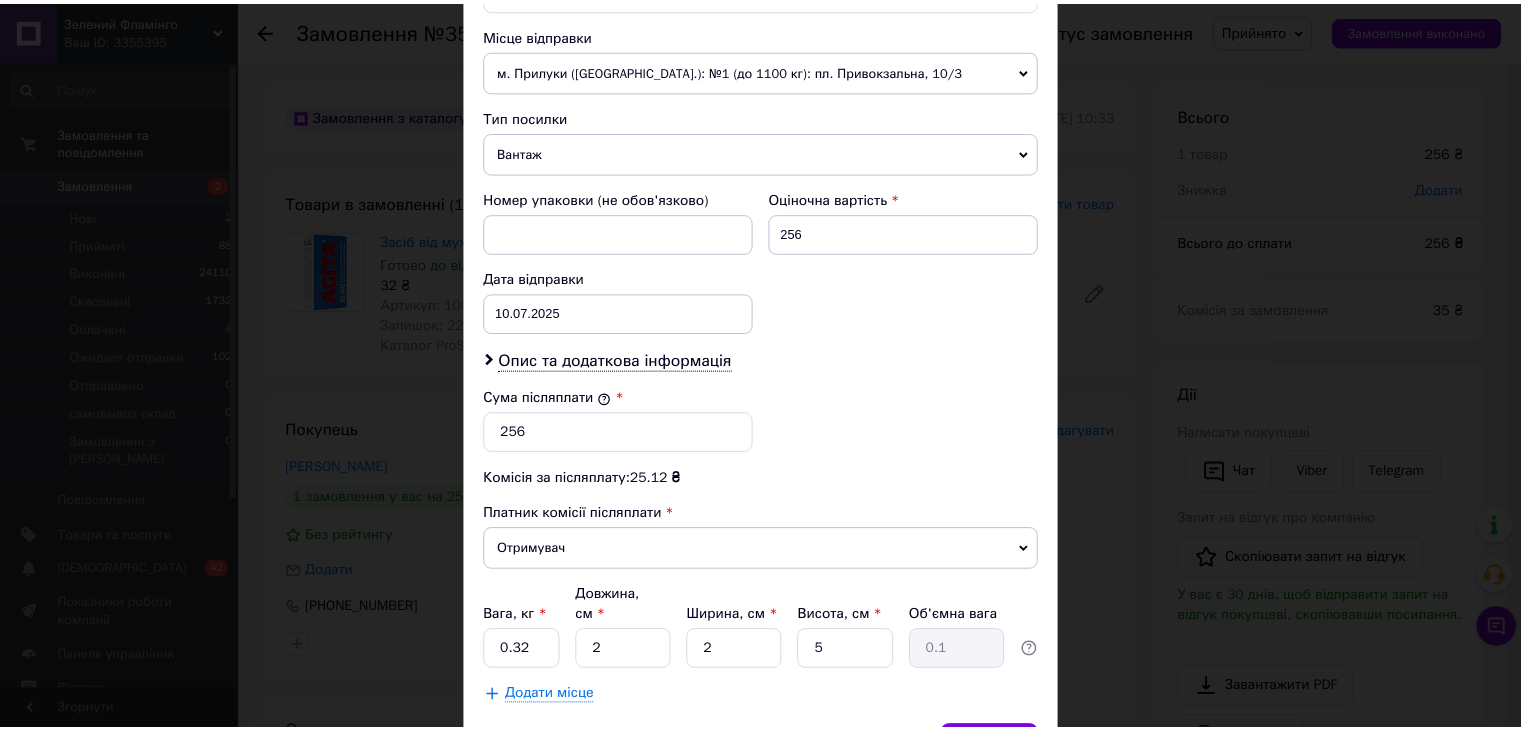 scroll, scrollTop: 700, scrollLeft: 0, axis: vertical 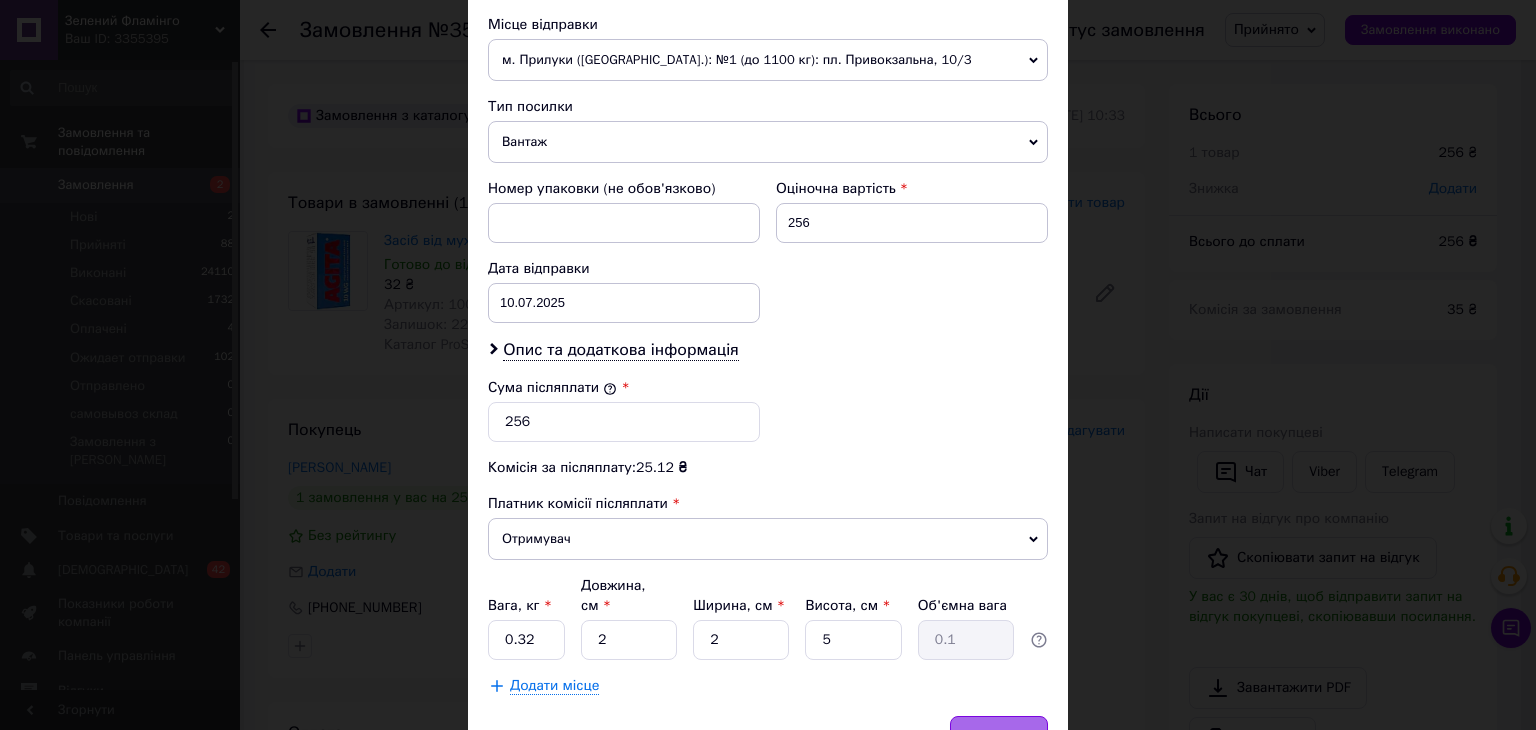 click on "Зберегти" at bounding box center [999, 736] 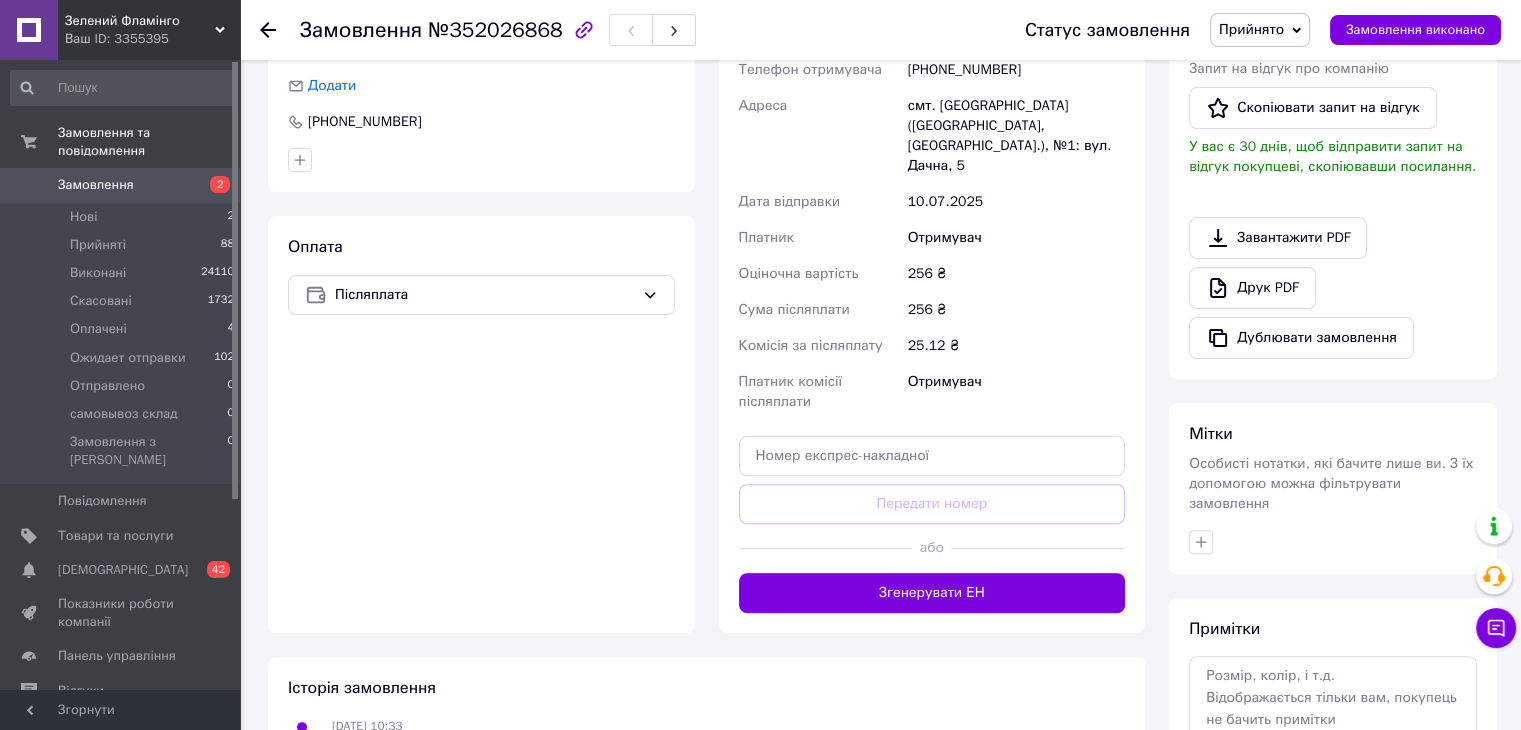 scroll, scrollTop: 500, scrollLeft: 0, axis: vertical 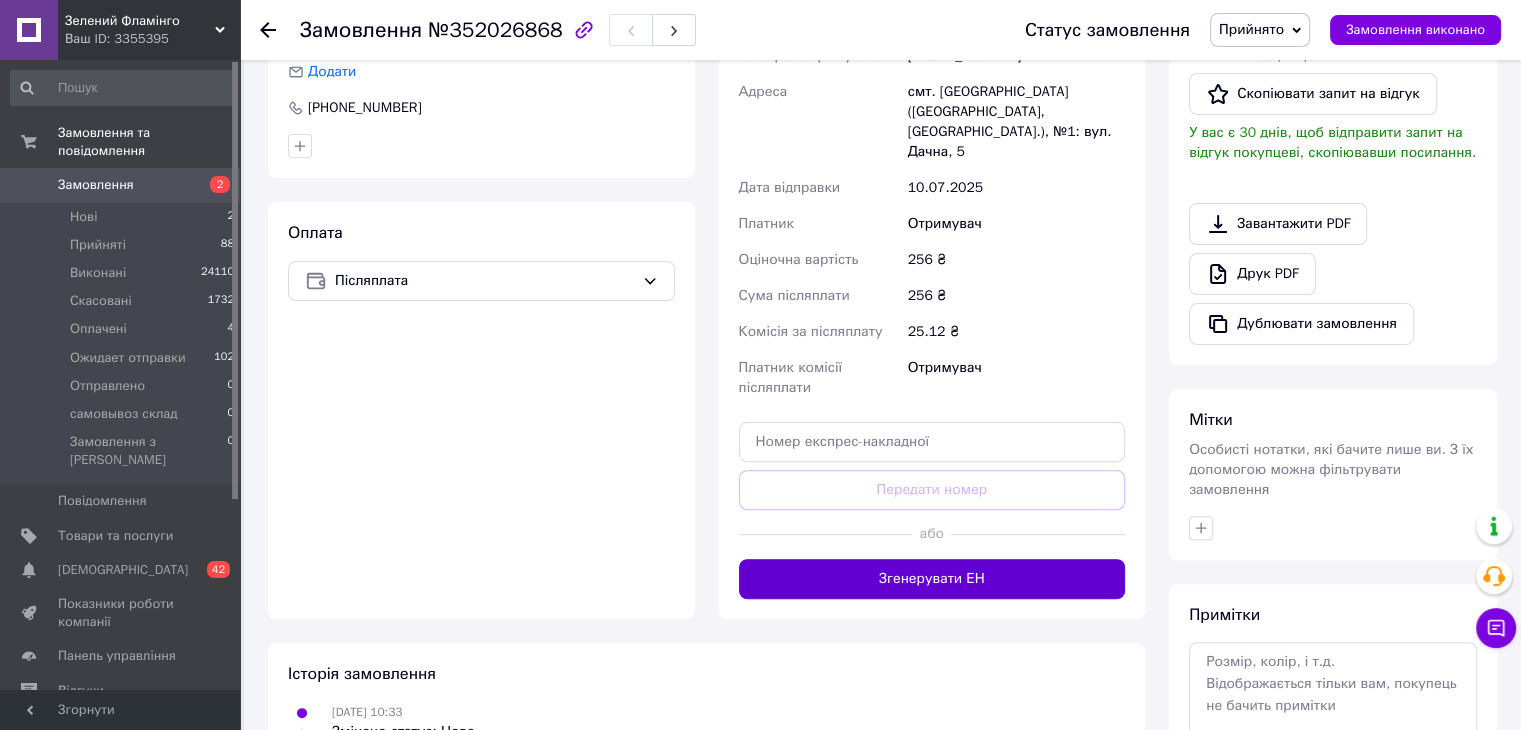 click on "Згенерувати ЕН" at bounding box center [932, 579] 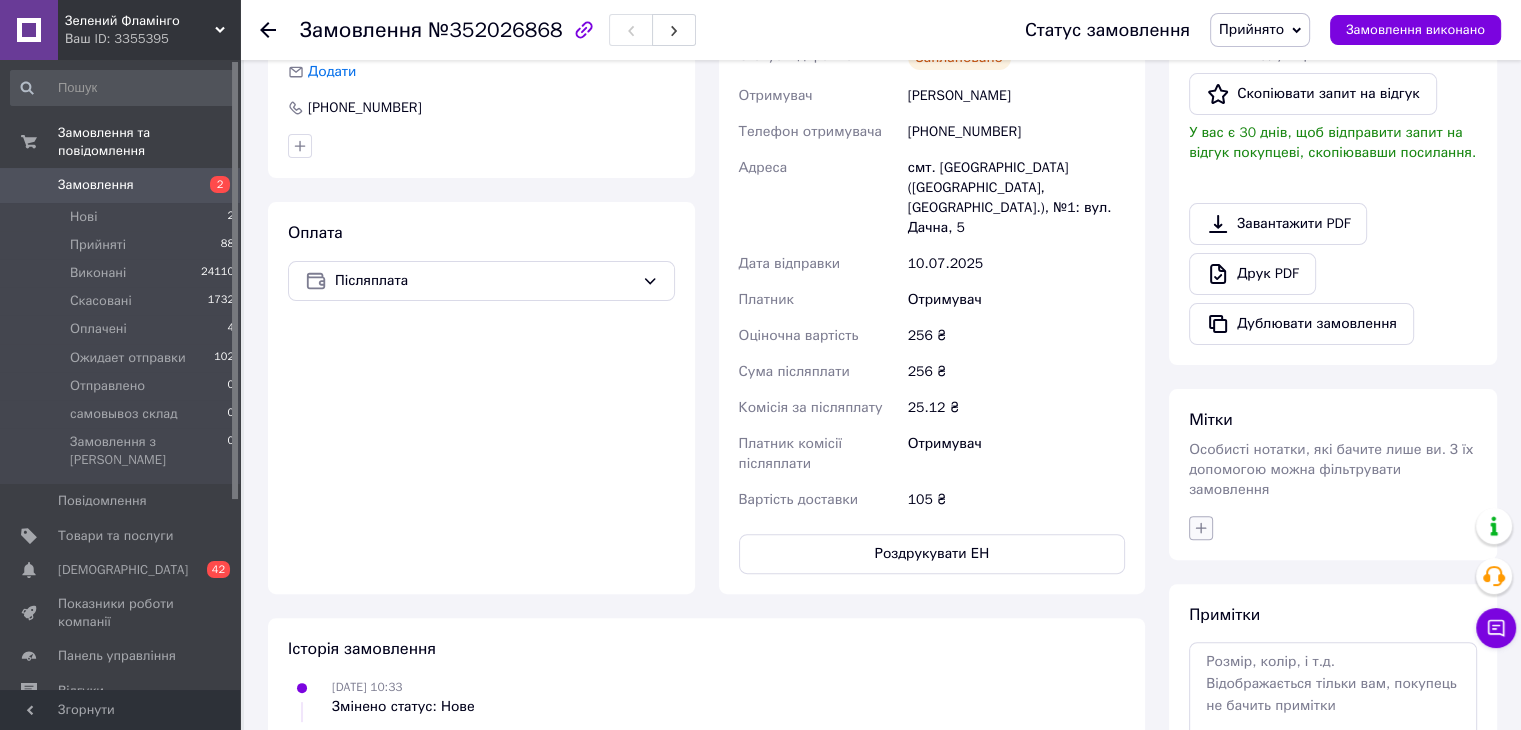 click 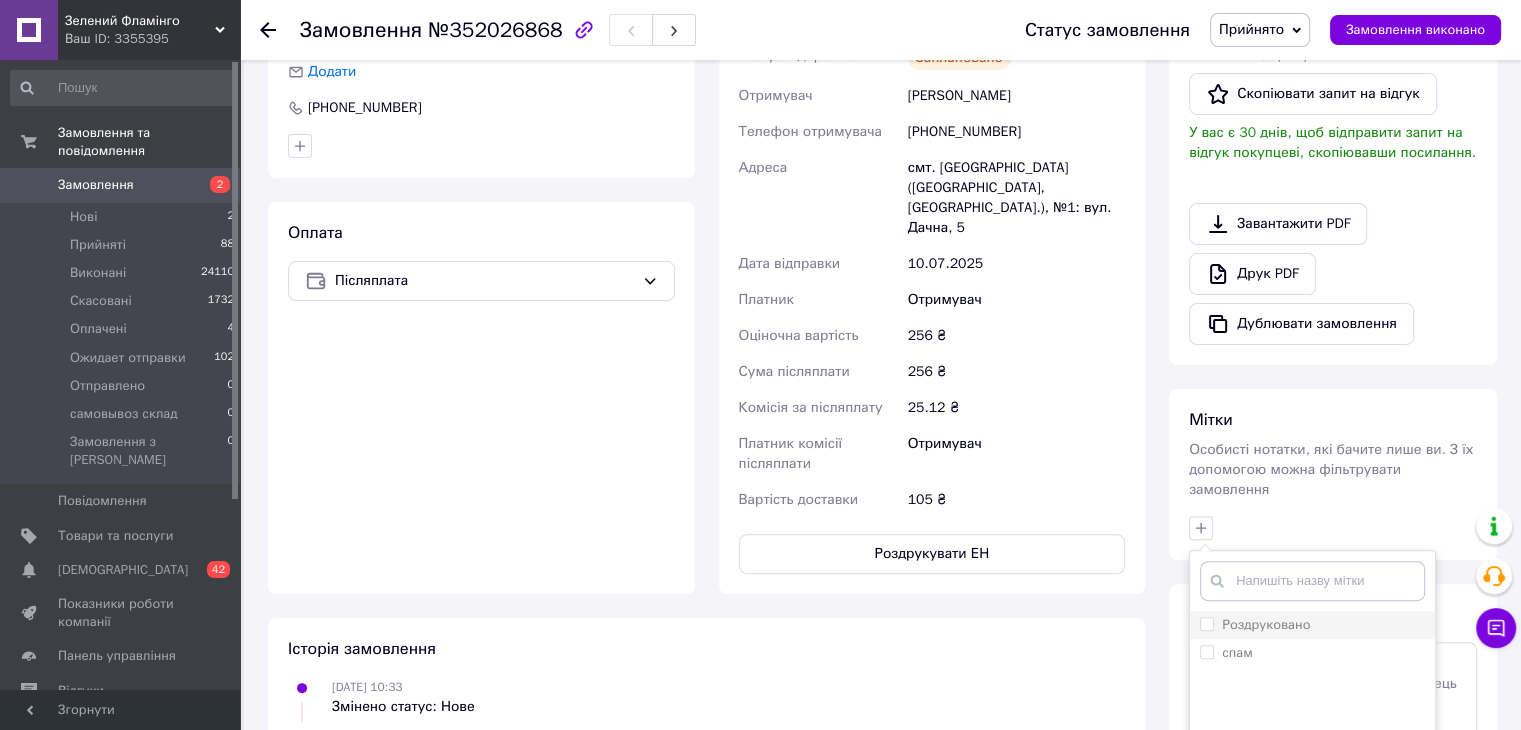 click on "Роздруковано" at bounding box center (1266, 624) 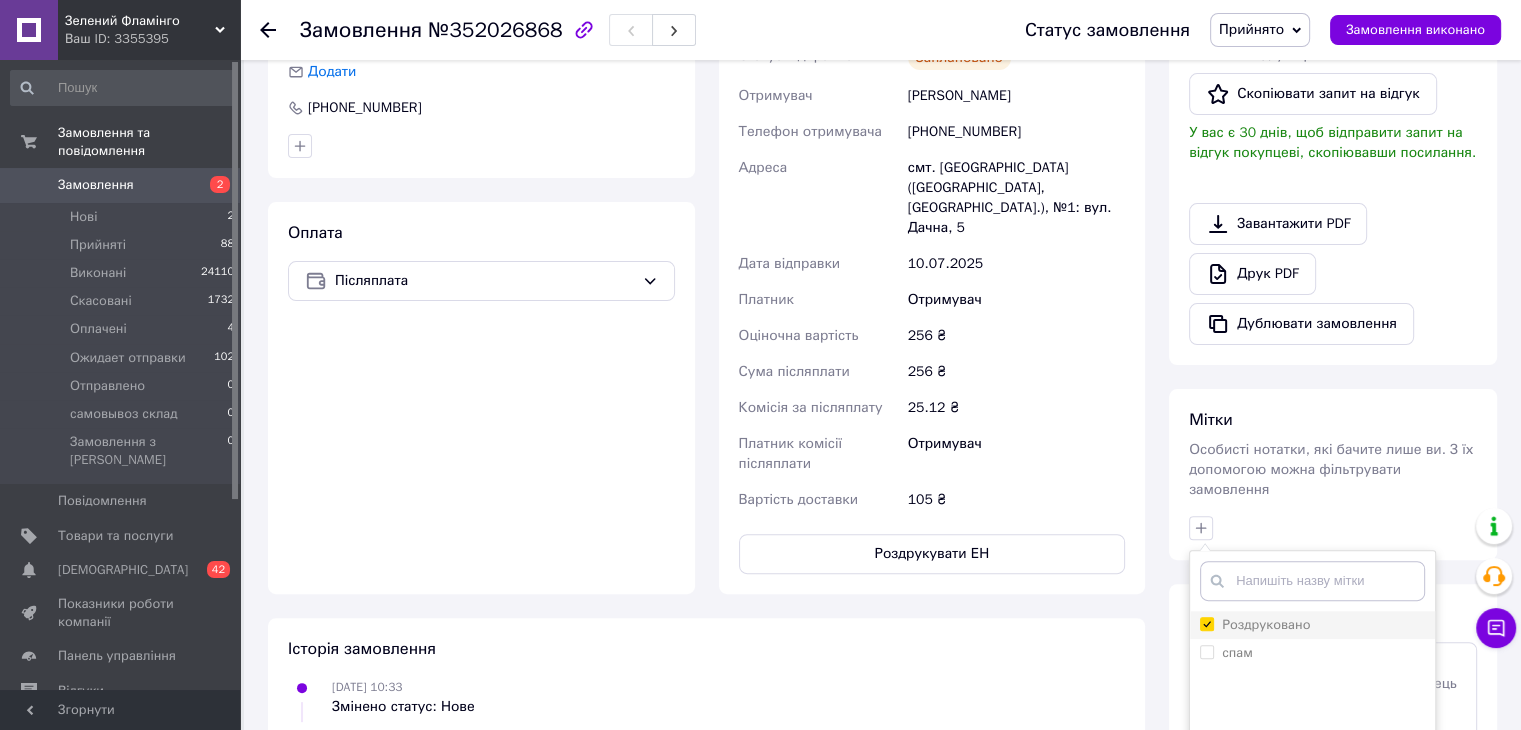 checkbox on "true" 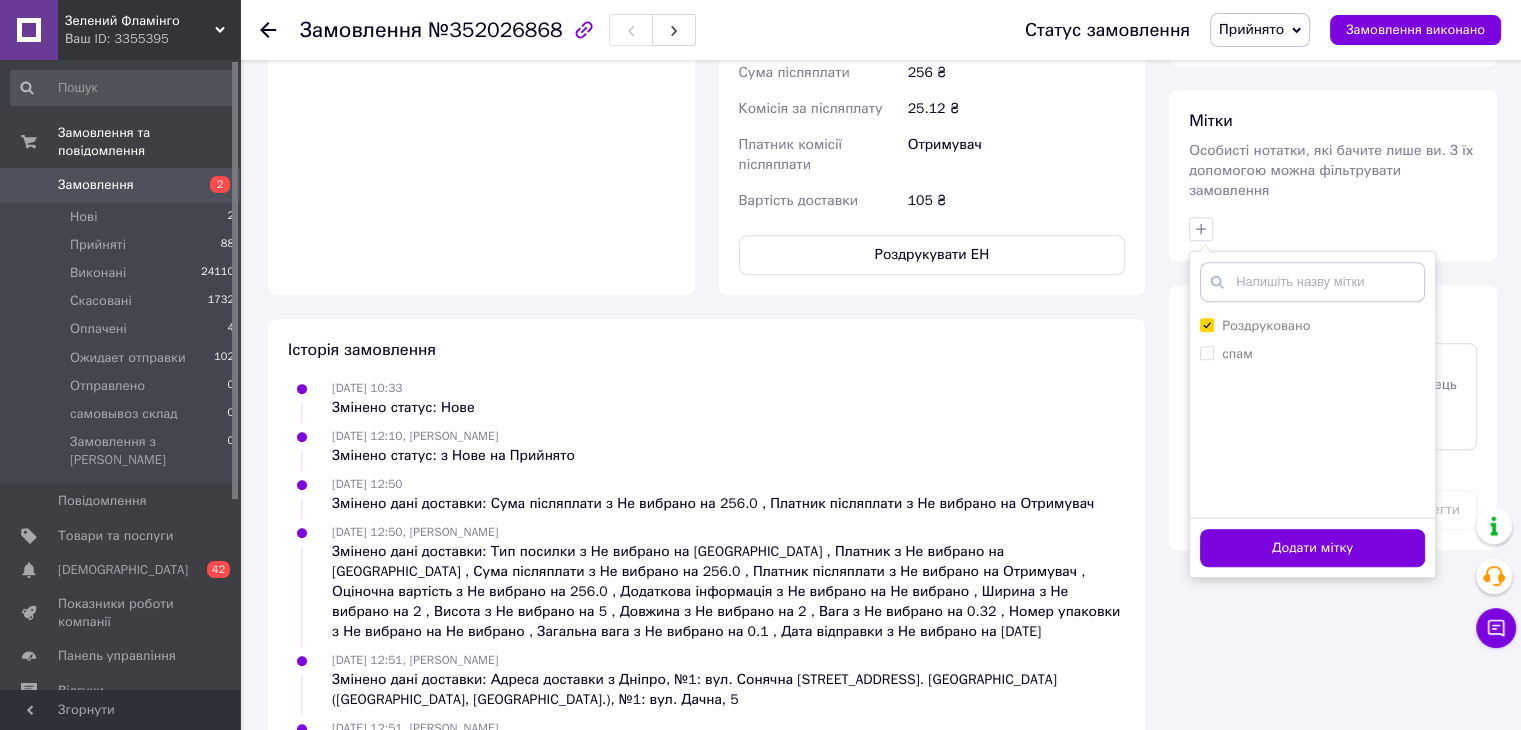 scroll, scrollTop: 800, scrollLeft: 0, axis: vertical 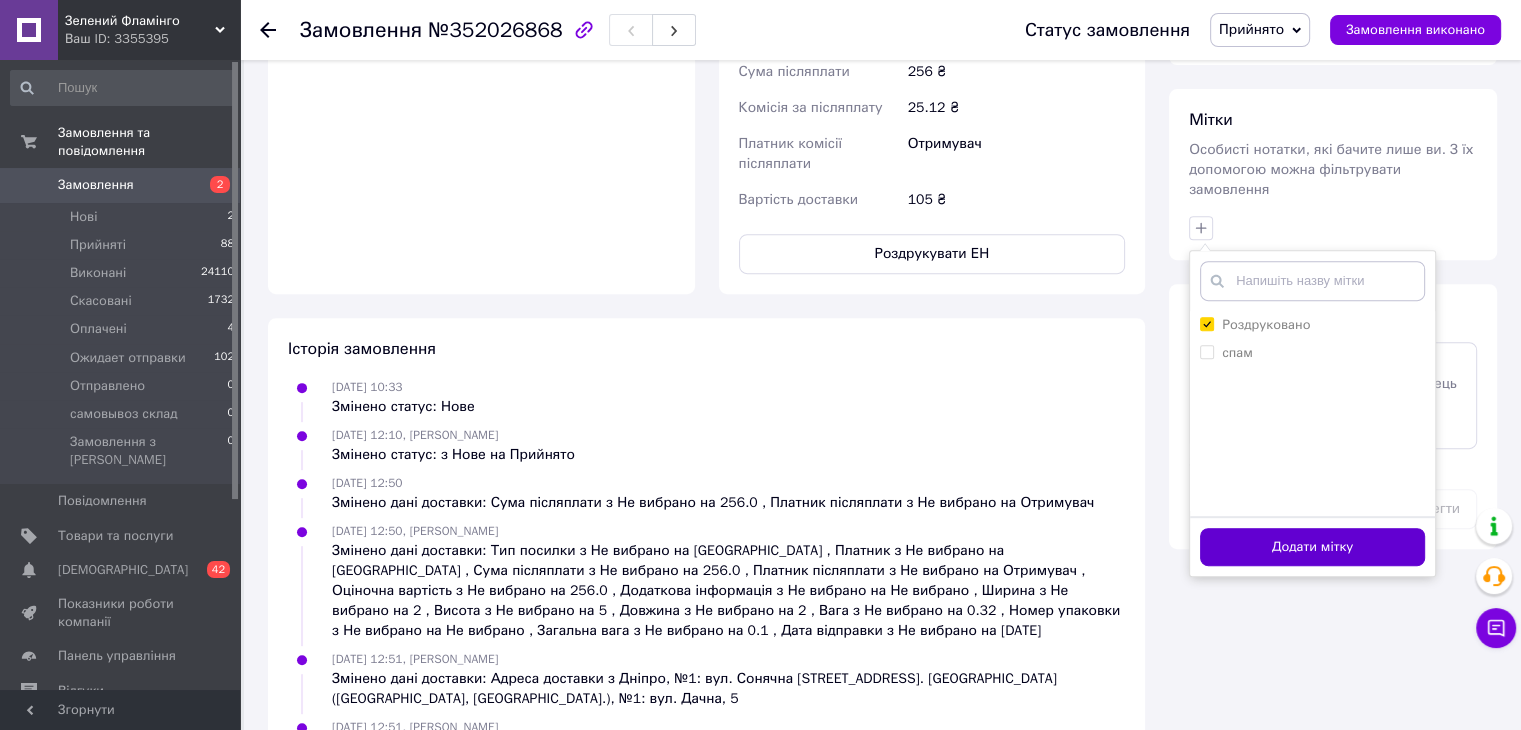 click on "Додати мітку" at bounding box center (1312, 547) 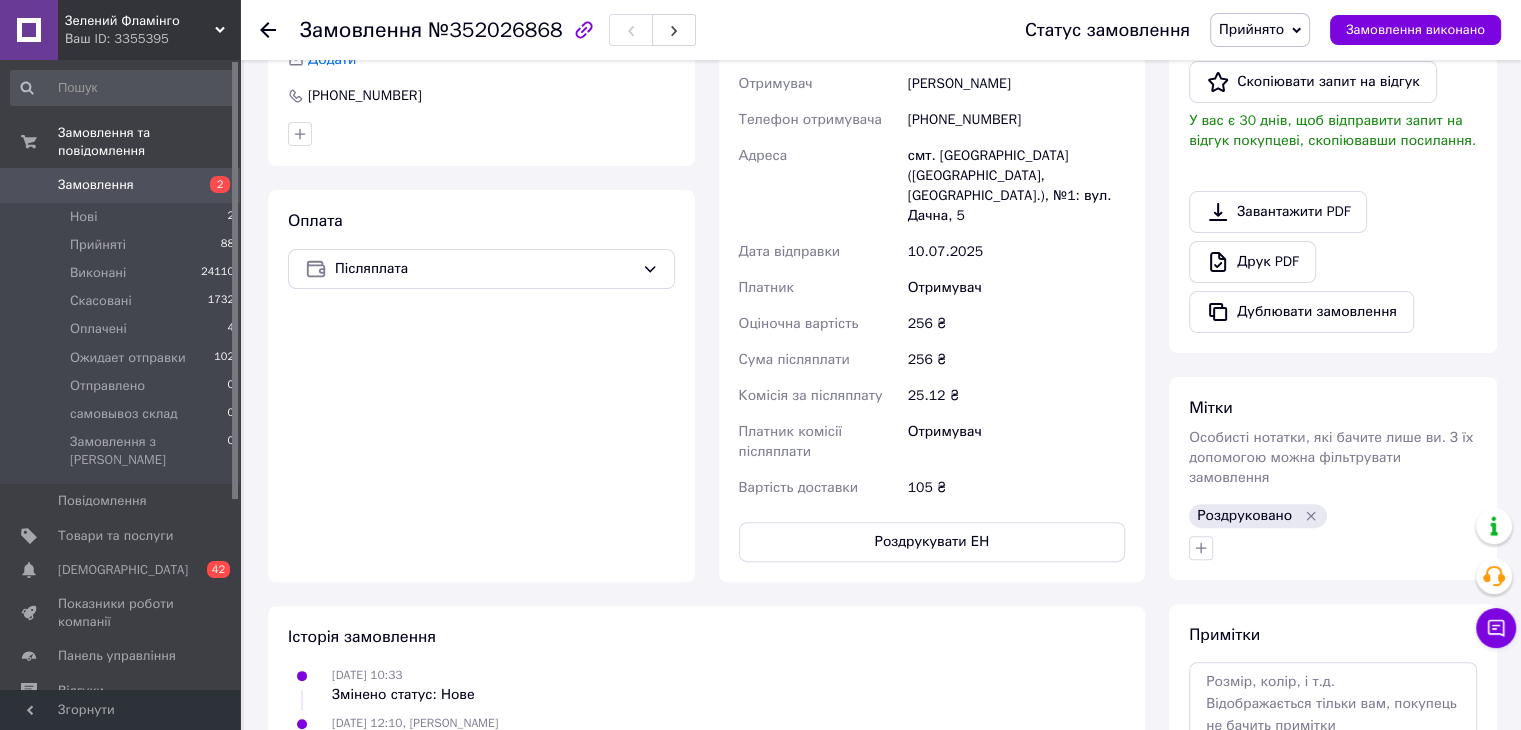 scroll, scrollTop: 800, scrollLeft: 0, axis: vertical 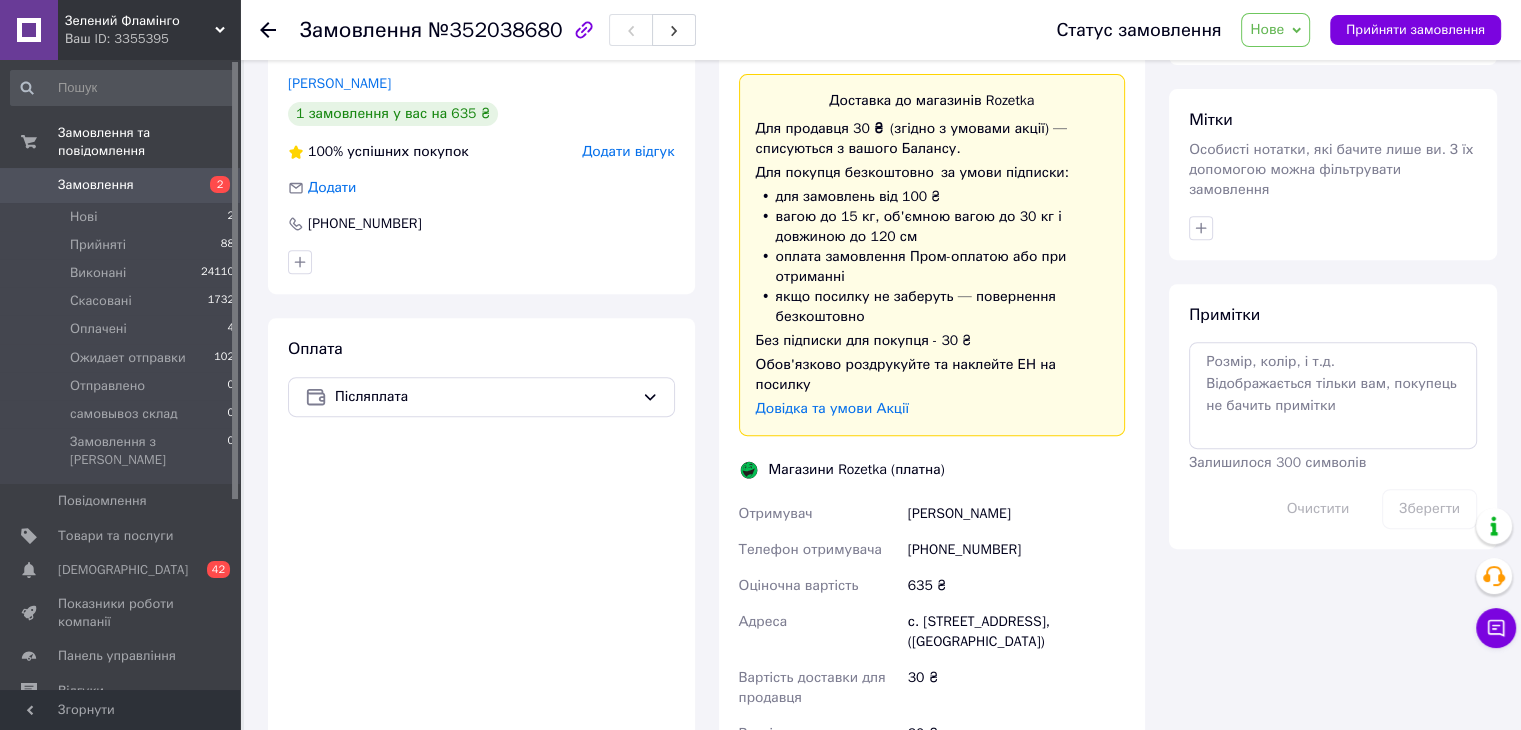 click on "Оплата Післяплата" at bounding box center (481, 651) 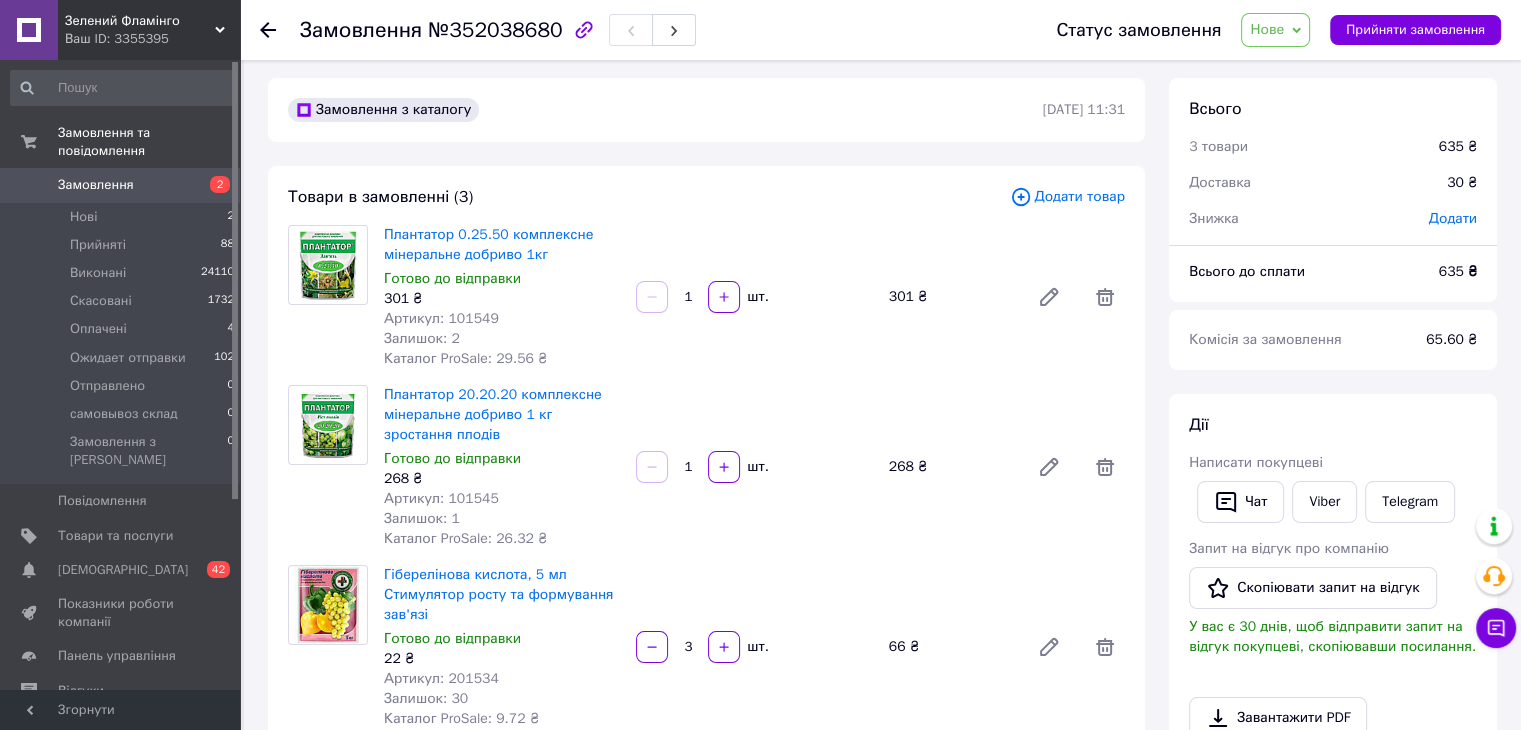 scroll, scrollTop: 0, scrollLeft: 0, axis: both 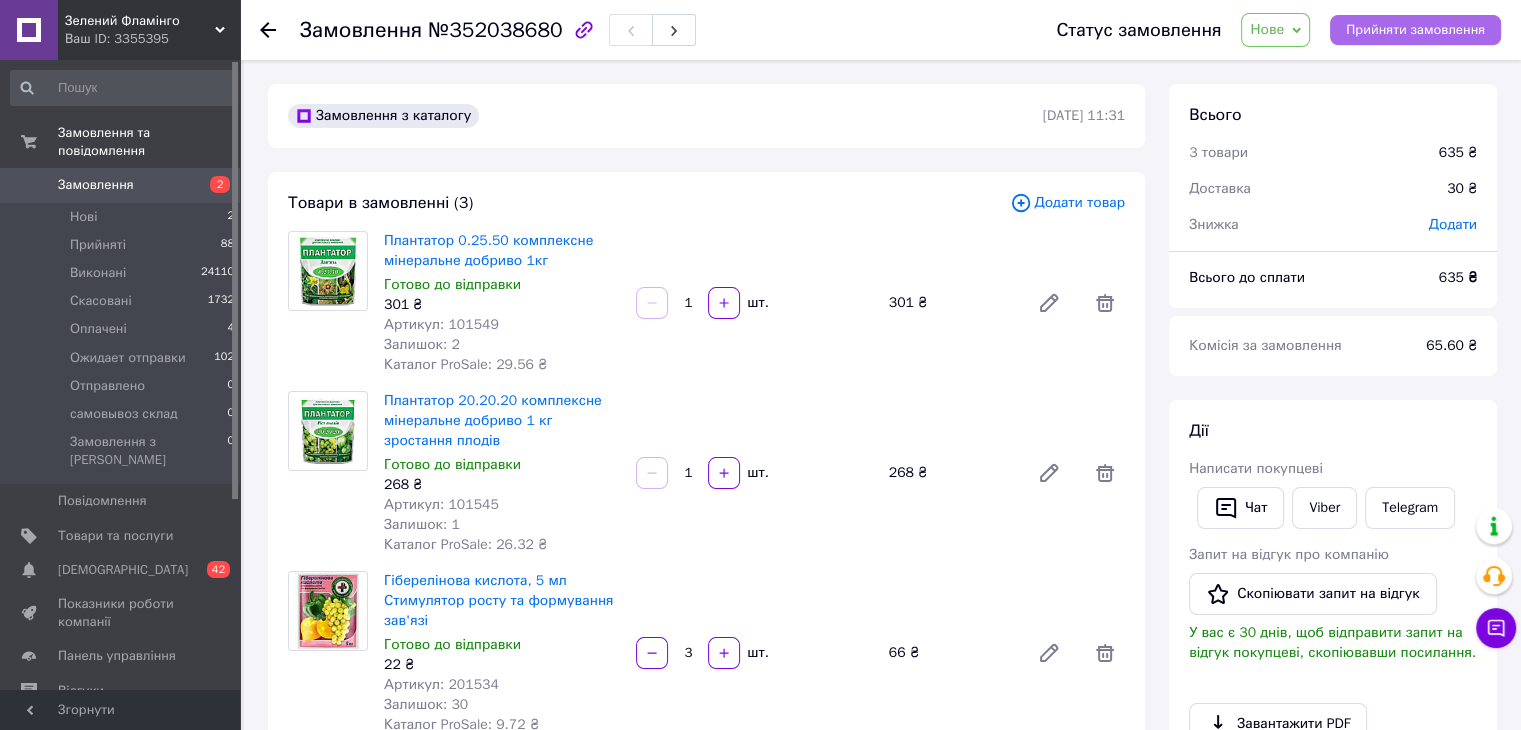 click on "Прийняти замовлення" at bounding box center [1415, 30] 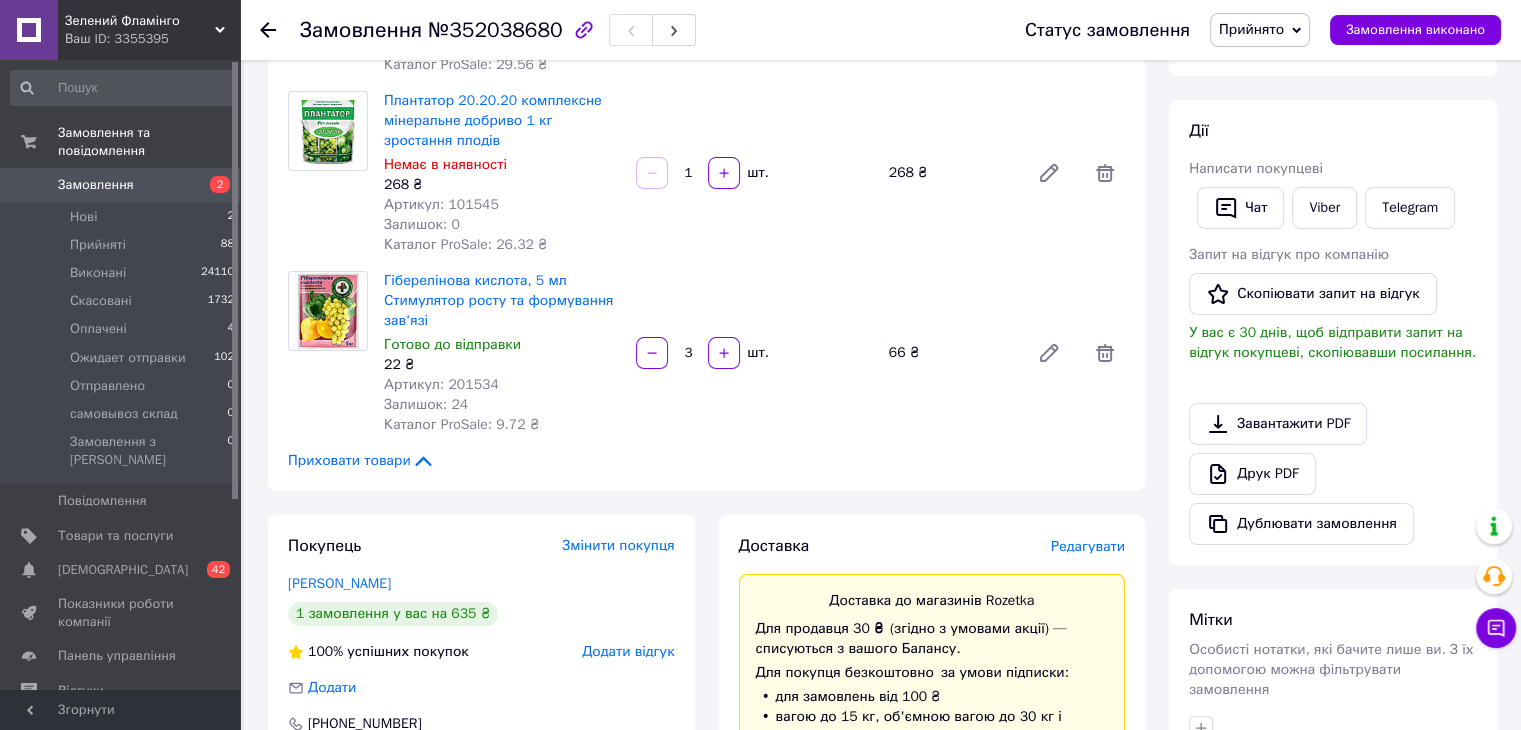 scroll, scrollTop: 800, scrollLeft: 0, axis: vertical 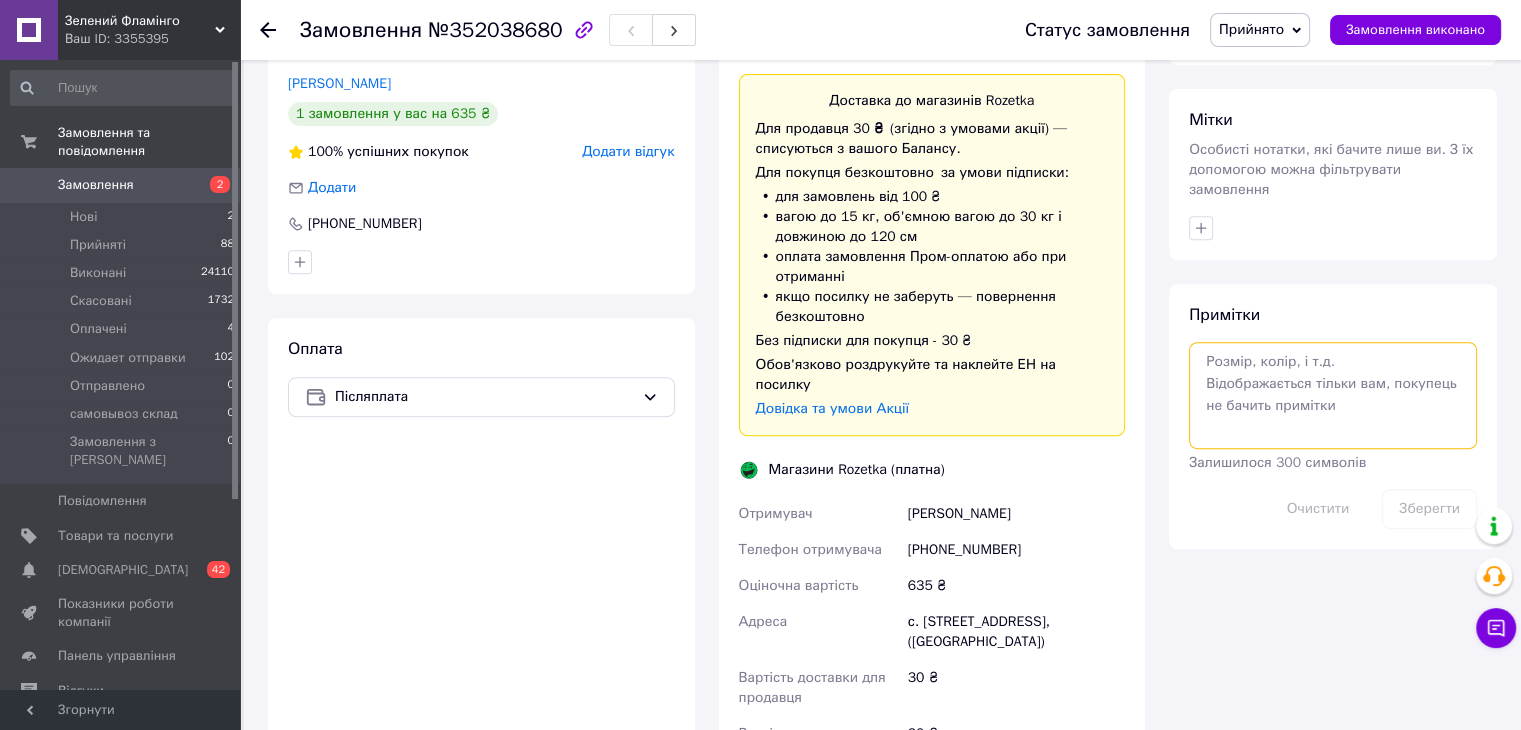 click at bounding box center (1333, 395) 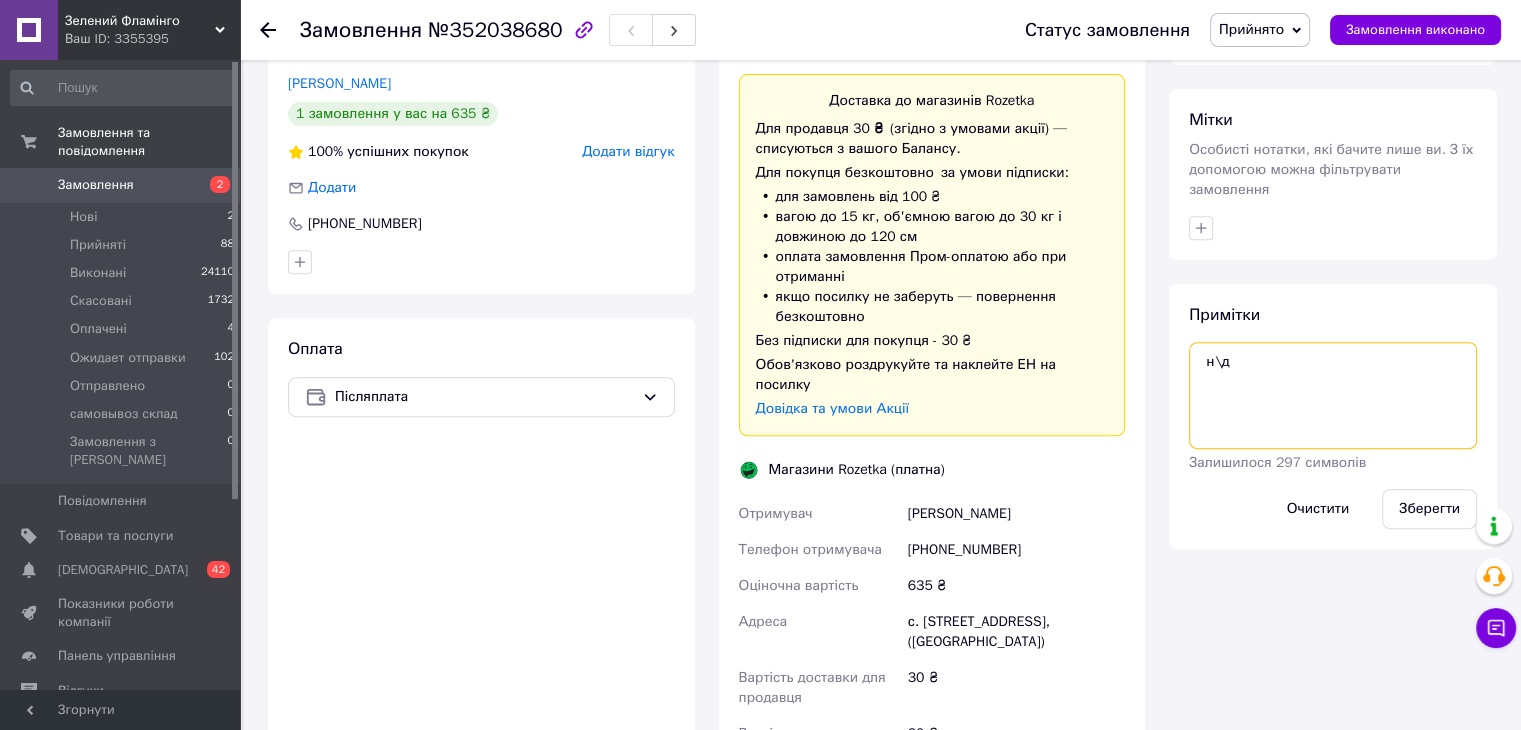 type on "н\д" 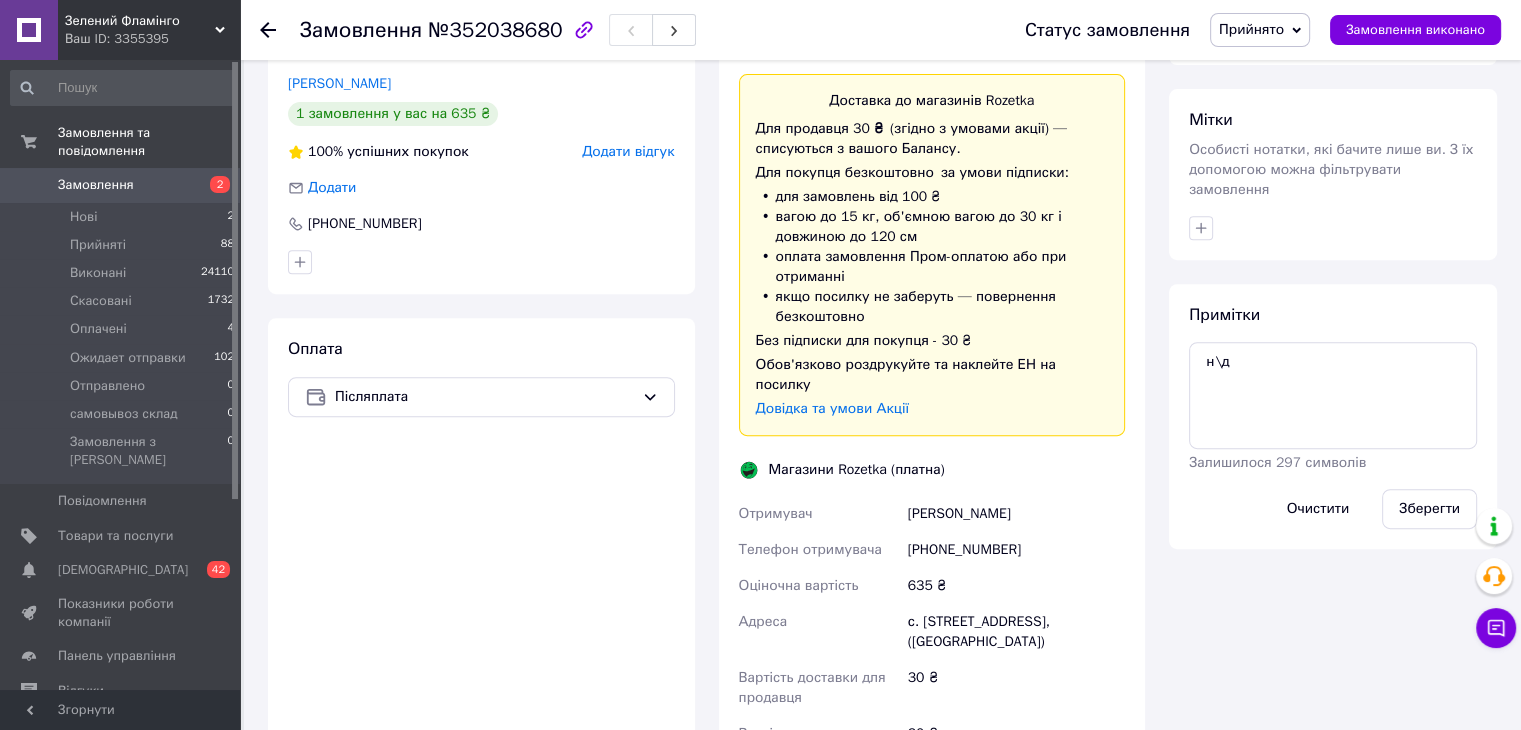 click on "Примітки н\д Залишилося 297 символів Очистити Зберегти" at bounding box center (1333, 416) 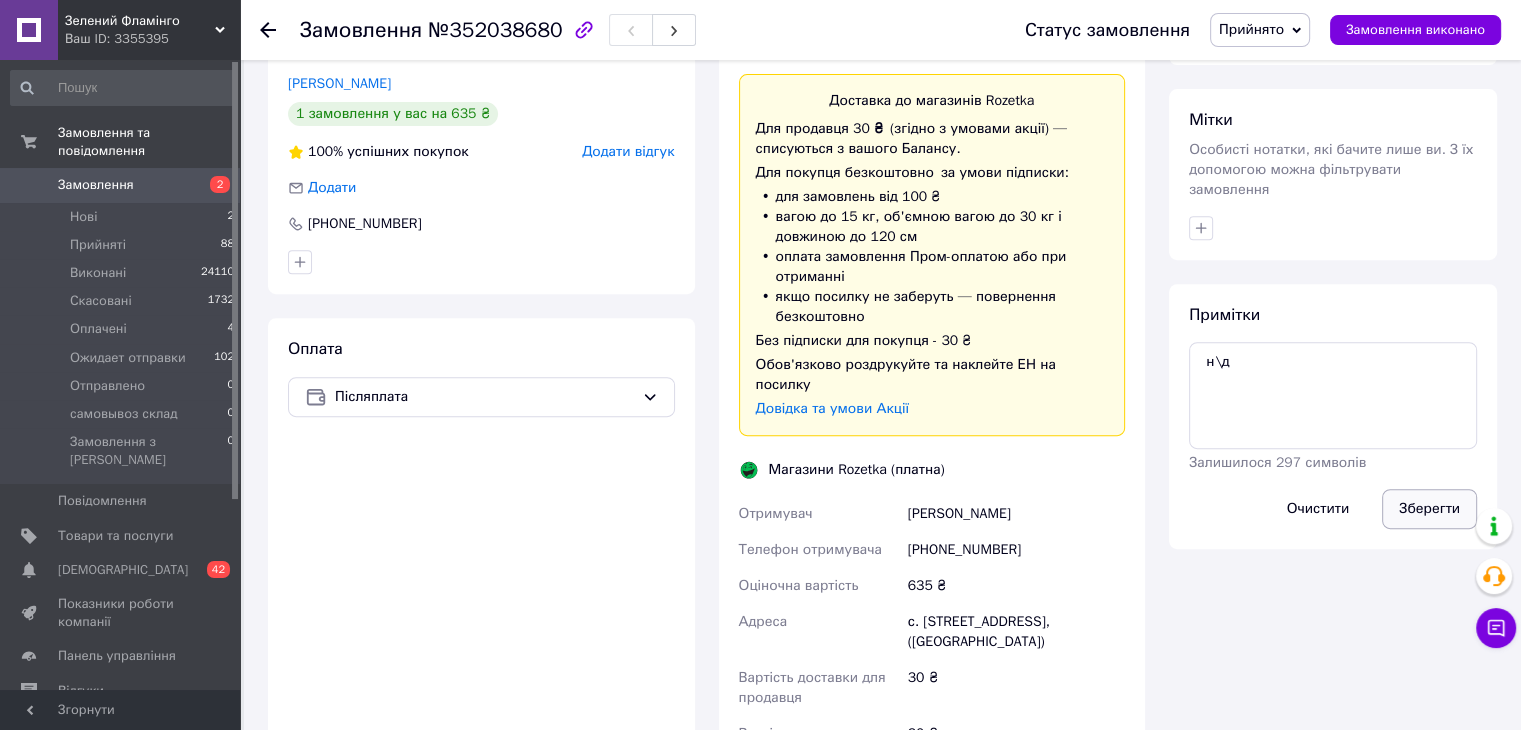 click on "Зберегти" at bounding box center [1429, 509] 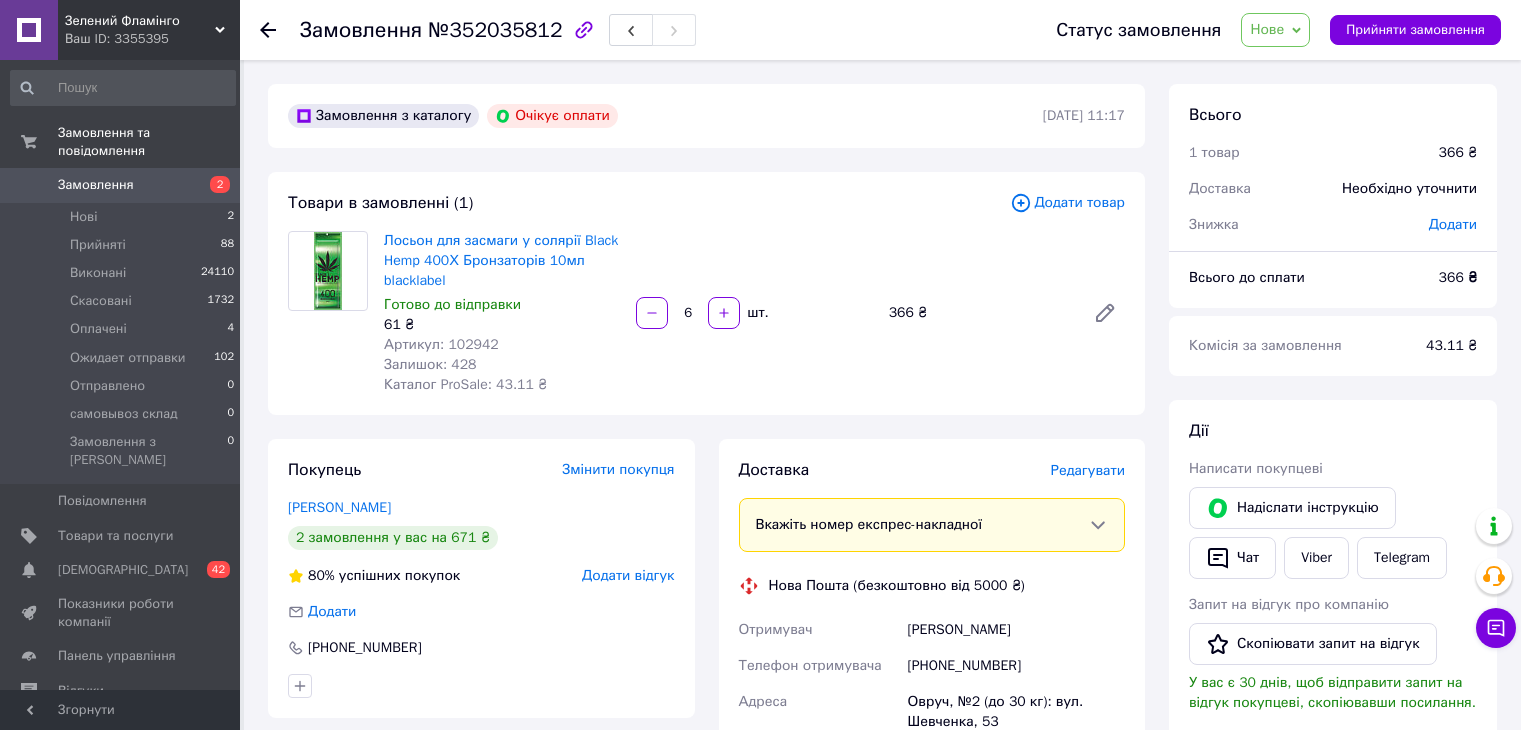 scroll, scrollTop: 0, scrollLeft: 0, axis: both 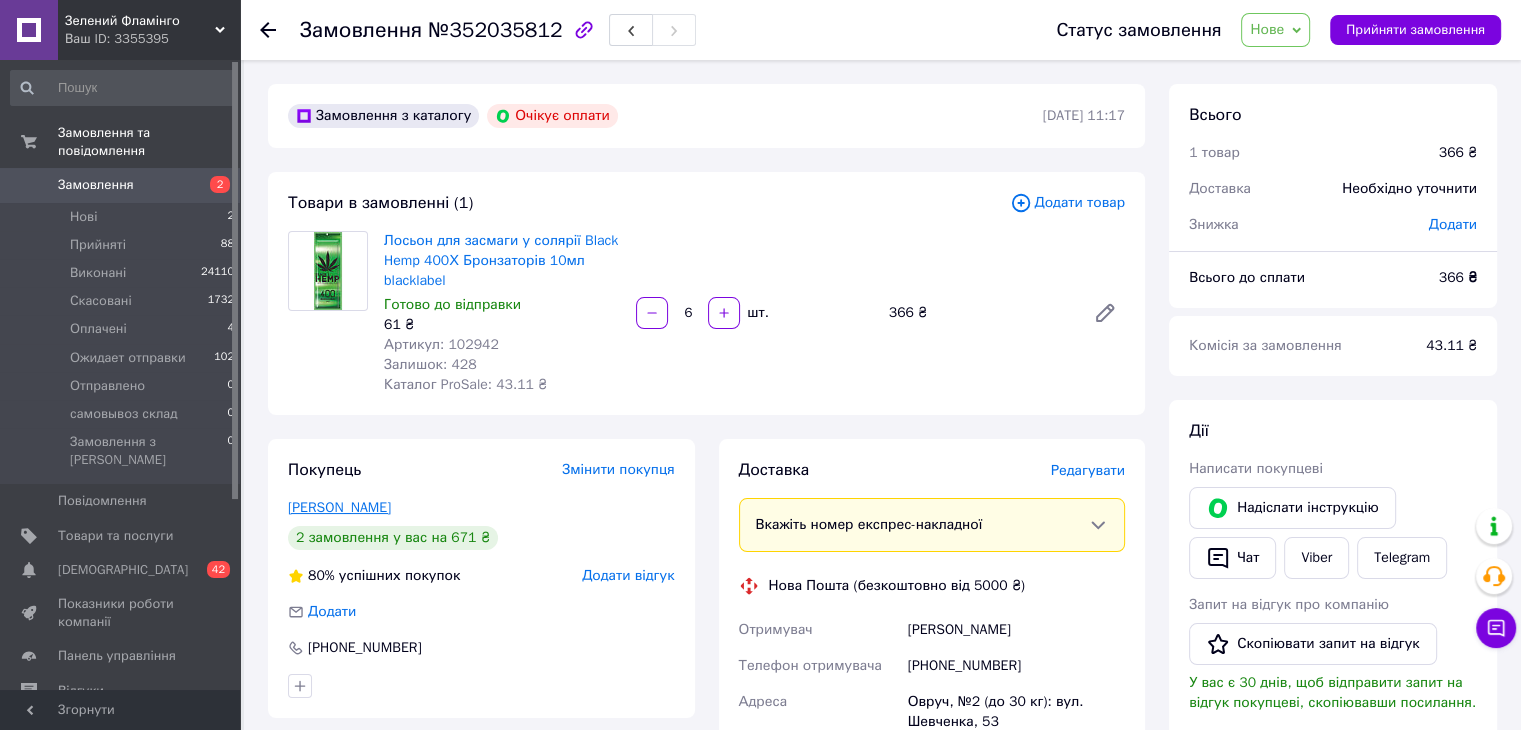 click on "[PERSON_NAME]" at bounding box center [339, 507] 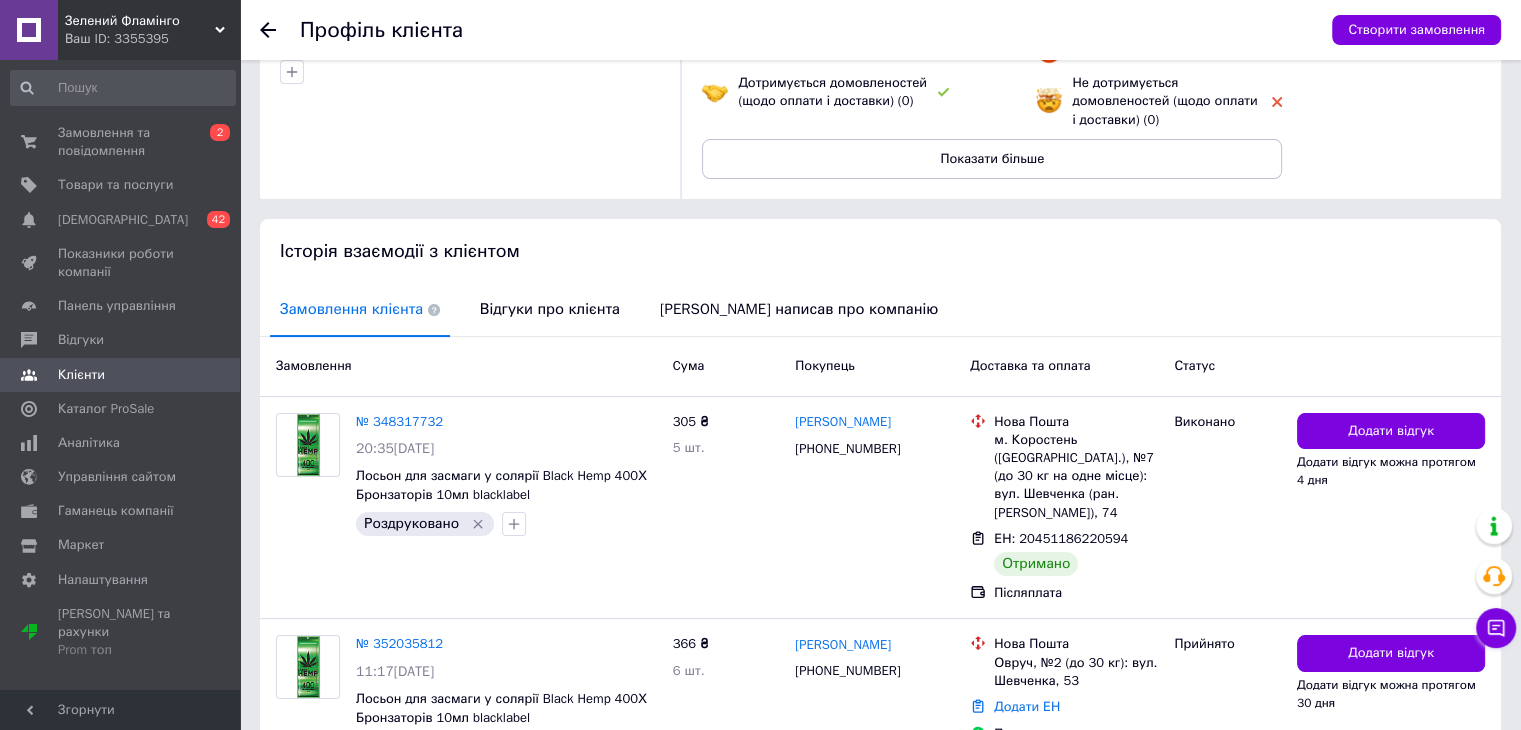 scroll, scrollTop: 300, scrollLeft: 0, axis: vertical 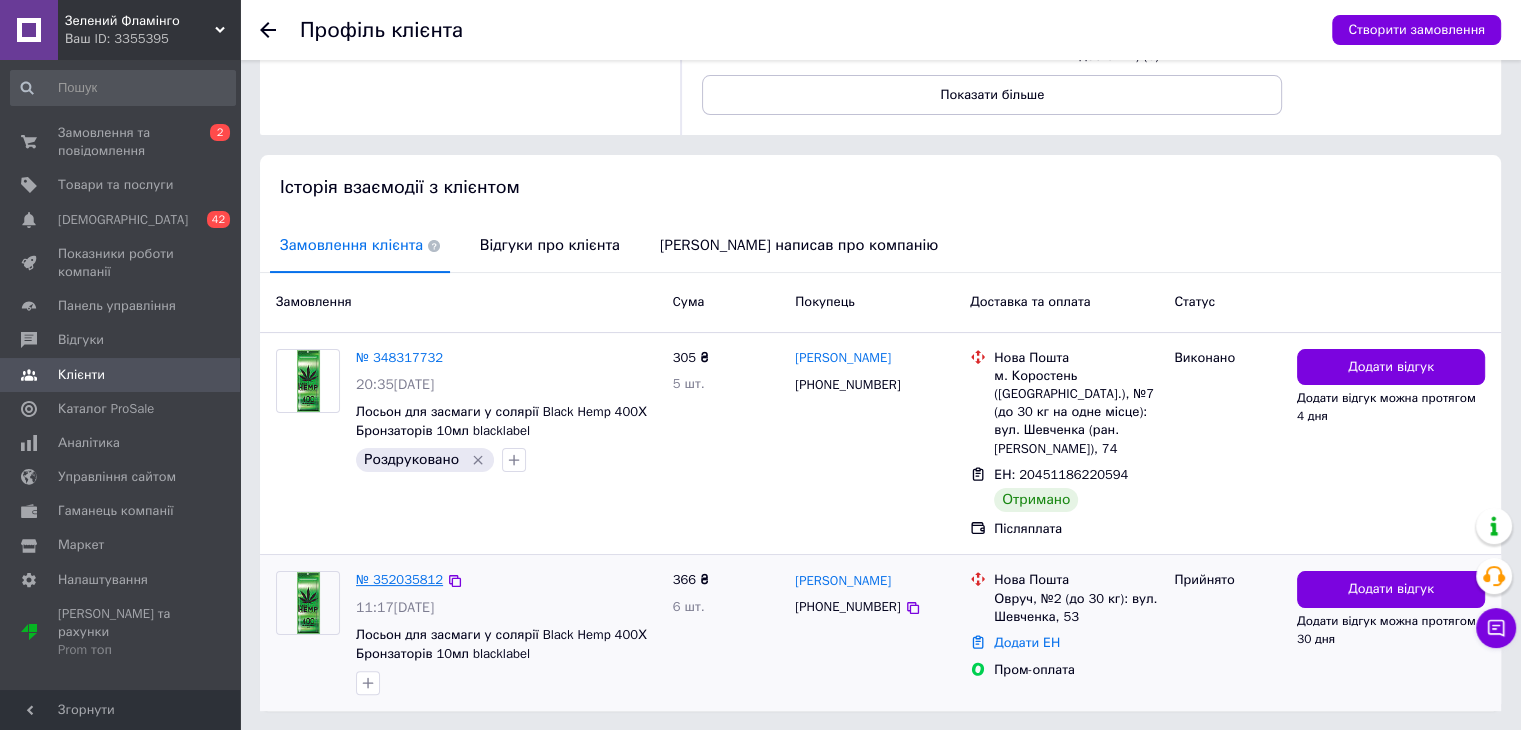 click on "№ 352035812" at bounding box center (399, 579) 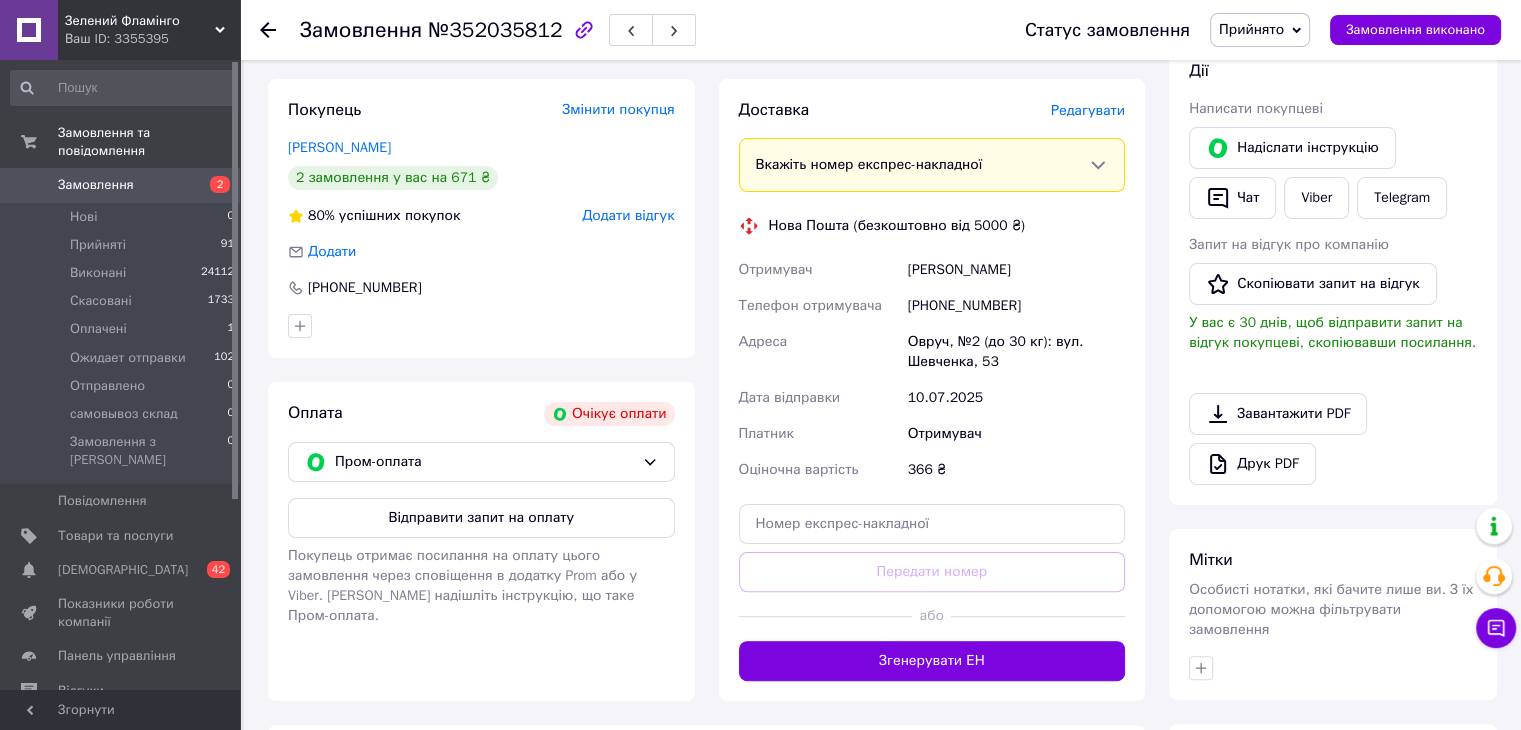scroll, scrollTop: 400, scrollLeft: 0, axis: vertical 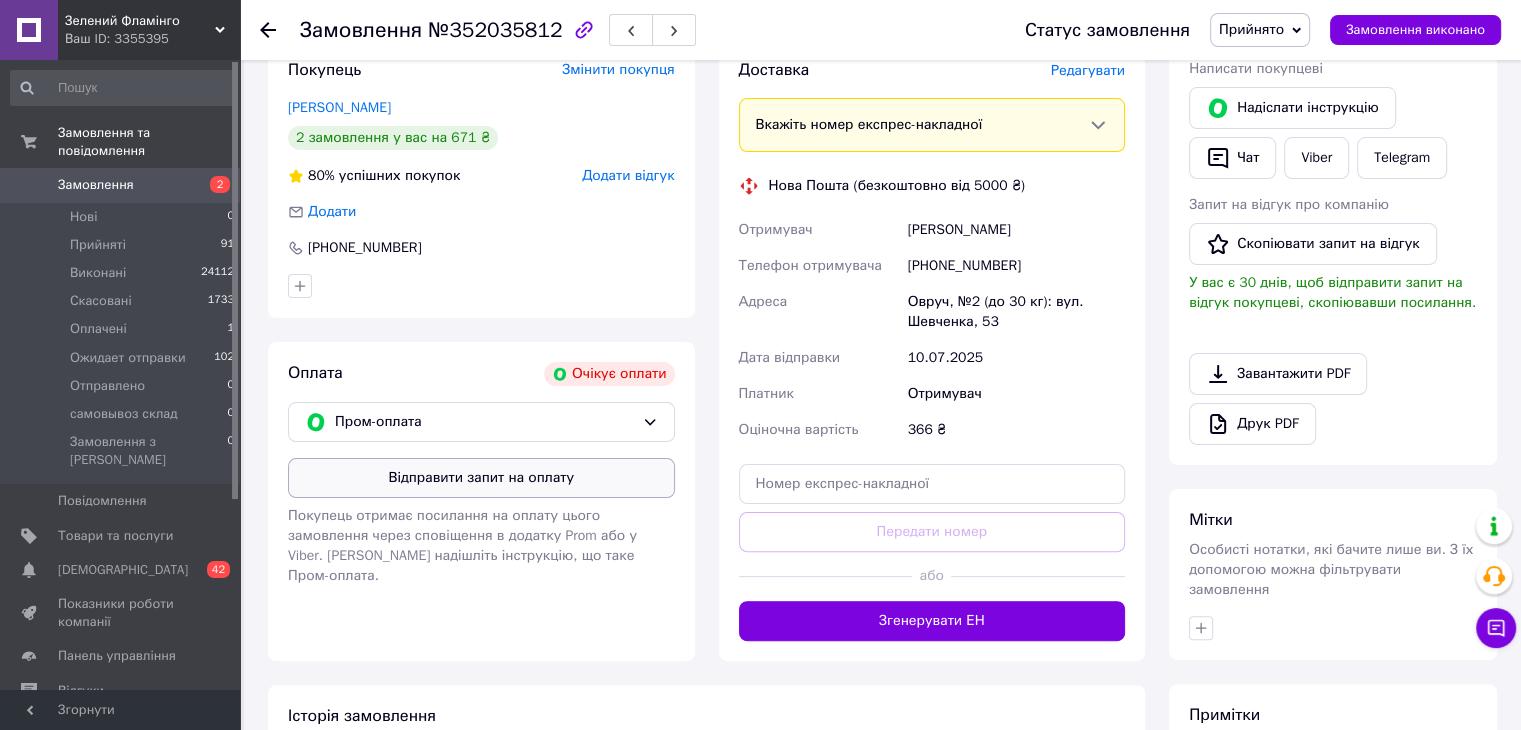 click on "Відправити запит на оплату" at bounding box center [481, 478] 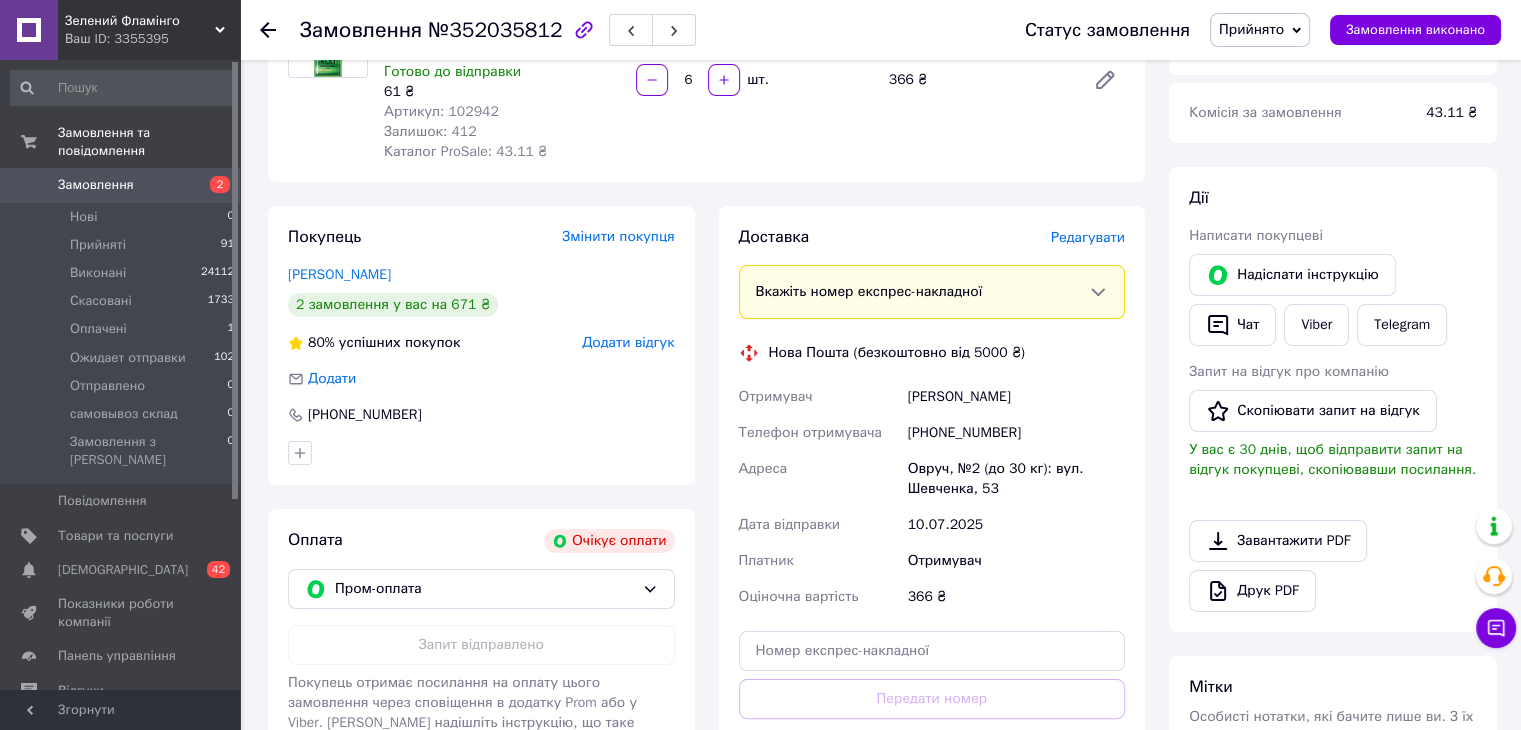 scroll, scrollTop: 0, scrollLeft: 0, axis: both 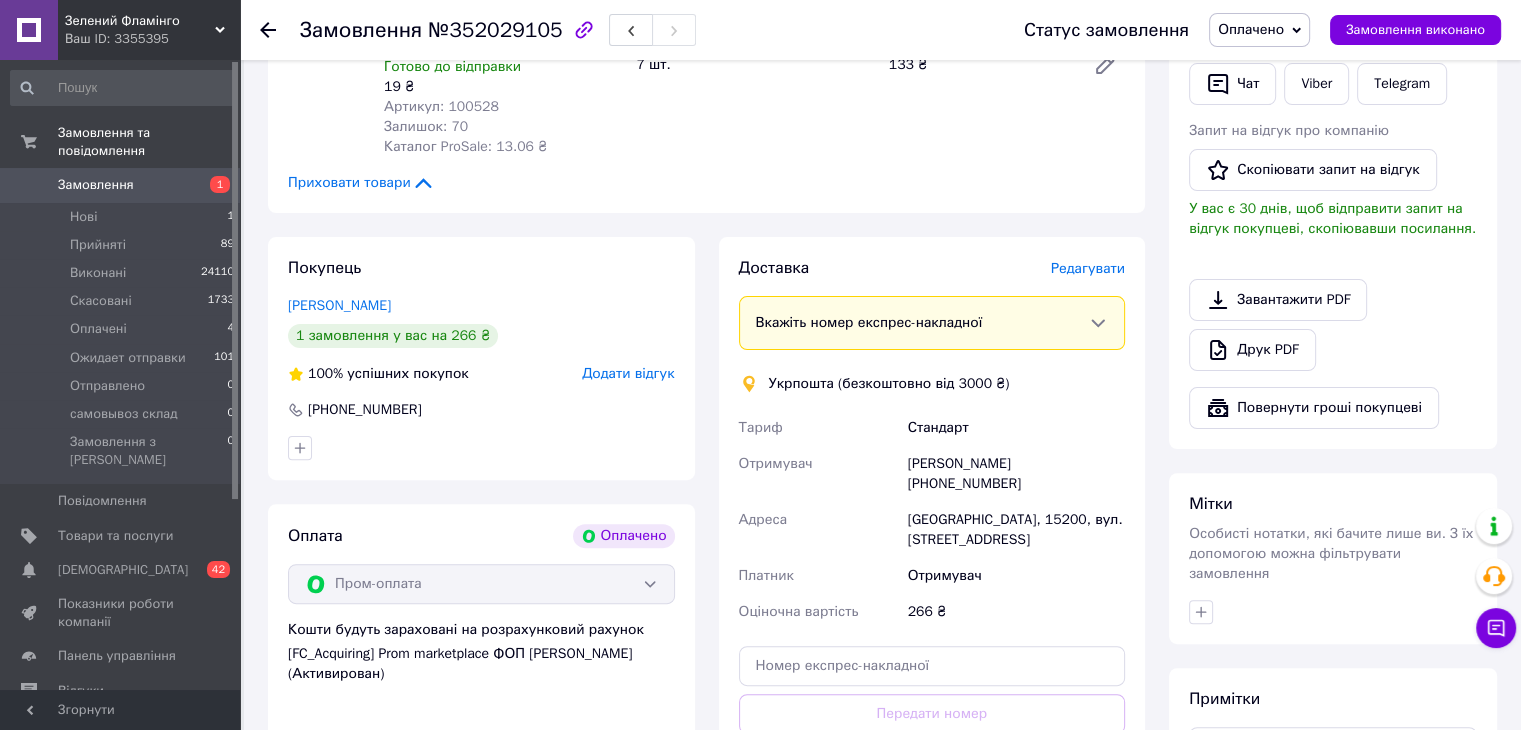 click on "Редагувати" at bounding box center (1088, 268) 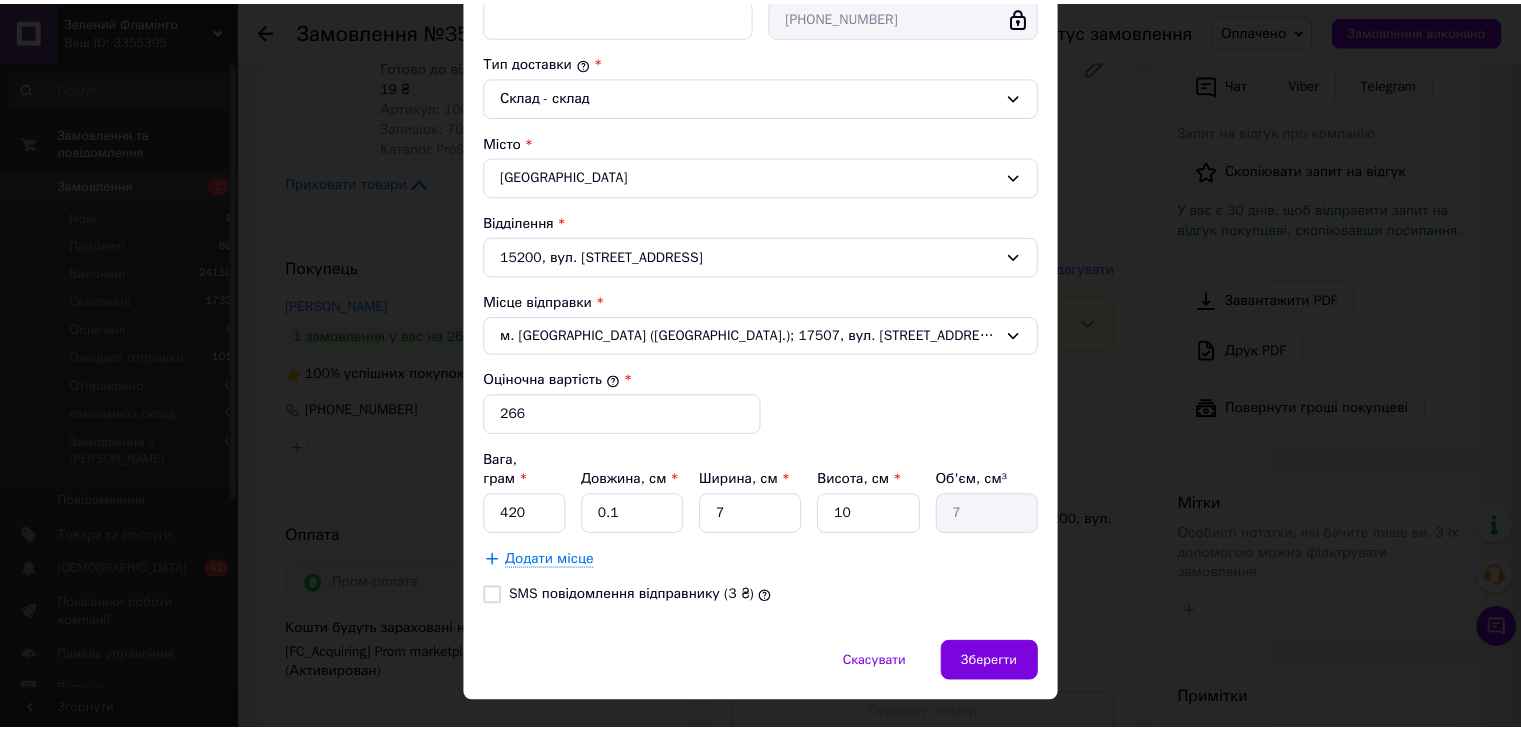 scroll, scrollTop: 516, scrollLeft: 0, axis: vertical 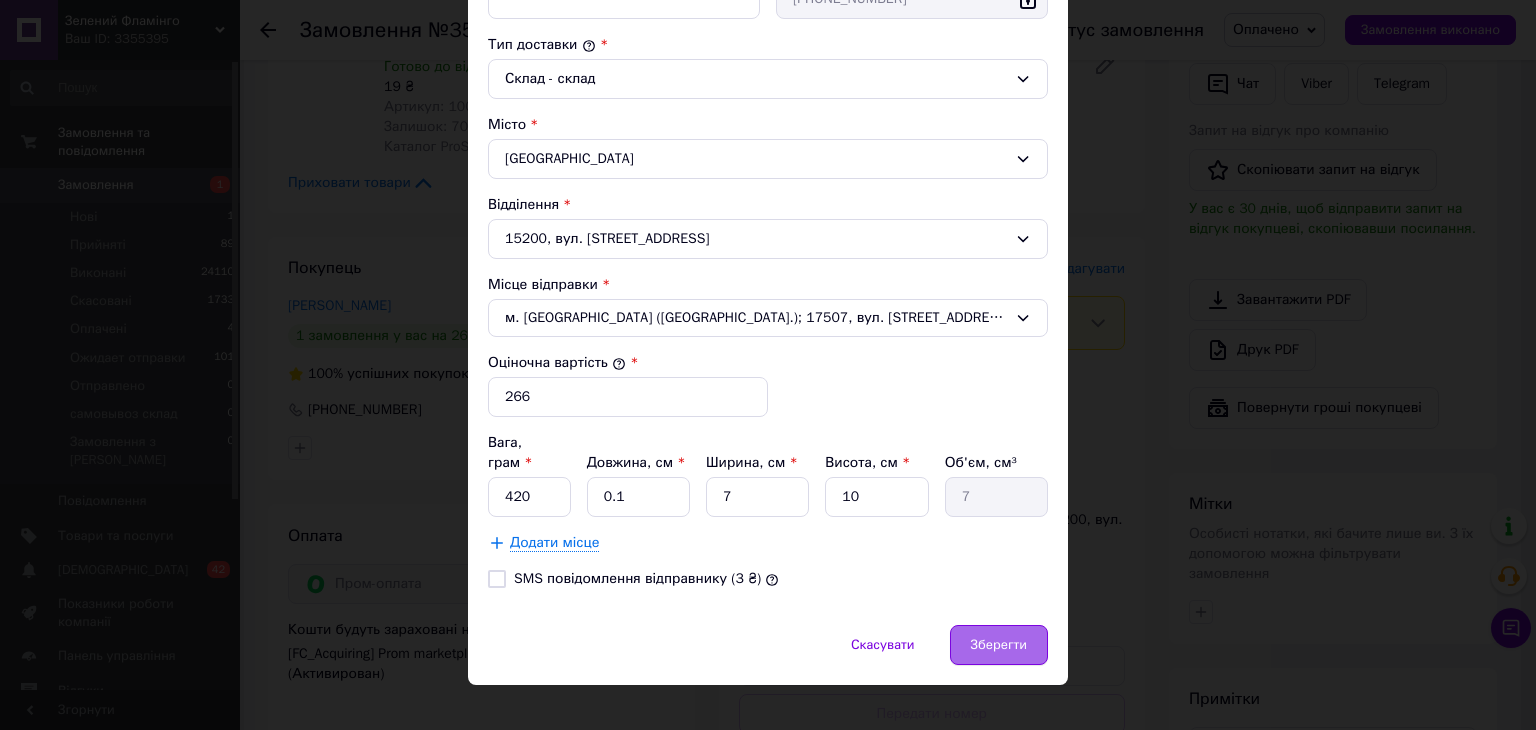 click on "Зберегти" at bounding box center [999, 645] 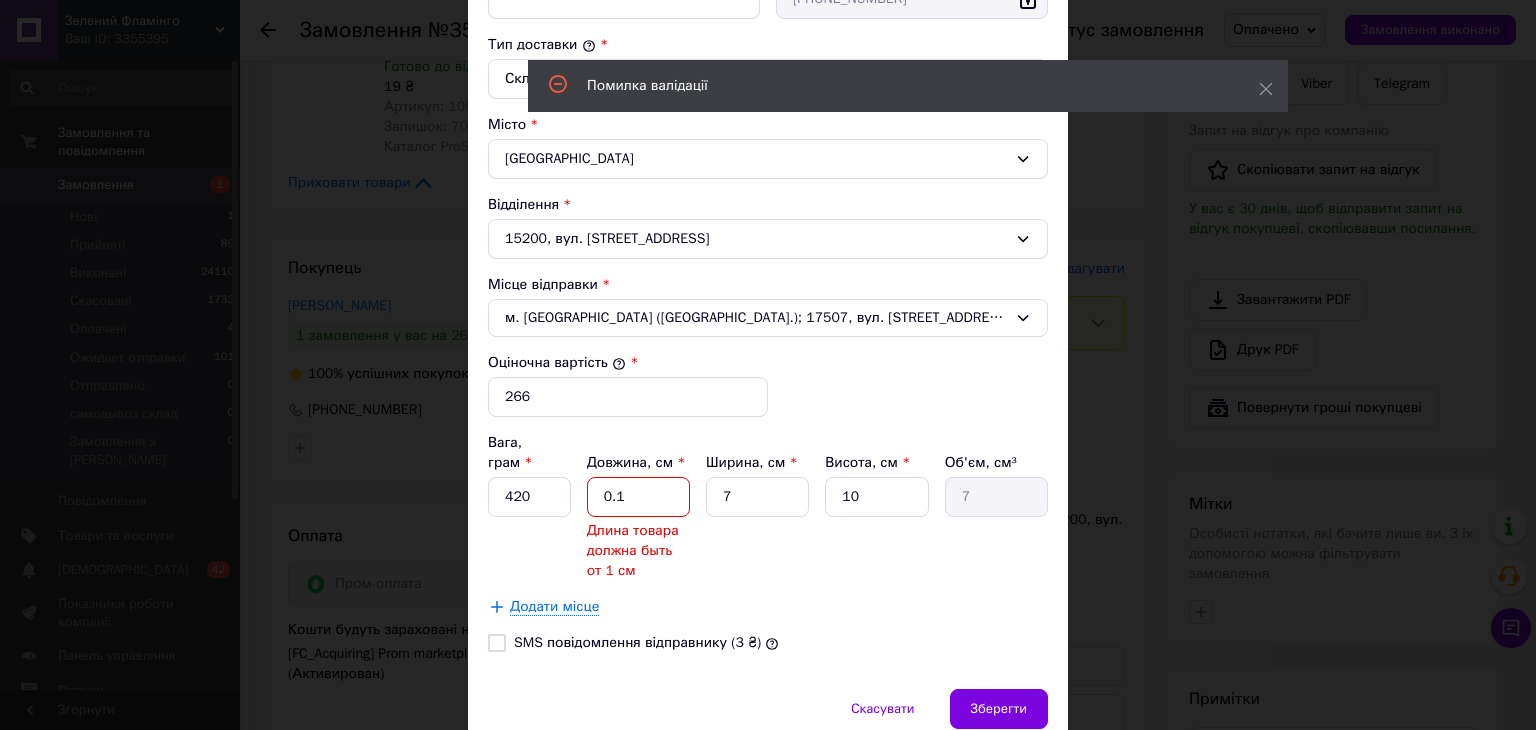drag, startPoint x: 607, startPoint y: 464, endPoint x: 595, endPoint y: 466, distance: 12.165525 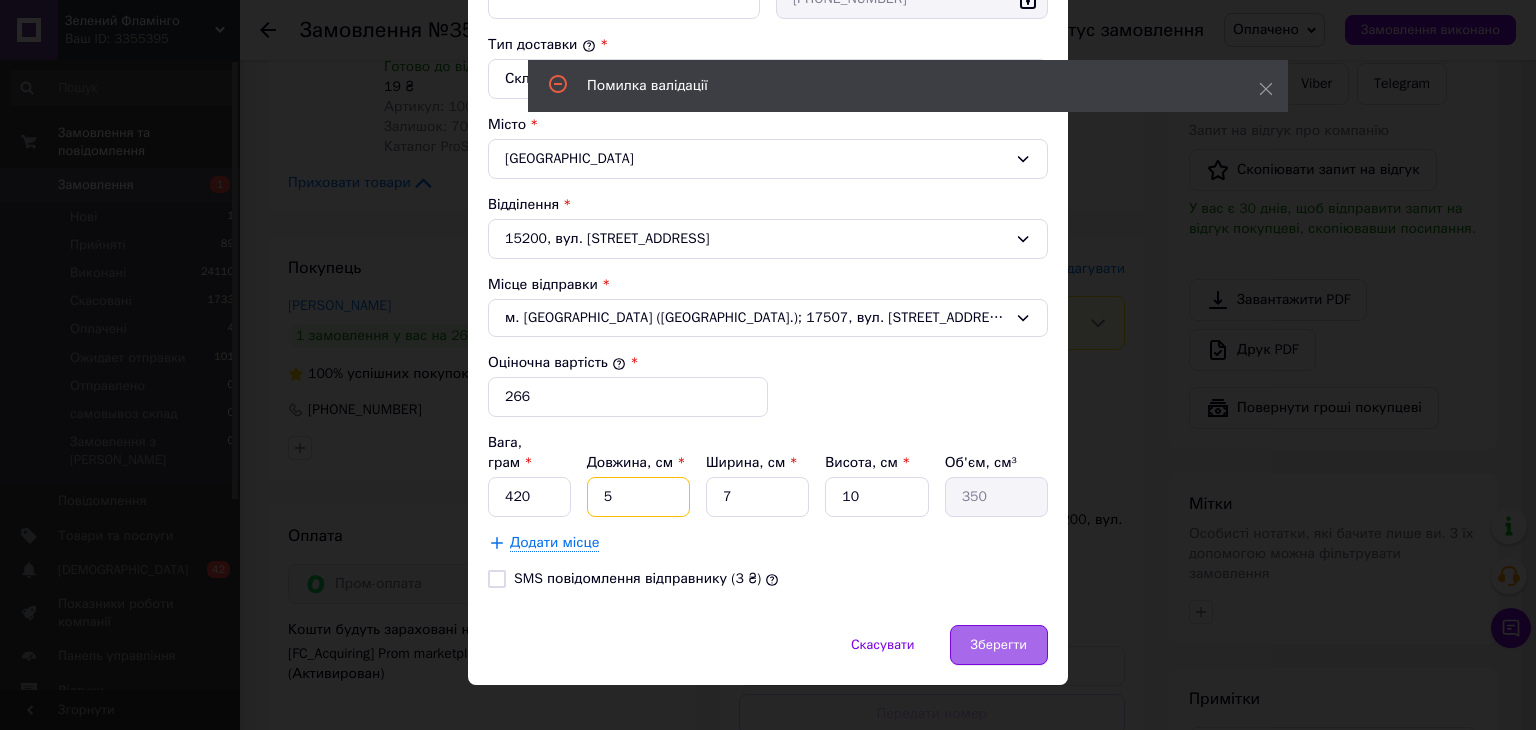 type on "5" 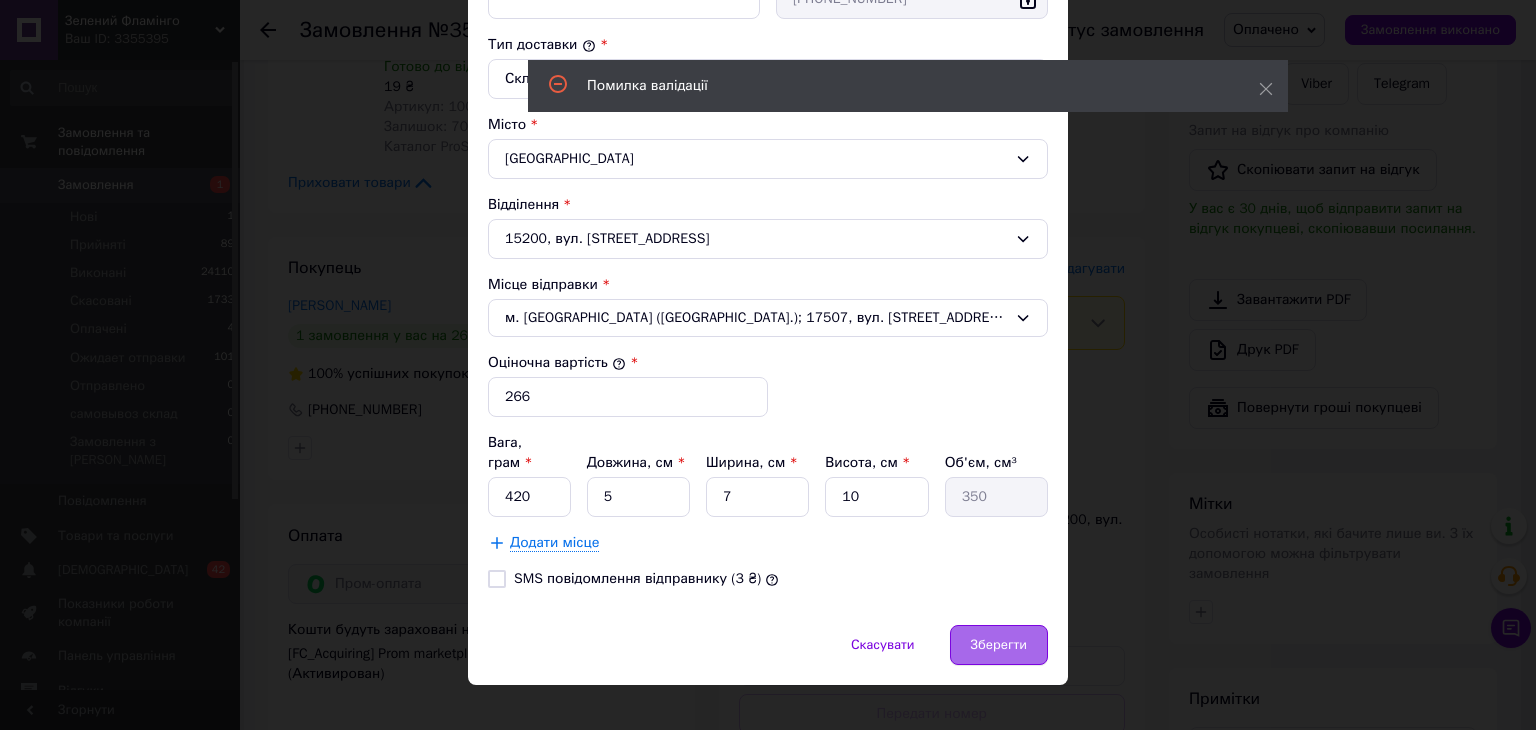 click on "Зберегти" at bounding box center [999, 645] 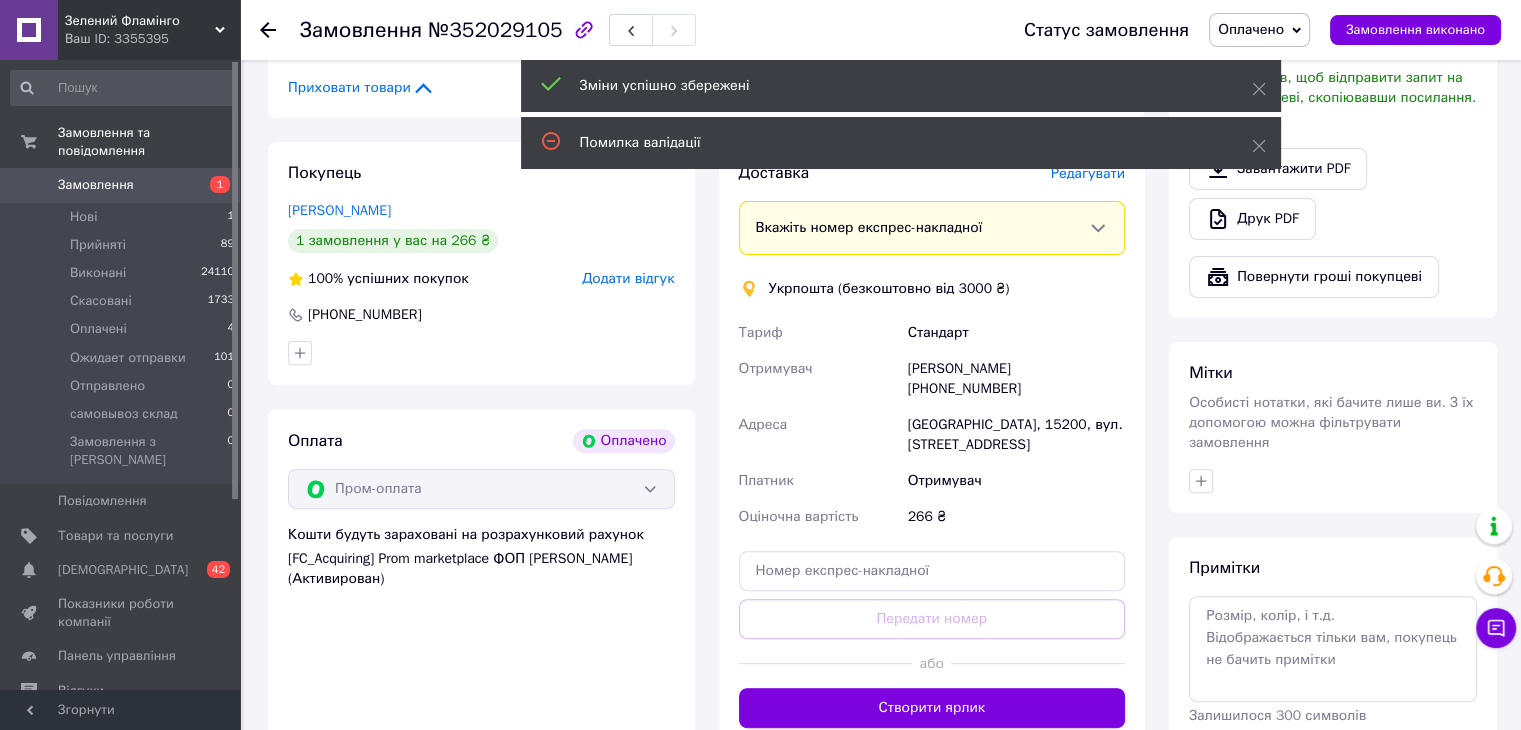 scroll, scrollTop: 600, scrollLeft: 0, axis: vertical 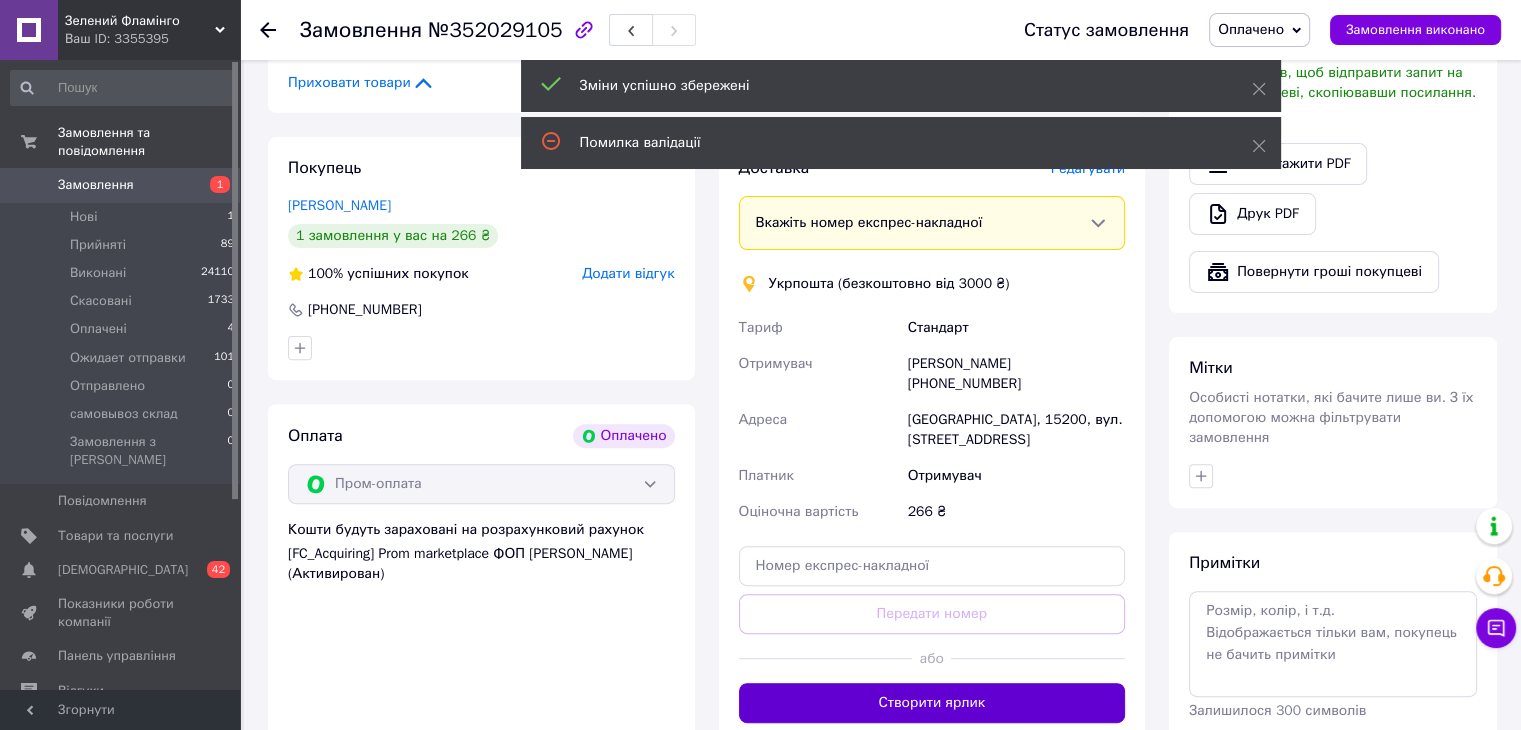 click on "Створити ярлик" at bounding box center [932, 703] 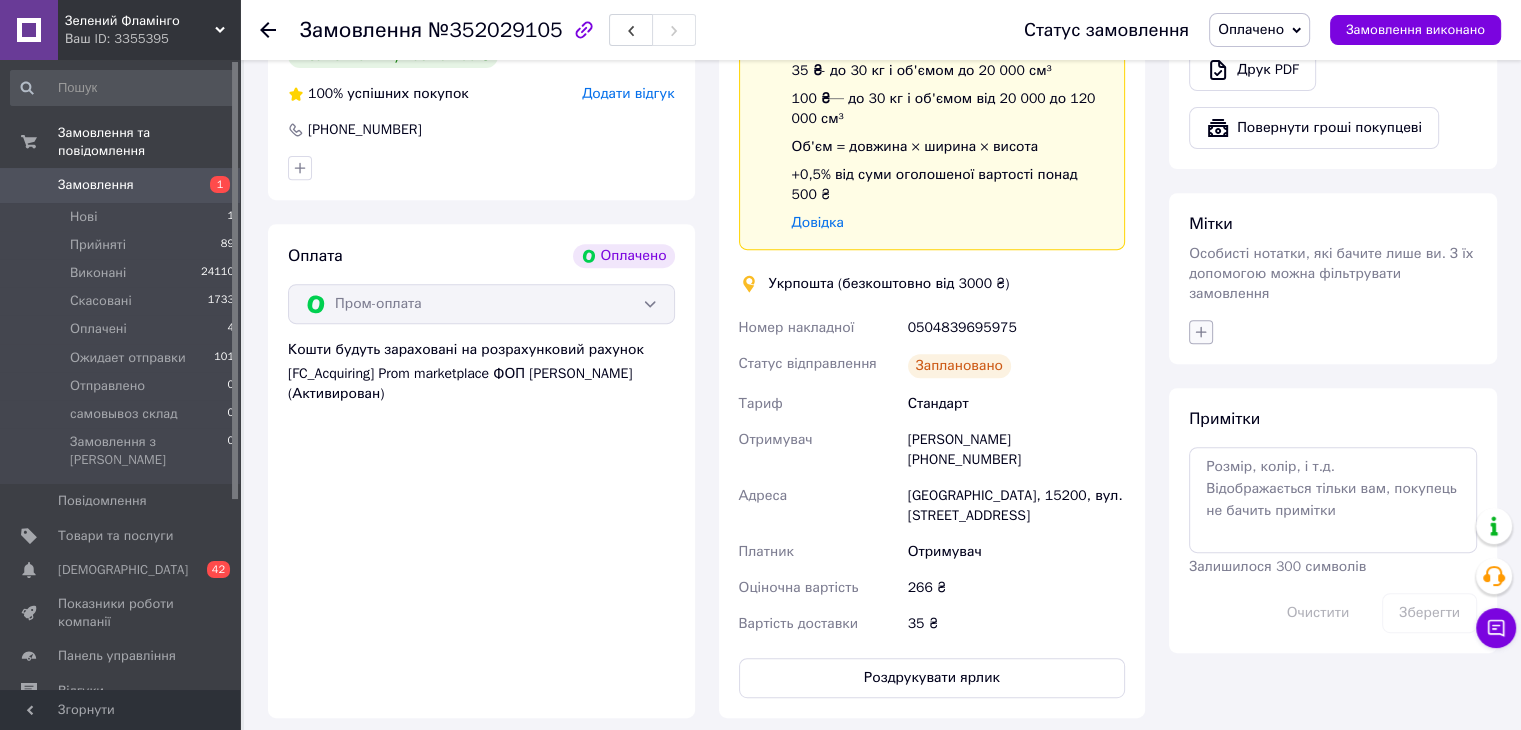 scroll, scrollTop: 800, scrollLeft: 0, axis: vertical 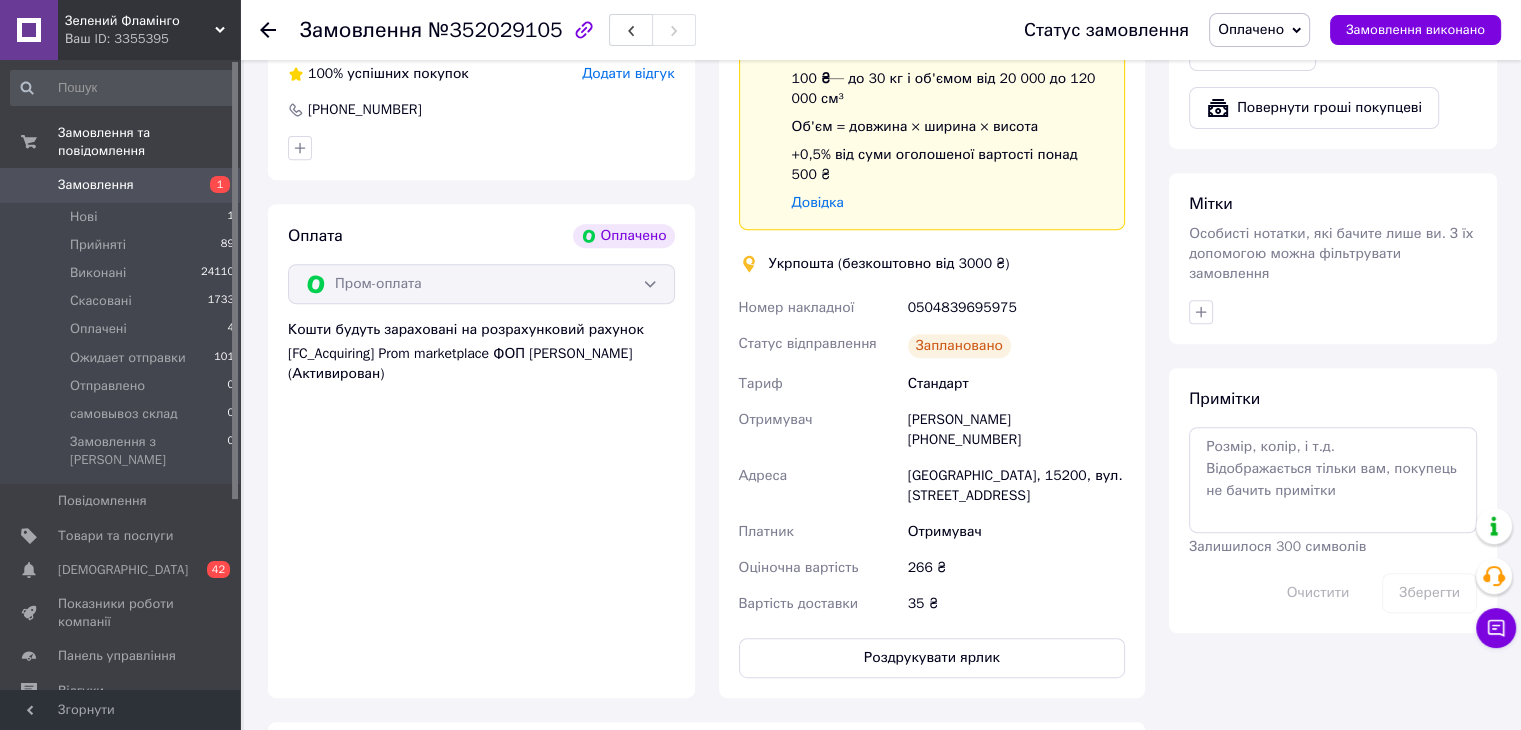 drag, startPoint x: 1204, startPoint y: 289, endPoint x: 1215, endPoint y: 307, distance: 21.095022 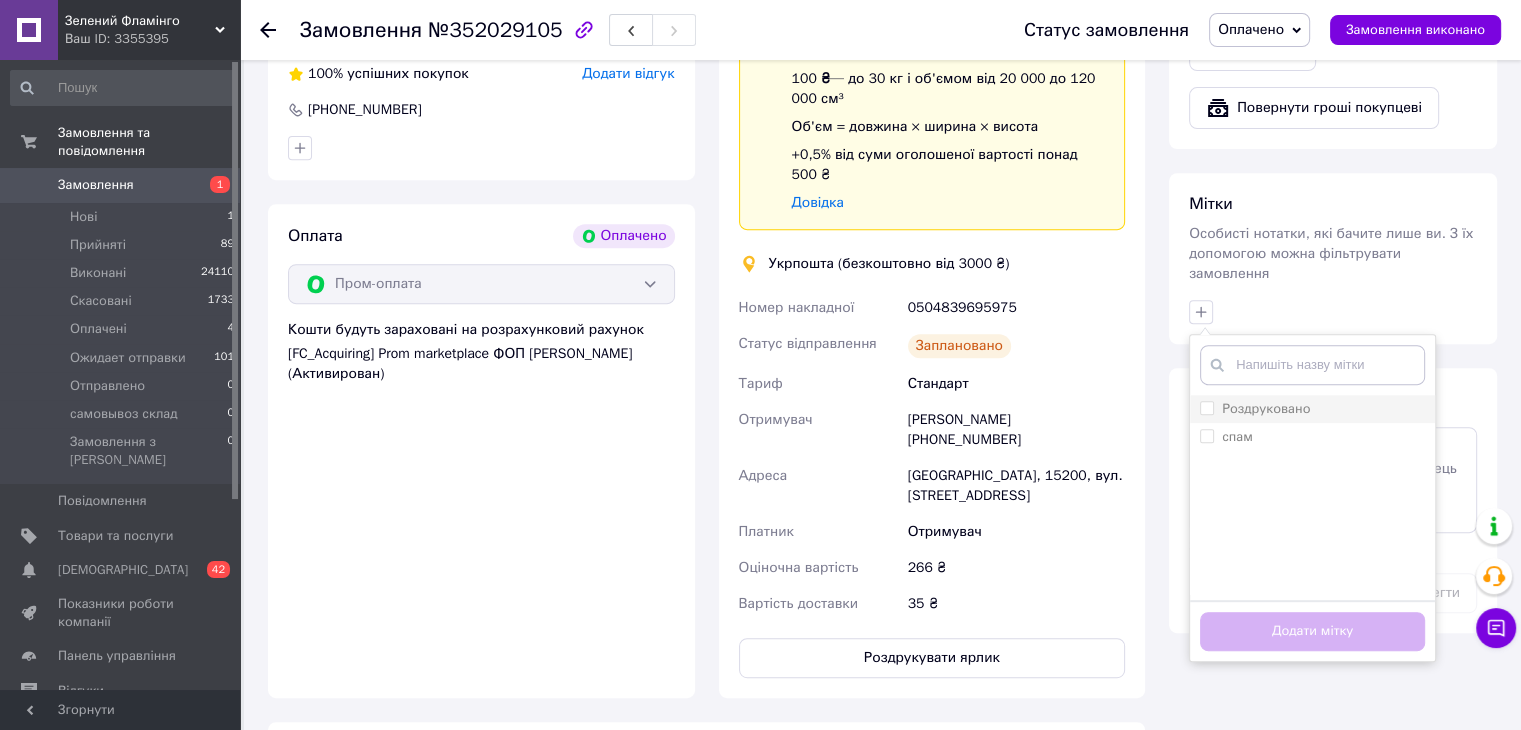 click on "Роздруковано" at bounding box center [1312, 409] 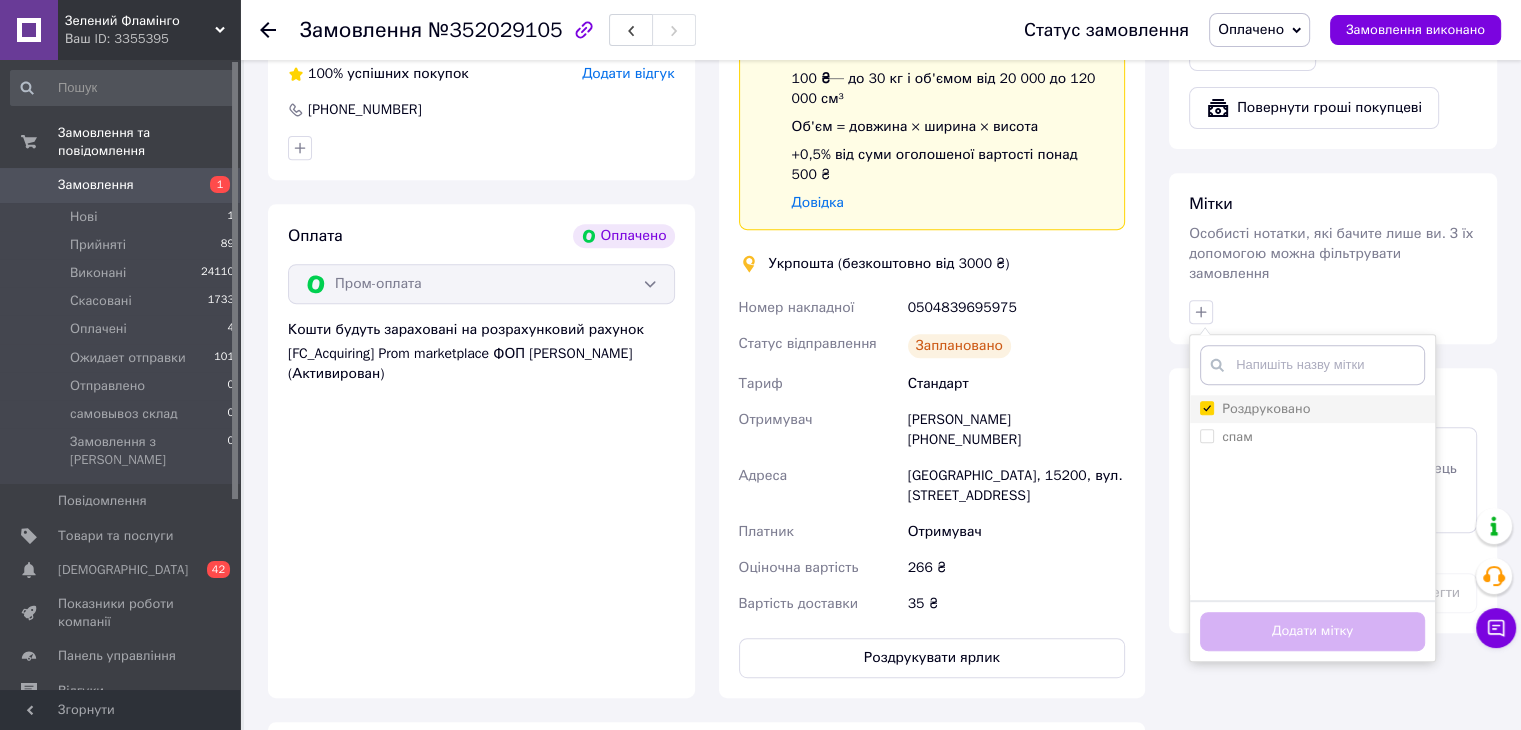 checkbox on "true" 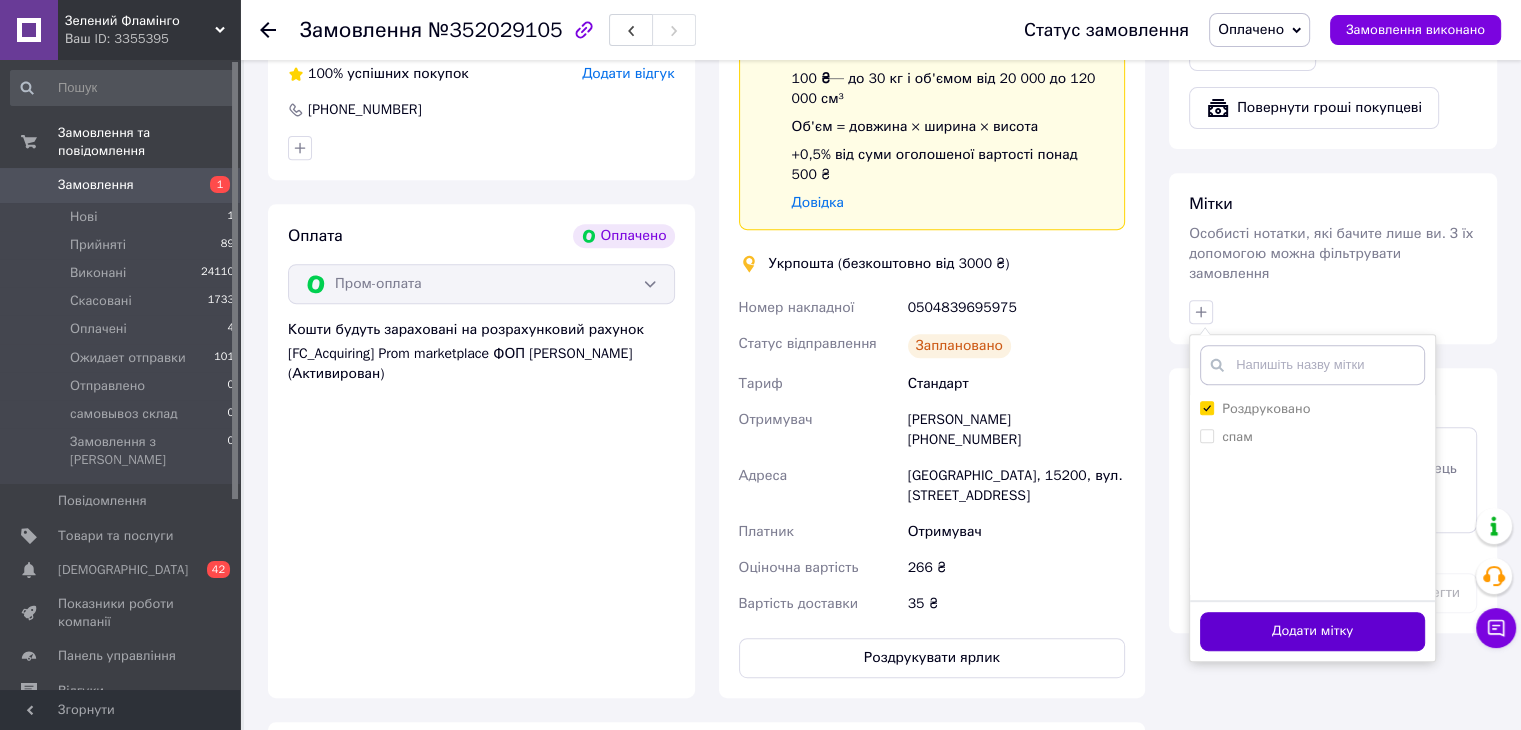 click on "Додати мітку" at bounding box center (1312, 631) 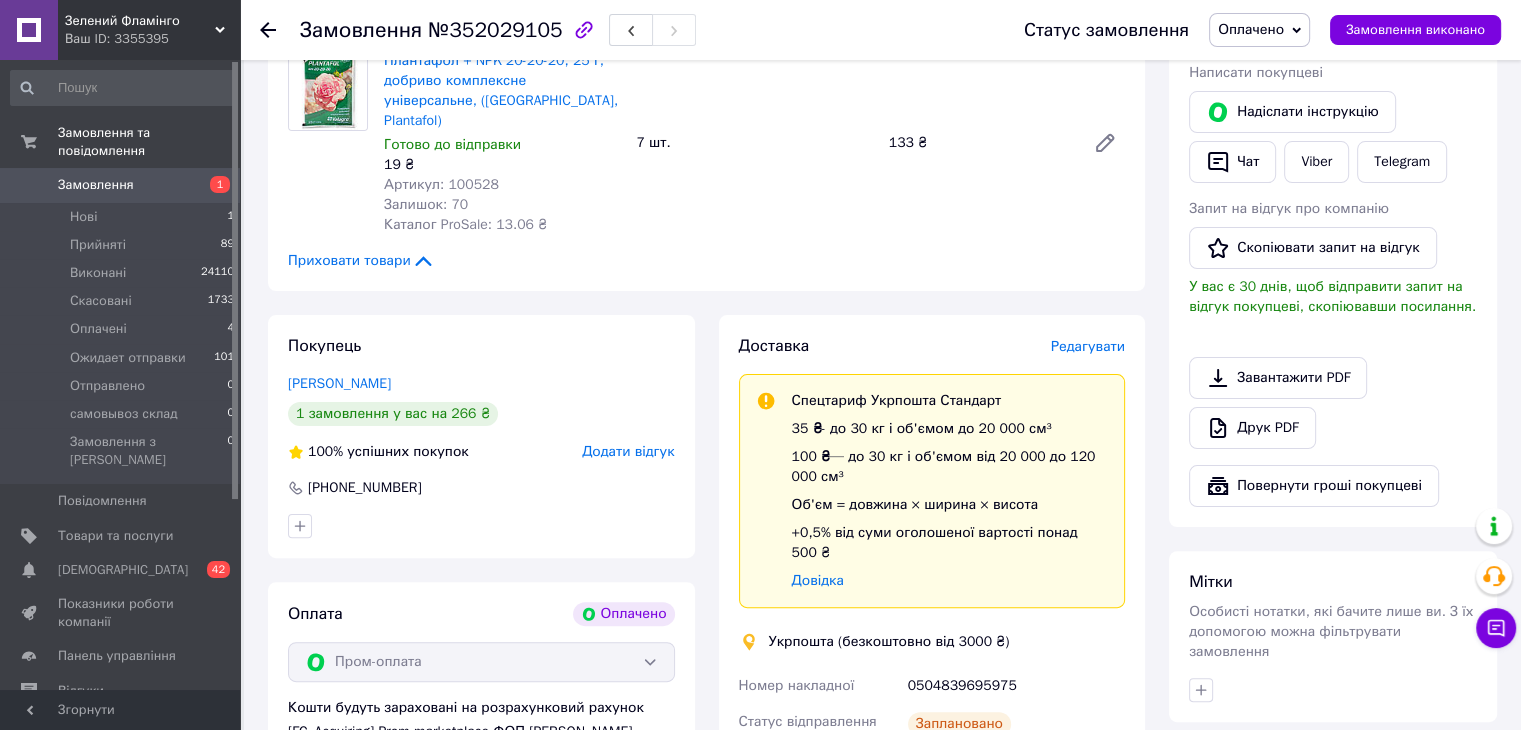 scroll, scrollTop: 400, scrollLeft: 0, axis: vertical 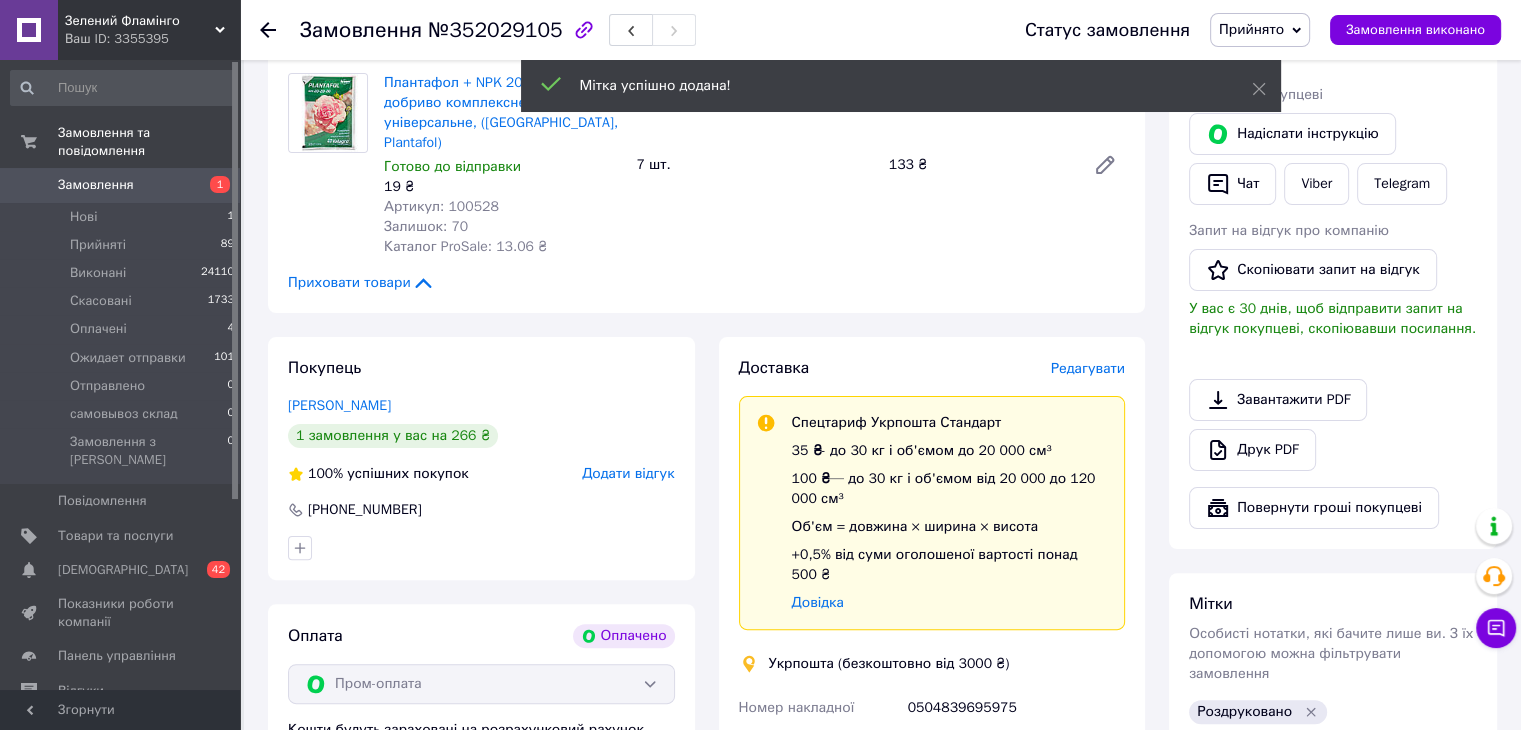 click on "Чат" at bounding box center (1232, 184) 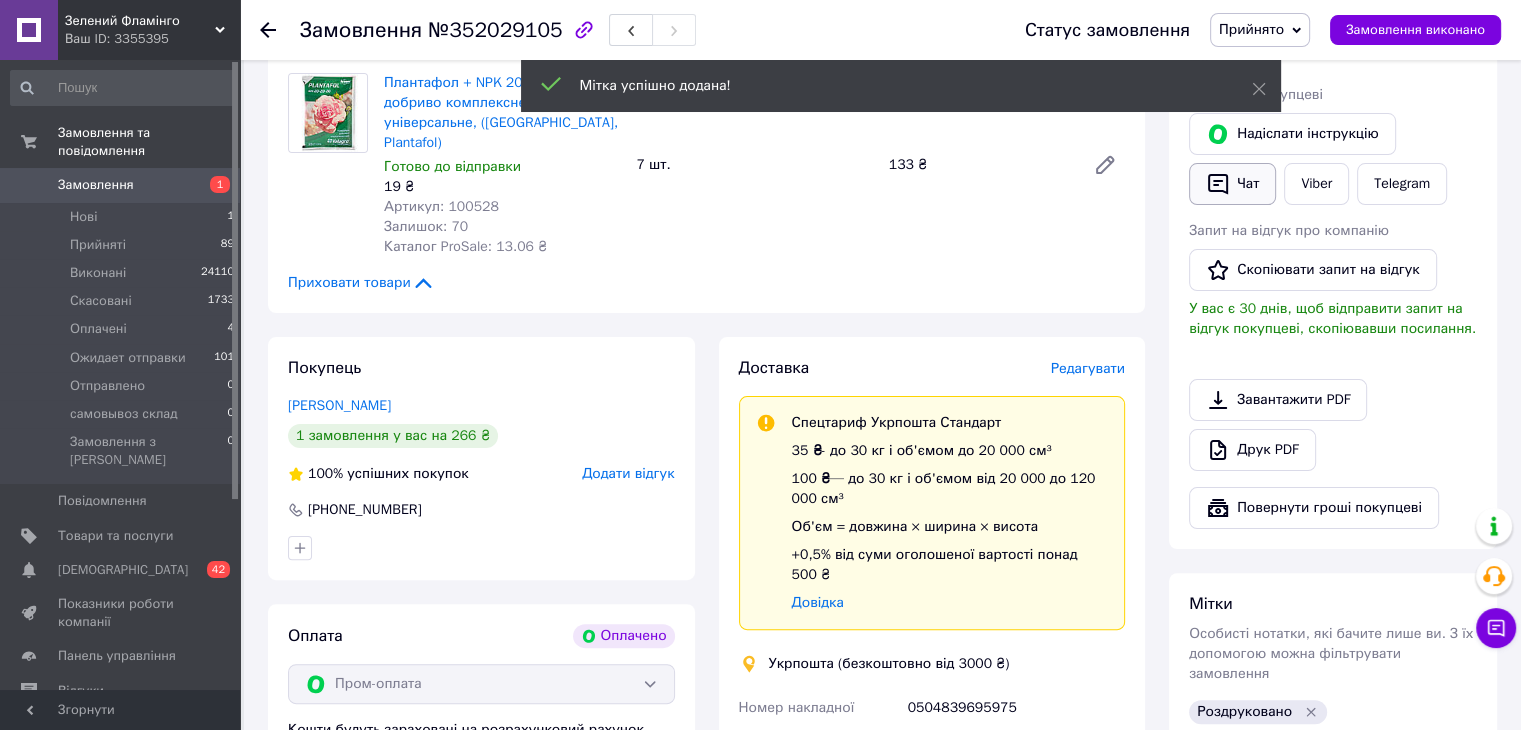 click on "Чат" at bounding box center (1232, 184) 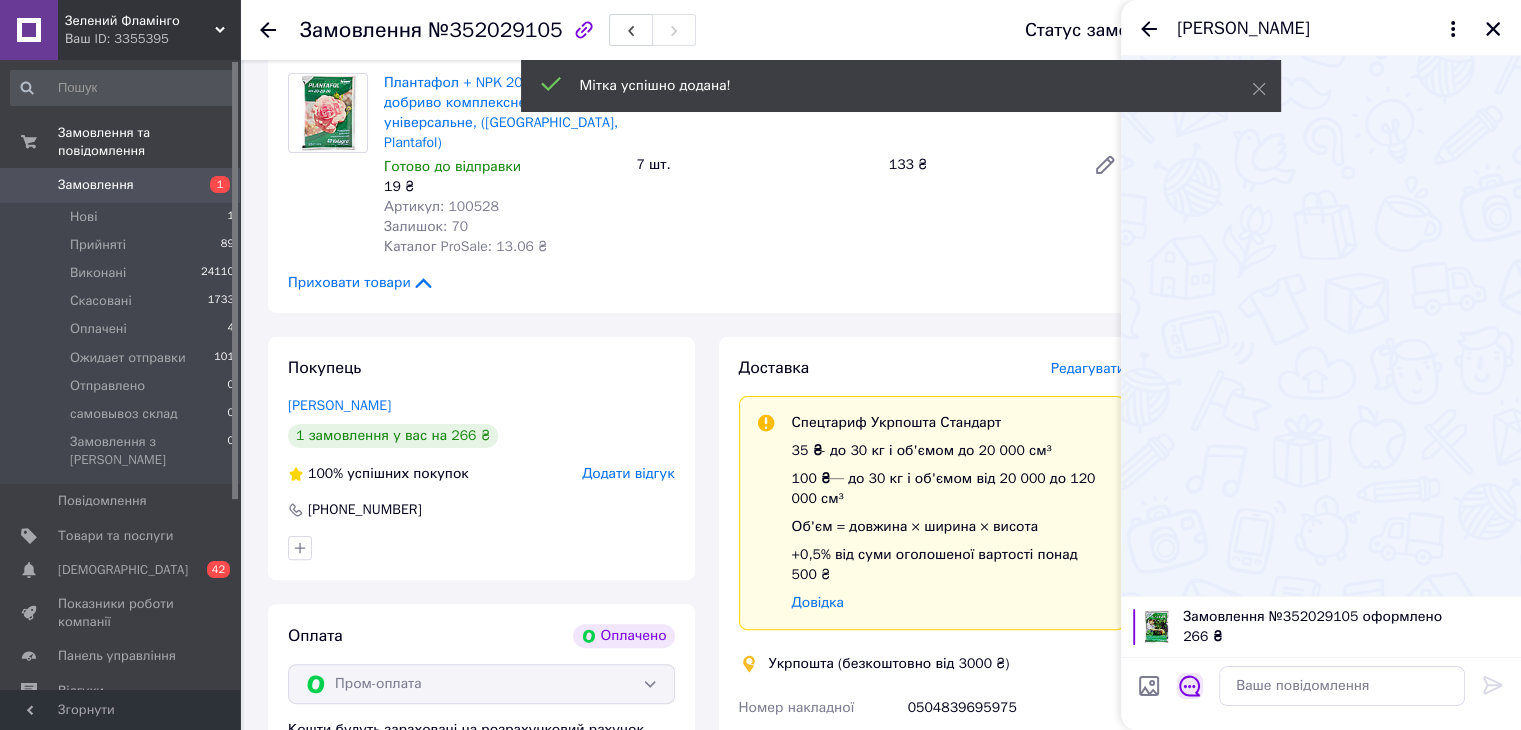 click 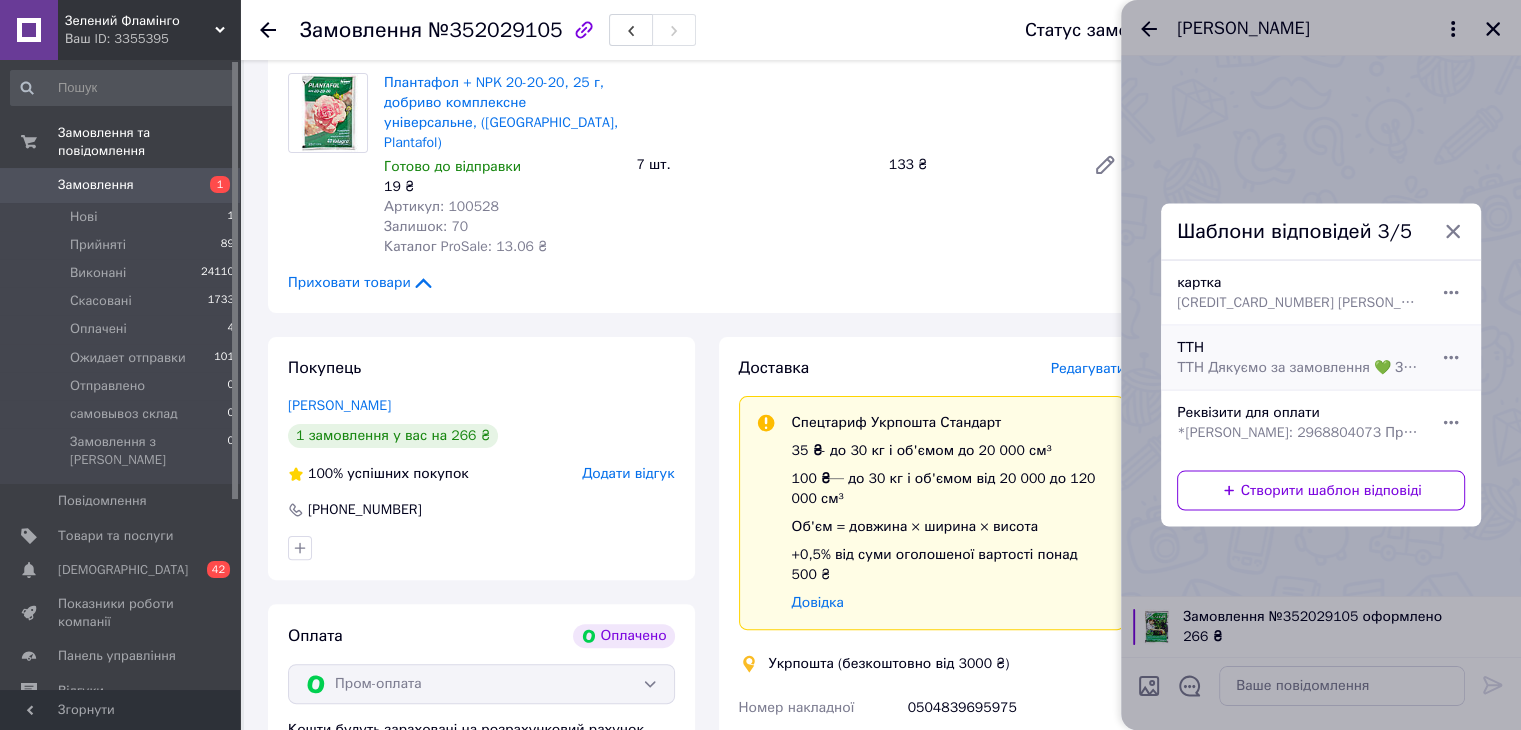 click on "ТТН
Дякуємо за замовлення 💚
З повагою "Зелений Фламінго"                                                                               greenflamingo.com.ua" at bounding box center [1299, 368] 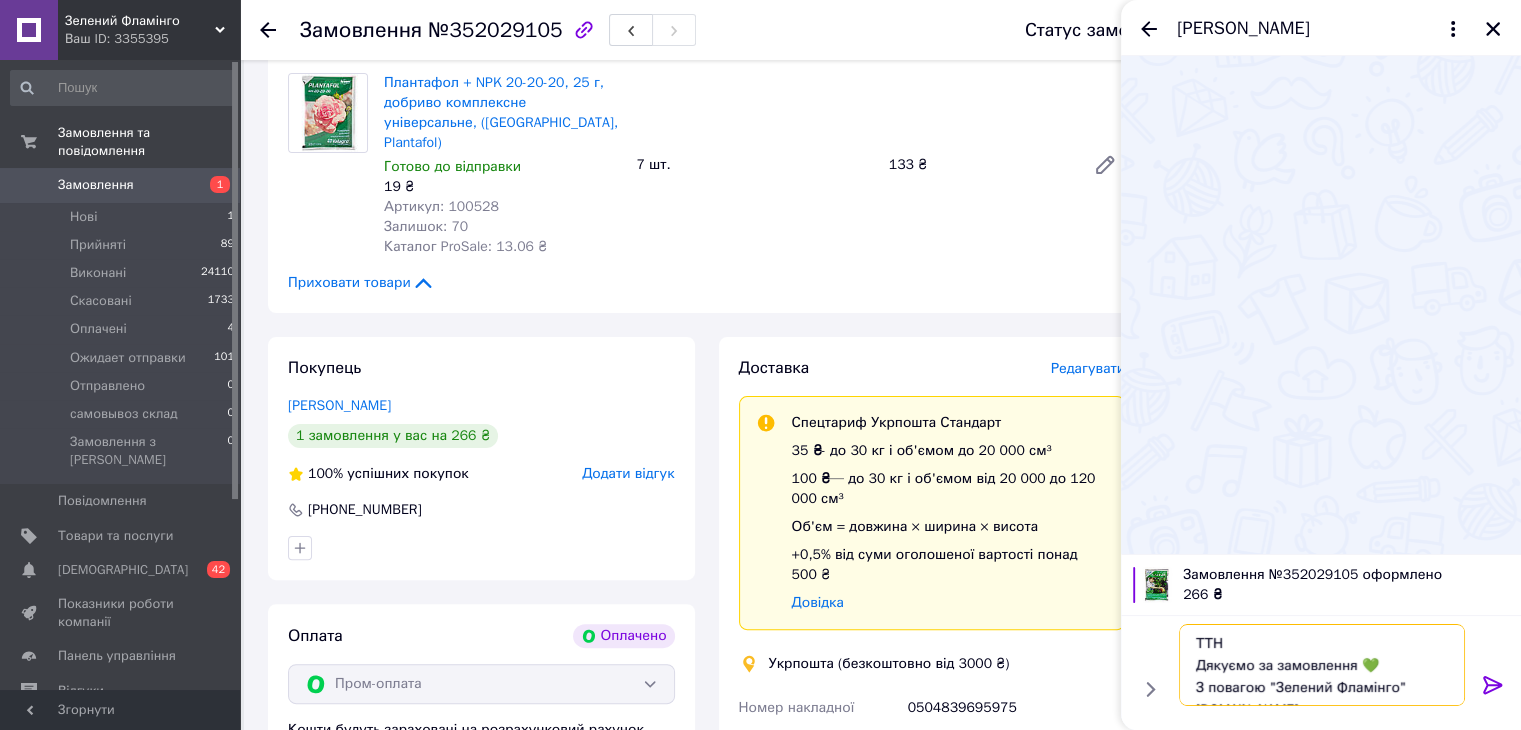 paste on "0504839695975" 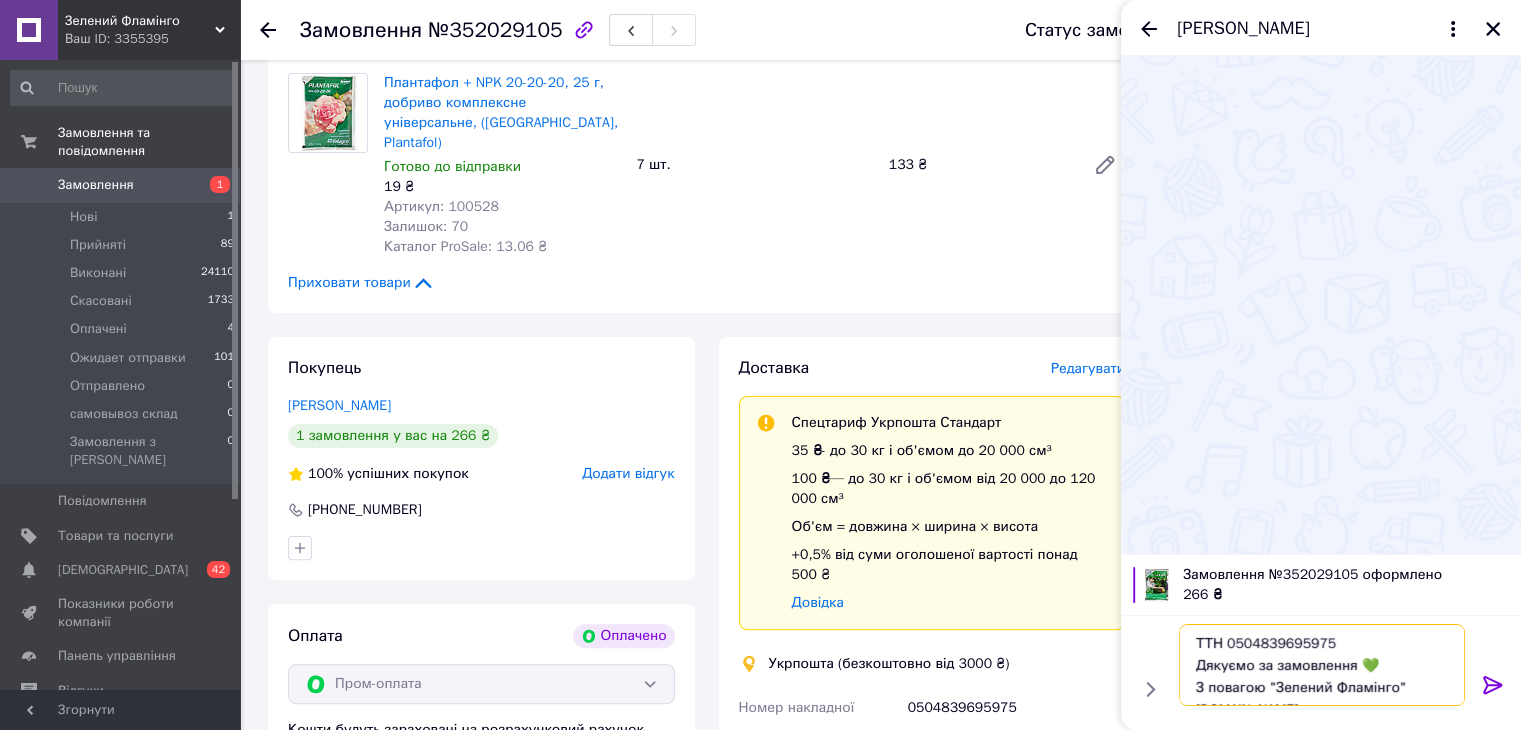 type on "ТТН 0504839695975
Дякуємо за замовлення 💚
З повагою "Зелений Фламінго"                                                                               greenflamingo.com.ua" 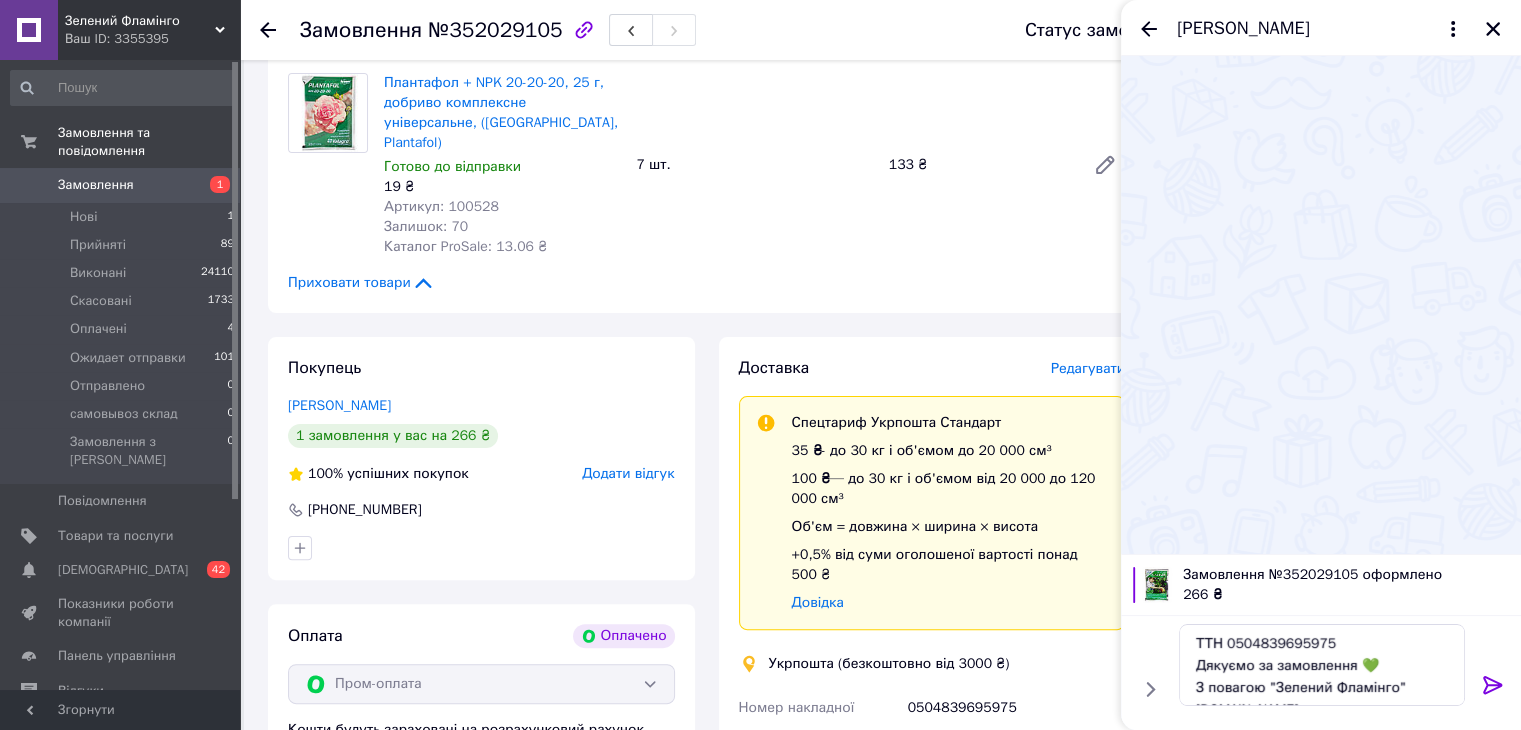 click 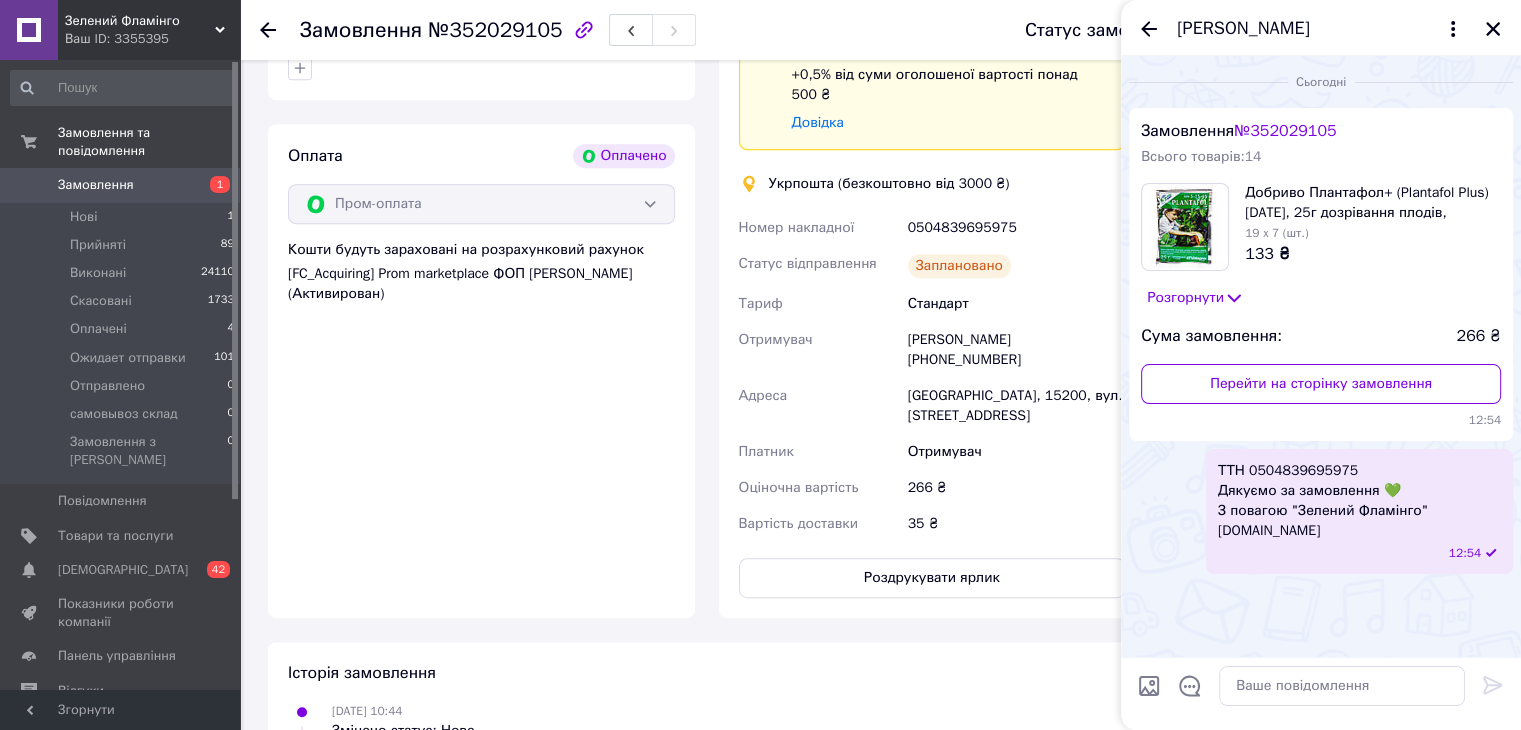 scroll, scrollTop: 900, scrollLeft: 0, axis: vertical 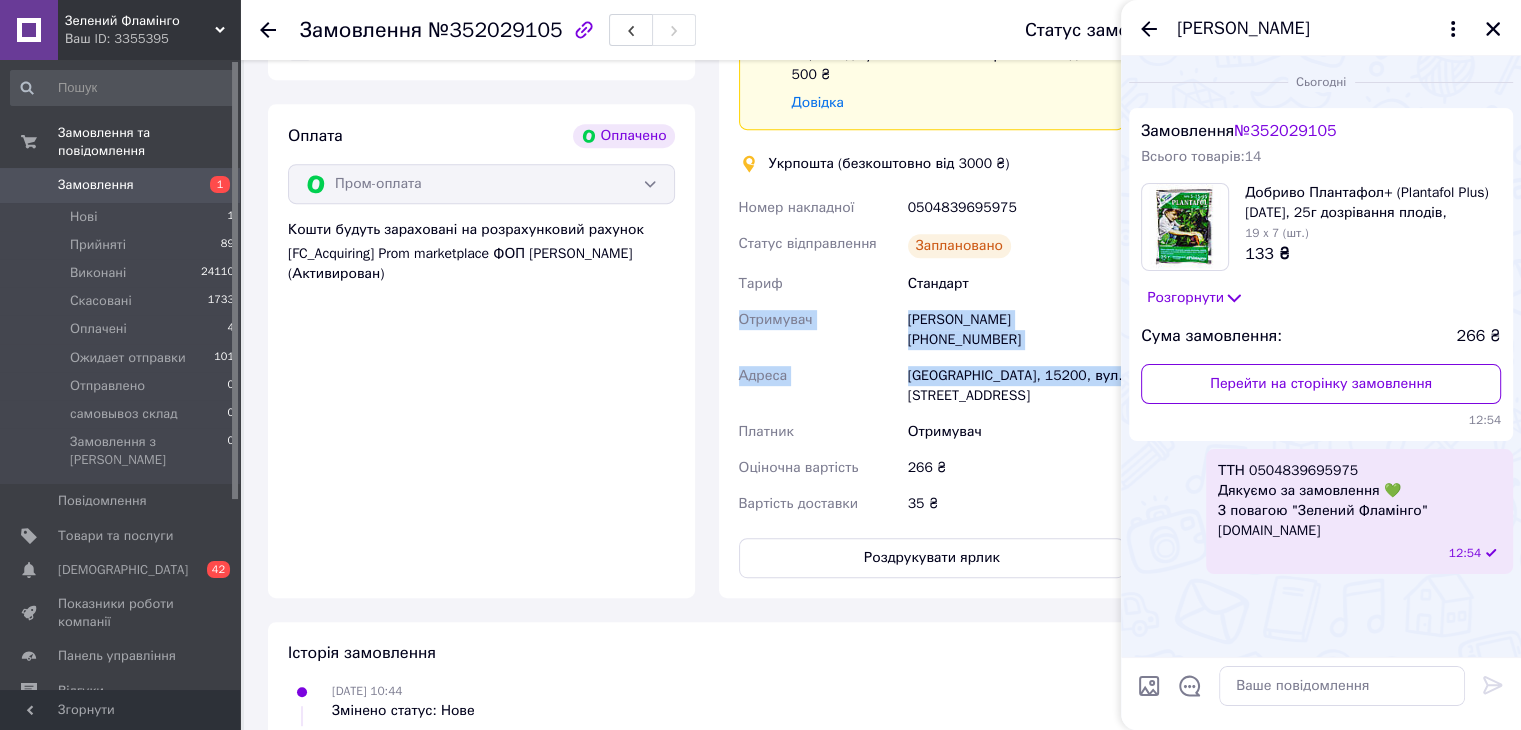 drag, startPoint x: 900, startPoint y: 300, endPoint x: 1092, endPoint y: 338, distance: 195.72429 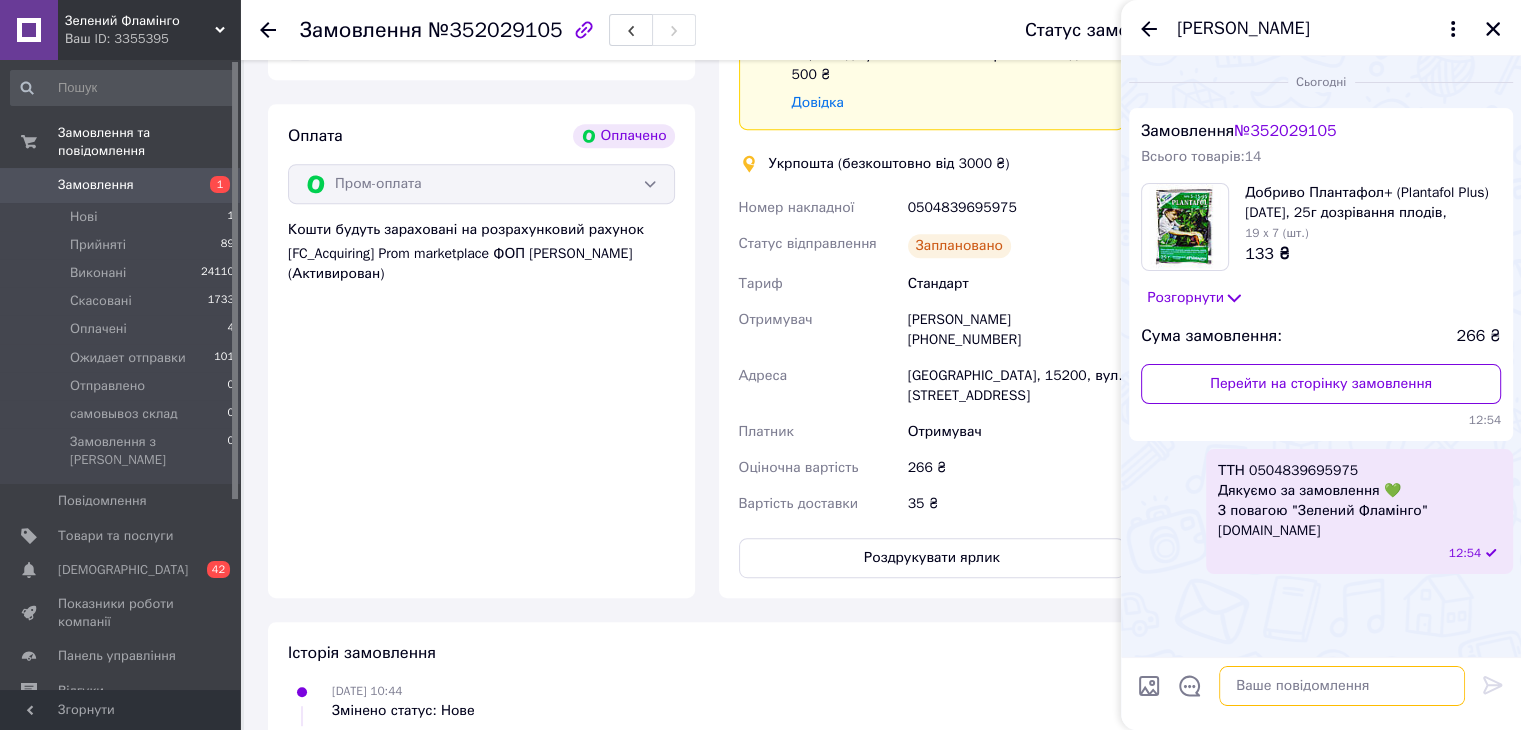 paste on "Отримувач
Юлия Кожемякина +380979173167
Адреса
Сновськ, 15200, вул. Миру, 51А" 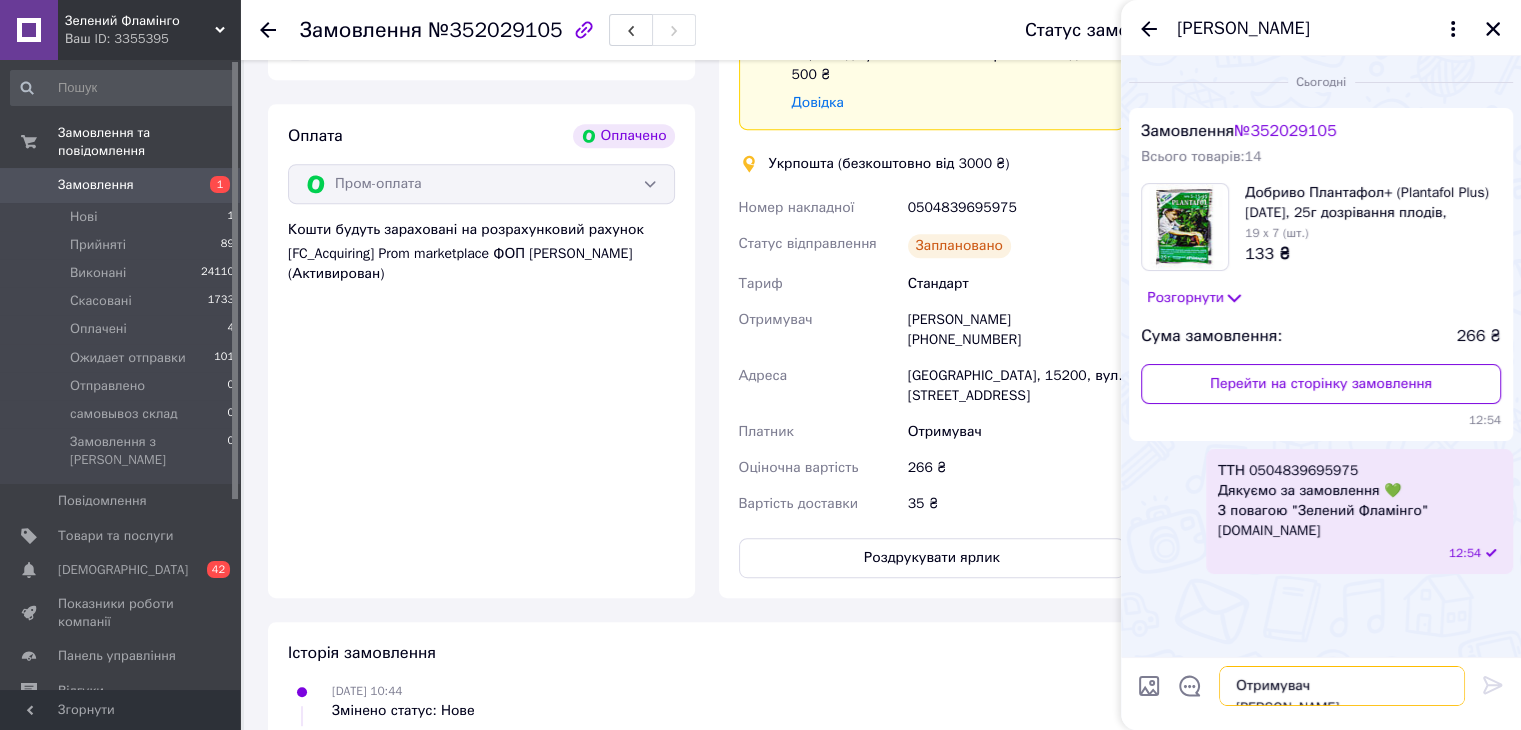 scroll, scrollTop: 23, scrollLeft: 0, axis: vertical 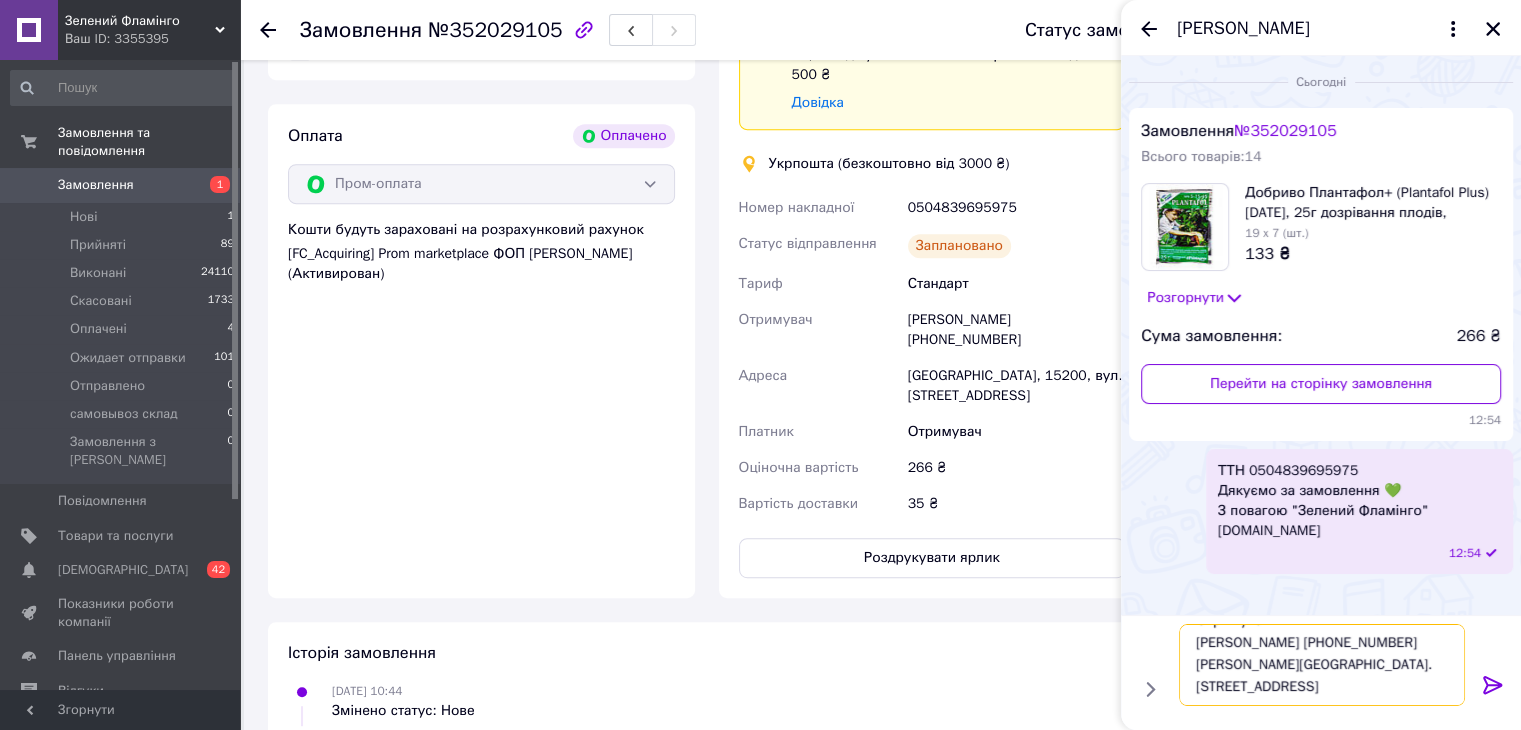 type on "Отримувач
Юлия Кожемякина +380979173167
Адреса
Сновськ, 15200, вул. Миру, 51А" 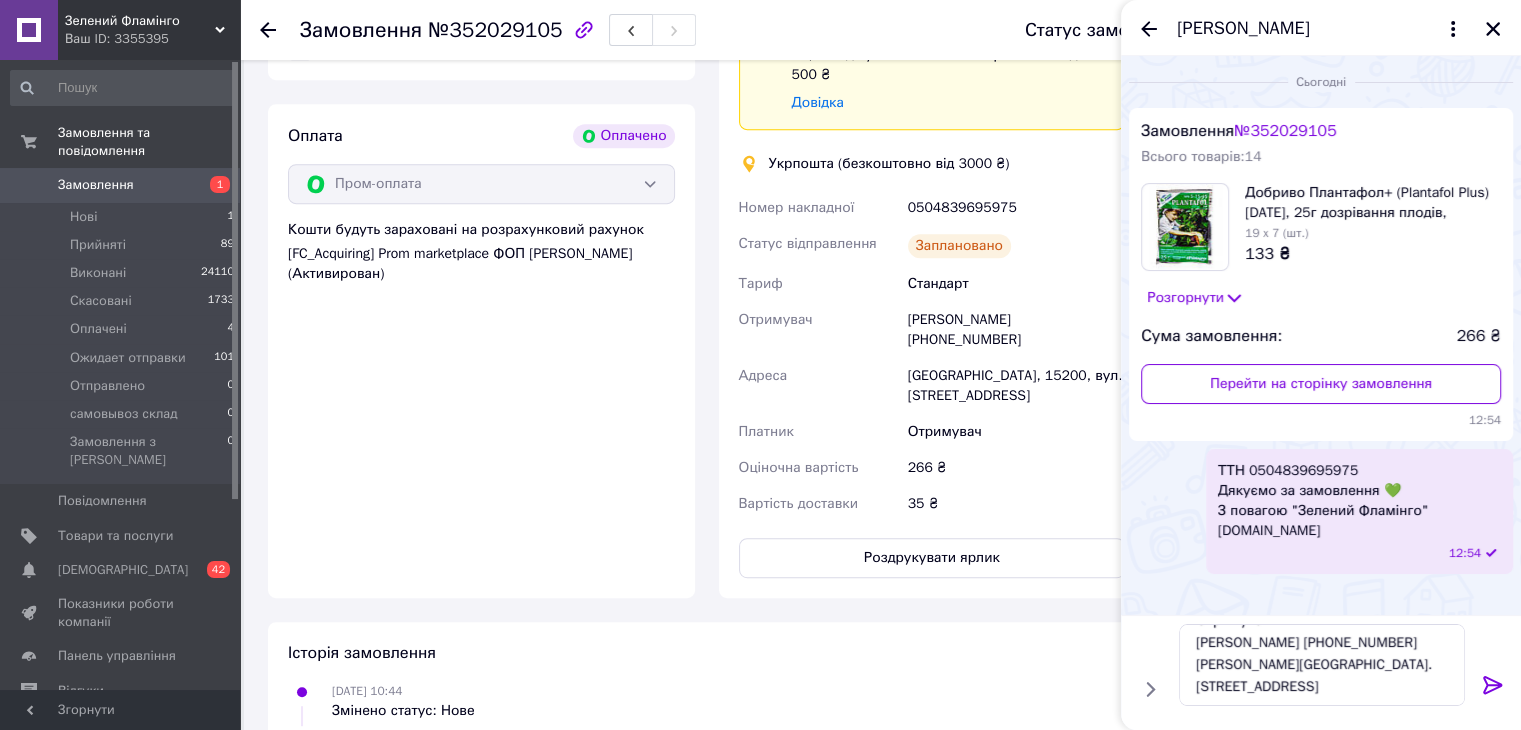 drag, startPoint x: 1499, startPoint y: 687, endPoint x: 1535, endPoint y: 506, distance: 184.5454 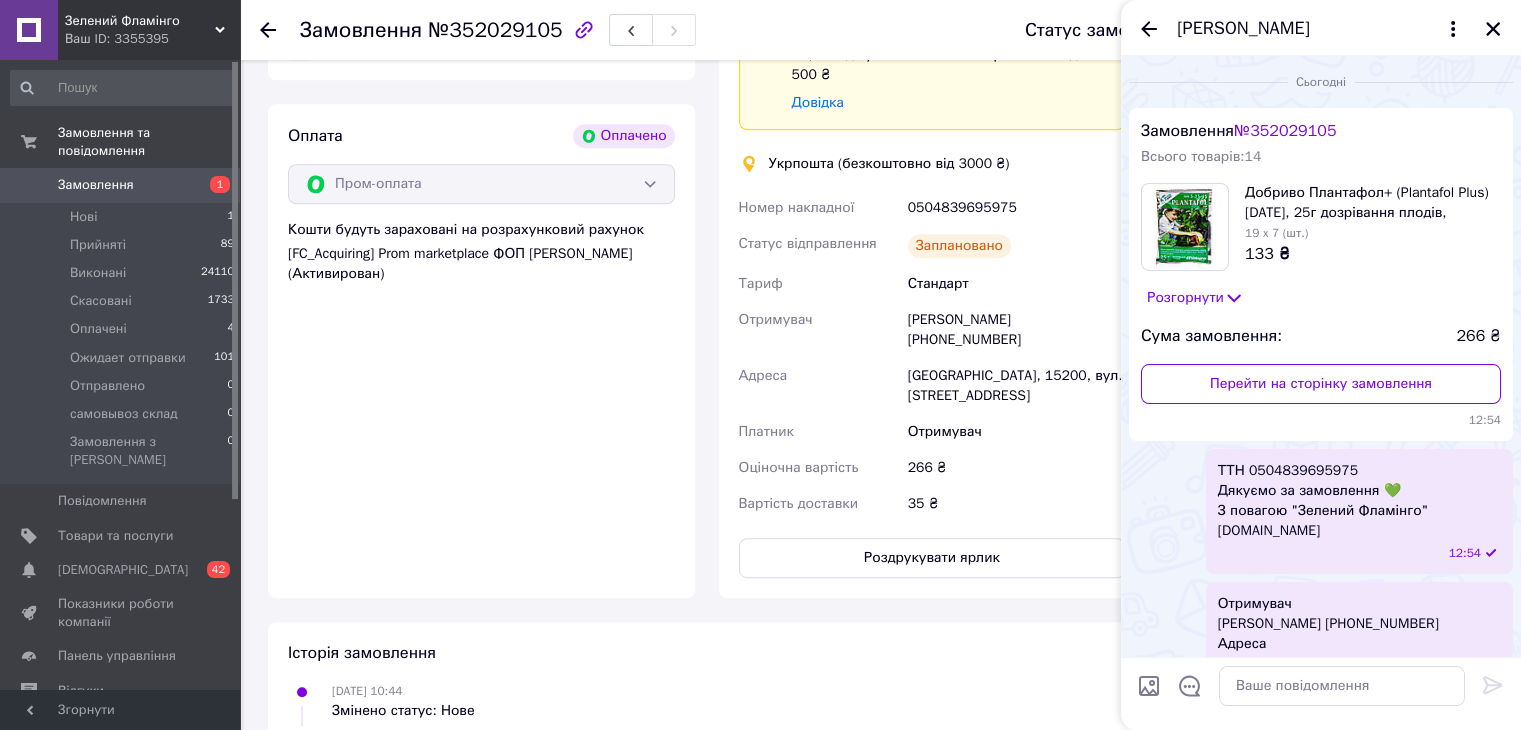 scroll, scrollTop: 0, scrollLeft: 0, axis: both 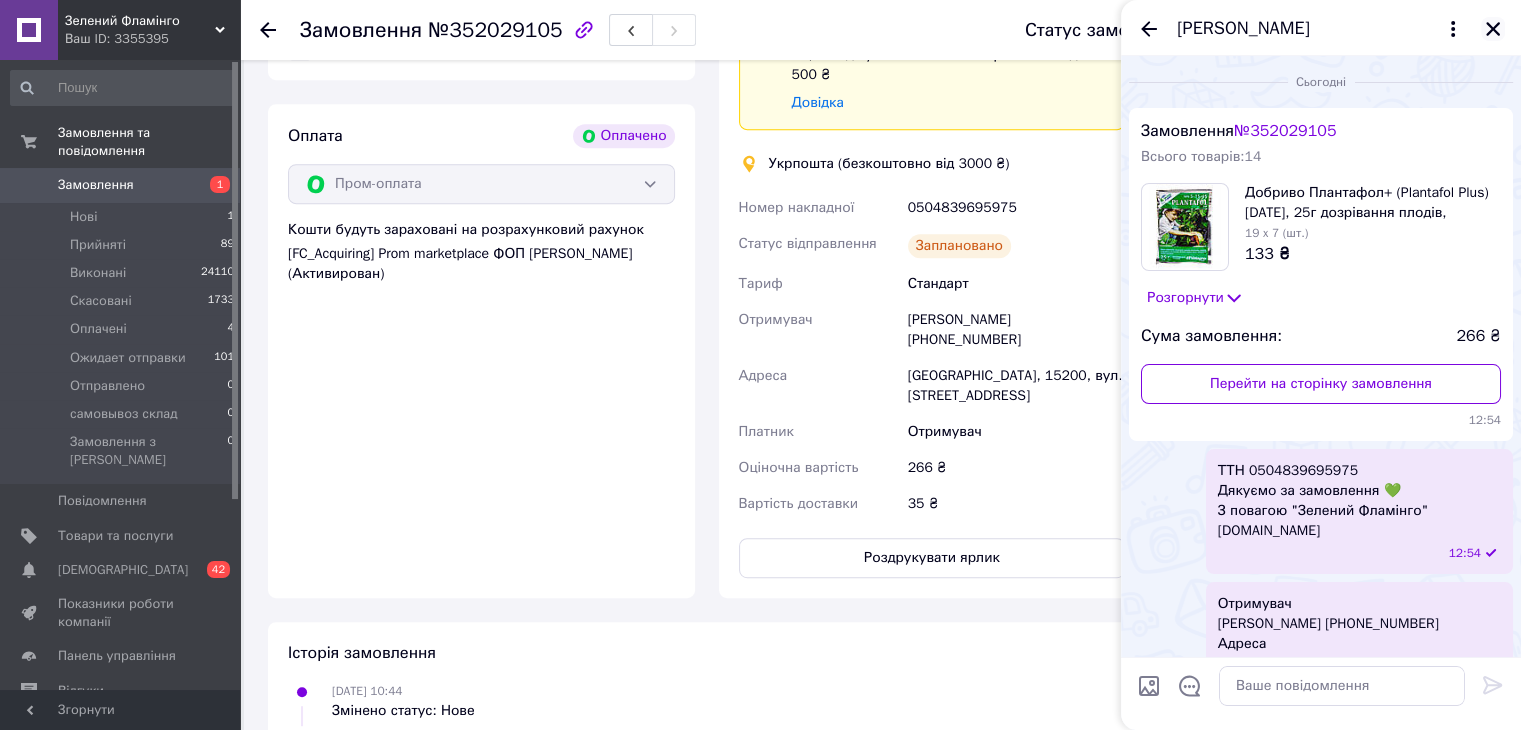 click 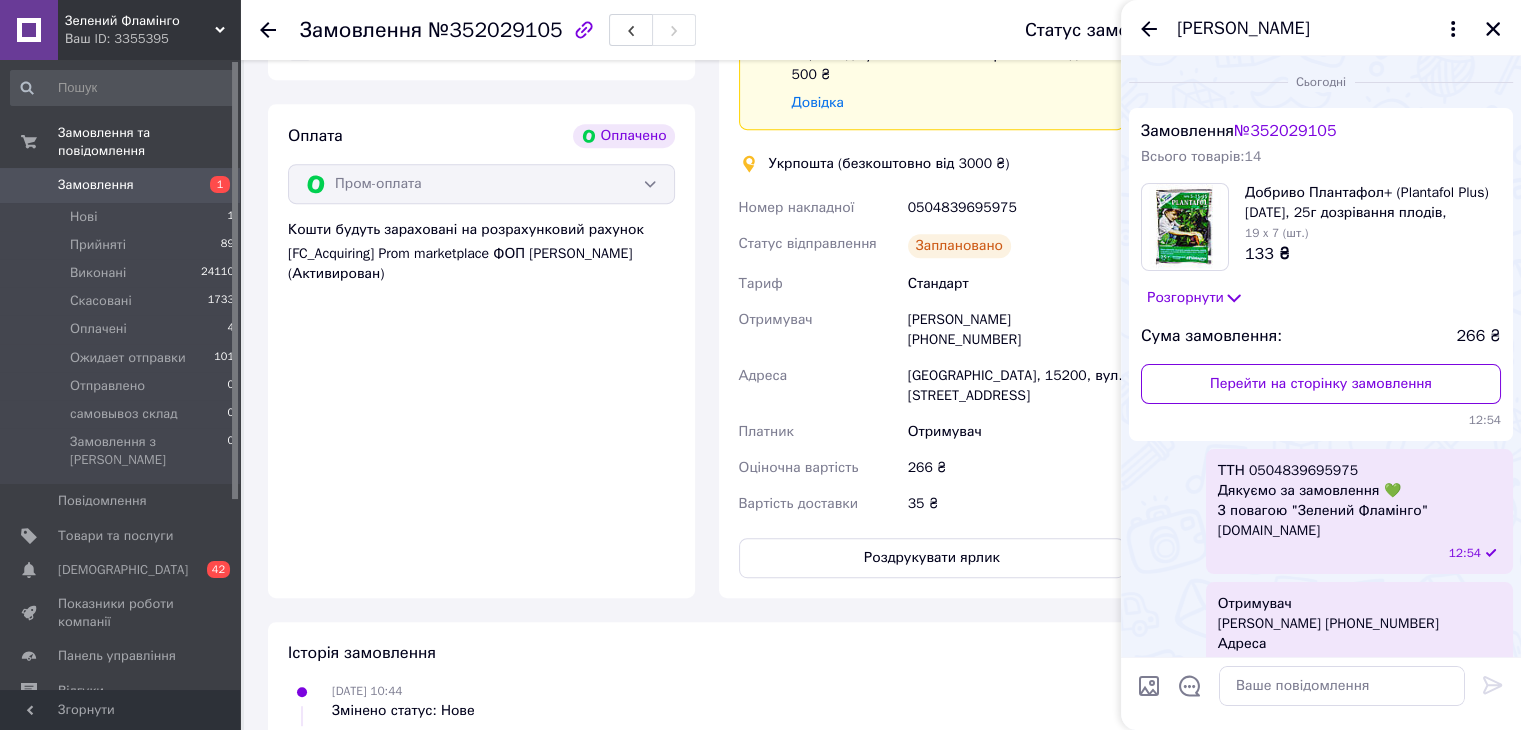 scroll, scrollTop: 36, scrollLeft: 0, axis: vertical 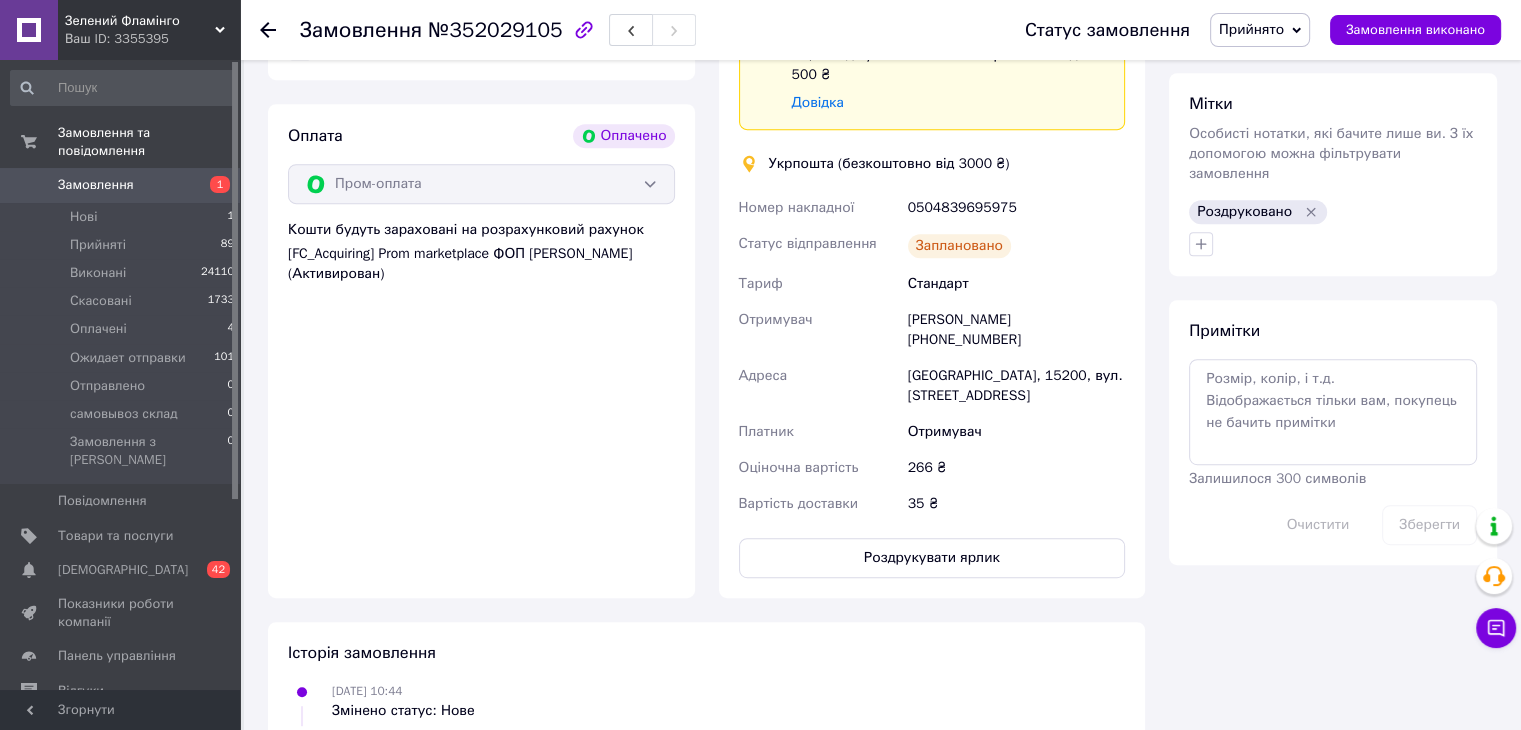 click on "Прийнято" at bounding box center (1251, 29) 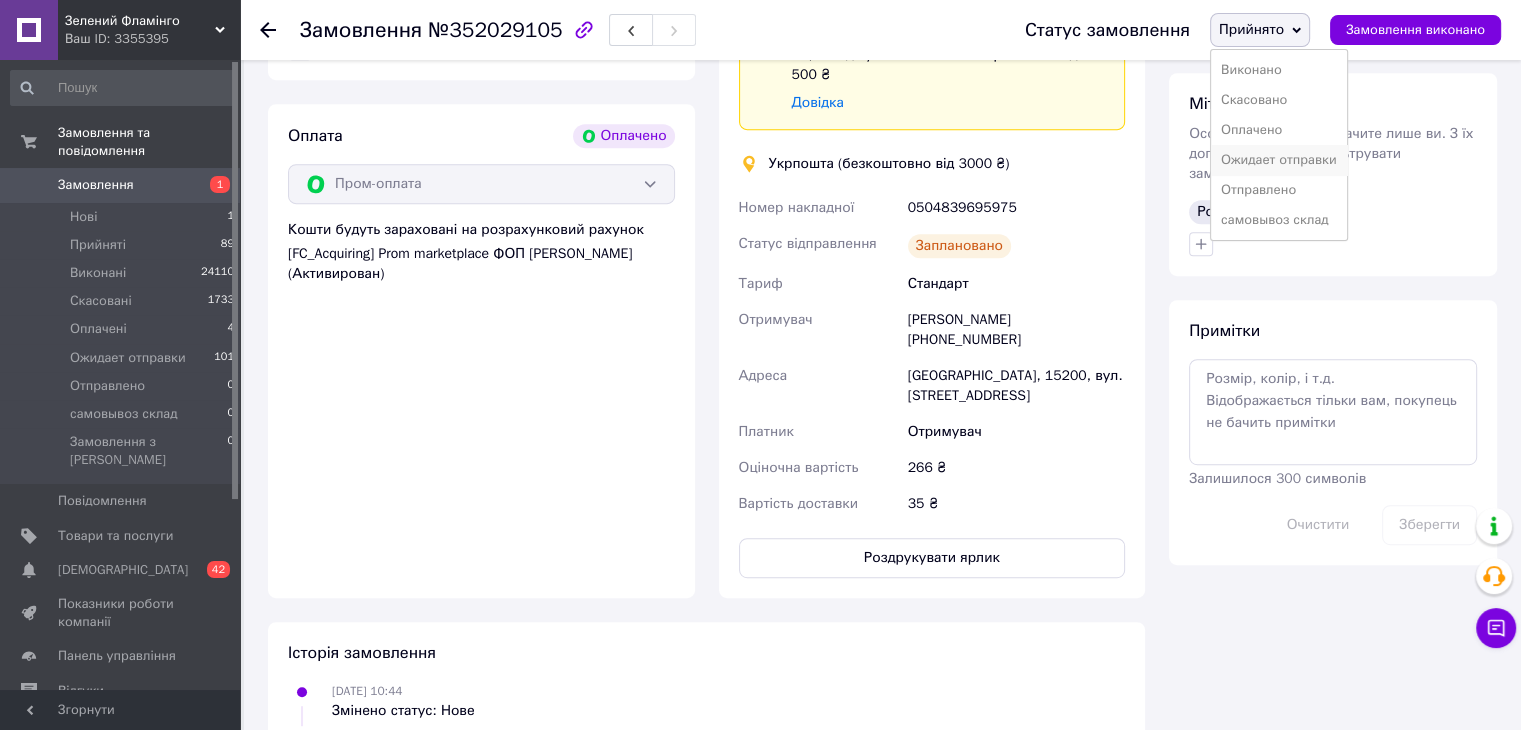 click on "Ожидает отправки" at bounding box center (1279, 160) 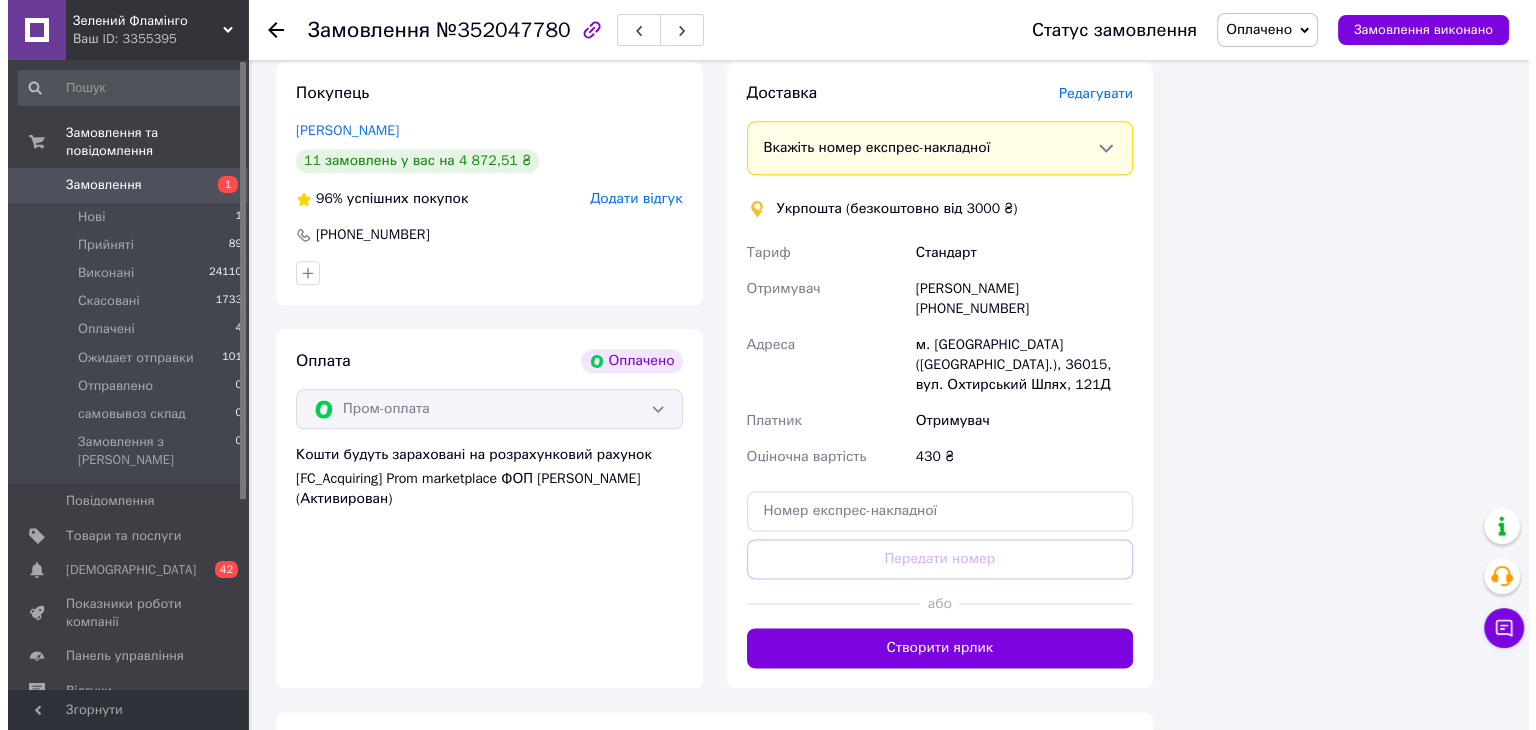 scroll, scrollTop: 2200, scrollLeft: 0, axis: vertical 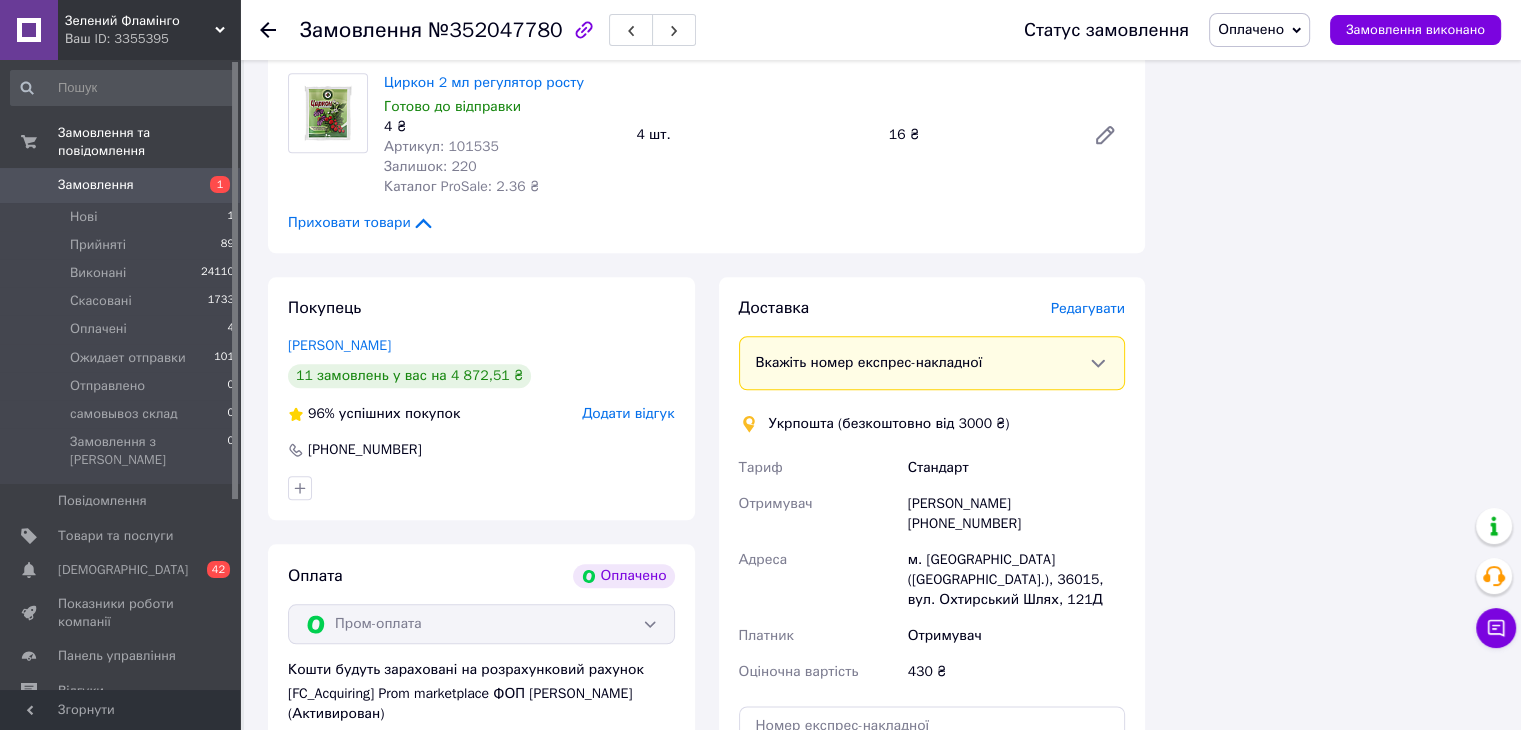 click on "Редагувати" at bounding box center (1088, 308) 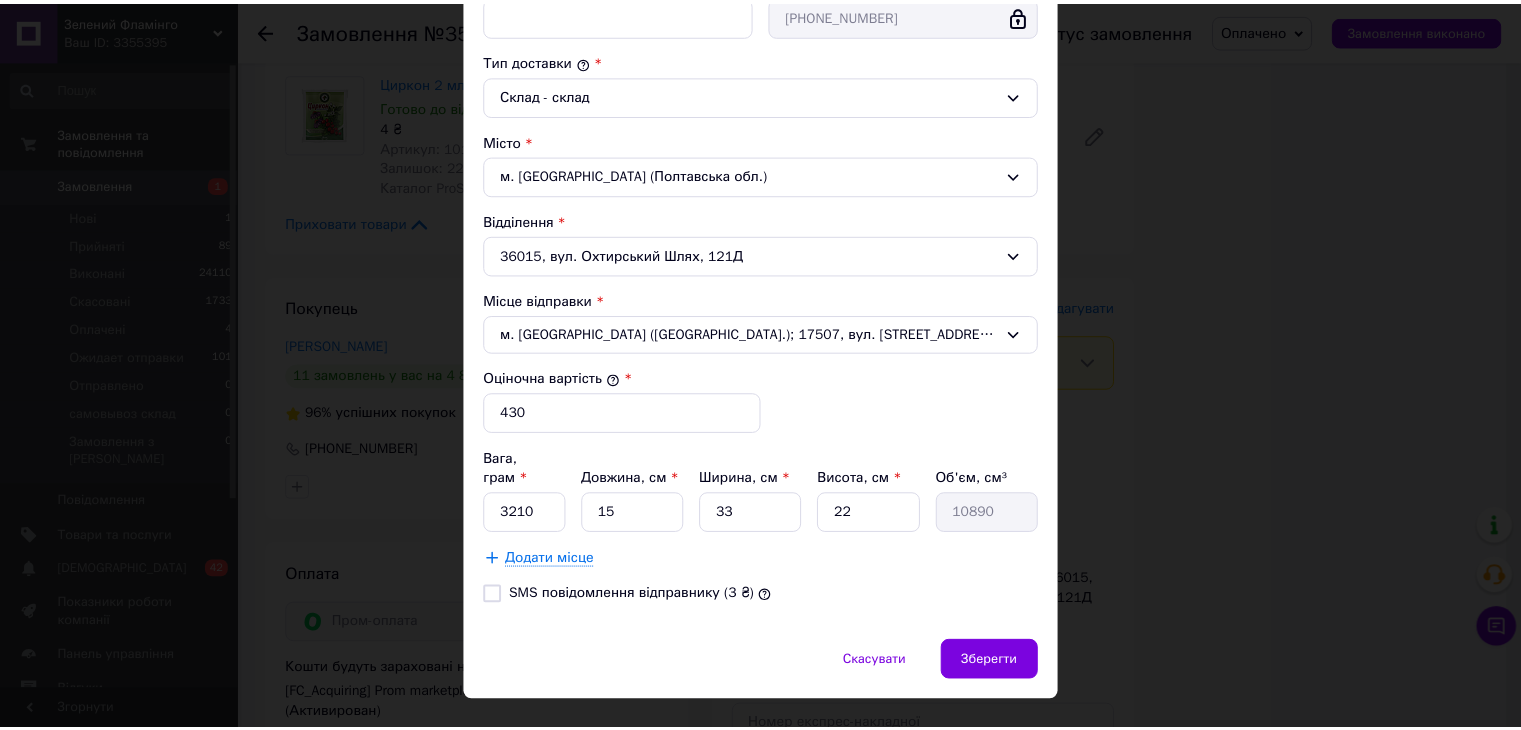scroll, scrollTop: 516, scrollLeft: 0, axis: vertical 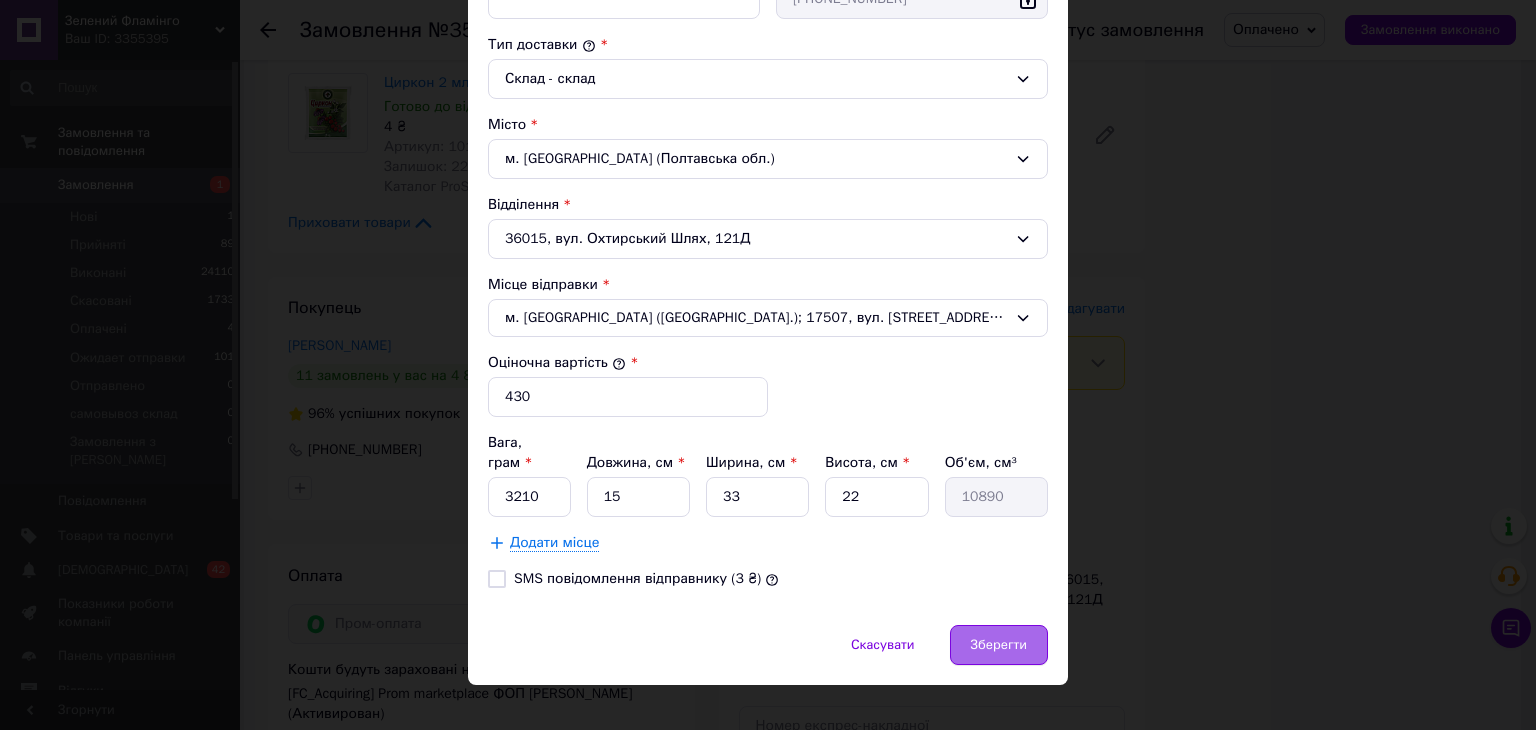 click on "Зберегти" at bounding box center (999, 645) 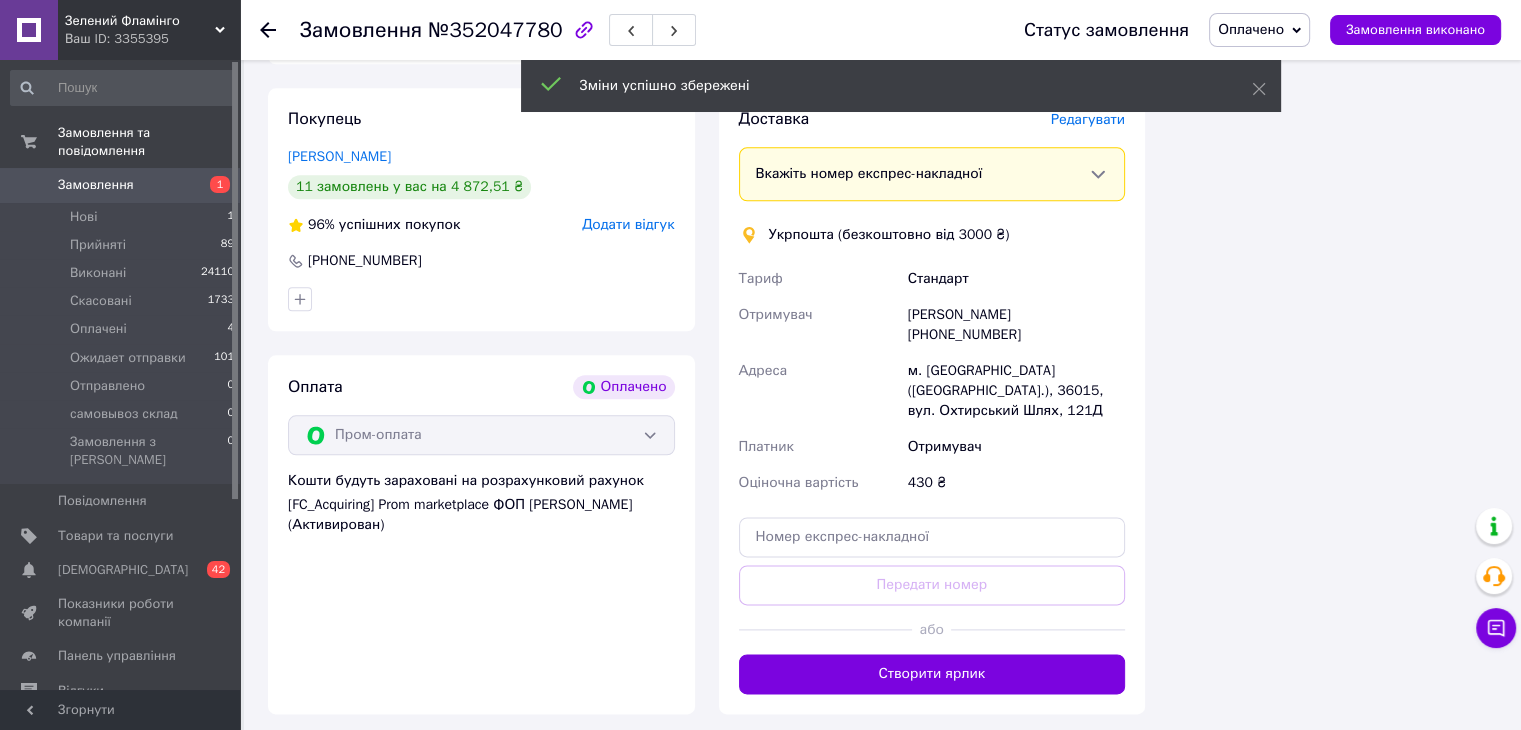scroll, scrollTop: 2400, scrollLeft: 0, axis: vertical 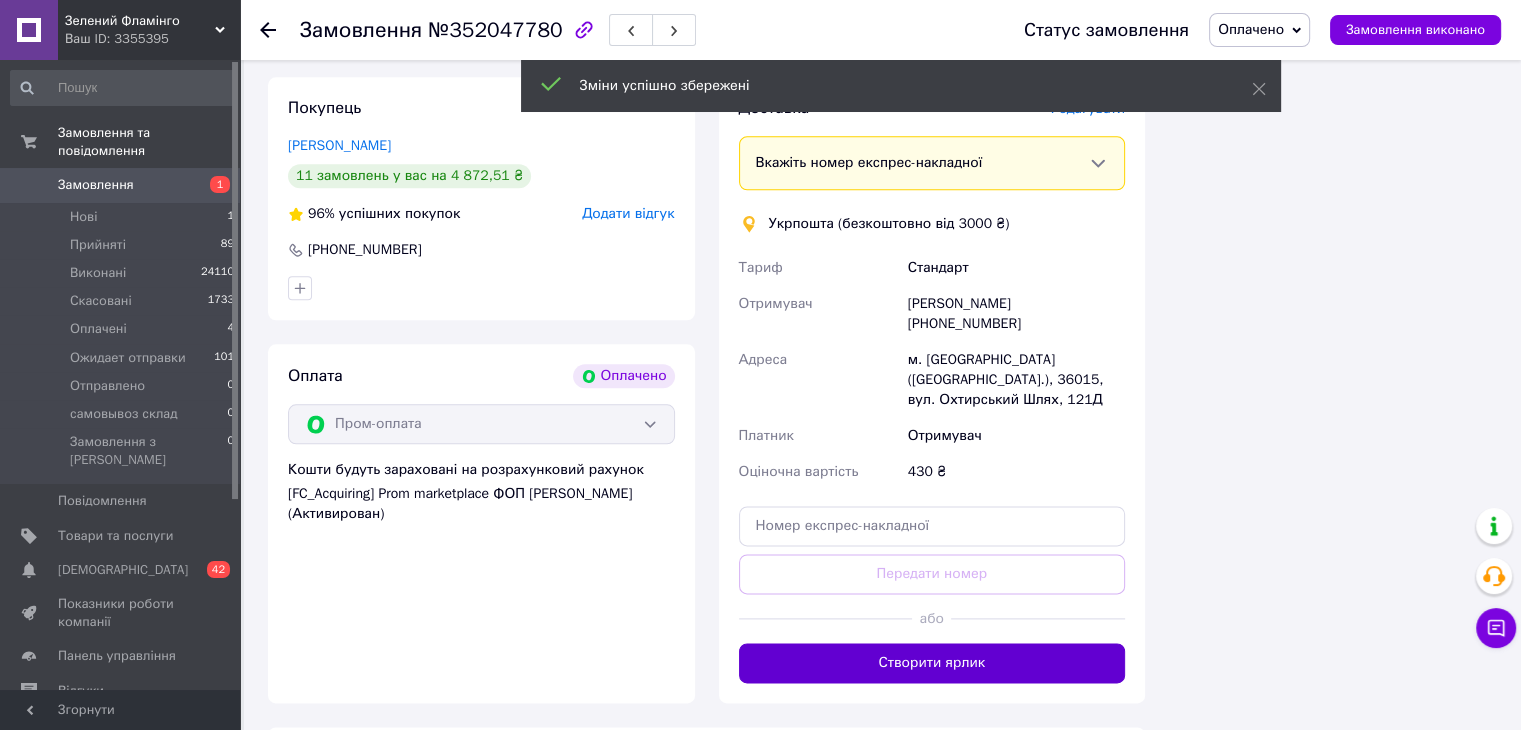 click on "Створити ярлик" at bounding box center (932, 663) 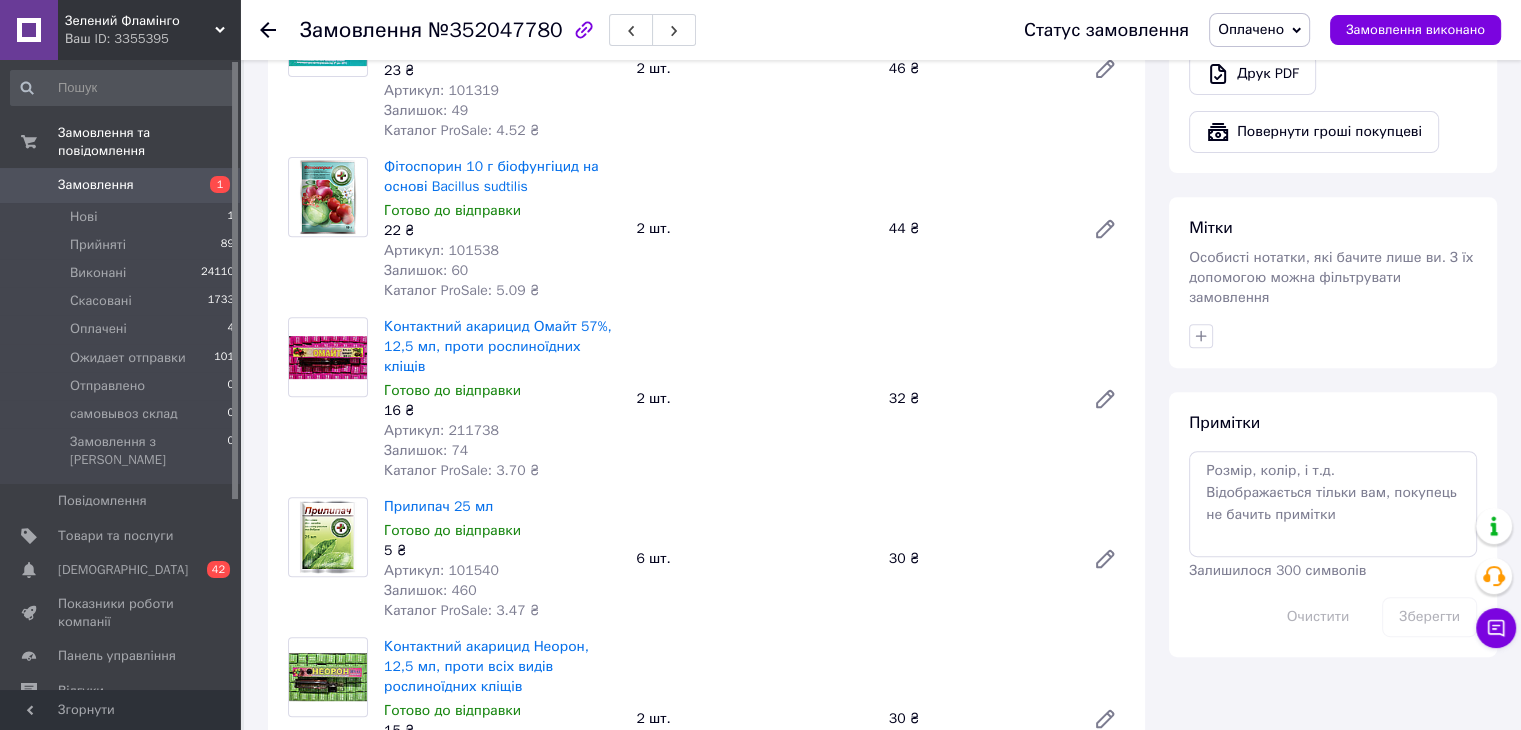 scroll, scrollTop: 800, scrollLeft: 0, axis: vertical 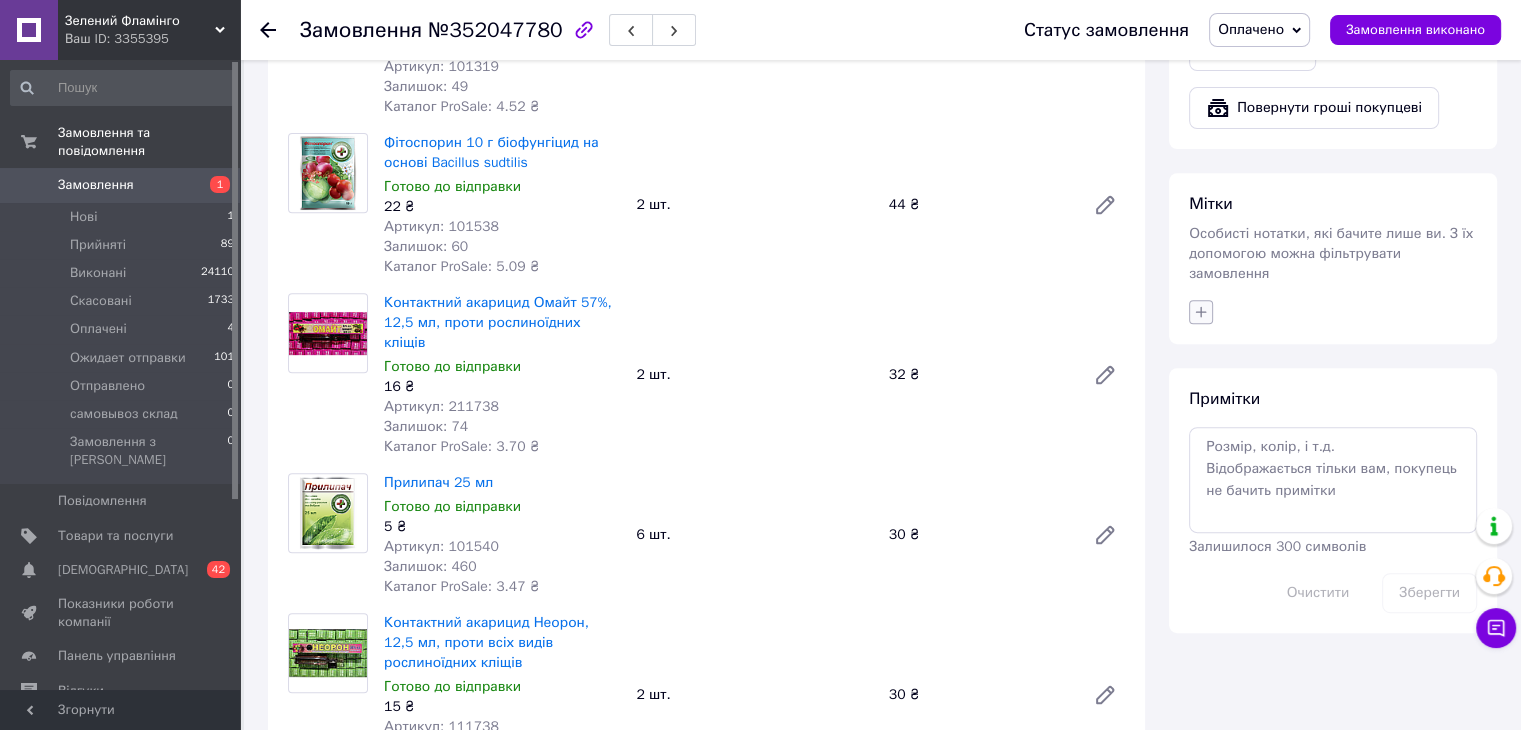 click 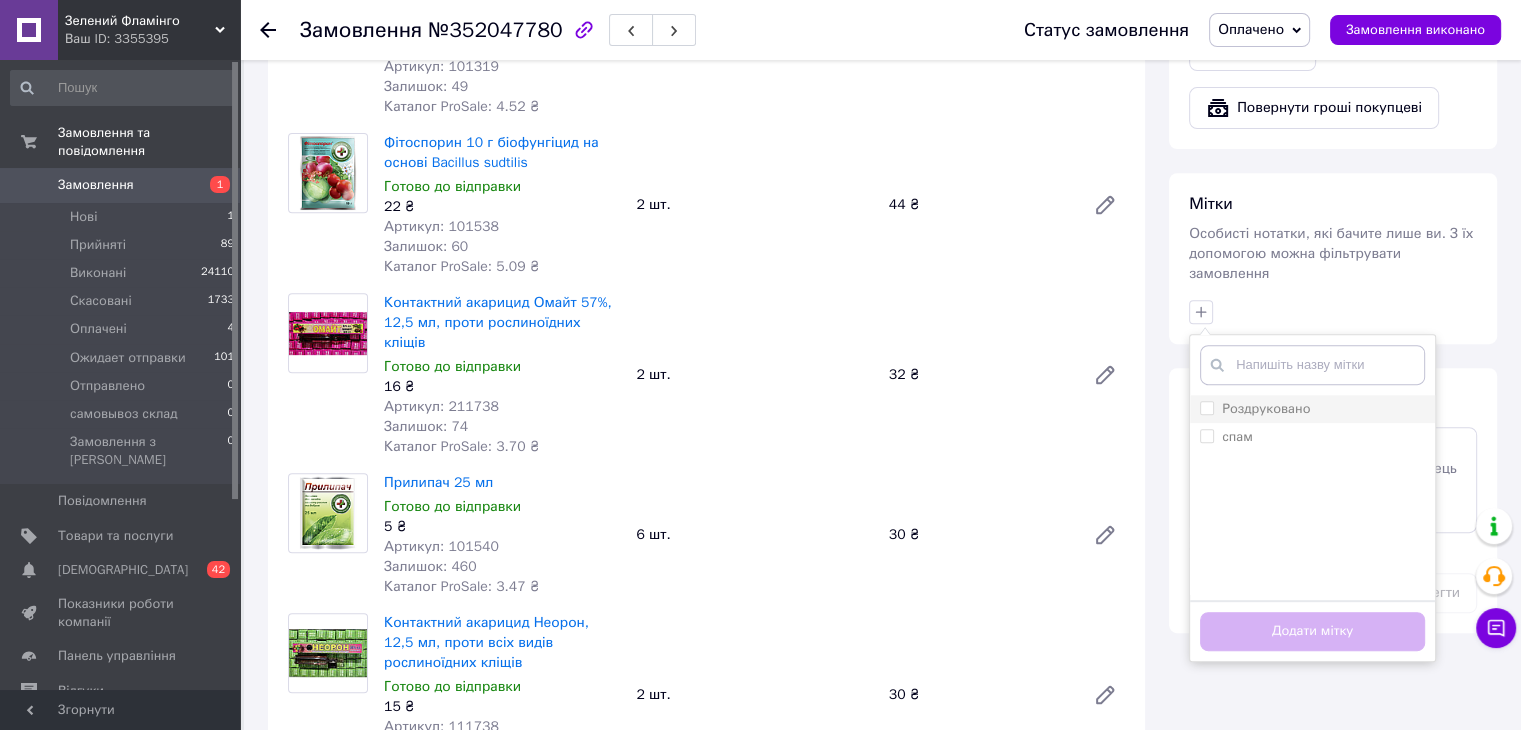click on "Роздруковано" at bounding box center [1266, 408] 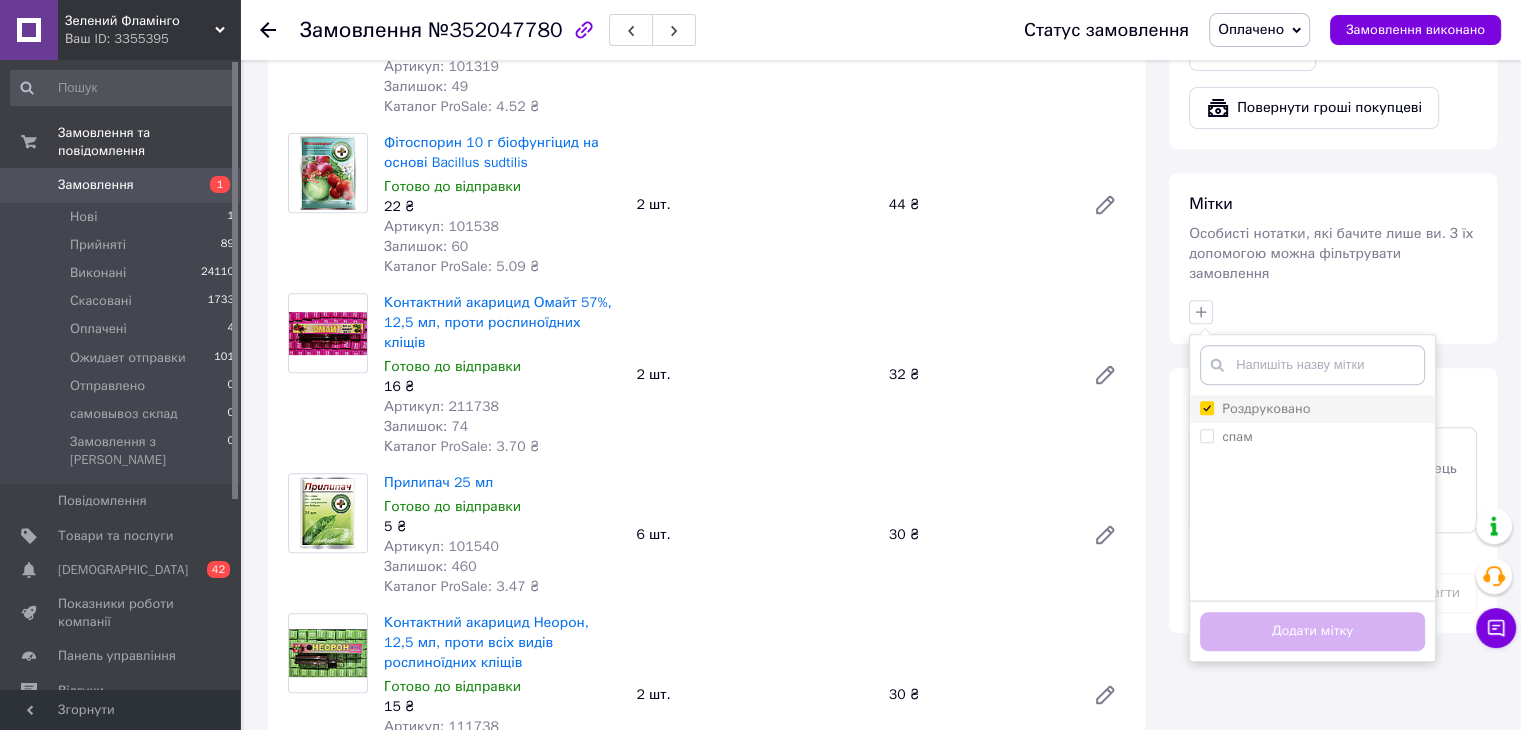 checkbox on "true" 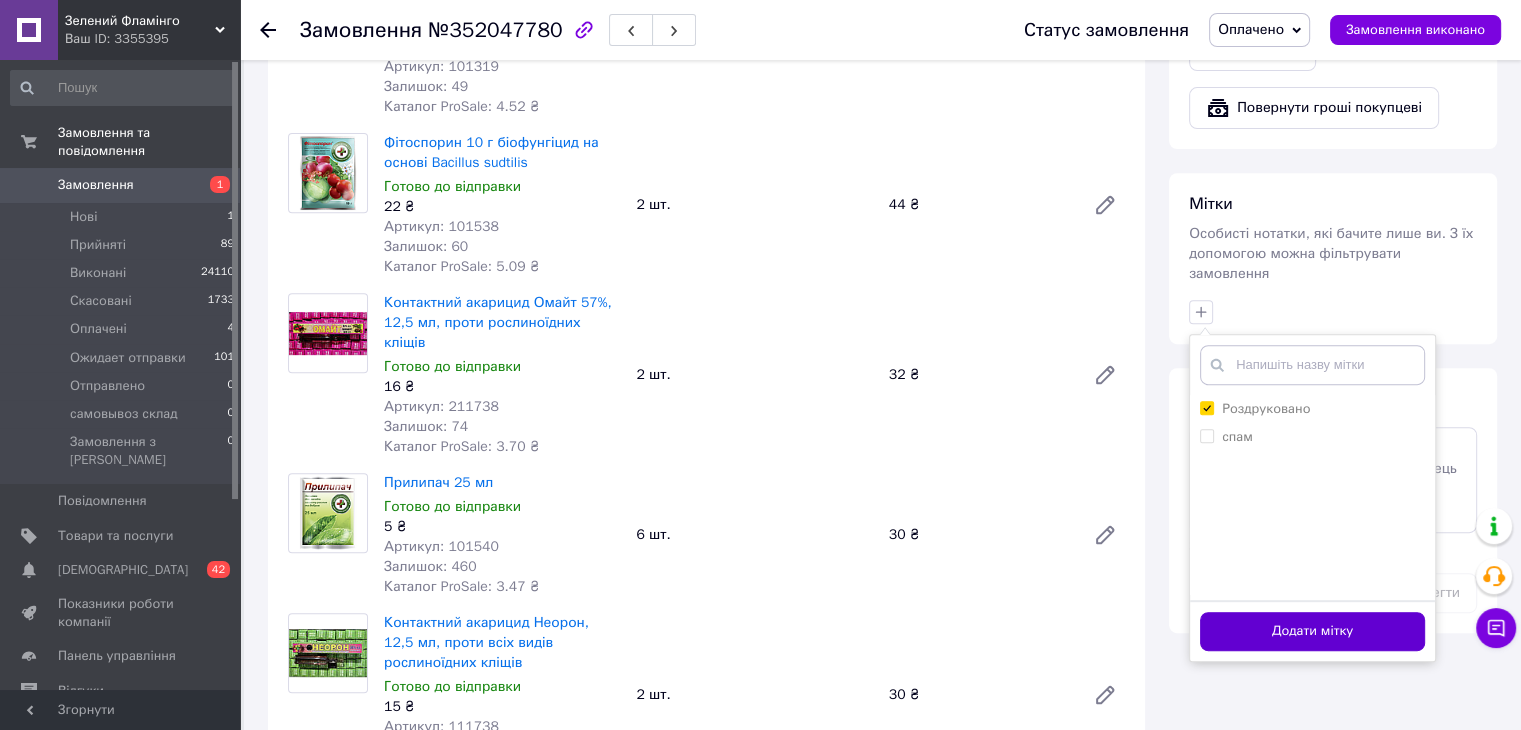 click on "Додати мітку" at bounding box center [1312, 631] 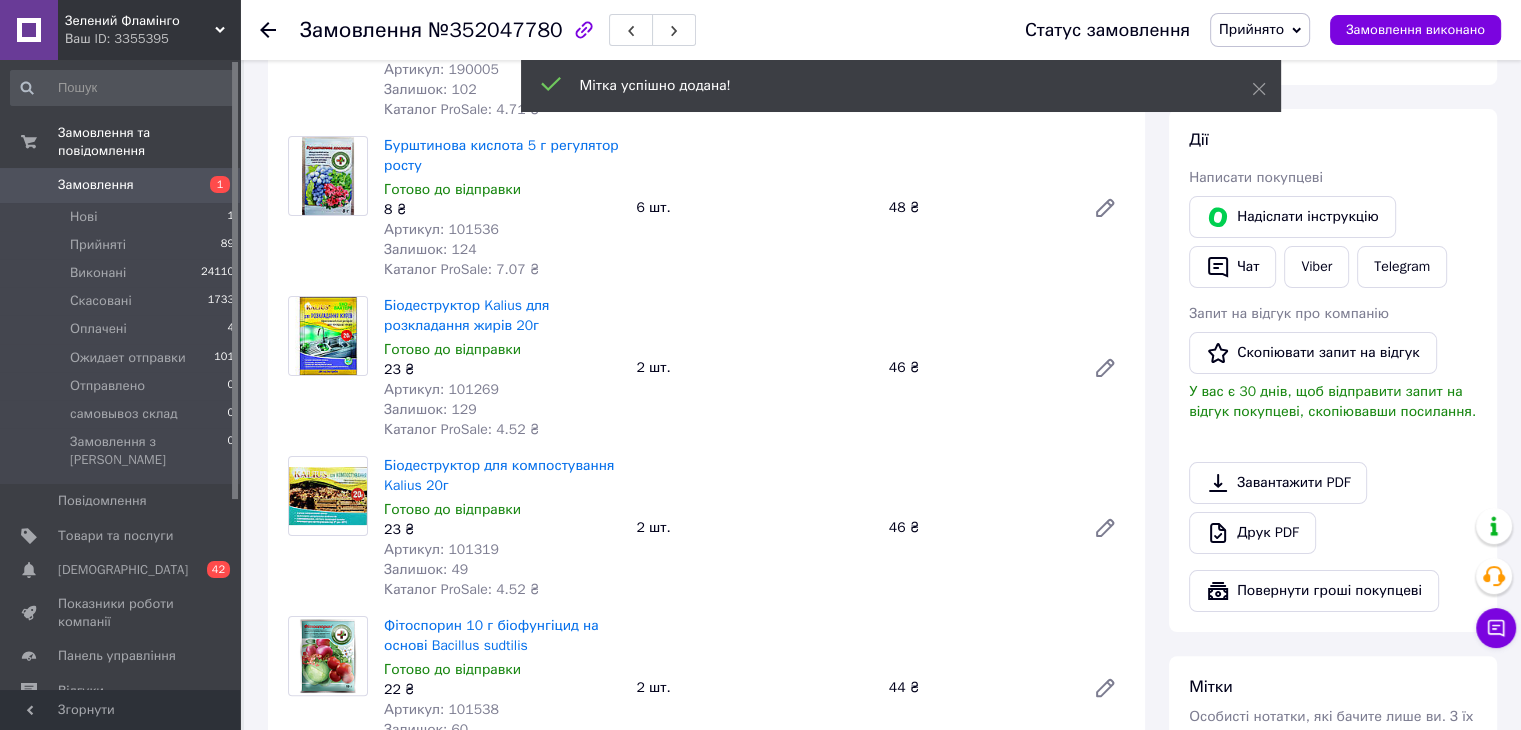 scroll, scrollTop: 300, scrollLeft: 0, axis: vertical 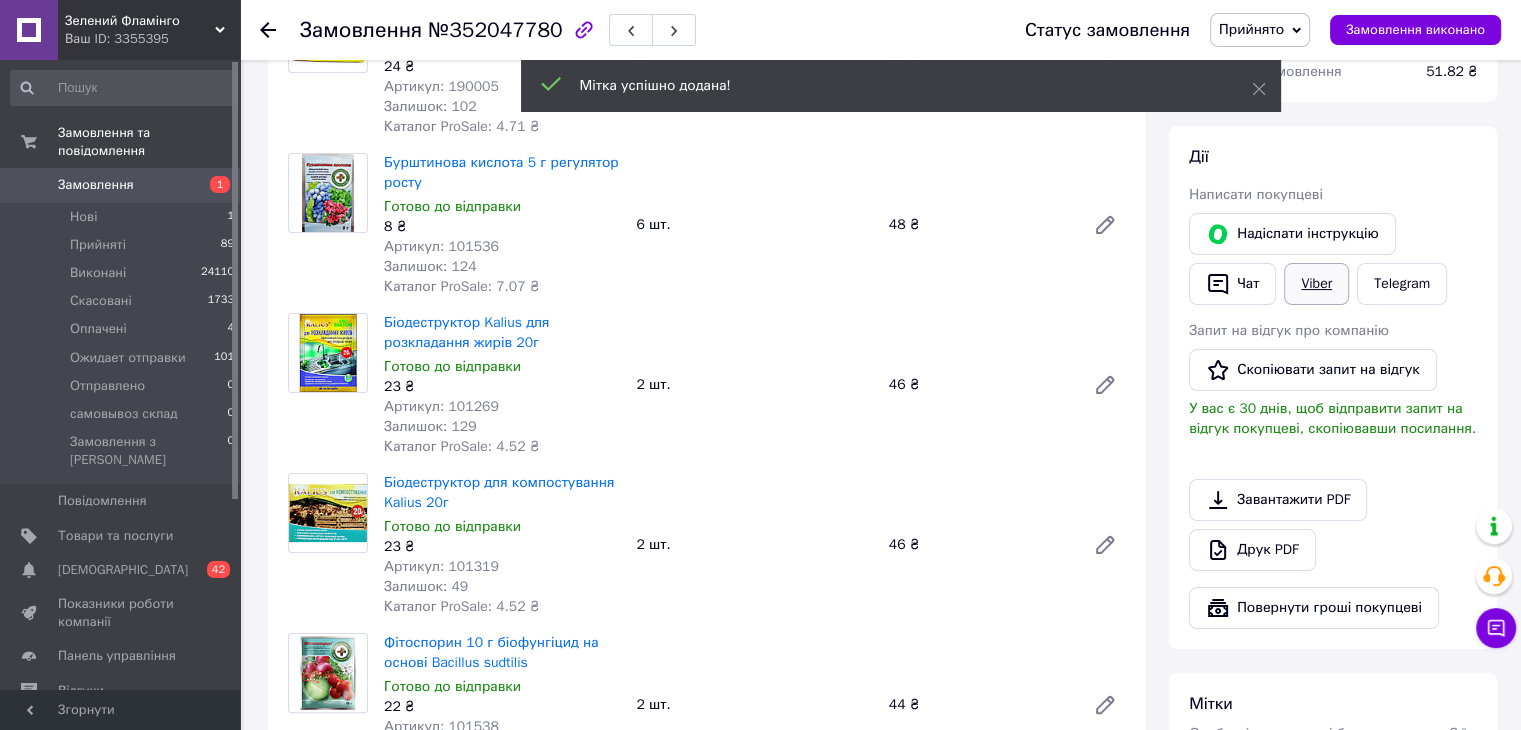 click on "Viber" at bounding box center (1316, 284) 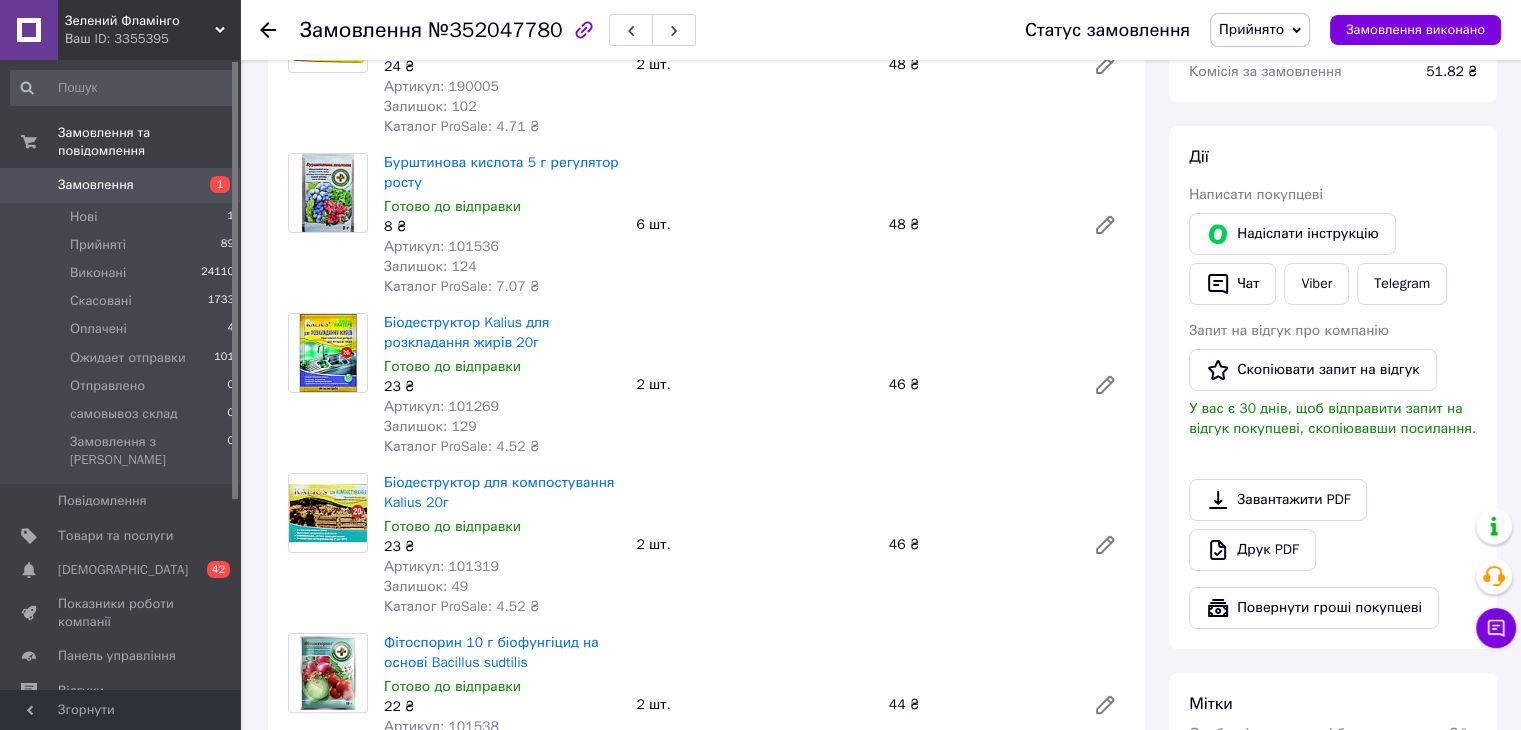 click on "Прийнято" at bounding box center (1251, 29) 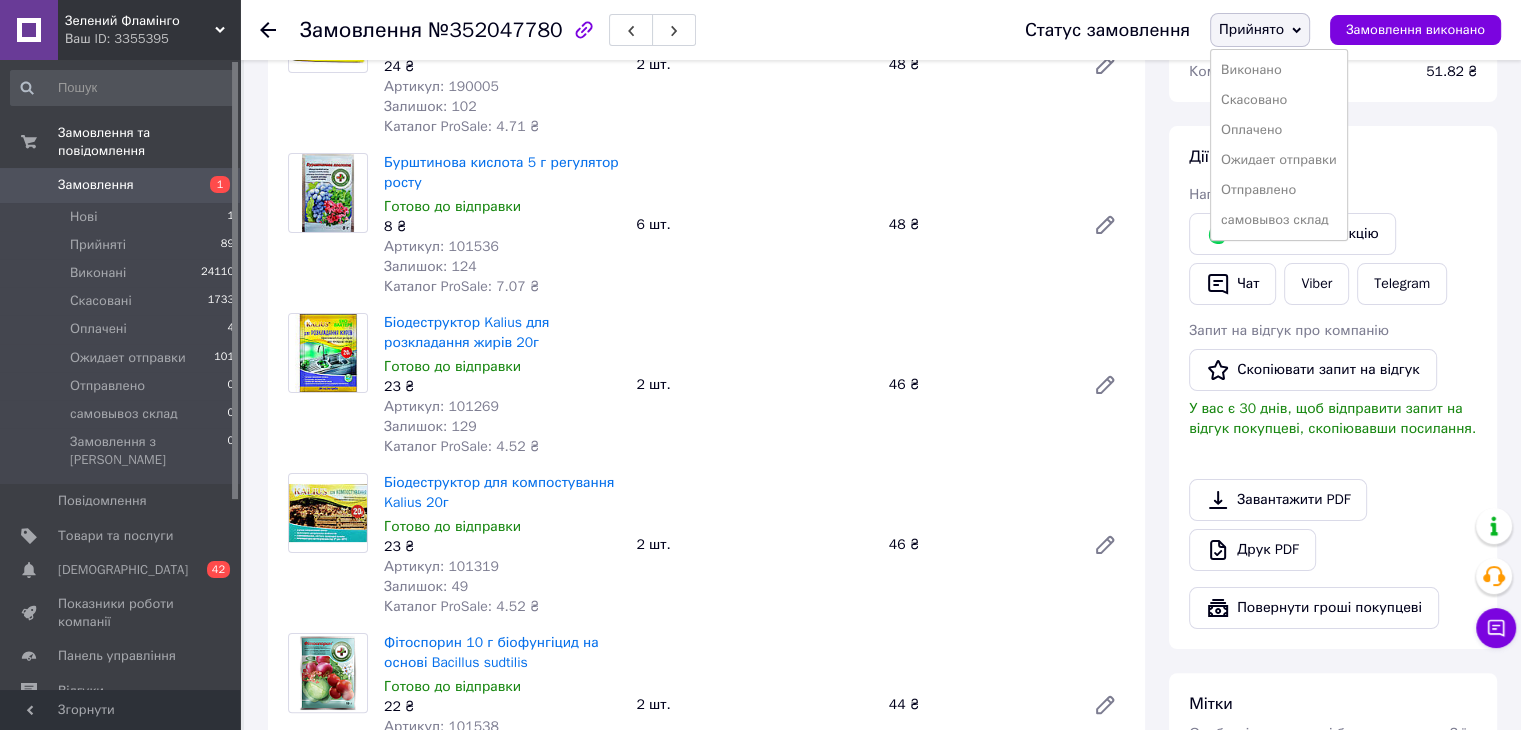 drag, startPoint x: 1280, startPoint y: 163, endPoint x: 1056, endPoint y: 152, distance: 224.26993 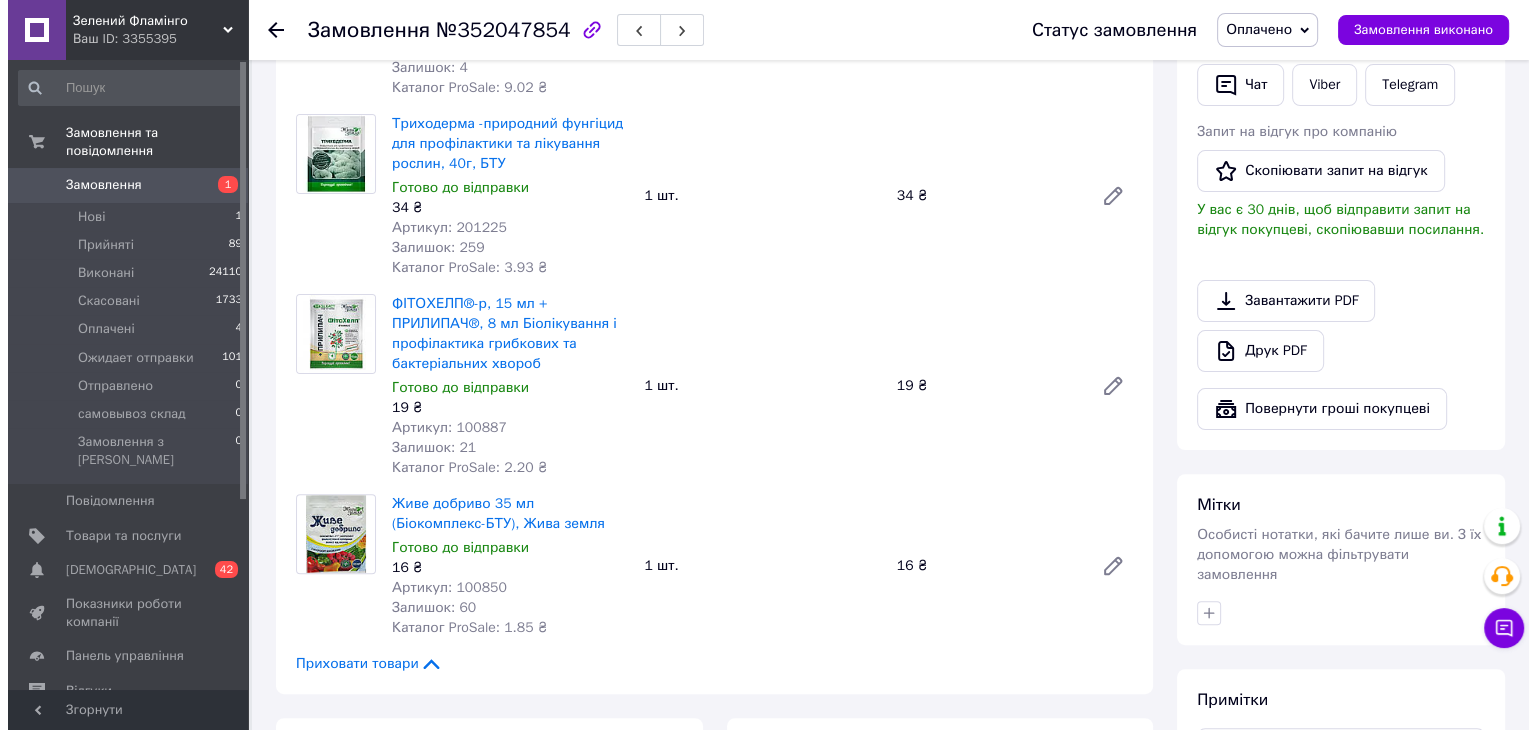 scroll, scrollTop: 800, scrollLeft: 0, axis: vertical 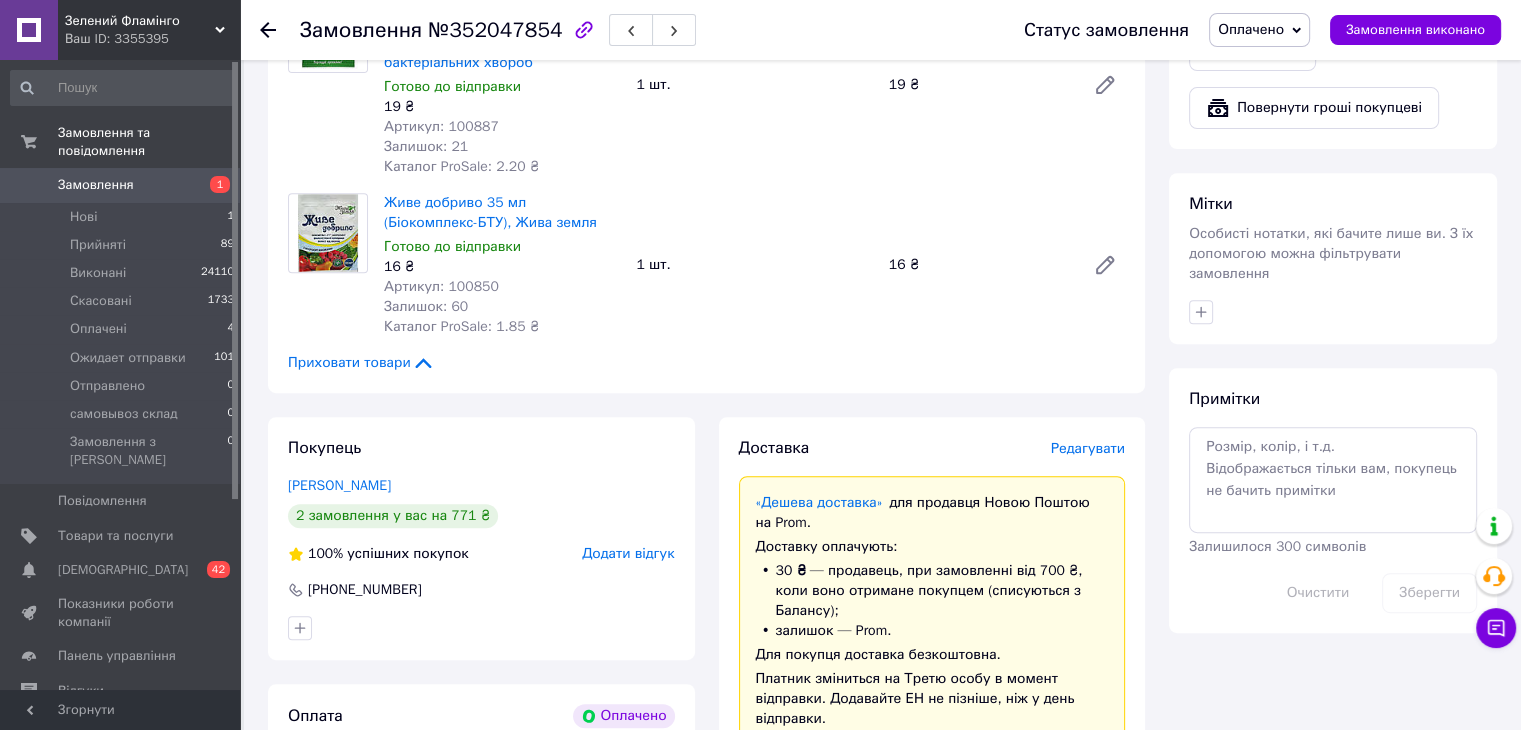 click on "Редагувати" at bounding box center [1088, 448] 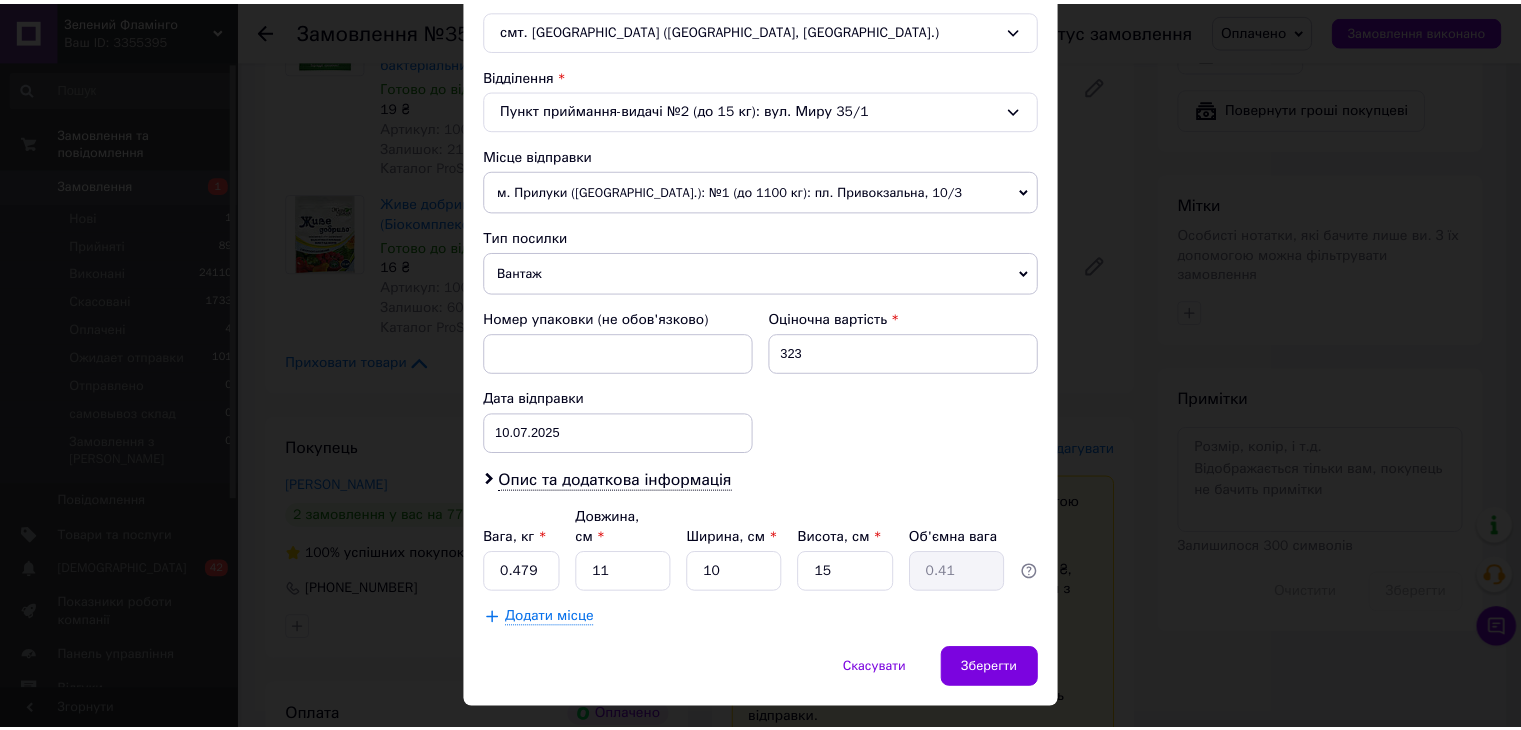 scroll, scrollTop: 592, scrollLeft: 0, axis: vertical 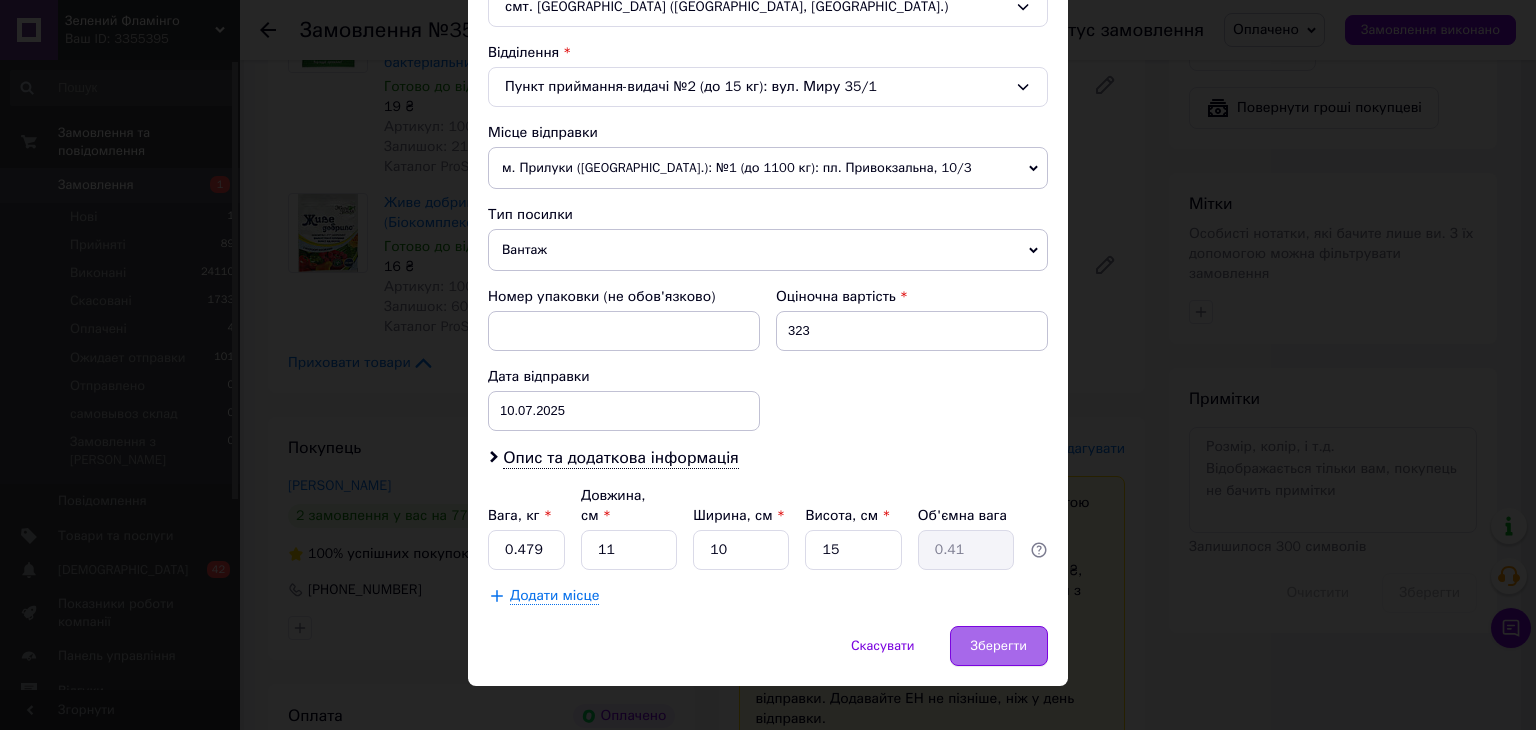 click on "Зберегти" at bounding box center (999, 646) 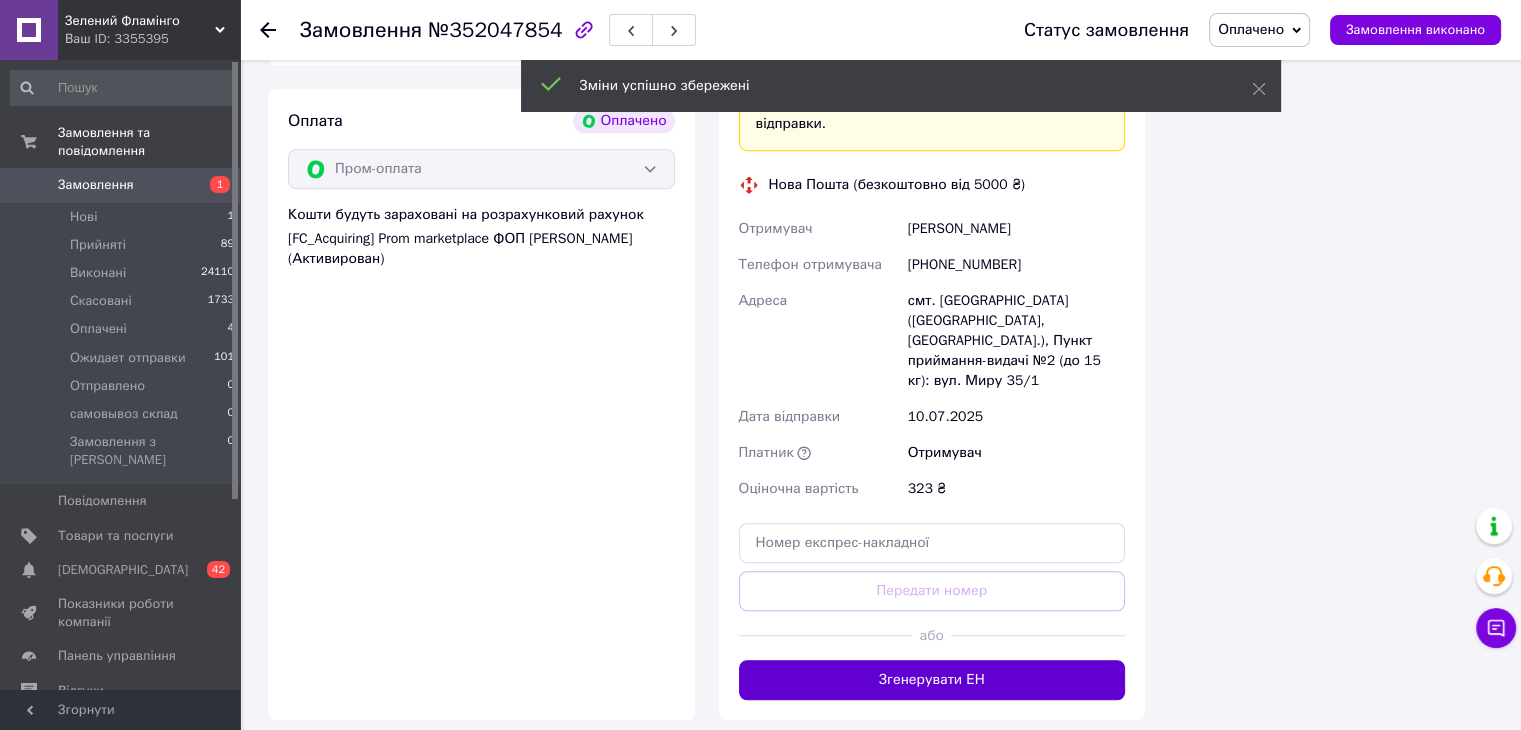 scroll, scrollTop: 1400, scrollLeft: 0, axis: vertical 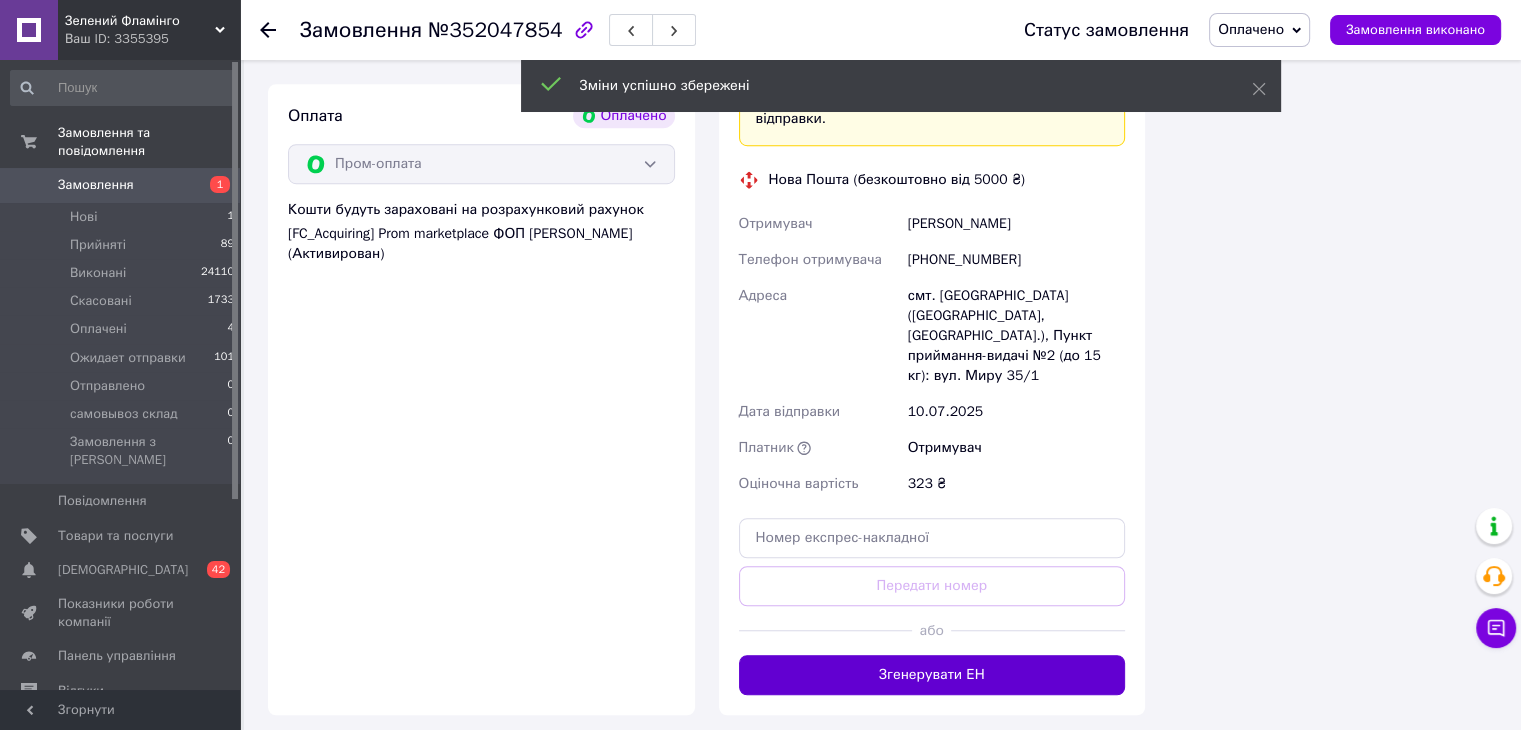click on "Згенерувати ЕН" at bounding box center [932, 675] 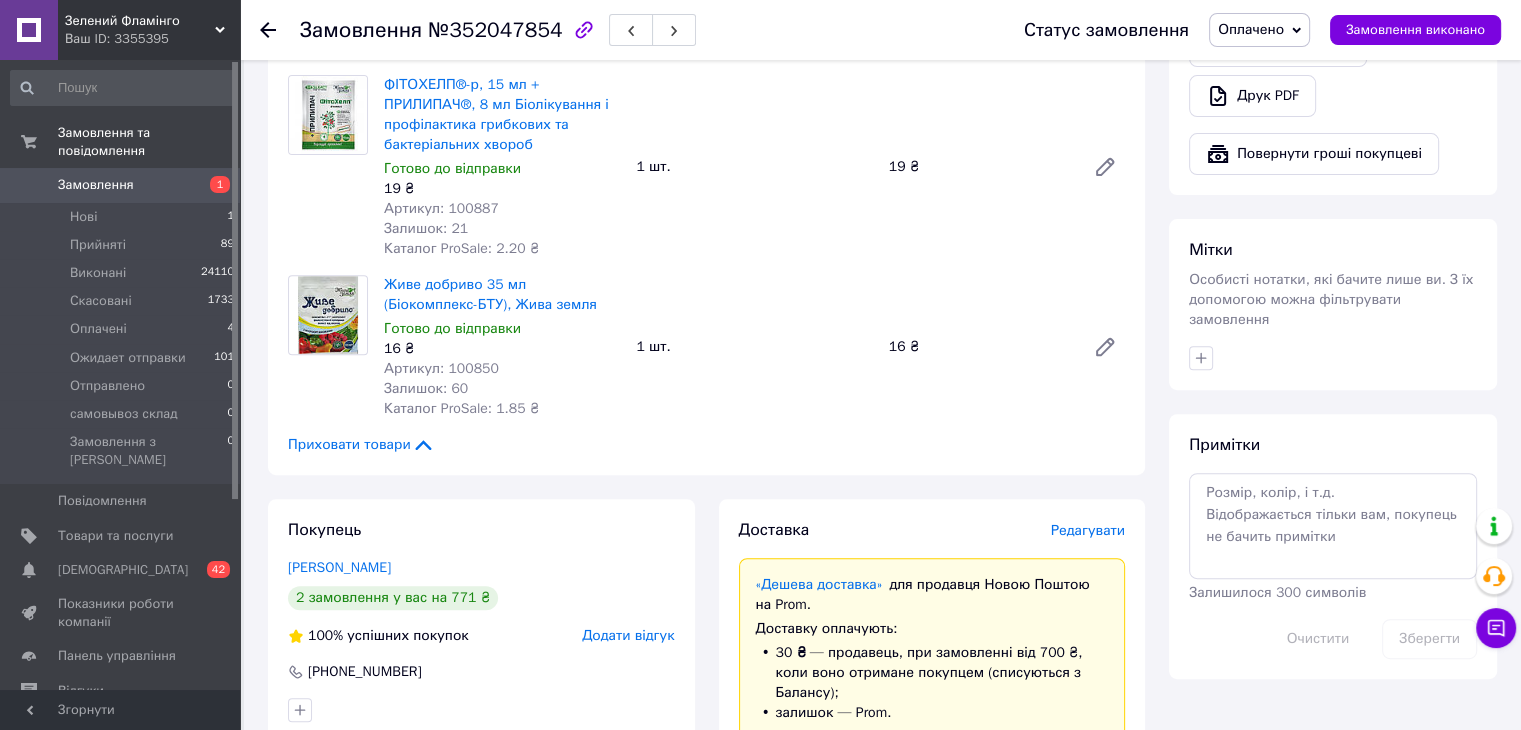 scroll, scrollTop: 700, scrollLeft: 0, axis: vertical 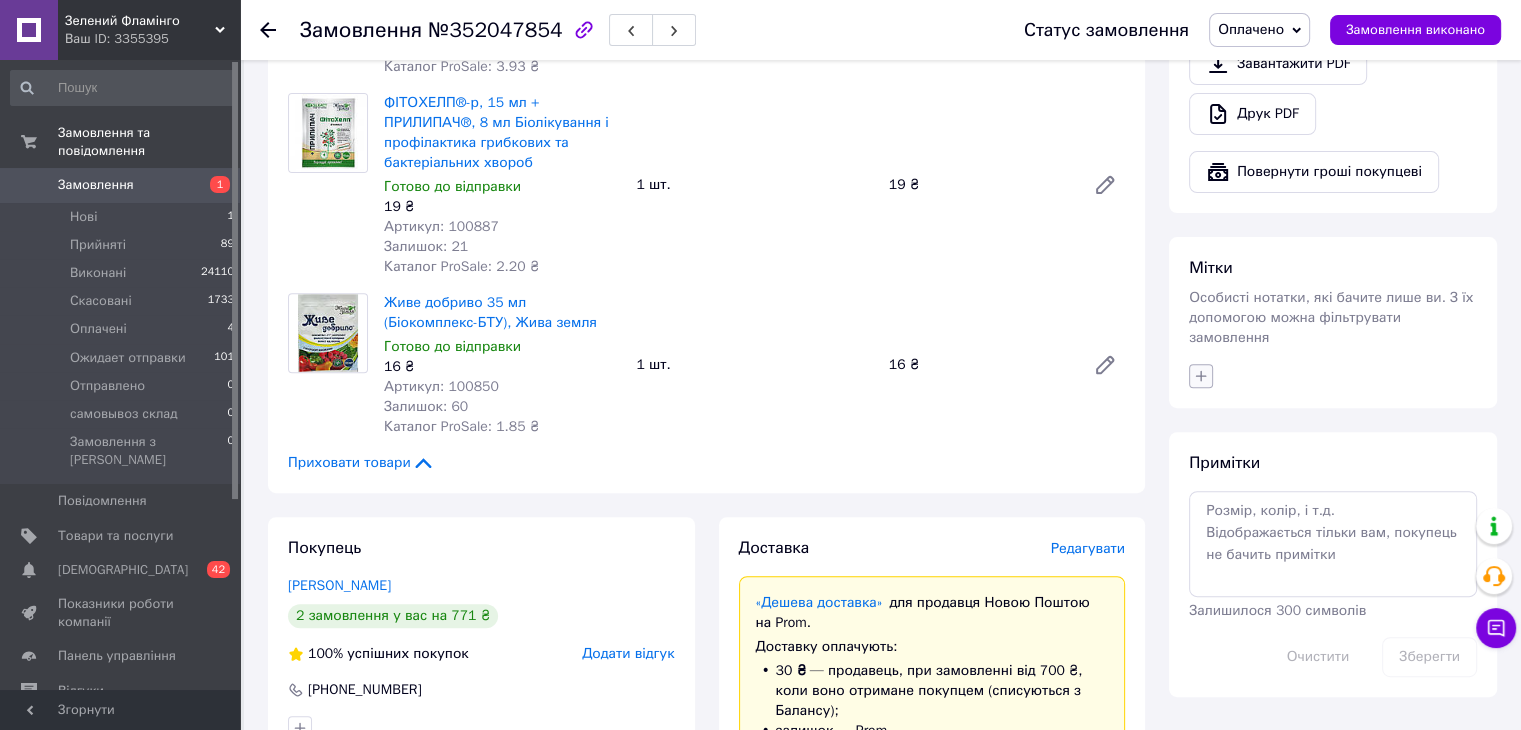 click 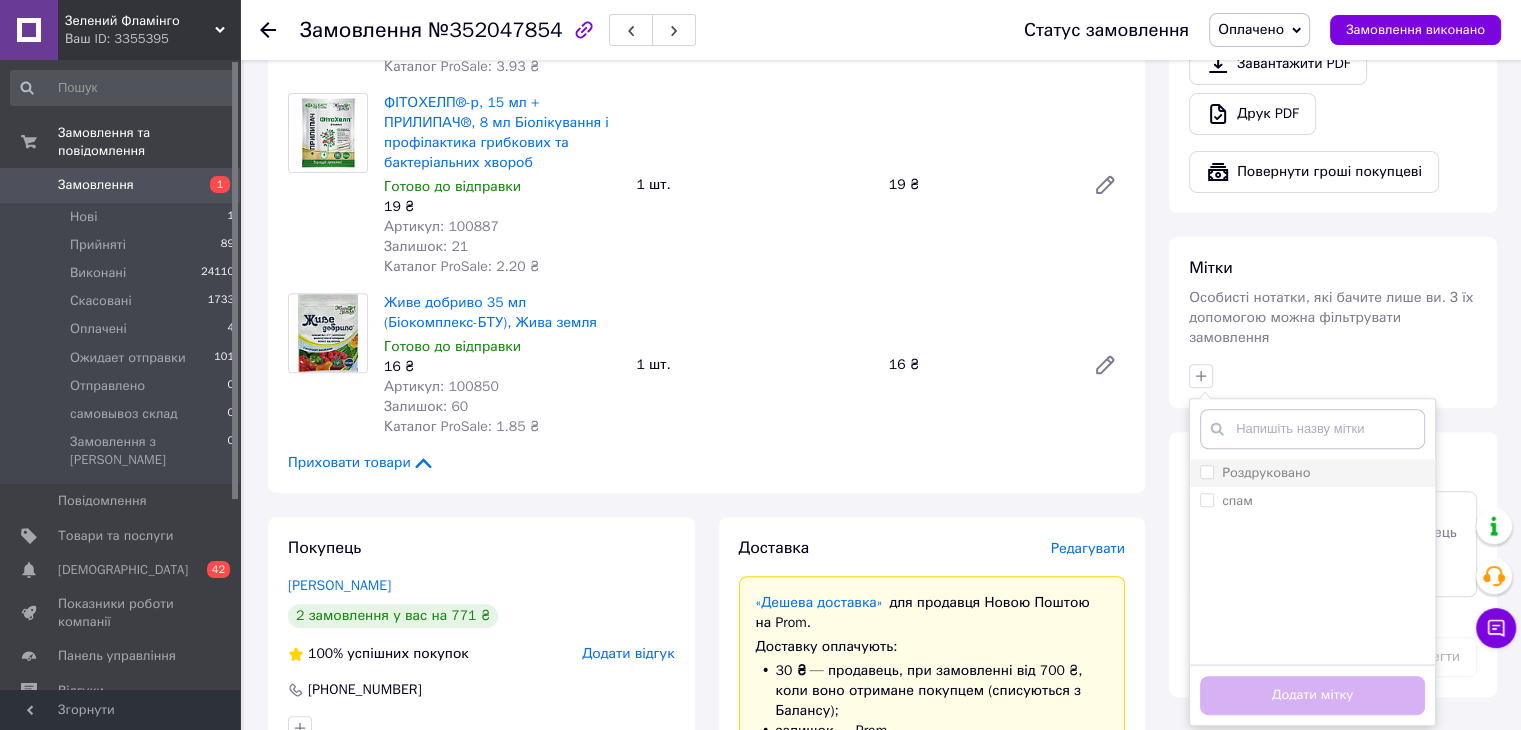 click on "Роздруковано" at bounding box center [1266, 472] 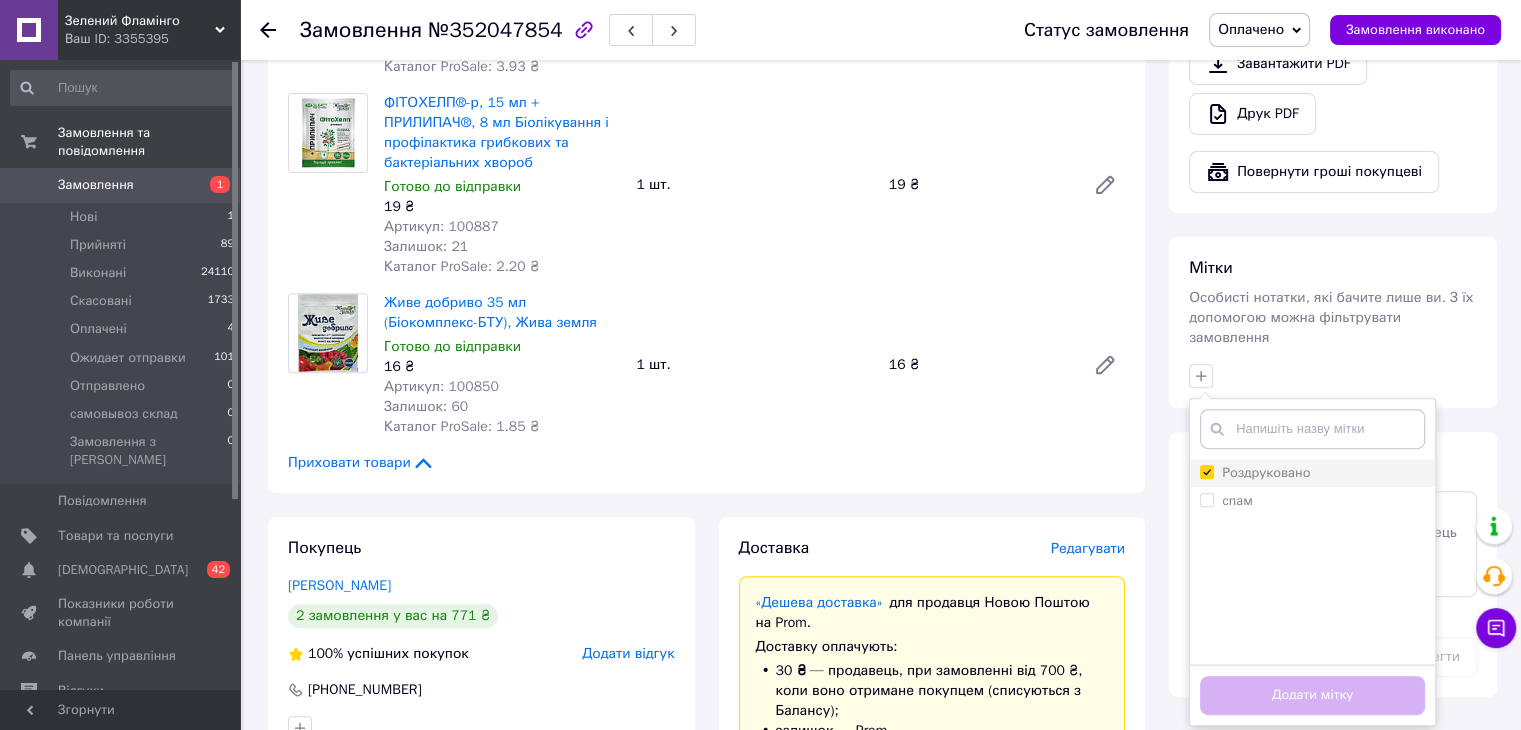 checkbox on "true" 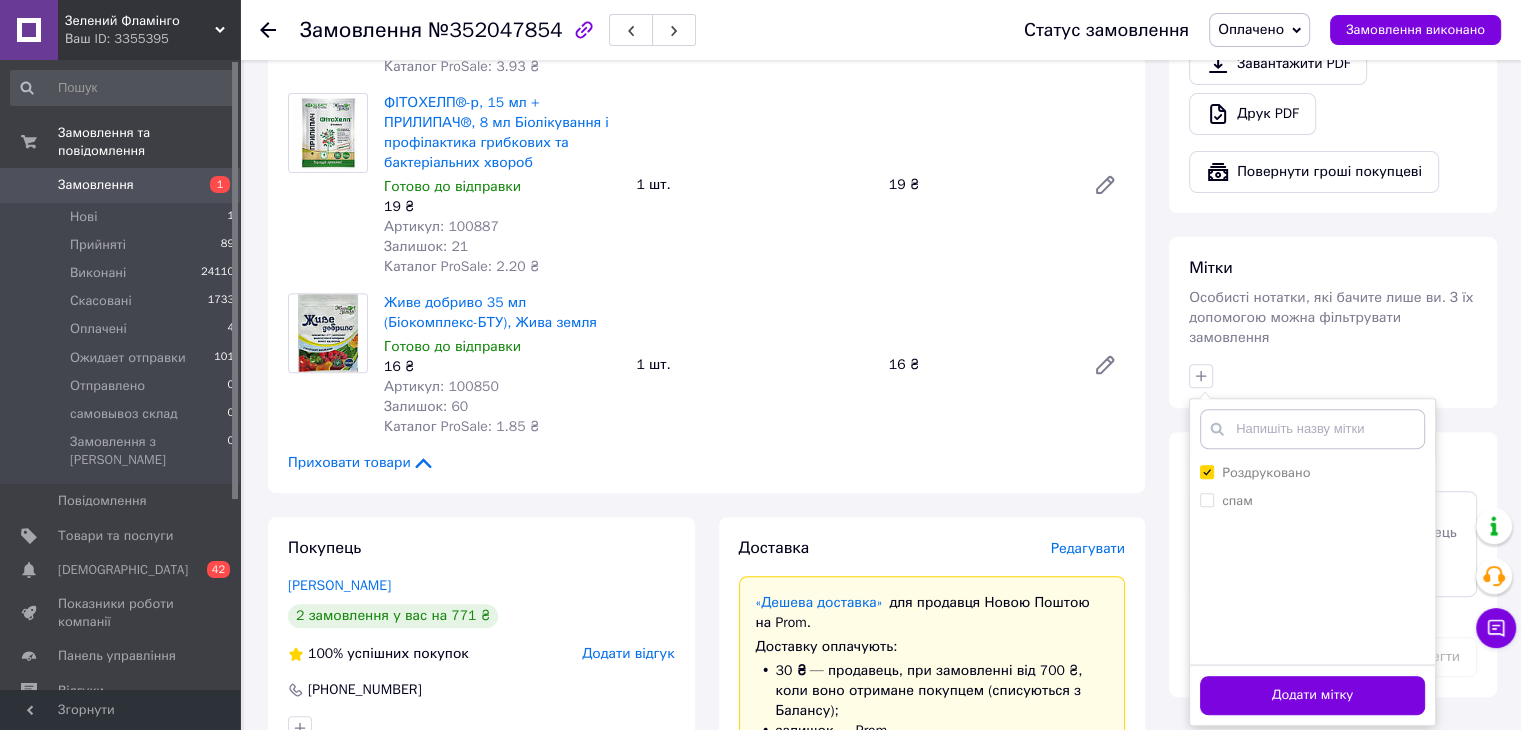 click on "Додати мітку" at bounding box center (1312, 695) 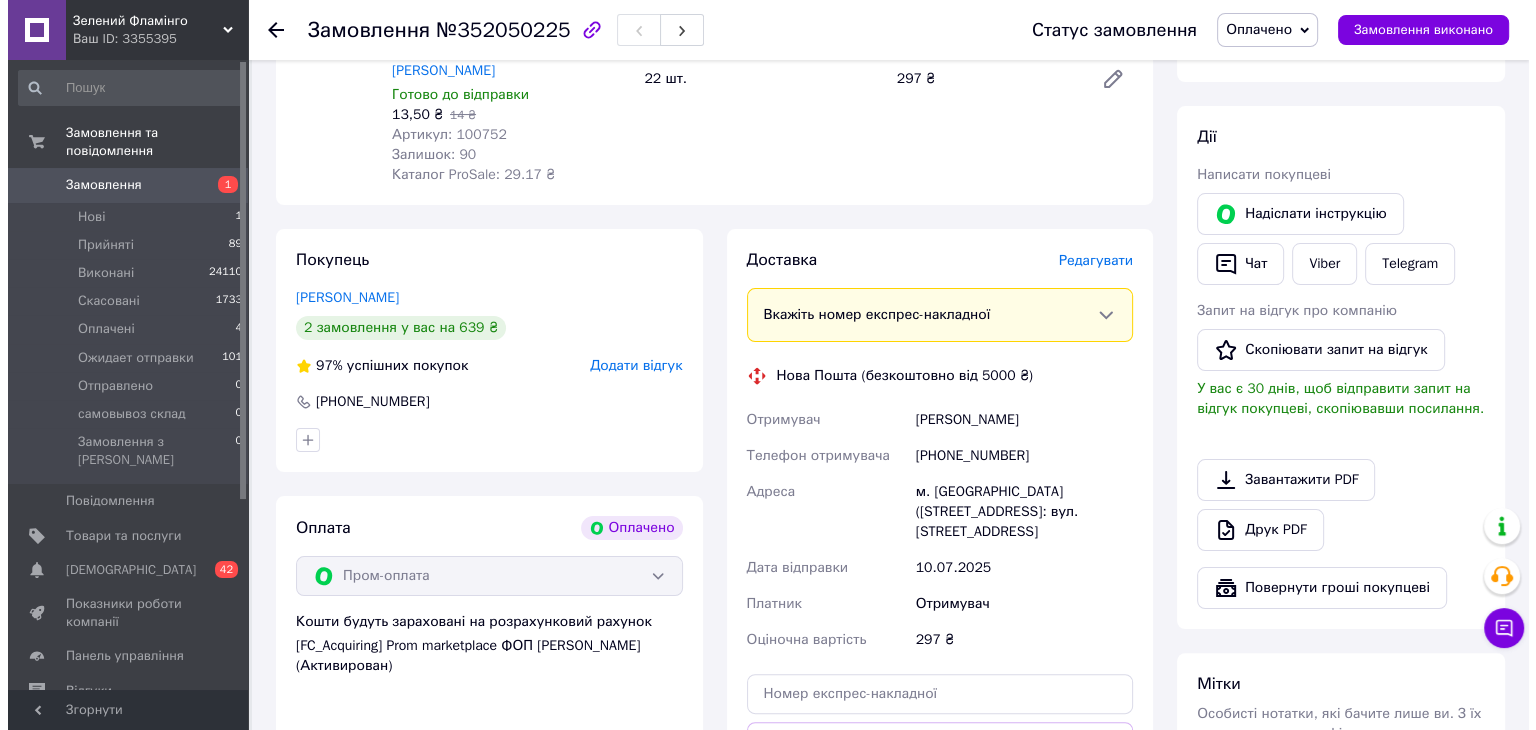 scroll, scrollTop: 300, scrollLeft: 0, axis: vertical 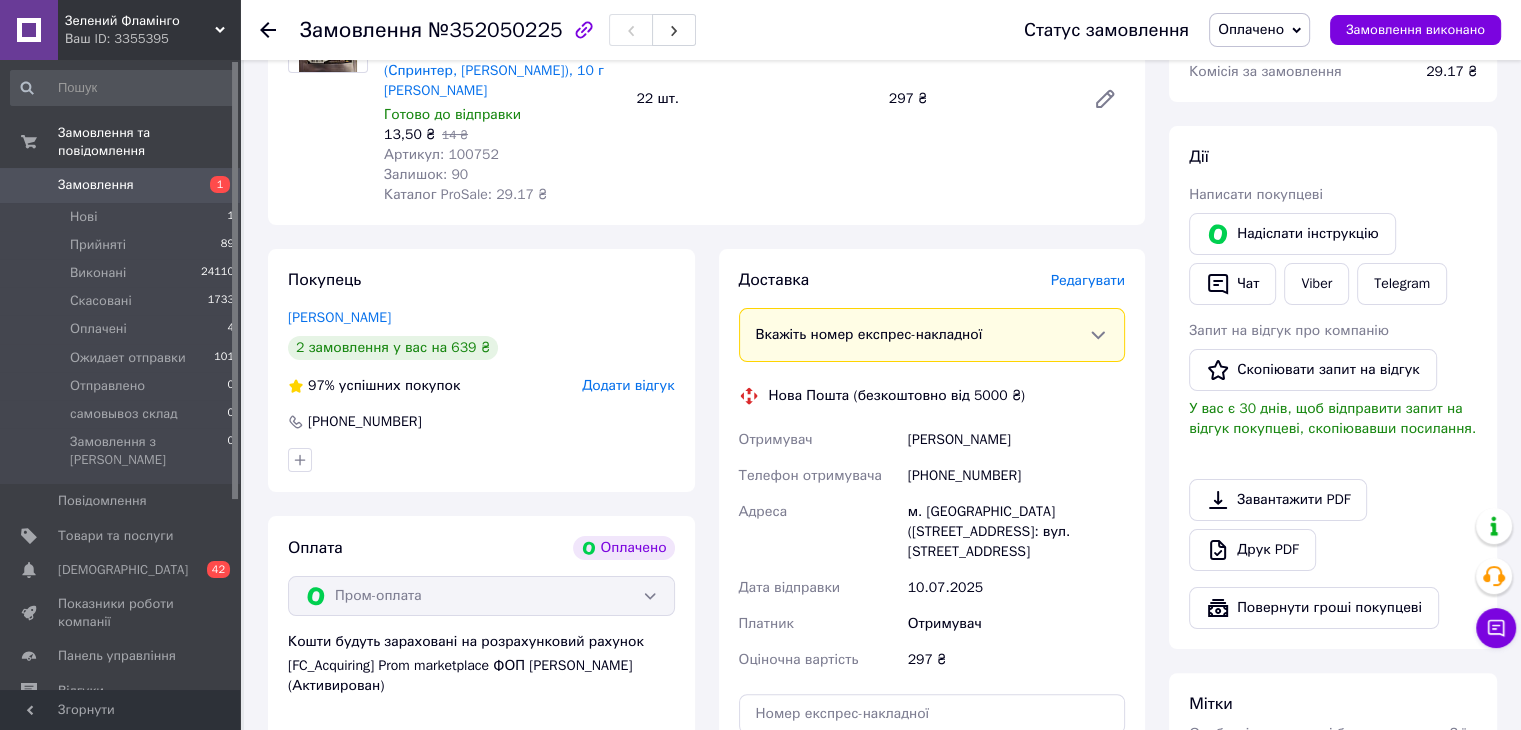 click on "Редагувати" at bounding box center (1088, 280) 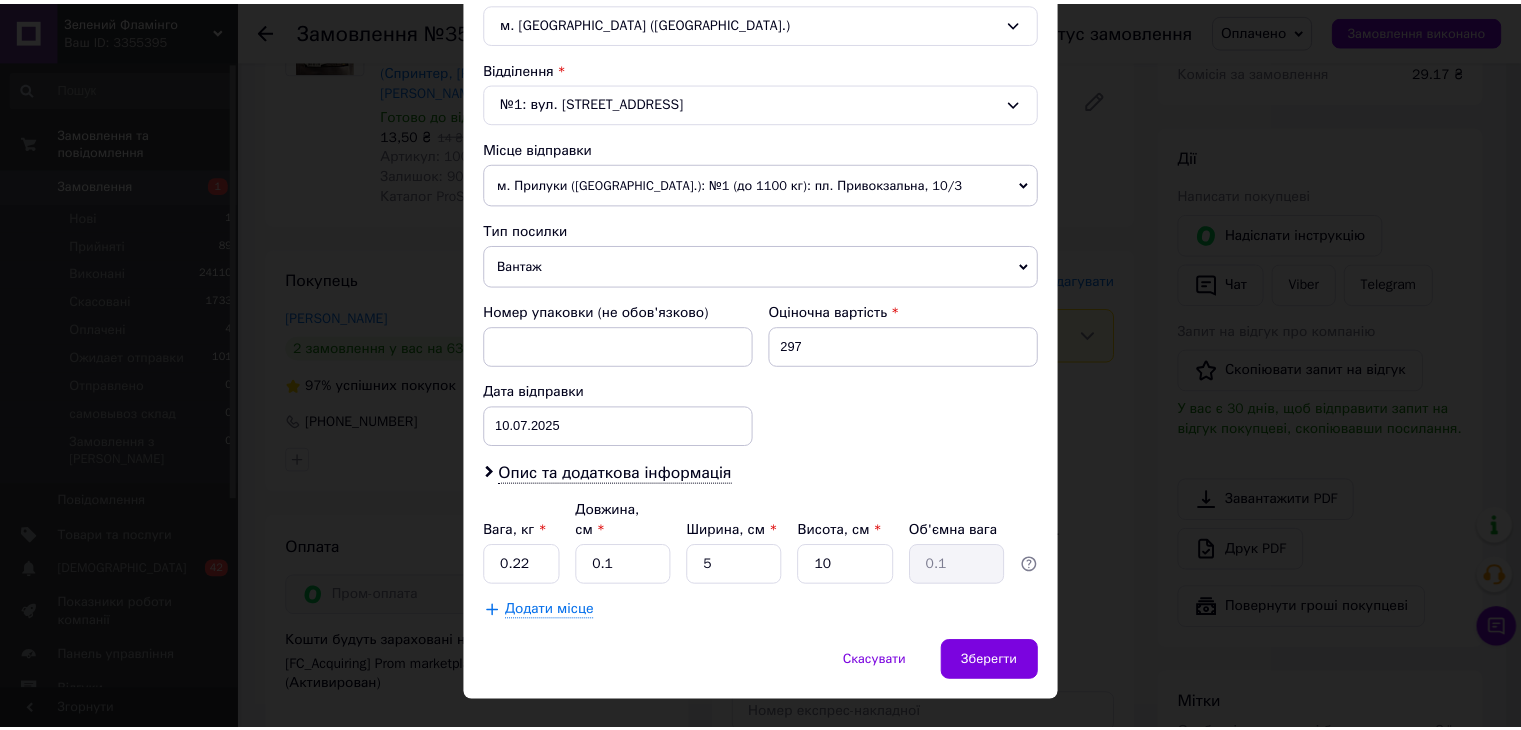 scroll, scrollTop: 592, scrollLeft: 0, axis: vertical 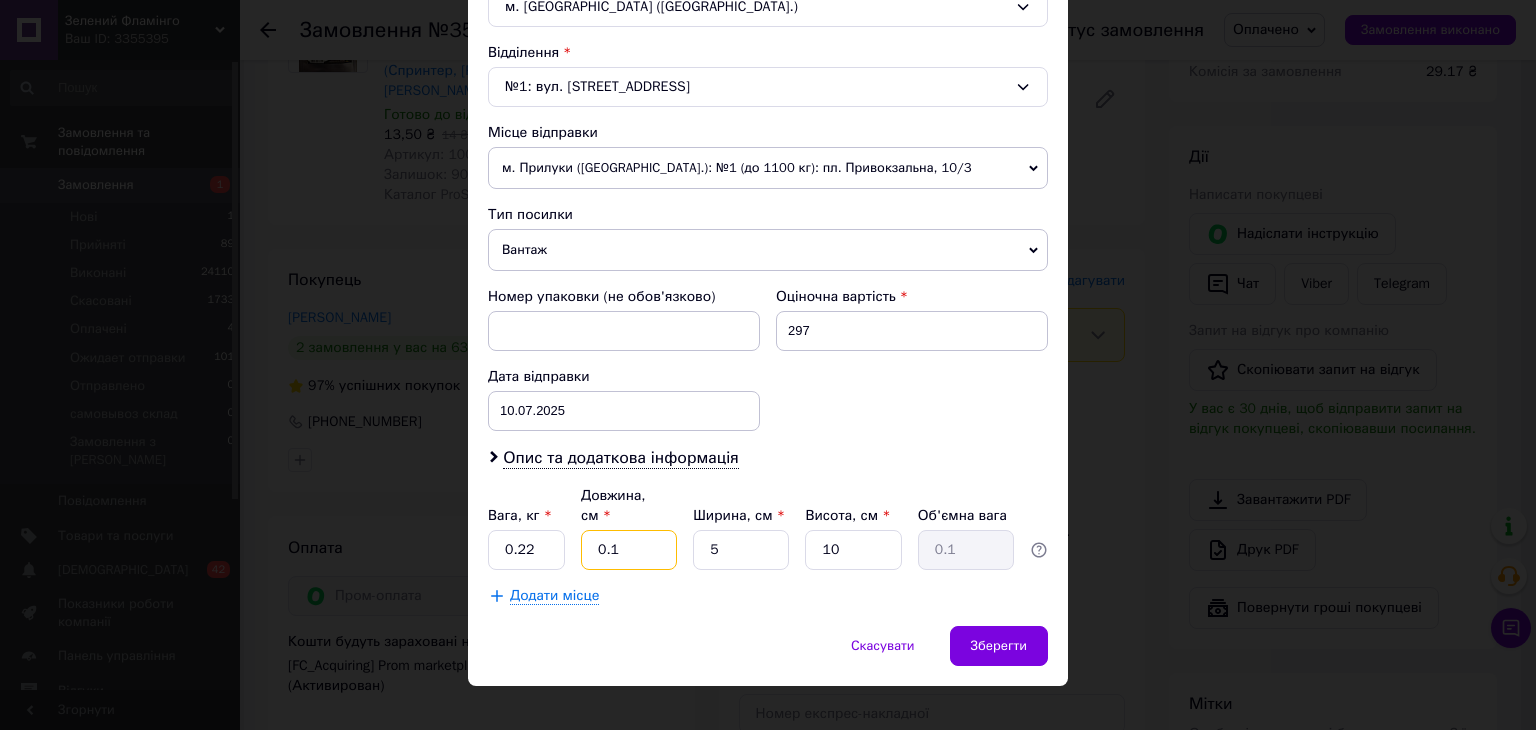 drag, startPoint x: 618, startPoint y: 528, endPoint x: 593, endPoint y: 525, distance: 25.179358 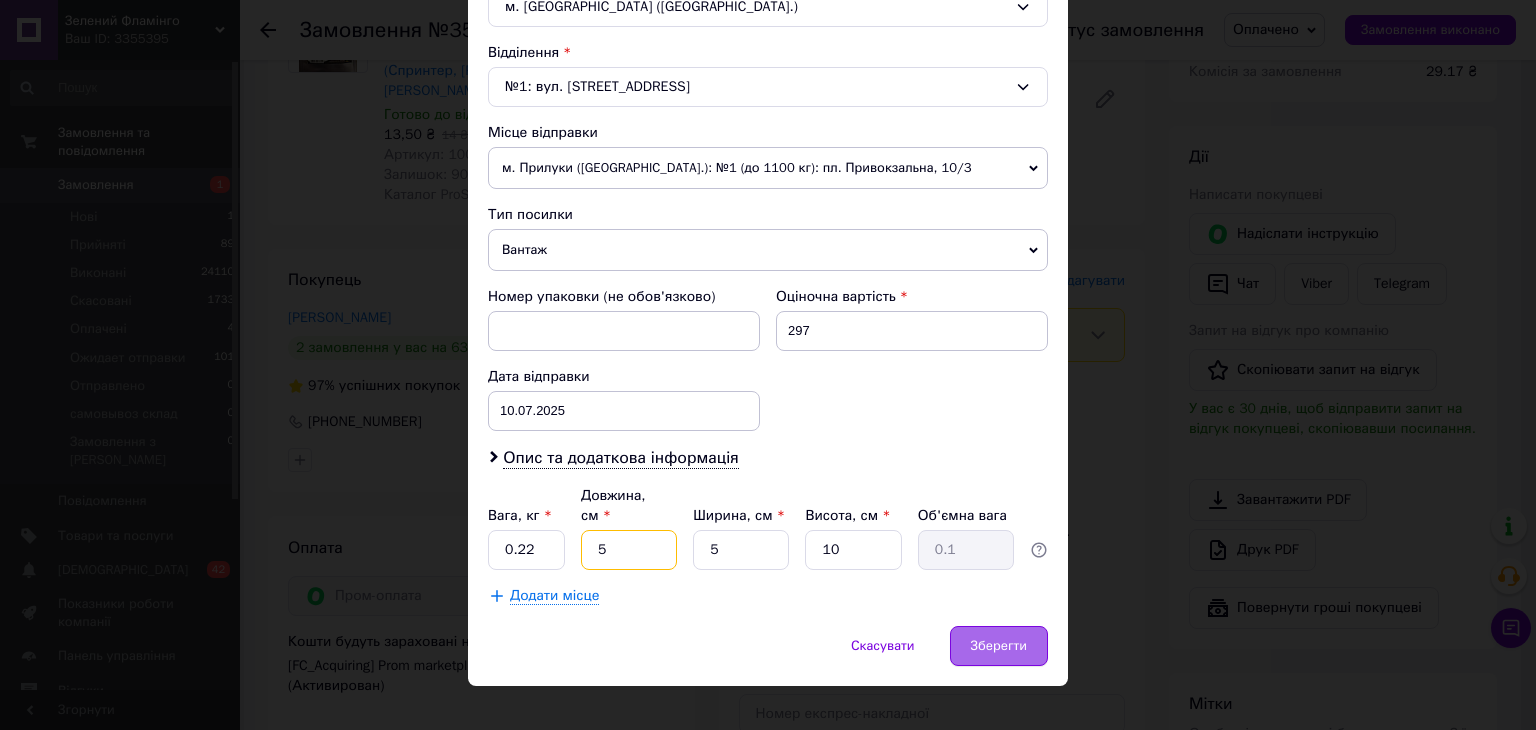 type on "5" 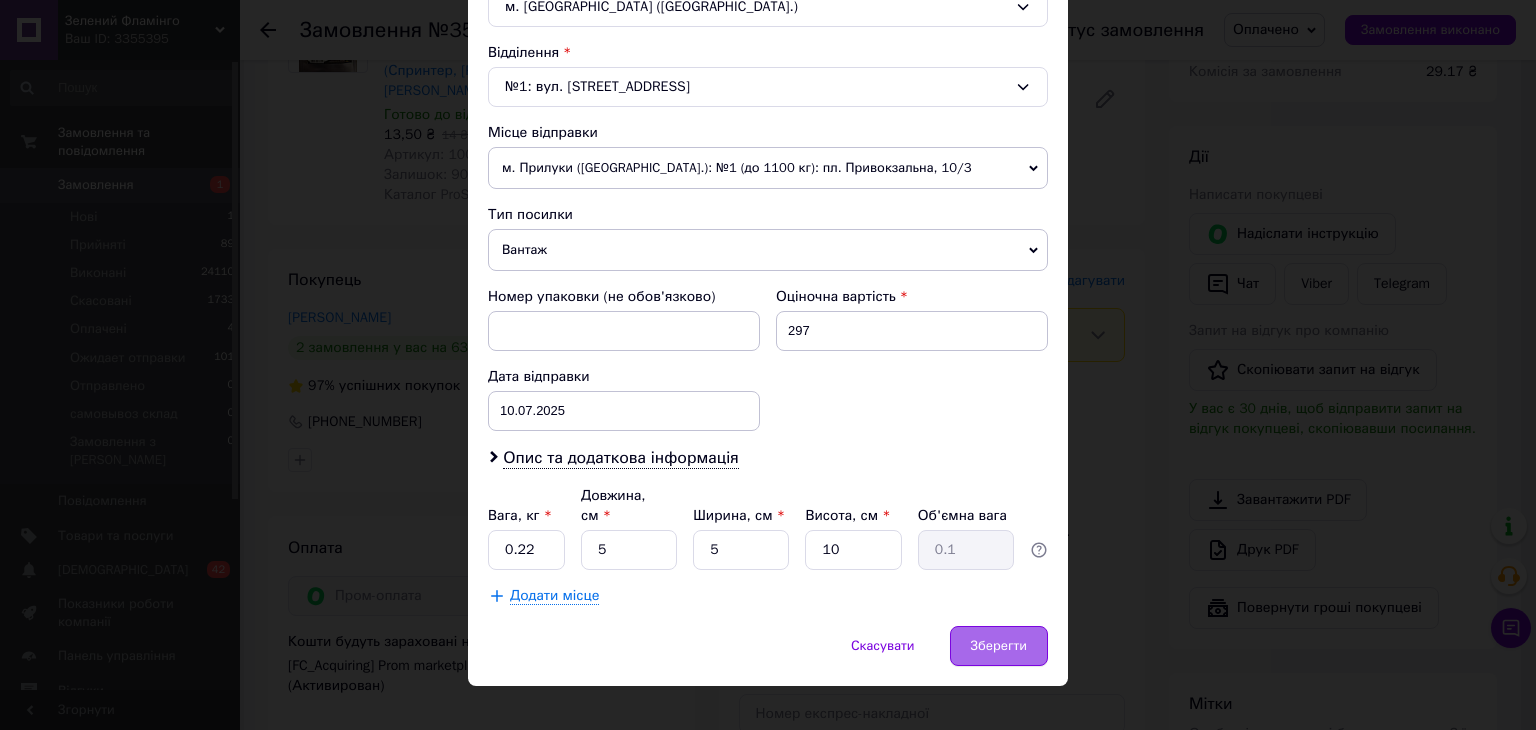 click on "Зберегти" at bounding box center (999, 646) 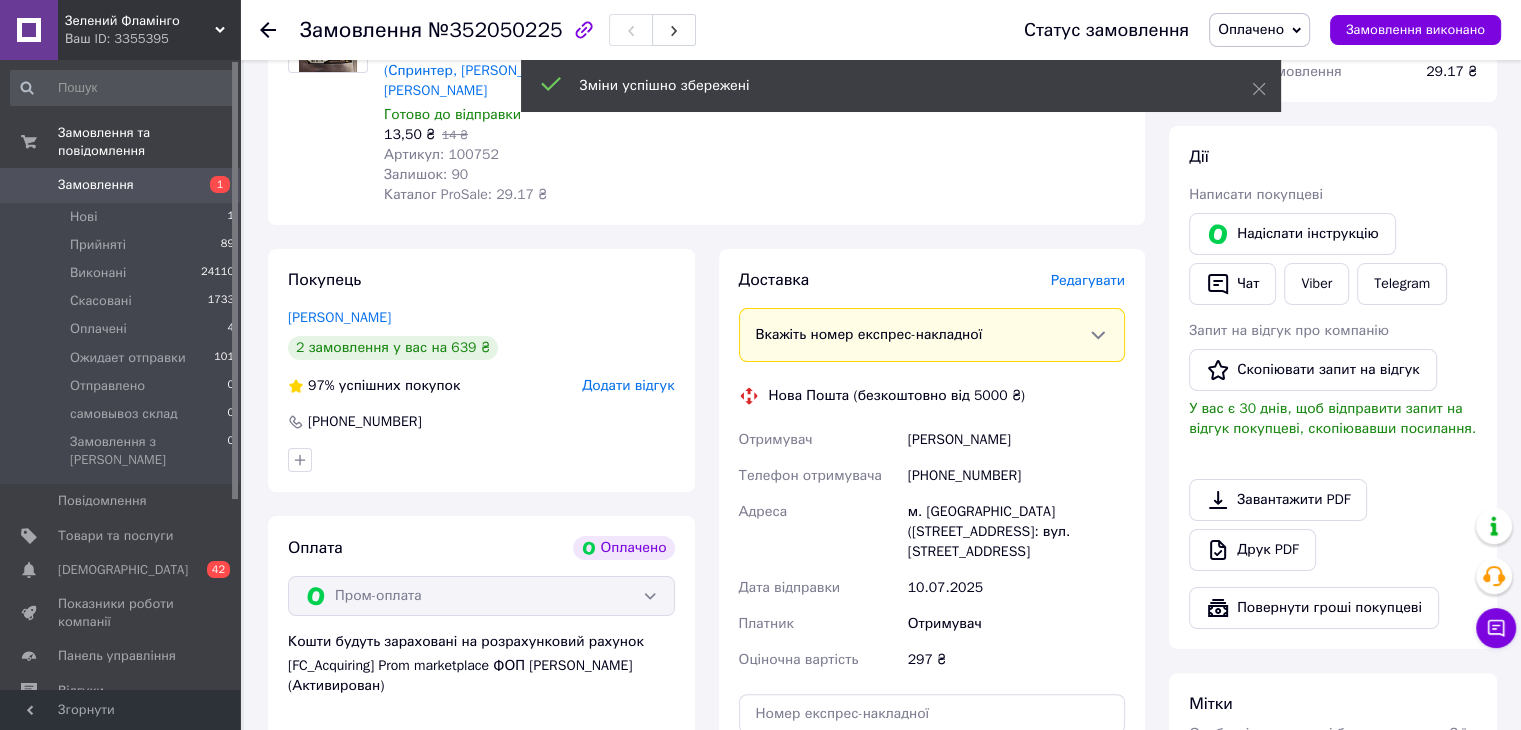 click on "Закорко Вероника" at bounding box center [339, 317] 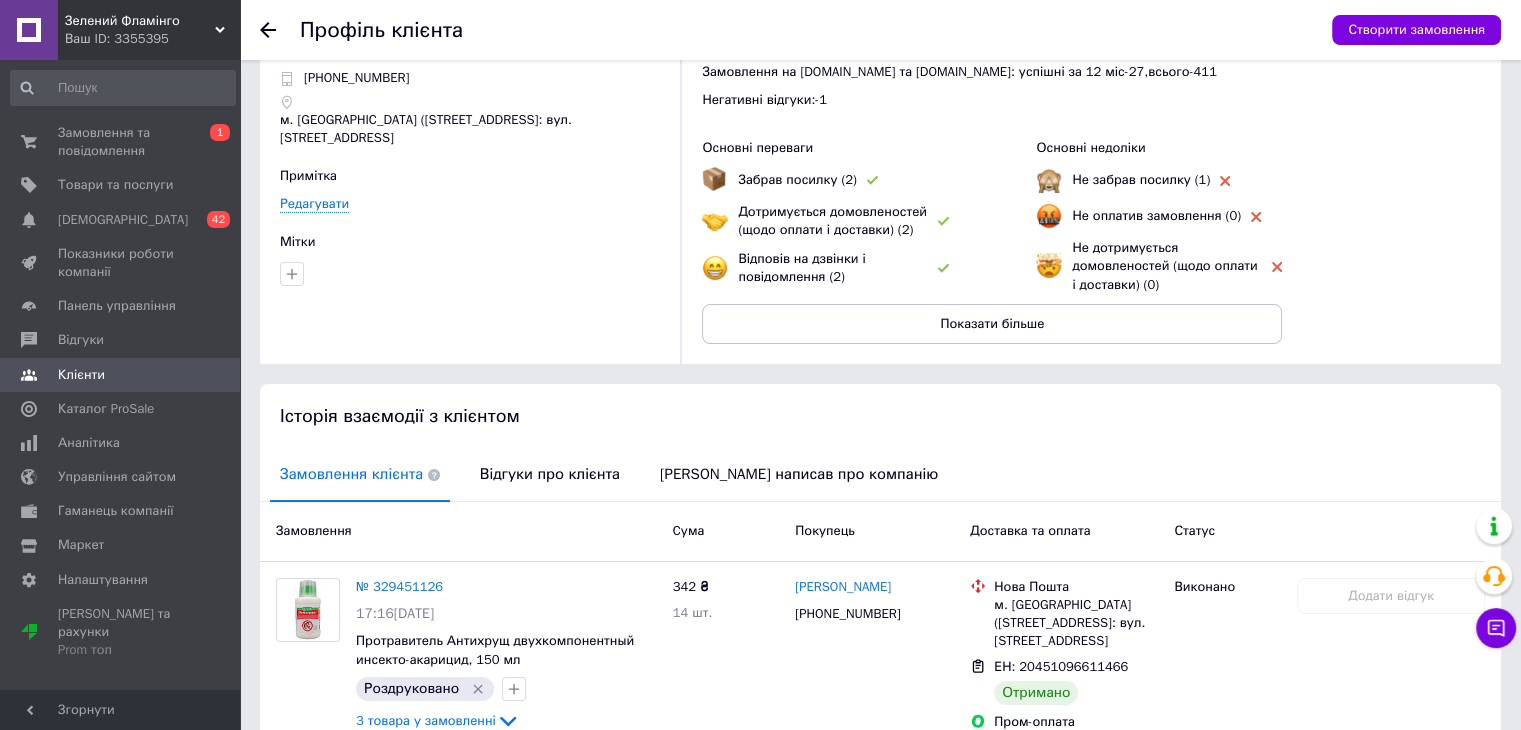 scroll, scrollTop: 300, scrollLeft: 0, axis: vertical 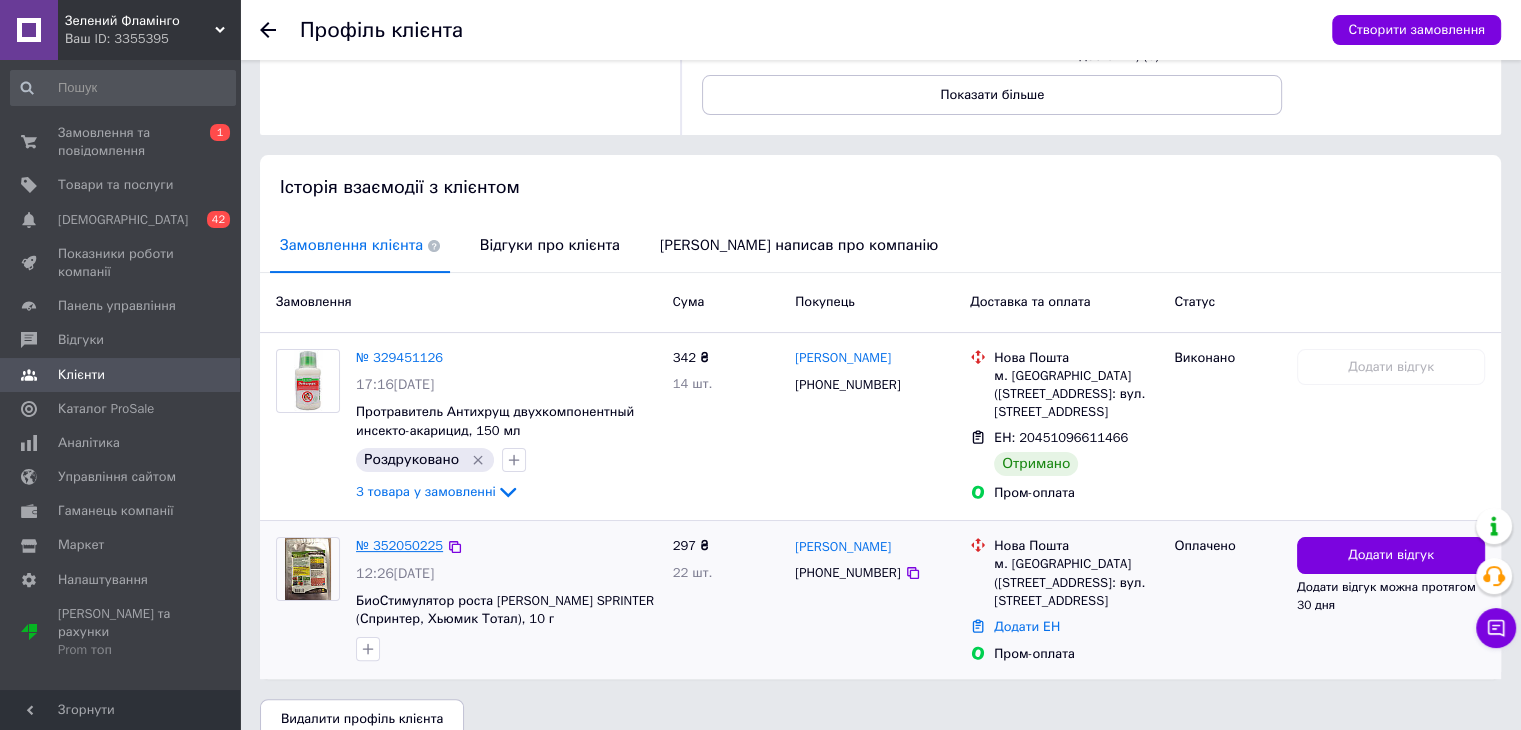 click on "№ 352050225" at bounding box center [399, 545] 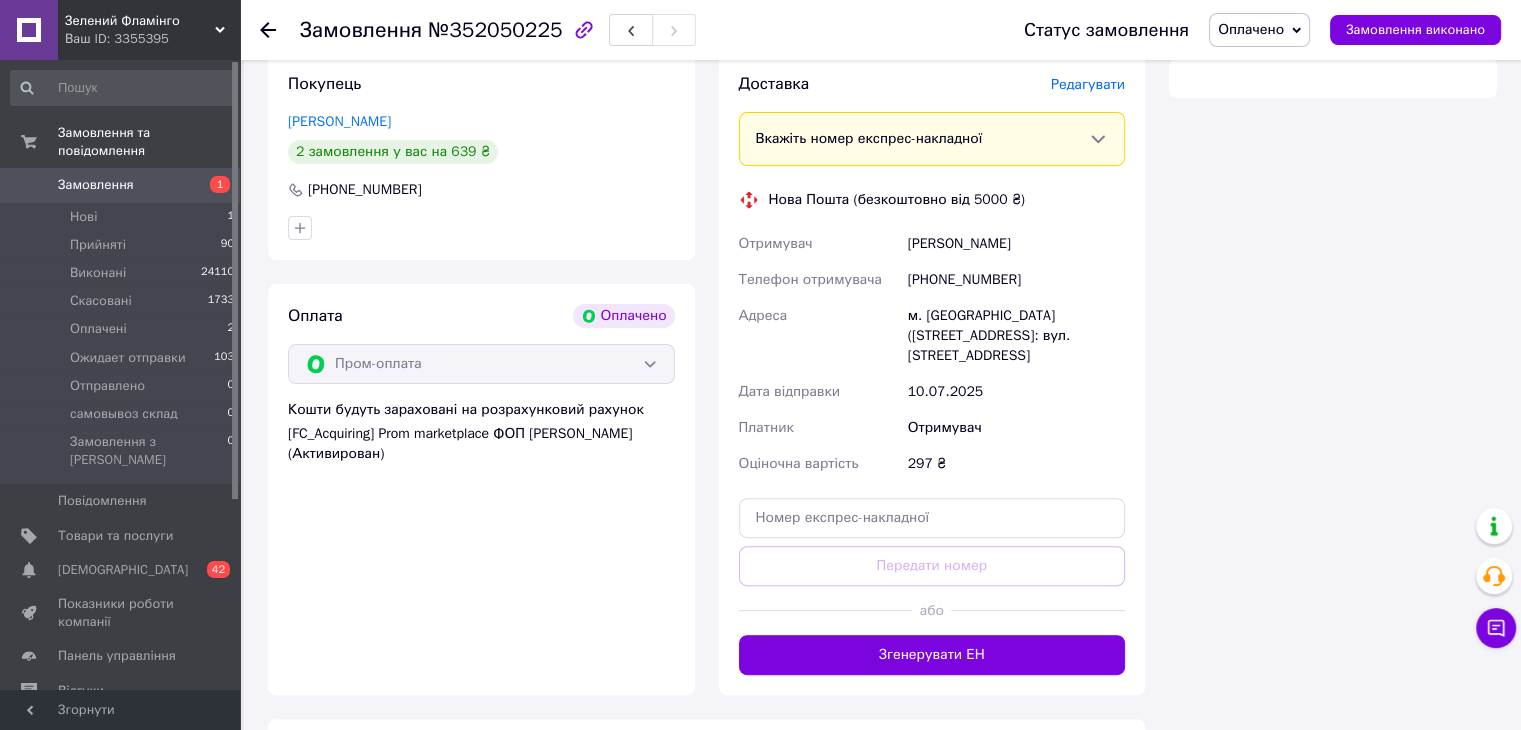 scroll, scrollTop: 510, scrollLeft: 0, axis: vertical 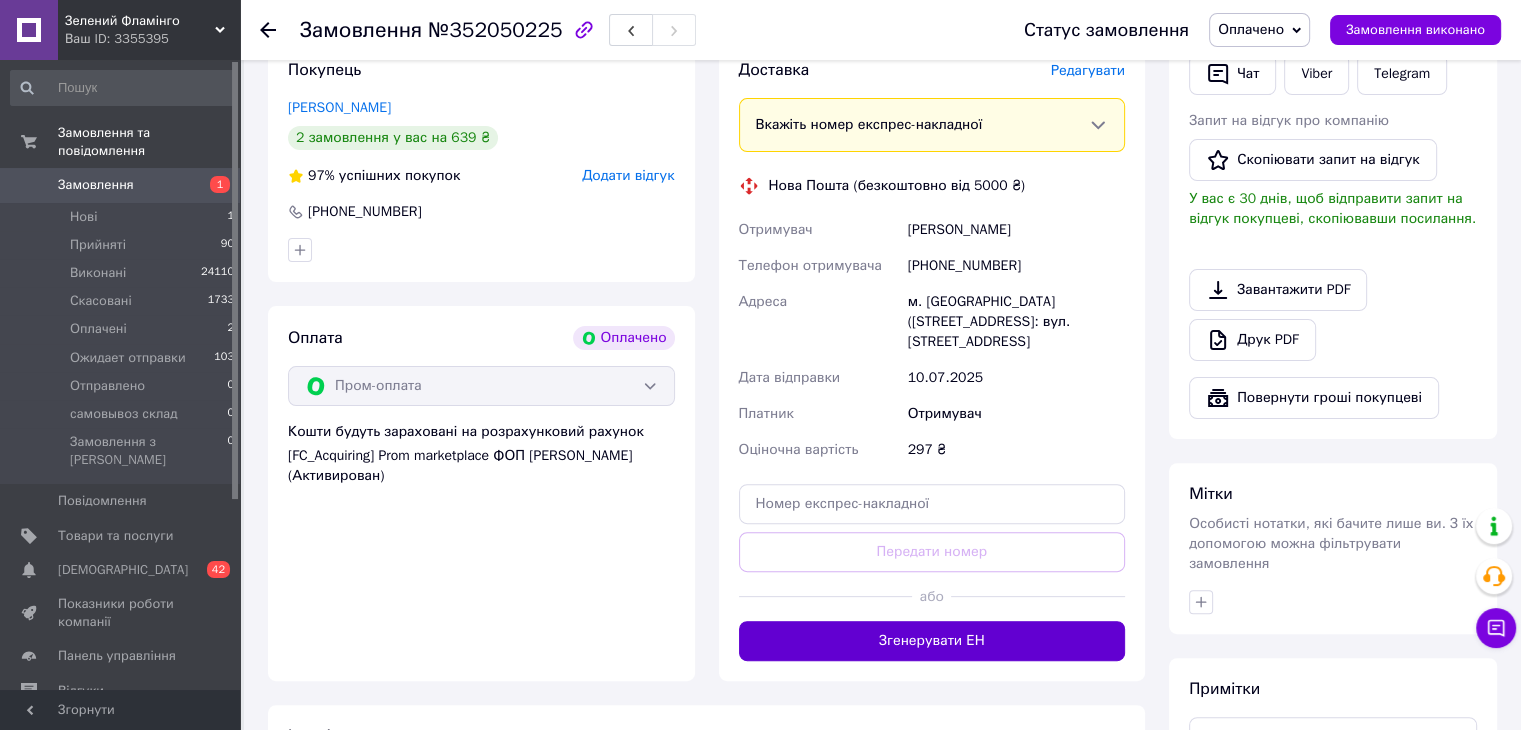 click on "Згенерувати ЕН" at bounding box center (932, 641) 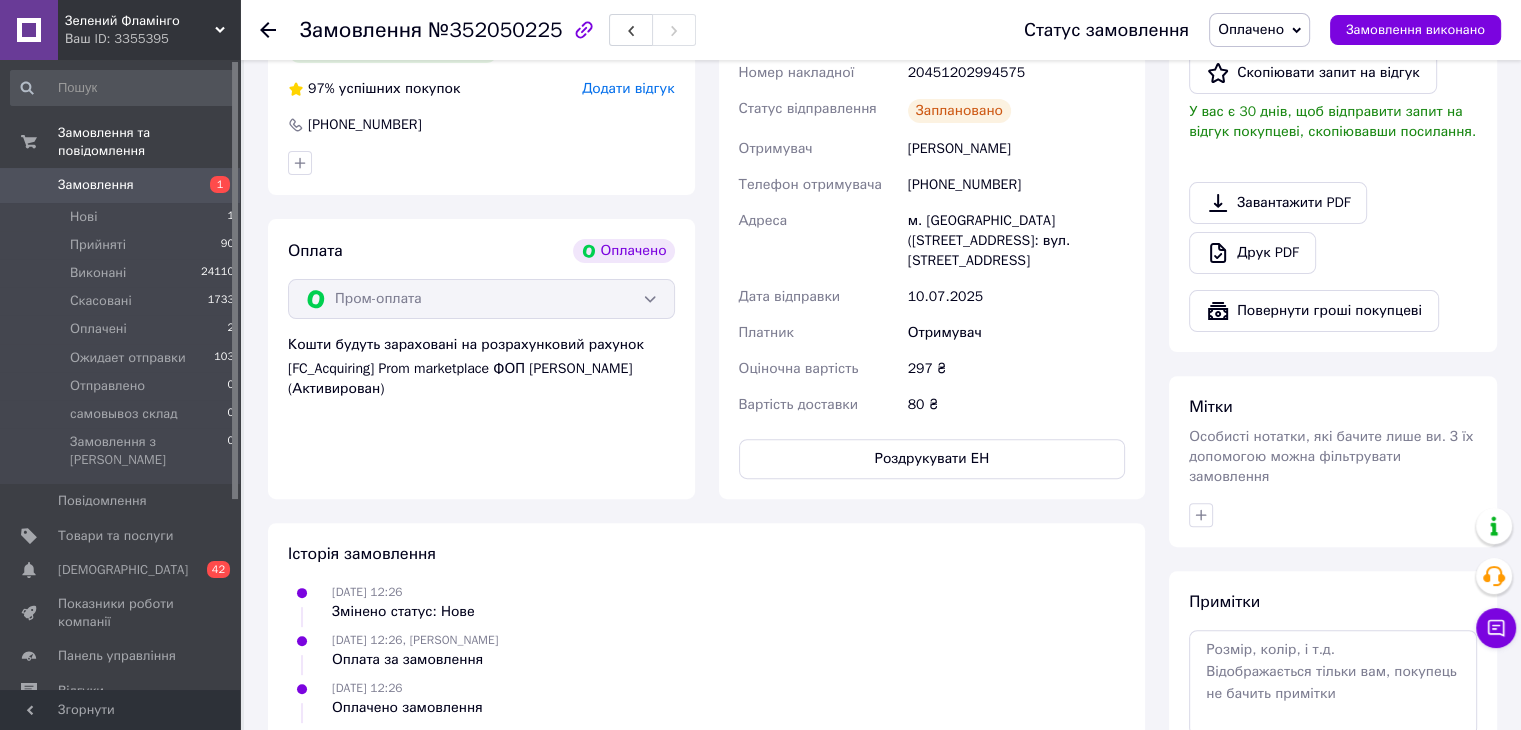 scroll, scrollTop: 610, scrollLeft: 0, axis: vertical 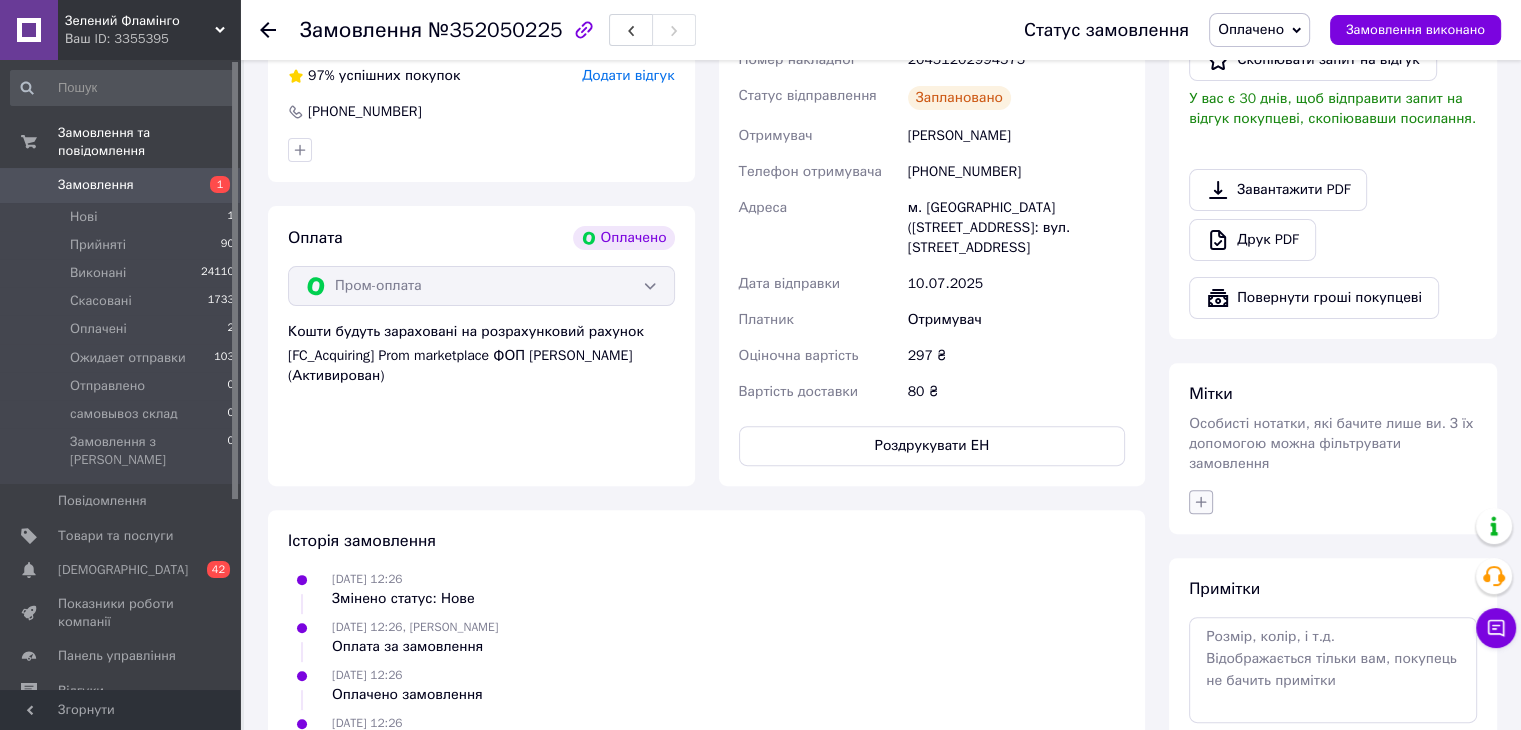 click at bounding box center (1201, 502) 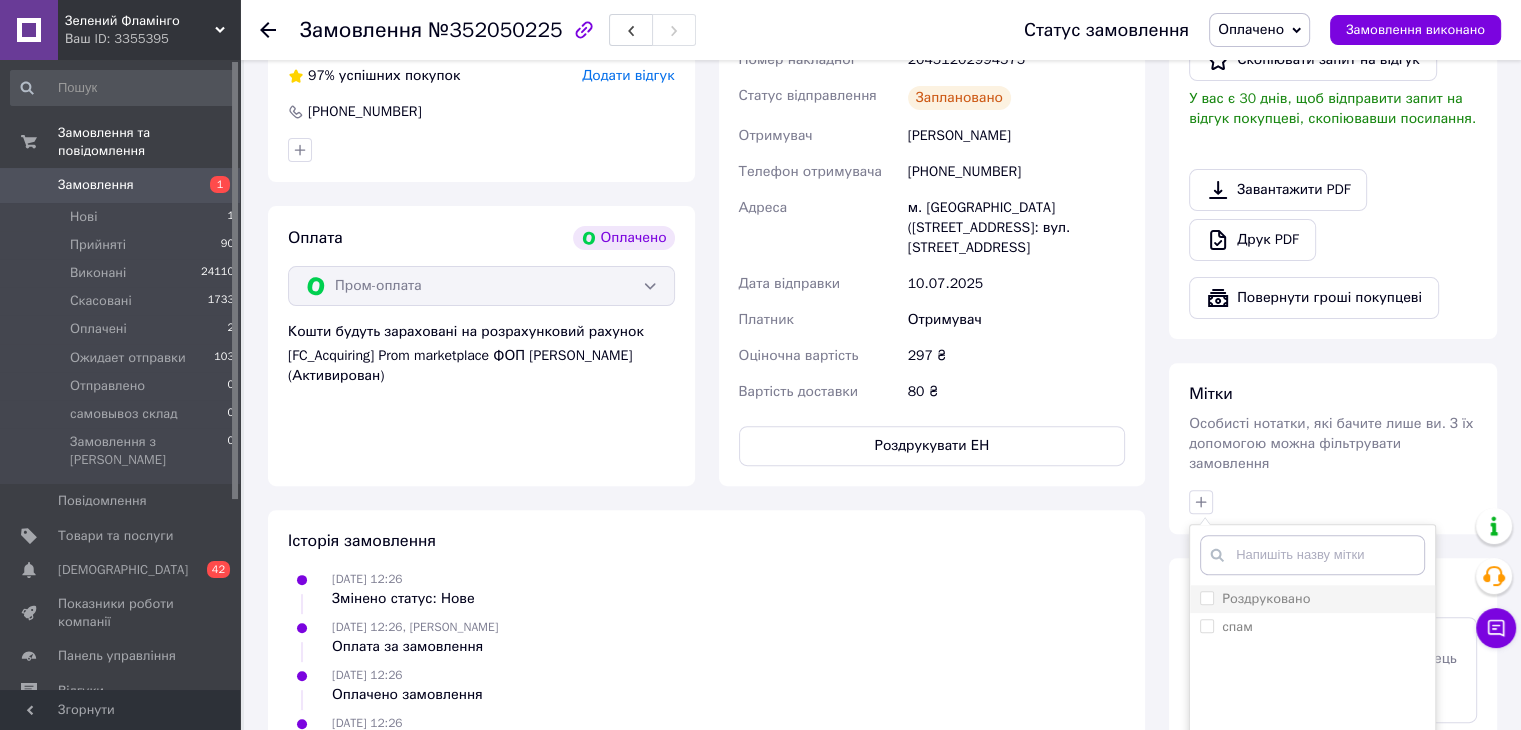 click on "Роздруковано" at bounding box center (1266, 598) 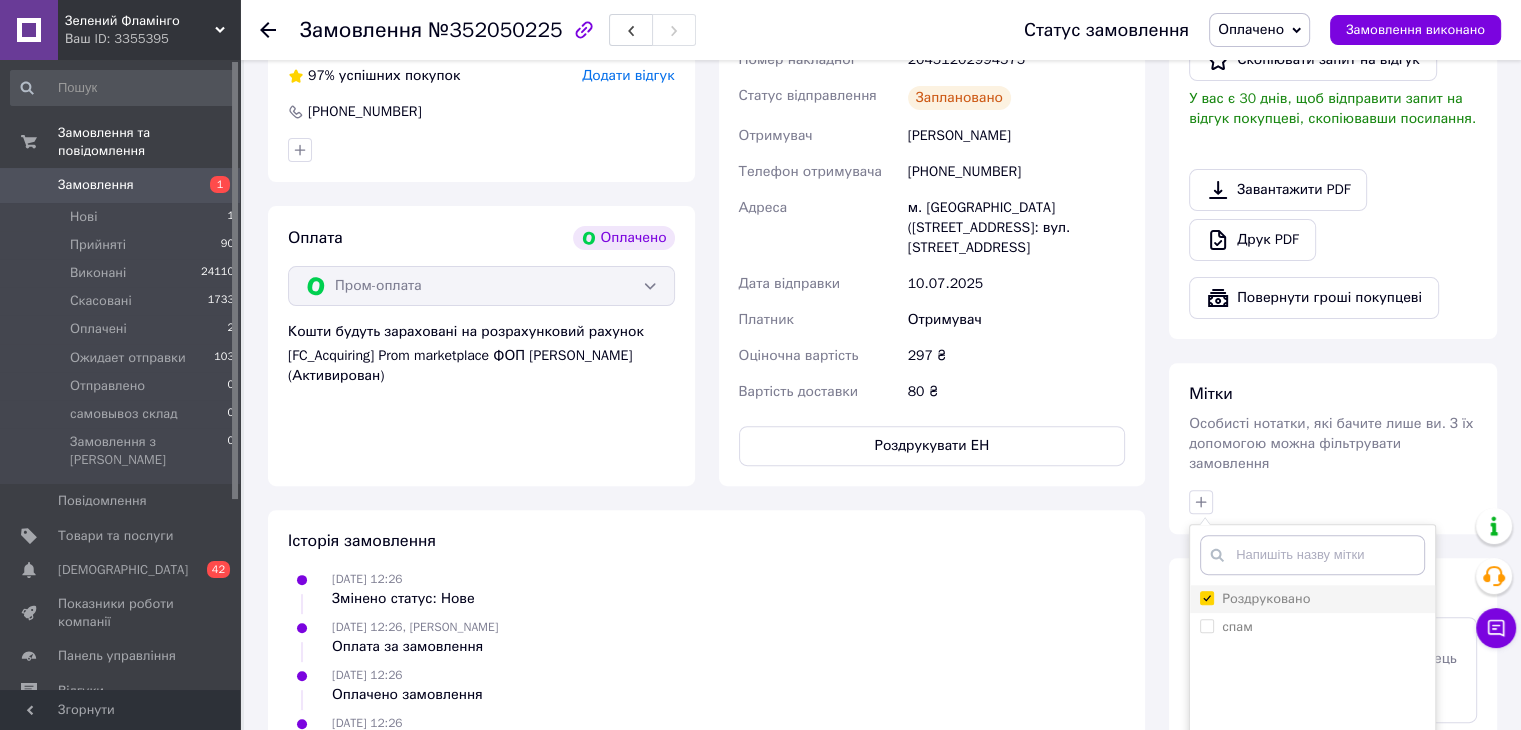 checkbox on "true" 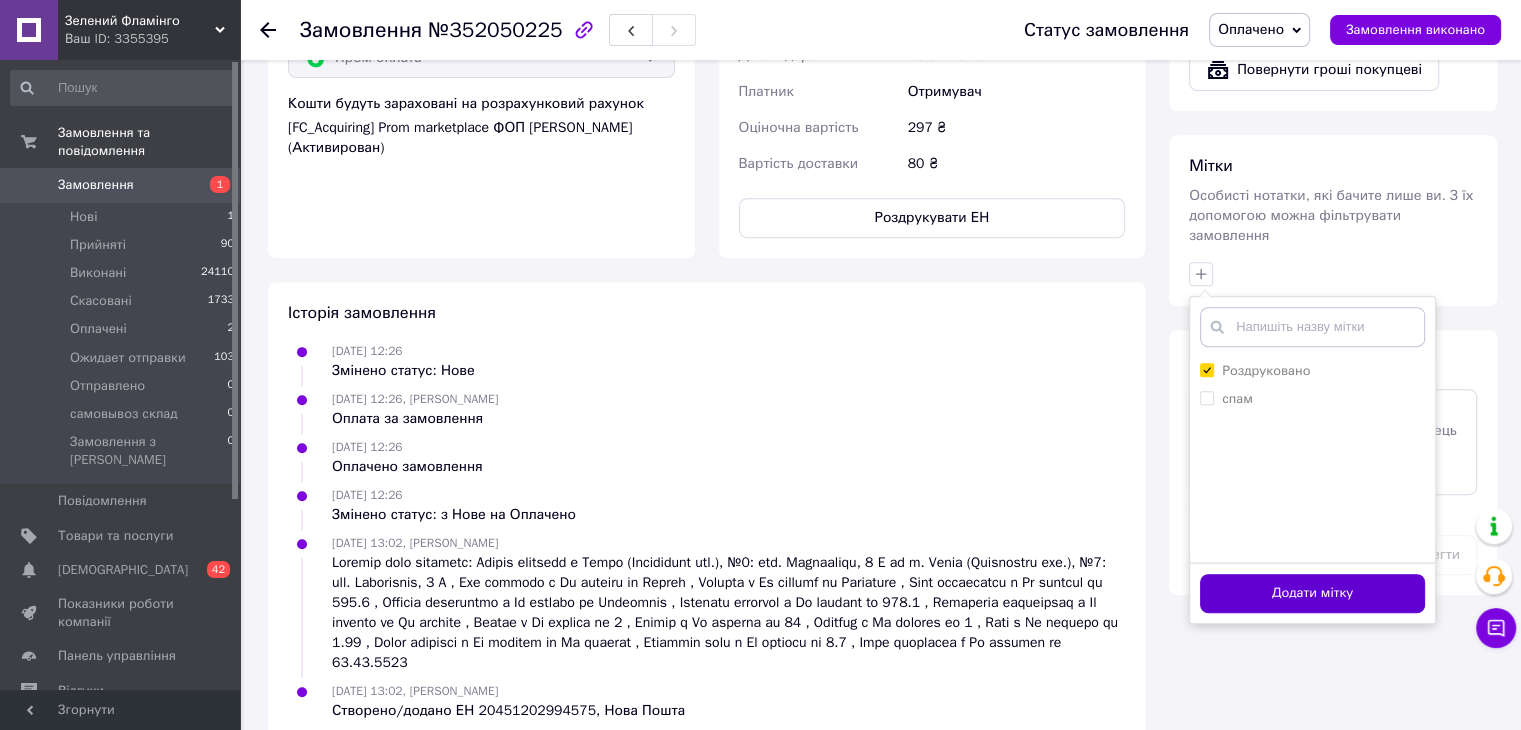 click on "Додати мітку" at bounding box center (1312, 593) 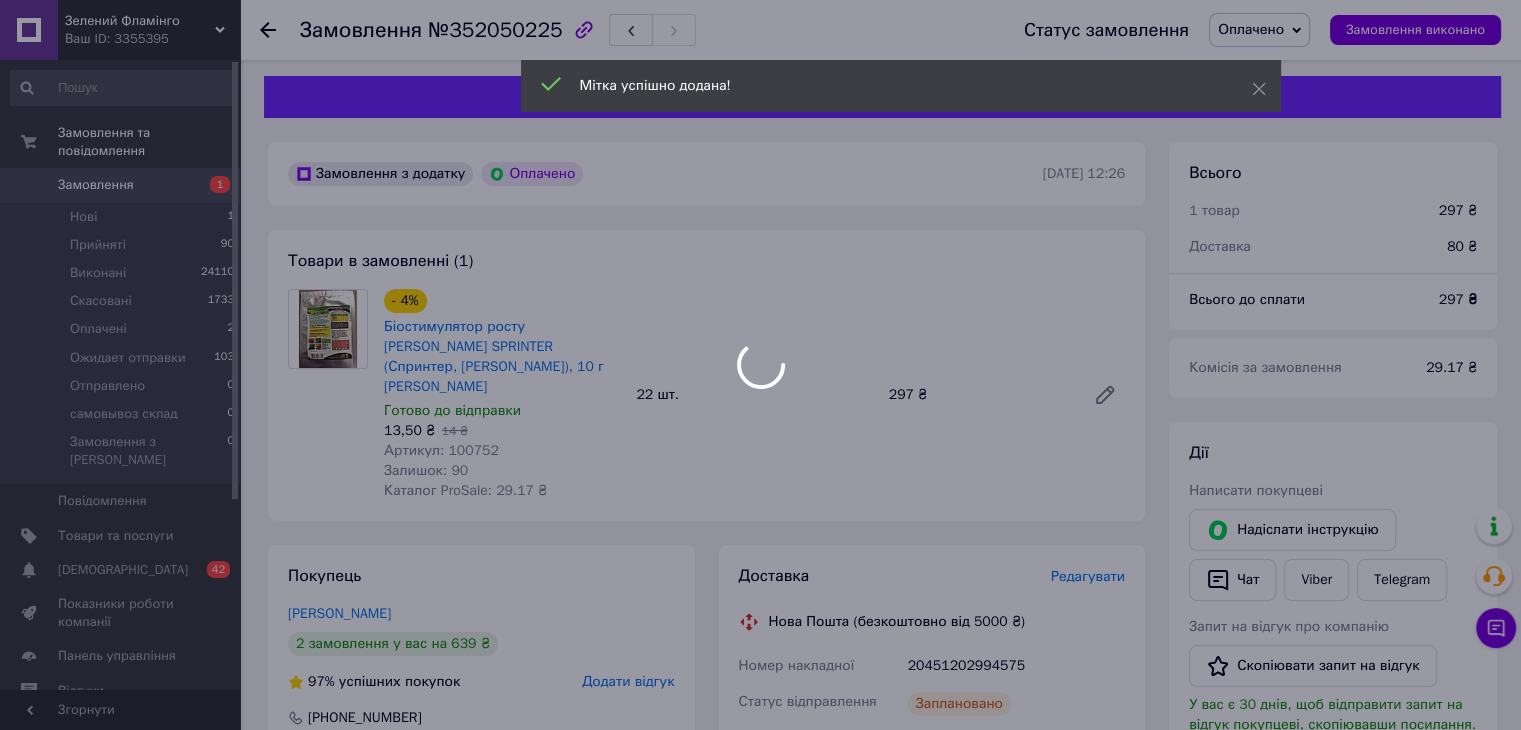 scroll, scrollTop: 0, scrollLeft: 0, axis: both 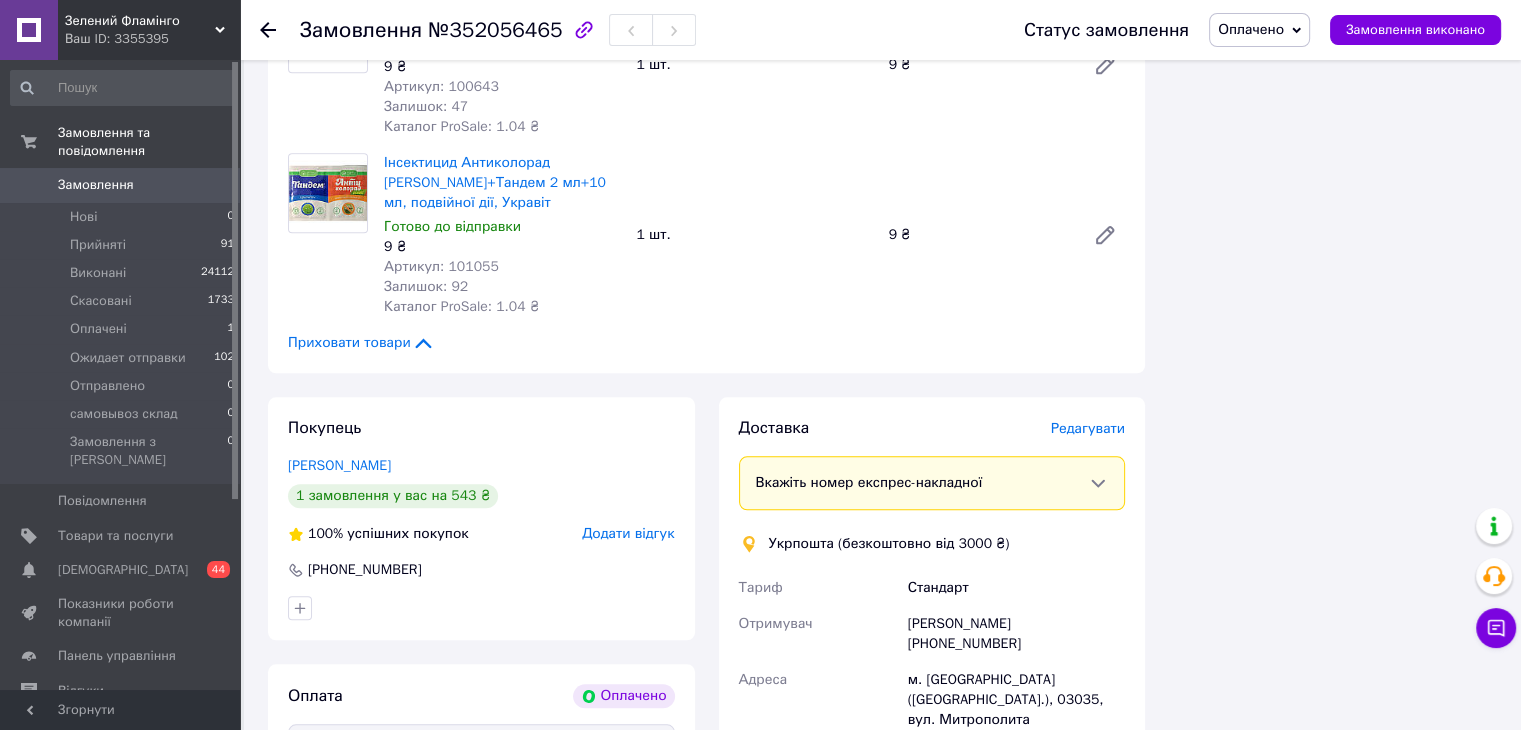 click on "Редагувати" at bounding box center (1088, 428) 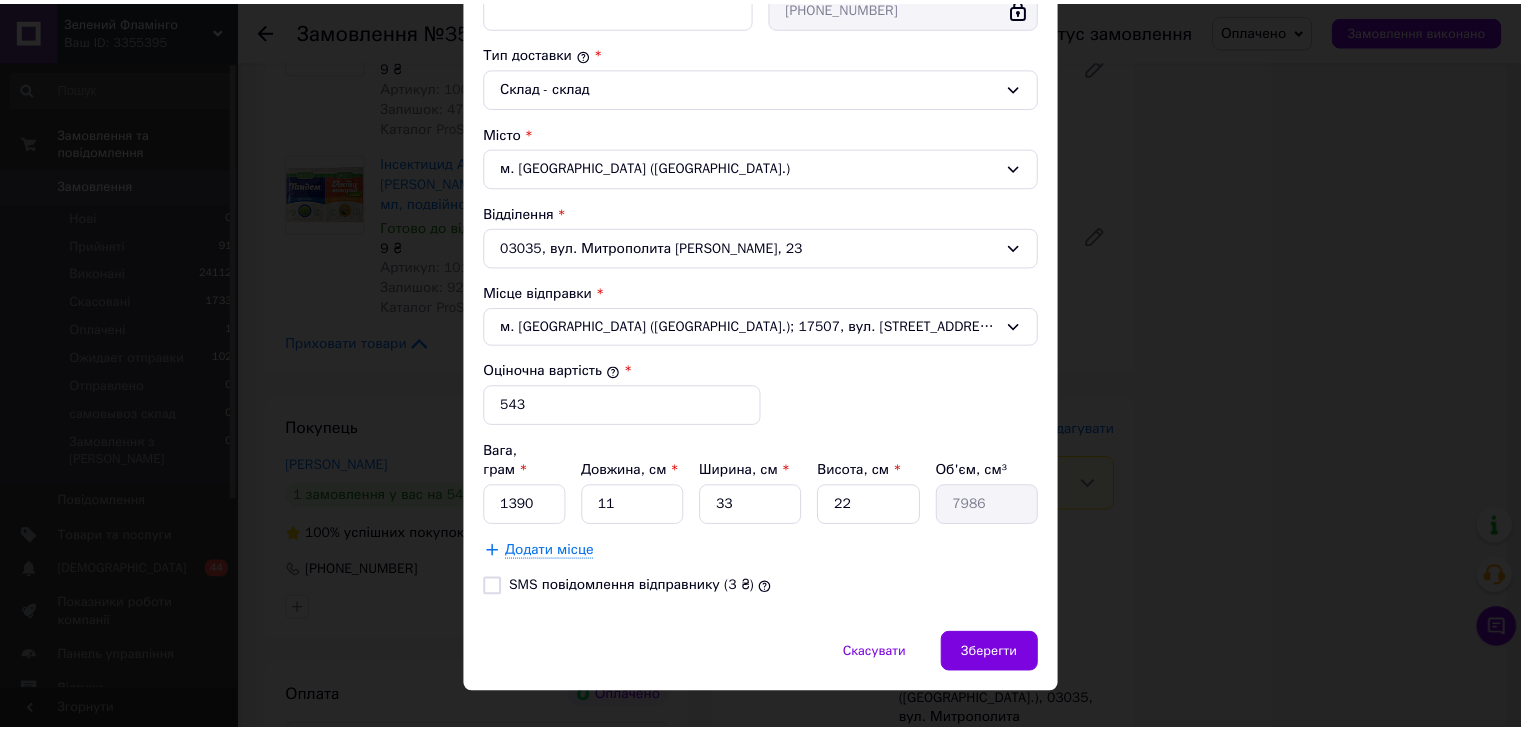 scroll, scrollTop: 516, scrollLeft: 0, axis: vertical 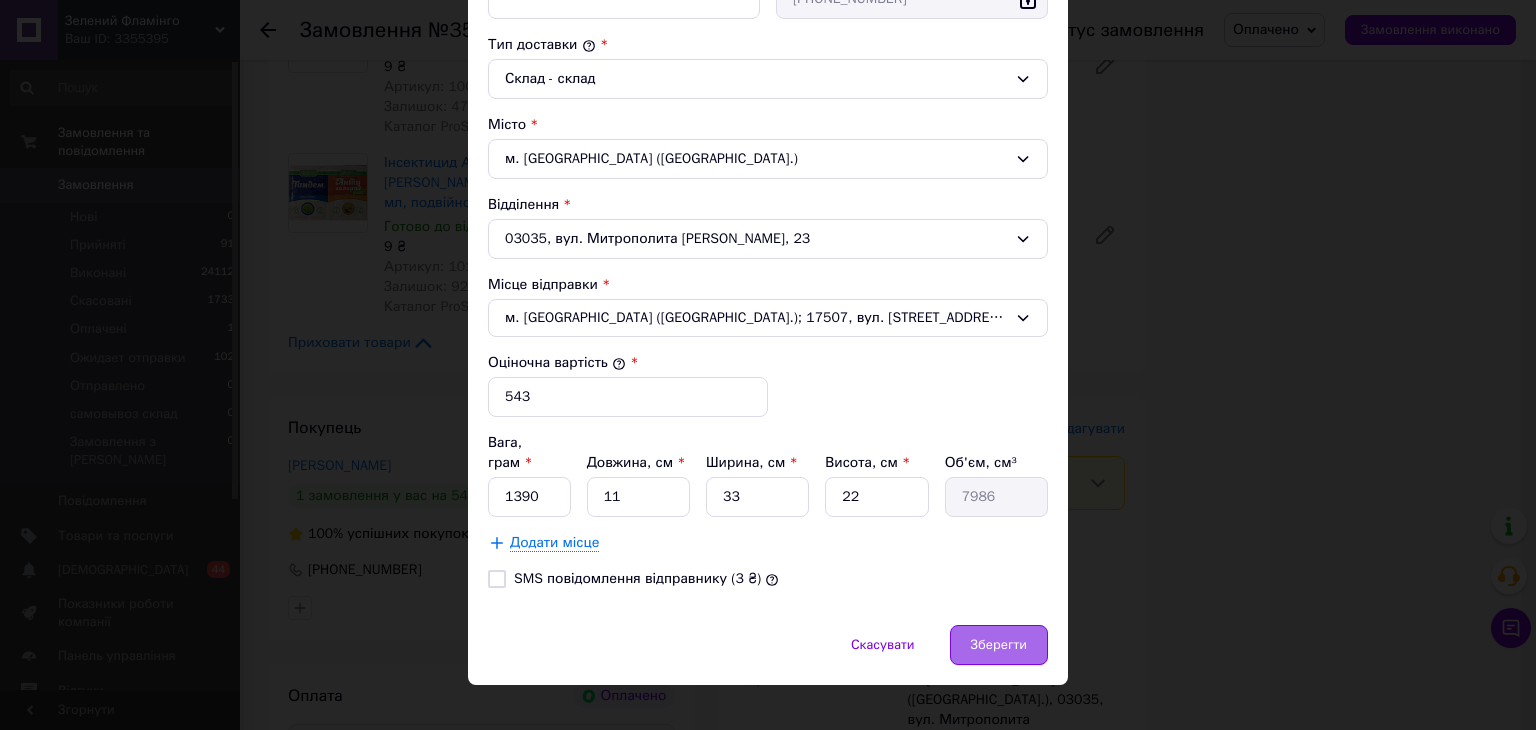 click on "Зберегти" at bounding box center [999, 645] 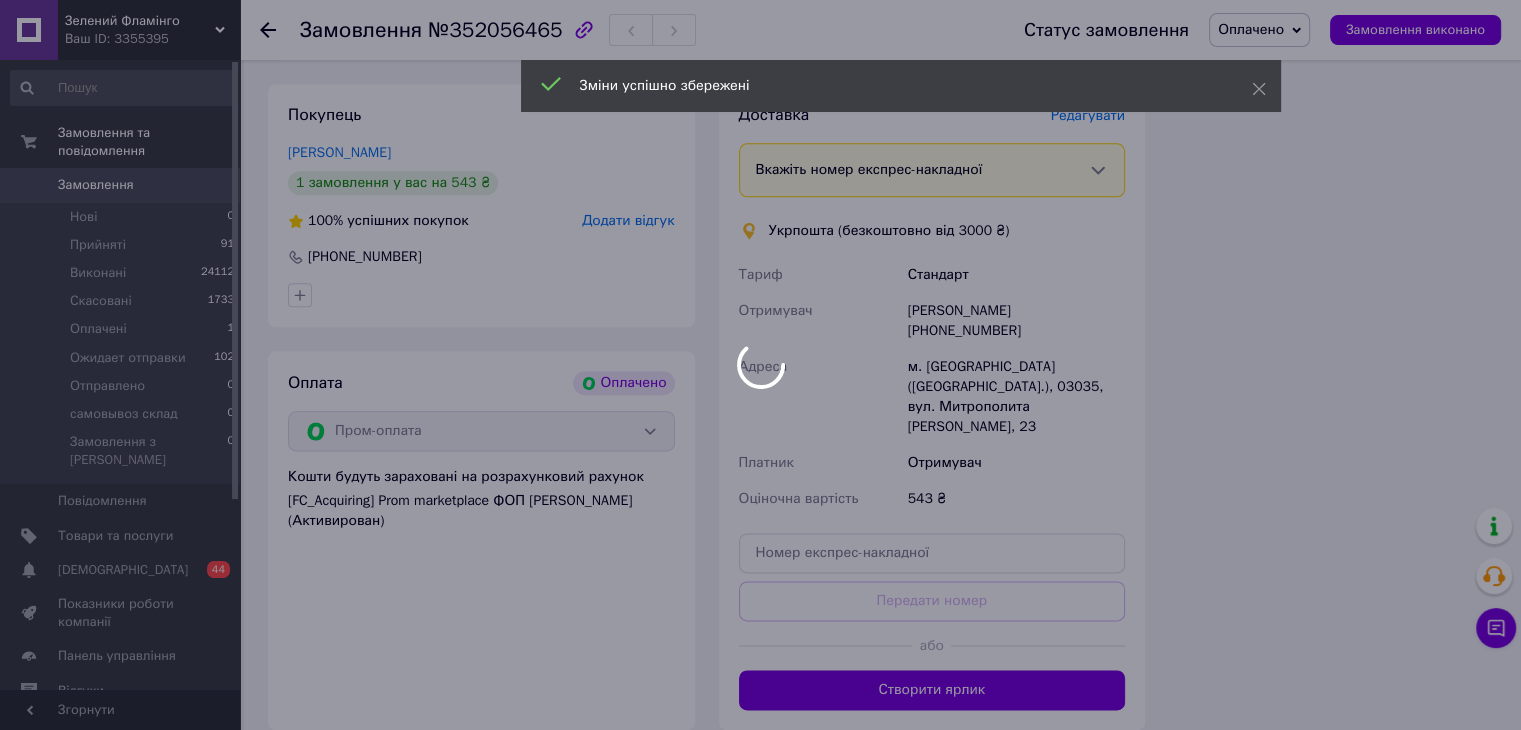 scroll, scrollTop: 2500, scrollLeft: 0, axis: vertical 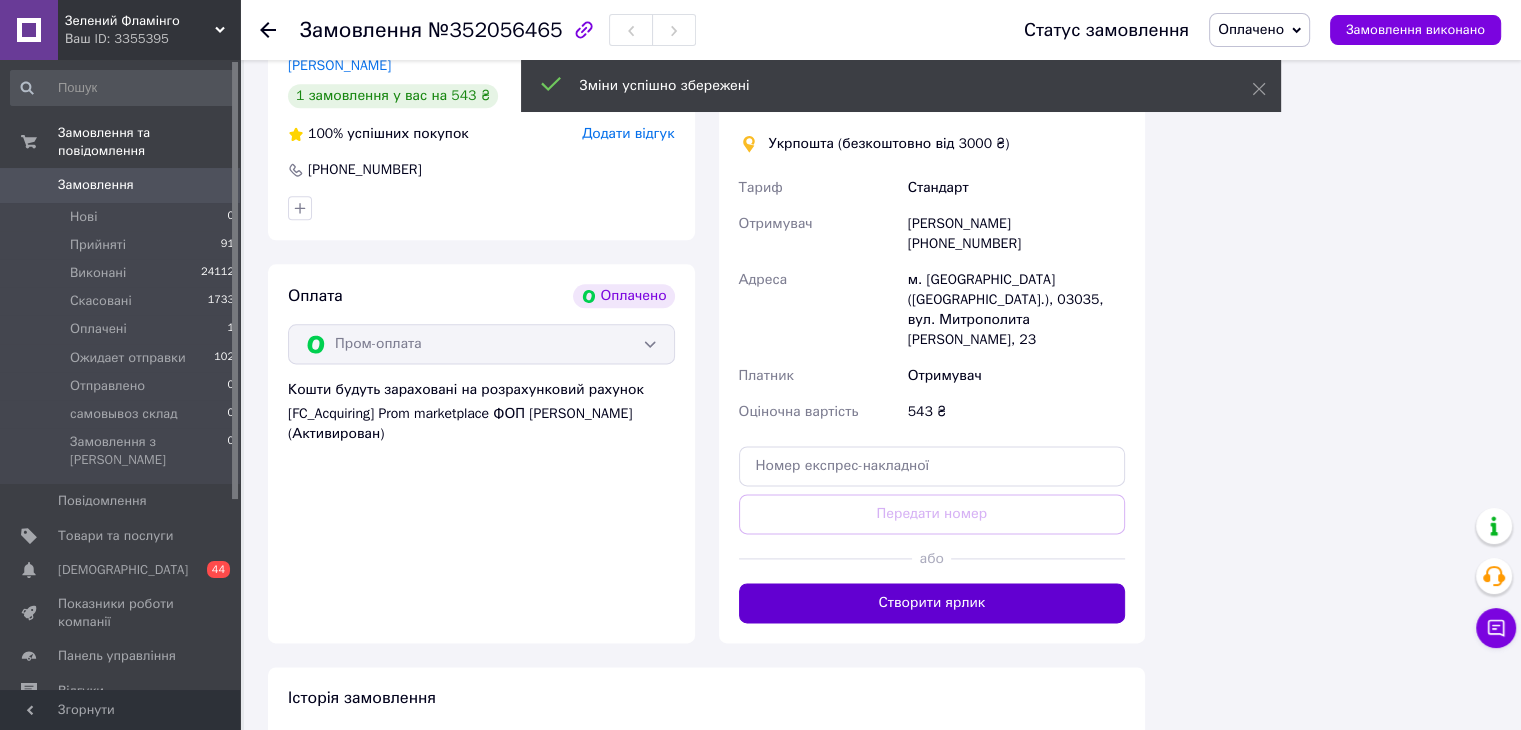 click on "Створити ярлик" at bounding box center [932, 603] 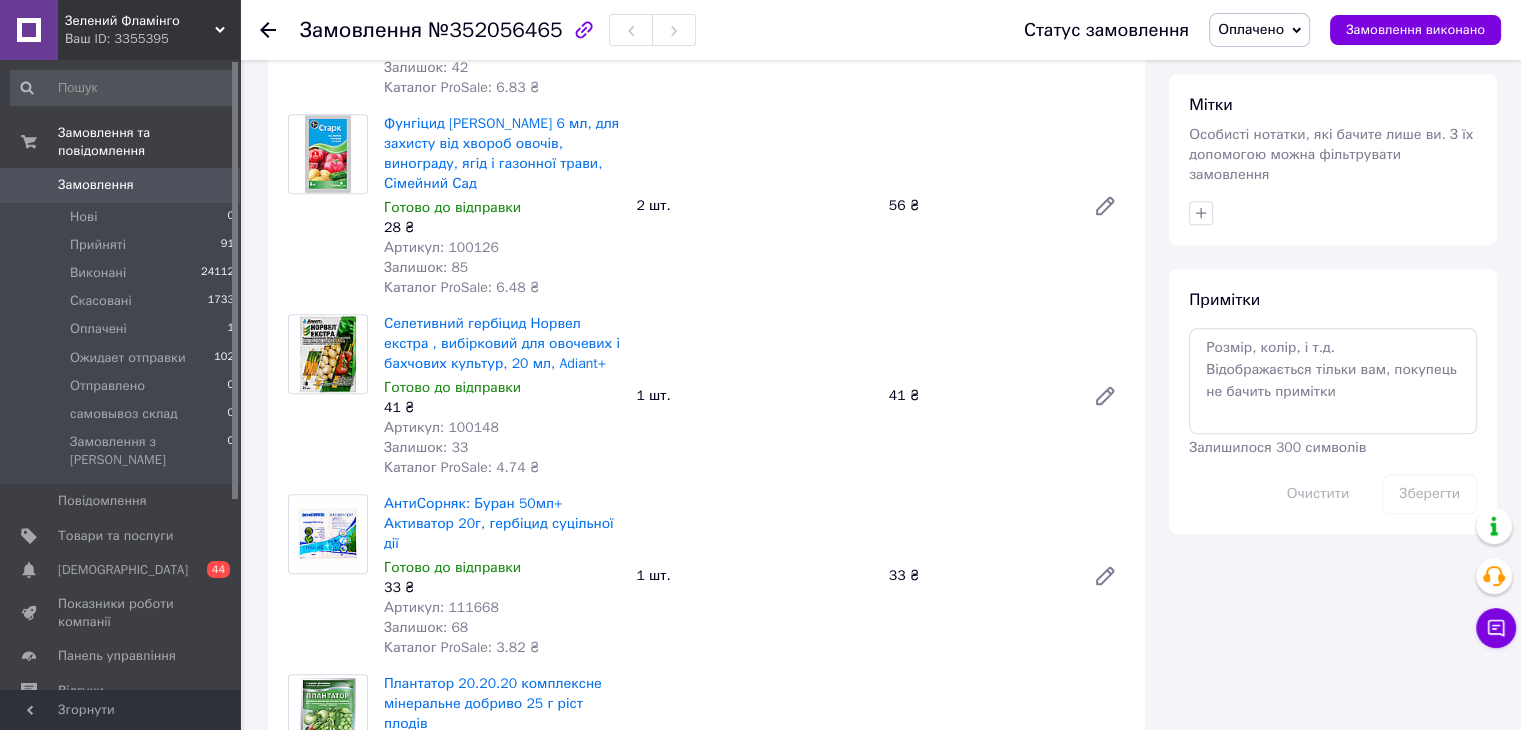 scroll, scrollTop: 900, scrollLeft: 0, axis: vertical 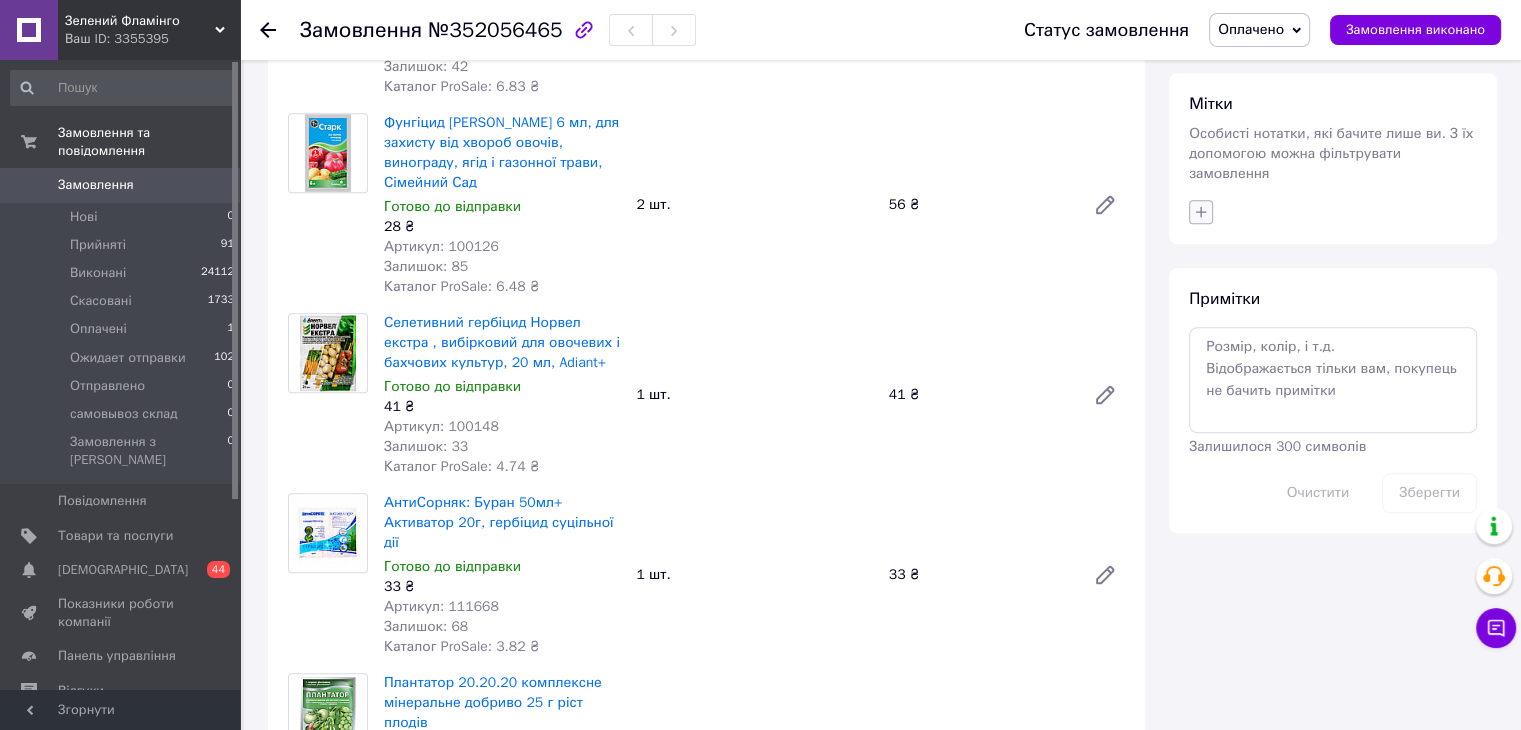click 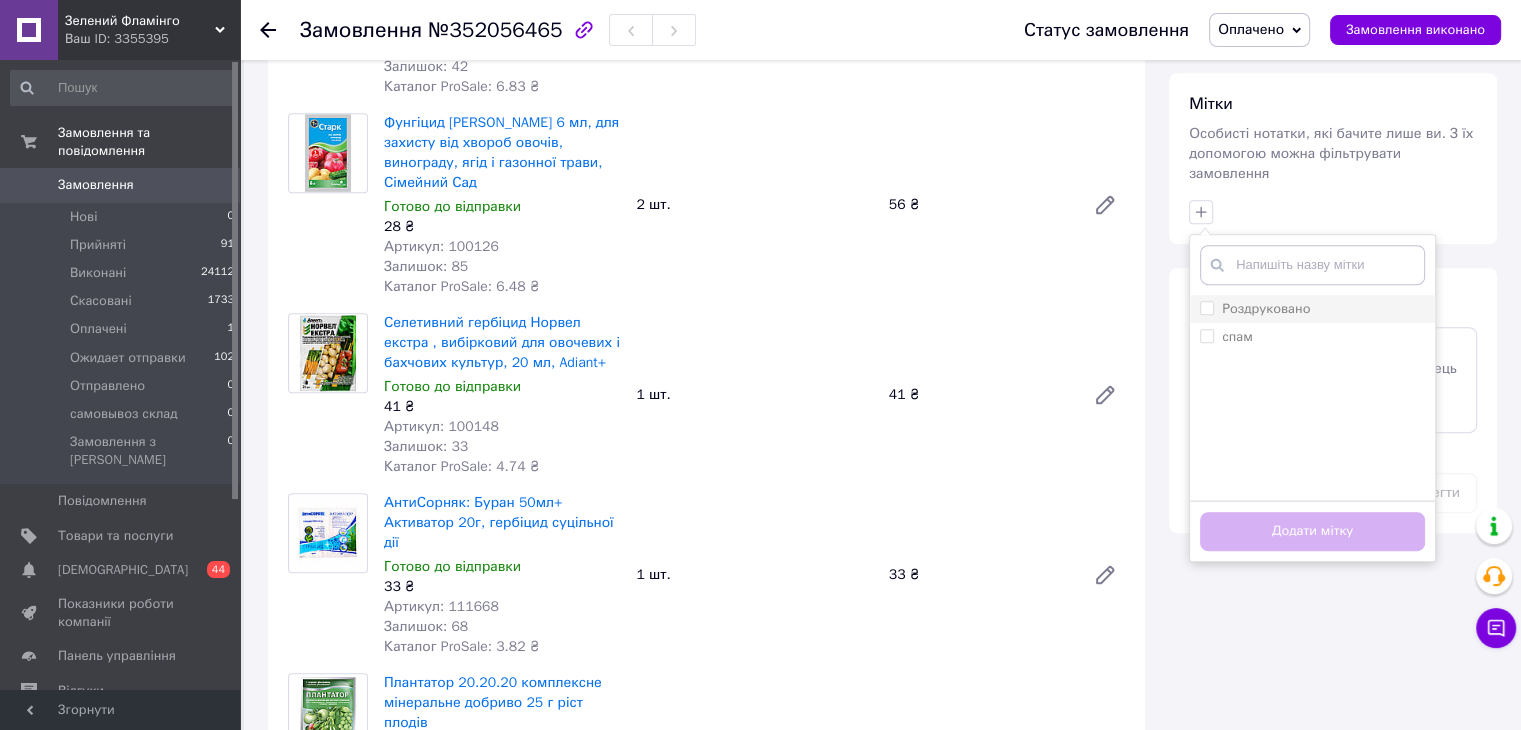 click on "Роздруковано" at bounding box center [1266, 308] 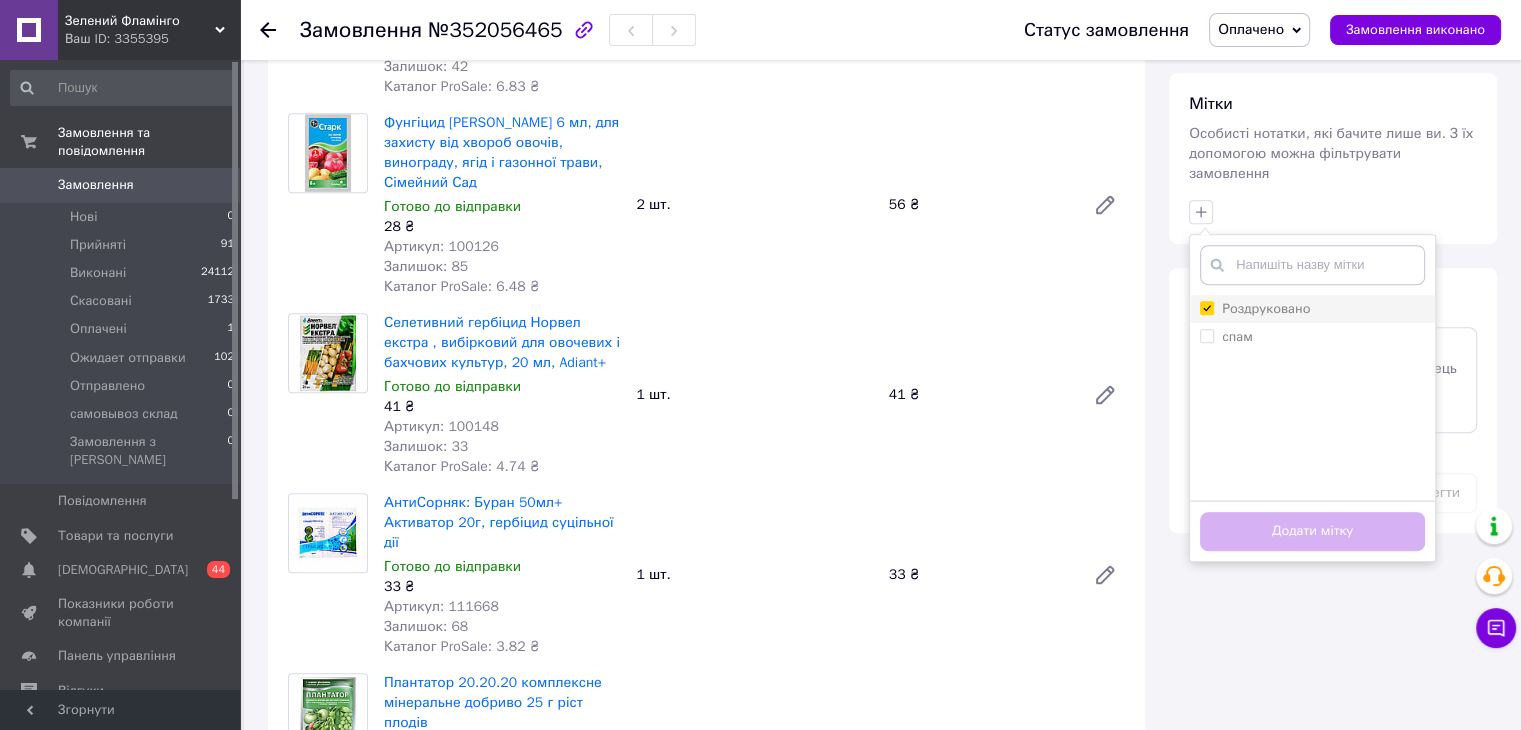 checkbox on "true" 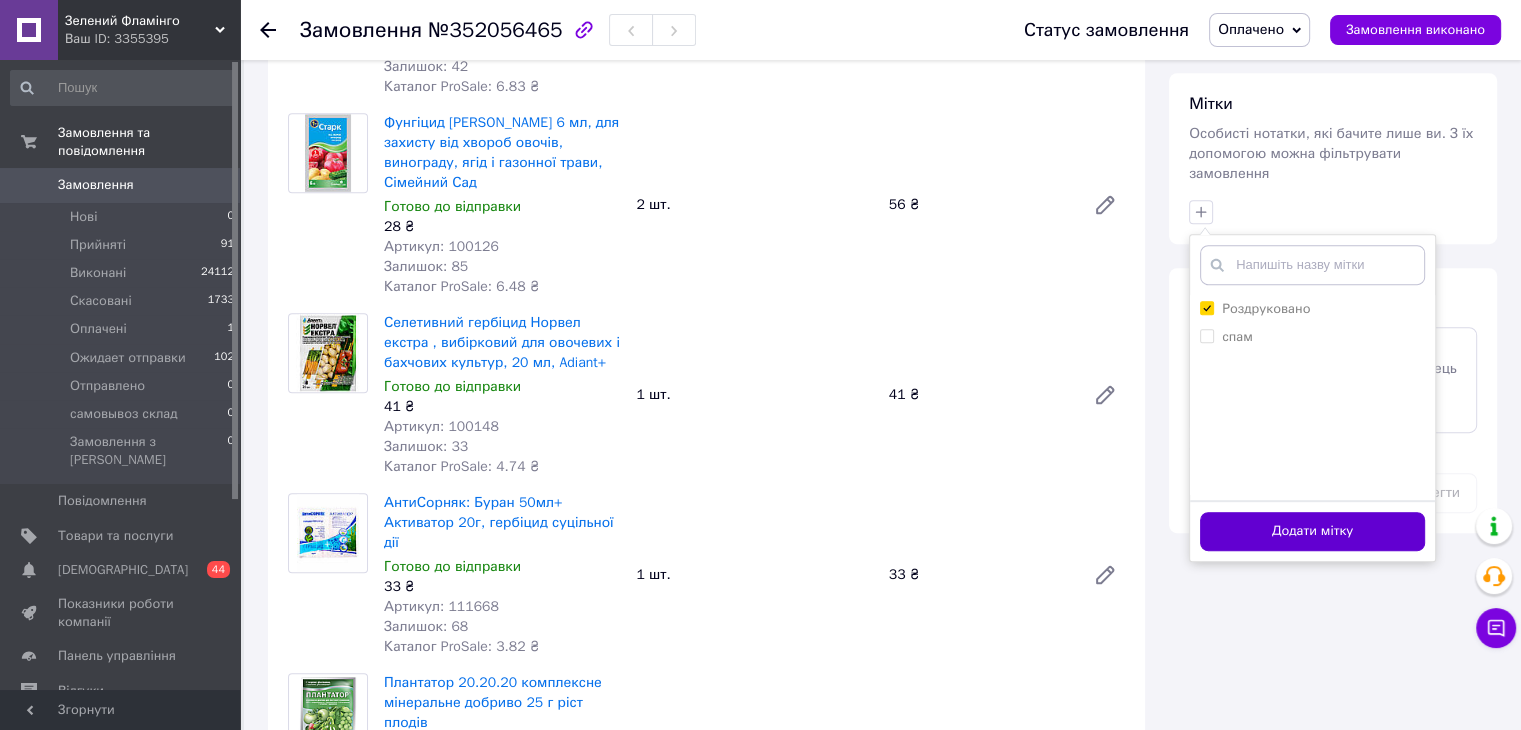 click on "Додати мітку" at bounding box center [1312, 531] 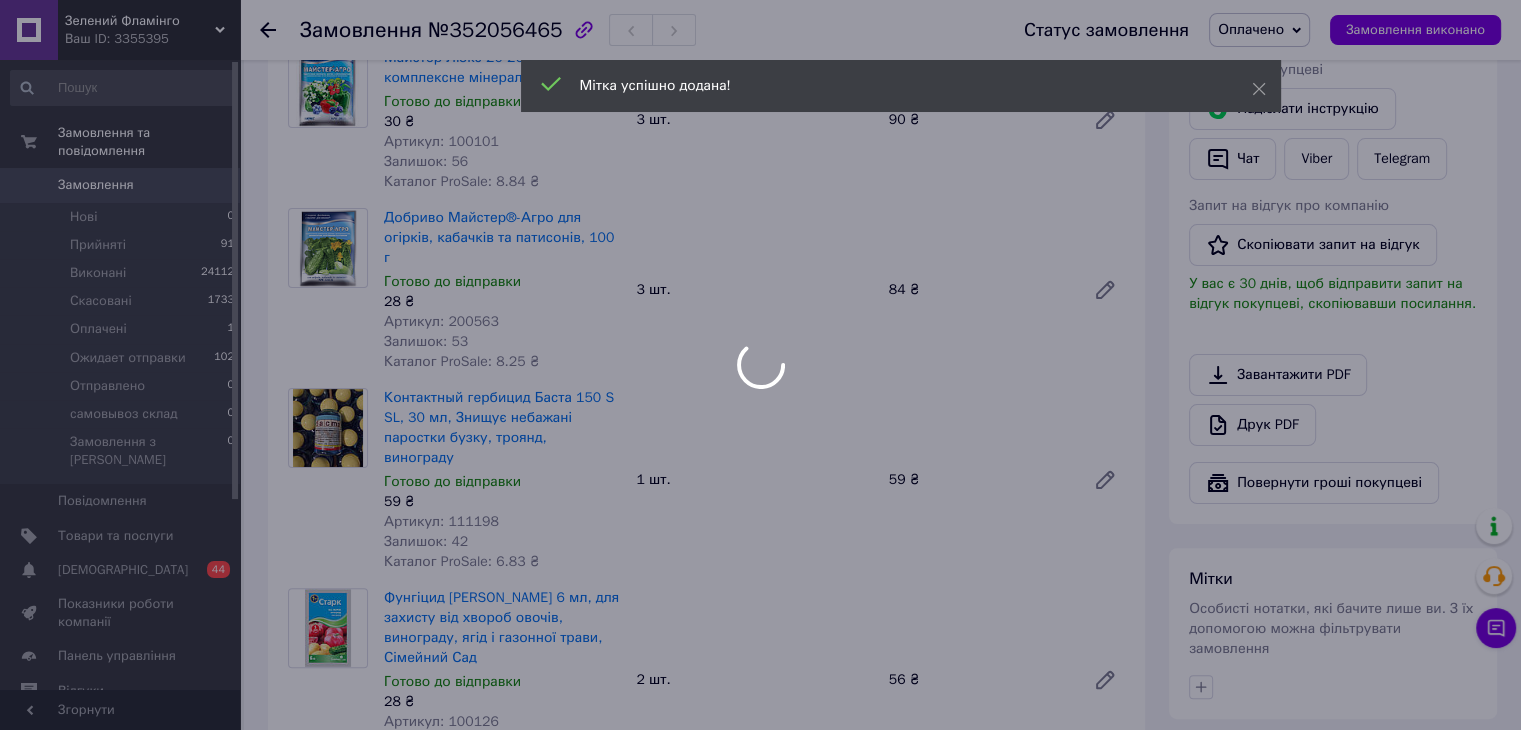 scroll, scrollTop: 200, scrollLeft: 0, axis: vertical 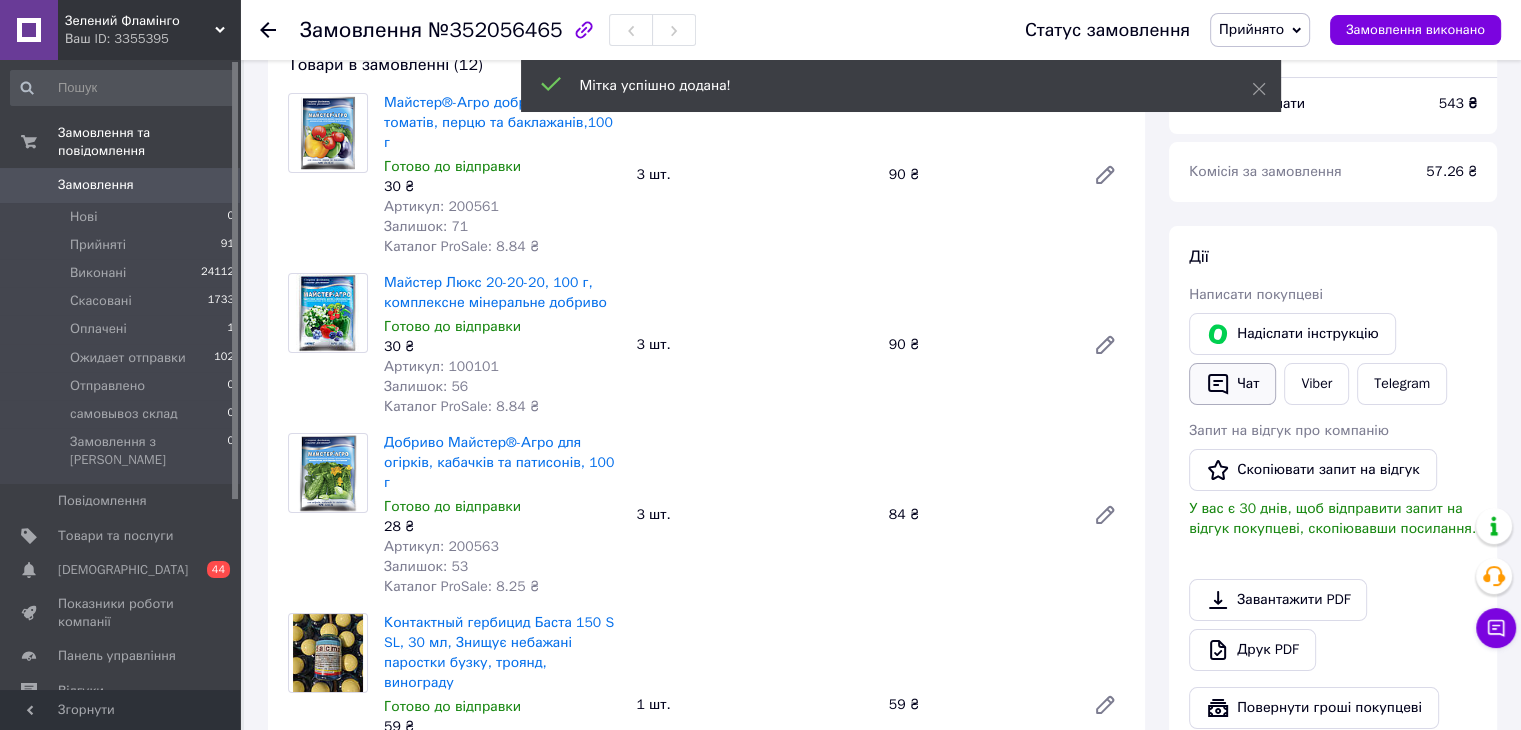 click on "Чат" at bounding box center [1232, 384] 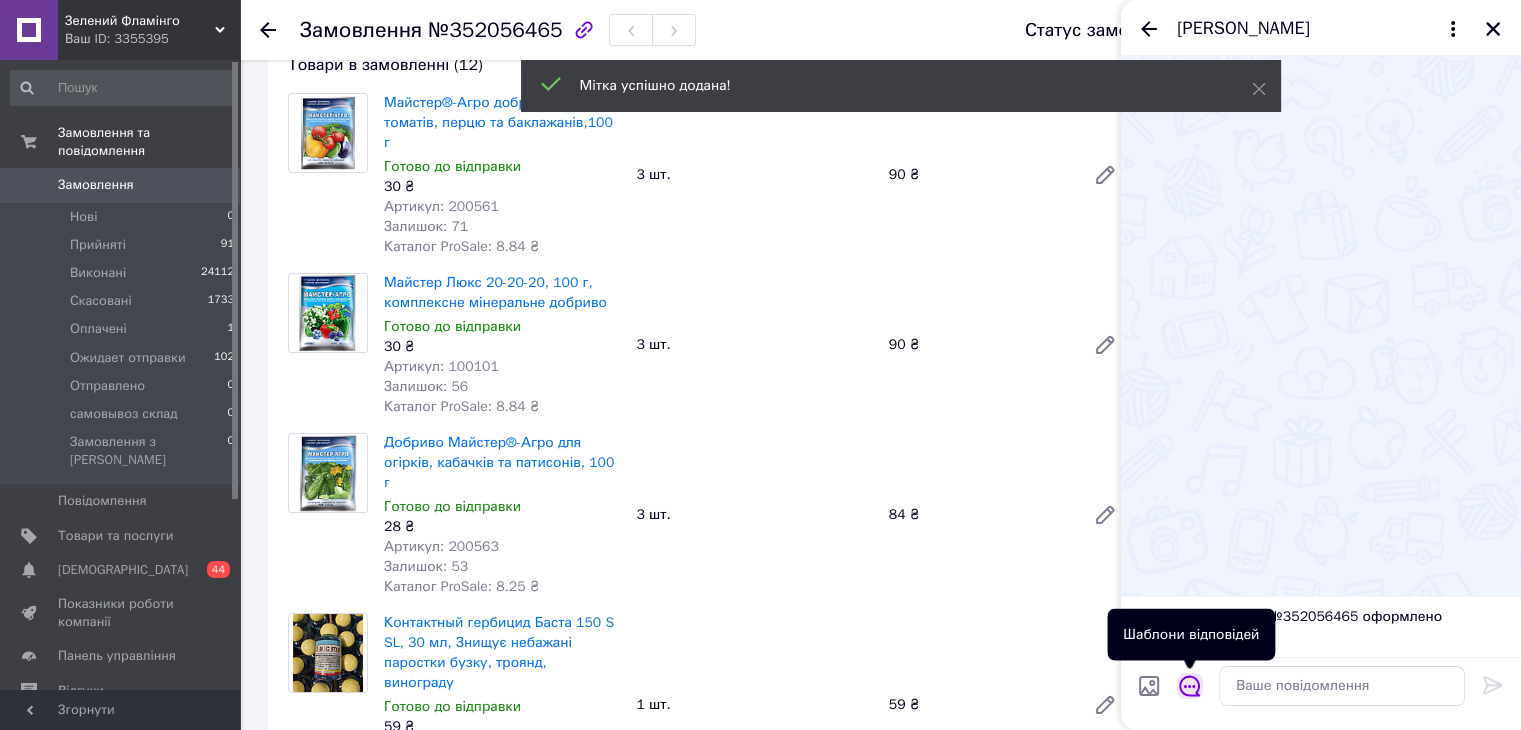 click 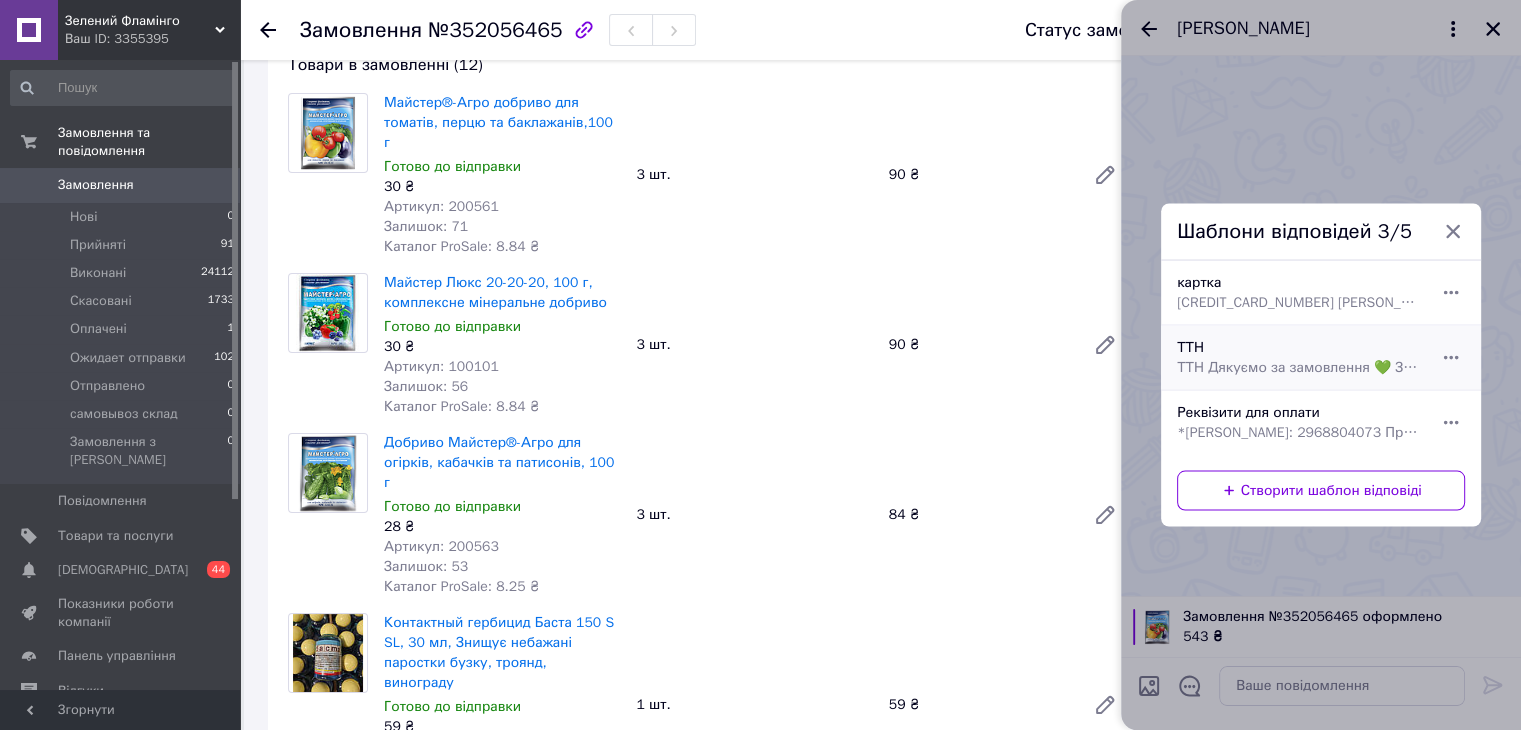 click on "ТТН ТТН
Дякуємо за замовлення 💚
З повагою "Зелений Фламінго"                                                                               greenflamingo.com.ua" at bounding box center [1299, 358] 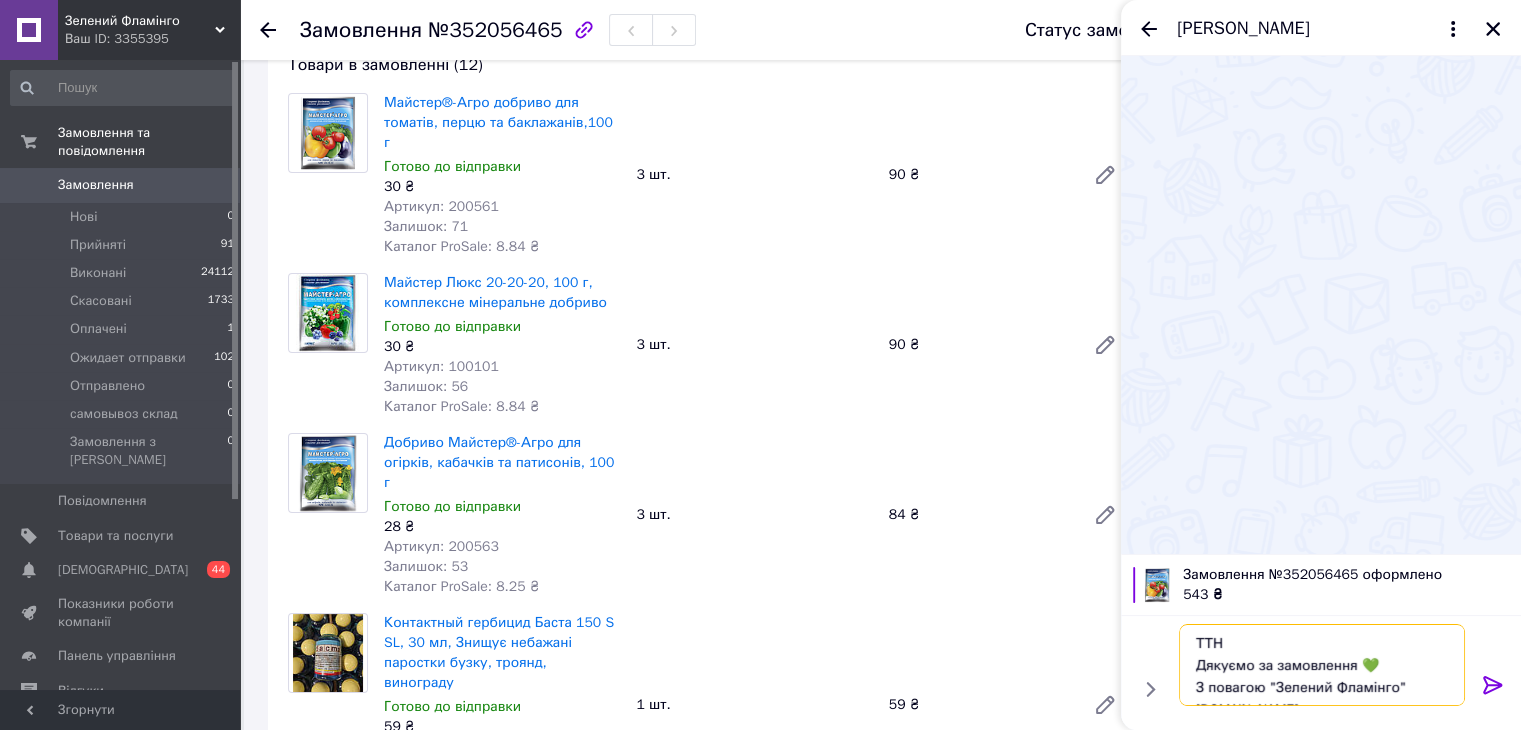 paste on "0504839697374" 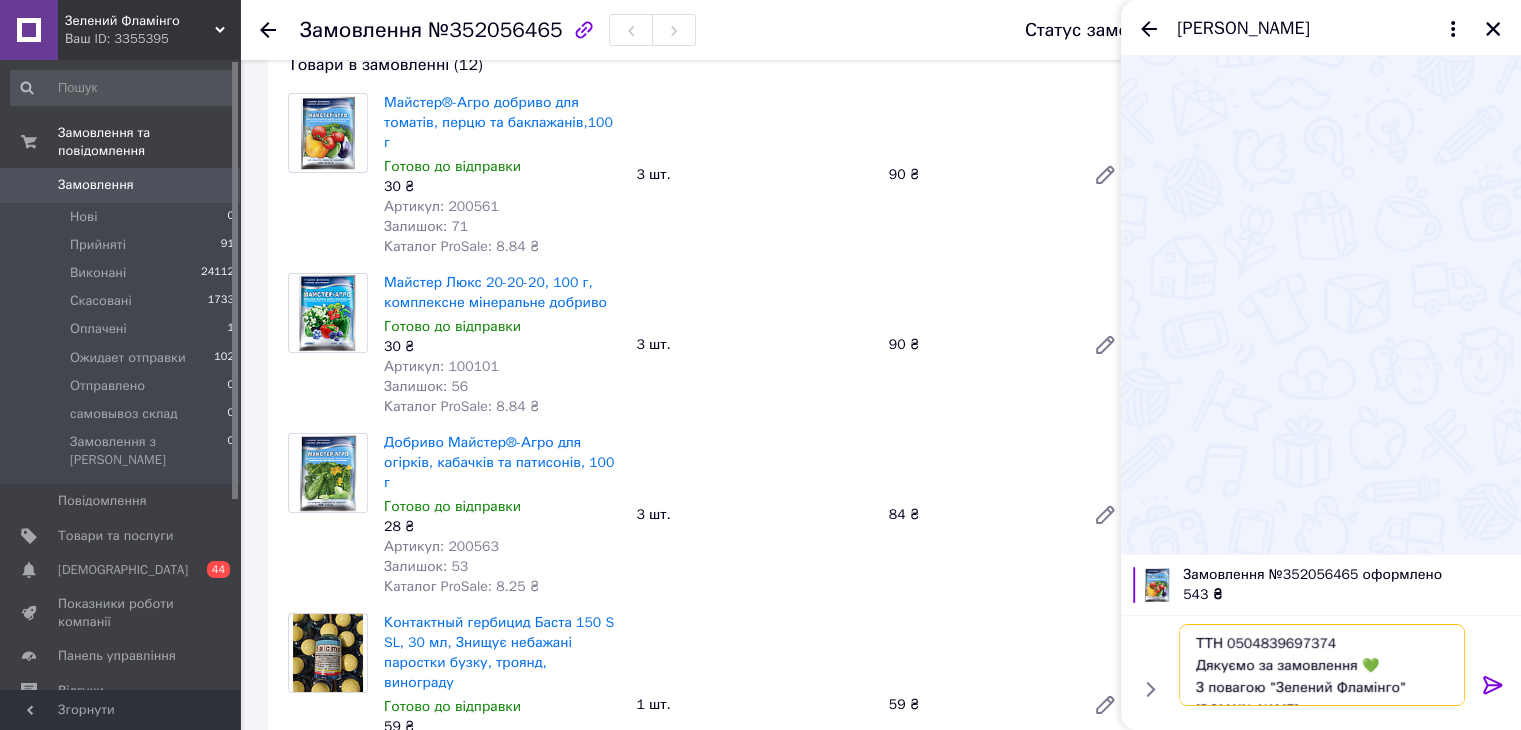 type on "ТТН 0504839697374
Дякуємо за замовлення 💚
З повагою "Зелений Фламінго"                                                                               greenflamingo.com.ua" 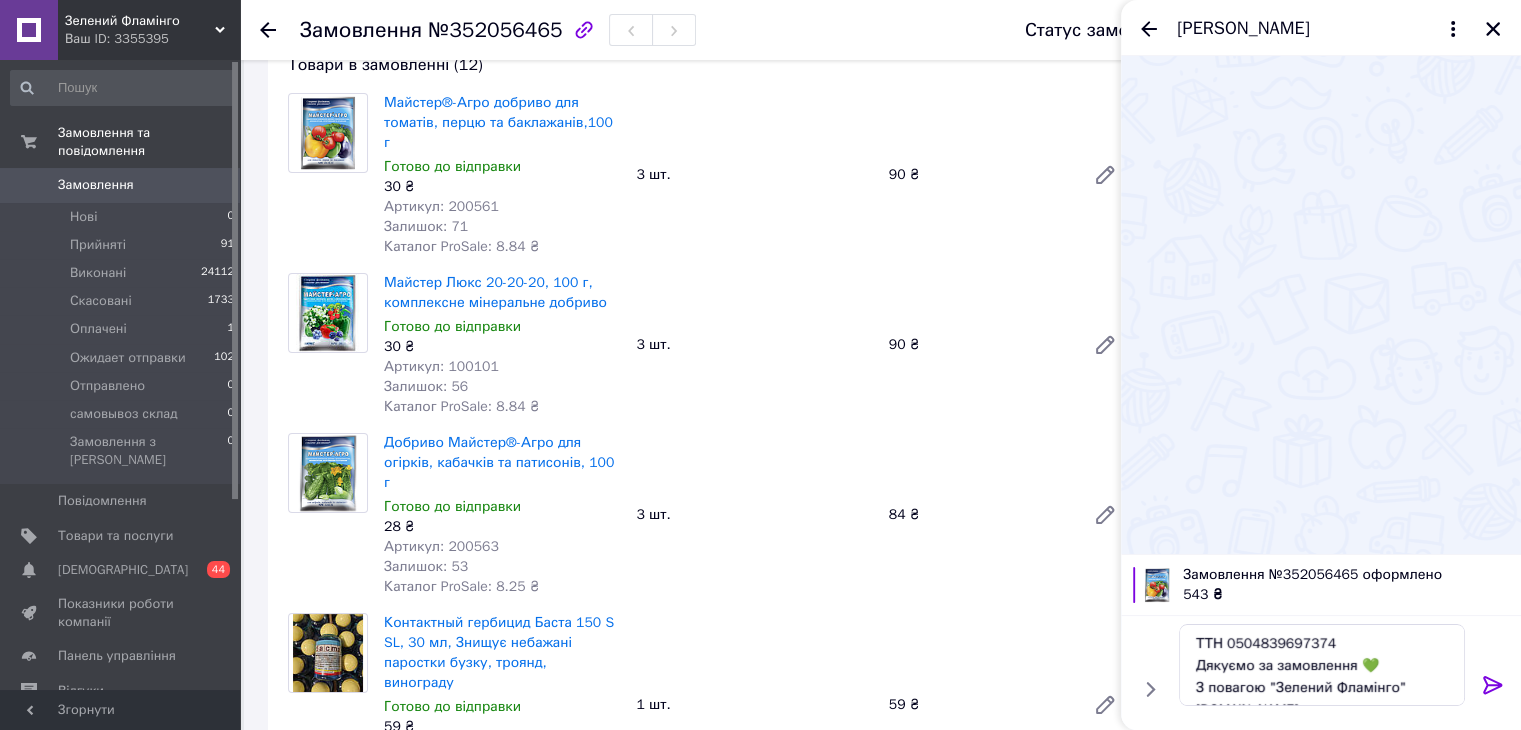 click 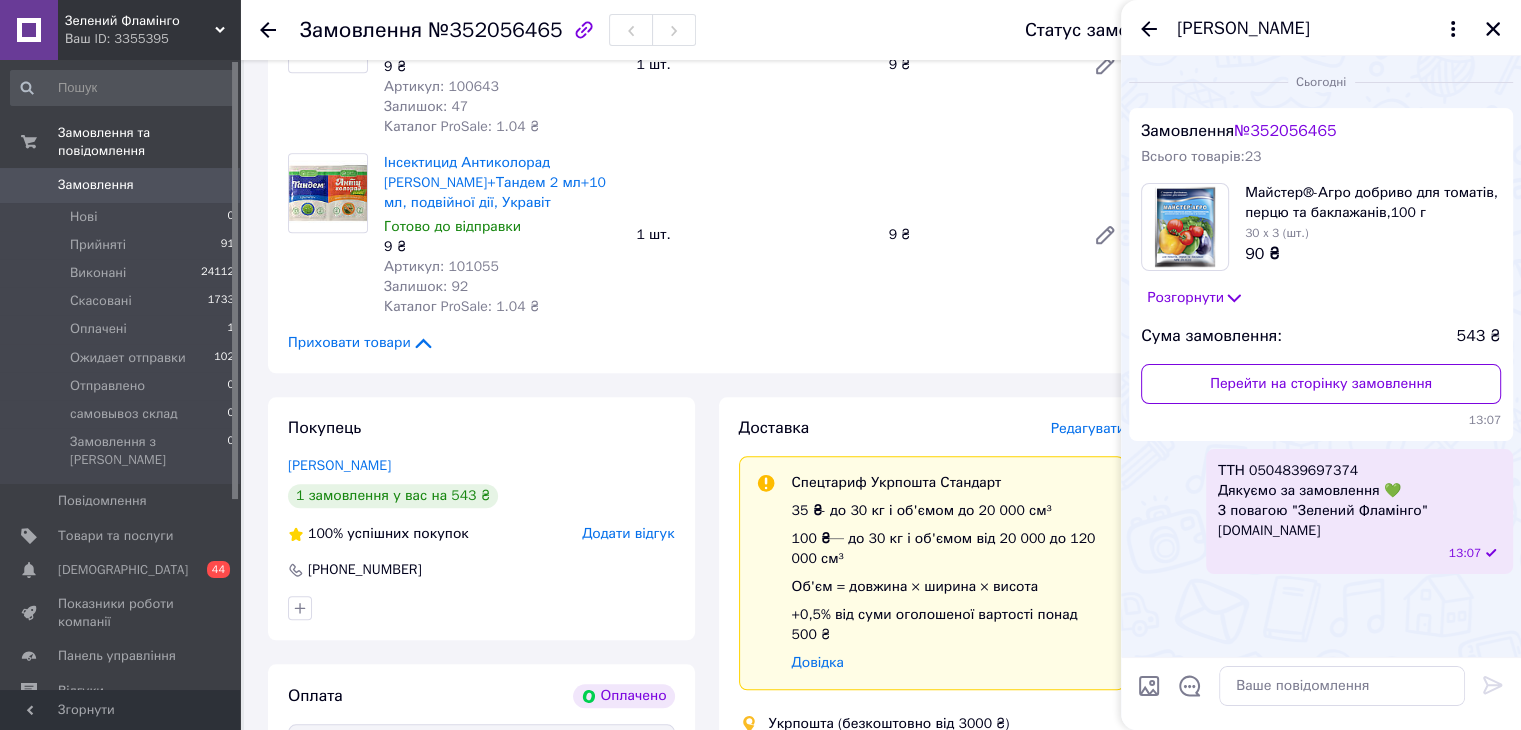 scroll, scrollTop: 2400, scrollLeft: 0, axis: vertical 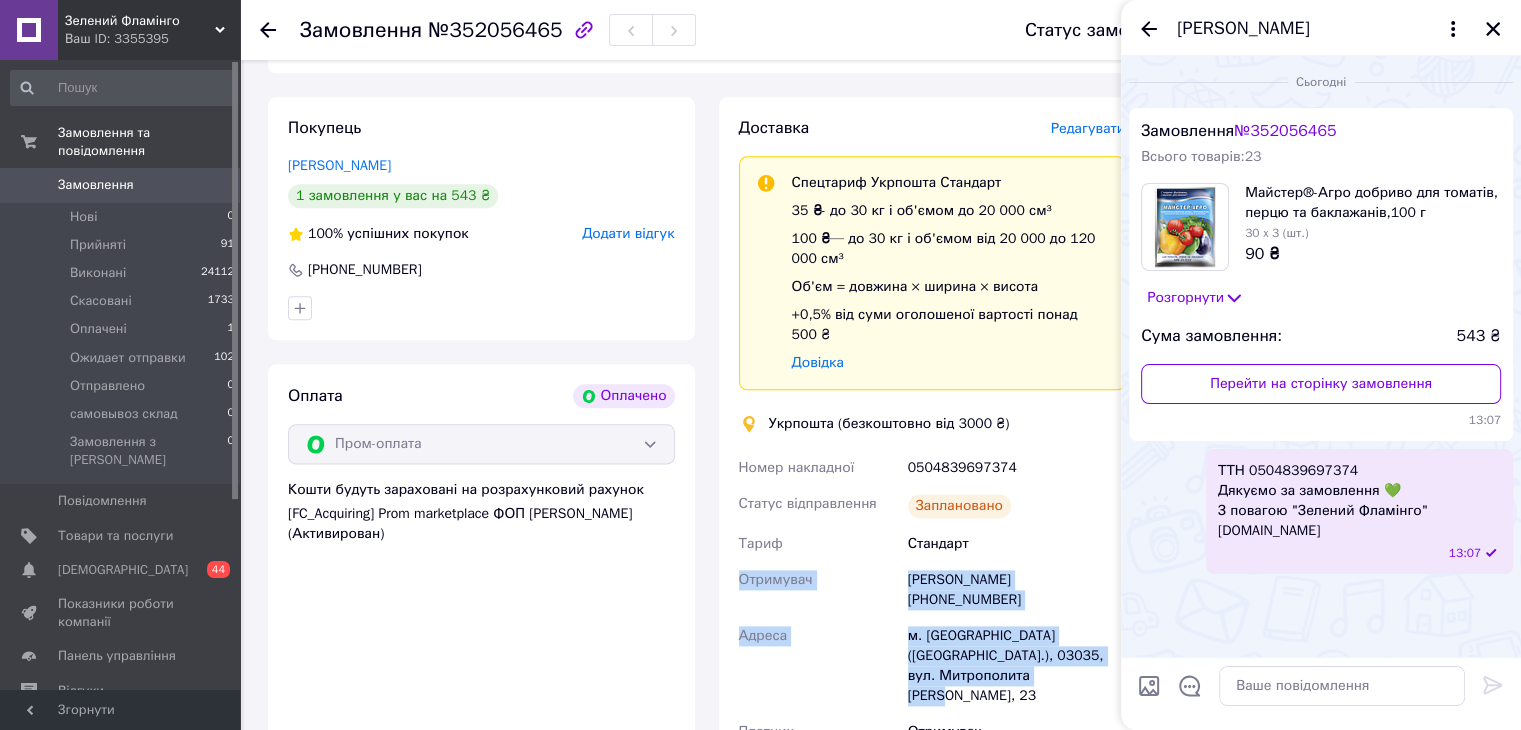 drag, startPoint x: 733, startPoint y: 441, endPoint x: 1025, endPoint y: 534, distance: 306.45227 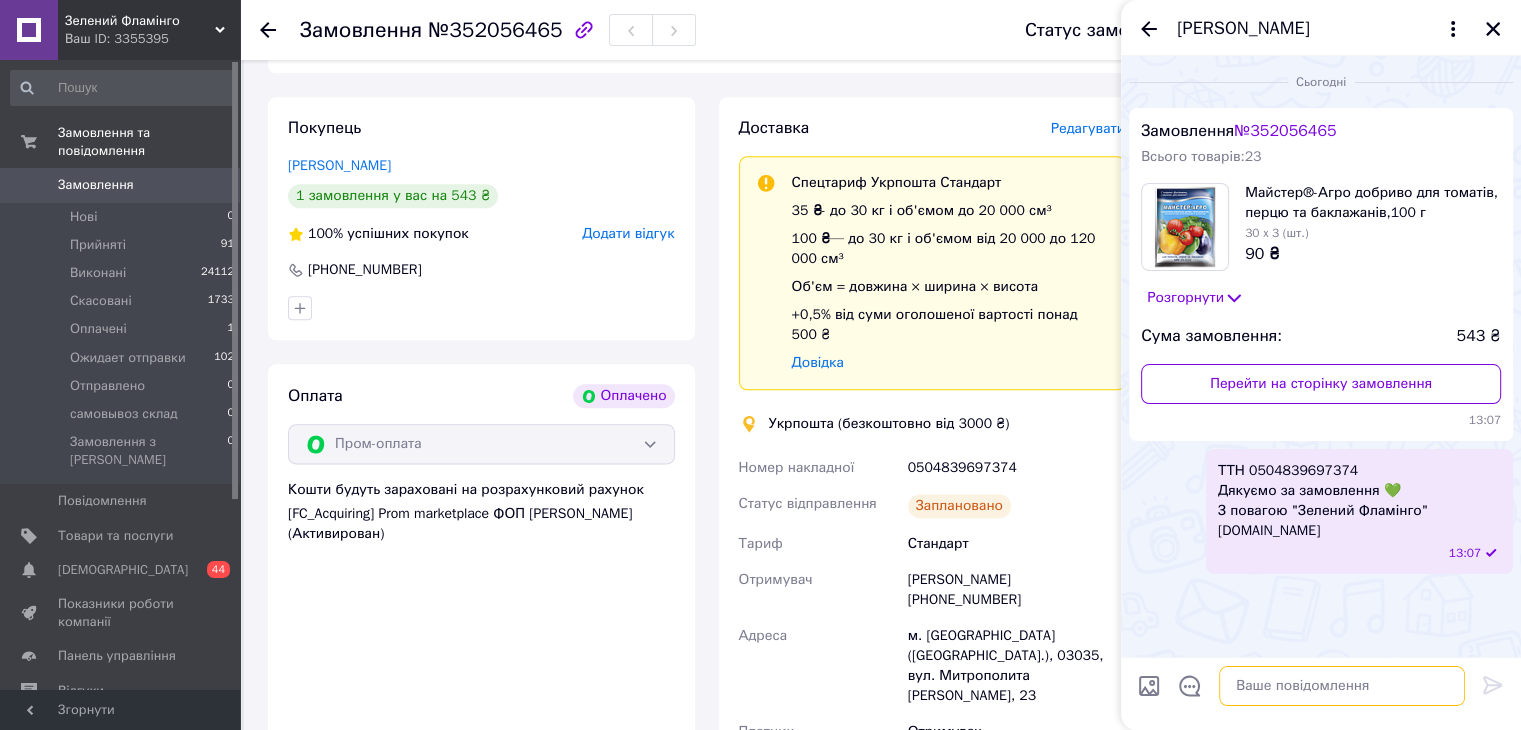 paste on "Отримувач
Микола Кузнєцов +380634041037
Адреса
м. Київ (Київська обл.), 03035, вул. Митрополита Василя Липківського, 23" 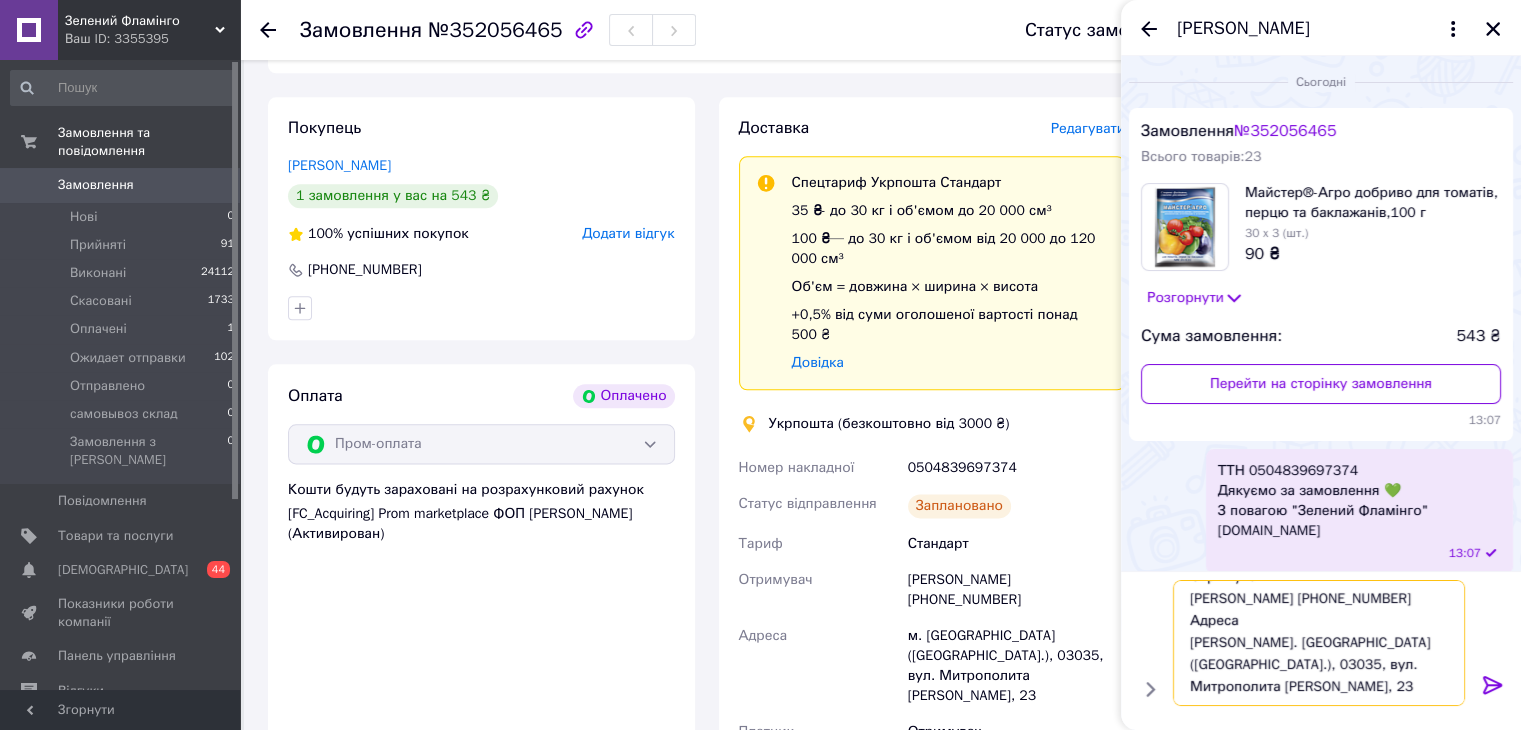 scroll, scrollTop: 1, scrollLeft: 0, axis: vertical 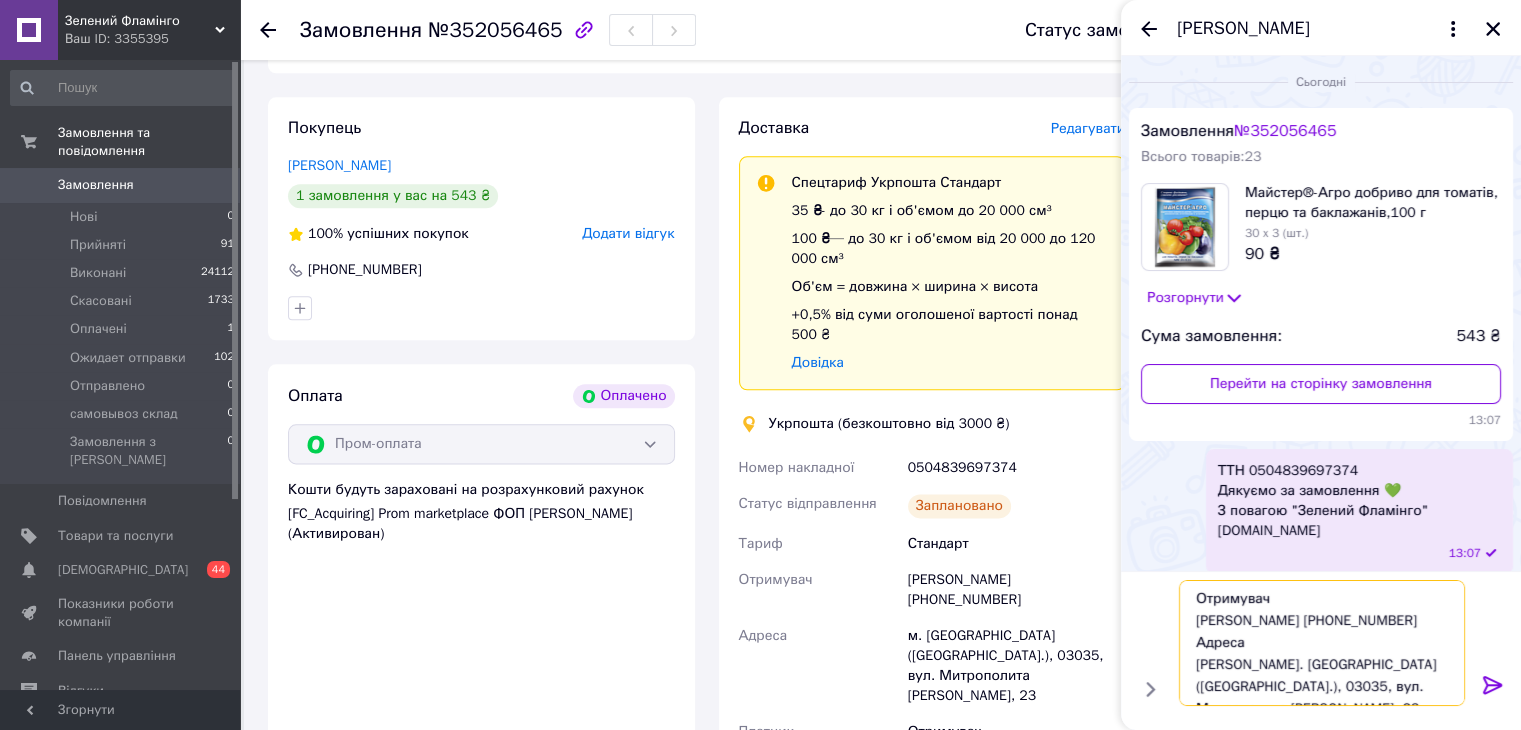 type on "Отримувач
Микола Кузнєцов +380634041037
Адреса
м. Київ (Київська обл.), 03035, вул. Митрополита Василя Липківського, 23" 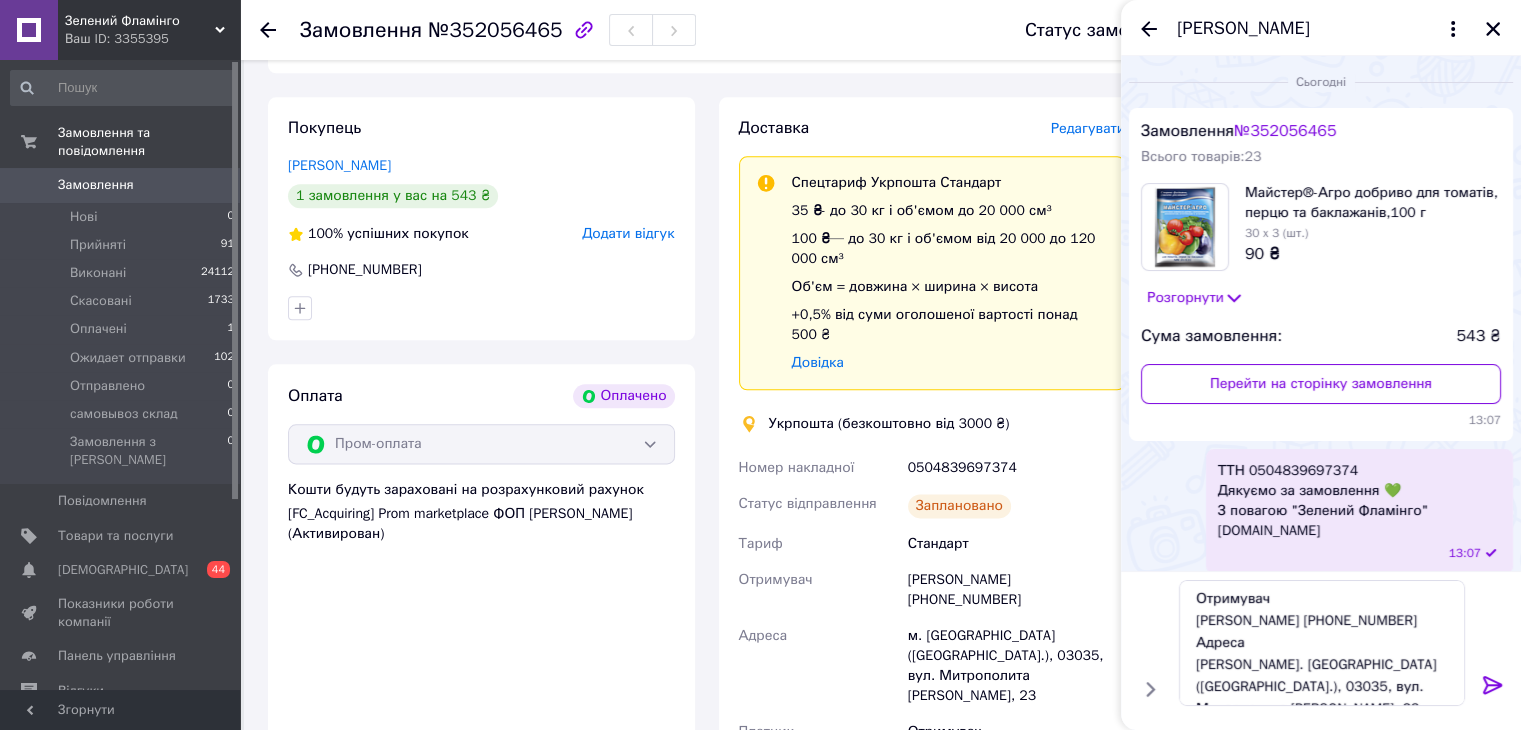click at bounding box center (1493, 689) 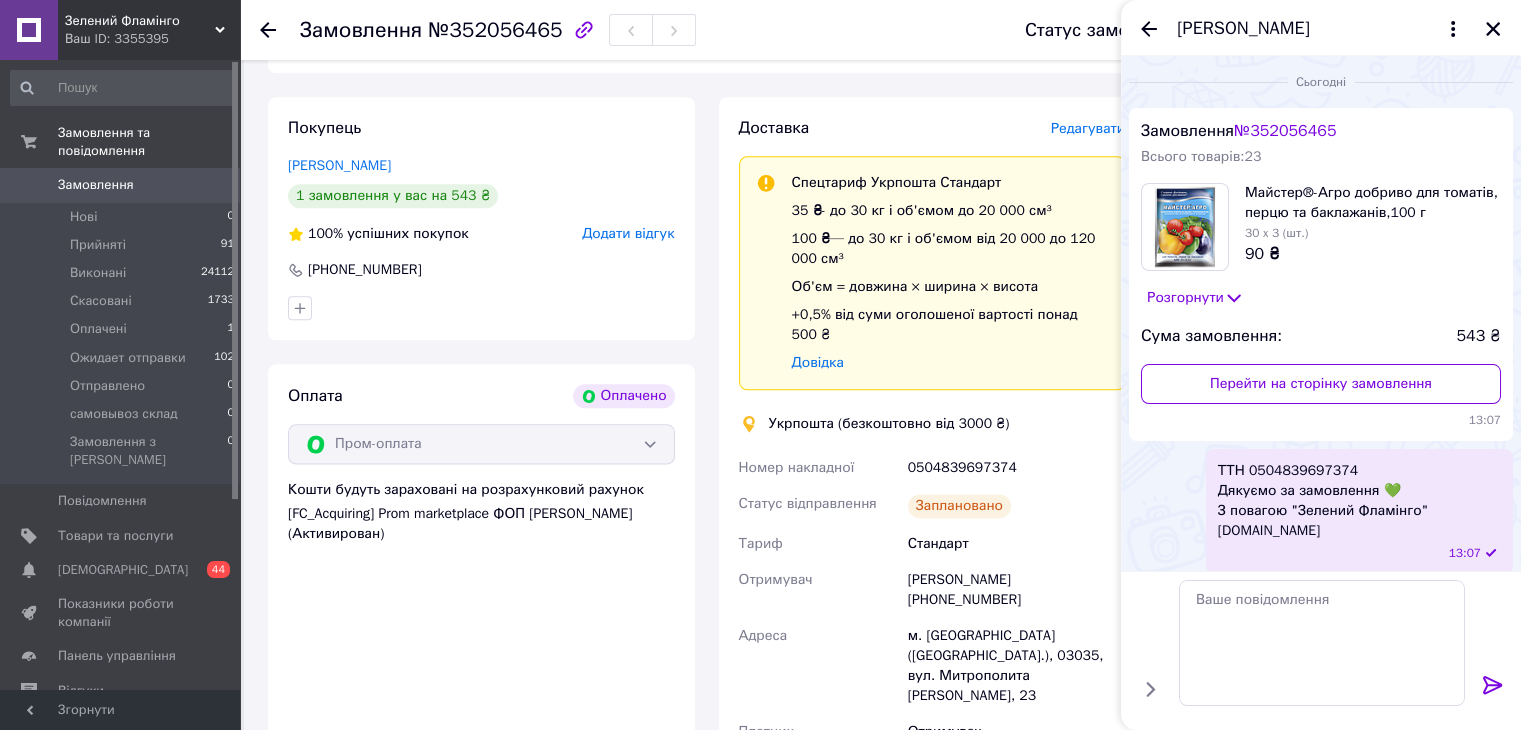 scroll, scrollTop: 0, scrollLeft: 0, axis: both 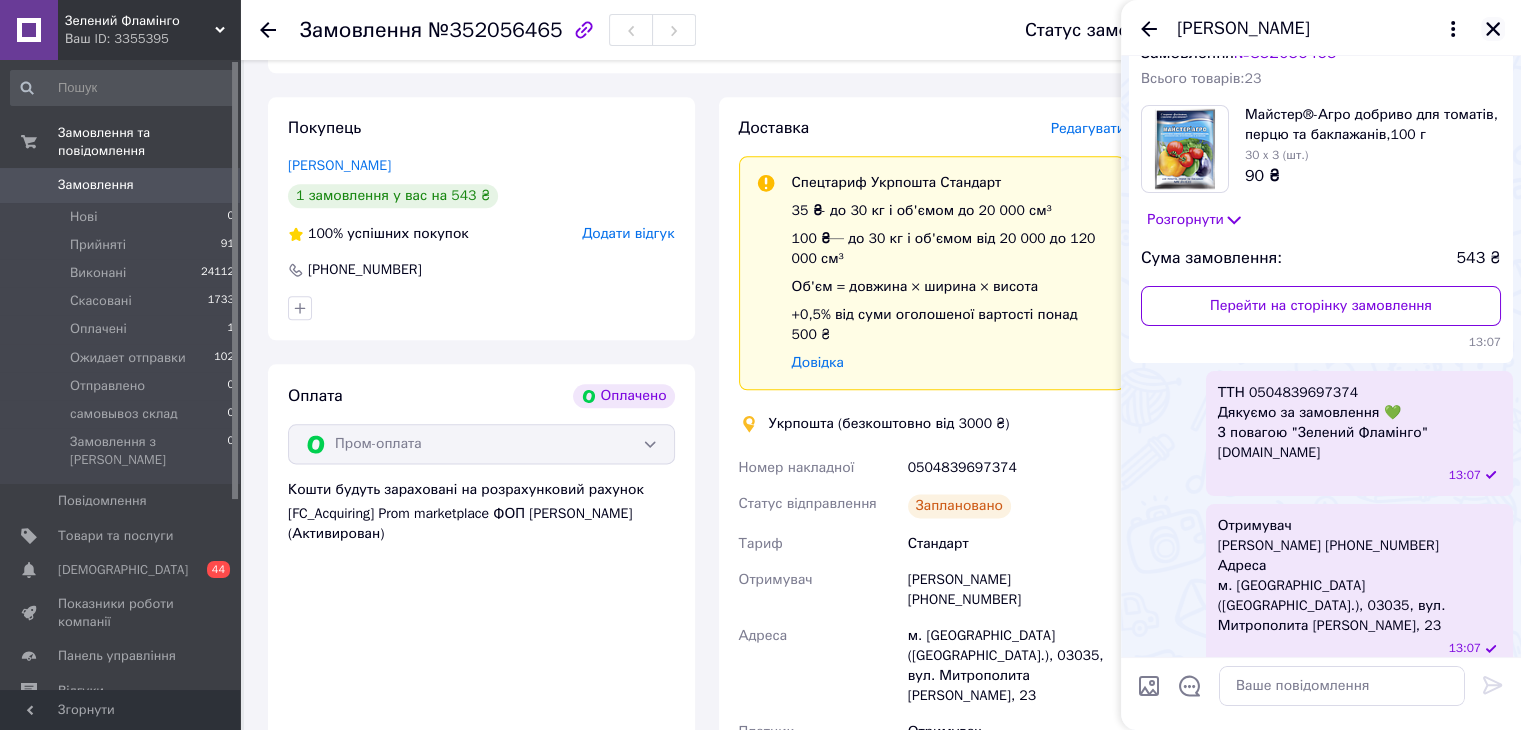 click 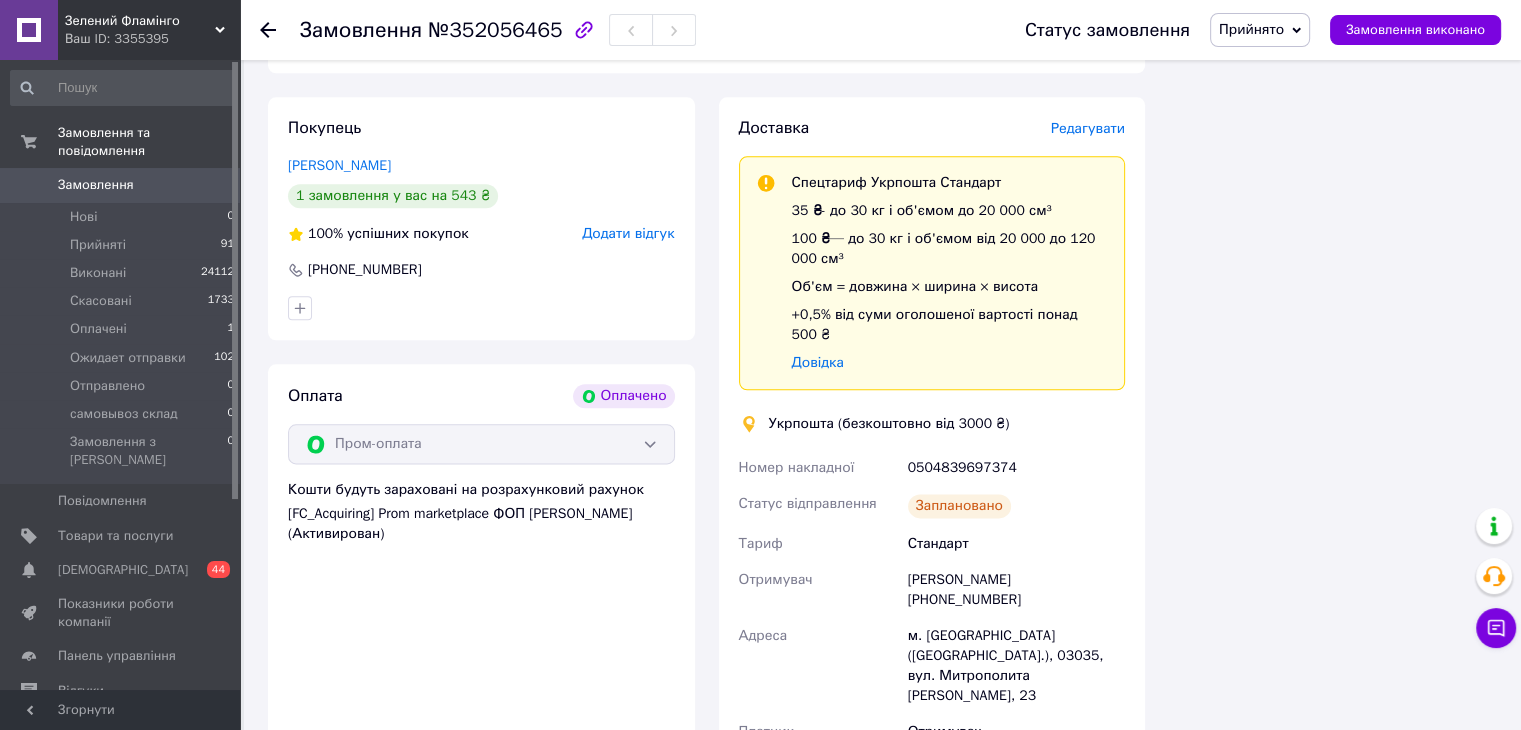 click on "Прийнято" at bounding box center [1251, 29] 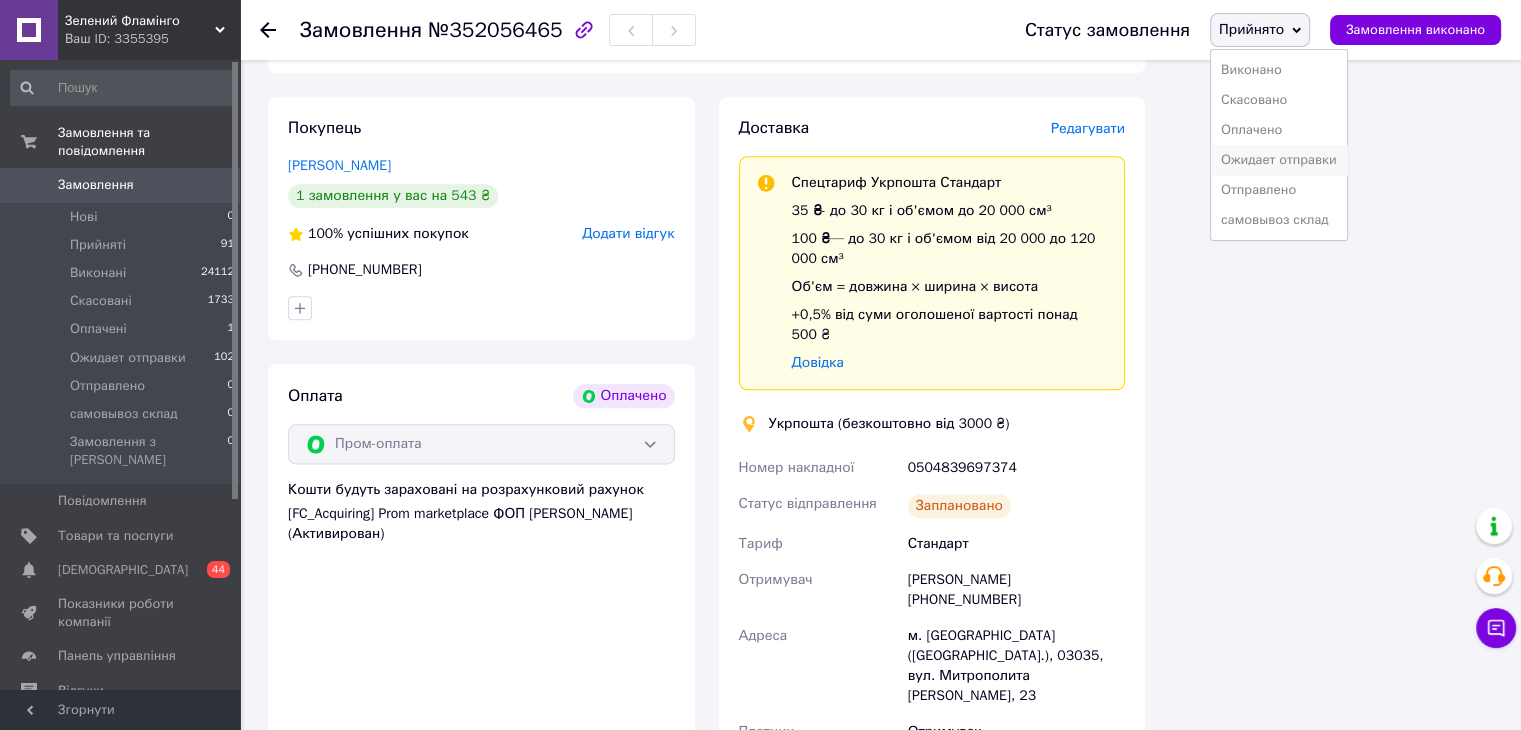 click on "Ожидает отправки" at bounding box center (1279, 160) 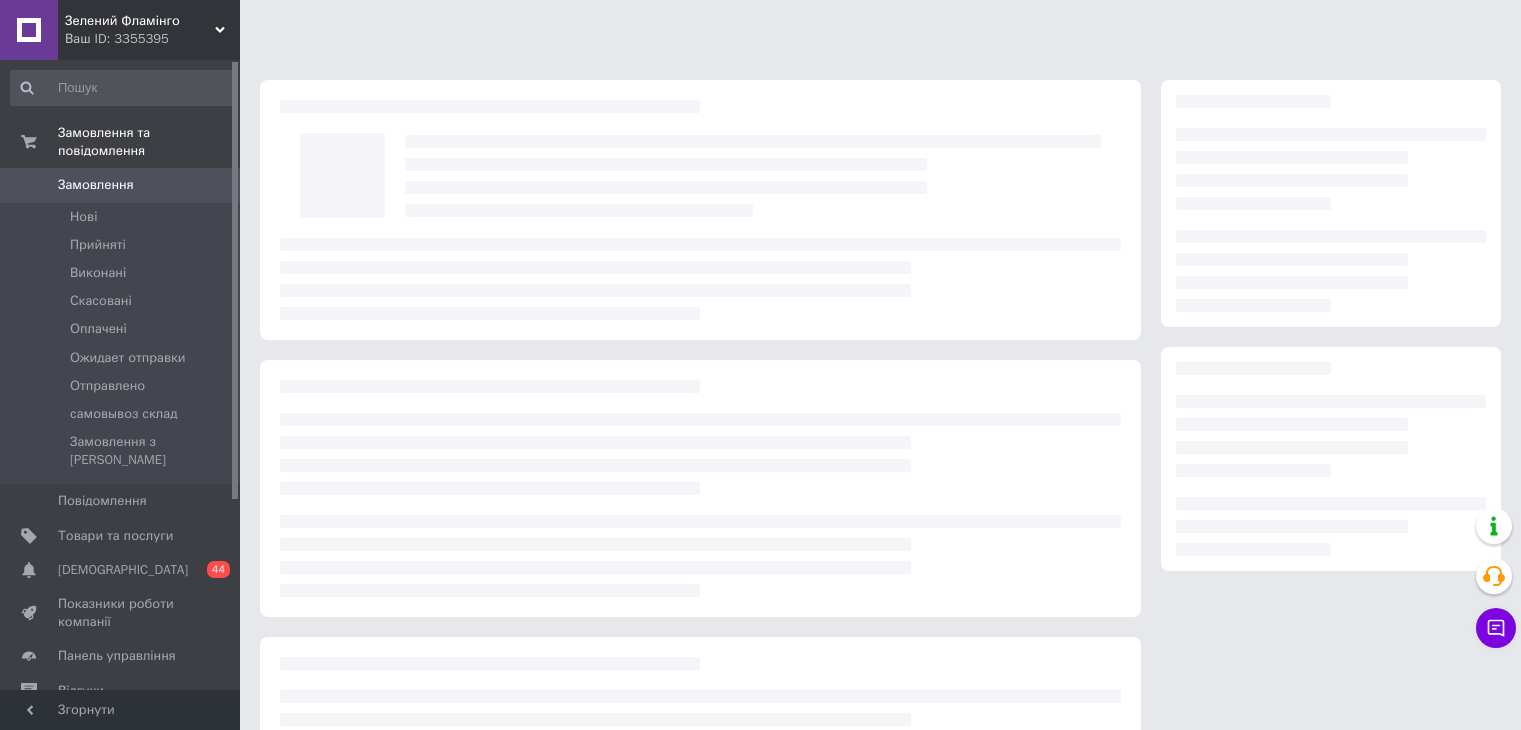 scroll, scrollTop: 0, scrollLeft: 0, axis: both 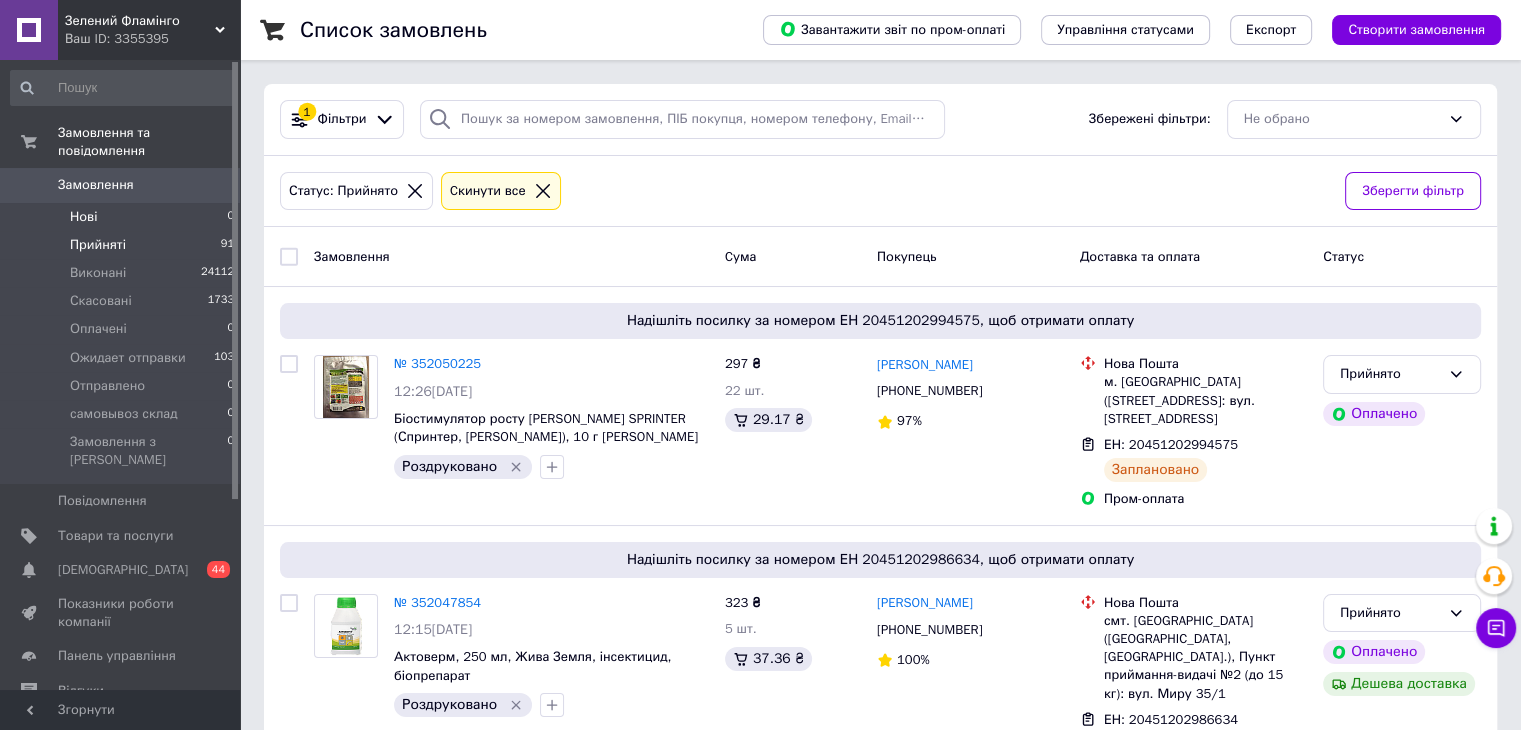 click on "Нові" at bounding box center (83, 217) 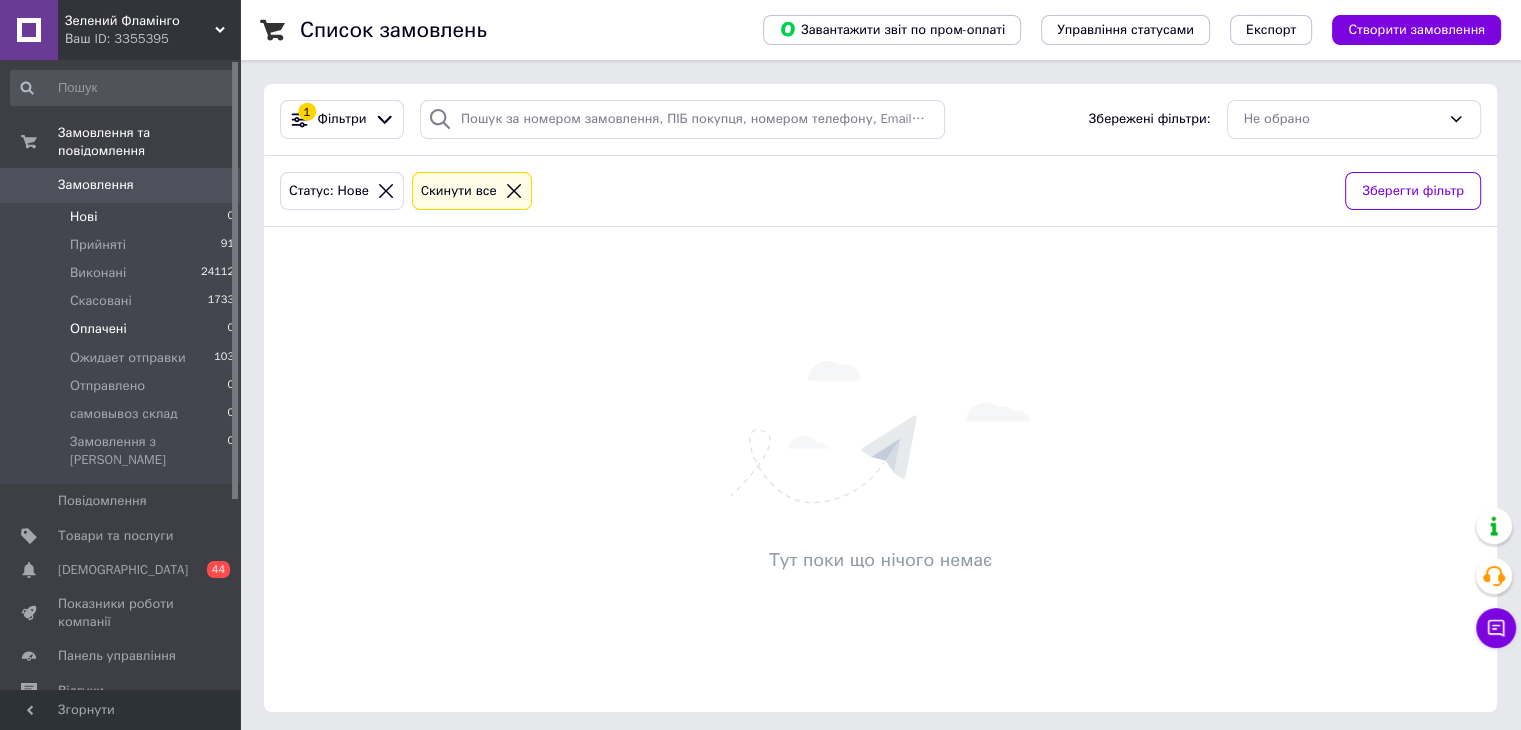 click on "Оплачені" at bounding box center (98, 329) 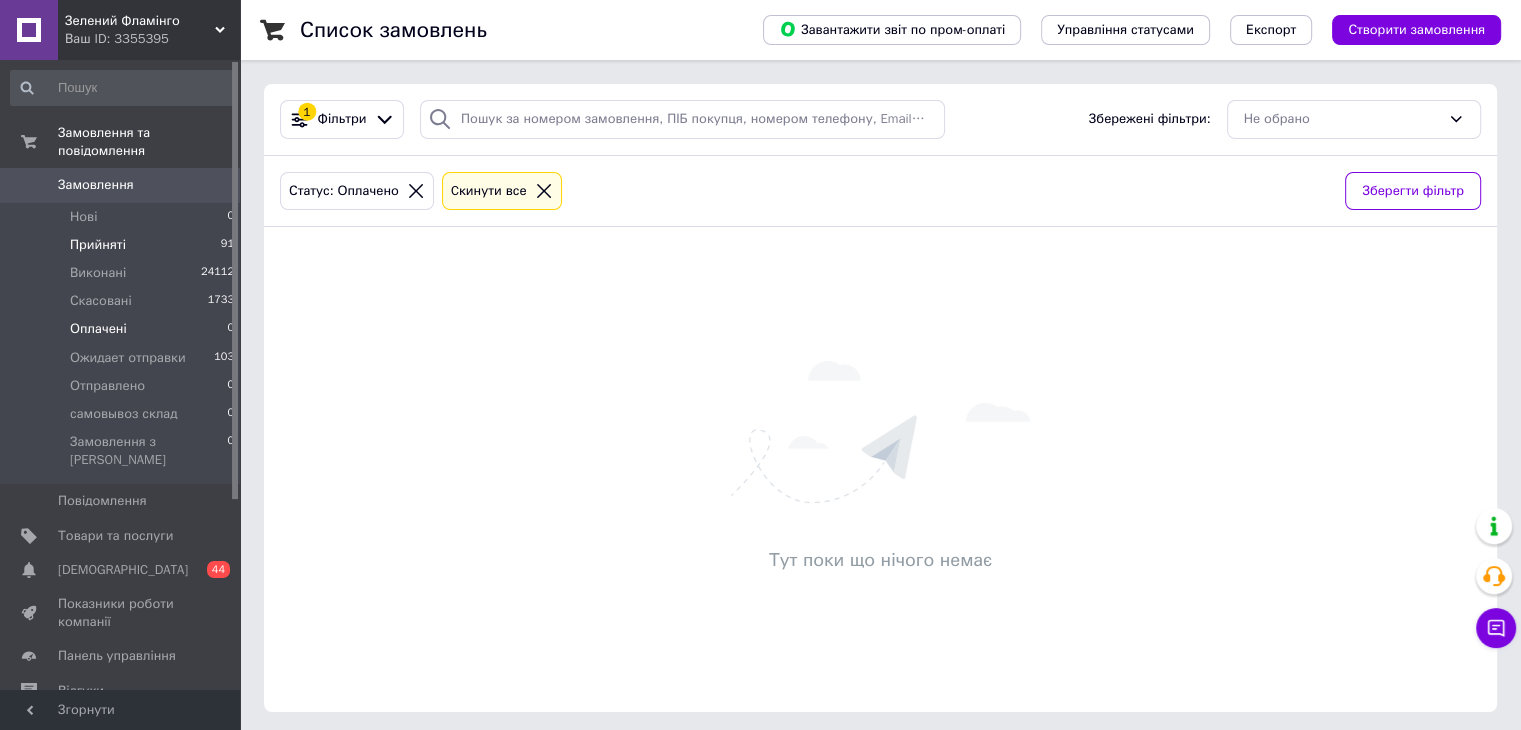 click on "Прийняті 91" at bounding box center (123, 245) 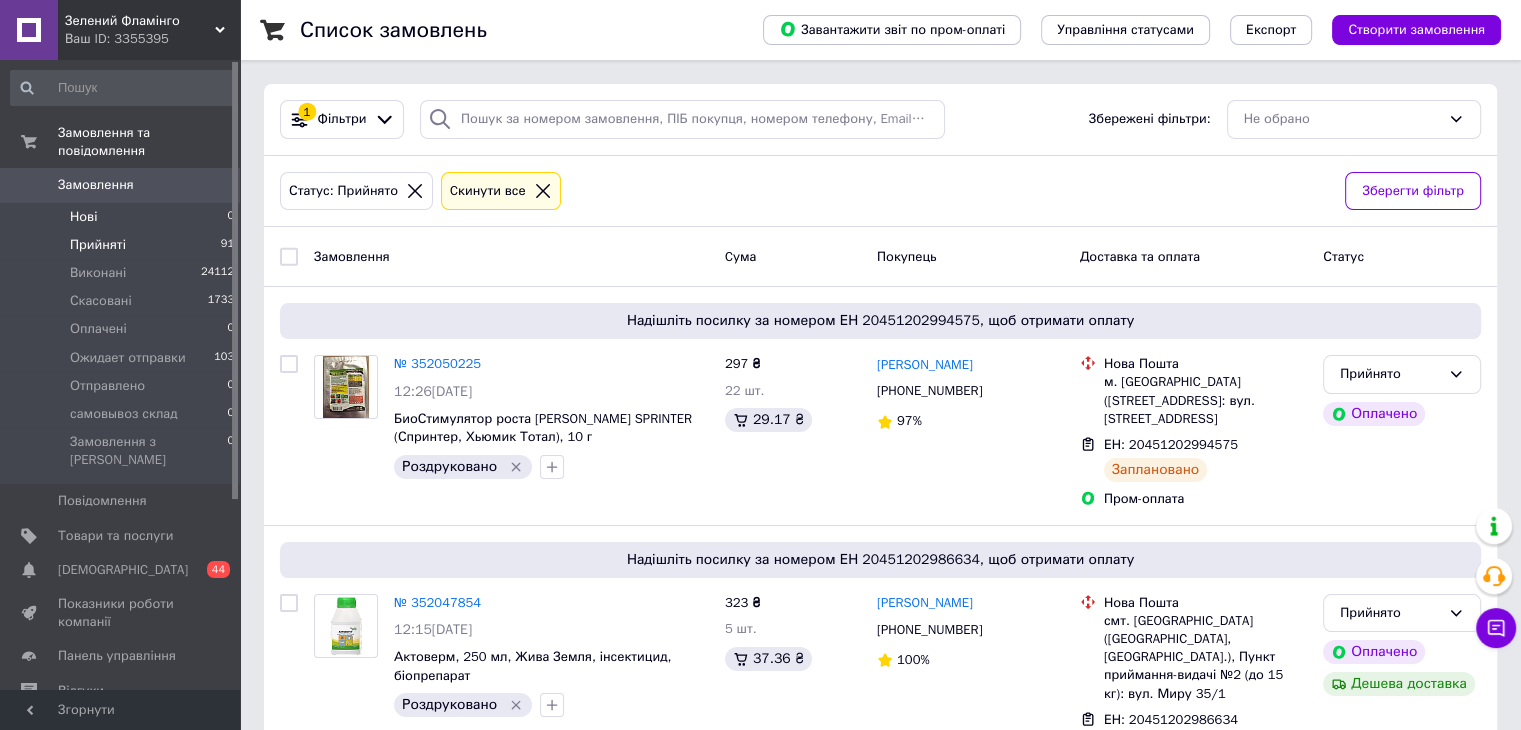 click on "Нові 0" at bounding box center (123, 217) 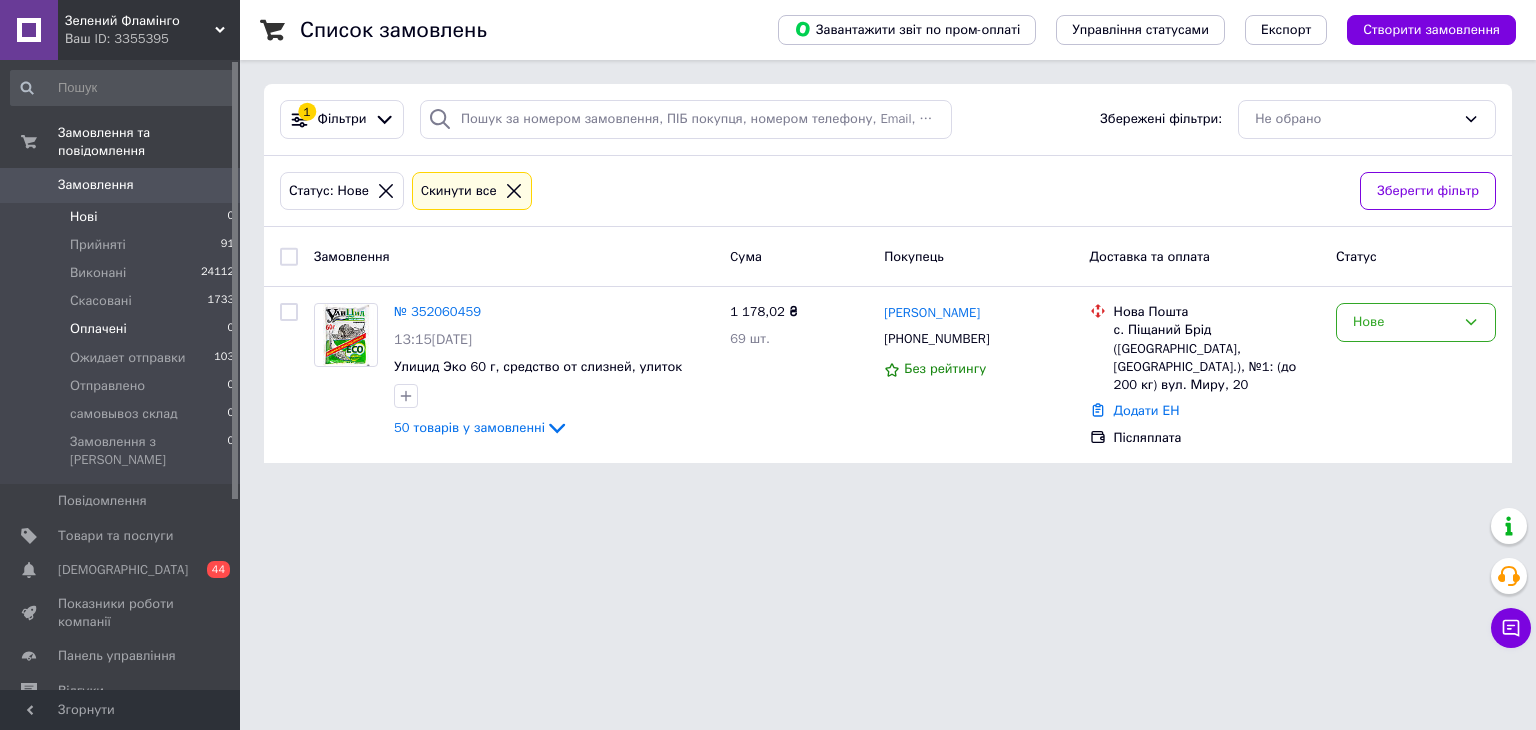 click on "Оплачені" at bounding box center [98, 329] 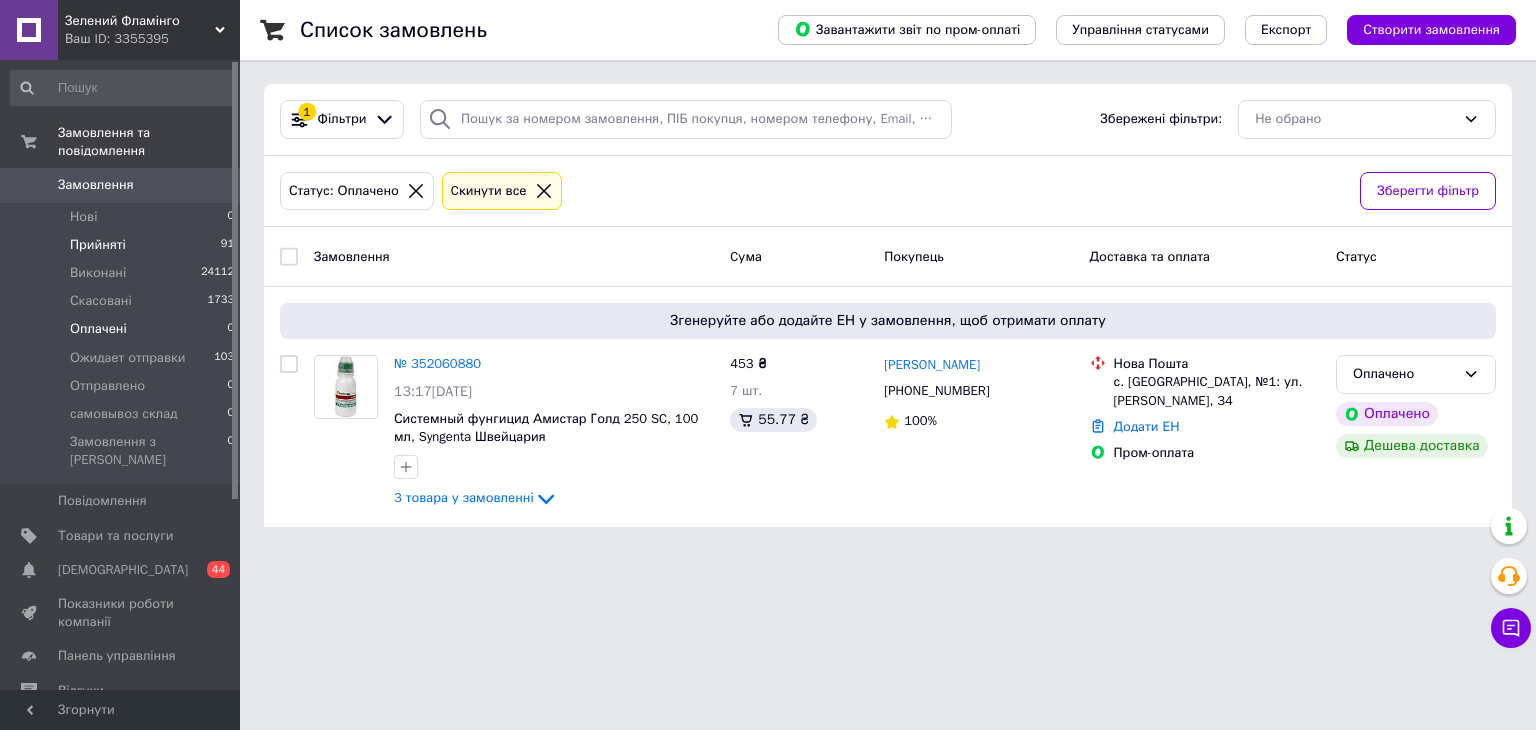 click on "Прийняті" at bounding box center [98, 245] 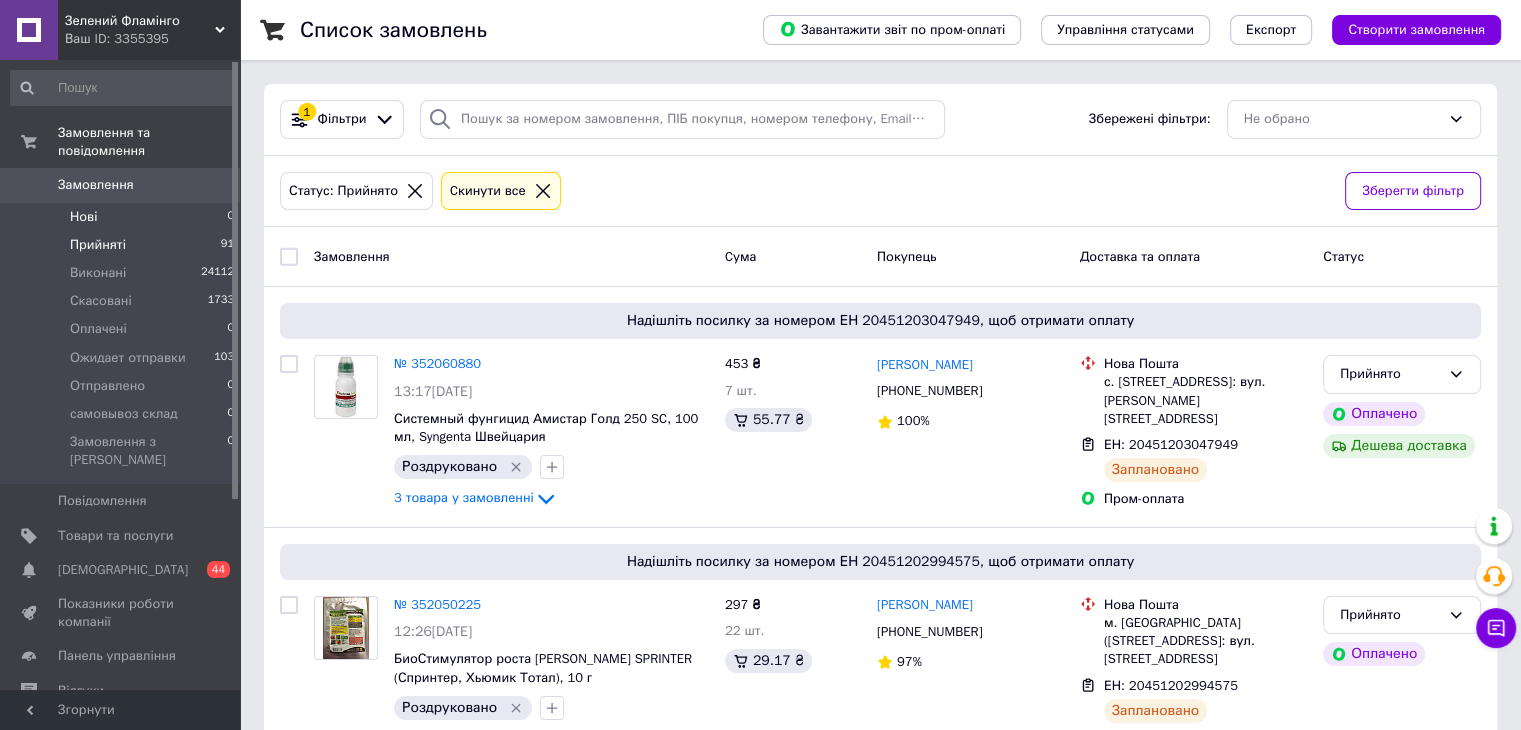 click on "Нові 0" at bounding box center (123, 217) 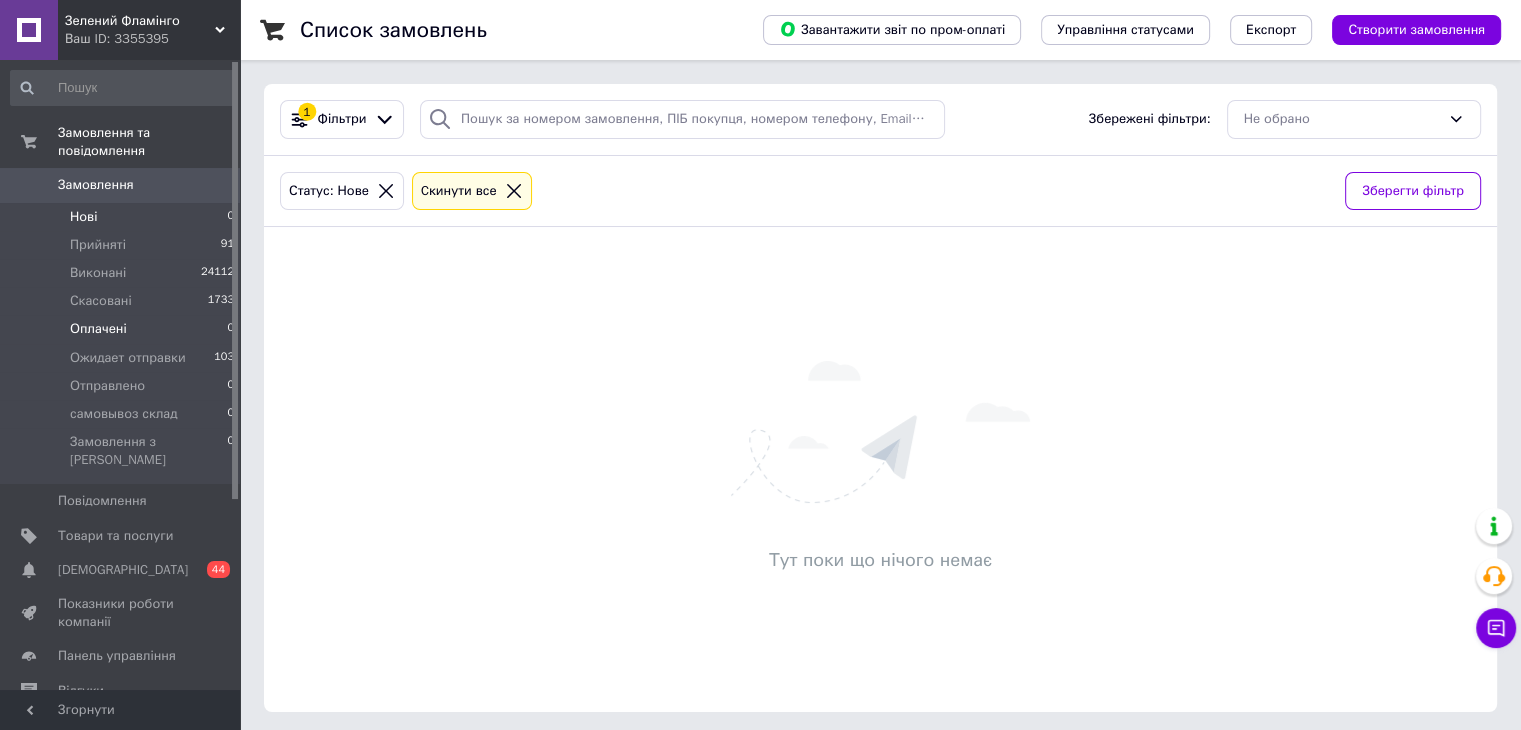 click on "Оплачені 0" at bounding box center [123, 329] 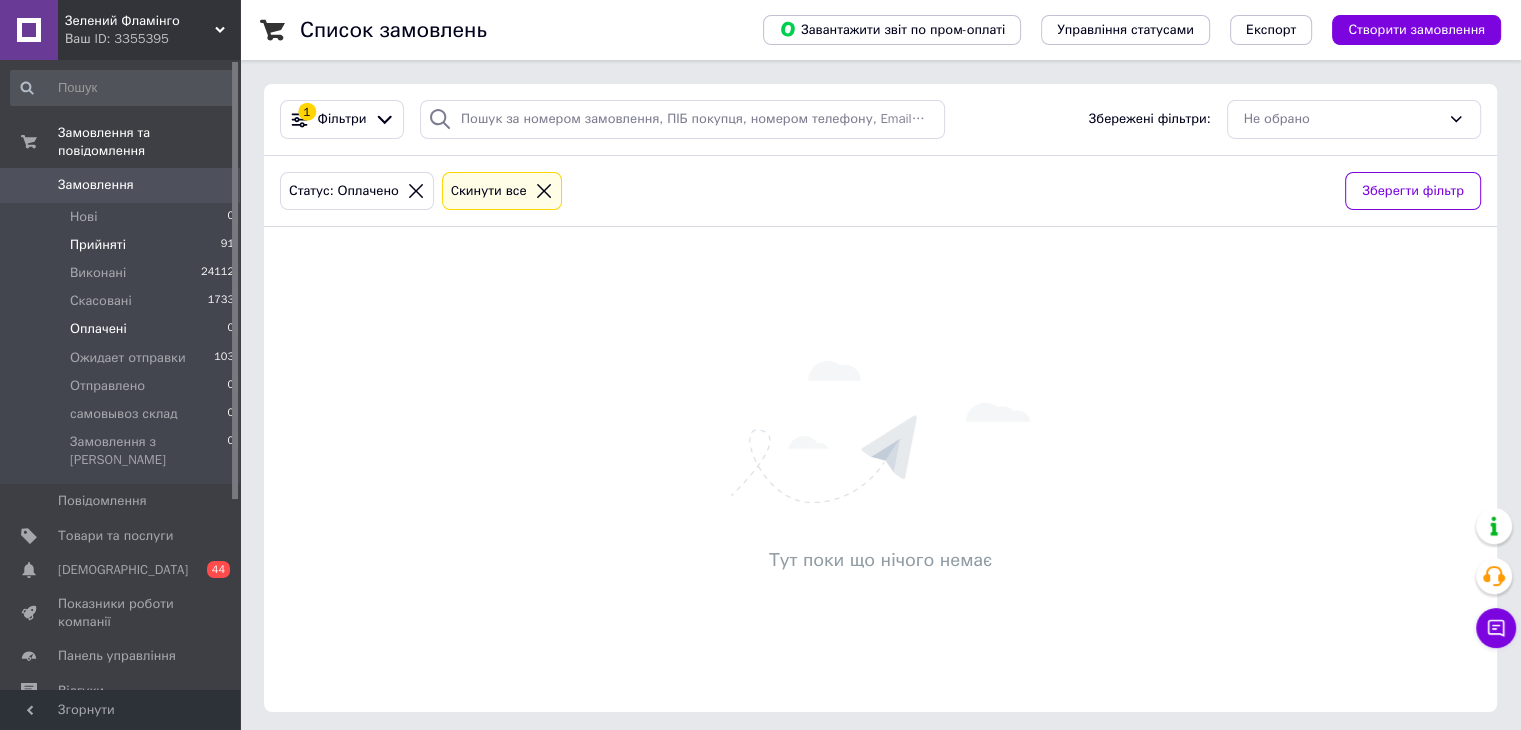 click on "Прийняті 91" at bounding box center [123, 245] 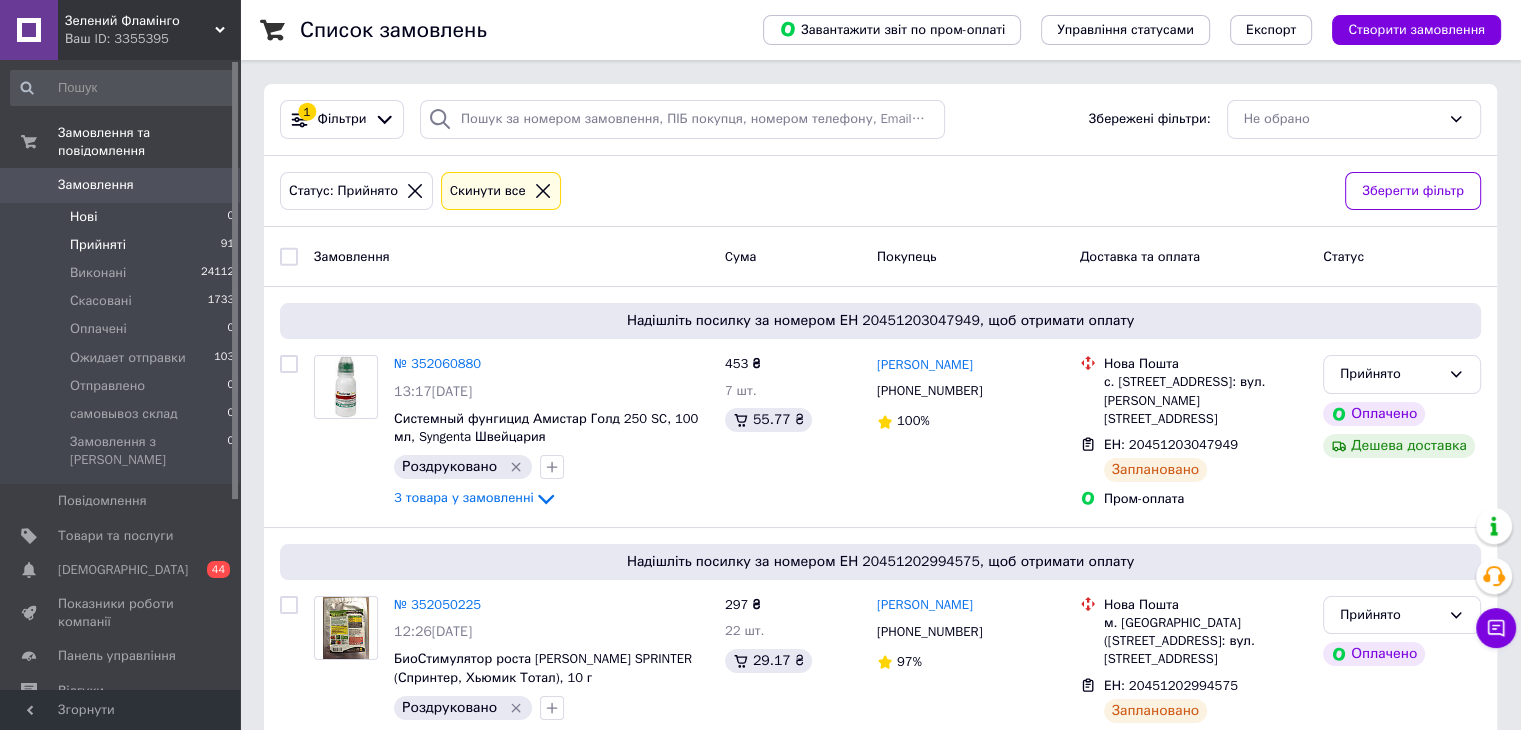 click on "Нові 0" at bounding box center [123, 217] 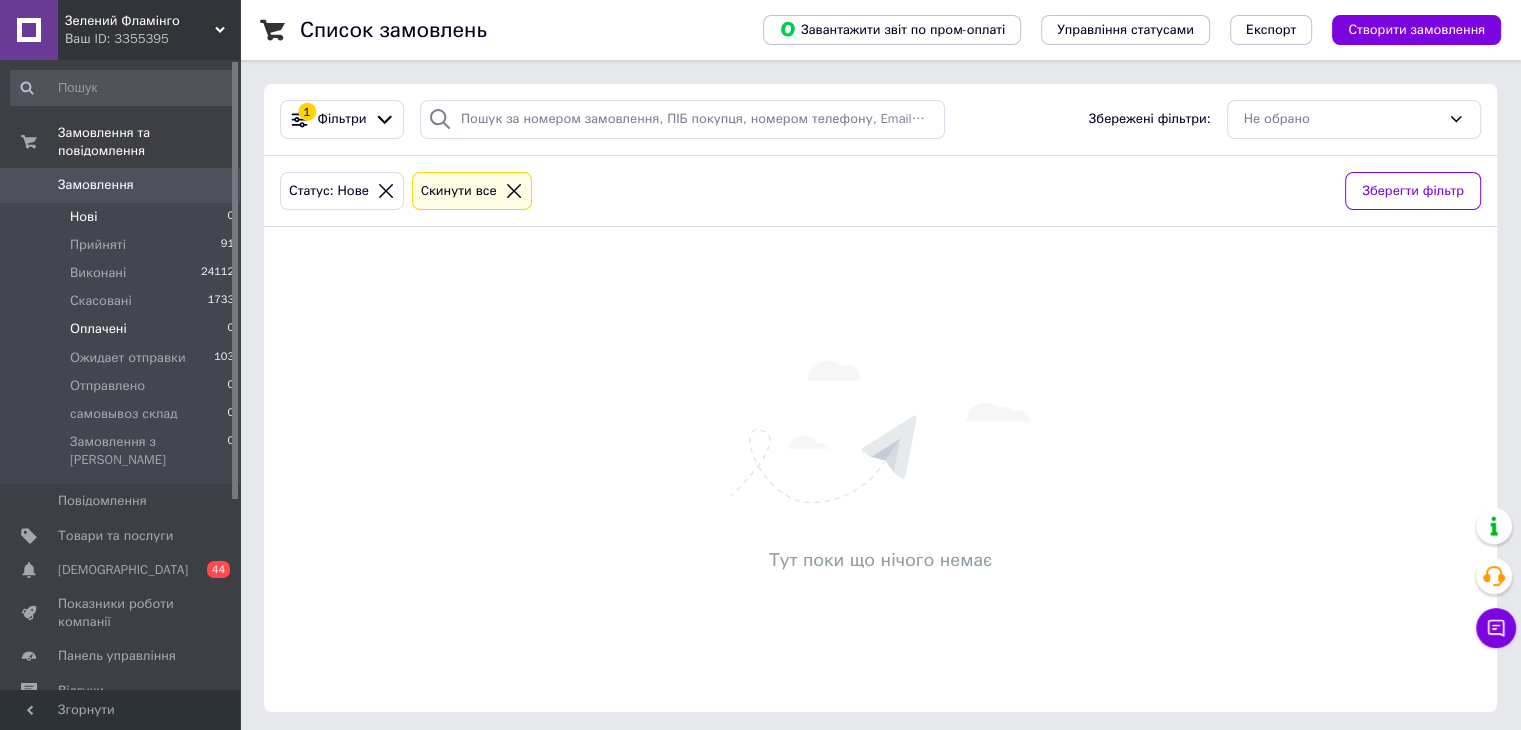 click on "Оплачені 0" at bounding box center [123, 329] 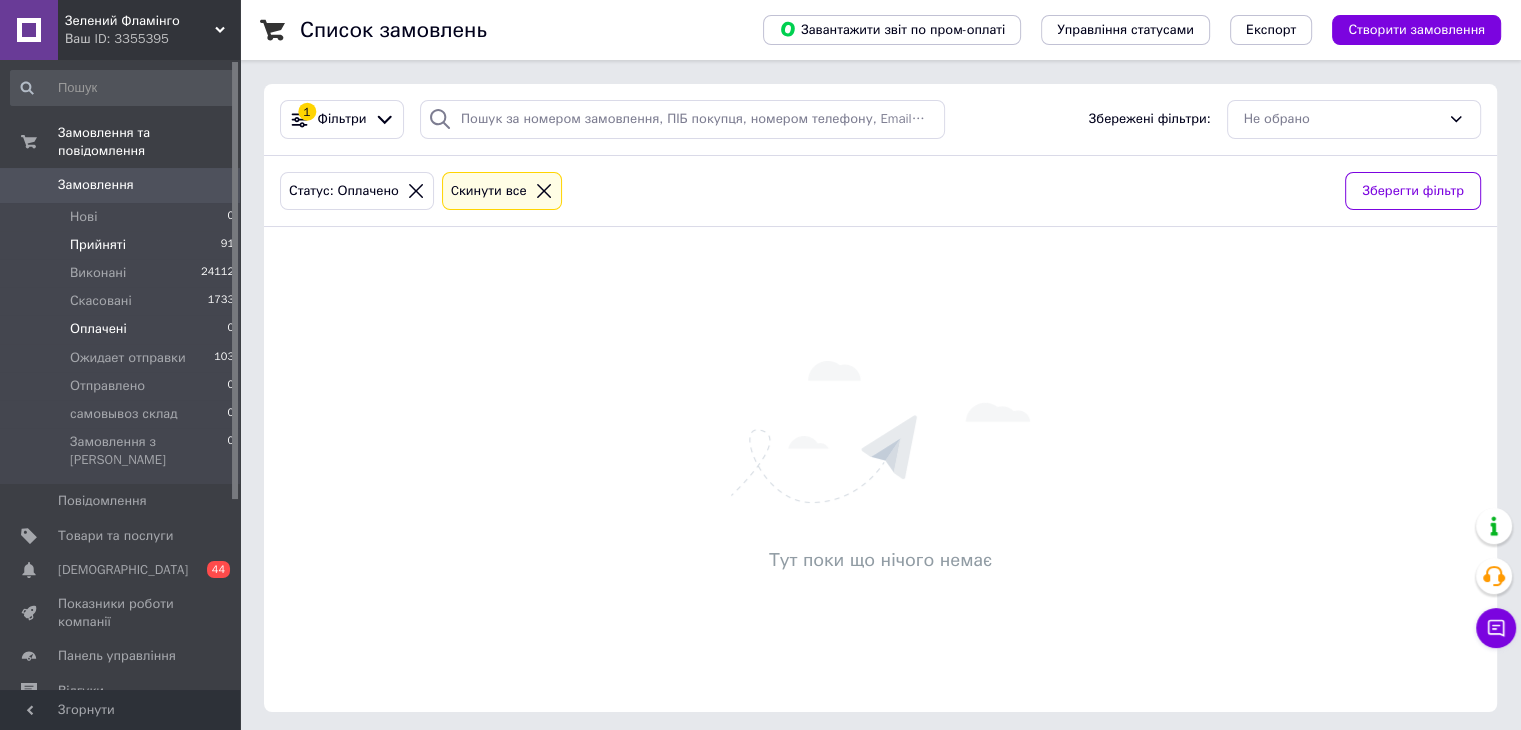 click on "Прийняті 91" at bounding box center [123, 245] 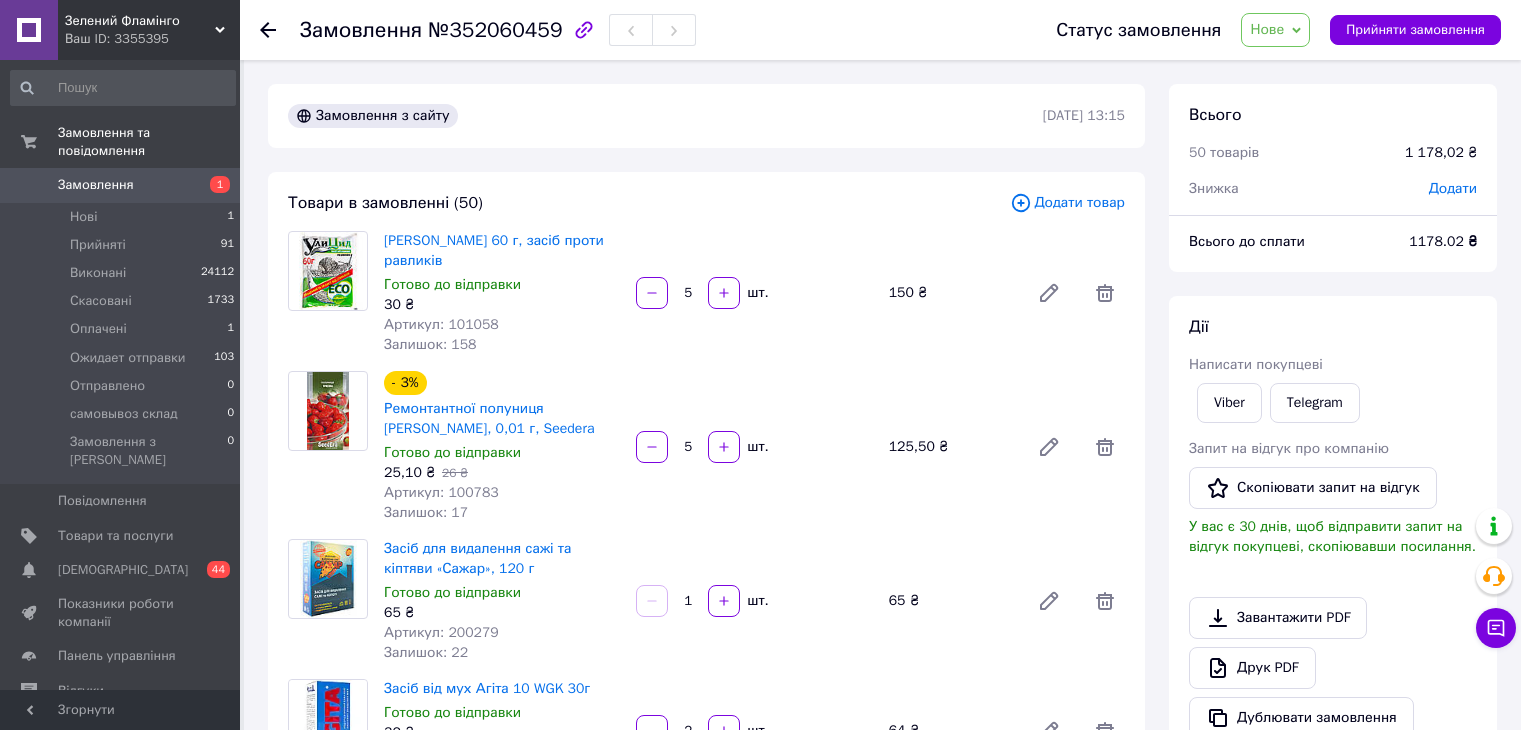 scroll, scrollTop: 0, scrollLeft: 0, axis: both 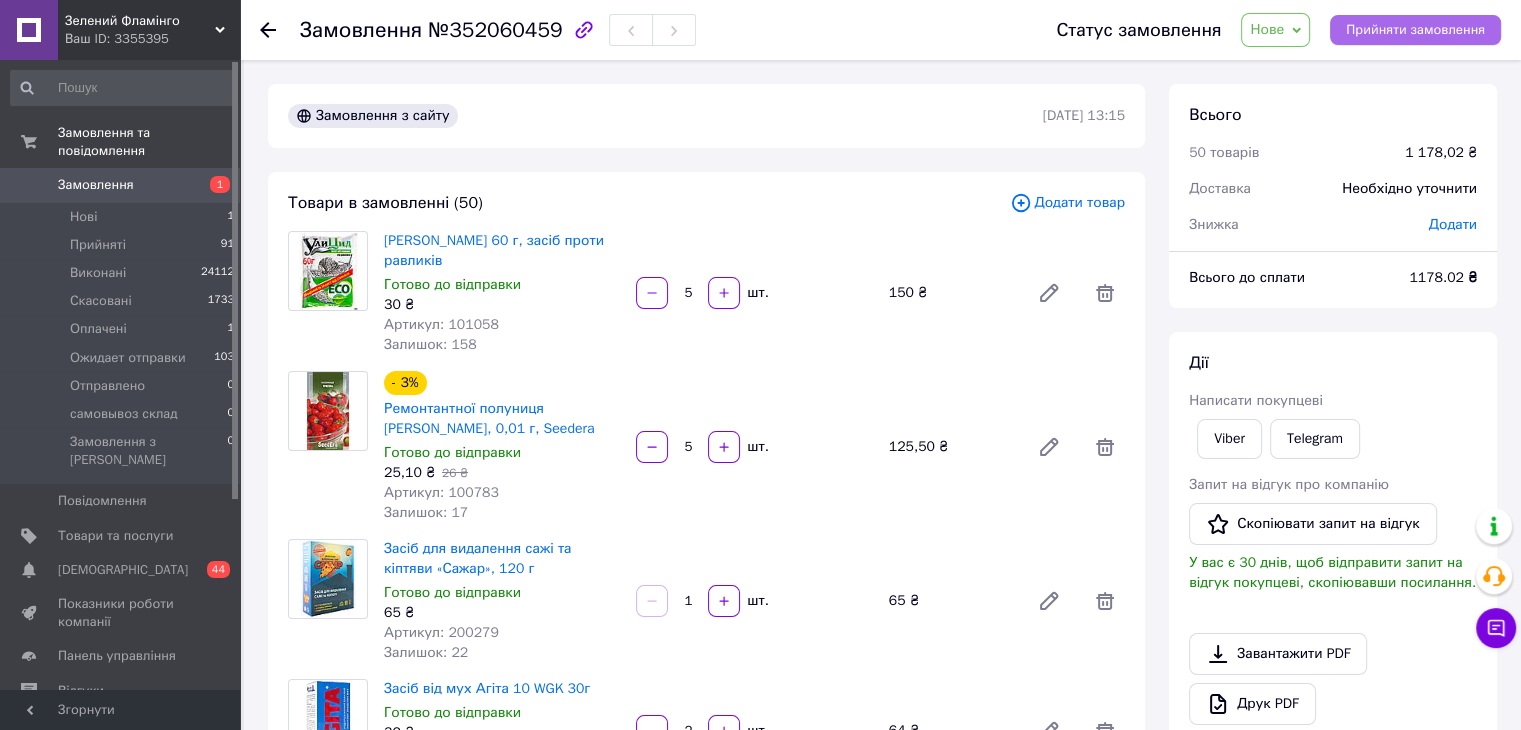 click on "Прийняти замовлення" at bounding box center (1415, 30) 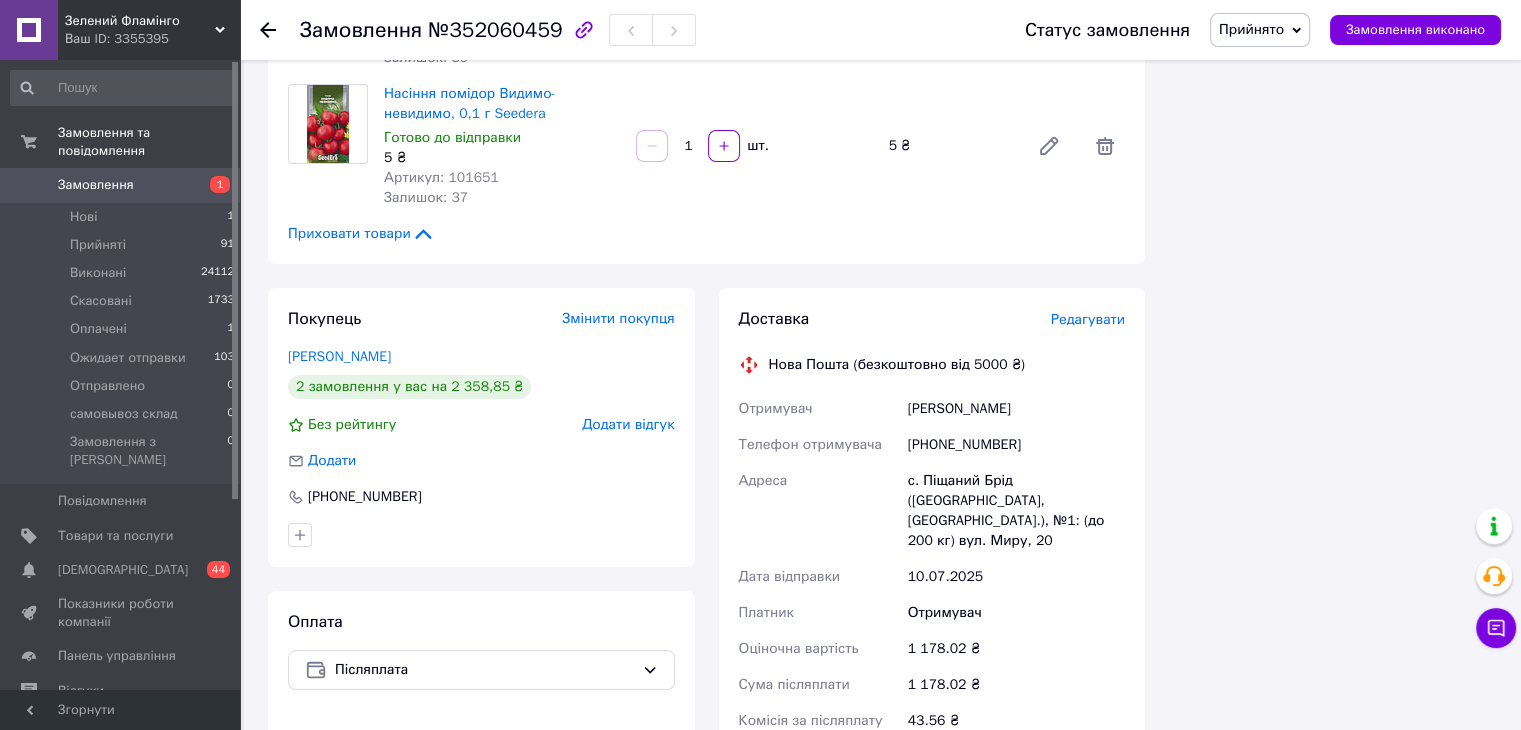 scroll, scrollTop: 7500, scrollLeft: 0, axis: vertical 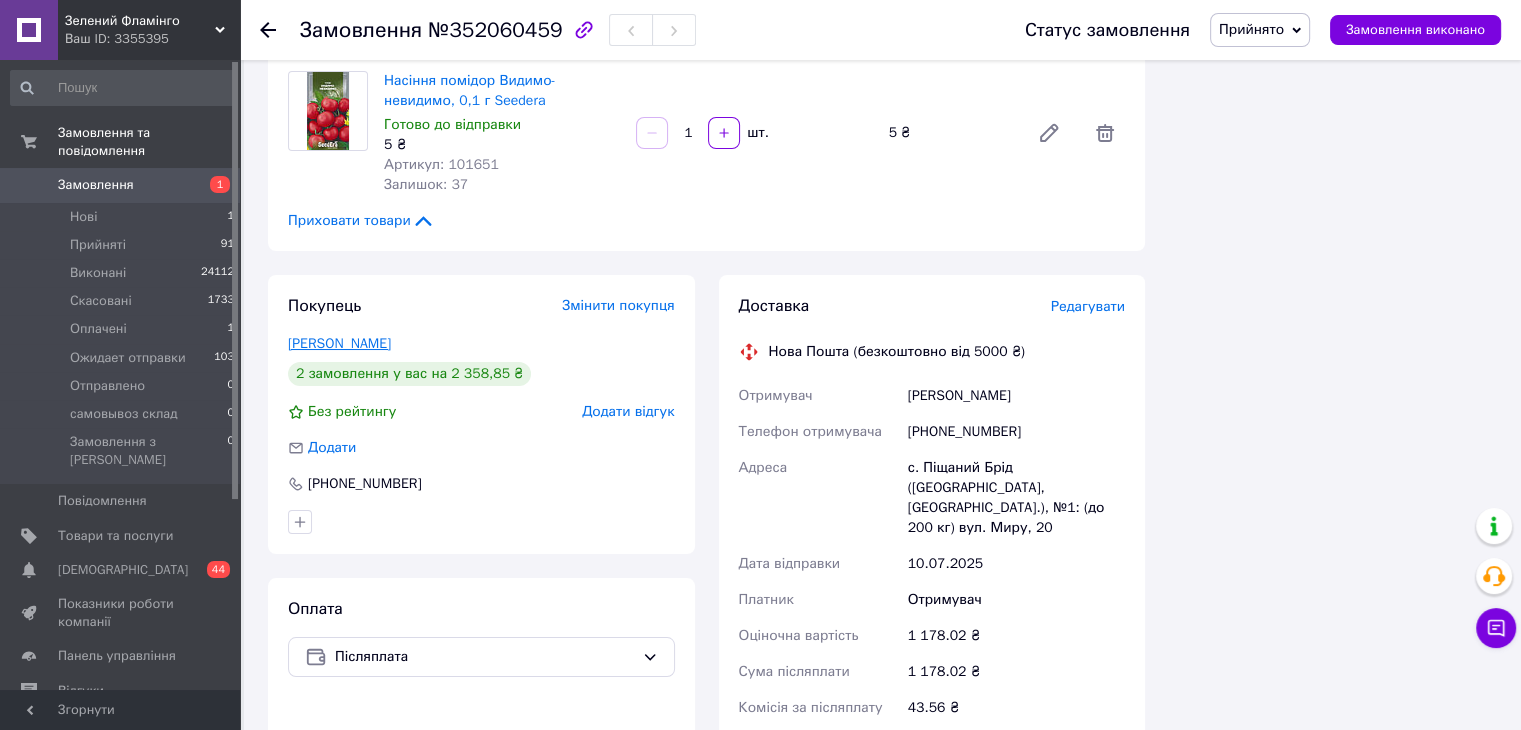 click on "[PERSON_NAME]" at bounding box center [339, 343] 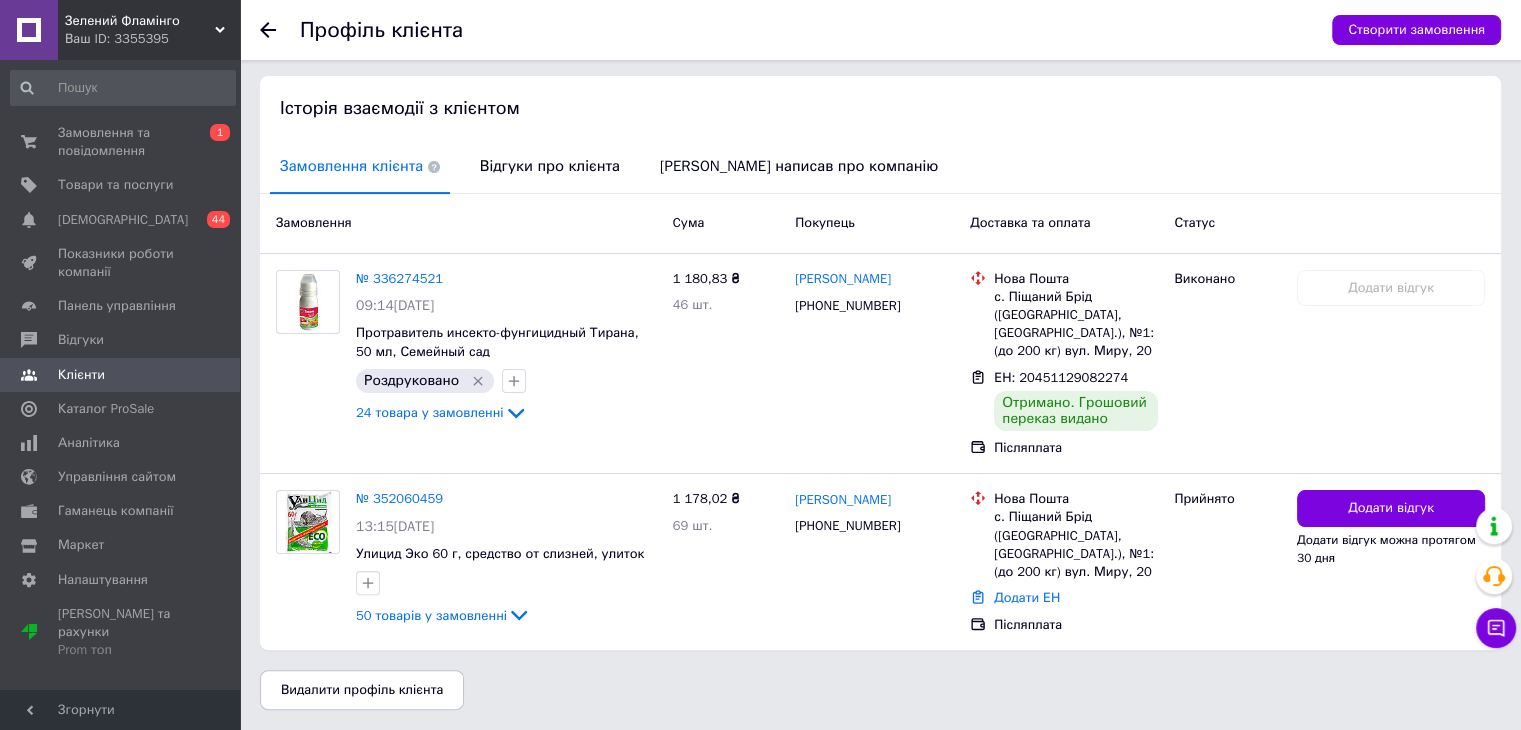 scroll, scrollTop: 400, scrollLeft: 0, axis: vertical 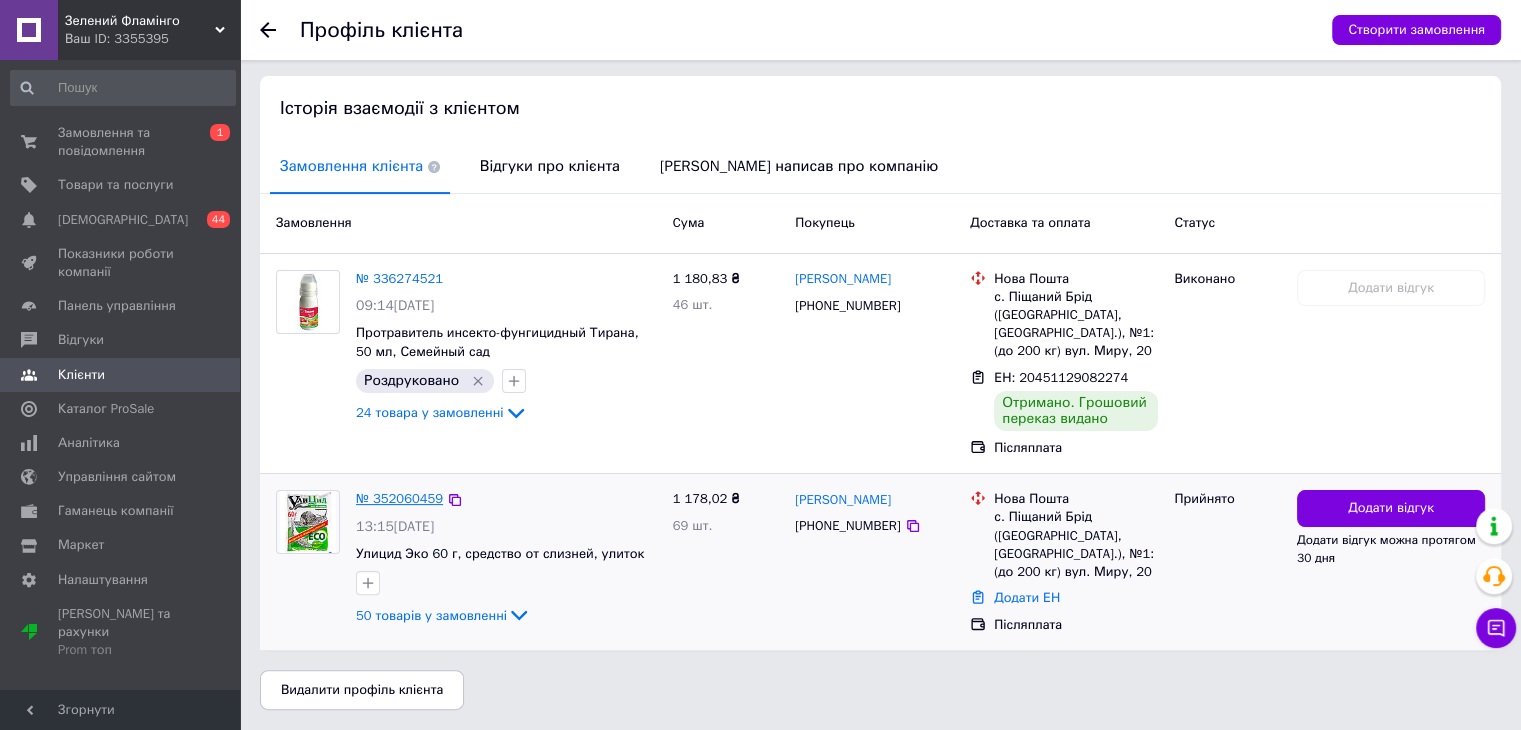 click on "№ 352060459" at bounding box center (399, 498) 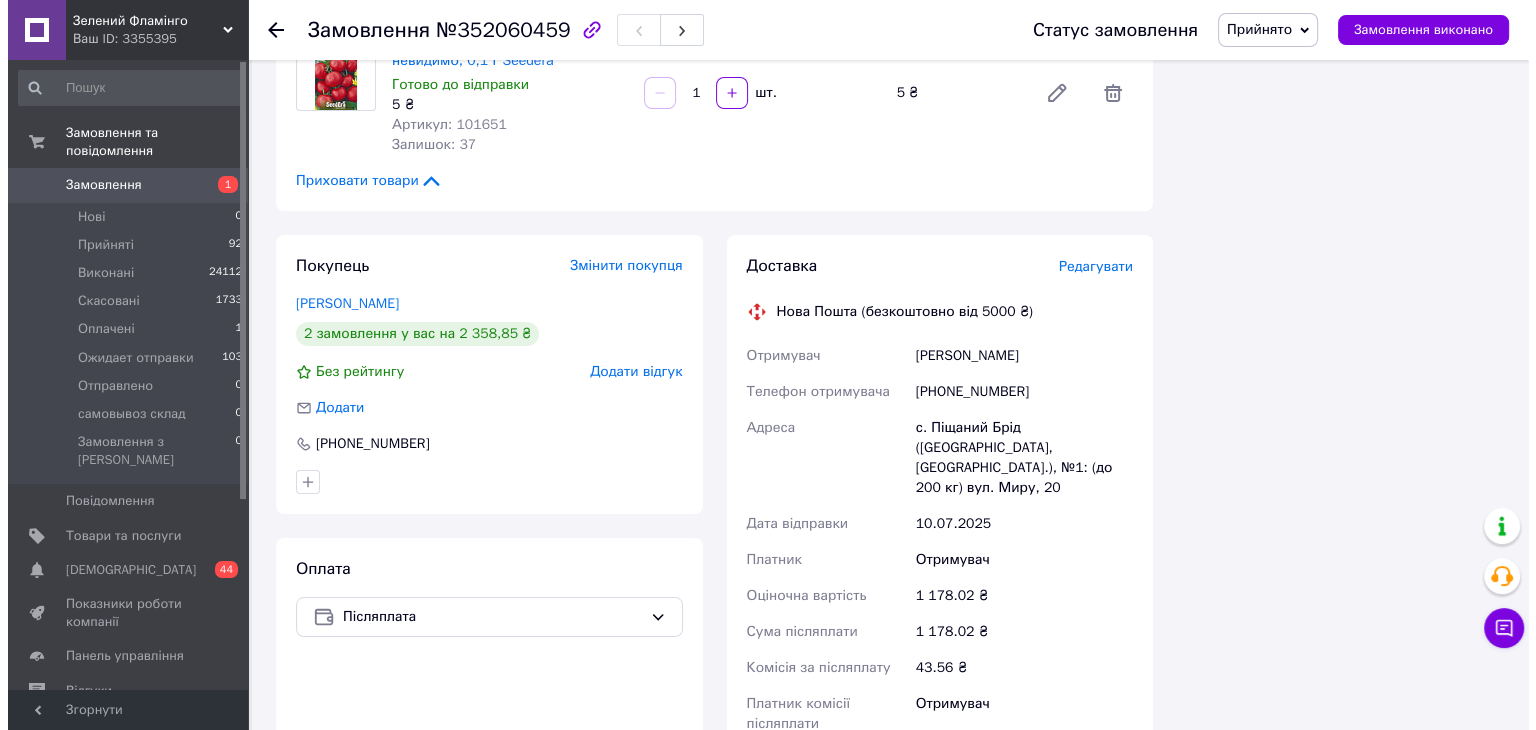 scroll, scrollTop: 7500, scrollLeft: 0, axis: vertical 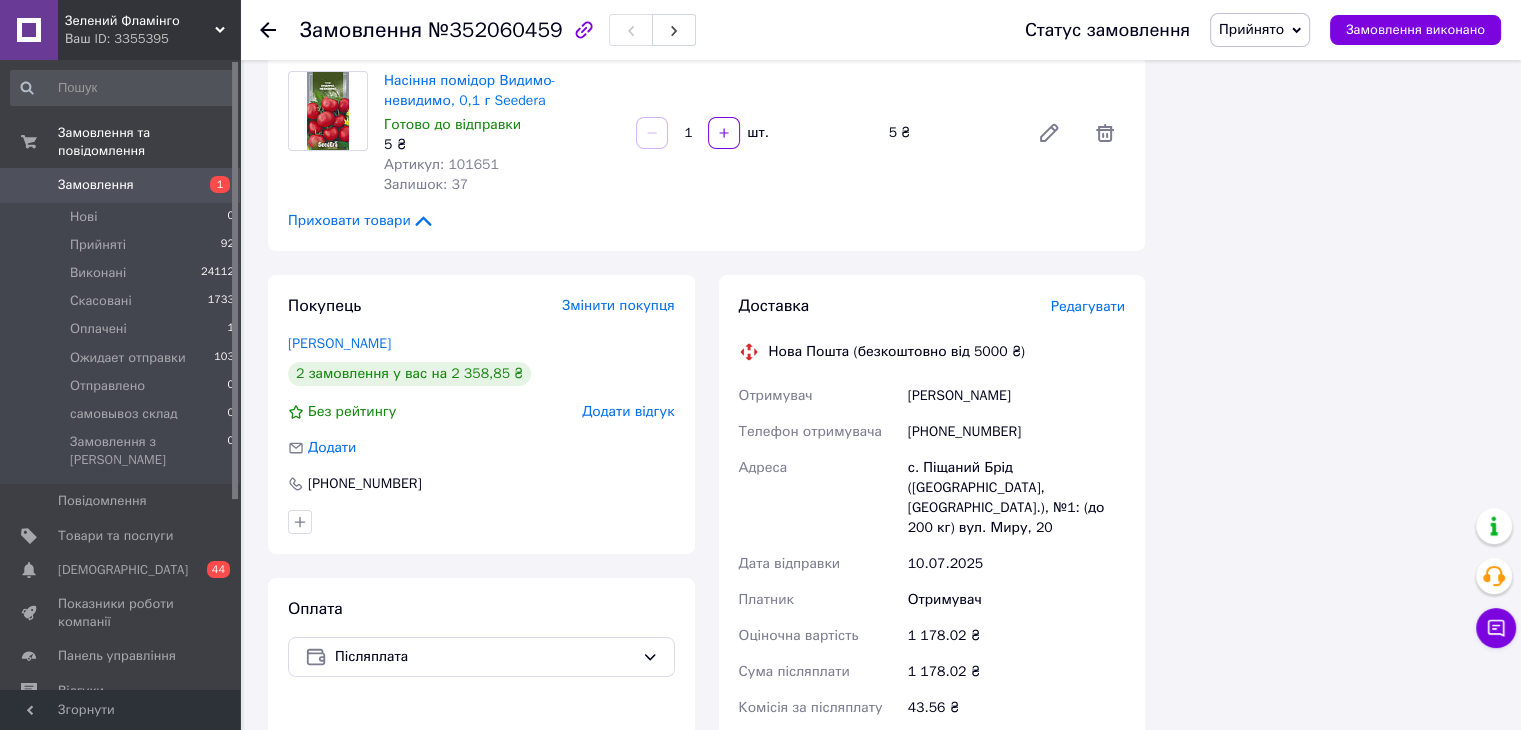 click on "Редагувати" at bounding box center [1088, 306] 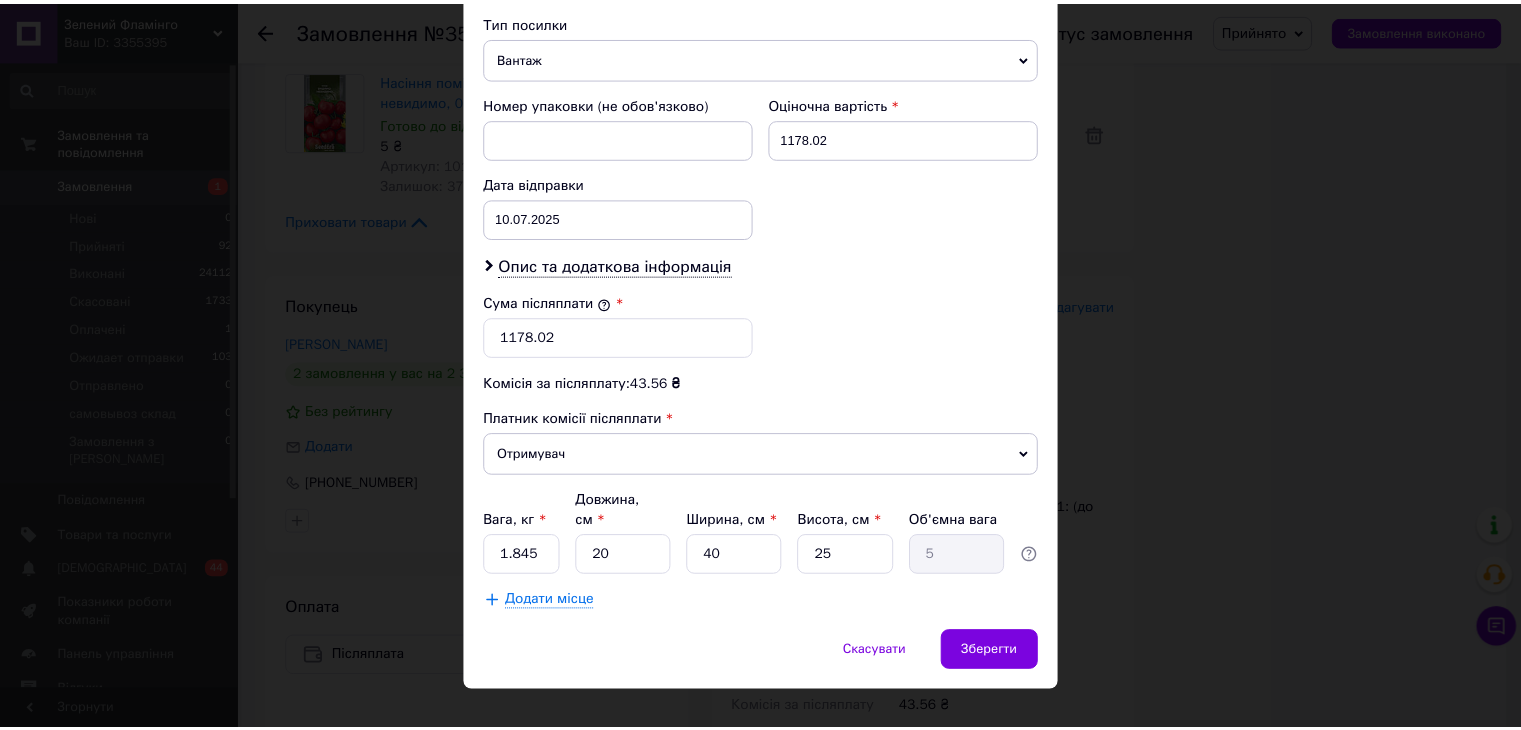 scroll, scrollTop: 790, scrollLeft: 0, axis: vertical 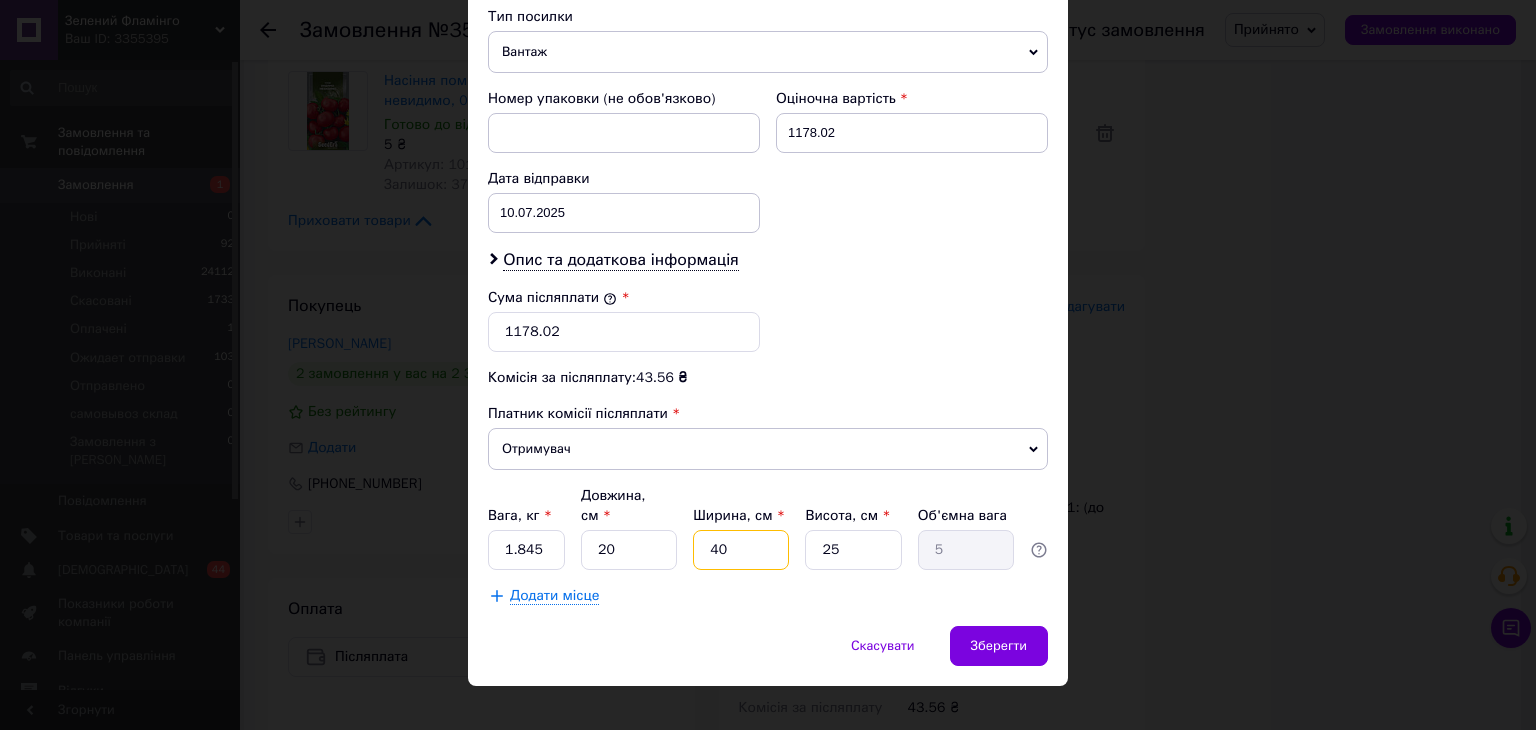 click on "40" at bounding box center (741, 550) 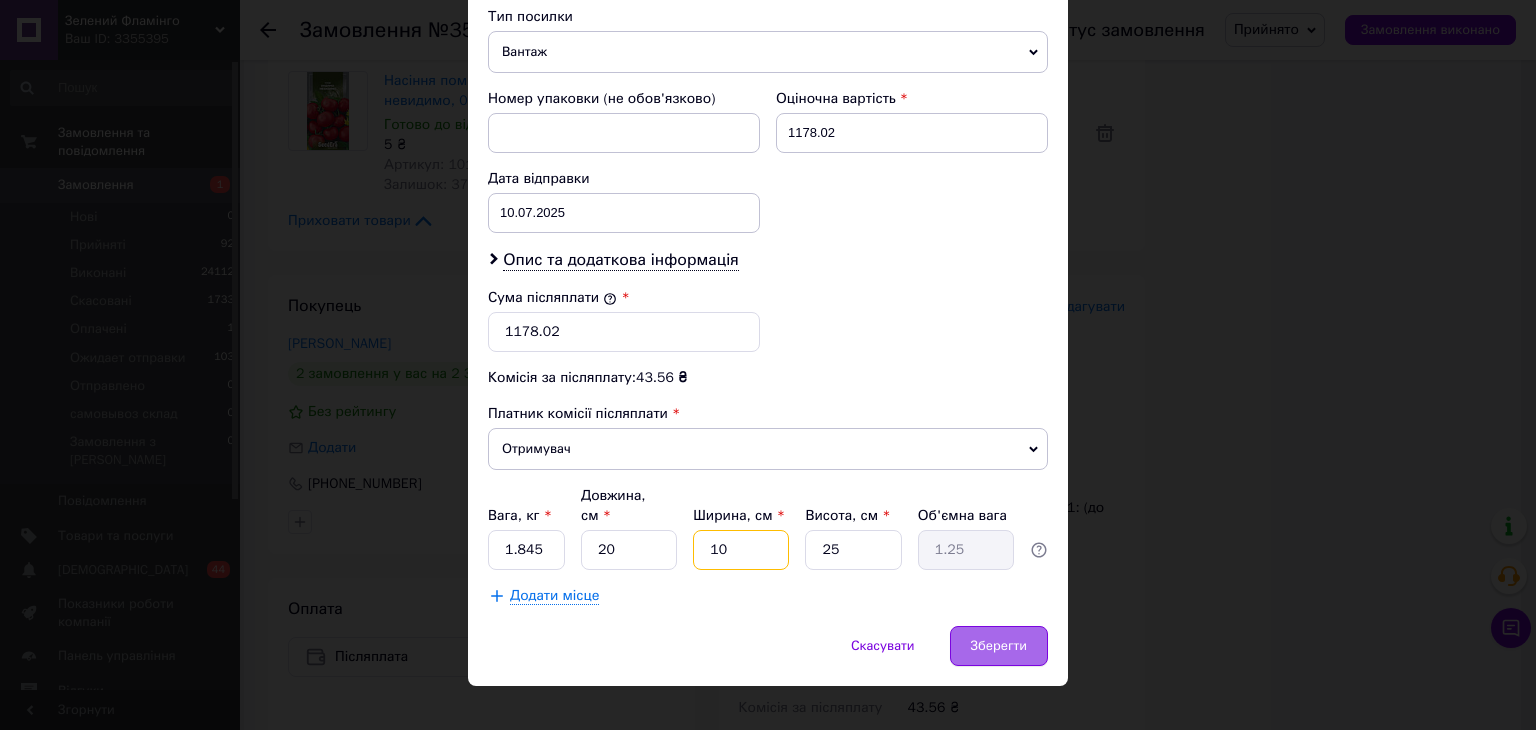 type on "10" 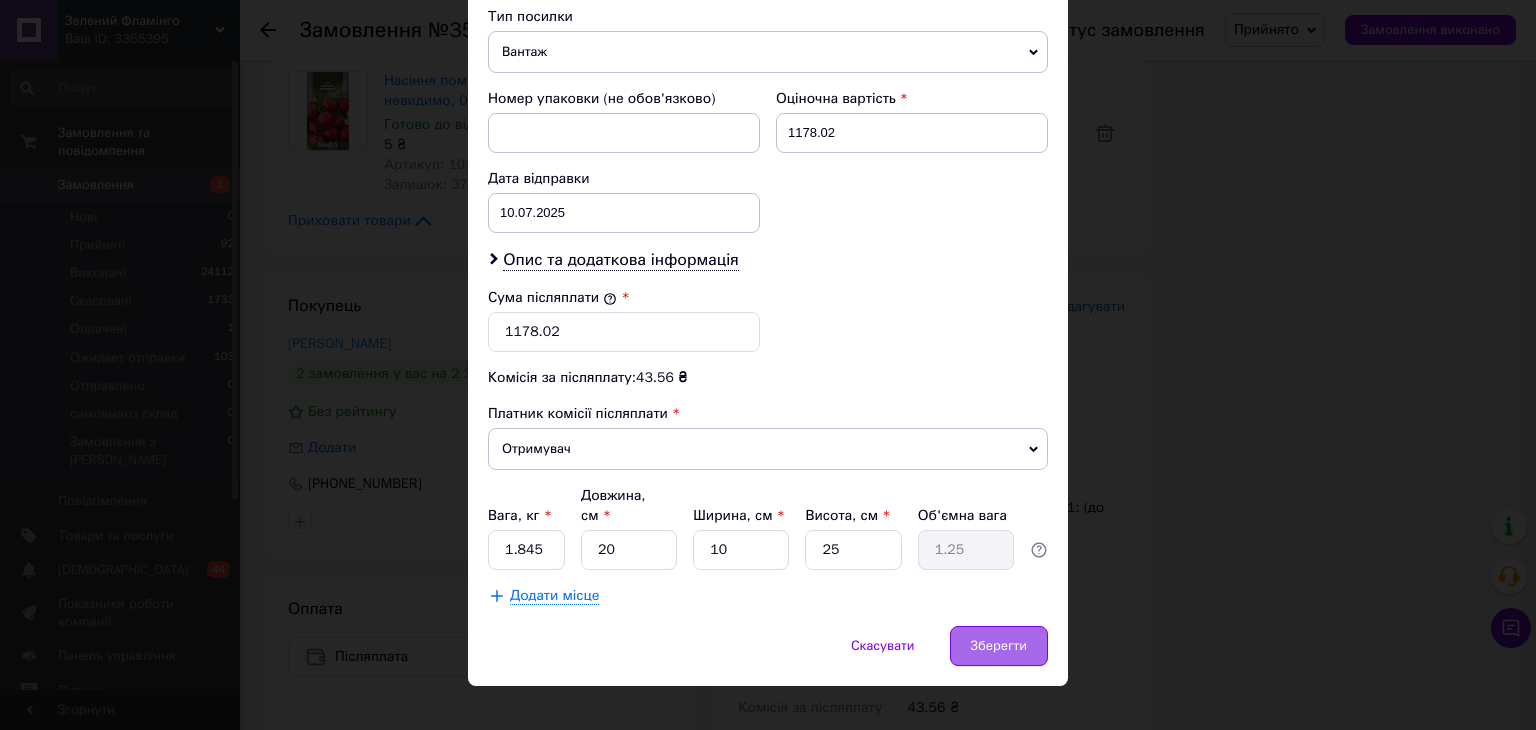 click on "Зберегти" at bounding box center [999, 646] 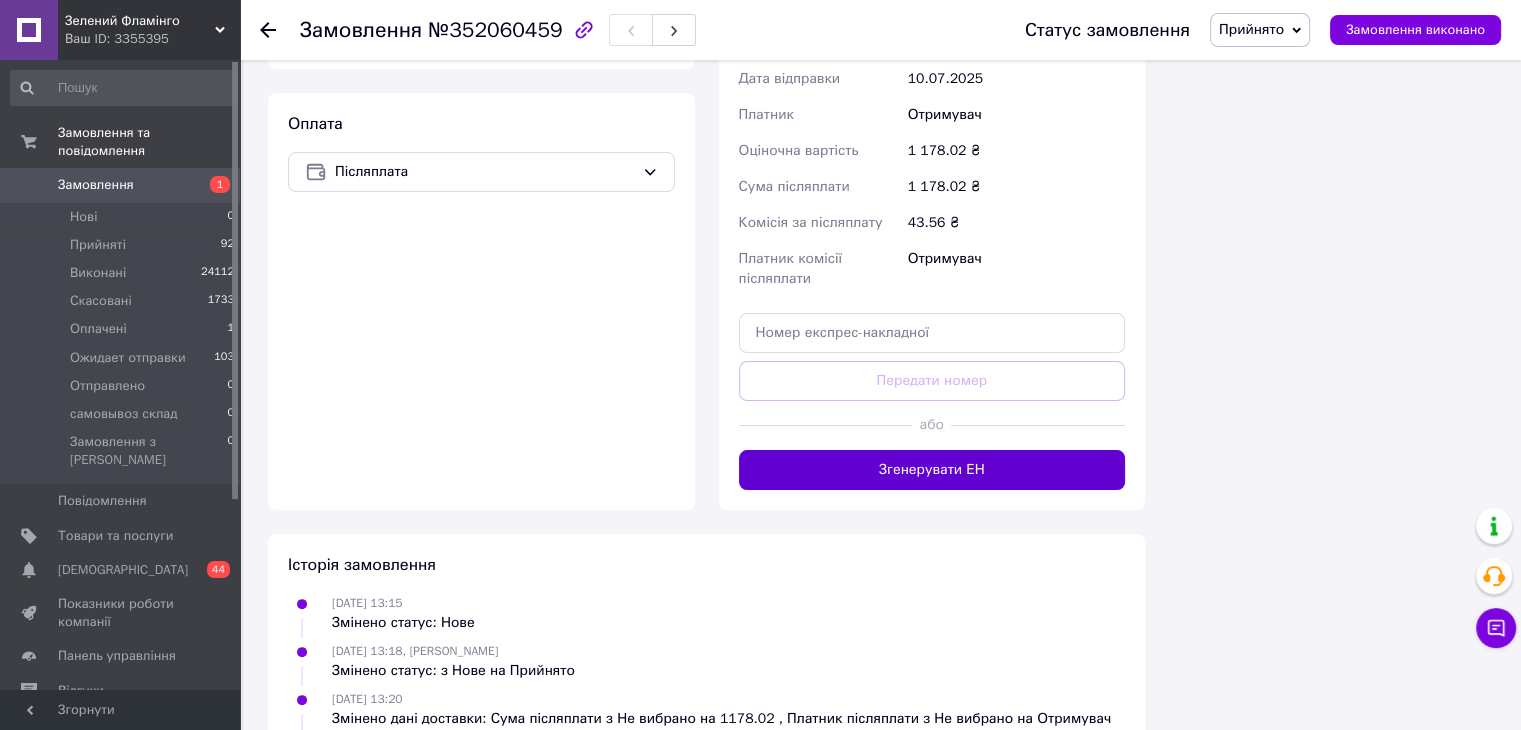 scroll, scrollTop: 8000, scrollLeft: 0, axis: vertical 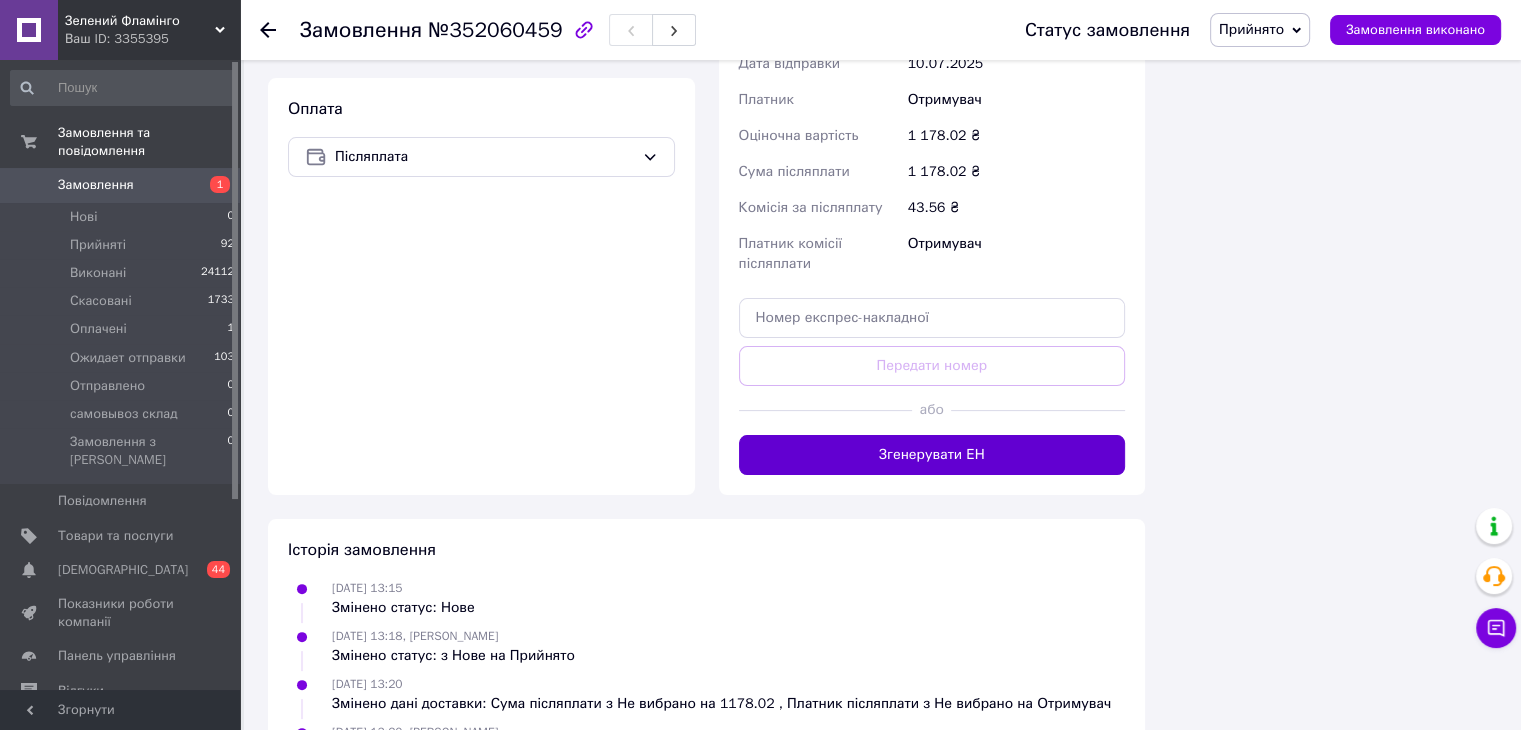 click on "Згенерувати ЕН" at bounding box center (932, 455) 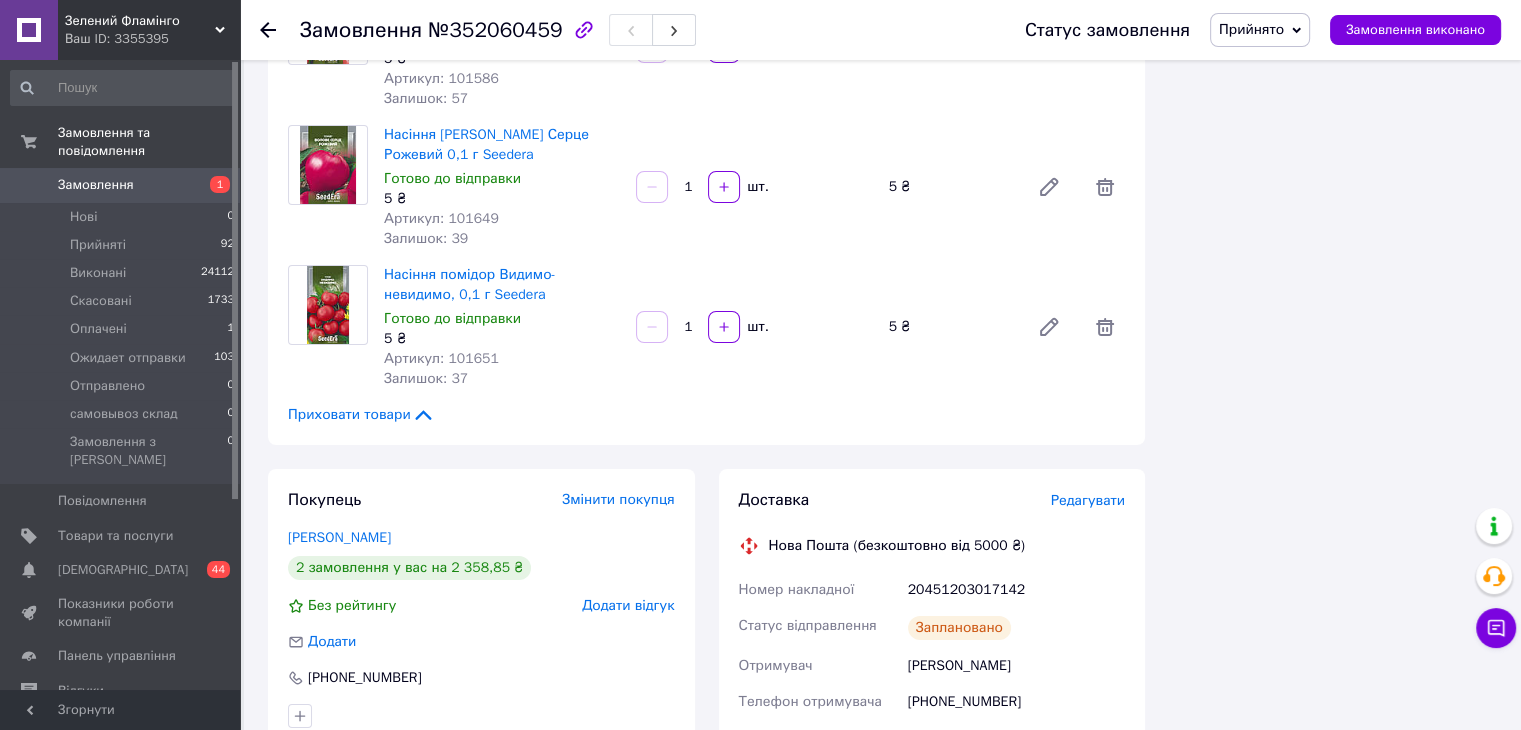 scroll, scrollTop: 7300, scrollLeft: 0, axis: vertical 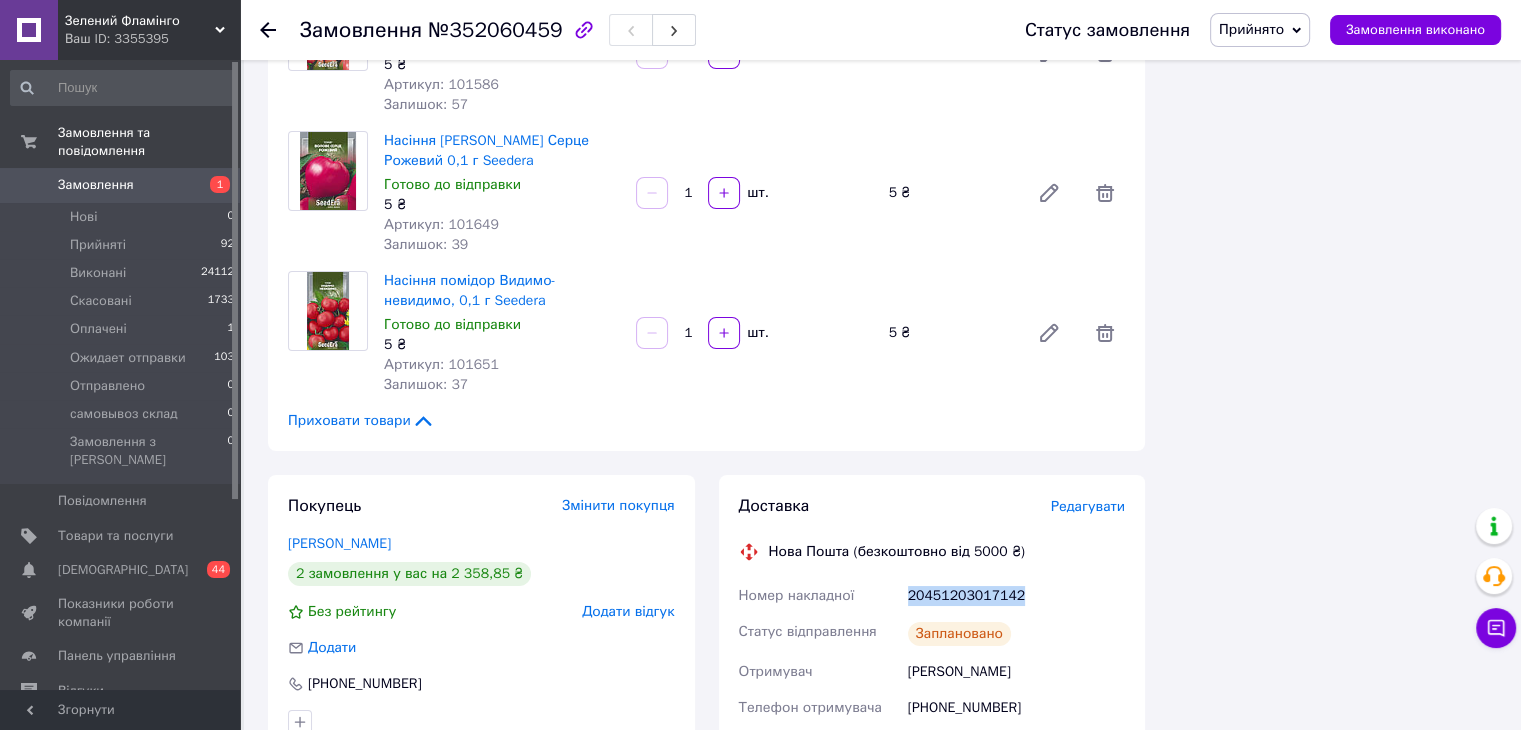 drag, startPoint x: 1056, startPoint y: 457, endPoint x: 902, endPoint y: 459, distance: 154.01299 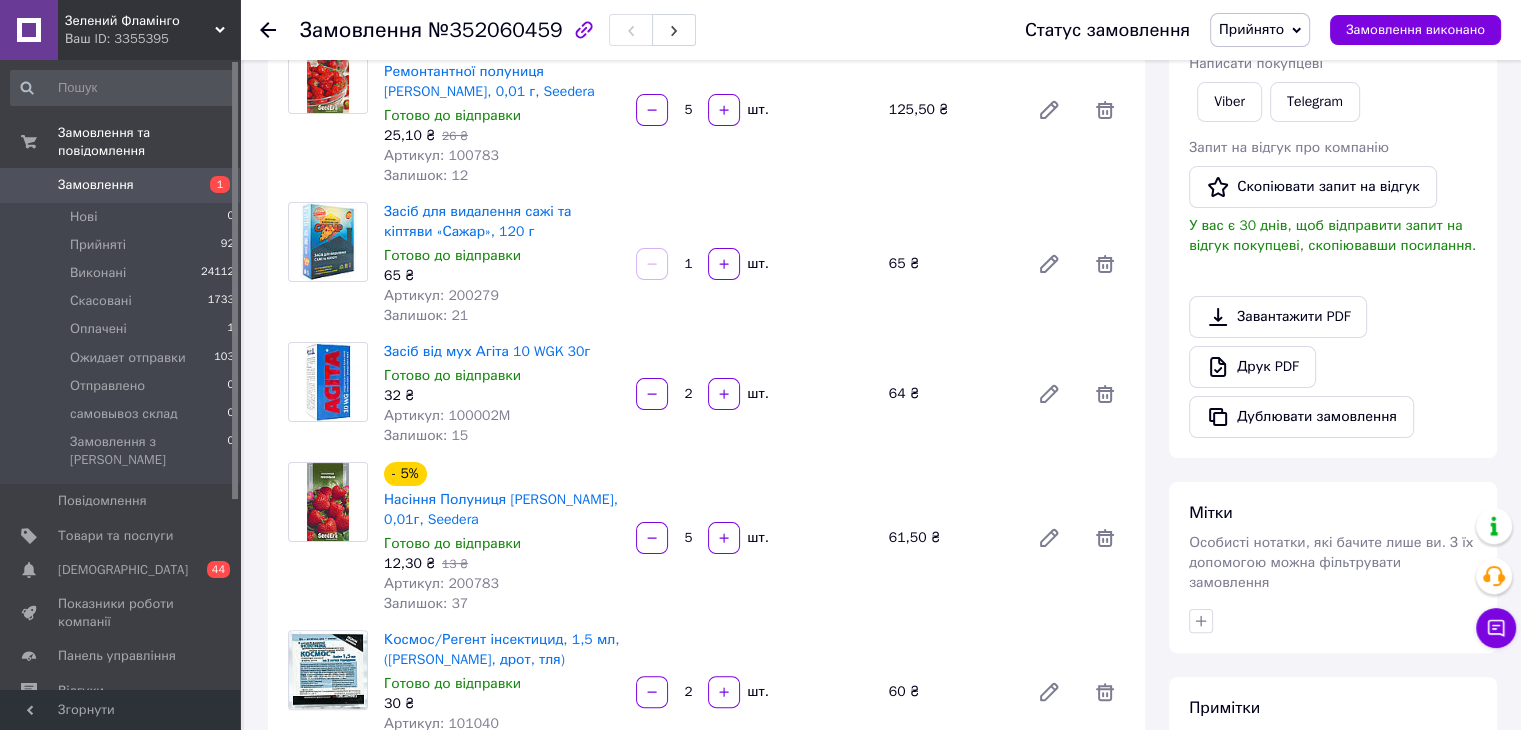 scroll, scrollTop: 300, scrollLeft: 0, axis: vertical 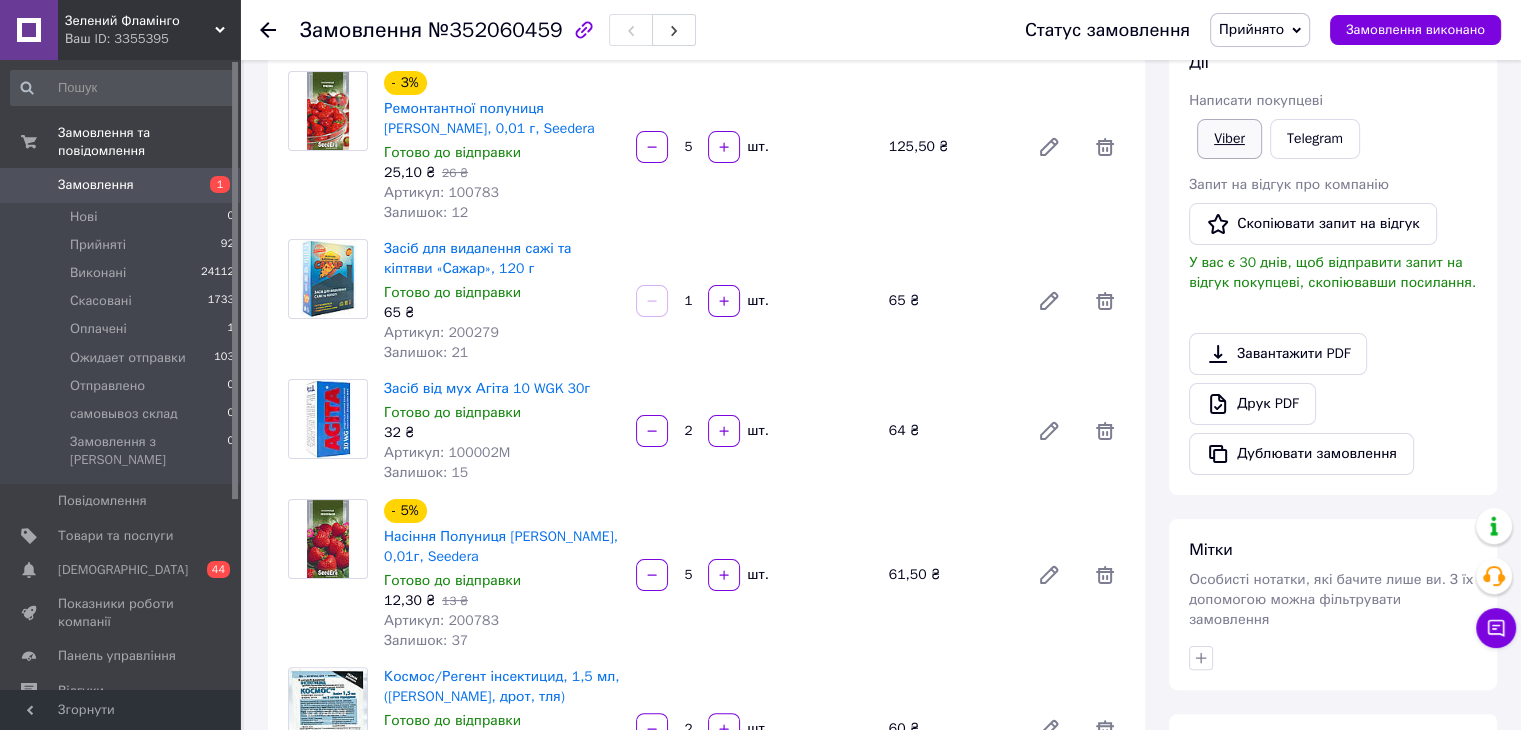 click on "Viber" at bounding box center (1229, 139) 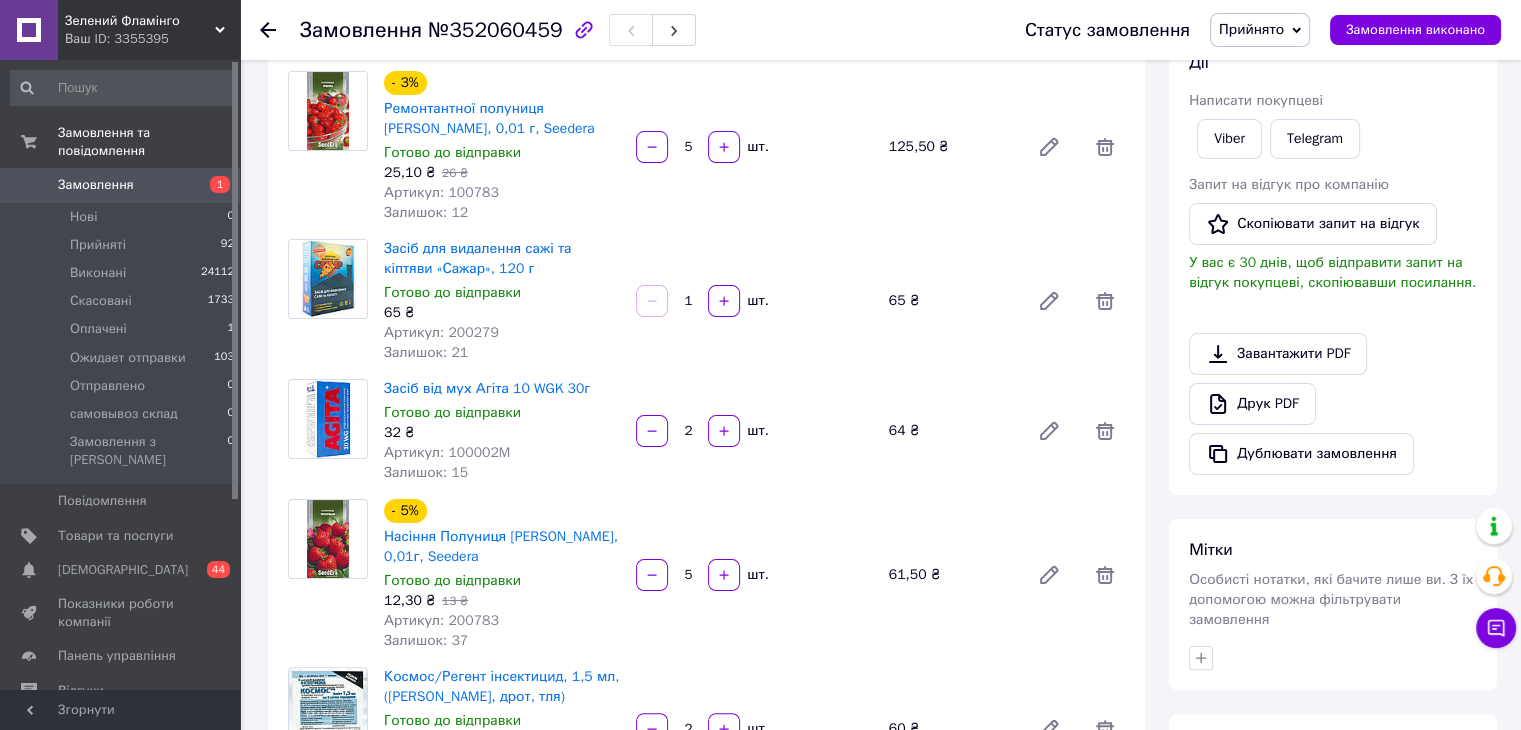 click on "Прийнято" at bounding box center [1251, 29] 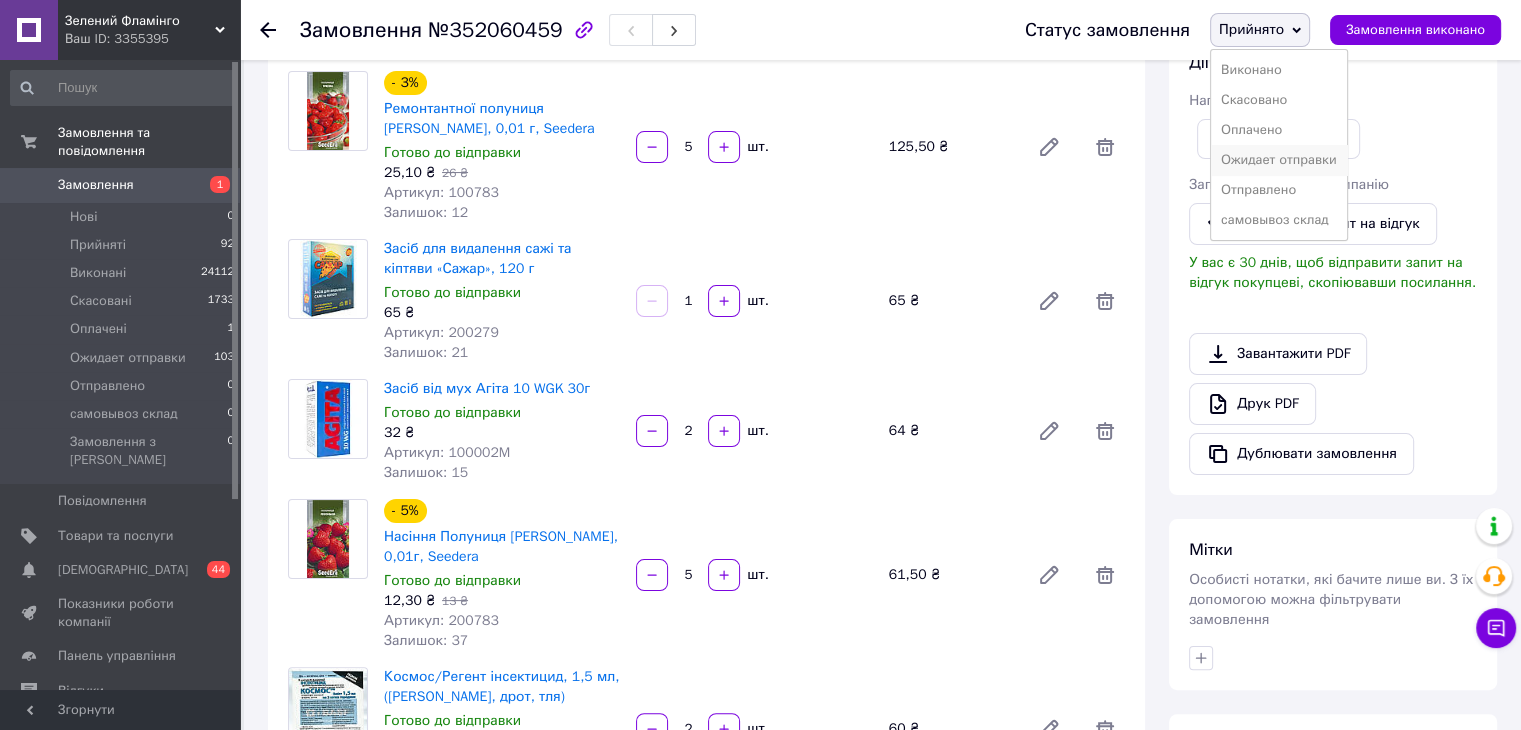 click on "Ожидает отправки" at bounding box center [1279, 160] 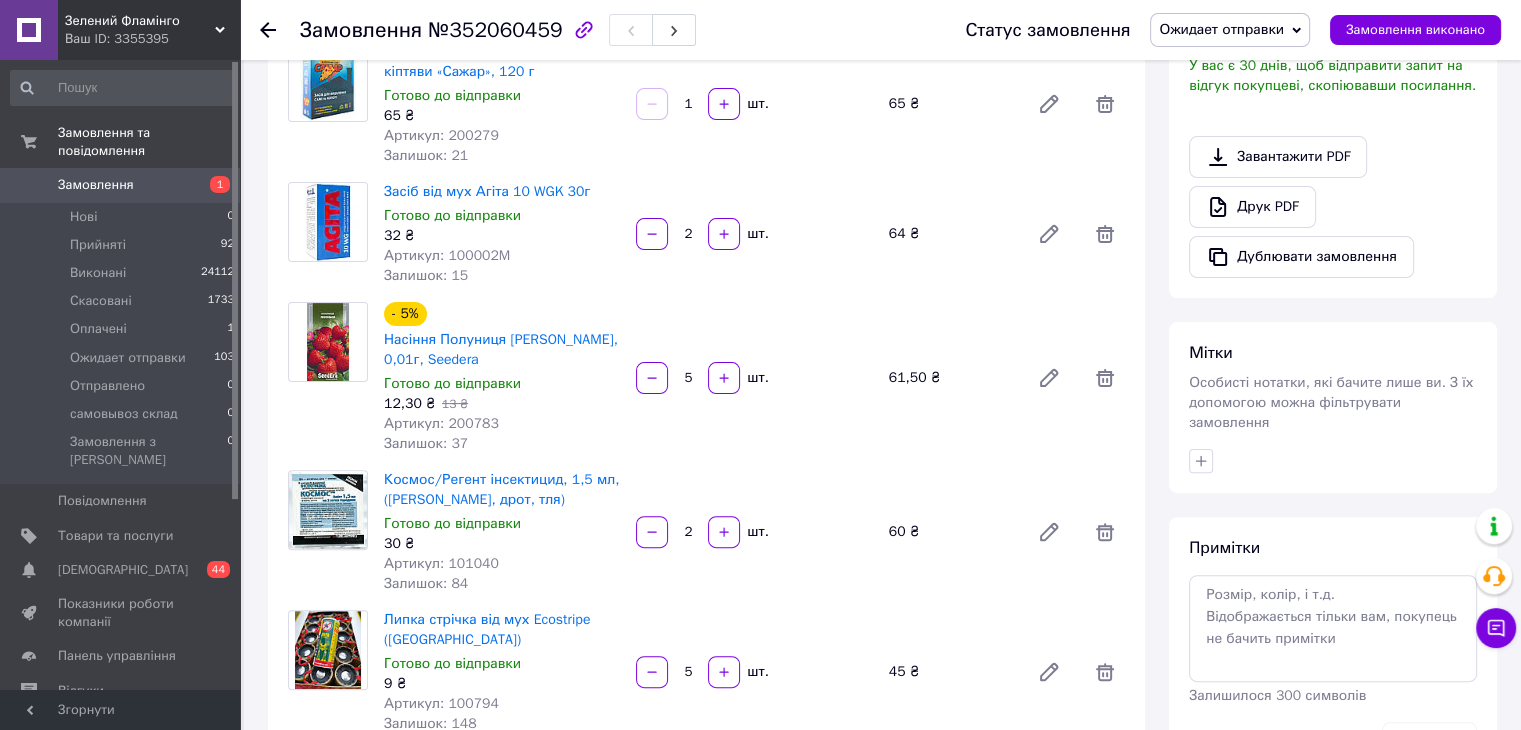 scroll, scrollTop: 500, scrollLeft: 0, axis: vertical 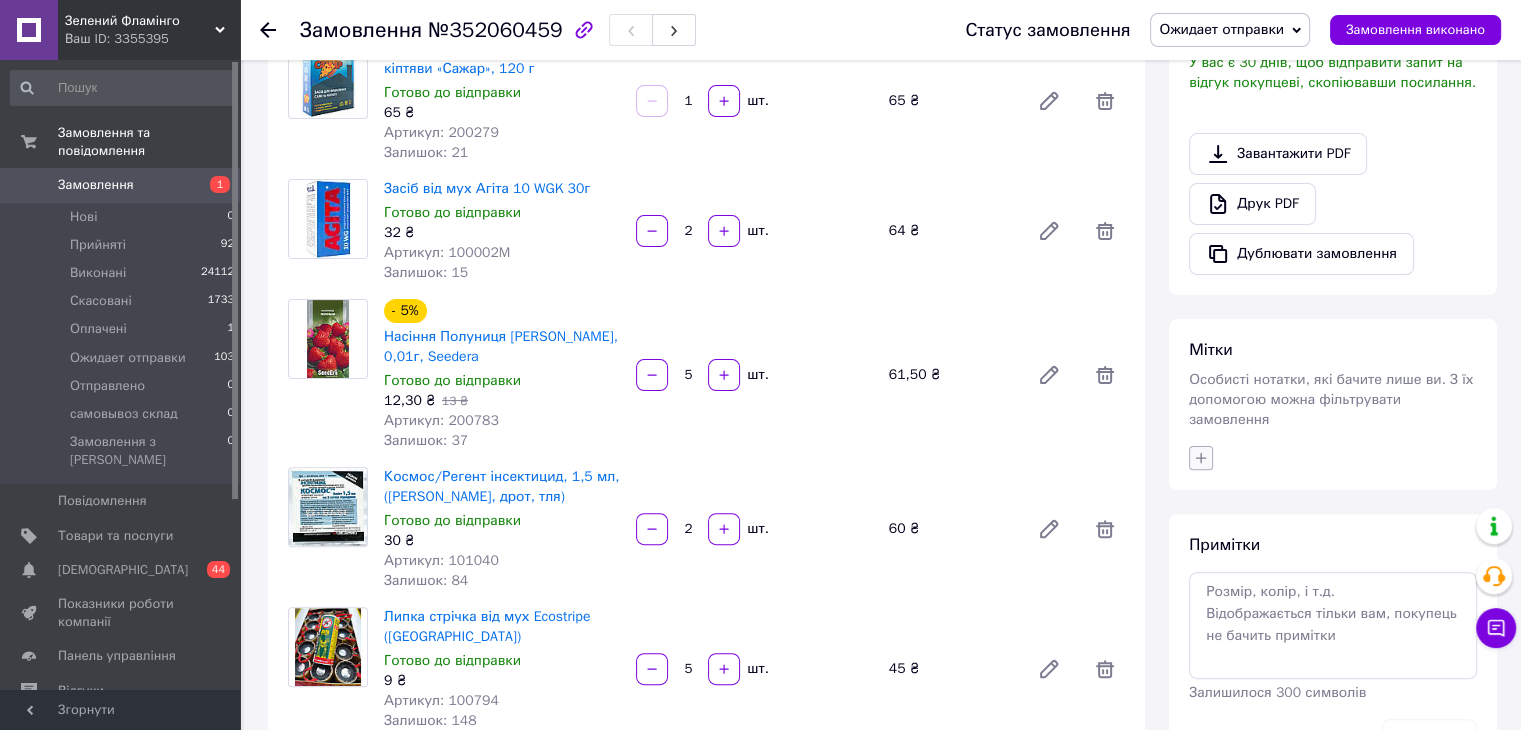click 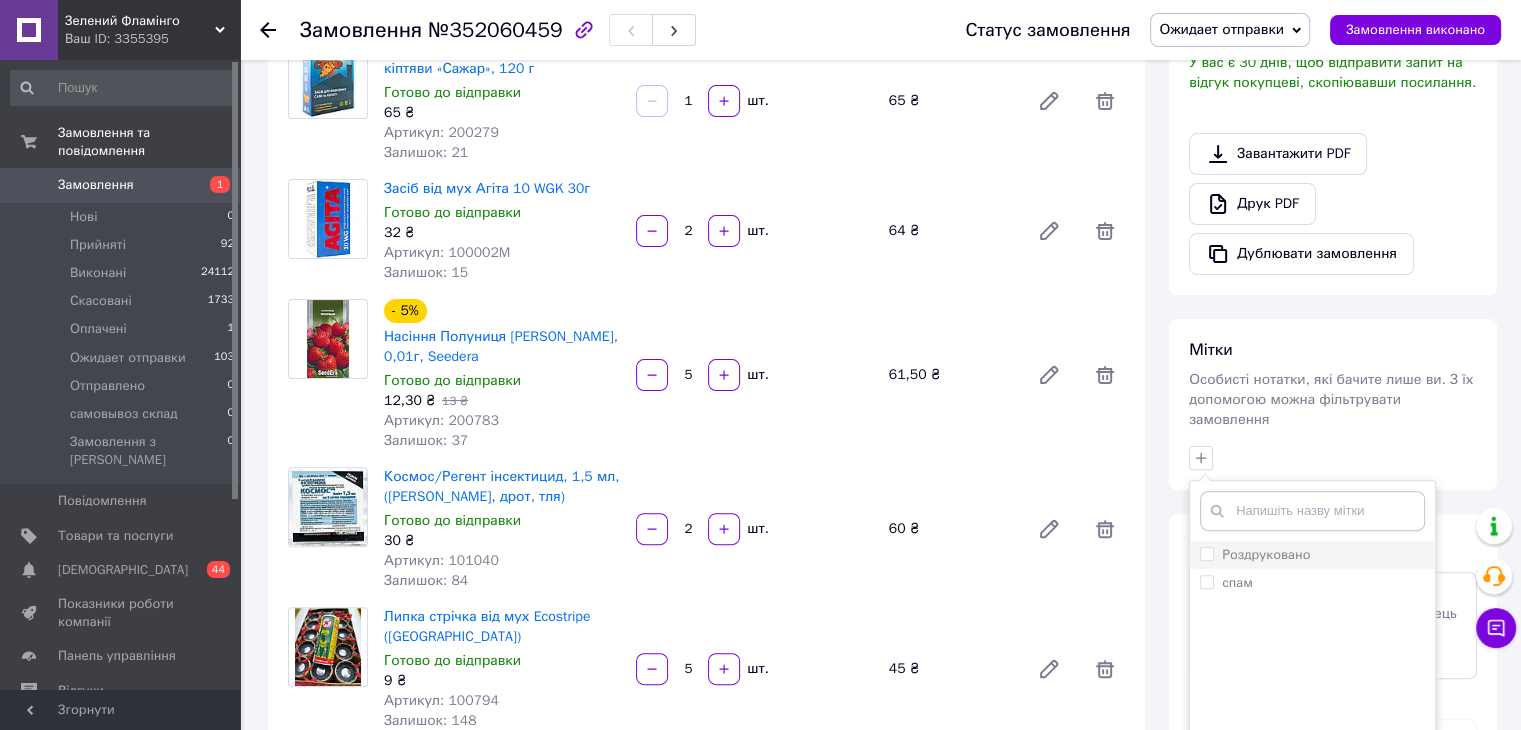 click on "Роздруковано" at bounding box center (1266, 554) 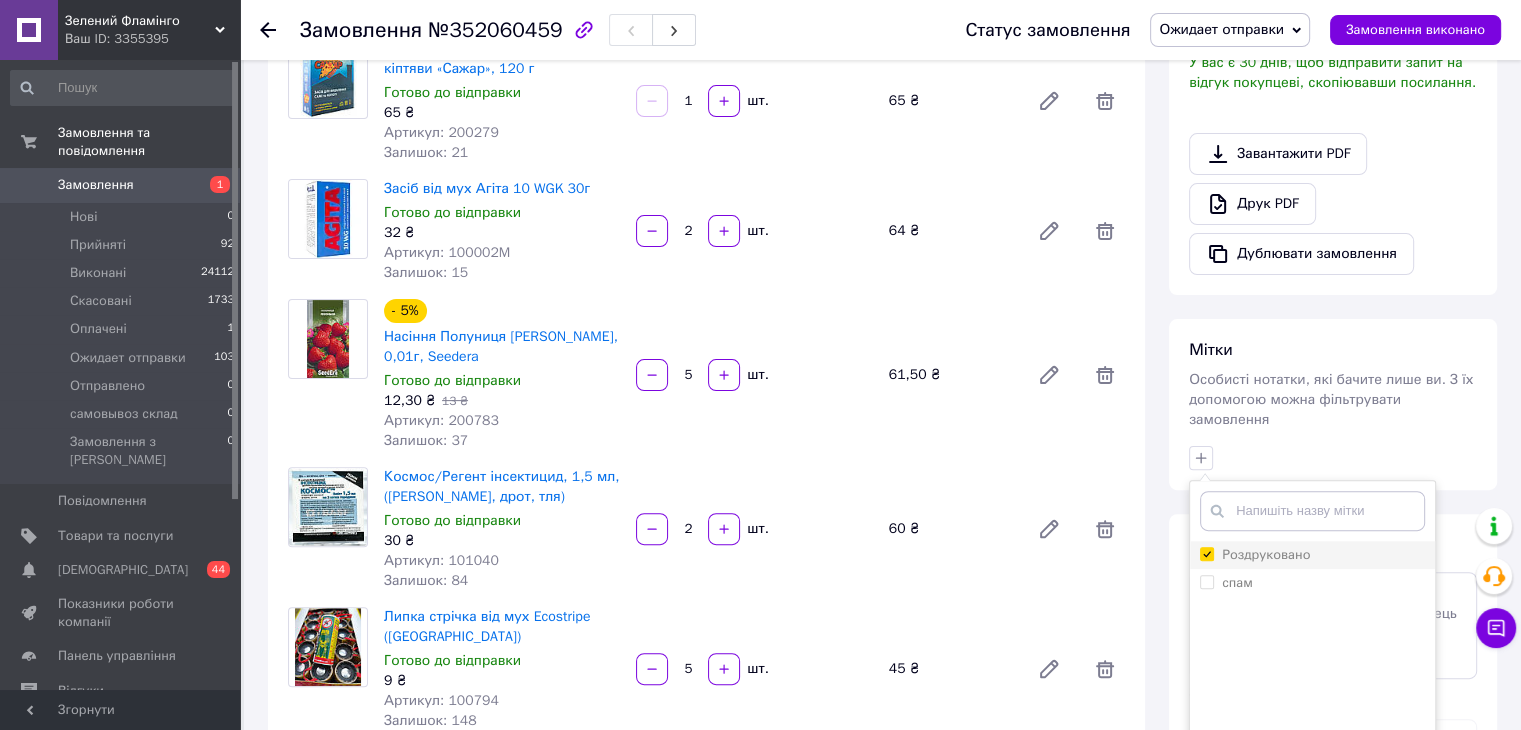 checkbox on "true" 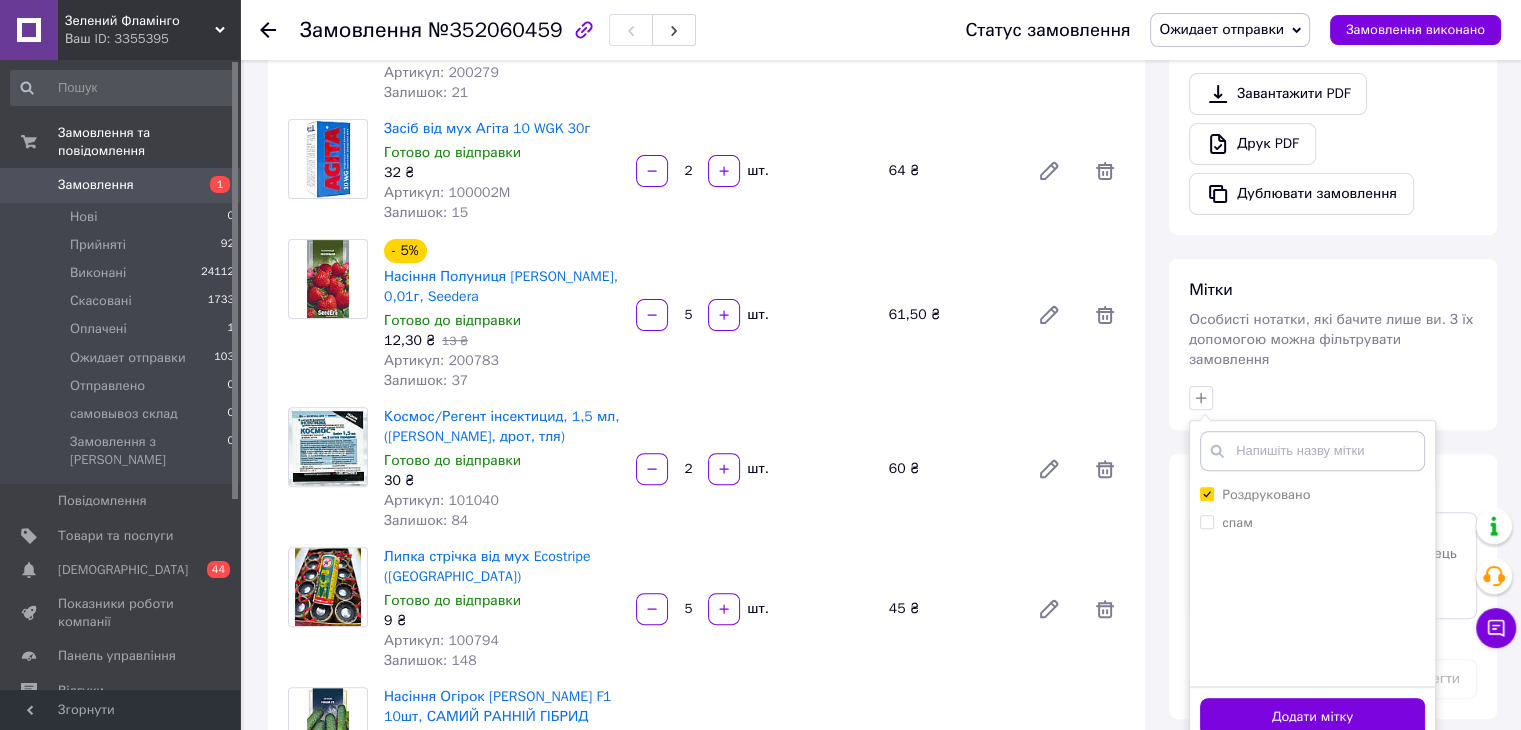 scroll, scrollTop: 700, scrollLeft: 0, axis: vertical 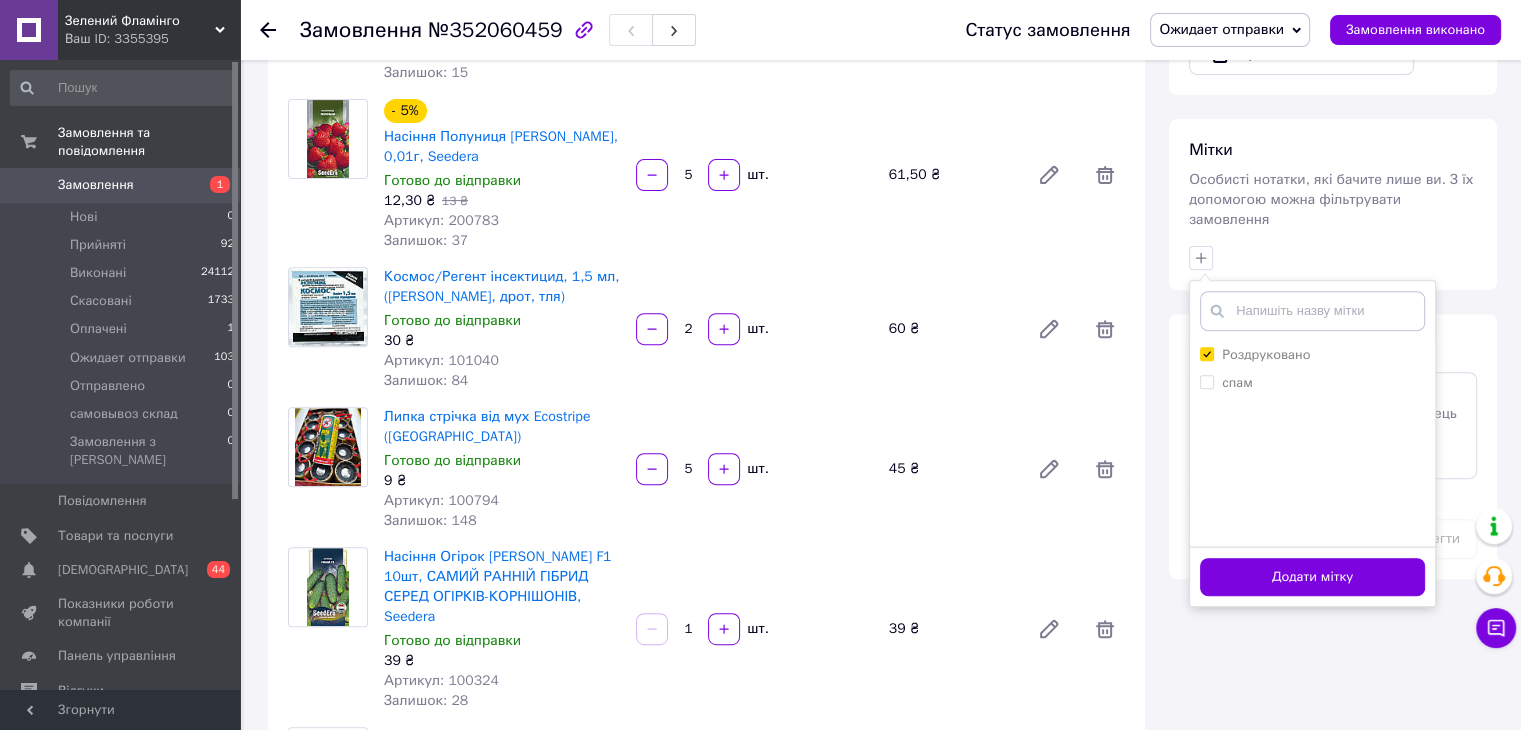 drag, startPoint x: 1314, startPoint y: 553, endPoint x: 620, endPoint y: 161, distance: 797.05707 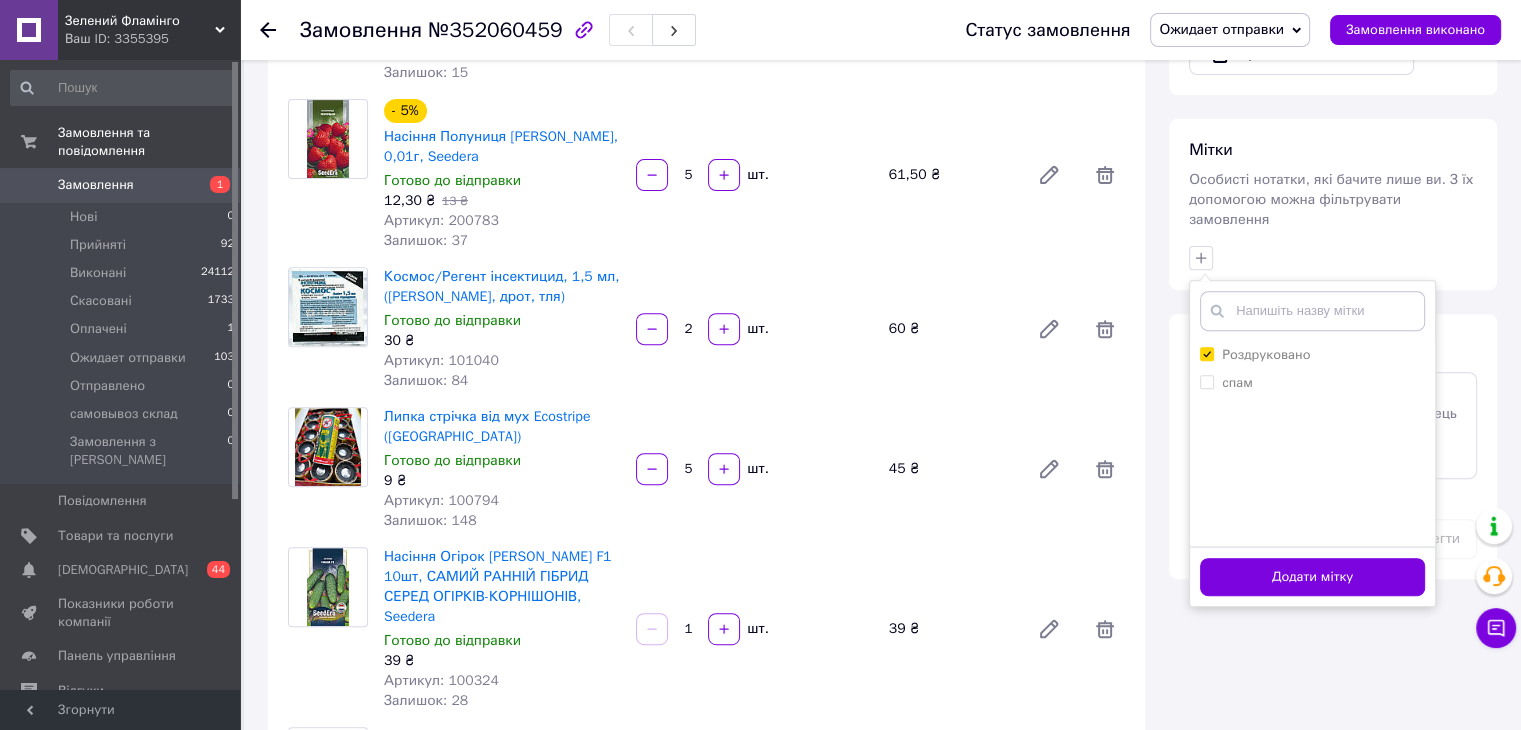 click on "Додати мітку" at bounding box center [1312, 577] 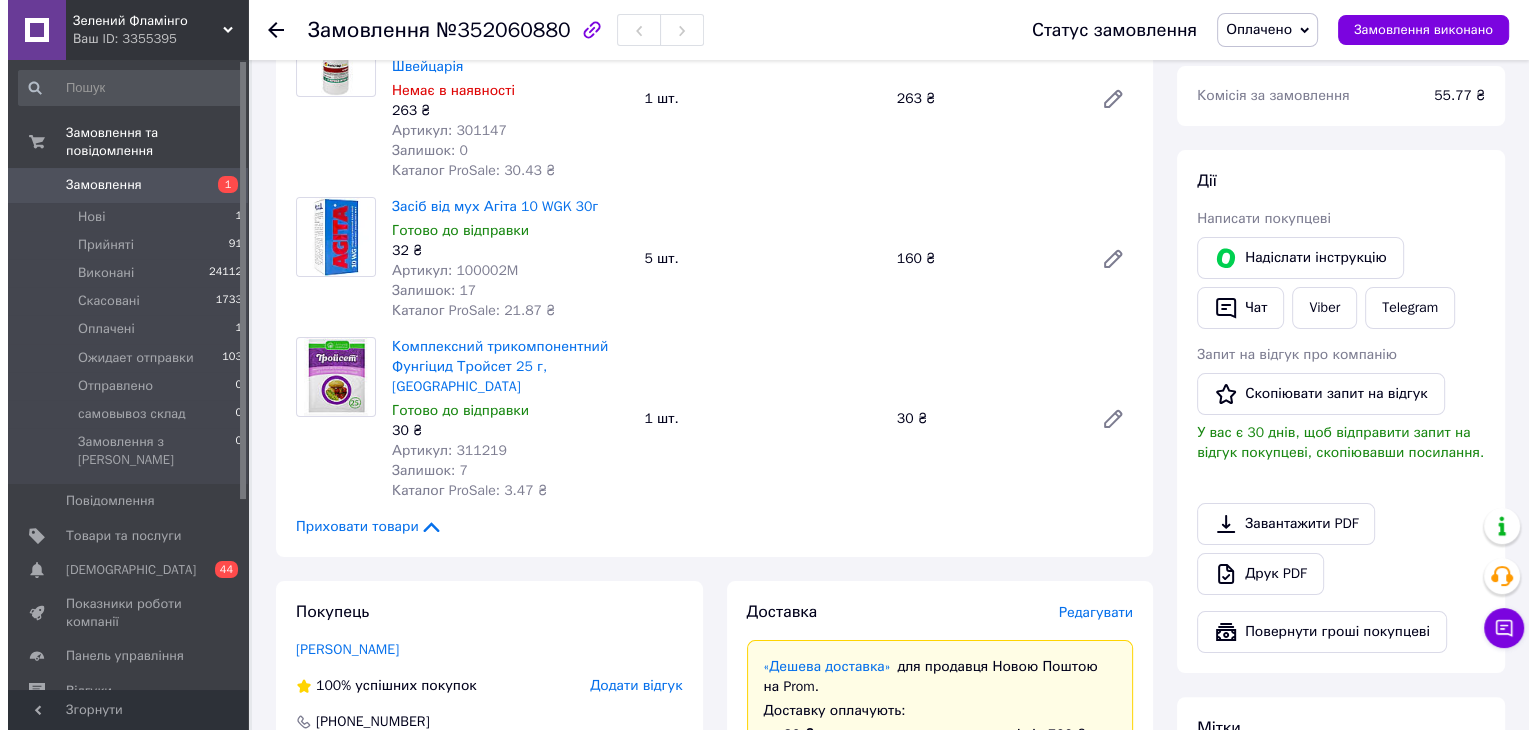 scroll, scrollTop: 700, scrollLeft: 0, axis: vertical 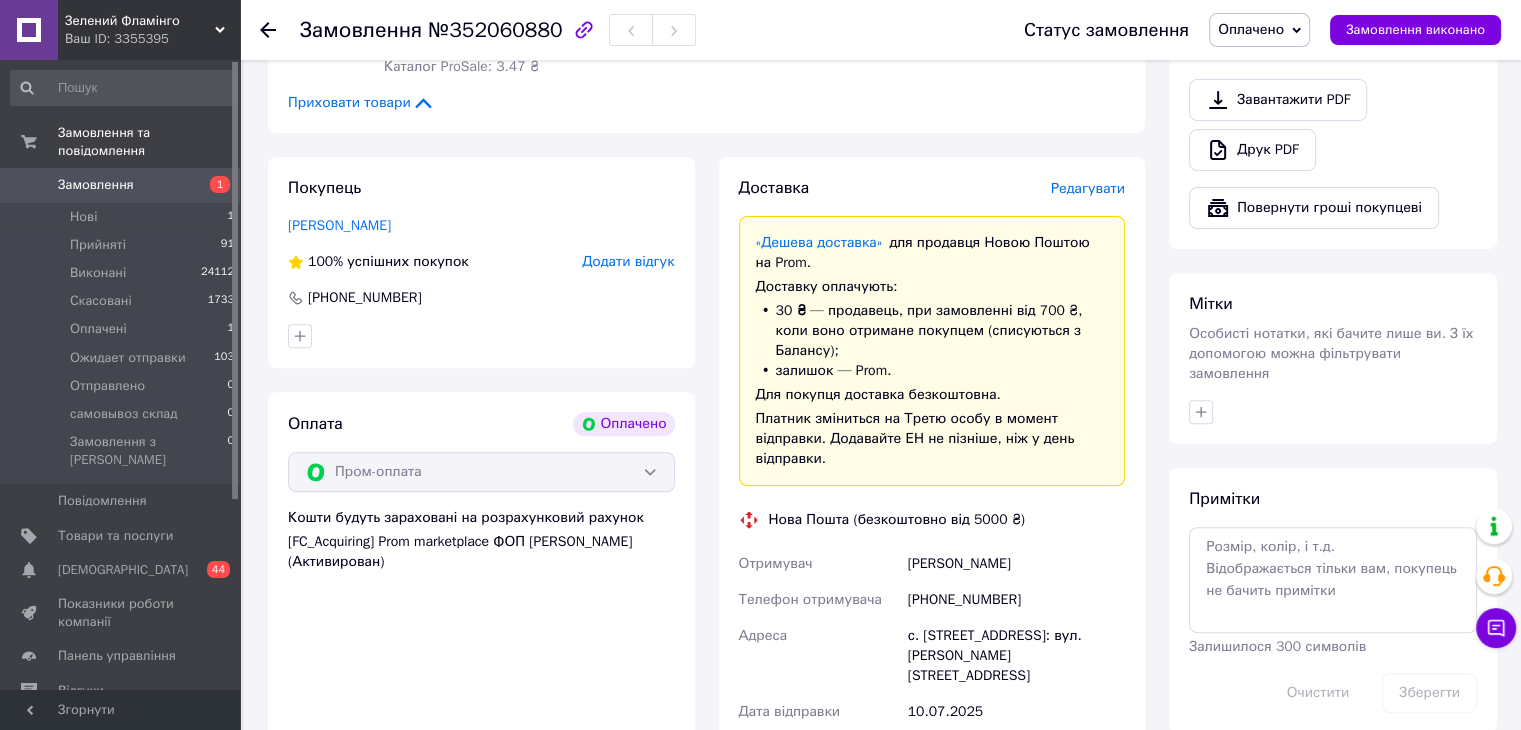 click on "Редагувати" at bounding box center (1088, 188) 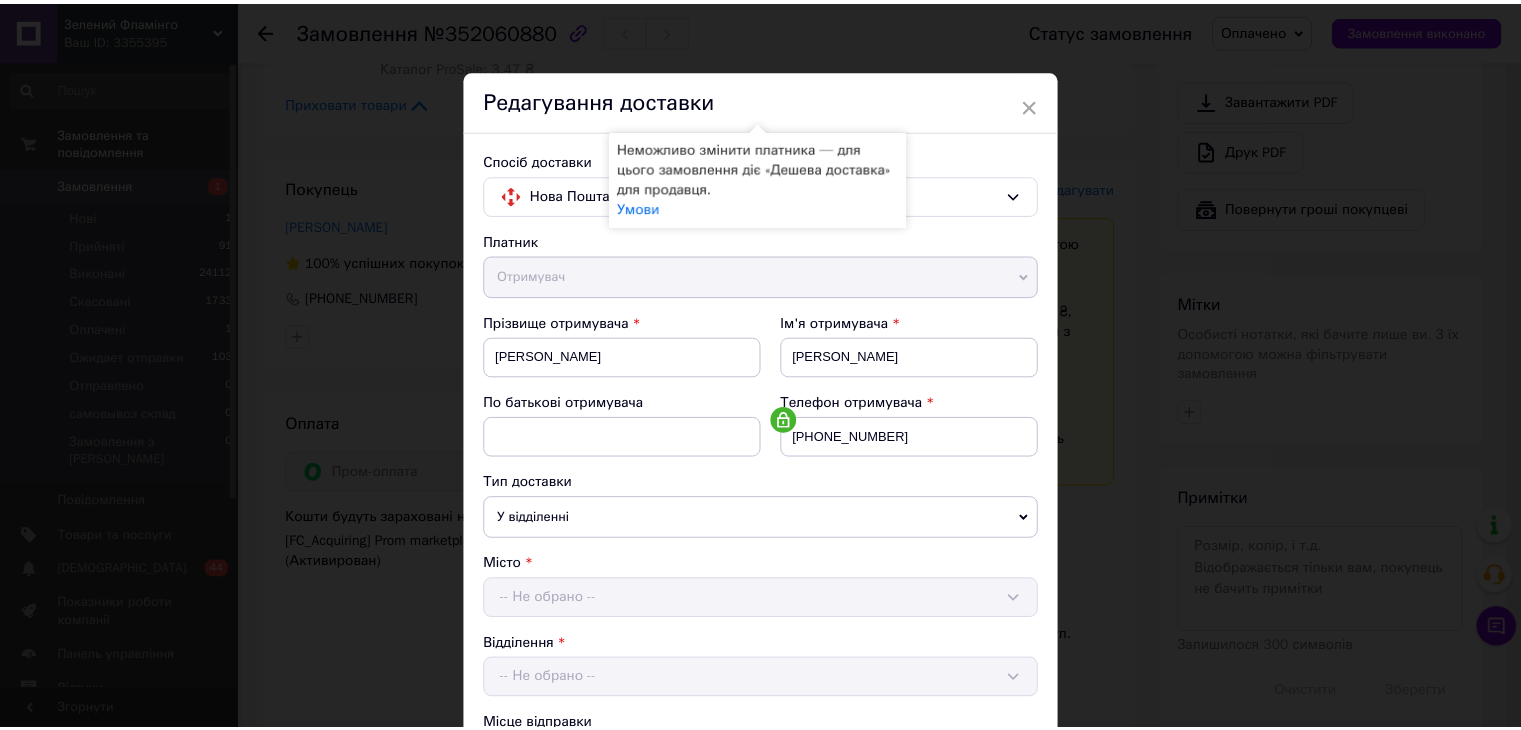 scroll, scrollTop: 500, scrollLeft: 0, axis: vertical 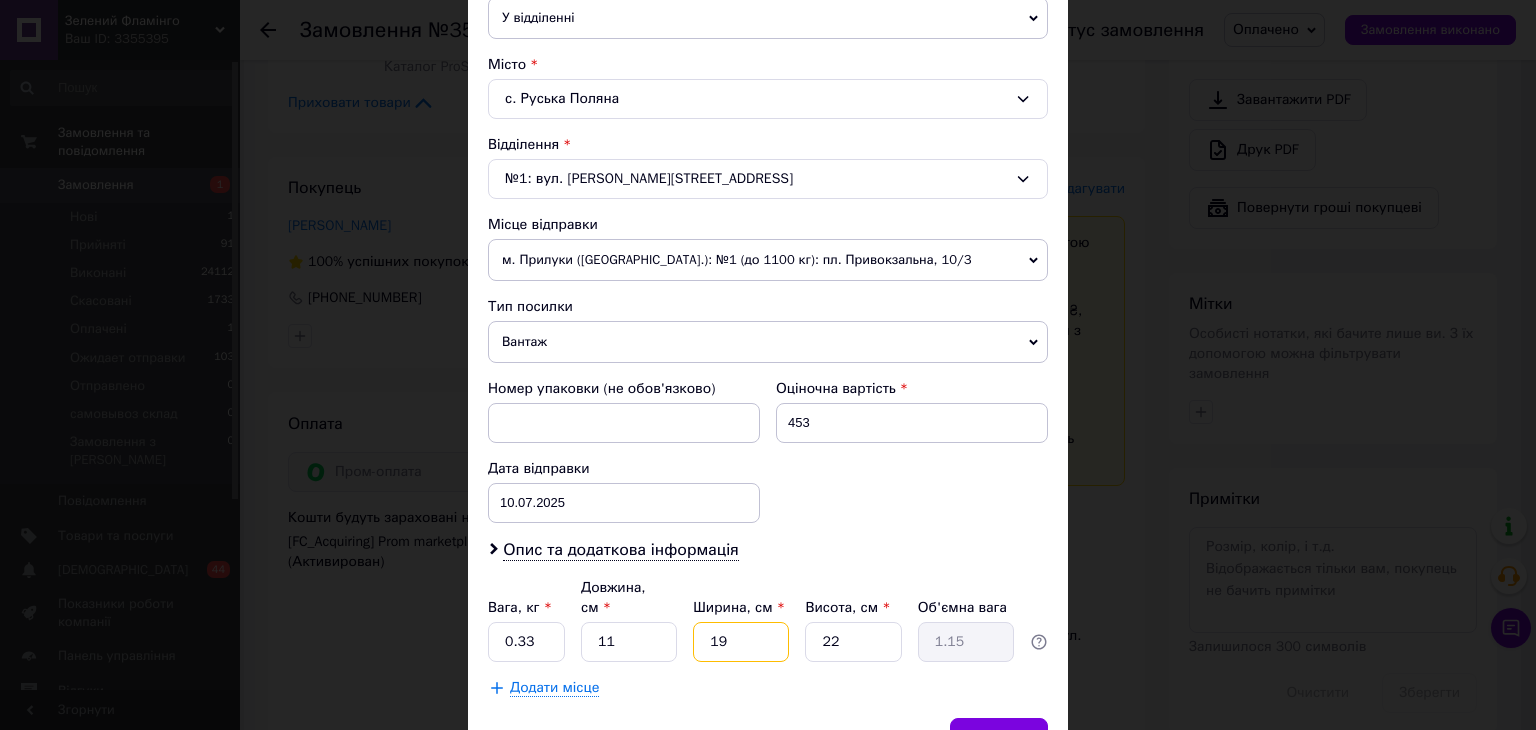 drag, startPoint x: 715, startPoint y: 615, endPoint x: 704, endPoint y: 613, distance: 11.18034 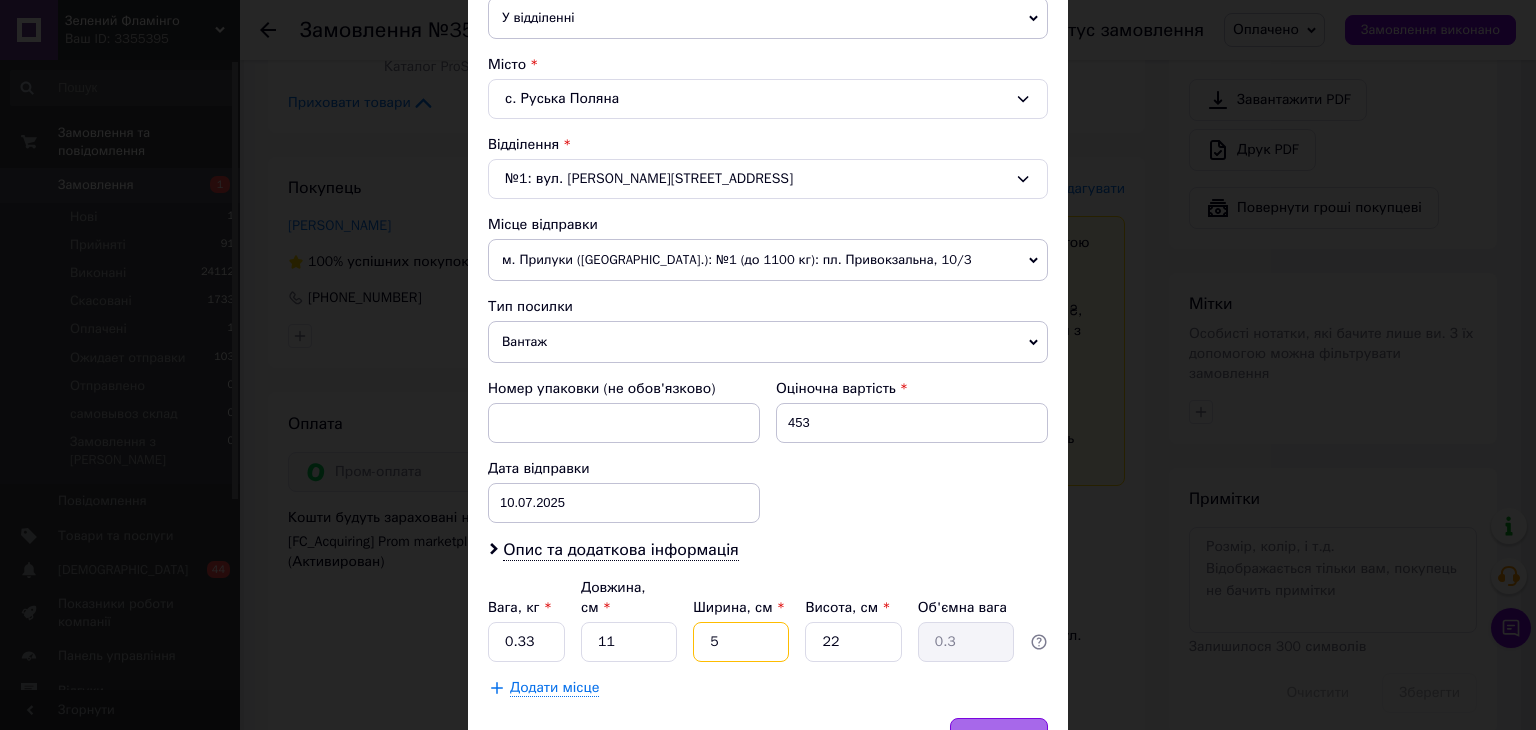 type on "5" 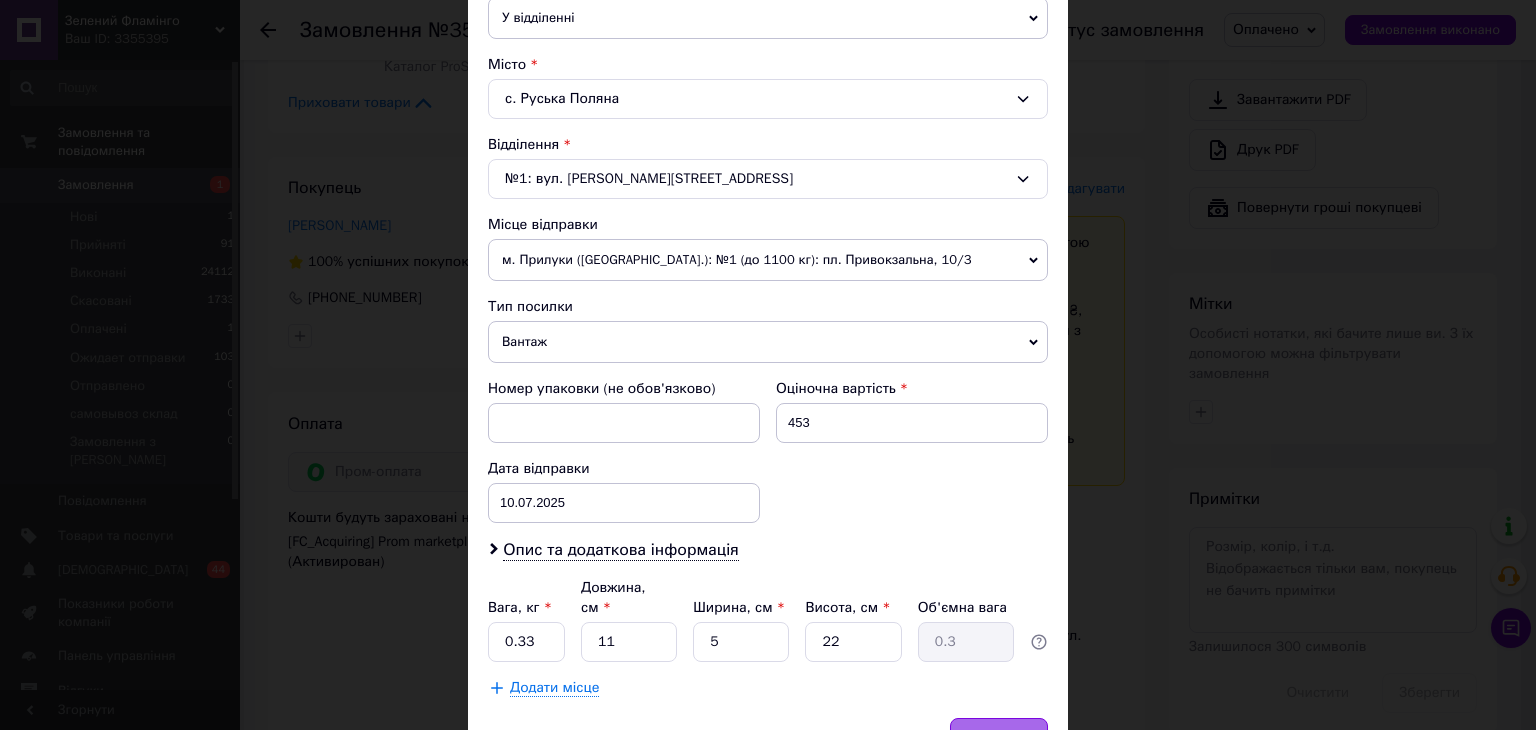 click on "Зберегти" at bounding box center [999, 738] 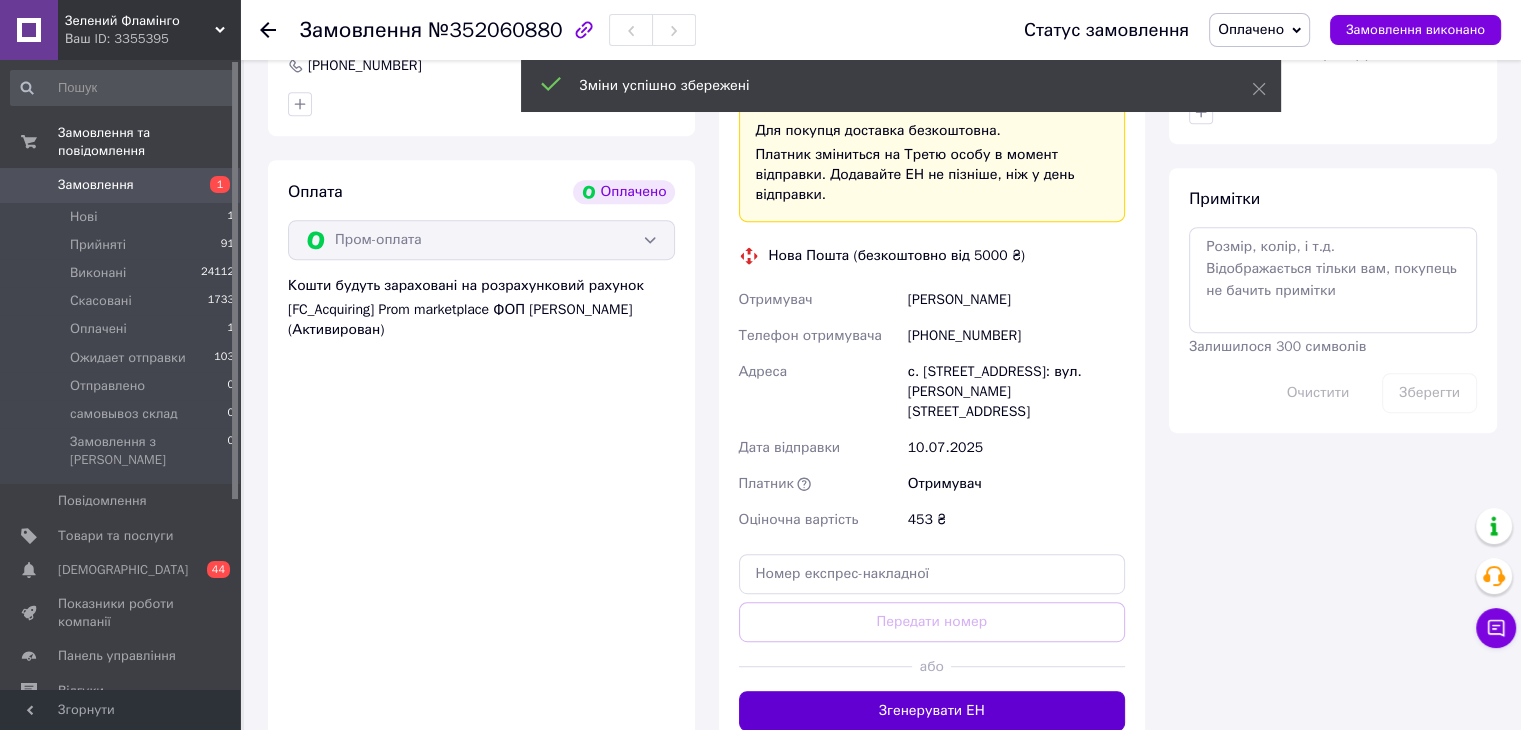 scroll, scrollTop: 1000, scrollLeft: 0, axis: vertical 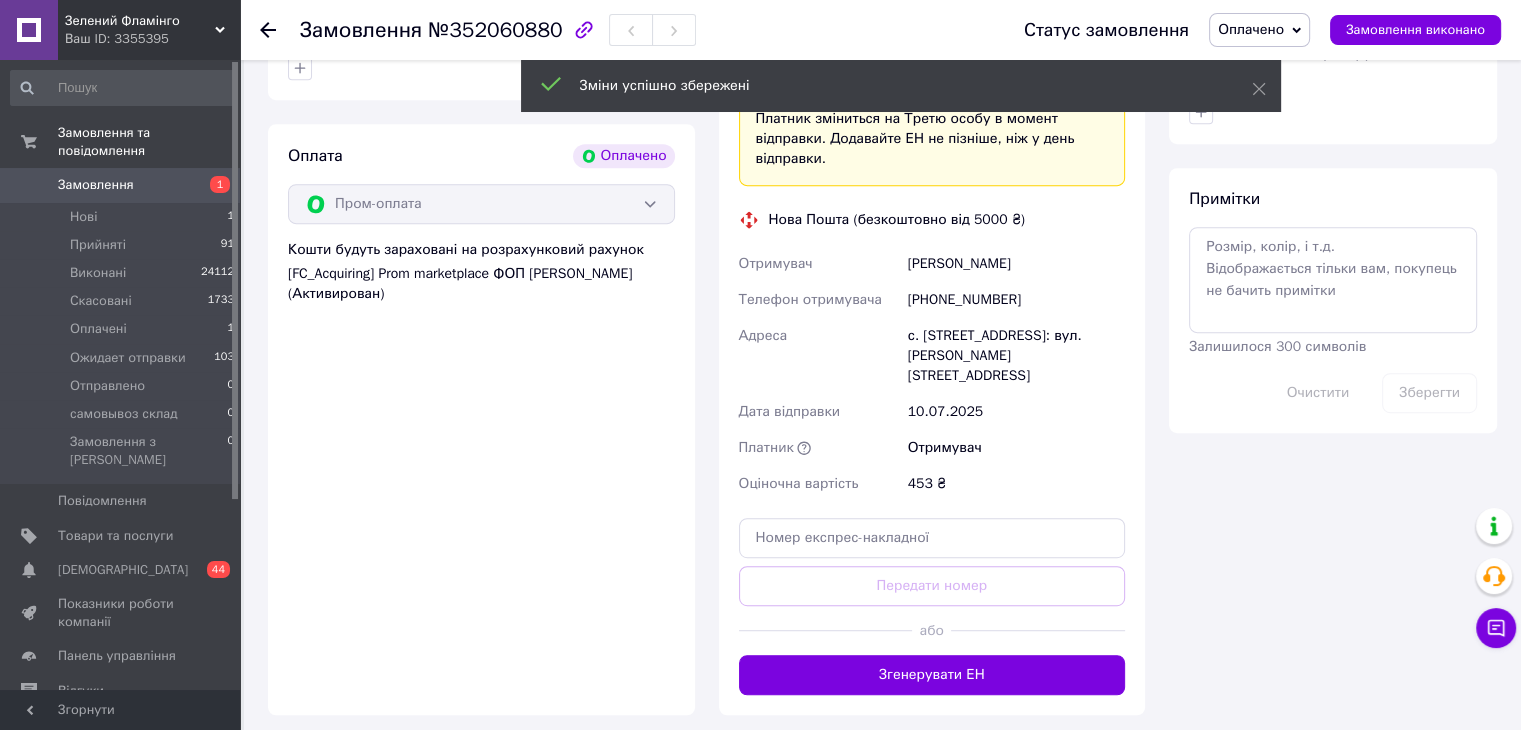 drag, startPoint x: 944, startPoint y: 606, endPoint x: 888, endPoint y: 473, distance: 144.3087 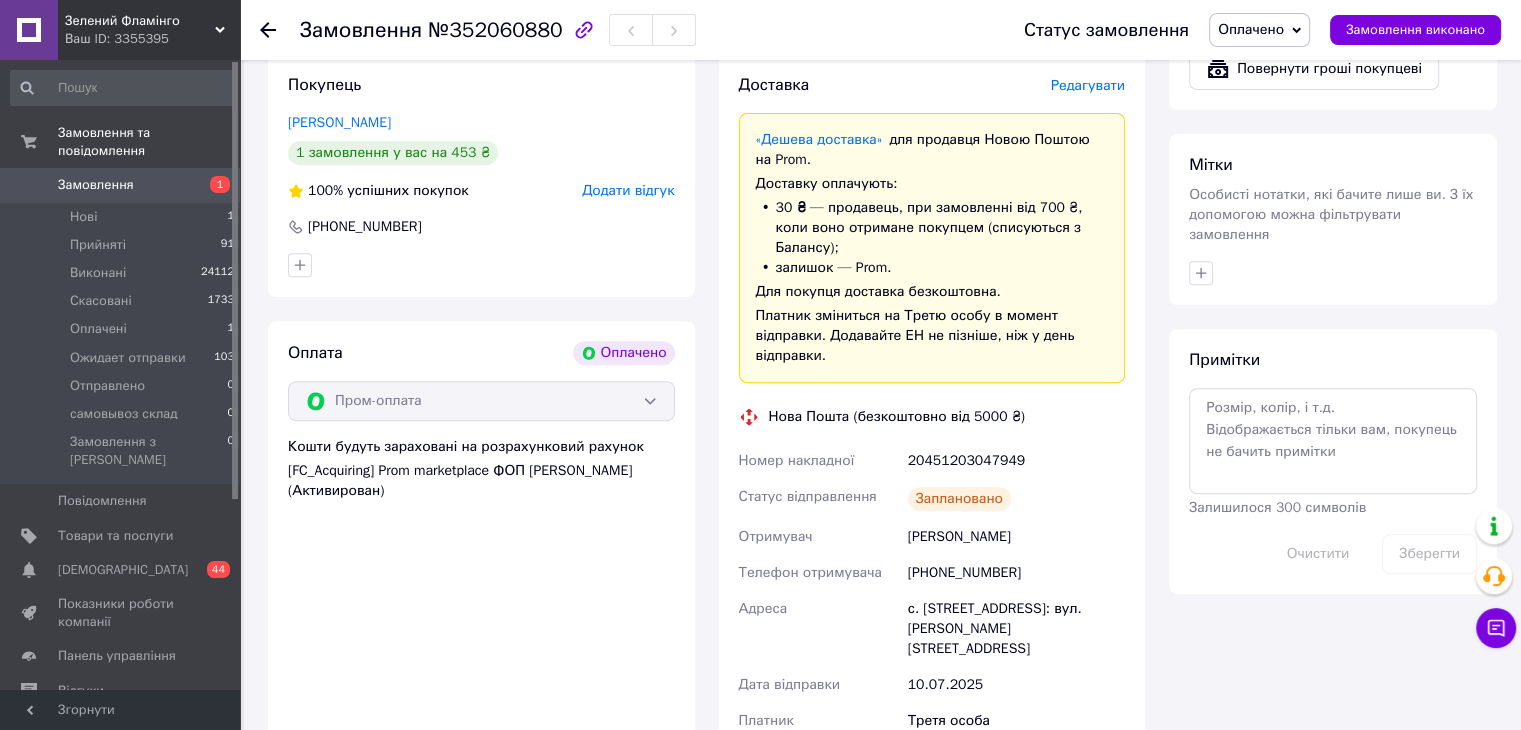 scroll, scrollTop: 800, scrollLeft: 0, axis: vertical 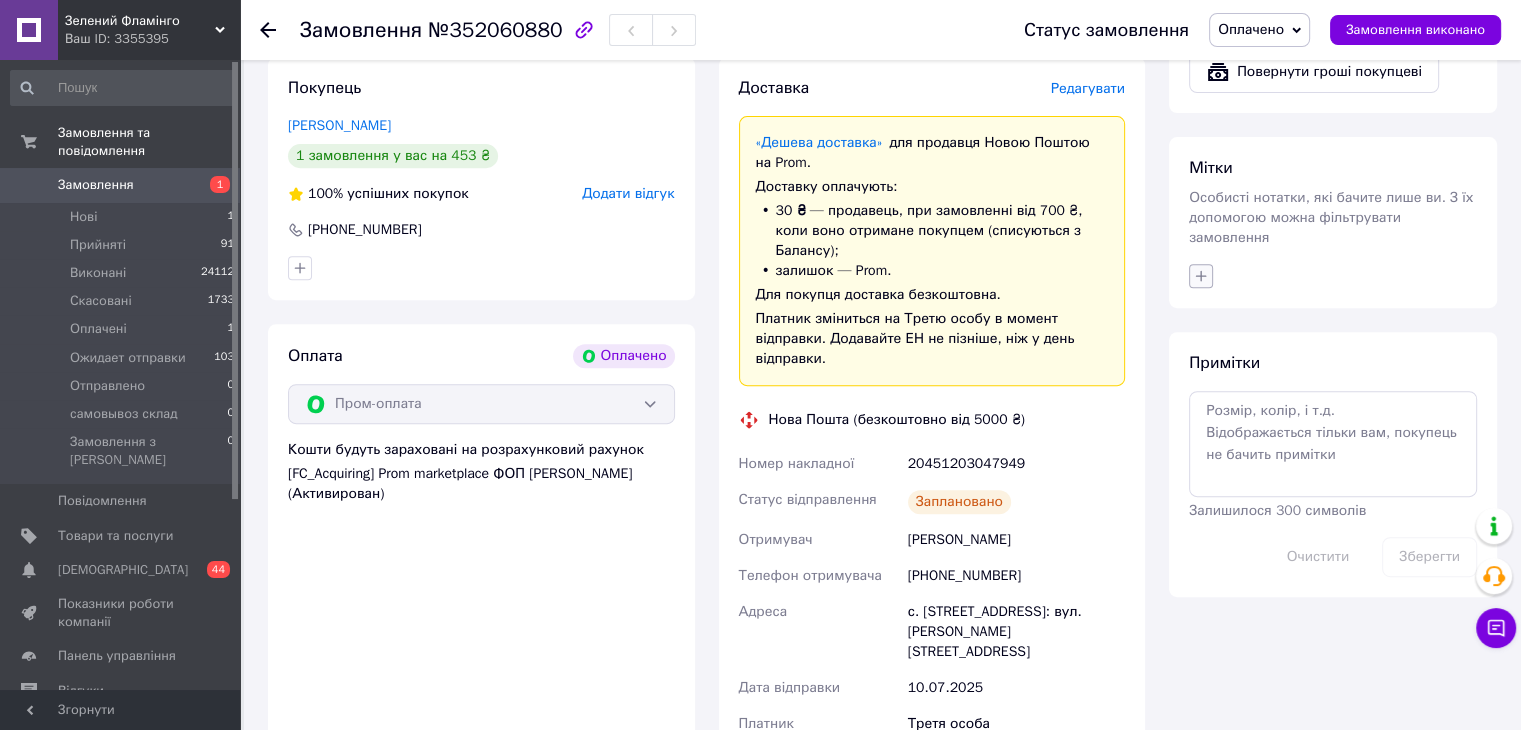 click 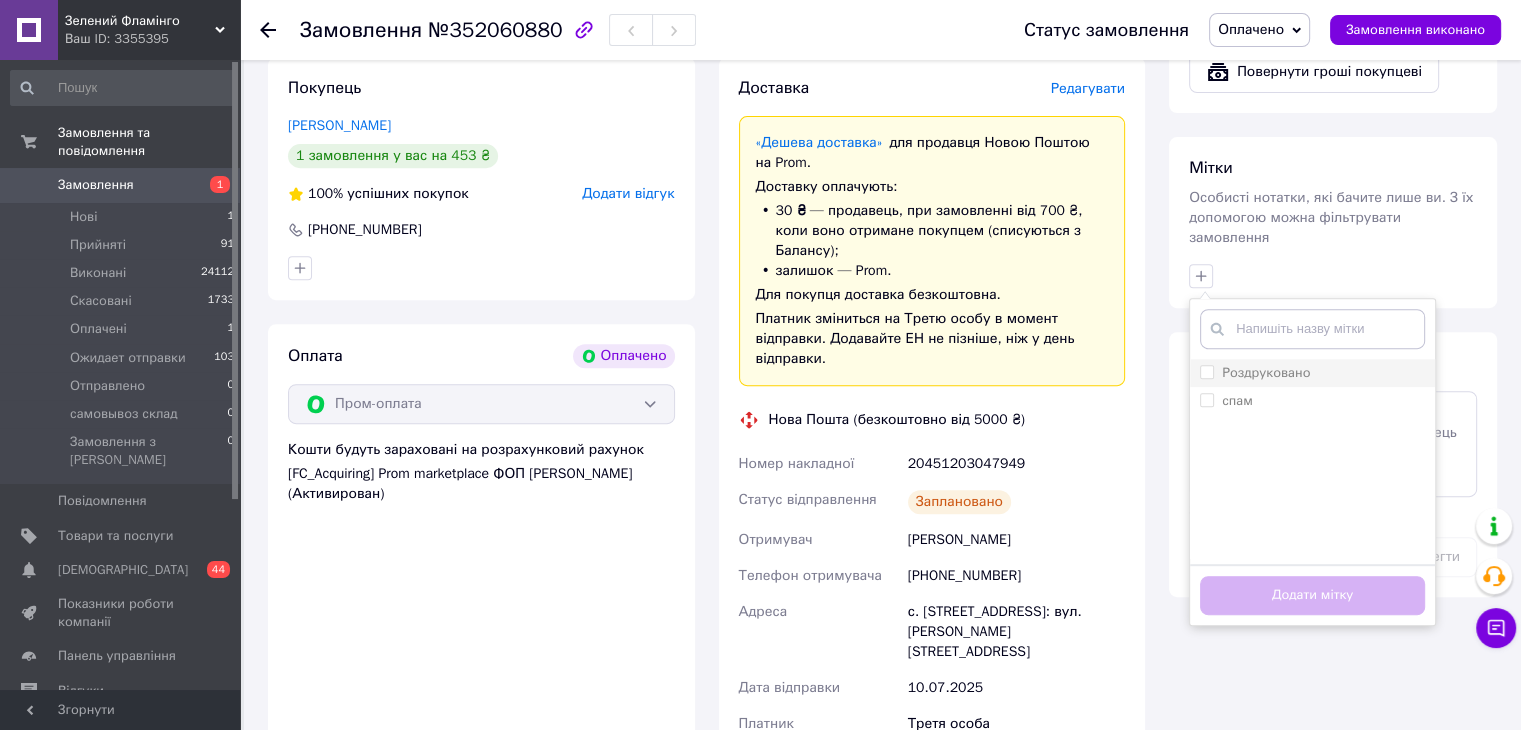 click on "Роздруковано" at bounding box center (1312, 373) 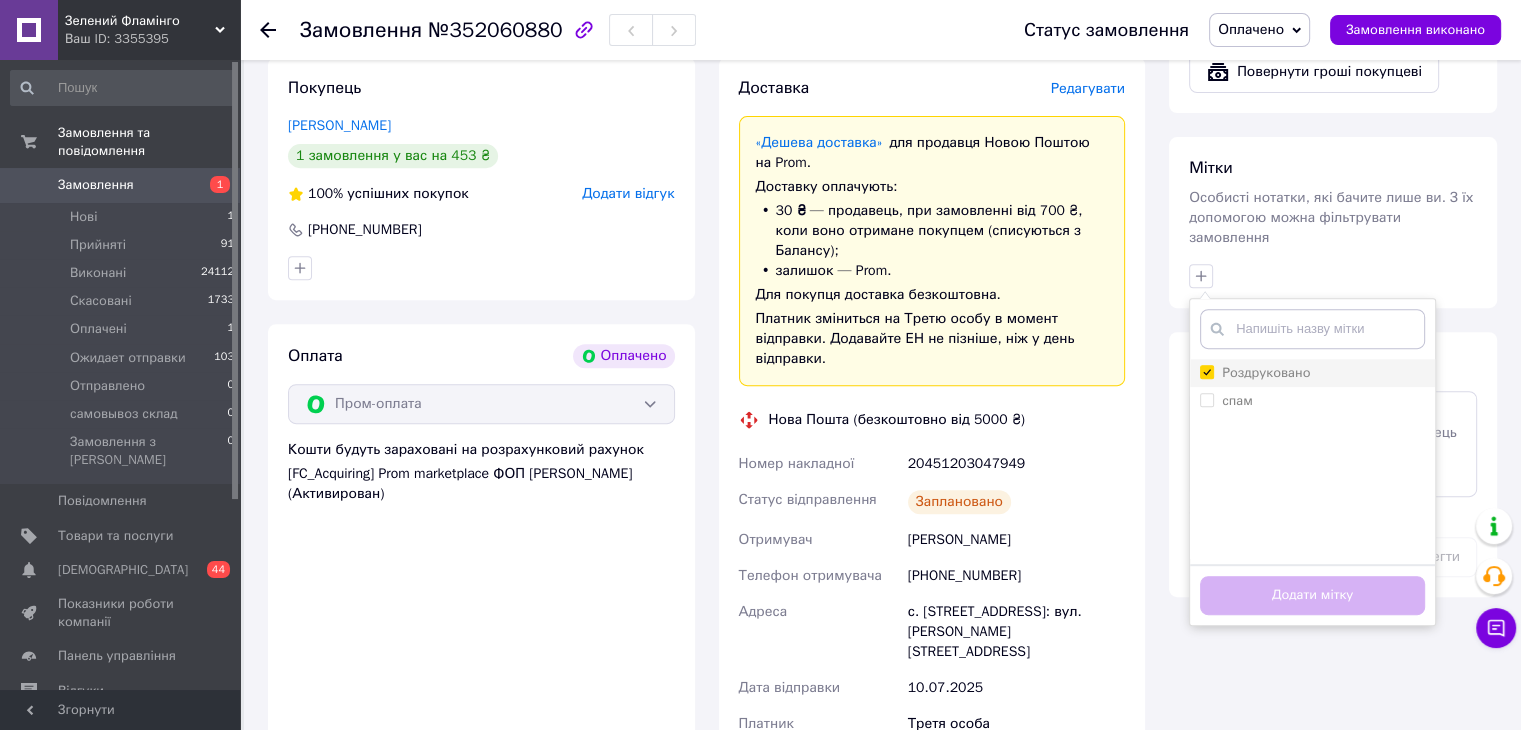 checkbox on "true" 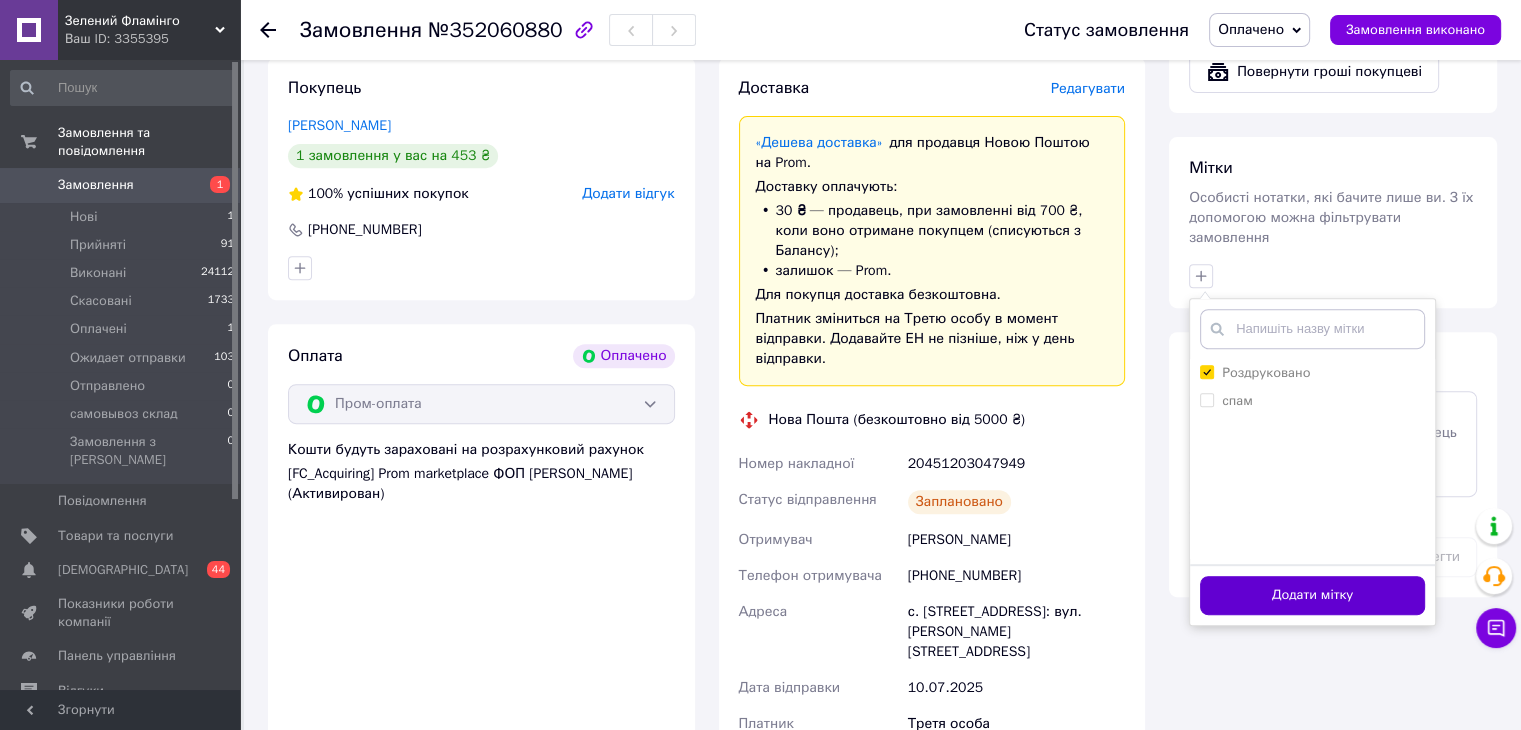 click on "Додати мітку" at bounding box center [1312, 595] 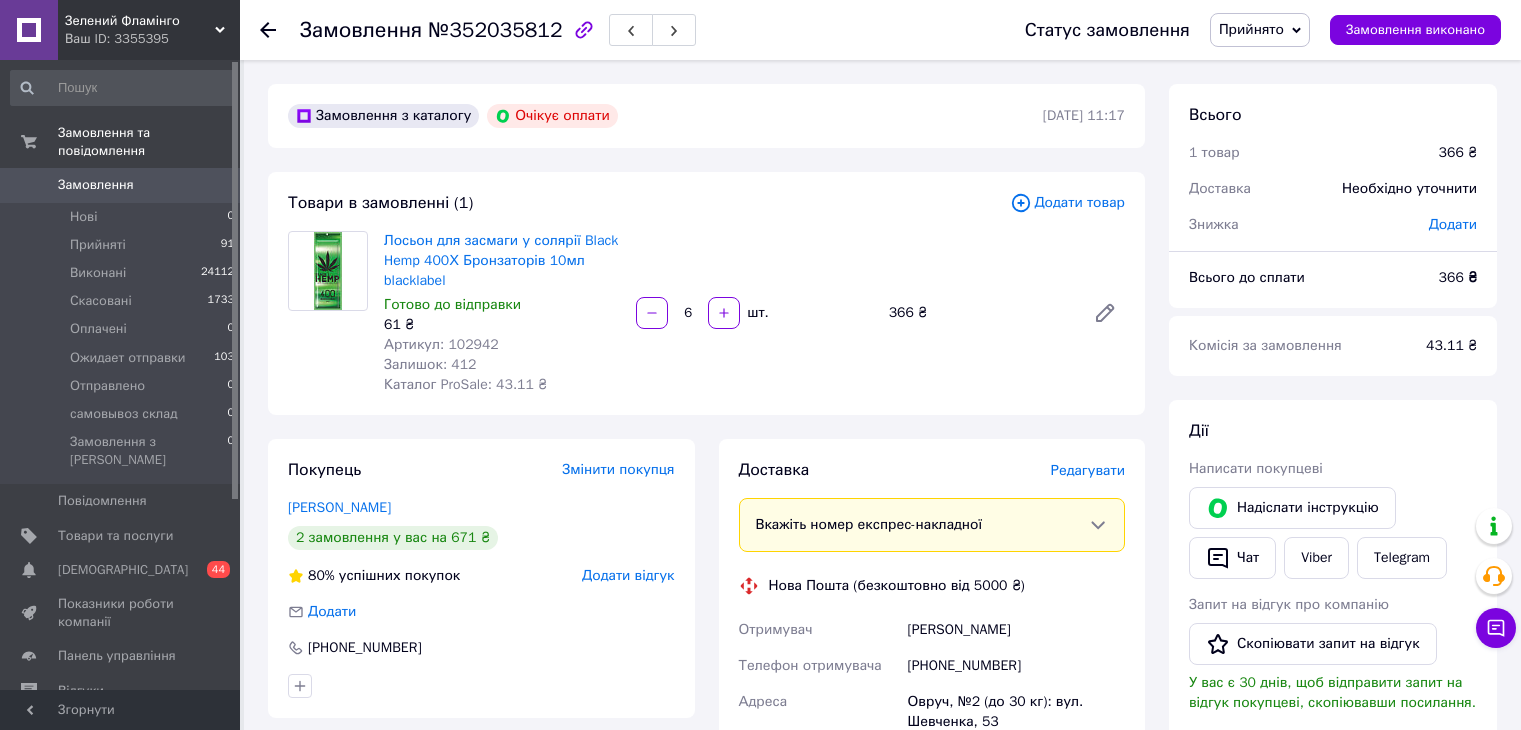scroll, scrollTop: 0, scrollLeft: 0, axis: both 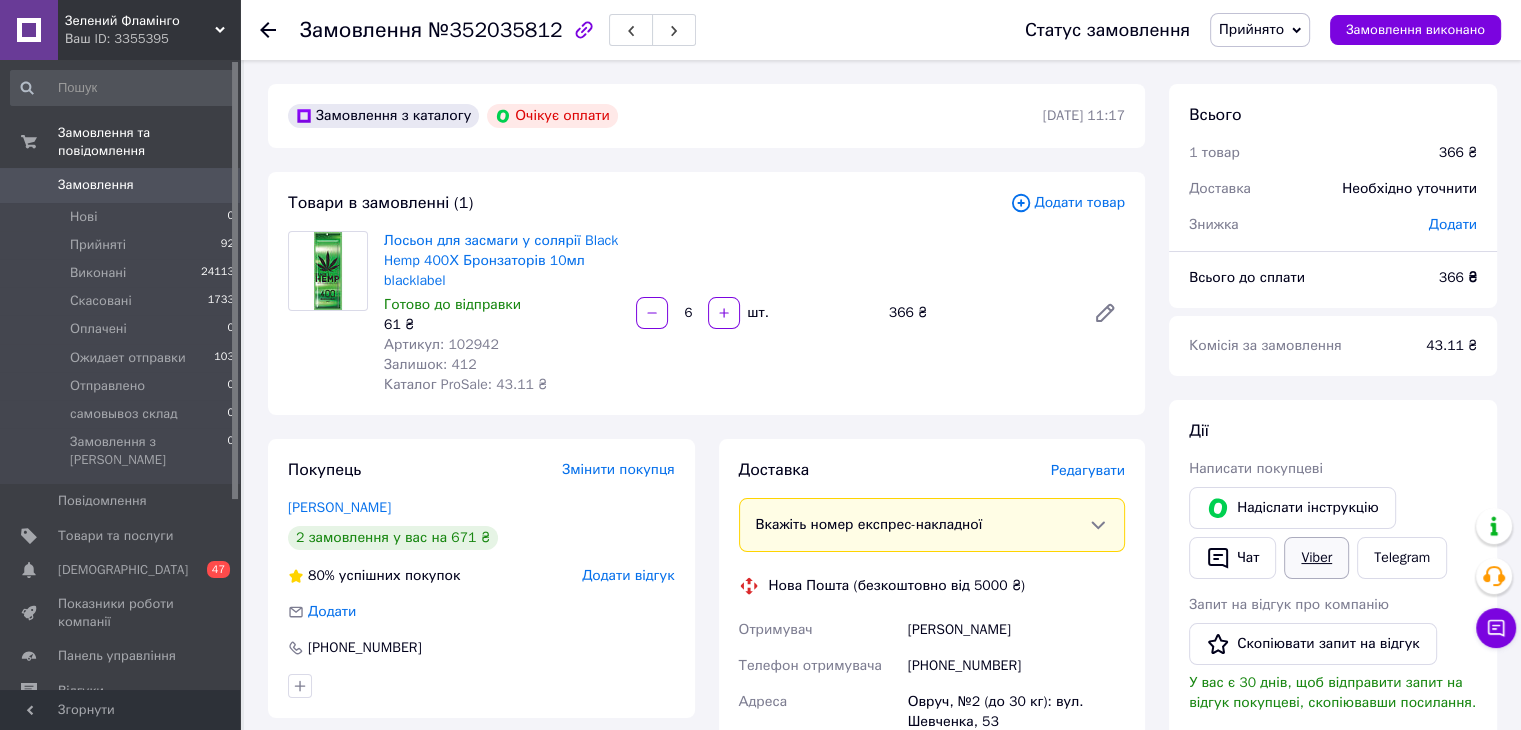click on "Viber" at bounding box center (1316, 558) 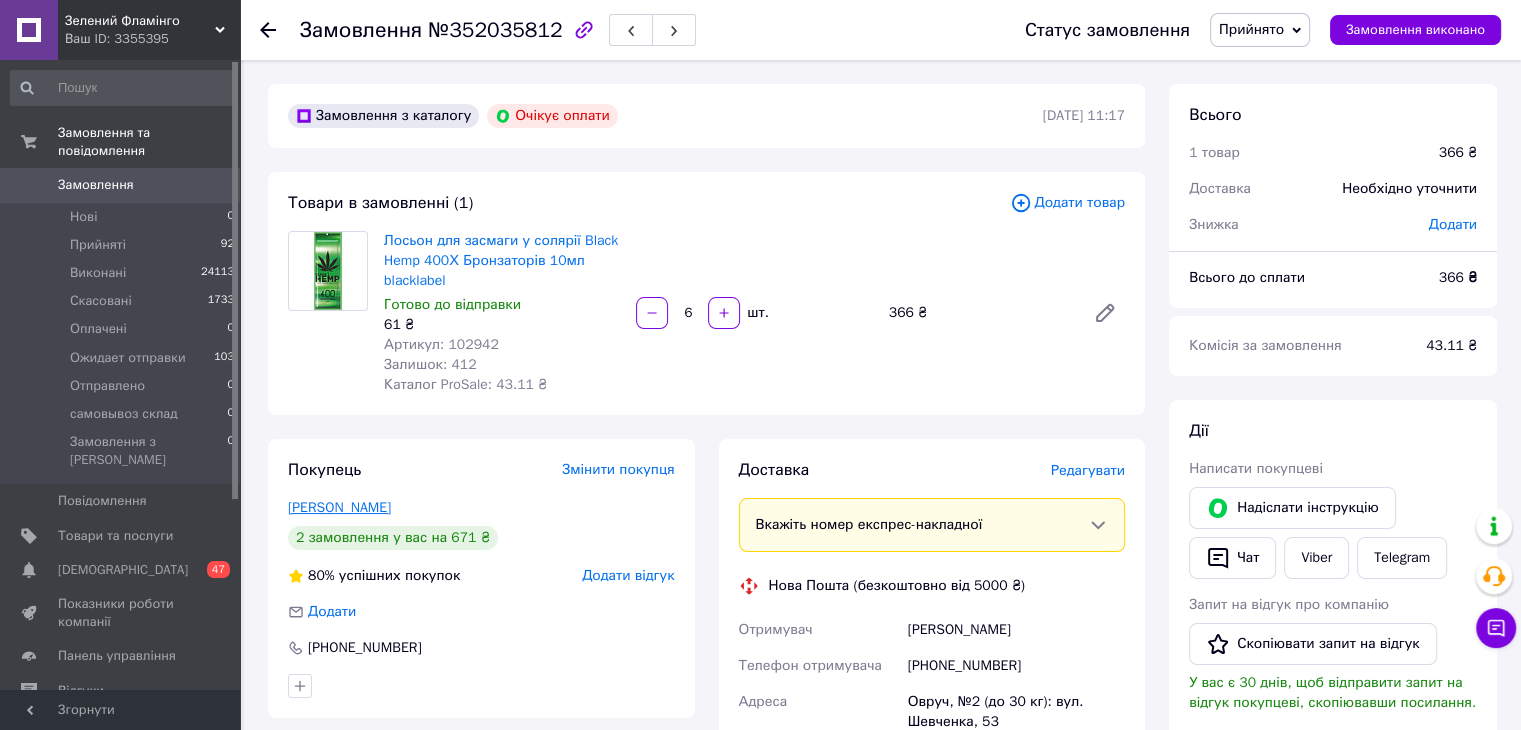 click on "Дубровська Тетяна" at bounding box center (339, 507) 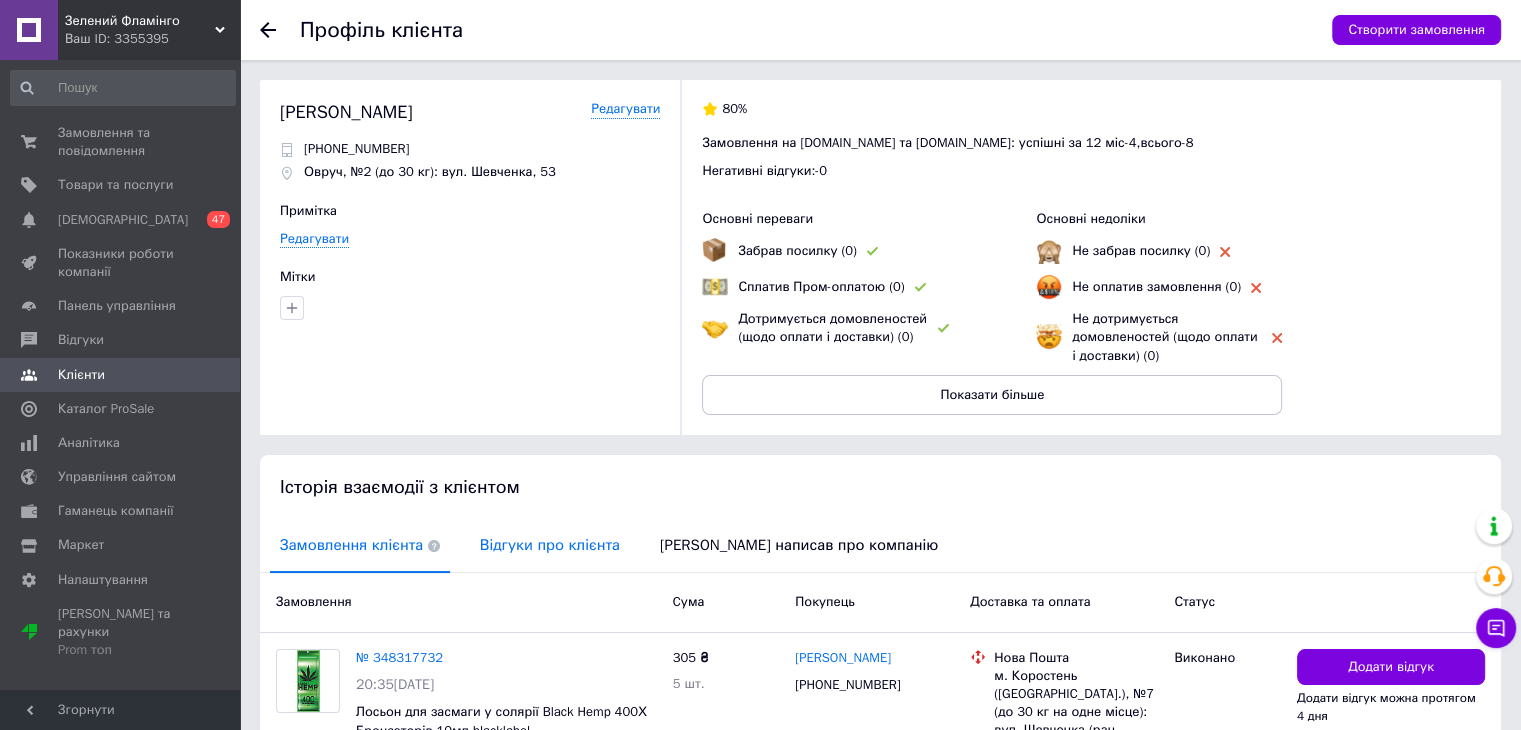 click on "Відгуки про клієнта" at bounding box center [550, 545] 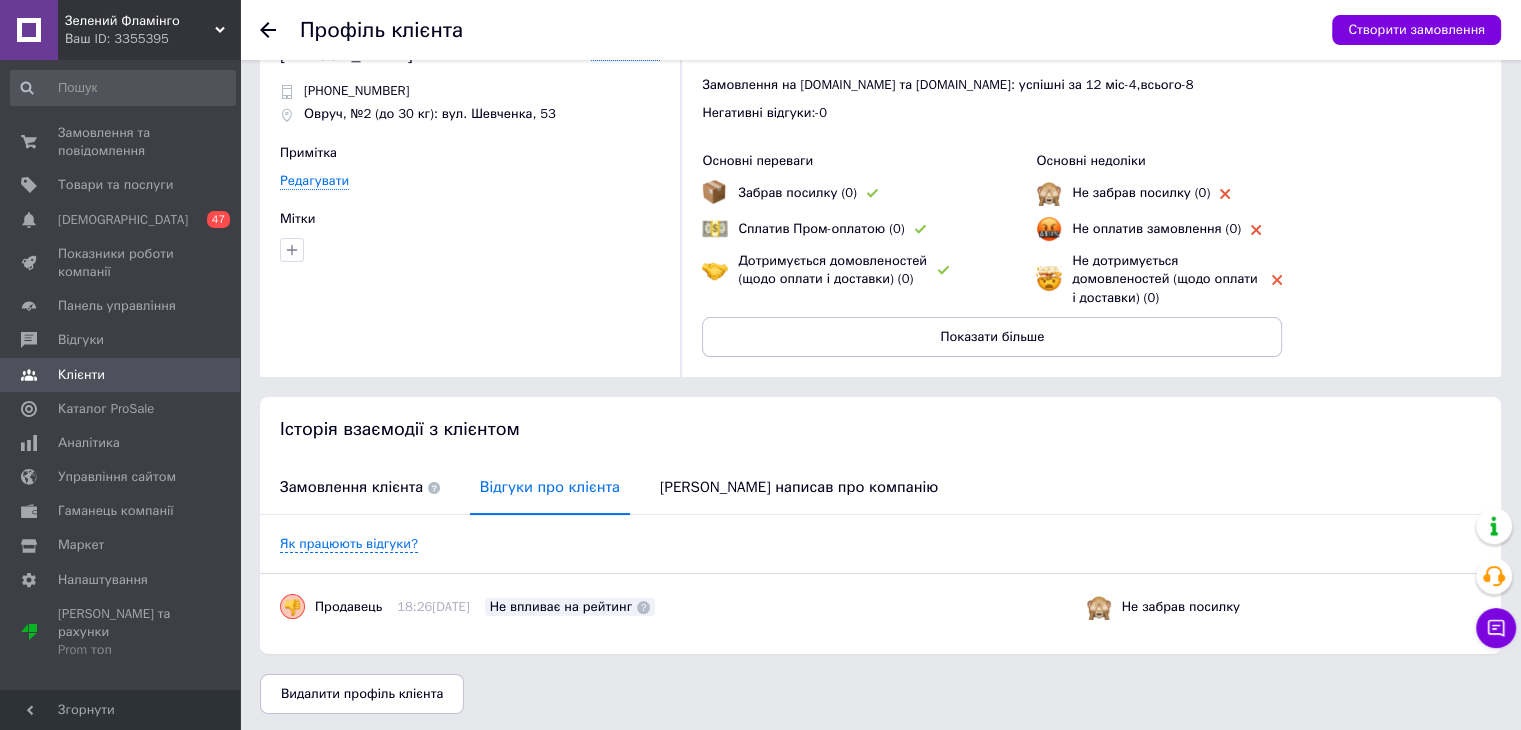 scroll, scrollTop: 61, scrollLeft: 0, axis: vertical 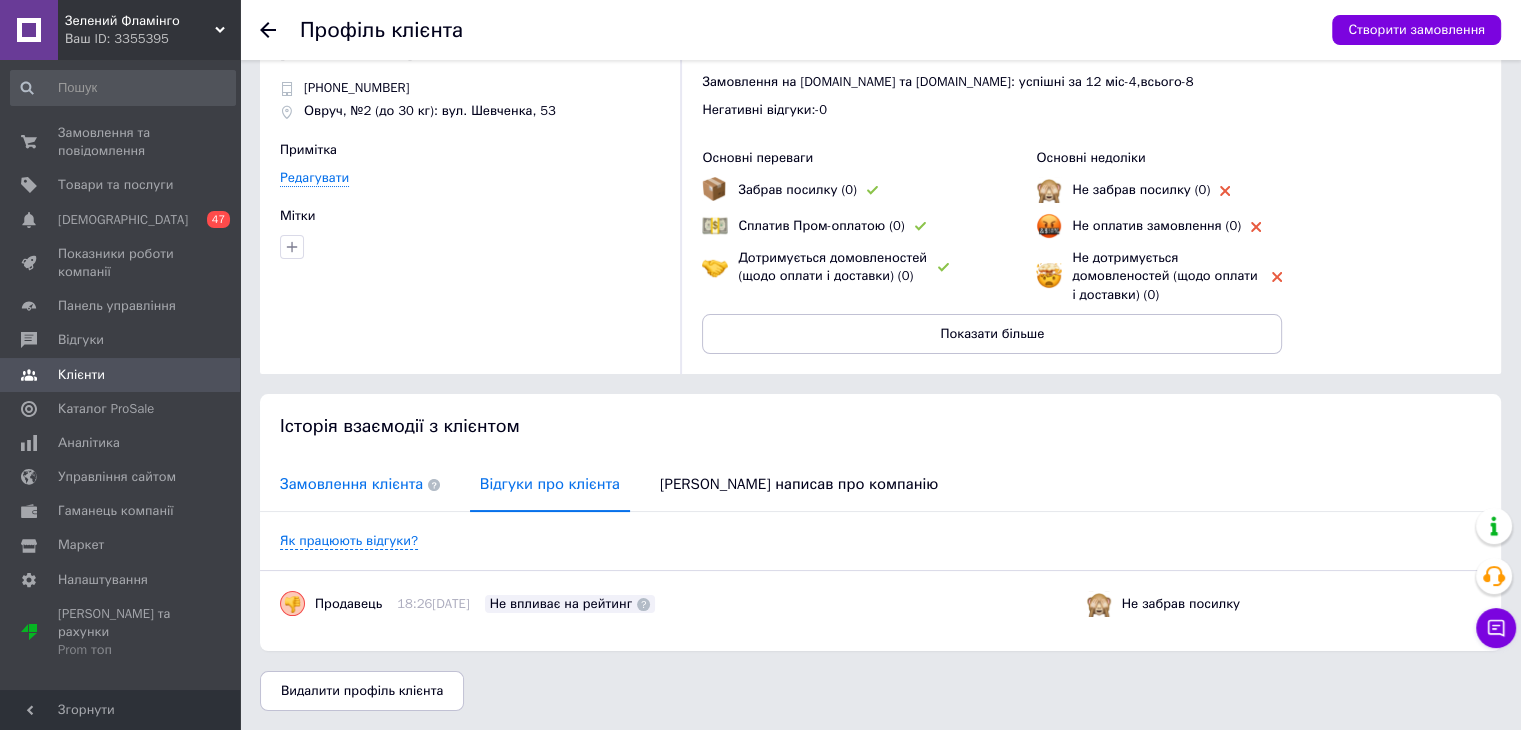 click on "Замовлення клієнта" at bounding box center [360, 484] 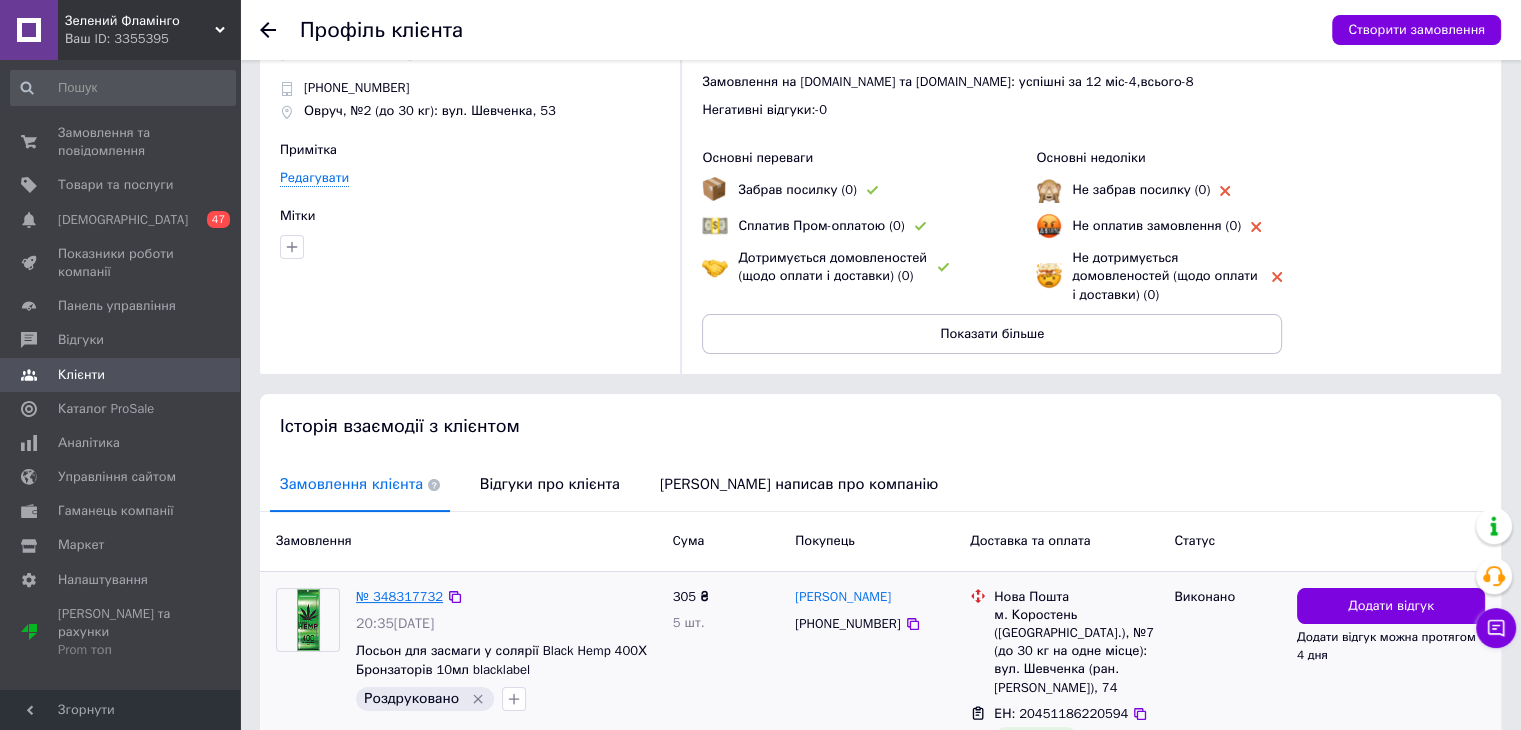 click on "№ 348317732" at bounding box center [399, 596] 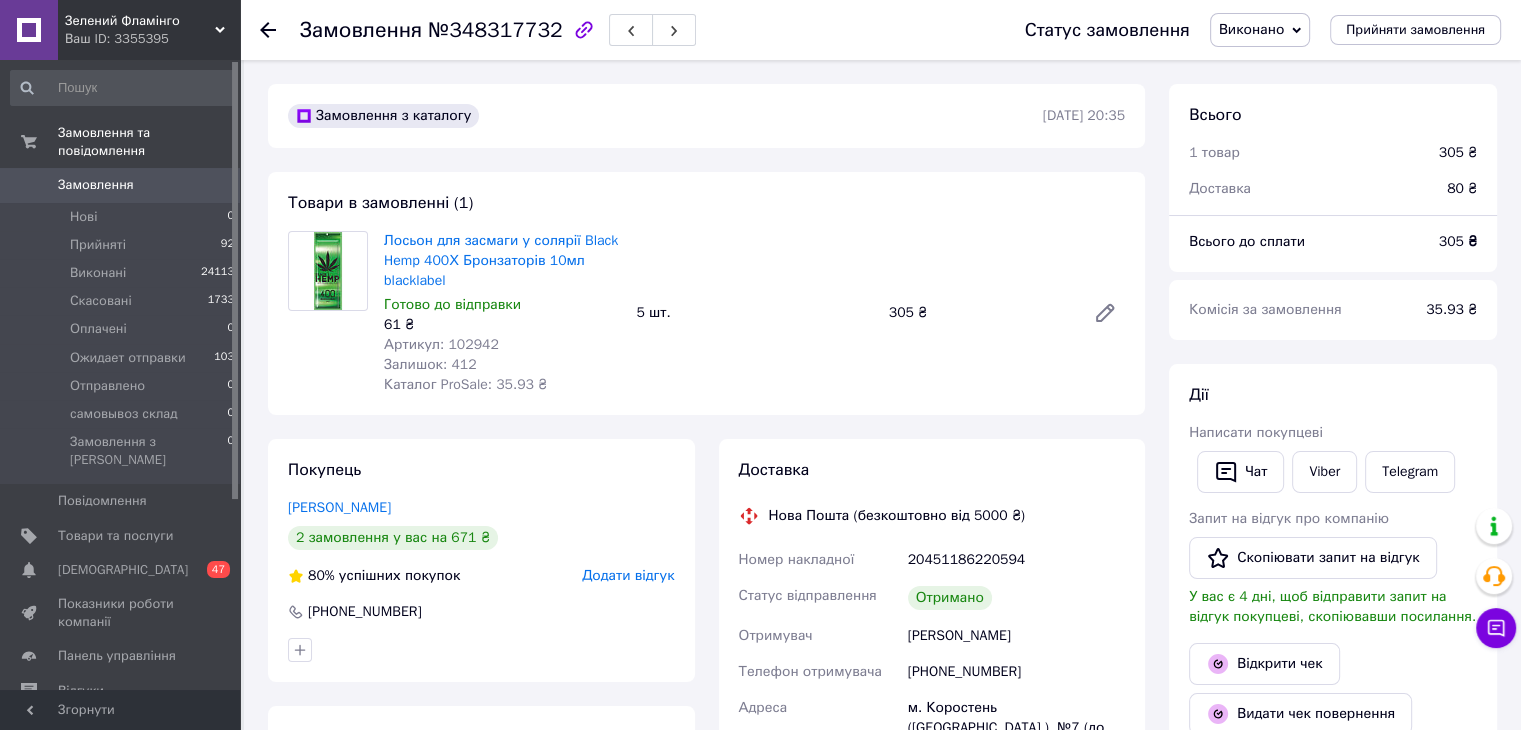 scroll, scrollTop: 15, scrollLeft: 0, axis: vertical 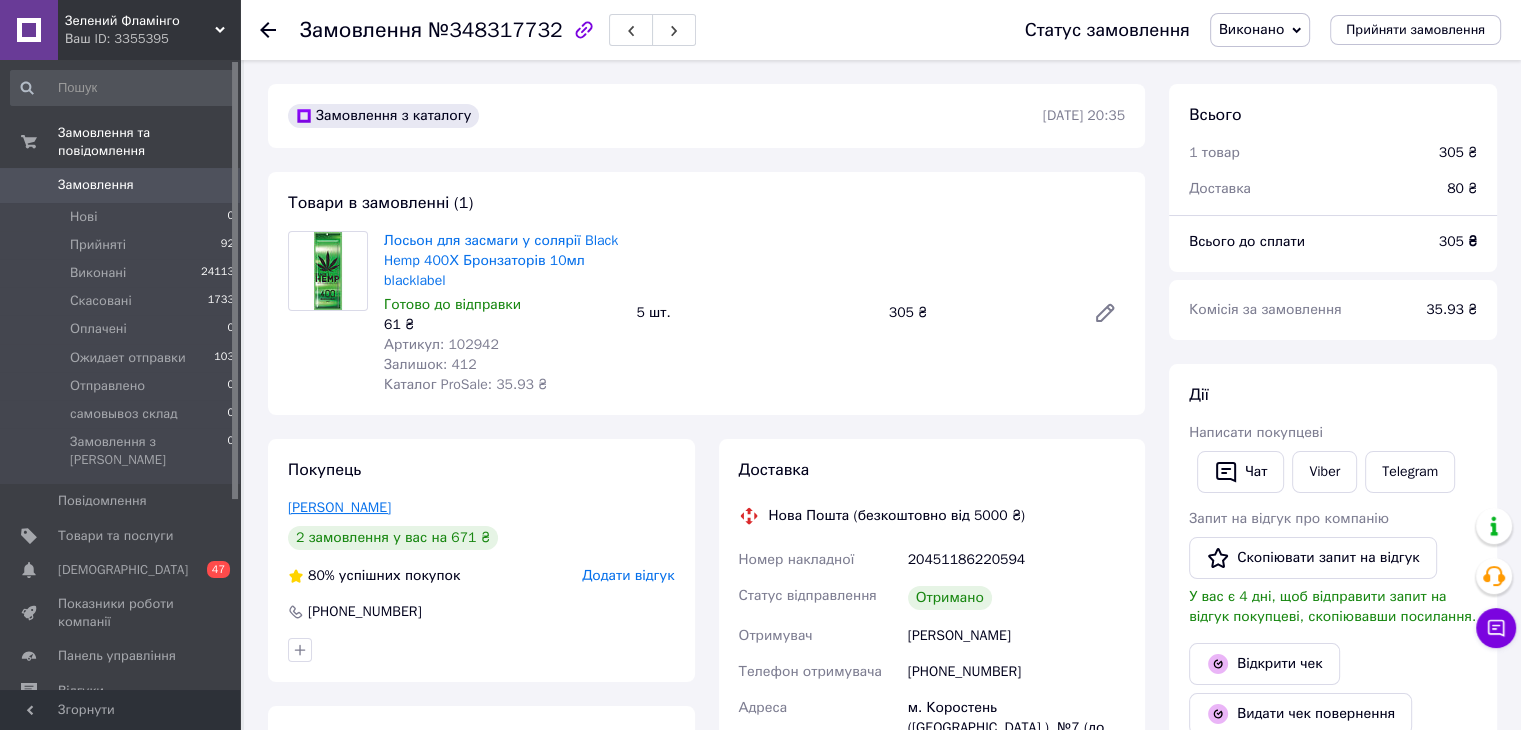 click on "Дубровская Татьяна" at bounding box center (339, 507) 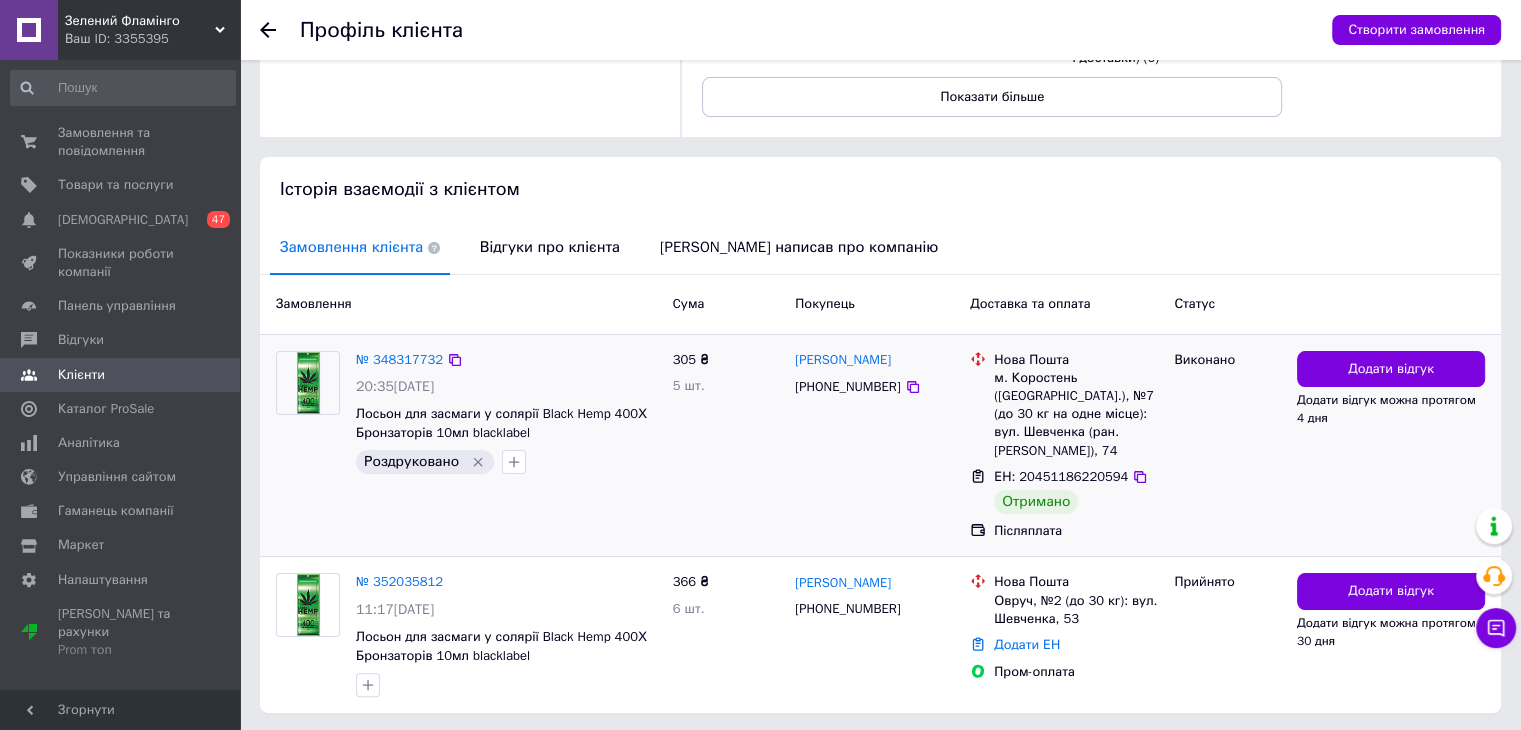 scroll, scrollTop: 360, scrollLeft: 0, axis: vertical 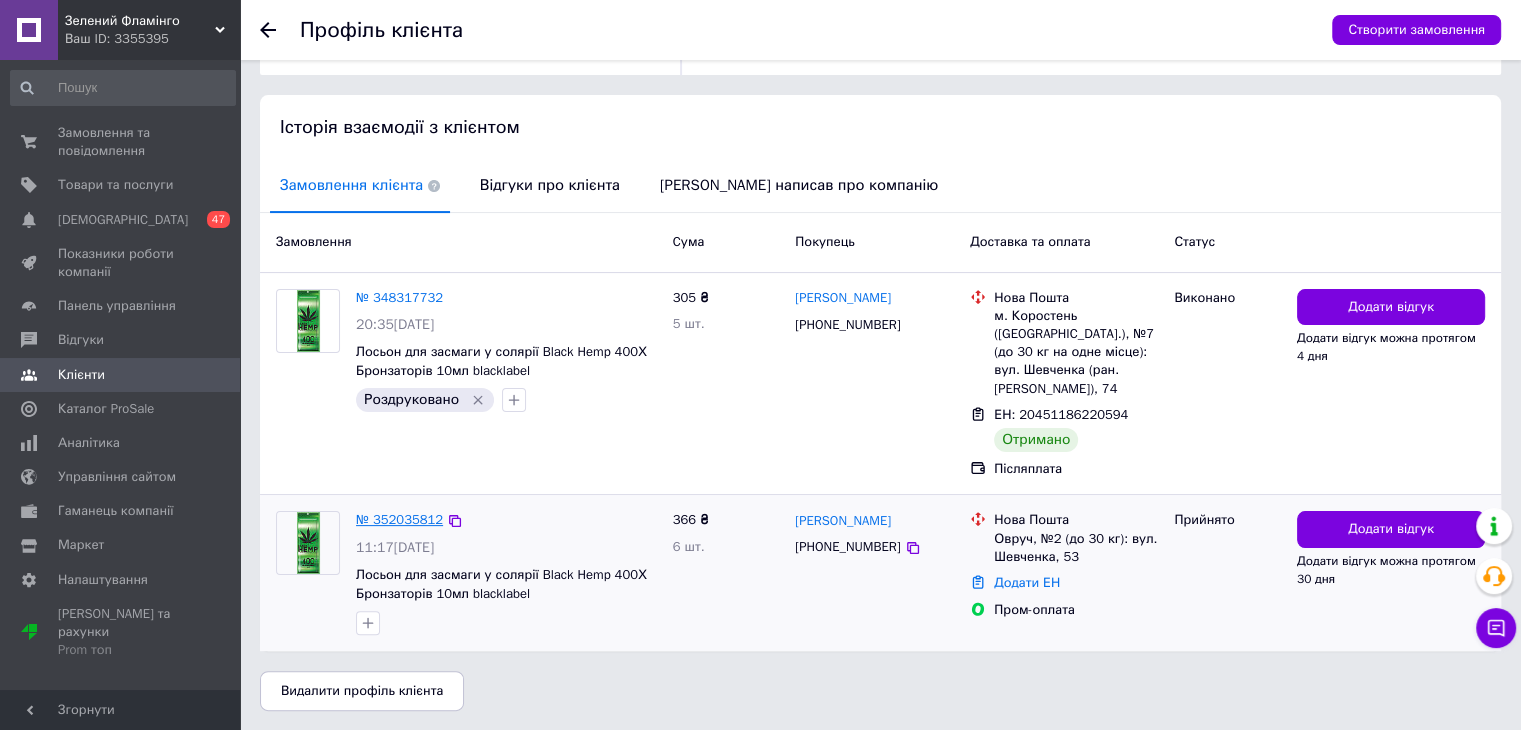 click on "№ 352035812" at bounding box center (399, 519) 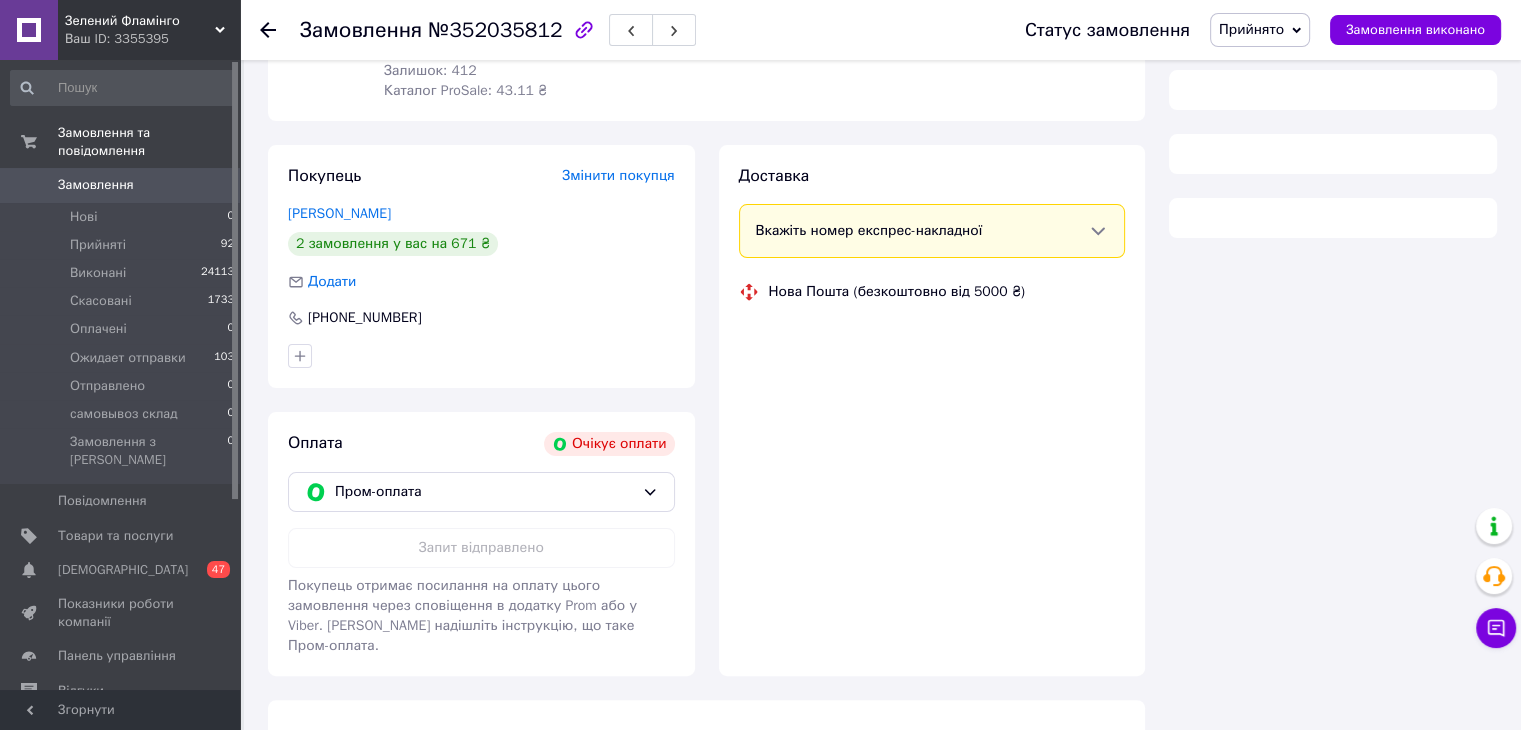scroll, scrollTop: 300, scrollLeft: 0, axis: vertical 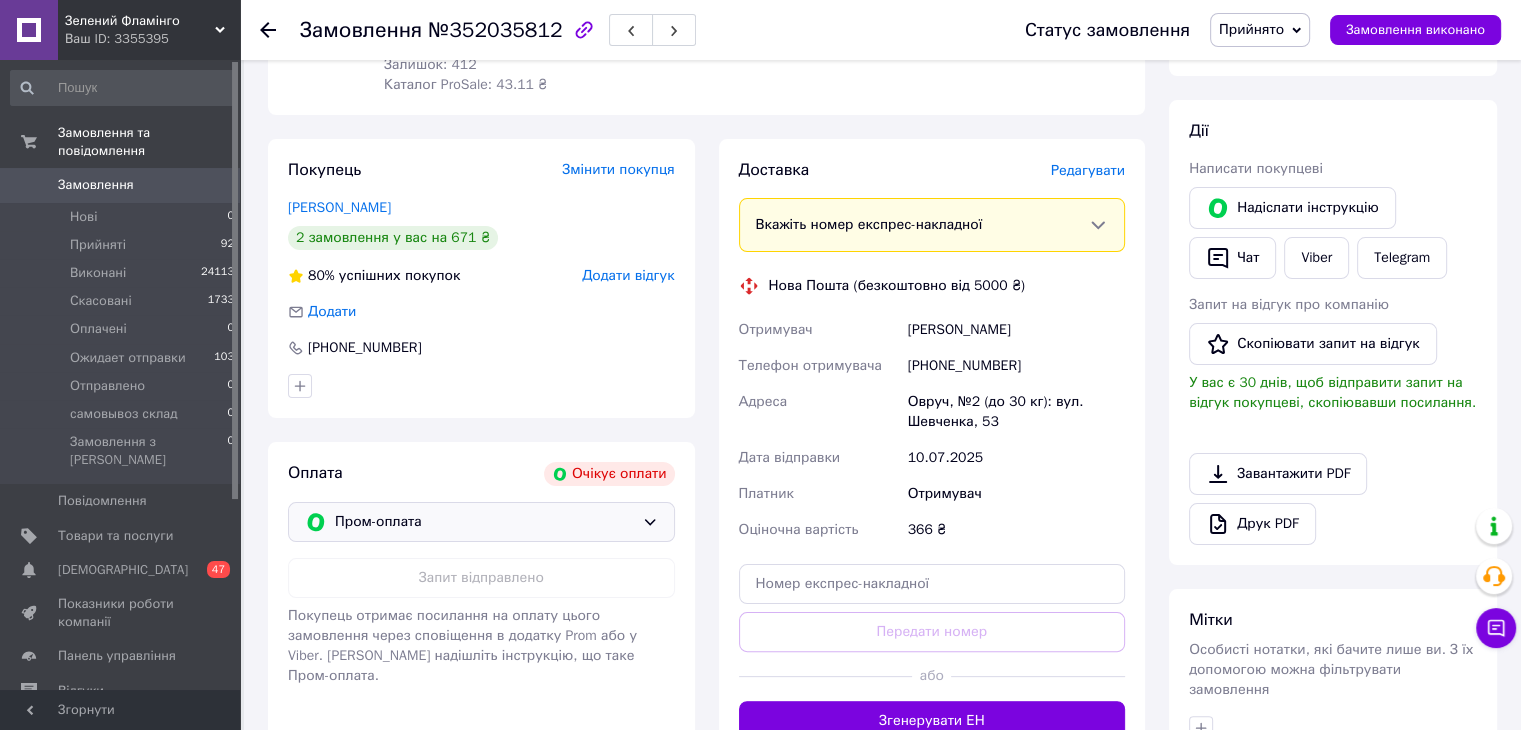 click on "Пром-оплата" at bounding box center (484, 522) 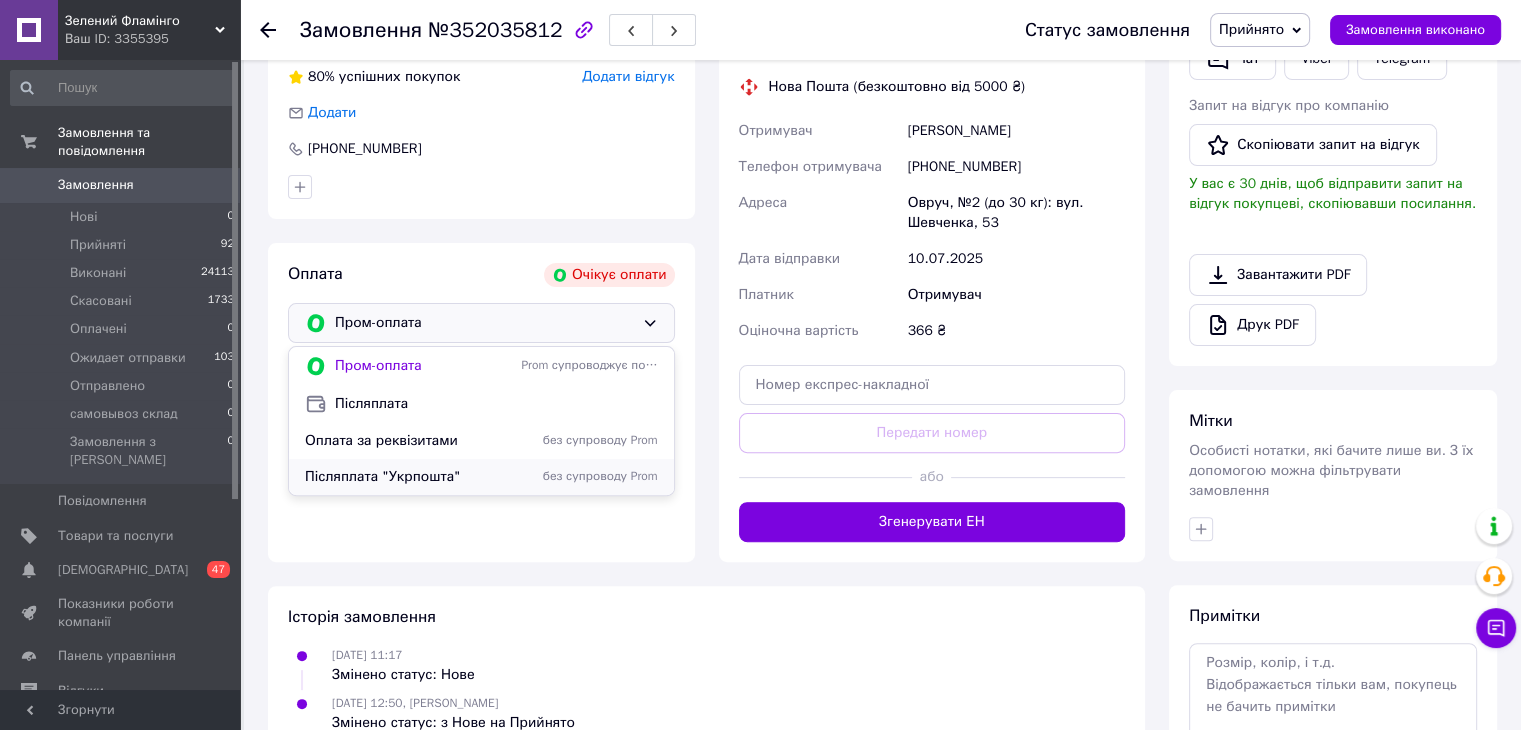 scroll, scrollTop: 500, scrollLeft: 0, axis: vertical 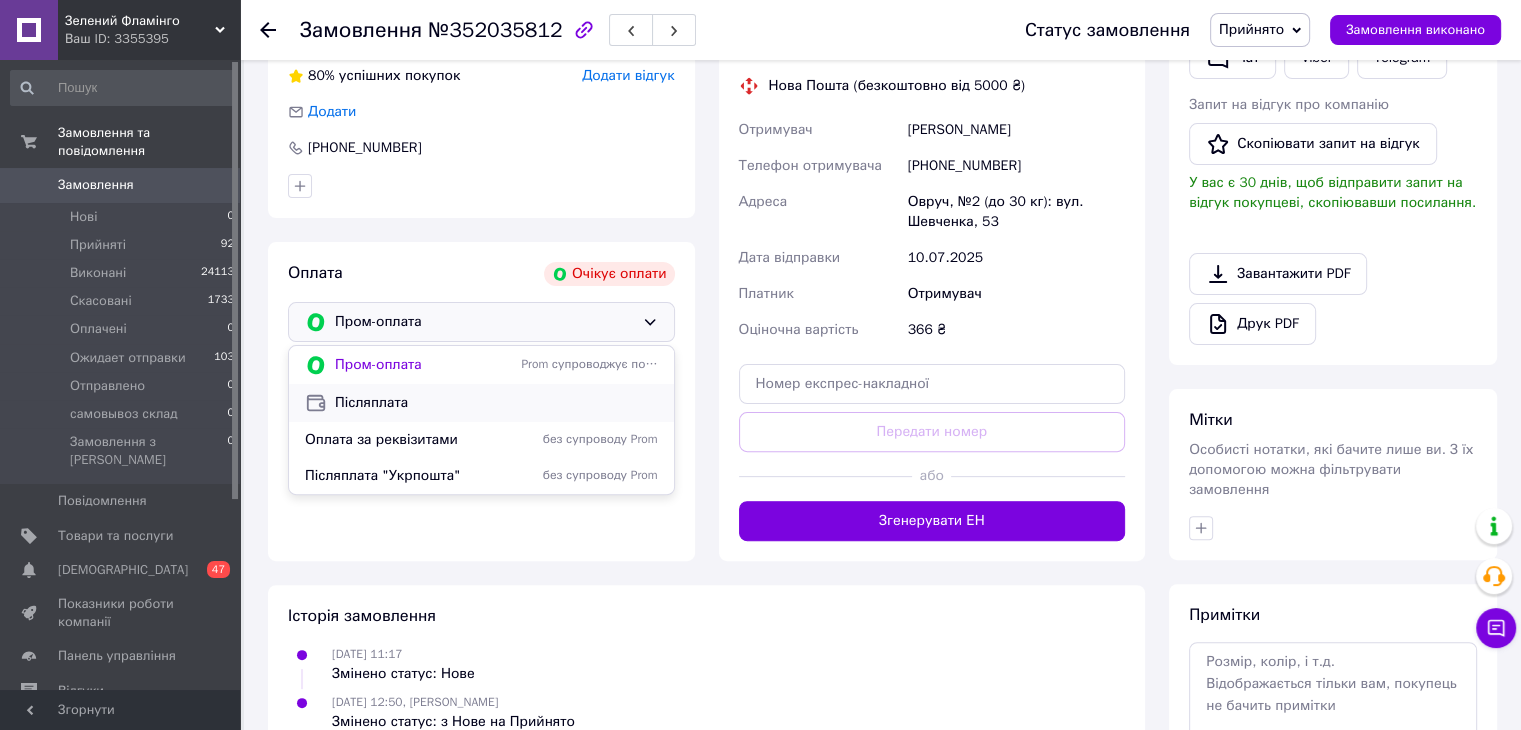 click on "Післяплата" at bounding box center (496, 403) 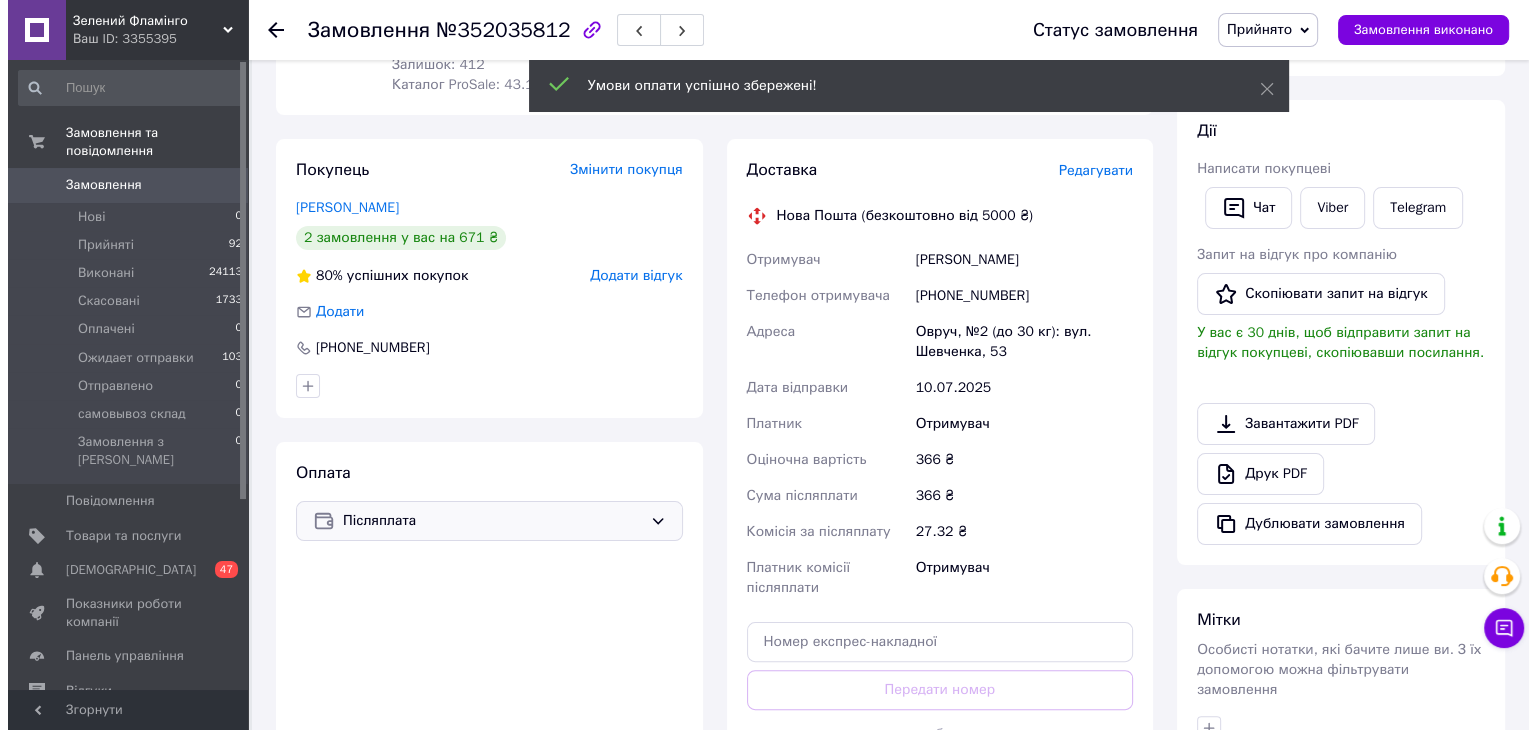 scroll, scrollTop: 0, scrollLeft: 0, axis: both 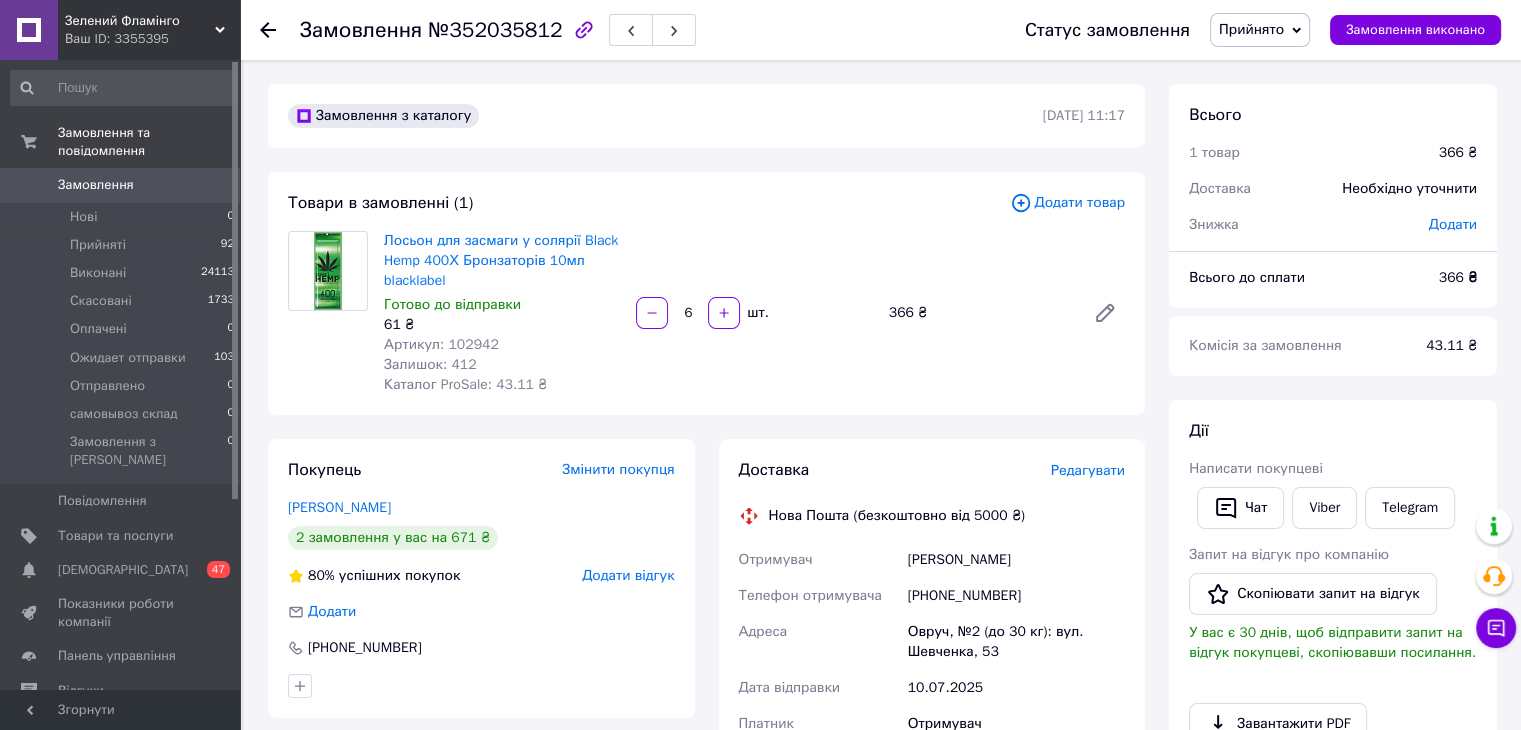 click on "Редагувати" at bounding box center [1088, 470] 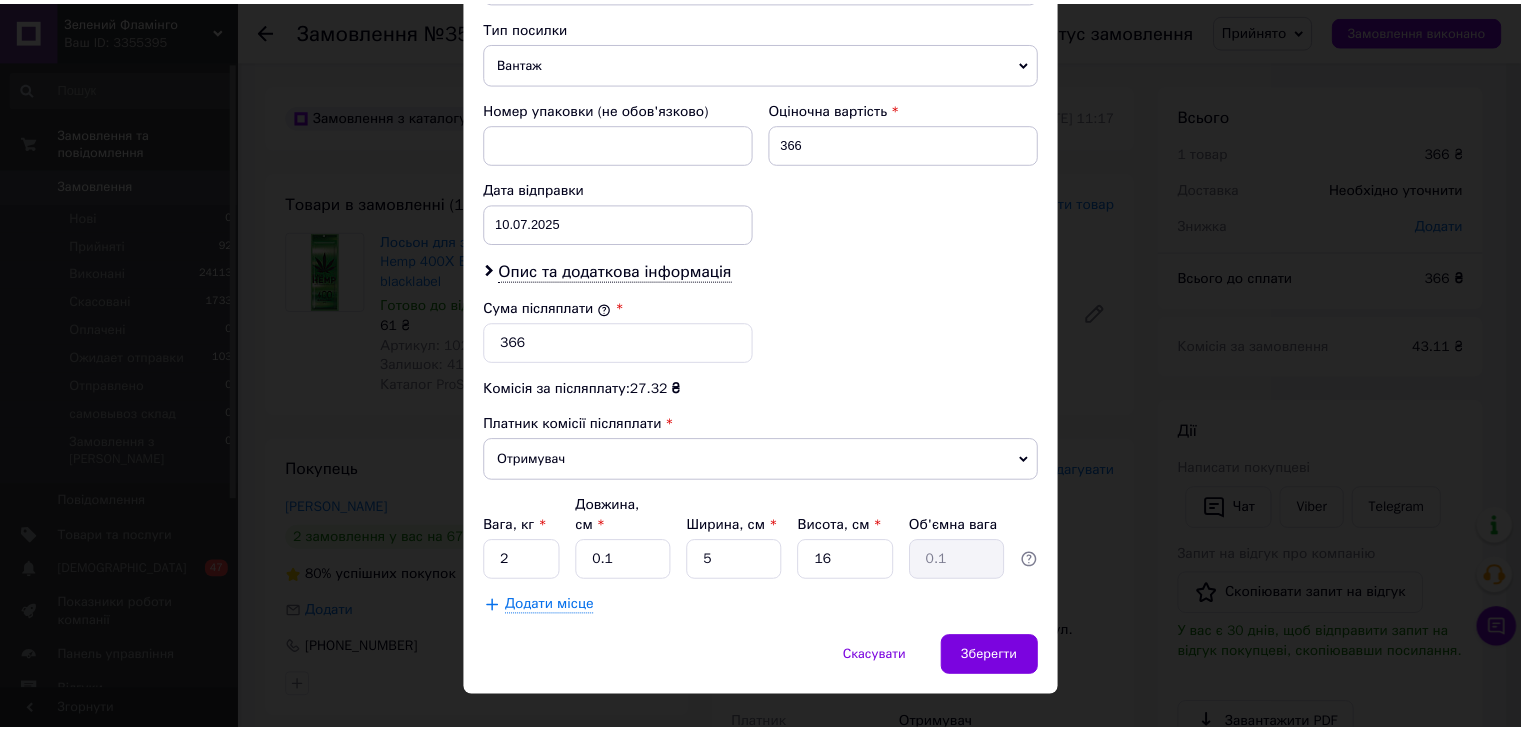 scroll, scrollTop: 790, scrollLeft: 0, axis: vertical 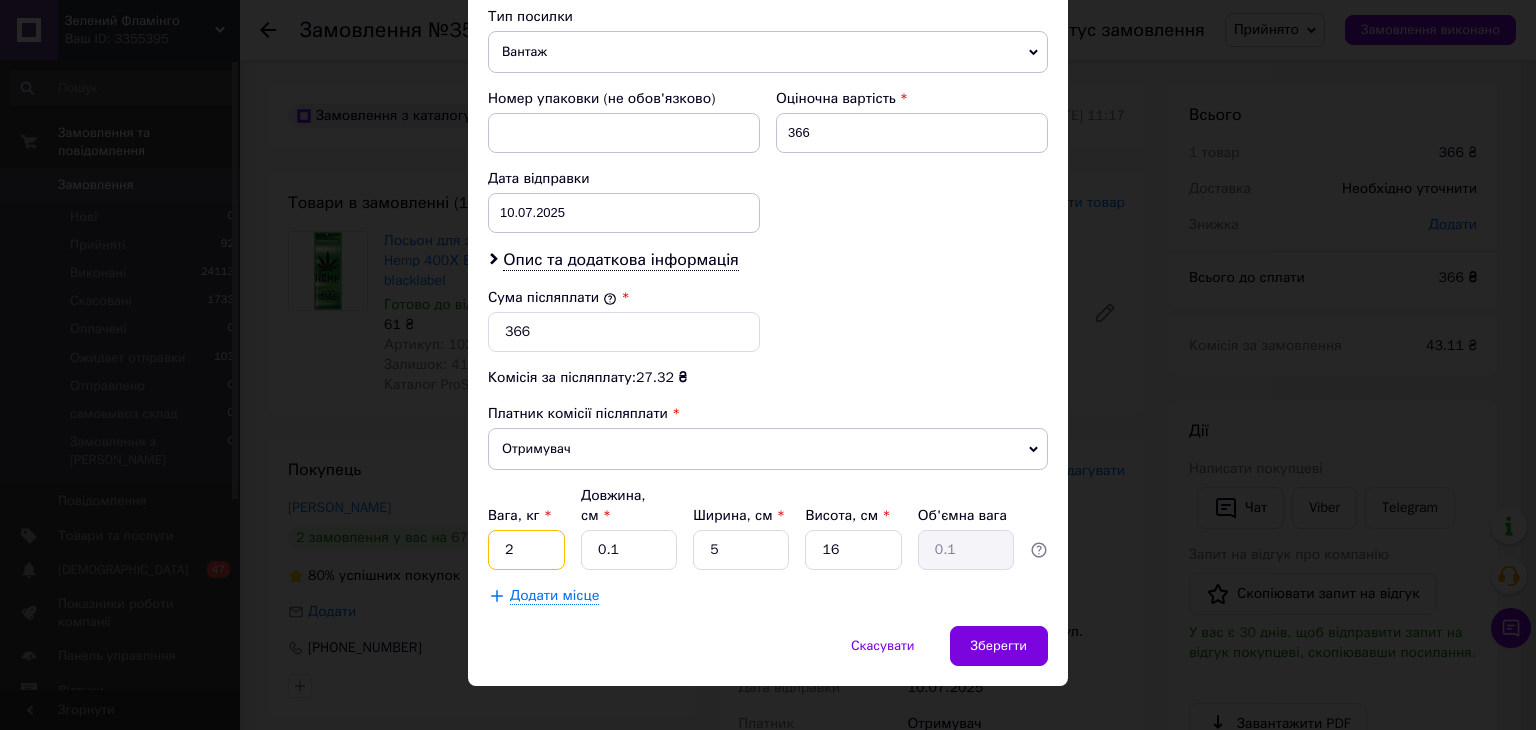 drag, startPoint x: 512, startPoint y: 524, endPoint x: 502, endPoint y: 525, distance: 10.049875 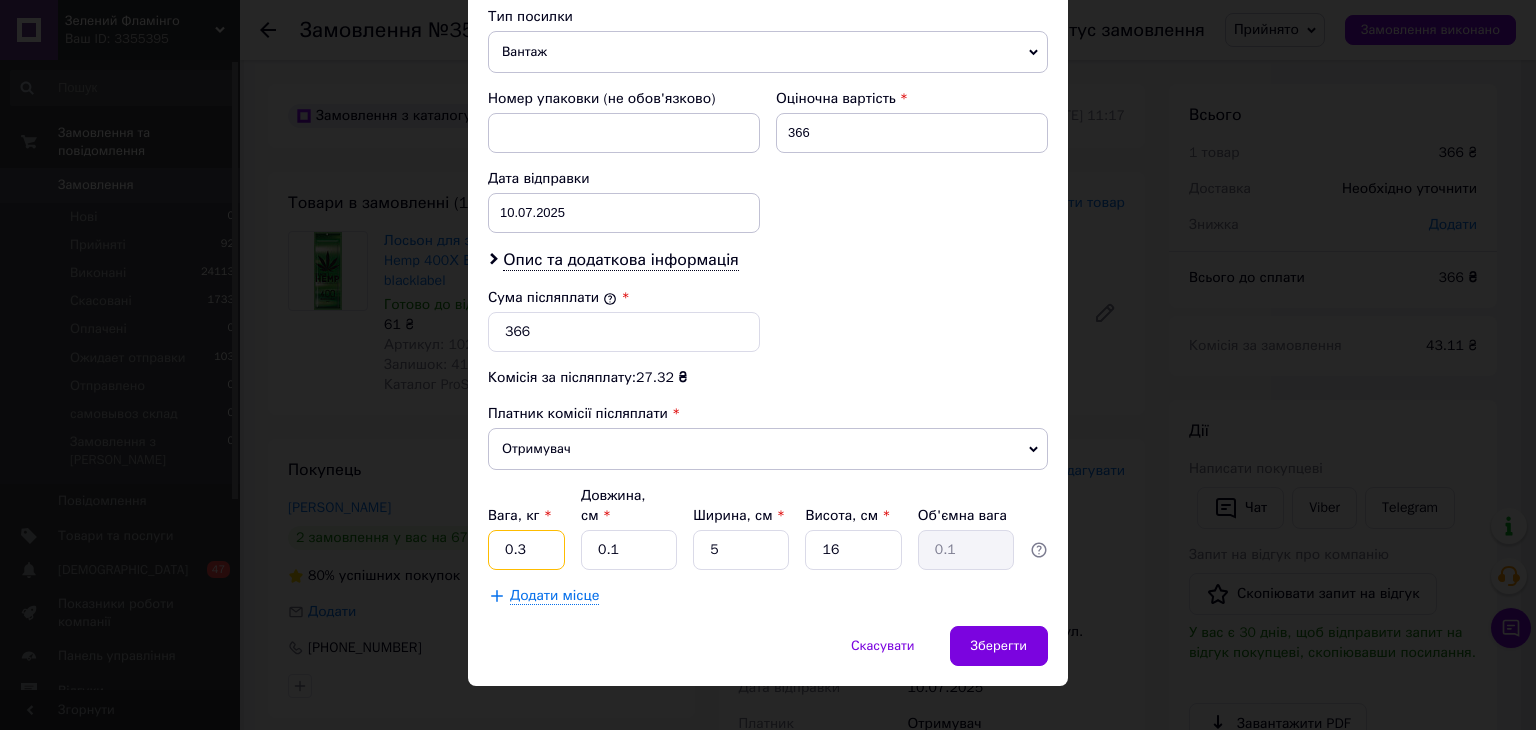 type on "0.3" 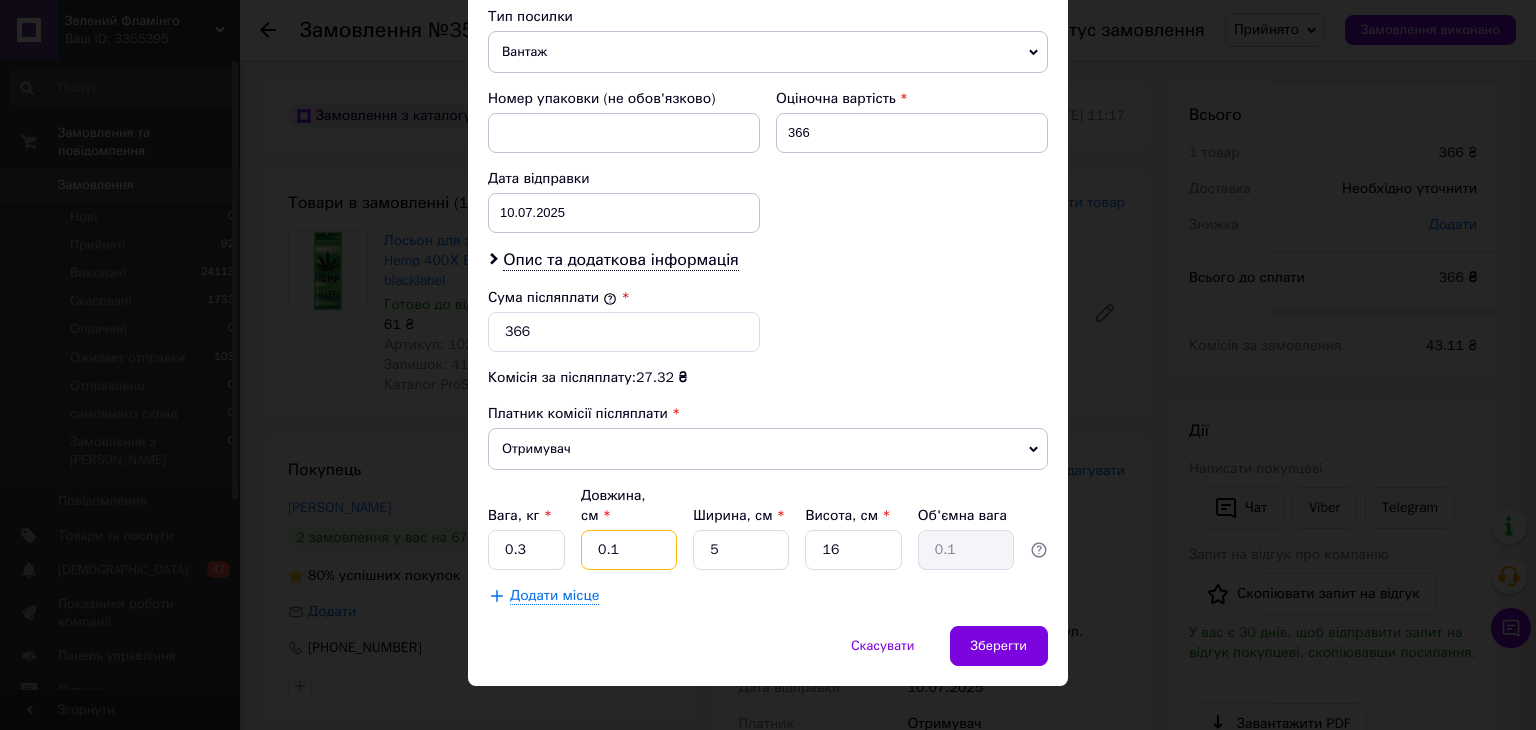 drag, startPoint x: 617, startPoint y: 526, endPoint x: 588, endPoint y: 525, distance: 29.017237 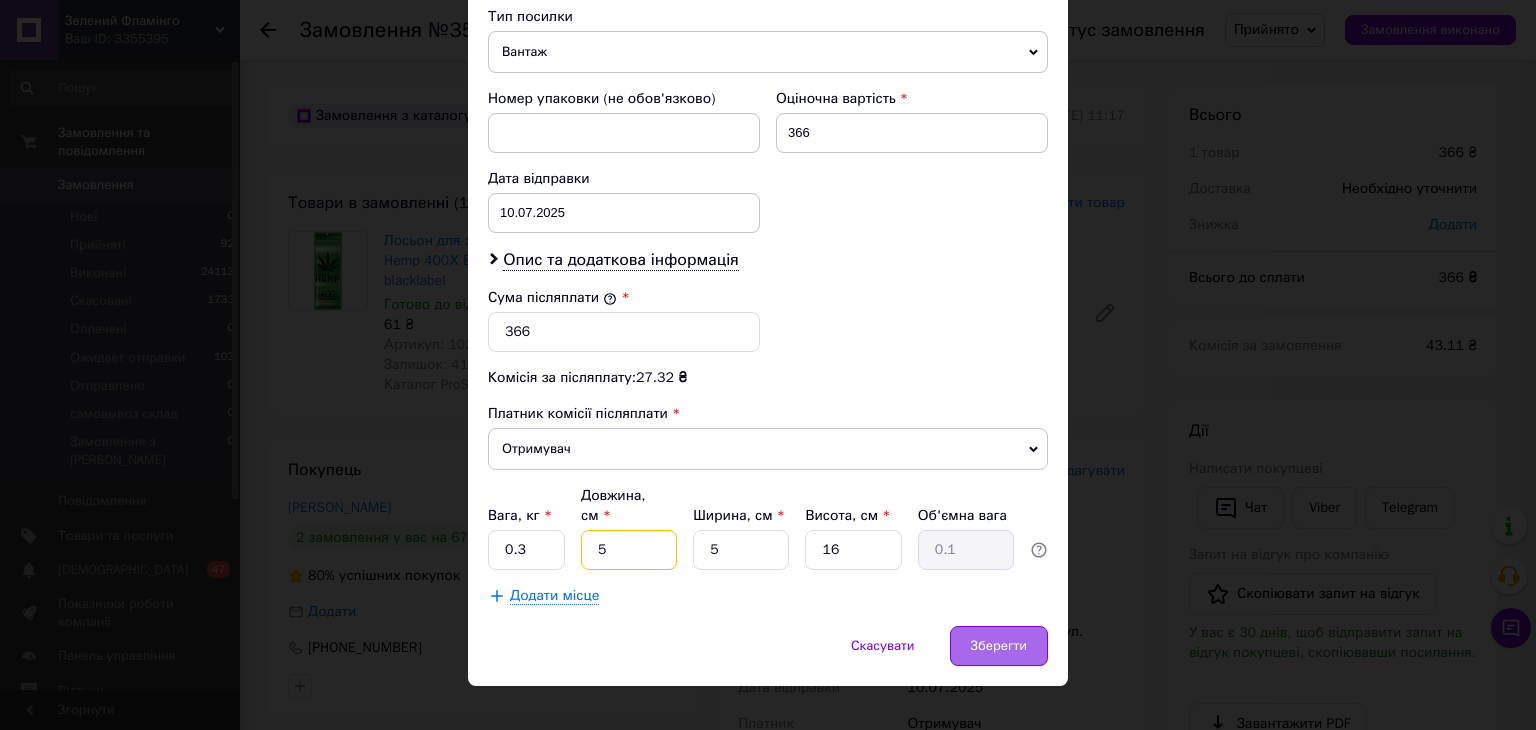 type on "5" 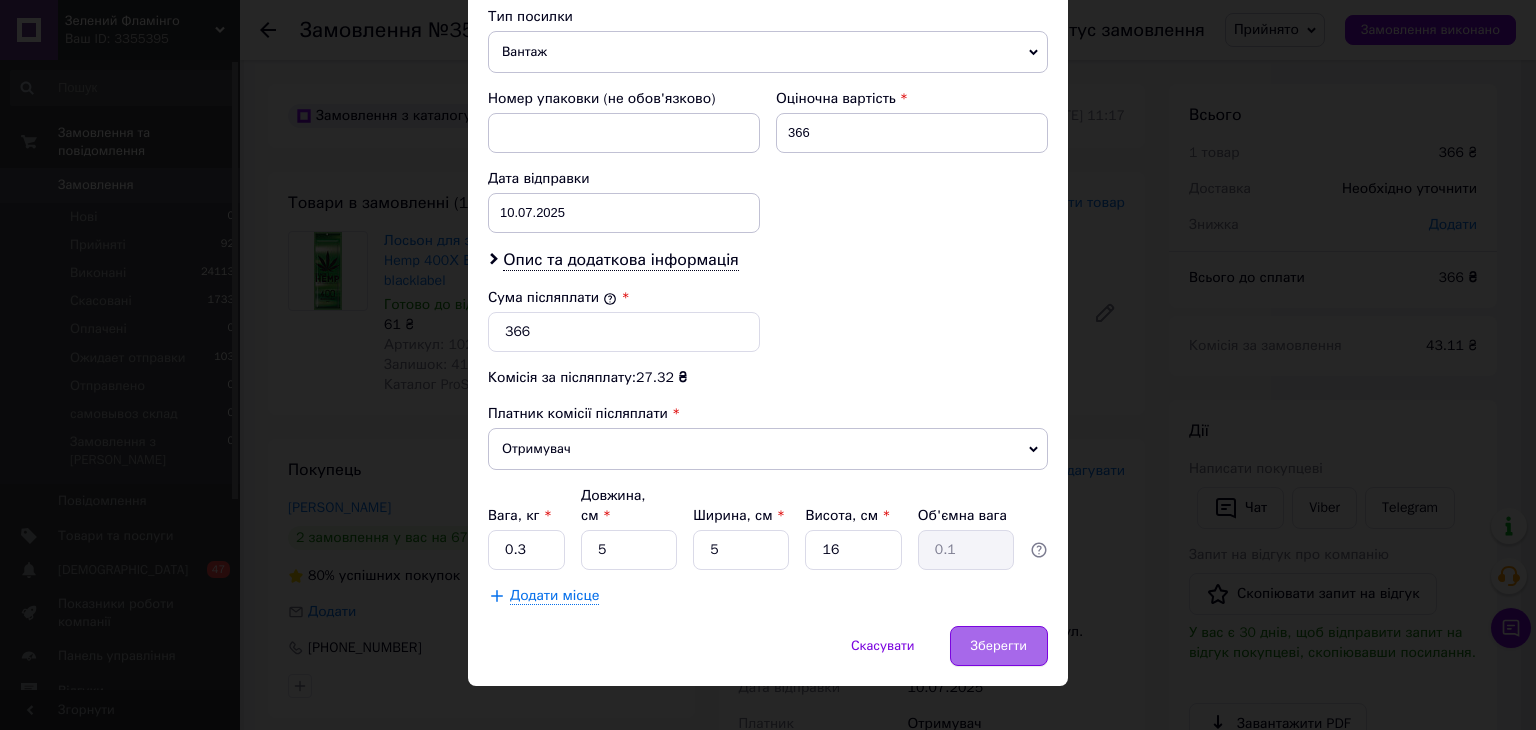 click on "Зберегти" at bounding box center [999, 646] 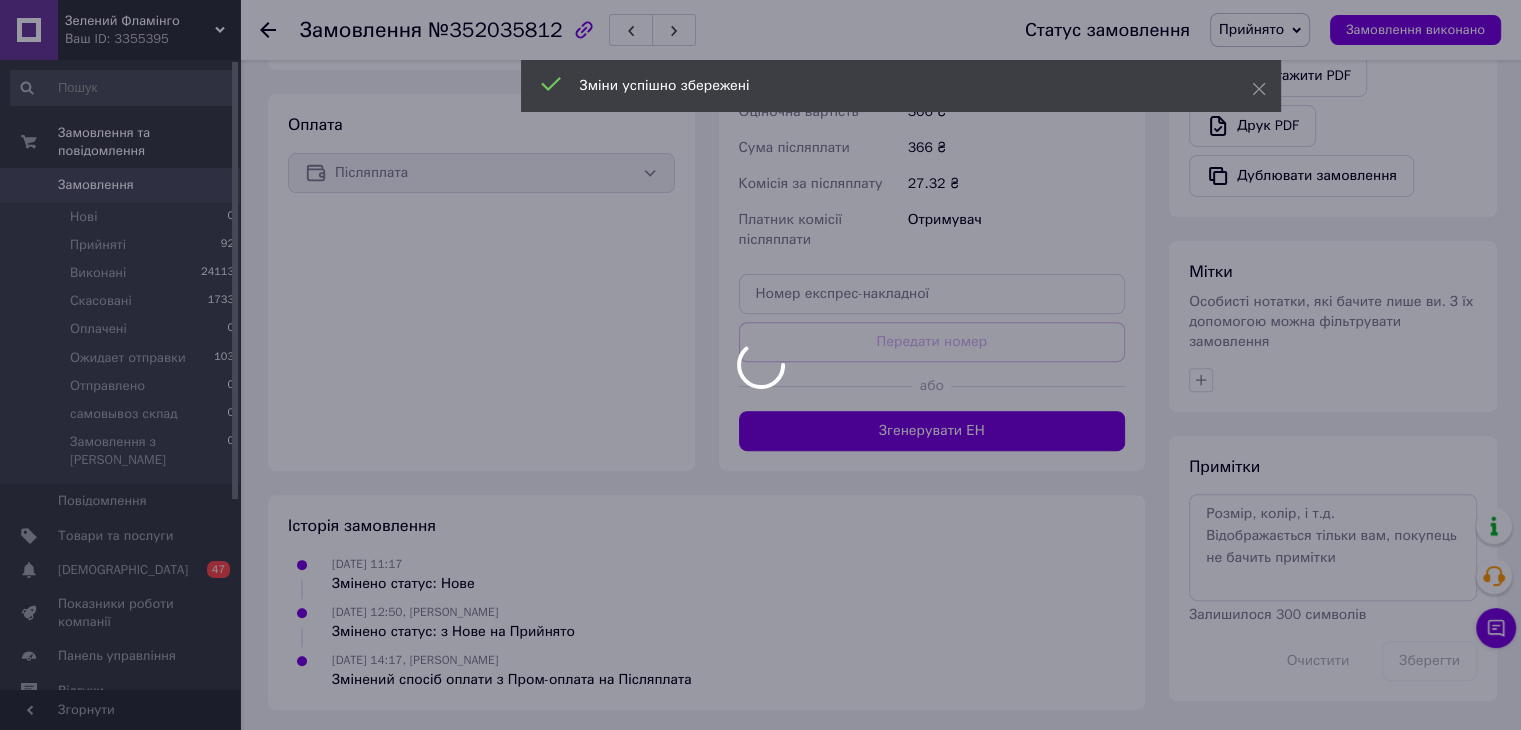 scroll, scrollTop: 652, scrollLeft: 0, axis: vertical 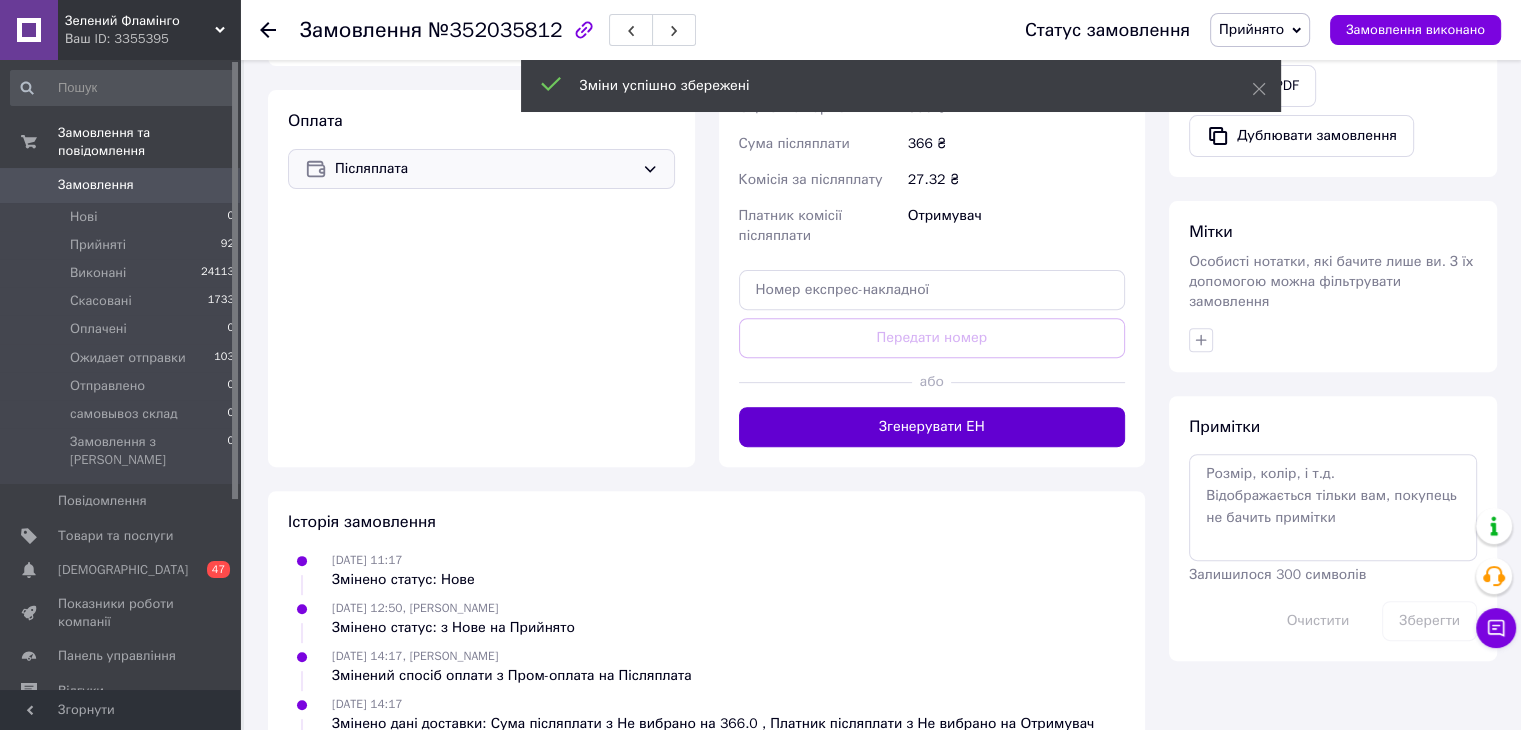 click on "Згенерувати ЕН" at bounding box center (932, 427) 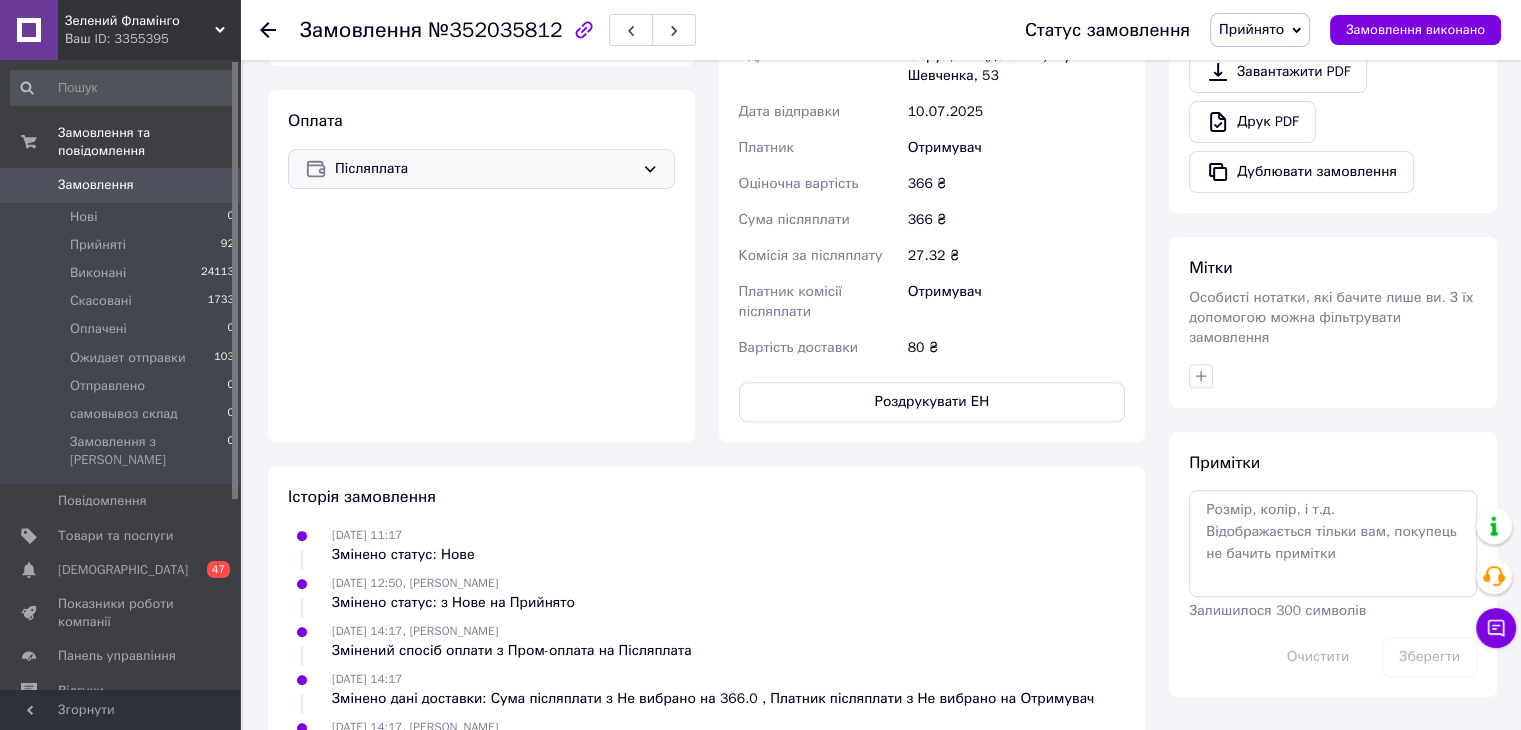 click at bounding box center [1333, 376] 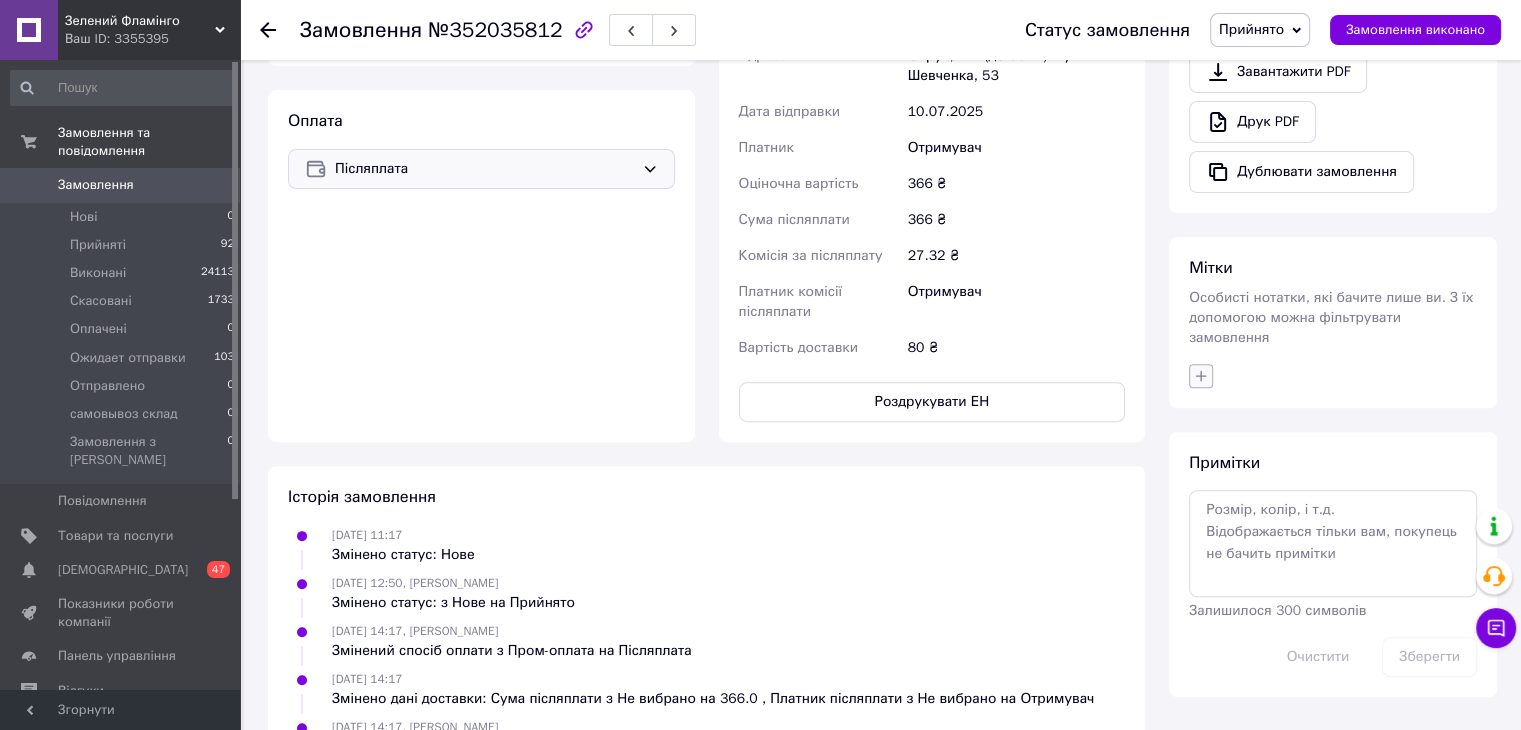 click 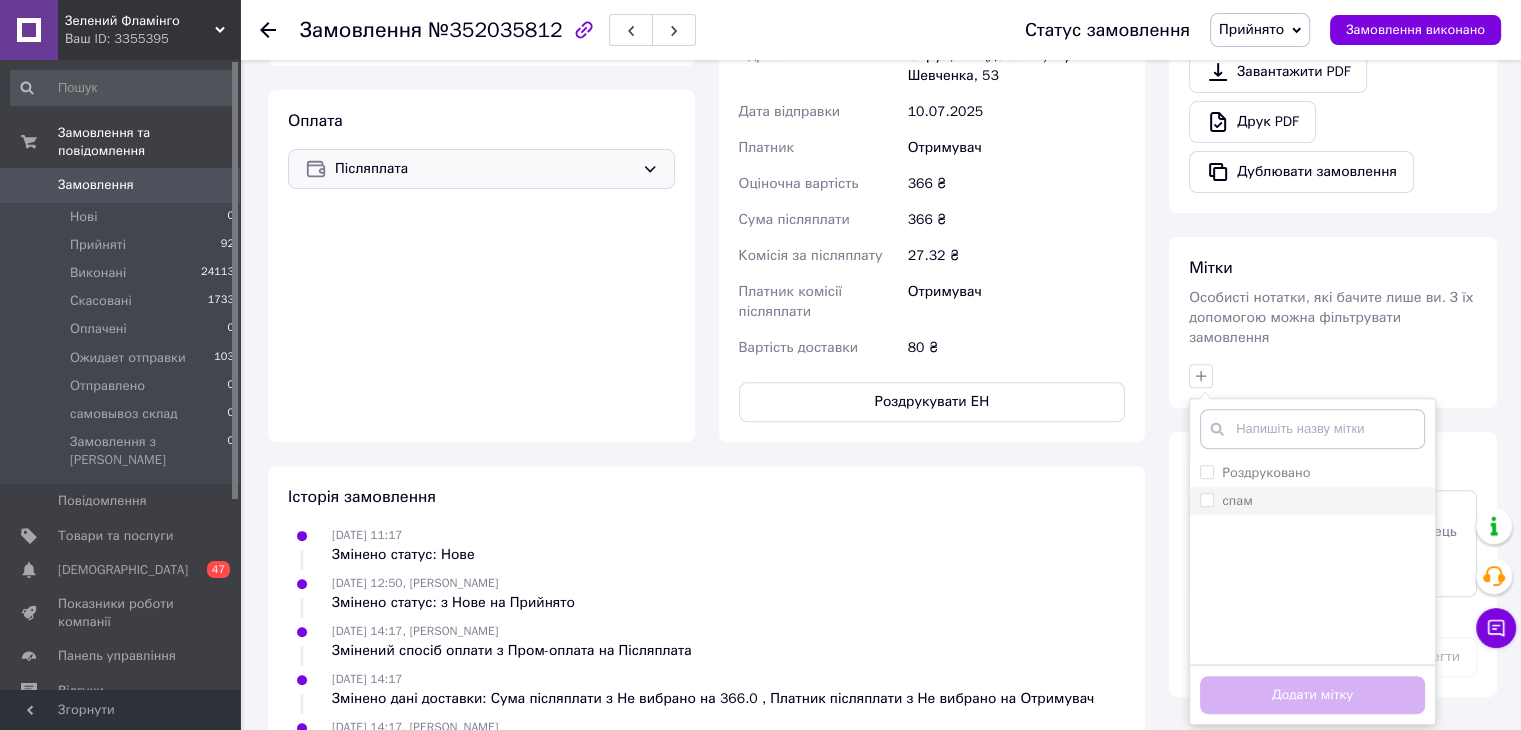 drag, startPoint x: 1232, startPoint y: 436, endPoint x: 1280, endPoint y: 484, distance: 67.88225 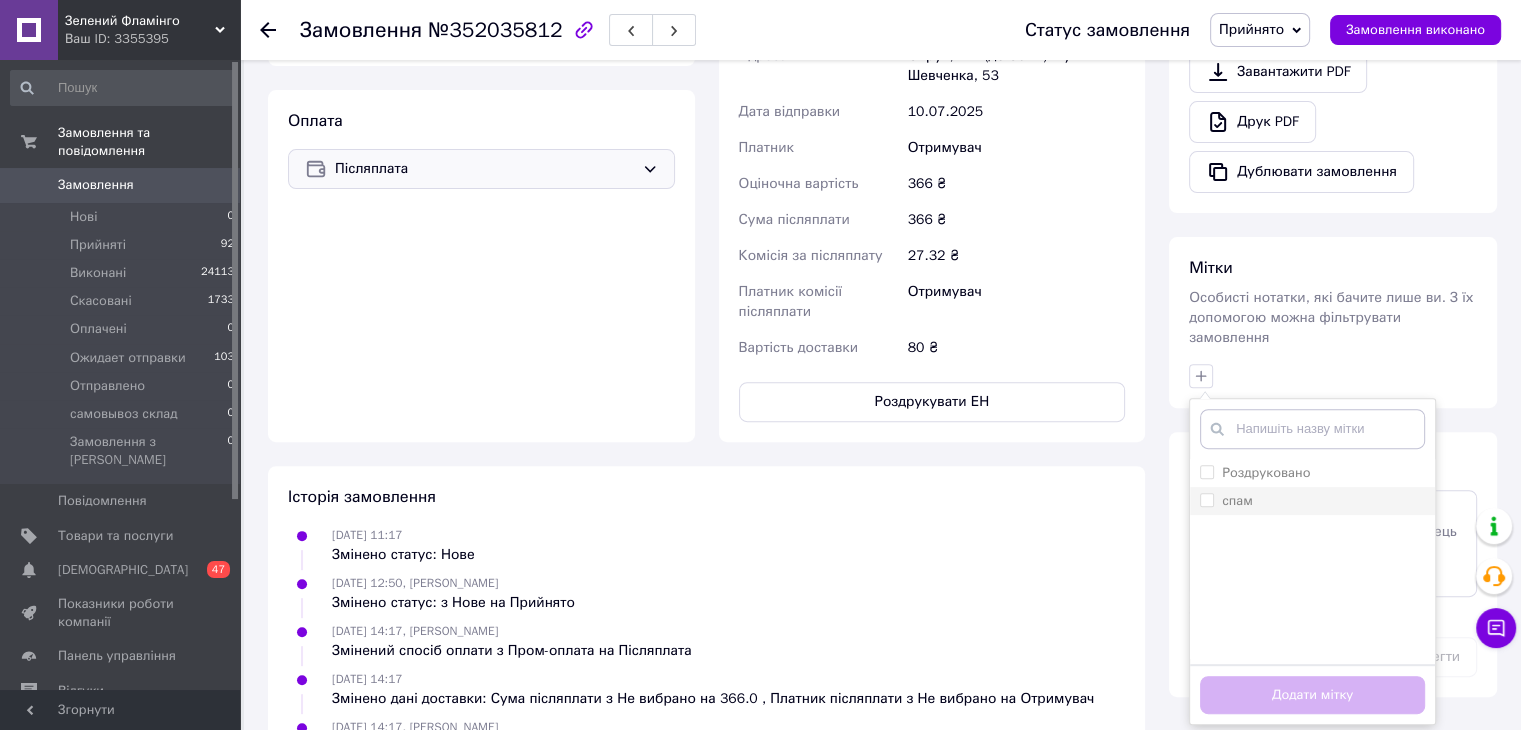click on "Роздруковано" at bounding box center [1312, 473] 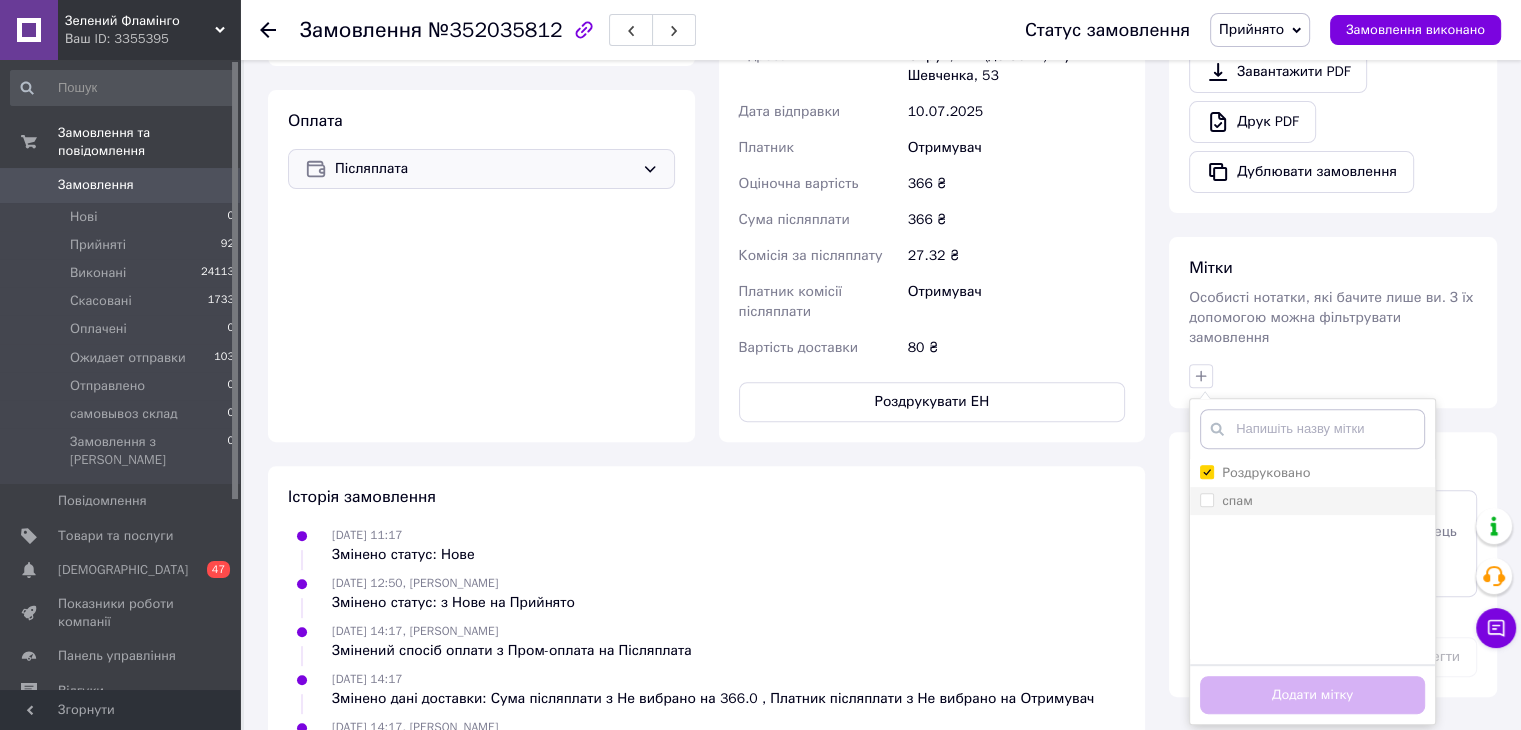 checkbox on "true" 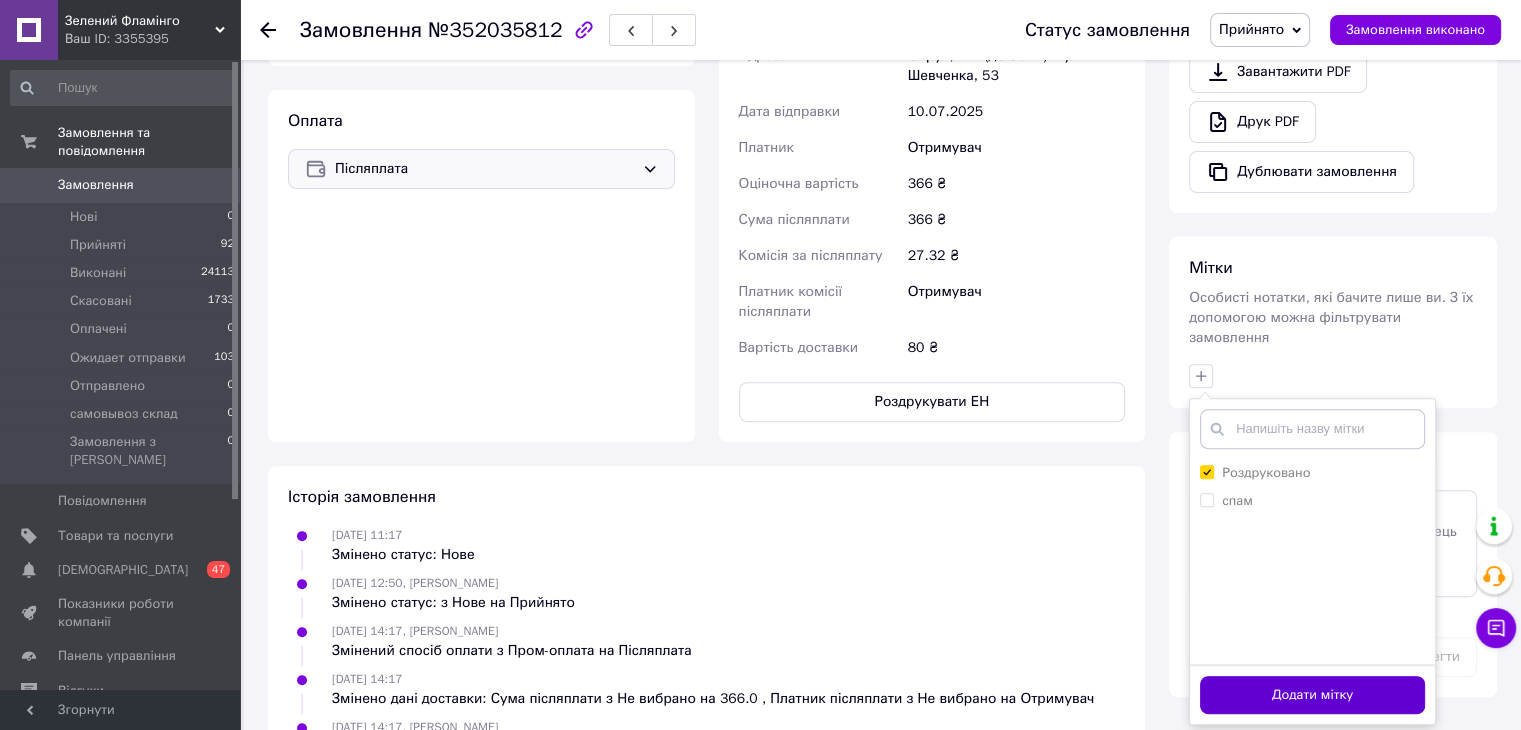 click on "Додати мітку" at bounding box center [1312, 695] 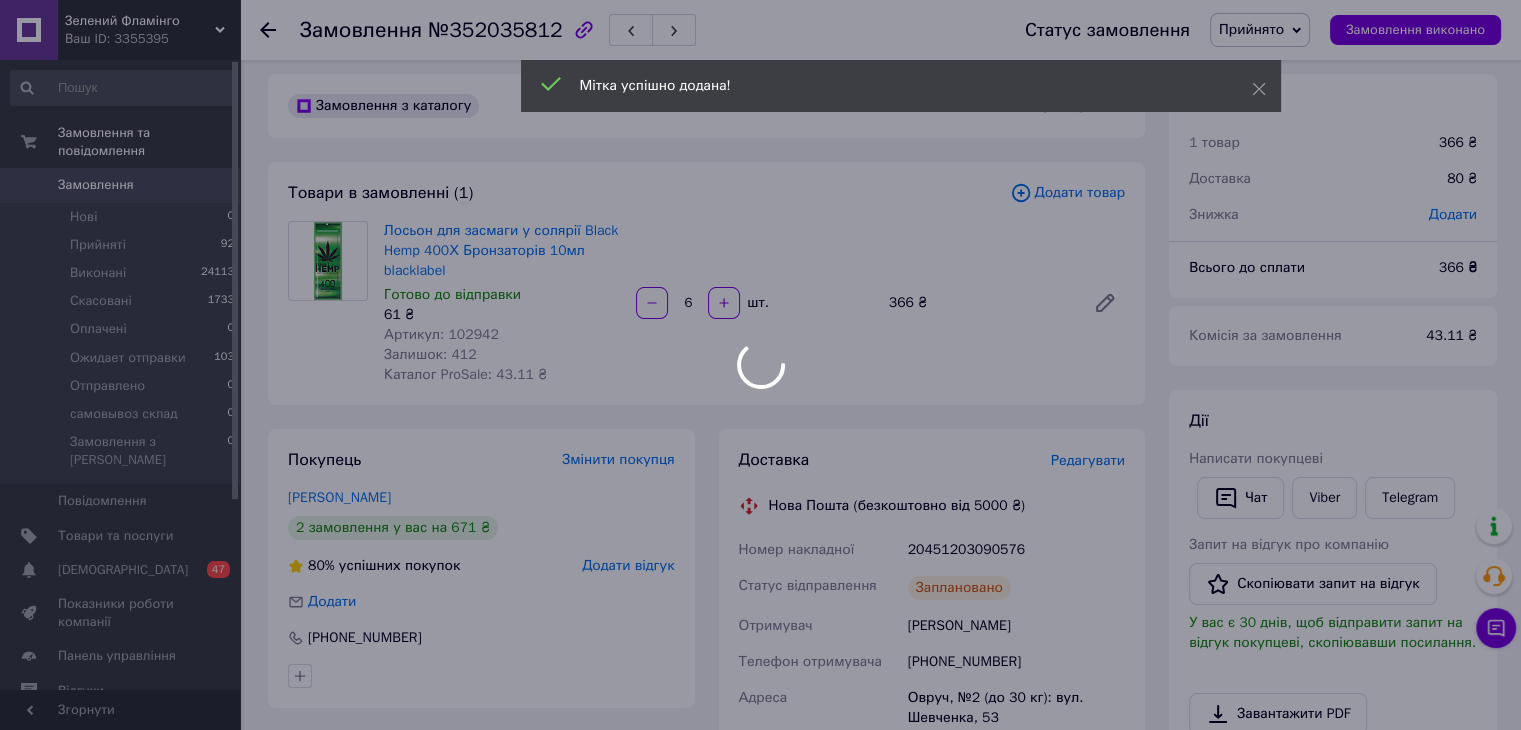 scroll, scrollTop: 0, scrollLeft: 0, axis: both 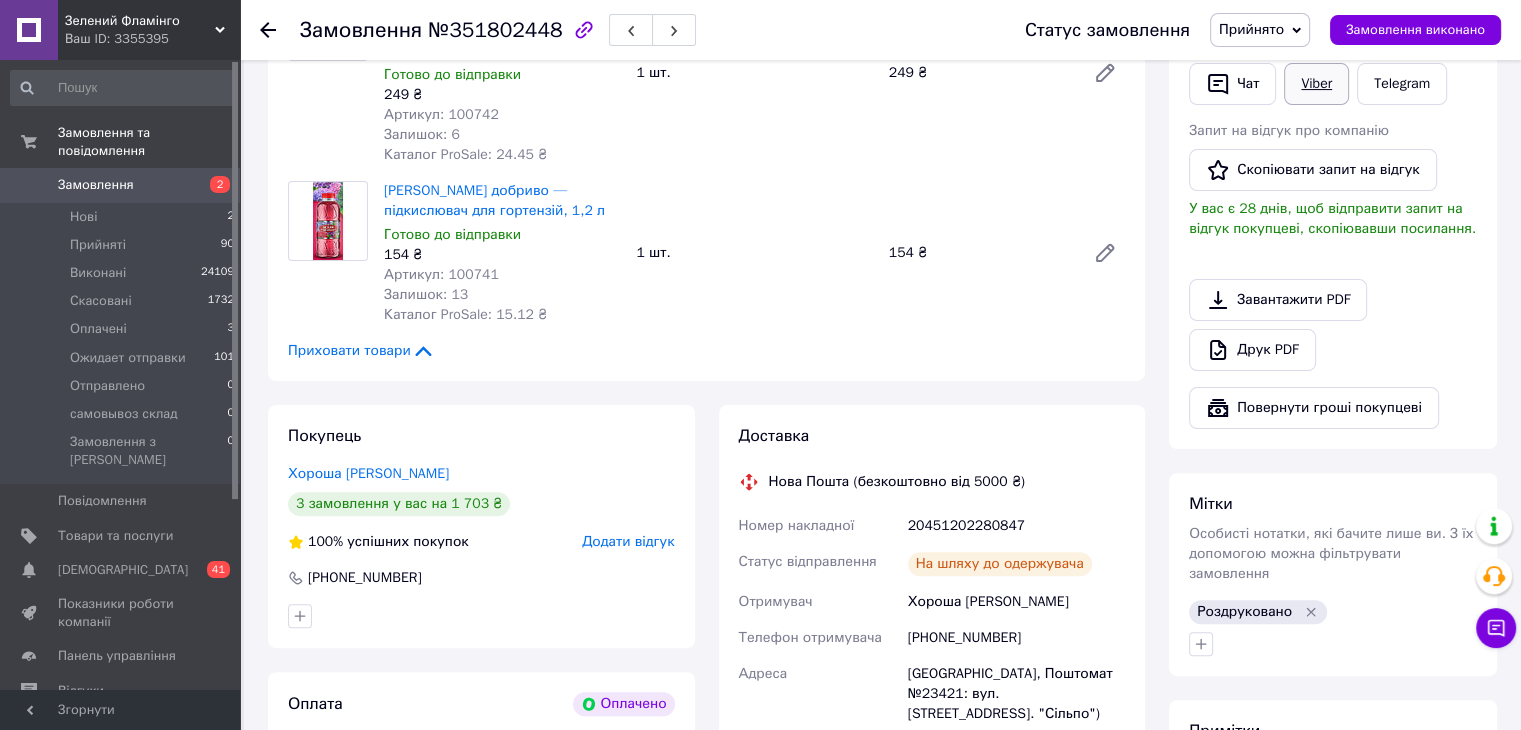 click on "Viber" at bounding box center (1316, 84) 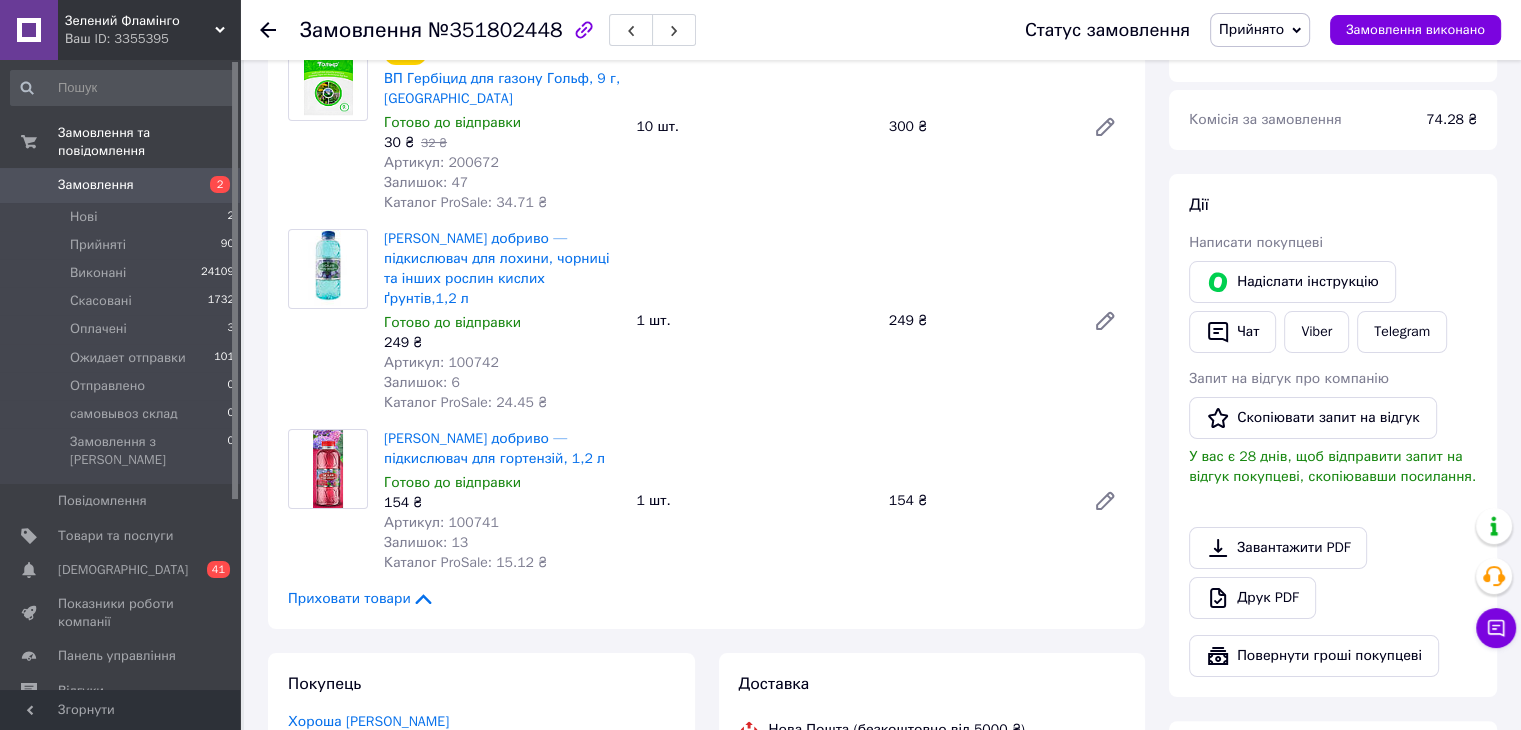 scroll, scrollTop: 0, scrollLeft: 0, axis: both 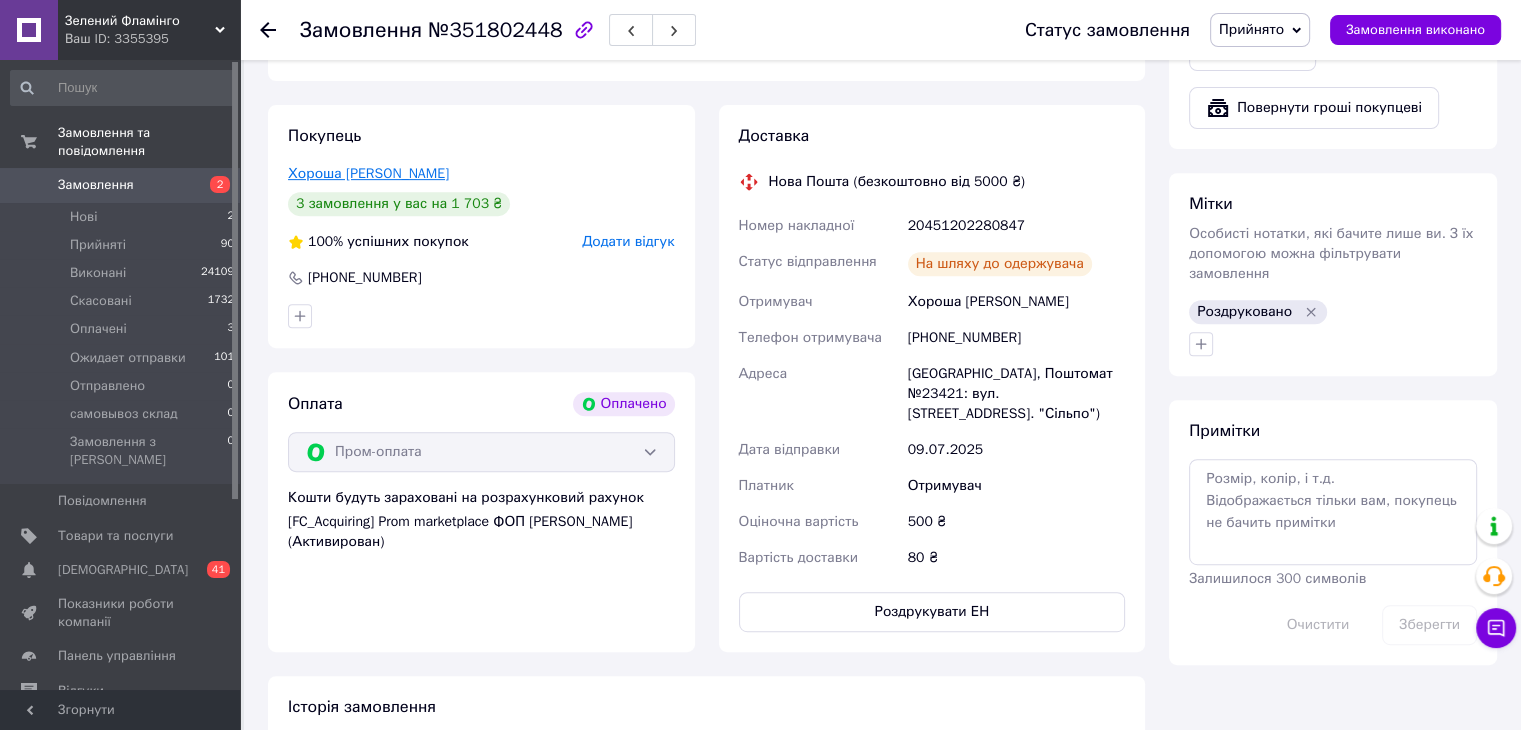 click on "Хороша [PERSON_NAME]" at bounding box center (368, 173) 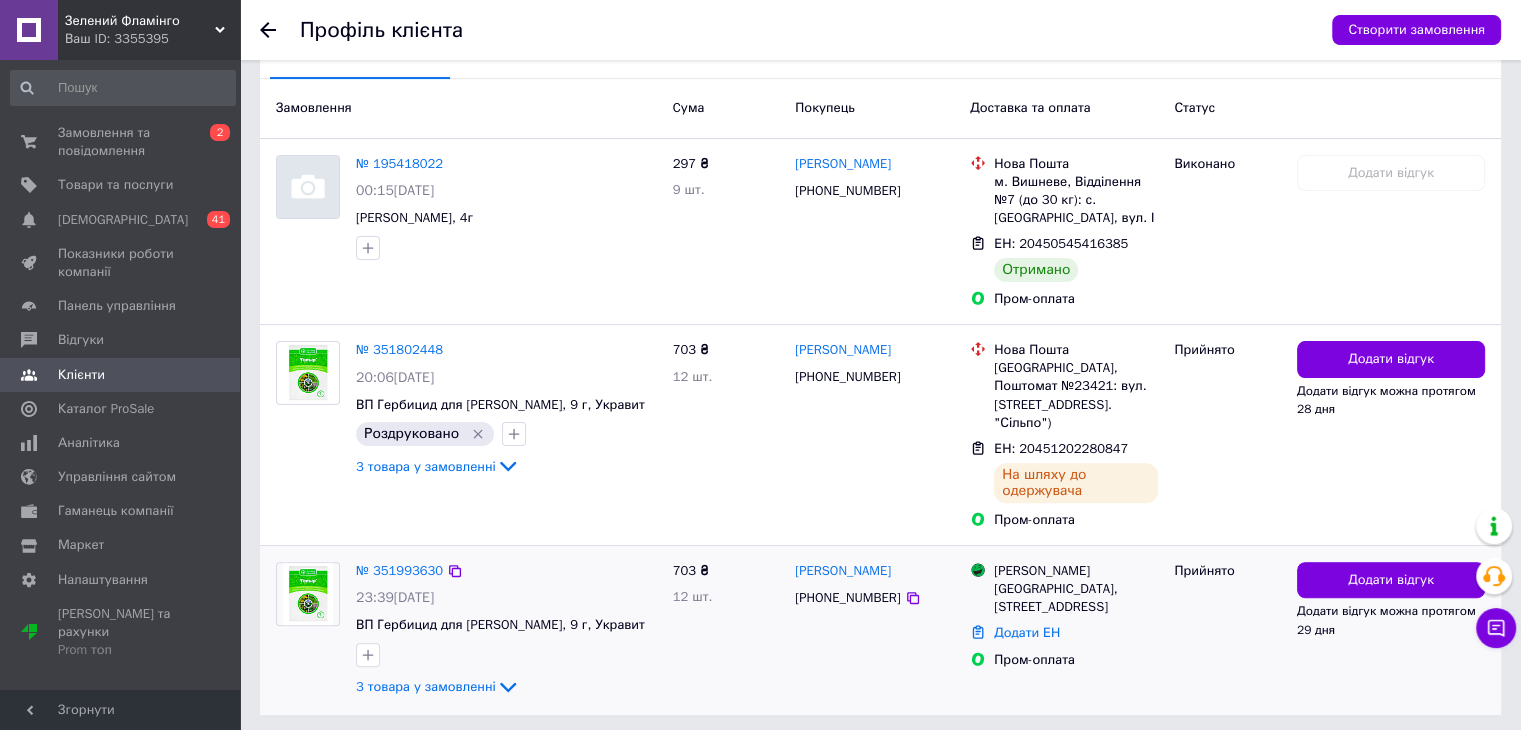 scroll, scrollTop: 500, scrollLeft: 0, axis: vertical 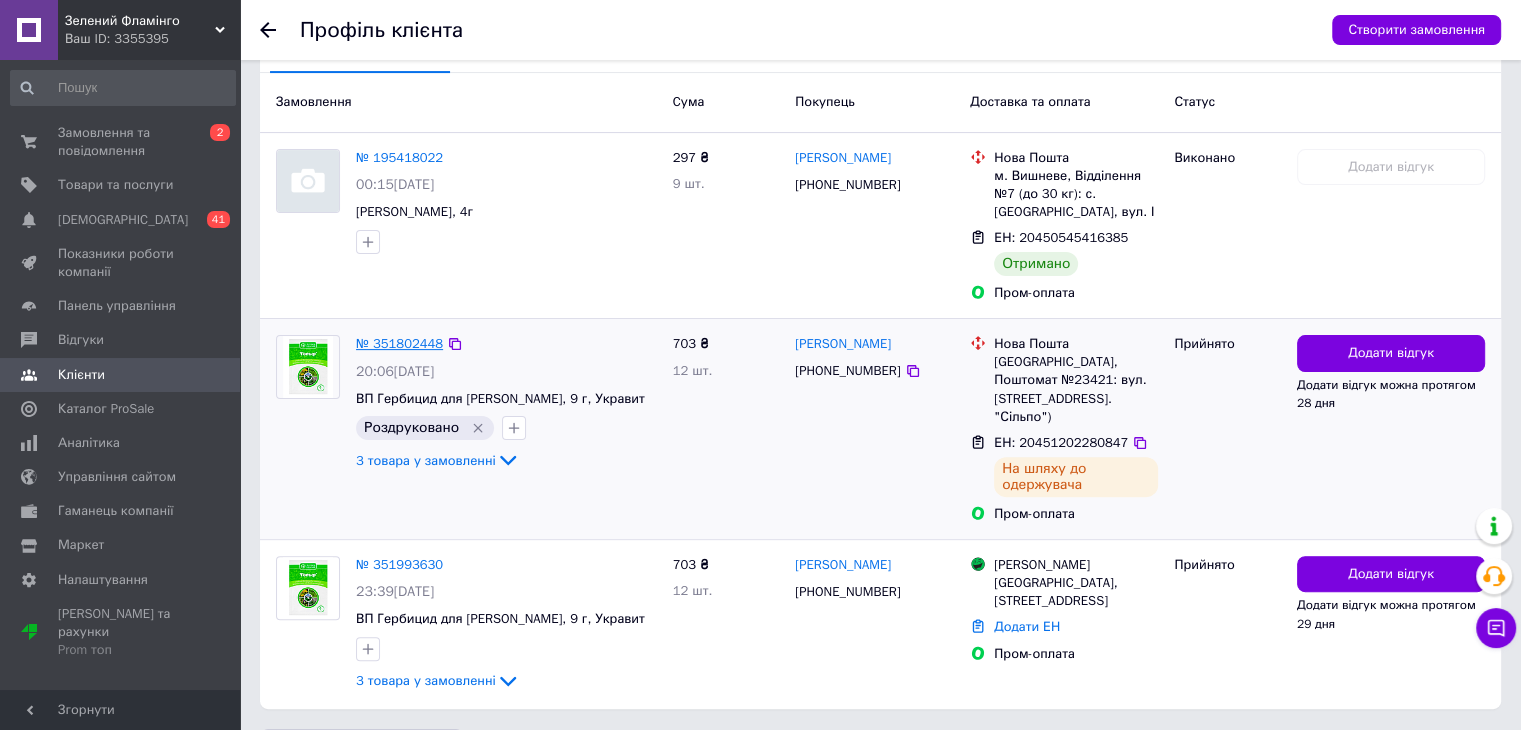 click on "№ 351802448" at bounding box center (399, 343) 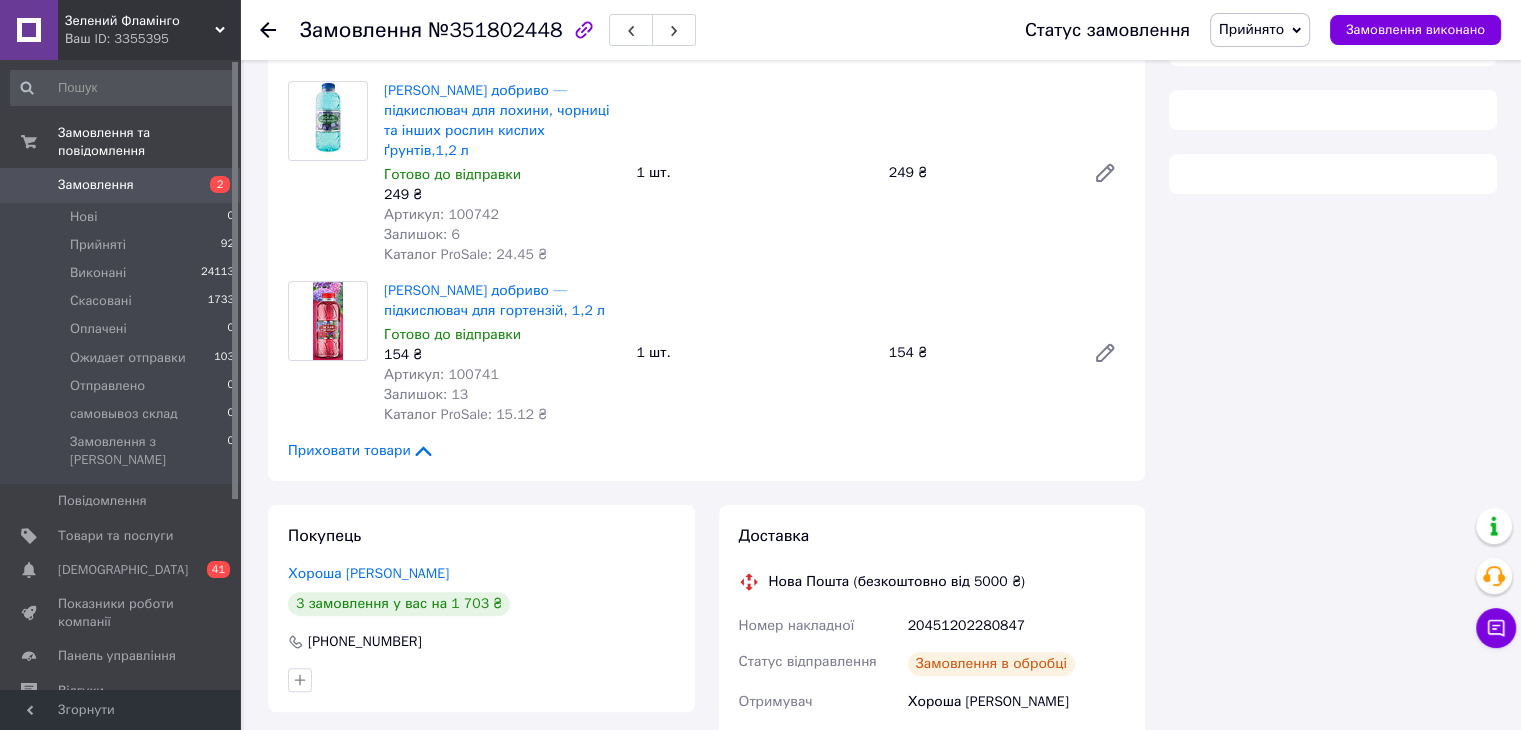 scroll, scrollTop: 700, scrollLeft: 0, axis: vertical 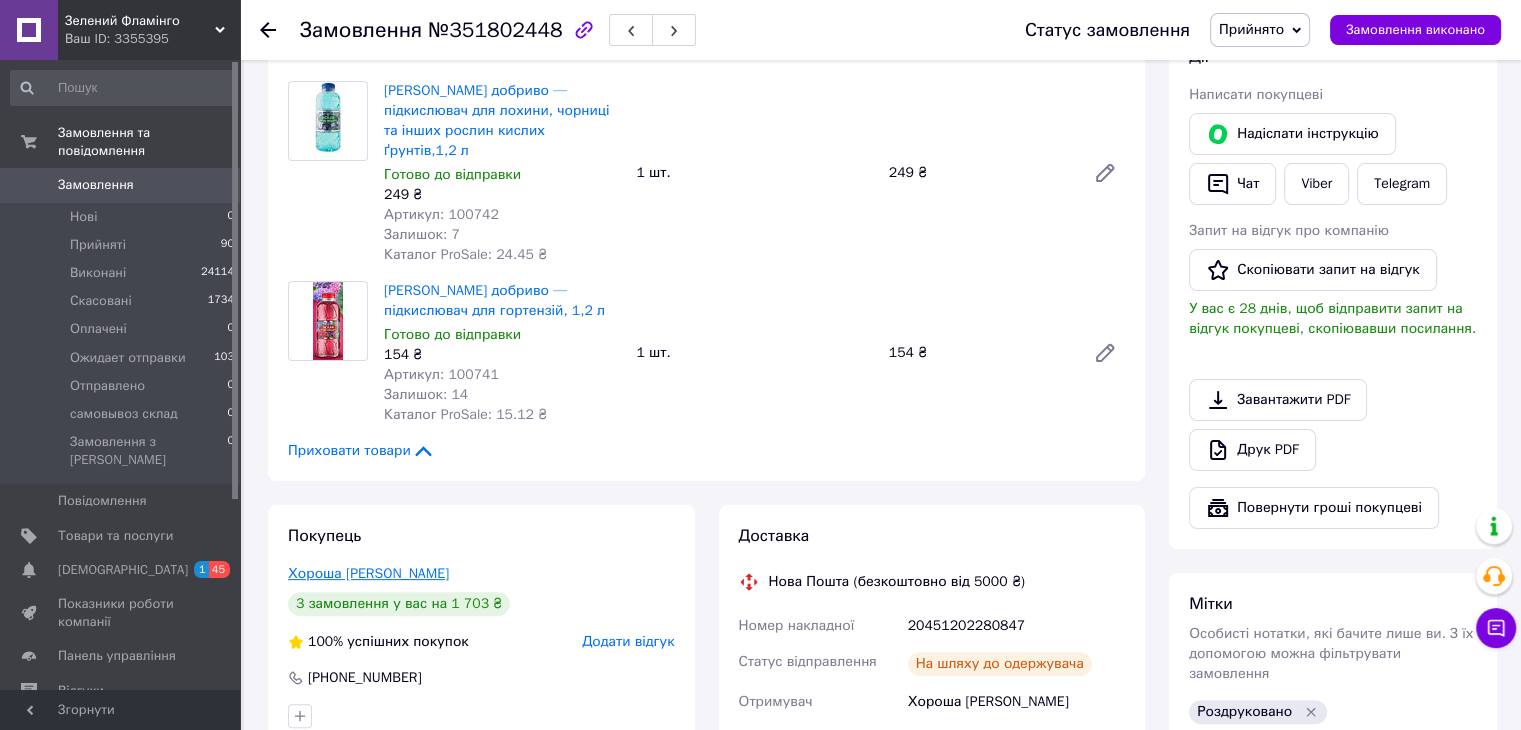 click on "Хороша [PERSON_NAME]" at bounding box center [368, 573] 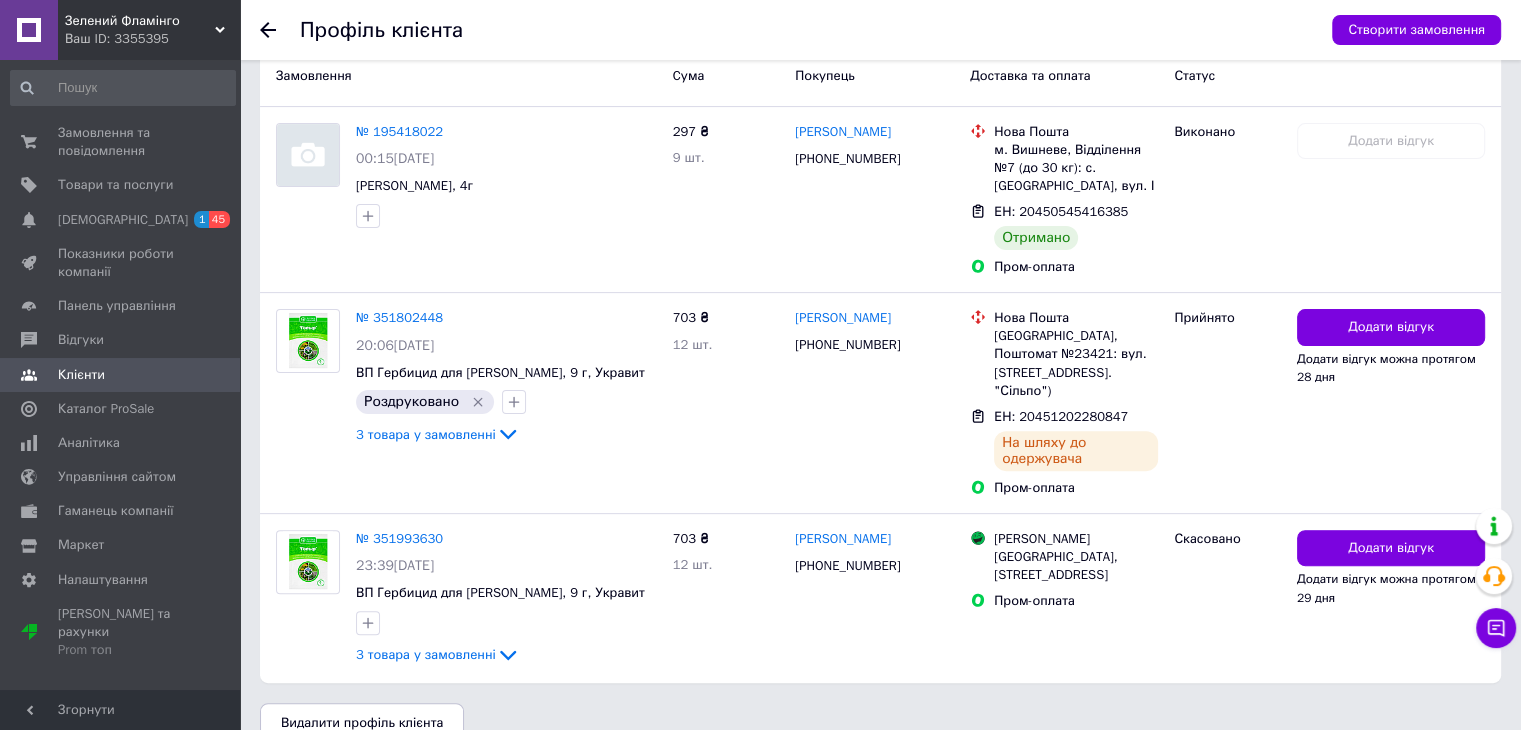 scroll, scrollTop: 558, scrollLeft: 0, axis: vertical 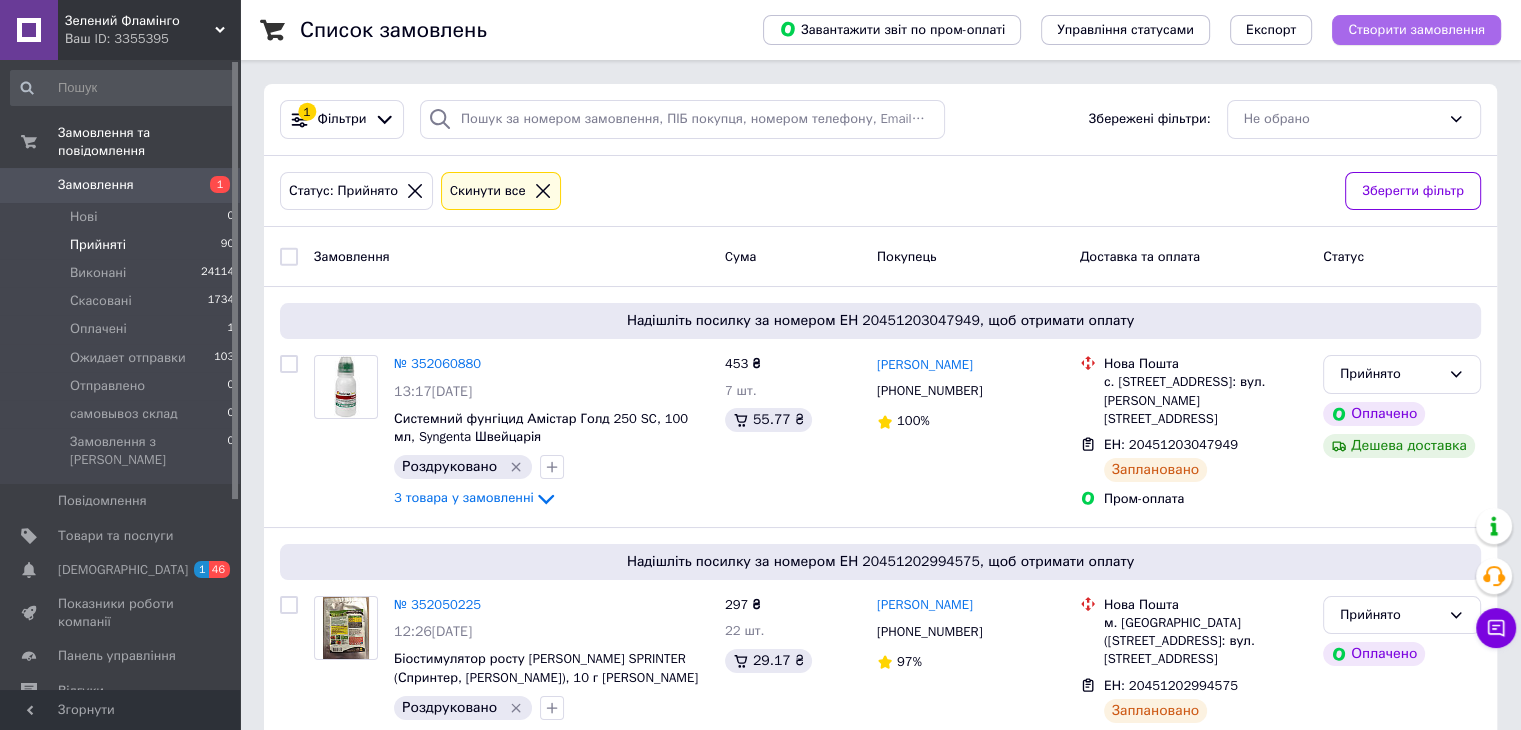 click on "Створити замовлення" at bounding box center [1416, 30] 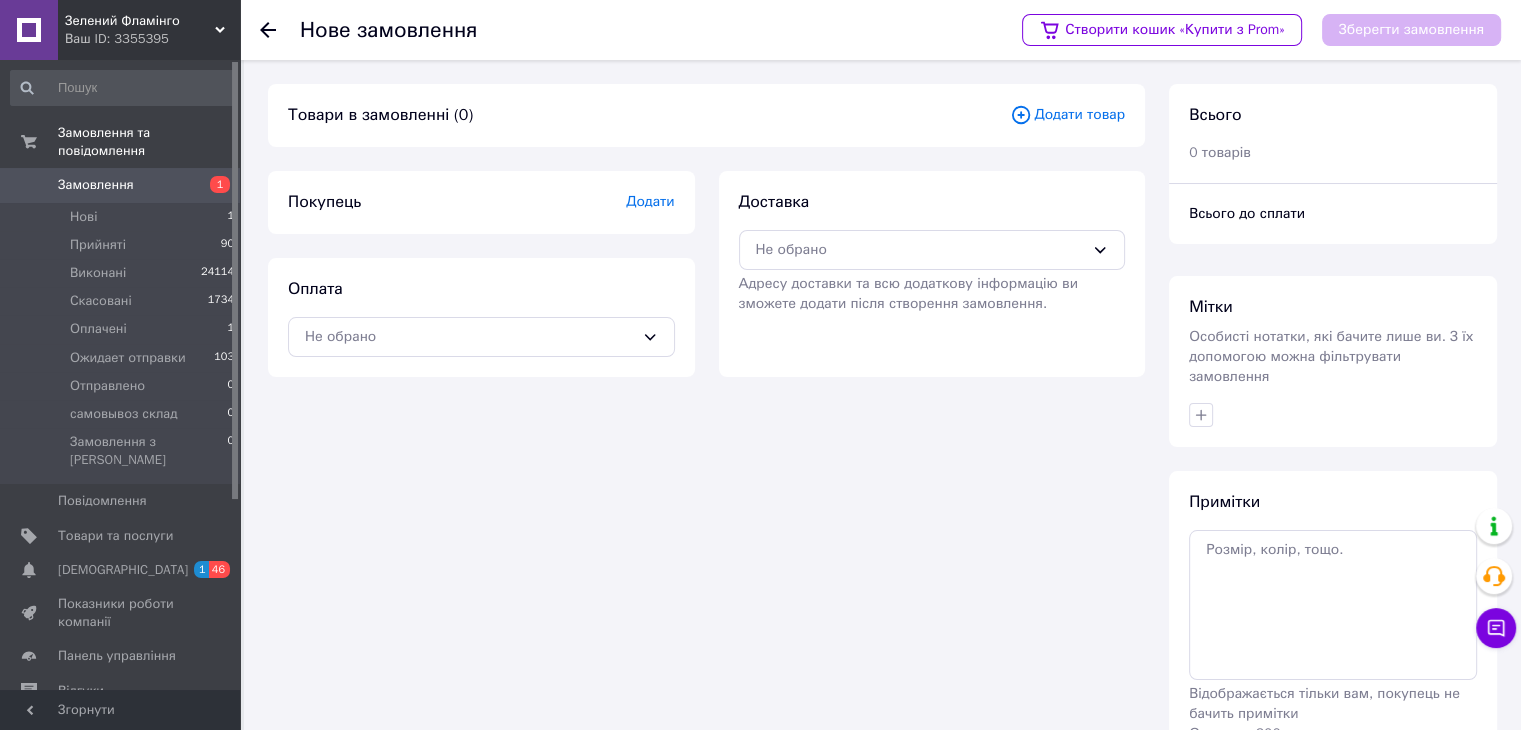 click on "Додати товар" at bounding box center [1067, 115] 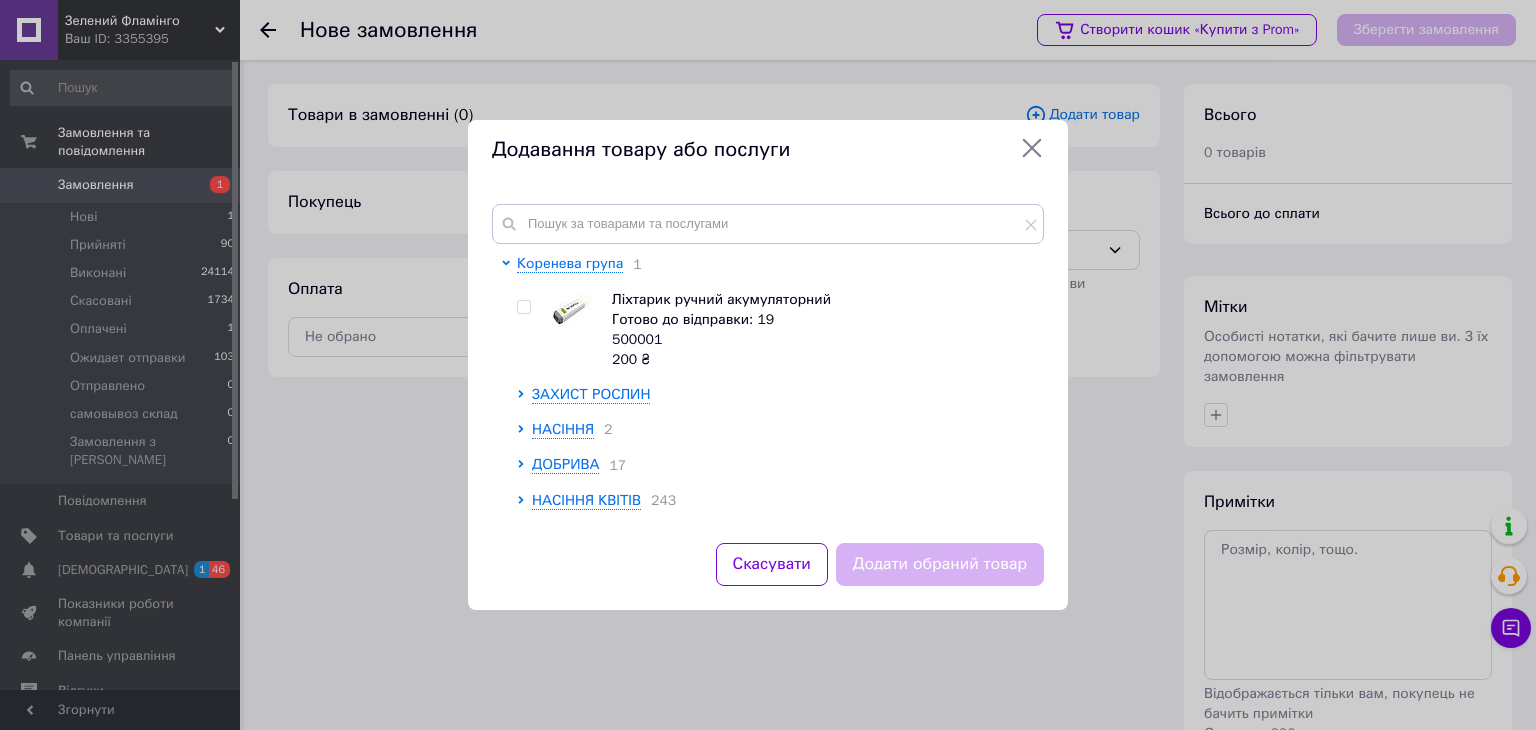 click 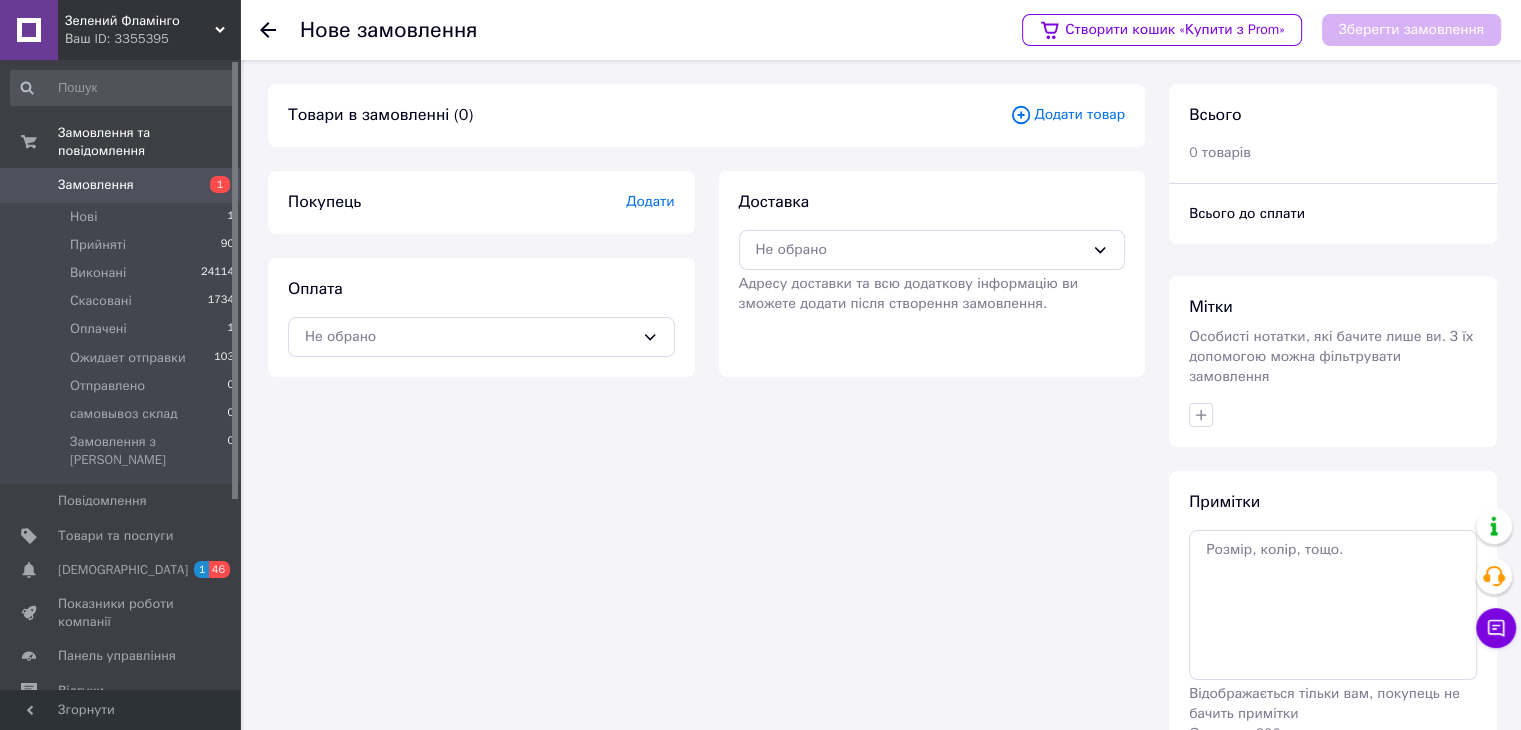 click on "Додати" at bounding box center [650, 201] 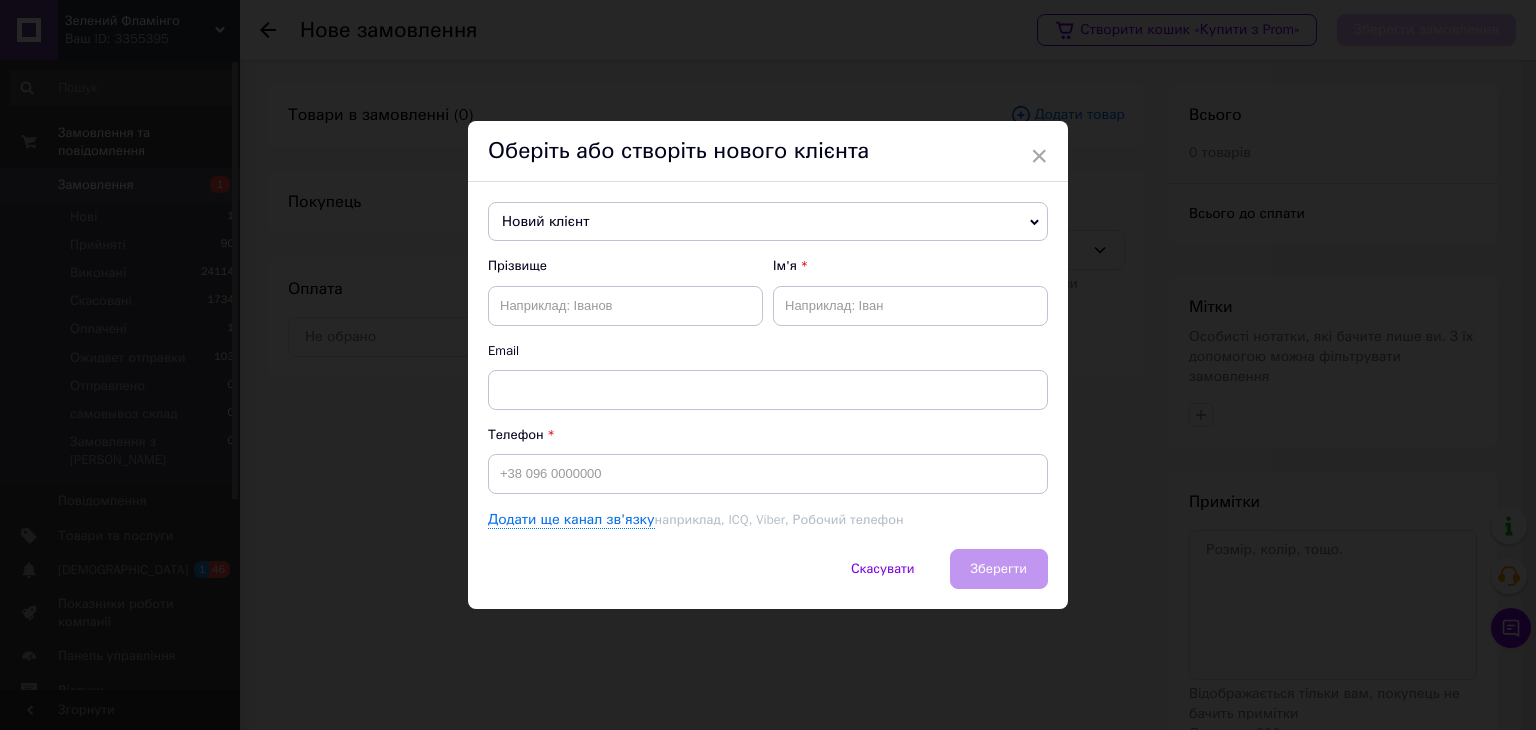 click on "Новий клієнт" at bounding box center [768, 222] 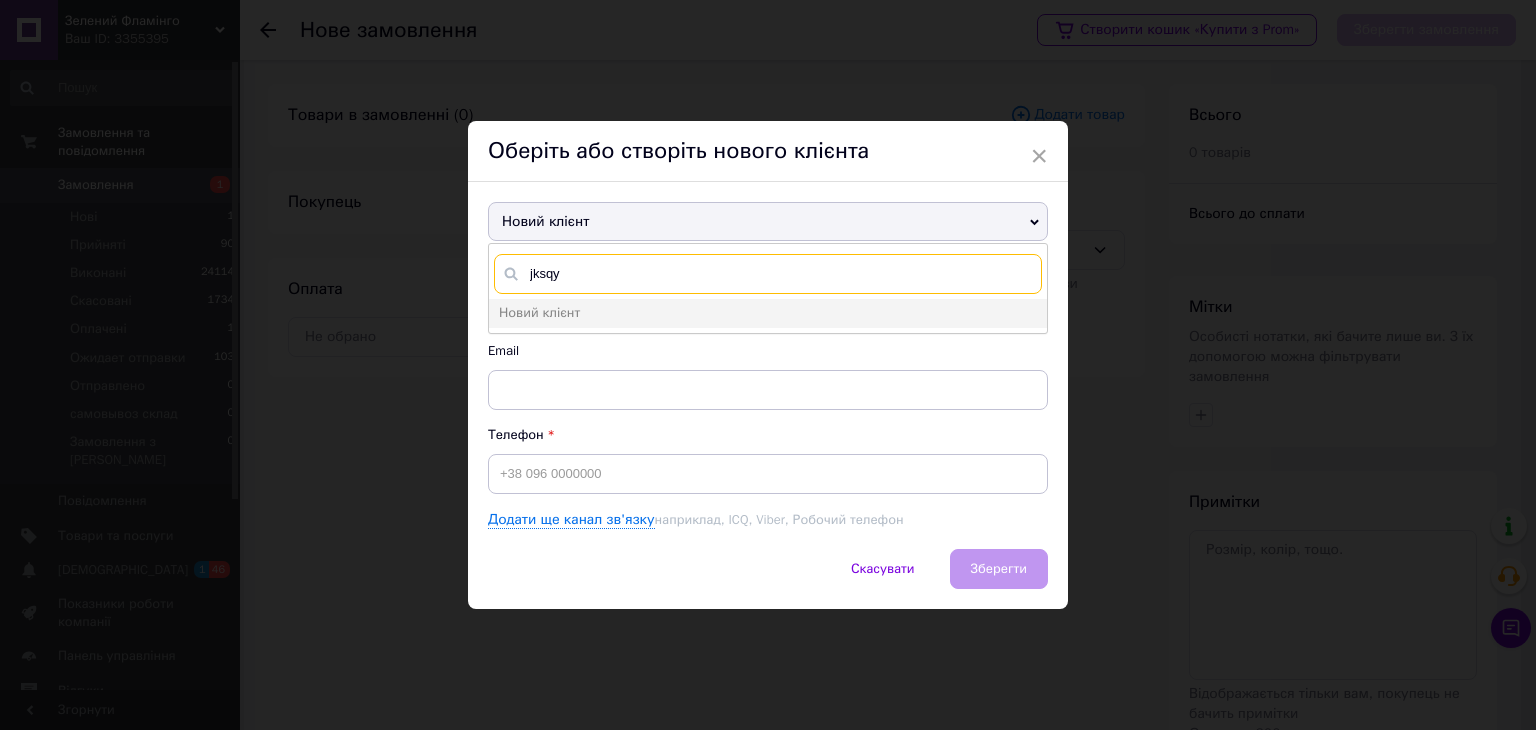 type on "jksqyb" 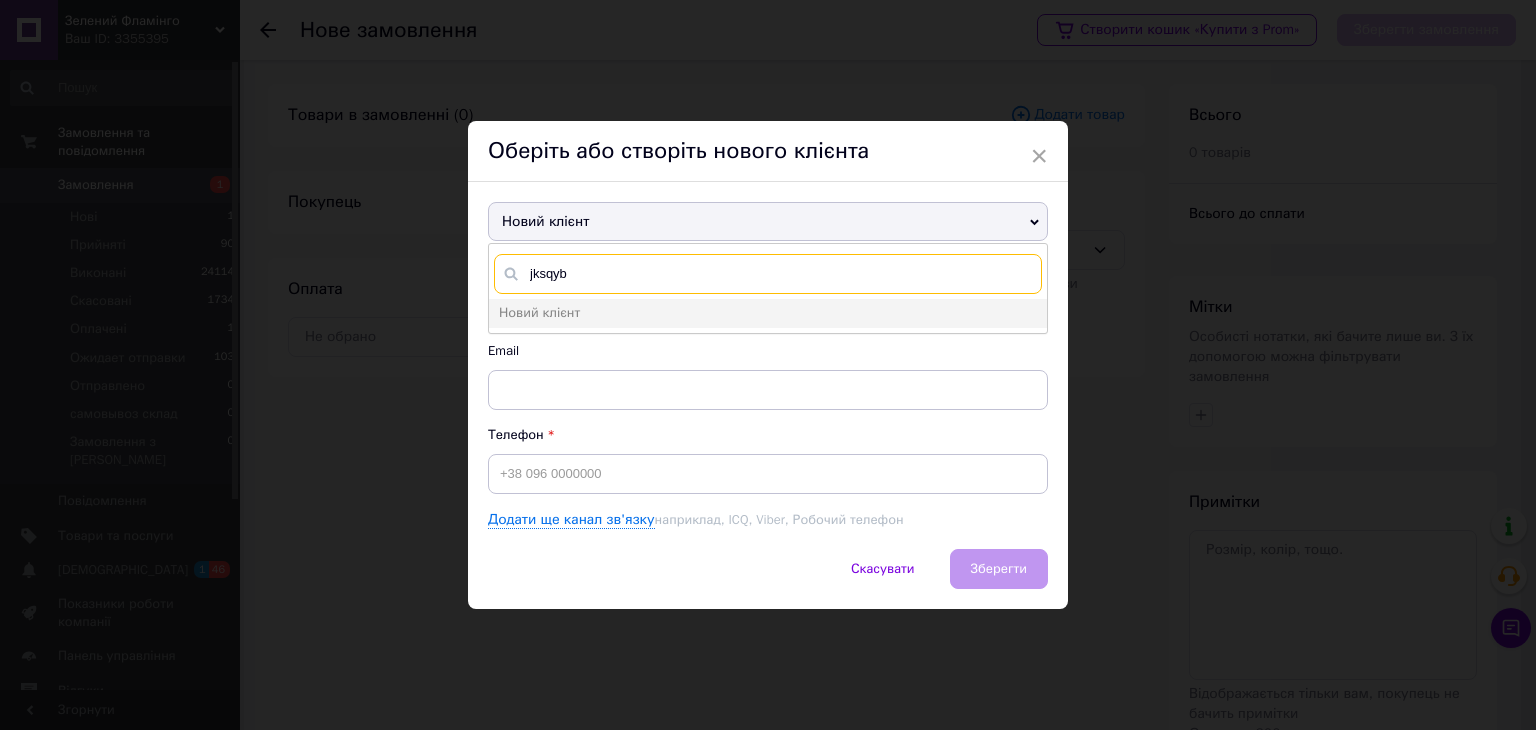 drag, startPoint x: 556, startPoint y: 269, endPoint x: 464, endPoint y: 259, distance: 92.541885 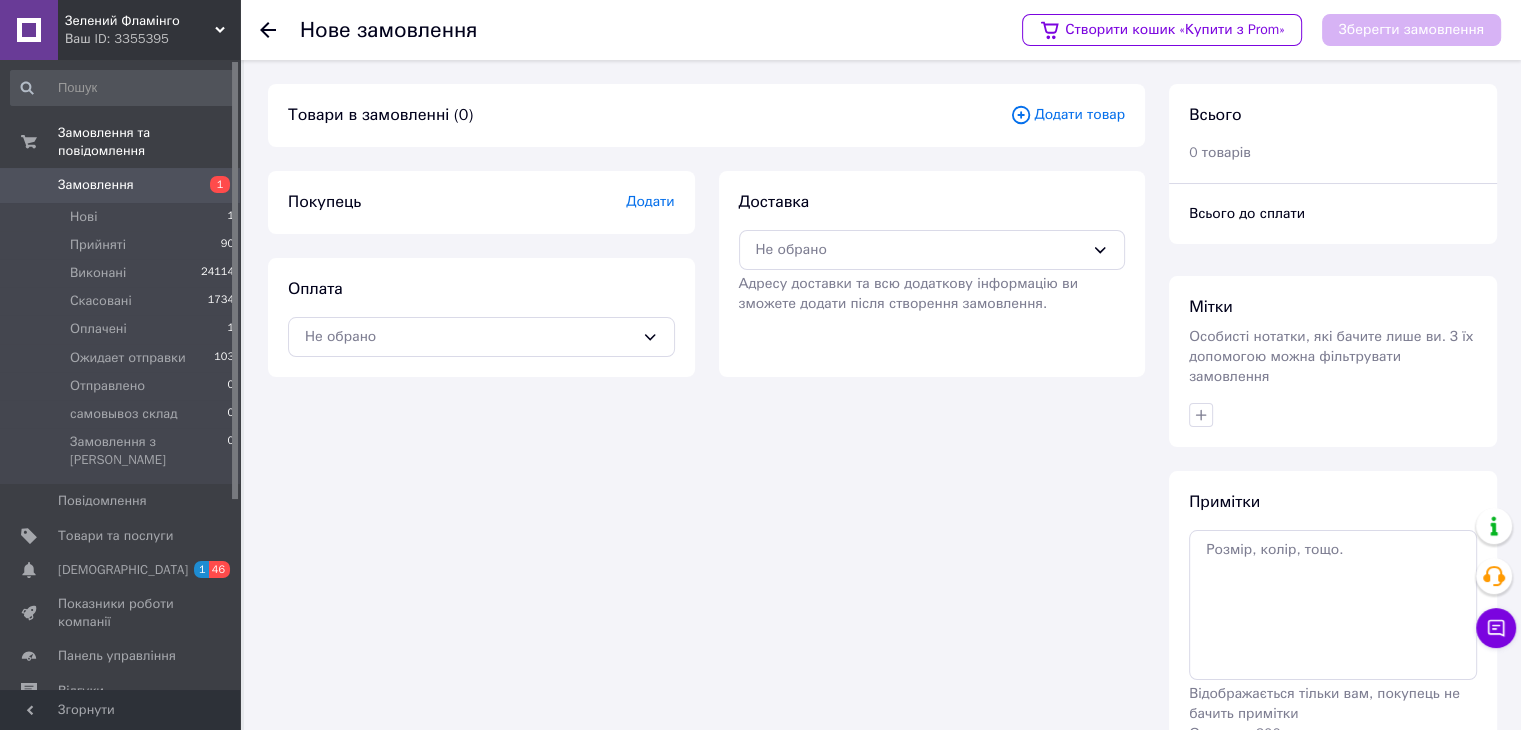 click on "Додати" at bounding box center (650, 201) 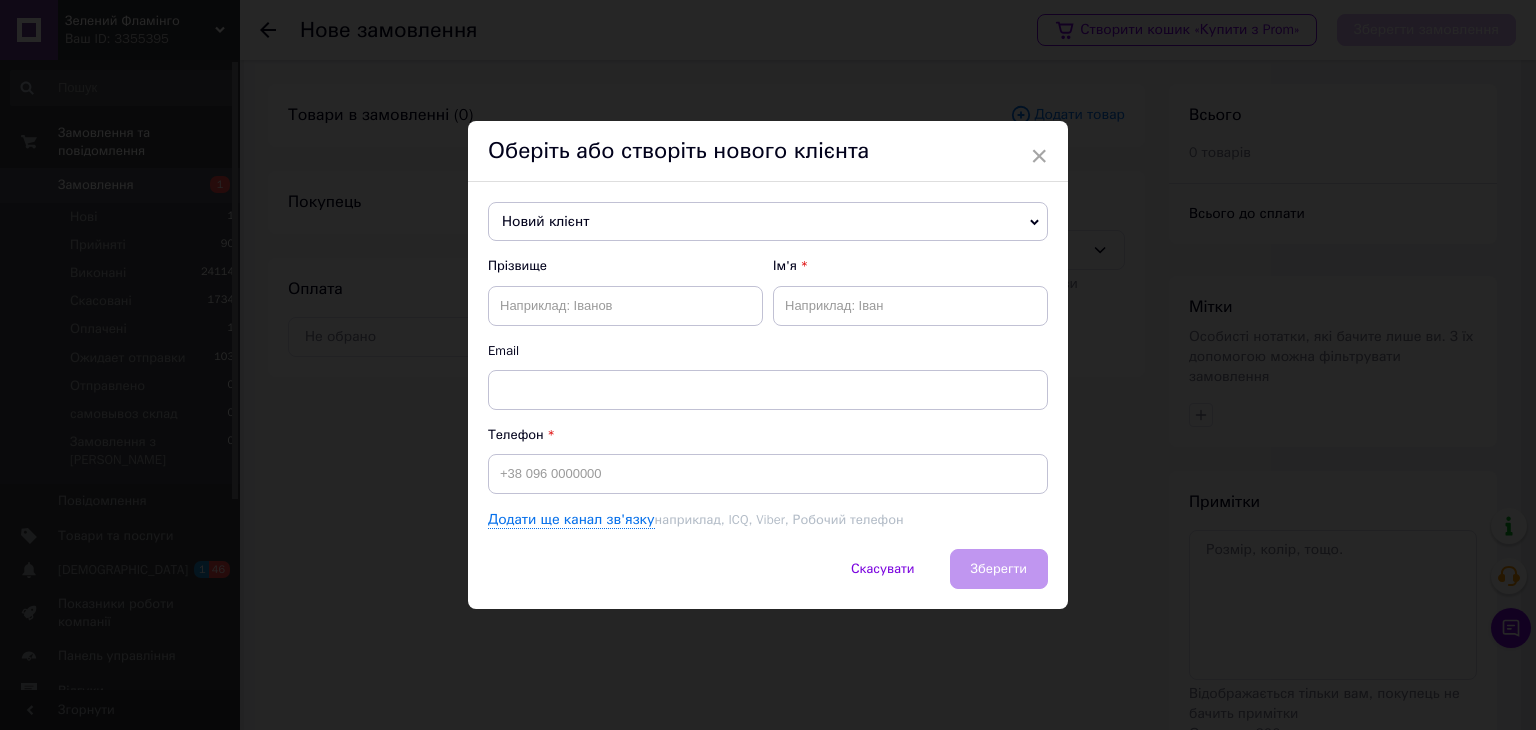 click on "Новий клієнт" at bounding box center [768, 222] 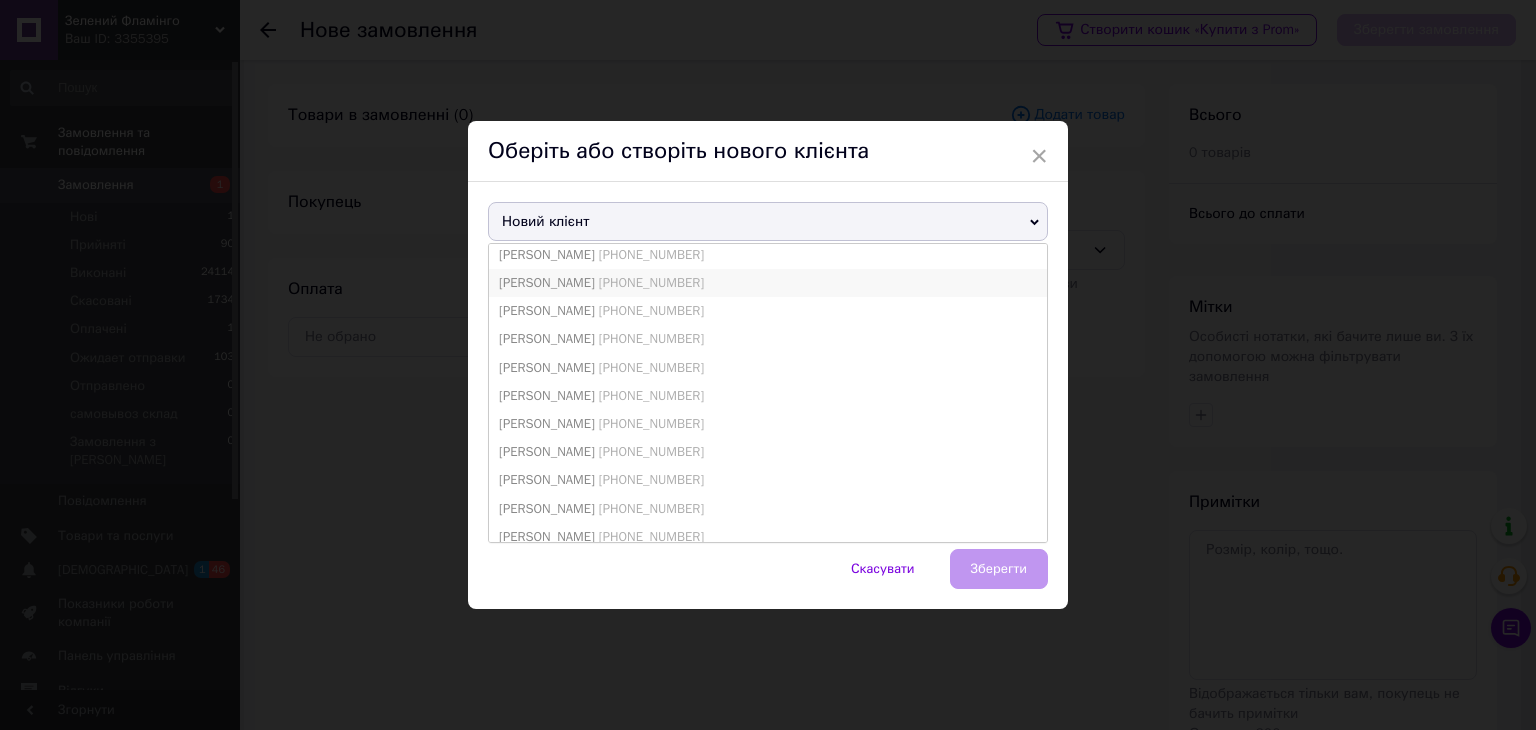 scroll, scrollTop: 200, scrollLeft: 0, axis: vertical 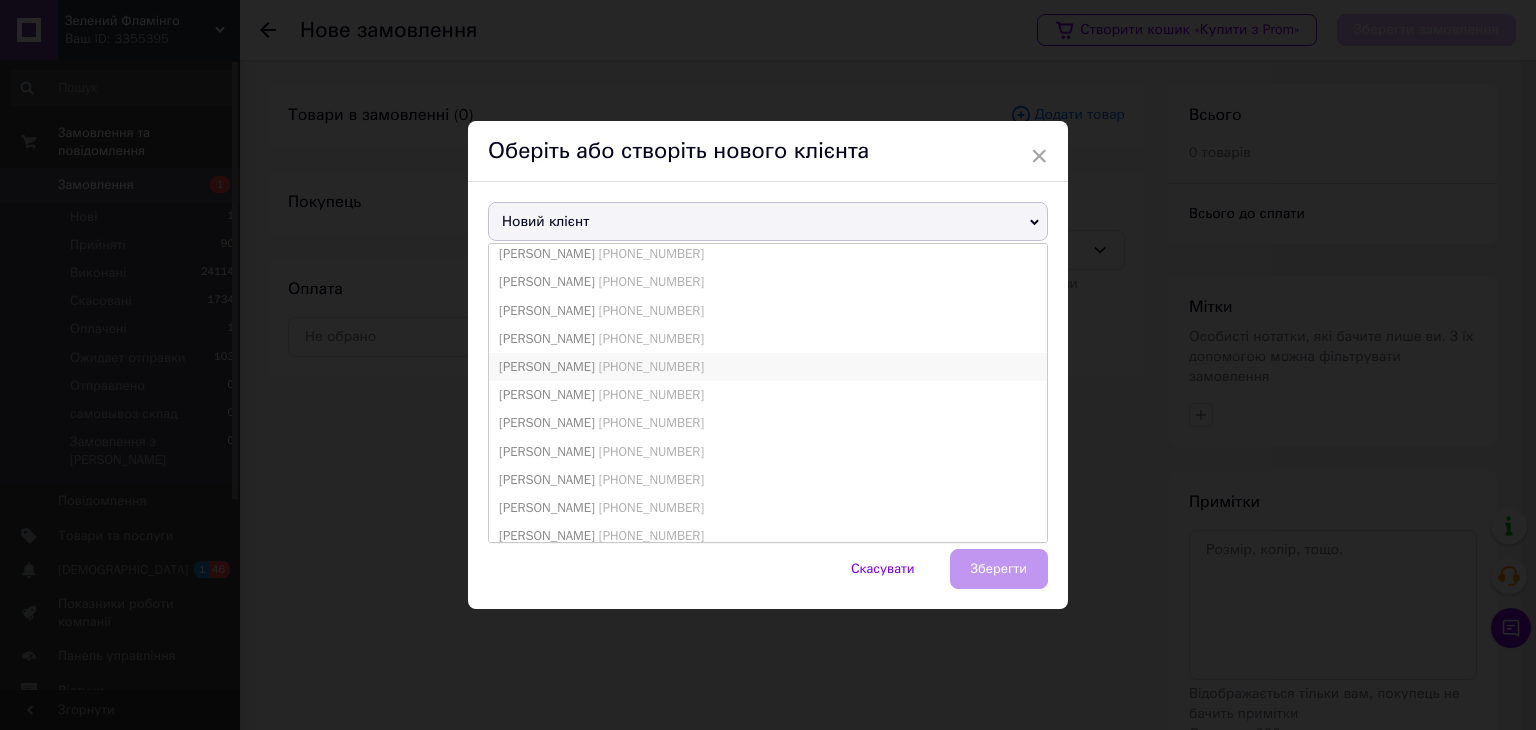 type on "олійник" 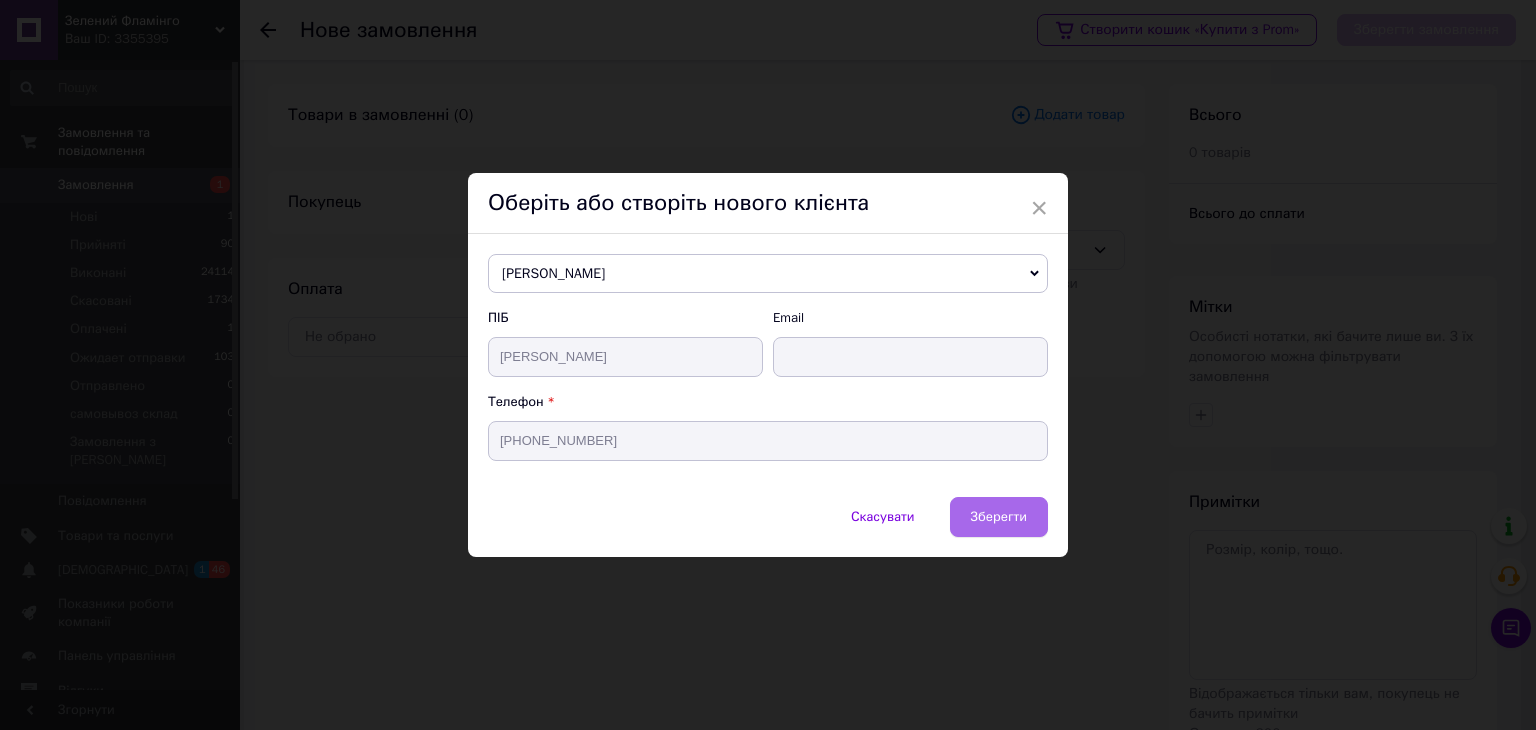 click on "Зберегти" at bounding box center (999, 516) 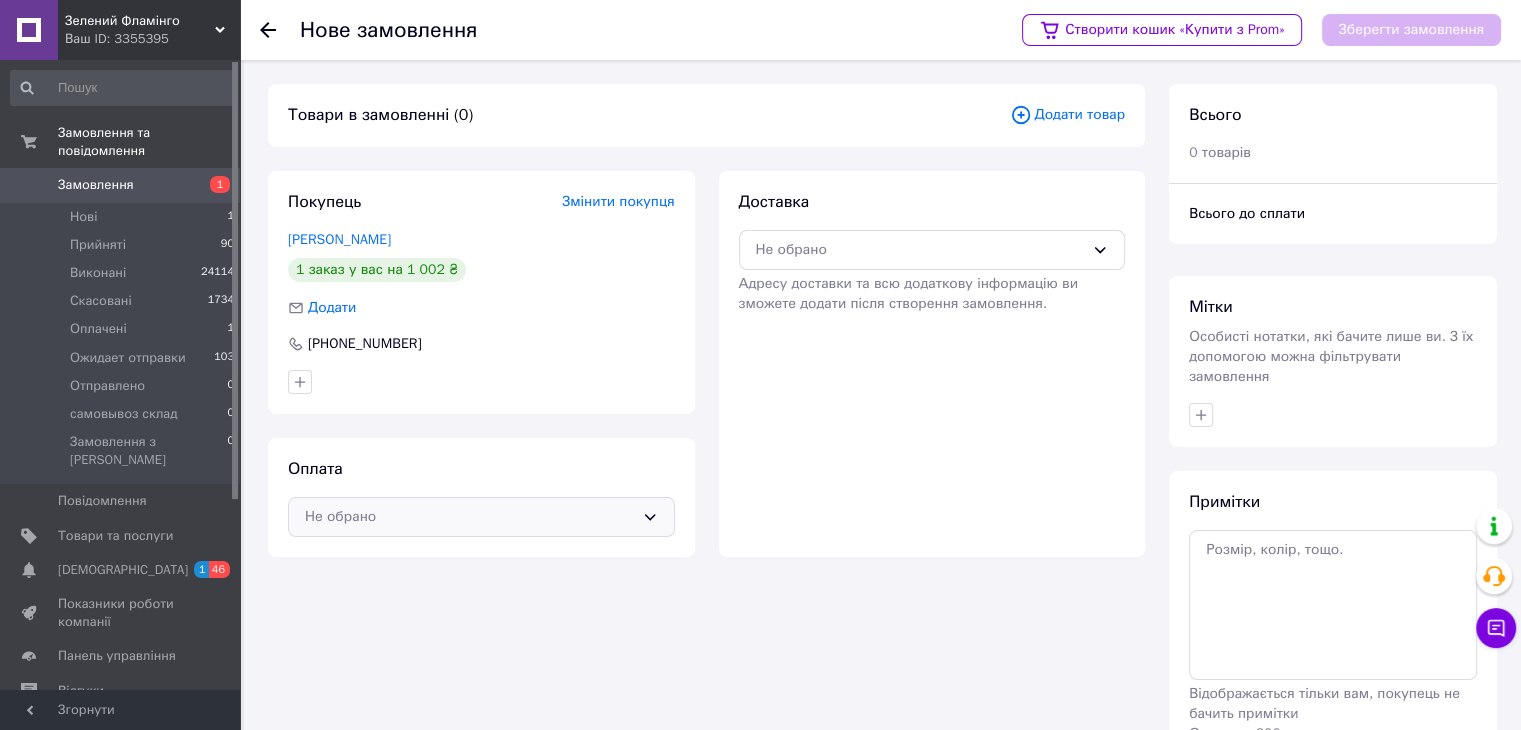 click on "Не обрано" at bounding box center (469, 517) 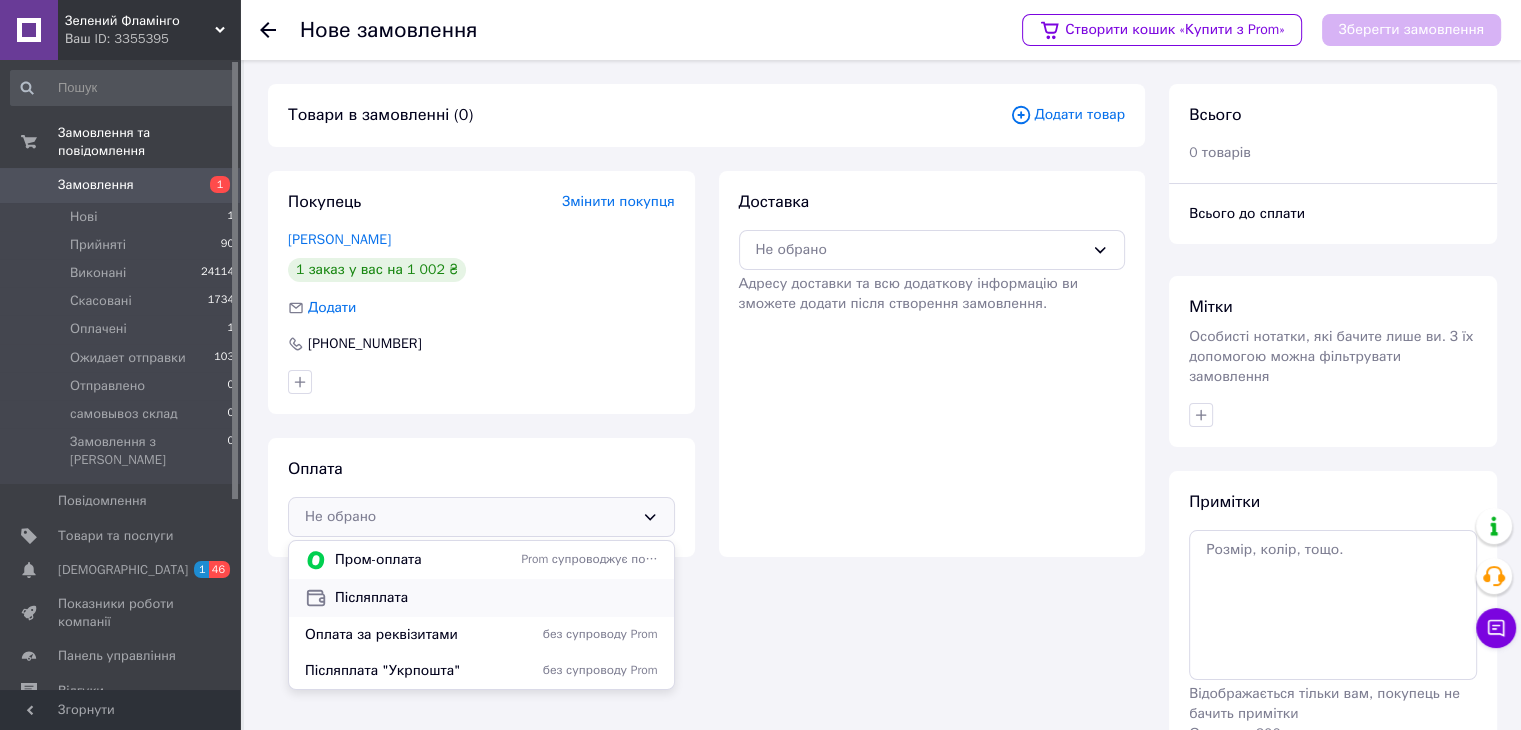 click on "Післяплата" at bounding box center [496, 598] 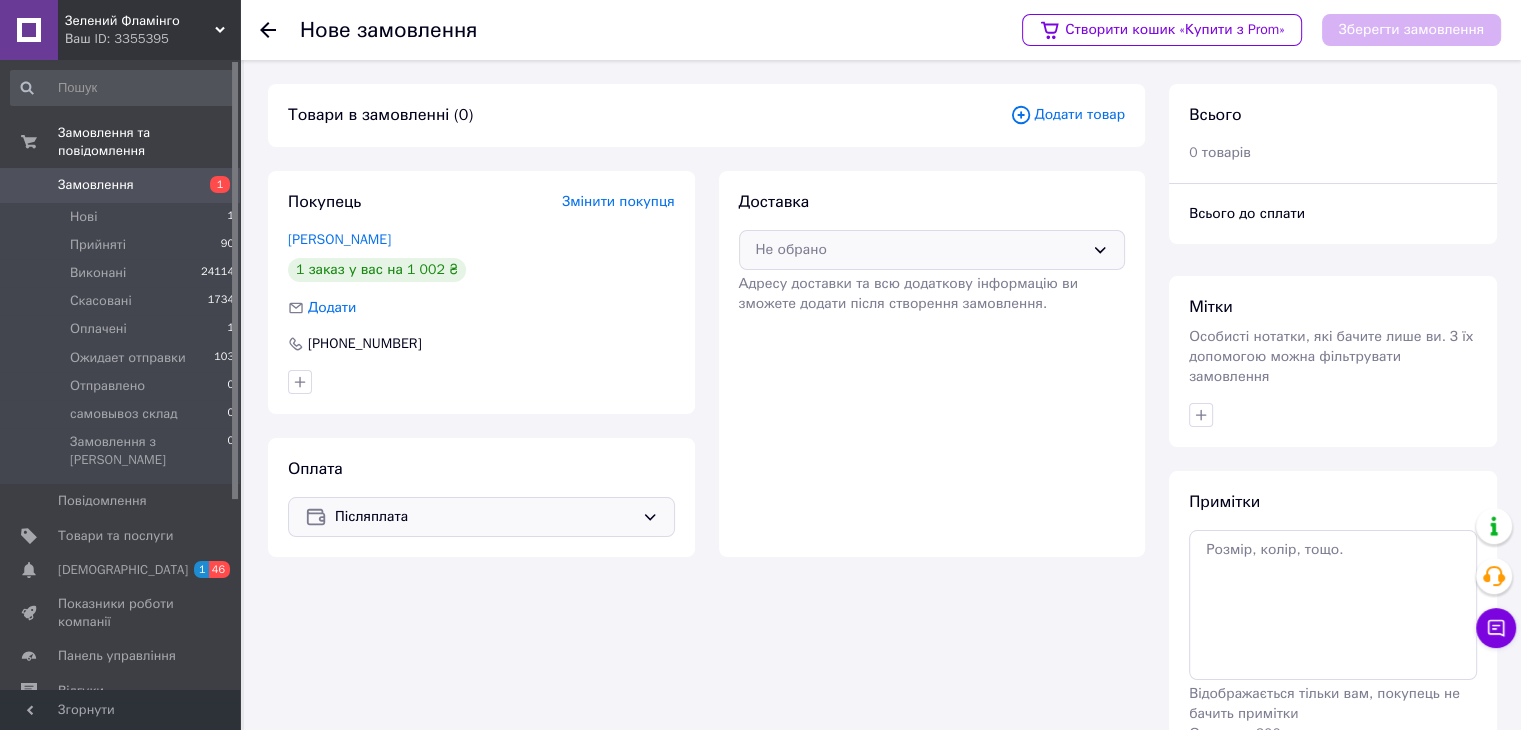 click on "Не обрано" at bounding box center (920, 250) 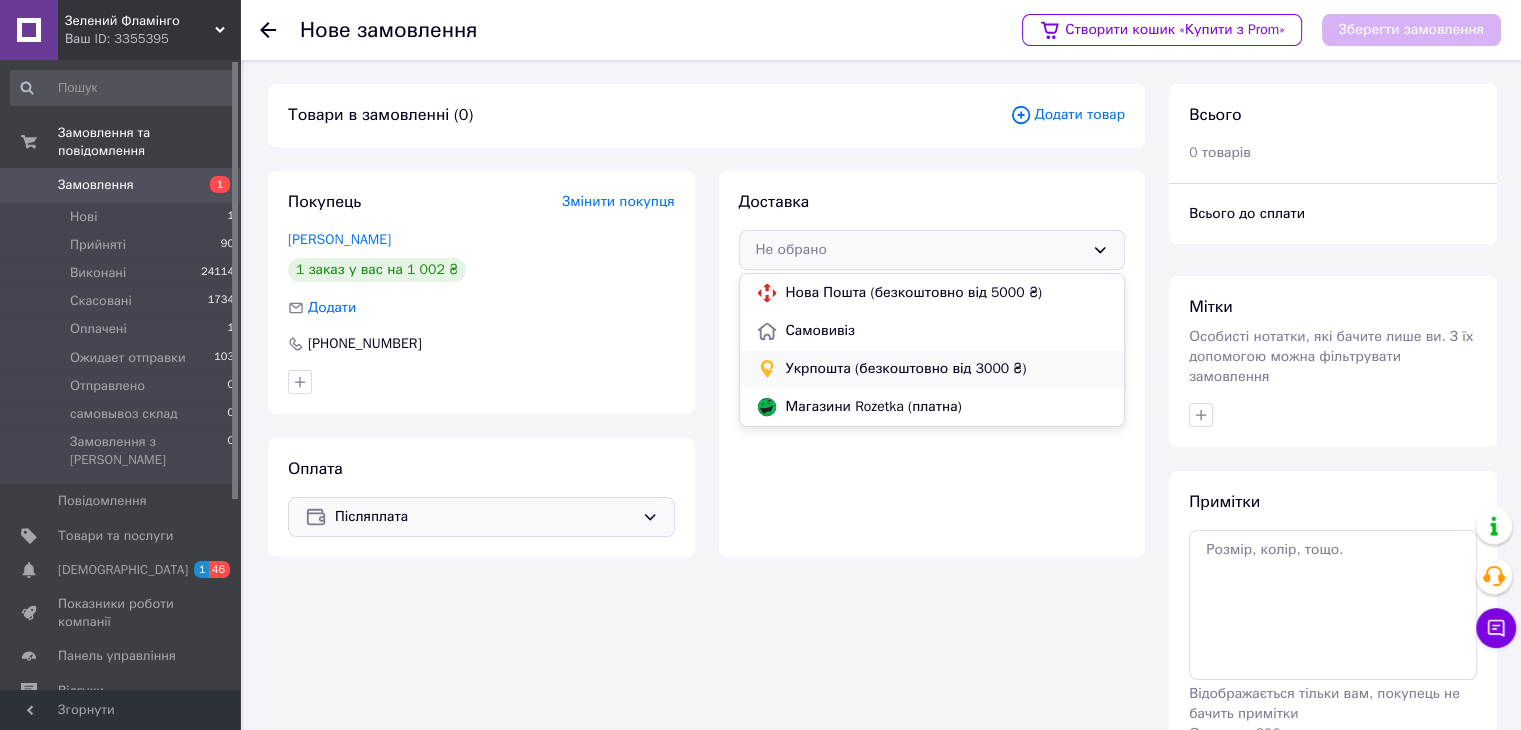 click on "Укрпошта (безкоштовно від 3000 ₴)" at bounding box center [947, 369] 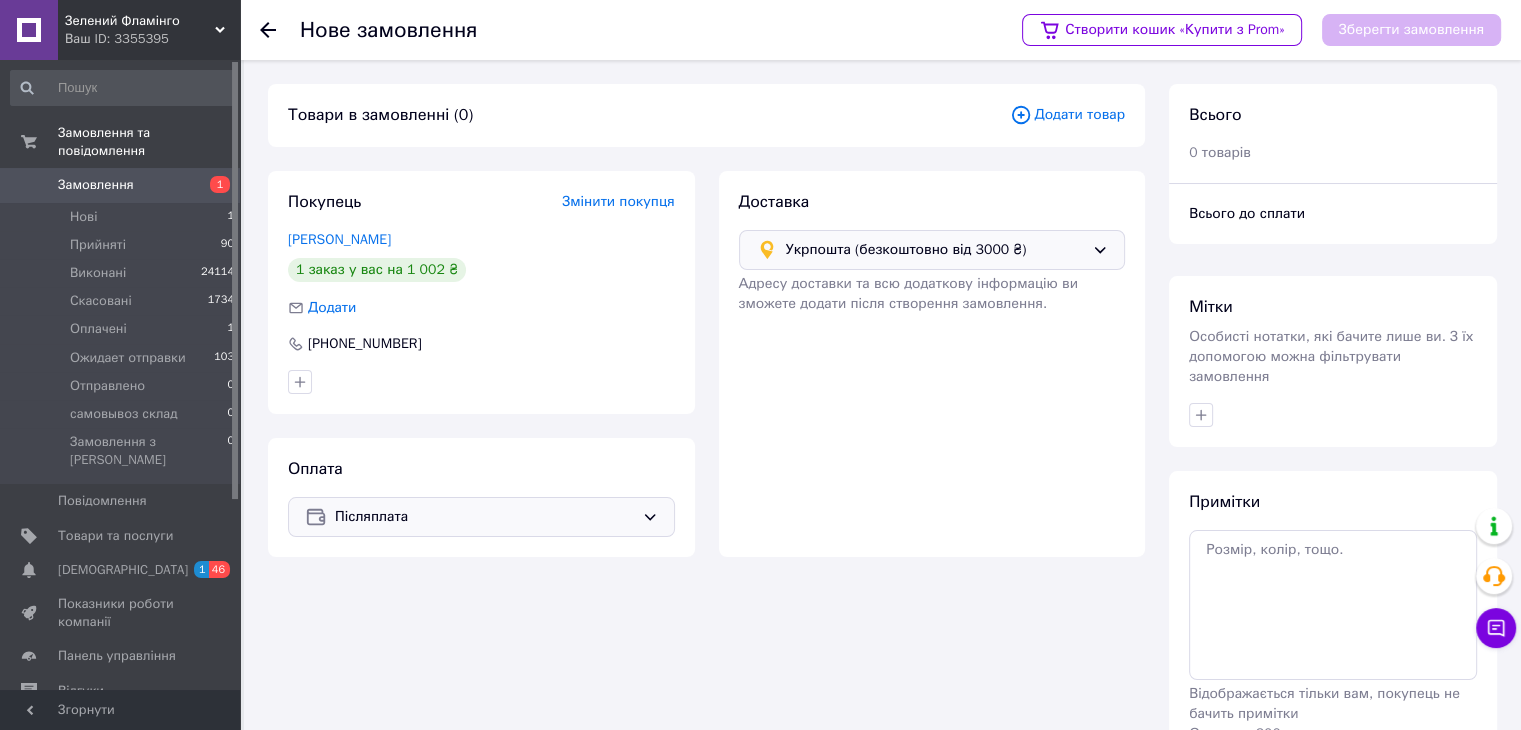 click on "Додати товар" at bounding box center [1067, 115] 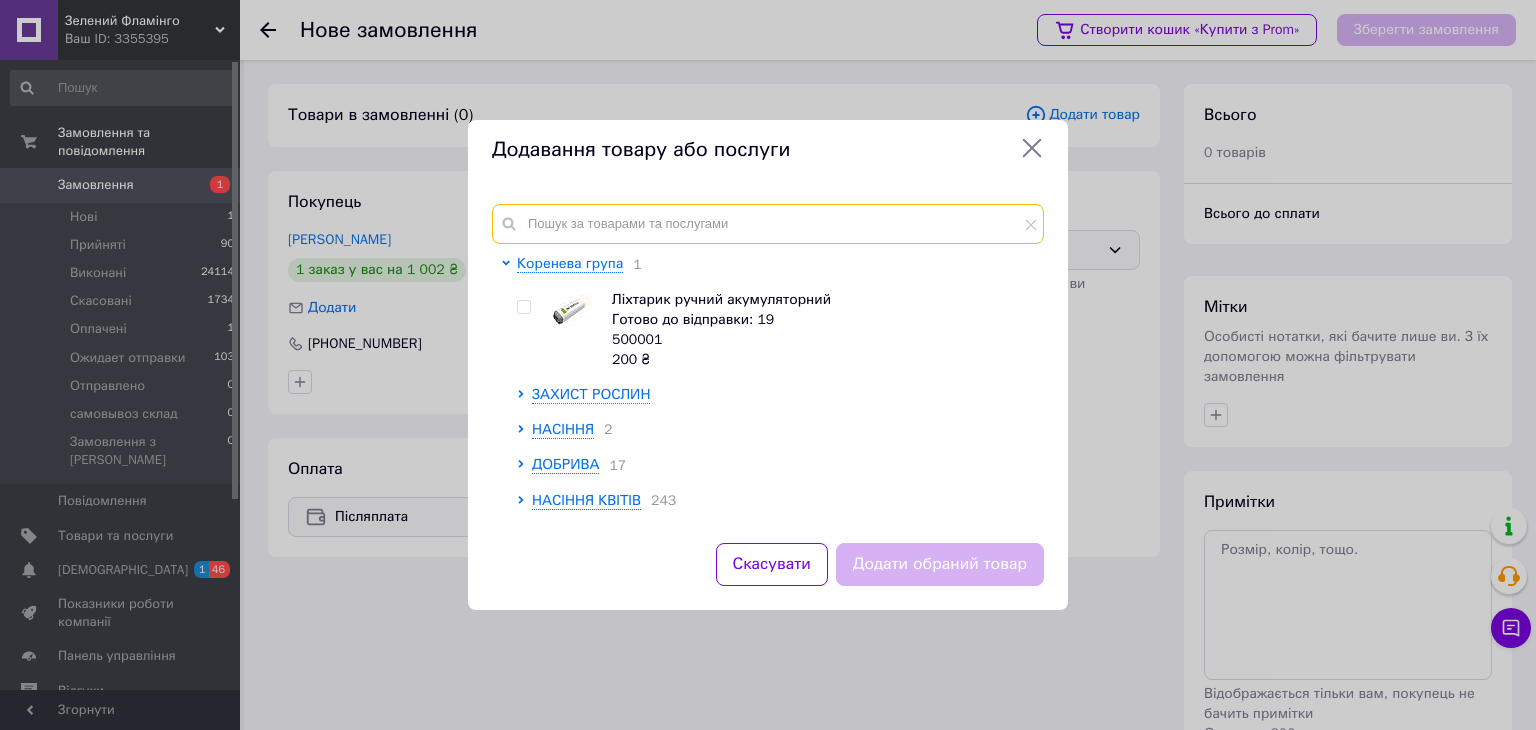 click at bounding box center [768, 224] 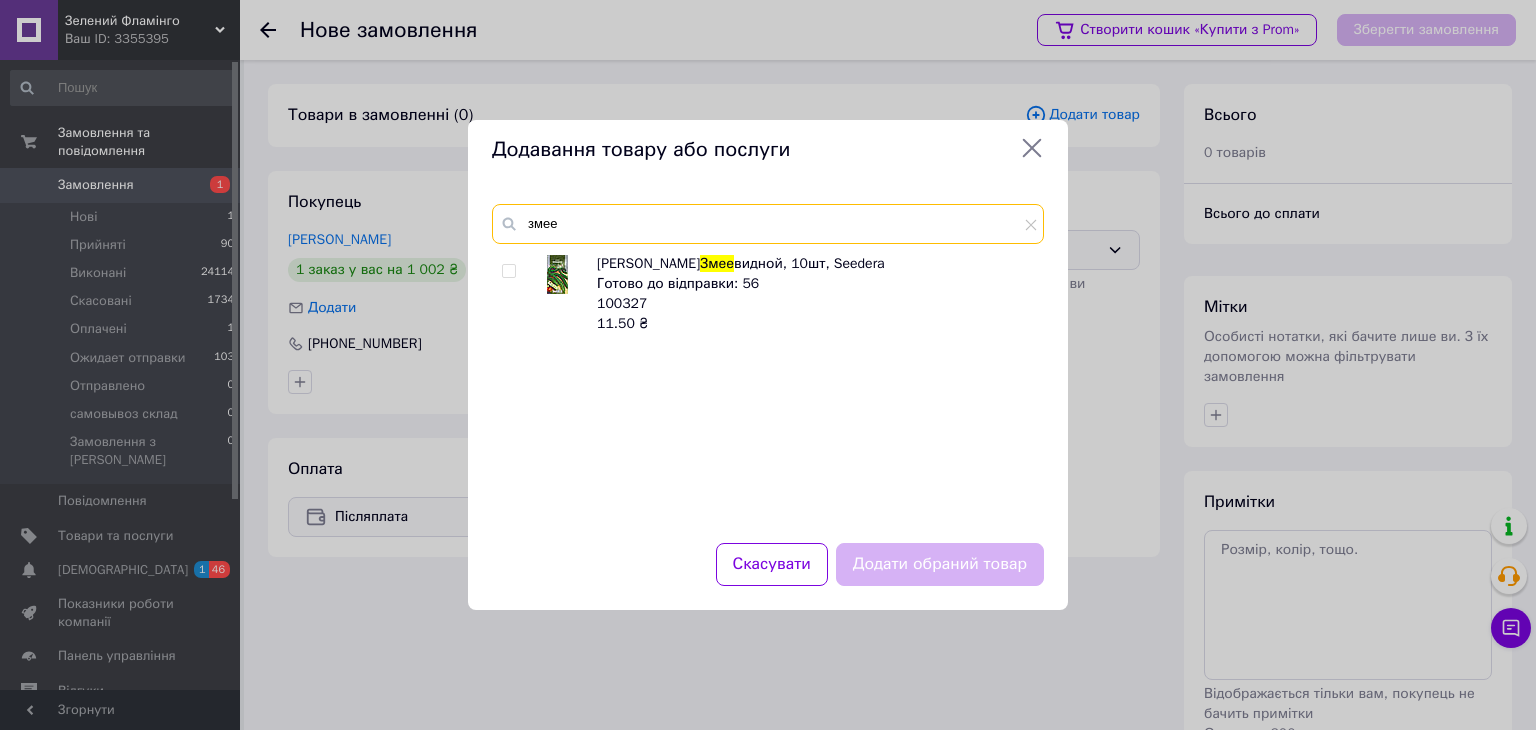 type on "змее" 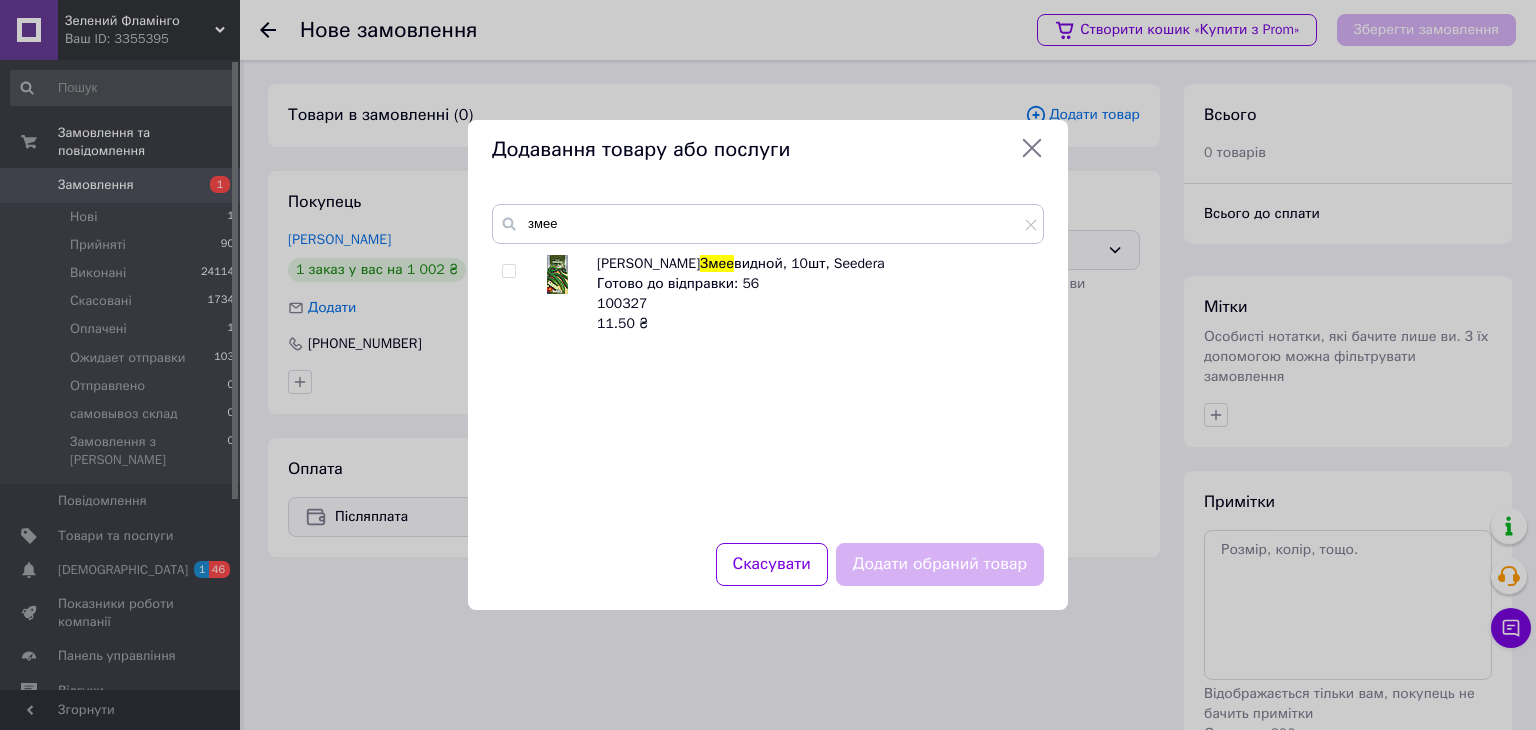 click at bounding box center [508, 271] 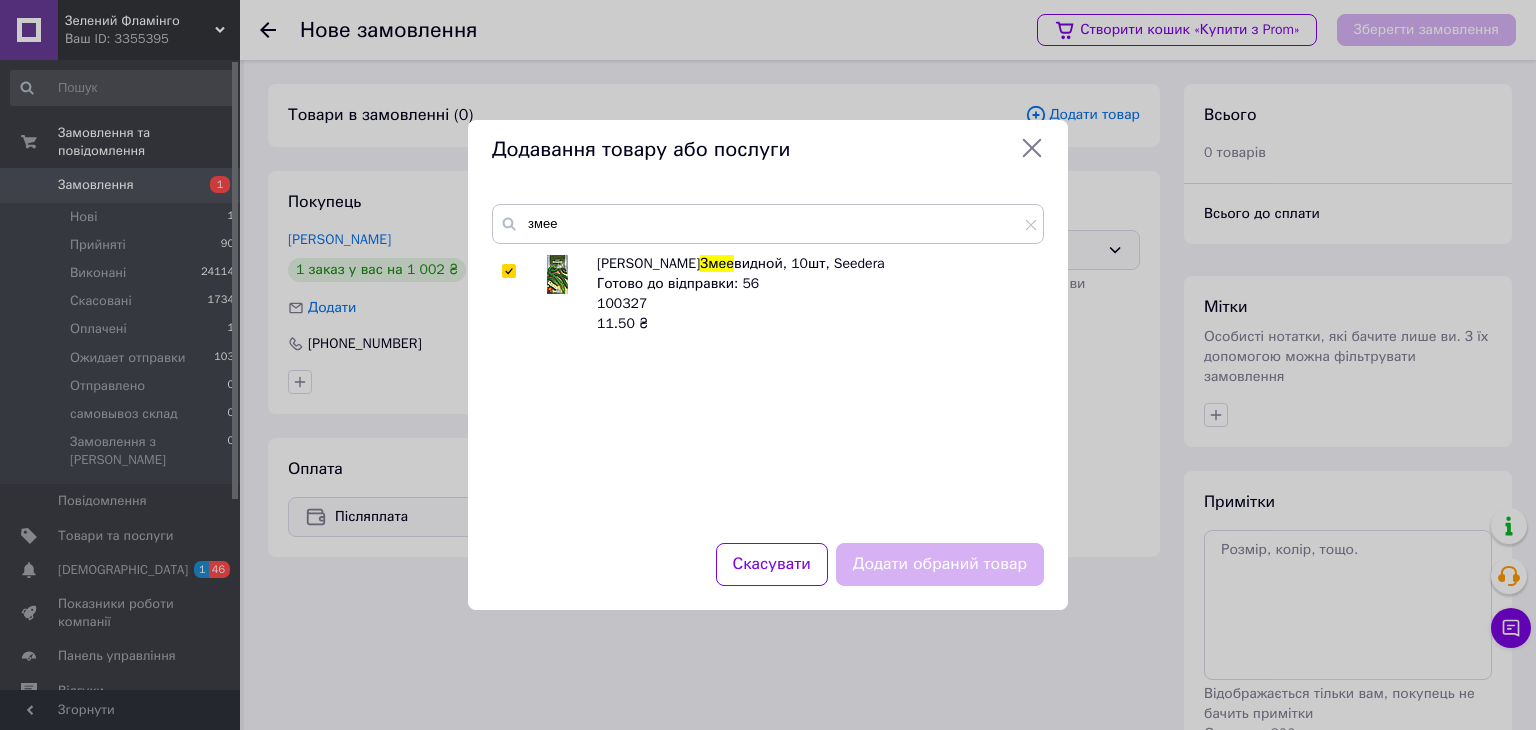 checkbox on "true" 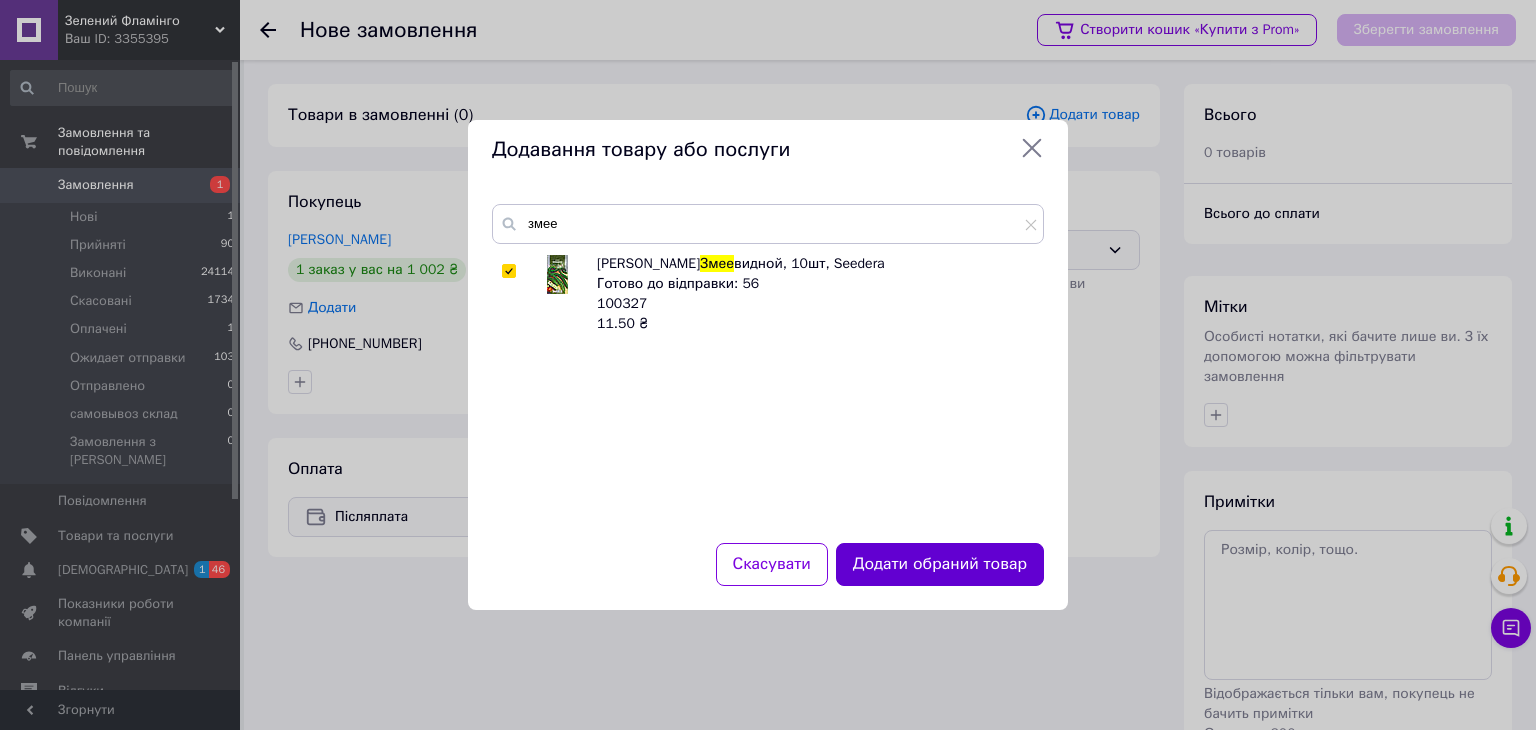 drag, startPoint x: 913, startPoint y: 556, endPoint x: 905, endPoint y: 529, distance: 28.160255 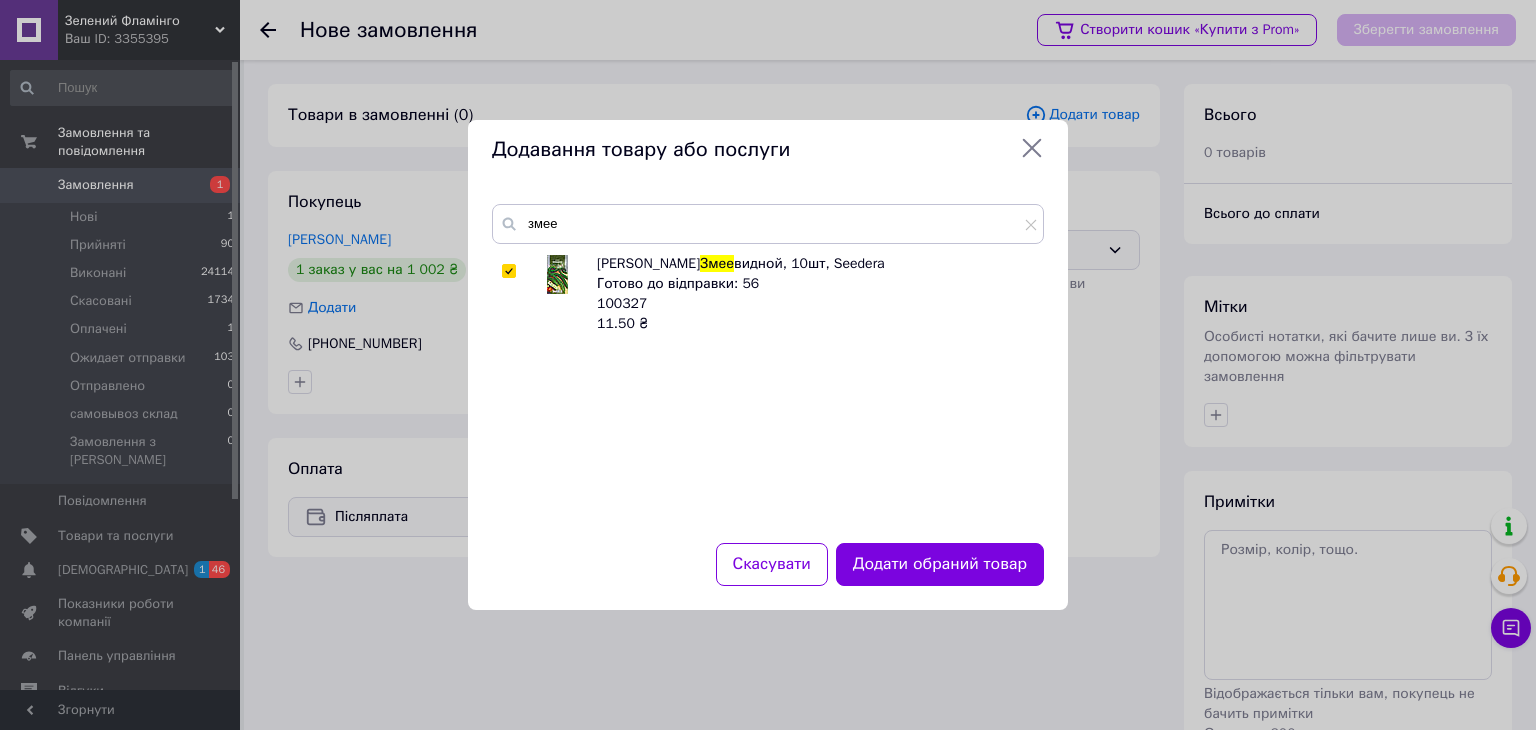click on "Додати обраний товар" at bounding box center (940, 564) 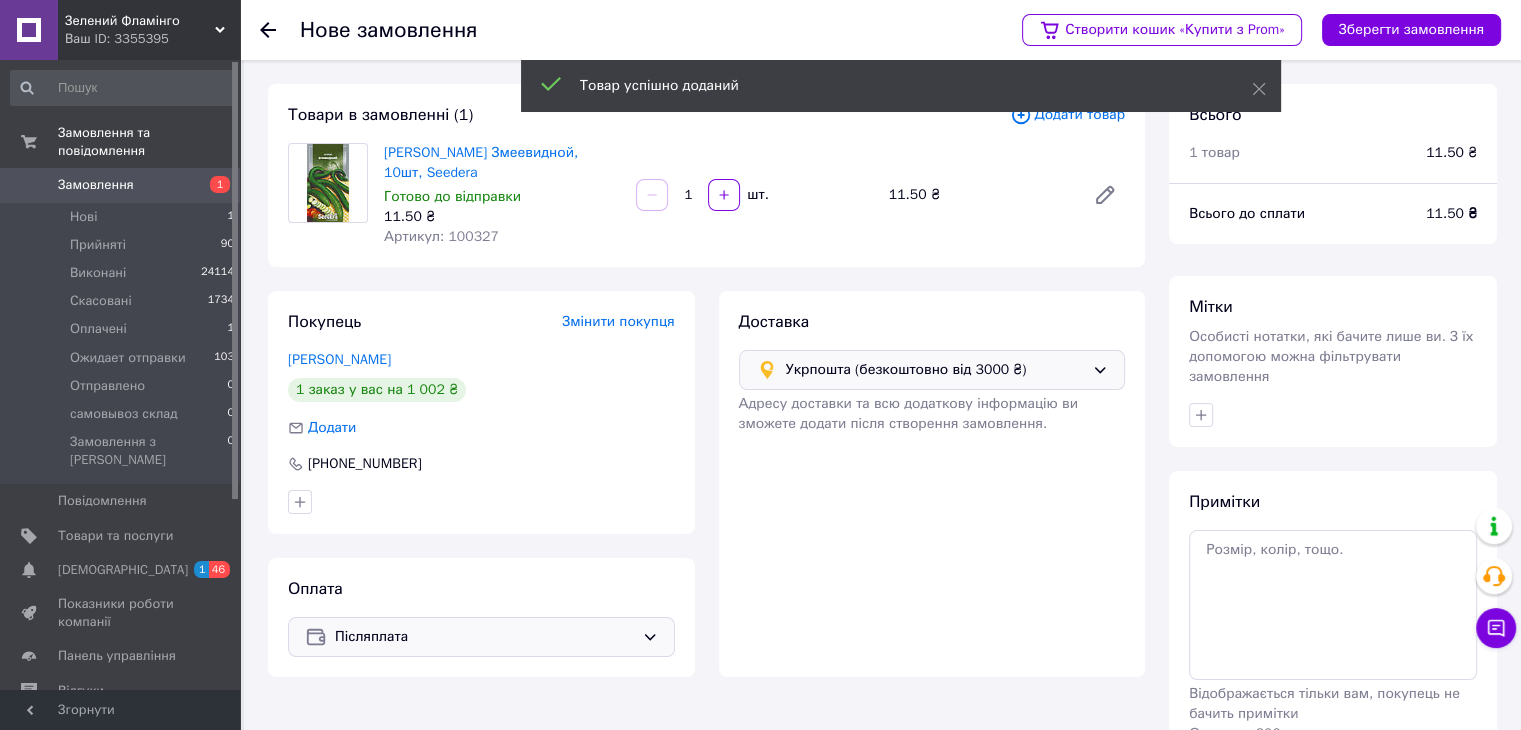click on "1" at bounding box center (688, 195) 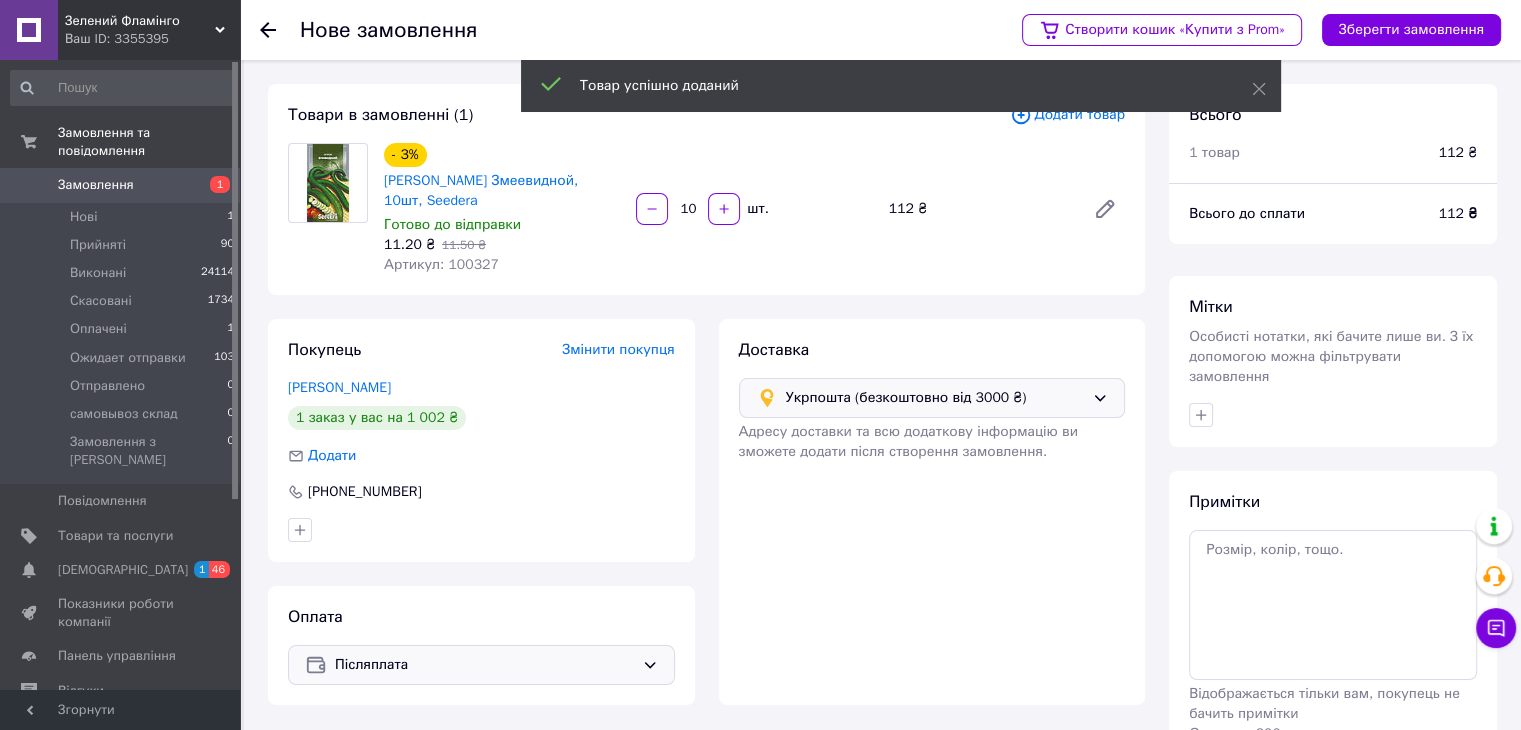 type on "10" 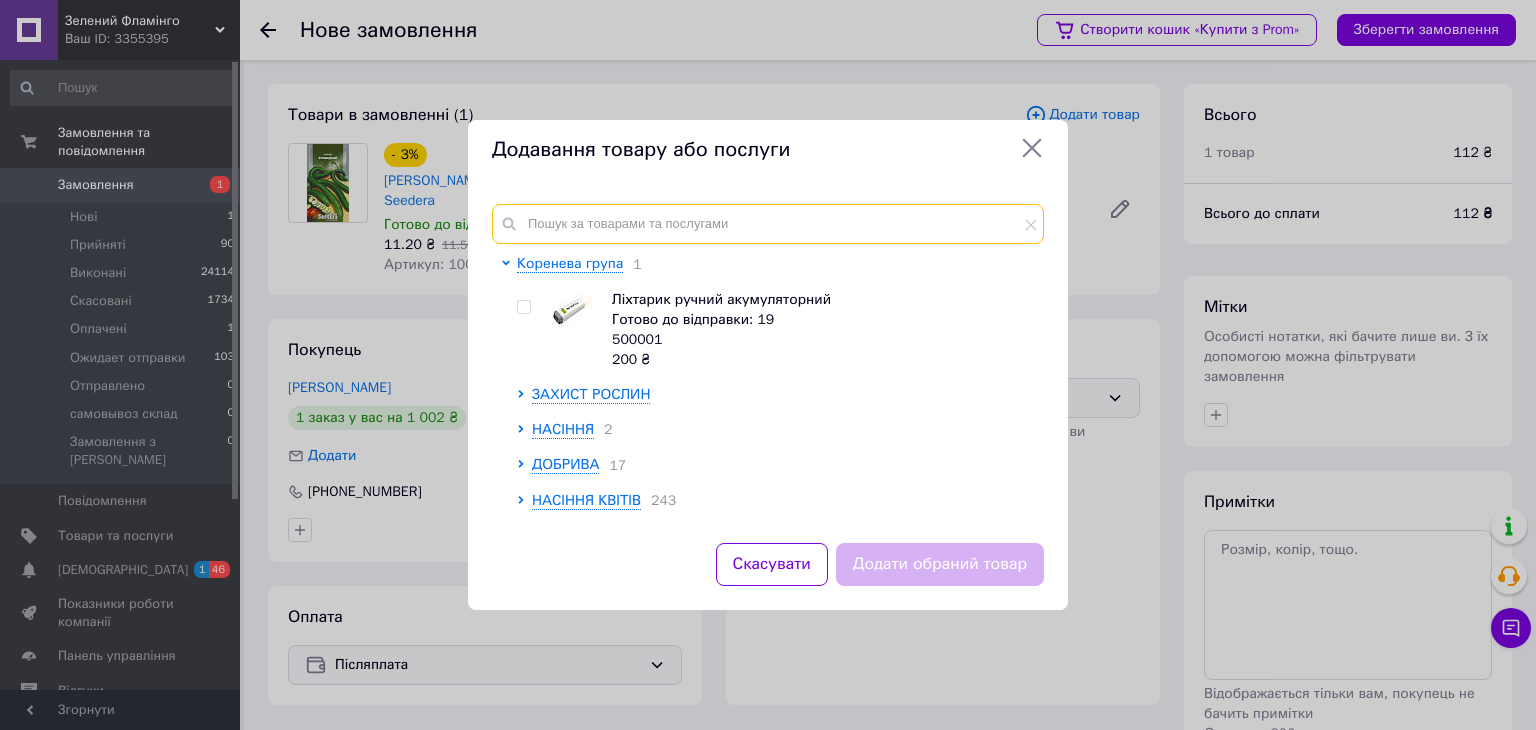 click at bounding box center [768, 224] 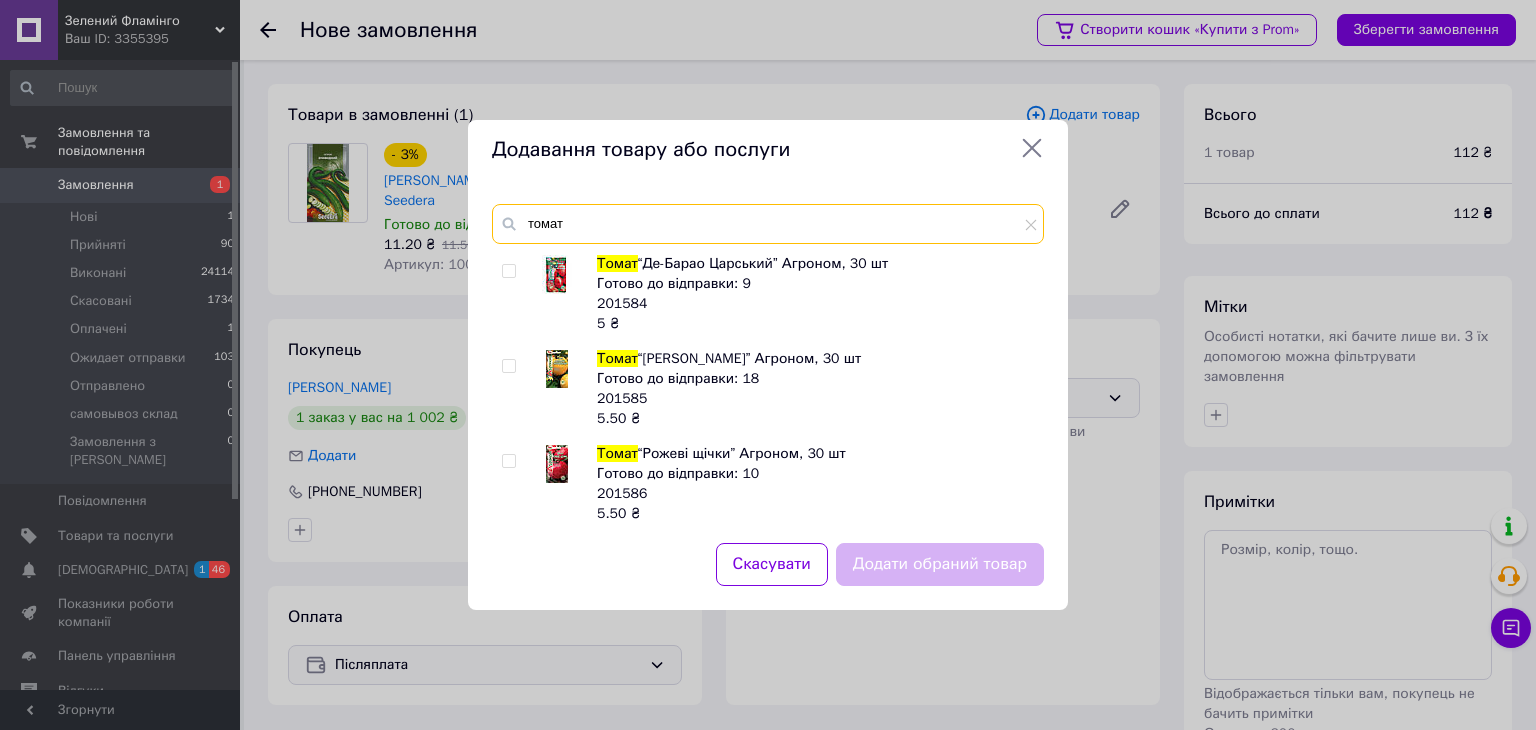 type on "томат" 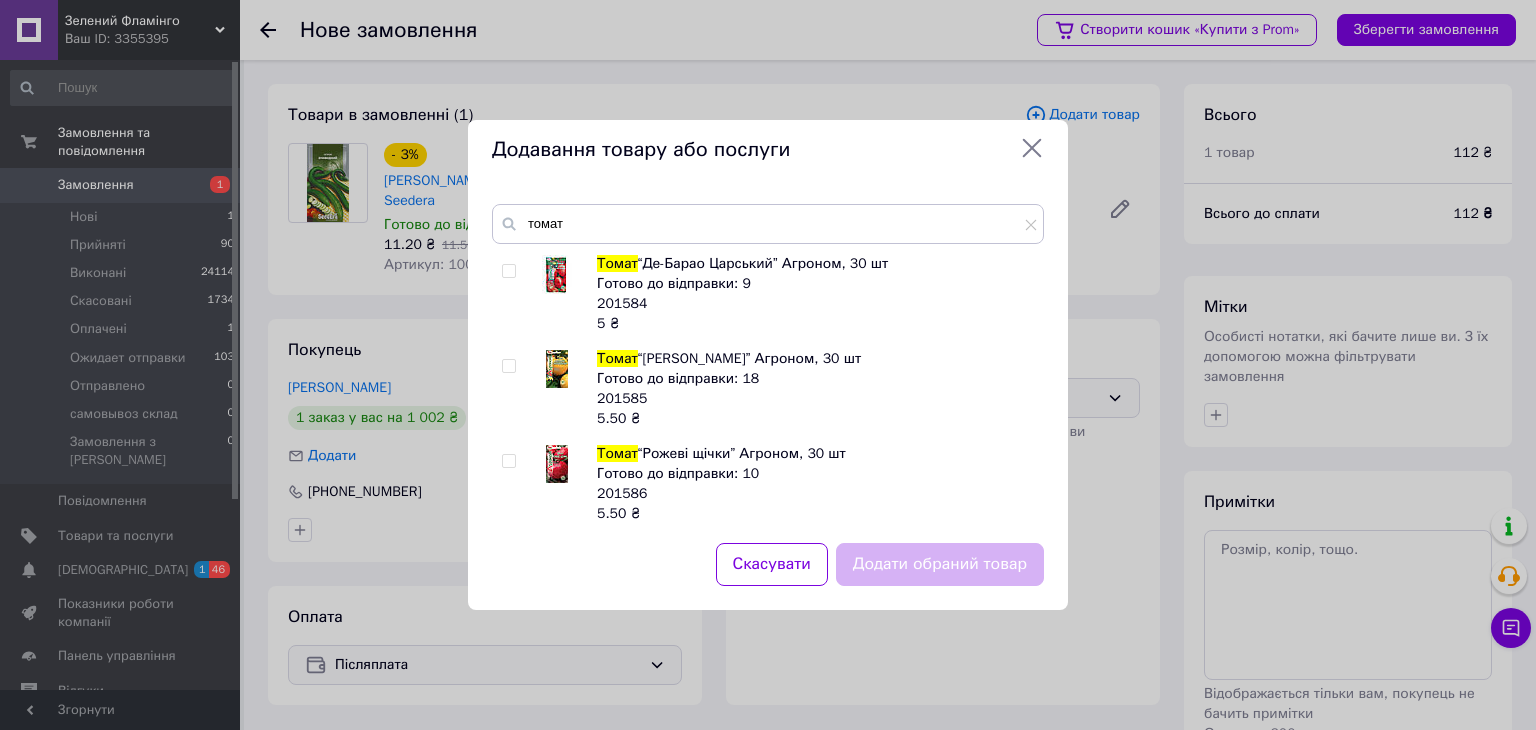 click at bounding box center [508, 271] 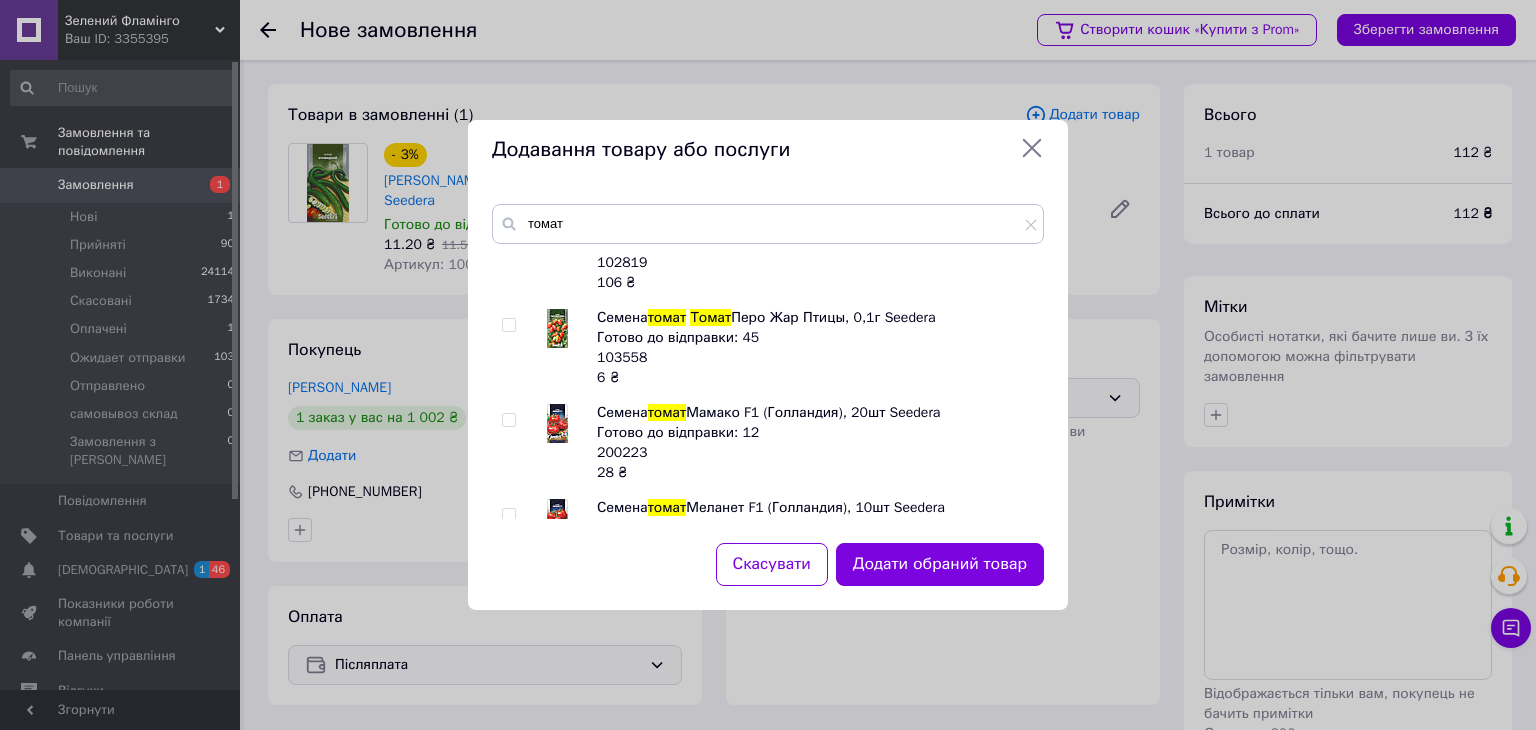 scroll, scrollTop: 4960, scrollLeft: 0, axis: vertical 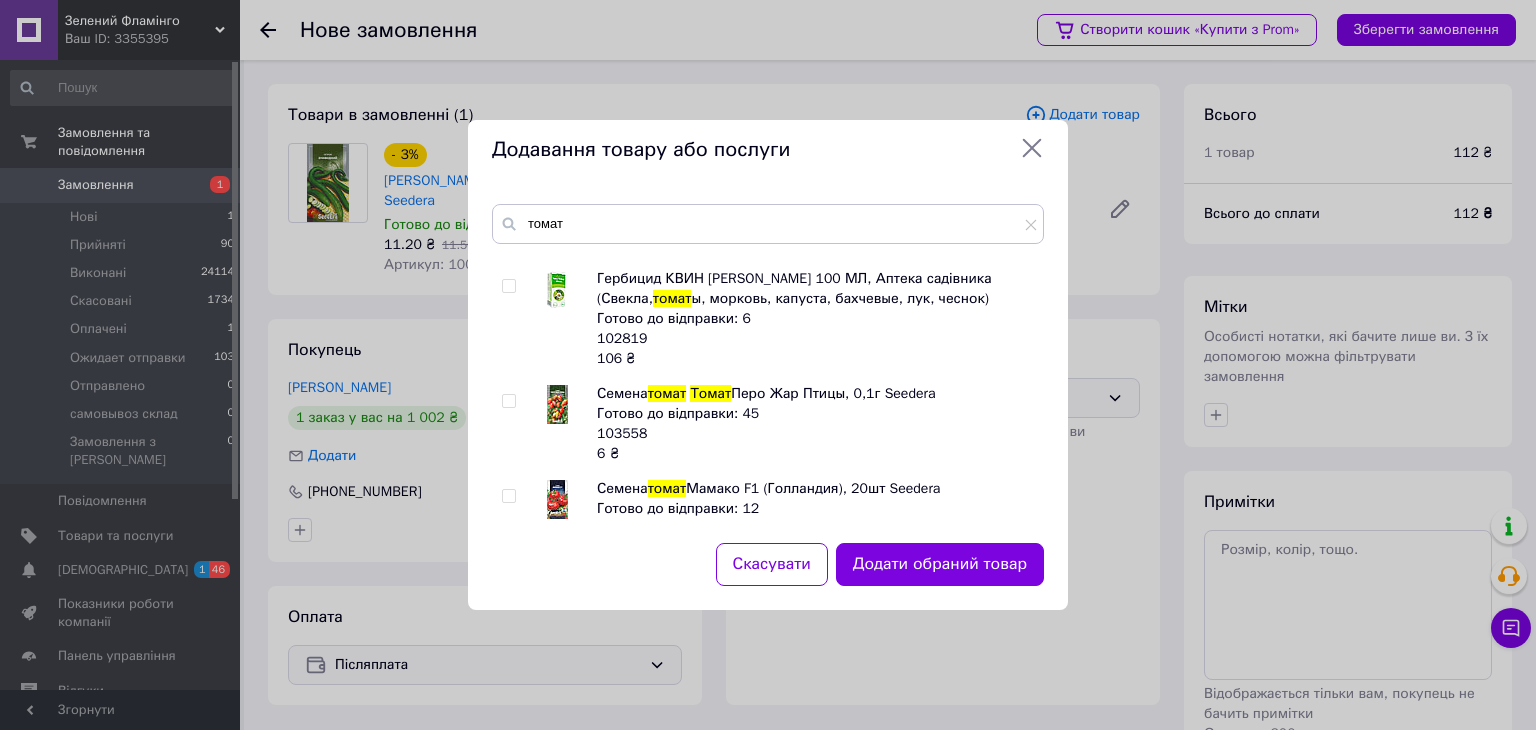 click on "Додати обраний товар" at bounding box center (940, 564) 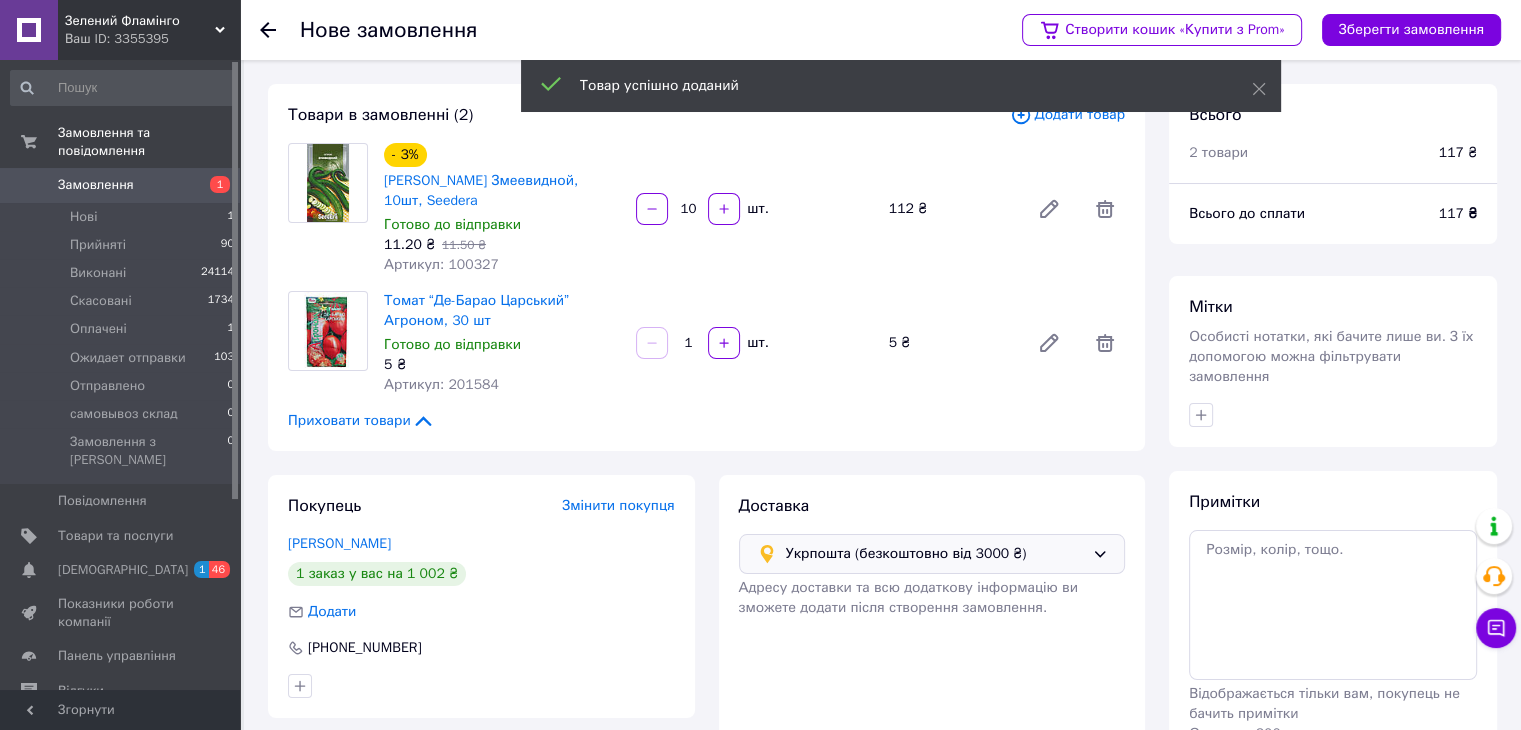 drag, startPoint x: 692, startPoint y: 349, endPoint x: 678, endPoint y: 347, distance: 14.142136 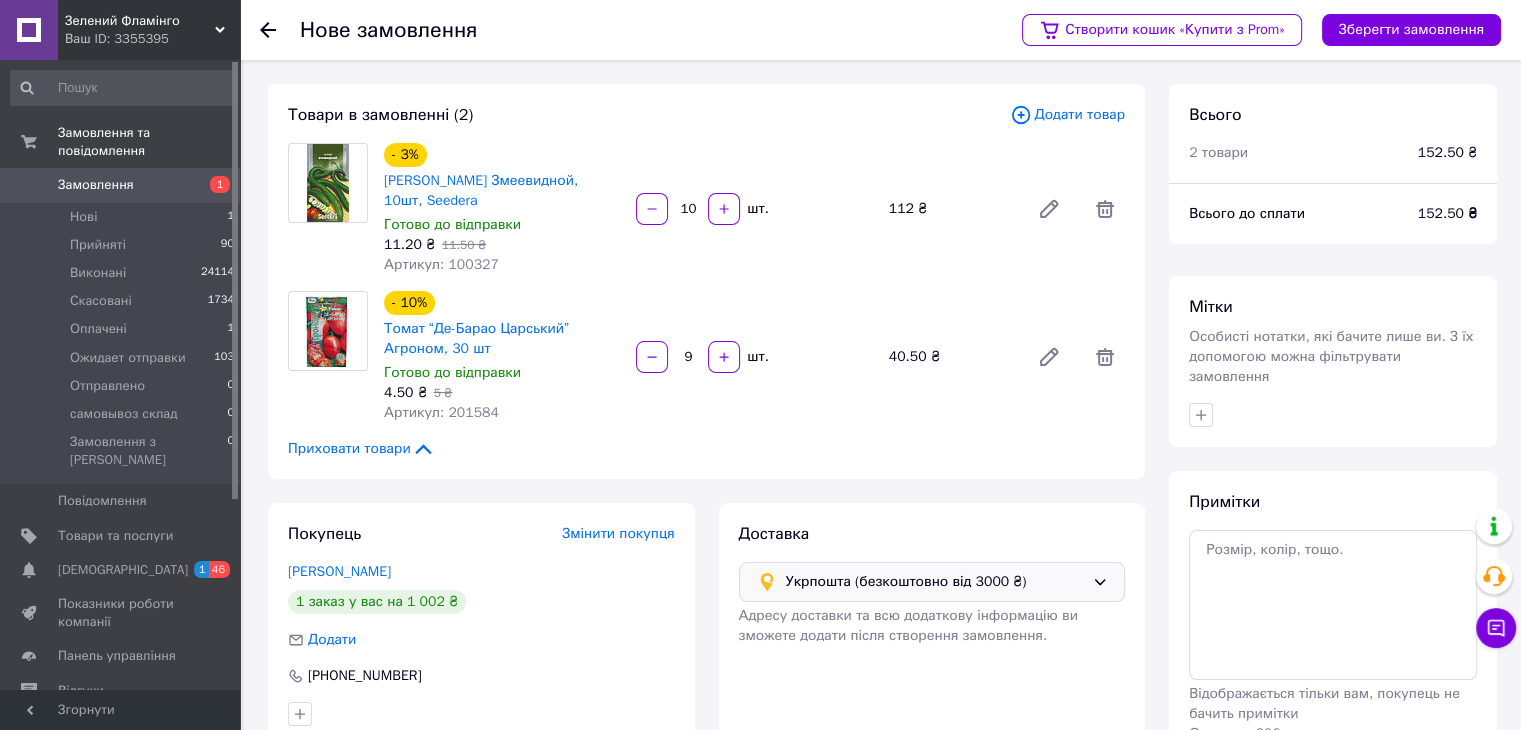 type on "9" 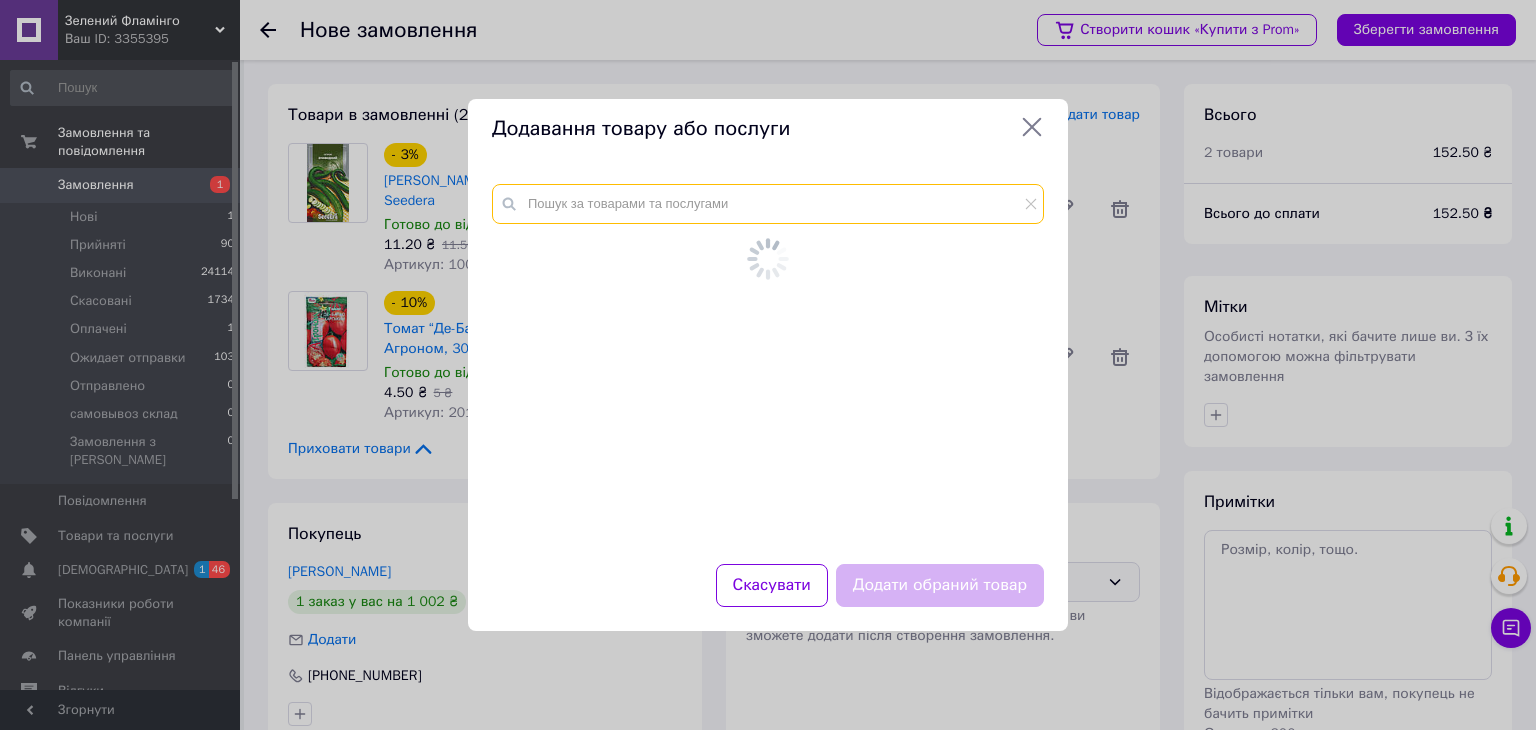 click at bounding box center (768, 362) 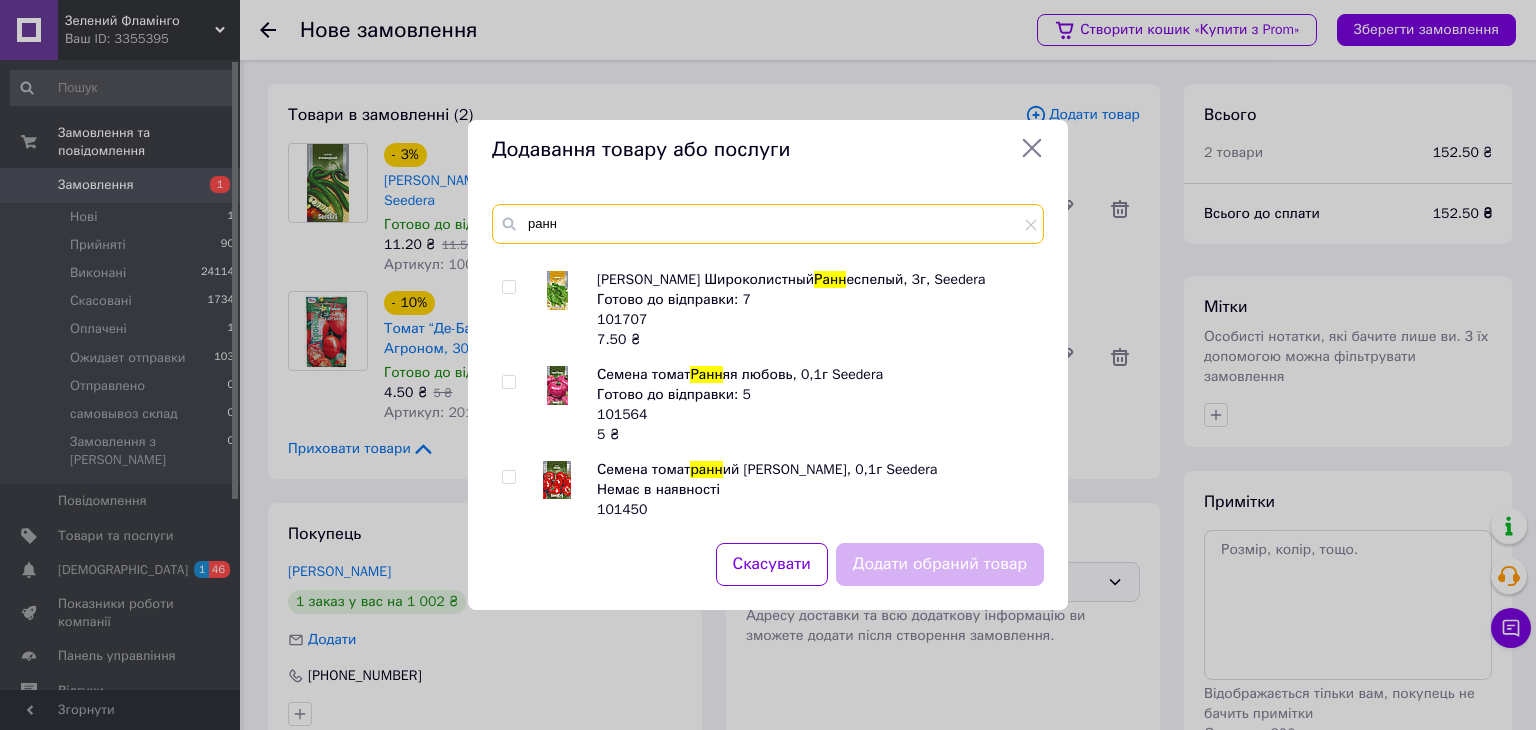 scroll, scrollTop: 200, scrollLeft: 0, axis: vertical 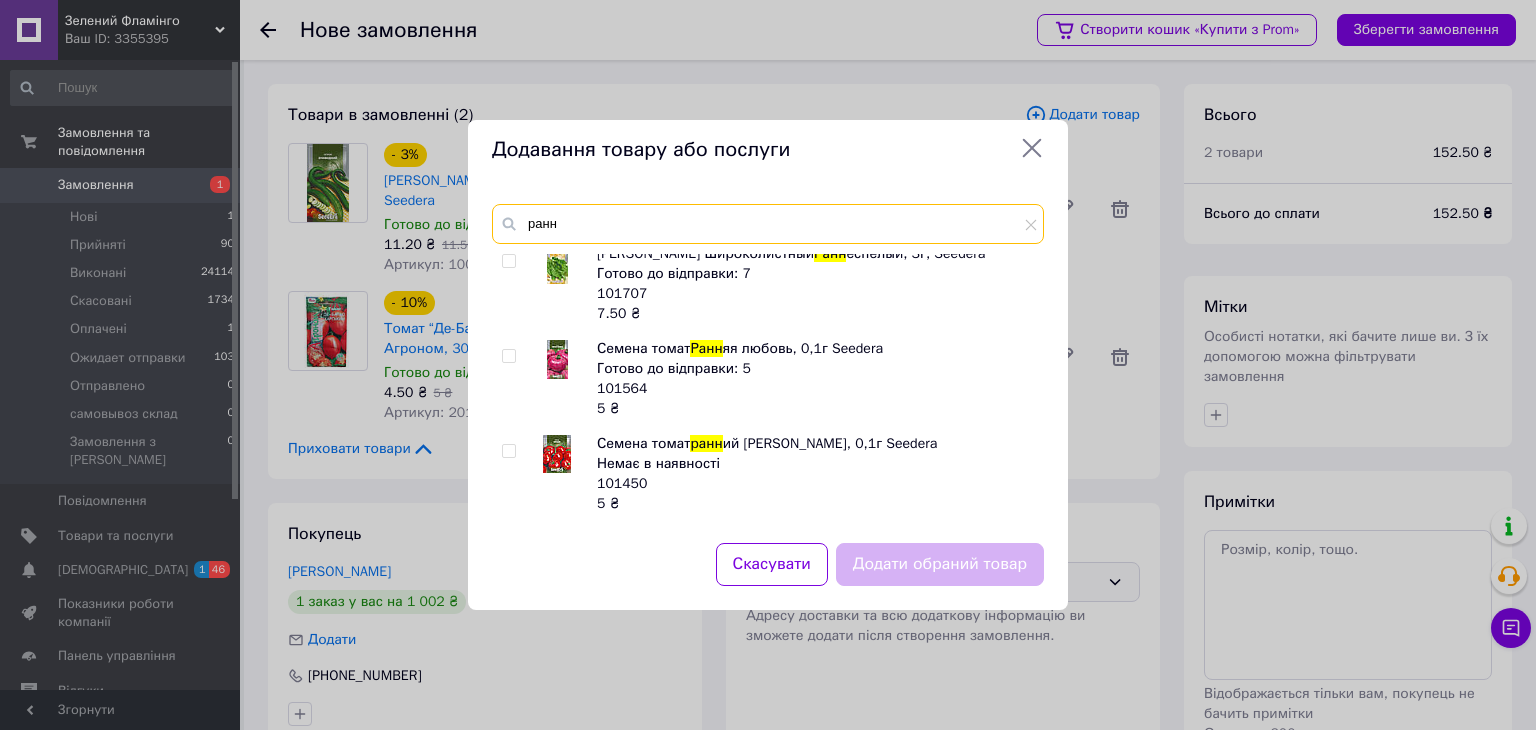 type on "ранн" 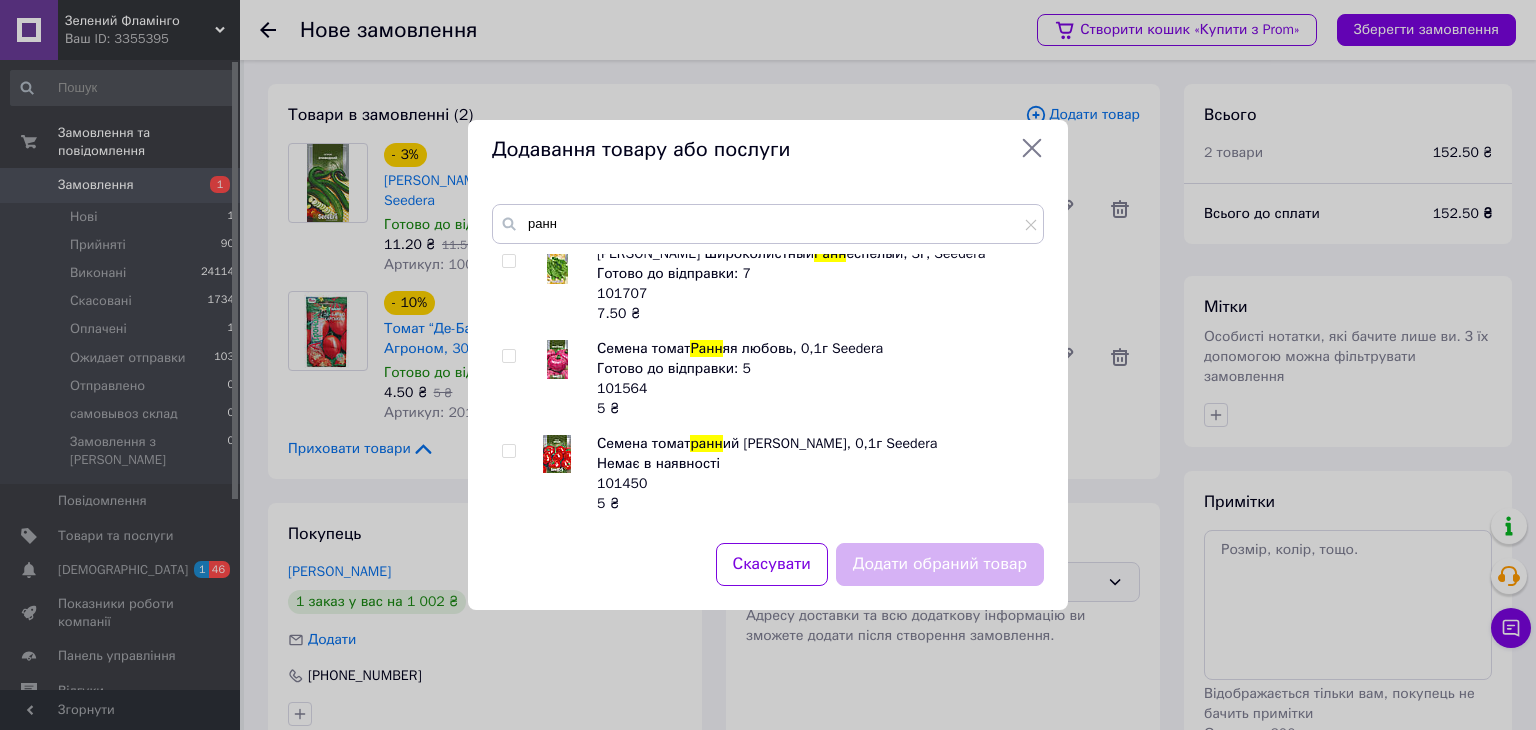 drag, startPoint x: 508, startPoint y: 351, endPoint x: 822, endPoint y: 471, distance: 336.14877 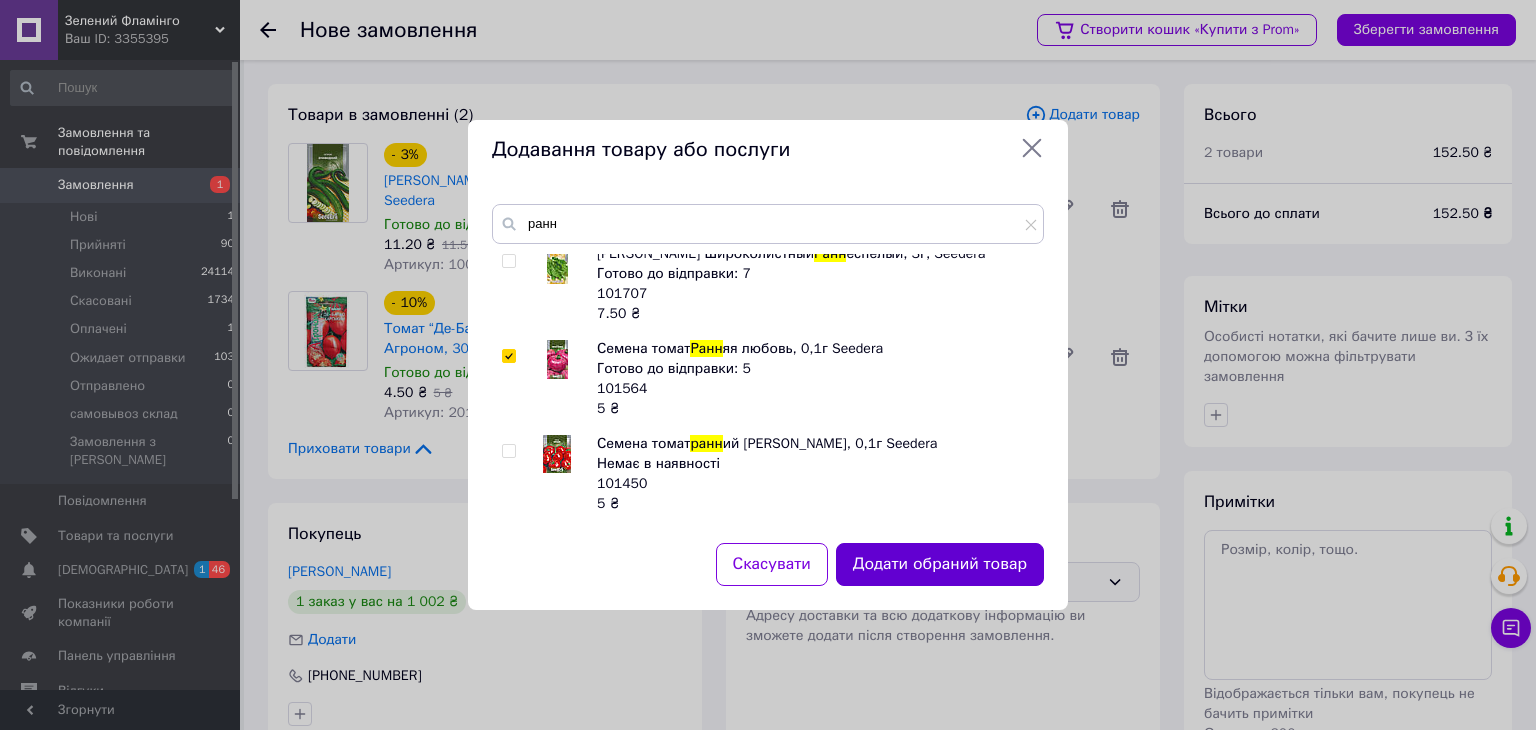 click on "Додати обраний товар" at bounding box center [940, 564] 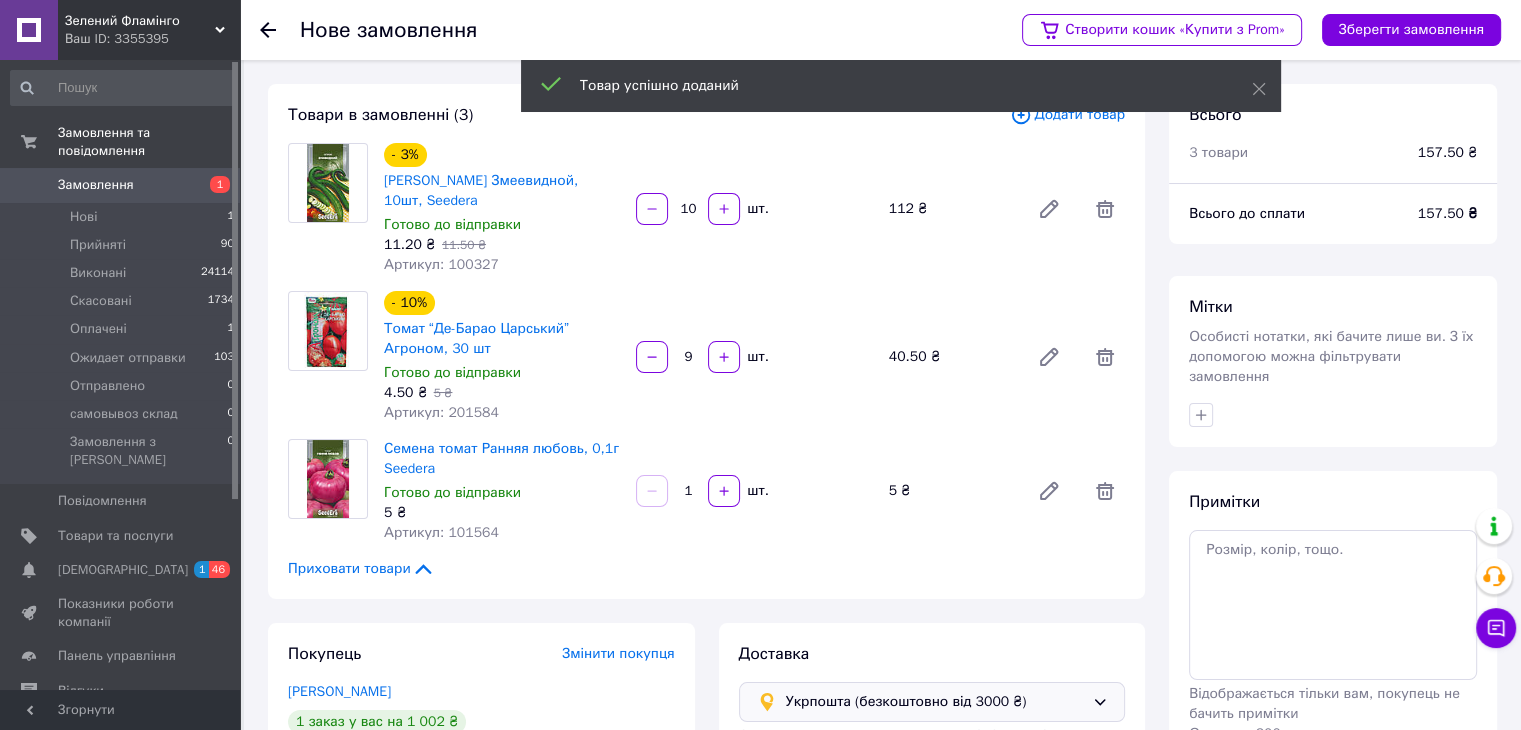drag, startPoint x: 696, startPoint y: 493, endPoint x: 680, endPoint y: 483, distance: 18.867962 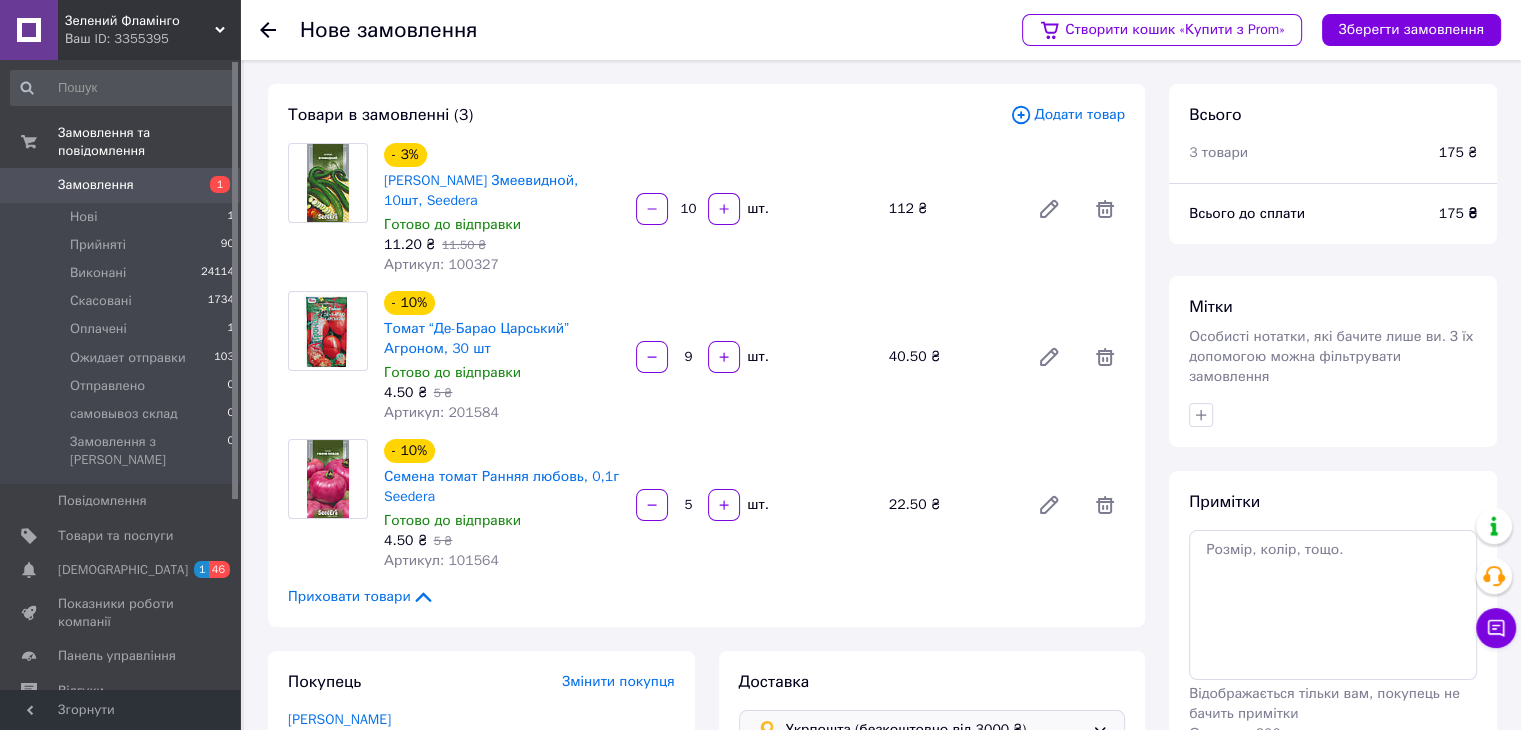 type on "5" 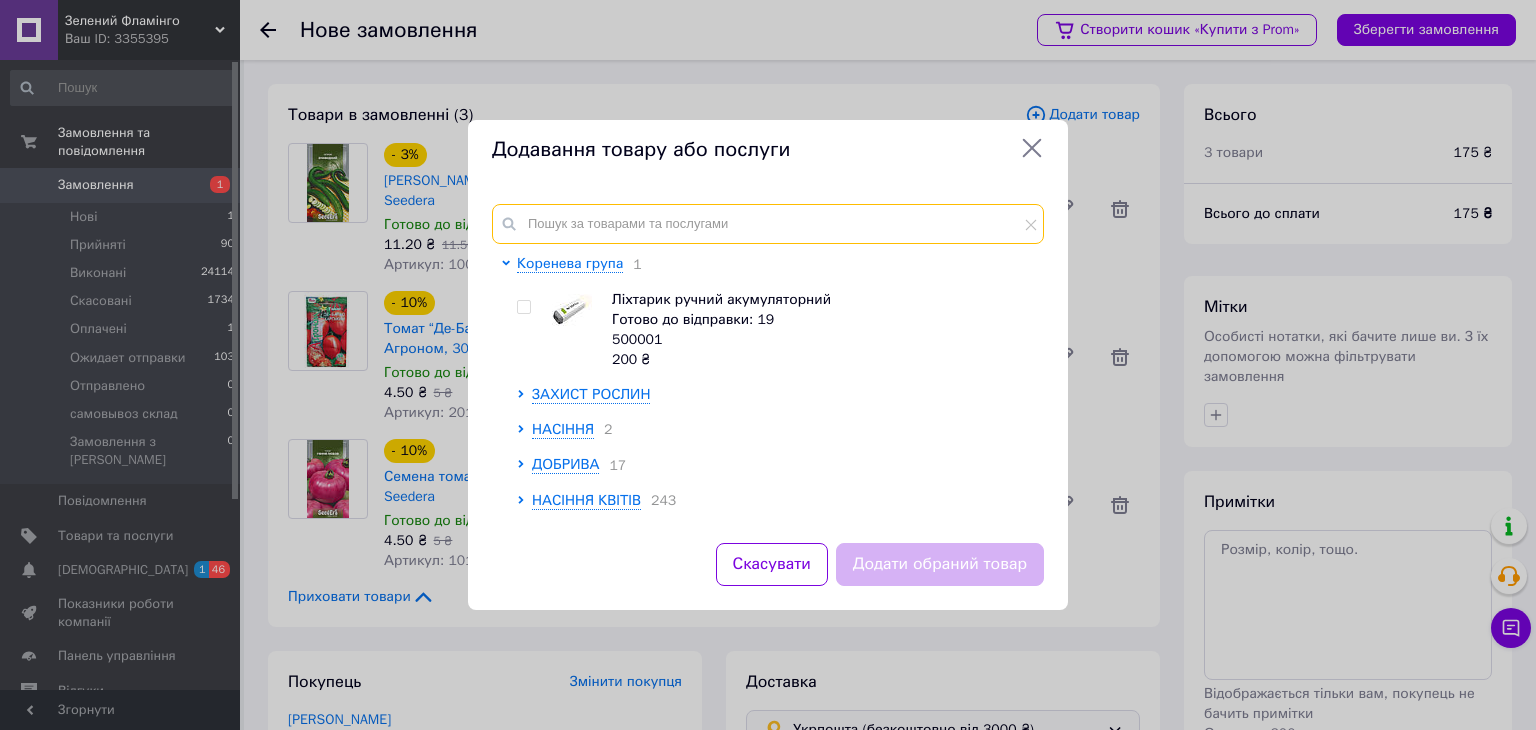 click at bounding box center [768, 224] 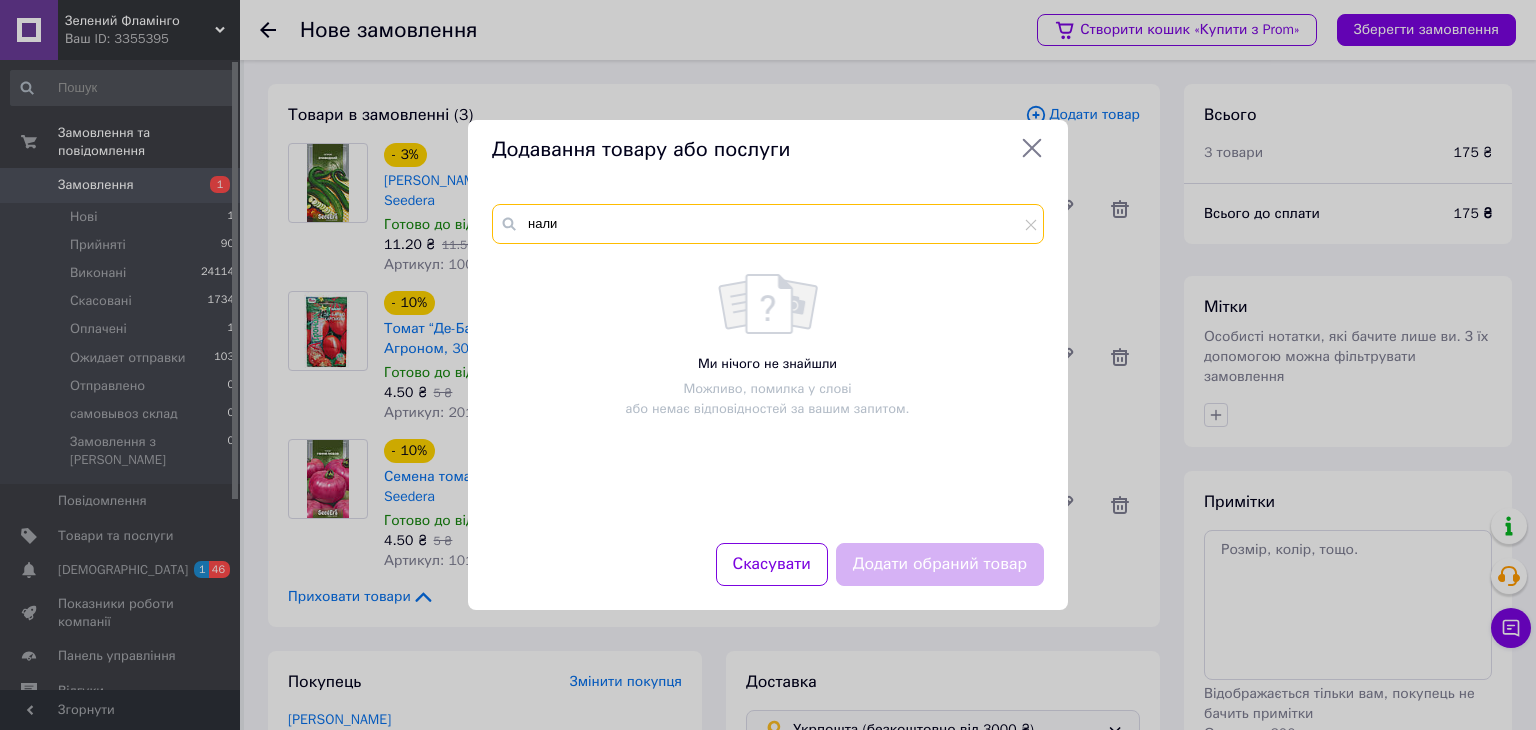 type on "налив" 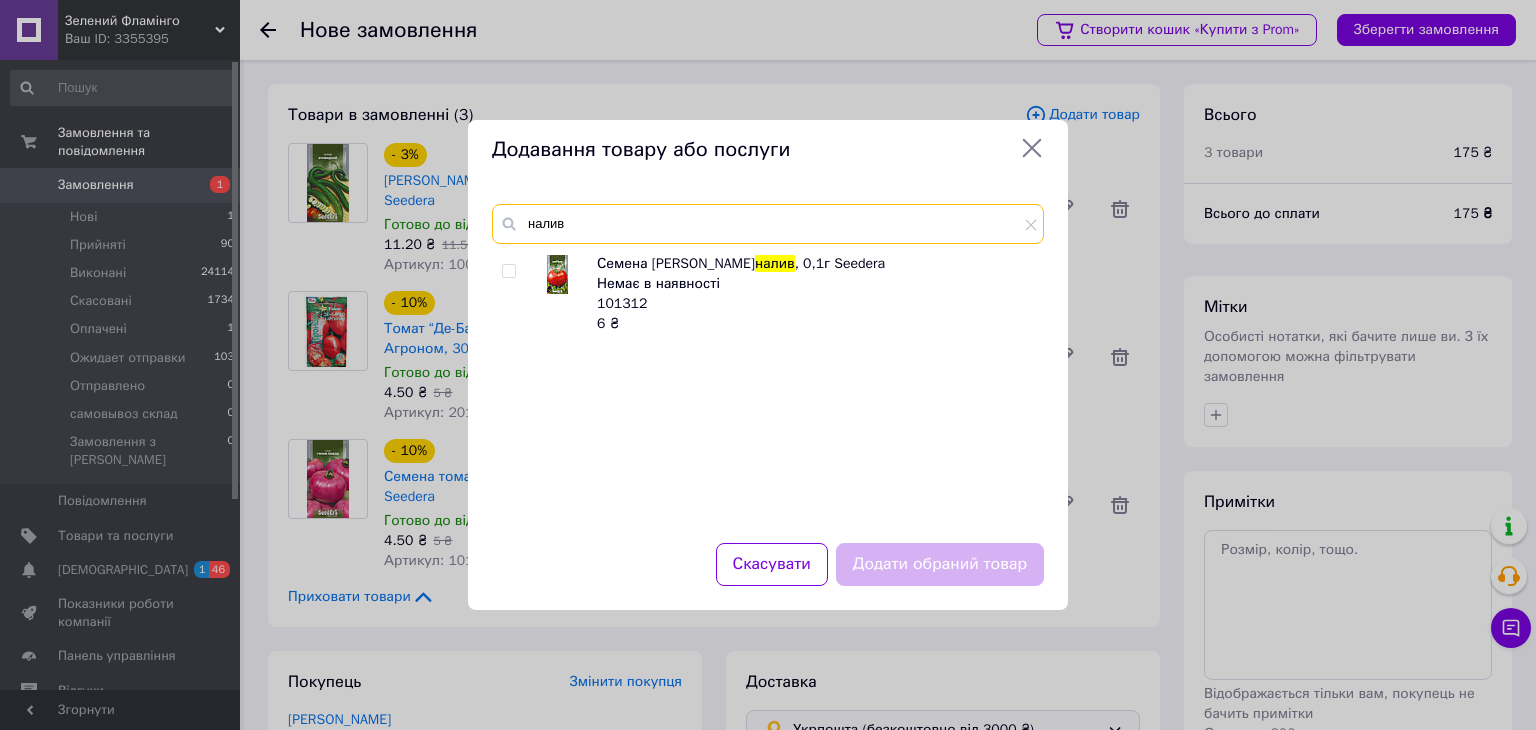 drag, startPoint x: 612, startPoint y: 216, endPoint x: 445, endPoint y: 216, distance: 167 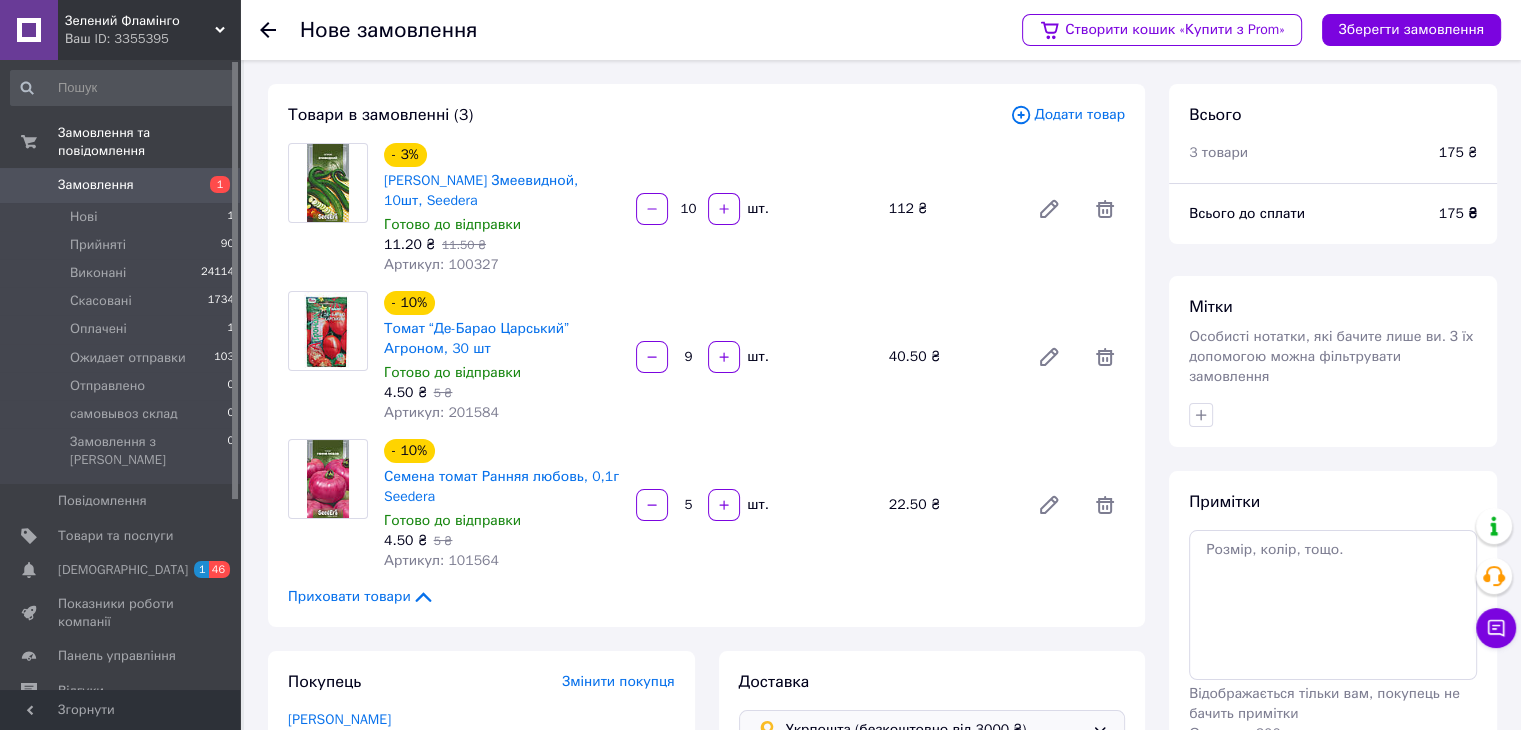 click on "Додати товар" at bounding box center (1067, 115) 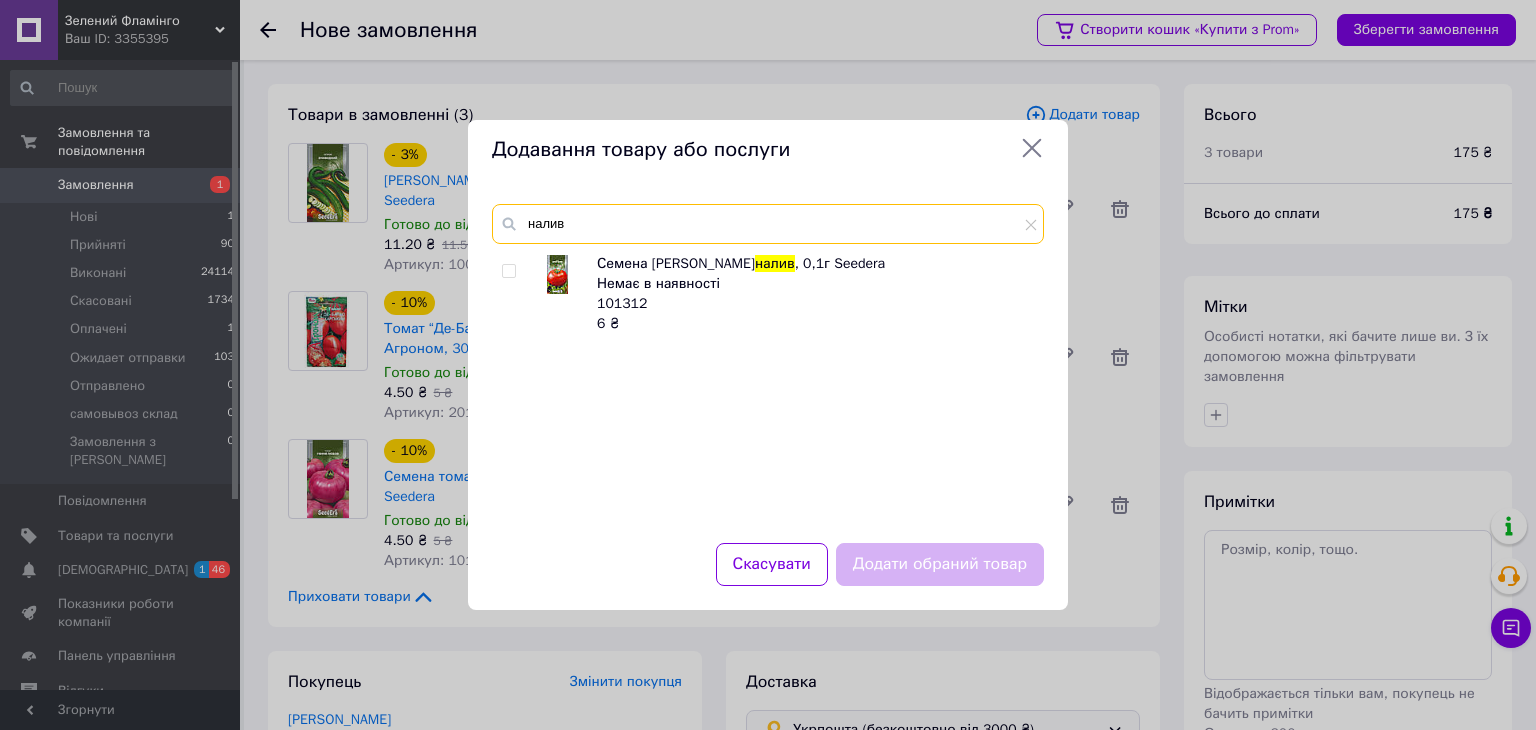 drag, startPoint x: 802, startPoint y: 225, endPoint x: 506, endPoint y: 229, distance: 296.02704 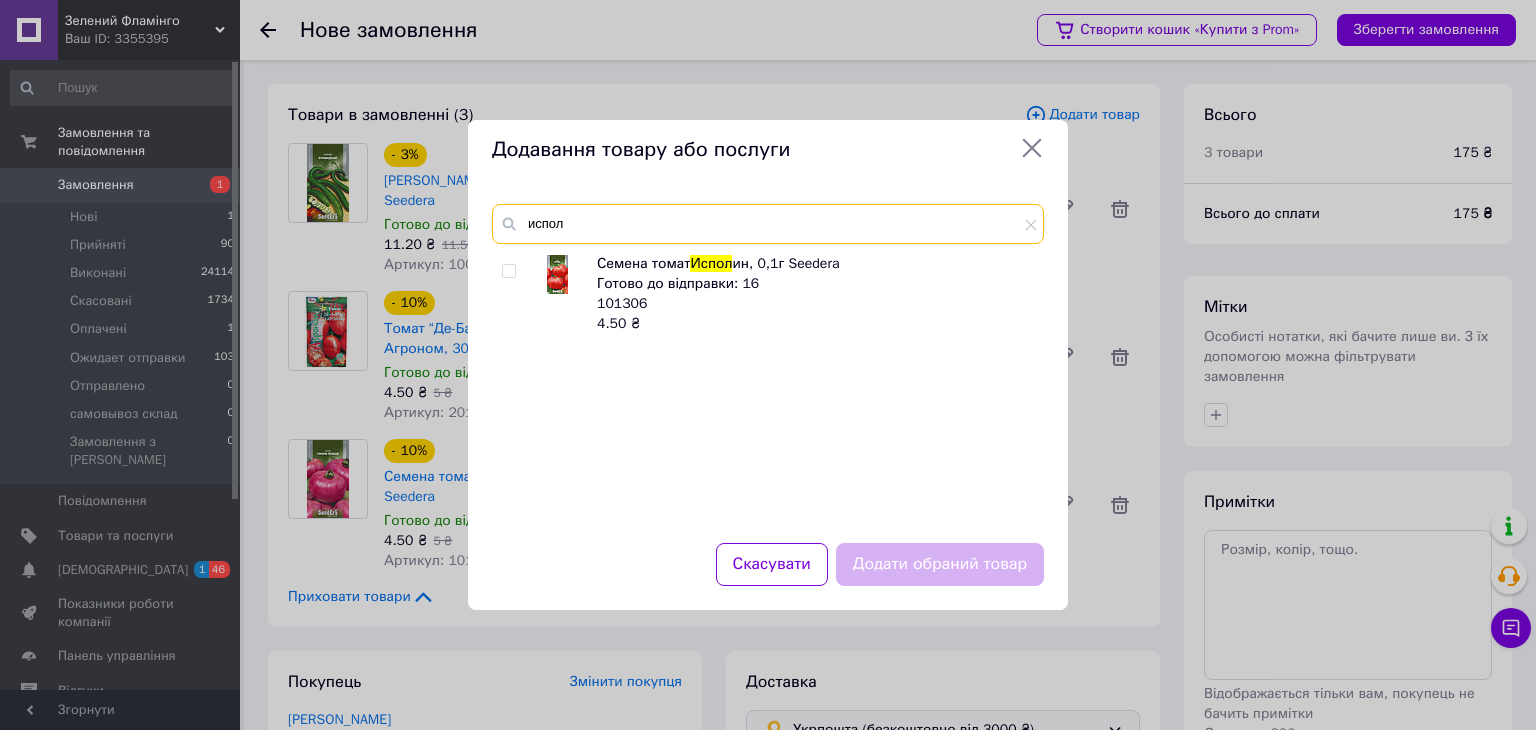 type on "испол" 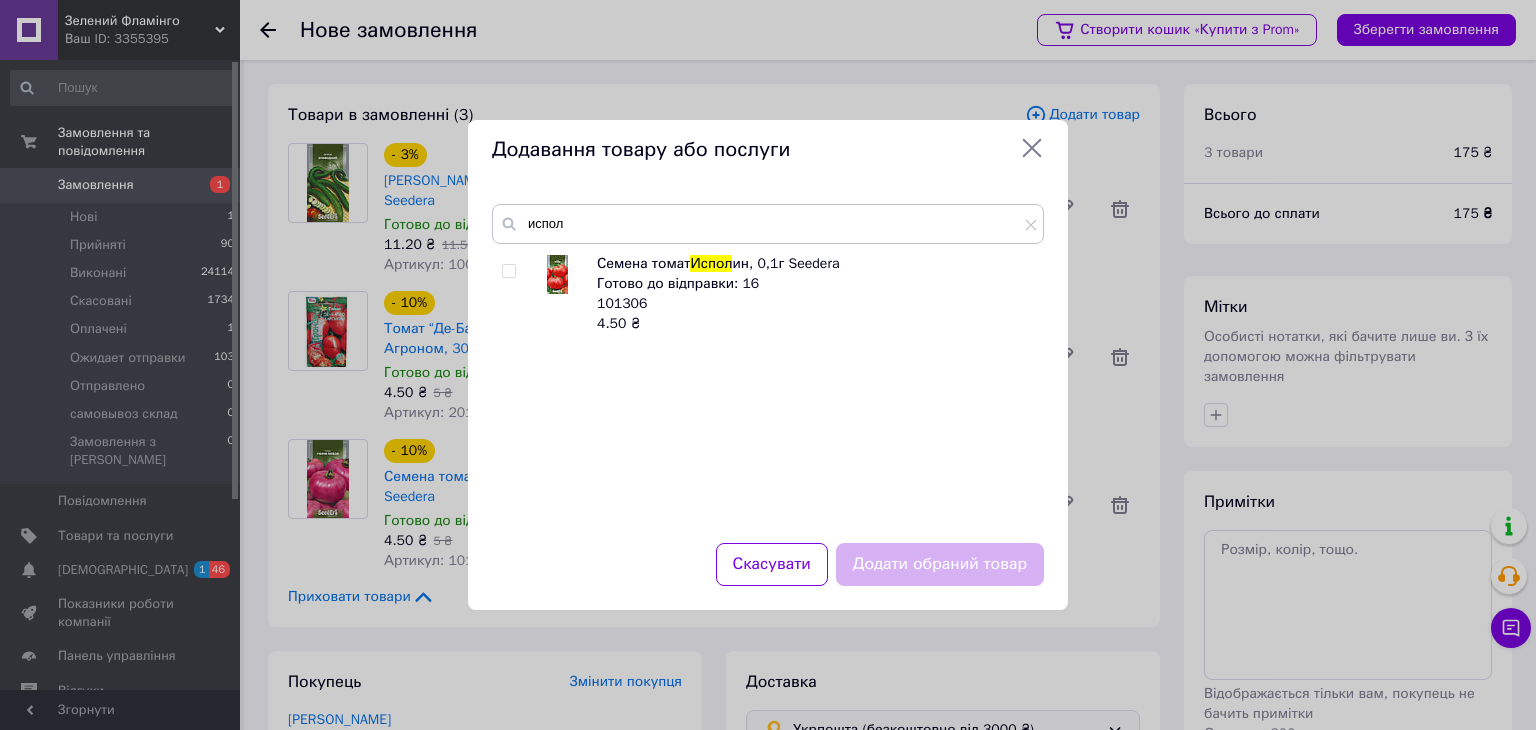click at bounding box center [508, 271] 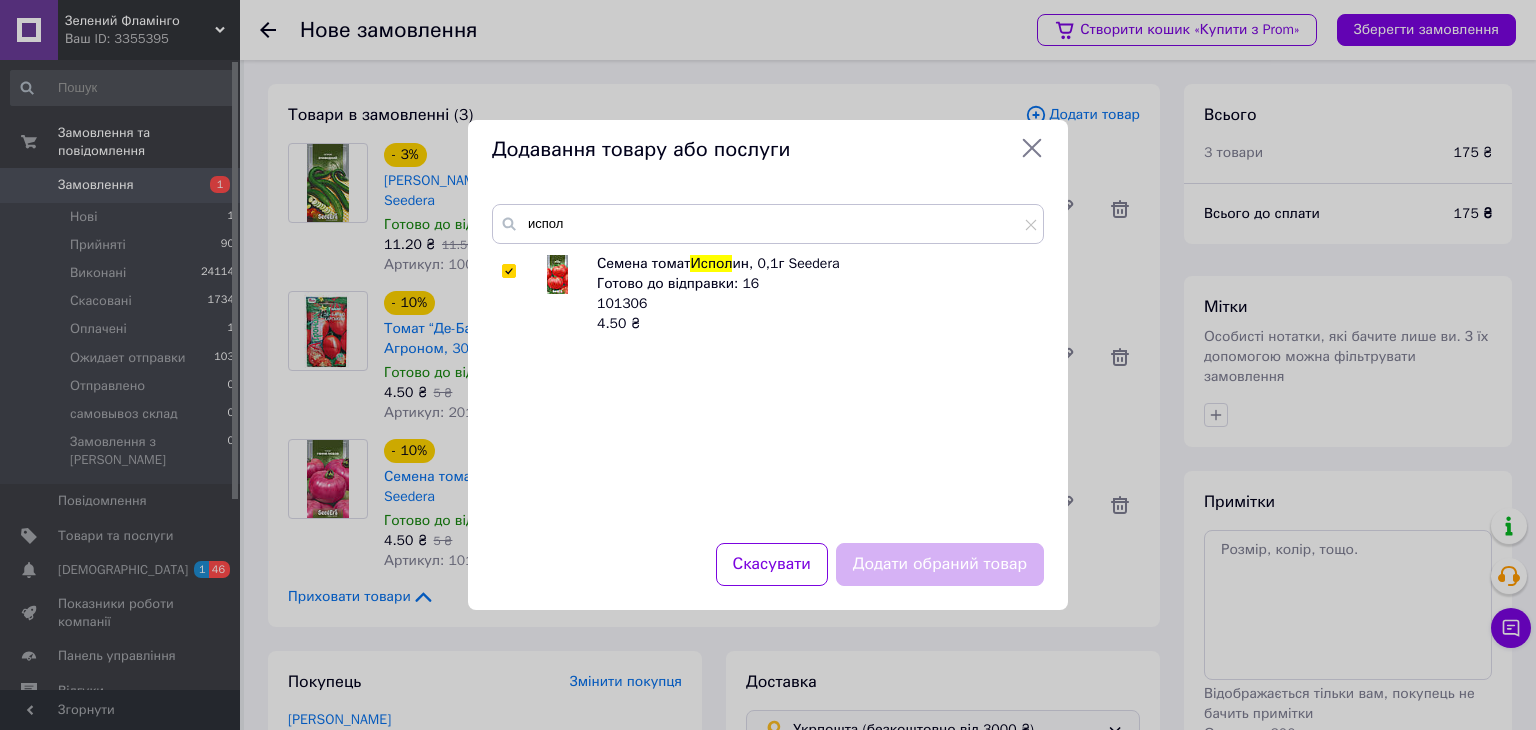 checkbox on "true" 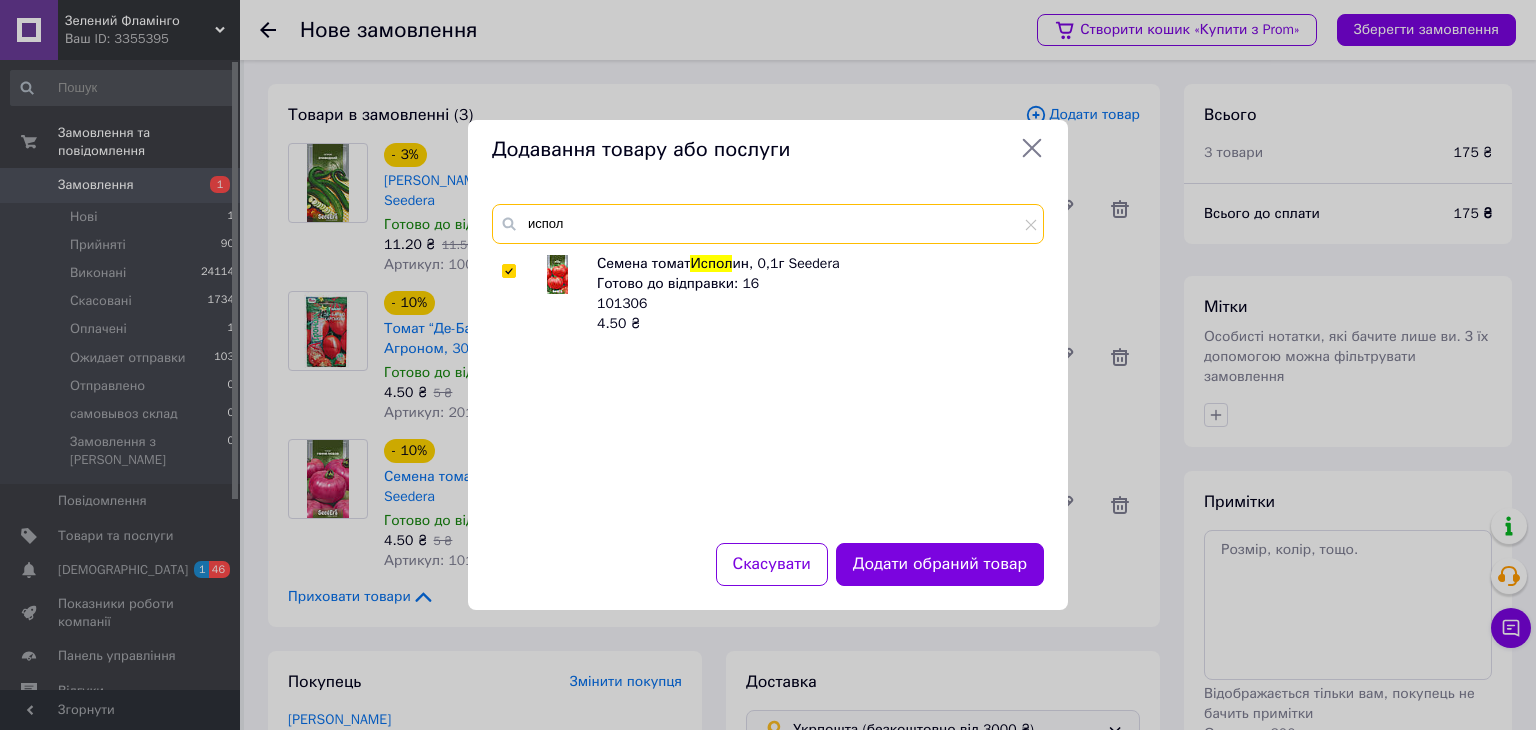 drag, startPoint x: 547, startPoint y: 222, endPoint x: 521, endPoint y: 222, distance: 26 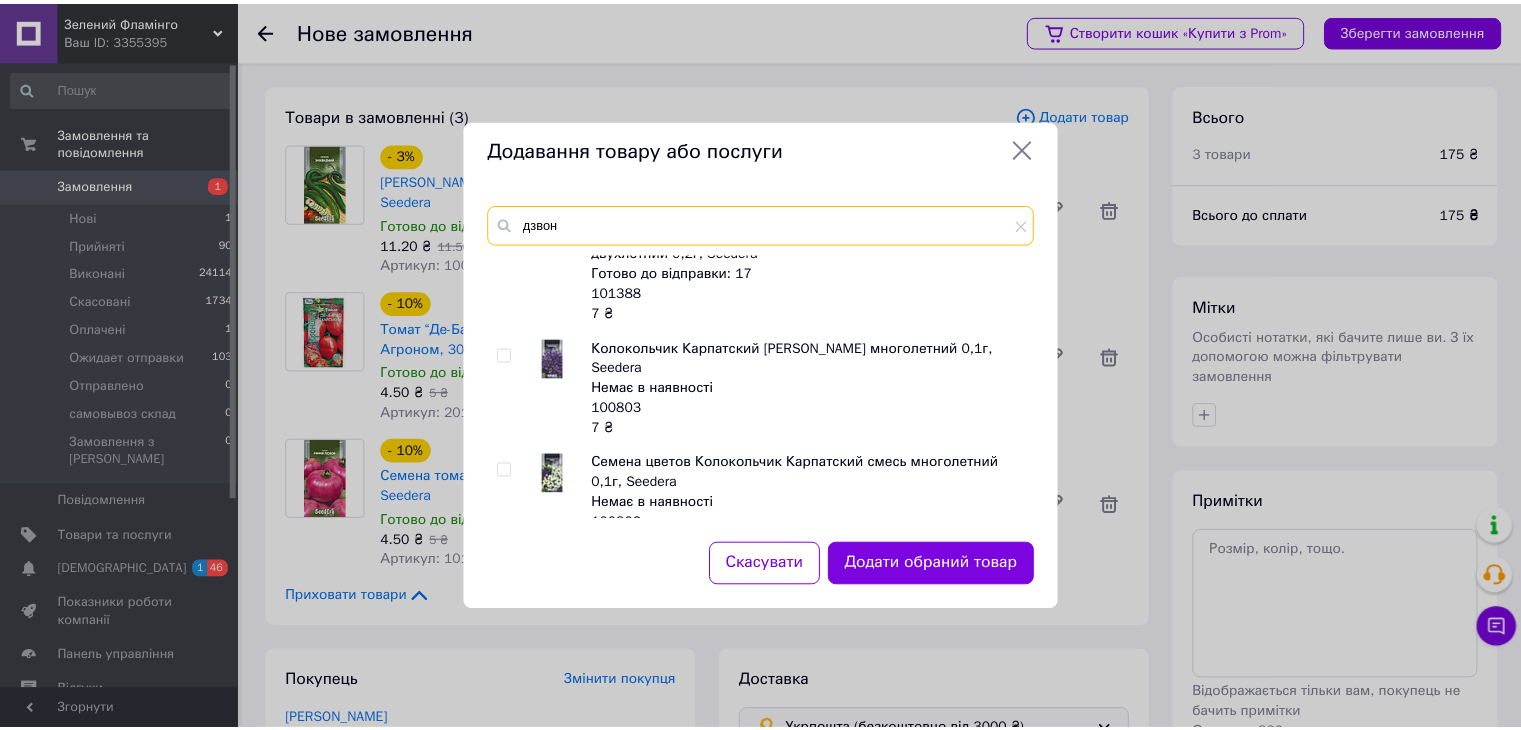 scroll, scrollTop: 0, scrollLeft: 0, axis: both 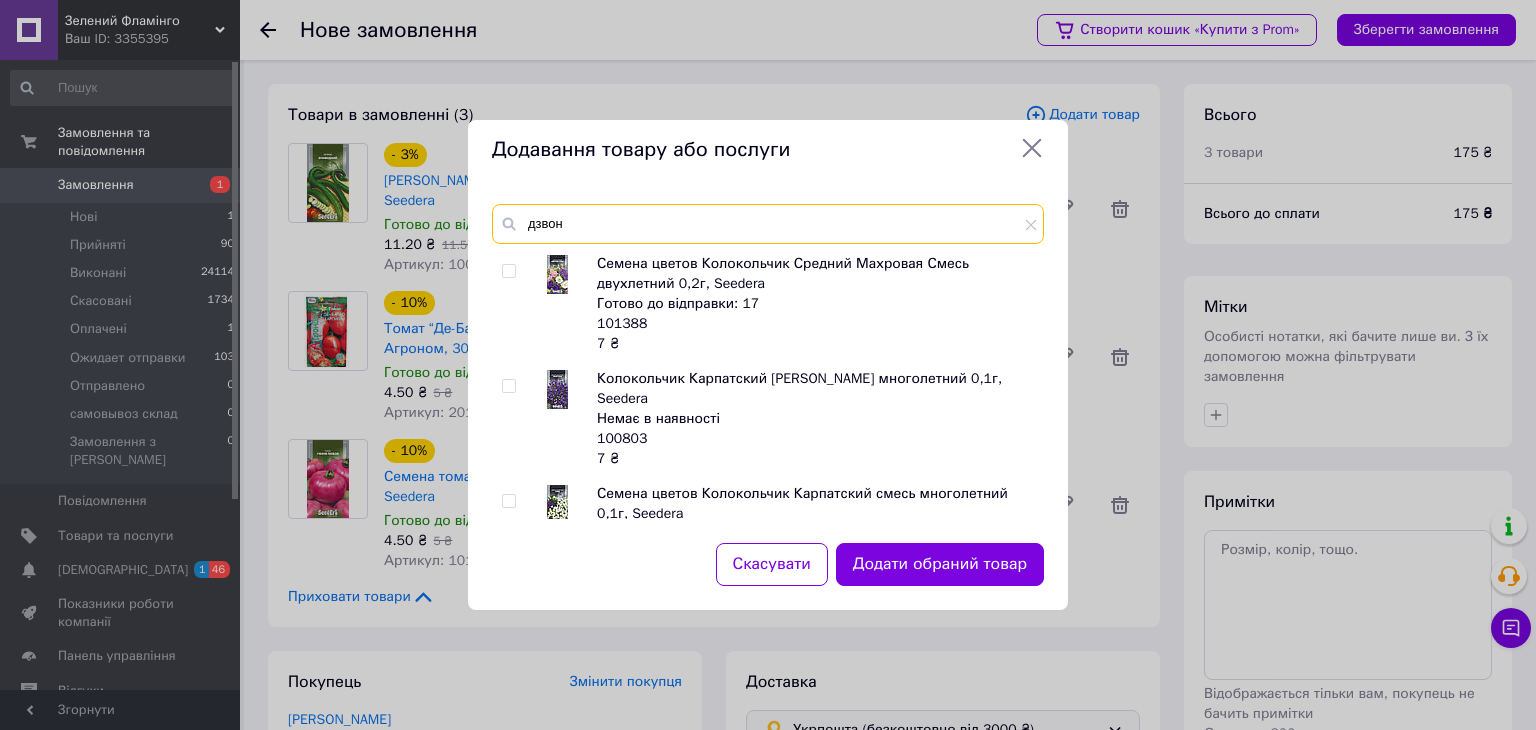 drag, startPoint x: 535, startPoint y: 233, endPoint x: 523, endPoint y: 232, distance: 12.0415945 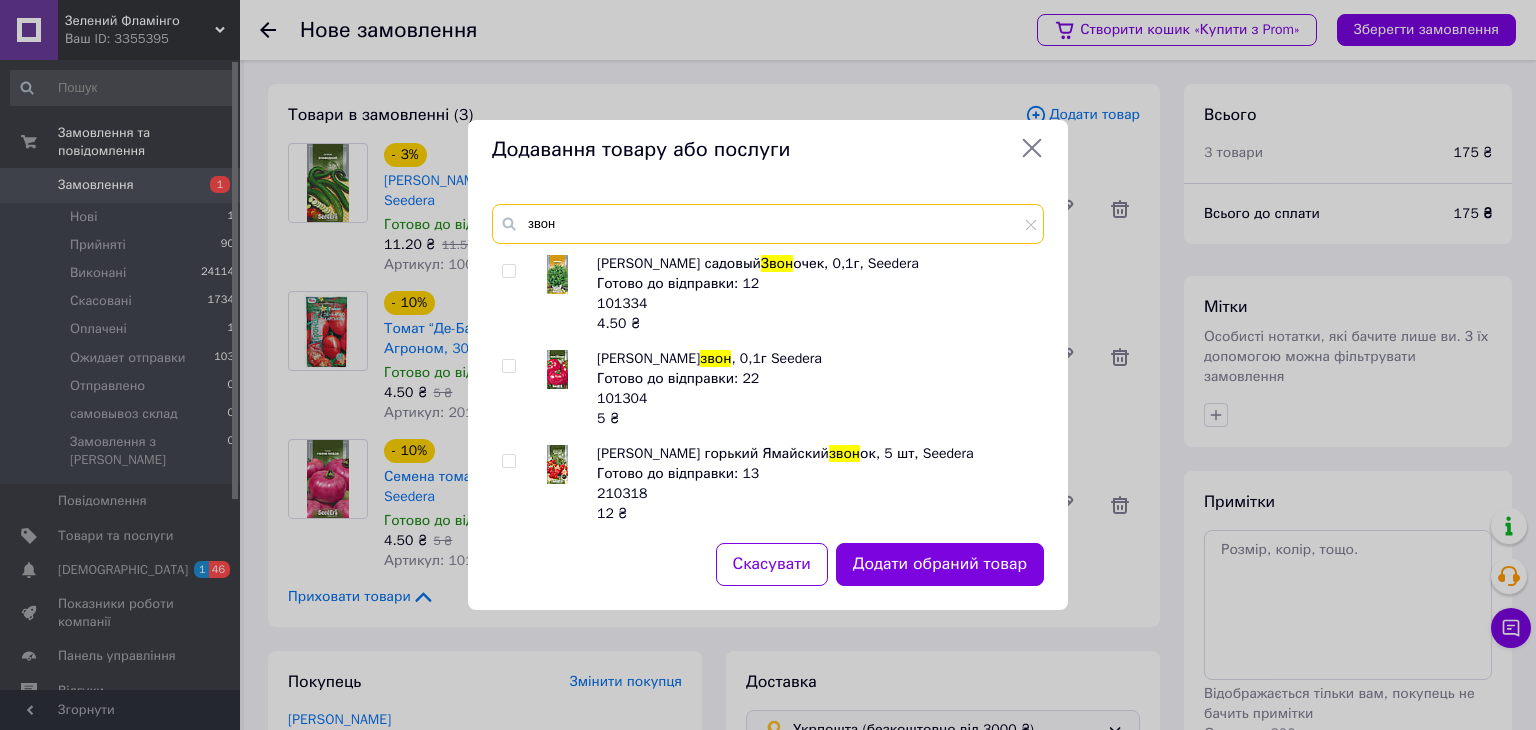 type on "звон" 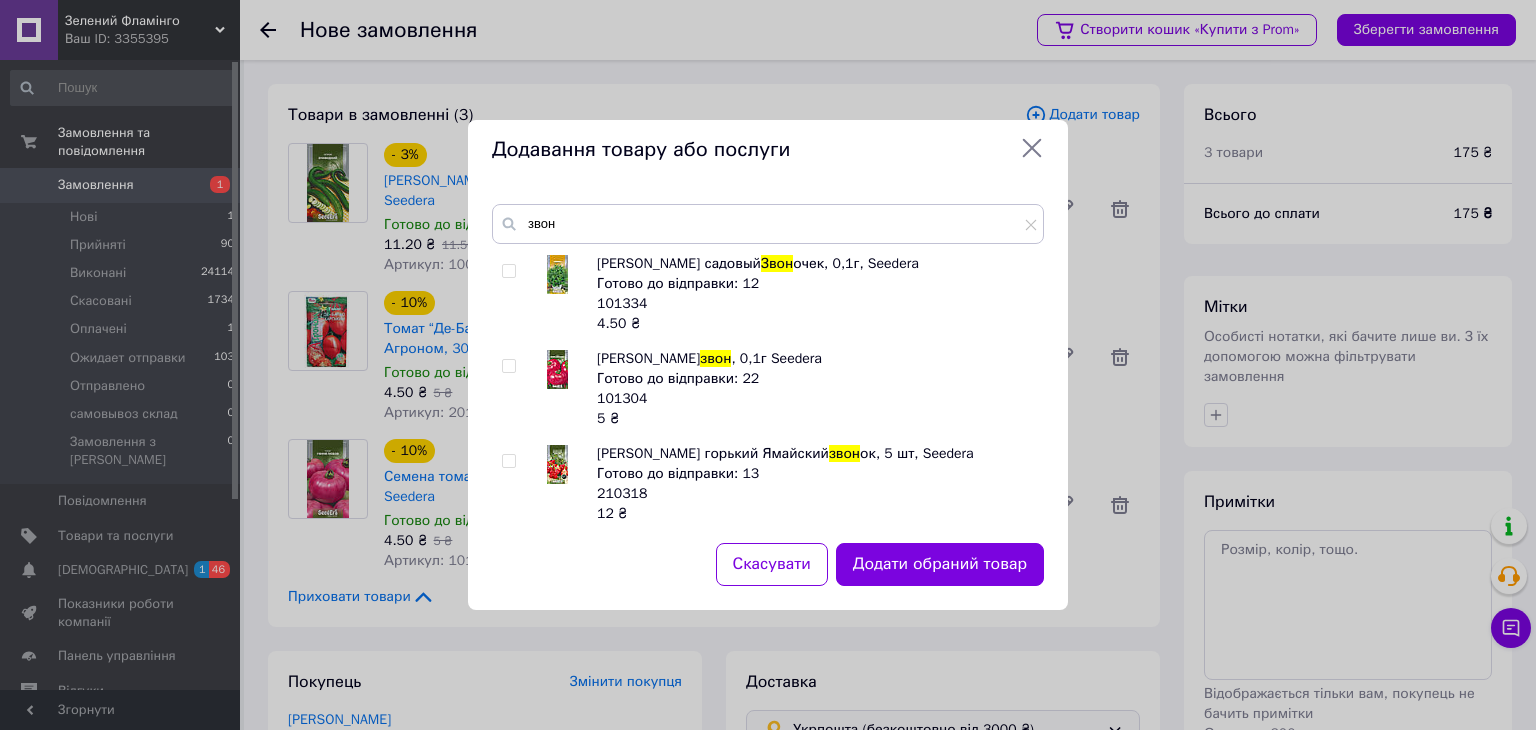 click at bounding box center (508, 366) 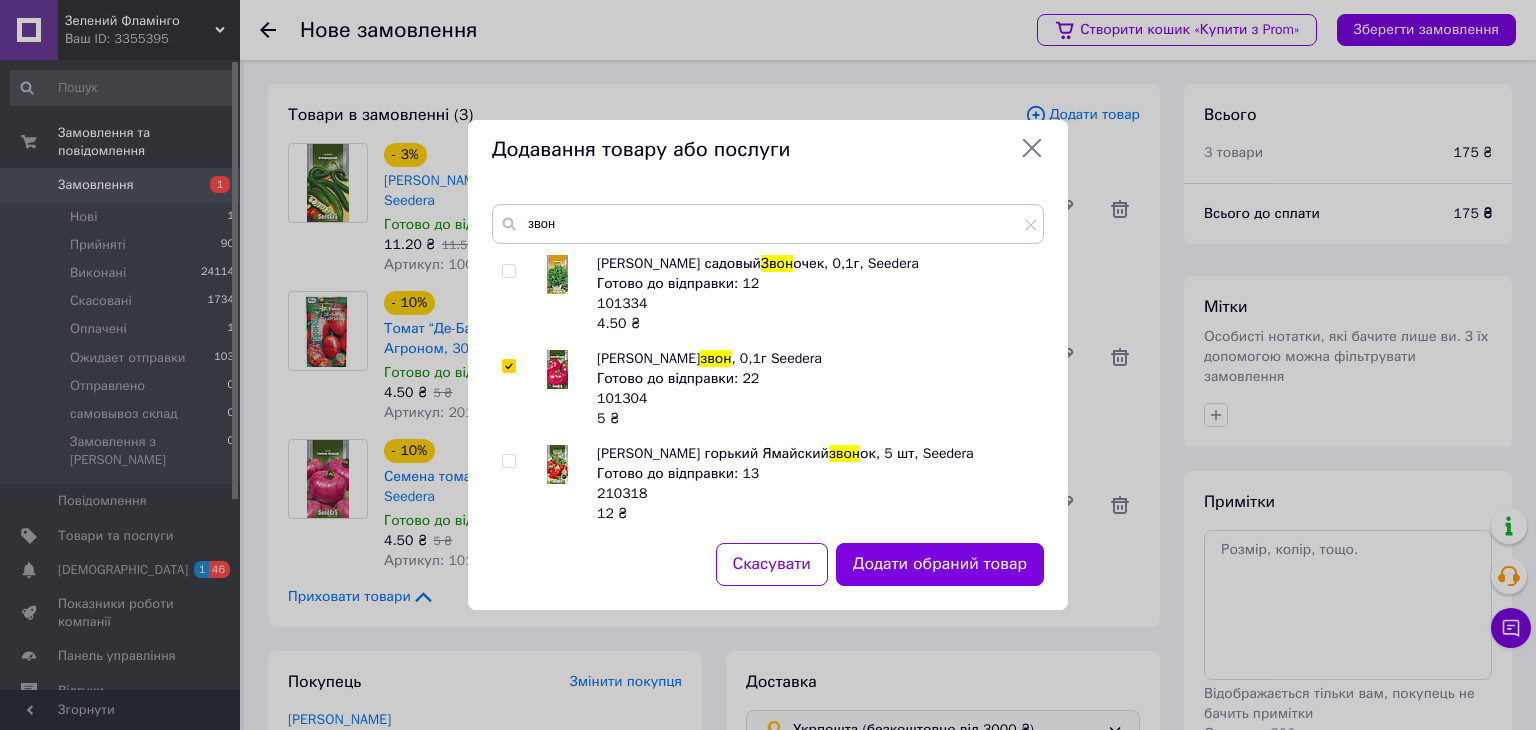 checkbox on "true" 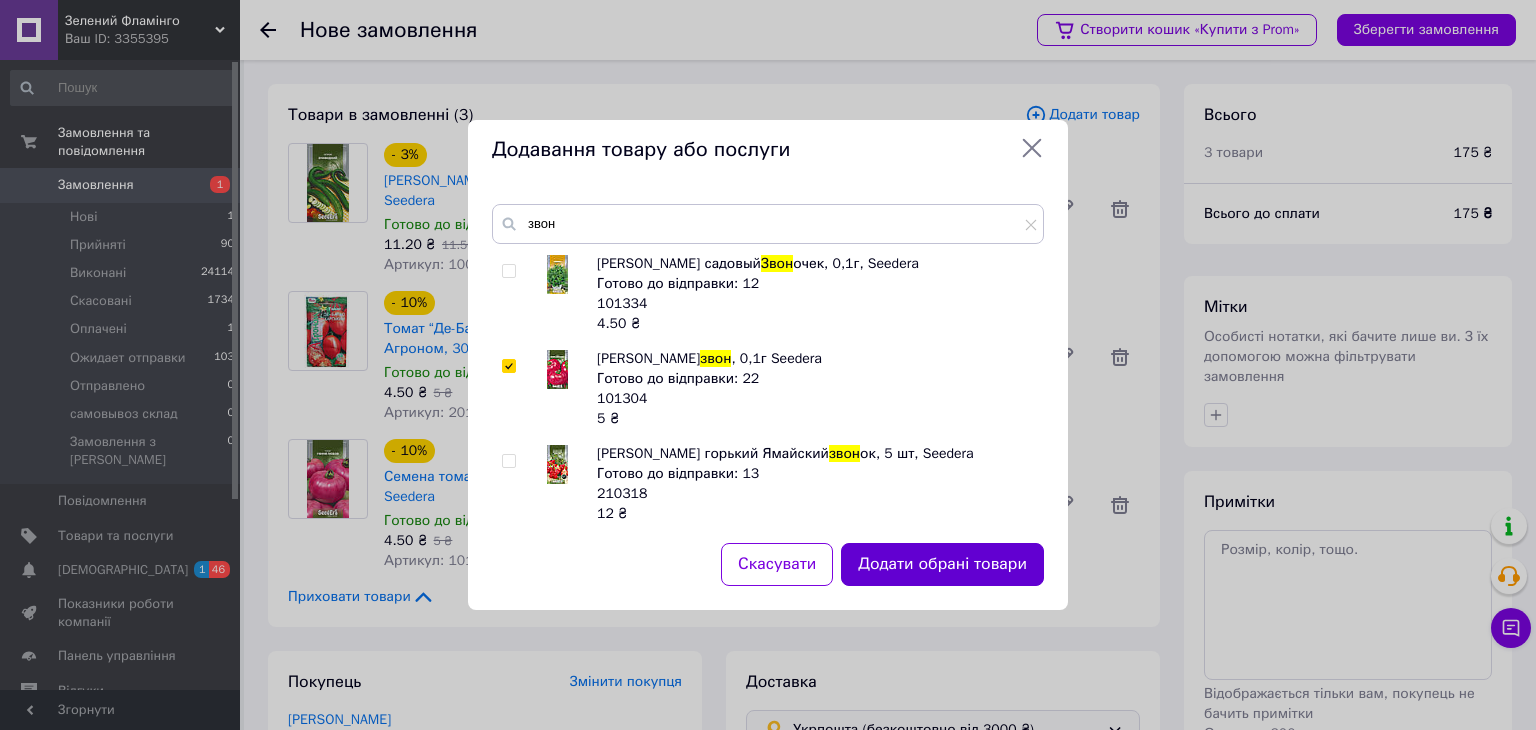 click on "Додати обрані товари" at bounding box center [942, 564] 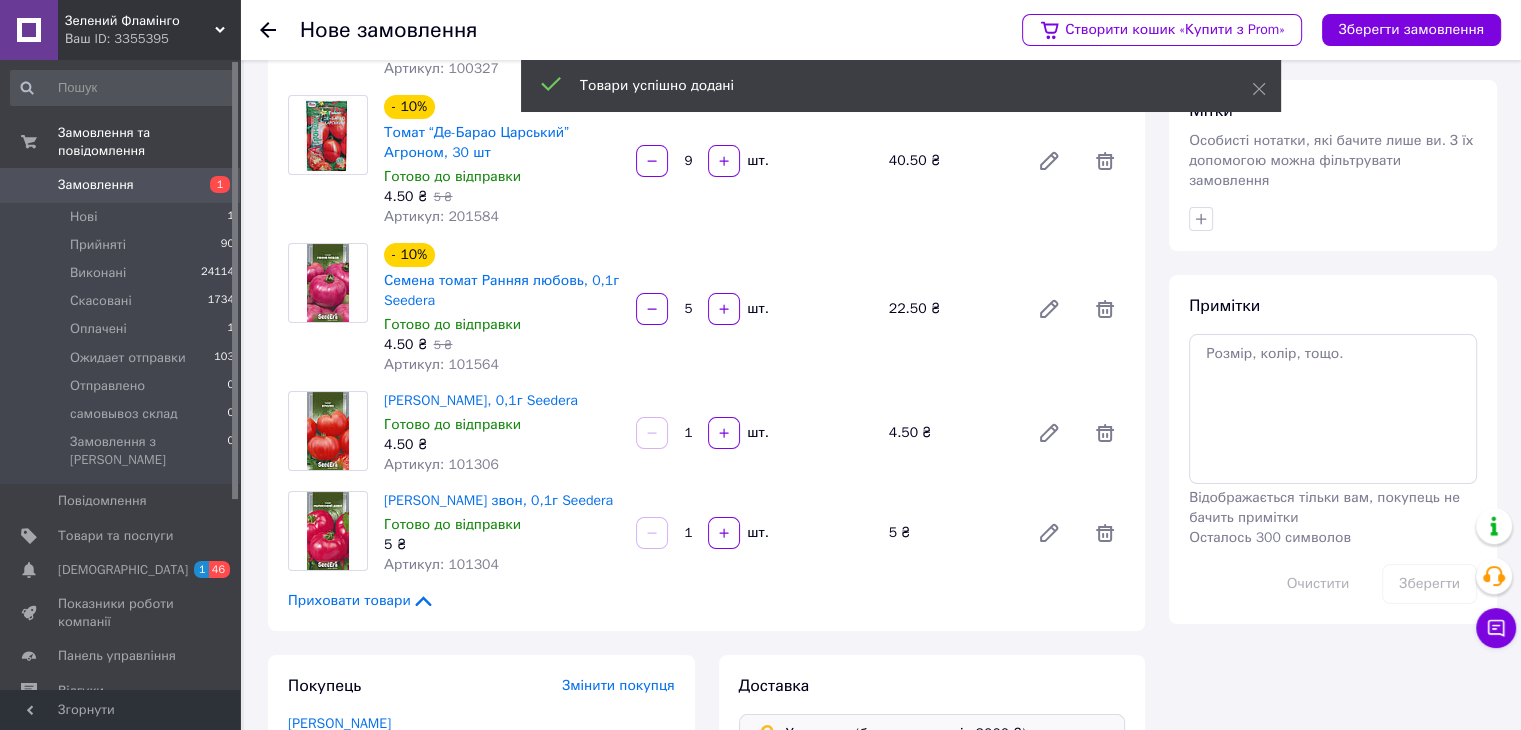 scroll, scrollTop: 200, scrollLeft: 0, axis: vertical 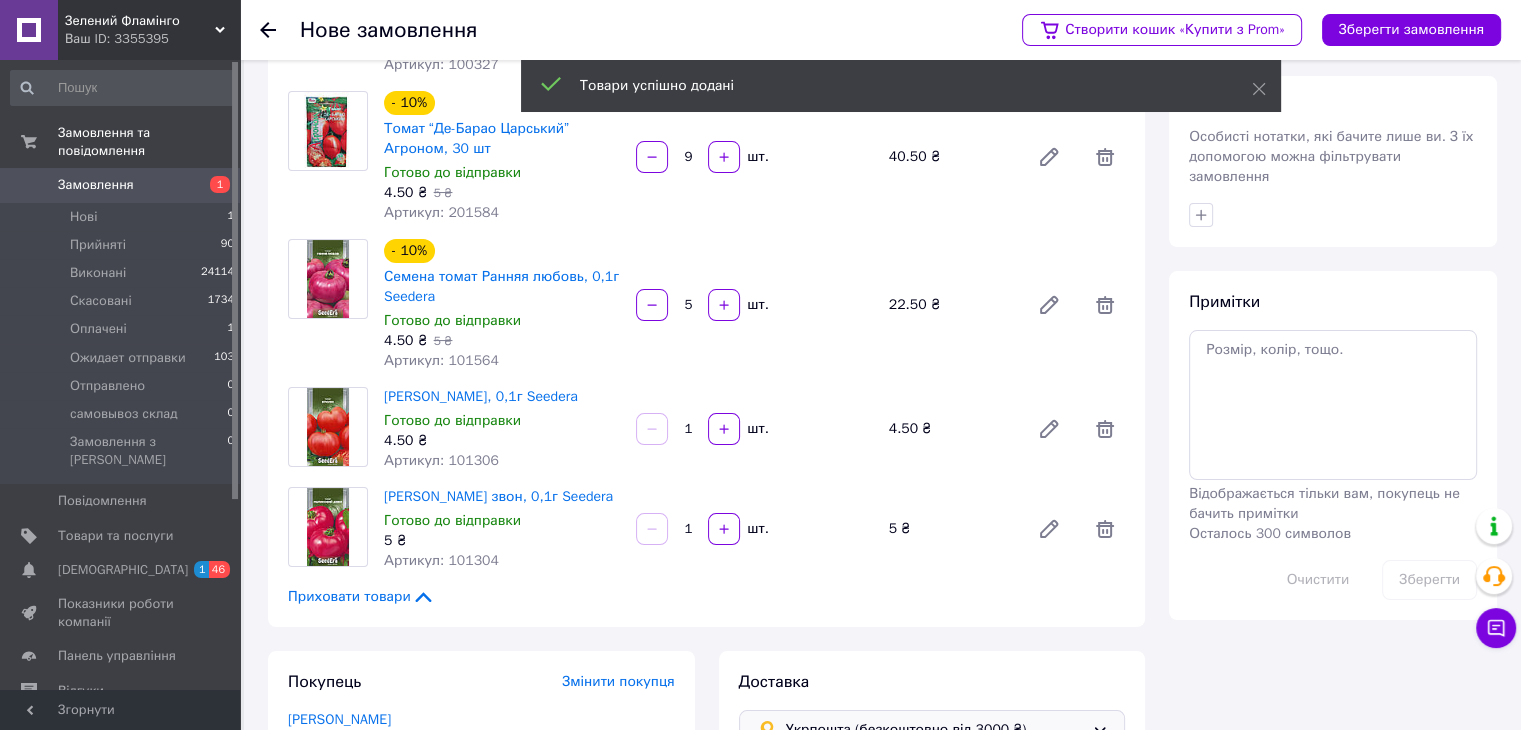 drag, startPoint x: 692, startPoint y: 437, endPoint x: 679, endPoint y: 431, distance: 14.3178215 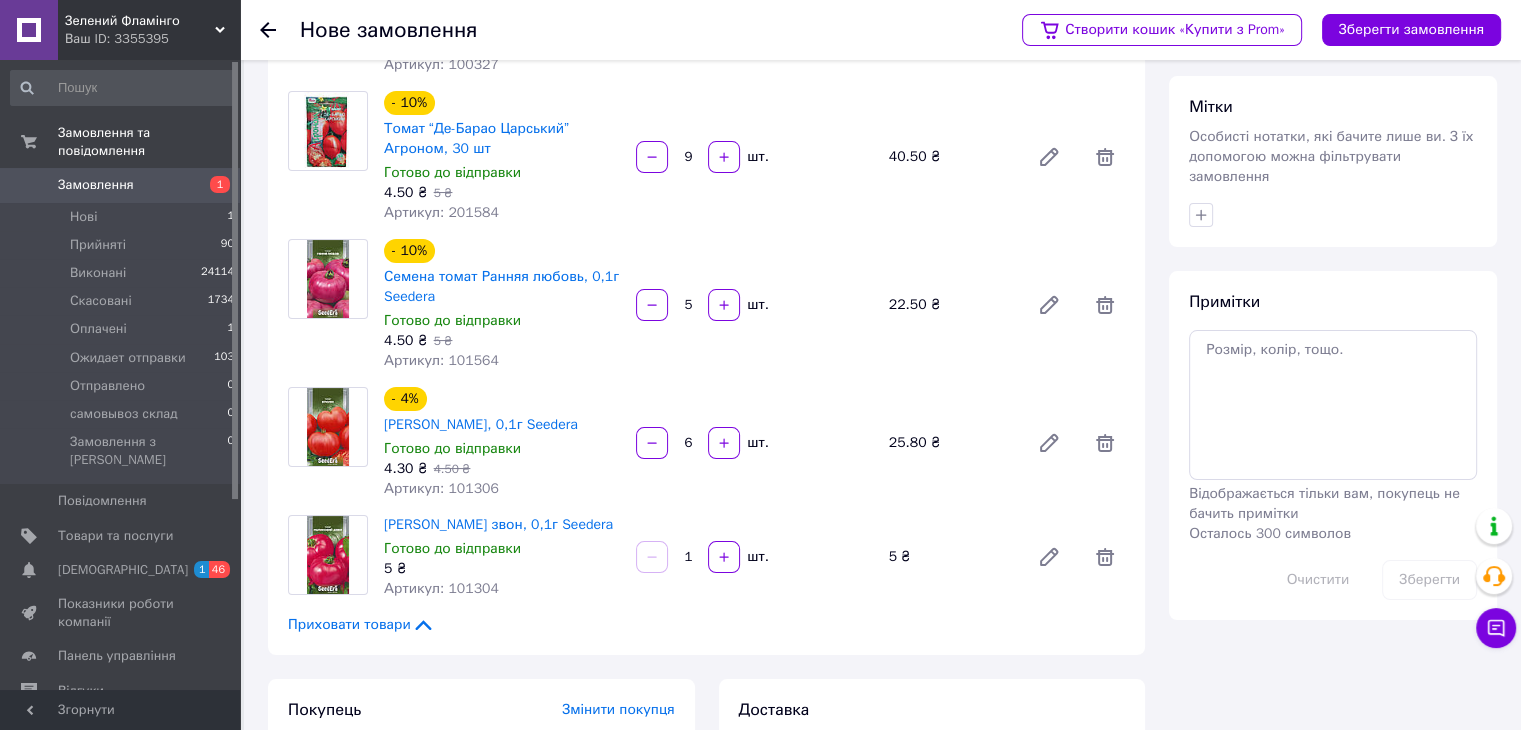 drag, startPoint x: 696, startPoint y: 450, endPoint x: 678, endPoint y: 445, distance: 18.681541 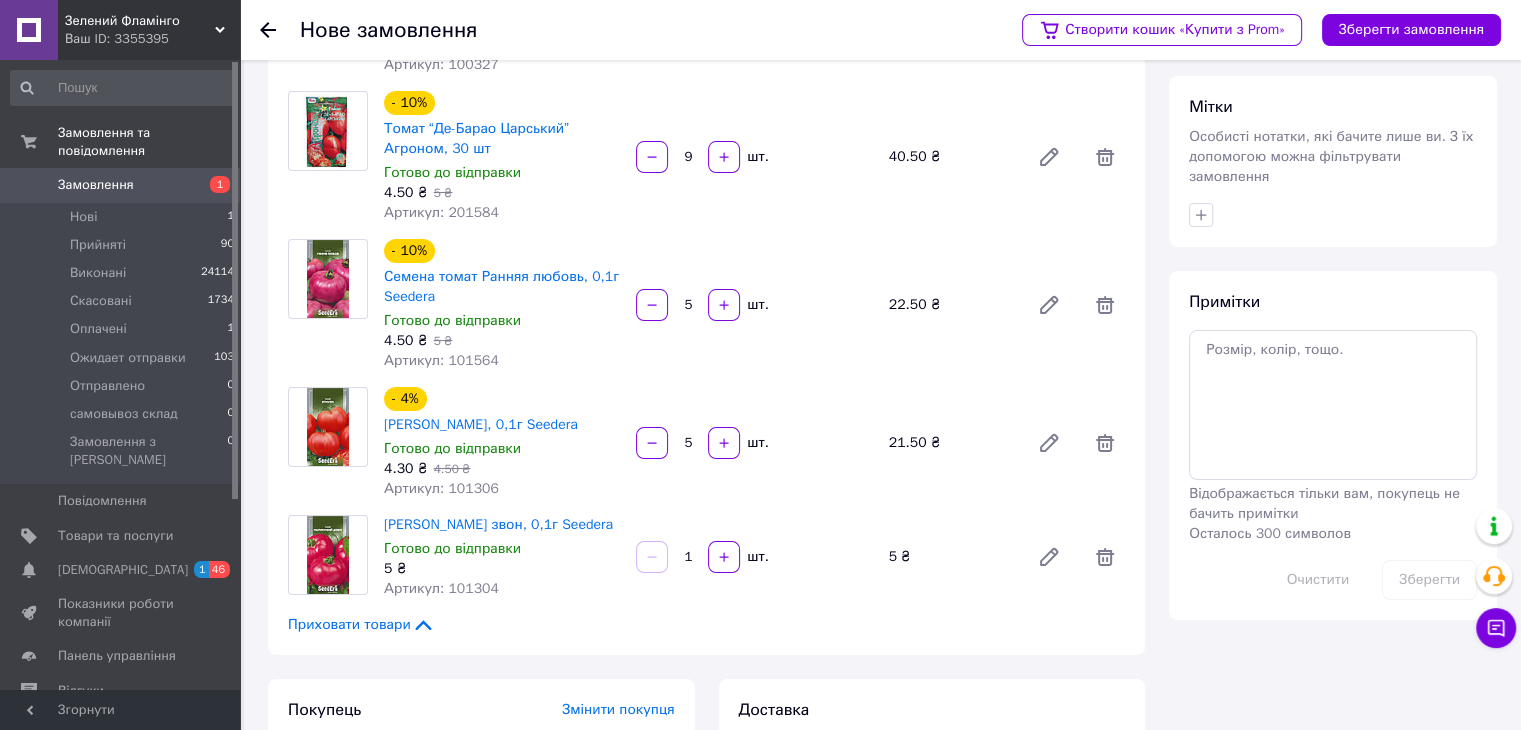 type on "5" 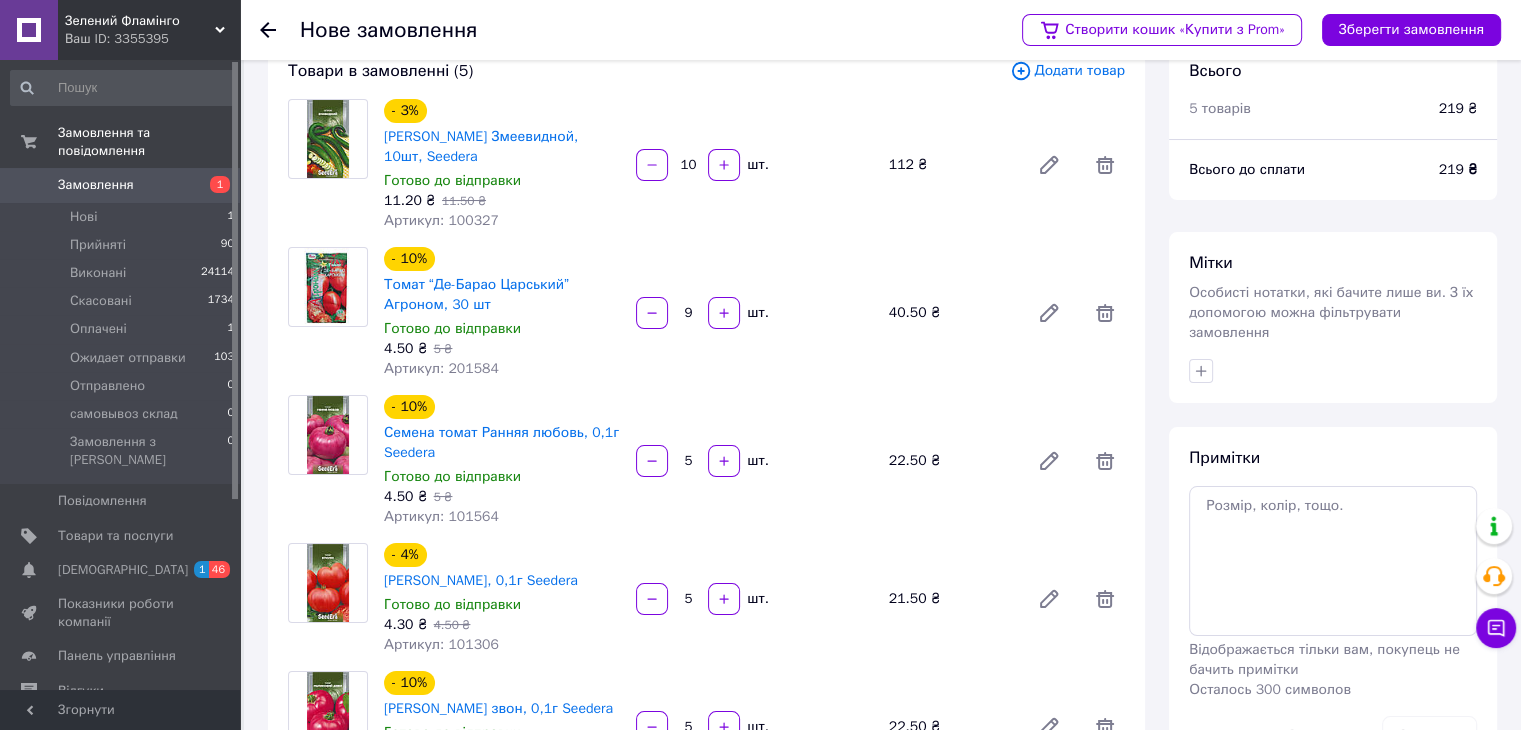 scroll, scrollTop: 0, scrollLeft: 0, axis: both 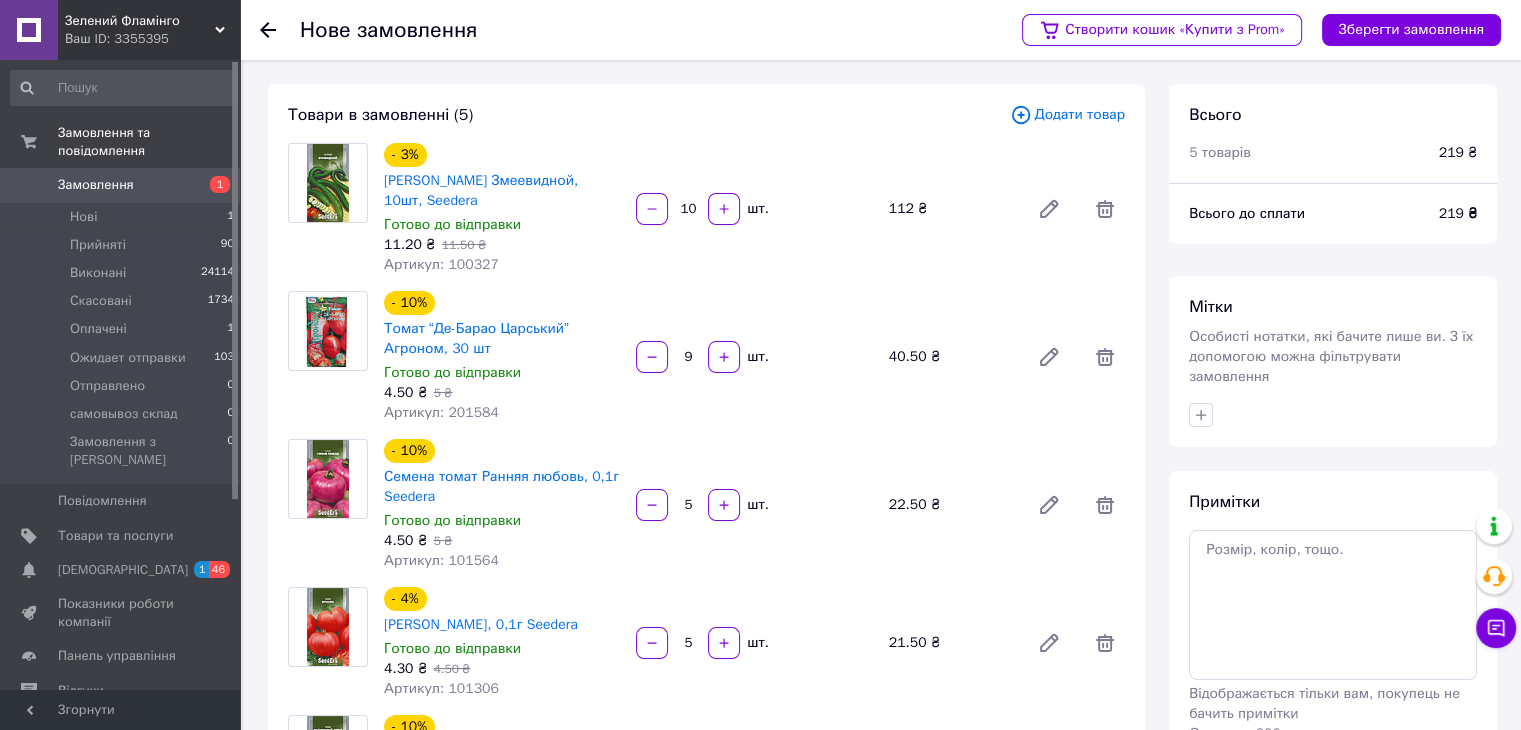 type on "5" 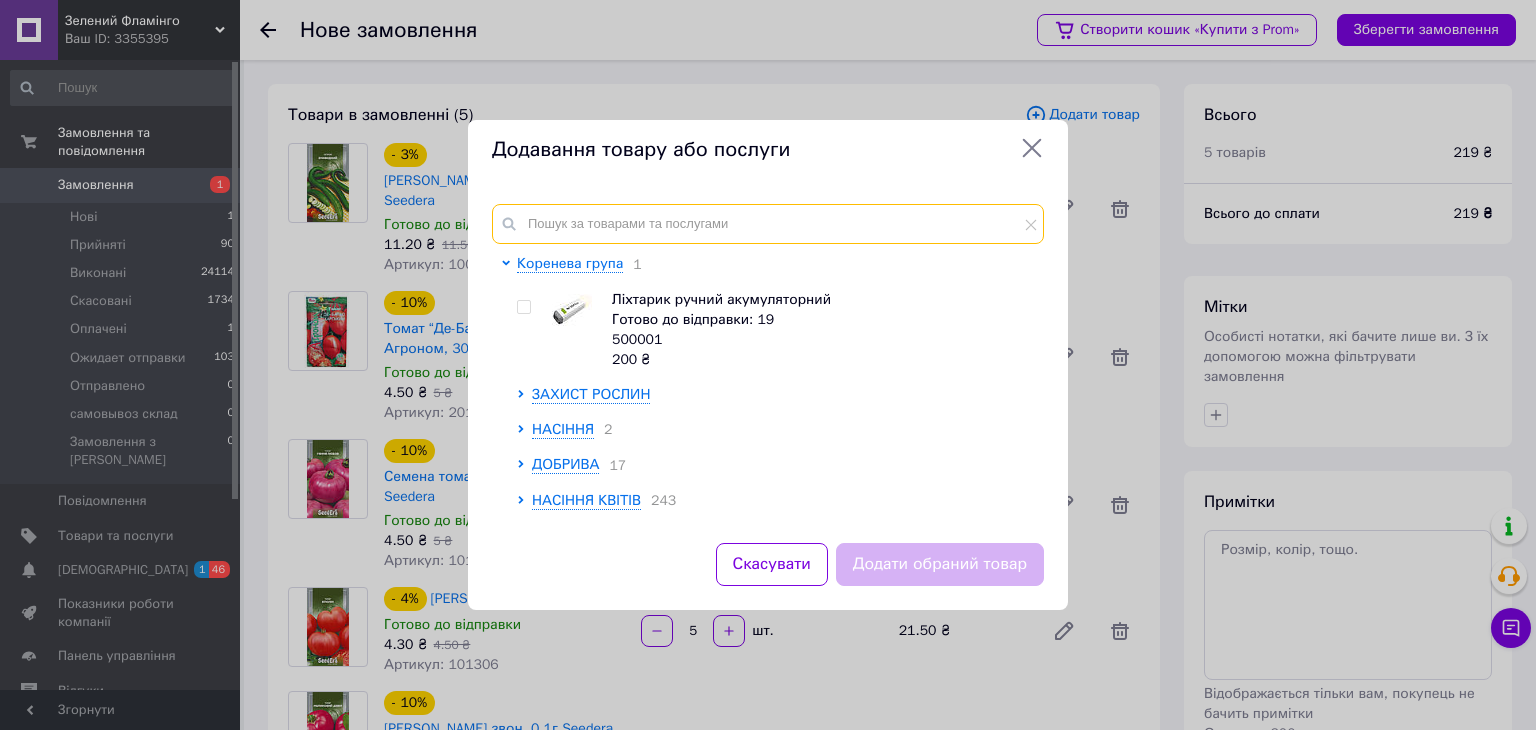 click at bounding box center (768, 224) 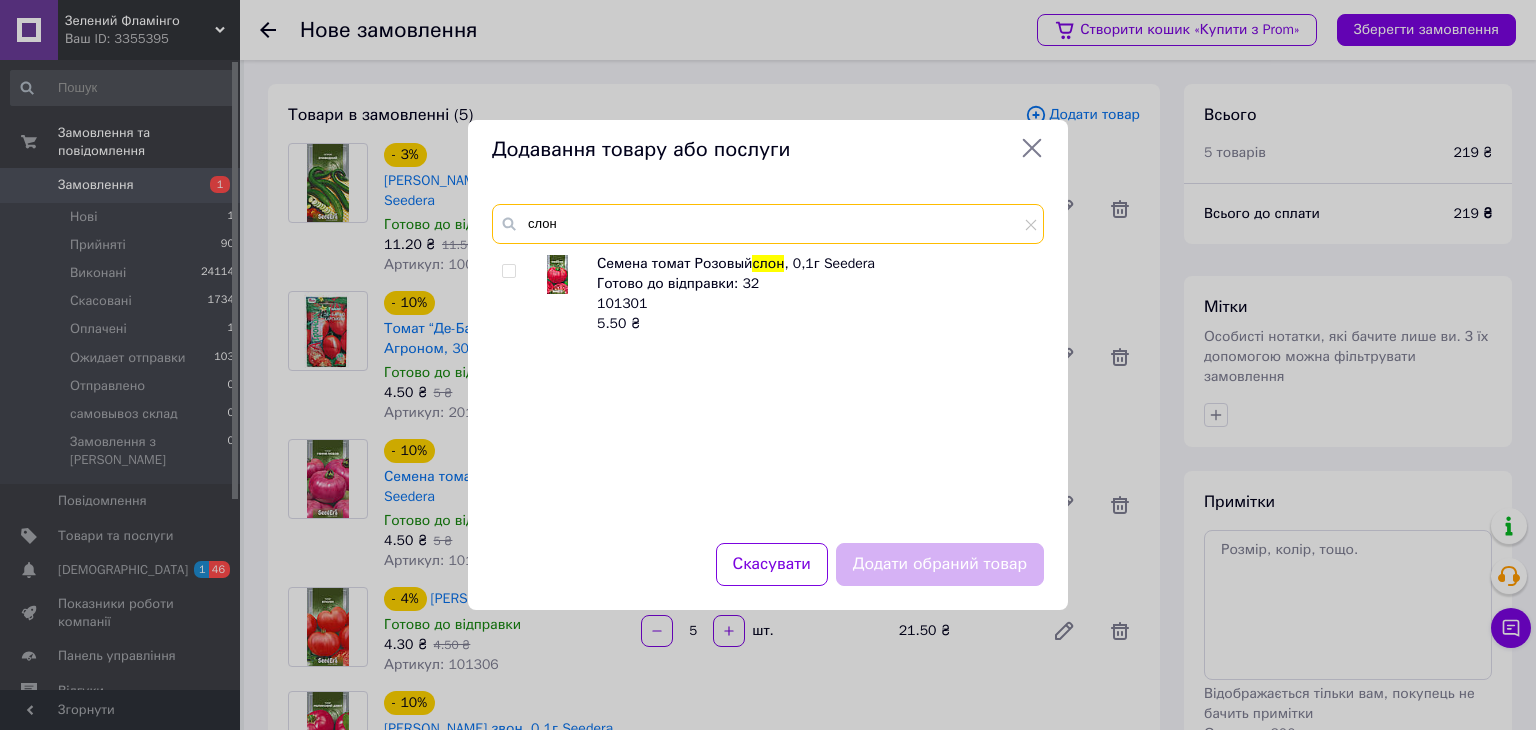 type on "слон" 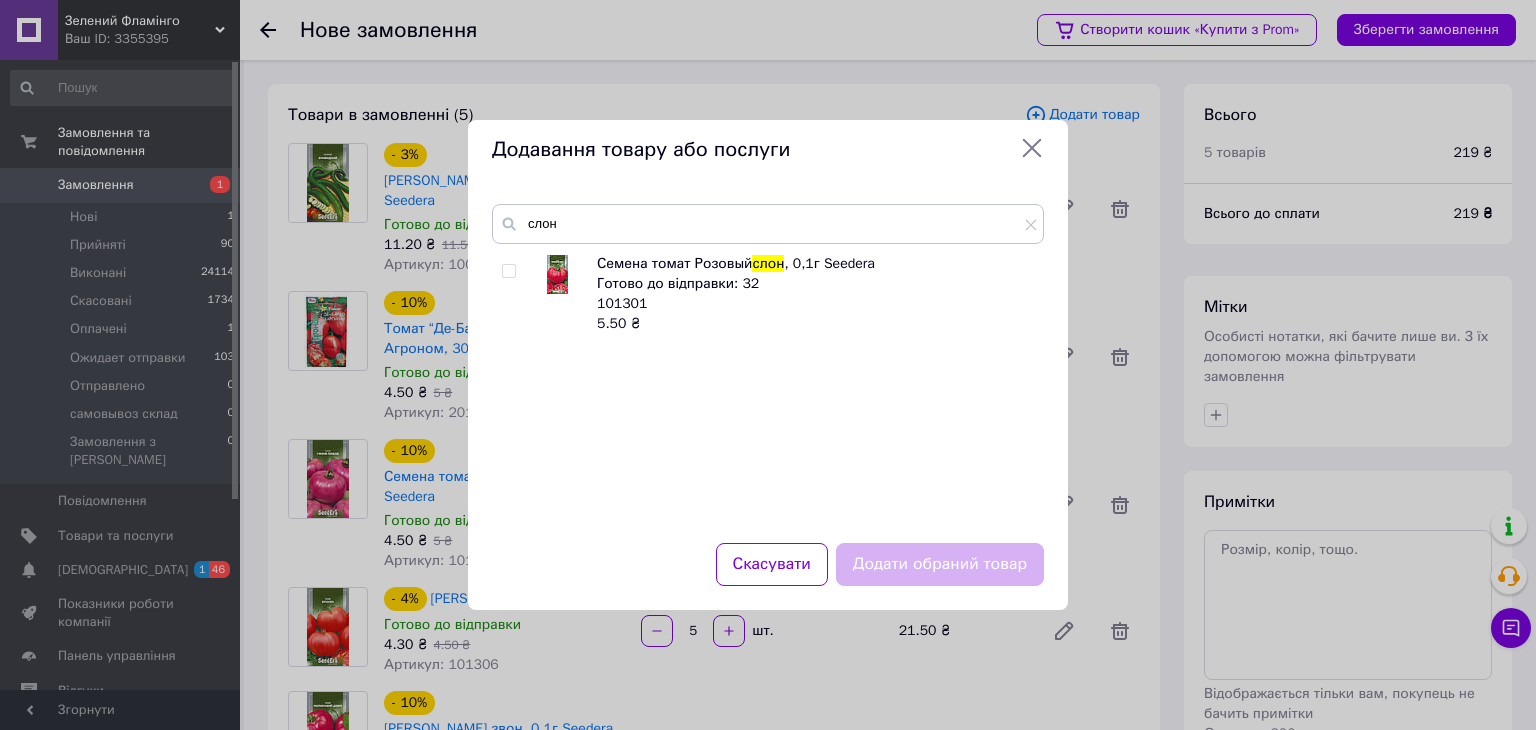 click at bounding box center [508, 271] 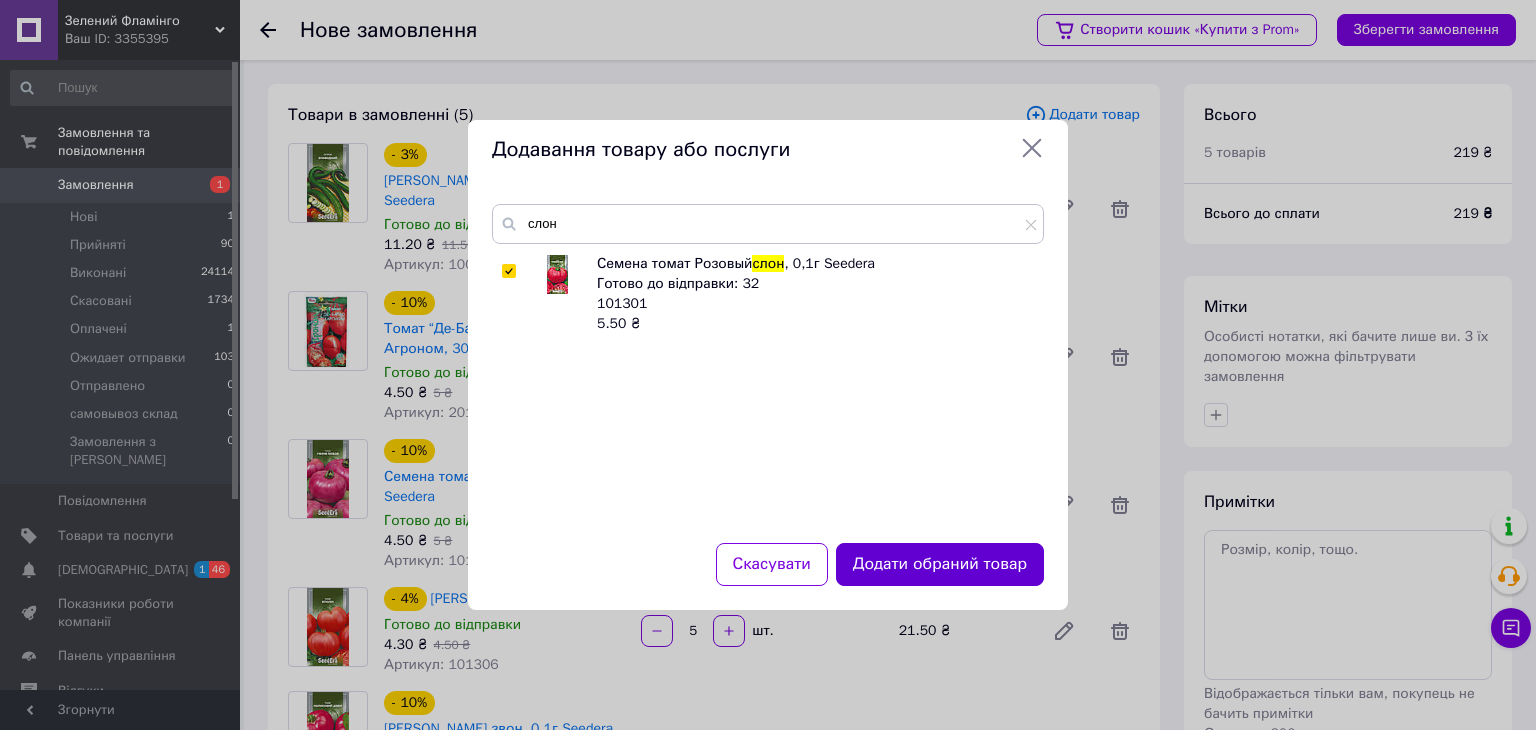 click on "Додати обраний товар" at bounding box center (940, 564) 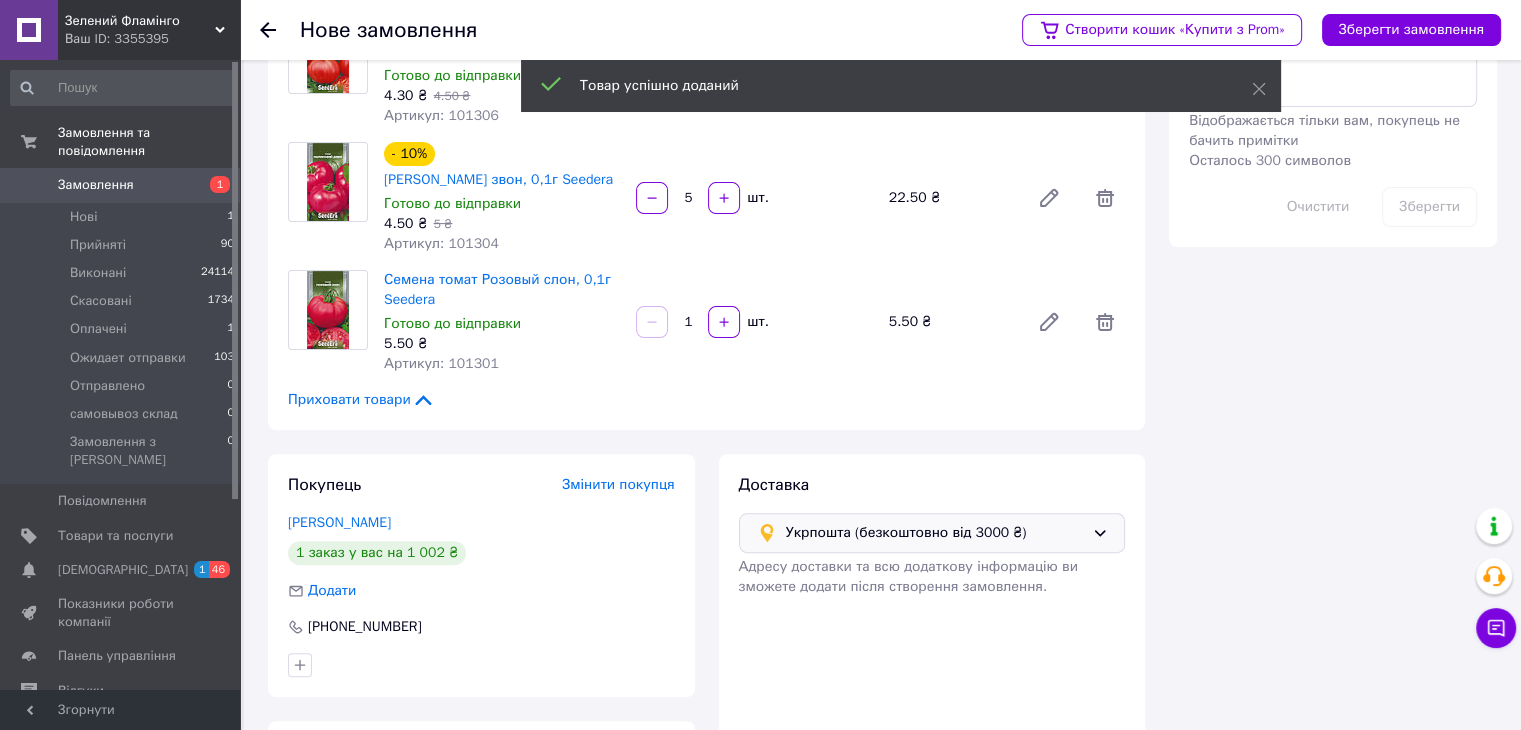 scroll, scrollTop: 600, scrollLeft: 0, axis: vertical 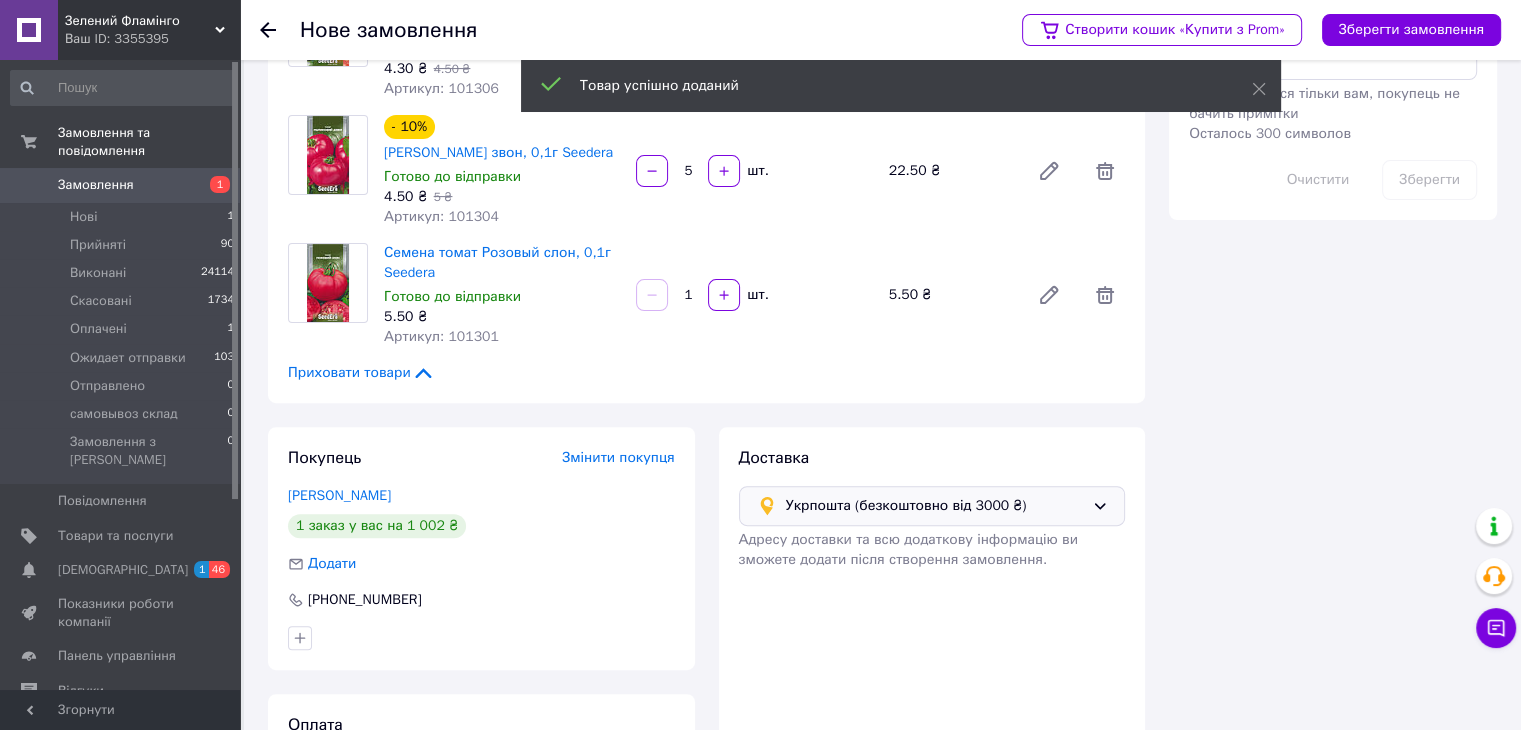 click on "1" at bounding box center (688, 295) 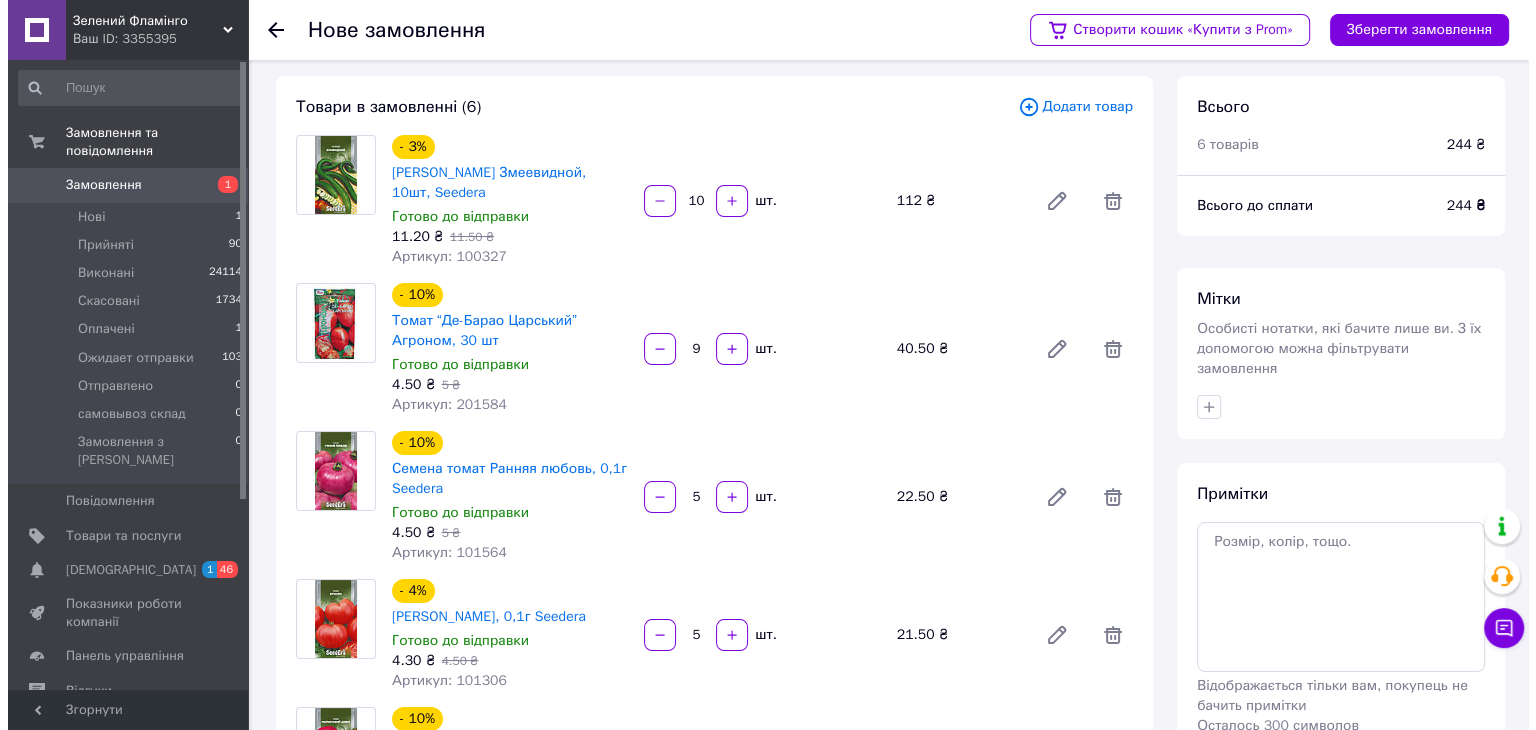 scroll, scrollTop: 0, scrollLeft: 0, axis: both 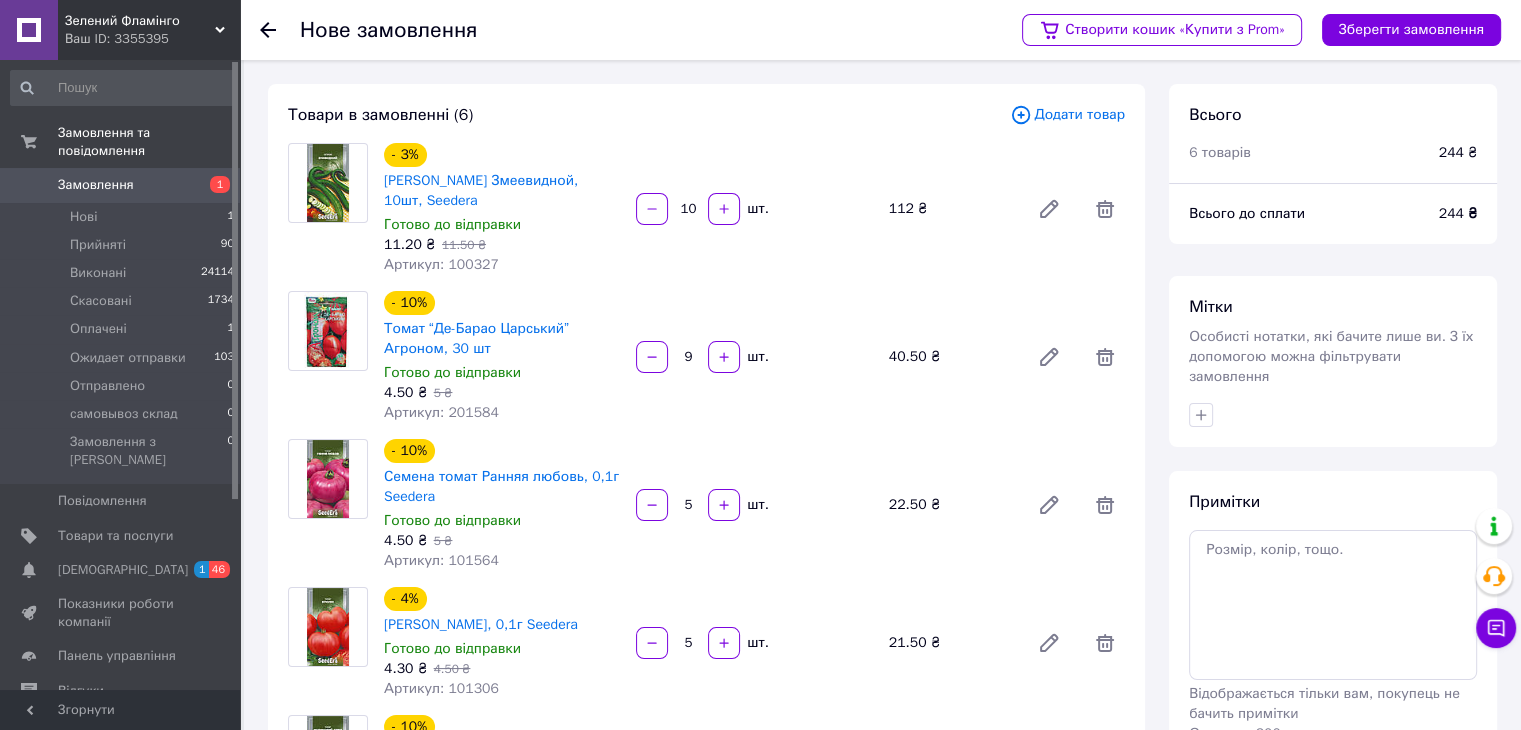 type on "5" 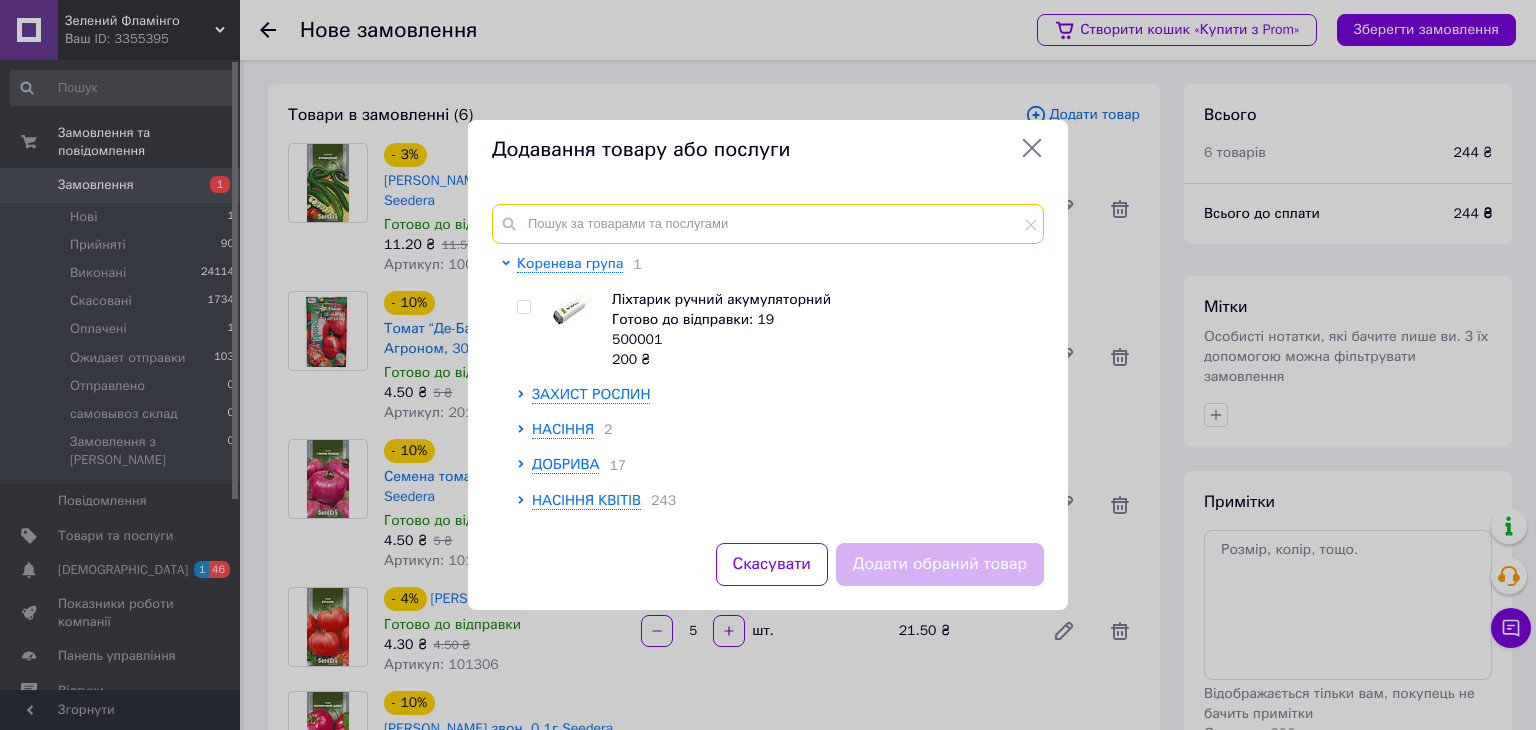 click at bounding box center (768, 224) 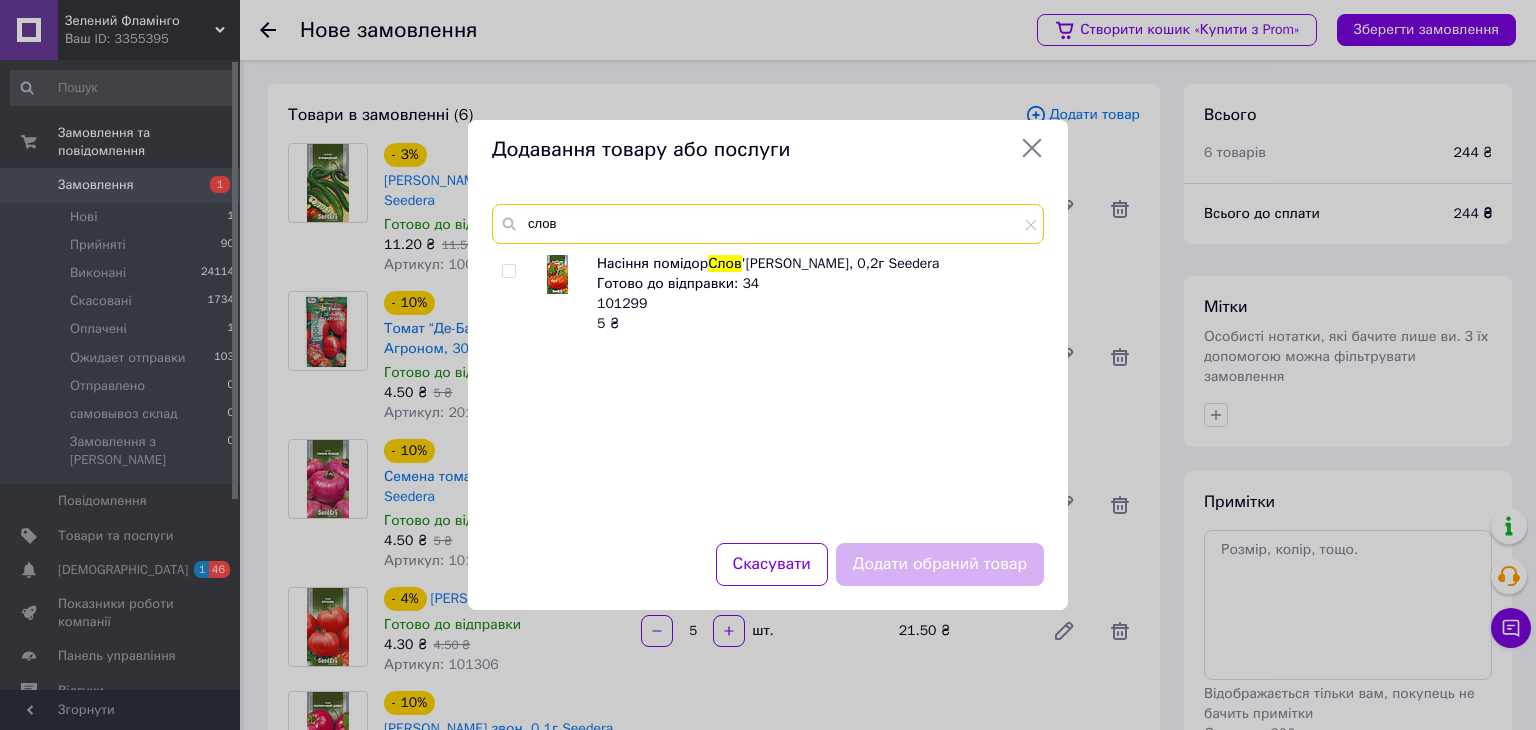type on "слов" 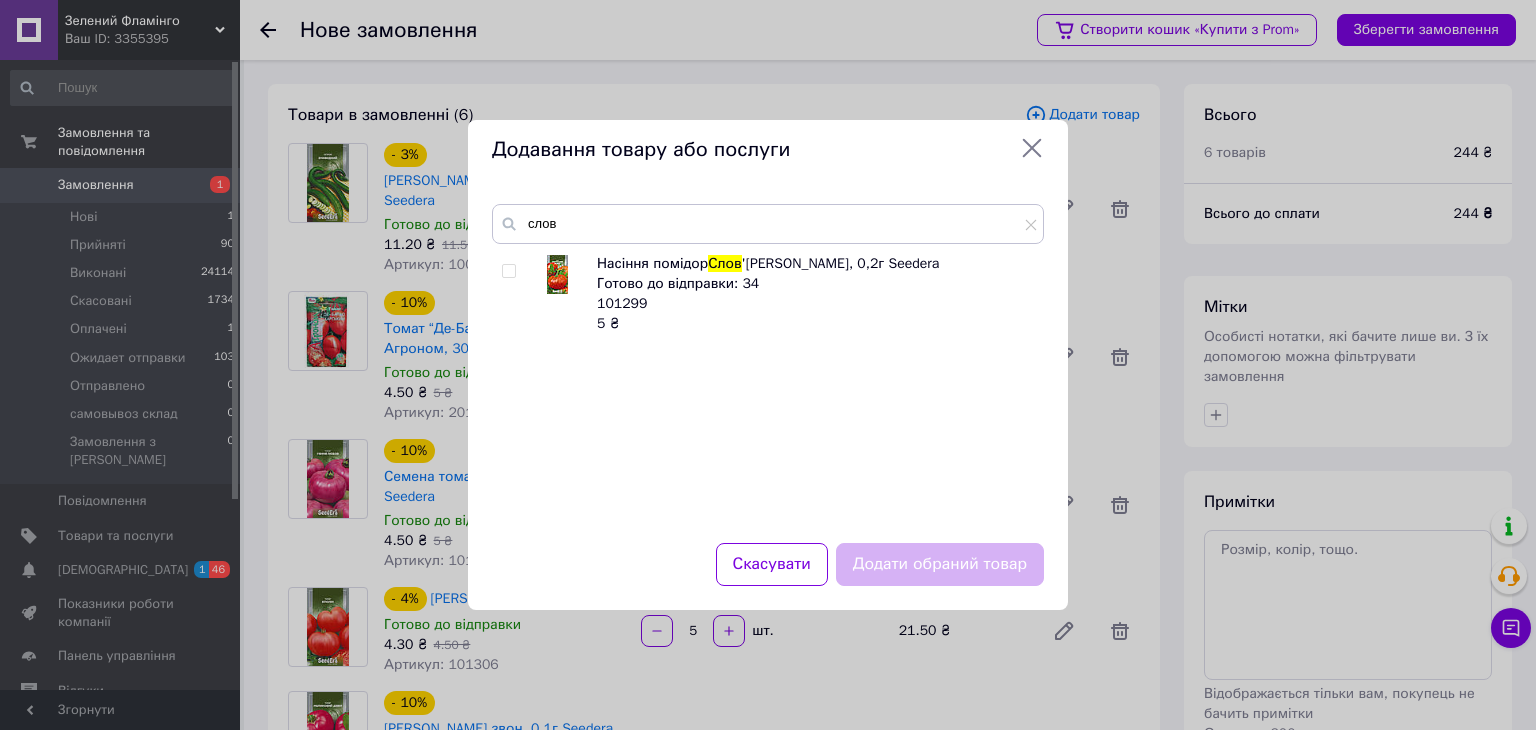 drag, startPoint x: 509, startPoint y: 272, endPoint x: 607, endPoint y: 233, distance: 105.47511 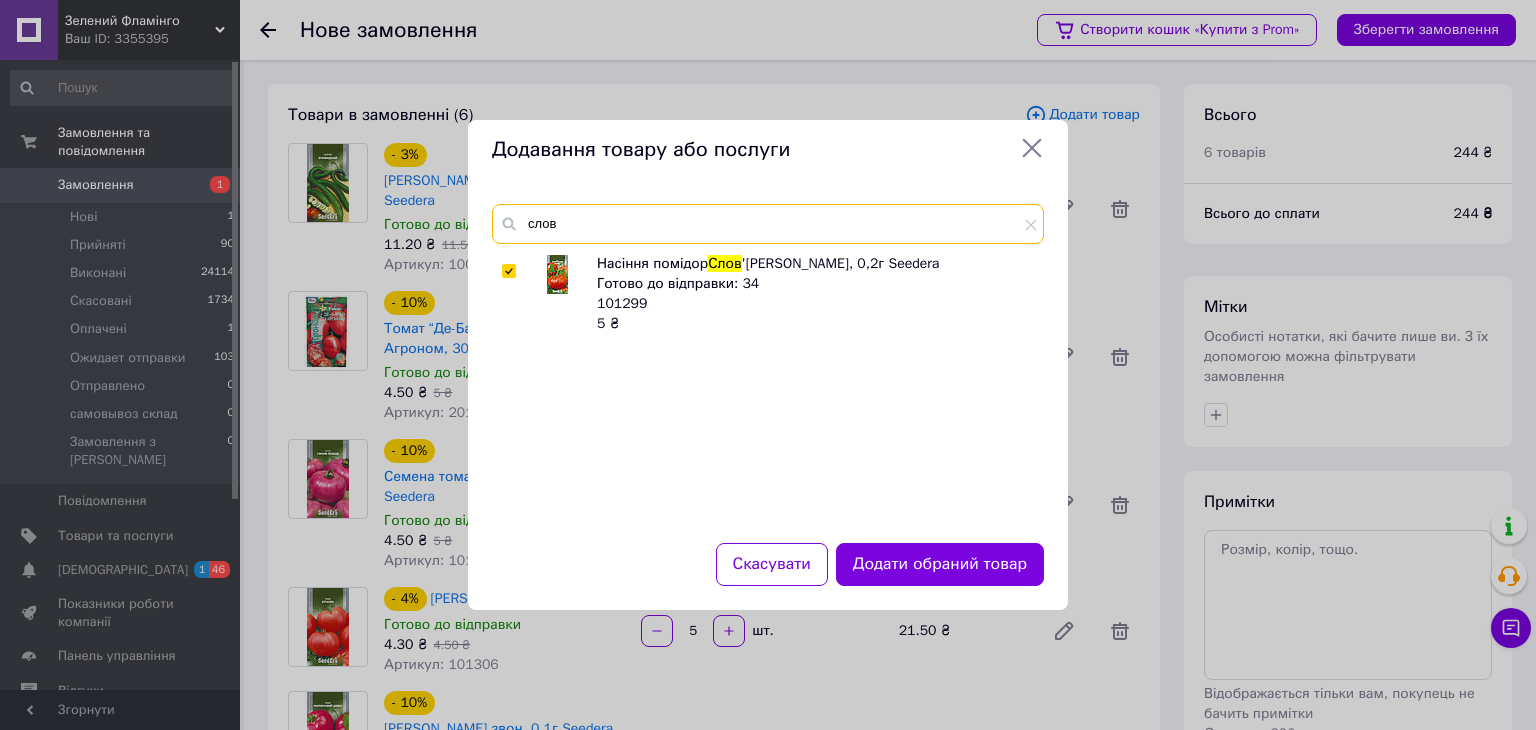 drag, startPoint x: 592, startPoint y: 225, endPoint x: 525, endPoint y: 225, distance: 67 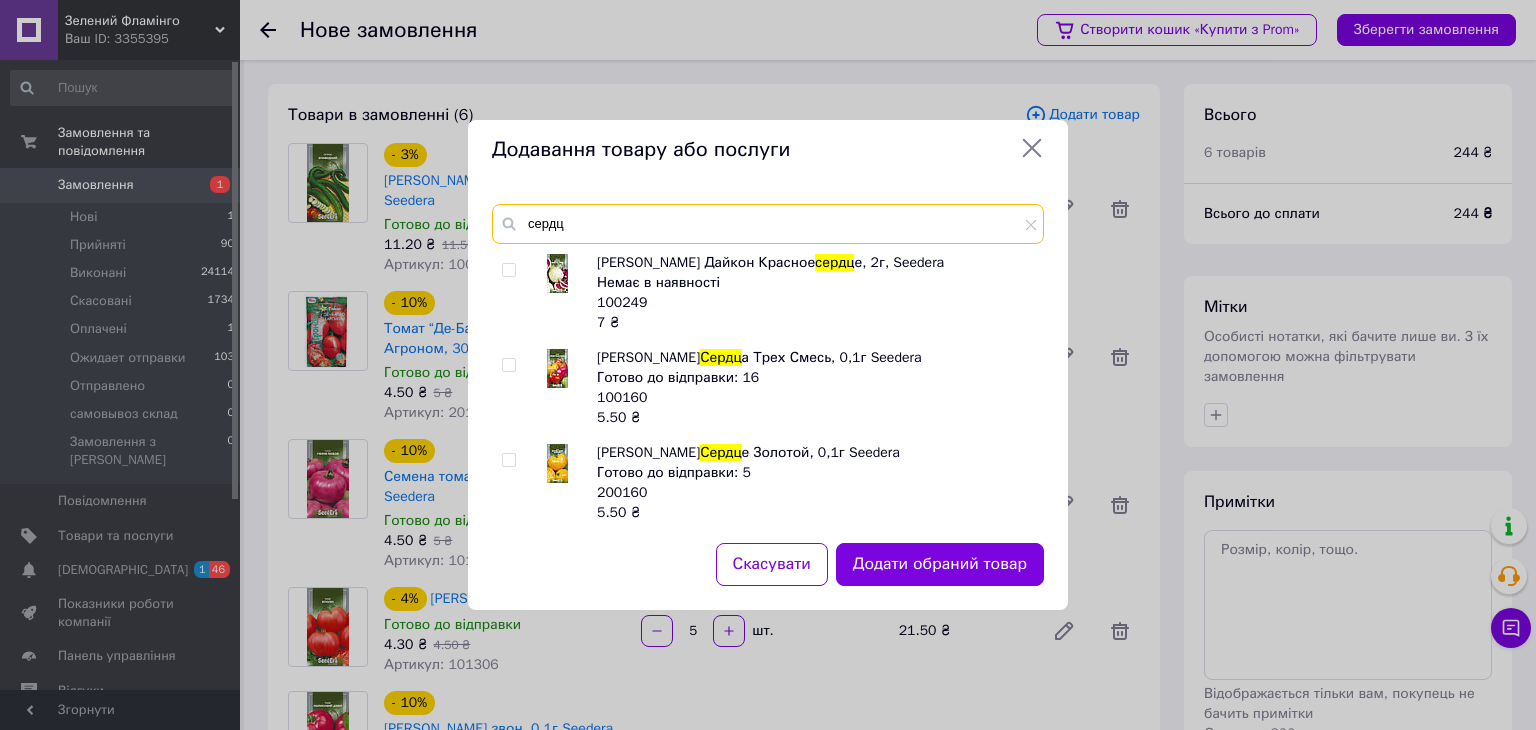 scroll, scrollTop: 289, scrollLeft: 0, axis: vertical 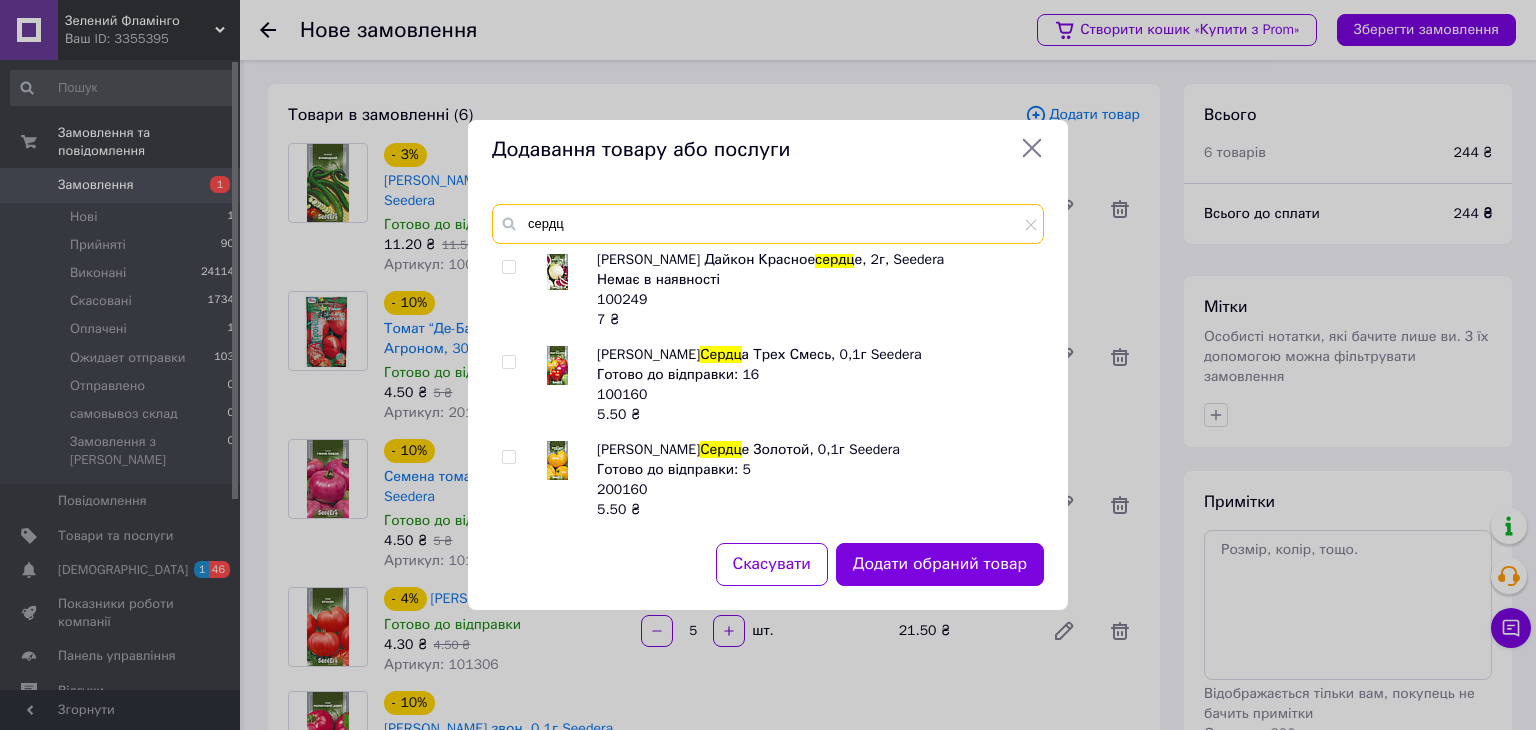 type on "сердц" 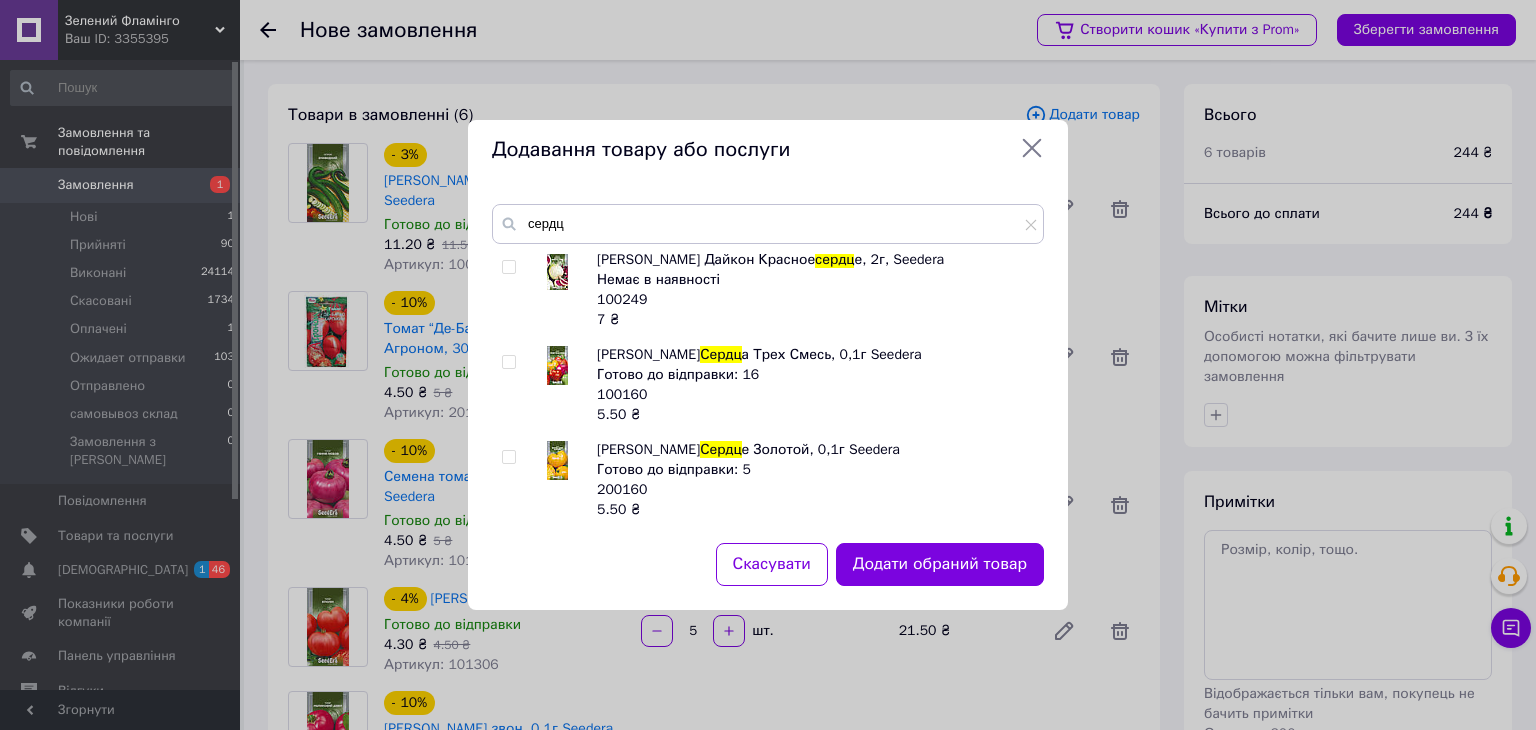 click at bounding box center [508, 362] 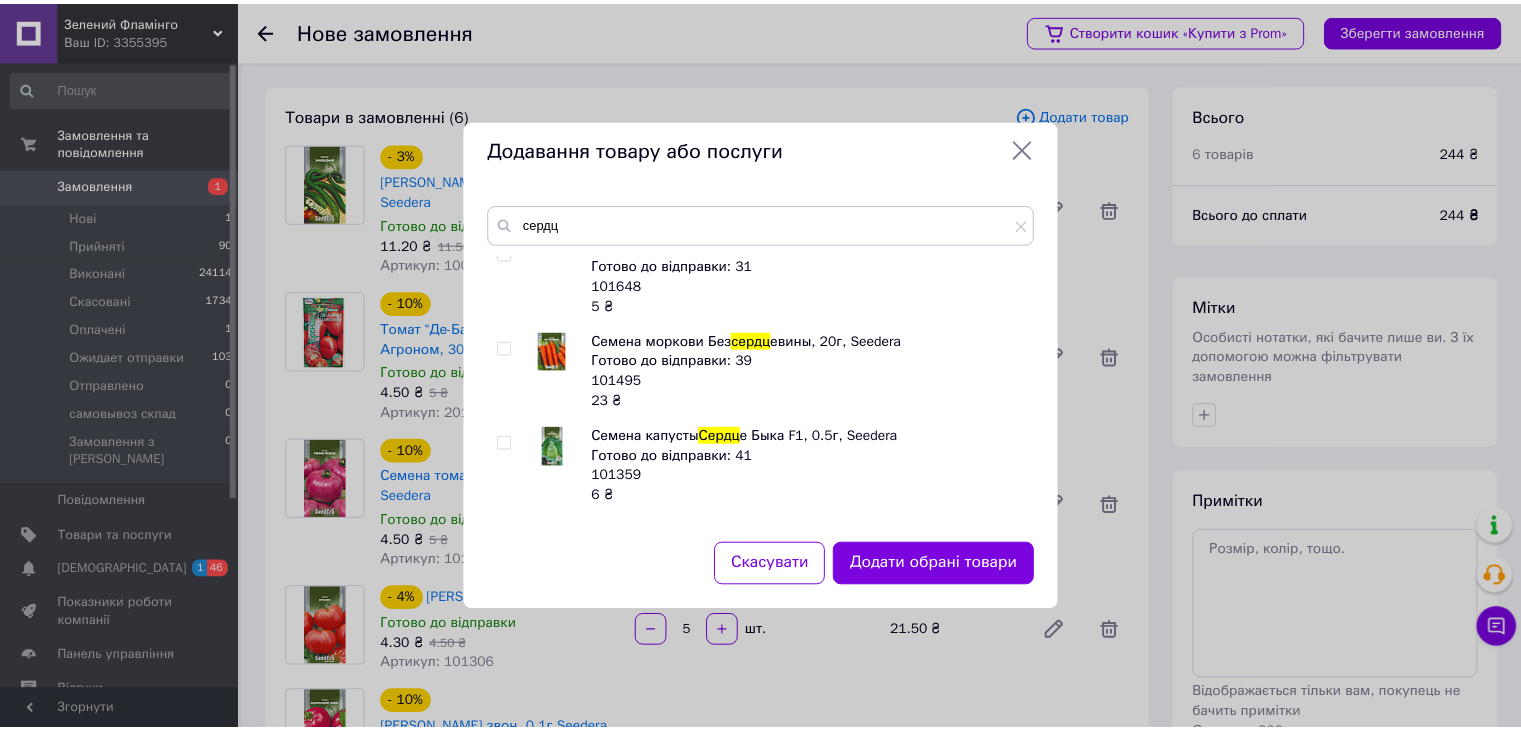 scroll, scrollTop: 0, scrollLeft: 0, axis: both 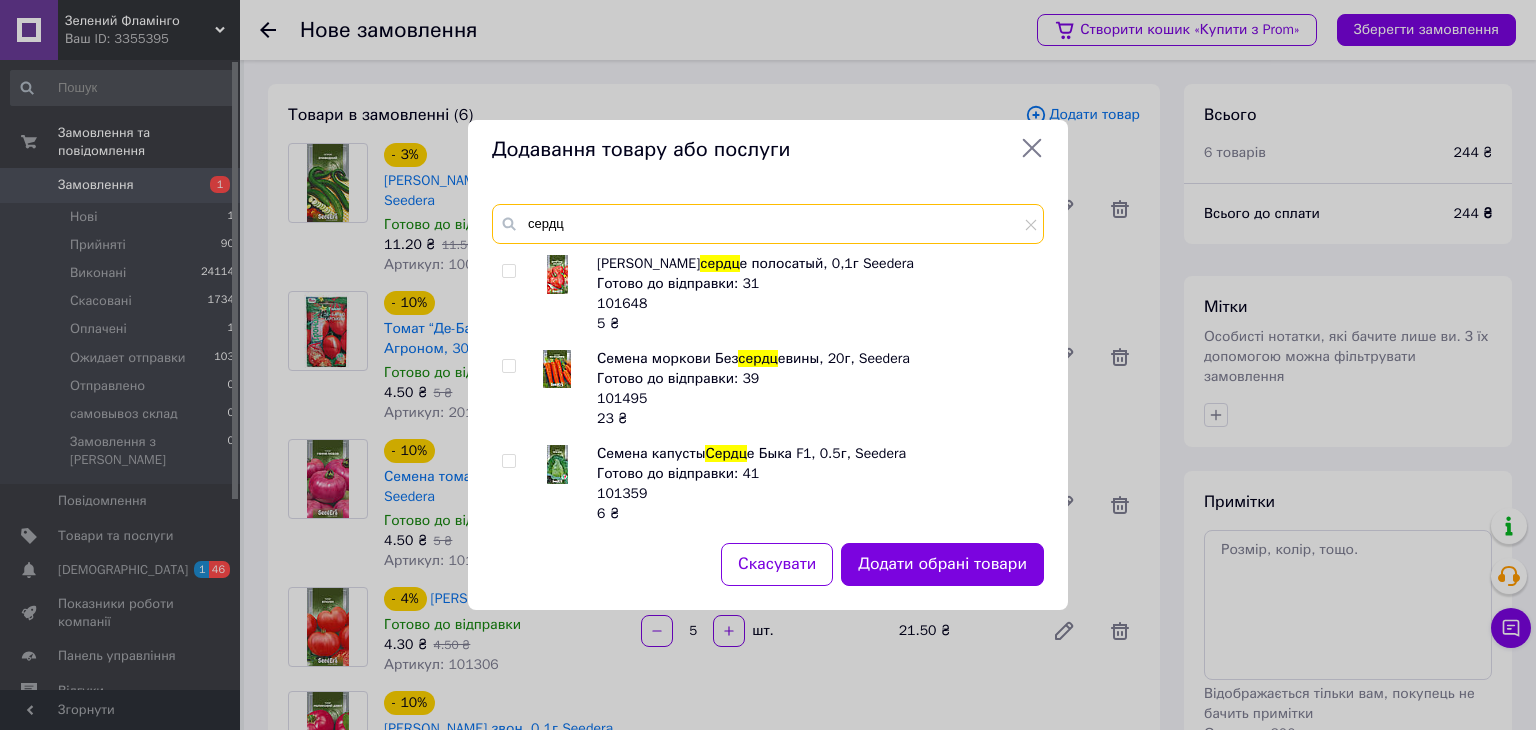 click on "сердц" at bounding box center [768, 224] 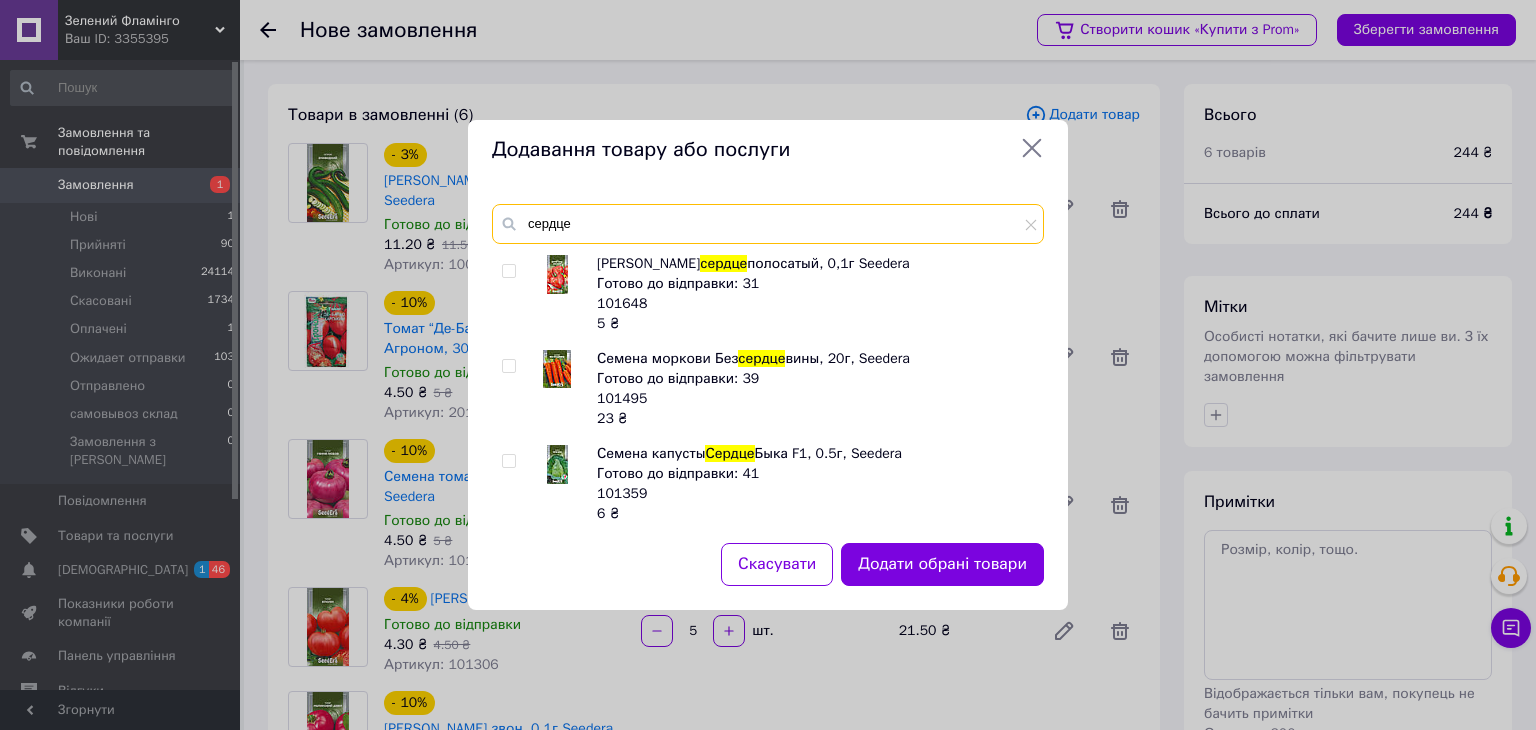 click on "сердце" at bounding box center [768, 224] 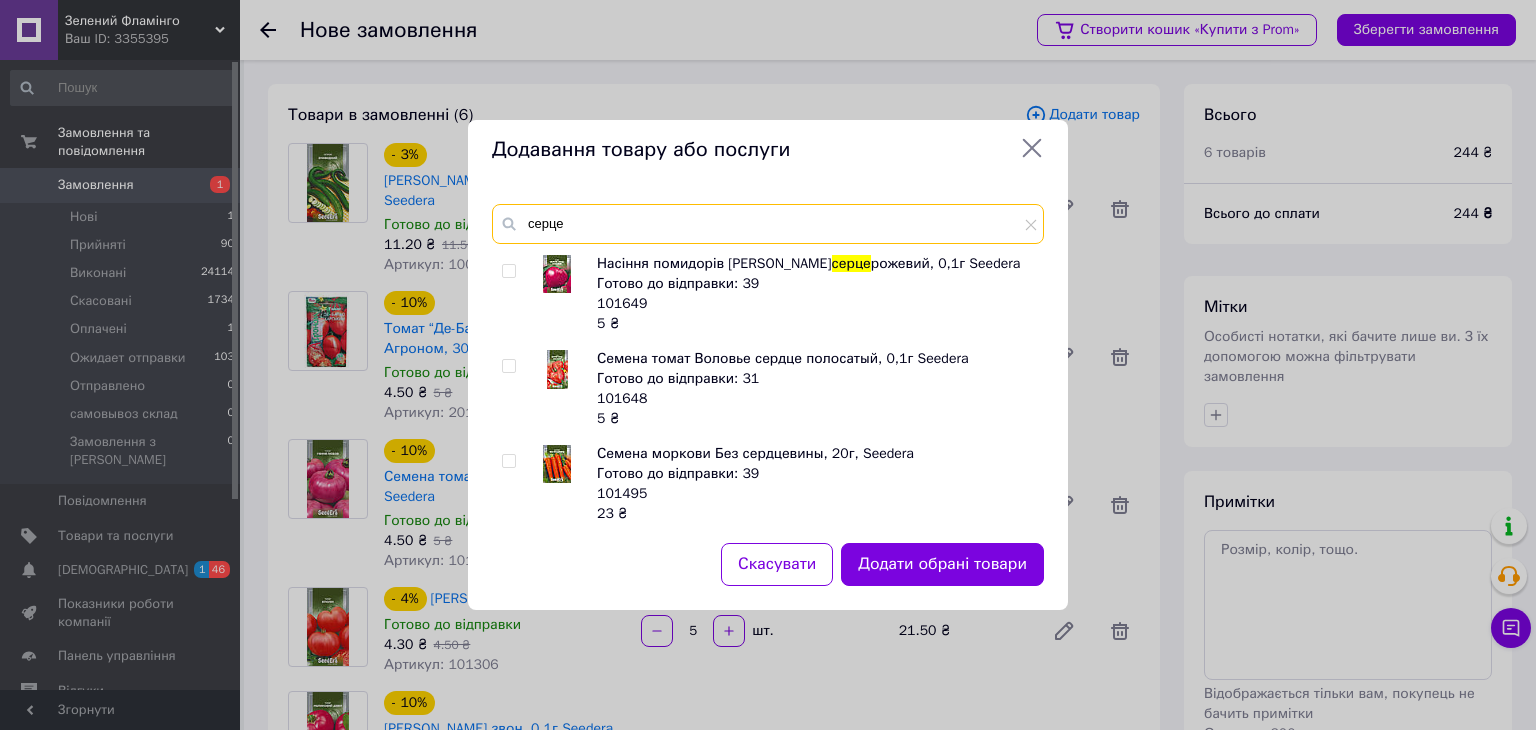 type on "серце" 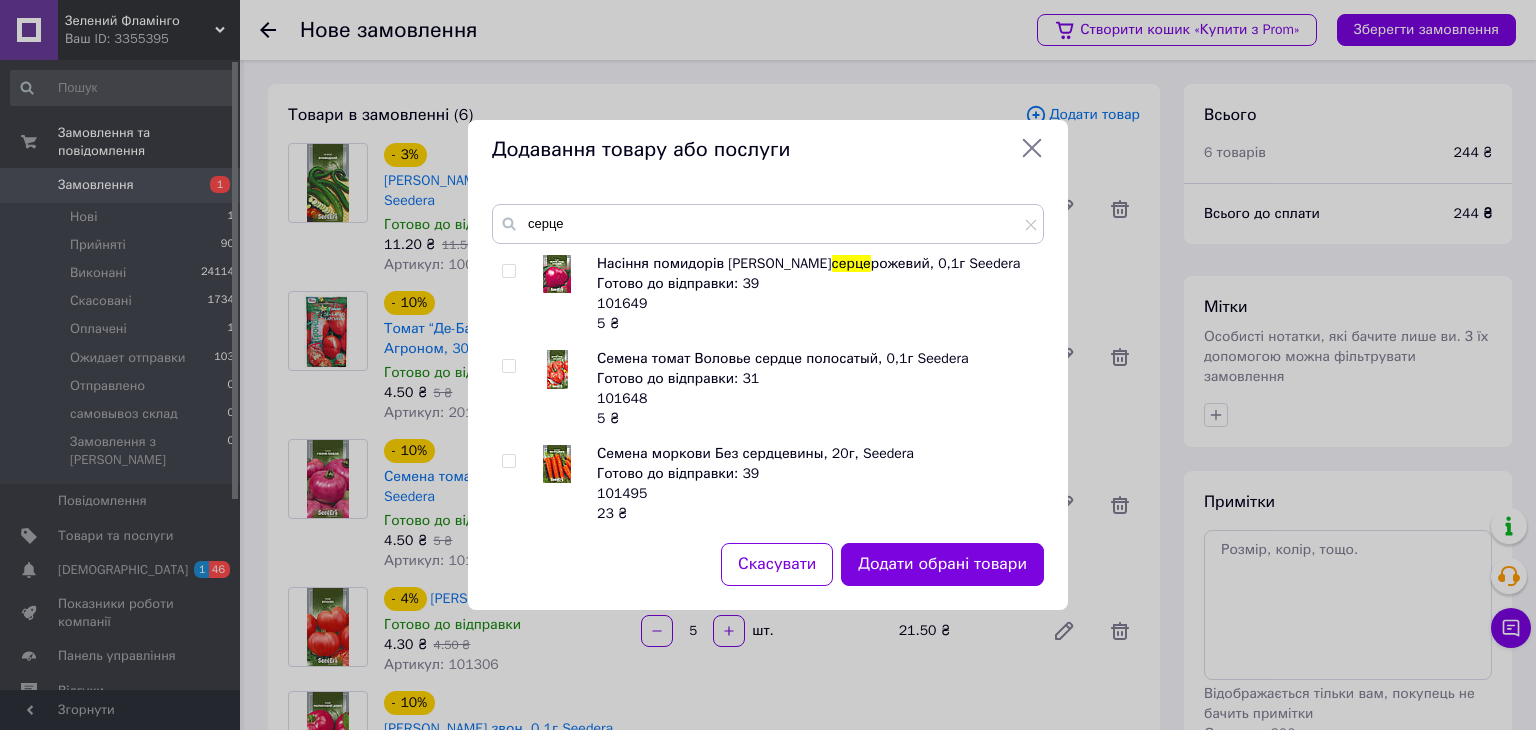 click at bounding box center [508, 271] 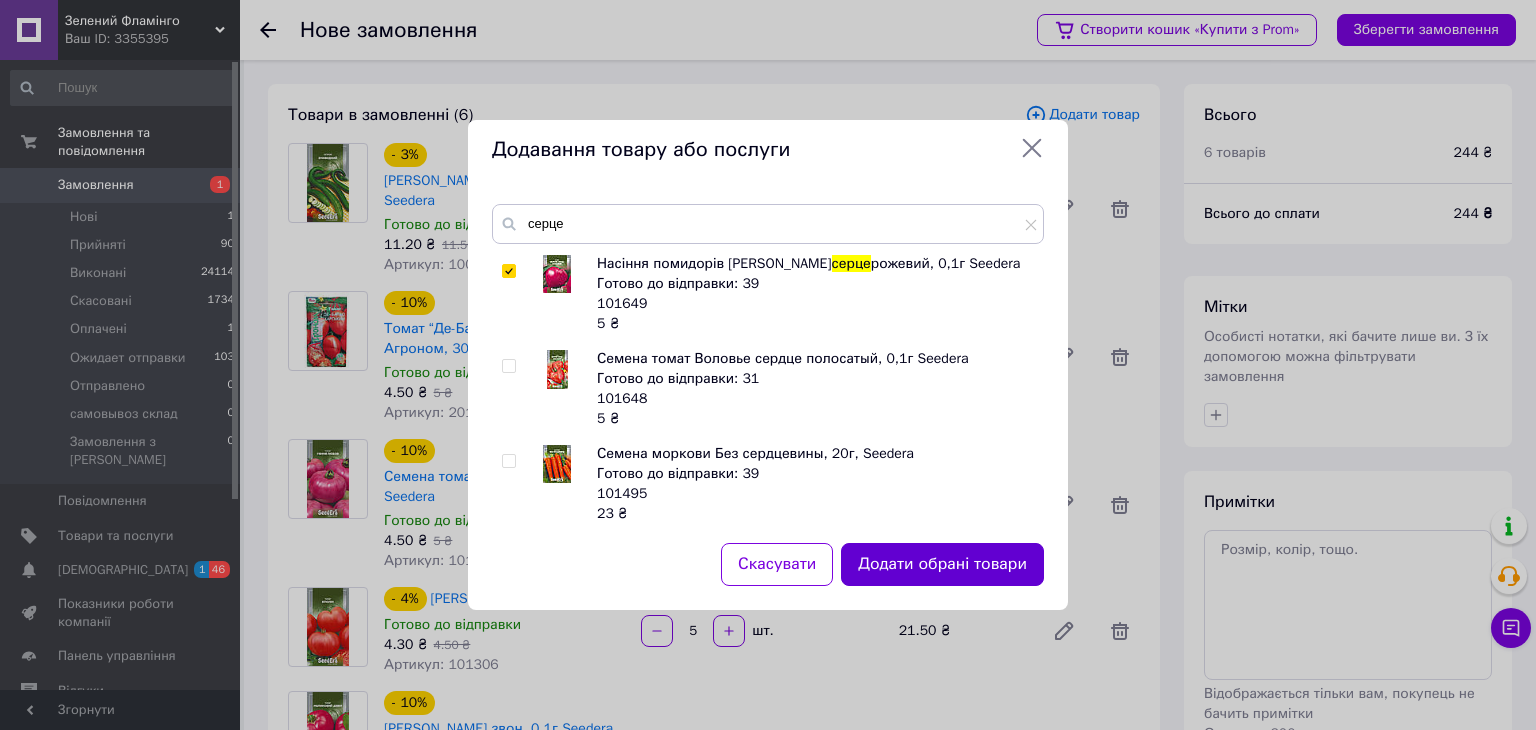 drag, startPoint x: 972, startPoint y: 565, endPoint x: 764, endPoint y: 528, distance: 211.26524 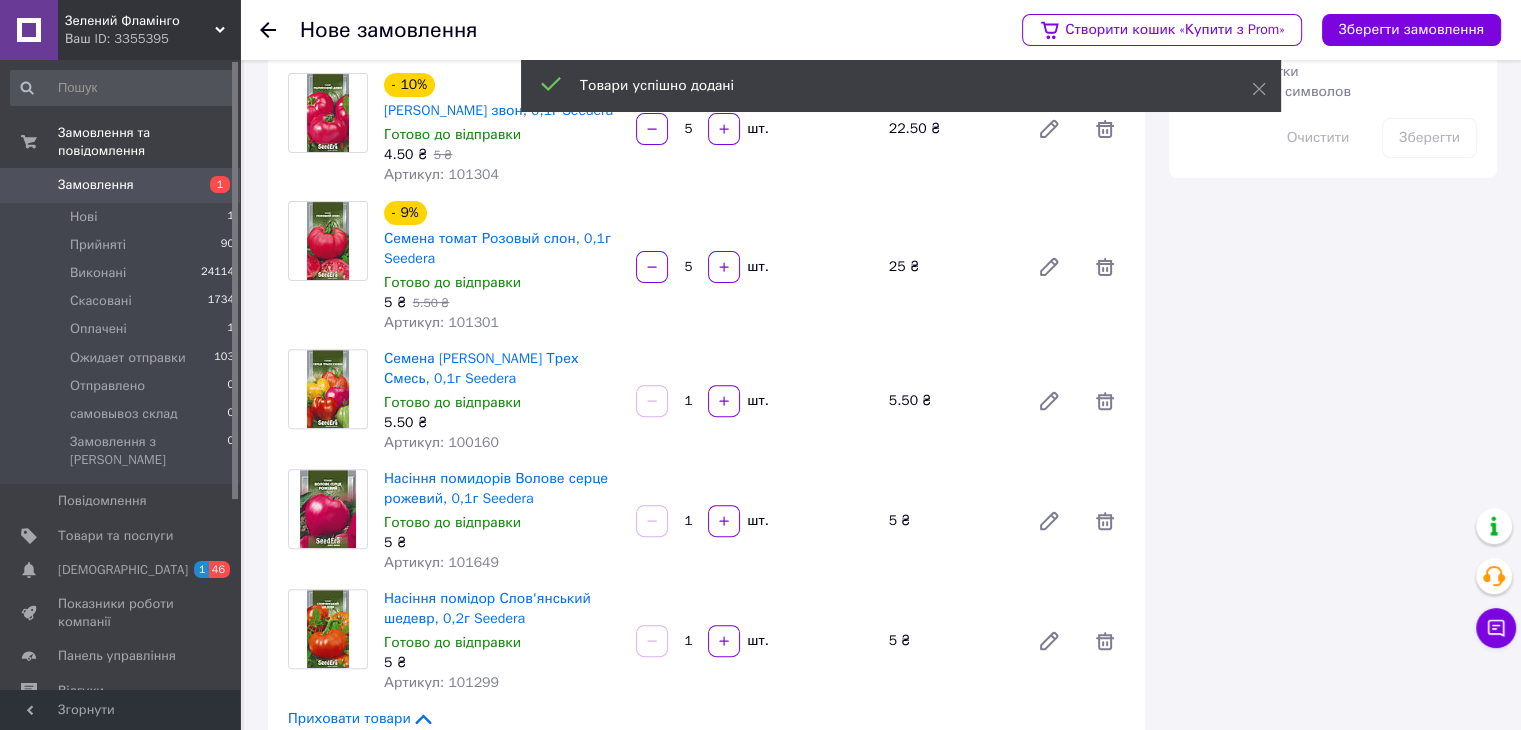 scroll, scrollTop: 800, scrollLeft: 0, axis: vertical 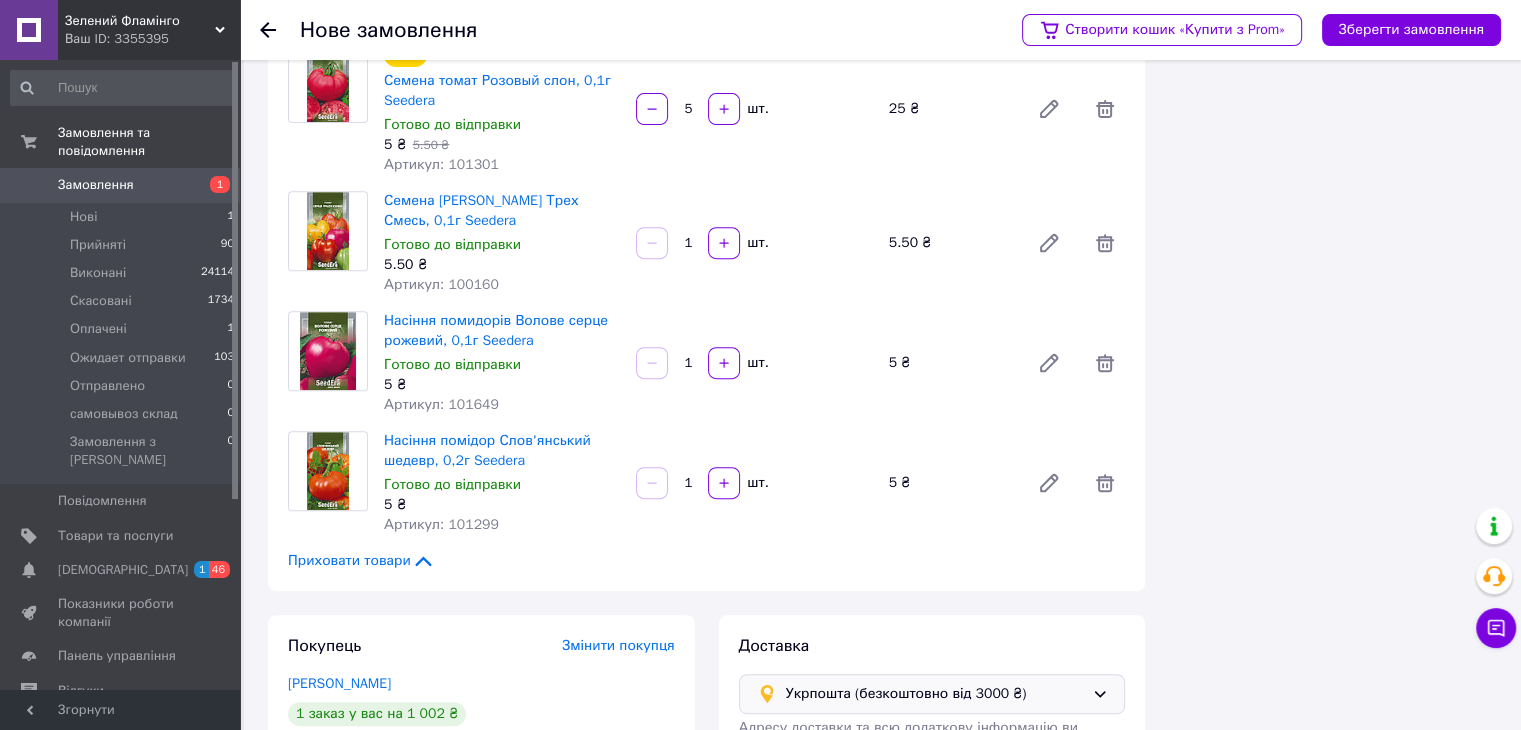 click on "1" at bounding box center (688, 243) 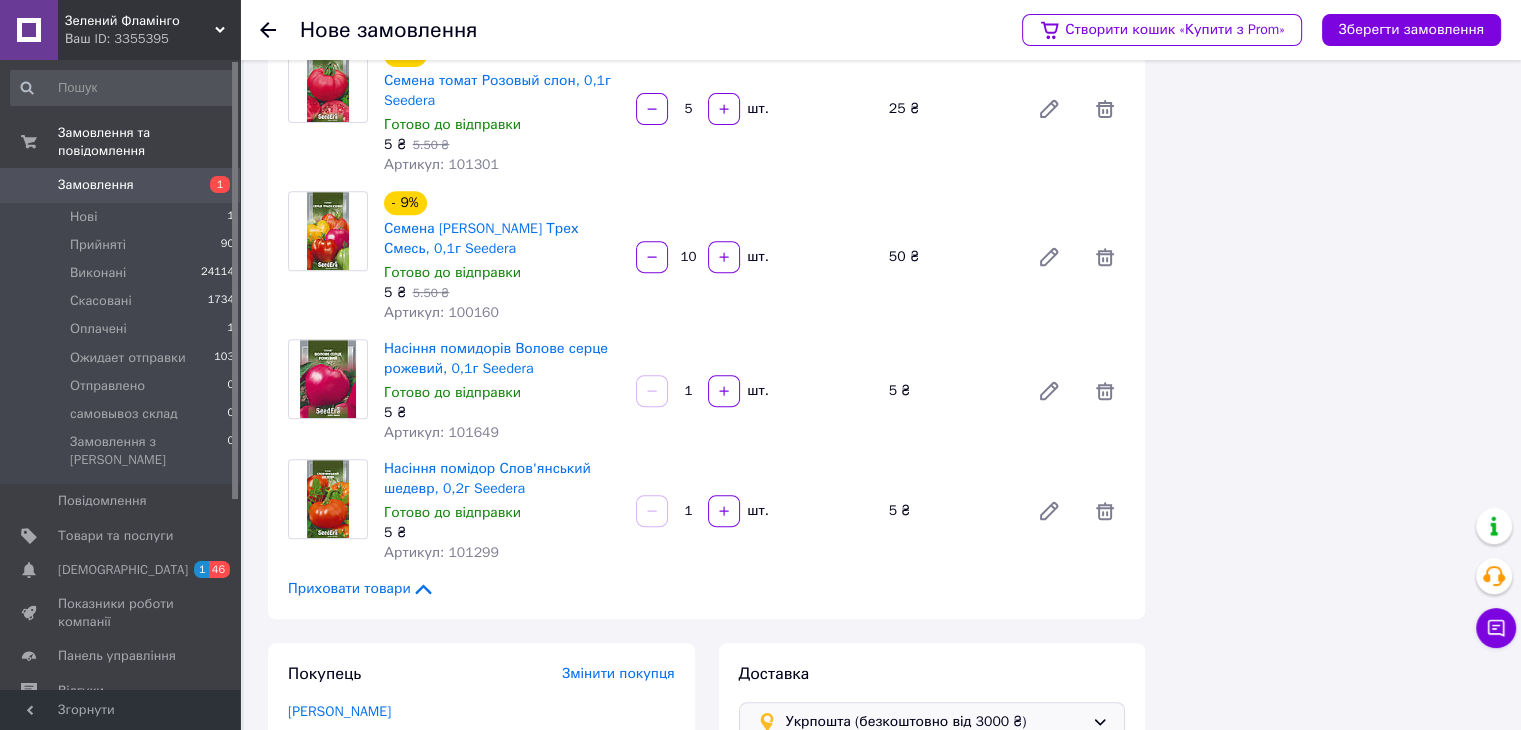 type on "10" 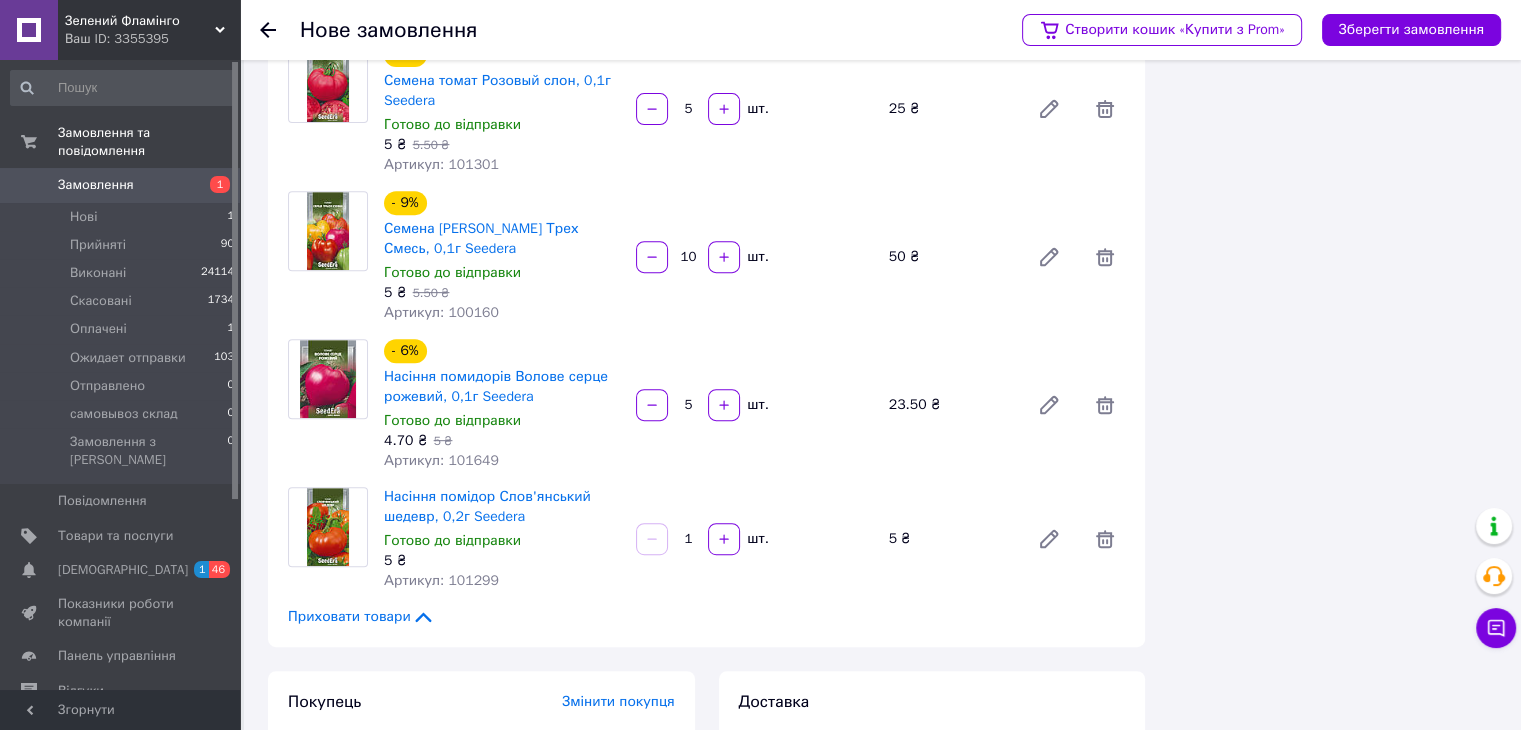 type on "5" 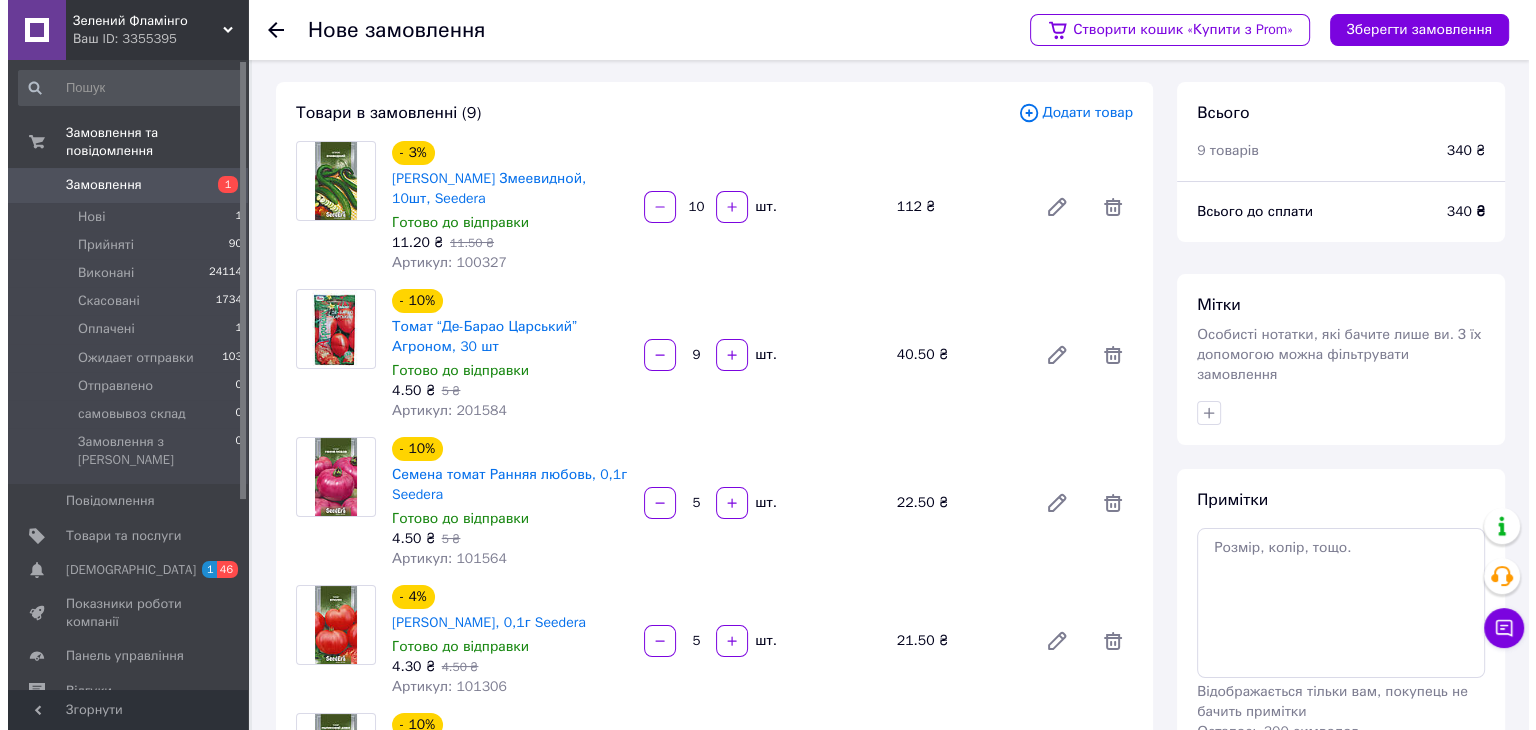scroll, scrollTop: 0, scrollLeft: 0, axis: both 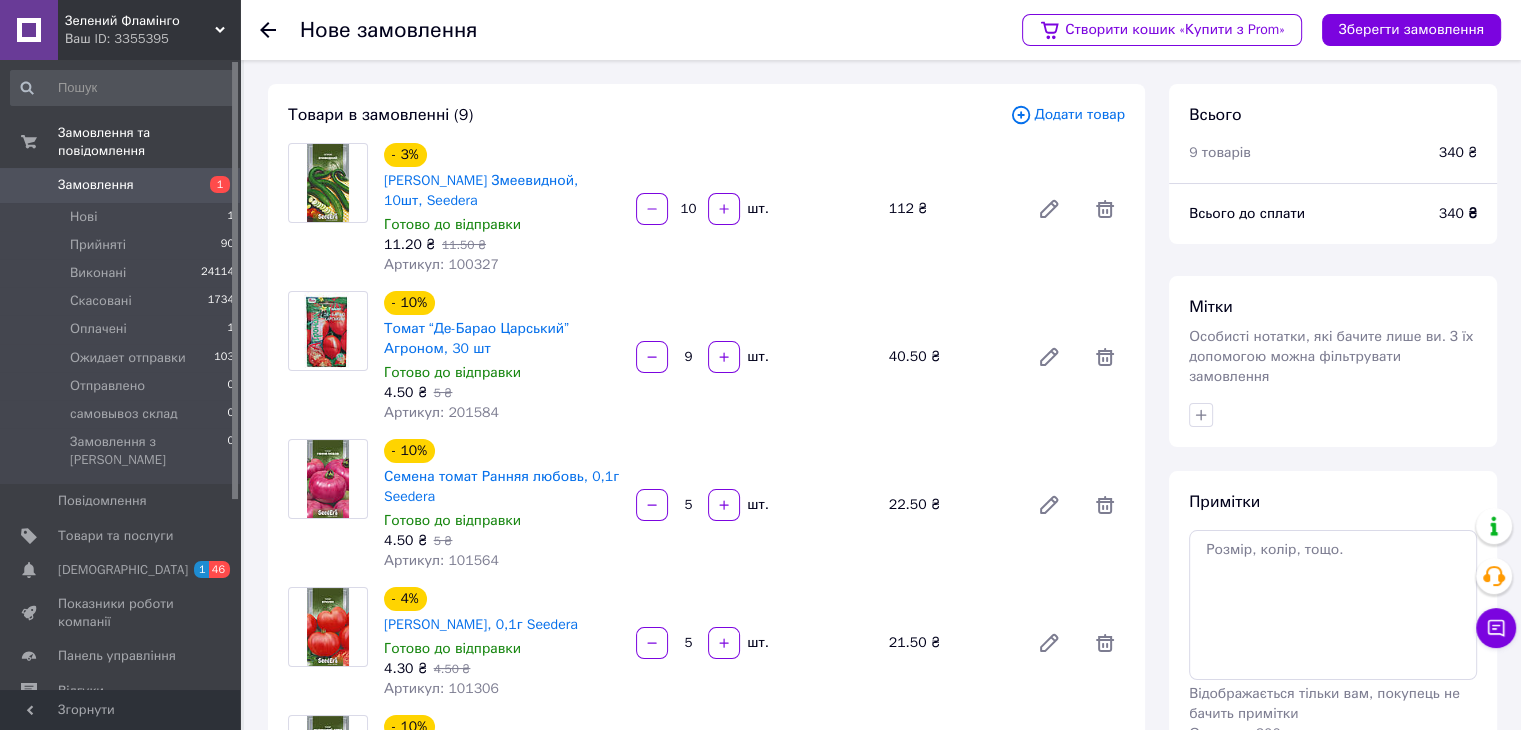 type on "5" 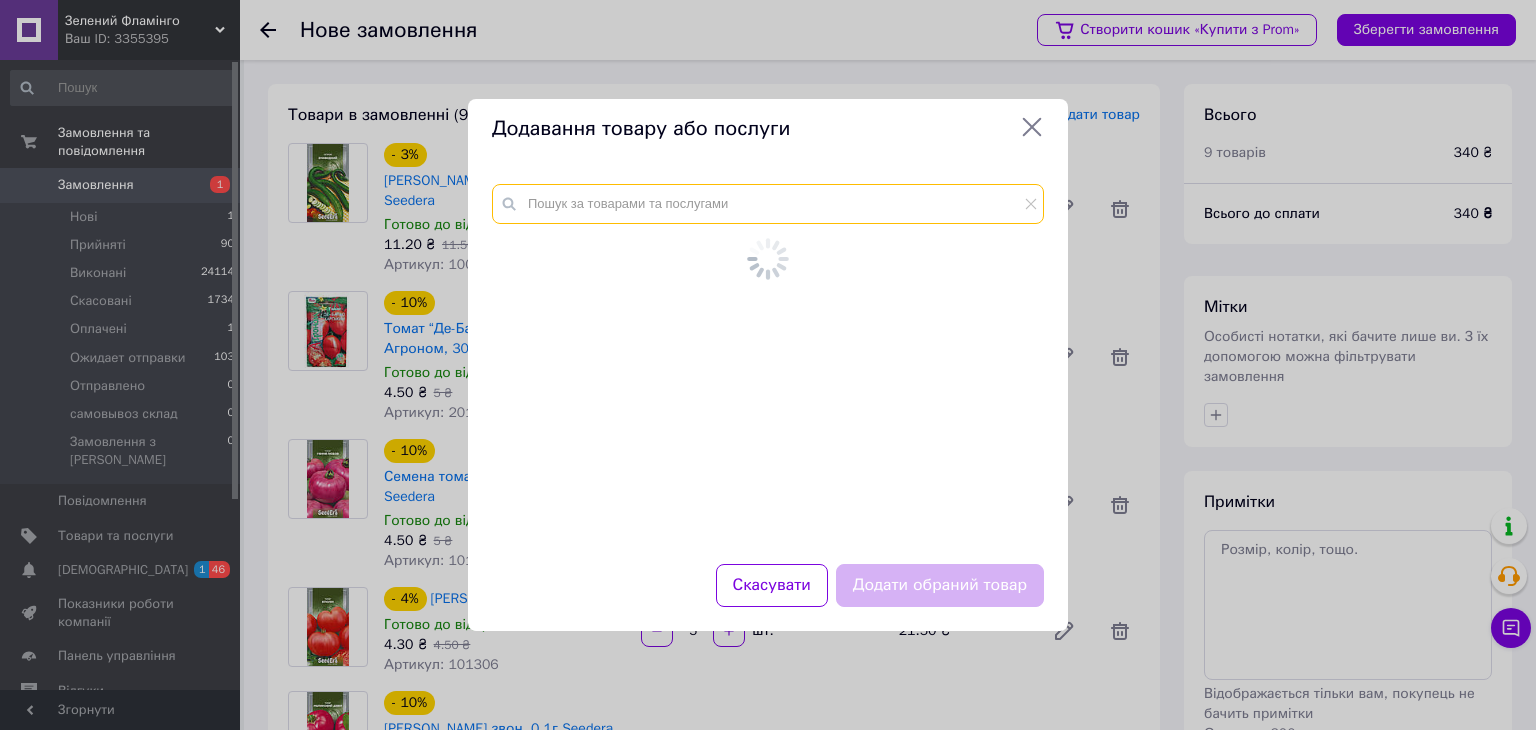 click at bounding box center (768, 204) 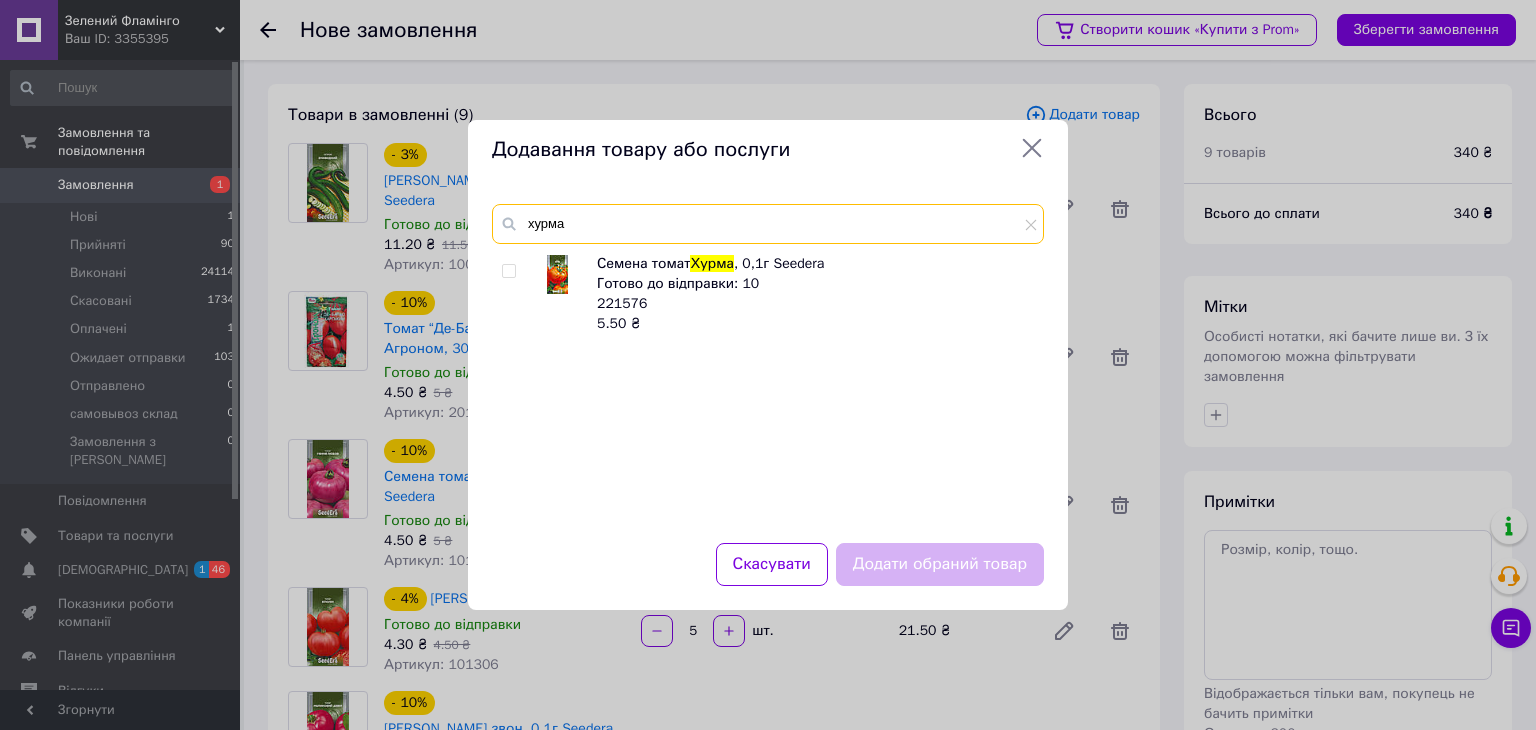 type on "хурма" 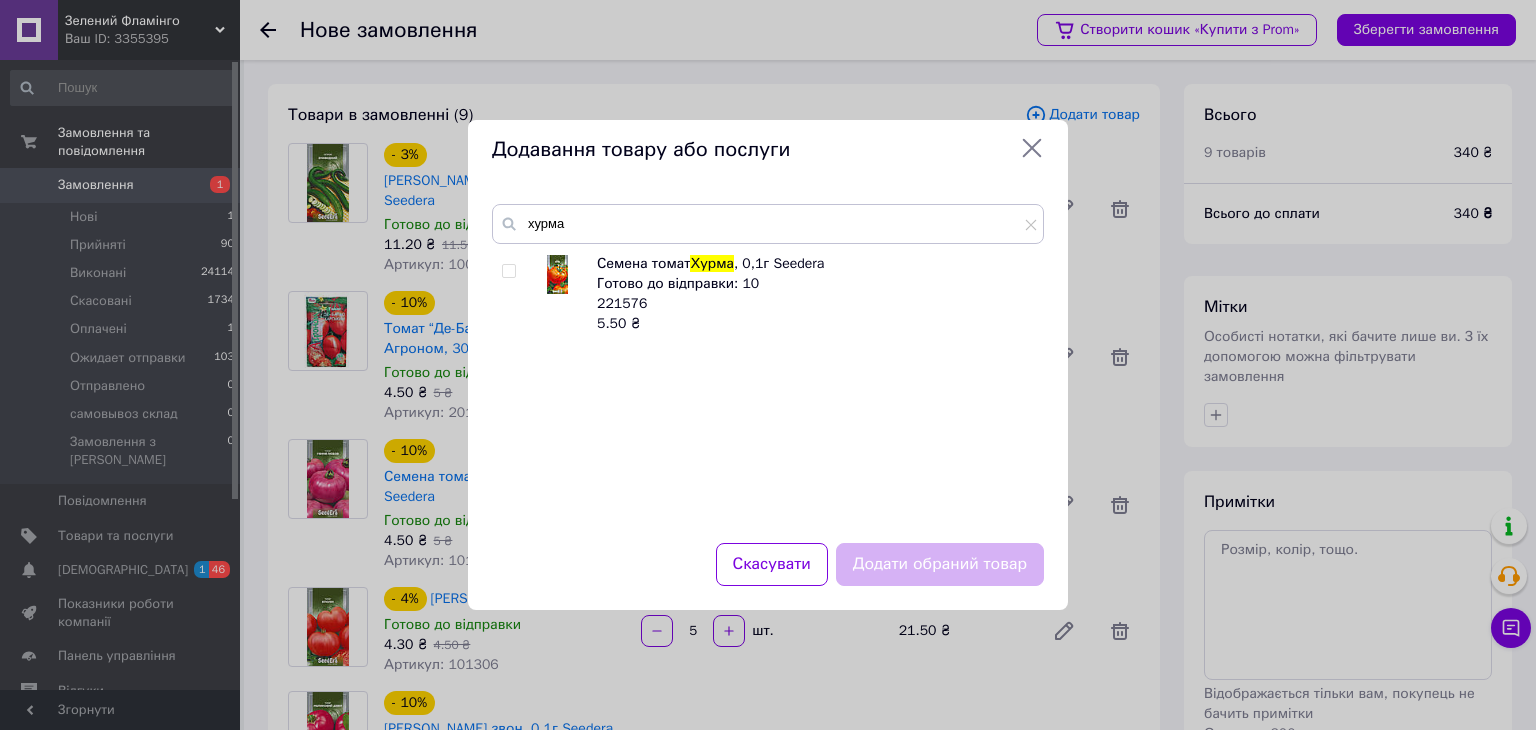 click at bounding box center [508, 271] 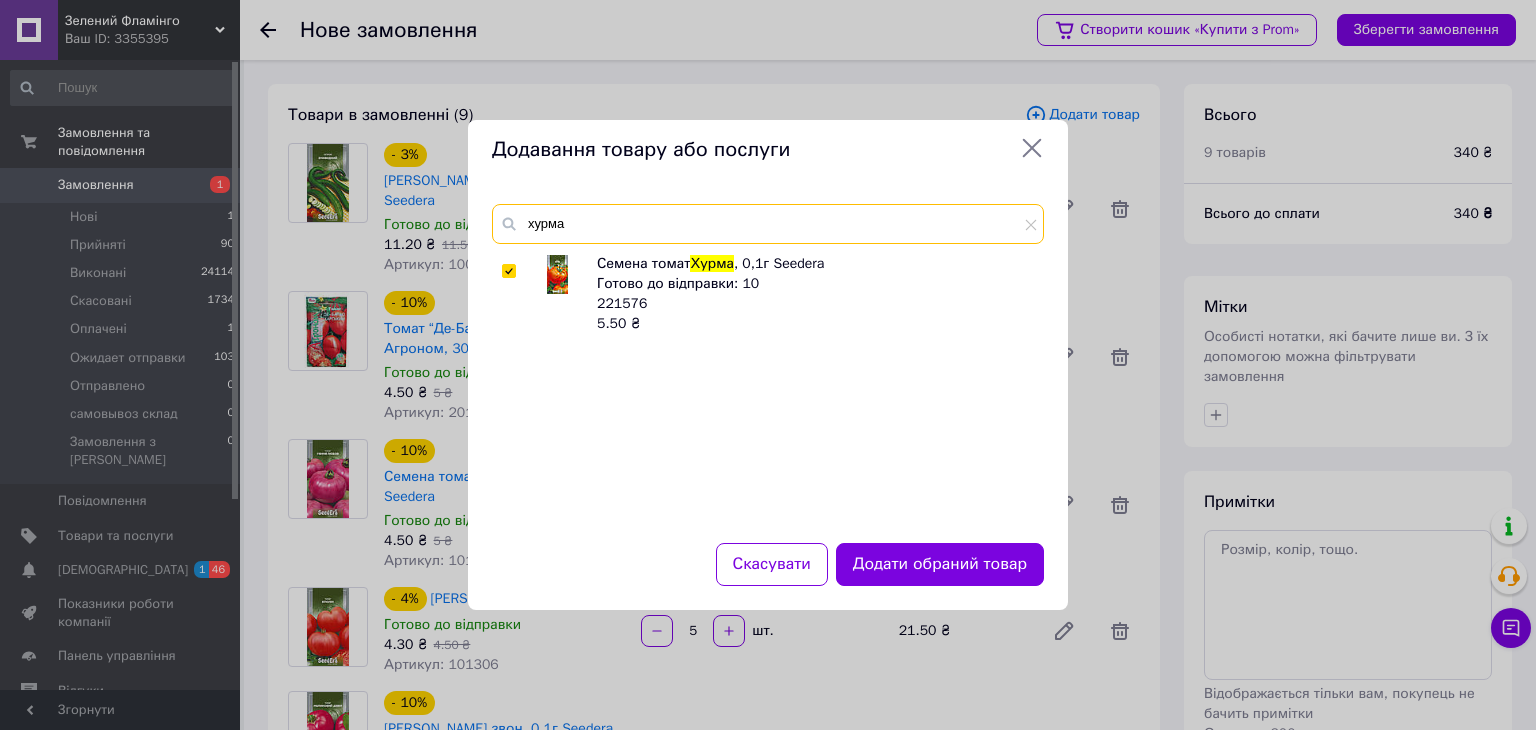 drag, startPoint x: 580, startPoint y: 221, endPoint x: 505, endPoint y: 225, distance: 75.10659 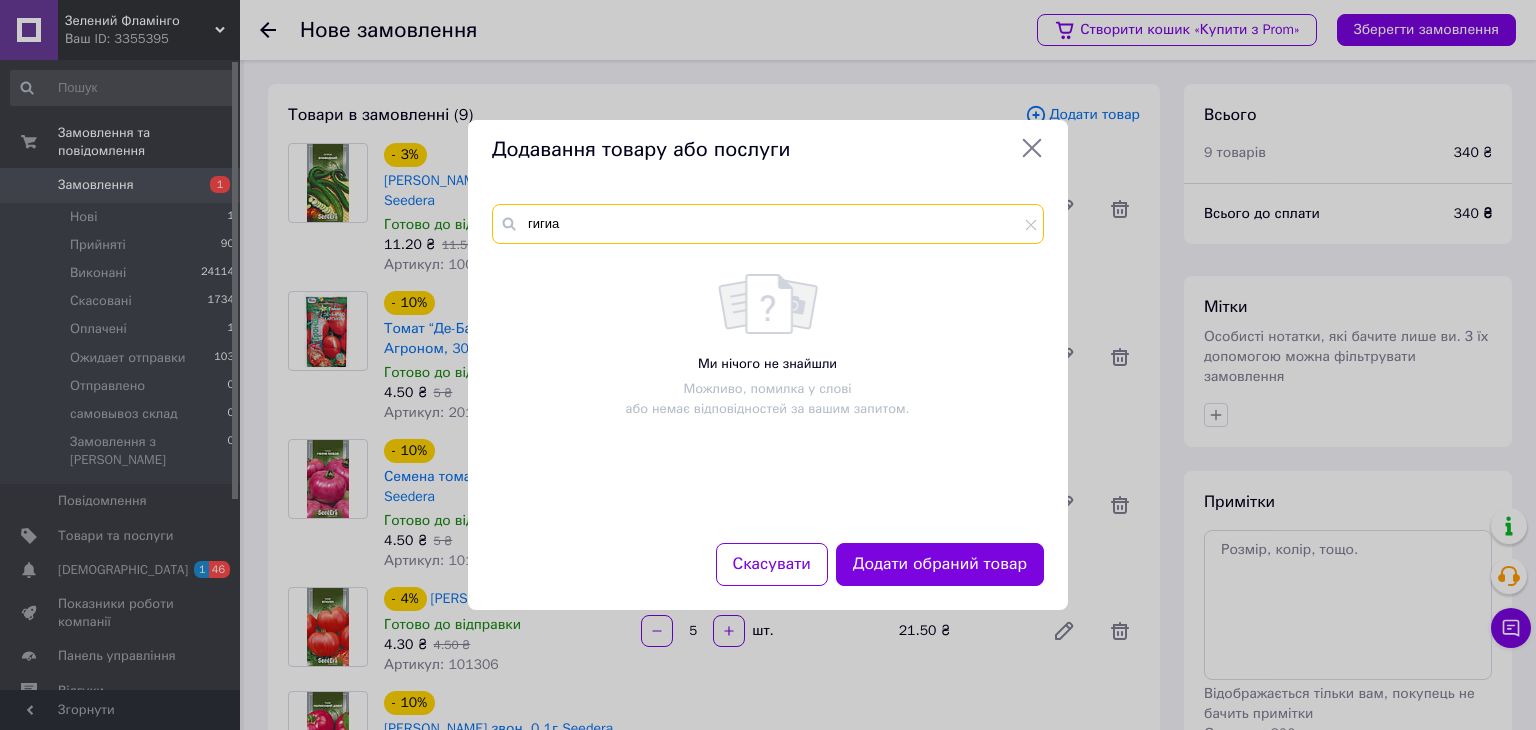 click on "гигиа" at bounding box center (768, 224) 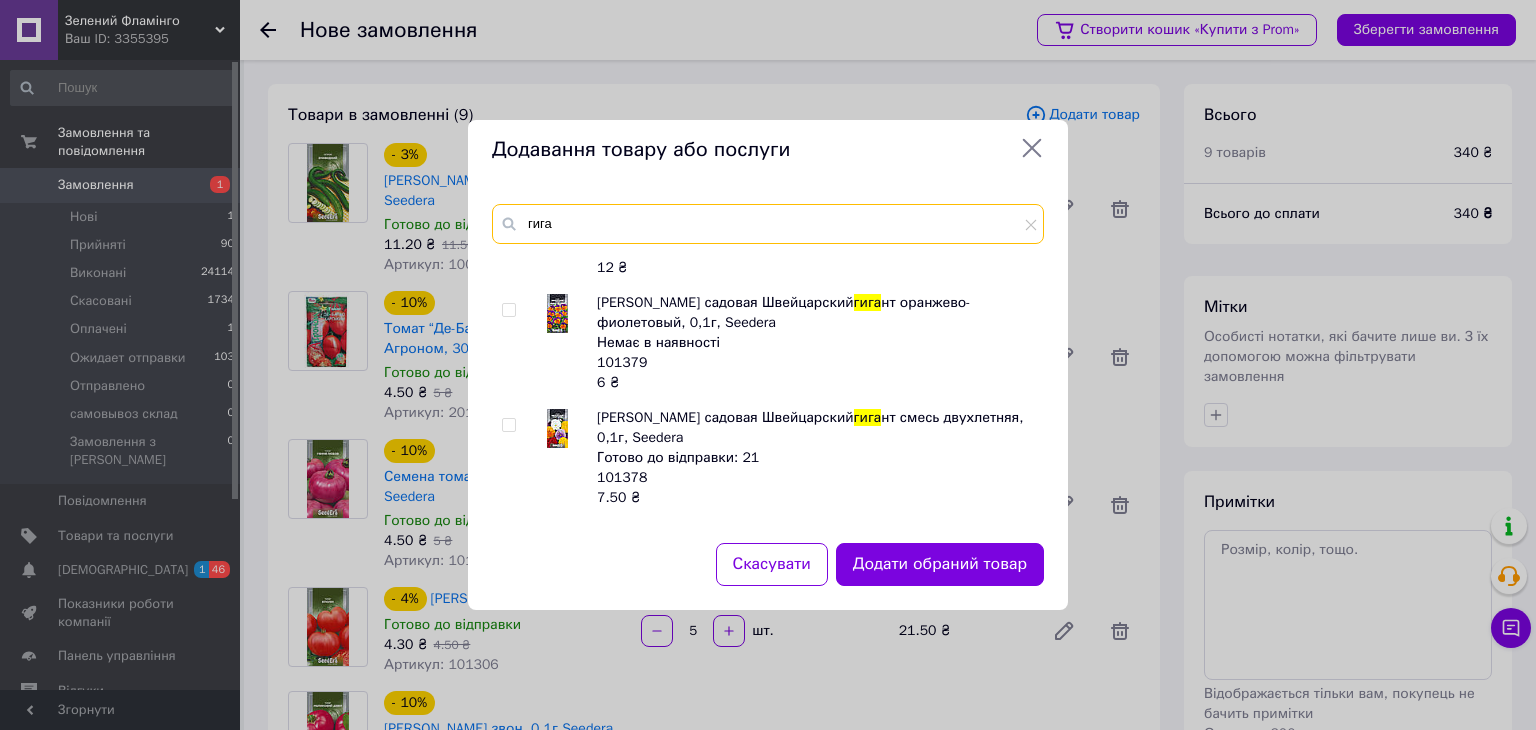 scroll, scrollTop: 0, scrollLeft: 0, axis: both 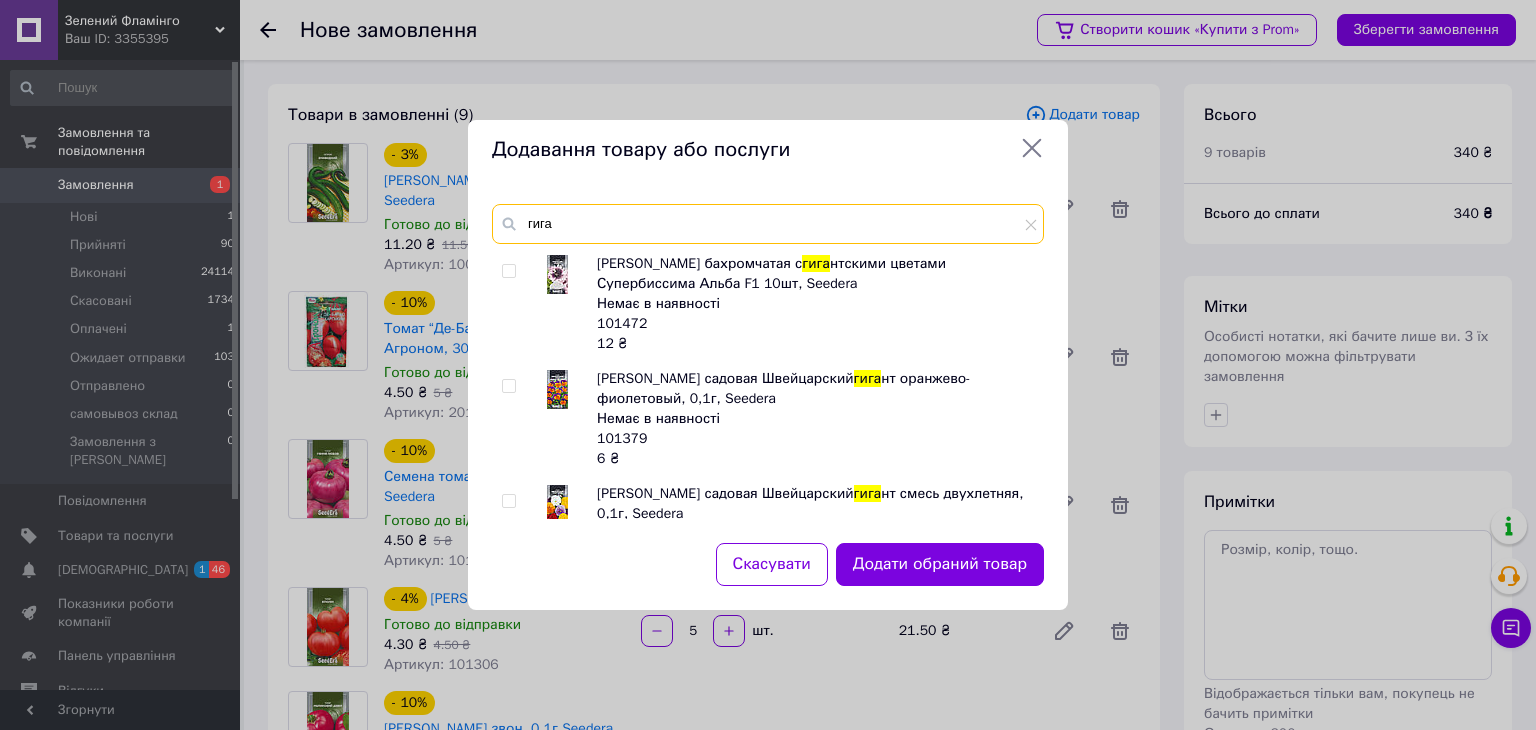 click on "гига" at bounding box center [768, 224] 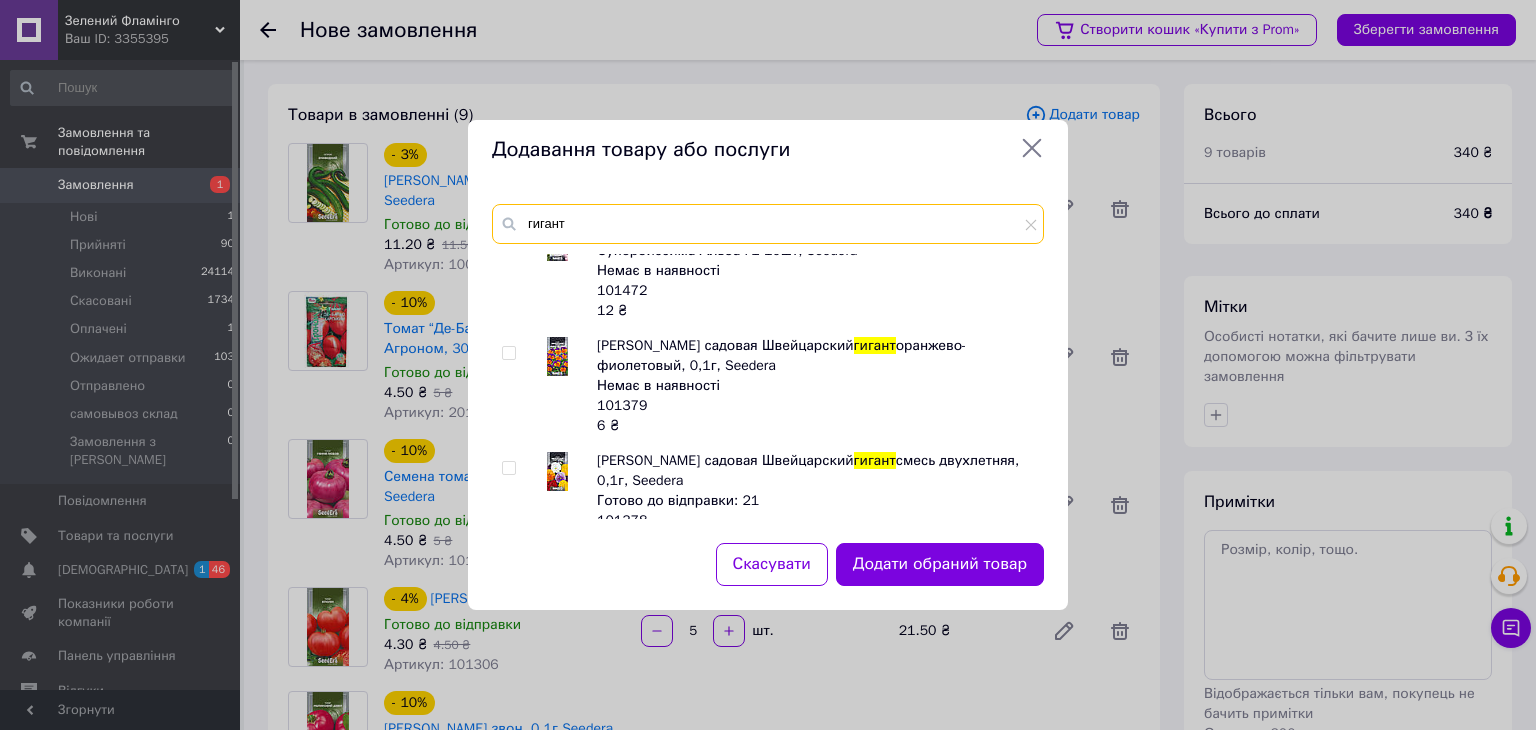 scroll, scrollTop: 0, scrollLeft: 0, axis: both 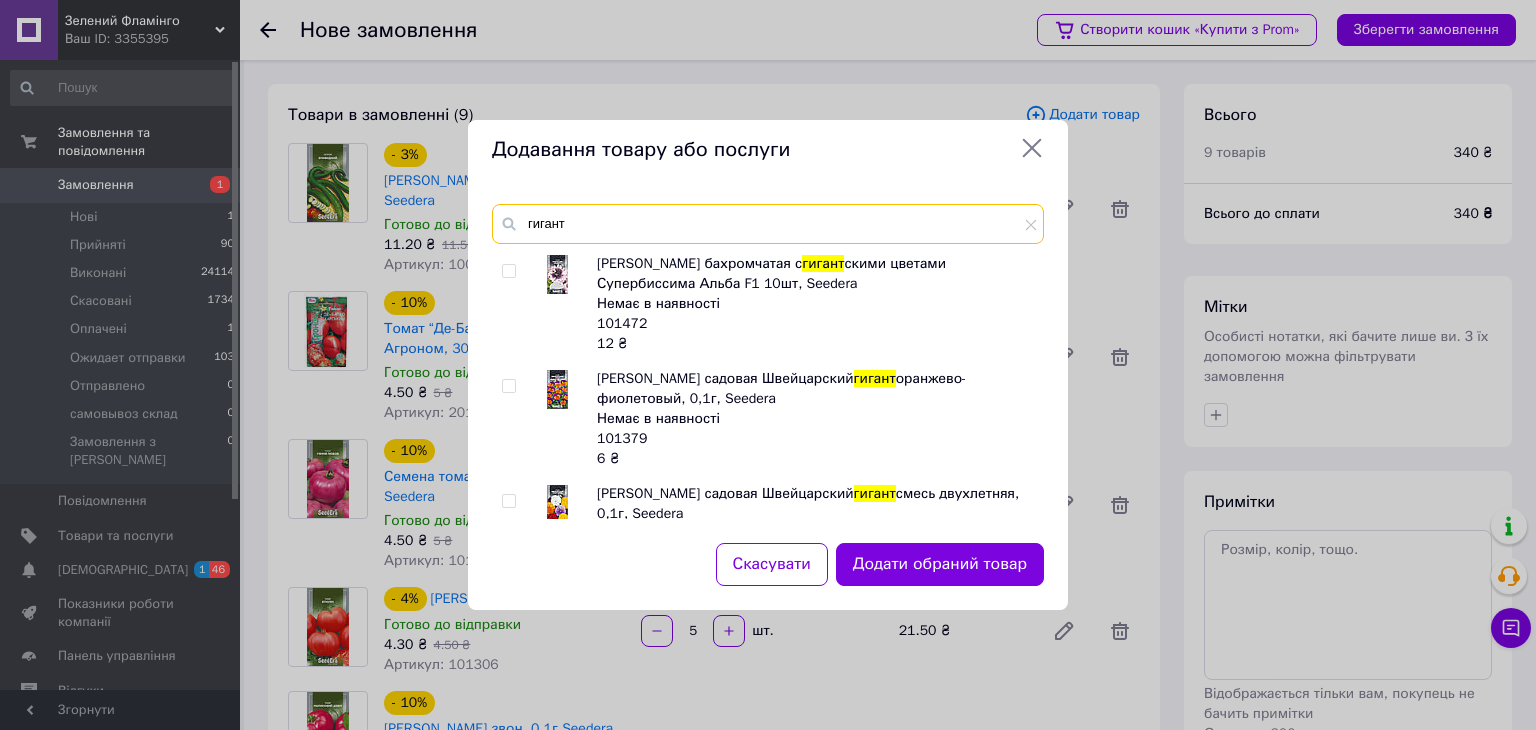 drag, startPoint x: 557, startPoint y: 225, endPoint x: 617, endPoint y: 233, distance: 60.530983 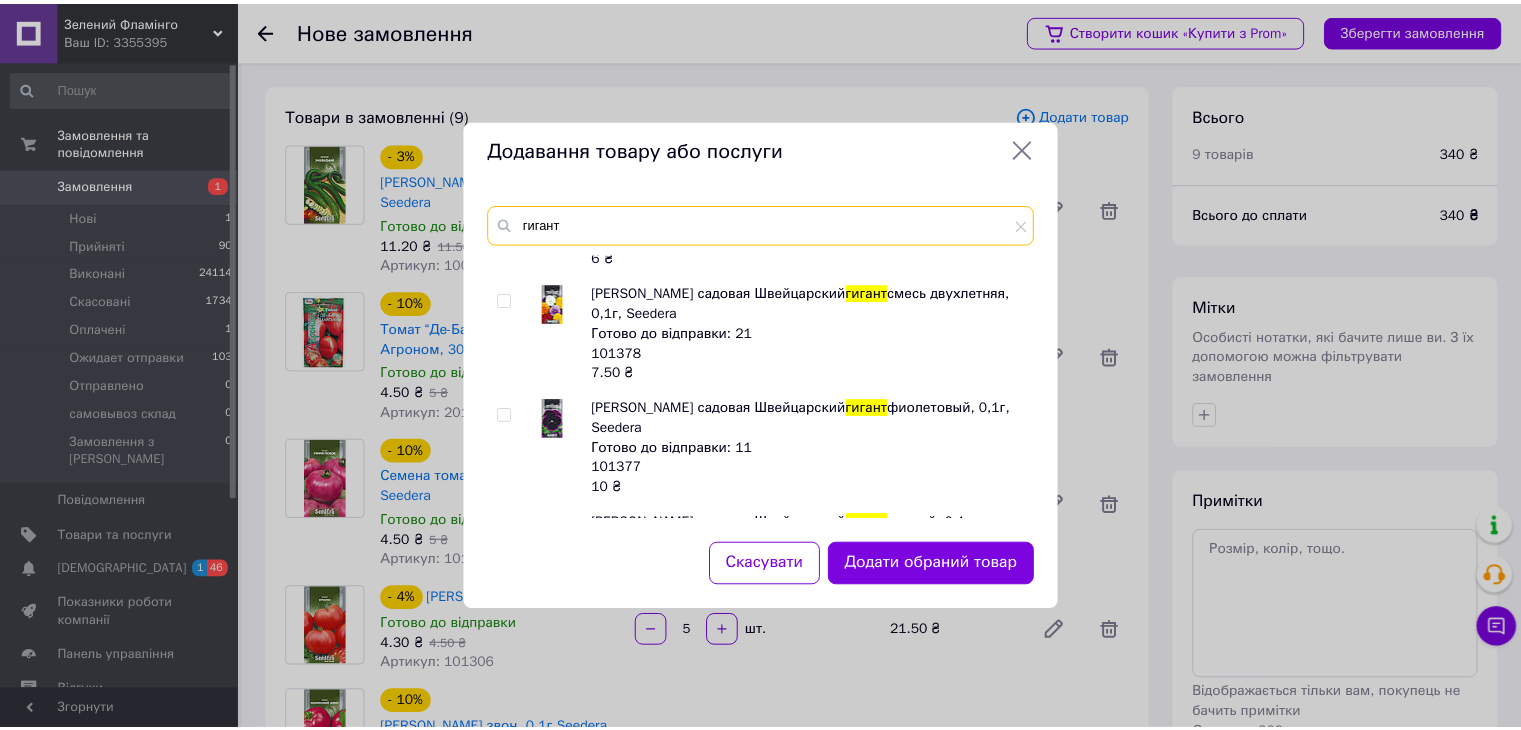 scroll, scrollTop: 0, scrollLeft: 0, axis: both 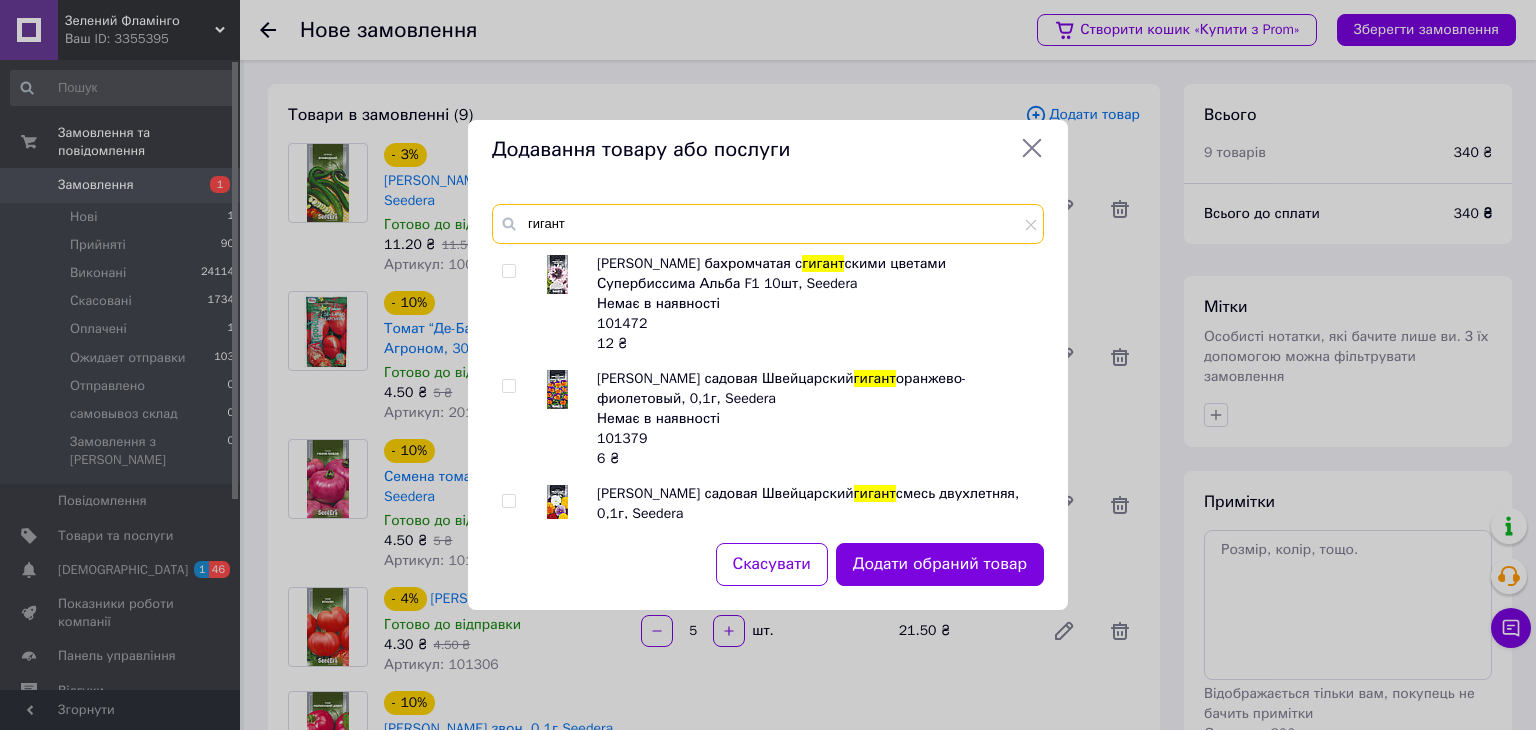 click on "гигант" at bounding box center [768, 224] 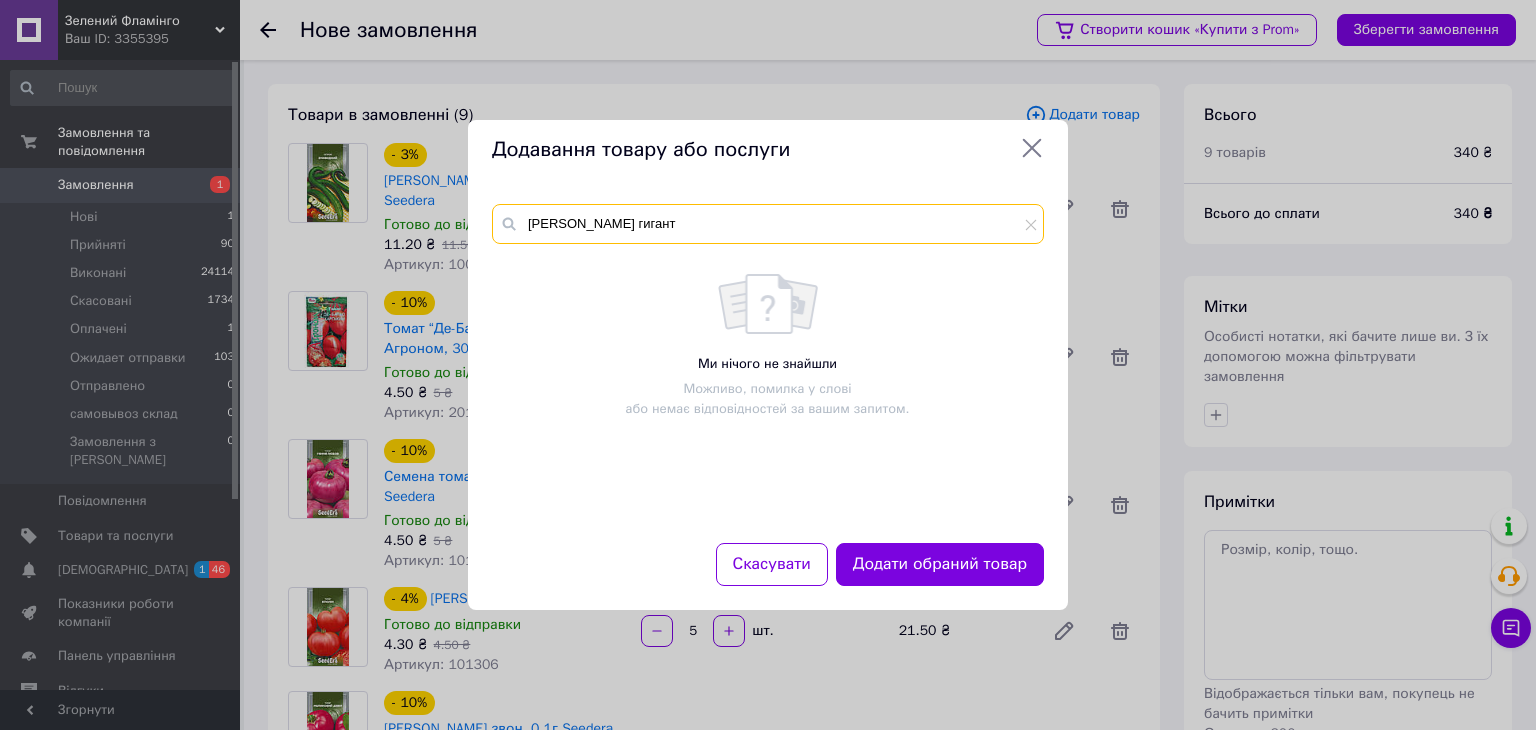 click on "черний гигант" at bounding box center [768, 224] 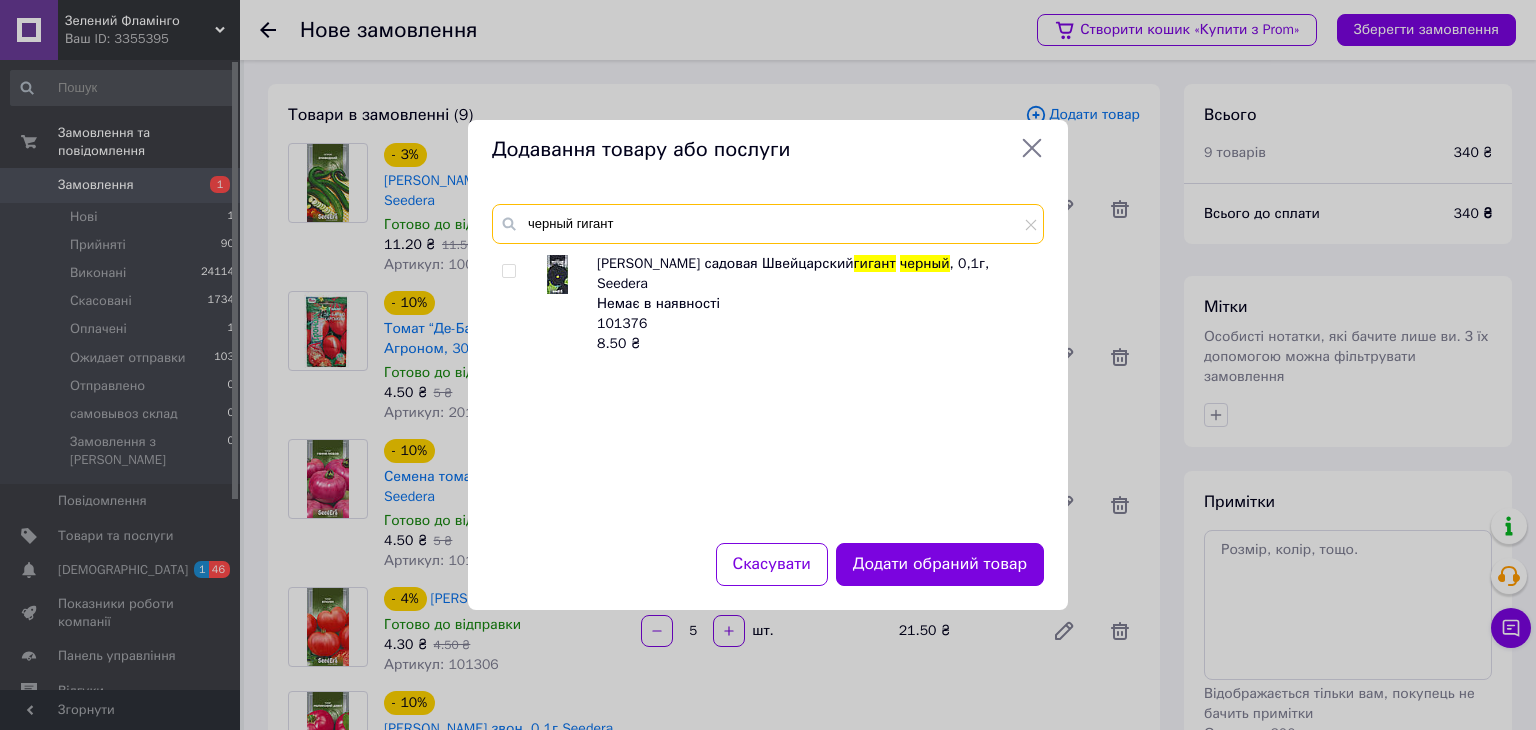 drag, startPoint x: 646, startPoint y: 222, endPoint x: 580, endPoint y: 235, distance: 67.26812 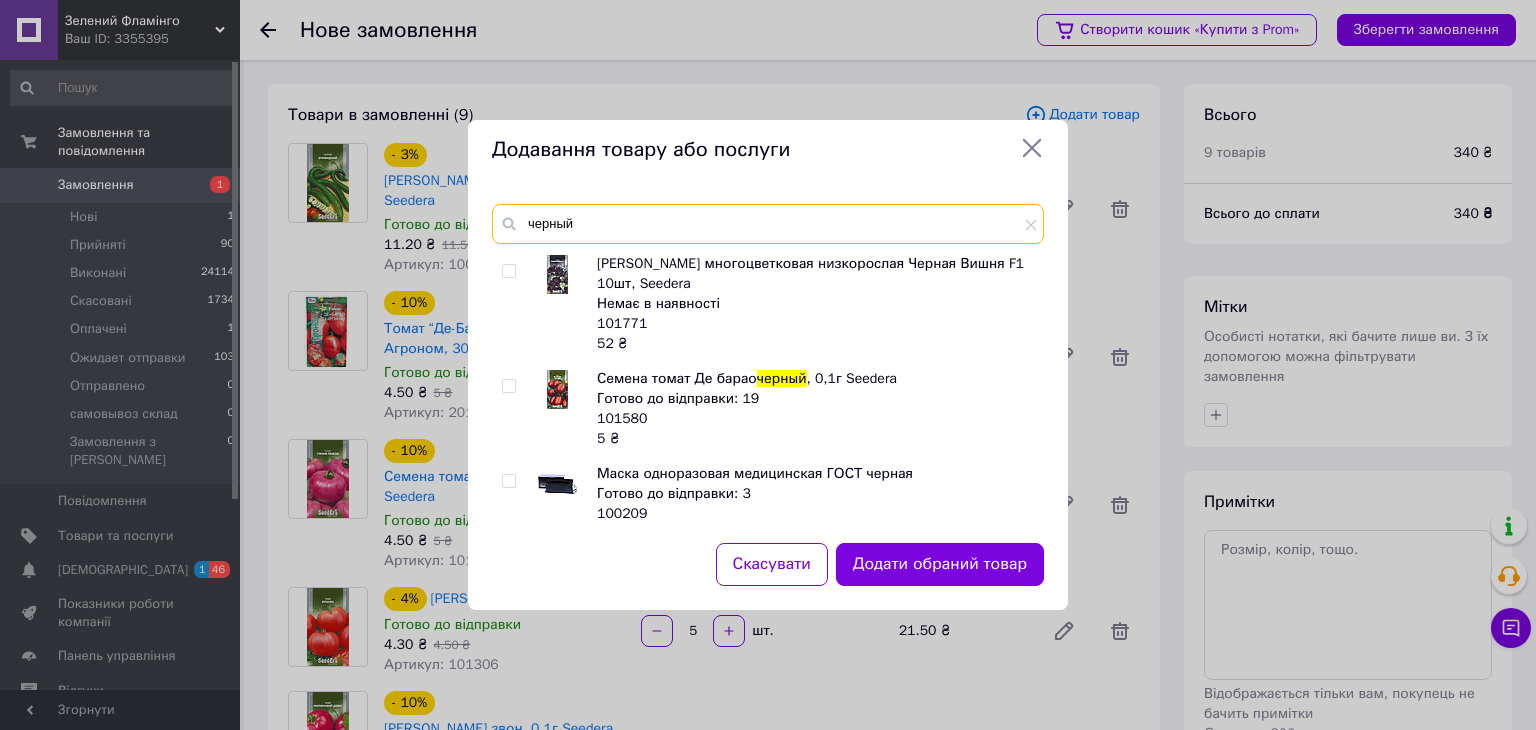 type on "черный" 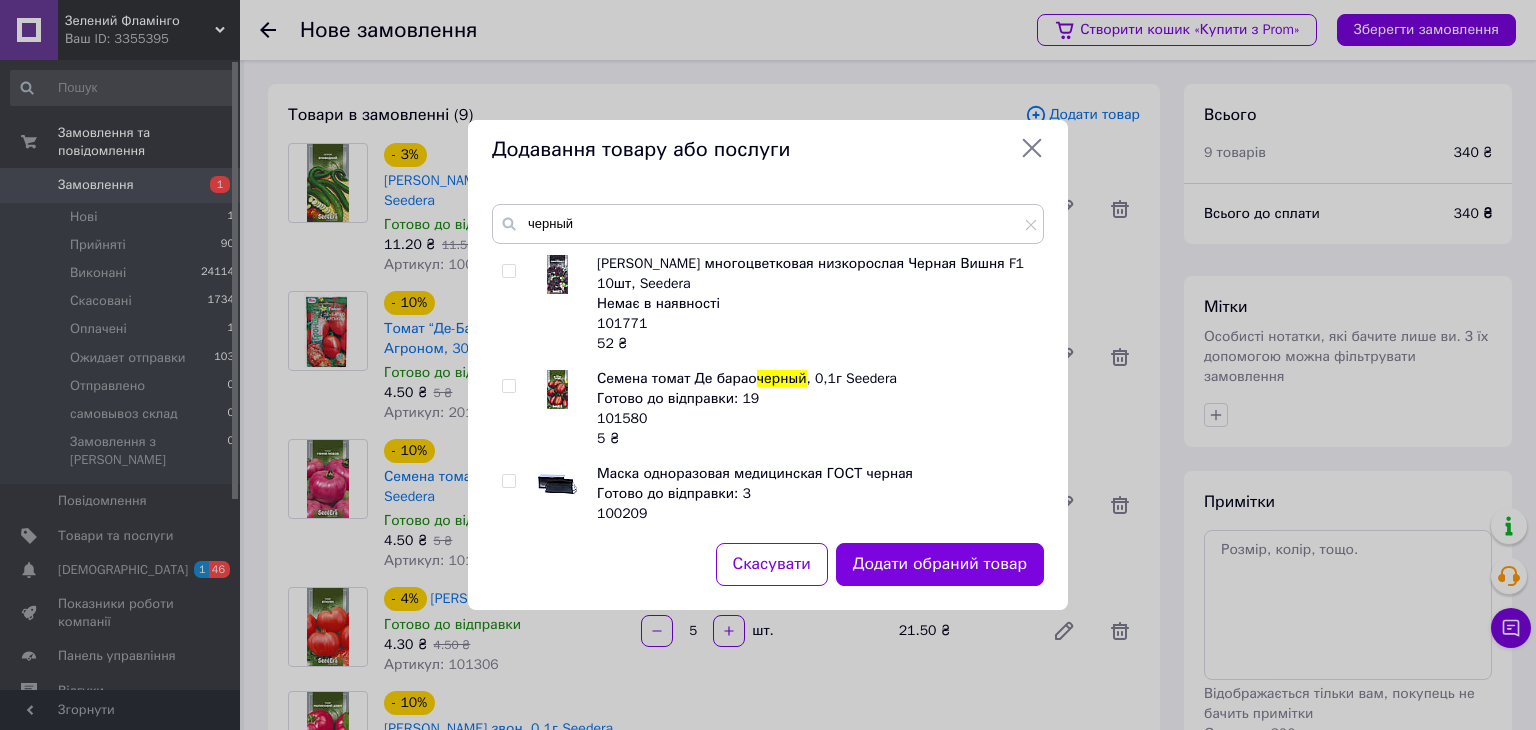 click at bounding box center (508, 386) 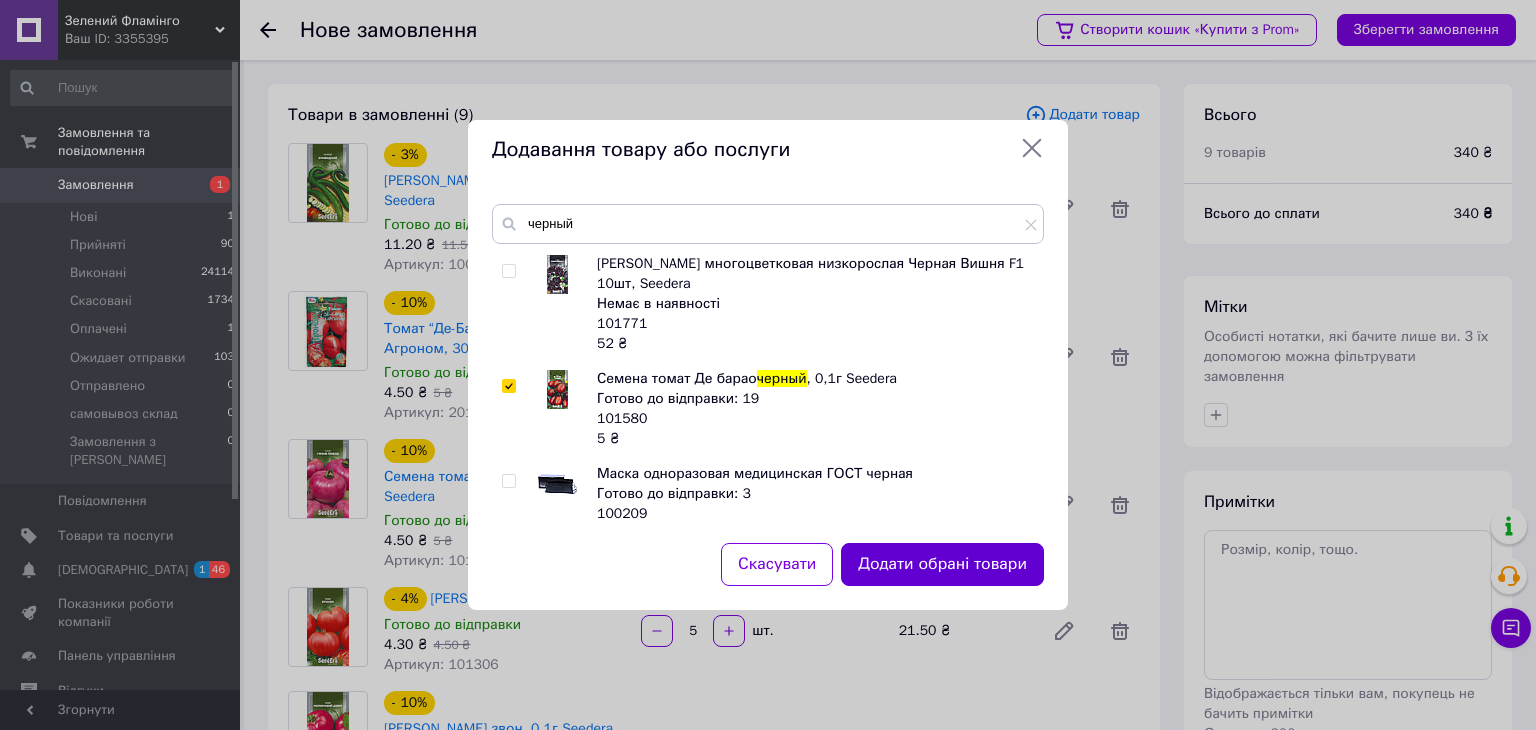 click on "Додати обрані товари" at bounding box center (942, 564) 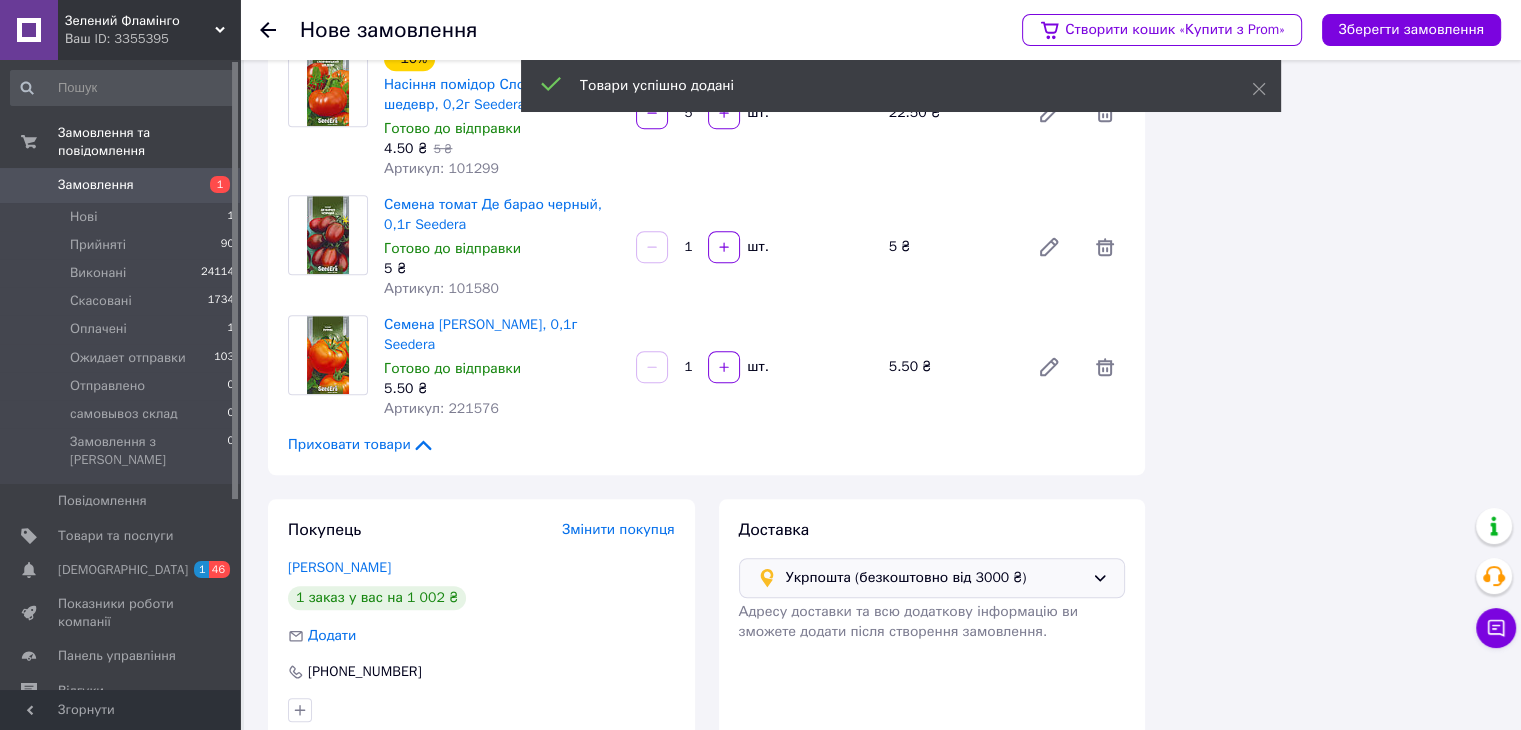 scroll, scrollTop: 1227, scrollLeft: 0, axis: vertical 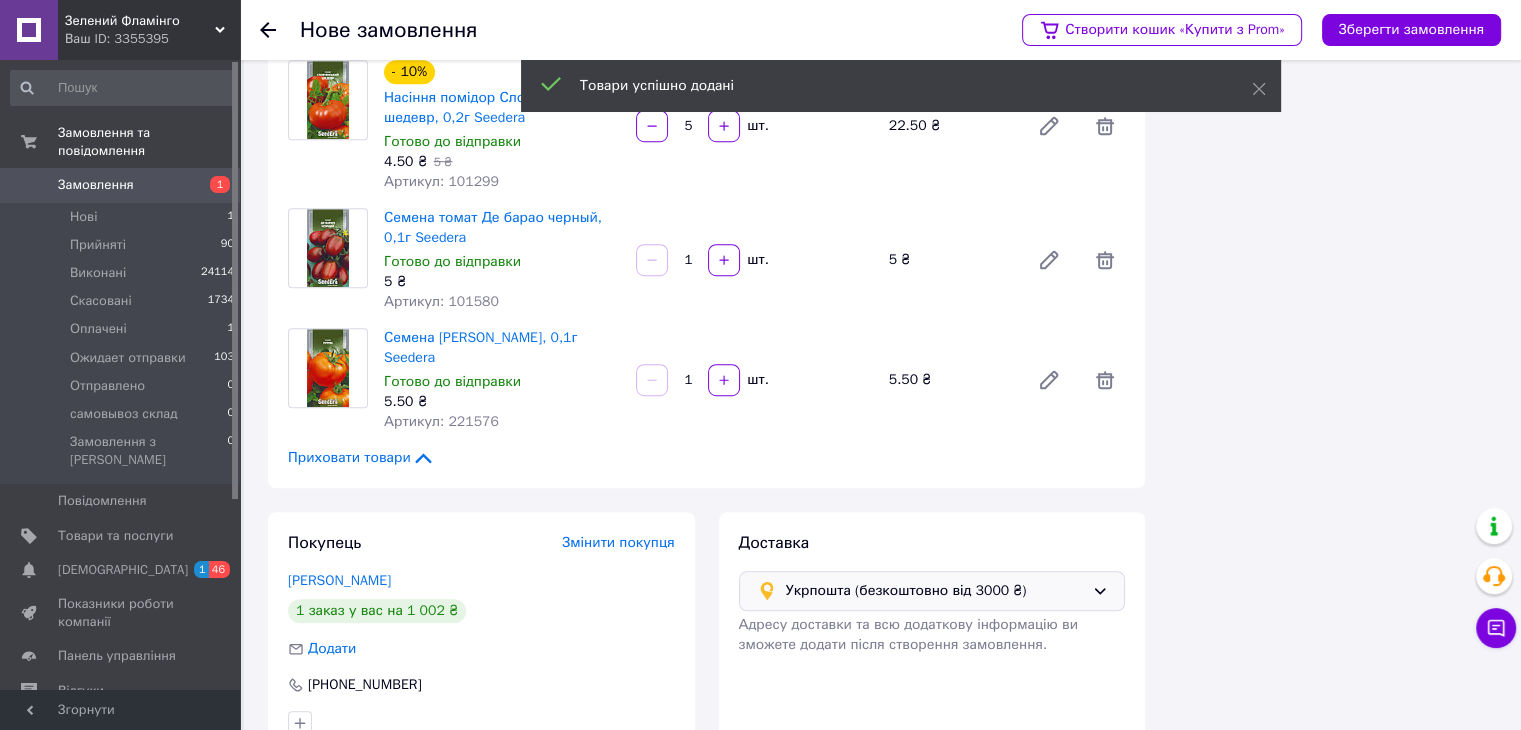 drag, startPoint x: 697, startPoint y: 293, endPoint x: 683, endPoint y: 293, distance: 14 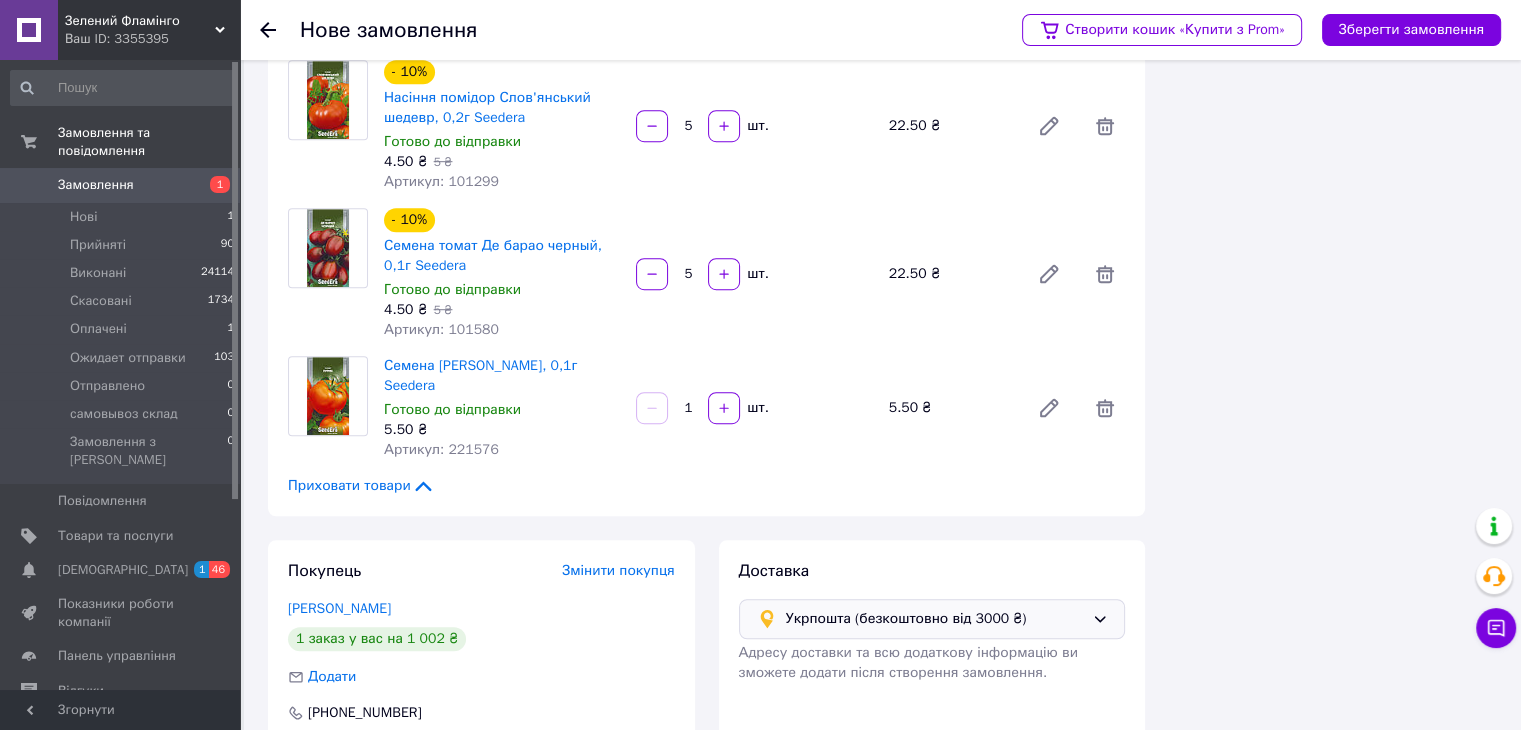 type on "5" 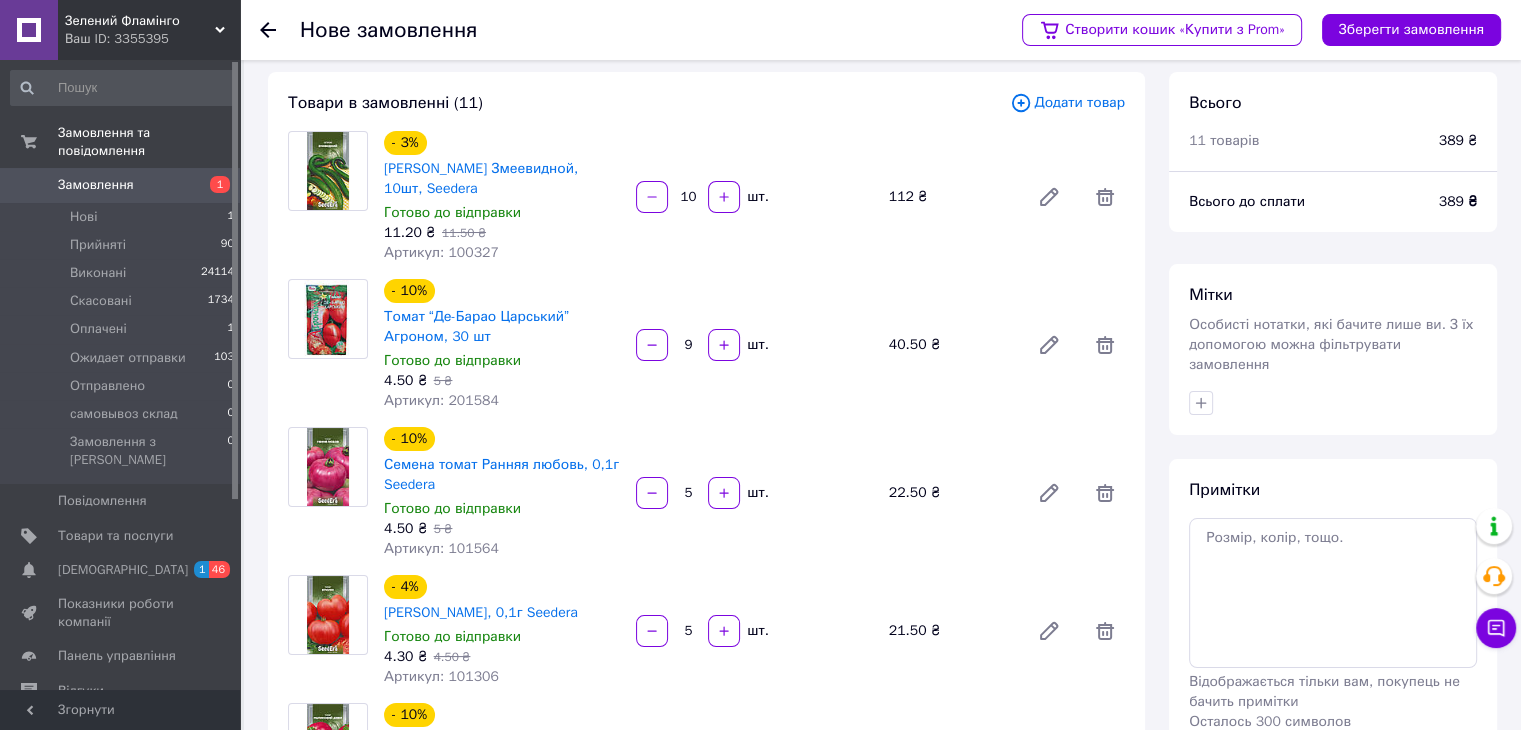 scroll, scrollTop: 0, scrollLeft: 0, axis: both 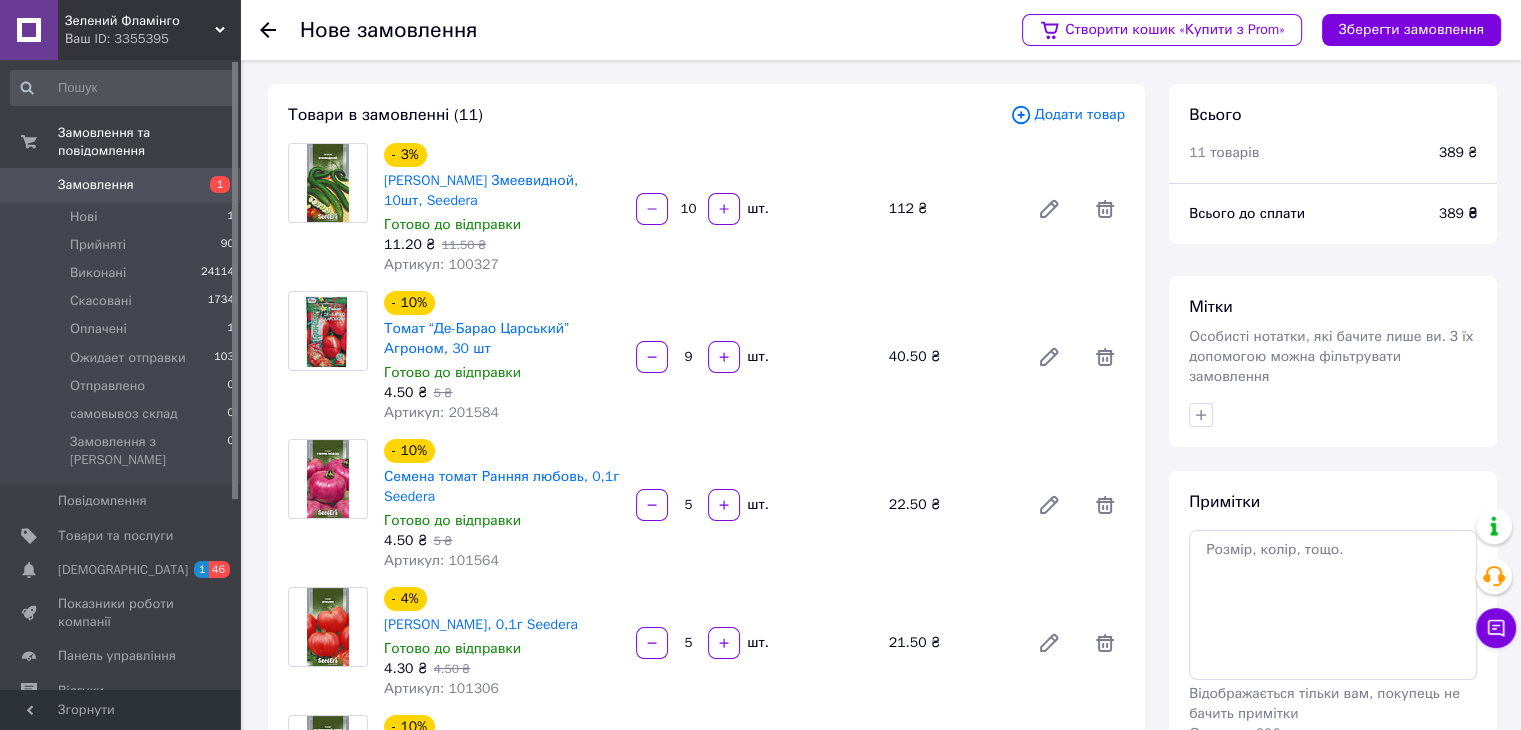 type on "5" 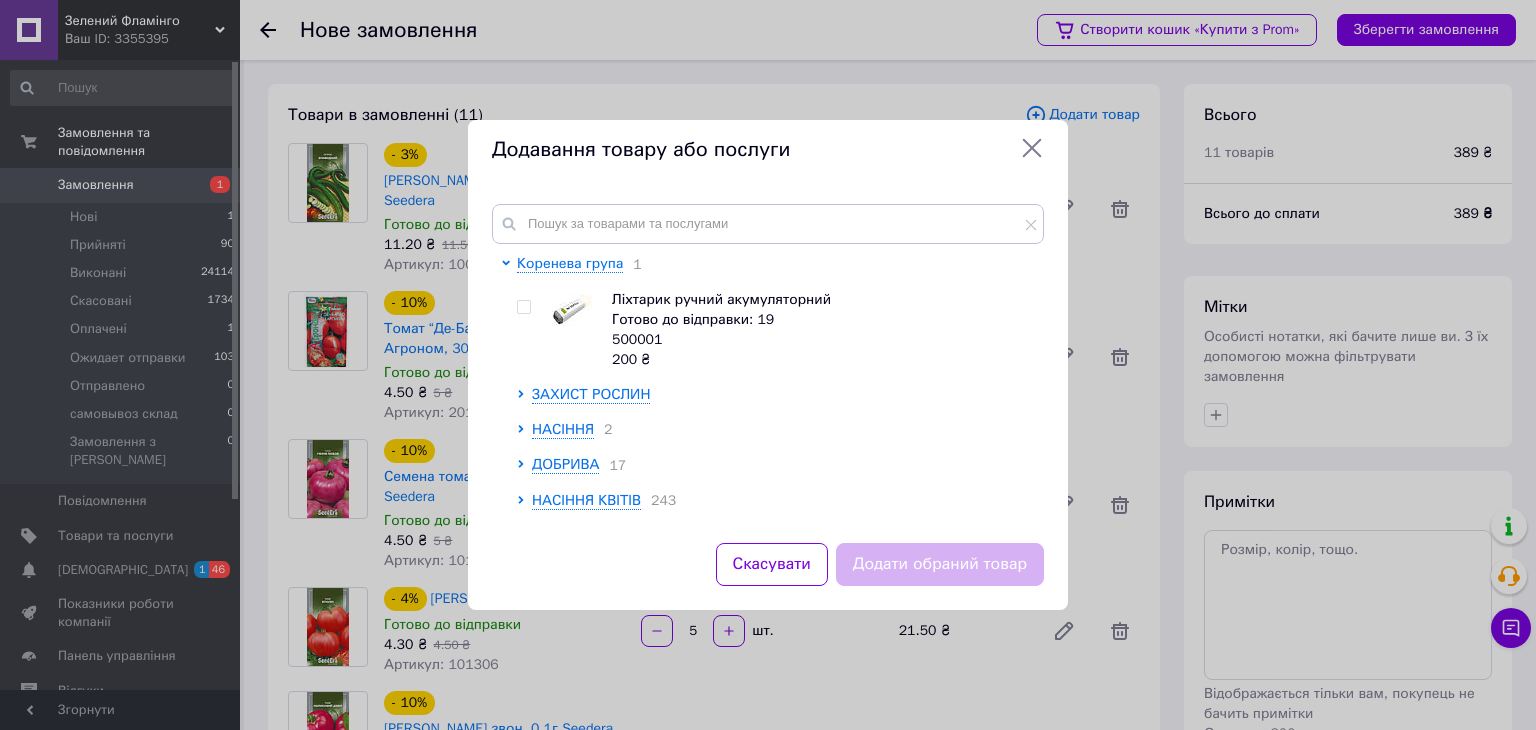 click on "Коренева група 1 Ліхтарик ручний акумуляторний Готово до відправки: 19 500001 200   ₴ ЗАХИСТ РОСЛИН НАСІННЯ 2 ДОБРИВА 17 НАСІННЯ КВІТІВ 243 ТОВАРИ ДЛЯ РОЗСАДИ 3 БІОПРЕПАРАТИ 43 АКТИВАТОРИ, СТИМУЛЯТОРИ РОСЛИН 74 ДЕЗИНСЕКТОРИ ДЛЯ ЗНИЩЕННЯ ПОБУТОВИХ КОМАХ 64   УСЕ ДЛЯ ЗАСМАГИ У СОЛЯРІЇ 1 ЗАСОБИ ВІД ГРИЗУНІВ 26 ГРУНТОВІ СУМІШІ, СУБСТРАТИ 75 ІНВЕНТАР ДЛЯ САДУ ТА ГОРОДУ 8 ФІТООСВІТЛЕННЯ 21 НАСІННЯ ТРАВИ ГАЗОННОЇ 14" at bounding box center (768, 361) 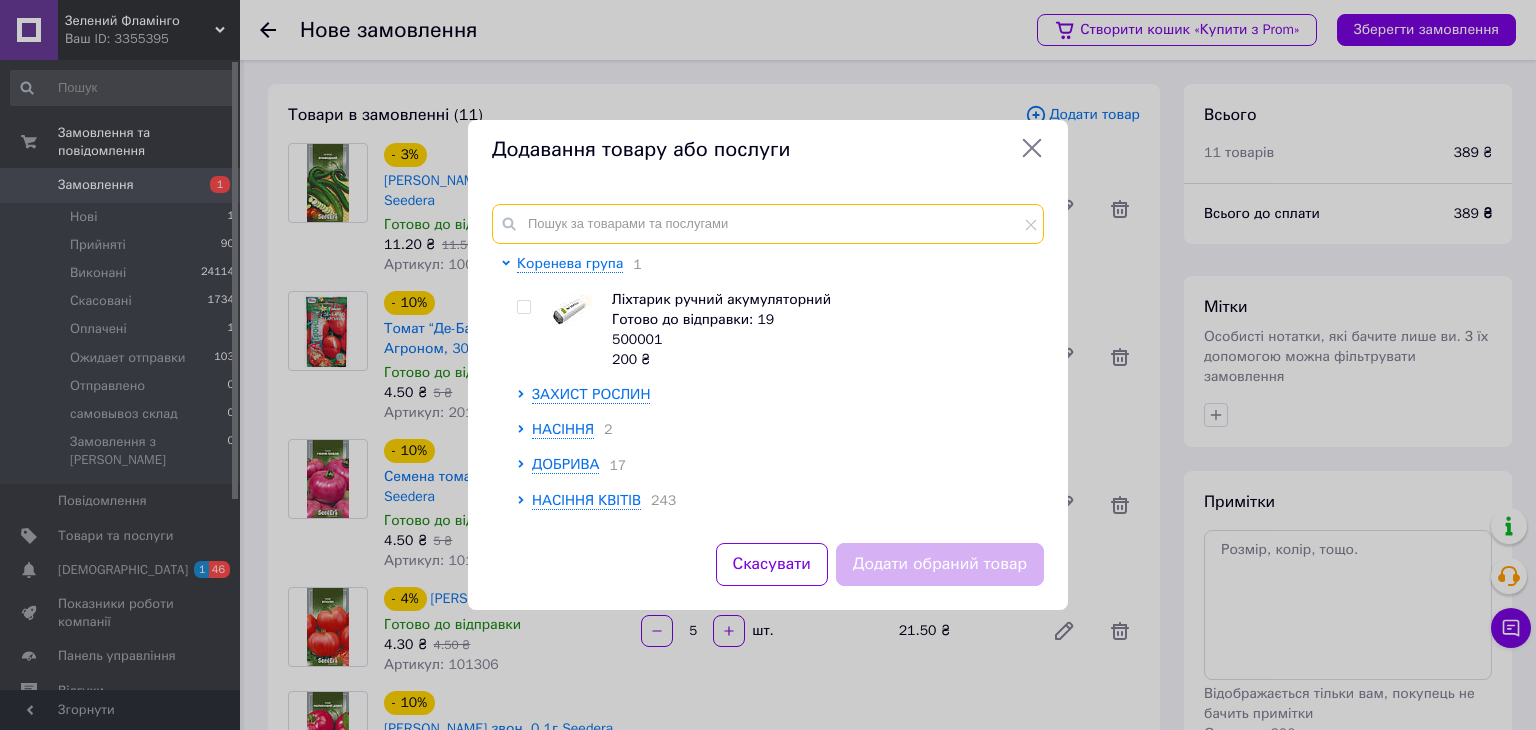 click at bounding box center [768, 224] 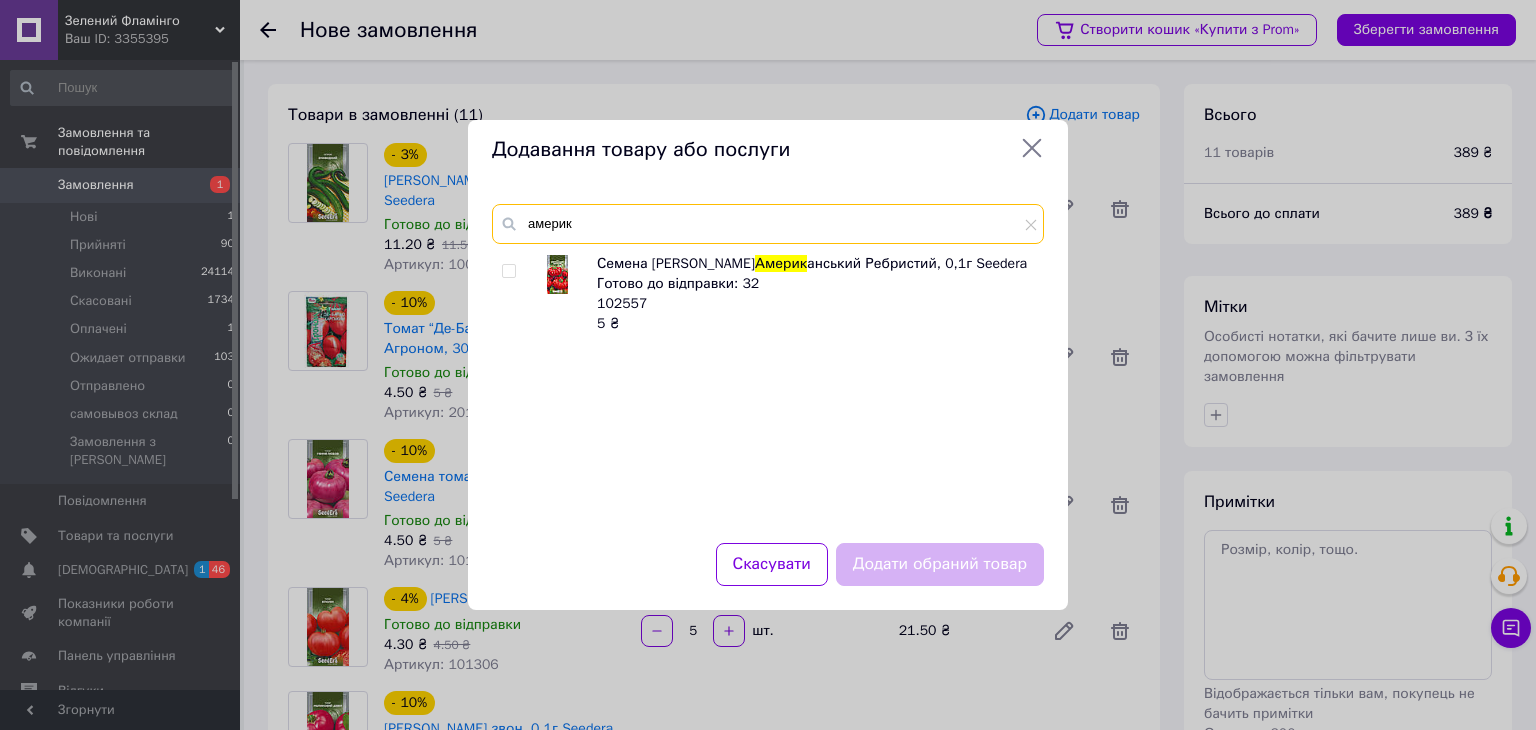 type on "америк" 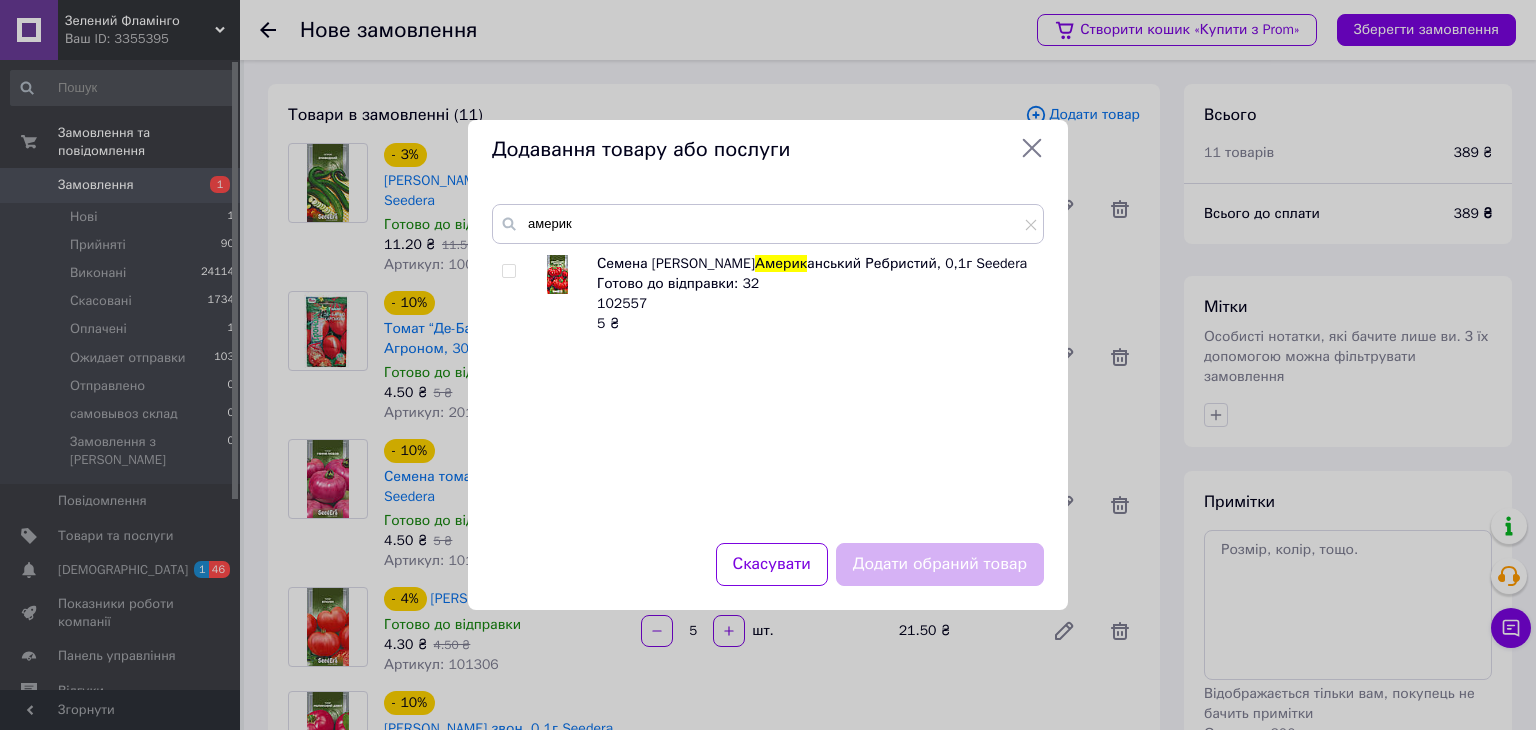 click at bounding box center [508, 271] 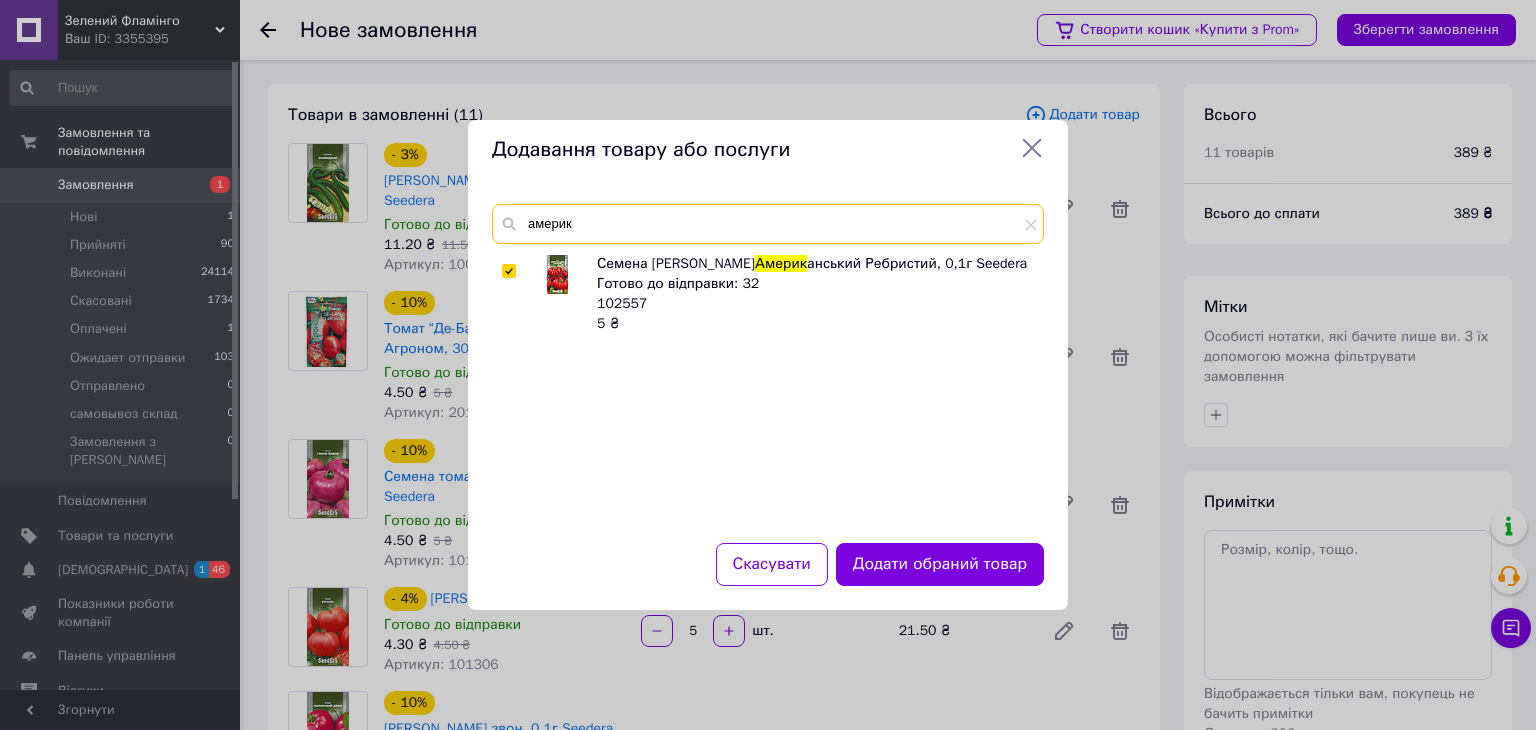 drag, startPoint x: 648, startPoint y: 223, endPoint x: 522, endPoint y: 229, distance: 126.14278 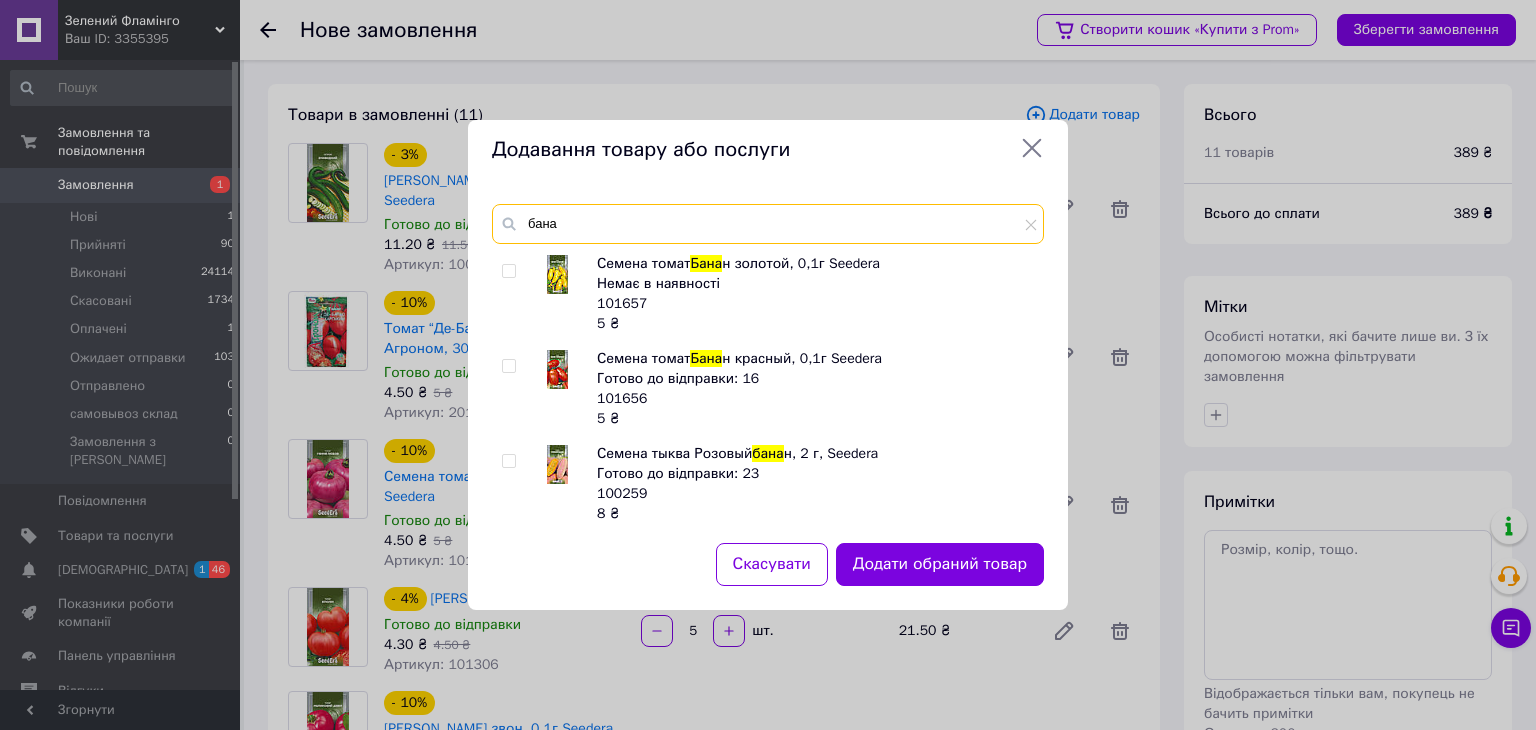 type on "бана" 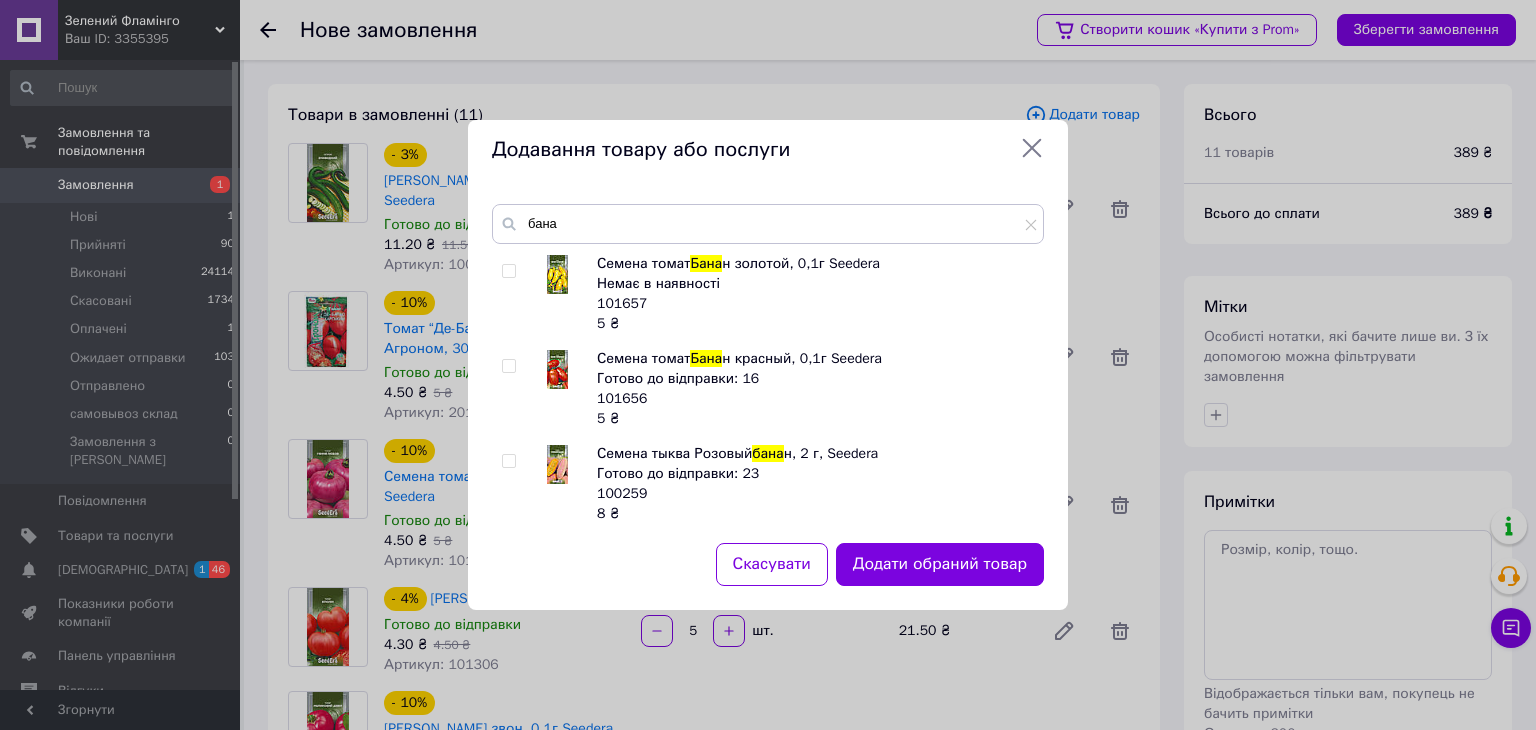 drag, startPoint x: 512, startPoint y: 366, endPoint x: 552, endPoint y: 384, distance: 43.863426 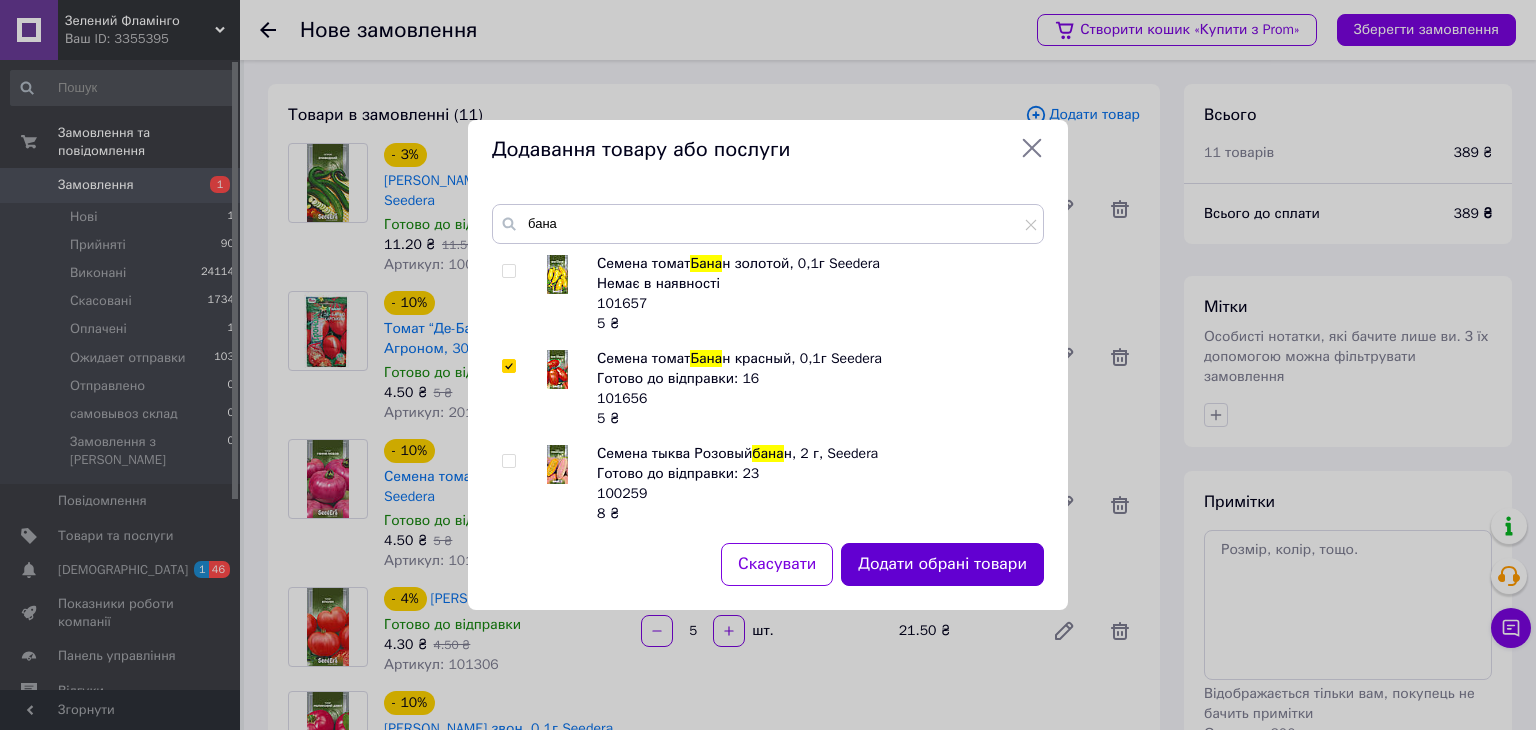 click on "Додати обрані товари" at bounding box center (942, 564) 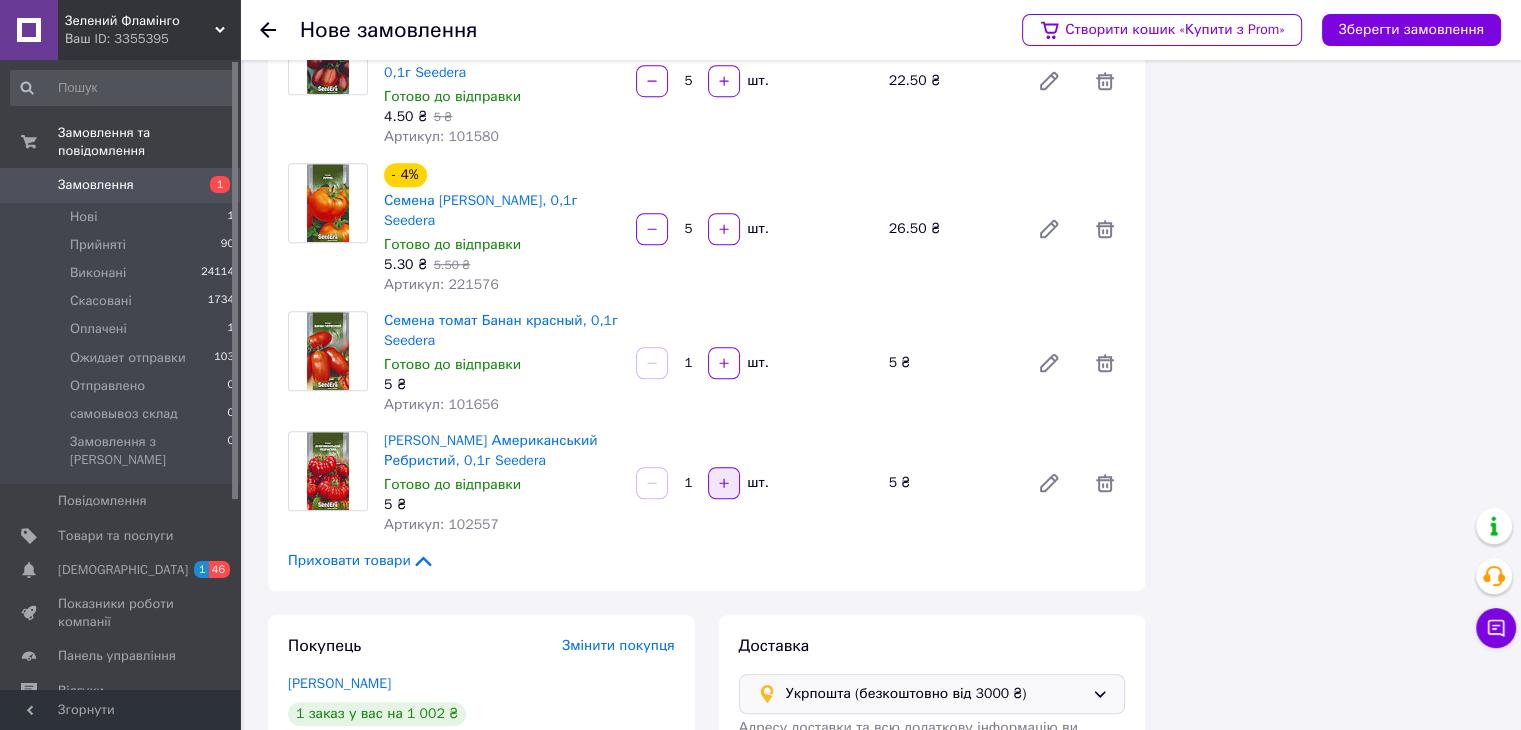scroll, scrollTop: 1400, scrollLeft: 0, axis: vertical 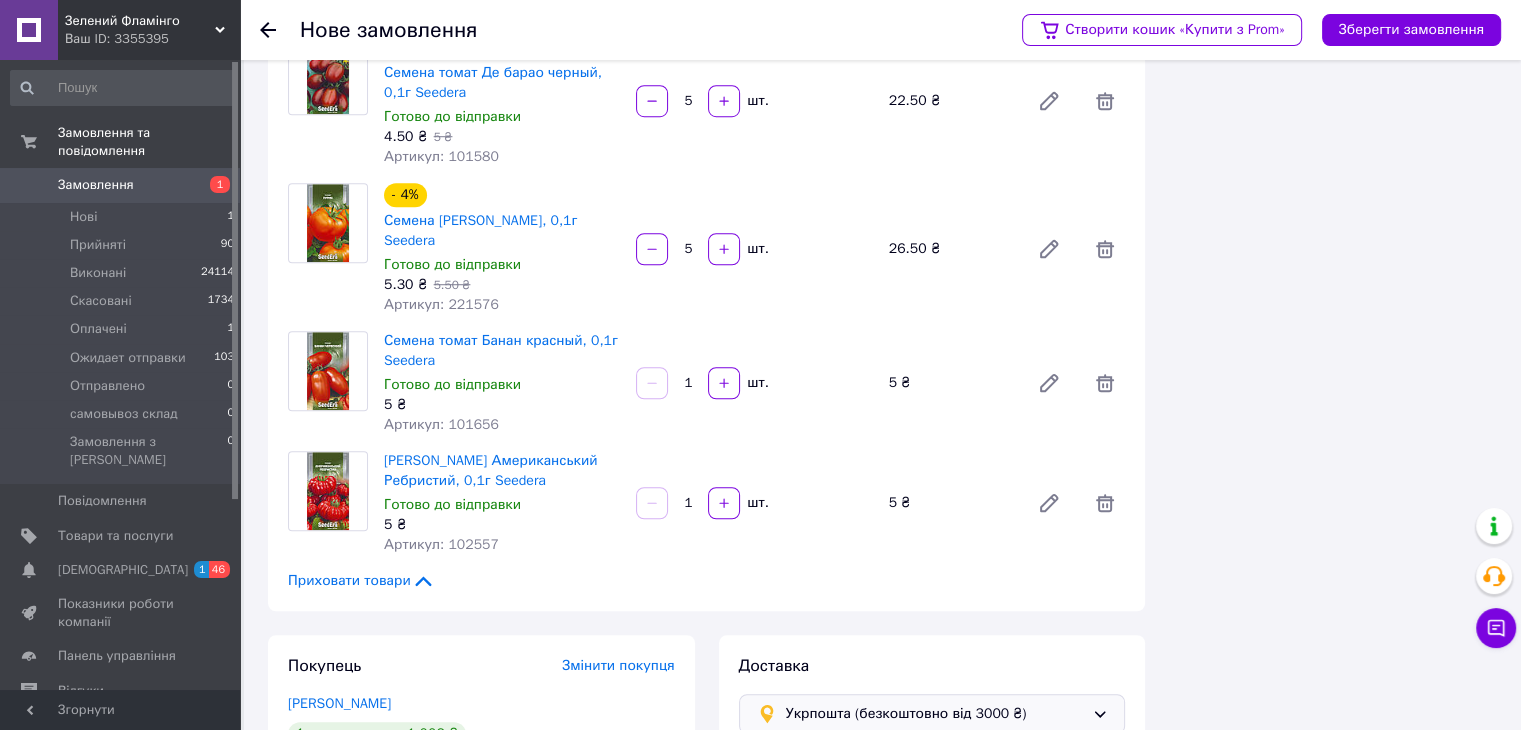 click on "1" at bounding box center (688, 503) 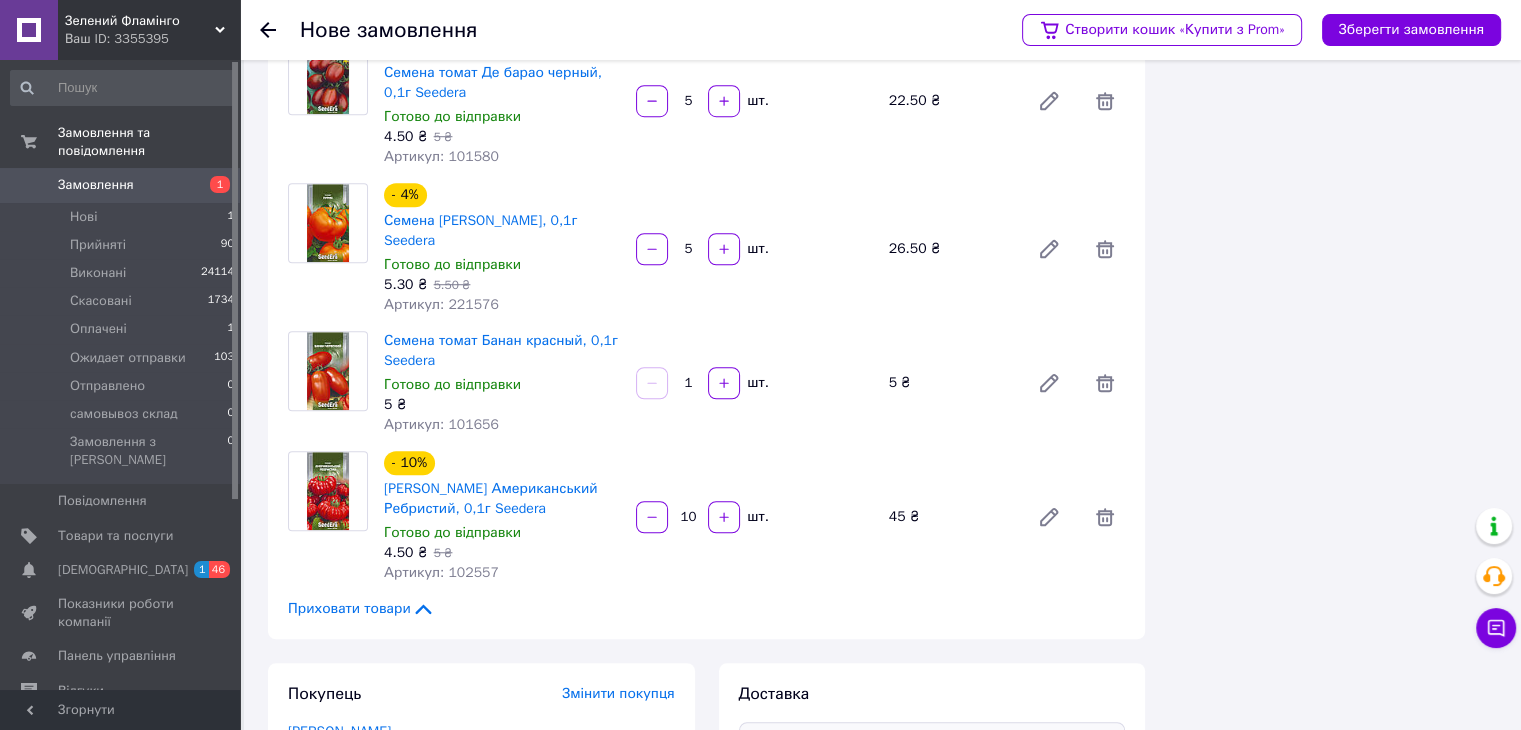 type on "10" 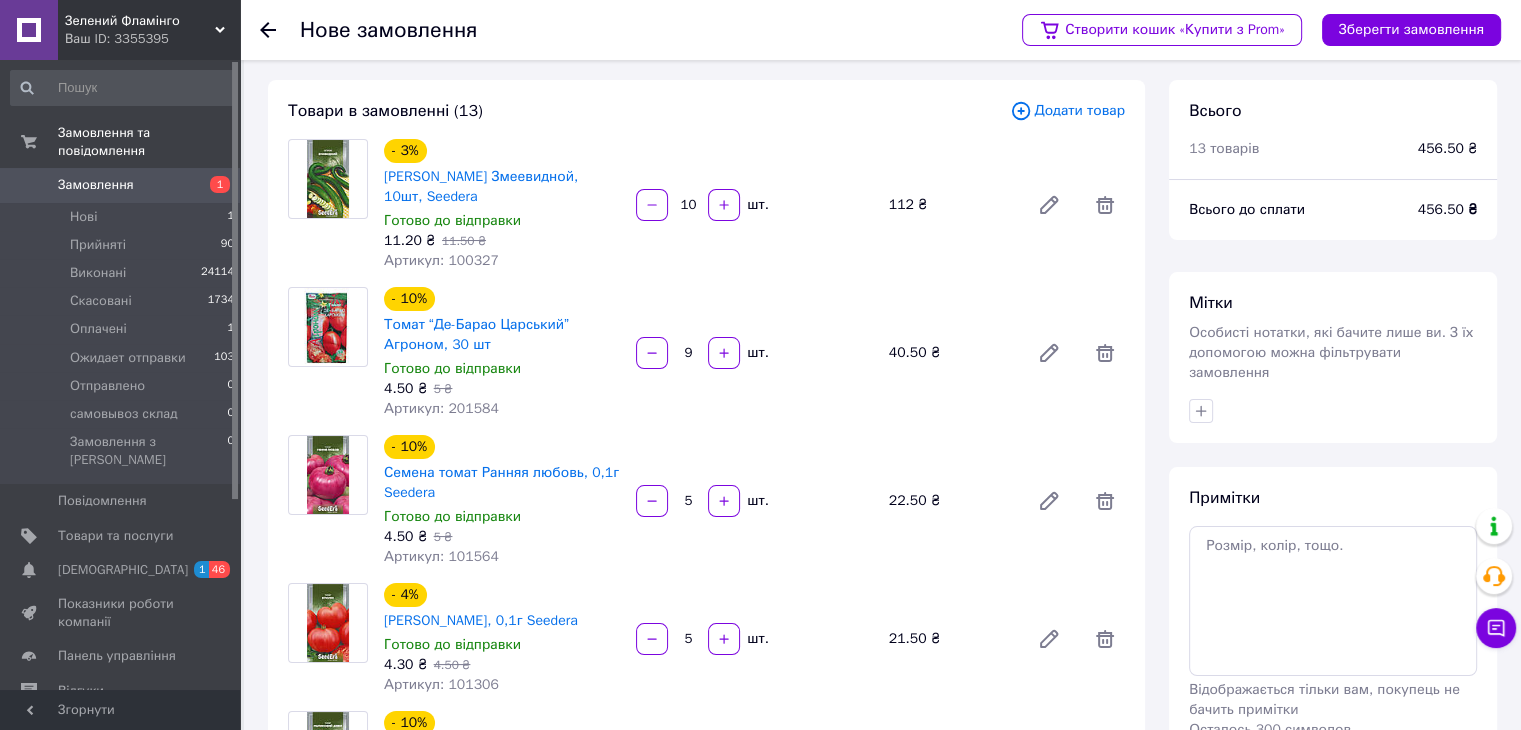 scroll, scrollTop: 0, scrollLeft: 0, axis: both 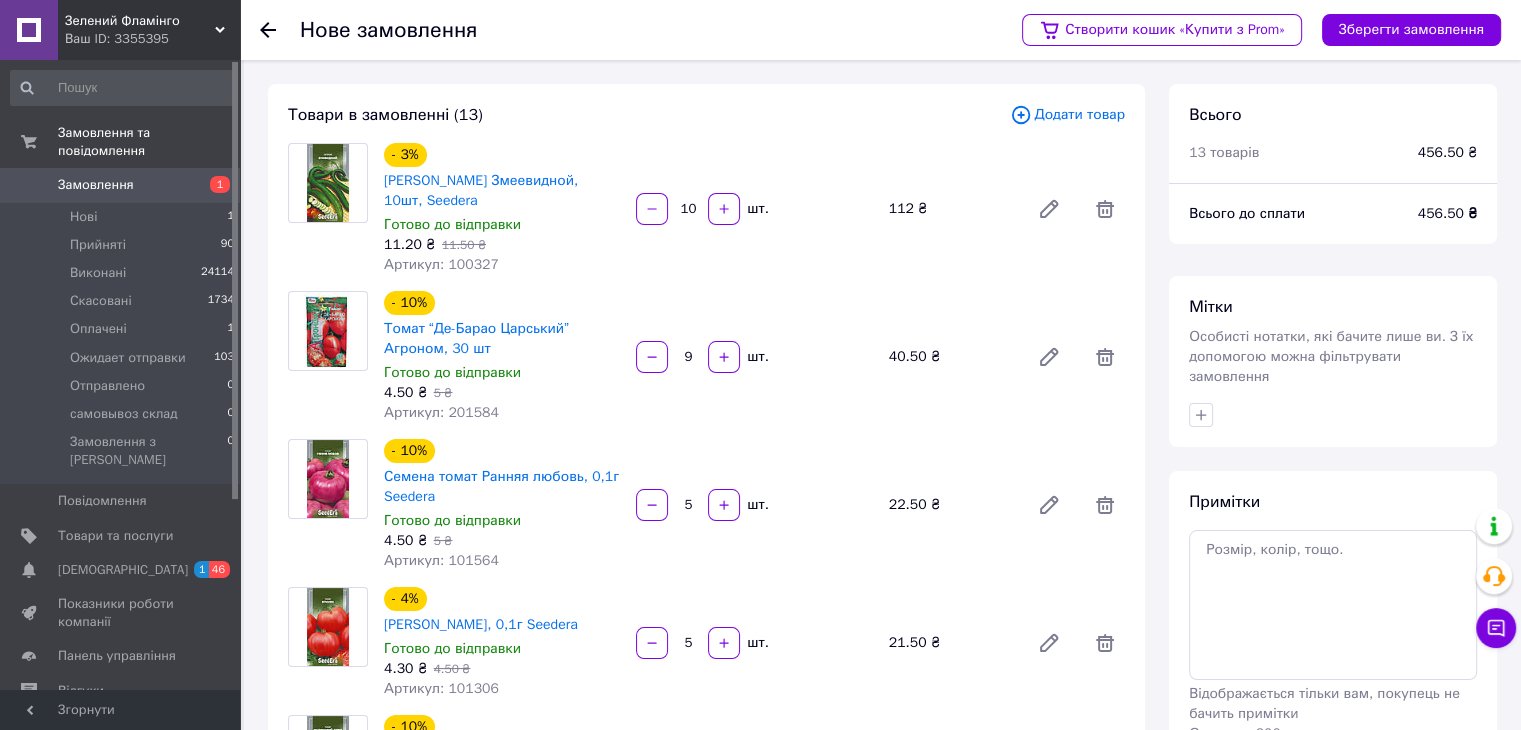 type on "5" 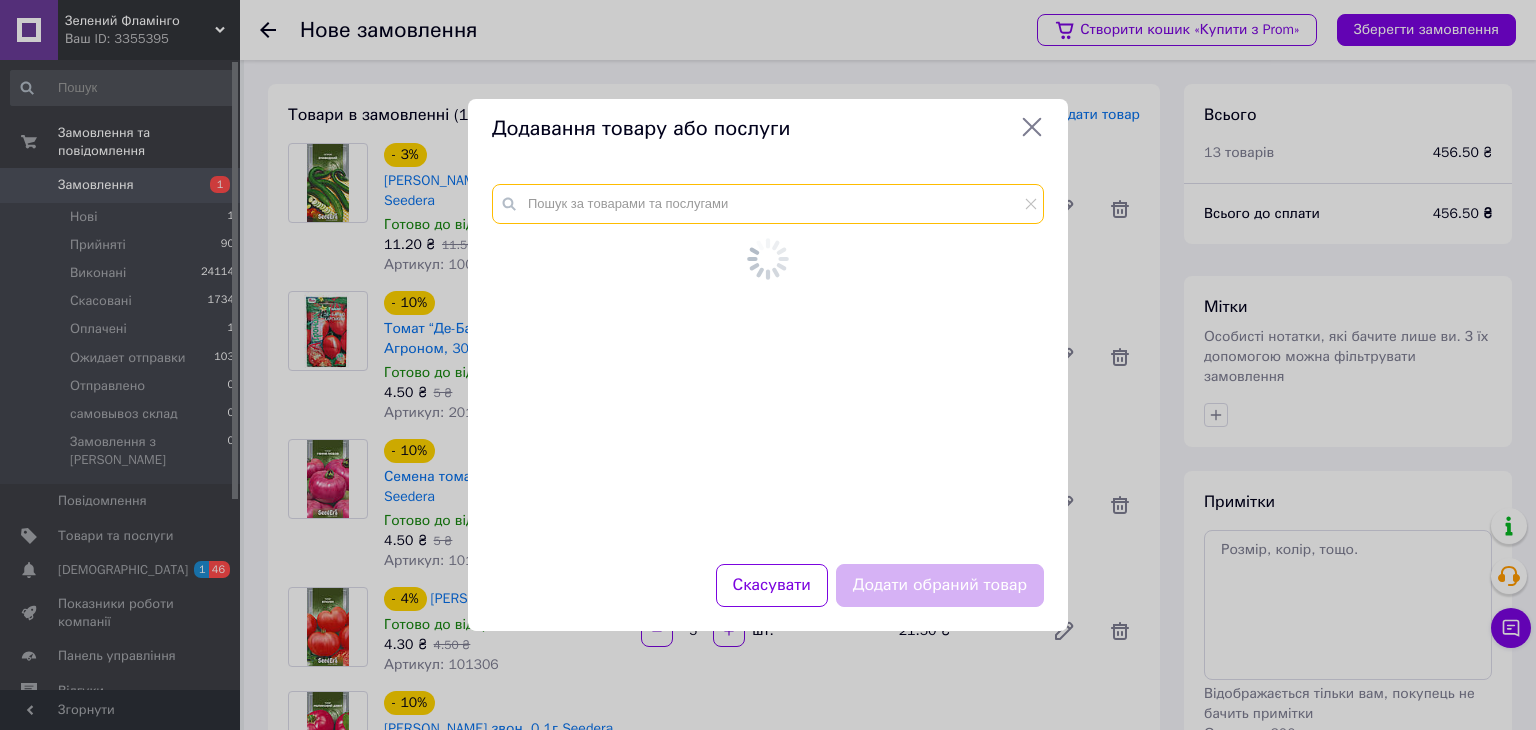click at bounding box center (768, 204) 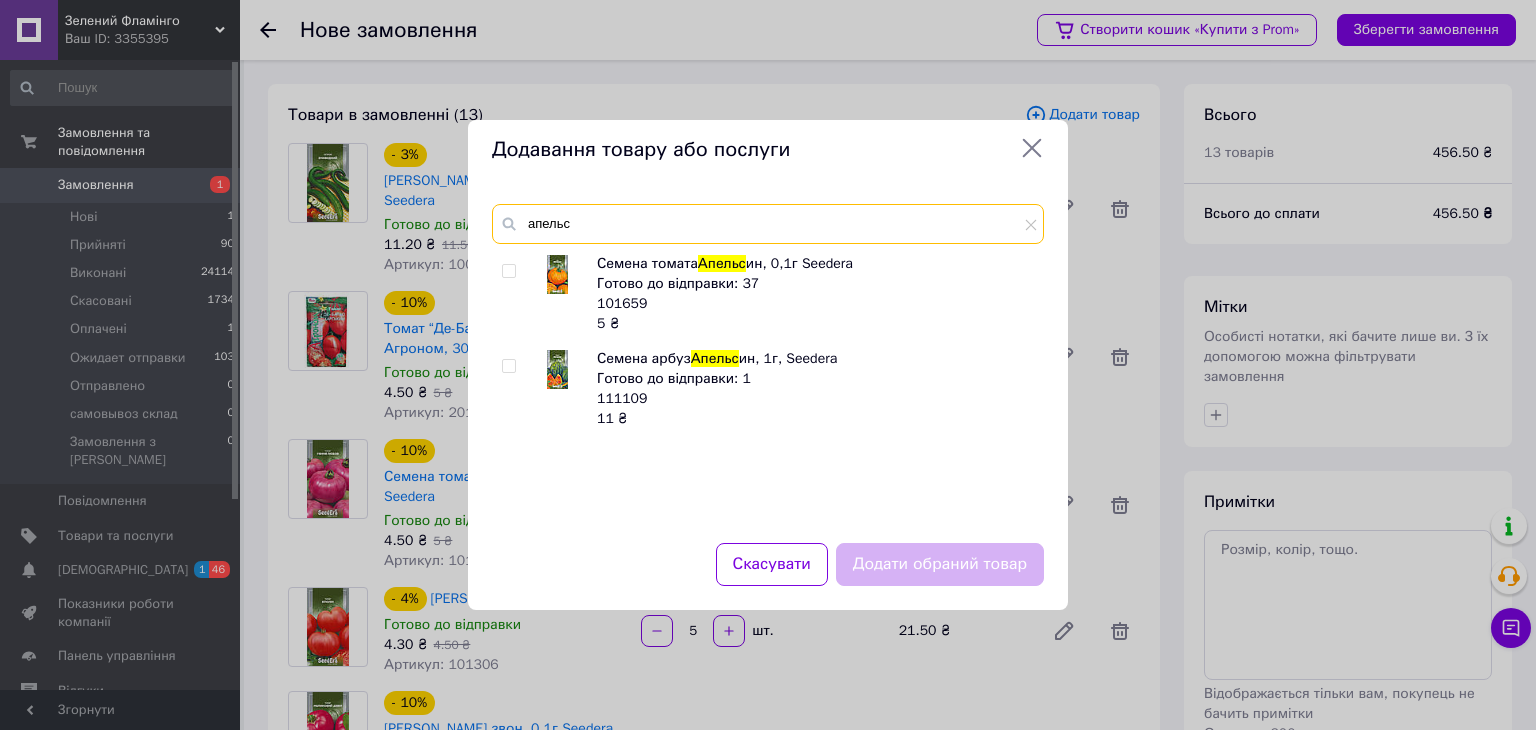 type on "апельс" 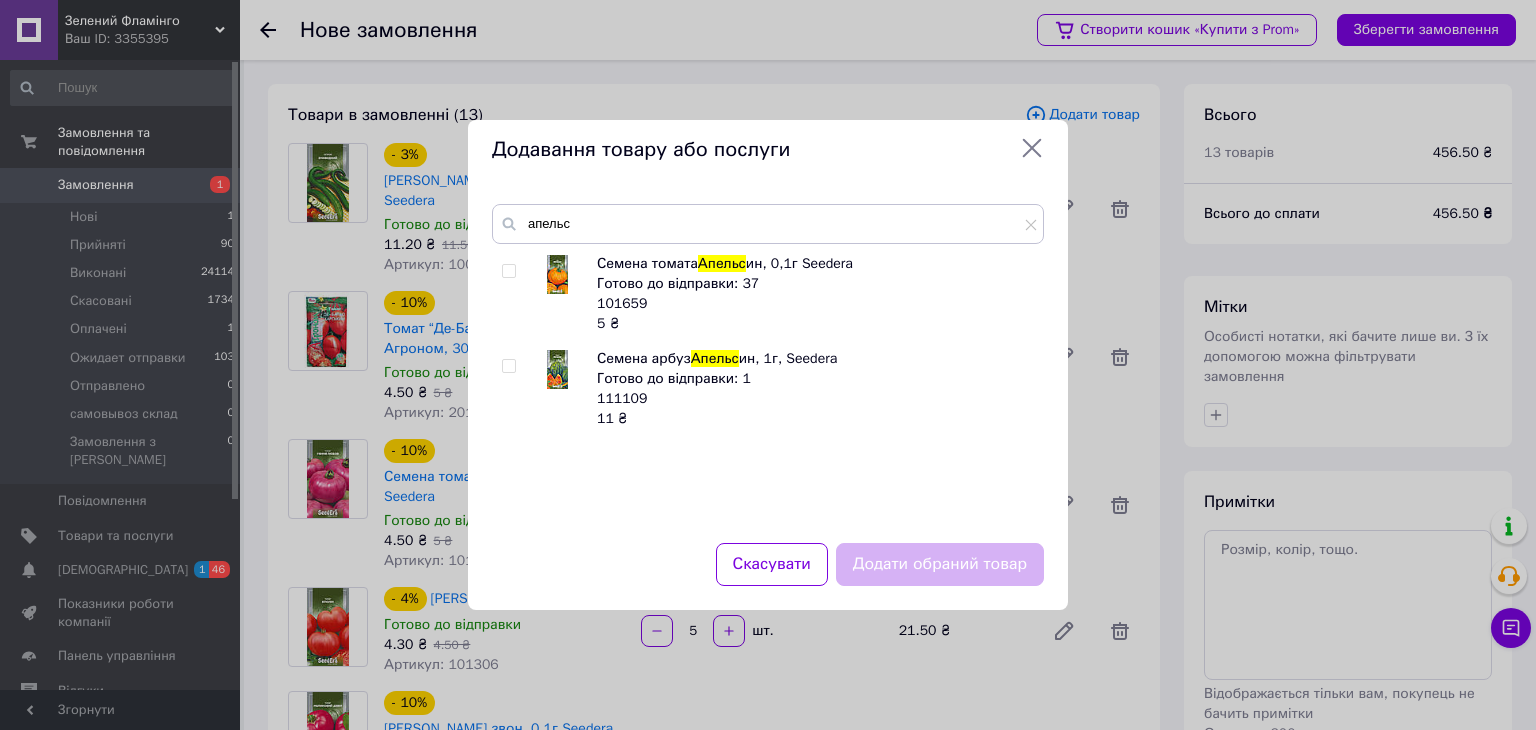 click on "Семена томата  Апельс ин, 0,1г Seedera Готово до відправки: 37 101659 5   ₴ Семена арбуз  Апельс ин, 1г, Seedera Готово до відправки: 1 111109 11   ₴" at bounding box center (767, 386) 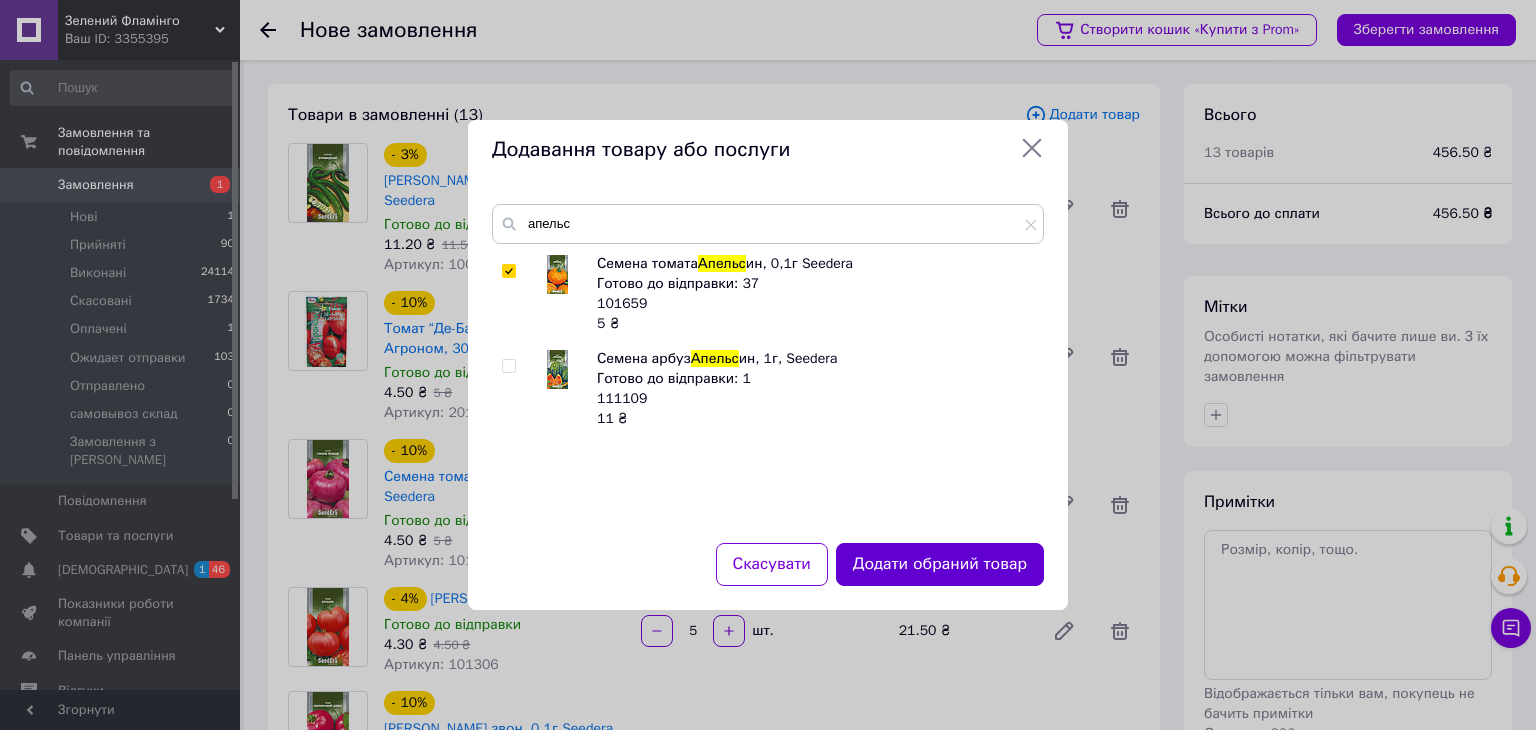 click on "Додати обраний товар" at bounding box center (940, 564) 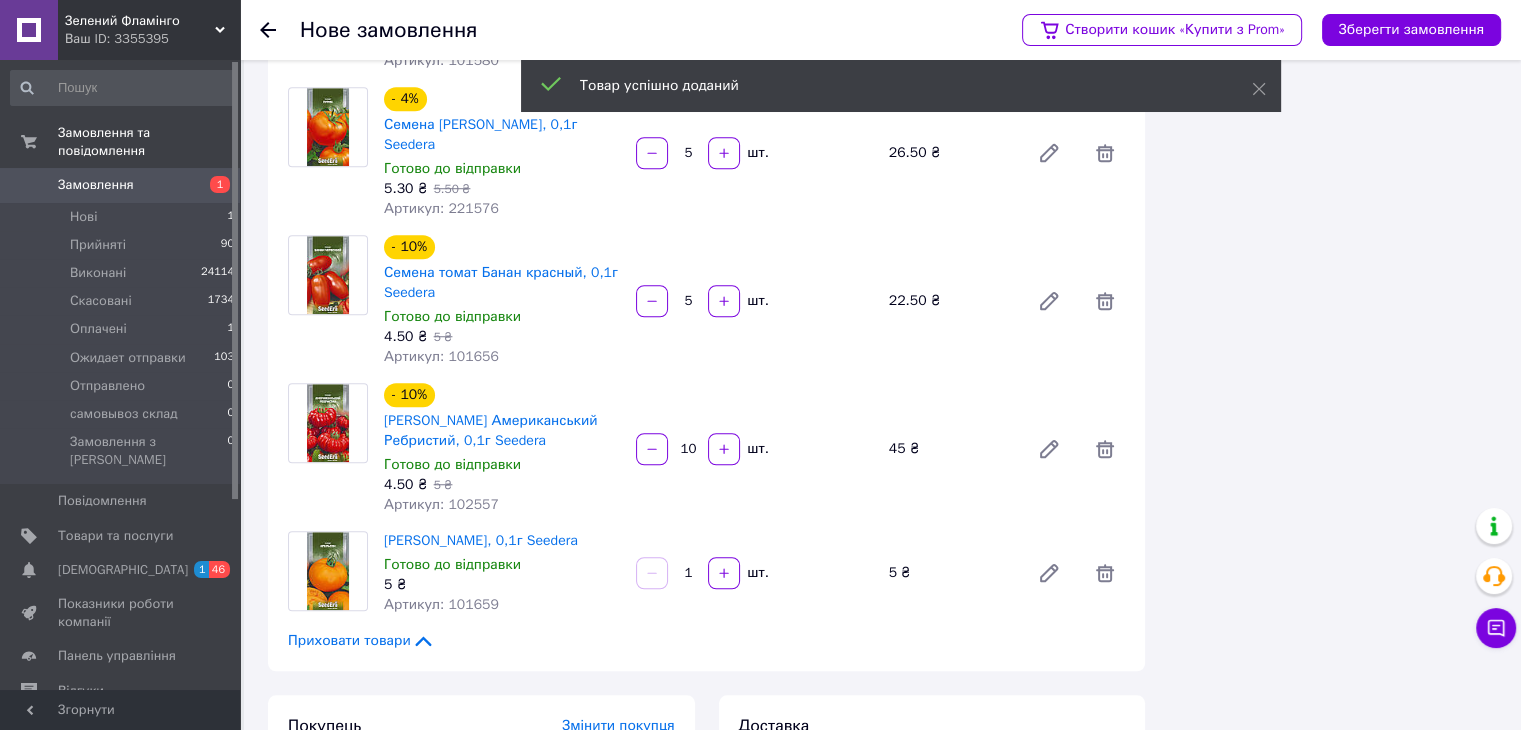 scroll, scrollTop: 1500, scrollLeft: 0, axis: vertical 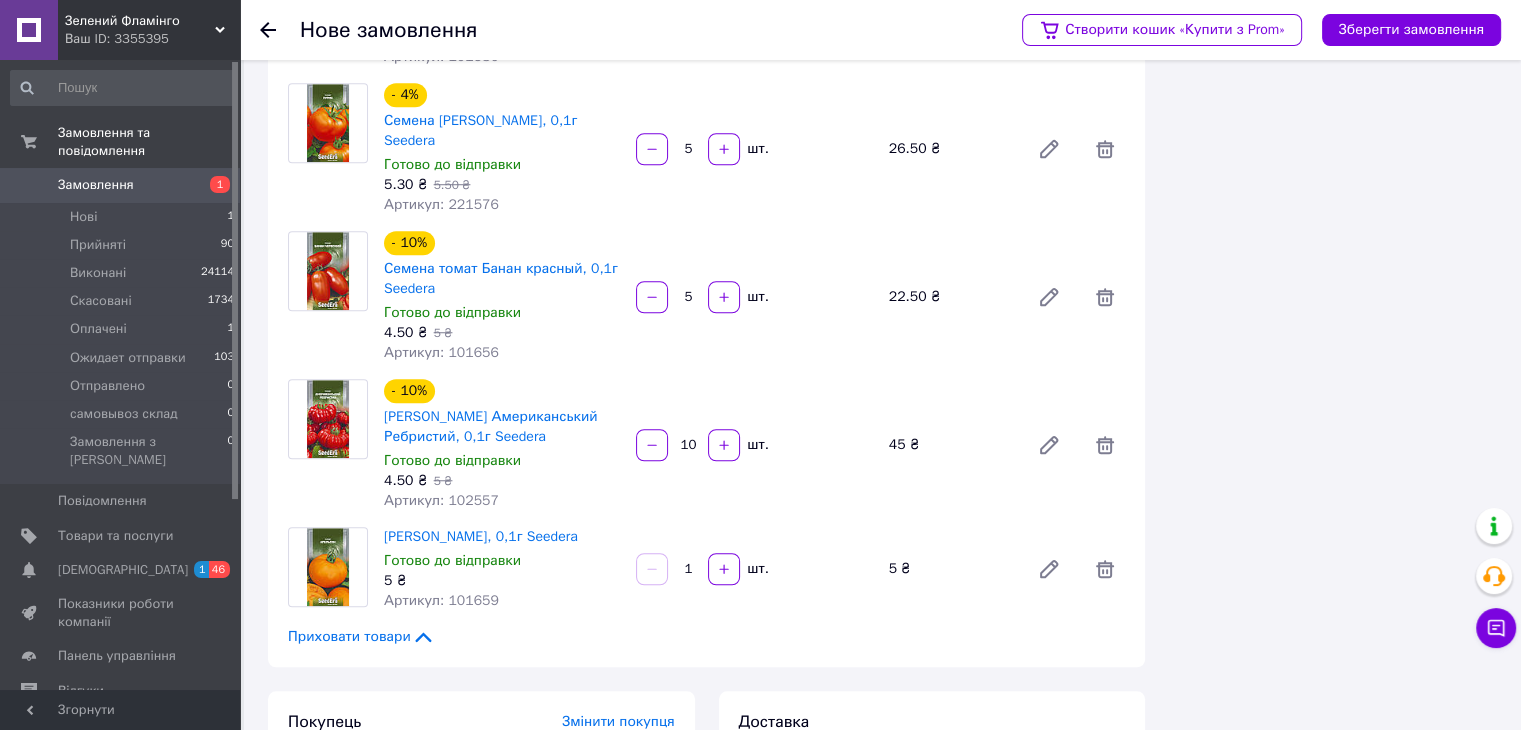 drag, startPoint x: 692, startPoint y: 589, endPoint x: 667, endPoint y: 586, distance: 25.179358 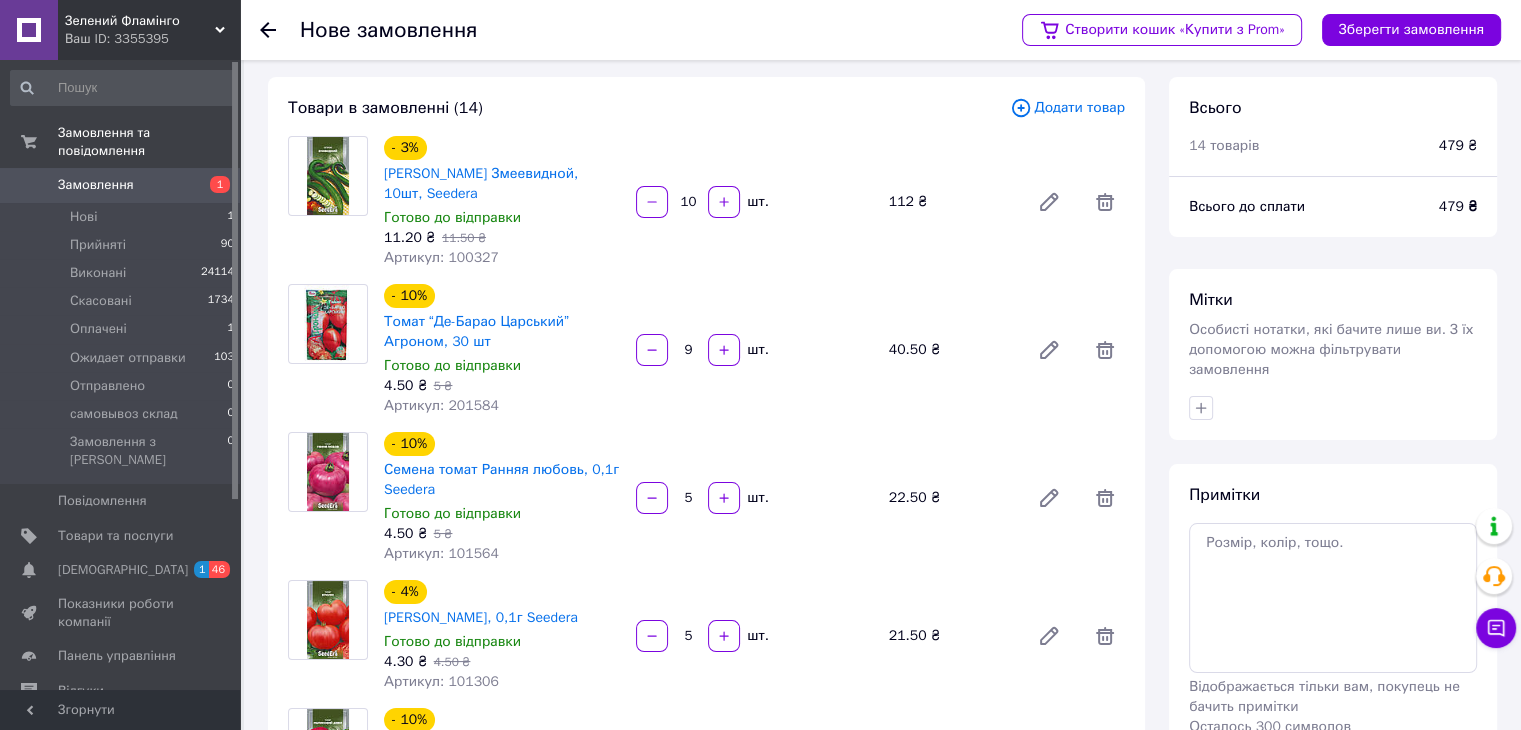 scroll, scrollTop: 0, scrollLeft: 0, axis: both 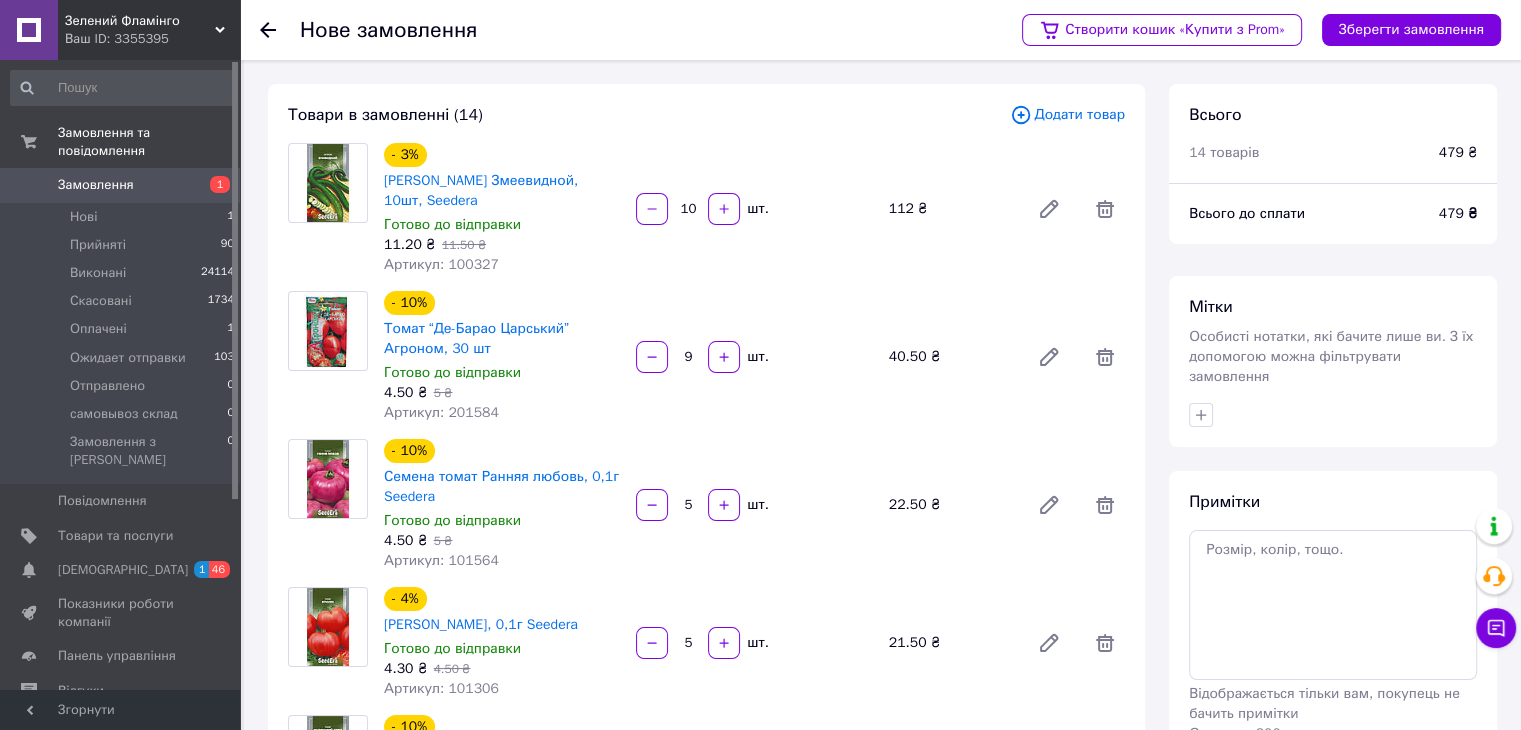 type on "5" 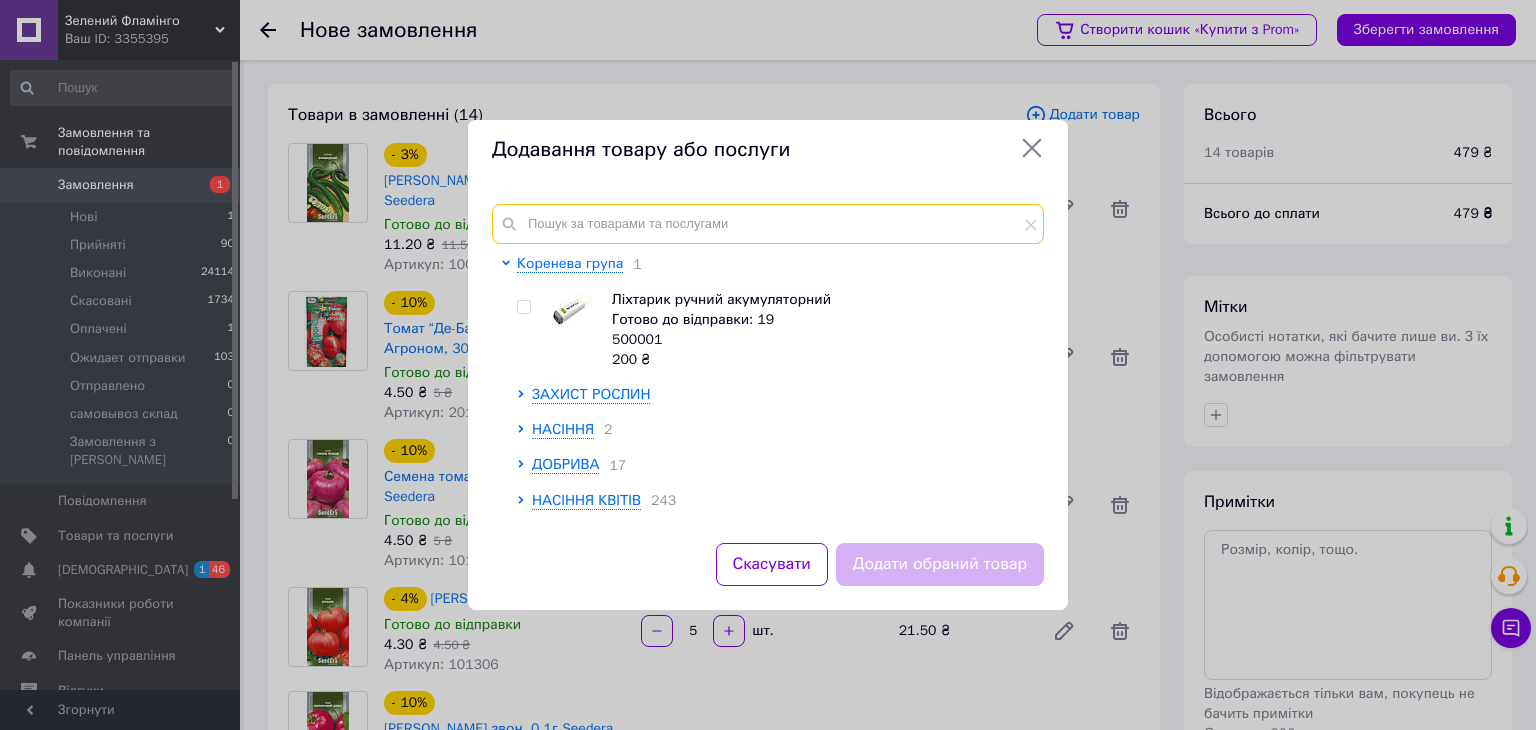 click at bounding box center (768, 224) 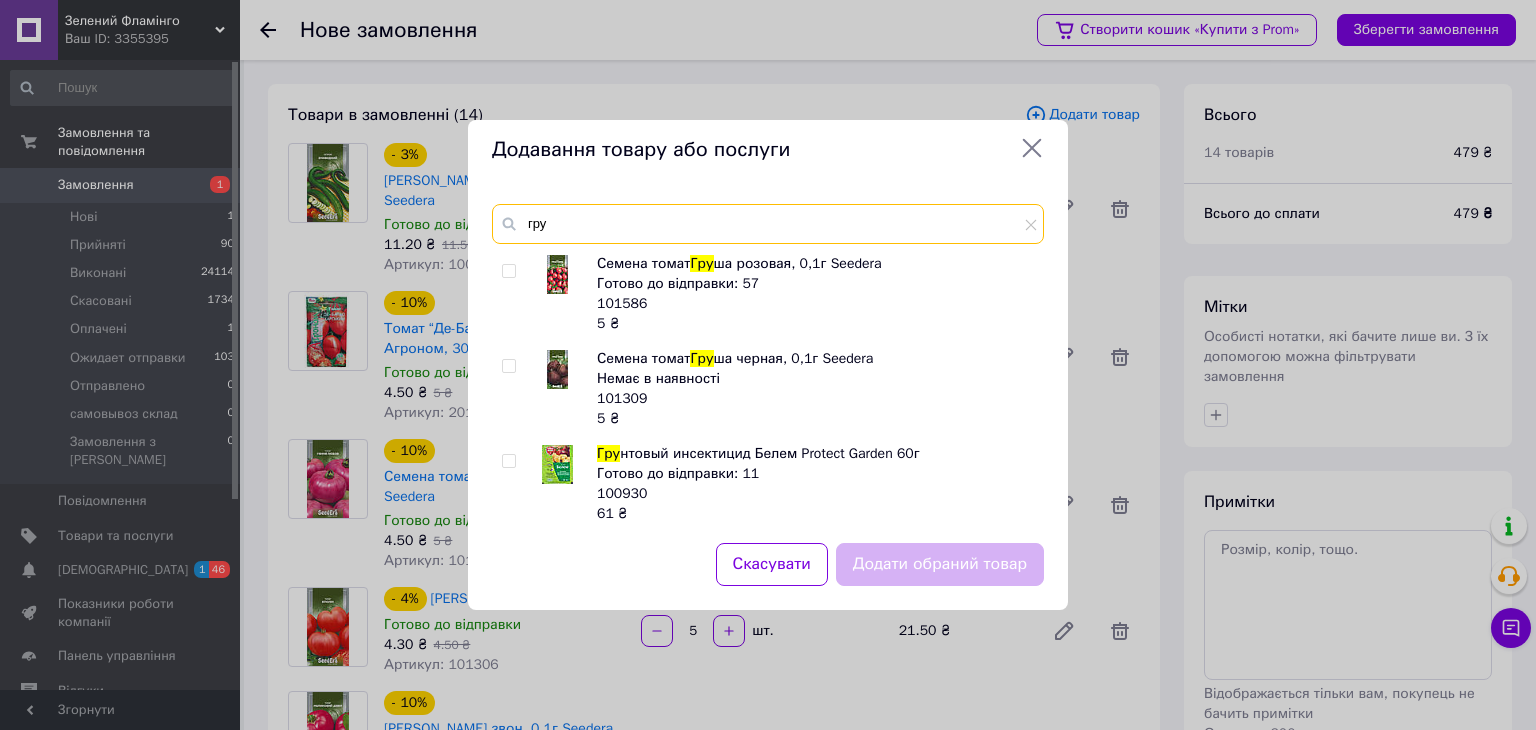 type on "гру" 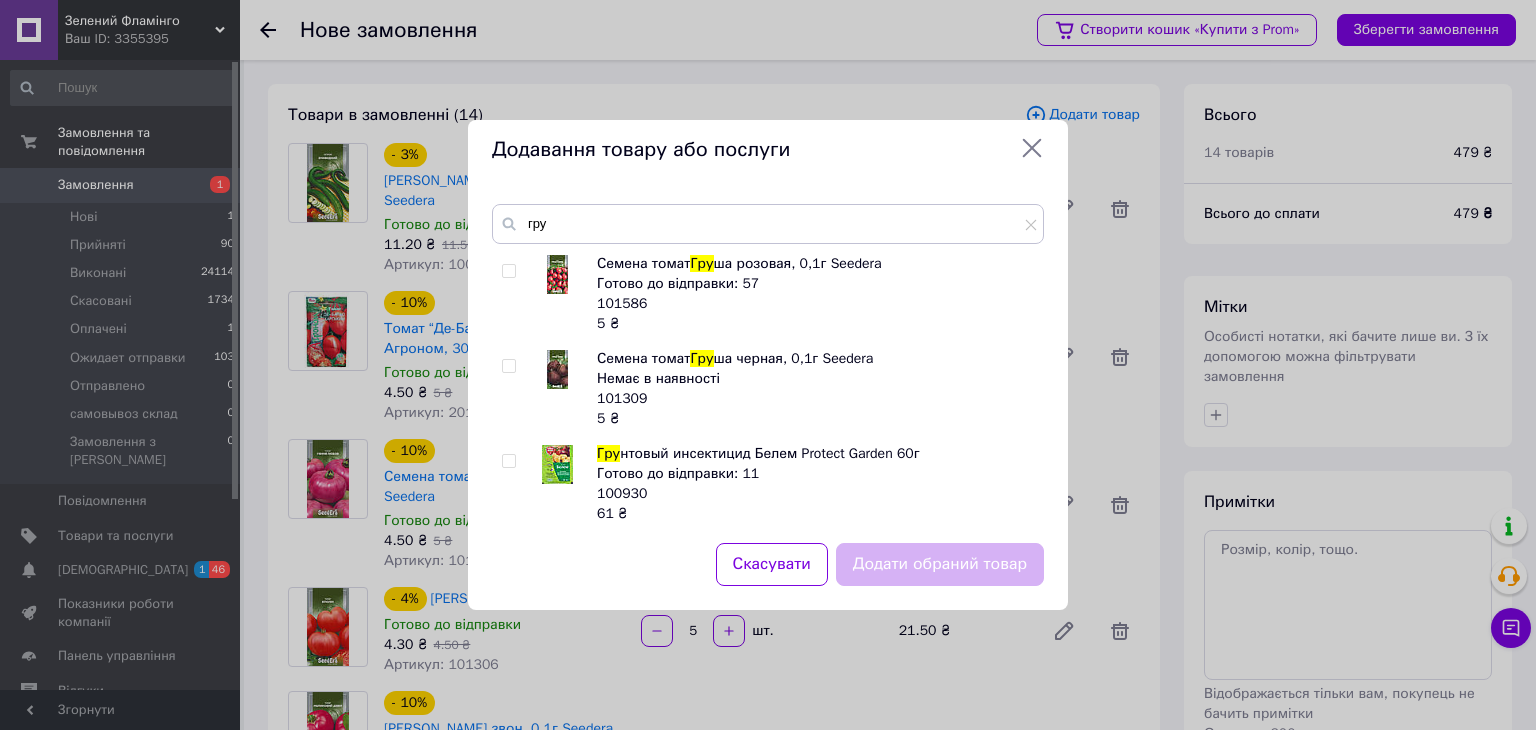 click at bounding box center [508, 271] 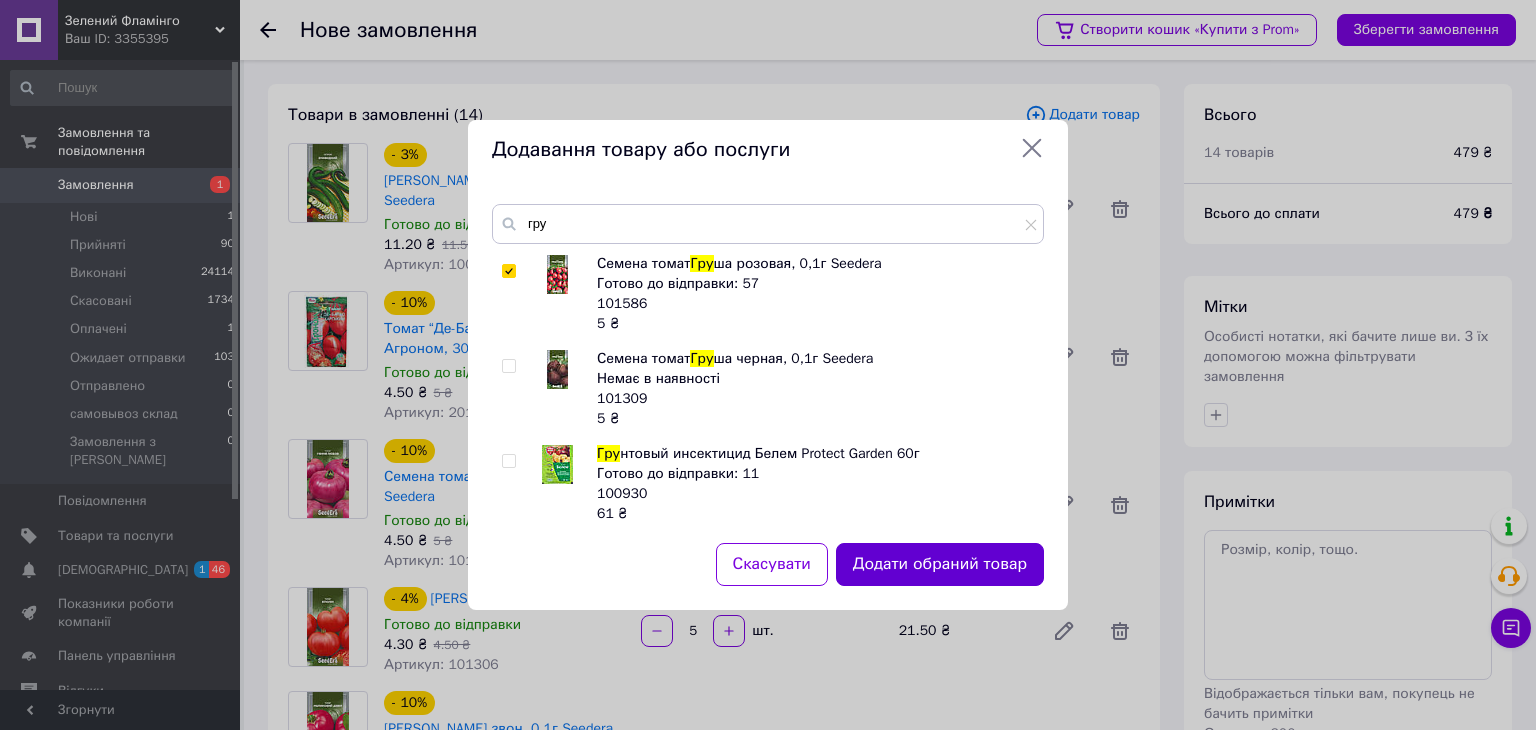 click on "Додати обраний товар" at bounding box center [940, 564] 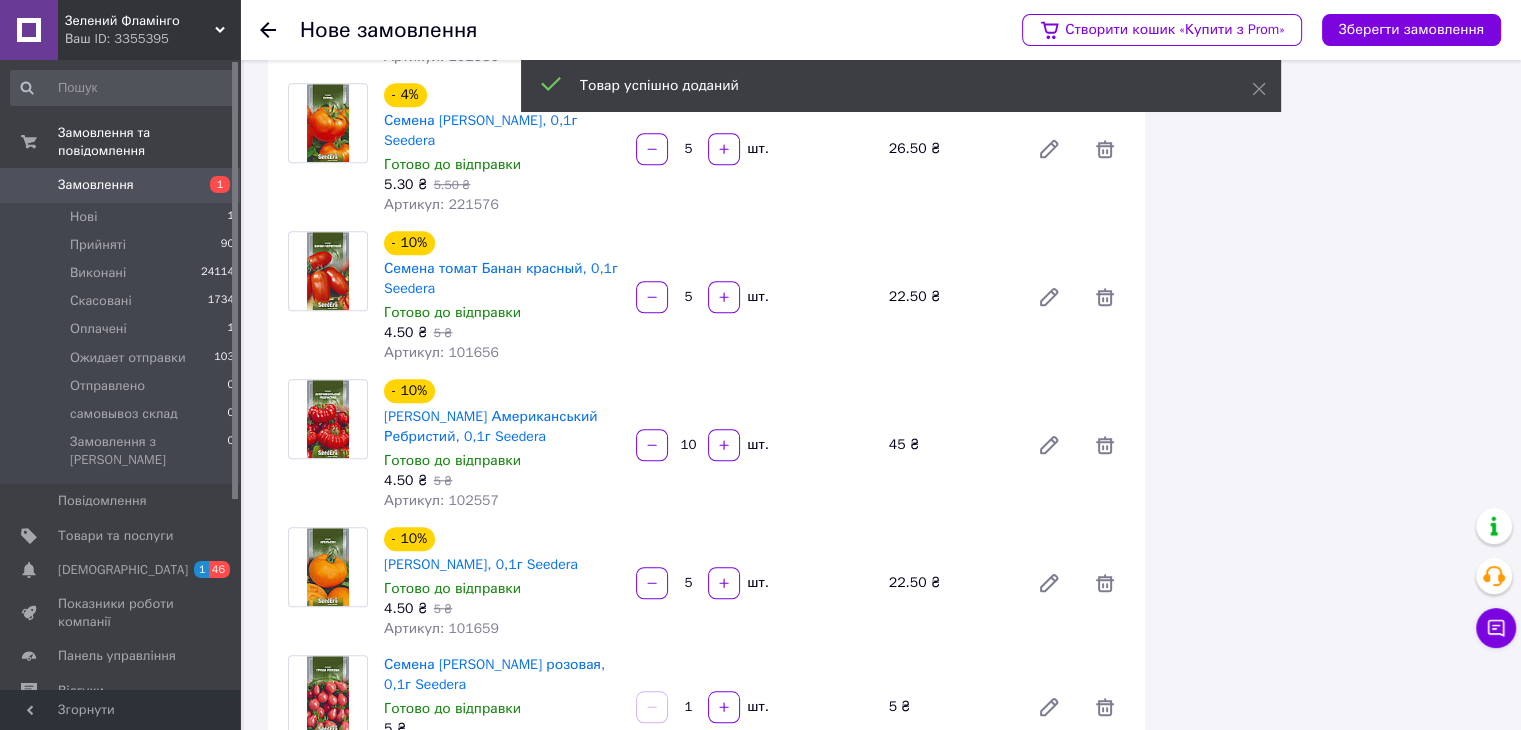 scroll, scrollTop: 1900, scrollLeft: 0, axis: vertical 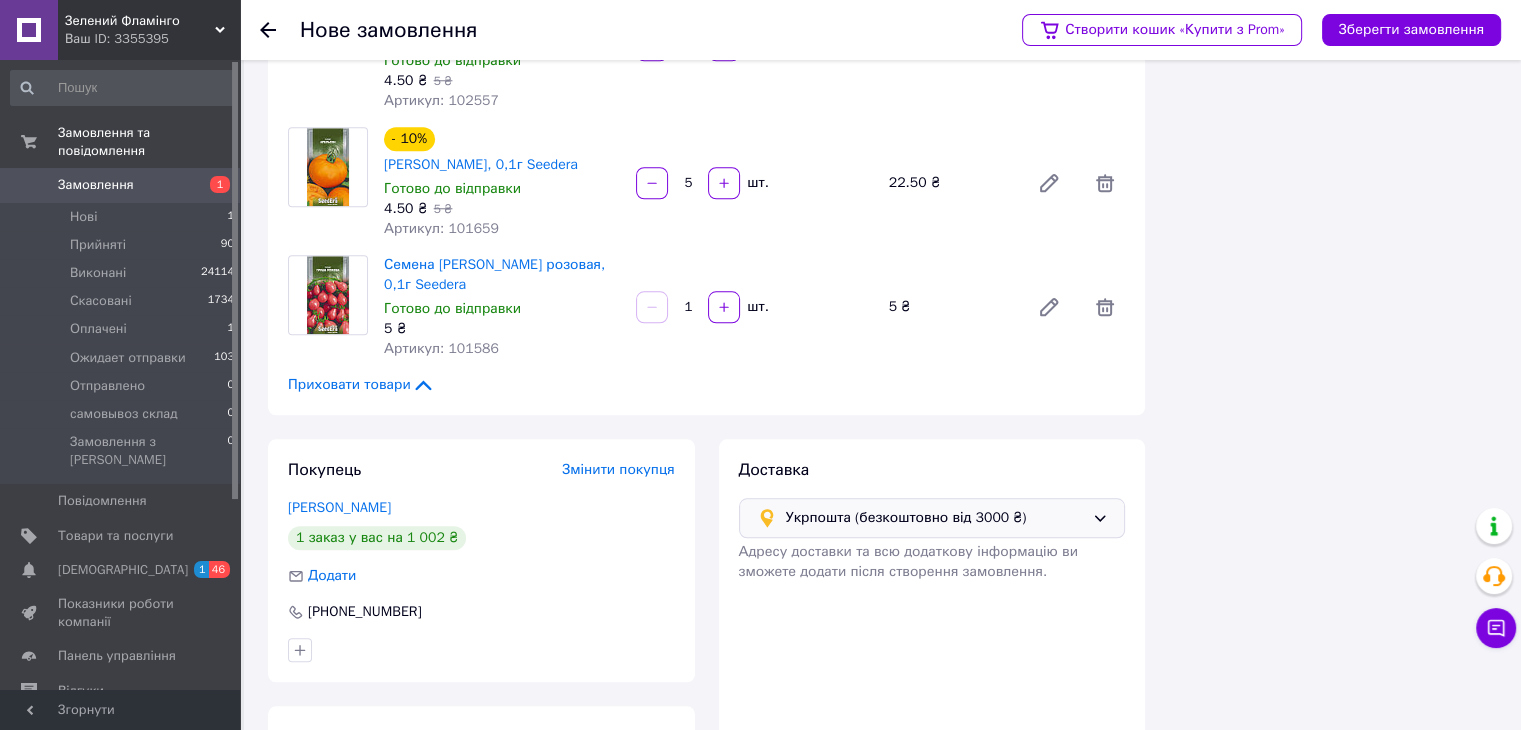 drag, startPoint x: 686, startPoint y: 334, endPoint x: 671, endPoint y: 334, distance: 15 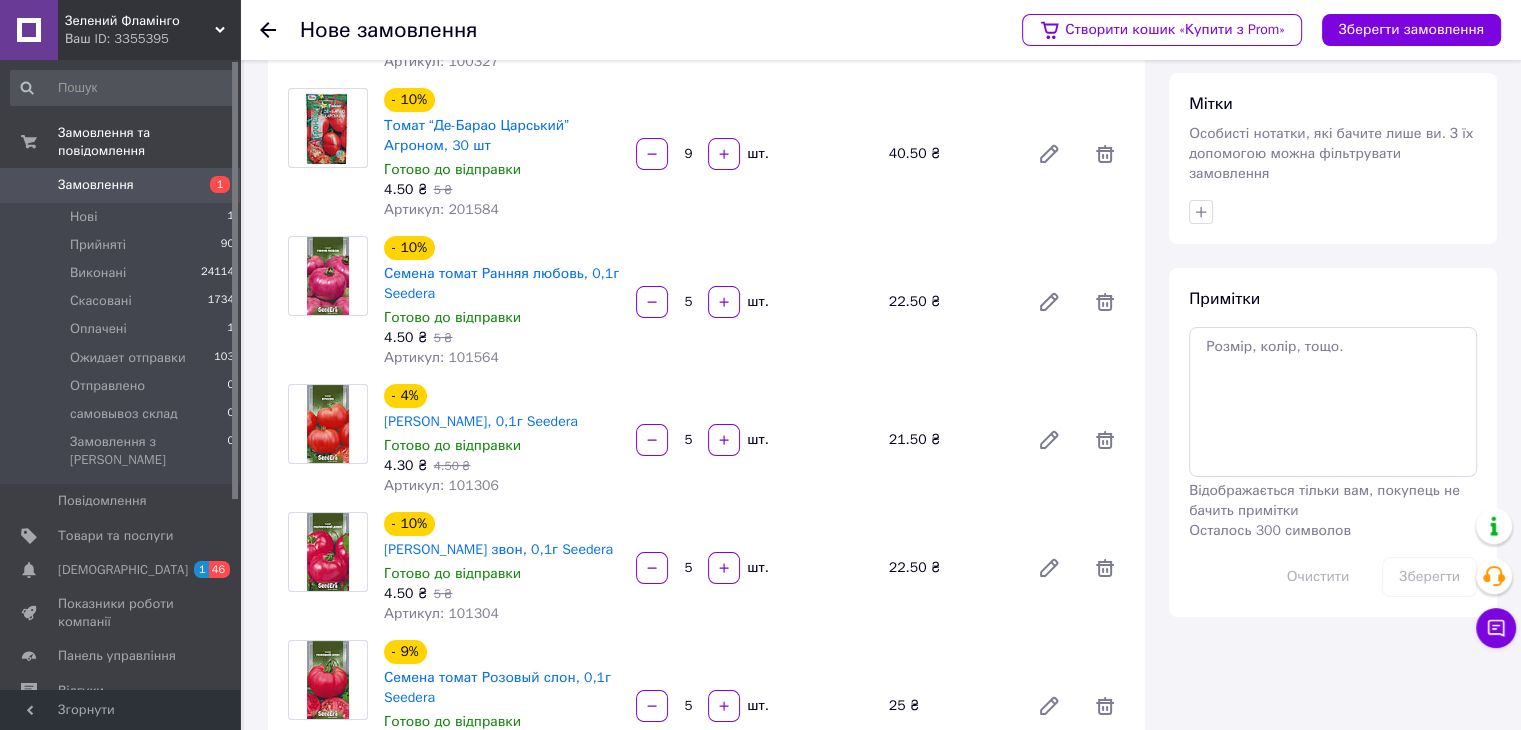 scroll, scrollTop: 0, scrollLeft: 0, axis: both 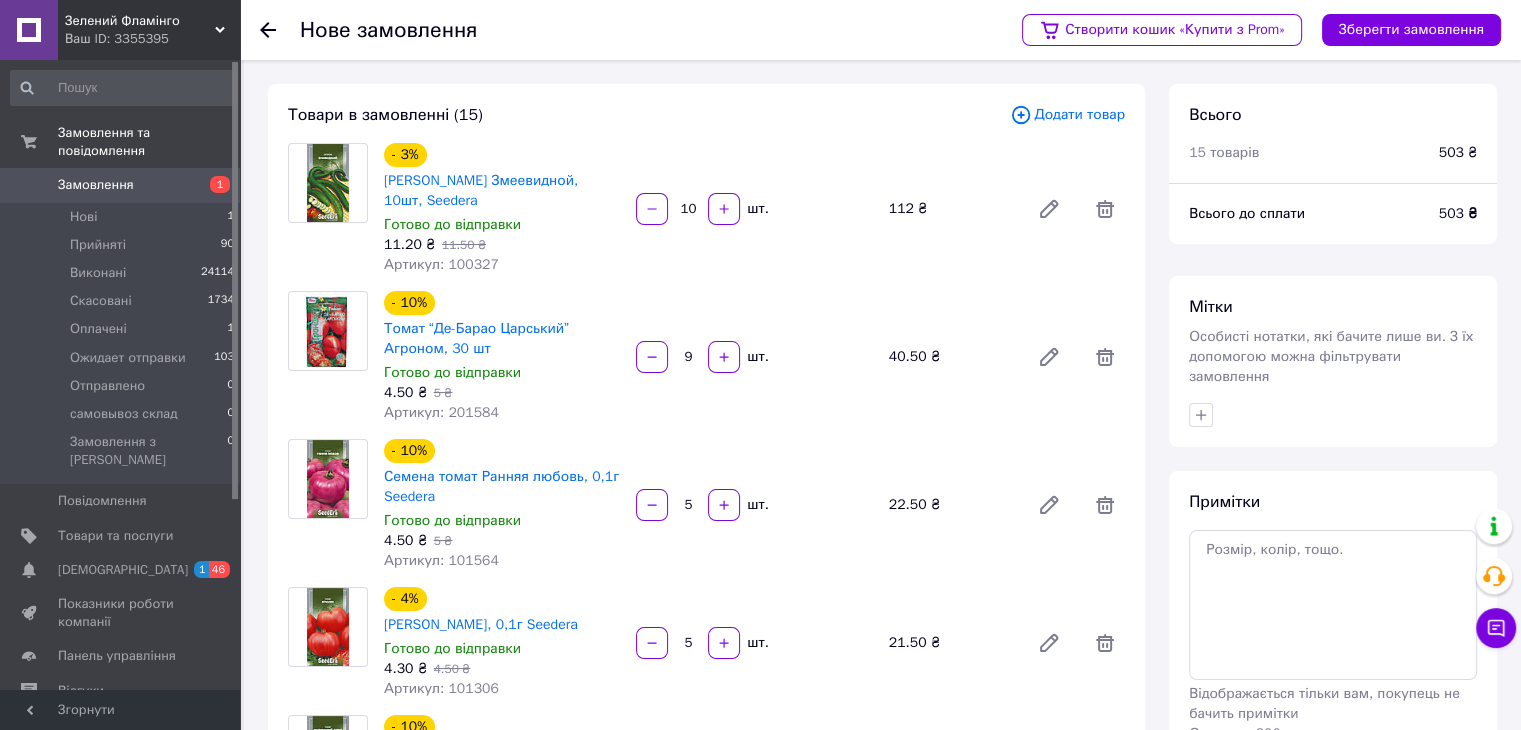 type on "5" 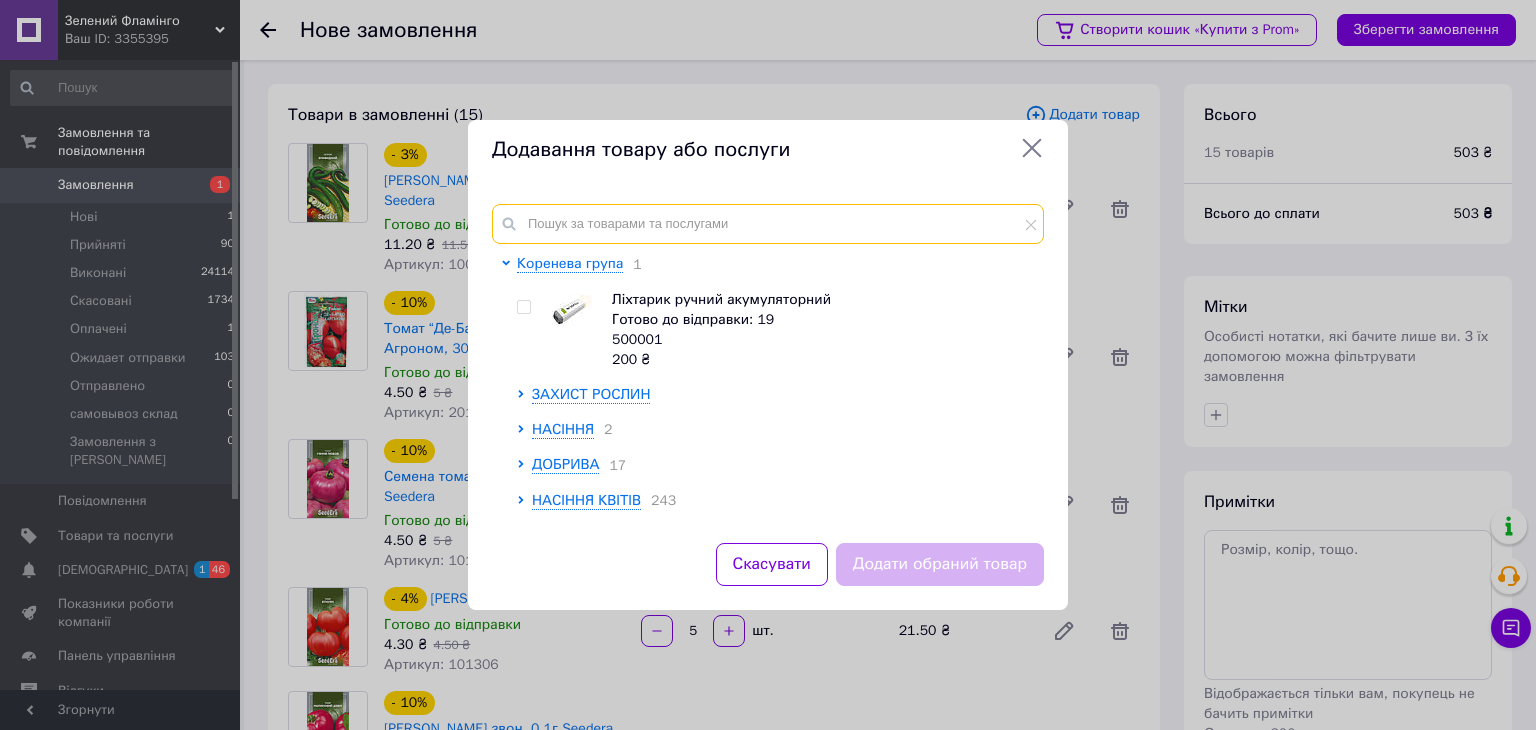 click at bounding box center (768, 224) 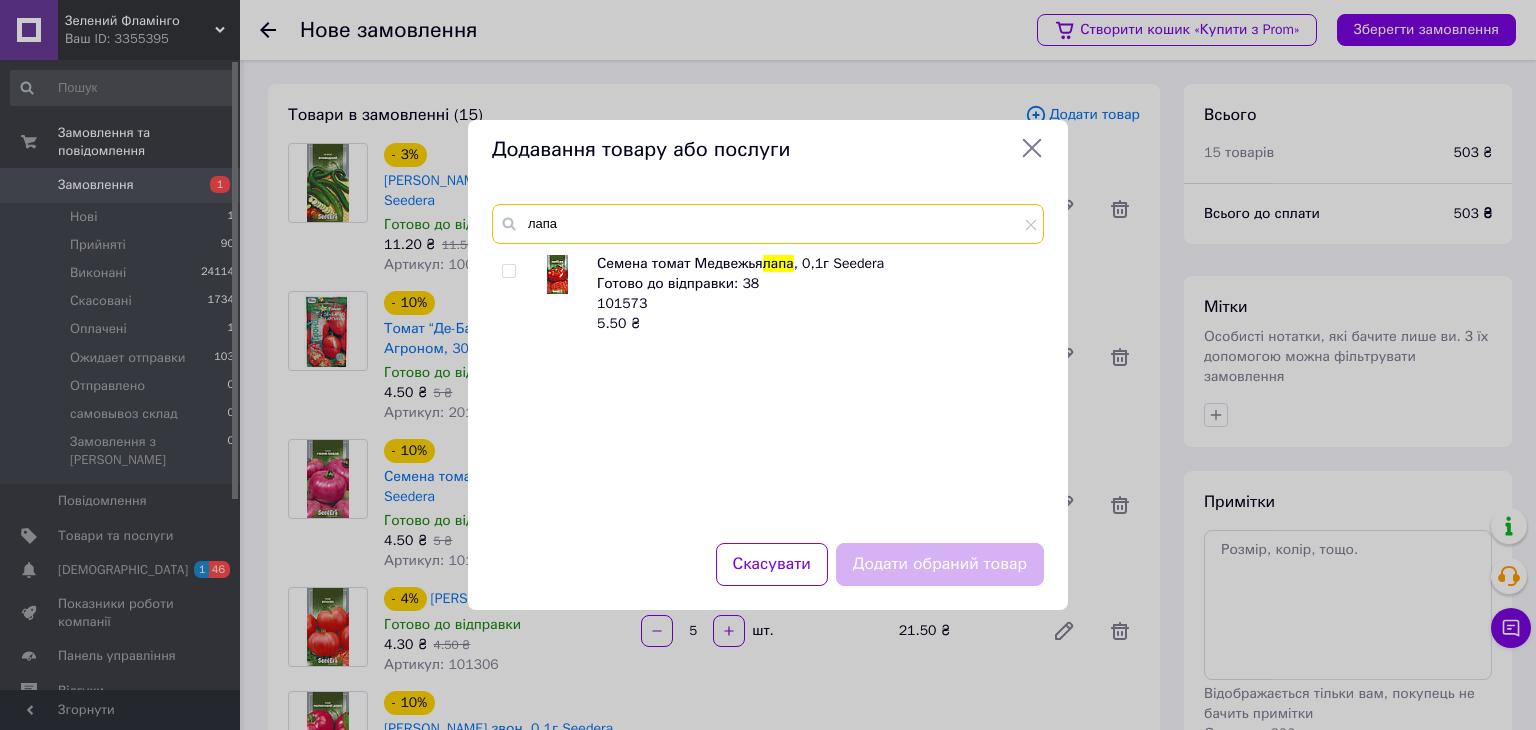 type on "лапа" 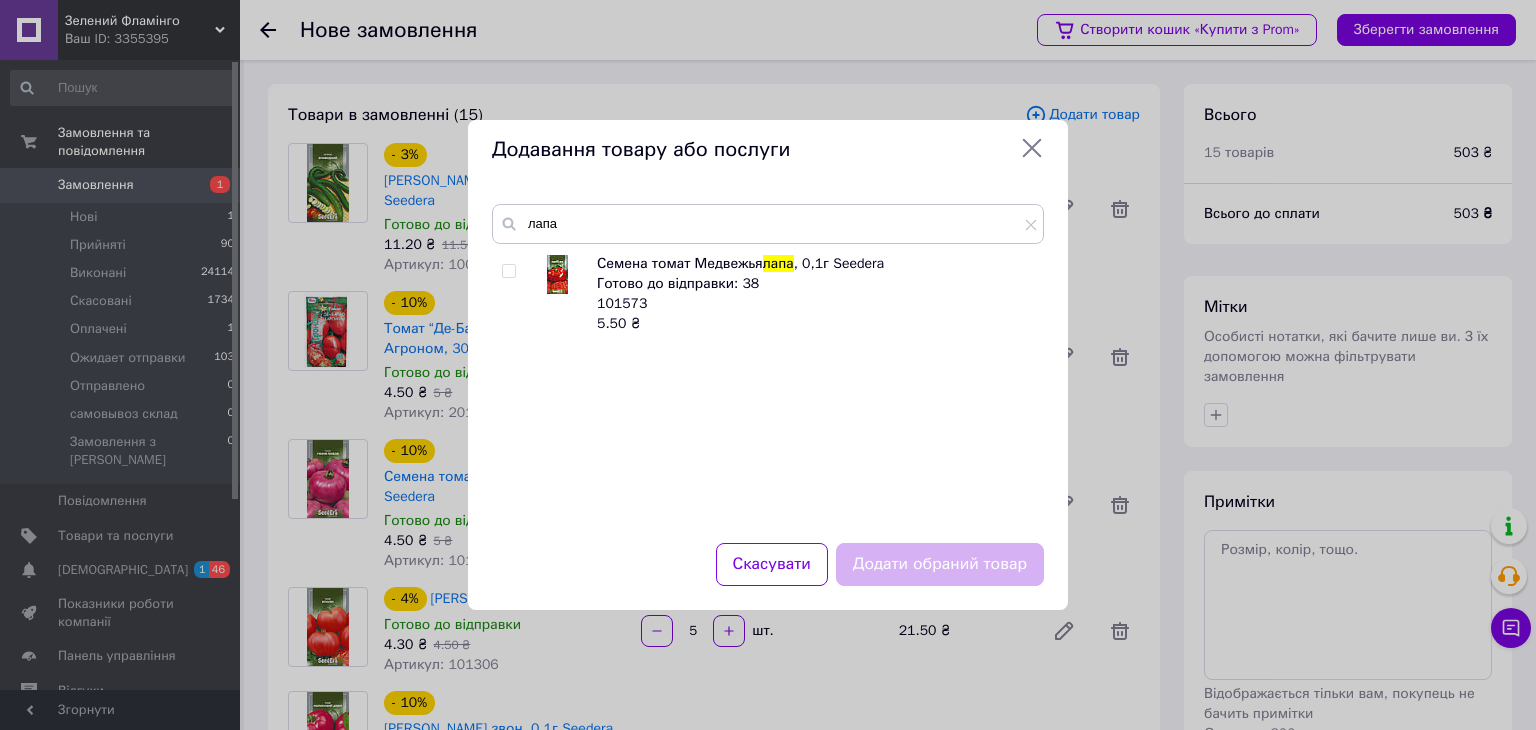 click at bounding box center (508, 271) 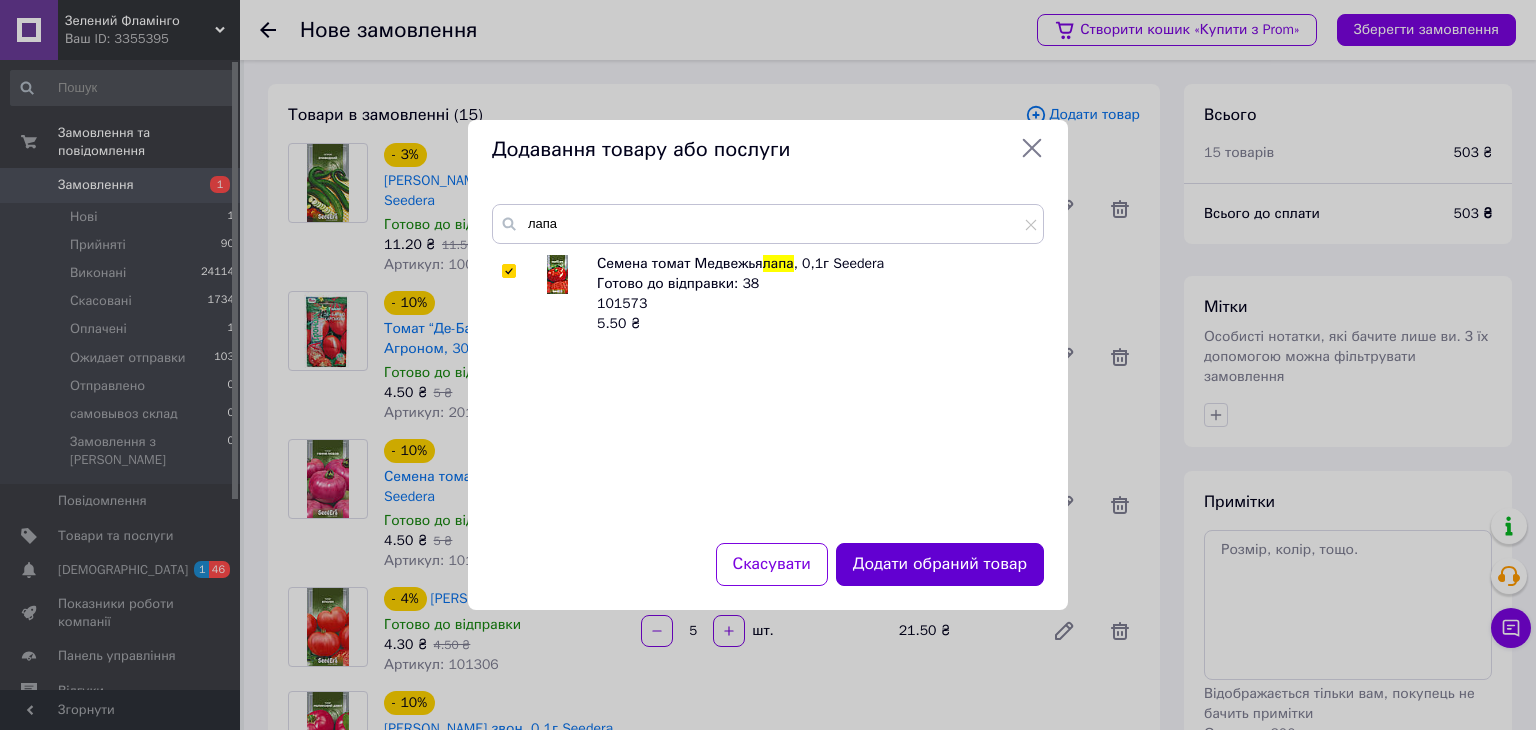 click on "Додати обраний товар" at bounding box center (940, 564) 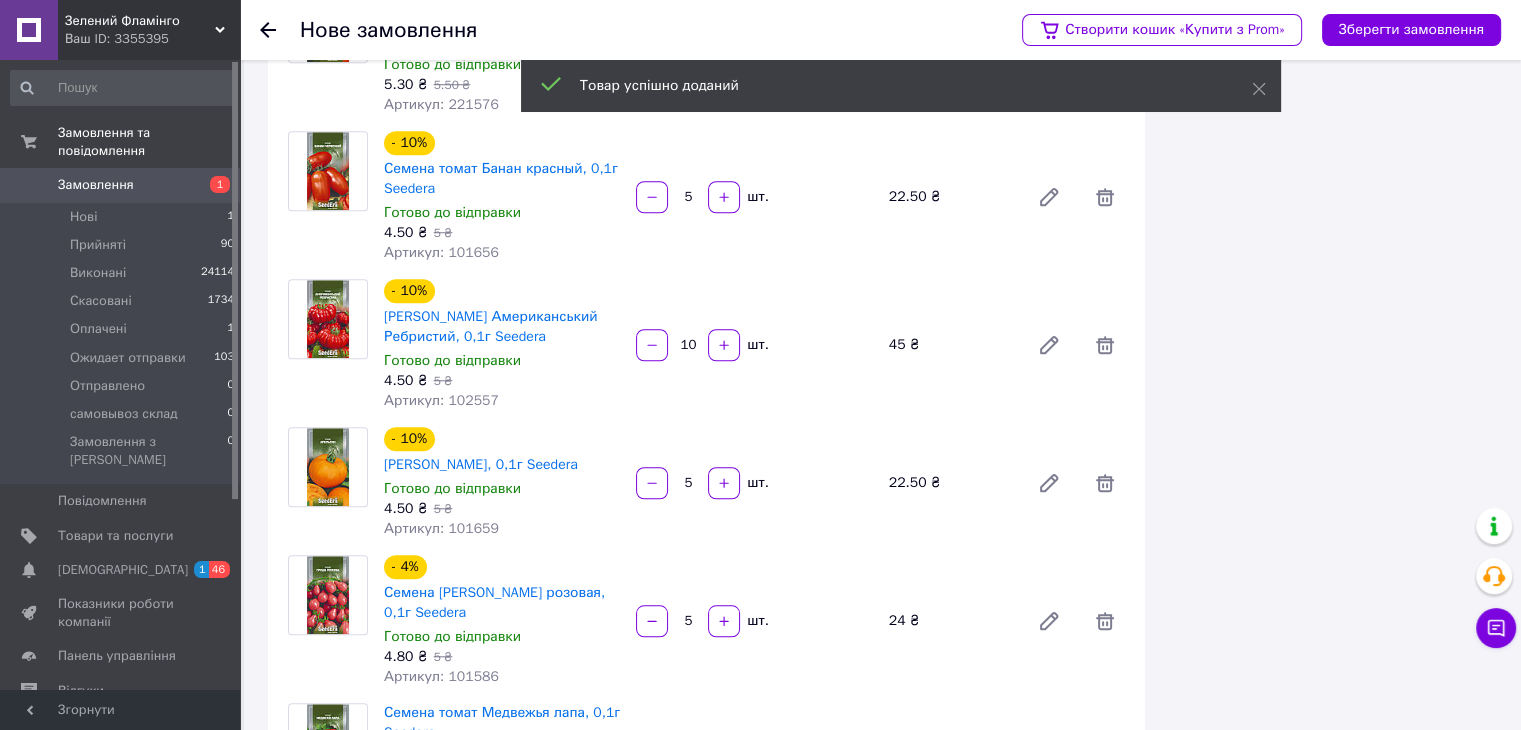 scroll, scrollTop: 2100, scrollLeft: 0, axis: vertical 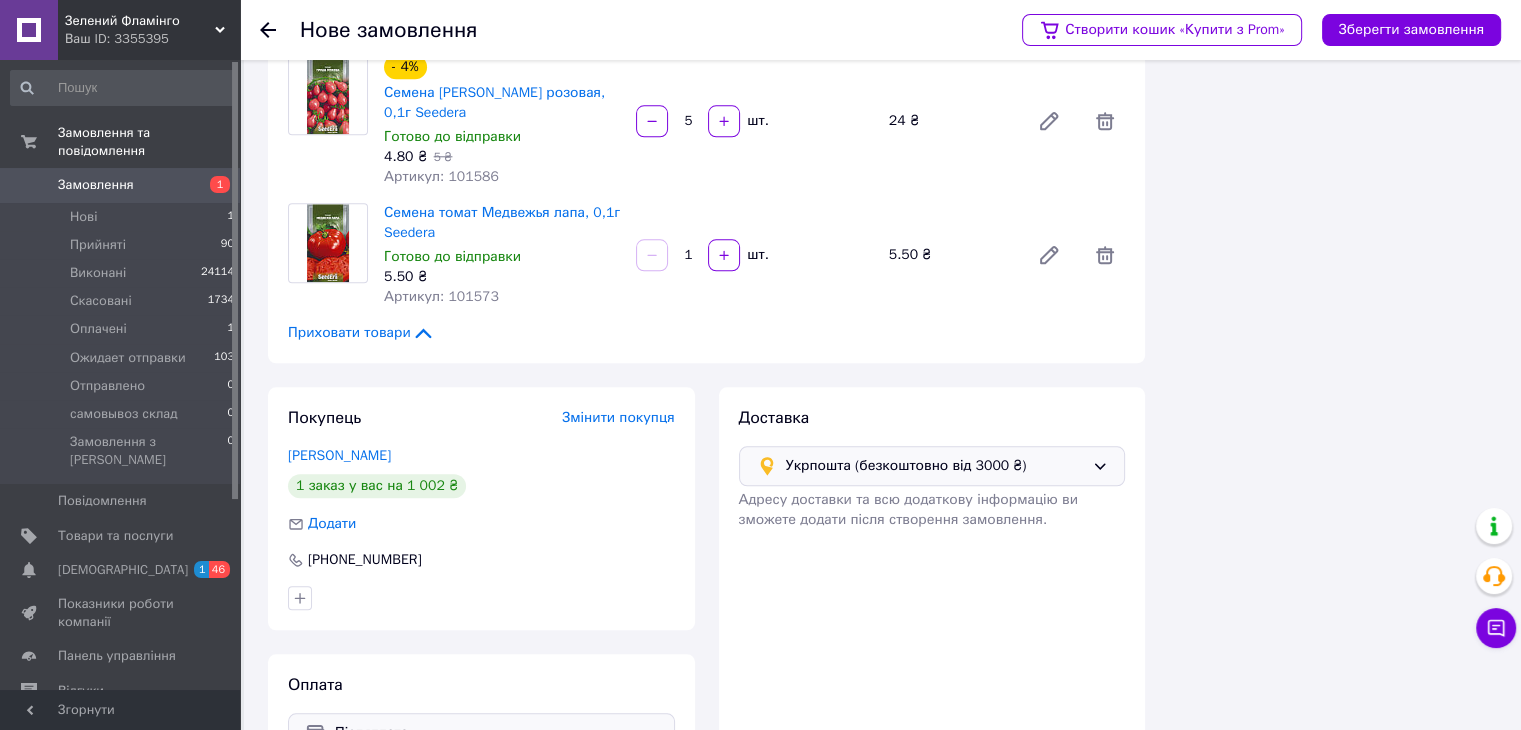 drag, startPoint x: 687, startPoint y: 291, endPoint x: 660, endPoint y: 280, distance: 29.15476 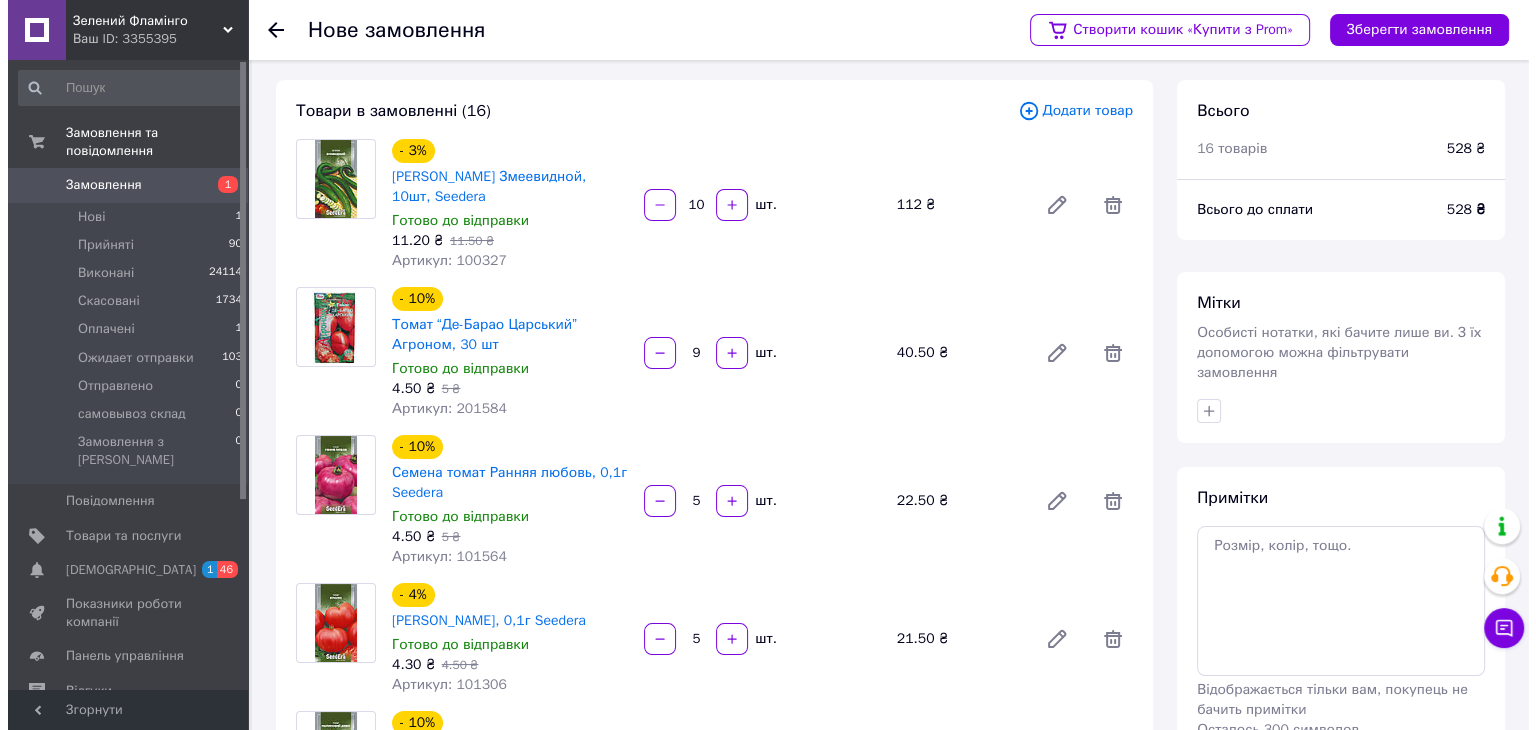 scroll, scrollTop: 0, scrollLeft: 0, axis: both 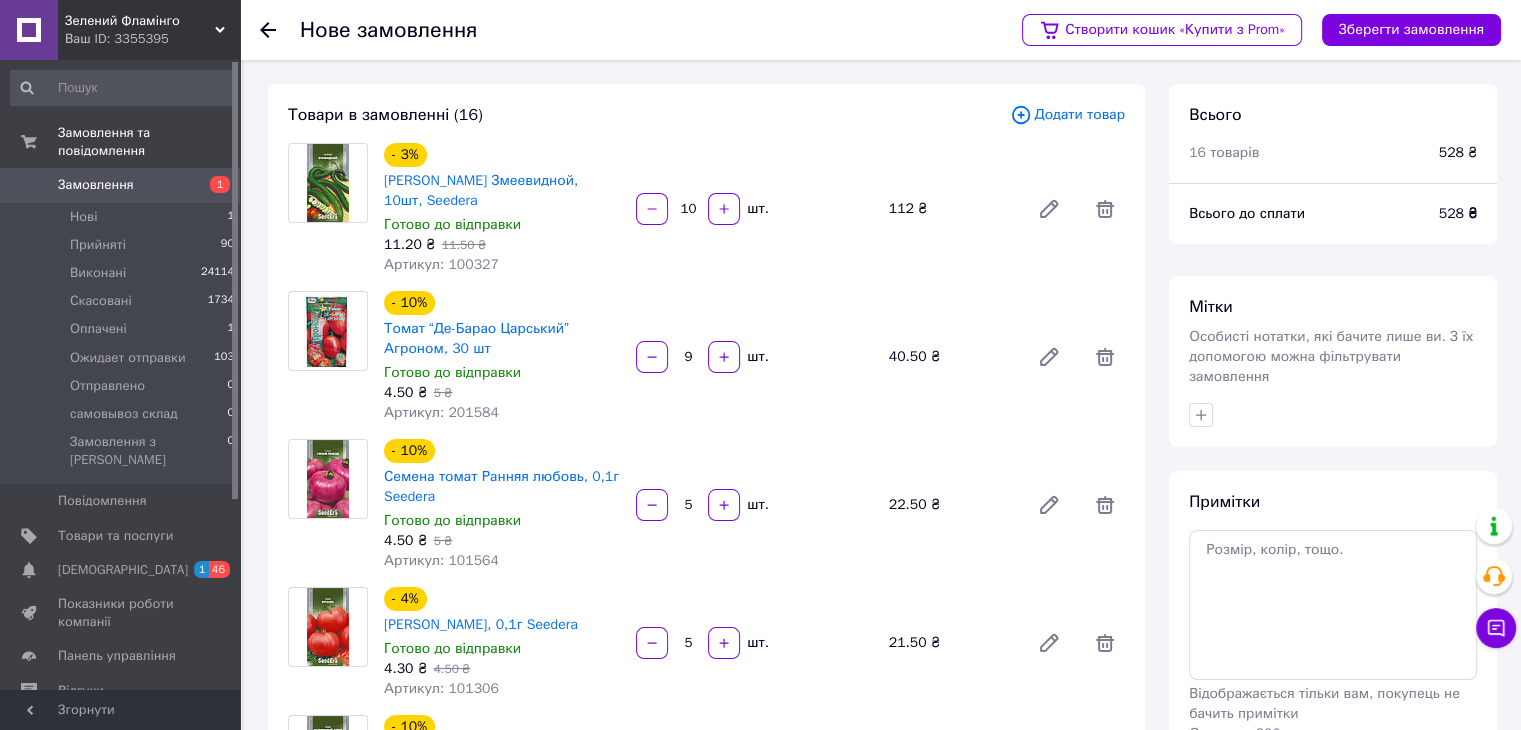 type on "5" 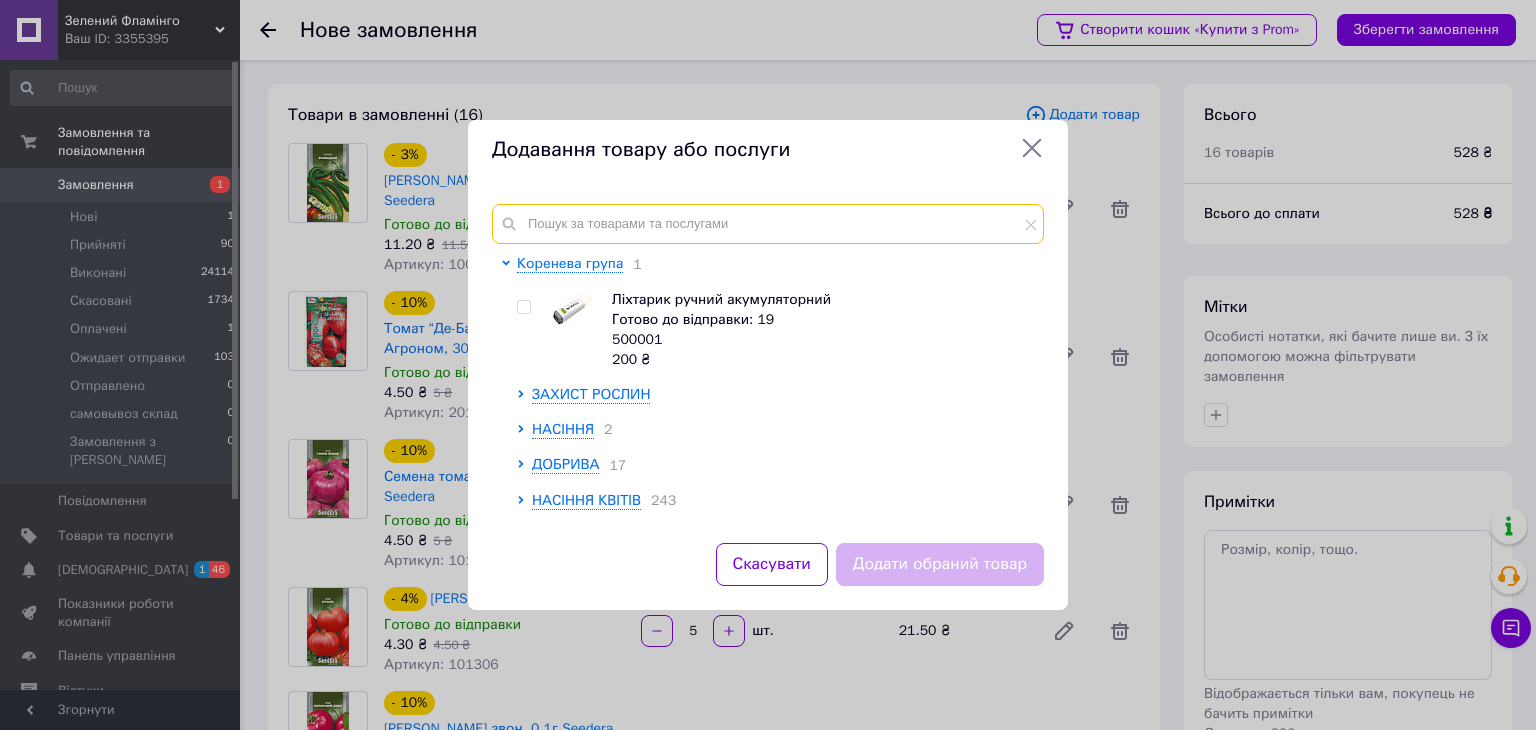 click at bounding box center (768, 224) 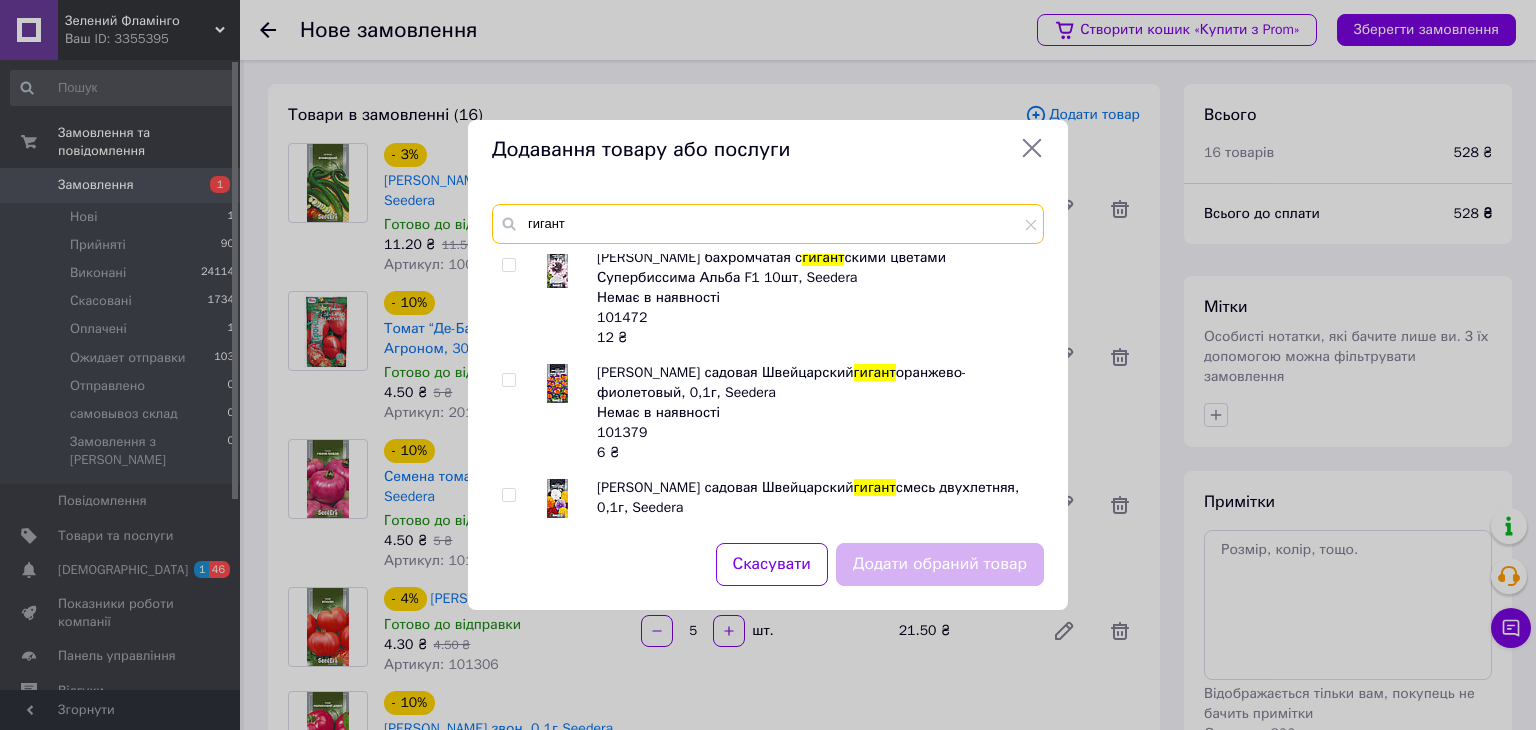 scroll, scrollTop: 0, scrollLeft: 0, axis: both 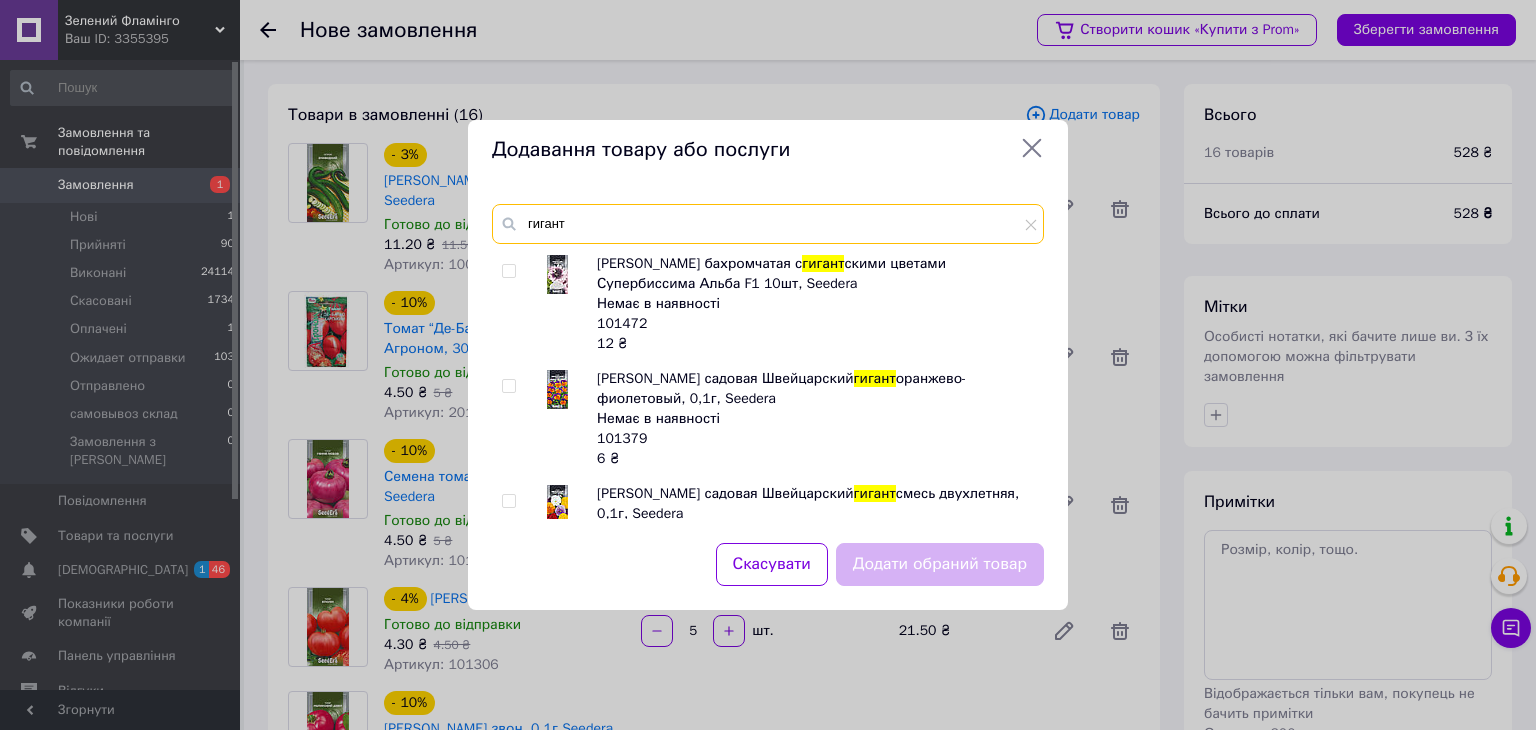 click on "гигант" at bounding box center [768, 224] 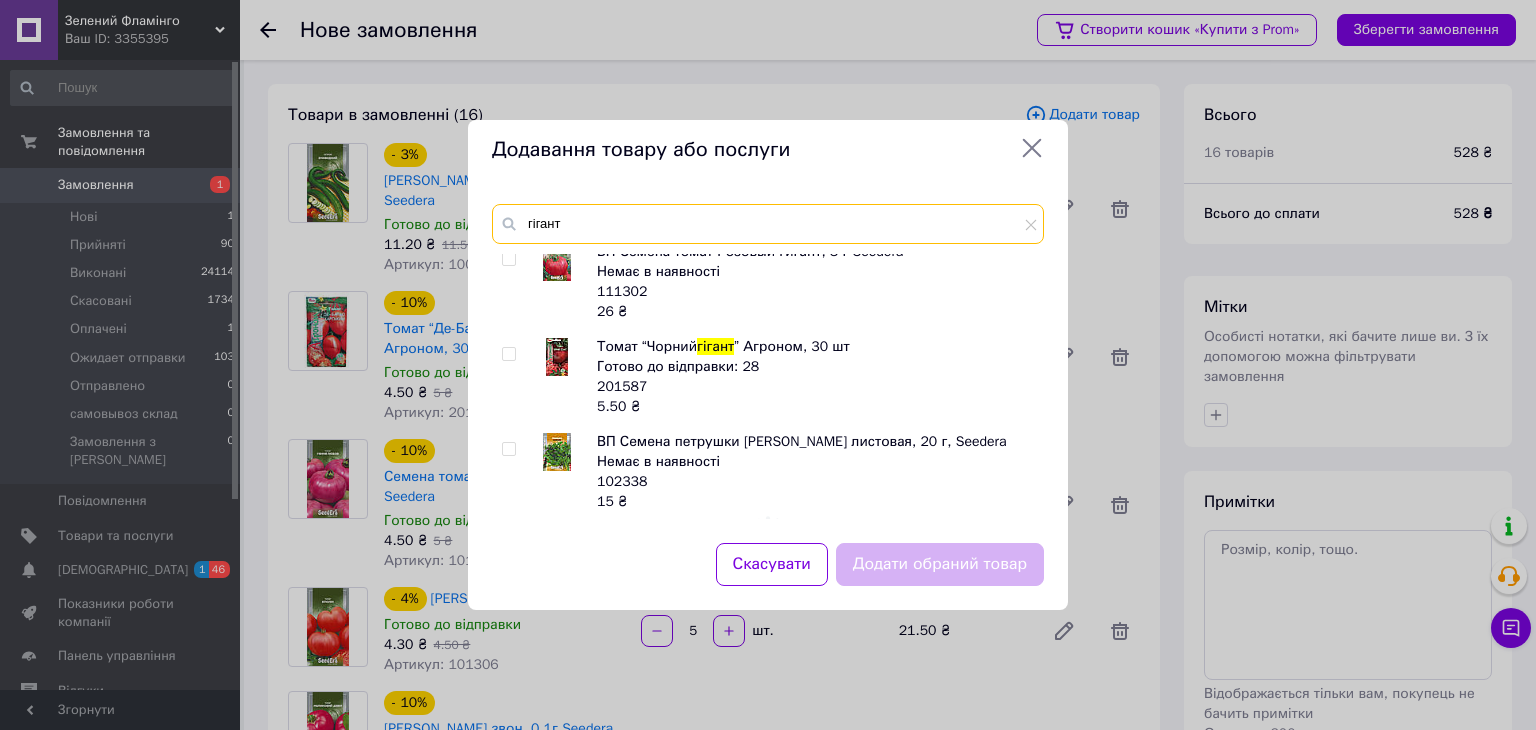scroll, scrollTop: 1849, scrollLeft: 0, axis: vertical 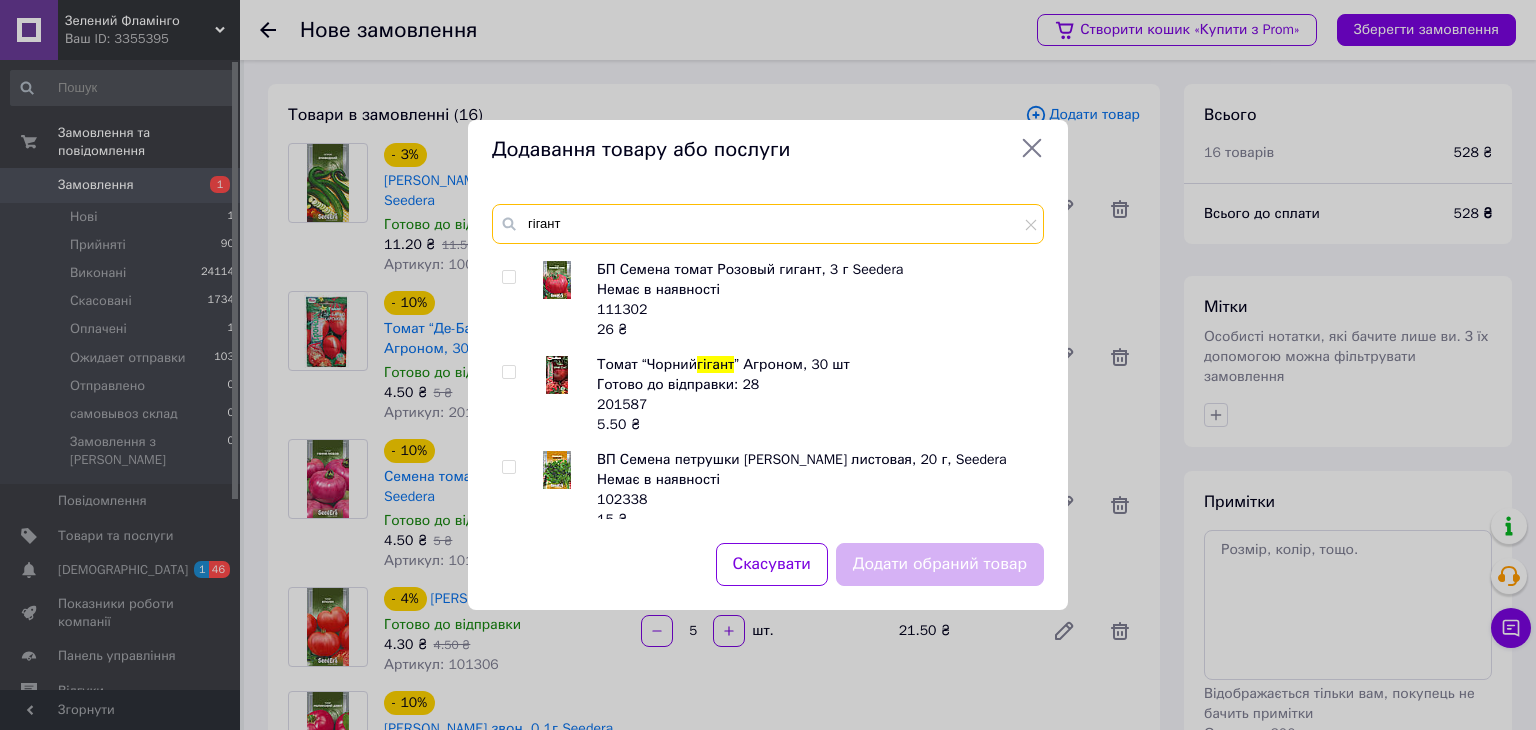 type on "гігант" 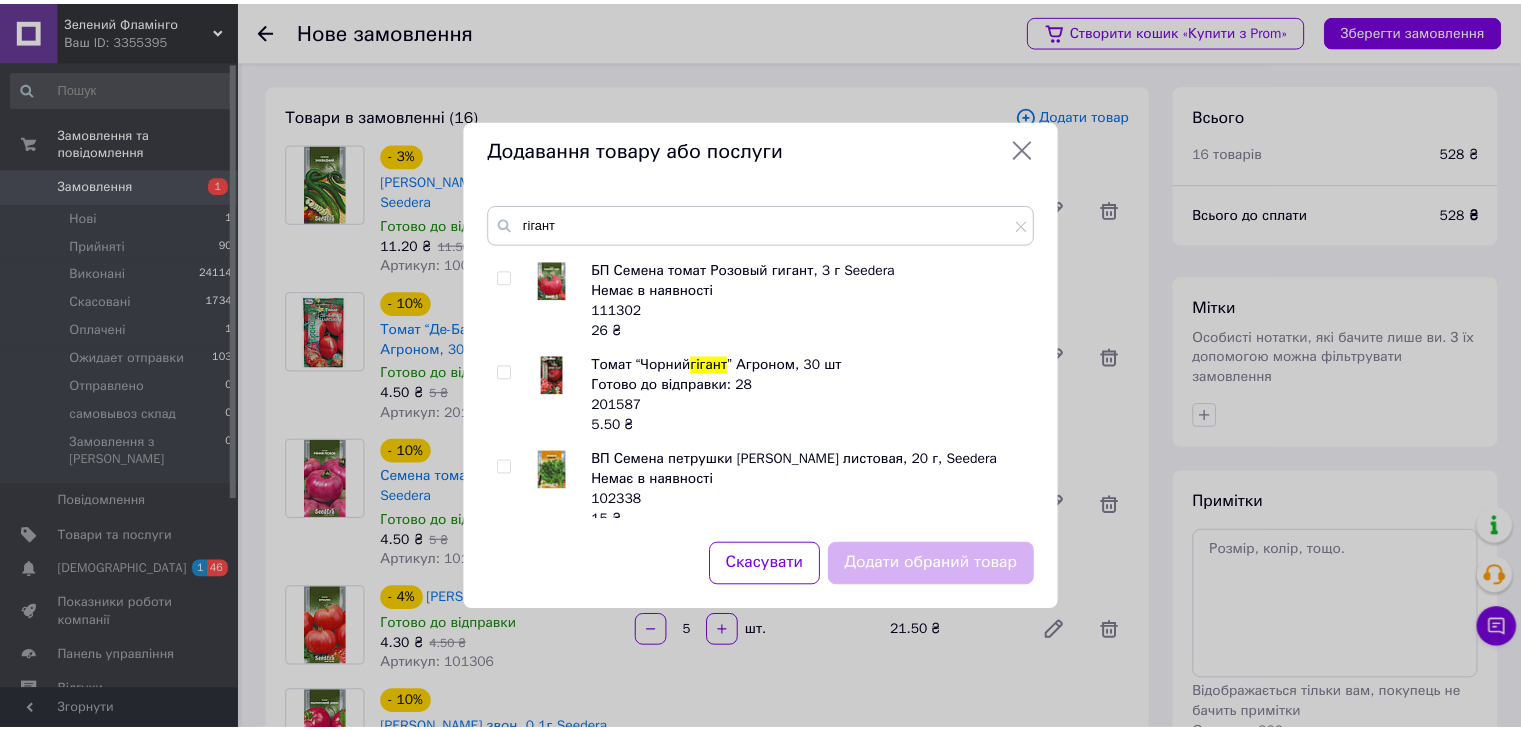 scroll, scrollTop: 2125, scrollLeft: 0, axis: vertical 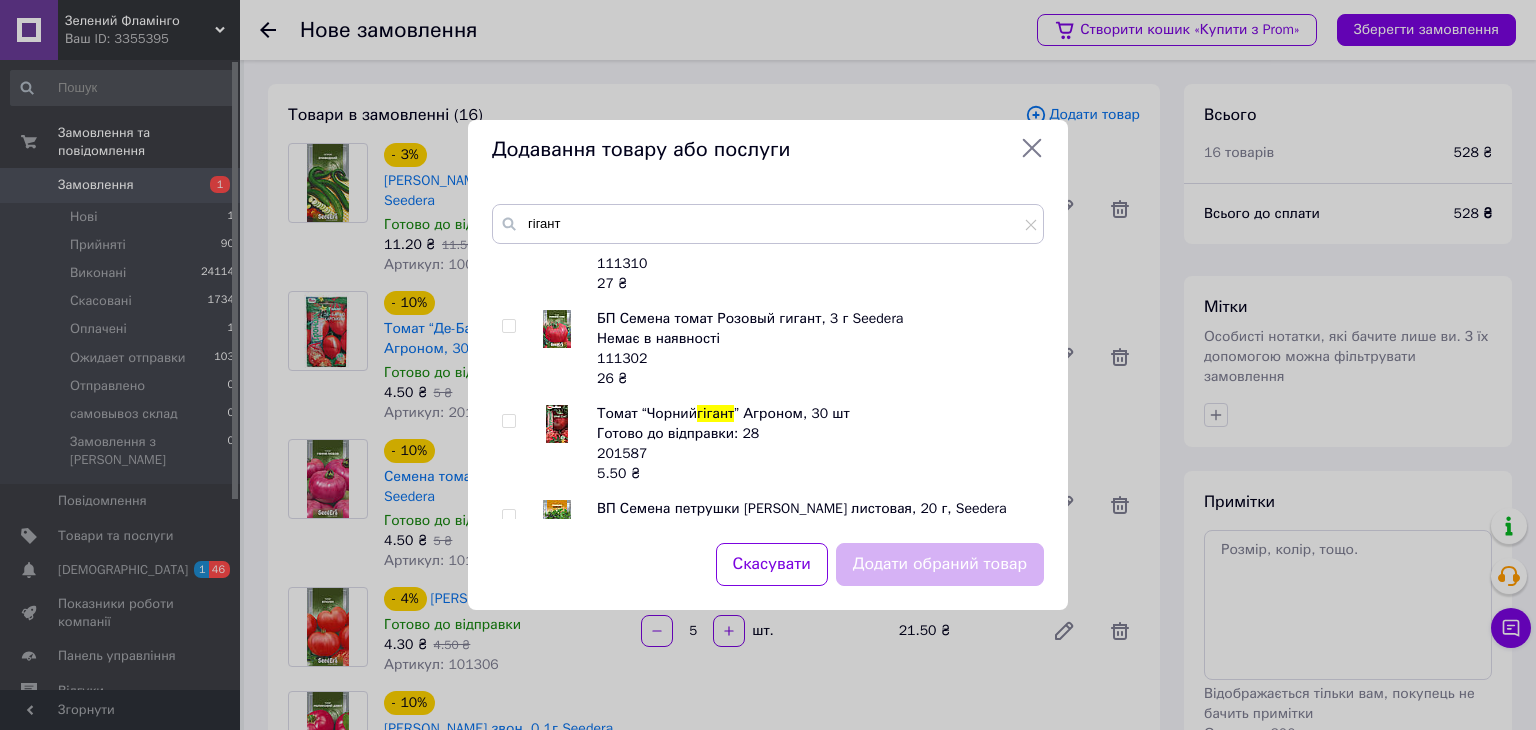 click at bounding box center [512, 349] 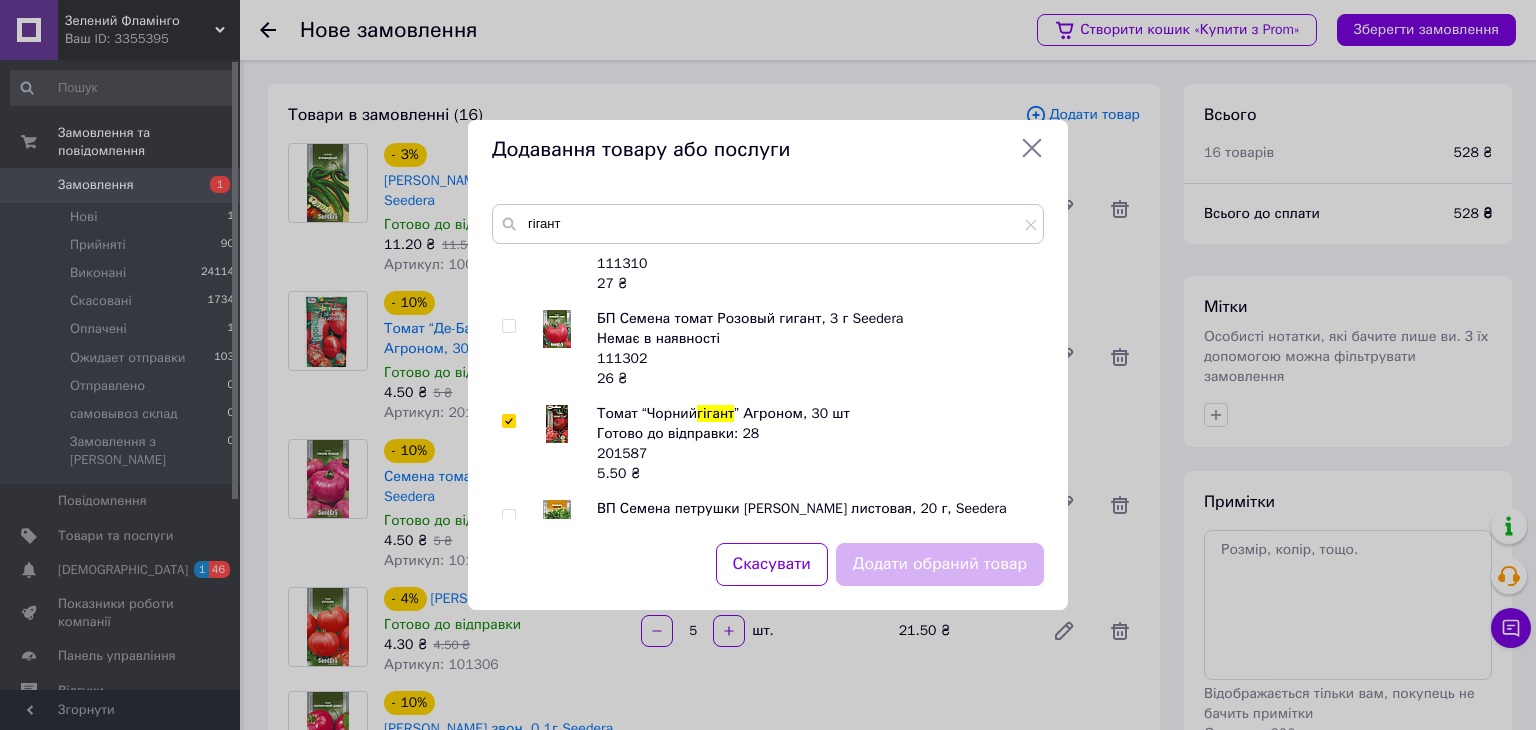 checkbox on "true" 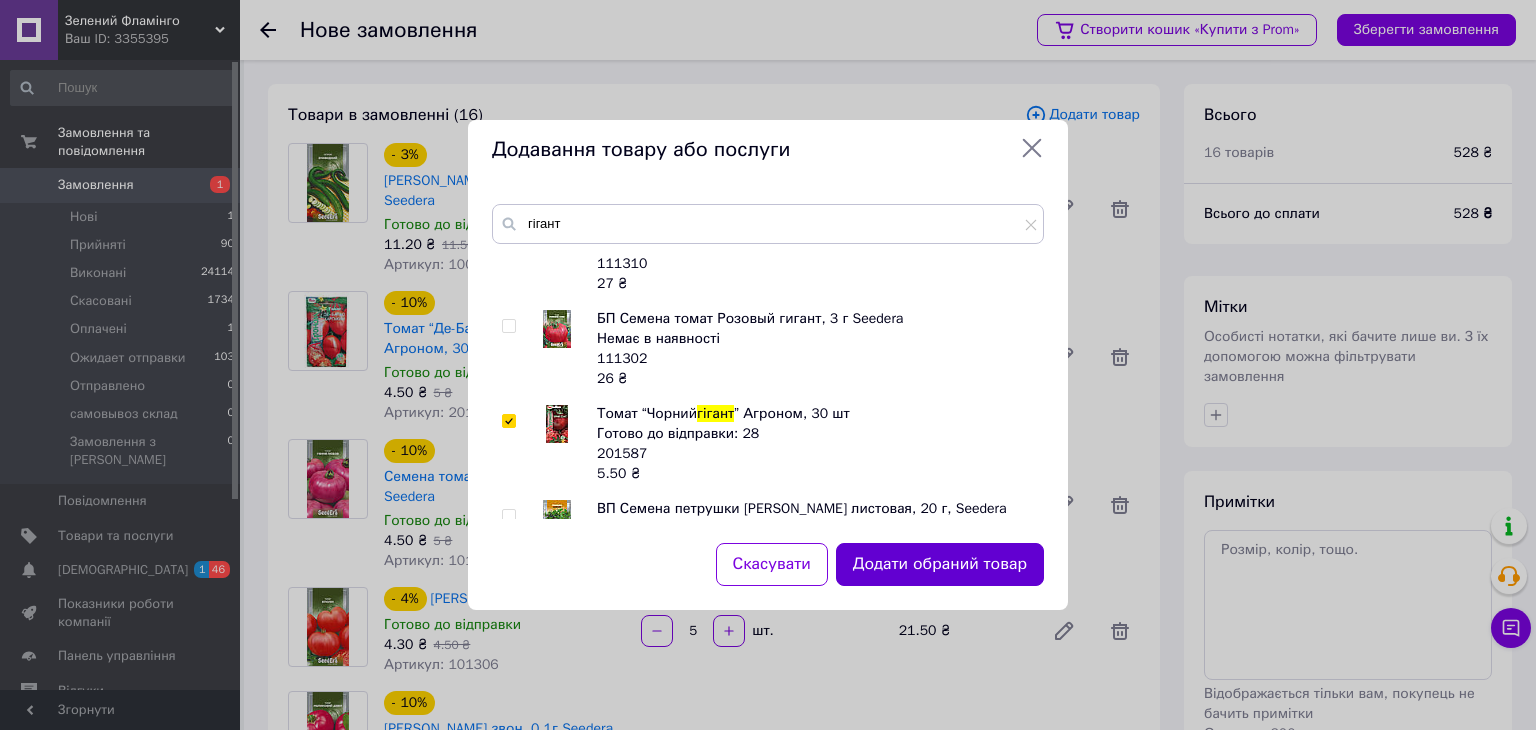 click on "Додати обраний товар" at bounding box center (940, 564) 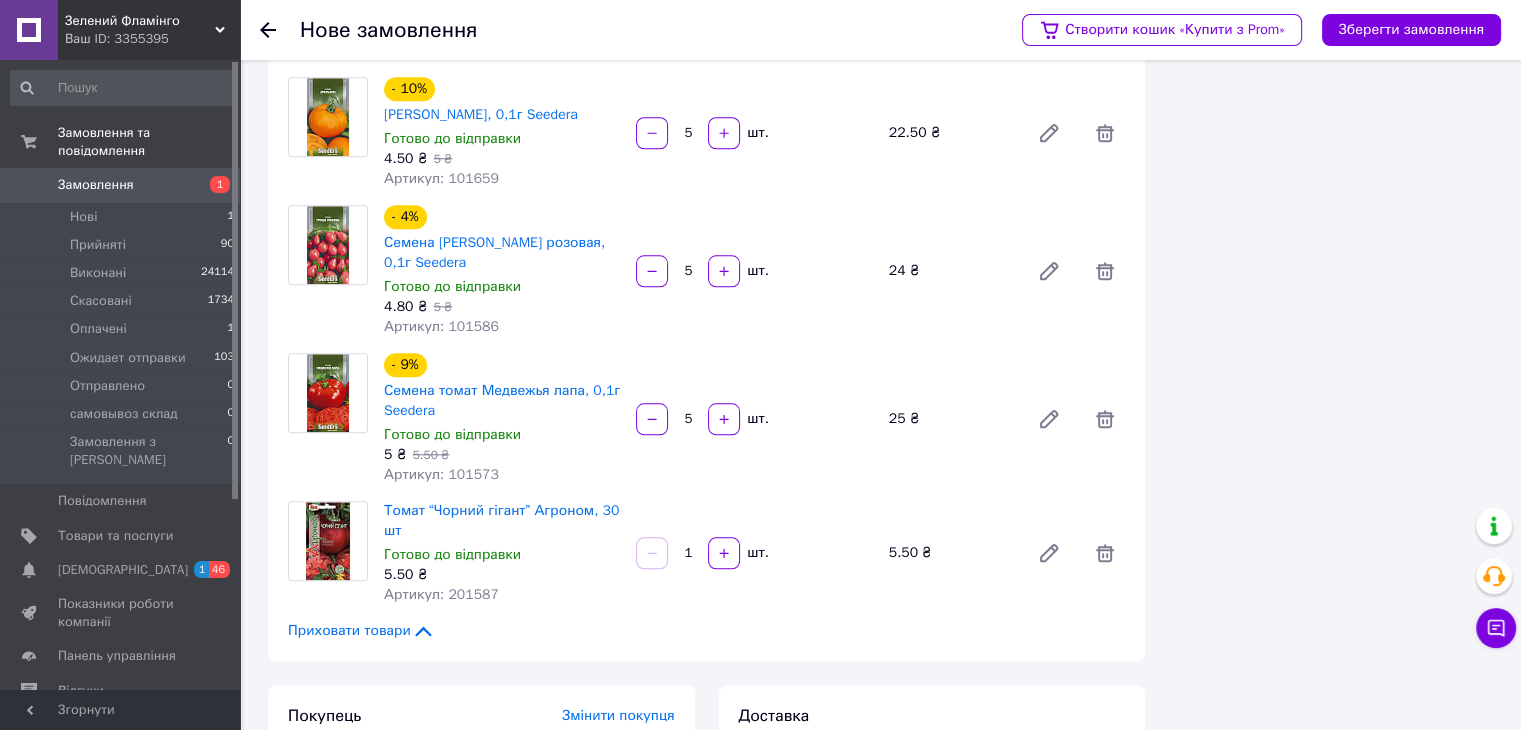 scroll, scrollTop: 1948, scrollLeft: 0, axis: vertical 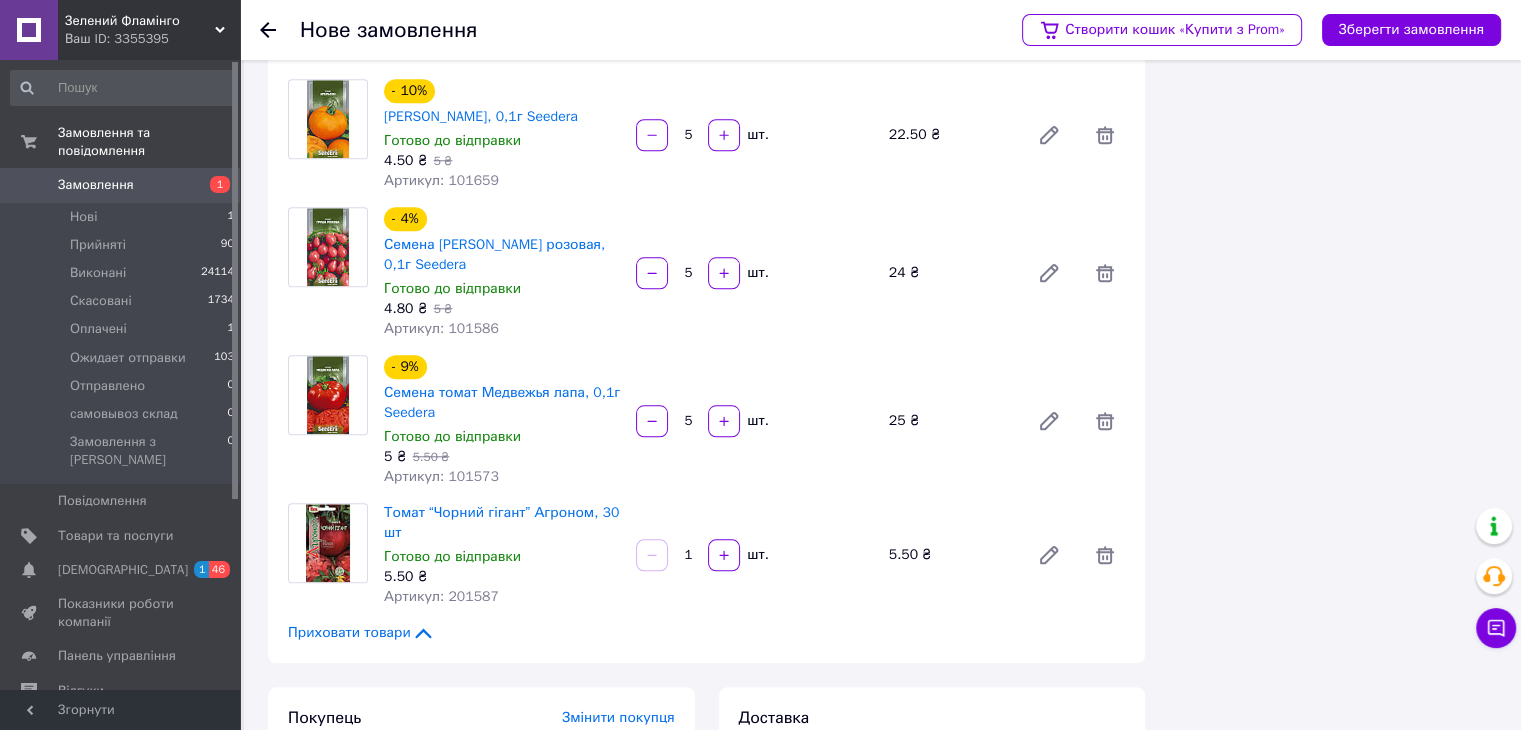 click on "1" at bounding box center (688, 555) 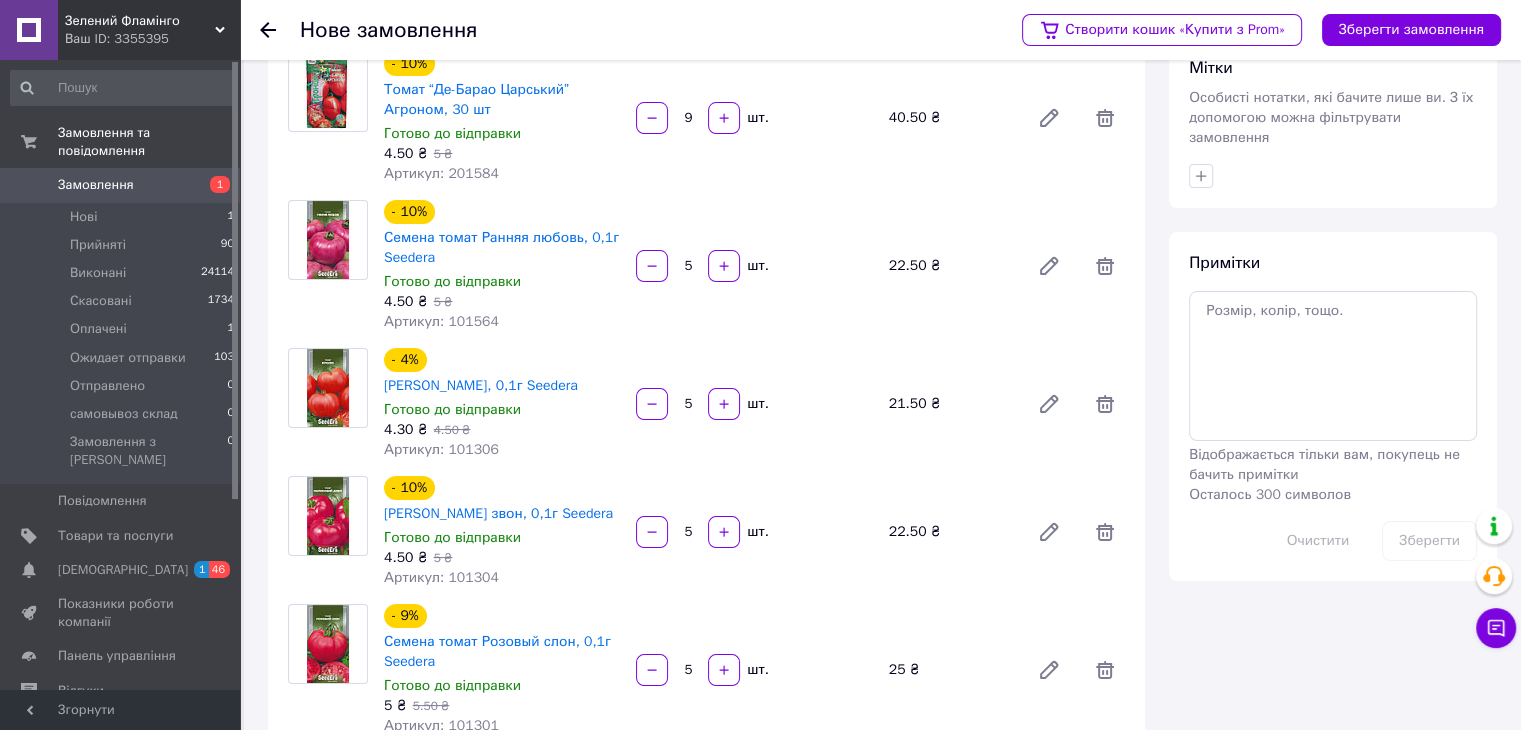 scroll, scrollTop: 0, scrollLeft: 0, axis: both 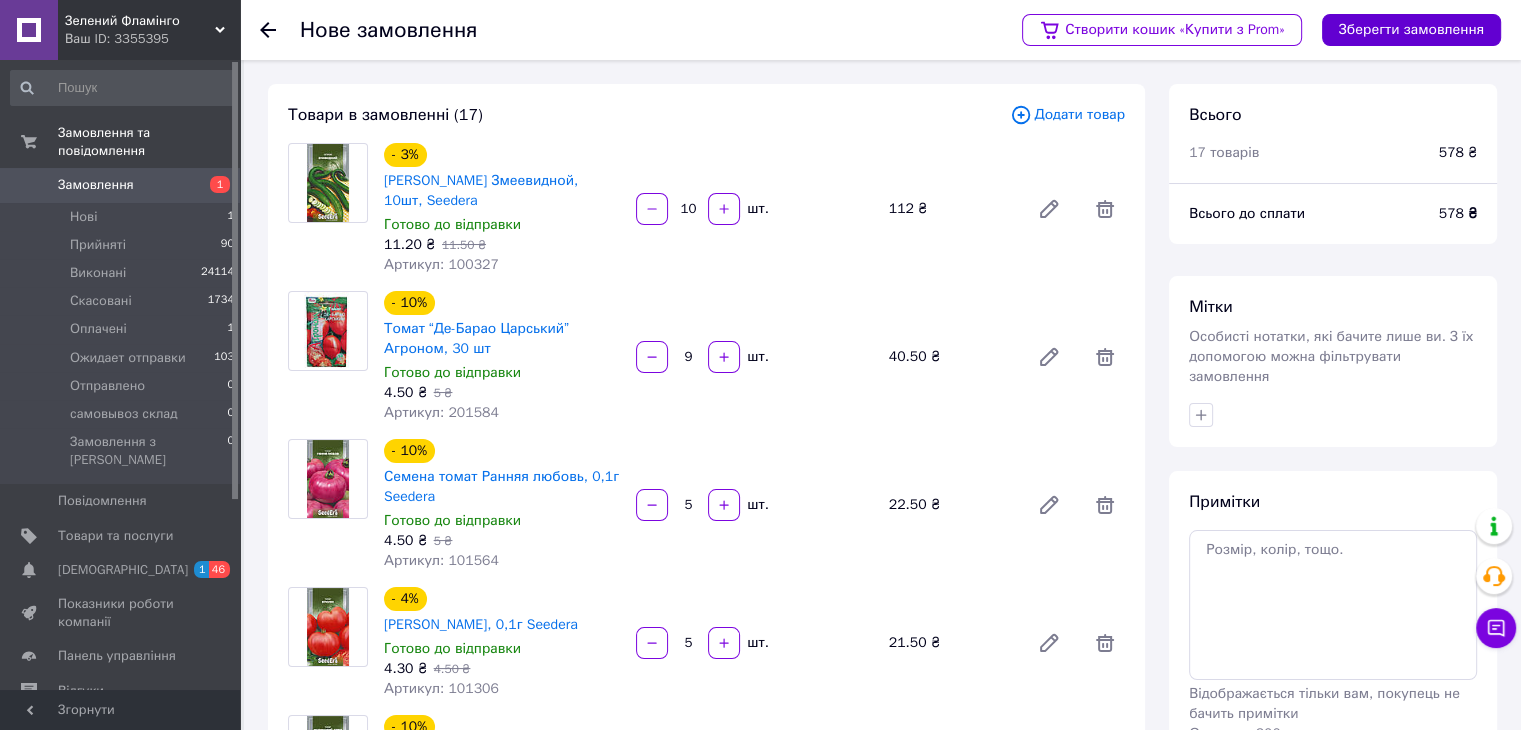 type on "10" 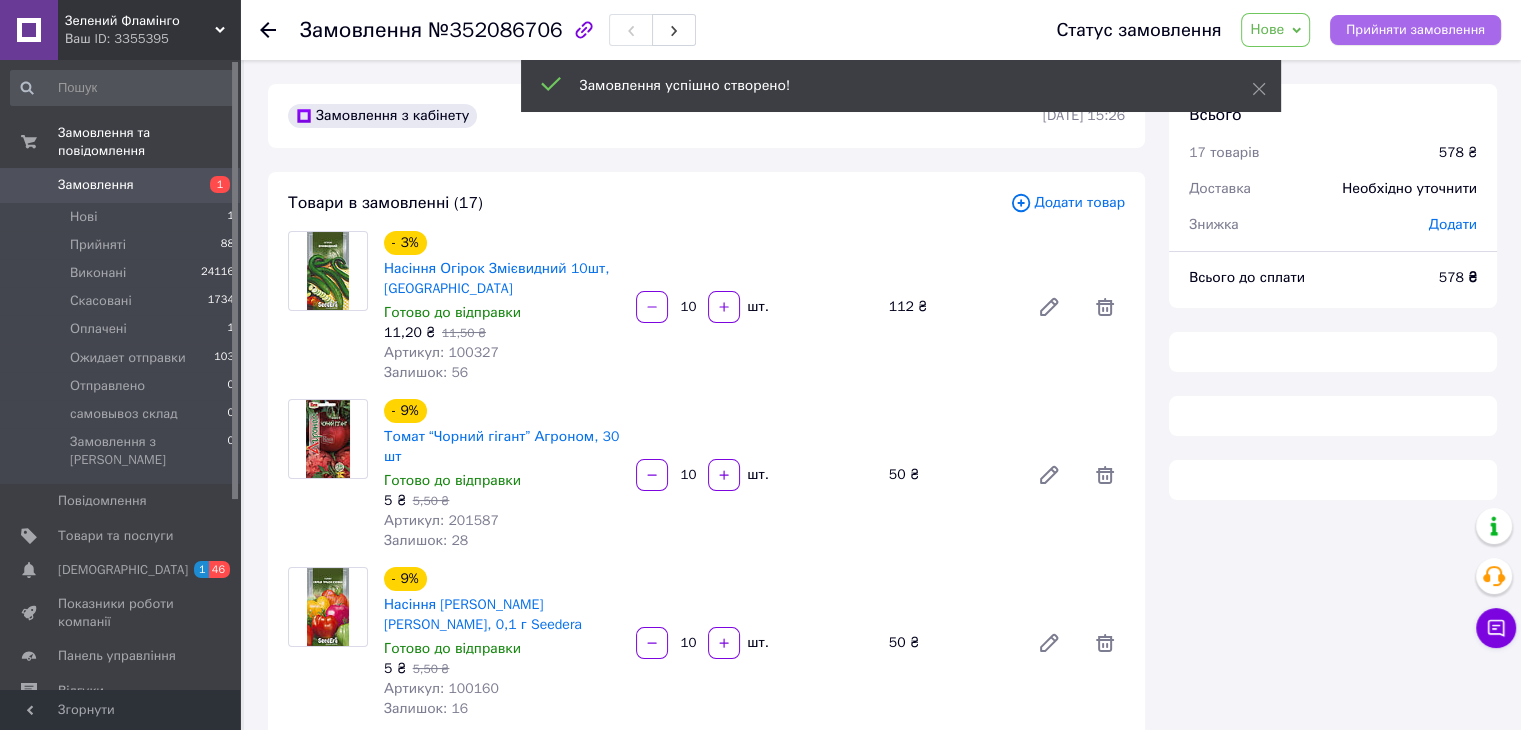 click on "Прийняти замовлення" at bounding box center (1415, 30) 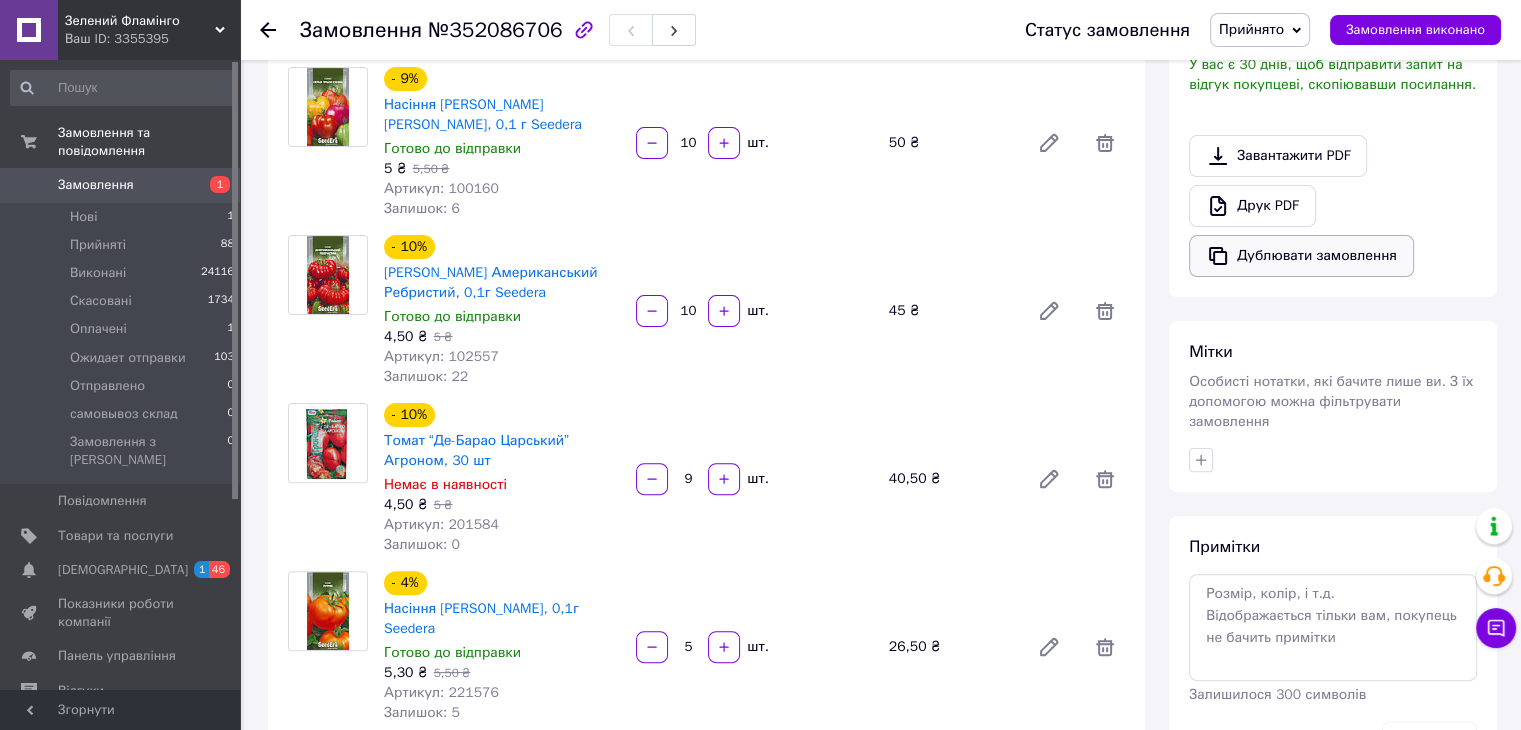 scroll, scrollTop: 0, scrollLeft: 0, axis: both 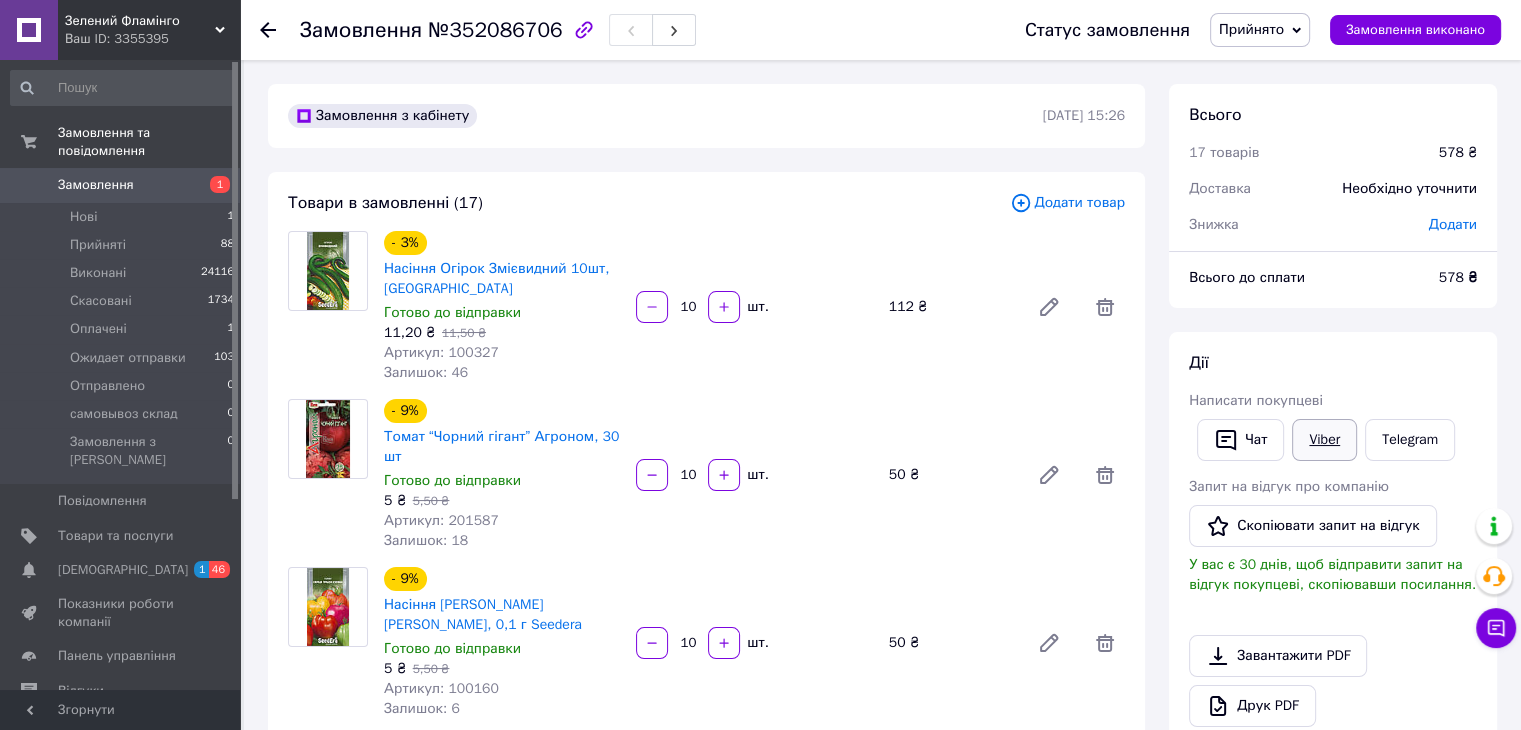 click on "Viber" at bounding box center (1324, 440) 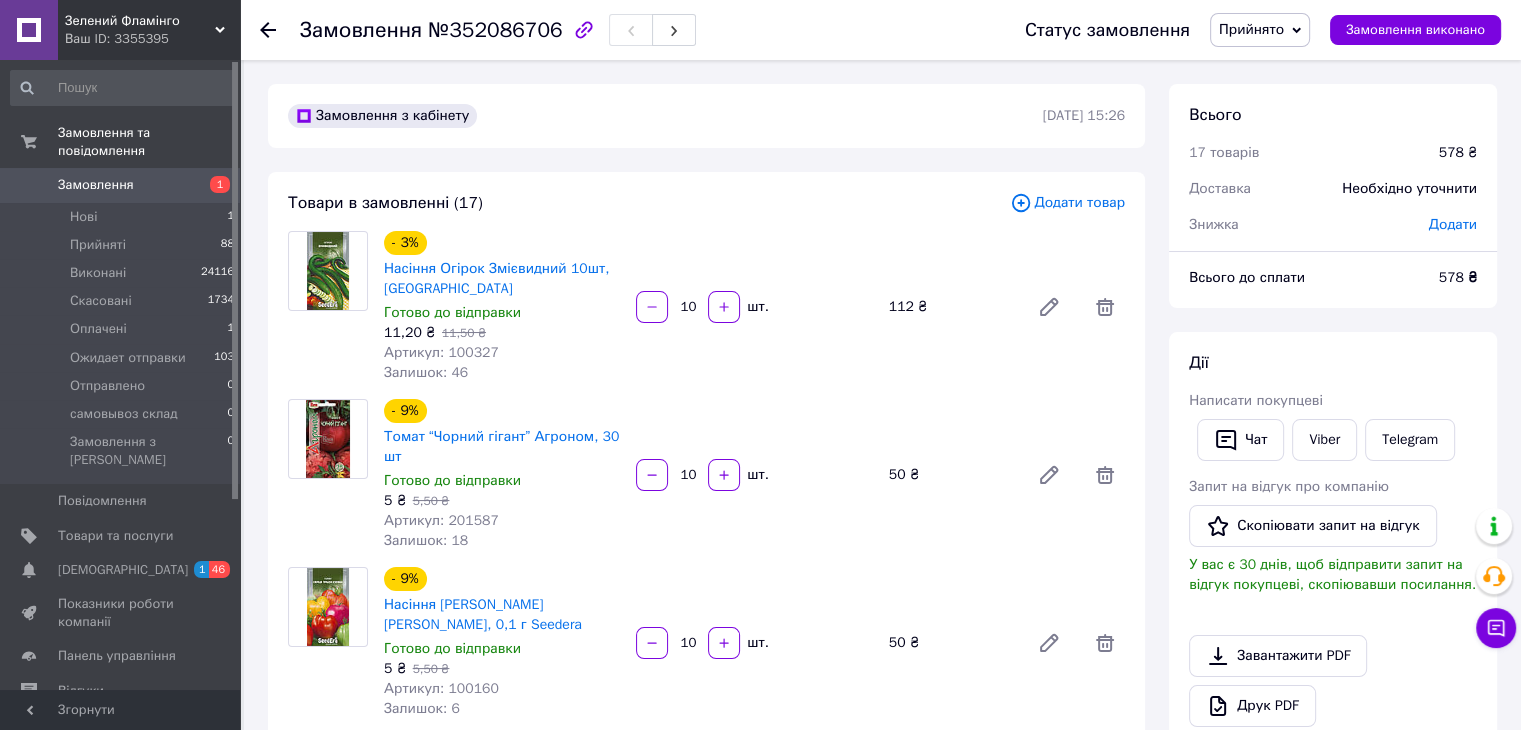 click at bounding box center (328, 643) 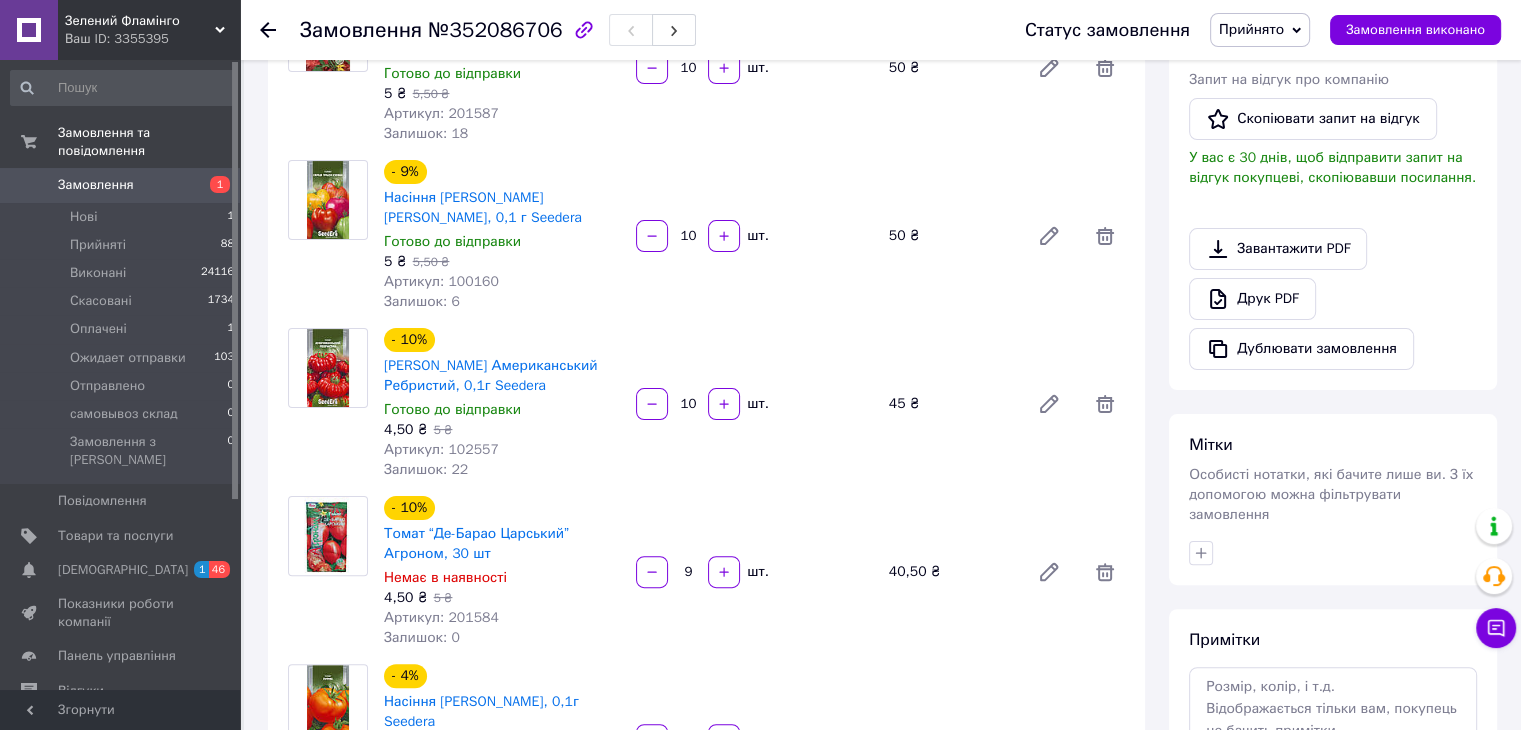 scroll, scrollTop: 100, scrollLeft: 0, axis: vertical 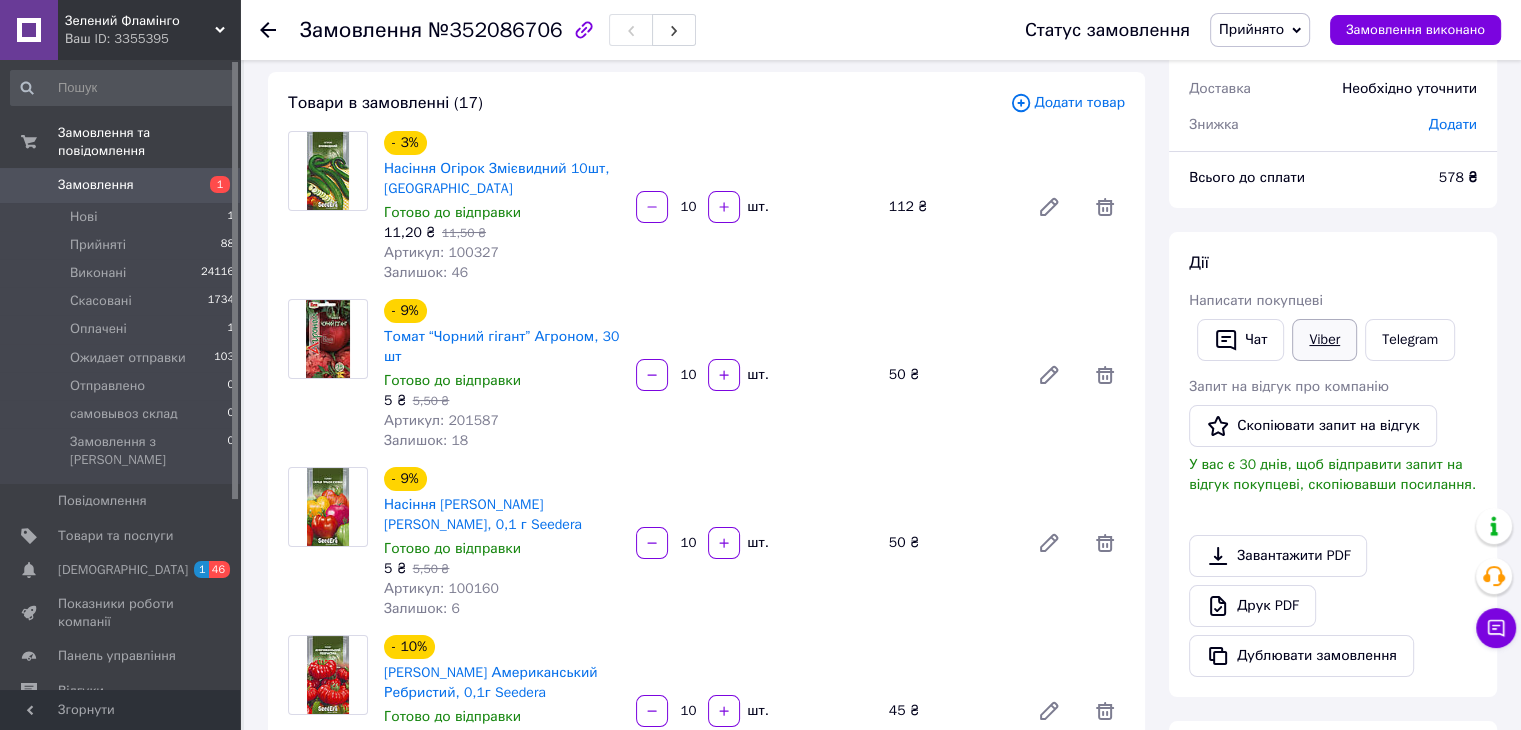 click on "Viber" at bounding box center (1324, 340) 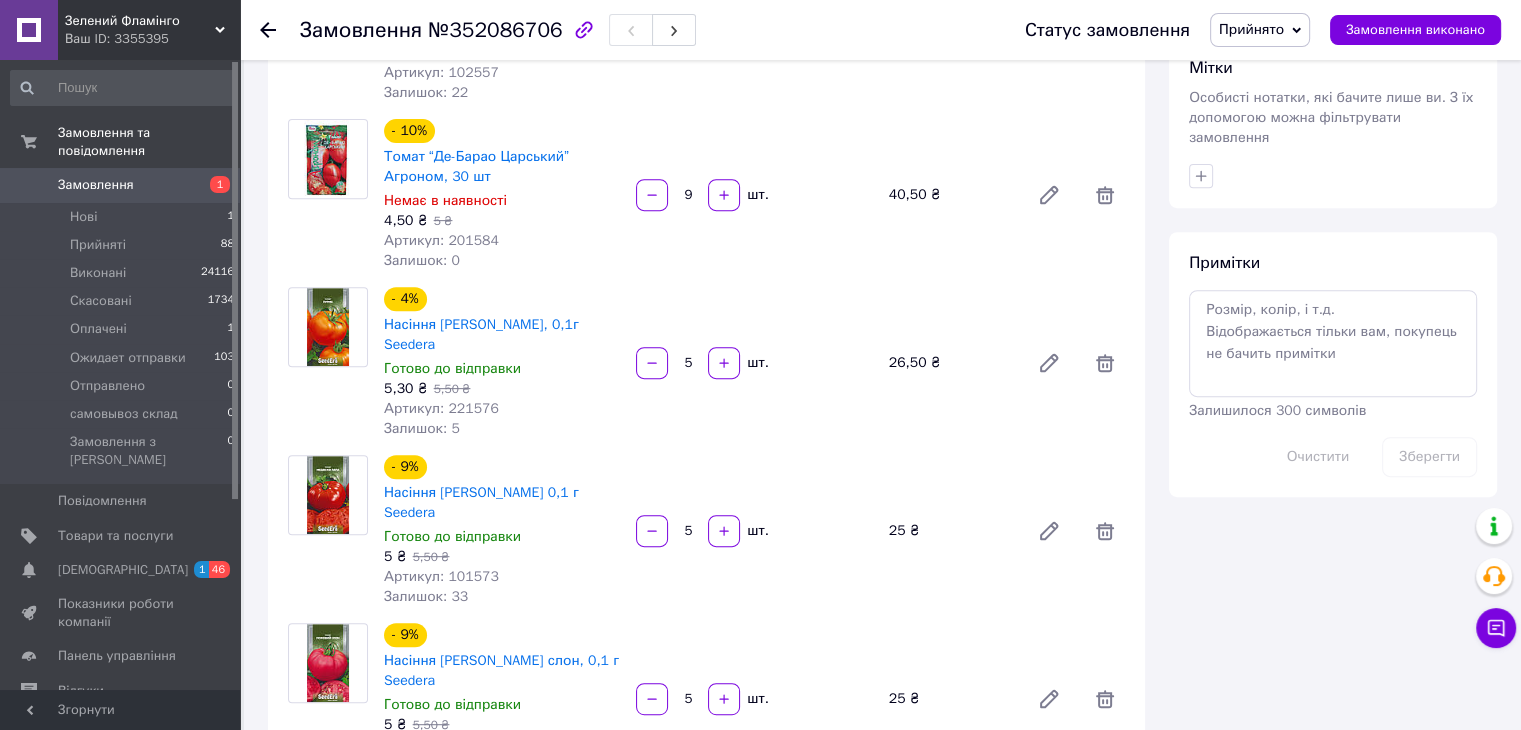 scroll, scrollTop: 1100, scrollLeft: 0, axis: vertical 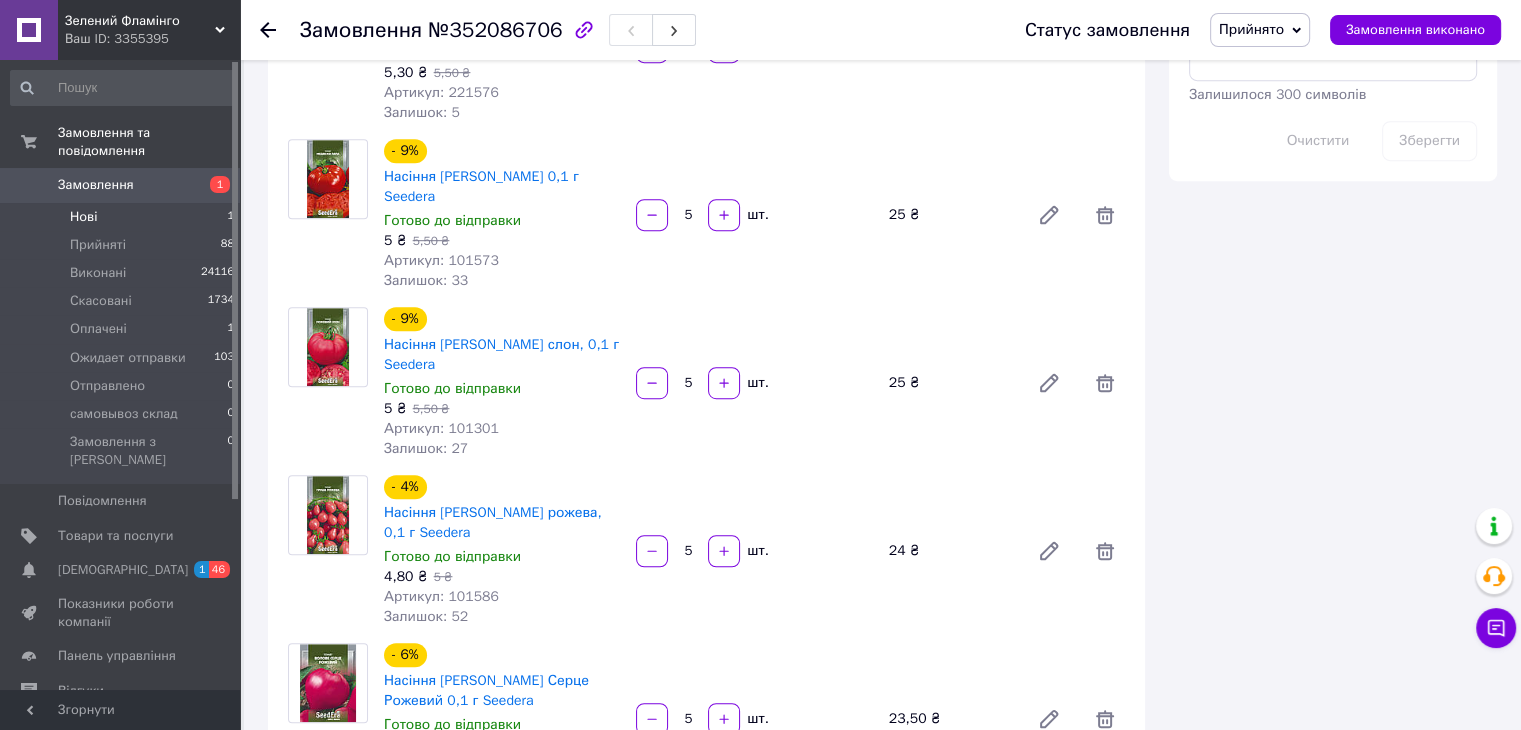 click on "Нові" at bounding box center [83, 217] 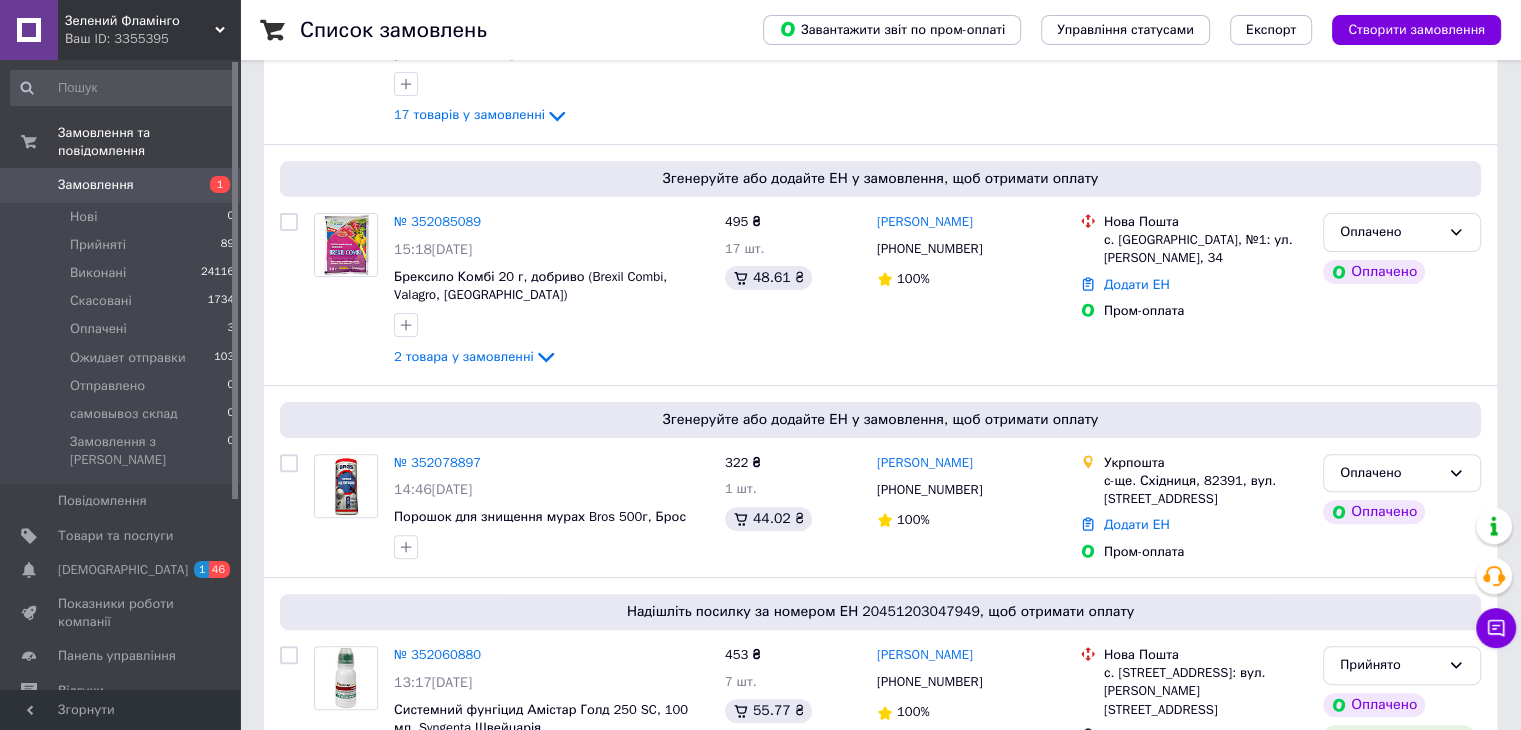scroll, scrollTop: 0, scrollLeft: 0, axis: both 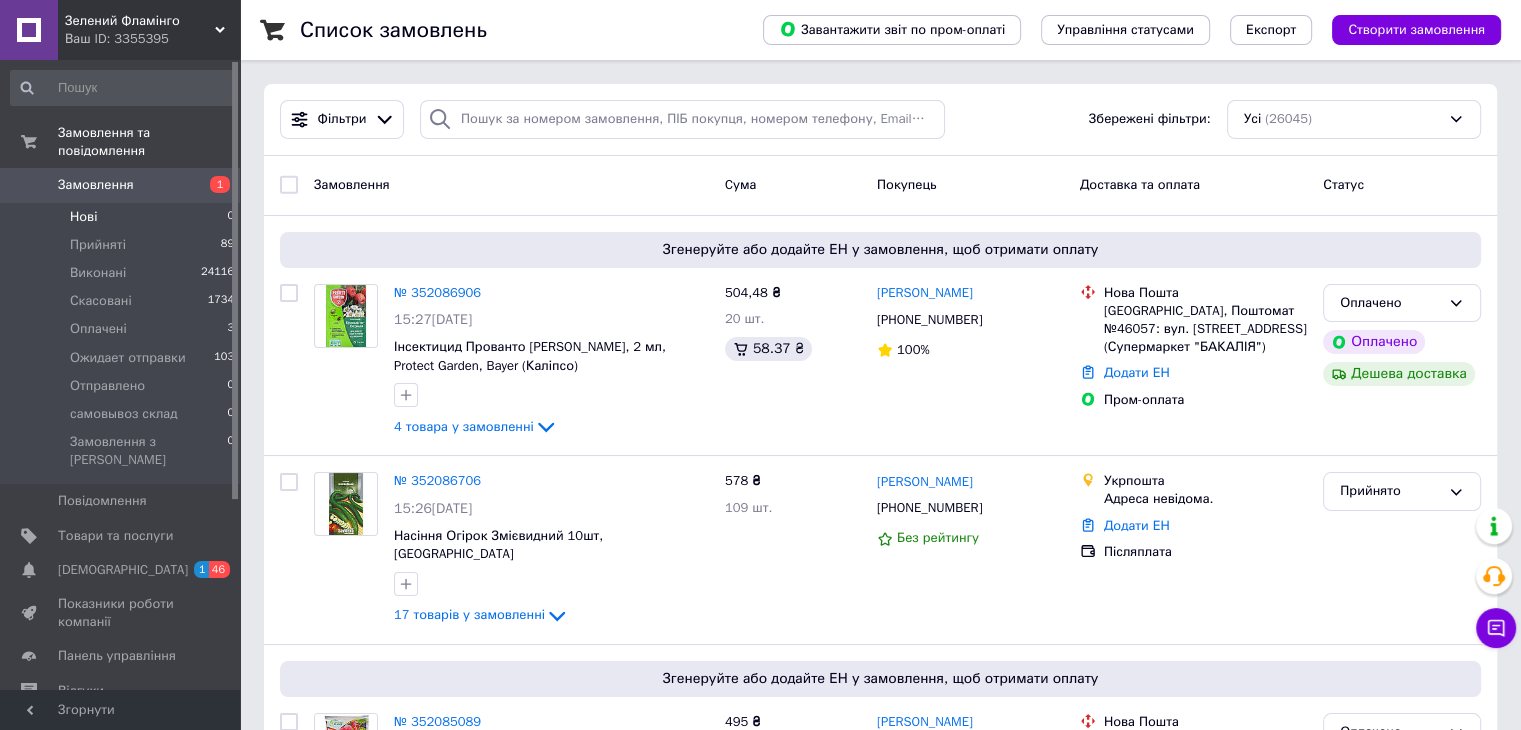 click on "Нові 0" at bounding box center [123, 217] 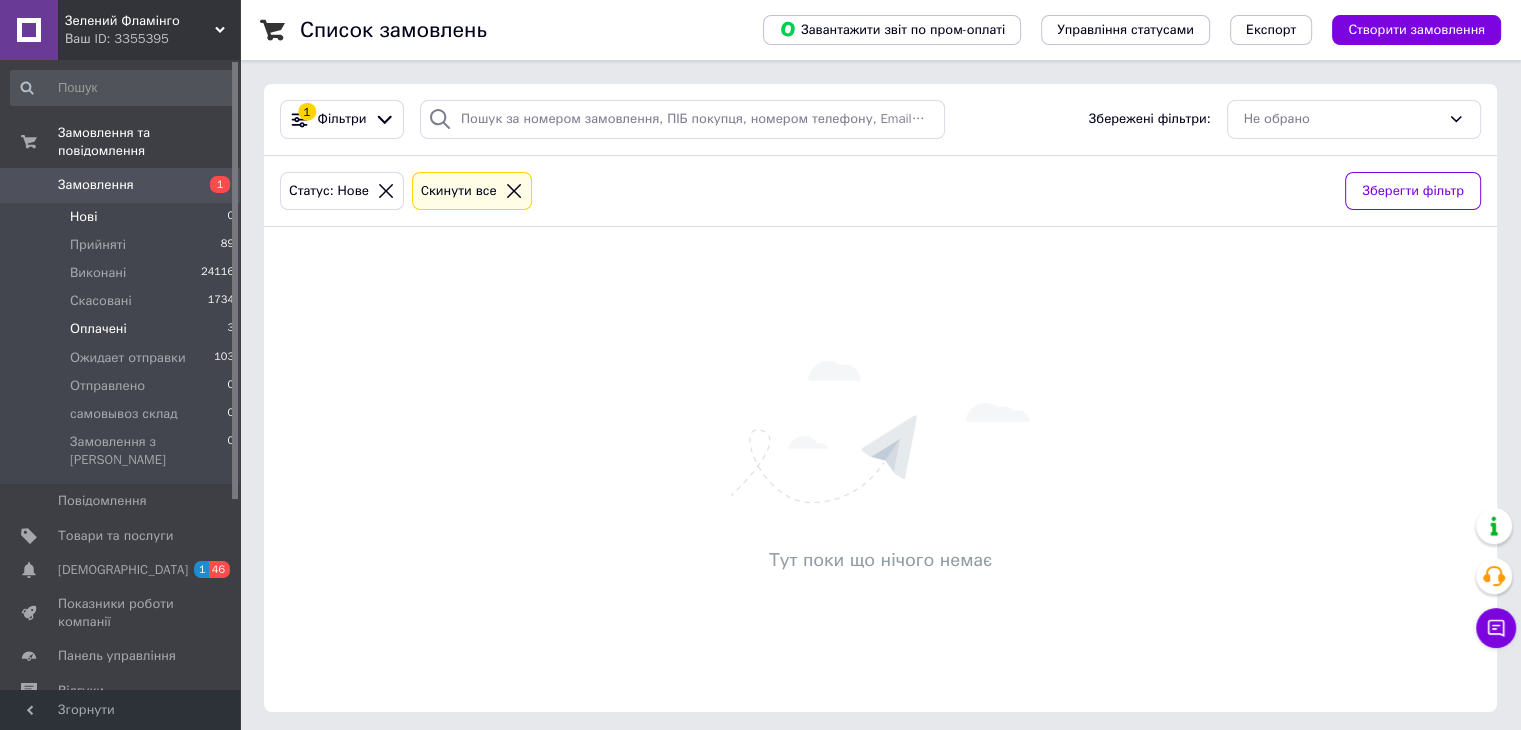 click on "Оплачені 3" at bounding box center [123, 329] 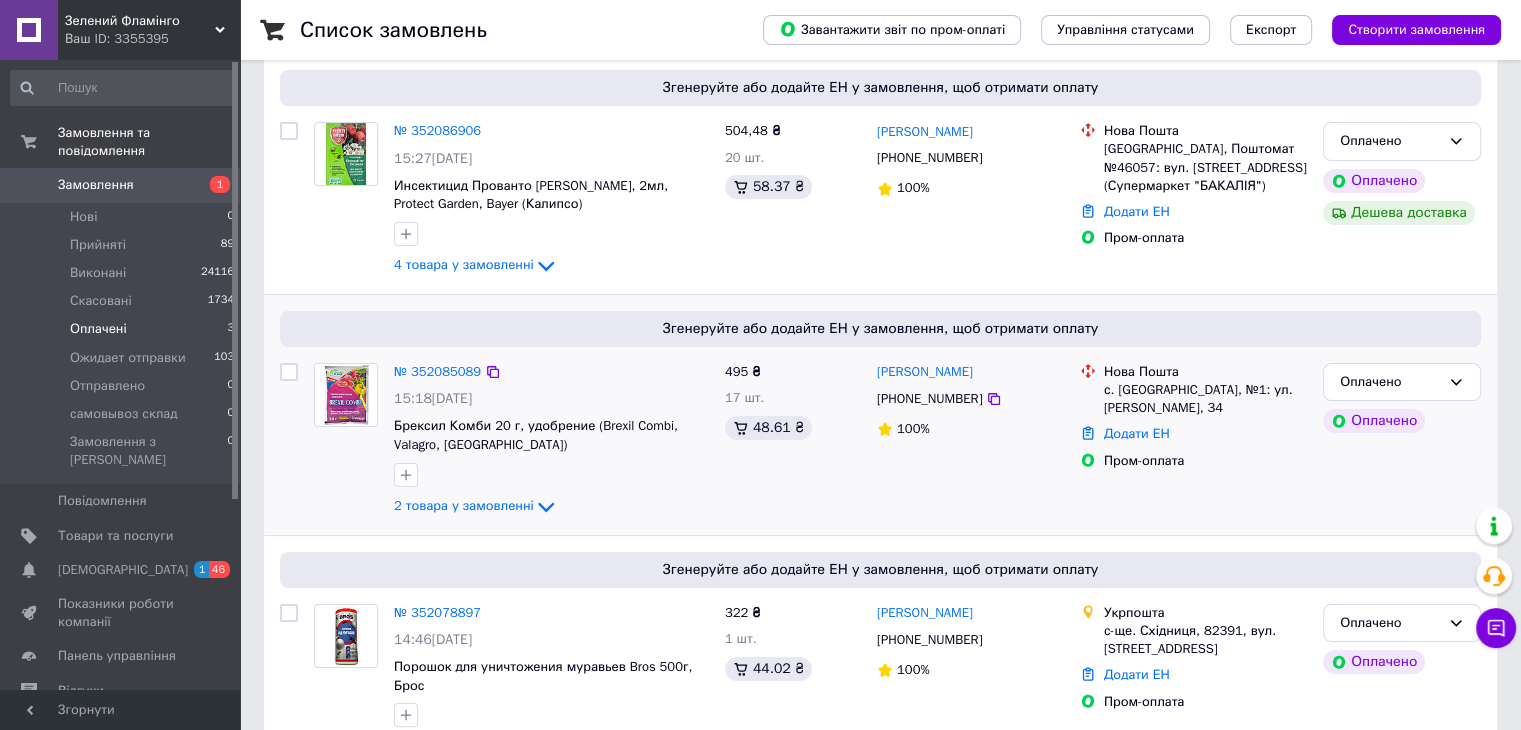 scroll, scrollTop: 268, scrollLeft: 0, axis: vertical 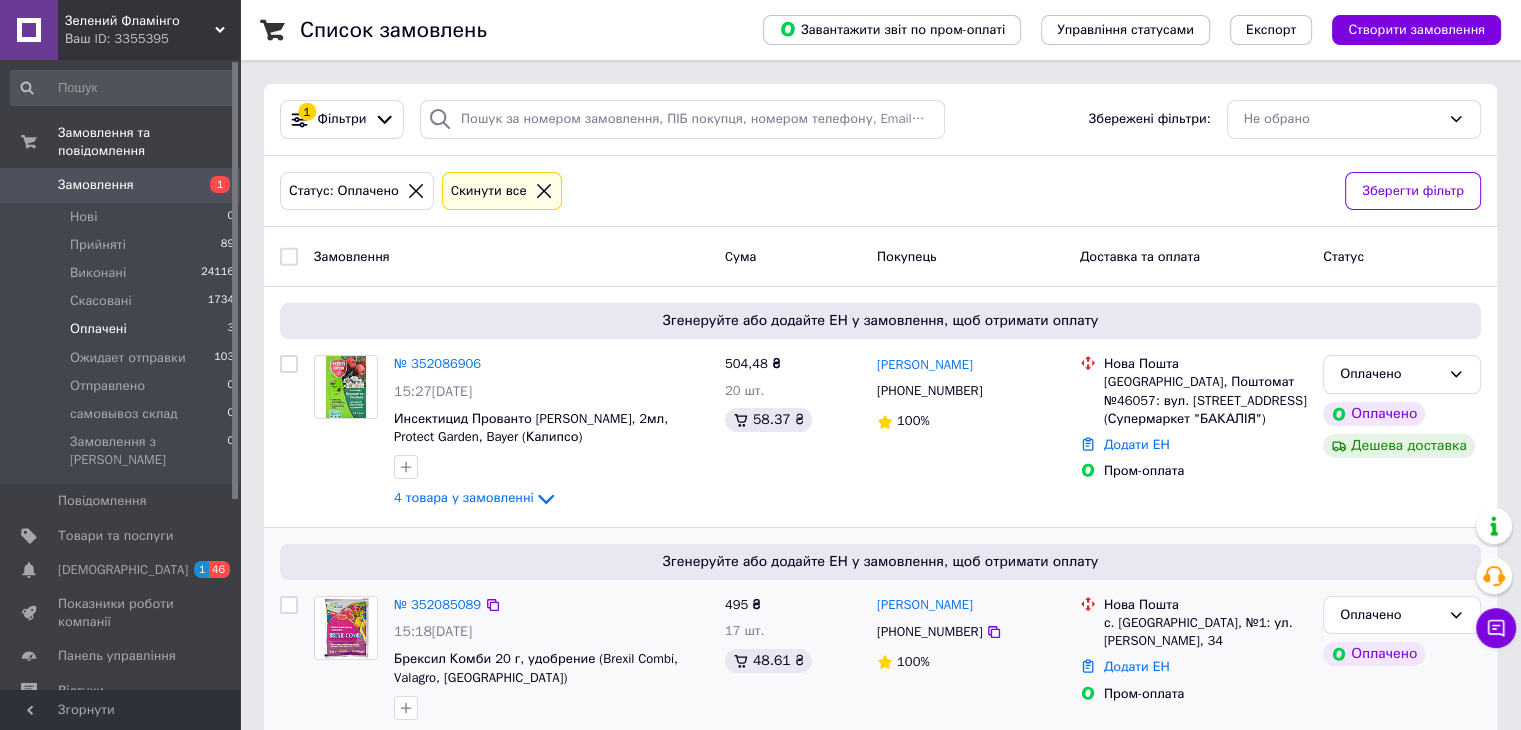 drag, startPoint x: 426, startPoint y: 578, endPoint x: 387, endPoint y: 571, distance: 39.623226 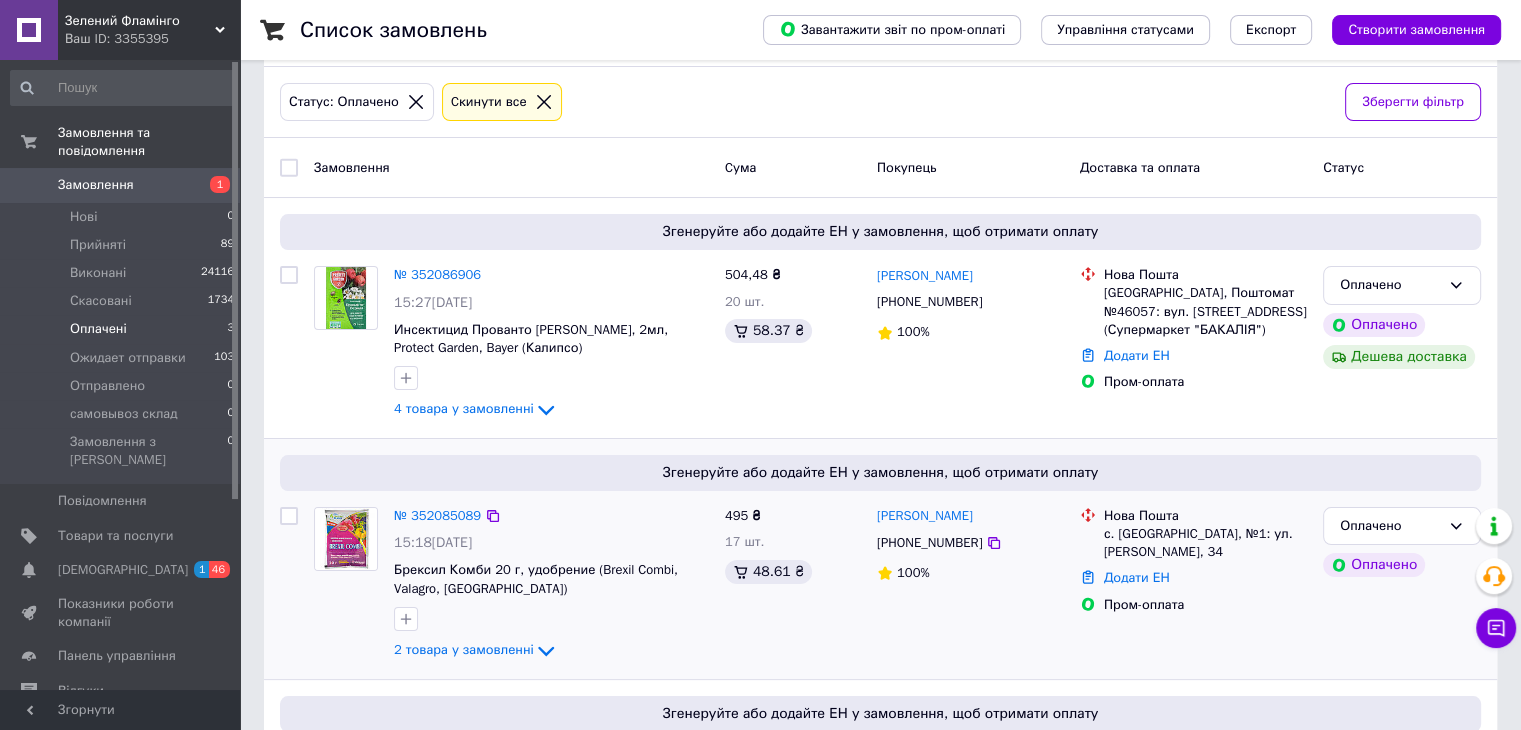scroll, scrollTop: 268, scrollLeft: 0, axis: vertical 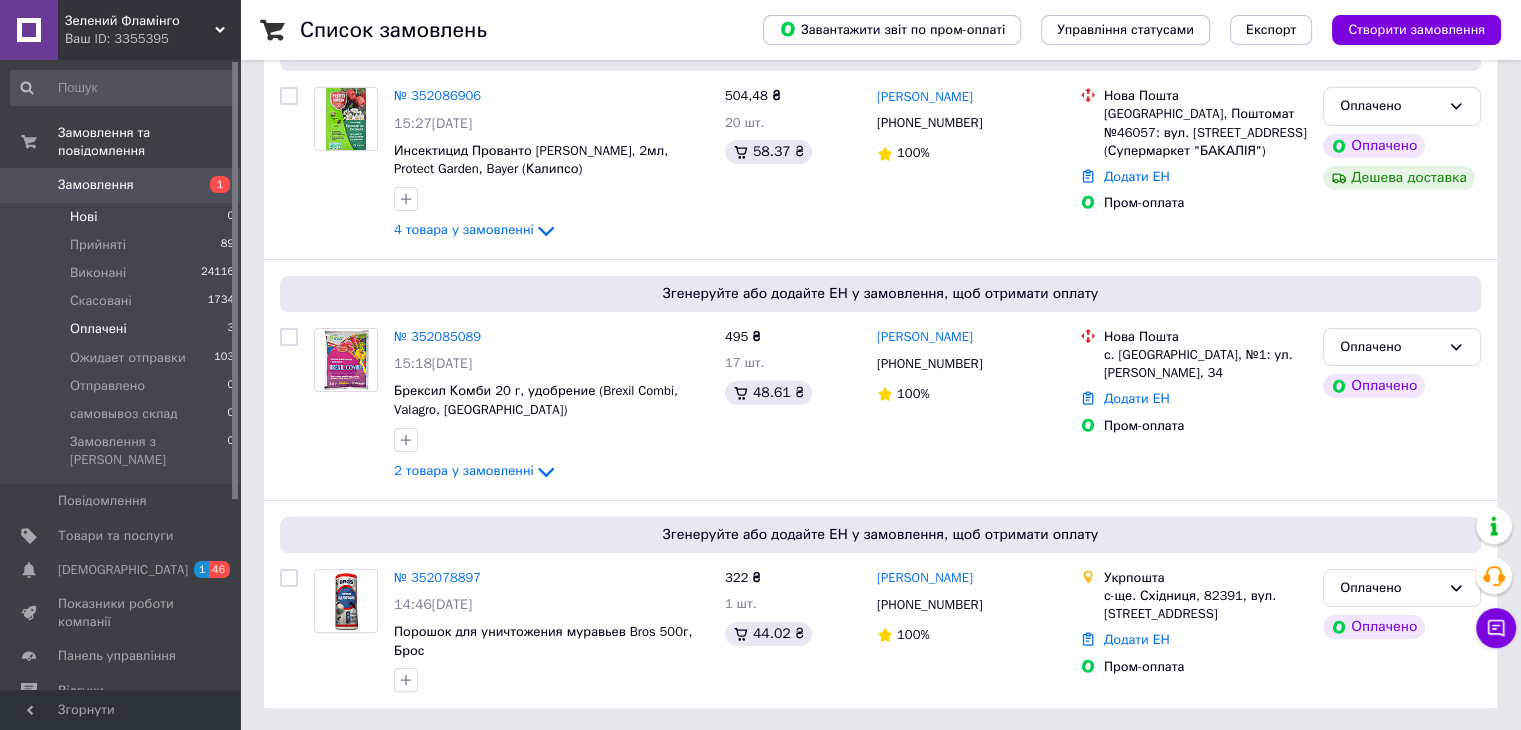 click on "Нові 0" at bounding box center (123, 217) 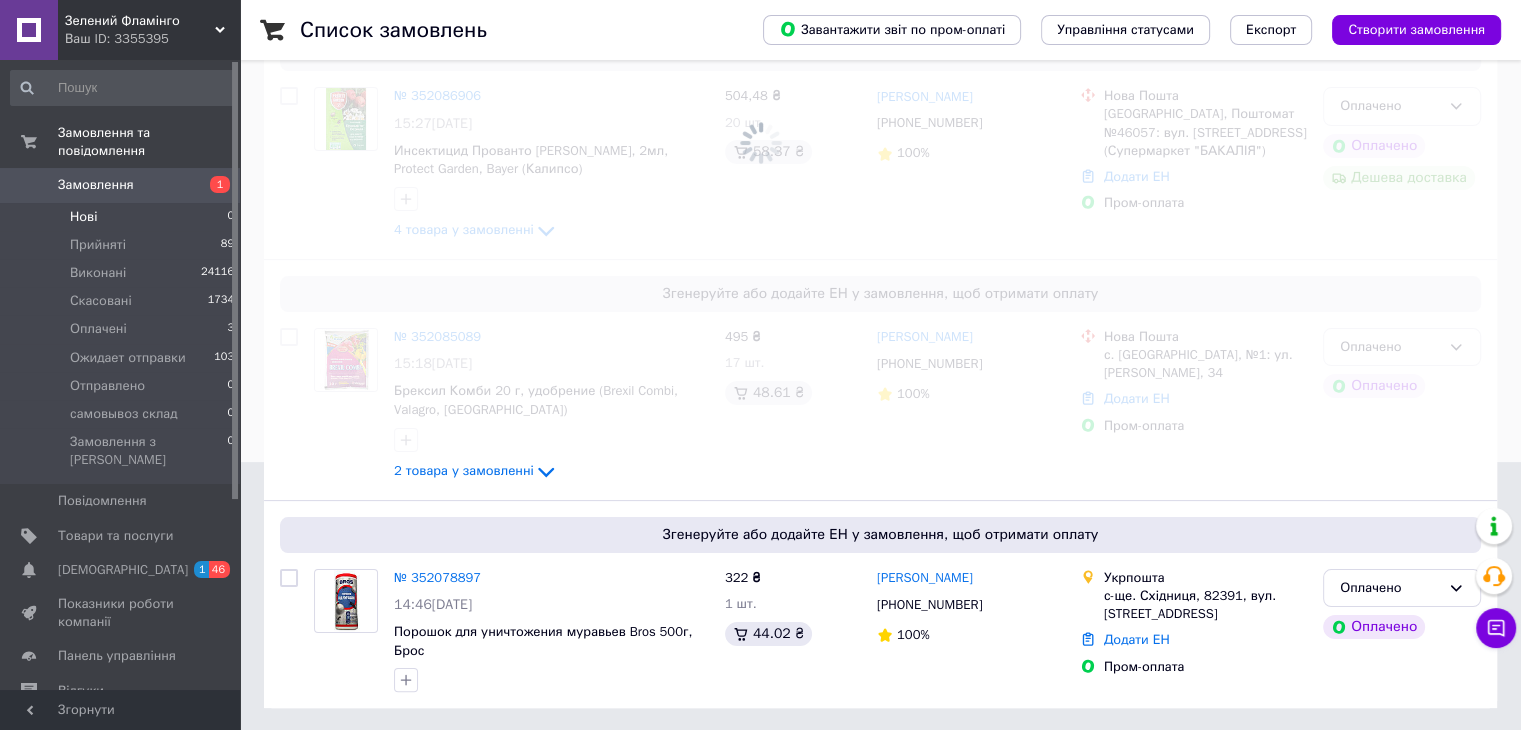 scroll, scrollTop: 0, scrollLeft: 0, axis: both 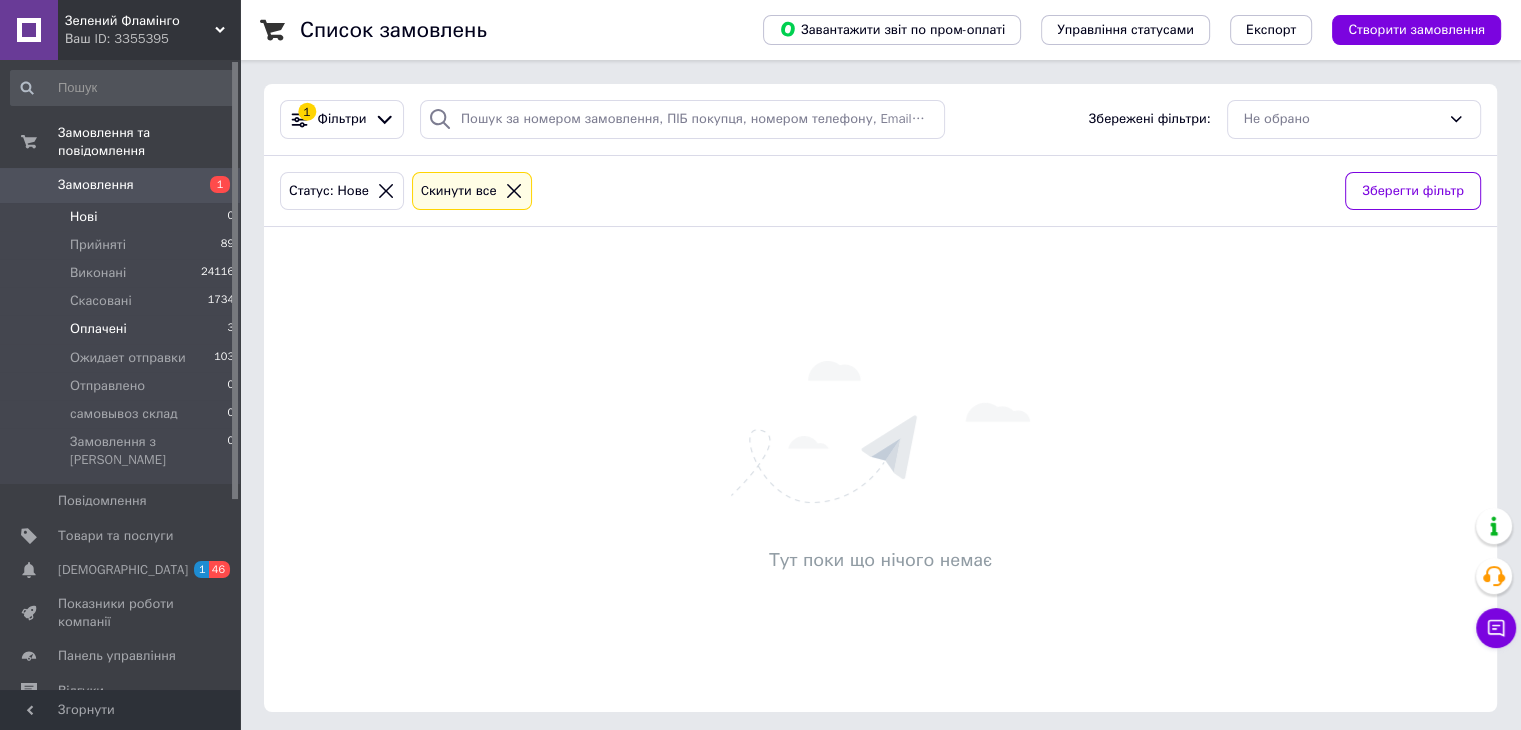 click on "Оплачені" at bounding box center (98, 329) 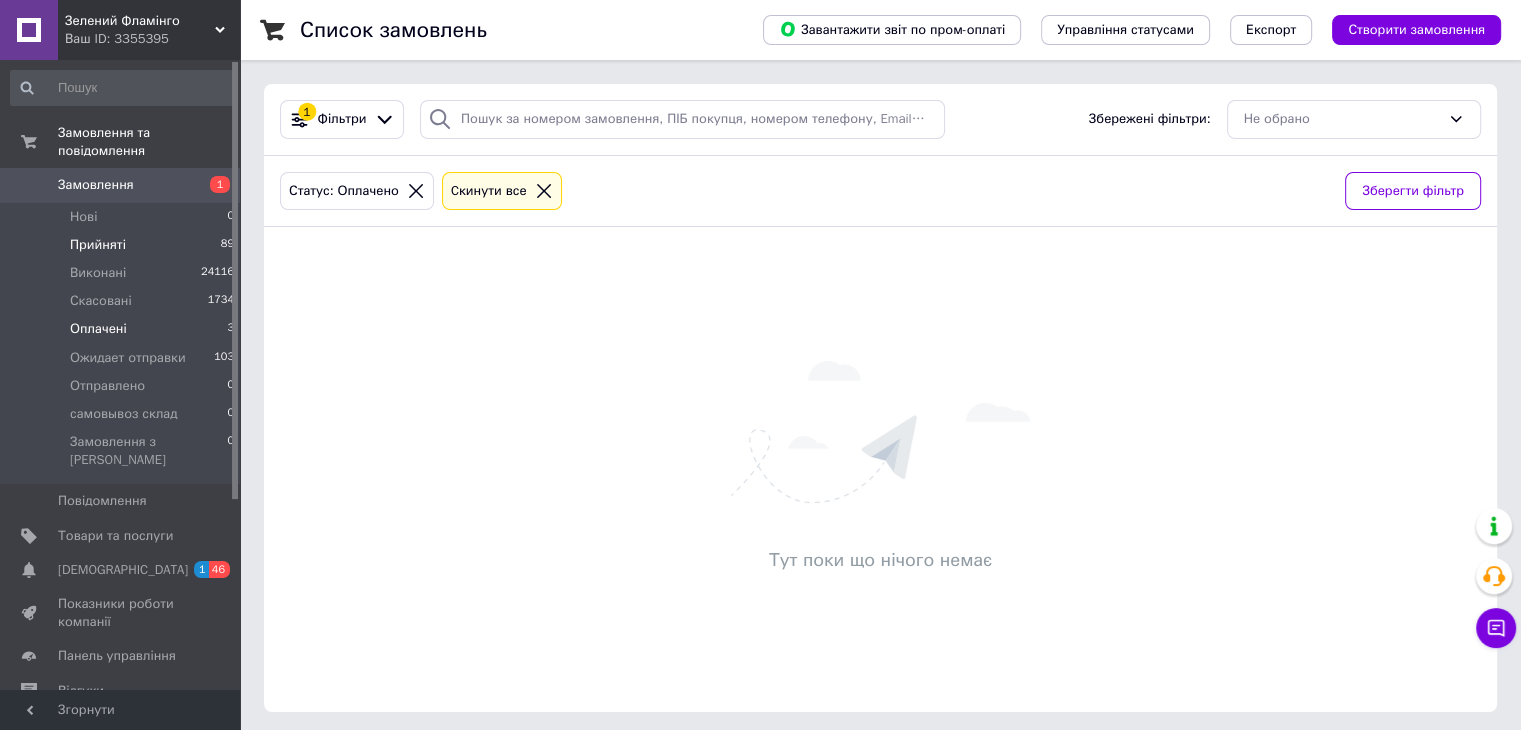 click on "Прийняті" at bounding box center [98, 245] 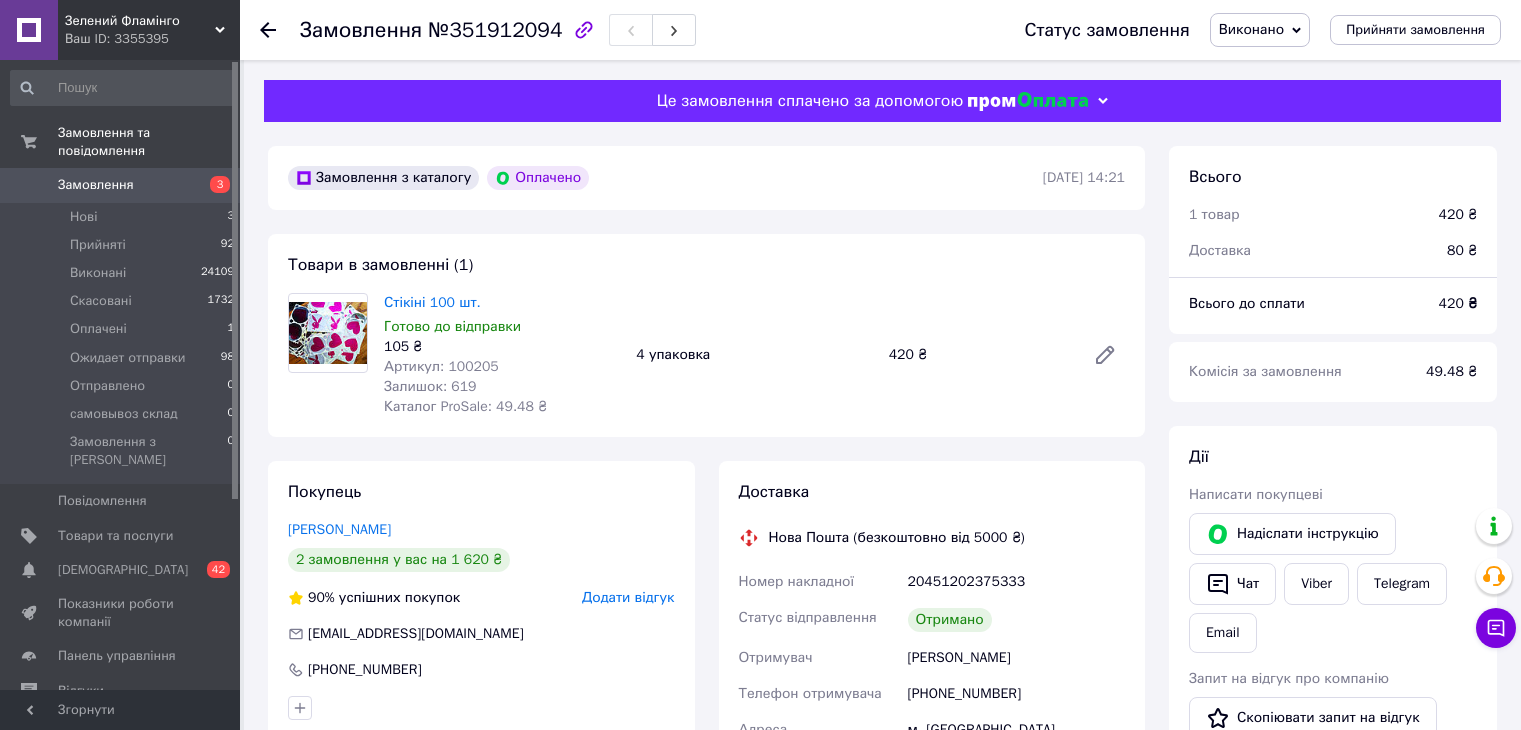 scroll, scrollTop: 0, scrollLeft: 0, axis: both 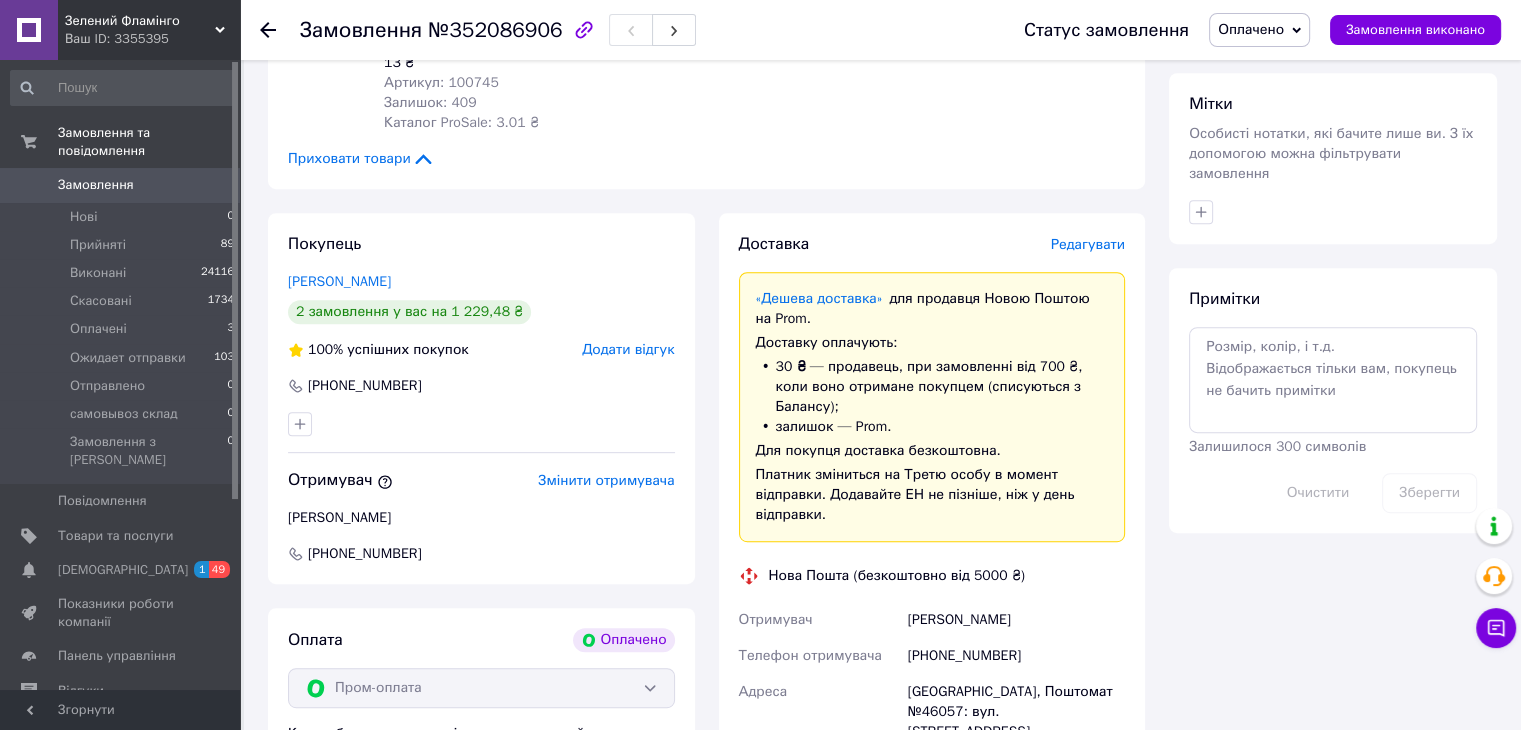 click on "Редагувати" at bounding box center [1088, 244] 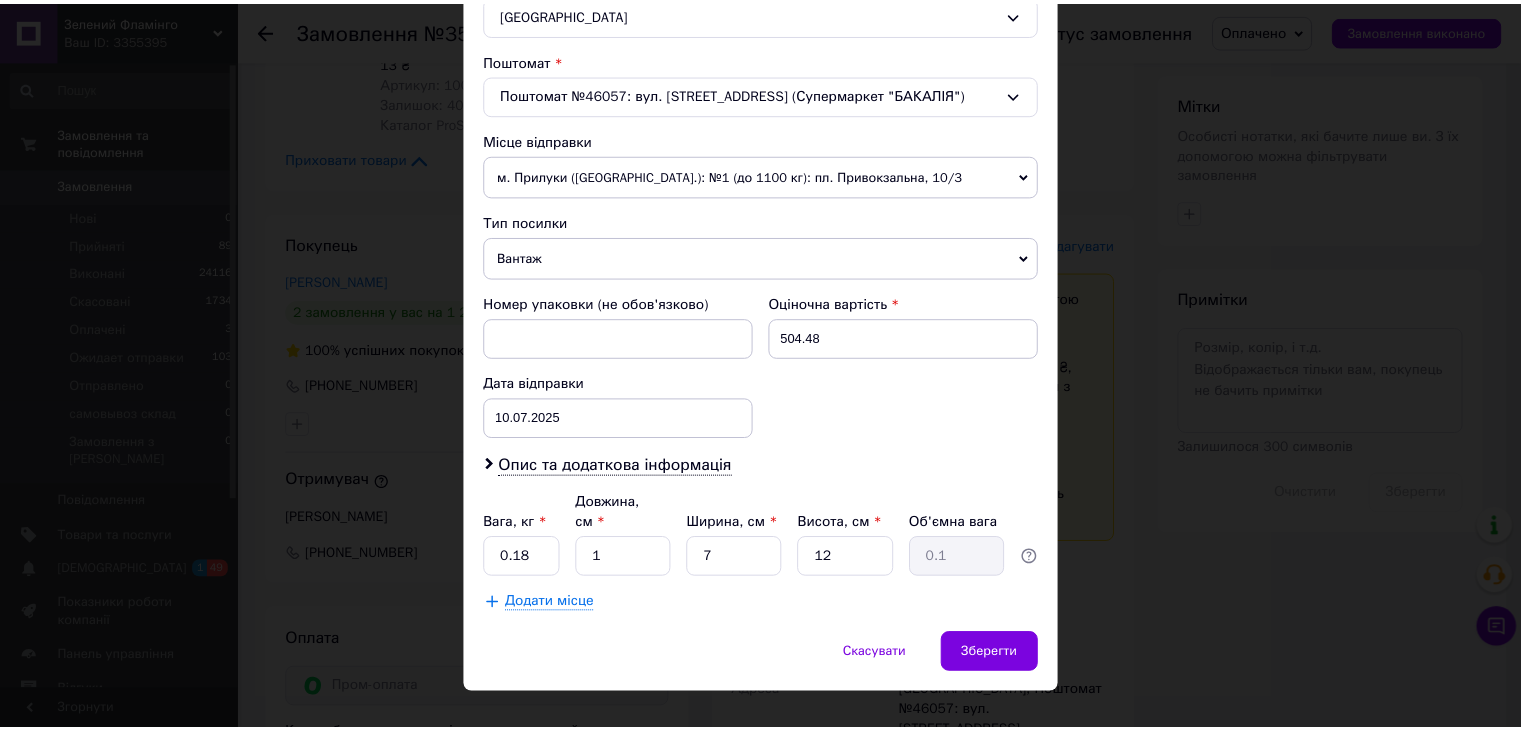 scroll, scrollTop: 592, scrollLeft: 0, axis: vertical 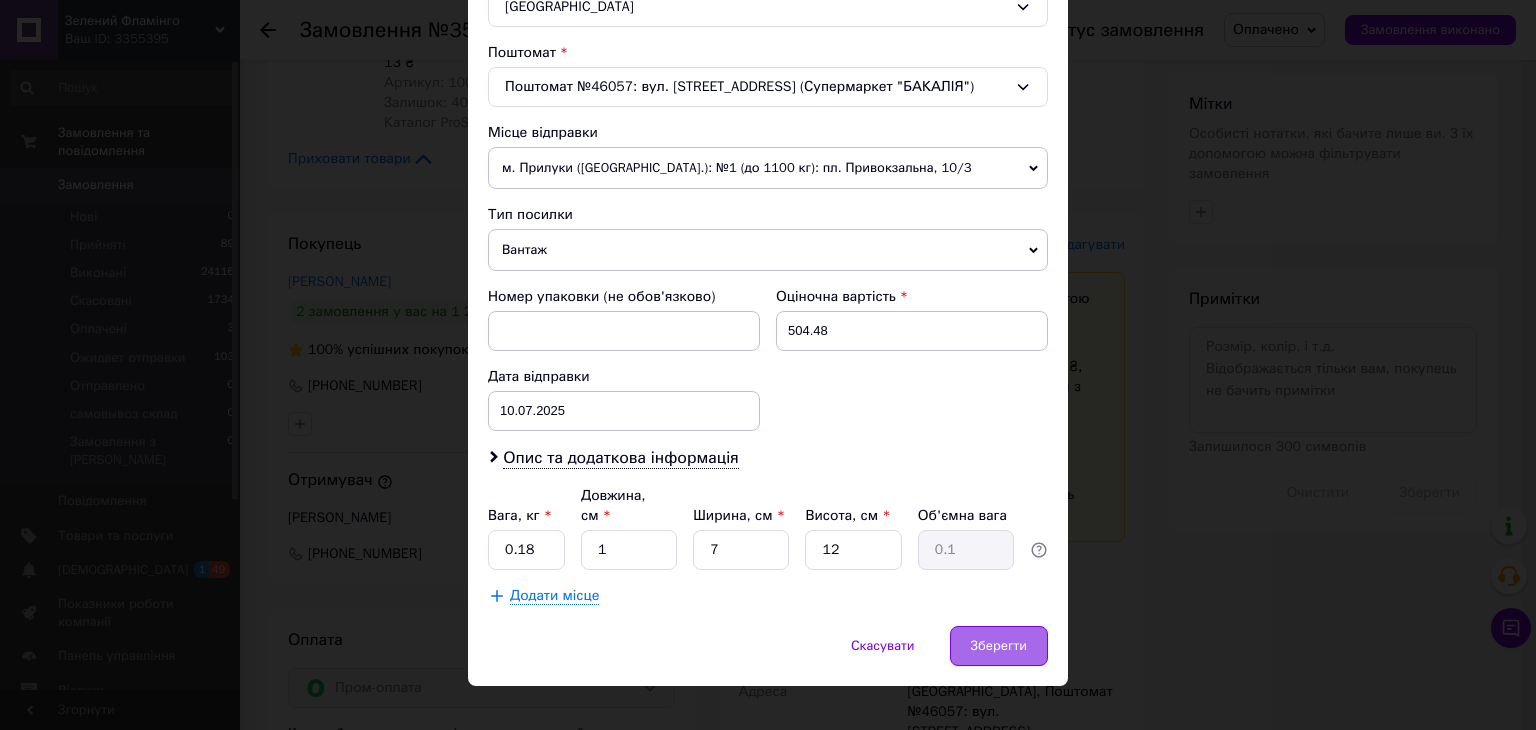 click on "Зберегти" at bounding box center [999, 646] 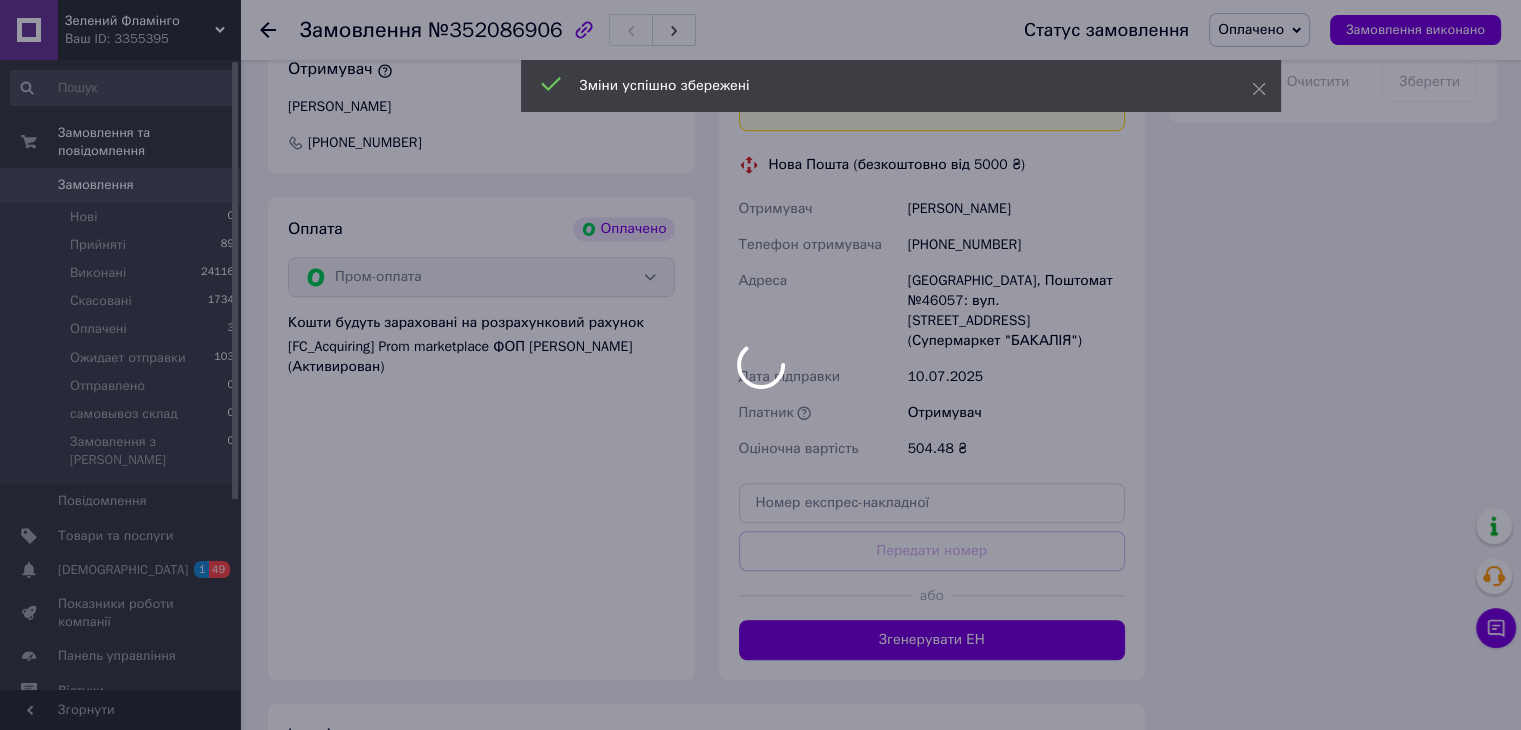 scroll, scrollTop: 1400, scrollLeft: 0, axis: vertical 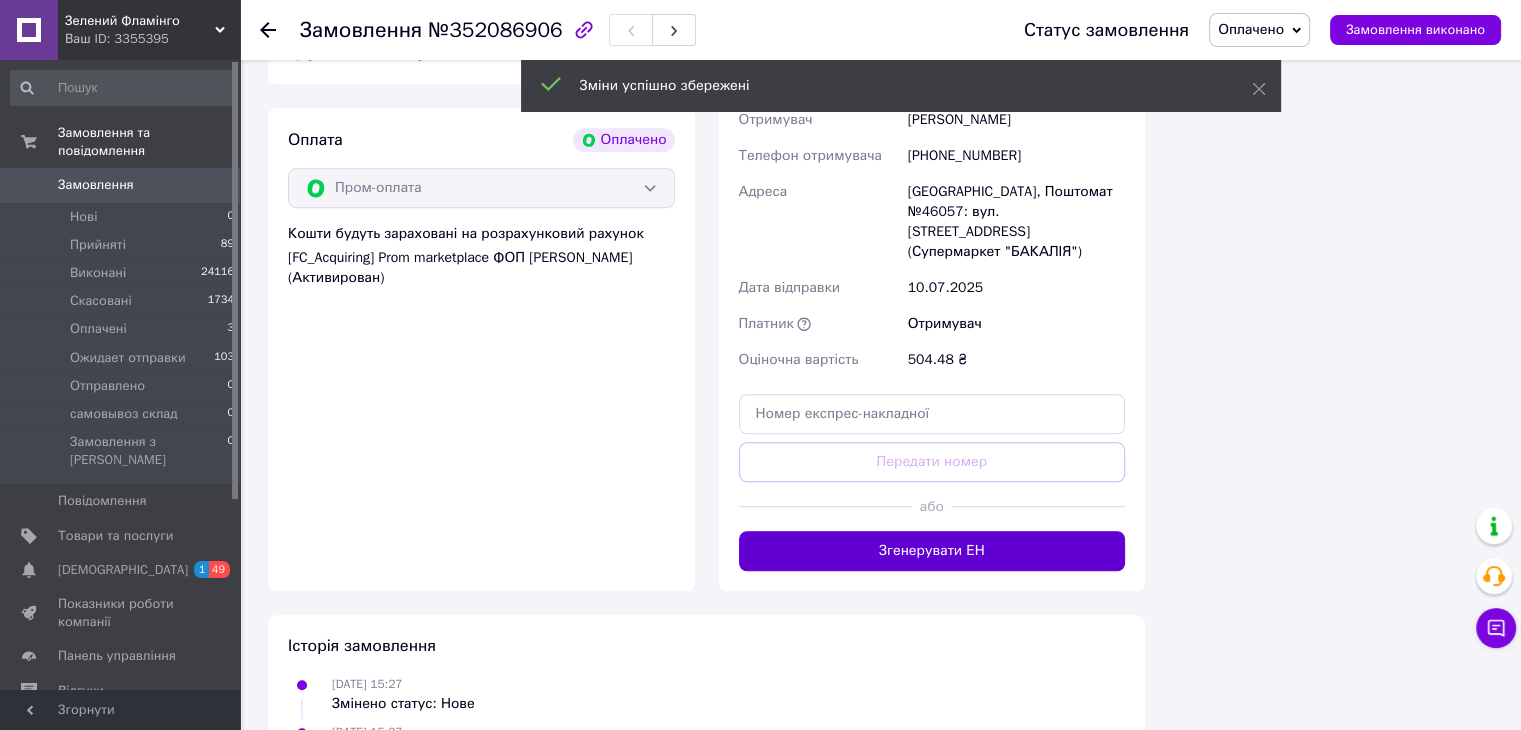 click on "Згенерувати ЕН" at bounding box center (932, 551) 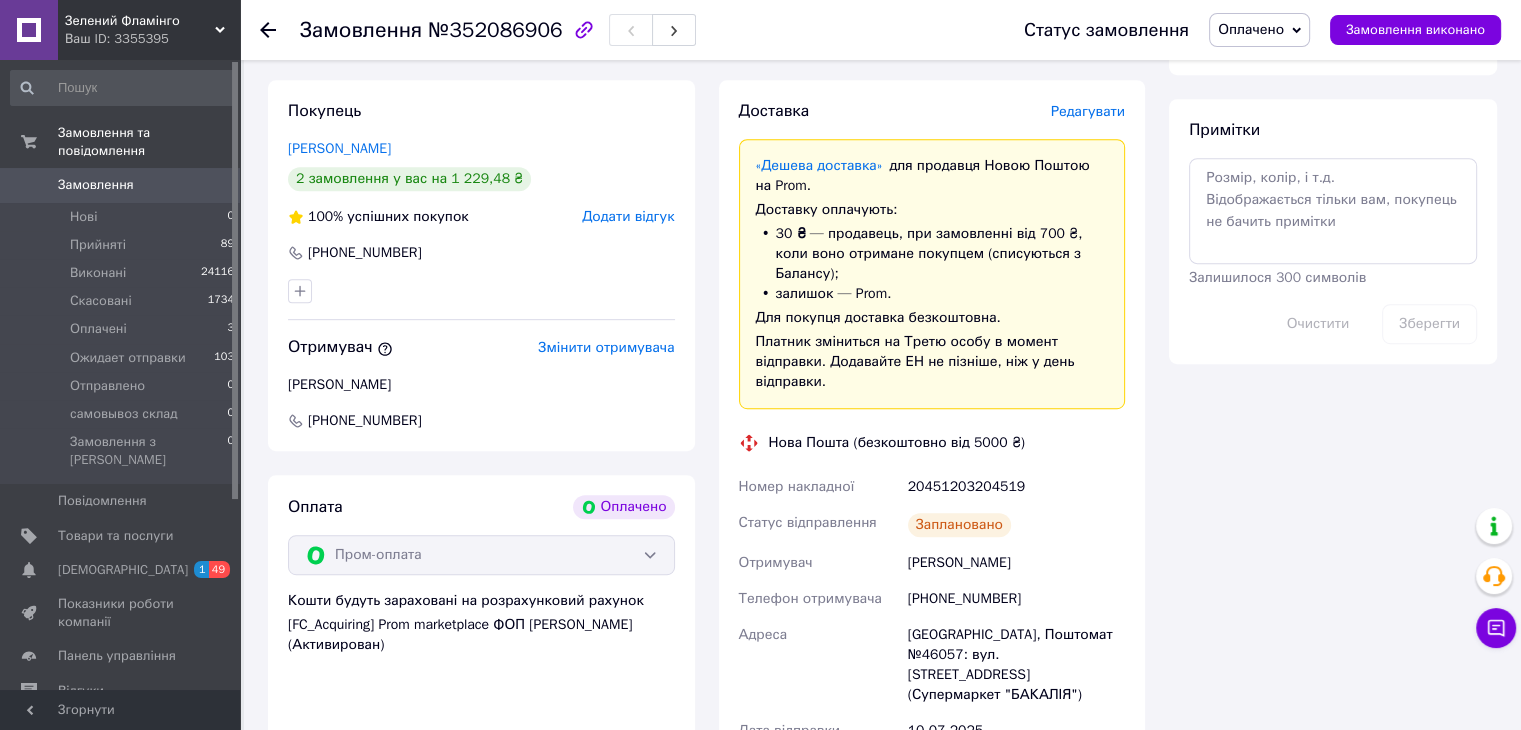 scroll, scrollTop: 900, scrollLeft: 0, axis: vertical 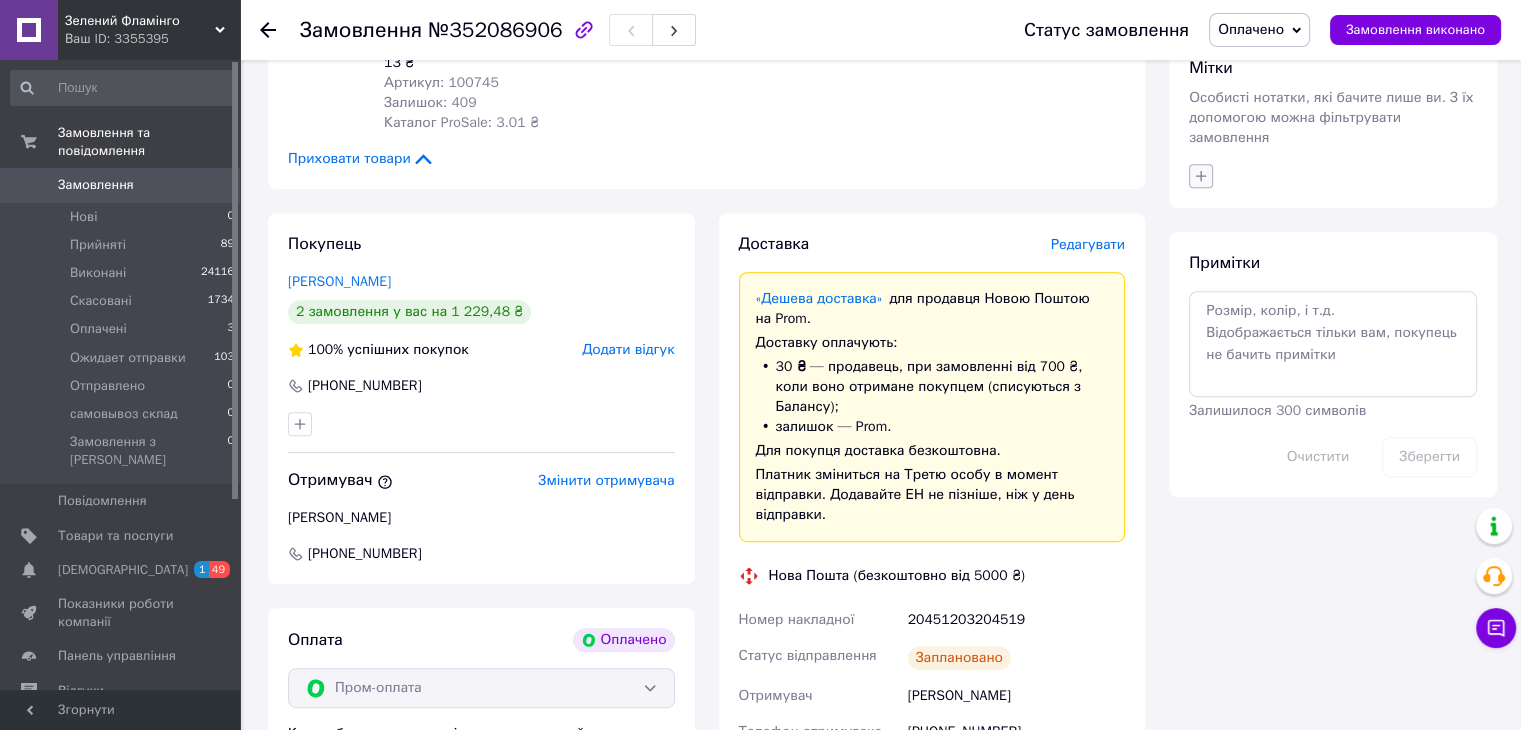 click 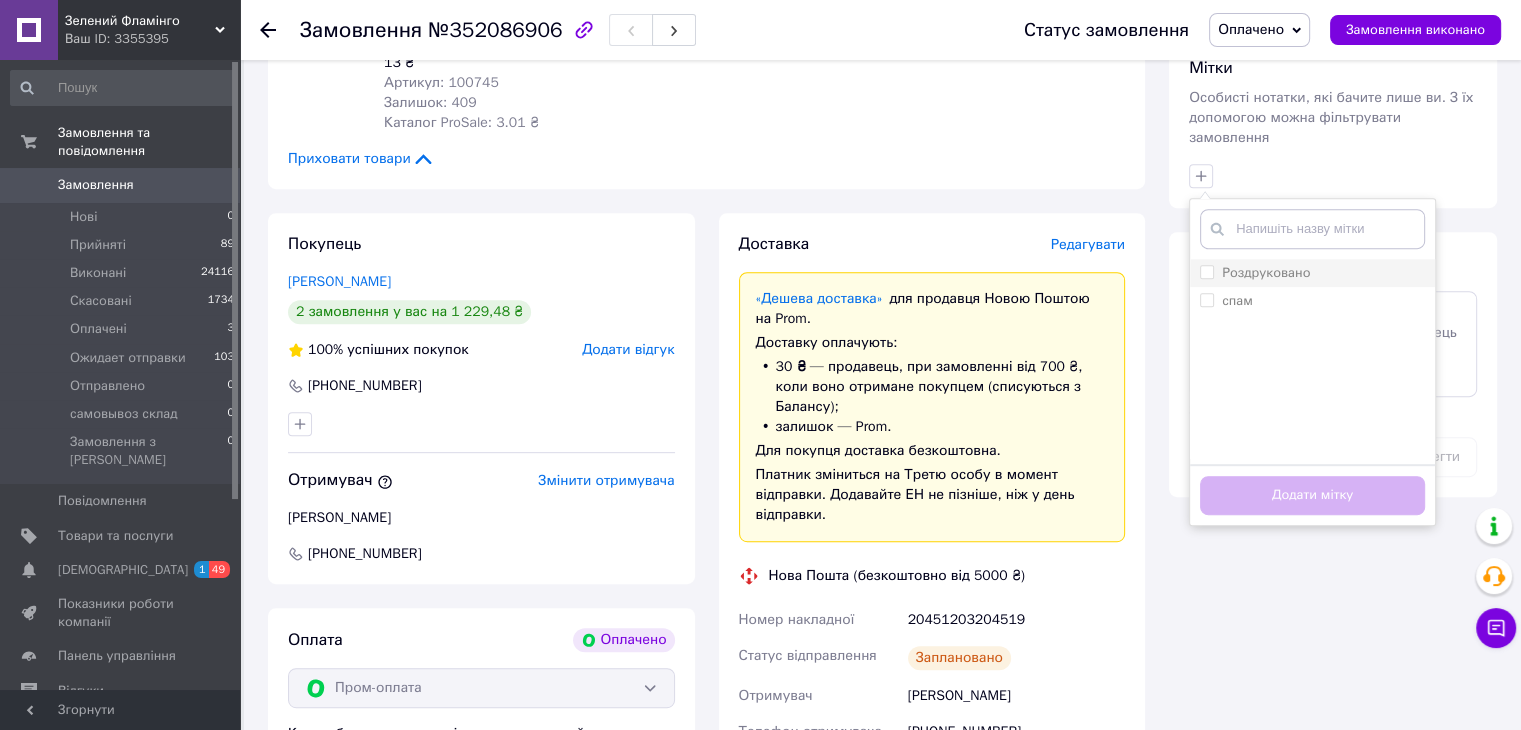 click on "Роздруковано" at bounding box center [1266, 272] 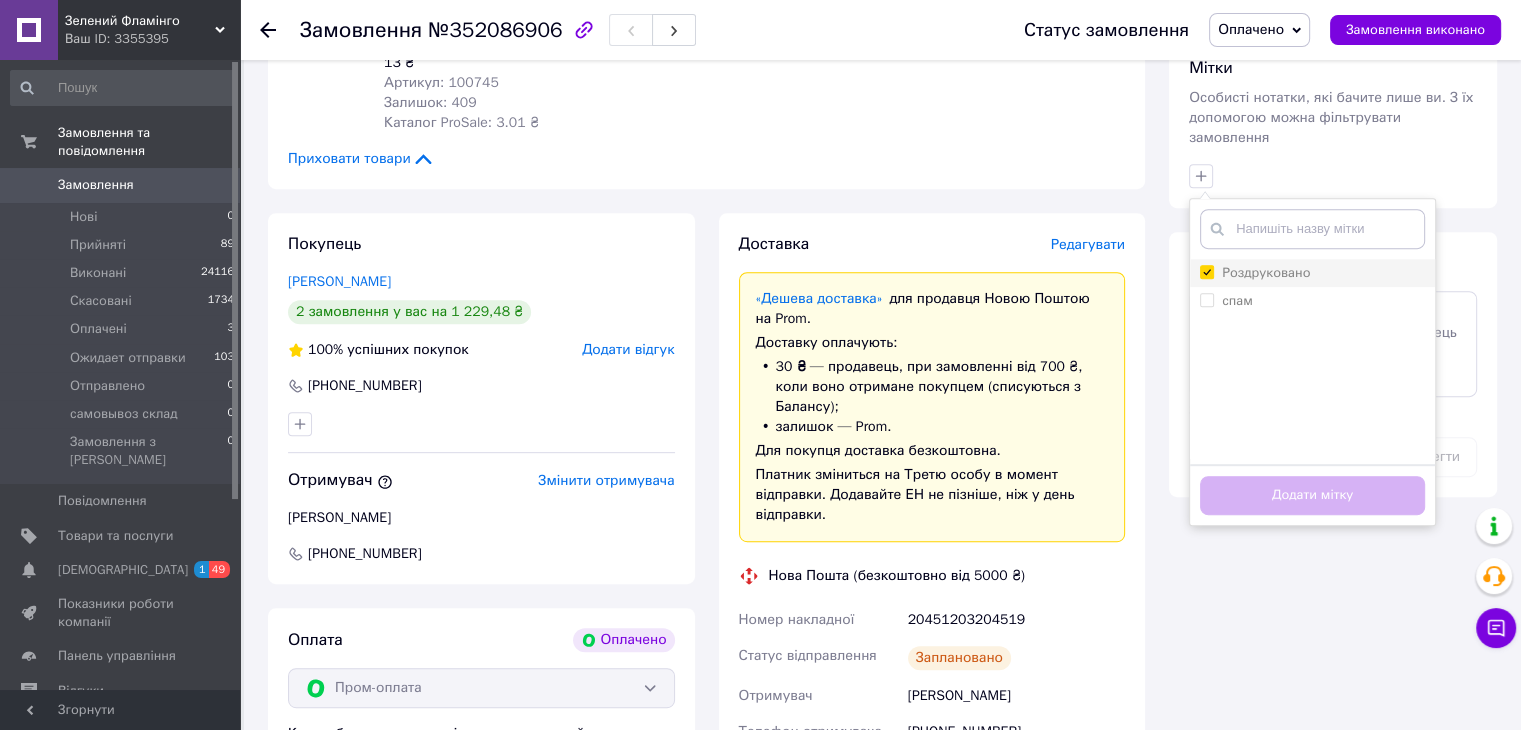checkbox on "true" 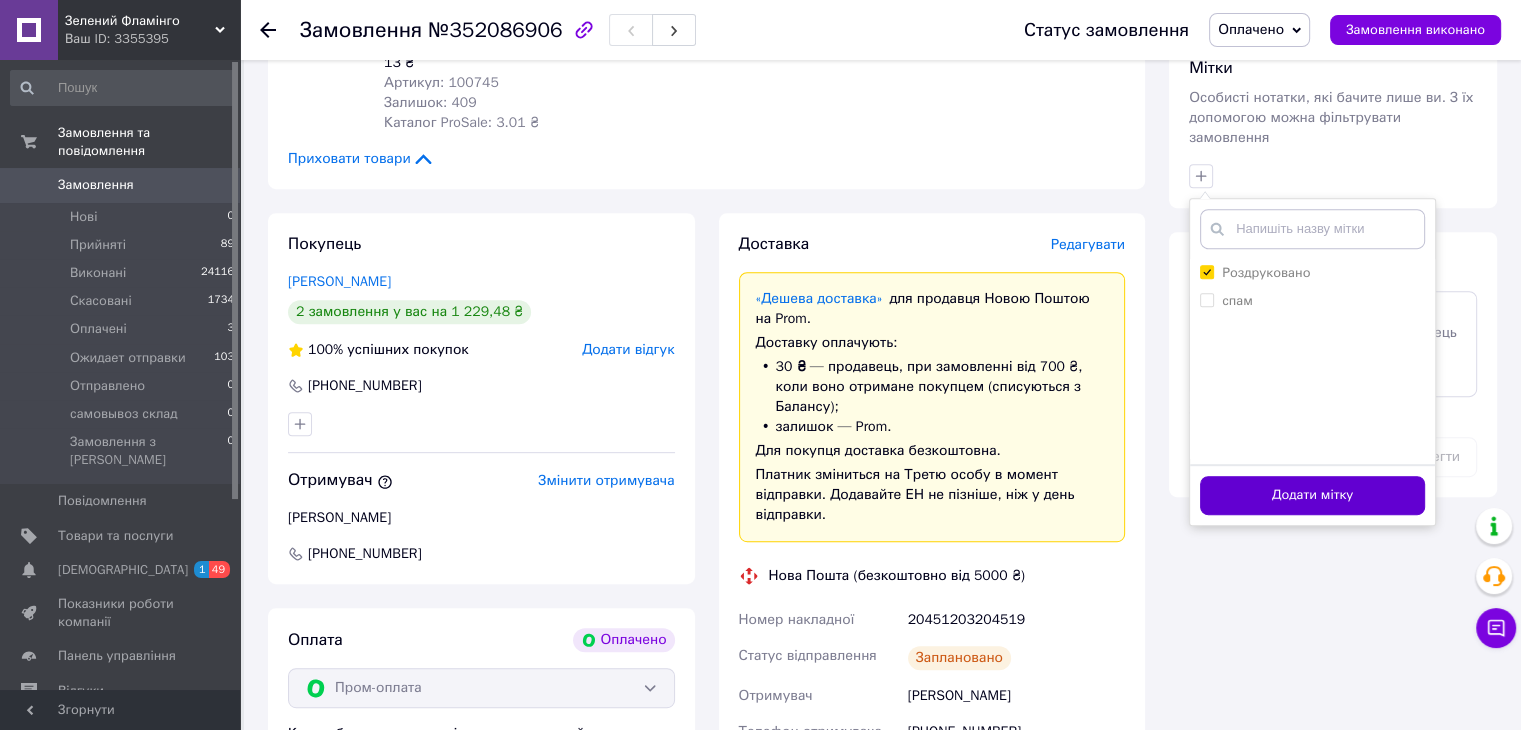 click on "Додати мітку" at bounding box center [1312, 495] 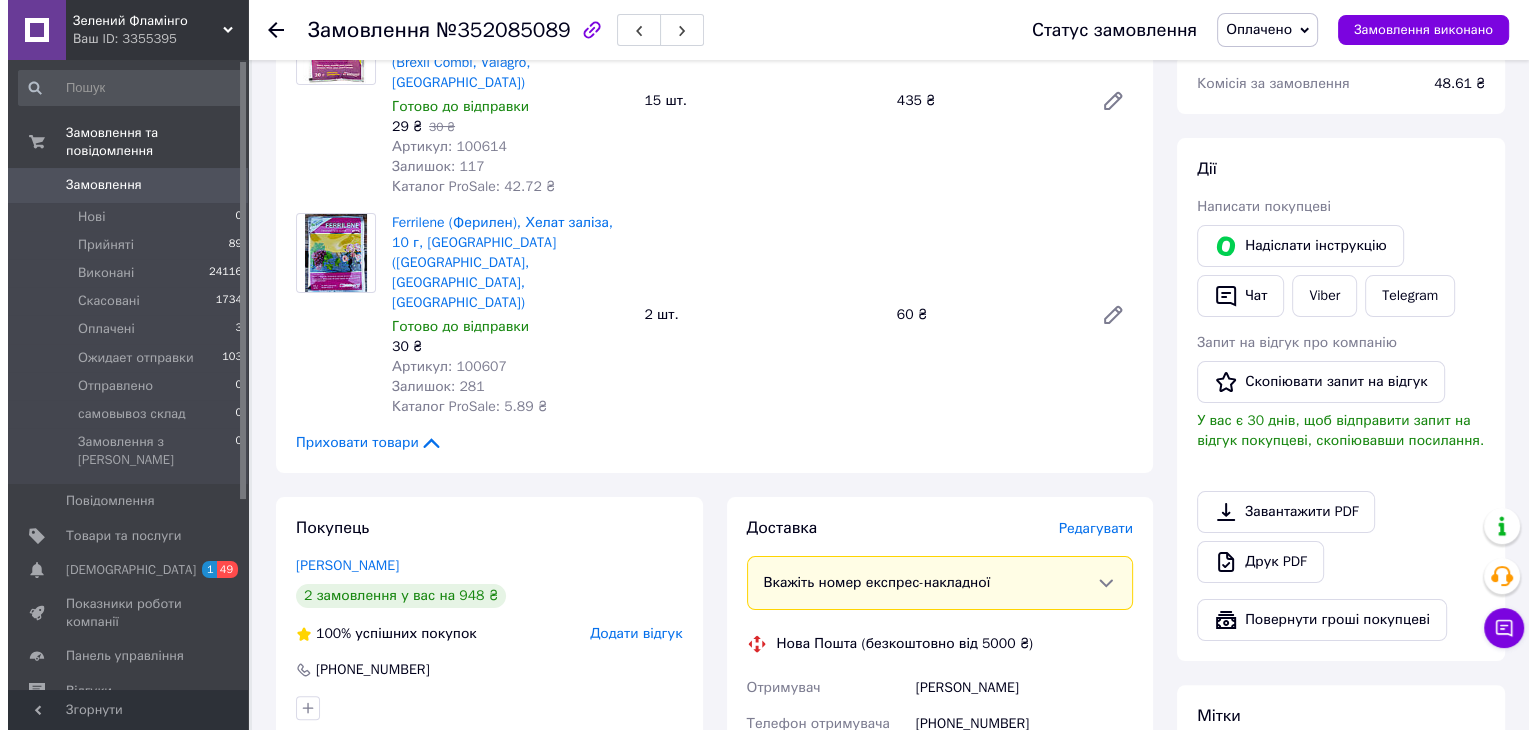 scroll, scrollTop: 300, scrollLeft: 0, axis: vertical 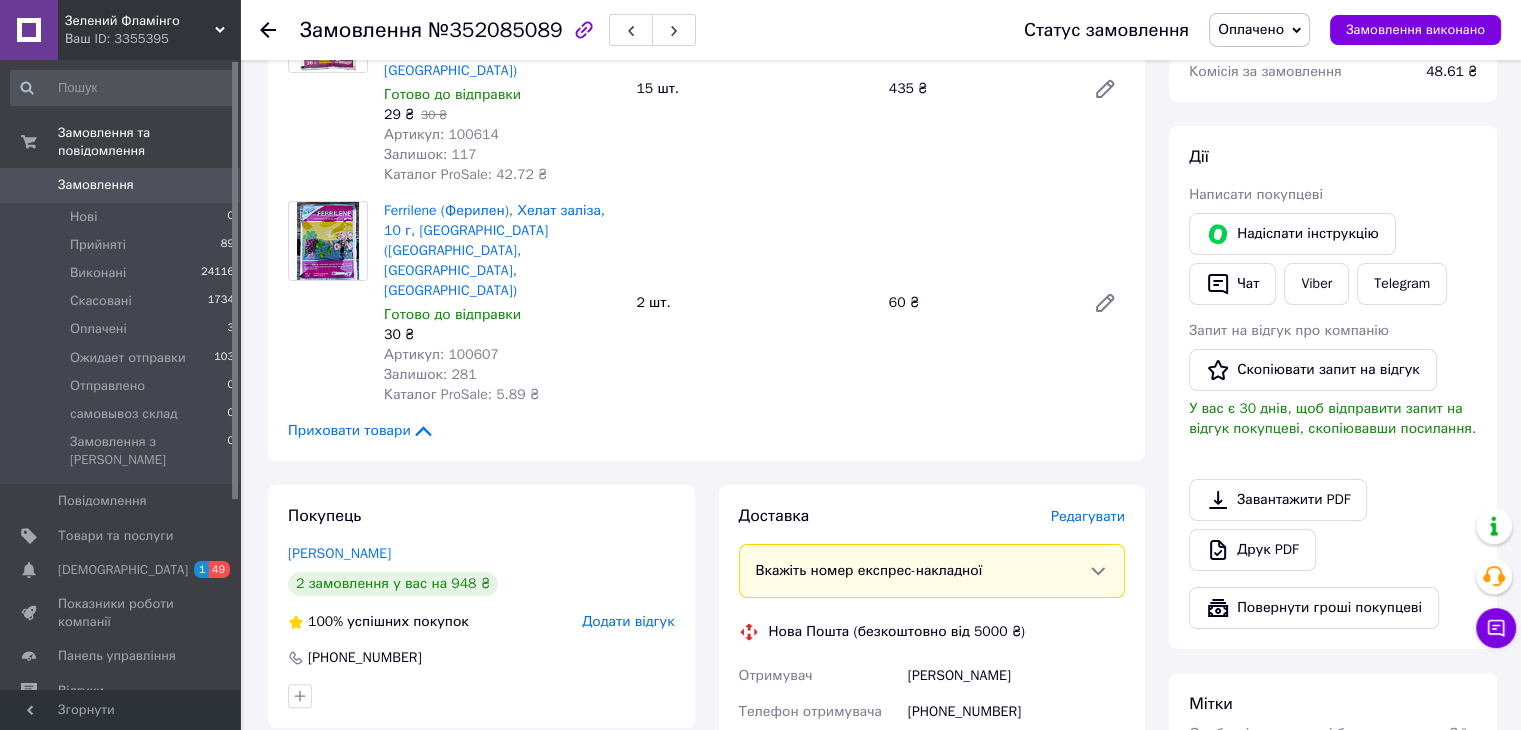 click on "Редагувати" at bounding box center [1088, 516] 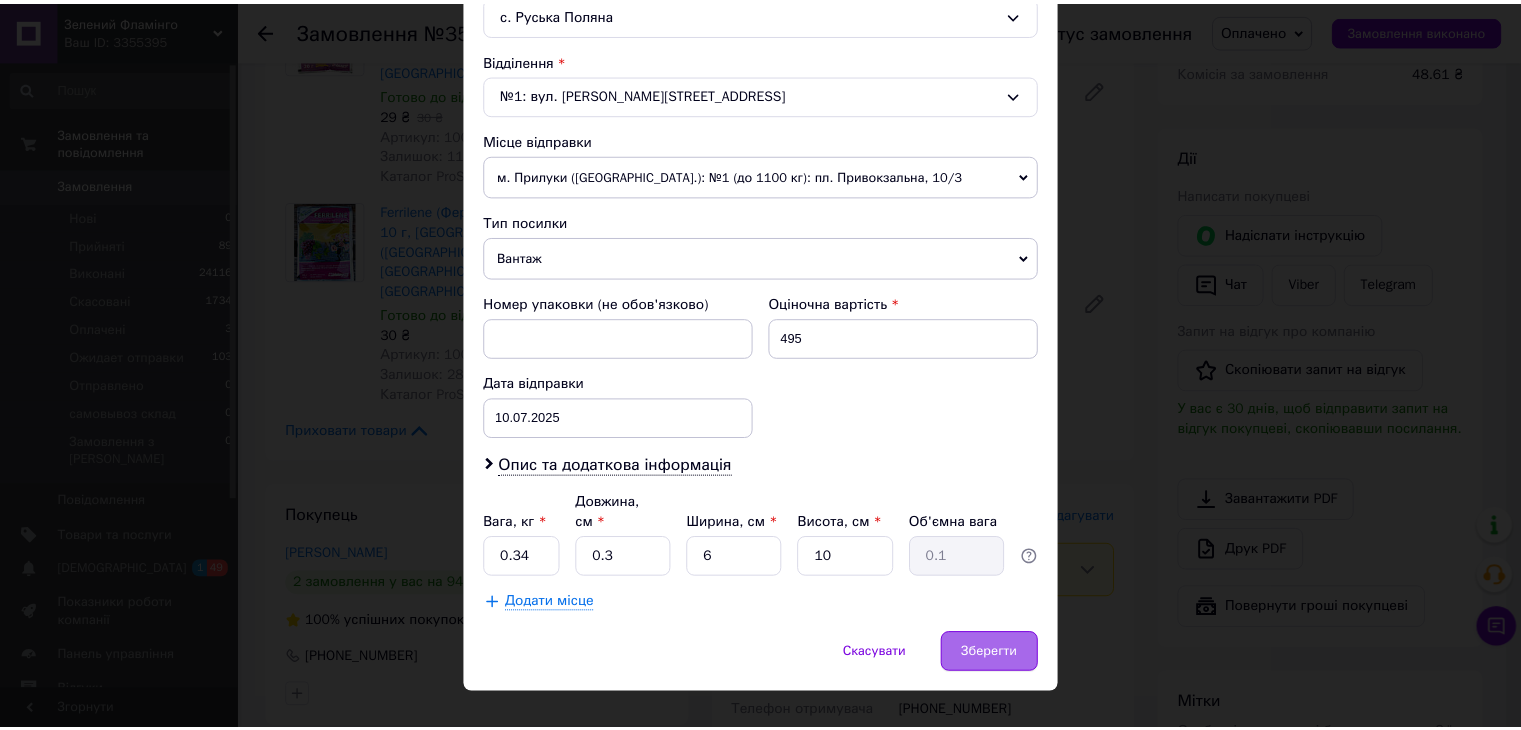 scroll, scrollTop: 592, scrollLeft: 0, axis: vertical 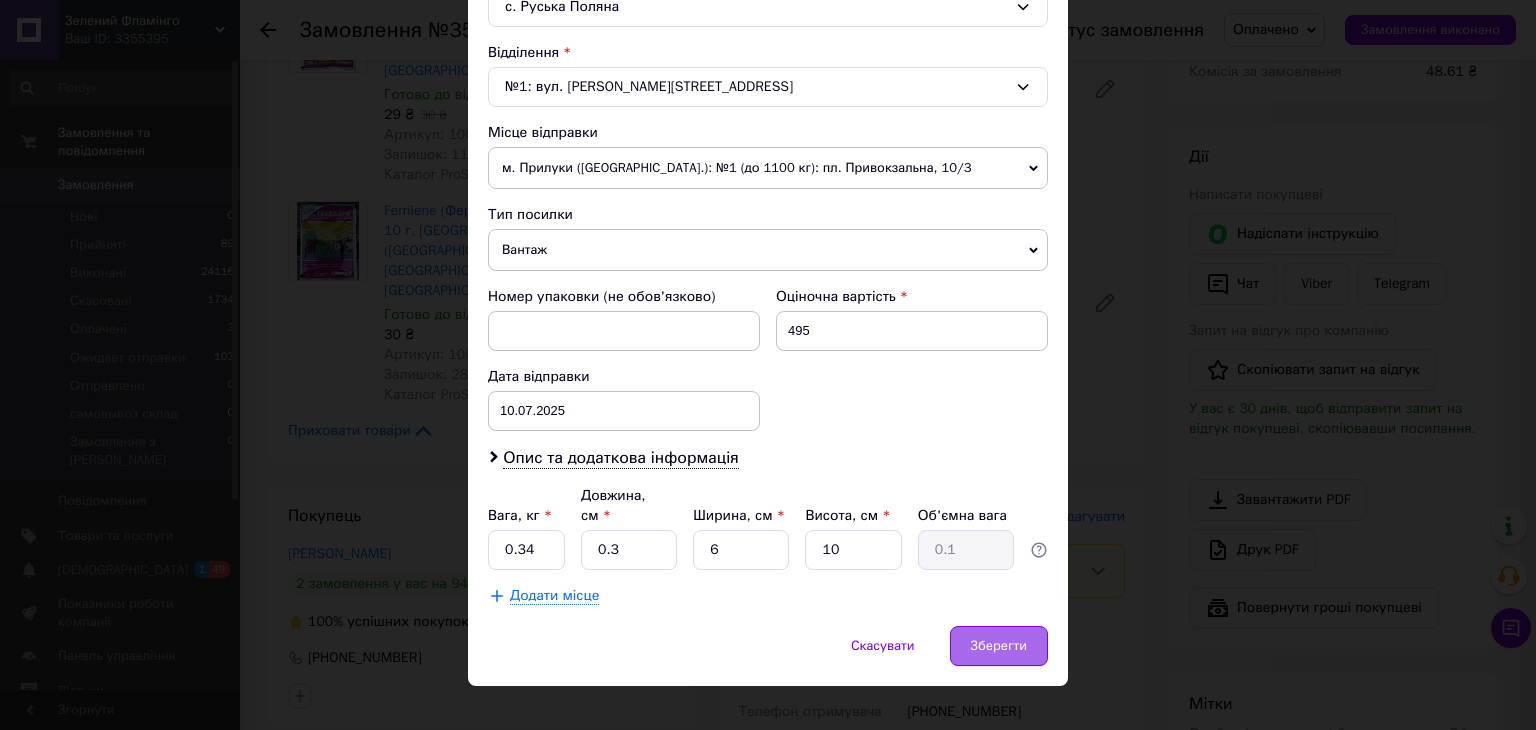 click on "Зберегти" at bounding box center (999, 646) 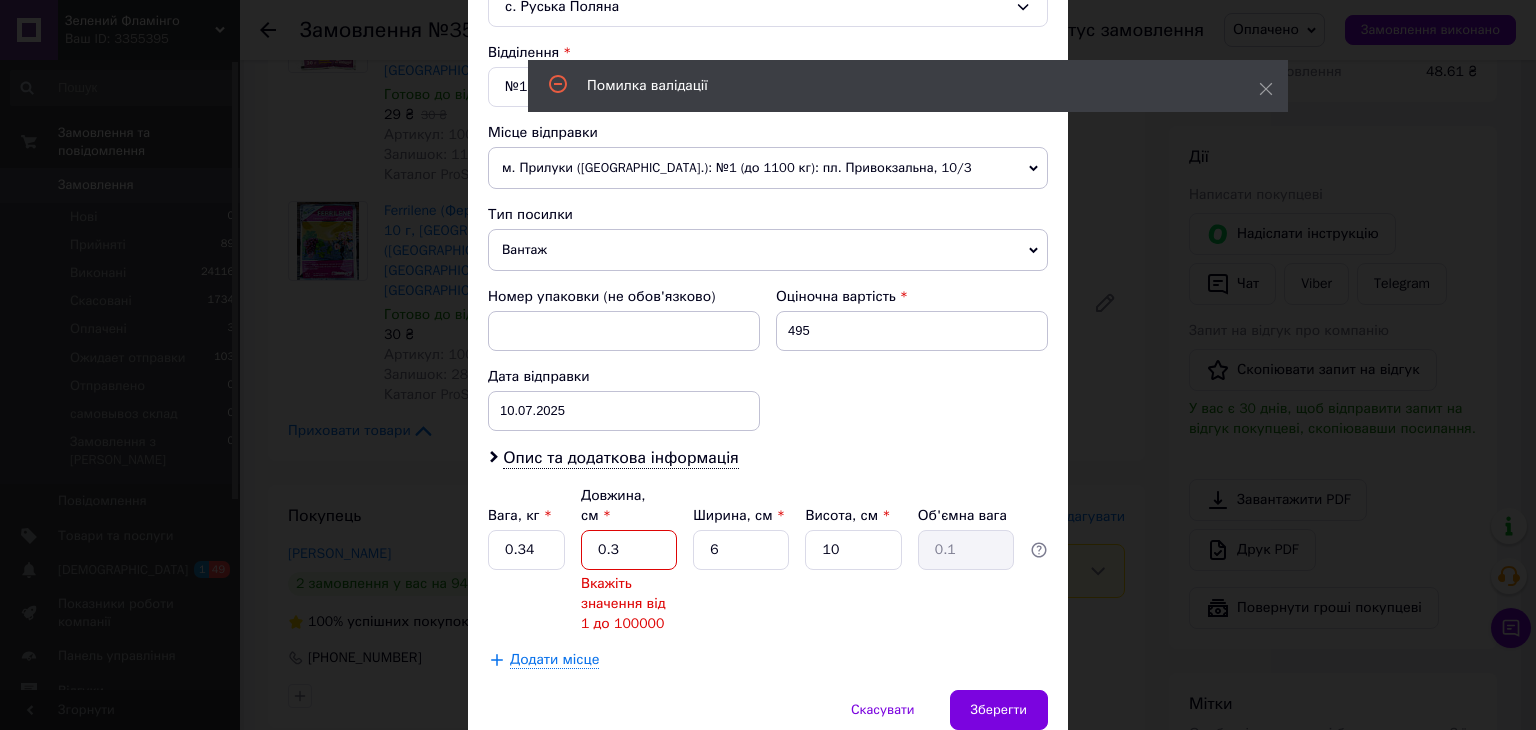 click on "0.3" at bounding box center [629, 550] 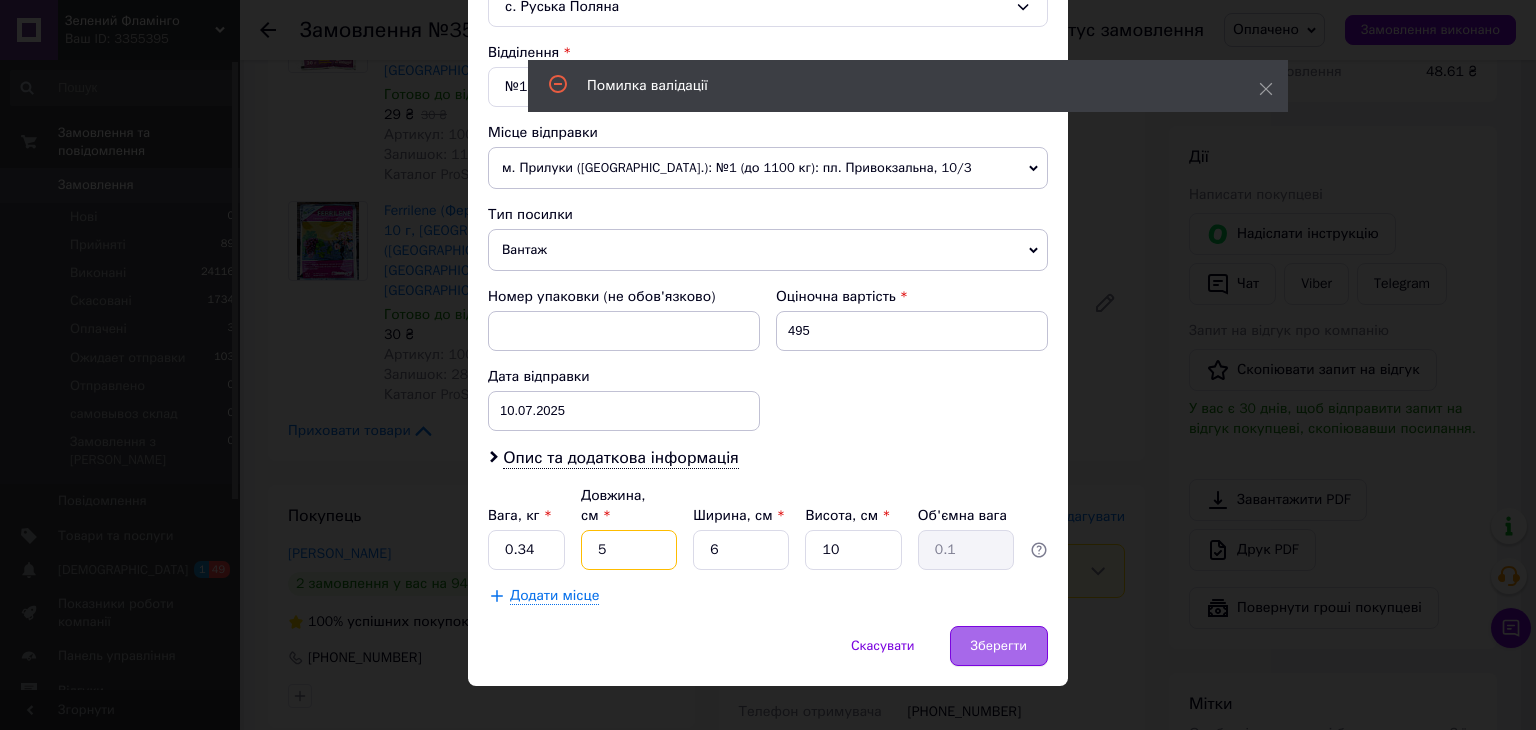 type on "5" 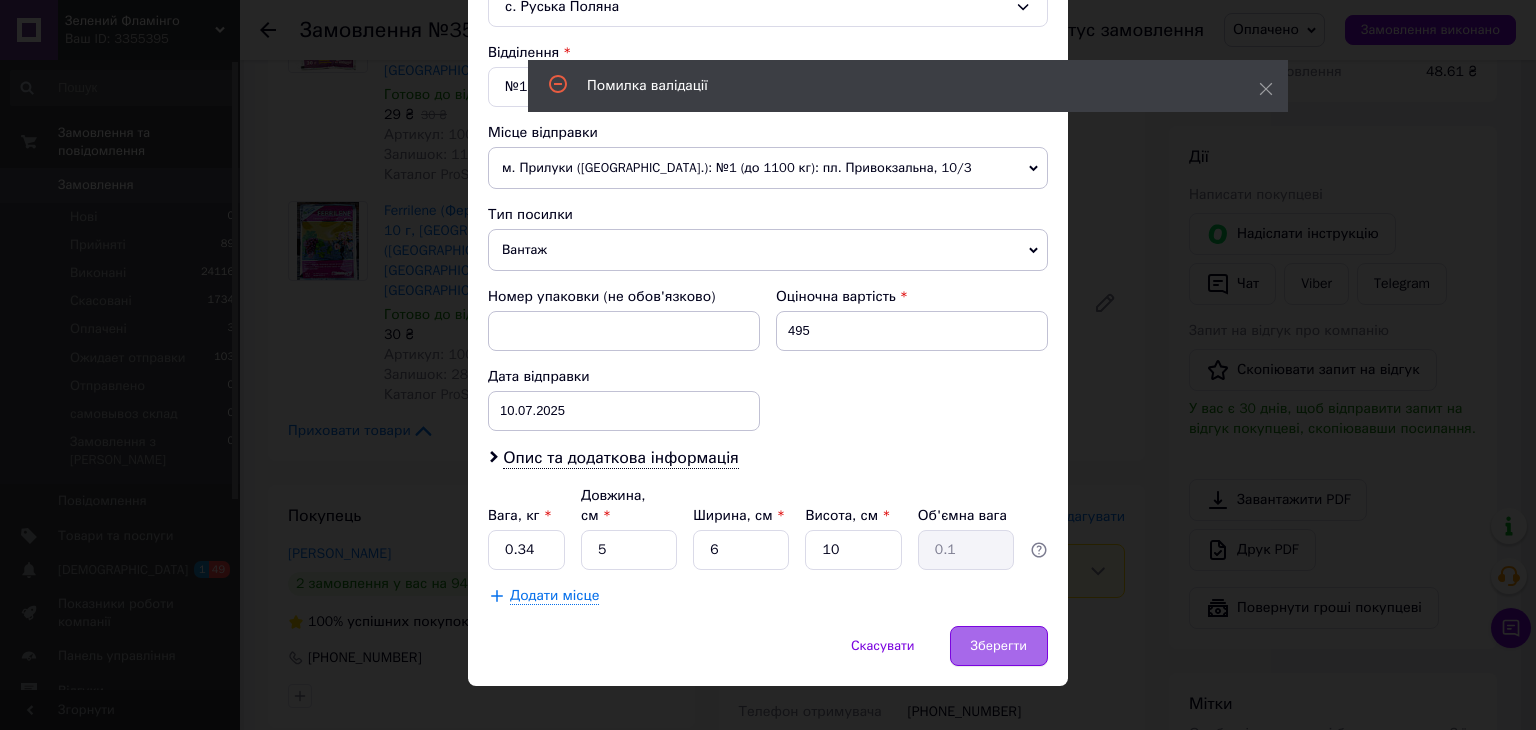 click on "Зберегти" at bounding box center (999, 646) 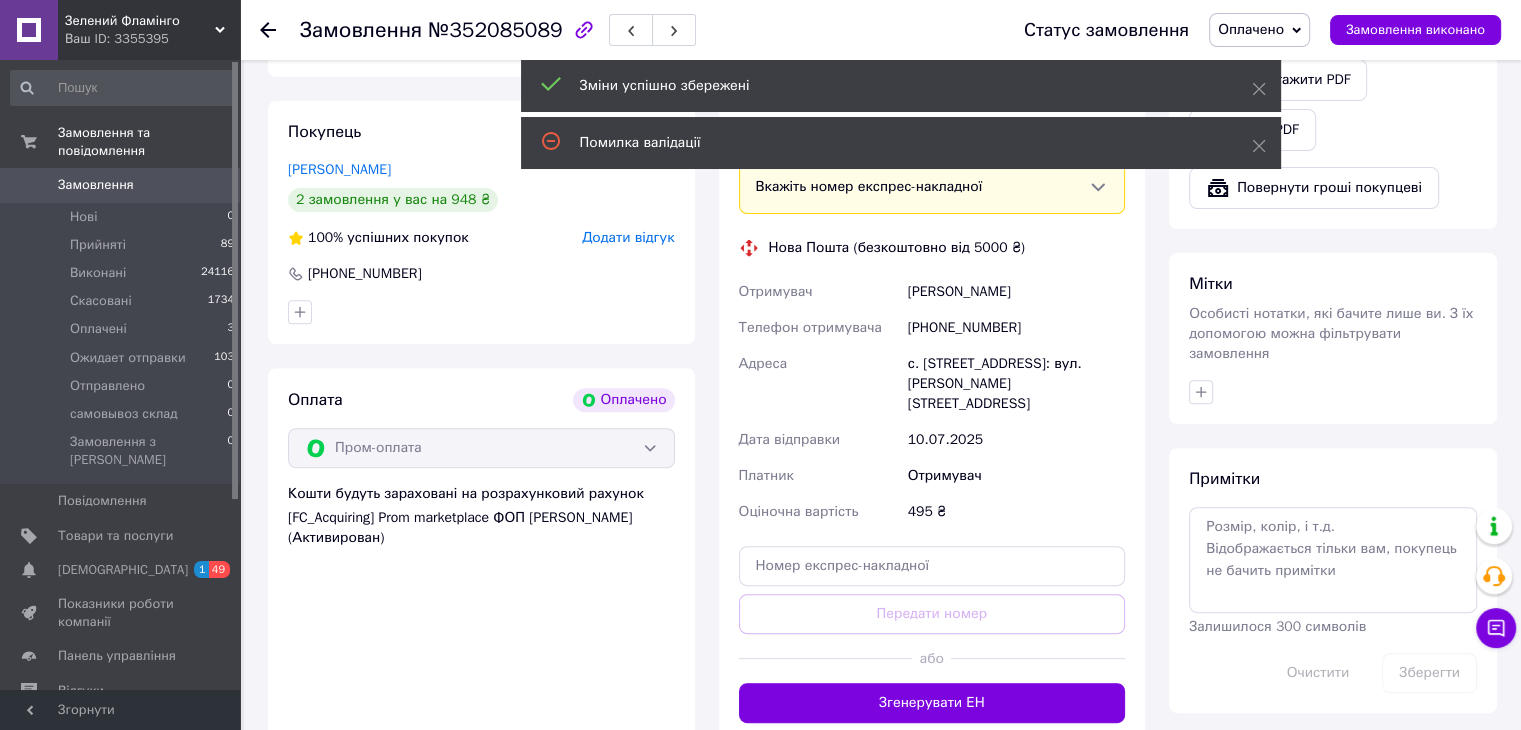 scroll, scrollTop: 700, scrollLeft: 0, axis: vertical 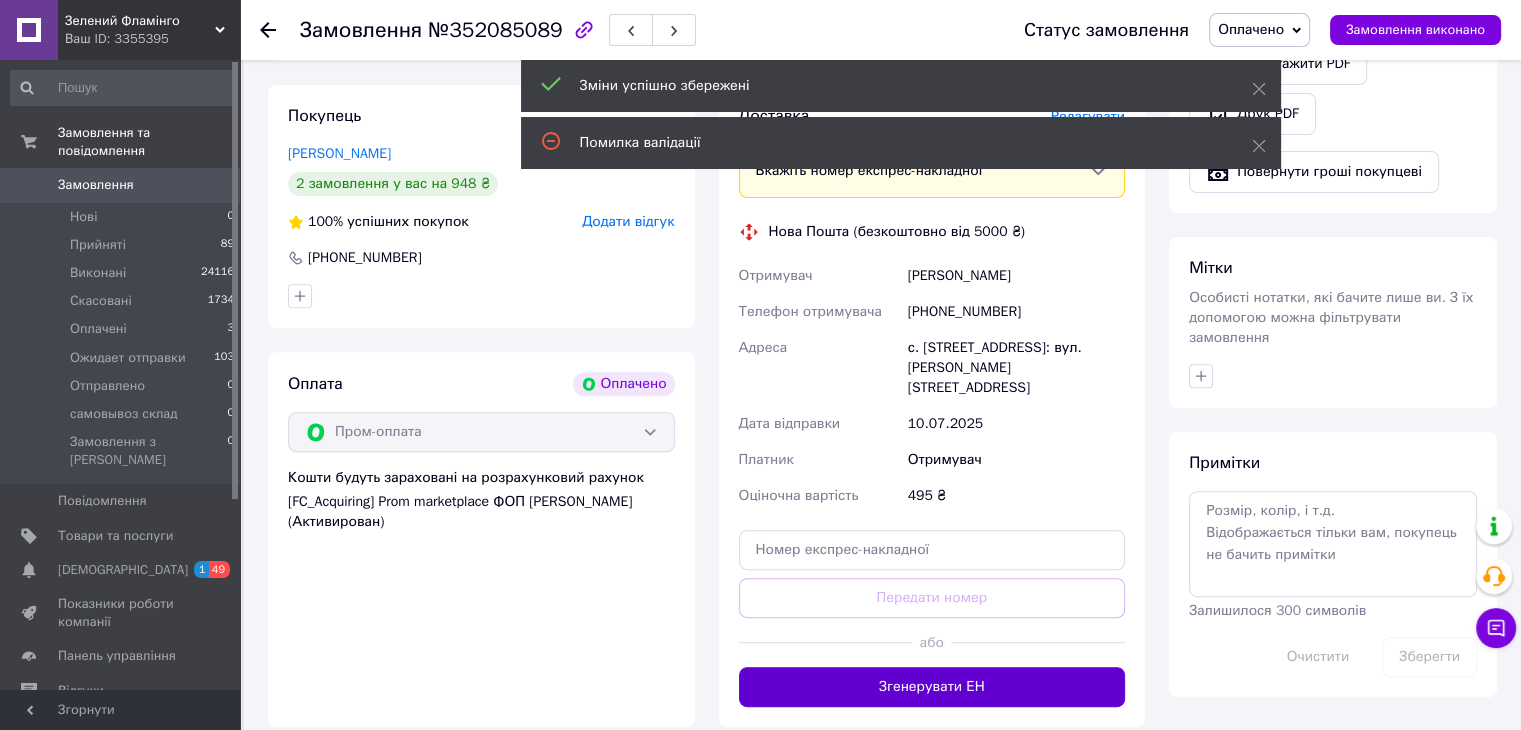 click on "Згенерувати ЕН" at bounding box center (932, 687) 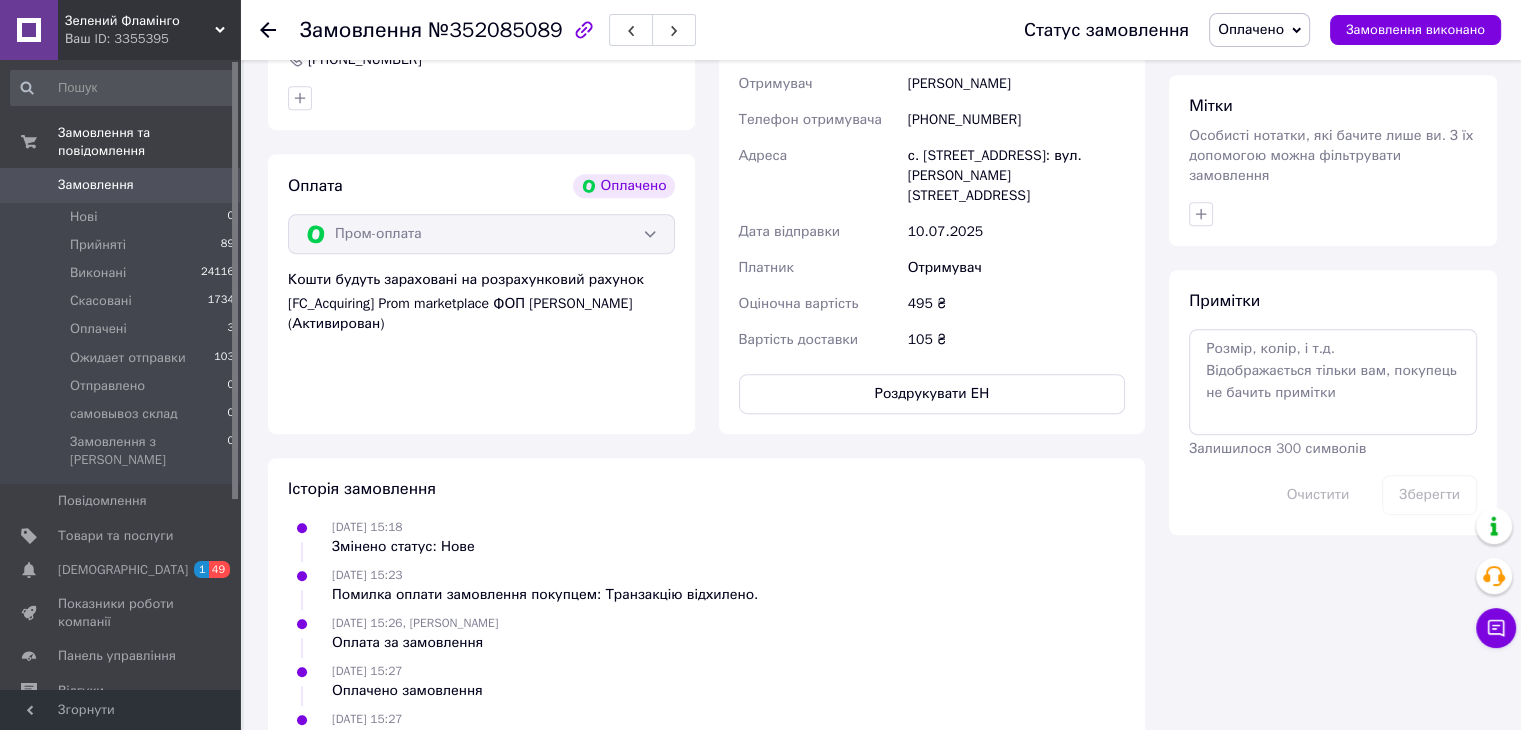 scroll, scrollTop: 900, scrollLeft: 0, axis: vertical 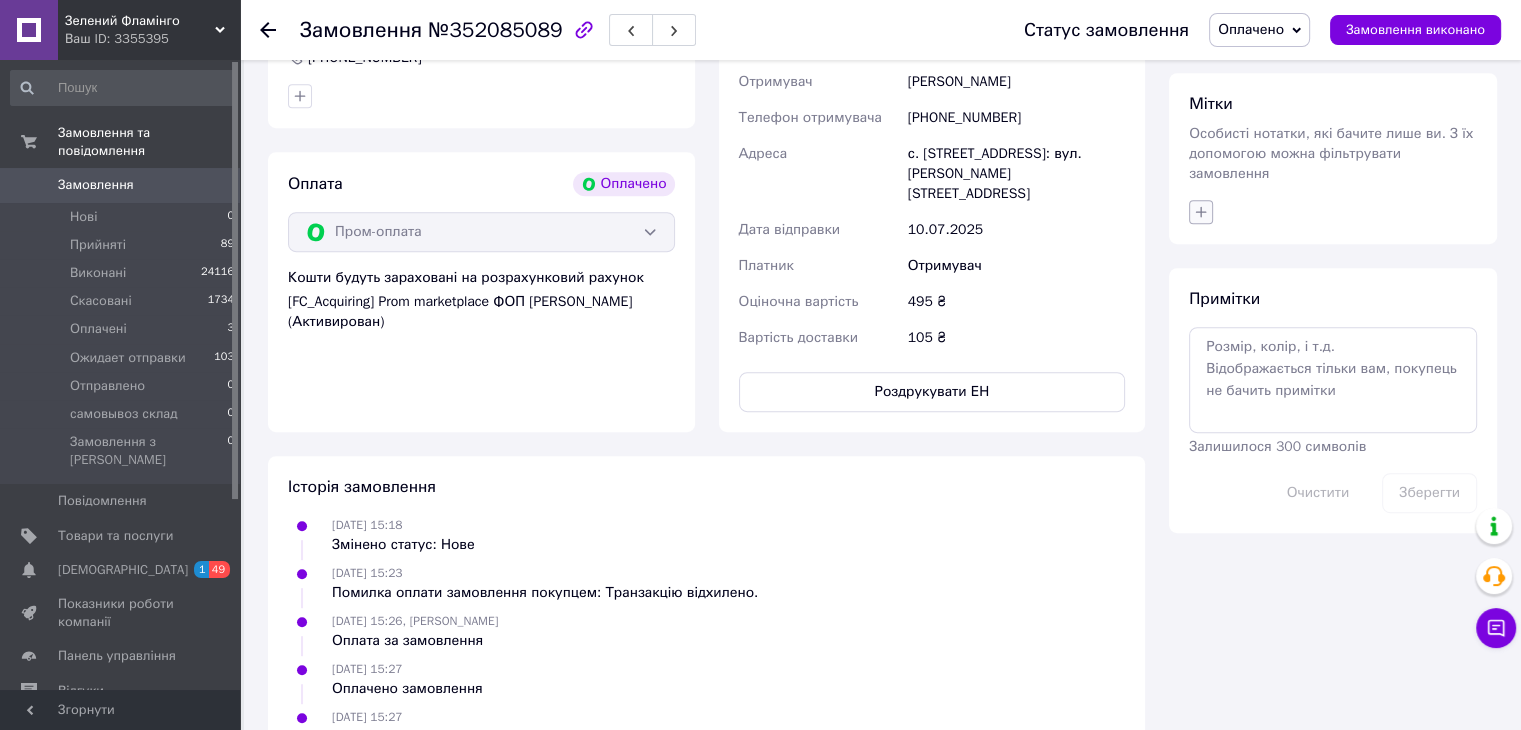 click 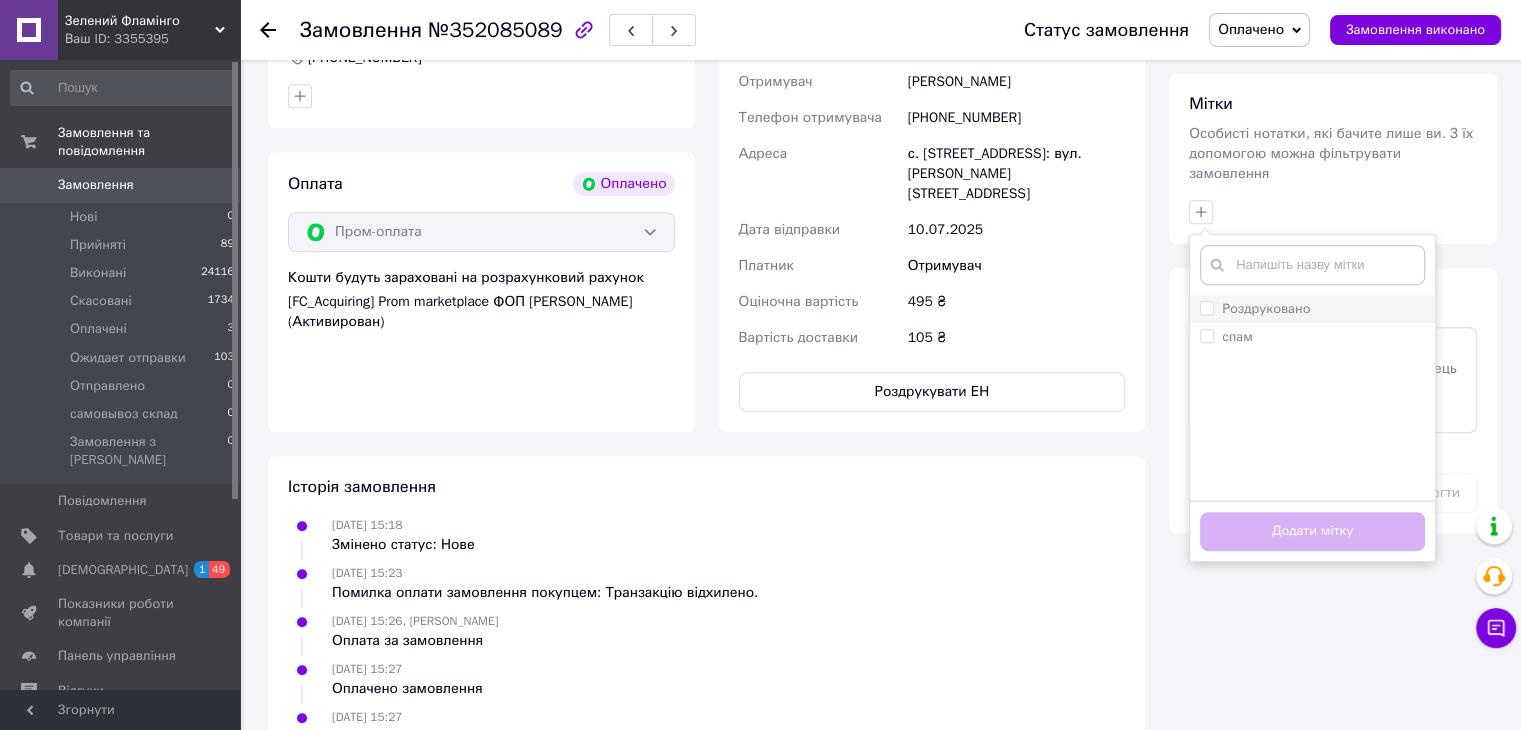 click on "Роздруковано" at bounding box center (1266, 308) 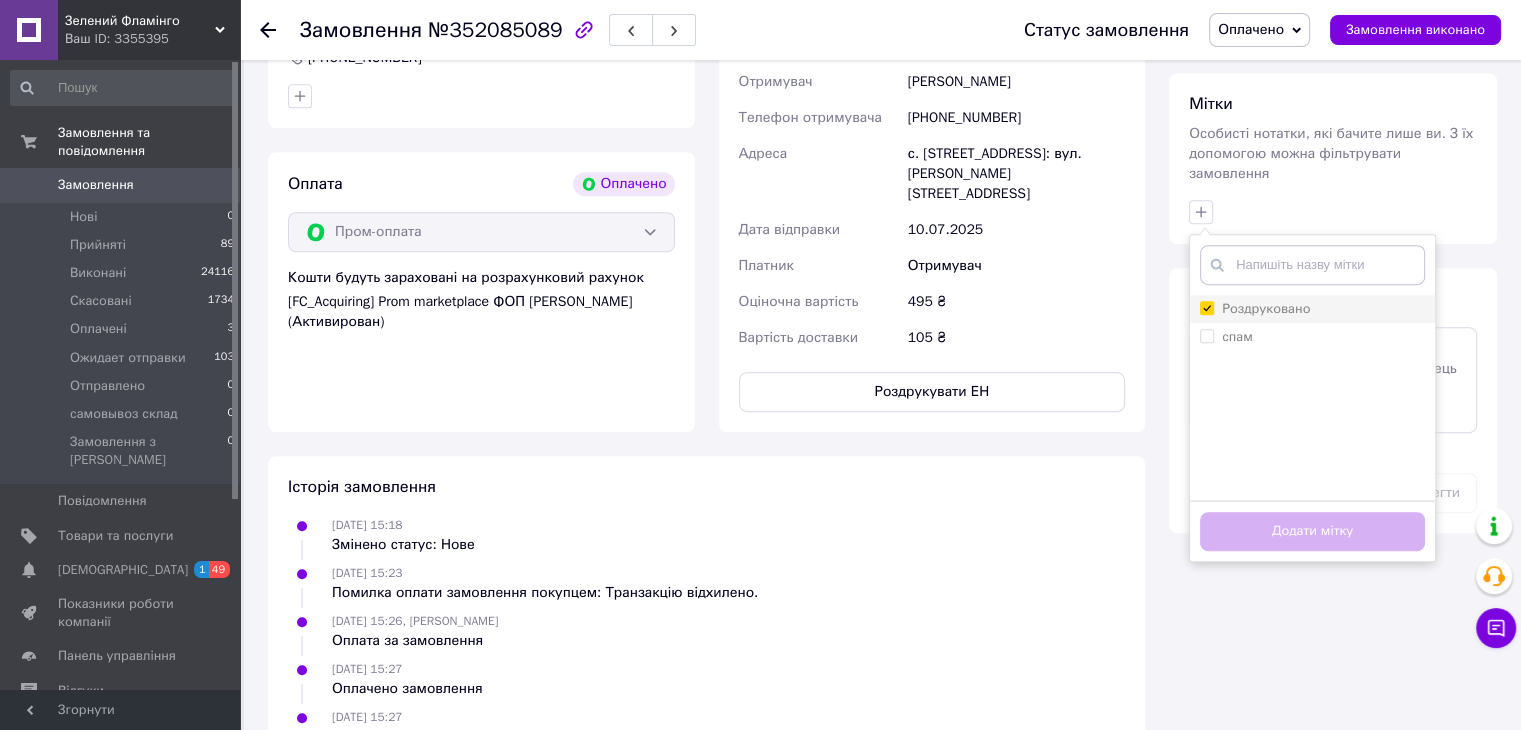 checkbox on "true" 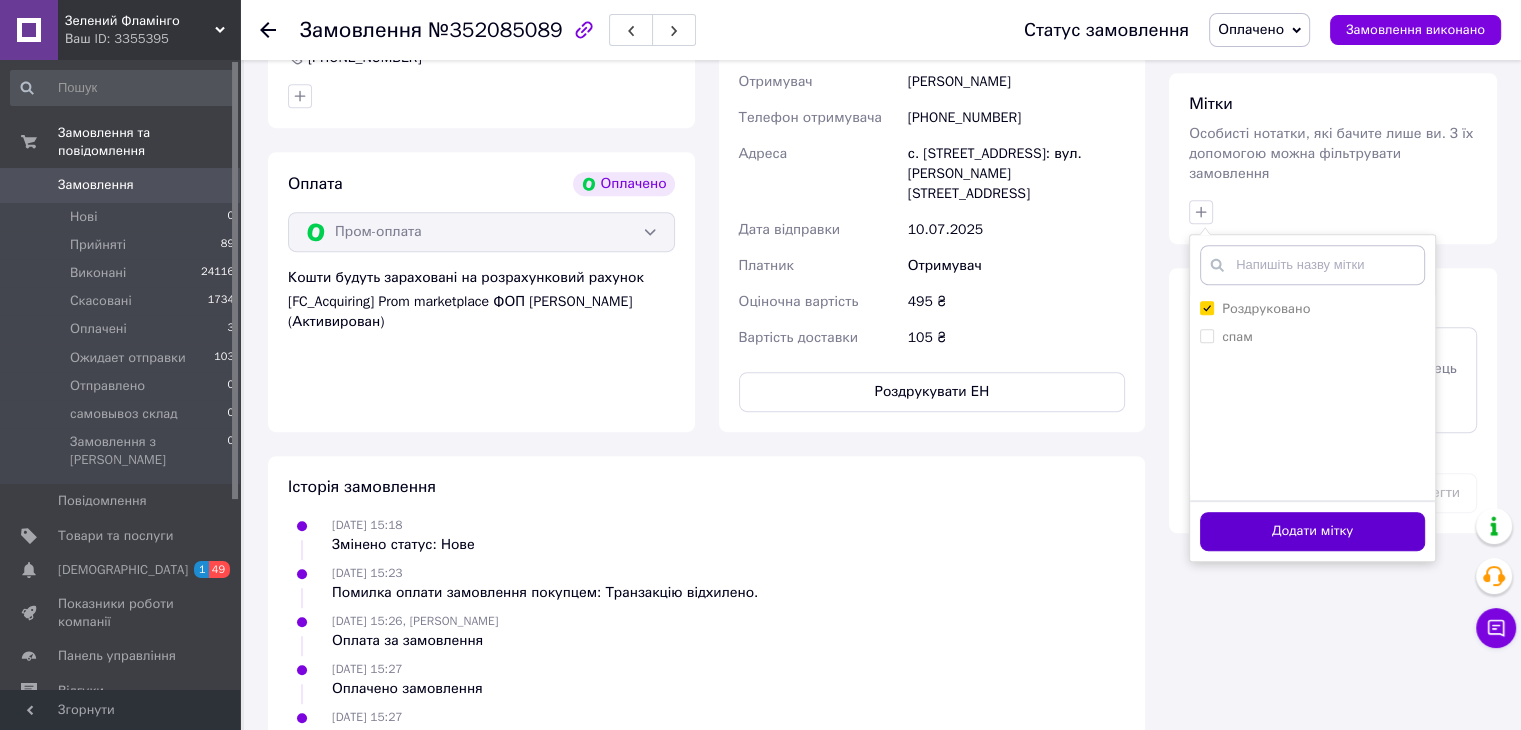click on "Додати мітку" at bounding box center (1312, 531) 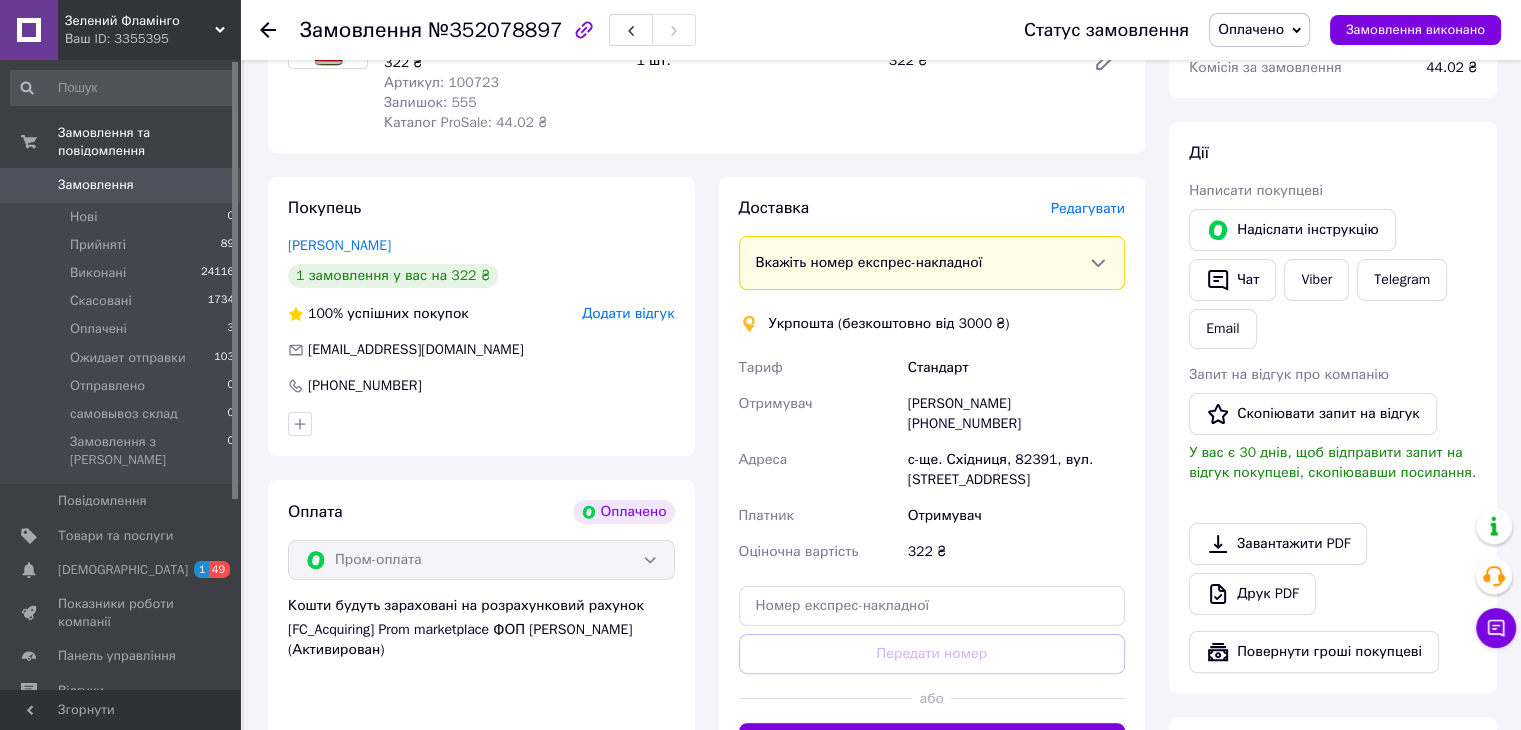 scroll, scrollTop: 400, scrollLeft: 0, axis: vertical 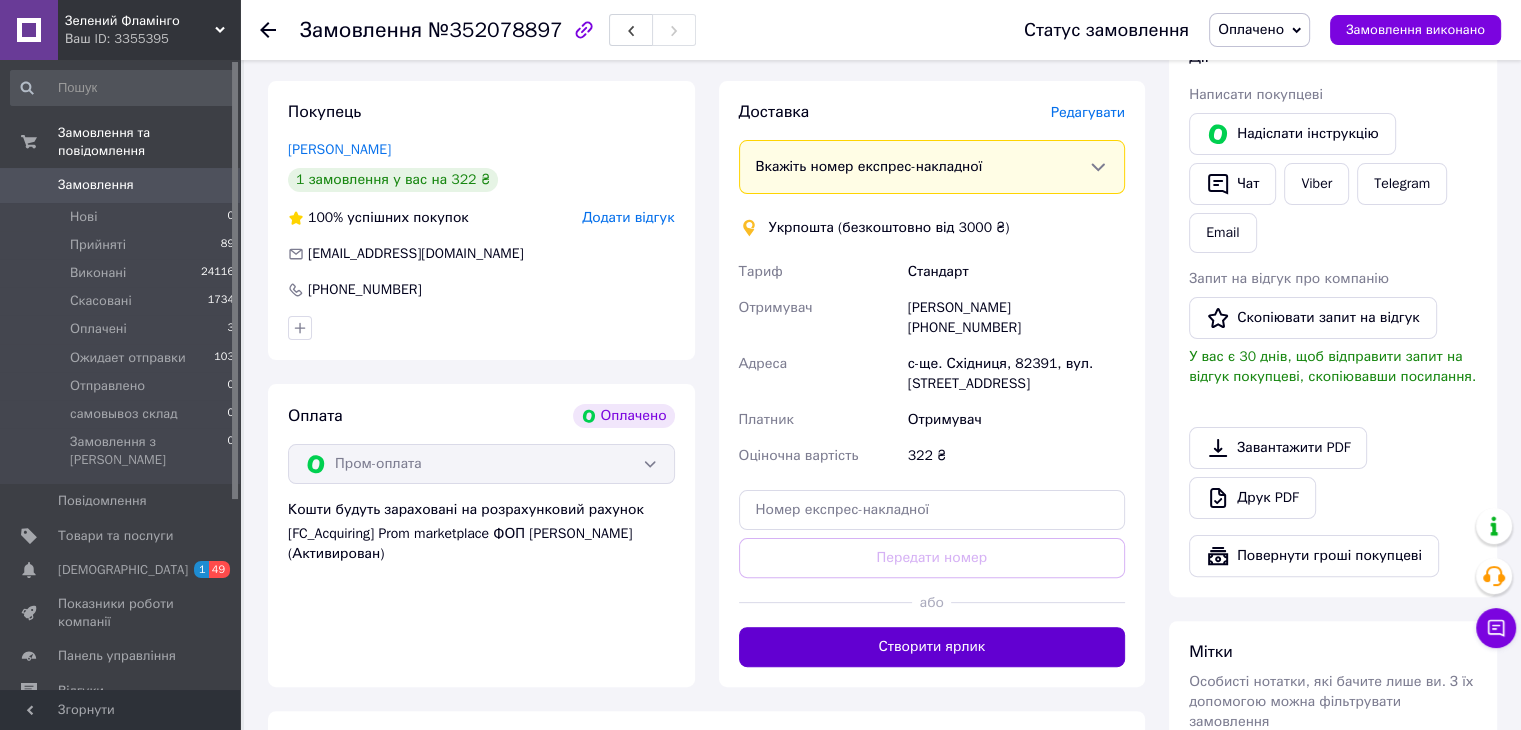click on "Створити ярлик" at bounding box center [932, 647] 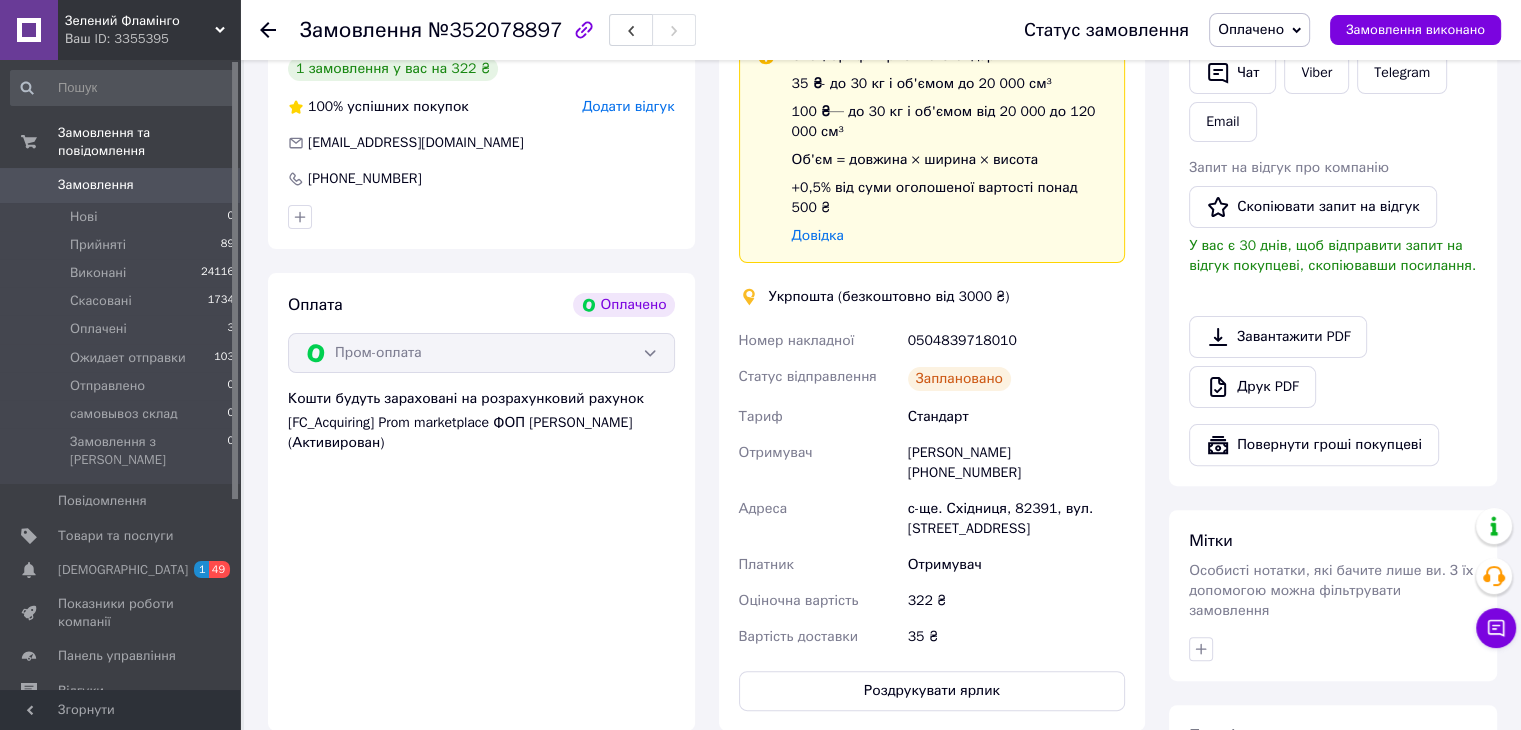 scroll, scrollTop: 754, scrollLeft: 0, axis: vertical 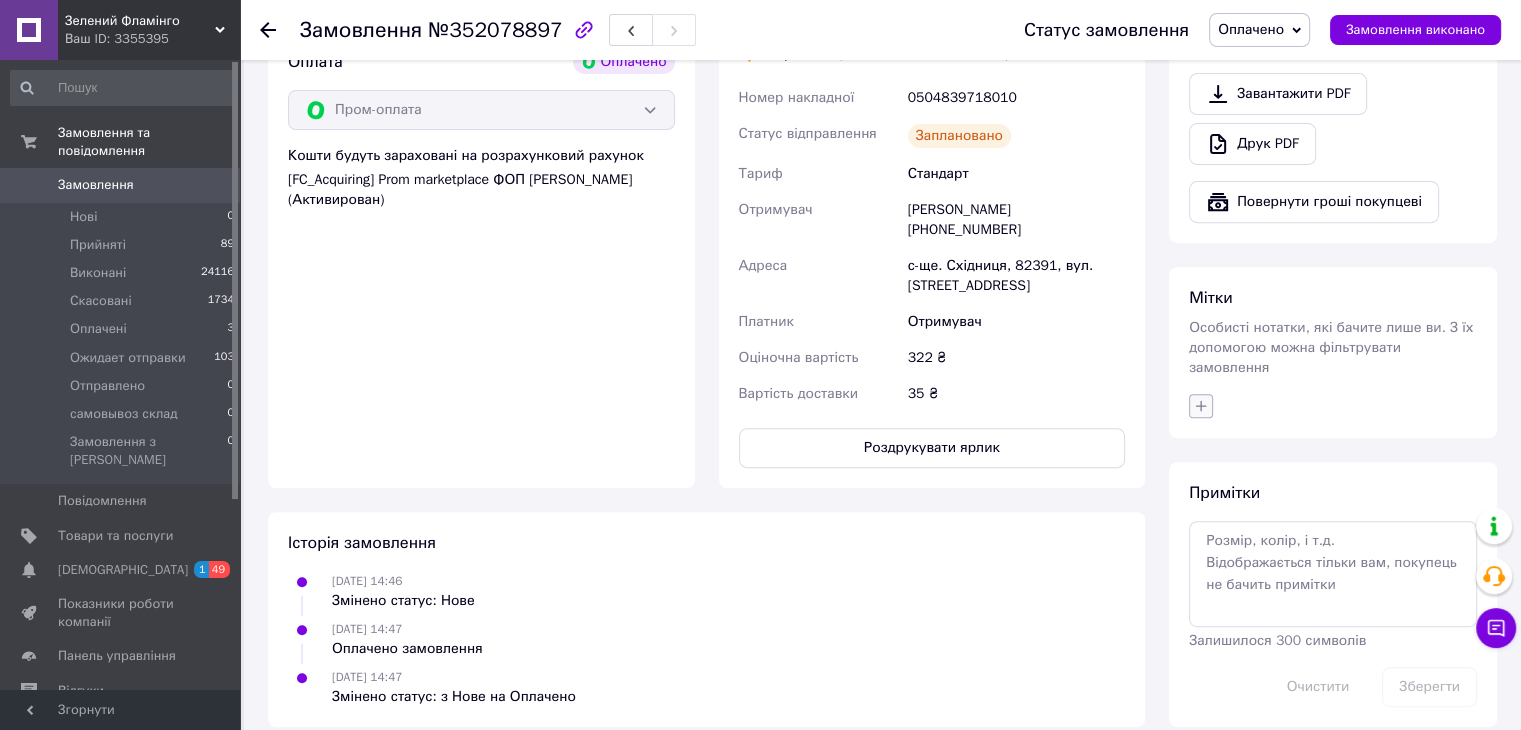 click 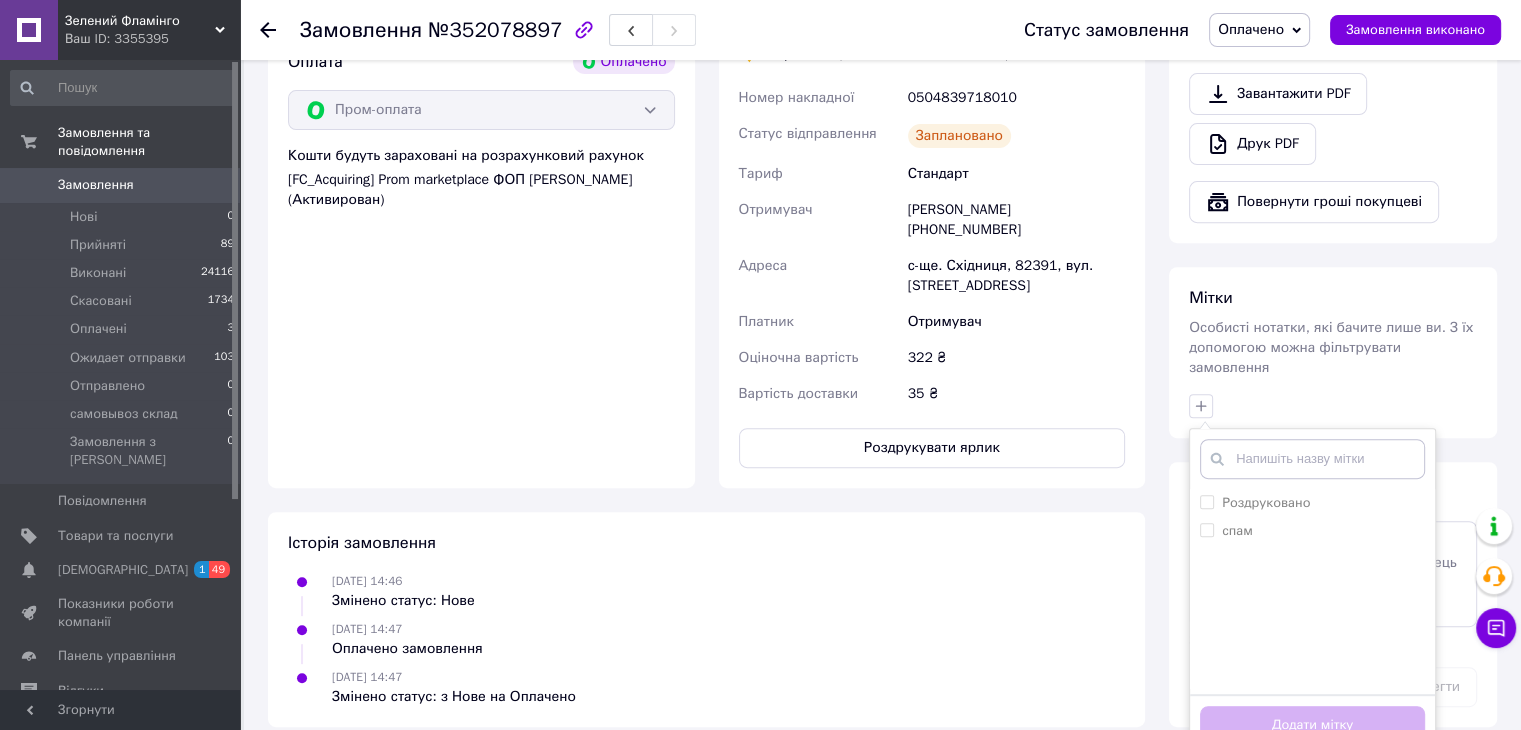 click on "Роздруковано" at bounding box center (1266, 502) 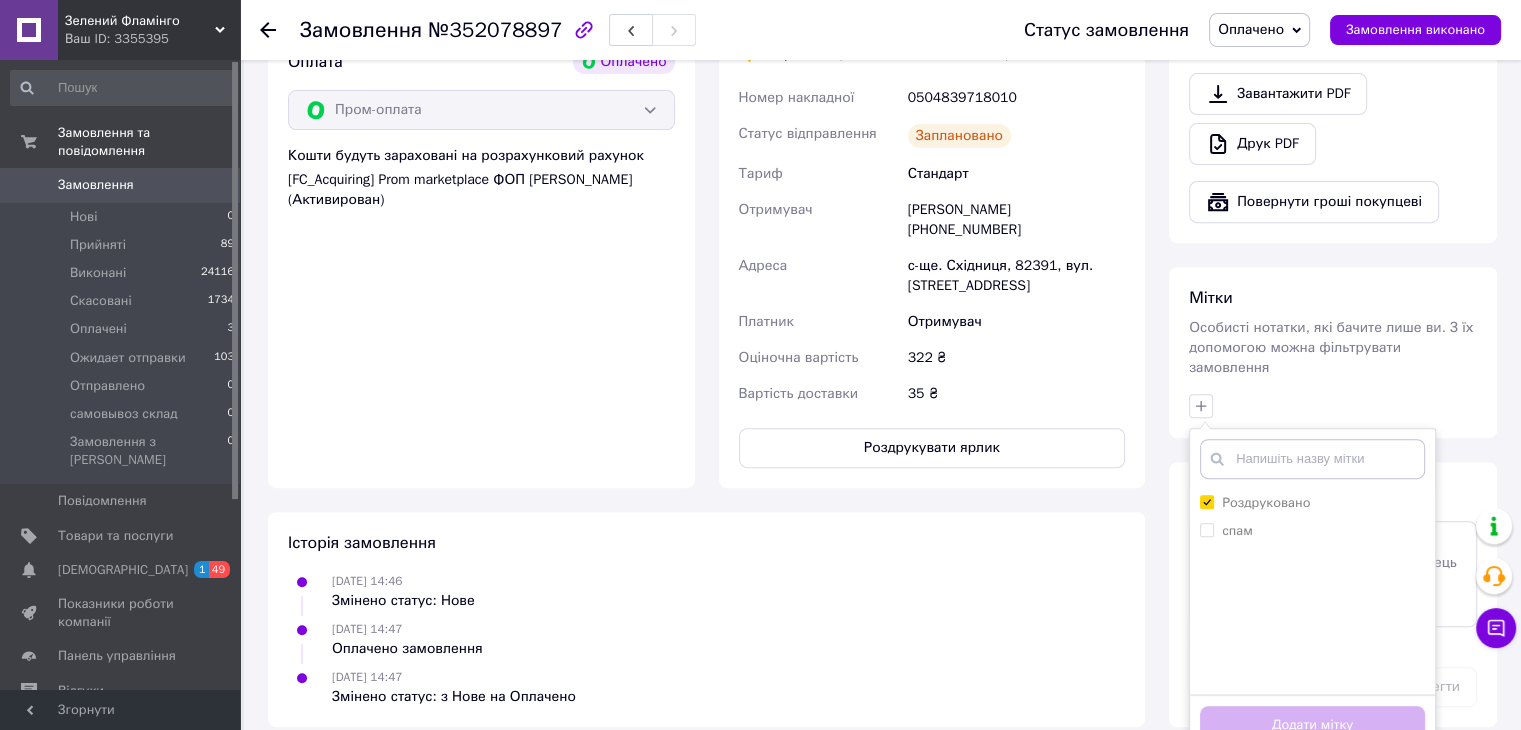 checkbox on "true" 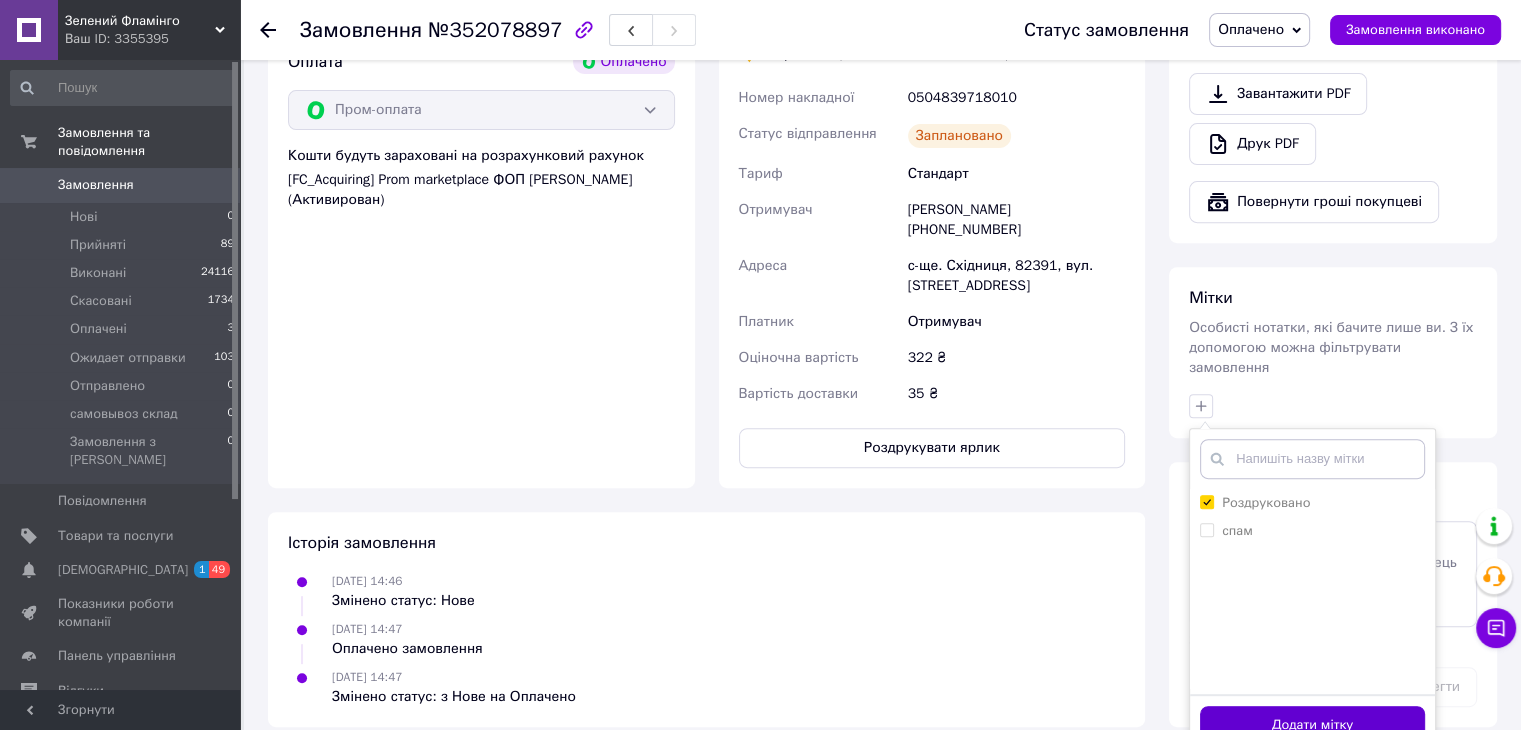 click on "Додати мітку" at bounding box center (1312, 725) 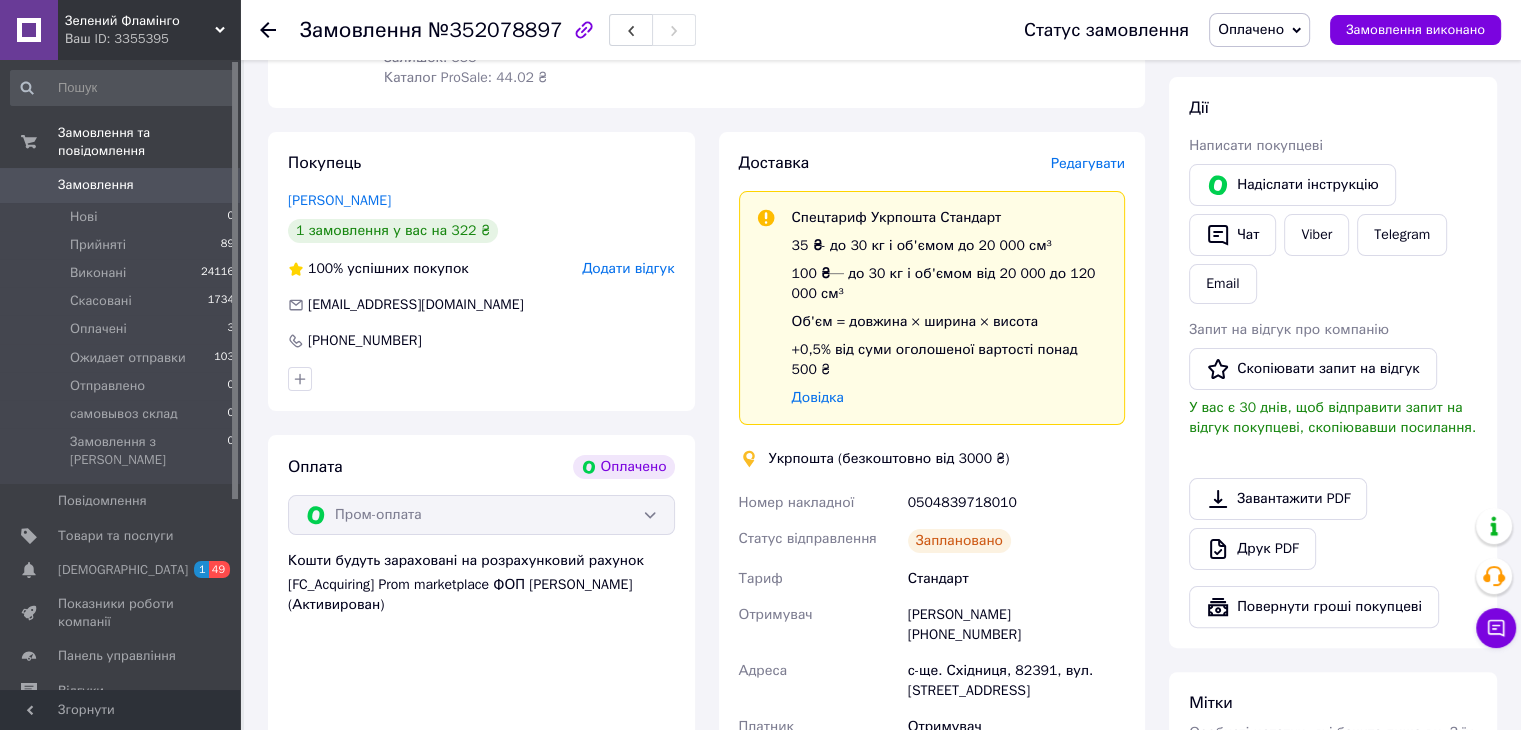 scroll, scrollTop: 254, scrollLeft: 0, axis: vertical 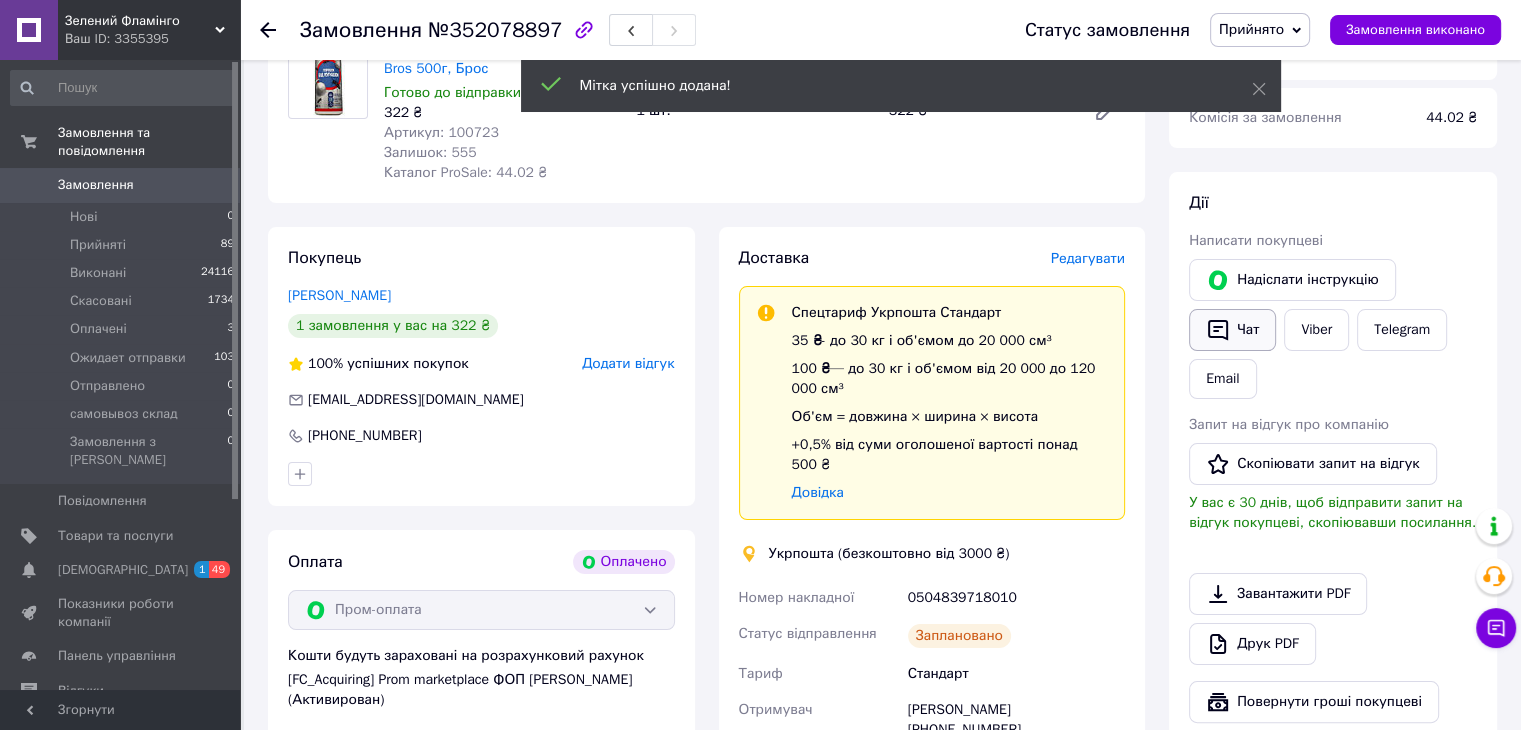 click 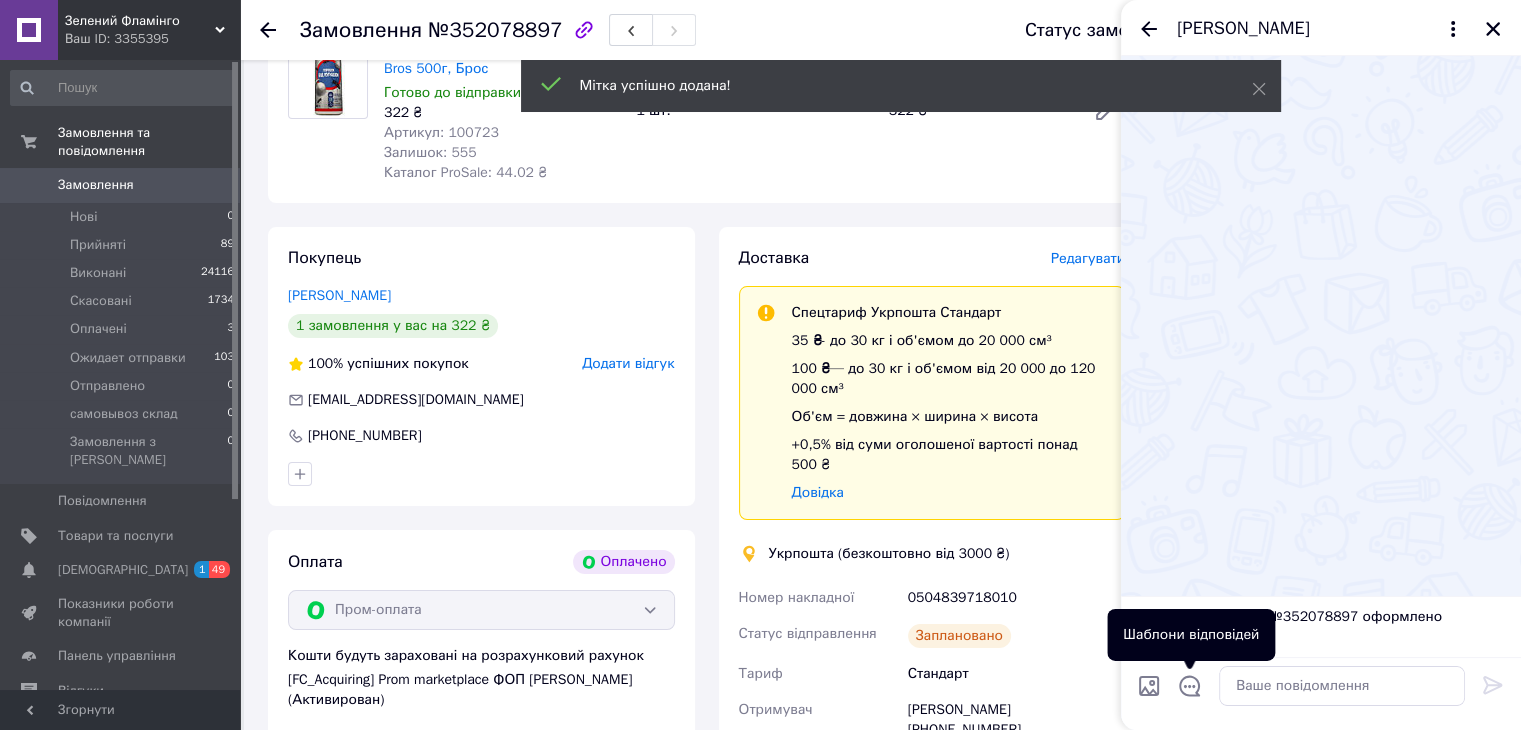 drag, startPoint x: 1182, startPoint y: 680, endPoint x: 1220, endPoint y: 624, distance: 67.6757 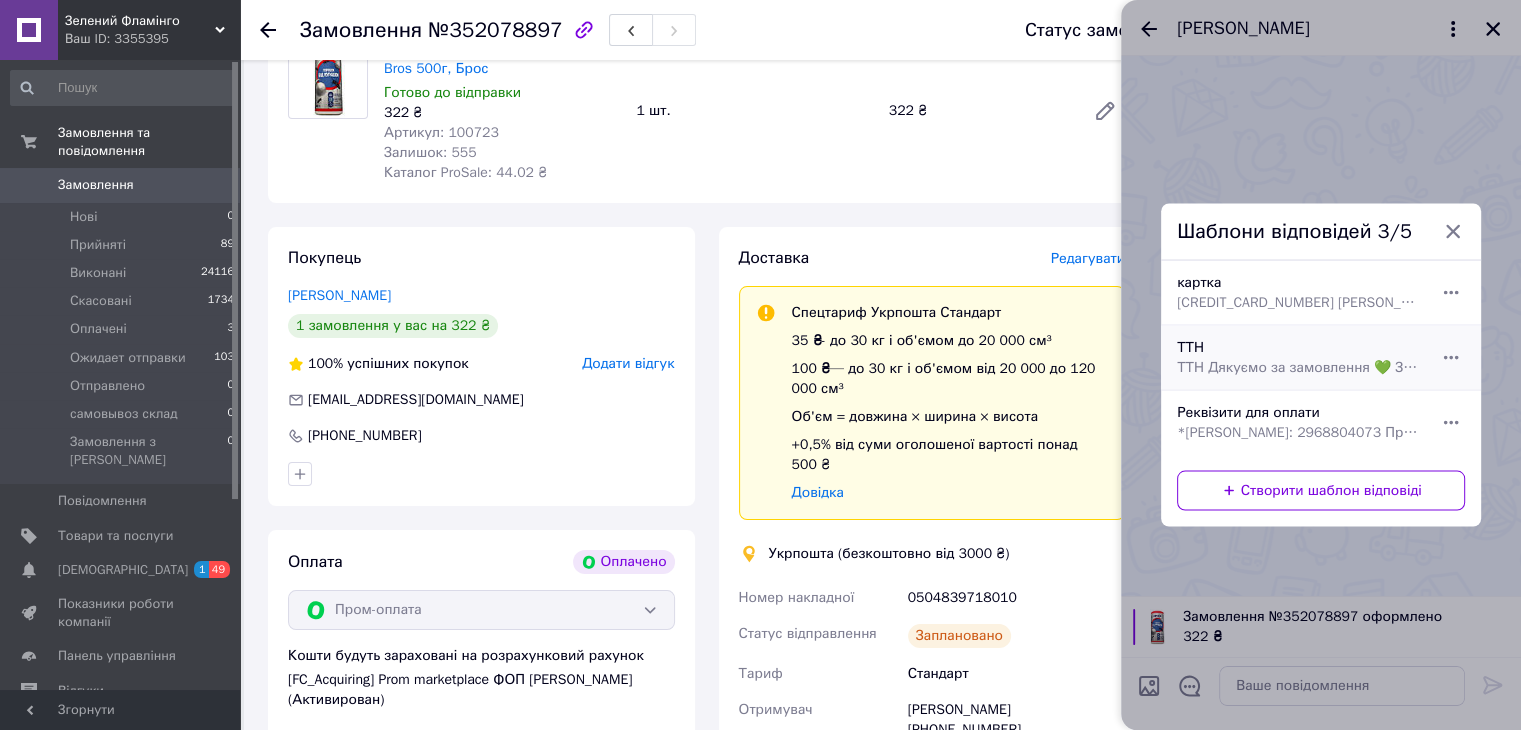 click on "ТТН ТТН
Дякуємо за замовлення 💚
З повагою "Зелений Фламінго"                                                                               greenflamingo.com.ua" at bounding box center [1299, 358] 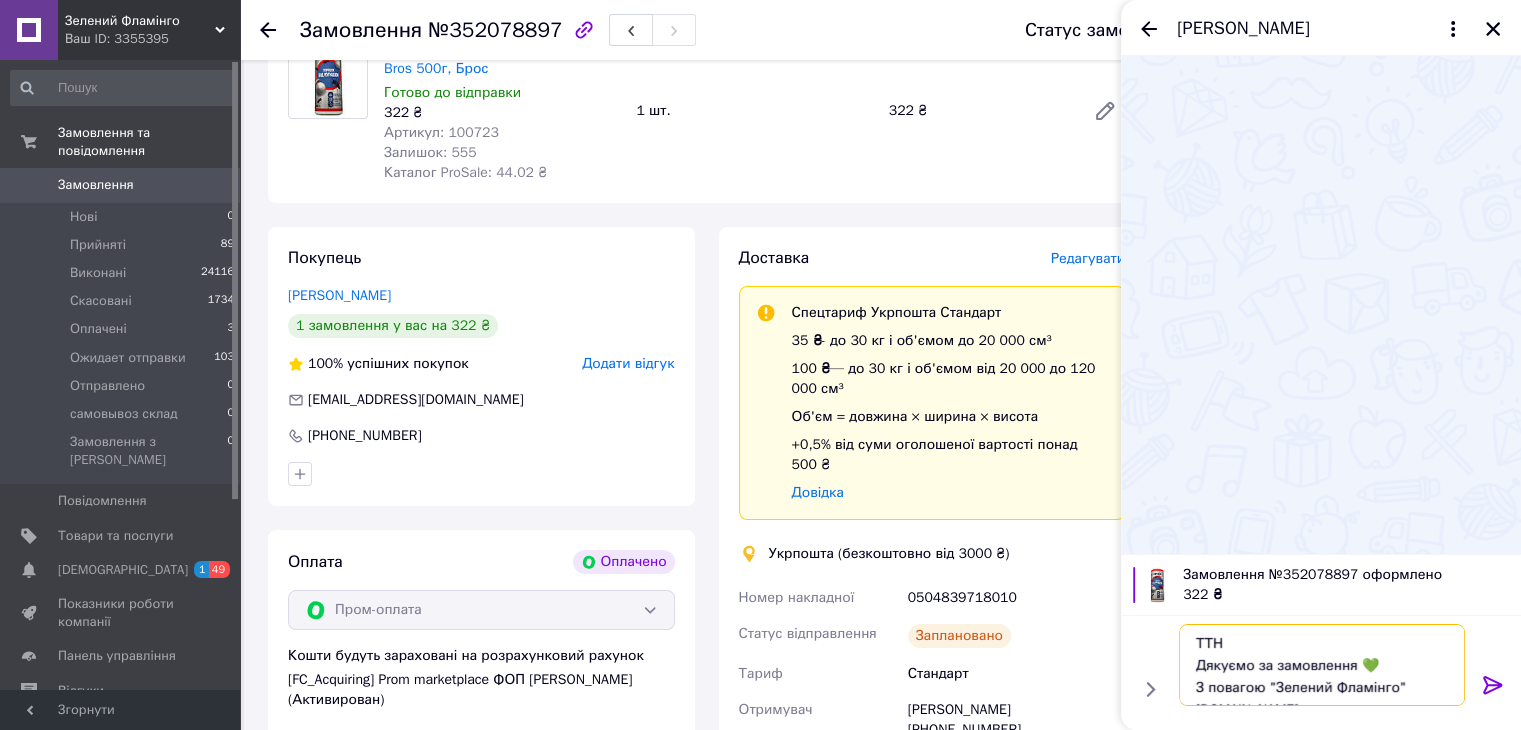 paste on "0504839718010" 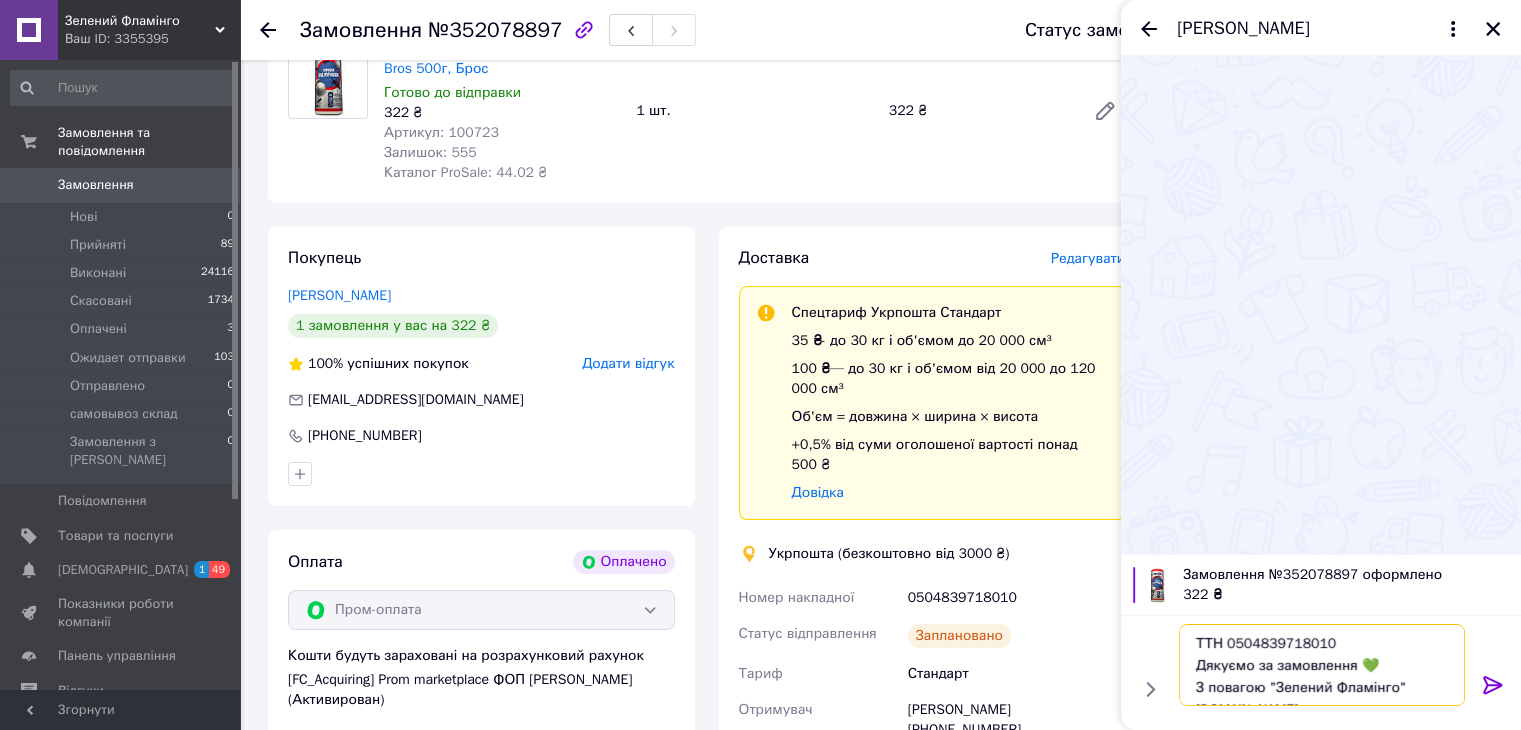 type on "ТТН 0504839718010
Дякуємо за замовлення 💚
З повагою "Зелений Фламінго"                                                                               greenflamingo.com.ua" 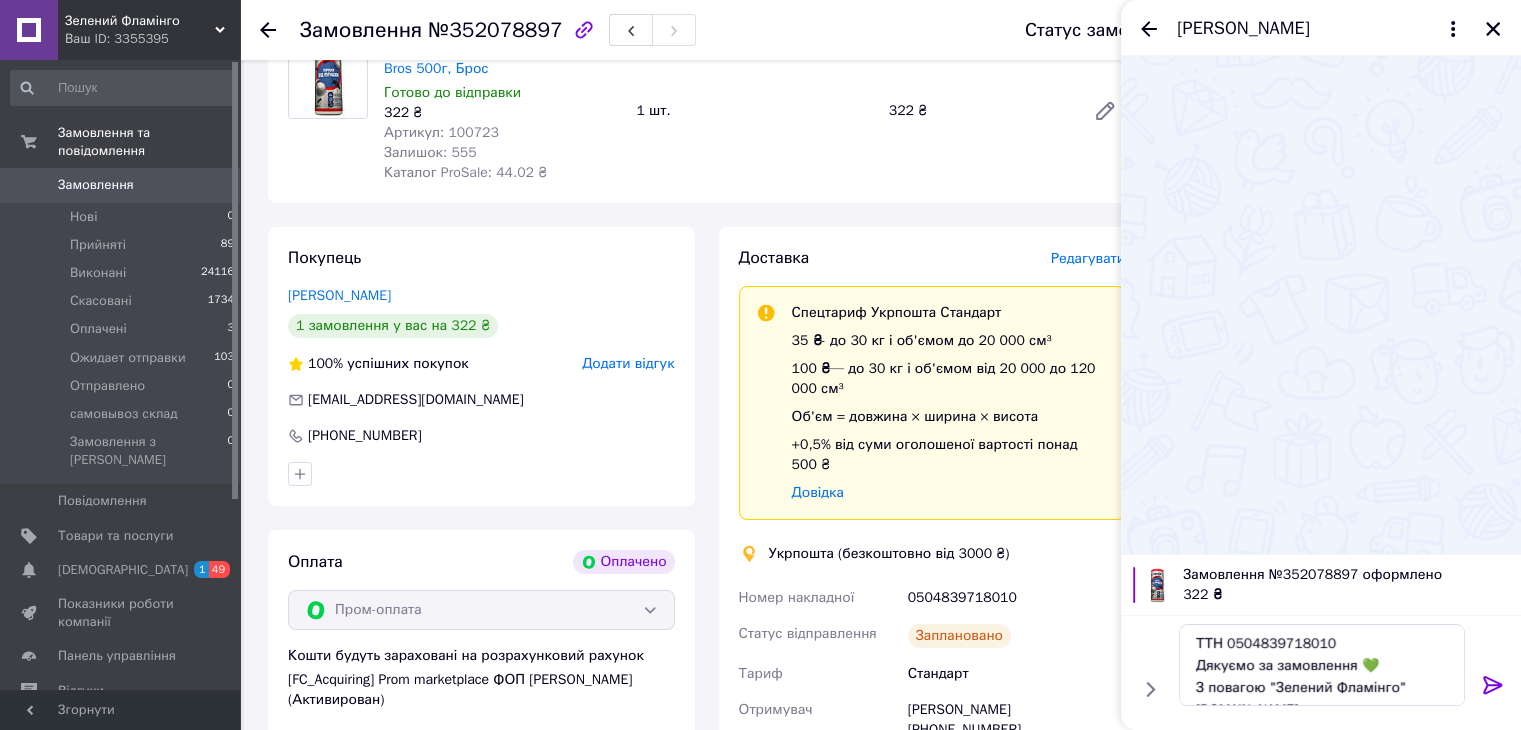 click 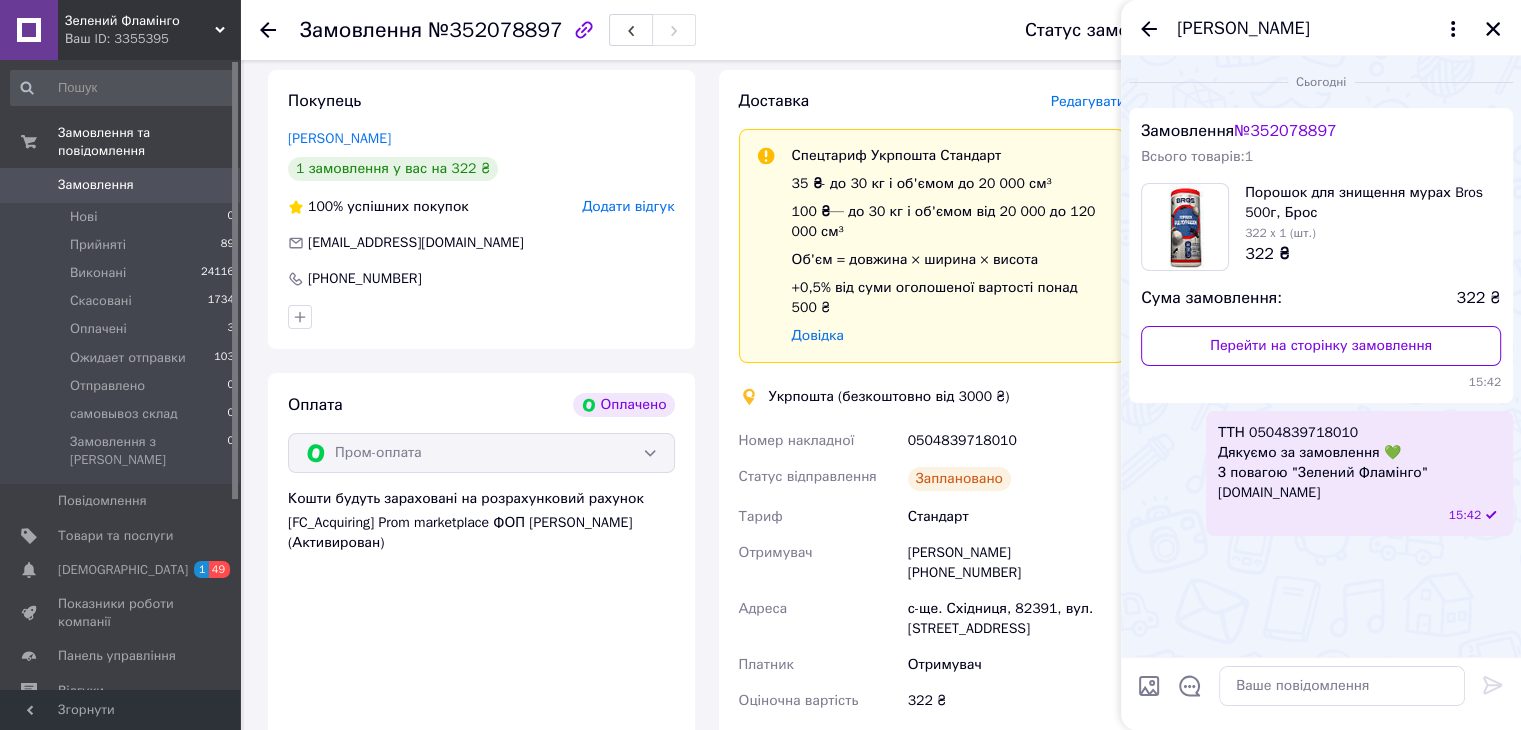 scroll, scrollTop: 654, scrollLeft: 0, axis: vertical 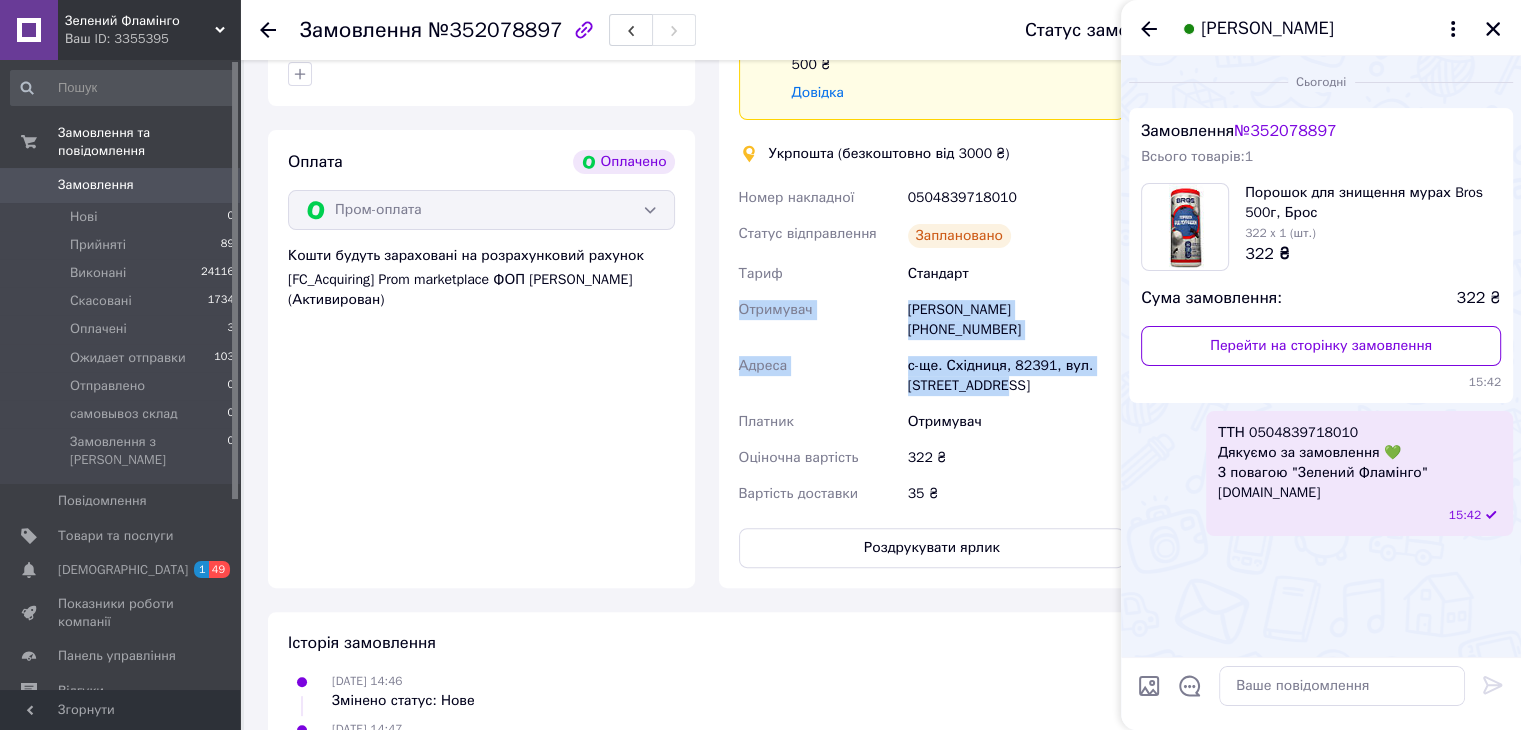 drag, startPoint x: 760, startPoint y: 294, endPoint x: 1020, endPoint y: 343, distance: 264.57703 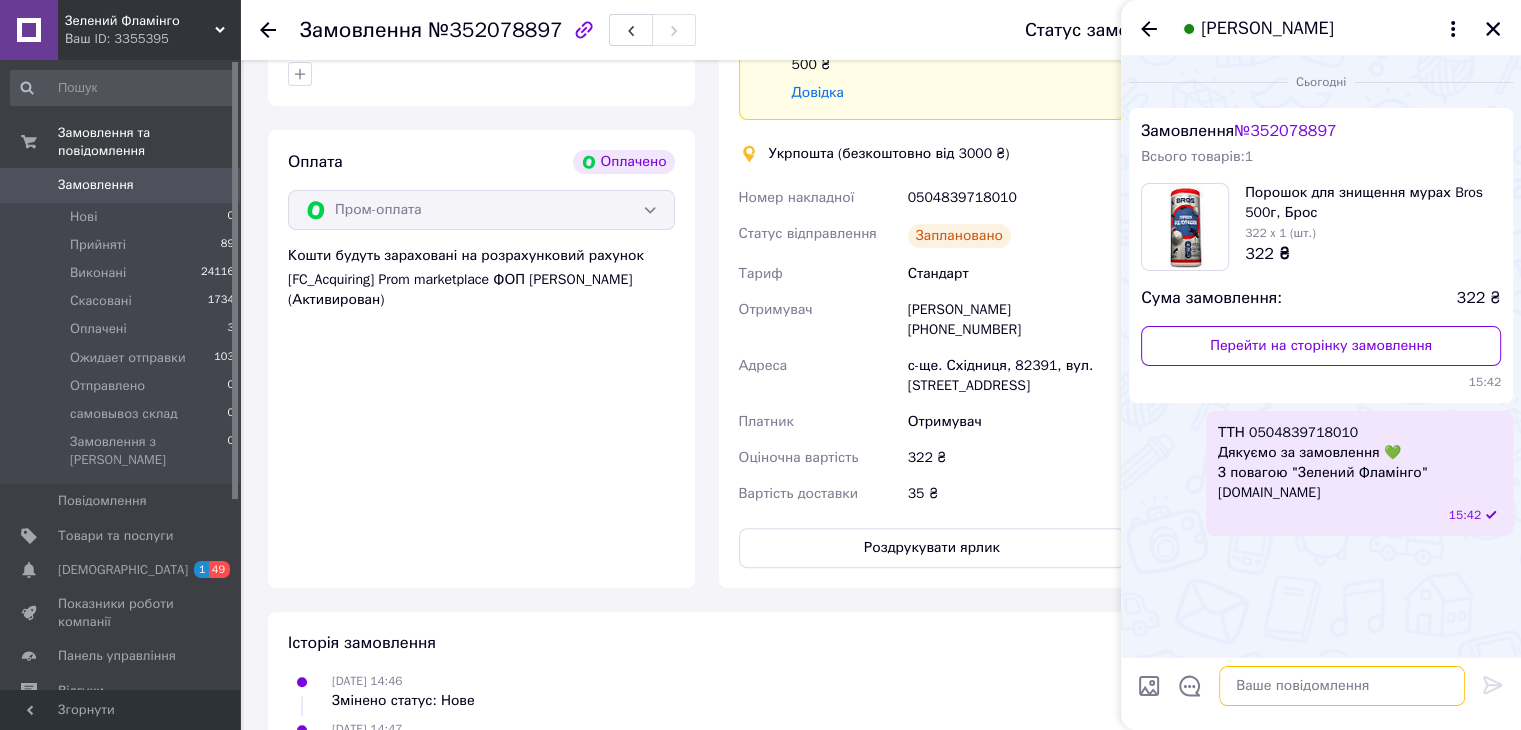 paste on "Отримувач
Маряна Лесюк +380987483746
Адреса
с-ще. Східниця, 82391, вул. Шевченка, 55А" 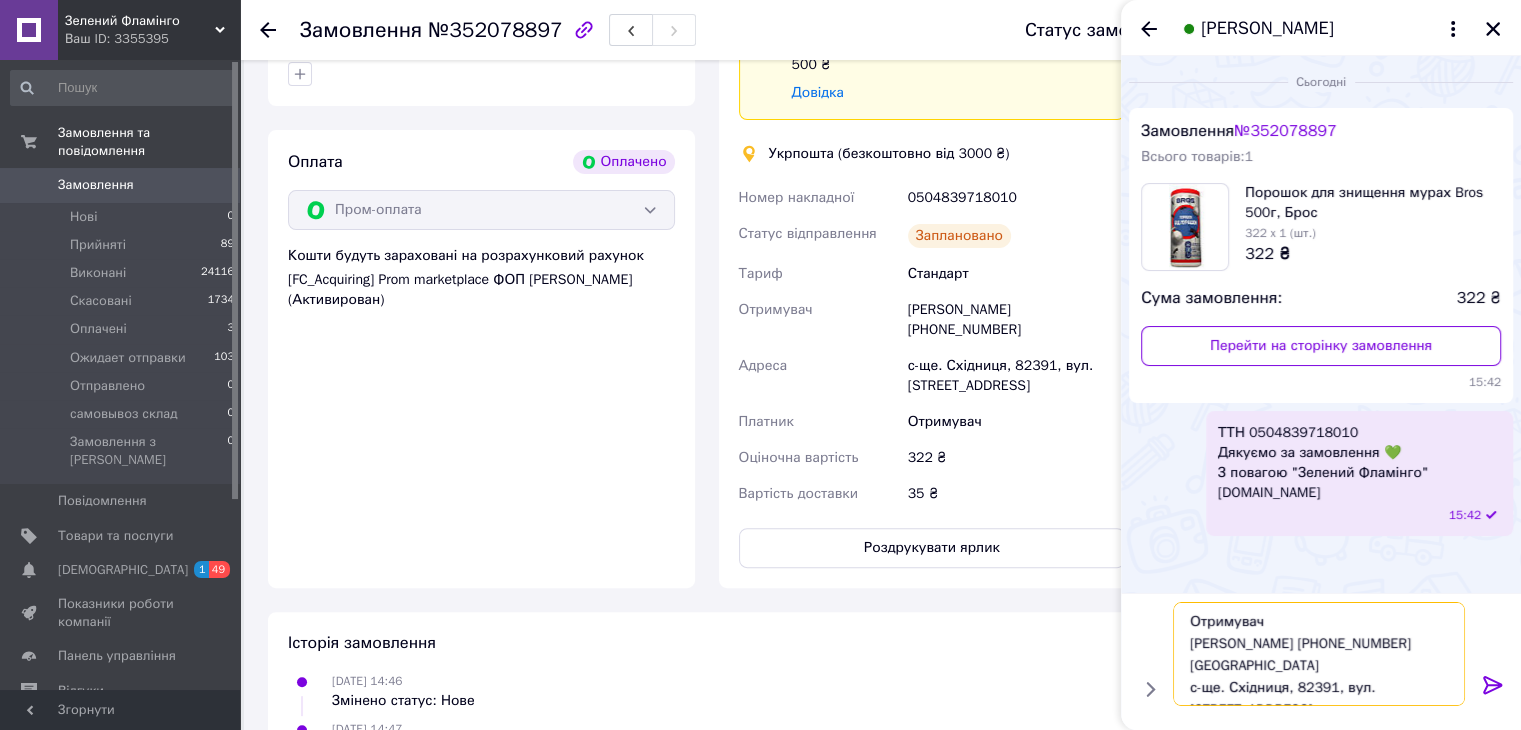 scroll, scrollTop: 13, scrollLeft: 0, axis: vertical 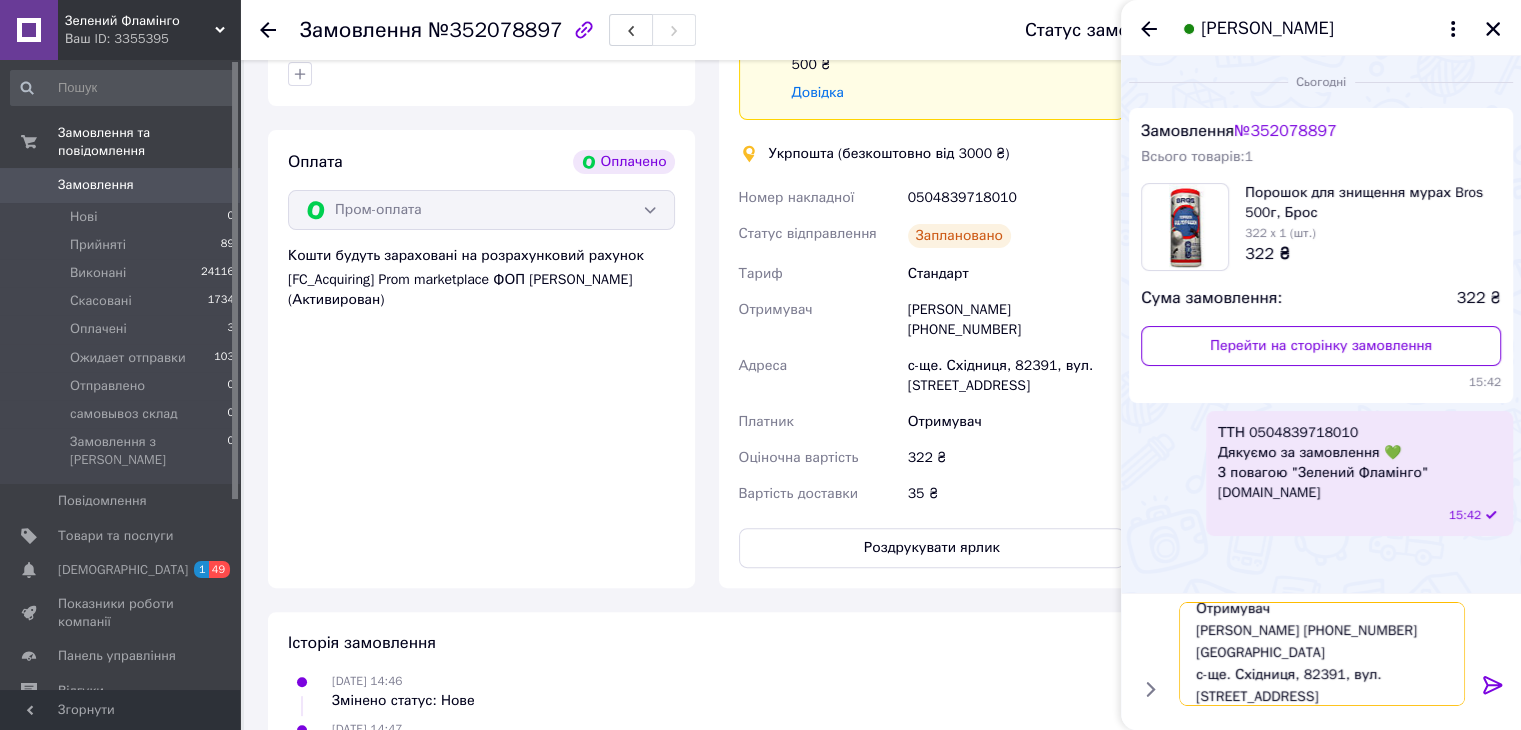 type on "Отримувач
Маряна Лесюк +380987483746
Адреса
с-ще. Східниця, 82391, вул. Шевченка, 55А" 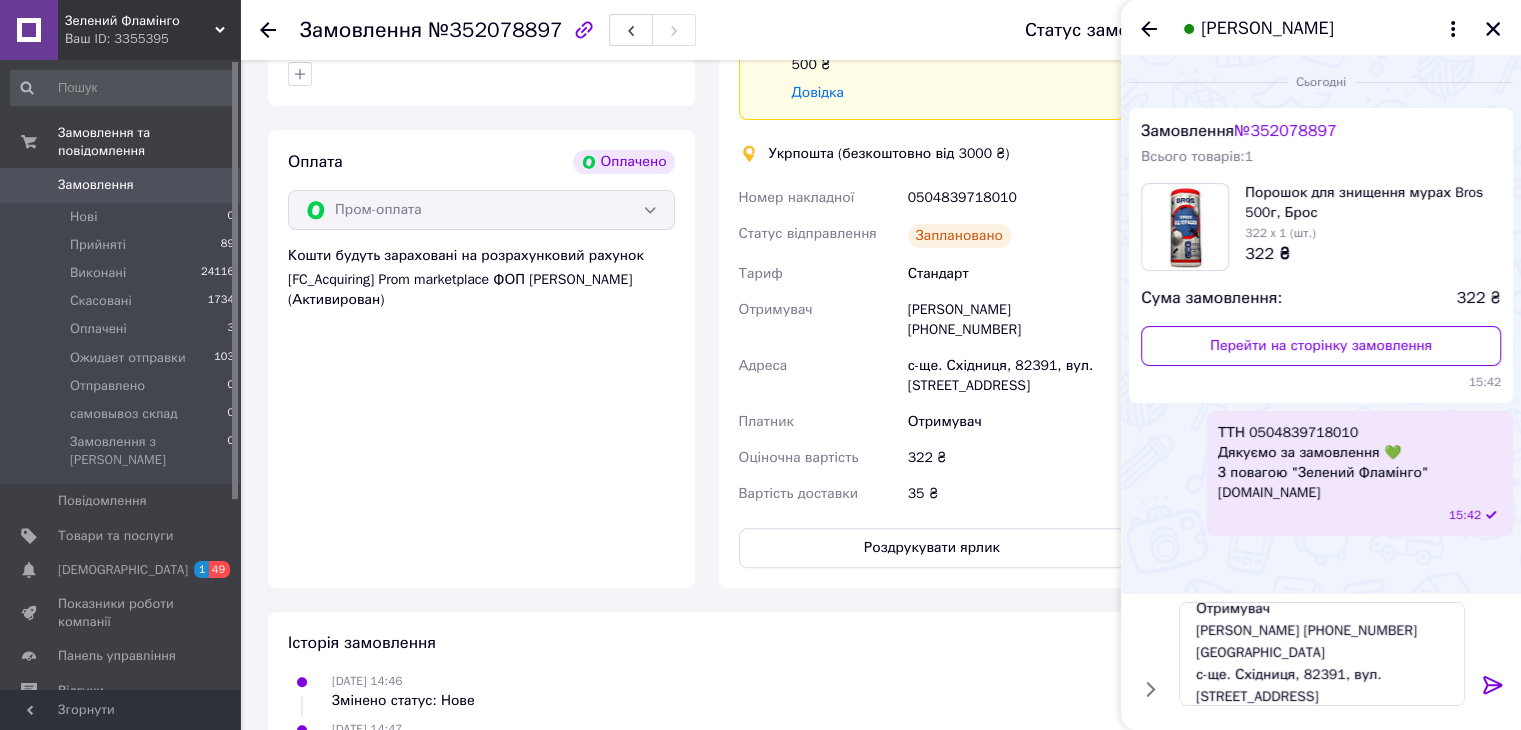 click 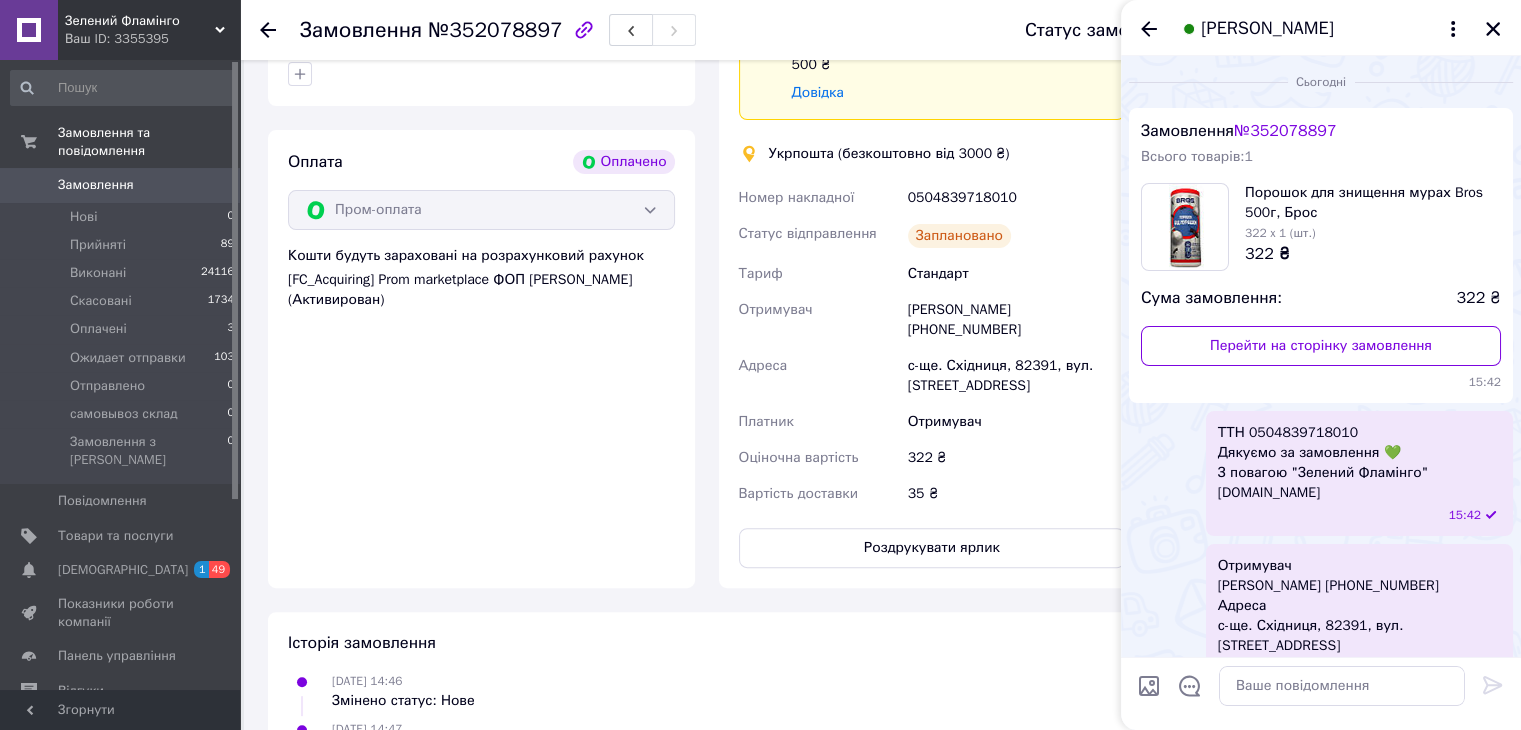 scroll, scrollTop: 0, scrollLeft: 0, axis: both 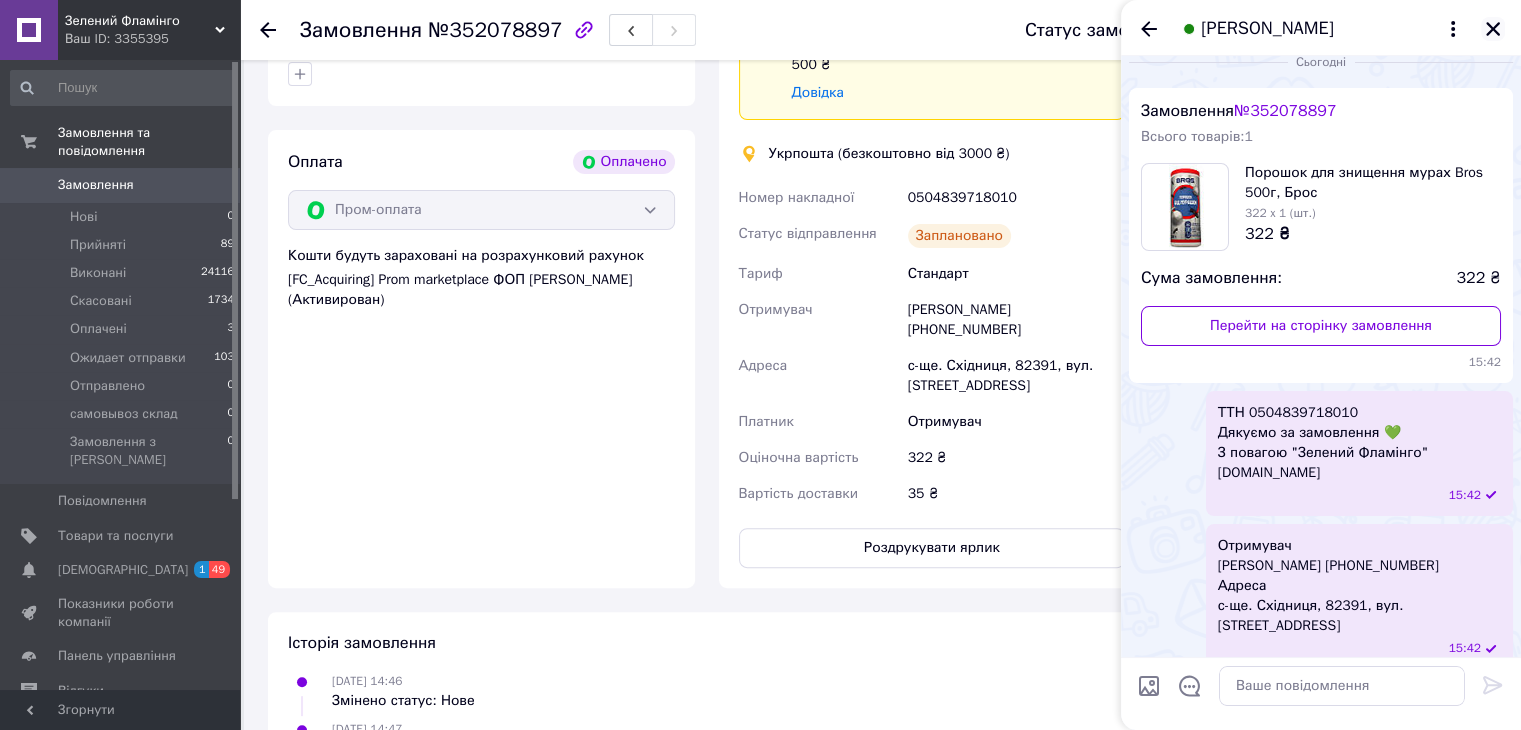 click 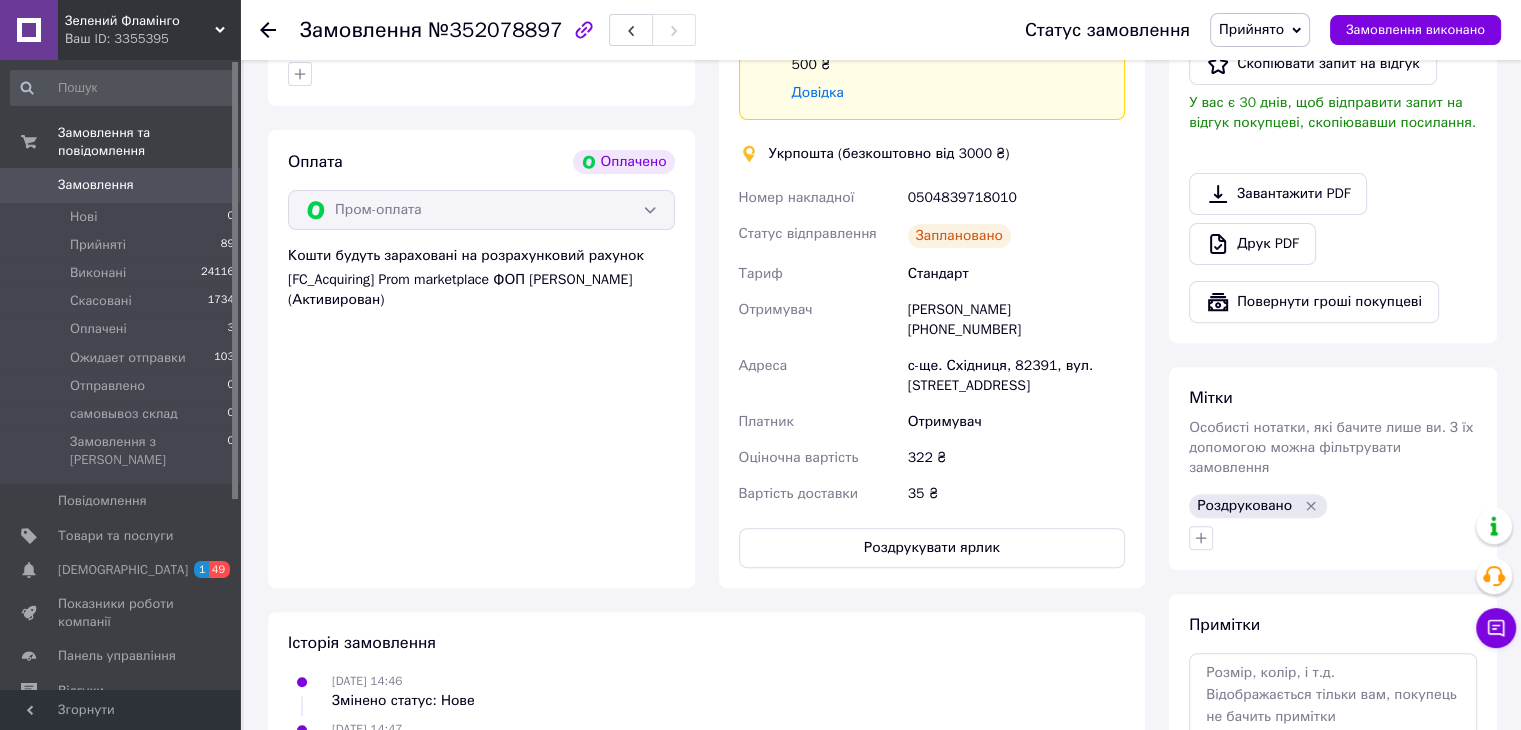 click on "Прийнято" at bounding box center [1251, 29] 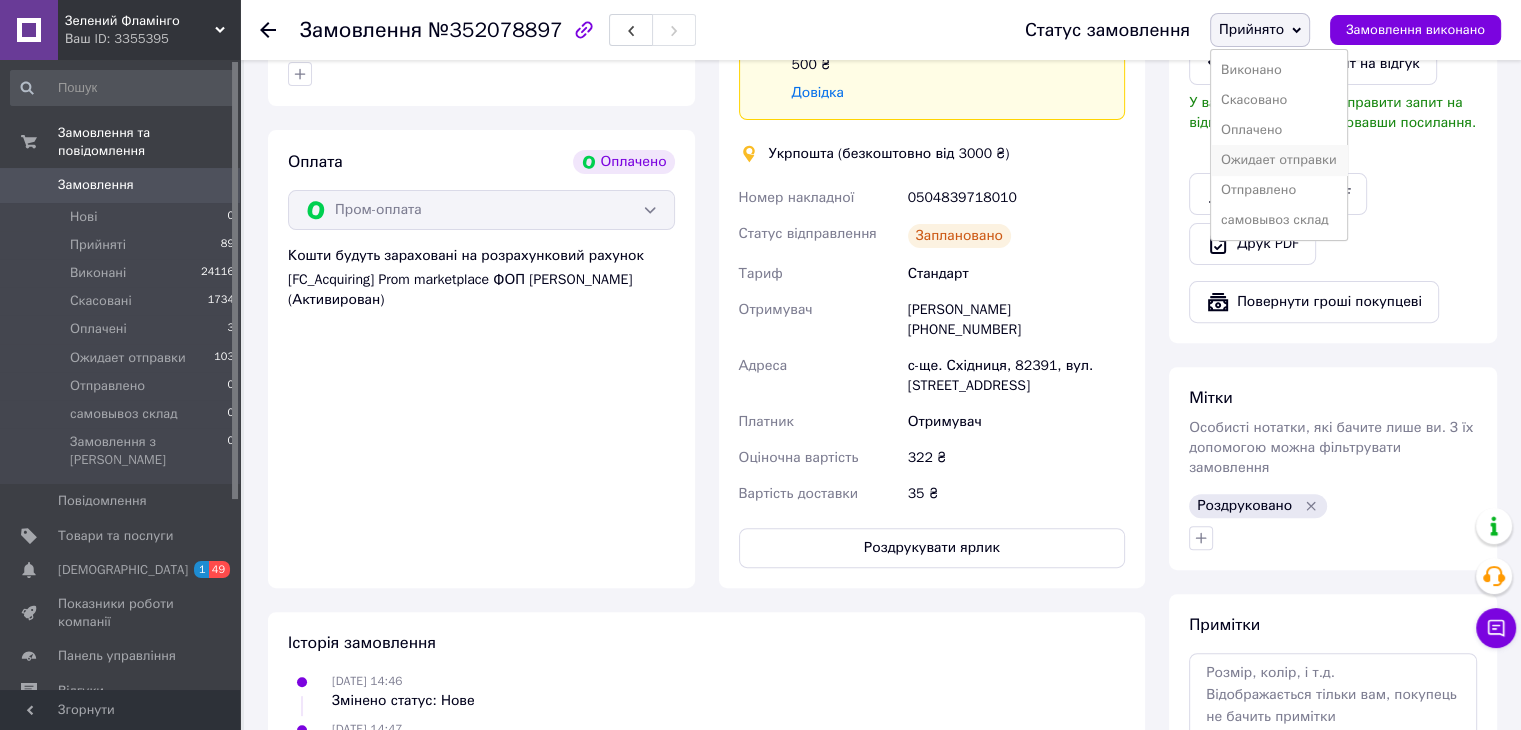 click on "Ожидает отправки" at bounding box center (1279, 160) 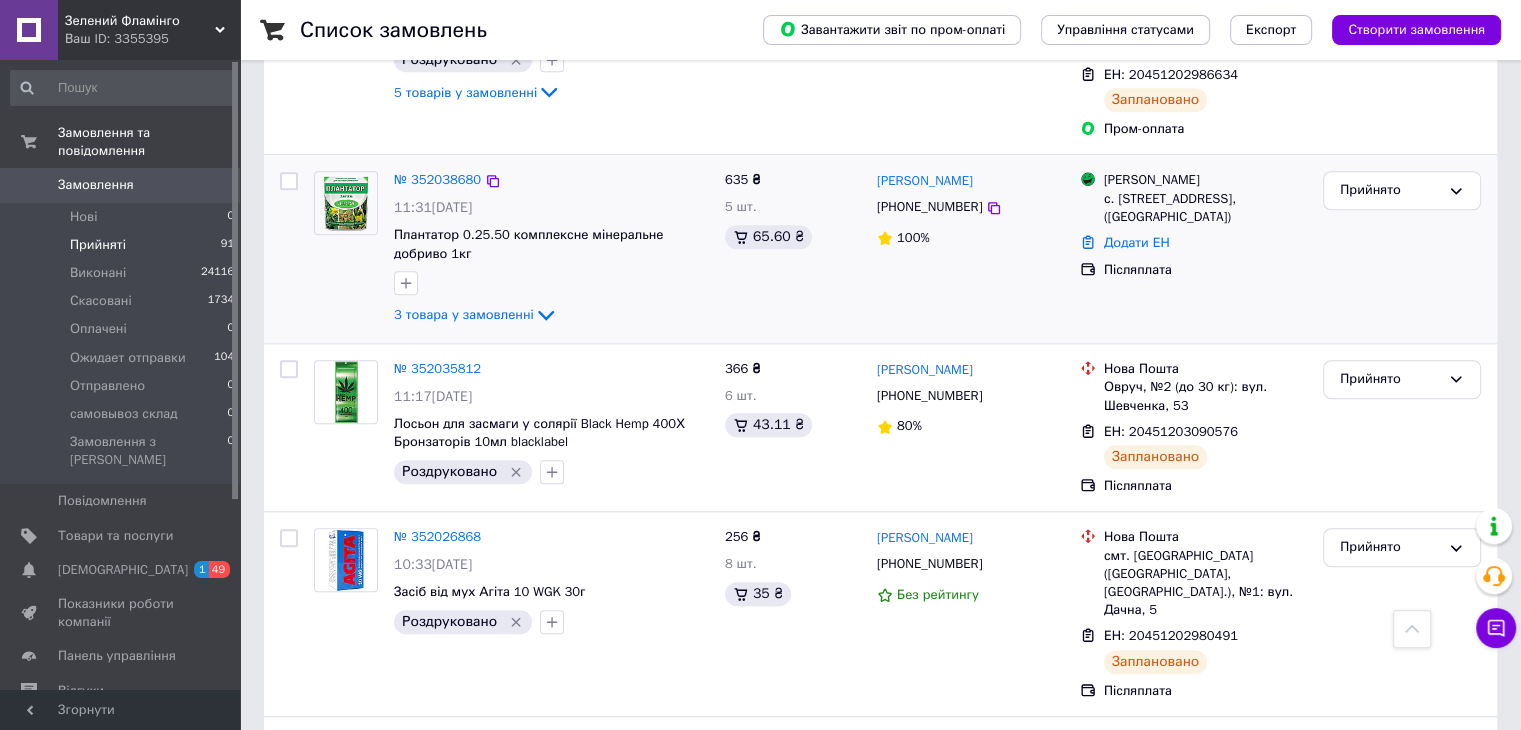 scroll, scrollTop: 1500, scrollLeft: 0, axis: vertical 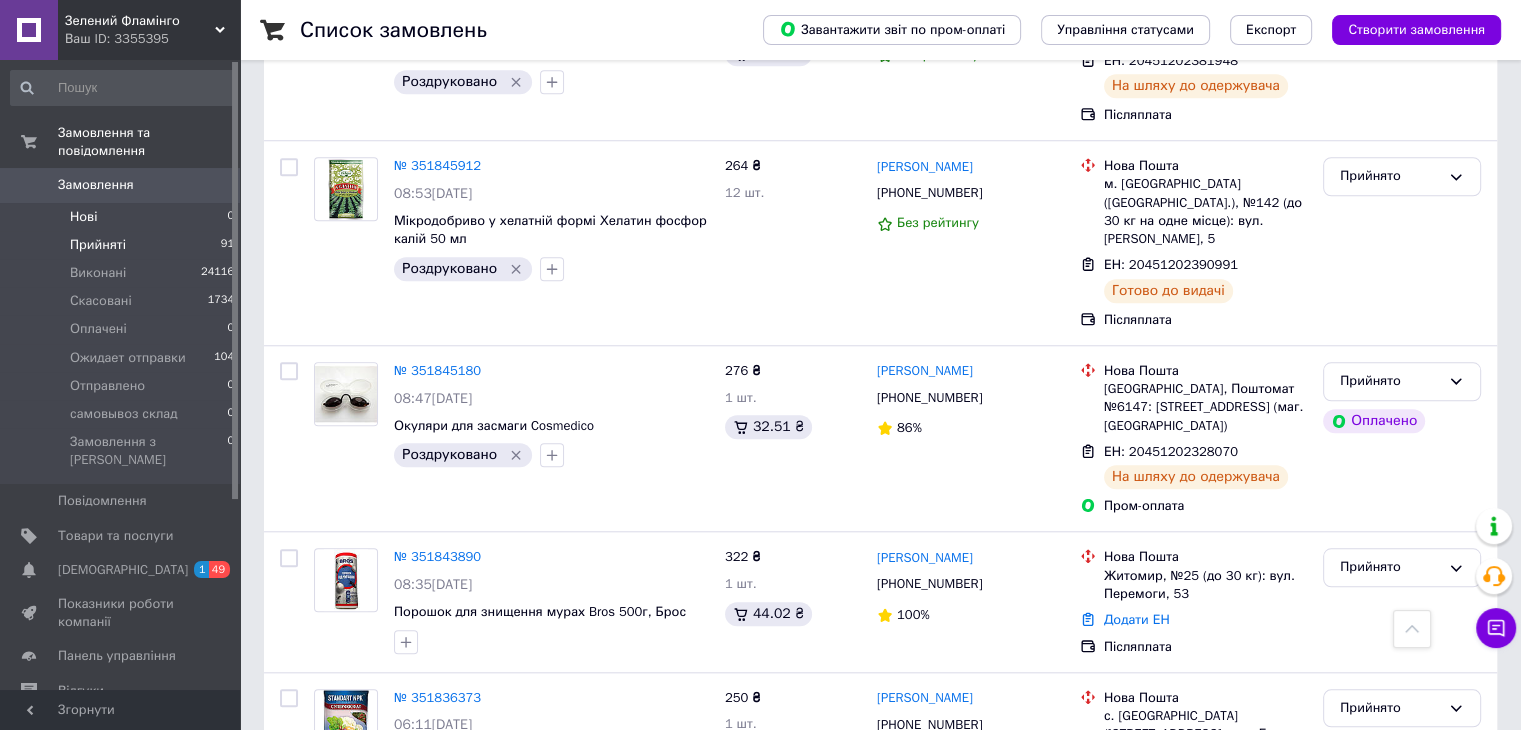 click on "Нові 0" at bounding box center (123, 217) 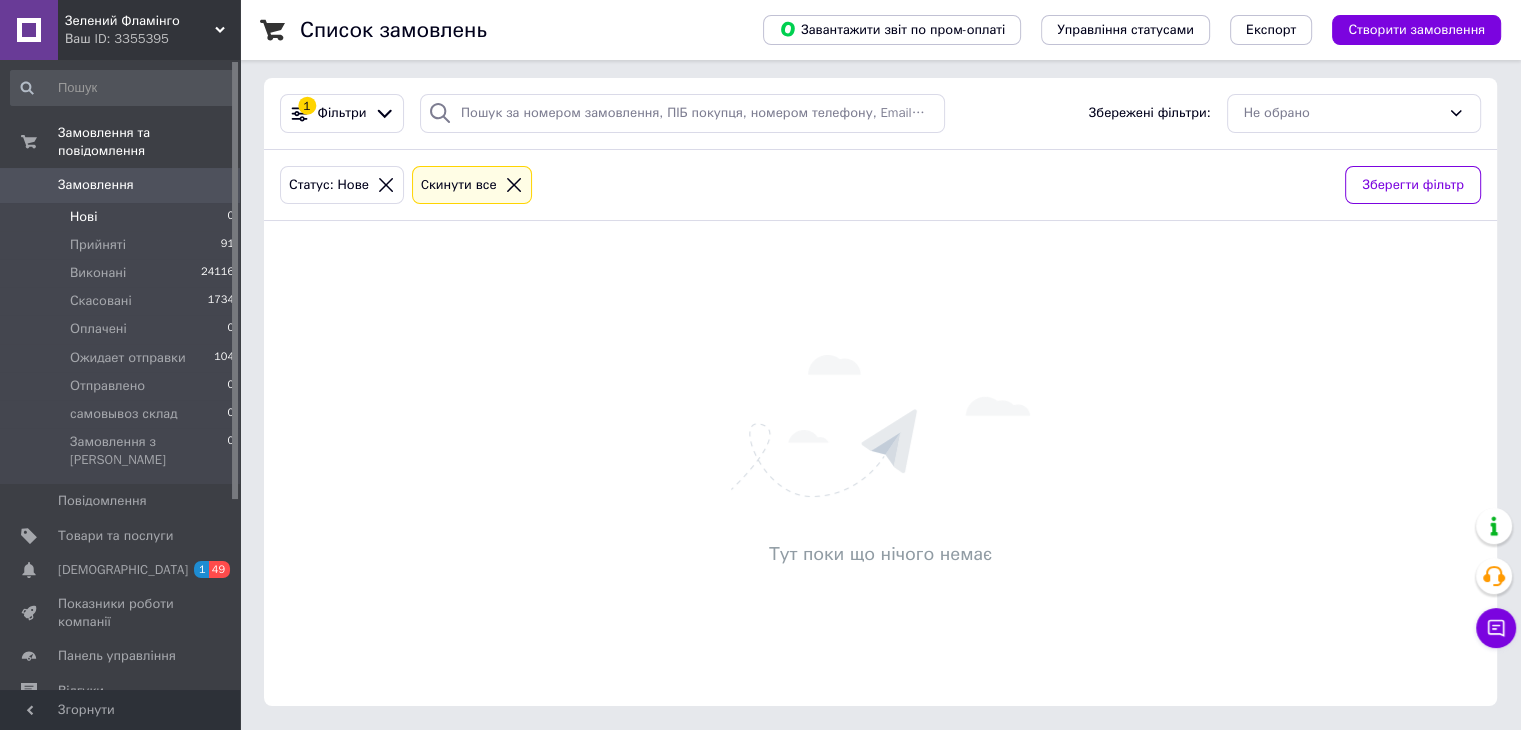 scroll, scrollTop: 0, scrollLeft: 0, axis: both 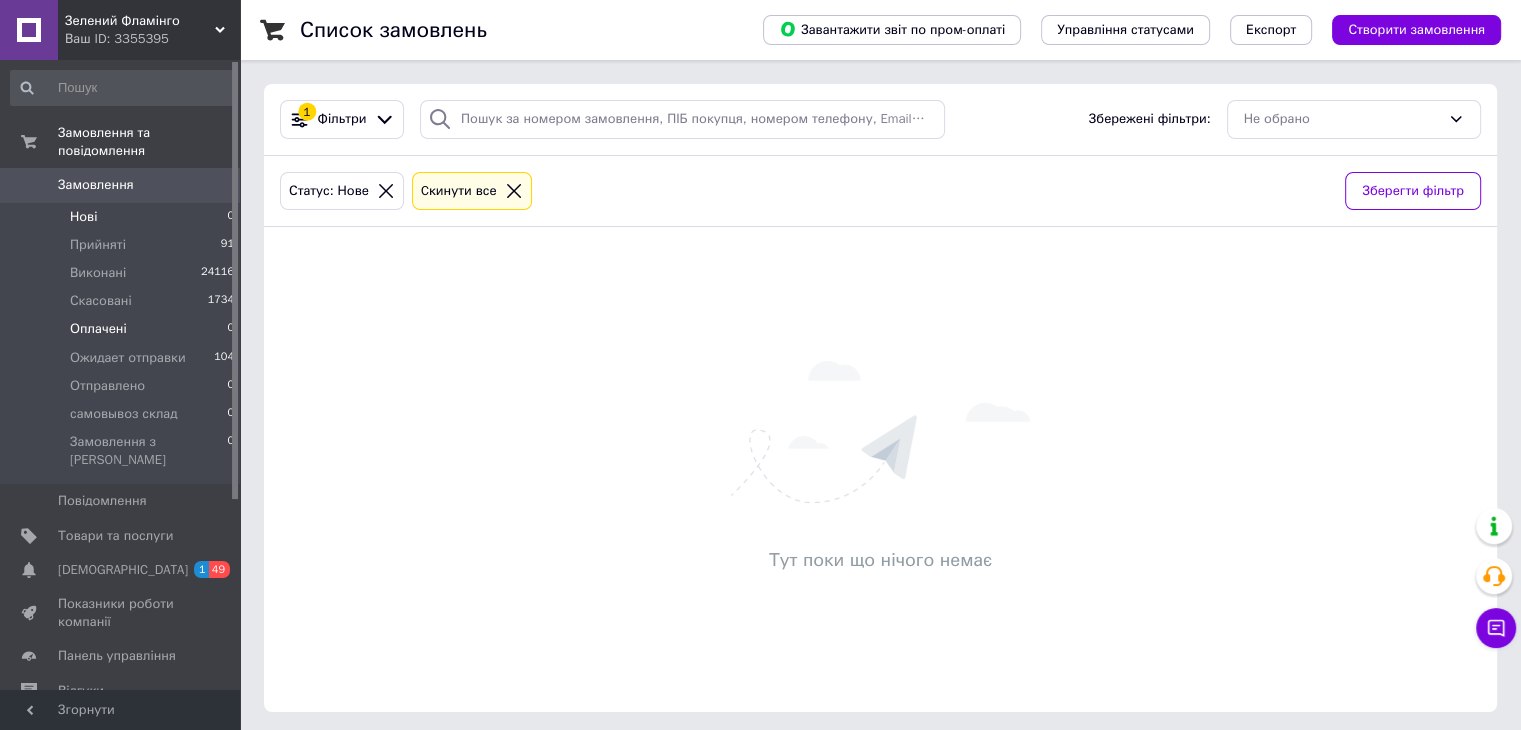 click on "Оплачені 0" at bounding box center (123, 329) 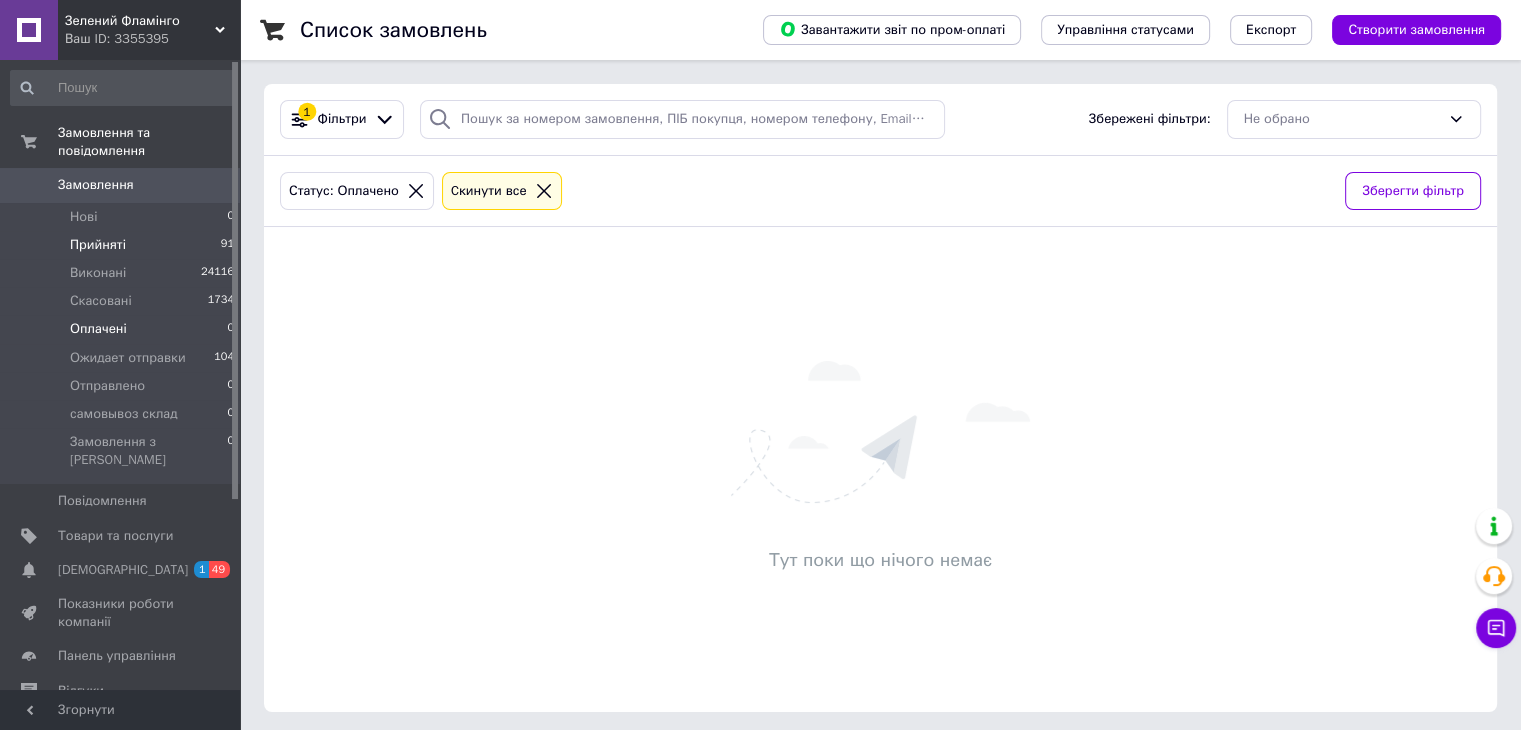 click on "Прийняті 91" at bounding box center [123, 245] 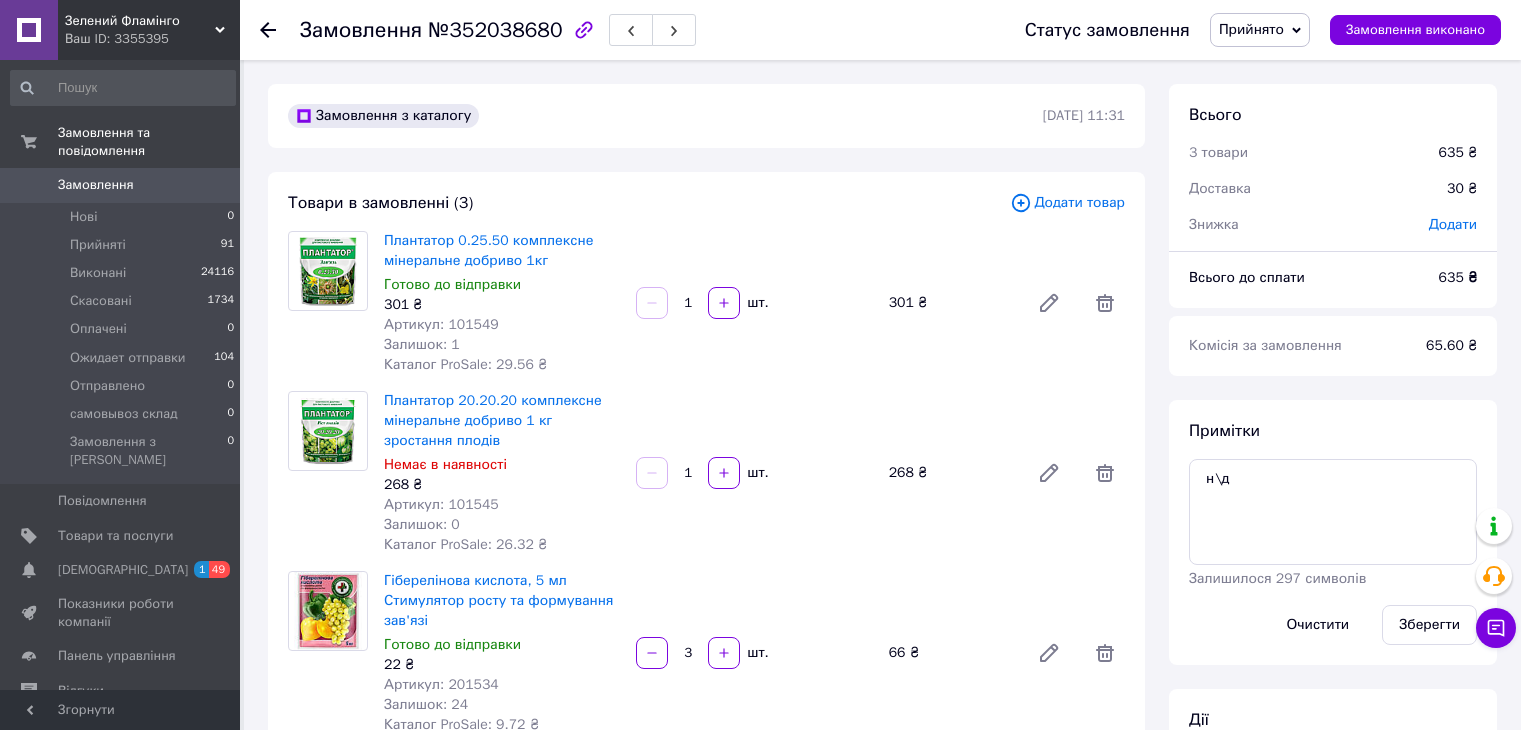 scroll, scrollTop: 0, scrollLeft: 0, axis: both 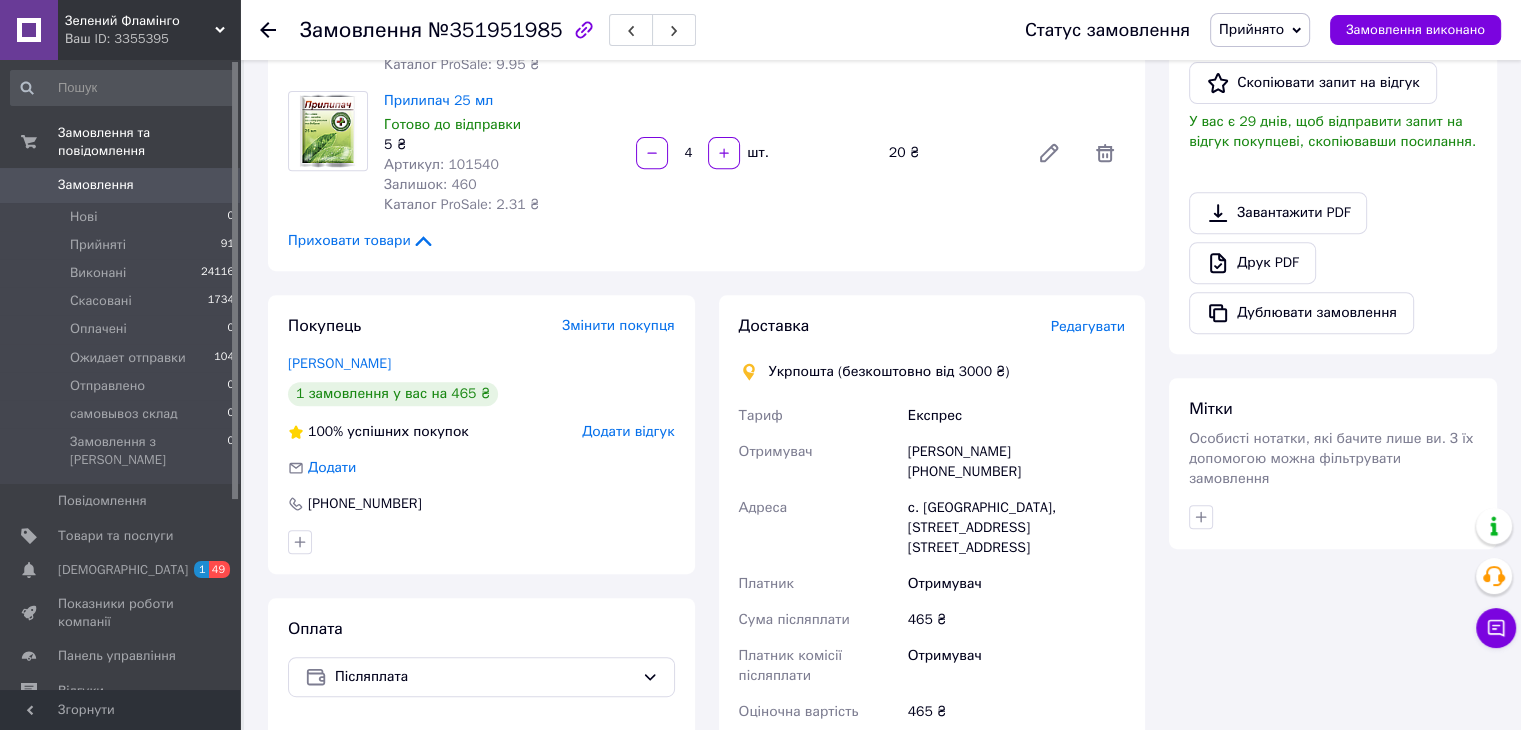 click on "Редагувати" at bounding box center (1088, 326) 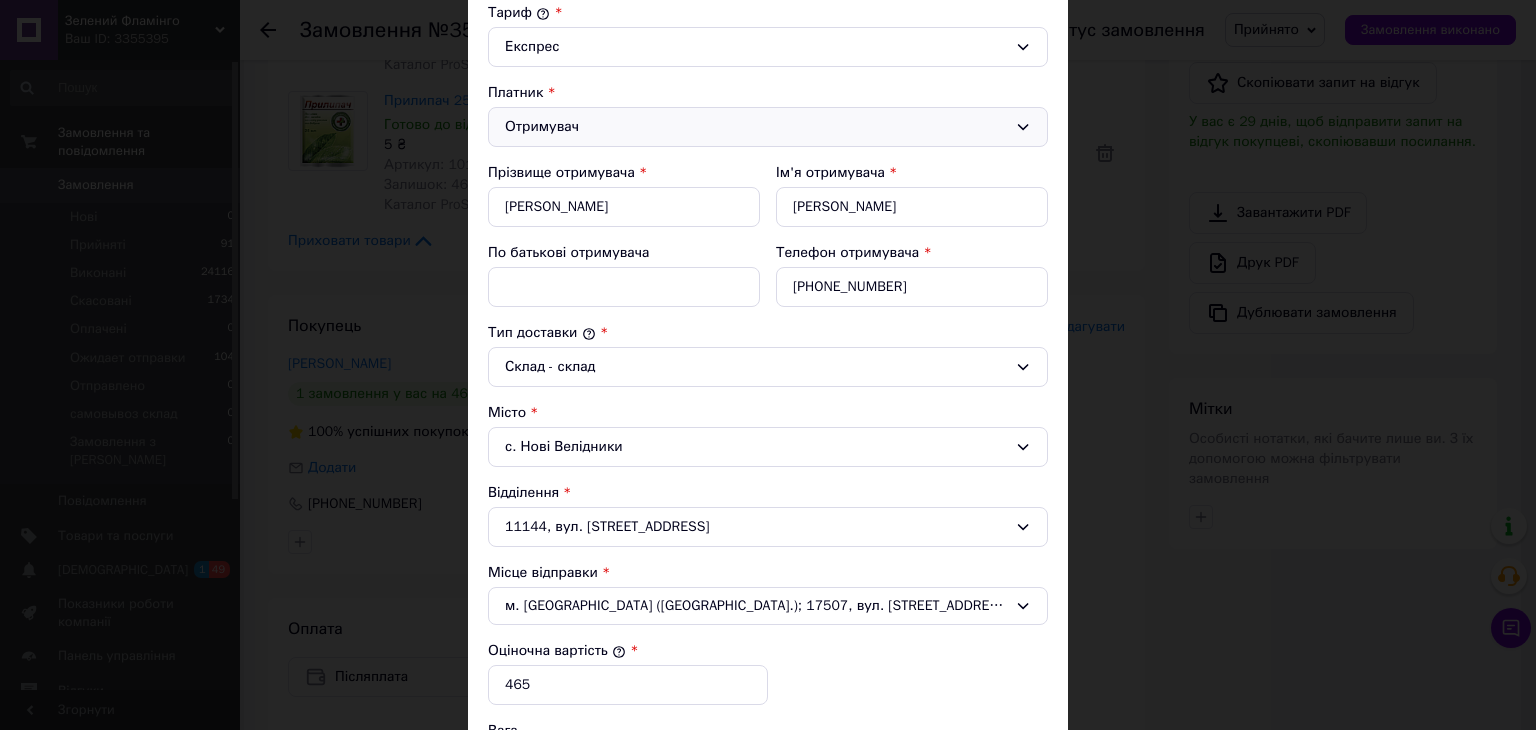 scroll, scrollTop: 77, scrollLeft: 0, axis: vertical 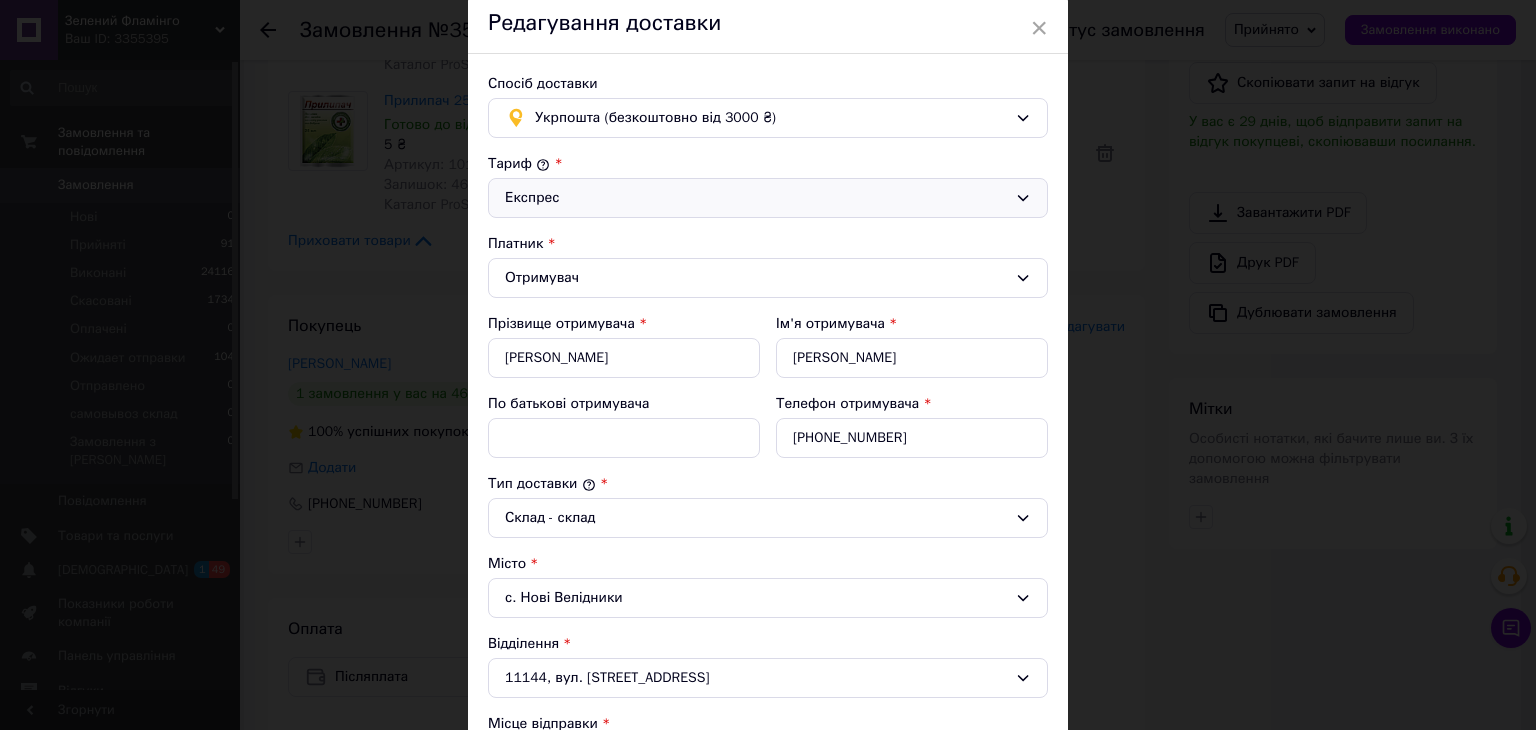 click on "Експрес" at bounding box center [756, 198] 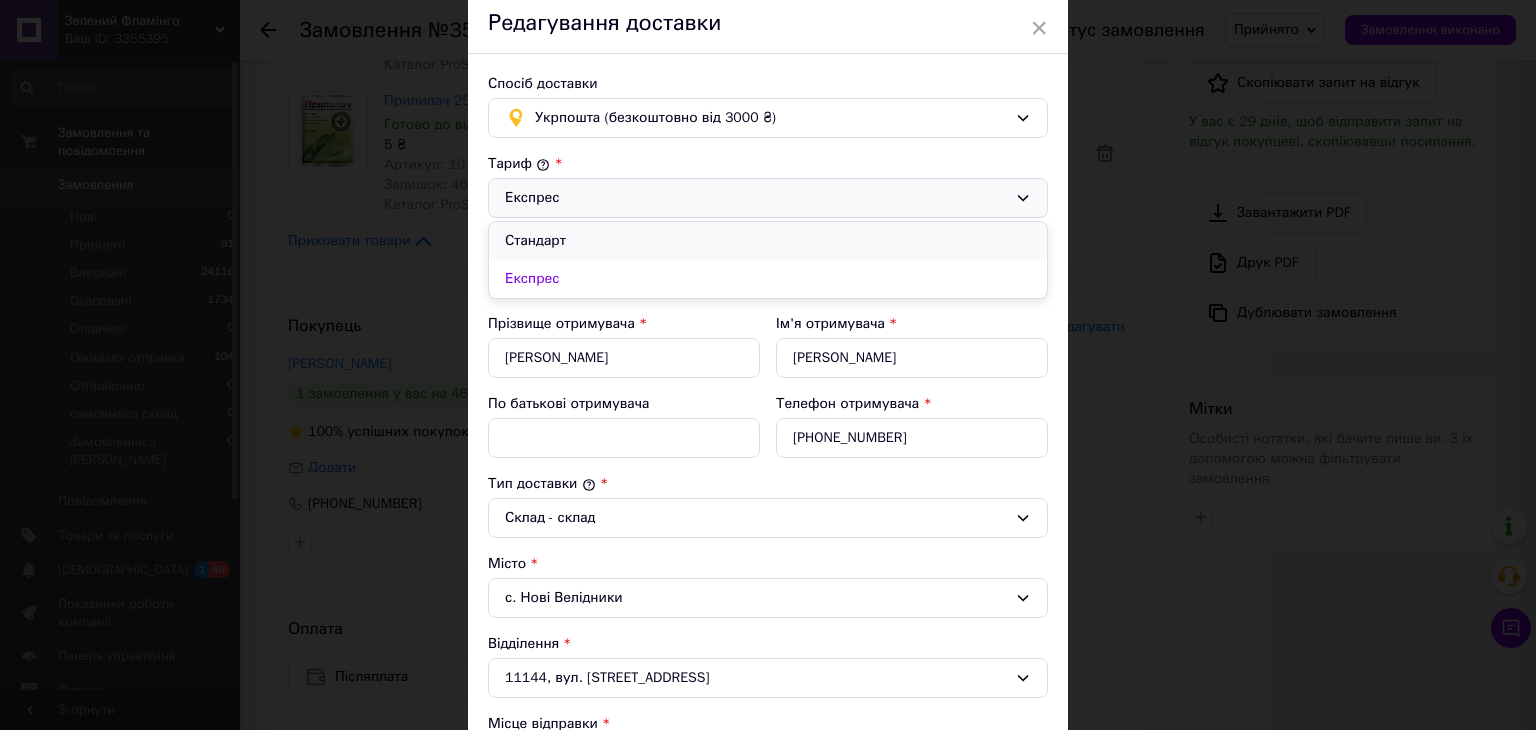 click on "Стандарт" at bounding box center [768, 241] 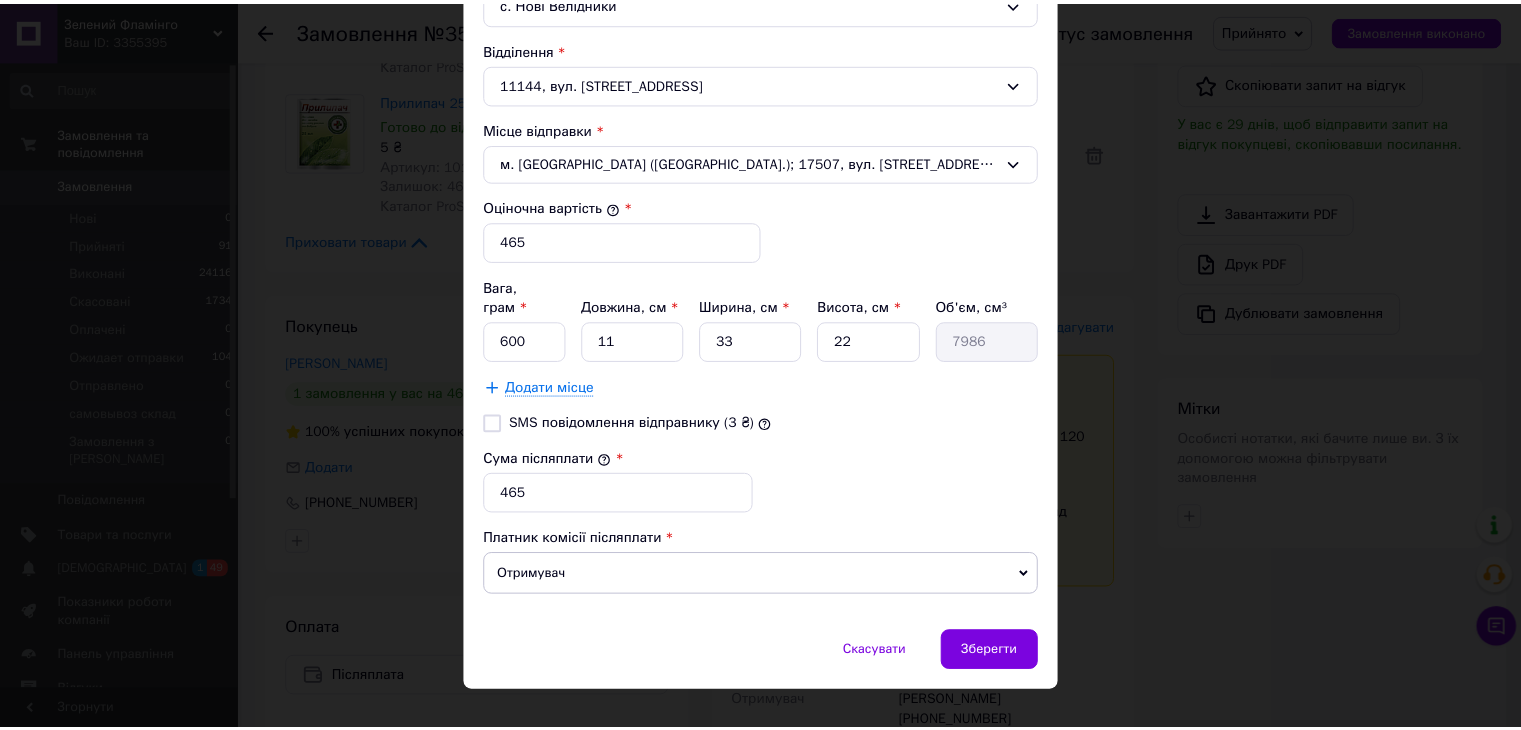 scroll, scrollTop: 677, scrollLeft: 0, axis: vertical 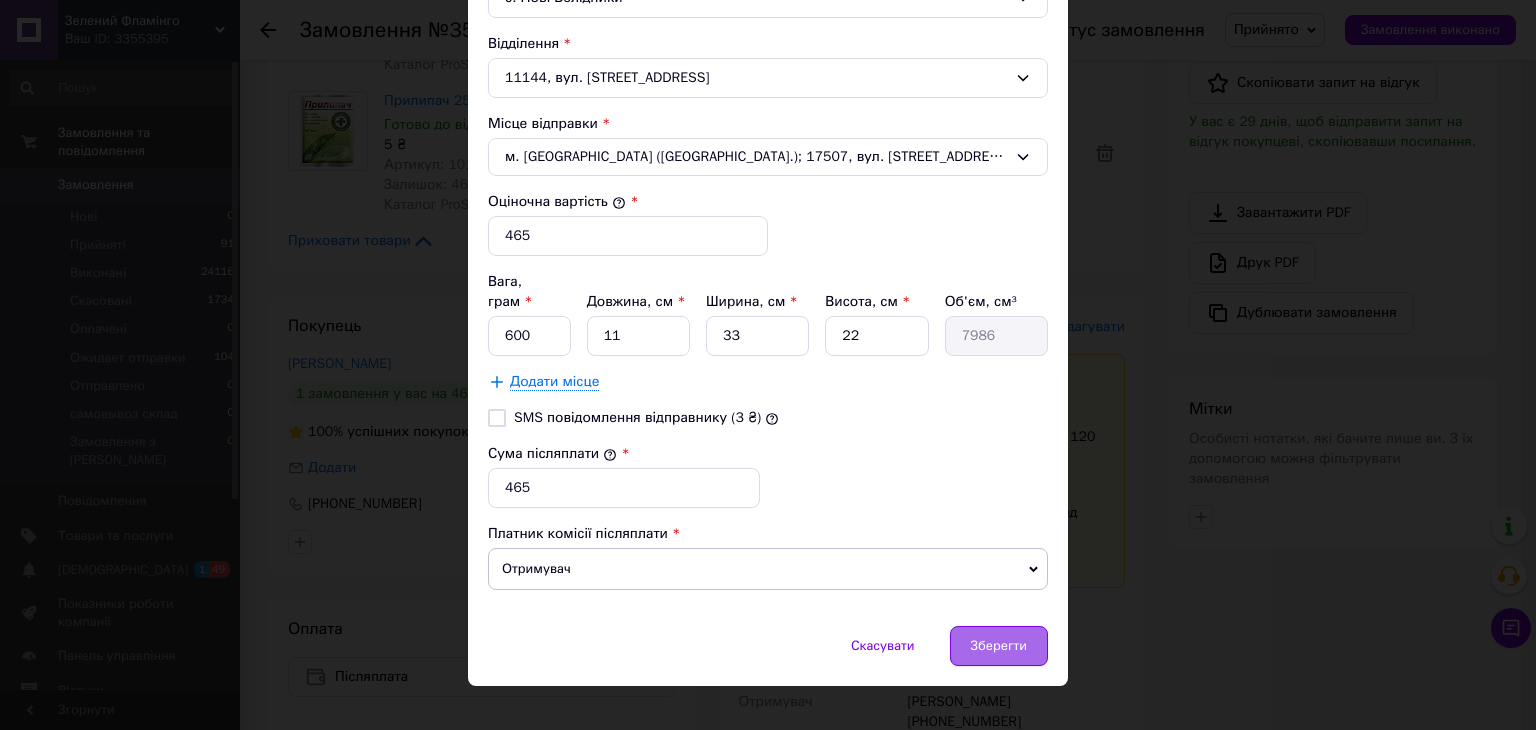 click on "Зберегти" at bounding box center (999, 646) 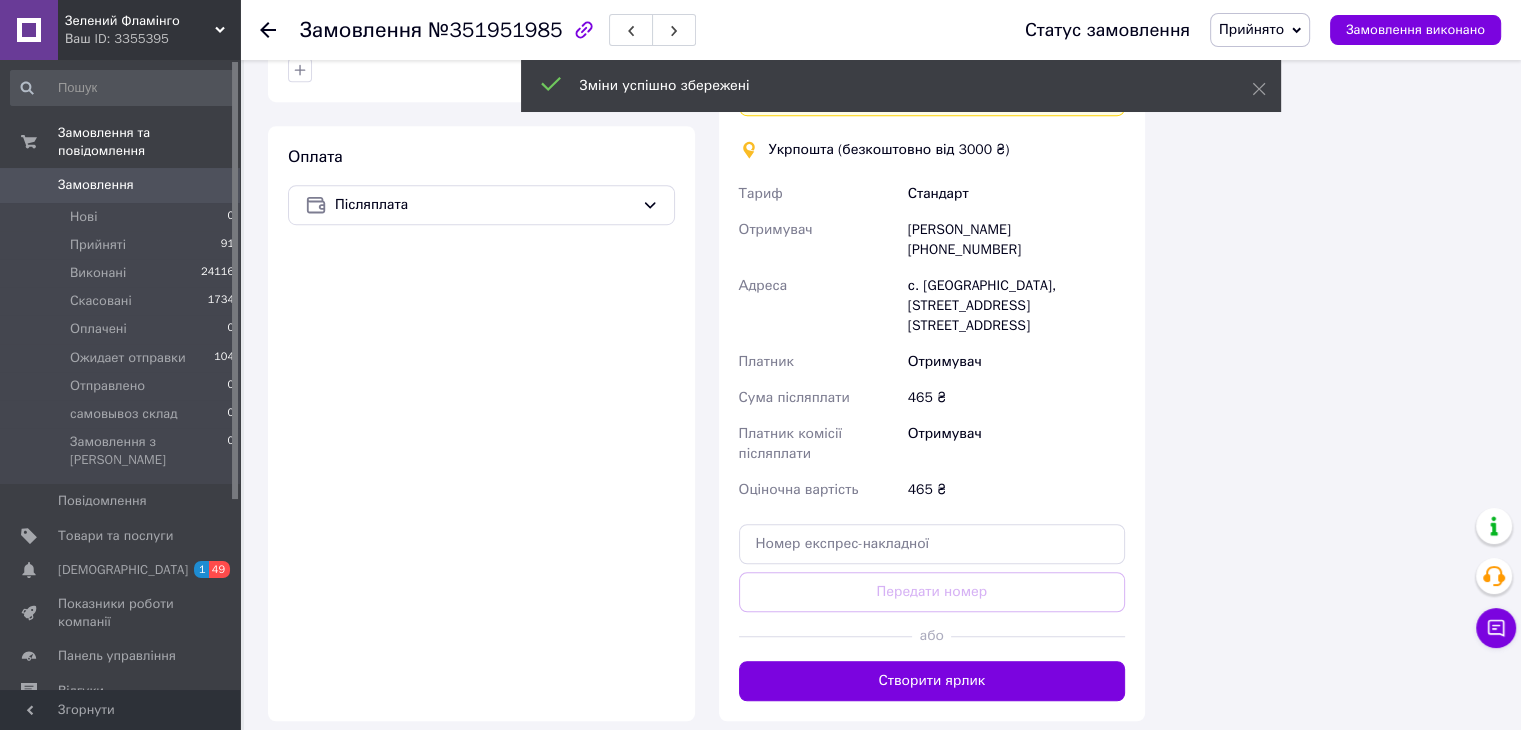 scroll, scrollTop: 1300, scrollLeft: 0, axis: vertical 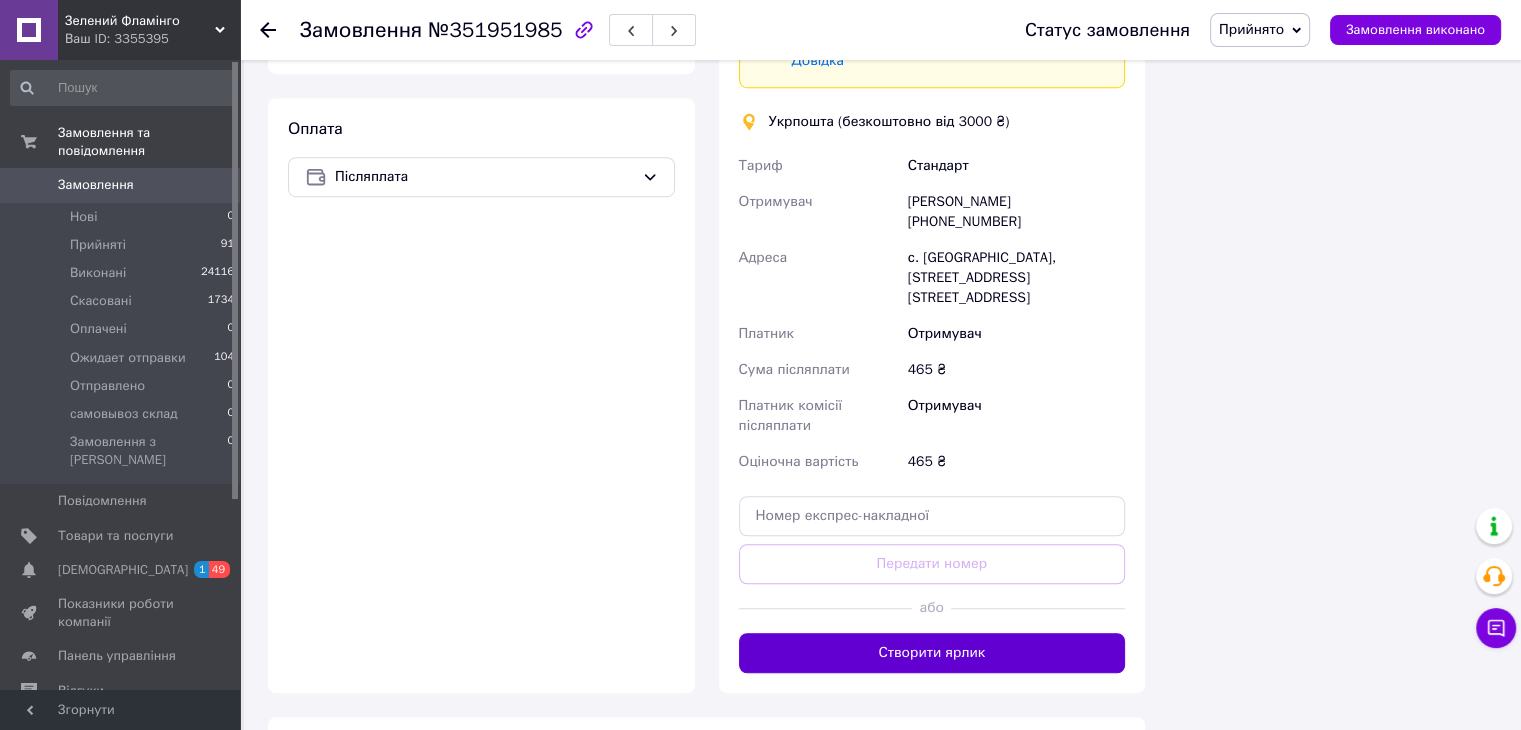 click on "Створити ярлик" at bounding box center (932, 653) 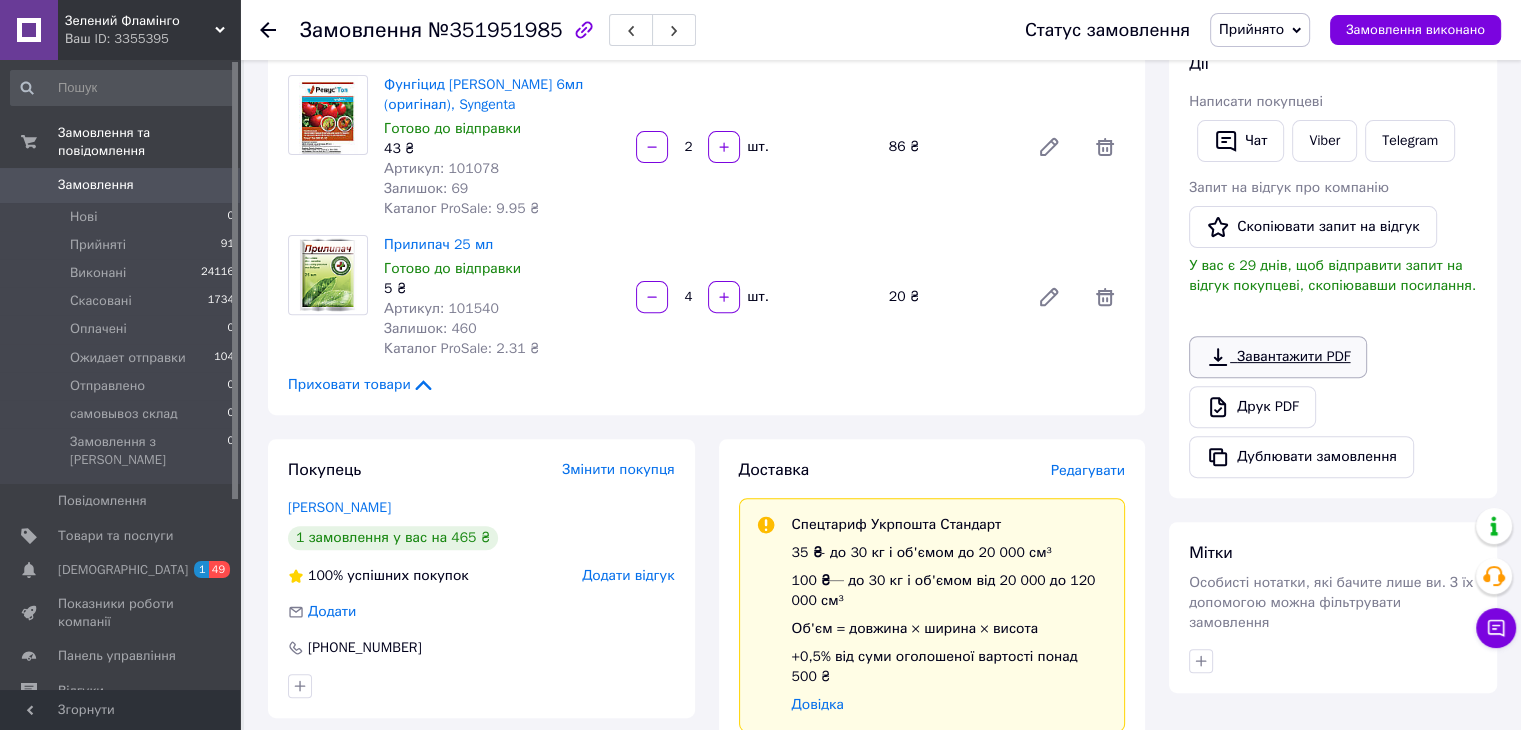 scroll, scrollTop: 300, scrollLeft: 0, axis: vertical 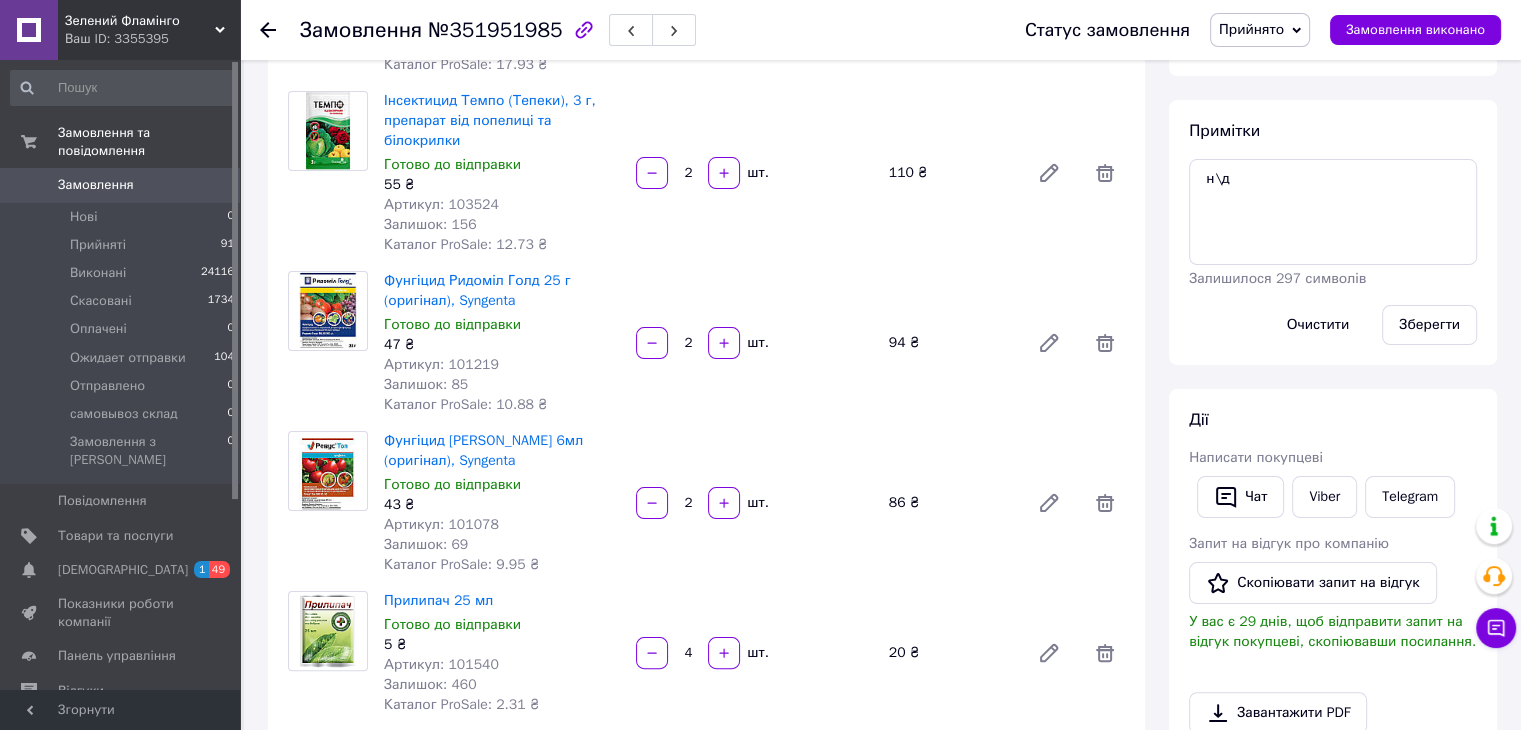 click on "Очистити" at bounding box center (1317, 325) 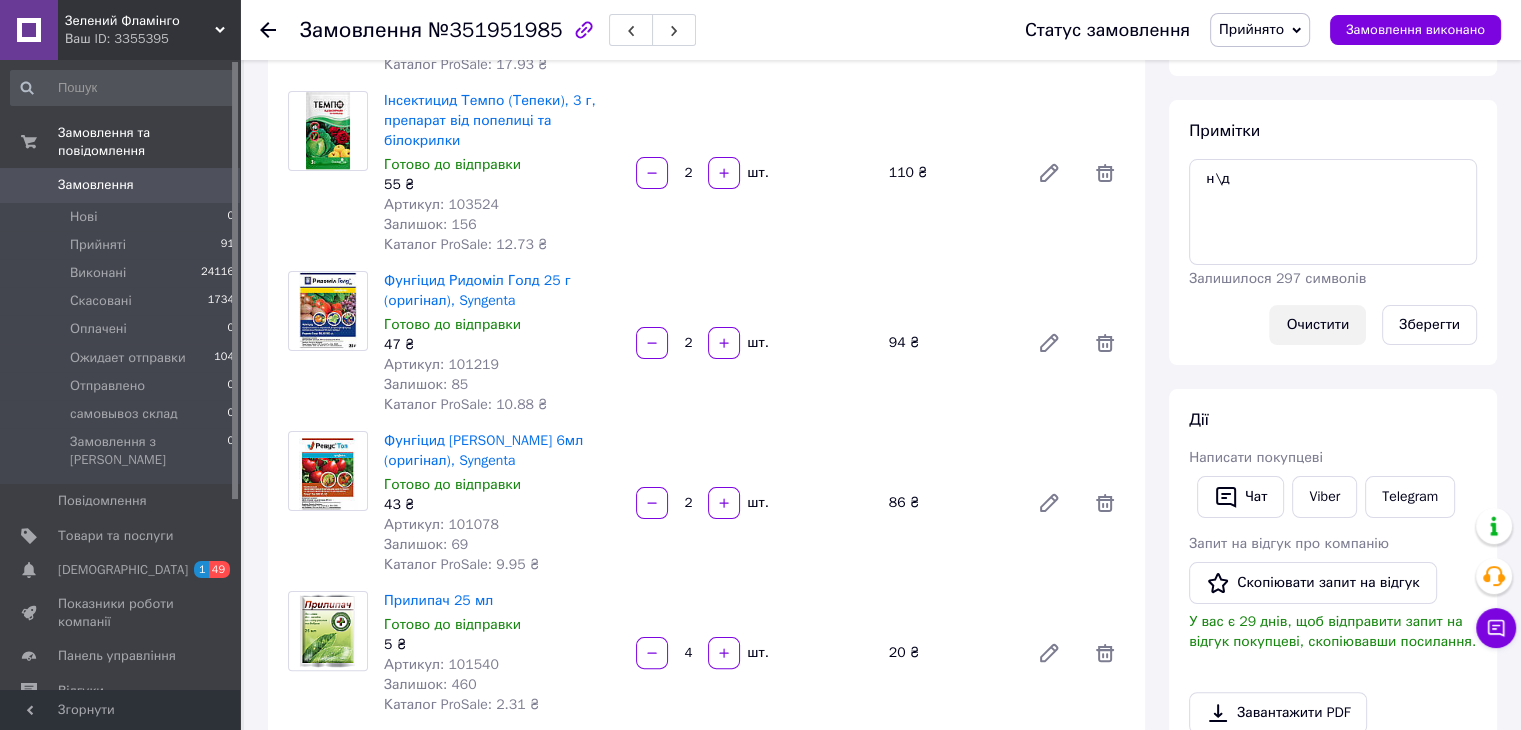 click on "Очистити" at bounding box center (1317, 325) 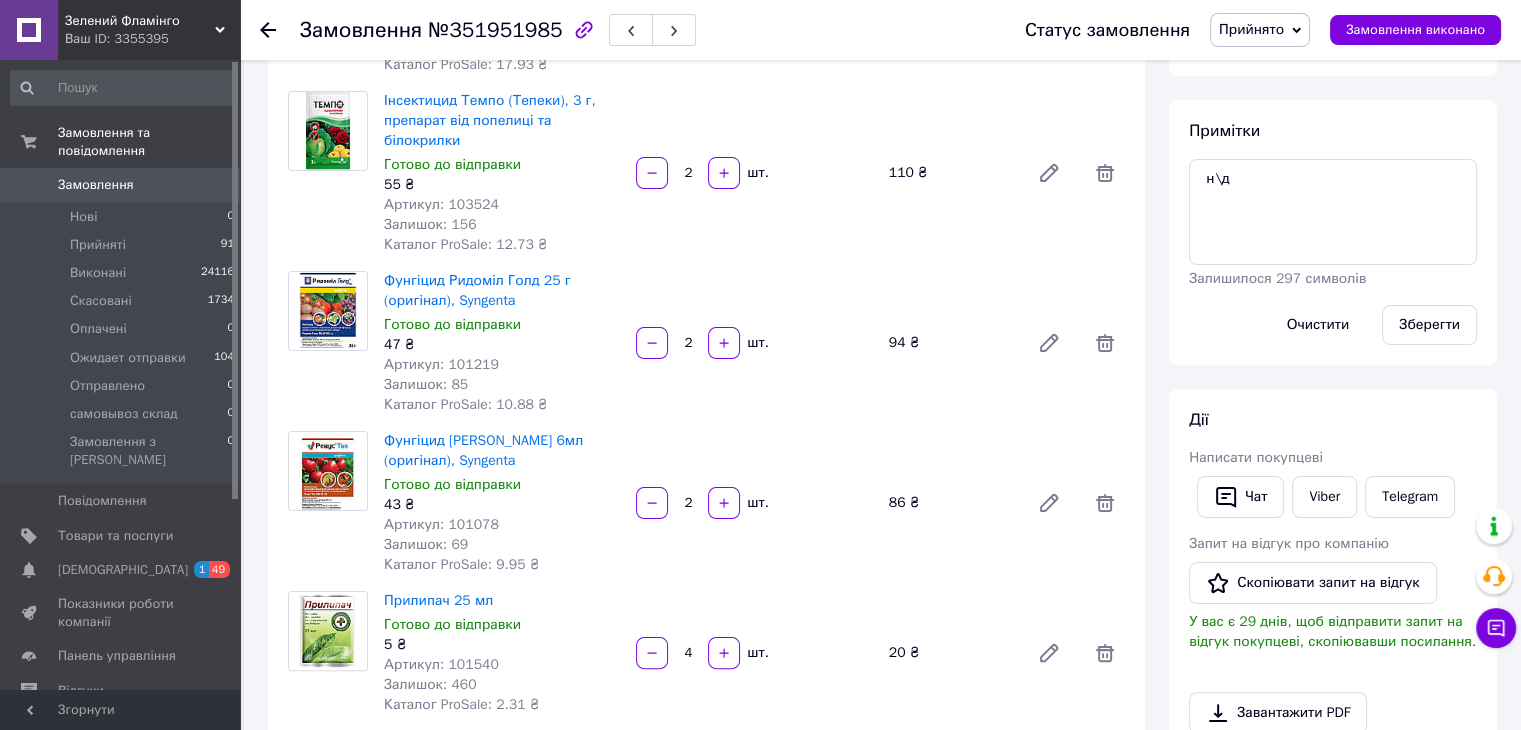 type 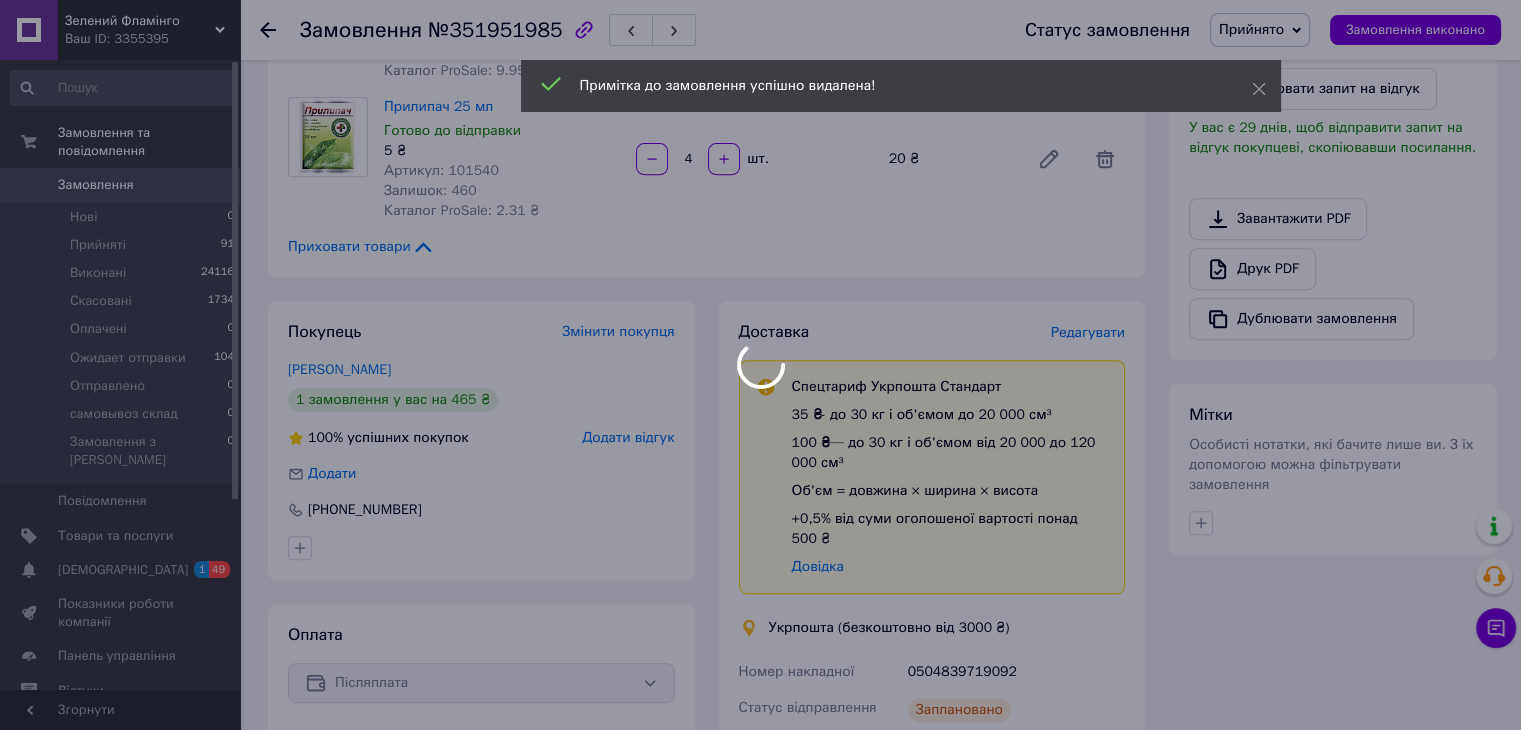 scroll, scrollTop: 1000, scrollLeft: 0, axis: vertical 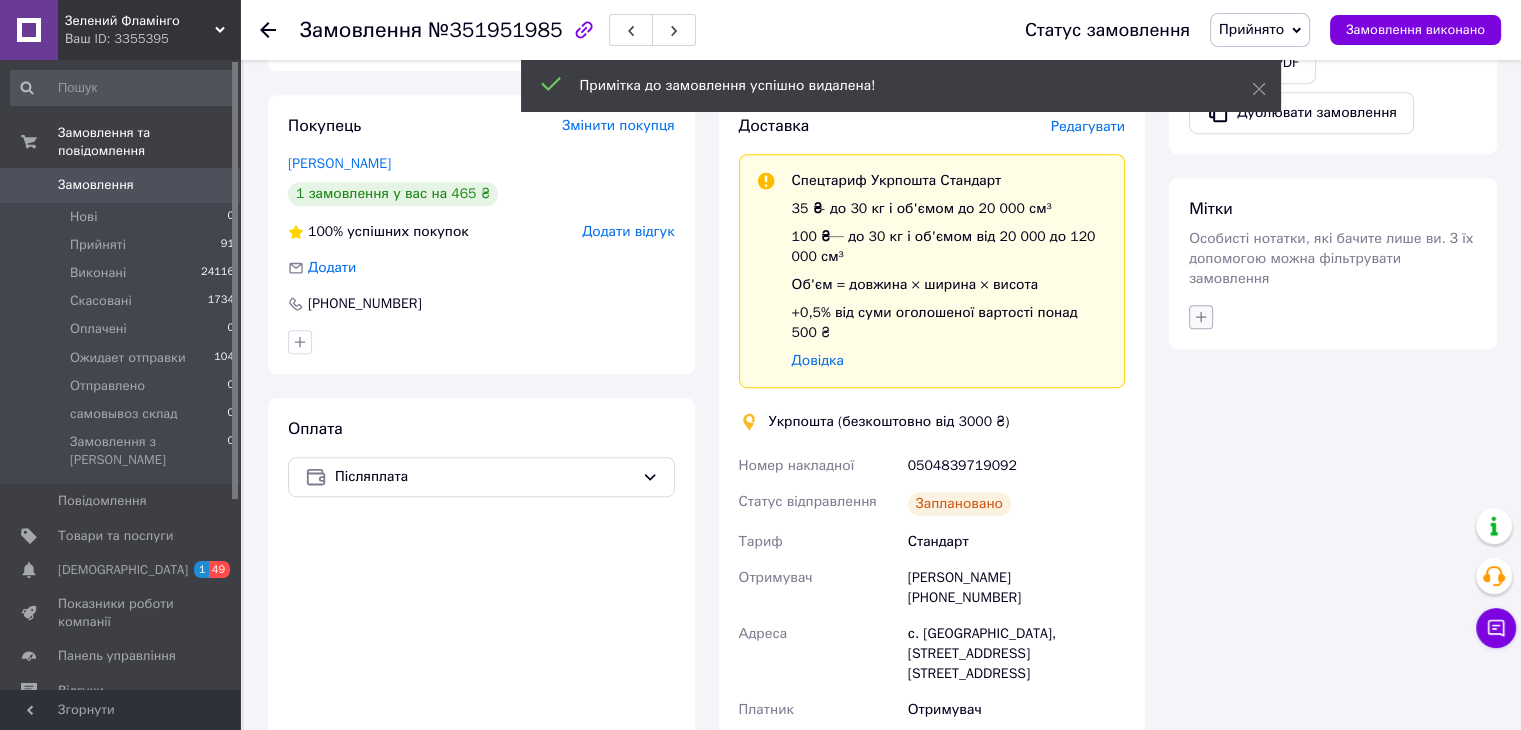 click 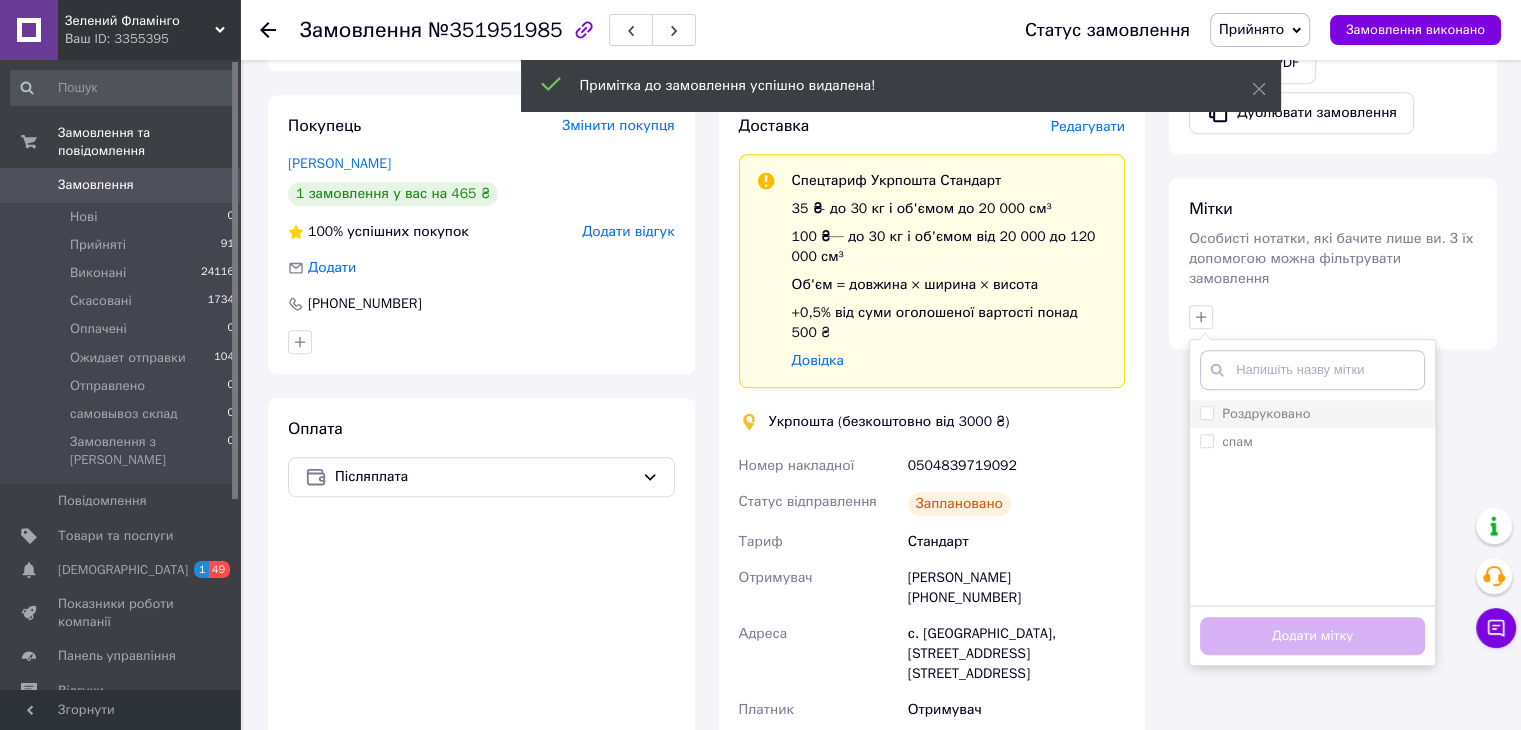 click on "Роздруковано" at bounding box center (1312, 414) 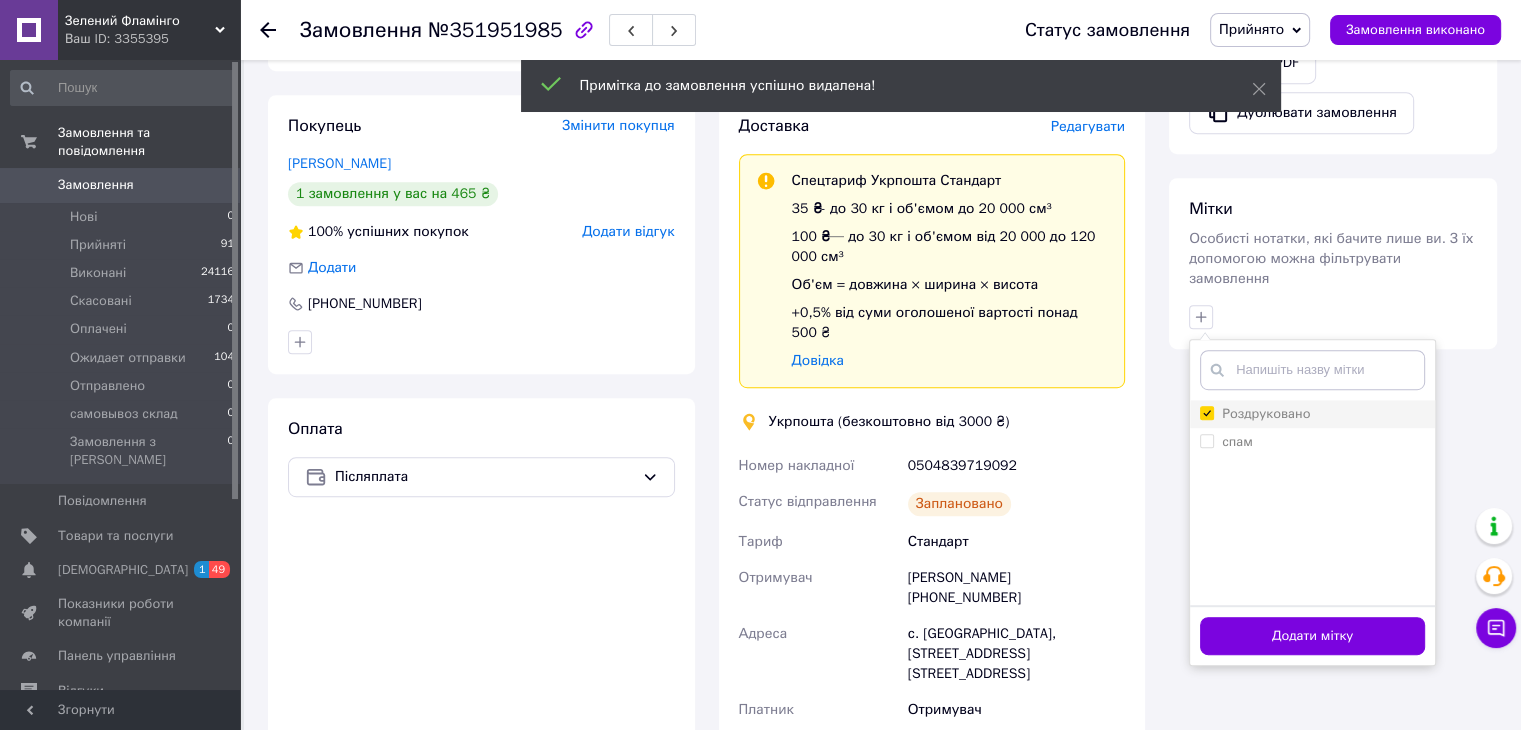 checkbox on "true" 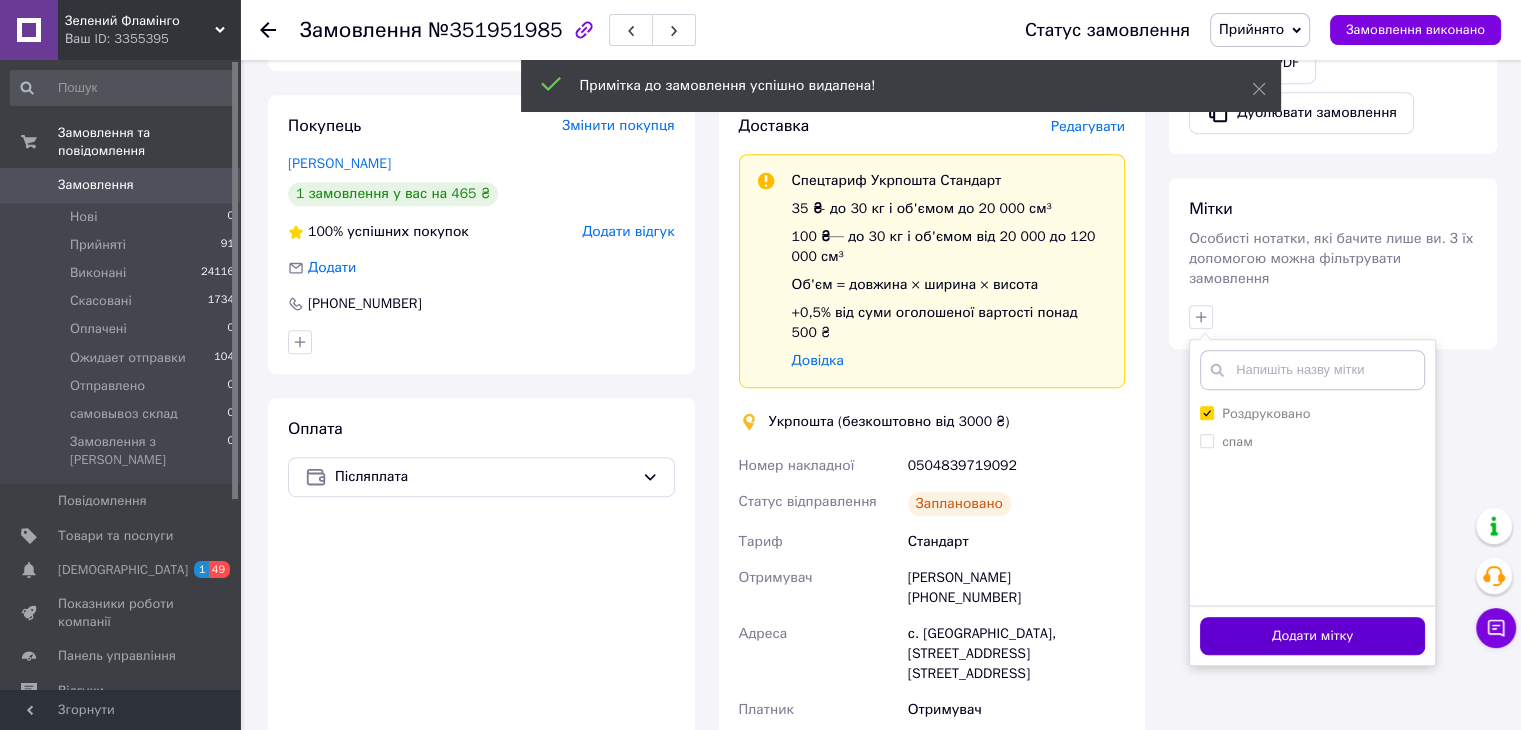 click on "Додати мітку" at bounding box center [1312, 636] 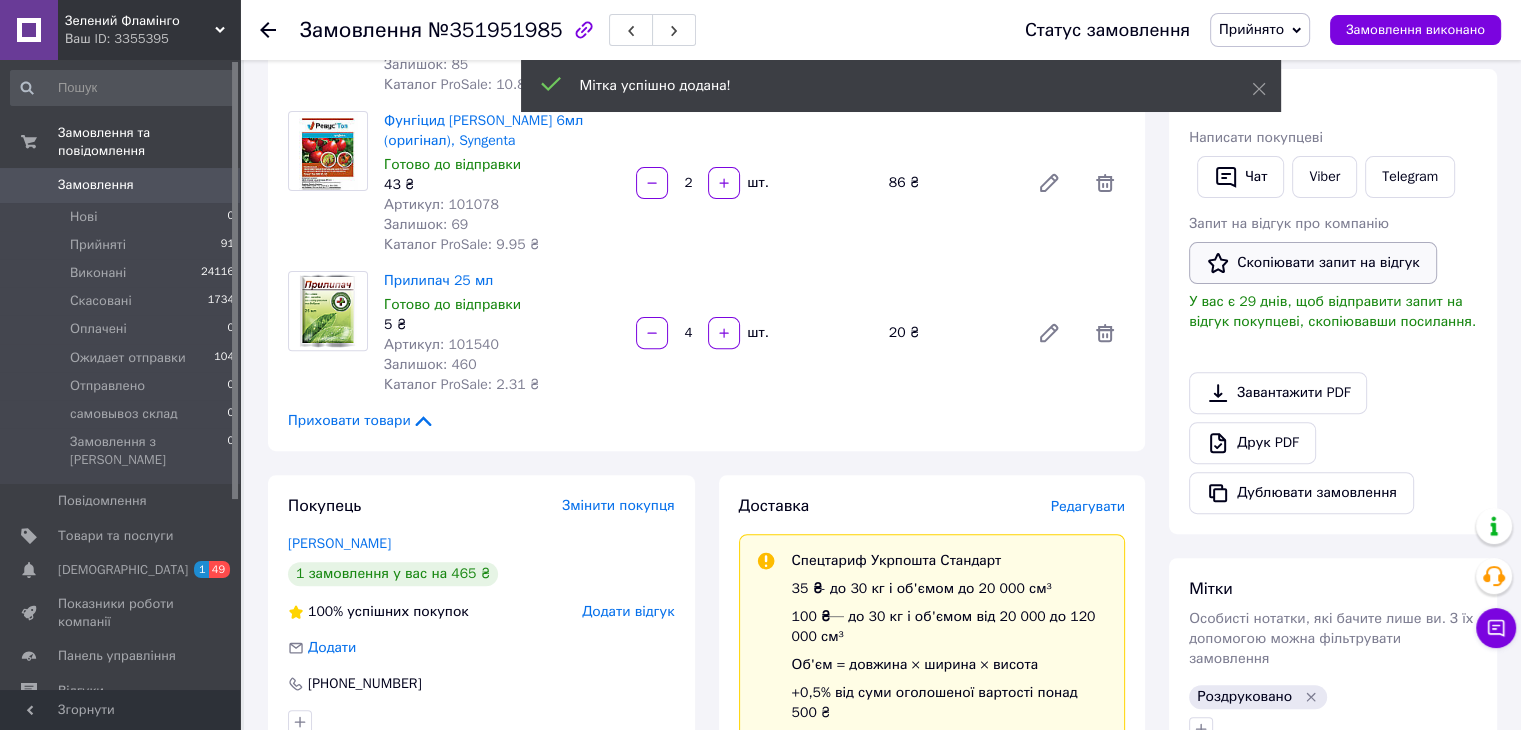scroll, scrollTop: 600, scrollLeft: 0, axis: vertical 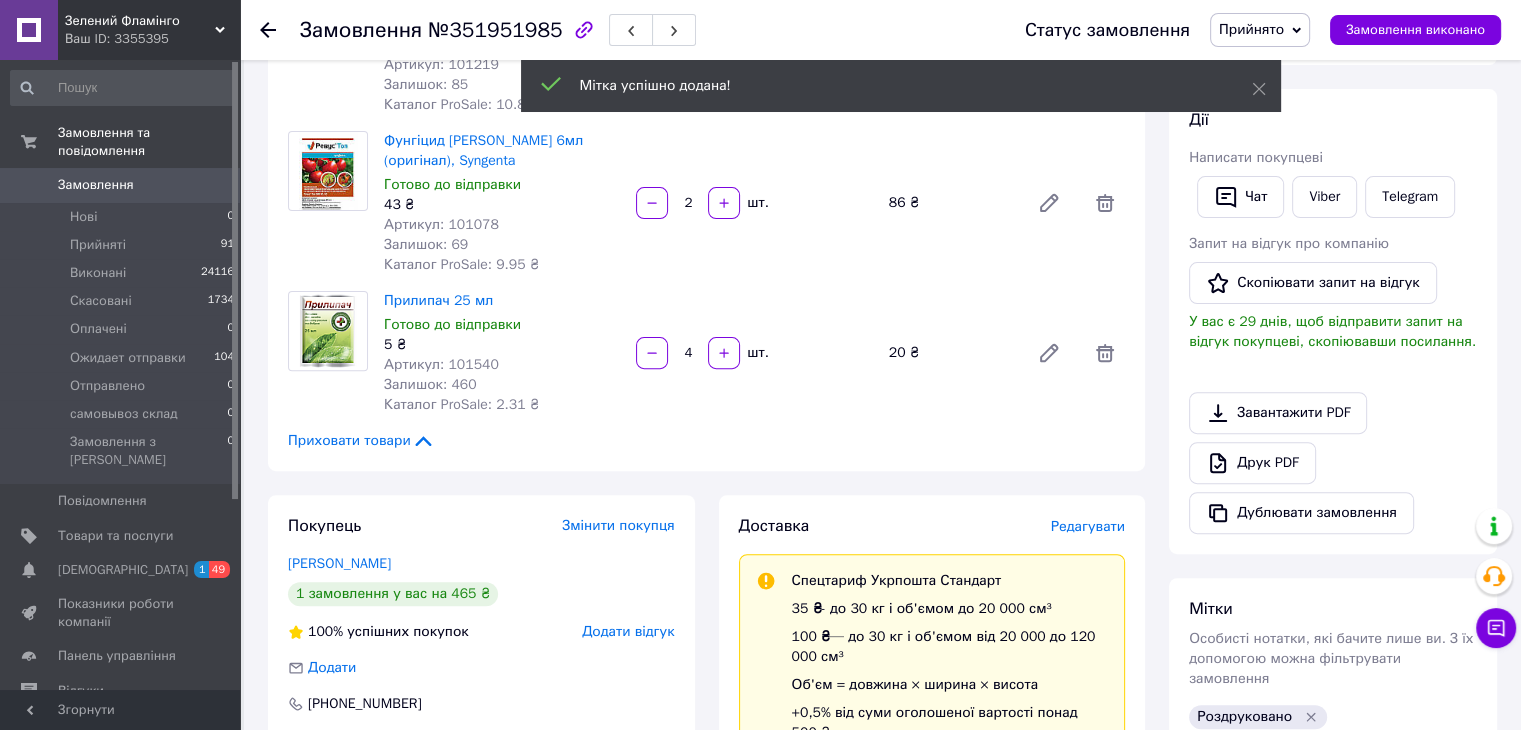 click on "Чат" at bounding box center [1240, 197] 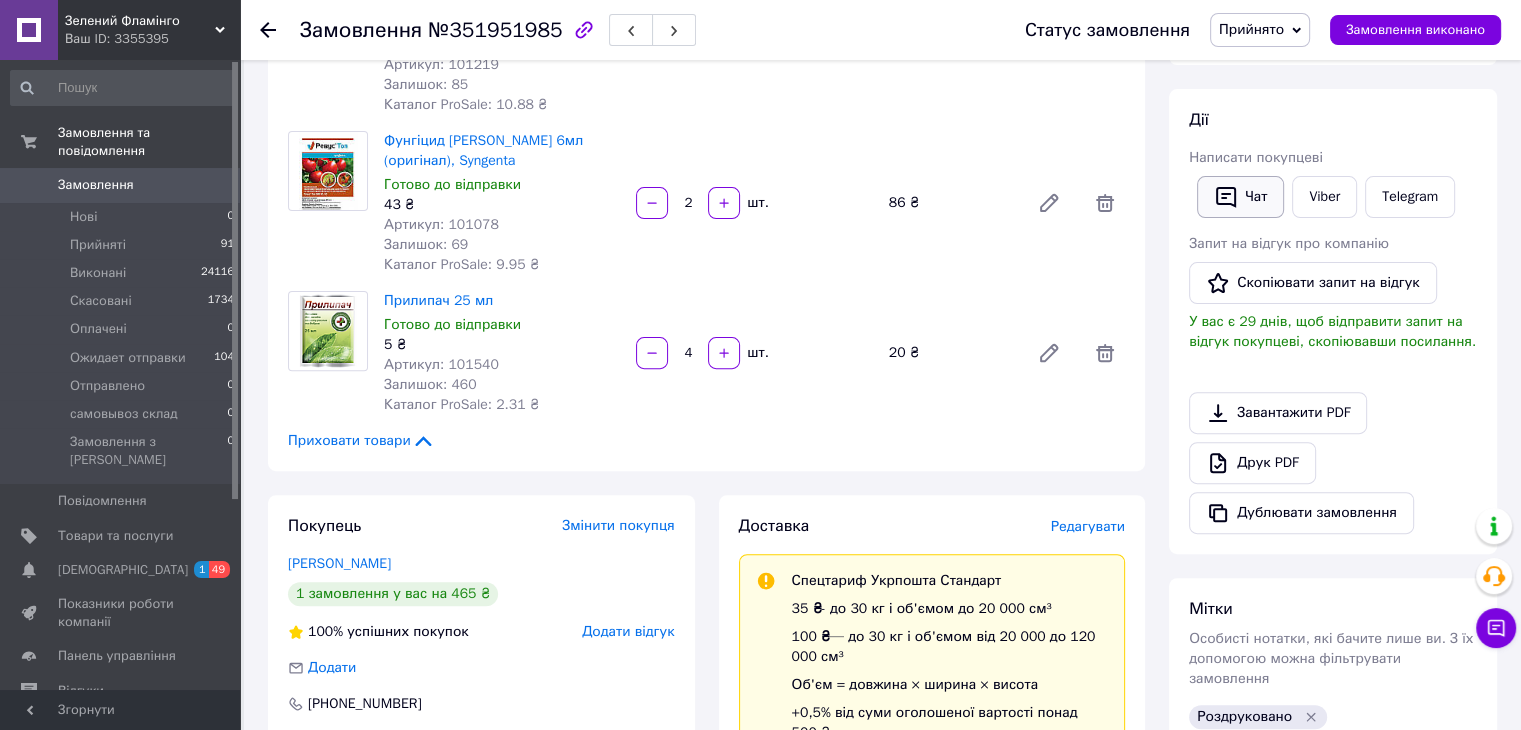 click on "Чат" at bounding box center [1240, 197] 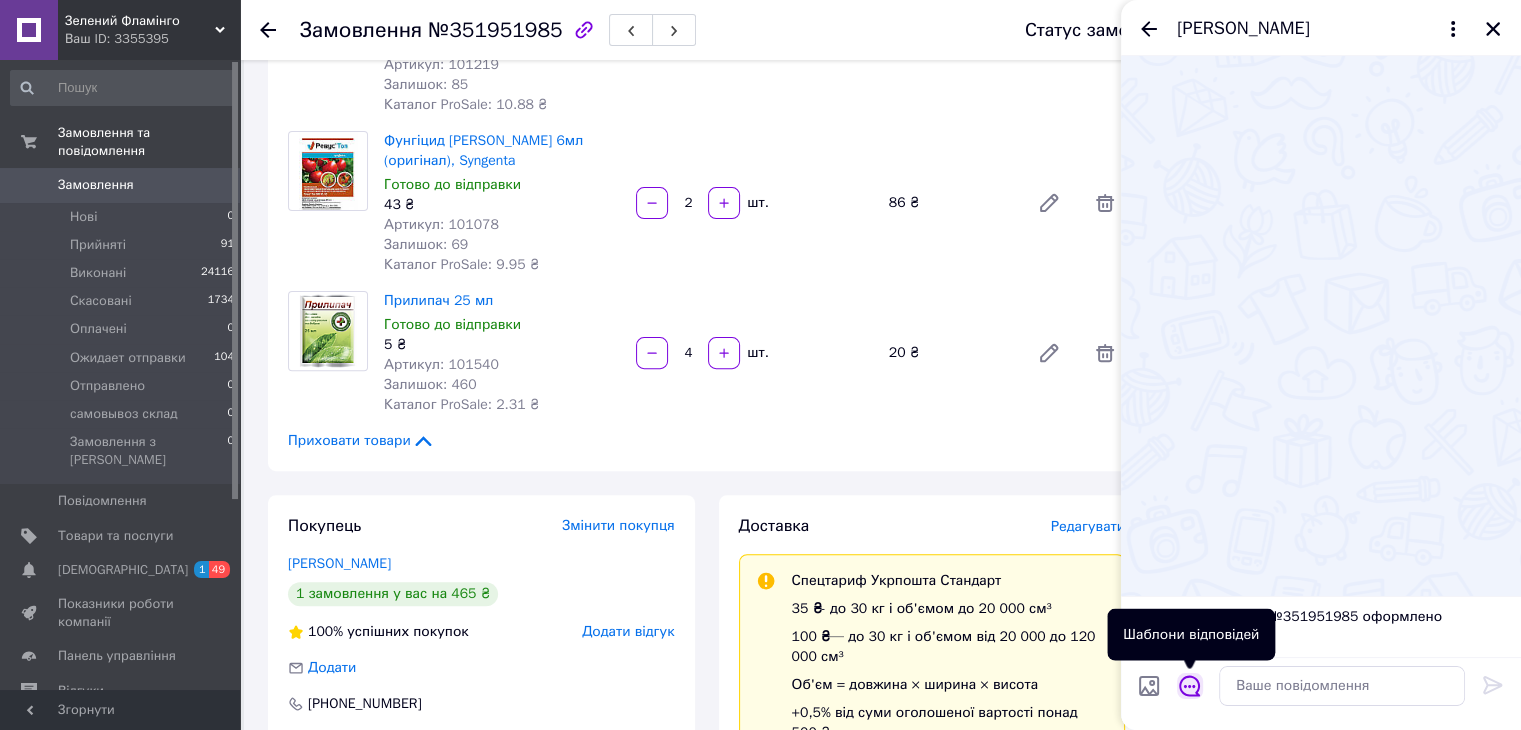 click 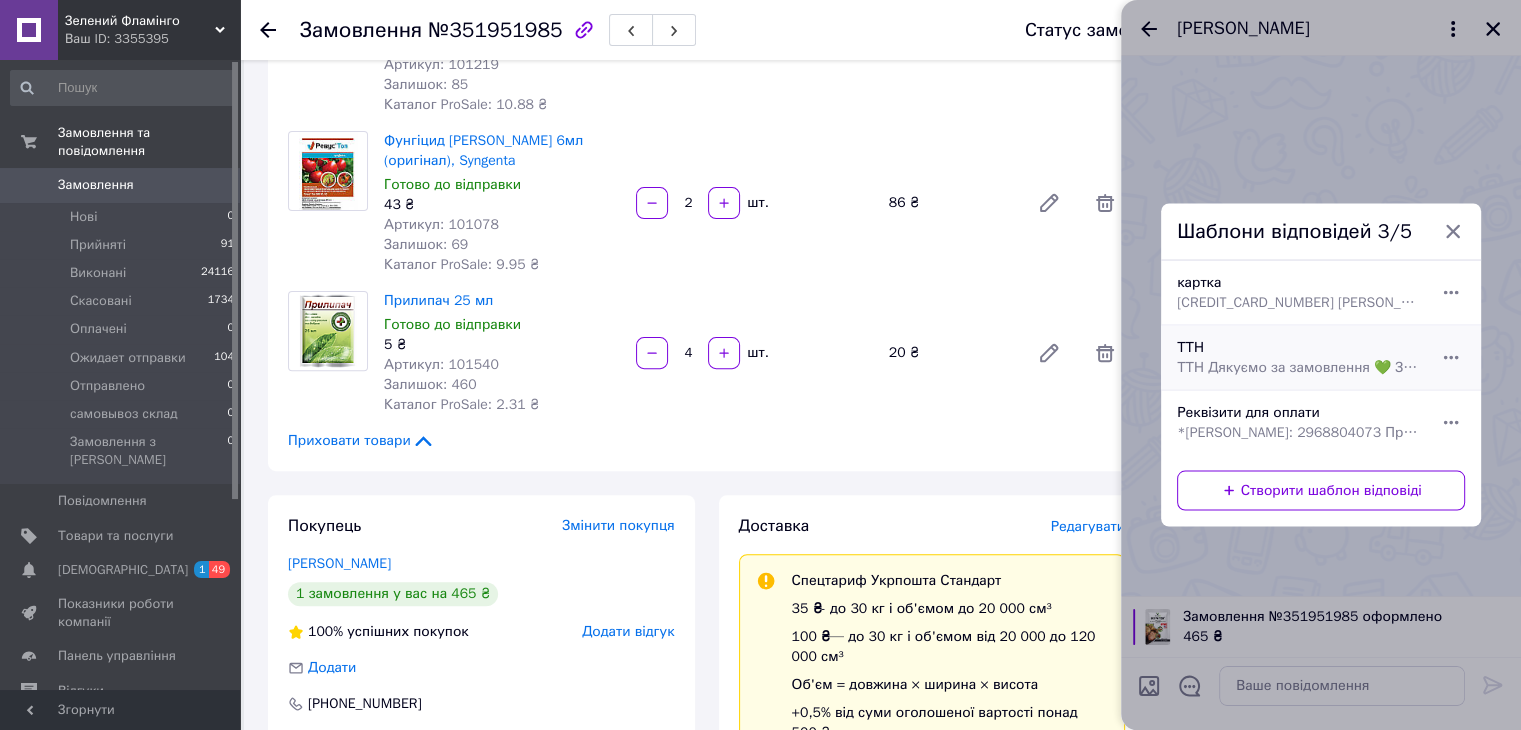 click on "ТТН
Дякуємо за замовлення 💚
З повагою "Зелений Фламінго"                                                                               greenflamingo.com.ua" at bounding box center [1299, 368] 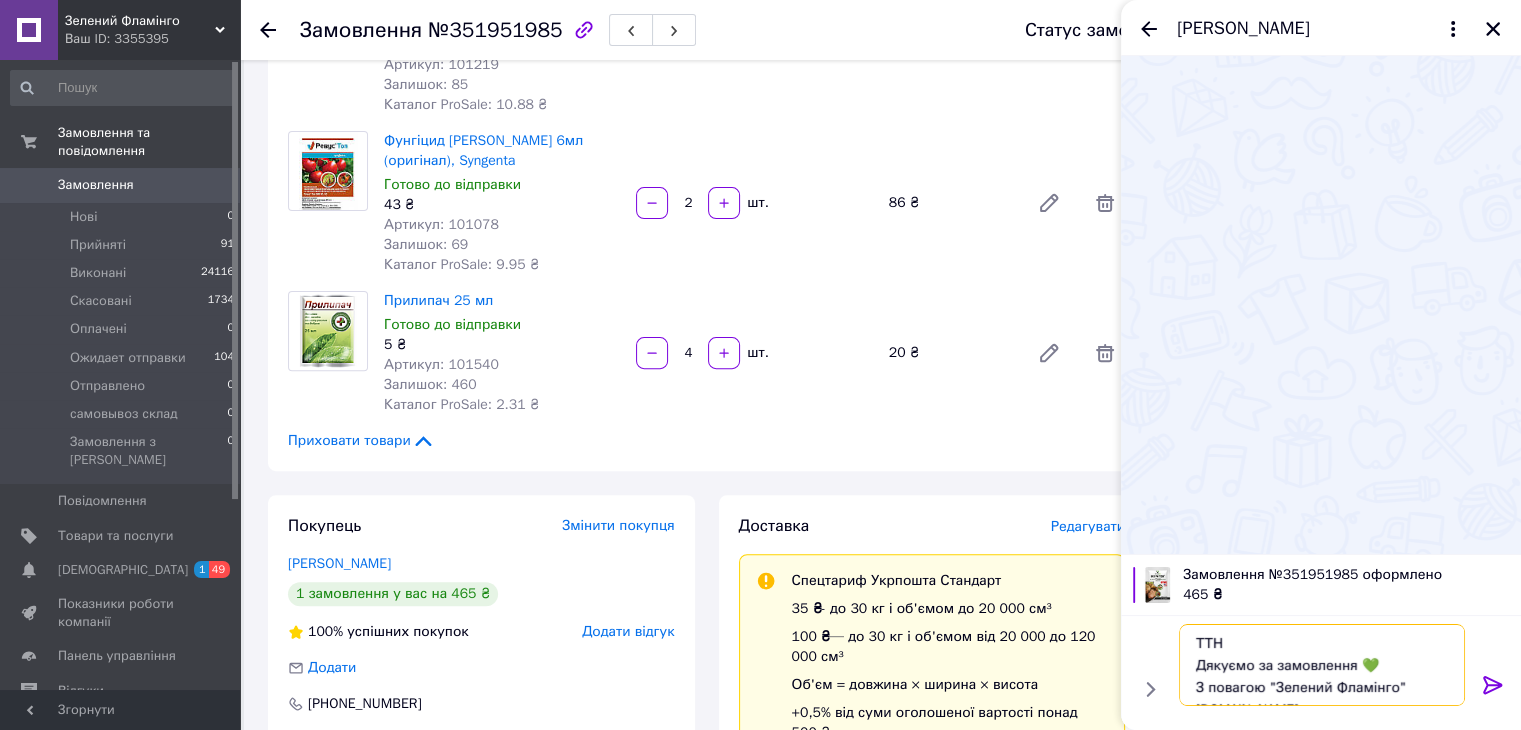 paste on "0504839719092" 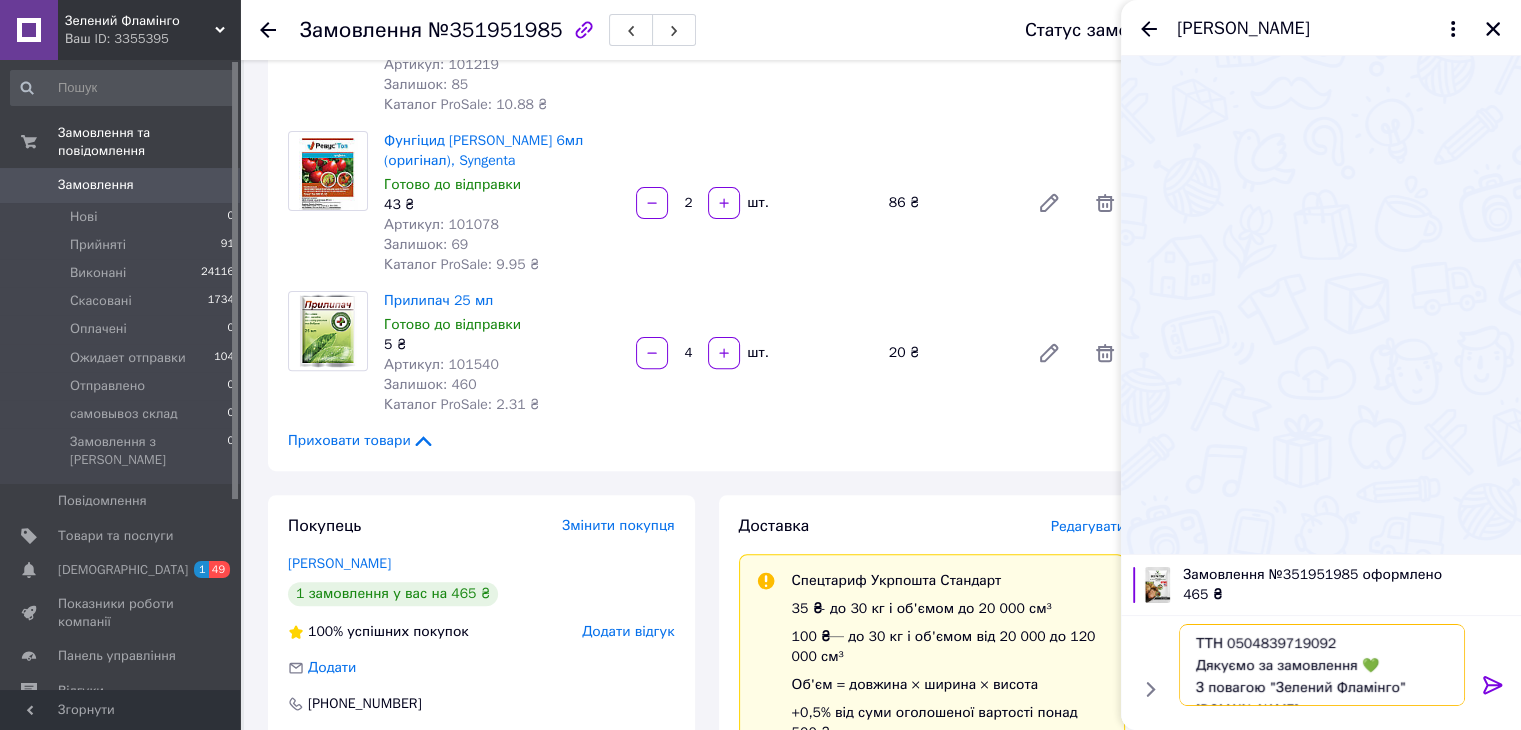 type on "ТТН 0504839719092
Дякуємо за замовлення 💚
З повагою "Зелений Фламінго"                                                                               greenflamingo.com.ua" 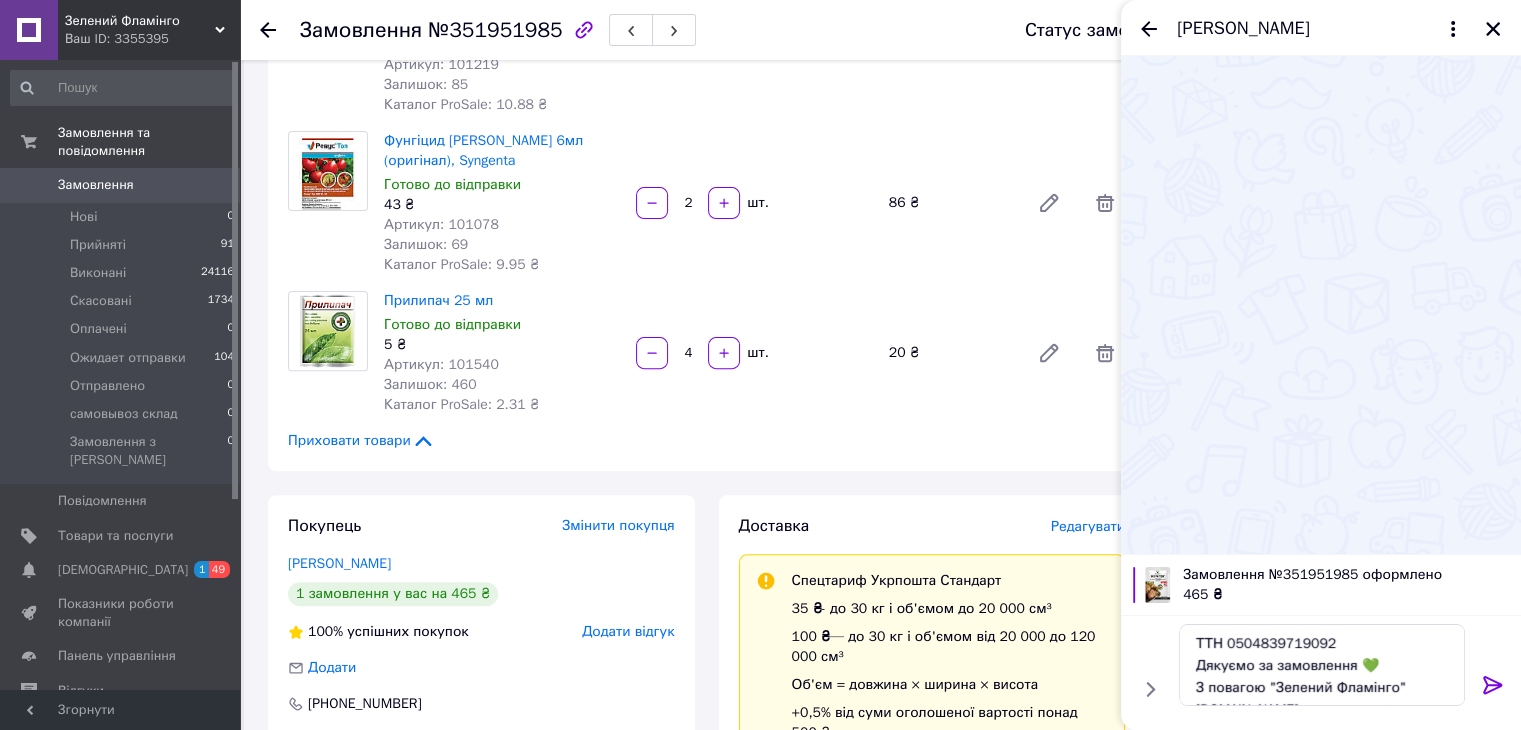 drag, startPoint x: 1492, startPoint y: 683, endPoint x: 1507, endPoint y: 630, distance: 55.081757 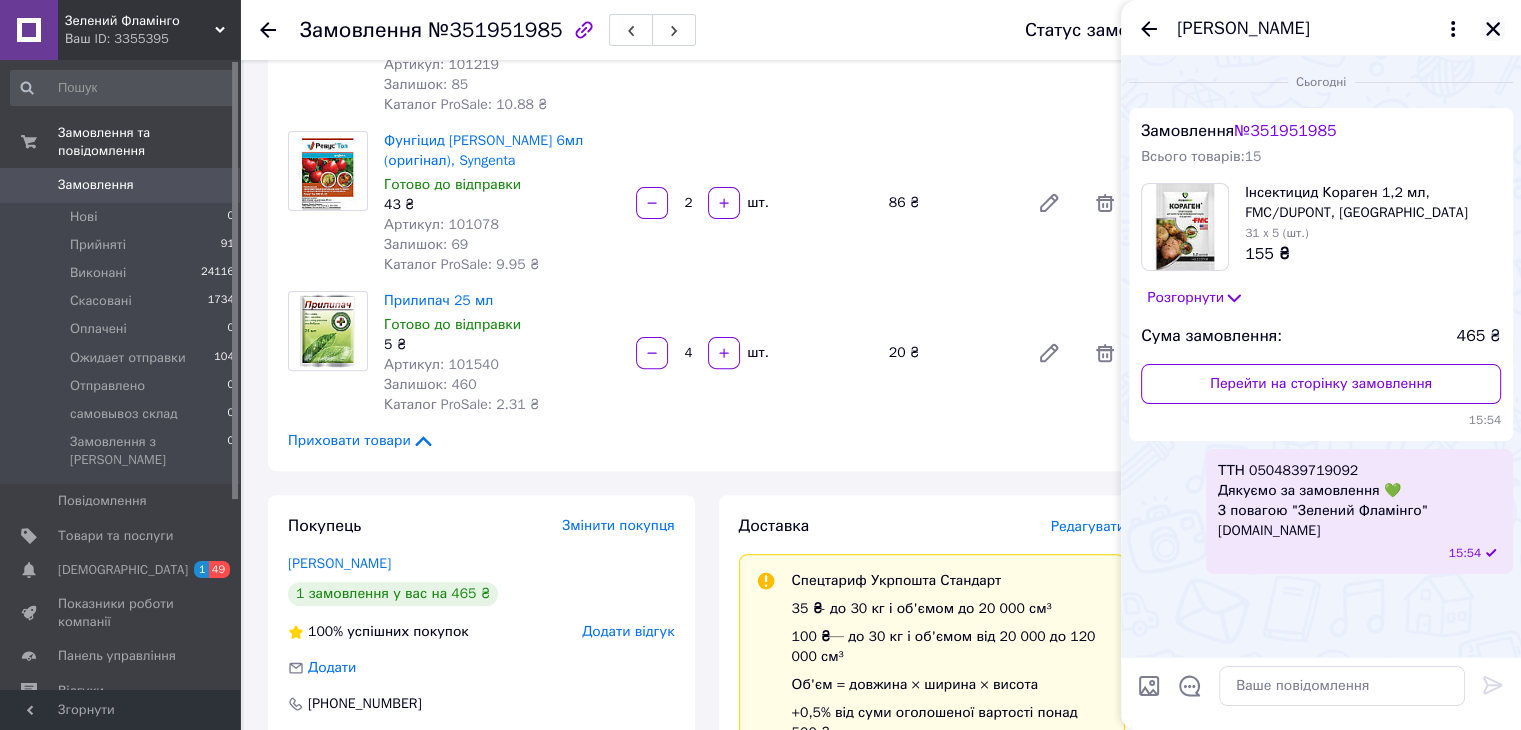 click 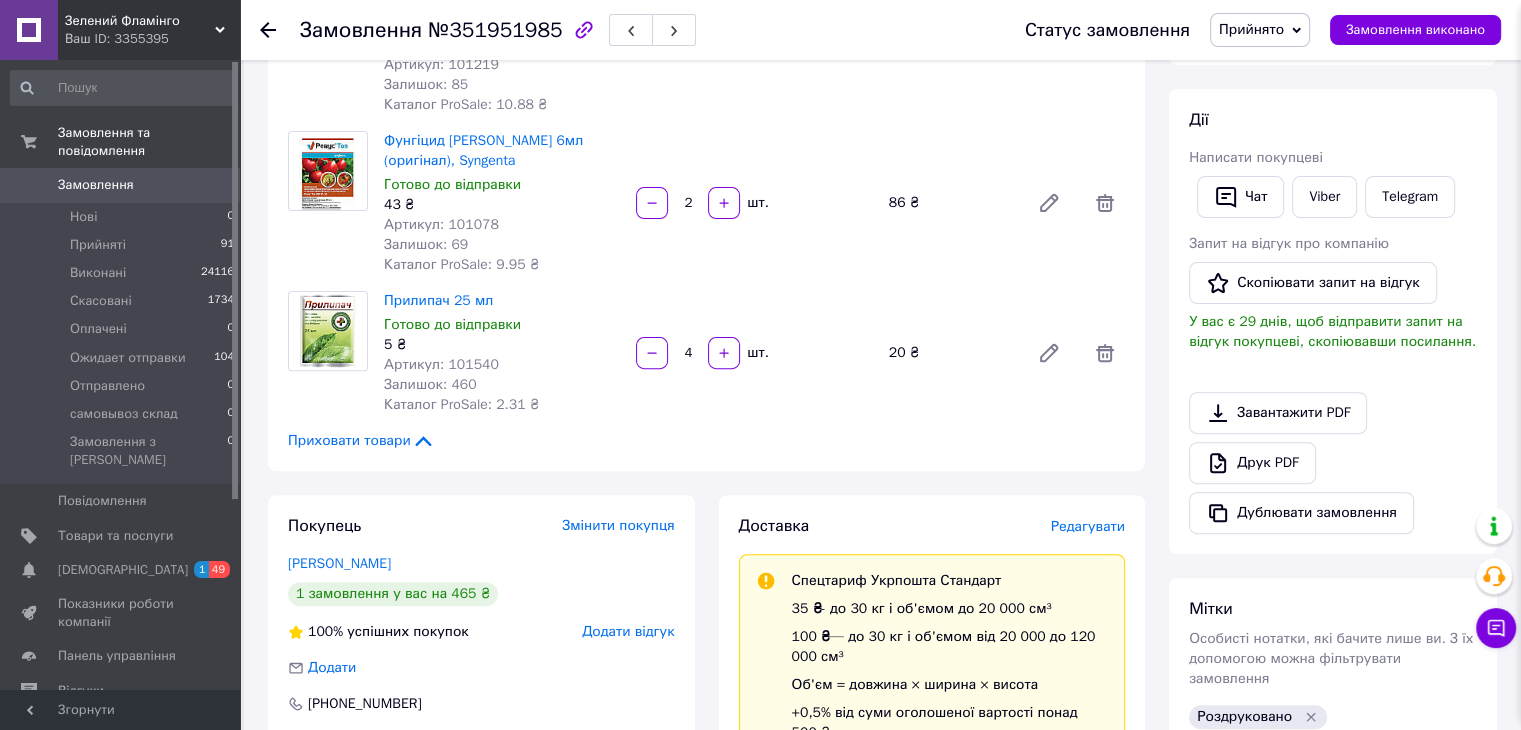 click on "Прийнято" at bounding box center [1251, 29] 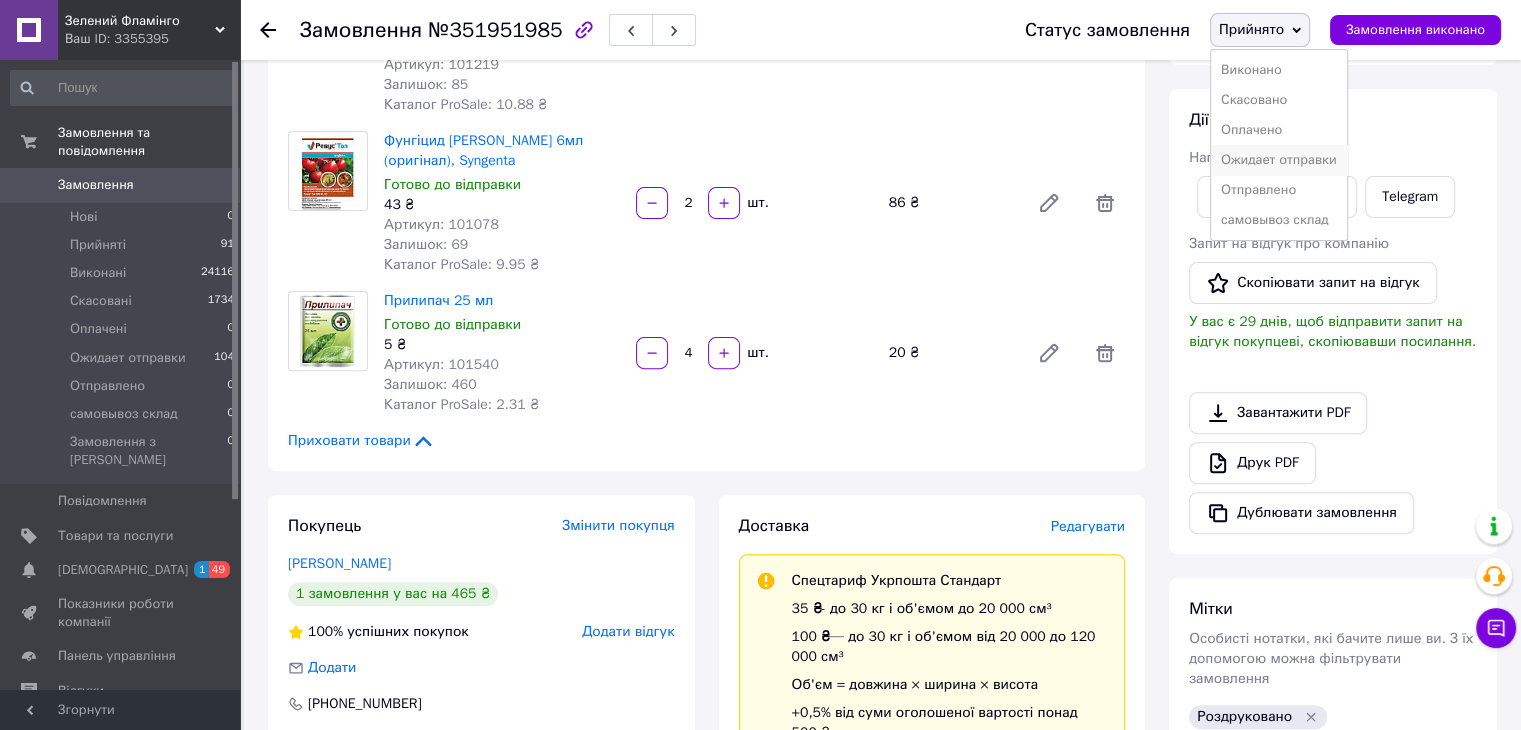 click on "Ожидает отправки" at bounding box center (1279, 160) 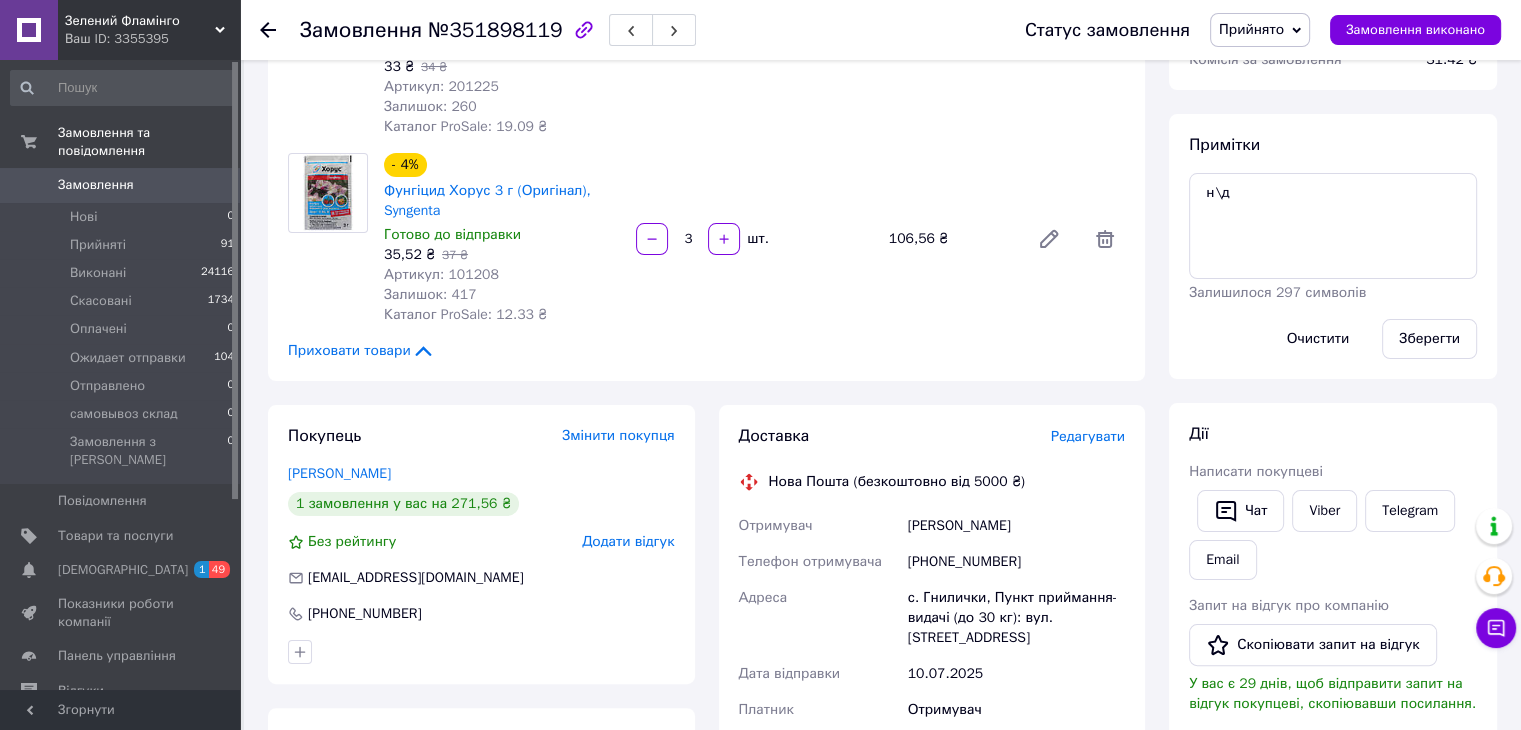 scroll, scrollTop: 300, scrollLeft: 0, axis: vertical 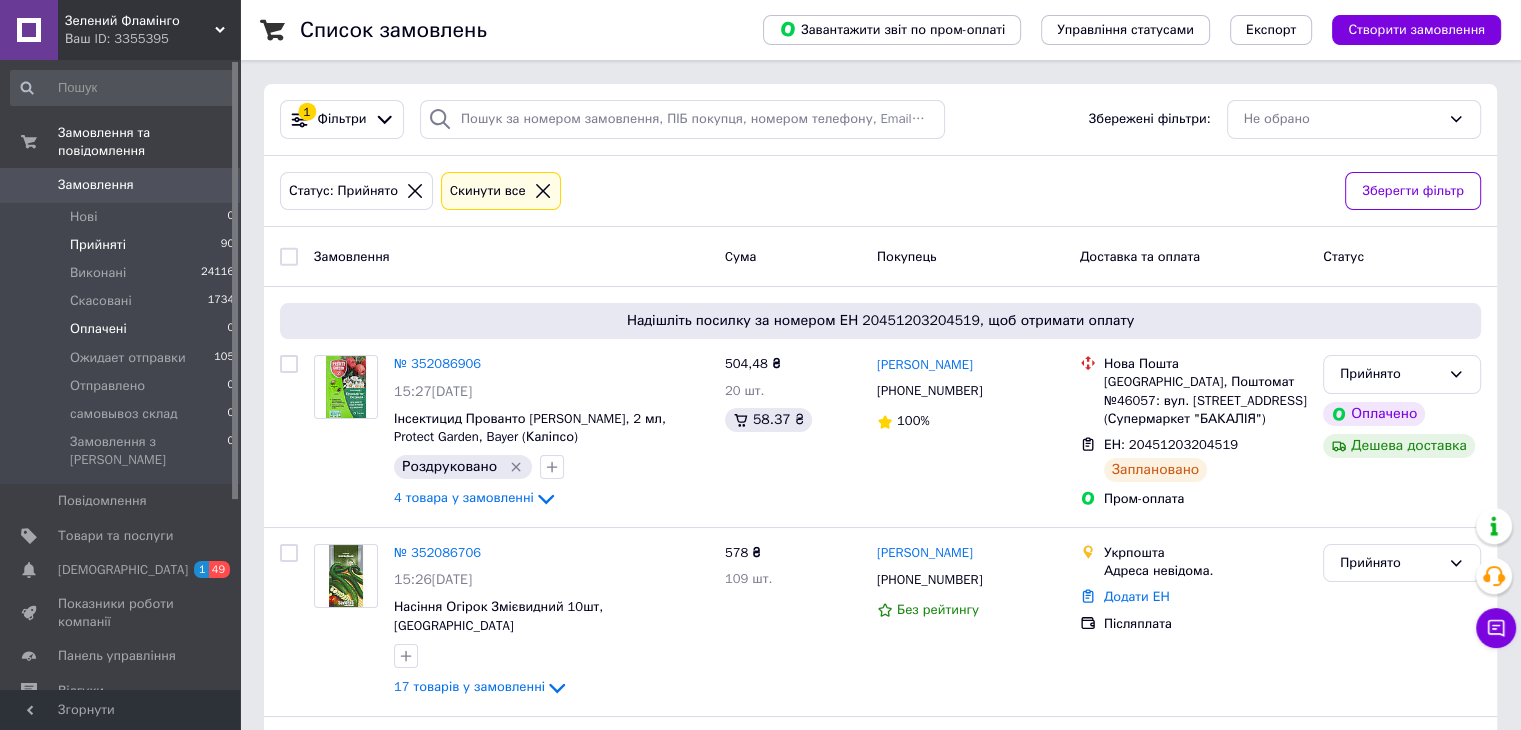 click on "Оплачені 0" at bounding box center [123, 329] 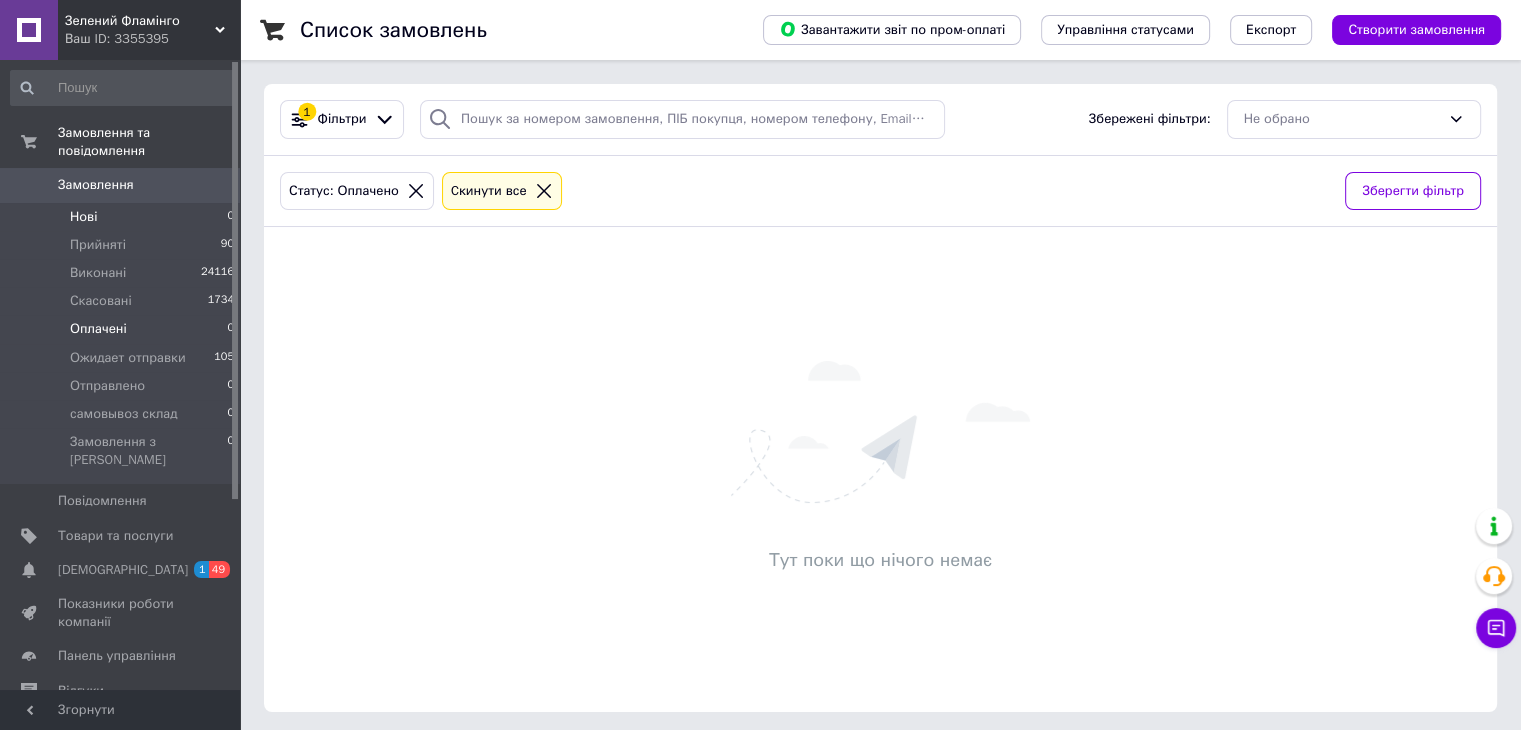click on "Нові 0" at bounding box center [123, 217] 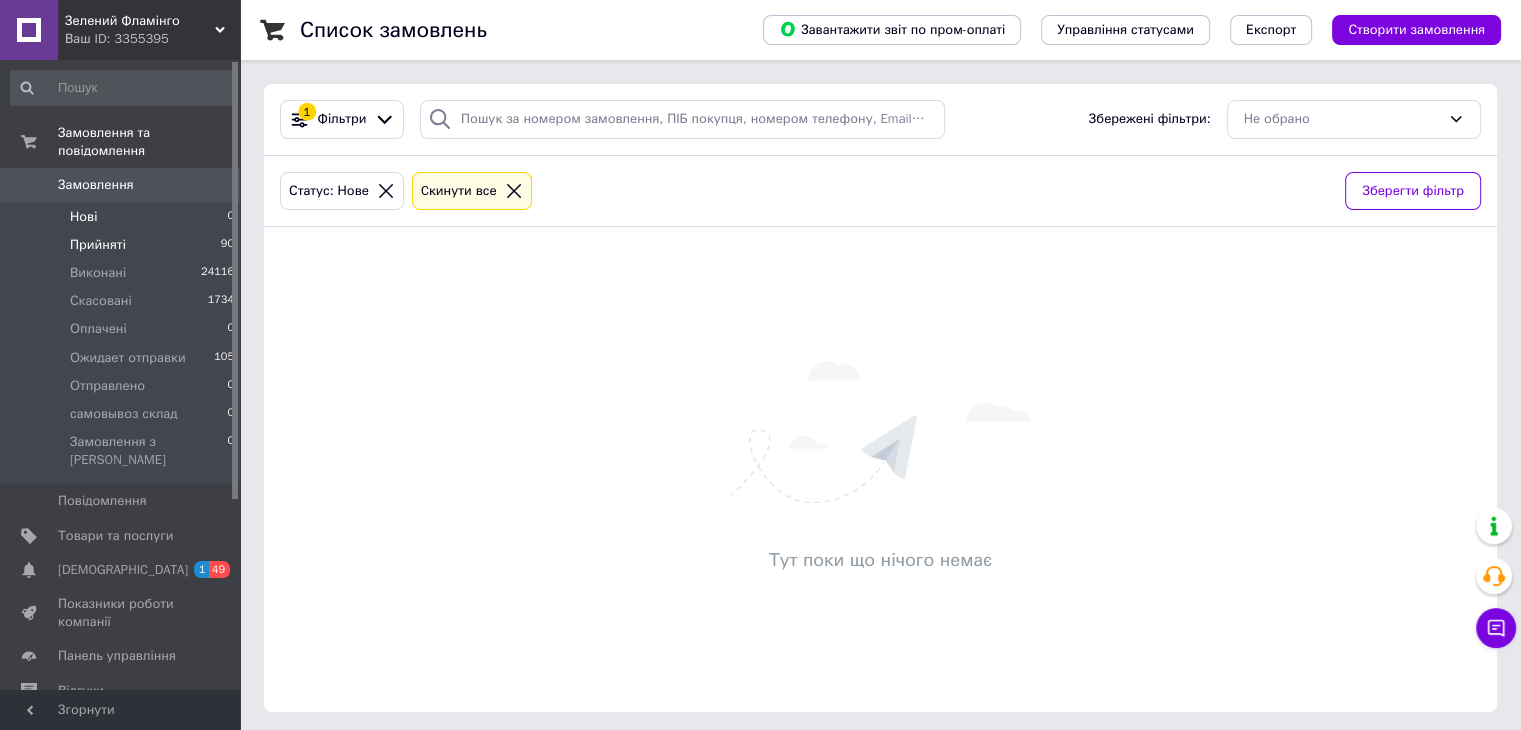click on "Прийняті" at bounding box center [98, 245] 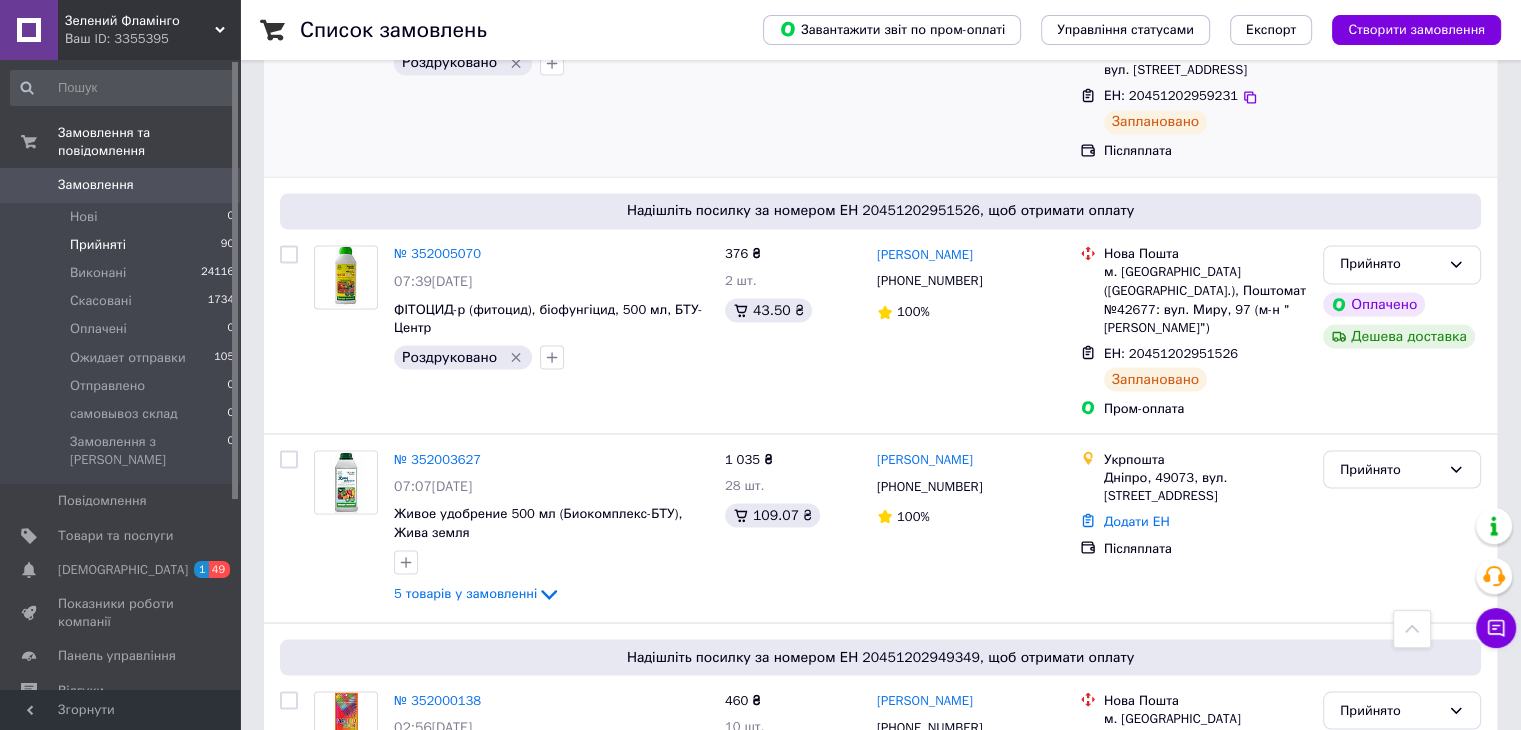 scroll, scrollTop: 3600, scrollLeft: 0, axis: vertical 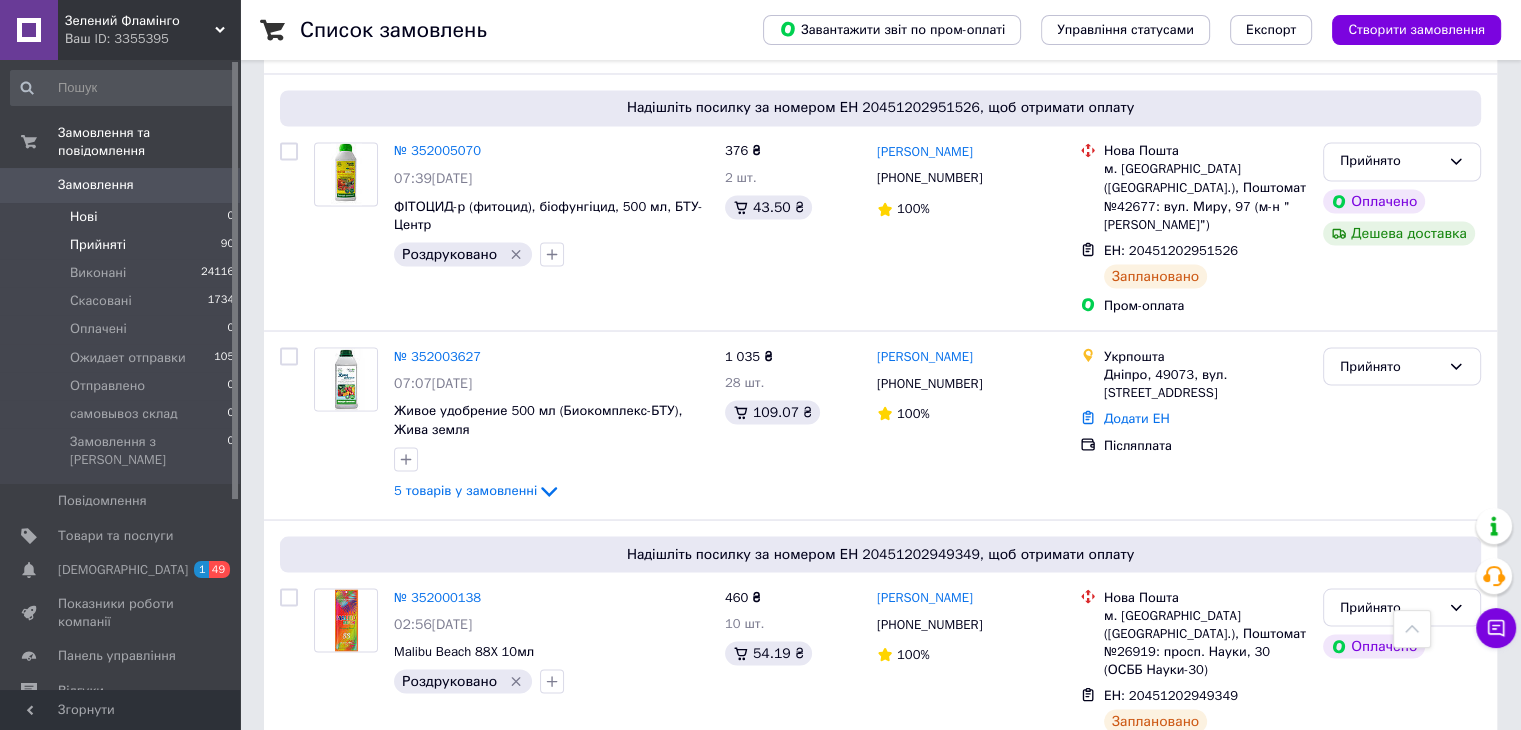 click on "Нові" at bounding box center (83, 217) 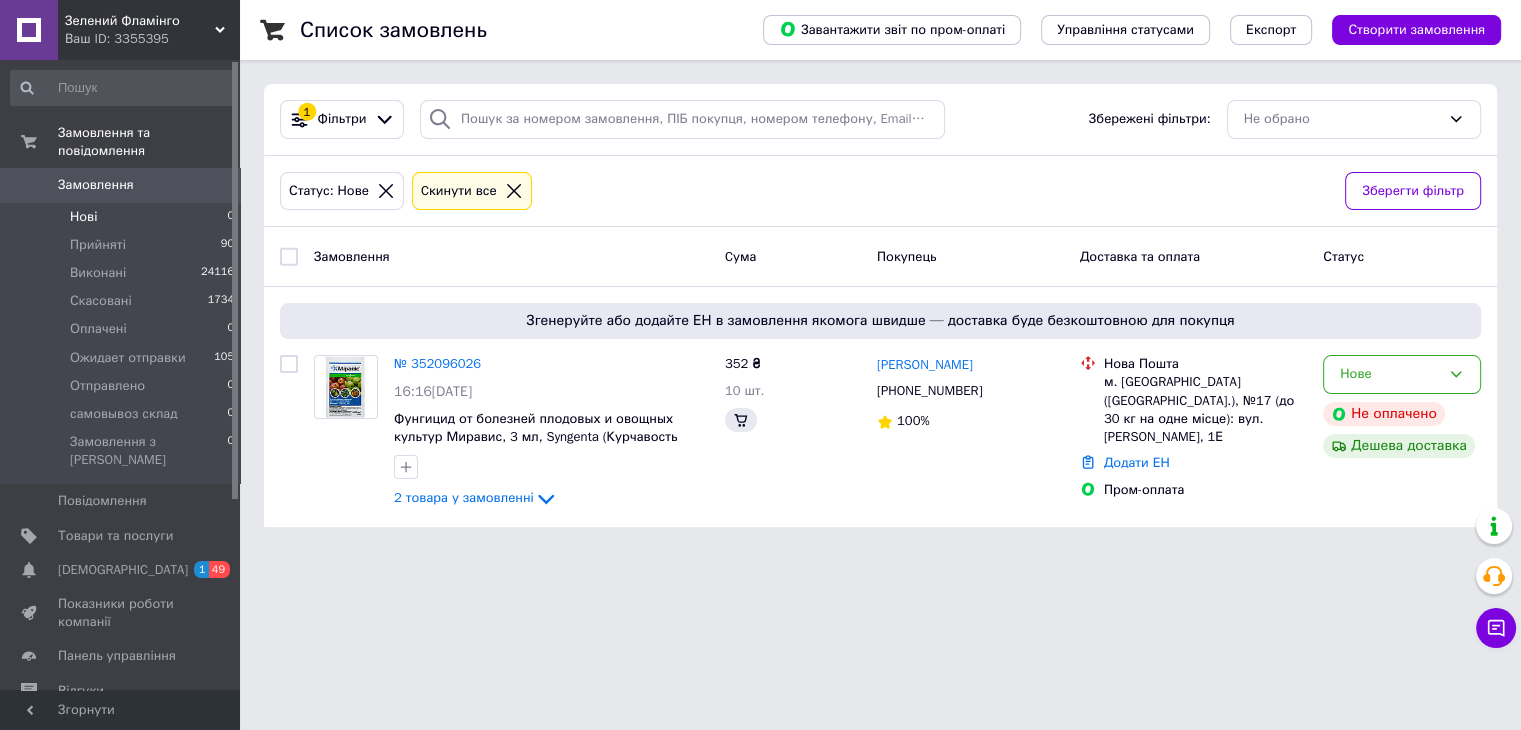 scroll, scrollTop: 0, scrollLeft: 0, axis: both 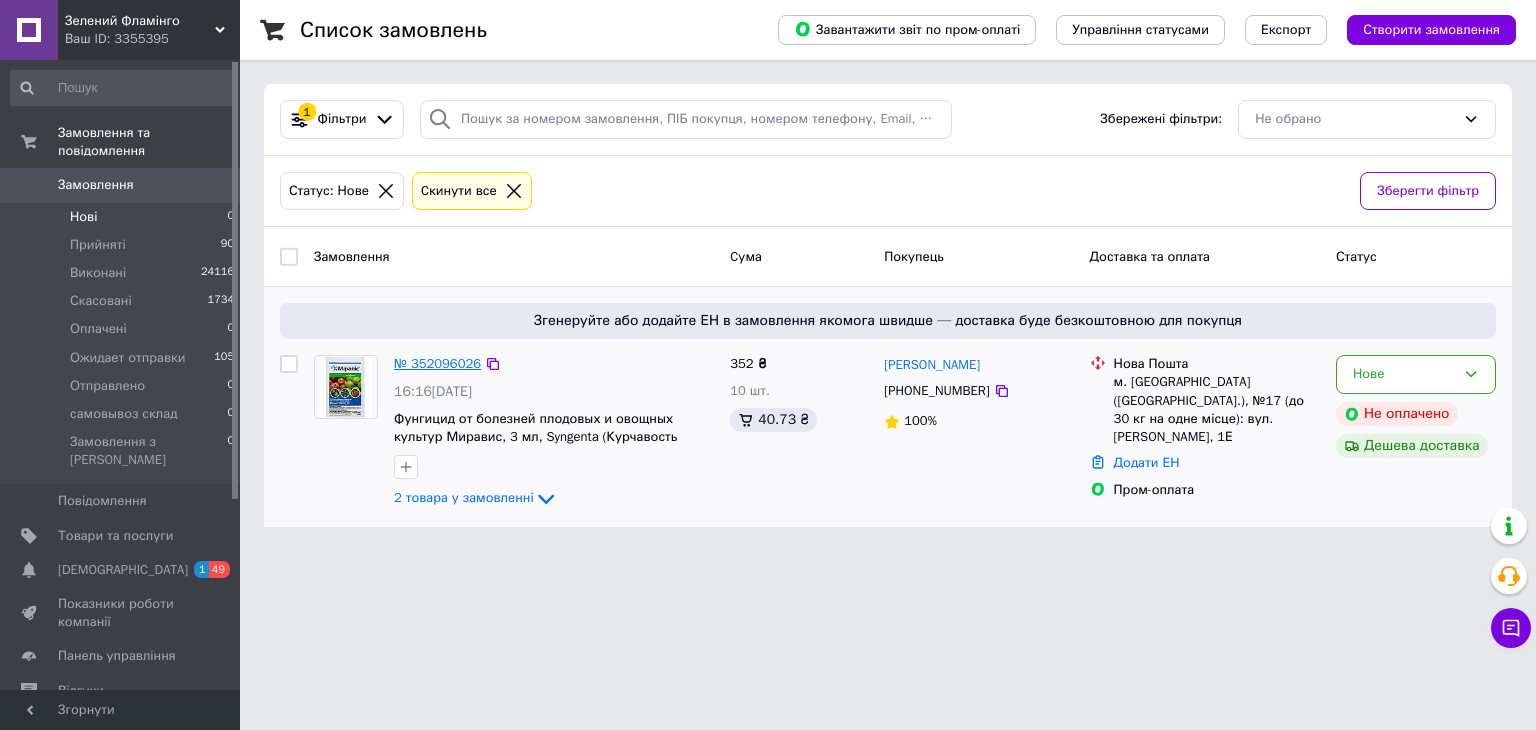 click on "№ 352096026" at bounding box center [437, 363] 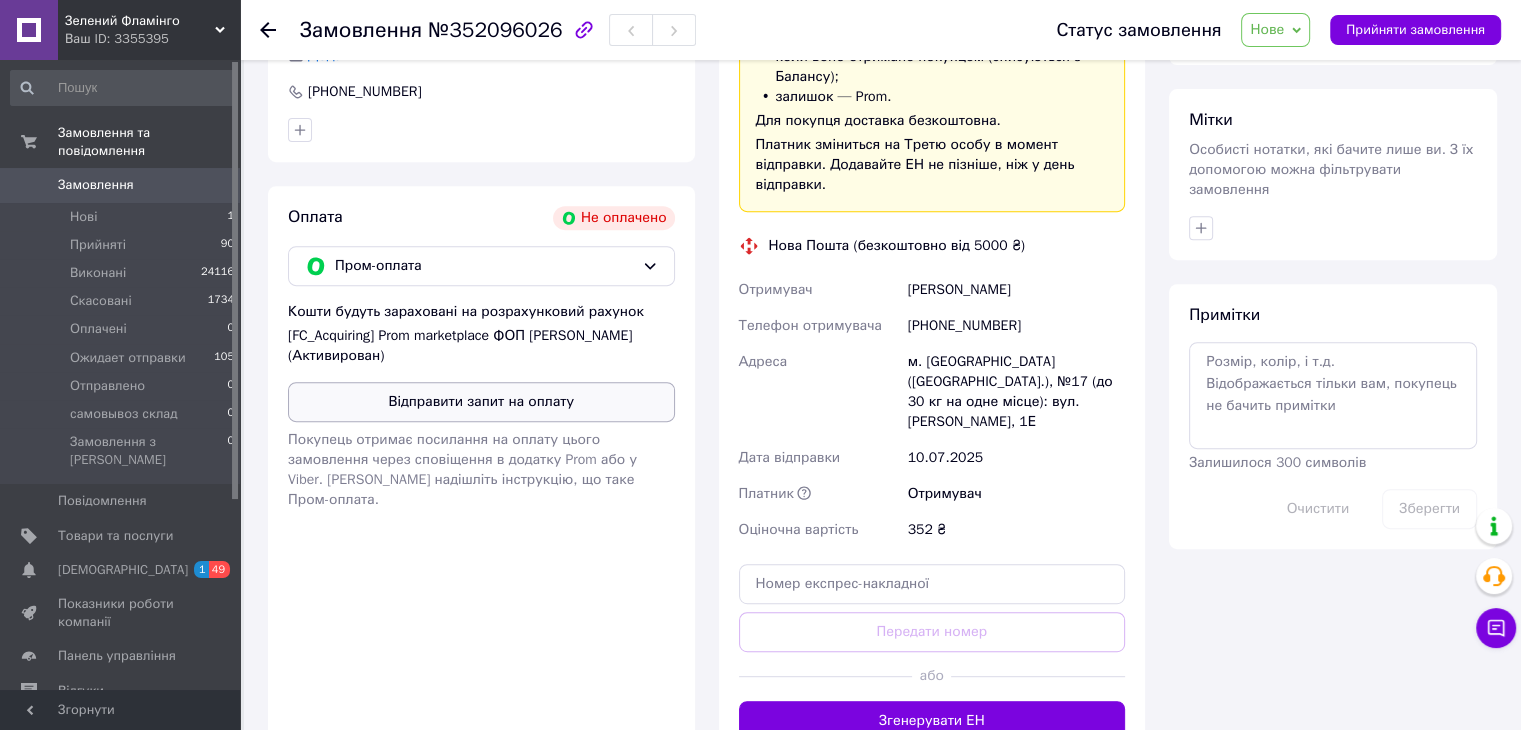 click on "Відправити запит на оплату" at bounding box center (481, 402) 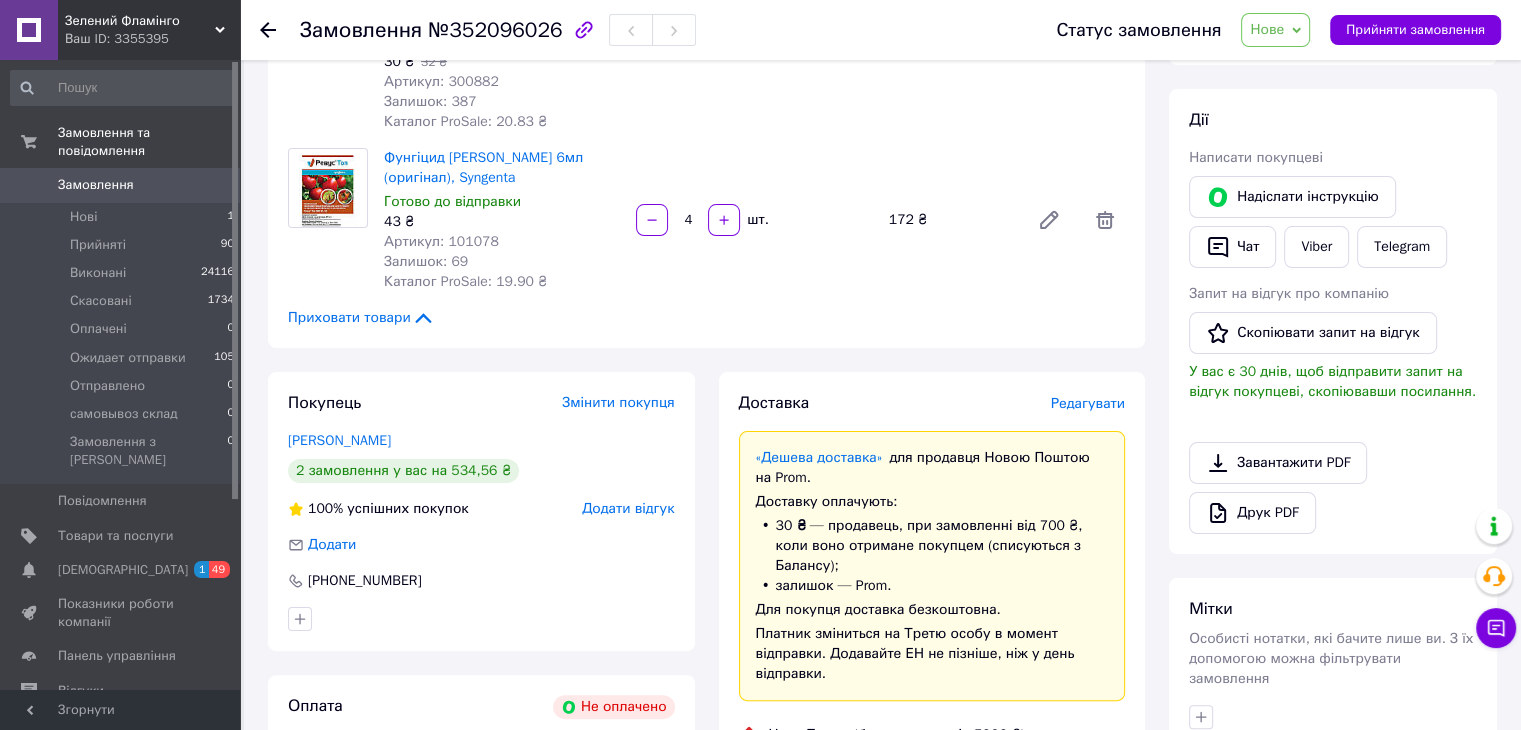 scroll, scrollTop: 0, scrollLeft: 0, axis: both 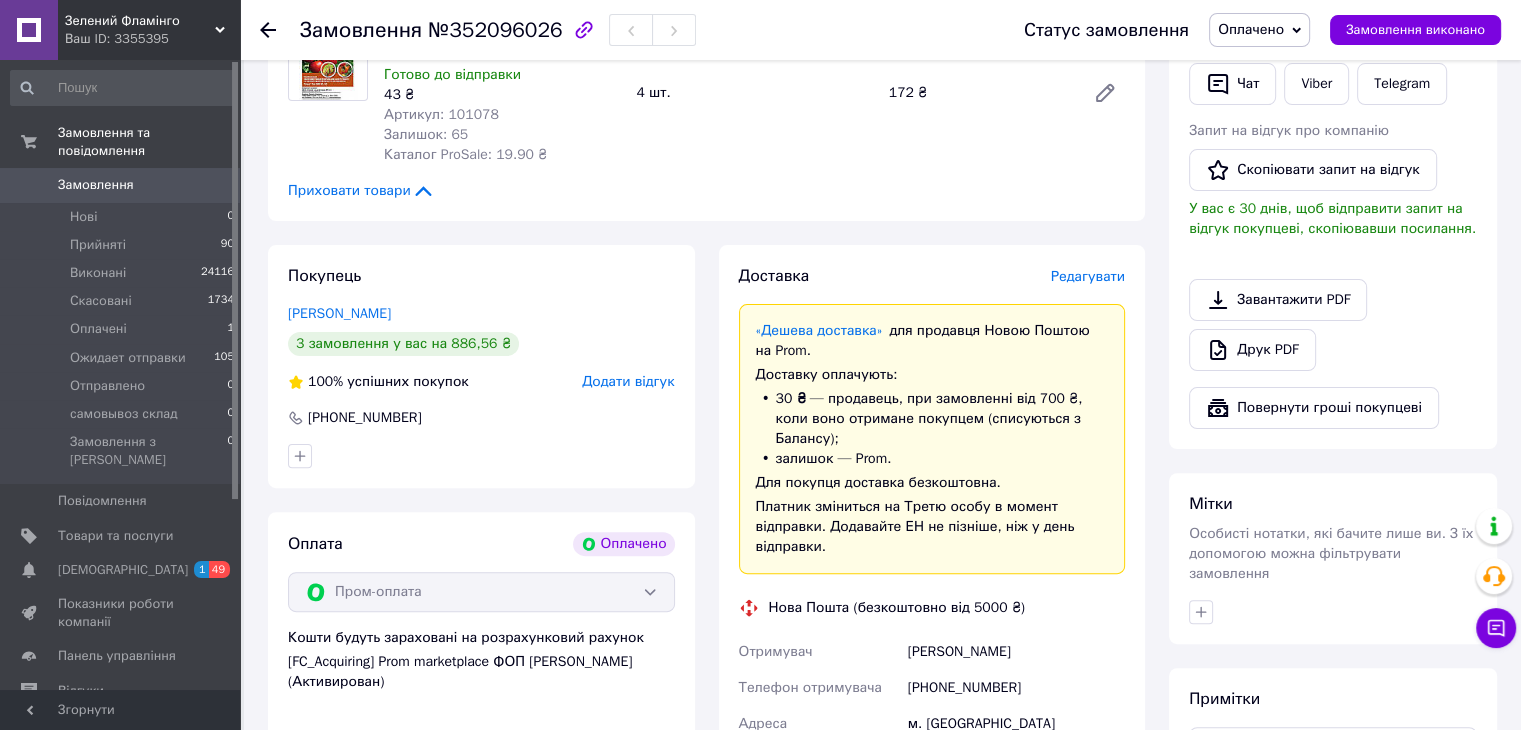 click on "Редагувати" at bounding box center [1088, 276] 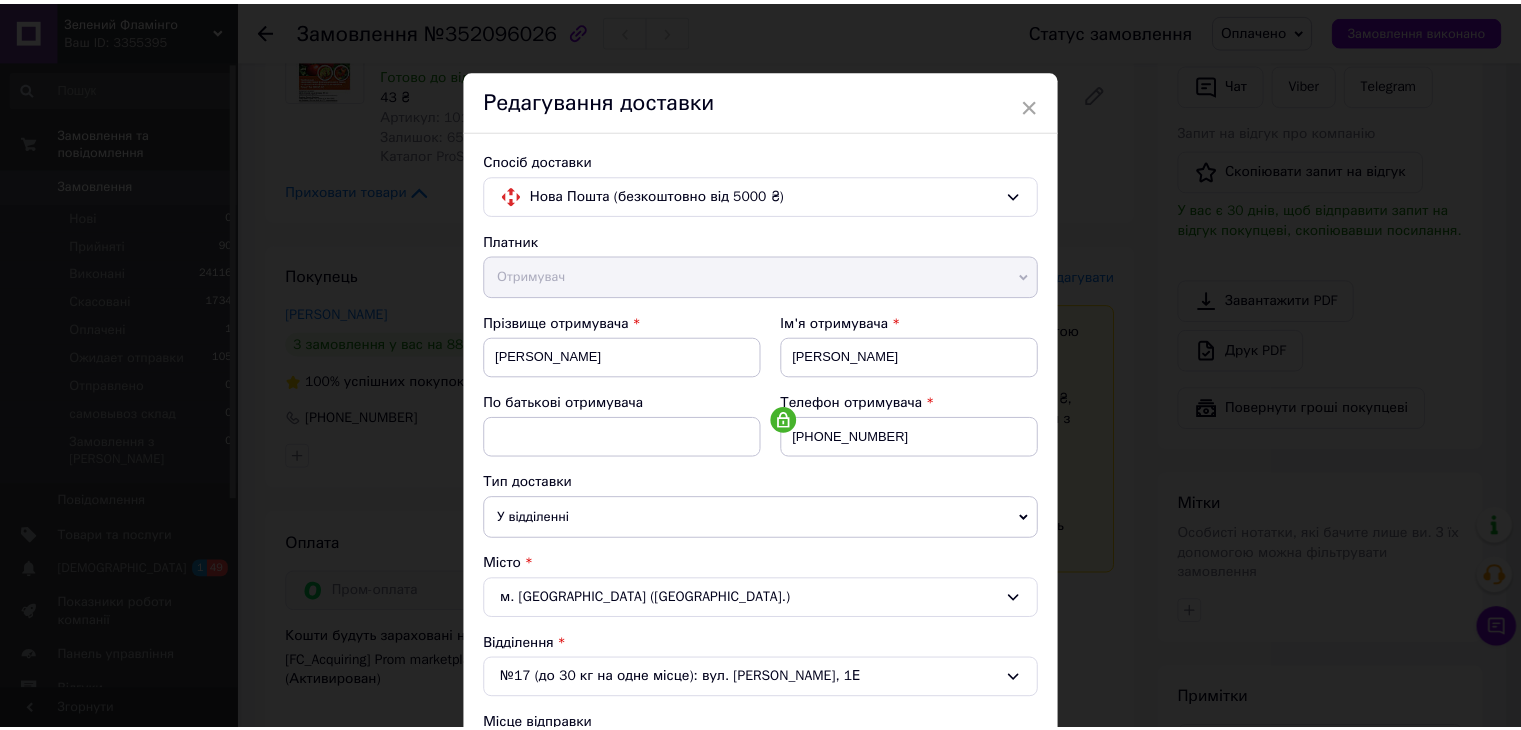 scroll, scrollTop: 592, scrollLeft: 0, axis: vertical 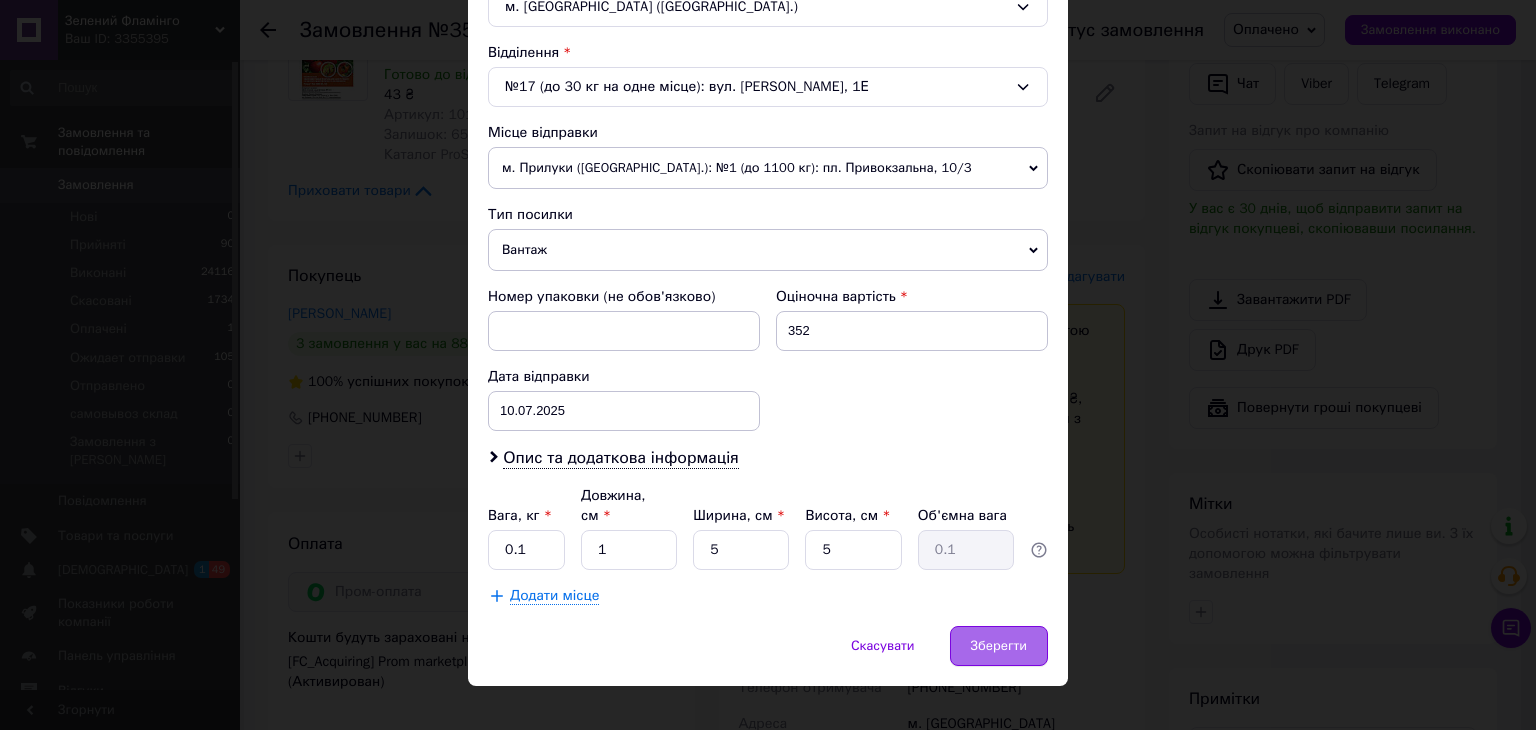 click on "Зберегти" at bounding box center [999, 646] 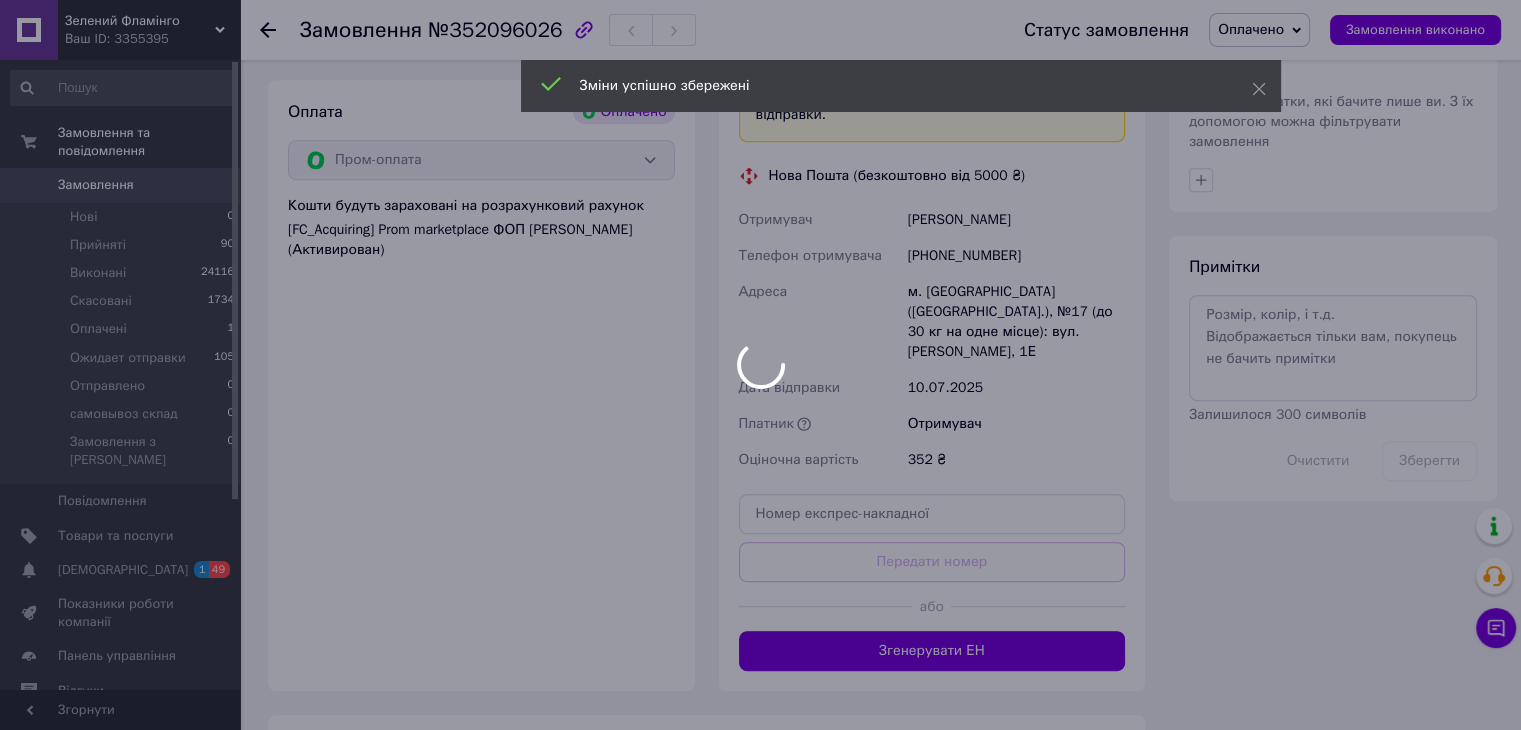 scroll, scrollTop: 1000, scrollLeft: 0, axis: vertical 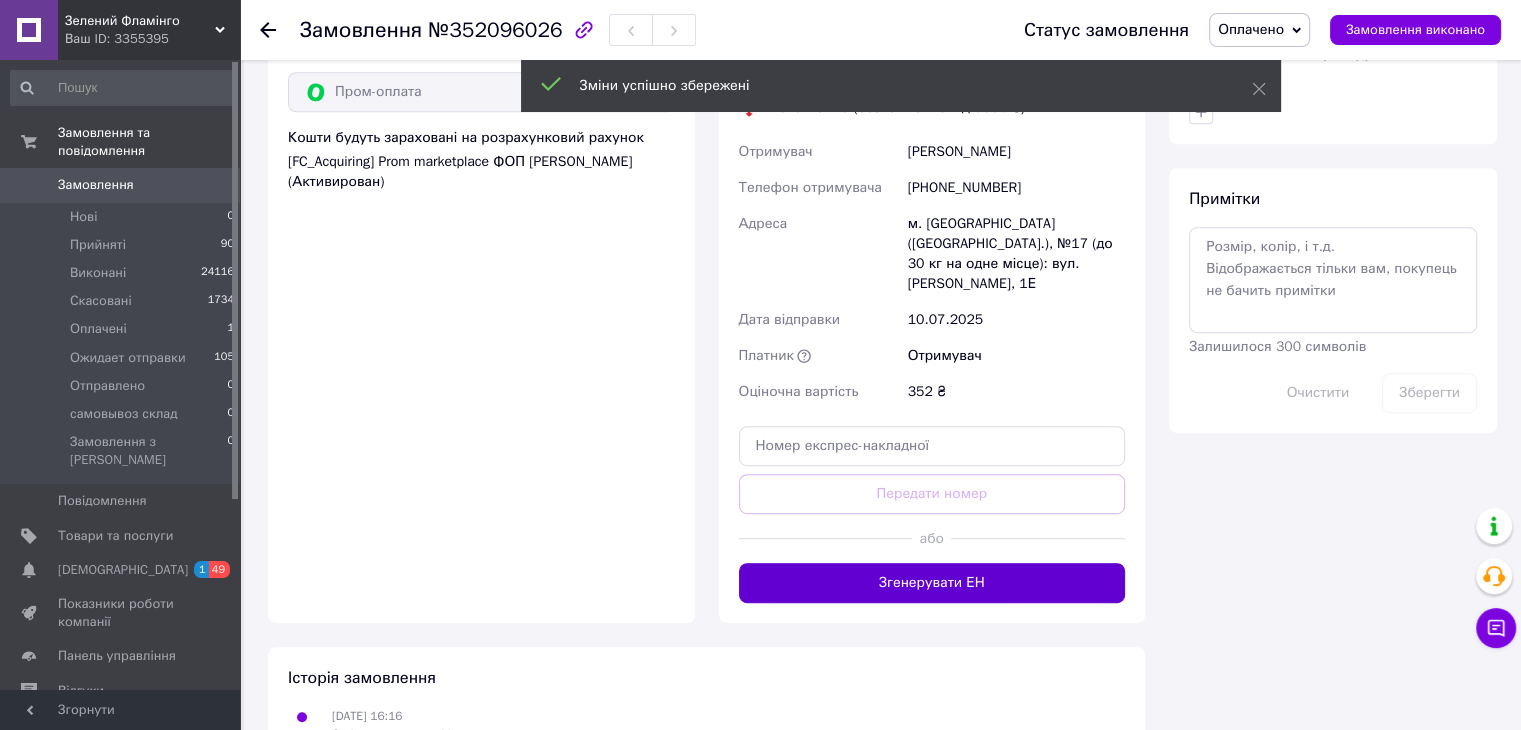 click on "Згенерувати ЕН" at bounding box center (932, 583) 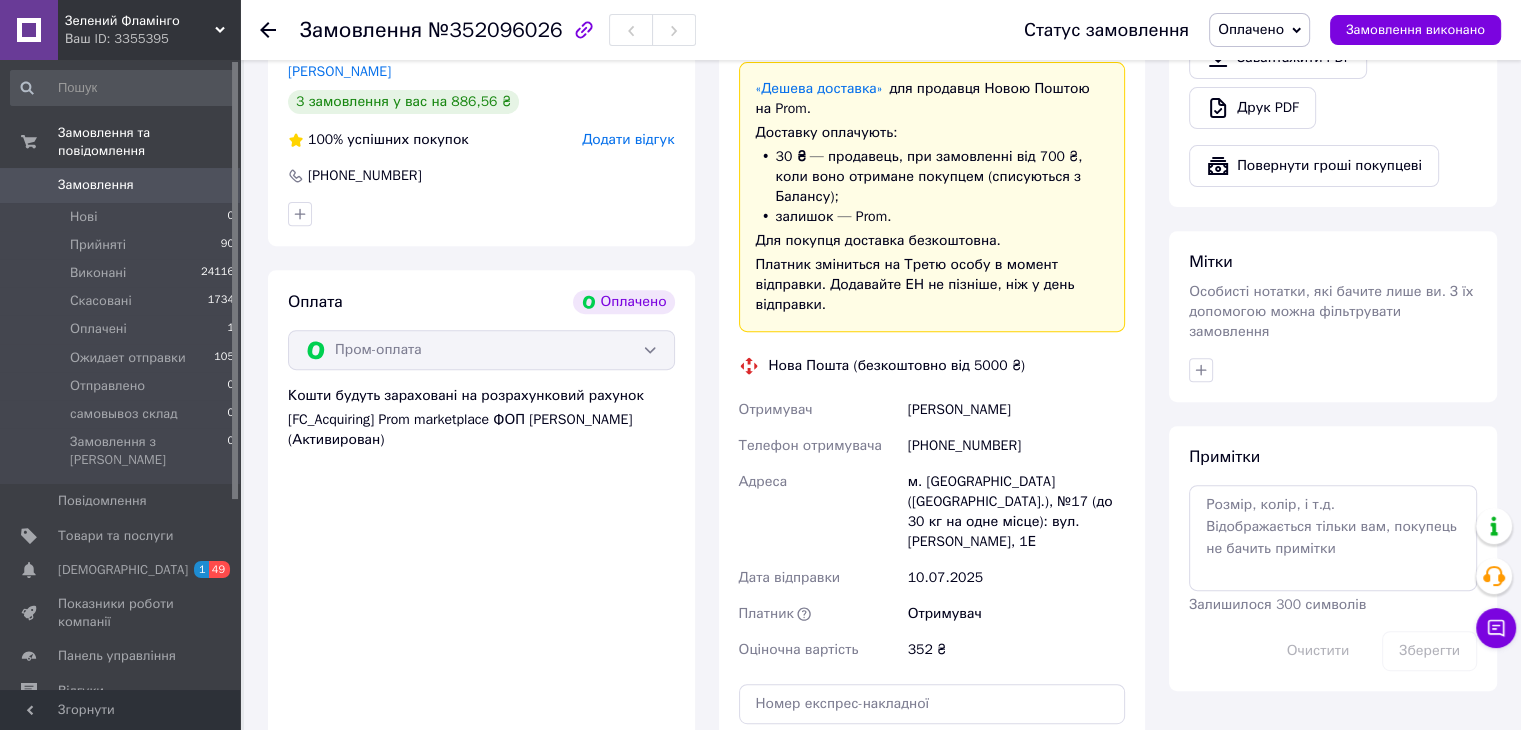 scroll, scrollTop: 700, scrollLeft: 0, axis: vertical 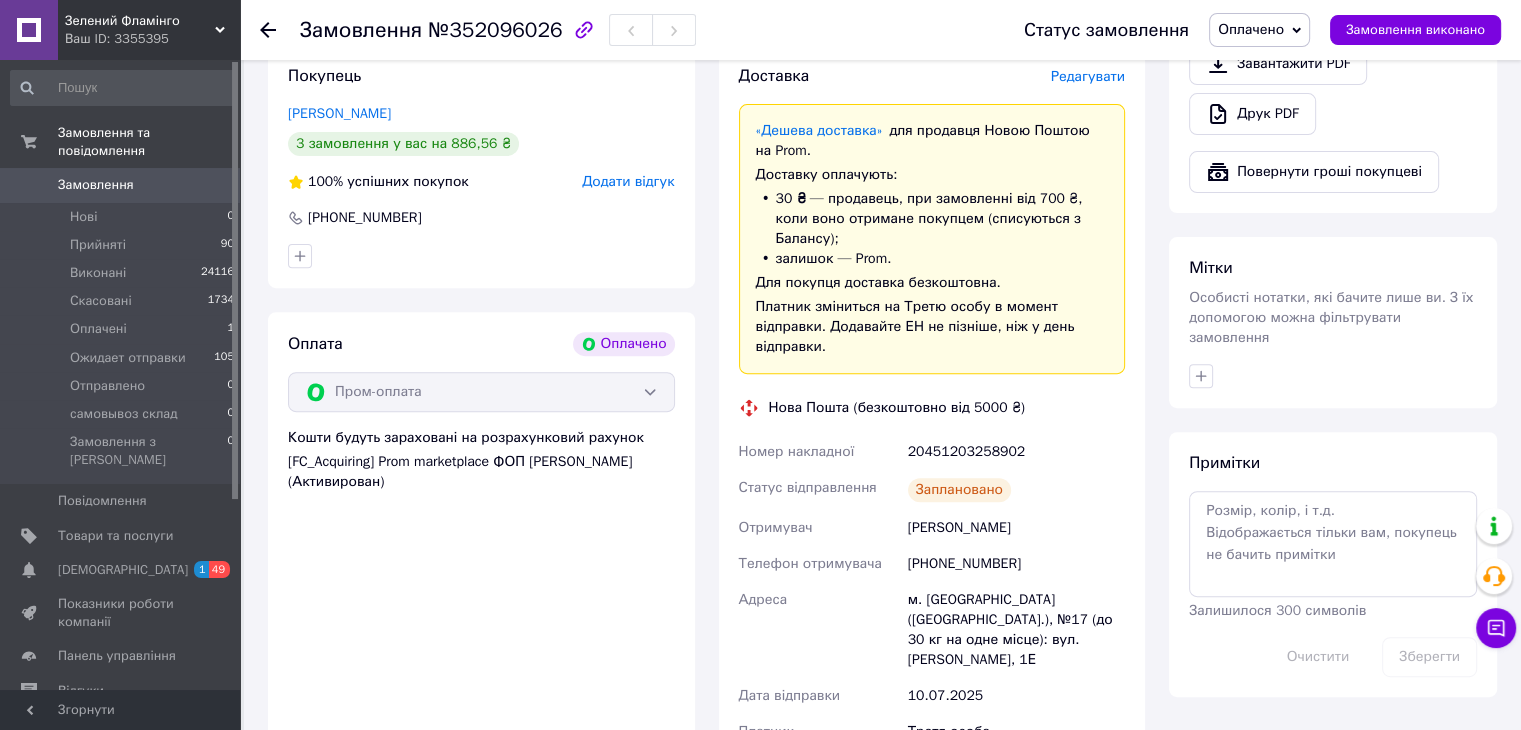 drag, startPoint x: 377, startPoint y: 605, endPoint x: 696, endPoint y: 486, distance: 340.4732 